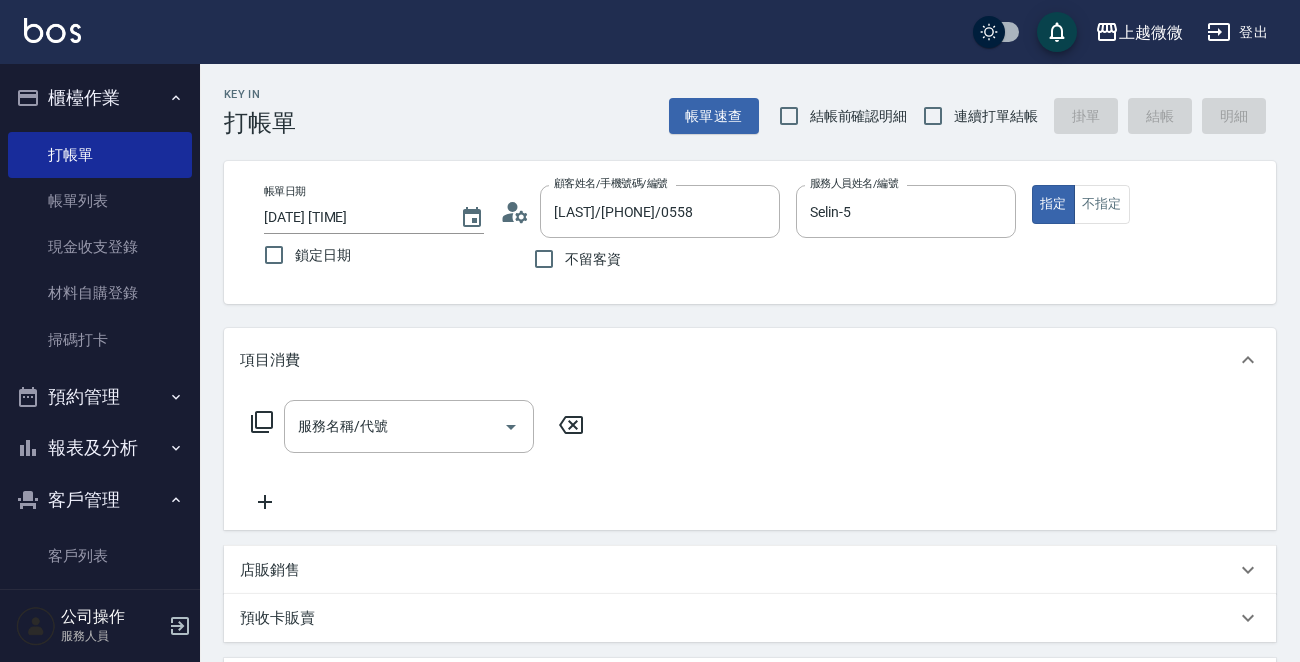 scroll, scrollTop: 300, scrollLeft: 0, axis: vertical 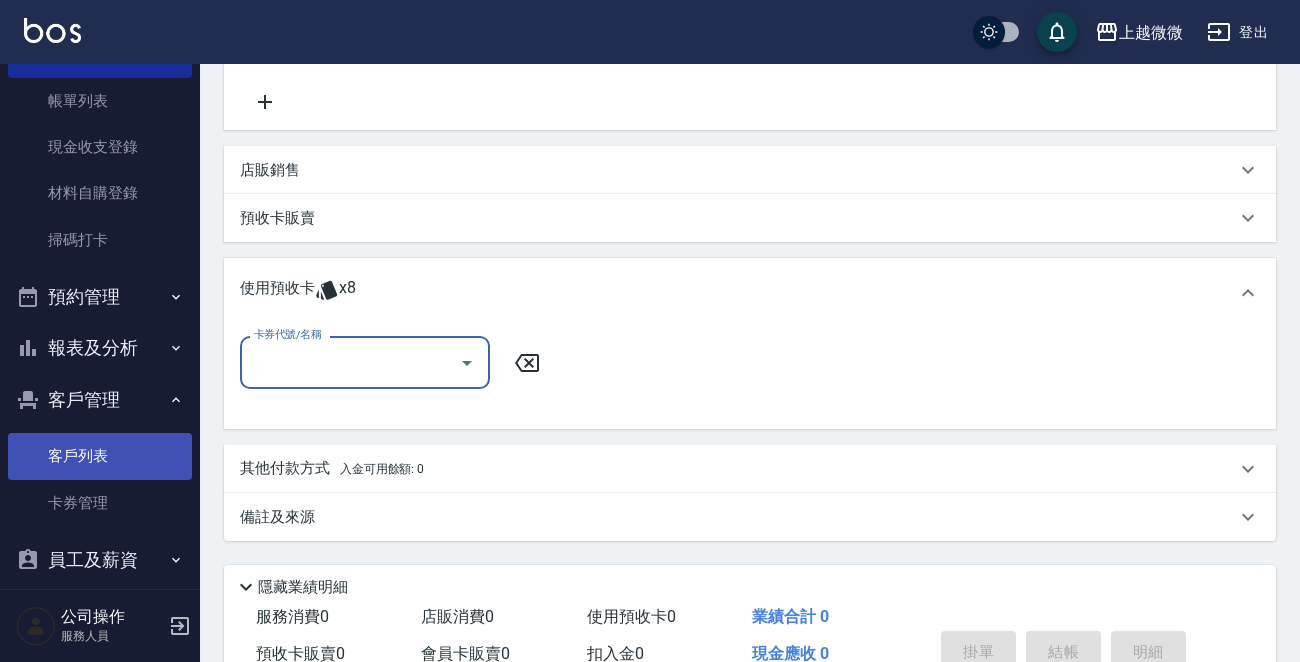 click on "客戶列表" at bounding box center [100, 456] 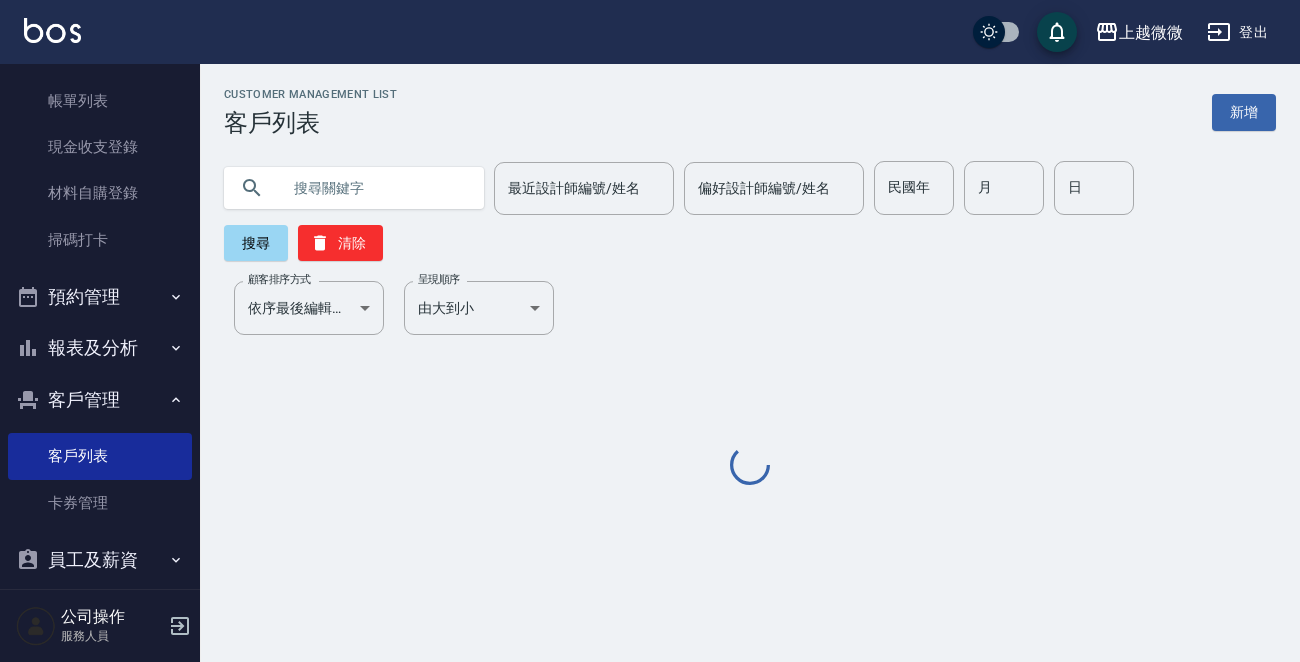 scroll, scrollTop: 0, scrollLeft: 0, axis: both 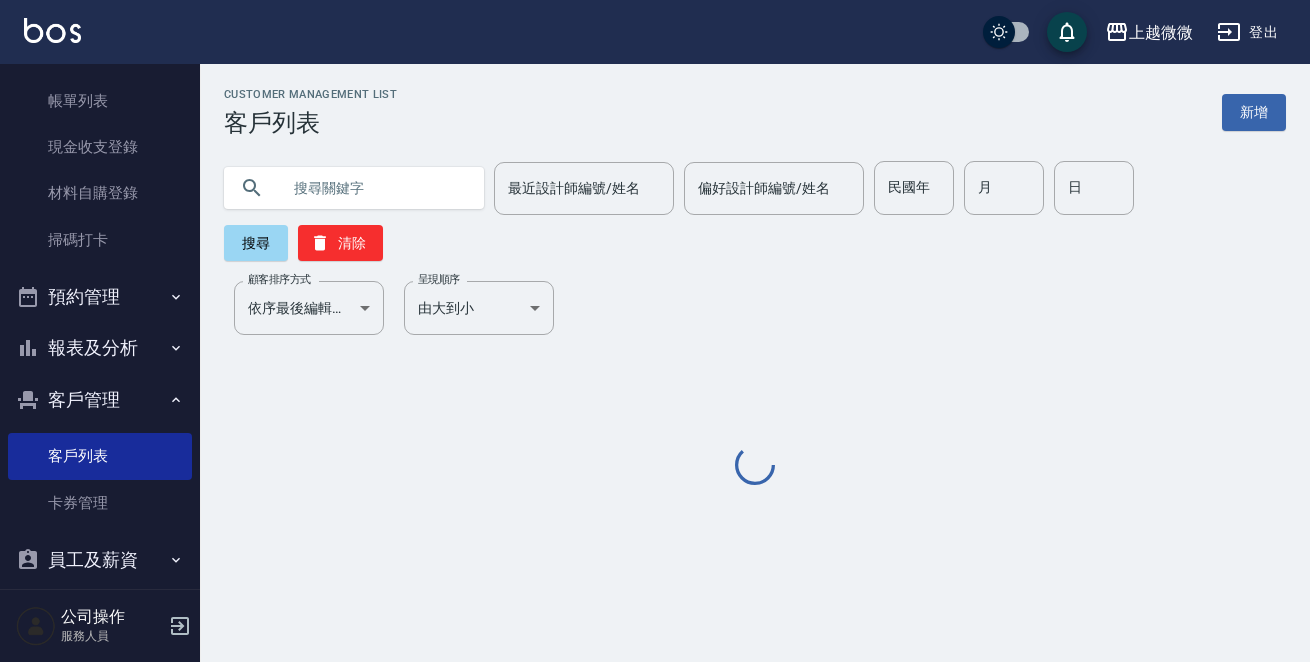 click at bounding box center (374, 188) 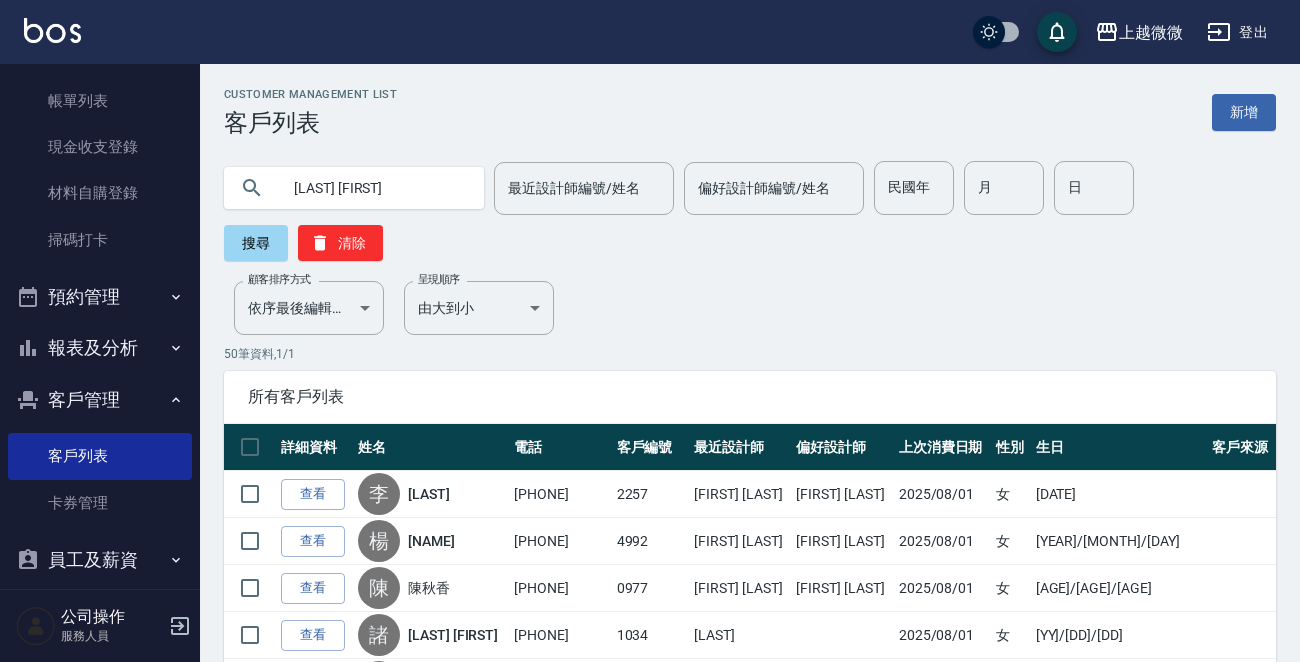type on "[LAST] [FIRST]" 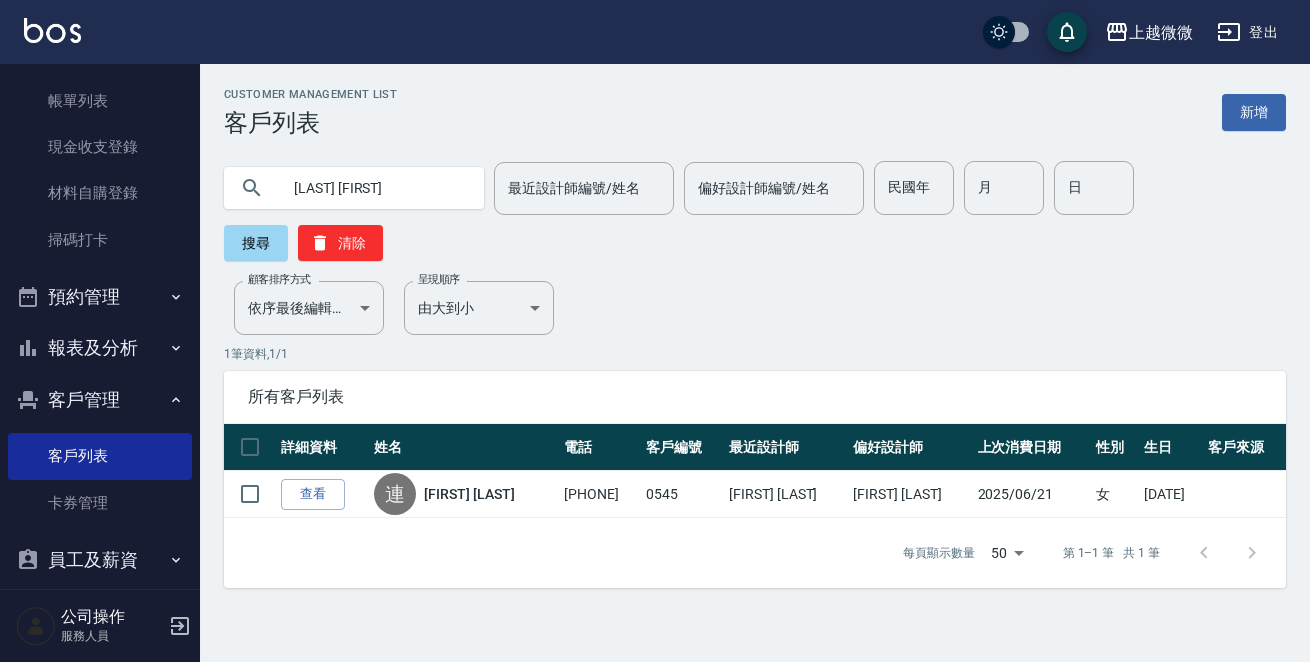 click at bounding box center (52, 30) 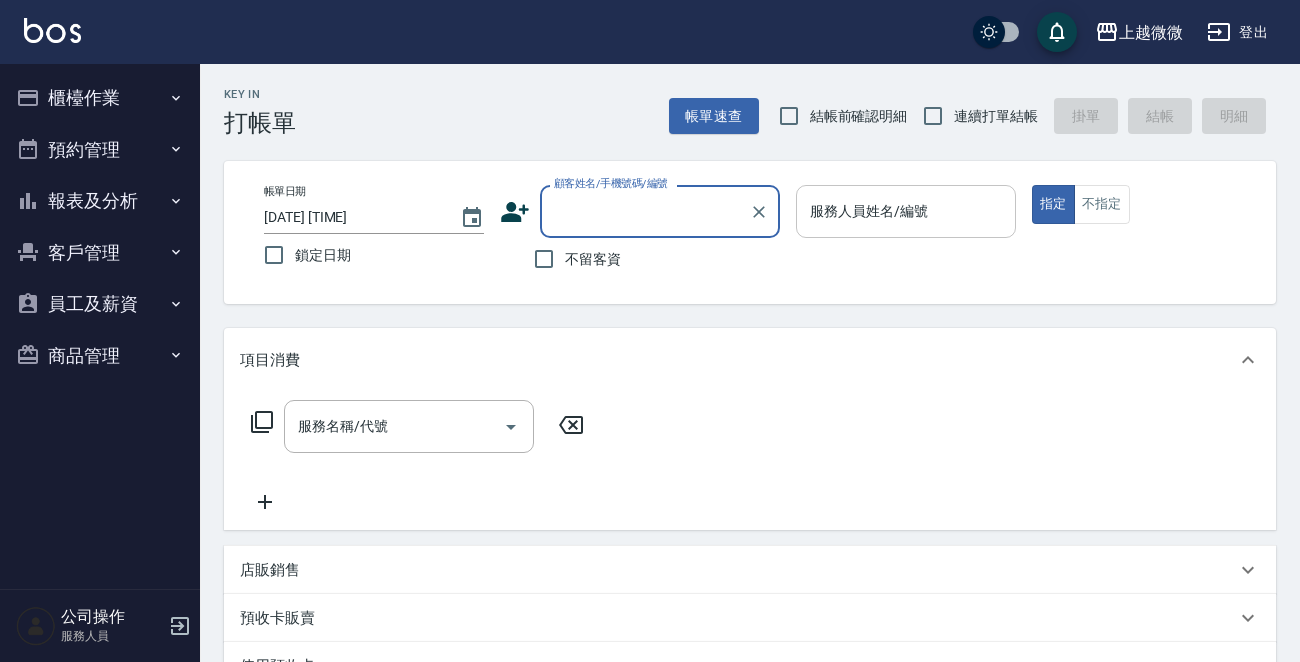 click on "服務人員姓名/編號" at bounding box center (906, 211) 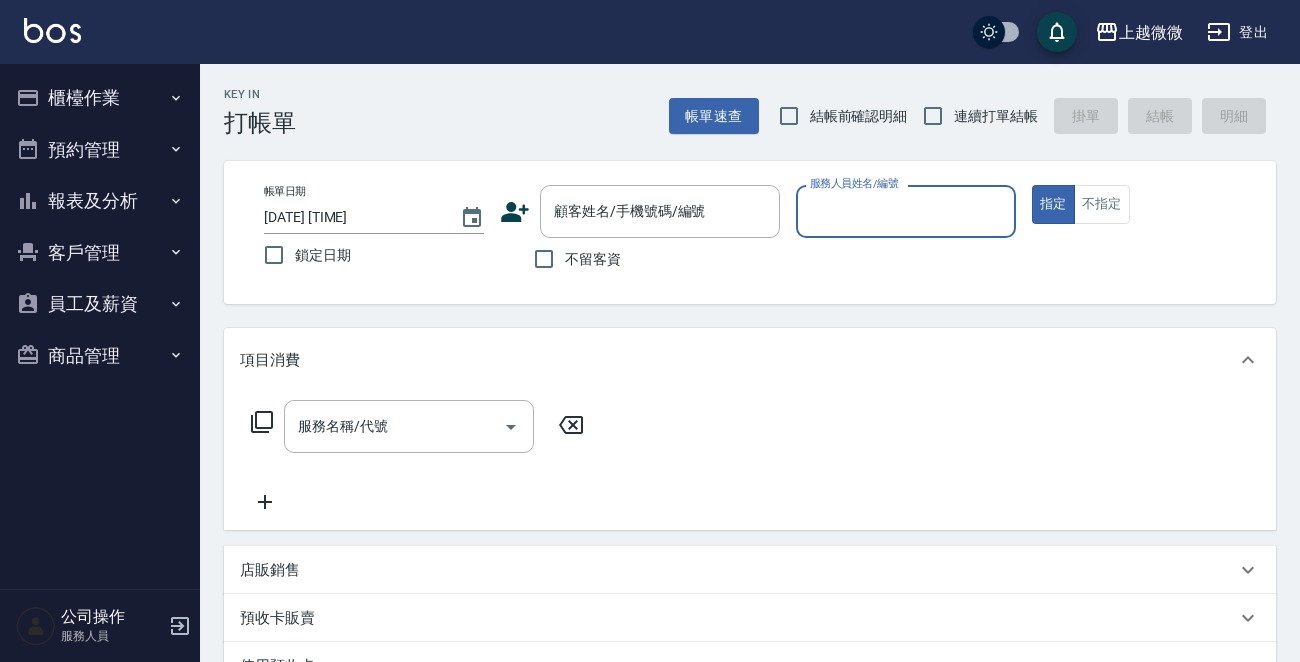 click on "服務人員姓名/編號" at bounding box center [906, 211] 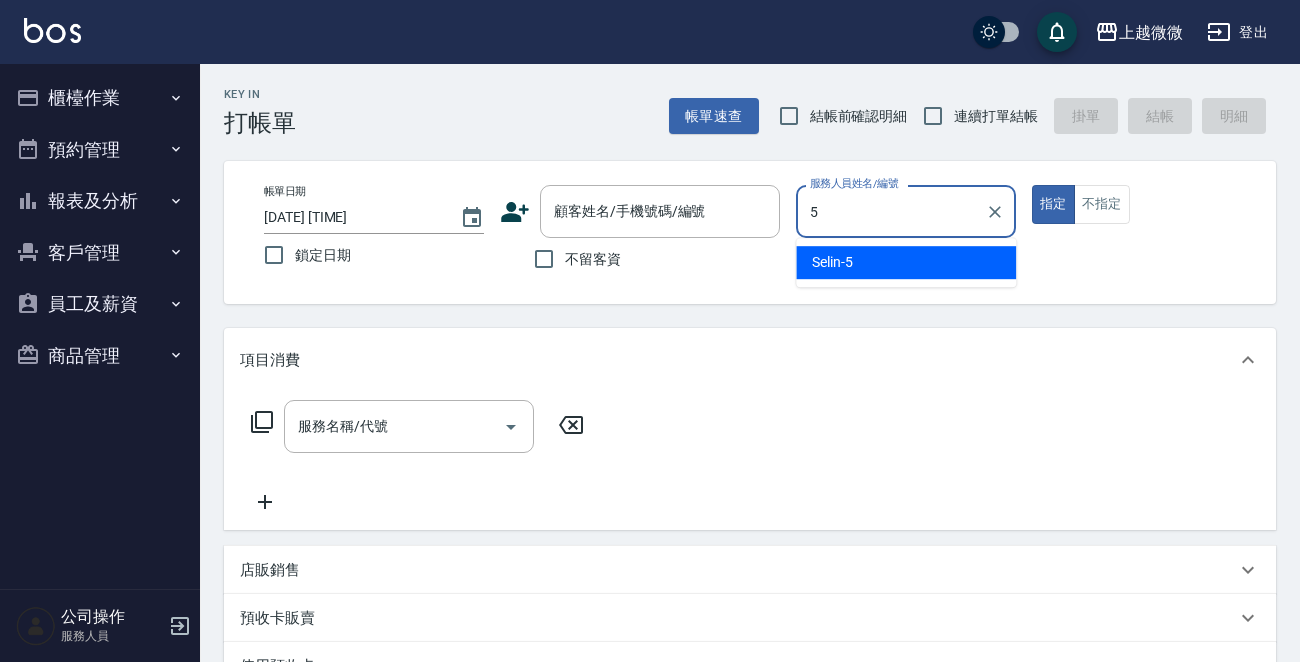 click on "Selin -5" at bounding box center (906, 262) 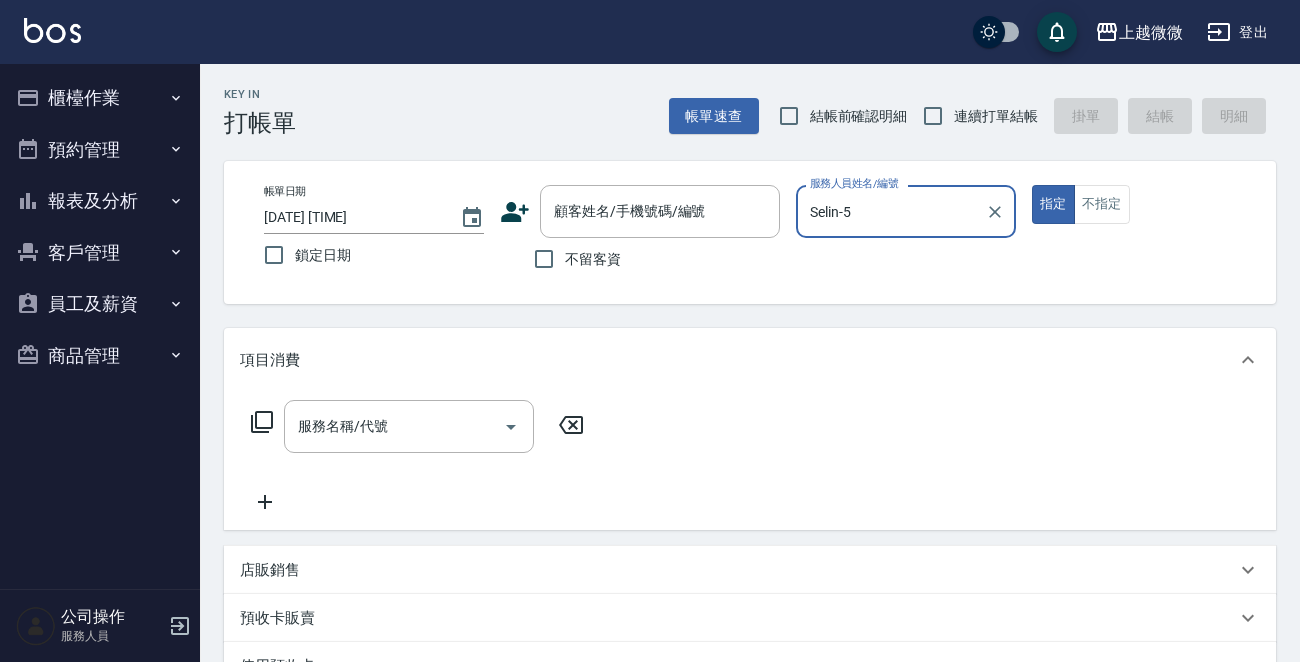 type on "Selin-5" 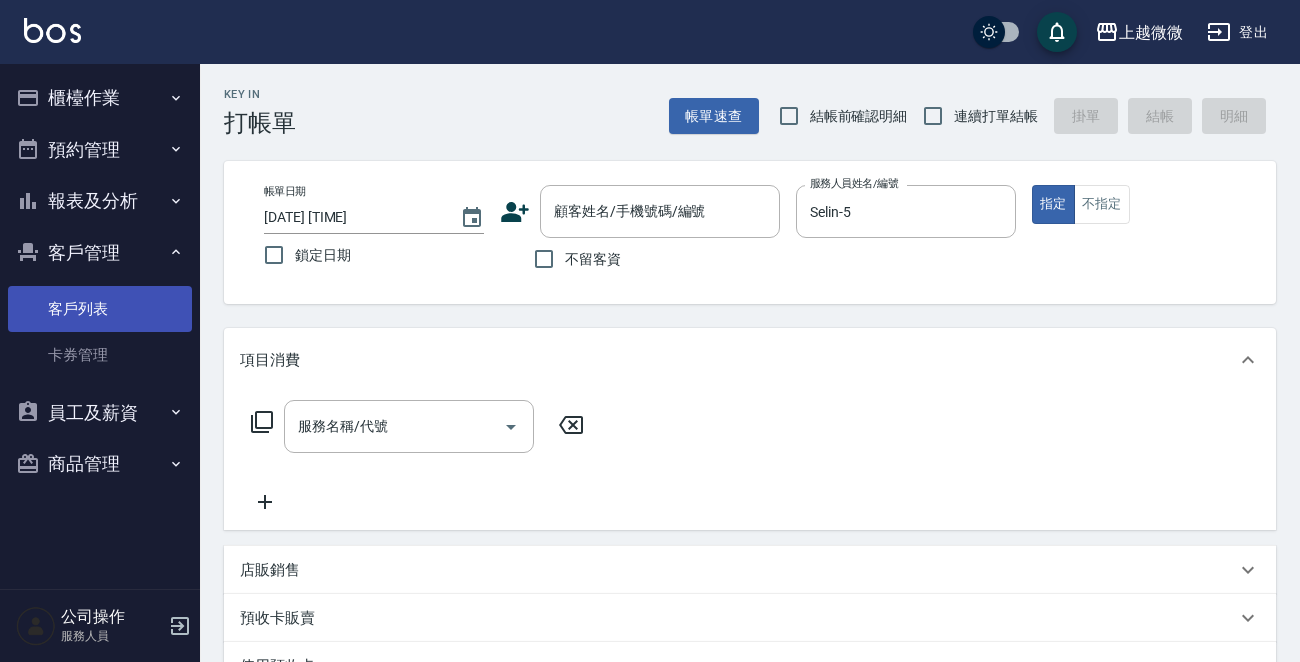 click on "客戶列表 卡券管理" at bounding box center [100, 332] 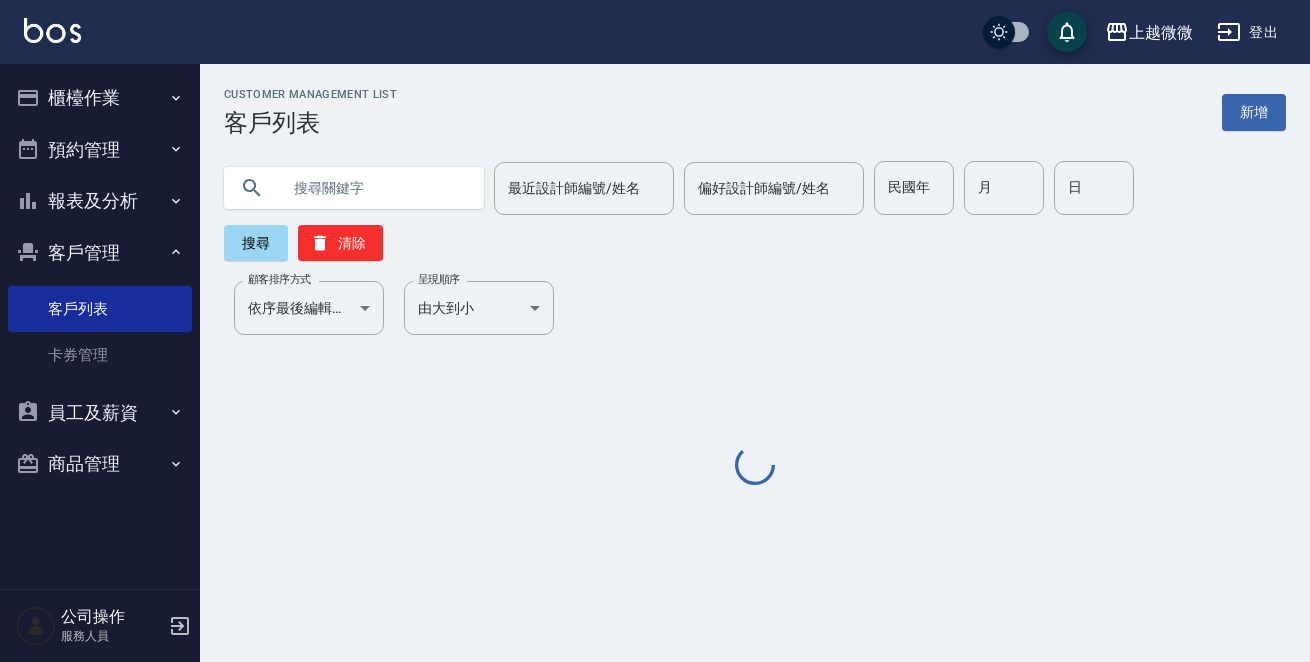 click at bounding box center (374, 188) 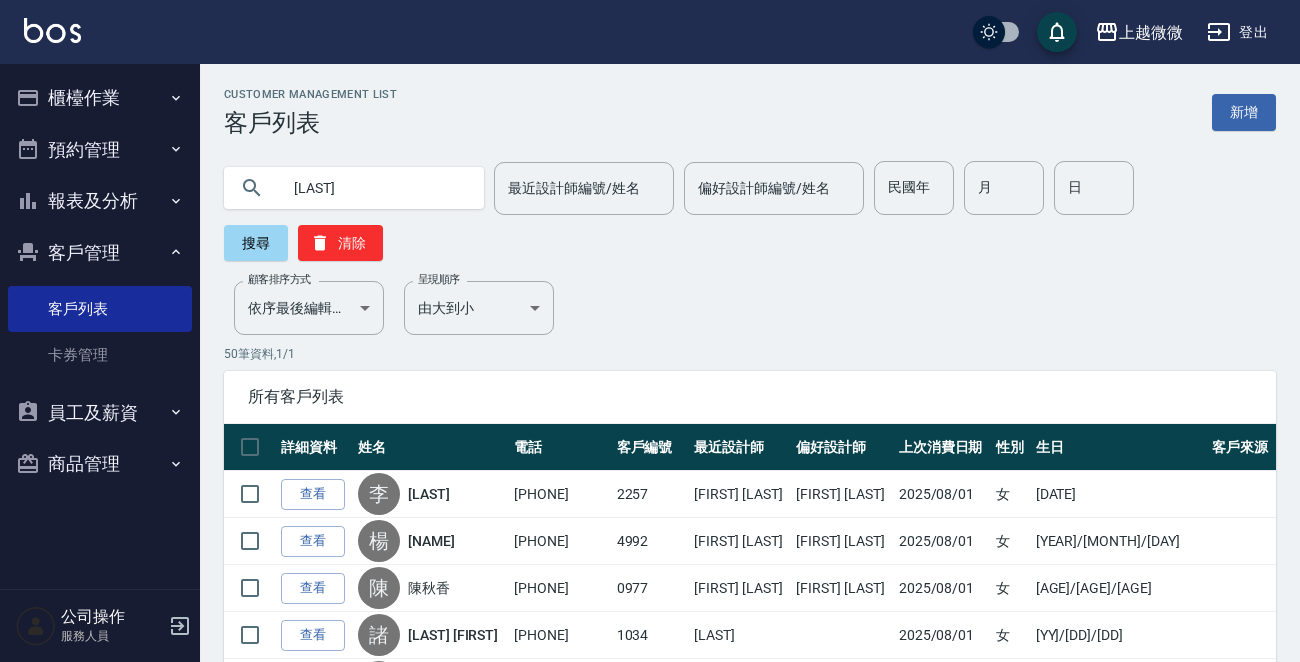 type on "[LAST]" 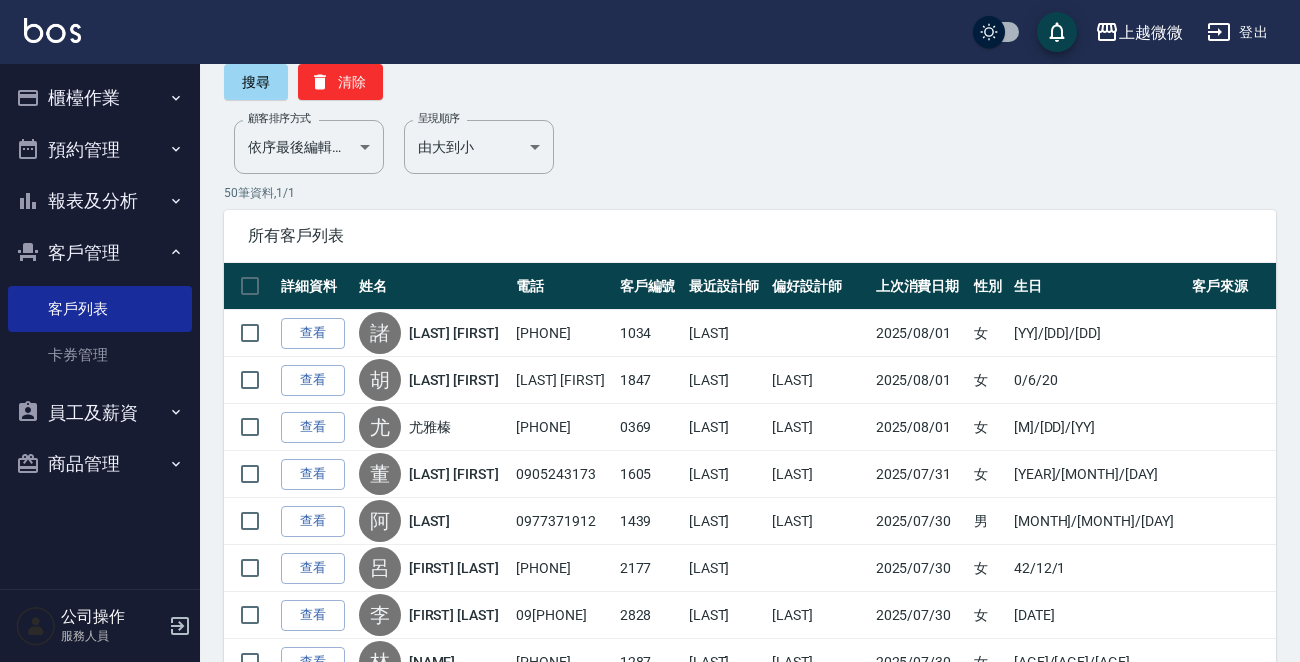 scroll, scrollTop: 0, scrollLeft: 0, axis: both 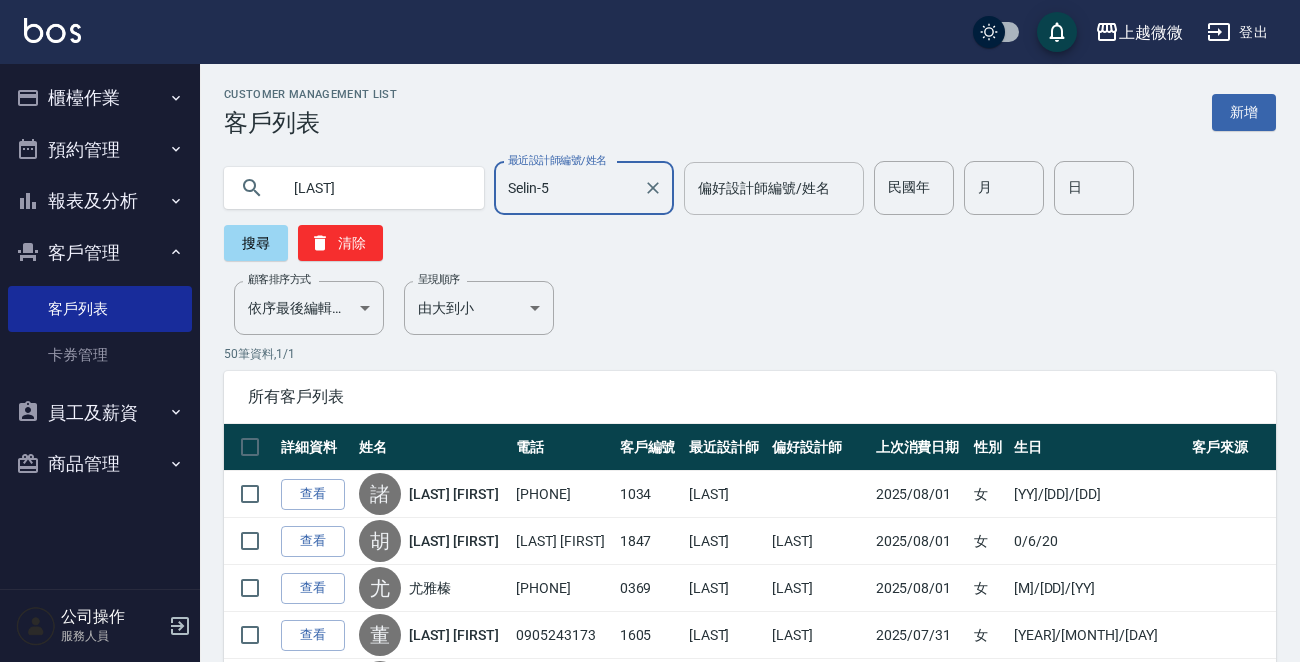 type on "Selin-5" 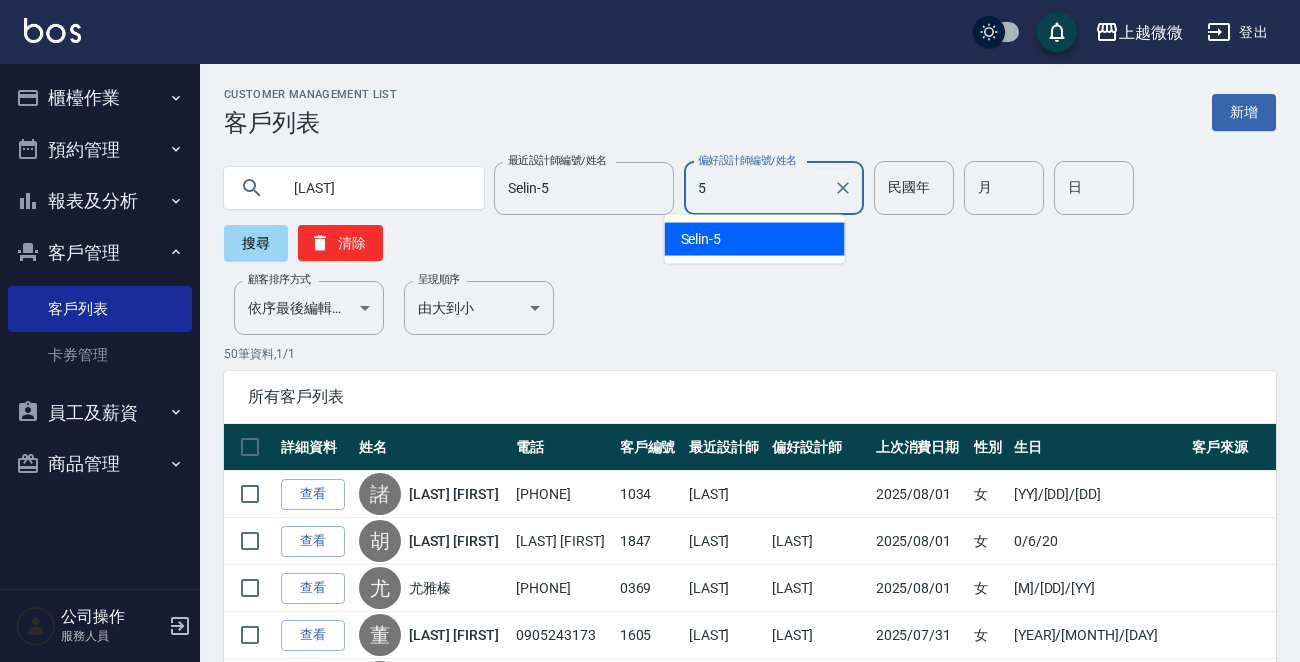 click on "Selin -5" at bounding box center [701, 239] 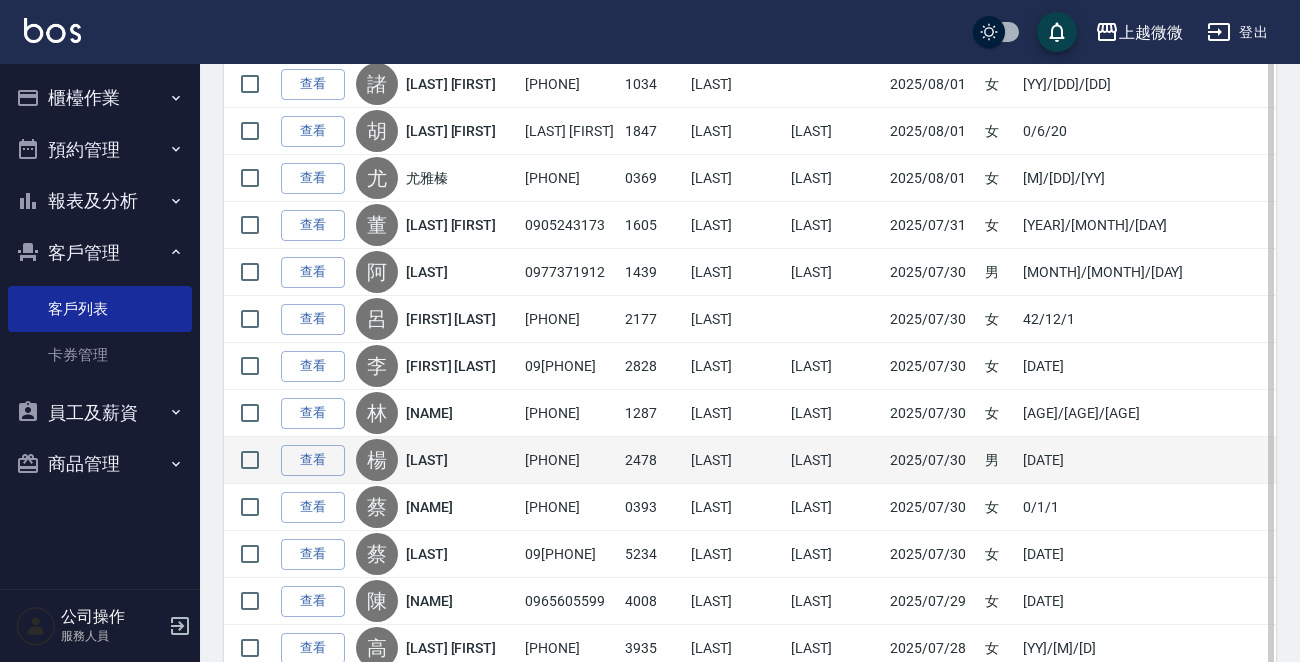 scroll, scrollTop: 500, scrollLeft: 0, axis: vertical 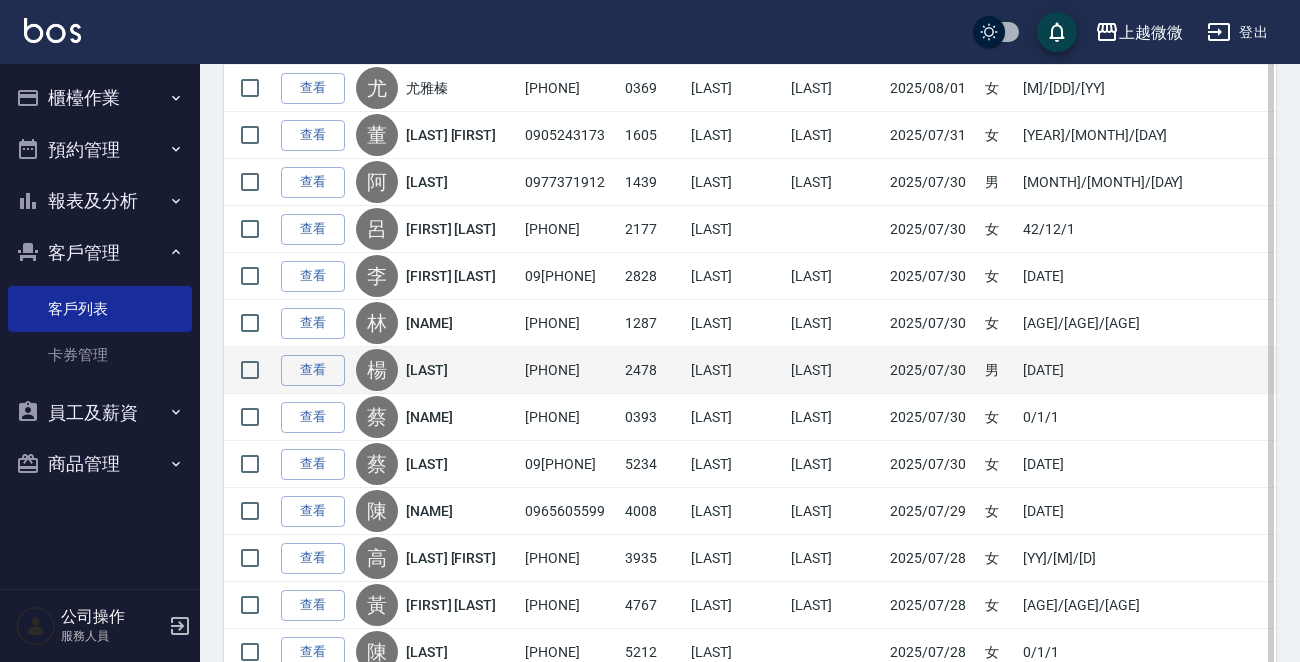 type on "Selin-5" 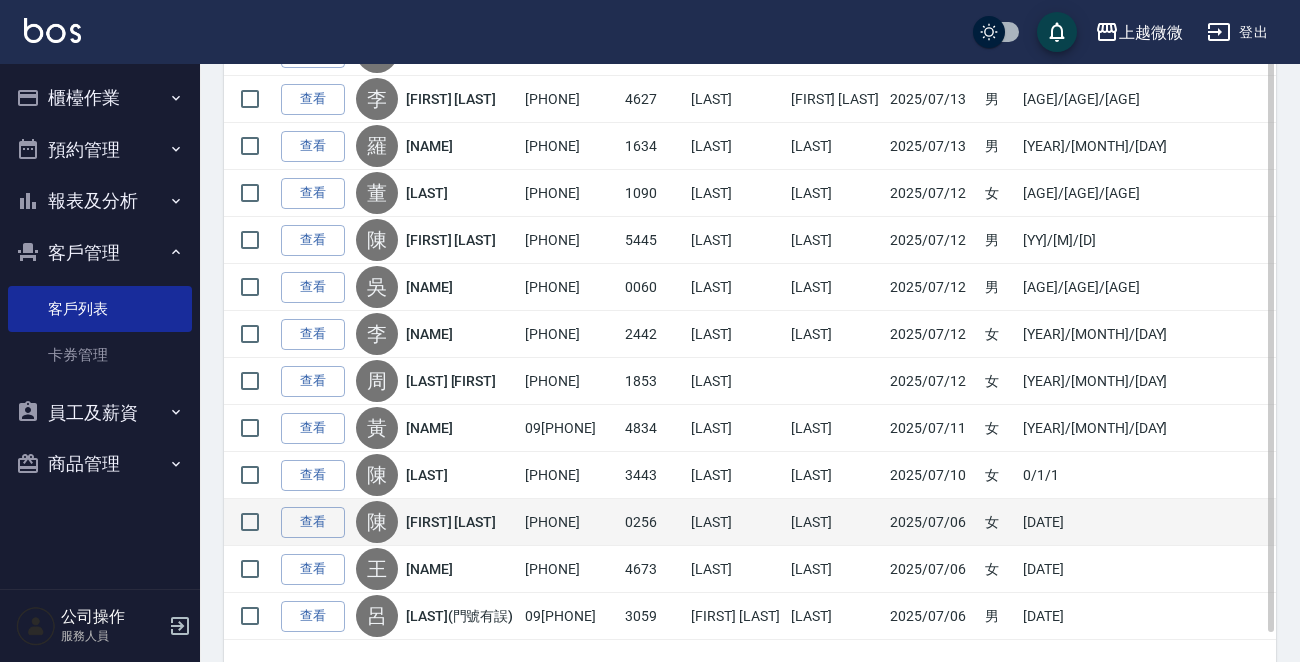 scroll, scrollTop: 2247, scrollLeft: 0, axis: vertical 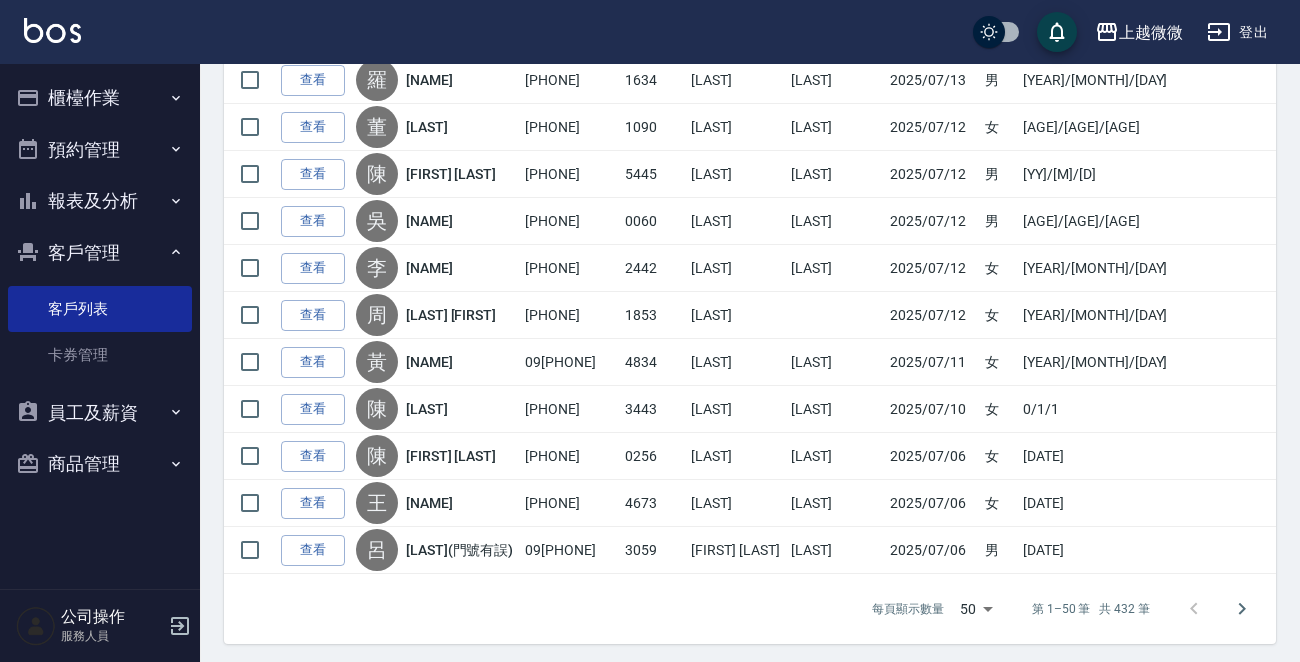 click 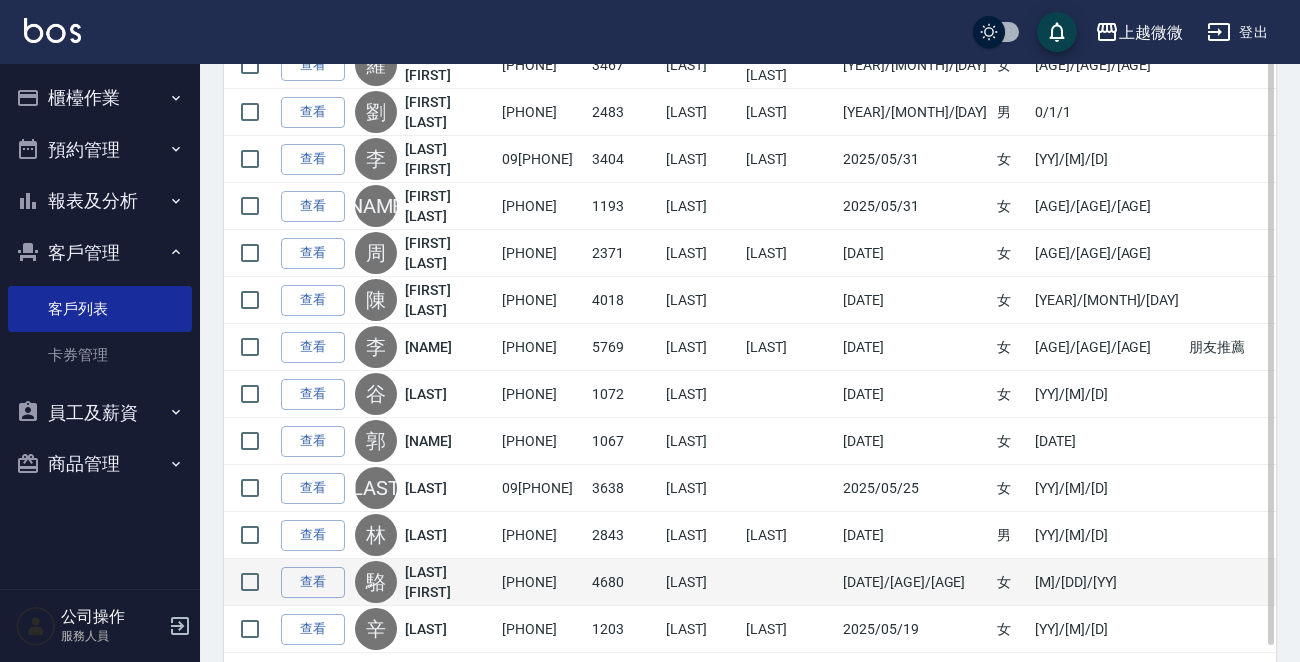 scroll, scrollTop: 2247, scrollLeft: 0, axis: vertical 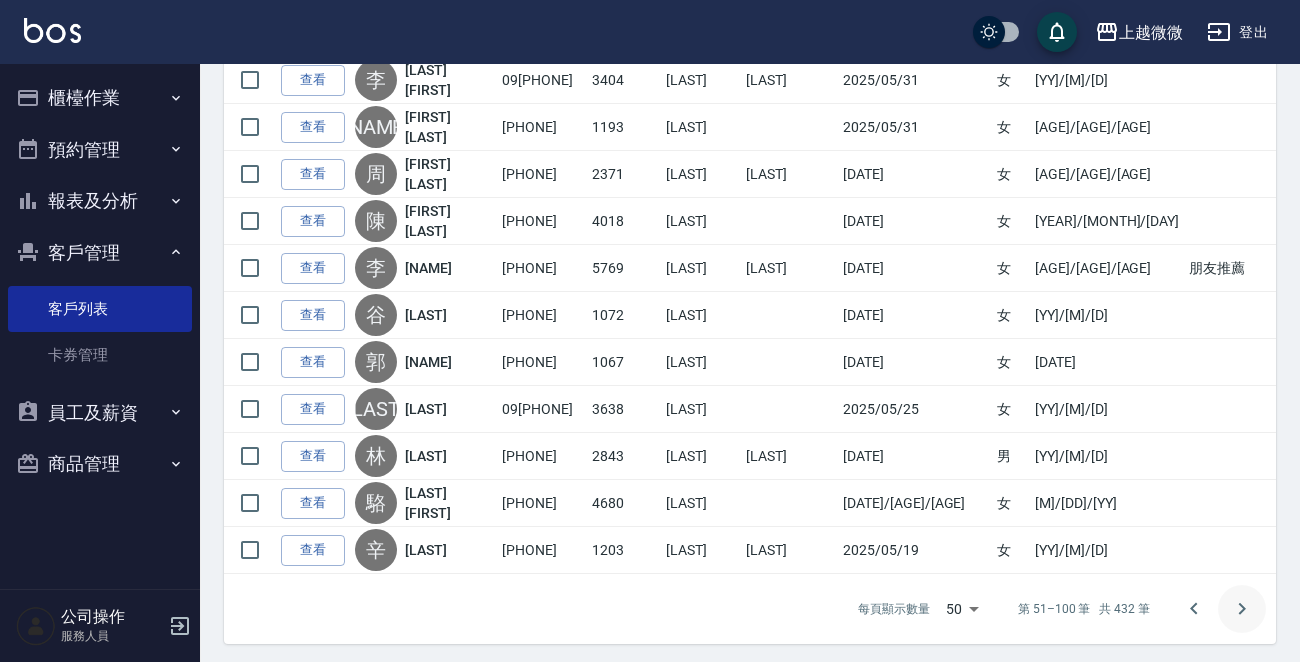 click 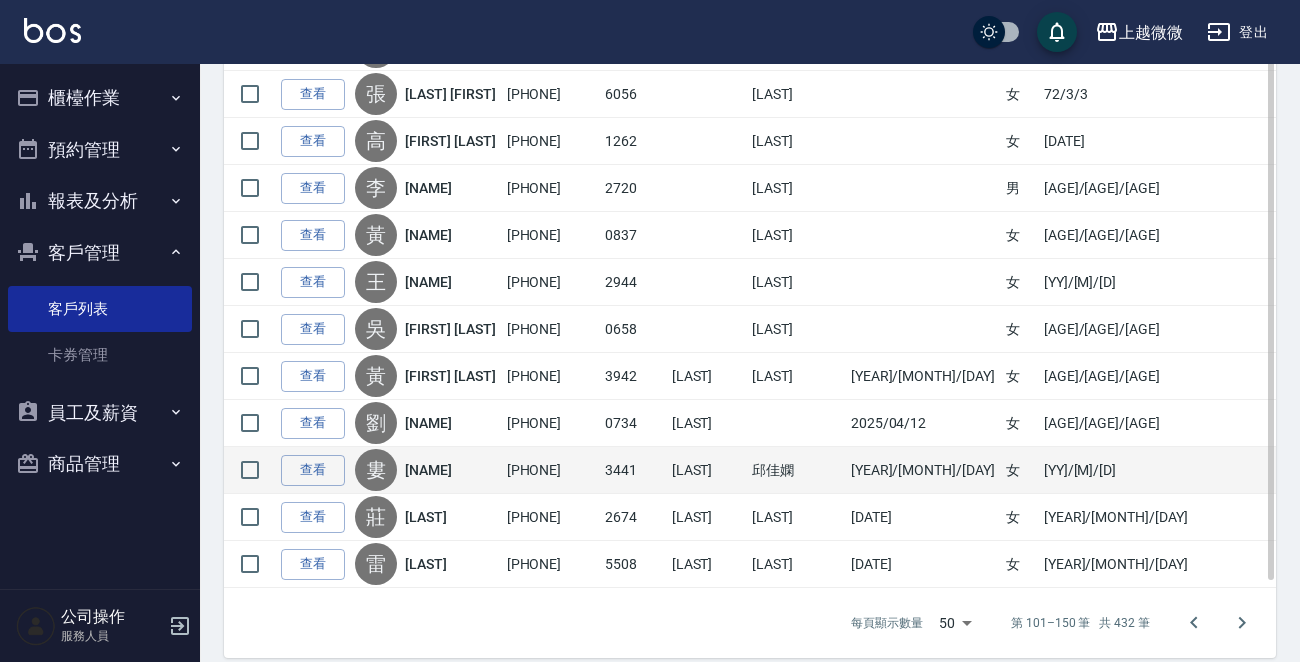 scroll, scrollTop: 2247, scrollLeft: 0, axis: vertical 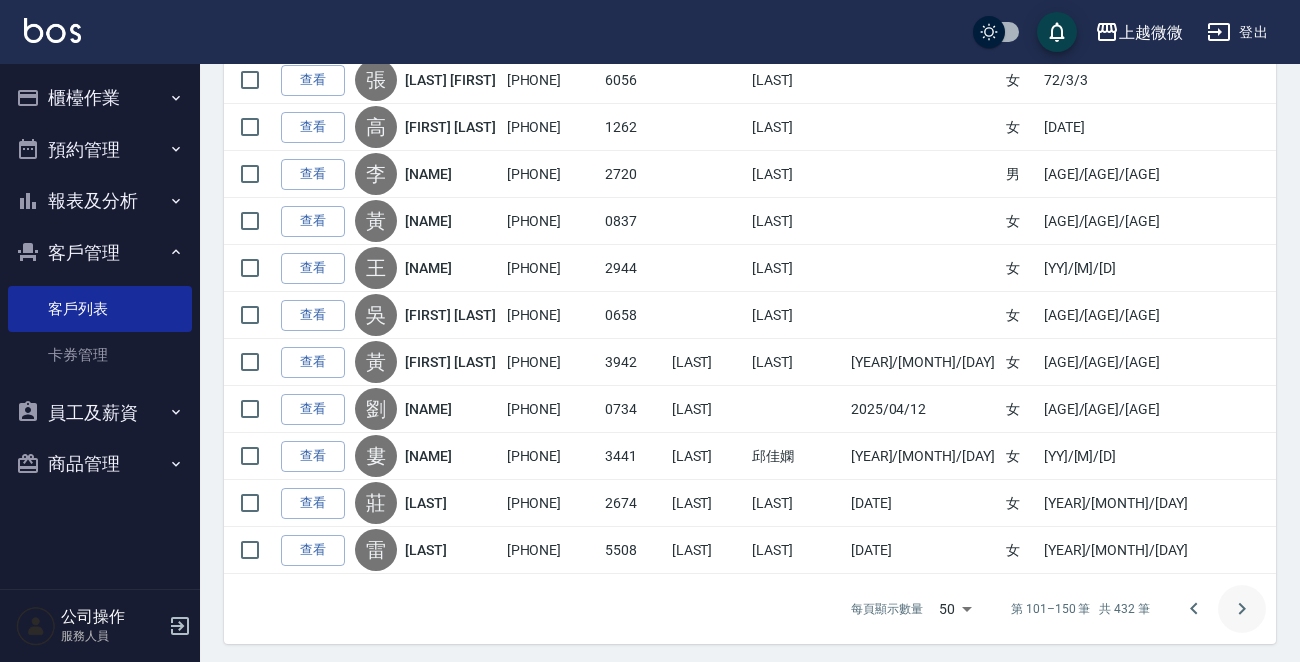 click 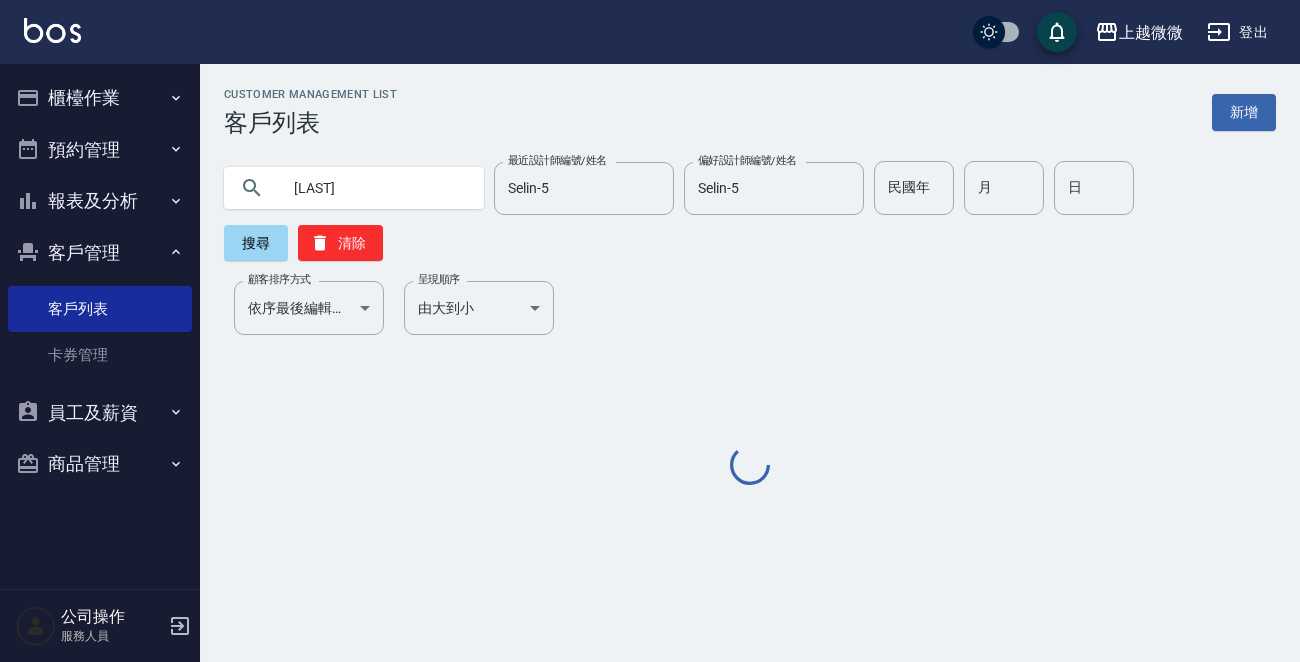 scroll, scrollTop: 0, scrollLeft: 0, axis: both 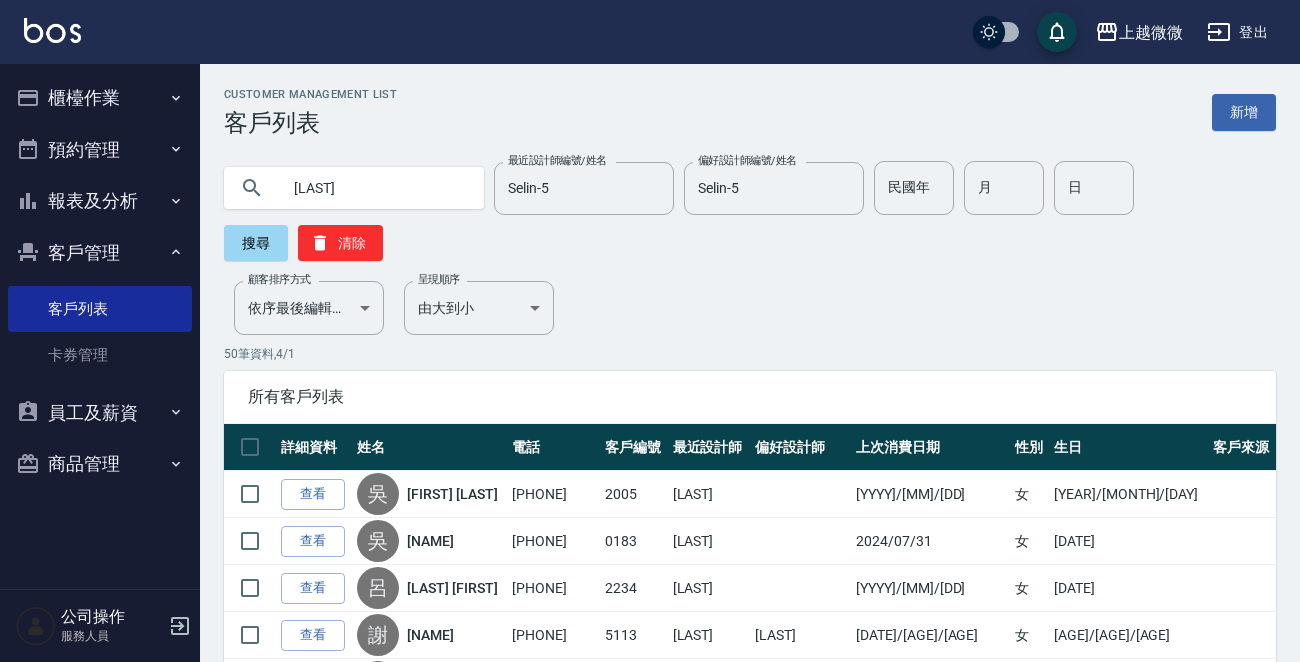 click on "[LAST]" at bounding box center (374, 188) 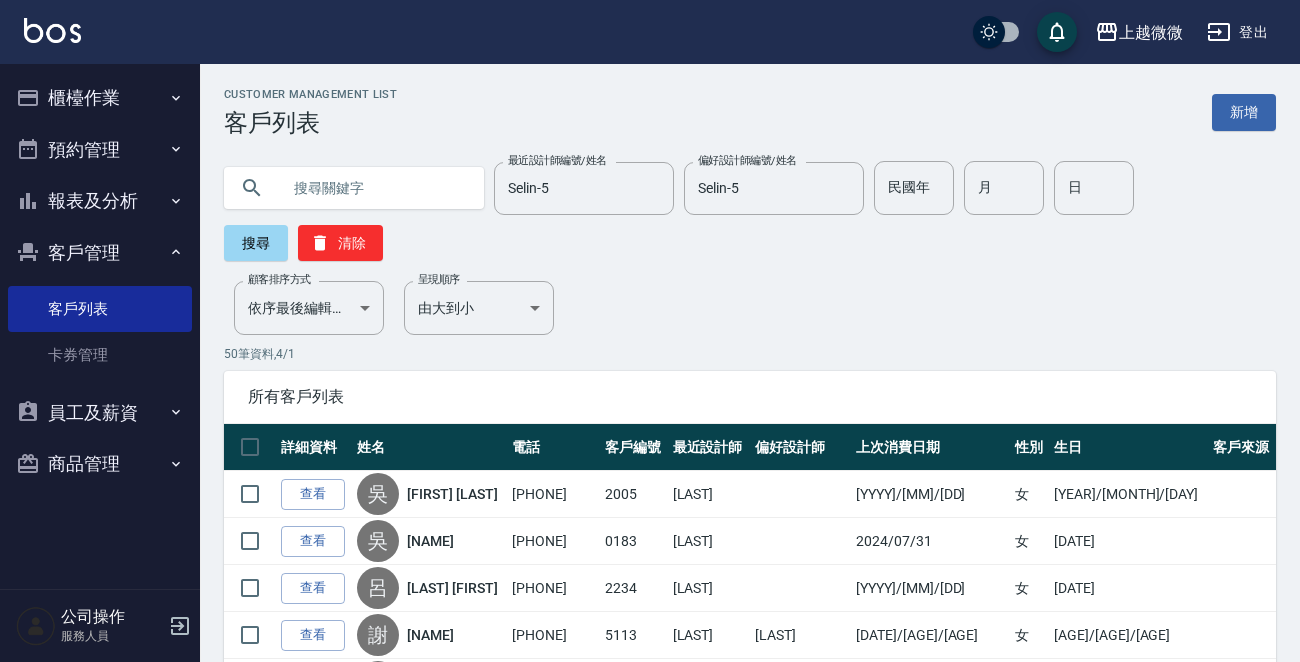 type 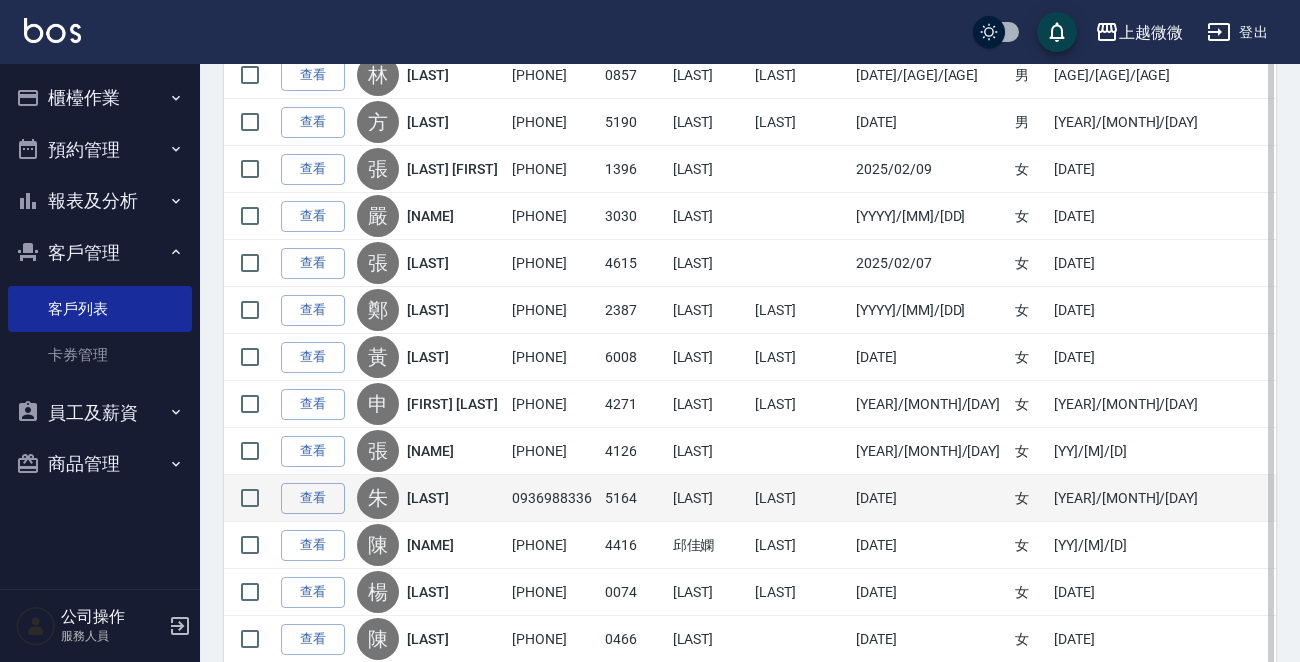 scroll, scrollTop: 2247, scrollLeft: 0, axis: vertical 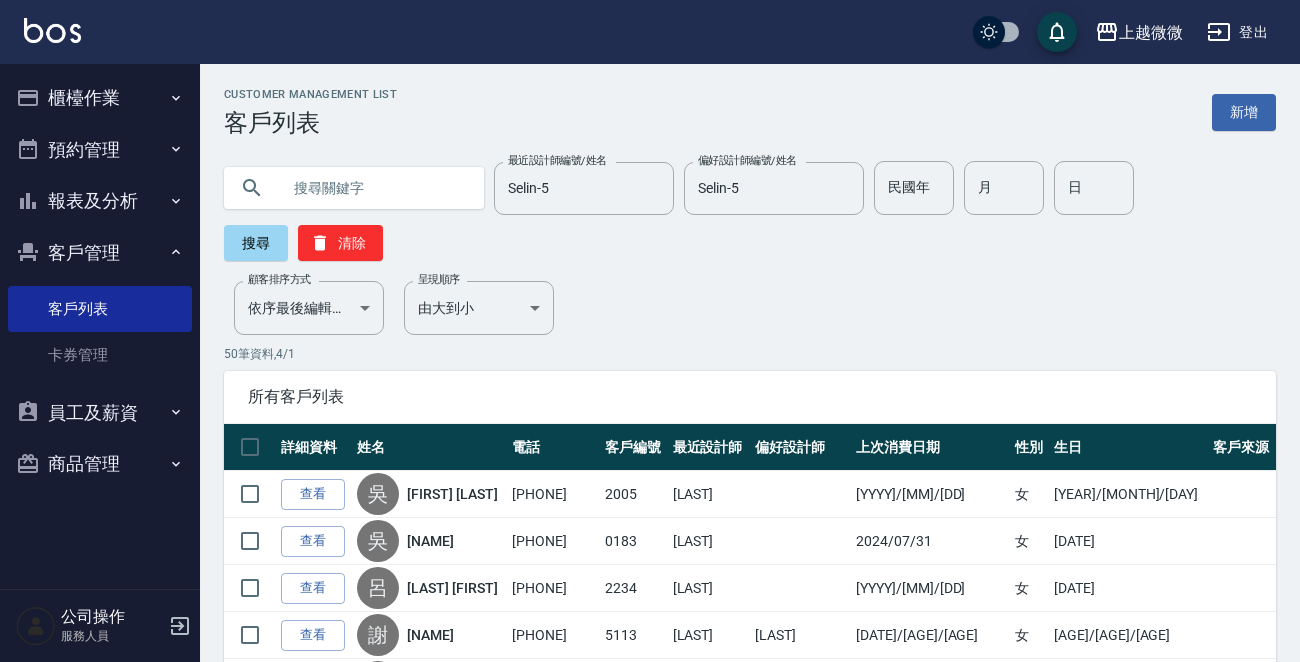 click 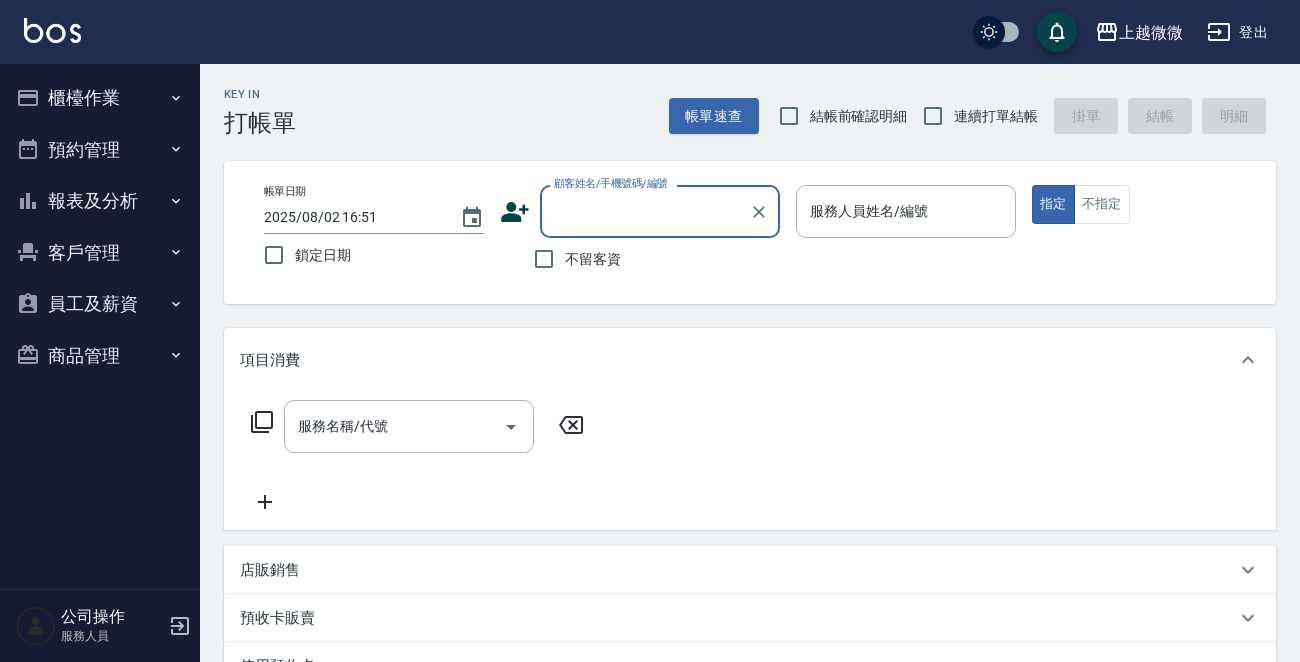 click on "客戶管理" at bounding box center (100, 253) 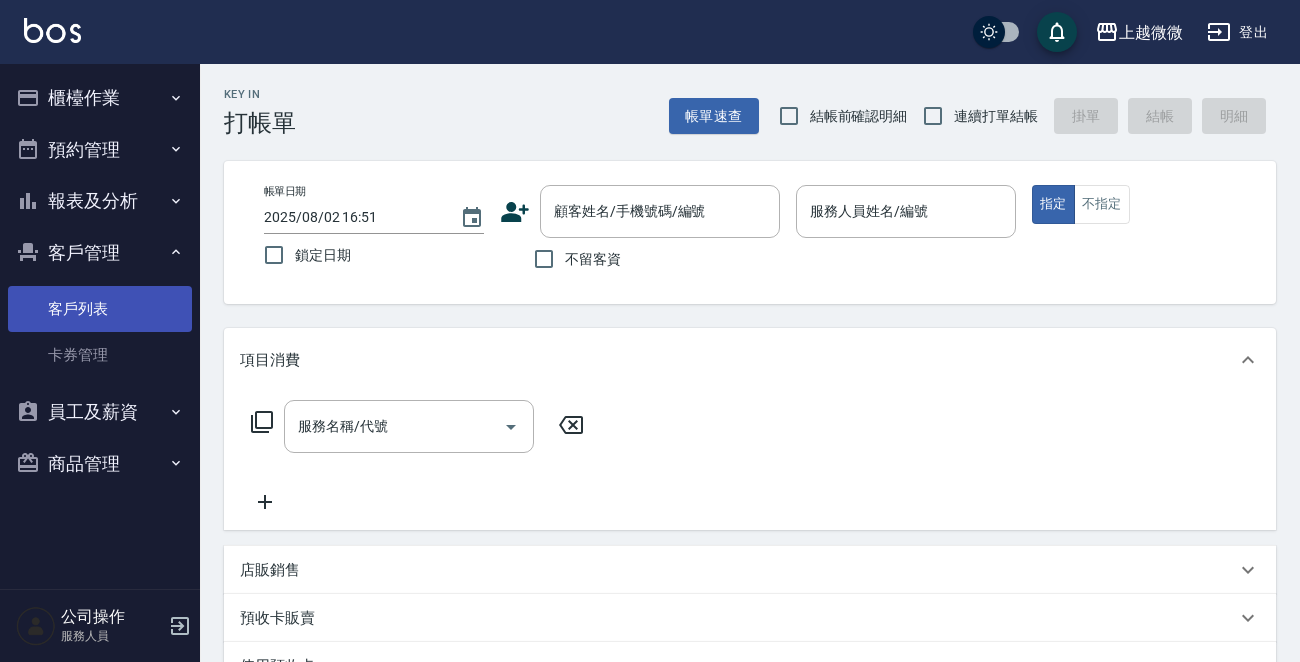 click on "客戶列表" at bounding box center (100, 309) 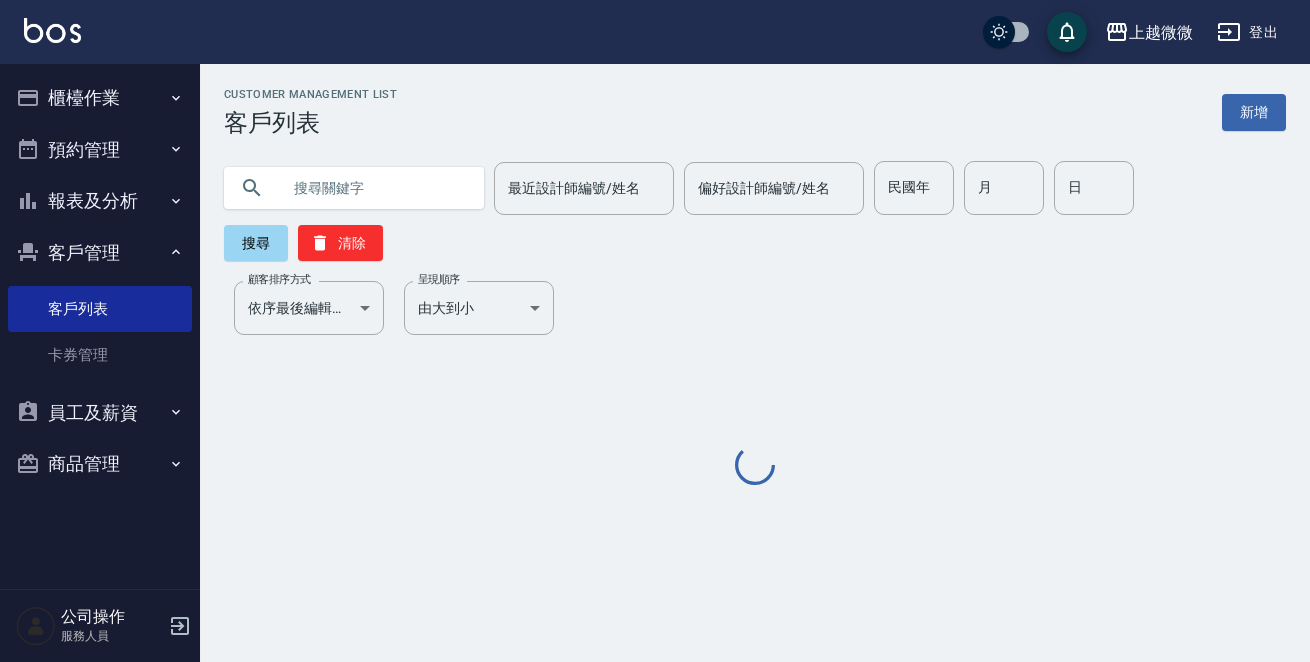 click at bounding box center (374, 188) 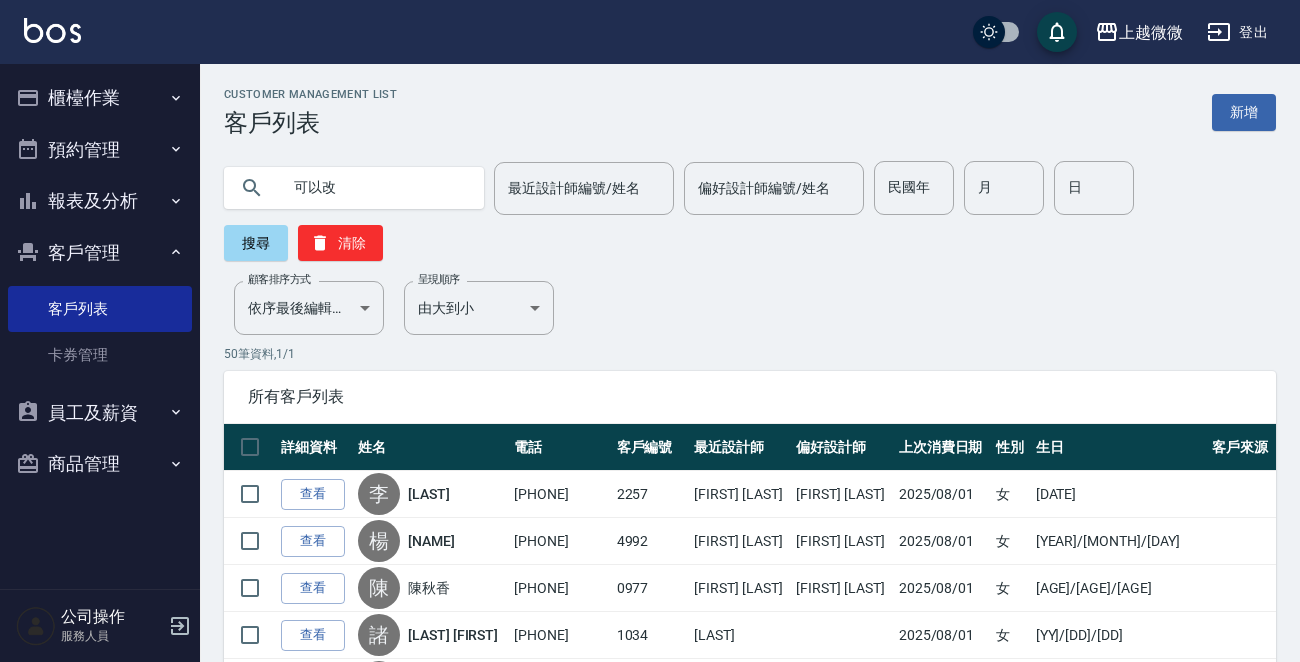 type on "可以改" 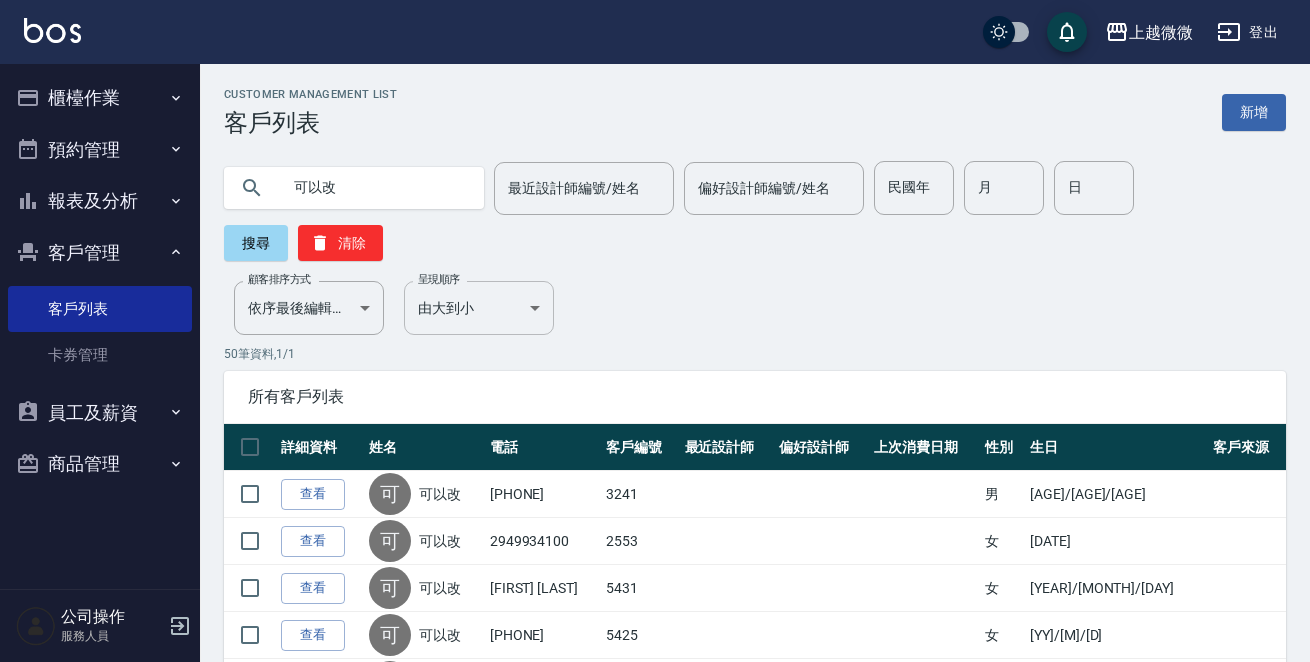 click on "客戶列表 新增 可以改 最近設計師編號/姓名 最近設計師編號/姓名 偏好設計師編號/姓名 偏好設計師編號/姓名 民國年 民國年 月 月 日 日 搜尋 清除 顧客排序方式 依序最後編輯時間 UPDATEDAT 顧客排序方式 呈現順序 由大到小 DESC 呈現順序 50  筆資料,  1 / 1 所有客戶列表 詳細資料 姓名 電話 客戶編號 最近設計師 偏好設計師 上次消費日期 性別 生日 客戶來源 查看 可 可以改 [PHONE] 3241 男 [YEAR]/[MONTH]/[DAY] 可" at bounding box center [655, 1457] 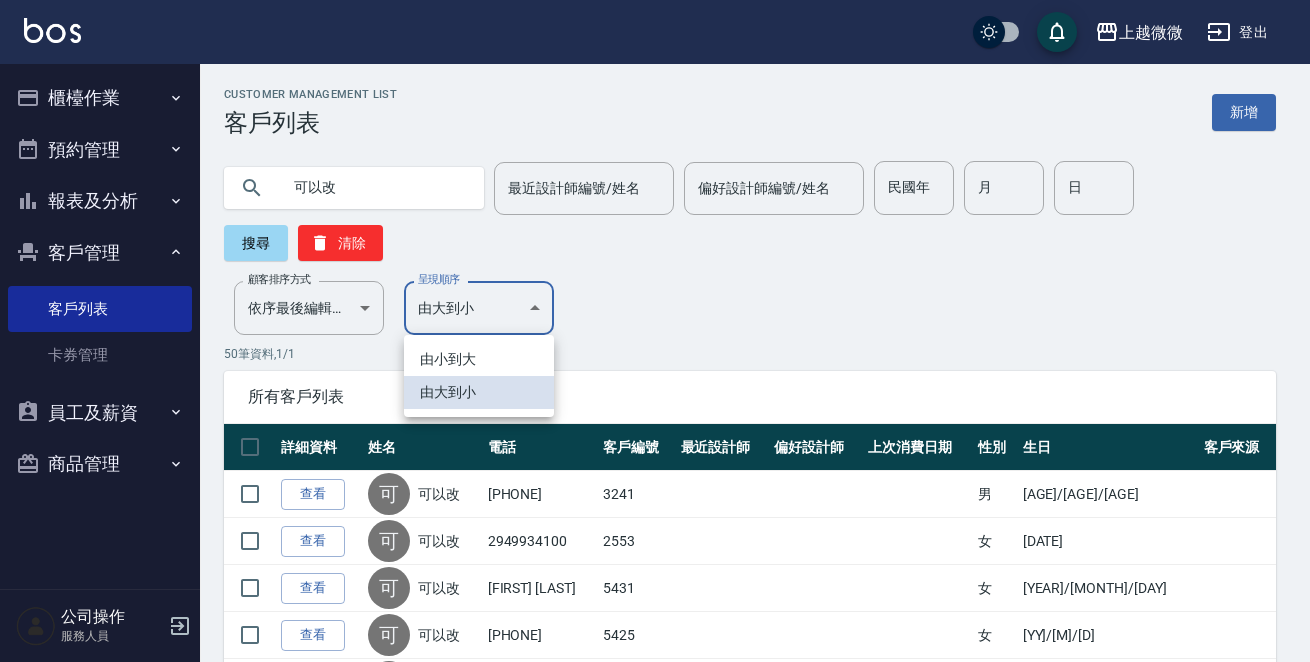 click on "由小到大" at bounding box center [479, 359] 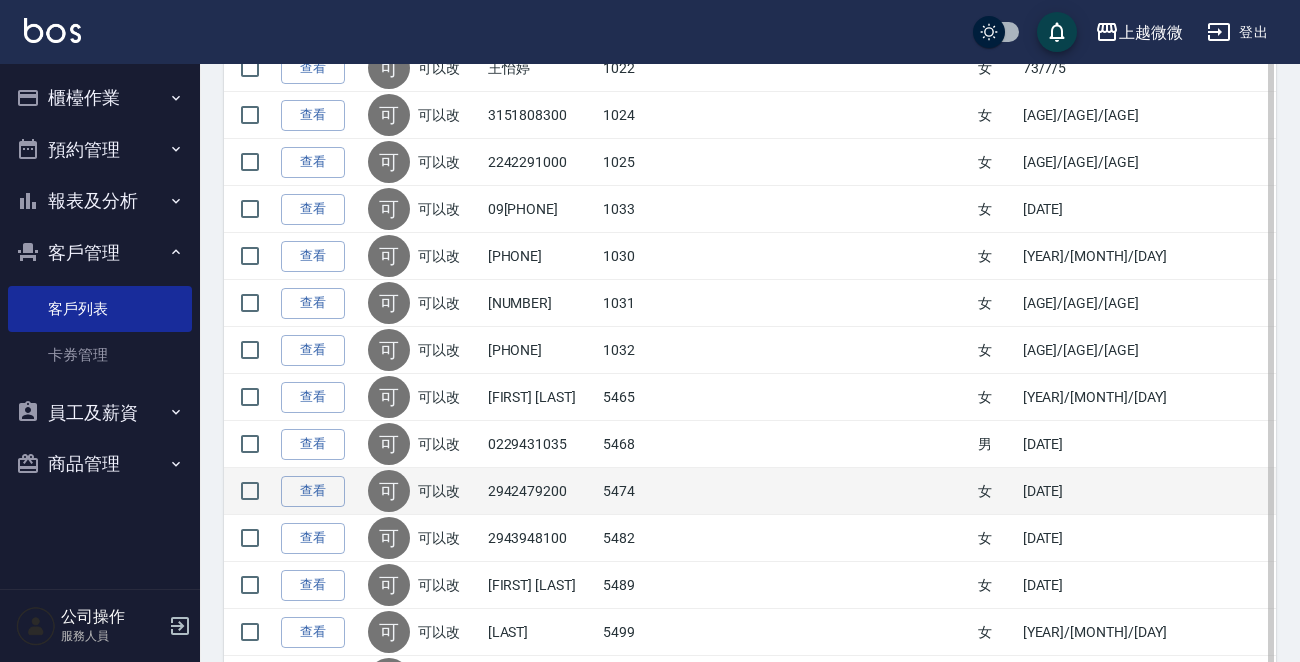 scroll, scrollTop: 1200, scrollLeft: 0, axis: vertical 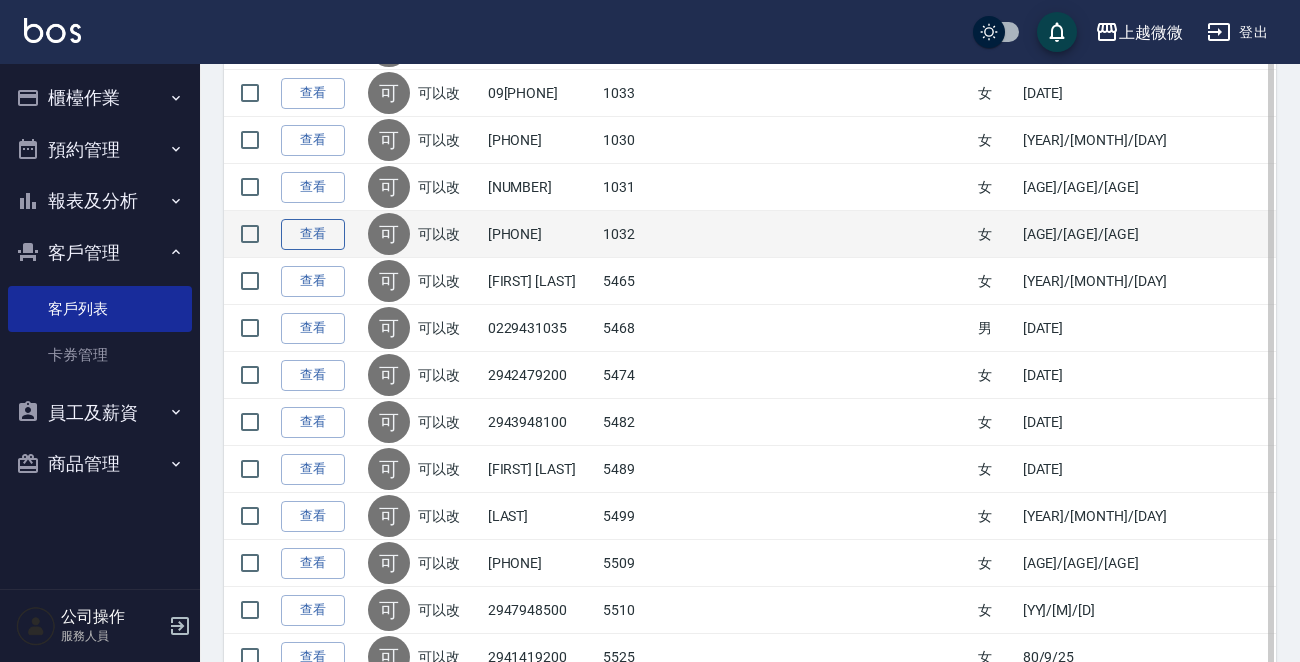 click on "查看" at bounding box center (313, 234) 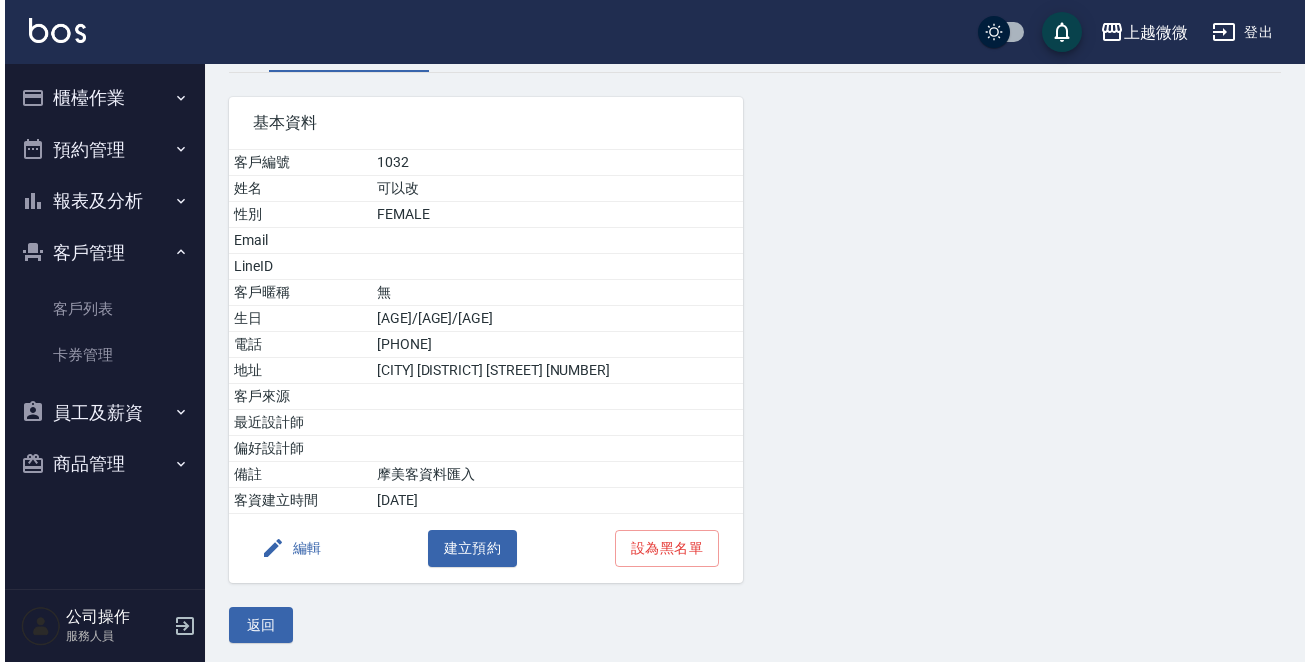 scroll, scrollTop: 124, scrollLeft: 0, axis: vertical 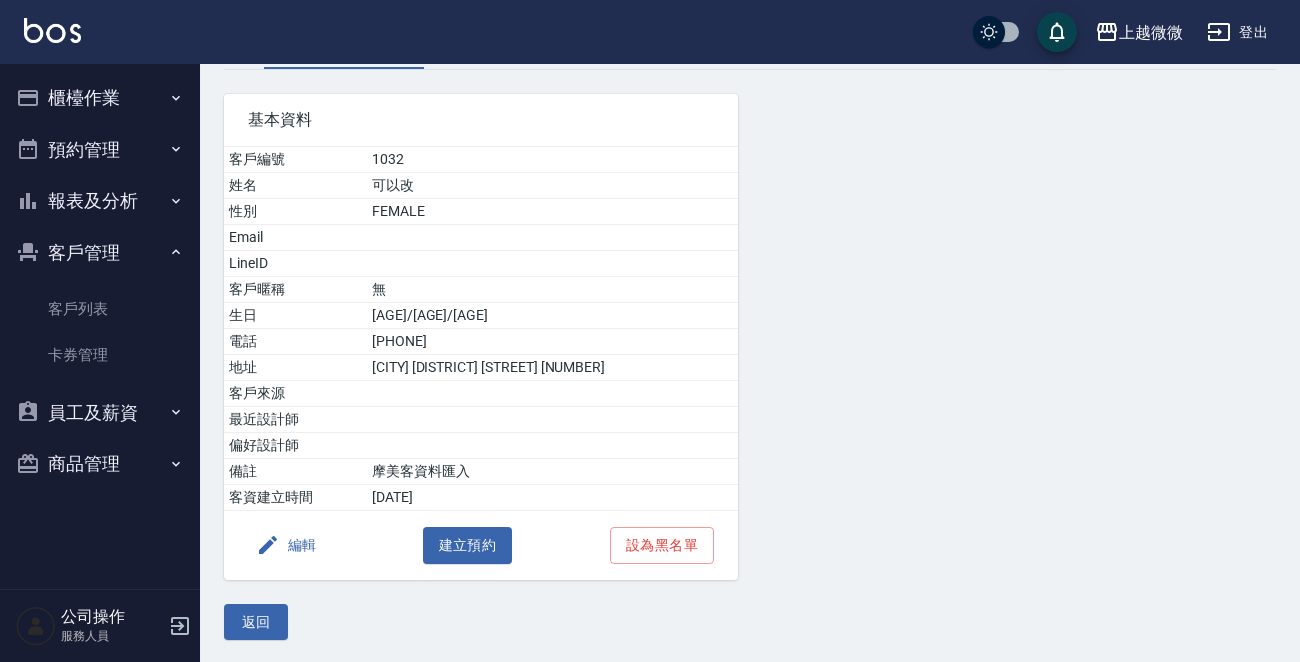 click on "編輯" at bounding box center [286, 545] 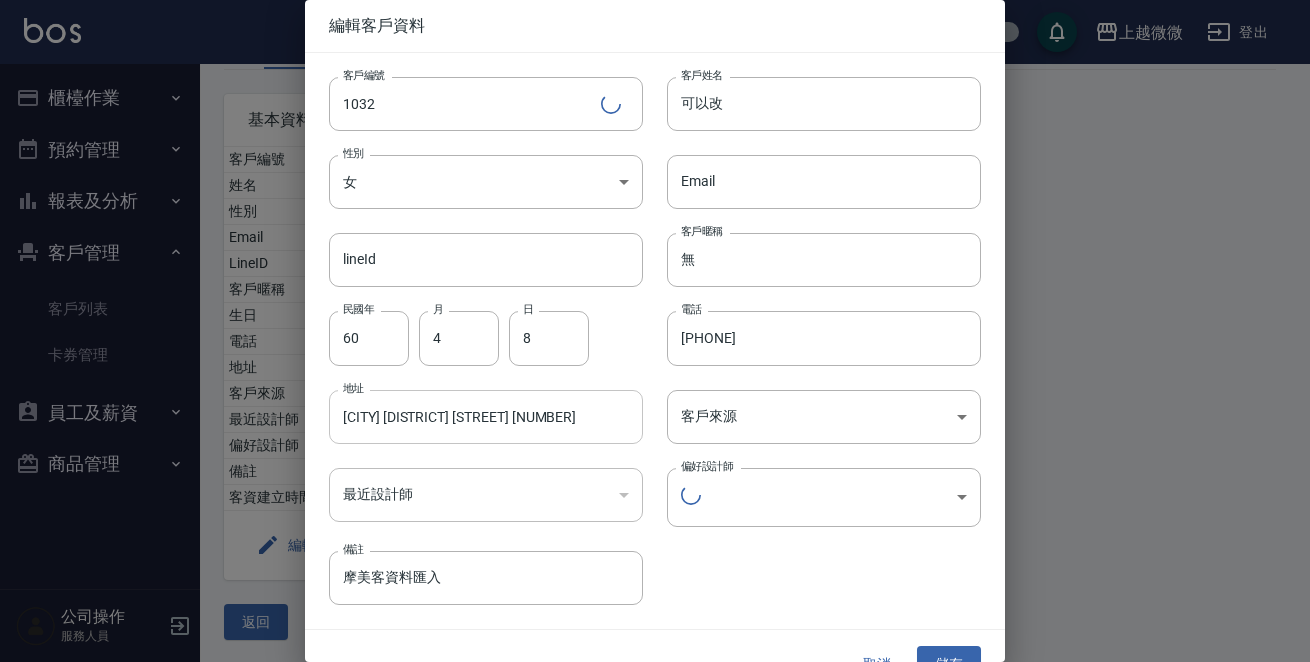 type 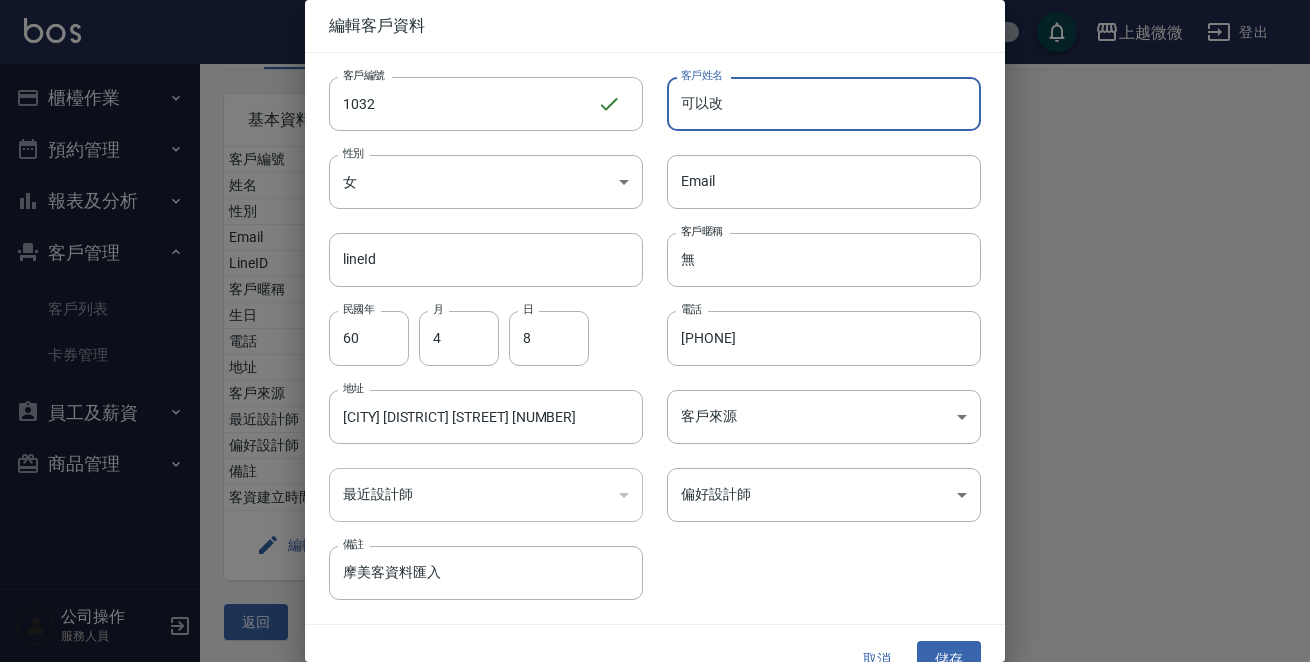 drag, startPoint x: 732, startPoint y: 113, endPoint x: 300, endPoint y: 79, distance: 433.3359 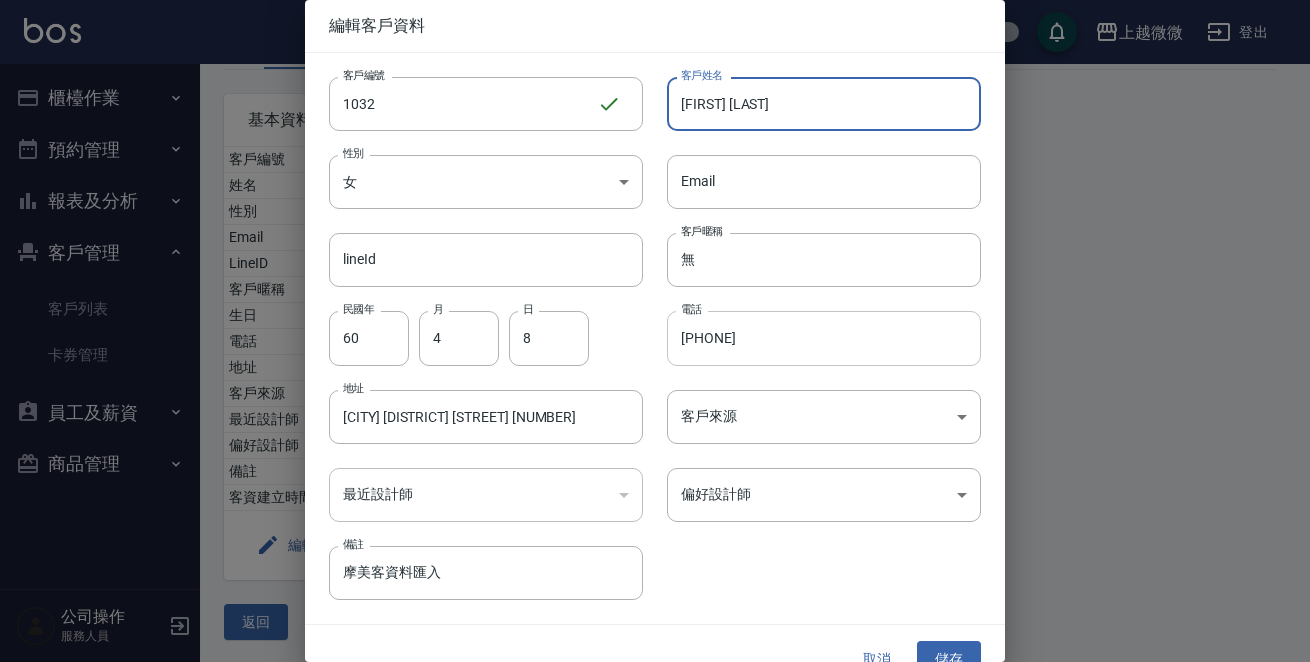type on "[FIRST] [LAST]" 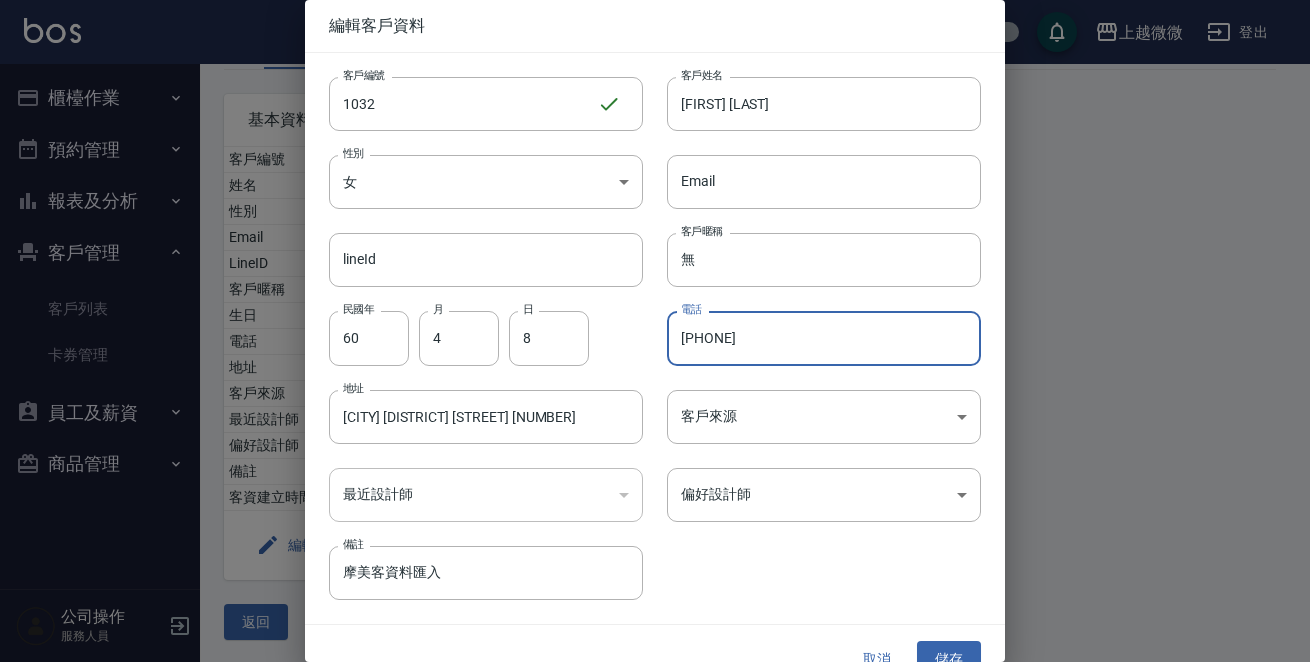 drag, startPoint x: 782, startPoint y: 325, endPoint x: 155, endPoint y: 332, distance: 627.03906 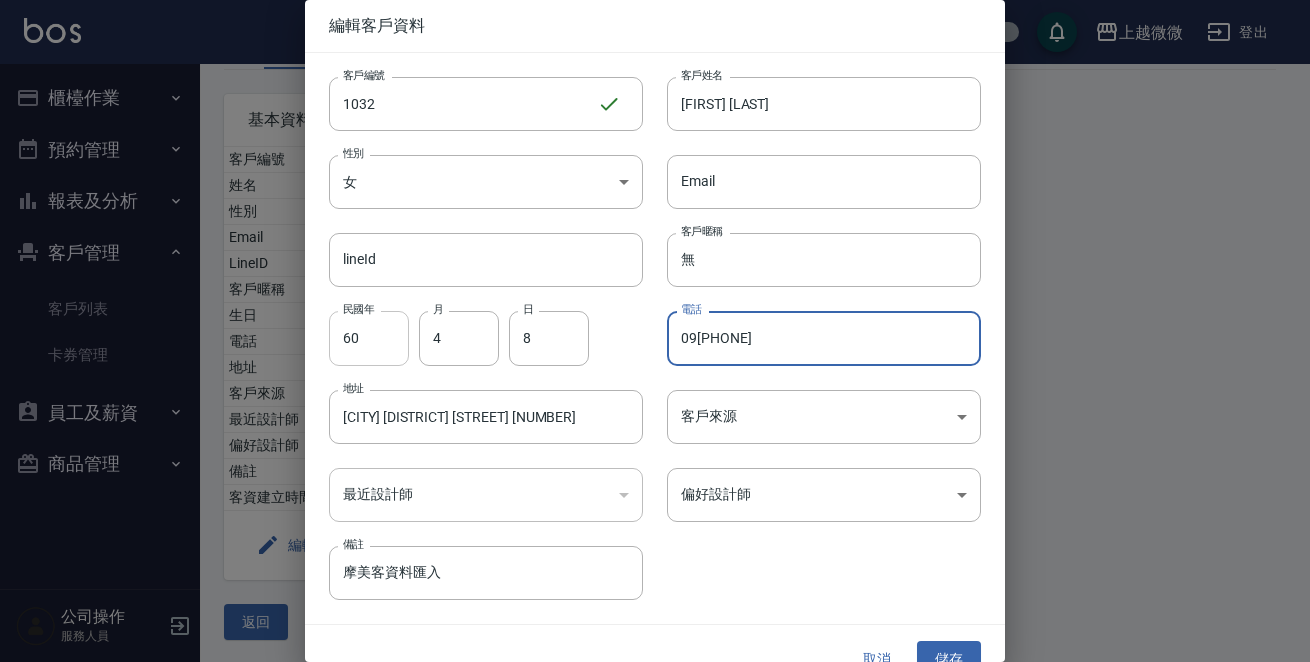 type on "09[PHONE]" 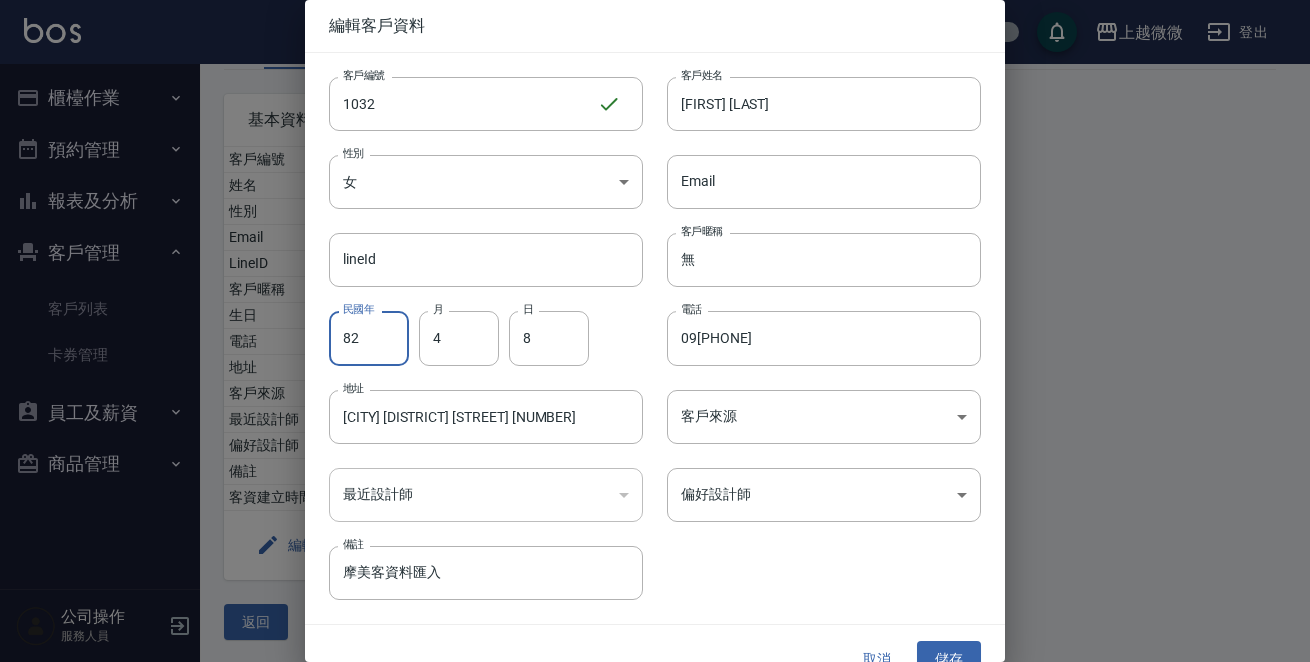 type on "82" 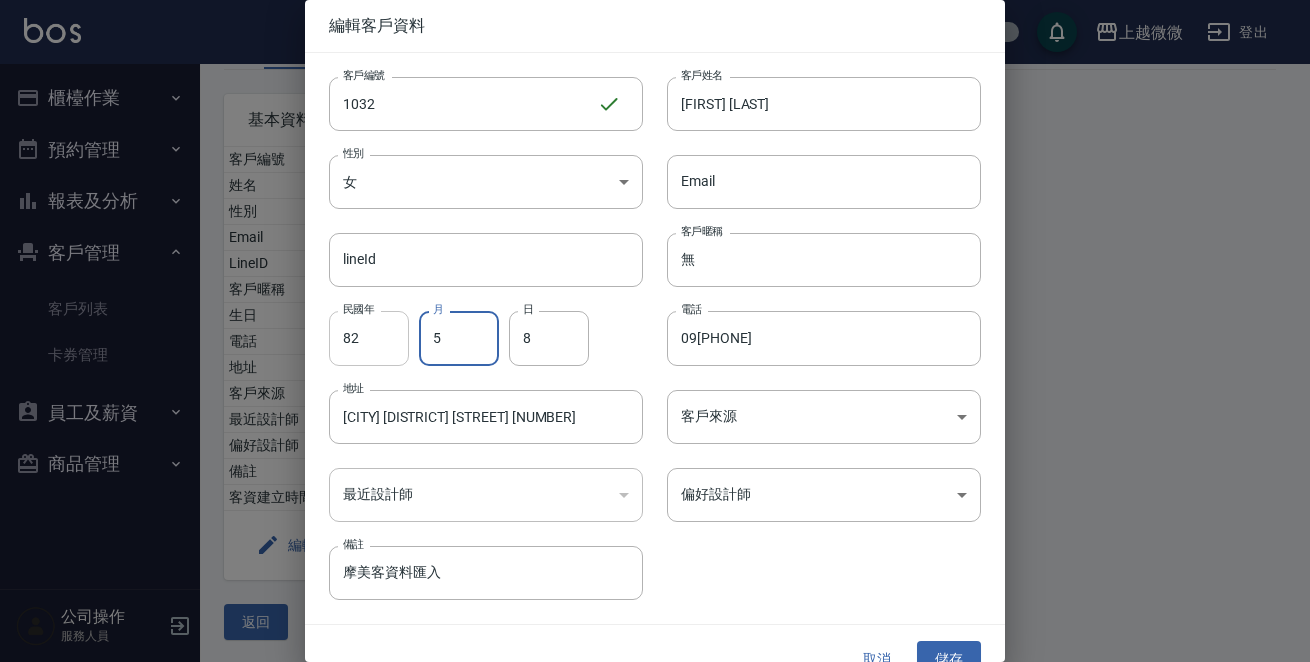 type on "5" 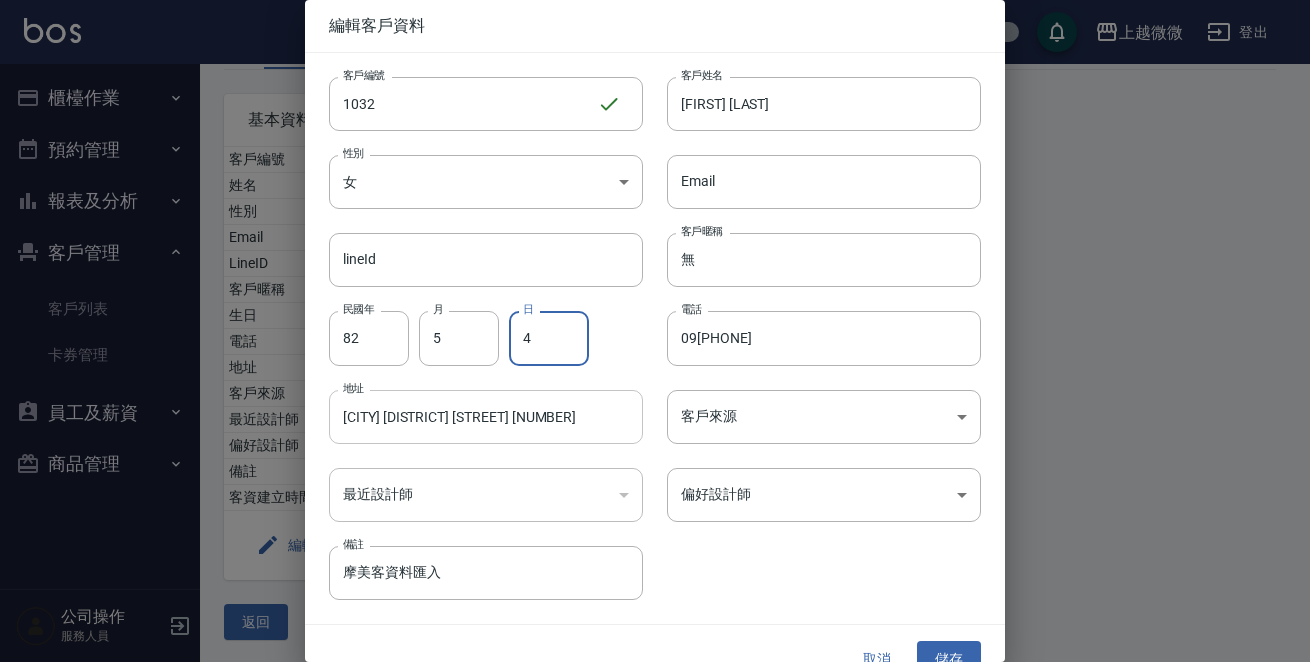 type on "4" 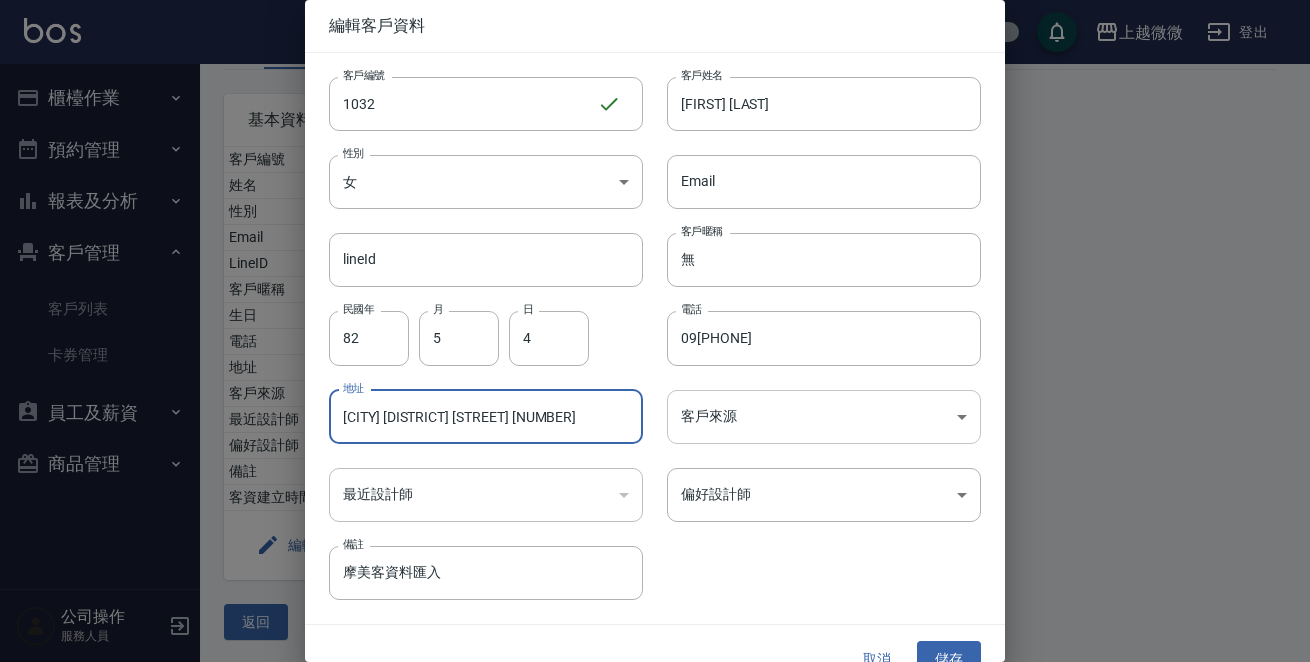 drag, startPoint x: 425, startPoint y: 413, endPoint x: 698, endPoint y: 419, distance: 273.06592 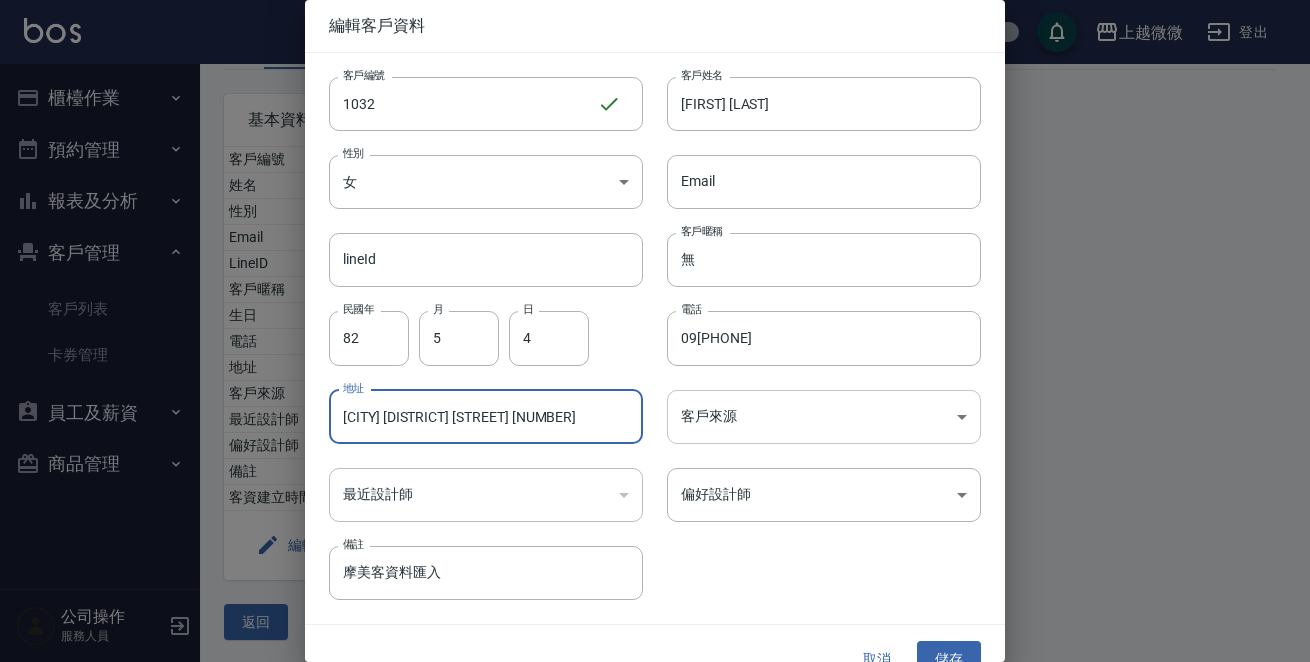 click on "客戶編號 [NUMBER] ​ 客戶編號 客戶姓名 [NAME] 客戶姓名 性別 女 FEMALE 性別 Email Email lineId lineId 客戶暱稱 無 客戶暱稱 民國年 [AGE] 民國年 月 [AGE] 月 日 [AGE] 日 電話 [PHONE] 電話 地址 [CITY][DISTRICT][STREET][NUMBER] 地址 客戶來源 ​ 客戶來源 最近設計師 ​ 最近設計師 偏好設計師 ​ 偏好設計師 備註 摩美客資料匯入 備註" at bounding box center (643, 326) 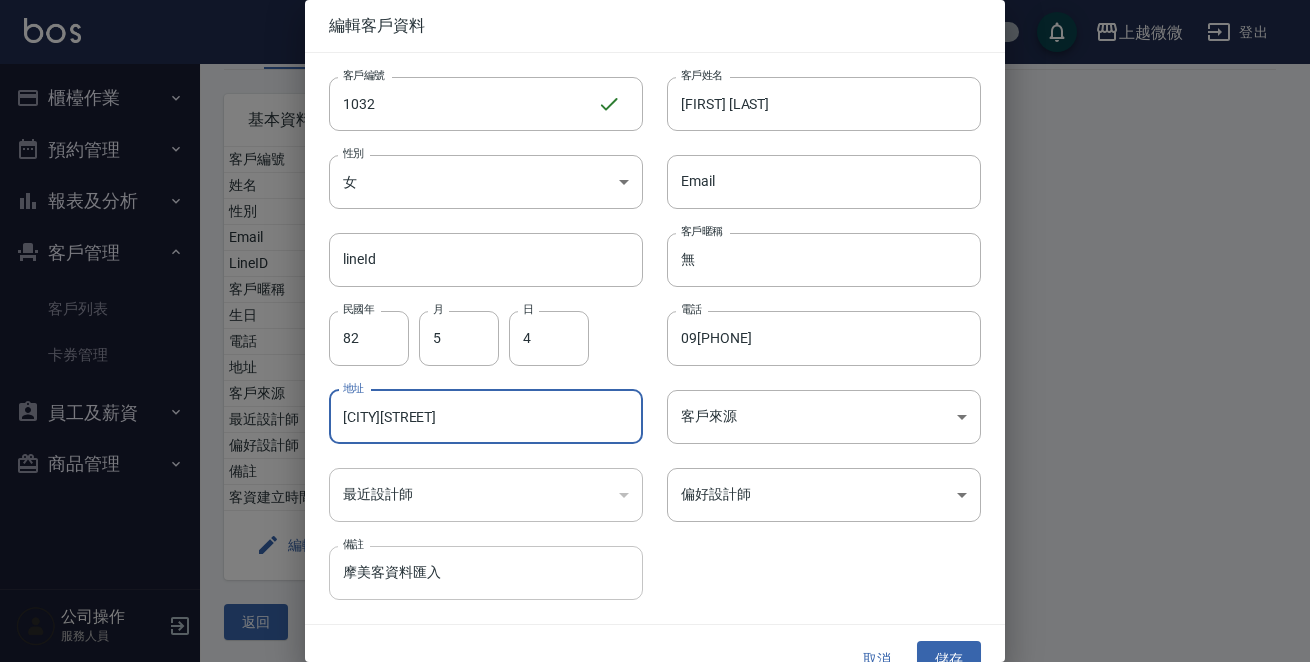 type on "[CITY][STREET]" 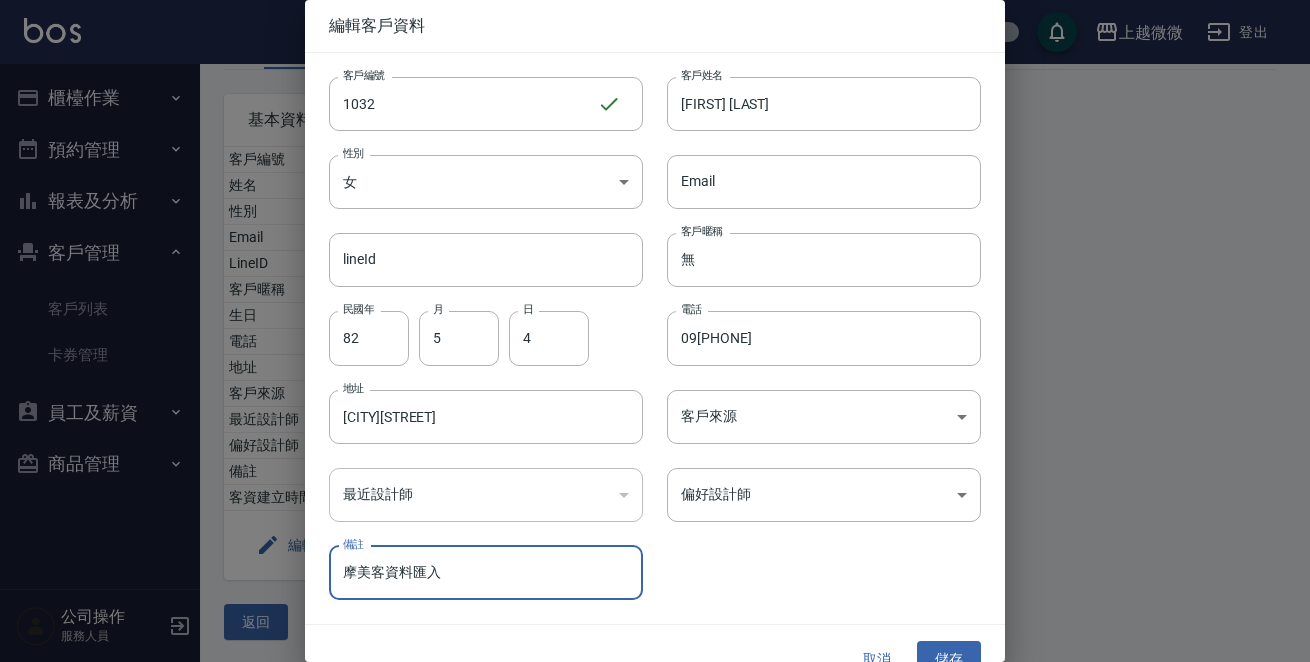 drag, startPoint x: 472, startPoint y: 578, endPoint x: 105, endPoint y: 583, distance: 367.03406 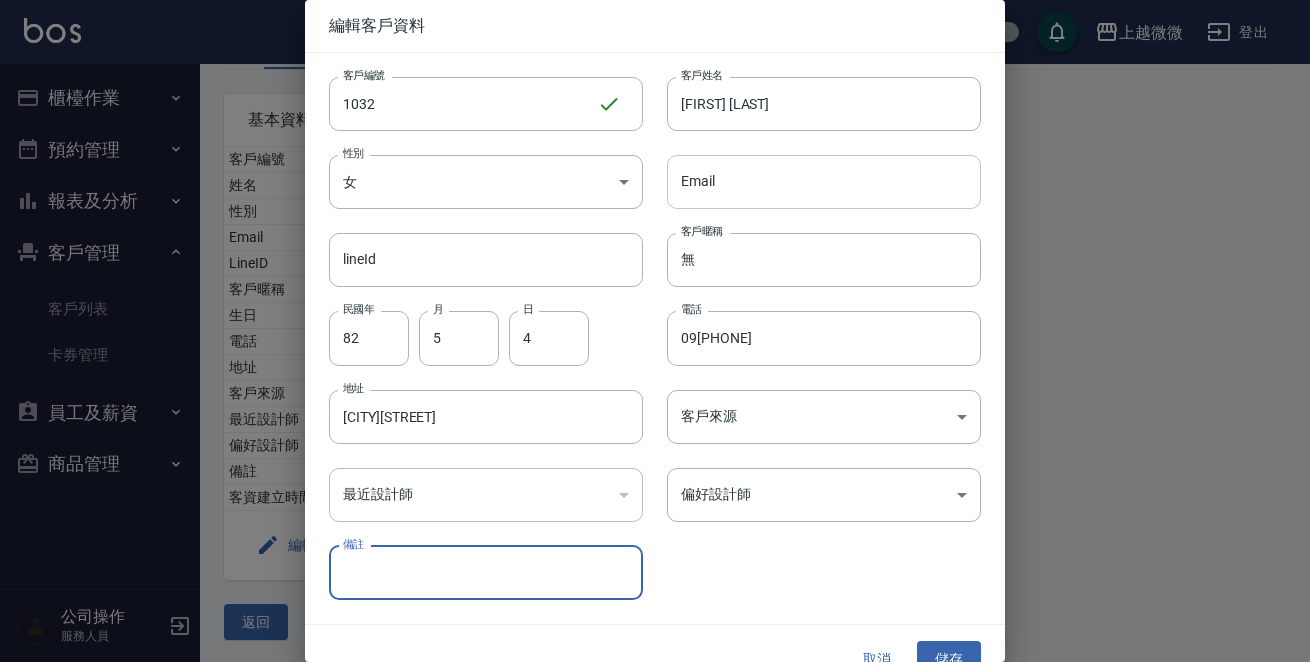type 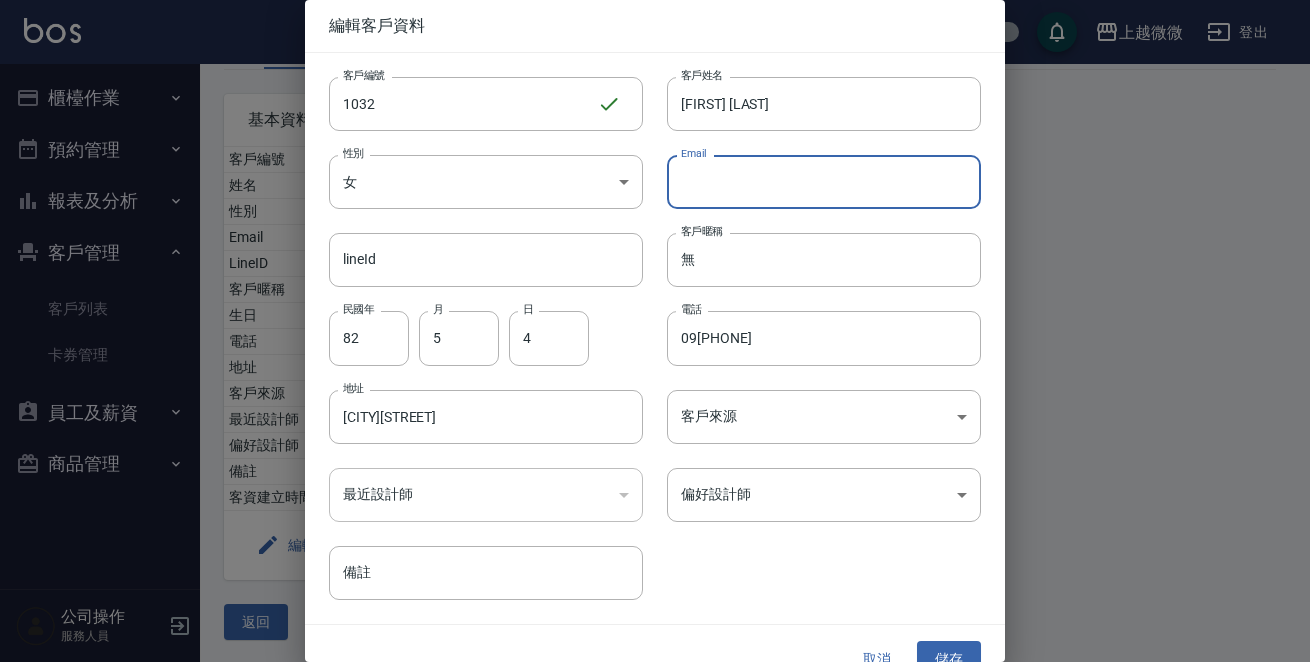 type on "ㄇ" 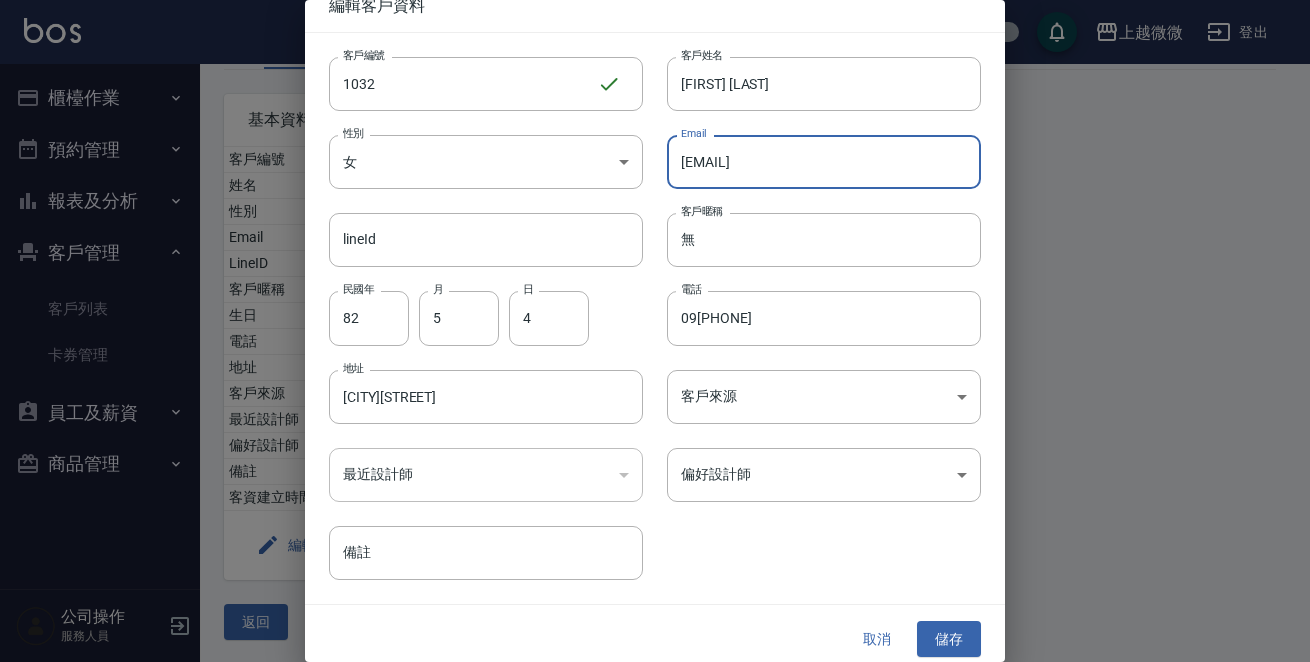 scroll, scrollTop: 30, scrollLeft: 0, axis: vertical 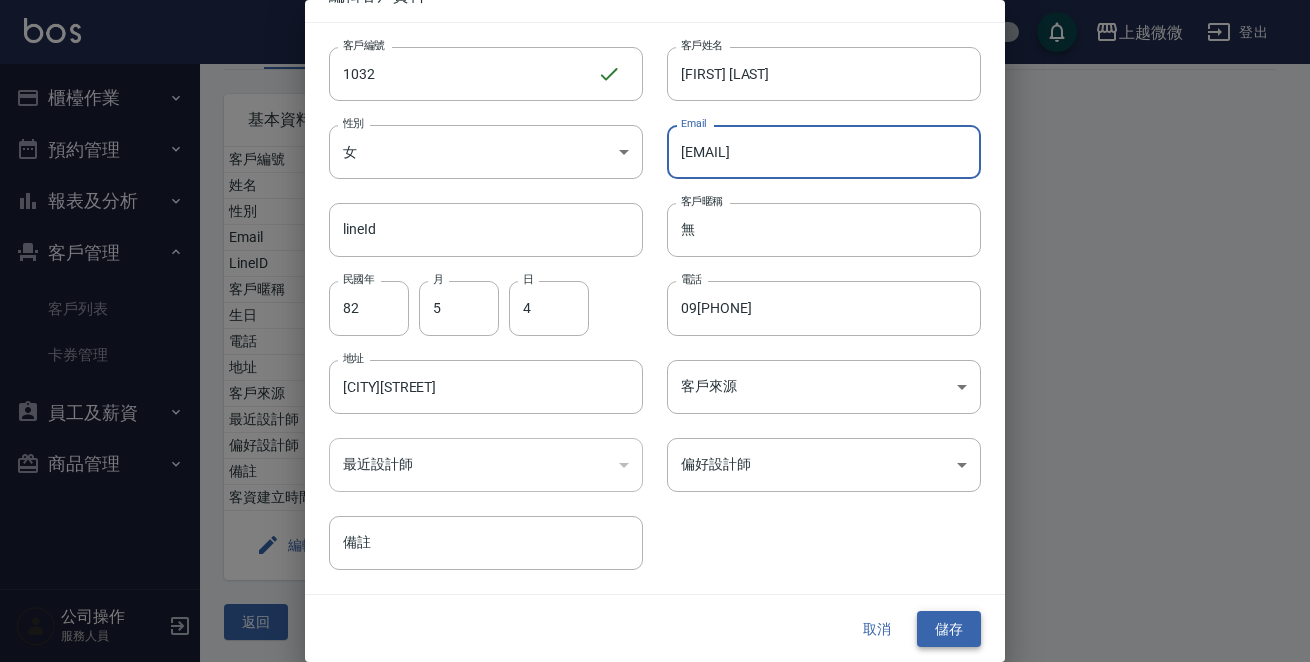 type on "[EMAIL]" 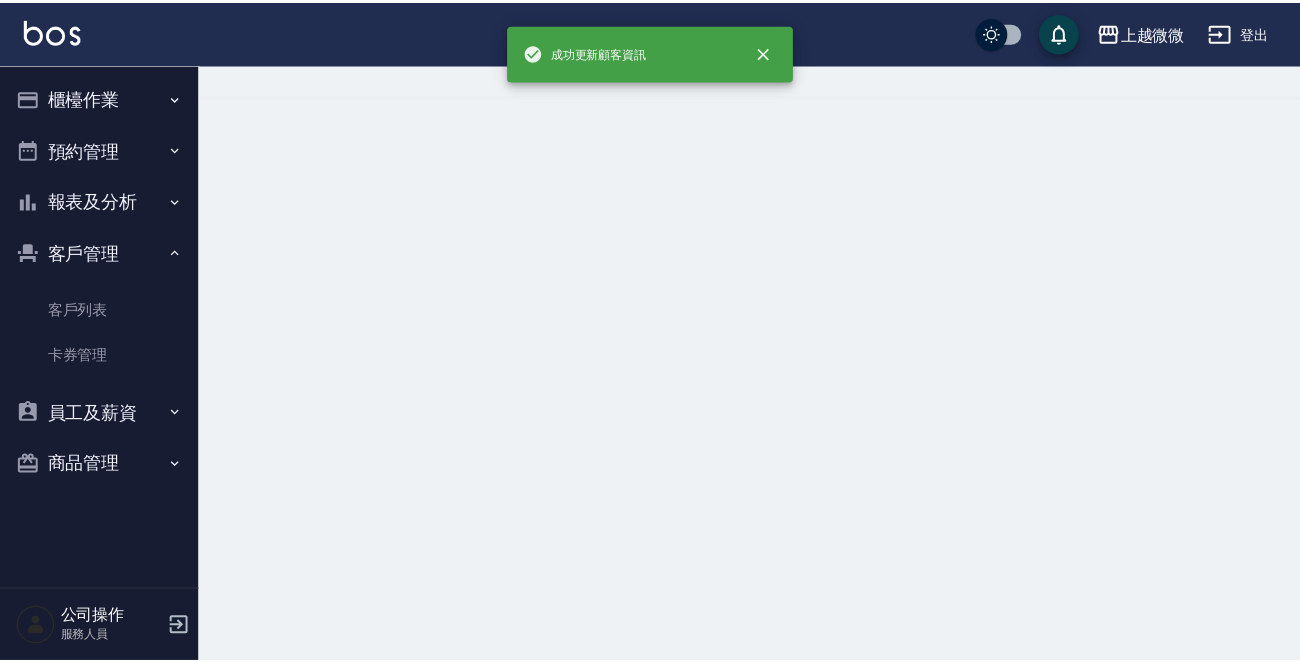 scroll, scrollTop: 0, scrollLeft: 0, axis: both 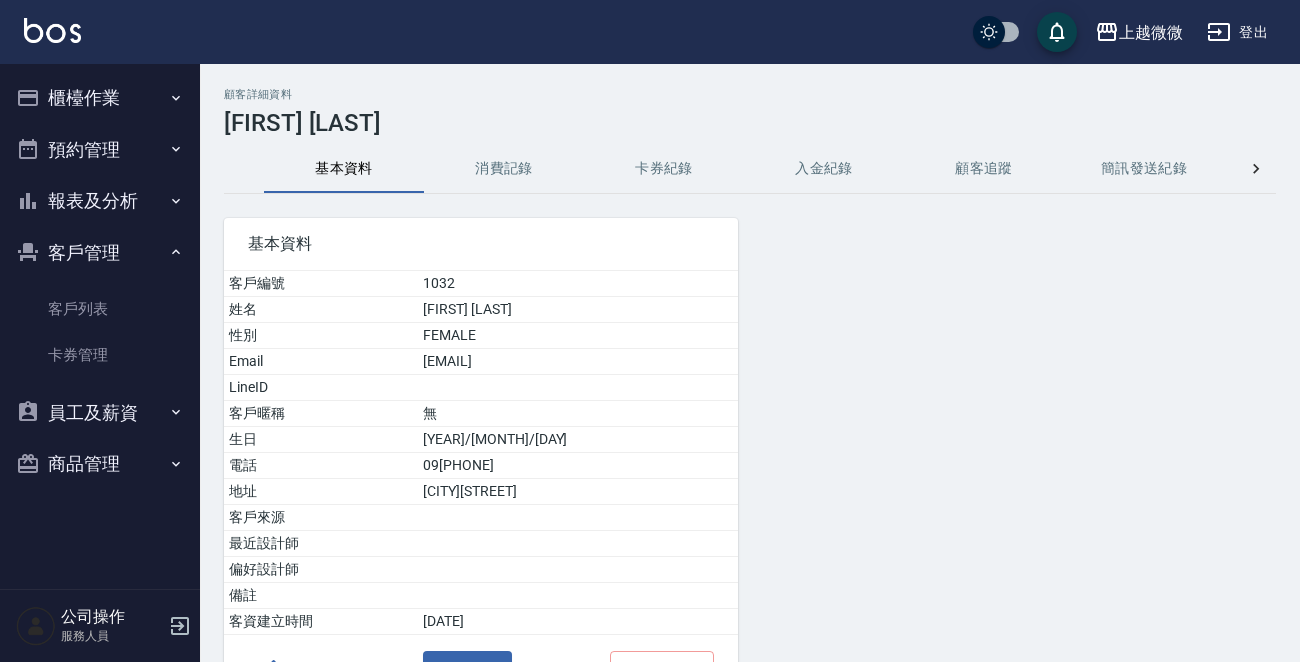 click on "櫃檯作業" at bounding box center (100, 98) 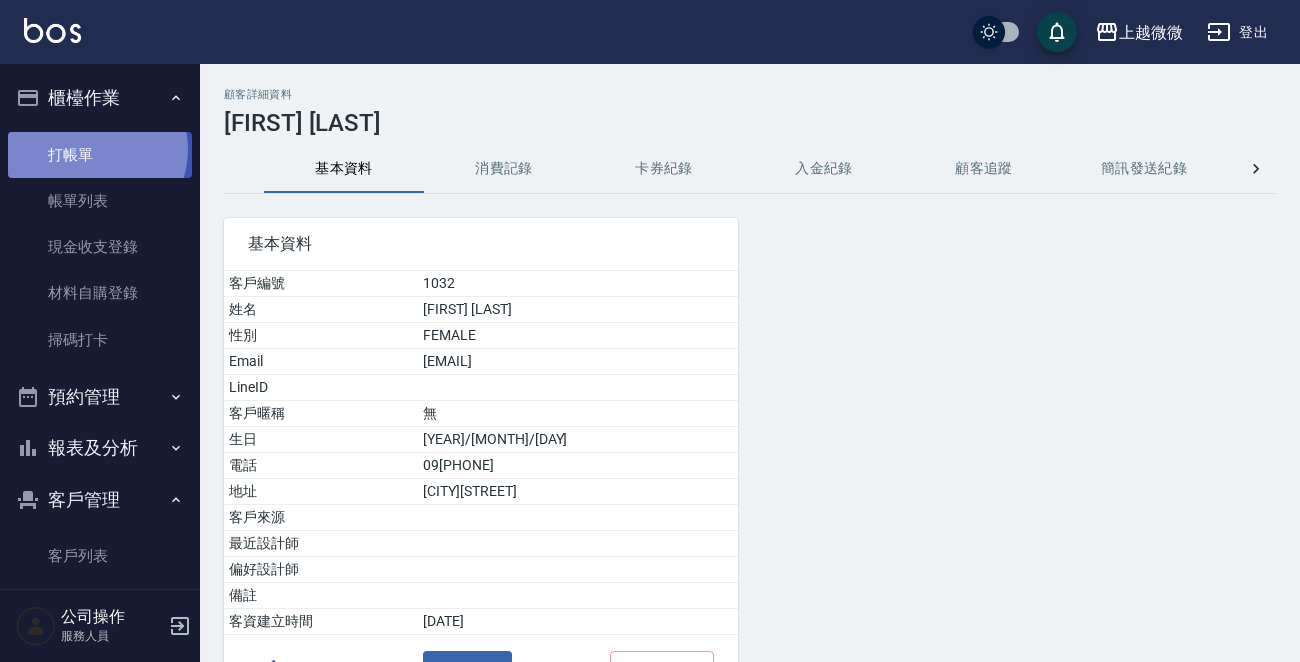 click on "打帳單" at bounding box center [100, 155] 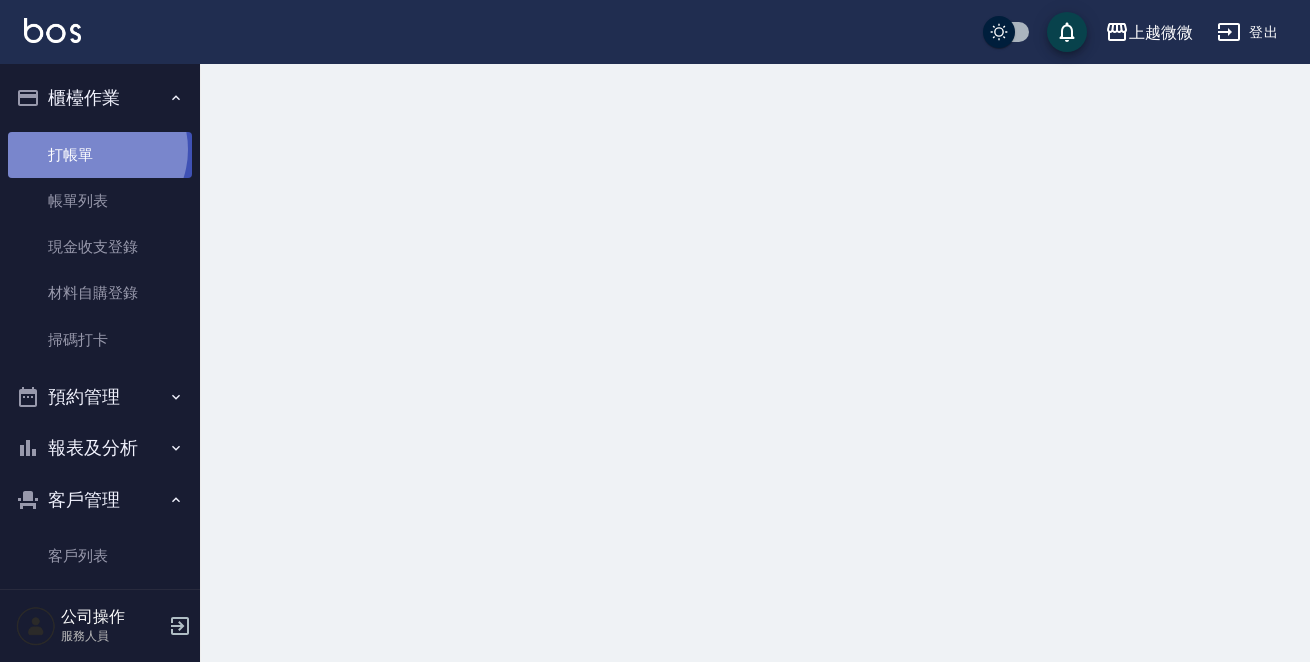 click on "打帳單" at bounding box center [100, 155] 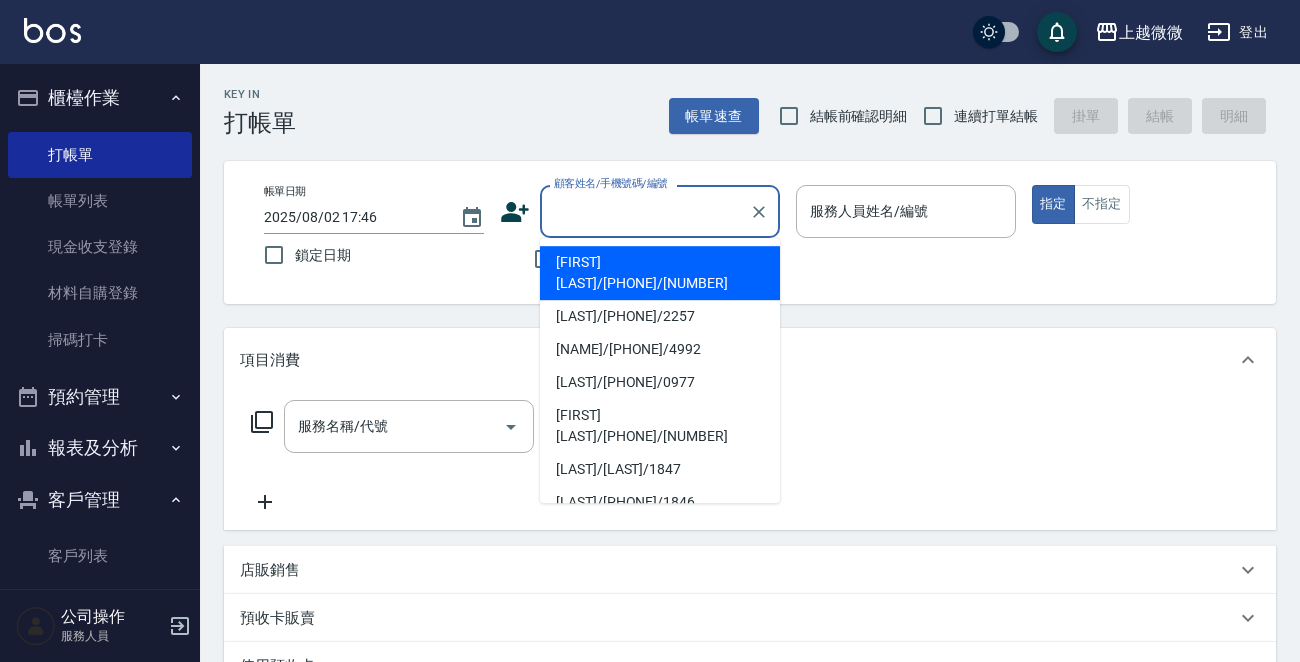click on "顧客姓名/手機號碼/編號" at bounding box center [645, 211] 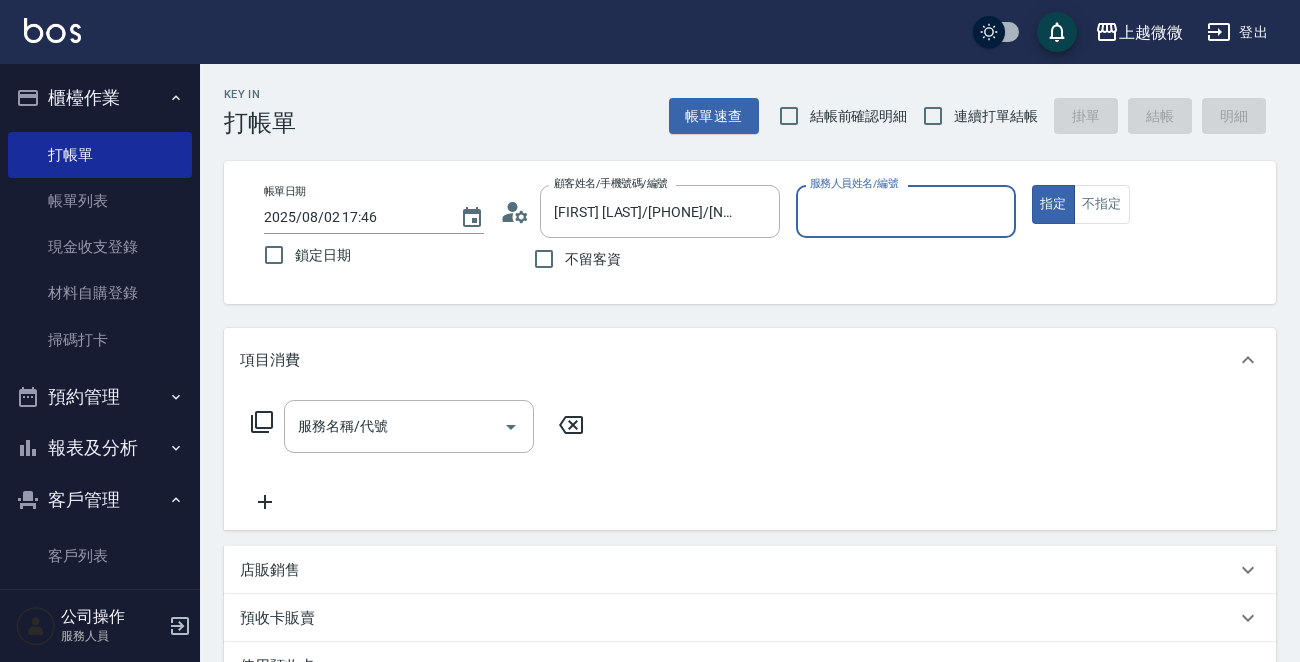 click on "服務人員姓名/編號" at bounding box center [906, 211] 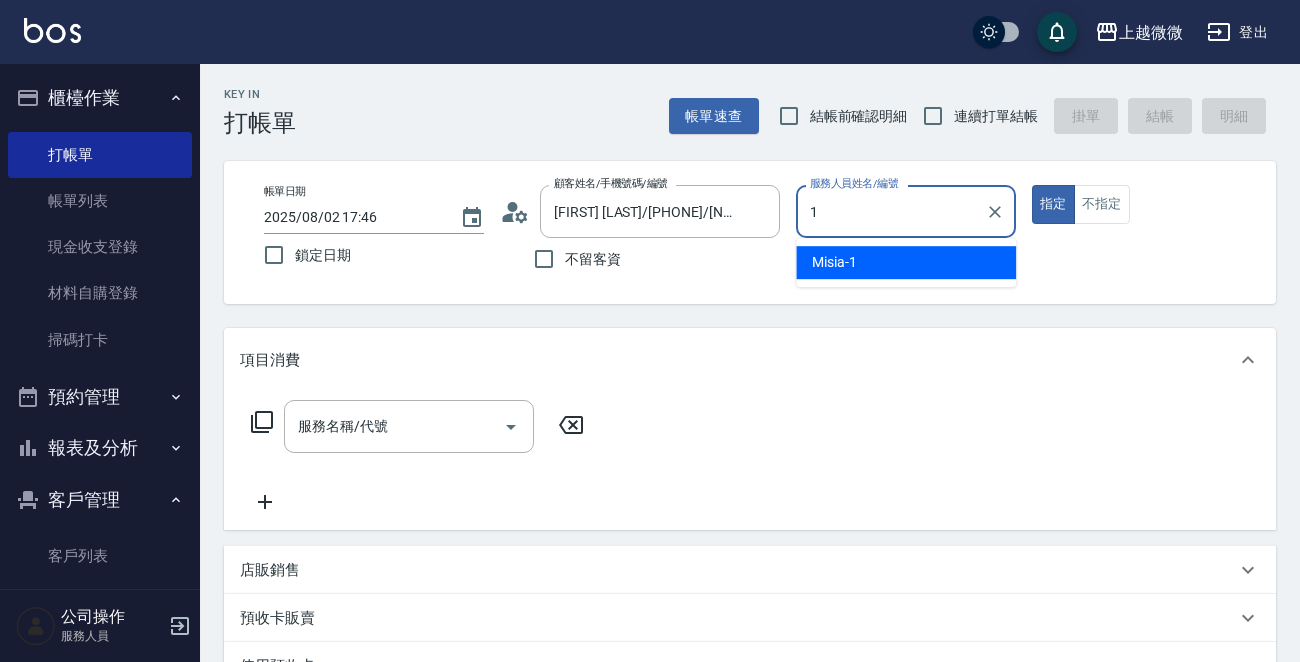 click on "Misia -1" at bounding box center [906, 262] 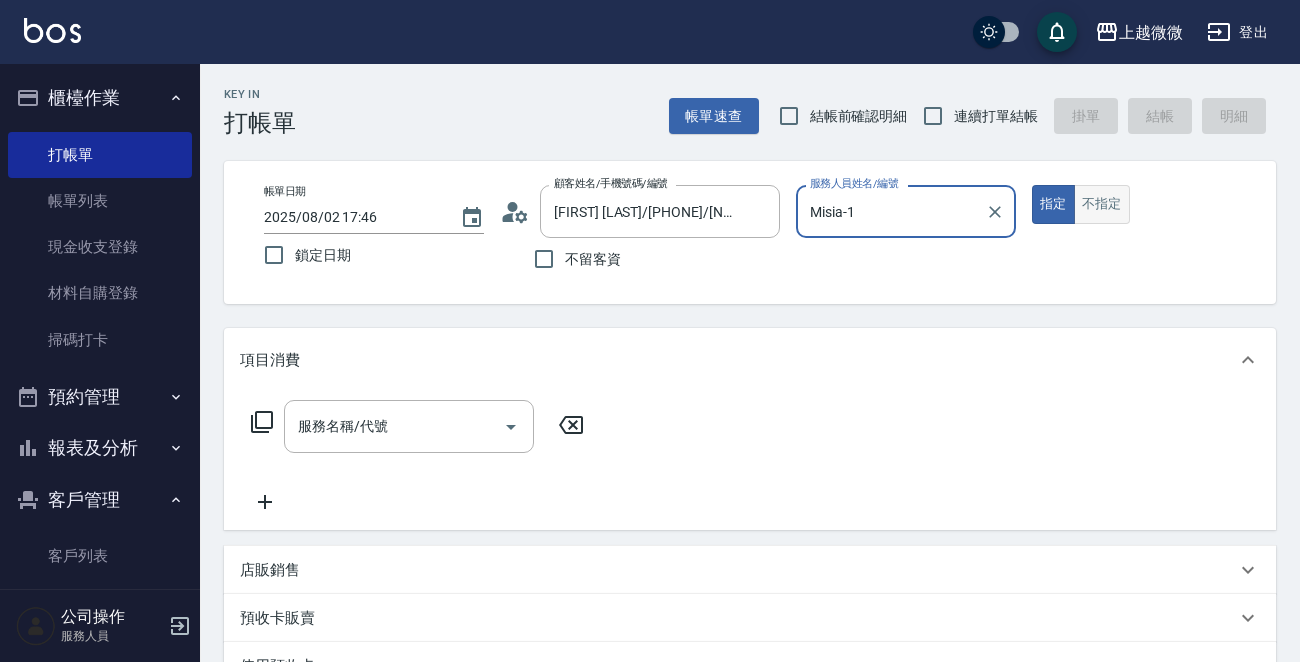 type on "Misia-1" 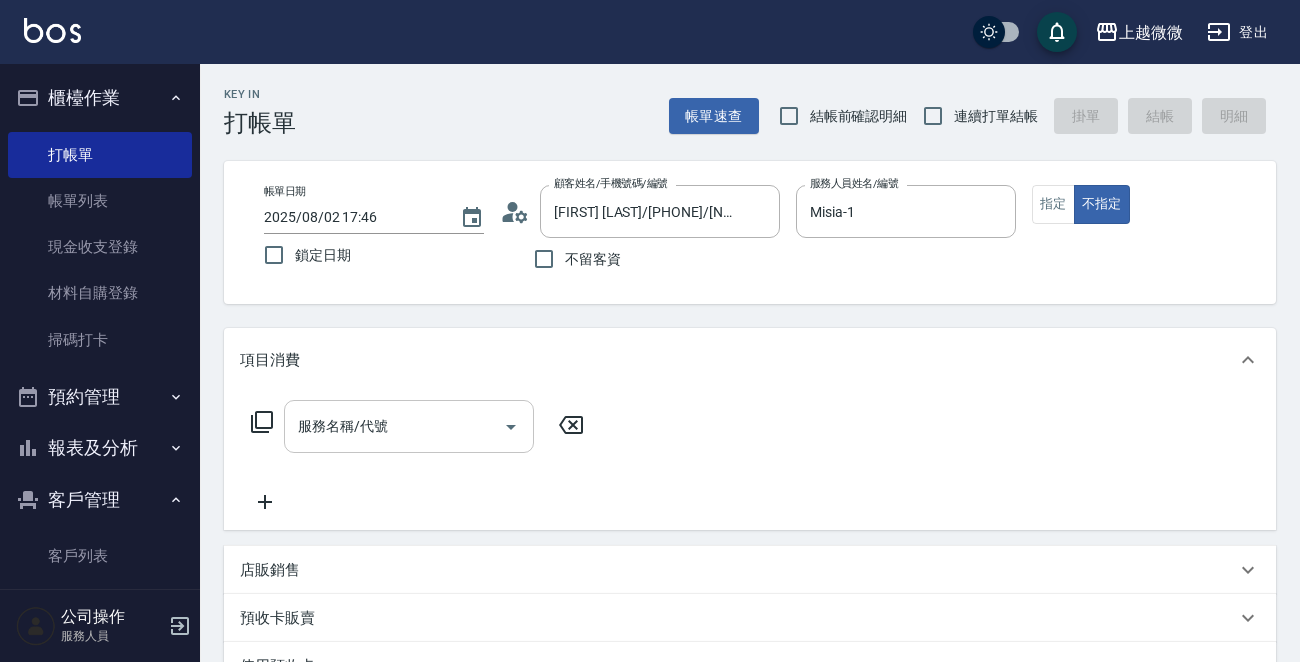 click on "服務名稱/代號" at bounding box center (394, 426) 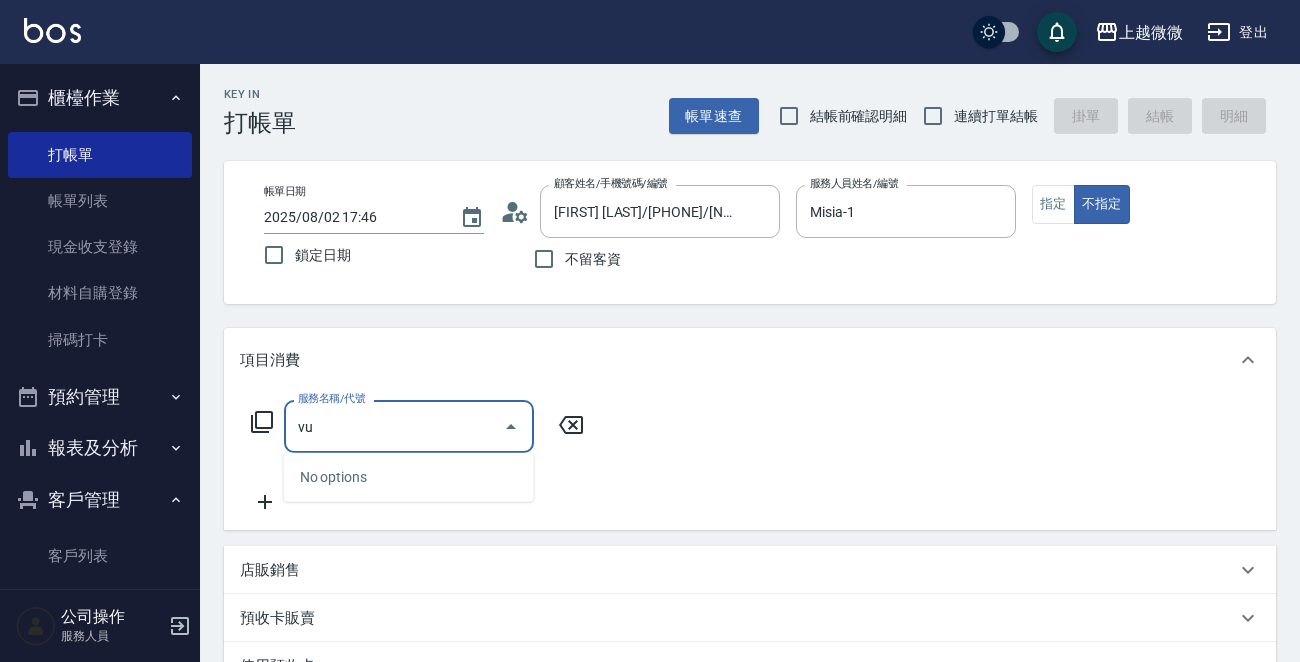 type on "v" 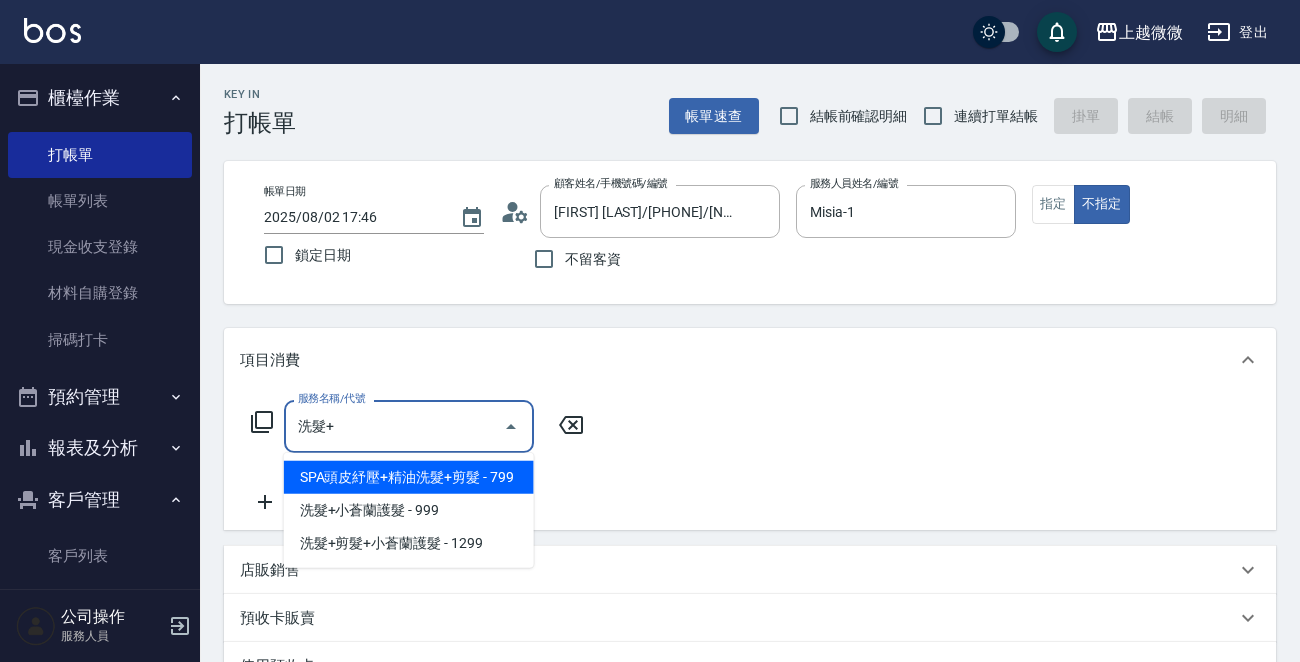 click on "SPA頭皮紓壓+精油洗髮+剪髮 - 799" at bounding box center (409, 477) 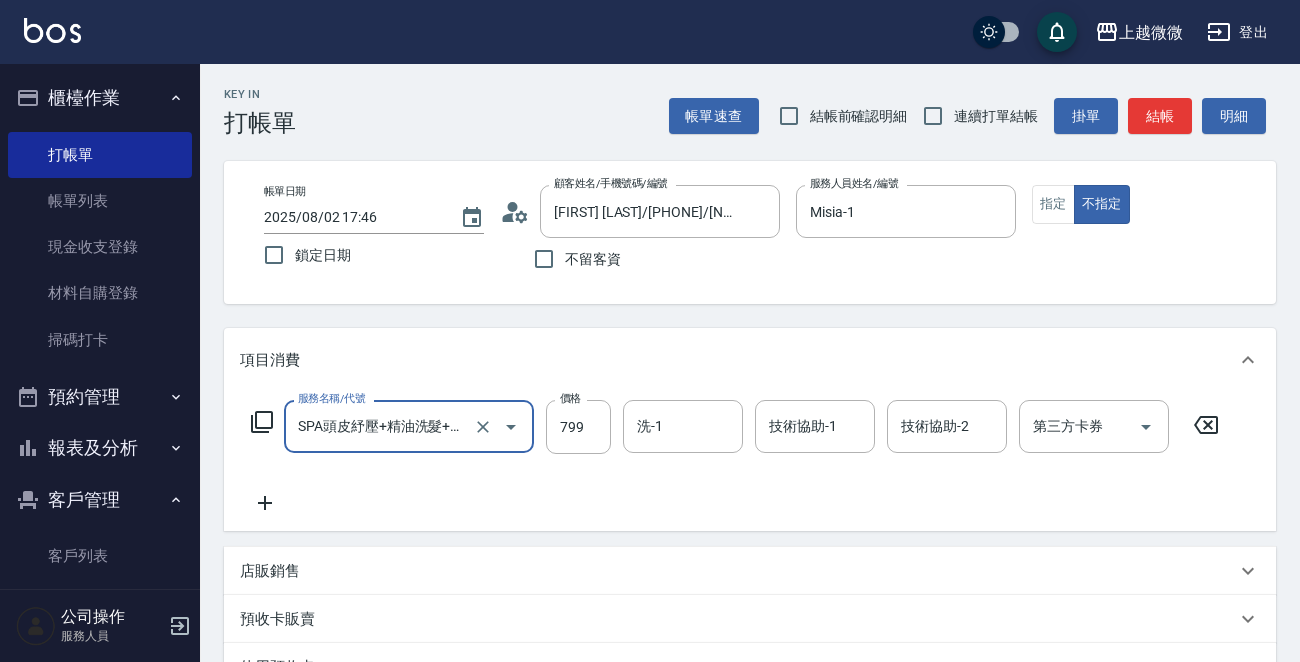 type on "SPA頭皮紓壓+精油洗髮+剪髮(I13)" 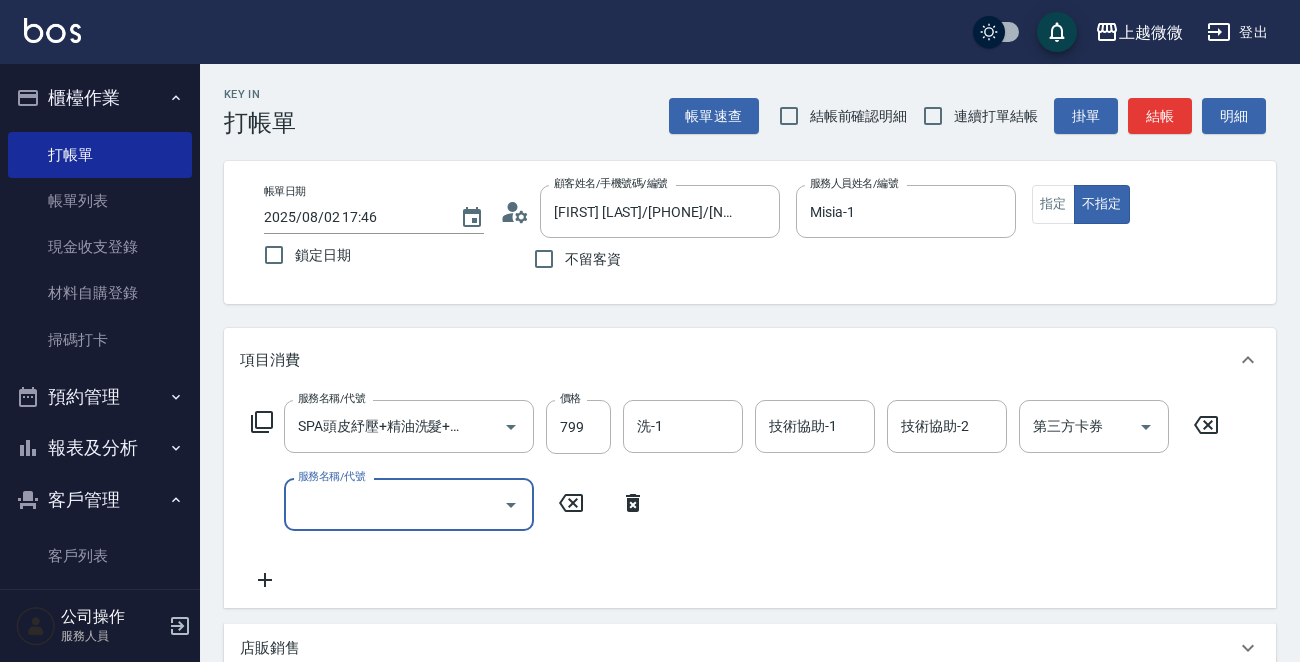 click on "服務名稱/代號" at bounding box center [394, 504] 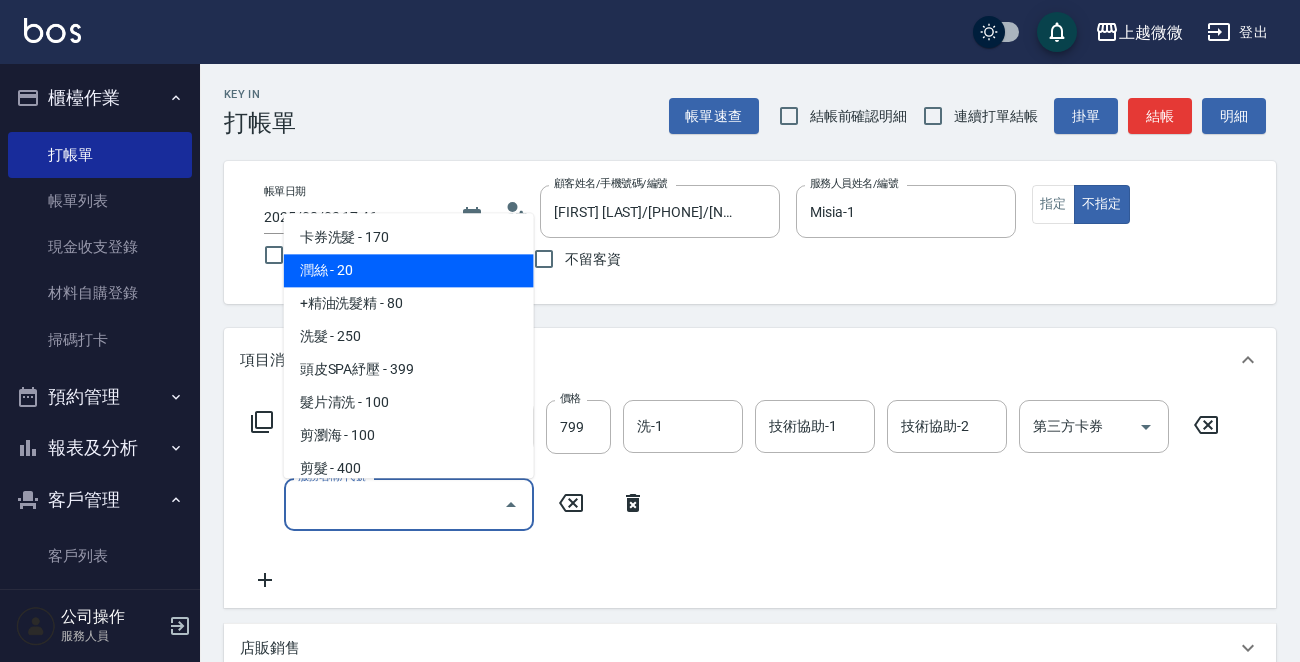 click on "潤絲 - 20" at bounding box center (409, 271) 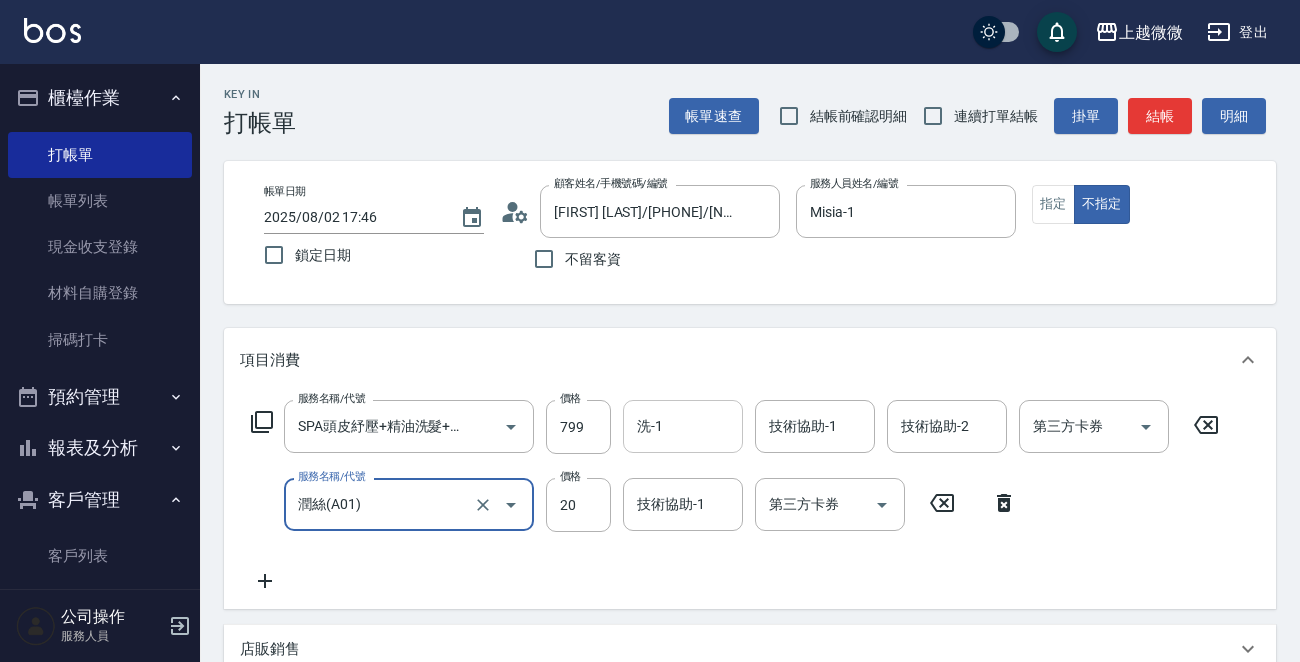 click on "洗-1" at bounding box center [683, 426] 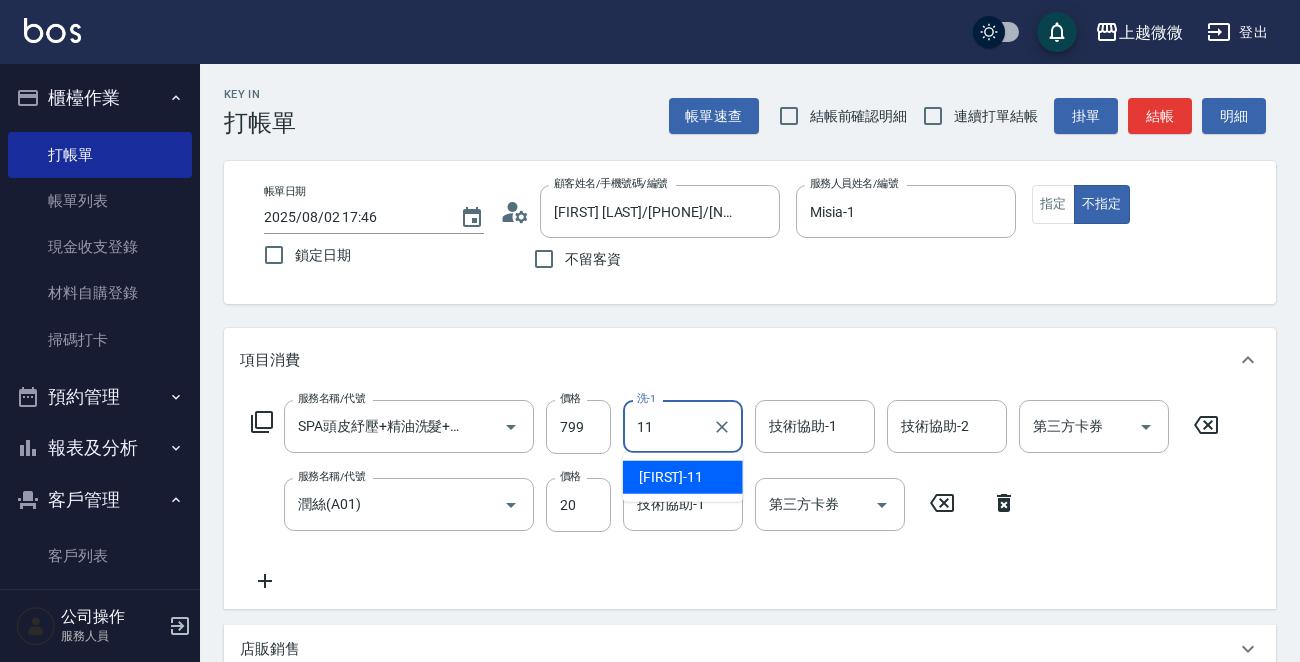 click on "Kristin -11" at bounding box center [683, 477] 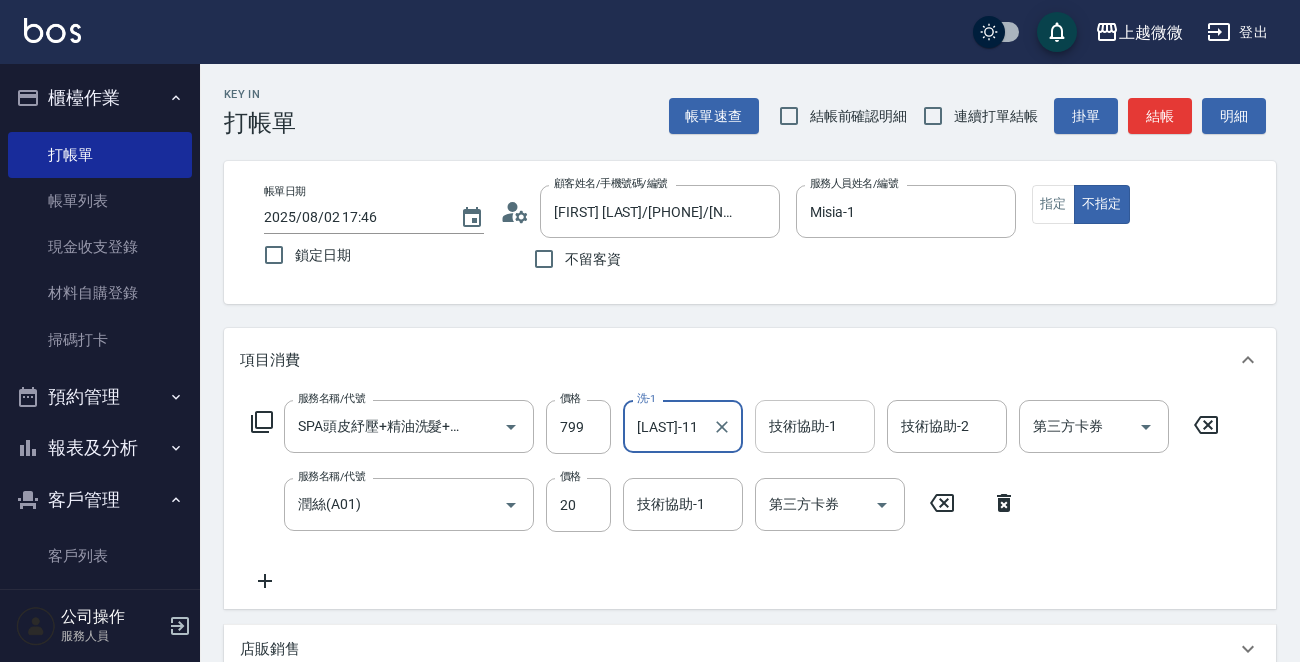 type on "[LAST]-11" 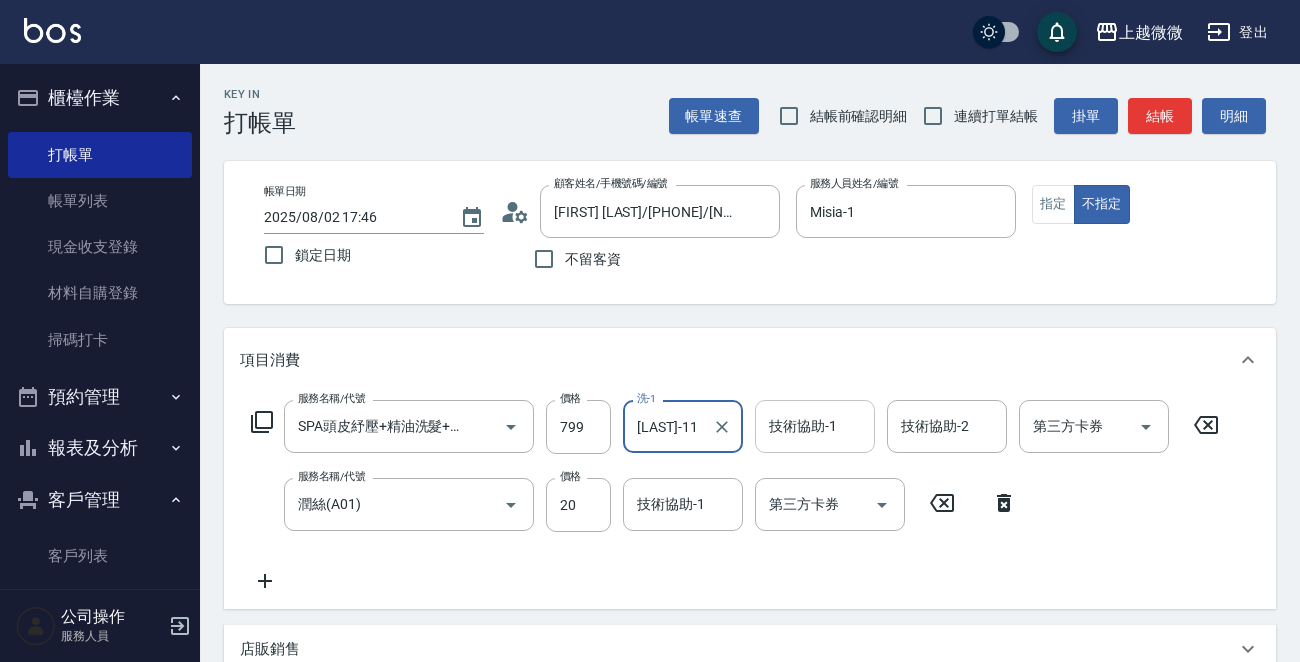 click on "技術協助-1 技術協助-1" at bounding box center (815, 426) 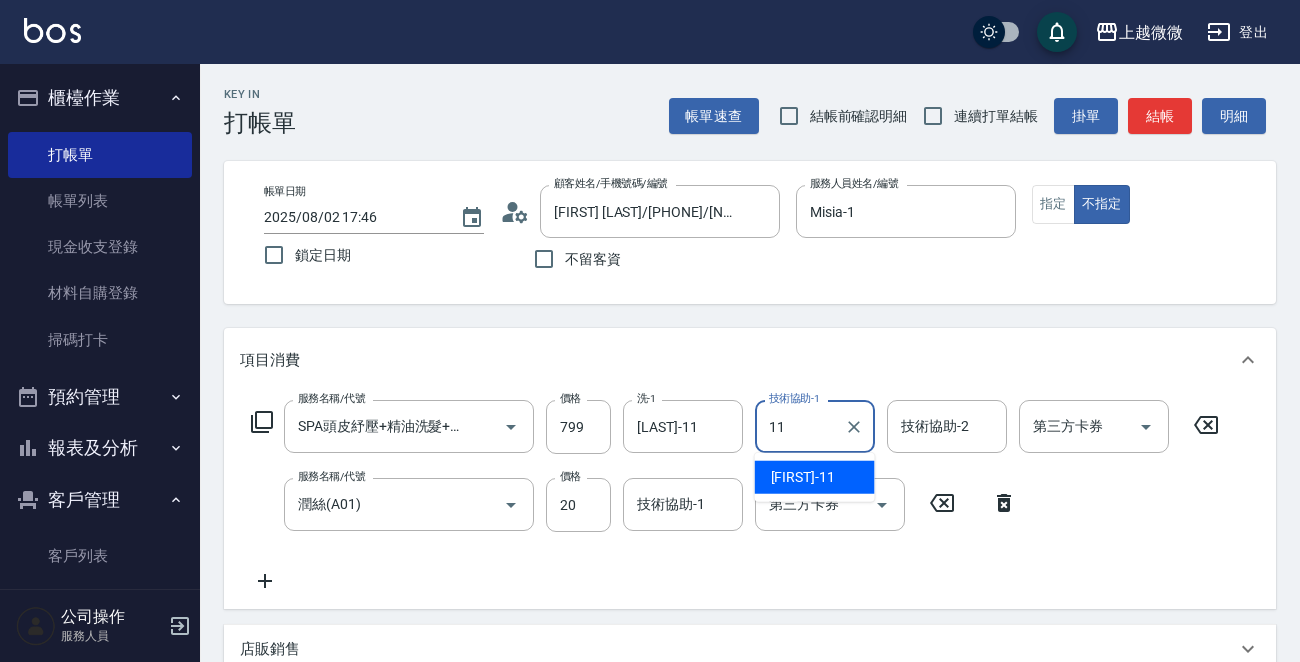 click on "Kristin -11" at bounding box center (803, 477) 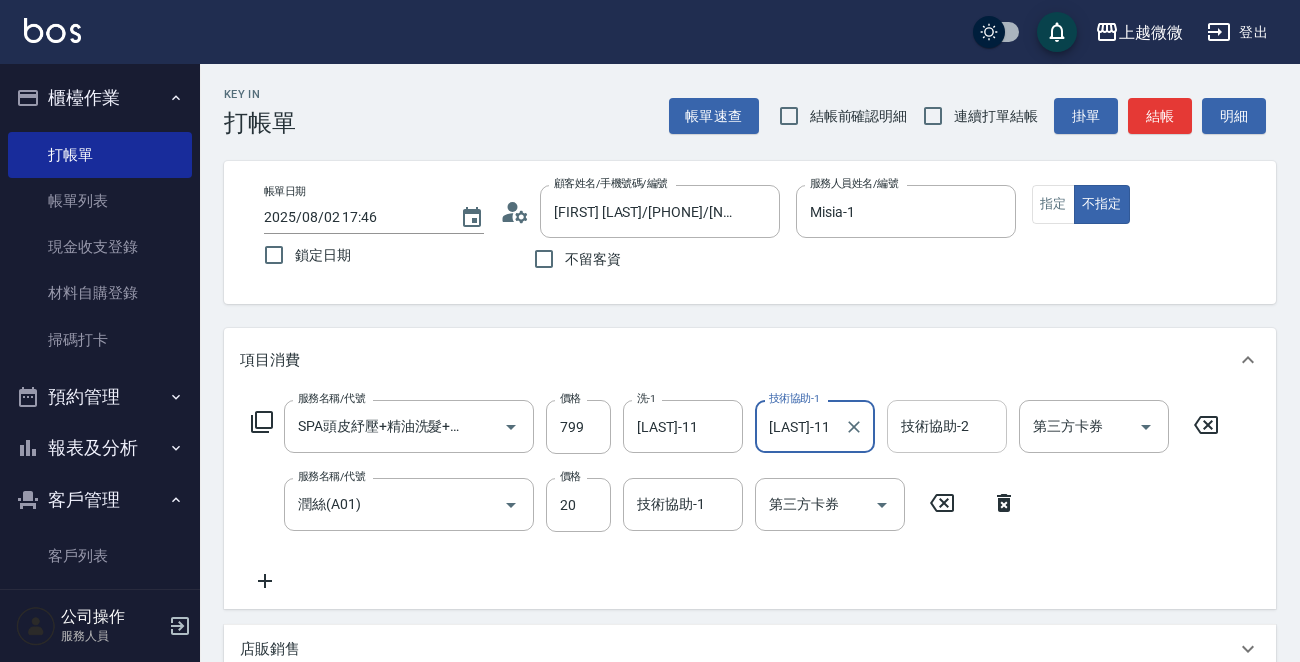 type on "[LAST]-11" 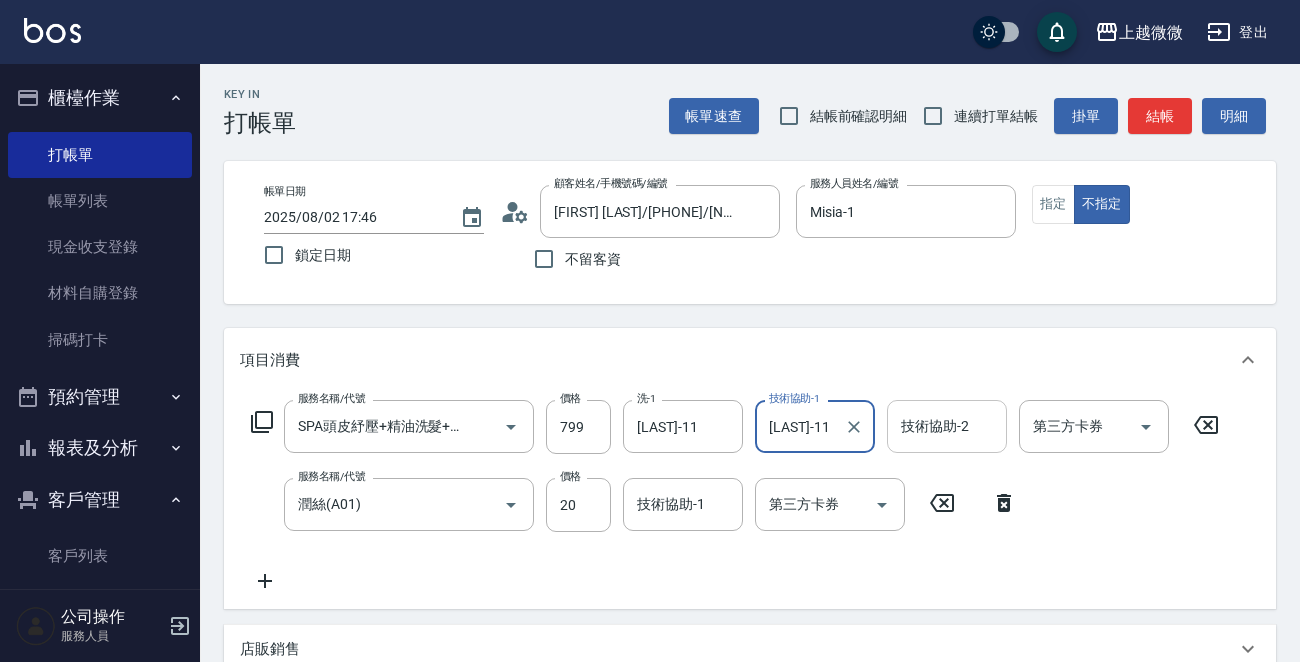 click on "技術協助-2" at bounding box center [947, 426] 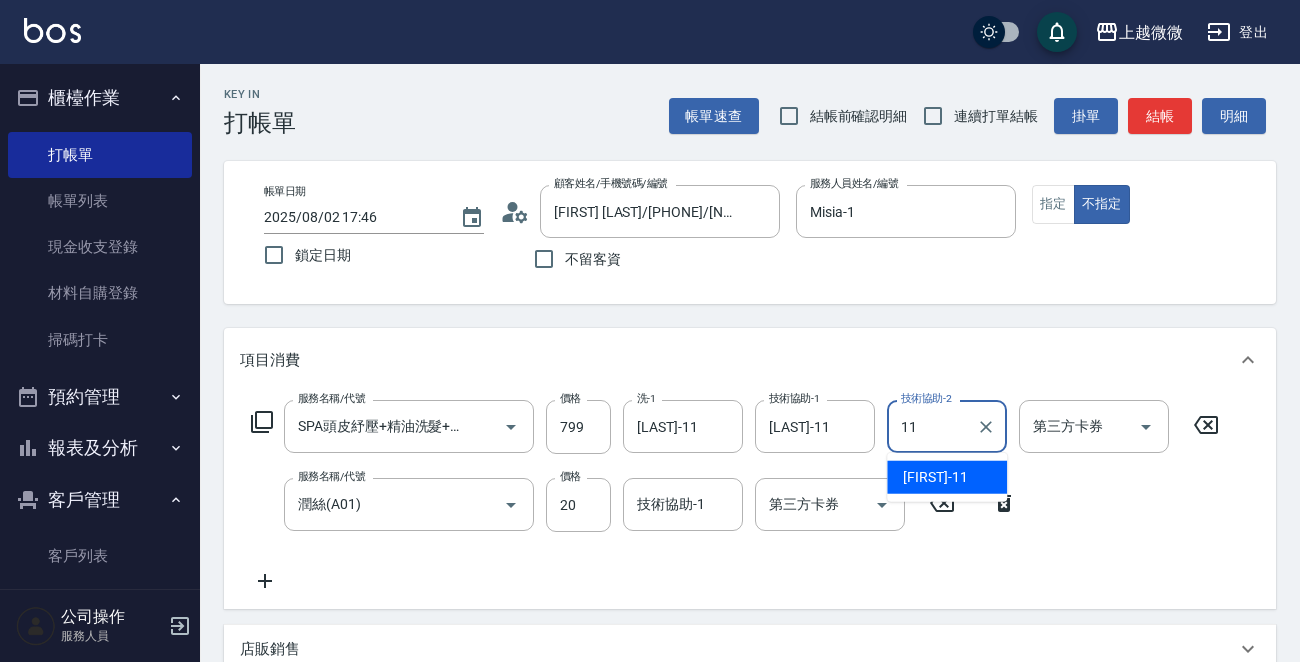 click on "Kristin -11" at bounding box center (935, 477) 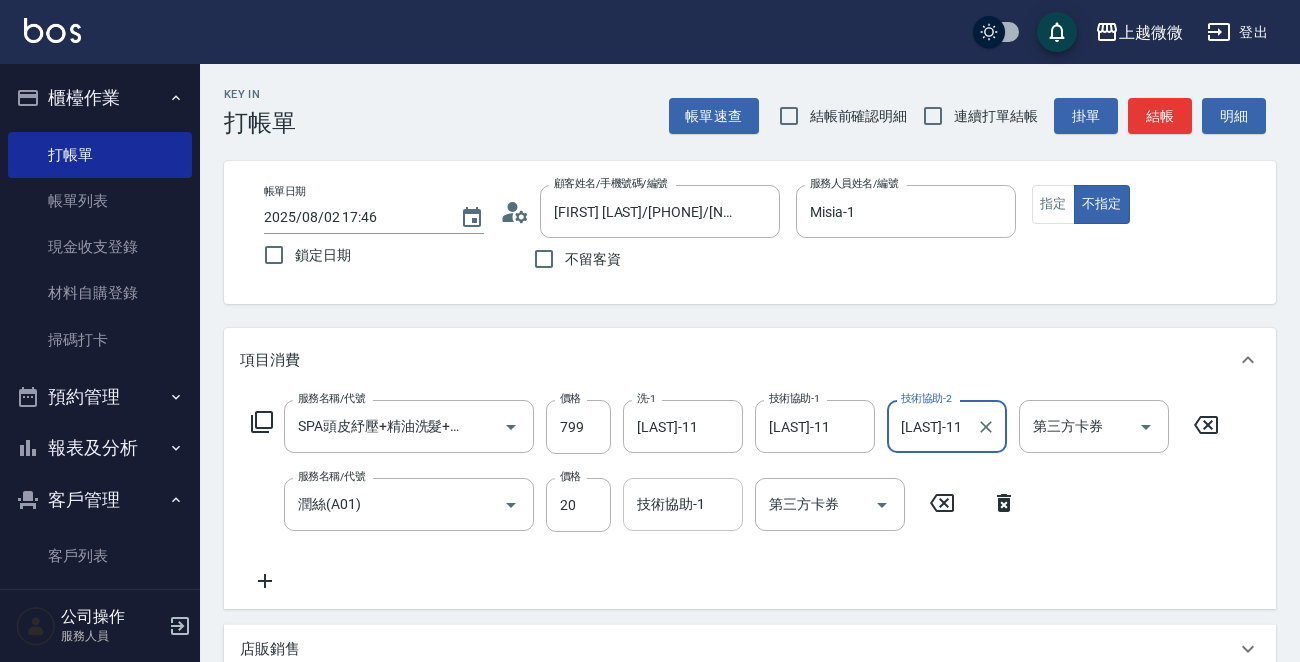 type on "[LAST]-11" 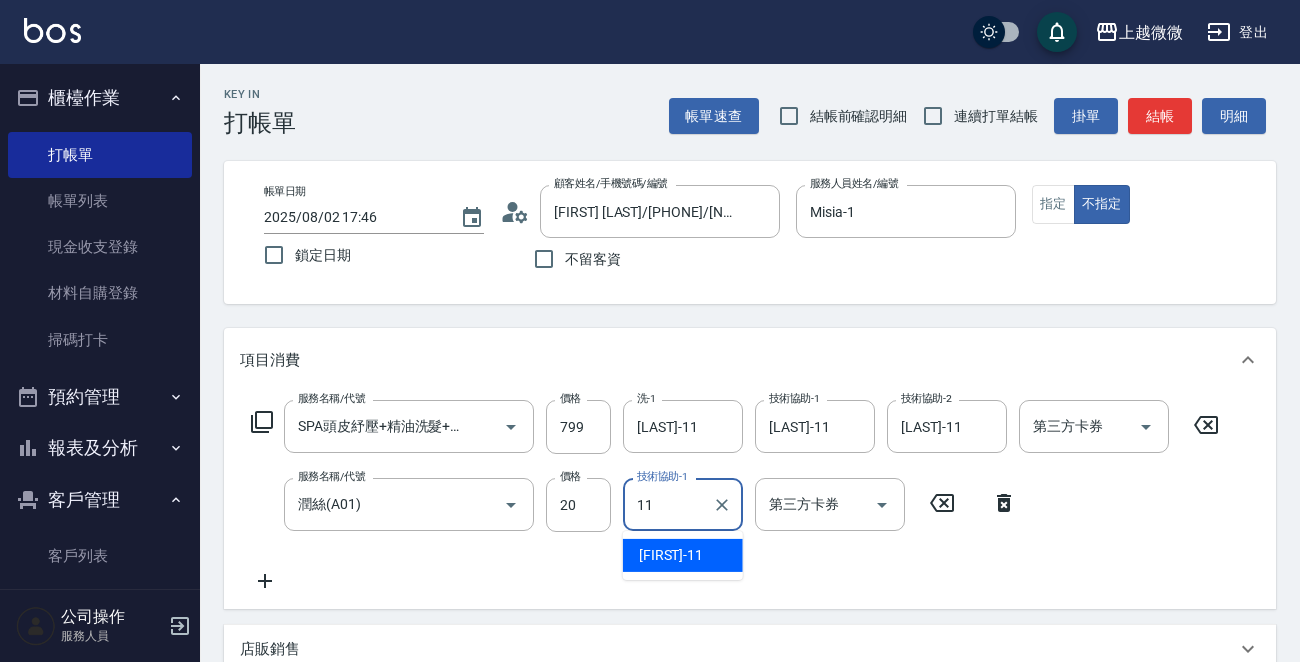 click on "Kristin -11" at bounding box center (671, 555) 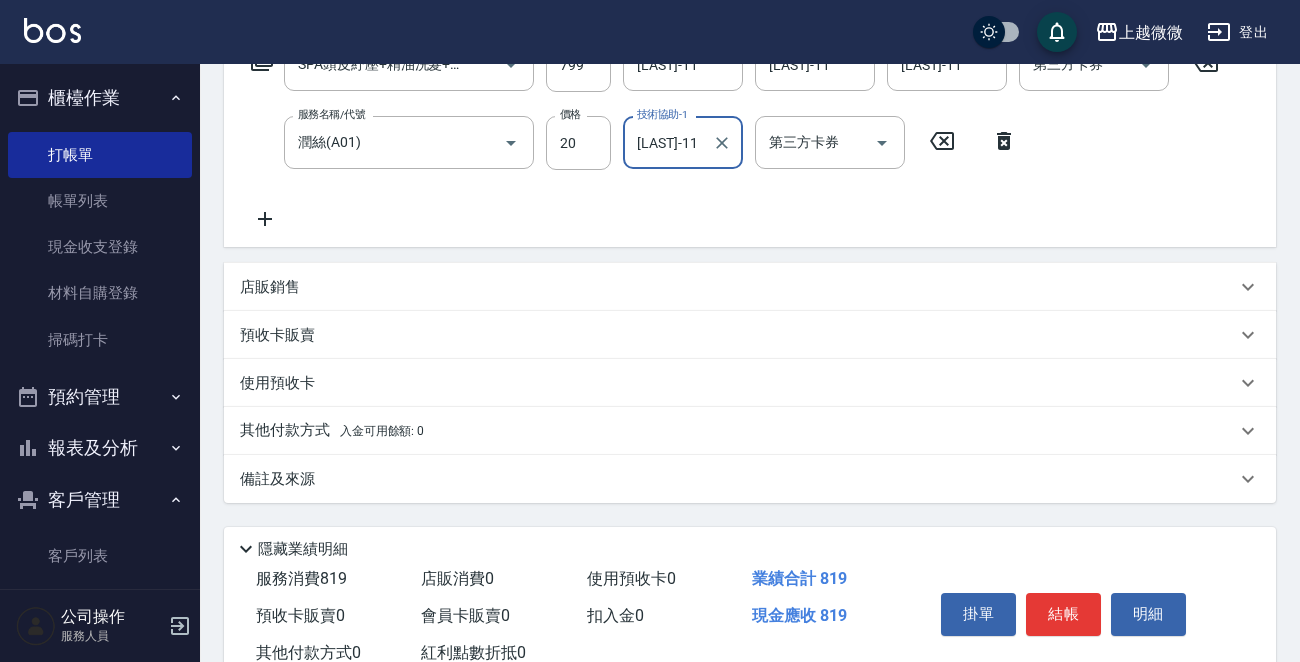 scroll, scrollTop: 425, scrollLeft: 0, axis: vertical 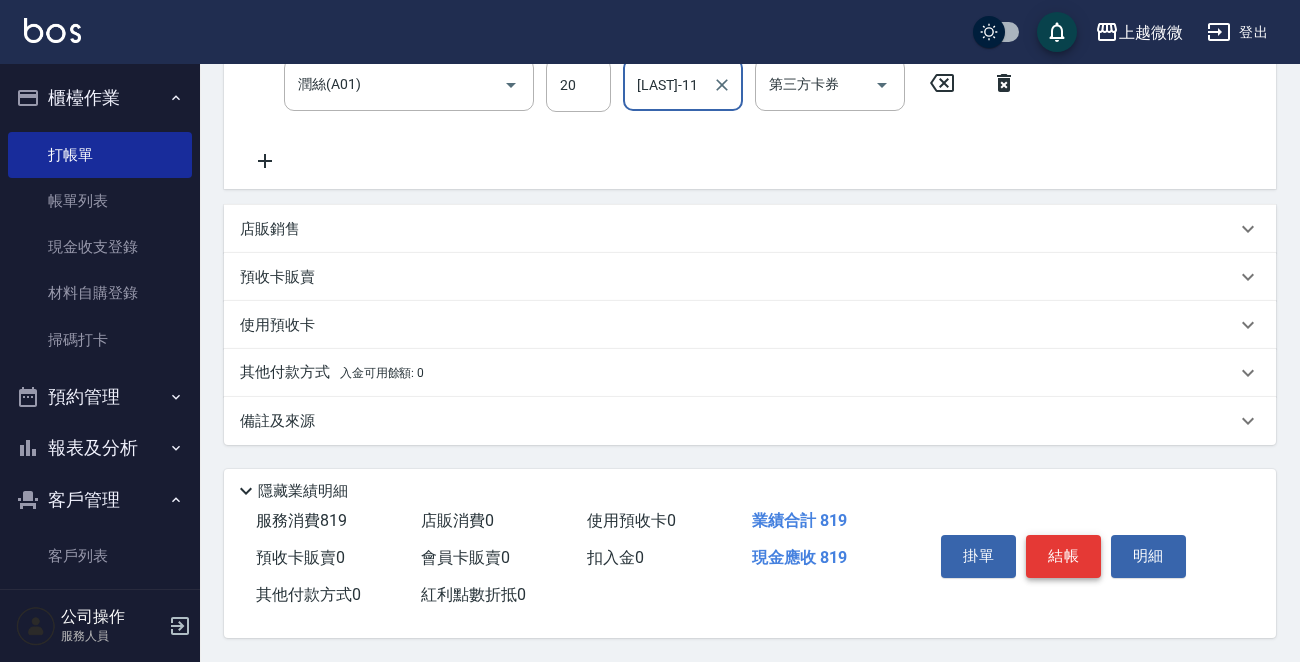 type on "[LAST]-11" 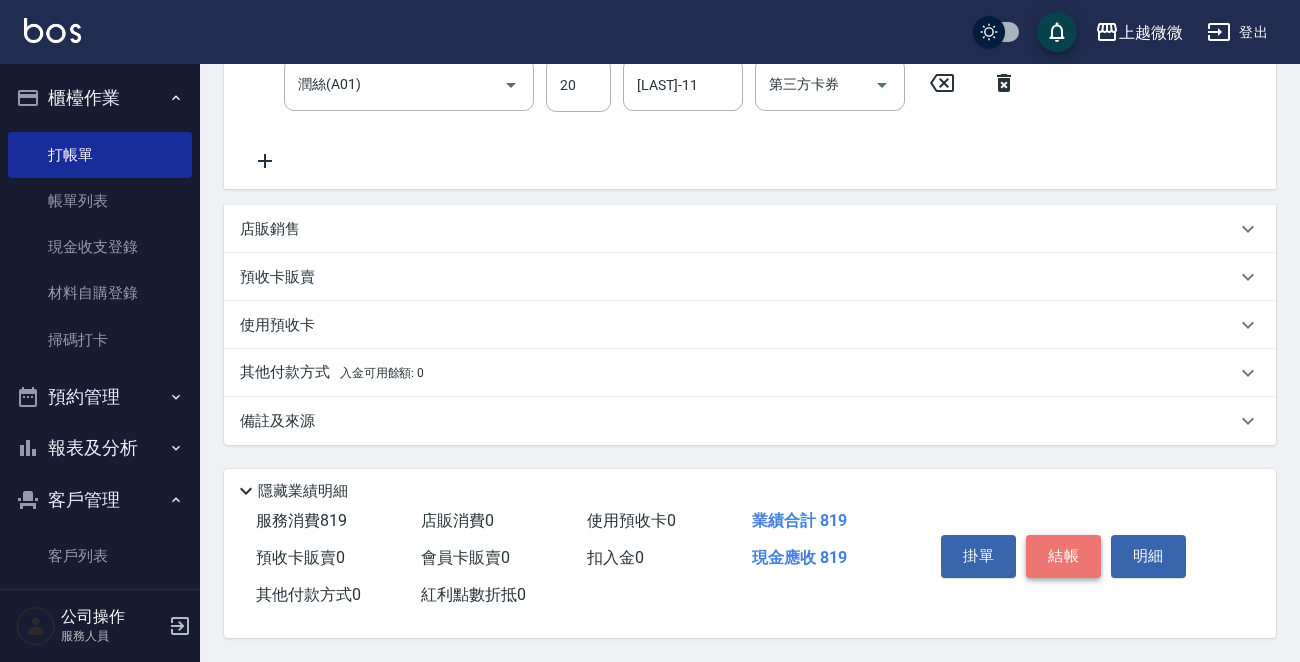 click on "結帳" at bounding box center (1063, 556) 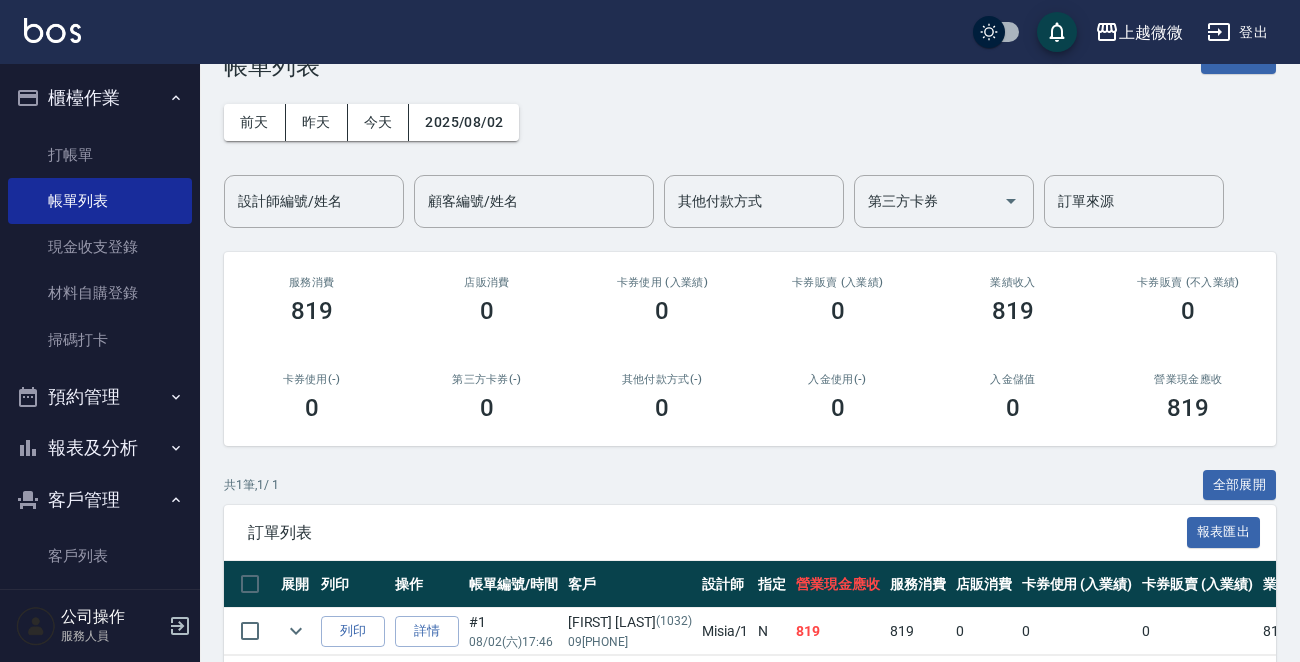 scroll, scrollTop: 0, scrollLeft: 0, axis: both 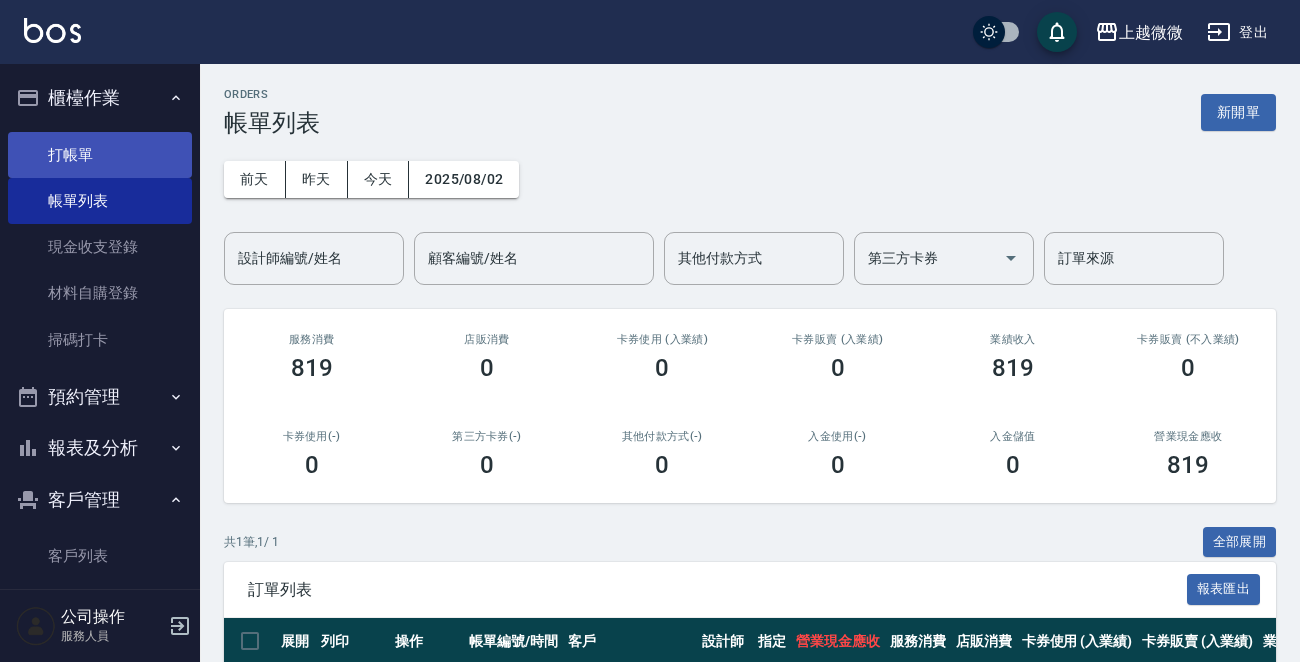 click on "打帳單" at bounding box center [100, 155] 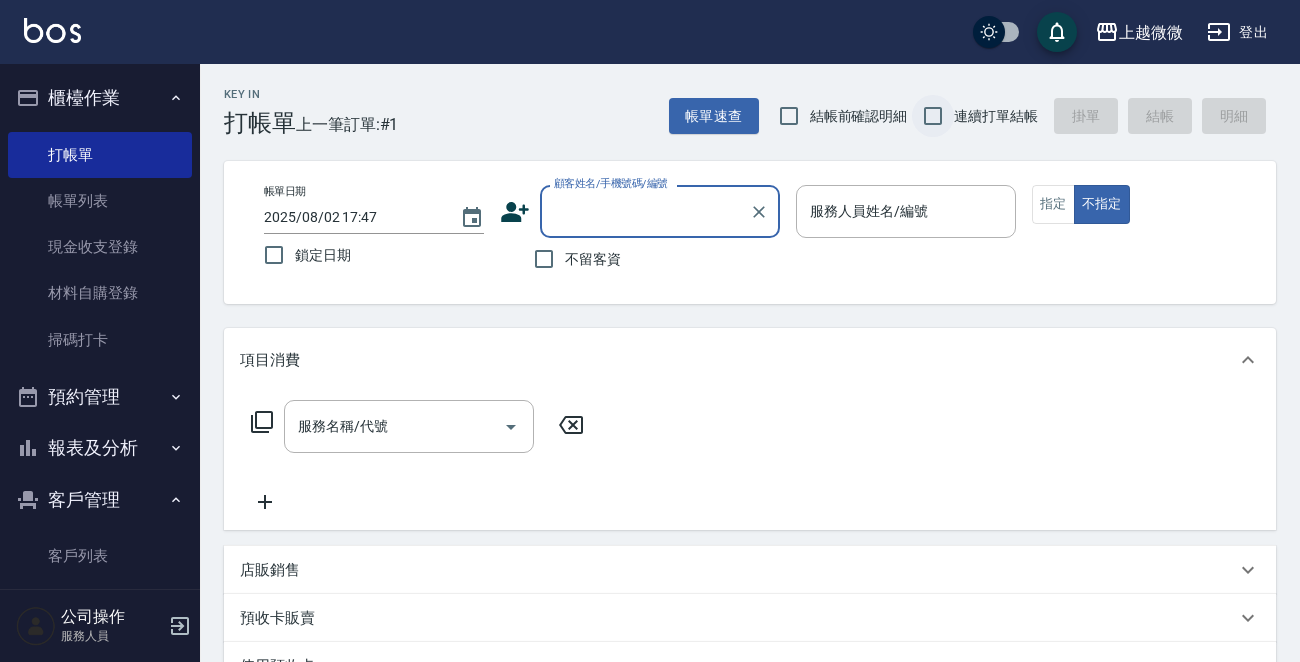 click on "連續打單結帳" at bounding box center [933, 116] 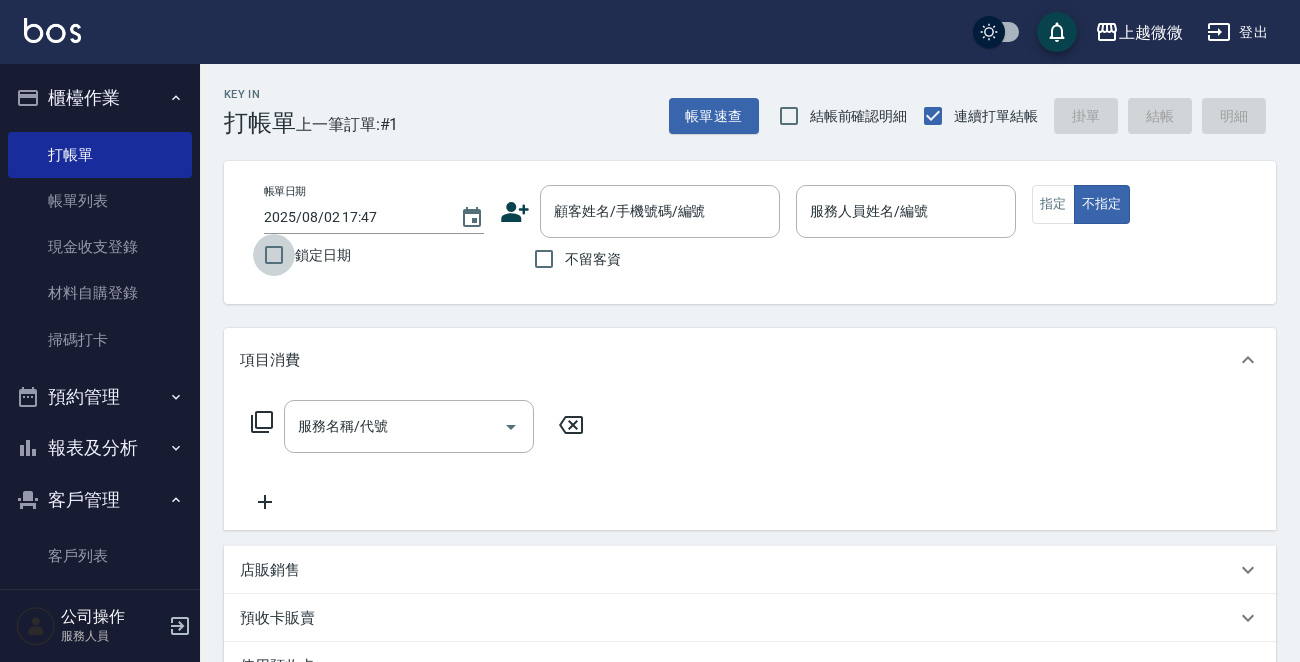 drag, startPoint x: 270, startPoint y: 262, endPoint x: 486, endPoint y: 259, distance: 216.02083 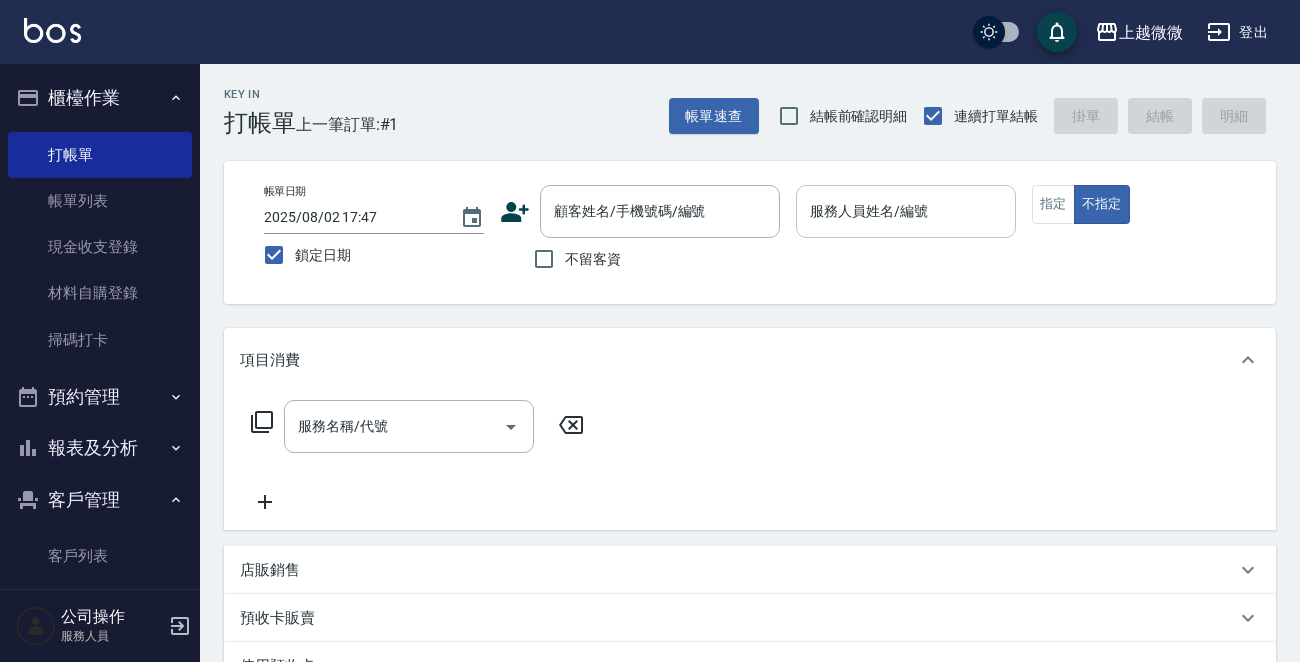 click on "服務人員姓名/編號" at bounding box center (906, 211) 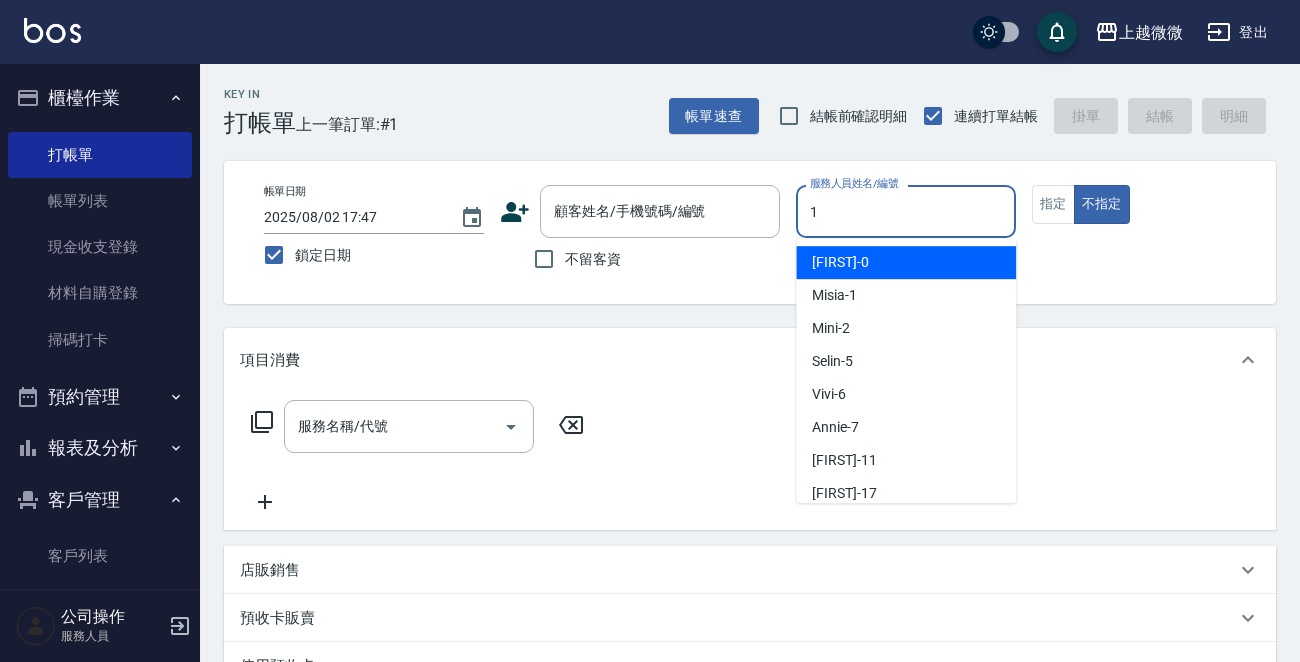 click on "Misia -1" at bounding box center (906, 295) 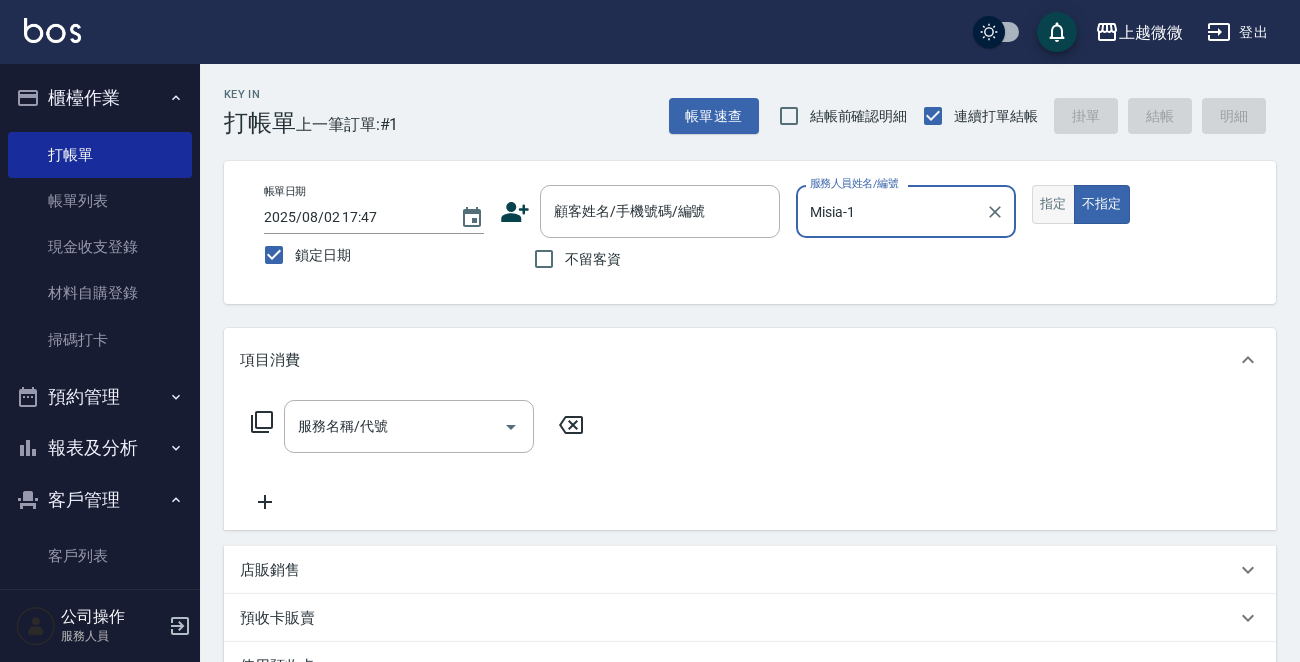 type on "Misia-1" 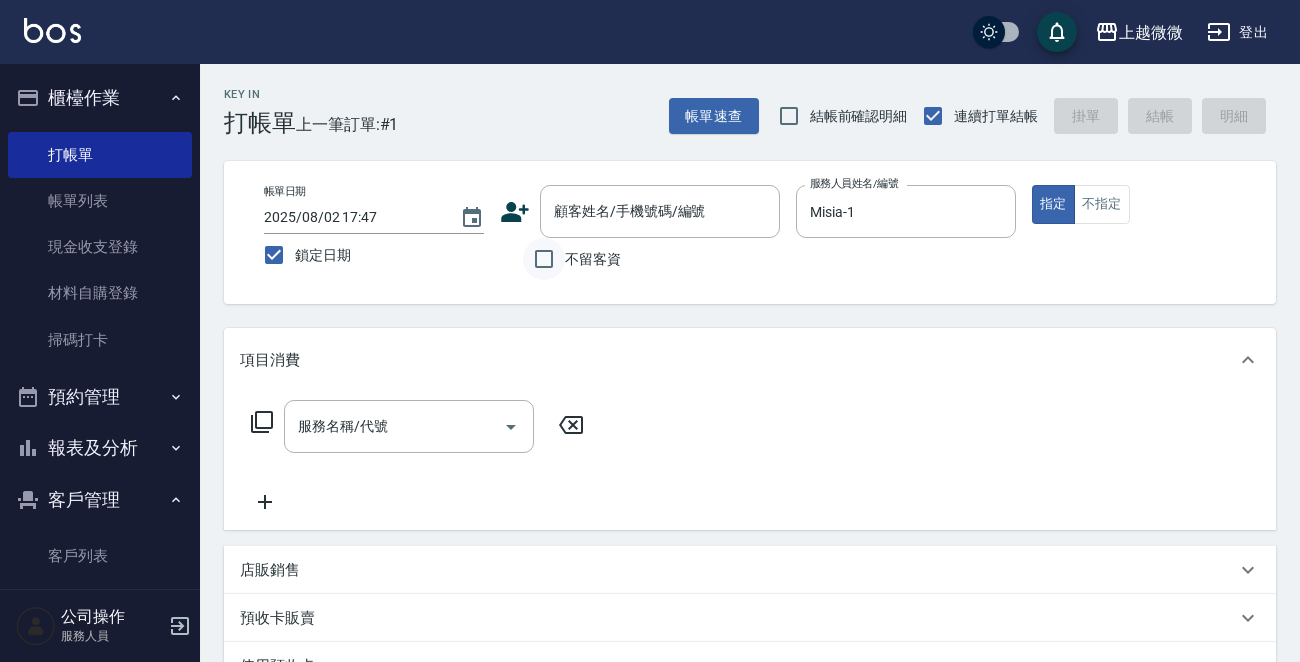 click on "不留客資" at bounding box center [544, 259] 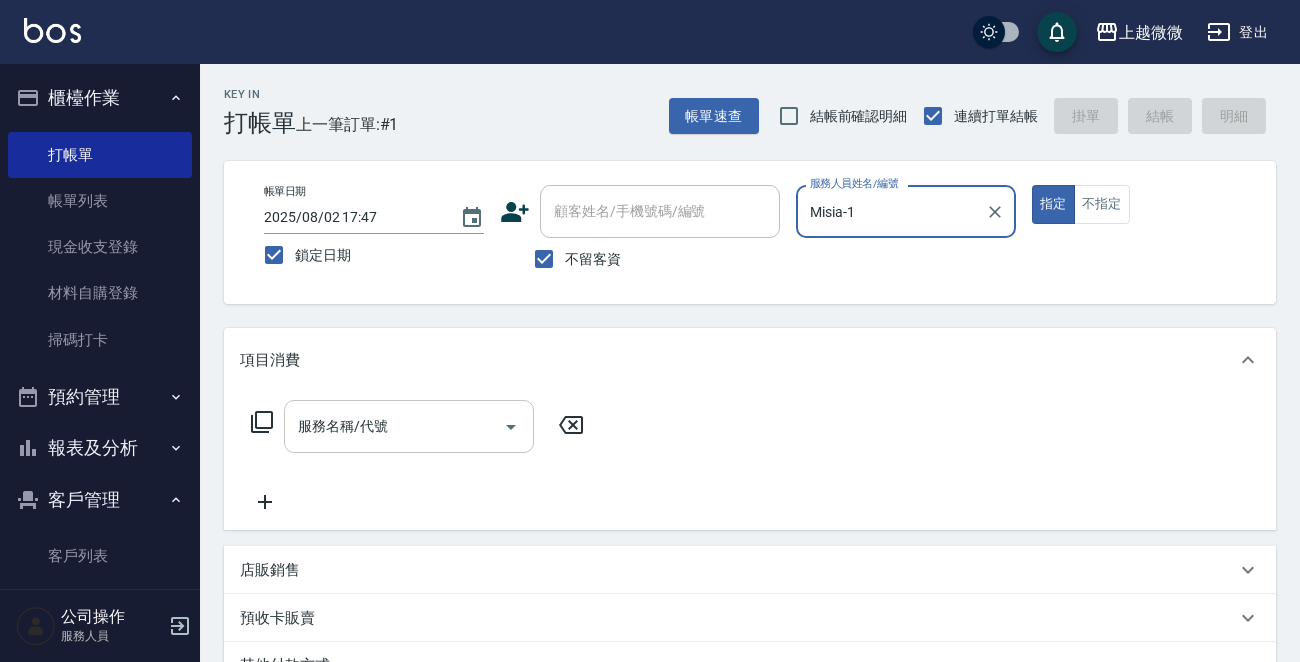 click on "服務名稱/代號" at bounding box center (394, 426) 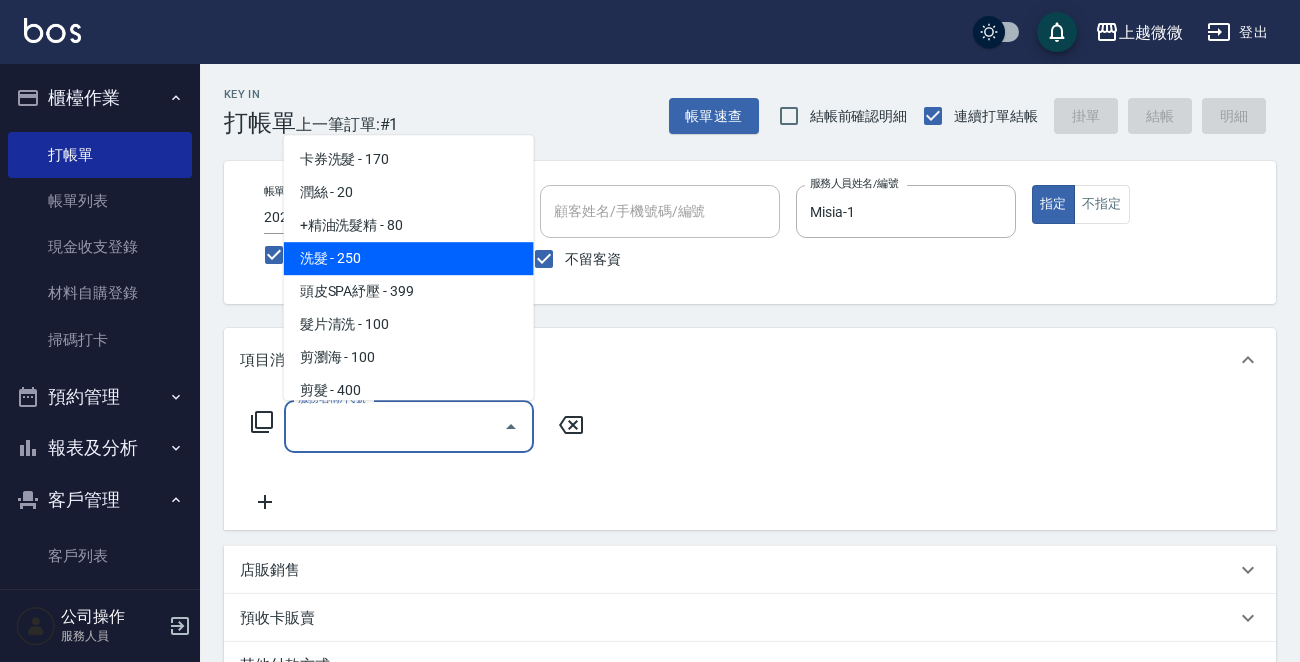 click on "洗髮 - 250" at bounding box center [409, 258] 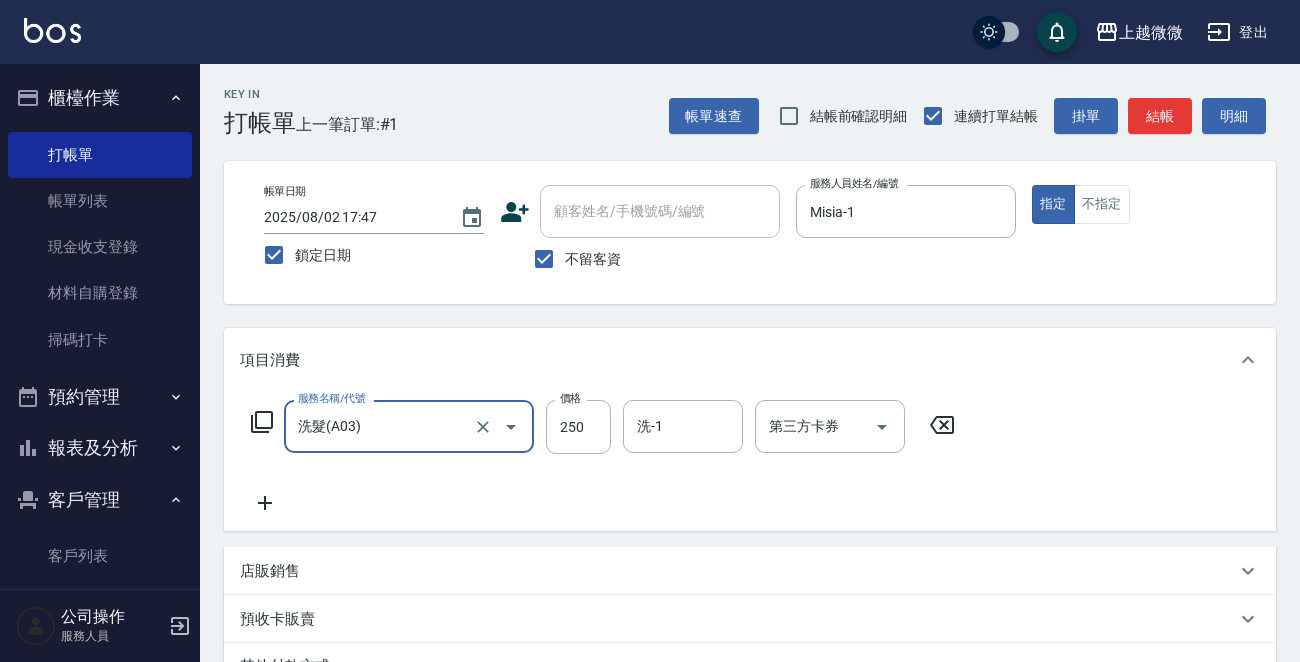 click 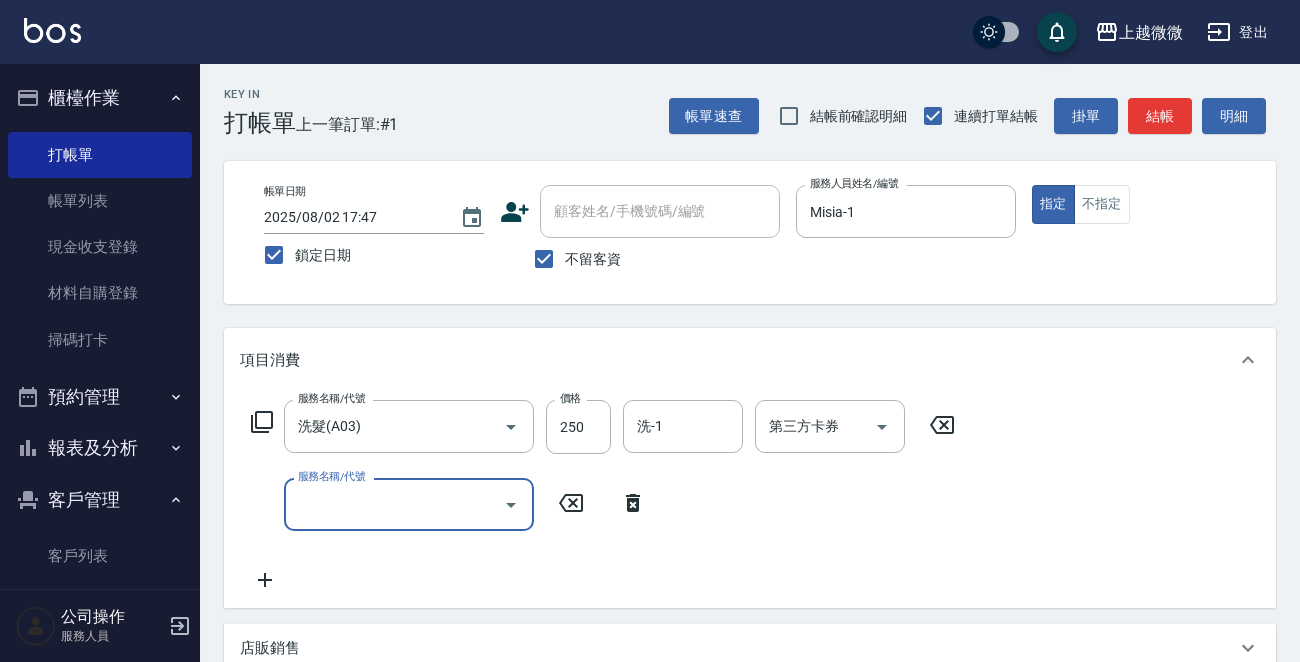 click on "服務名稱/代號" at bounding box center [394, 504] 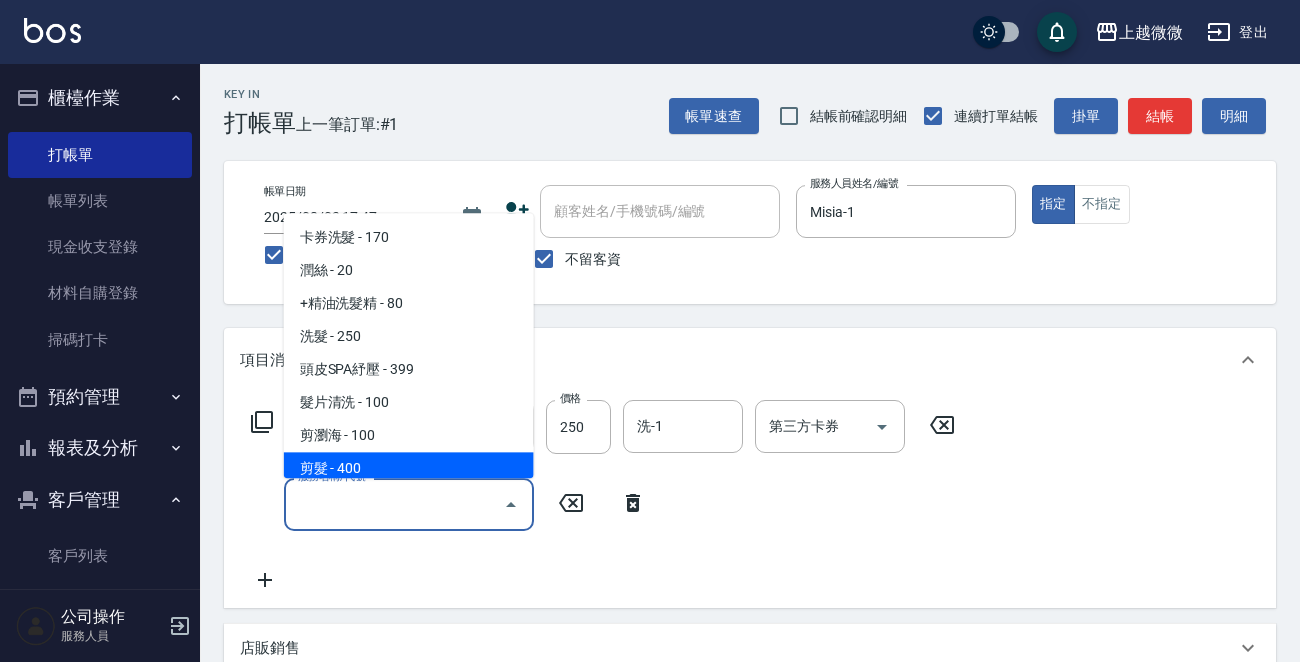 click on "剪髮 - 400" at bounding box center (409, 469) 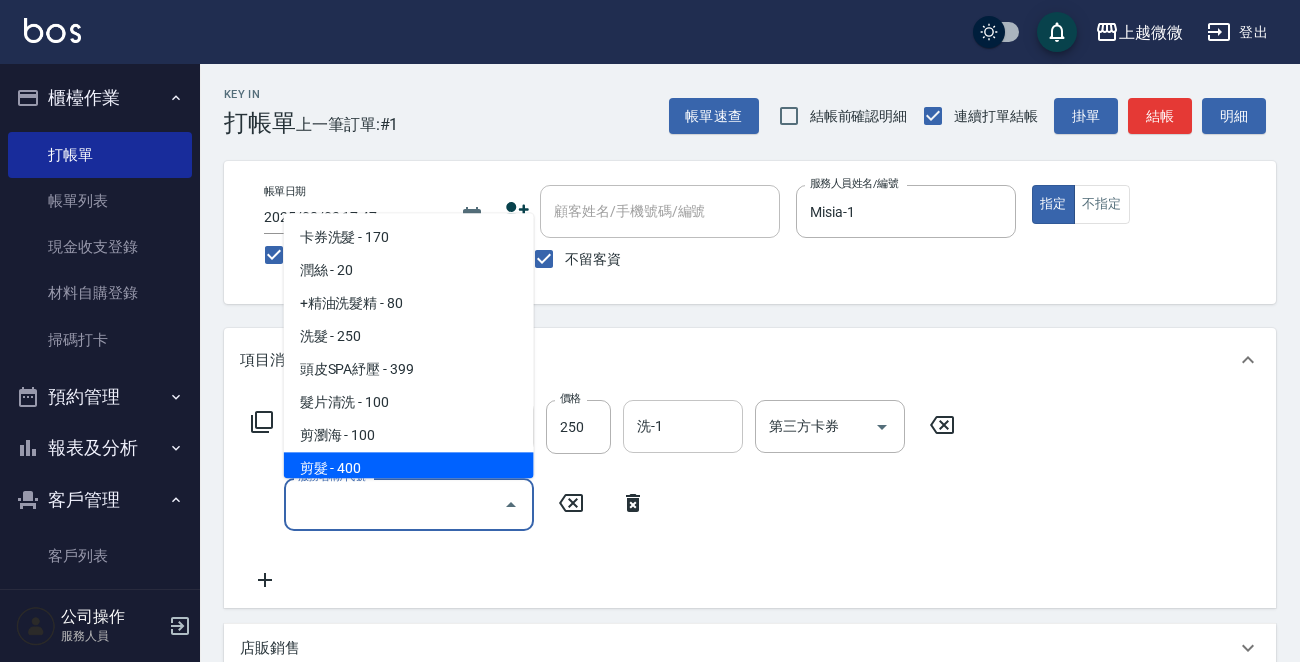 type on "剪髮(B02)" 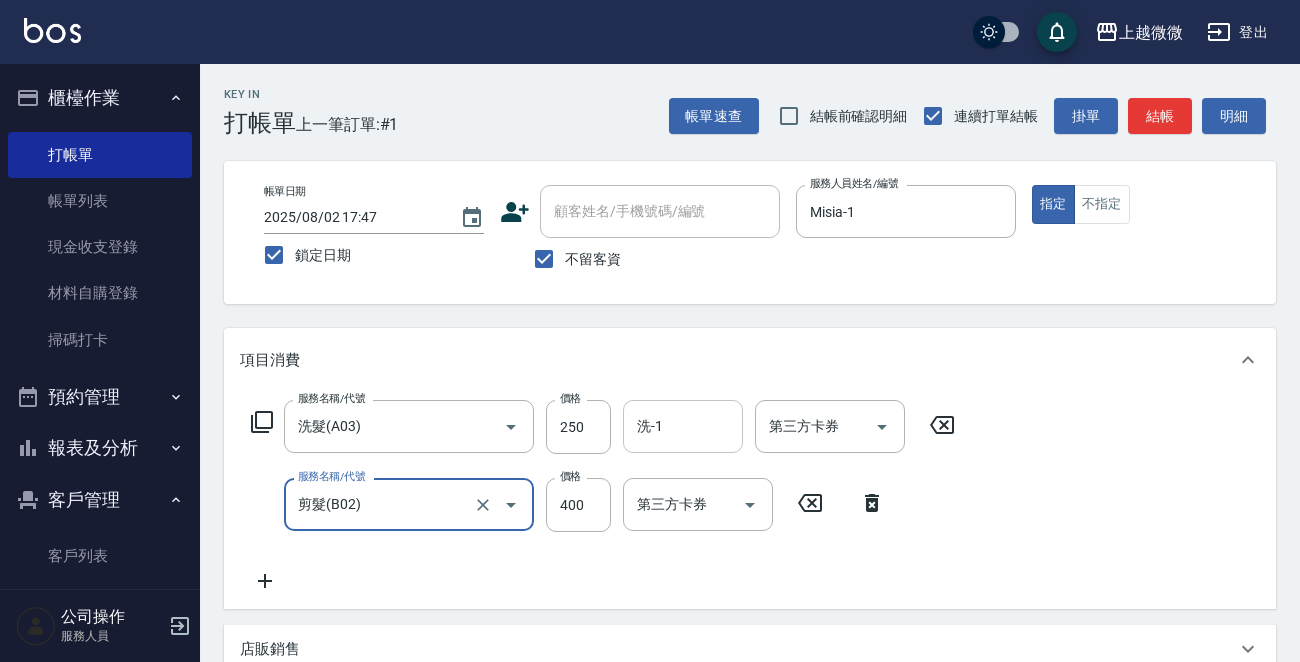 click on "洗-1" at bounding box center [683, 426] 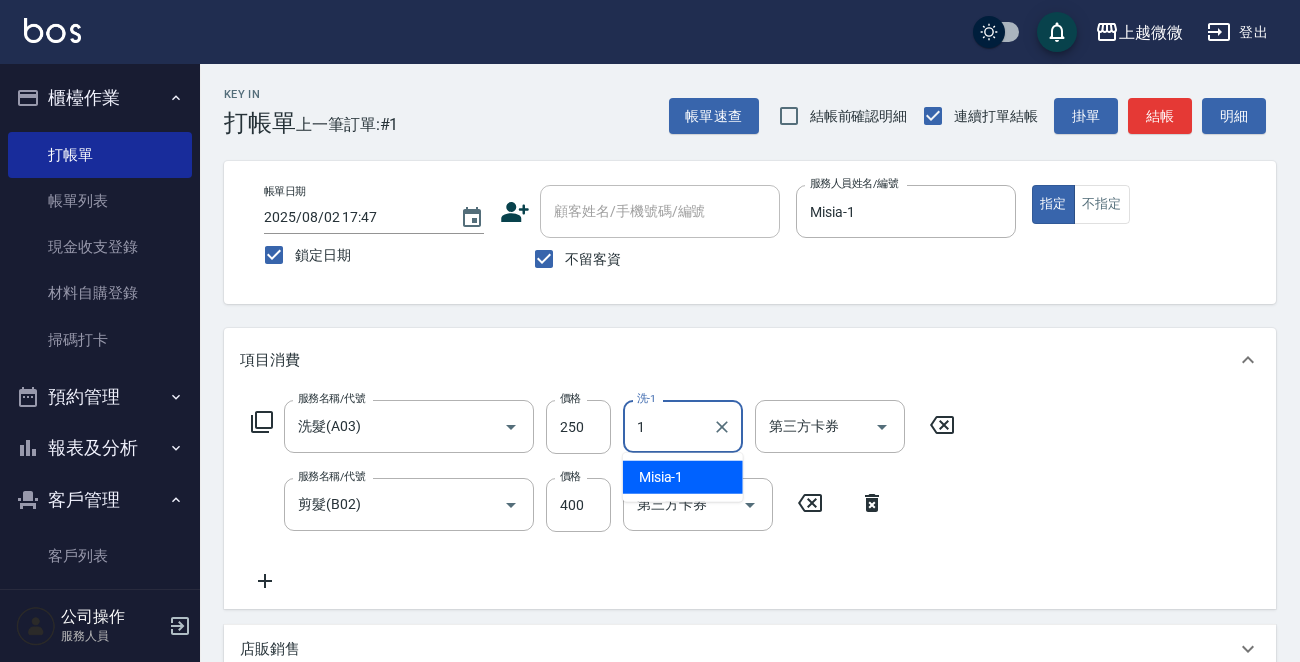 click on "Misia -1" at bounding box center [683, 477] 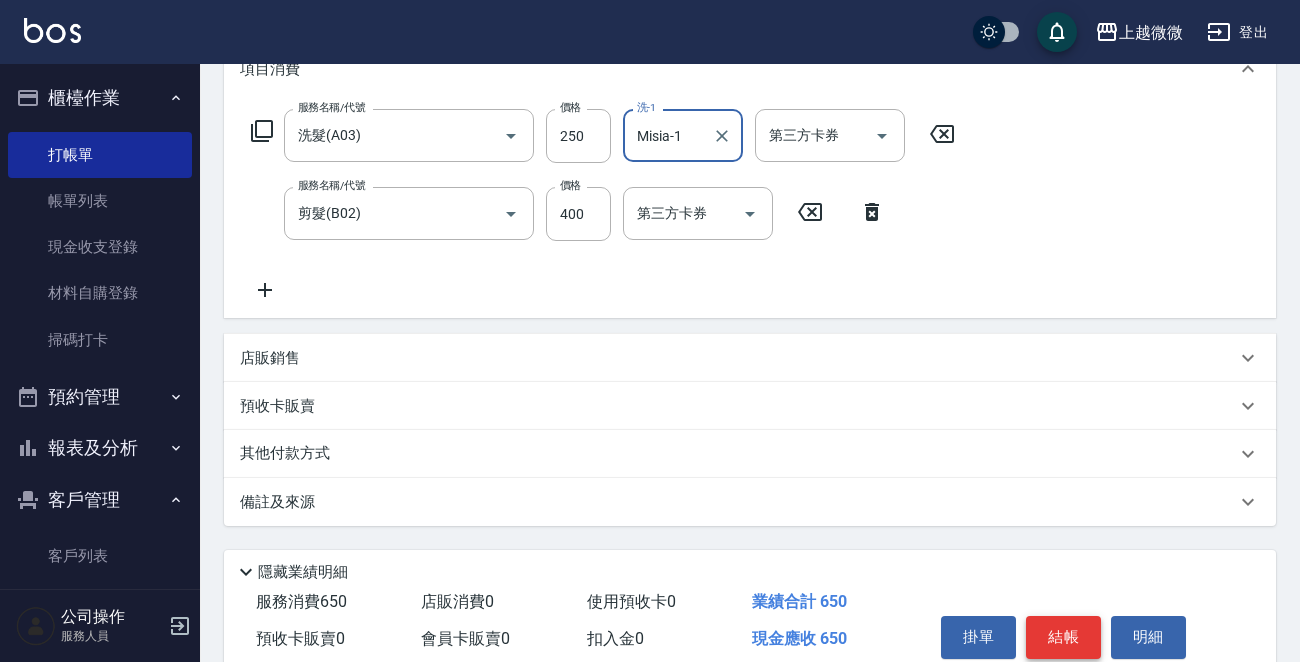 scroll, scrollTop: 377, scrollLeft: 0, axis: vertical 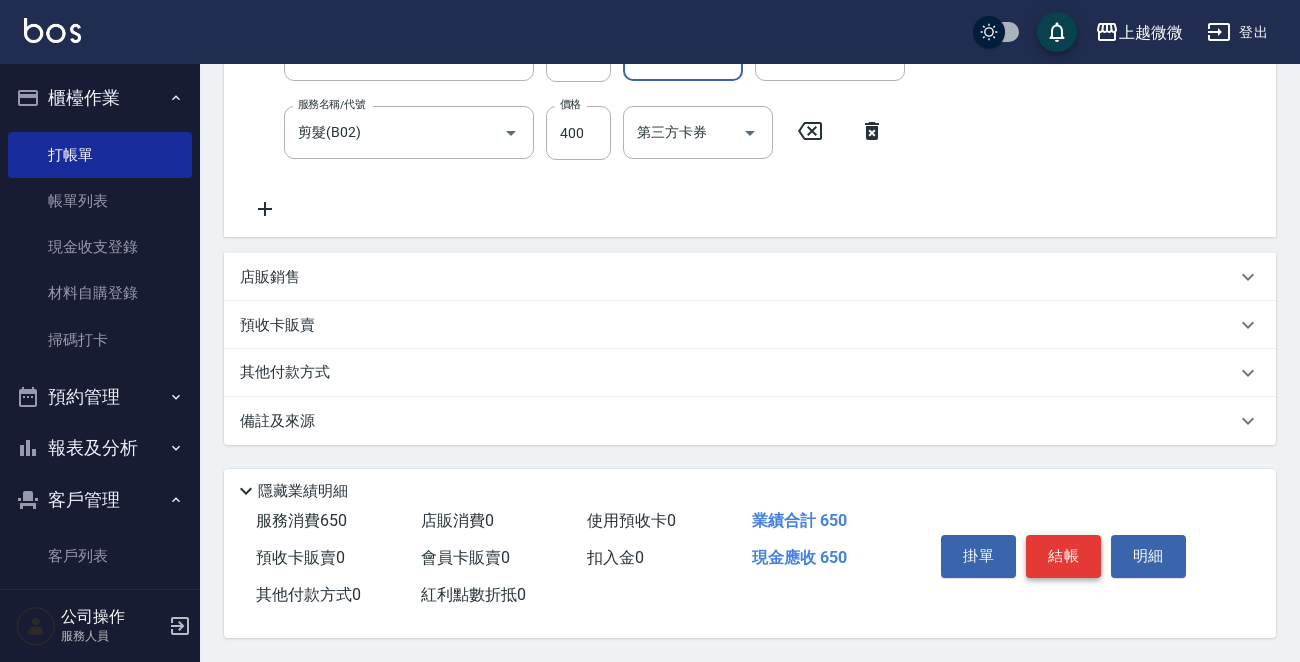 type on "Misia-1" 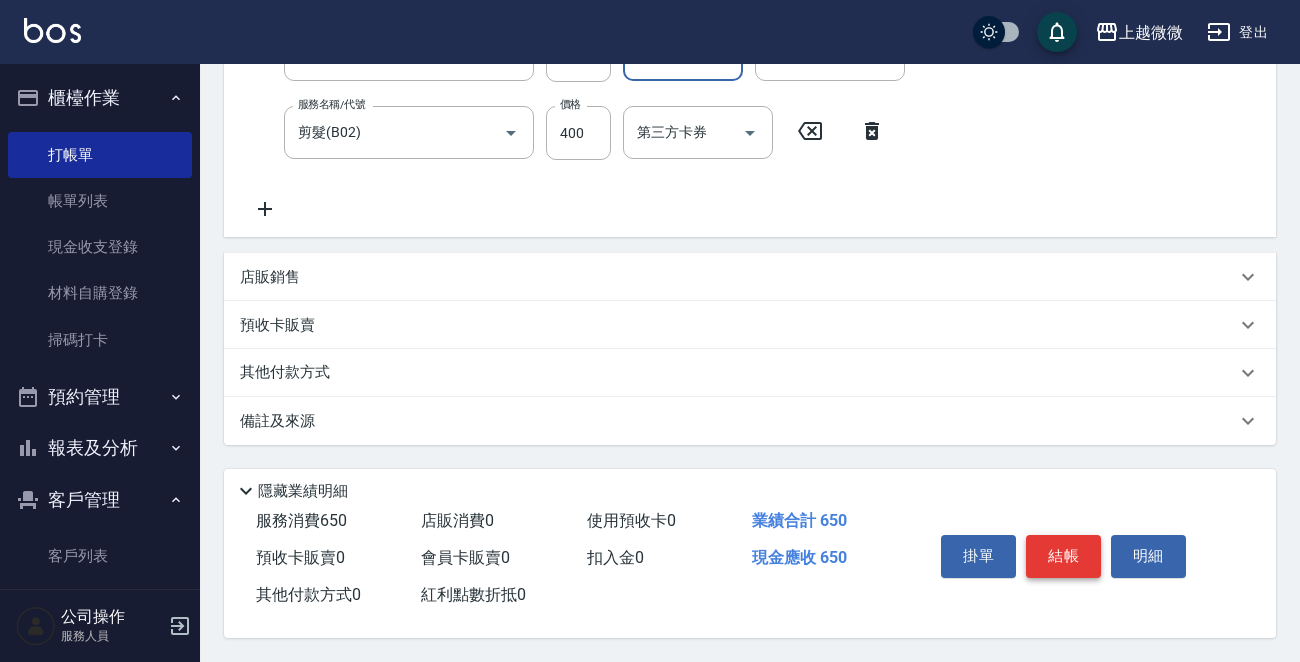 click on "結帳" at bounding box center [1063, 556] 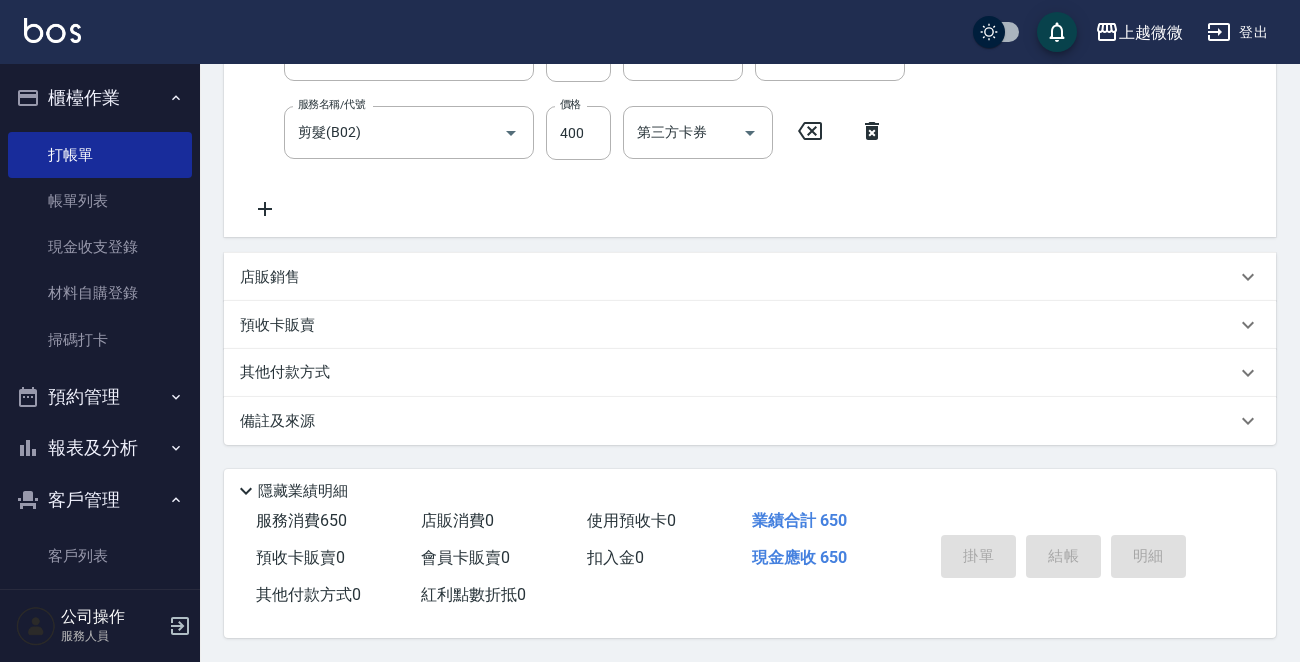 type 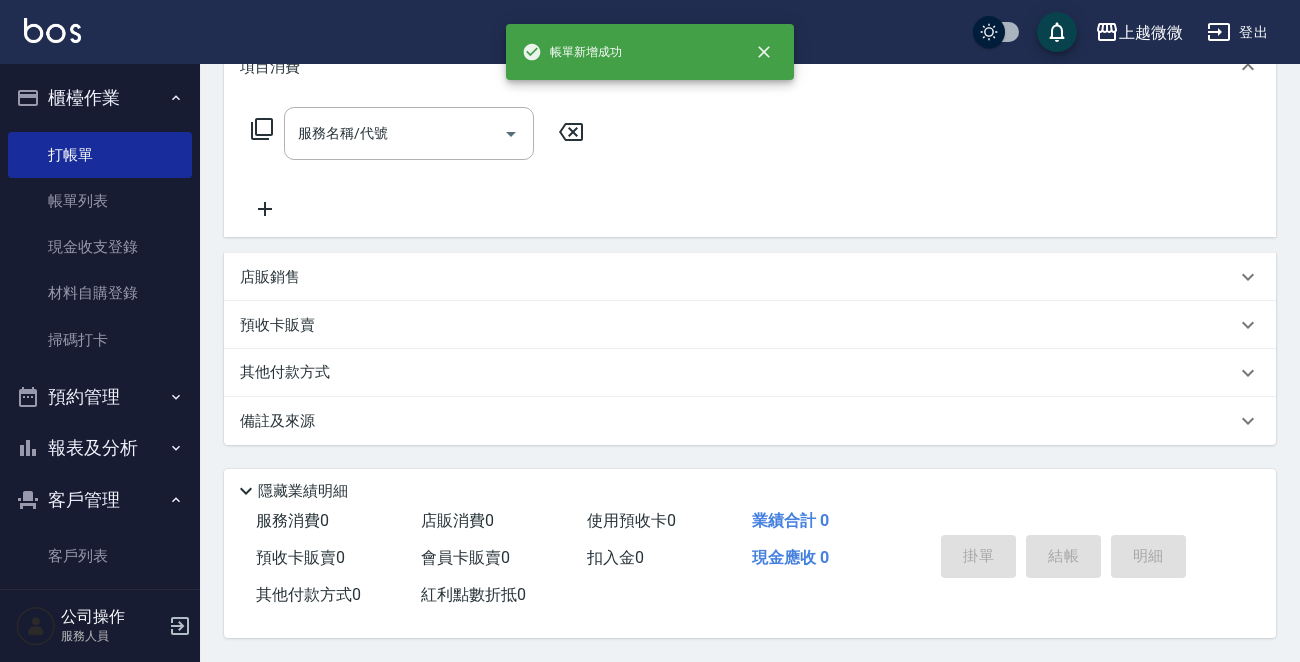 scroll, scrollTop: 0, scrollLeft: 0, axis: both 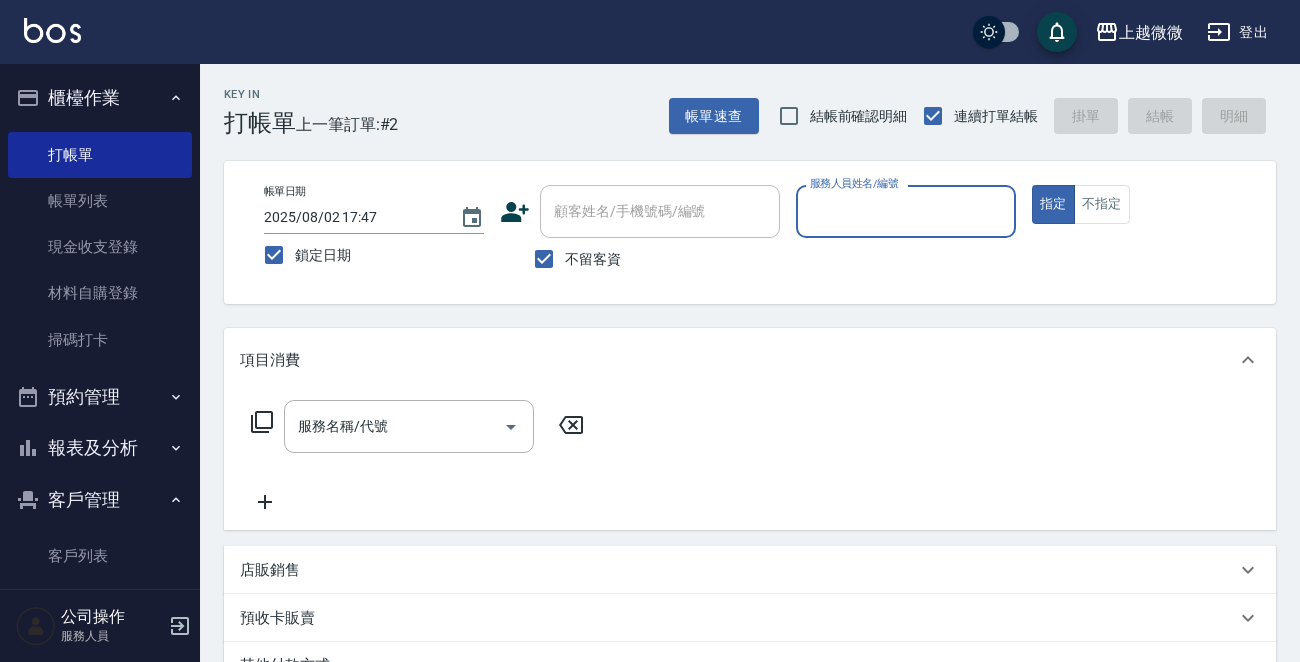 click on "服務人員姓名/編號" at bounding box center (906, 211) 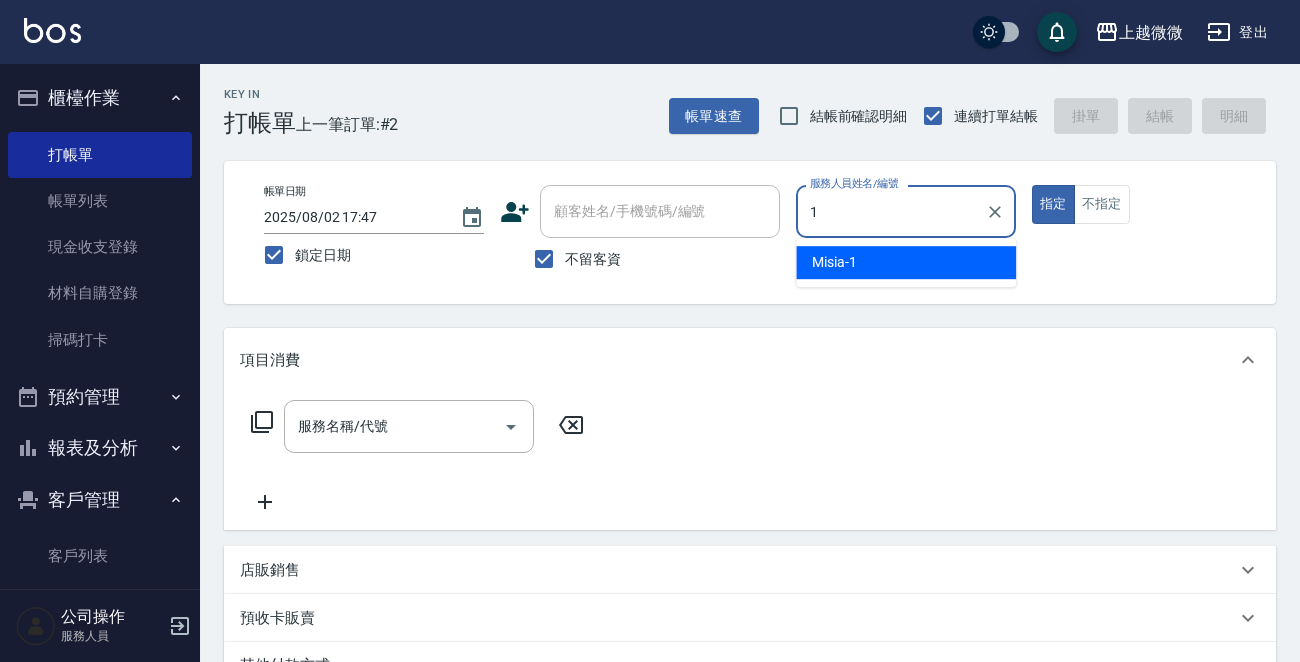 click on "Misia -1" at bounding box center [906, 262] 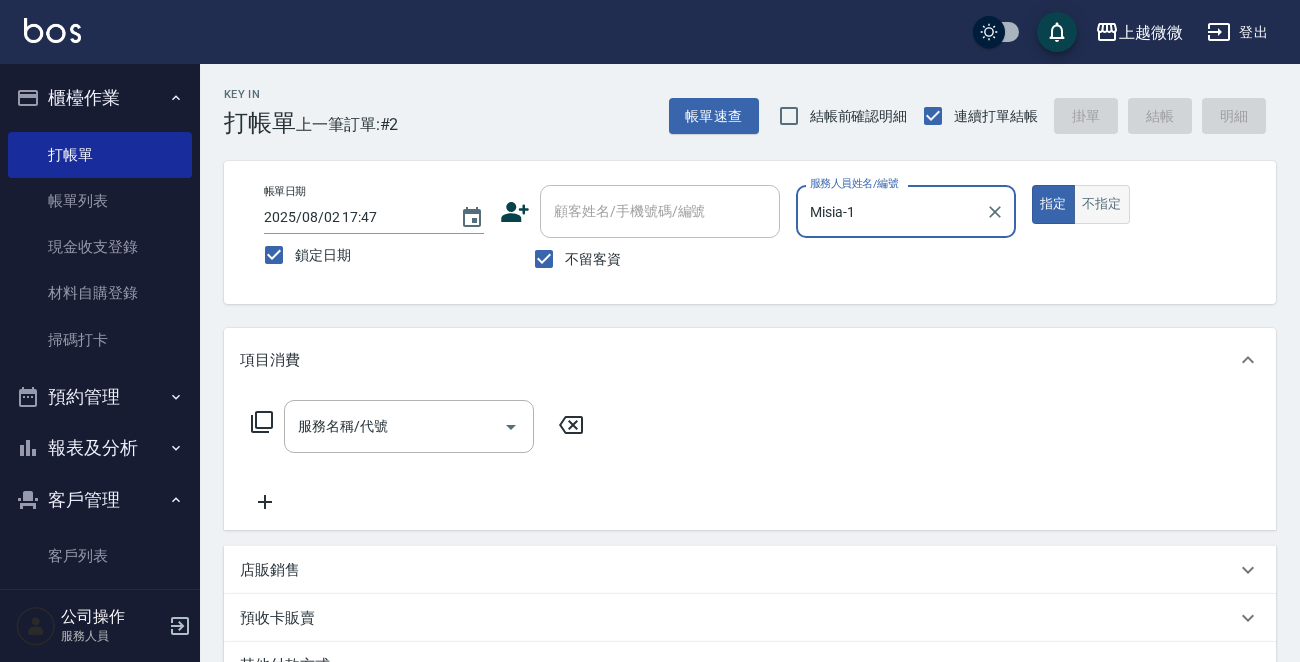 type on "Misia-1" 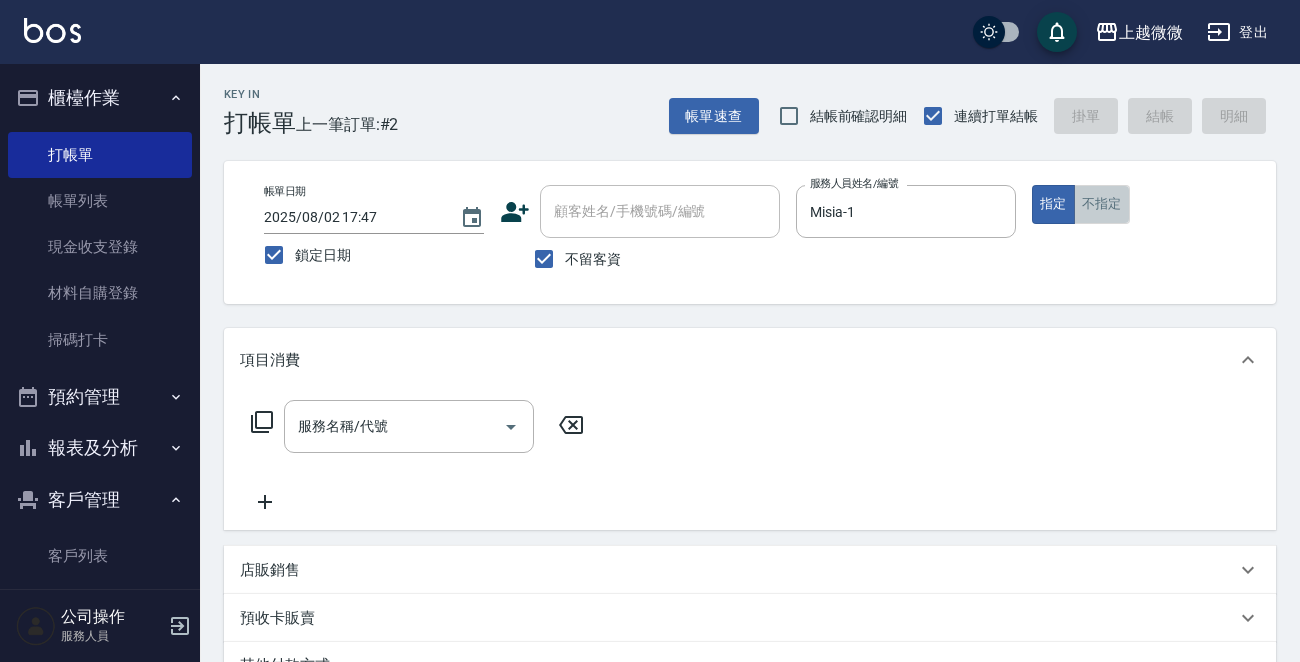 click on "不指定" at bounding box center (1102, 204) 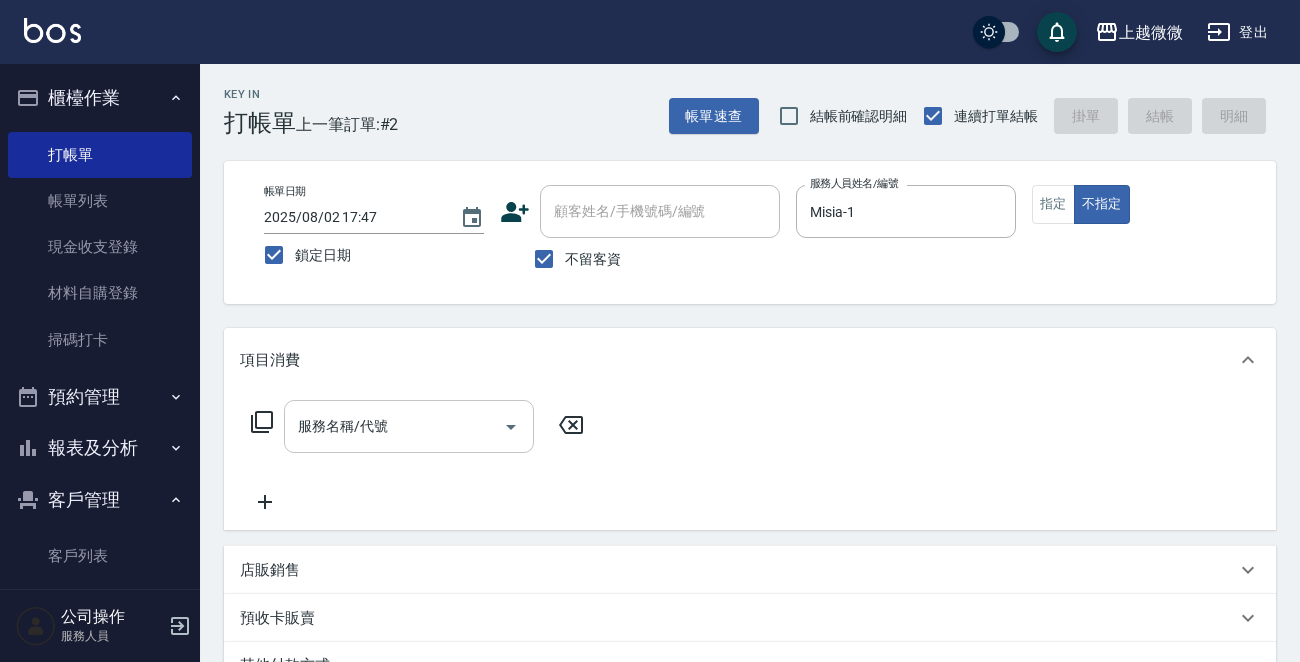 click on "服務名稱/代號 服務名稱/代號" at bounding box center [409, 426] 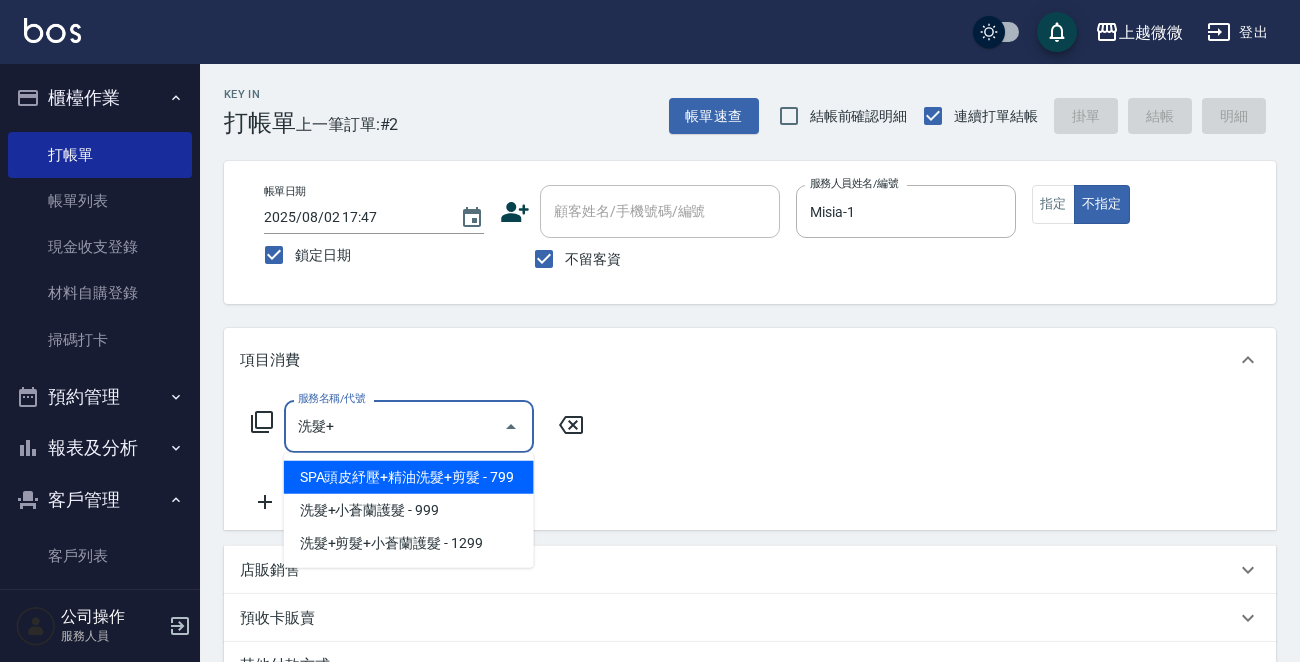 click on "SPA頭皮紓壓+精油洗髮+剪髮 - 799" at bounding box center (409, 477) 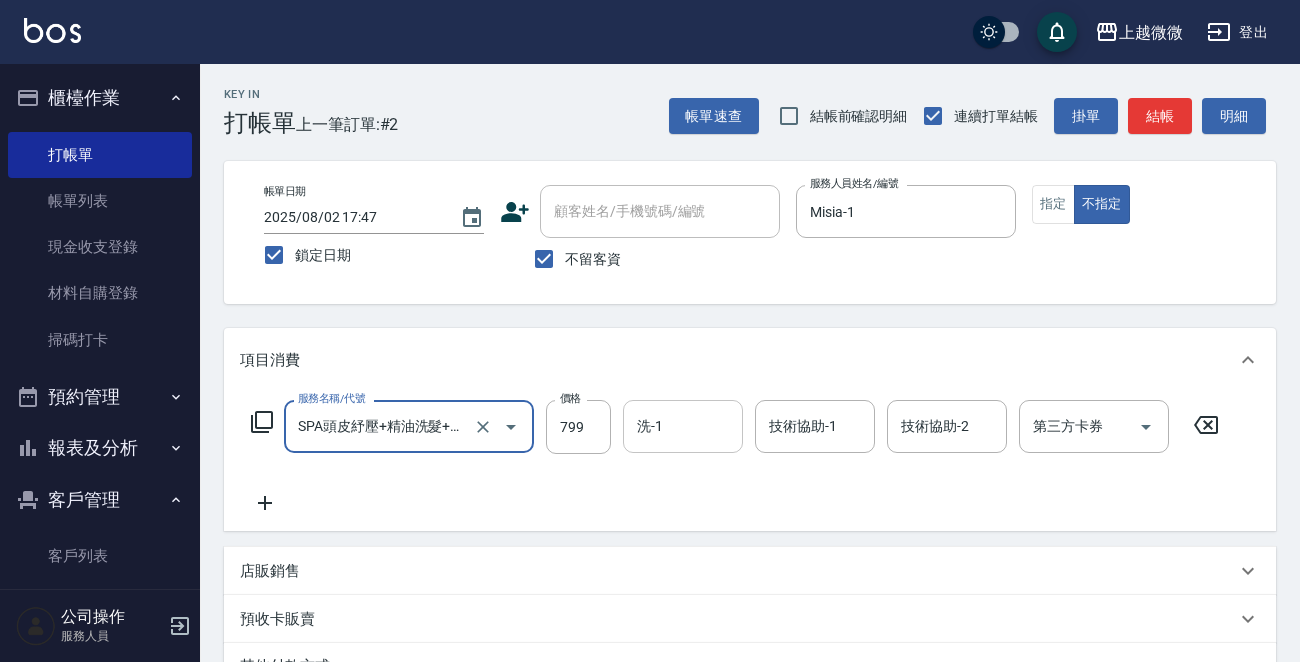 type on "SPA頭皮紓壓+精油洗髮+剪髮(I13)" 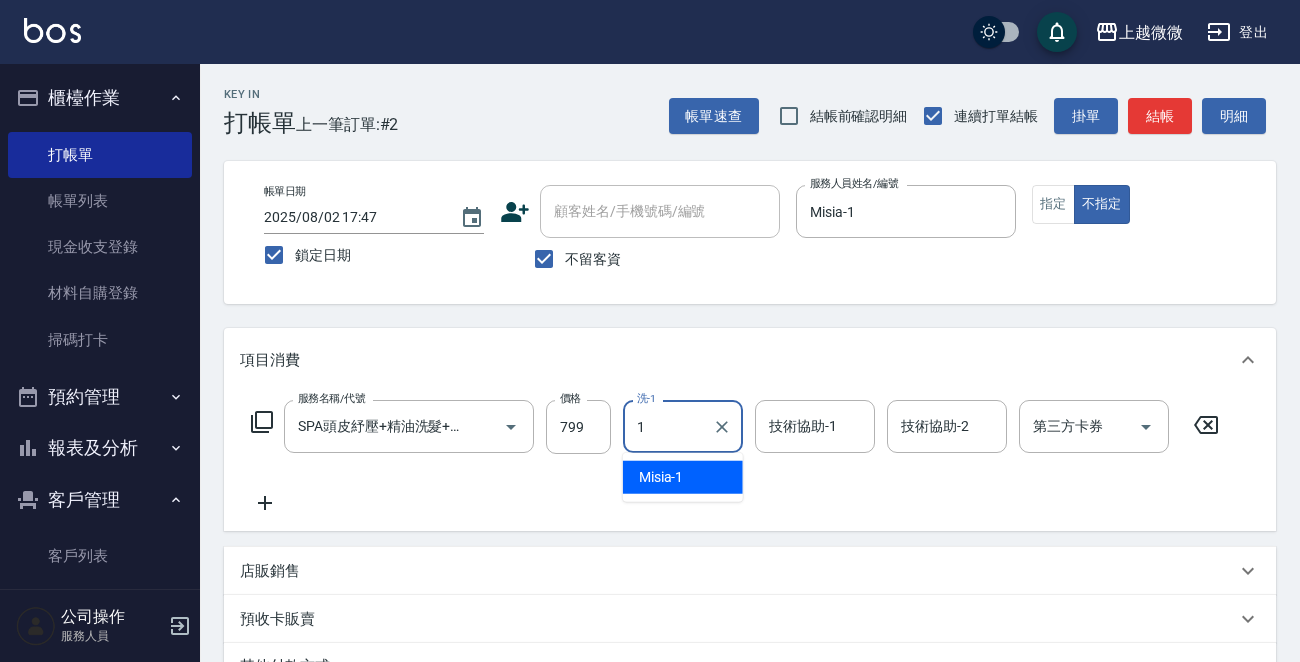 click on "Misia -1" at bounding box center [661, 477] 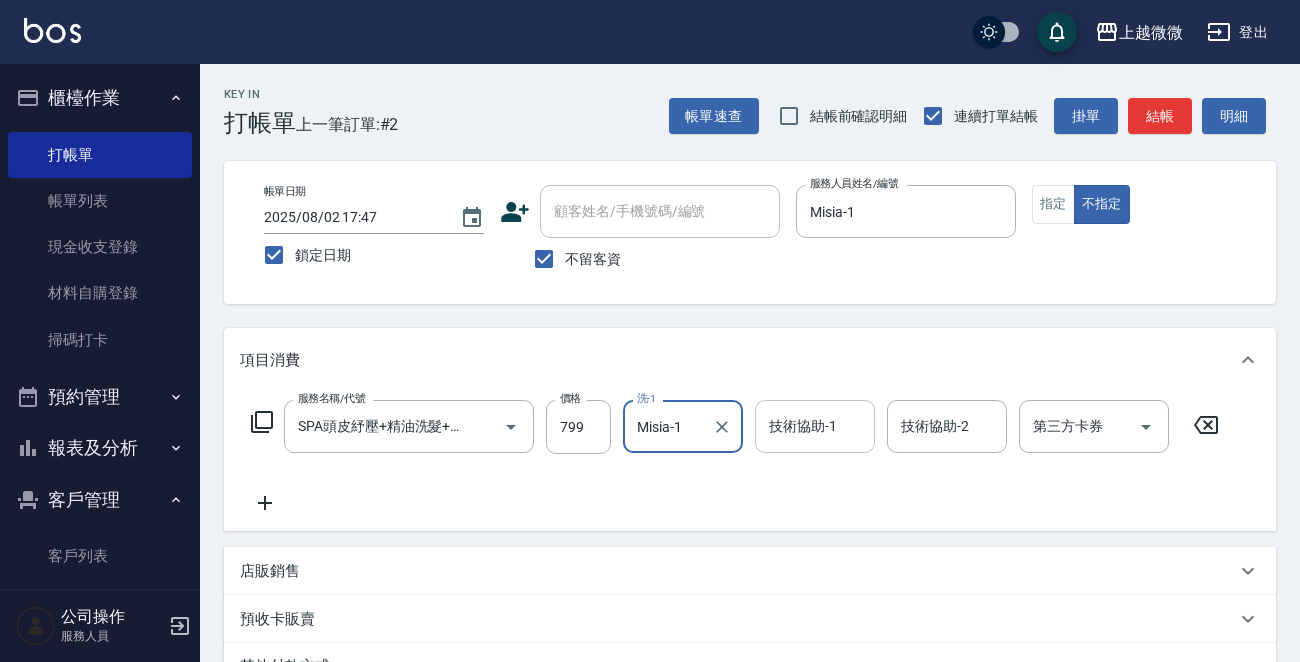 type on "Misia-1" 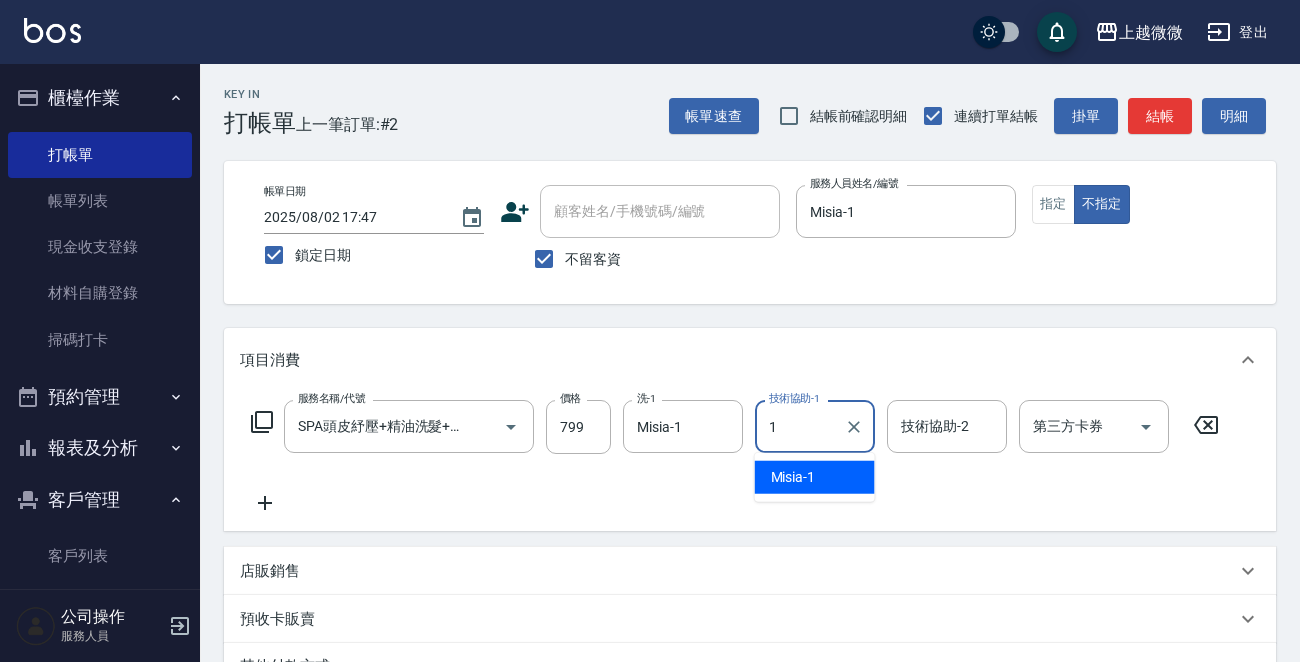 click on "Misia -1" at bounding box center [815, 477] 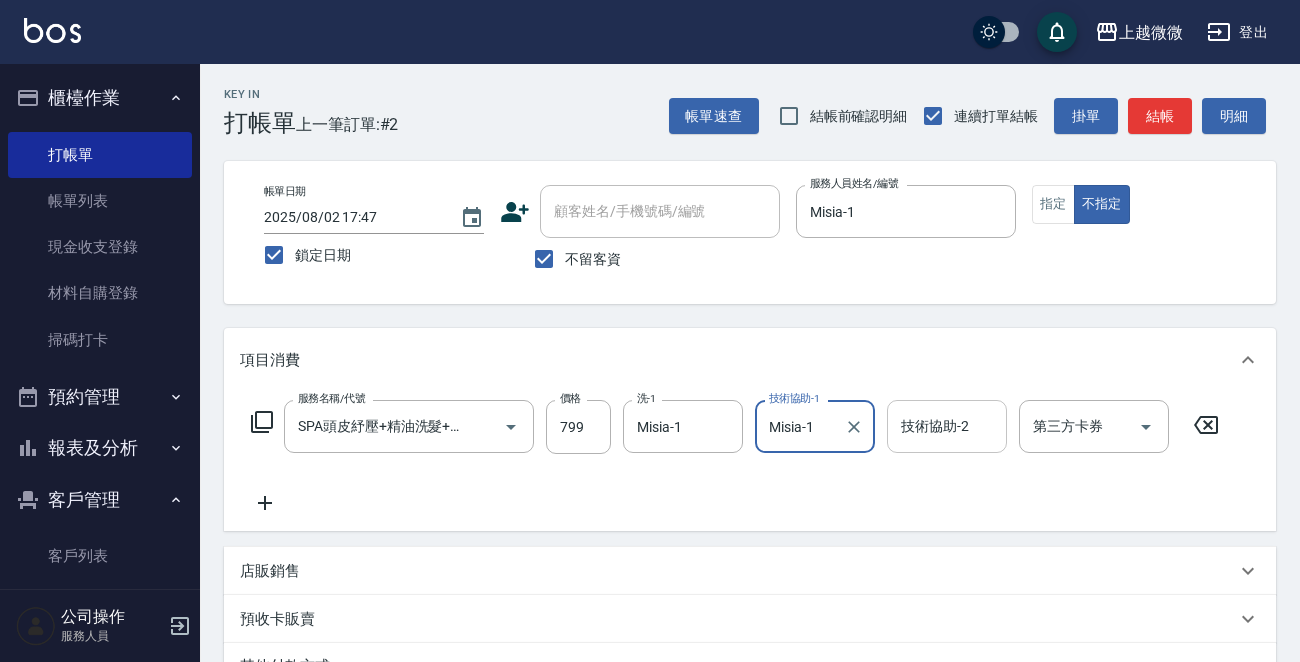 type on "Misia-1" 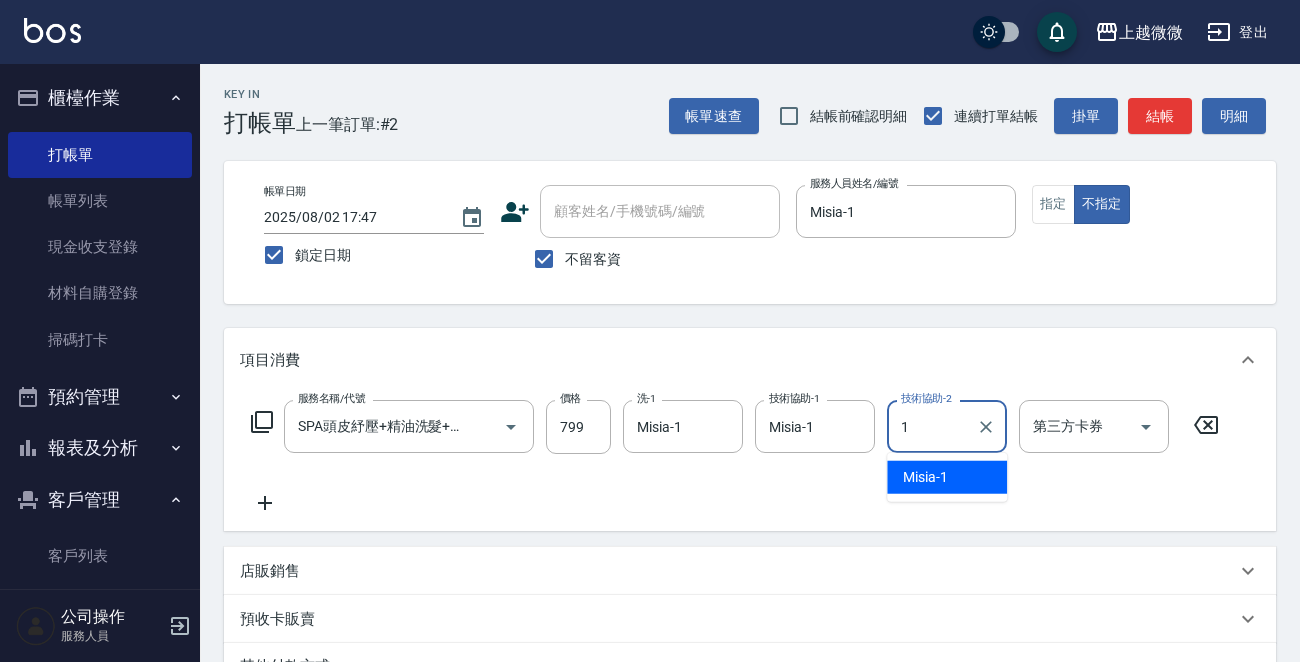 click on "Misia -1" at bounding box center (925, 477) 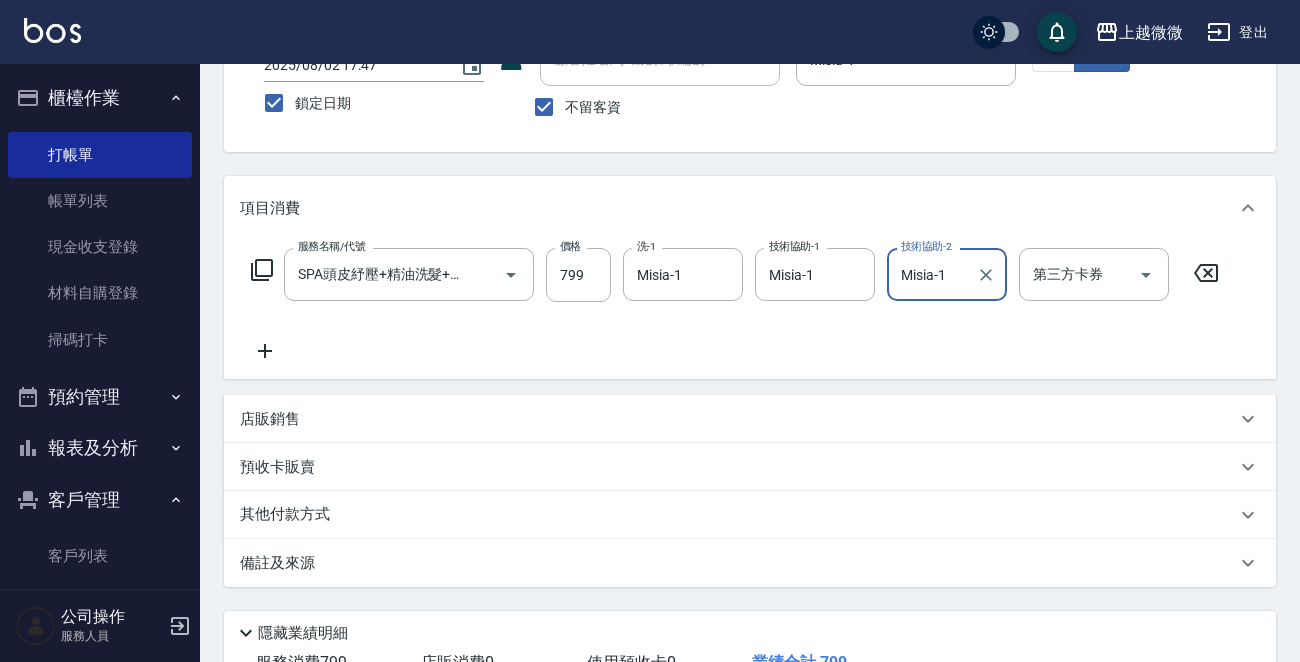 scroll, scrollTop: 299, scrollLeft: 0, axis: vertical 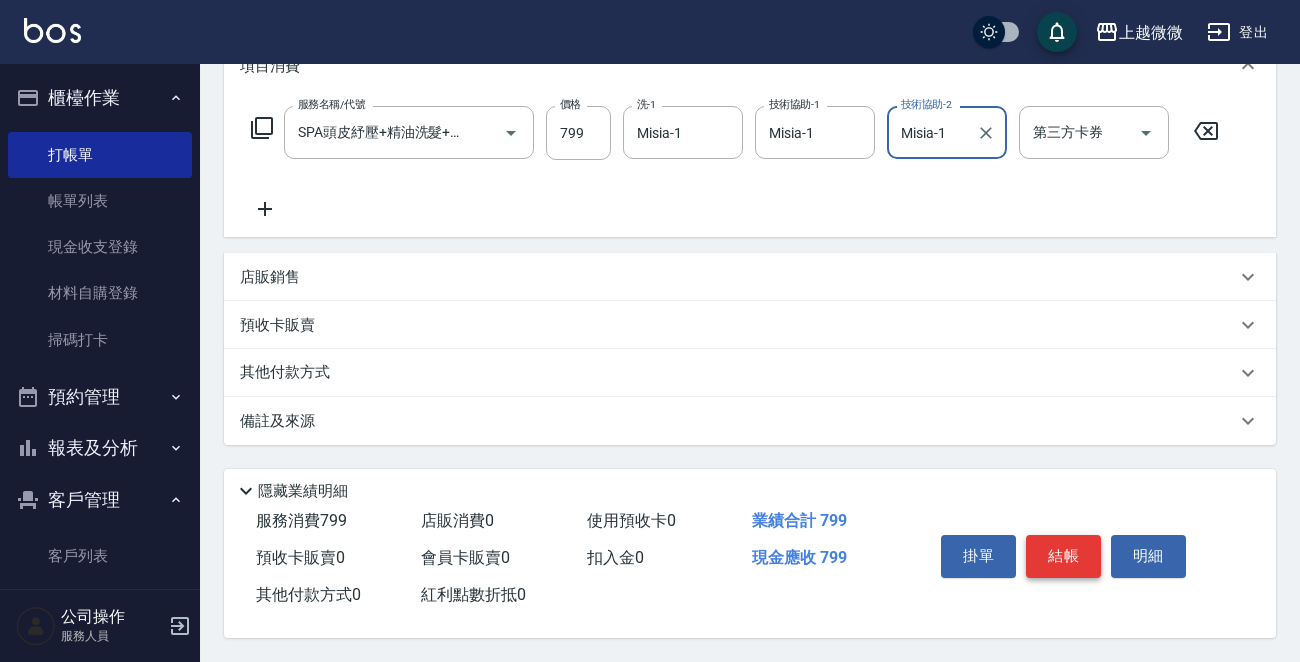 type on "Misia-1" 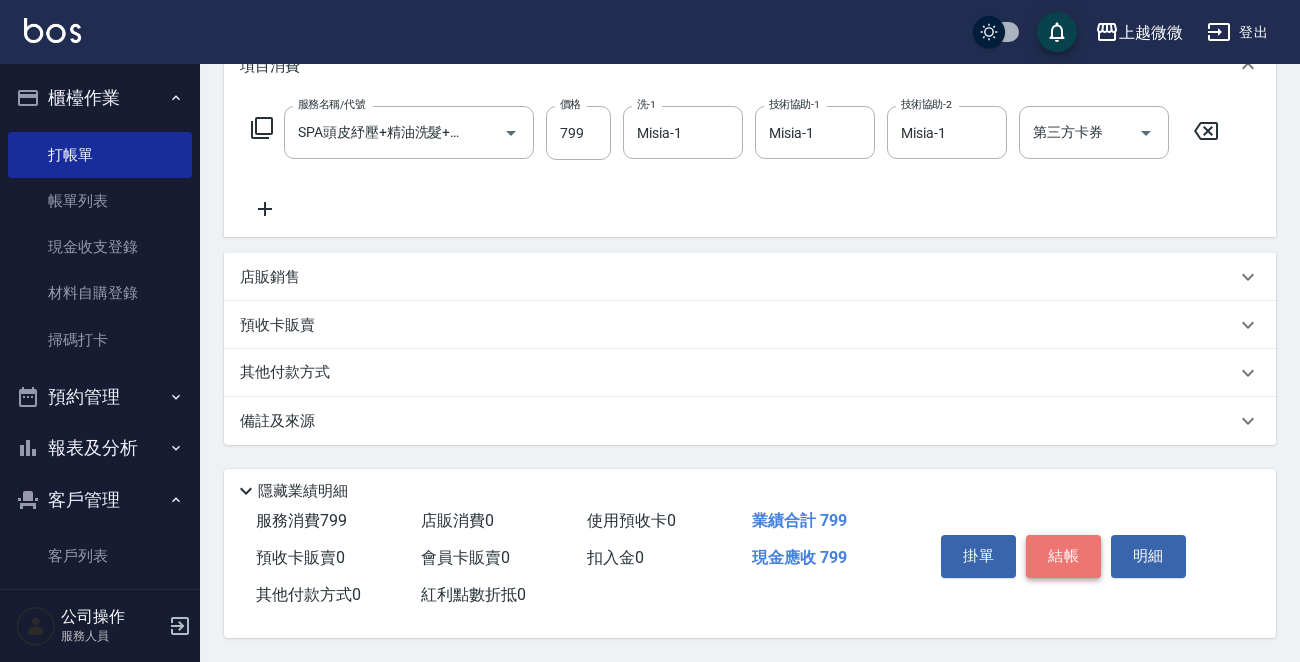 click on "結帳" at bounding box center (1063, 556) 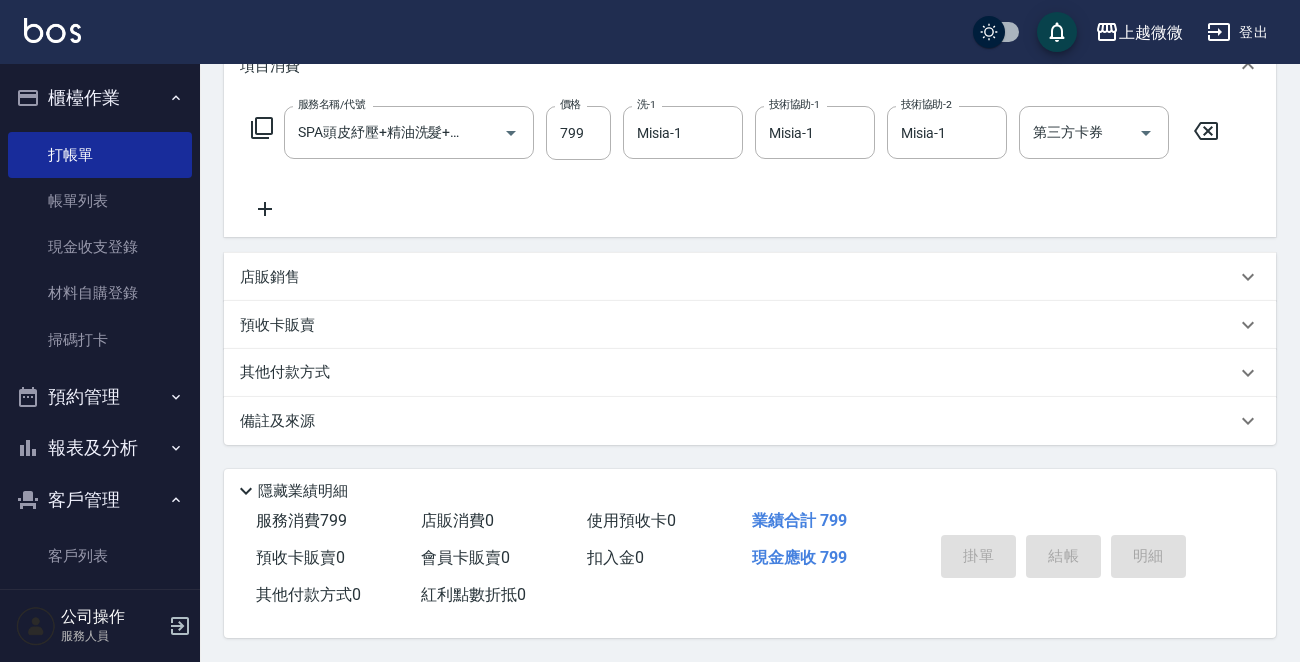 type 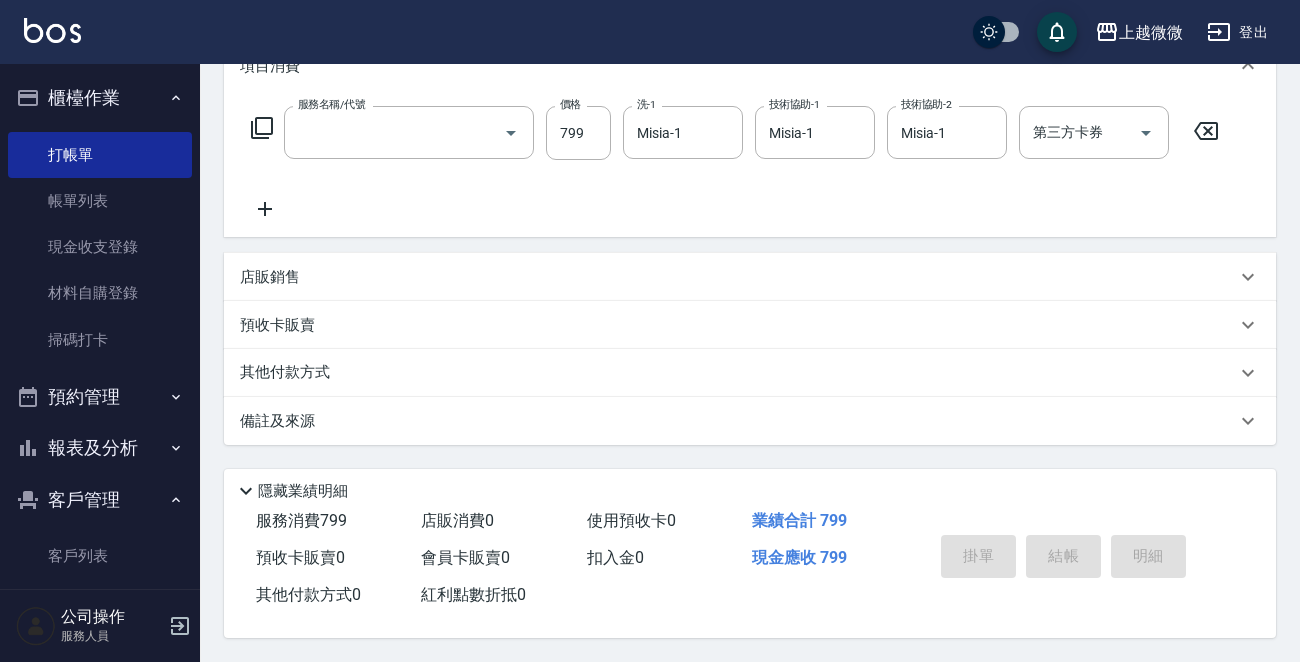 scroll, scrollTop: 0, scrollLeft: 0, axis: both 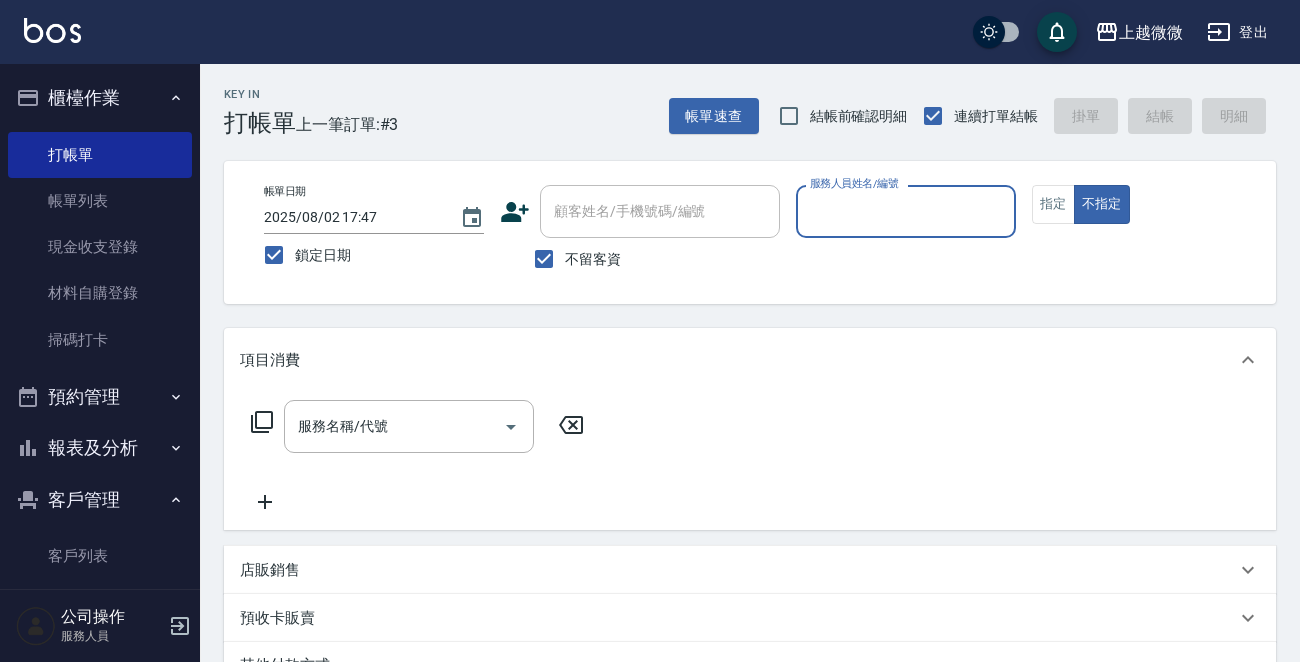 click on "服務人員姓名/編號" at bounding box center (906, 211) 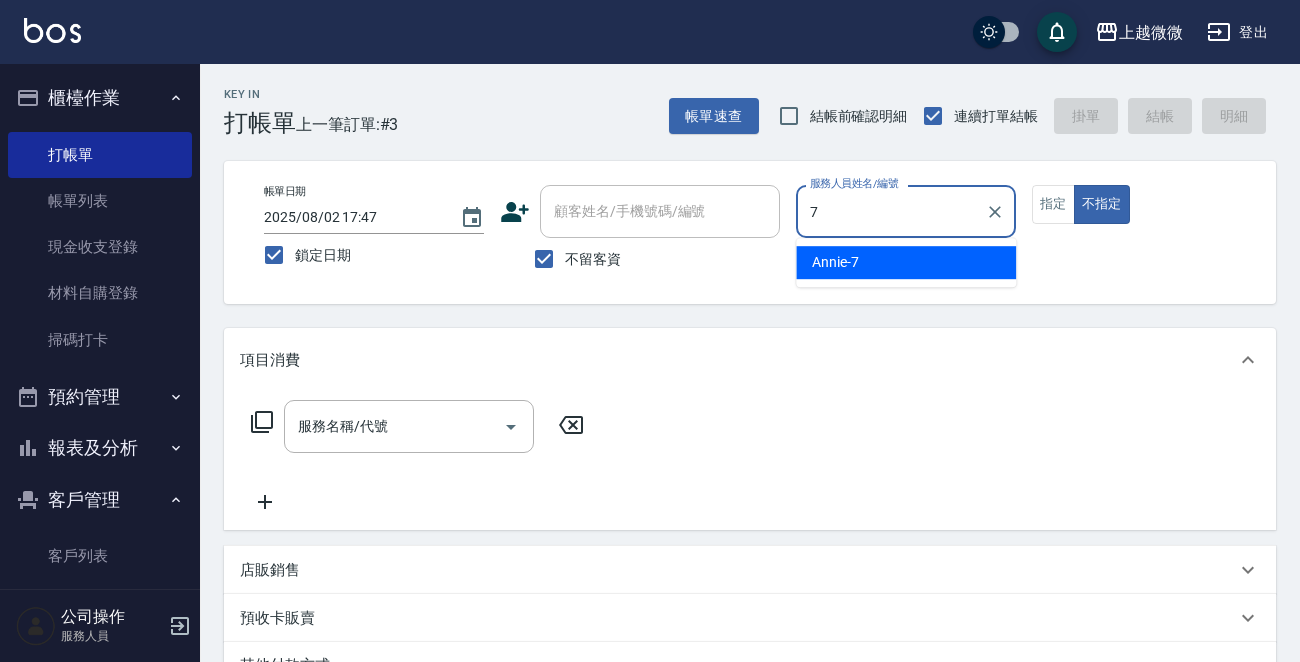 click on "Annie -7" at bounding box center [906, 262] 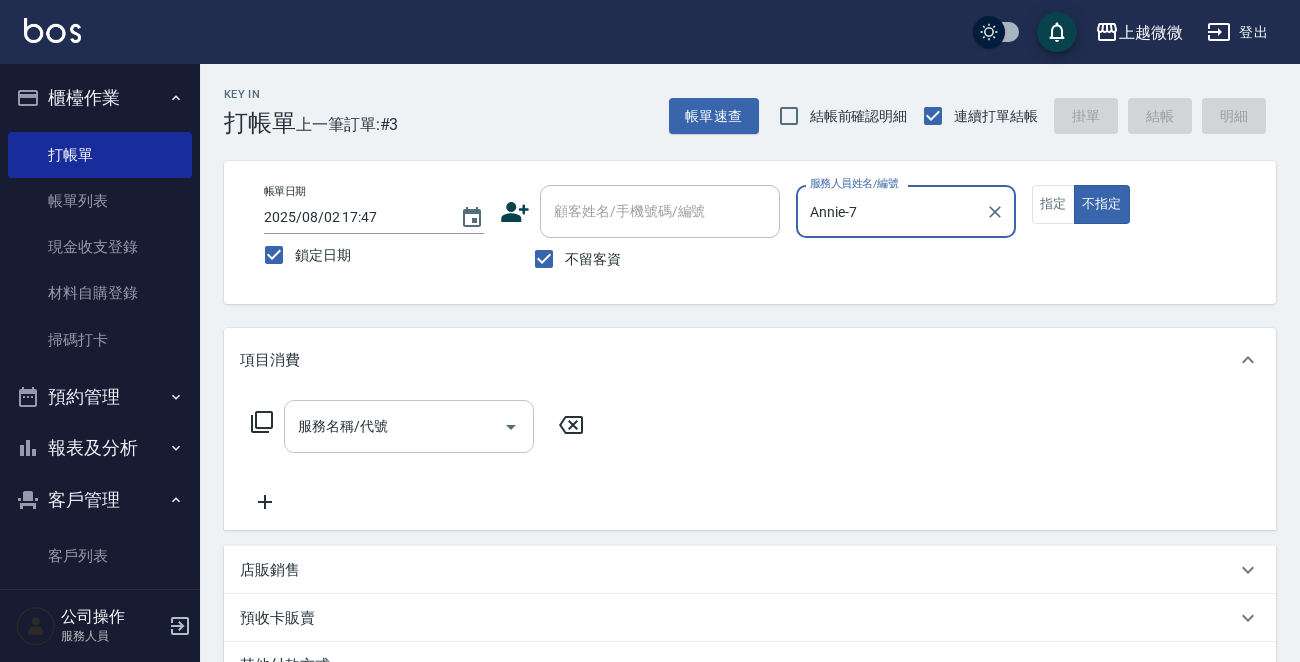type on "Annie-7" 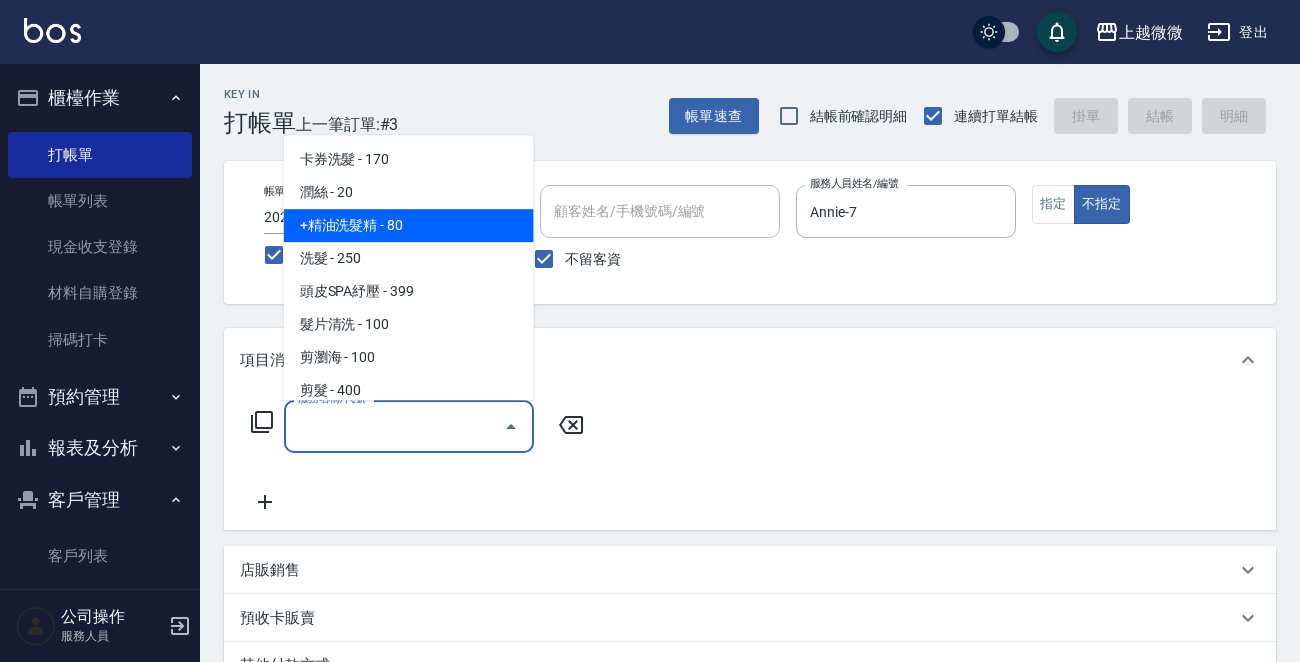 click on "+精油洗髮精 - 80" at bounding box center (409, 225) 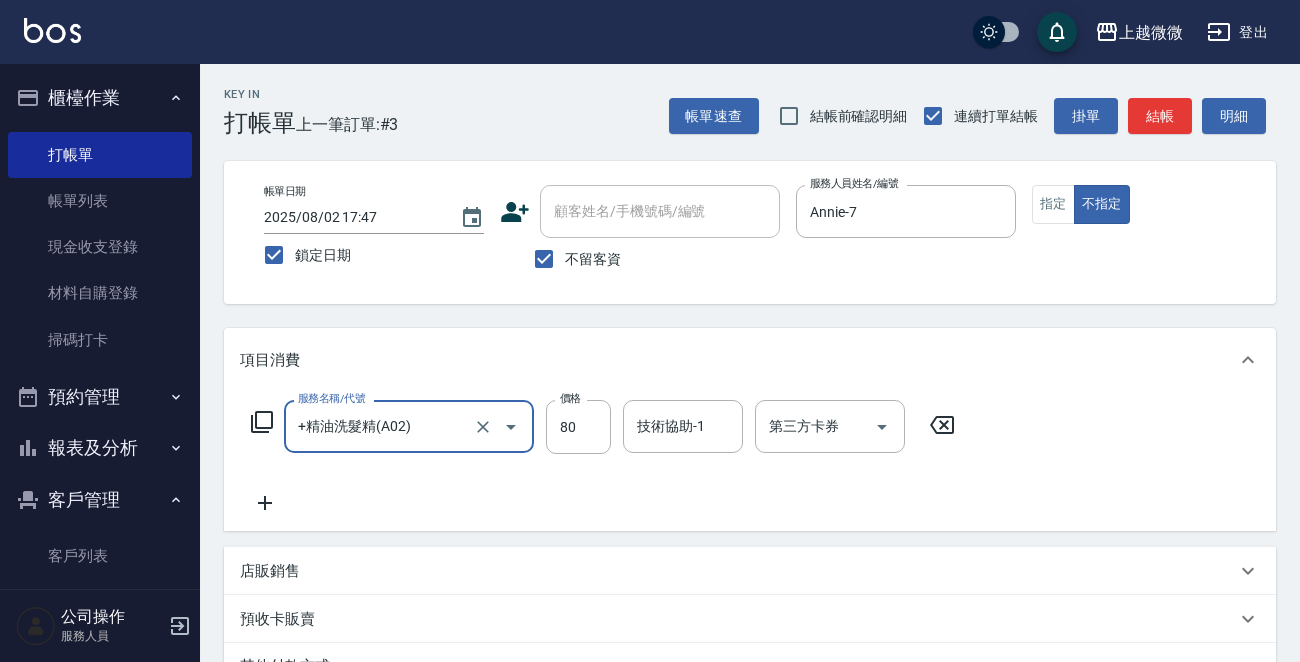 click 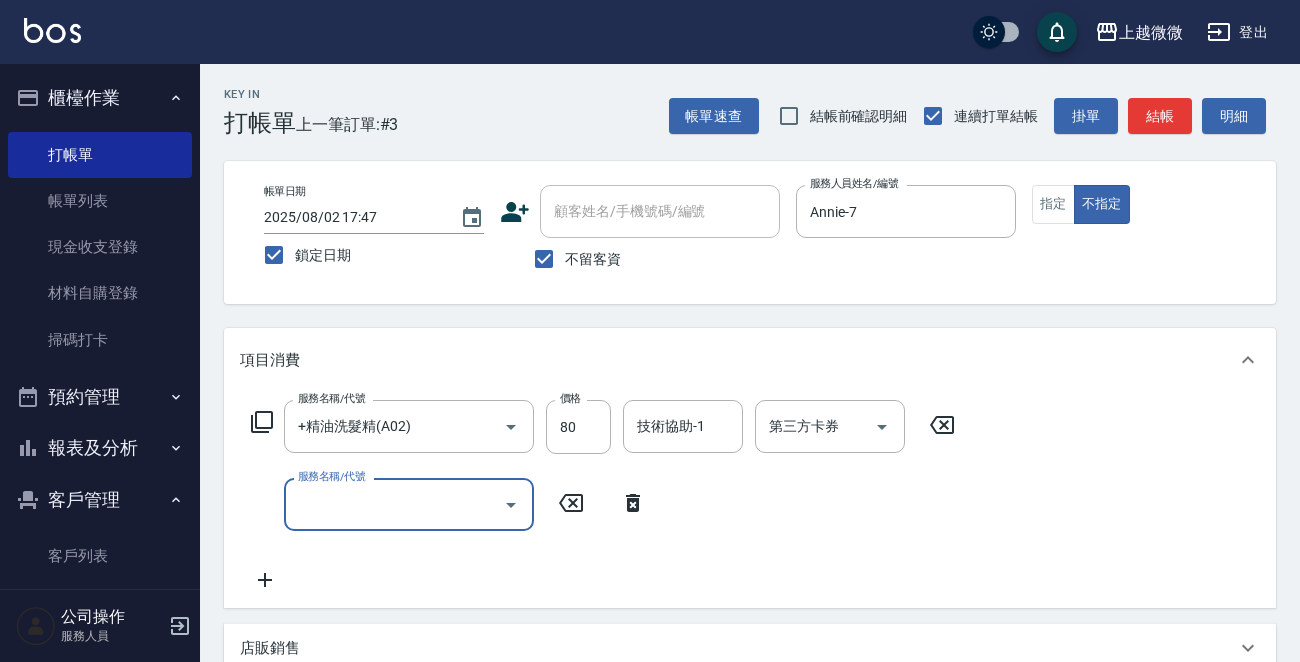 click on "服務名稱/代號" at bounding box center [394, 504] 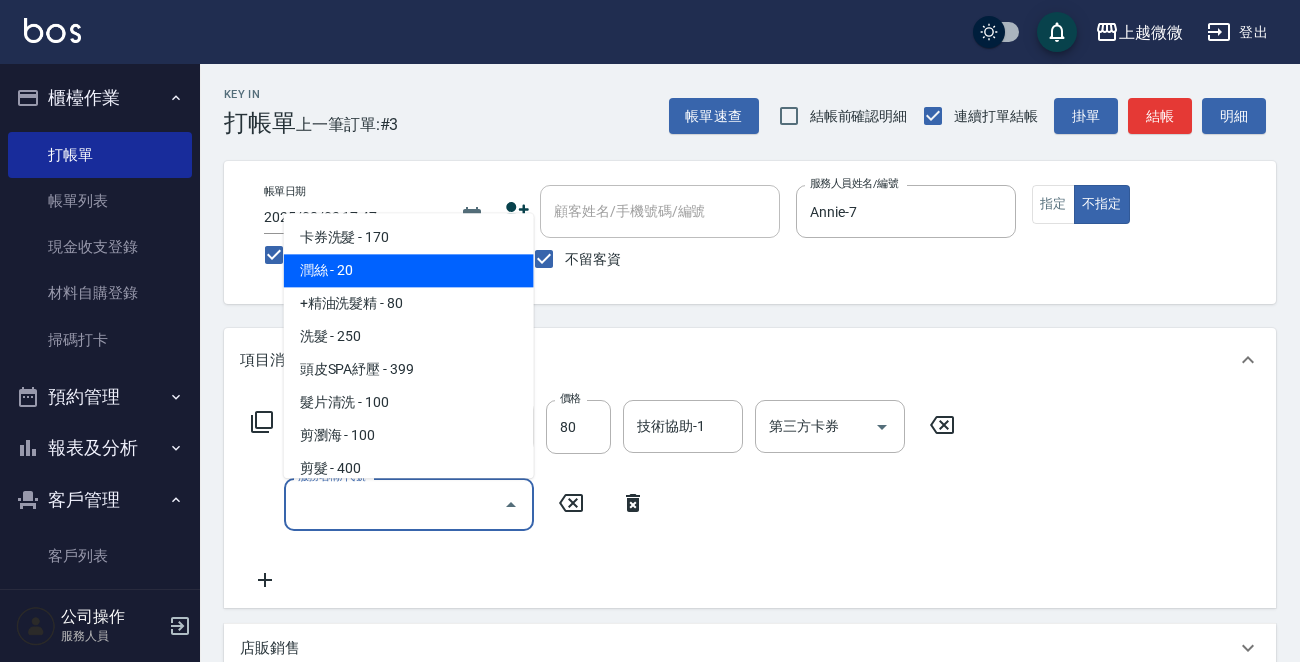 click on "潤絲 - 20" at bounding box center (409, 271) 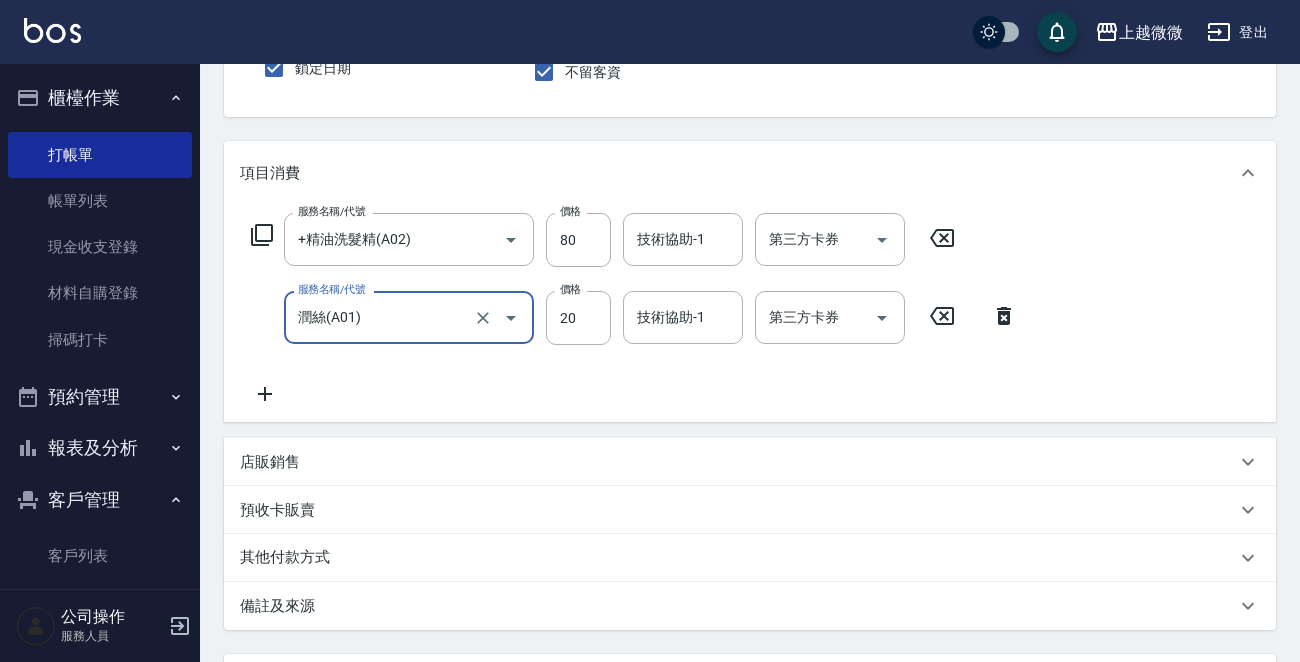 scroll, scrollTop: 200, scrollLeft: 0, axis: vertical 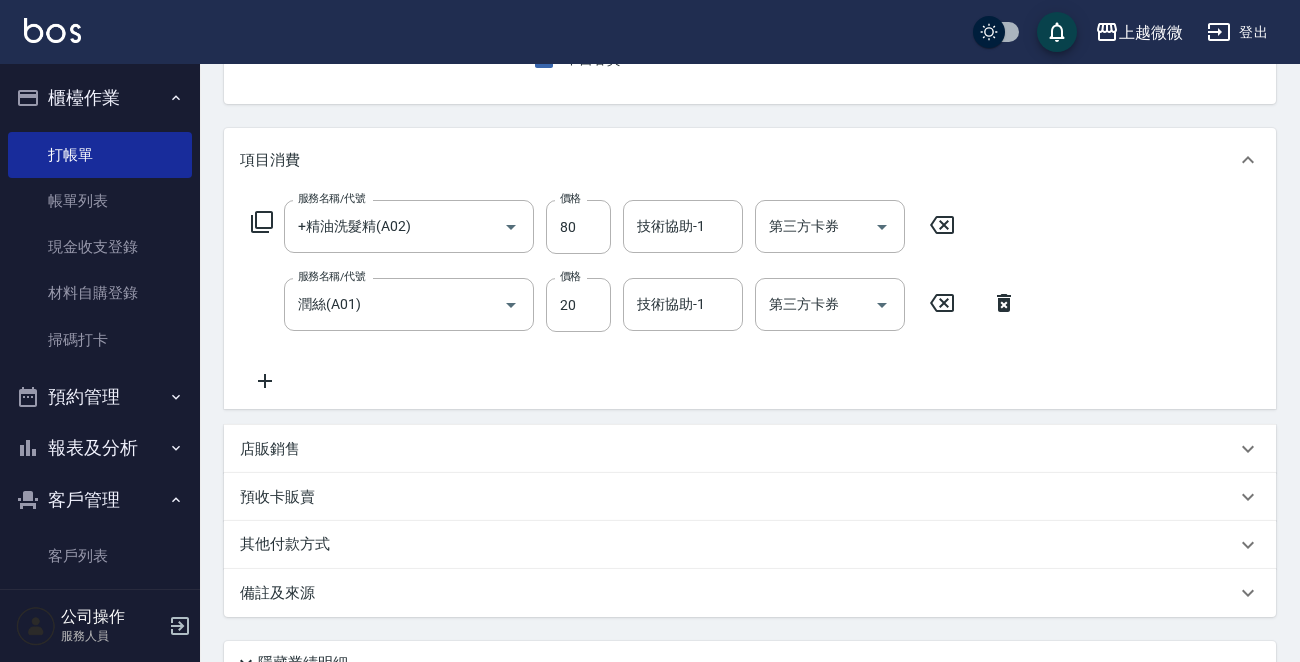 click on "服務名稱/代號 +精油洗髮精(A02) 服務名稱/代號 價格 80 價格 技術協助-1 技術協助-1 第三方卡券 第三方卡券 服務名稱/代號 潤絲(A01) 服務名稱/代號 價格 20 價格 技術協助-1 技術協助-1 第三方卡券 第三方卡券" at bounding box center [634, 296] 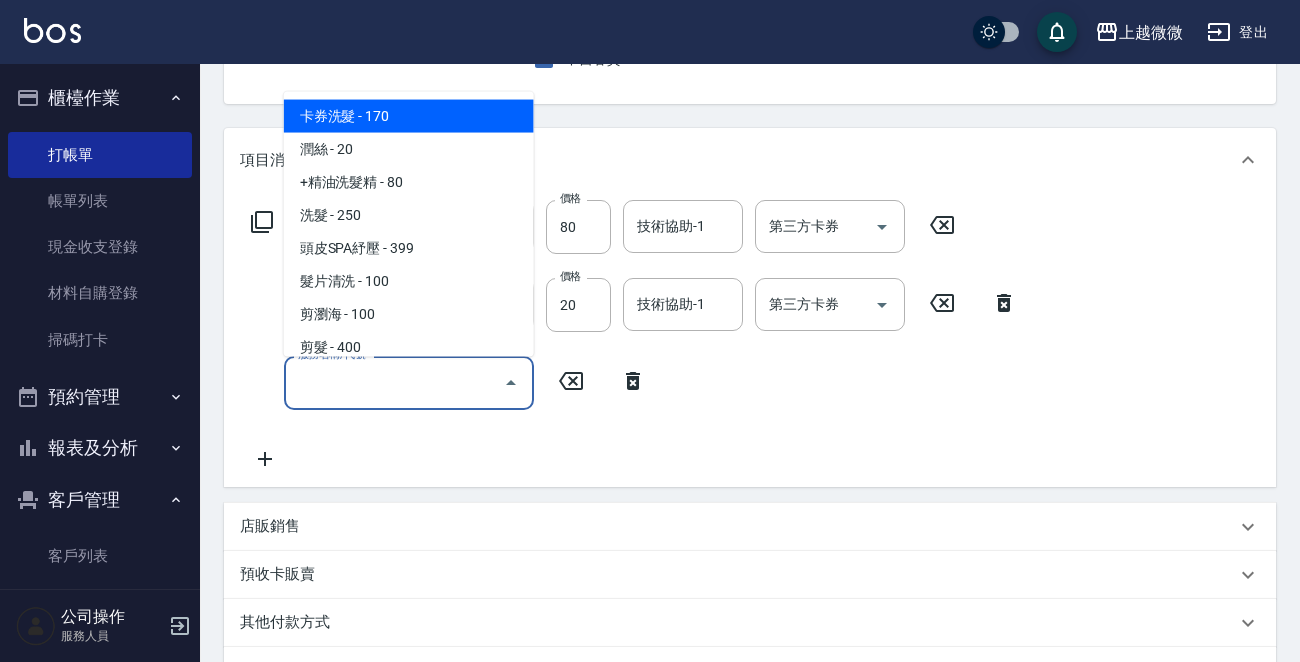 click on "服務名稱/代號" at bounding box center (394, 382) 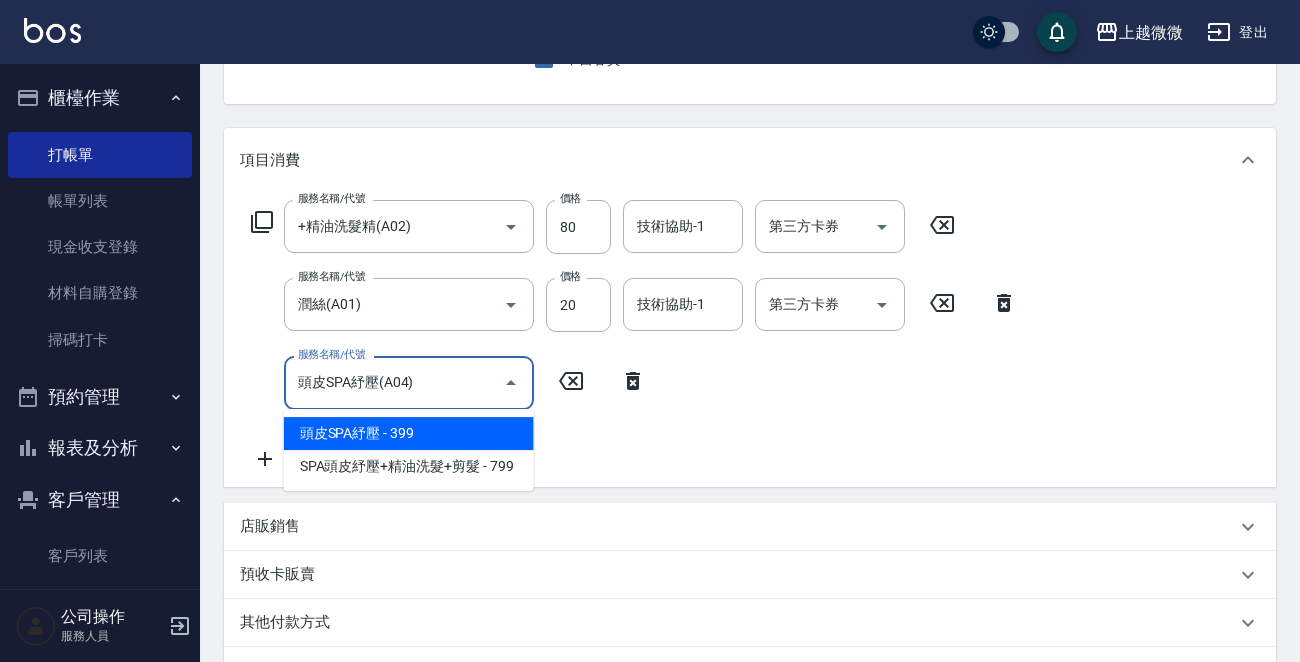 type on "頭皮SPA紓壓(A04)" 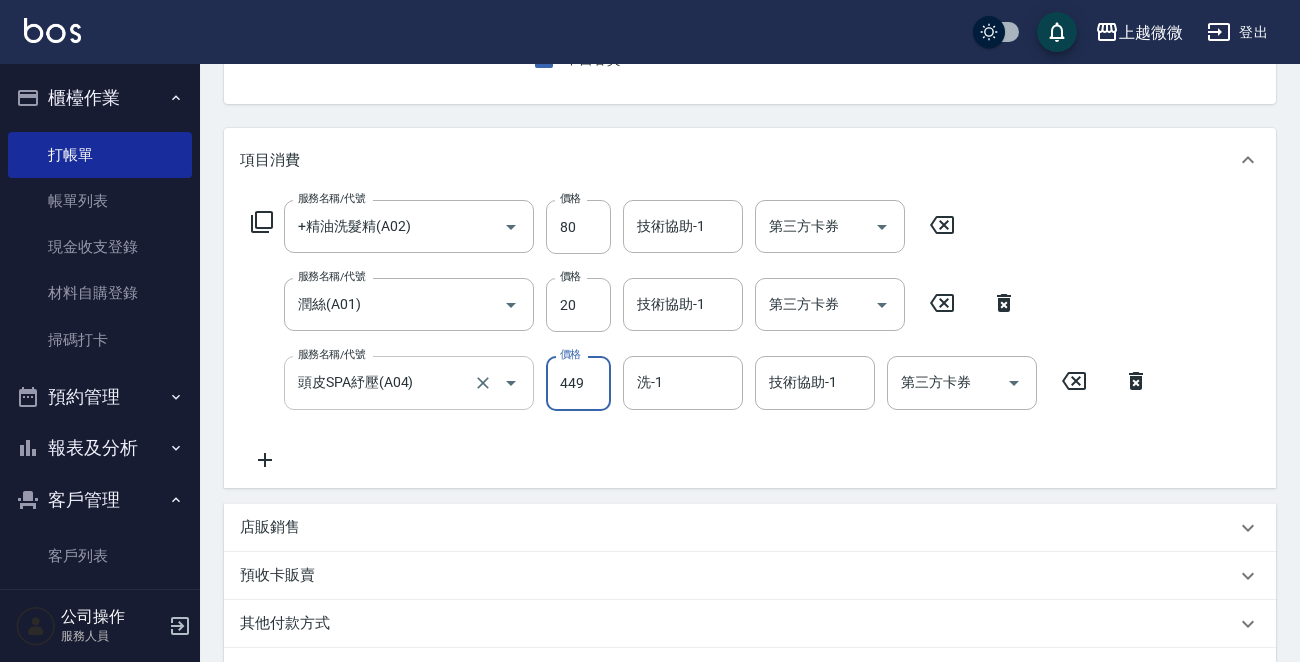 type on "449" 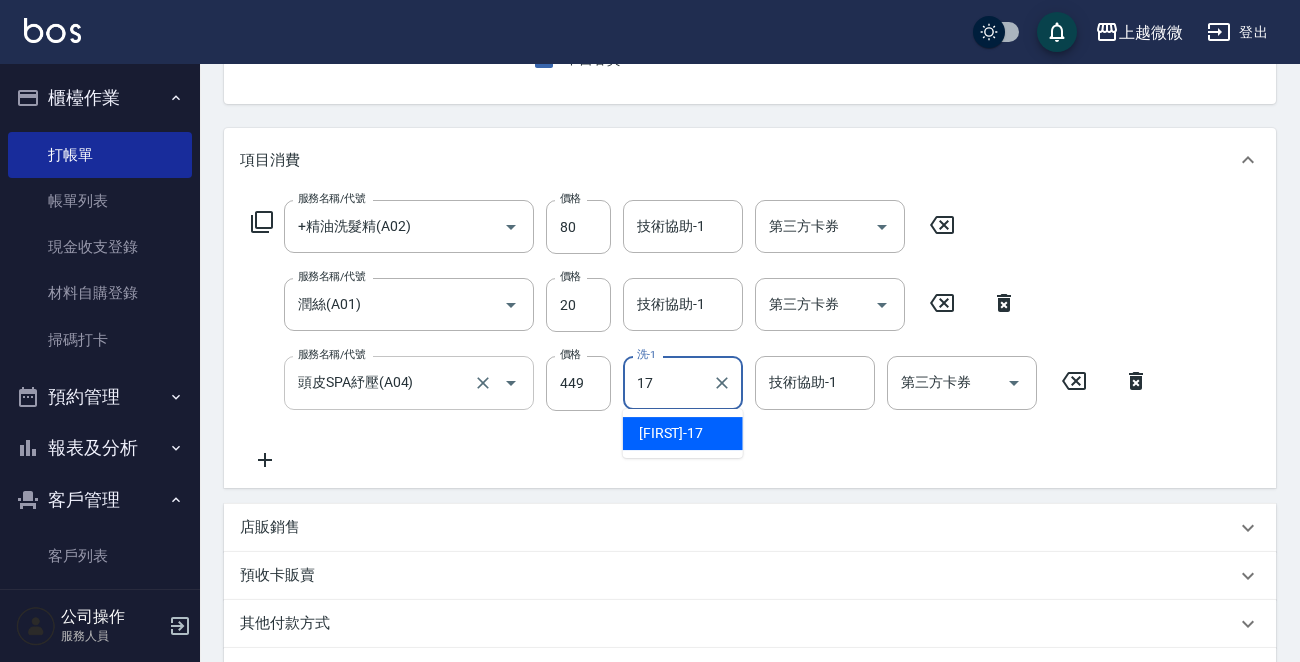 type on "[NAME]-17" 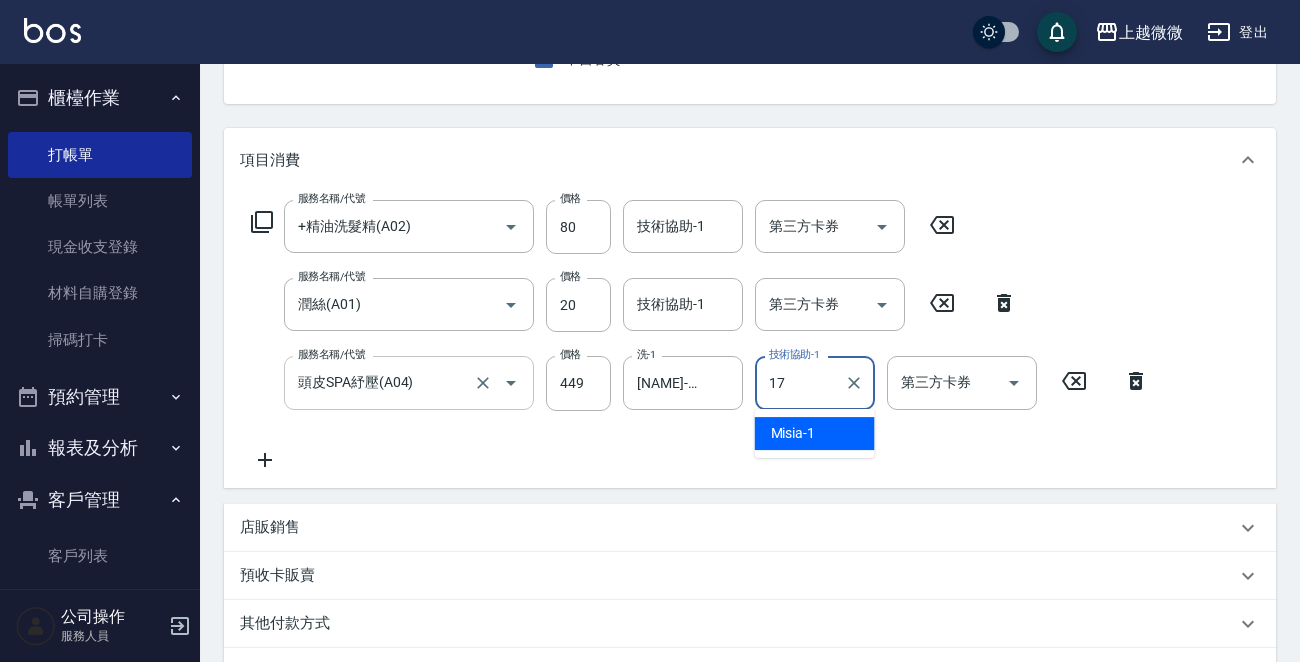 type on "[NAME]-17" 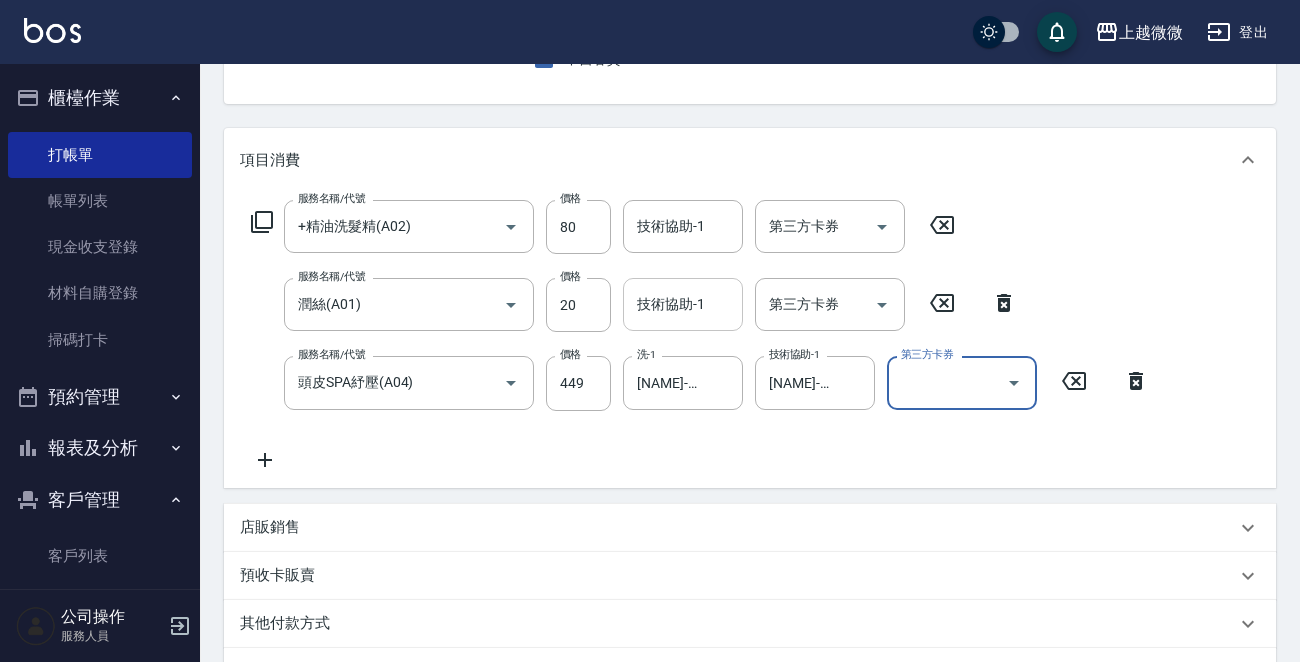click on "技術協助-1 技術協助-1" at bounding box center [683, 304] 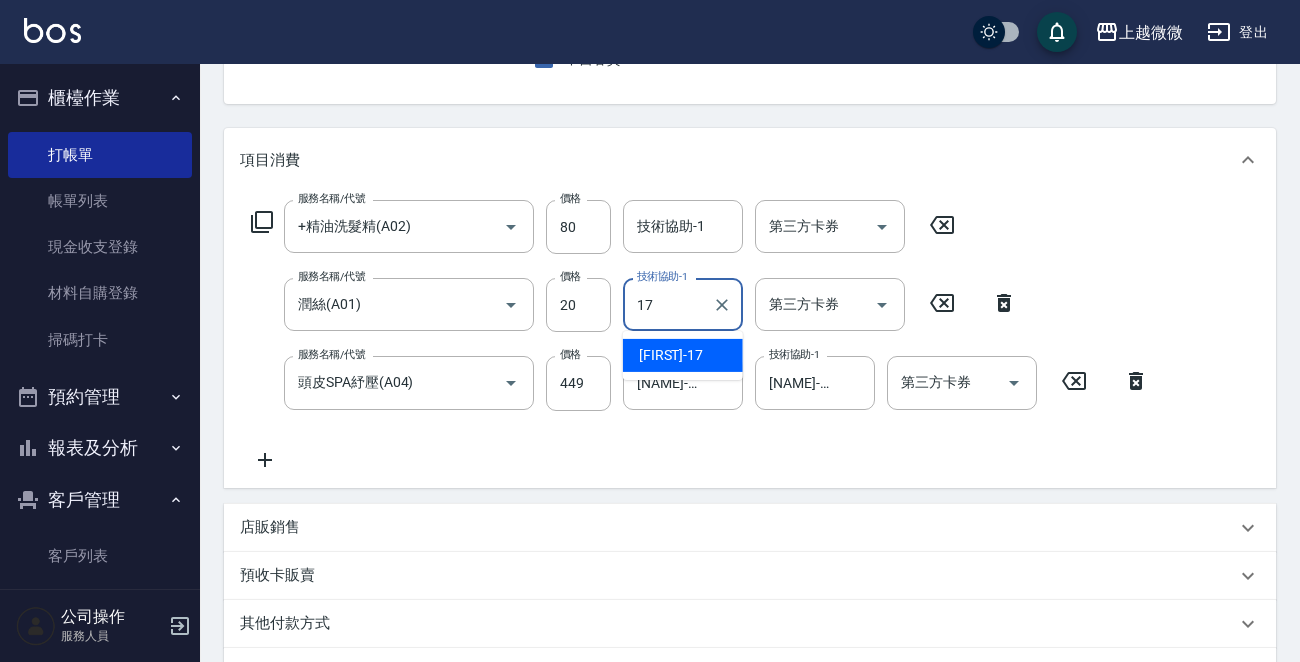 click on "Uly -17" at bounding box center [683, 355] 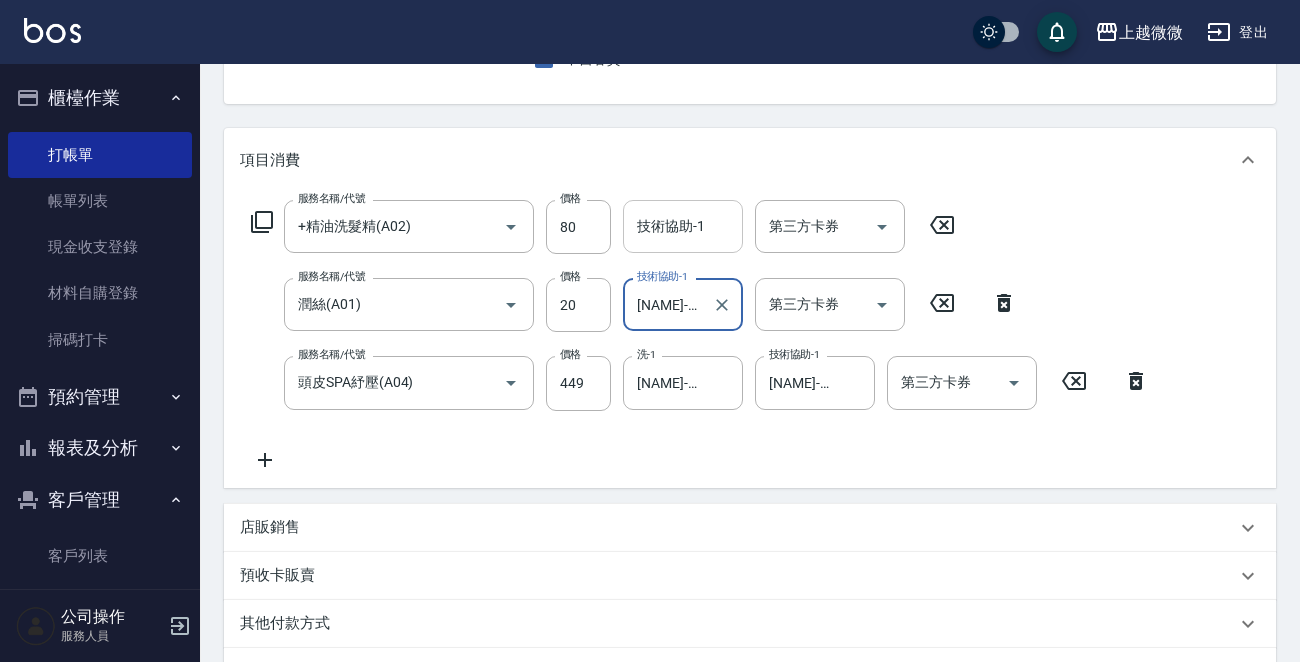 type on "[NAME]-17" 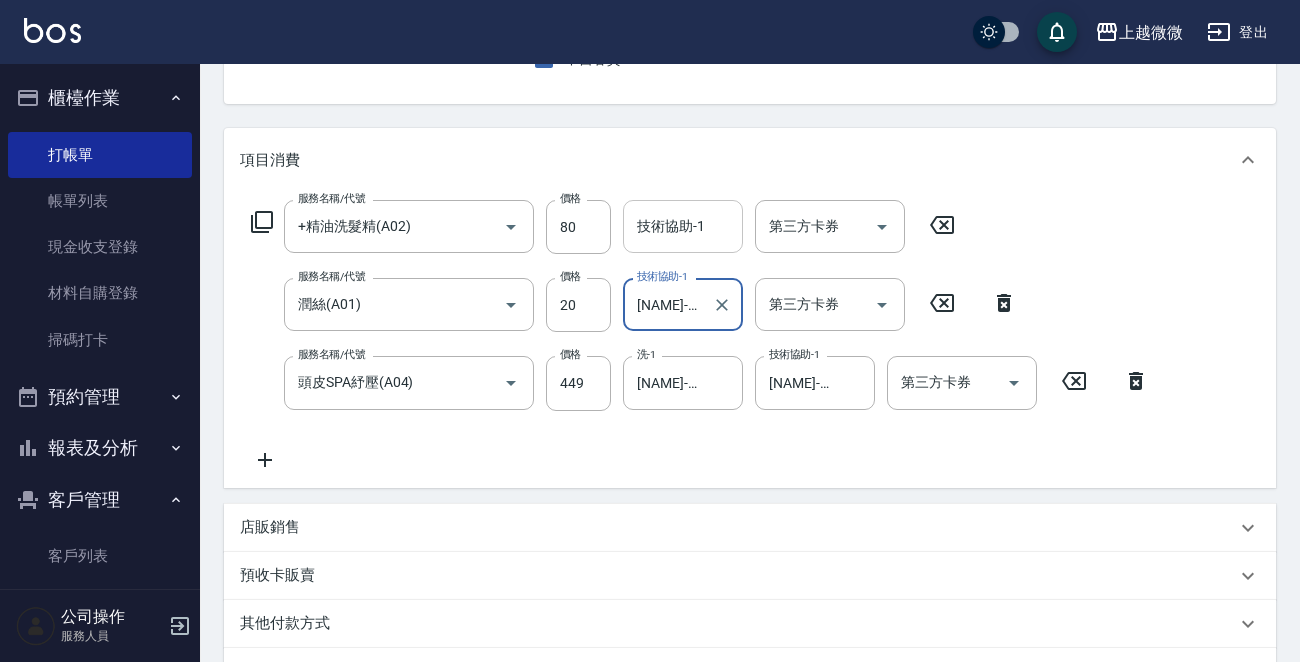 click on "技術協助-1" at bounding box center (683, 226) 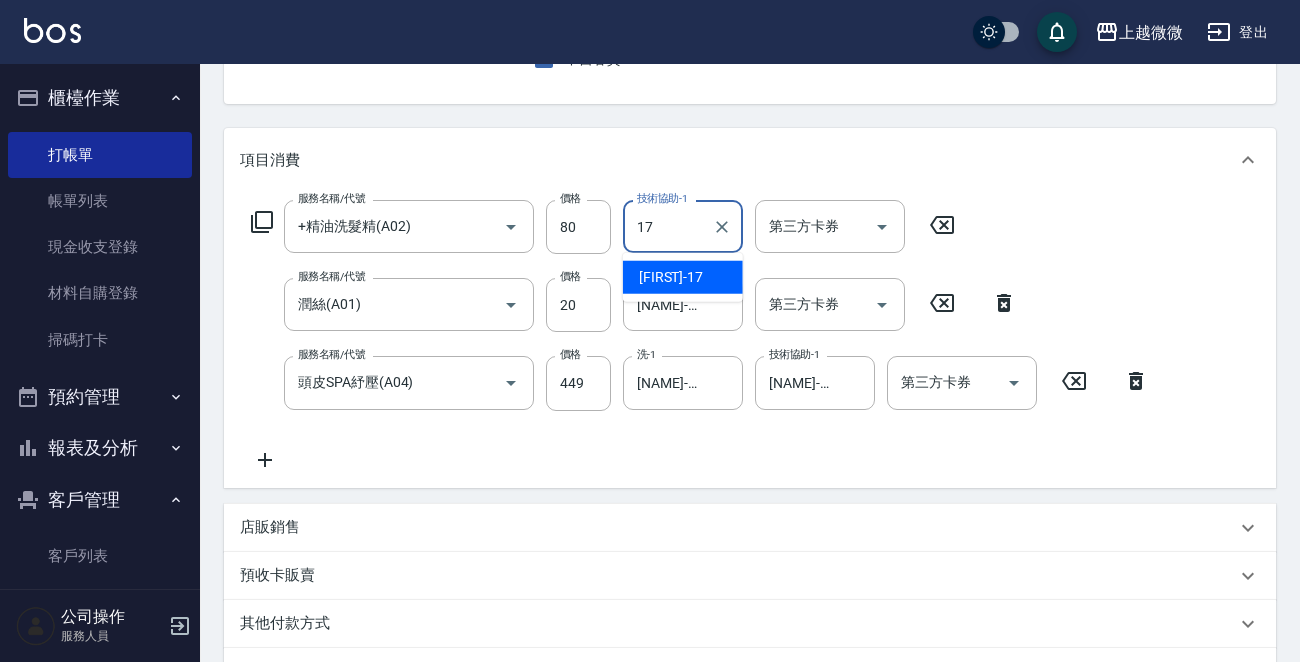 click on "Uly -17" at bounding box center (683, 277) 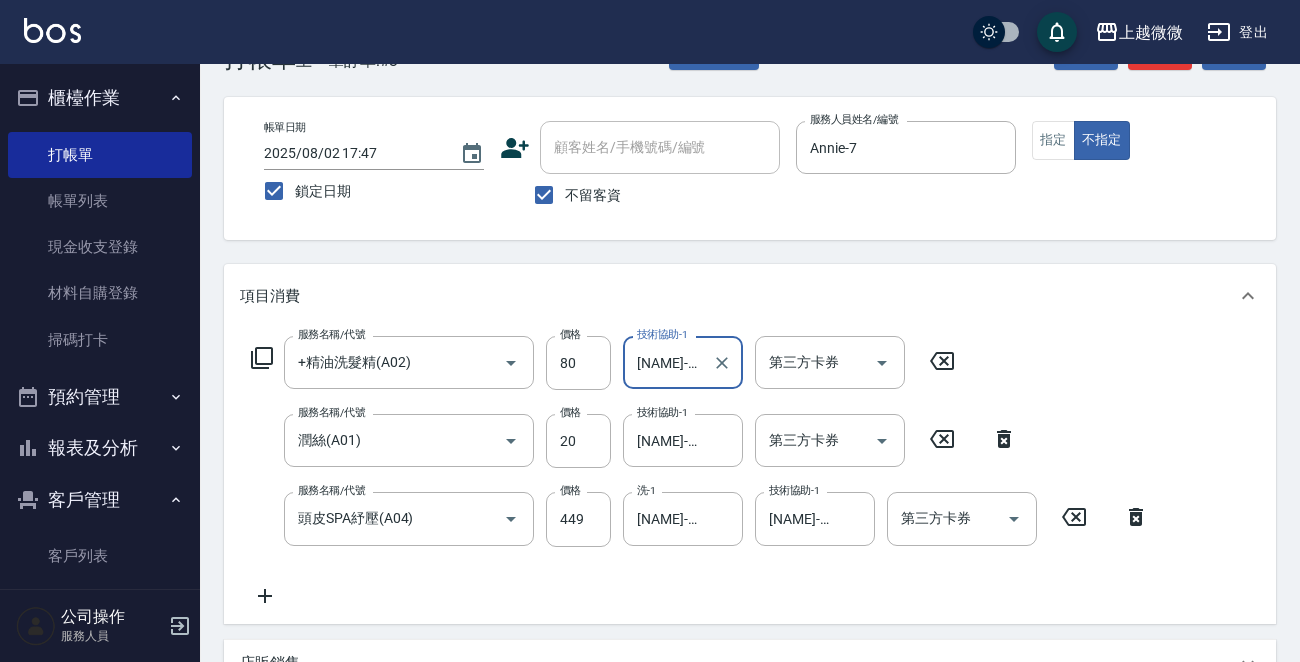 scroll, scrollTop: 0, scrollLeft: 0, axis: both 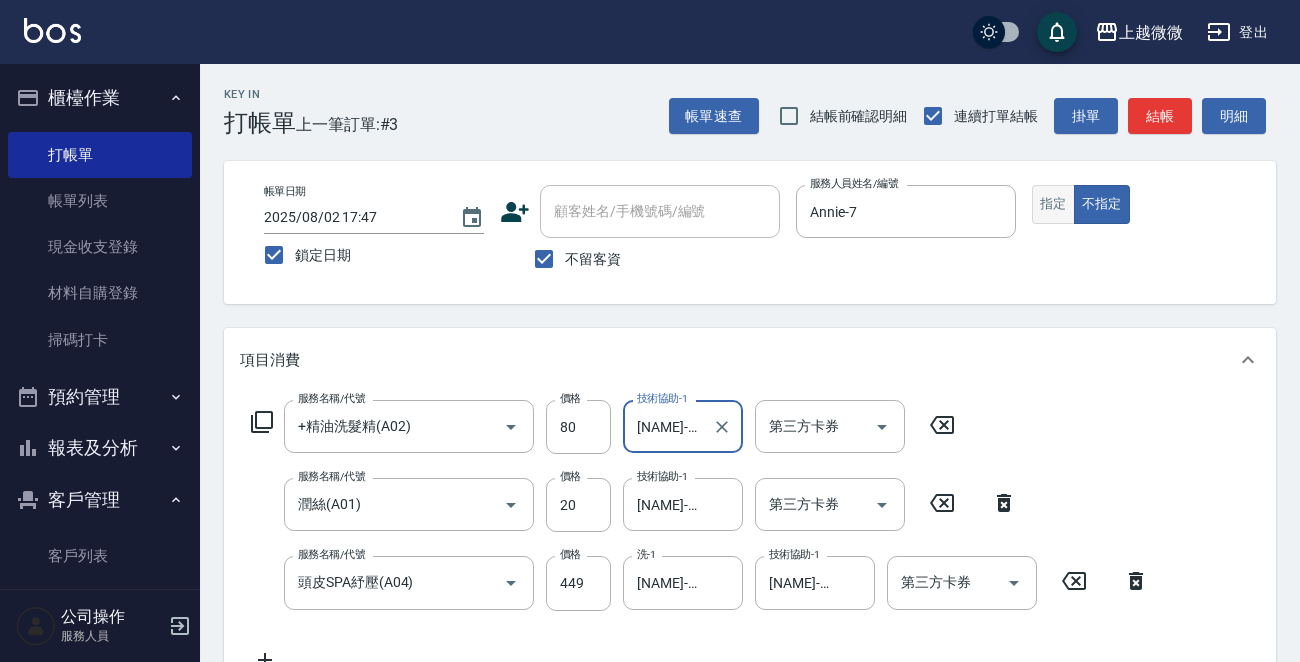 type on "[NAME]-17" 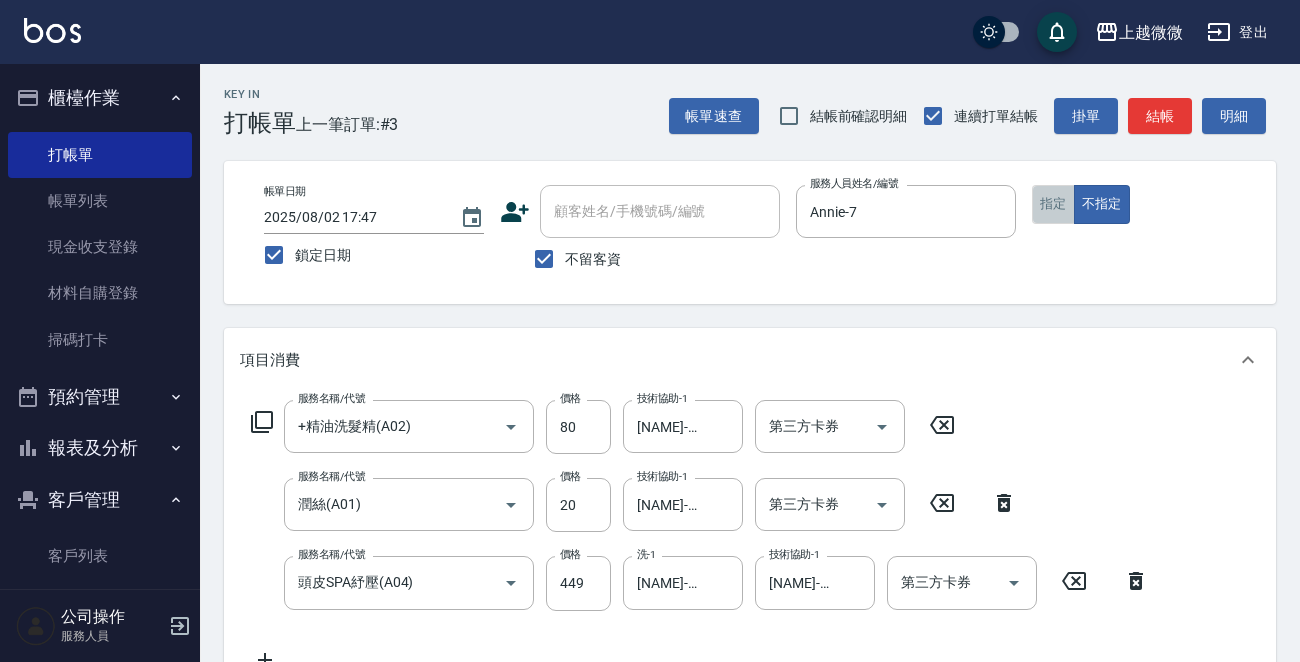 click on "指定" at bounding box center (1053, 204) 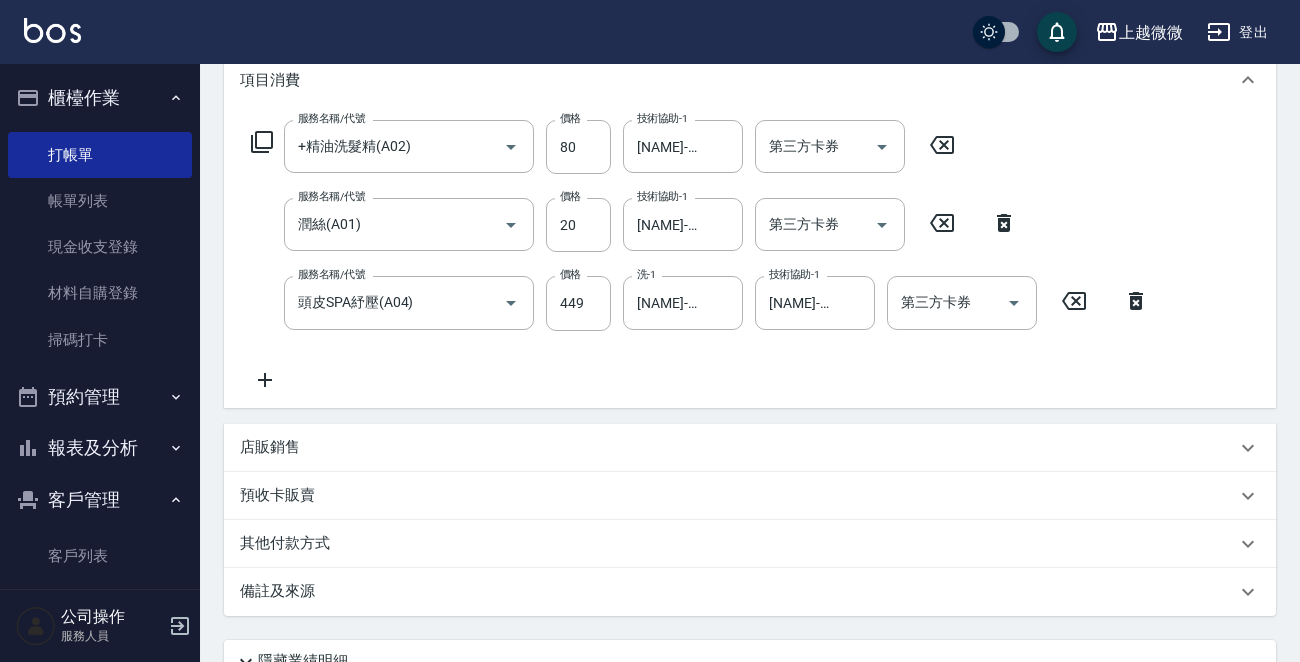 scroll, scrollTop: 455, scrollLeft: 0, axis: vertical 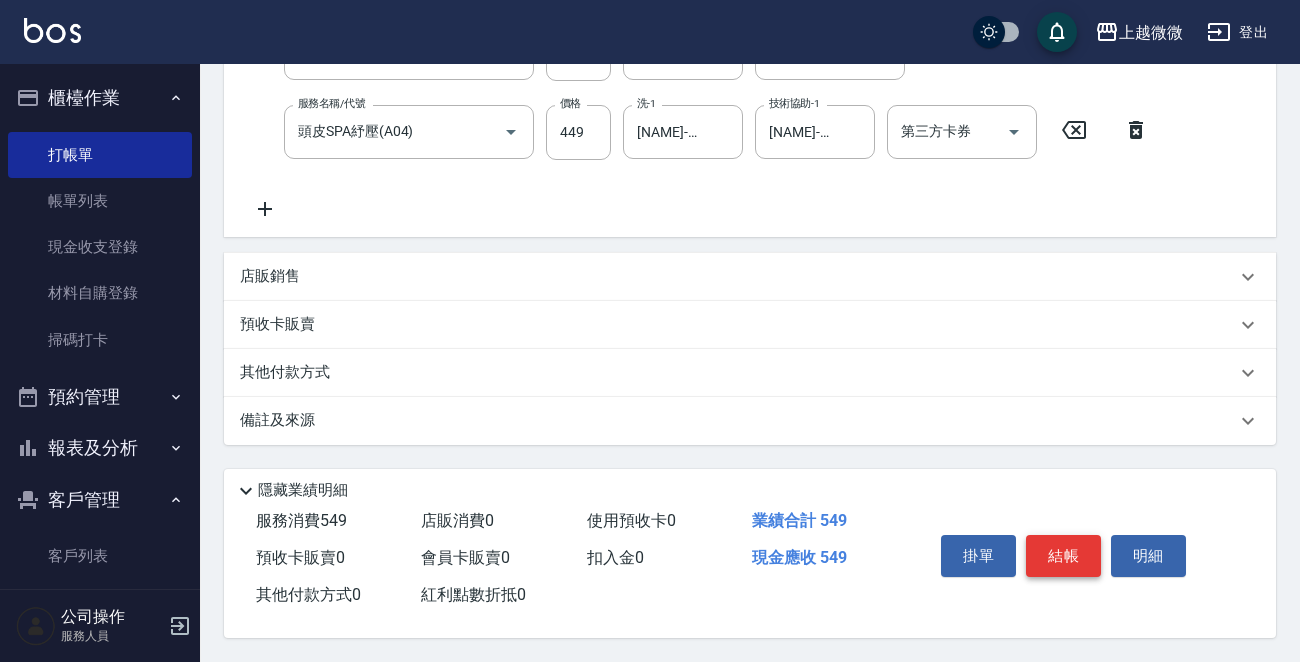 click on "結帳" at bounding box center [1063, 556] 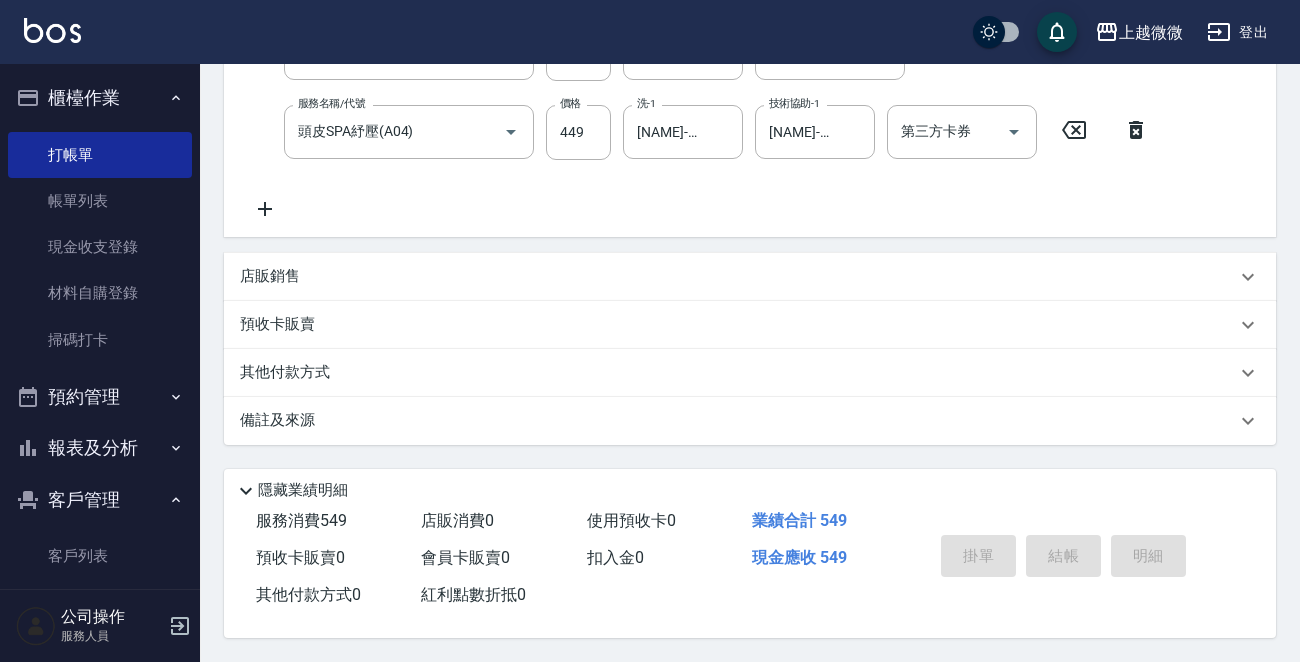 type 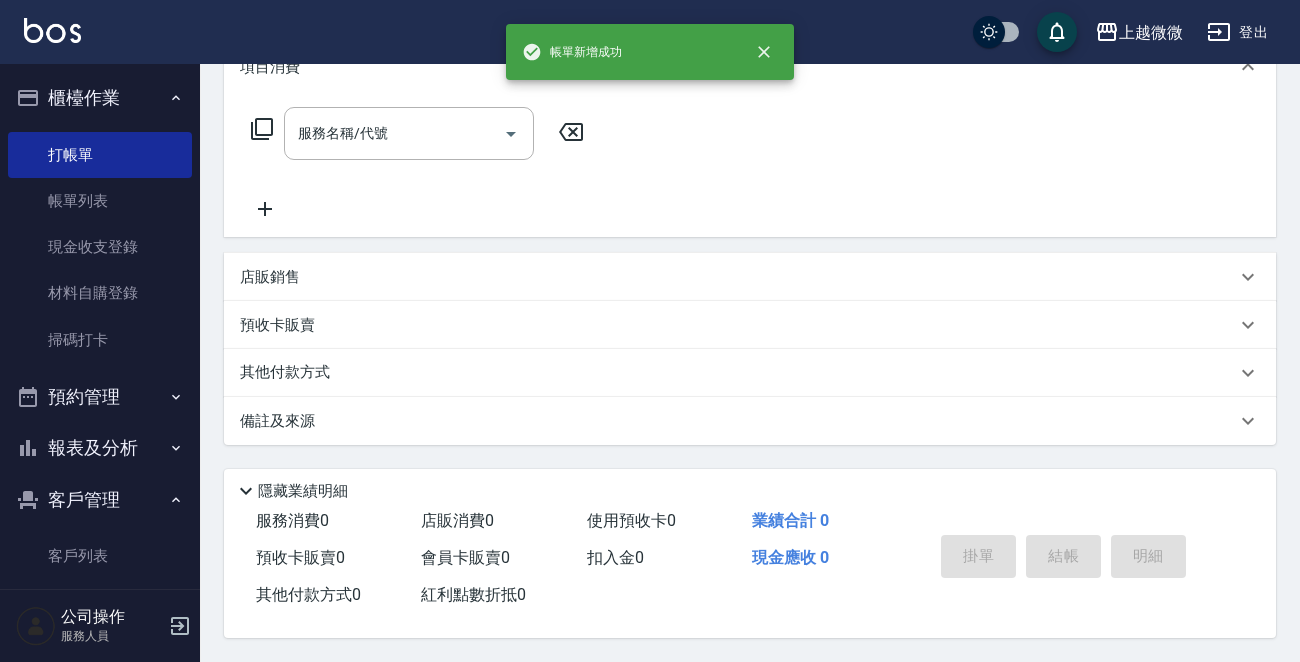 scroll, scrollTop: 0, scrollLeft: 0, axis: both 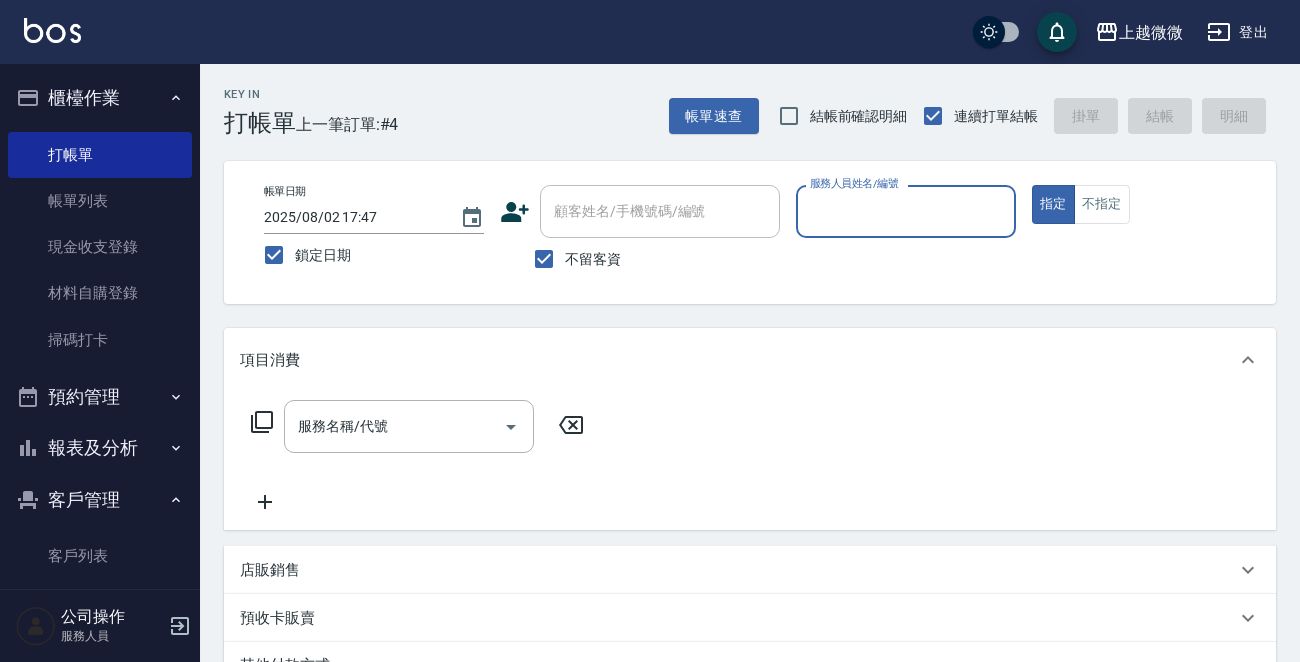 click on "服務人員姓名/編號" at bounding box center (906, 211) 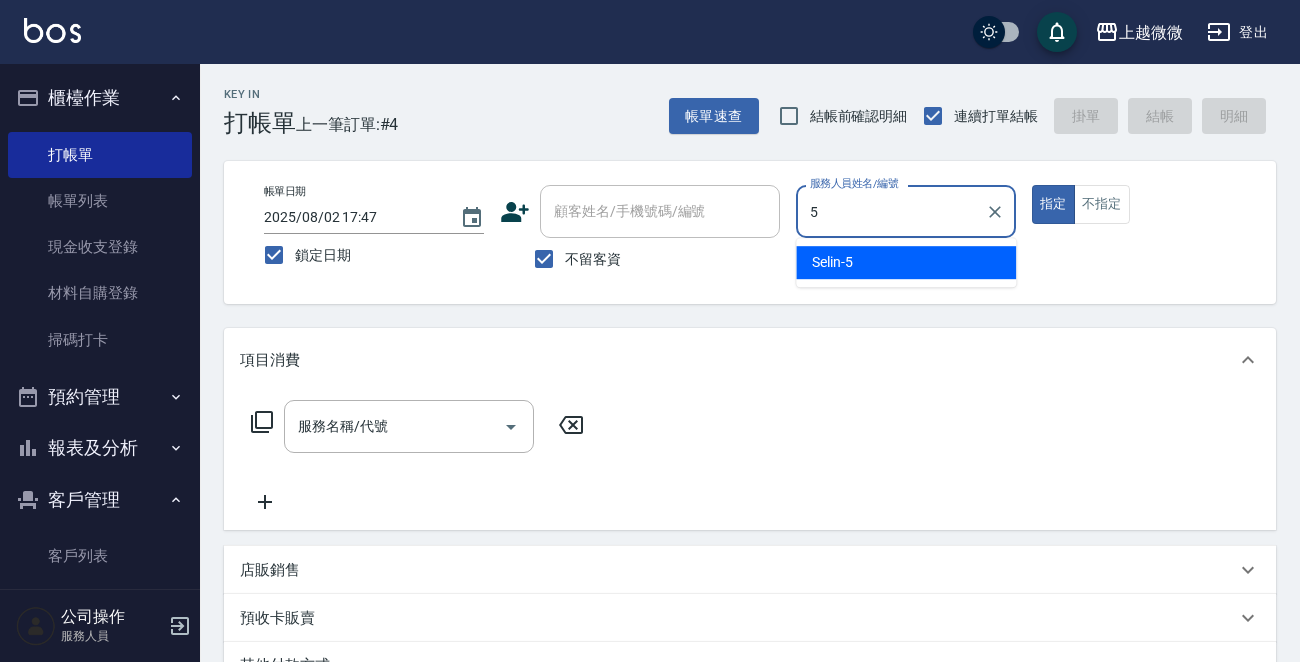 click on "Selin -5" at bounding box center (906, 262) 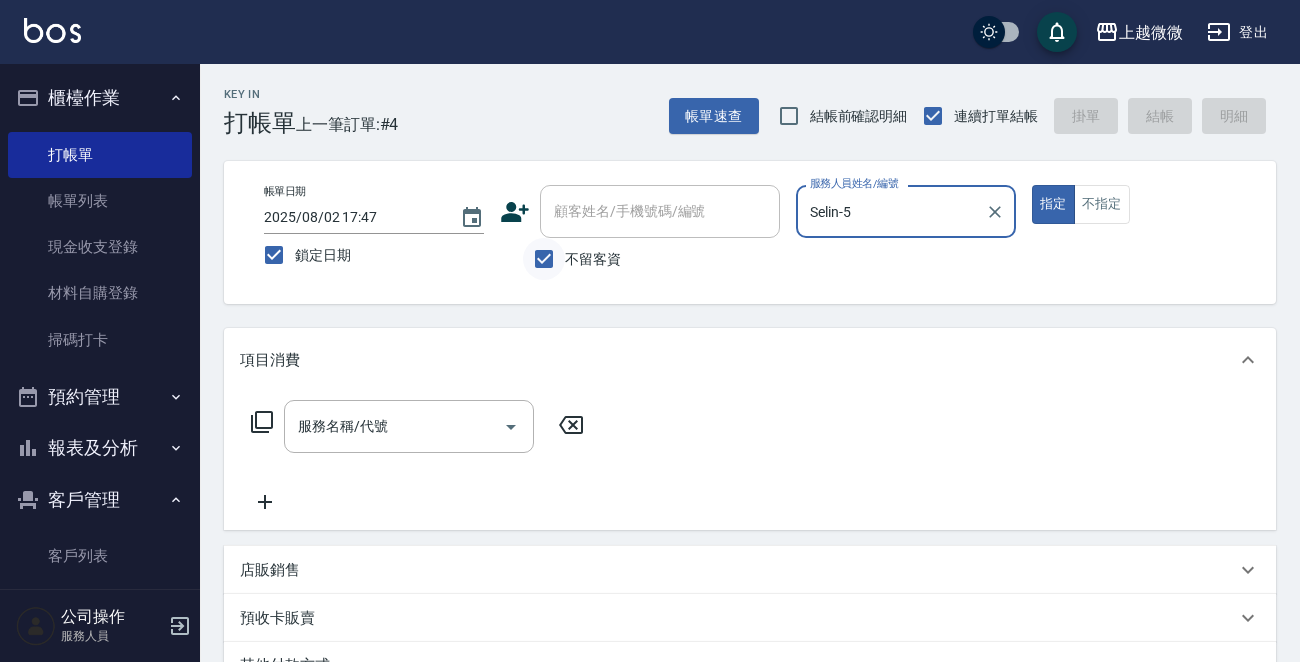 type on "Selin-5" 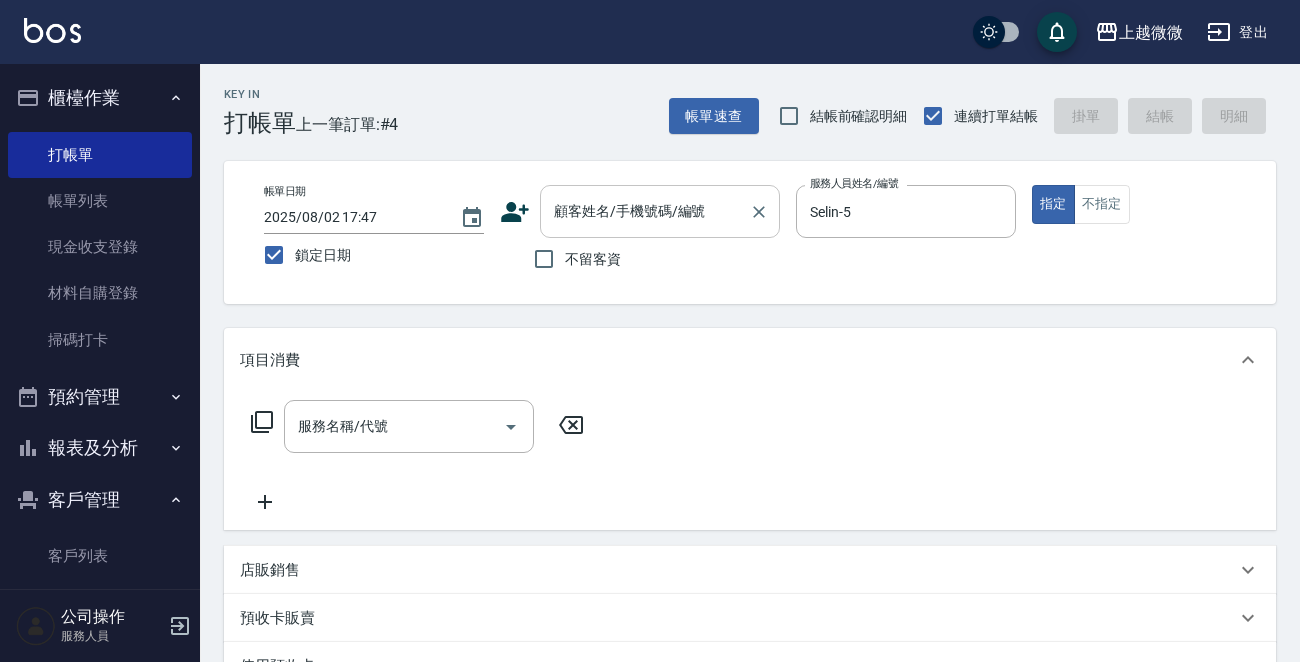click on "顧客姓名/手機號碼/編號 顧客姓名/手機號碼/編號" at bounding box center (660, 211) 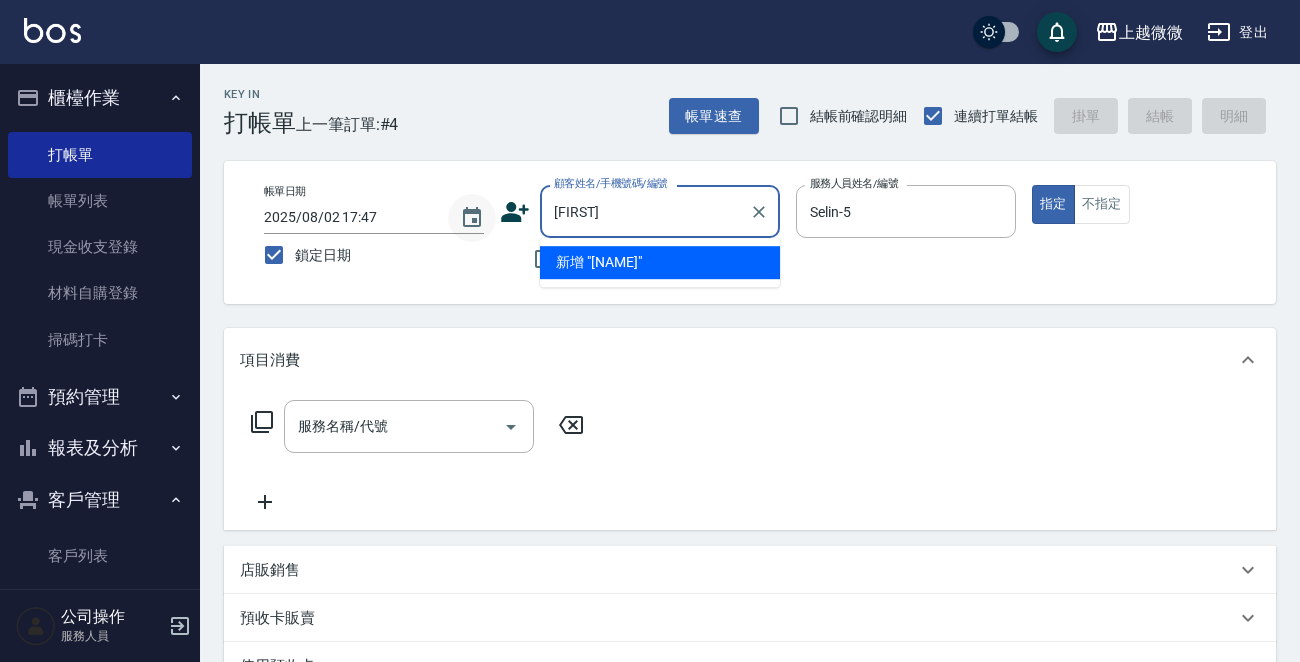 drag, startPoint x: 634, startPoint y: 221, endPoint x: 458, endPoint y: 224, distance: 176.02557 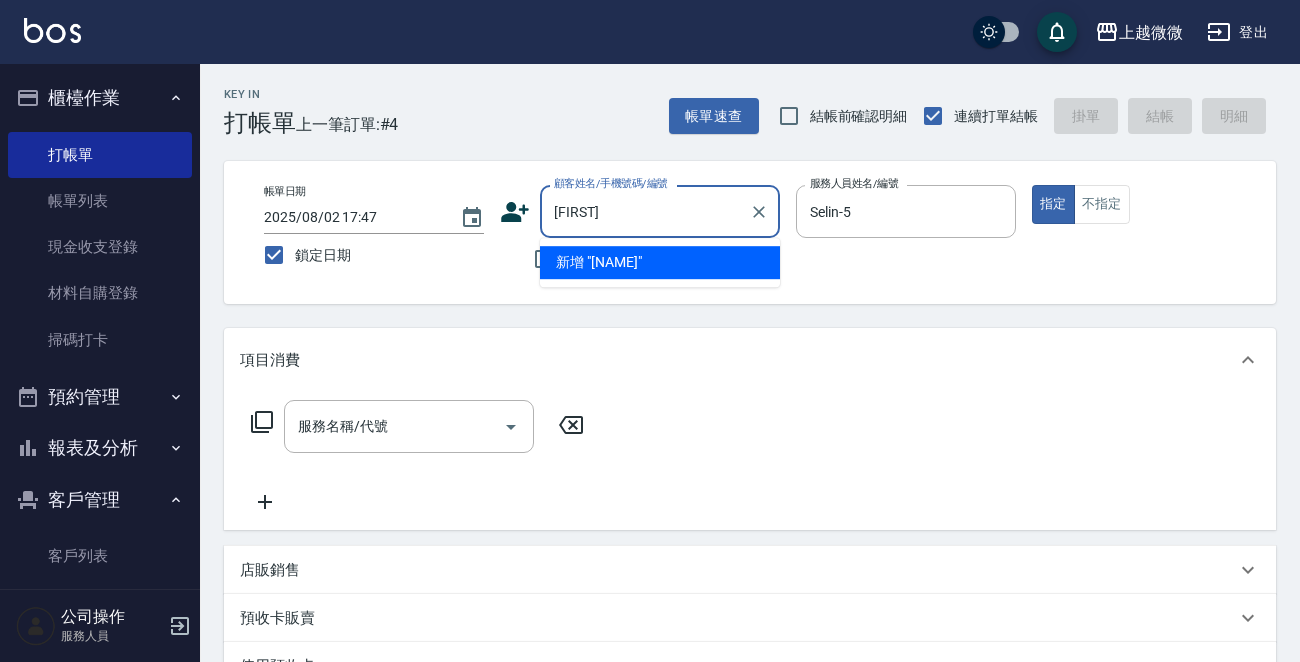 click on "[FIRST]" at bounding box center (645, 211) 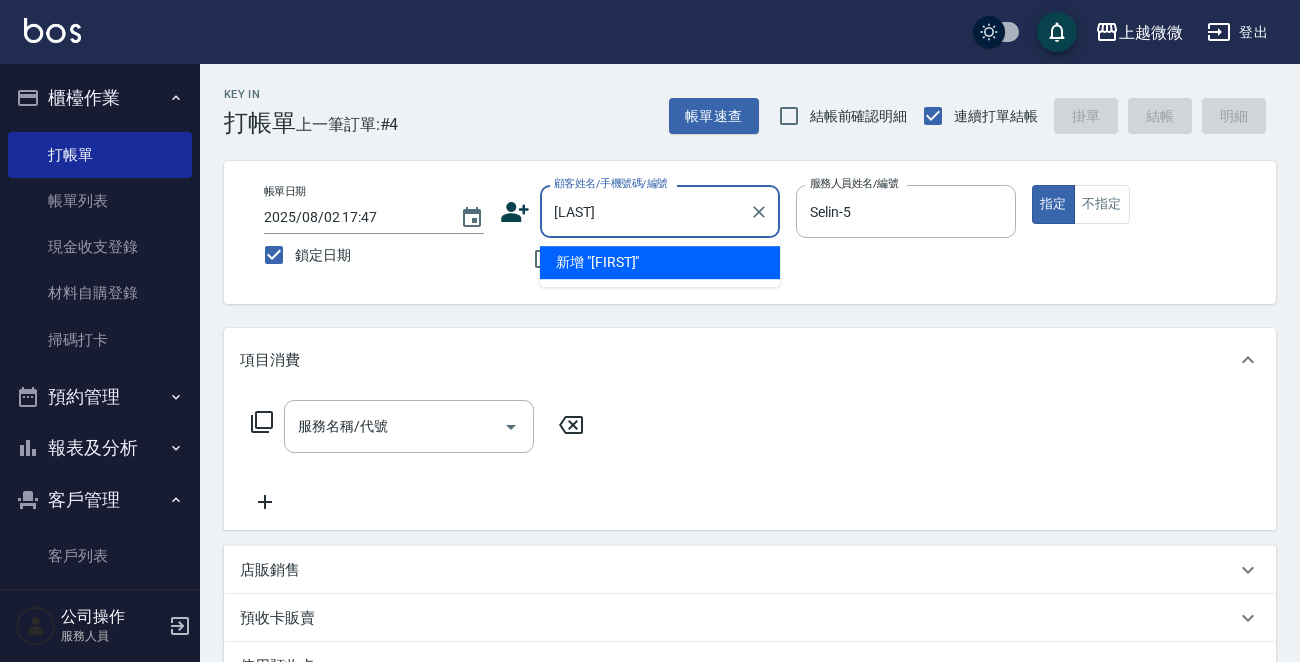 type 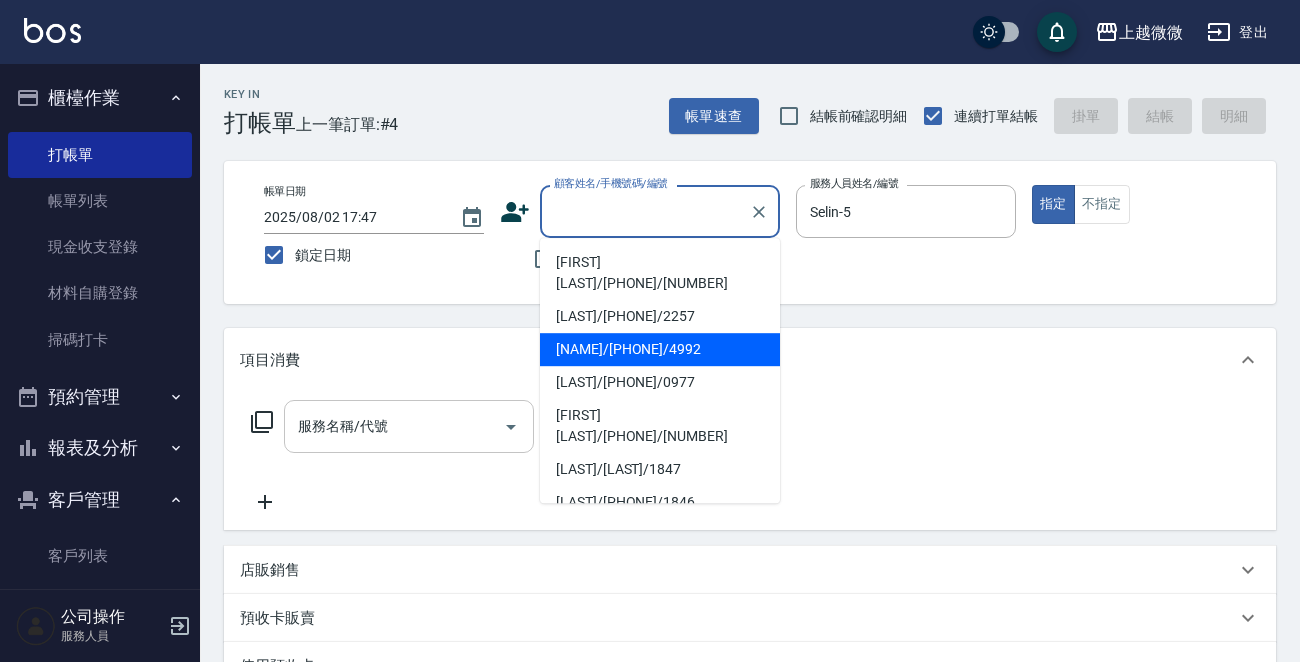 click on "服務名稱/代號" at bounding box center [394, 426] 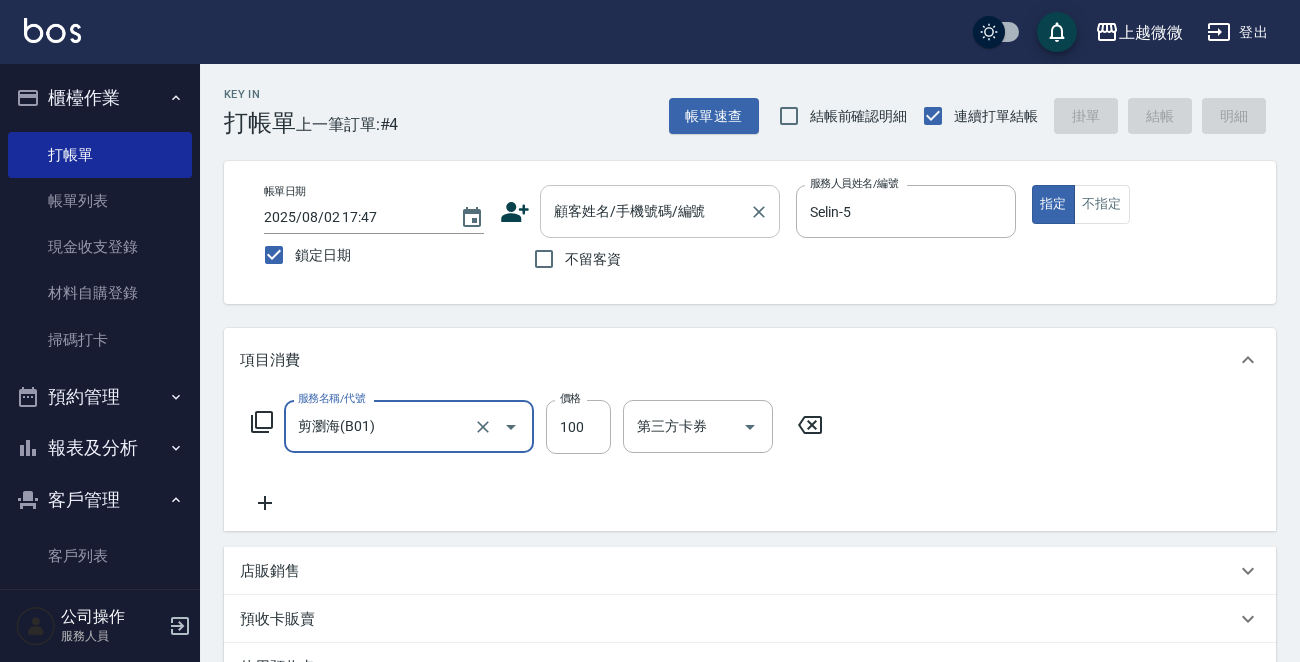 type on "剪瀏海(B01)" 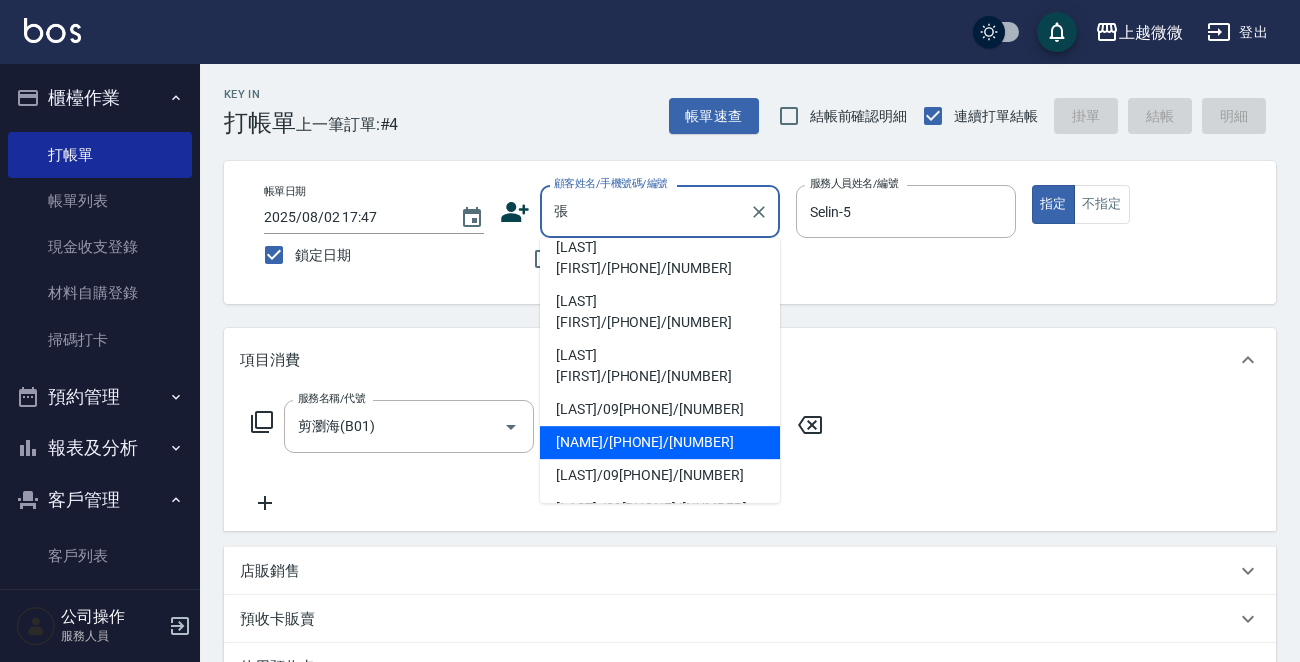 scroll, scrollTop: 0, scrollLeft: 0, axis: both 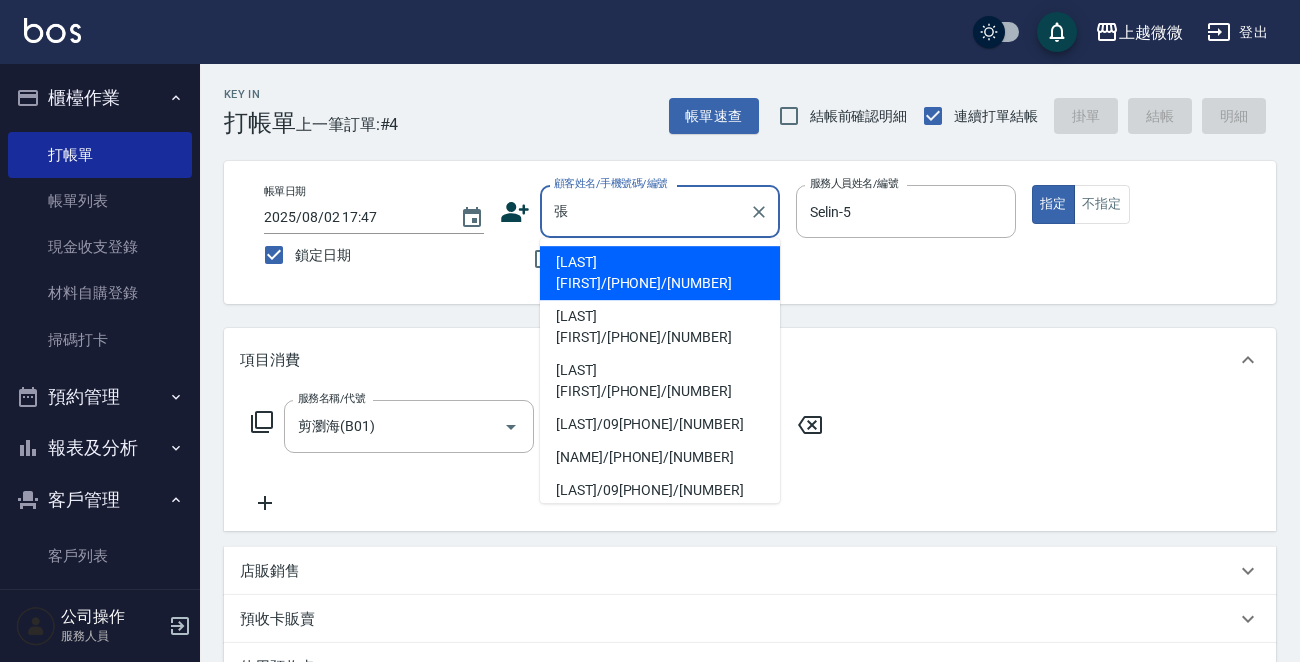 click on "張" at bounding box center [645, 211] 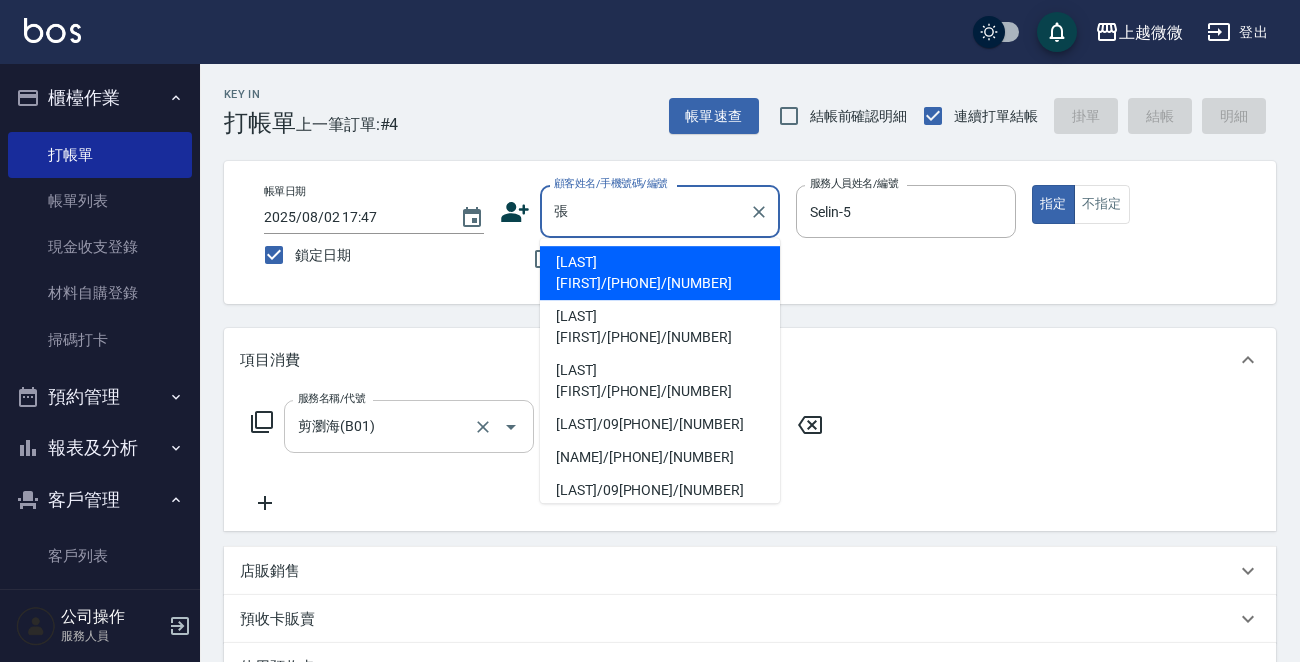 type on "張" 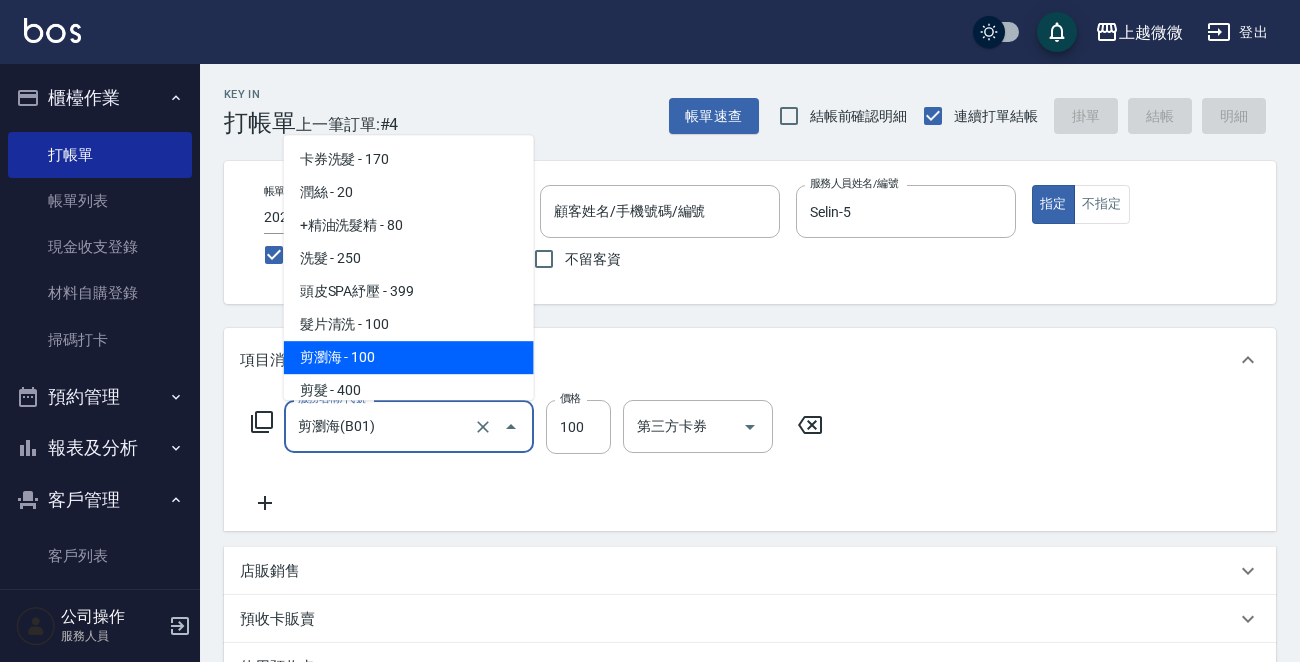 click on "服務名稱/代號 剪瀏海(B01) 服務名稱/代號 價格 100 價格 第三方卡券 第三方卡券" at bounding box center (537, 457) 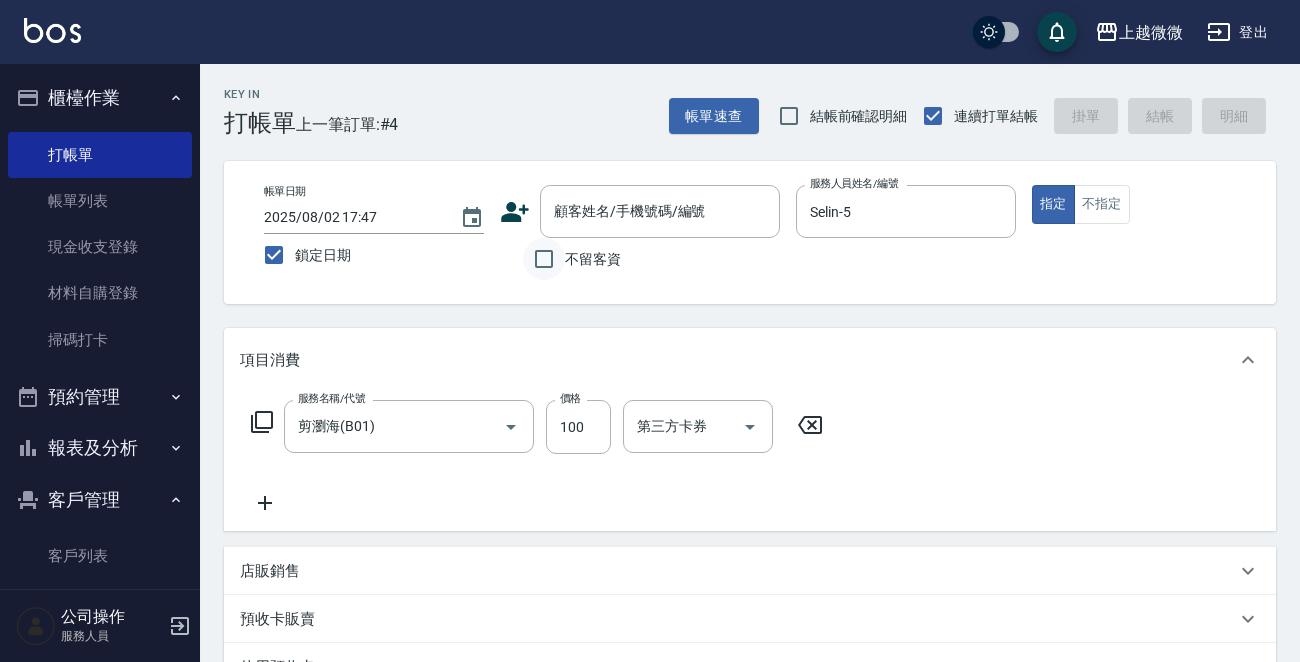 click on "不留客資" at bounding box center [544, 259] 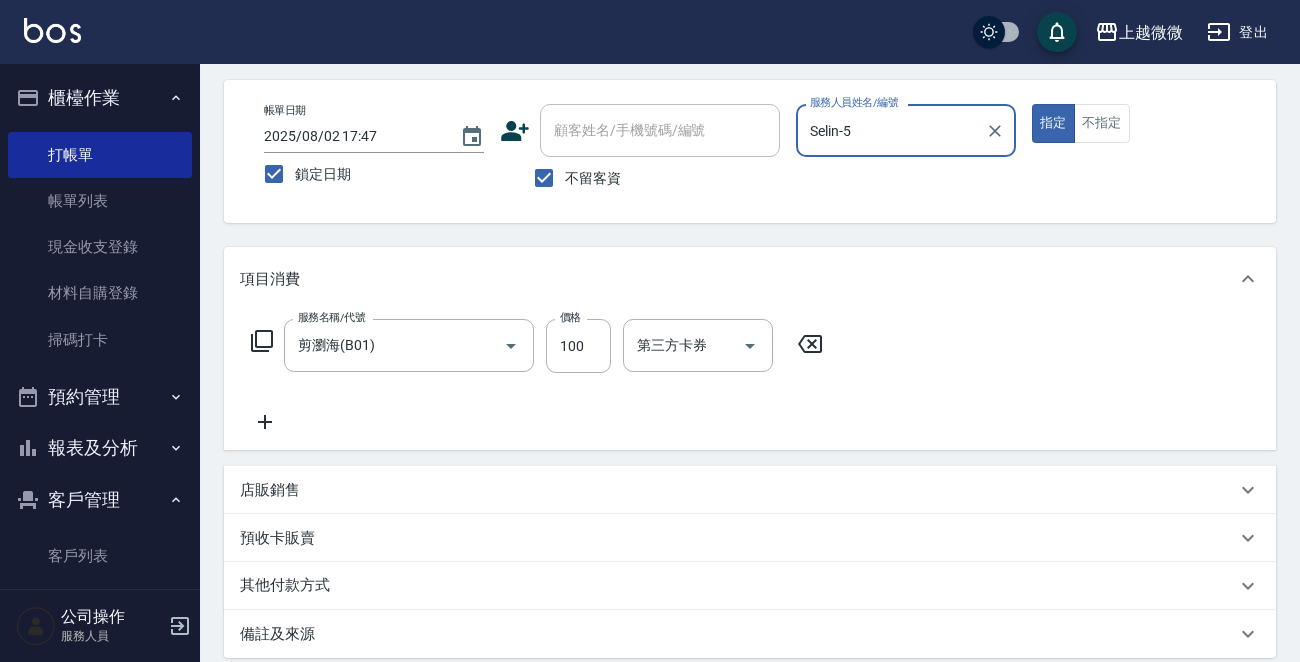 scroll, scrollTop: 299, scrollLeft: 0, axis: vertical 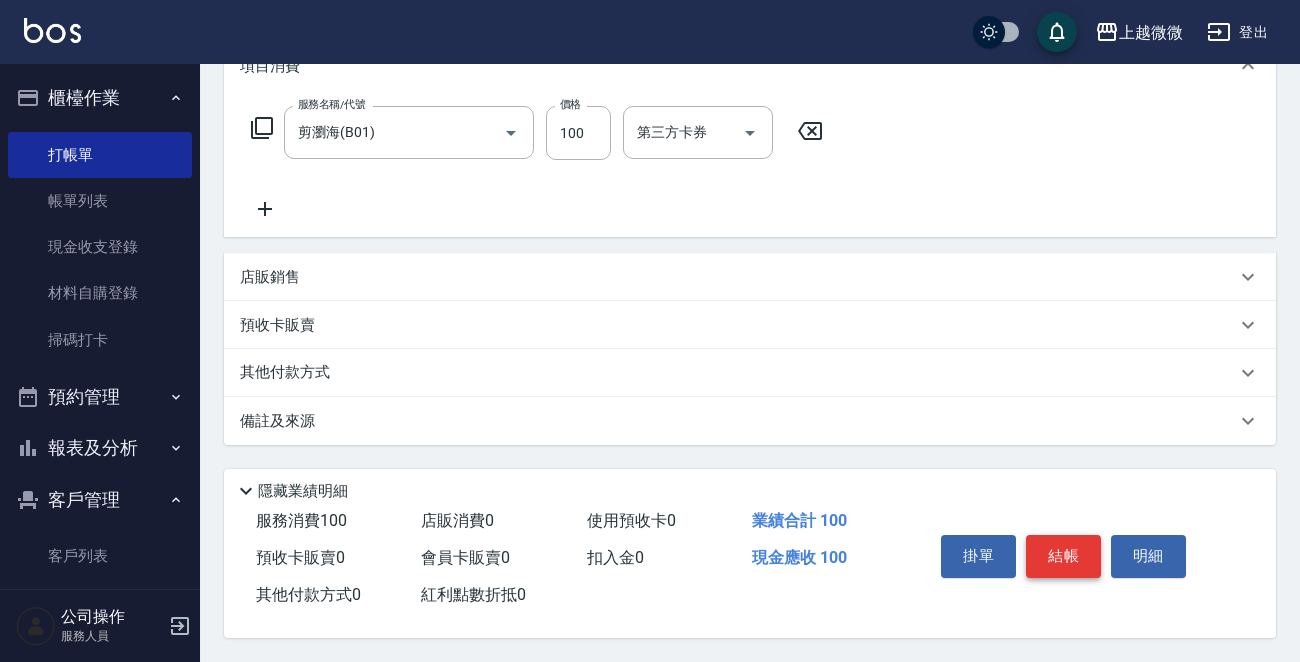 click on "結帳" at bounding box center [1063, 556] 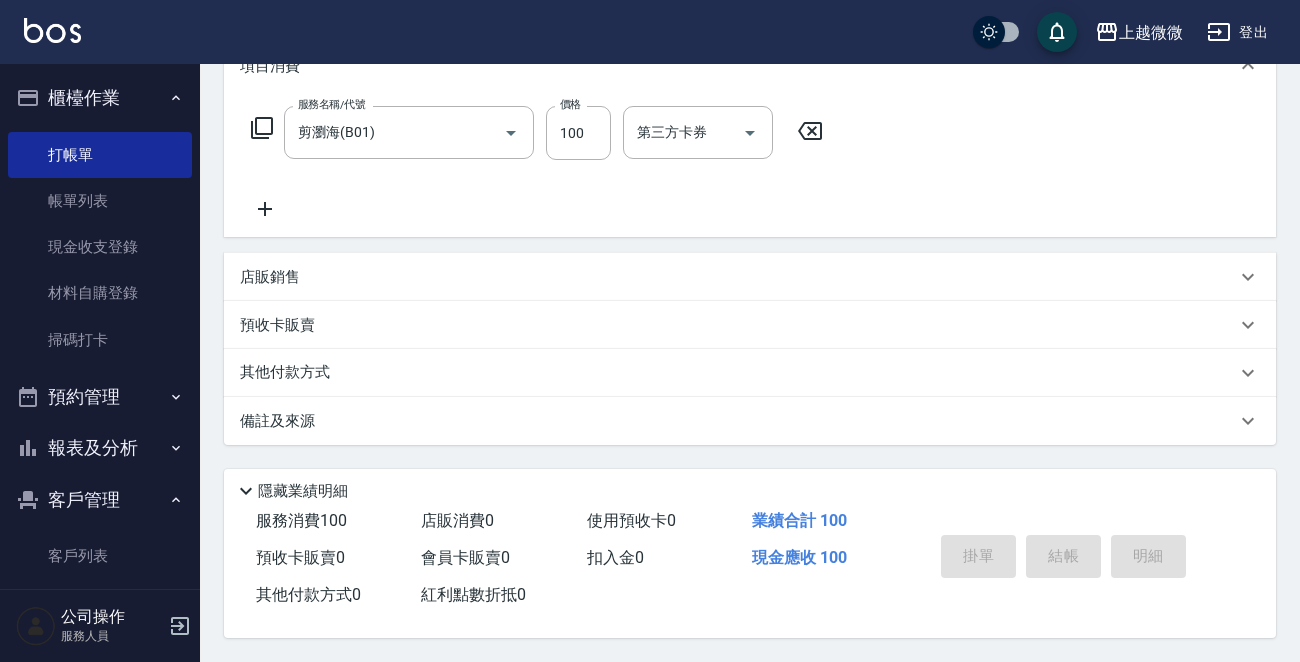 type 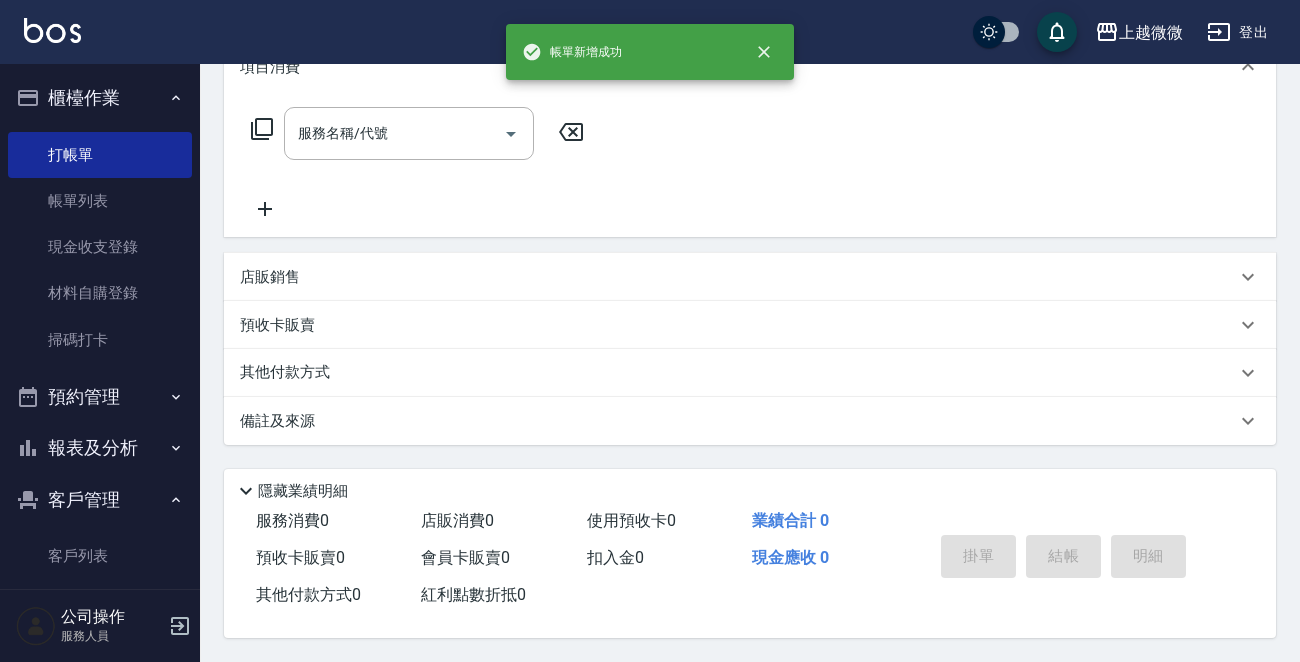 scroll, scrollTop: 0, scrollLeft: 0, axis: both 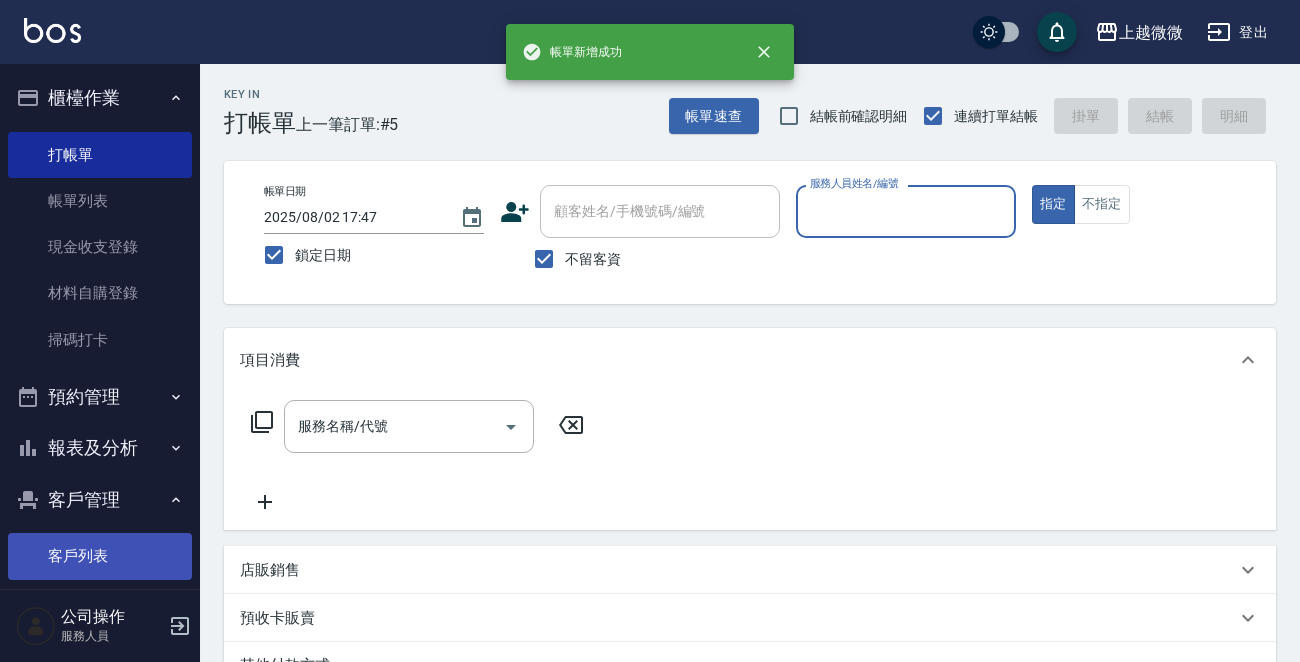 click on "客戶列表" at bounding box center [100, 556] 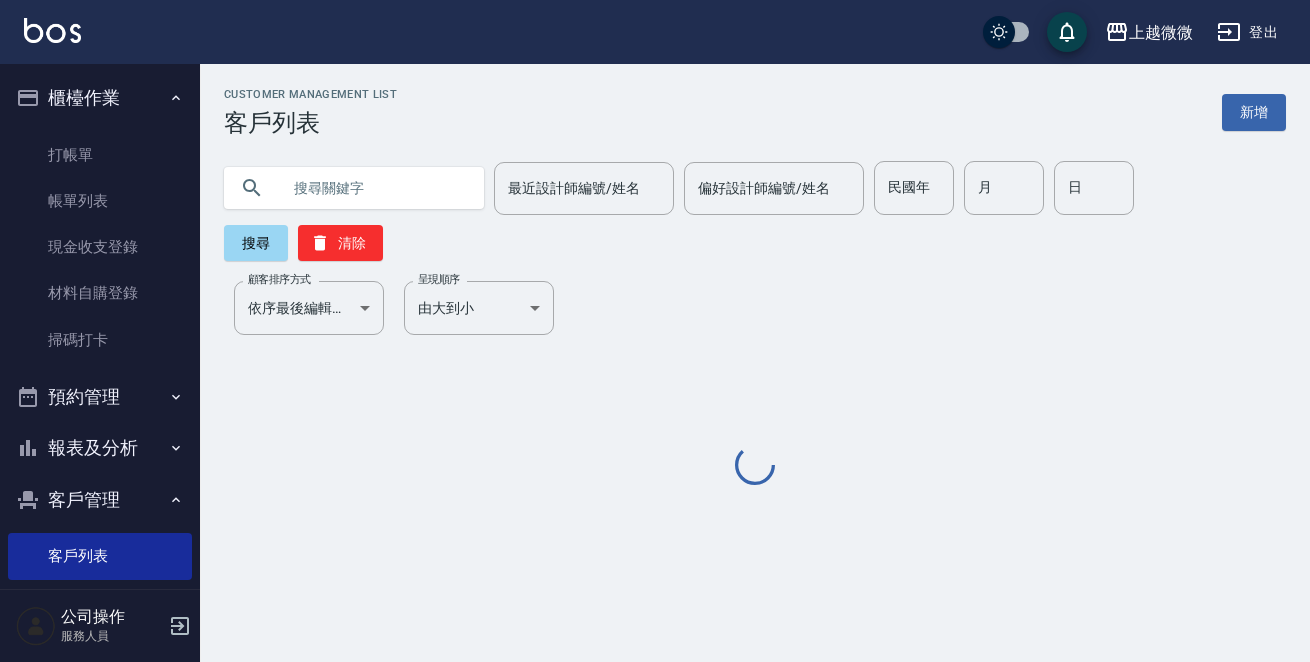 click at bounding box center [374, 188] 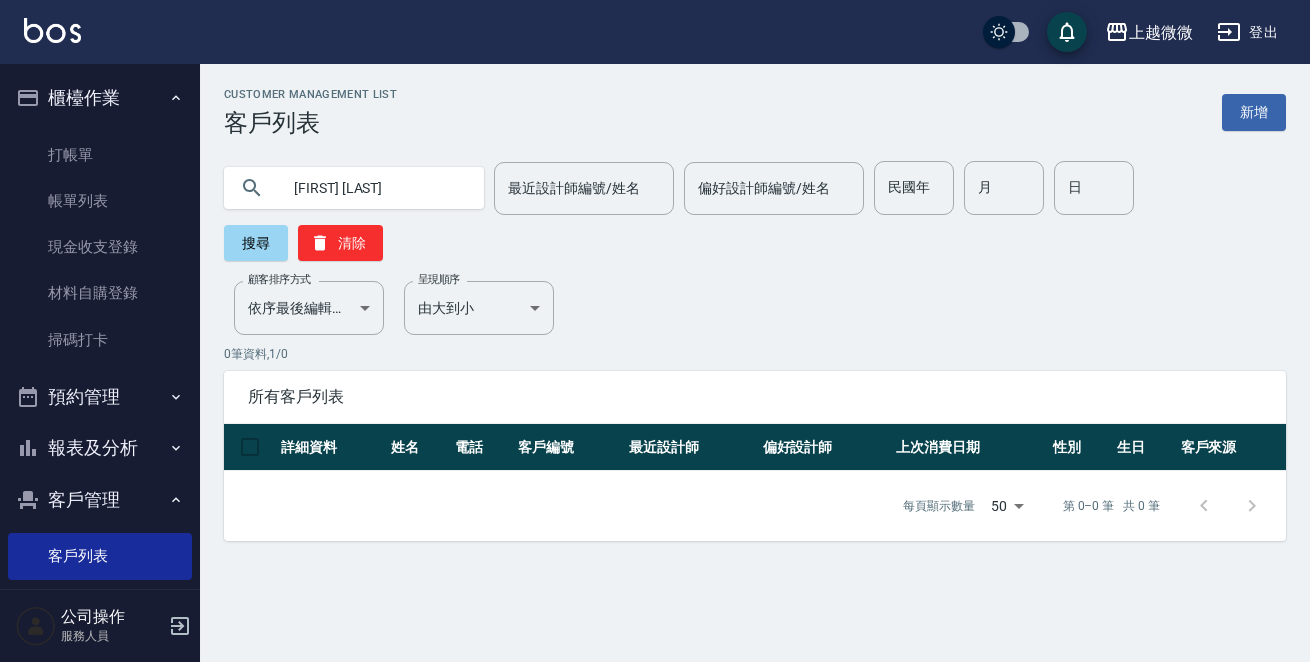 click on "[FIRST] [LAST]" at bounding box center [374, 188] 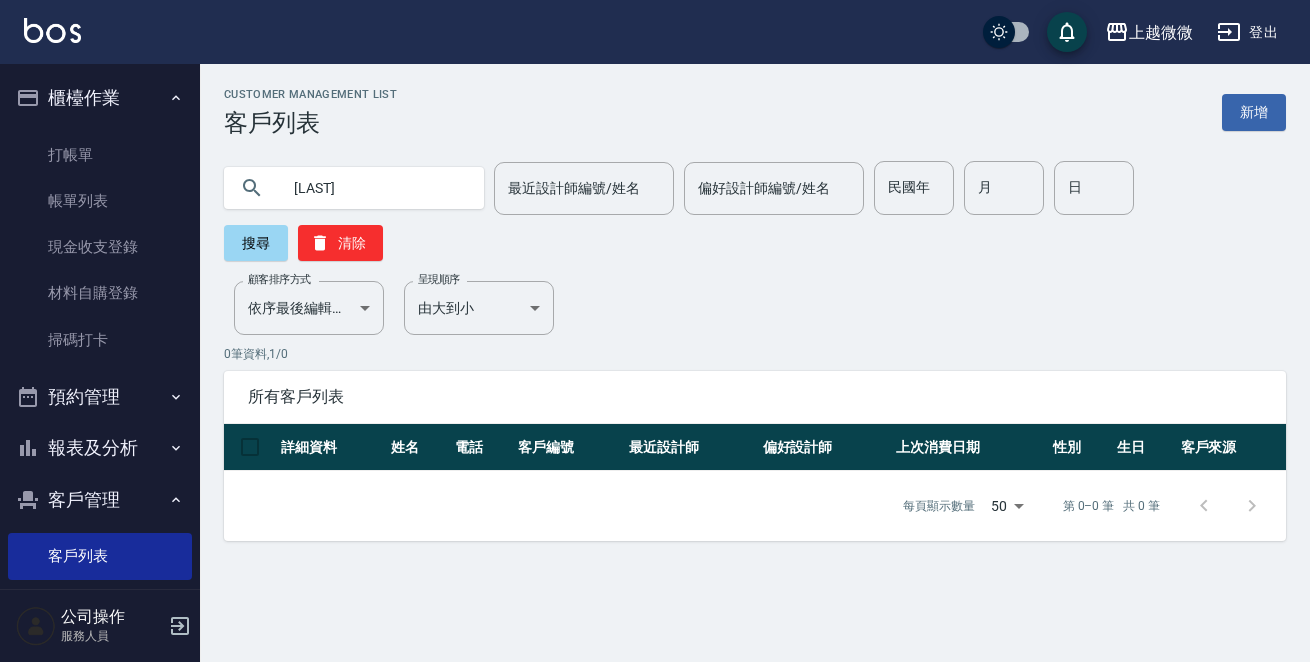 type on "[LAST]" 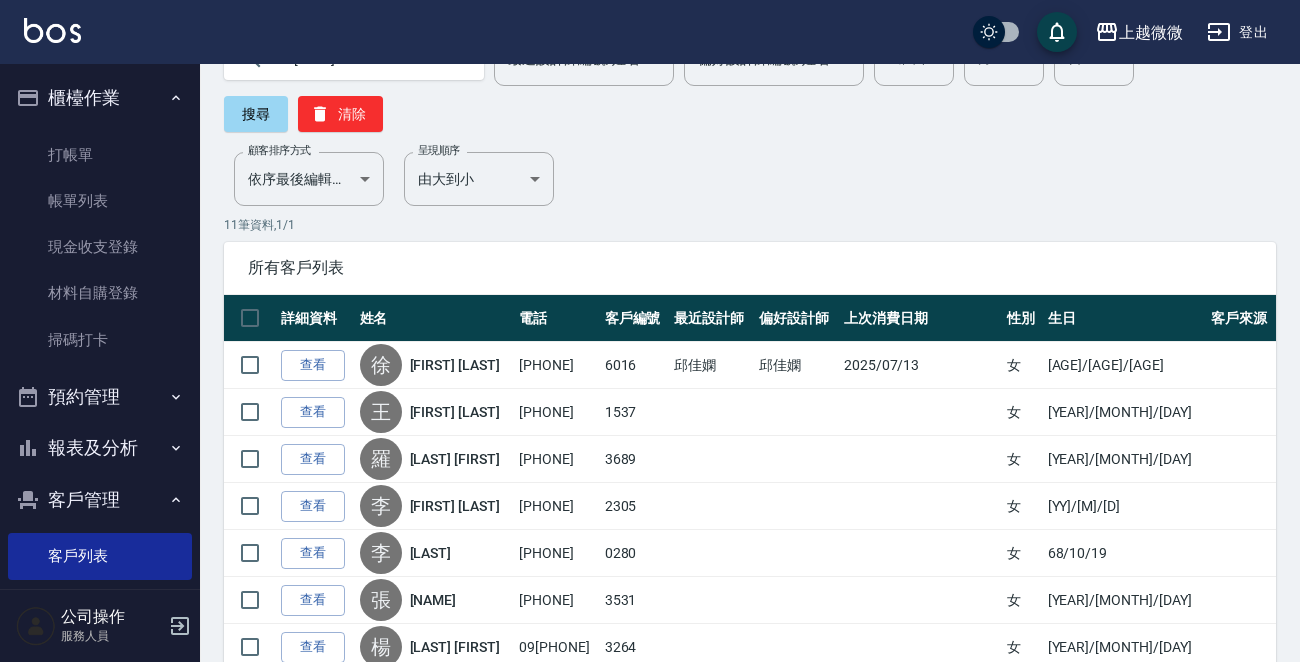 scroll, scrollTop: 0, scrollLeft: 0, axis: both 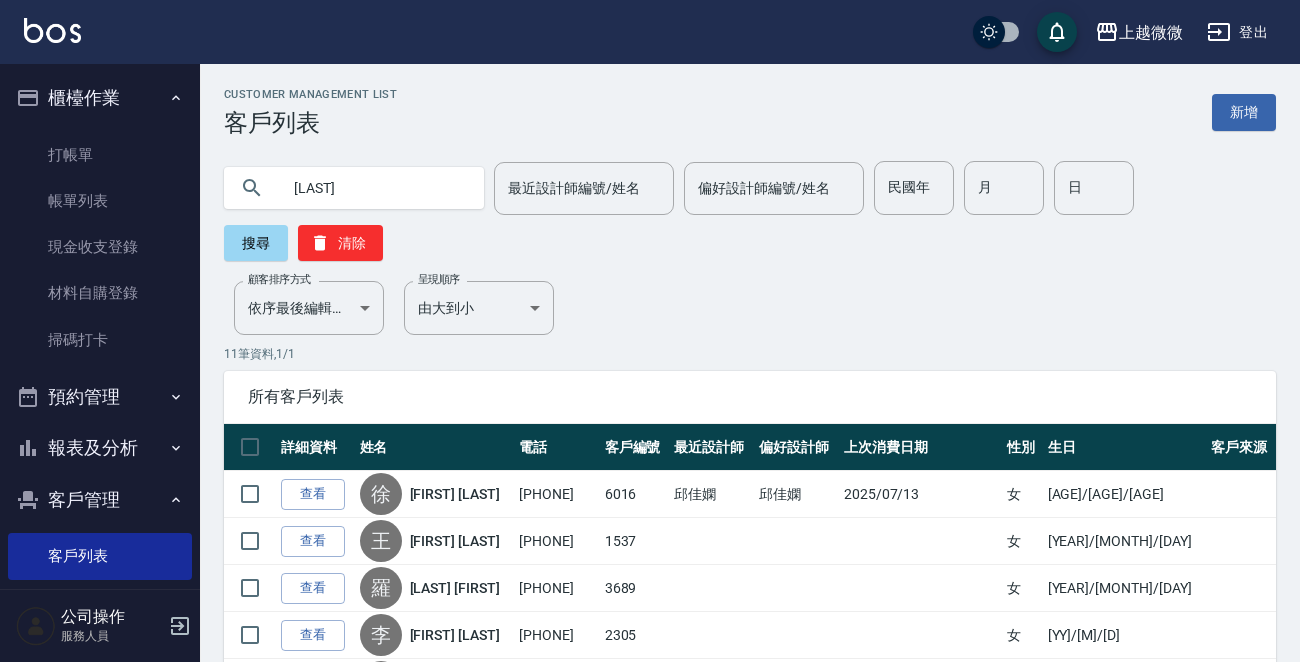click on "[LAST]" at bounding box center (374, 188) 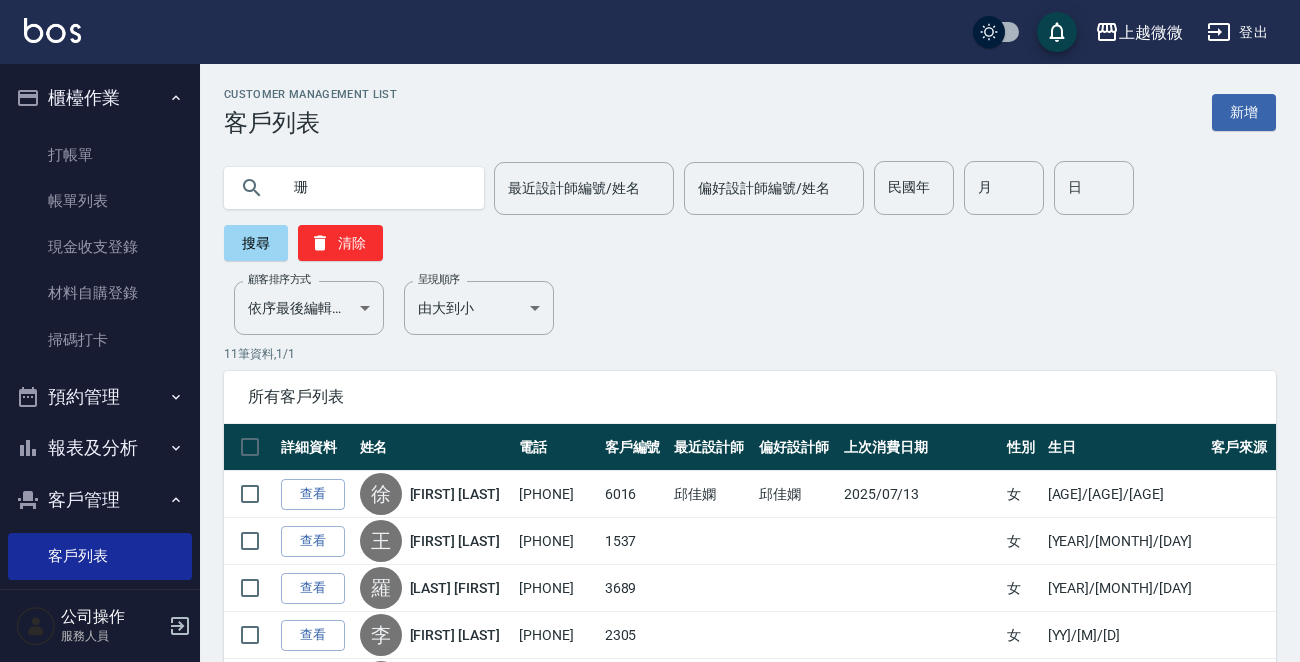 type on "珊" 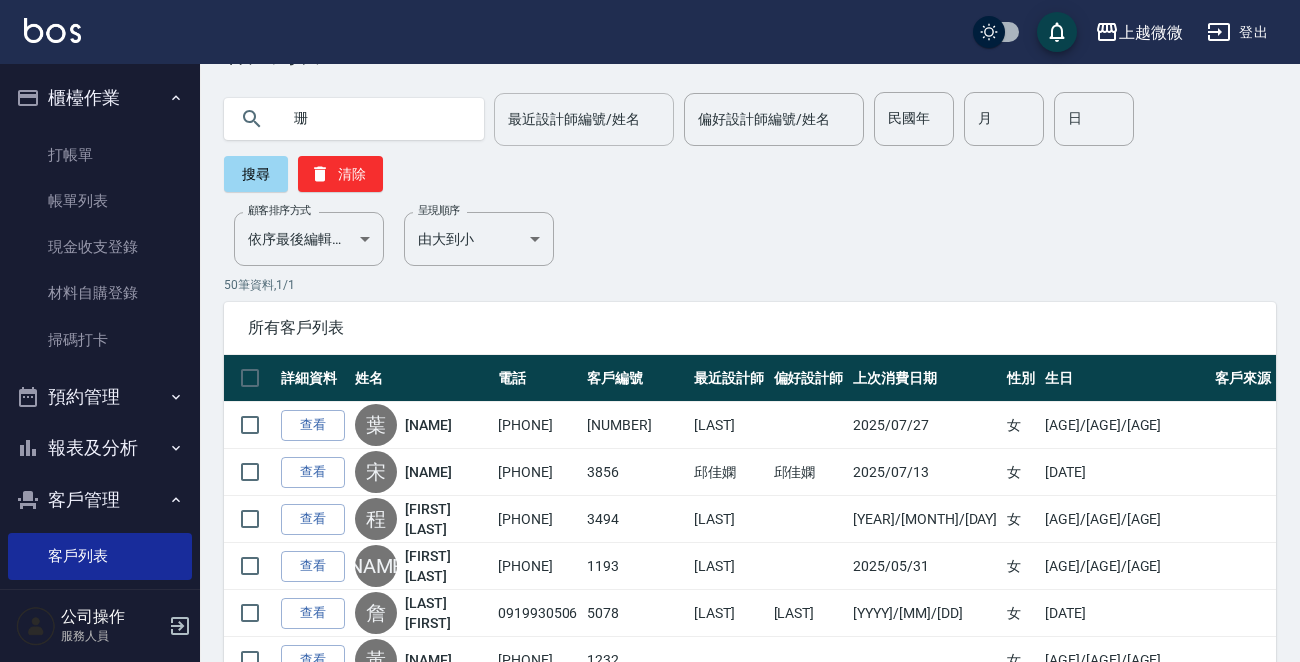 scroll, scrollTop: 0, scrollLeft: 0, axis: both 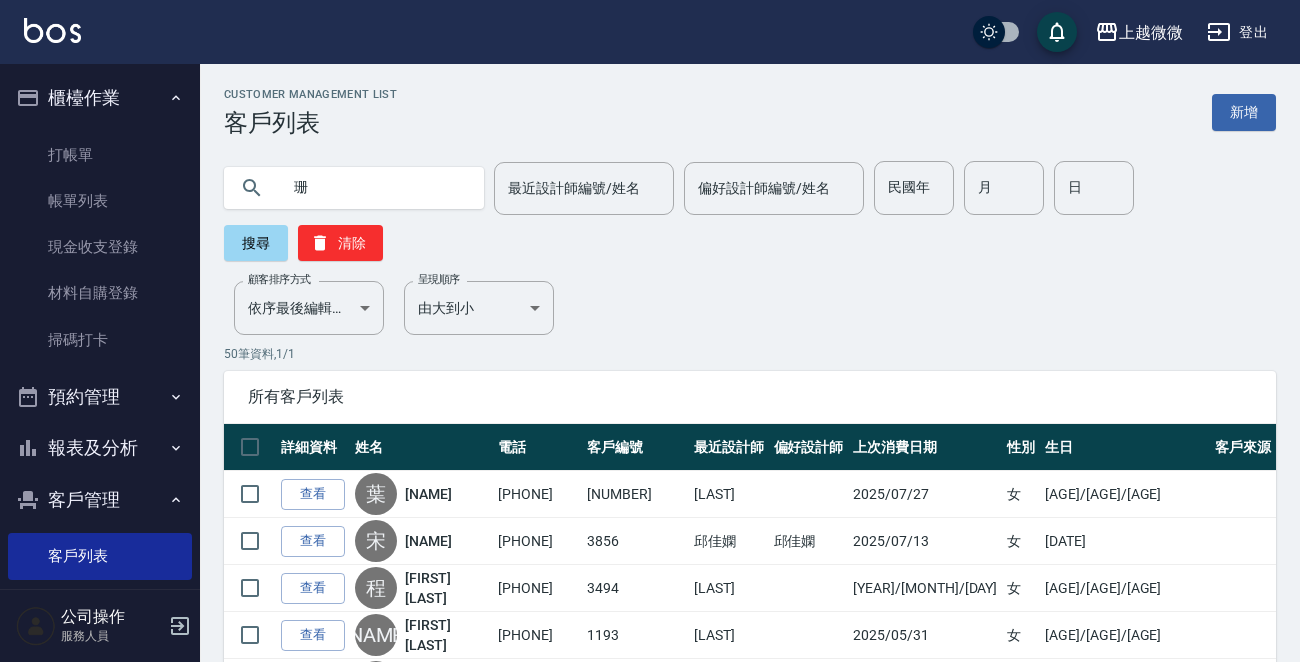 click on "珊" at bounding box center (374, 188) 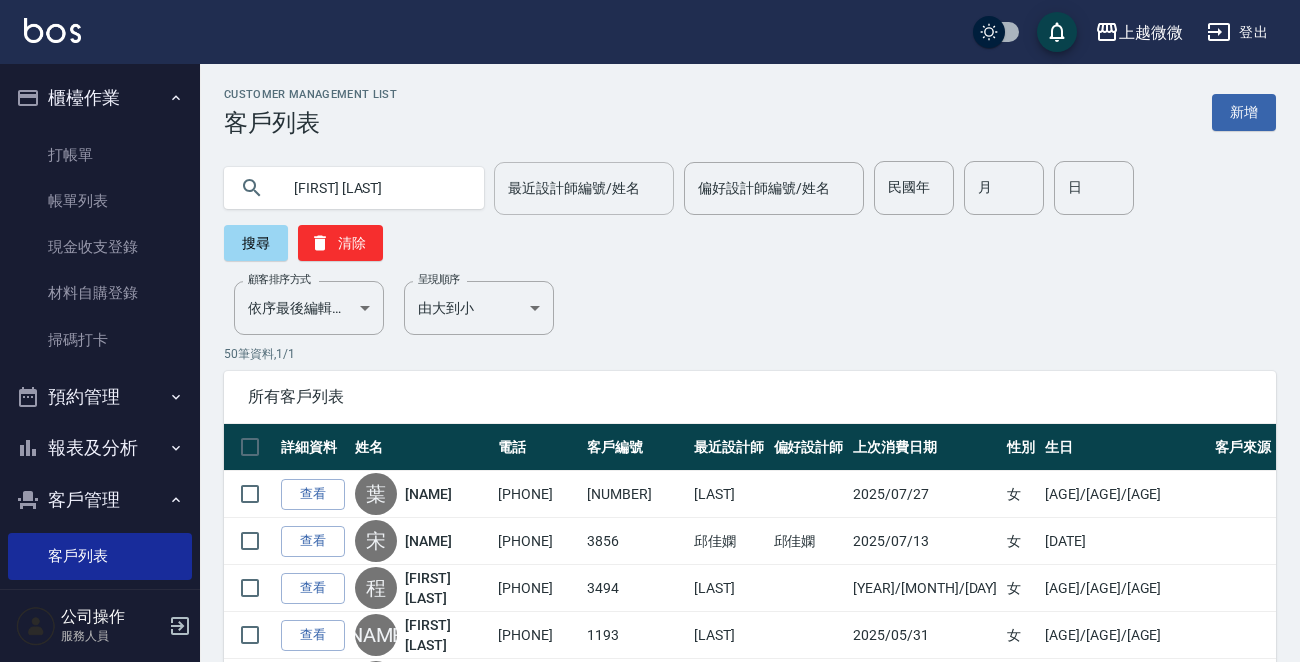 type on "[FIRST] [LAST]" 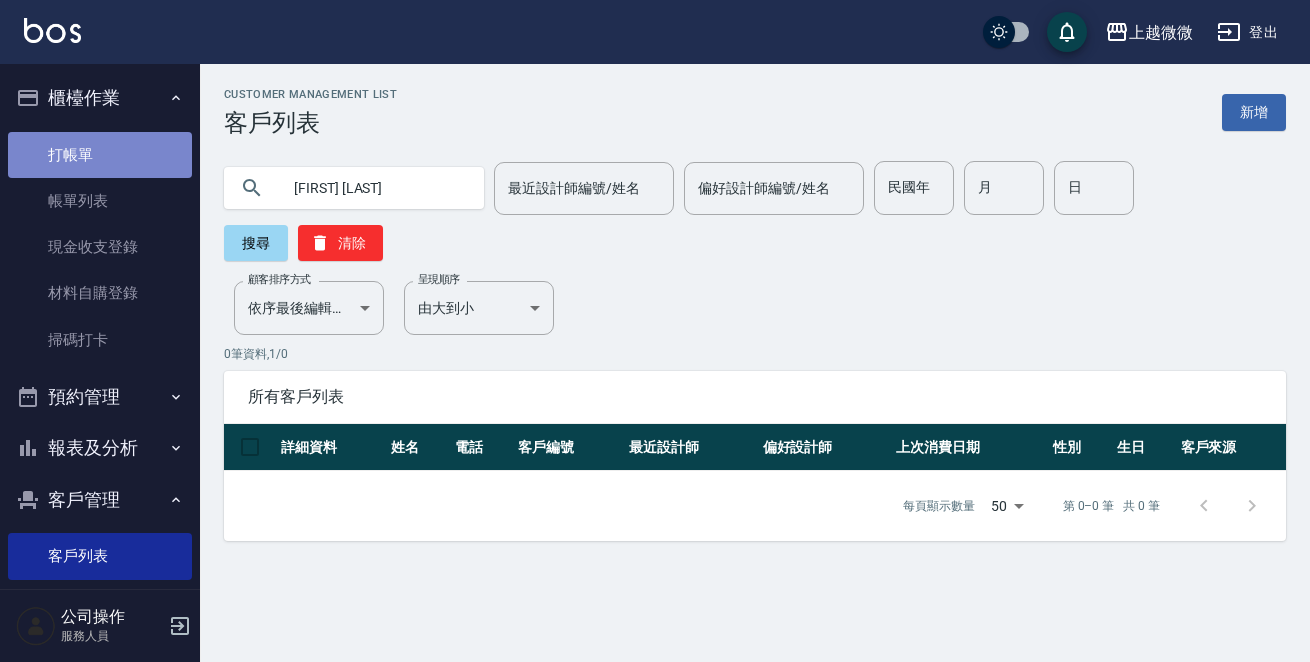 click on "打帳單" at bounding box center (100, 155) 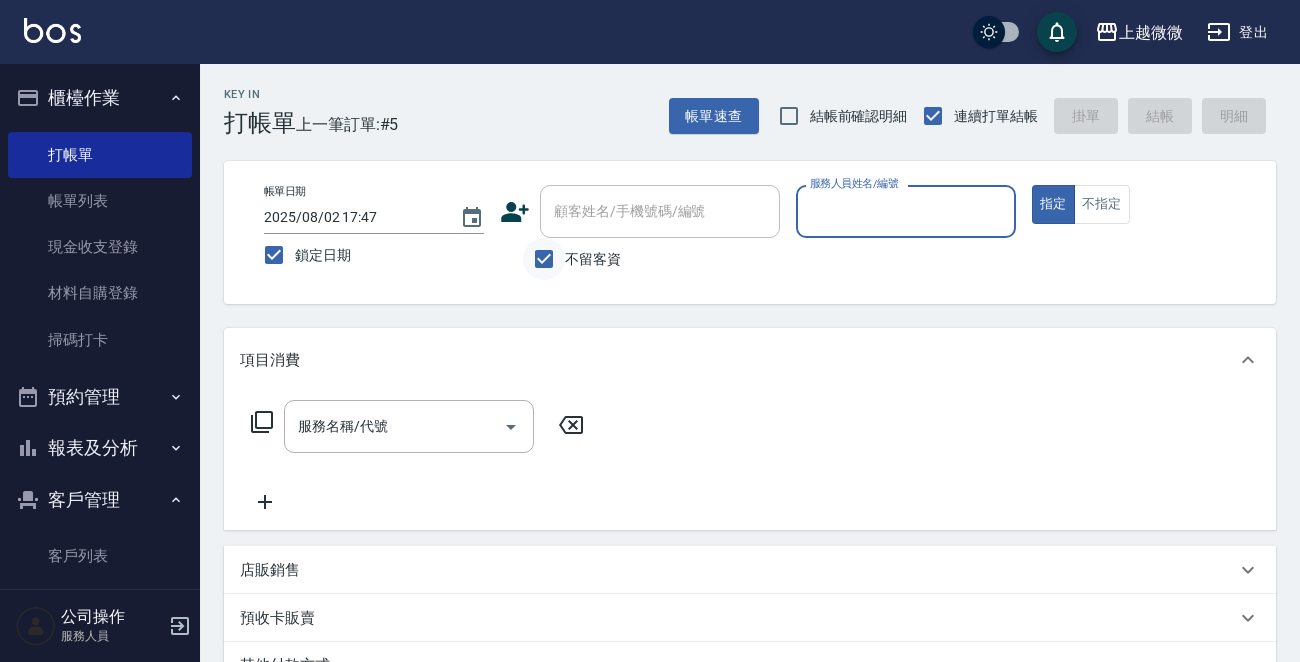 click on "不留客資" at bounding box center (544, 259) 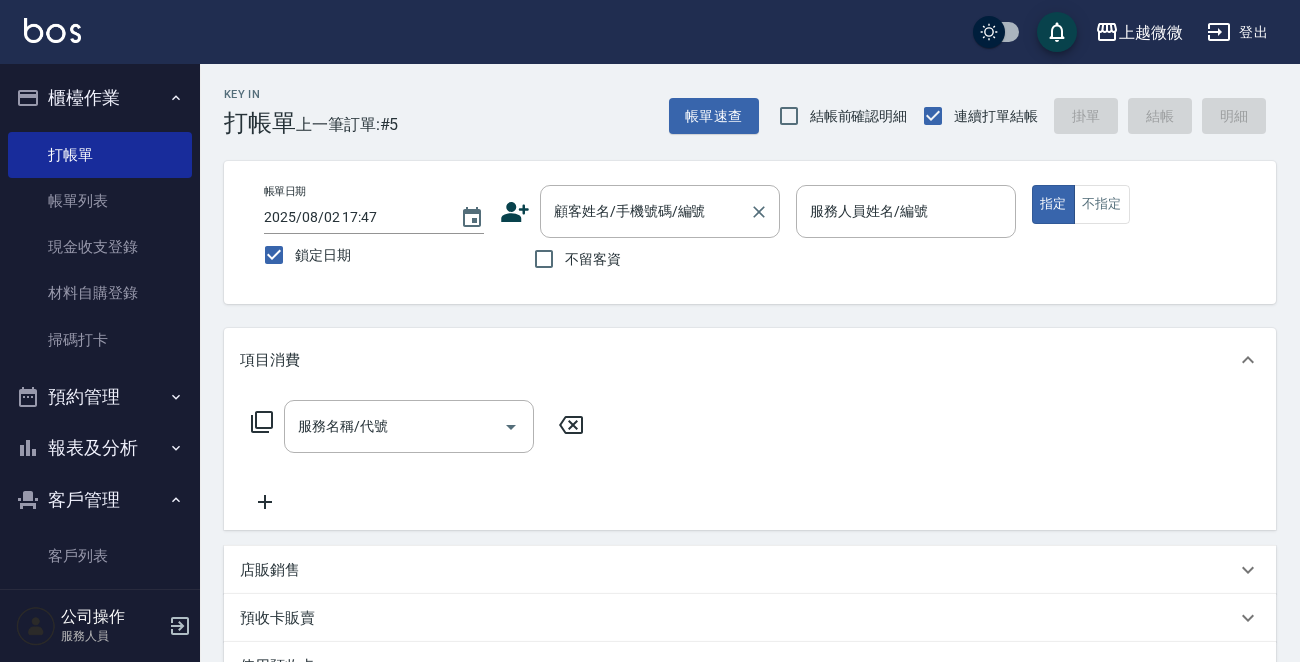 drag, startPoint x: 603, startPoint y: 212, endPoint x: 610, endPoint y: 190, distance: 23.086792 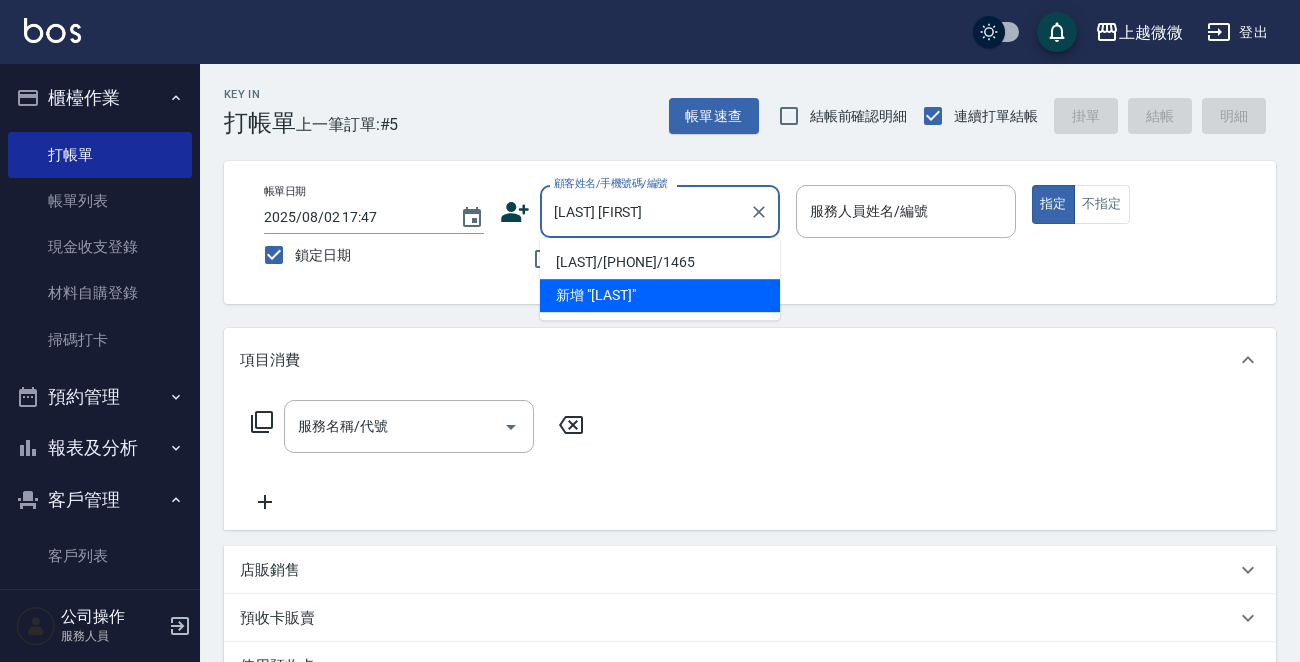 click on "[LAST]/[PHONE]/1465" at bounding box center (660, 262) 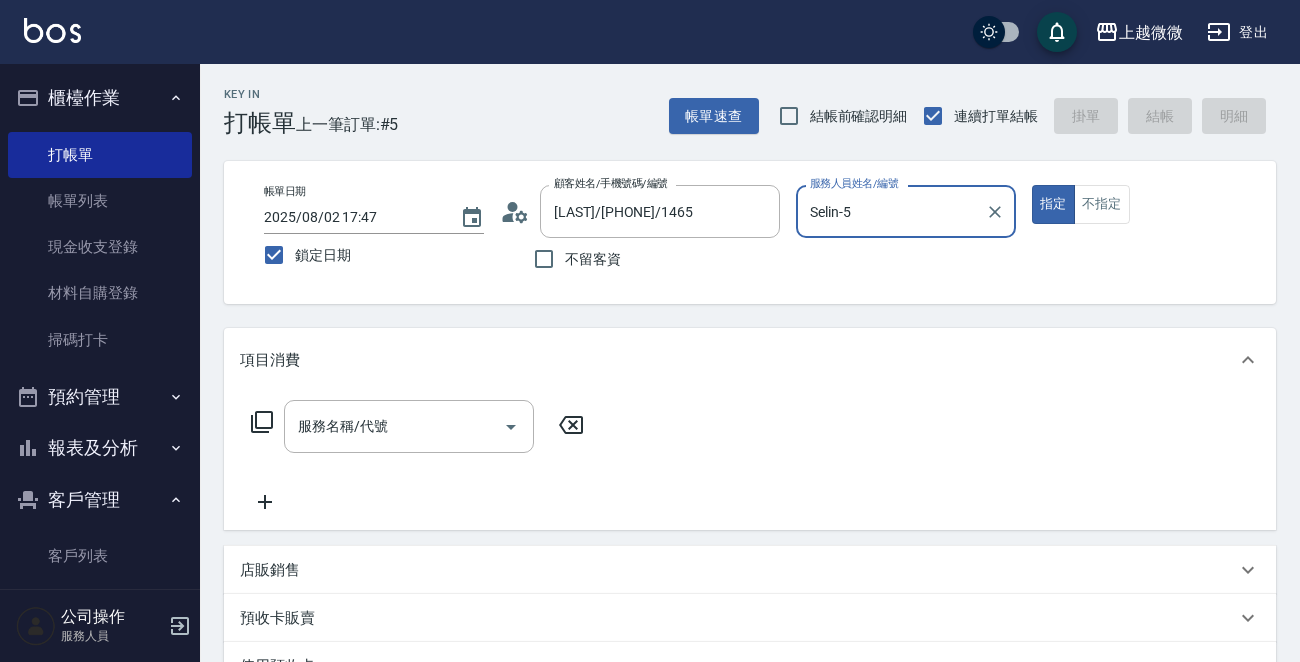 type on "Selin-5" 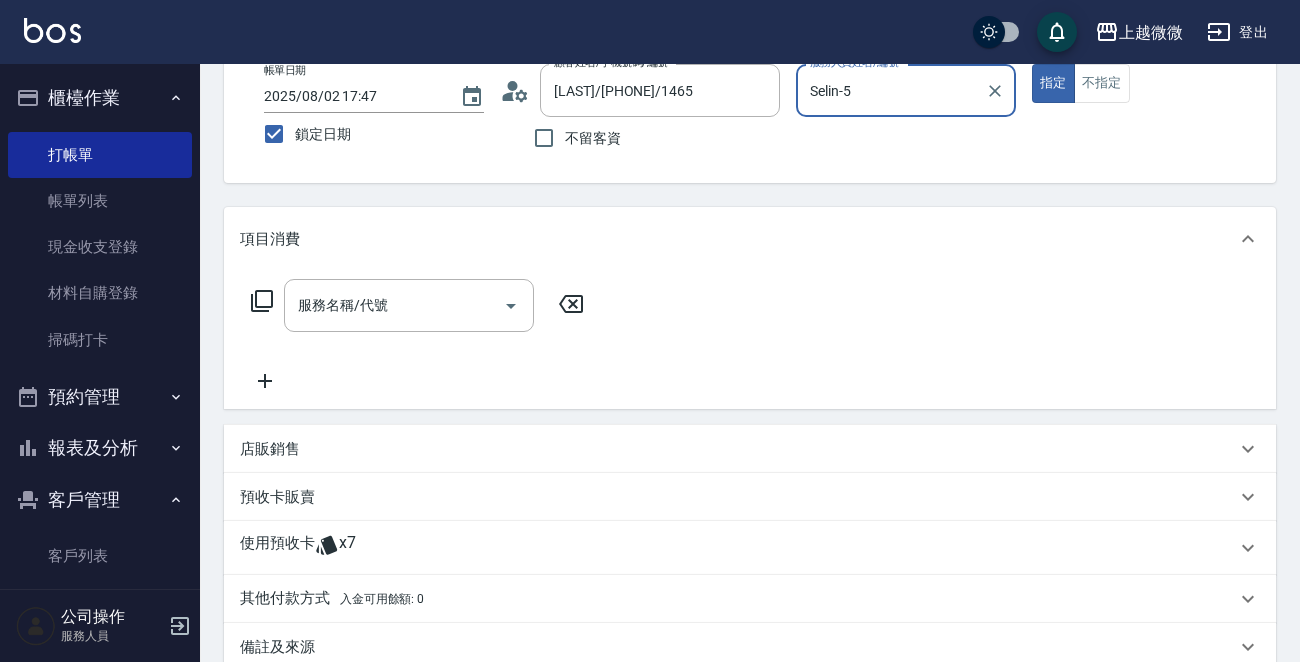 scroll, scrollTop: 300, scrollLeft: 0, axis: vertical 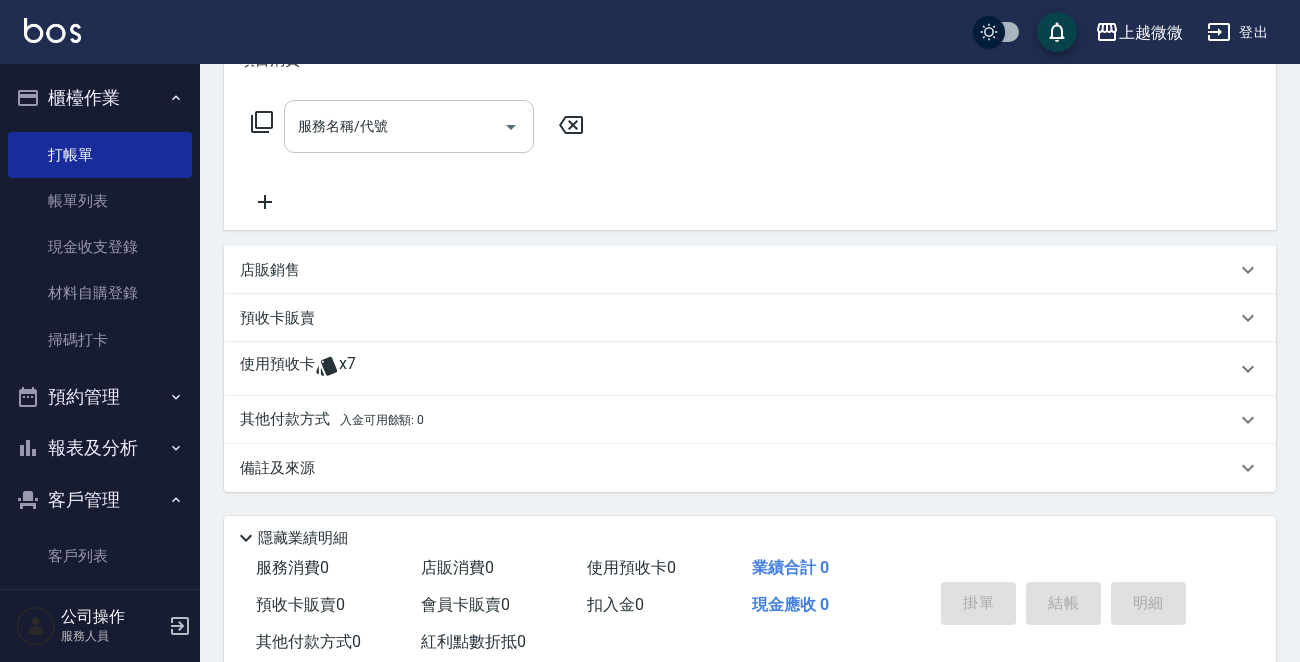 click on "服務名稱/代號" at bounding box center (394, 126) 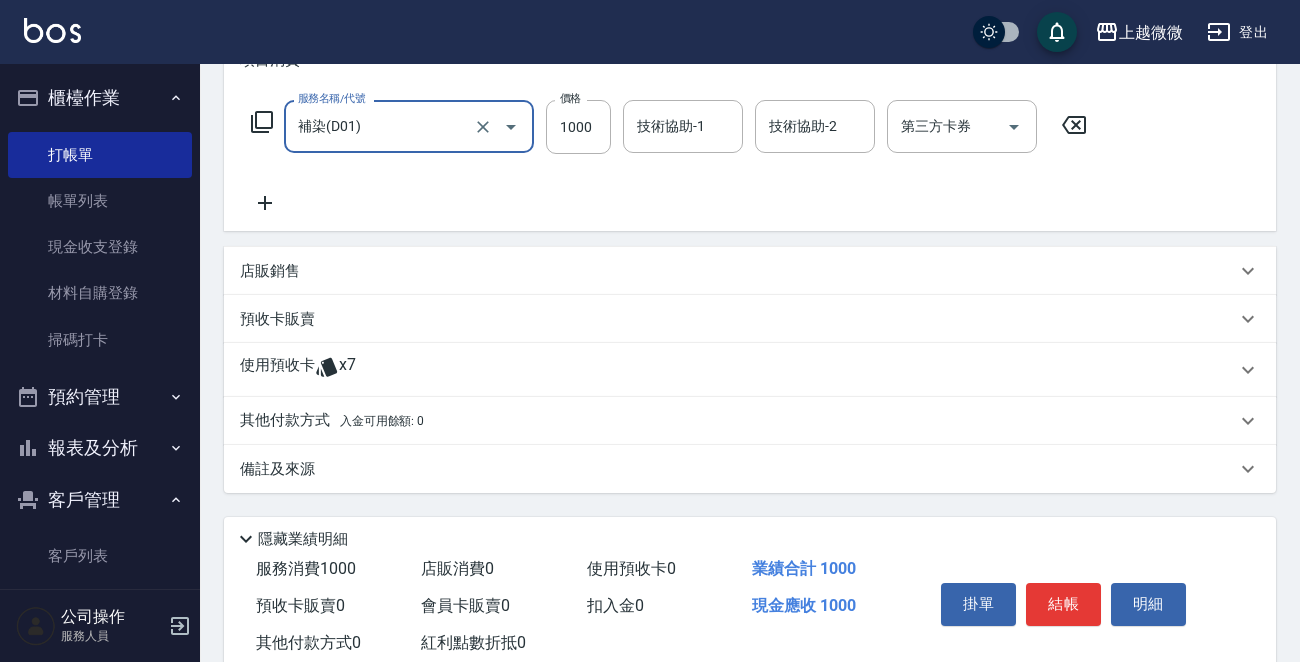 type on "補染(D01)" 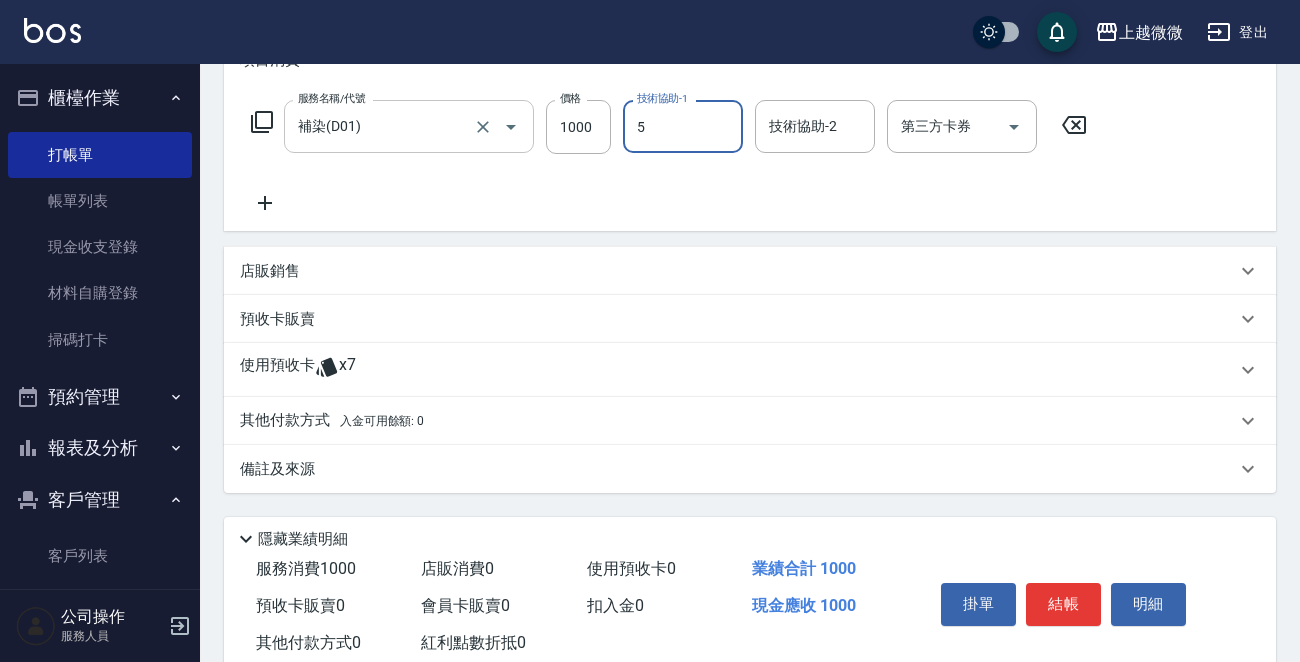 type on "Selin-5" 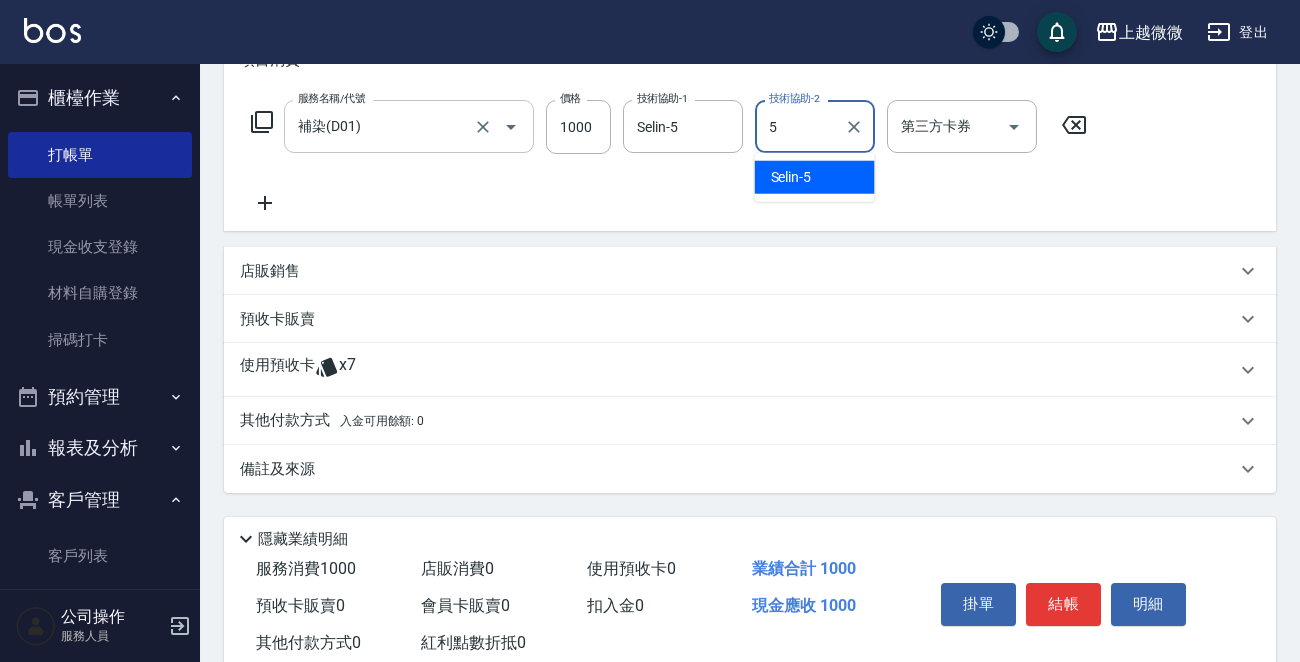 type on "Selin-5" 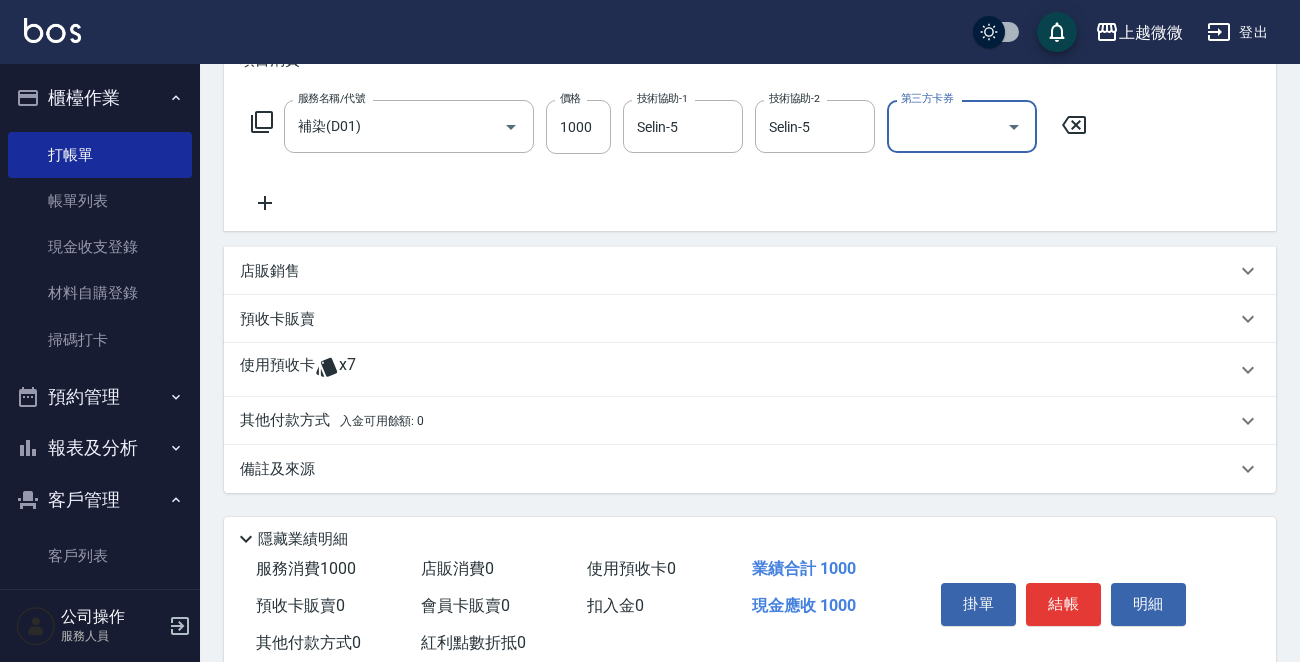 click 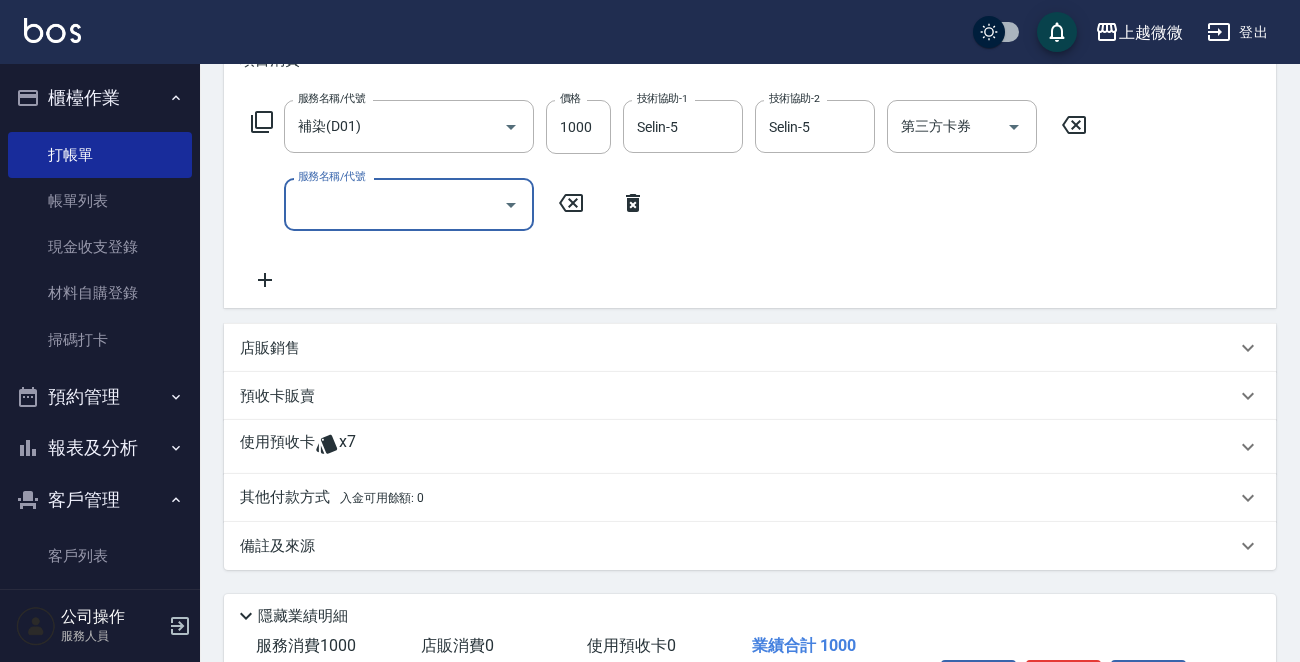 click on "服務名稱/代號" at bounding box center [394, 204] 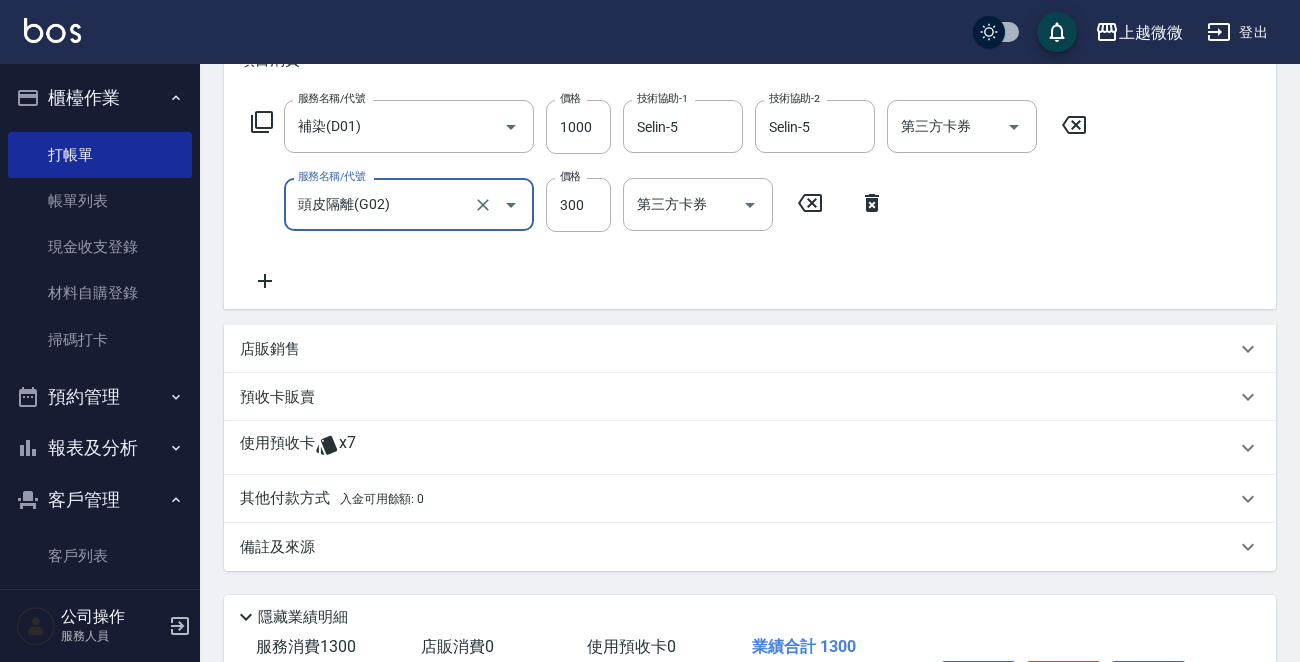 type on "頭皮隔離(G02)" 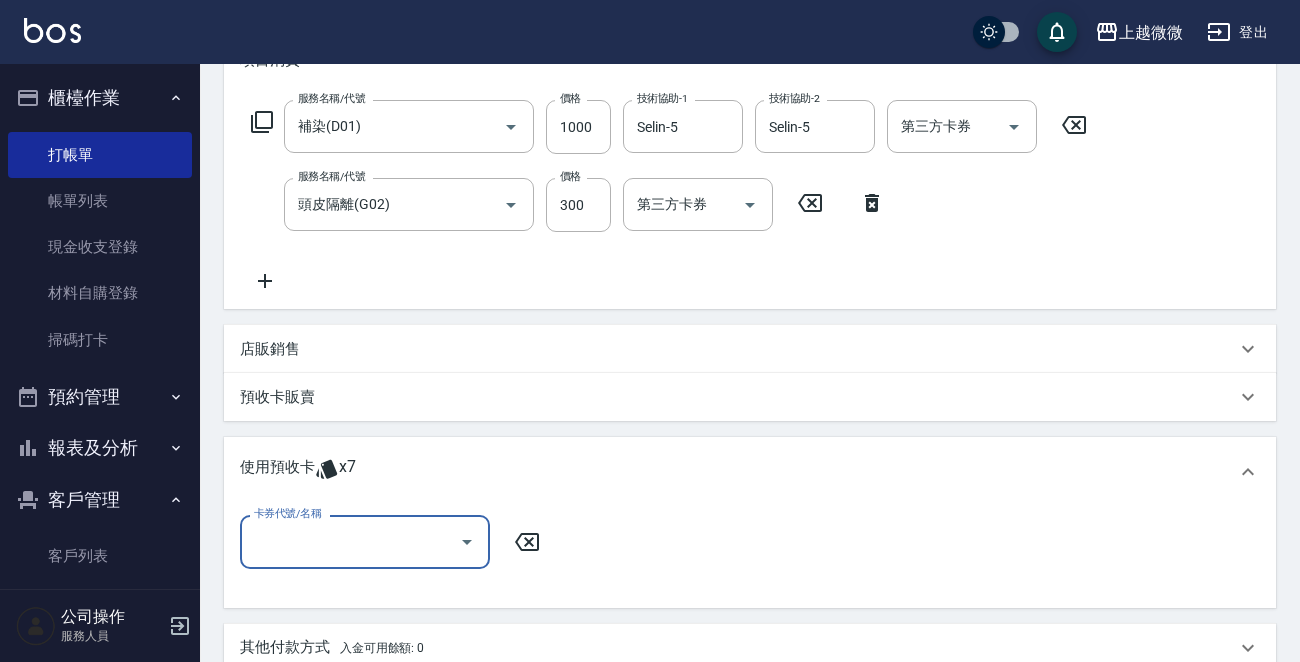 scroll, scrollTop: 1, scrollLeft: 0, axis: vertical 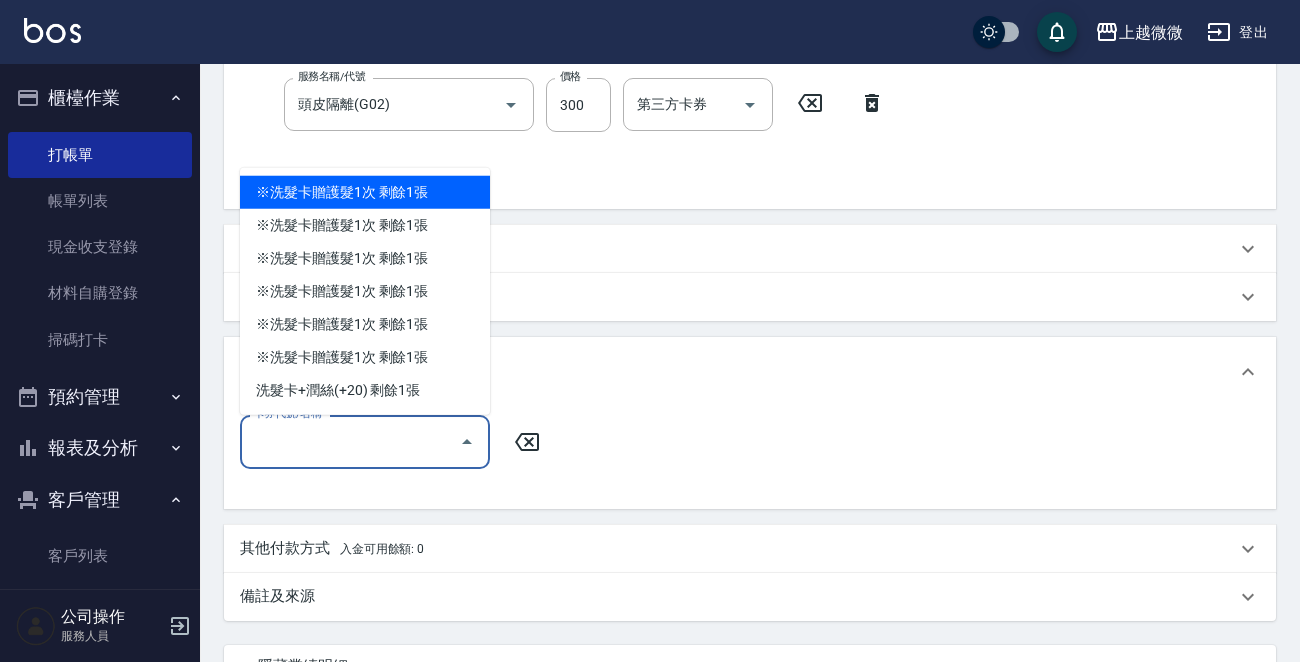 click on "卡券代號/名稱" at bounding box center (350, 441) 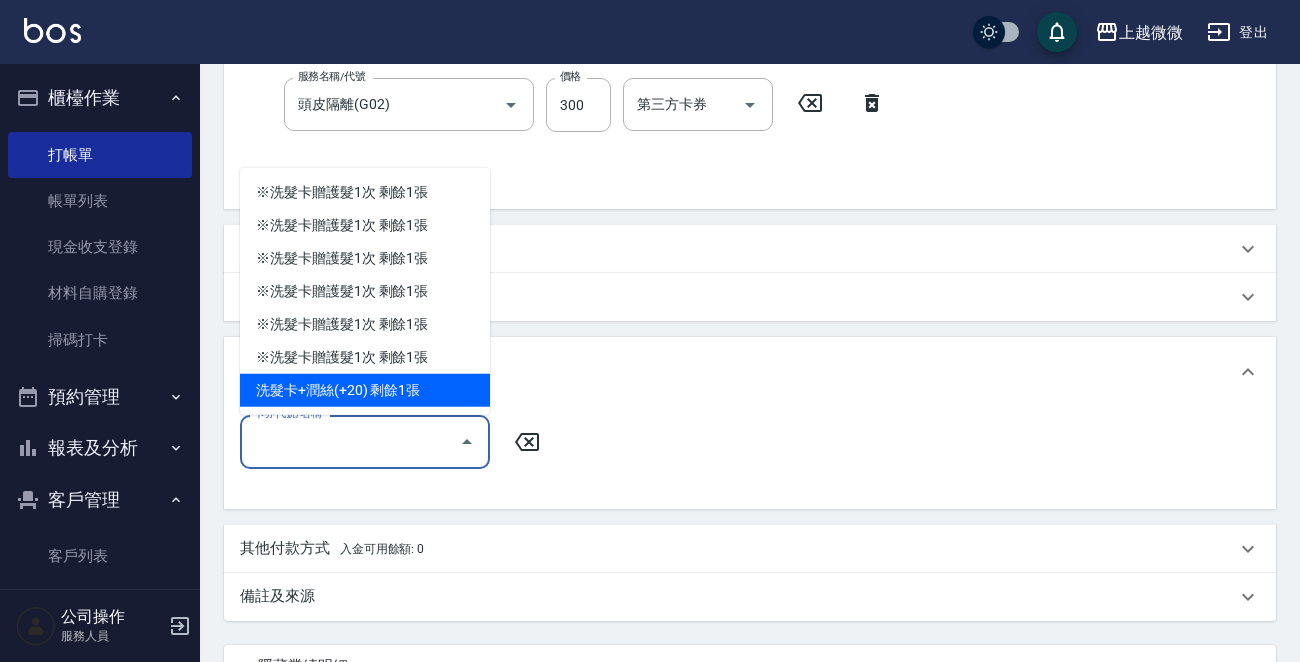 click on "洗髮卡+潤絲(+20) 剩餘1張" at bounding box center [365, 390] 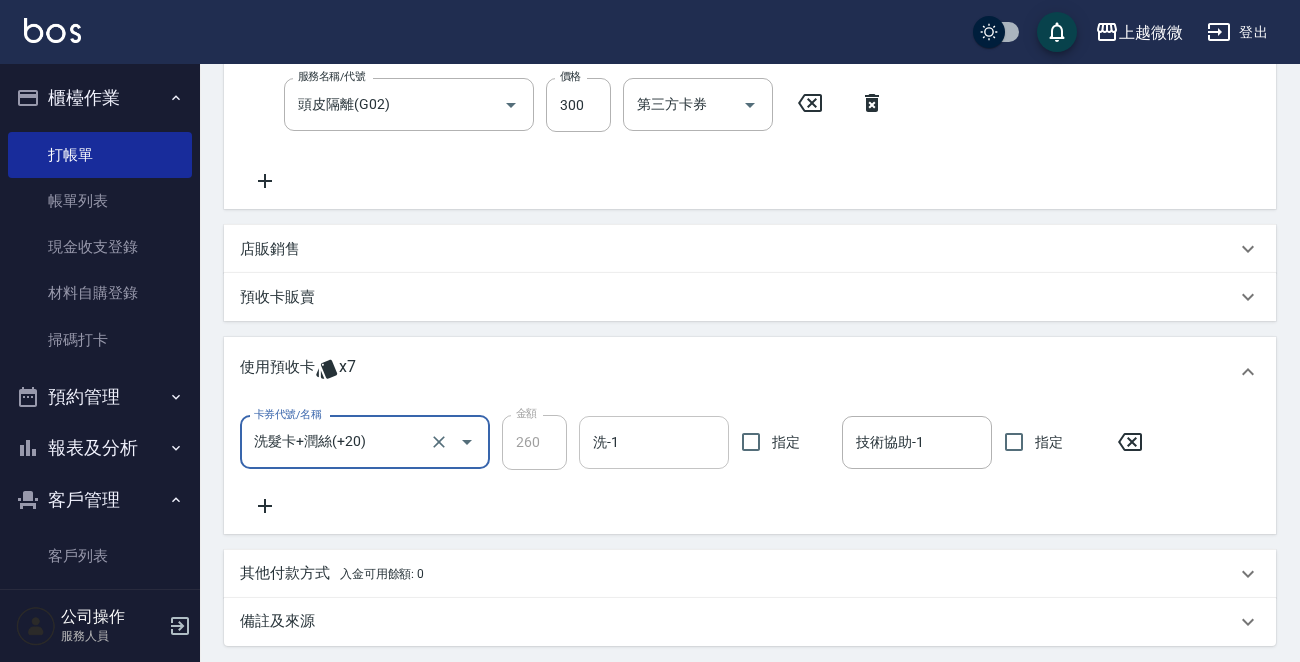 click on "洗-1" at bounding box center [654, 442] 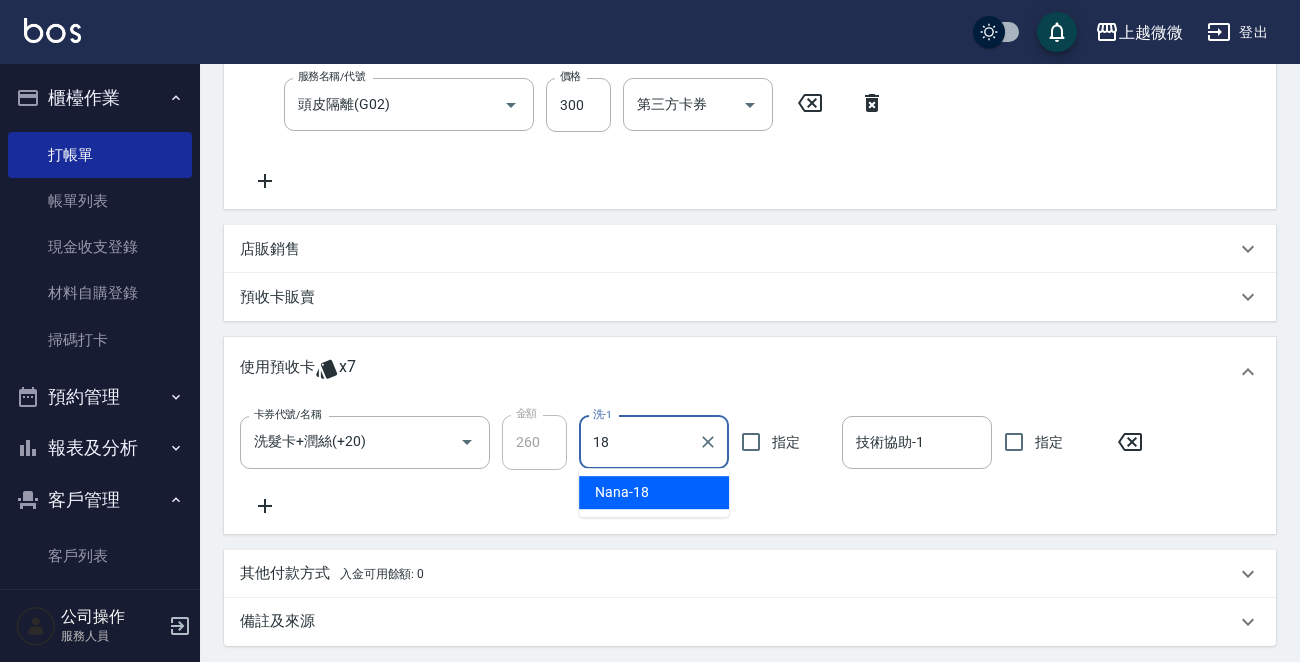 click on "[NAME] -18" at bounding box center (654, 492) 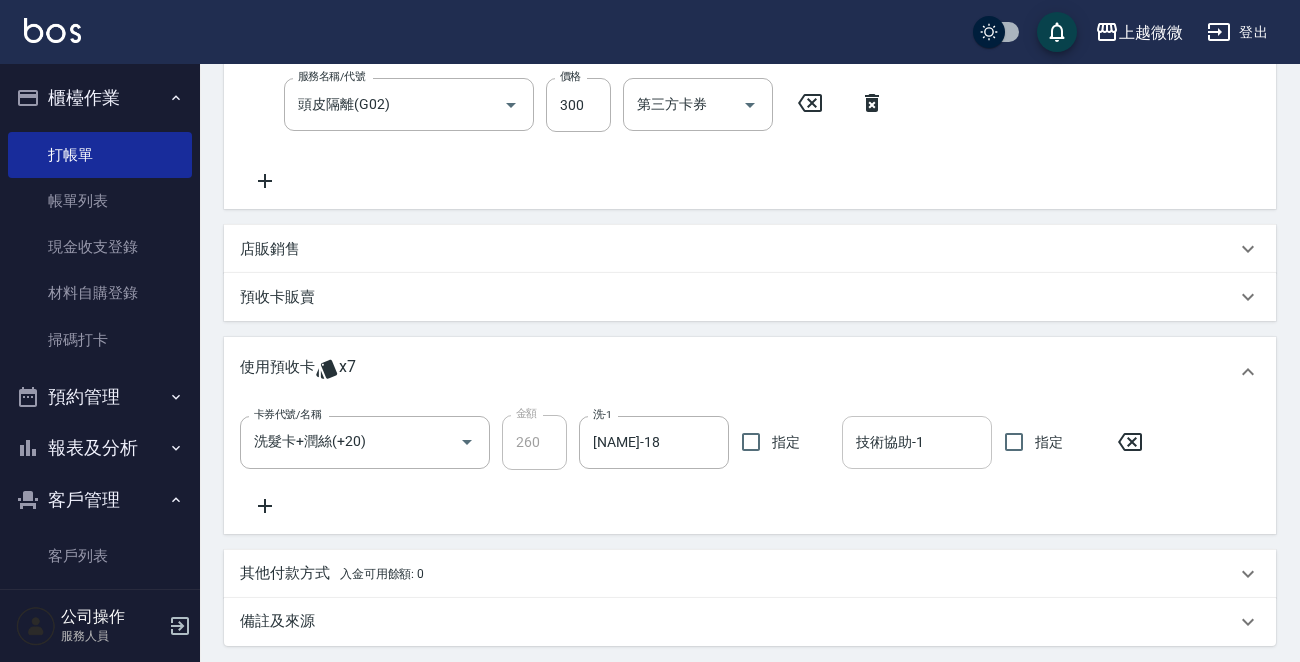 click on "技術協助-1 技術協助-1" at bounding box center [917, 442] 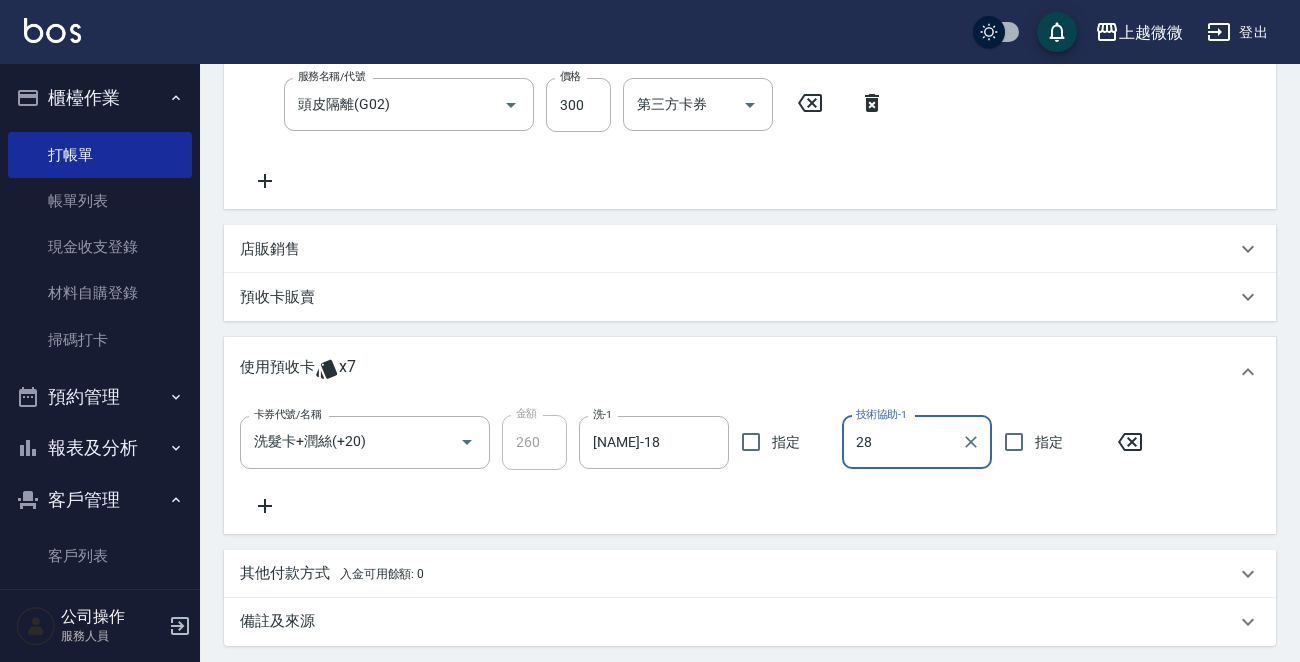 drag, startPoint x: 894, startPoint y: 457, endPoint x: 802, endPoint y: 457, distance: 92 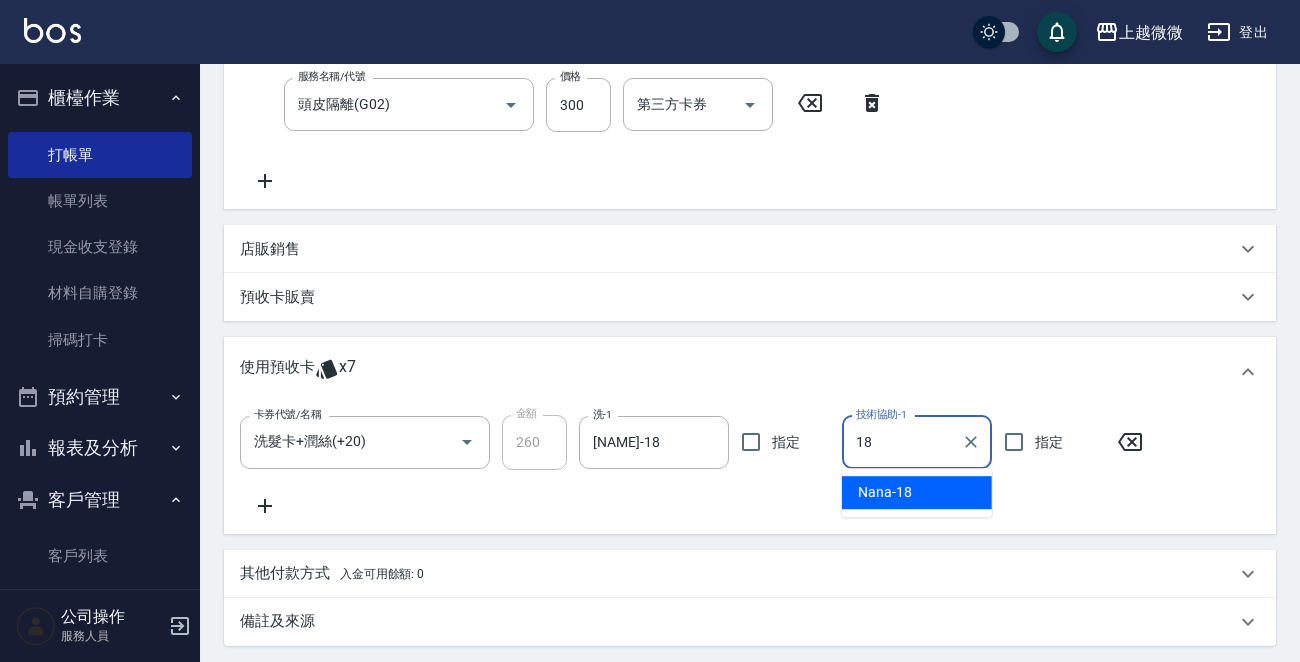 click on "[NAME] -18" at bounding box center (917, 492) 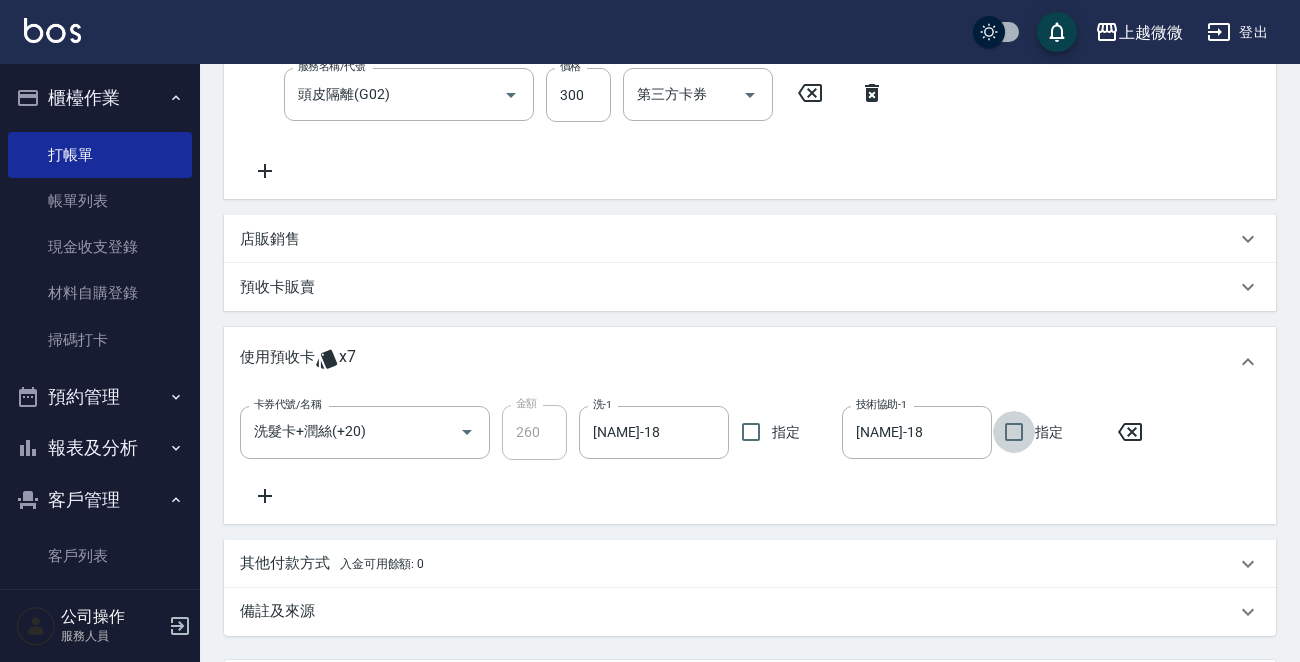 scroll, scrollTop: 605, scrollLeft: 0, axis: vertical 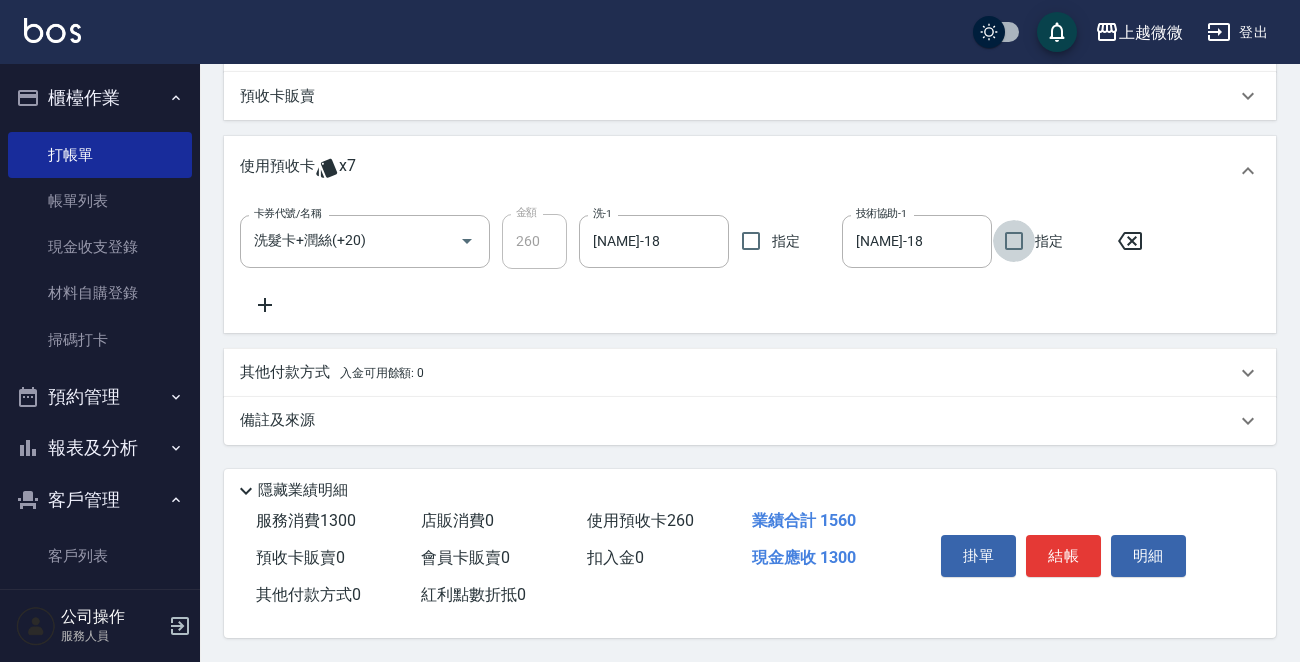 click on "結帳" at bounding box center [1063, 556] 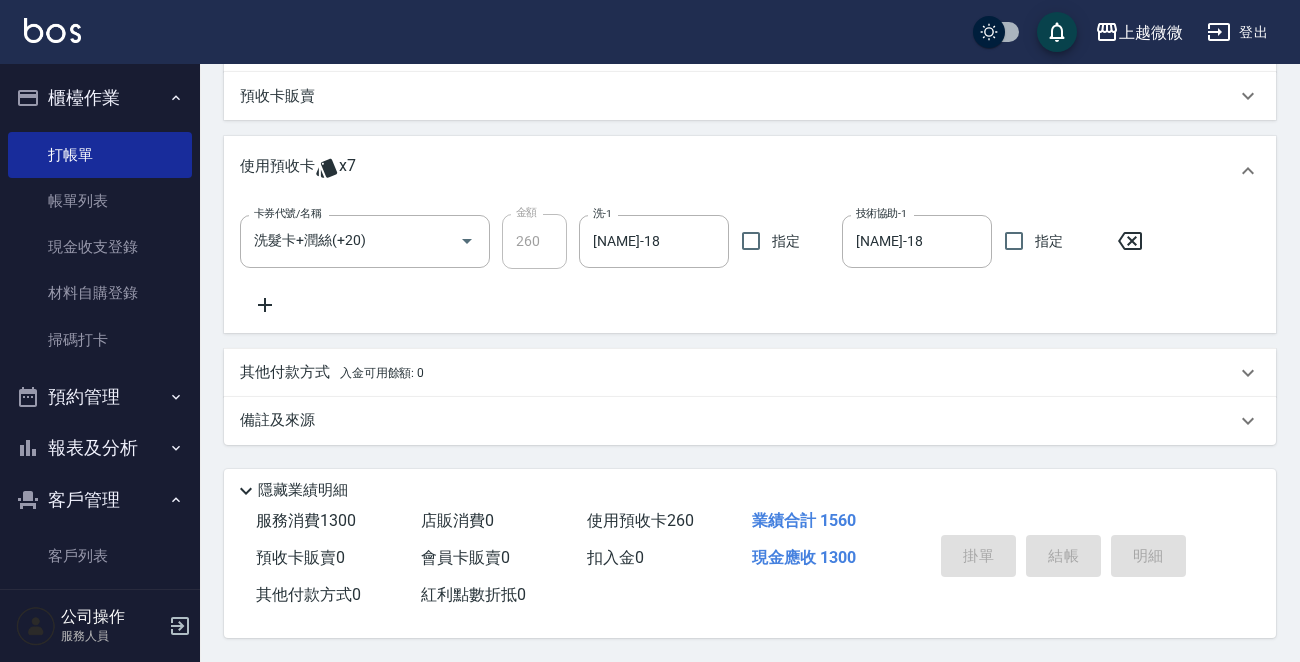 type 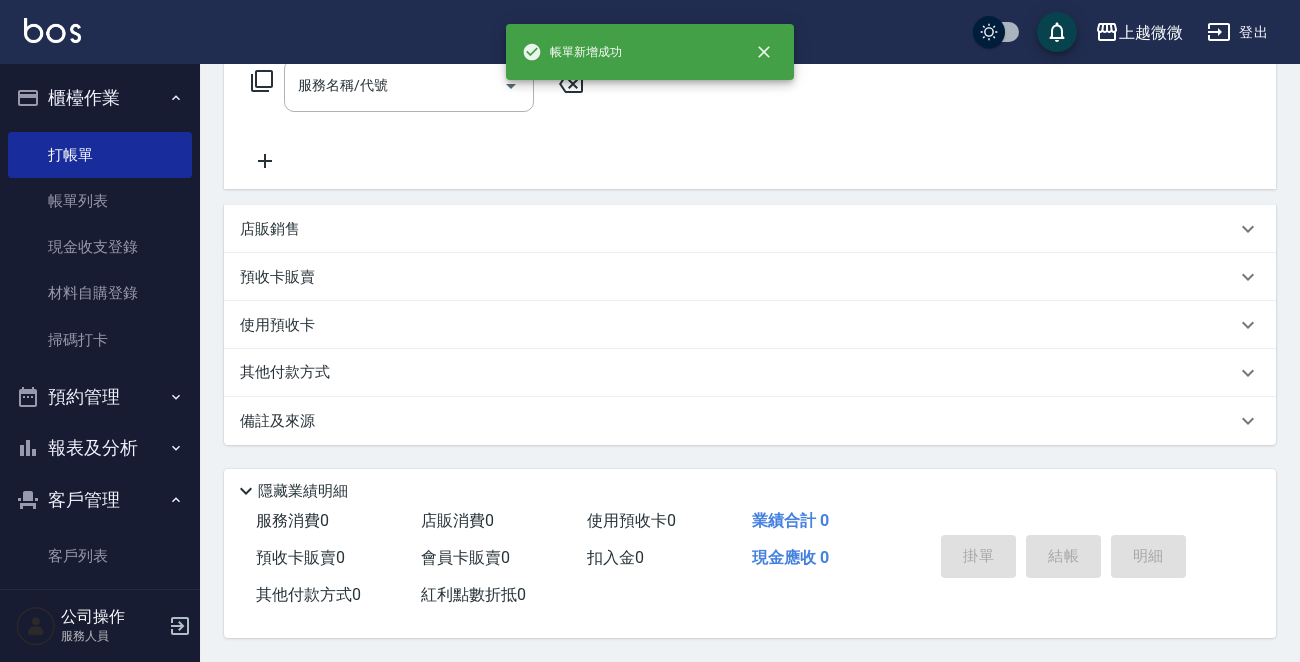 scroll, scrollTop: 0, scrollLeft: 0, axis: both 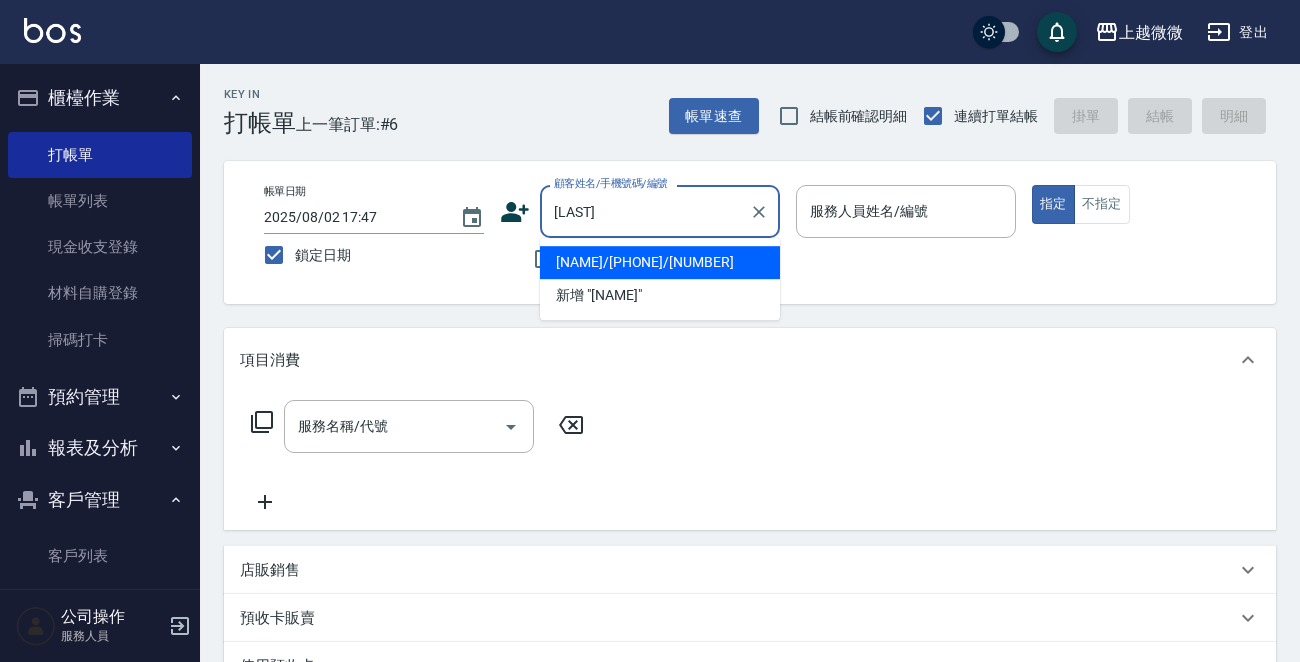 drag, startPoint x: 692, startPoint y: 265, endPoint x: 705, endPoint y: 264, distance: 13.038404 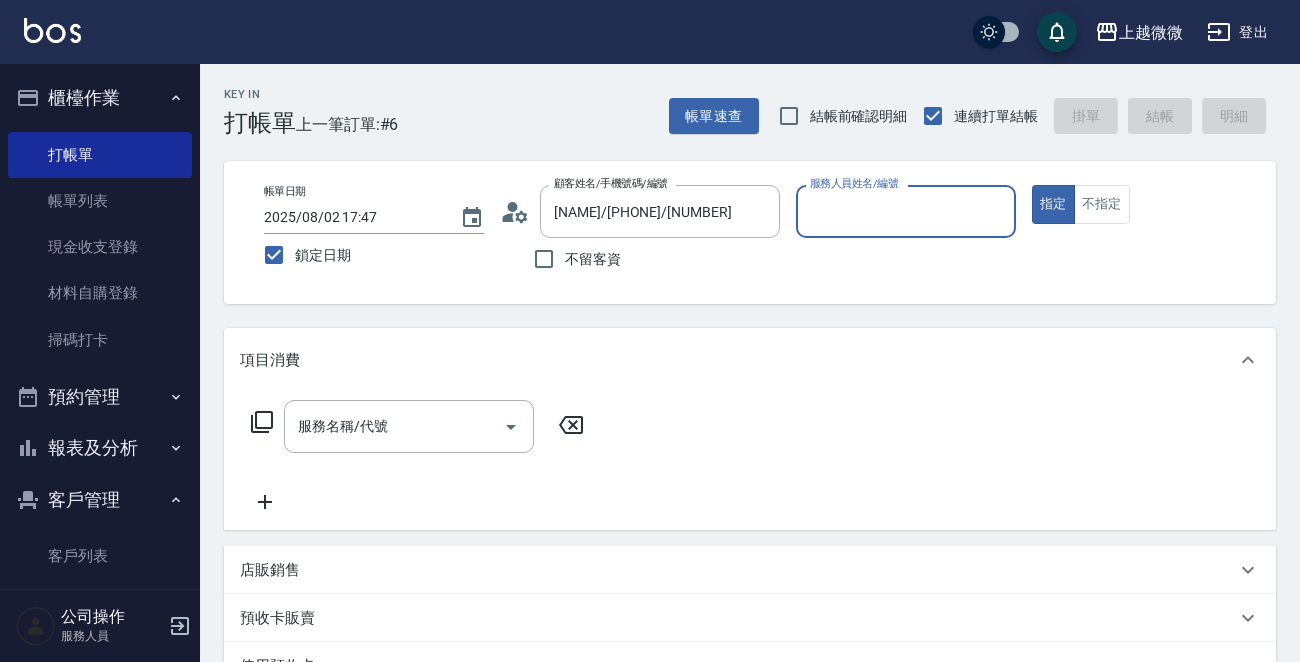 click on "服務人員姓名/編號" at bounding box center (906, 211) 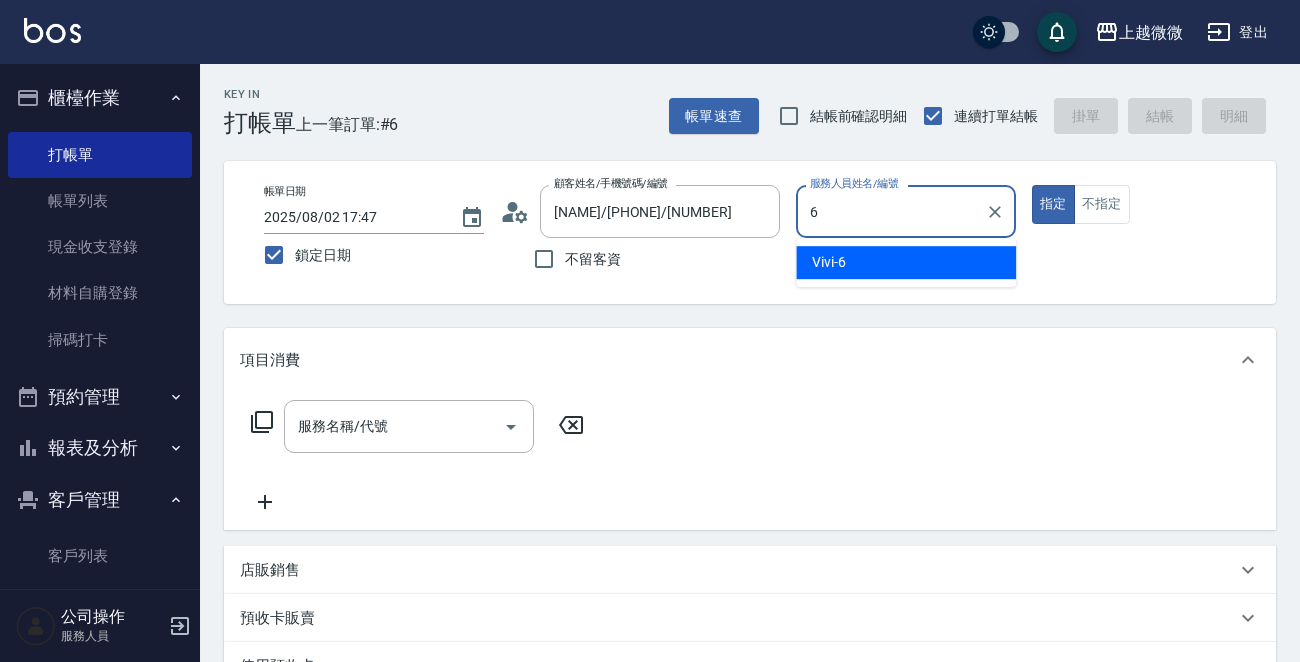 click on "Vivi -6" at bounding box center (906, 262) 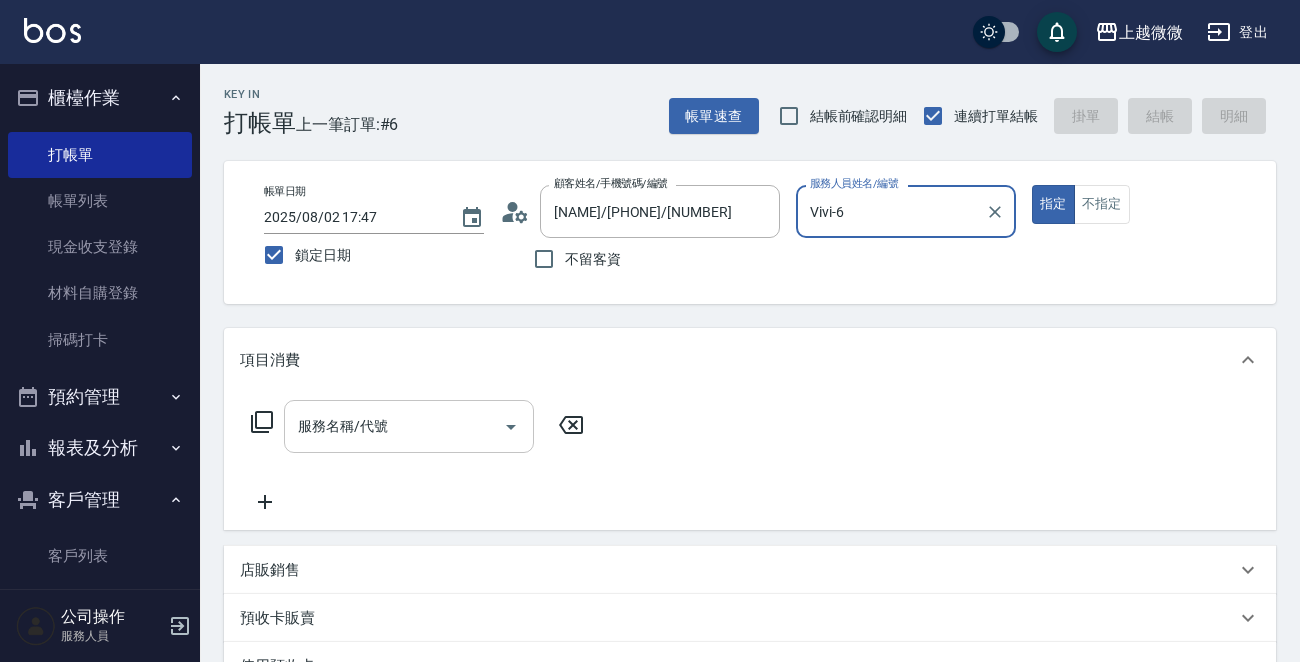 type on "Vivi-6" 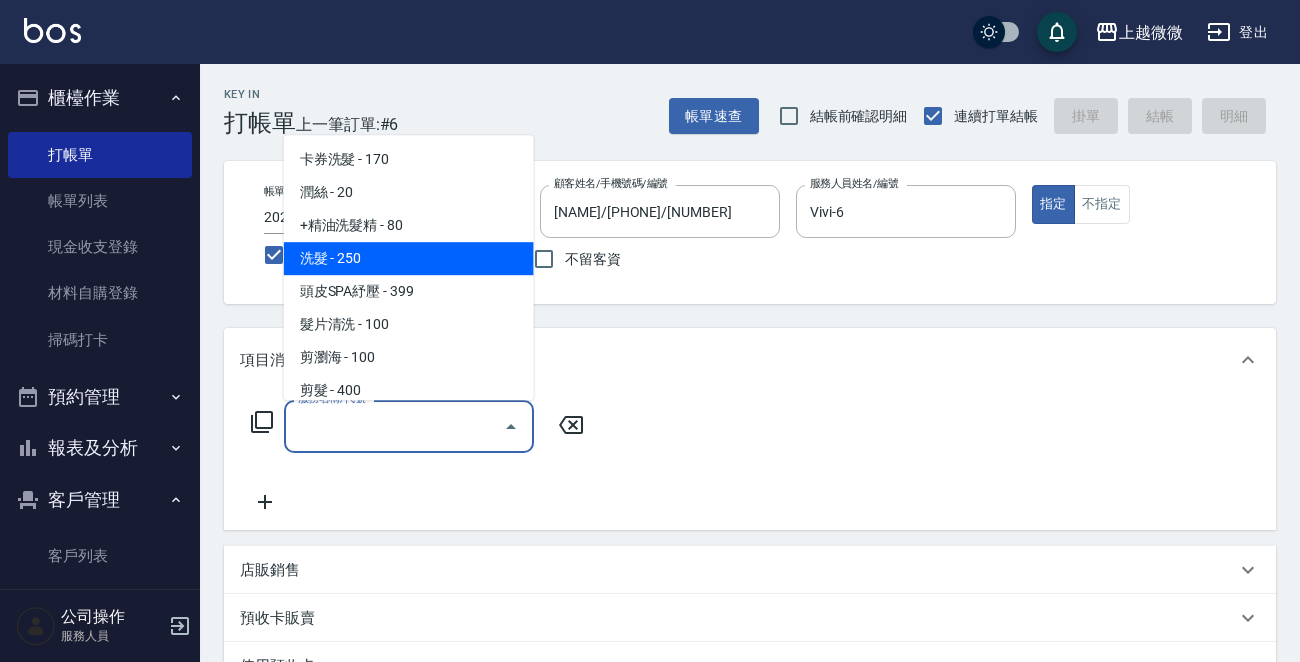 click on "洗髮 - 250" at bounding box center [409, 258] 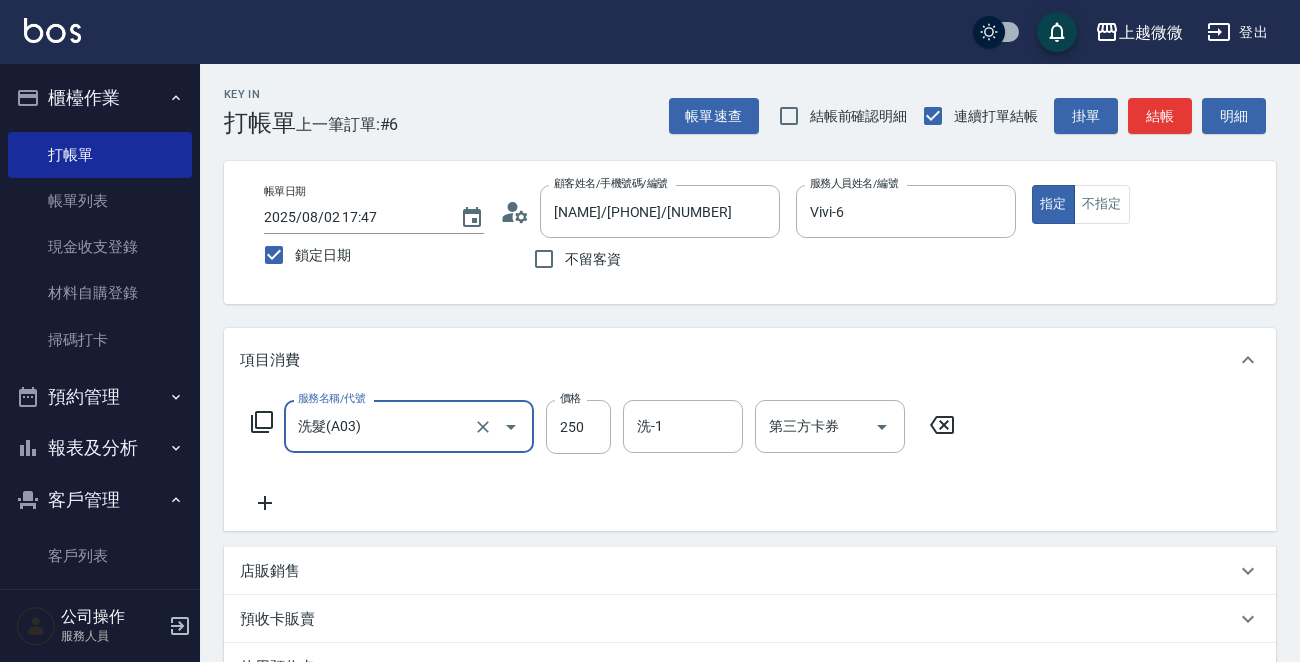click 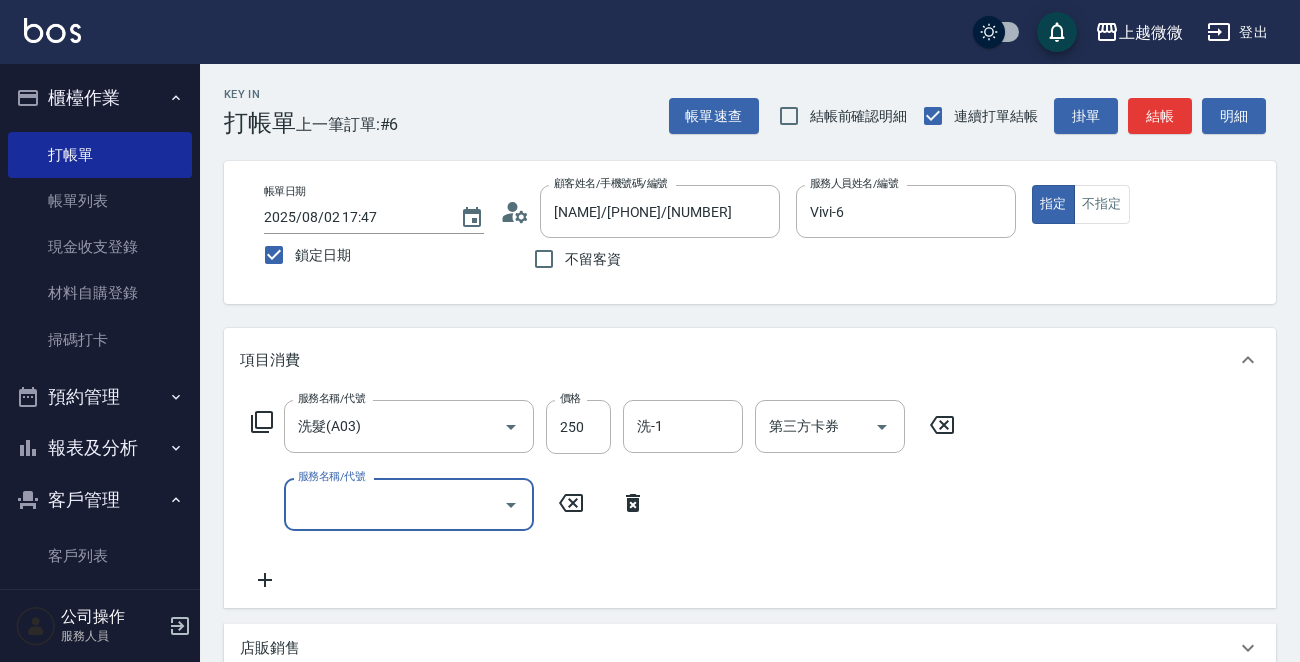 click on "服務名稱/代號" at bounding box center (394, 504) 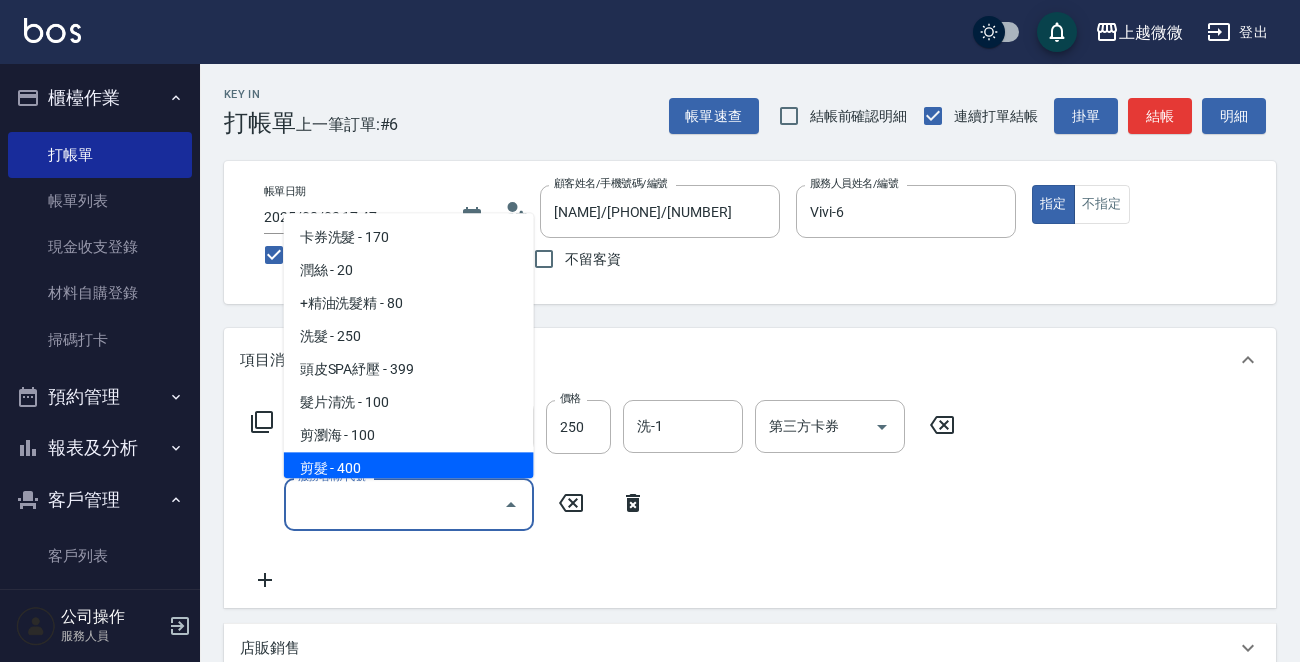 click on "剪髮 - 400" at bounding box center [409, 469] 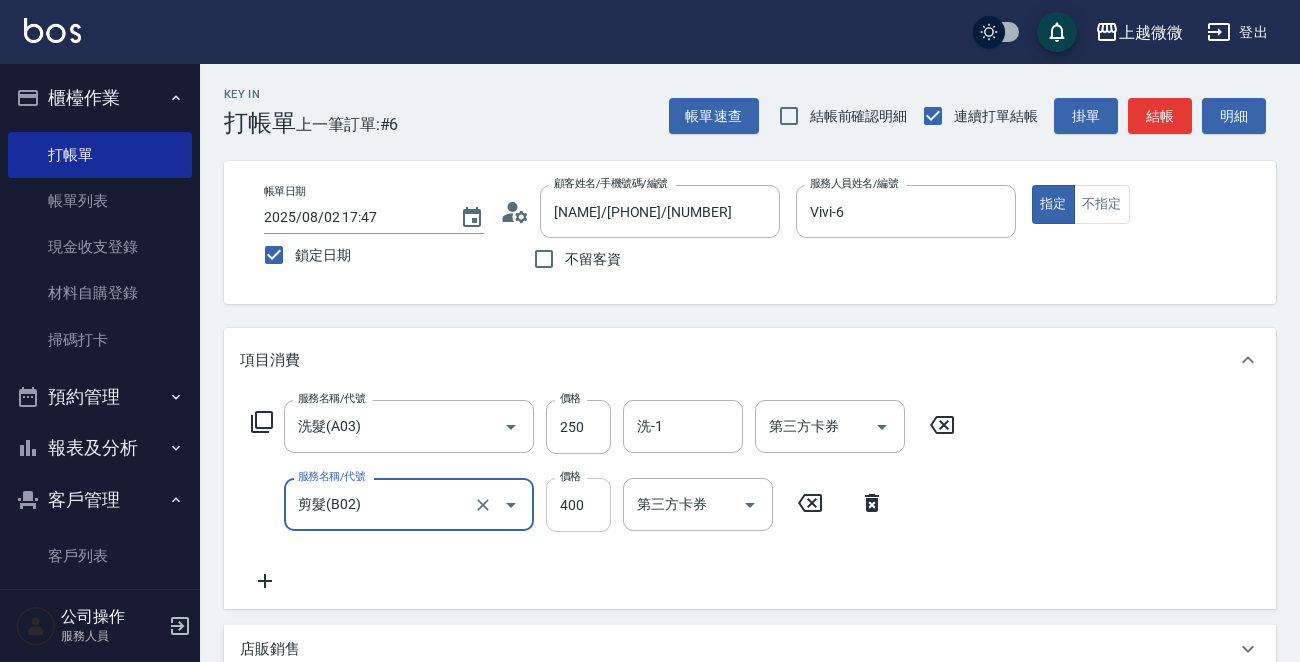click on "400" at bounding box center [578, 505] 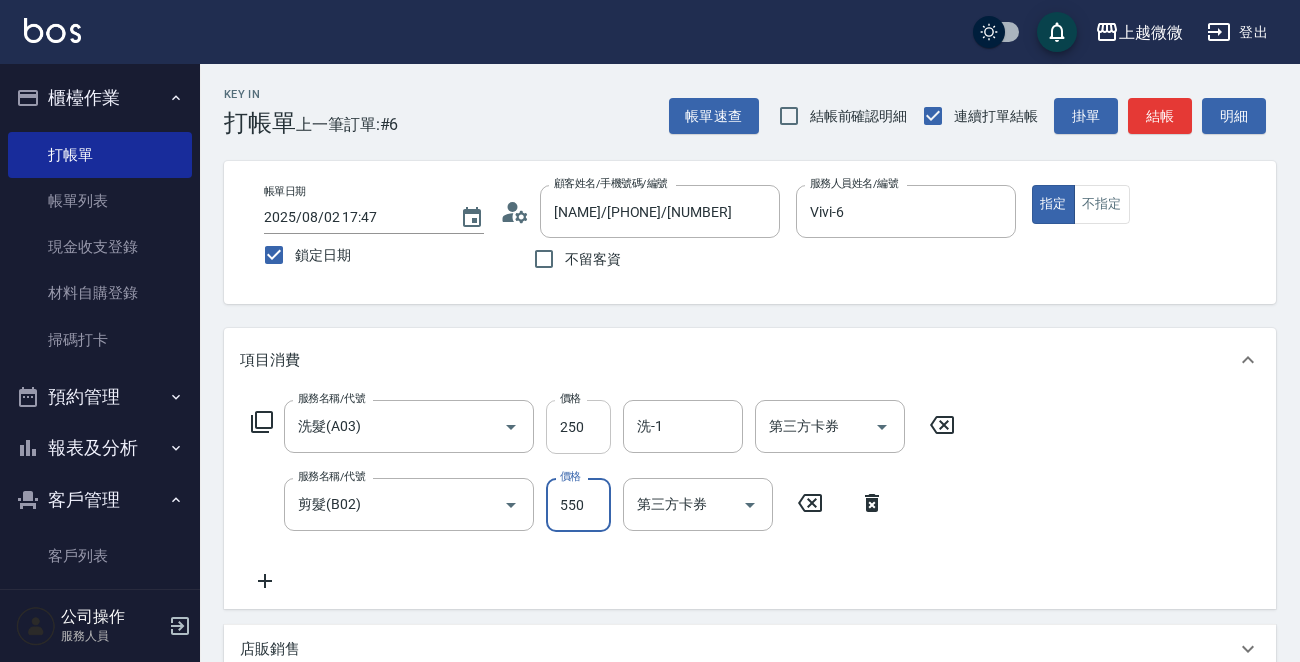 type on "550" 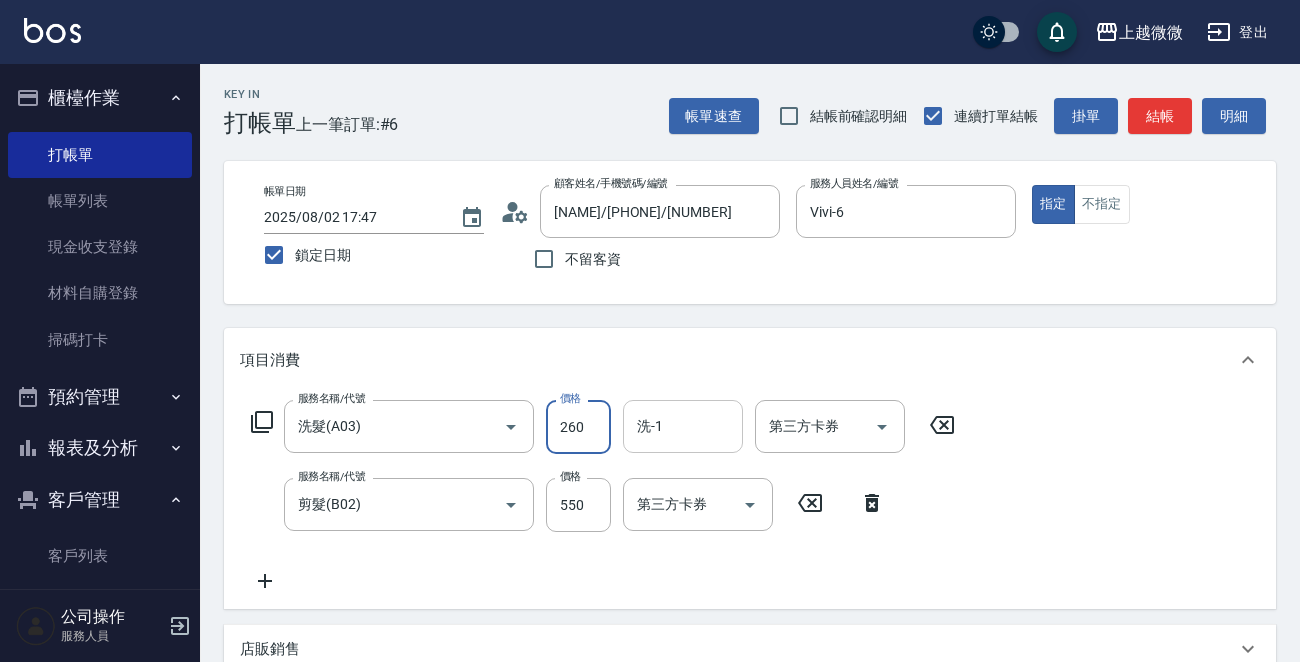 type on "260" 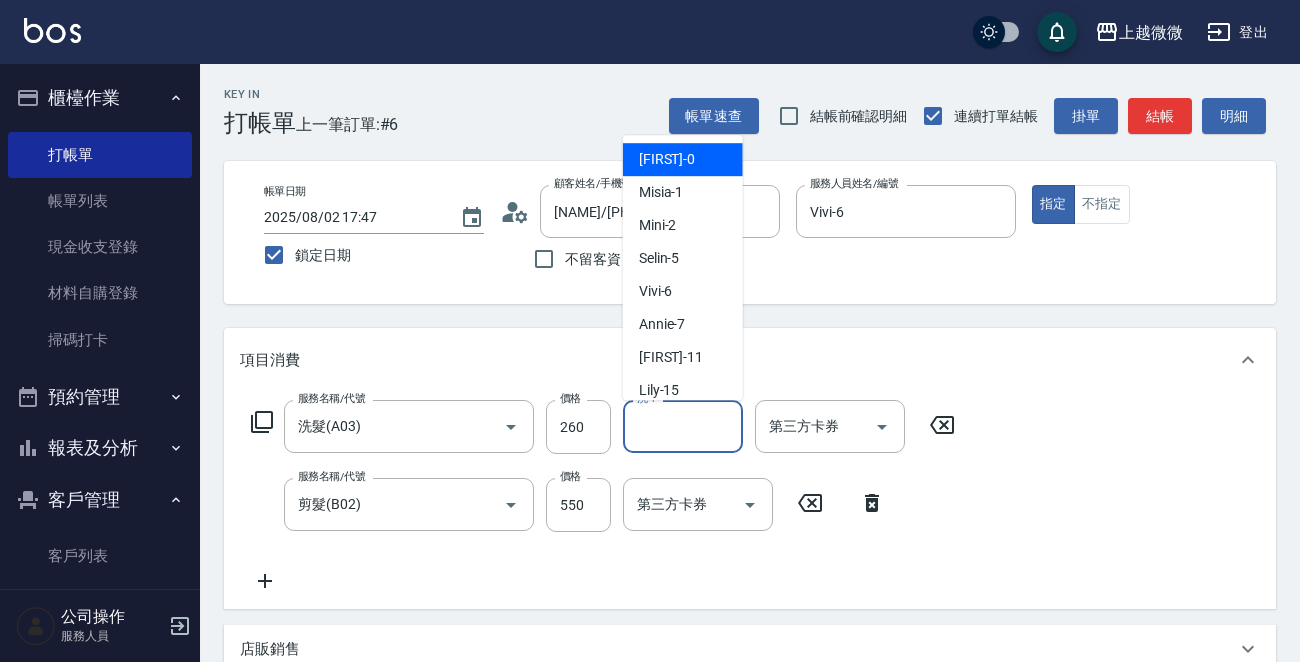 click on "洗-1" at bounding box center (683, 426) 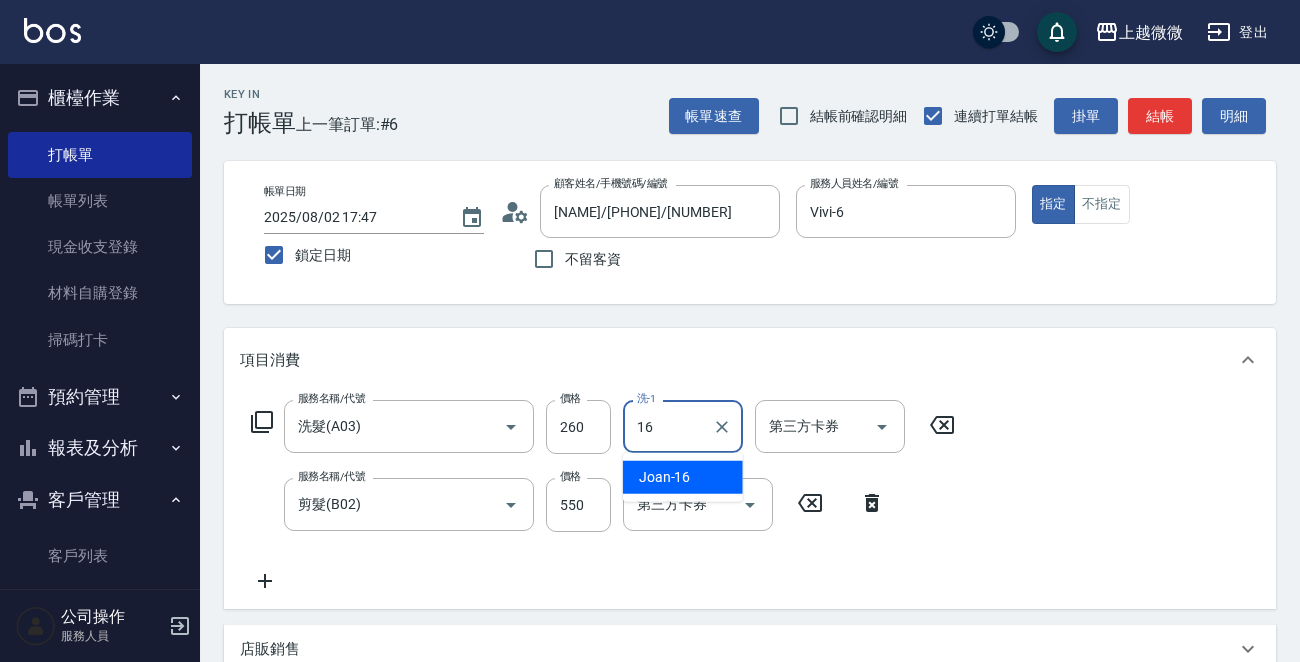 click on "[NAME] -16" at bounding box center (665, 477) 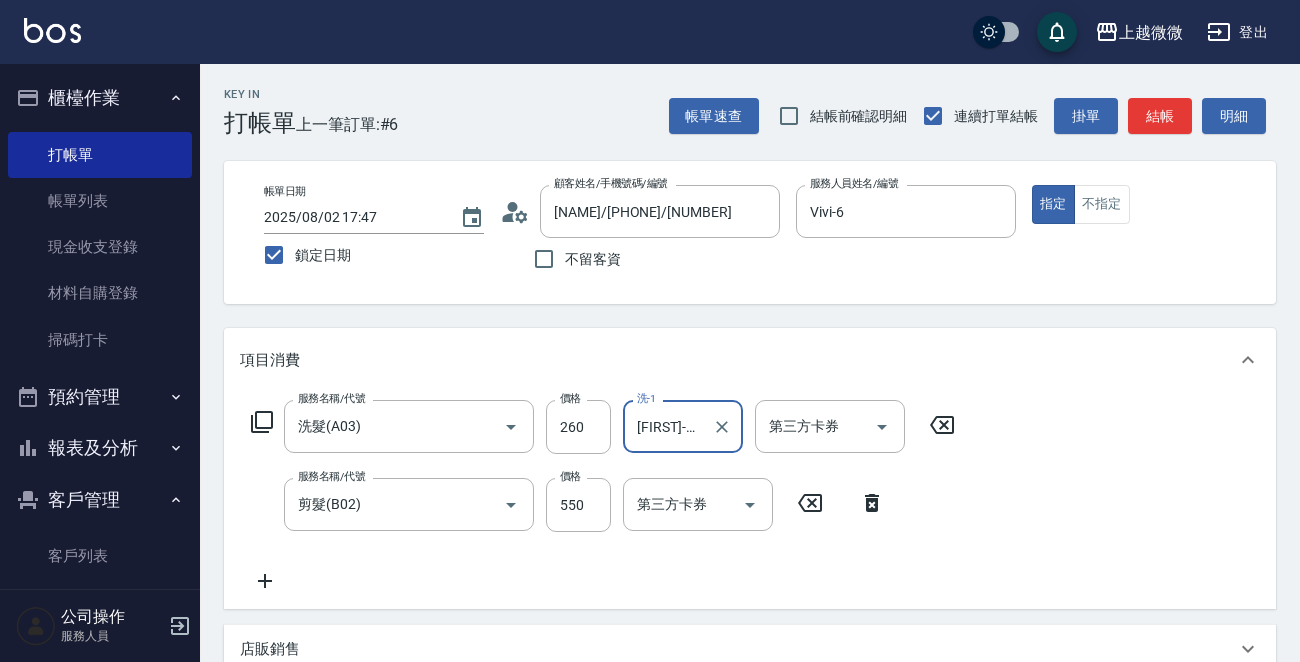 type on "[FIRST]-16" 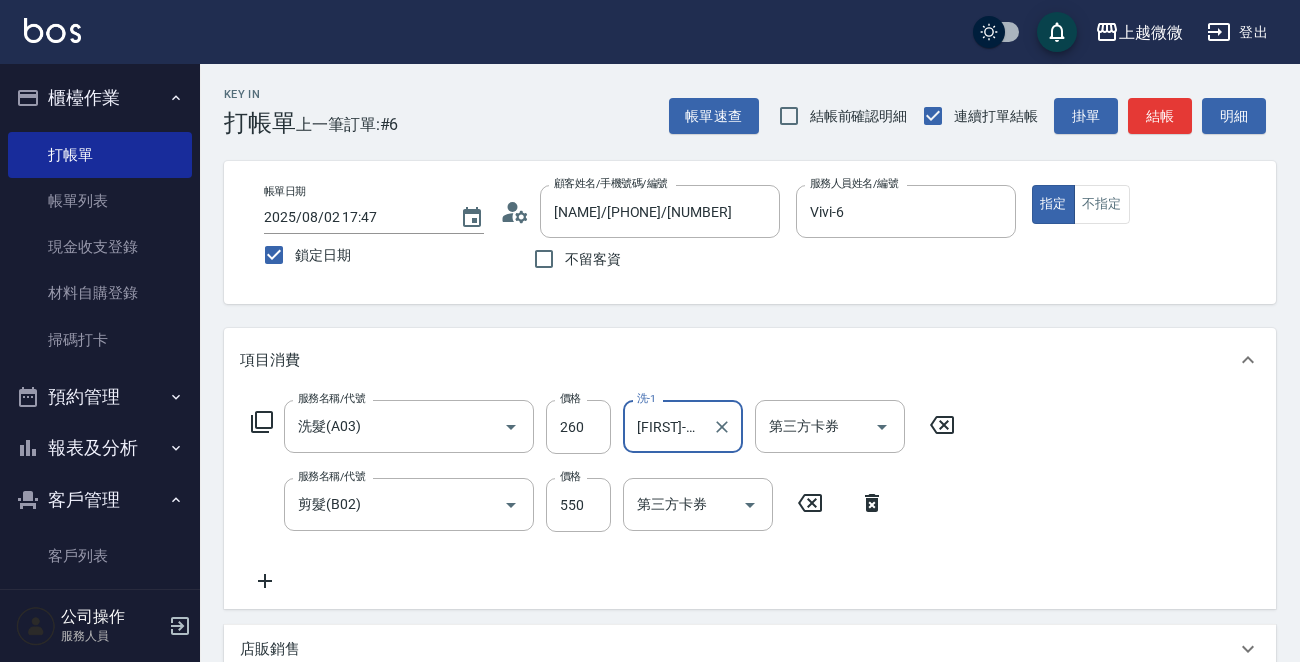 click 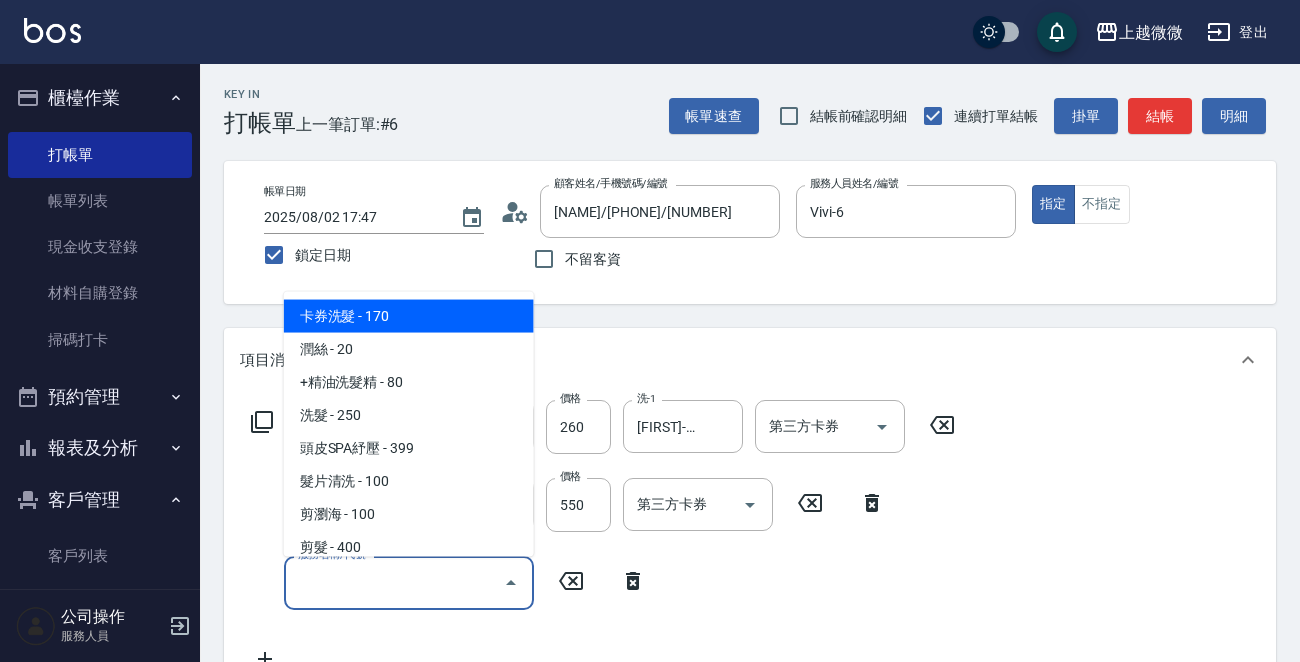 click on "服務名稱/代號" at bounding box center (394, 582) 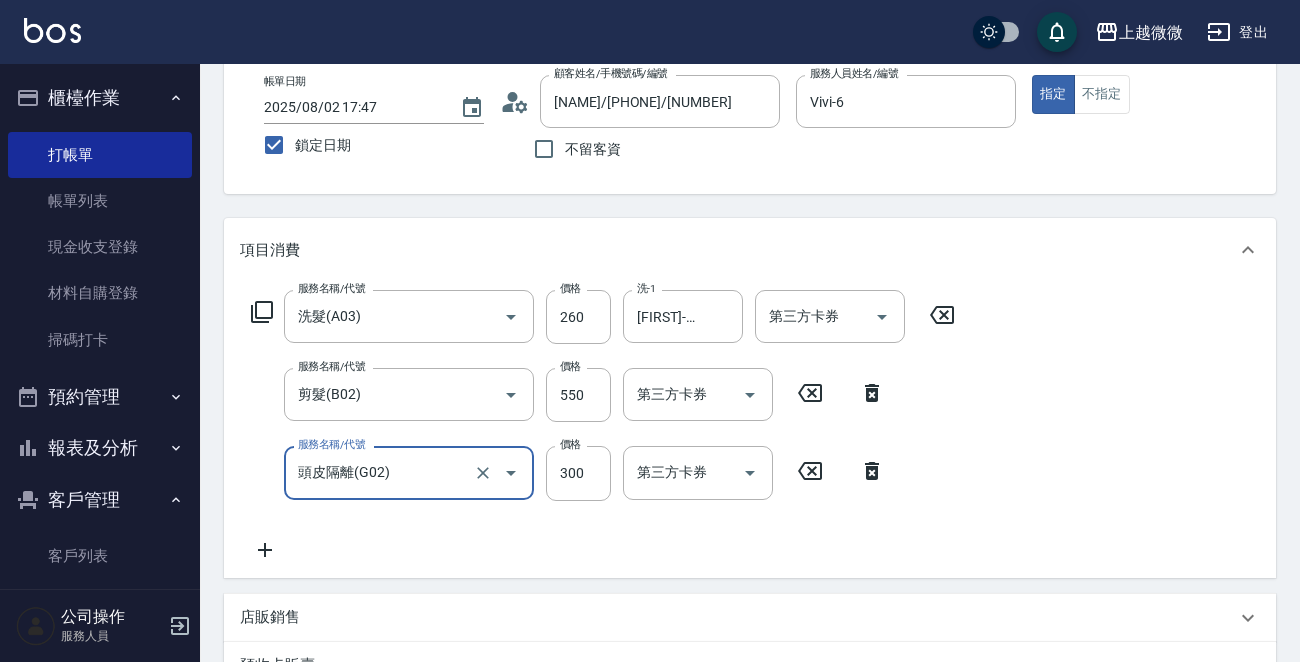 scroll, scrollTop: 200, scrollLeft: 0, axis: vertical 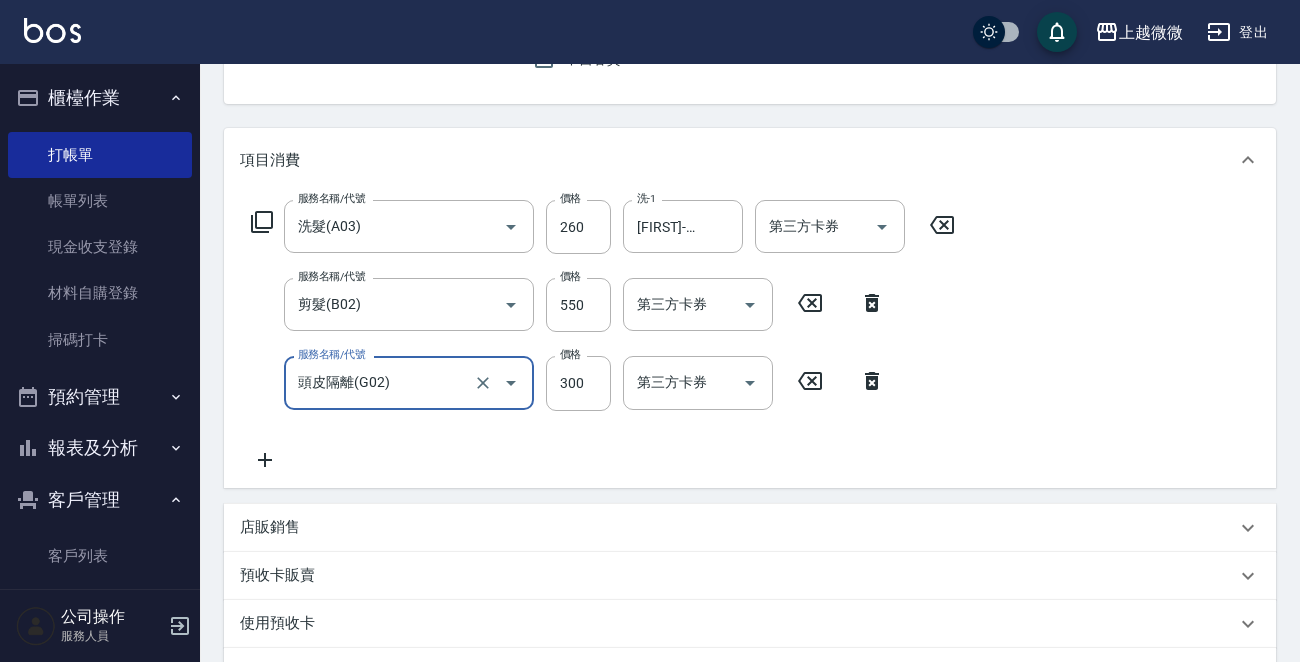 type on "頭皮隔離(G02)" 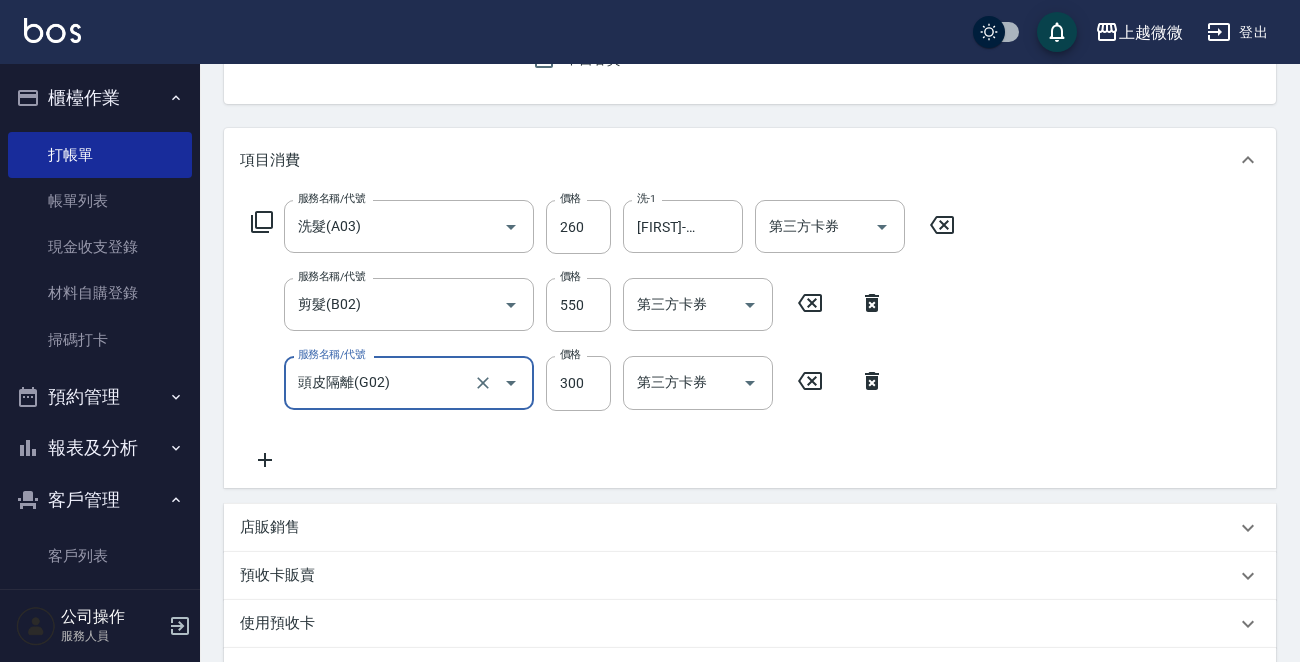 click 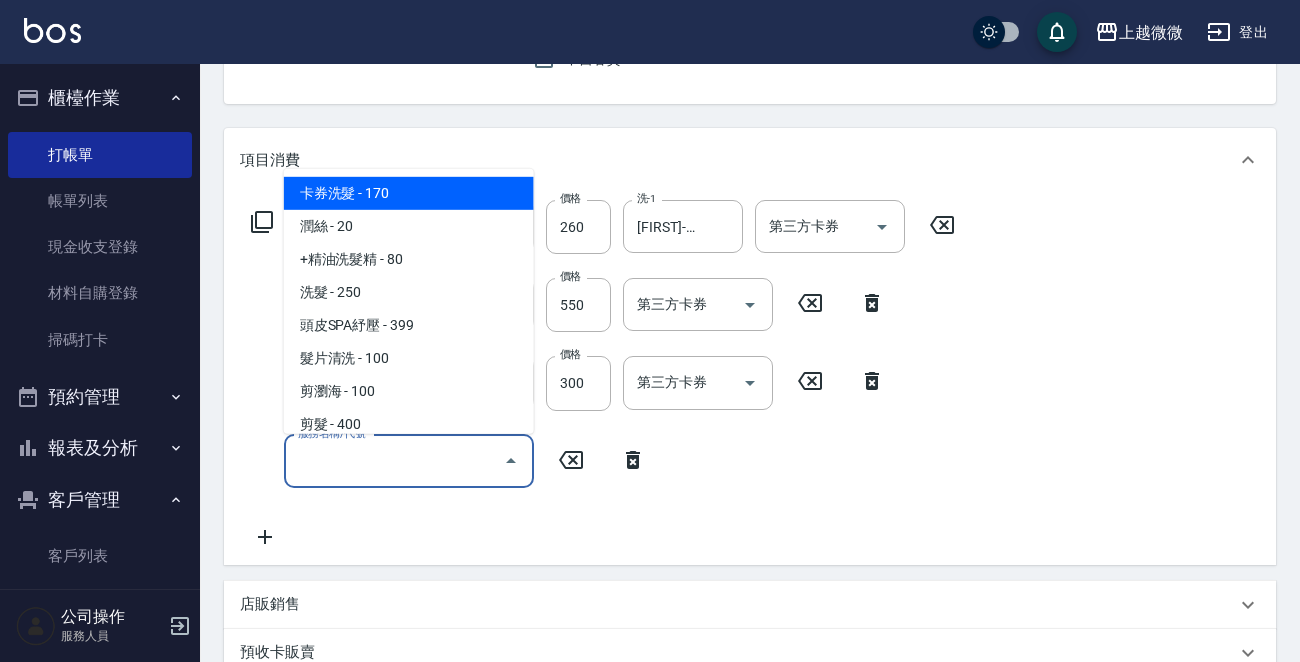 click on "服務名稱/代號" at bounding box center (394, 461) 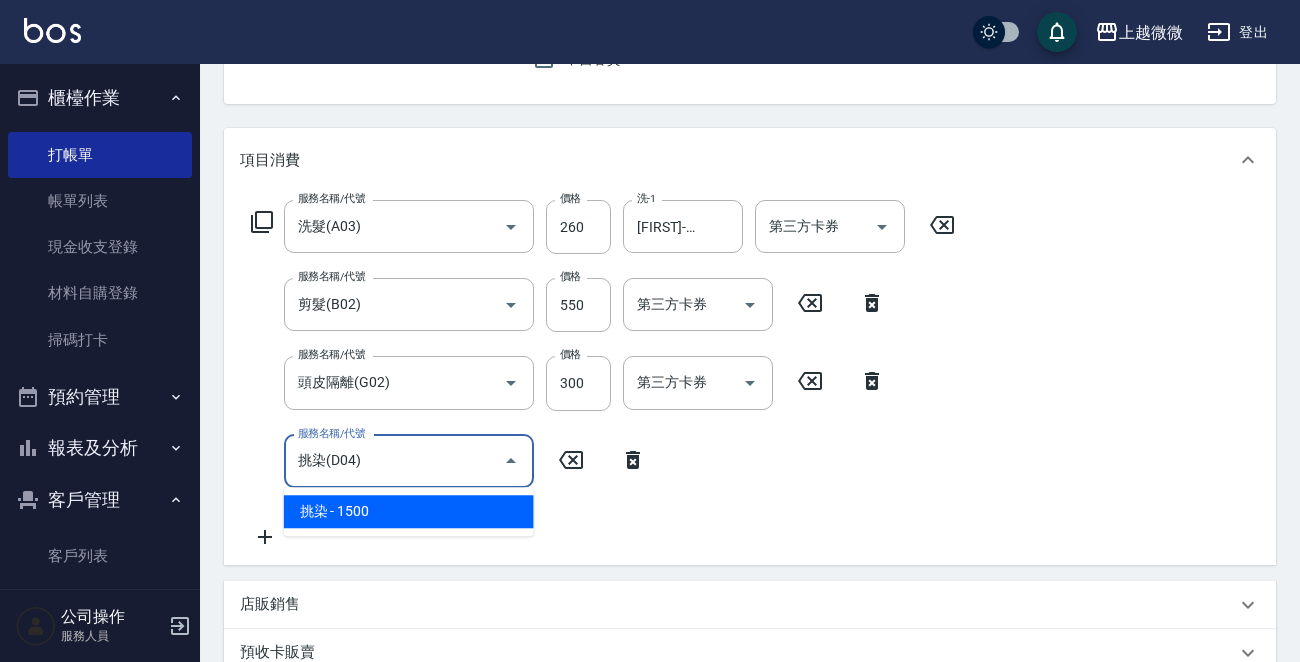type on "挑染(D04)" 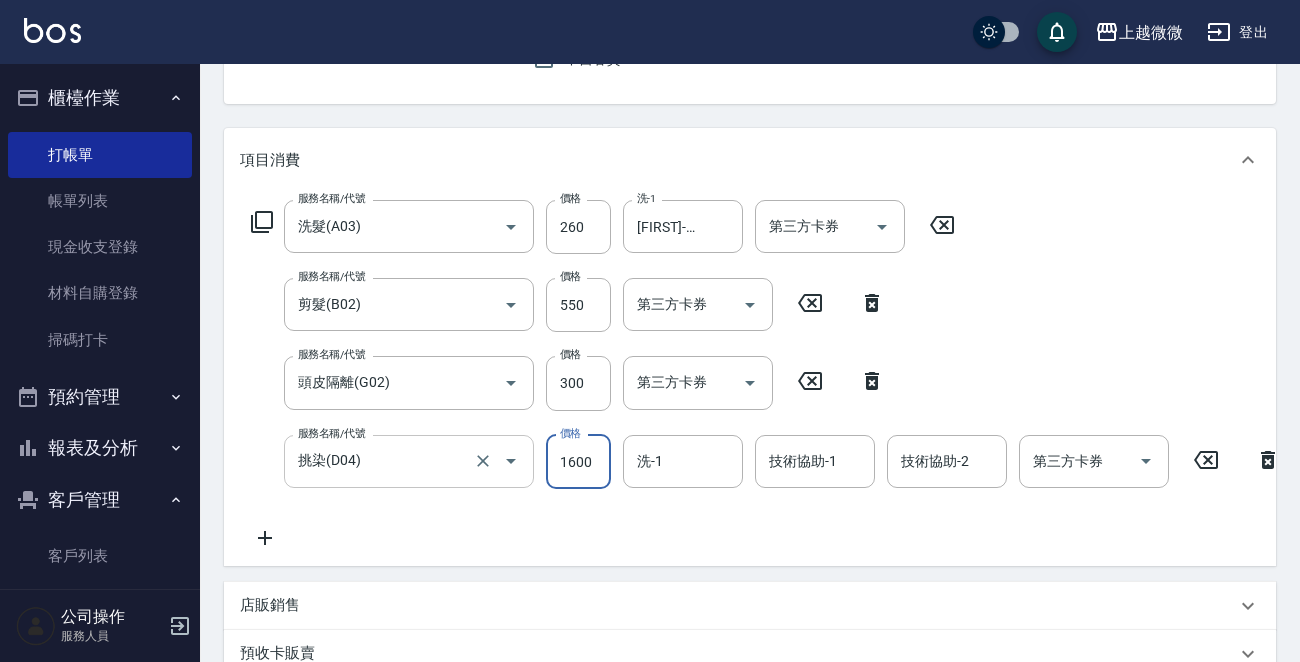 type on "1600" 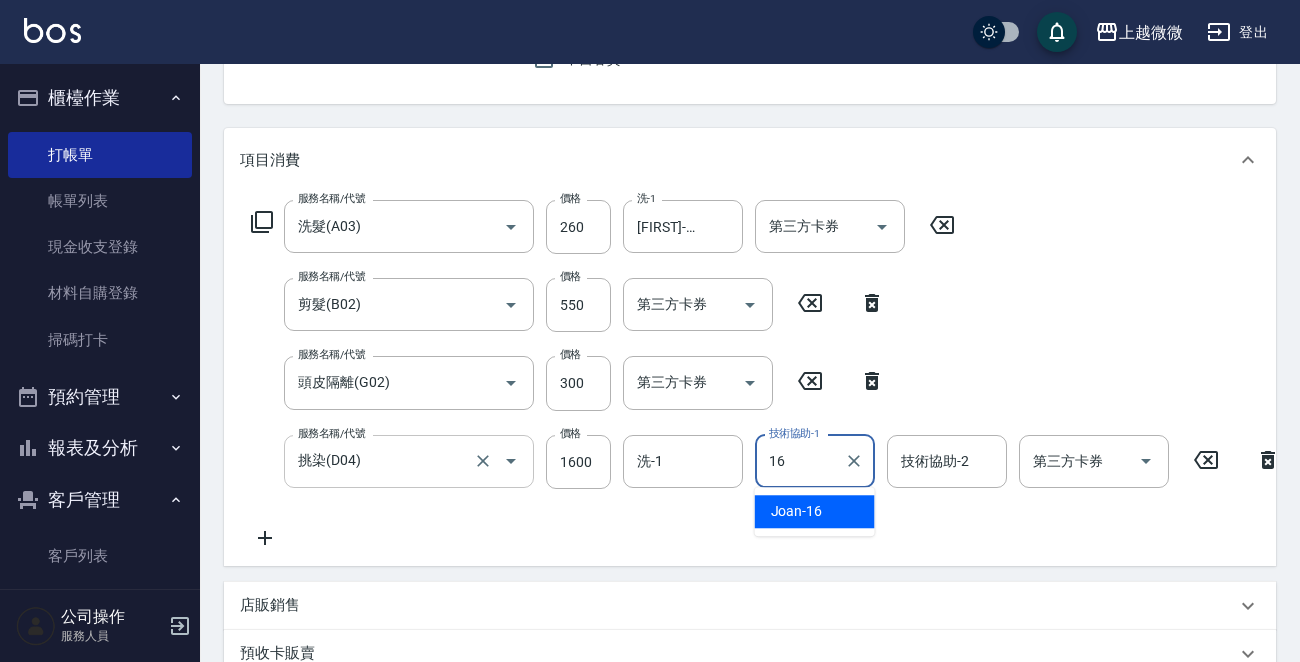 type on "[FIRST]-16" 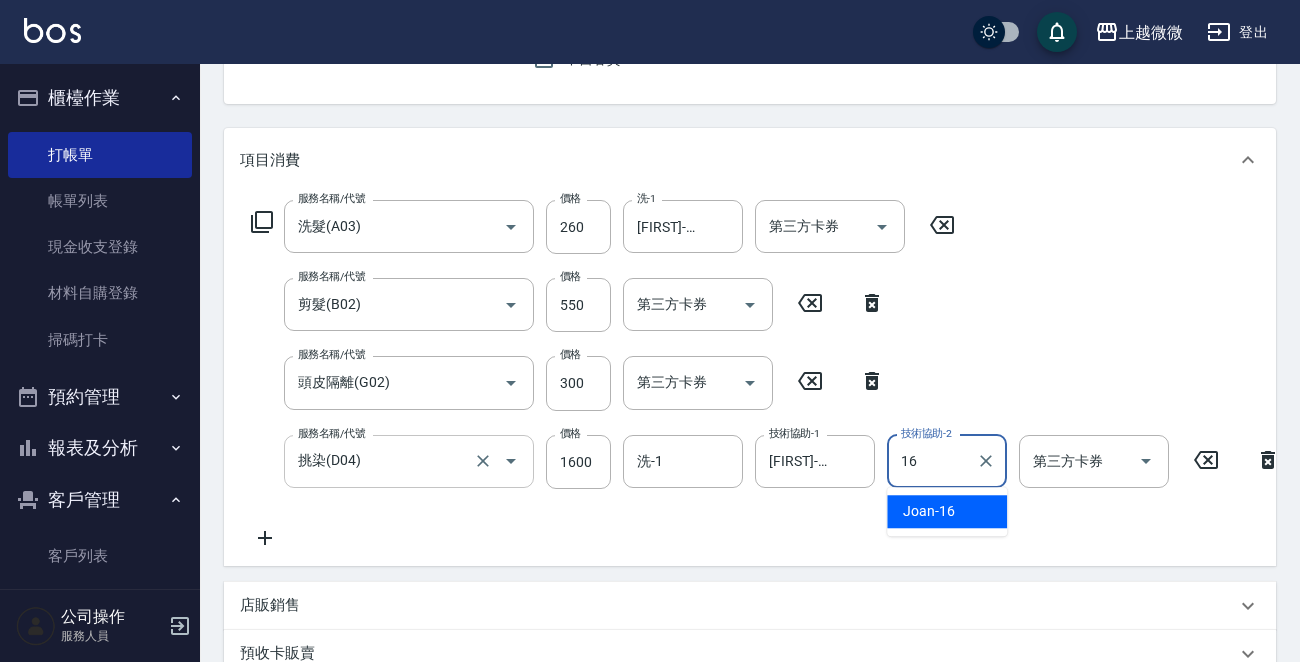 type on "[FIRST]-16" 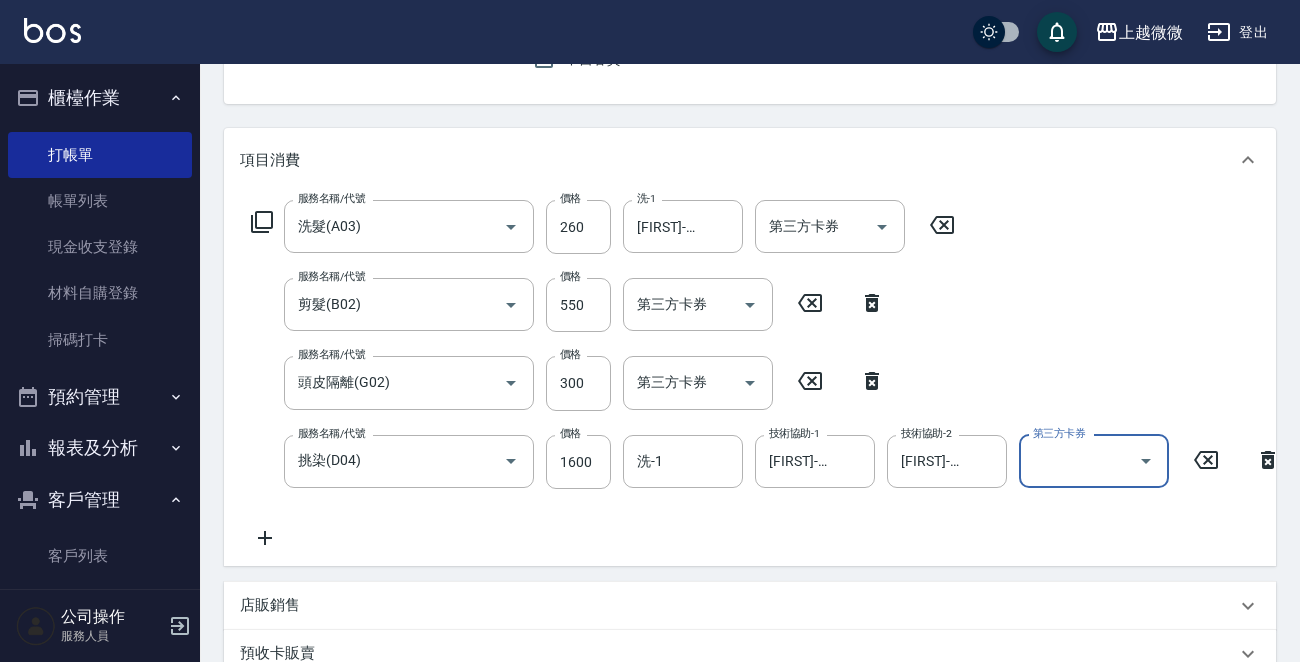 click 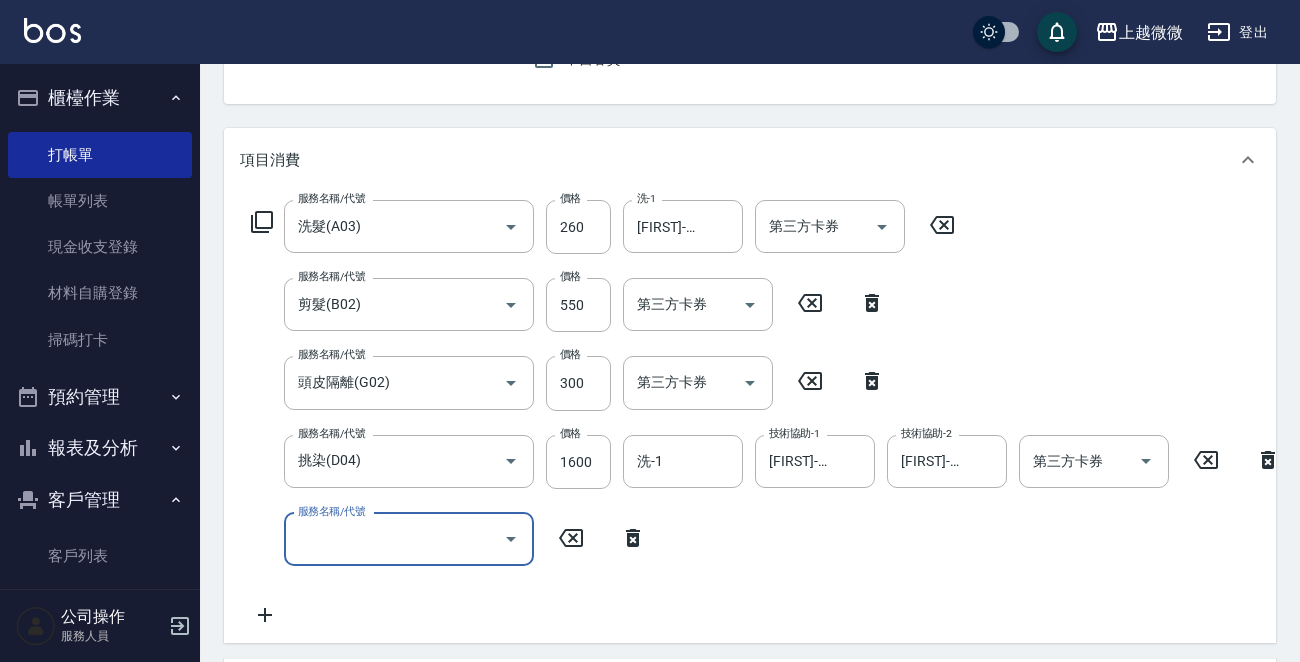 click on "服務名稱/代號 服務名稱/代號" at bounding box center [409, 539] 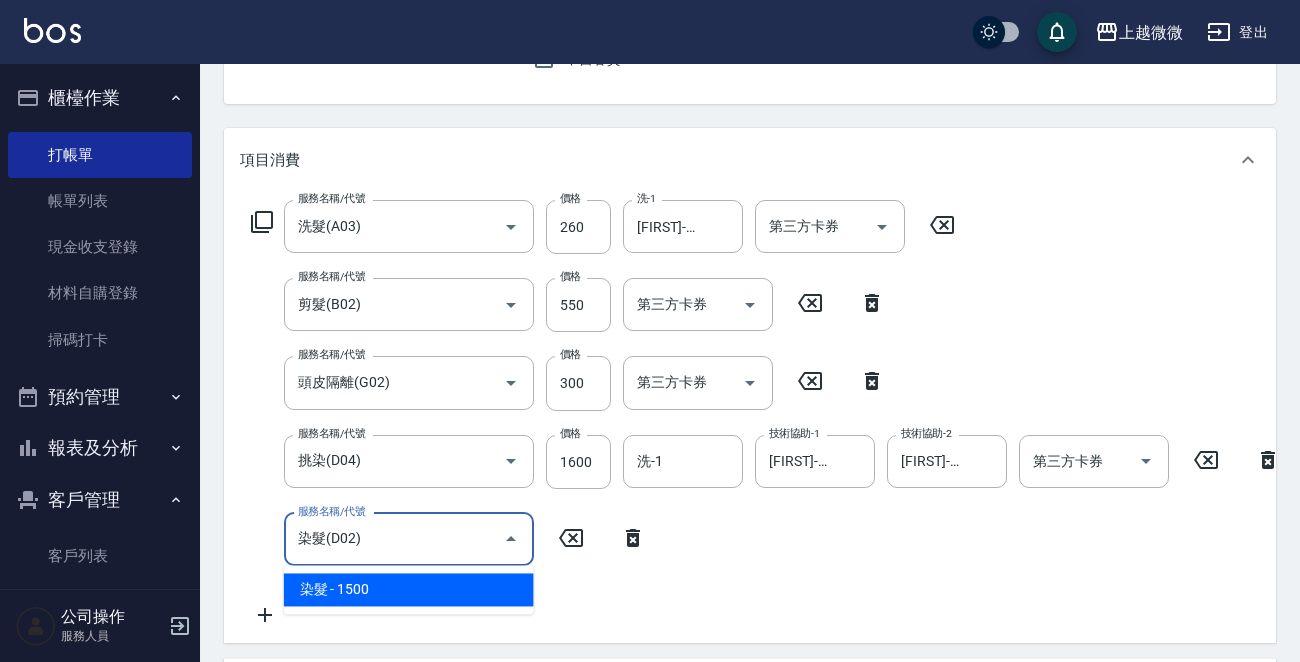 type on "染髮(D02)" 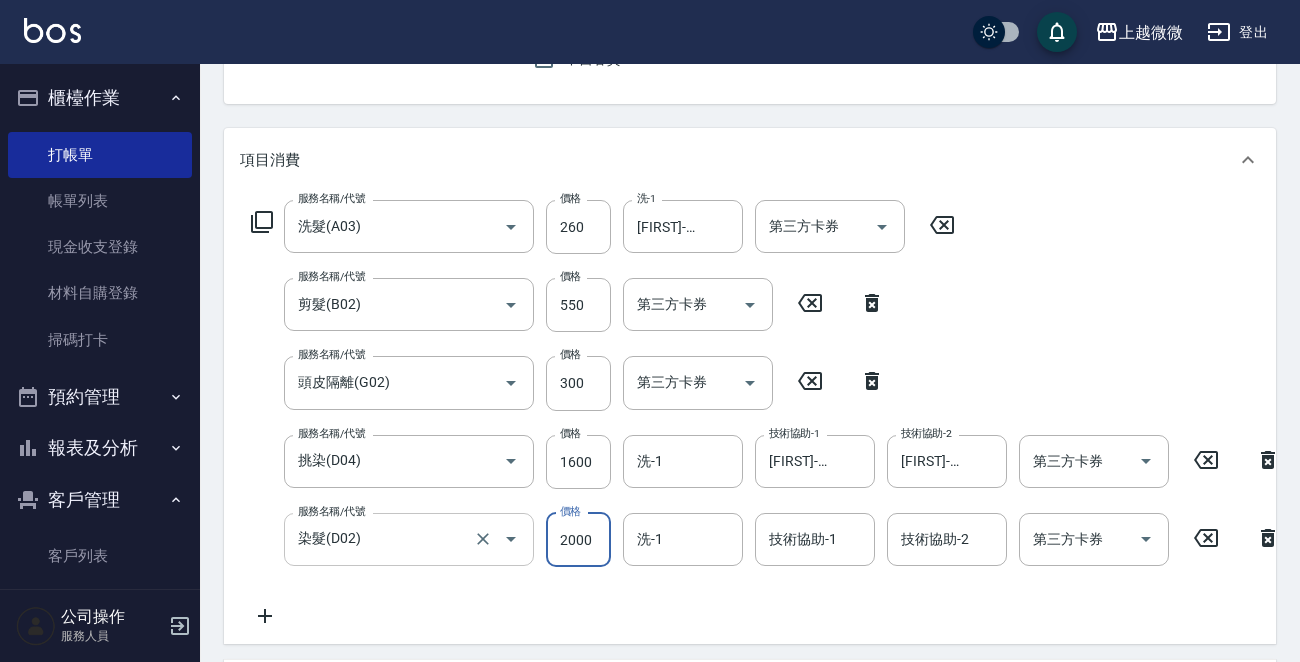 type on "2000" 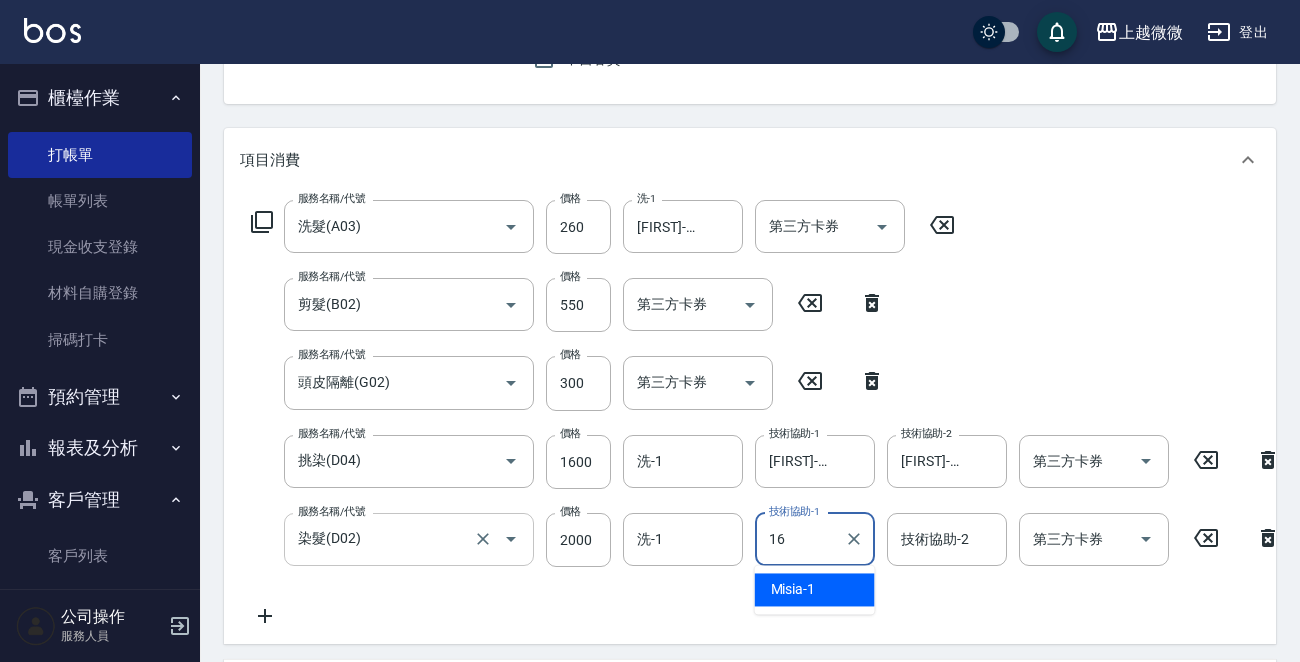 type on "[FIRST]-16" 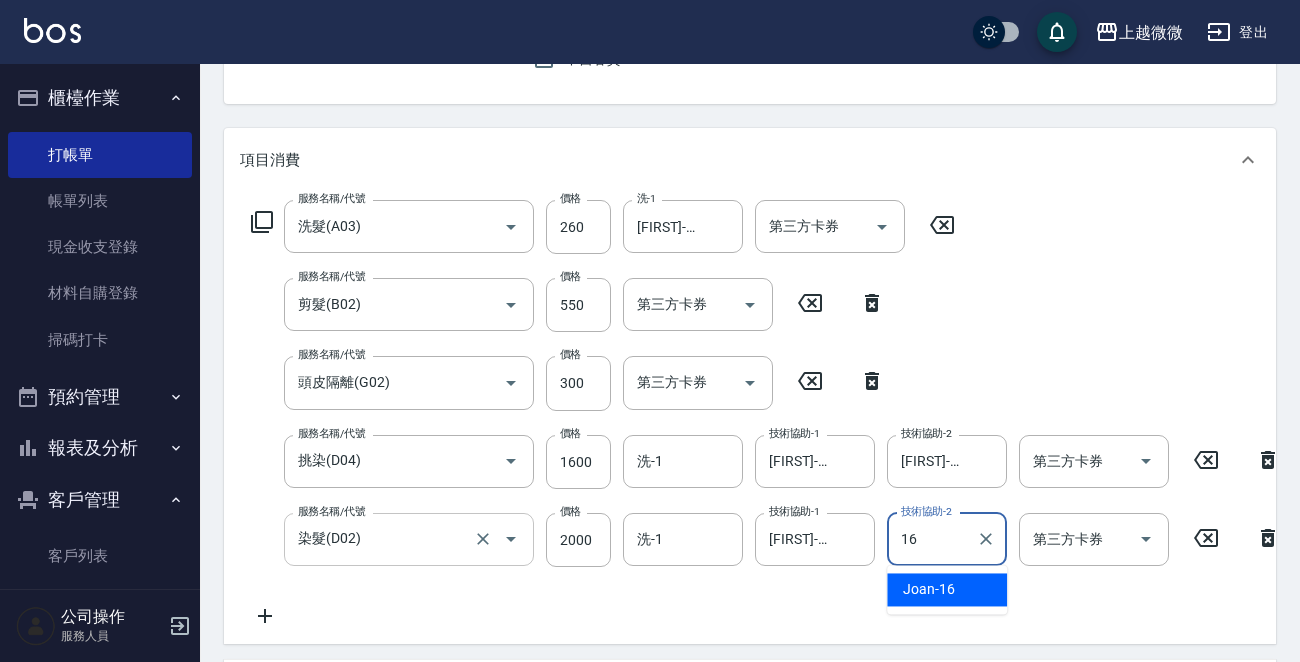 type on "[FIRST]-16" 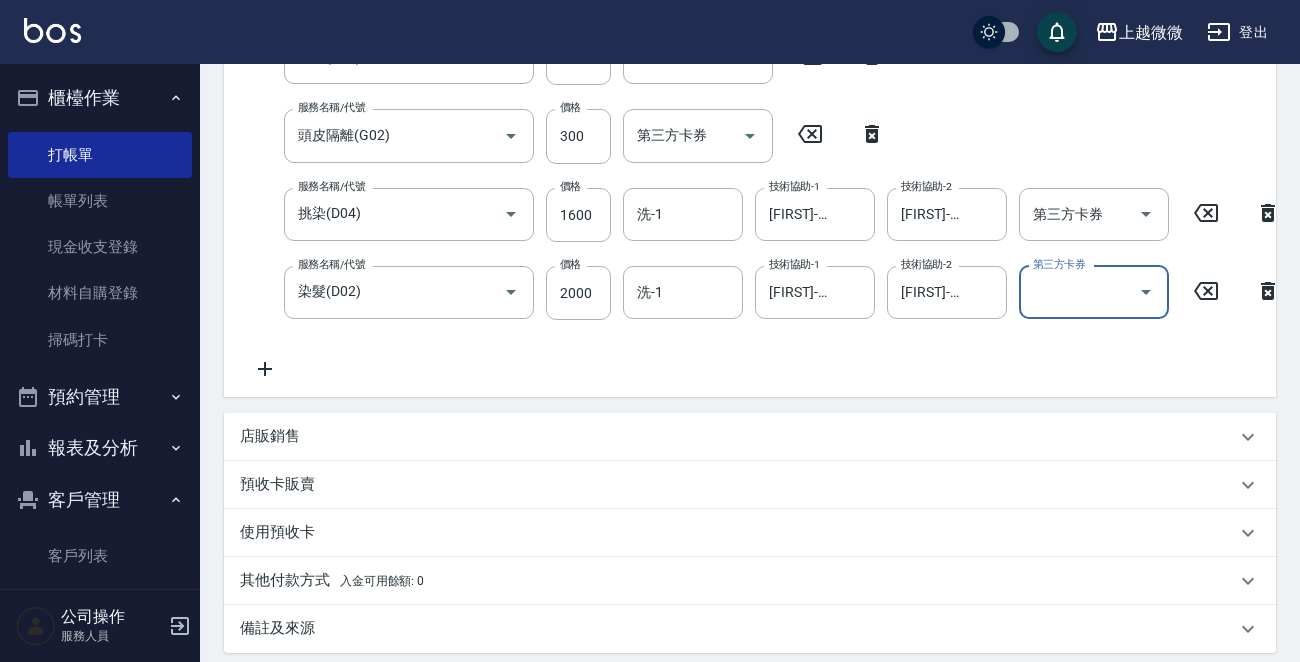 scroll, scrollTop: 675, scrollLeft: 0, axis: vertical 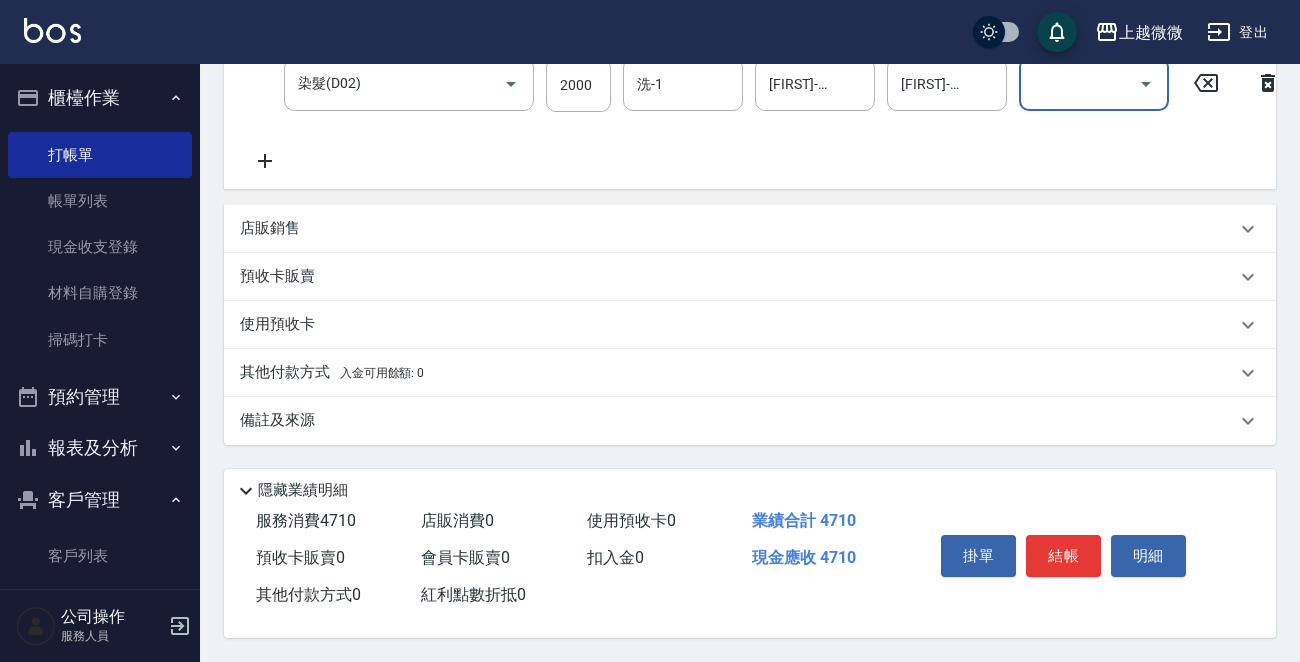 click on "其他付款方式 入金可用餘額: 0" at bounding box center [332, 373] 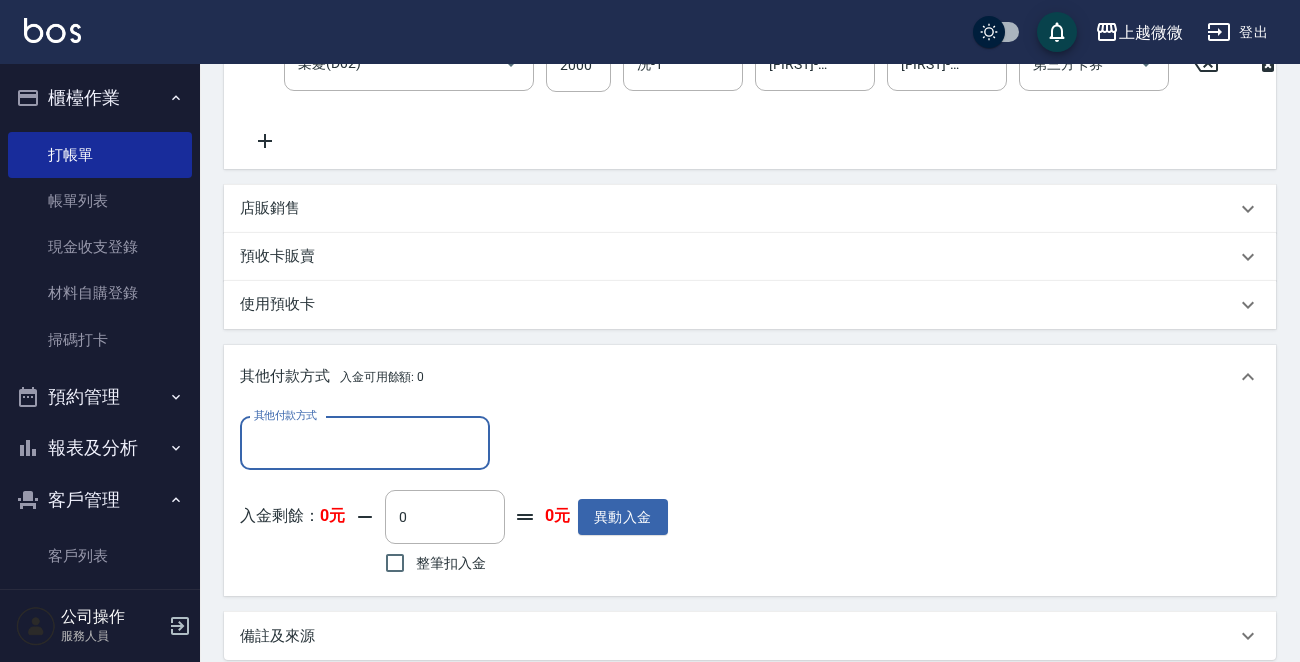 scroll, scrollTop: 0, scrollLeft: 0, axis: both 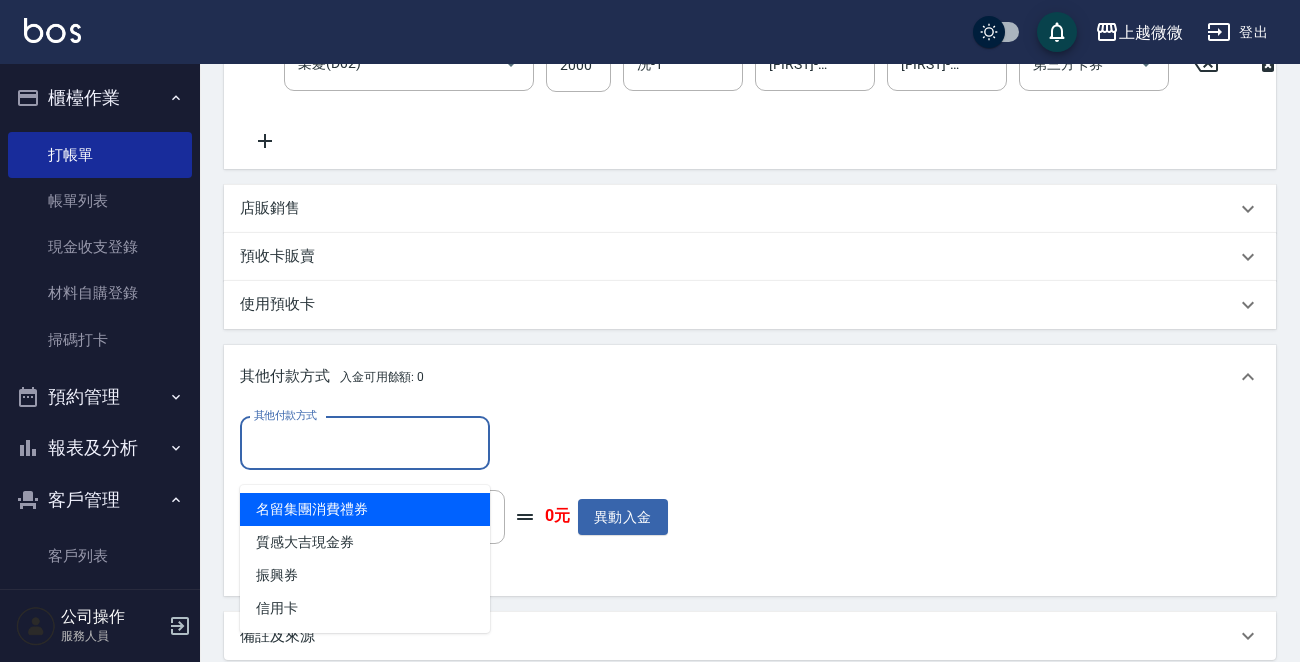 click on "其他付款方式" at bounding box center [365, 443] 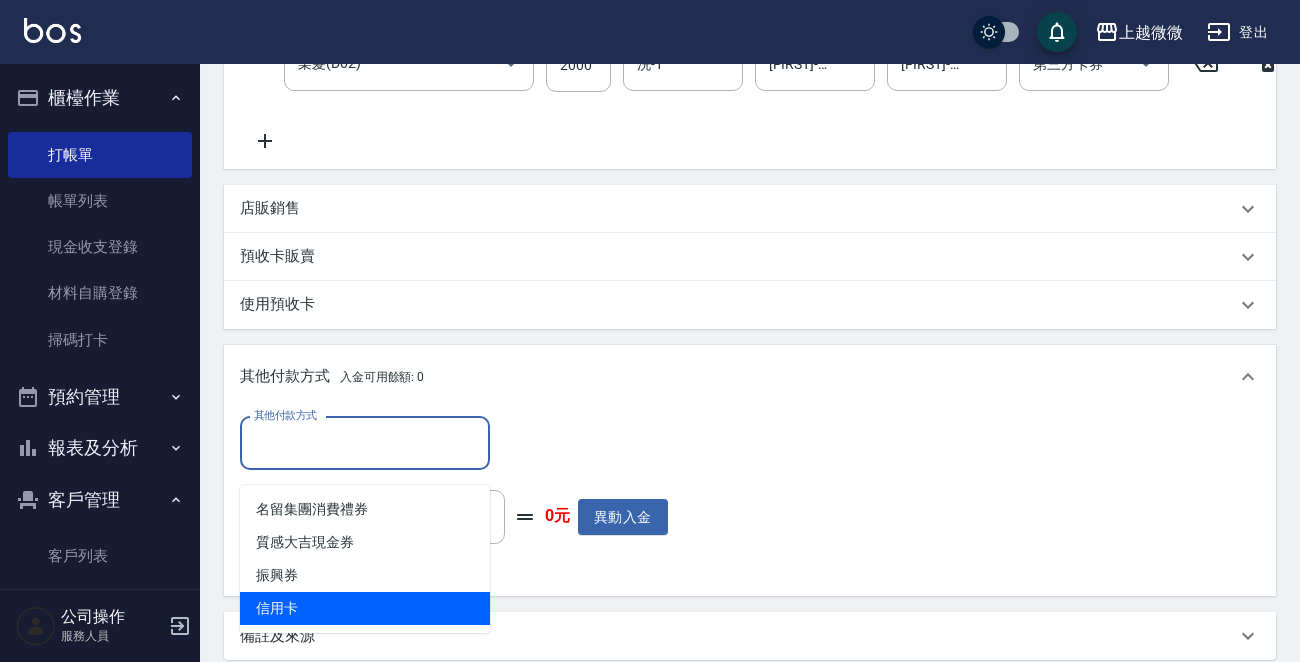 click on "信用卡" at bounding box center (365, 608) 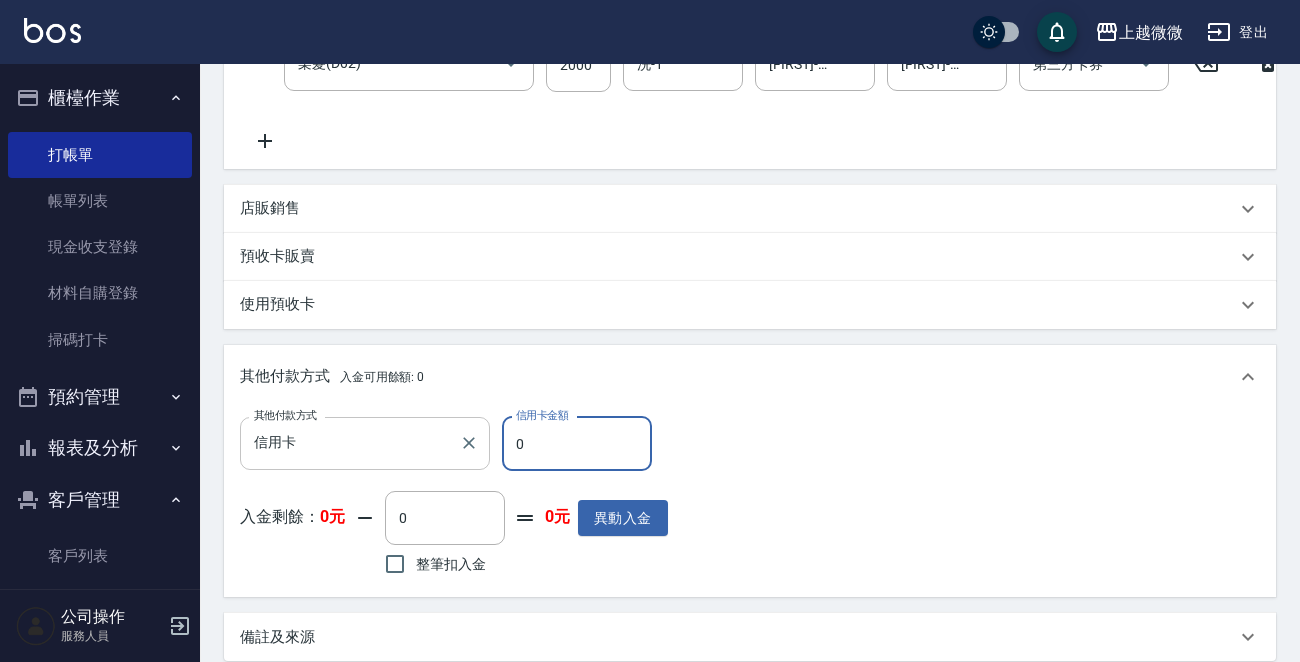 drag, startPoint x: 605, startPoint y: 464, endPoint x: 348, endPoint y: 464, distance: 257 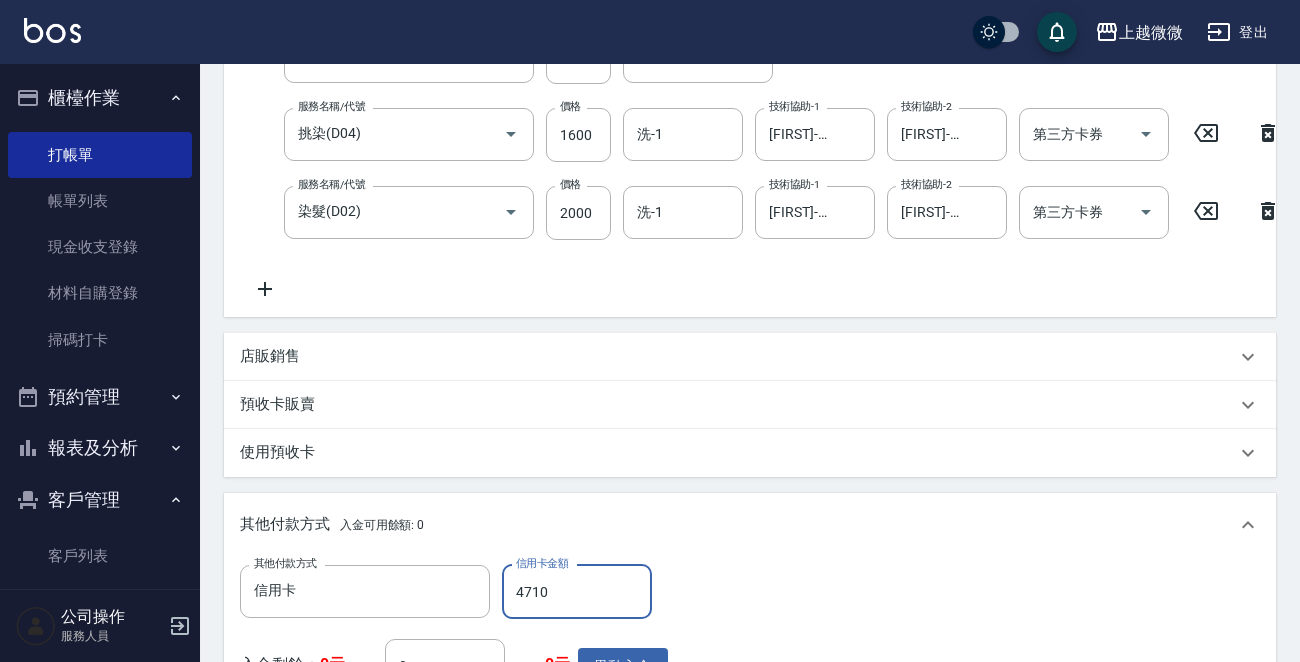 scroll, scrollTop: 910, scrollLeft: 0, axis: vertical 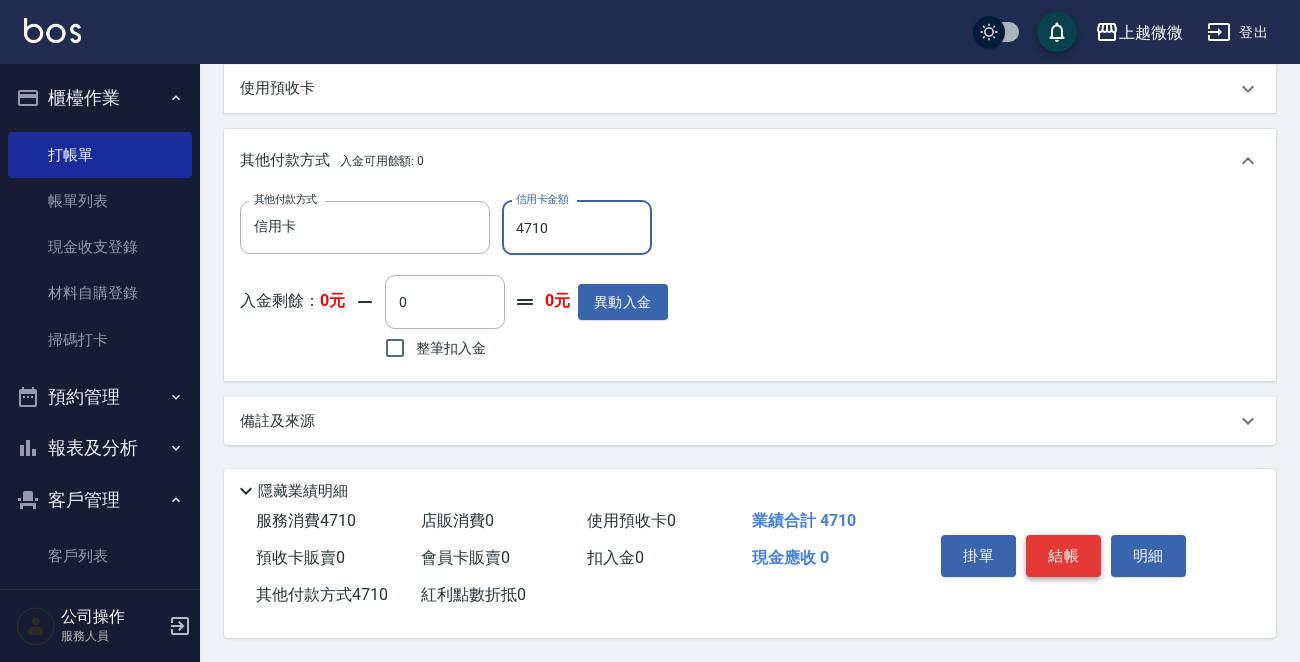 type on "4710" 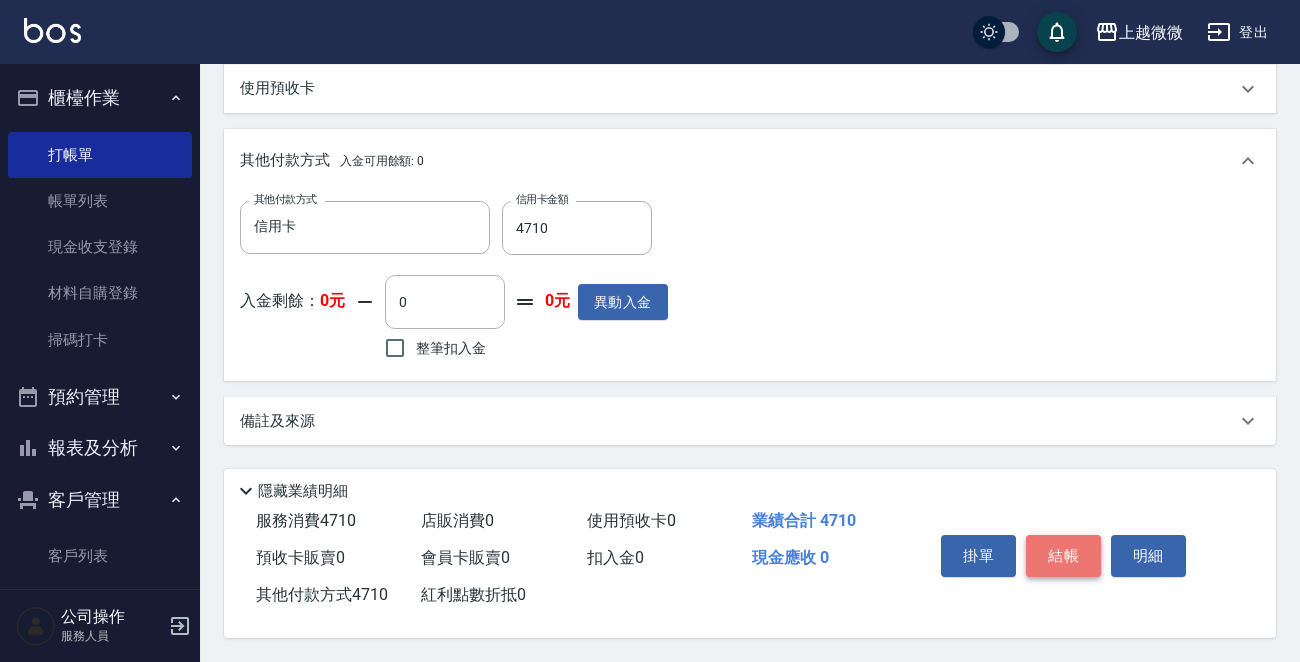 click on "結帳" at bounding box center (1063, 556) 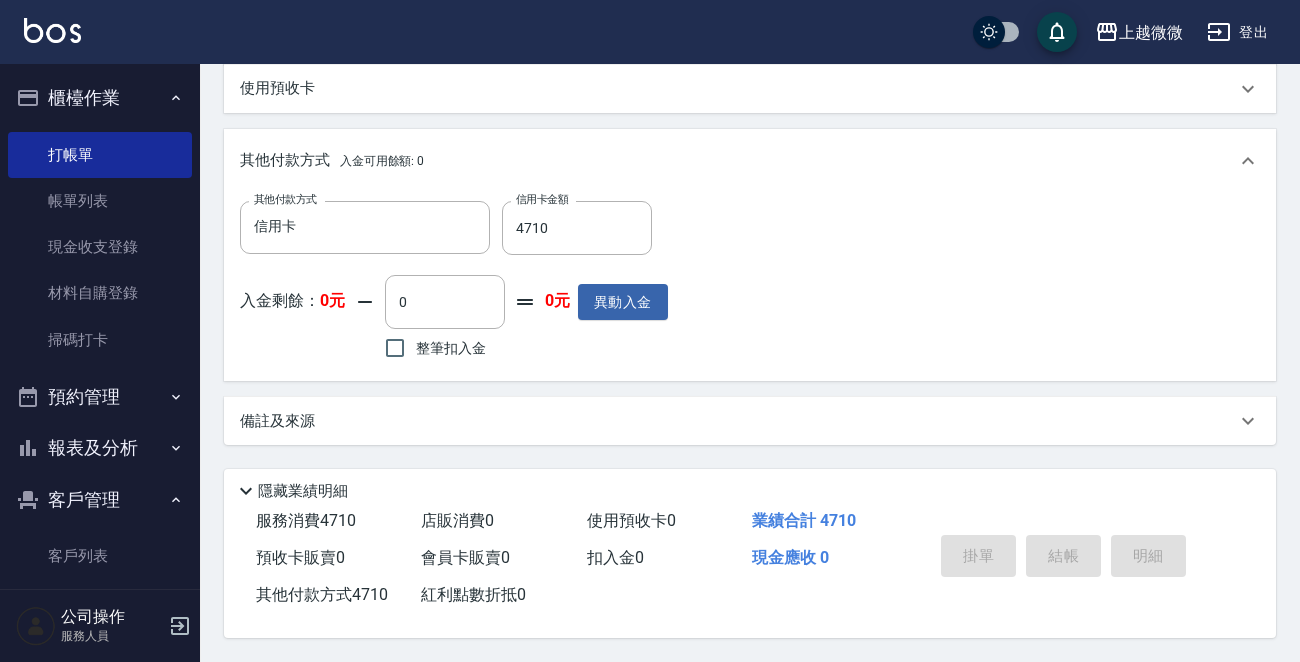 scroll, scrollTop: 0, scrollLeft: 0, axis: both 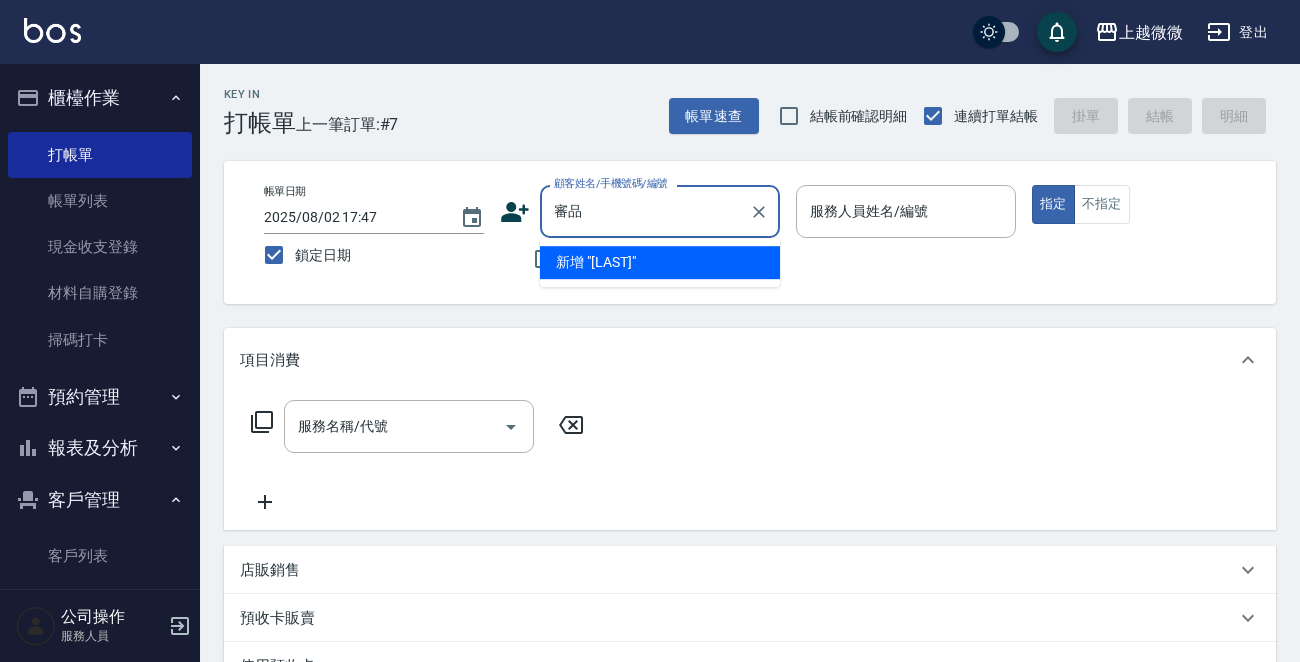 type on "審" 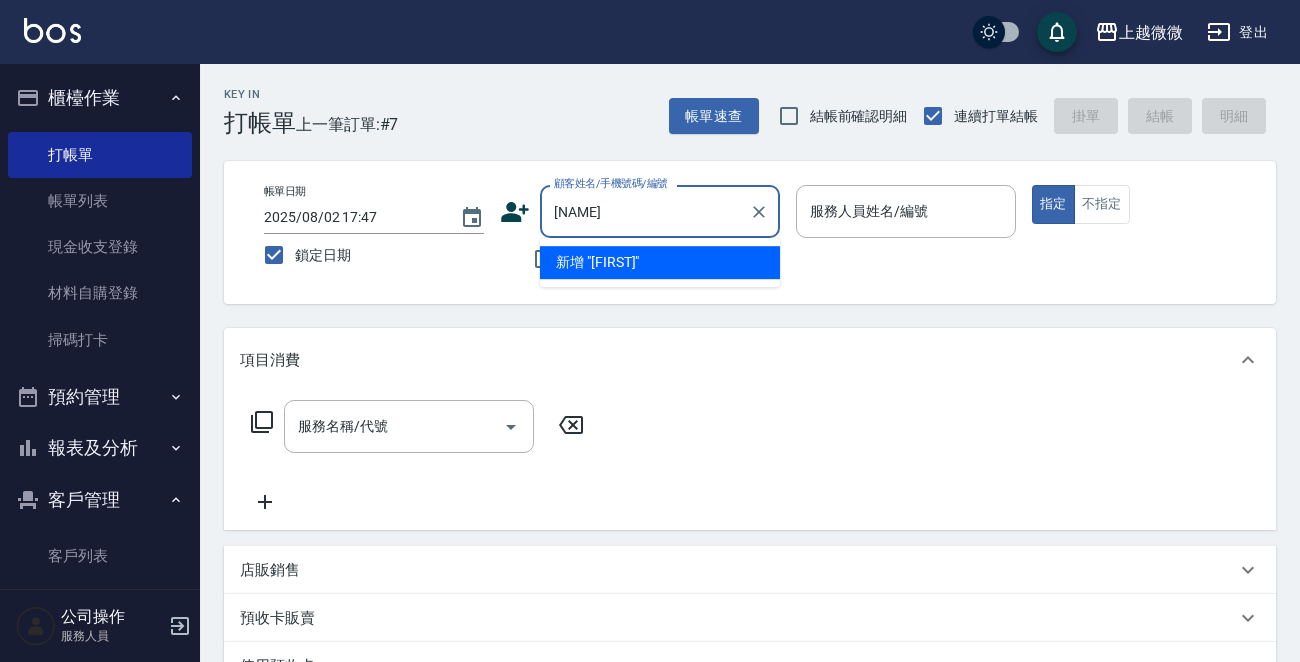 click on "[NAME]" at bounding box center [645, 211] 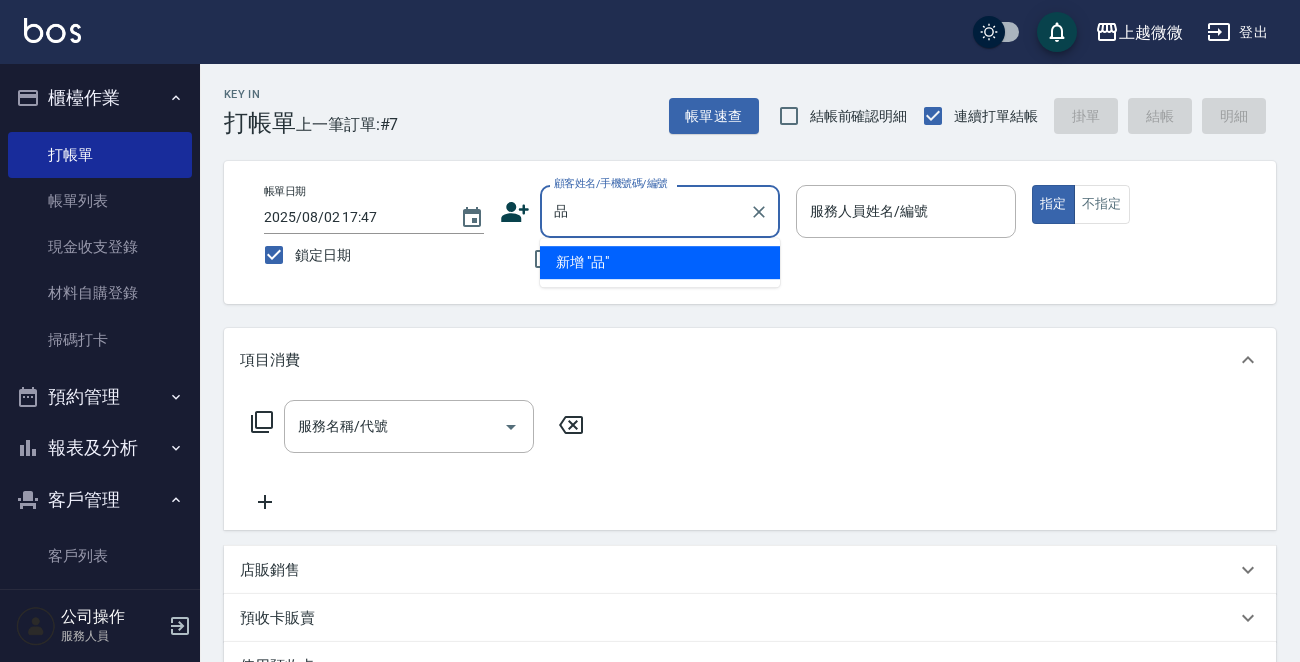 click on "品" at bounding box center [645, 211] 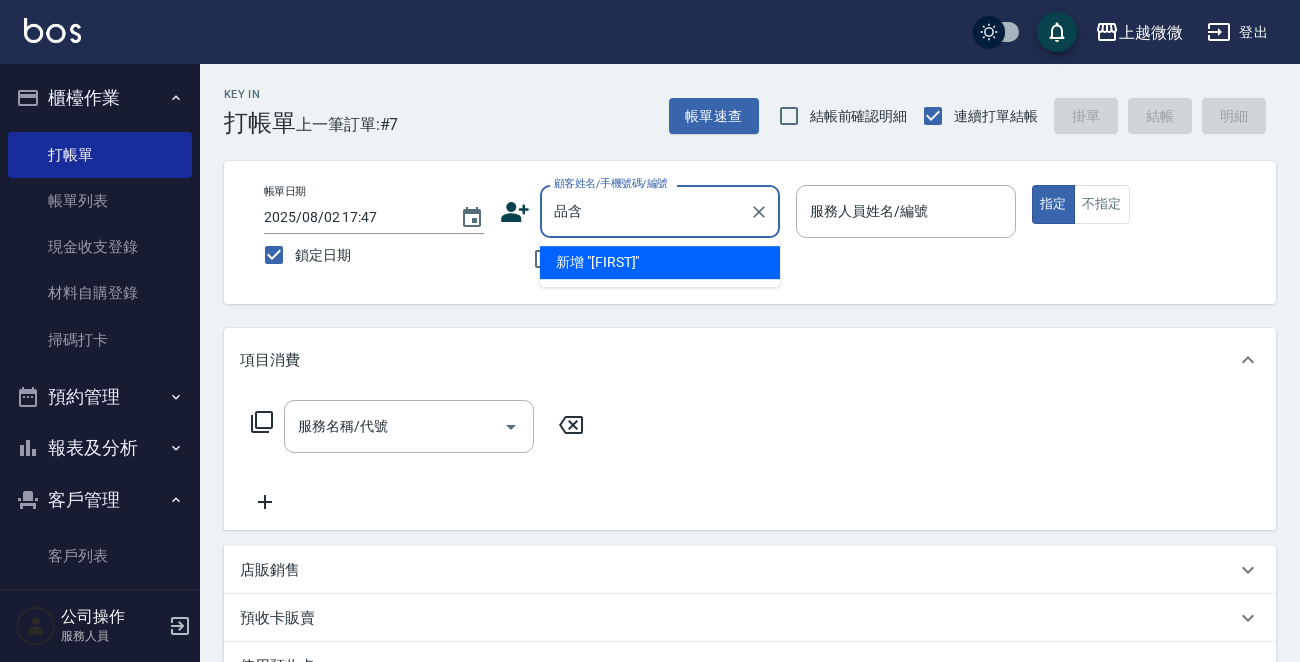type on "品" 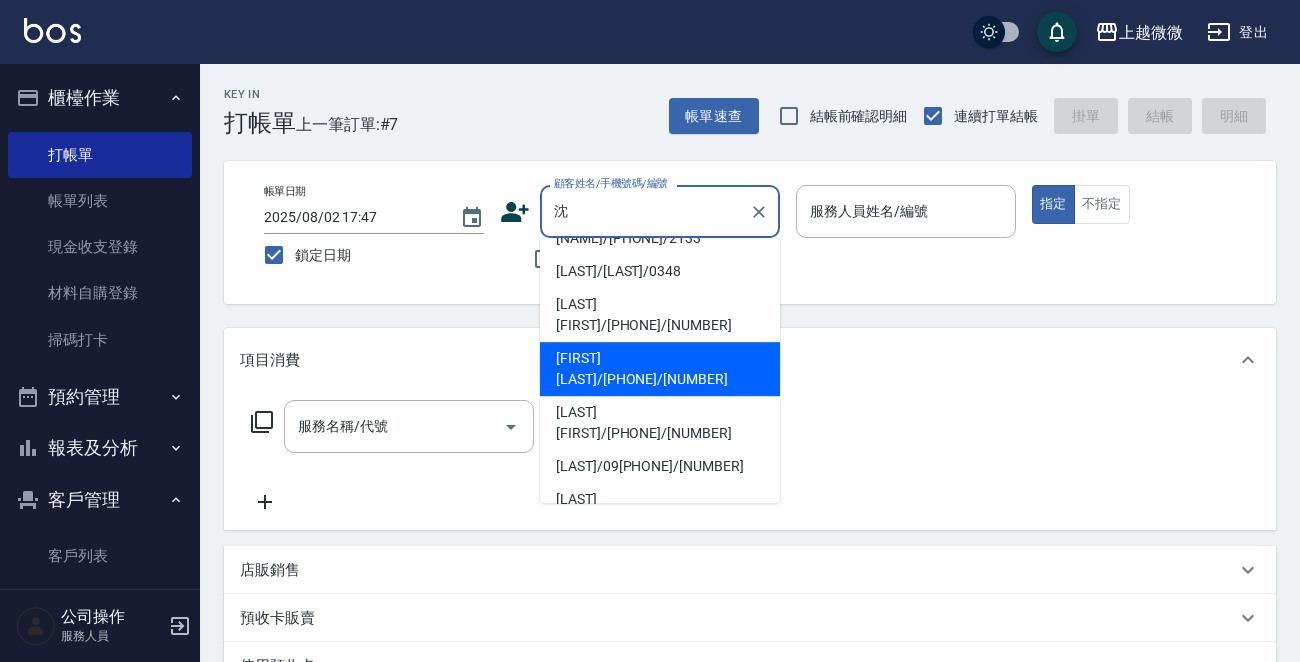 scroll, scrollTop: 0, scrollLeft: 0, axis: both 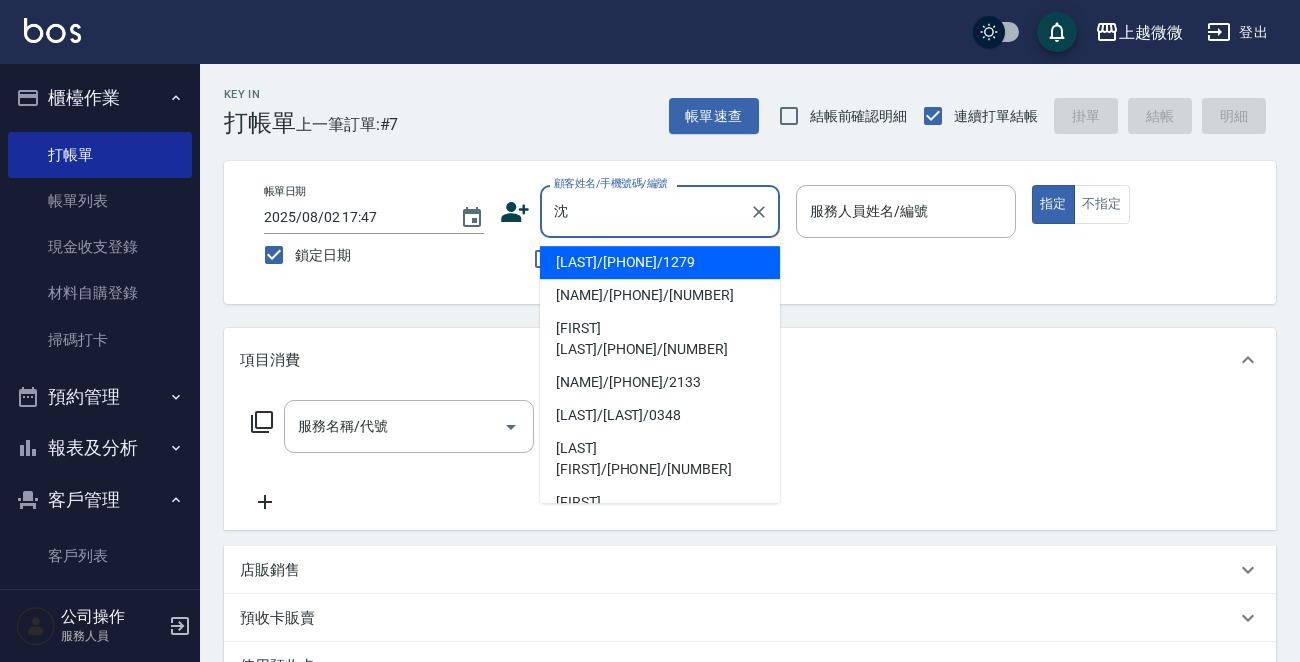 click on "沈" at bounding box center (645, 211) 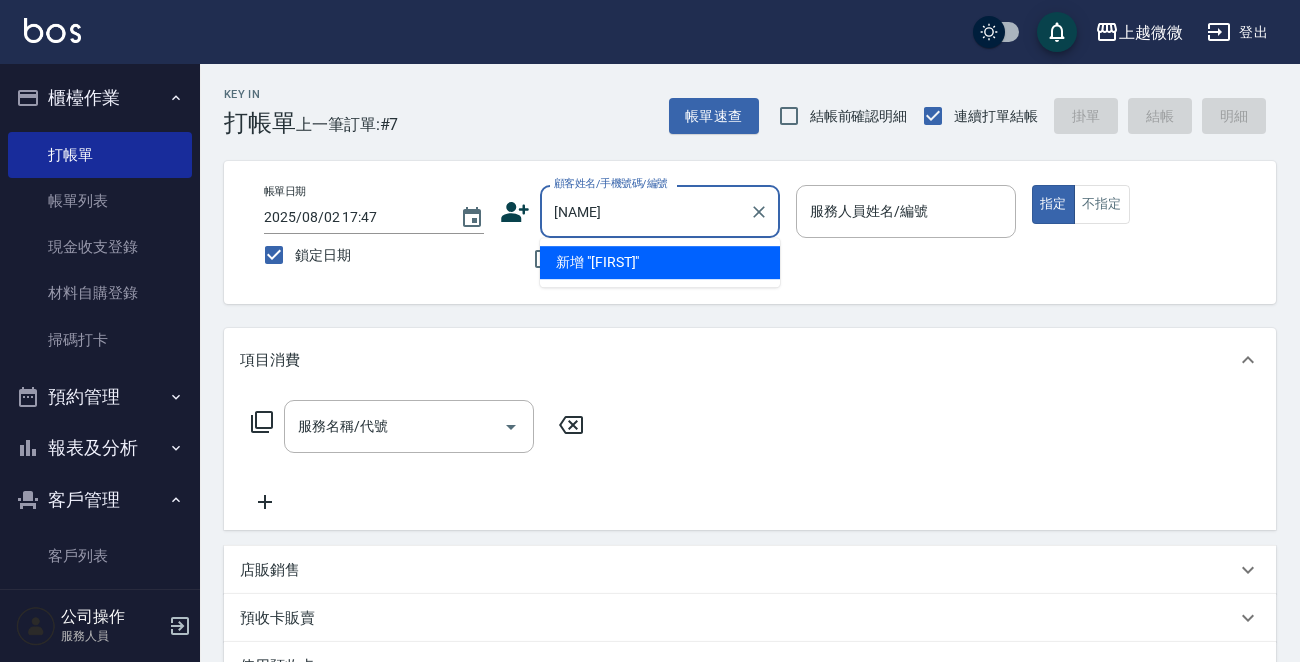 type on "沈" 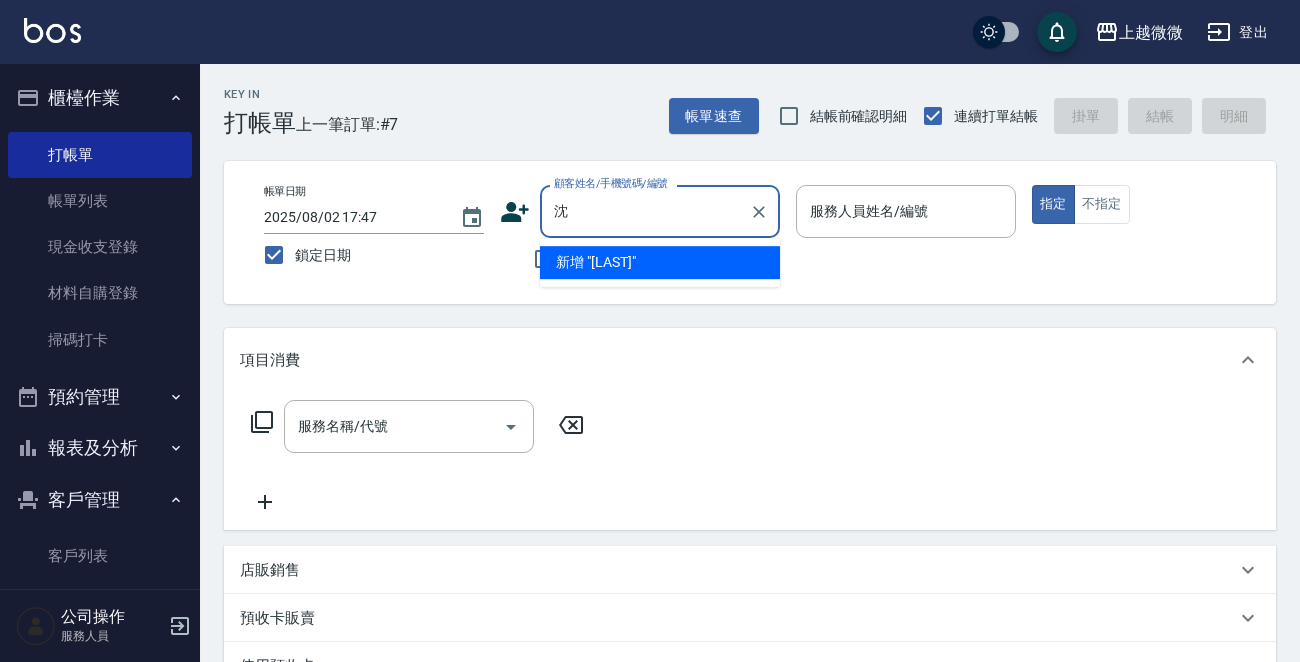 type 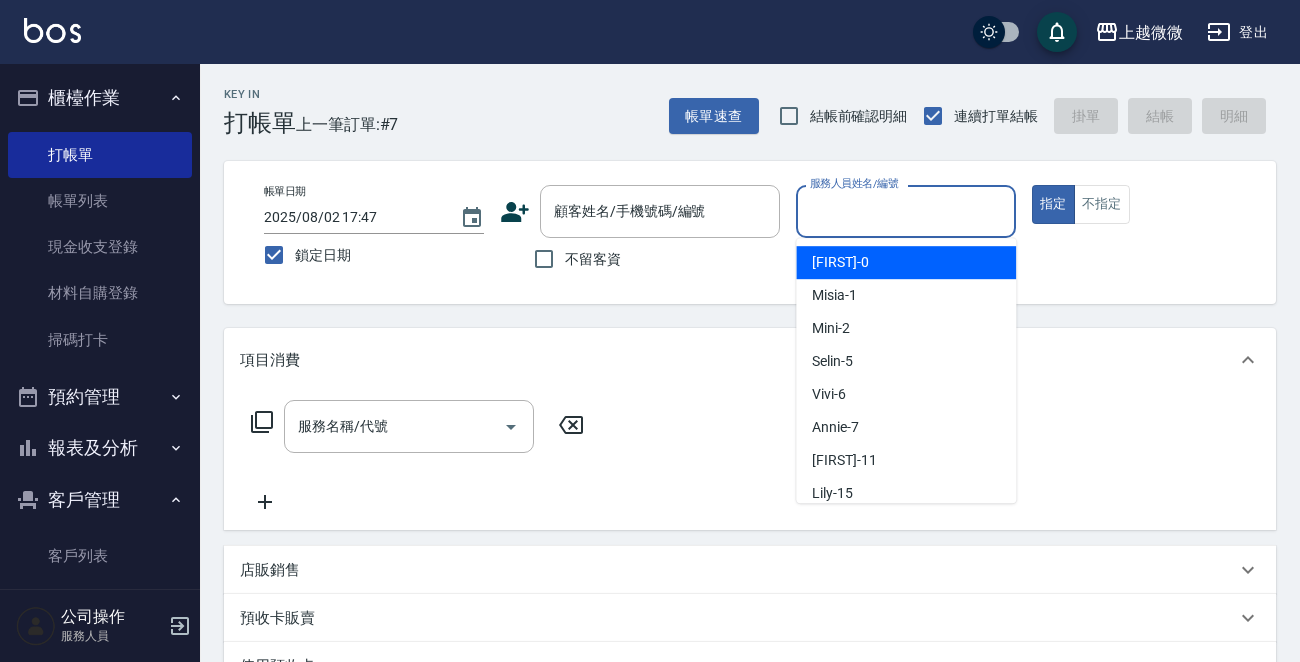 click on "服務人員姓名/編號" at bounding box center (906, 211) 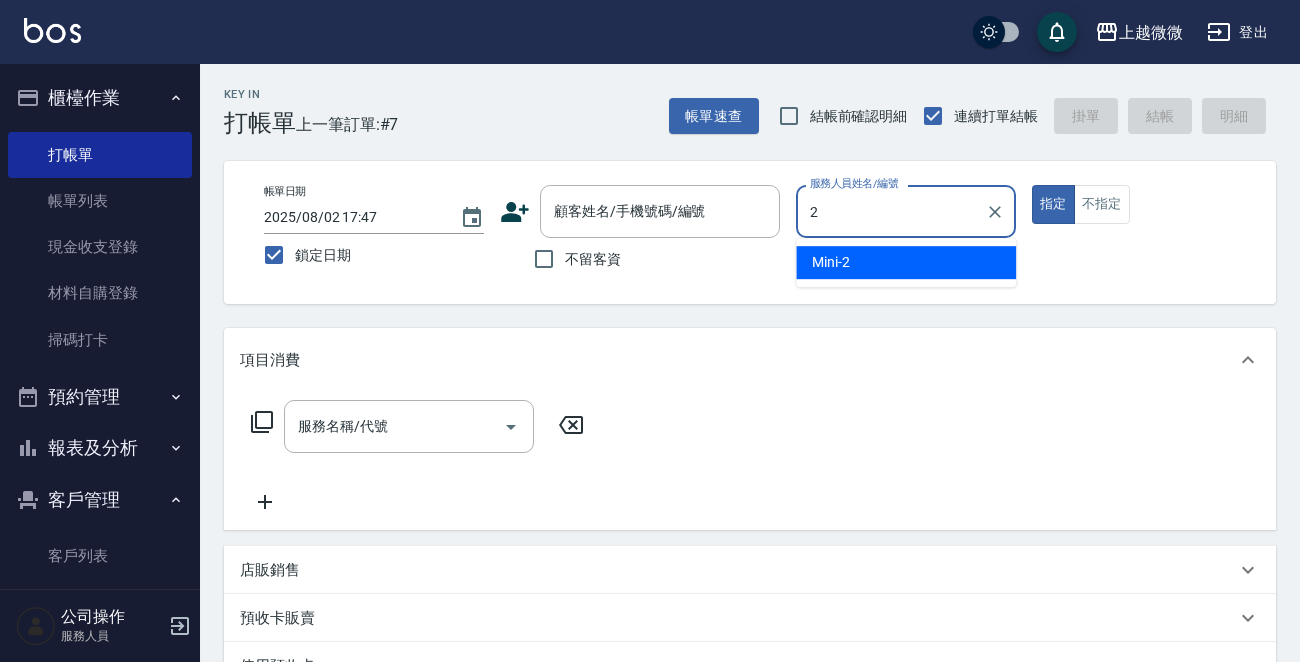 drag, startPoint x: 899, startPoint y: 238, endPoint x: 887, endPoint y: 259, distance: 24.186773 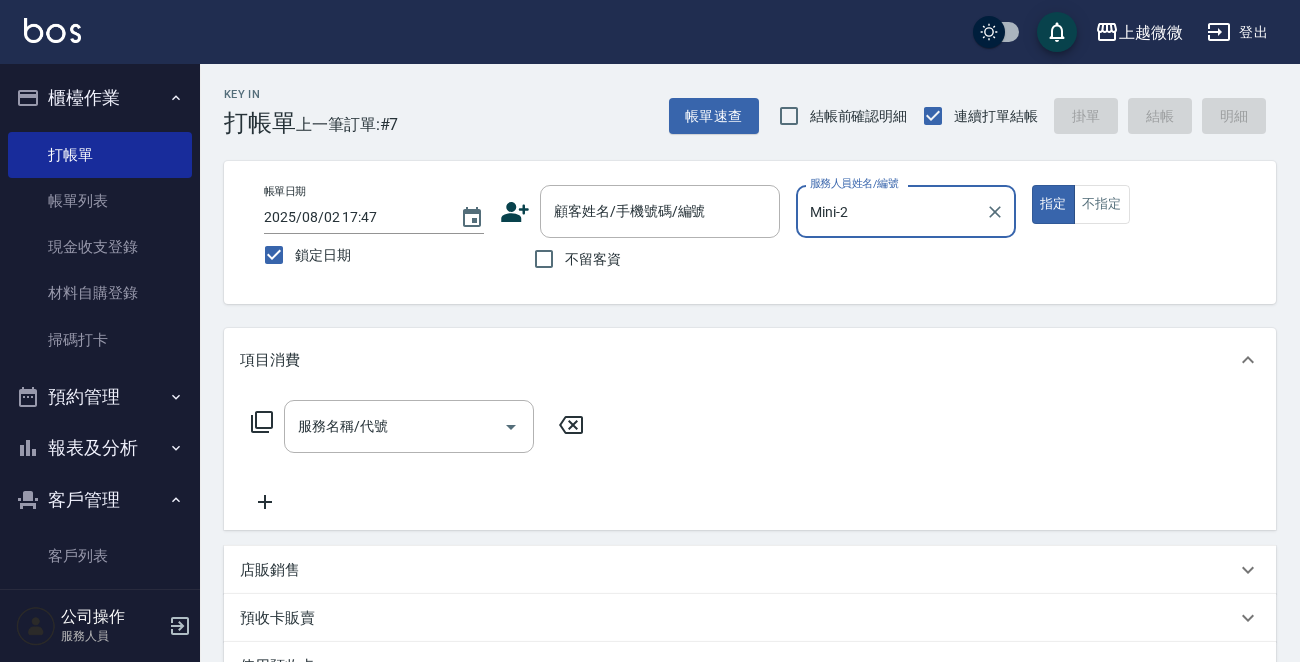 type on "Mini-2" 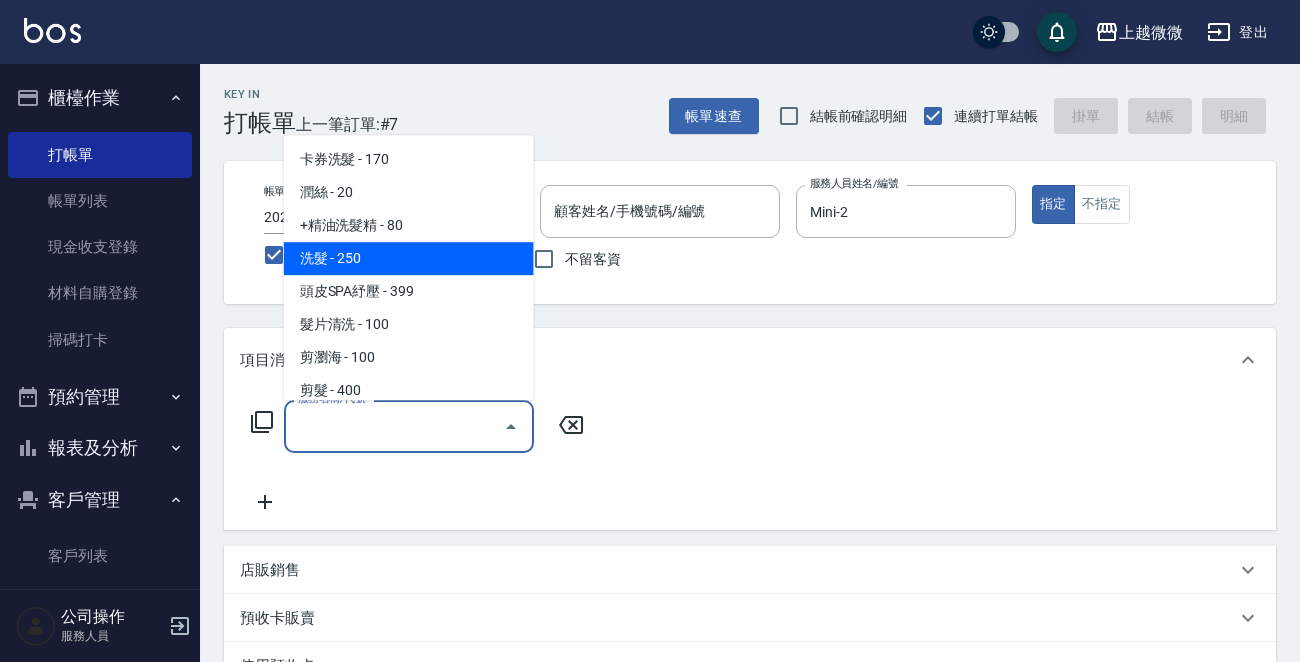 drag, startPoint x: 378, startPoint y: 263, endPoint x: 358, endPoint y: 277, distance: 24.41311 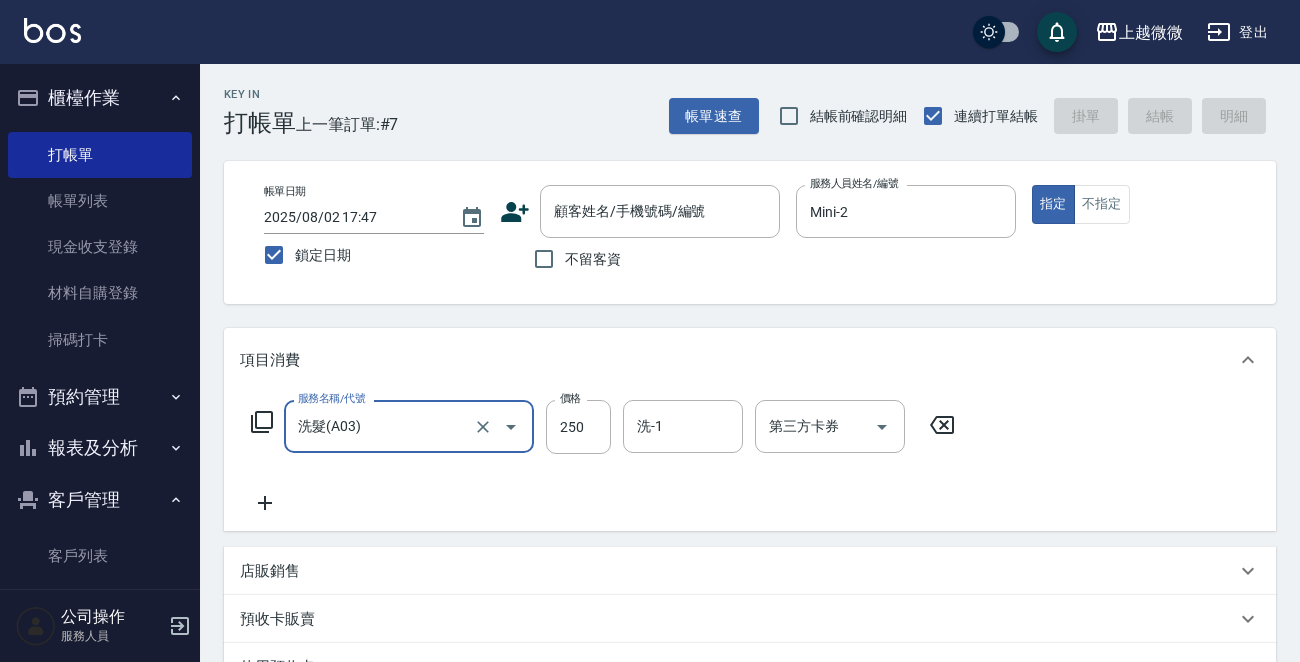 click 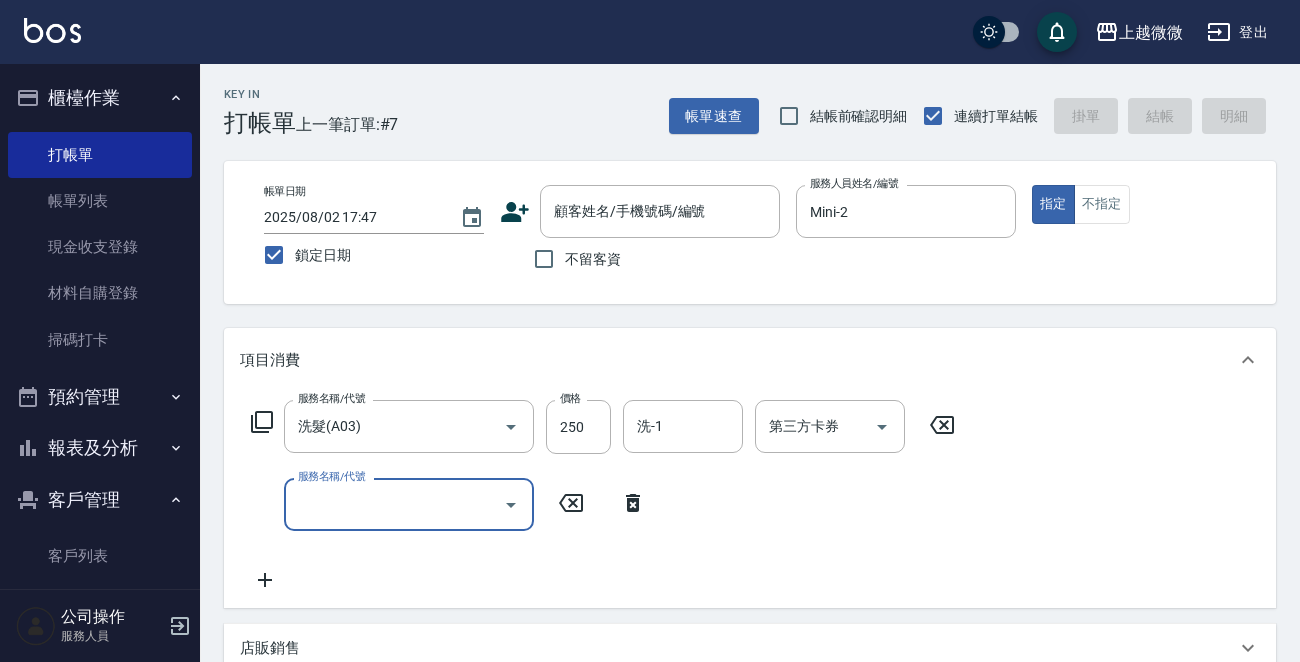 drag, startPoint x: 256, startPoint y: 495, endPoint x: 339, endPoint y: 507, distance: 83.86298 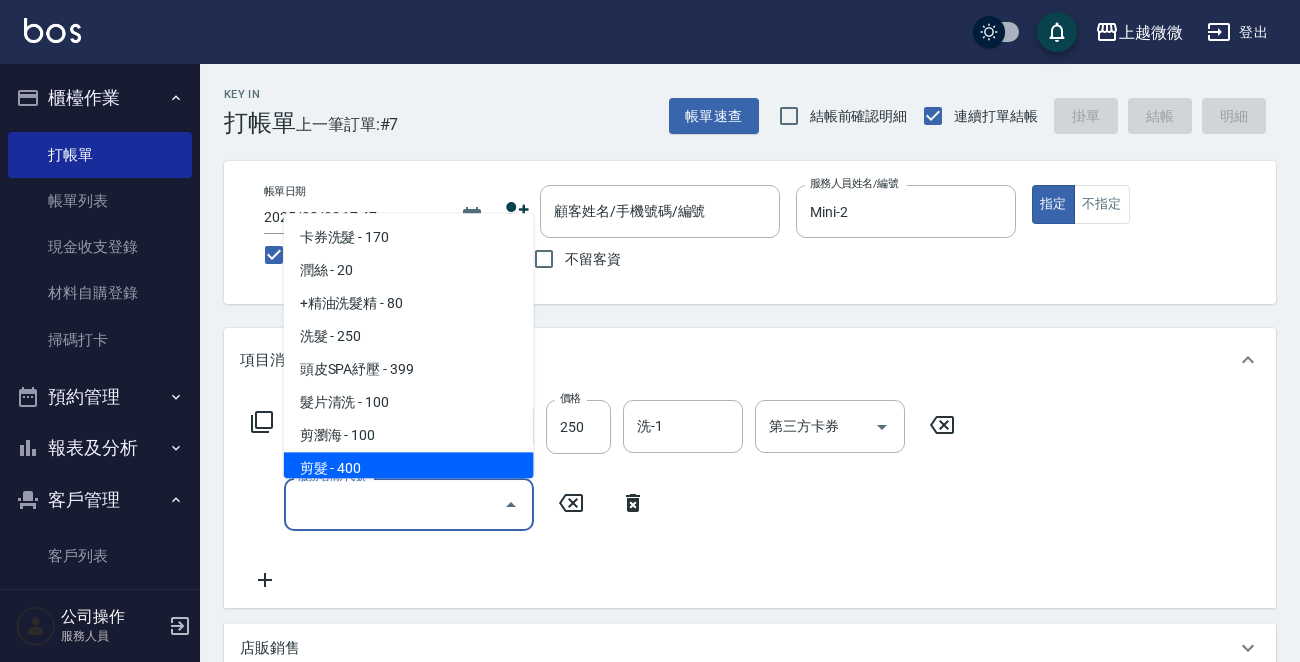 click on "剪髮 - 400" at bounding box center [409, 469] 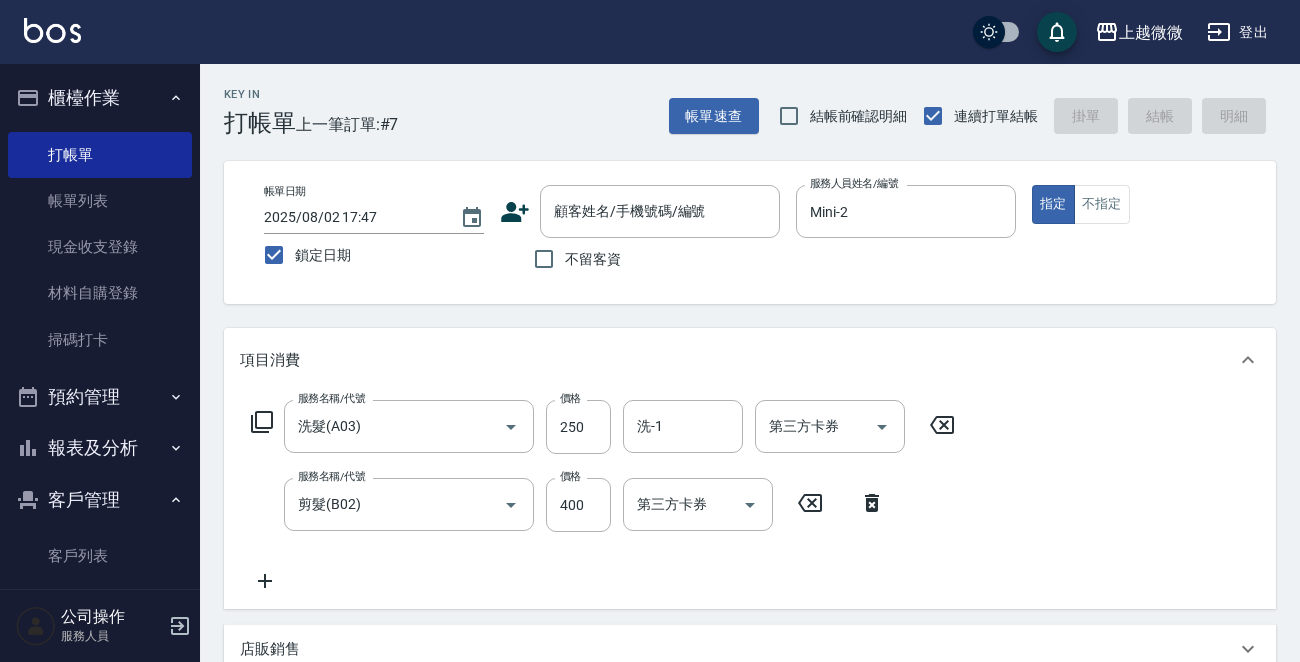 drag, startPoint x: 264, startPoint y: 586, endPoint x: 275, endPoint y: 585, distance: 11.045361 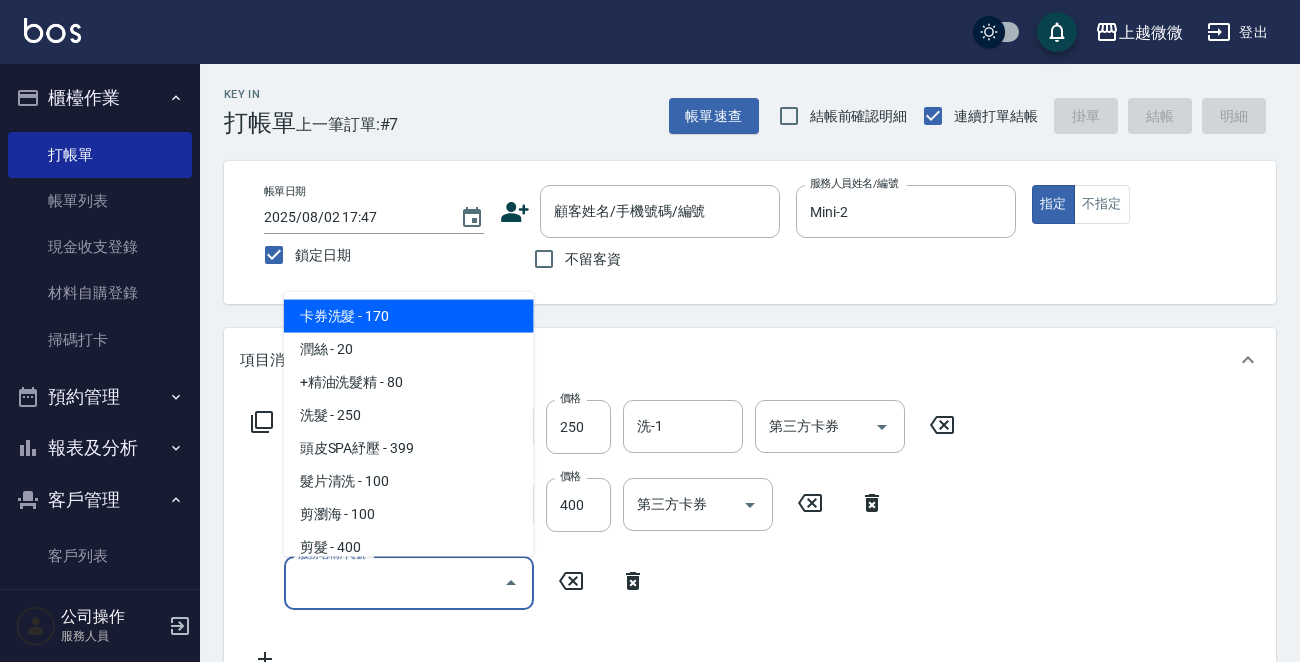 click on "服務名稱/代號" at bounding box center (394, 582) 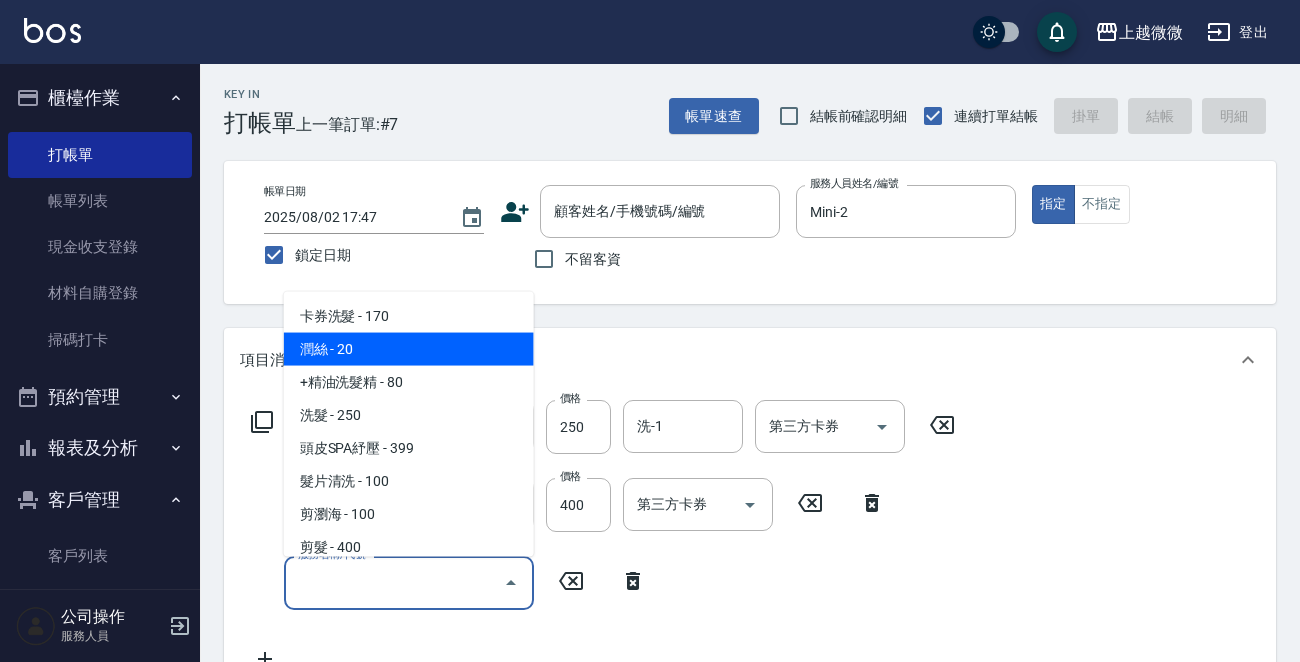click on "潤絲 - 20" at bounding box center (409, 349) 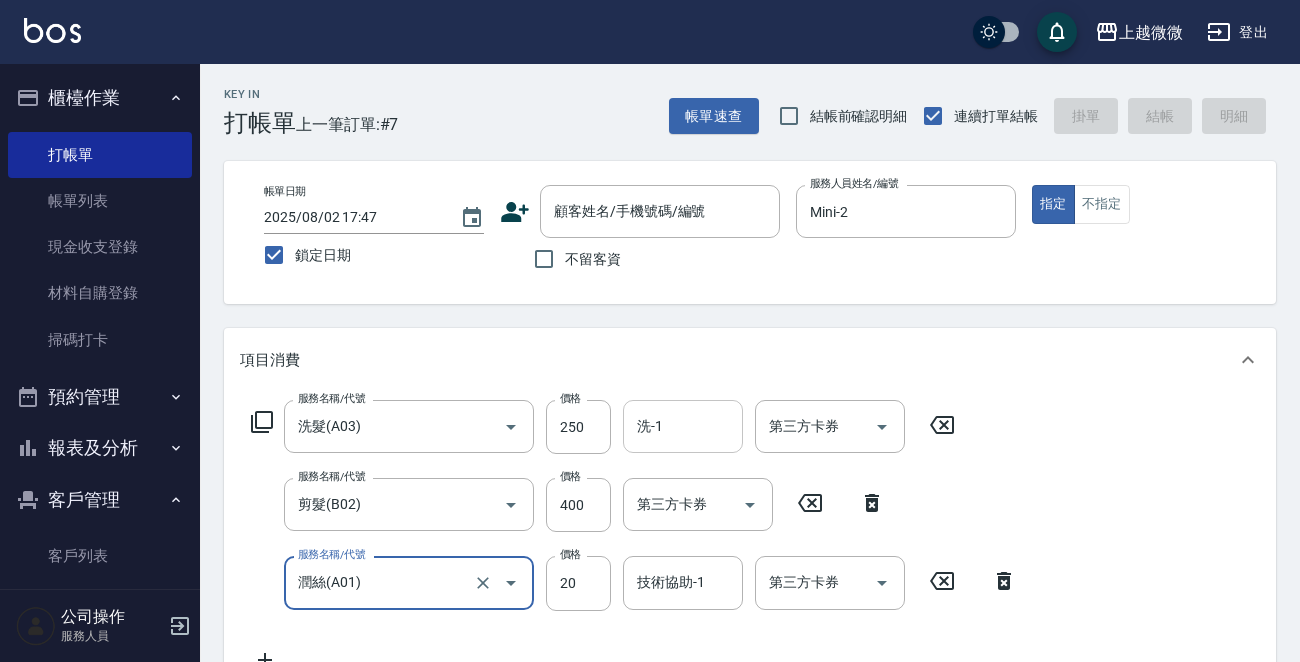 click on "洗-1" at bounding box center [683, 426] 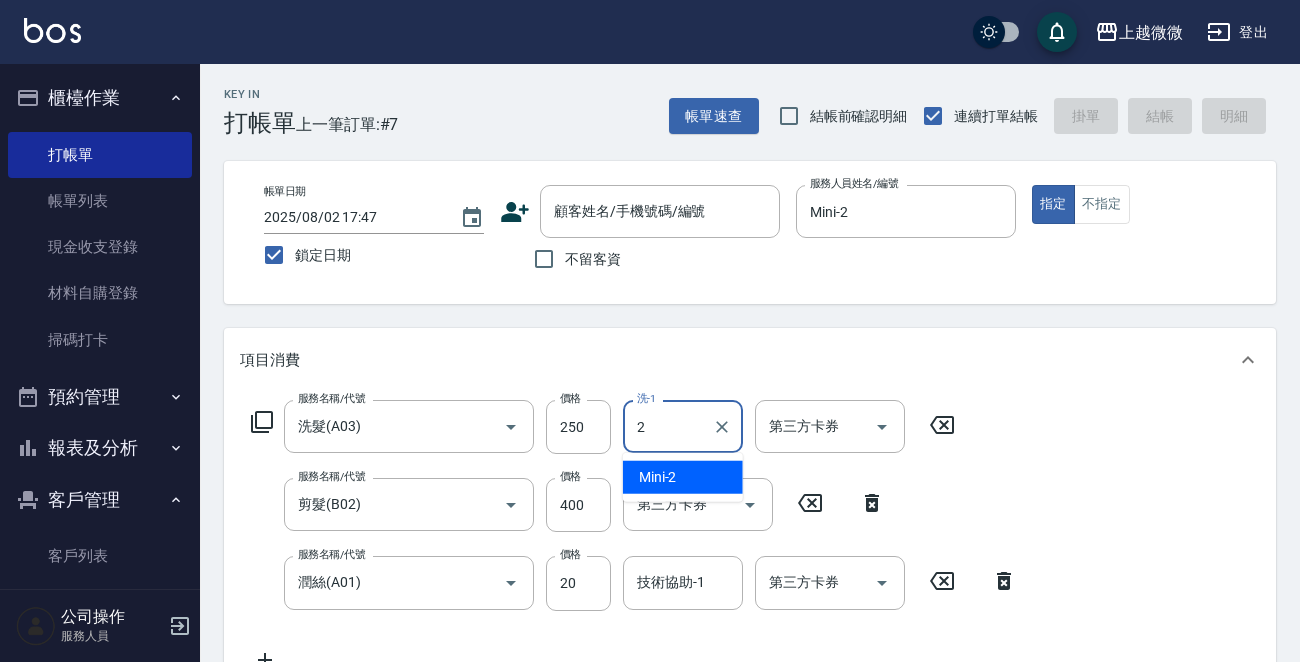 click on "Mini -2" at bounding box center [658, 477] 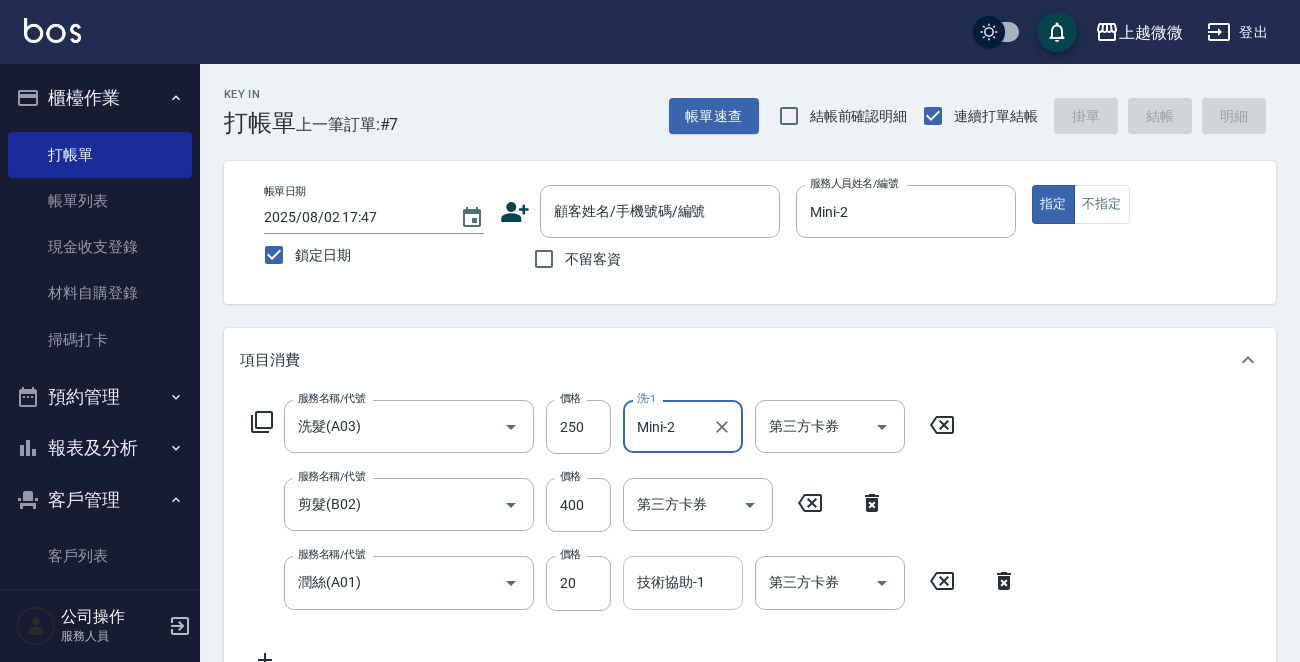 type on "Mini-2" 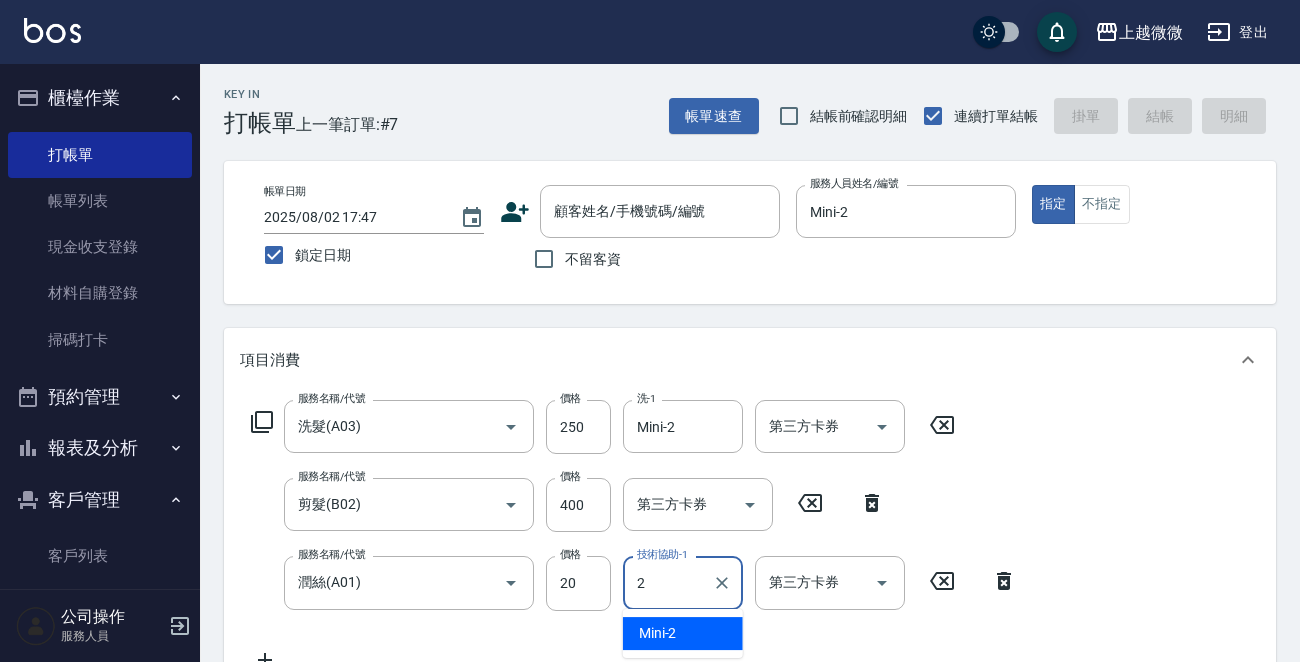 click on "Mini -2" at bounding box center [683, 633] 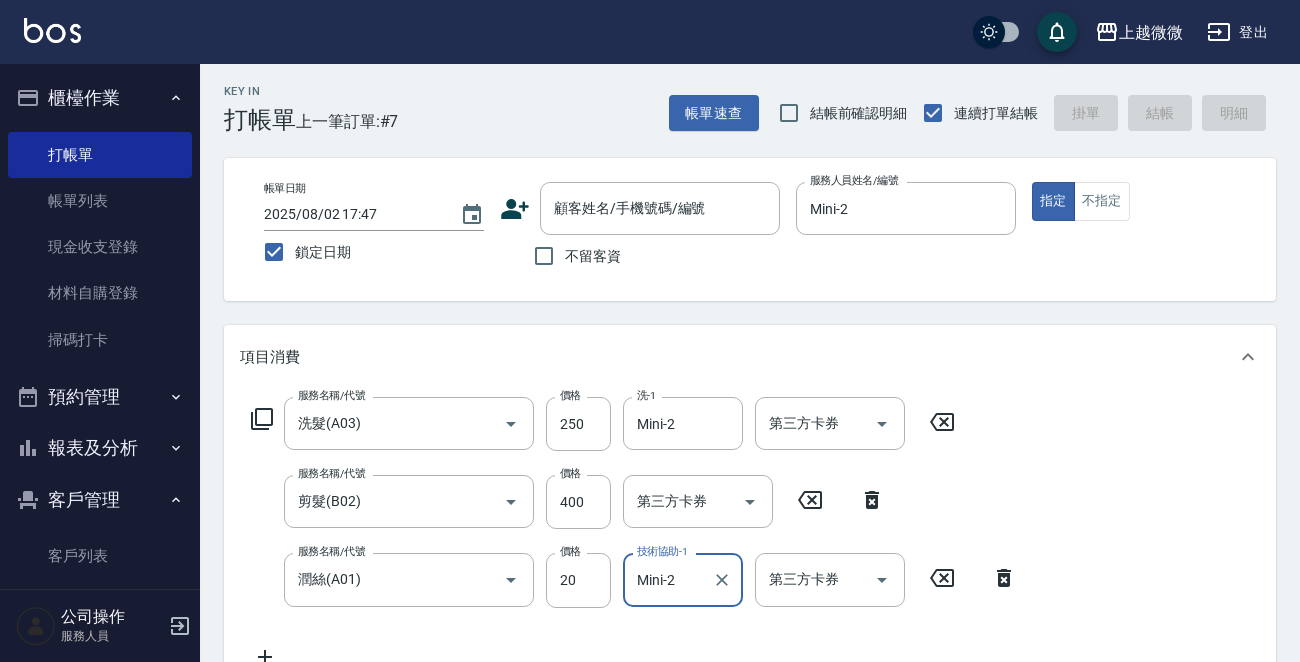 scroll, scrollTop: 0, scrollLeft: 0, axis: both 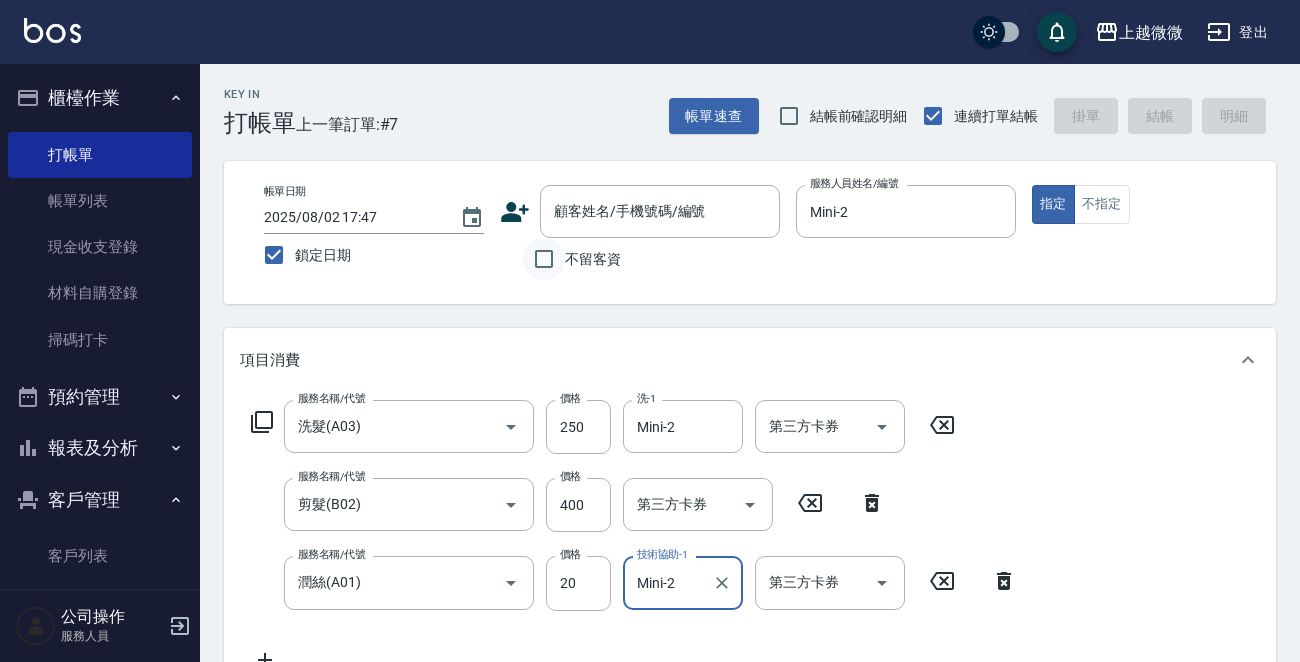 type on "Mini-2" 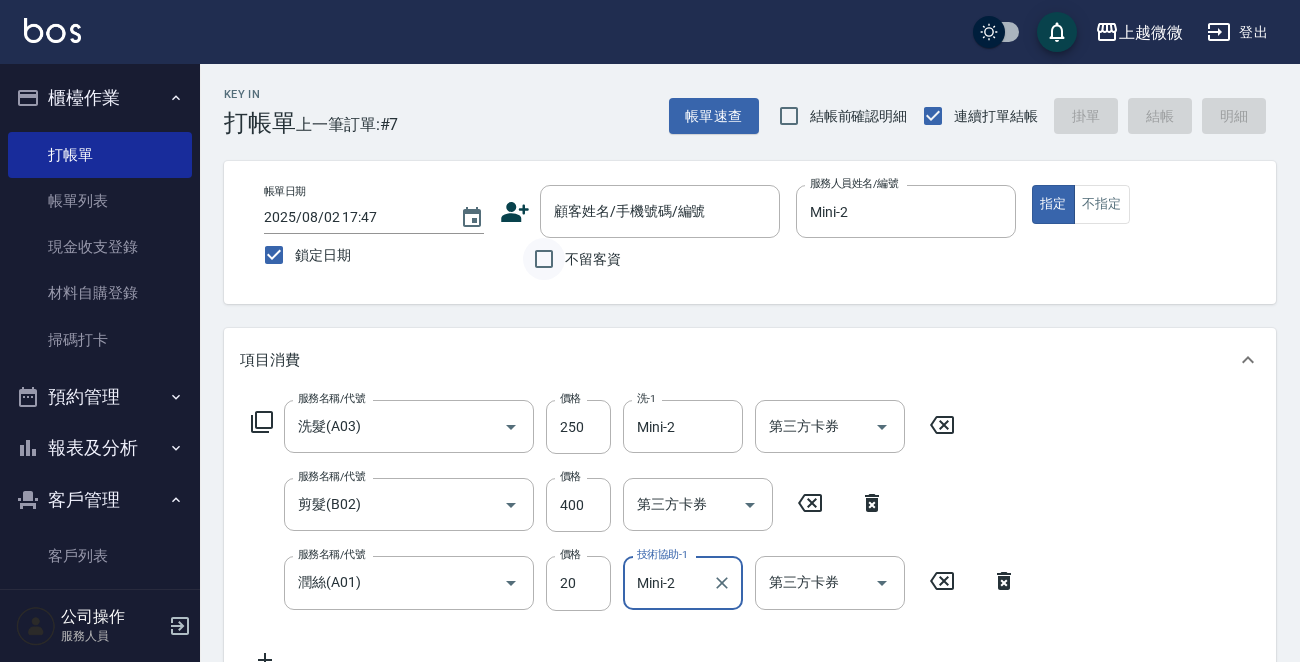 click on "不留客資" at bounding box center [544, 259] 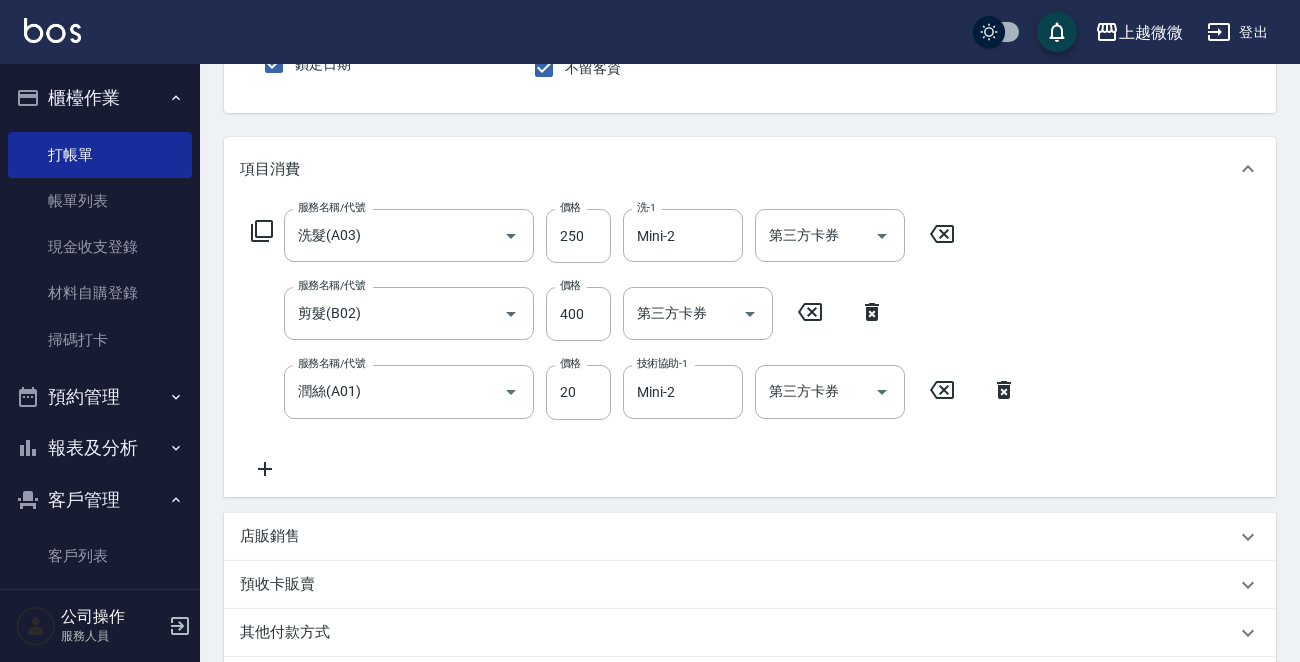 scroll, scrollTop: 455, scrollLeft: 0, axis: vertical 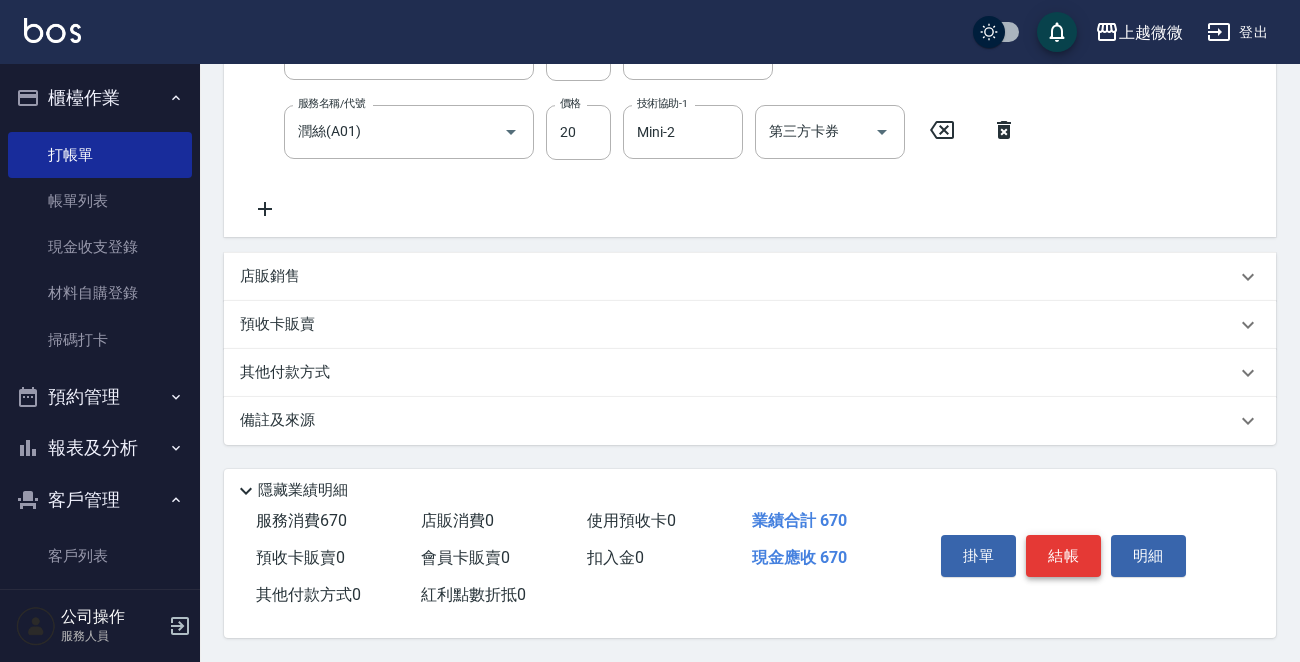 click on "結帳" at bounding box center [1063, 556] 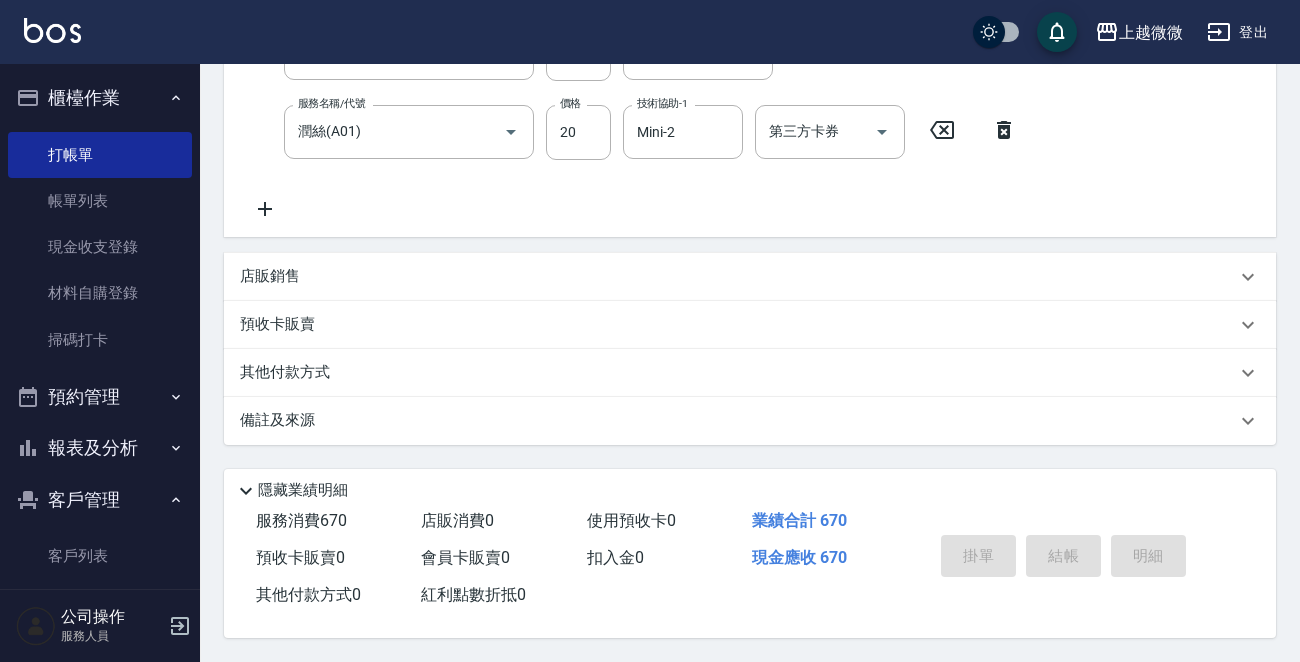 type 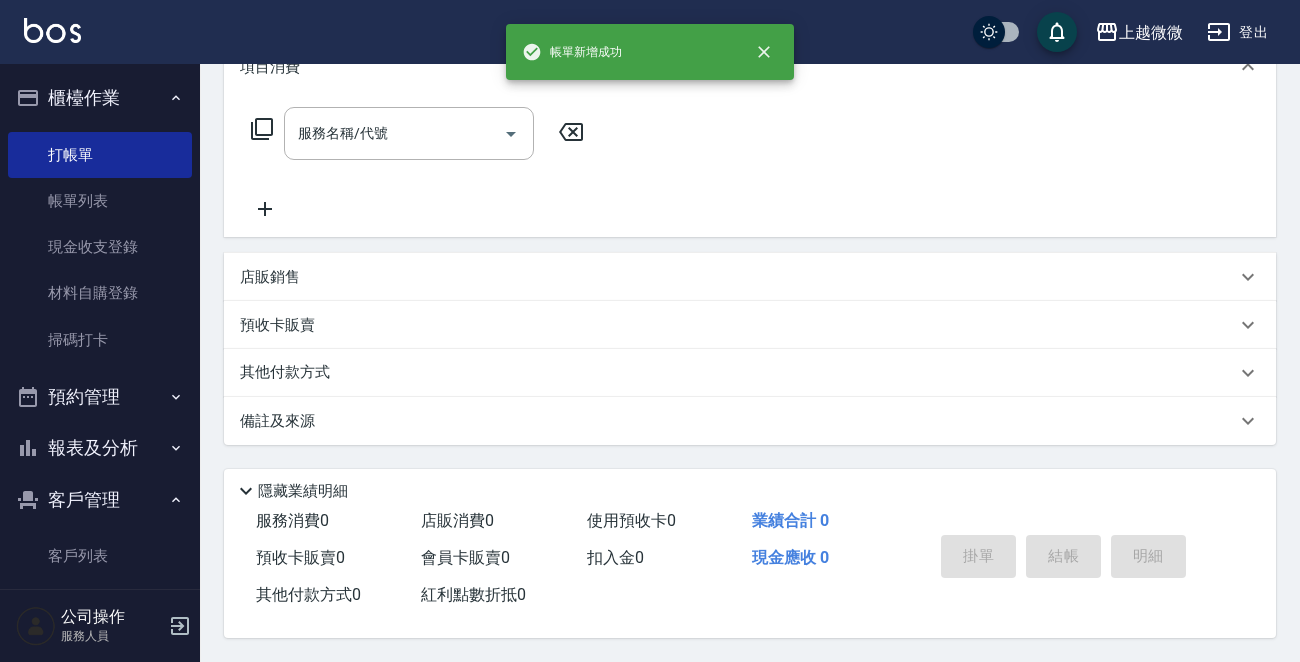 scroll, scrollTop: 0, scrollLeft: 0, axis: both 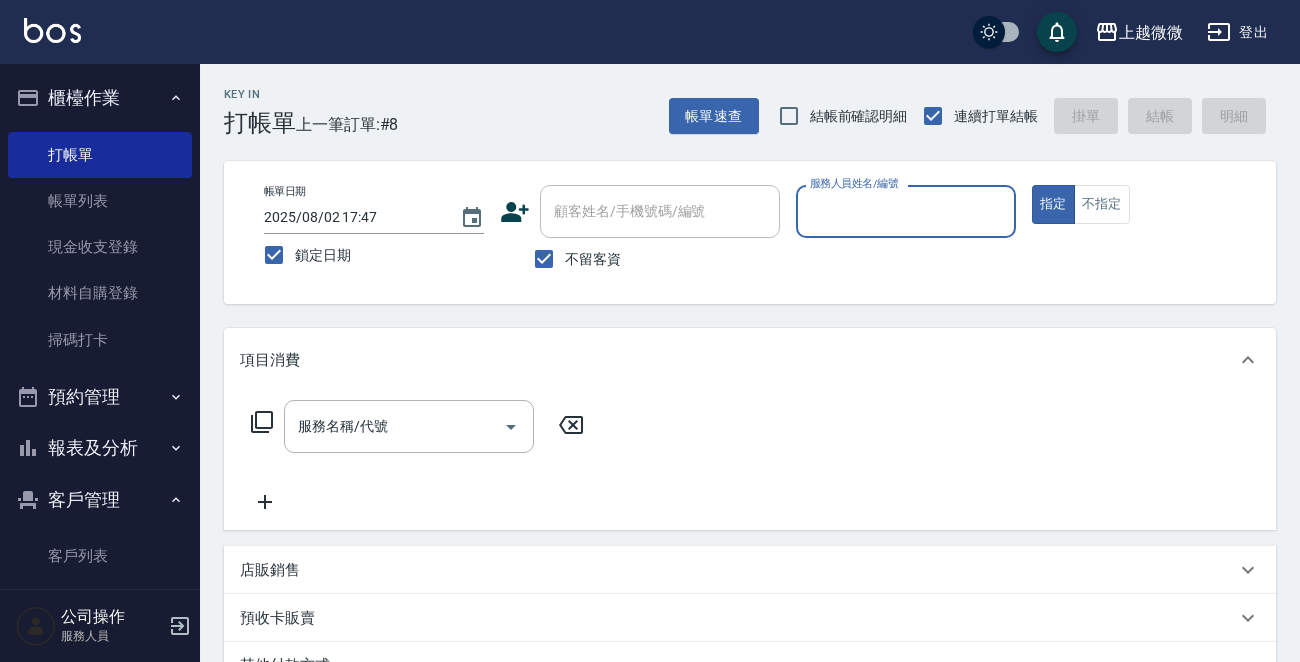 click on "服務人員姓名/編號" at bounding box center (906, 211) 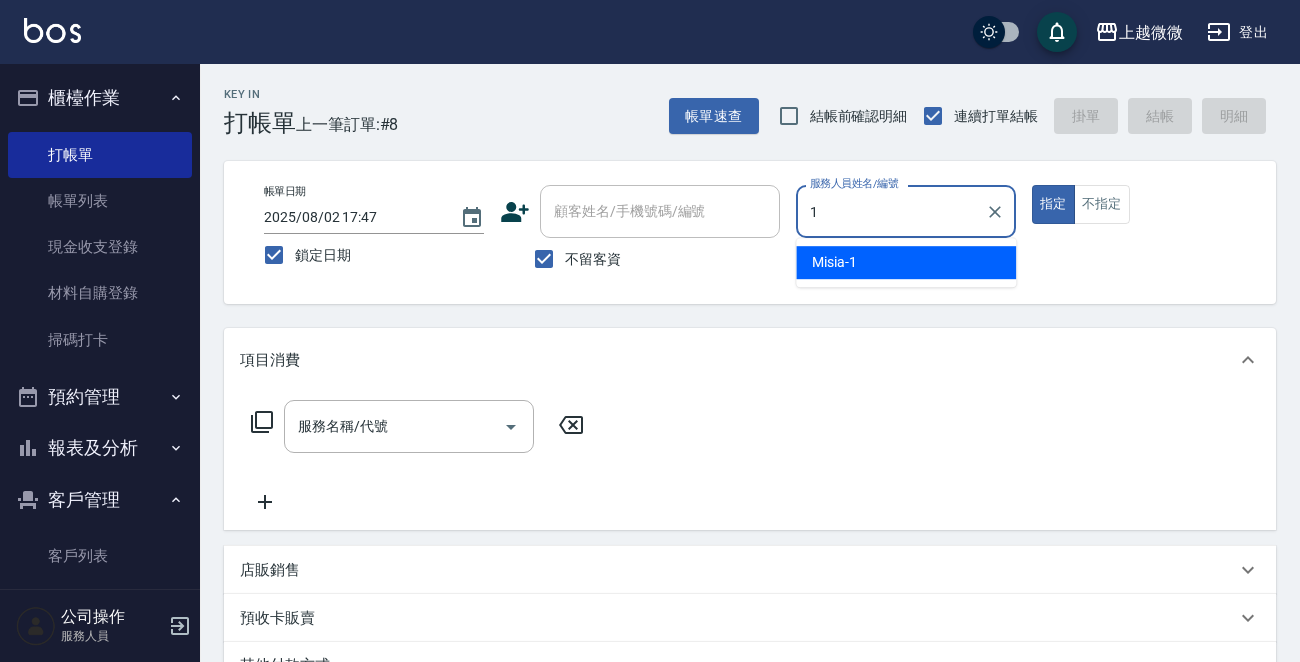 click on "Misia -1" at bounding box center [906, 262] 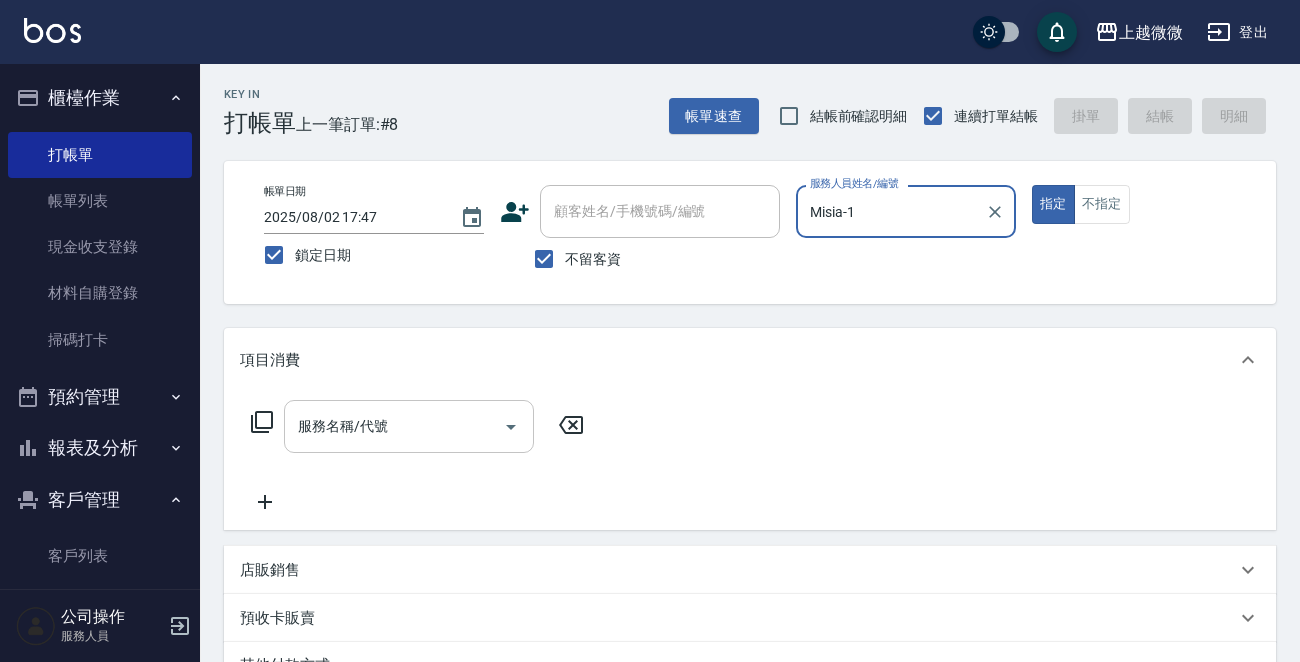 type on "Misia-1" 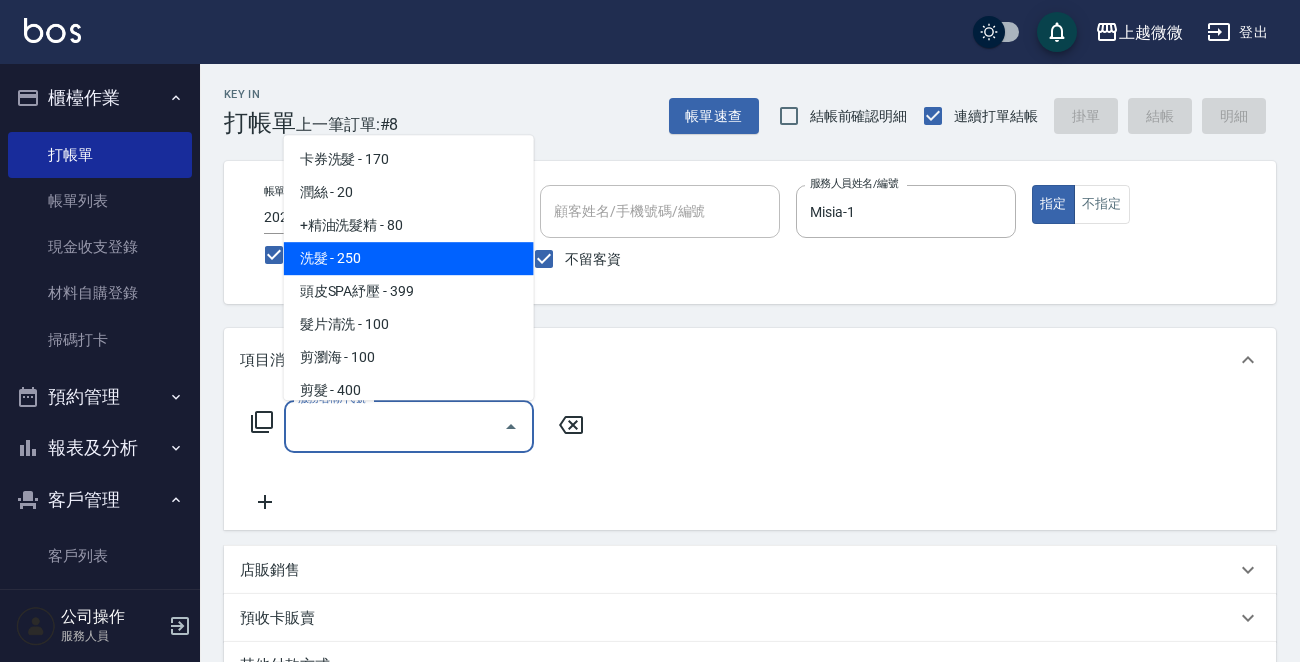 click on "洗髮 - 250" at bounding box center (409, 258) 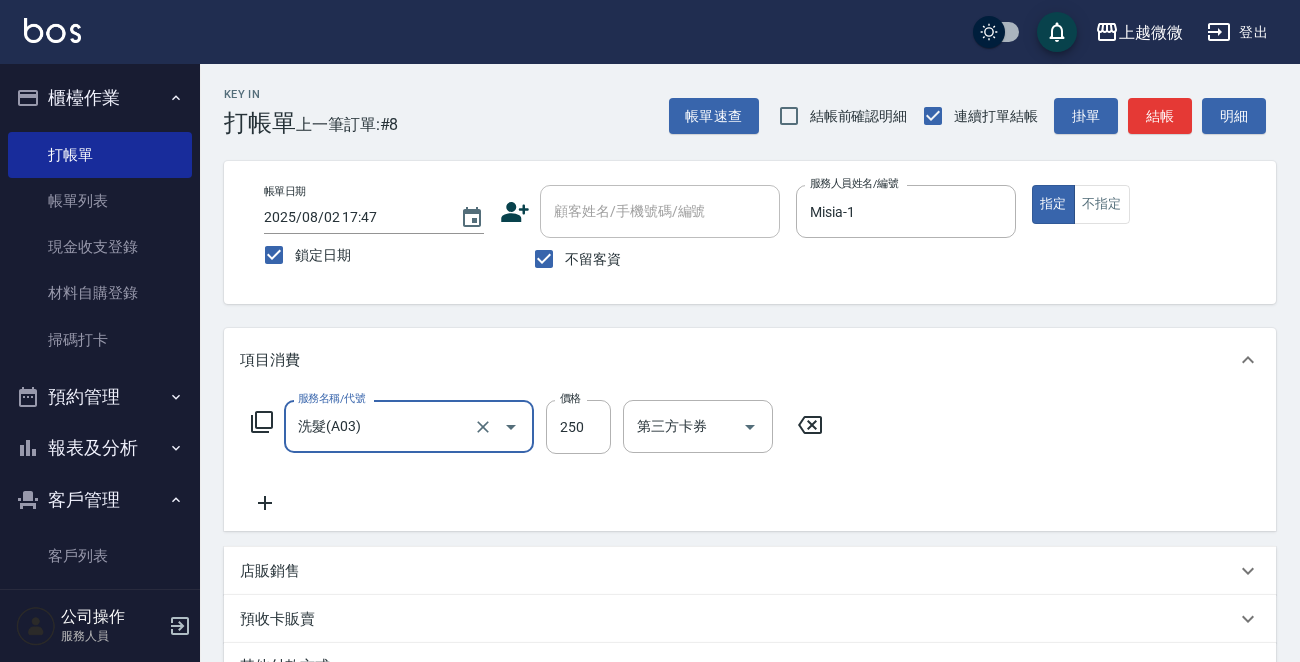 click 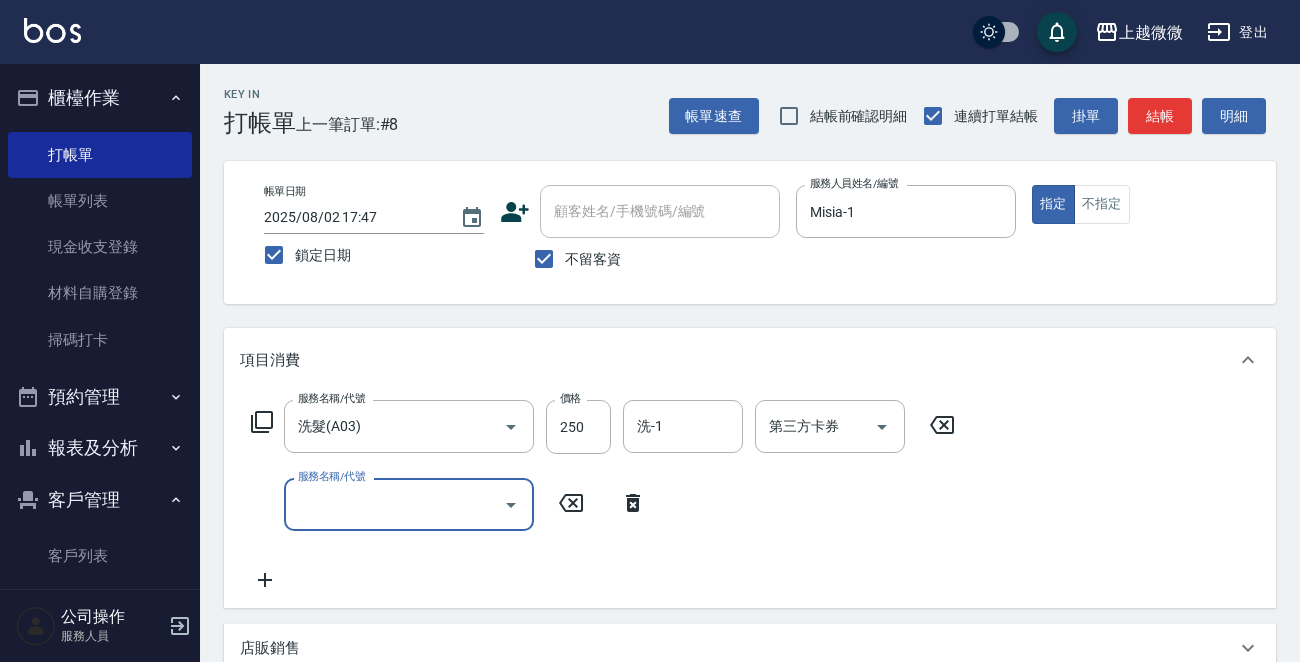 click on "服務名稱/代號" at bounding box center [394, 504] 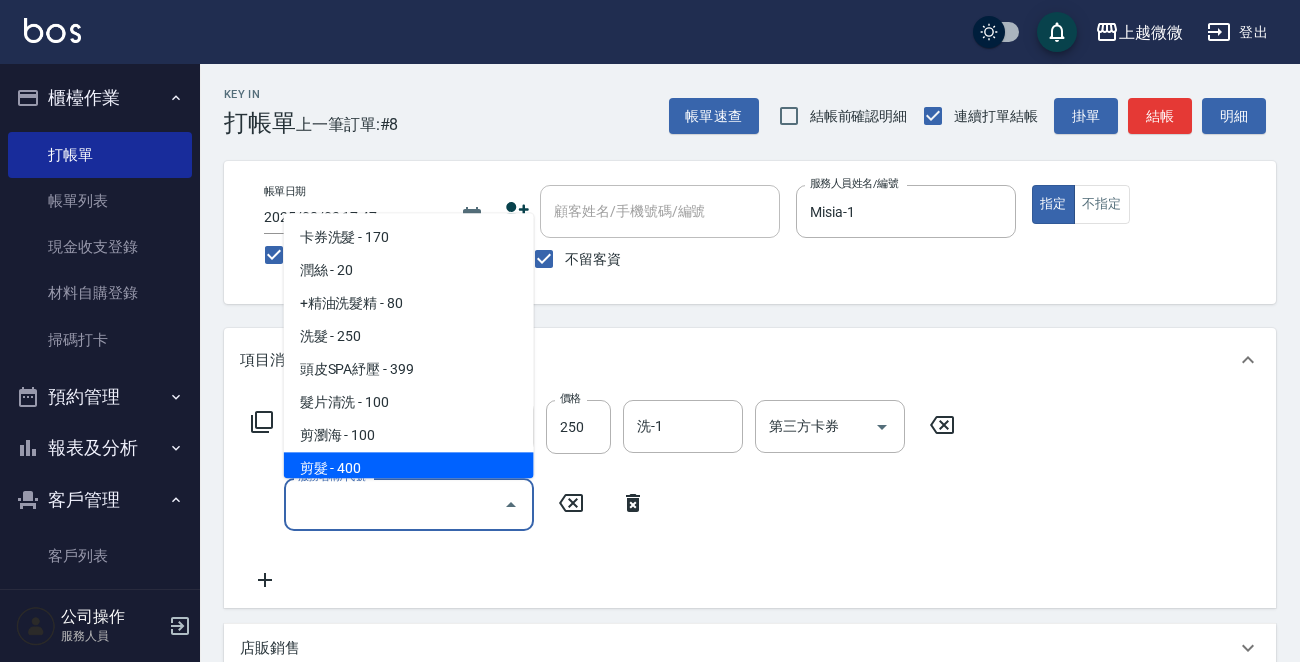 click on "剪髮 - 400" at bounding box center (409, 469) 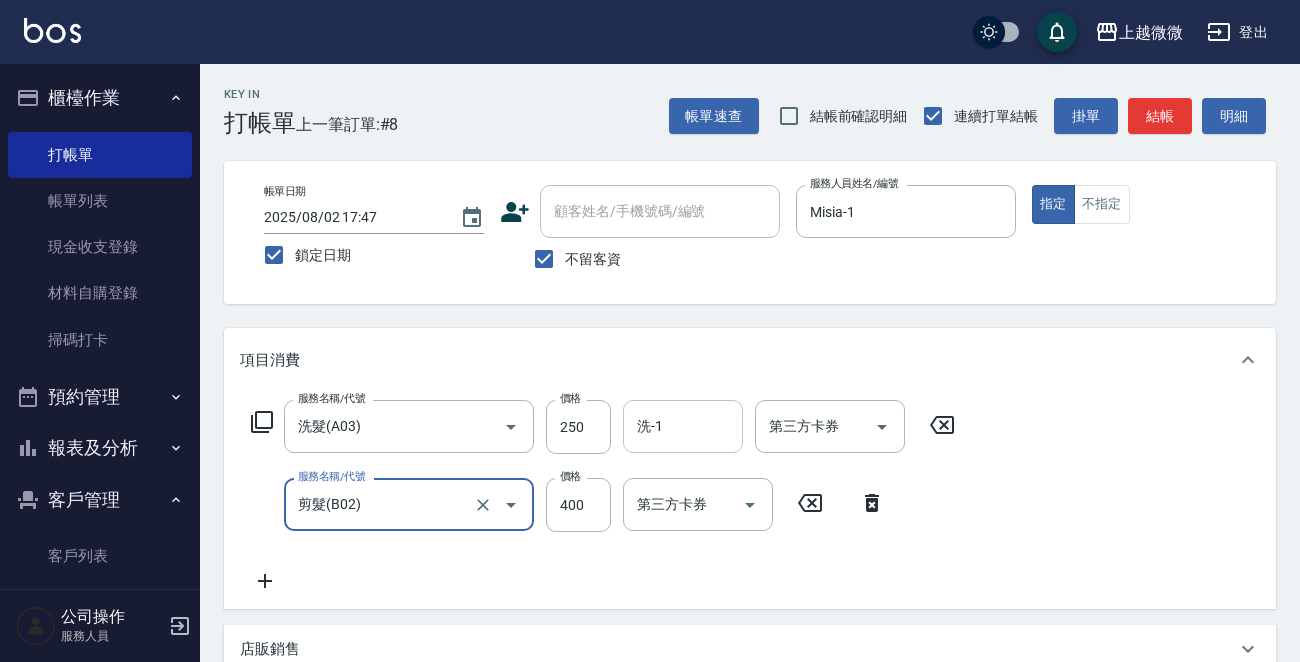 click on "洗-1" at bounding box center [683, 426] 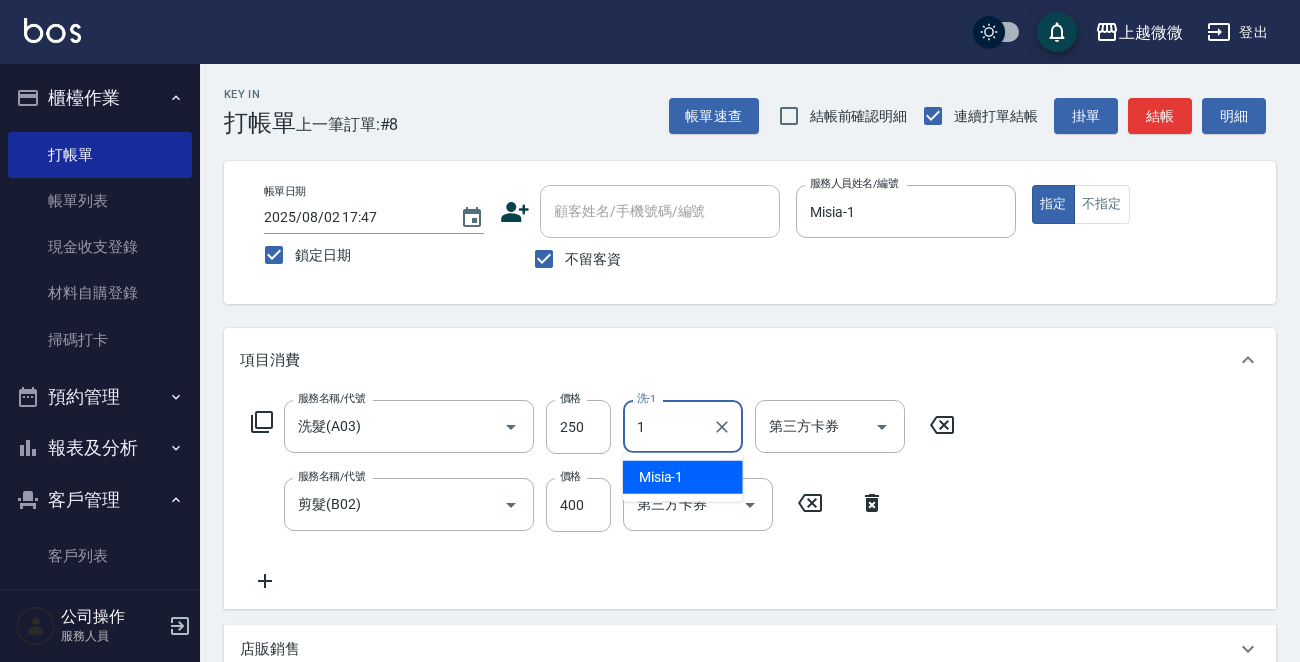 click on "Misia -1" at bounding box center [661, 477] 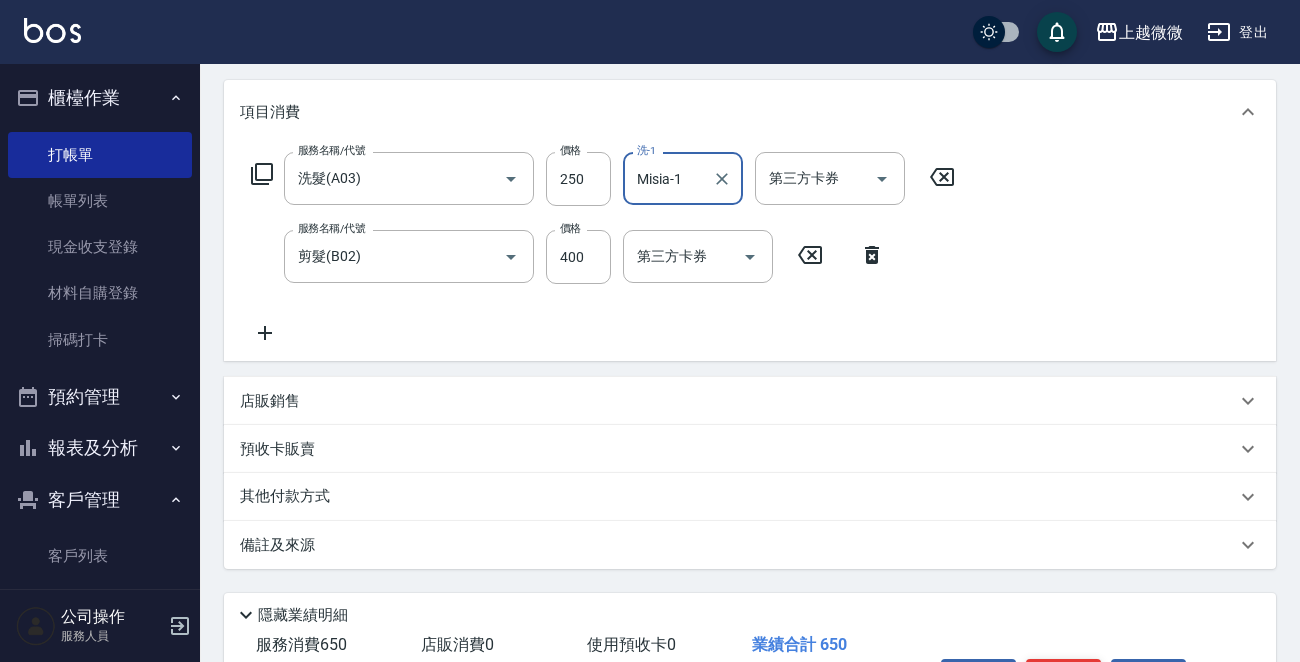 scroll, scrollTop: 377, scrollLeft: 0, axis: vertical 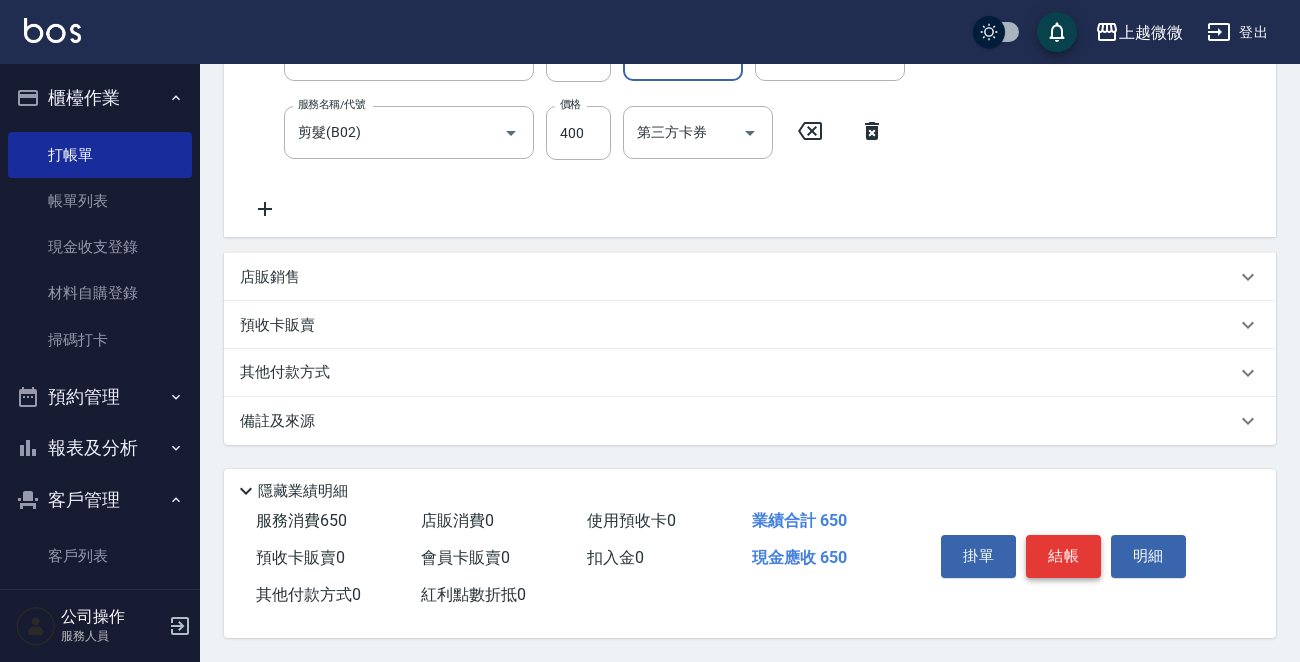 type on "Misia-1" 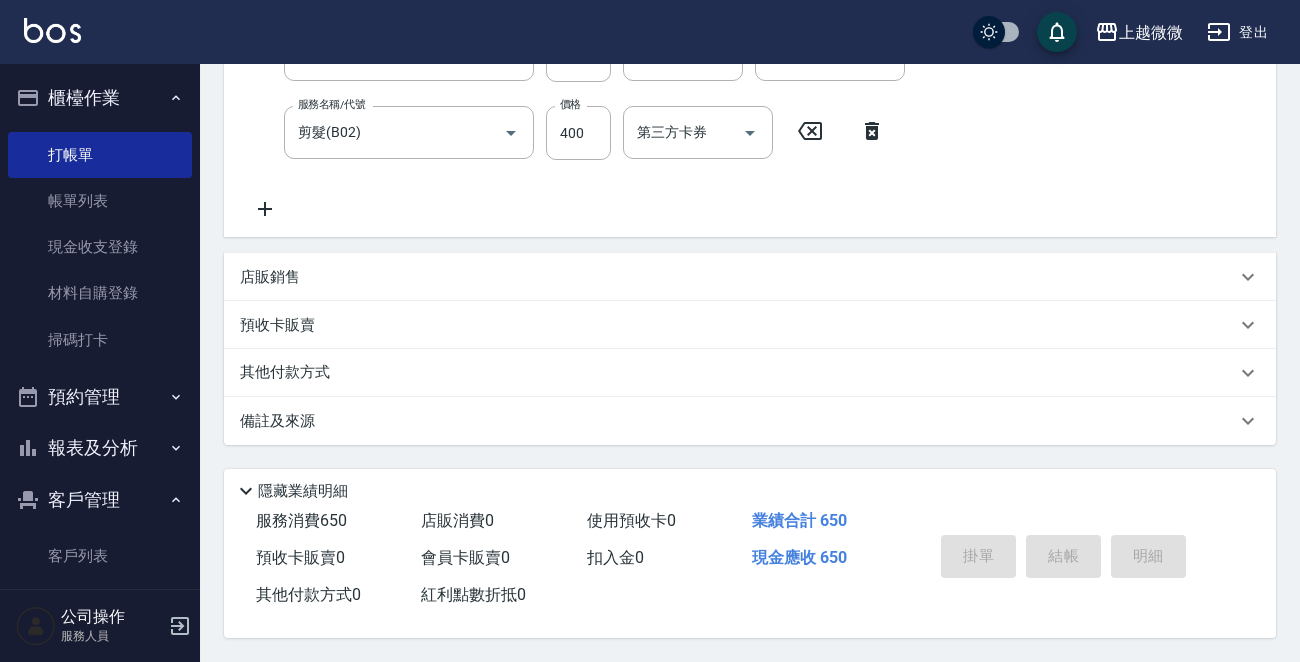 type 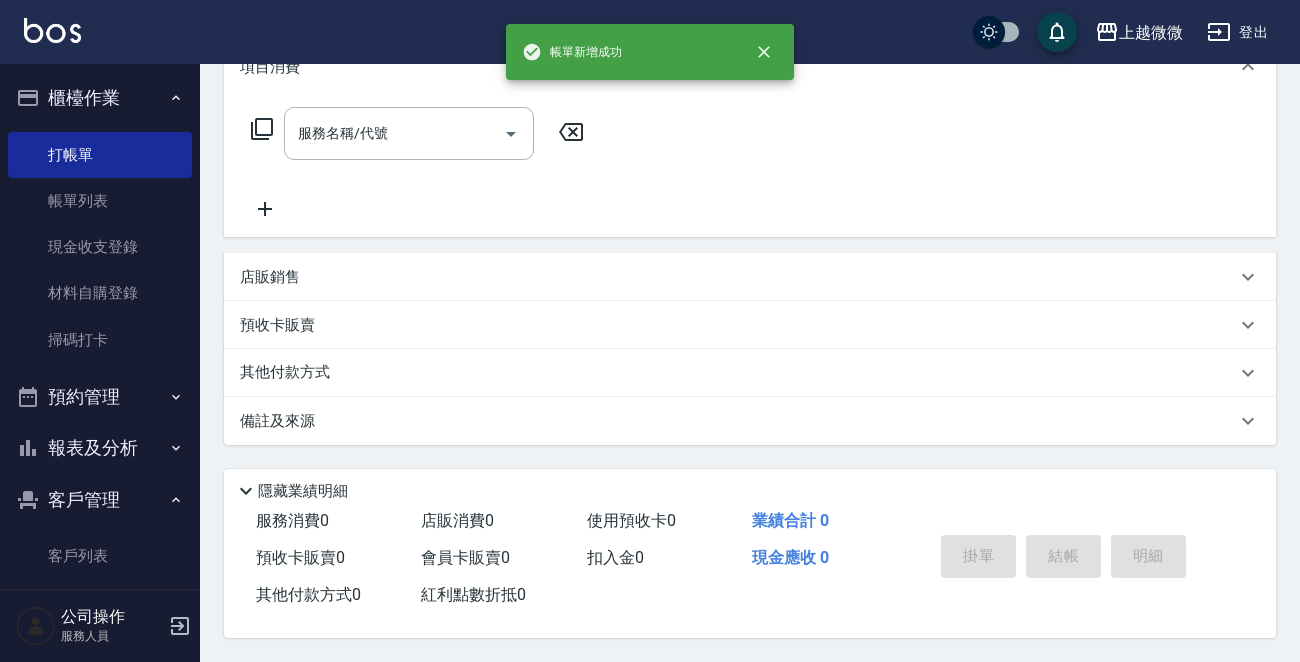 scroll, scrollTop: 0, scrollLeft: 0, axis: both 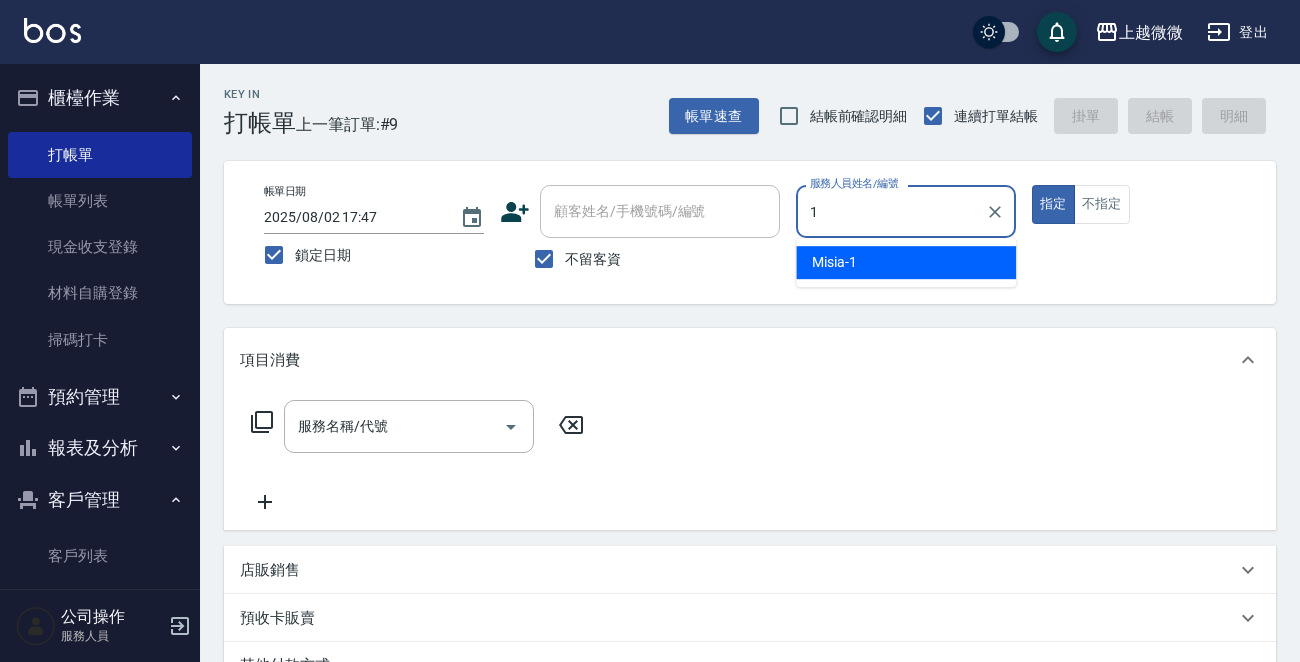 click on "Misia -1" at bounding box center (906, 262) 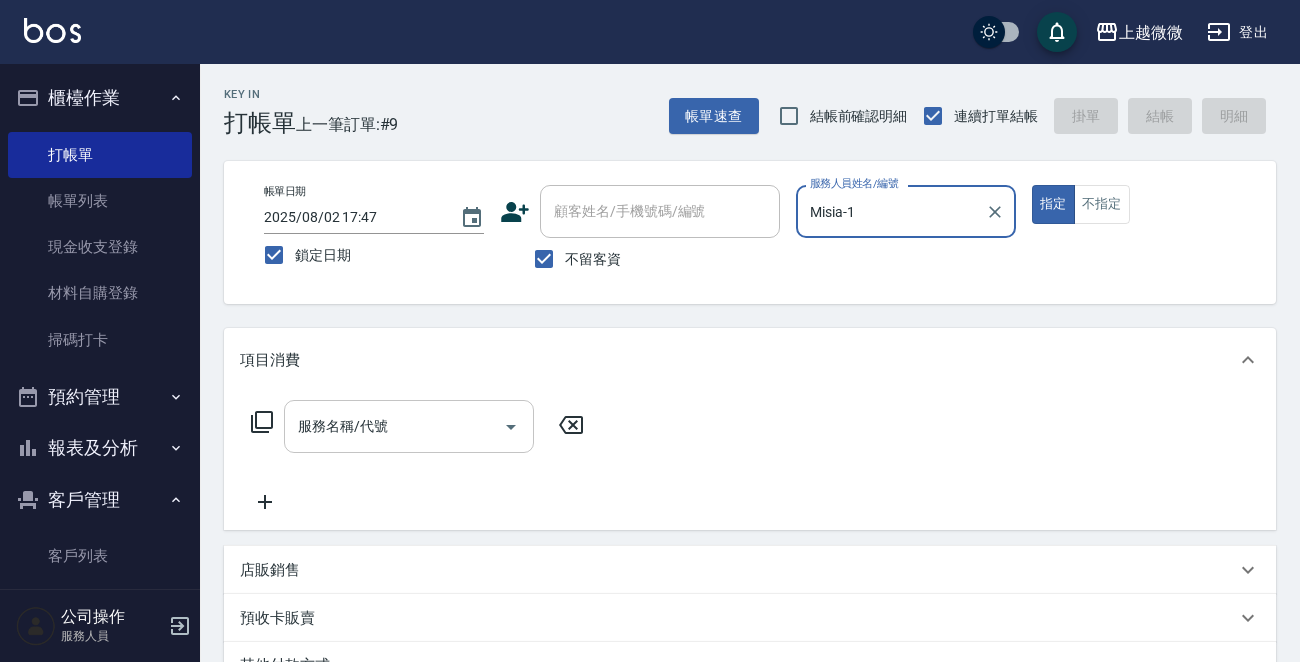 type on "Misia-1" 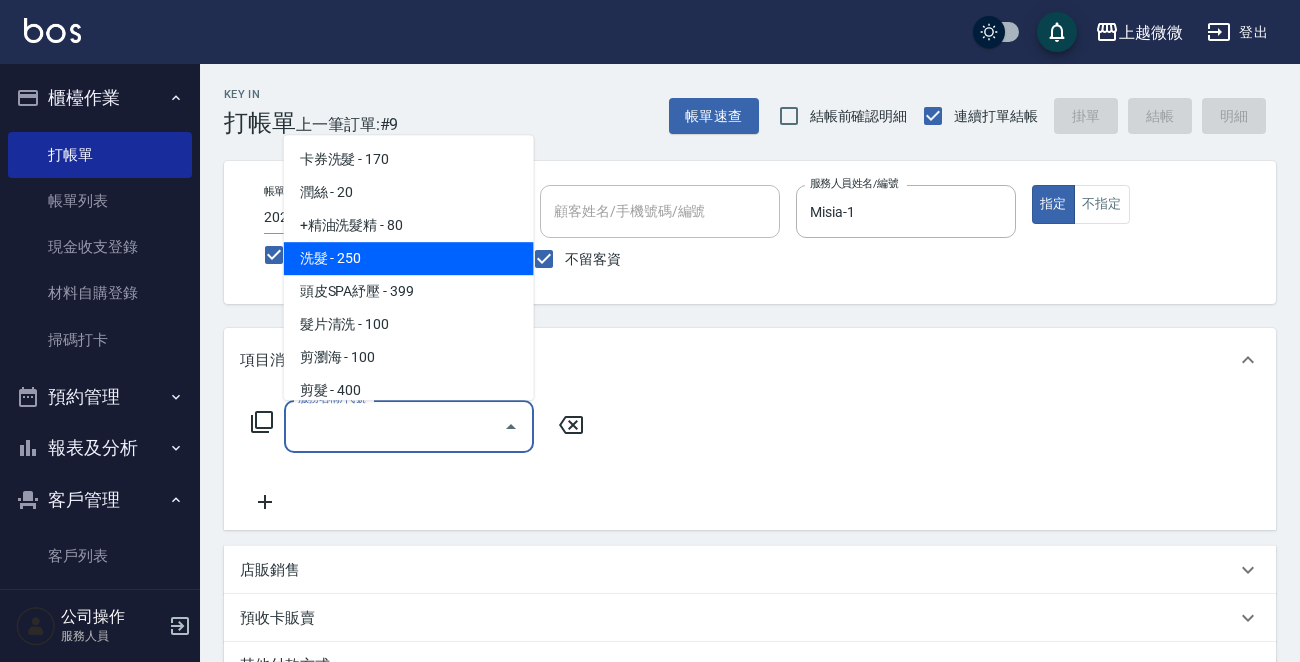 click on "洗髮 - 250" at bounding box center [409, 258] 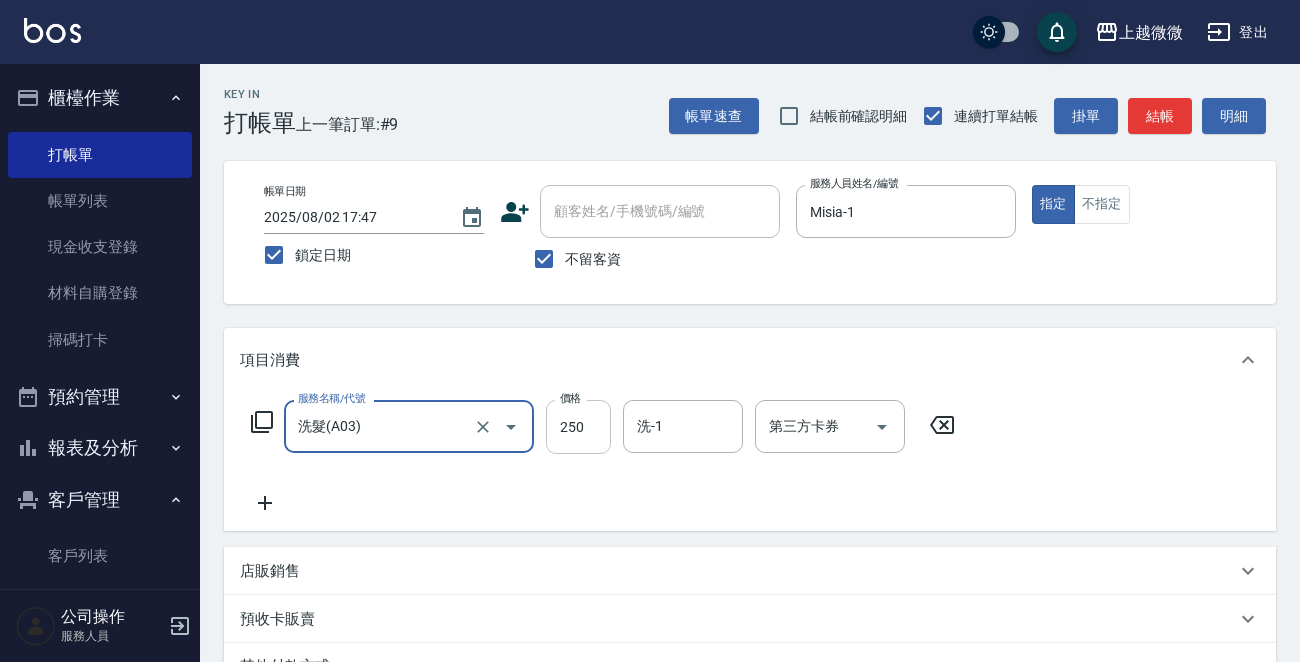 click on "250" at bounding box center [578, 427] 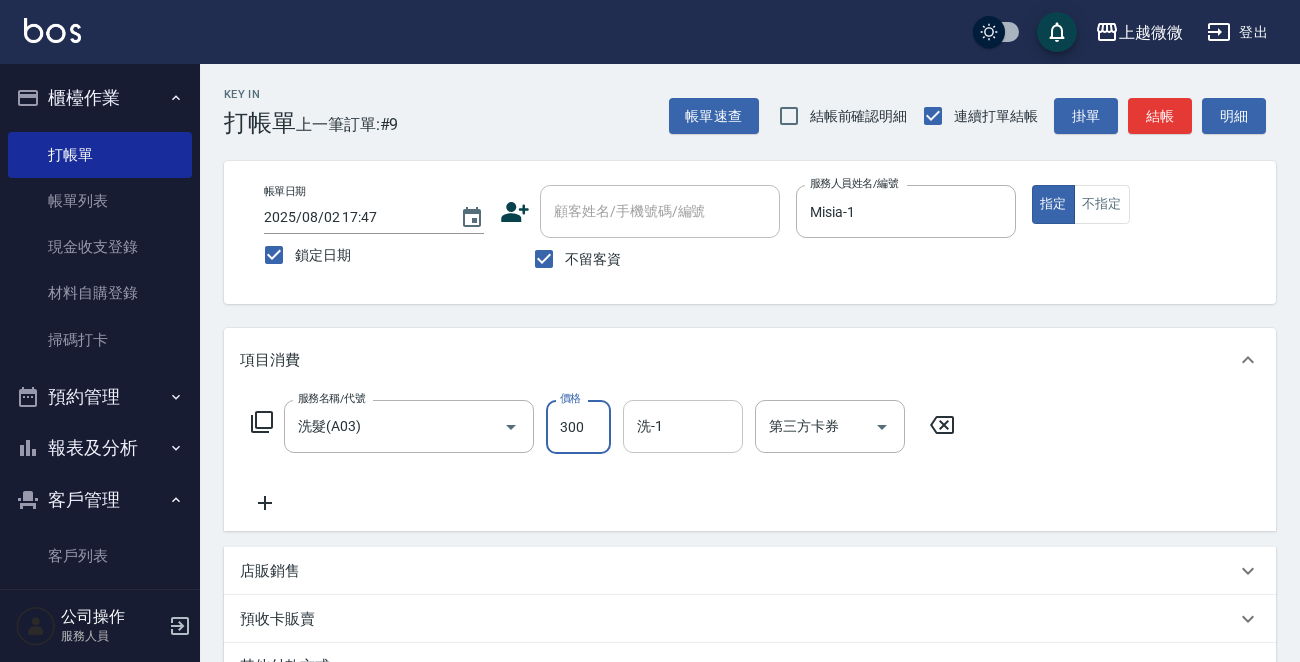 type on "300" 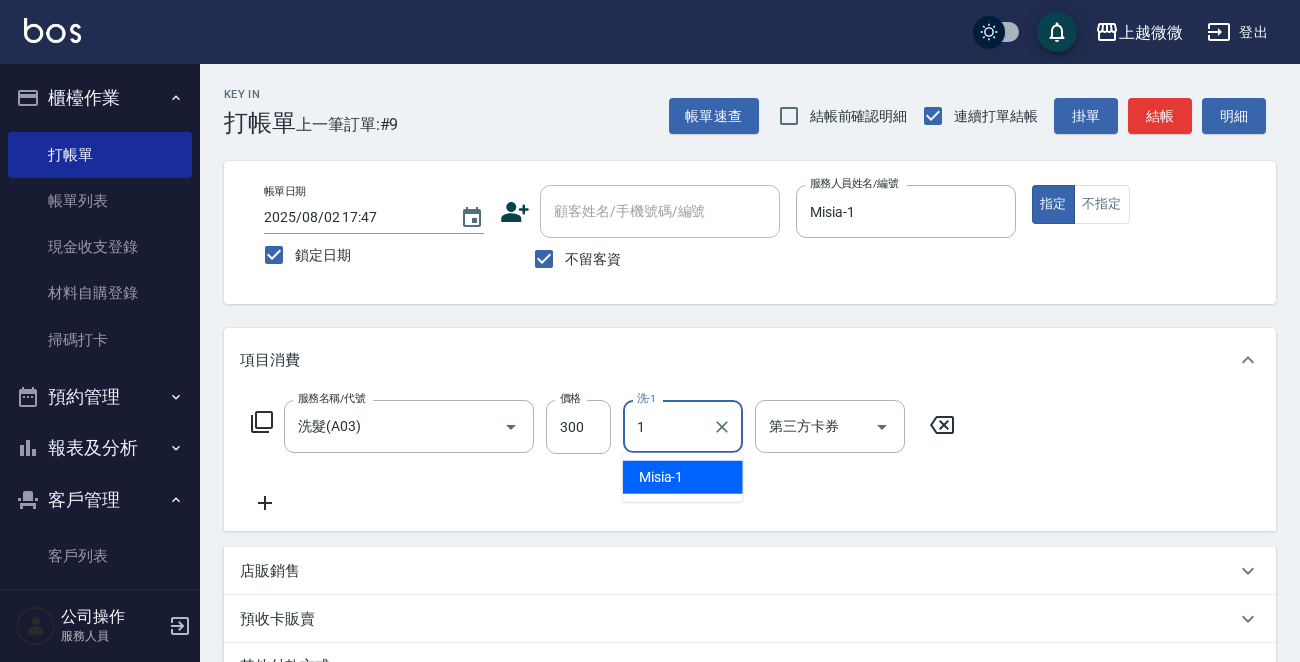 click on "Misia -1" at bounding box center (661, 477) 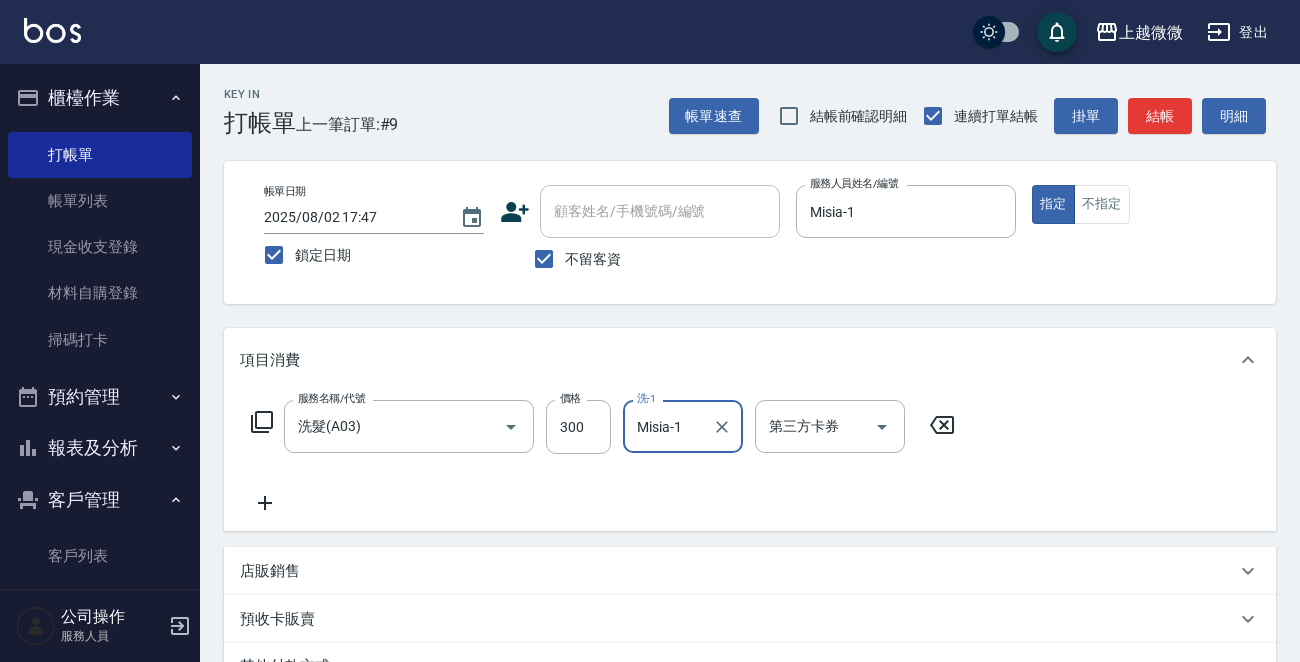 type on "Misia-1" 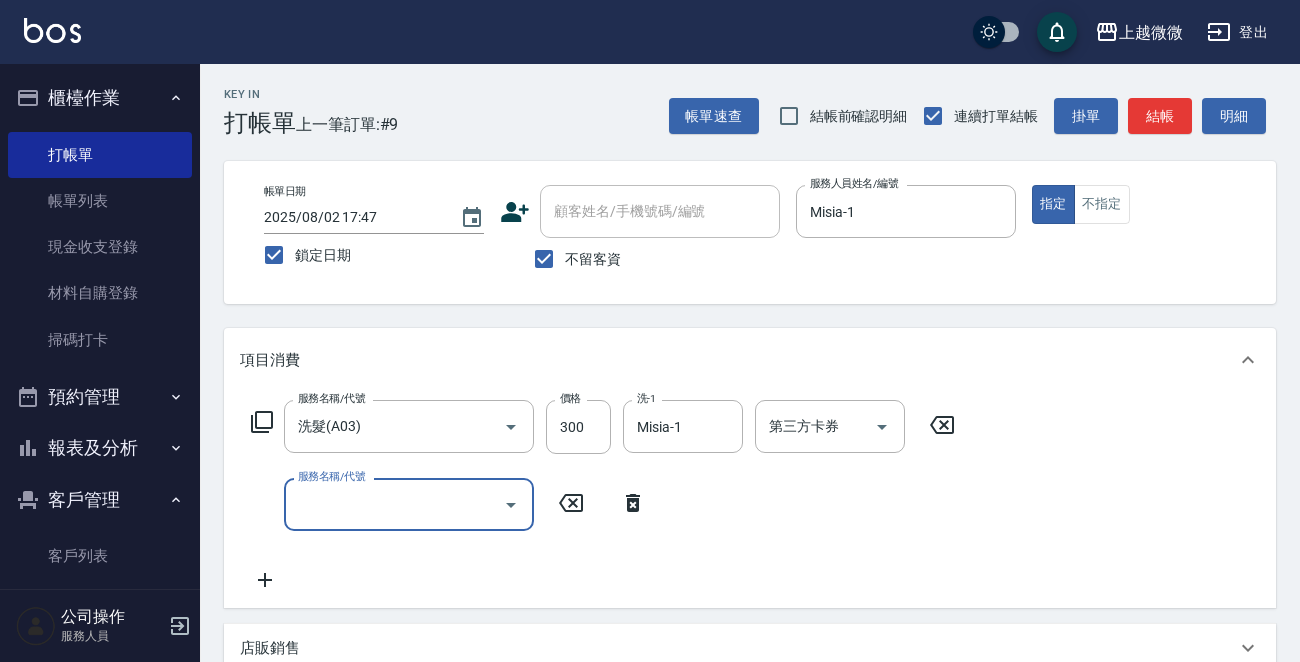 click on "服務名稱/代號" at bounding box center (394, 504) 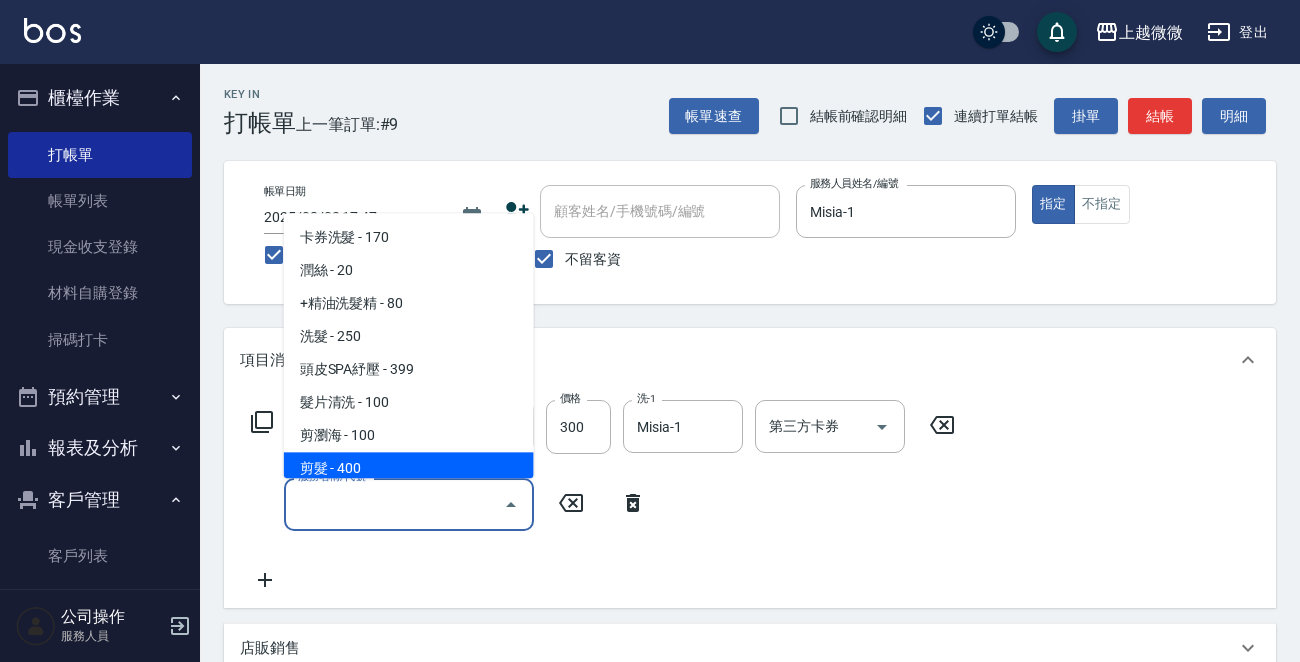 click on "剪髮 - 400" at bounding box center (409, 469) 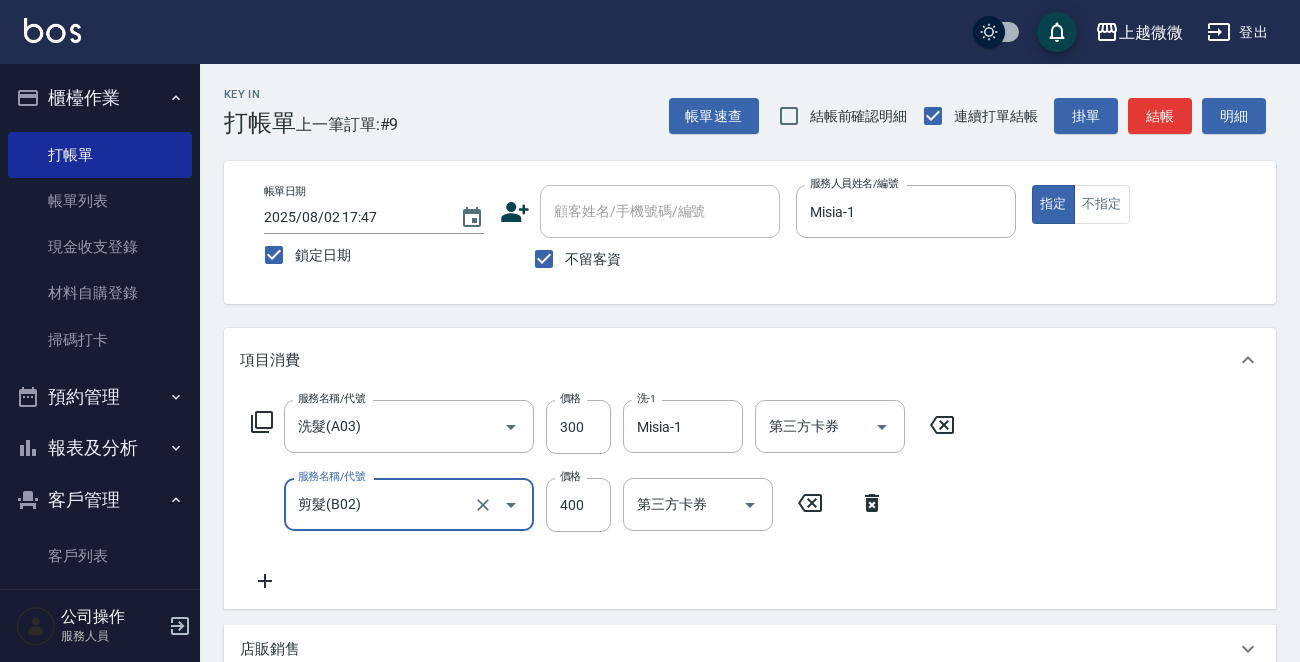 click 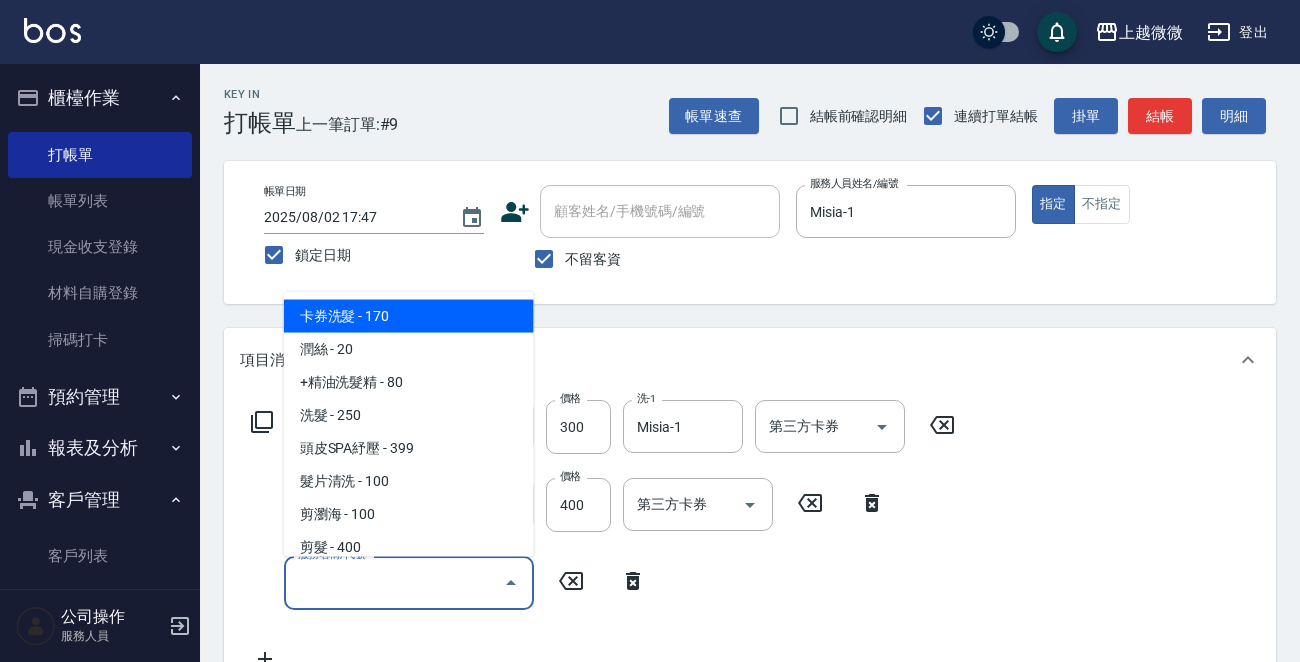 click on "服務名稱/代號" at bounding box center [394, 582] 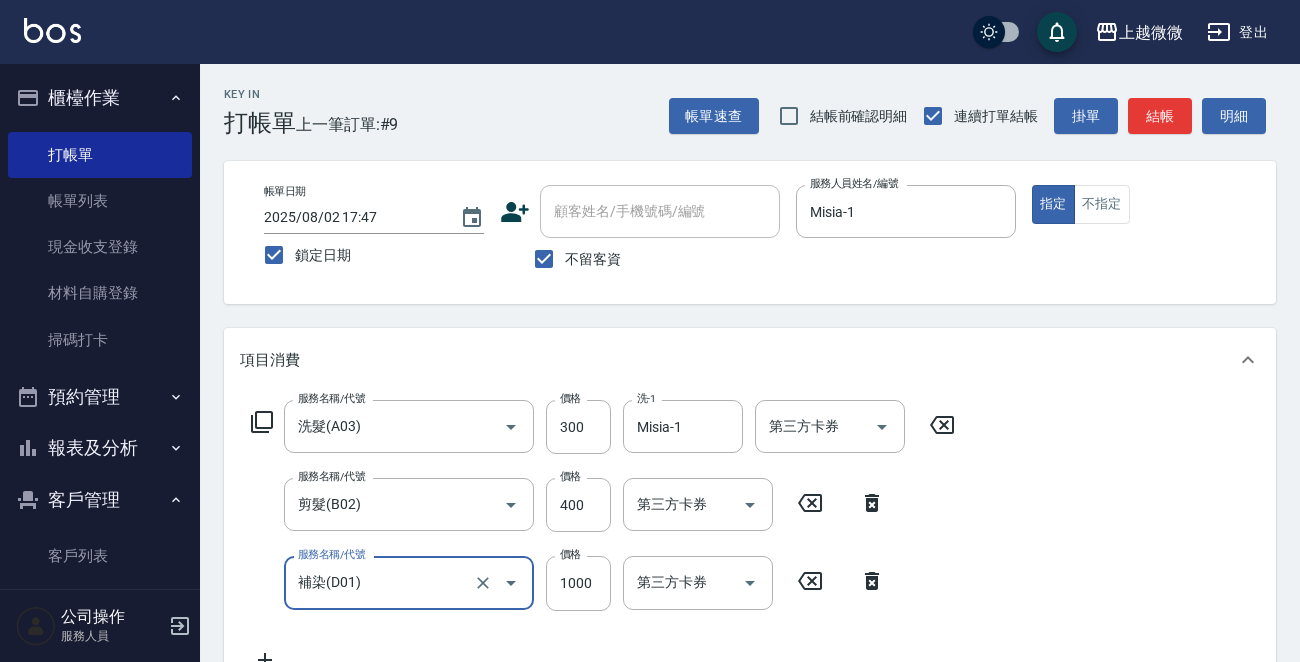 type on "補染(D01)" 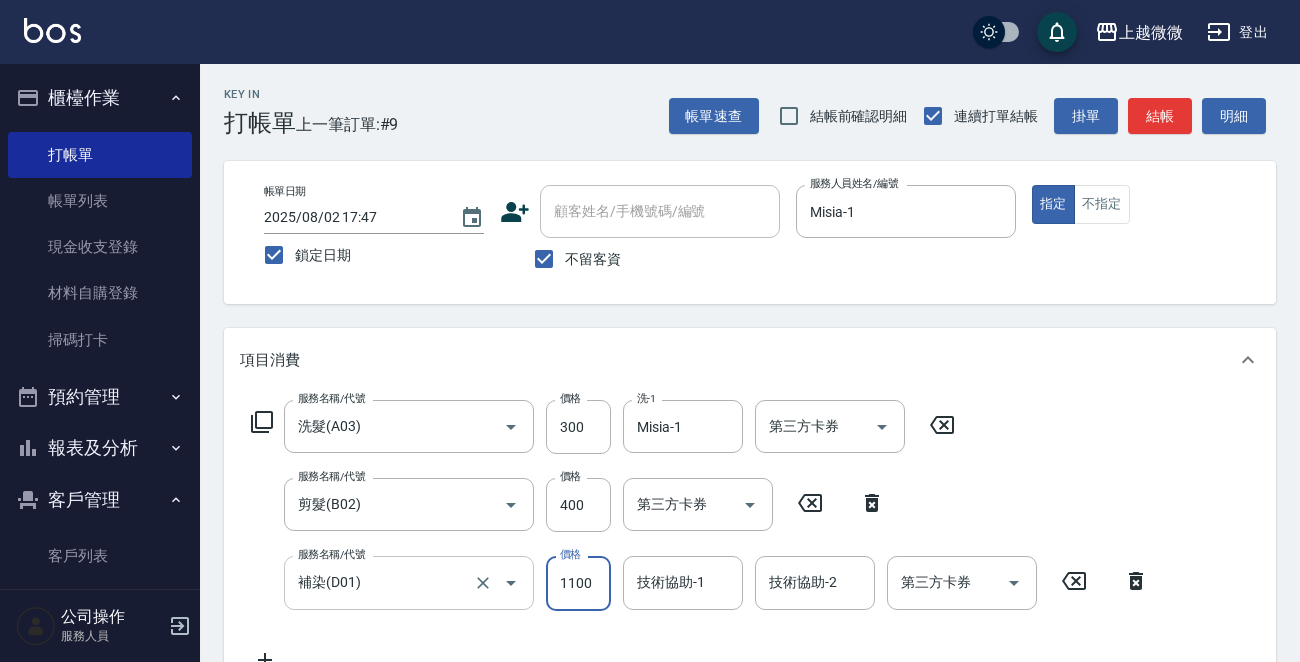 type on "1100" 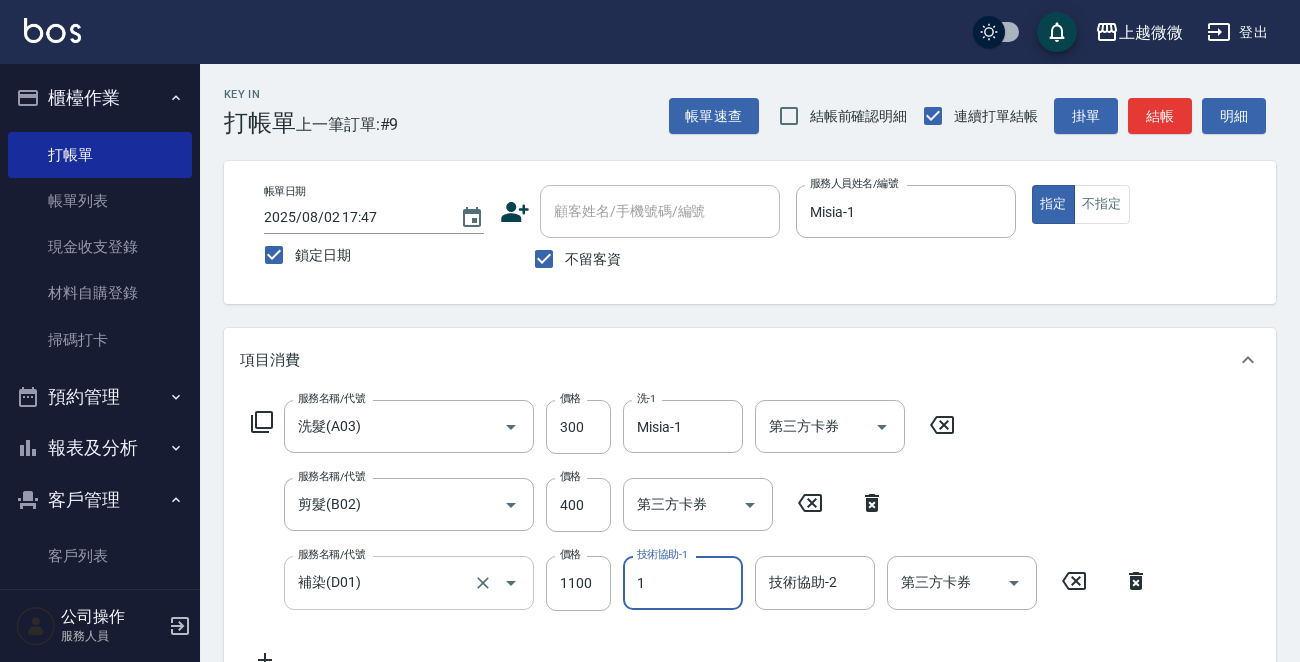 type on "Misia-1" 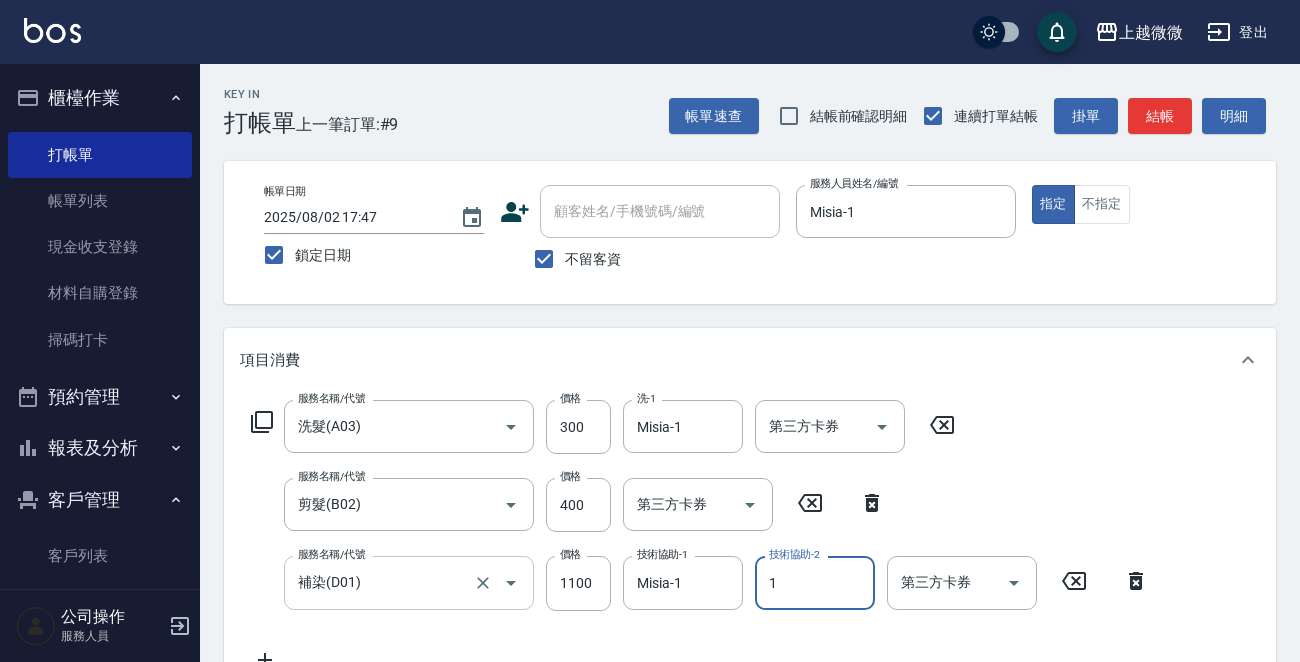 type on "Misia-1" 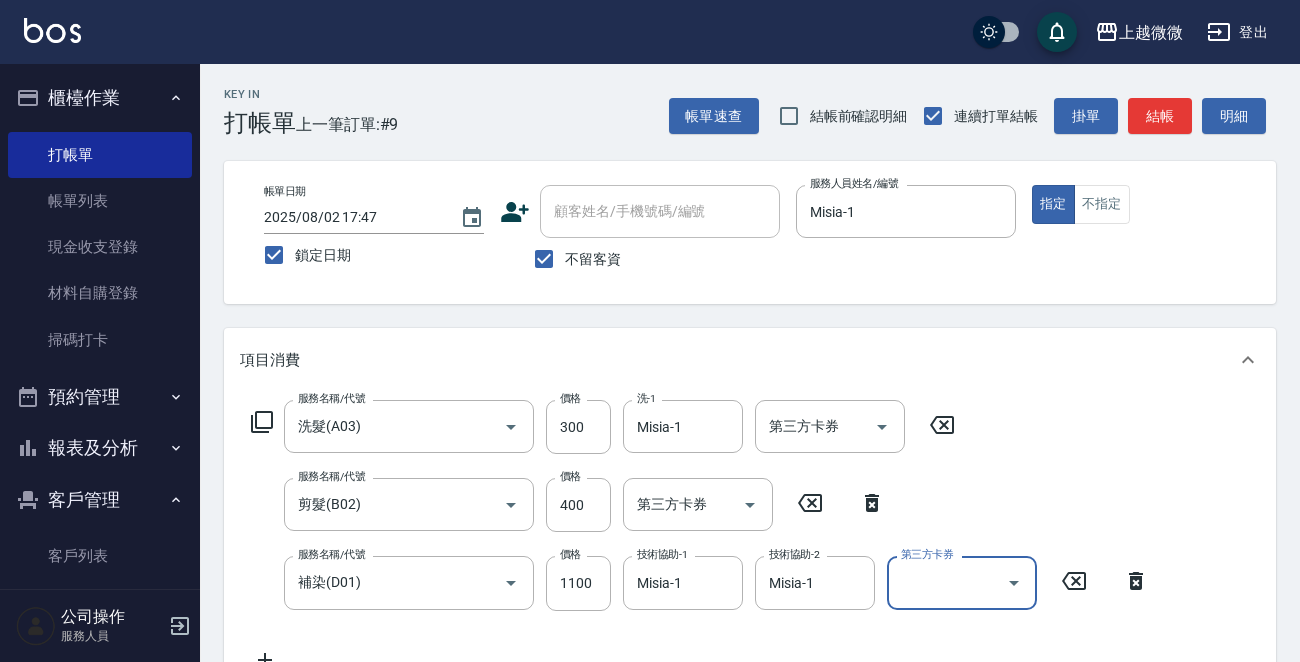 scroll, scrollTop: 200, scrollLeft: 0, axis: vertical 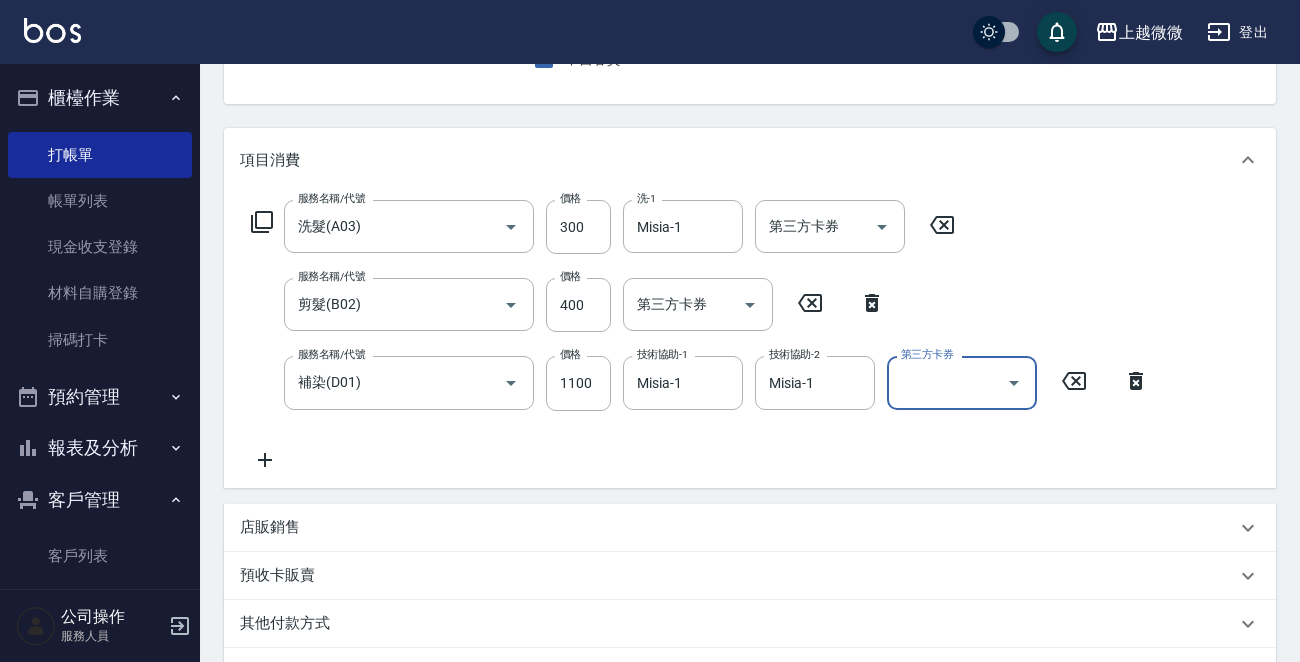 click 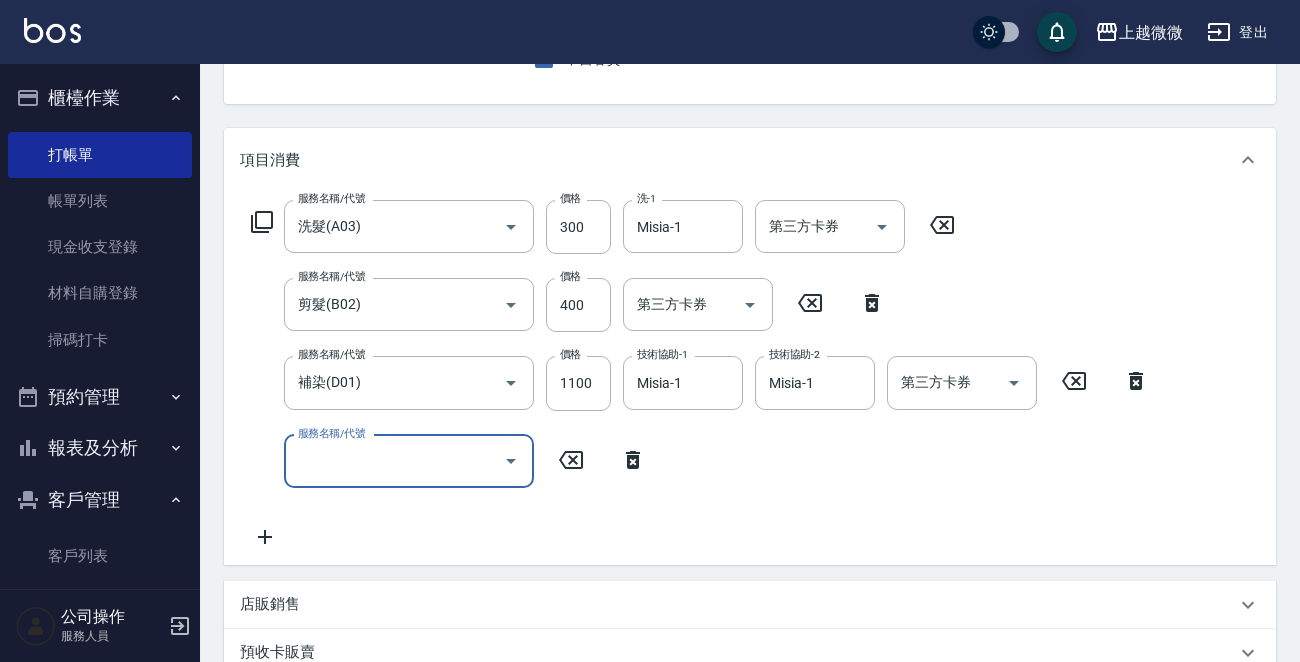 click on "服務名稱/代號 服務名稱/代號" at bounding box center [409, 461] 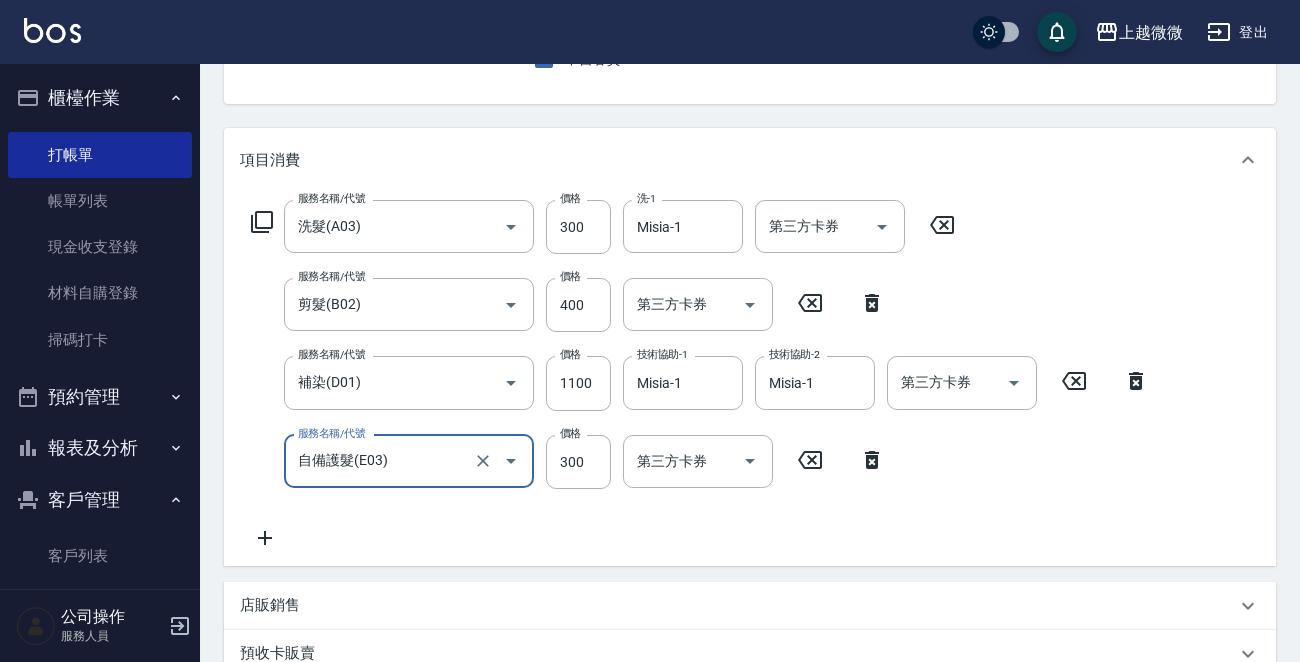 type on "自備護髮(E03)" 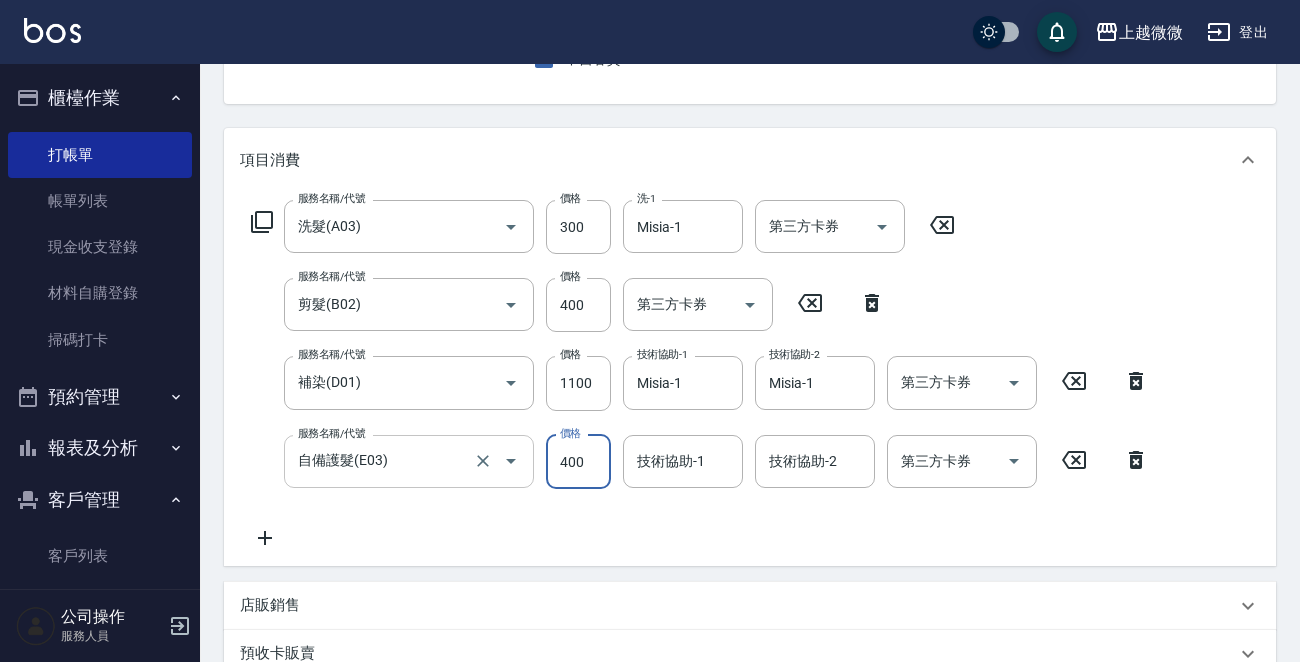 type on "400" 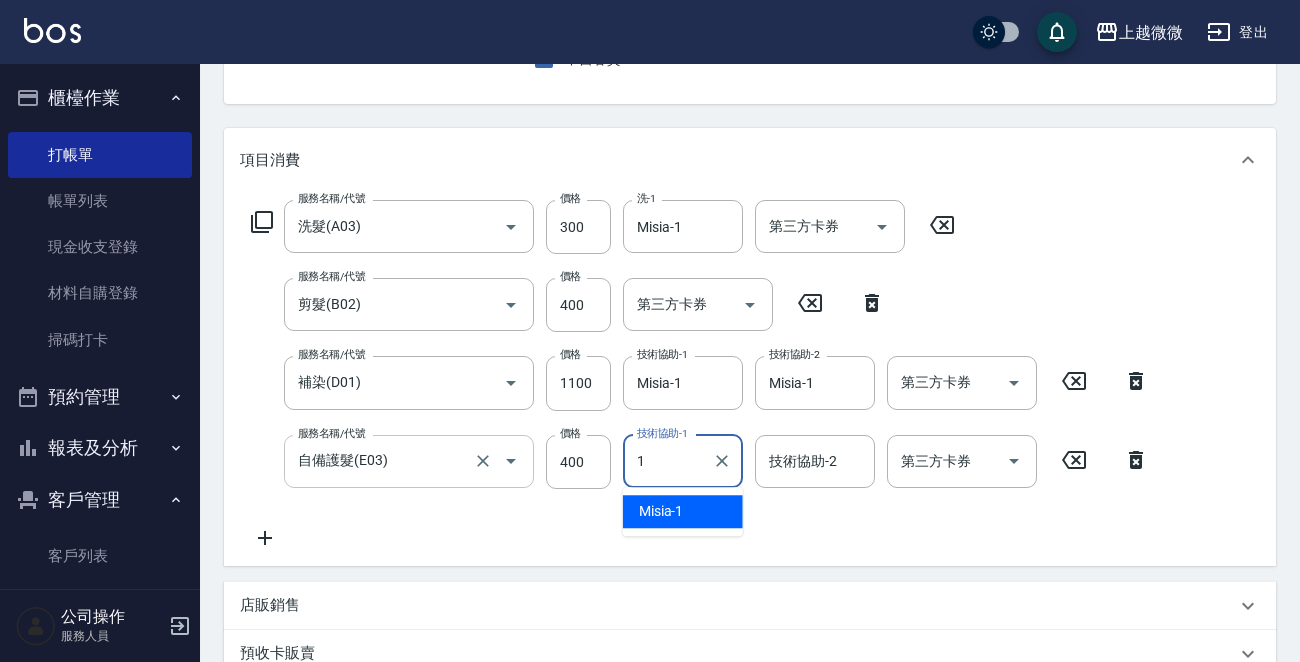 type on "Misia-1" 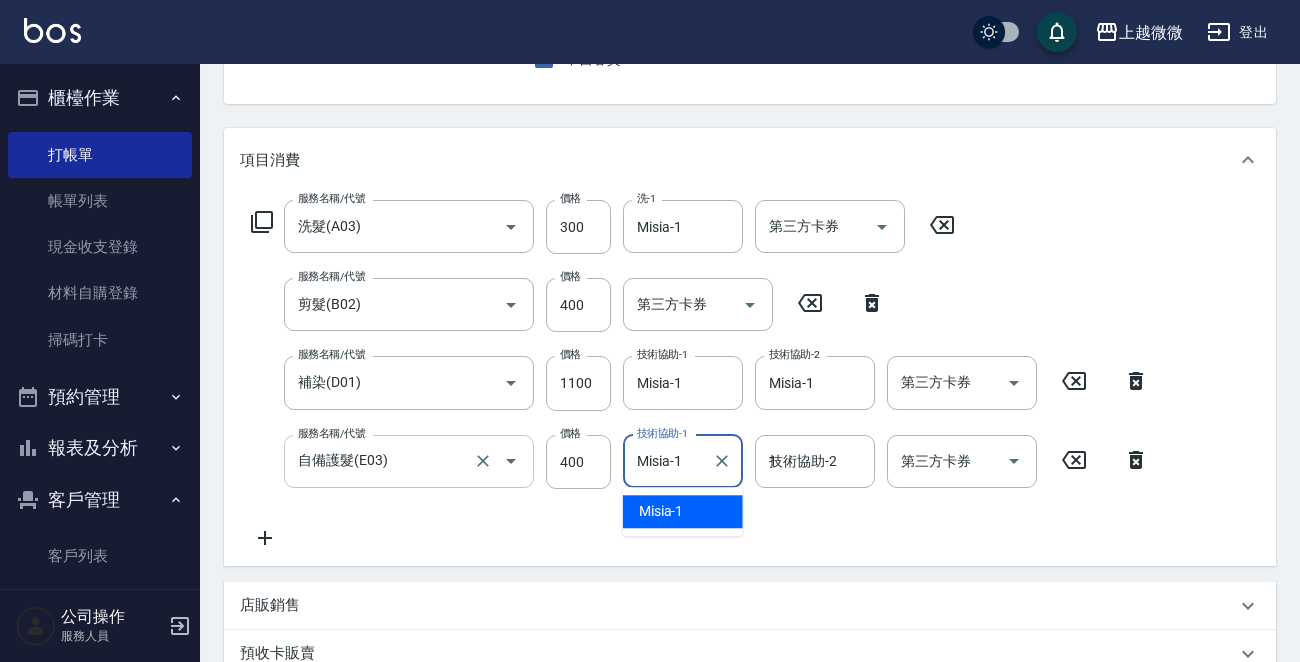 type on "Misia-1" 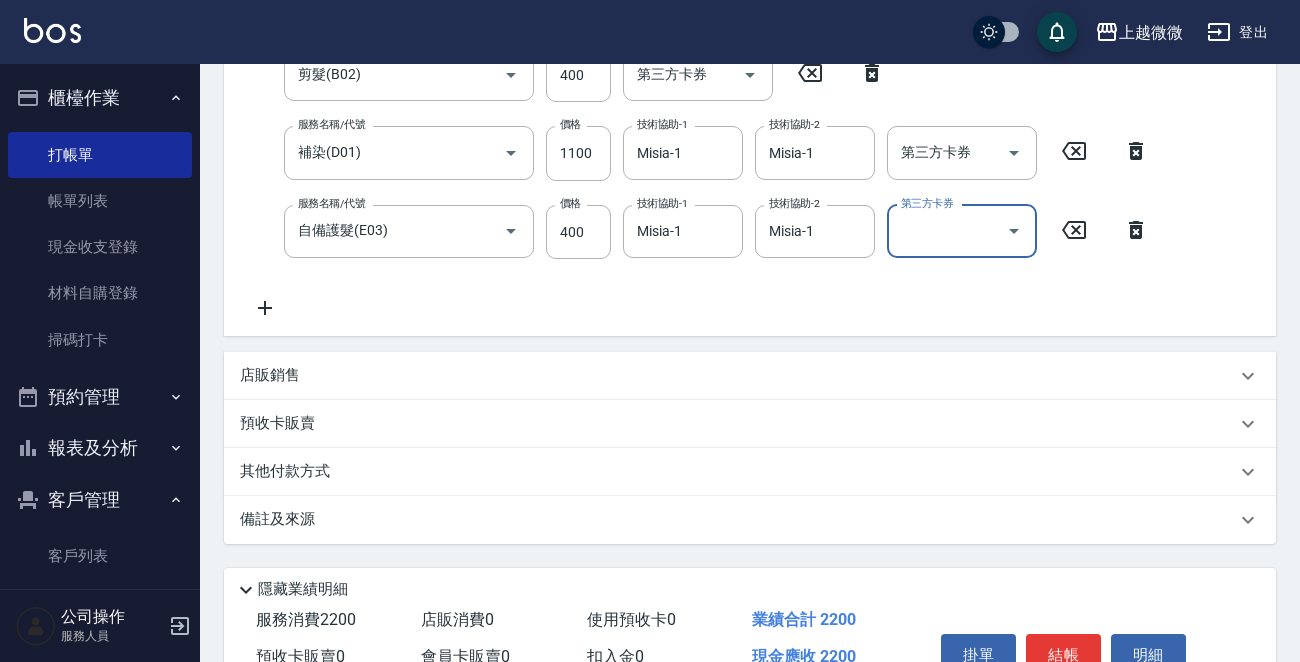scroll, scrollTop: 500, scrollLeft: 0, axis: vertical 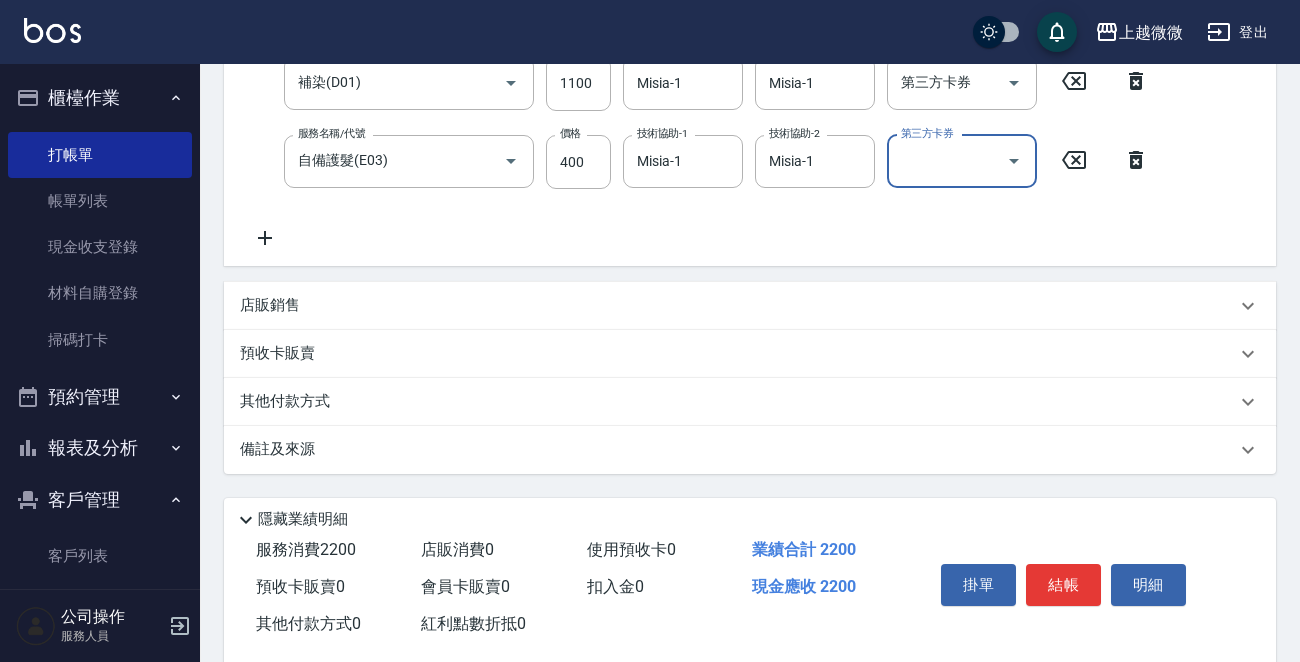 drag, startPoint x: 299, startPoint y: 446, endPoint x: 320, endPoint y: 468, distance: 30.413813 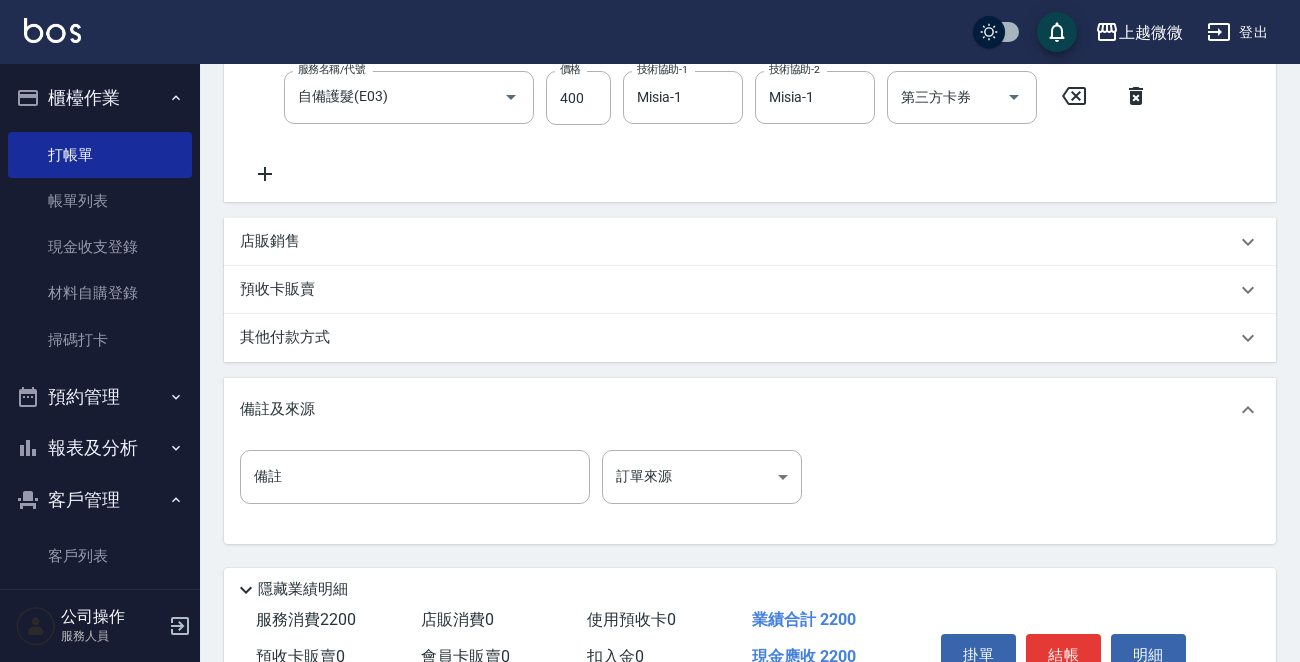 scroll, scrollTop: 600, scrollLeft: 0, axis: vertical 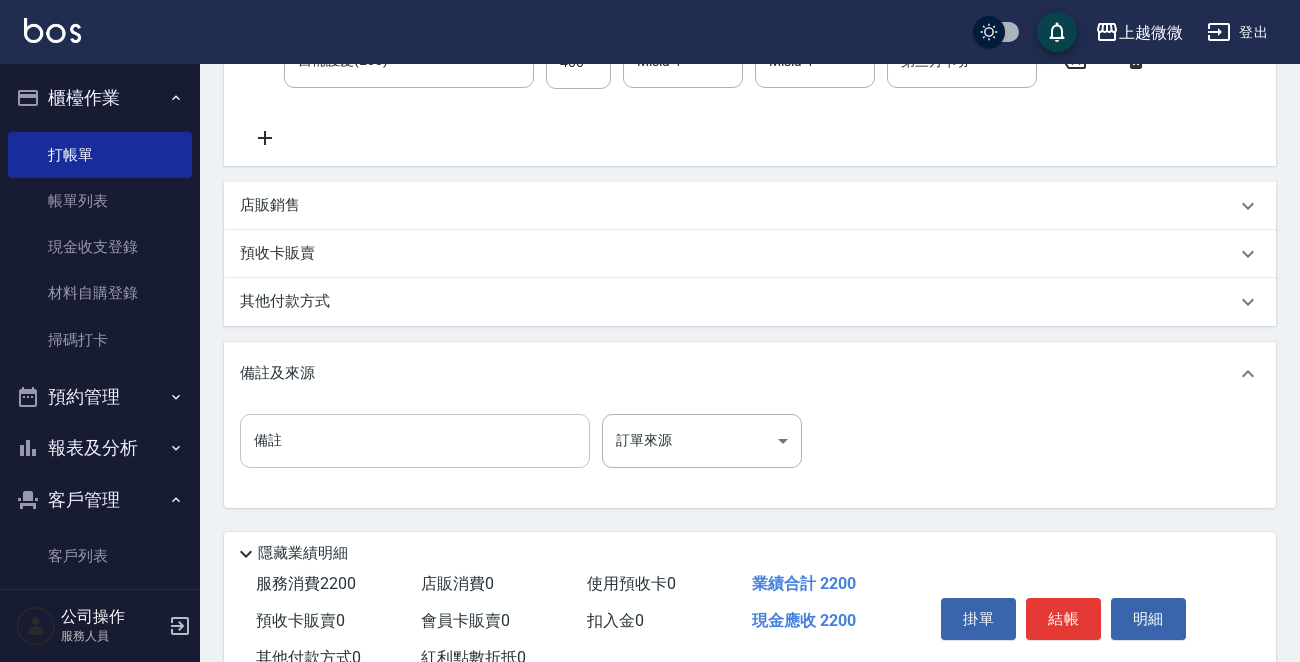 click on "備註" at bounding box center (415, 441) 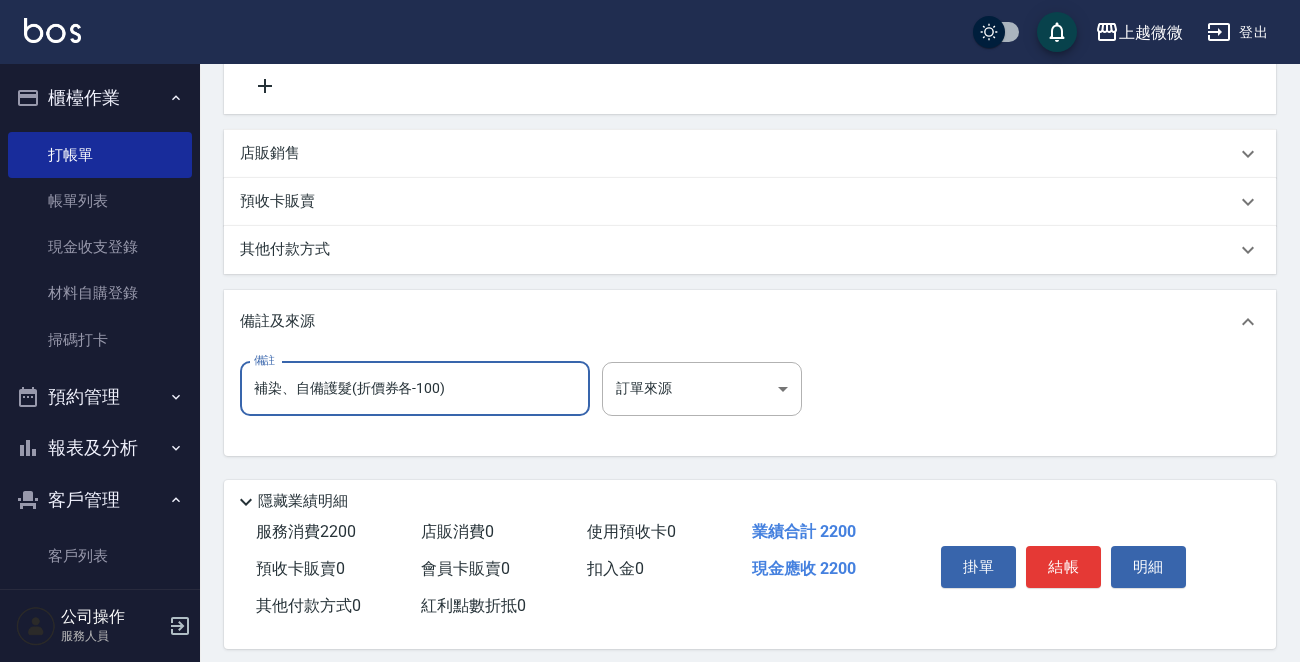 scroll, scrollTop: 667, scrollLeft: 0, axis: vertical 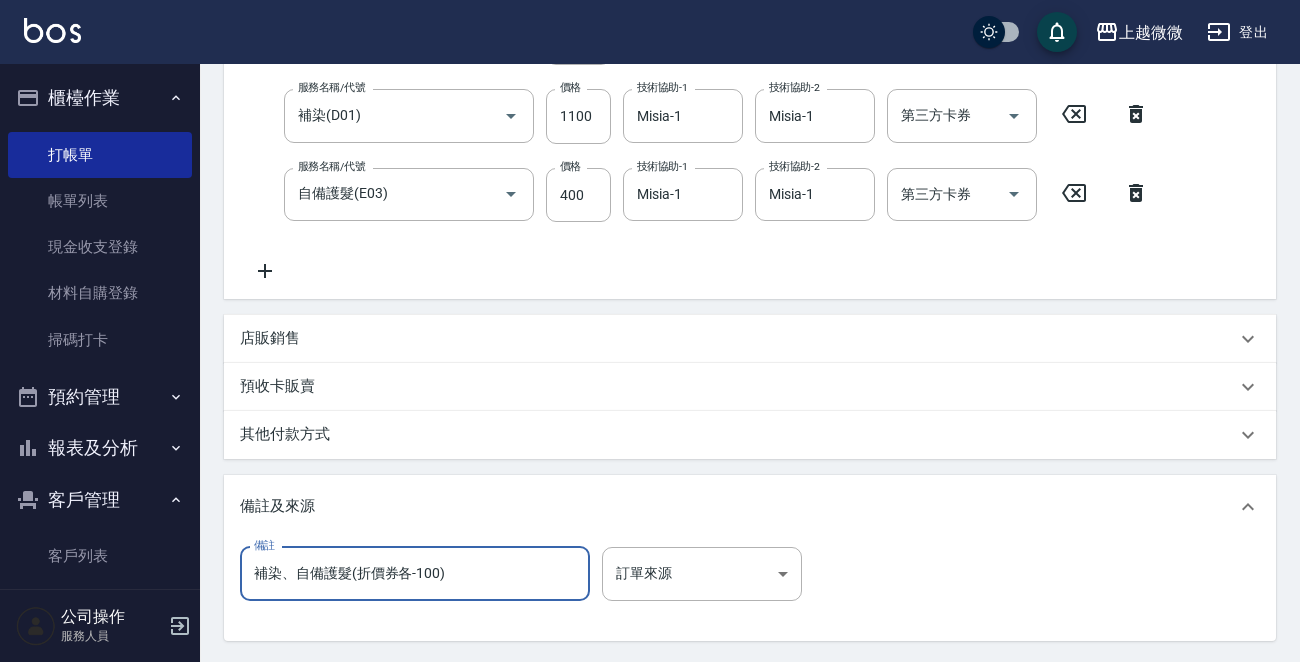 type on "補染、自備護髮(折價券各-100)" 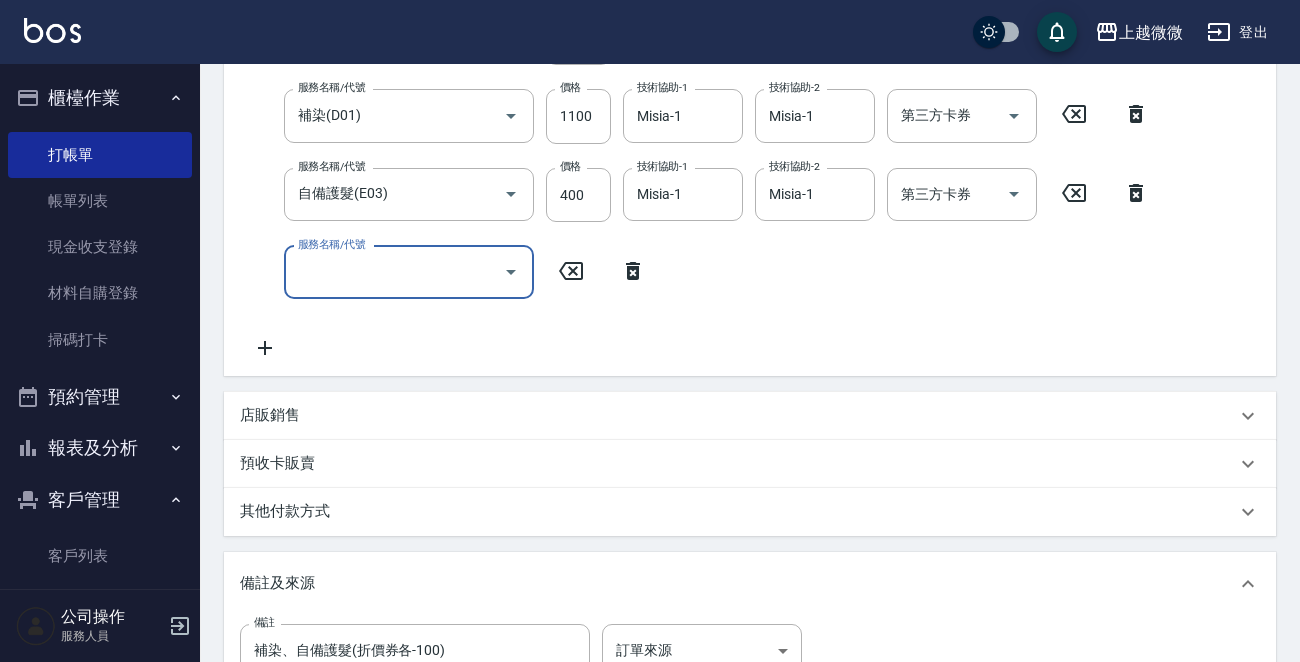 scroll, scrollTop: 95, scrollLeft: 0, axis: vertical 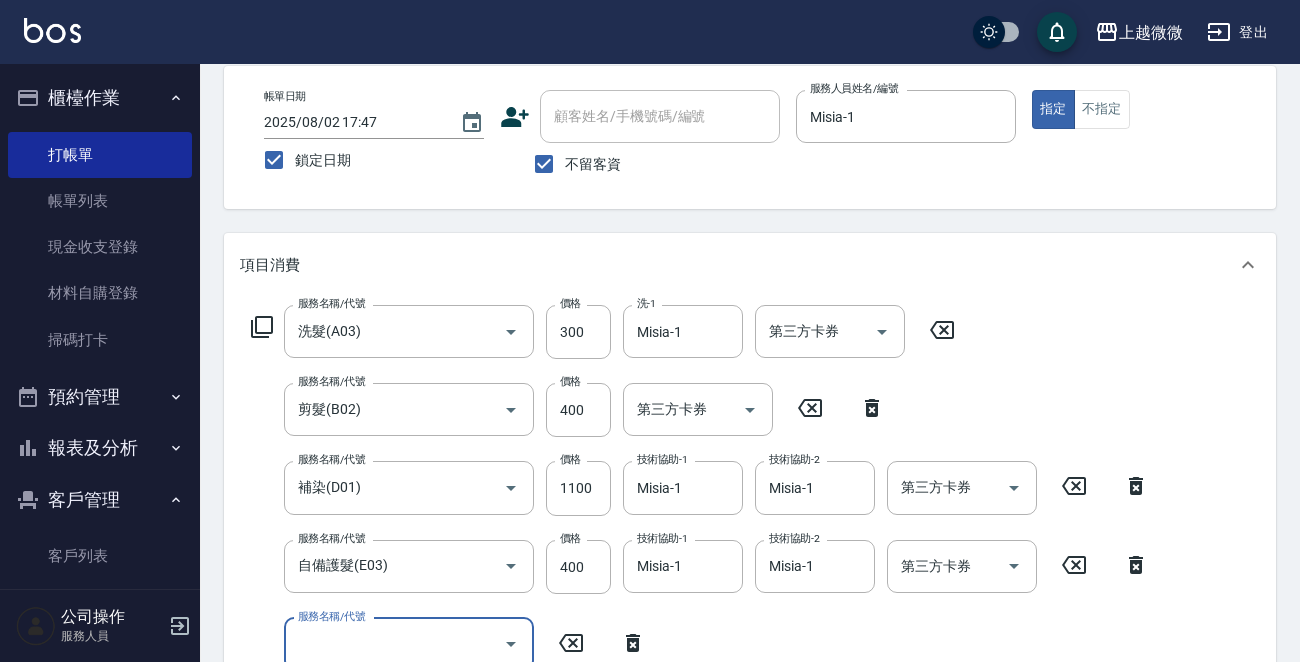 click on "項目消費" at bounding box center [750, 265] 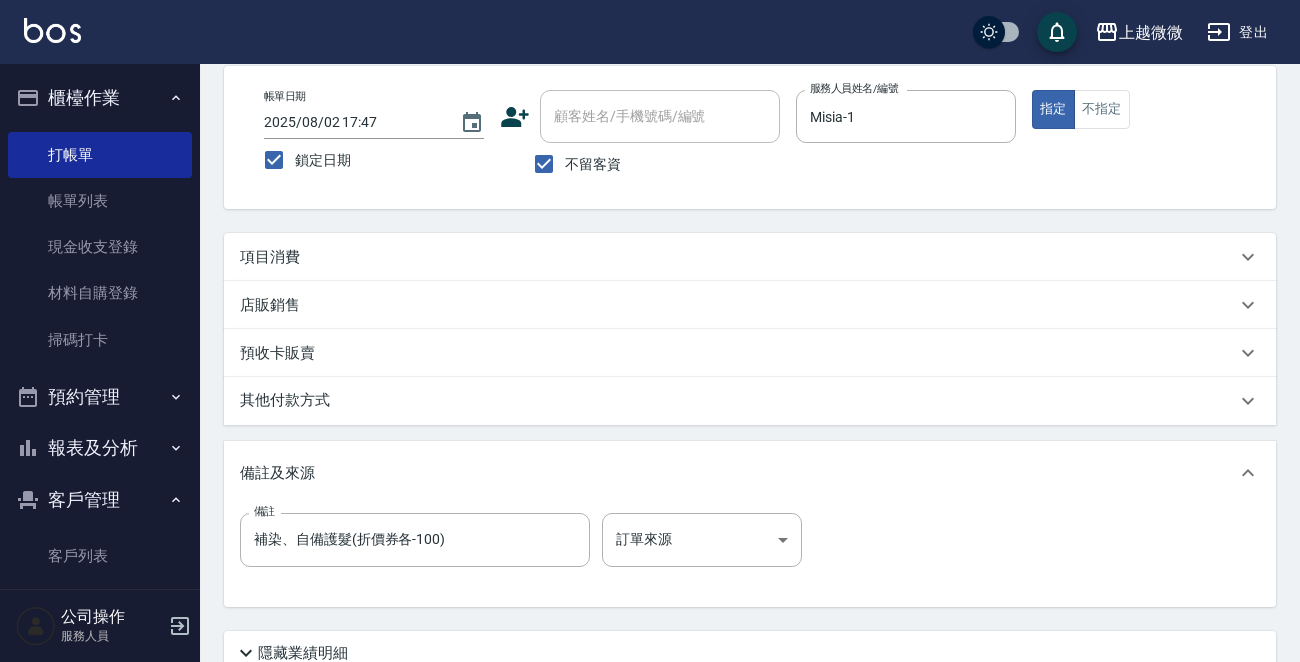 click on "項目消費" at bounding box center [738, 257] 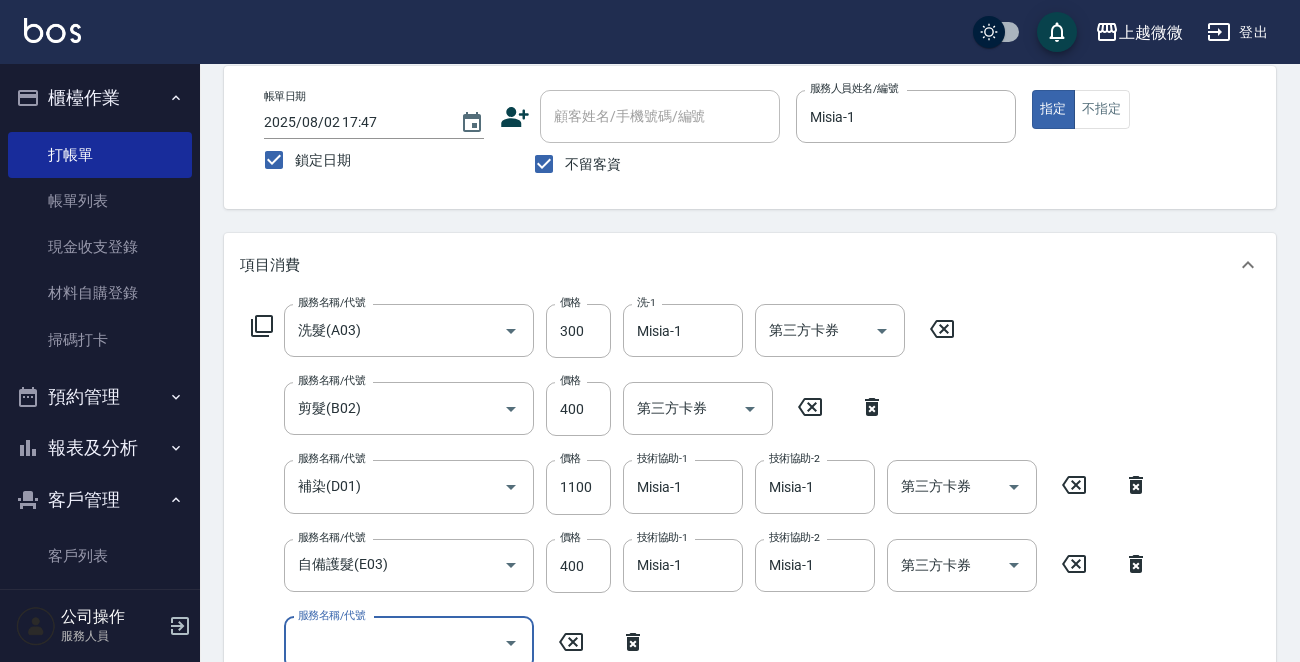 scroll, scrollTop: 0, scrollLeft: 0, axis: both 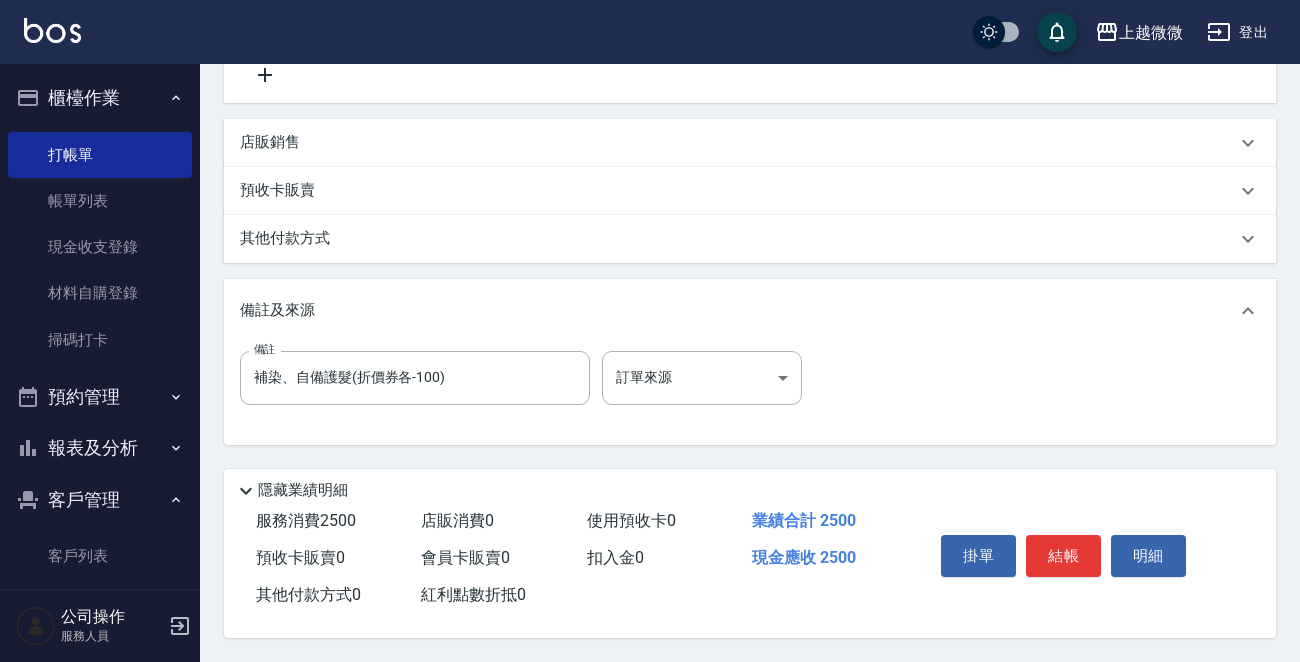 type on "頭皮隔離(G02)" 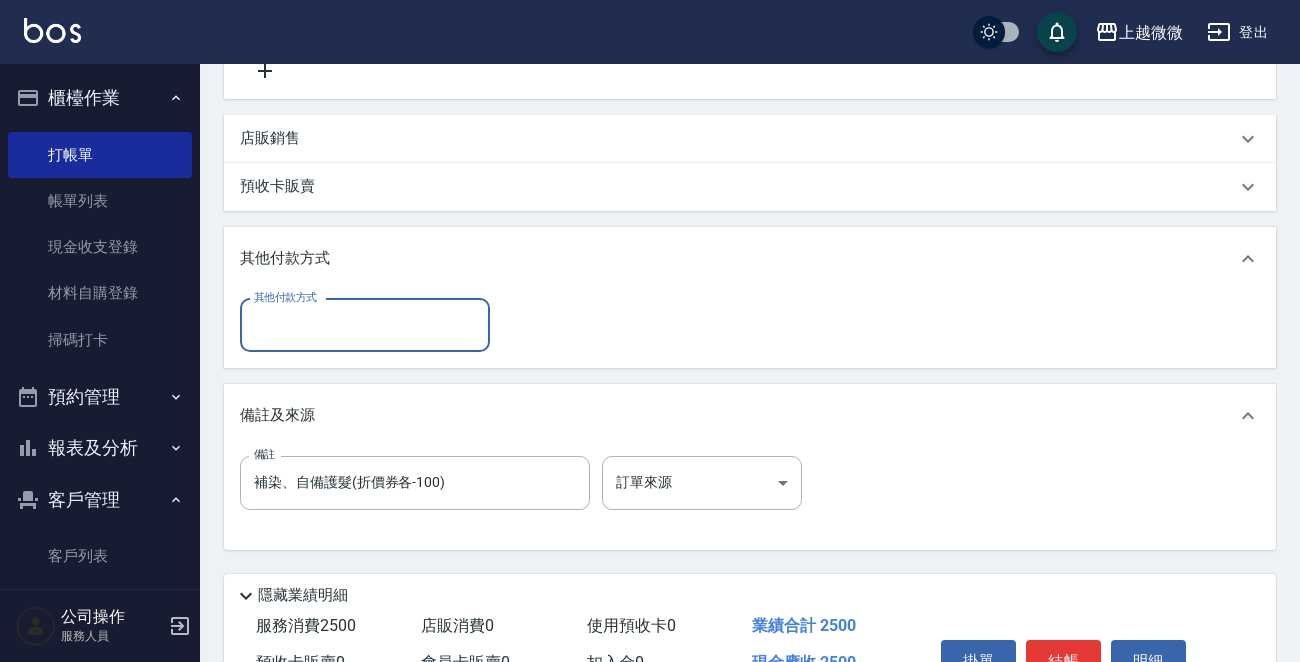 scroll, scrollTop: 0, scrollLeft: 0, axis: both 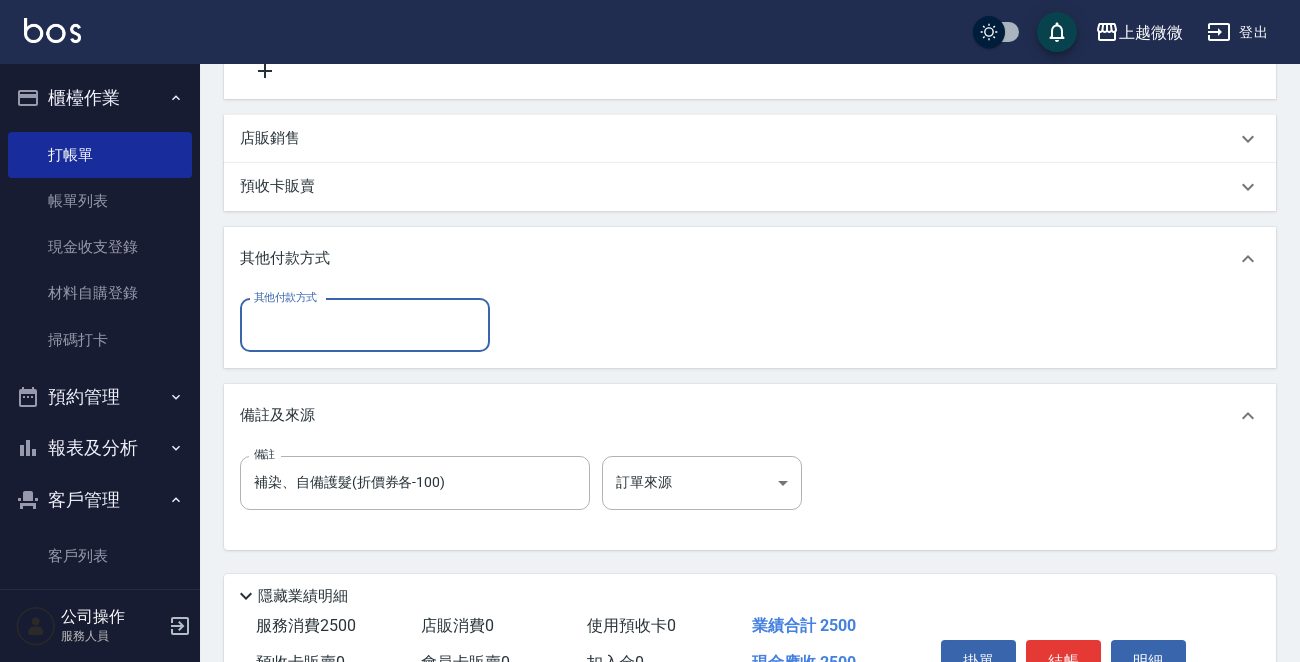 drag, startPoint x: 290, startPoint y: 353, endPoint x: 297, endPoint y: 329, distance: 25 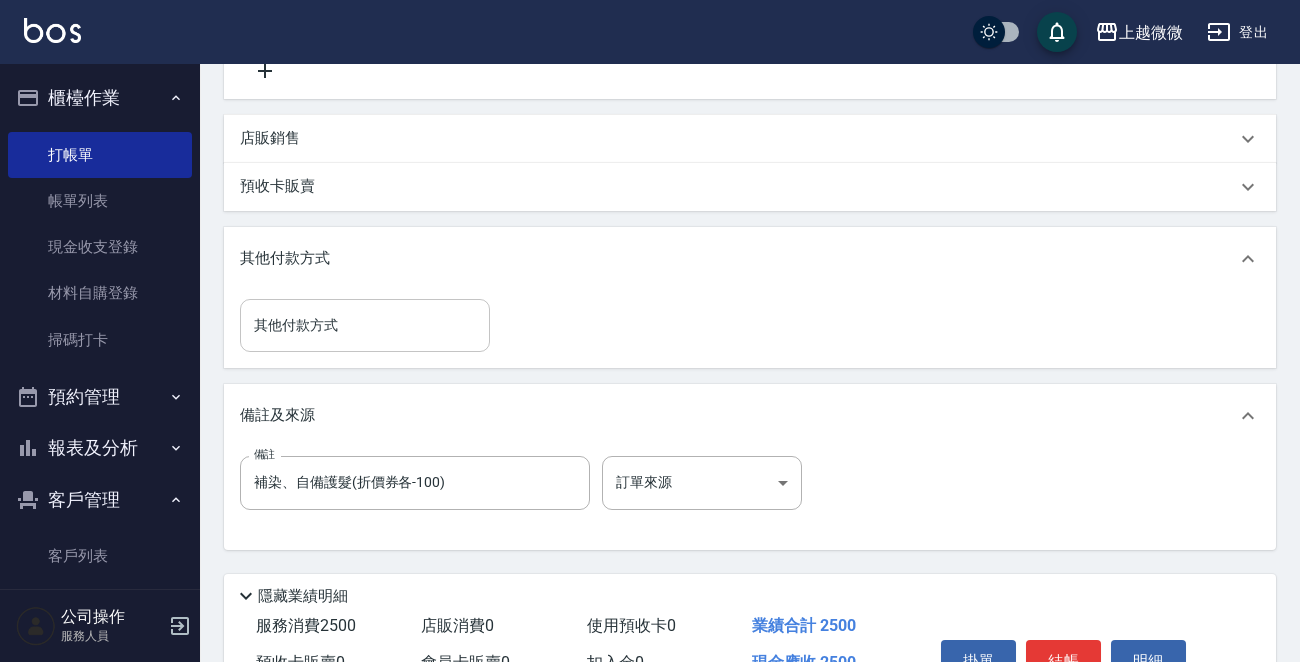 click on "其他付款方式" at bounding box center (365, 325) 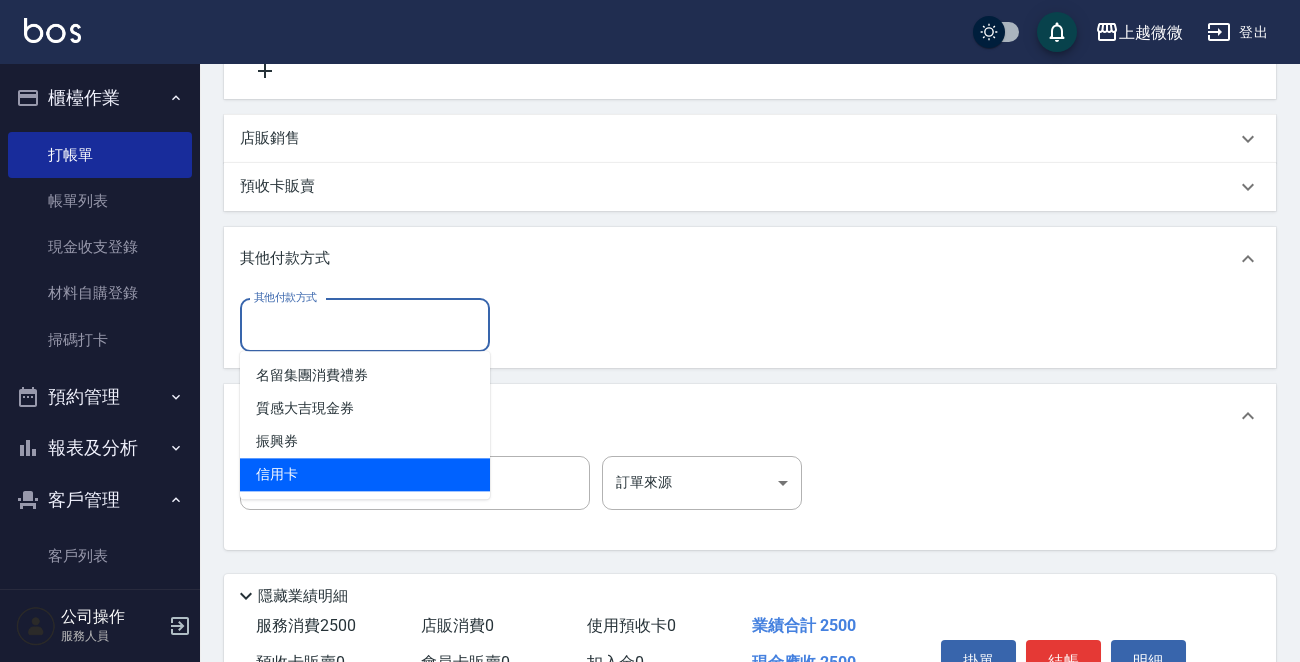 click on "信用卡" at bounding box center [365, 474] 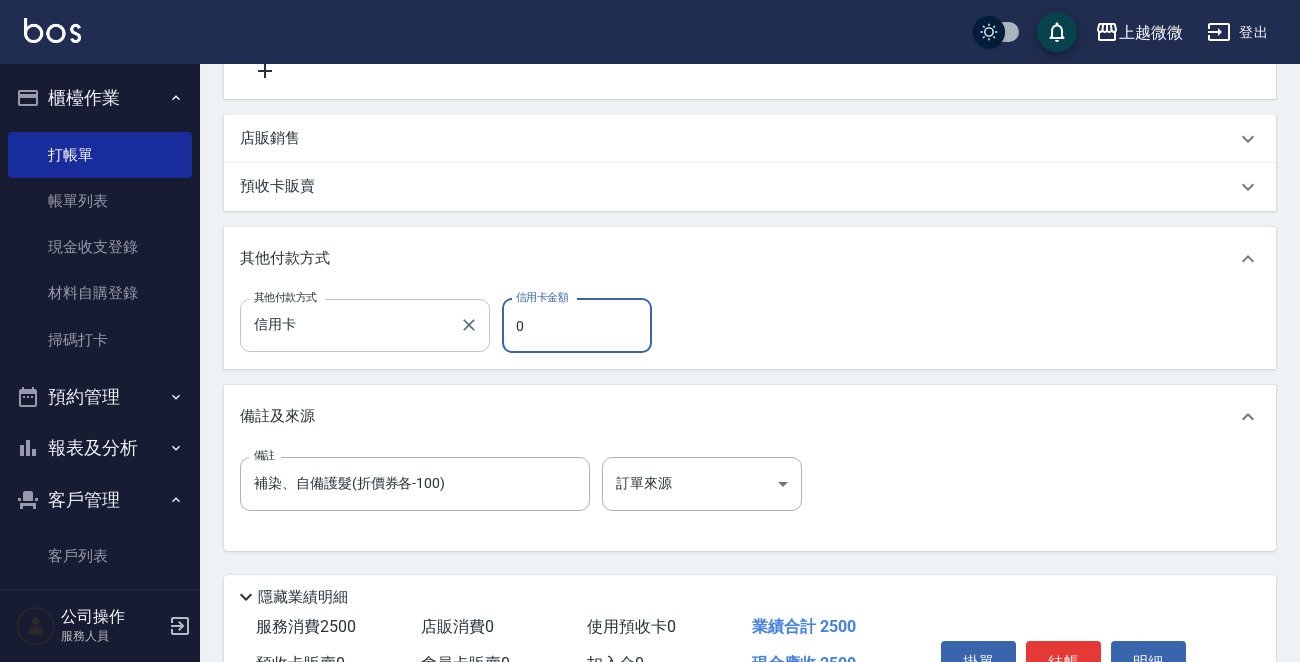drag, startPoint x: 589, startPoint y: 327, endPoint x: 388, endPoint y: 315, distance: 201.3579 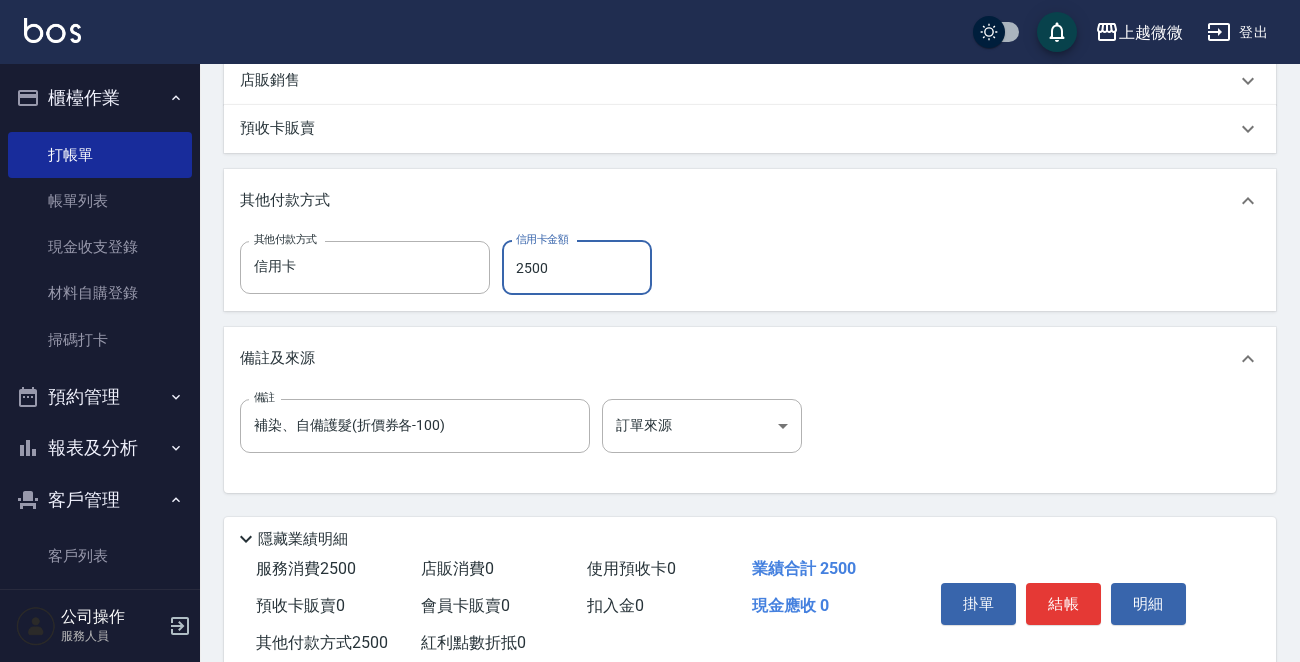 scroll, scrollTop: 855, scrollLeft: 0, axis: vertical 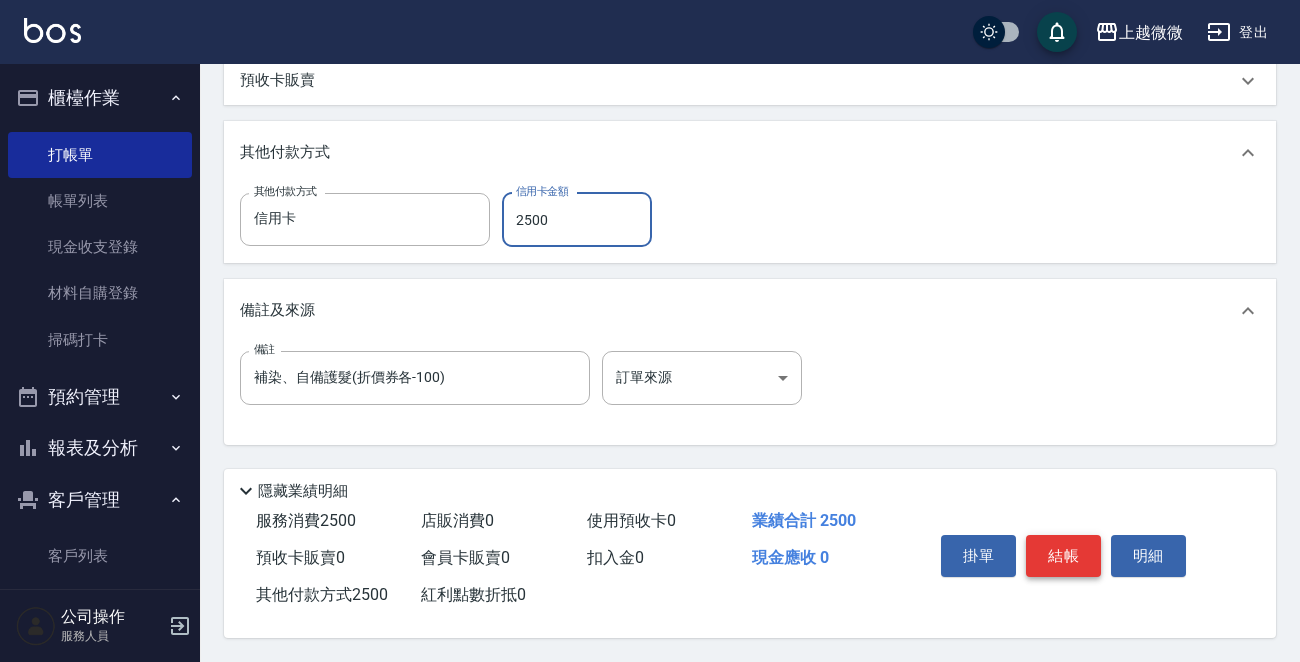 type on "2500" 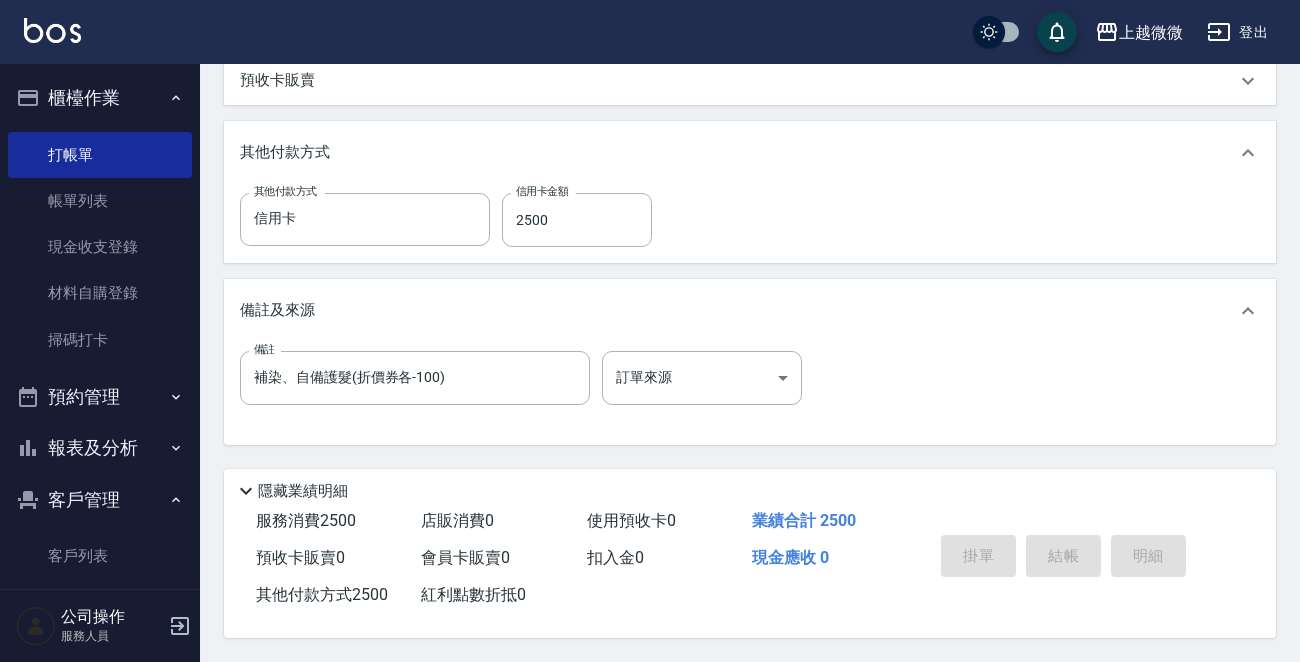 type 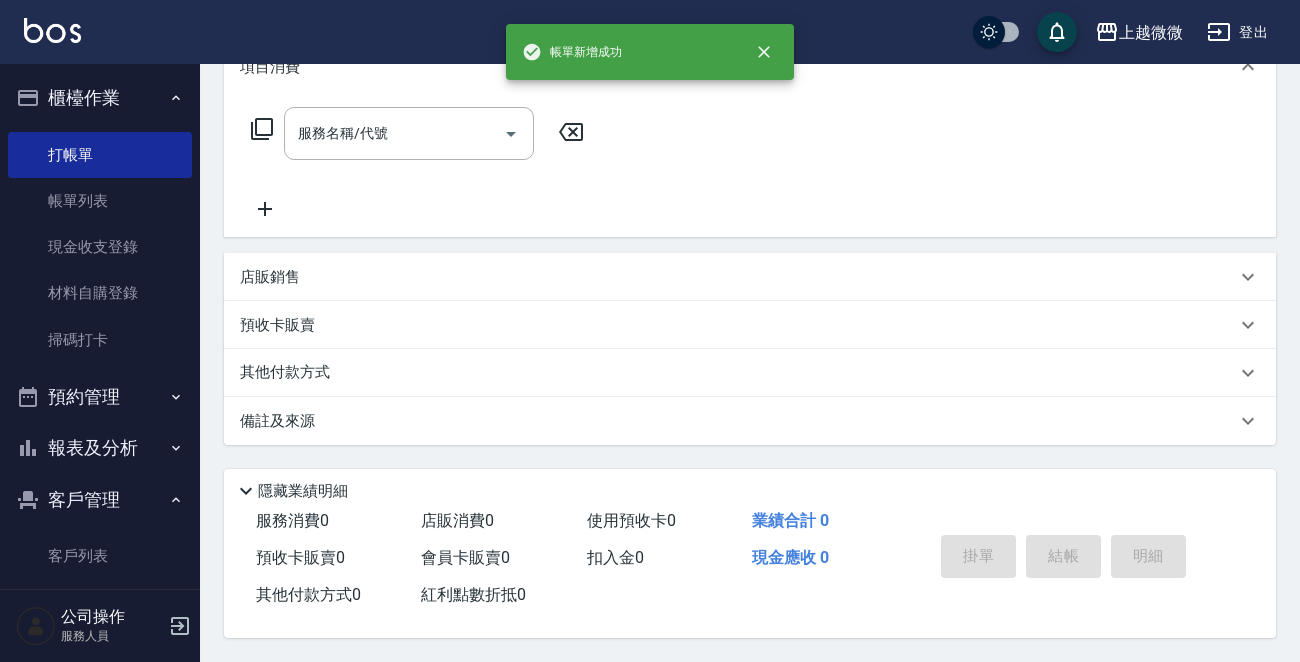 scroll, scrollTop: 0, scrollLeft: 0, axis: both 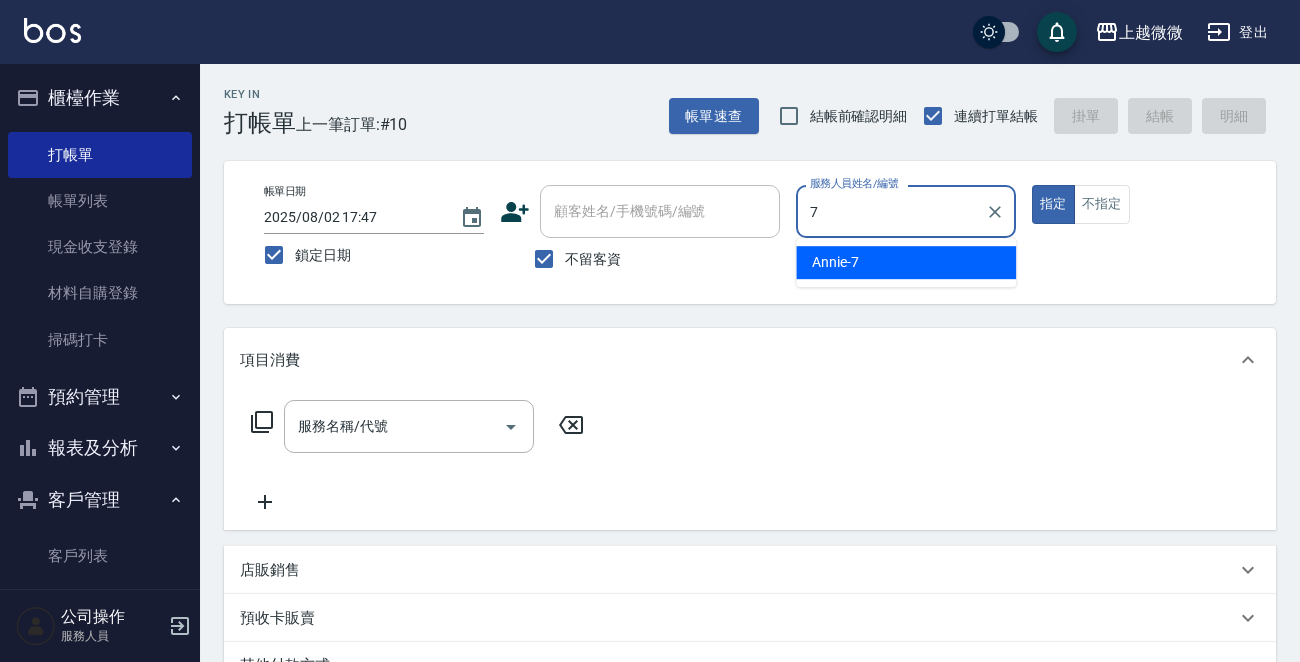 click on "7" at bounding box center [891, 211] 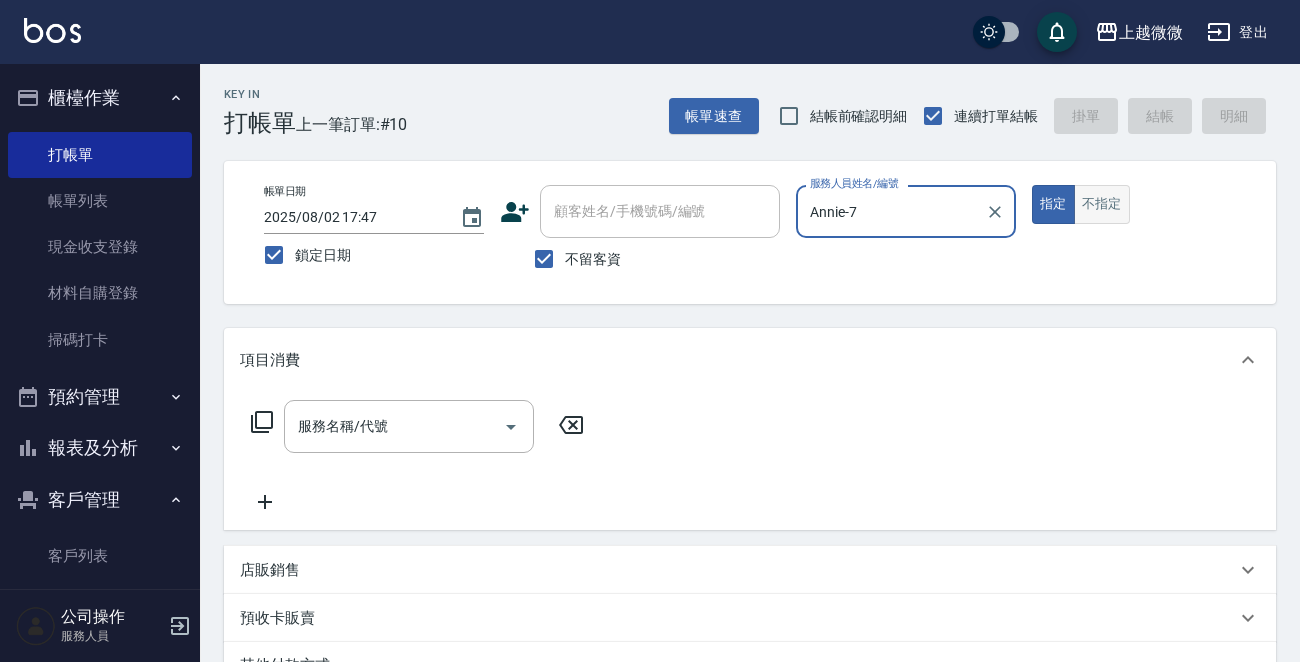 type on "Annie-7" 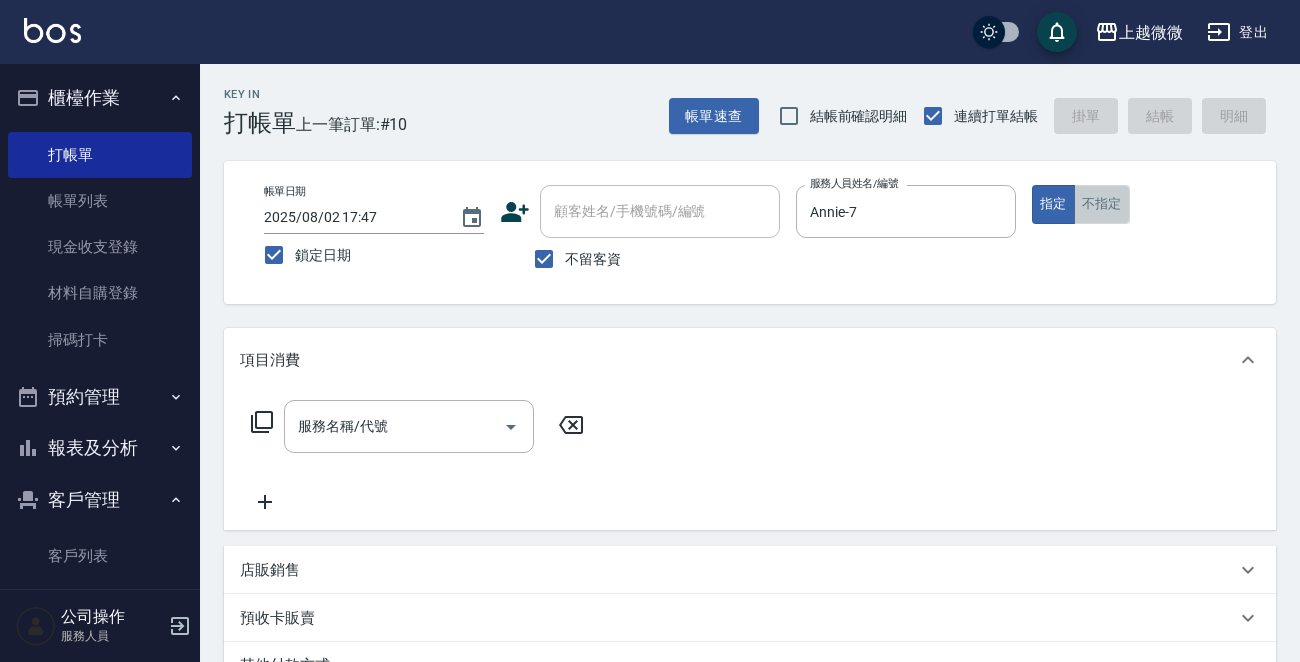 click on "不指定" at bounding box center (1102, 204) 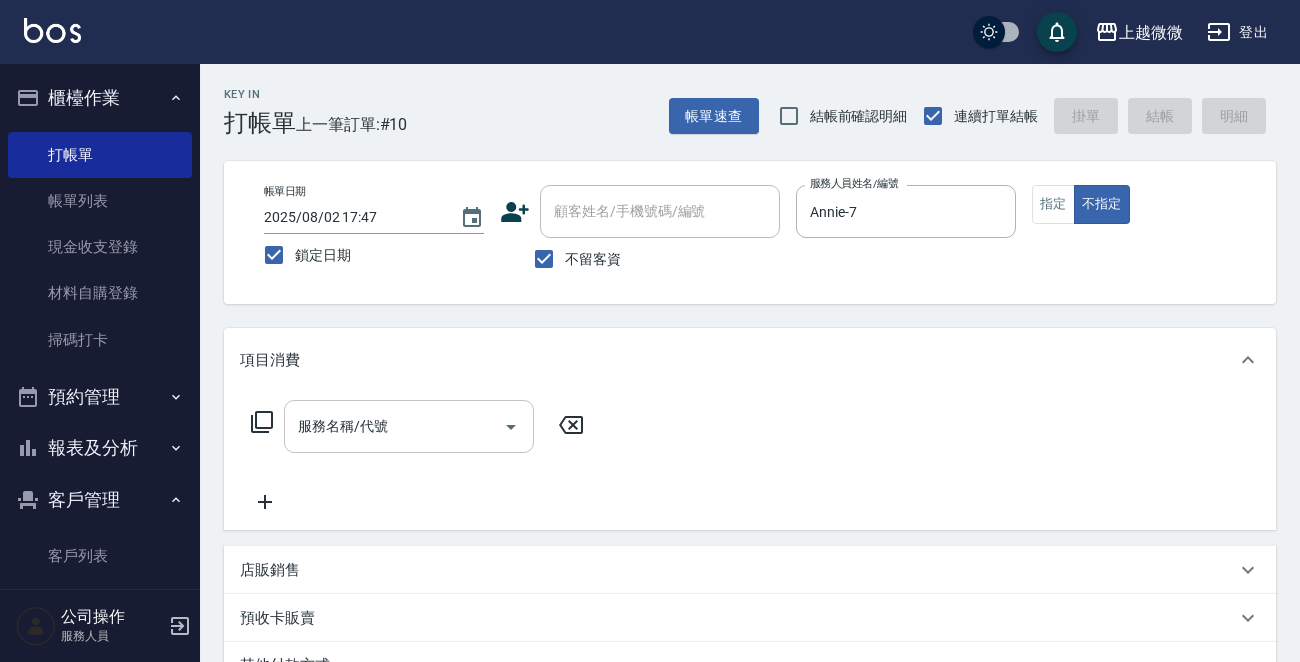 click on "服務名稱/代號" at bounding box center [394, 426] 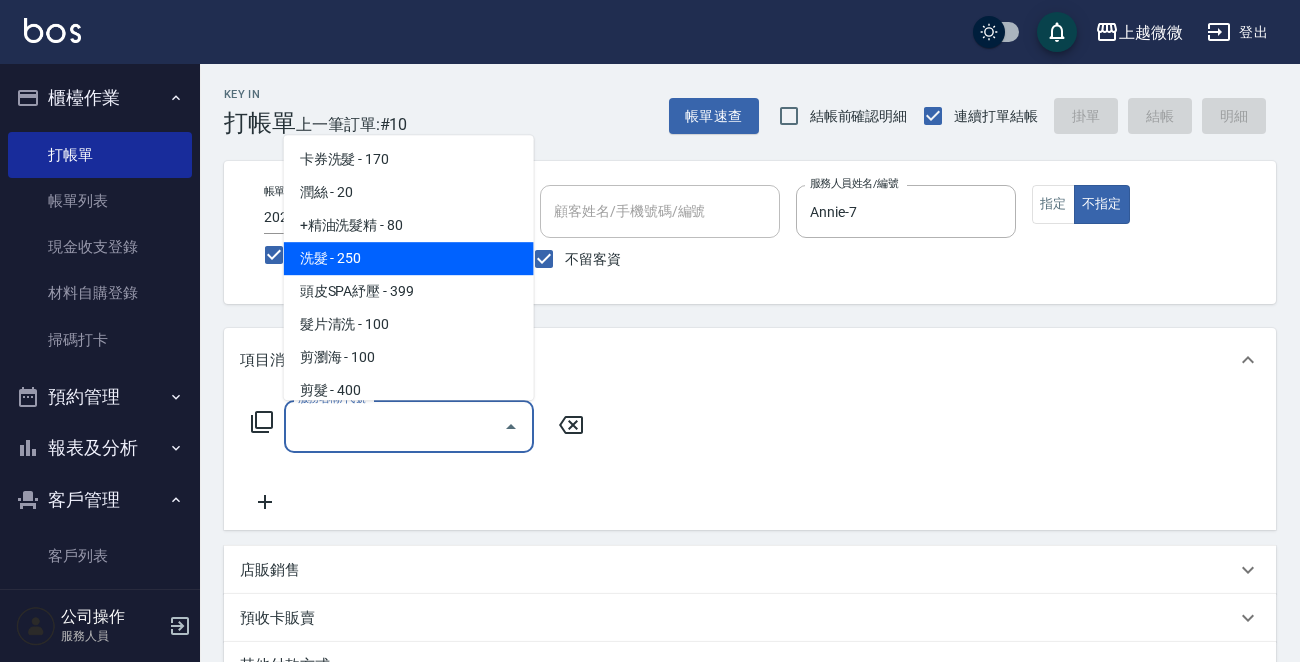 click on "洗髮 - 250" at bounding box center [409, 258] 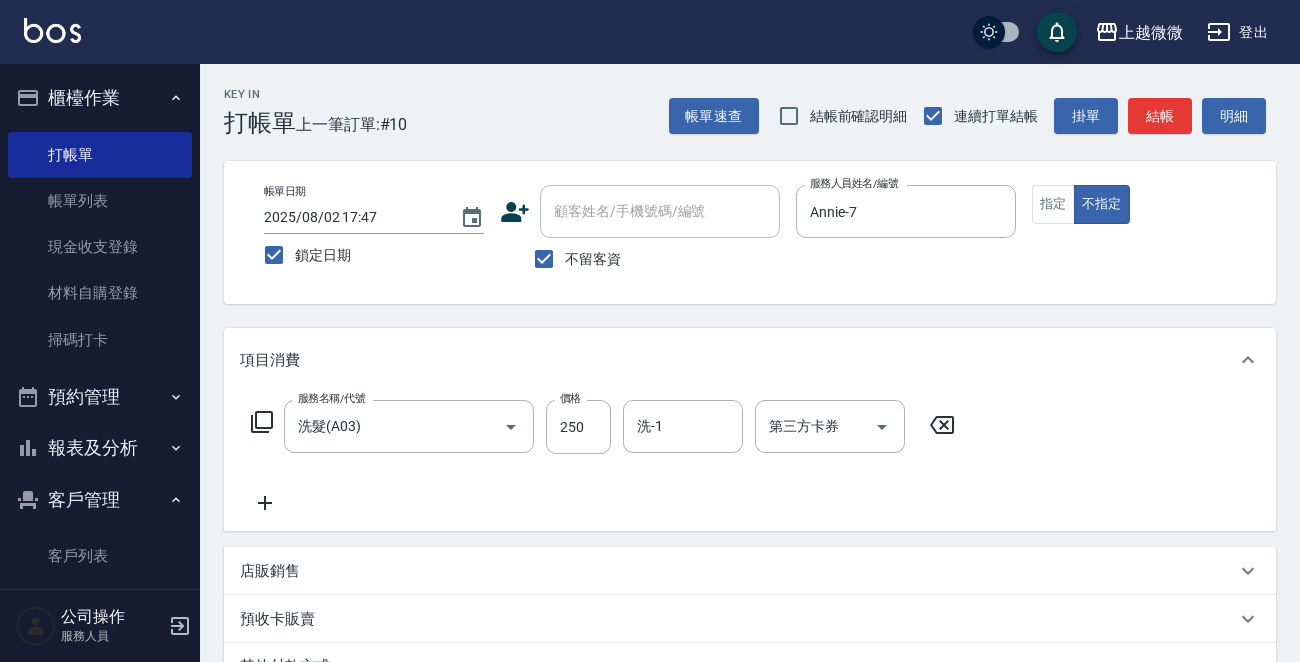 click 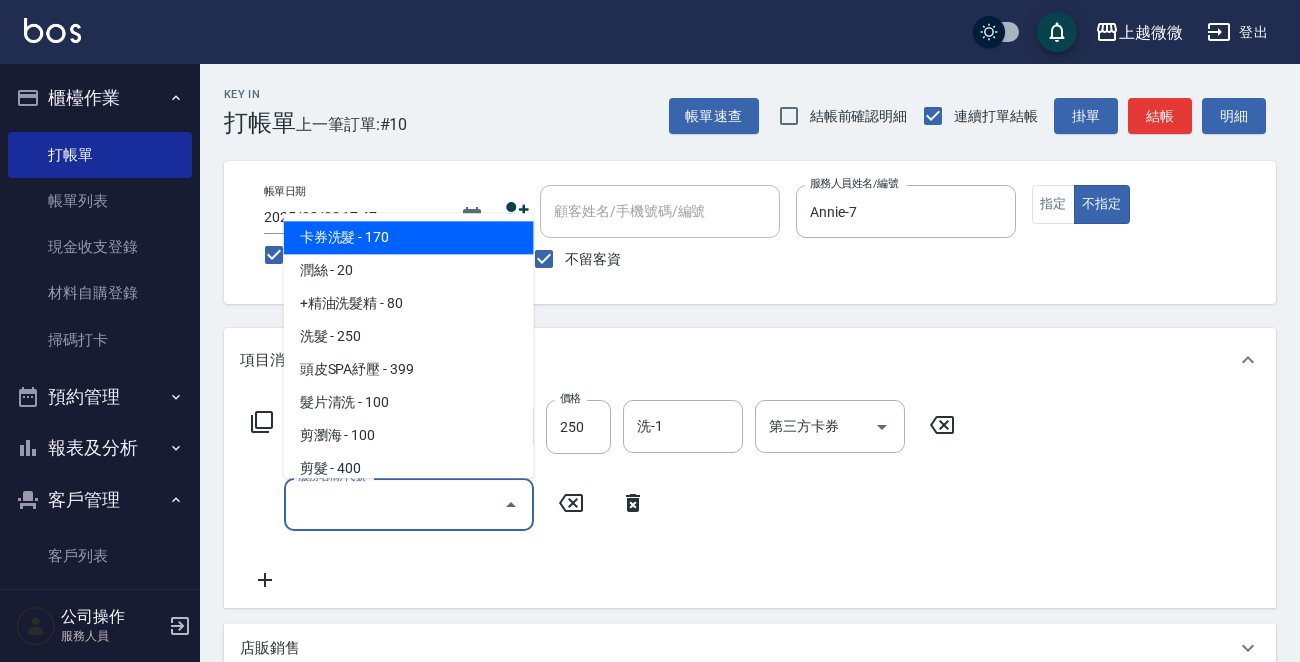 click on "服務名稱/代號" at bounding box center [394, 504] 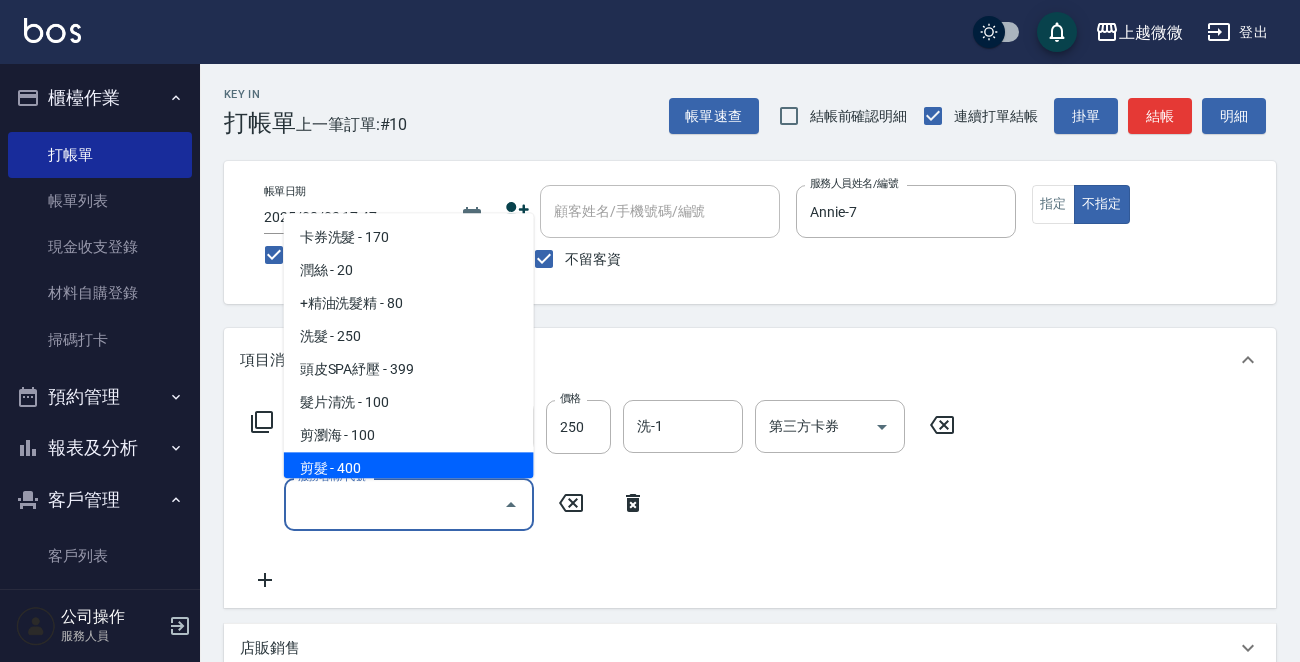click on "剪髮 - 400" at bounding box center [409, 469] 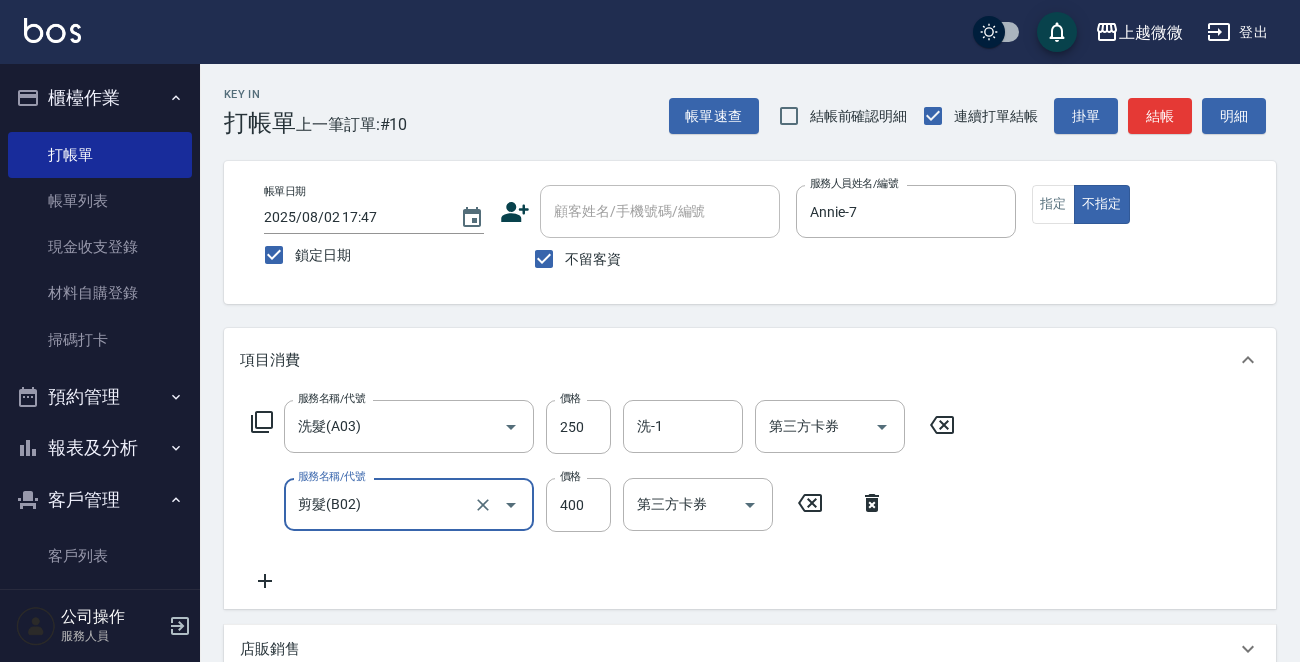 click 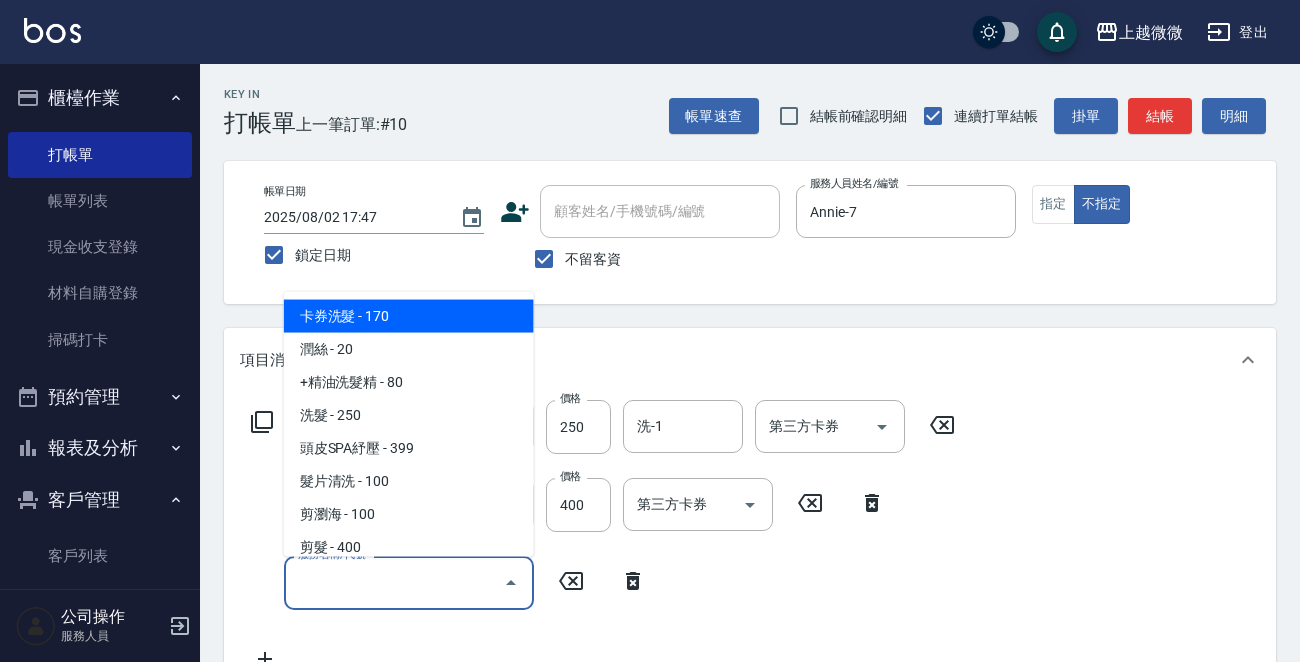 click on "服務名稱/代號" at bounding box center [394, 582] 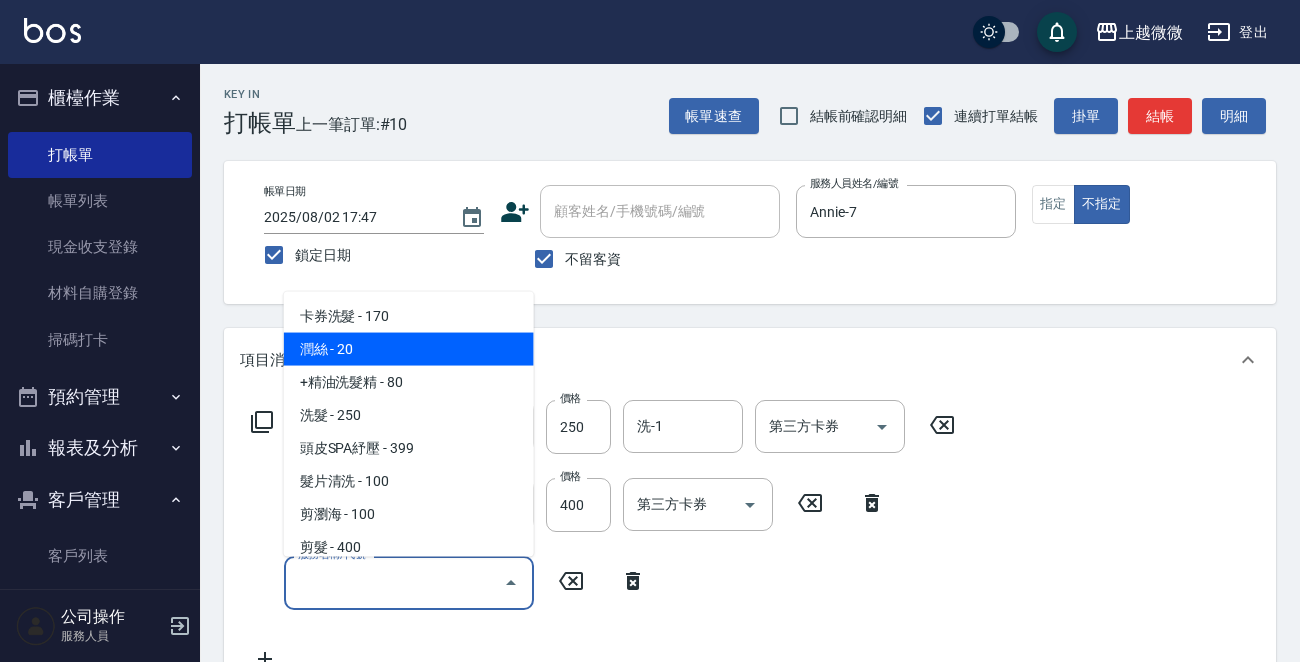 click on "潤絲 - 20" at bounding box center [409, 349] 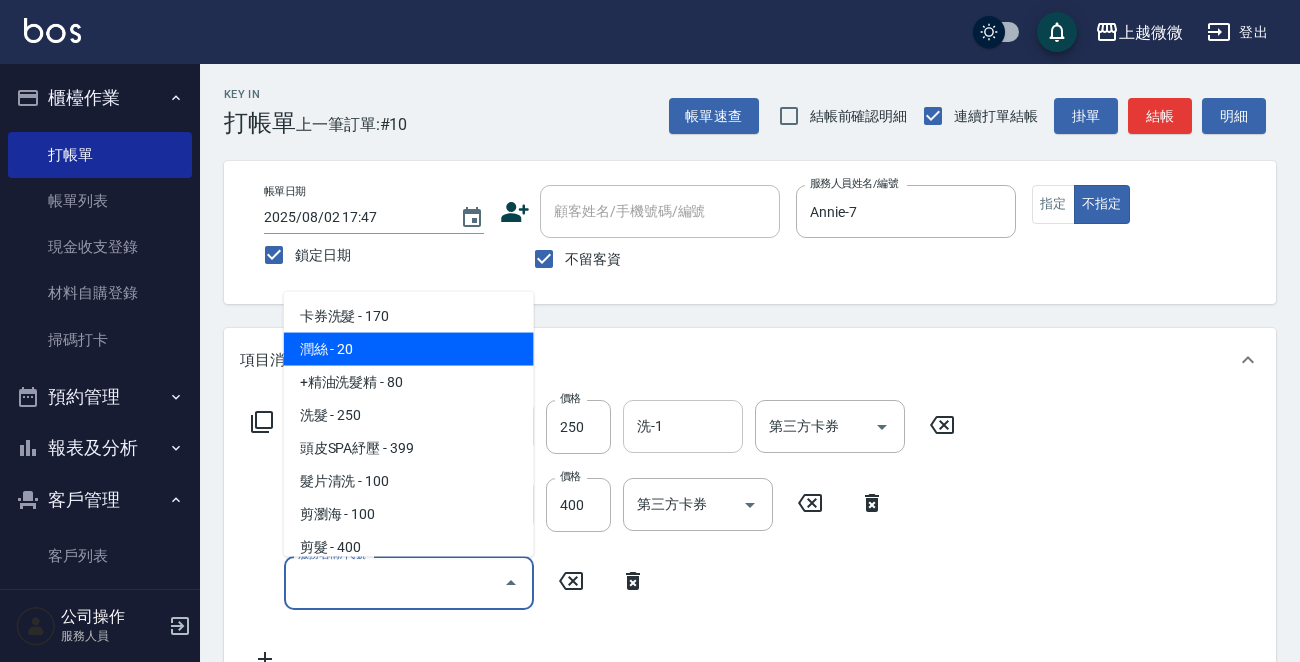 type on "潤絲(A01)" 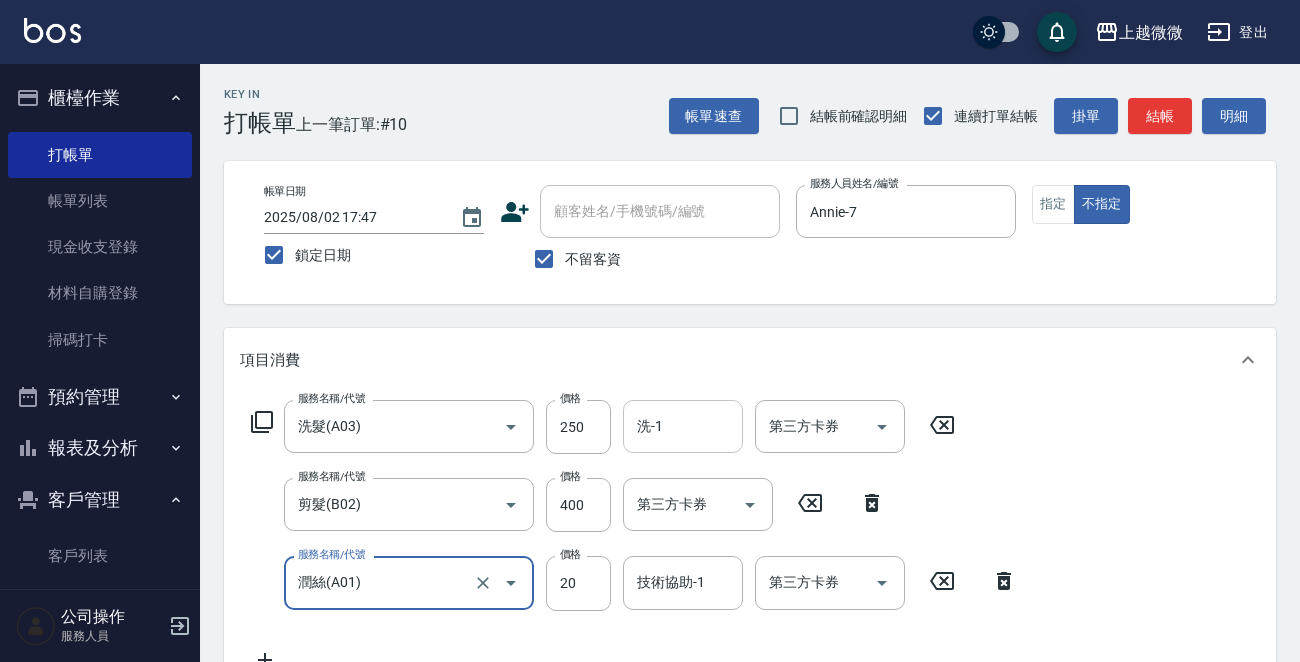 click on "洗-1" at bounding box center [683, 426] 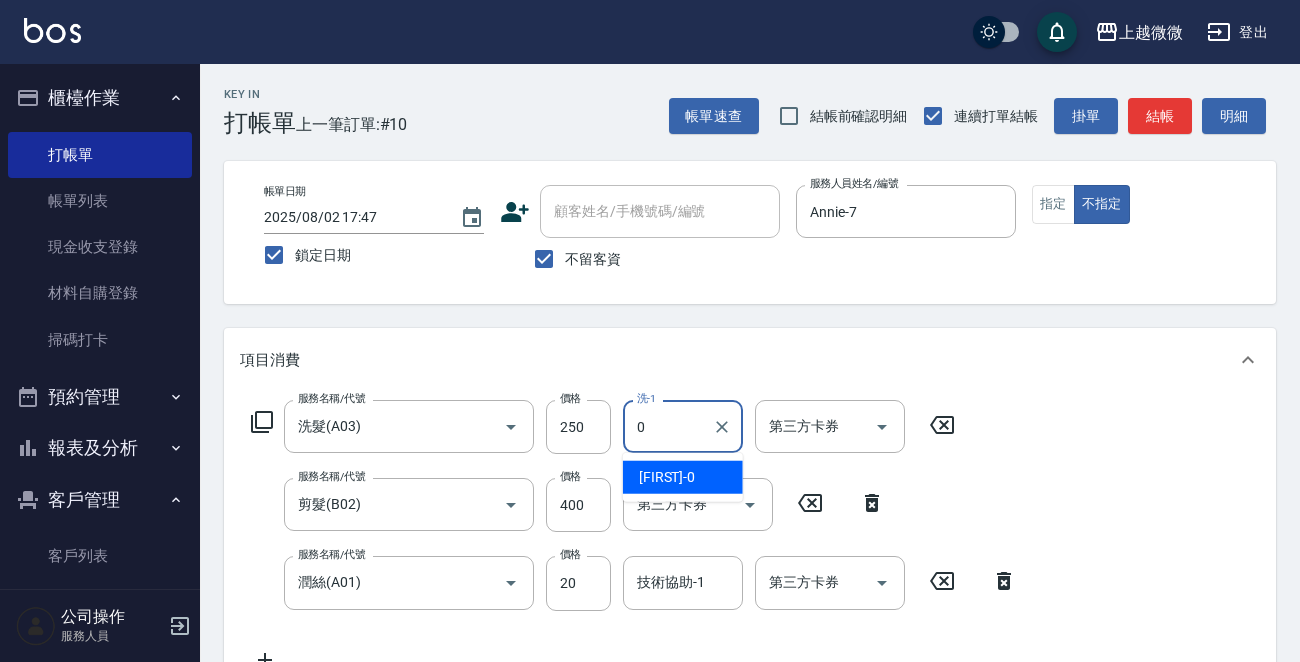 click on "Alex -0" at bounding box center [683, 477] 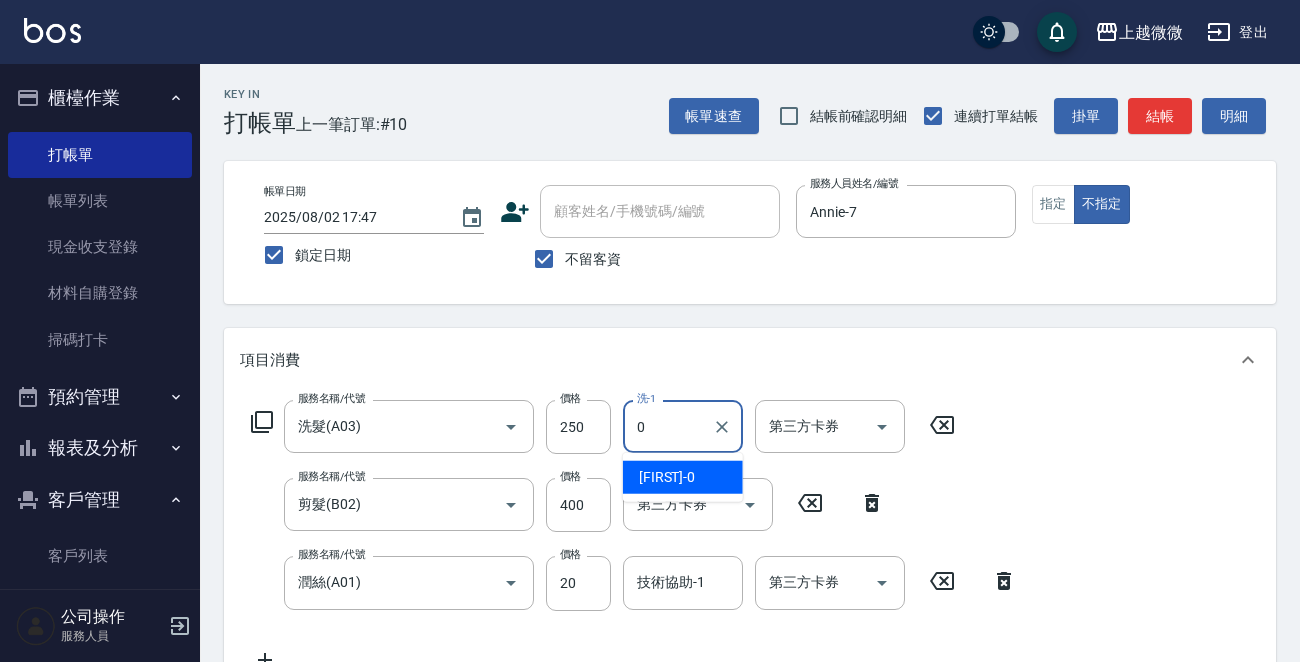 click on "Alex -0" at bounding box center [667, 477] 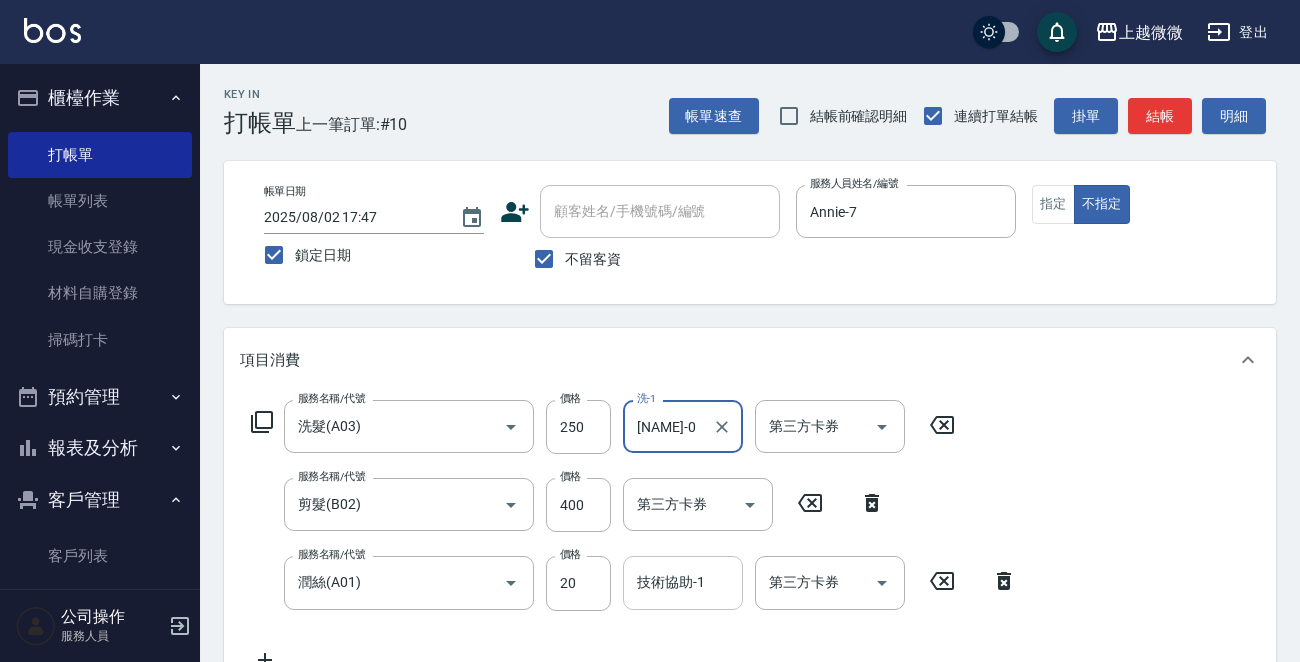 type on "[NAME]-0" 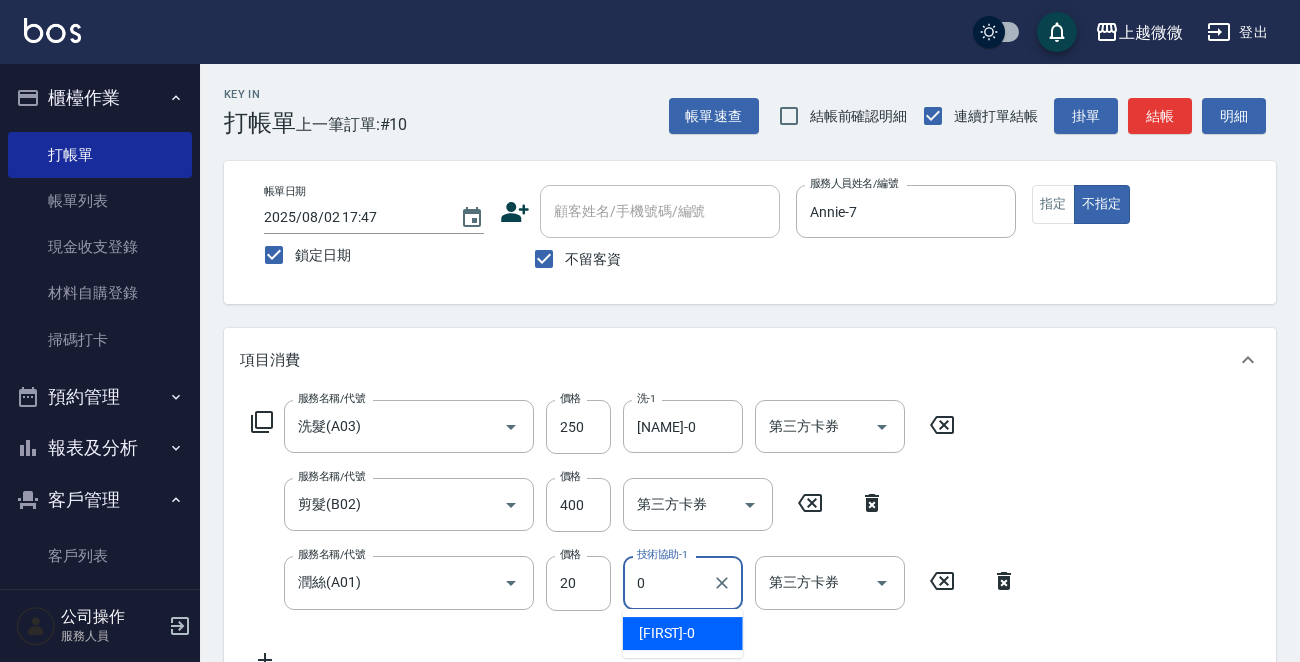 click on "Alex -0" at bounding box center [683, 633] 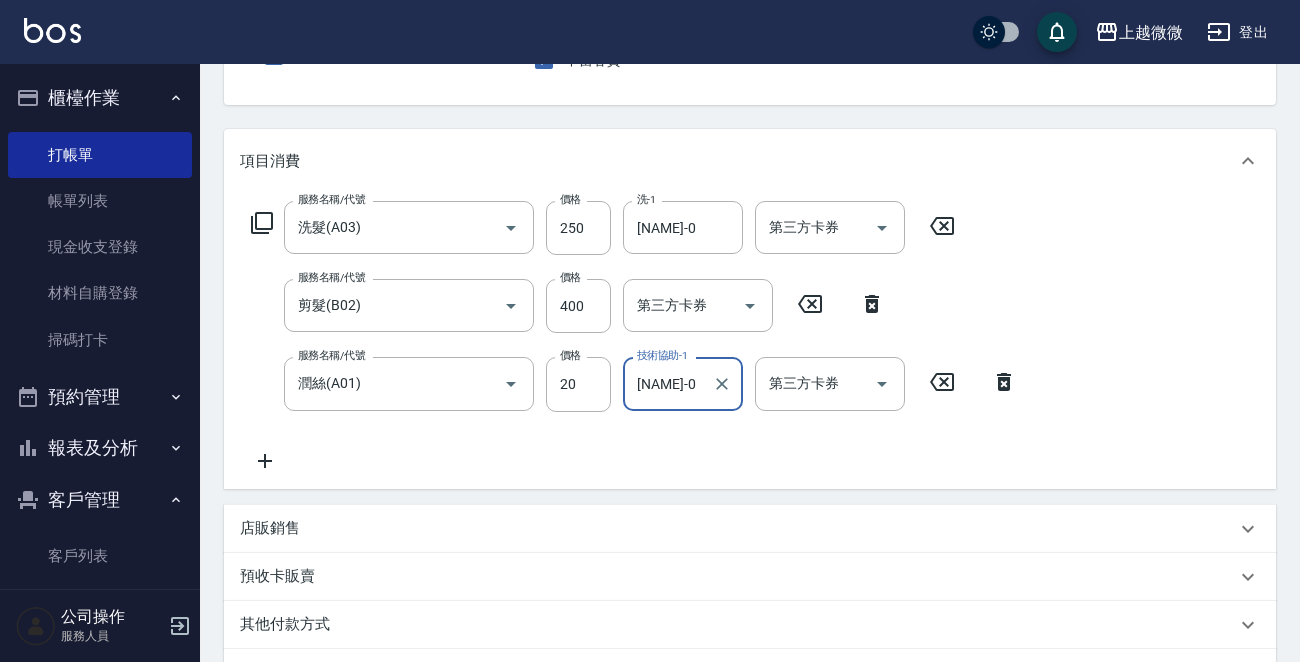 scroll, scrollTop: 455, scrollLeft: 0, axis: vertical 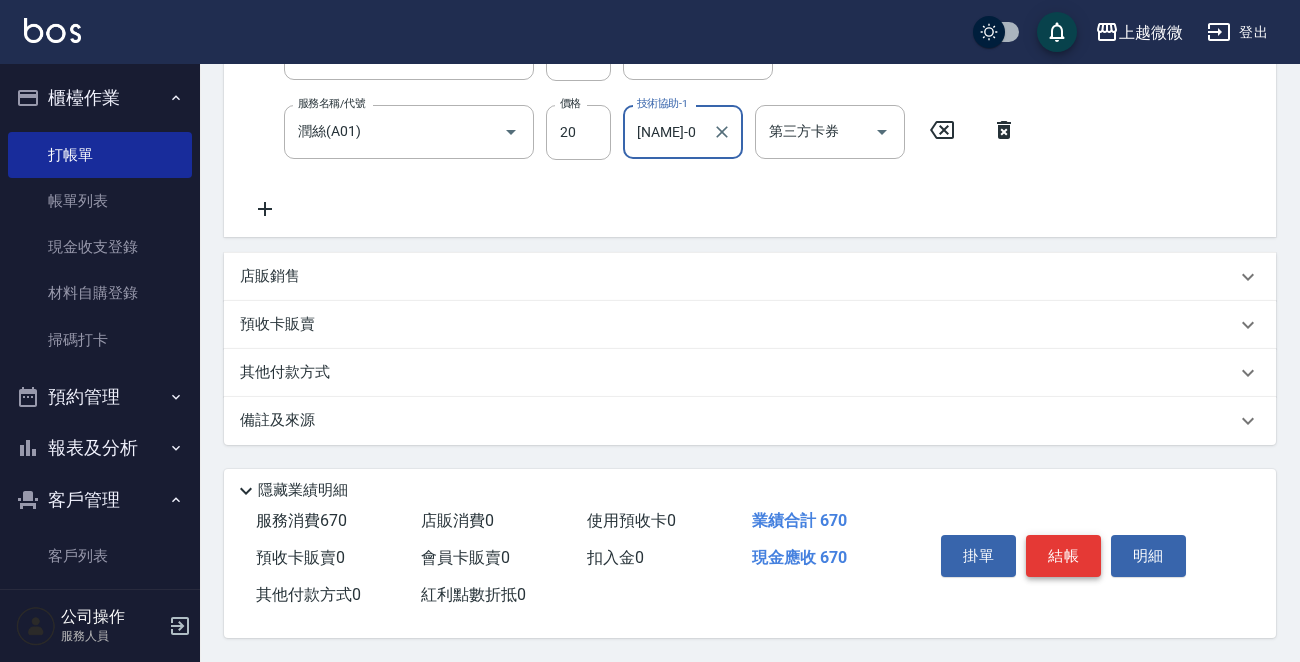 type on "[NAME]-0" 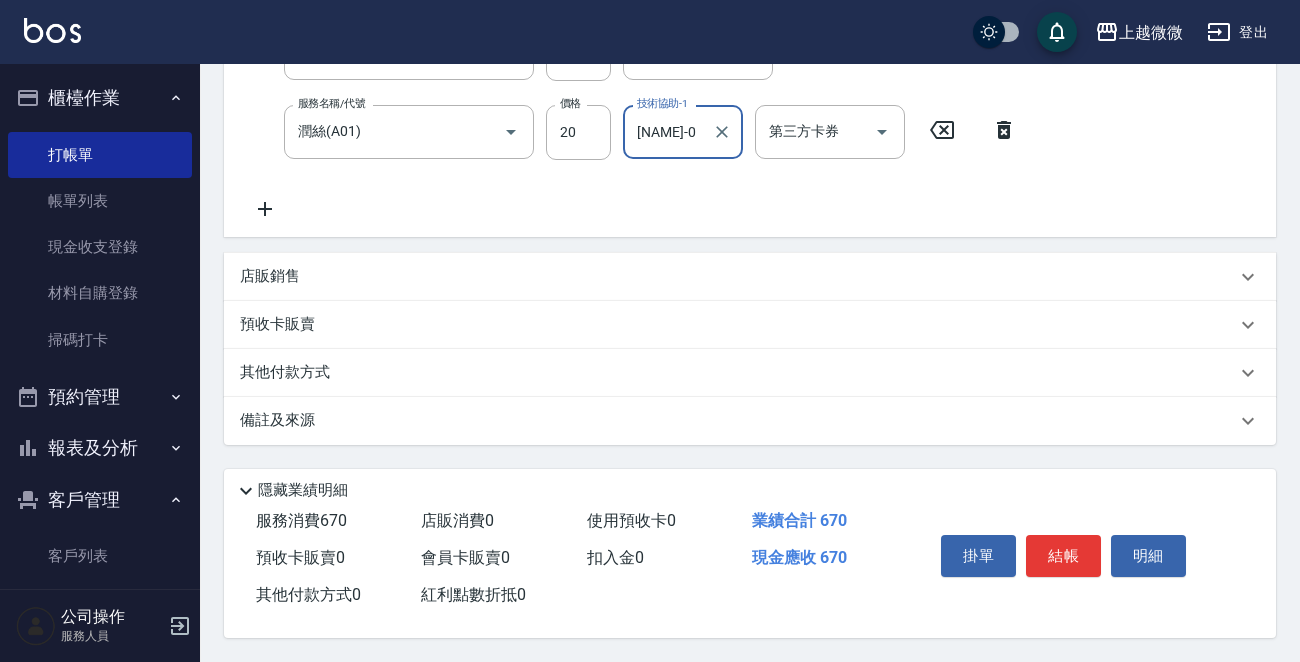 click on "結帳" at bounding box center (1063, 556) 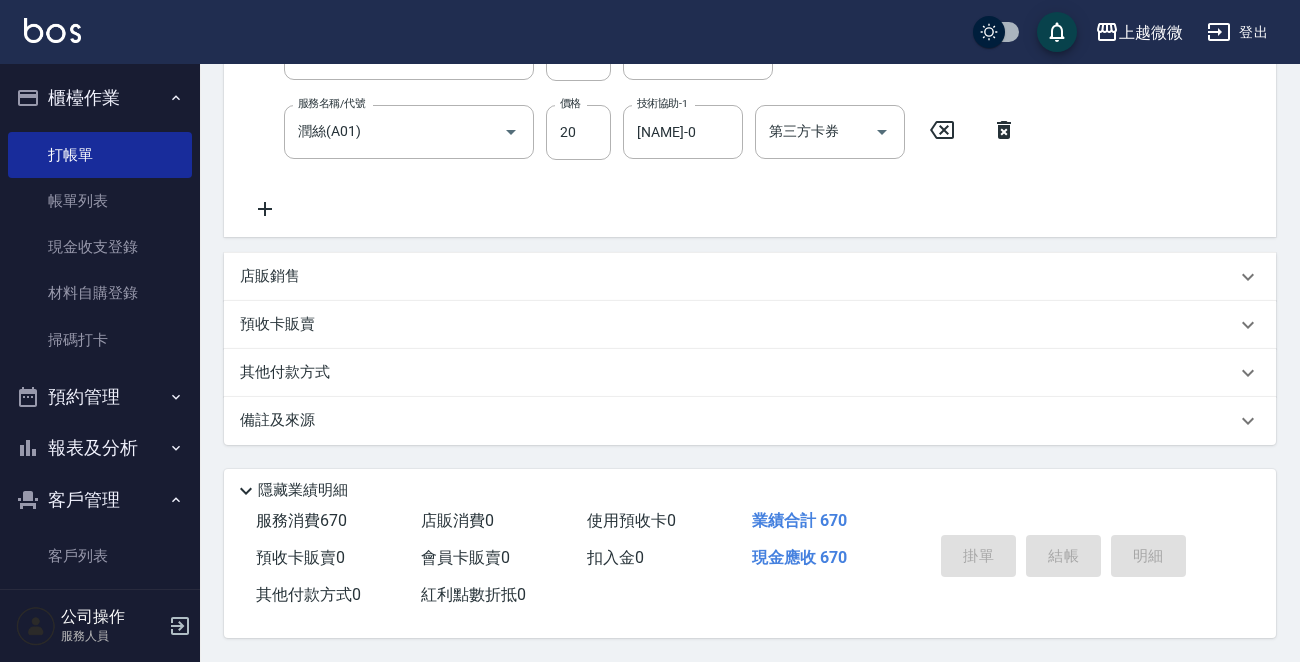 type 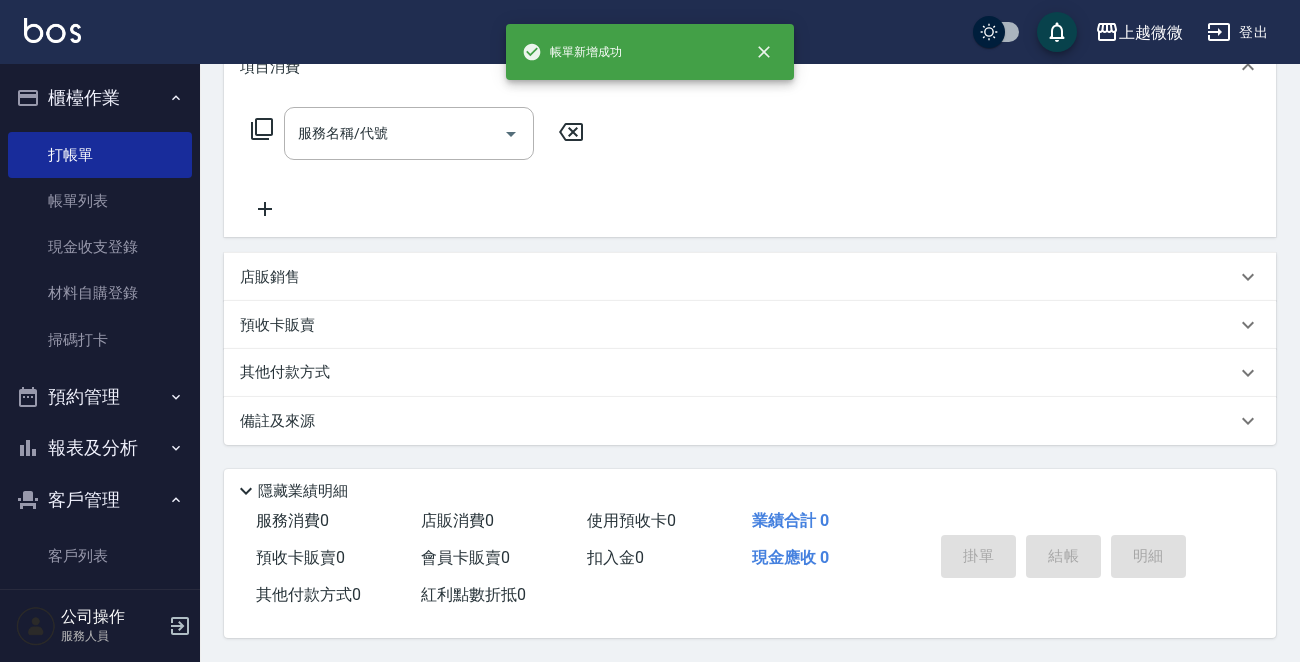 scroll, scrollTop: 0, scrollLeft: 0, axis: both 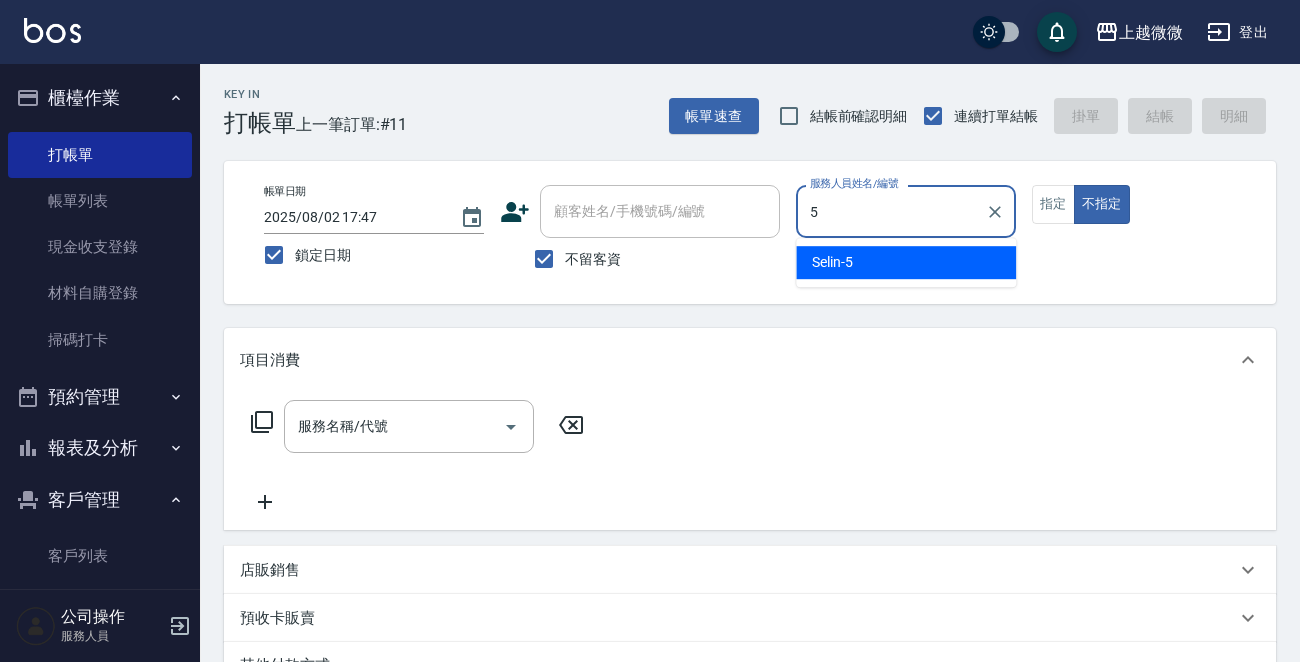 click on "Selin -5" at bounding box center [906, 262] 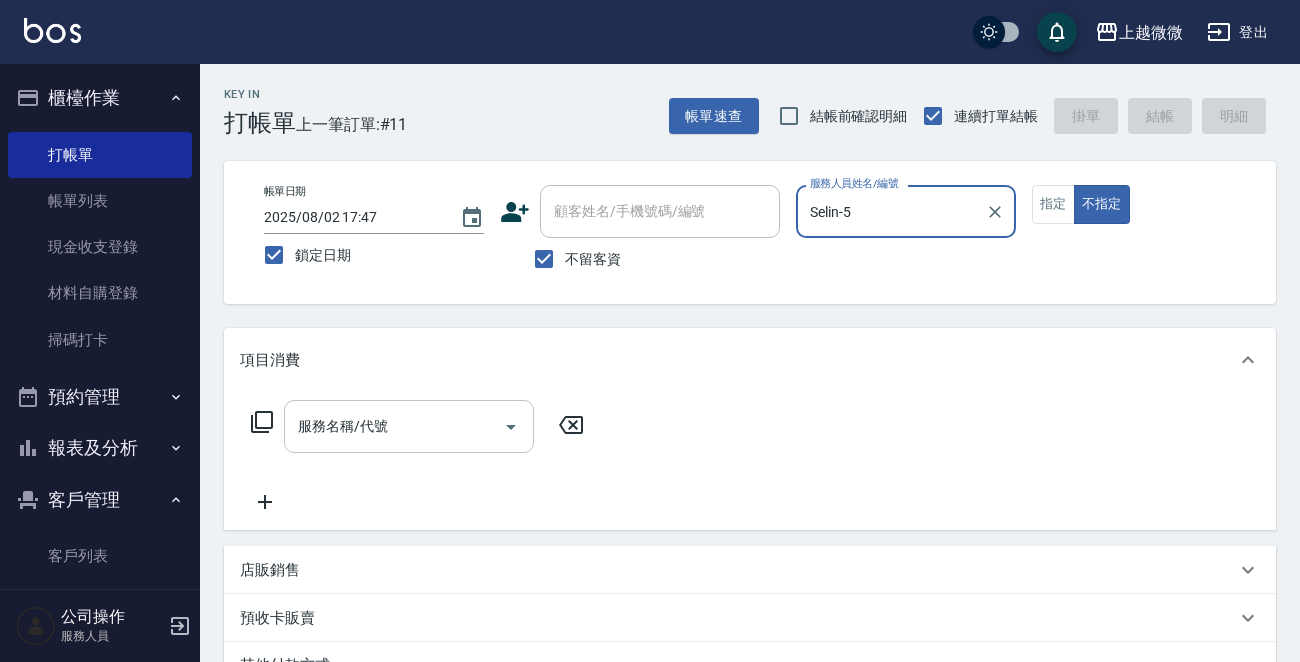 type on "Selin-5" 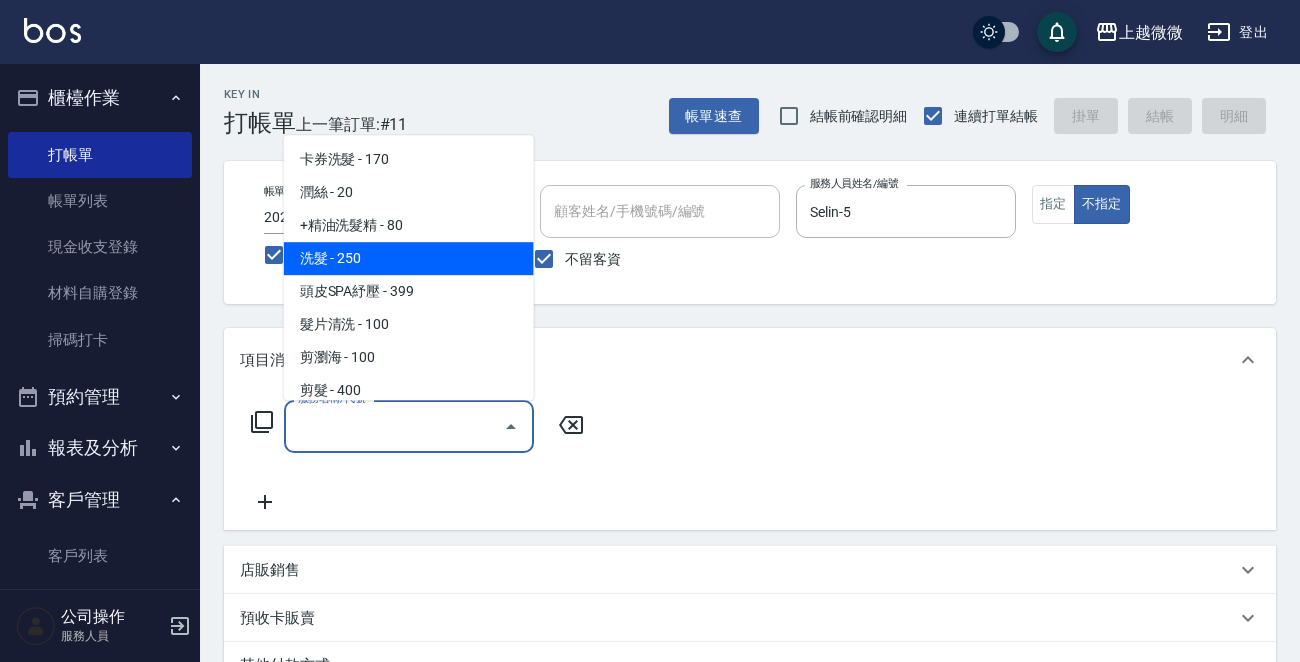 drag, startPoint x: 372, startPoint y: 259, endPoint x: 340, endPoint y: 360, distance: 105.9481 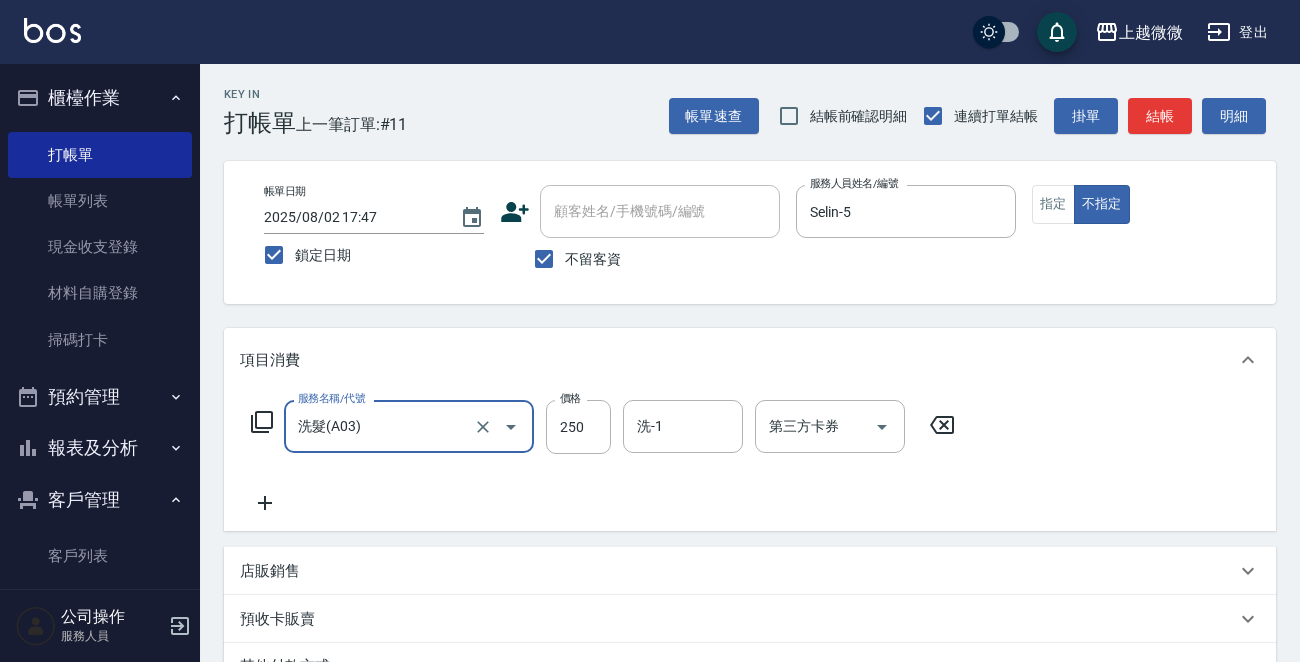 click 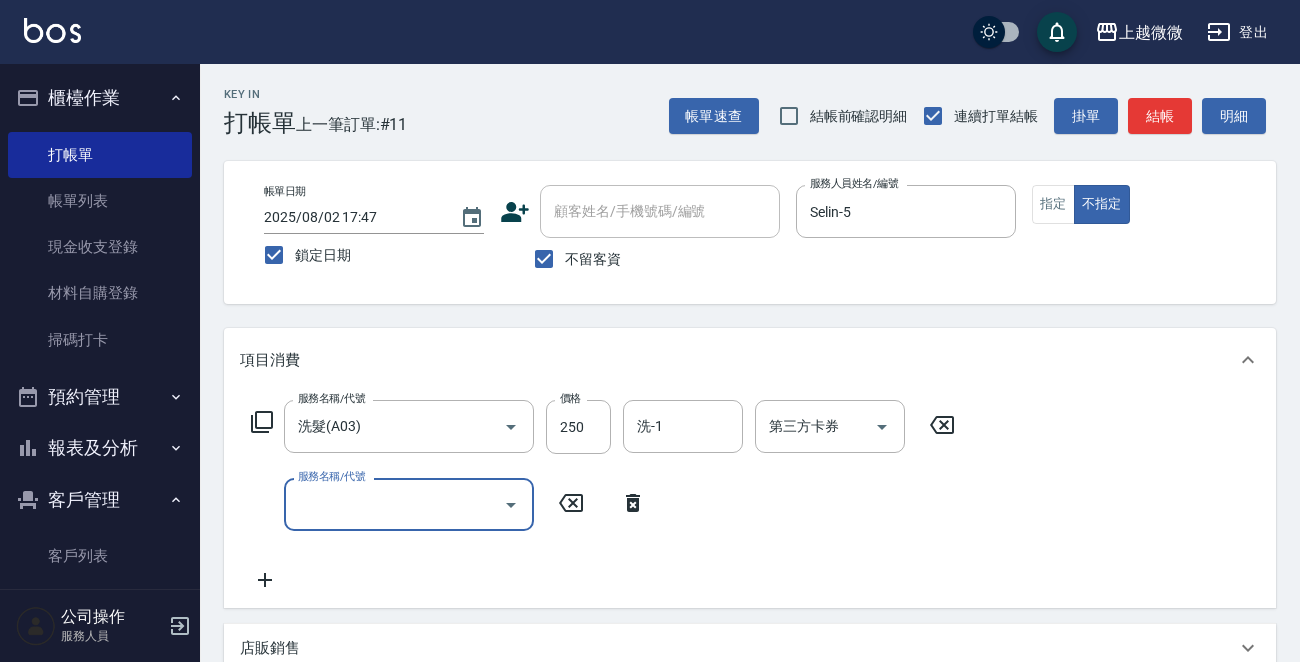 click on "服務名稱/代號" at bounding box center (394, 504) 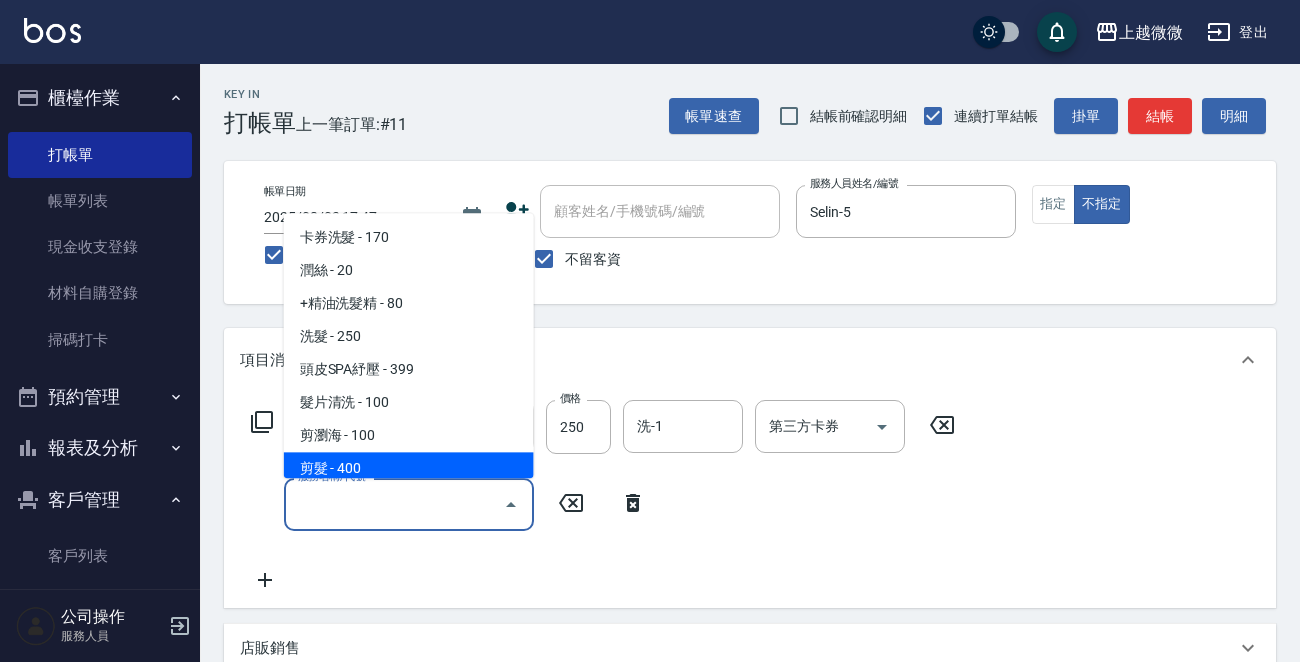 click on "剪髮 - 400" at bounding box center [409, 469] 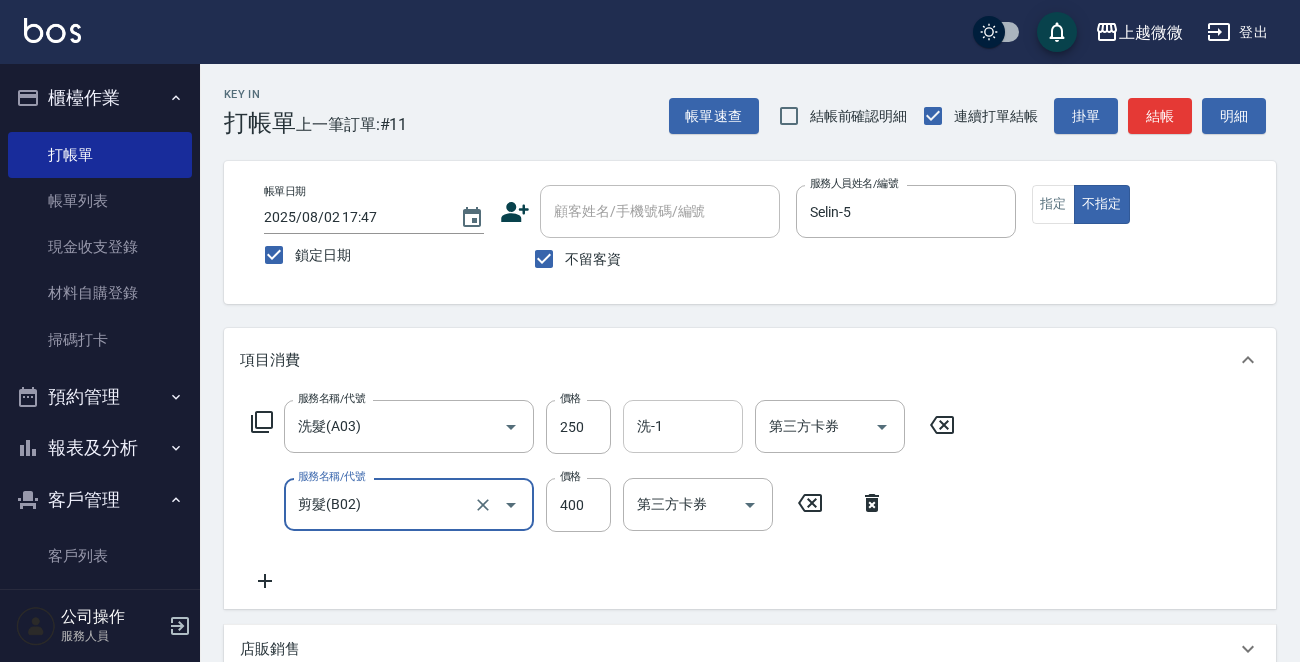 click on "洗-1" at bounding box center [683, 426] 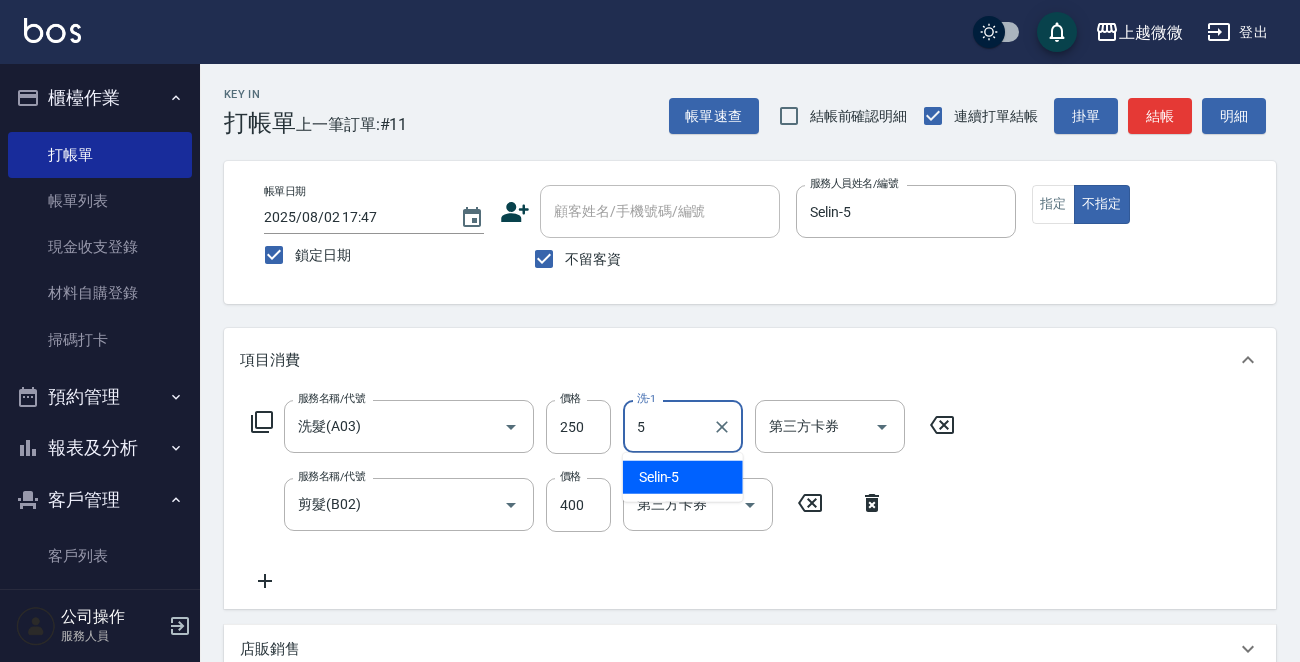 click on "Selin -5" at bounding box center [683, 477] 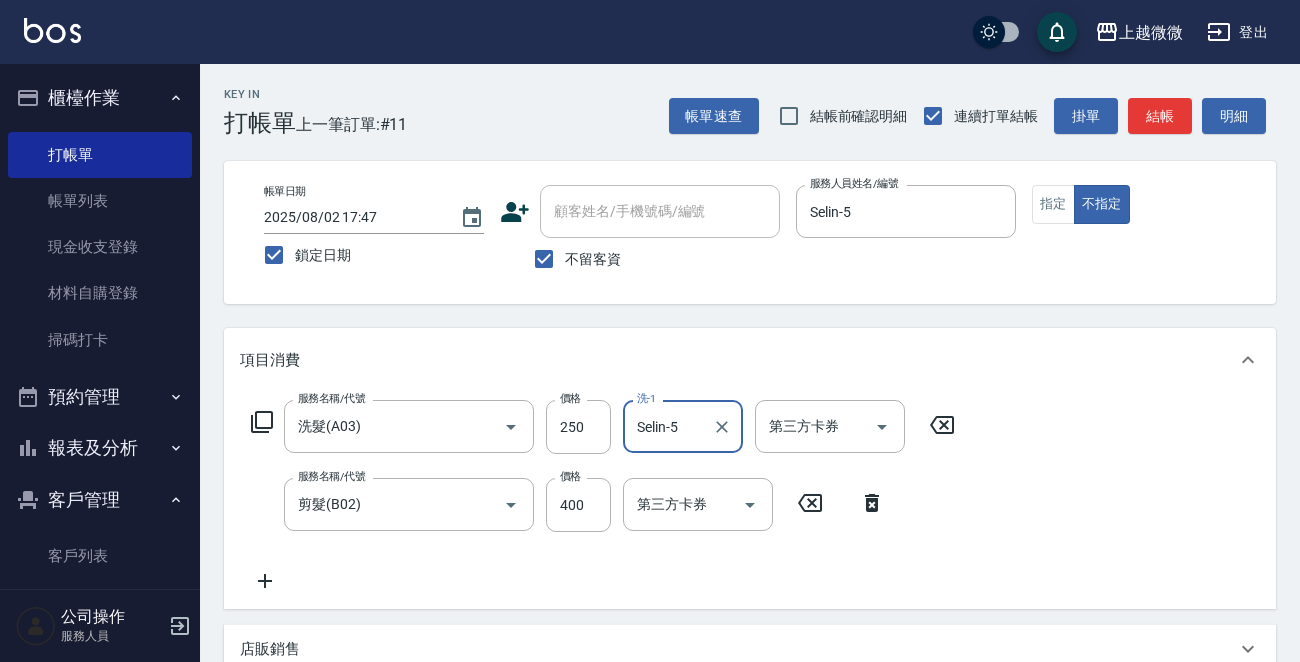 scroll, scrollTop: 377, scrollLeft: 0, axis: vertical 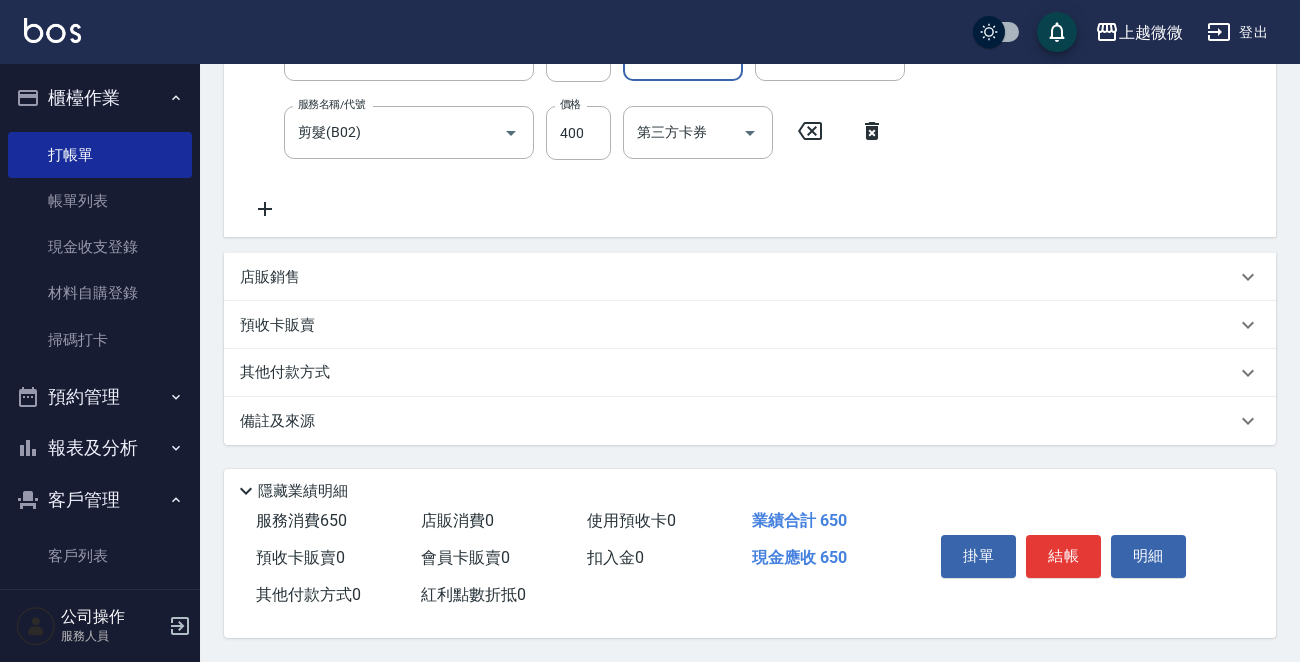 type on "Selin-5" 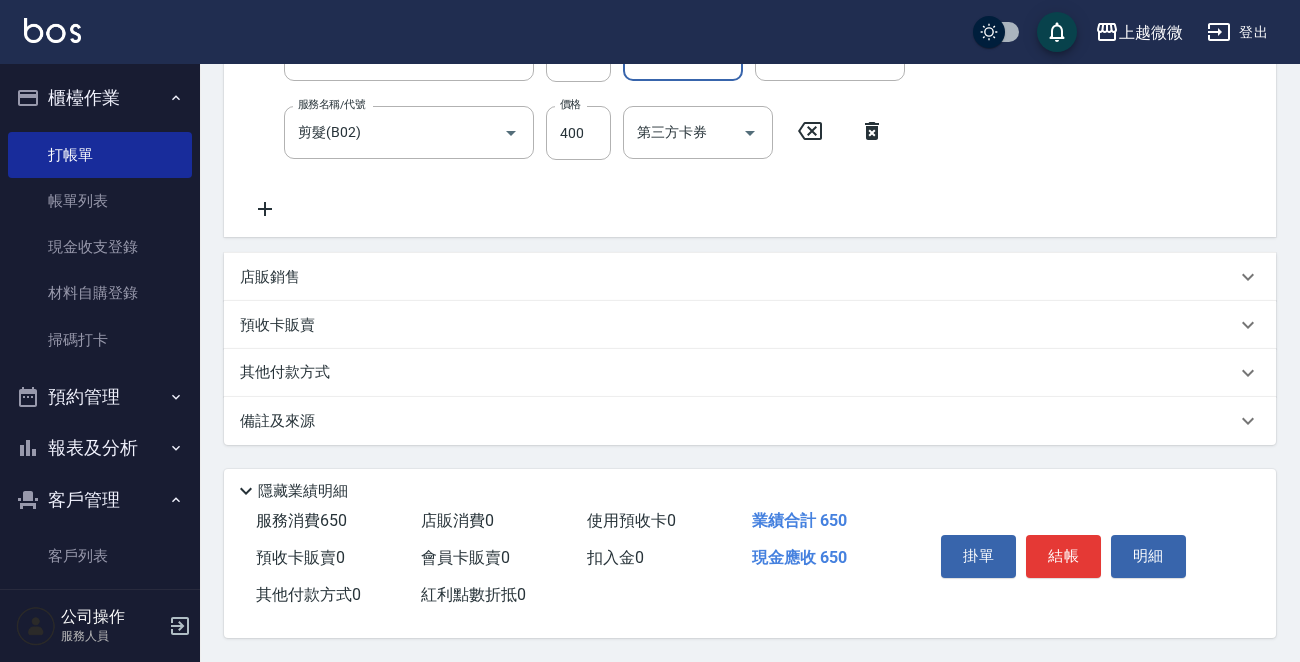 click on "結帳" at bounding box center [1063, 556] 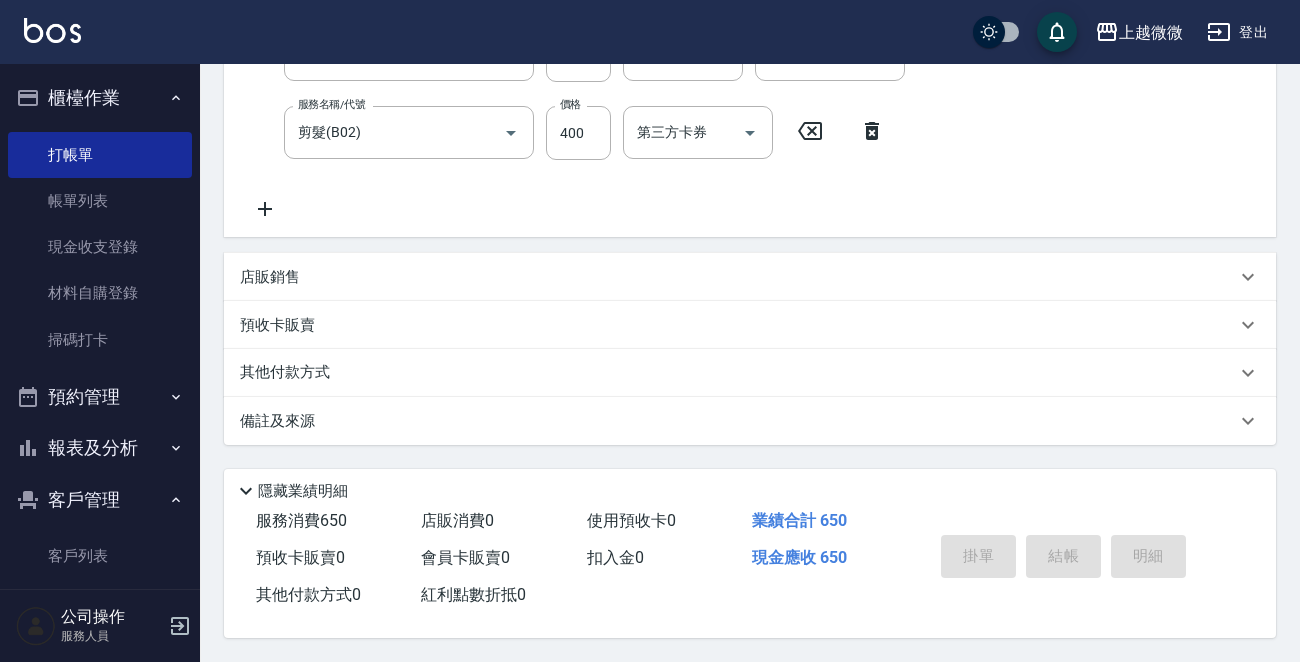 type 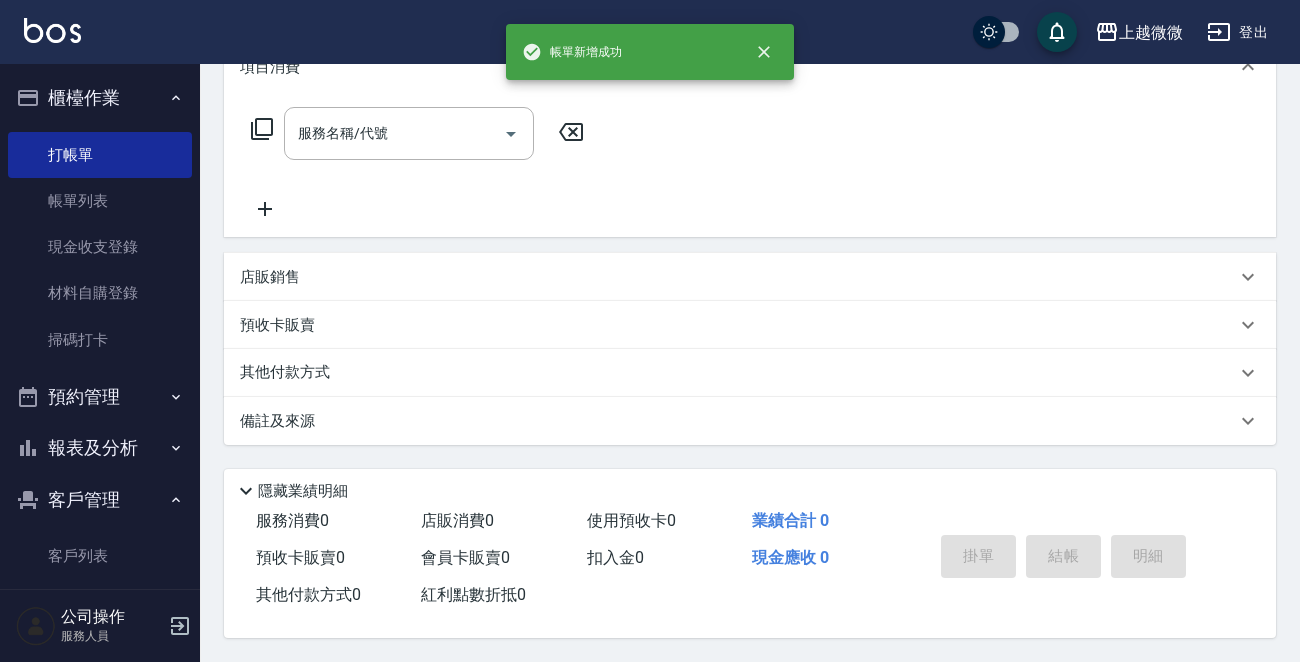 scroll, scrollTop: 0, scrollLeft: 0, axis: both 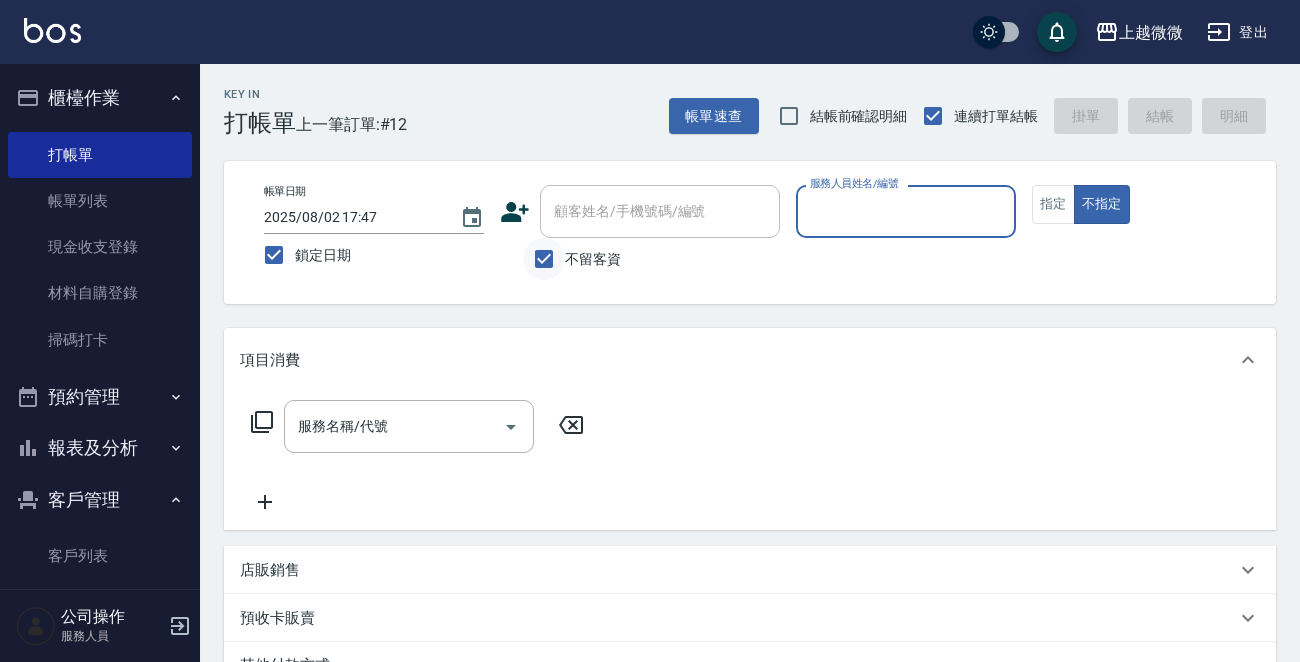 click on "不留客資" at bounding box center [544, 259] 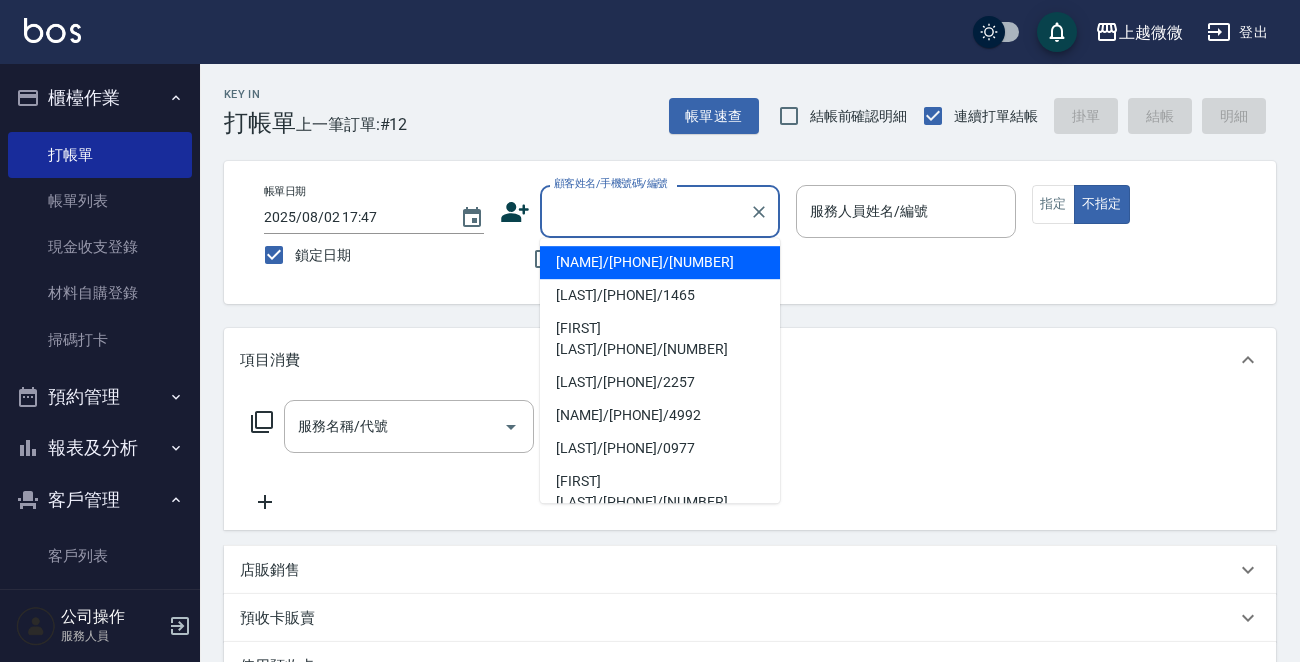 click on "顧客姓名/手機號碼/編號 顧客姓名/手機號碼/編號" at bounding box center (660, 211) 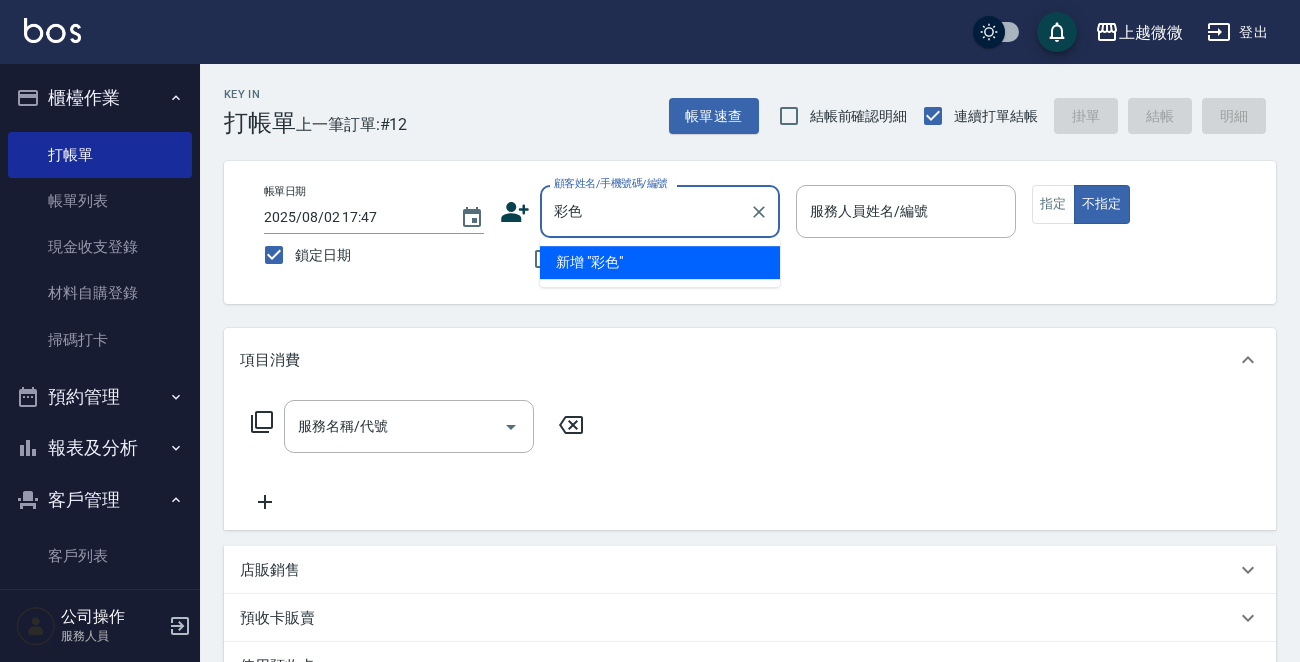 type on "[FIRST]" 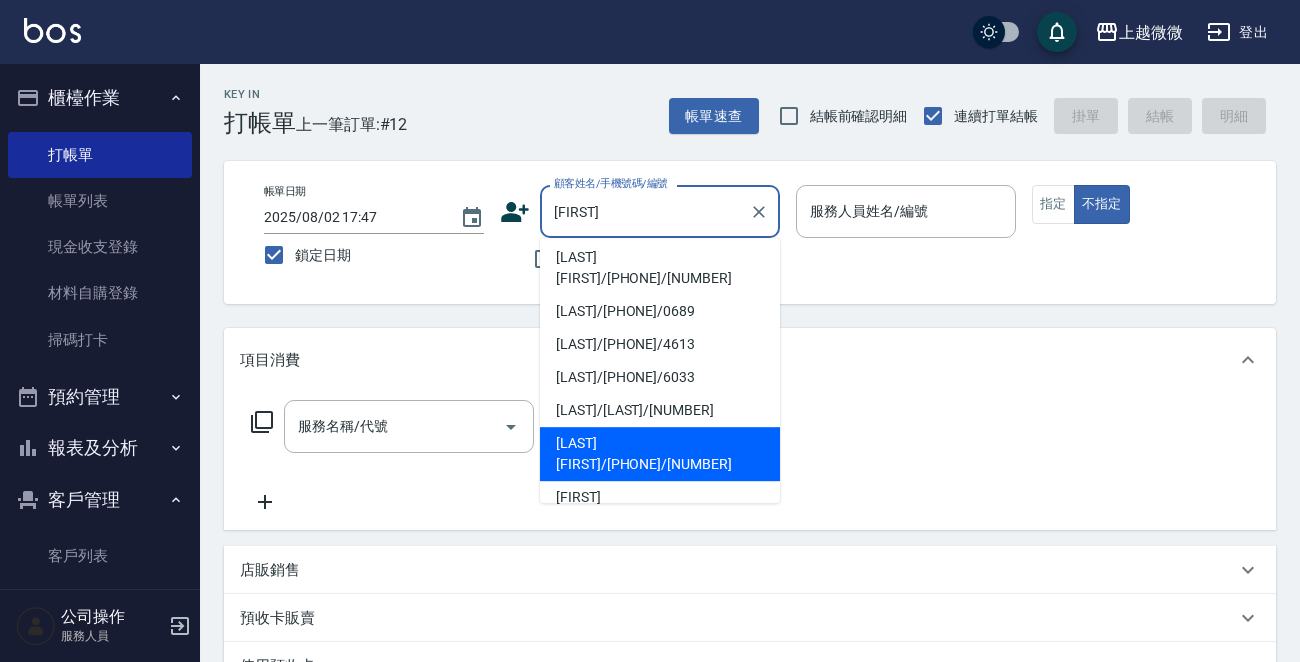 scroll, scrollTop: 300, scrollLeft: 0, axis: vertical 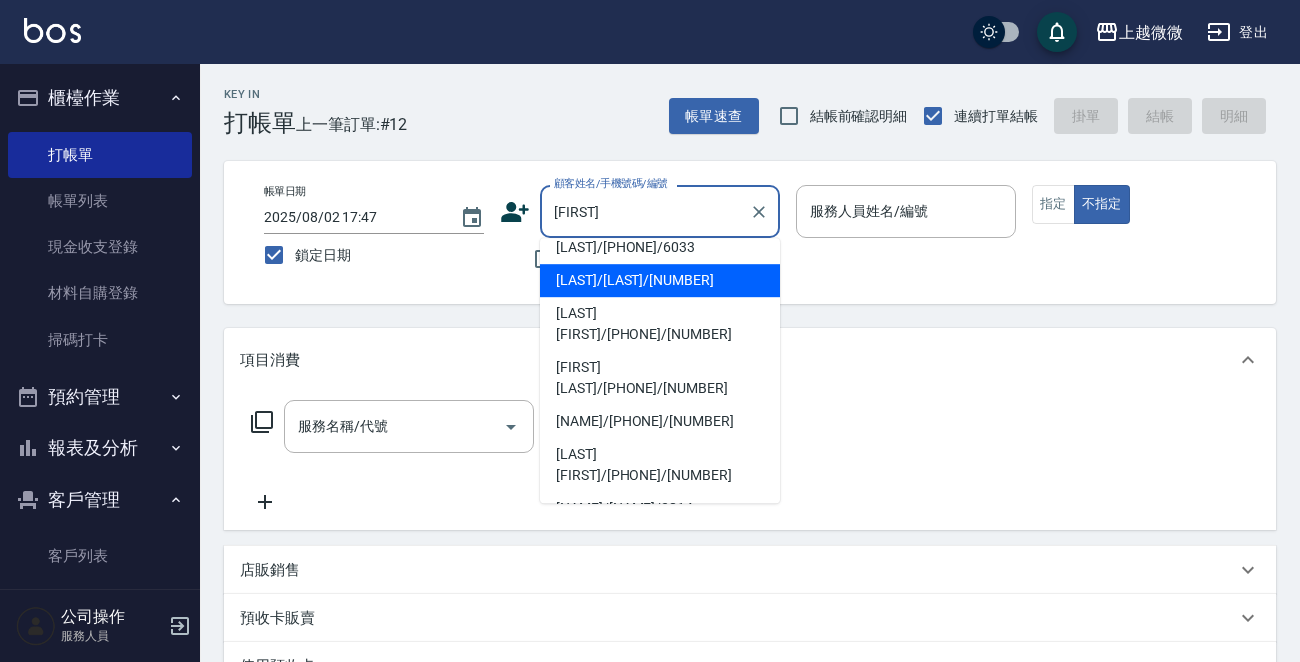 click on "彩 顧客姓名/手機號碼/編號" at bounding box center (660, 211) 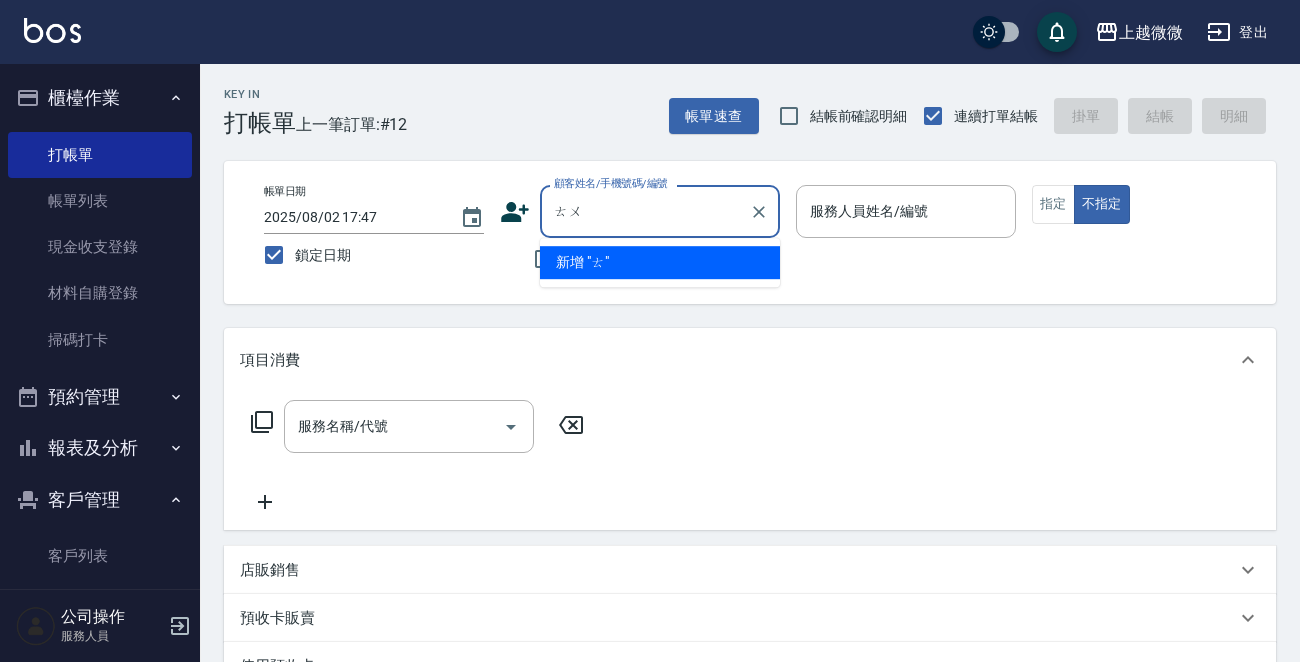 scroll, scrollTop: 0, scrollLeft: 0, axis: both 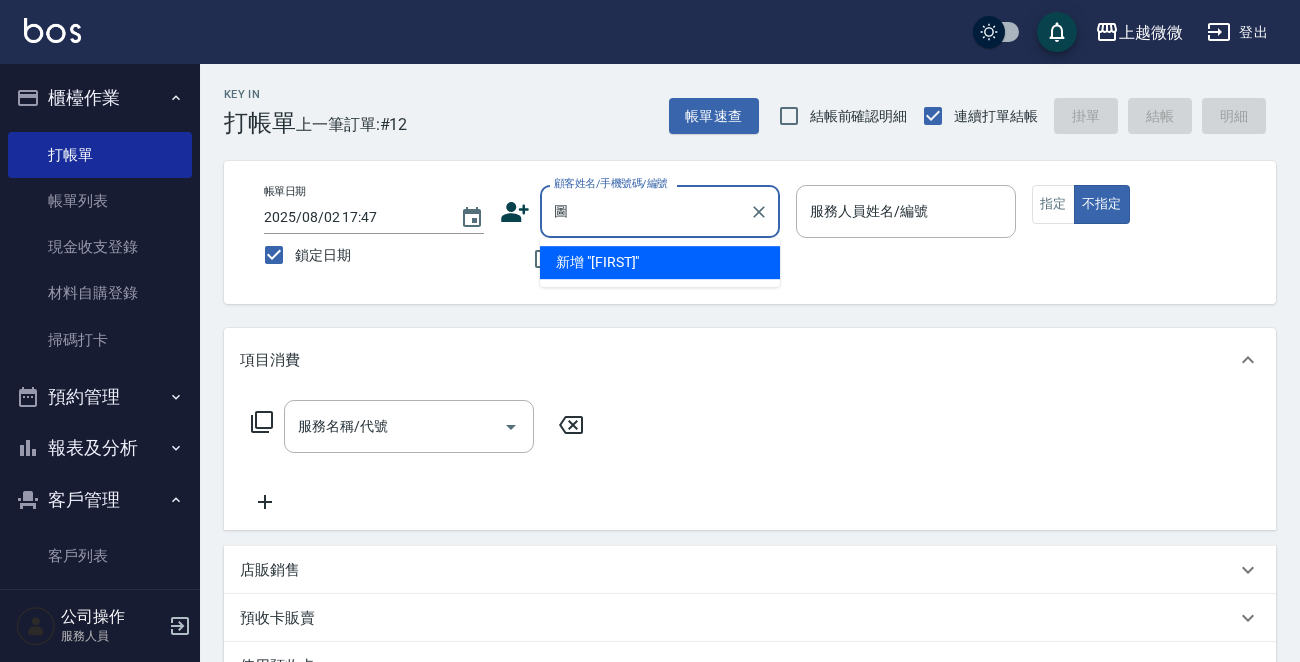 type on "徒" 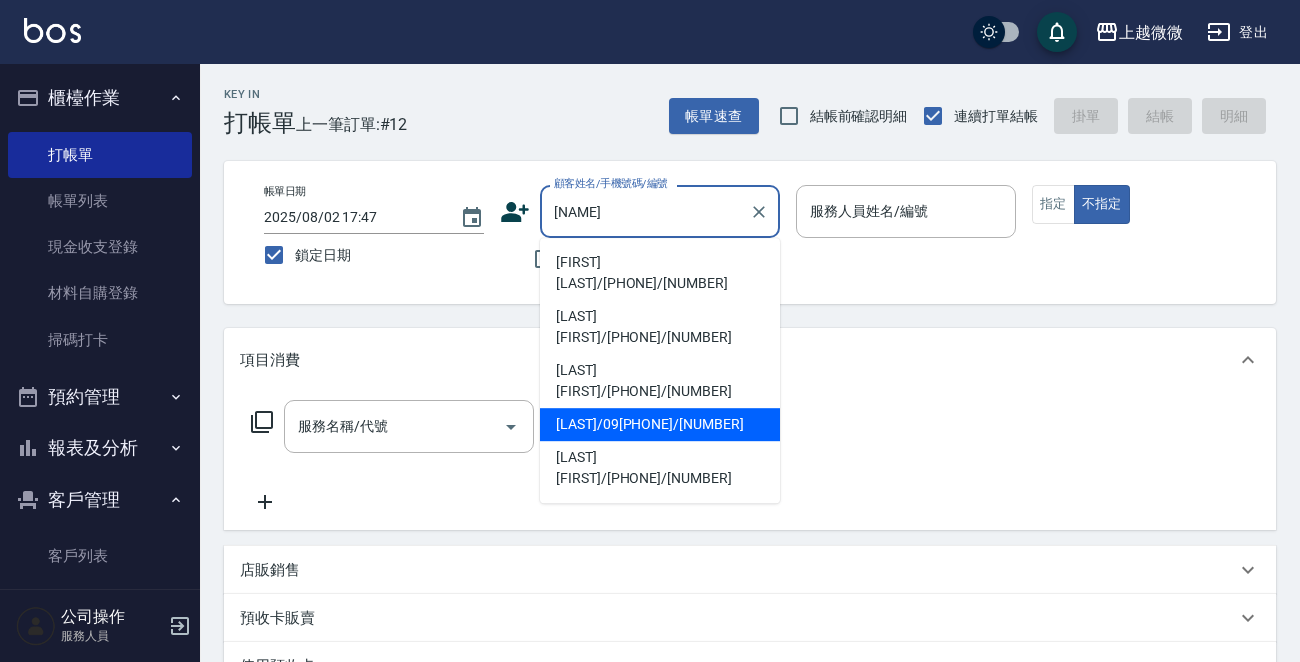 click on "[LAST]/09[PHONE]/[NUMBER]" at bounding box center [660, 424] 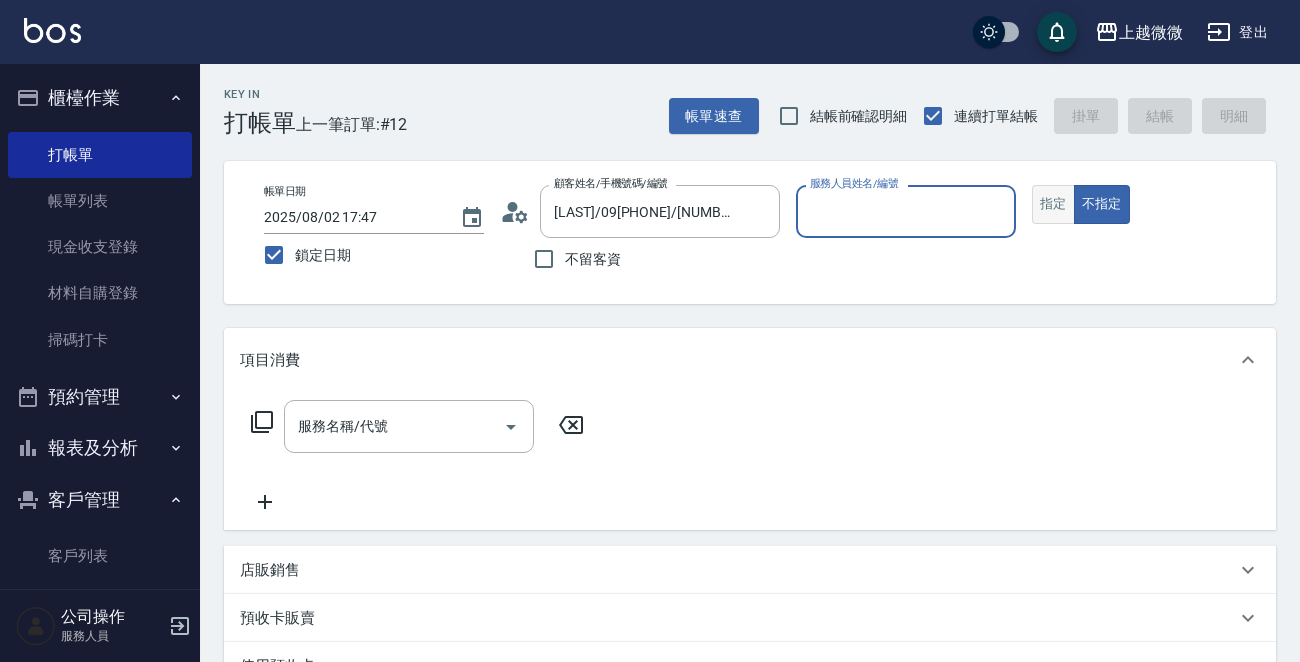 click on "指定" at bounding box center [1053, 204] 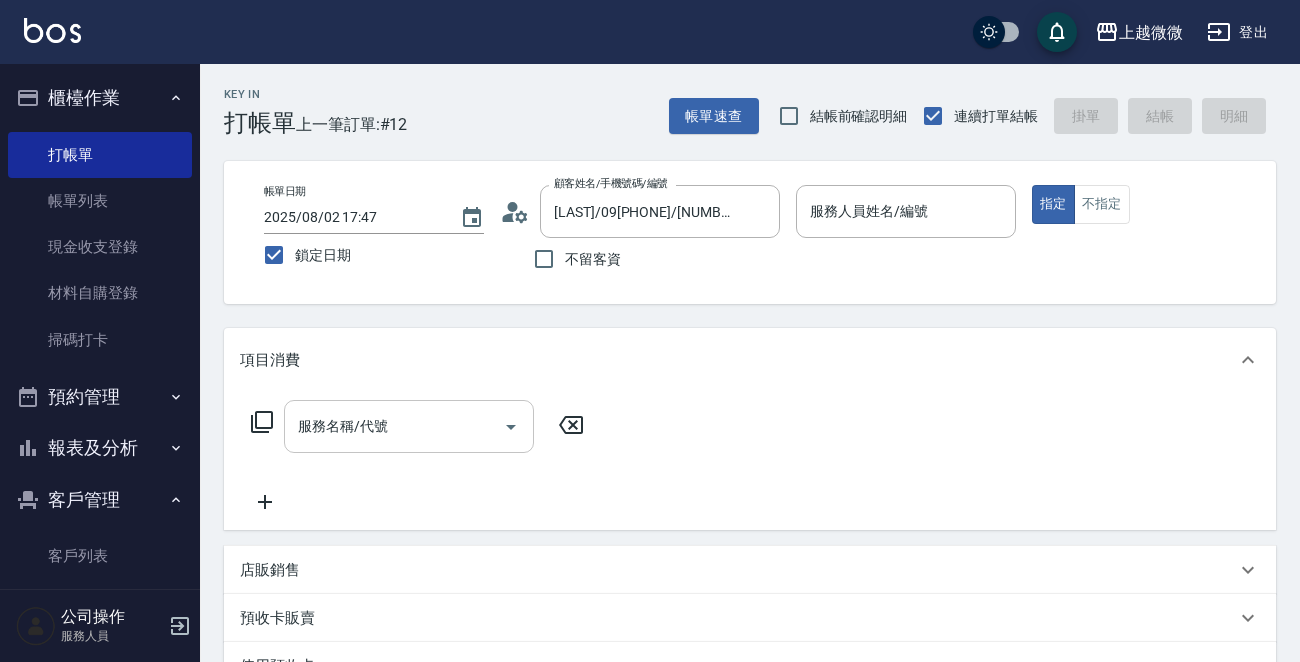 click on "服務名稱/代號" at bounding box center (394, 426) 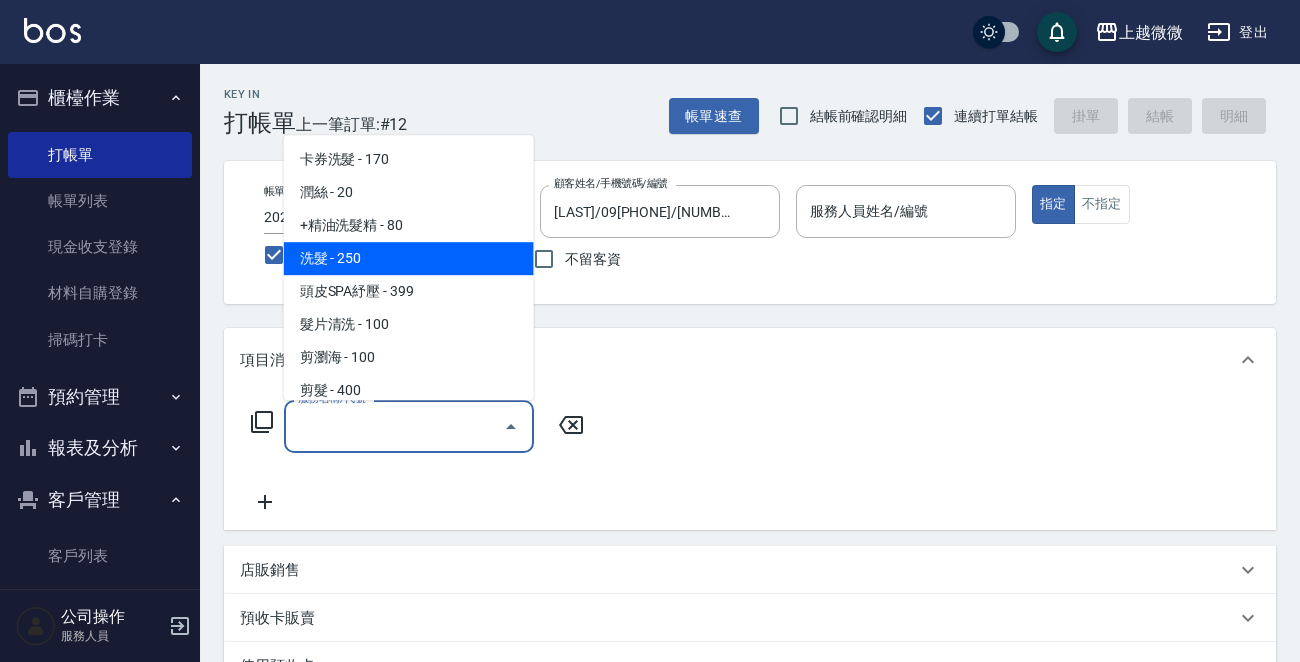 click on "洗髮 - 250" at bounding box center (409, 258) 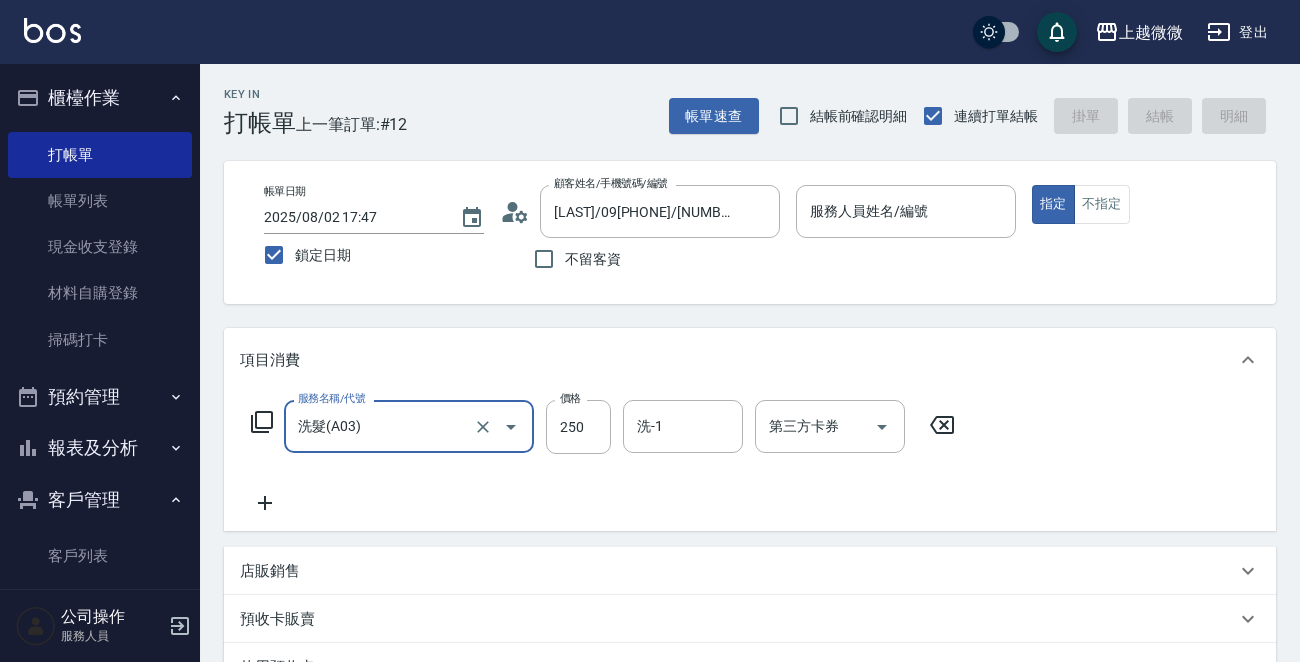 click 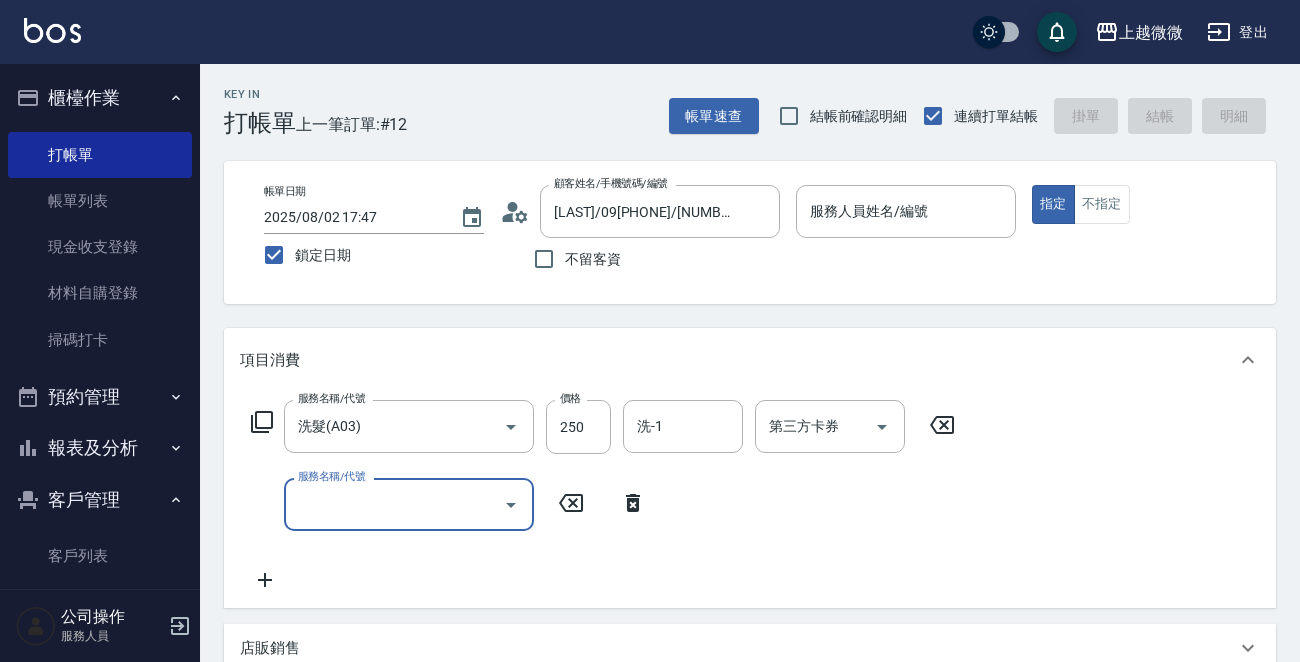 click on "服務名稱/代號" at bounding box center [394, 504] 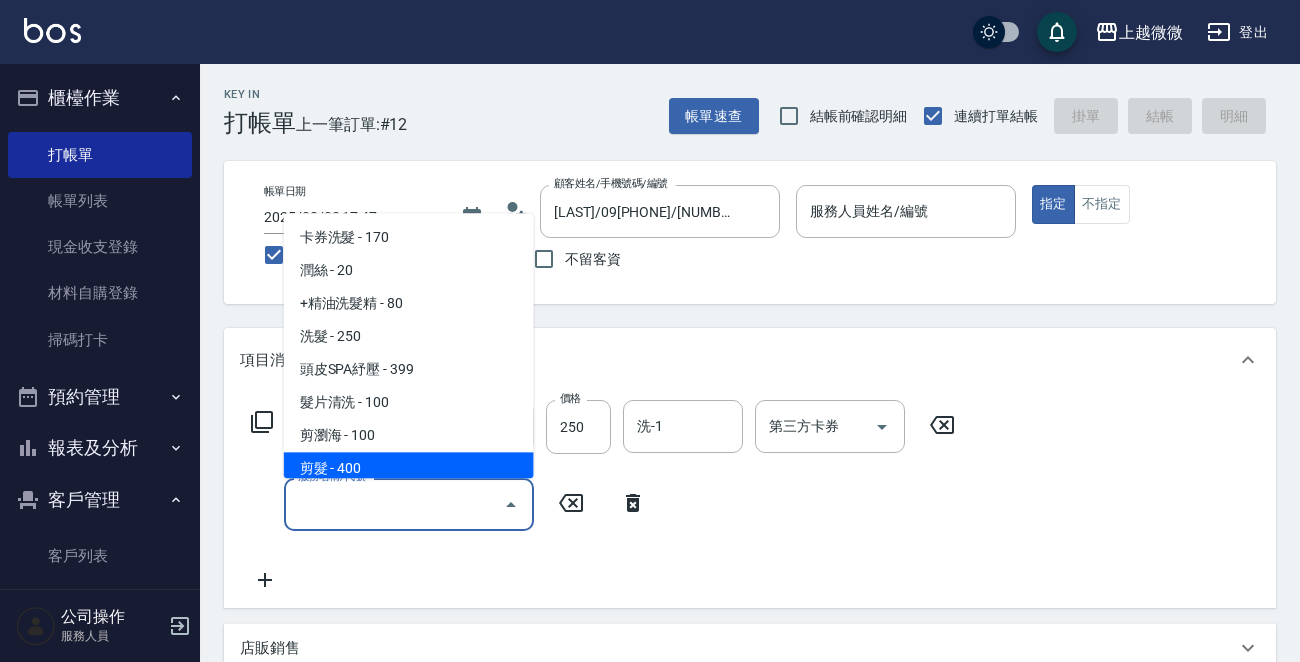 click on "剪髮 - 400" at bounding box center (409, 469) 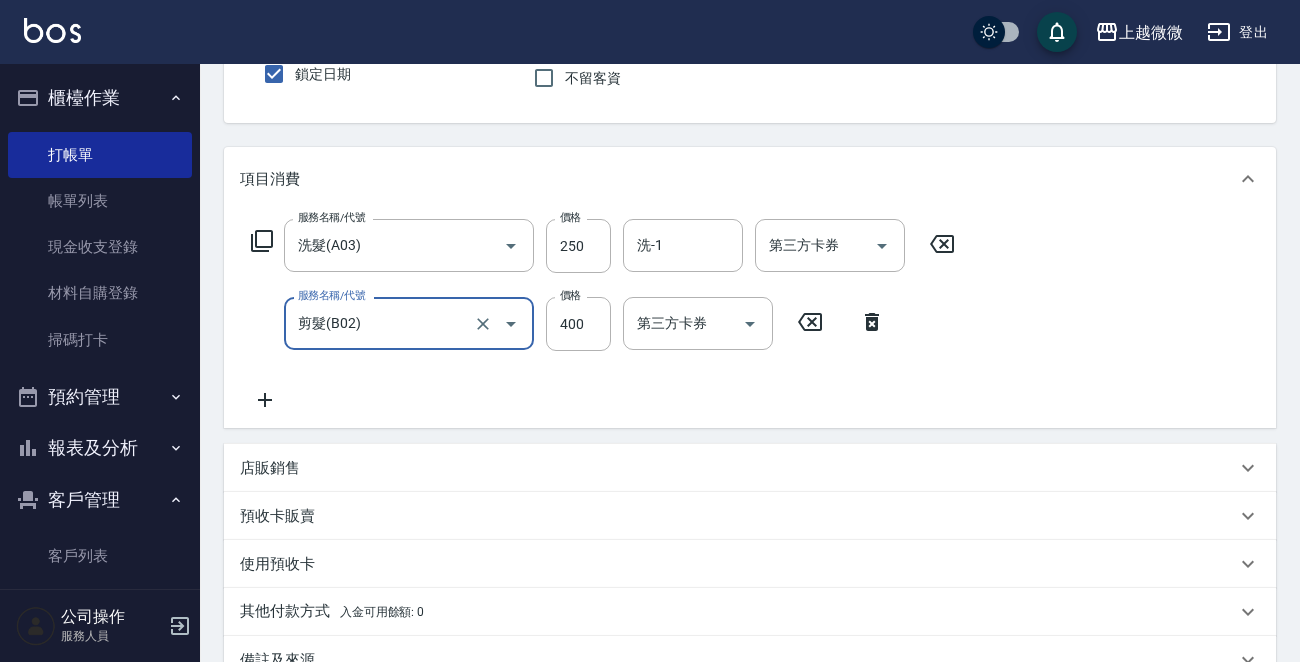 scroll, scrollTop: 200, scrollLeft: 0, axis: vertical 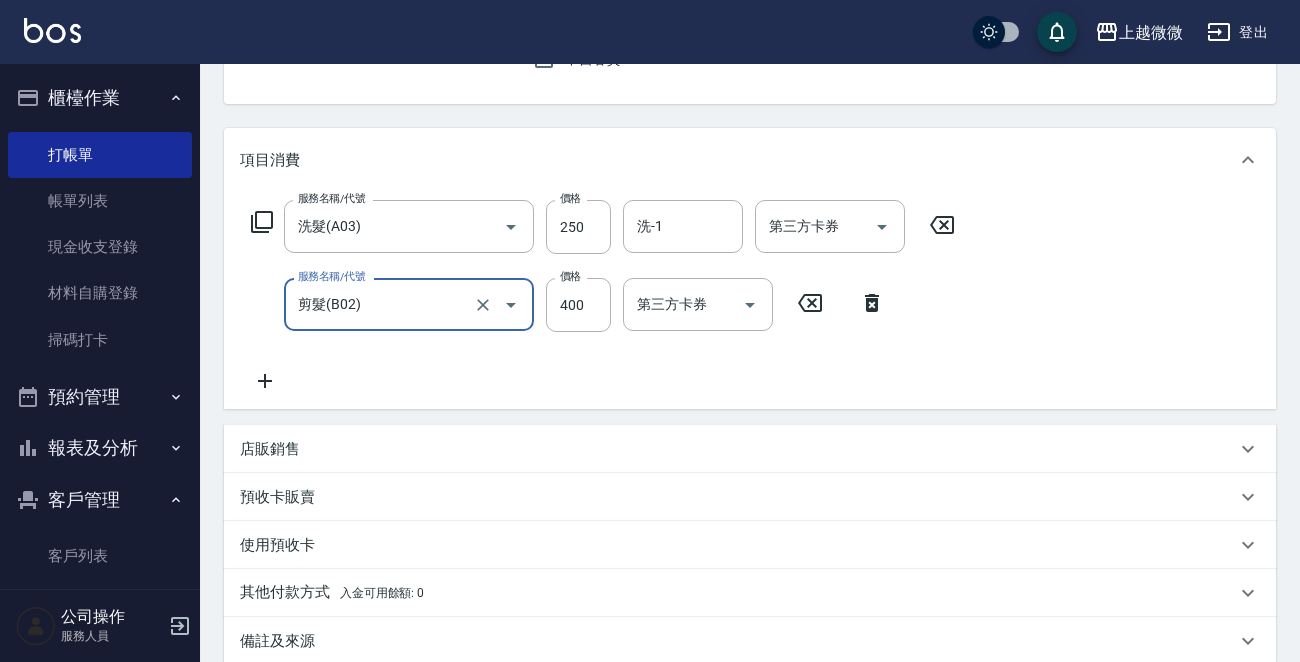 click 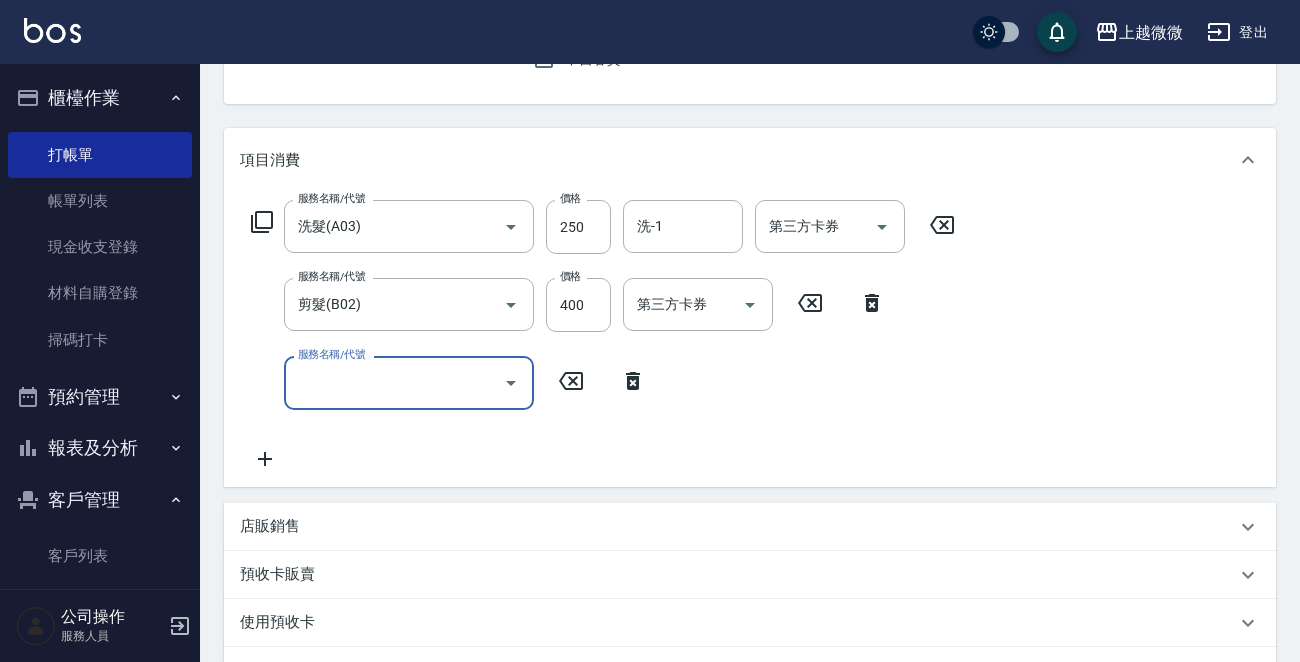 click on "服務名稱/代號" at bounding box center (394, 382) 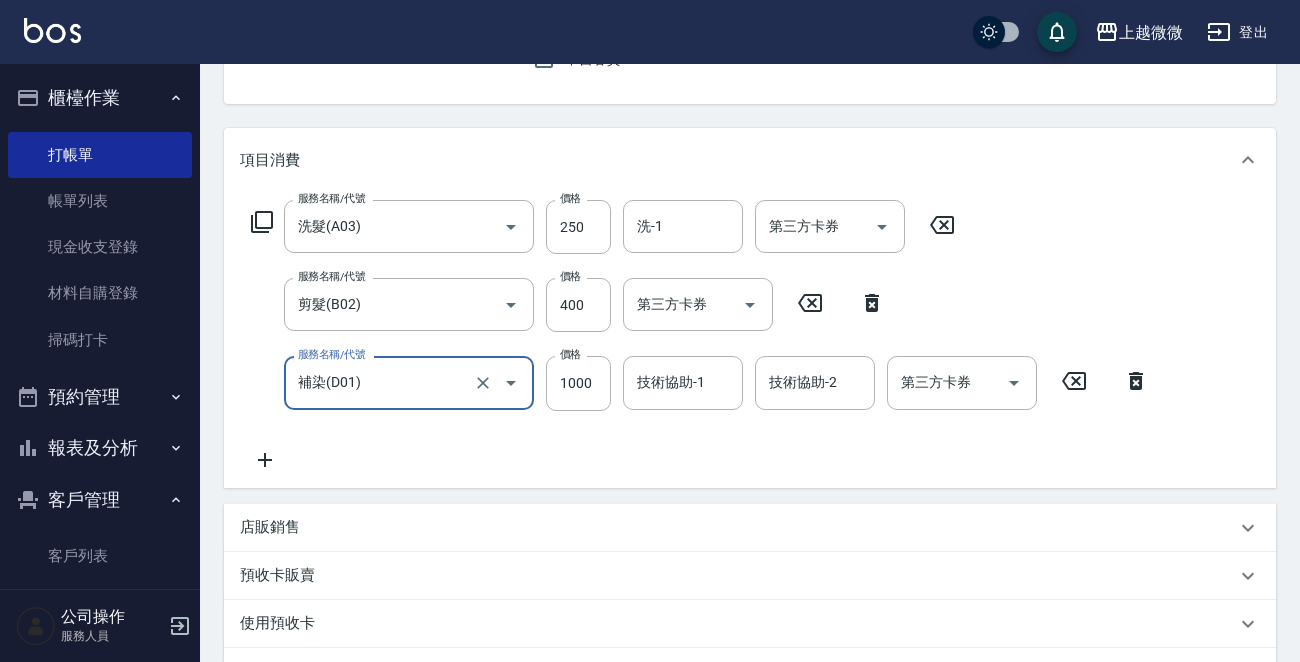 type on "補染(D01)" 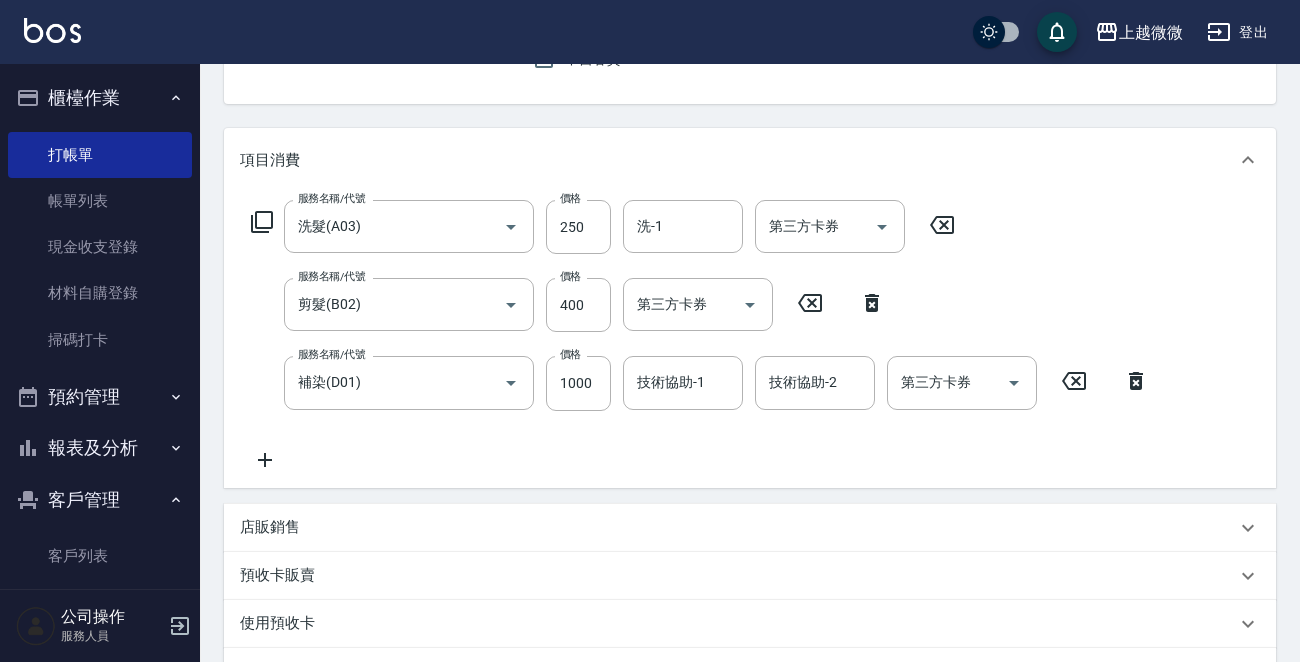 click on "服務名稱/代號 洗髮(A03) 服務名稱/代號 價格 250 價格 洗-1 洗-1 第三方卡券 第三方卡券 服務名稱/代號 剪髮(B02) 服務名稱/代號 價格 400 價格 第三方卡券 第三方卡券 服務名稱/代號 補染(D01) 服務名稱/代號 價格 1000 價格 技術協助-1 技術協助-1 技術協助-2 技術協助-2 第三方卡券 第三方卡券" at bounding box center (700, 335) 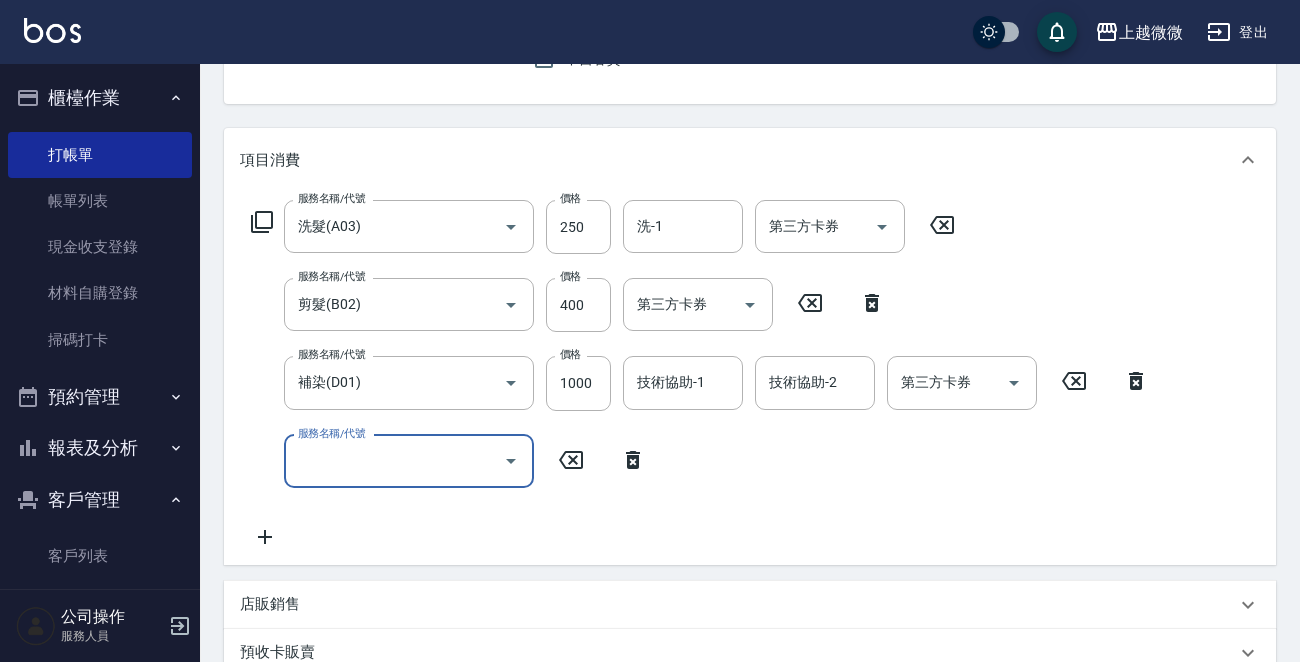 click on "服務名稱/代號" at bounding box center [394, 461] 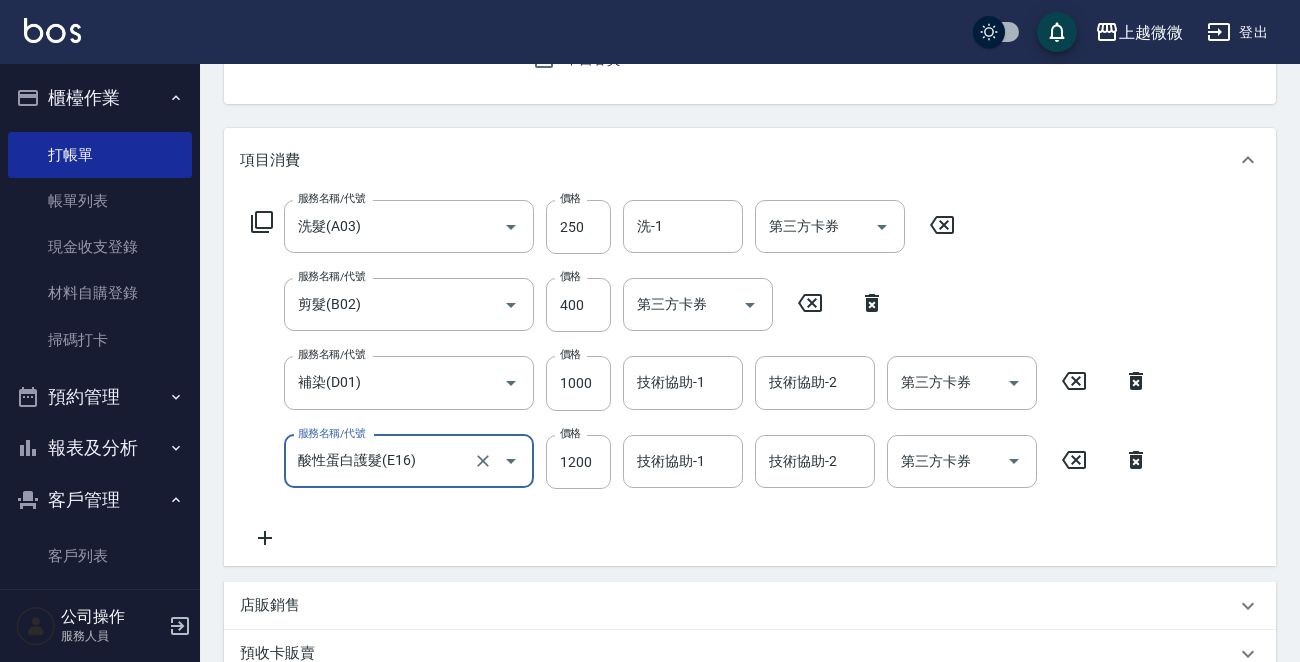 type on "酸性蛋白護髮(E16)" 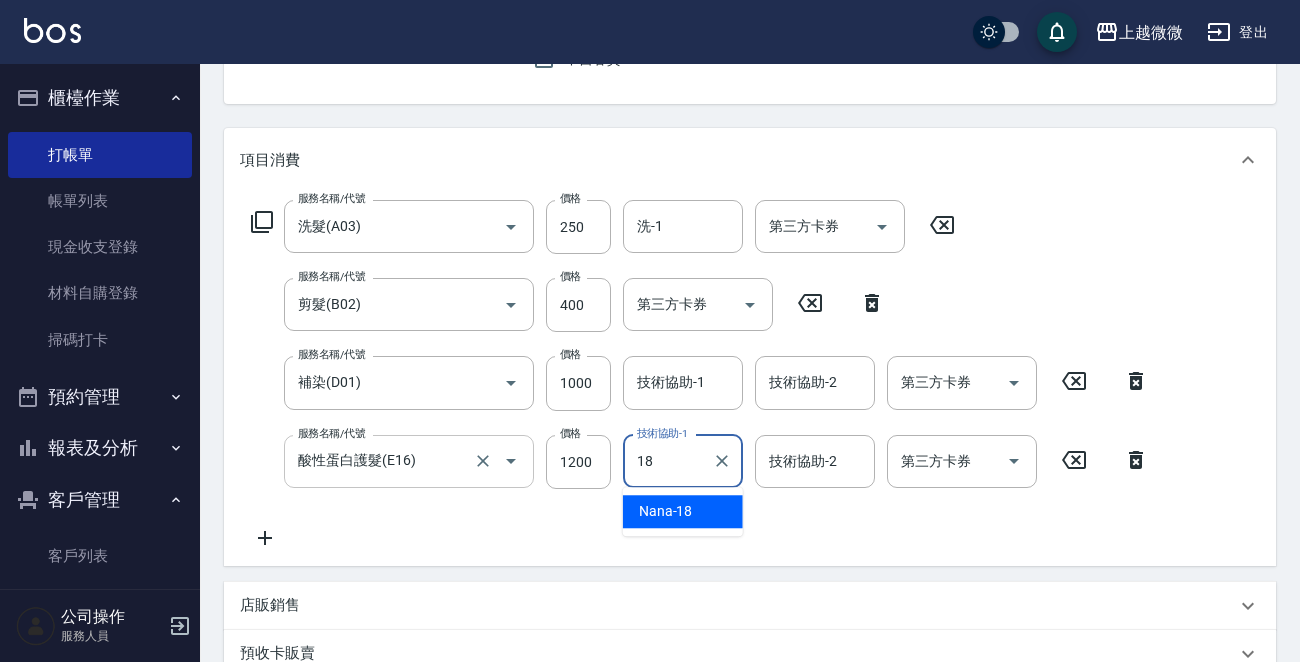 type on "[NAME]-18" 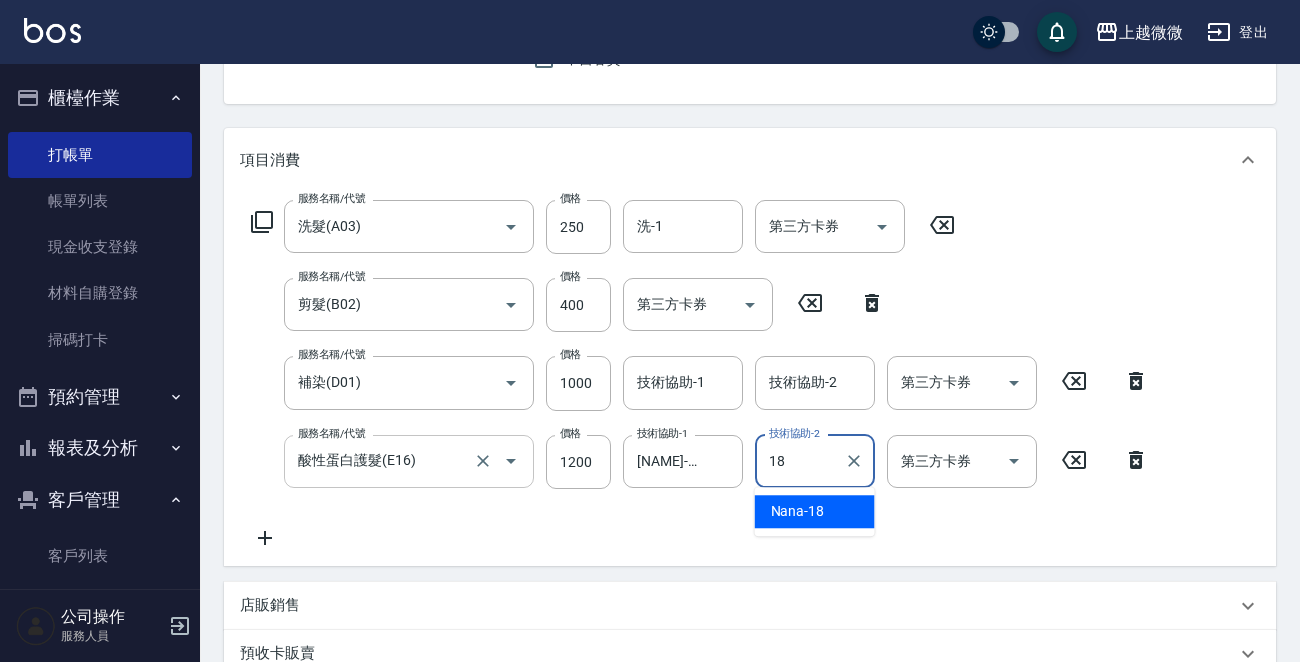 type on "[NAME]-18" 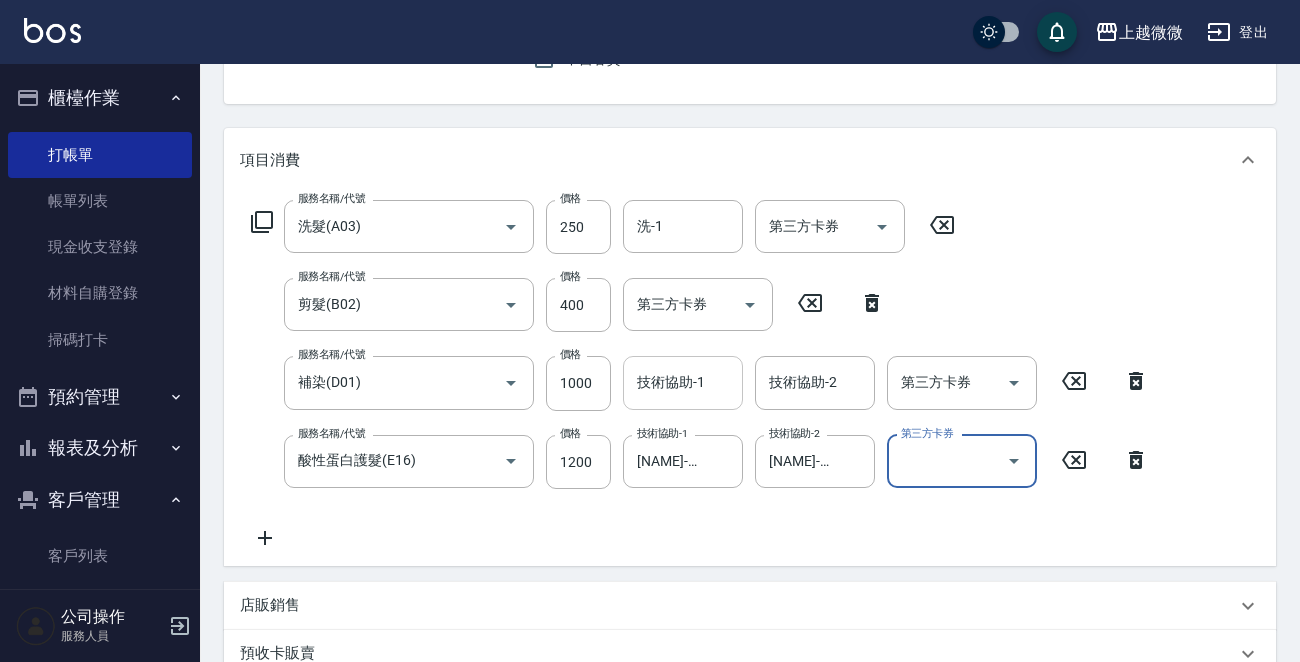 click on "技術協助-1 技術協助-1" at bounding box center (683, 382) 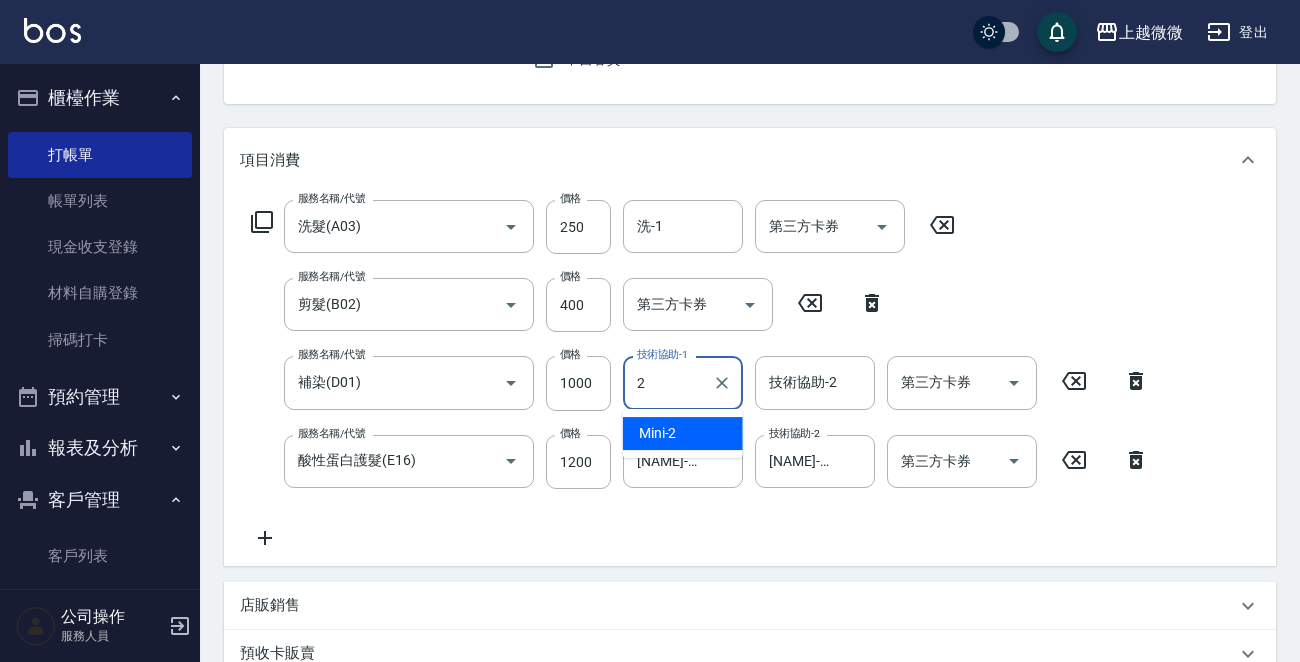 click on "Mini -2" at bounding box center (683, 433) 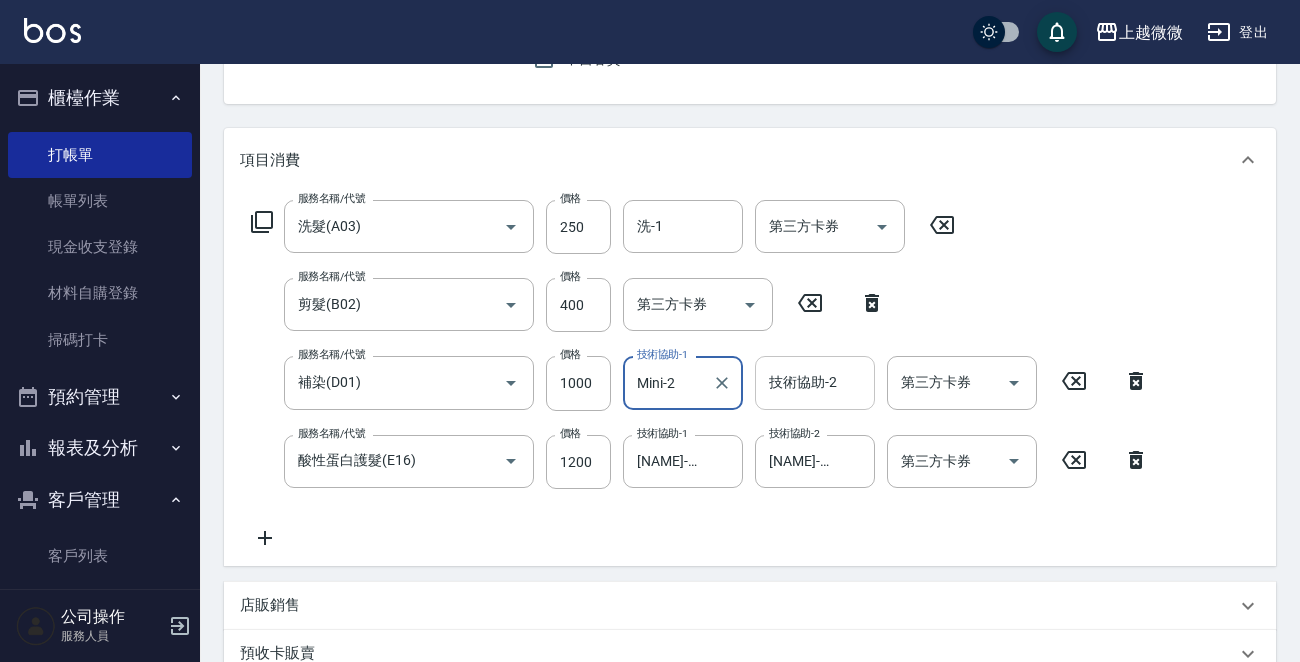 type on "Mini-2" 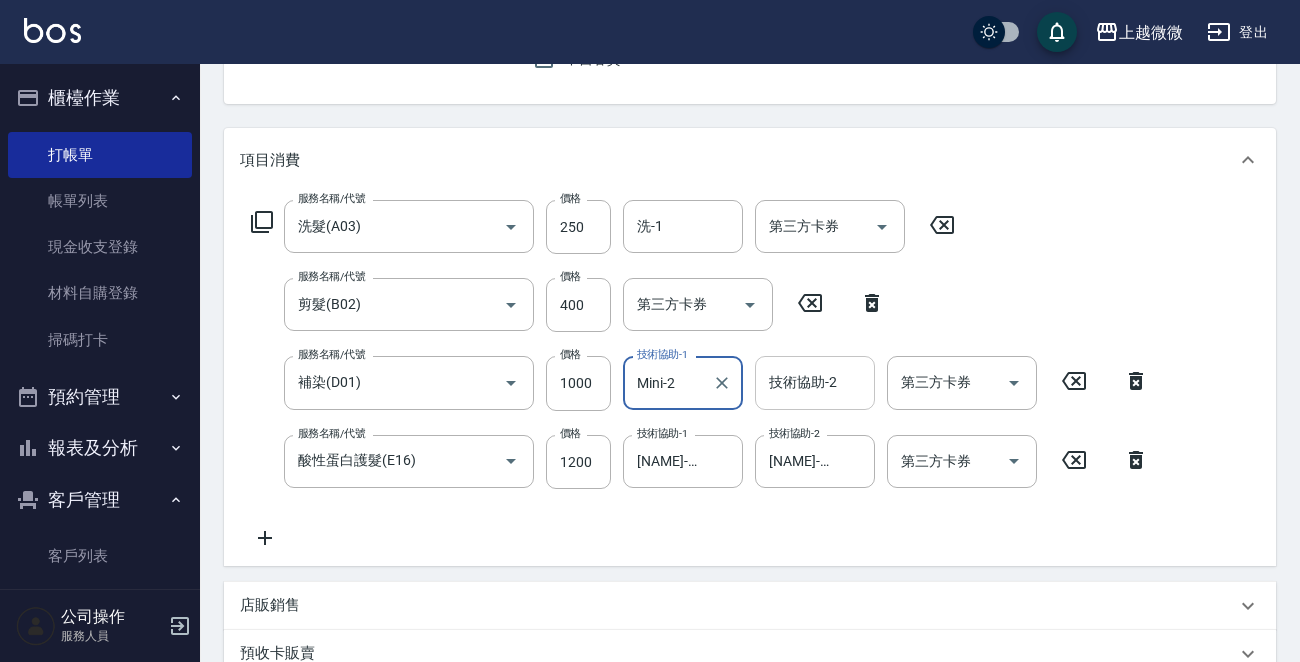 click on "技術協助-2 技術協助-2" at bounding box center (815, 382) 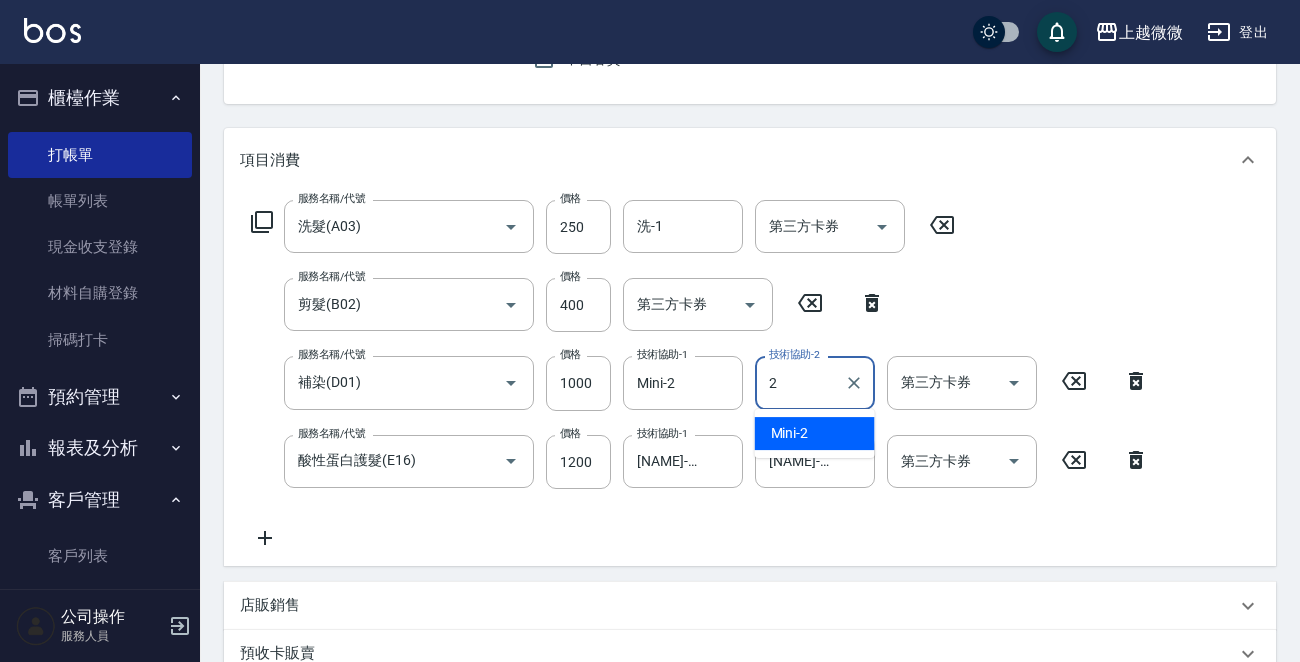 click on "Mini -2" at bounding box center (815, 433) 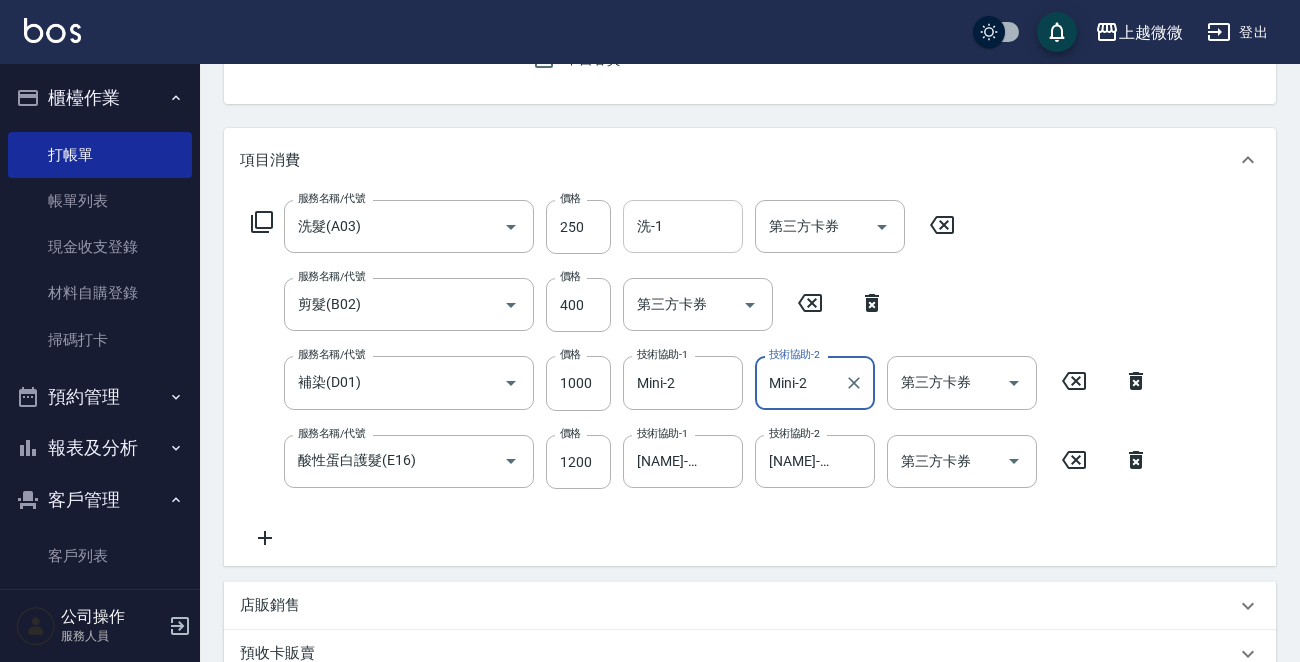type on "Mini-2" 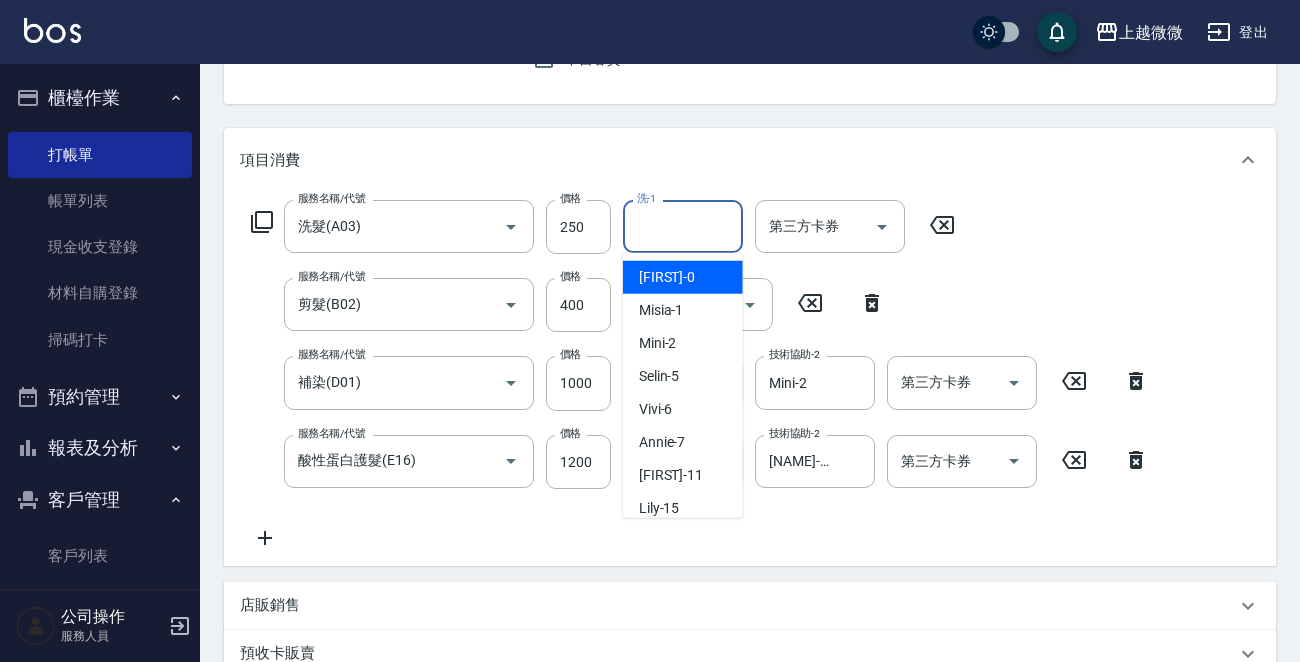 click on "洗-1" at bounding box center [683, 226] 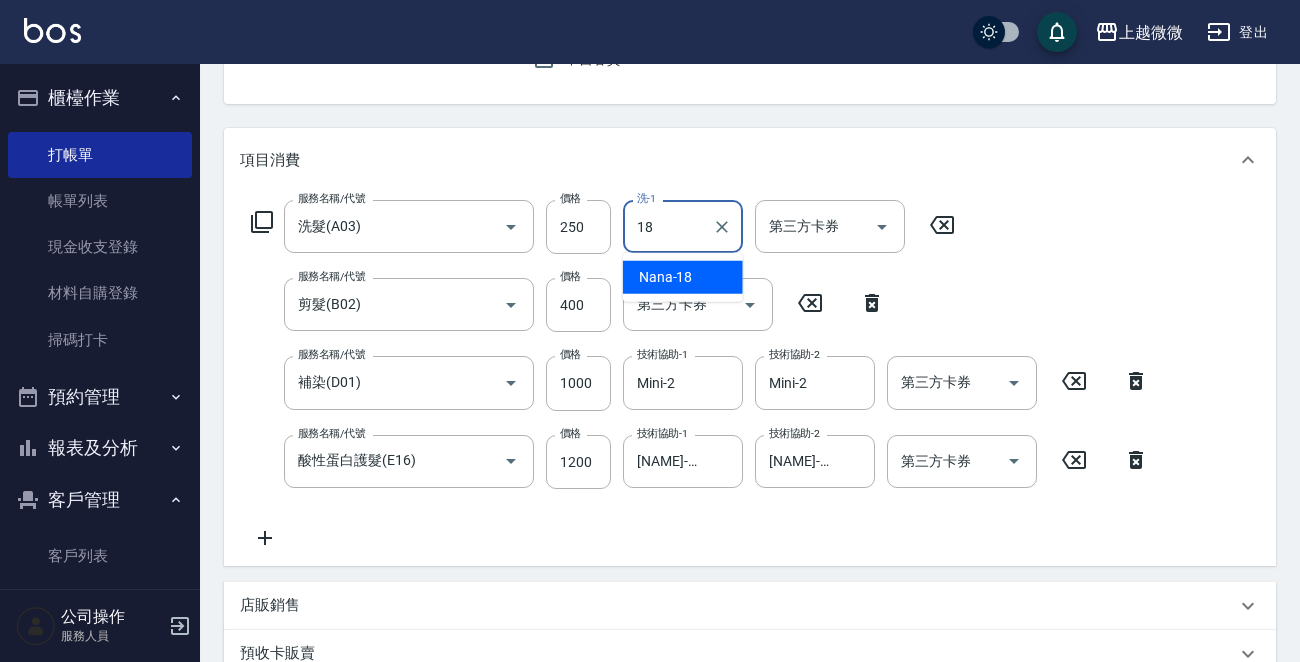 click on "[NAME] -18" at bounding box center [666, 277] 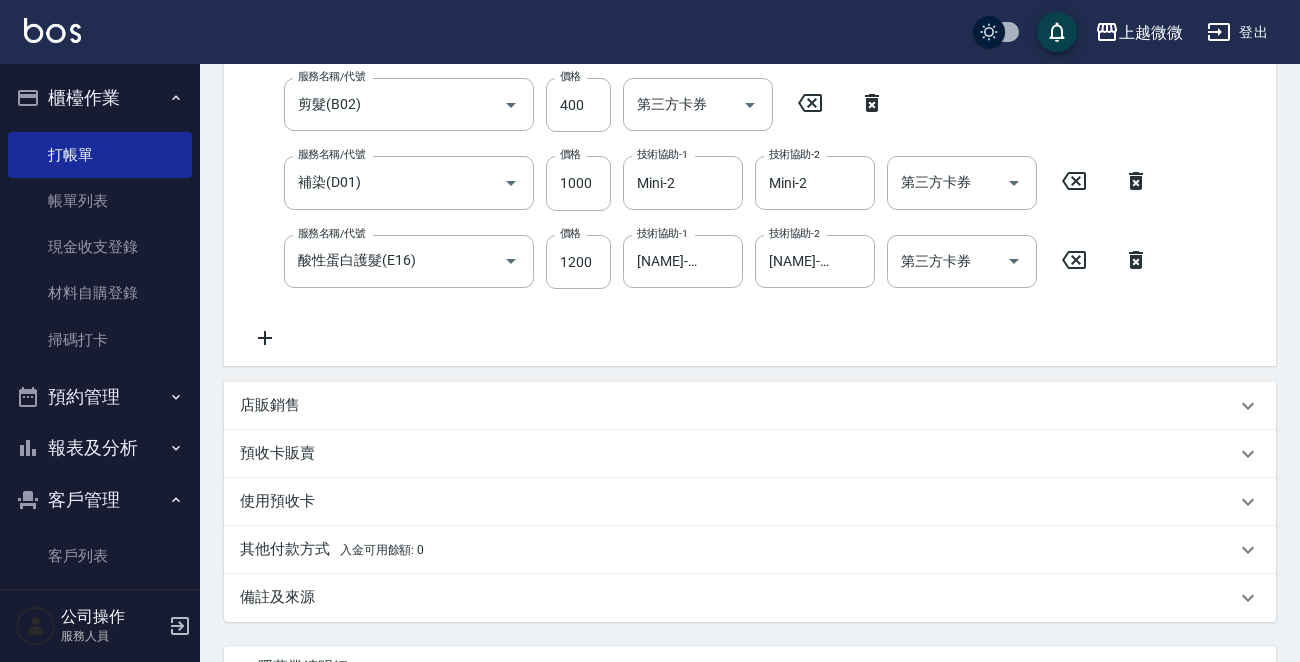 scroll, scrollTop: 581, scrollLeft: 0, axis: vertical 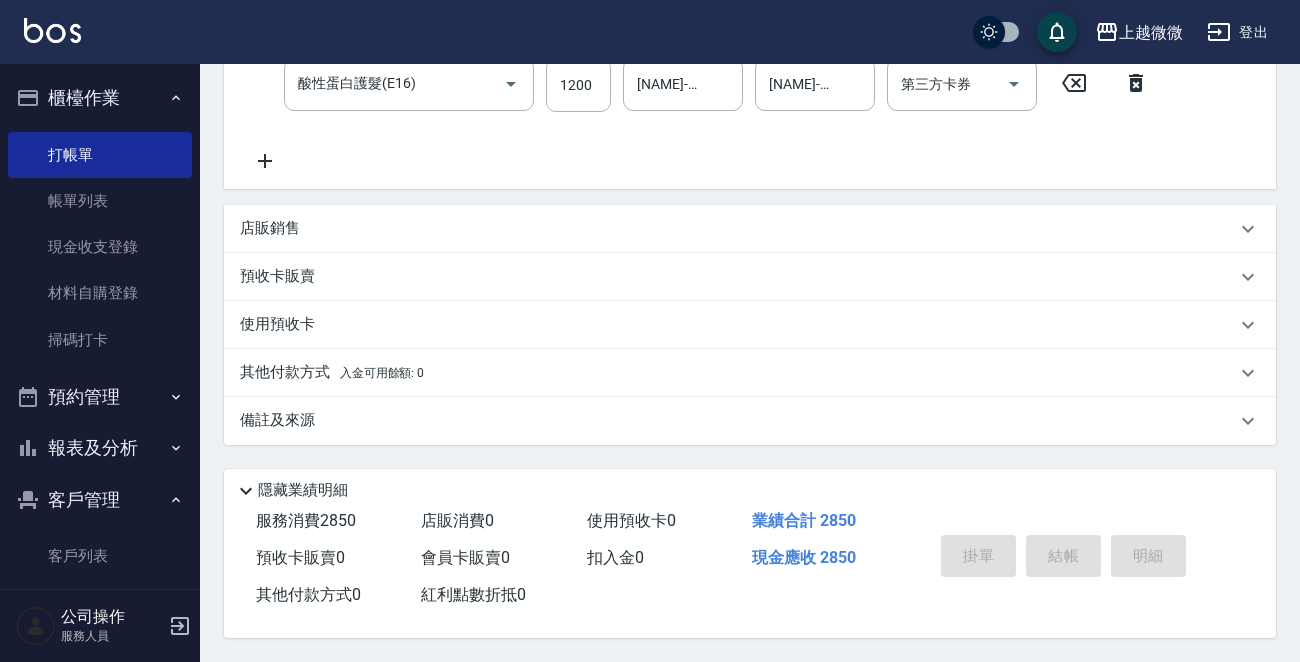 type on "[NAME]-18" 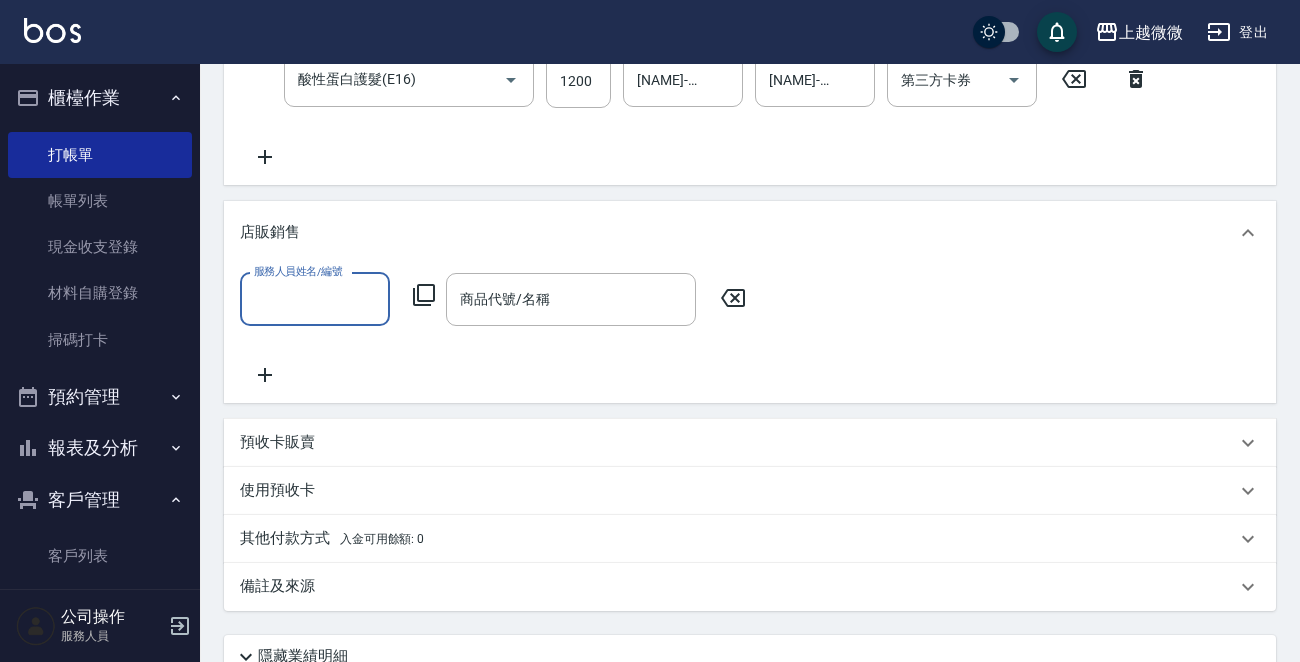scroll, scrollTop: 0, scrollLeft: 0, axis: both 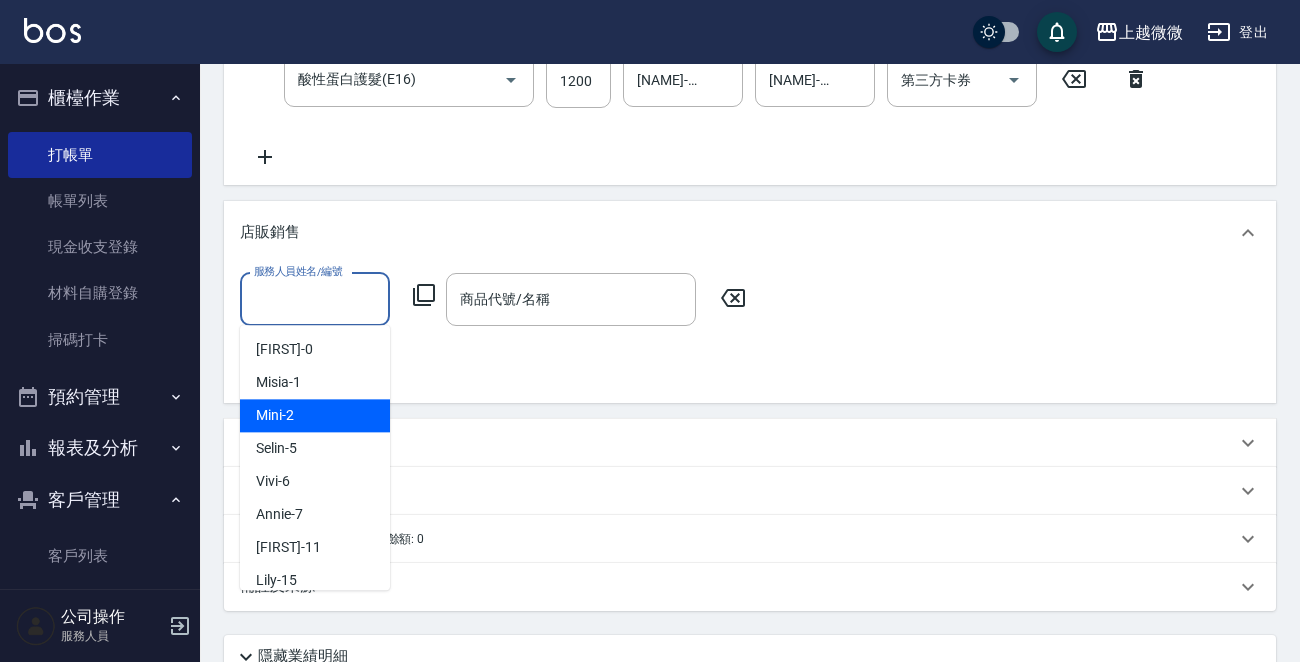 click on "Mini -2" at bounding box center [315, 415] 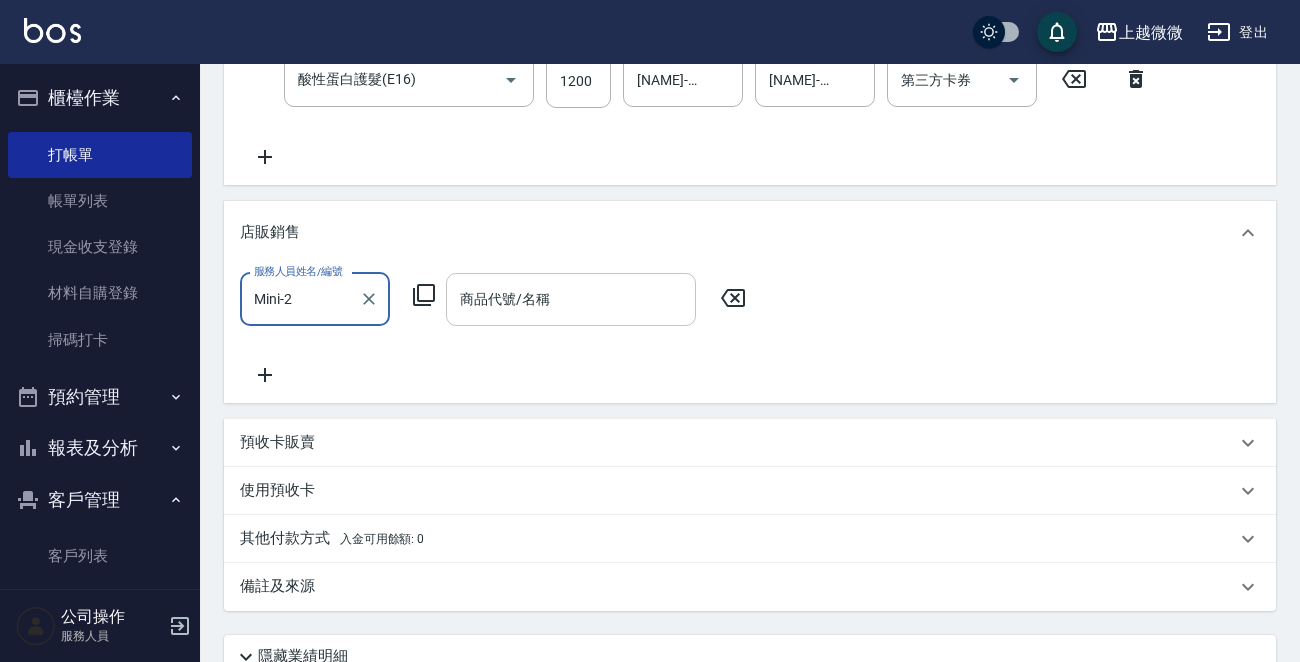 click on "商品代號/名稱 商品代號/名稱" at bounding box center [571, 299] 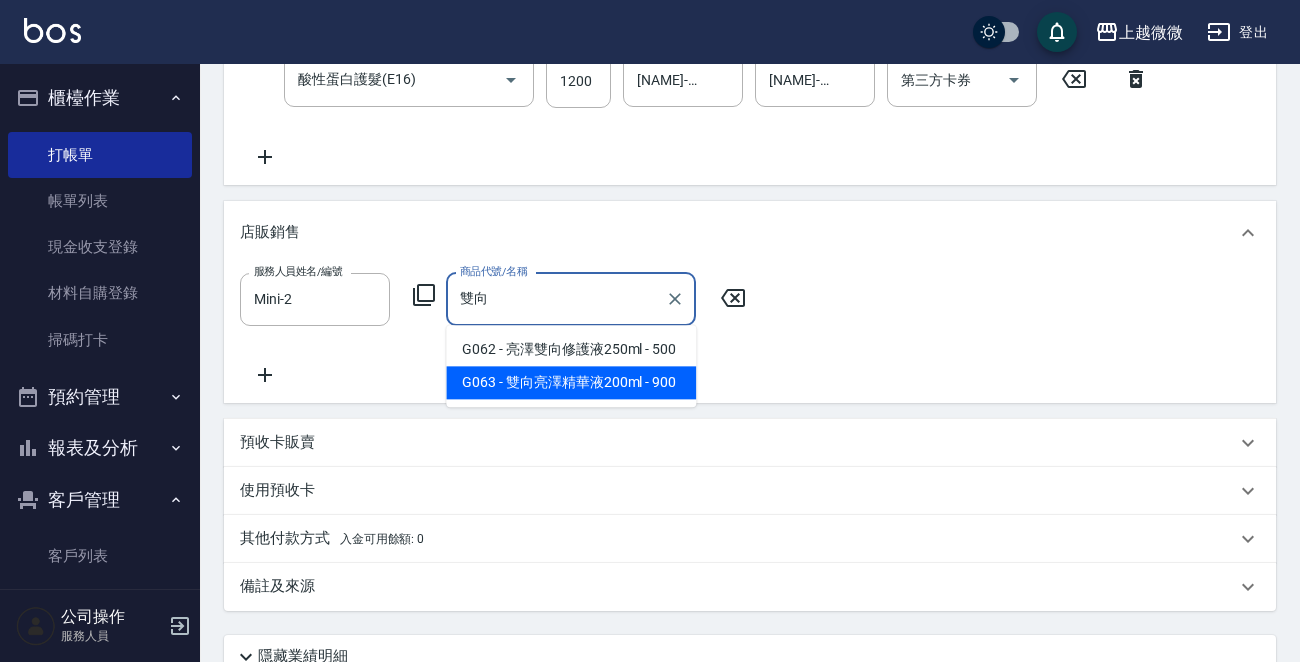 type on "雙向亮澤精華液200ml" 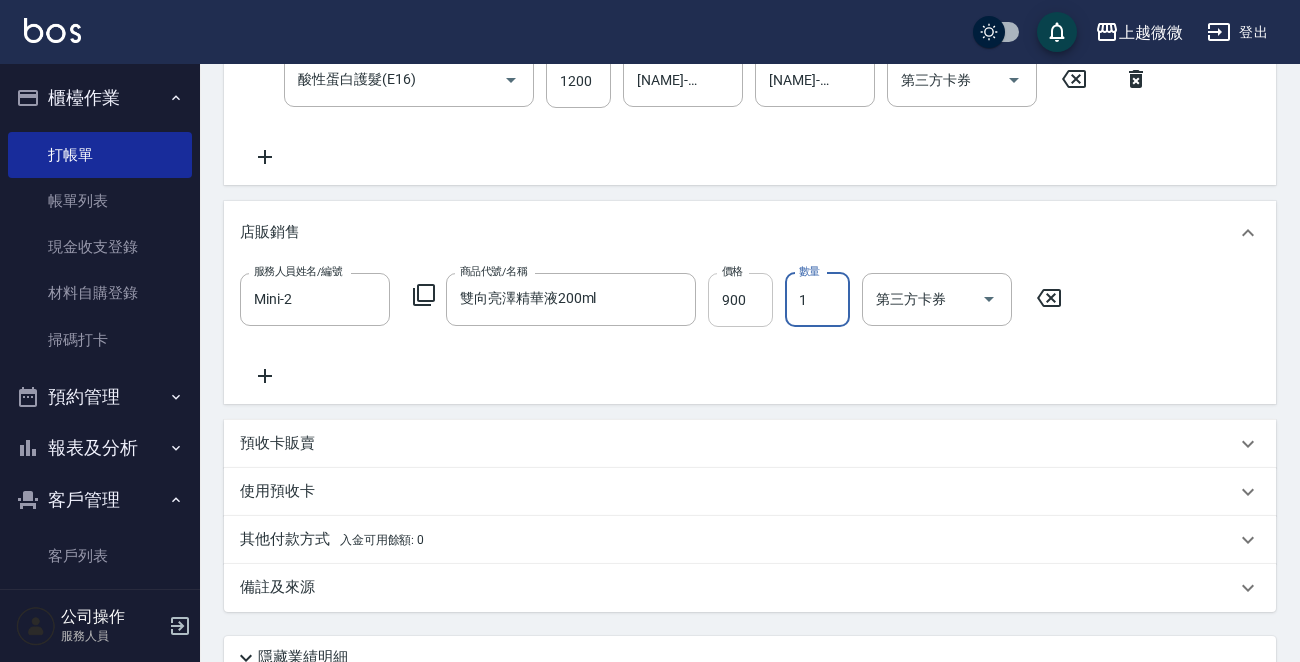 click on "900" at bounding box center (740, 300) 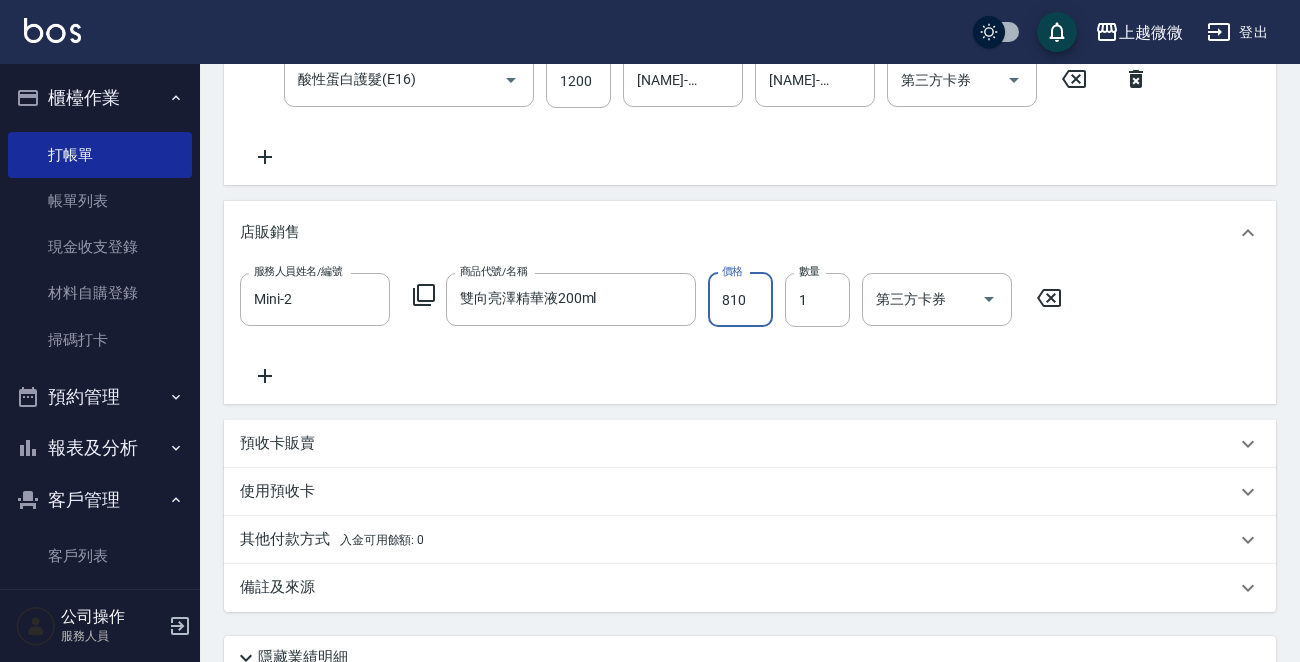 type on "810" 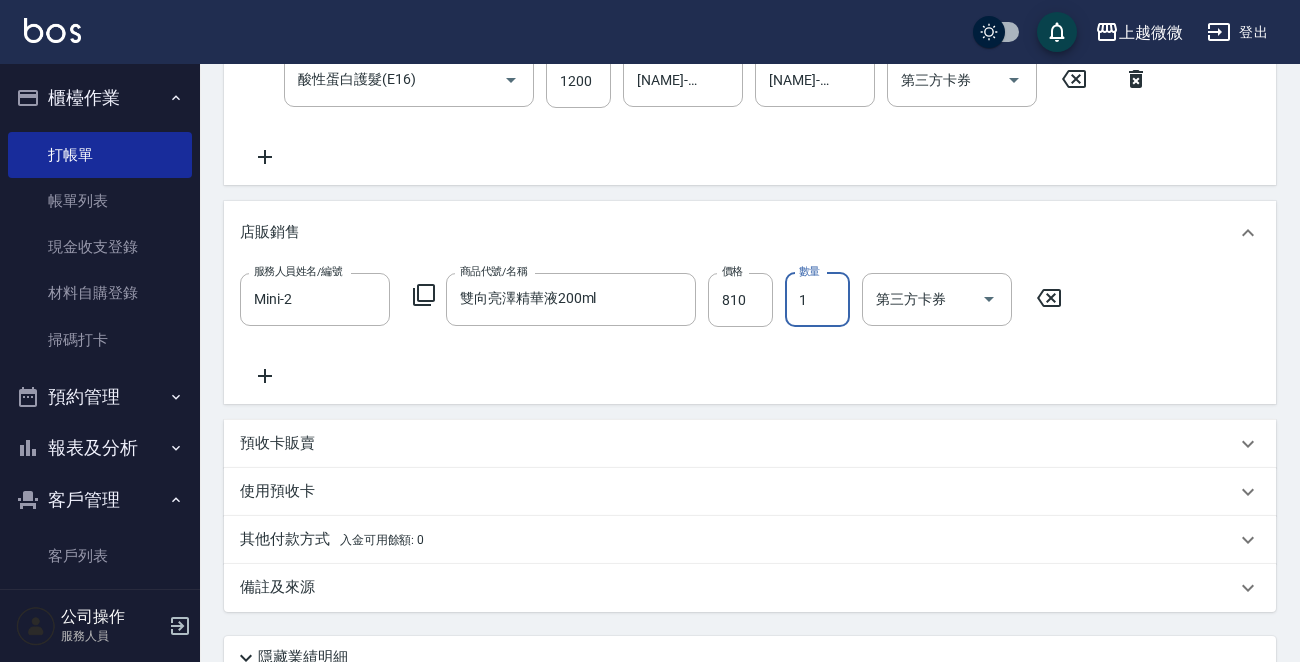 click 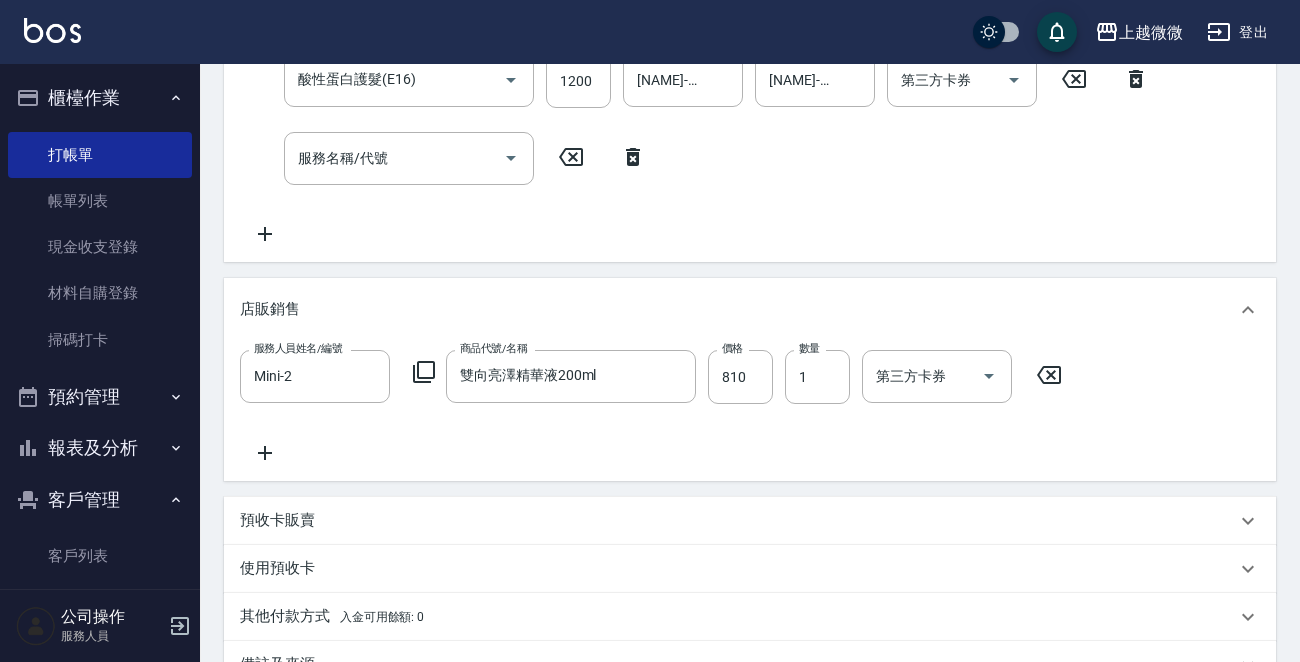 click on "服務名稱/代號 服務名稱/代號" at bounding box center [449, 158] 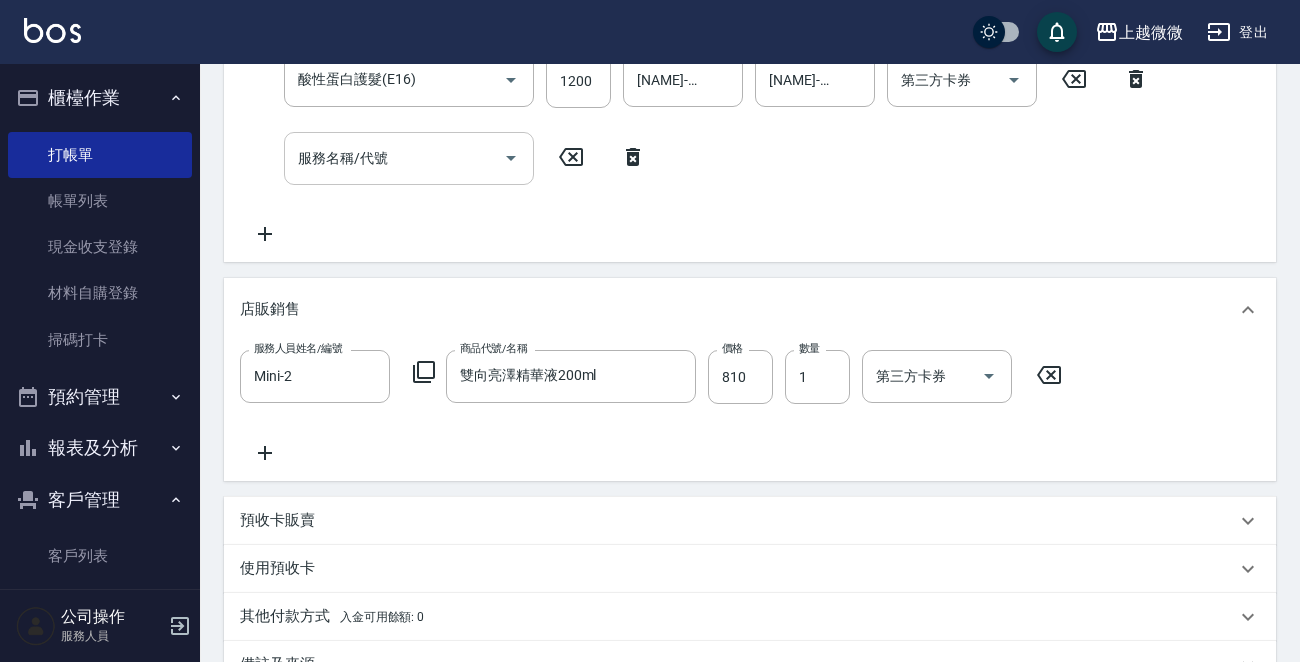 click on "顧客姓名/手機號碼/編號 [FIRST] [LAST]/[PHONE]/[NUMBER] 顧客姓名/手機號碼/編號 不留客資 服務人員姓名/編號 服務人員姓名/編號 指定 不指定 項目消費 服務名稱/代號 洗髮(A03) 服務名稱/代號 價格 250 價格 洗-1 Nana-18 洗-1 第三方卡券 第三方卡券 服務名稱/代號 剪髮(B02) 服務名稱/代號 價格 400 價格 第三方卡券 第三方卡券 服務名稱/代號 補染(D01) 服務名稱/代號 價格 1000 價格 技術協助-1 Mini-2 技術協助-1 技術協助-2 Mini-2 技術協助-2 第三方卡券 第三方卡券 服務名稱/代號 酸性蛋白護髮(E16) 服務名稱/代號 價格 1200 價格 技術協助-1 Nana-18 技術協助-1 技術協助-2 Nana-18 技術協助-2 第三方卡券 第三方卡券 服務名稱/代號 服務名稱/代號 店販銷售 服務人員姓名/編號 Mini-2 810" at bounding box center [750, 194] 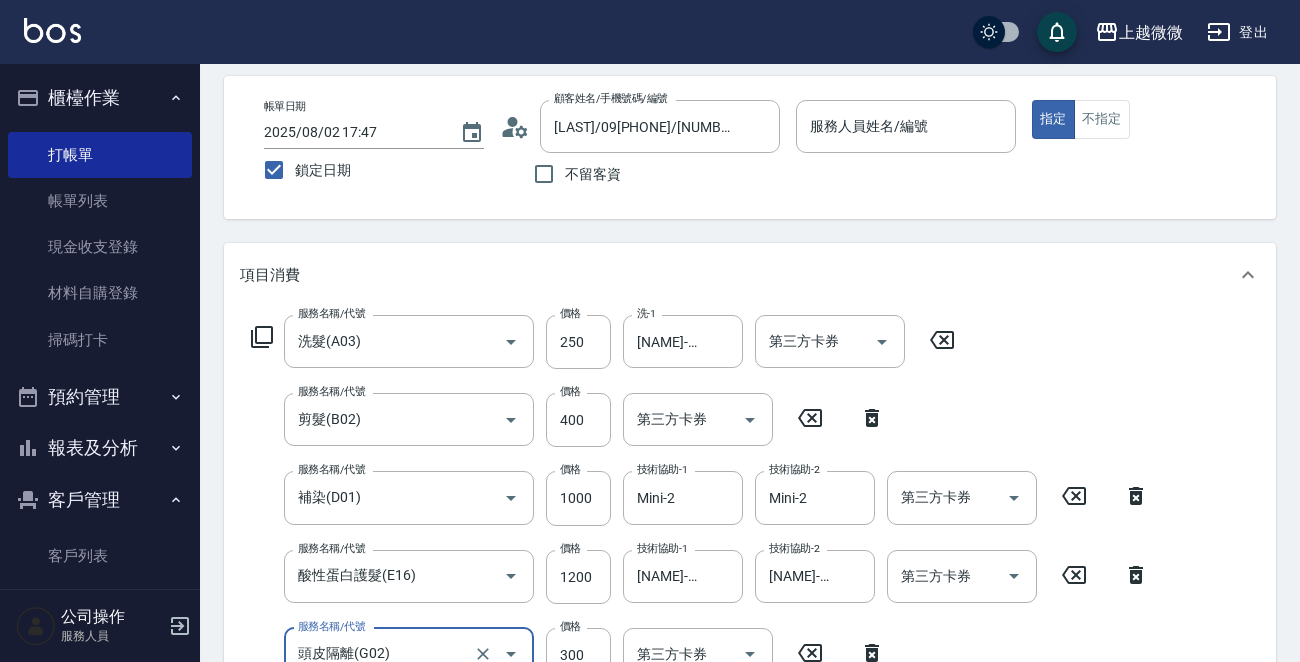 scroll, scrollTop: 0, scrollLeft: 0, axis: both 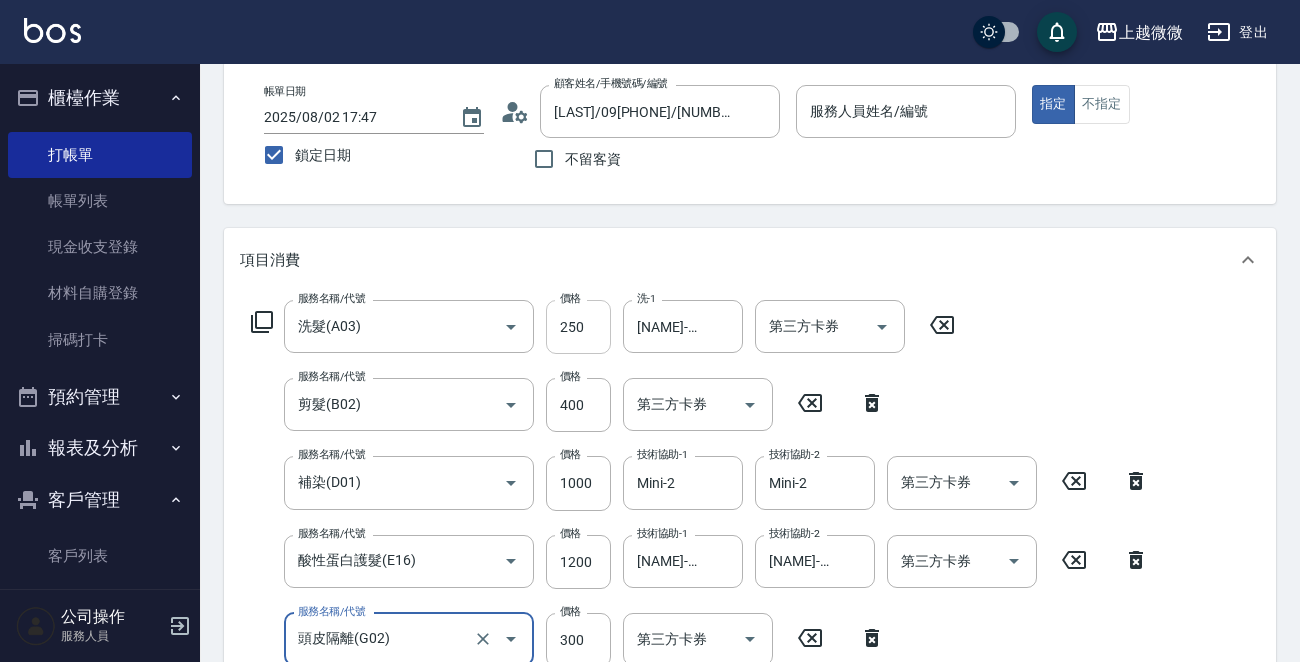 type on "頭皮隔離(G02)" 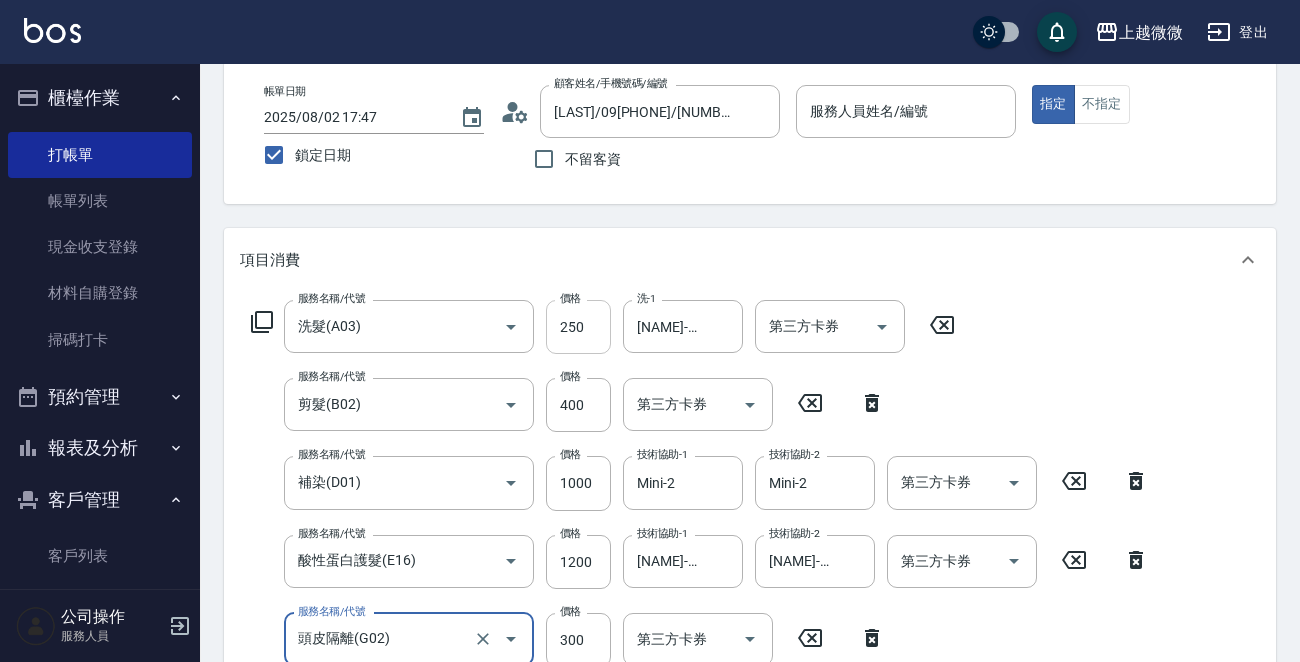 click on "250" at bounding box center [578, 327] 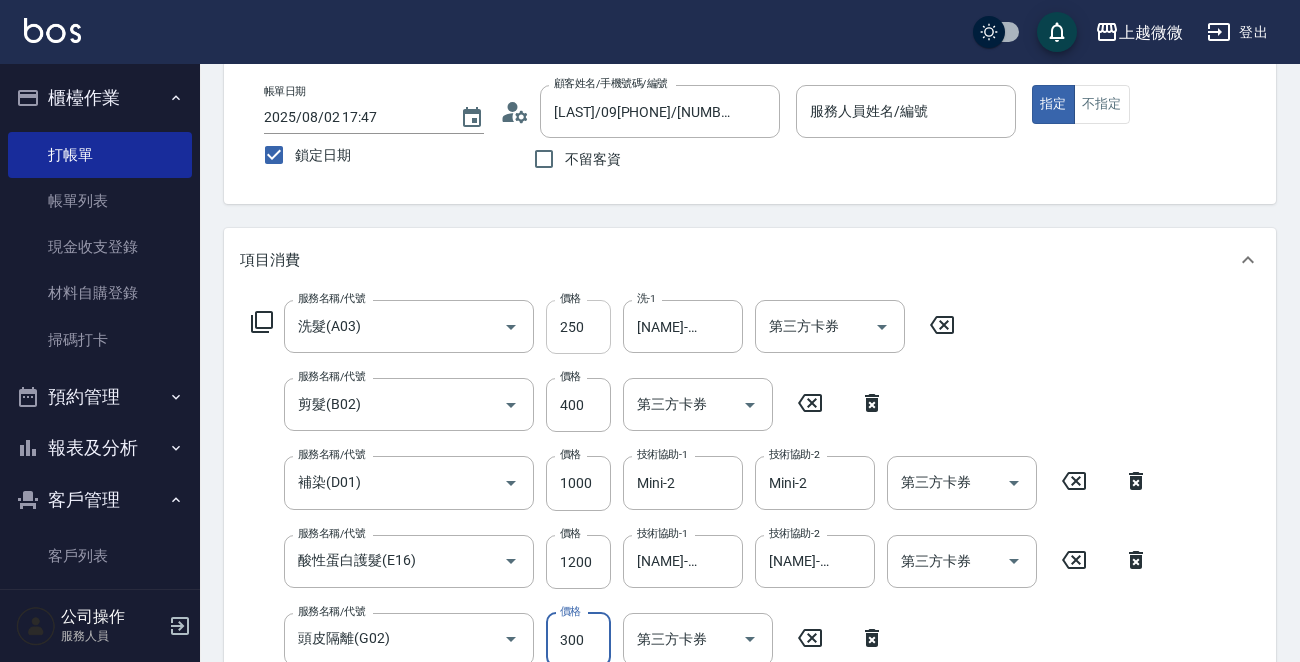 scroll, scrollTop: 104, scrollLeft: 0, axis: vertical 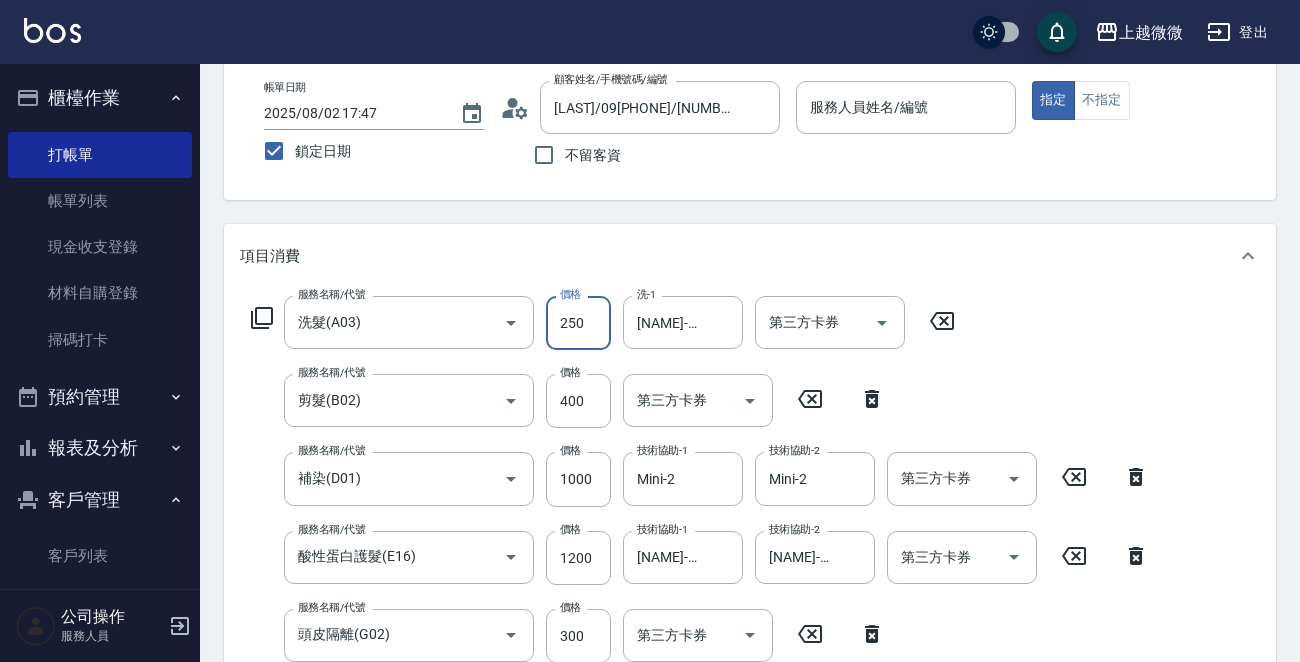 click on "250" at bounding box center (578, 323) 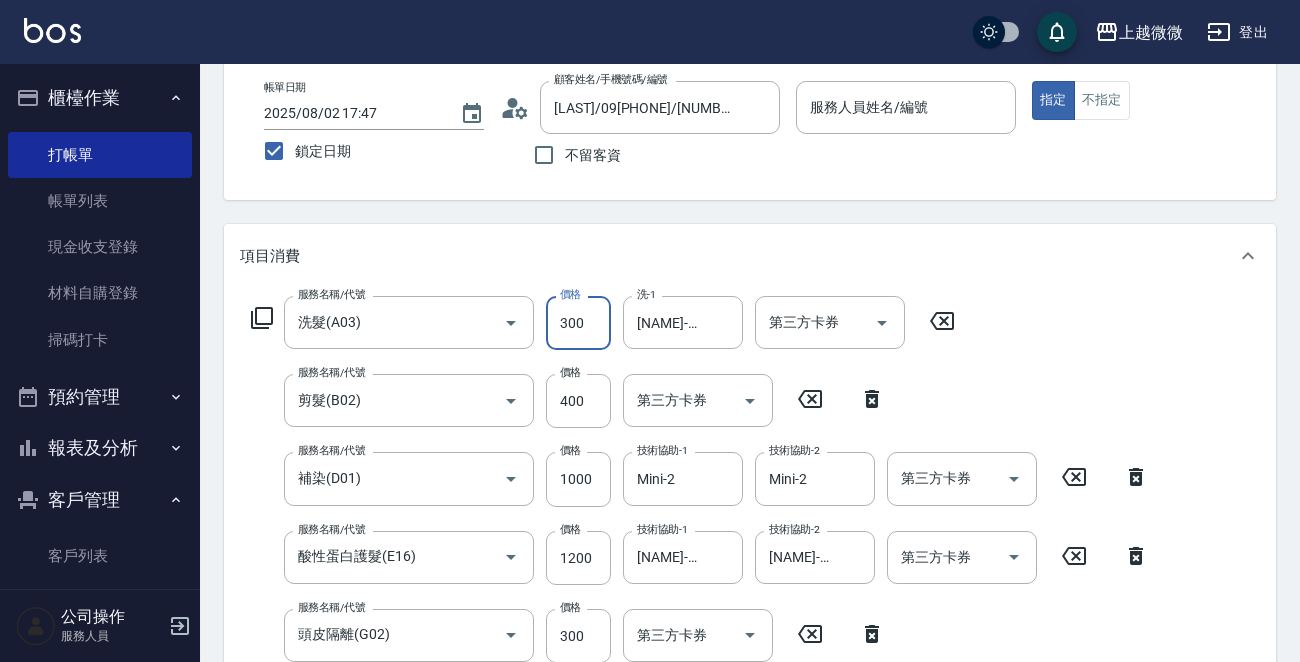 type on "300" 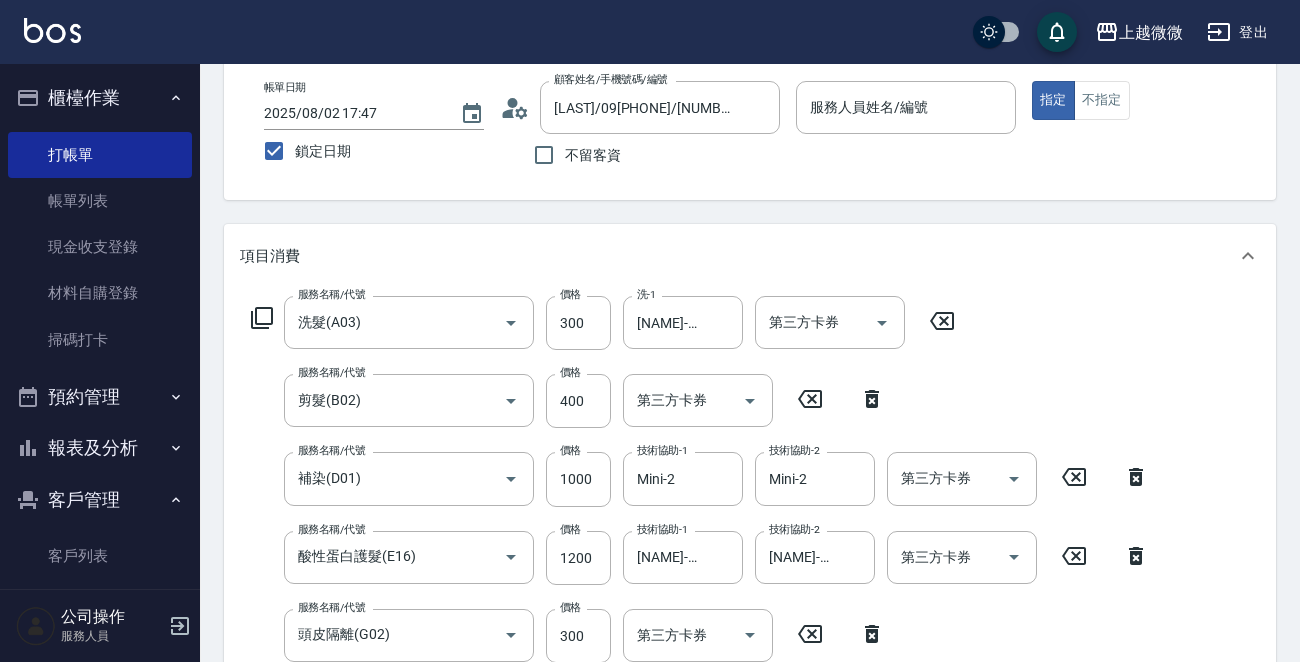 click on "帳單日期 [DATE] [TIME] 鎖定日期 顧客姓名/手機號碼/編號 [FIRST] [LAST]/[PHONE]/[NUMBER] 顧客姓名/手機號碼/編號 不留客資 服務人員姓名/編號 服務人員姓名/編號 指定 不指定" at bounding box center (750, 128) 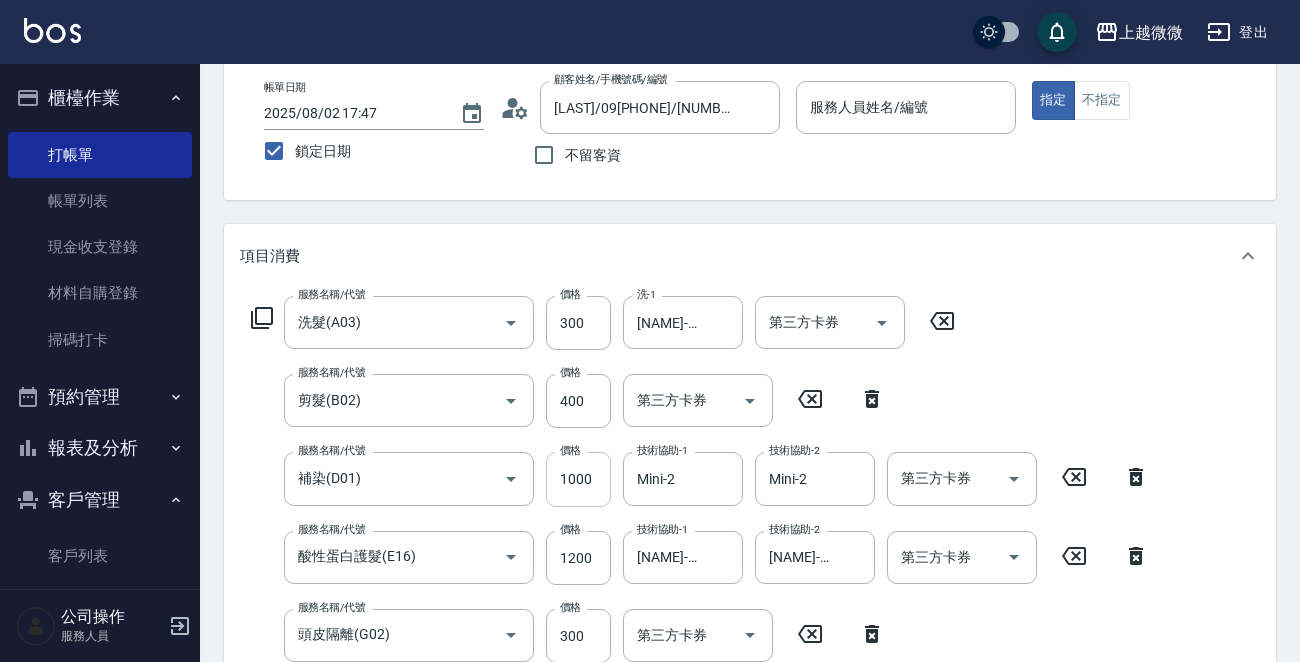 click on "1000" at bounding box center [578, 479] 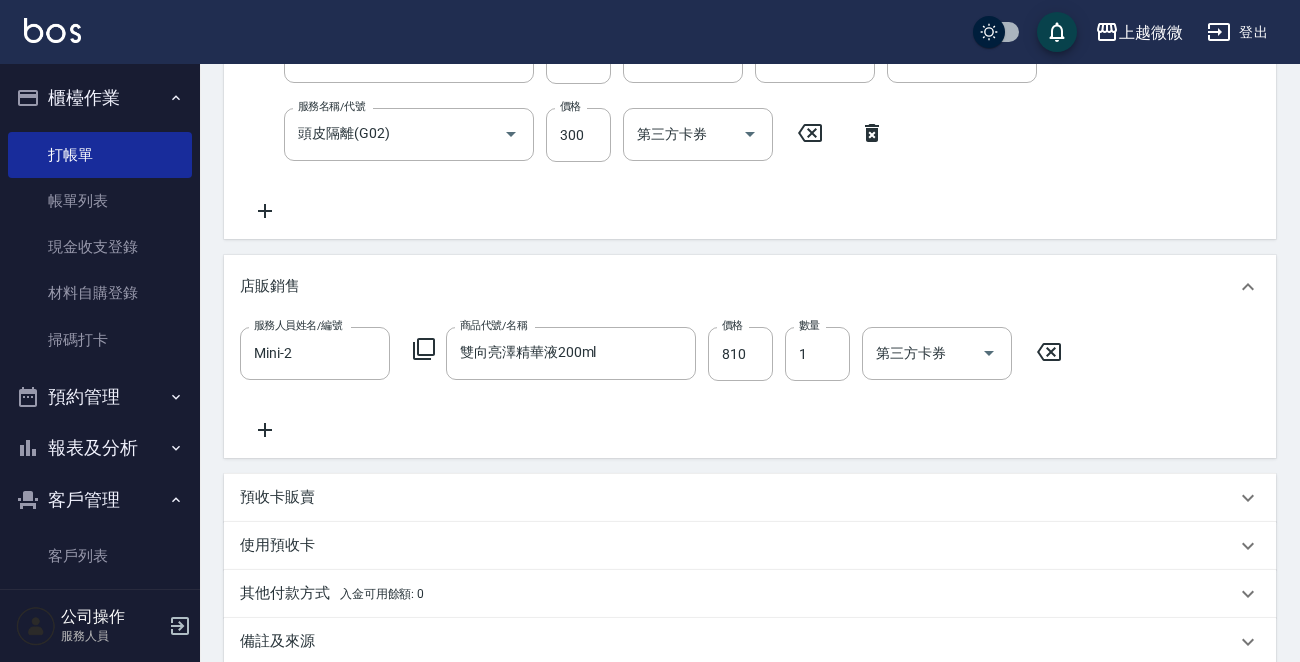 scroll, scrollTop: 830, scrollLeft: 0, axis: vertical 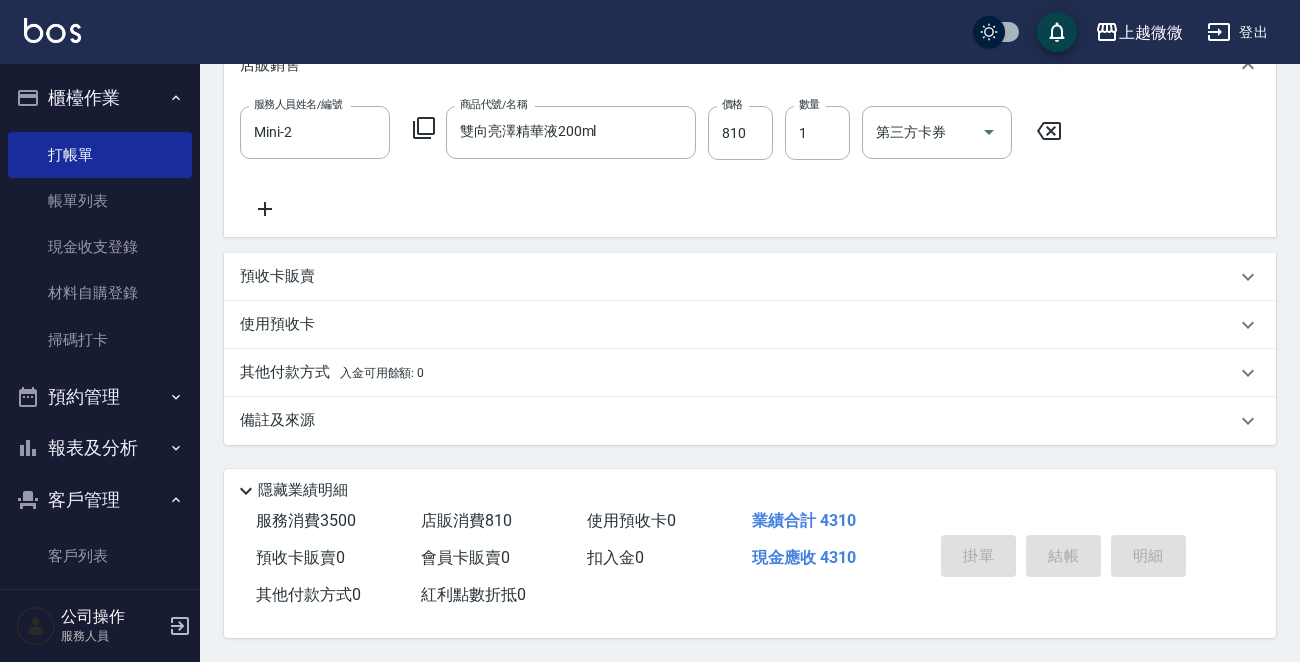 type on "1300" 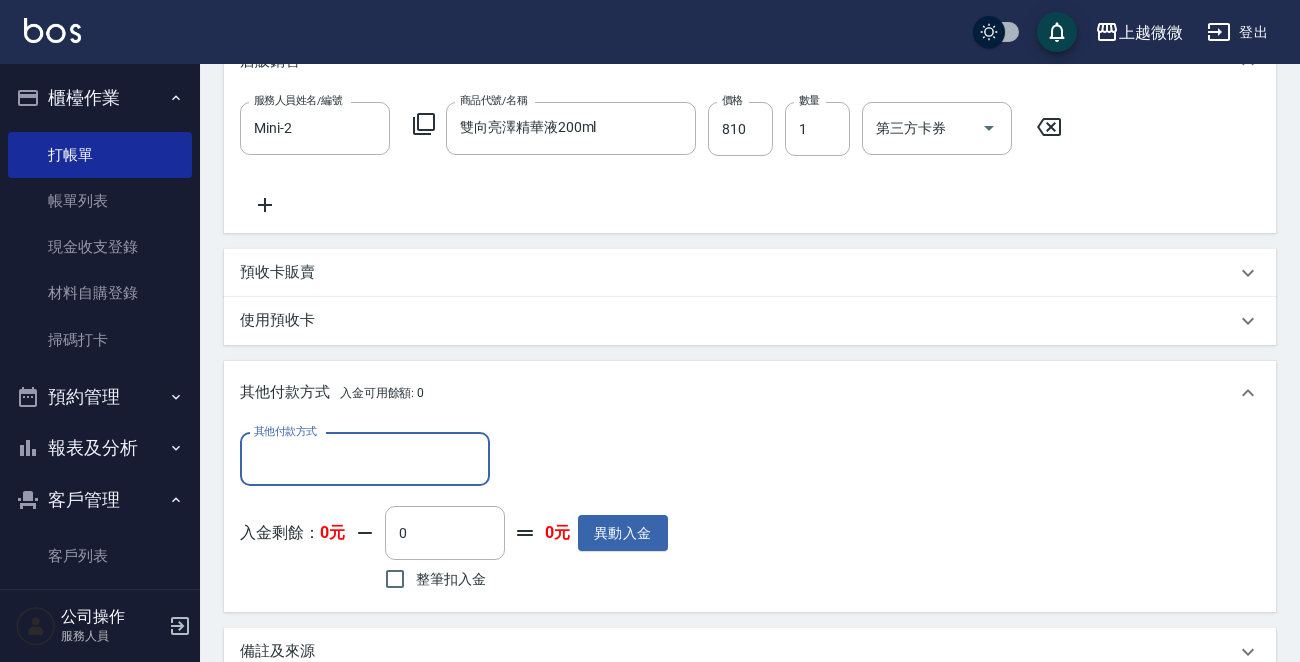 scroll, scrollTop: 0, scrollLeft: 0, axis: both 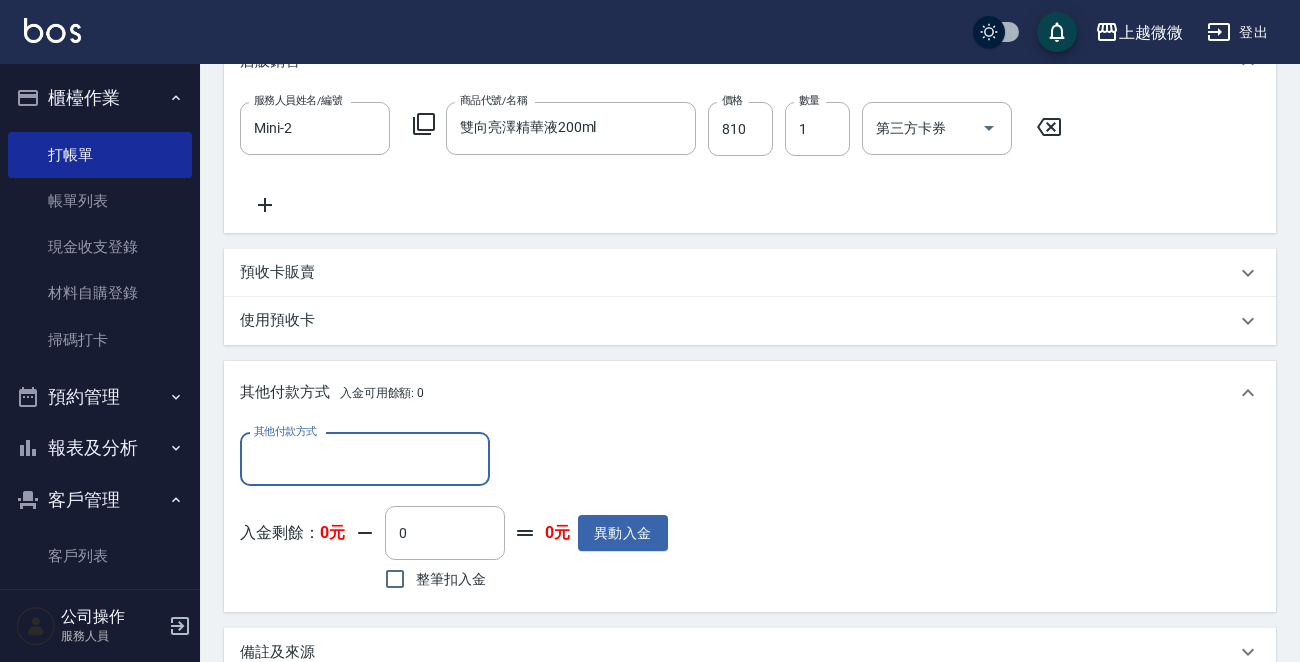 click on "其他付款方式" at bounding box center [365, 459] 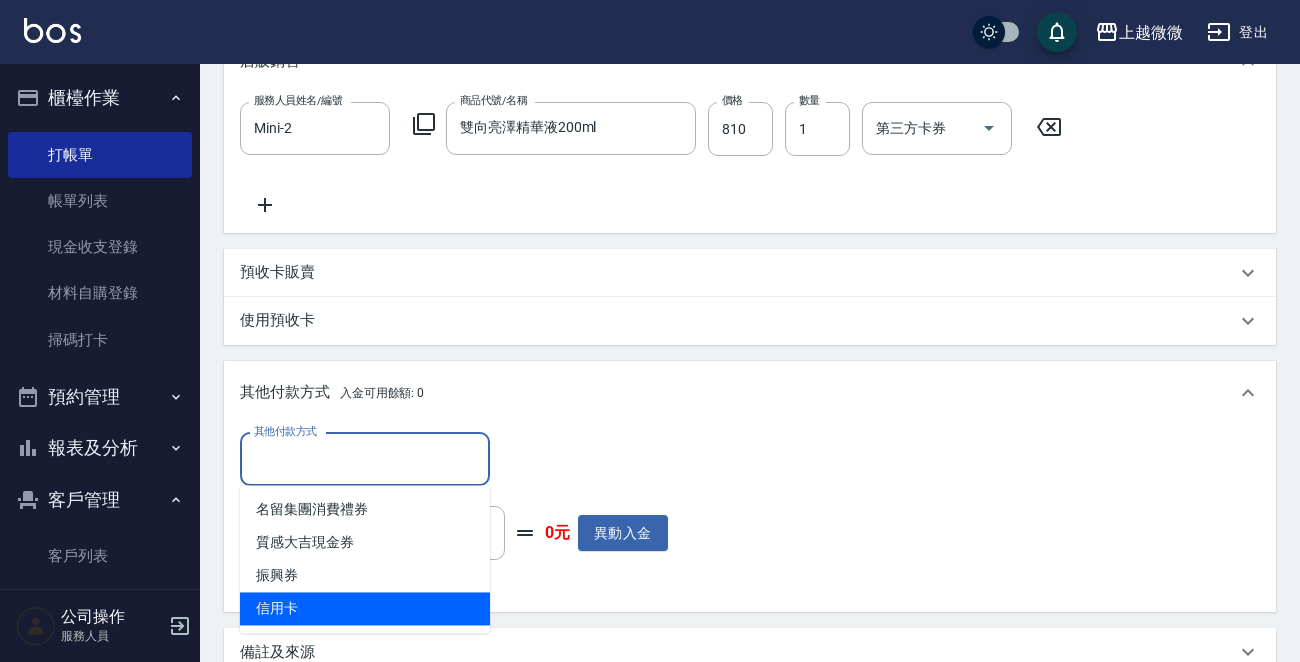 click on "信用卡" at bounding box center (365, 608) 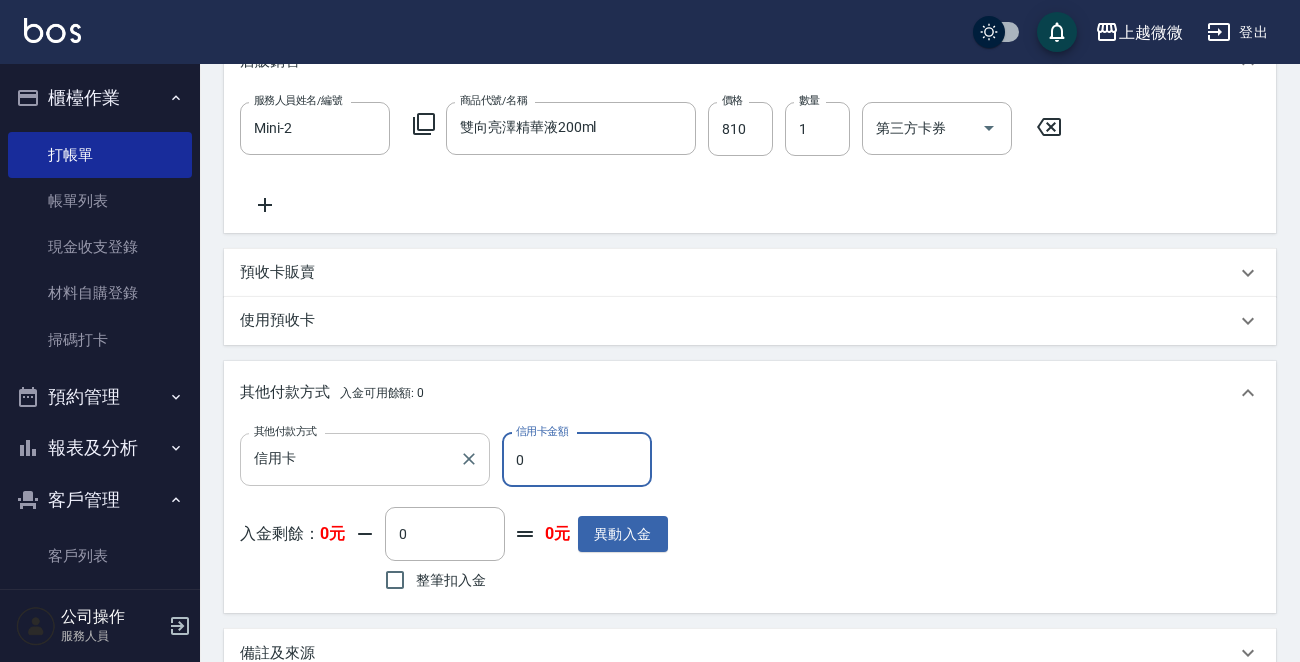 drag, startPoint x: 559, startPoint y: 460, endPoint x: 426, endPoint y: 454, distance: 133.13527 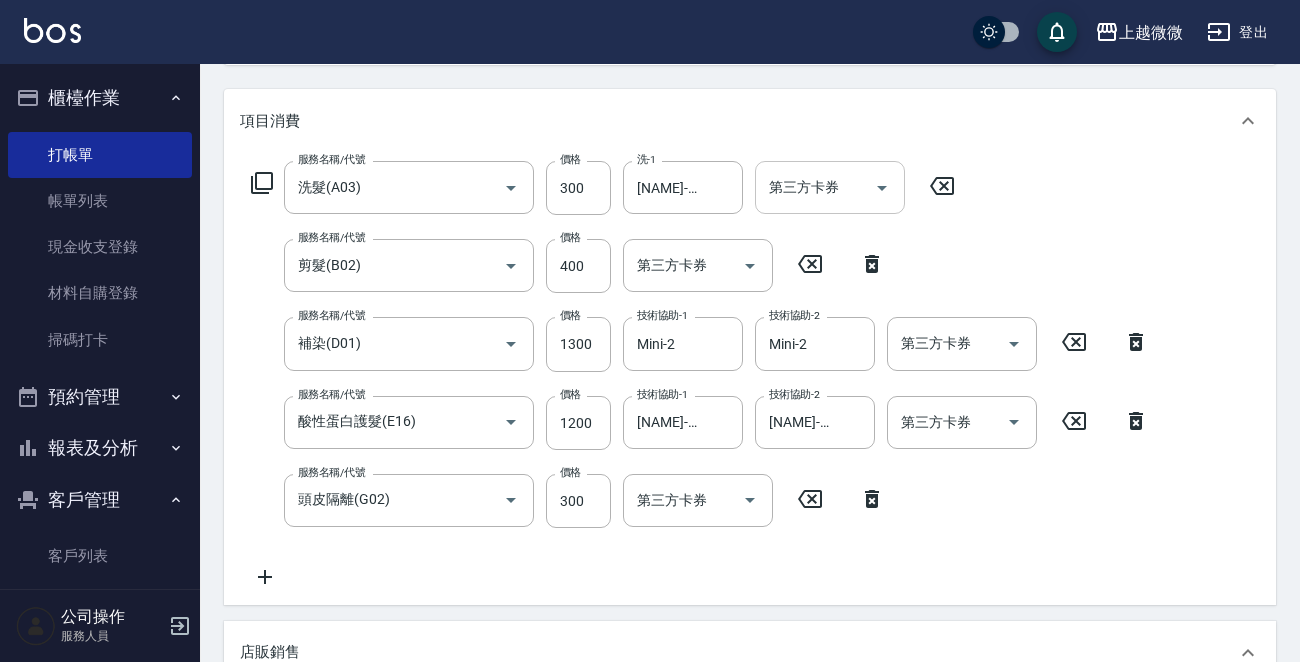 scroll, scrollTop: 0, scrollLeft: 0, axis: both 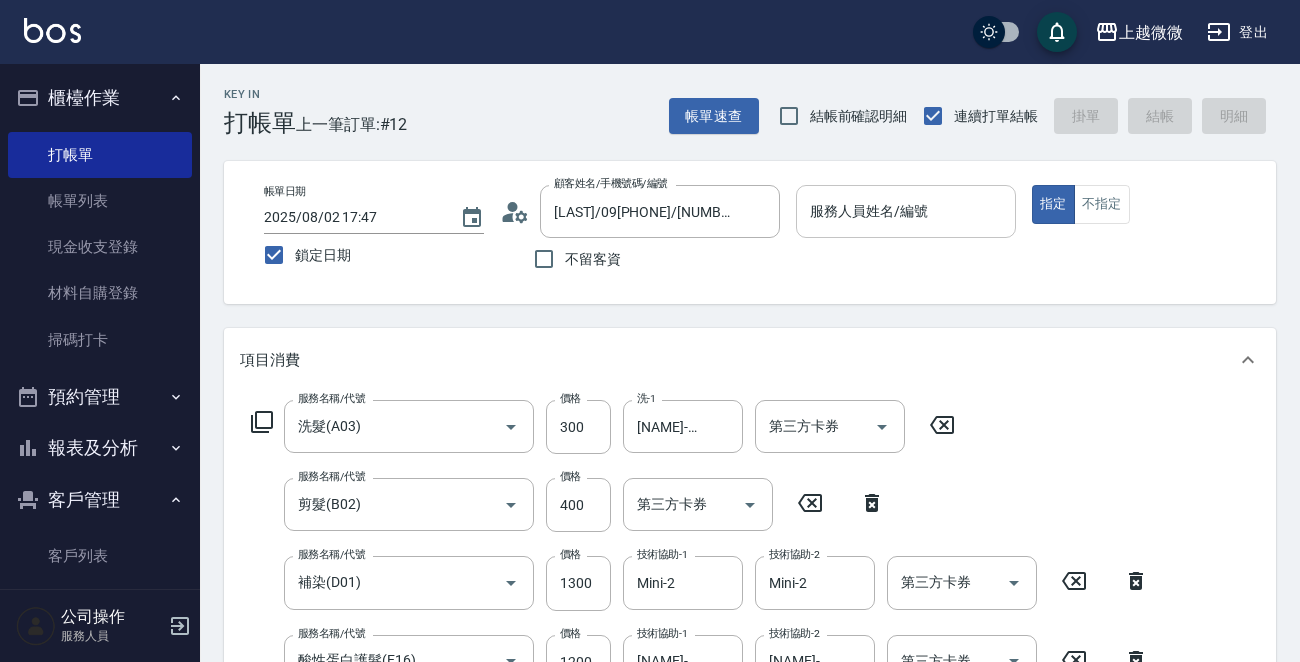 type on "4310" 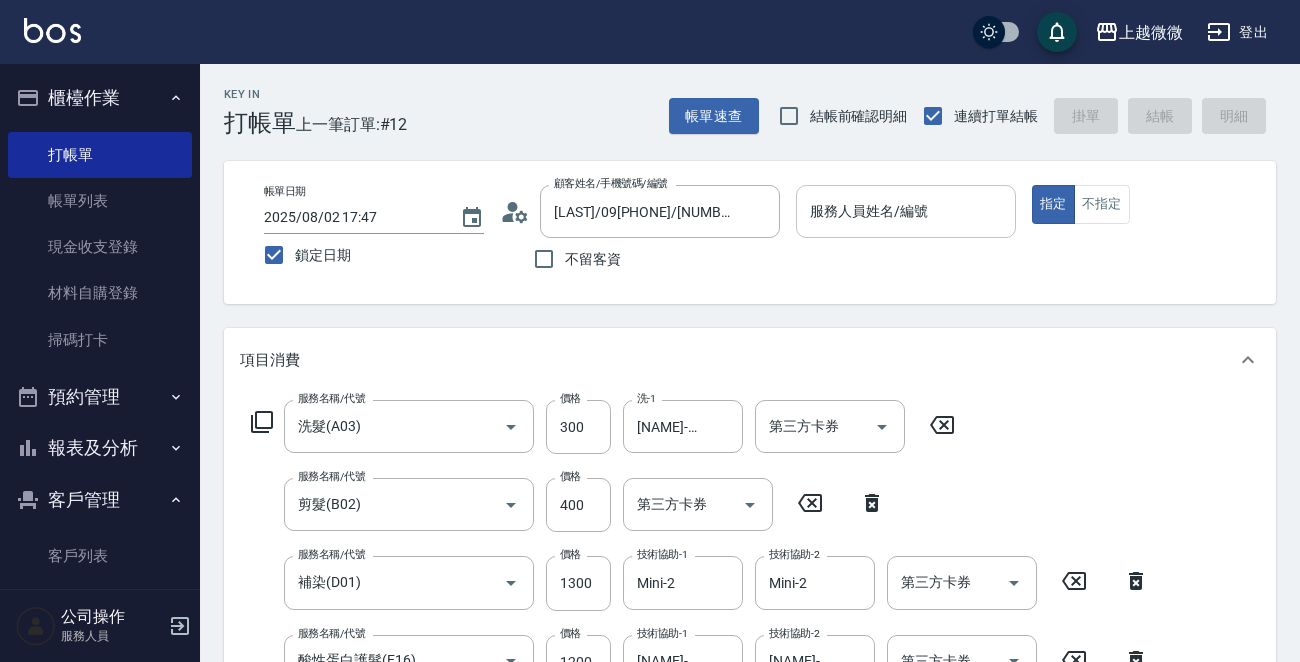 click on "服務人員姓名/編號" at bounding box center [906, 211] 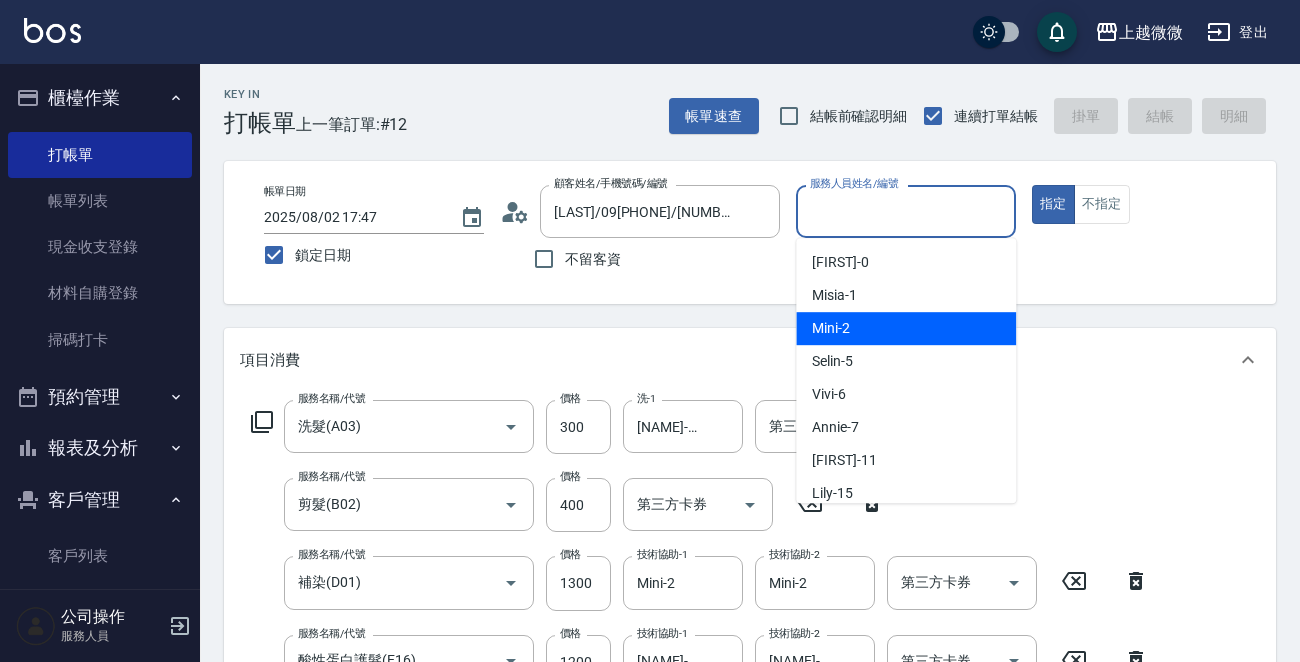 click on "Mini -2" at bounding box center [906, 328] 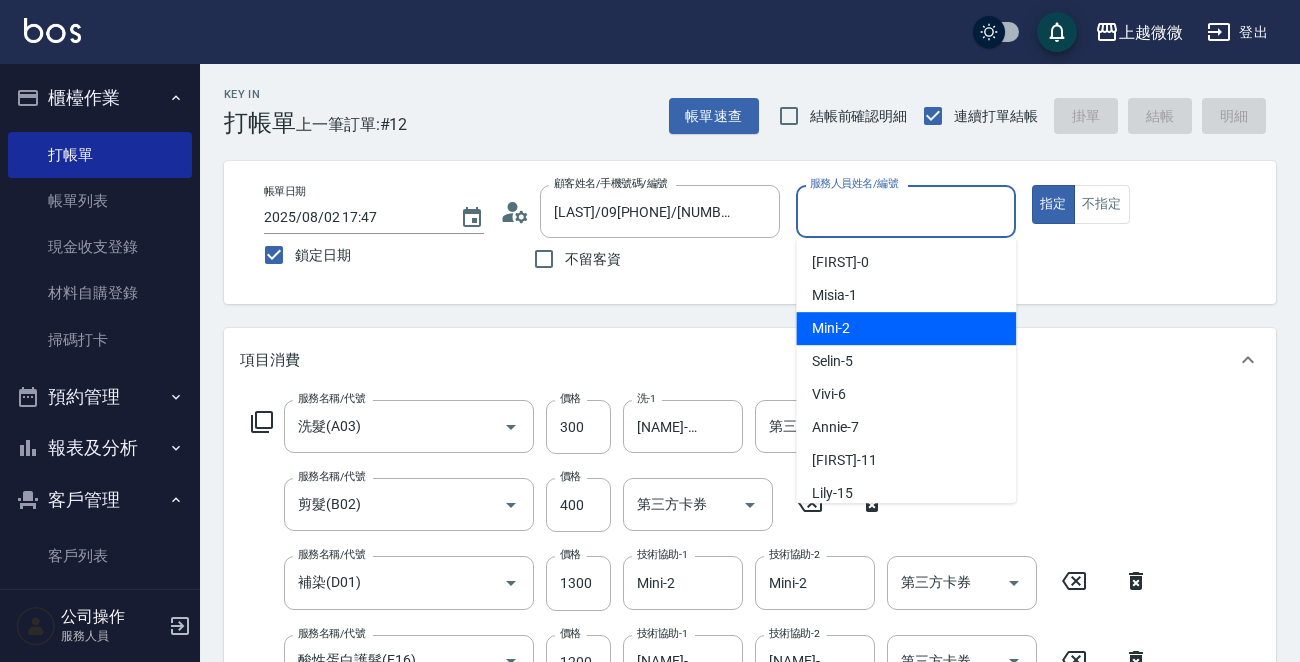type on "Mini-2" 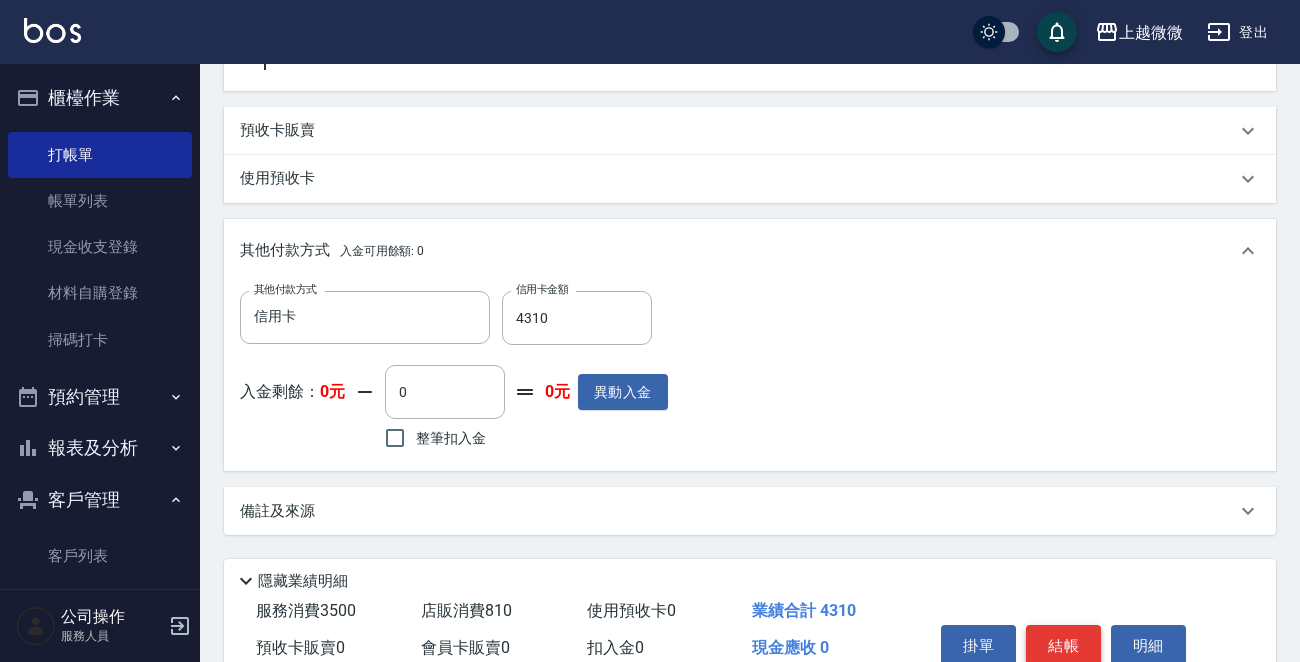 scroll, scrollTop: 1067, scrollLeft: 0, axis: vertical 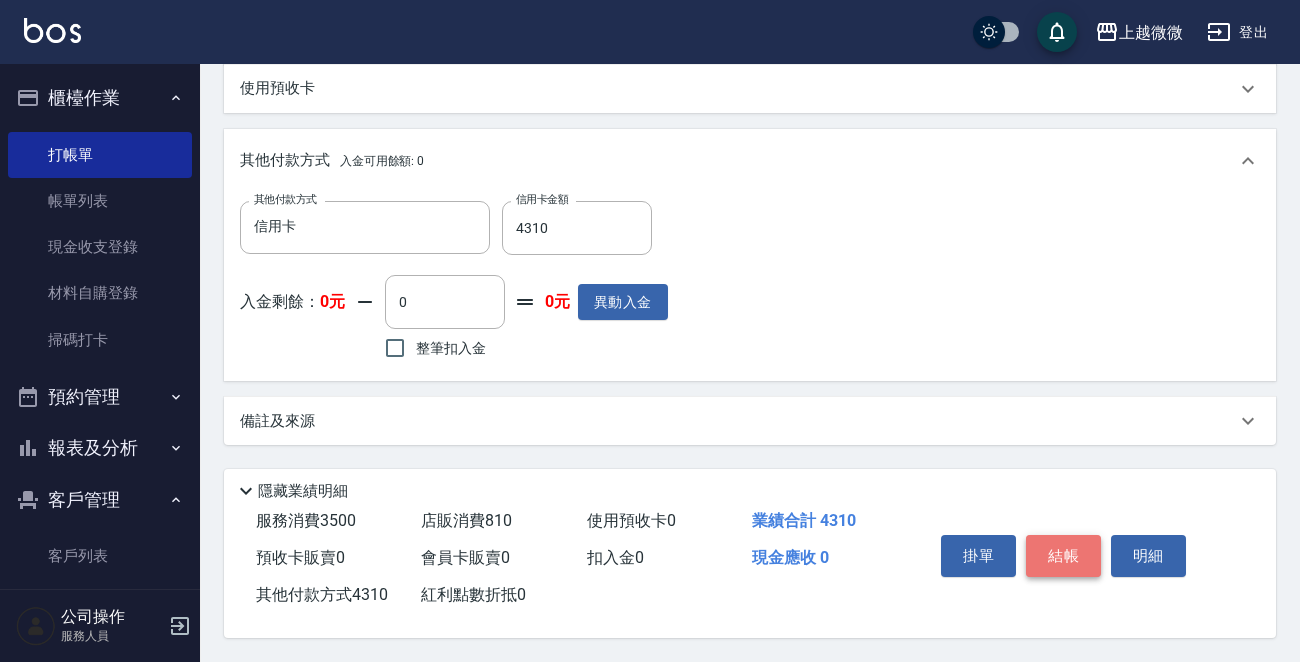 click on "結帳" at bounding box center [1063, 556] 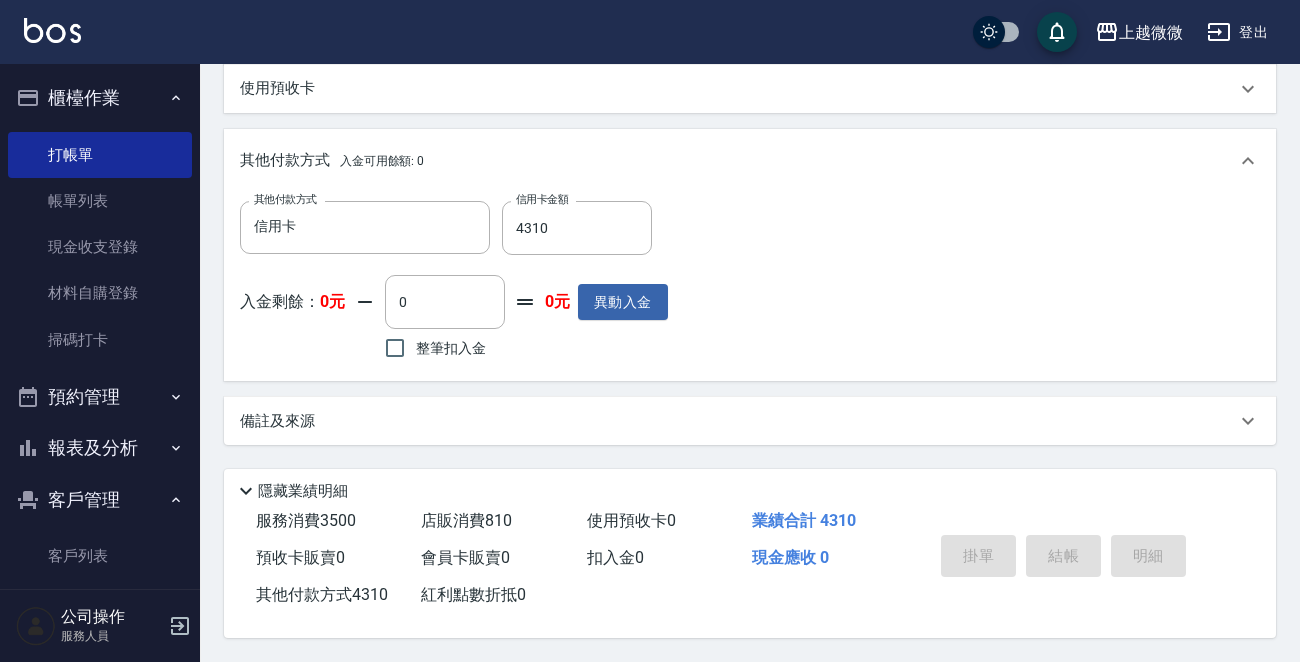 type 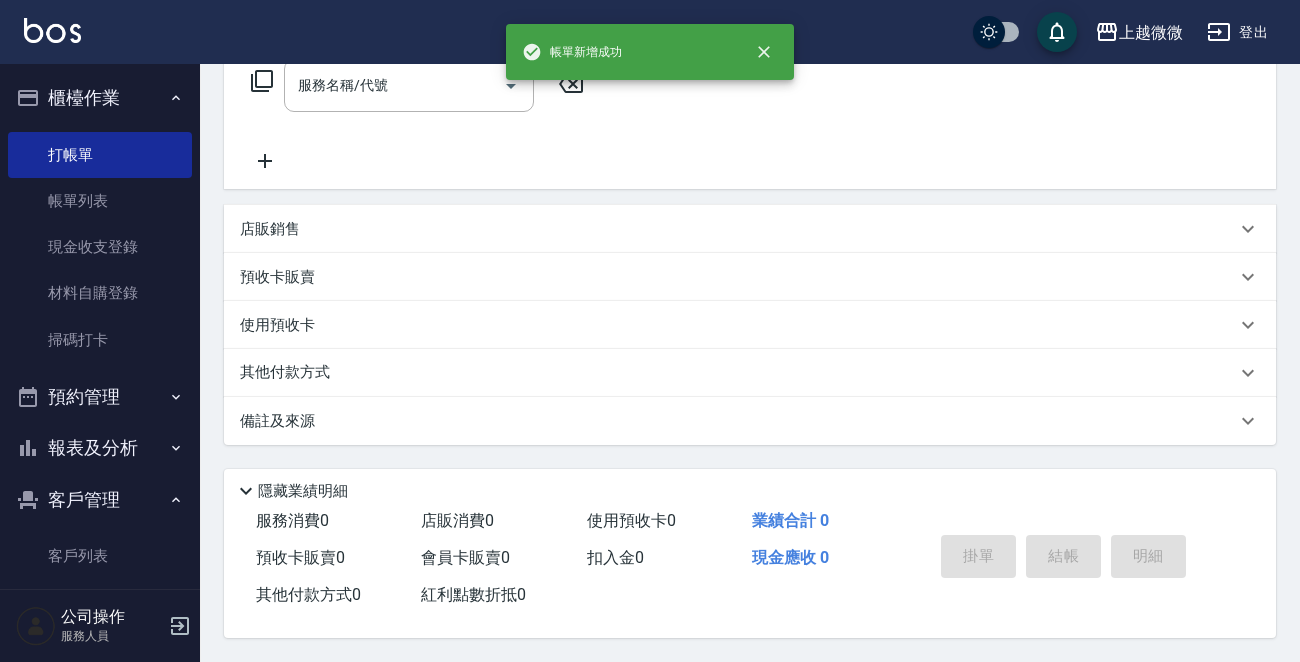 scroll, scrollTop: 0, scrollLeft: 0, axis: both 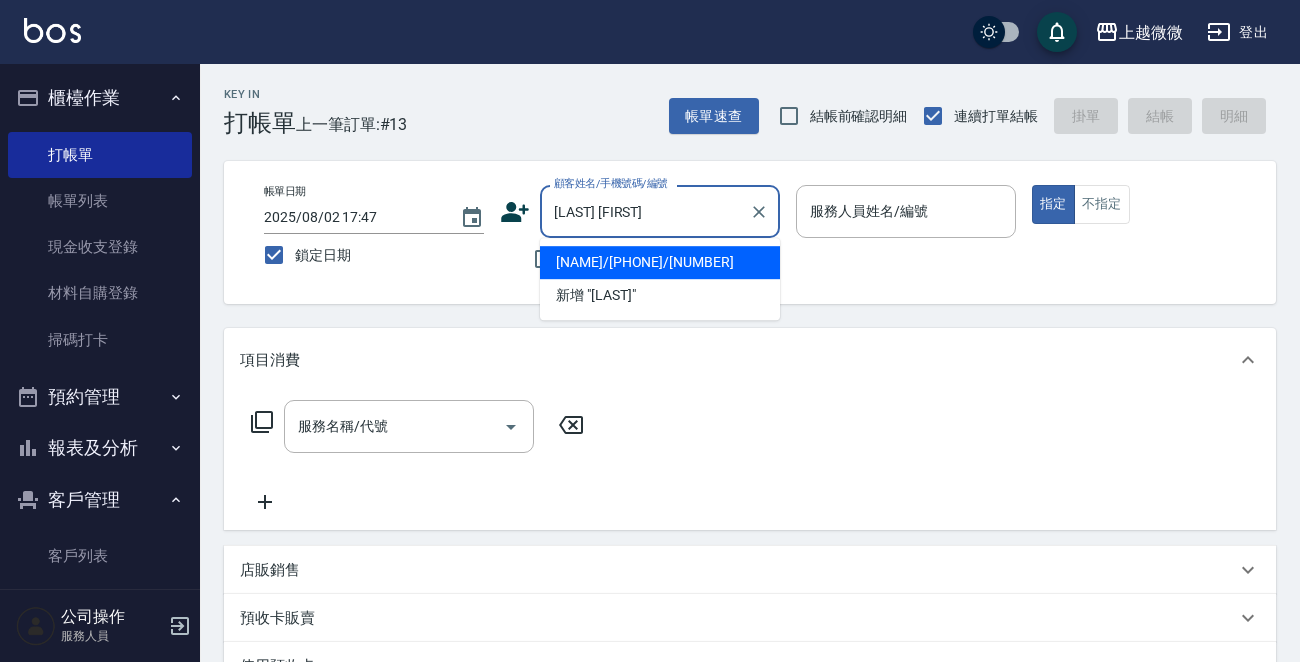 click on "[NAME]/[PHONE]/[NUMBER]" at bounding box center (660, 262) 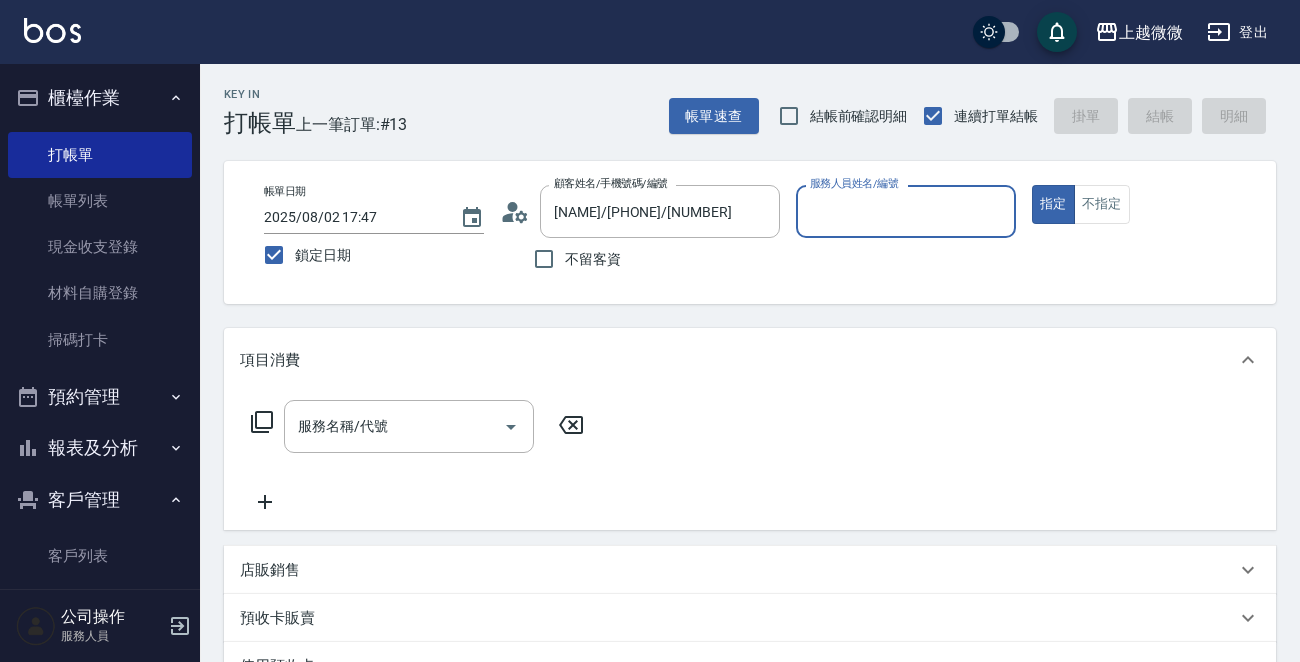 type on "Annie-7" 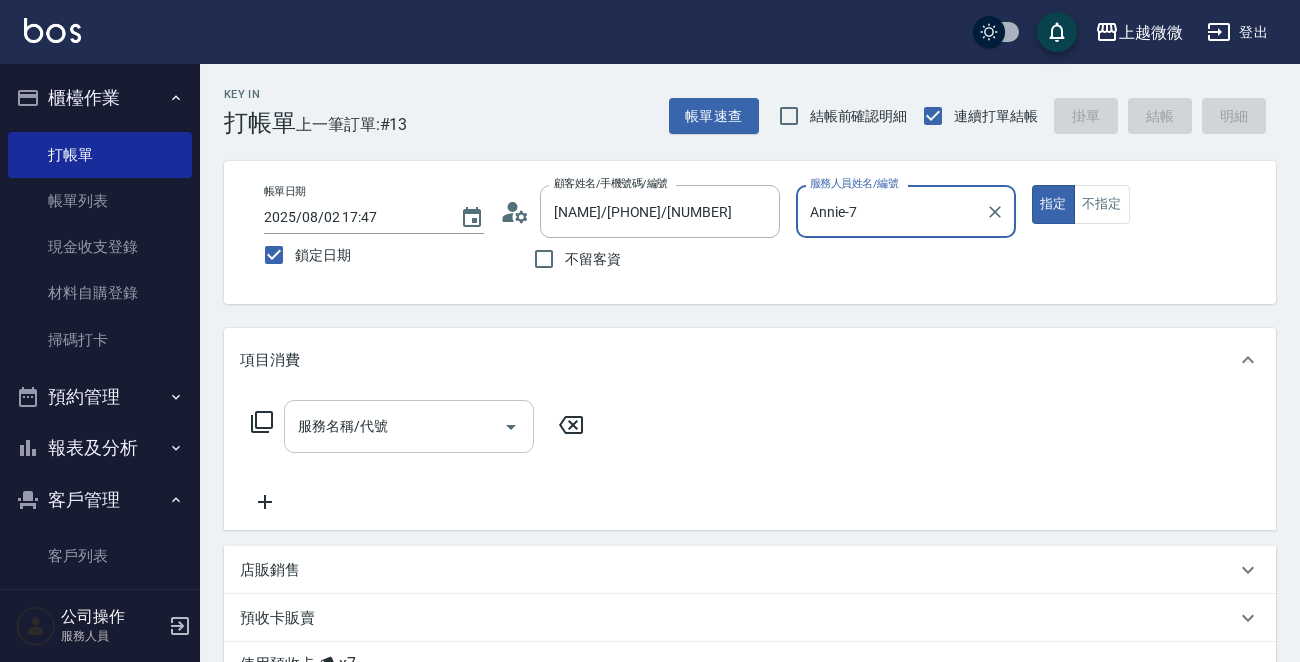 click on "服務名稱/代號" at bounding box center (394, 426) 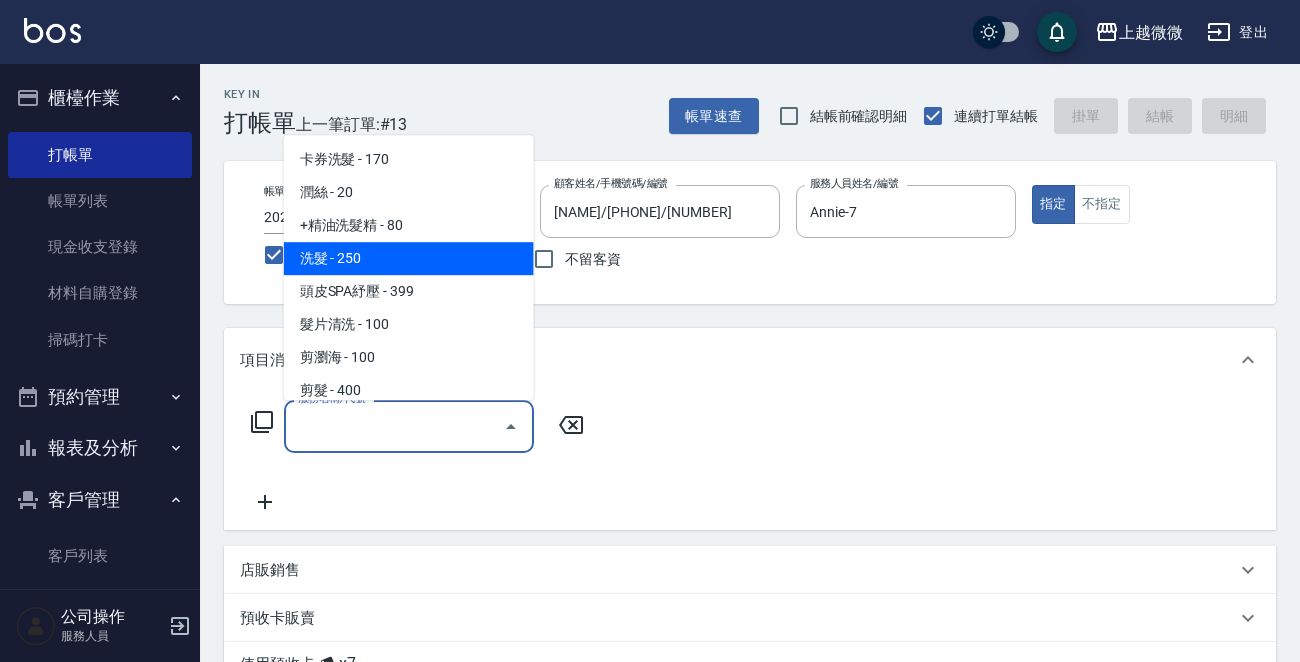 click on "洗髮 - 250" at bounding box center (409, 258) 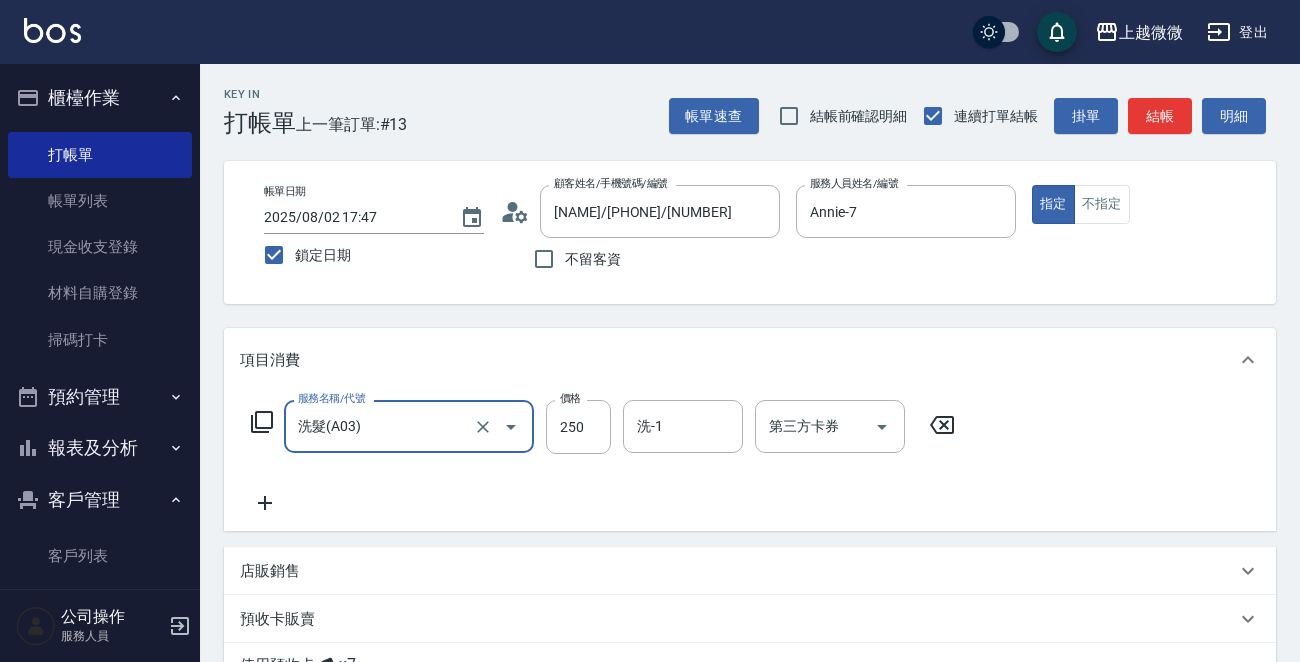 click 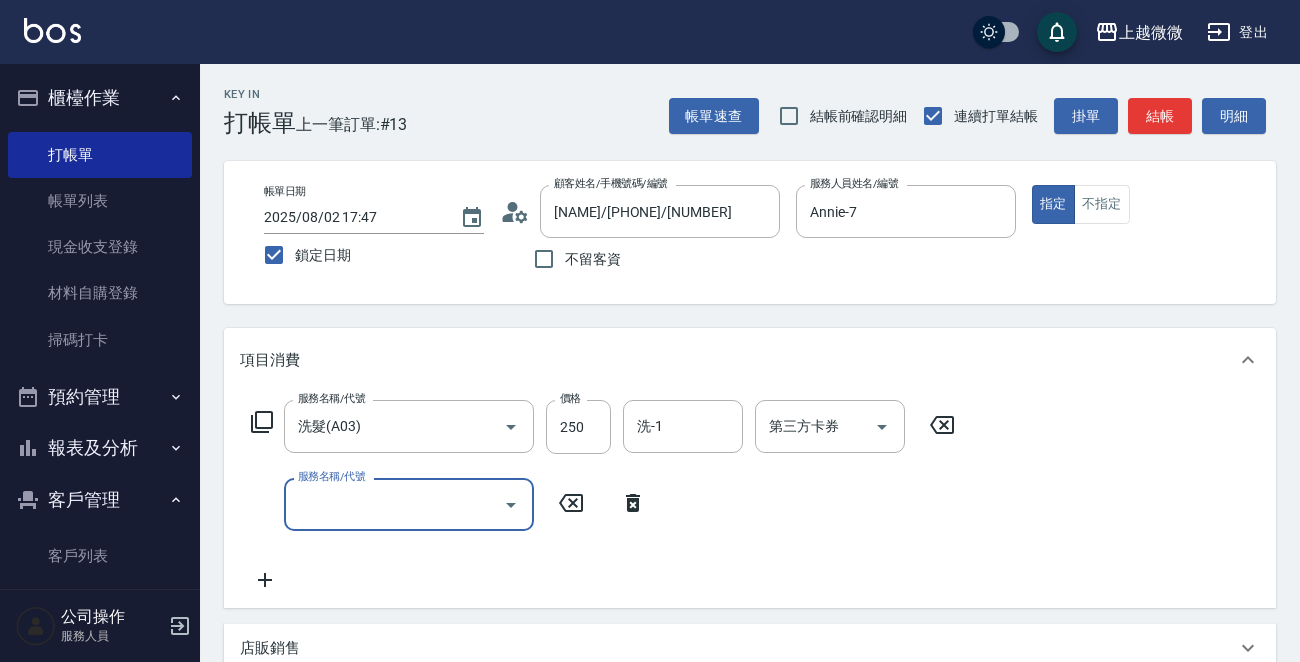 click on "服務名稱/代號" at bounding box center [394, 504] 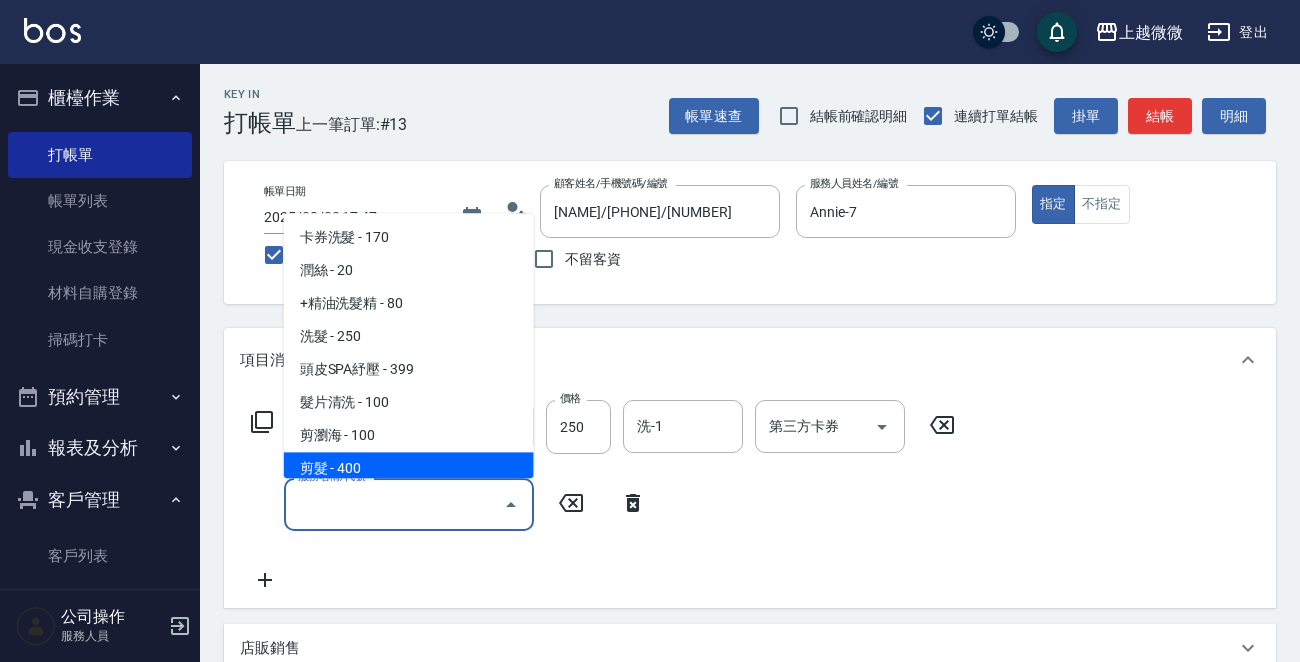 click on "剪髮 - 400" at bounding box center [409, 469] 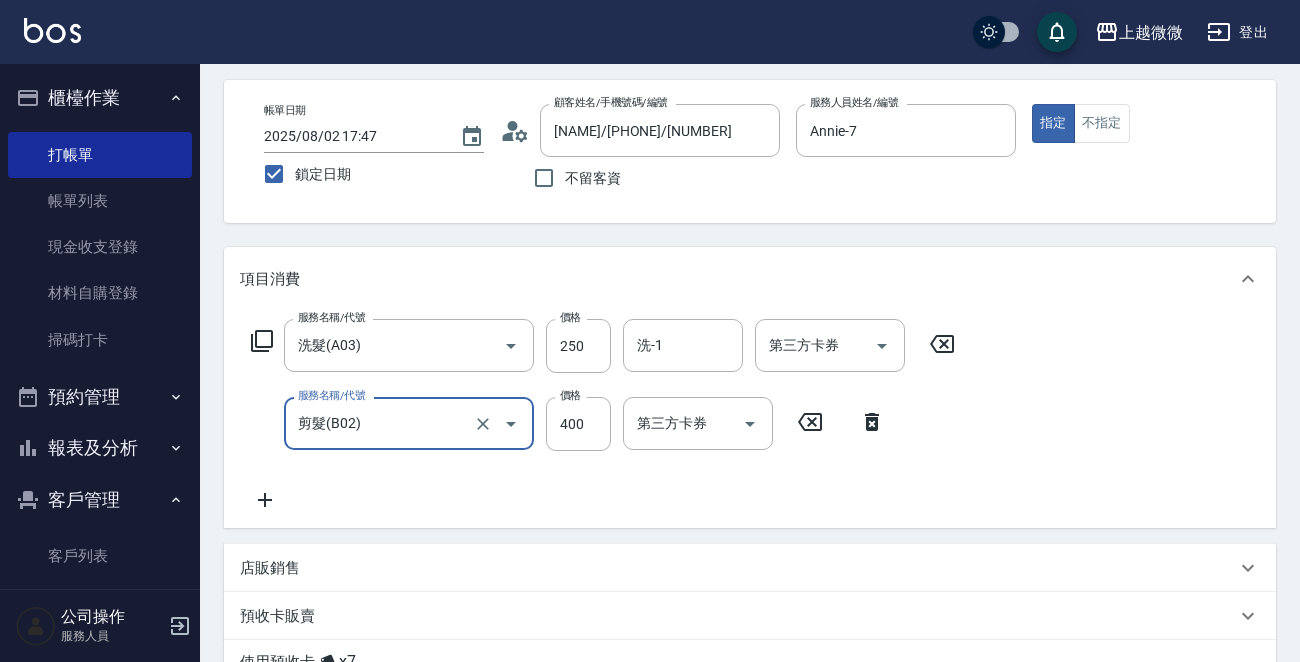 scroll, scrollTop: 200, scrollLeft: 0, axis: vertical 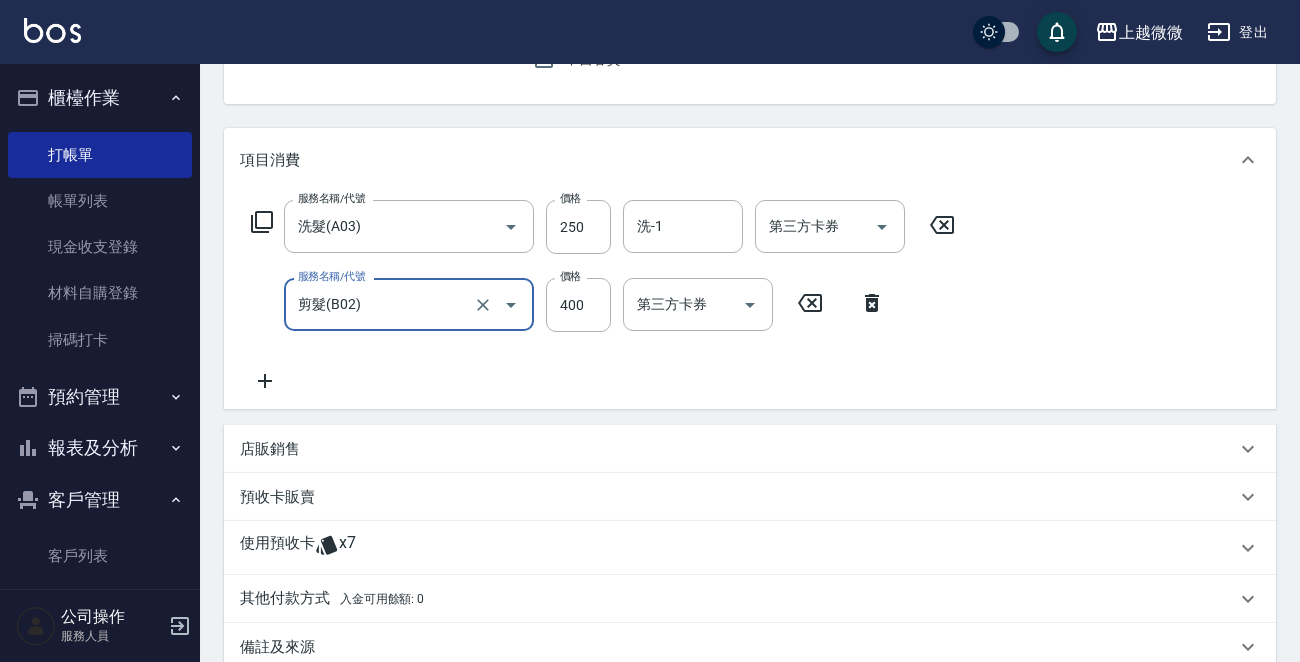 click 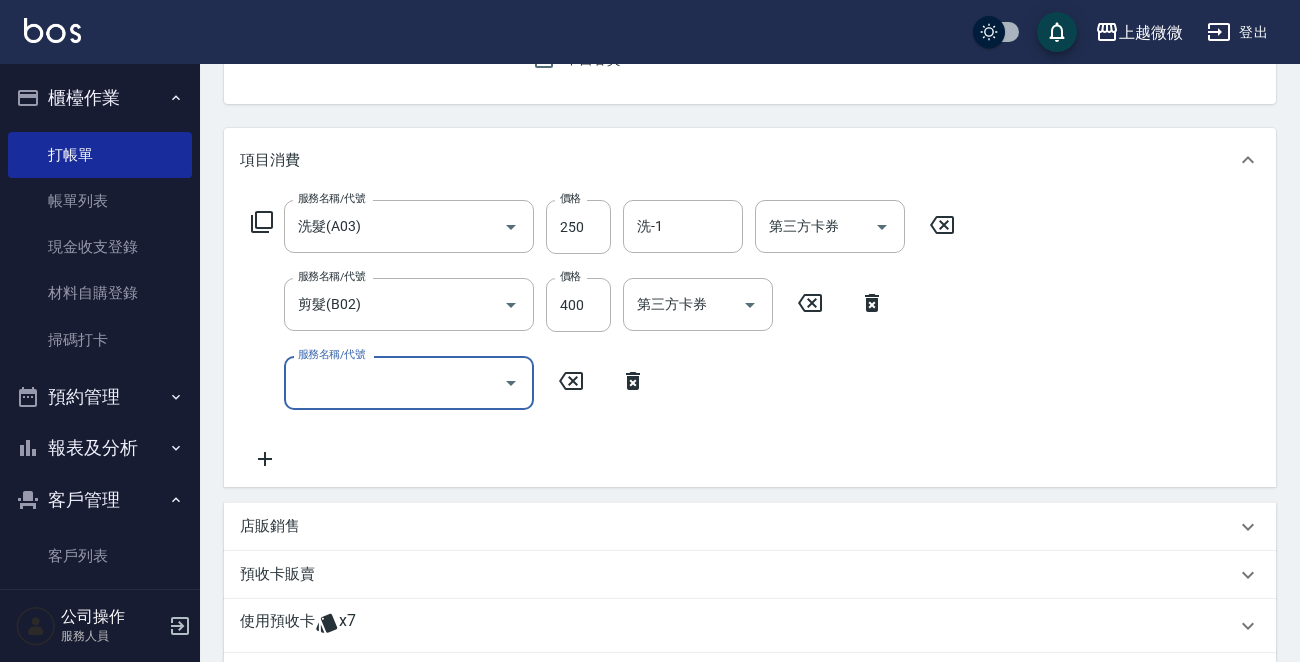 click on "服務名稱/代號" at bounding box center [394, 382] 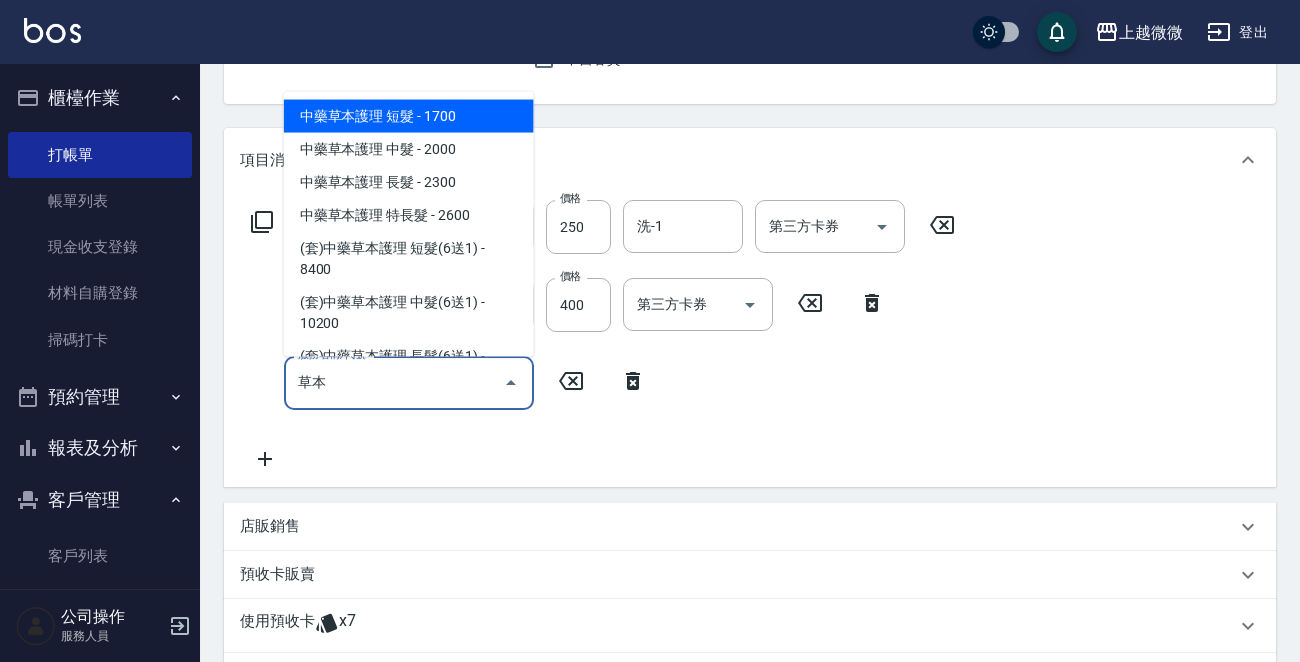 type on "草" 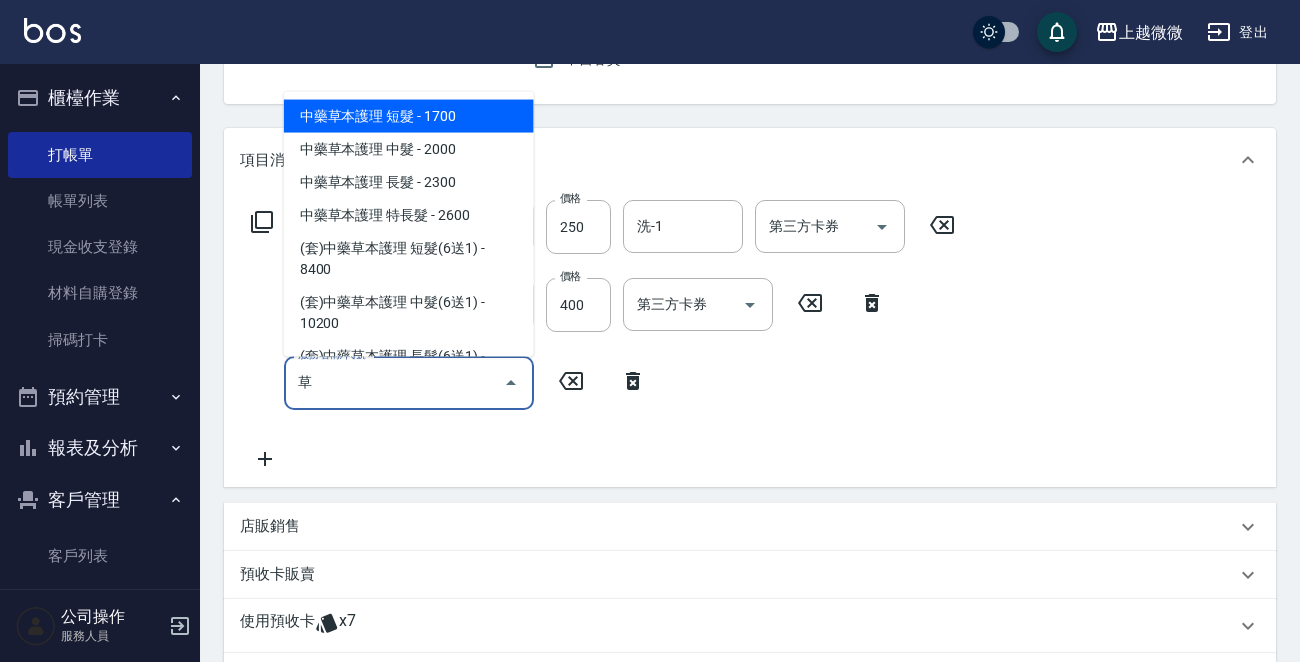 type 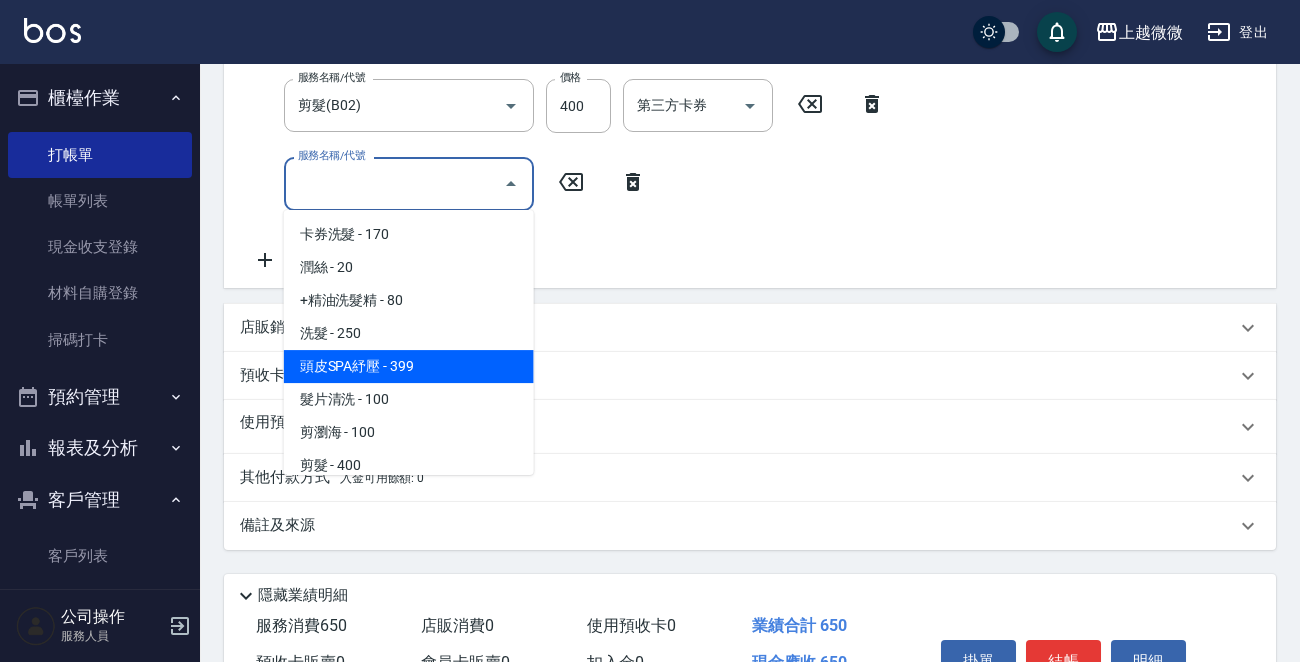 scroll, scrollTop: 400, scrollLeft: 0, axis: vertical 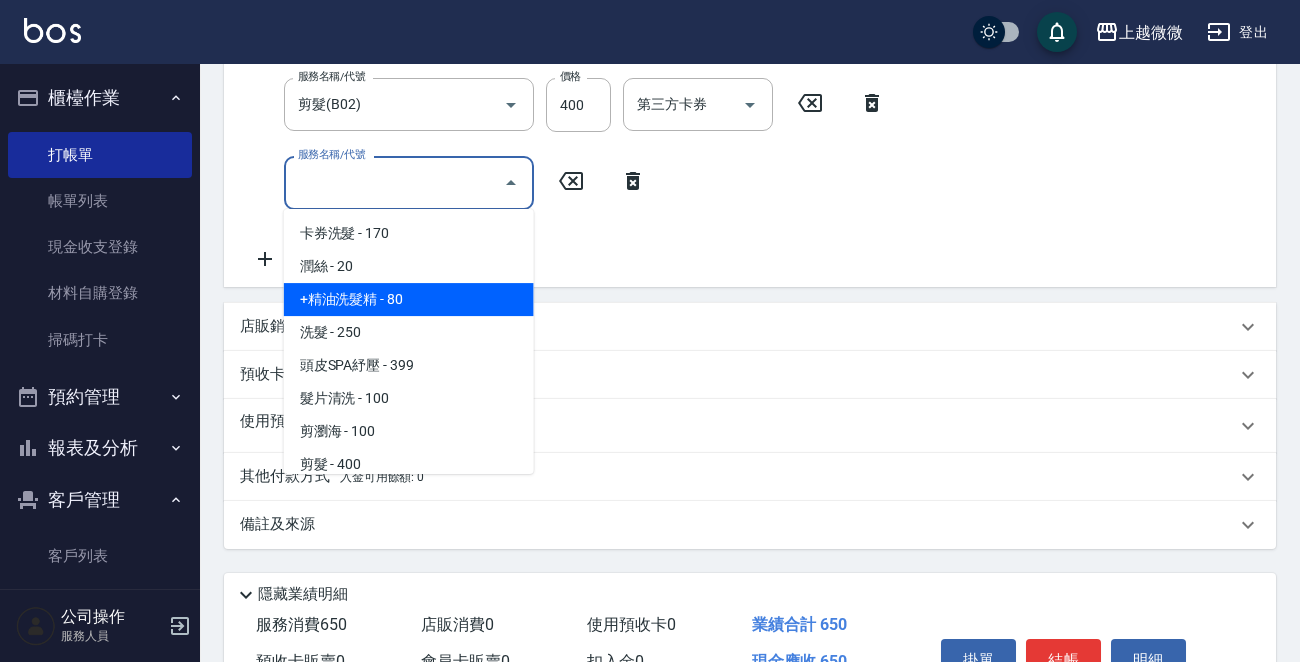 click on "店販銷售" at bounding box center [750, 327] 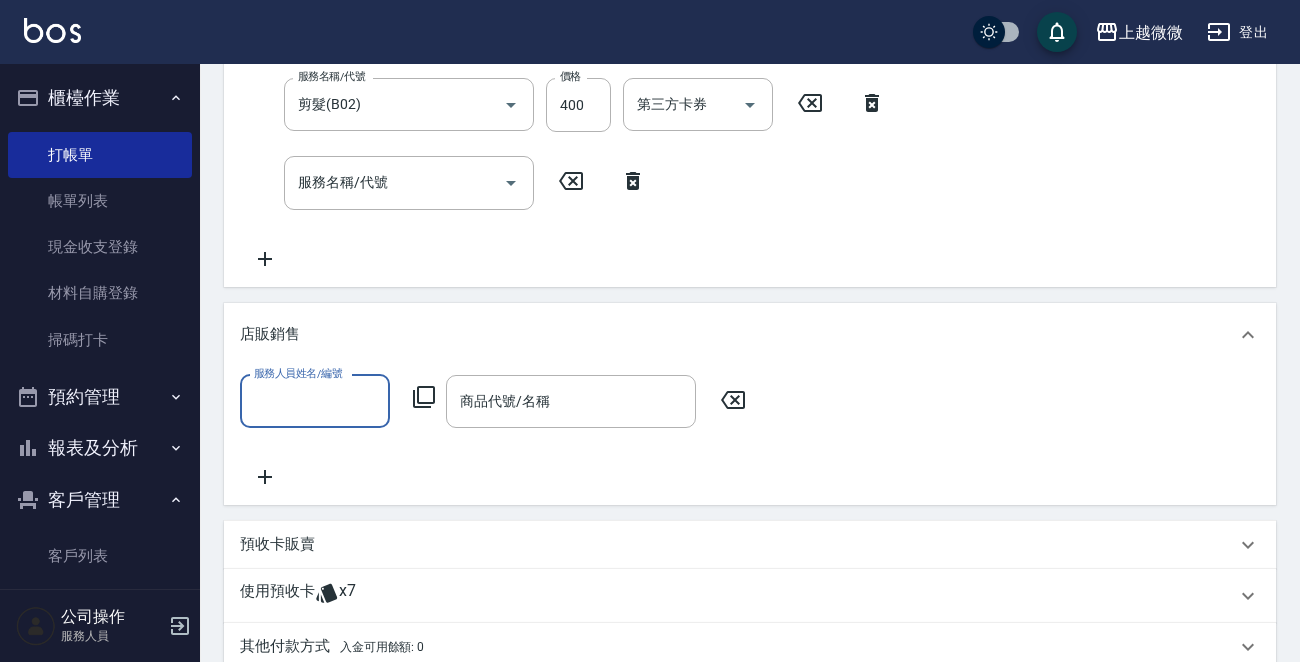 scroll, scrollTop: 0, scrollLeft: 0, axis: both 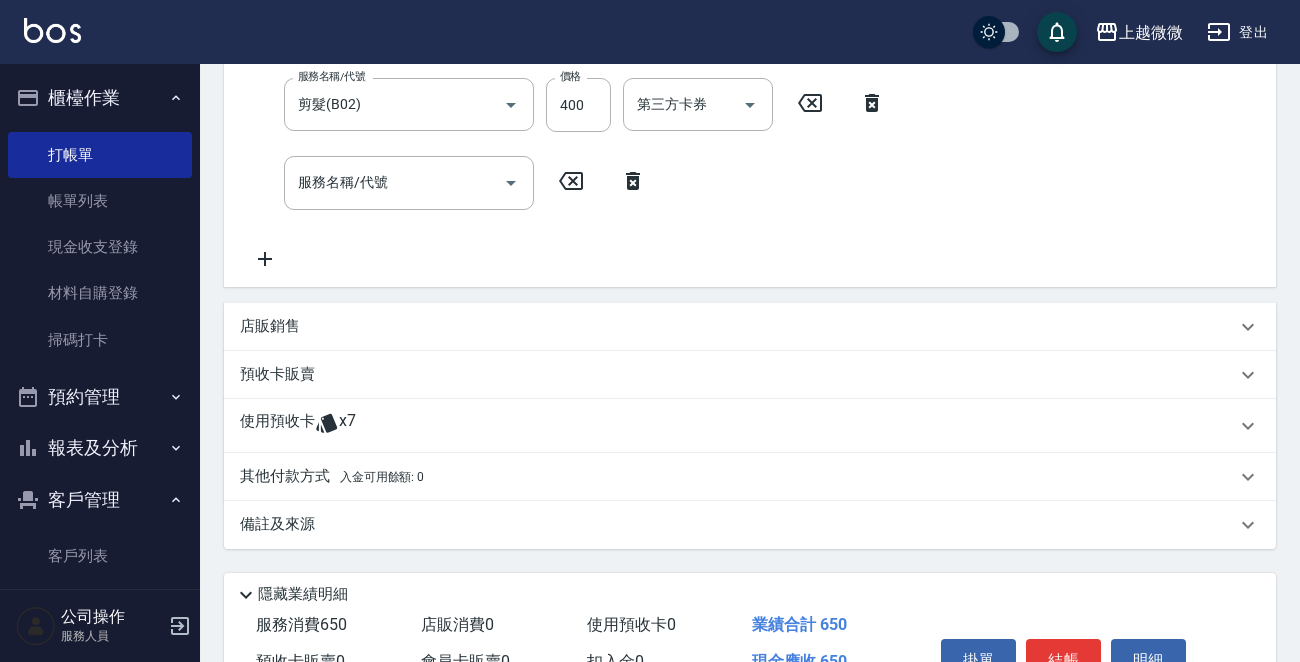 click on "預收卡販賣" at bounding box center (738, 374) 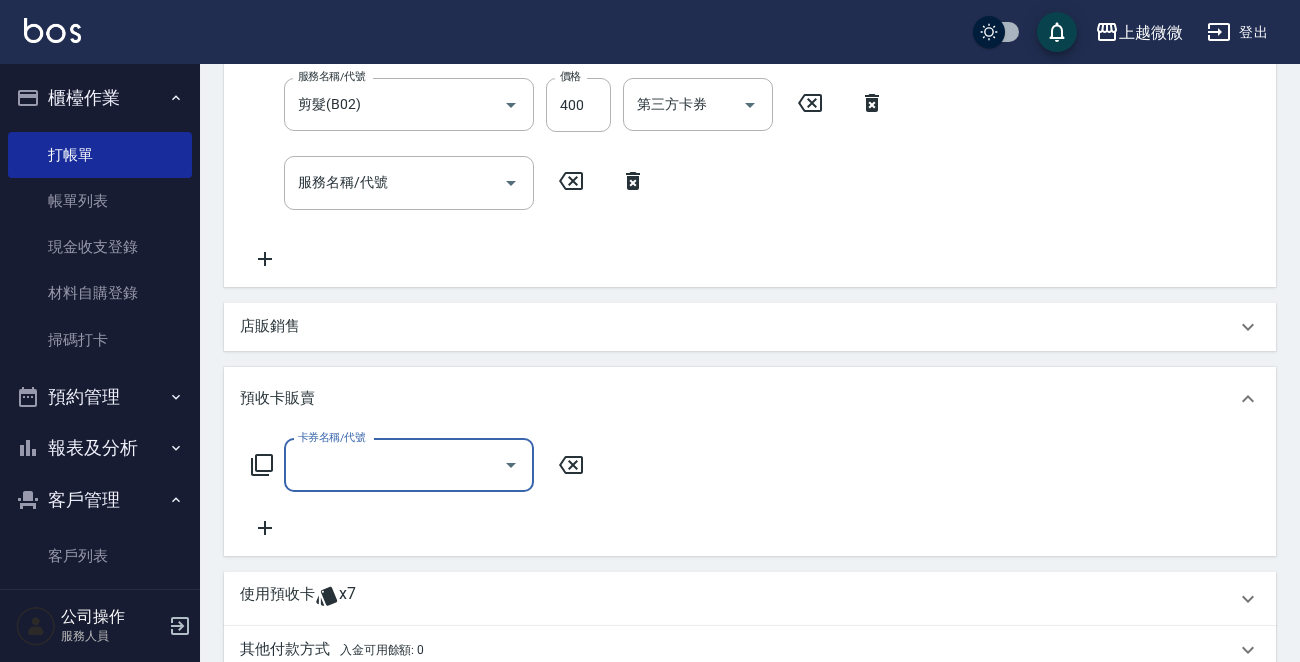 scroll, scrollTop: 0, scrollLeft: 0, axis: both 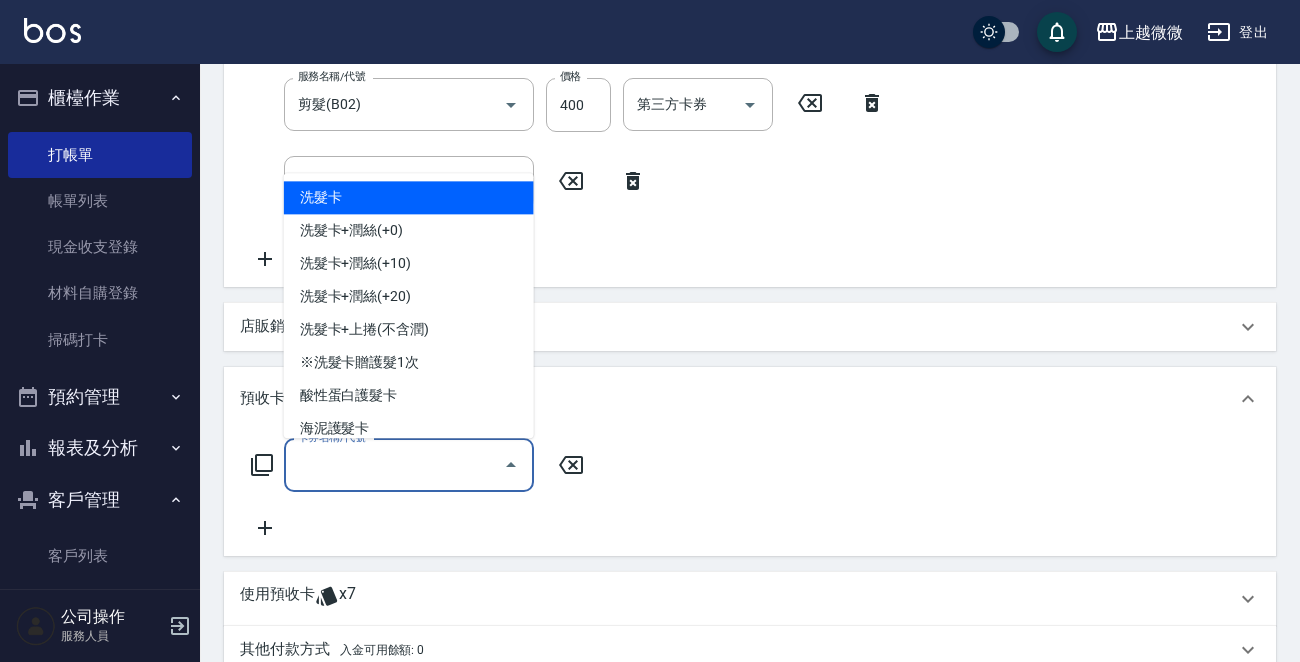 click on "卡券名稱/代號" at bounding box center [394, 465] 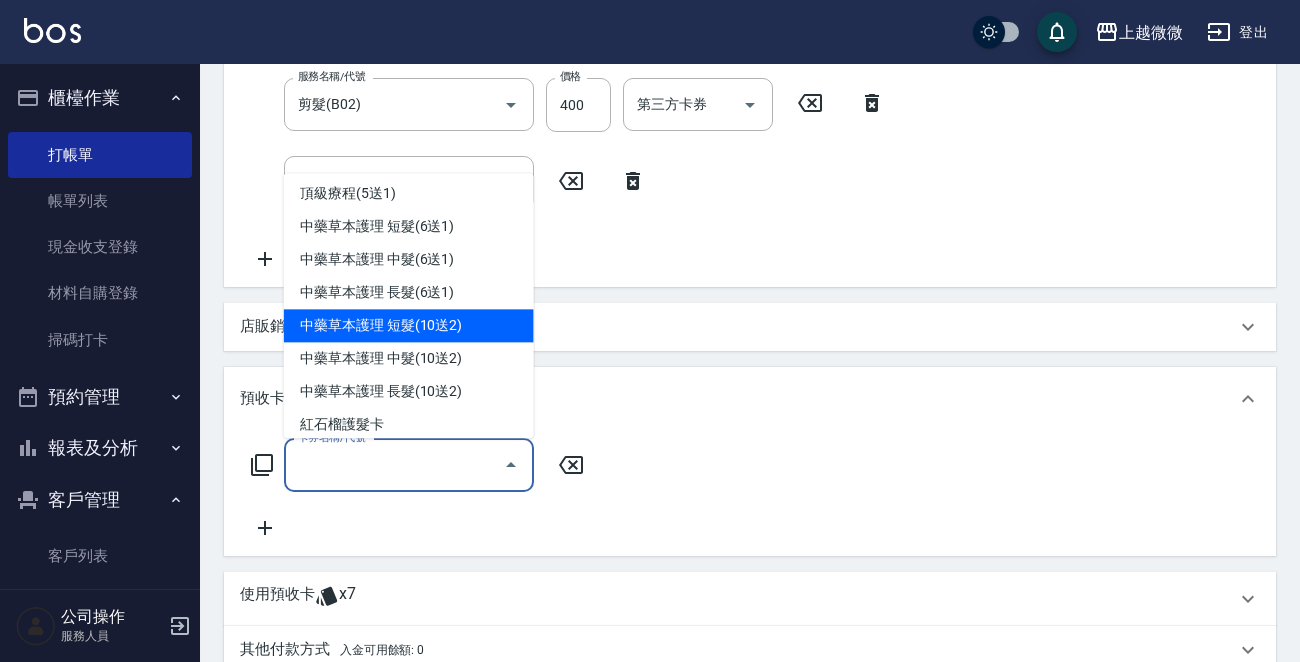 scroll, scrollTop: 0, scrollLeft: 0, axis: both 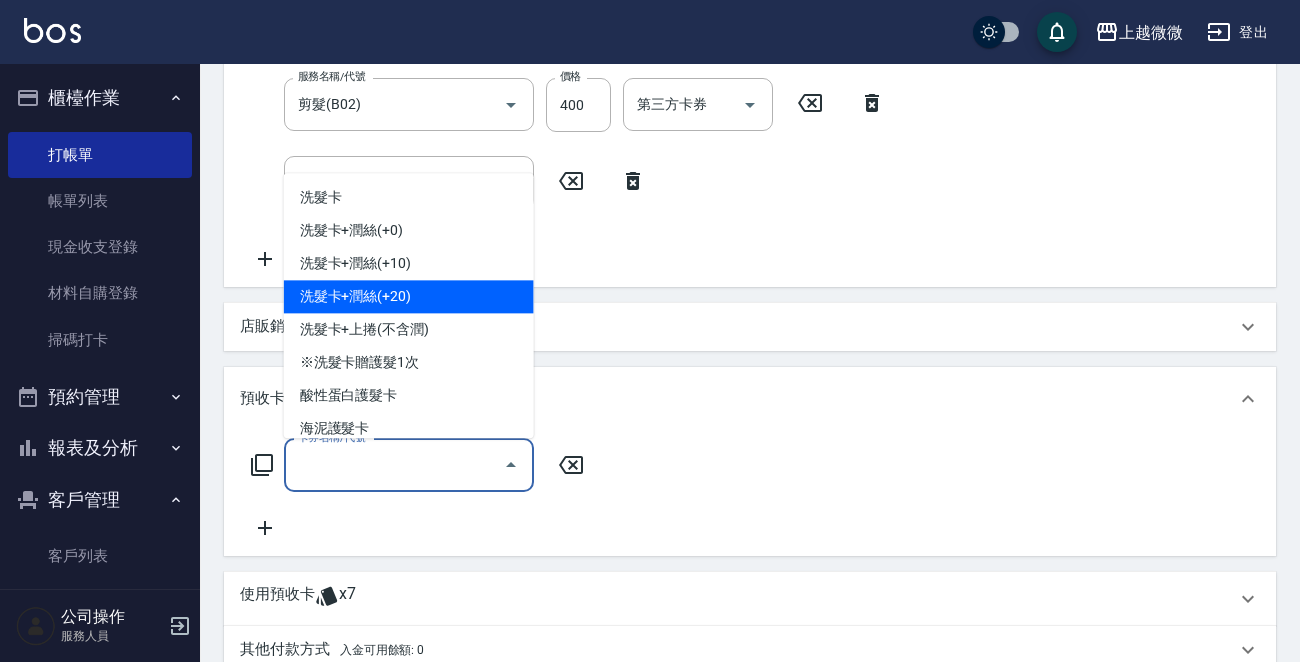 click on "服務名稱/代號 服務名稱/代號" at bounding box center [449, 182] 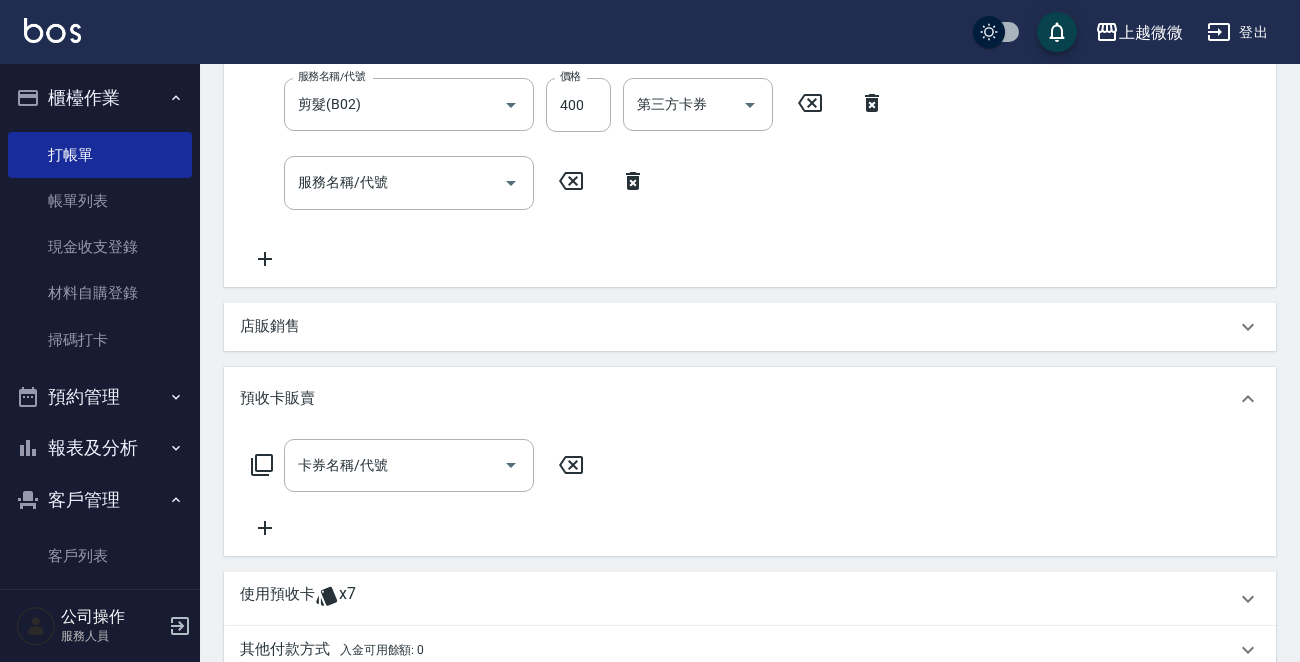 click 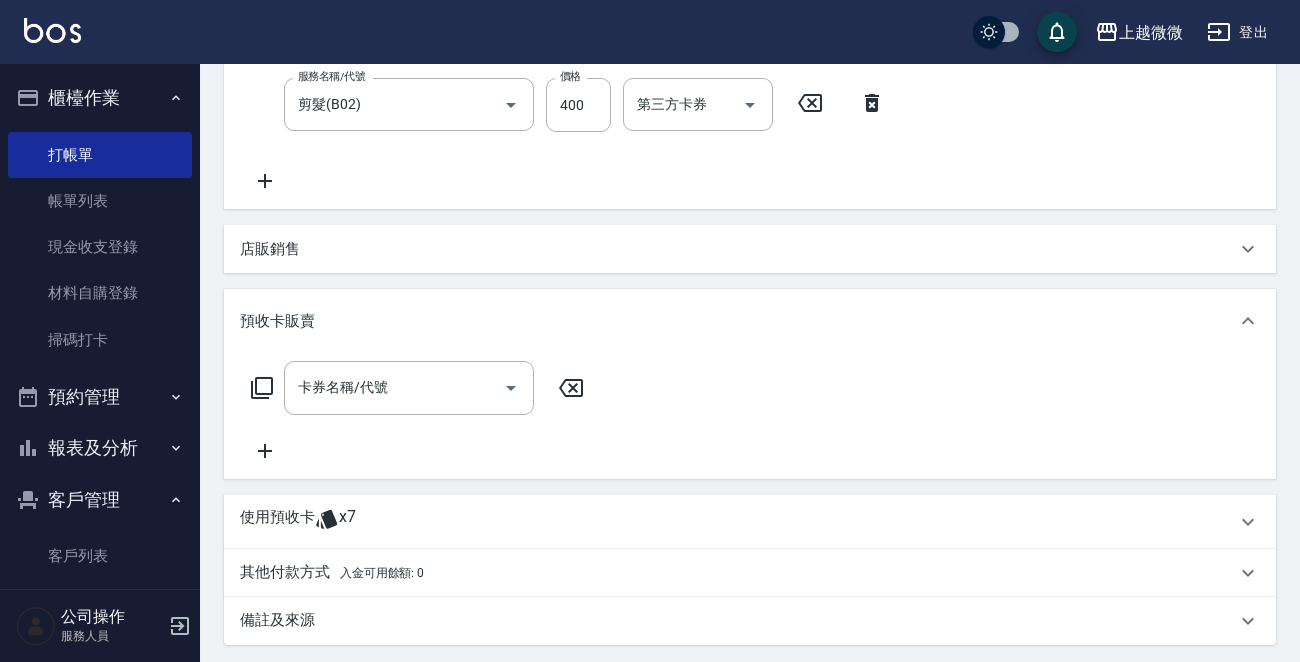 click 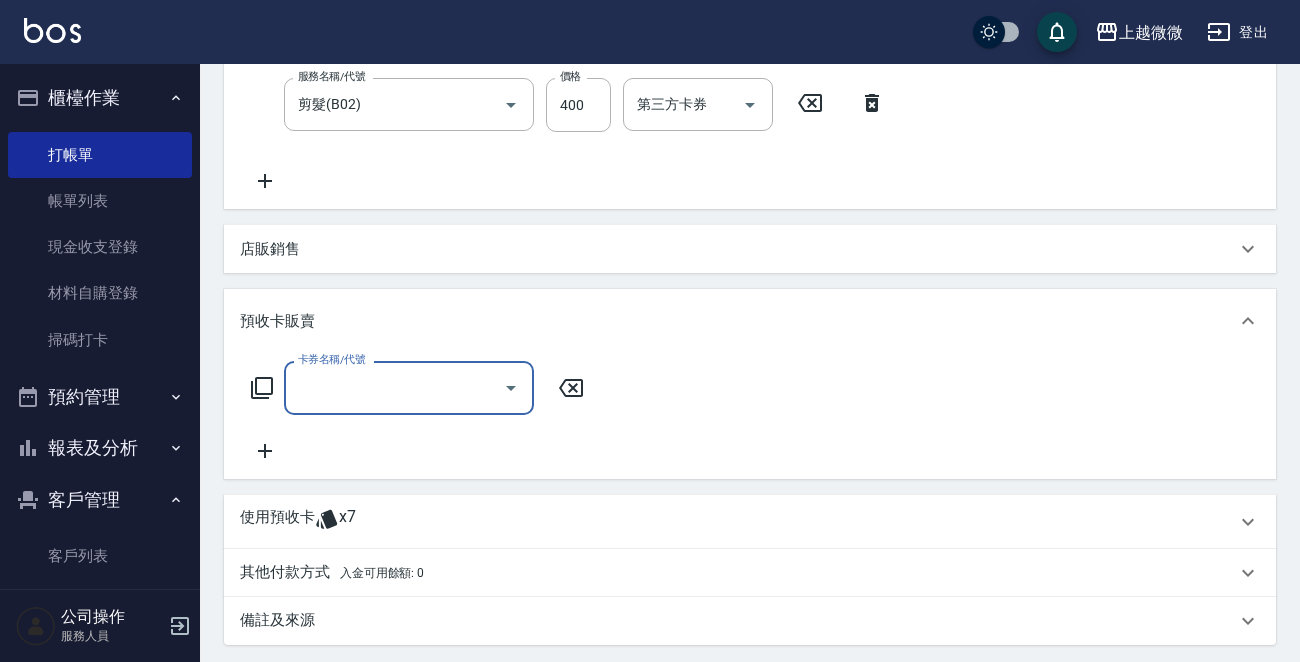 click on "使用預收卡" at bounding box center (277, 522) 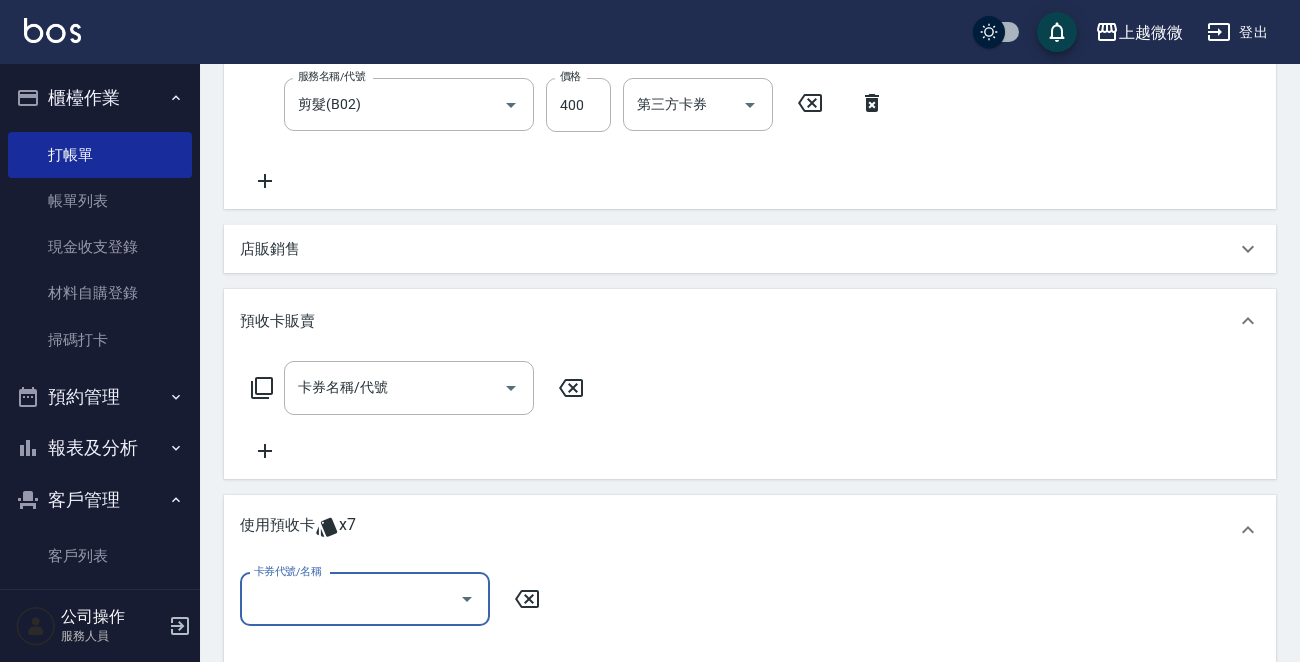 scroll, scrollTop: 0, scrollLeft: 0, axis: both 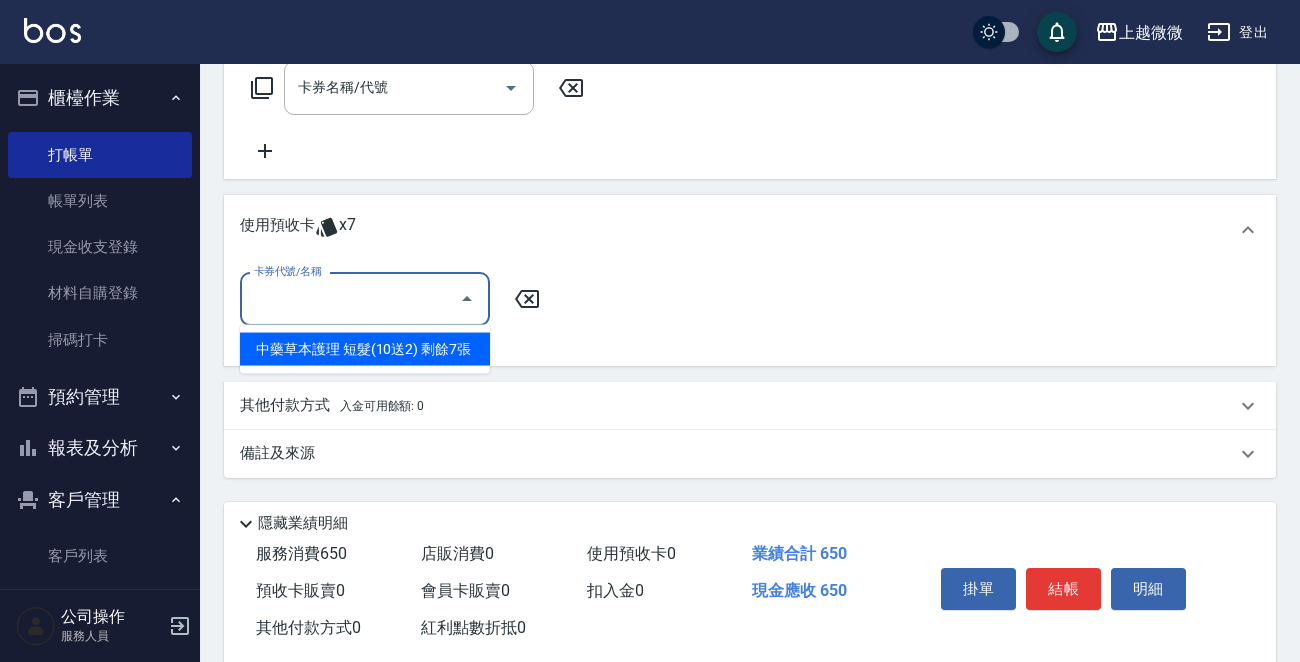 click on "卡券代號/名稱" at bounding box center [350, 299] 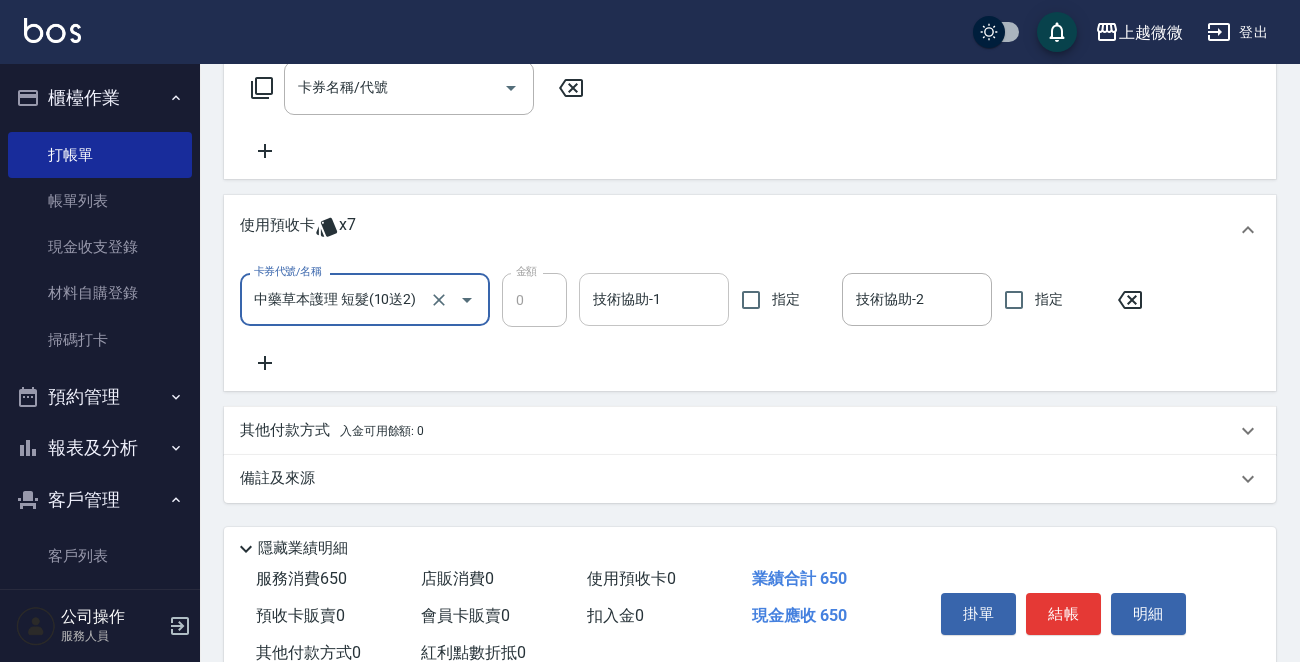 click on "技術協助-1" at bounding box center (654, 299) 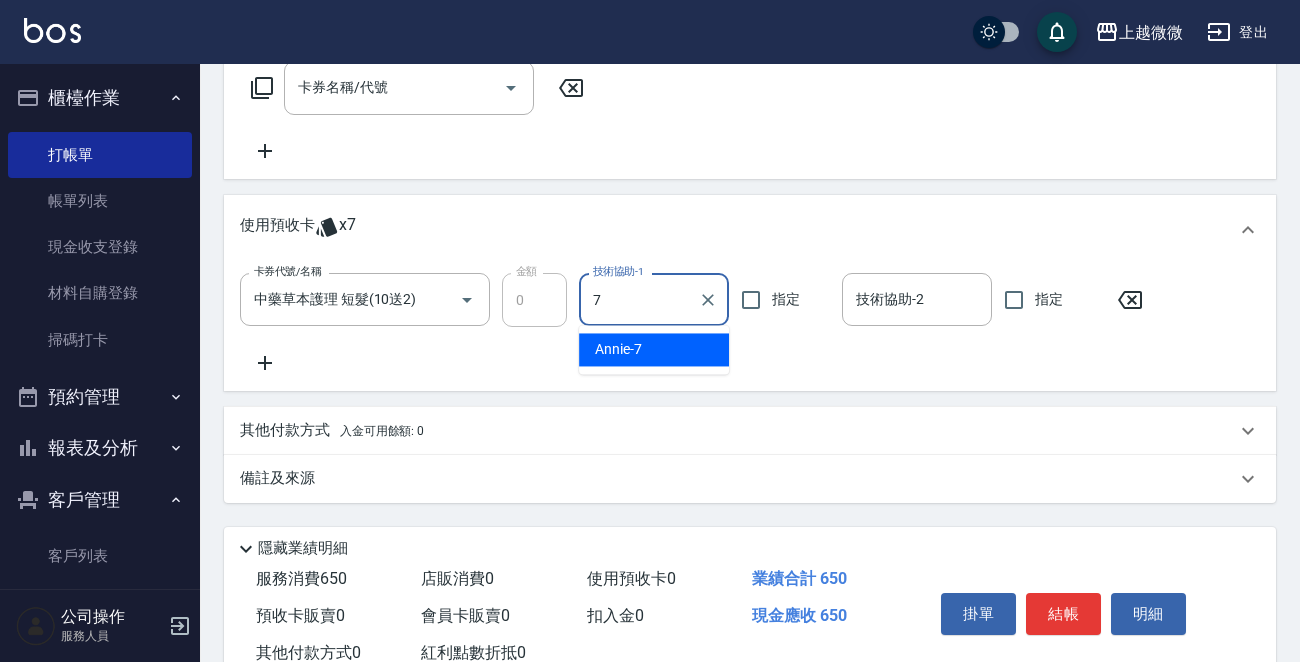 click on "Annie -7" at bounding box center [654, 349] 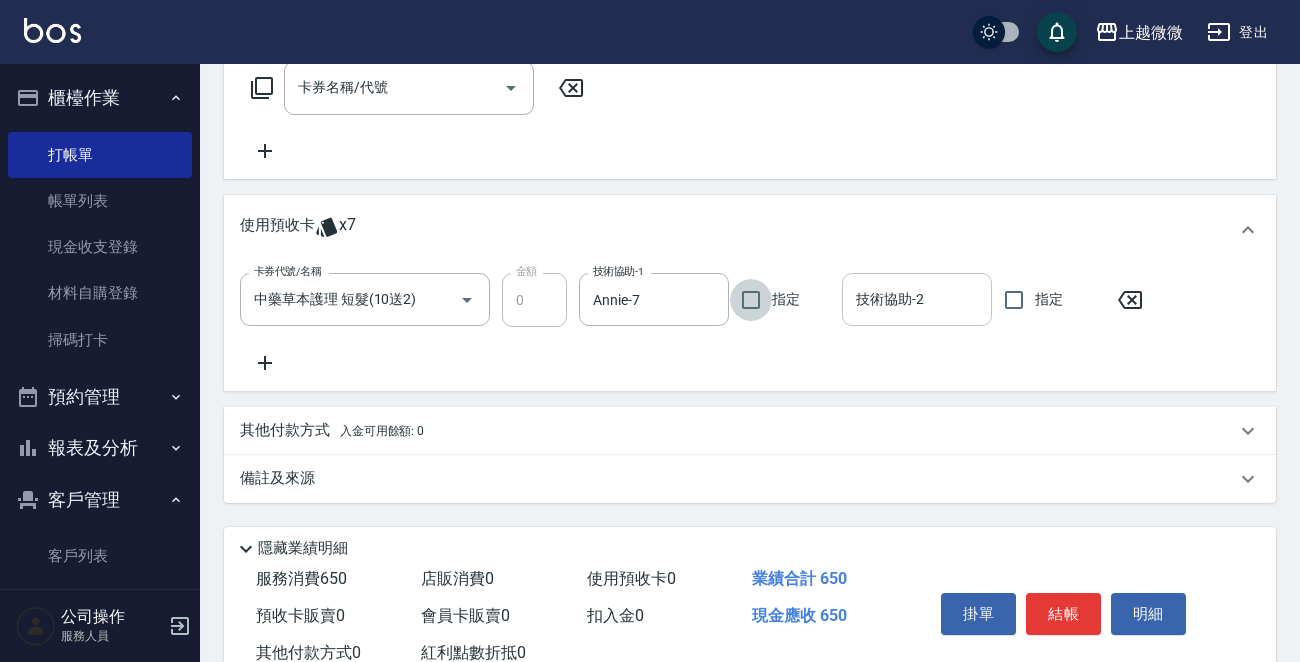 click on "技術協助-2" at bounding box center [917, 299] 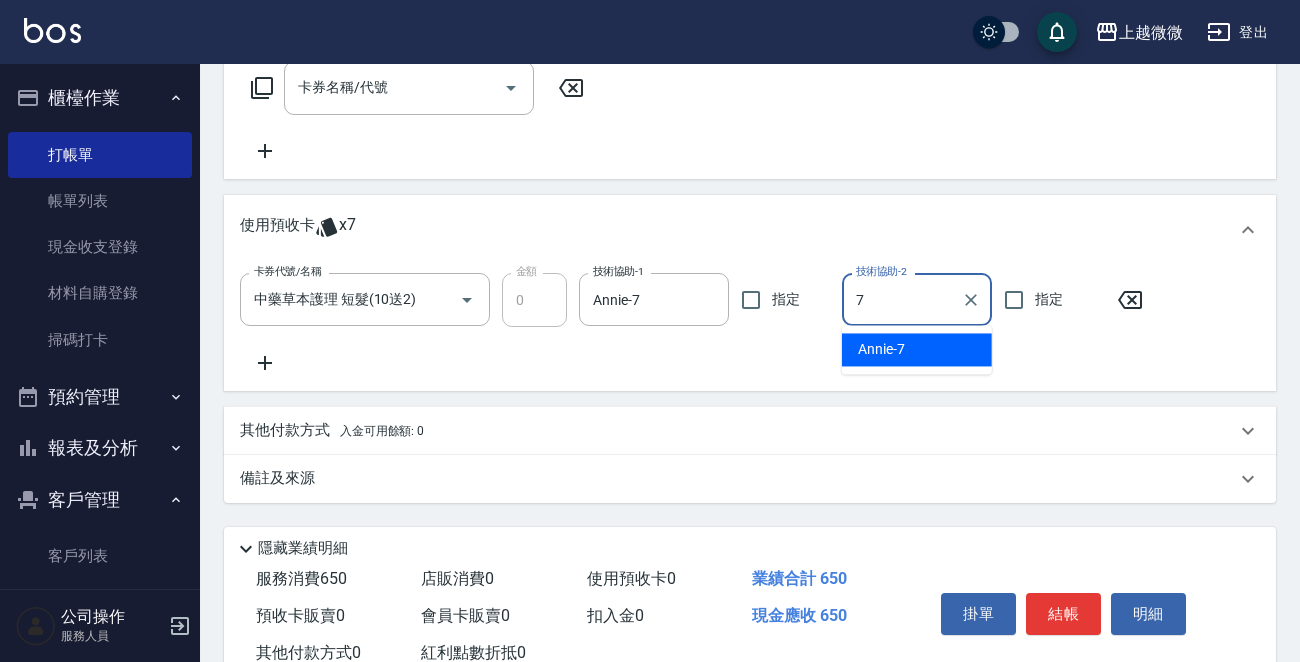 click on "Annie -7" at bounding box center [881, 349] 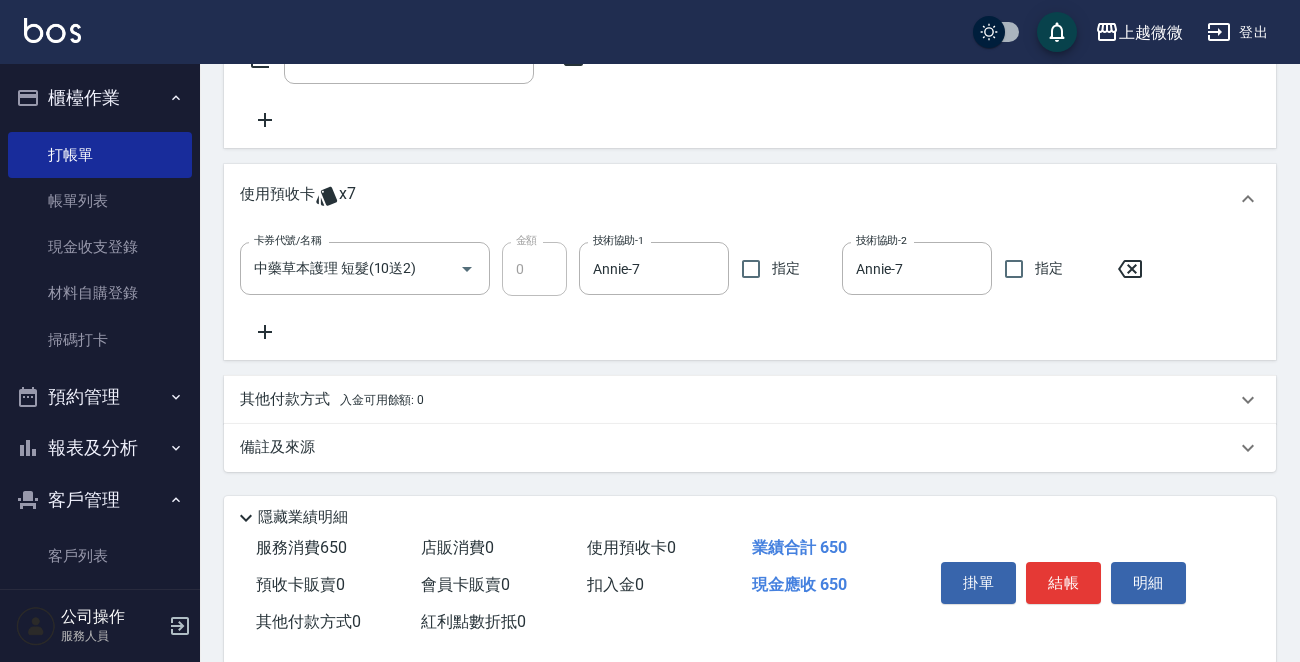 scroll, scrollTop: 761, scrollLeft: 0, axis: vertical 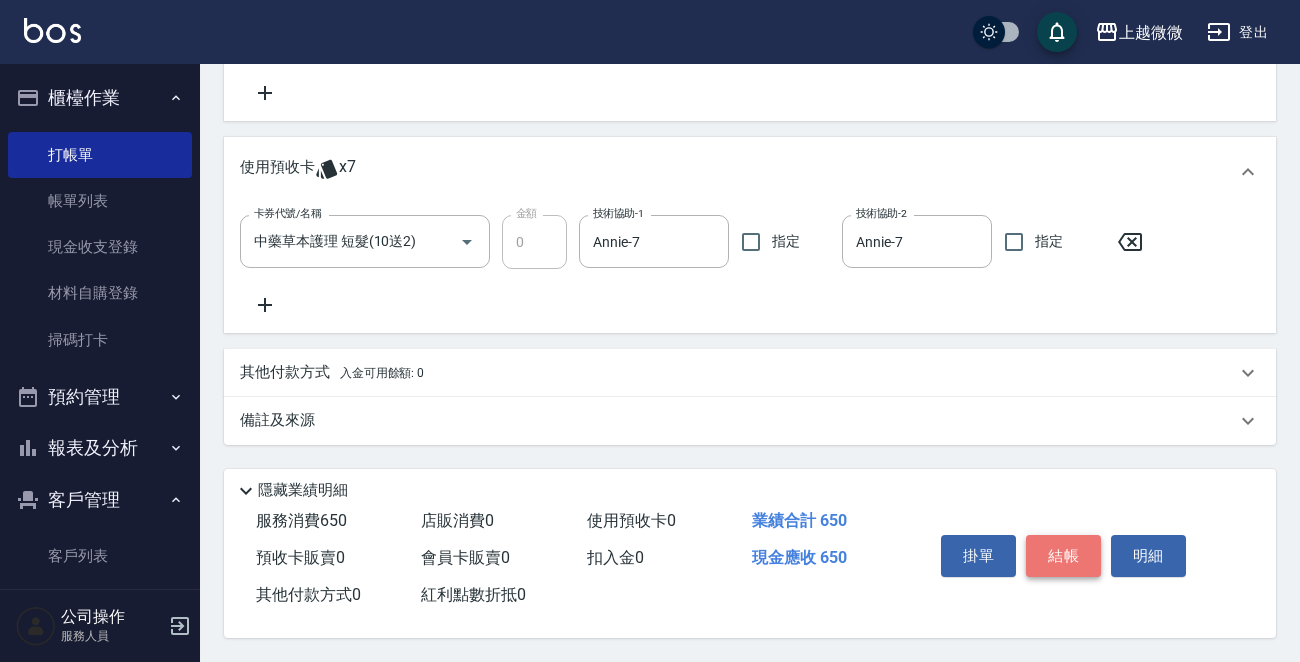 click on "結帳" at bounding box center (1063, 556) 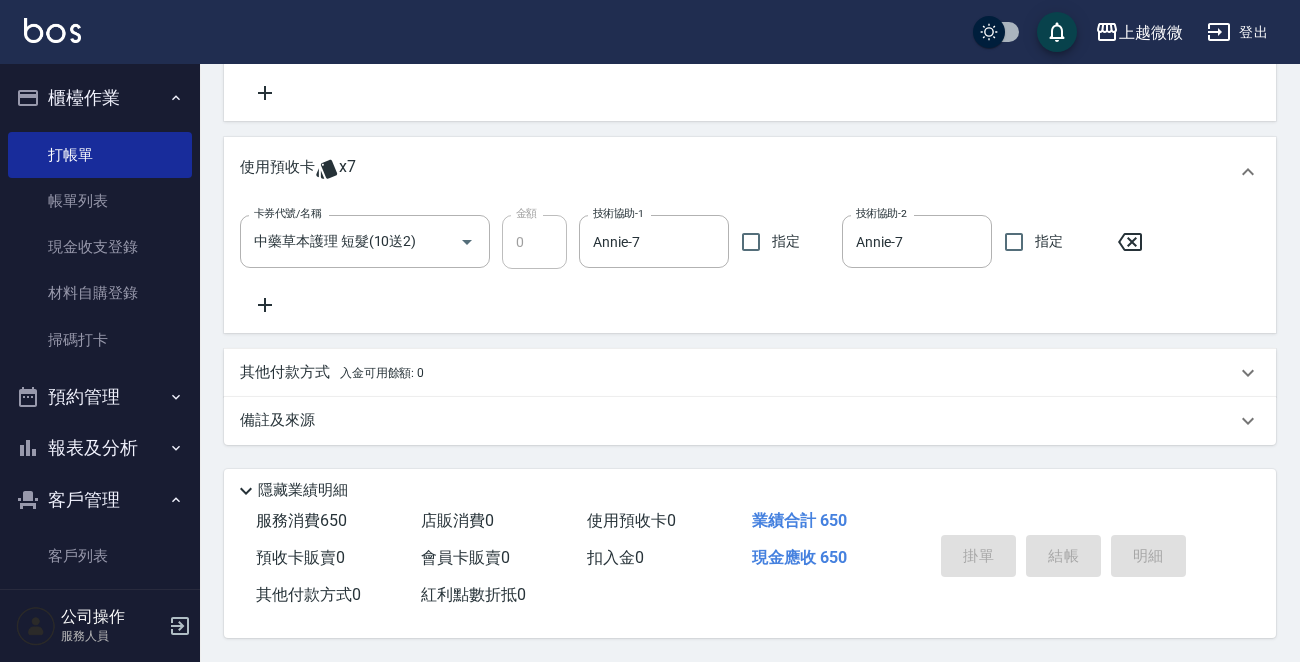 type 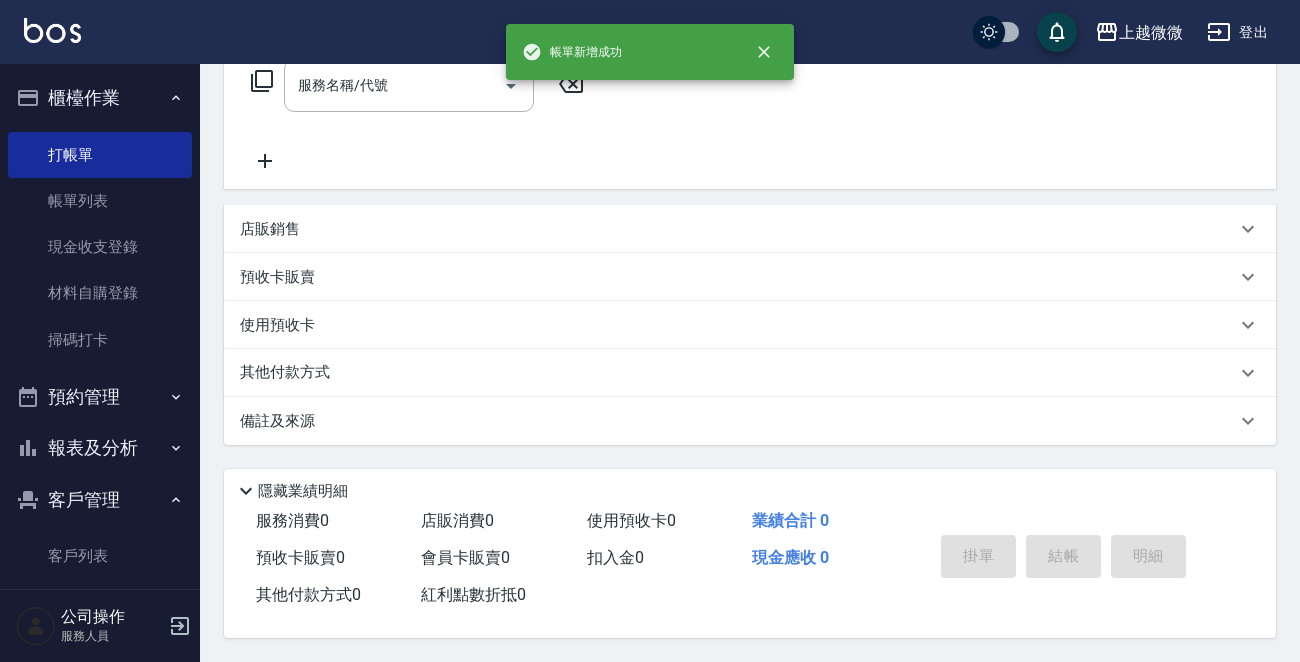 scroll, scrollTop: 0, scrollLeft: 0, axis: both 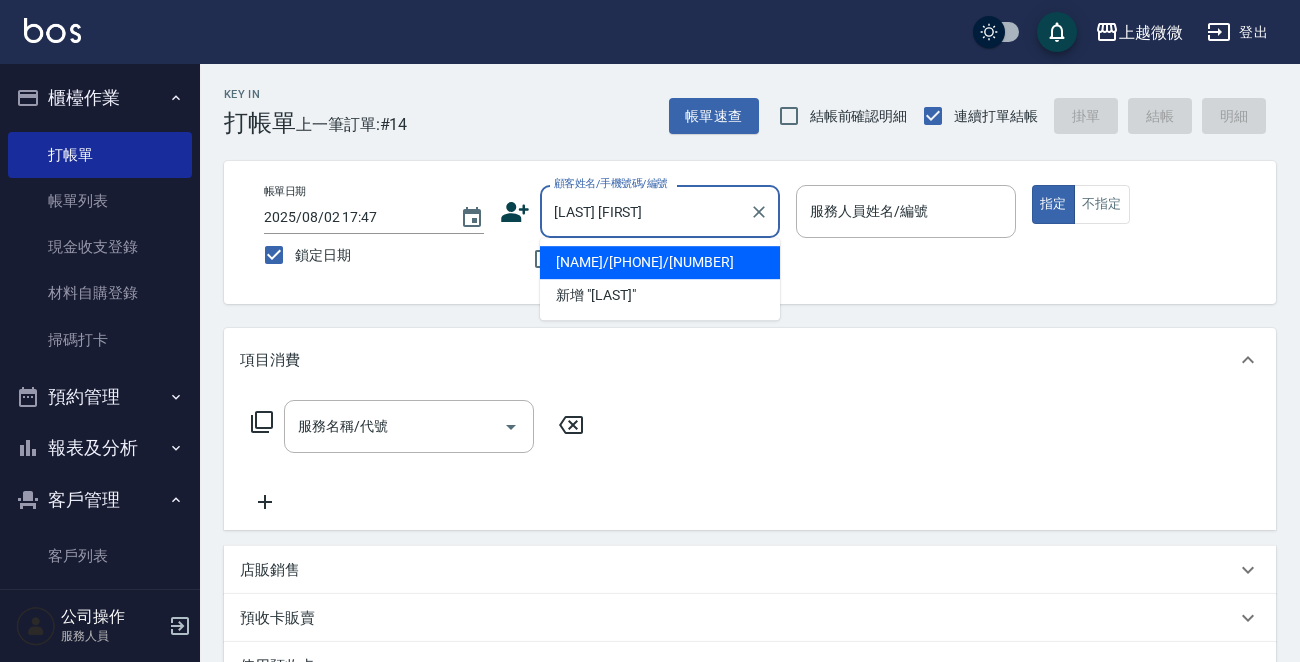 click on "[NAME]/[PHONE]/[NUMBER]" at bounding box center (660, 262) 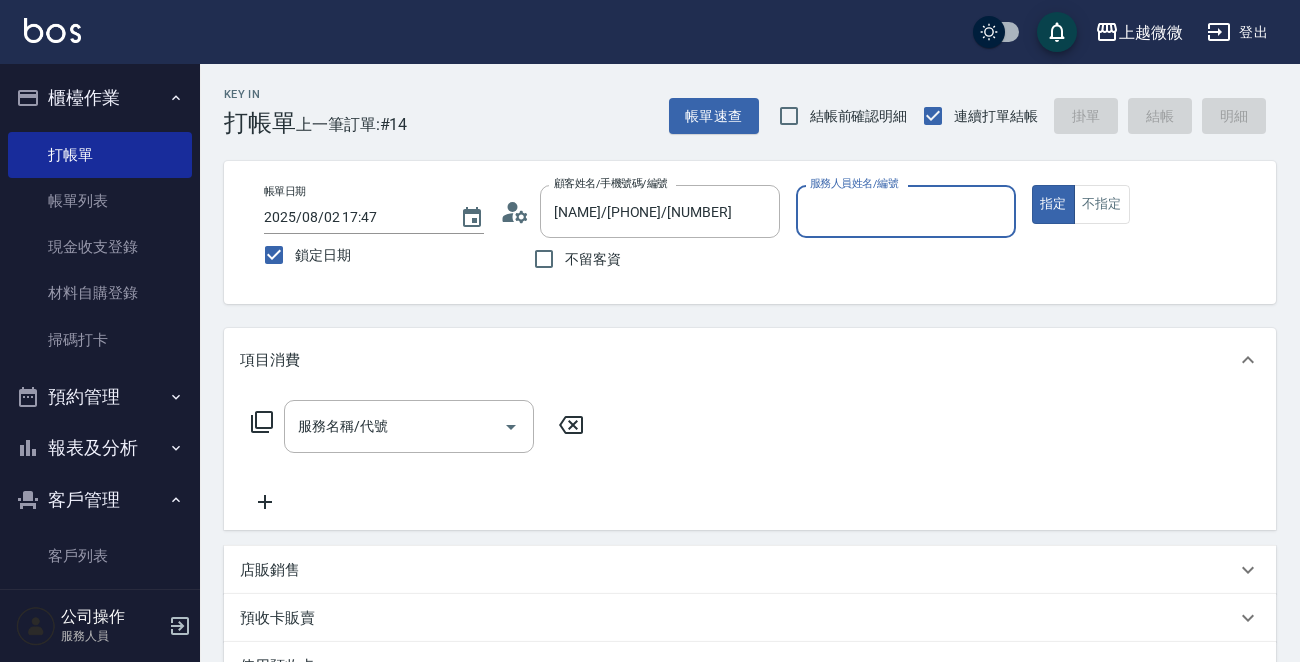 type on "Annie-7" 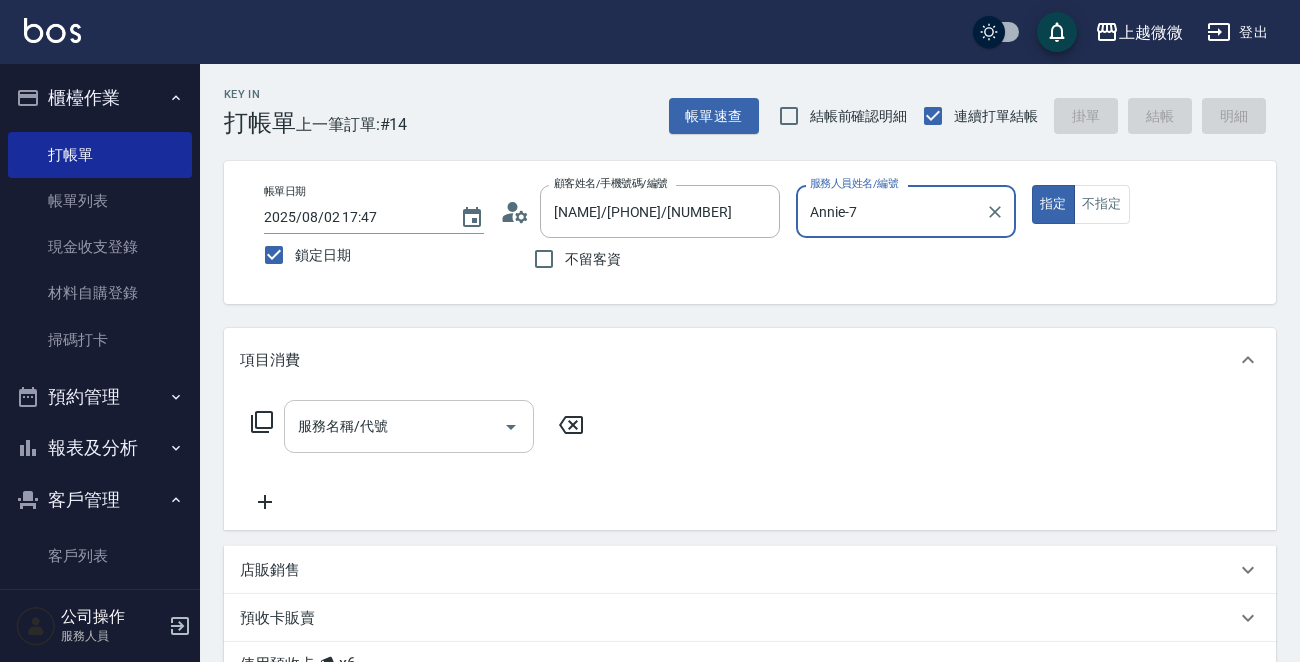 drag, startPoint x: 415, startPoint y: 412, endPoint x: 395, endPoint y: 412, distance: 20 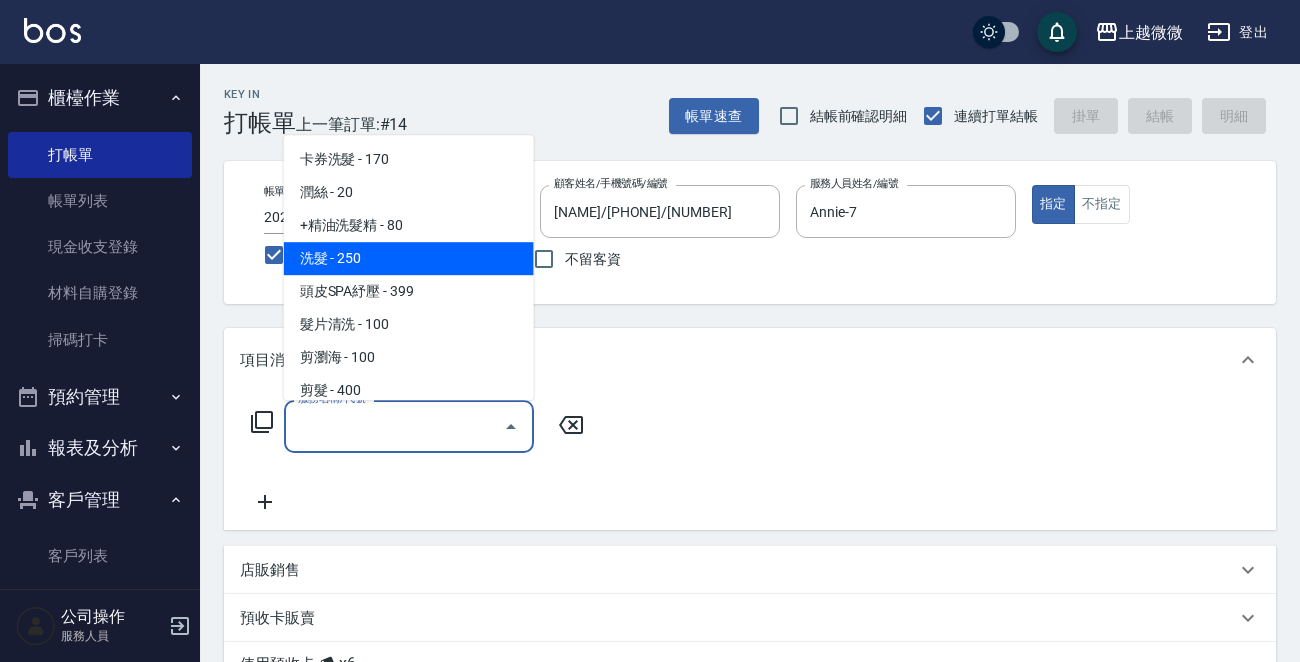 click on "洗髮 - 250" at bounding box center [409, 258] 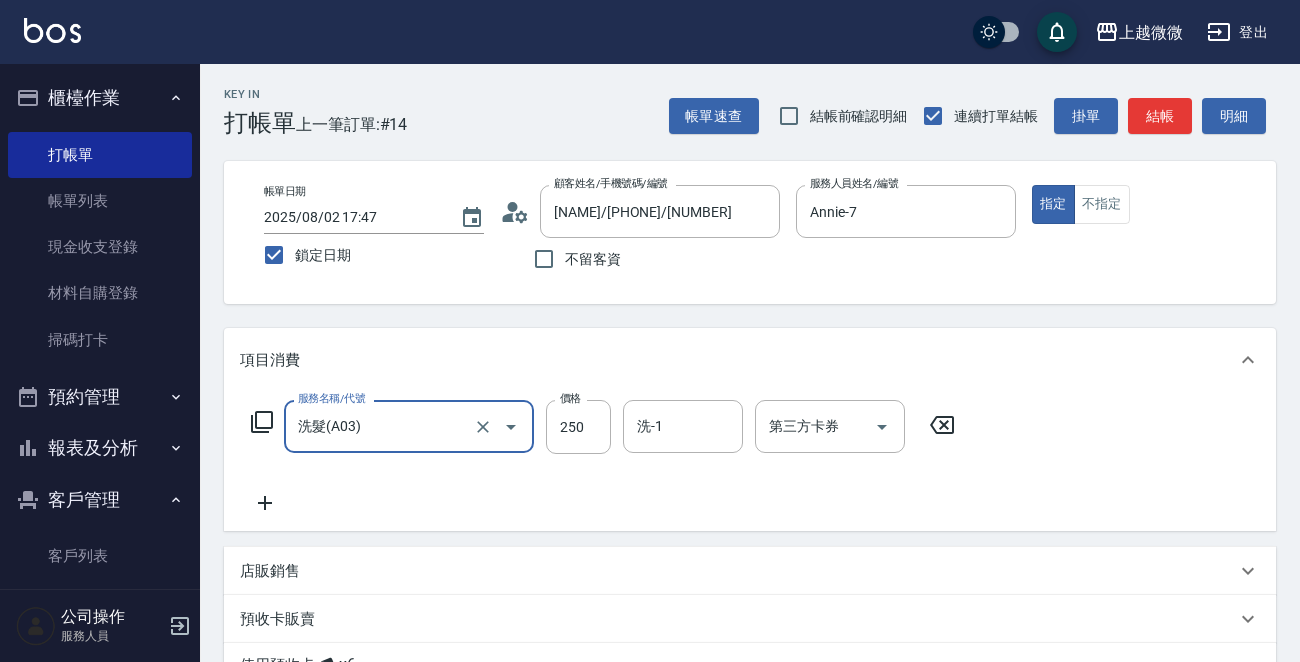 click 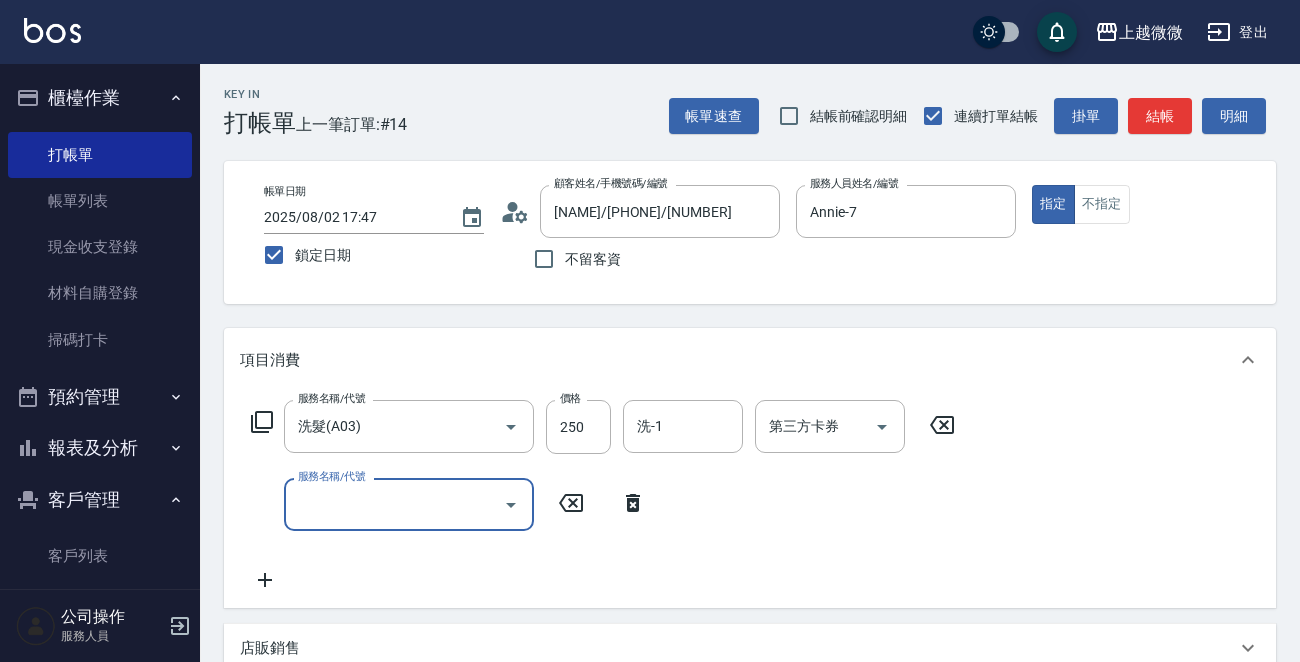 click on "服務名稱/代號" at bounding box center (394, 504) 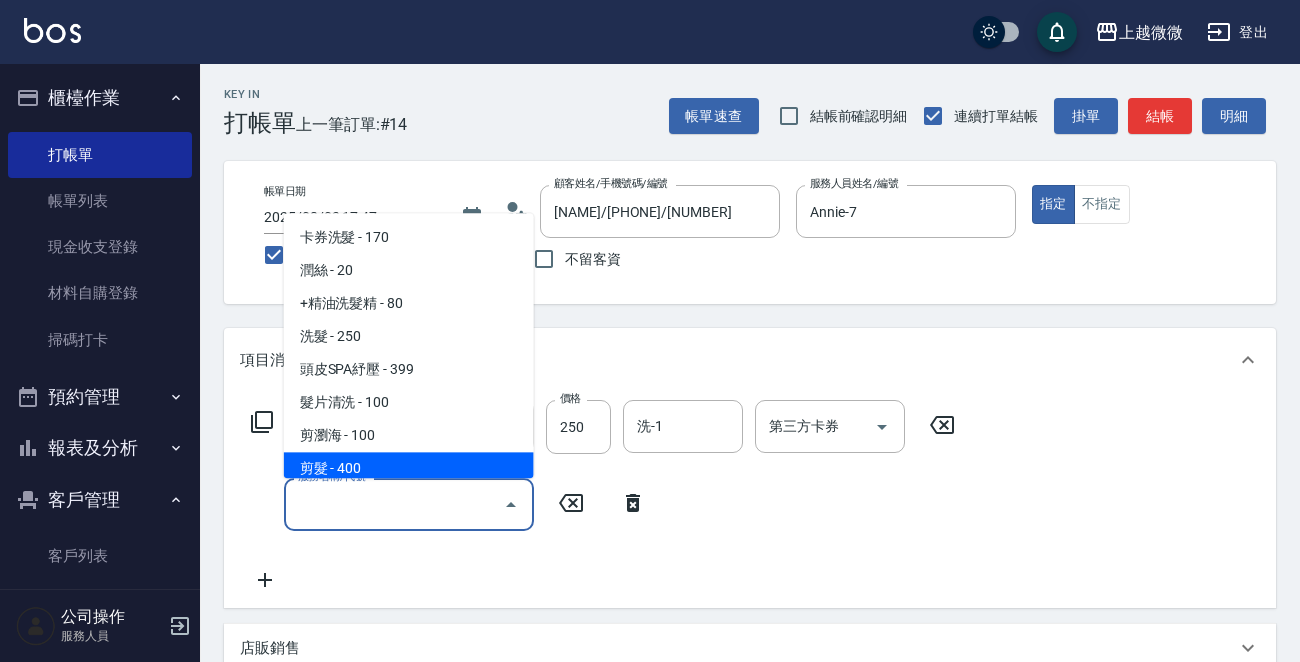 click on "剪髮 - 400" at bounding box center [409, 469] 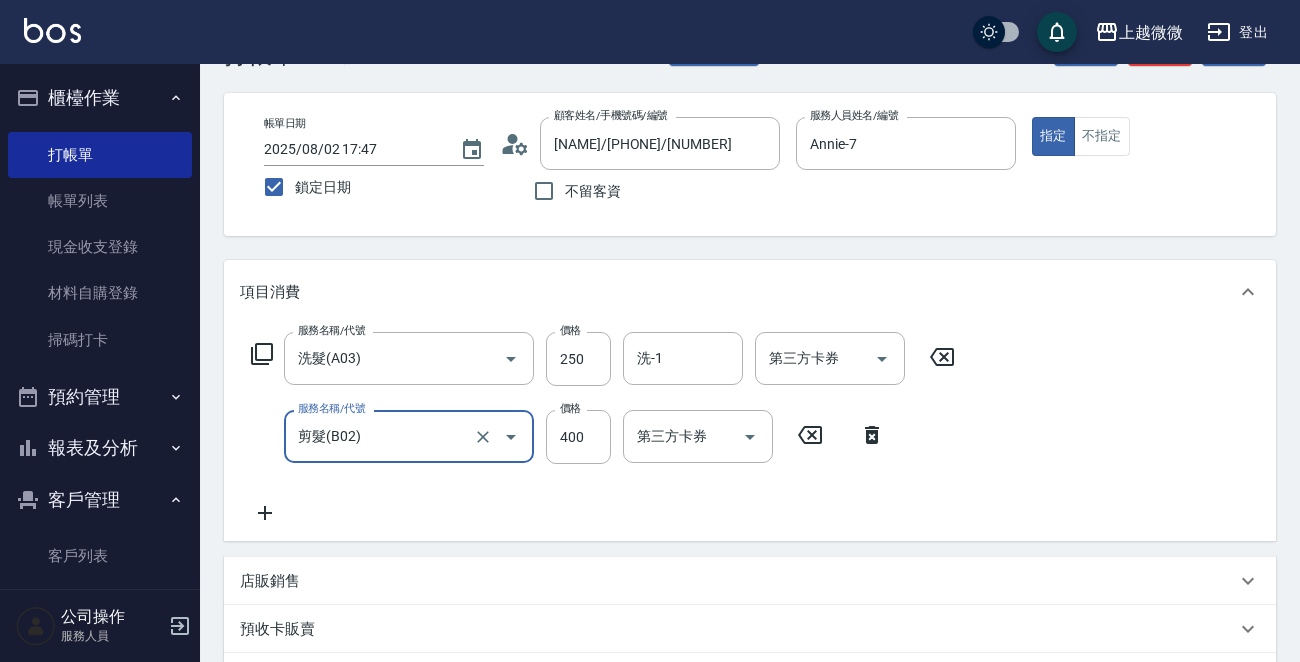 scroll, scrollTop: 200, scrollLeft: 0, axis: vertical 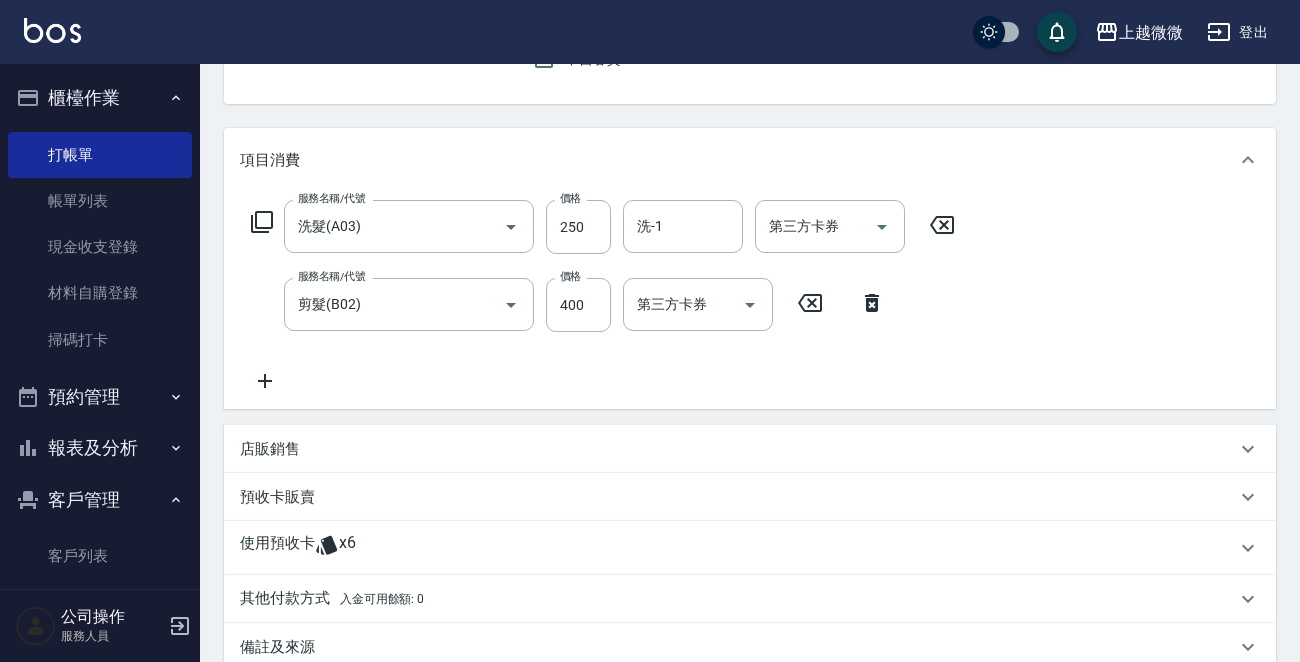 click 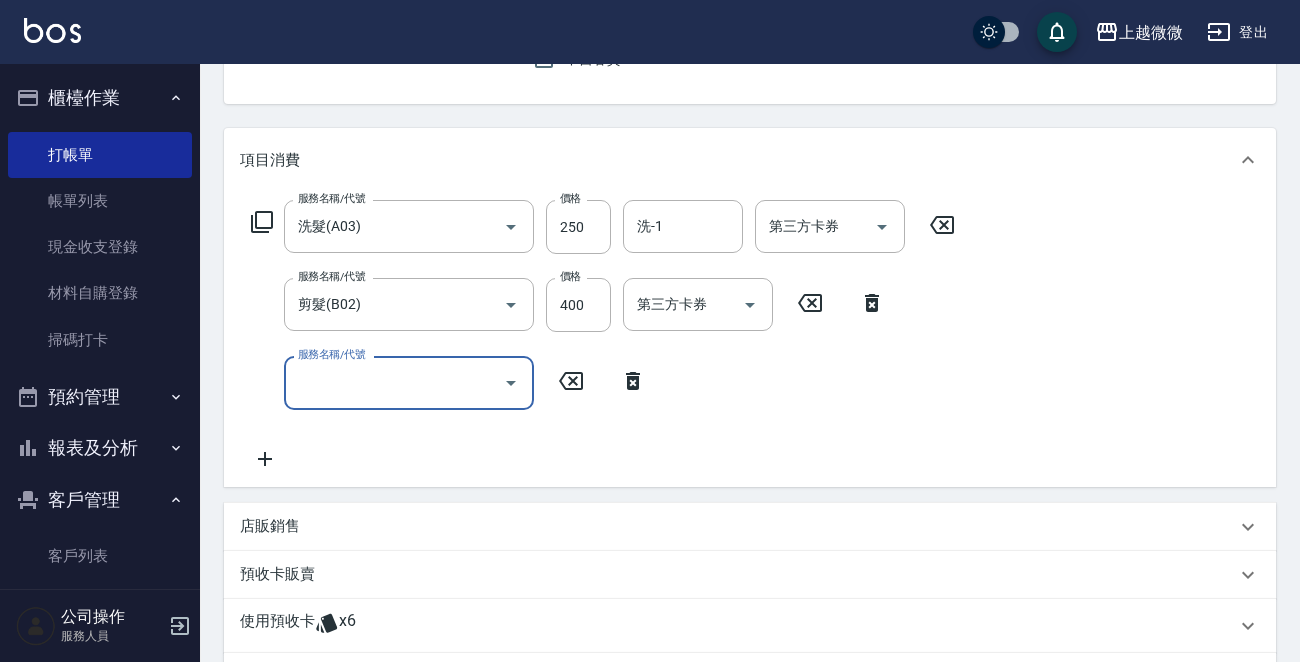 click on "服務名稱/代號" at bounding box center (394, 382) 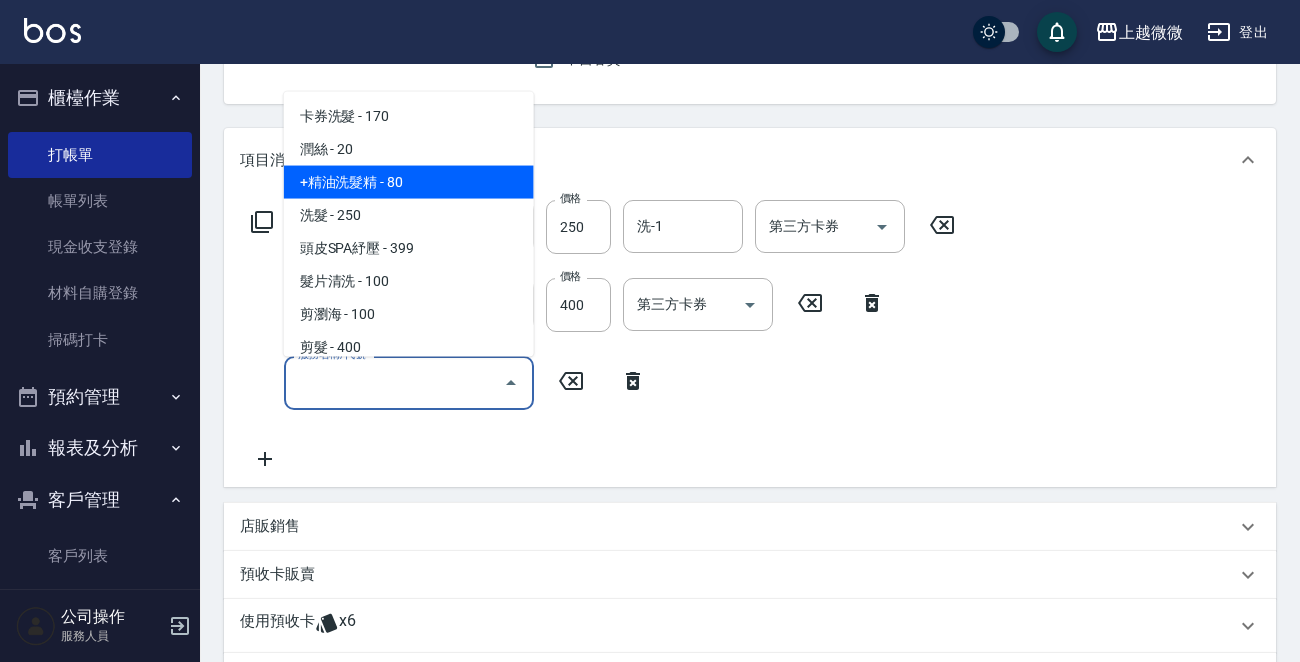 click on "+精油洗髮精 - 80" at bounding box center [409, 182] 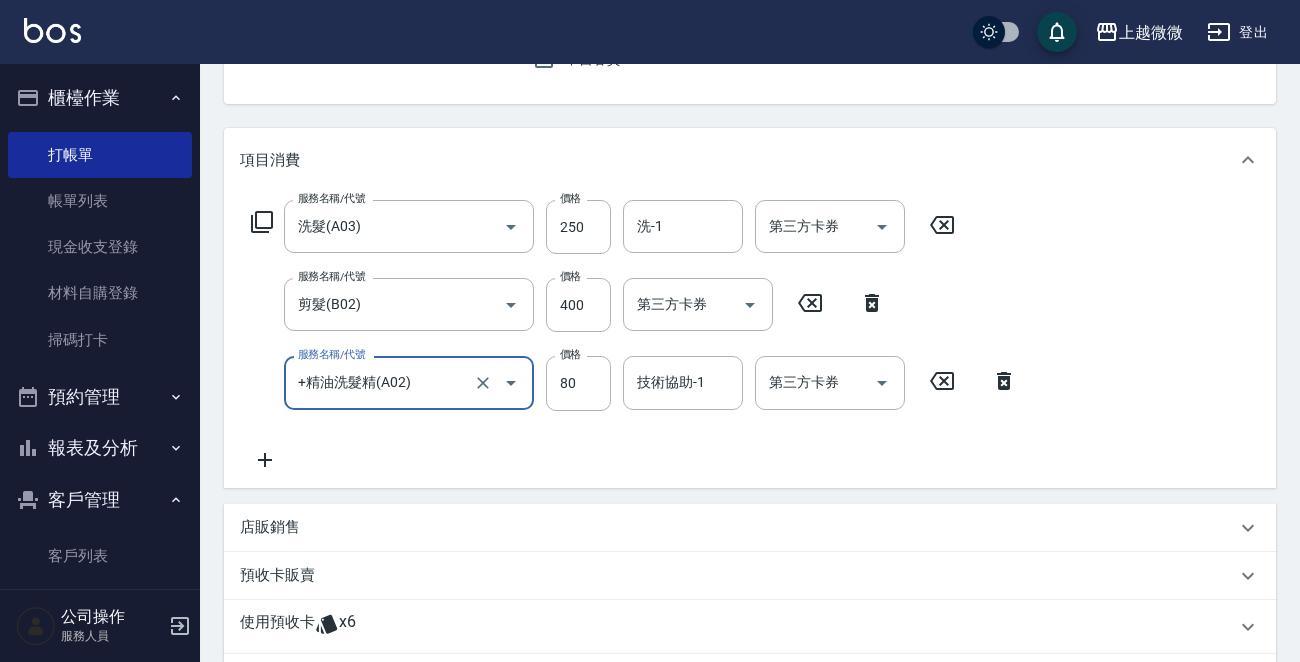 click 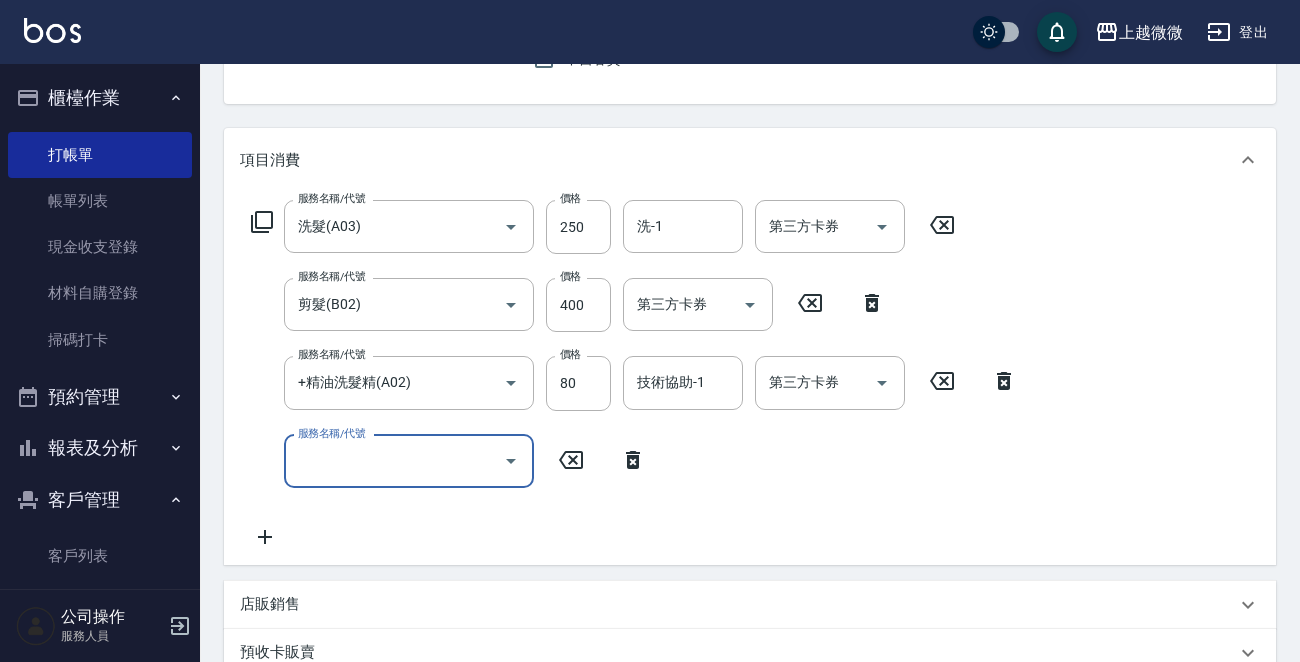 click on "服務名稱/代號" at bounding box center [394, 461] 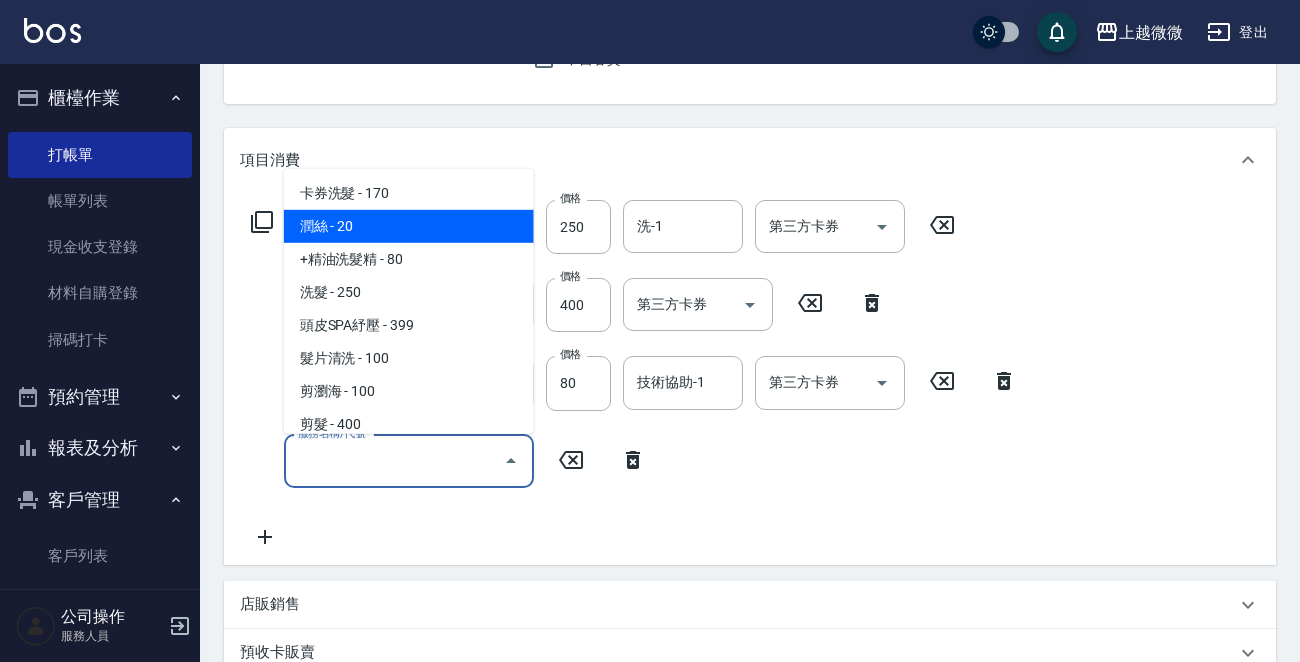 click on "潤絲 - 20" at bounding box center [409, 226] 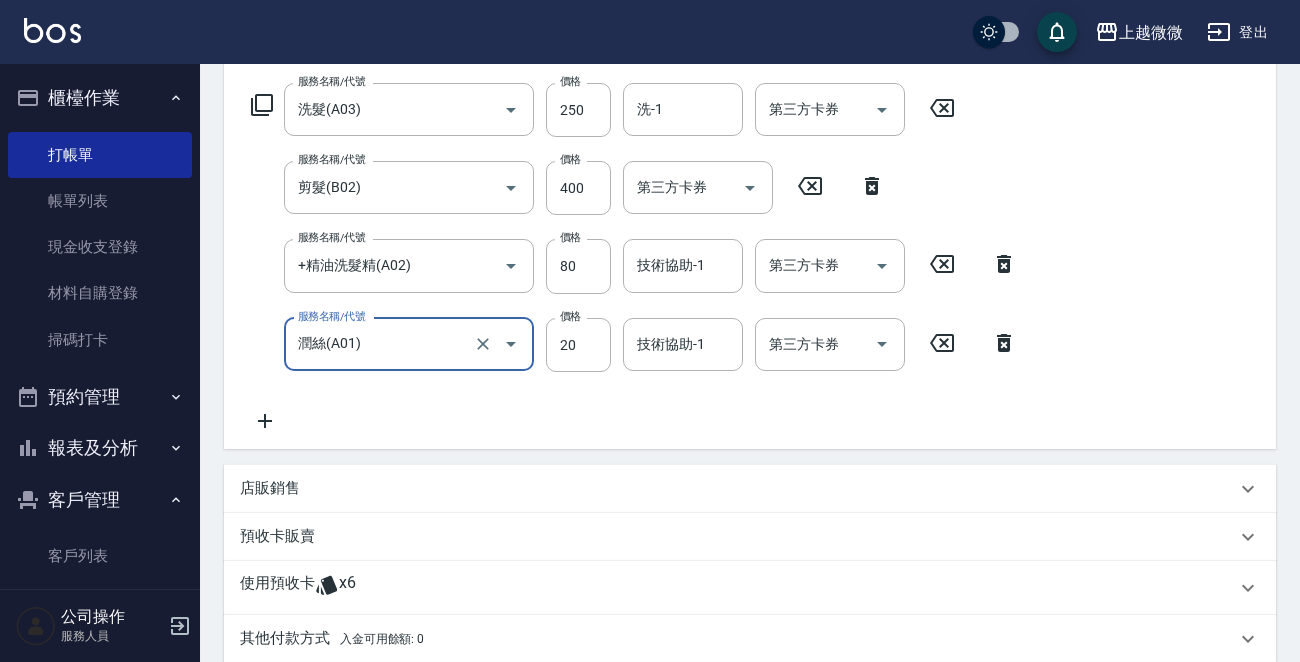 scroll, scrollTop: 400, scrollLeft: 0, axis: vertical 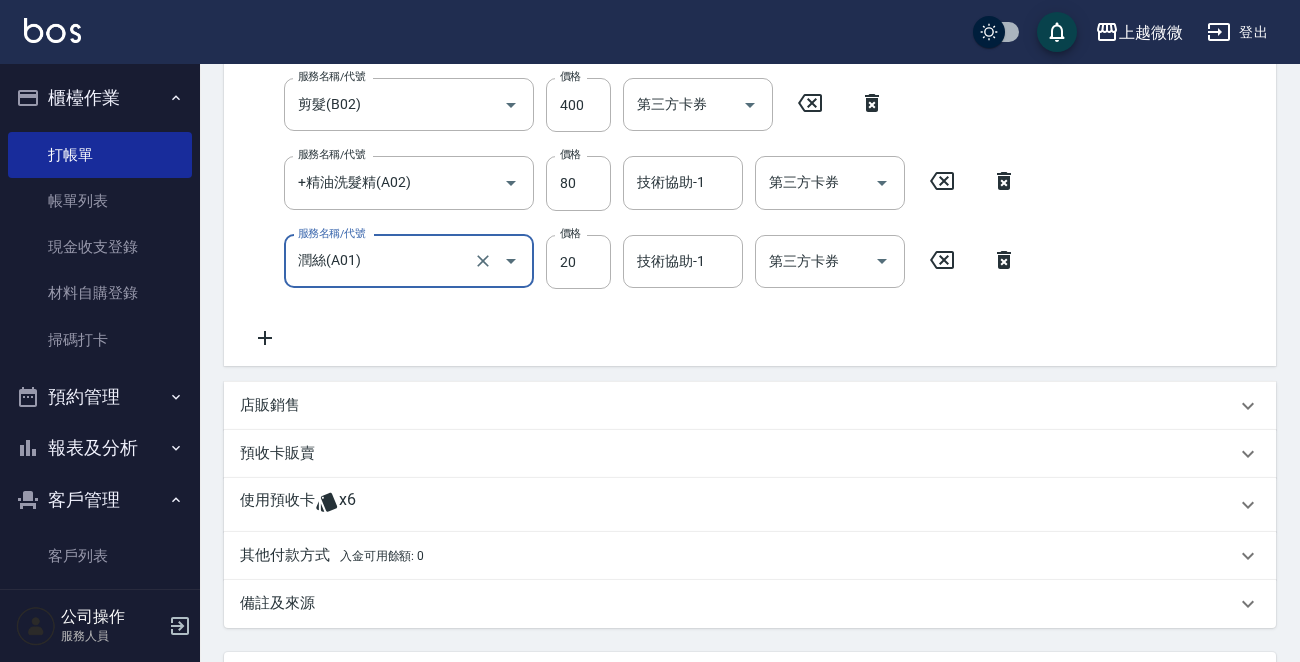 click on "使用預收卡" at bounding box center [277, 505] 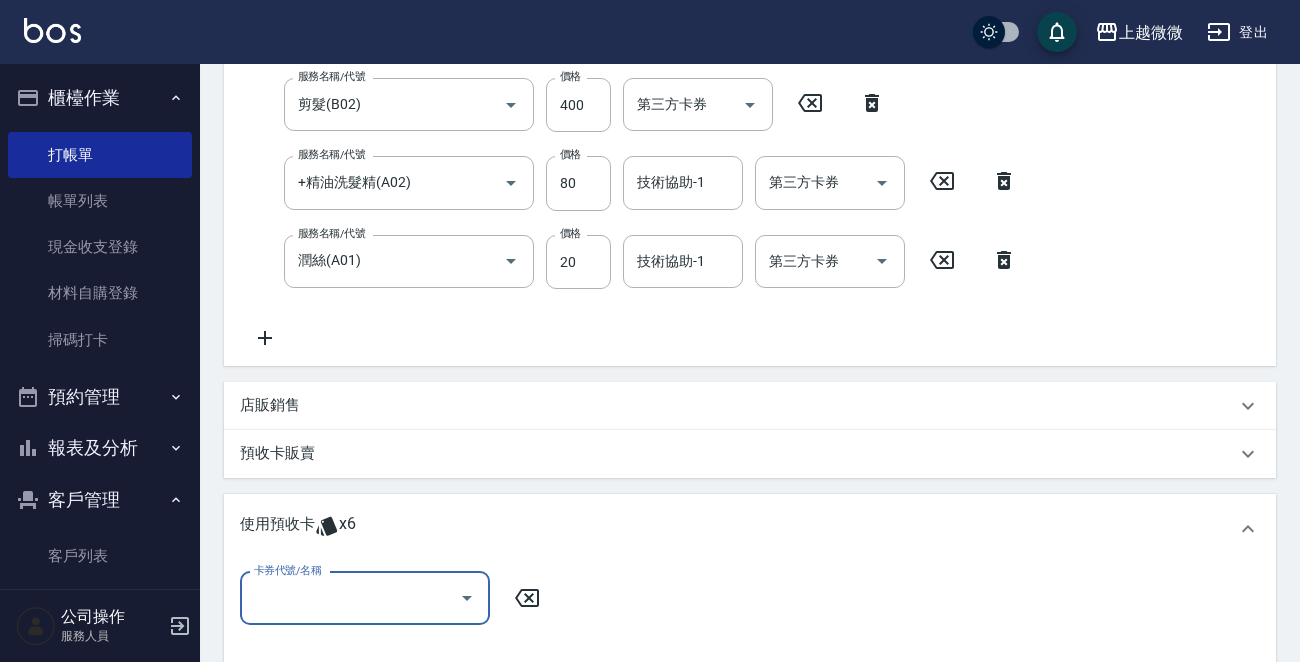 scroll, scrollTop: 34, scrollLeft: 0, axis: vertical 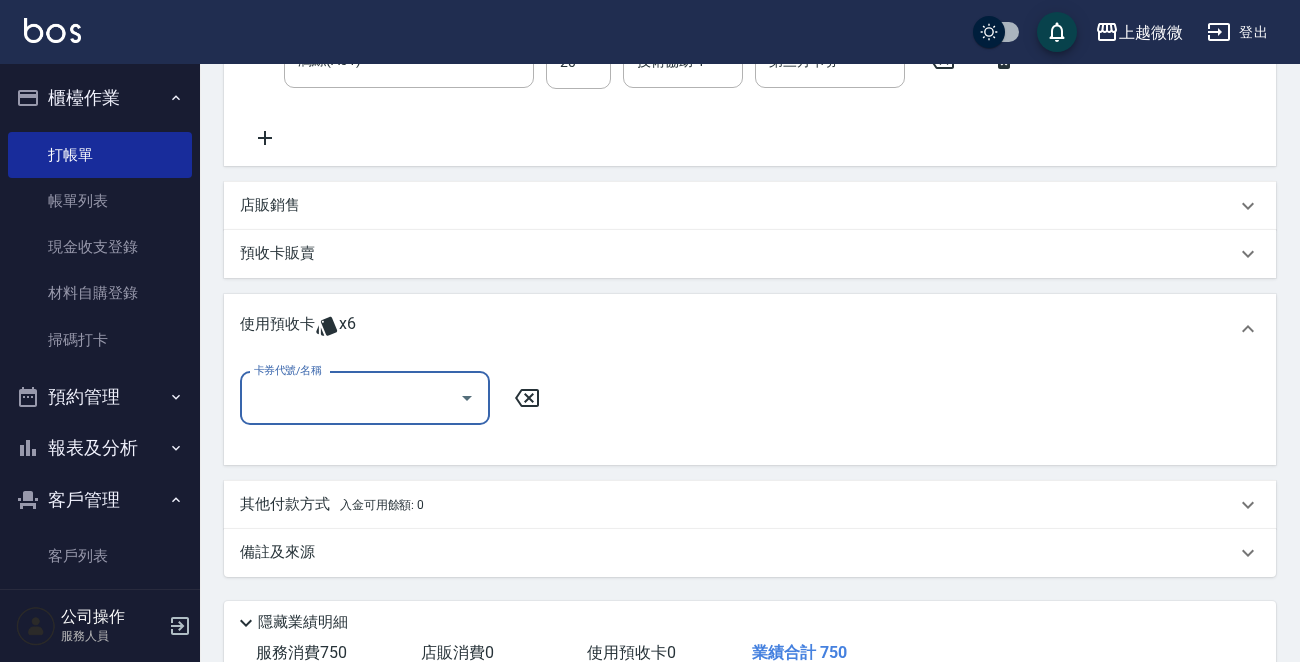 click on "卡券代號/名稱" at bounding box center [350, 398] 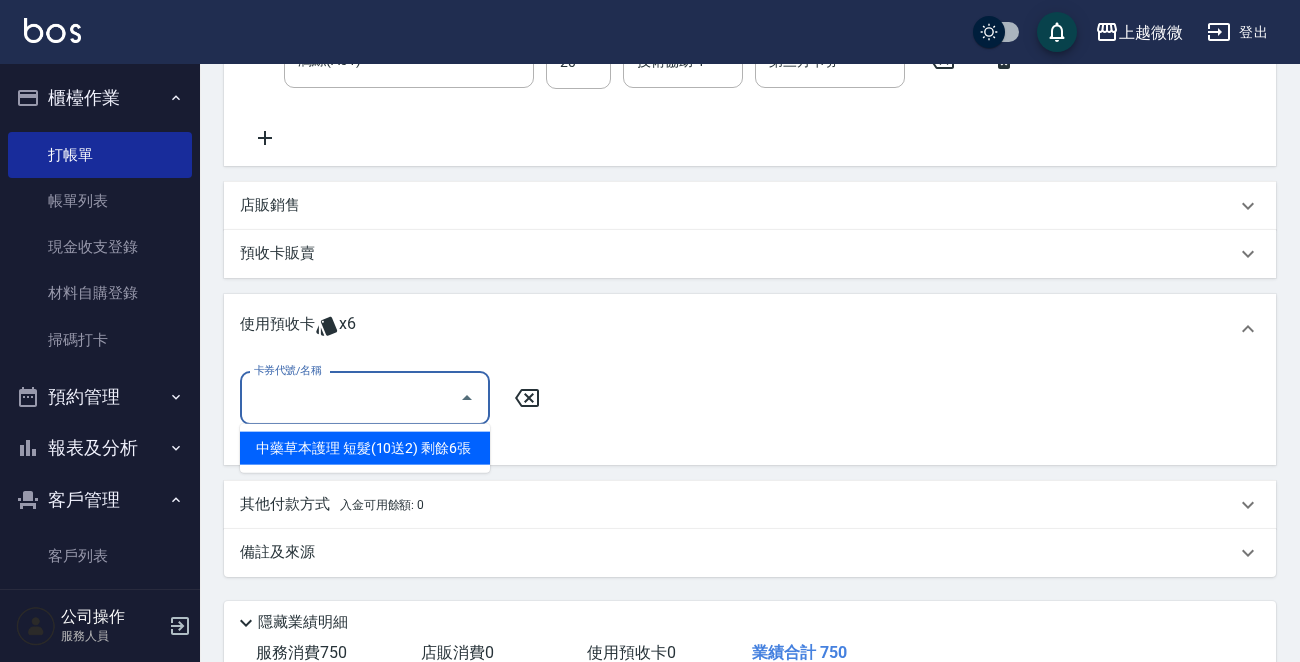 click on "中藥草本護理 短髮(10送2) 剩餘6張" at bounding box center [365, 448] 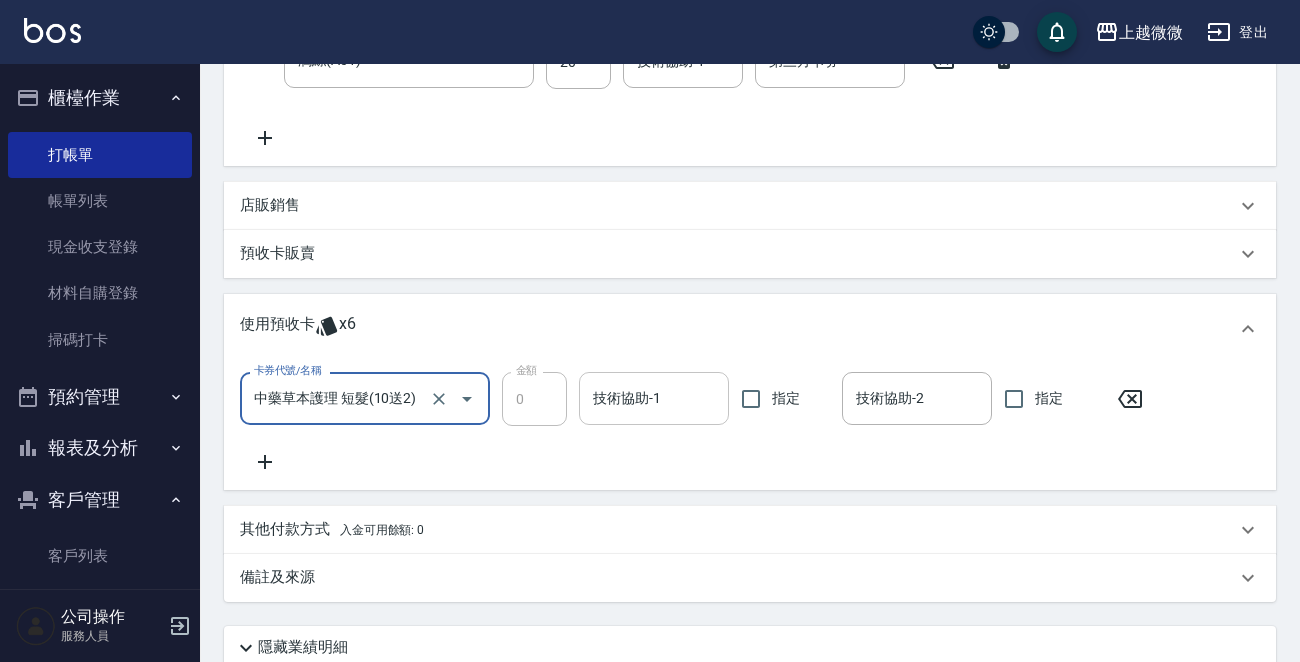 click on "技術協助-1 技術協助-1" at bounding box center [654, 398] 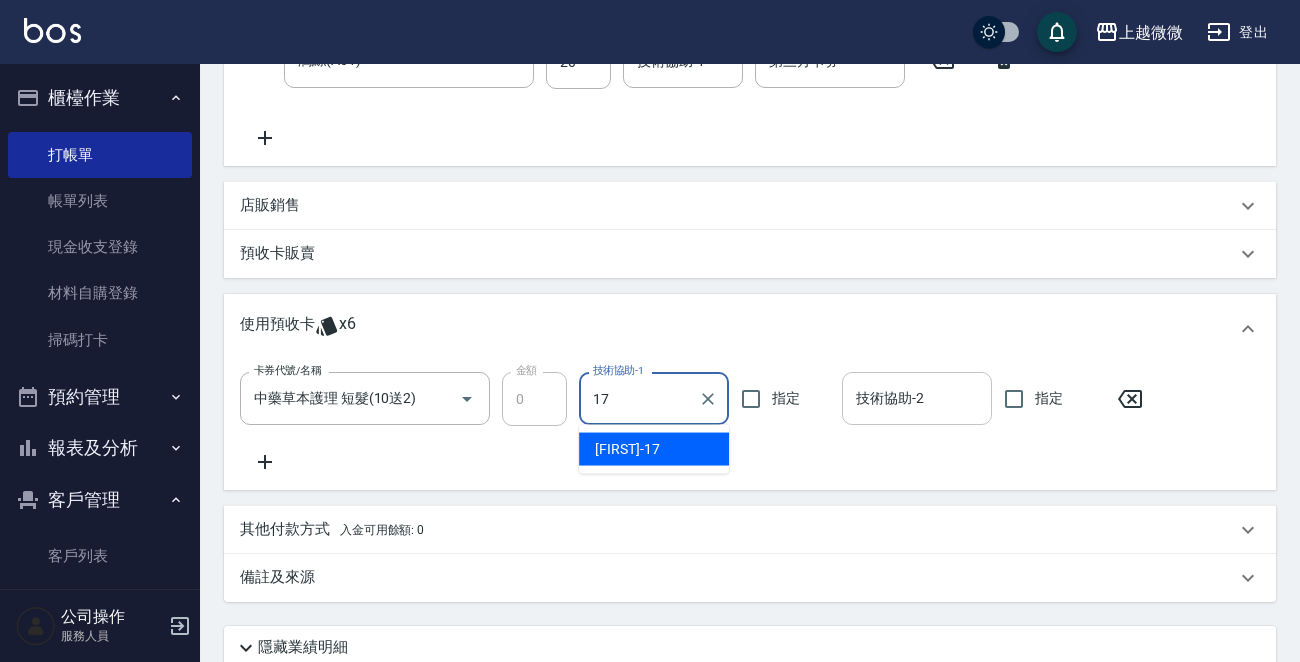drag, startPoint x: 633, startPoint y: 445, endPoint x: 848, endPoint y: 413, distance: 217.36835 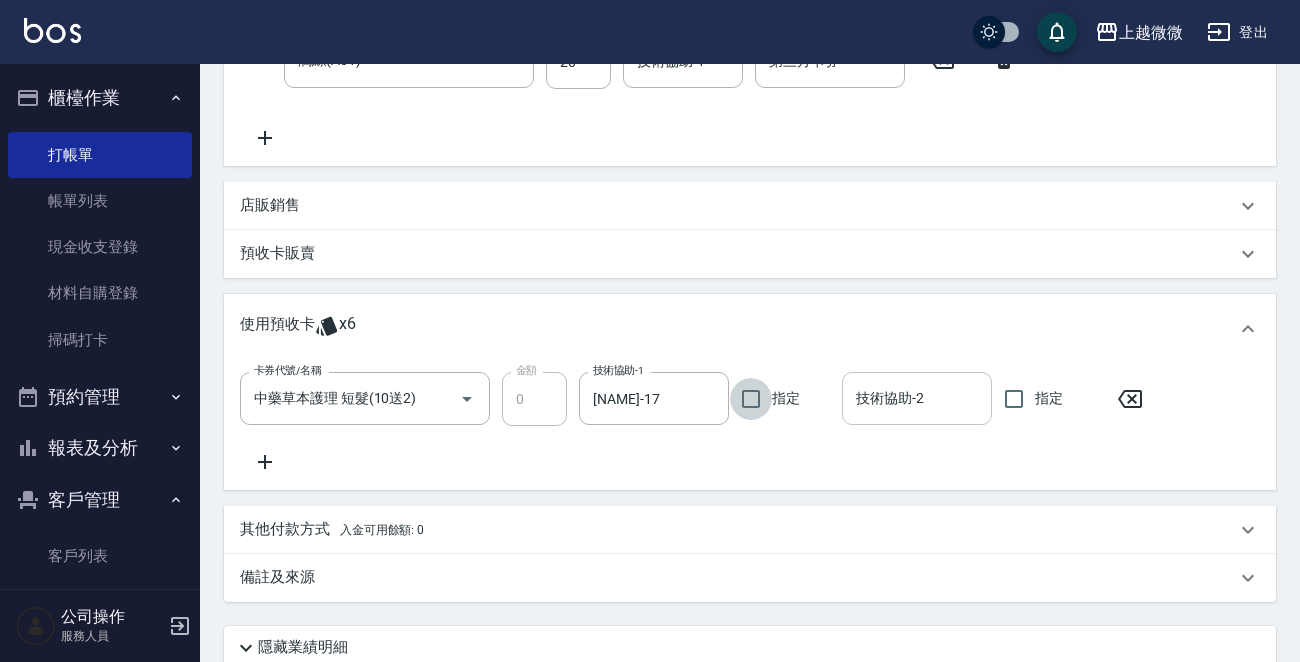 click on "技術協助-2" at bounding box center (917, 398) 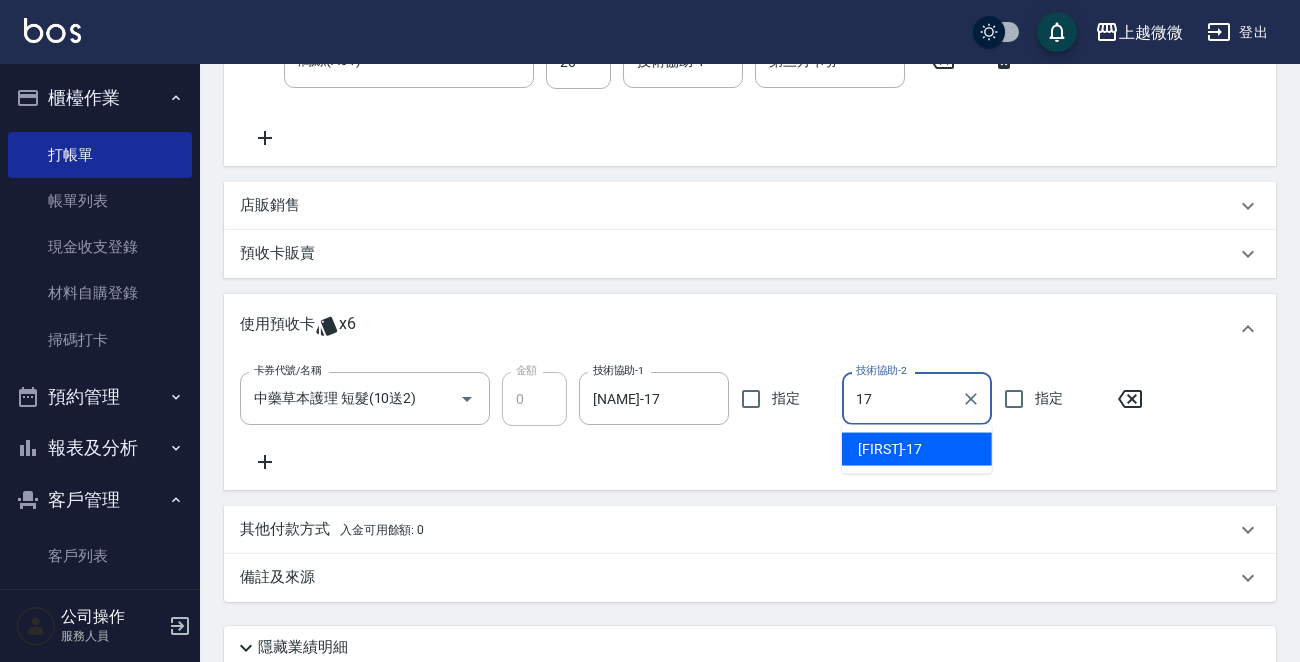 click on "Uly -17" at bounding box center (917, 449) 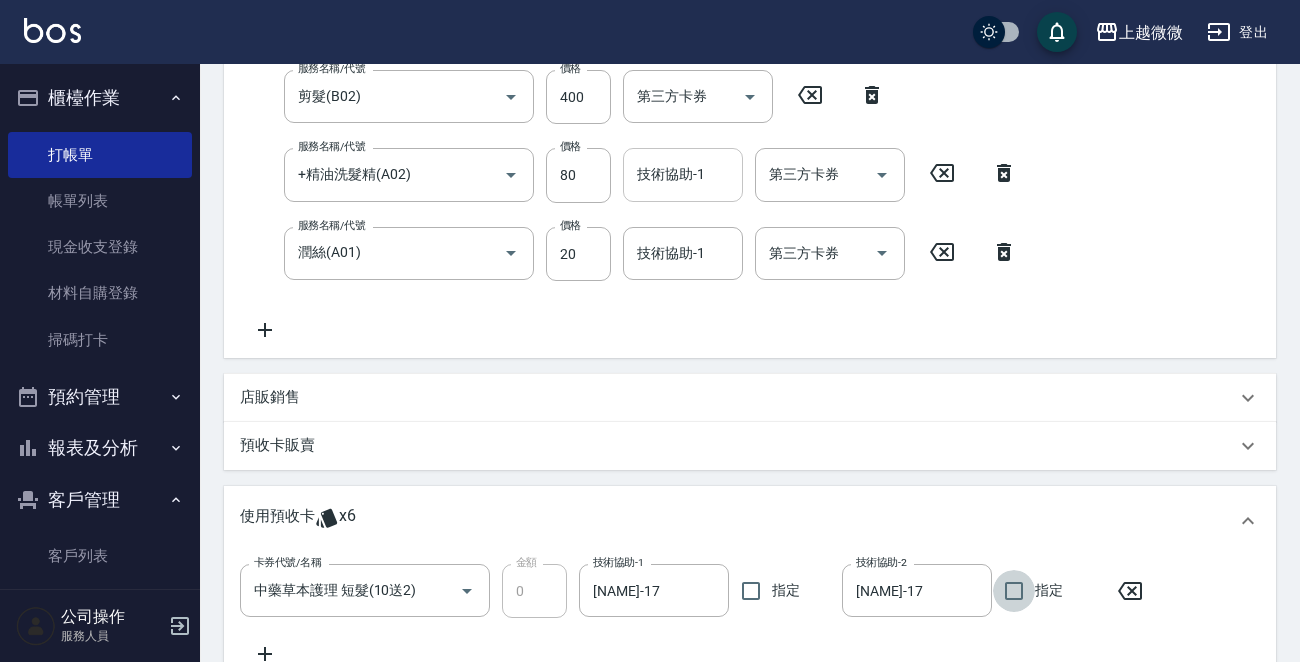 scroll, scrollTop: 200, scrollLeft: 0, axis: vertical 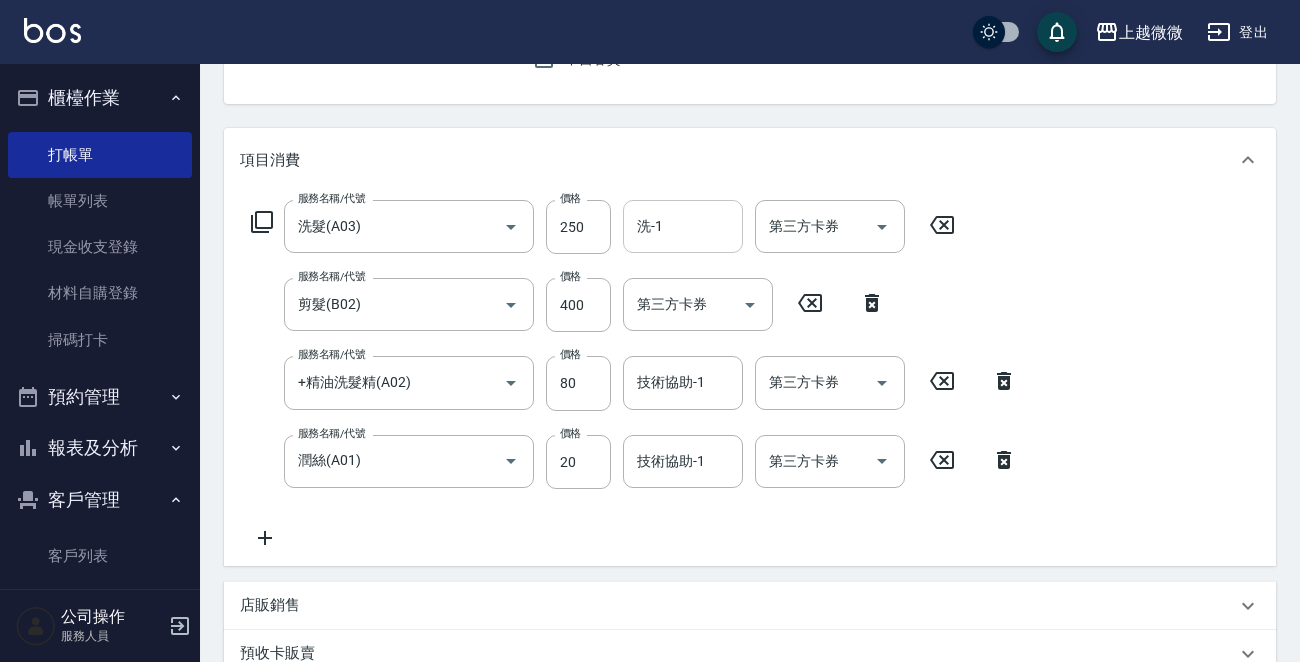 click on "洗-1" at bounding box center (683, 226) 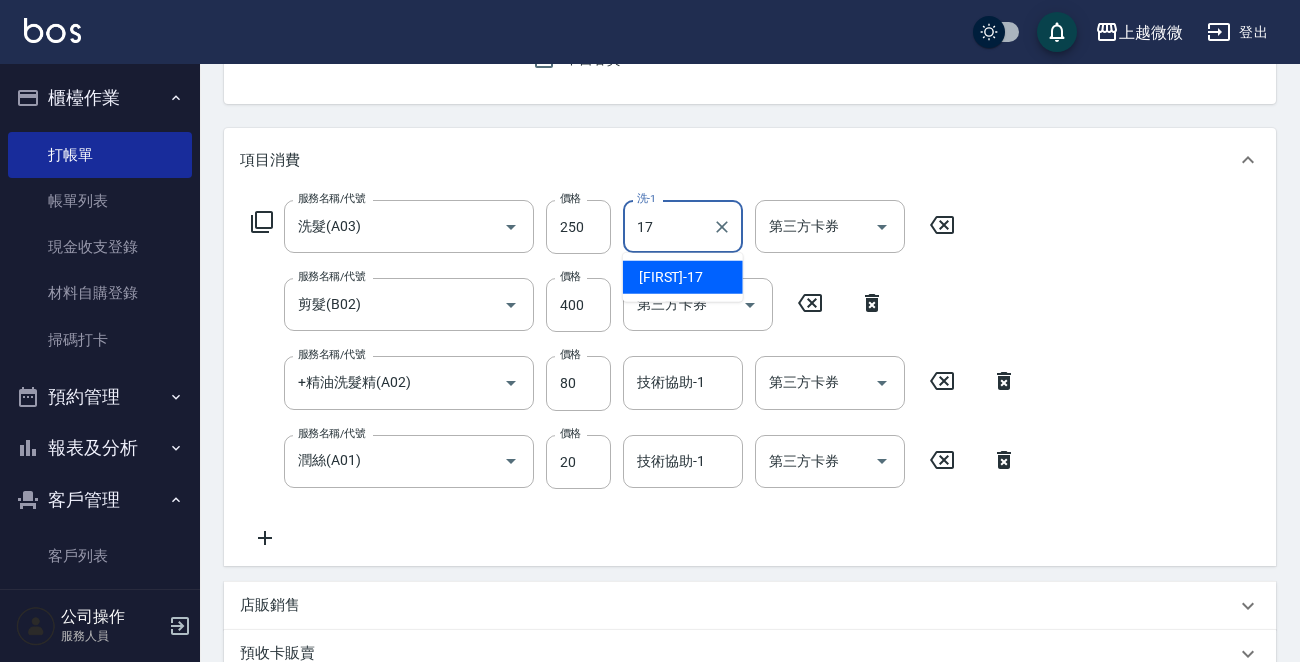 click on "Uly -17" at bounding box center (683, 277) 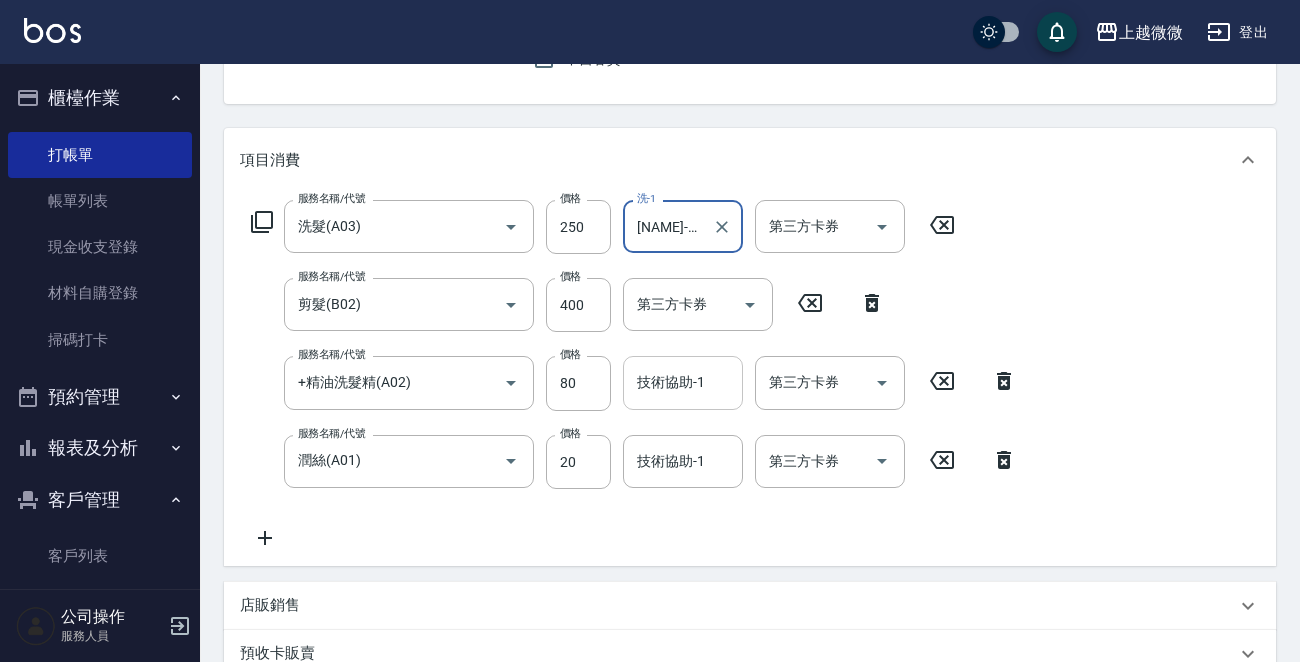 click on "技術協助-1 技術協助-1" at bounding box center (683, 382) 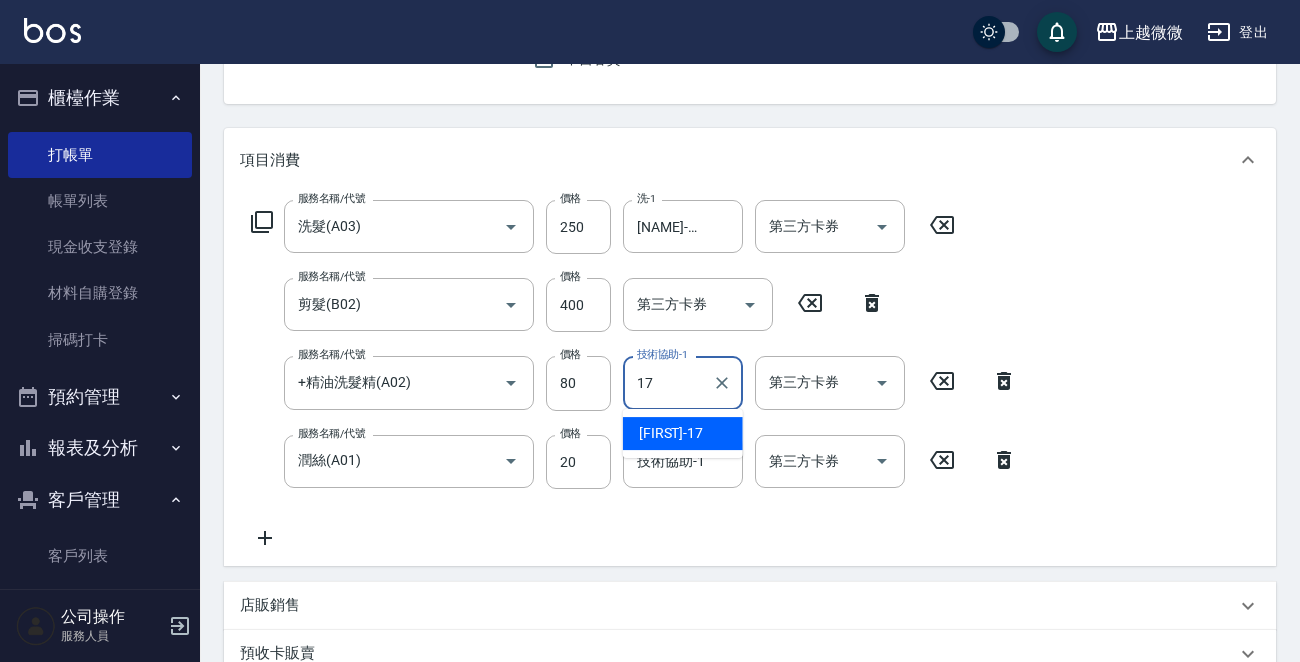 click on "Uly -17" at bounding box center (683, 433) 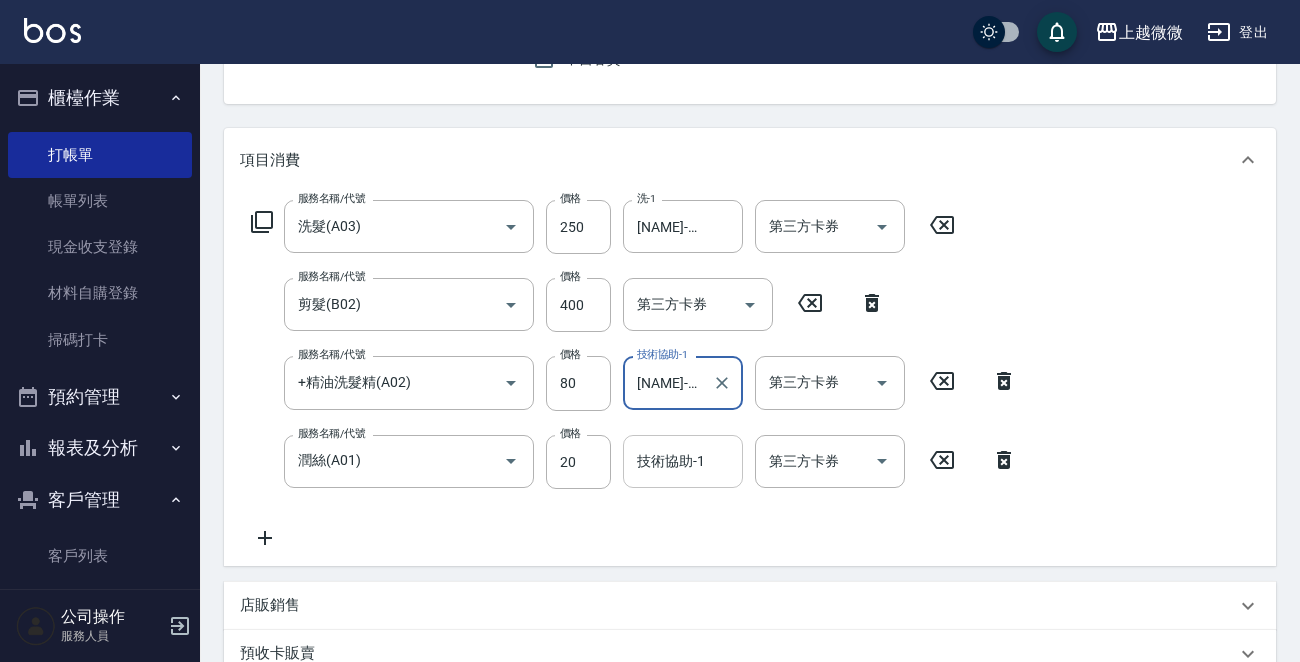 click on "技術協助-1" at bounding box center (683, 461) 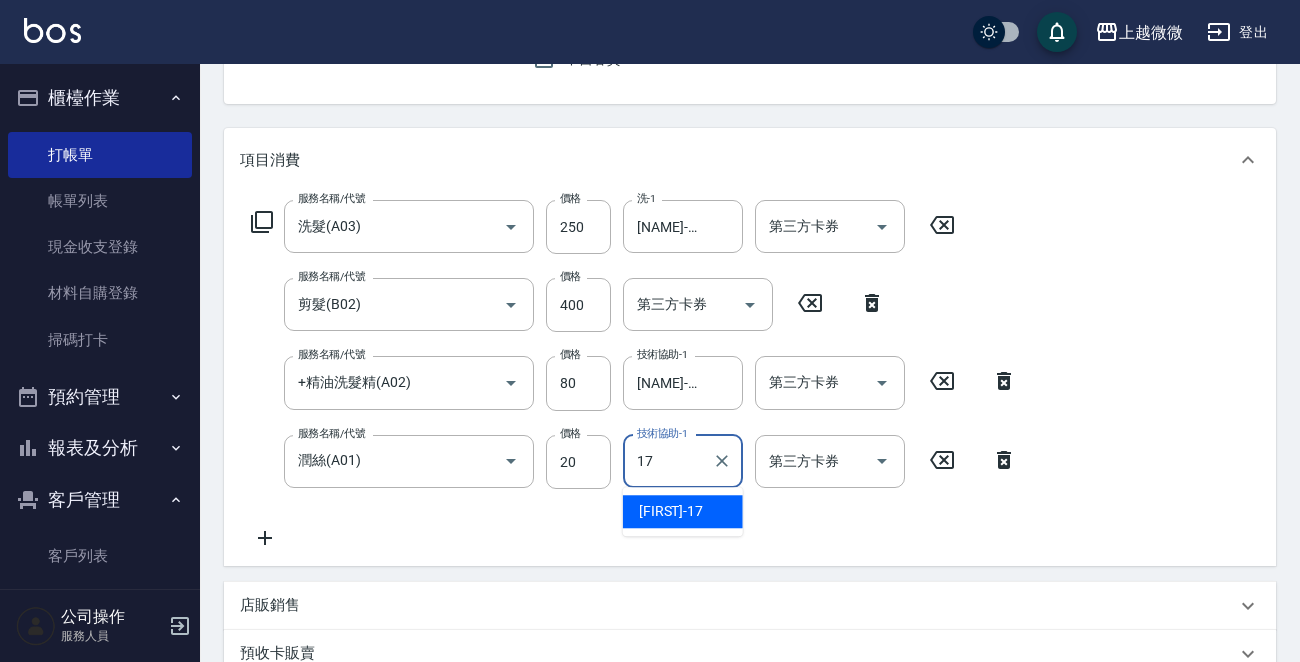 click on "Uly -17" at bounding box center (683, 511) 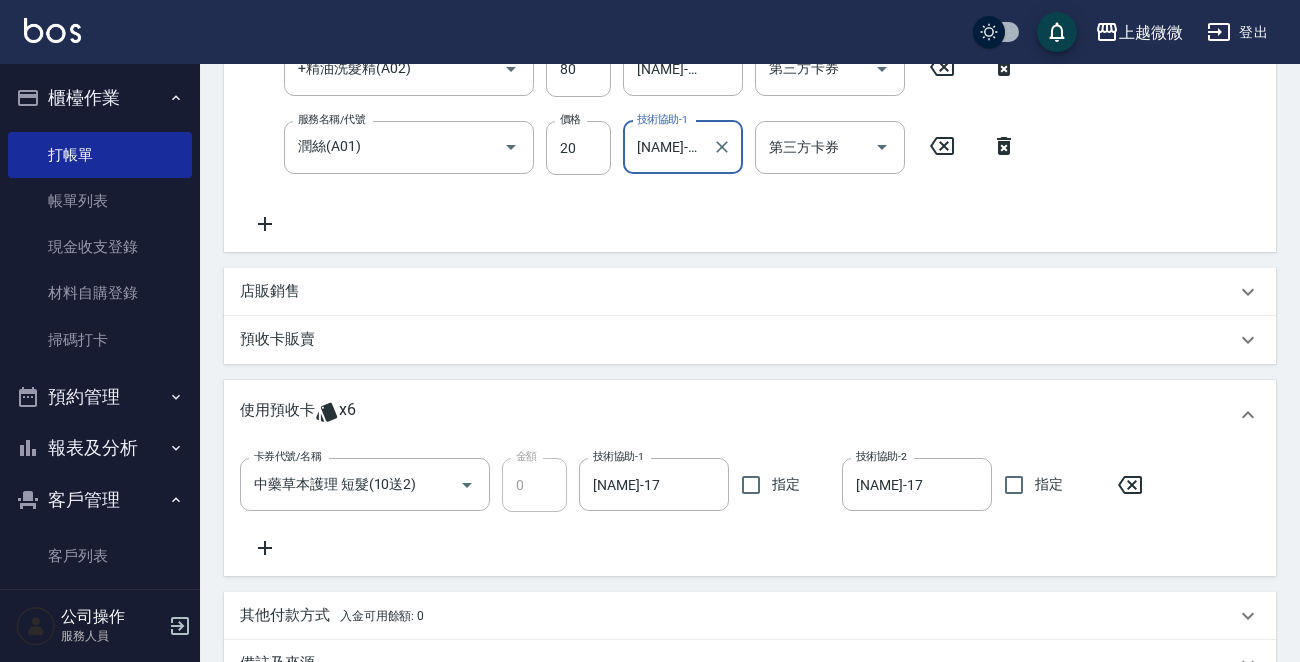 scroll, scrollTop: 760, scrollLeft: 0, axis: vertical 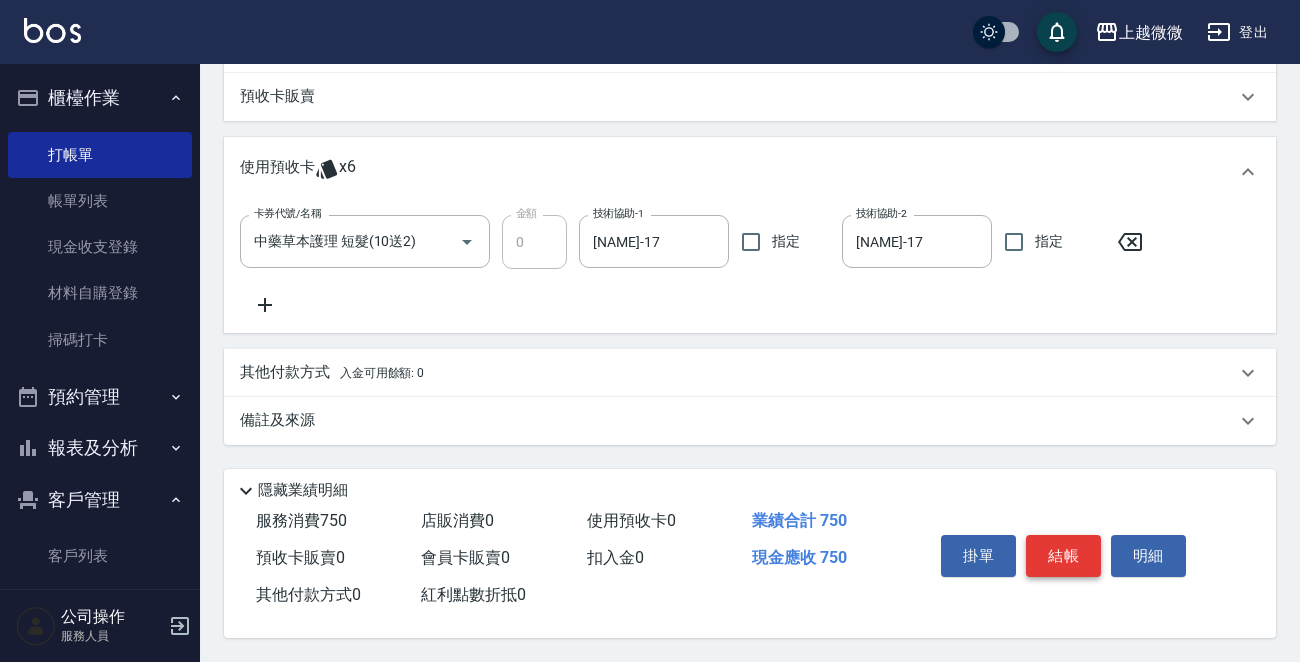 click on "結帳" at bounding box center (1063, 556) 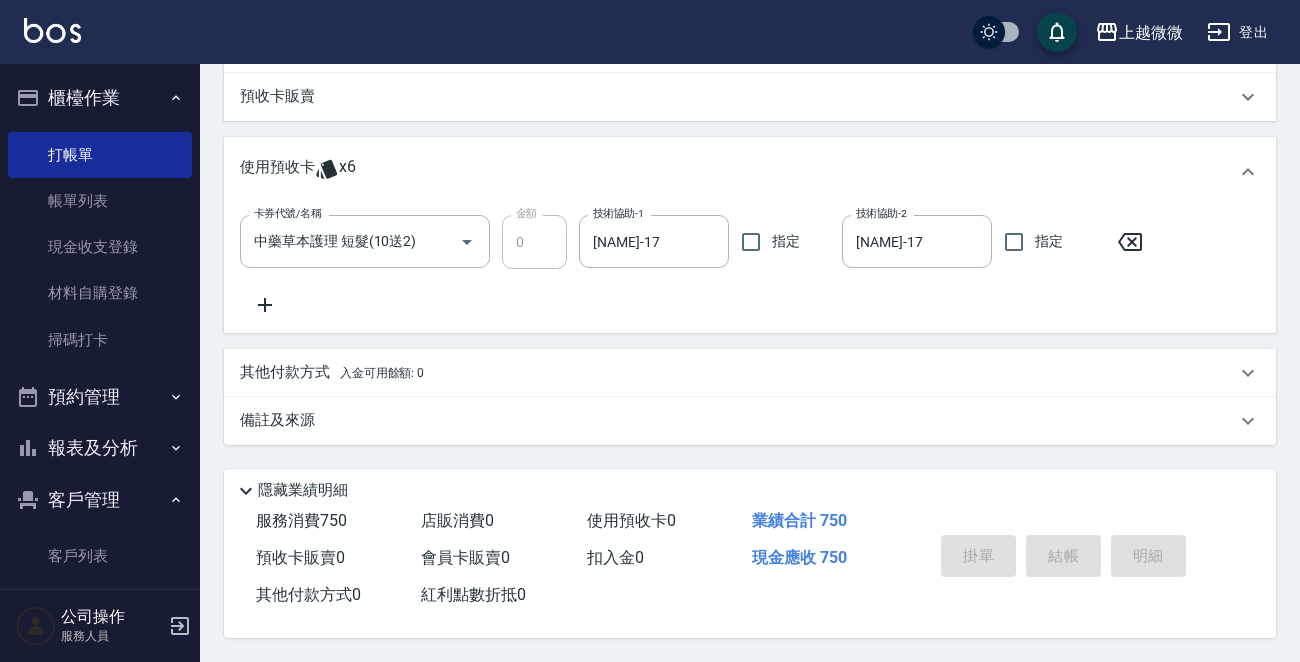 scroll, scrollTop: 0, scrollLeft: 0, axis: both 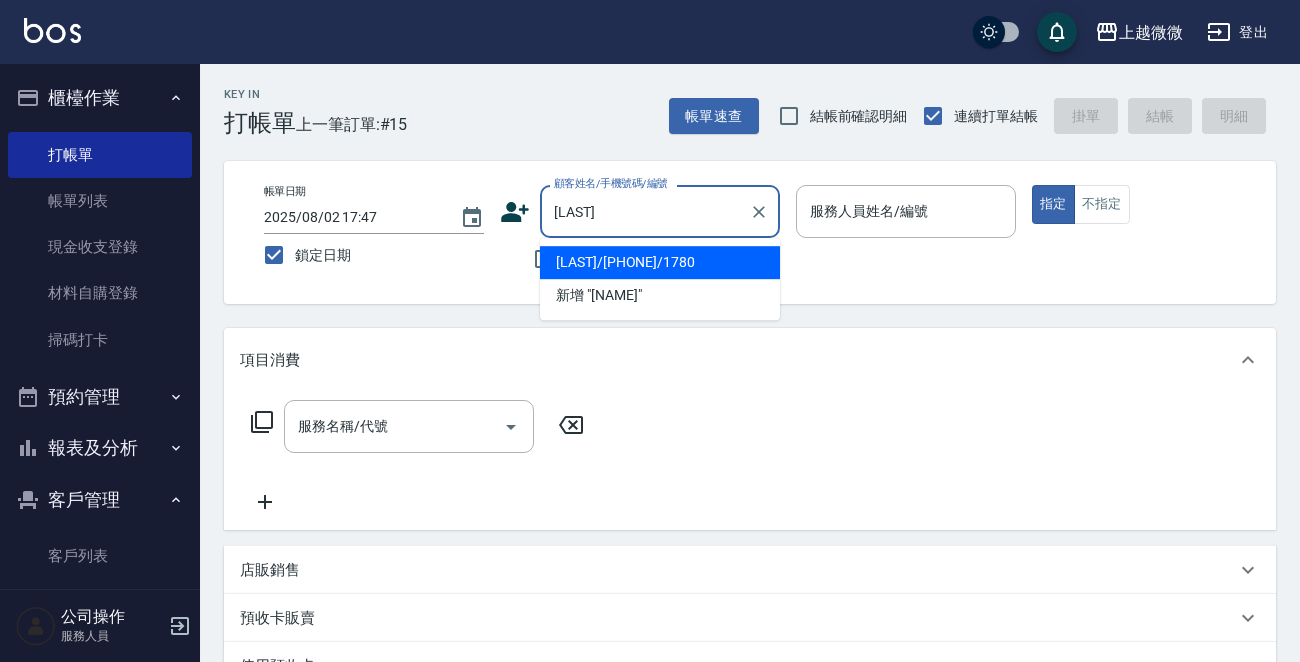 click on "[LAST]/[PHONE]/1780" at bounding box center (660, 262) 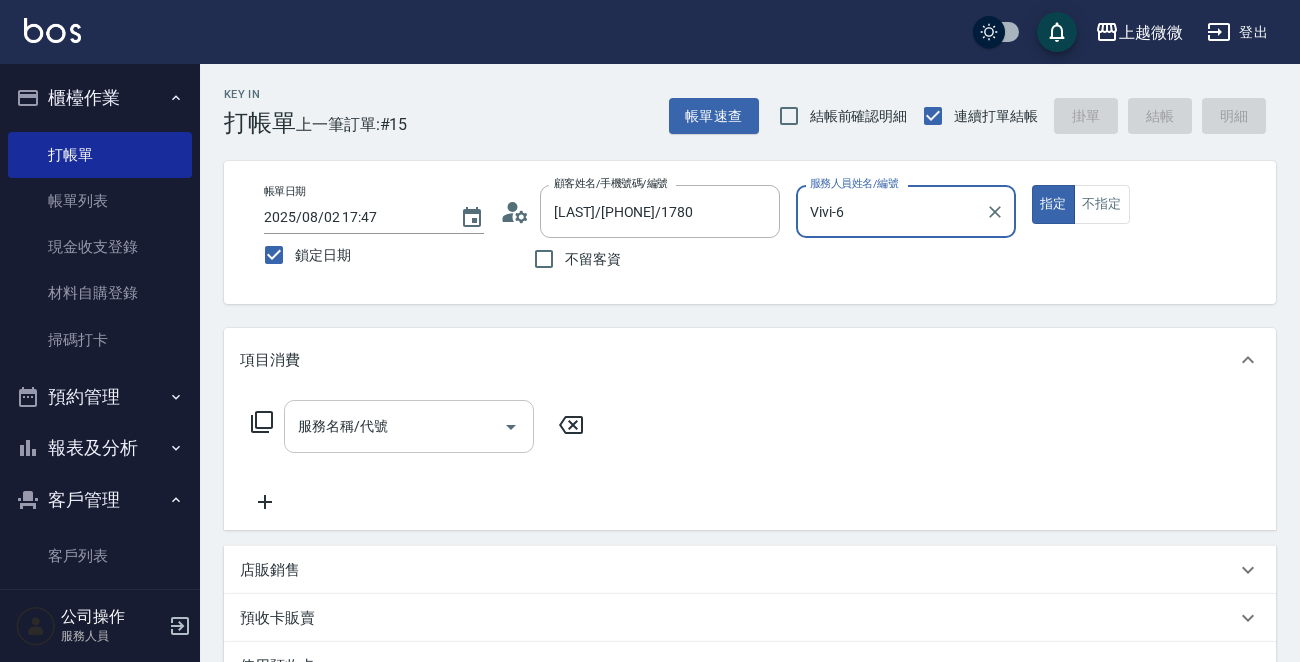 click on "服務名稱/代號 服務名稱/代號" at bounding box center [409, 426] 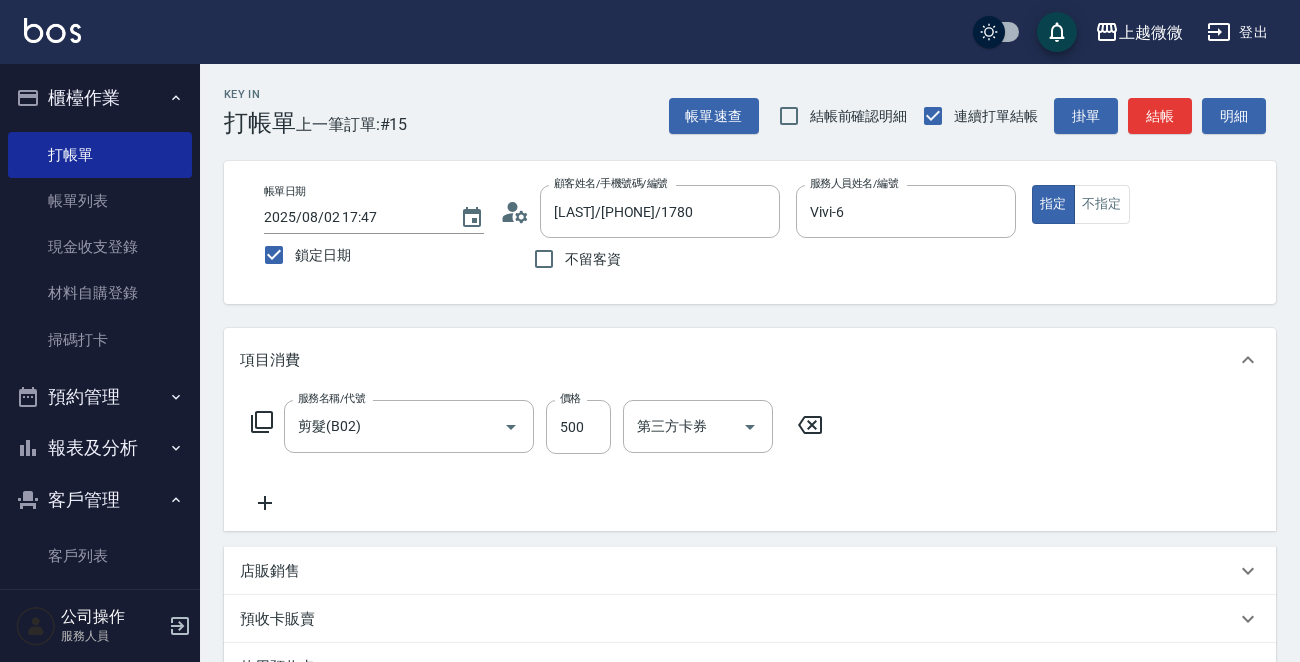 click 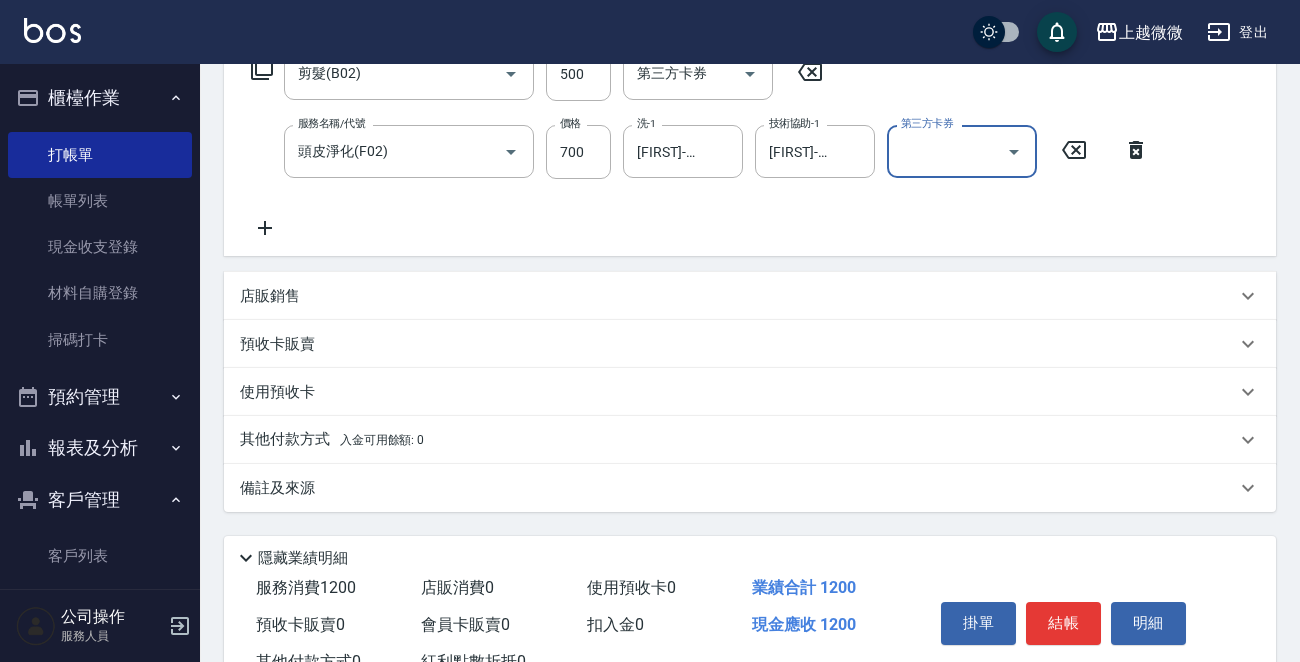 scroll, scrollTop: 425, scrollLeft: 0, axis: vertical 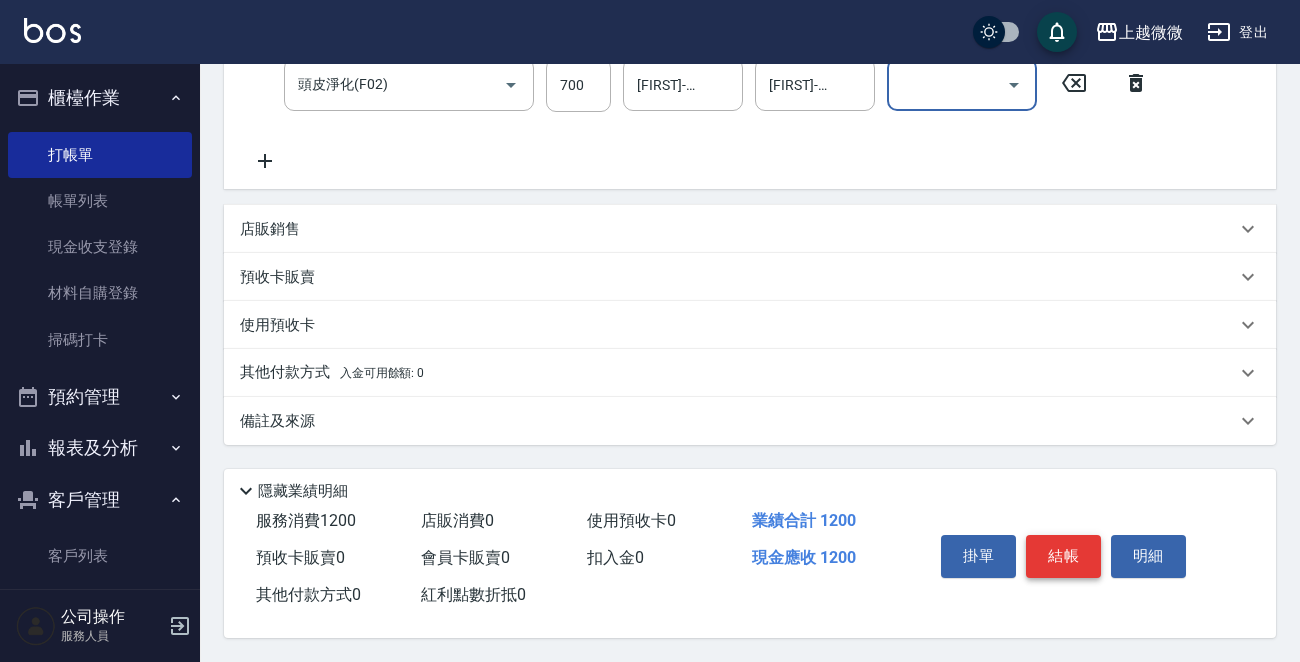click on "結帳" at bounding box center [1063, 556] 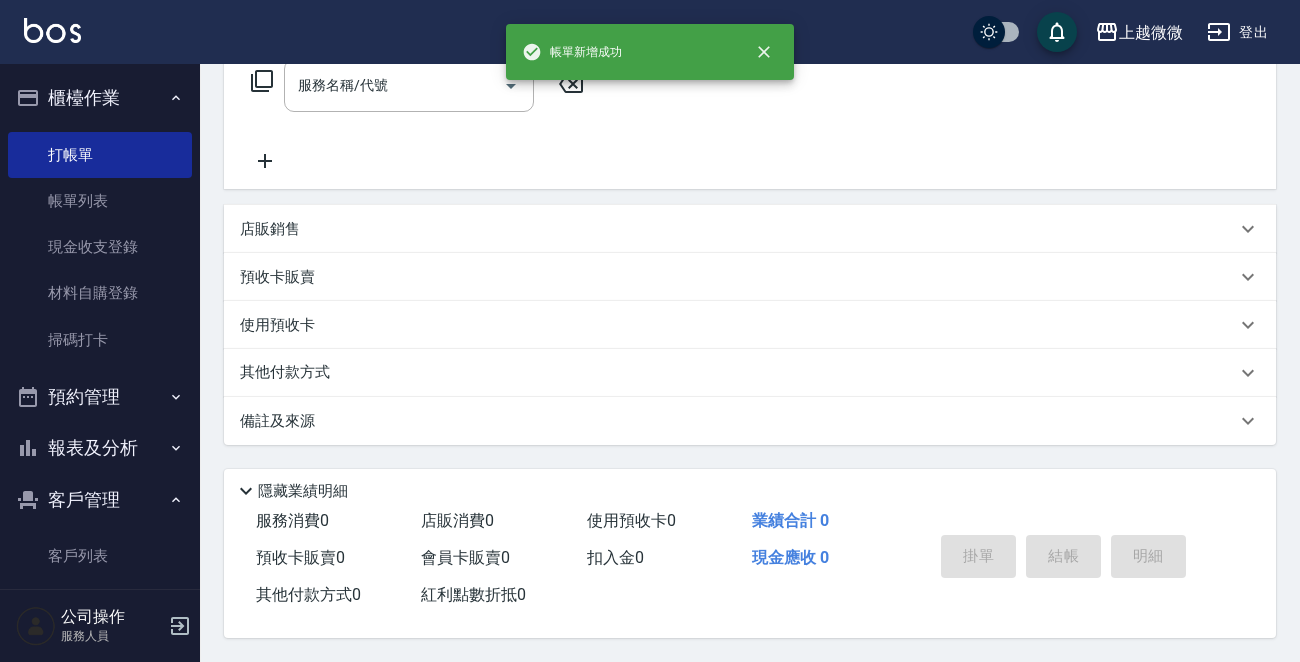 scroll, scrollTop: 0, scrollLeft: 0, axis: both 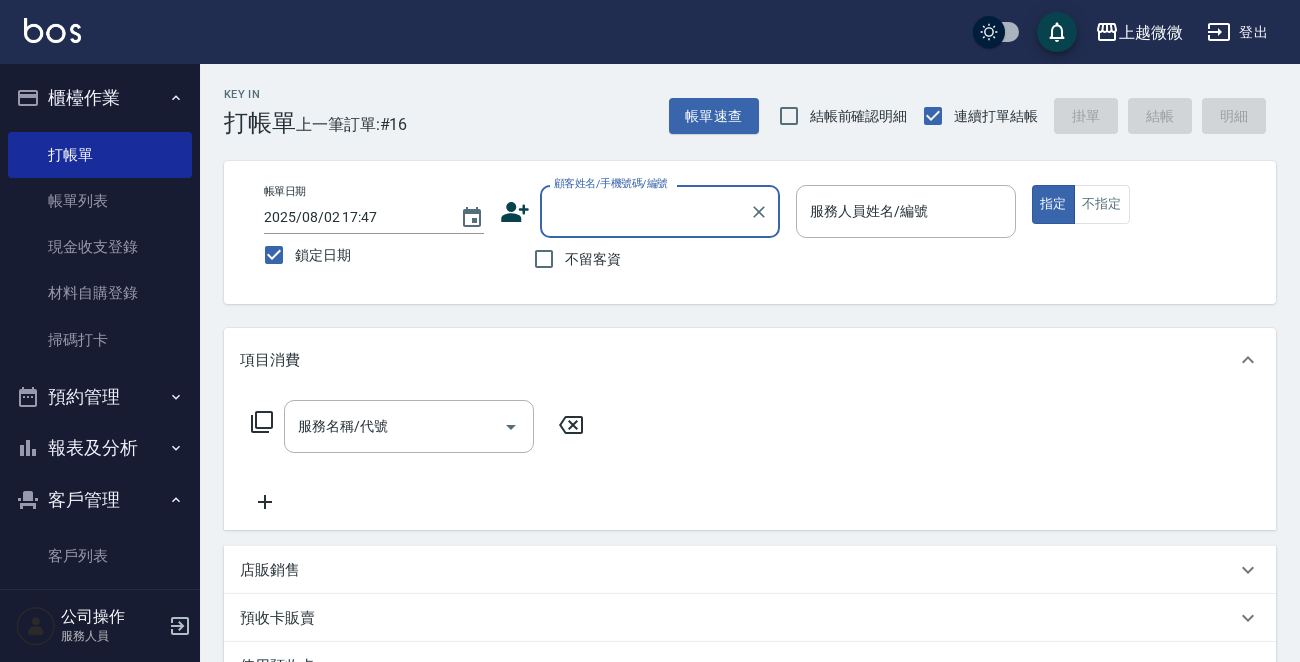 click on "客戶列表" at bounding box center (100, 556) 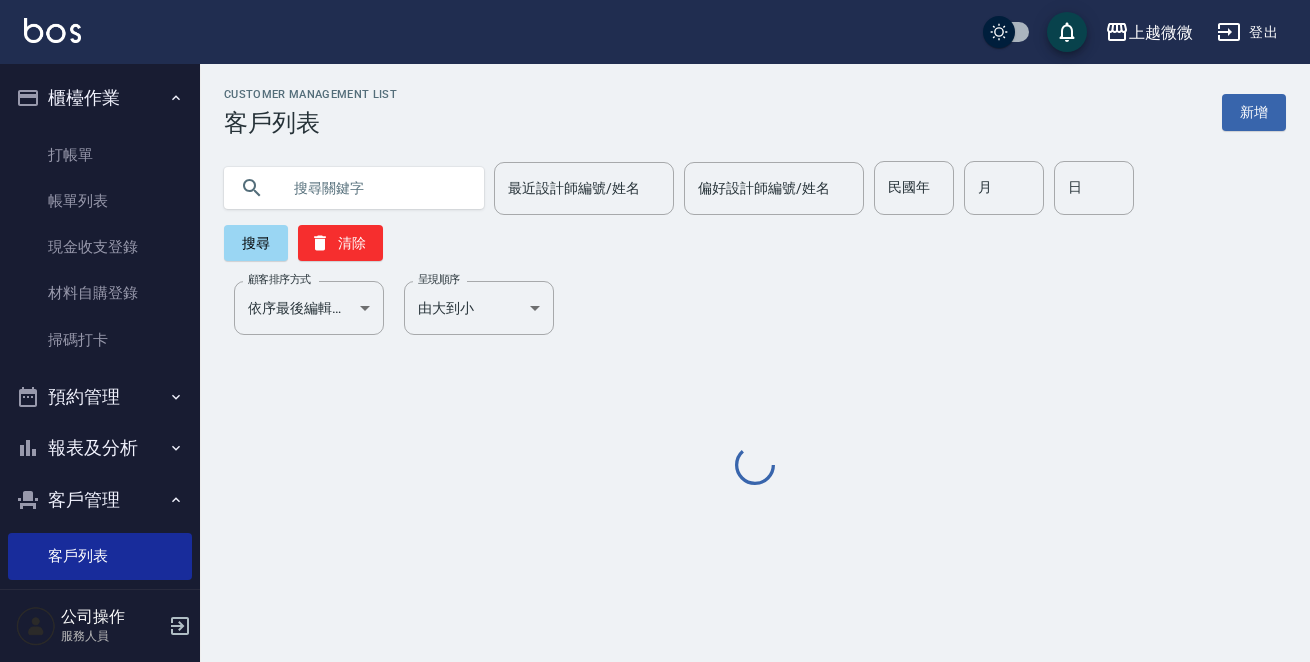 click at bounding box center (374, 188) 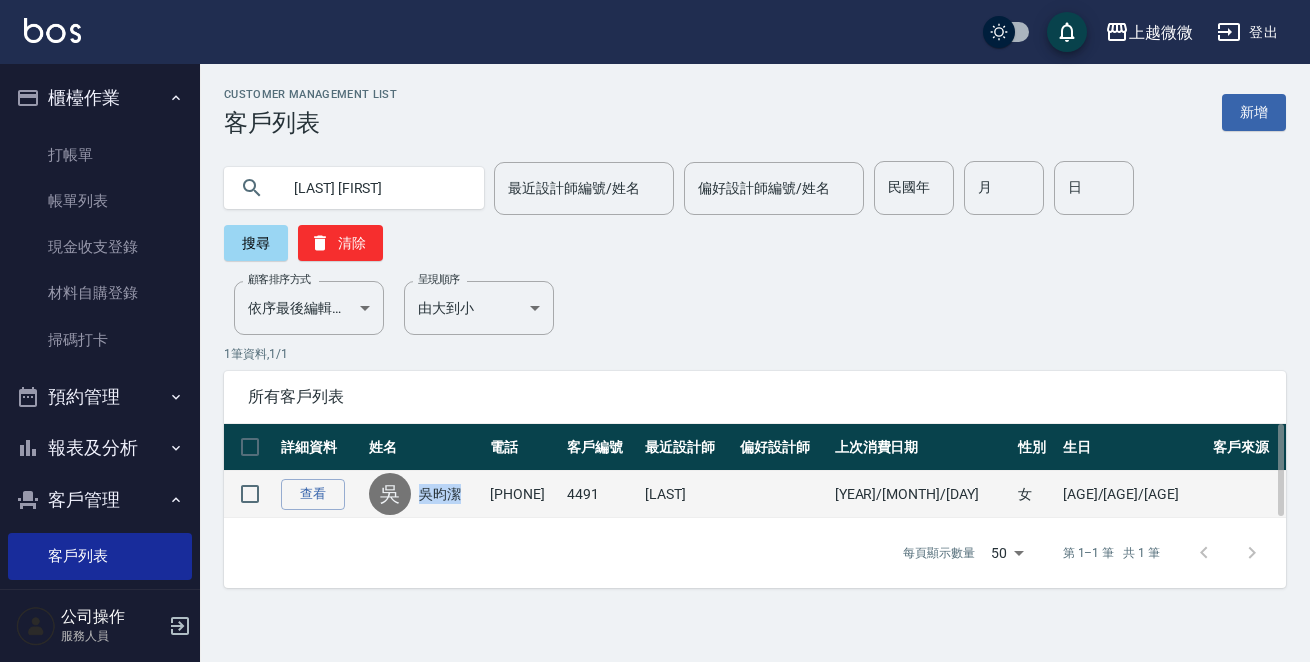 drag, startPoint x: 479, startPoint y: 445, endPoint x: 439, endPoint y: 449, distance: 40.1995 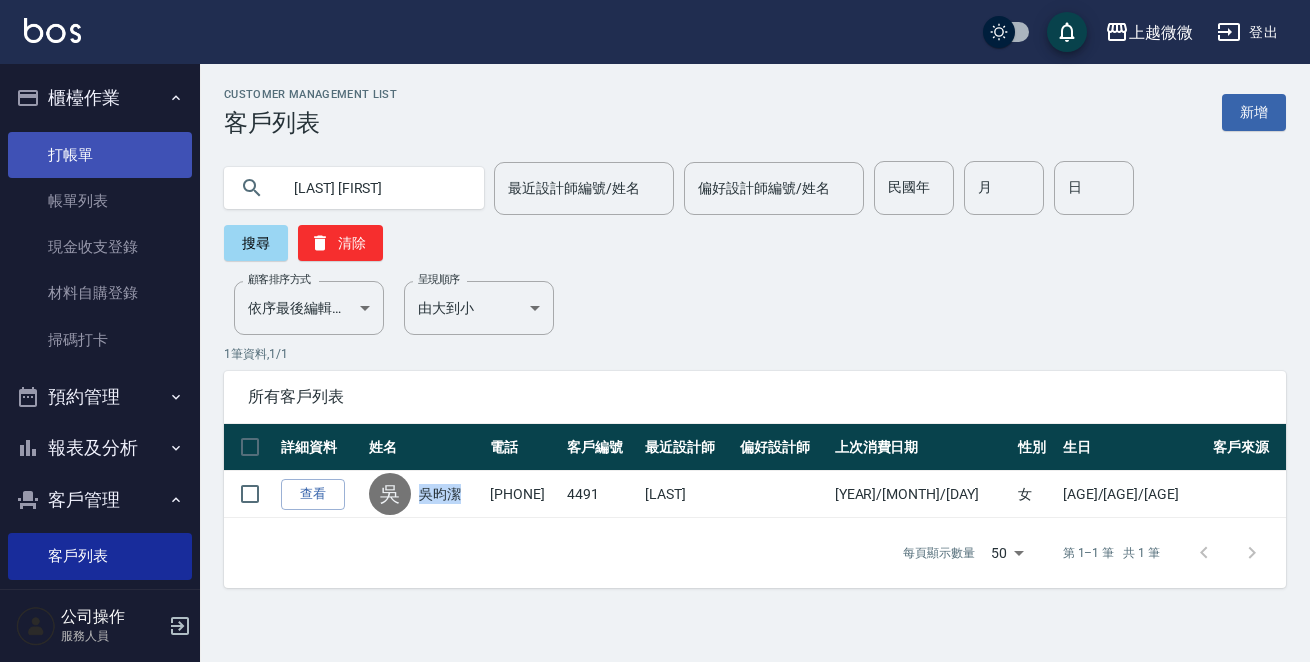 click on "打帳單" at bounding box center [100, 155] 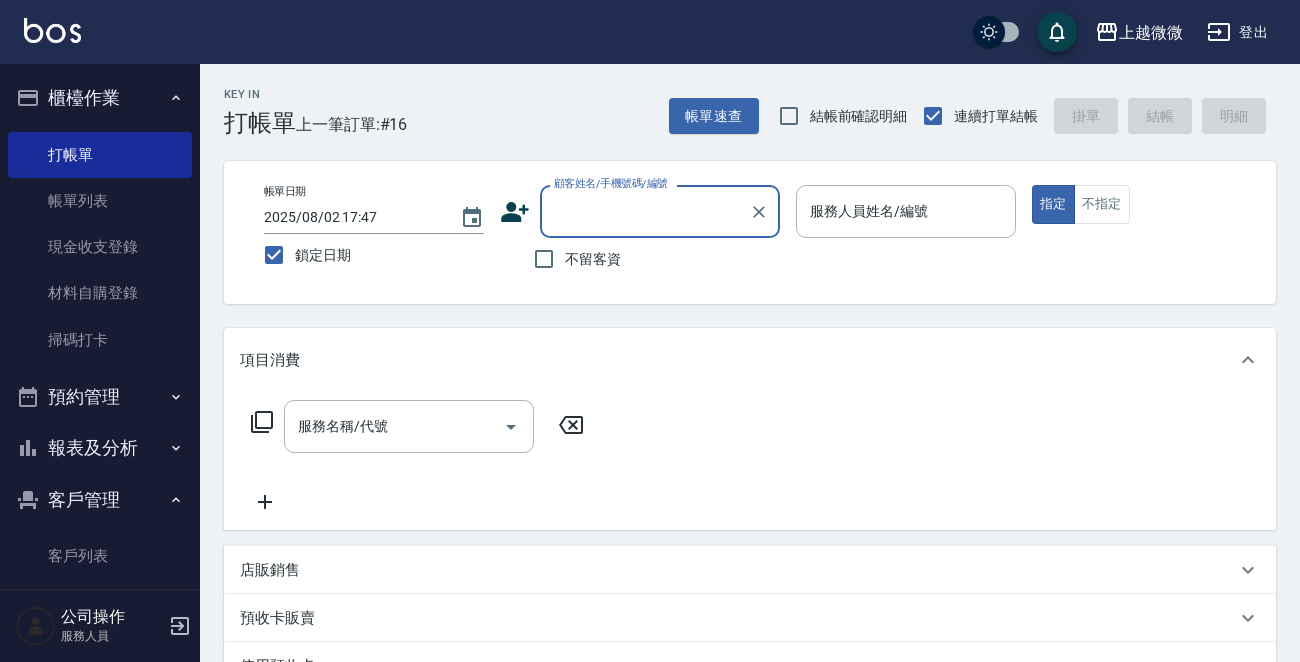 click on "顧客姓名/手機號碼/編號" at bounding box center (660, 211) 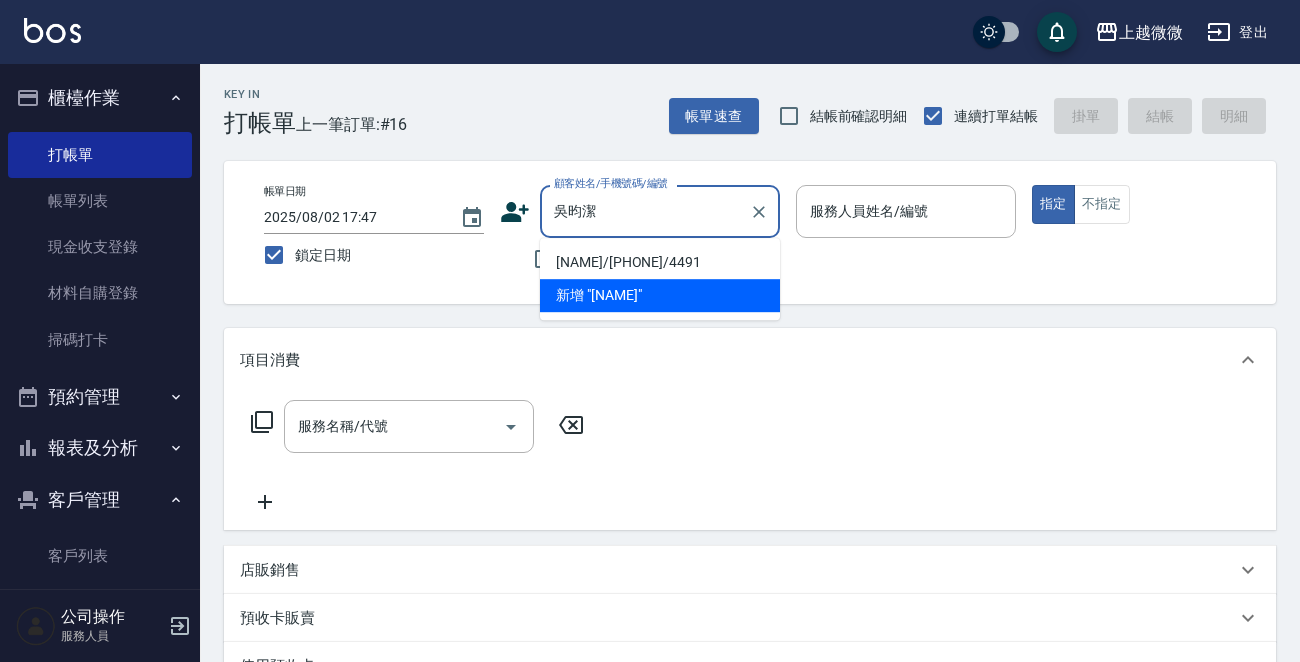 click on "[NAME]/[PHONE]/4491" at bounding box center (660, 262) 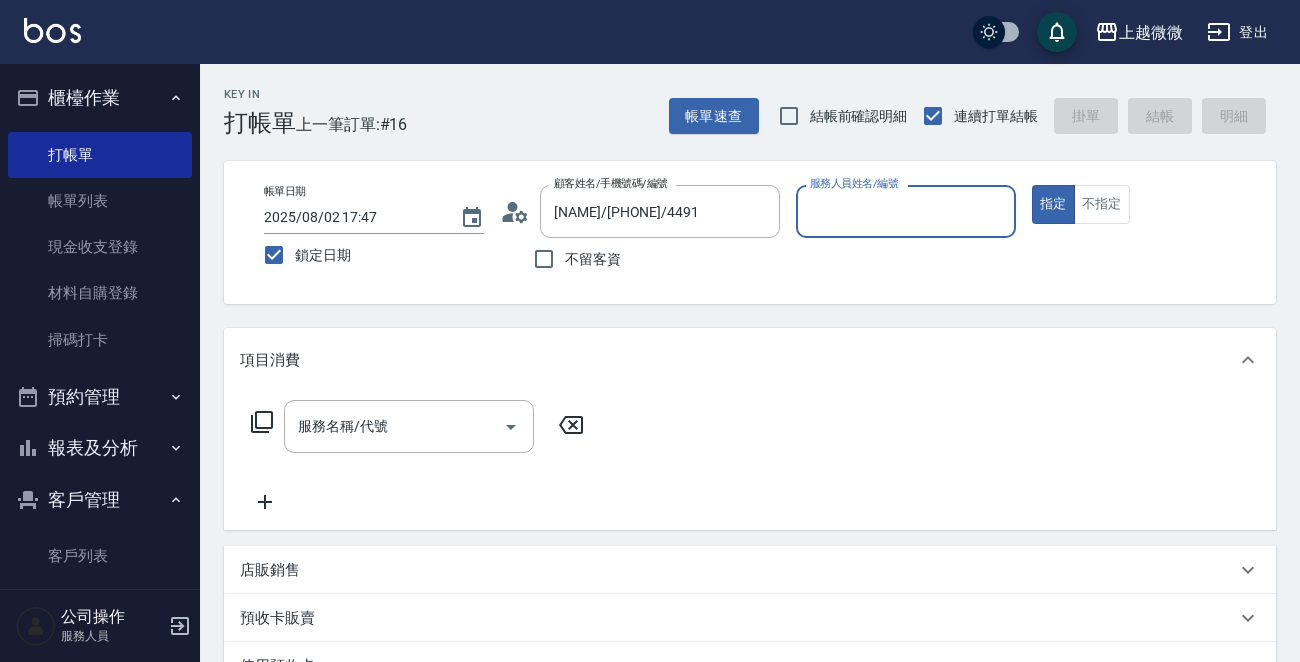 click on "服務人員姓名/編號" at bounding box center [906, 211] 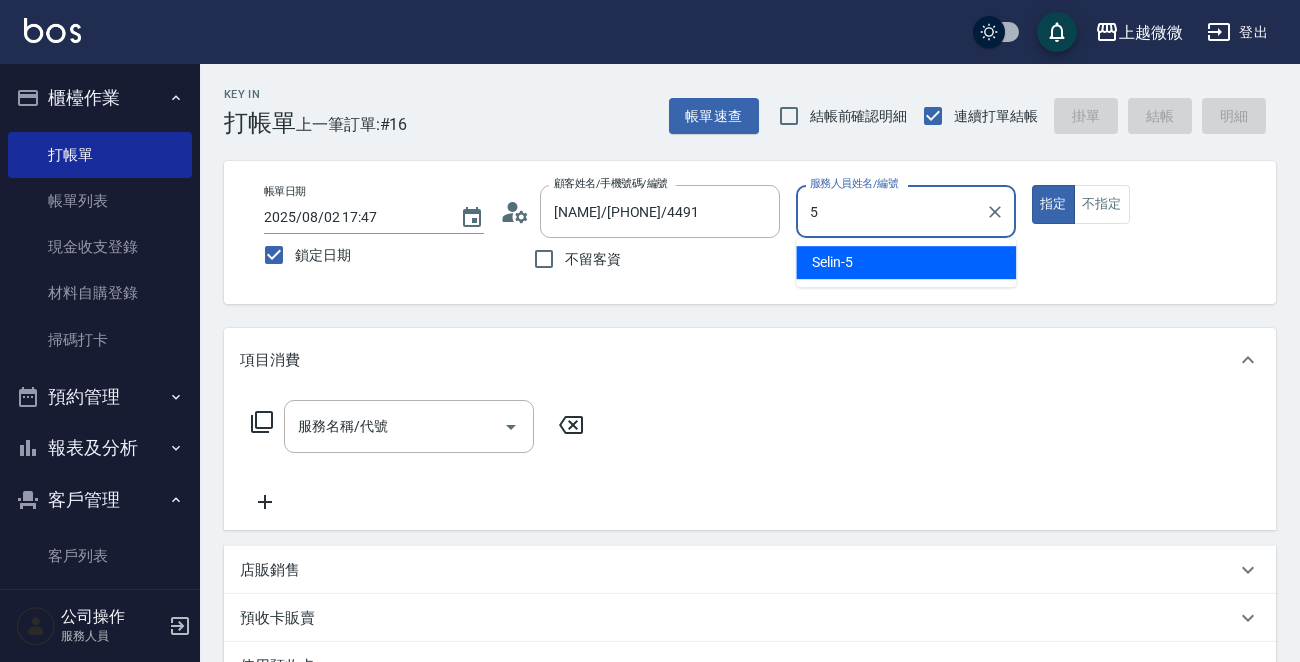 drag, startPoint x: 885, startPoint y: 256, endPoint x: 847, endPoint y: 260, distance: 38.209946 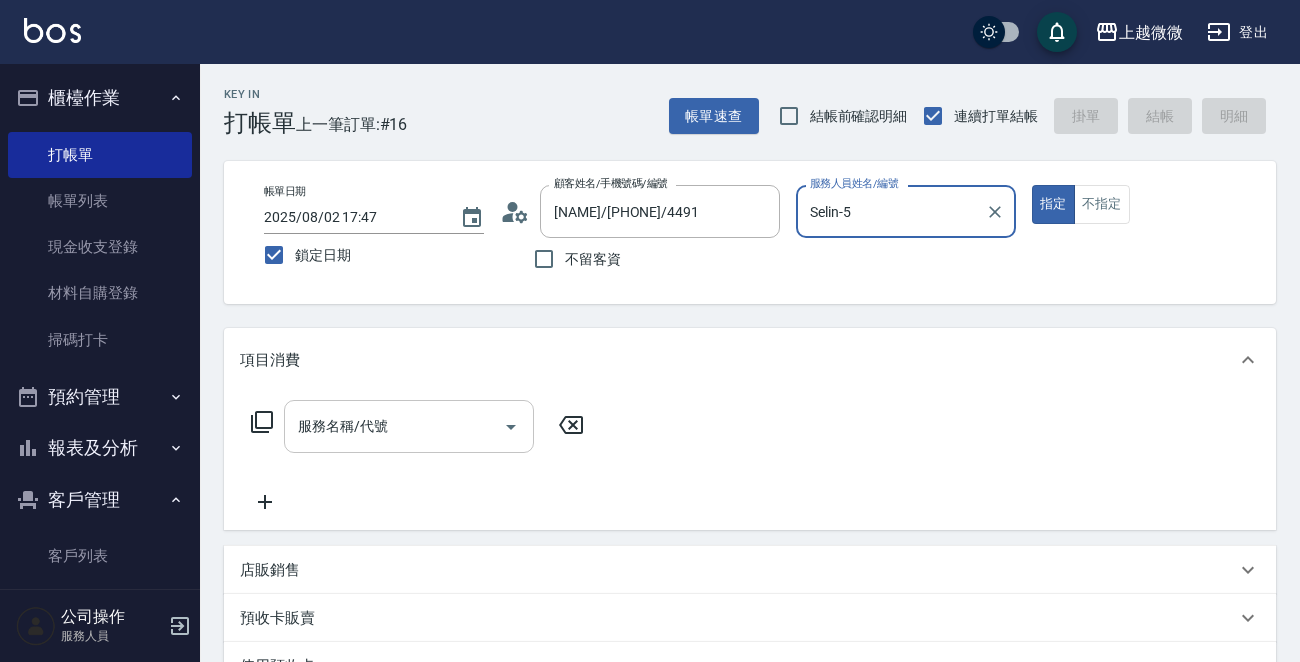 click on "服務名稱/代號" at bounding box center [409, 426] 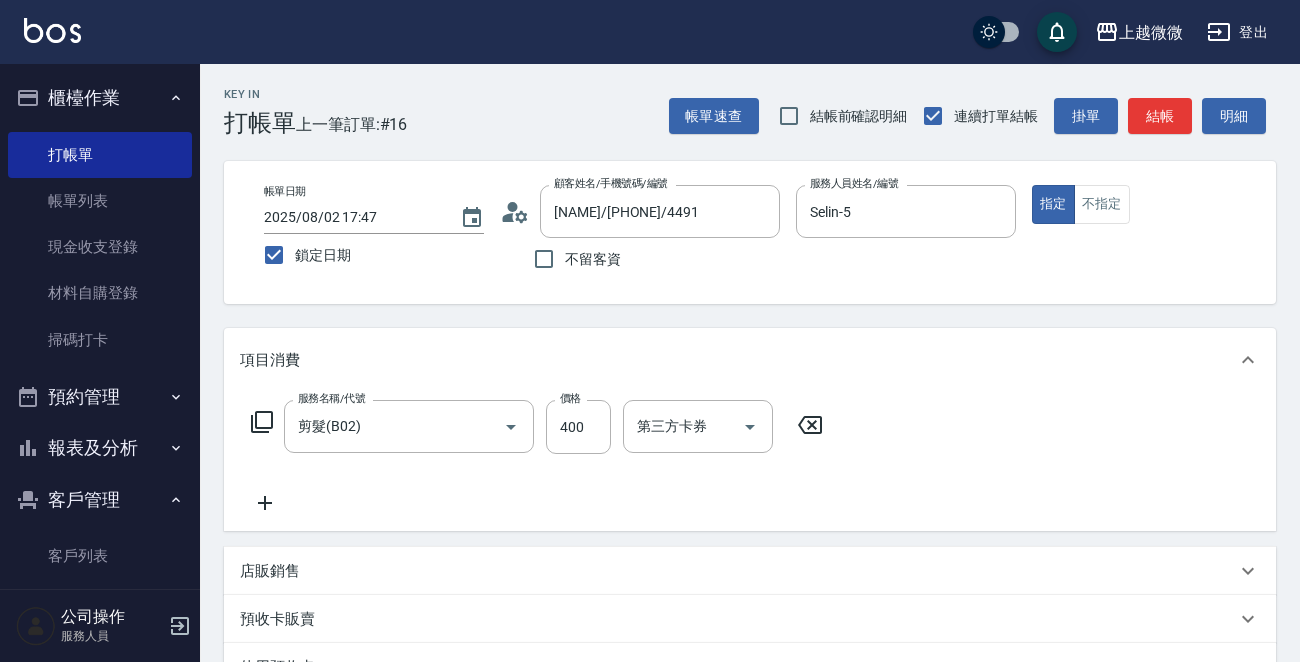 click 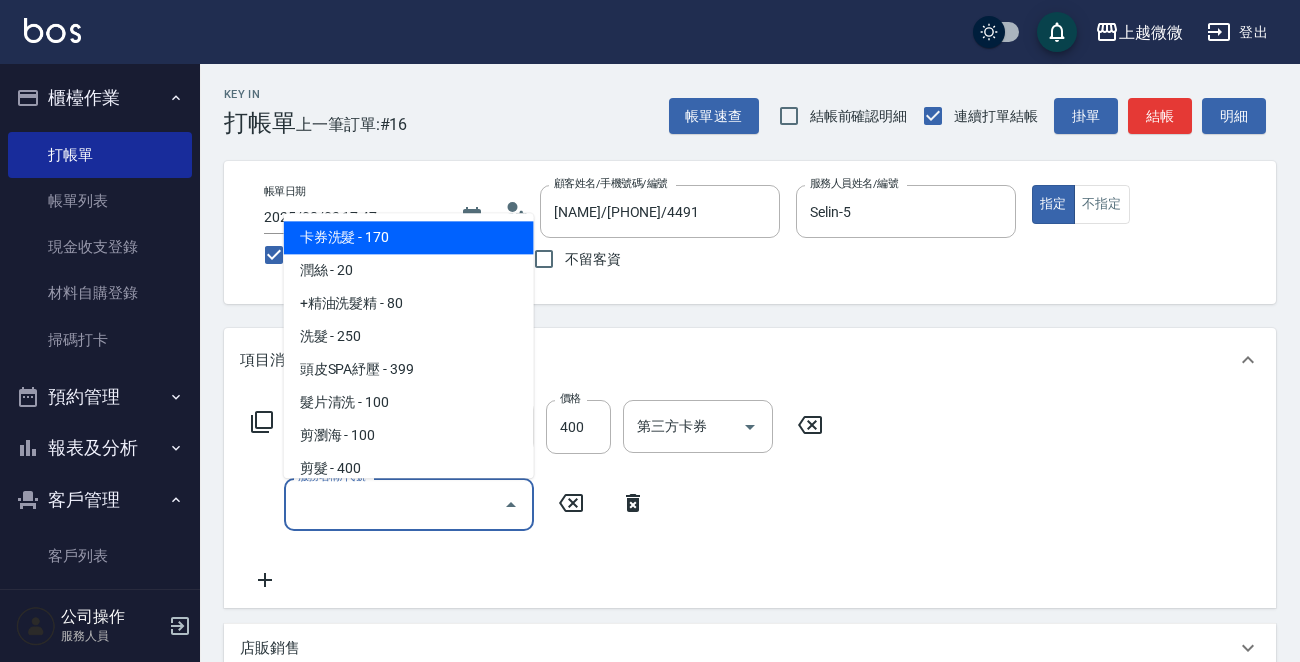 click on "服務名稱/代號" at bounding box center [394, 504] 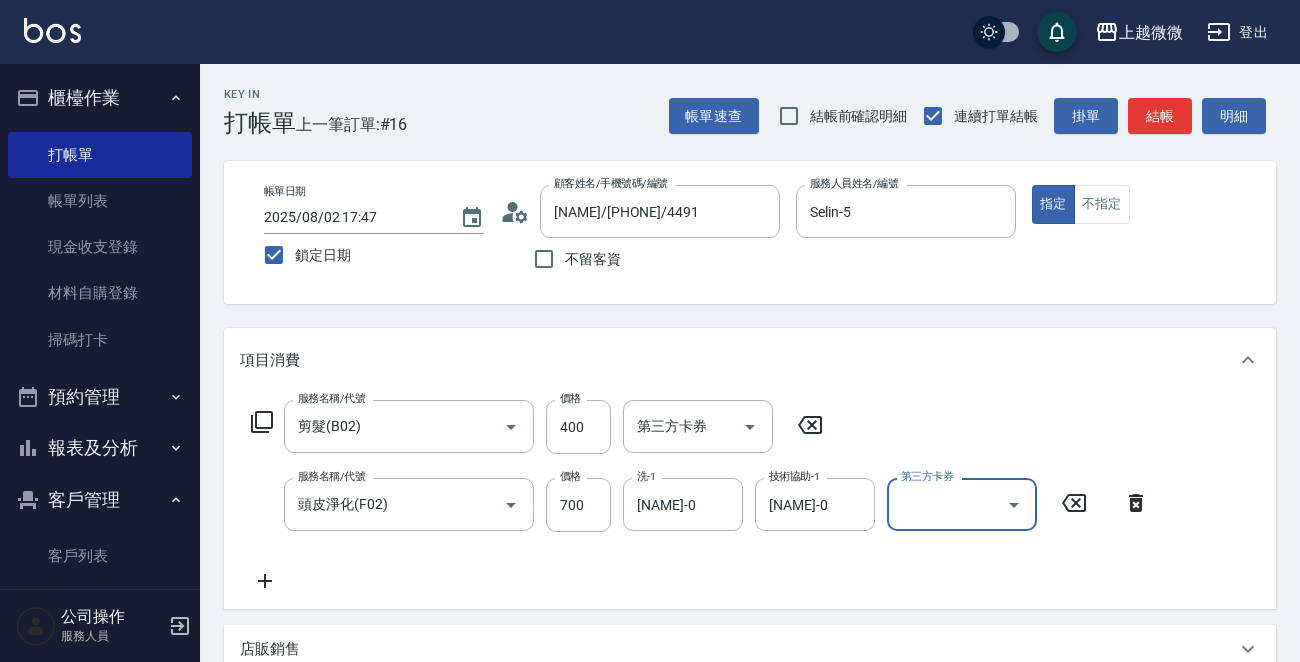 click 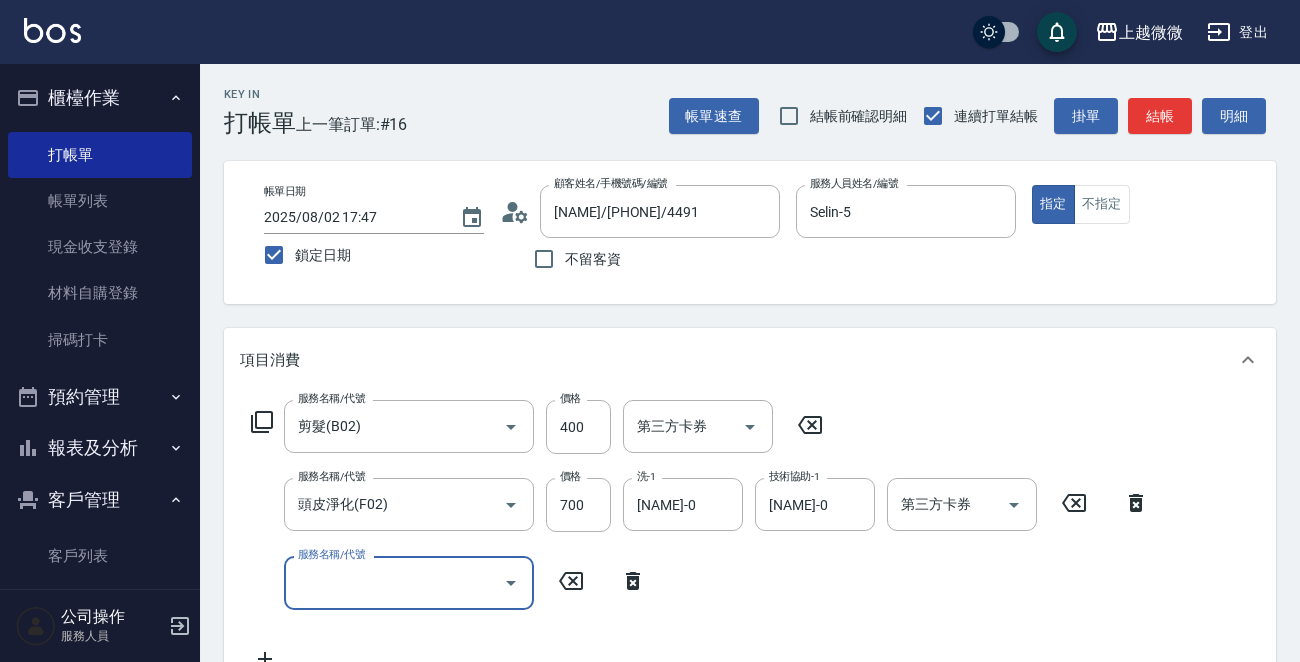 click on "服務名稱/代號 服務名稱/代號" at bounding box center [409, 582] 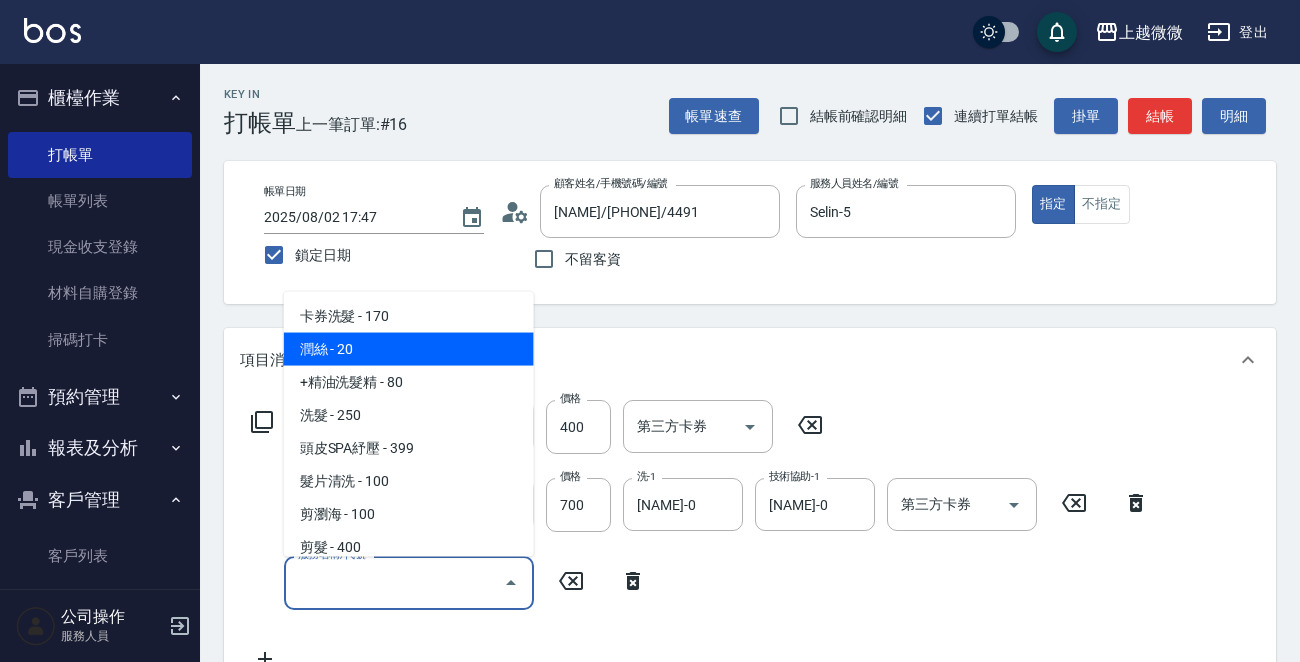 click on "潤絲 - 20" at bounding box center [409, 349] 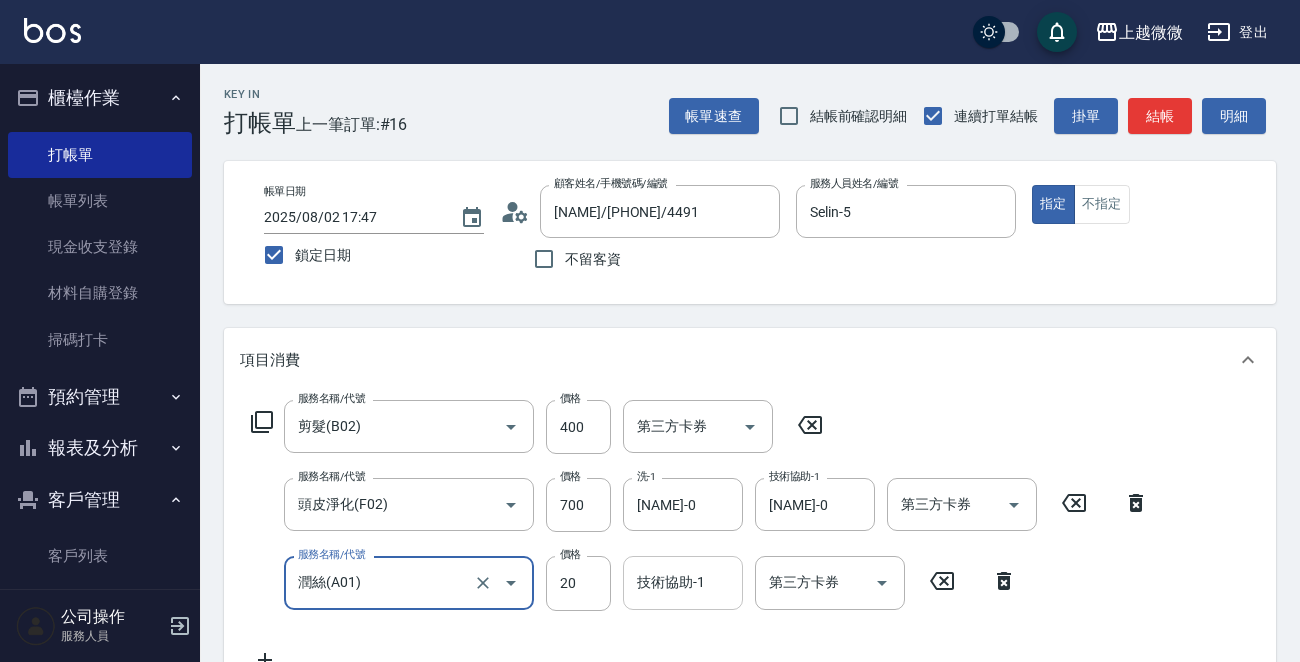 click on "技術協助-1 技術協助-1" at bounding box center (683, 582) 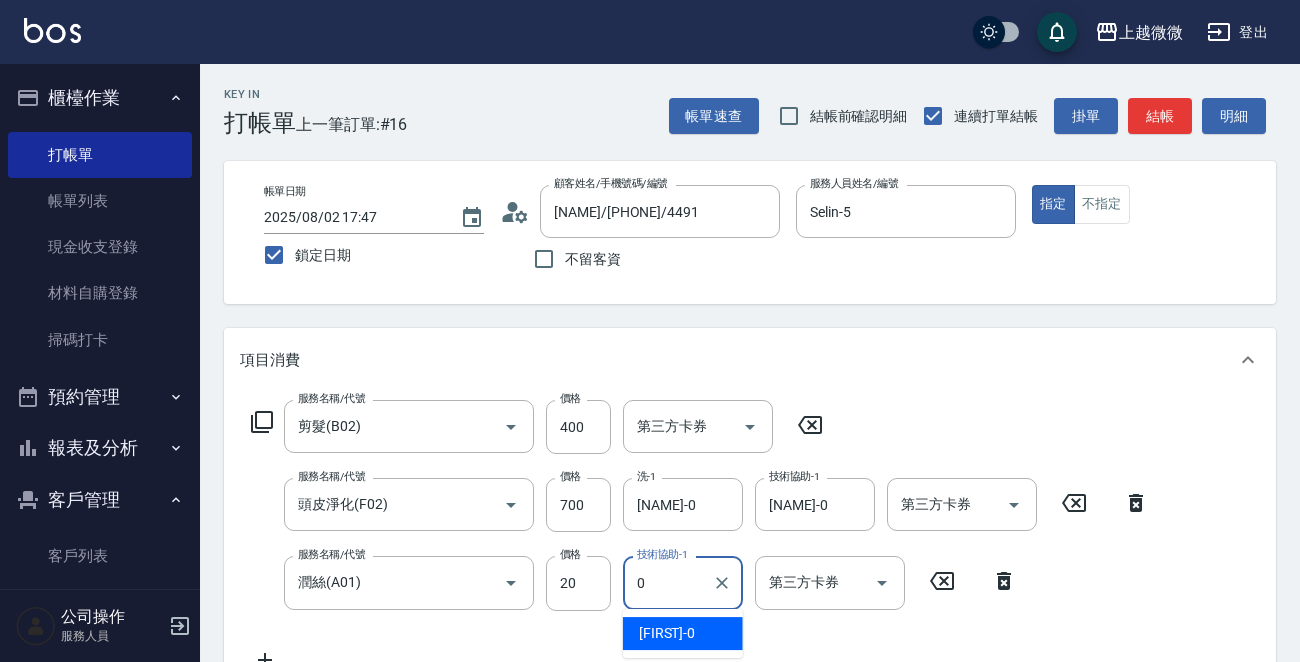 click on "Alex -0" at bounding box center (683, 633) 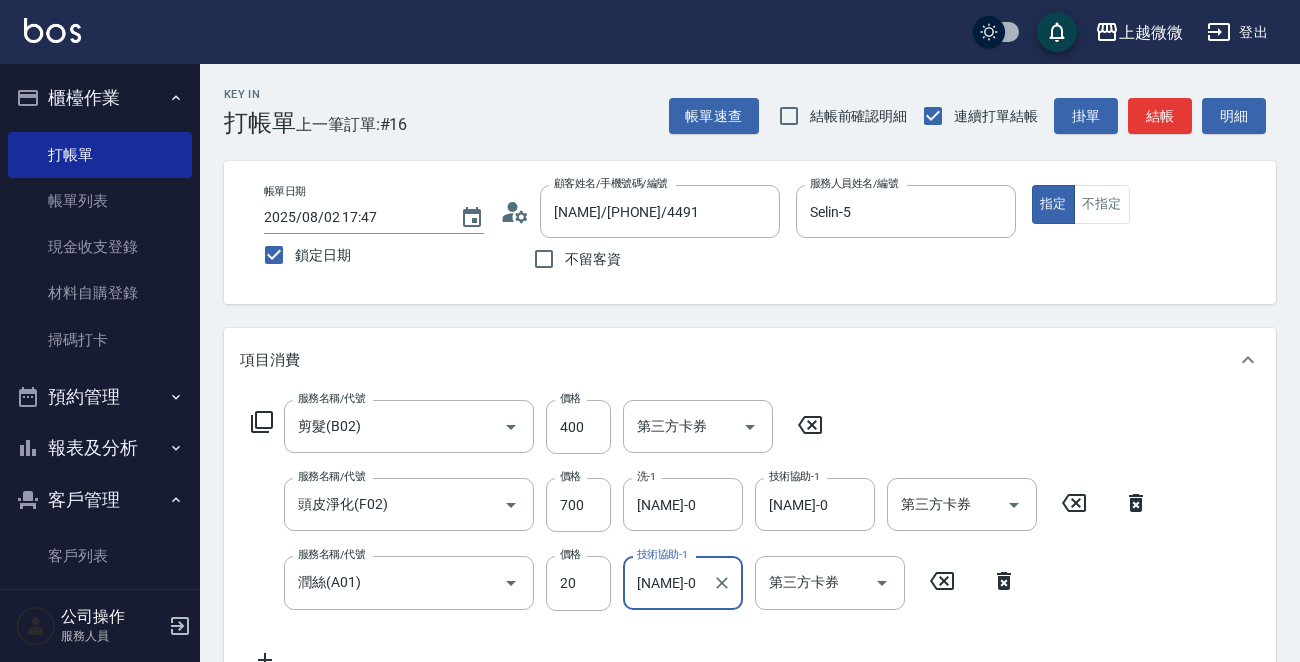 scroll, scrollTop: 503, scrollLeft: 0, axis: vertical 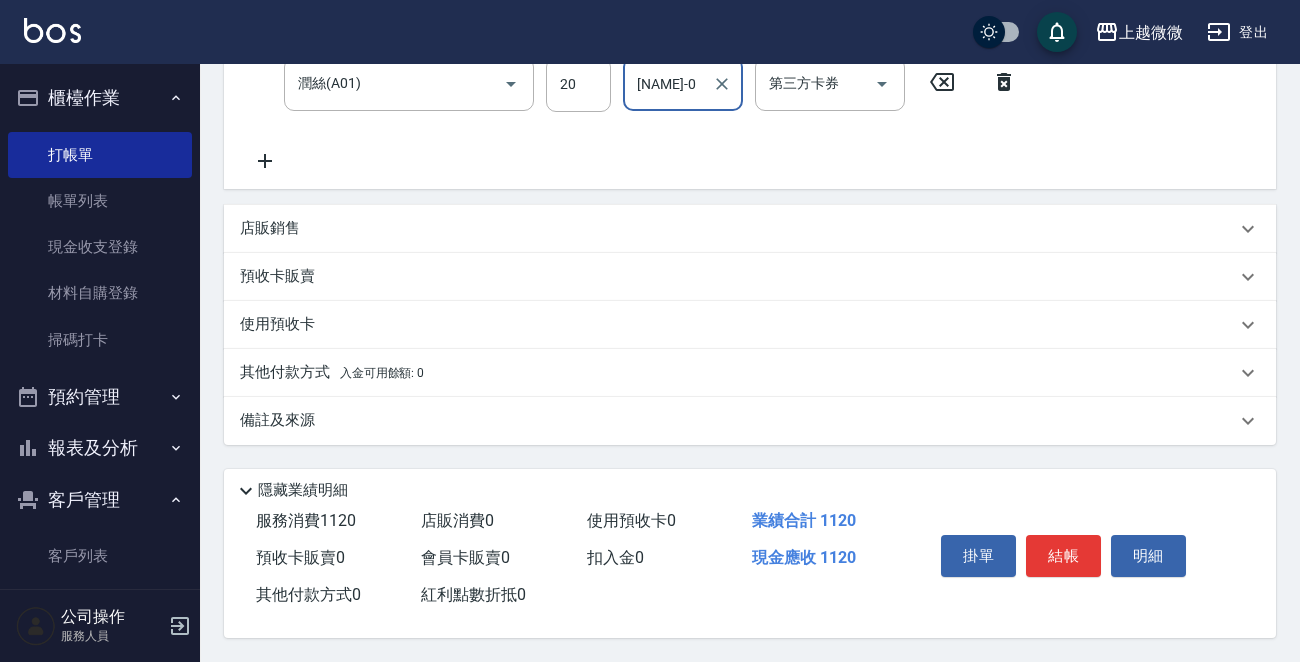 click on "結帳" at bounding box center [1063, 556] 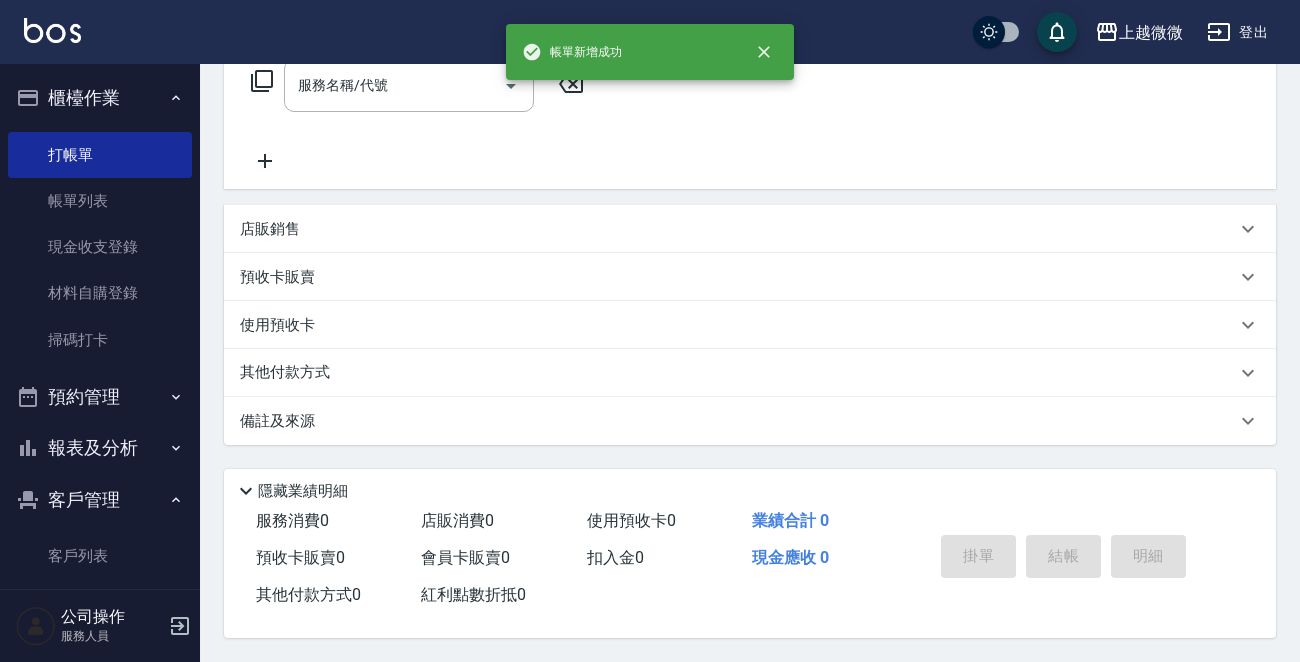 scroll, scrollTop: 0, scrollLeft: 0, axis: both 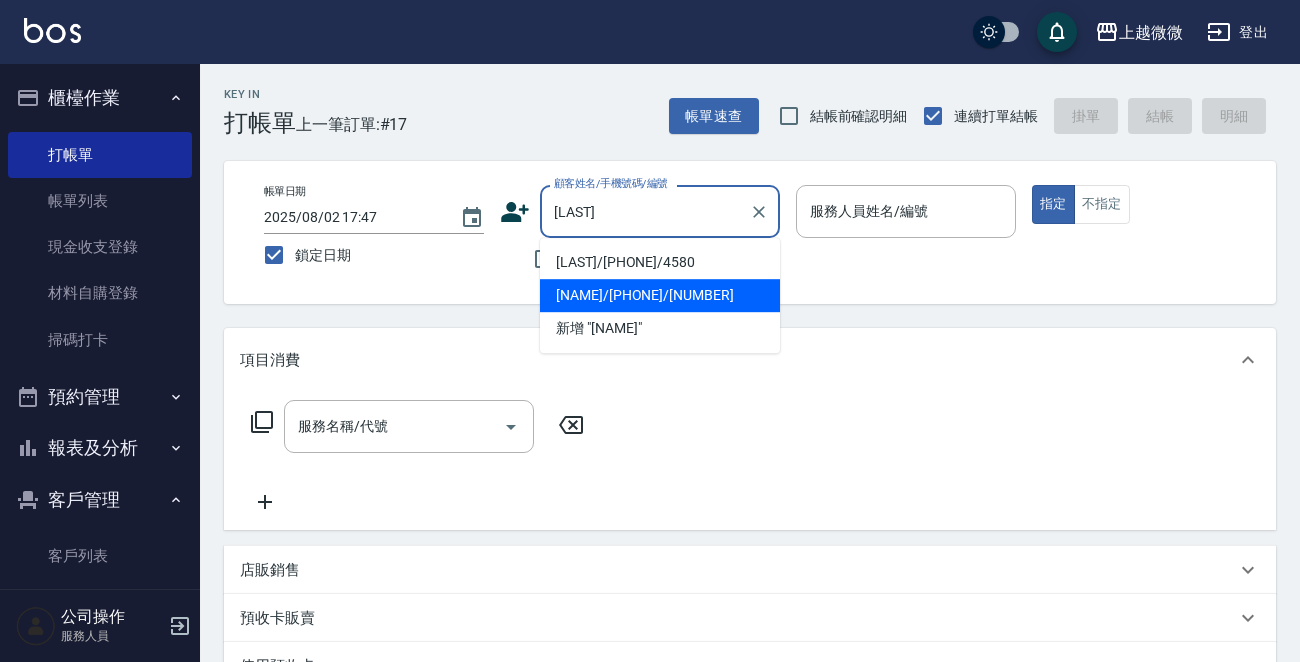 click on "[NAME]/[PHONE]/[NUMBER]" at bounding box center [660, 295] 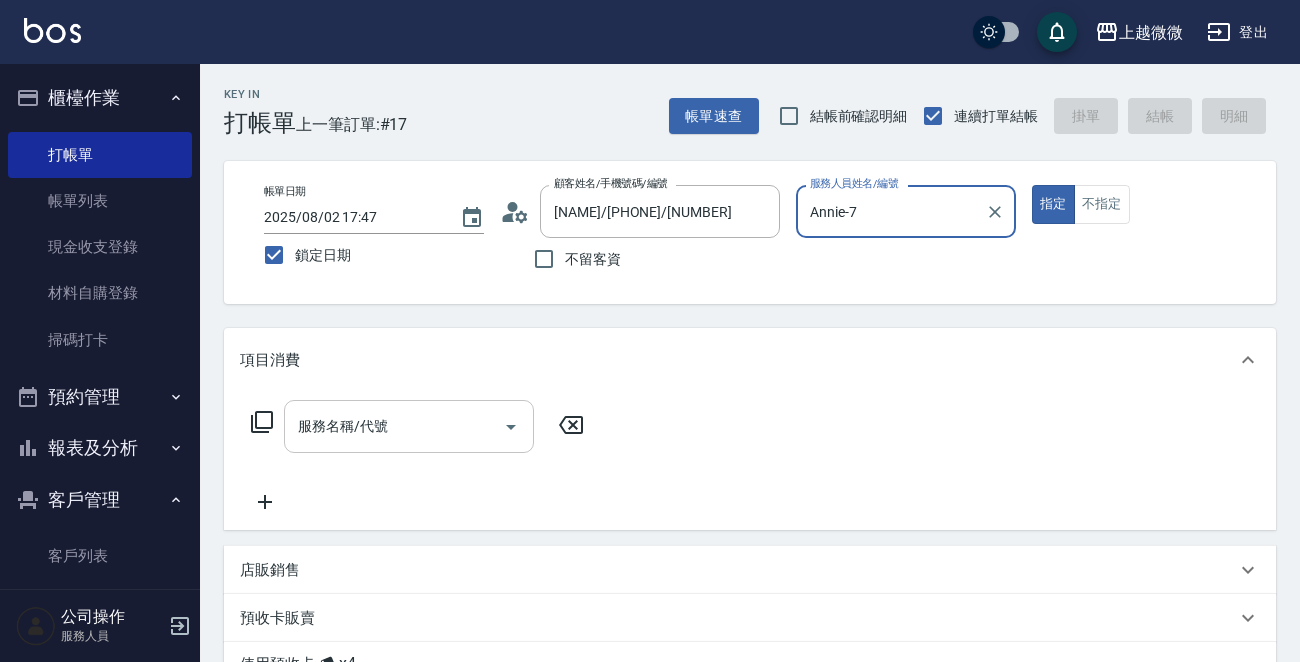 click on "服務名稱/代號 服務名稱/代號" at bounding box center (409, 426) 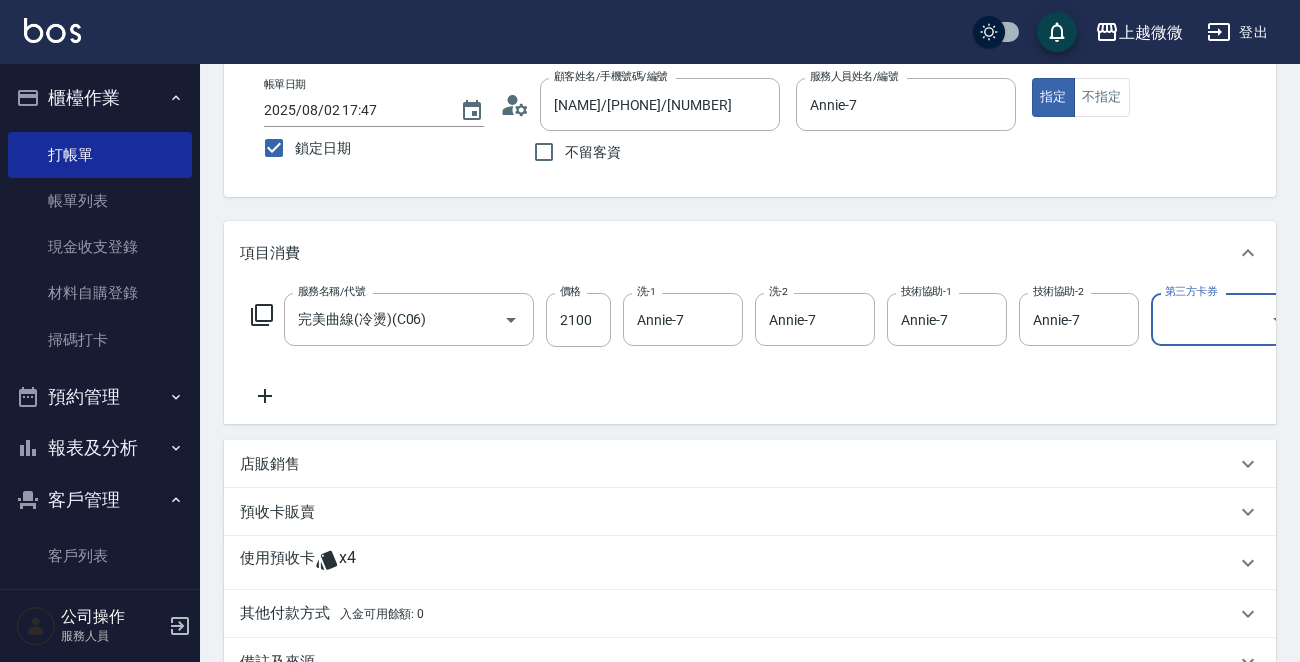 scroll, scrollTop: 200, scrollLeft: 0, axis: vertical 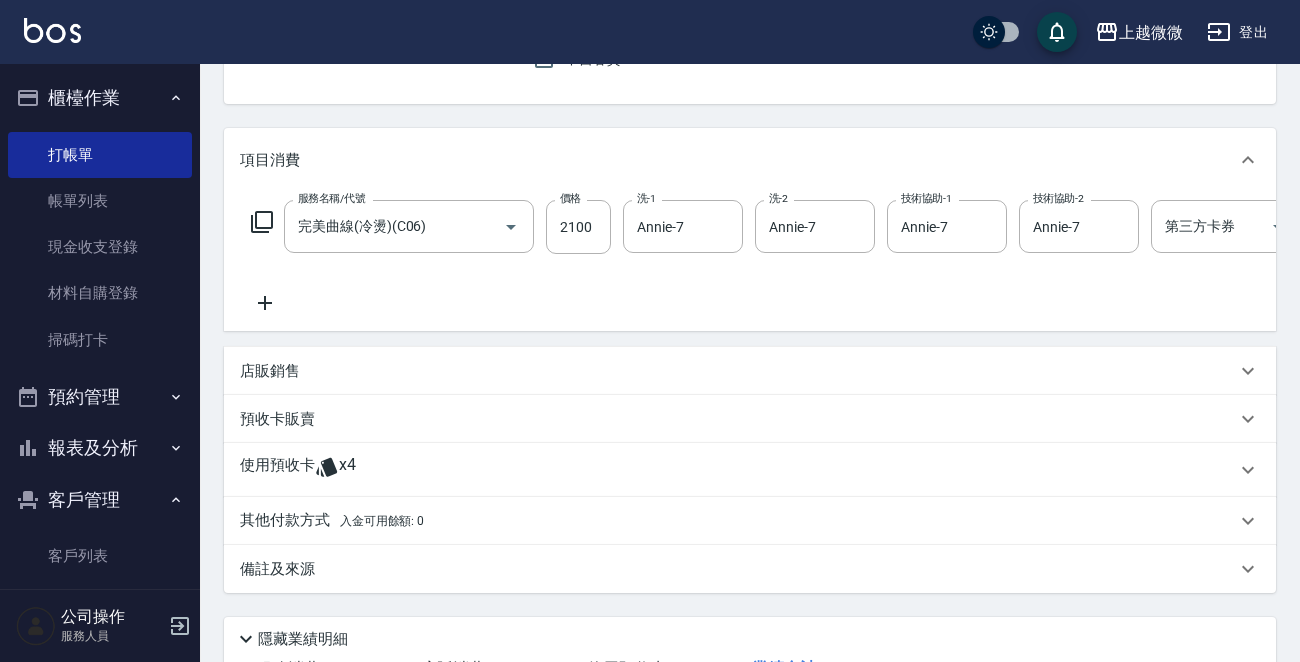 click on "店販銷售" at bounding box center (270, 371) 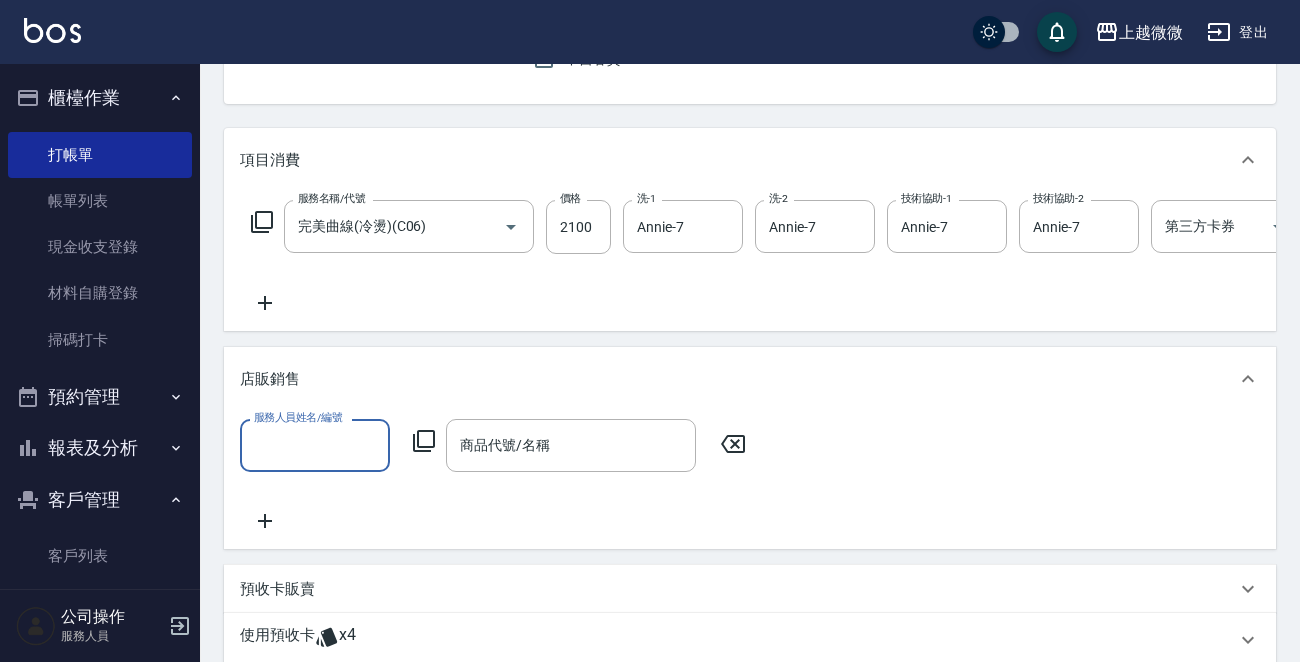 scroll, scrollTop: 0, scrollLeft: 0, axis: both 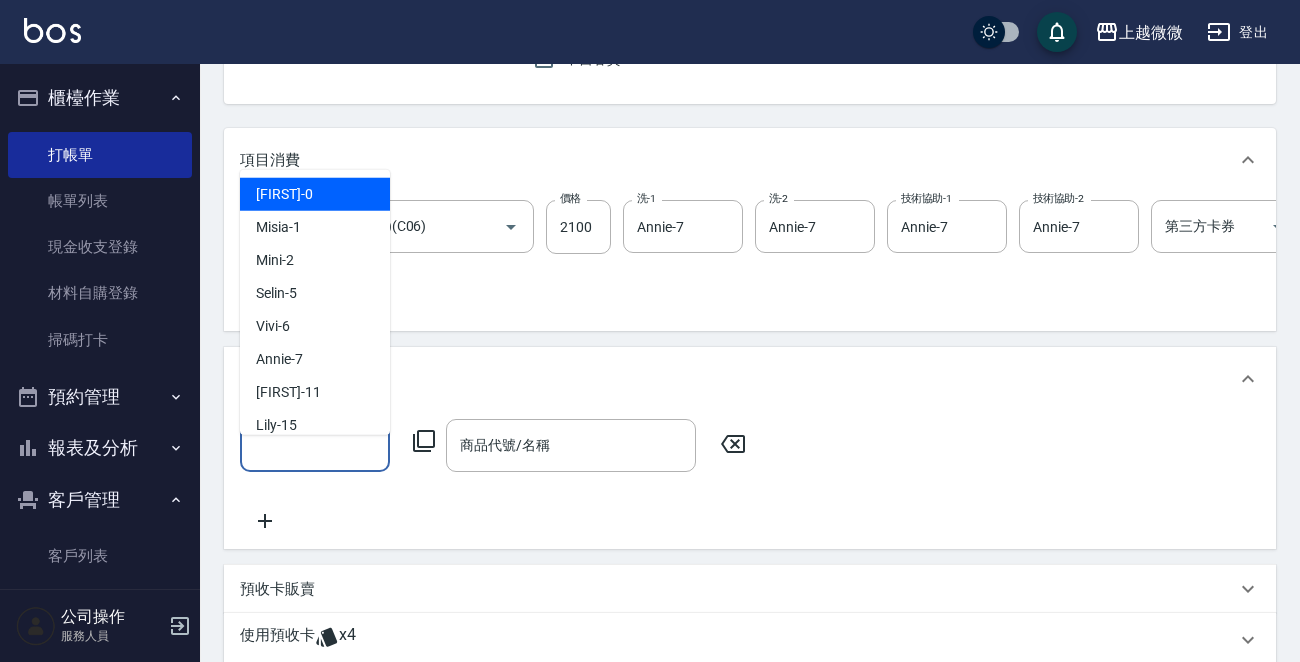 click on "服務人員姓名/編號" at bounding box center [315, 445] 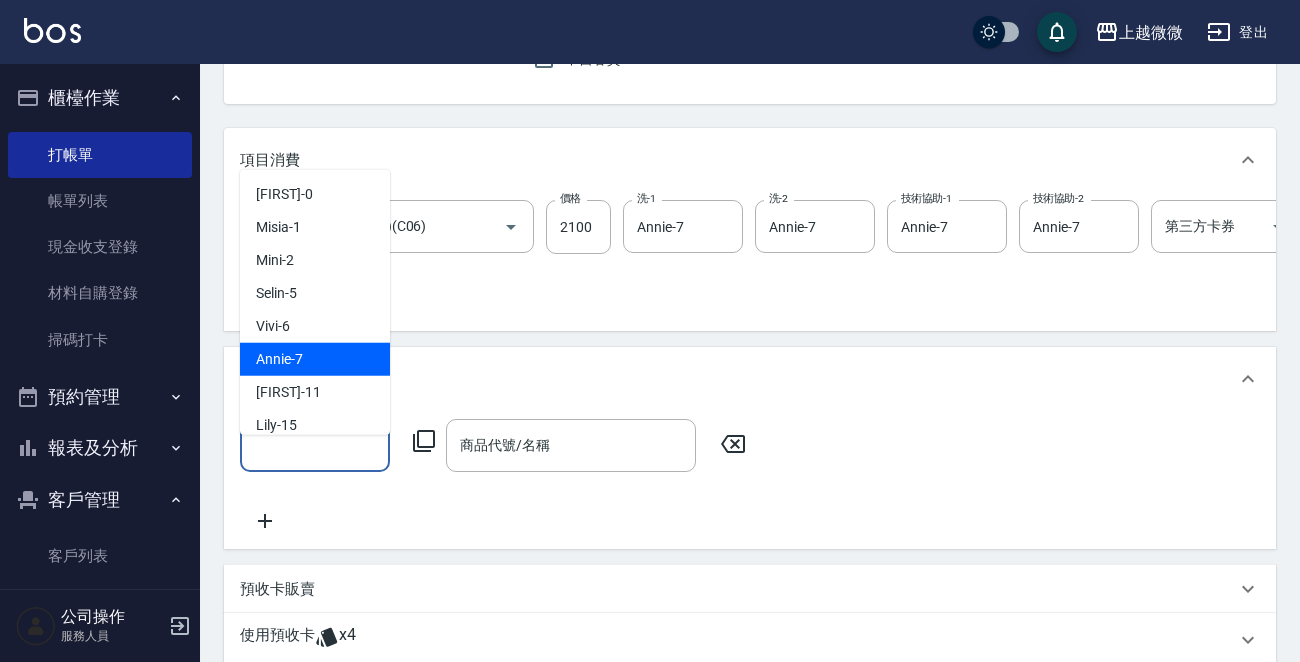 click on "Annie -7" at bounding box center (315, 359) 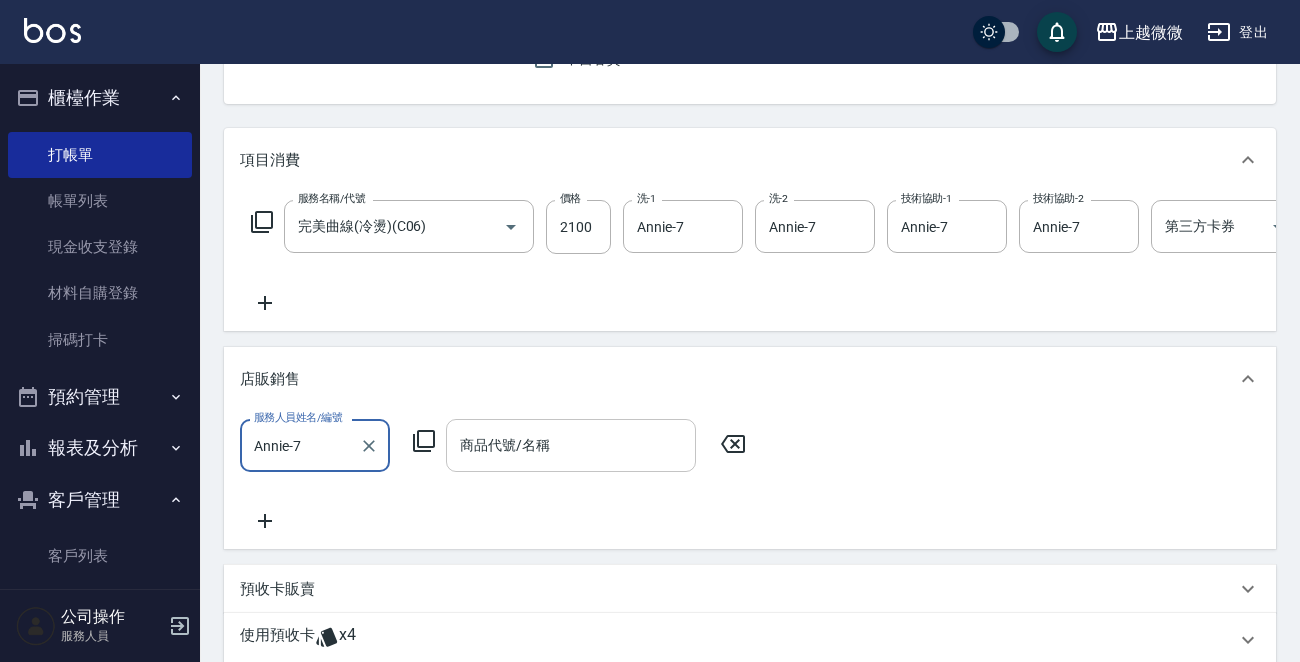 click on "商品代號/名稱 商品代號/名稱" at bounding box center [571, 445] 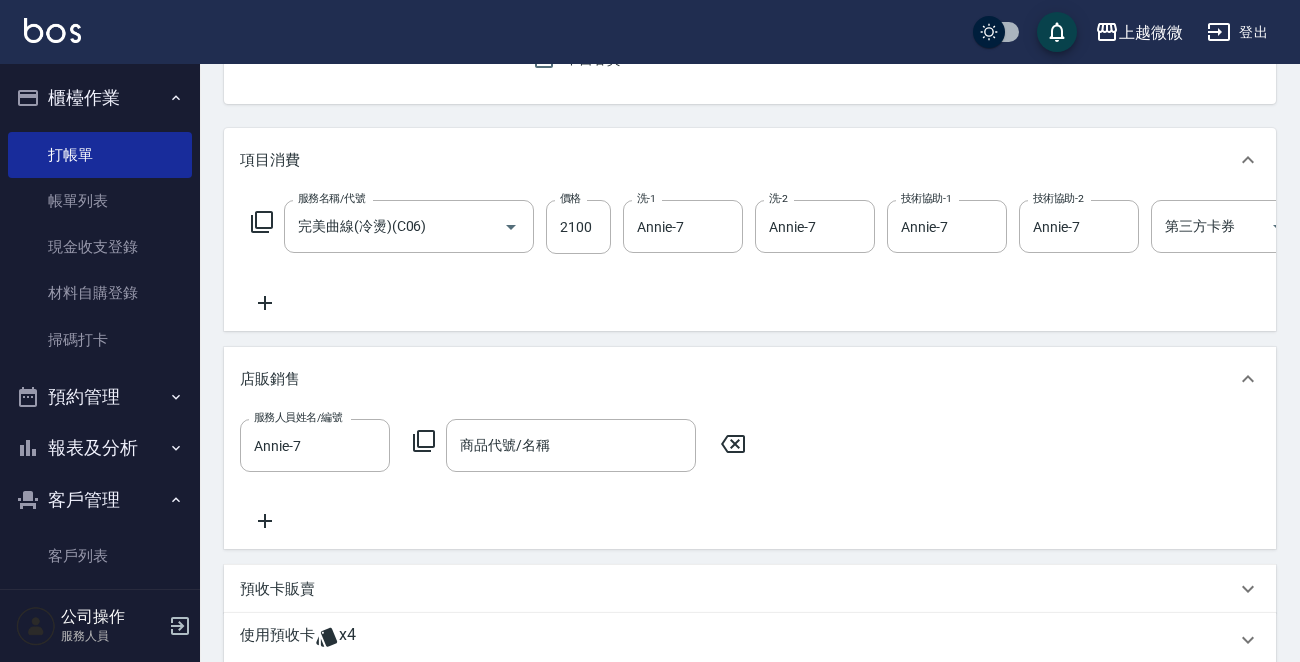 click on "服務名稱/代號 完美曲線(冷燙)(C06) 服務名稱/代號 價格 2100 價格 洗-1 [LAST]-7 洗-1 洗-2 [LAST]-7 洗-2 技術協助-1 [LAST]-7 技術協助-1 技術協助-2 [LAST]-7 技術協助-2 第三方卡券 第三方卡券" at bounding box center [801, 257] 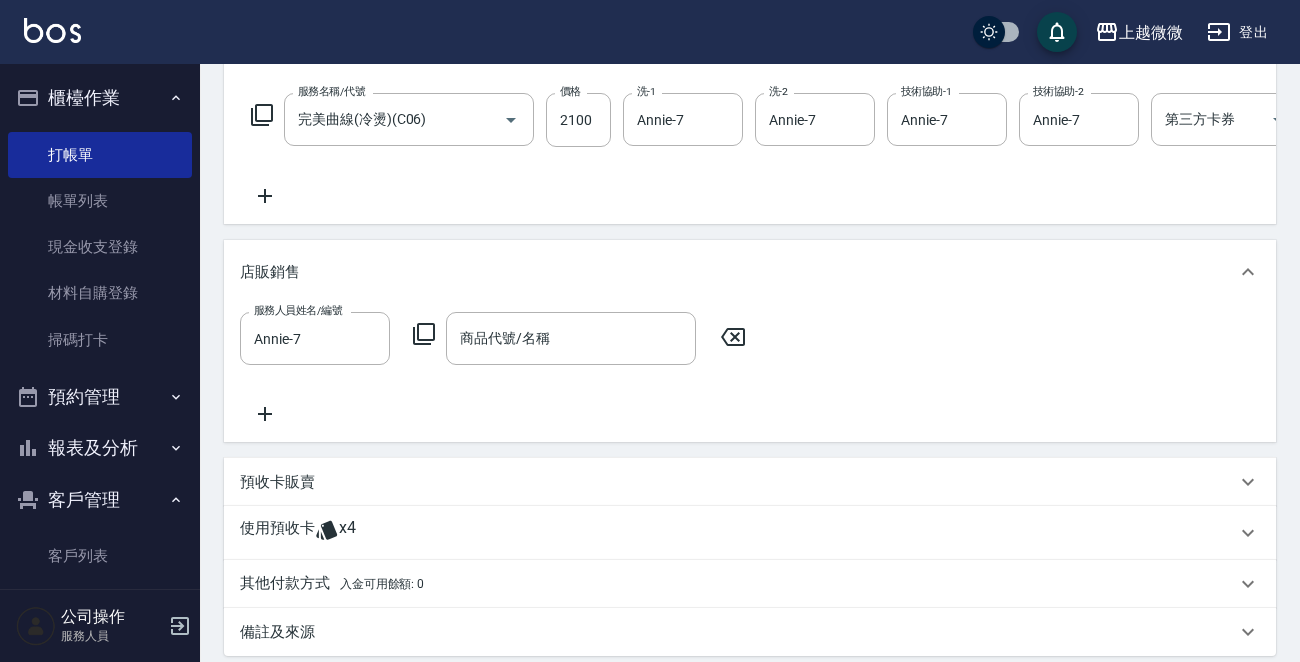 scroll, scrollTop: 400, scrollLeft: 0, axis: vertical 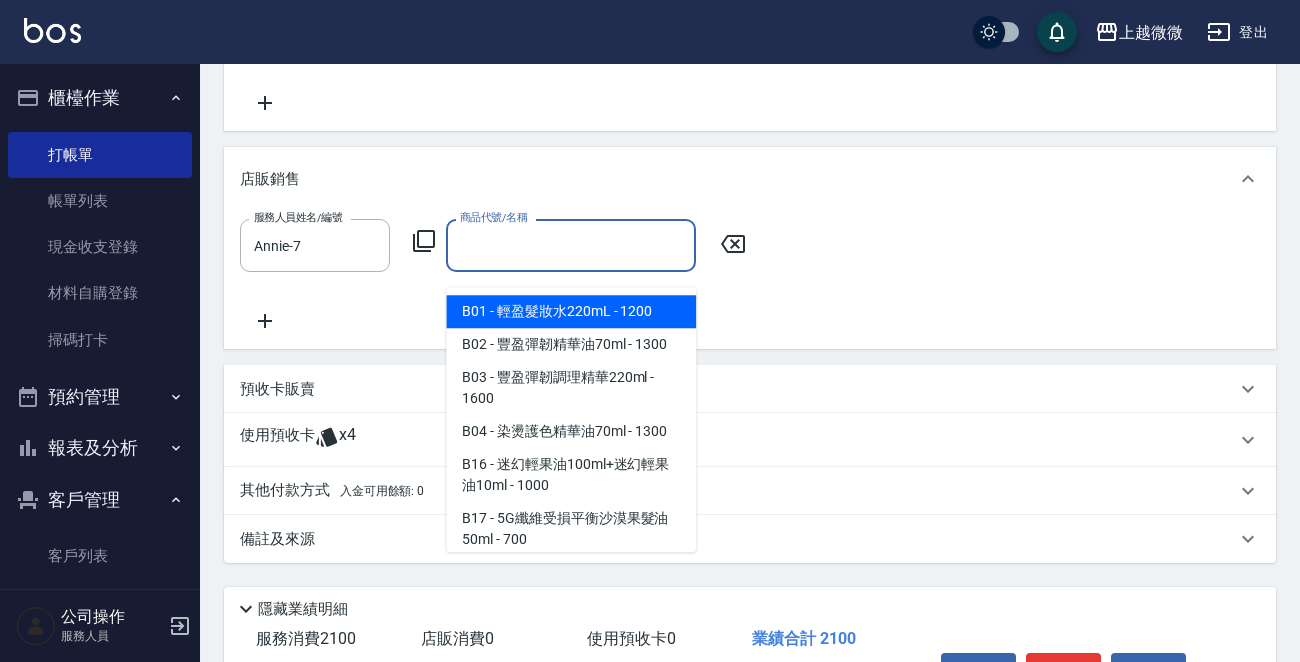 click on "商品代號/名稱" at bounding box center (571, 245) 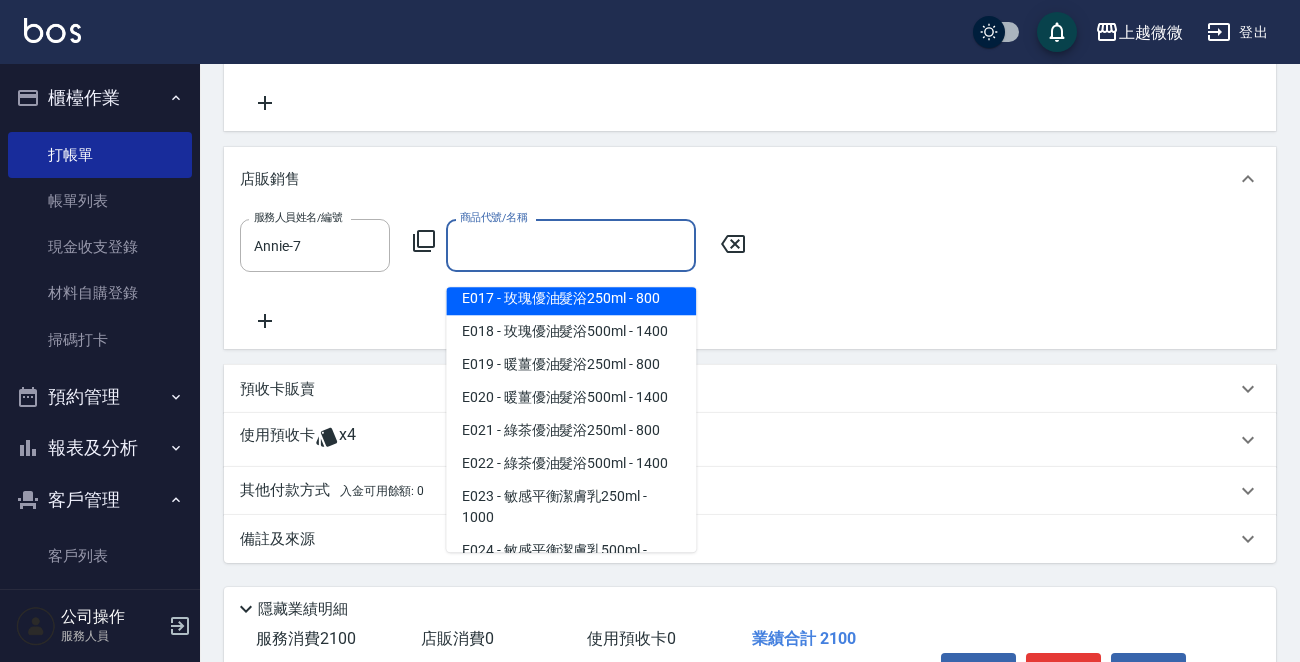 scroll, scrollTop: 2700, scrollLeft: 0, axis: vertical 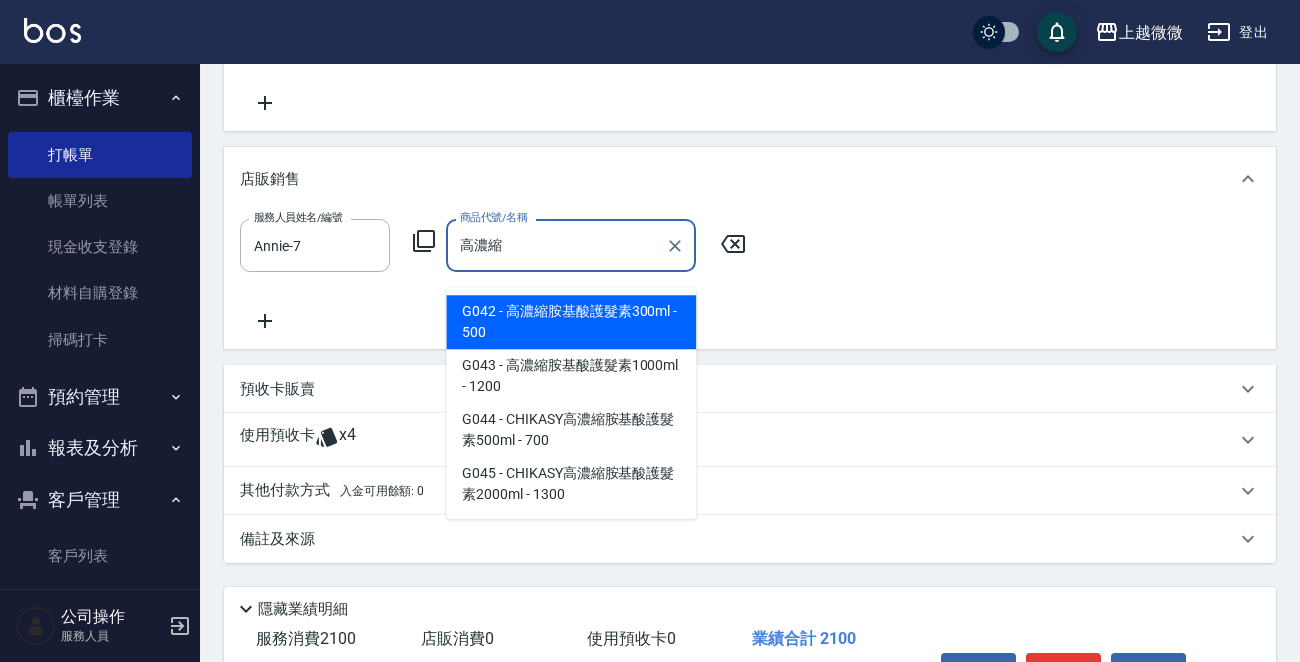 click on "G042 - 高濃縮胺基酸護髮素300ml - 500" at bounding box center [571, 322] 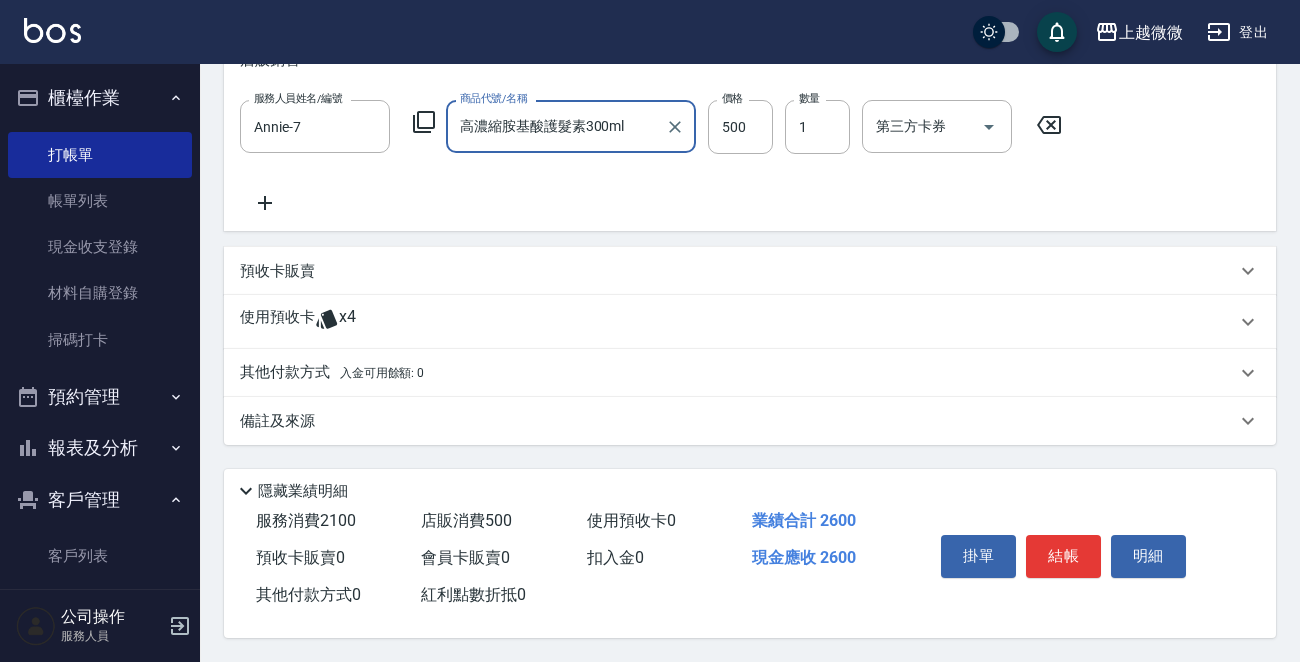 scroll, scrollTop: 239, scrollLeft: 0, axis: vertical 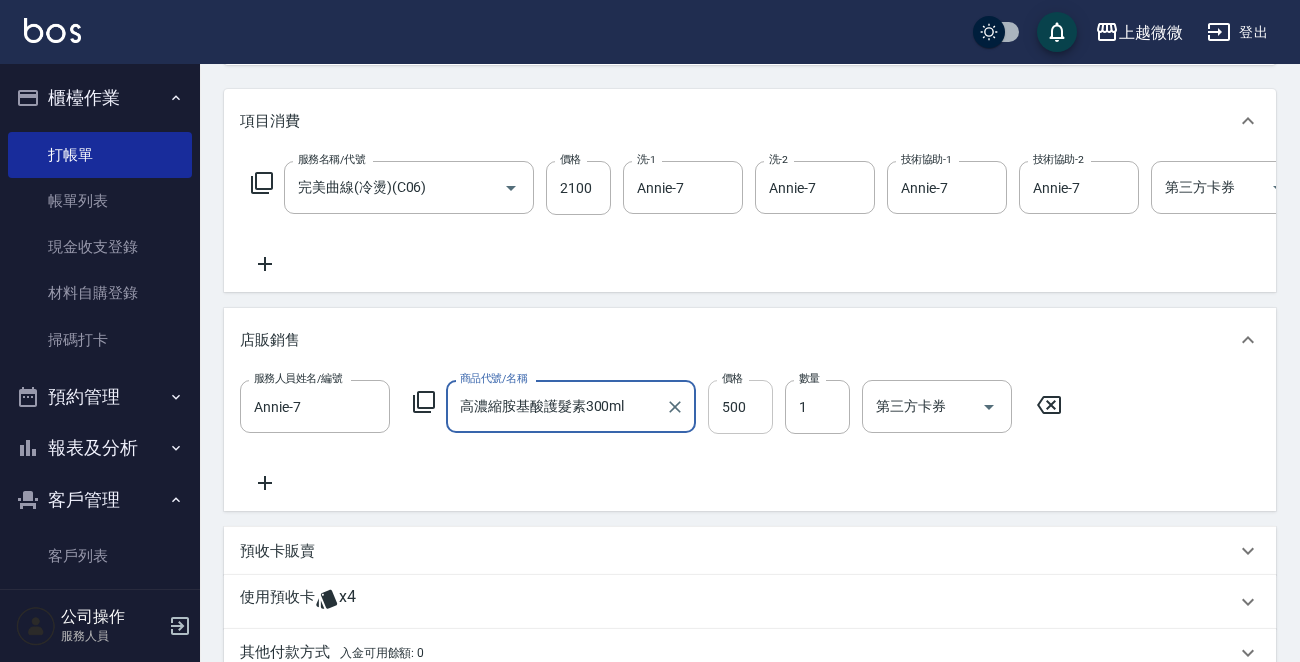 click on "500" at bounding box center [740, 407] 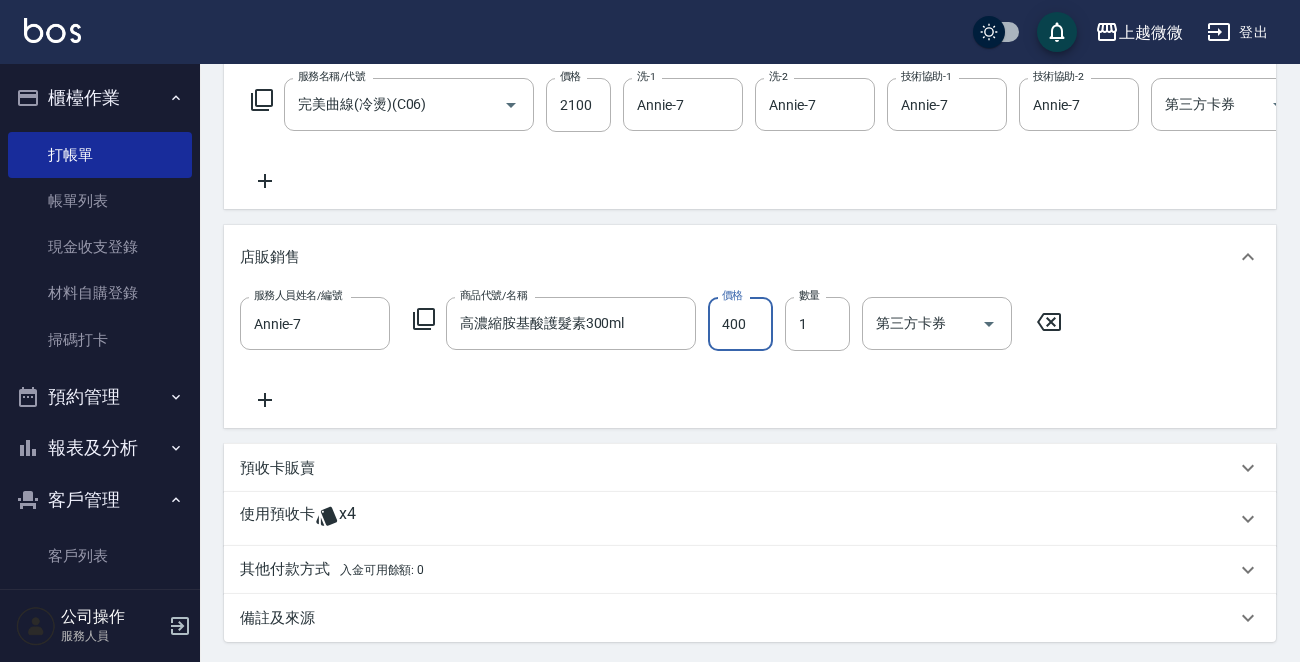 scroll, scrollTop: 539, scrollLeft: 0, axis: vertical 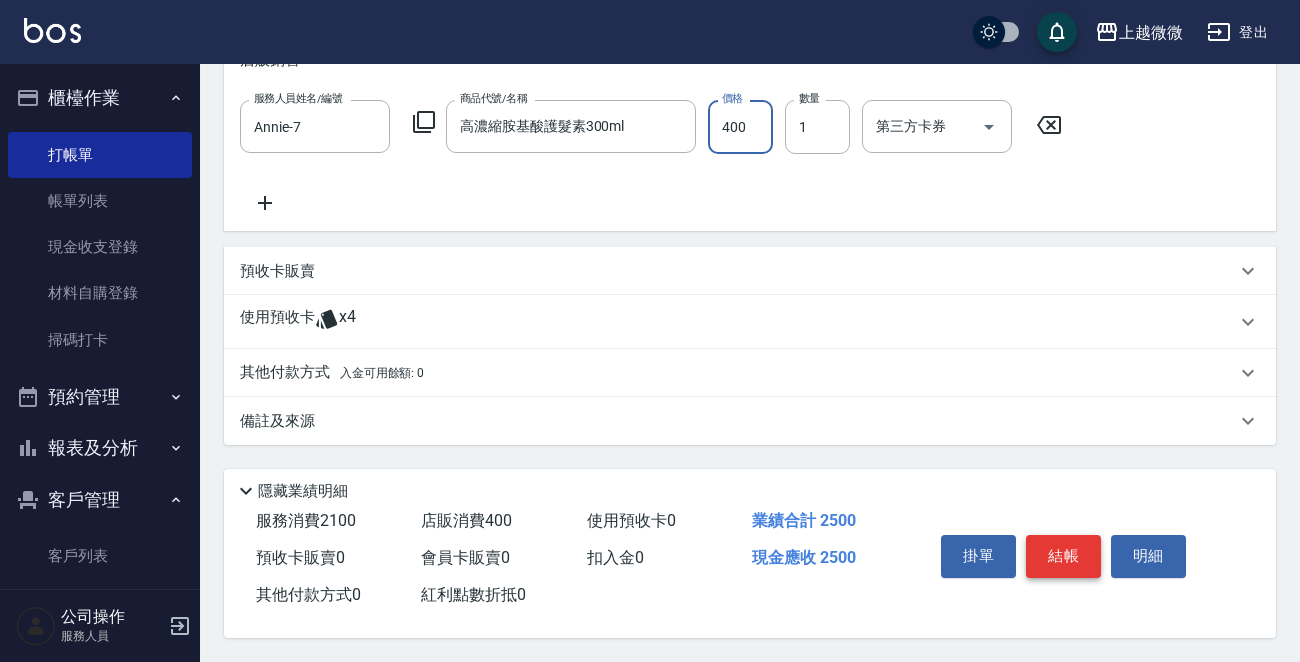click on "結帳" at bounding box center (1063, 556) 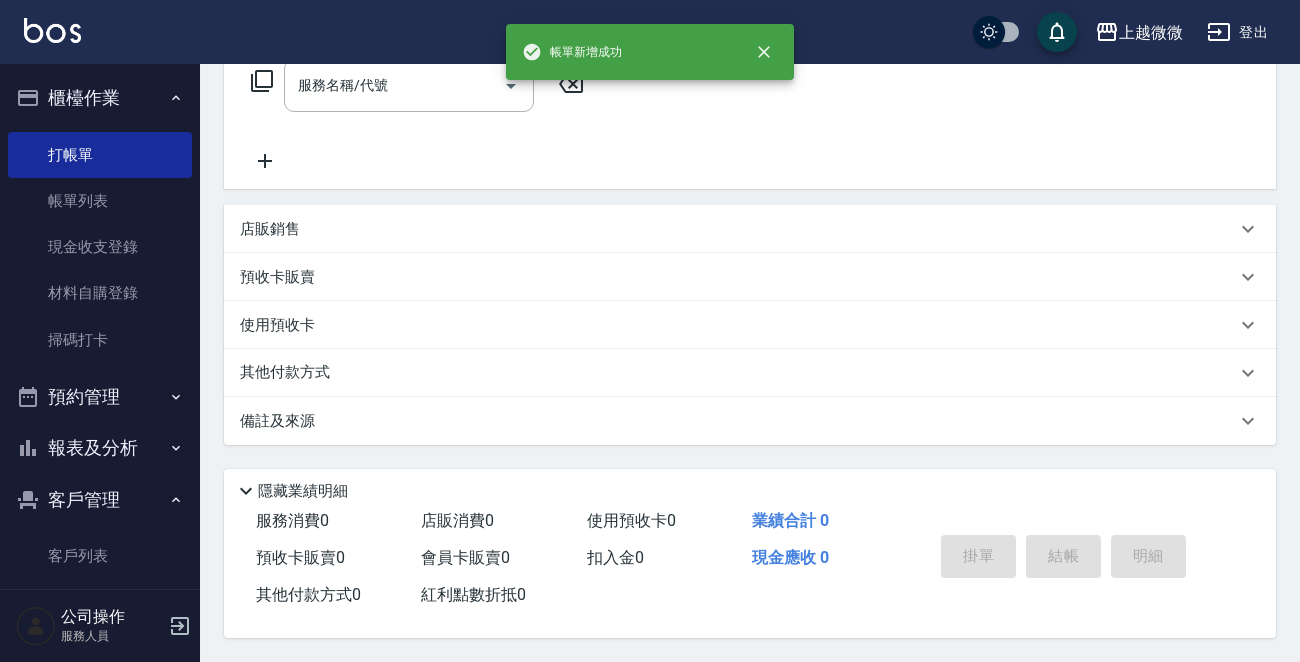 scroll, scrollTop: 0, scrollLeft: 0, axis: both 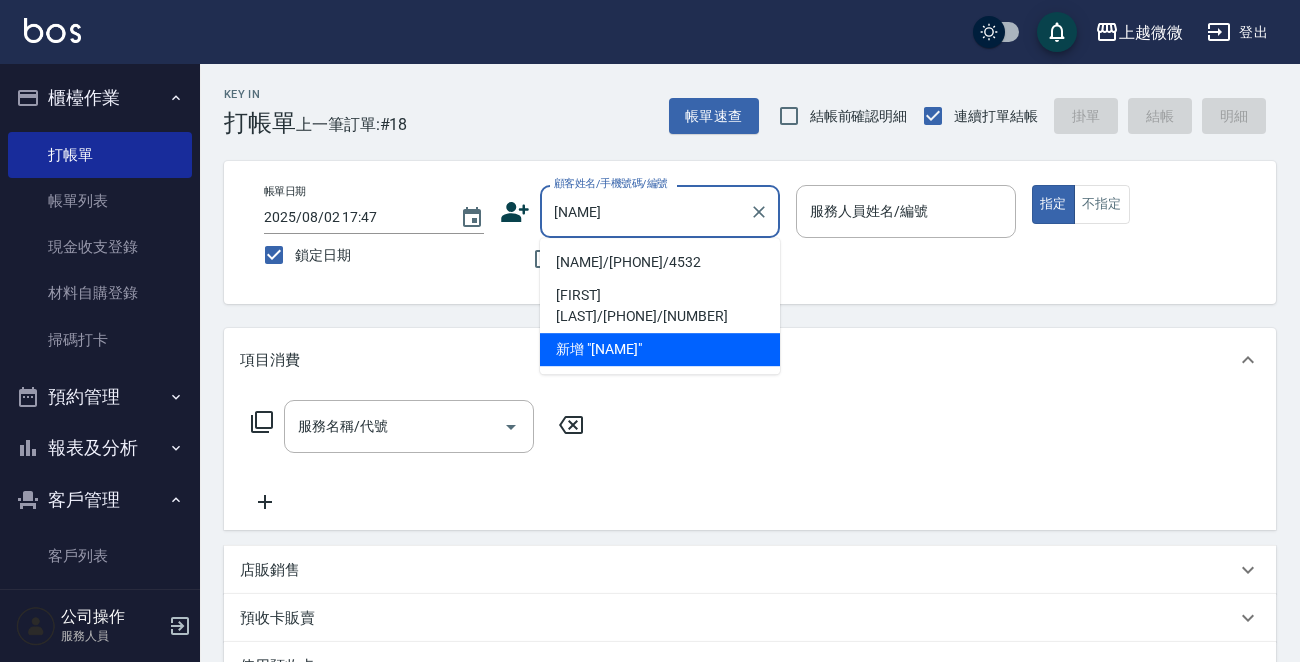 click on "[NAME]/[PHONE]/4532" at bounding box center [660, 262] 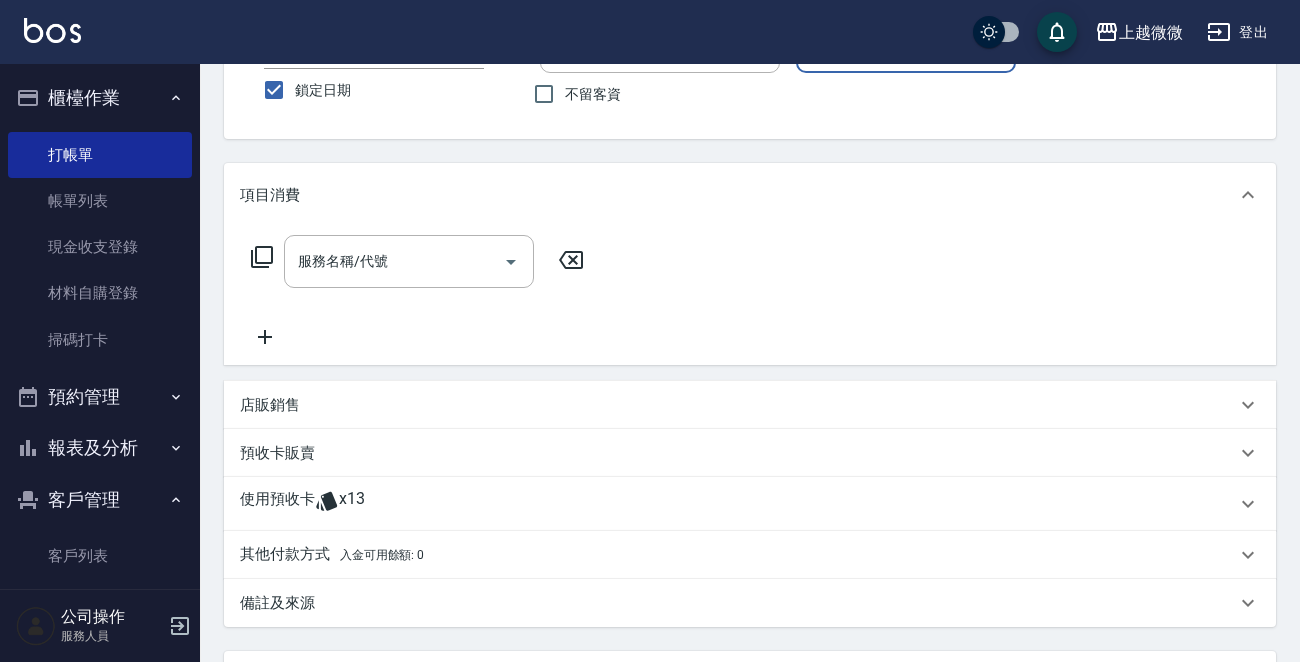 scroll, scrollTop: 200, scrollLeft: 0, axis: vertical 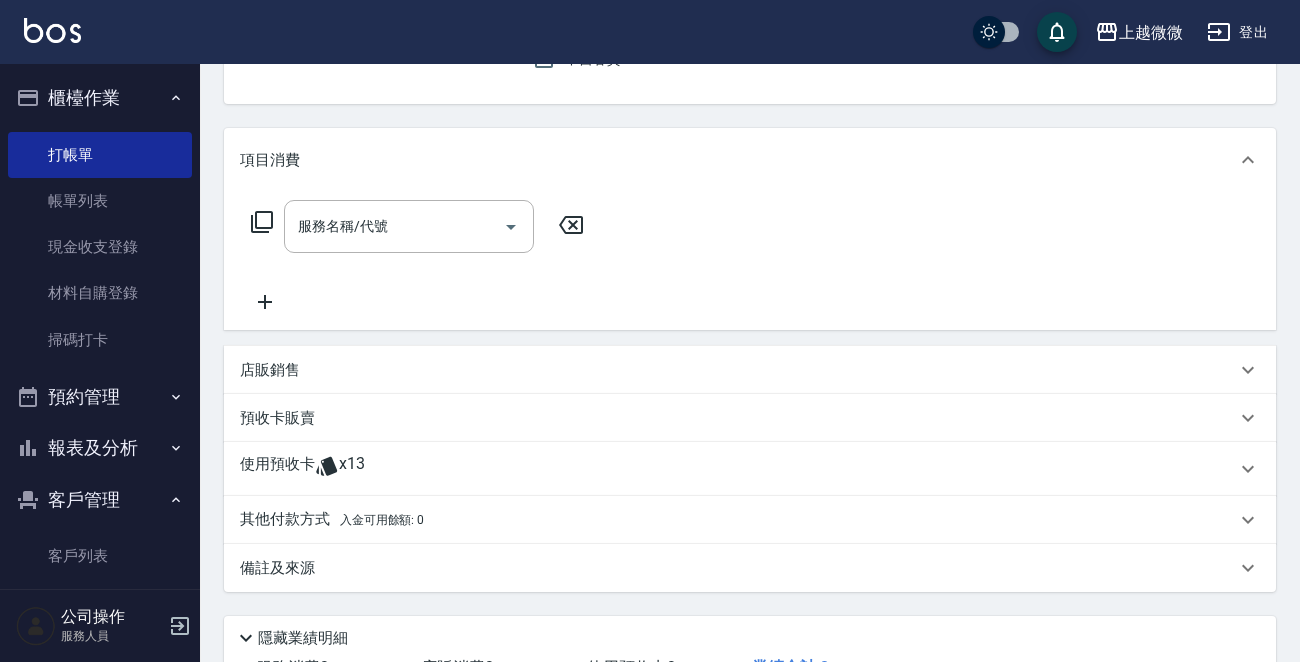 click on "使用預收卡" at bounding box center [277, 469] 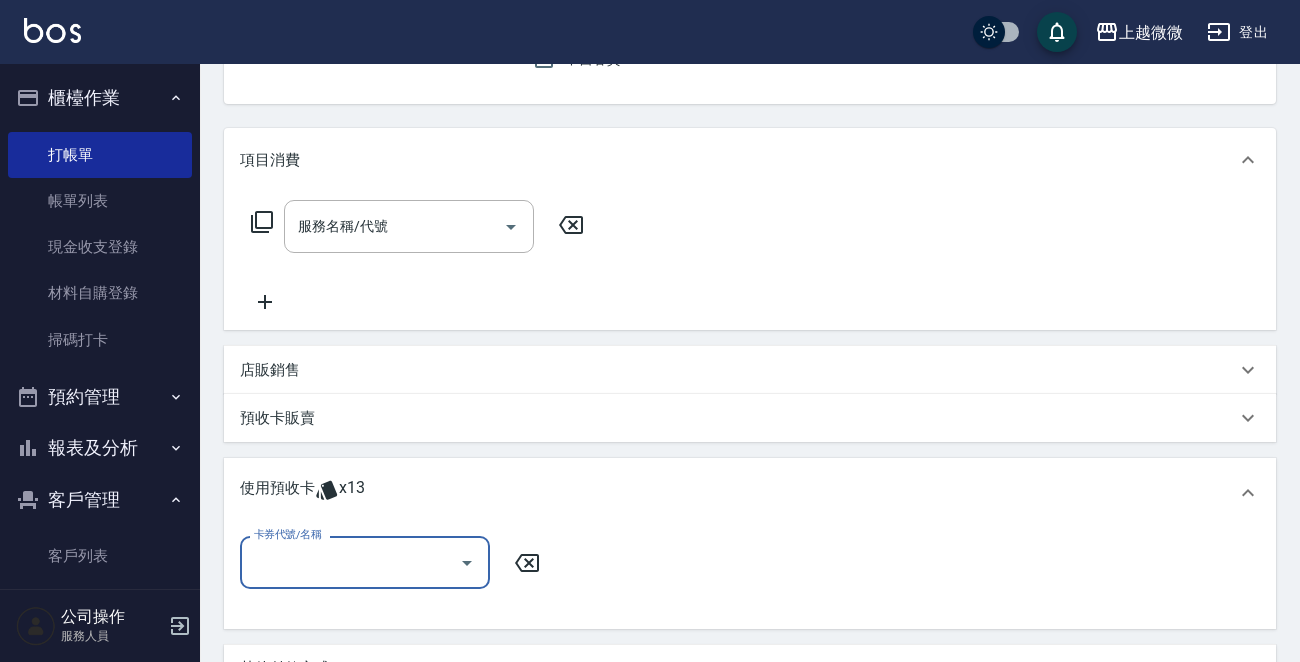 scroll, scrollTop: 0, scrollLeft: 0, axis: both 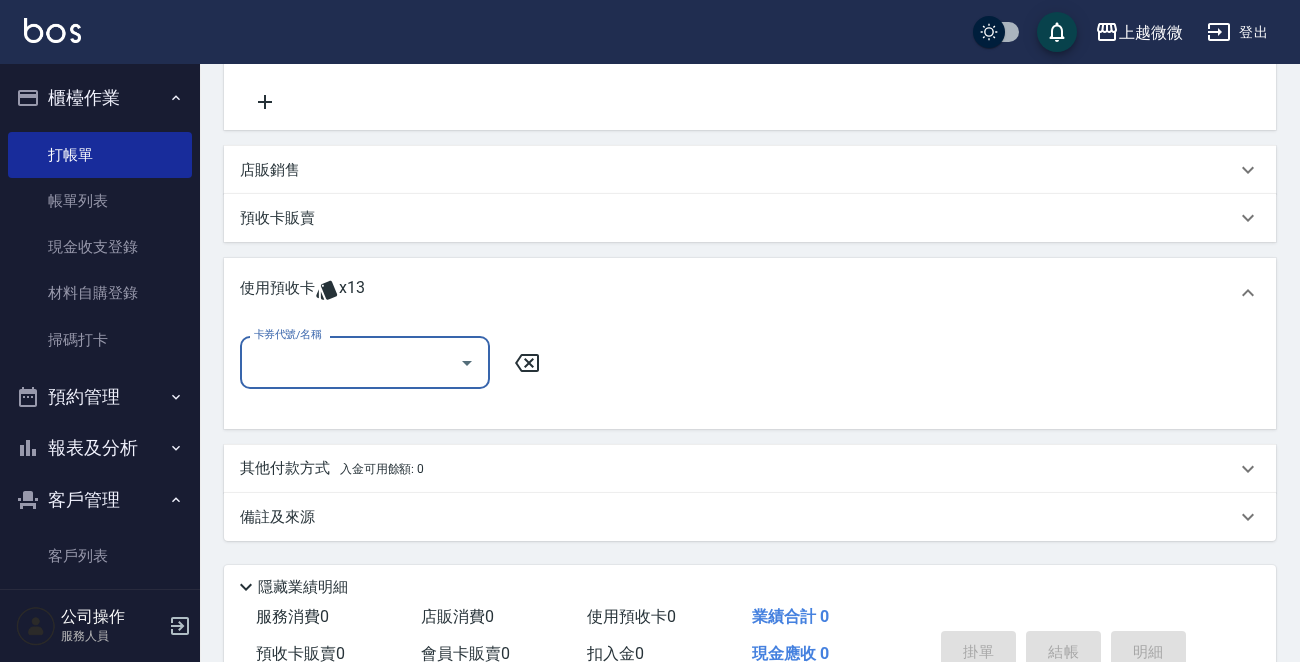 click on "卡券代號/名稱" at bounding box center [350, 362] 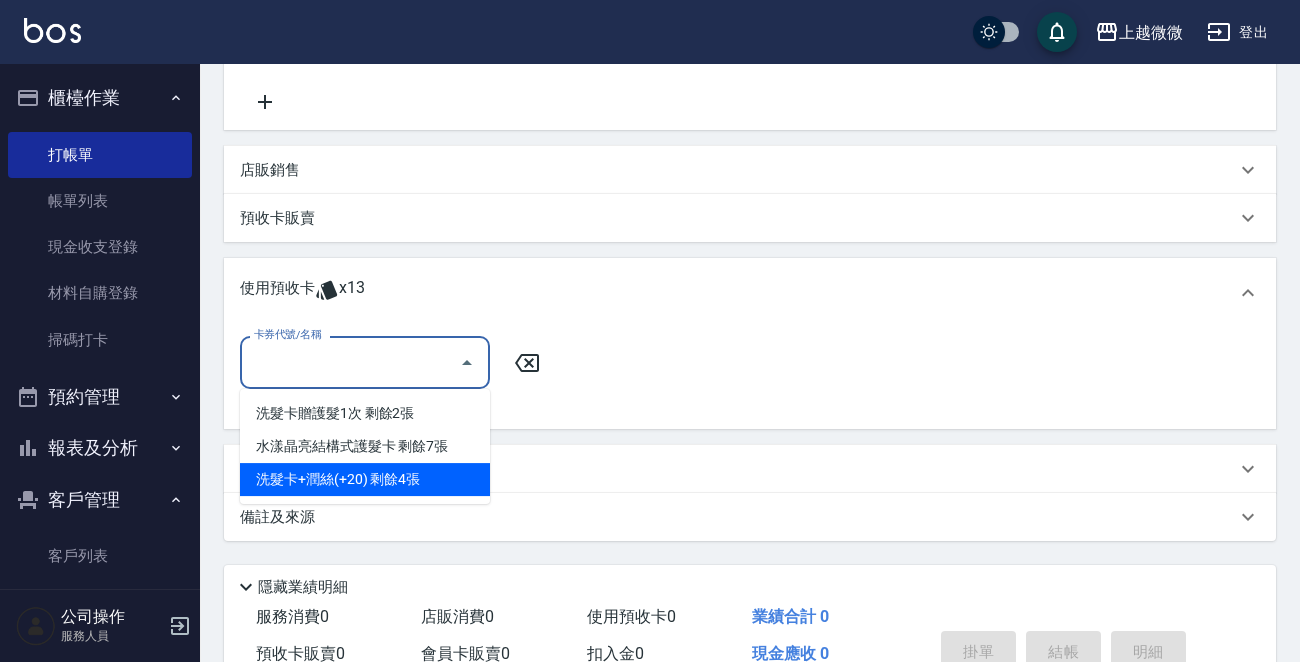 click on "洗髮卡+潤絲(+20) 剩餘4張" at bounding box center (365, 479) 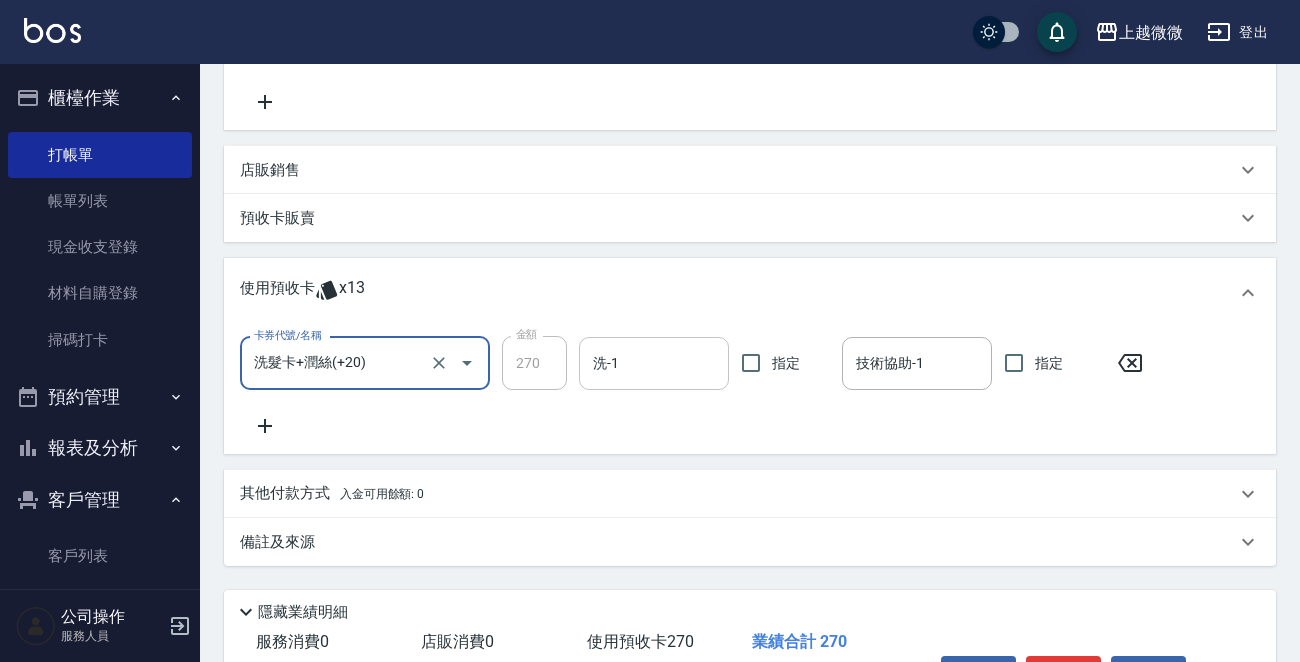 click on "洗-1" at bounding box center (654, 363) 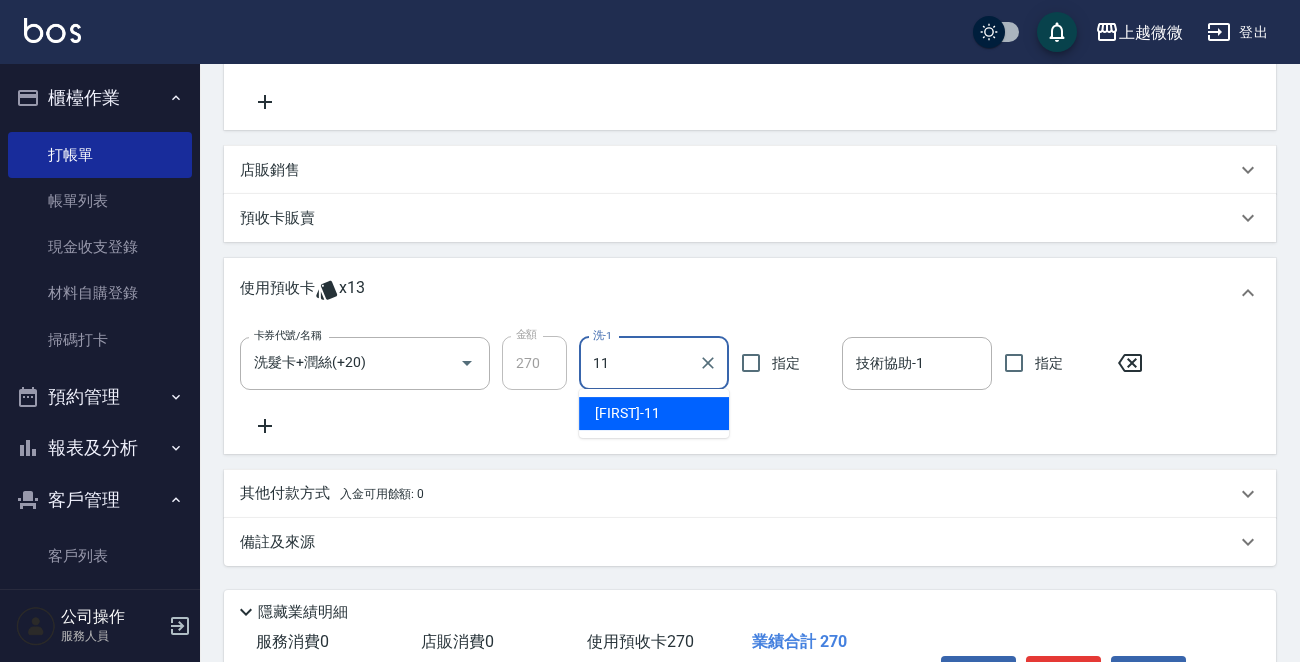 click on "Kristin -11" at bounding box center [654, 413] 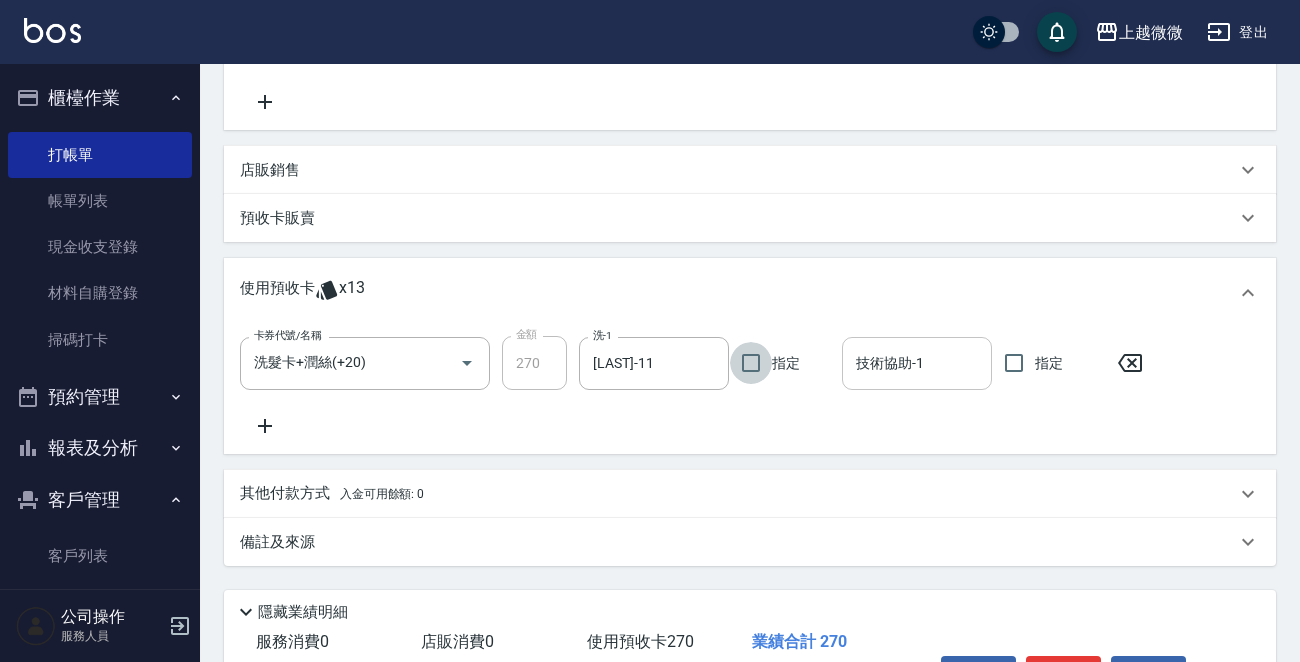 click on "技術協助-1" at bounding box center [917, 363] 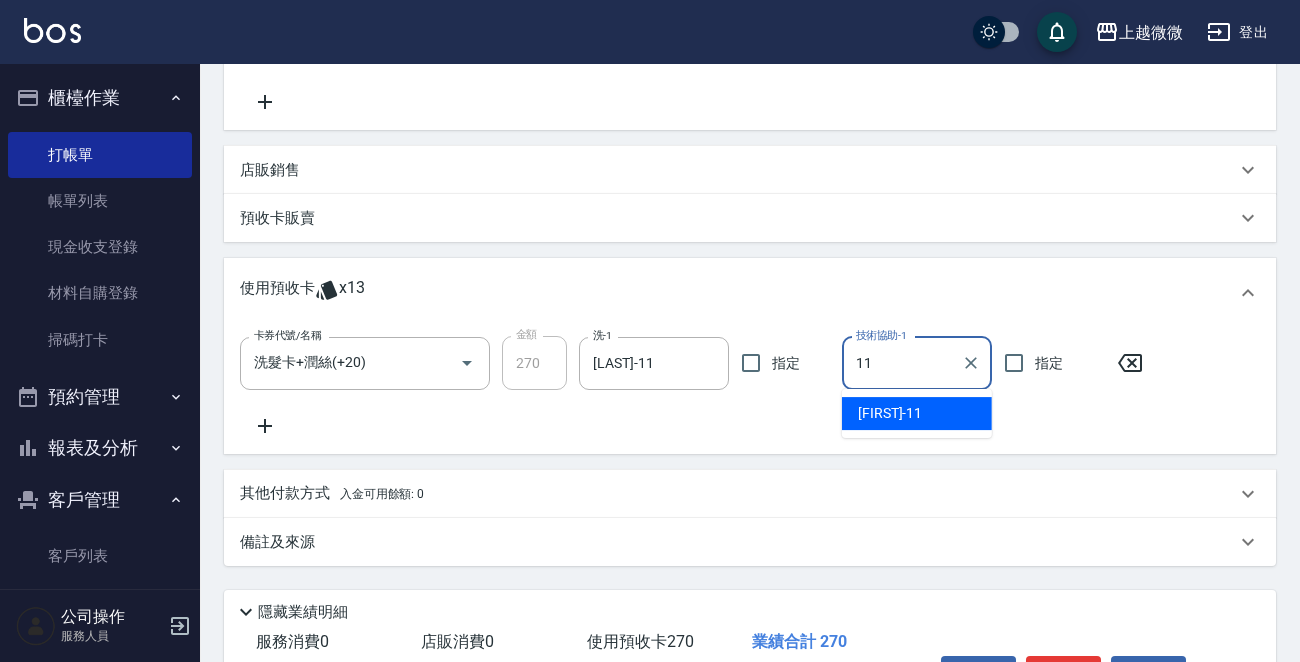 click on "Kristin -11" at bounding box center (917, 413) 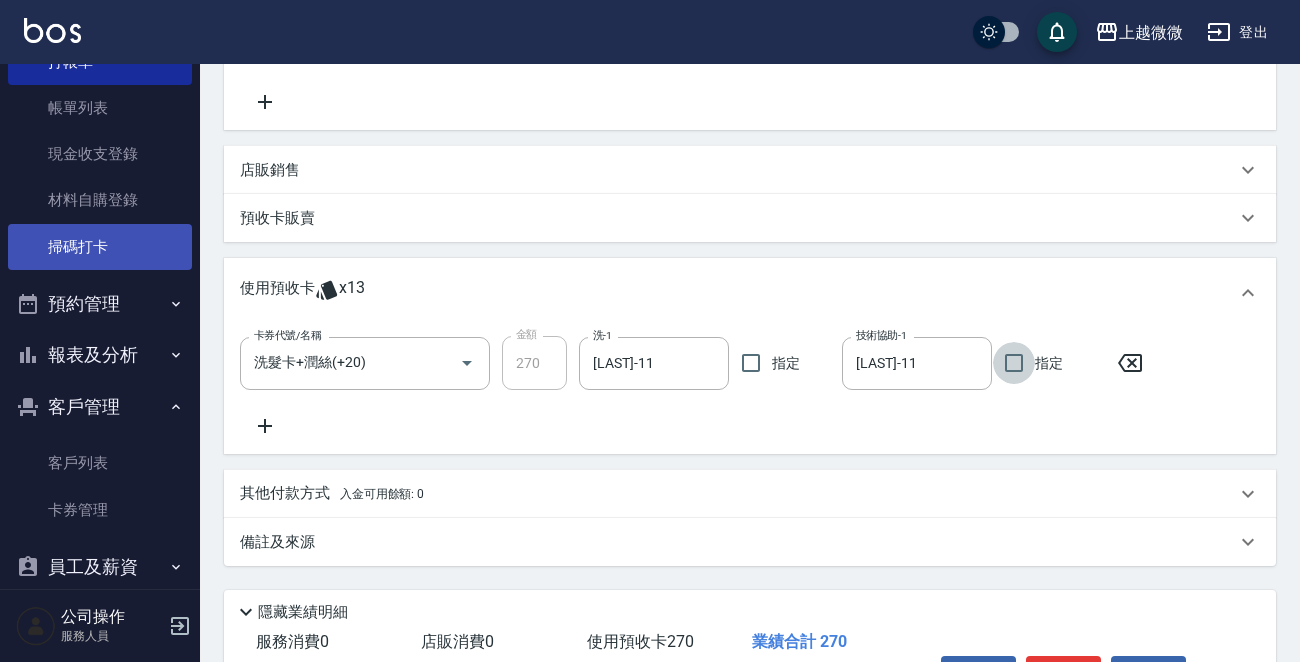 scroll, scrollTop: 171, scrollLeft: 0, axis: vertical 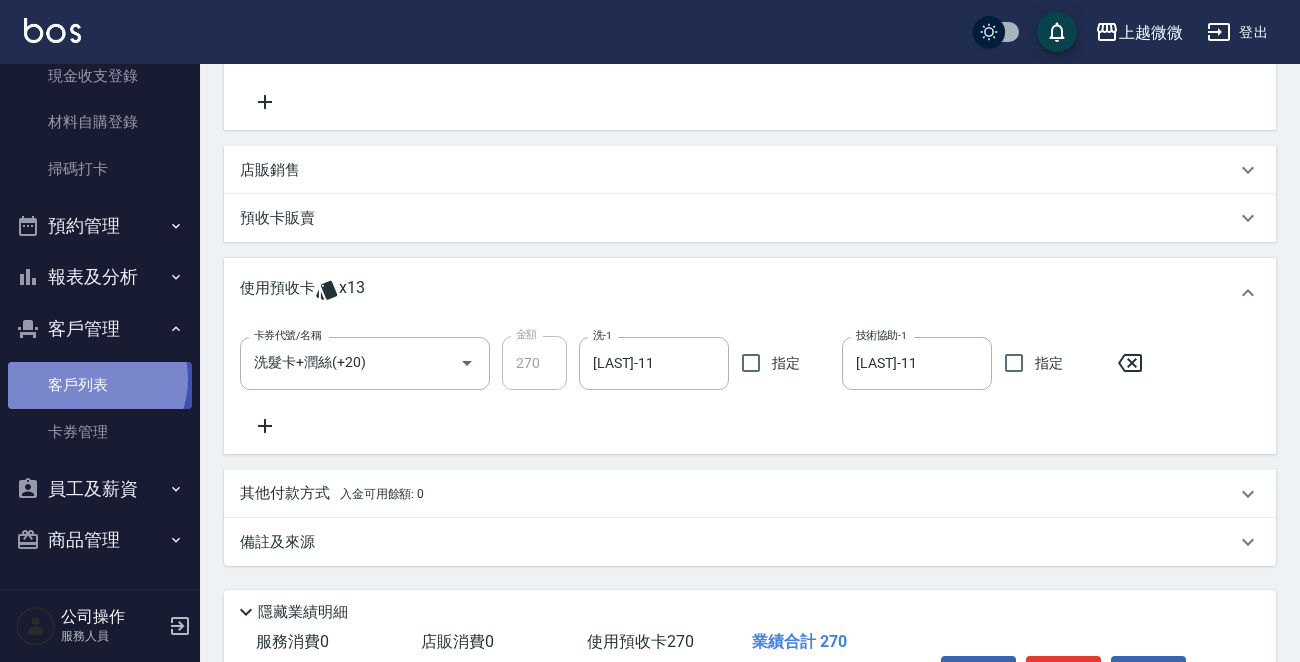 click on "客戶列表" at bounding box center [100, 385] 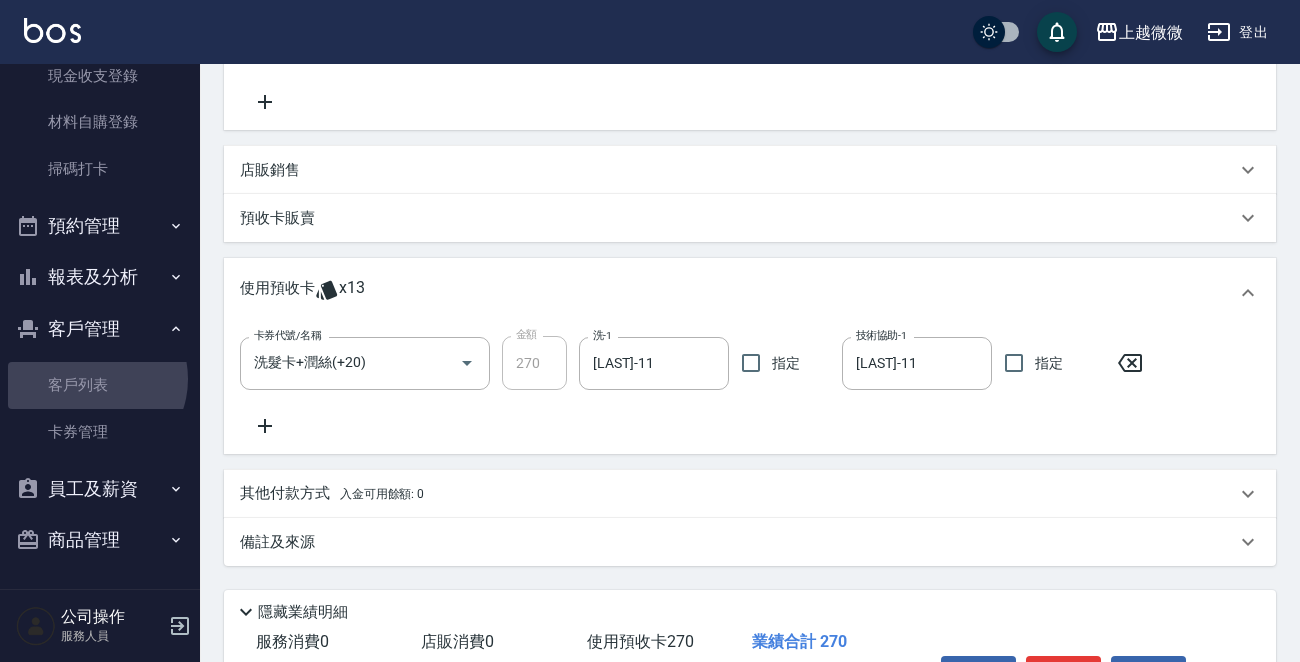 scroll, scrollTop: 0, scrollLeft: 0, axis: both 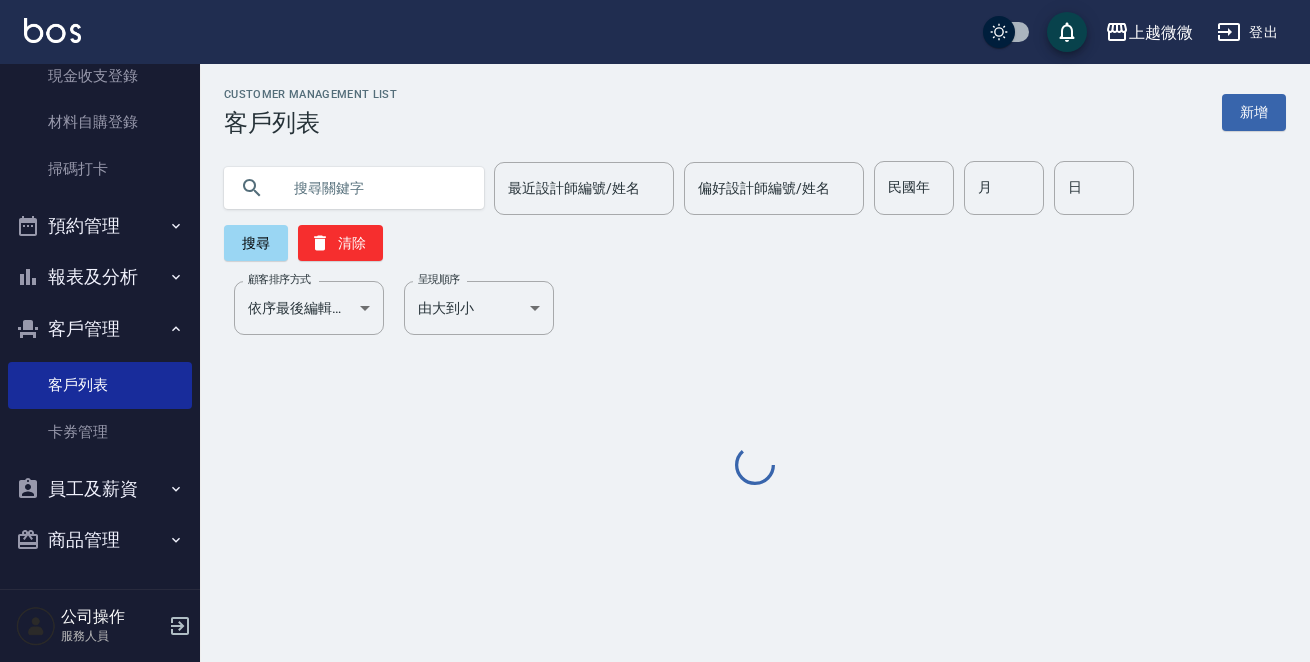 click at bounding box center (374, 188) 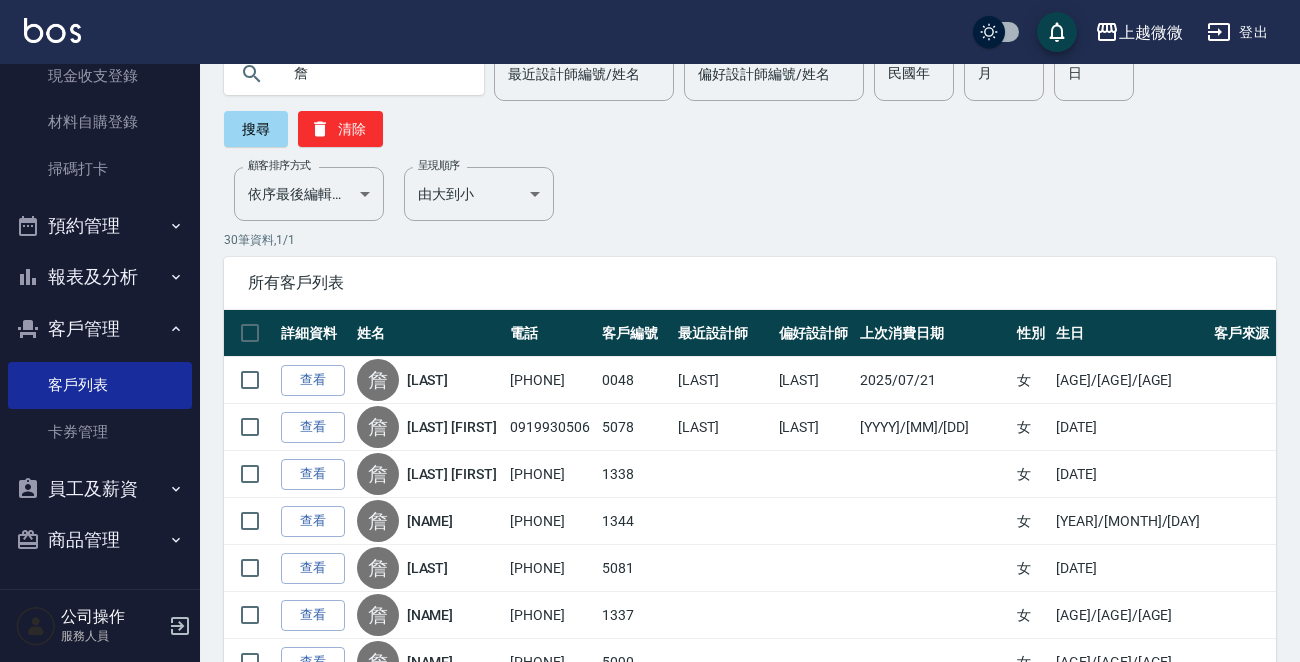 scroll, scrollTop: 200, scrollLeft: 0, axis: vertical 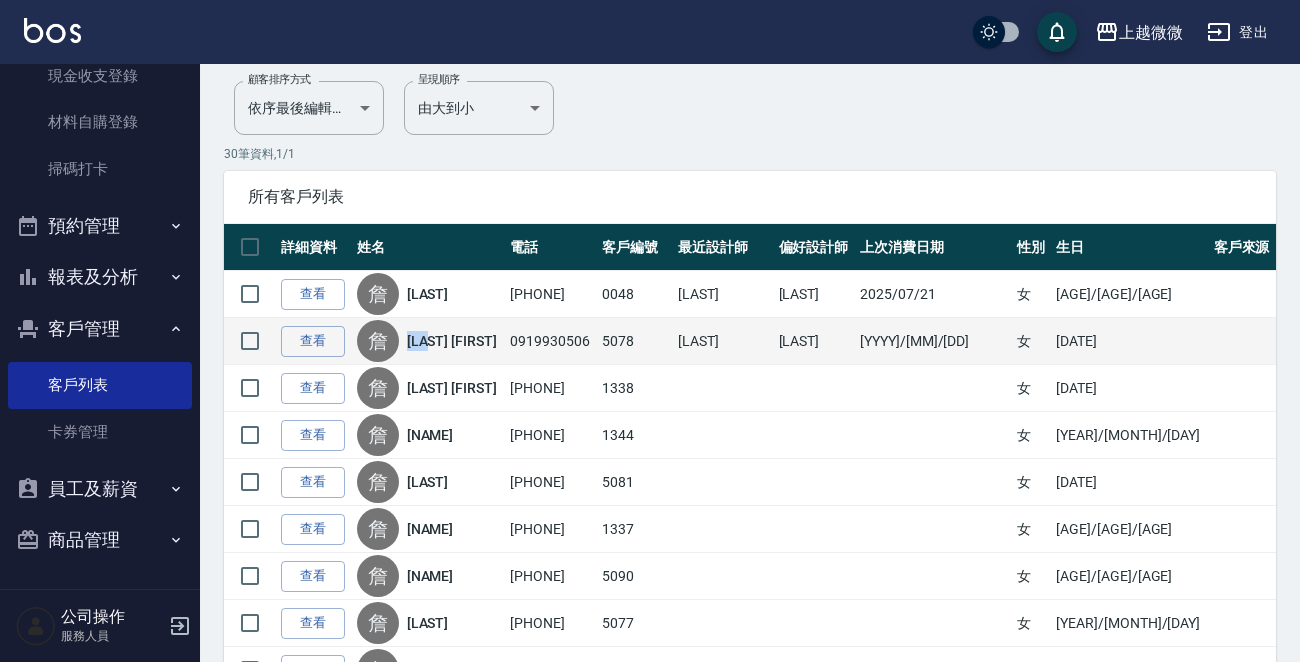 drag, startPoint x: 476, startPoint y: 343, endPoint x: 433, endPoint y: 342, distance: 43.011627 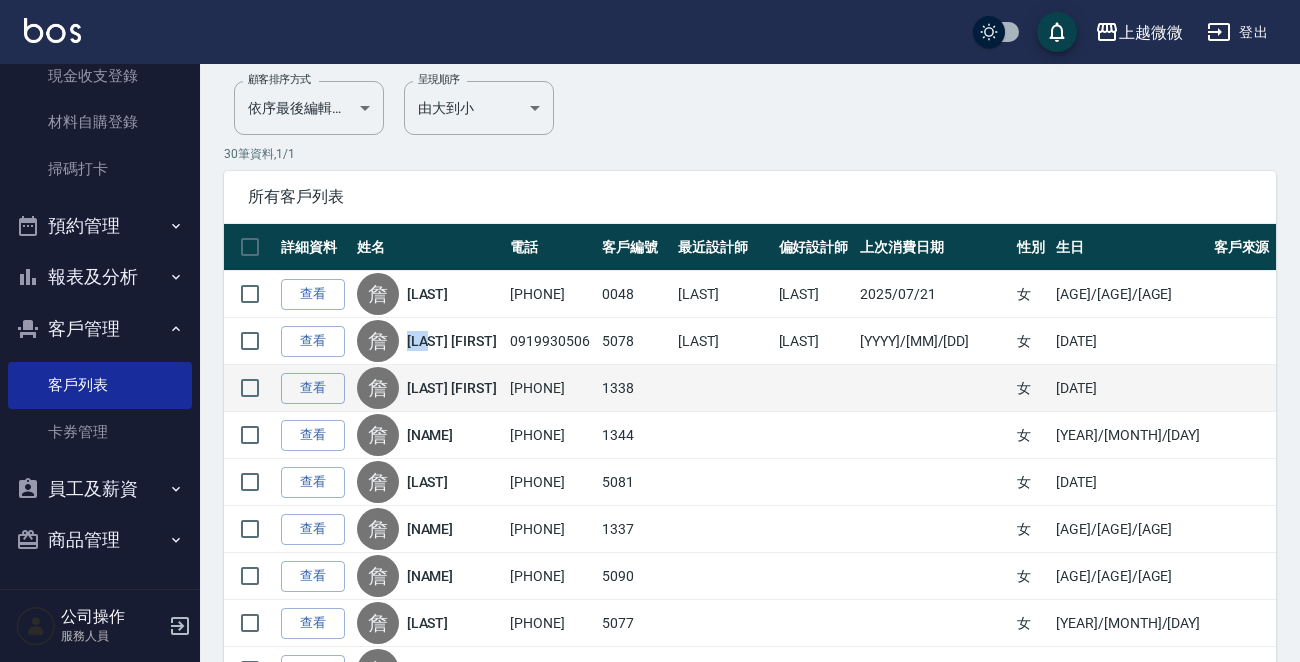 copy on "[LAST] [FIRST]" 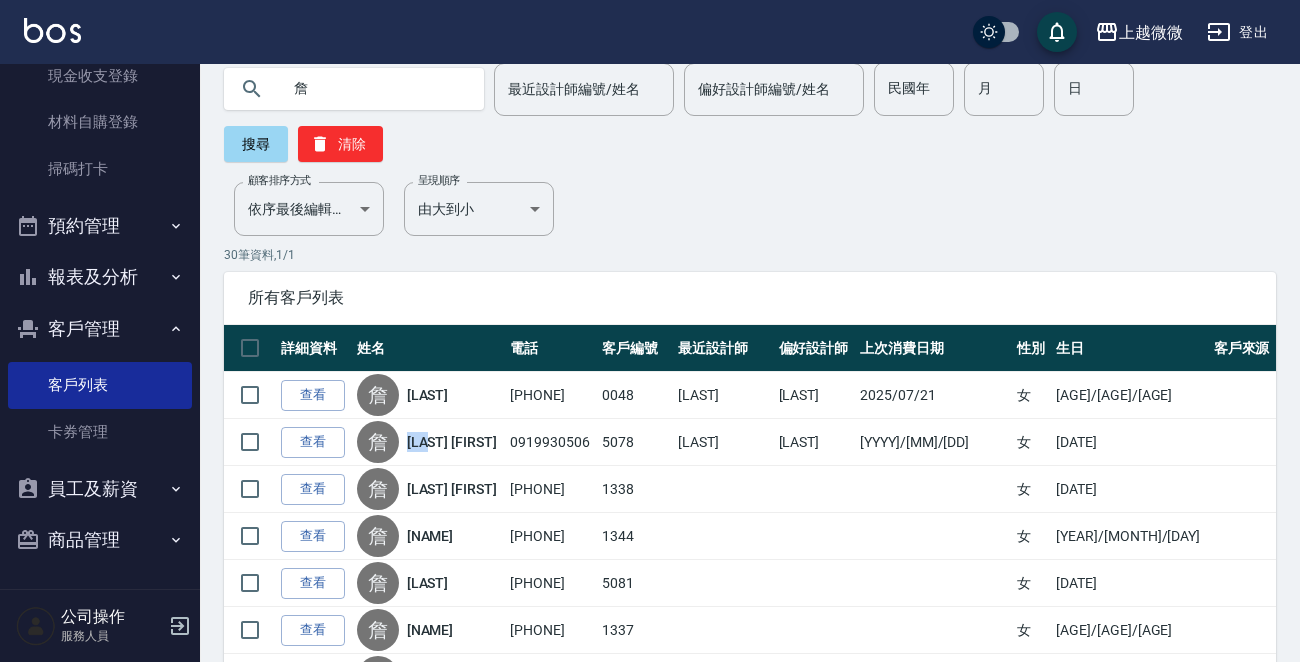 scroll, scrollTop: 0, scrollLeft: 0, axis: both 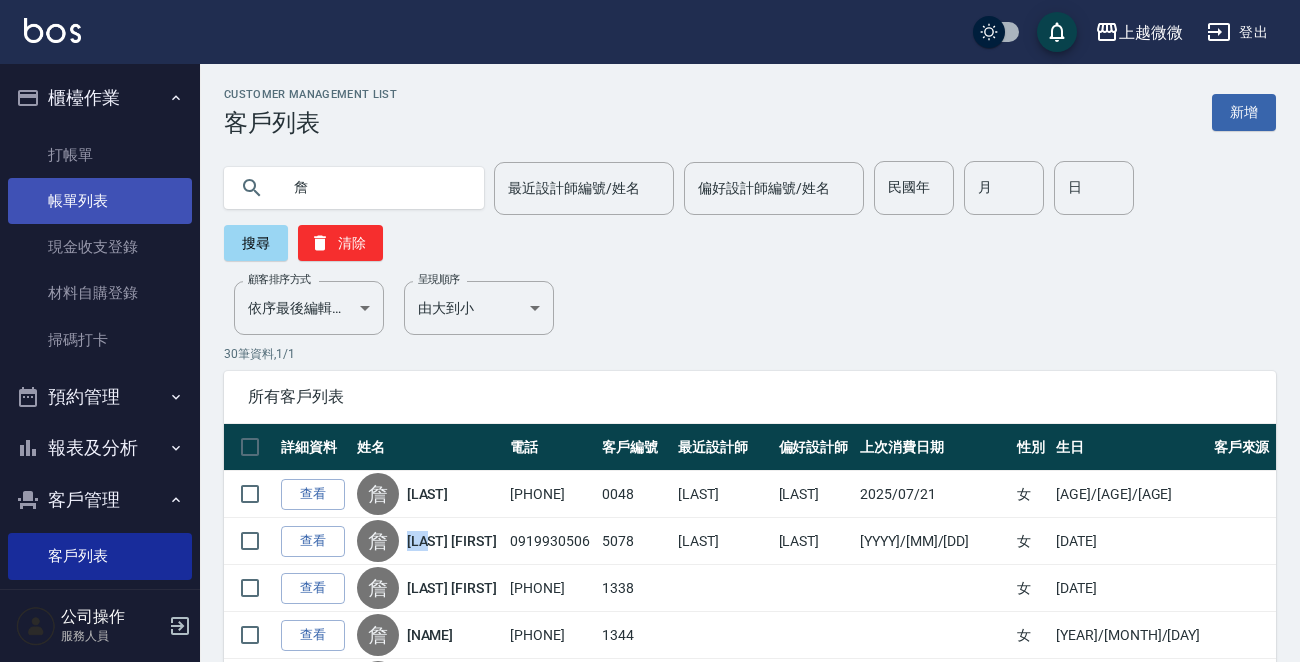 click on "帳單列表" at bounding box center (100, 201) 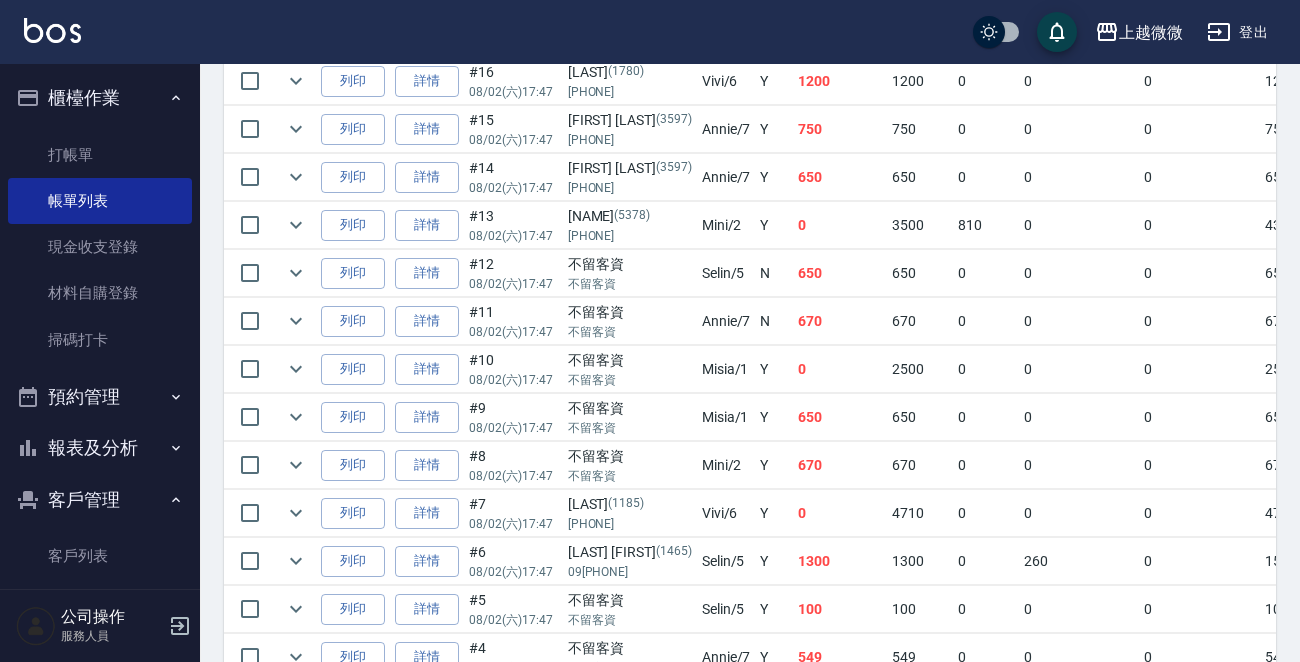 scroll, scrollTop: 956, scrollLeft: 0, axis: vertical 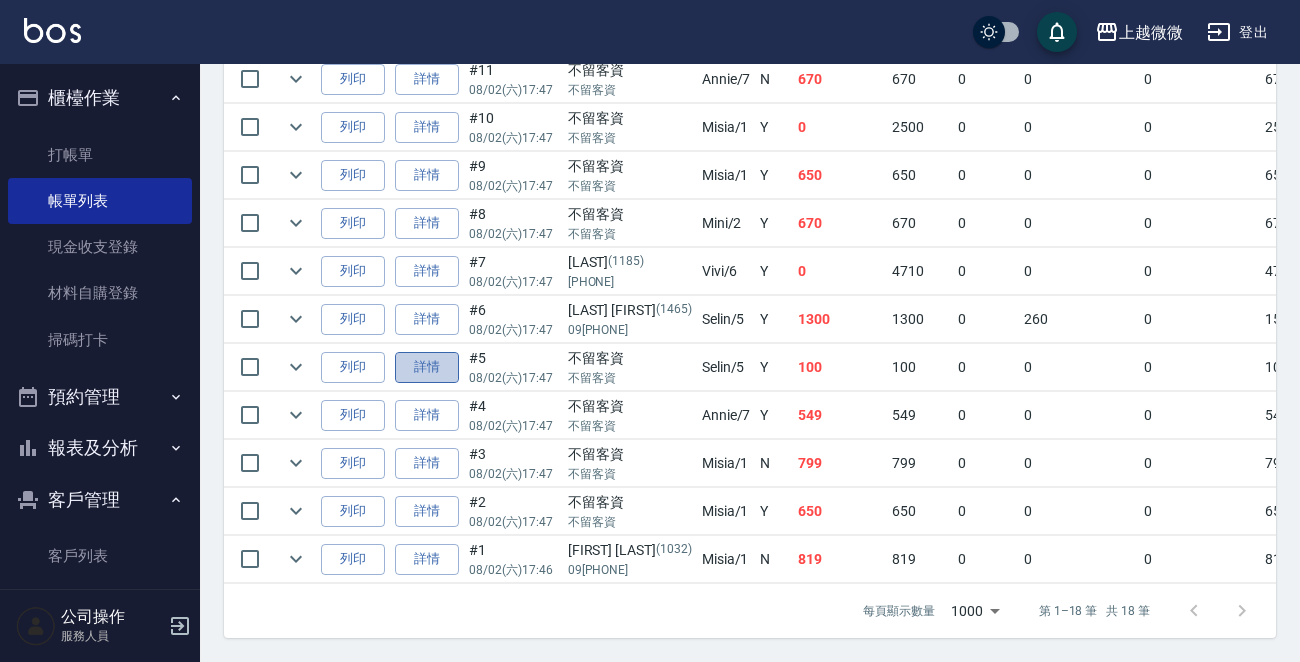 click on "詳情" at bounding box center (427, 367) 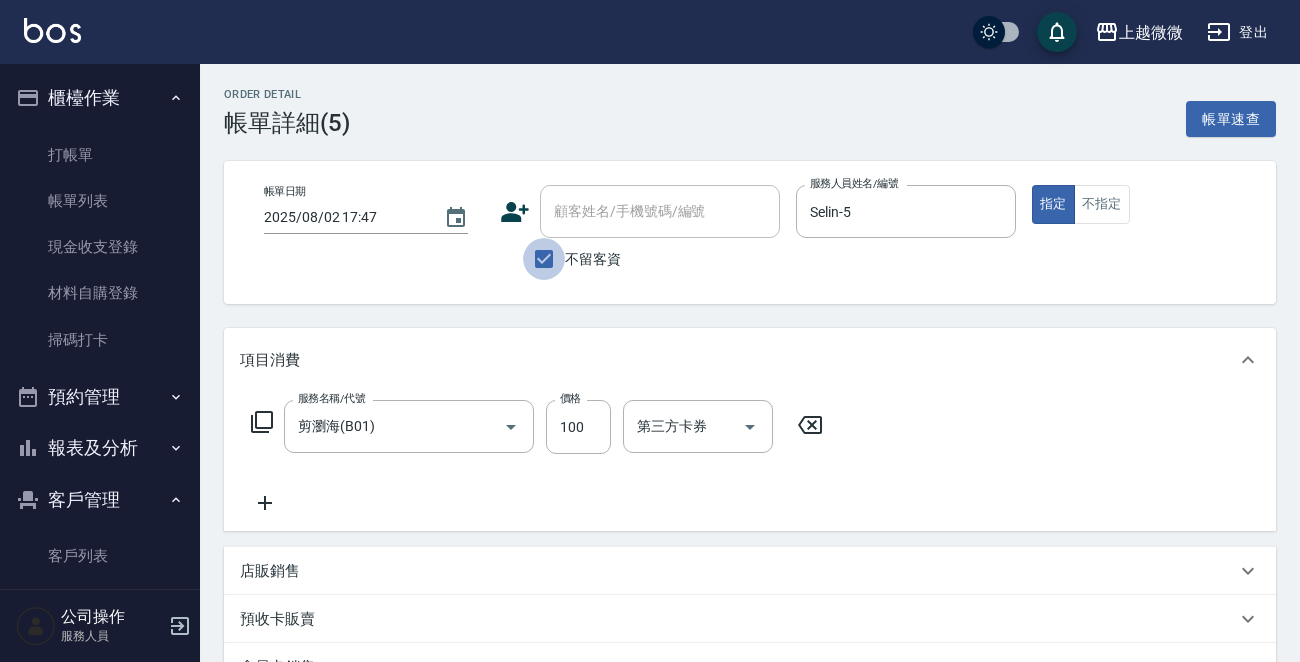 click on "不留客資" at bounding box center [544, 259] 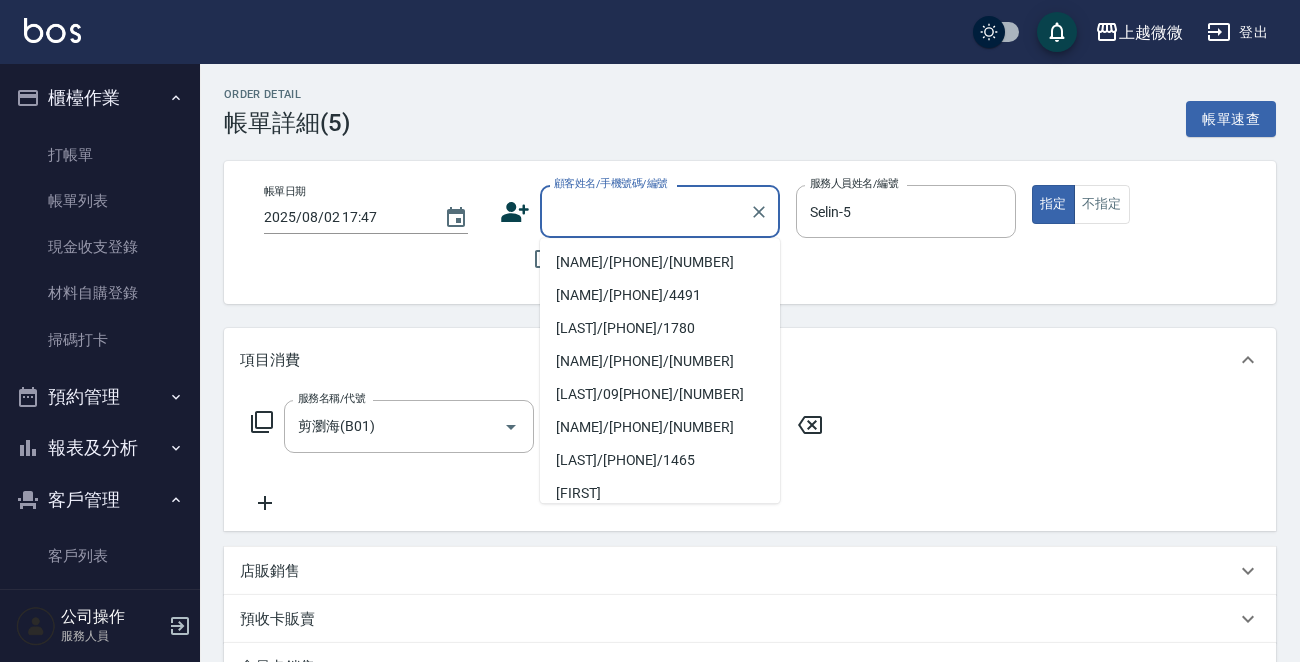 click on "顧客姓名/手機號碼/編號 顧客姓名/手機號碼/編號" at bounding box center (660, 211) 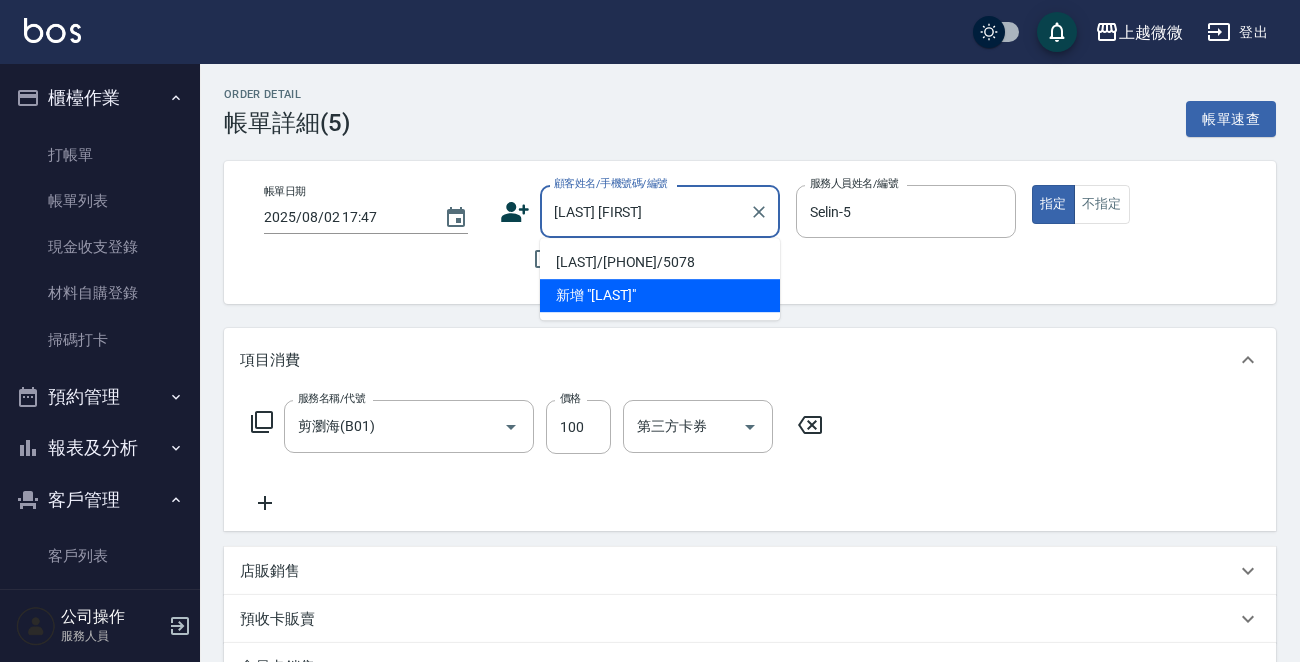 click on "[LAST]/[PHONE]/5078" at bounding box center (660, 262) 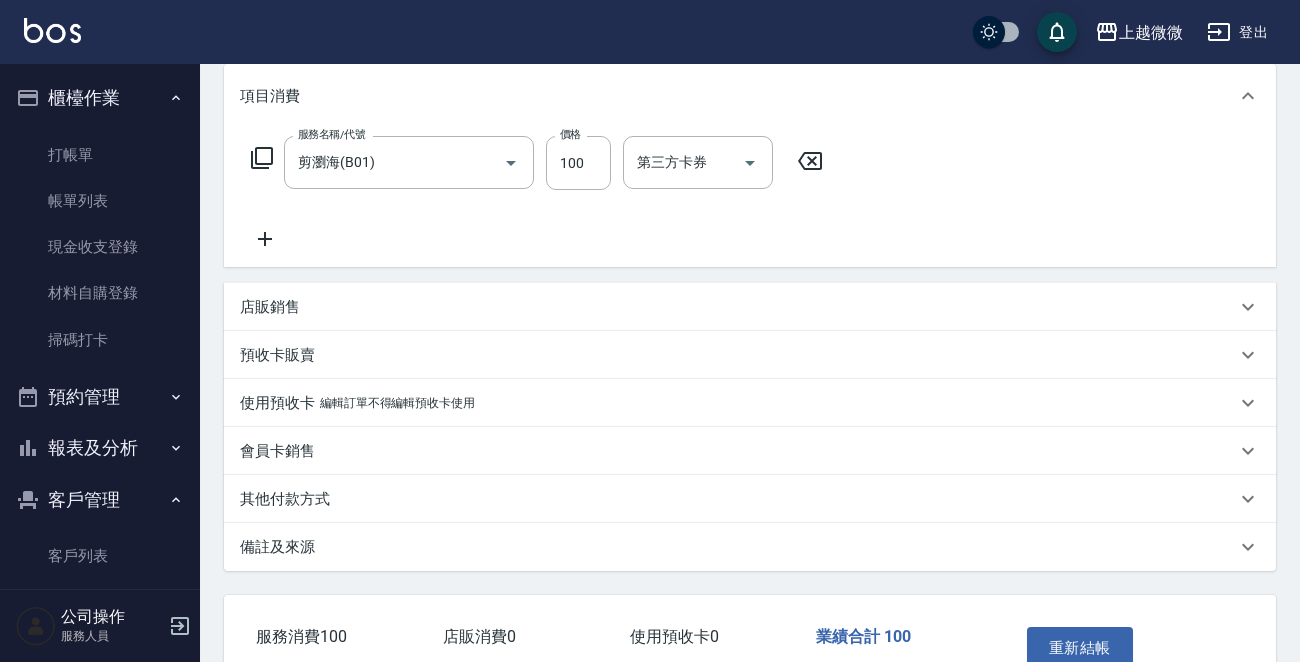 scroll, scrollTop: 385, scrollLeft: 0, axis: vertical 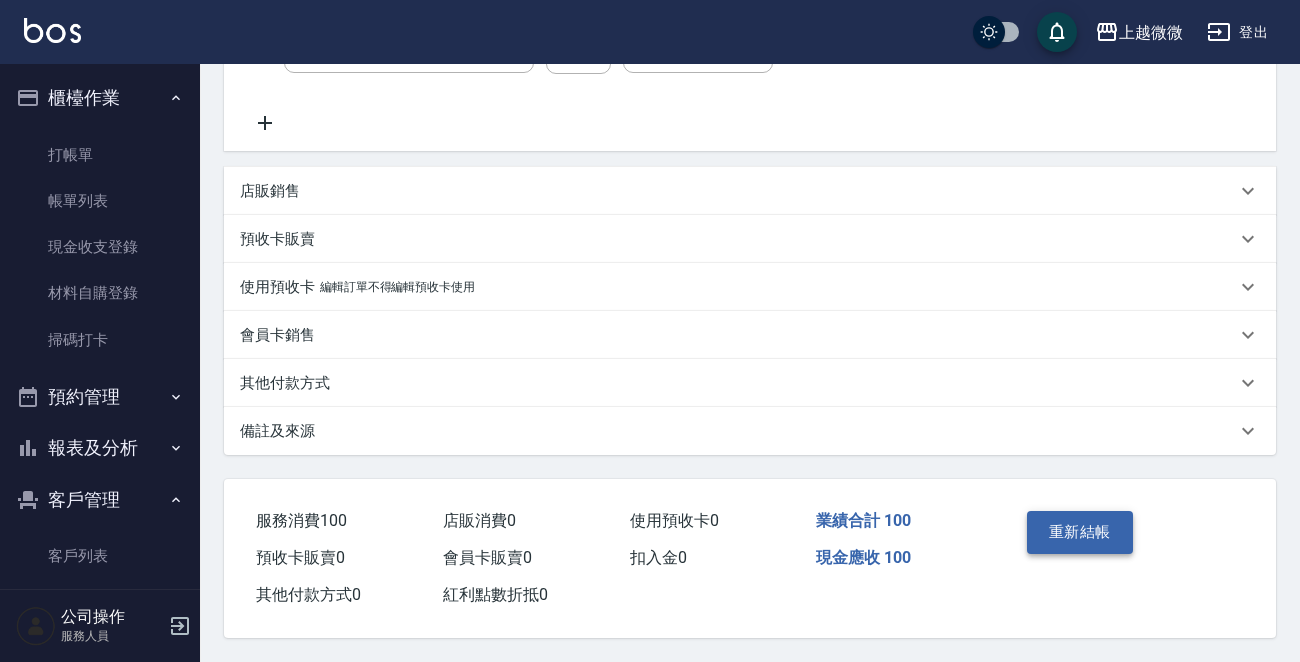 click on "重新結帳" at bounding box center (1080, 532) 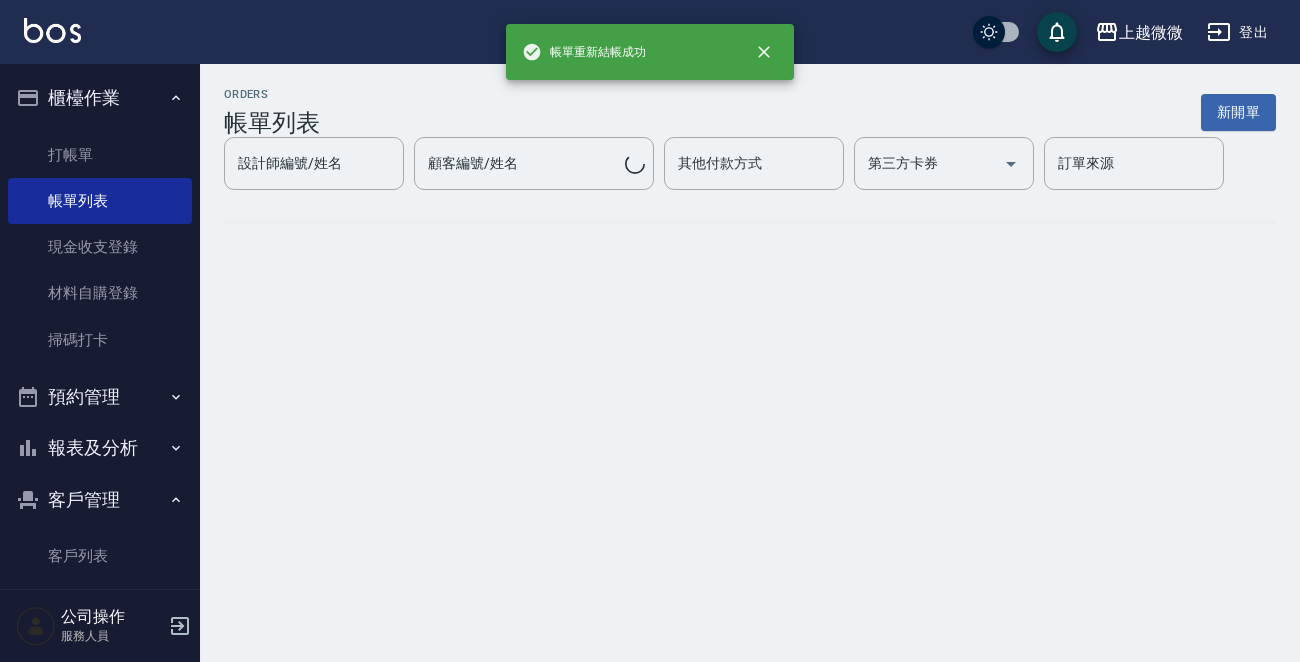 scroll, scrollTop: 0, scrollLeft: 0, axis: both 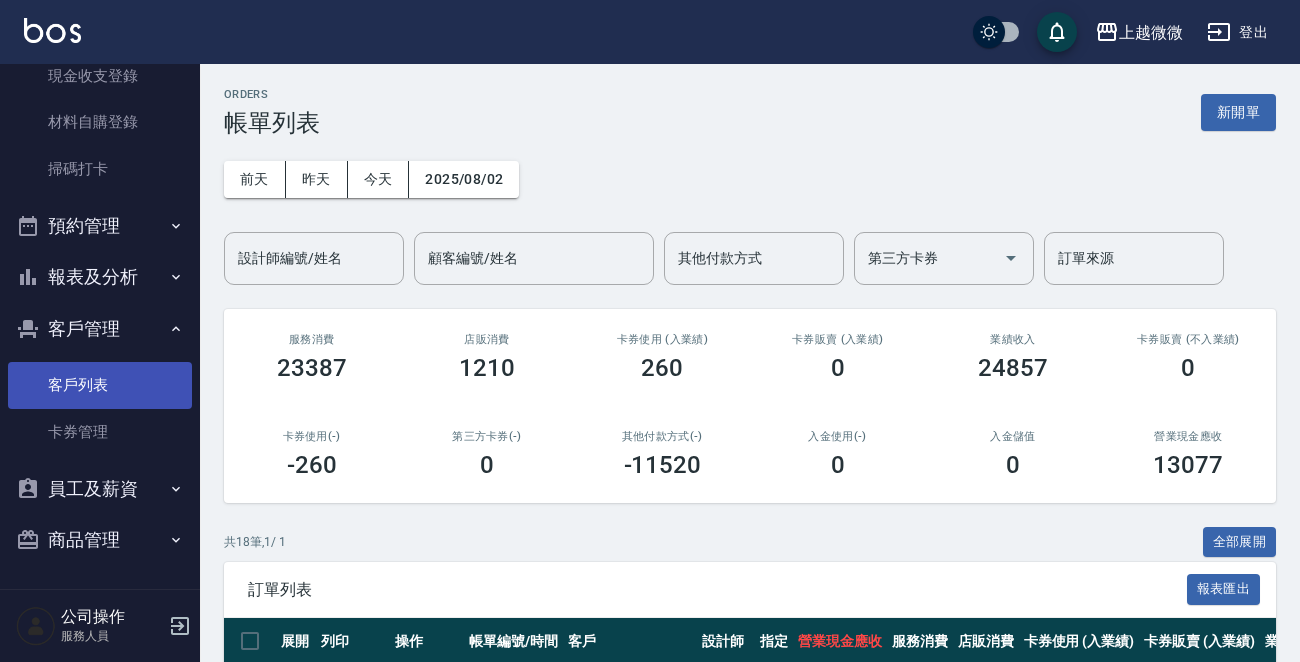 click on "客戶列表" at bounding box center (100, 385) 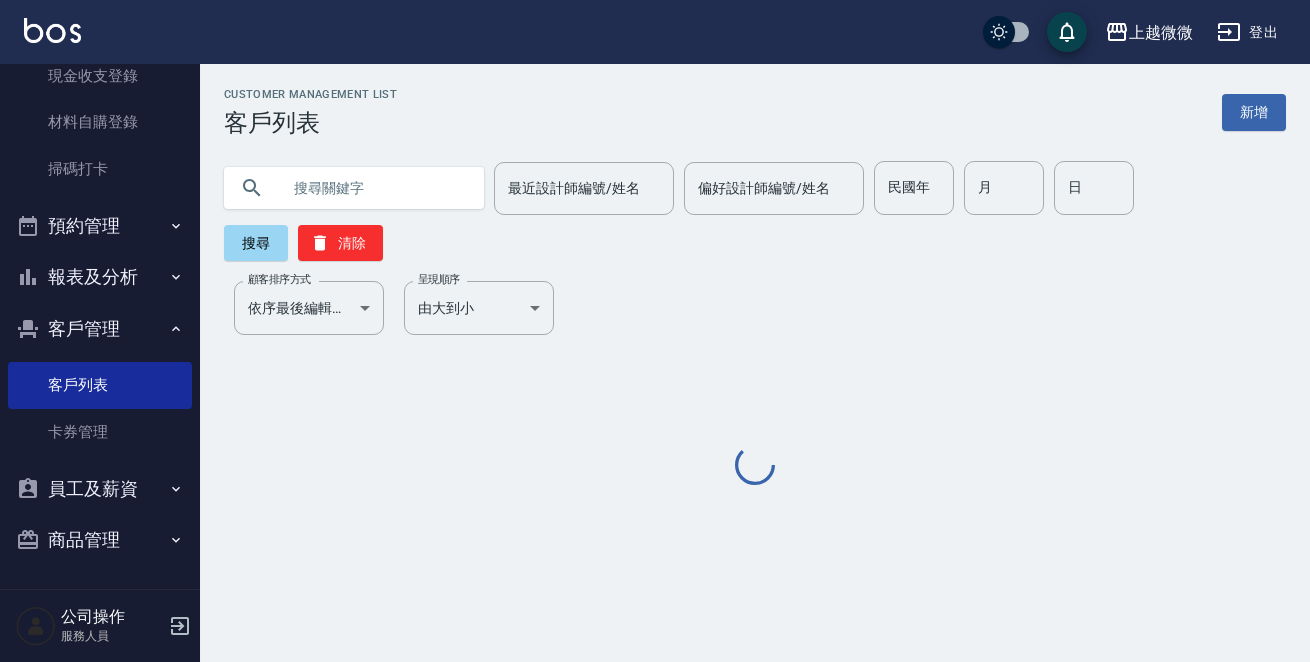 click at bounding box center [374, 188] 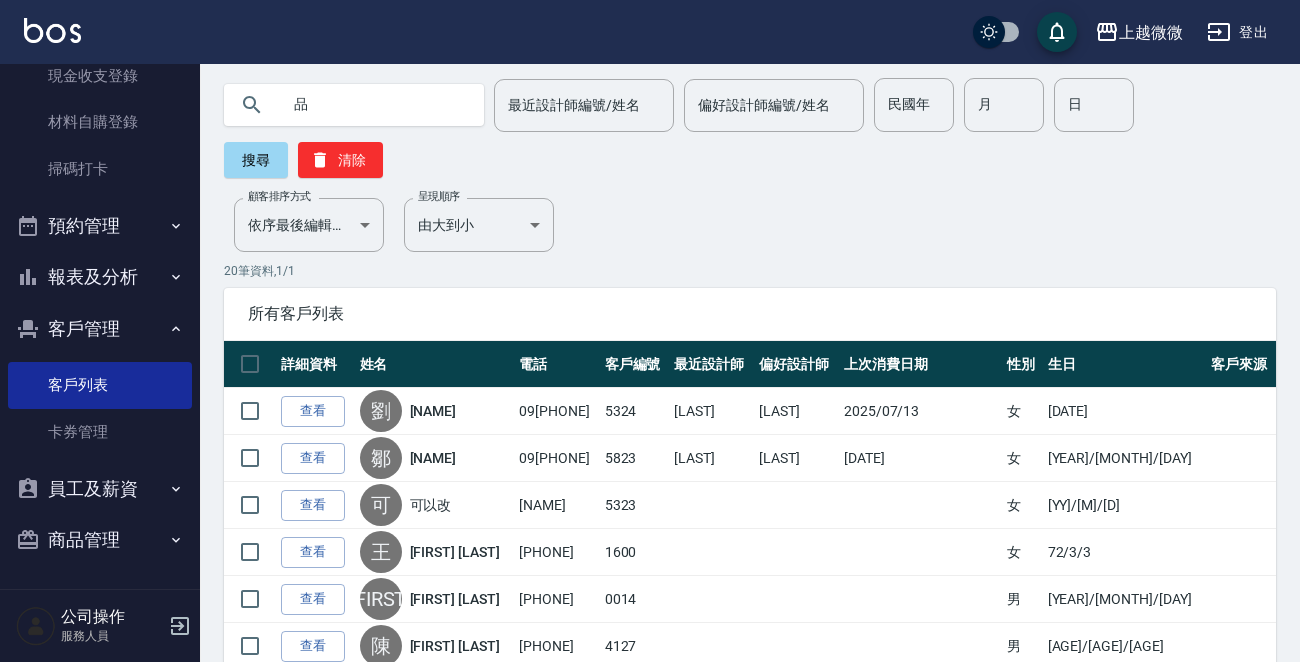 scroll, scrollTop: 0, scrollLeft: 0, axis: both 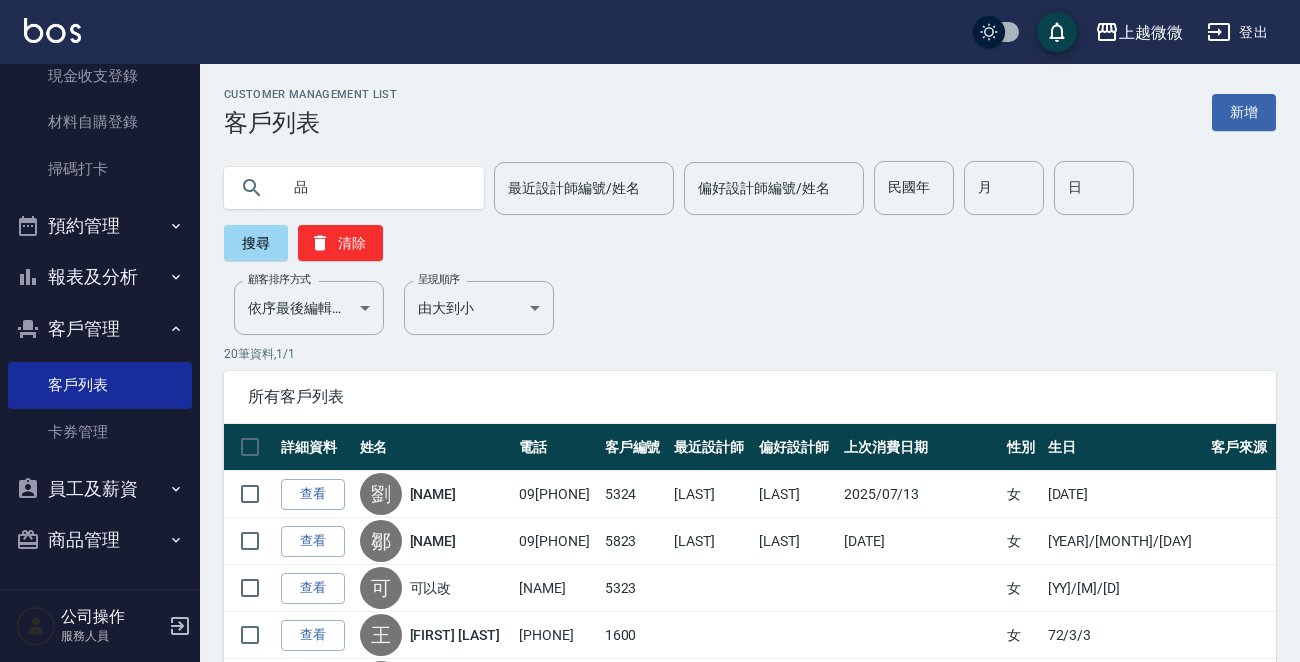 click on "品" at bounding box center (374, 188) 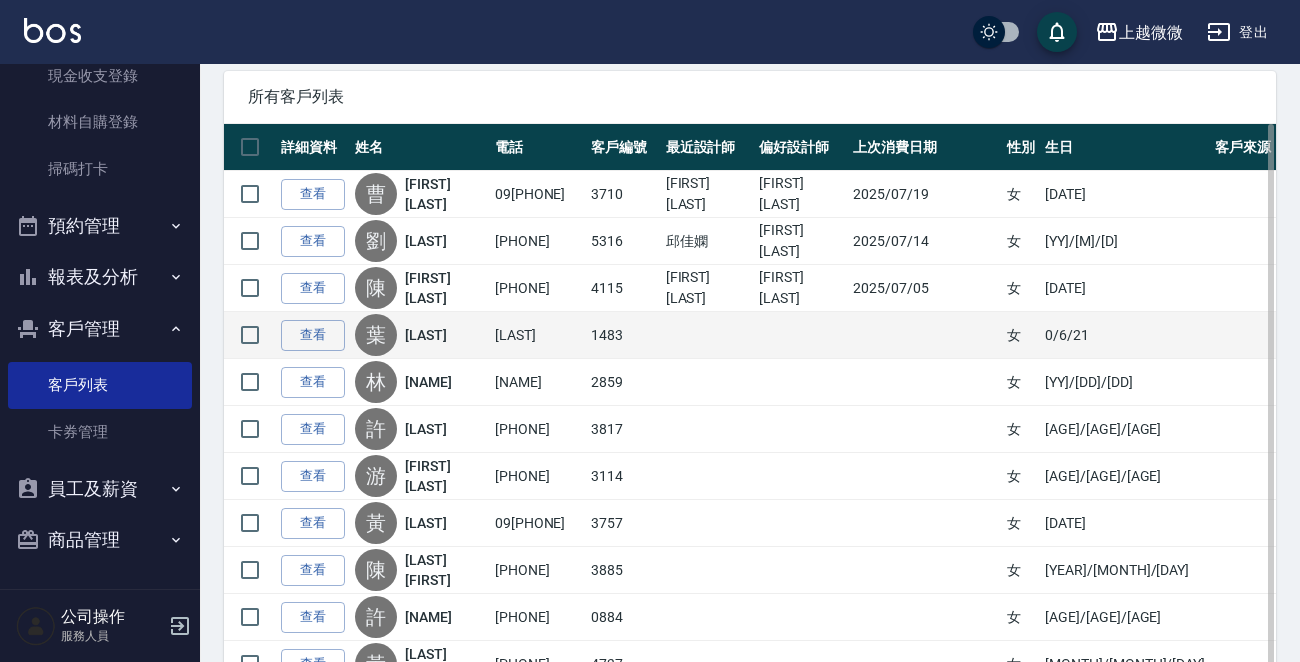 scroll, scrollTop: 0, scrollLeft: 0, axis: both 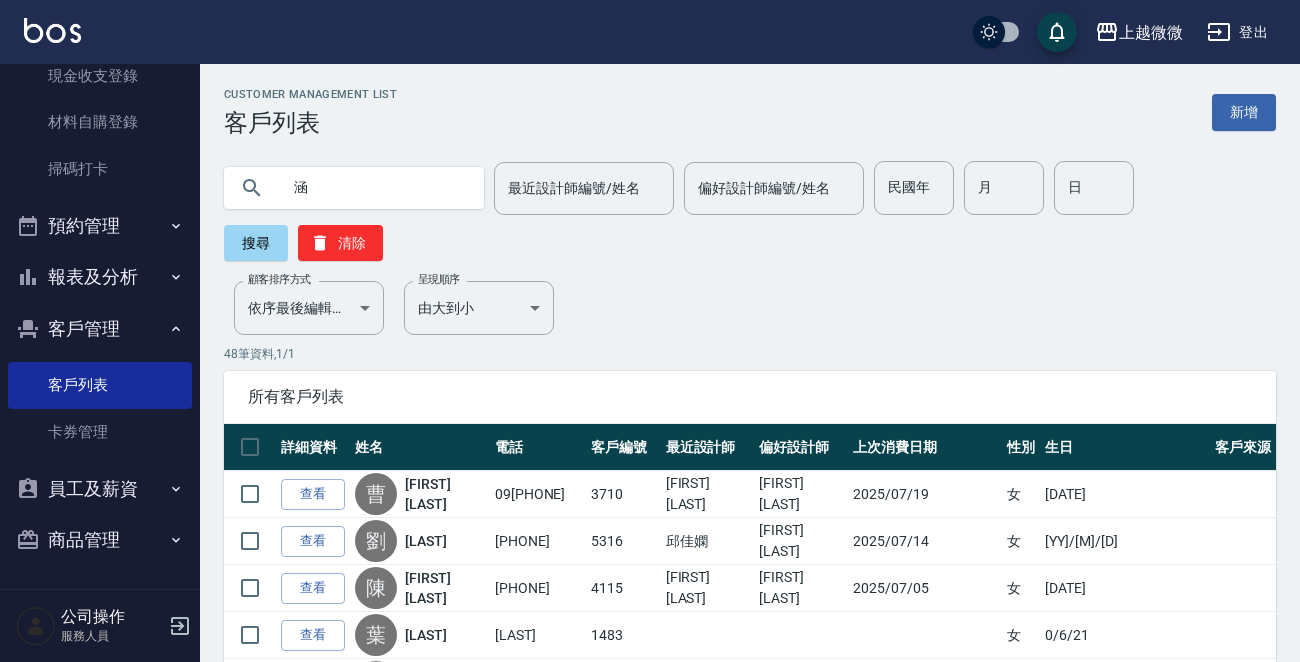 click on "涵" at bounding box center (374, 188) 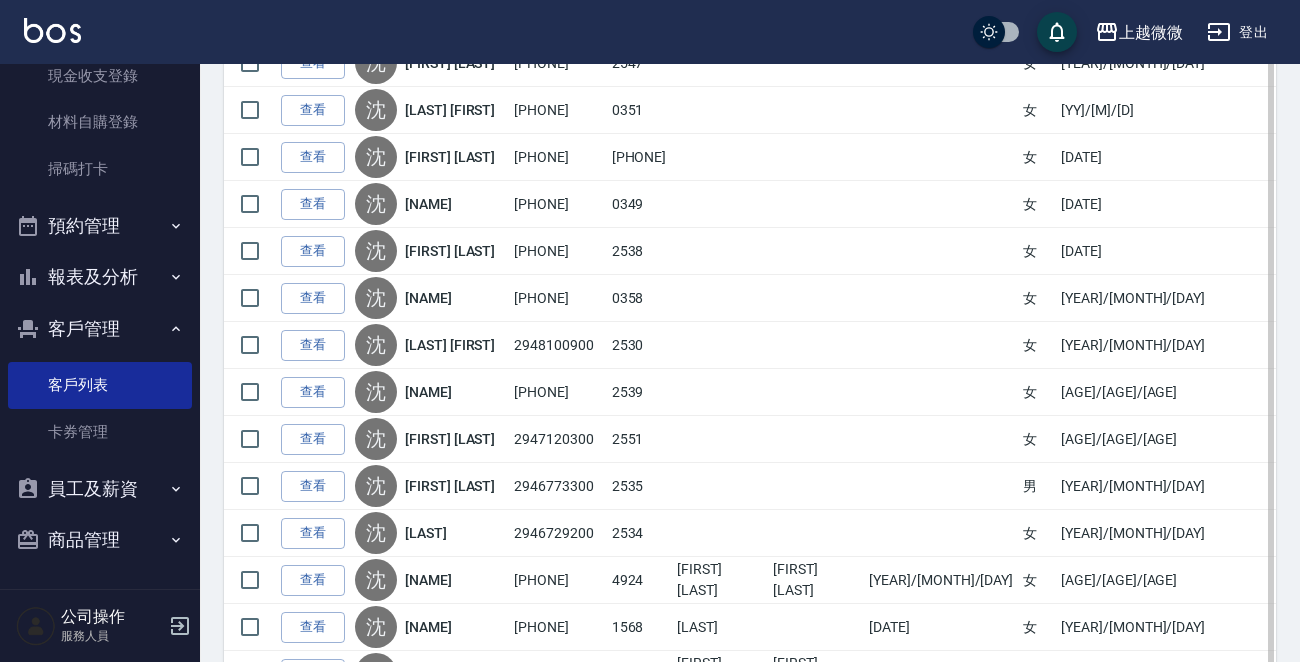 scroll, scrollTop: 1403, scrollLeft: 0, axis: vertical 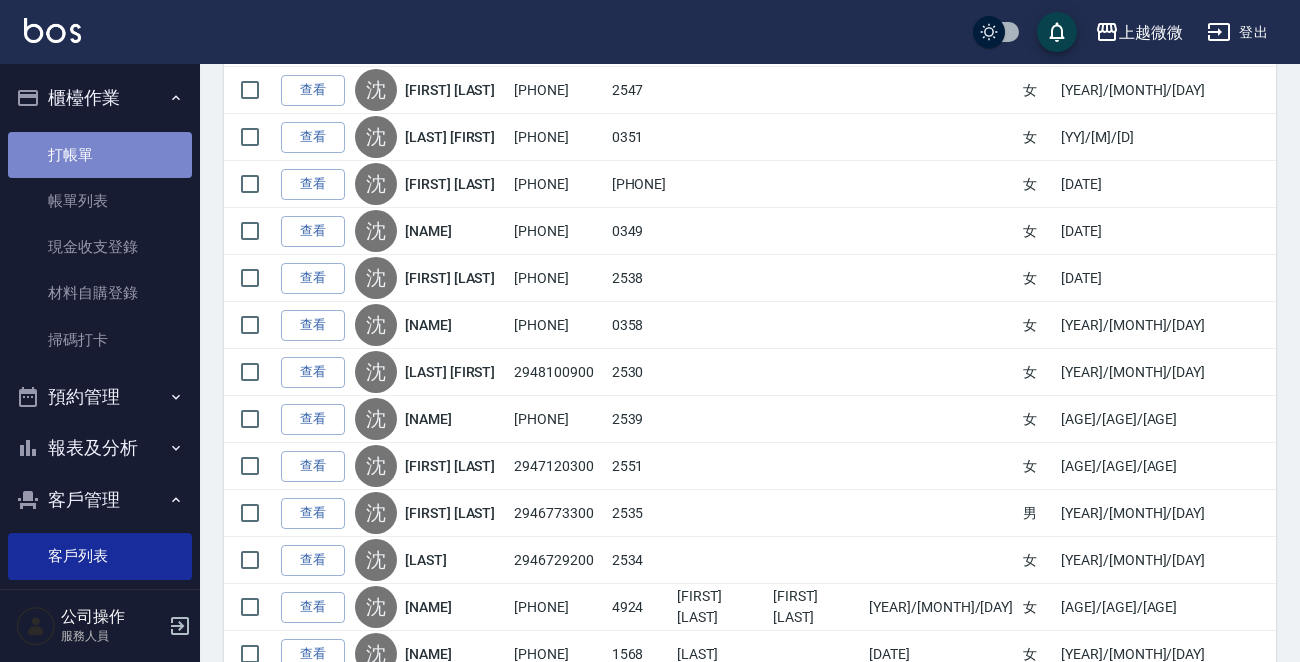 click on "打帳單" at bounding box center (100, 155) 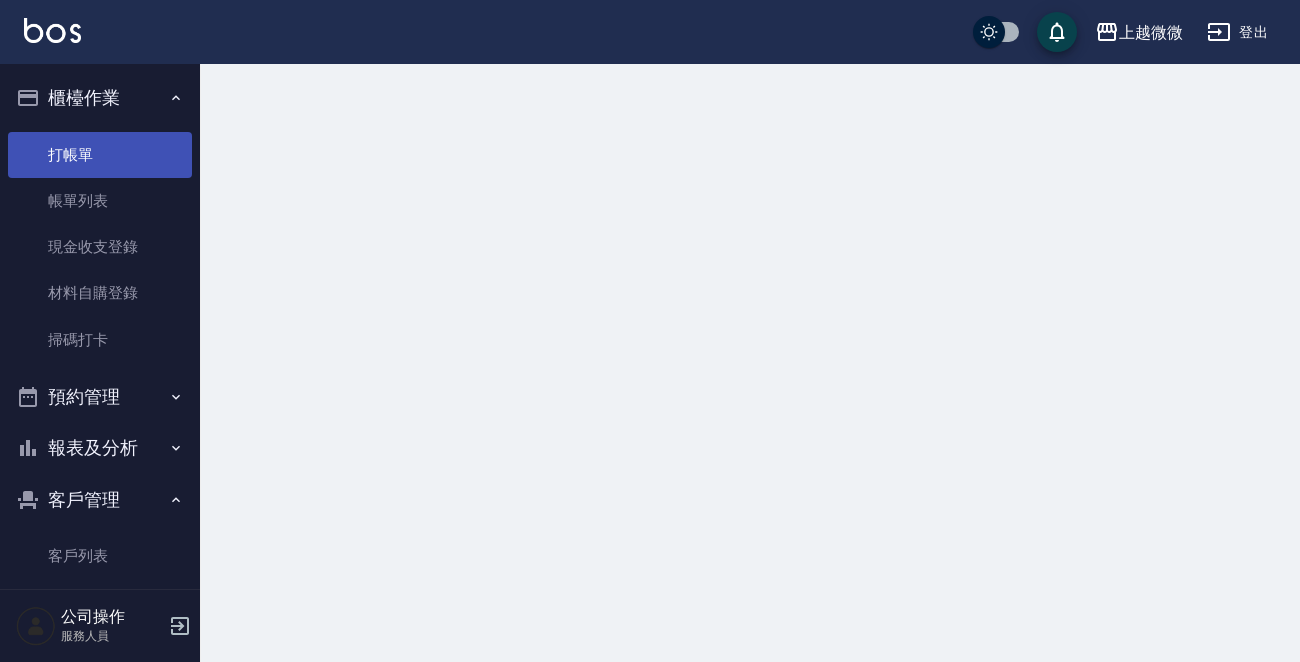 scroll, scrollTop: 0, scrollLeft: 0, axis: both 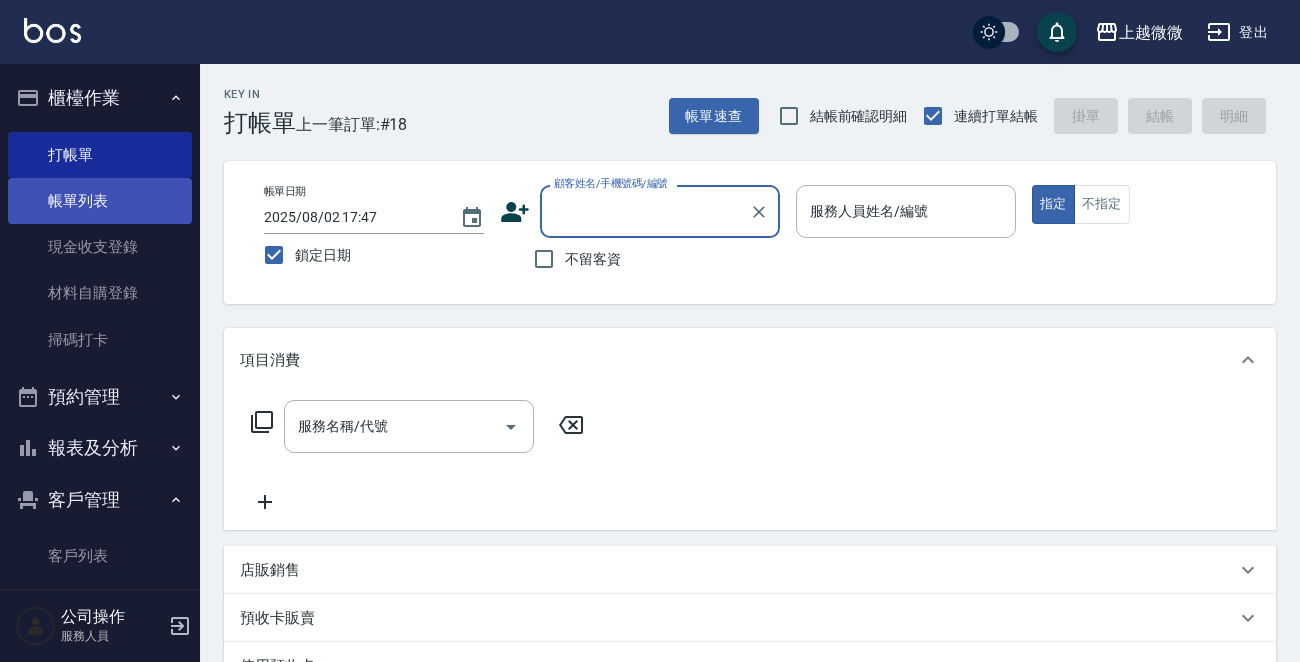 click on "帳單列表" at bounding box center (100, 201) 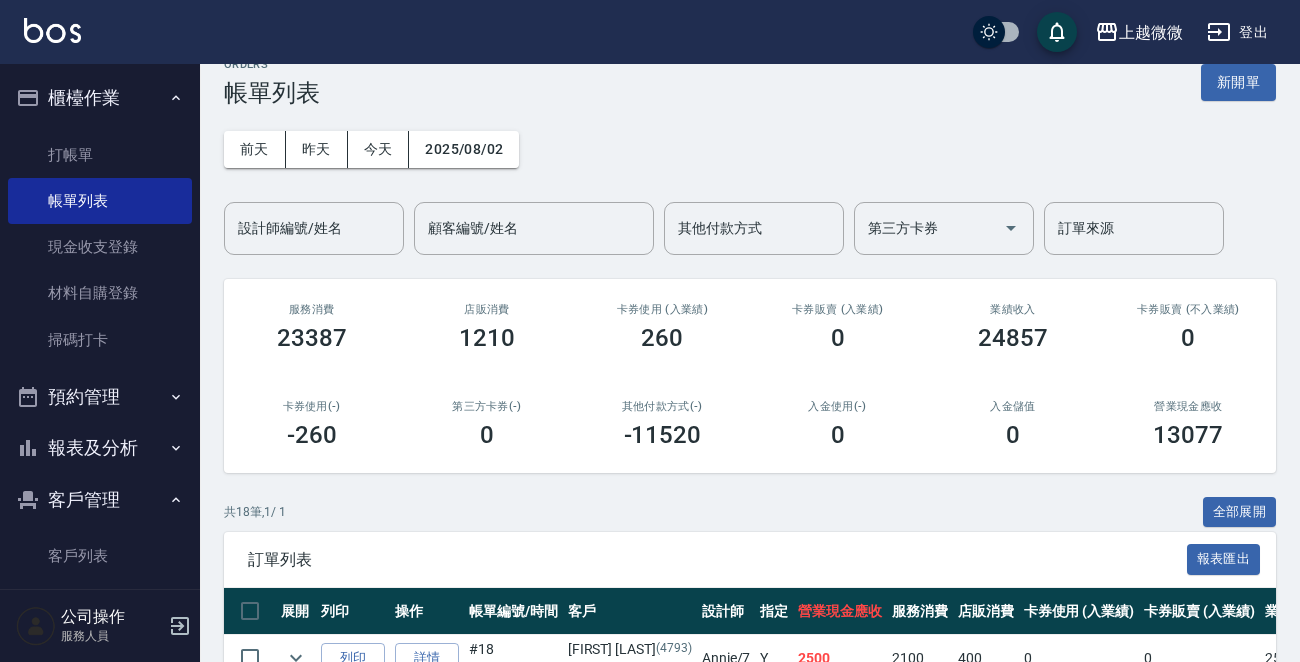 scroll, scrollTop: 0, scrollLeft: 0, axis: both 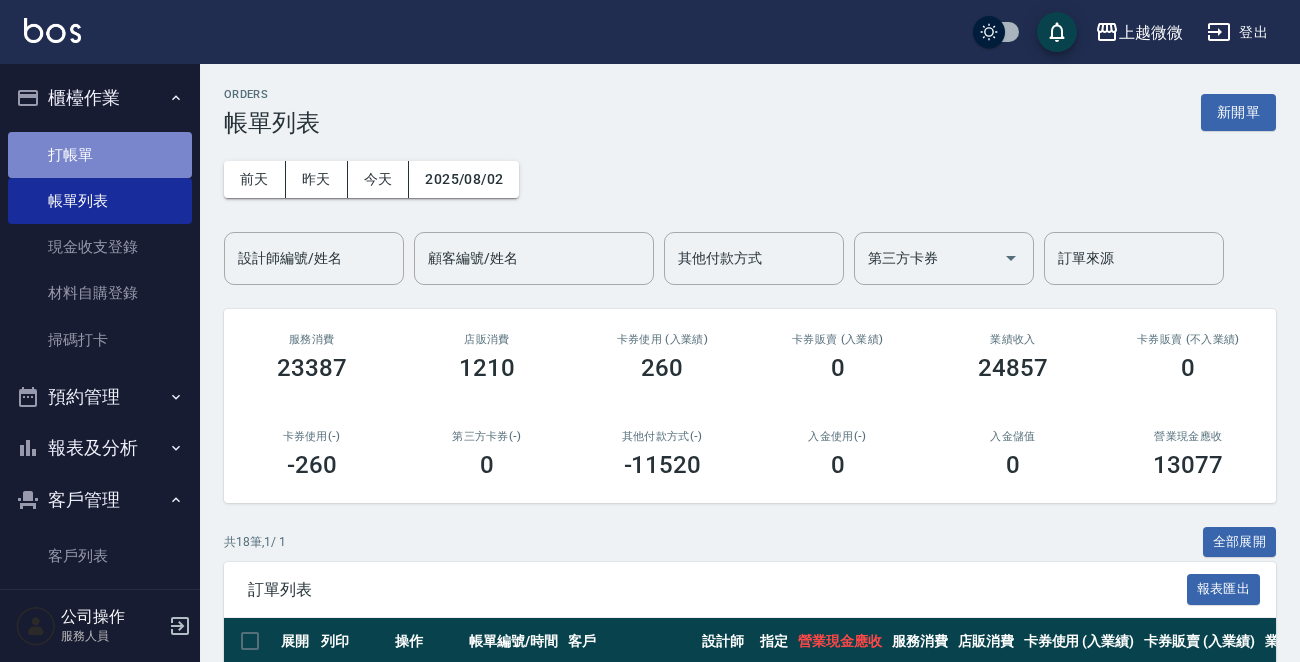 click on "打帳單" at bounding box center [100, 155] 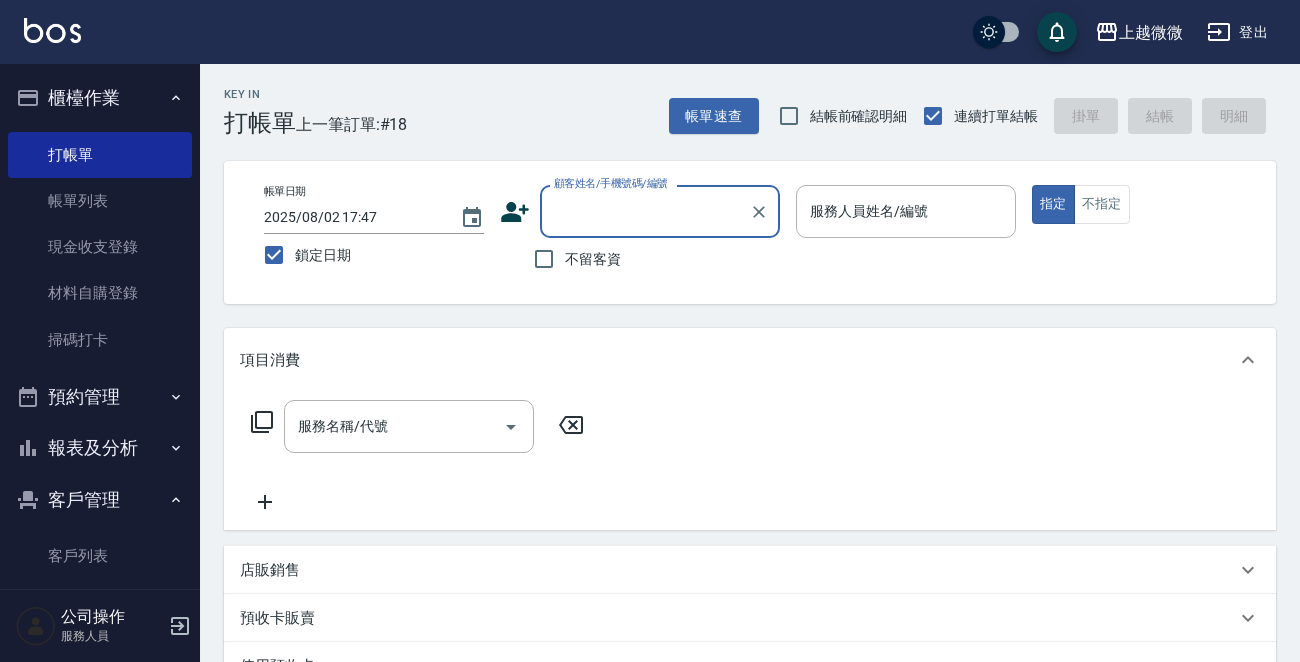 click on "顧客姓名/手機號碼/編號" at bounding box center [645, 211] 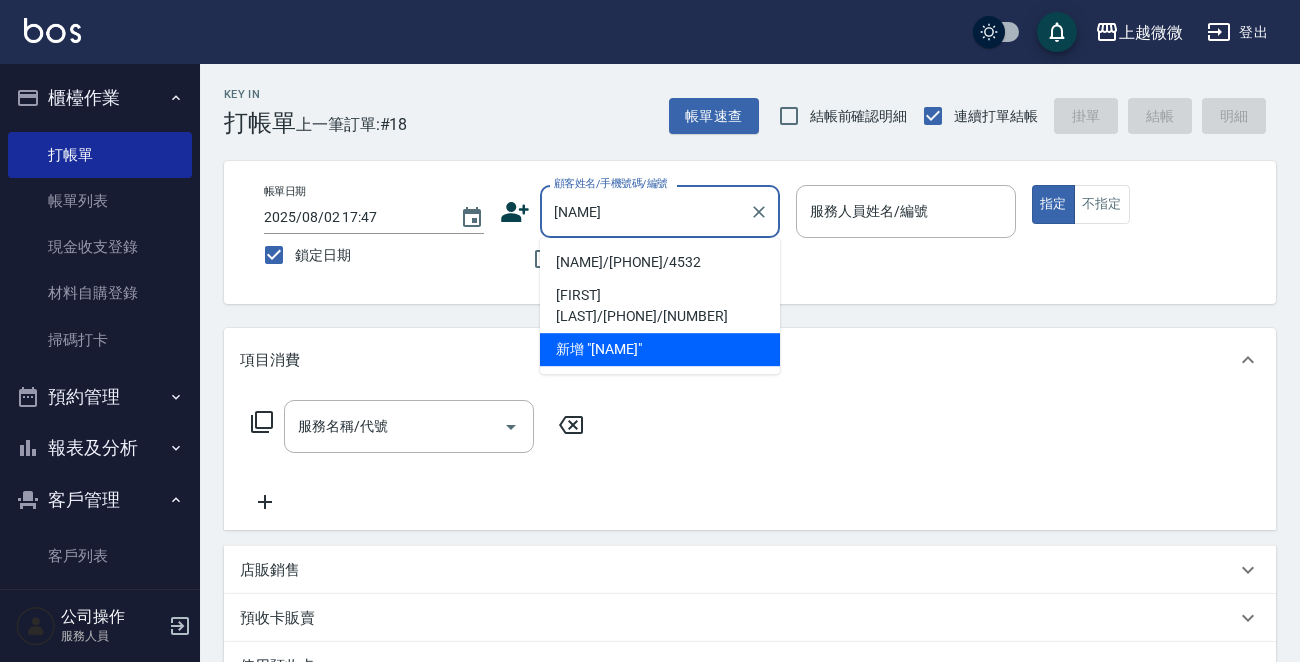 click on "[NAME]/[PHONE]/4532" at bounding box center (660, 262) 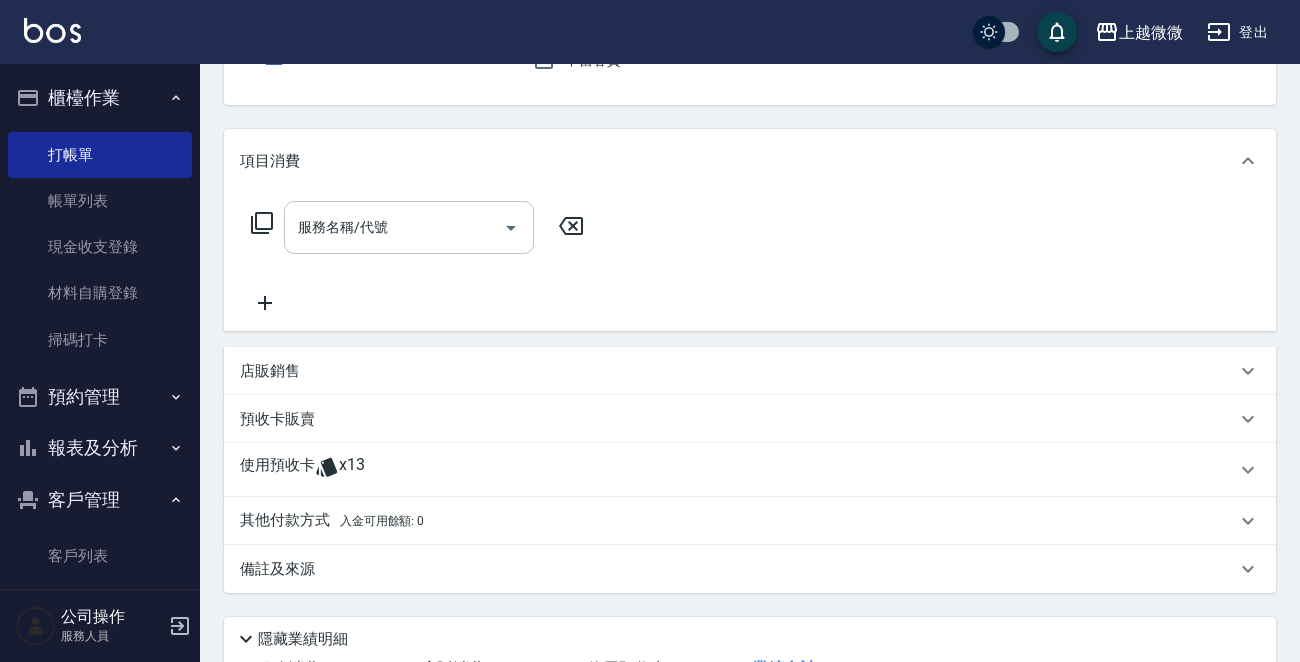 scroll, scrollTop: 200, scrollLeft: 0, axis: vertical 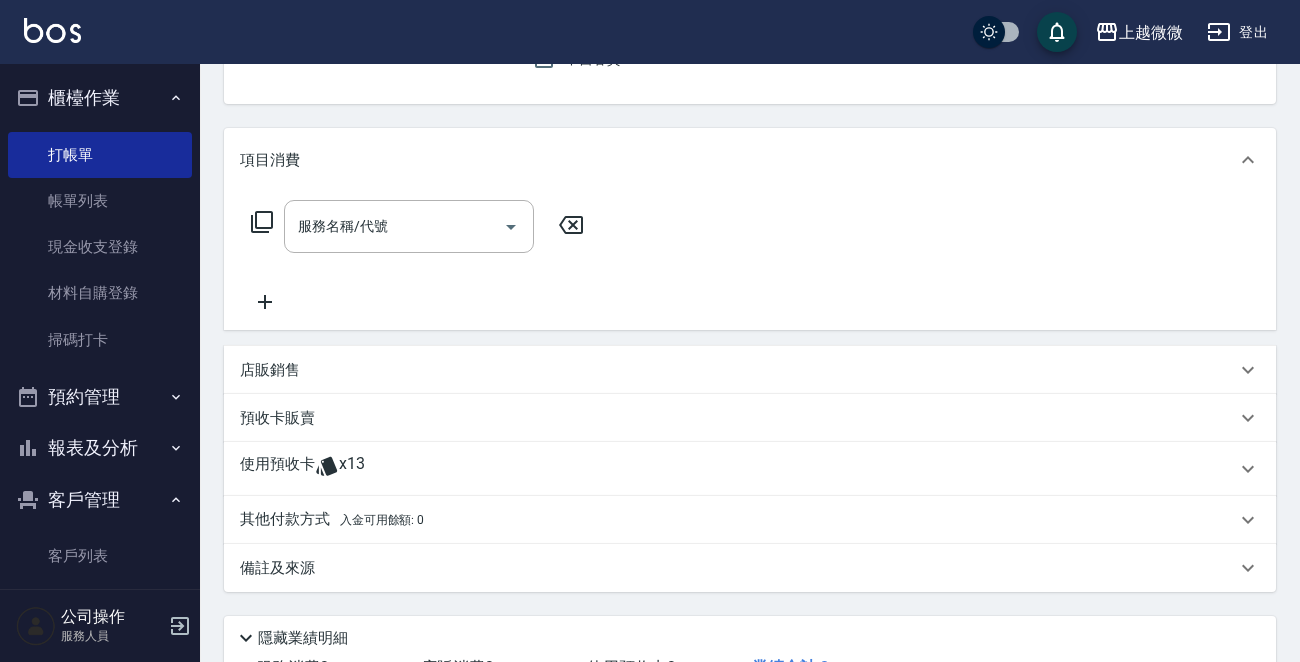 click on "使用預收卡 x13" at bounding box center (750, 469) 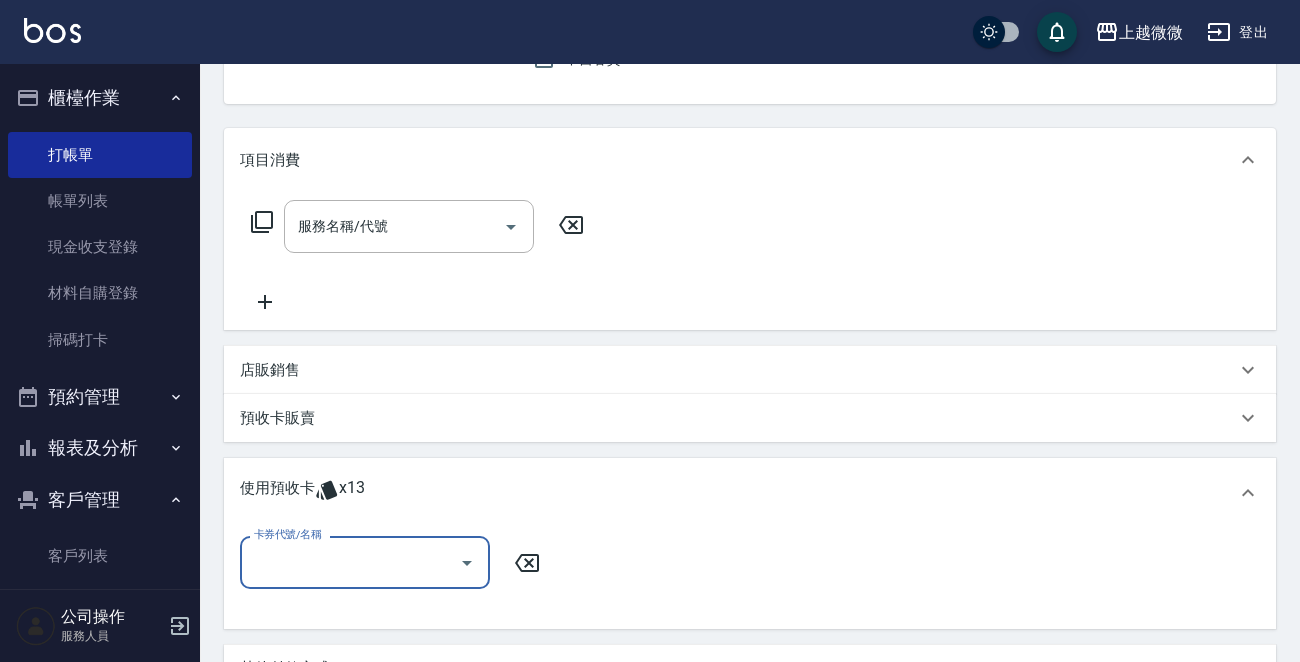 scroll, scrollTop: 0, scrollLeft: 0, axis: both 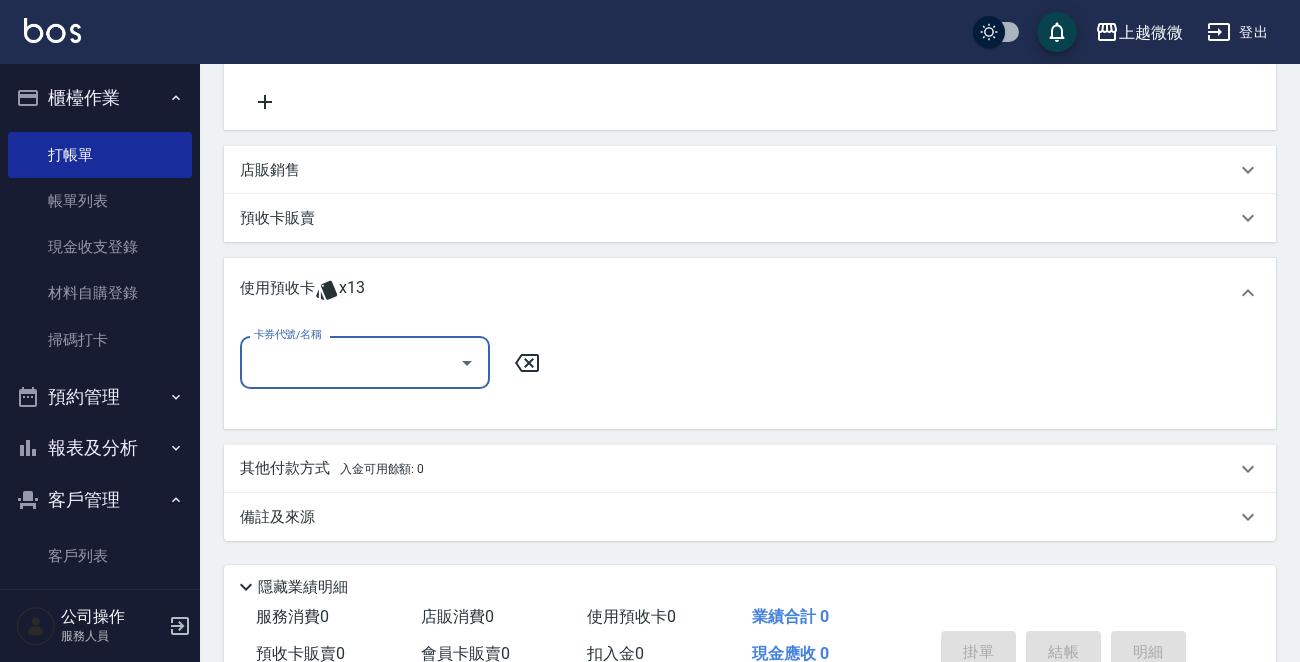 click on "卡券代號/名稱" at bounding box center [350, 362] 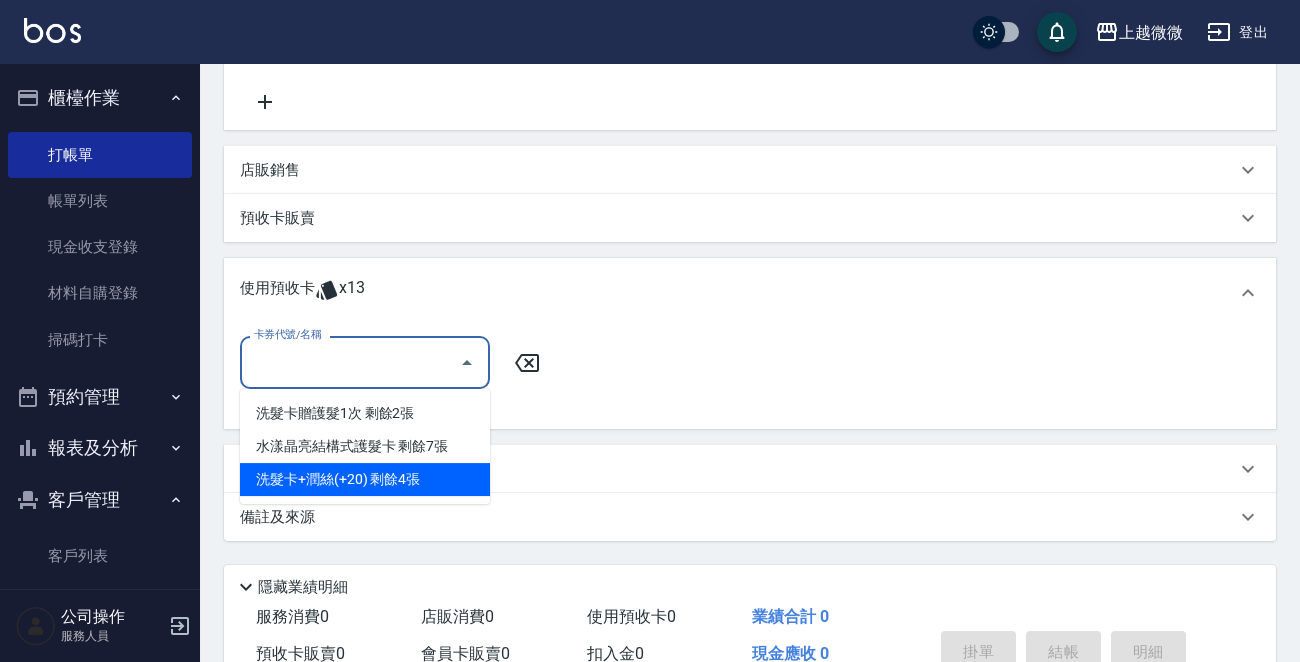 click on "洗髮卡+潤絲(+20) 剩餘4張" at bounding box center (365, 479) 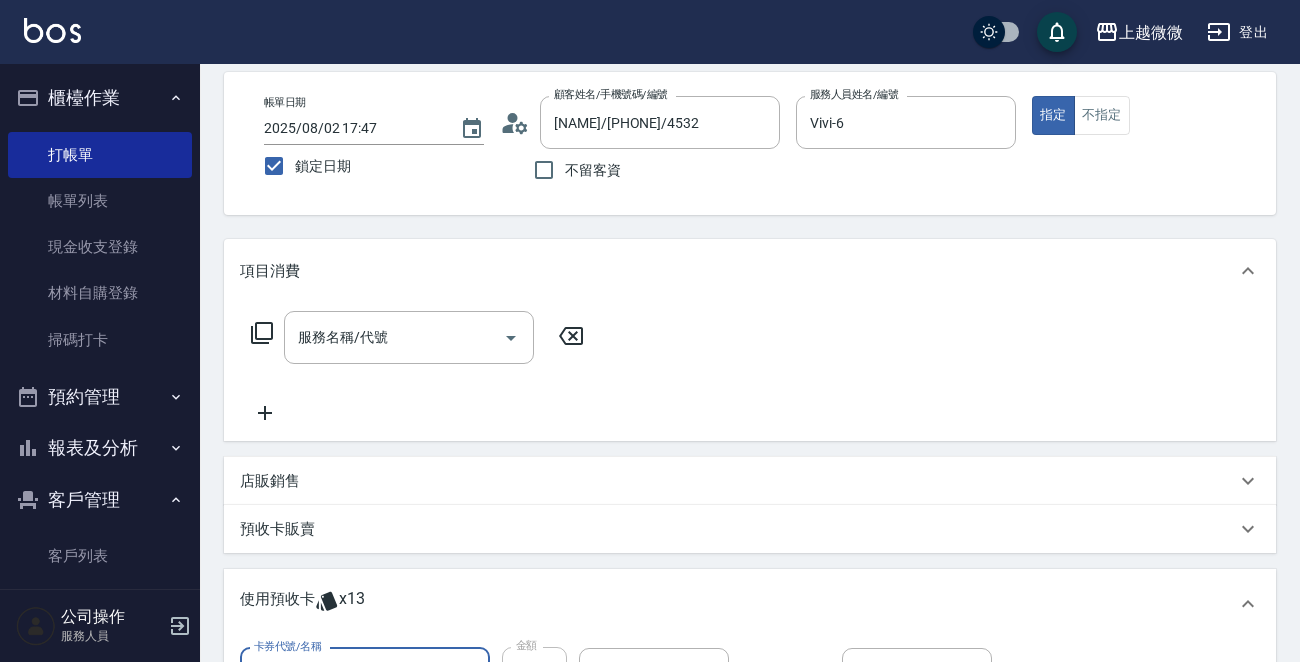 scroll, scrollTop: 0, scrollLeft: 0, axis: both 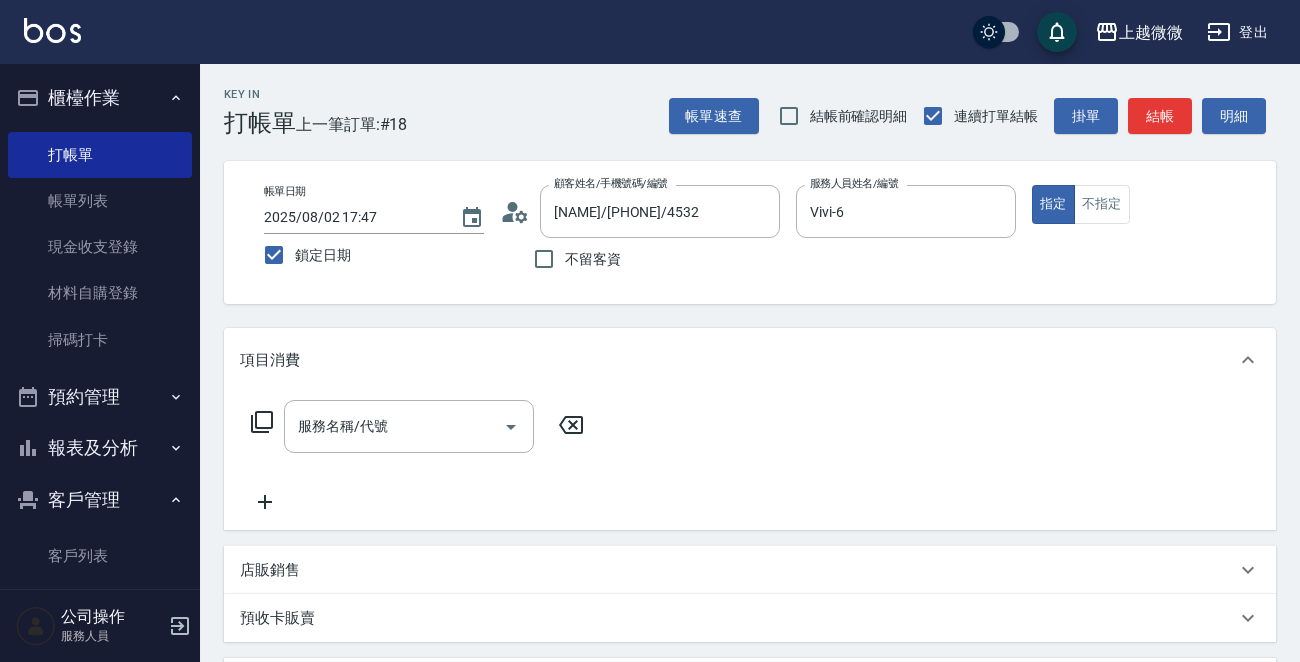 click on "服務名稱/代號 服務名稱/代號" at bounding box center [409, 426] 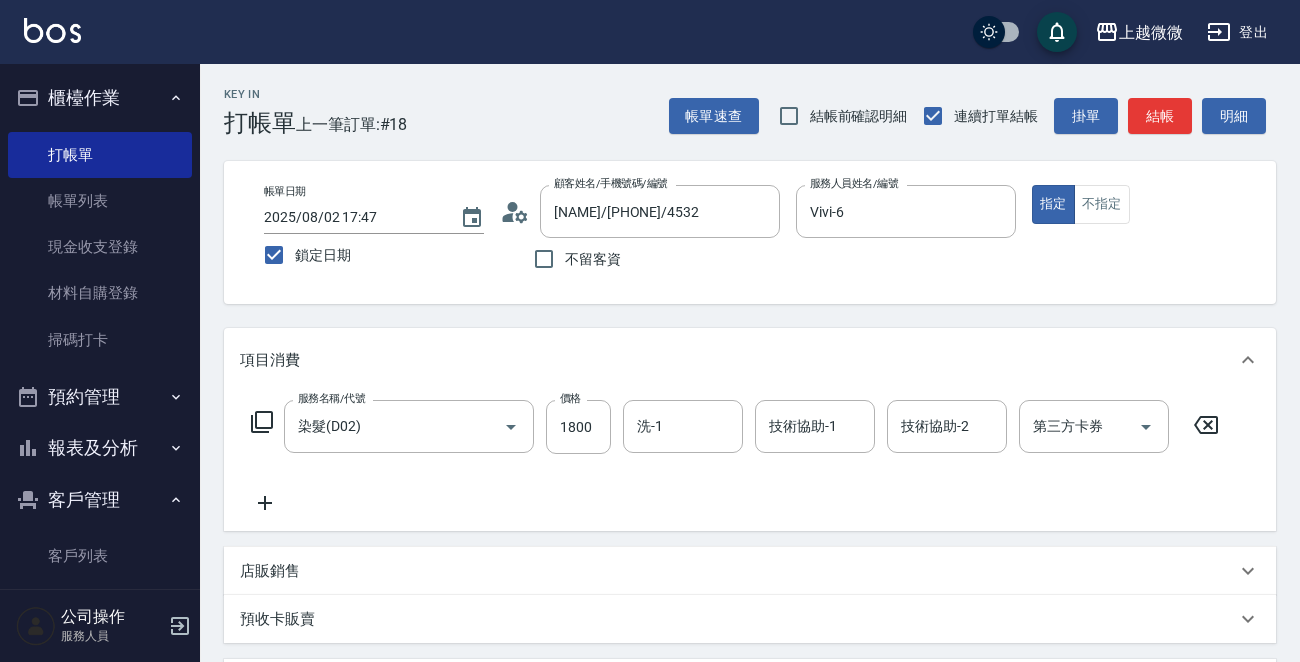 click 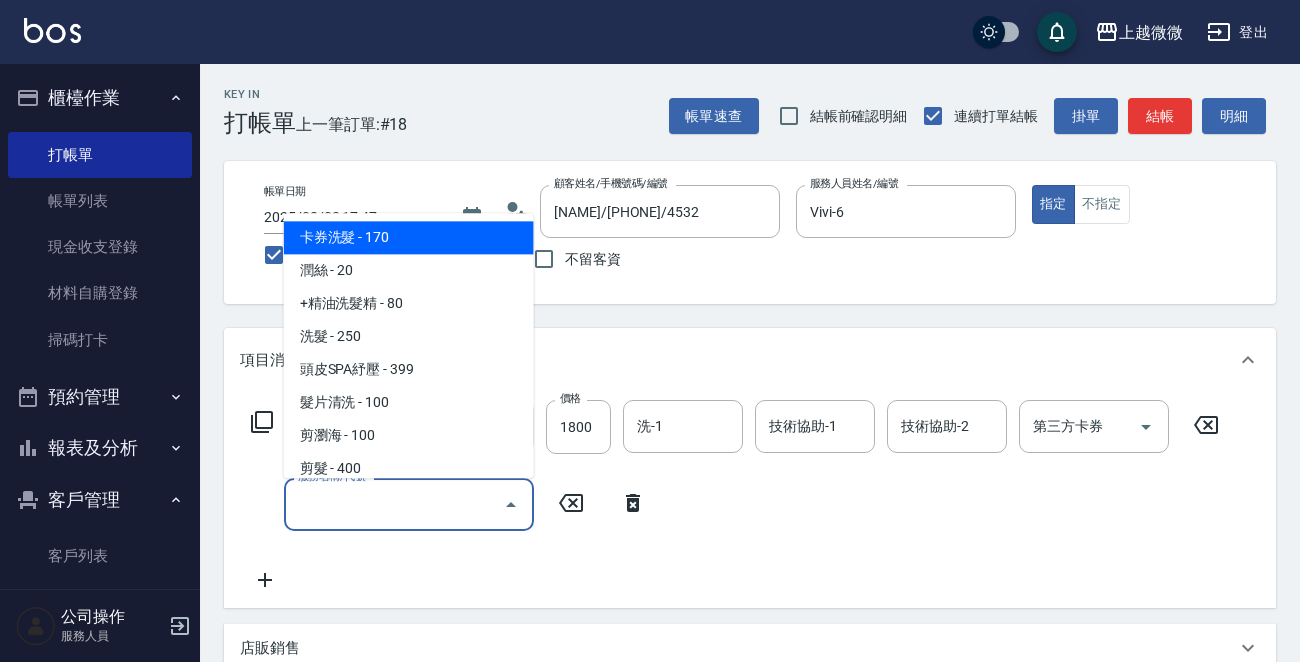 click on "服務名稱/代號" at bounding box center [394, 504] 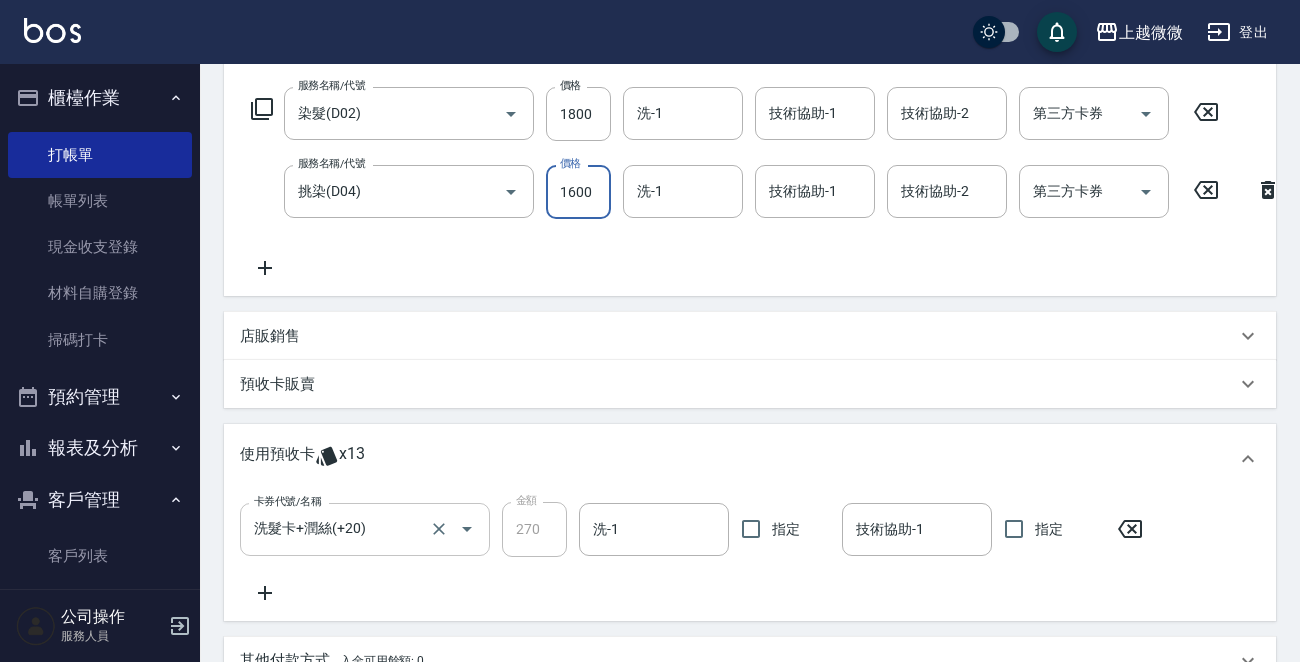 scroll, scrollTop: 400, scrollLeft: 0, axis: vertical 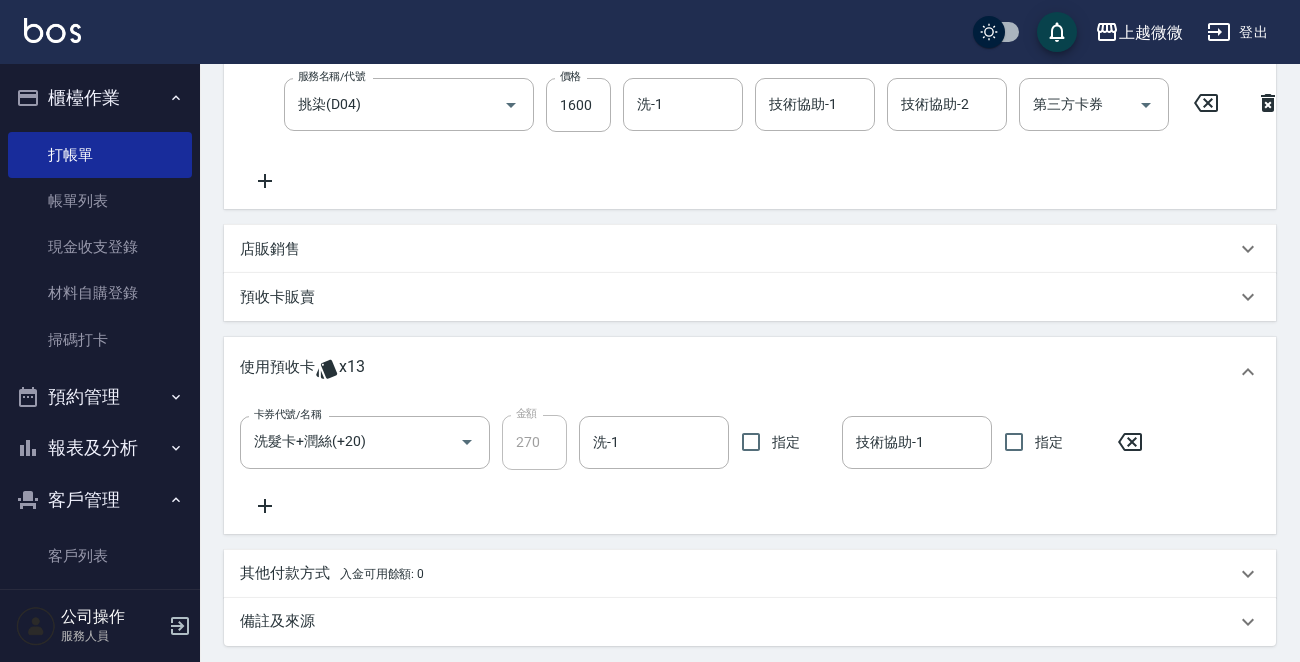 click on "預收卡販賣" at bounding box center [277, 297] 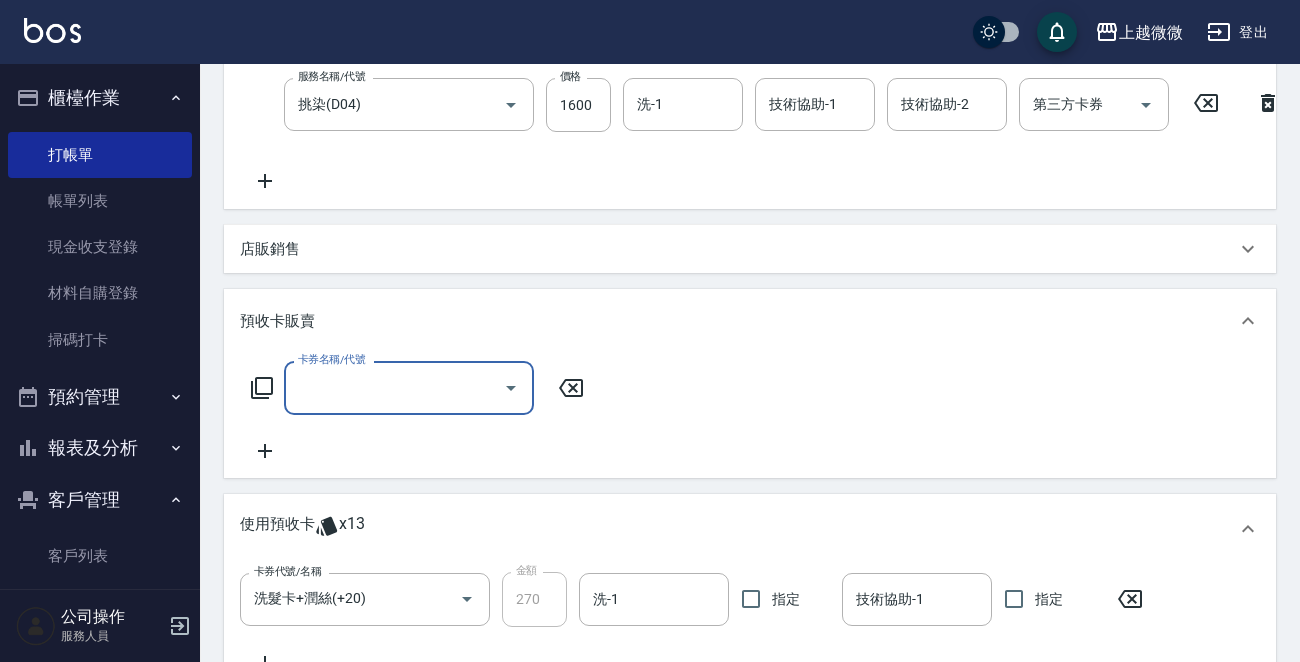 scroll, scrollTop: 0, scrollLeft: 0, axis: both 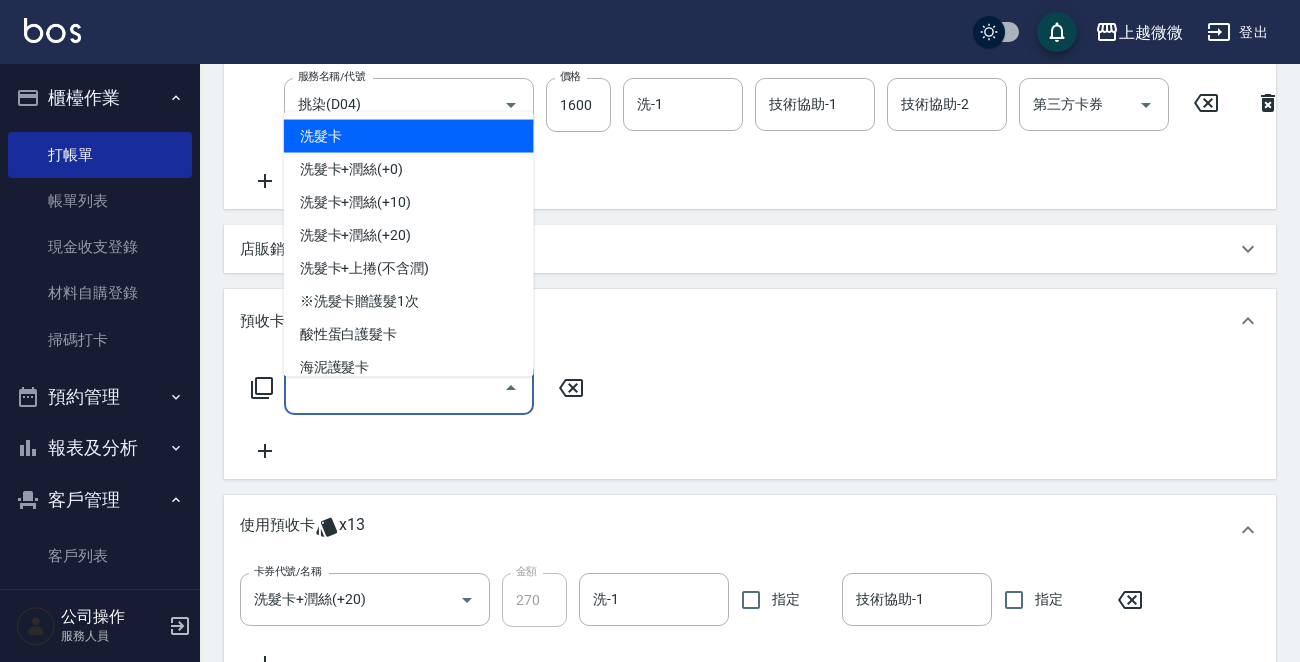 click on "卡券名稱/代號" at bounding box center (394, 387) 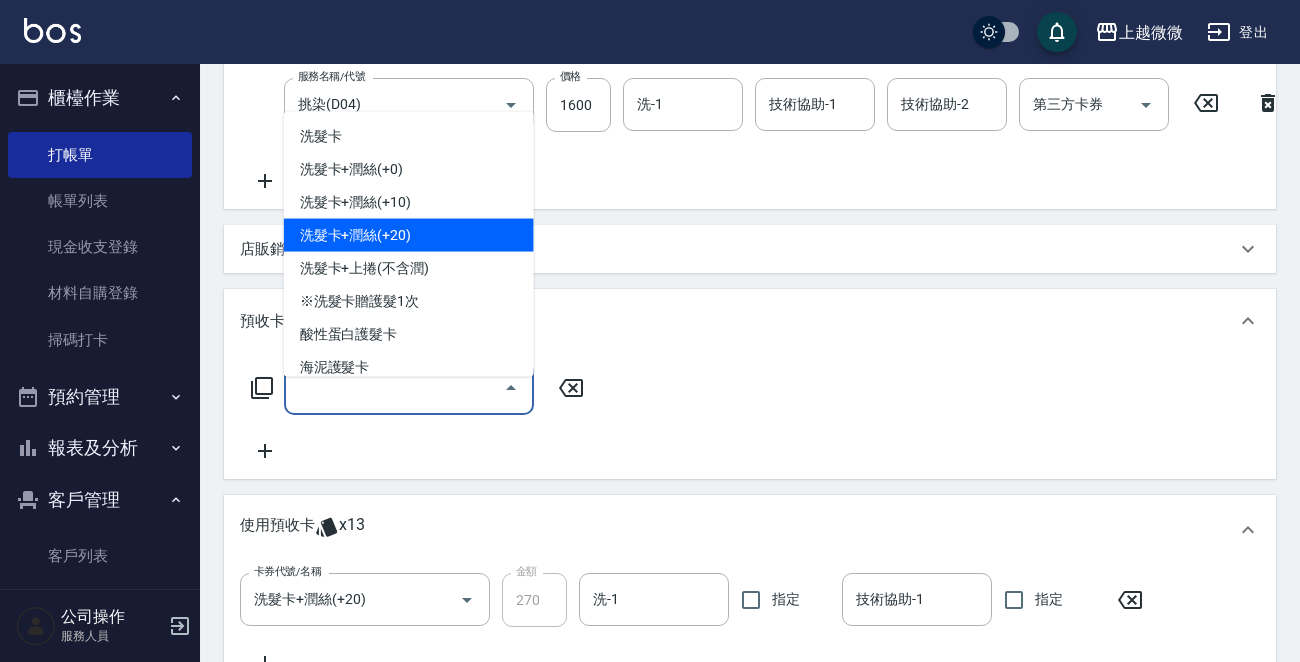 click on "洗髮卡+潤絲(+20)" at bounding box center [409, 235] 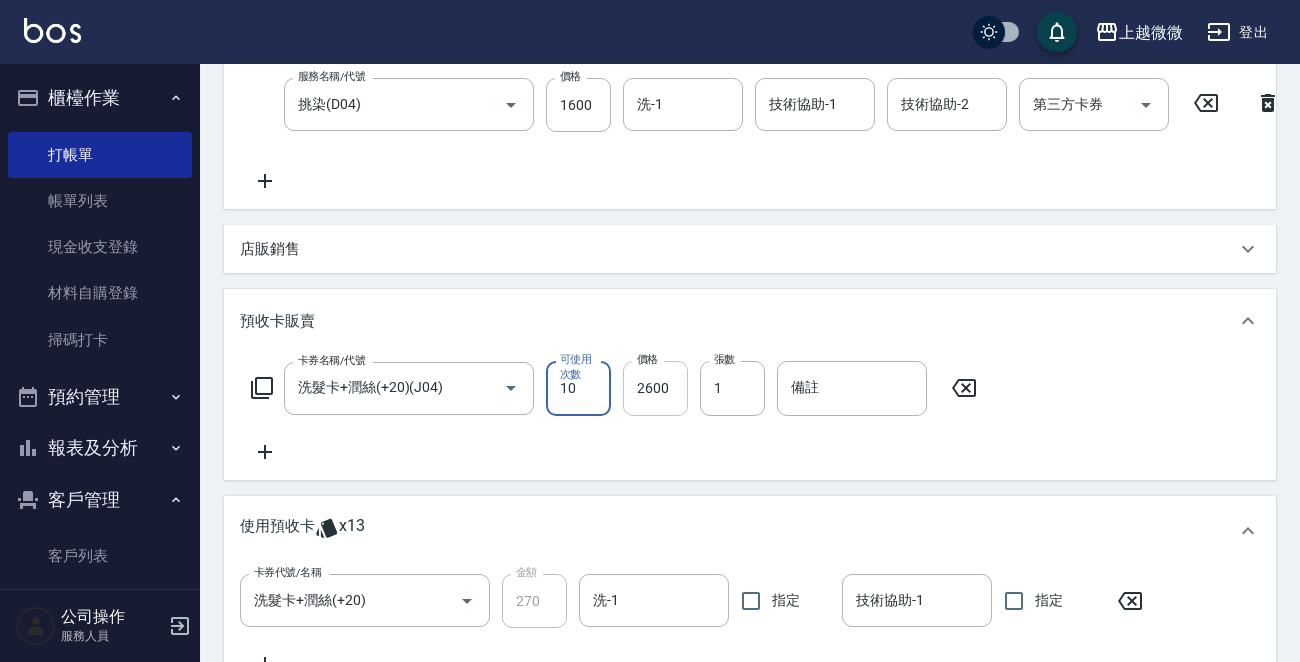 click on "2600" at bounding box center (655, 388) 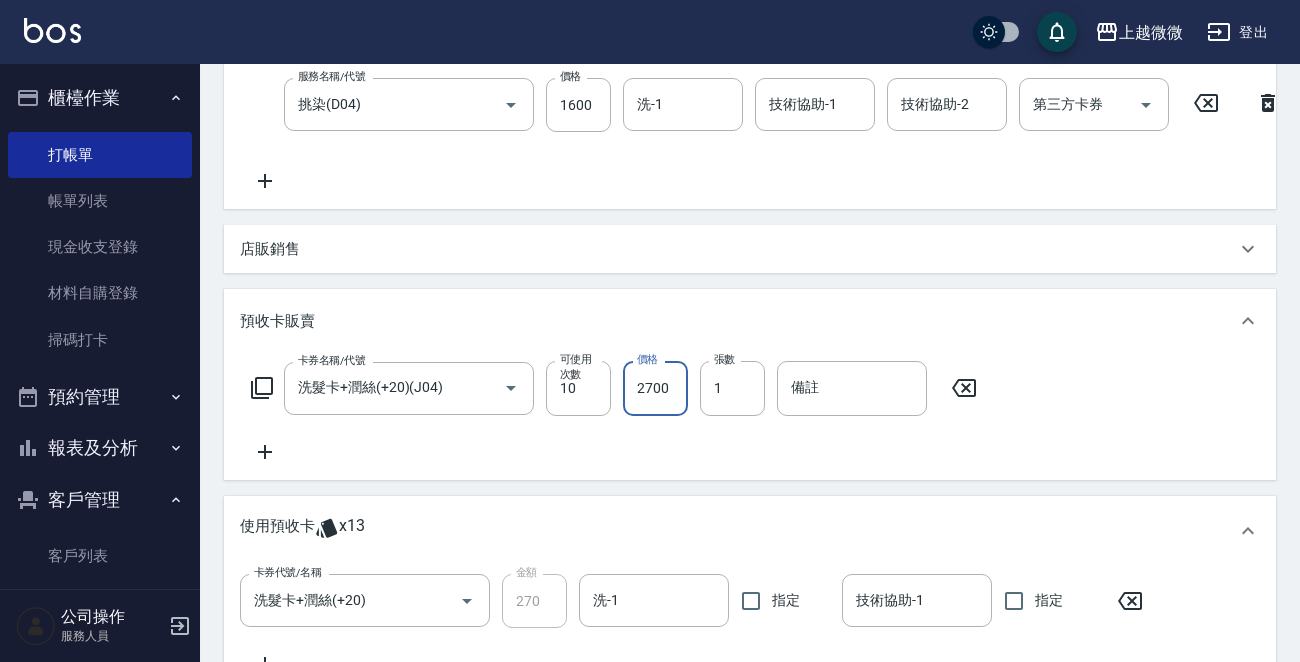 click 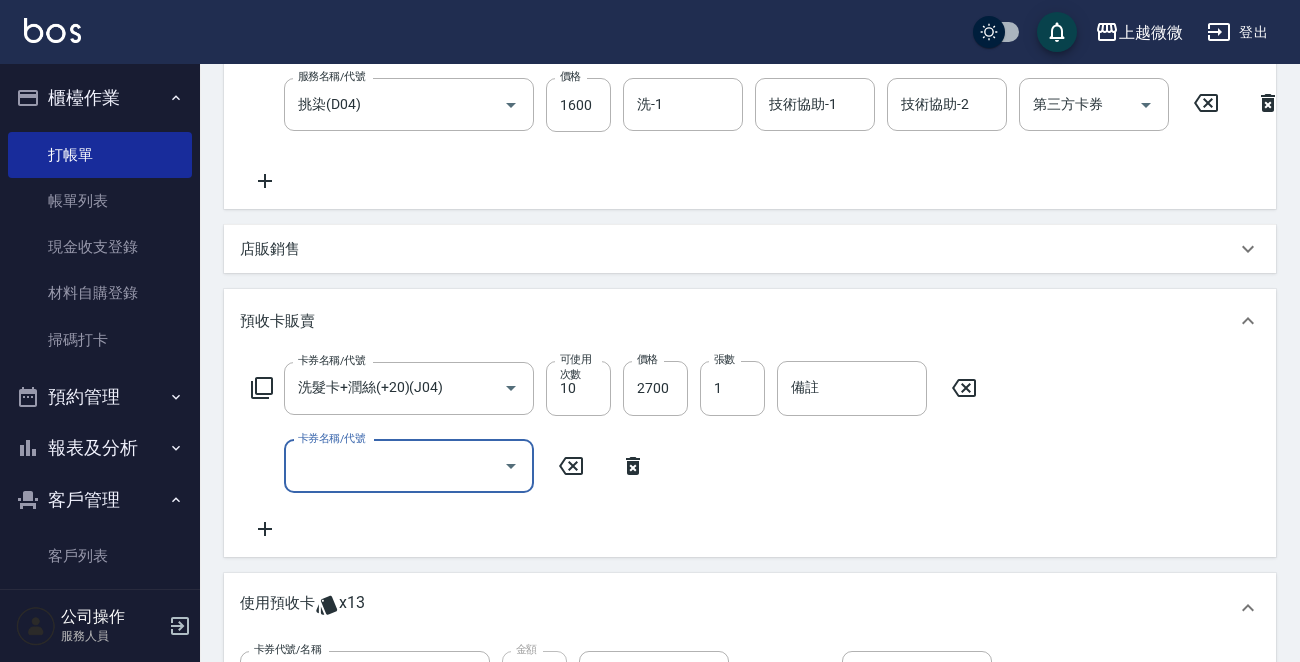 click on "卡券名稱/代號" at bounding box center (394, 466) 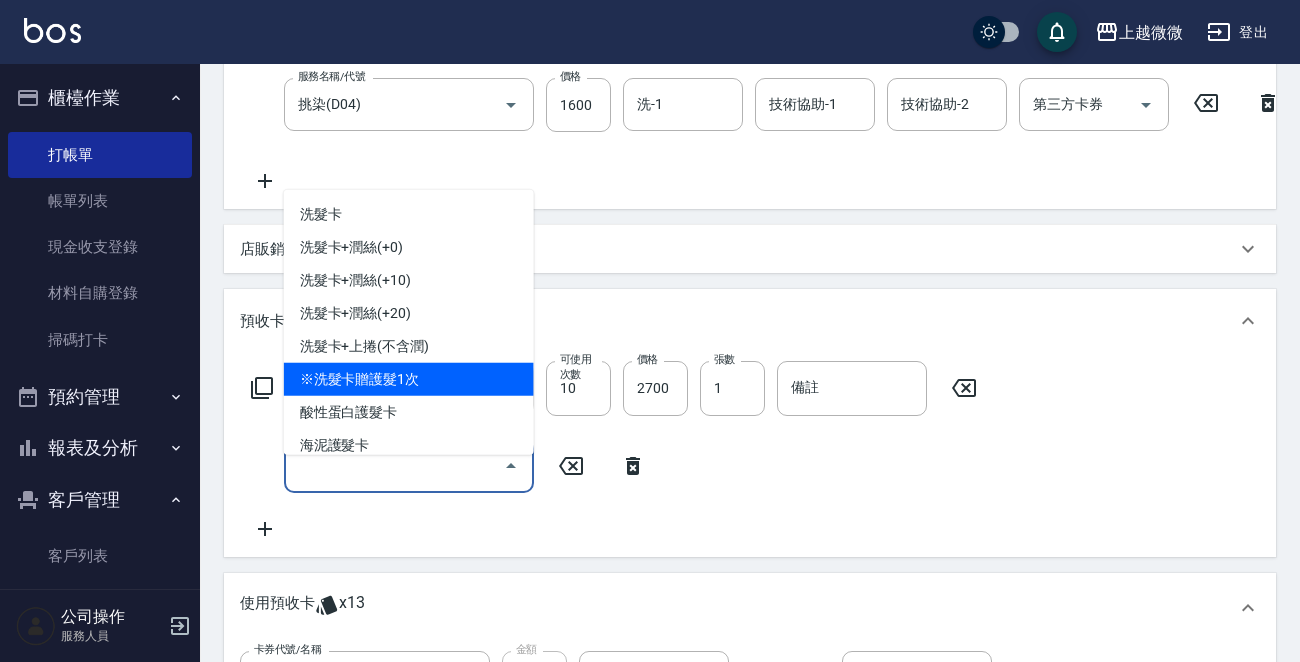 click on "※洗髮卡贈護髮1次" at bounding box center [409, 379] 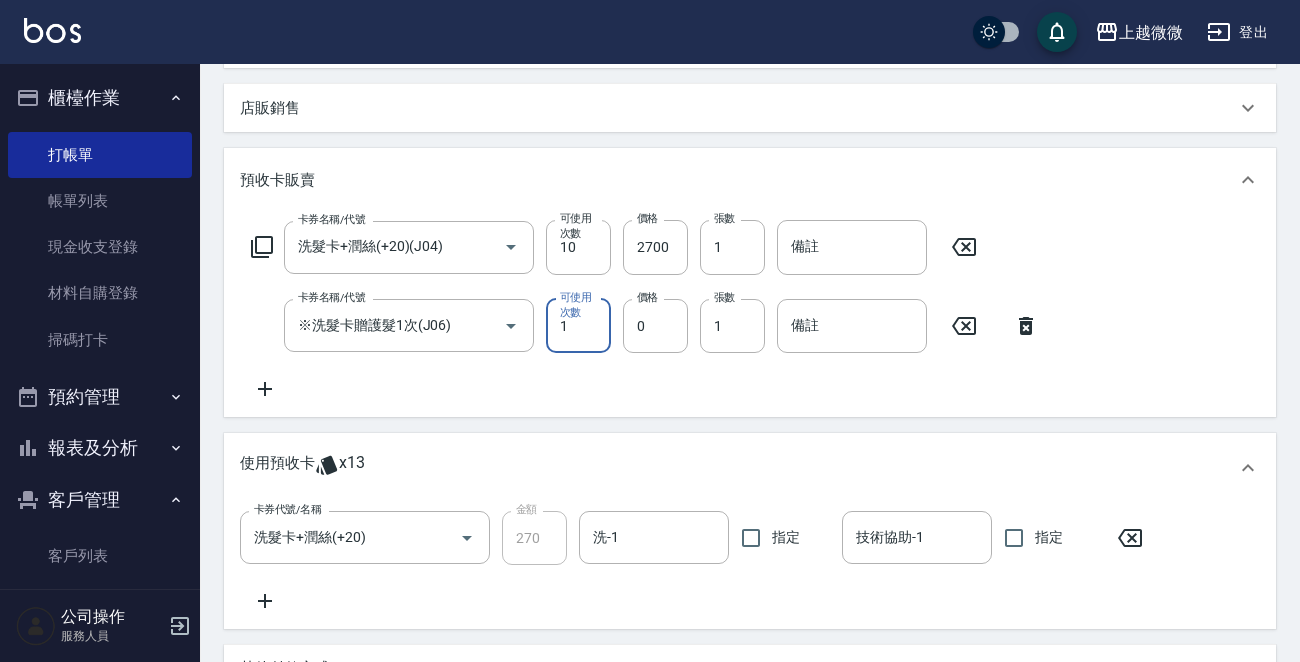 scroll, scrollTop: 800, scrollLeft: 0, axis: vertical 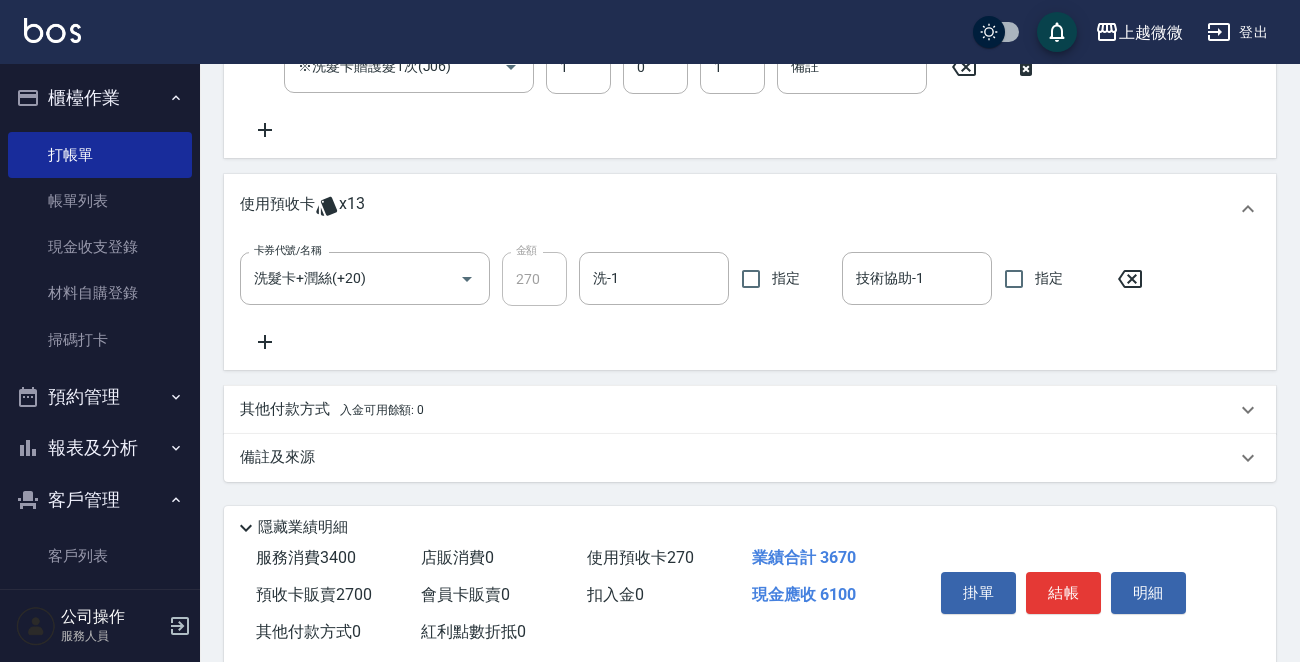 click 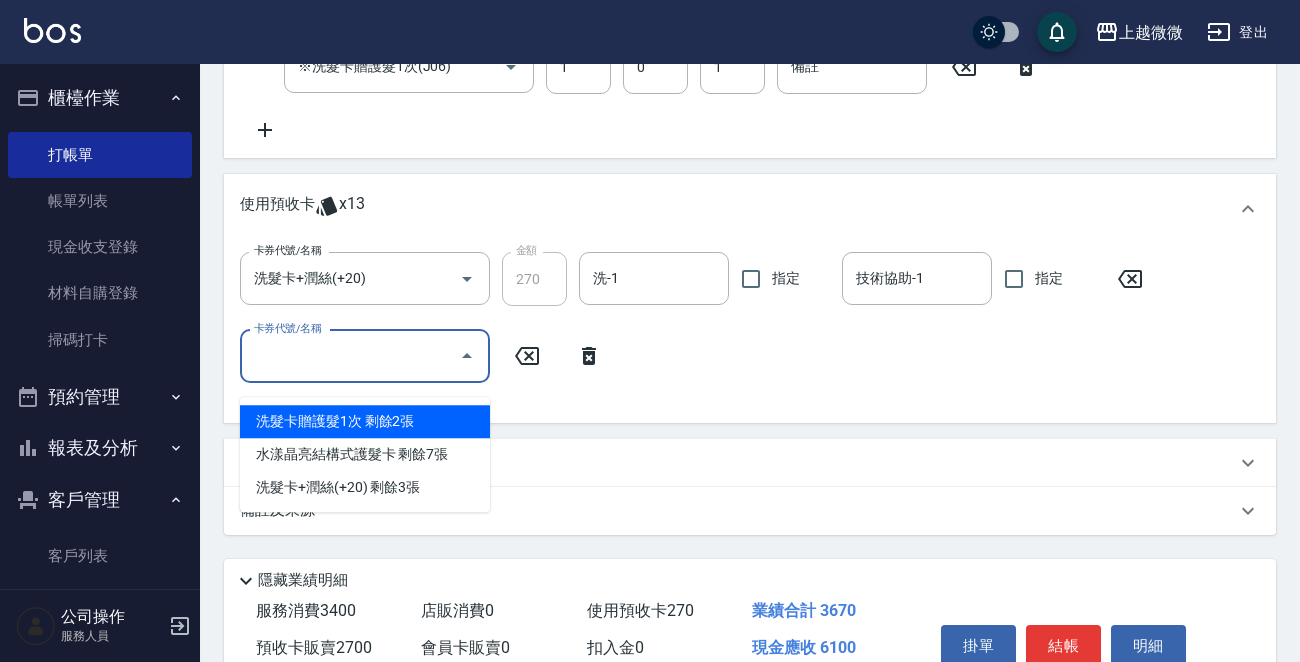 click on "卡券代號/名稱" at bounding box center [350, 356] 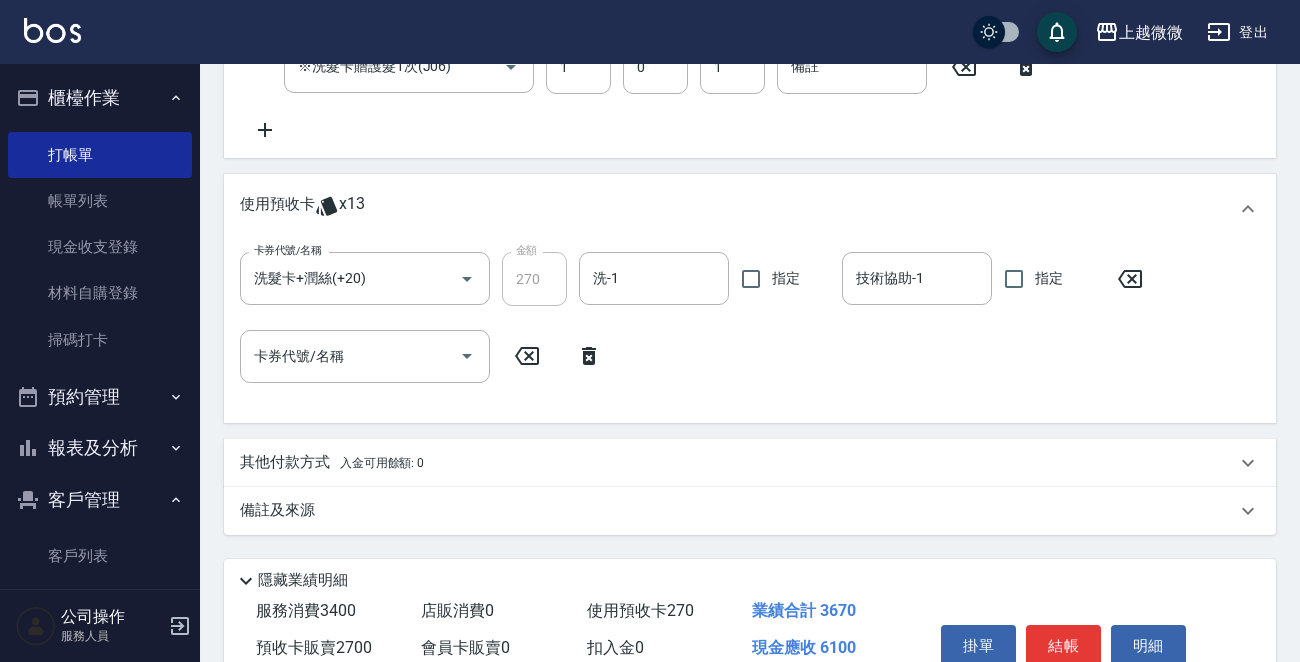 click 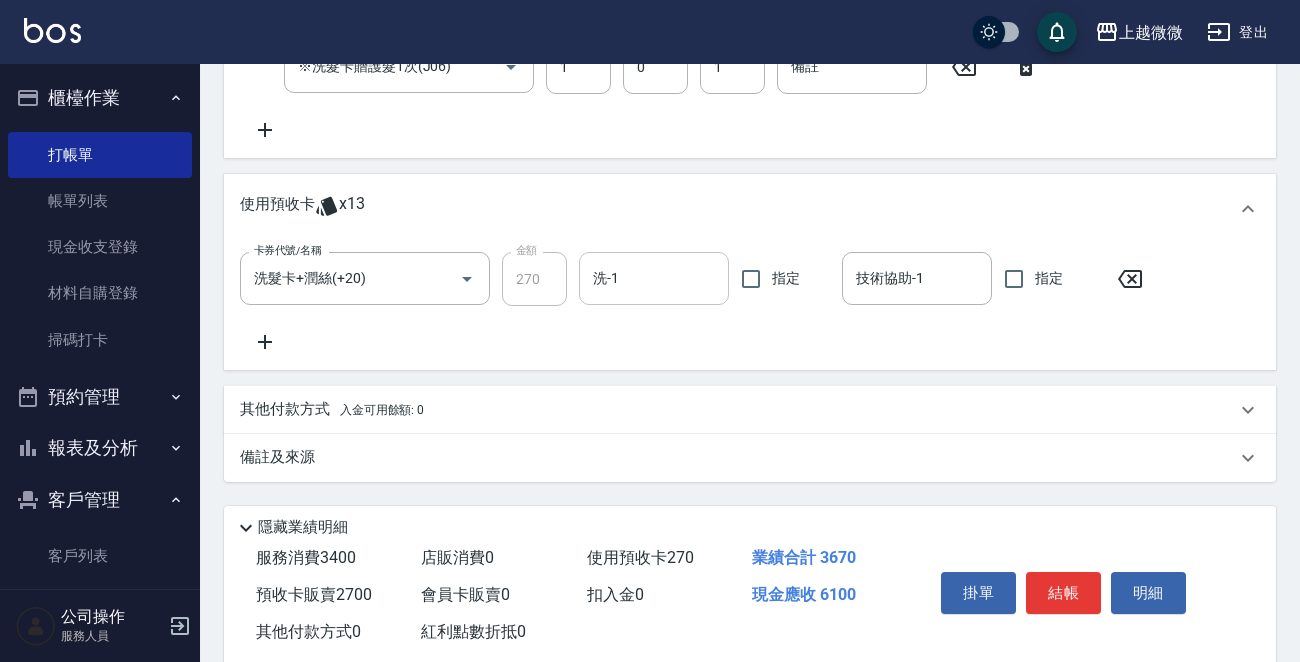 click on "洗-1" at bounding box center [654, 278] 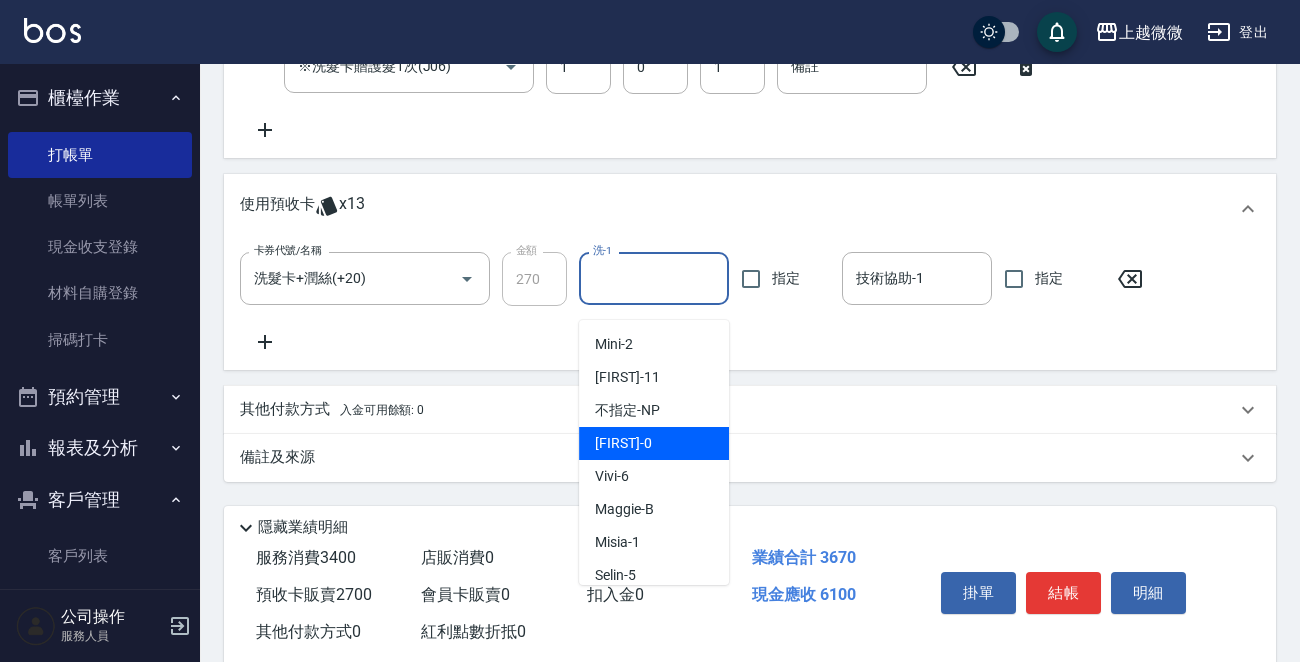 scroll, scrollTop: 106, scrollLeft: 0, axis: vertical 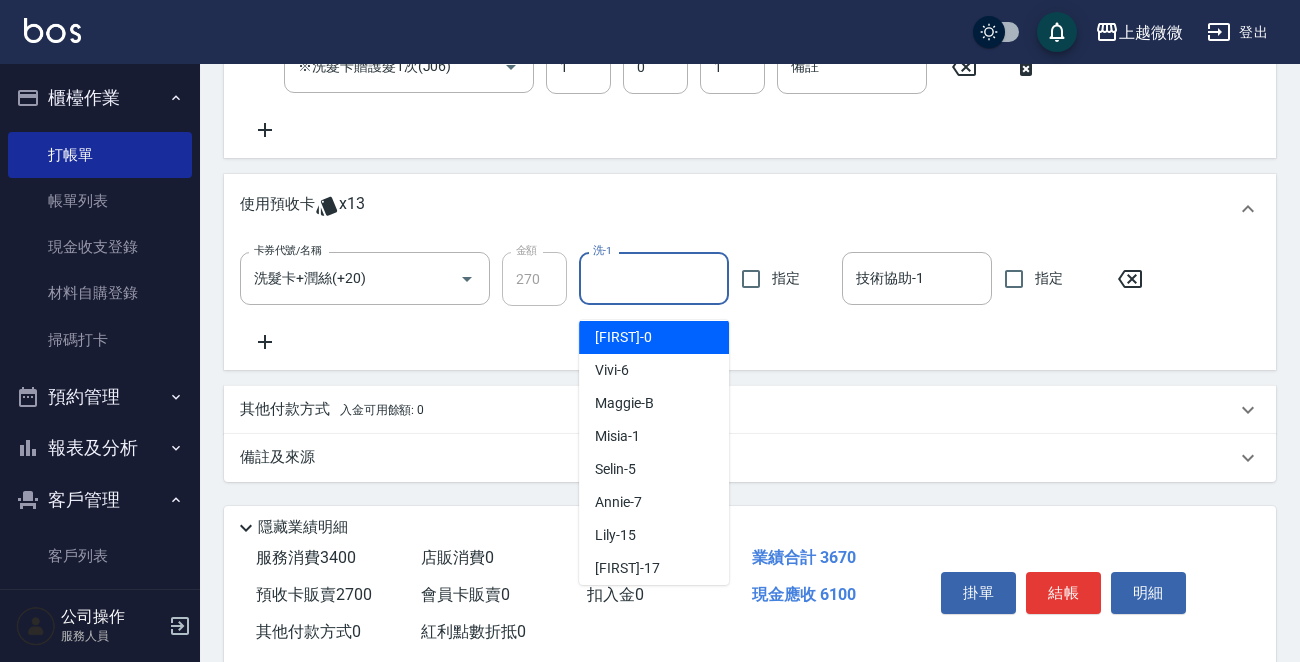 click on "洗-1" at bounding box center (654, 278) 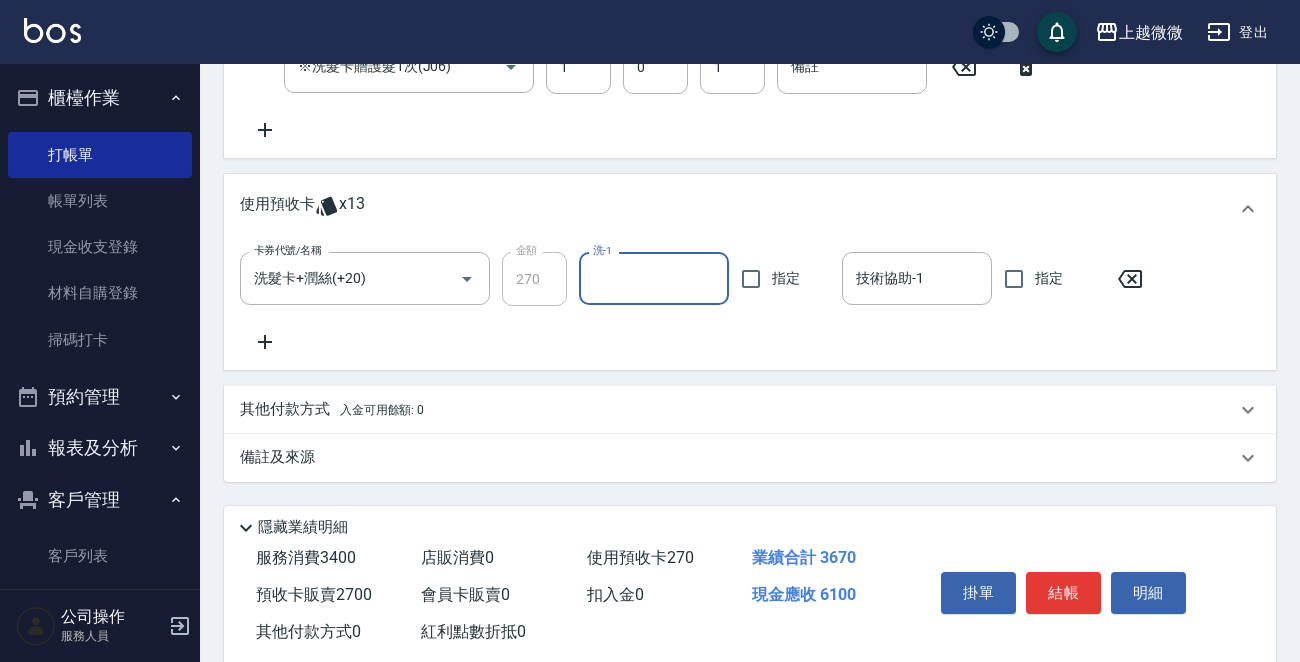 click on "洗-1" at bounding box center [654, 278] 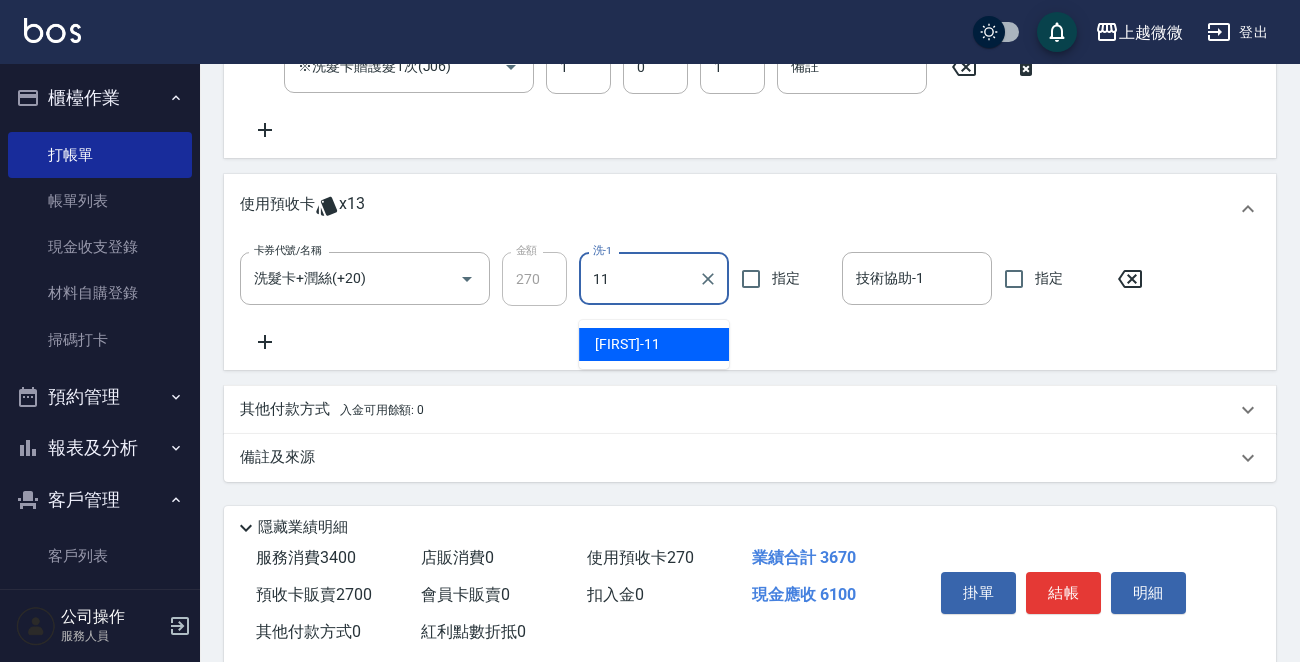 drag, startPoint x: 653, startPoint y: 291, endPoint x: 570, endPoint y: 288, distance: 83.0542 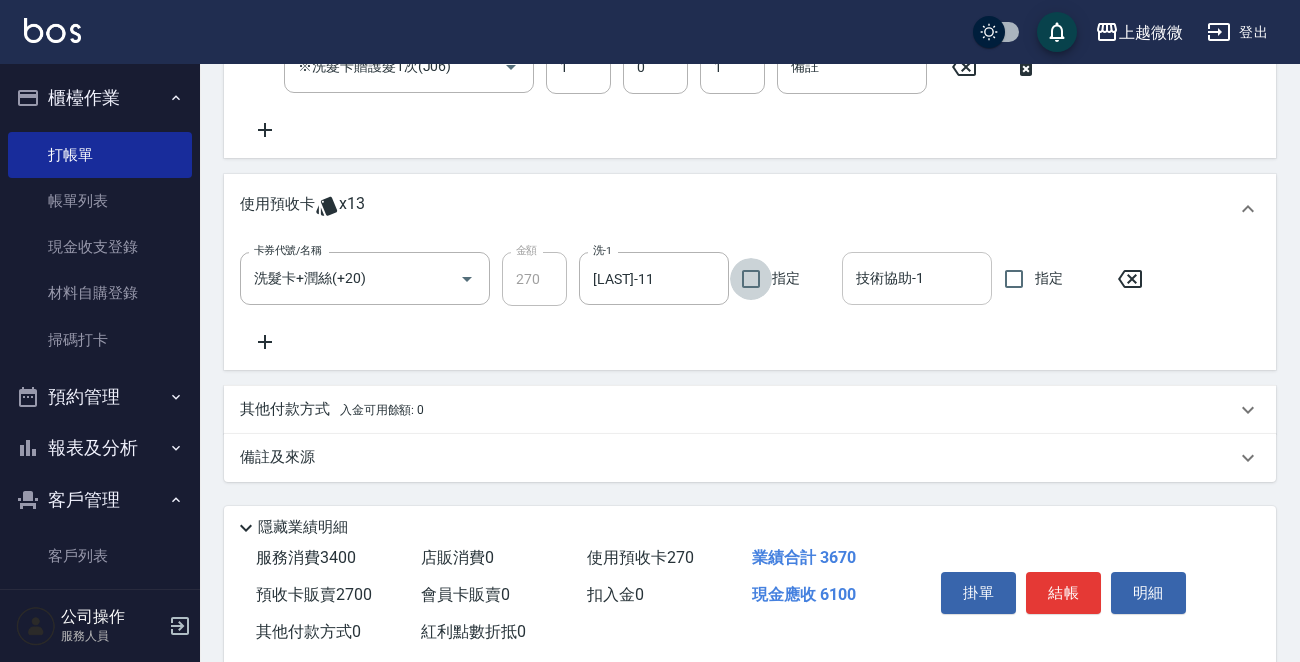 click on "技術協助-1" at bounding box center (917, 278) 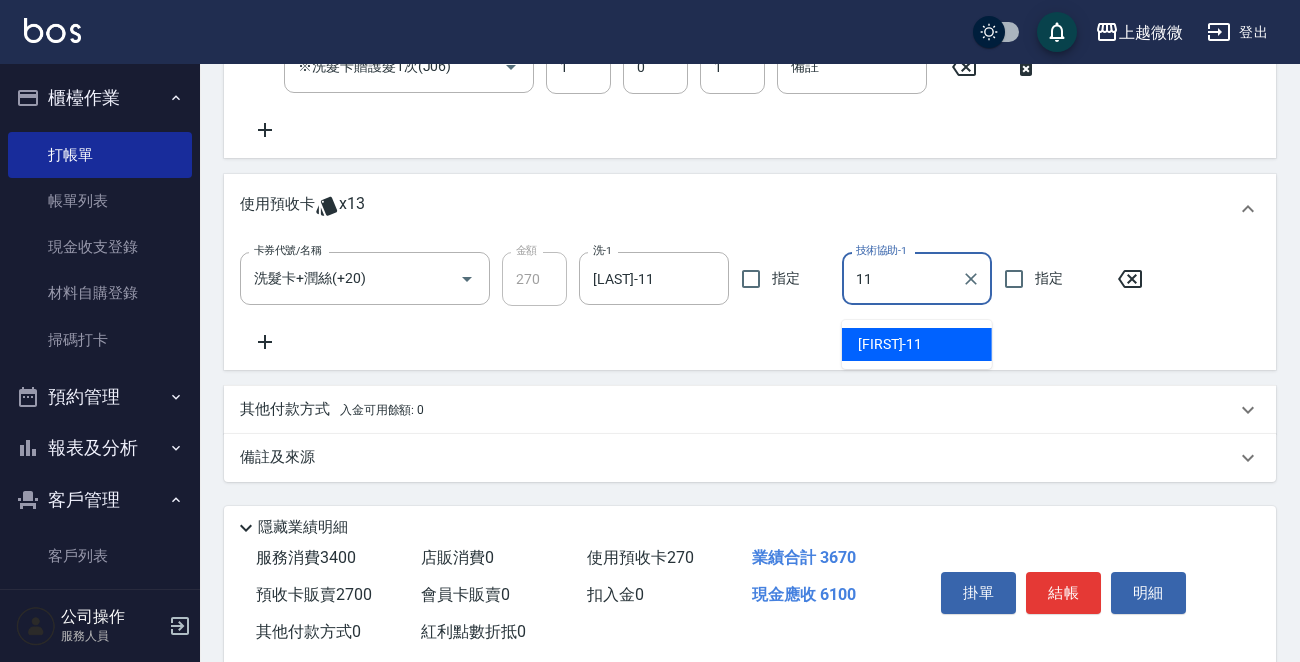 drag, startPoint x: 866, startPoint y: 347, endPoint x: 866, endPoint y: 335, distance: 12 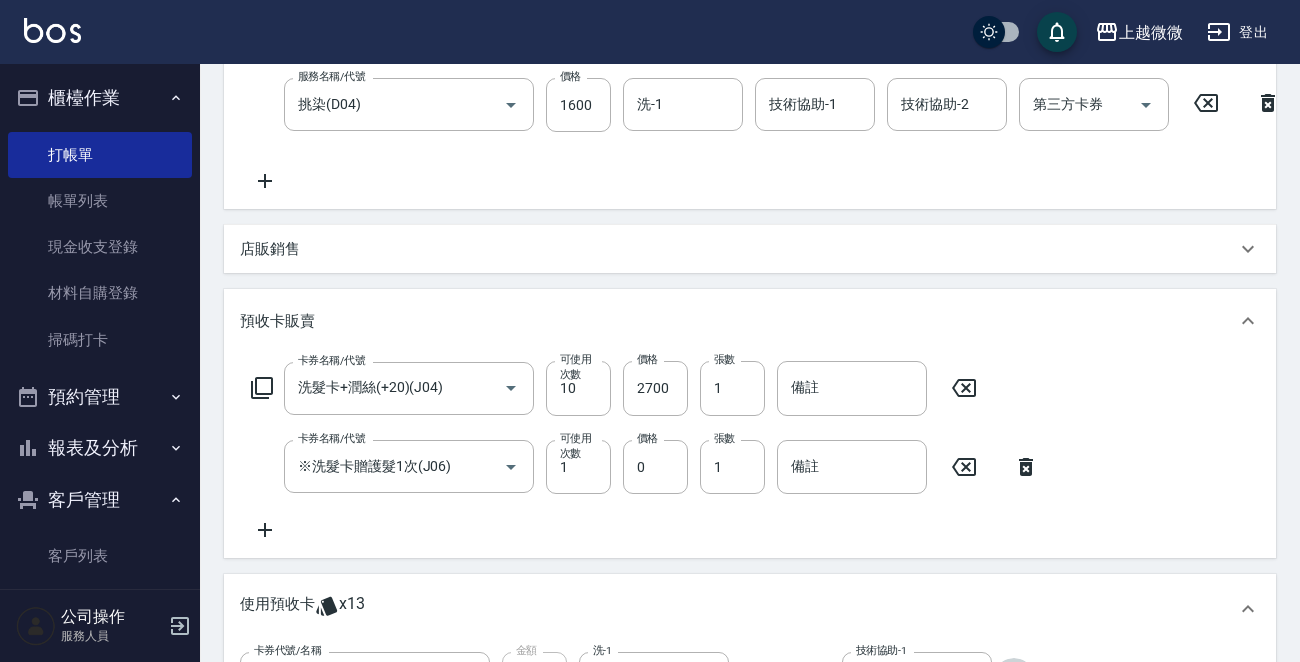 scroll, scrollTop: 100, scrollLeft: 0, axis: vertical 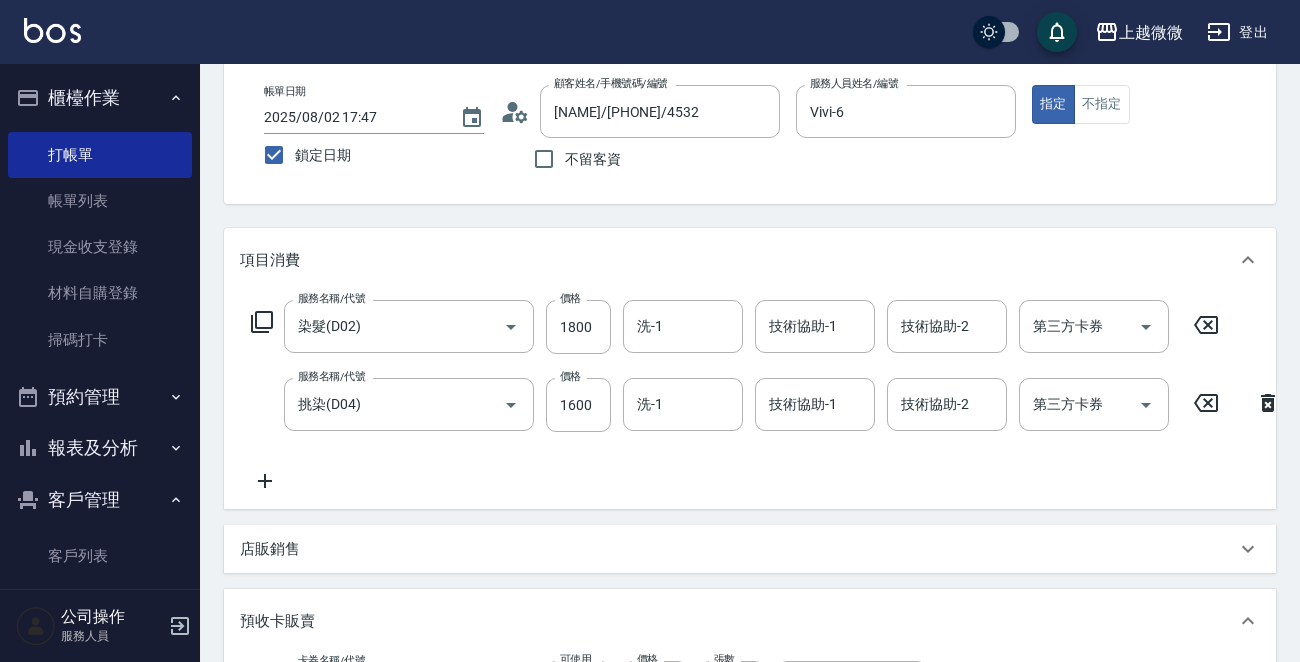 click on "技術協助-1 技術協助-1" at bounding box center [815, 326] 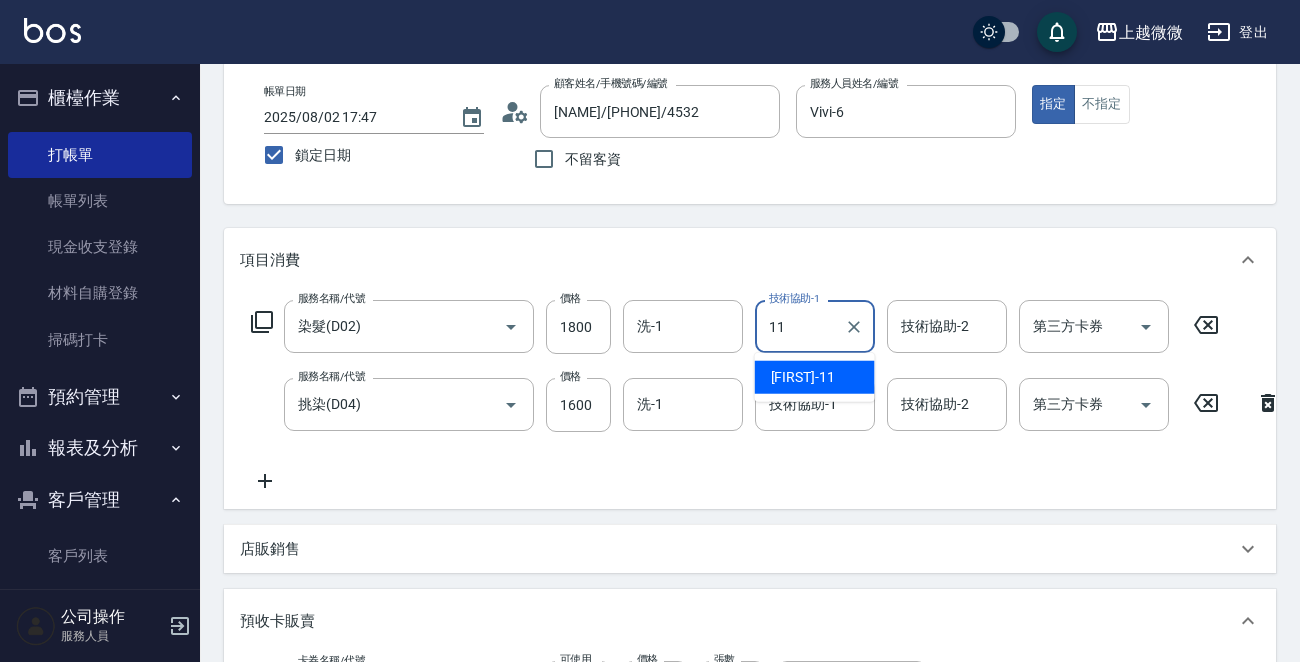 click on "Kristin -11" at bounding box center [815, 377] 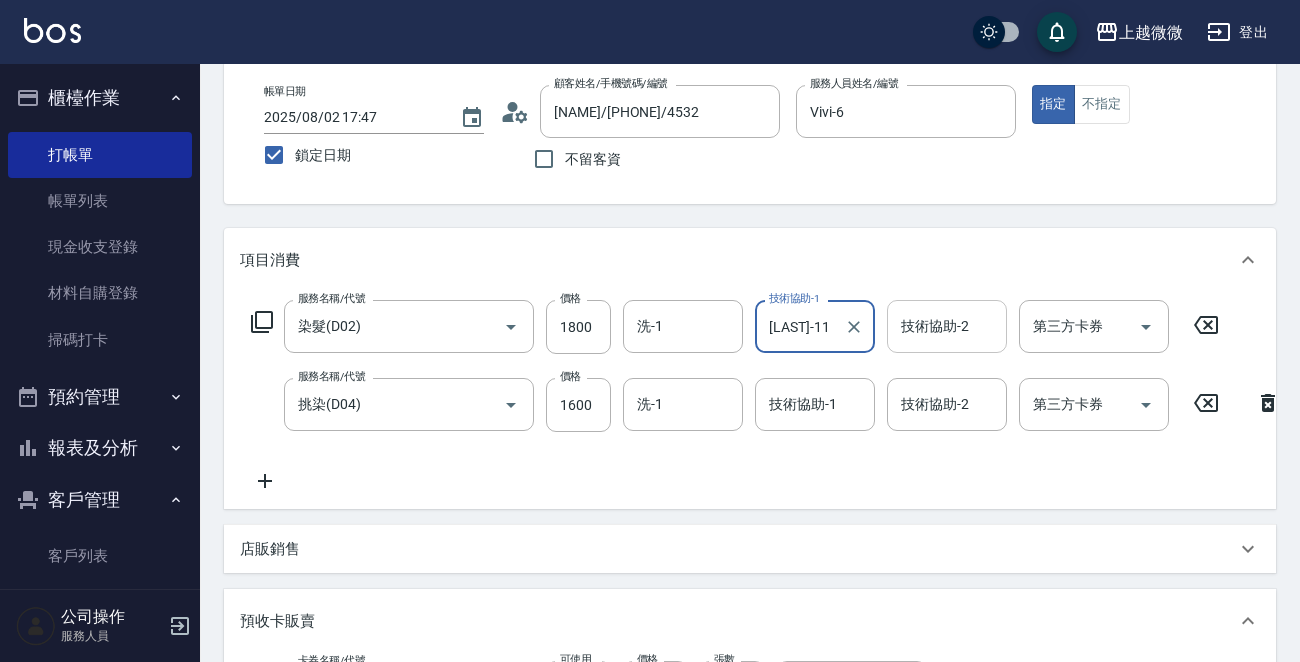 click on "技術協助-2 技術協助-2" at bounding box center [947, 326] 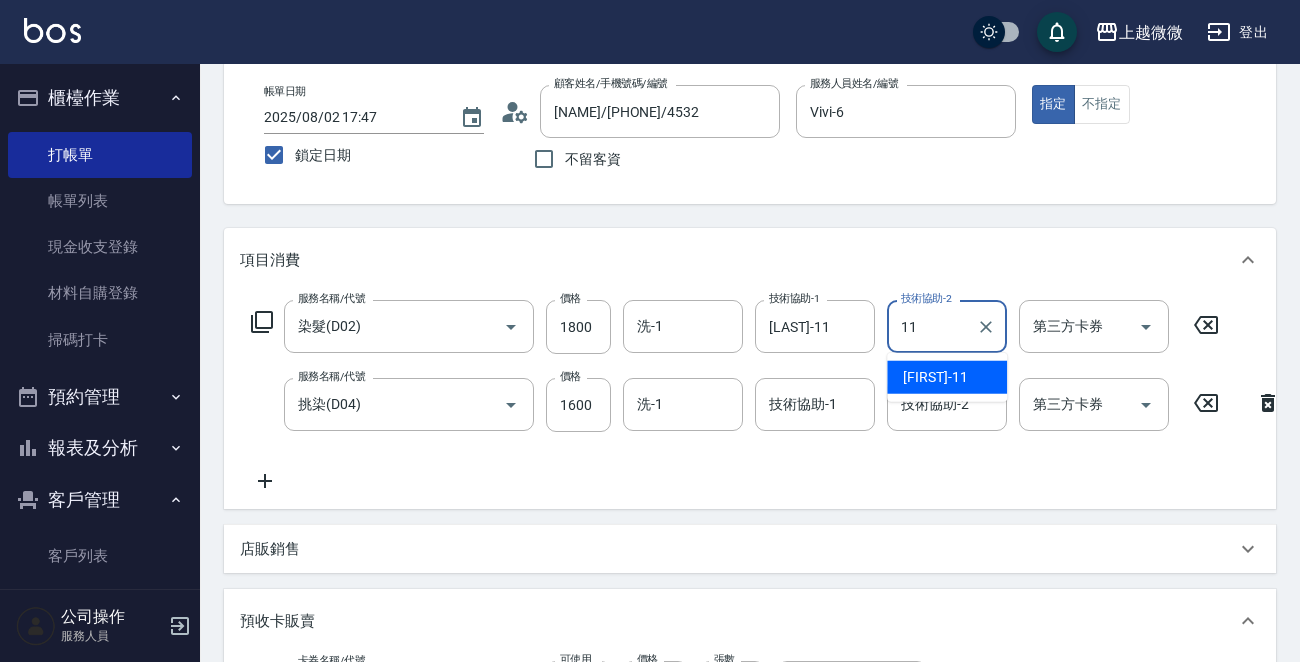 click on "Kristin -11" at bounding box center (935, 377) 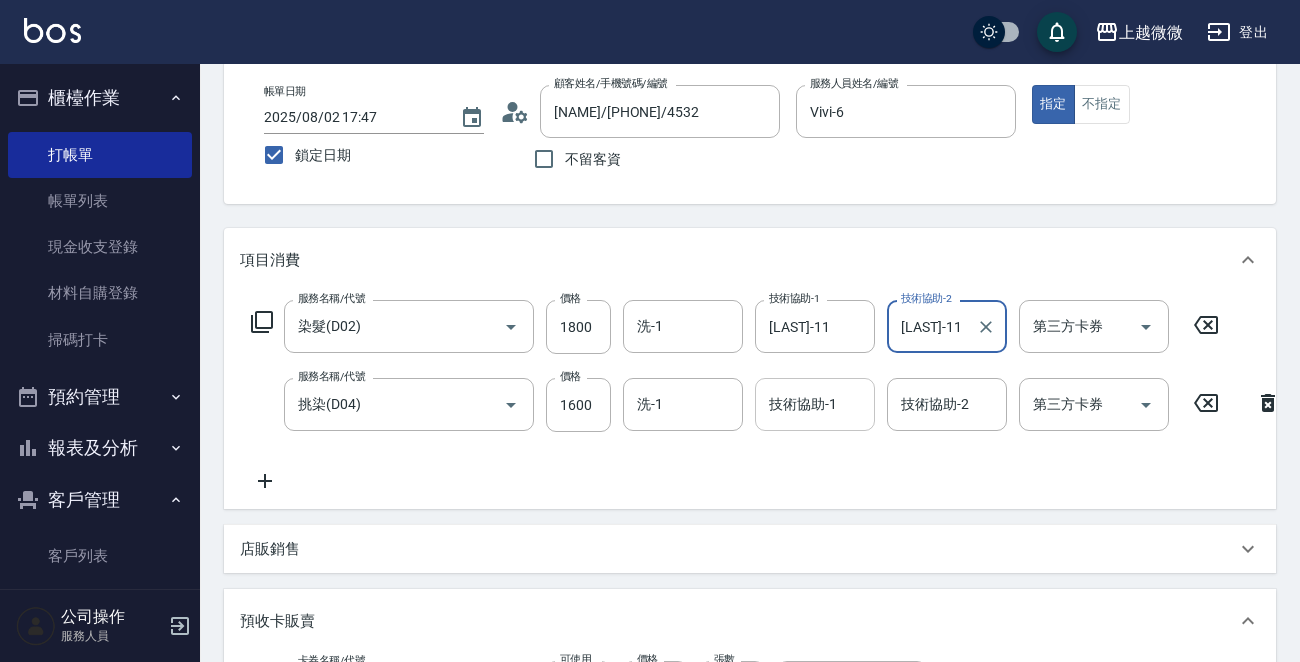 click on "技術協助-1 技術協助-1" at bounding box center (815, 404) 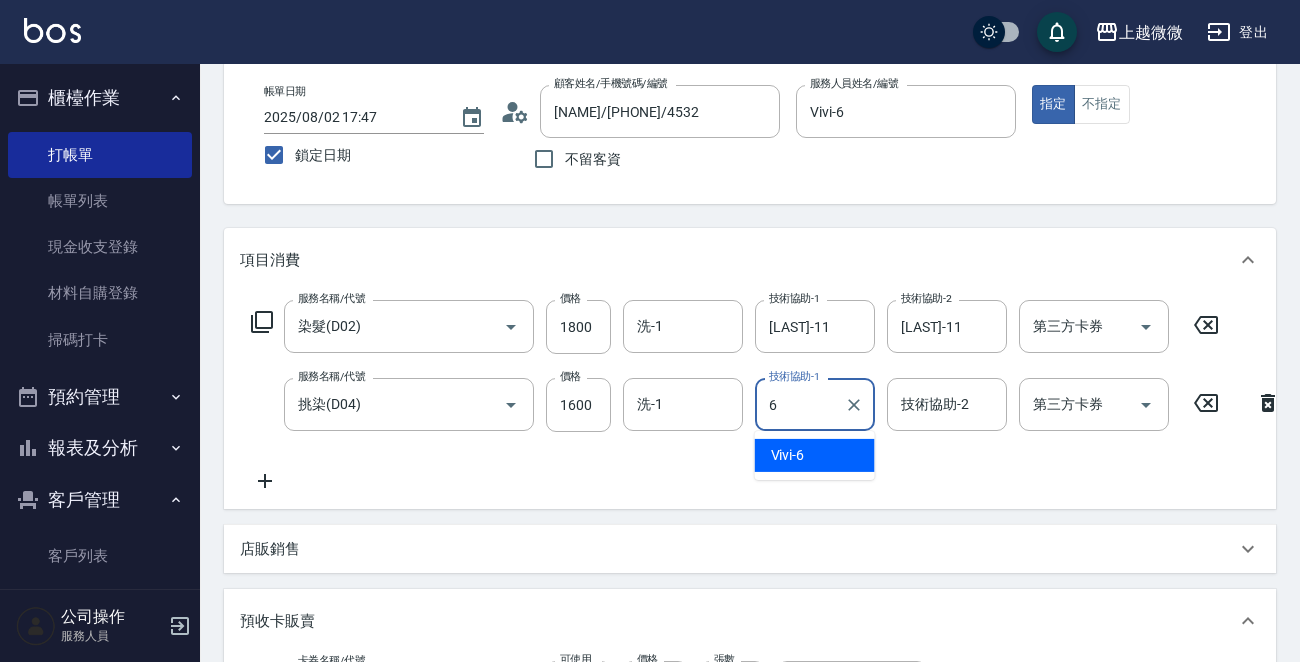 click on "Vivi -6" at bounding box center (815, 455) 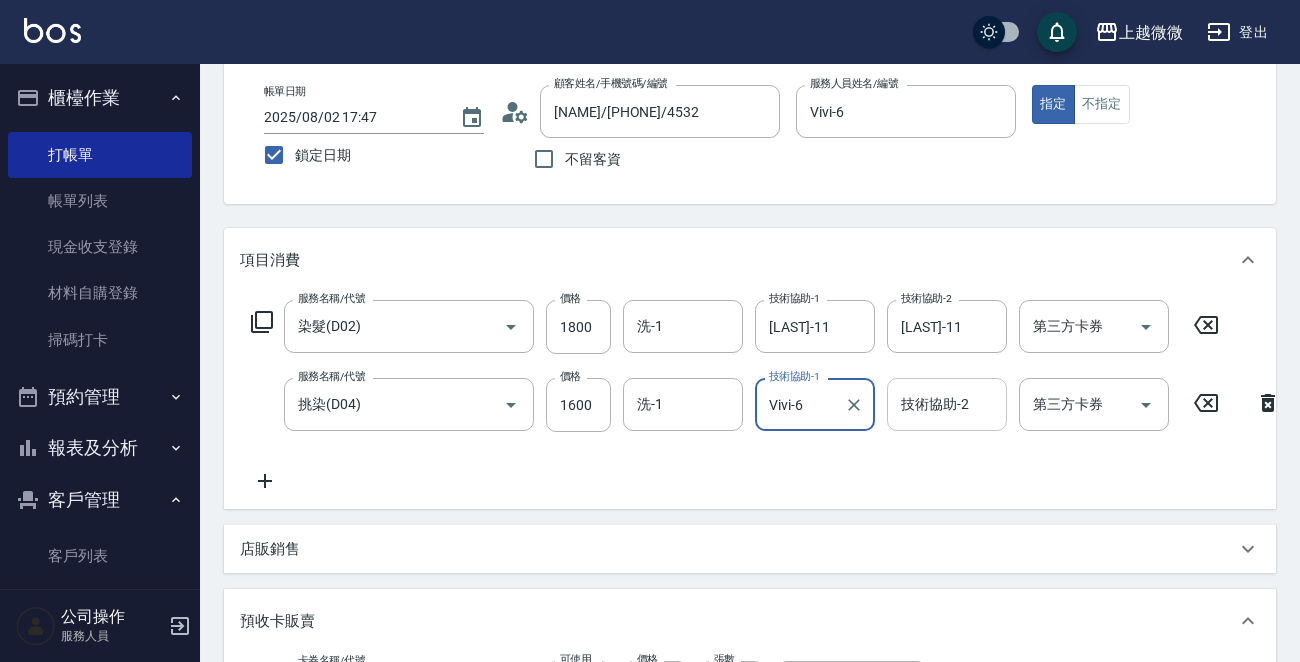 click on "技術協助-2" at bounding box center (947, 404) 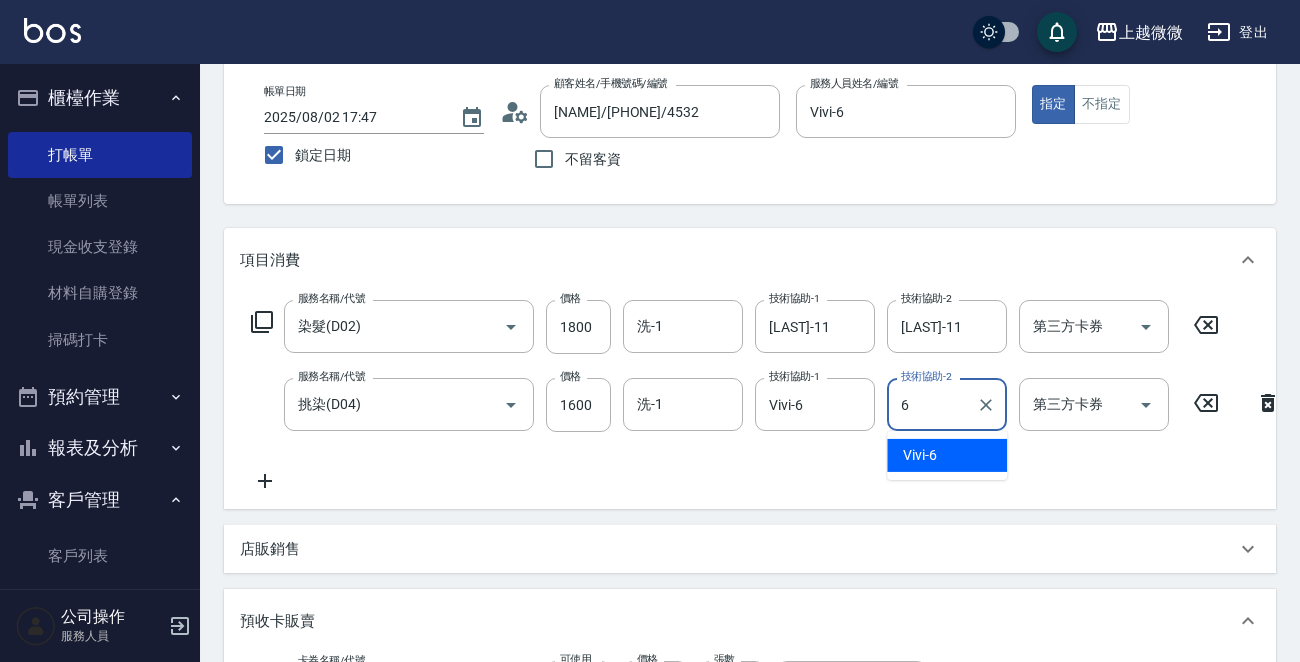 click on "Vivi -6" at bounding box center (947, 455) 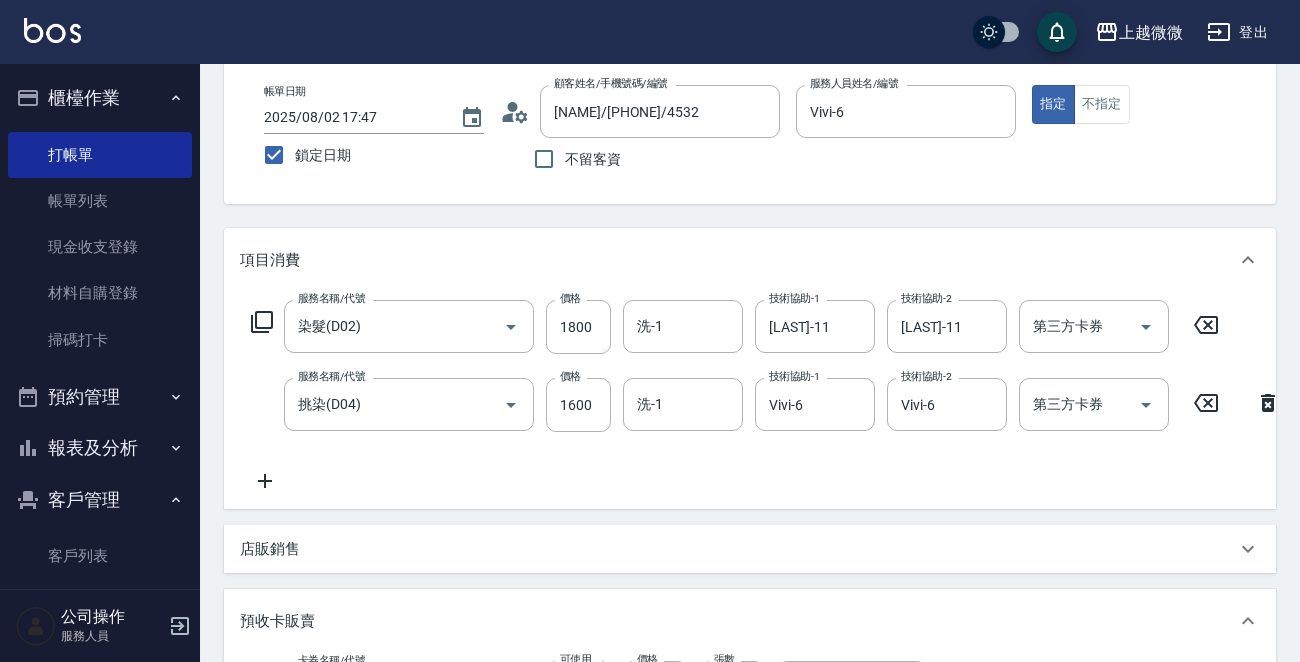 click 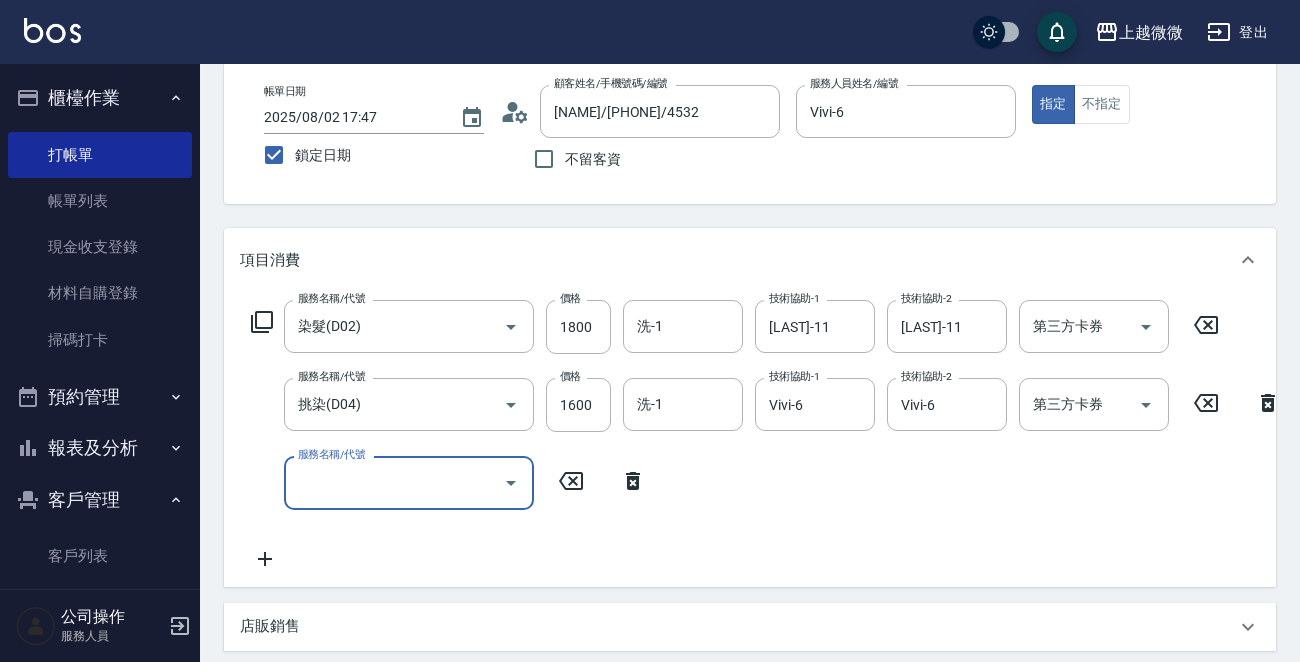 click on "服務名稱/代號 服務名稱/代號" at bounding box center [409, 482] 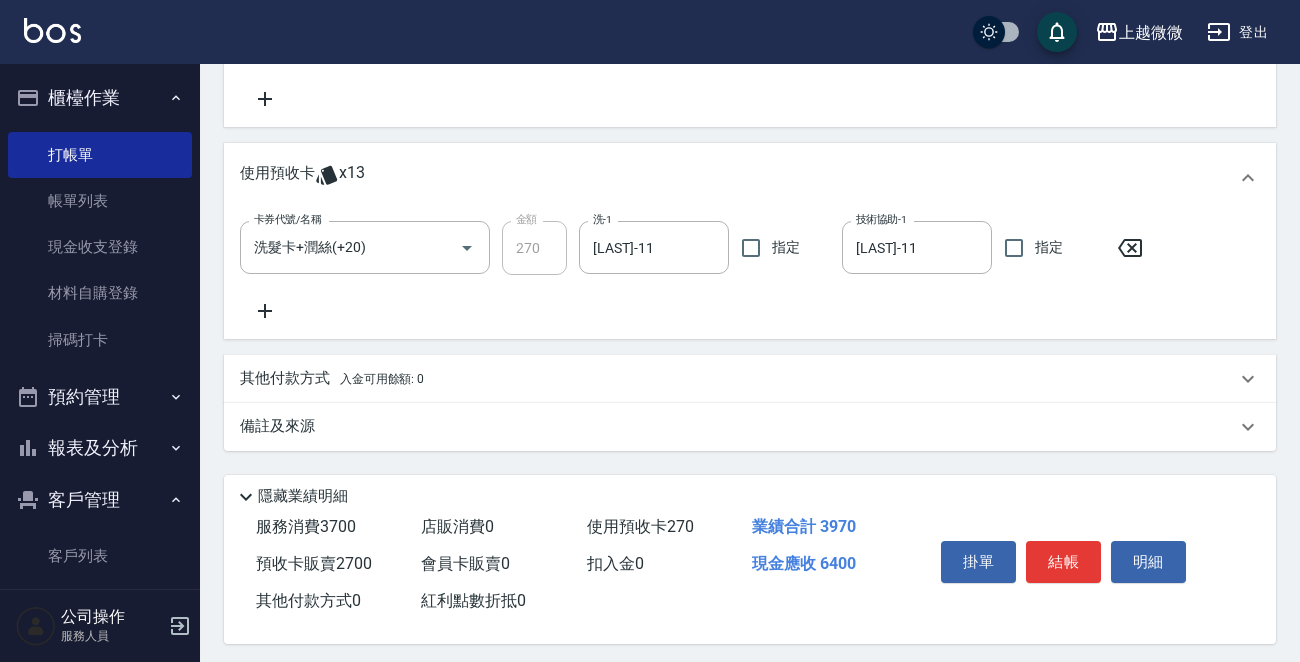 scroll, scrollTop: 934, scrollLeft: 0, axis: vertical 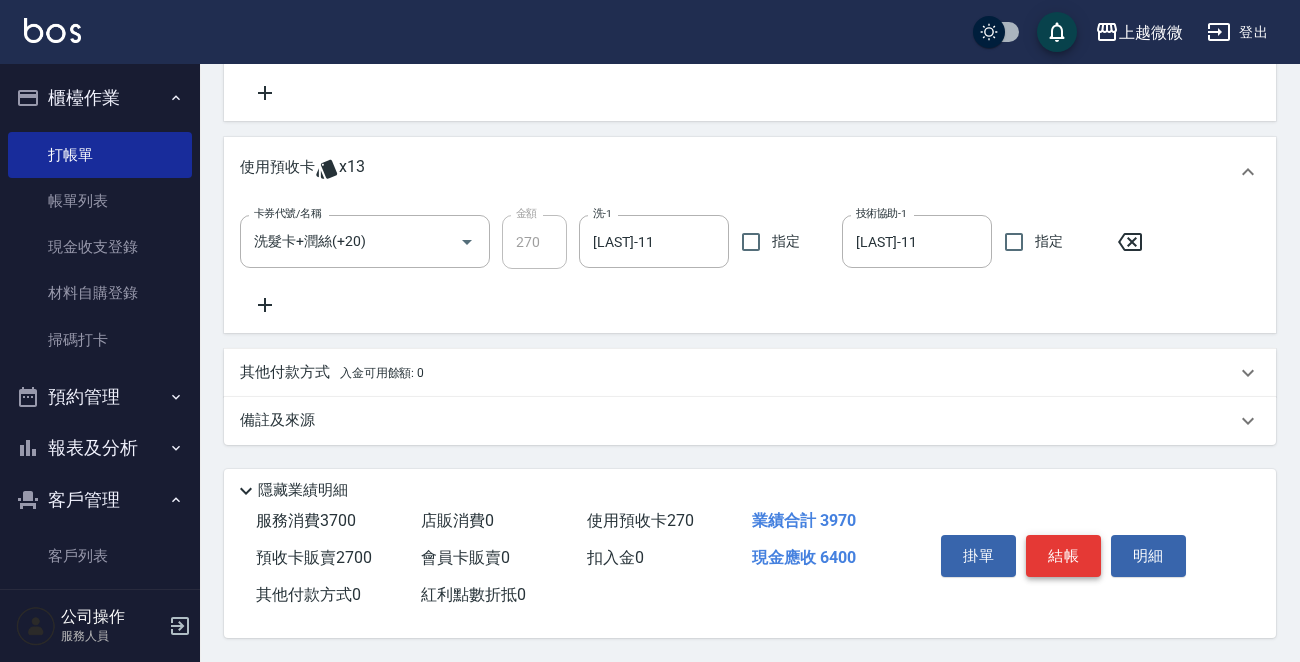 click on "結帳" at bounding box center (1063, 556) 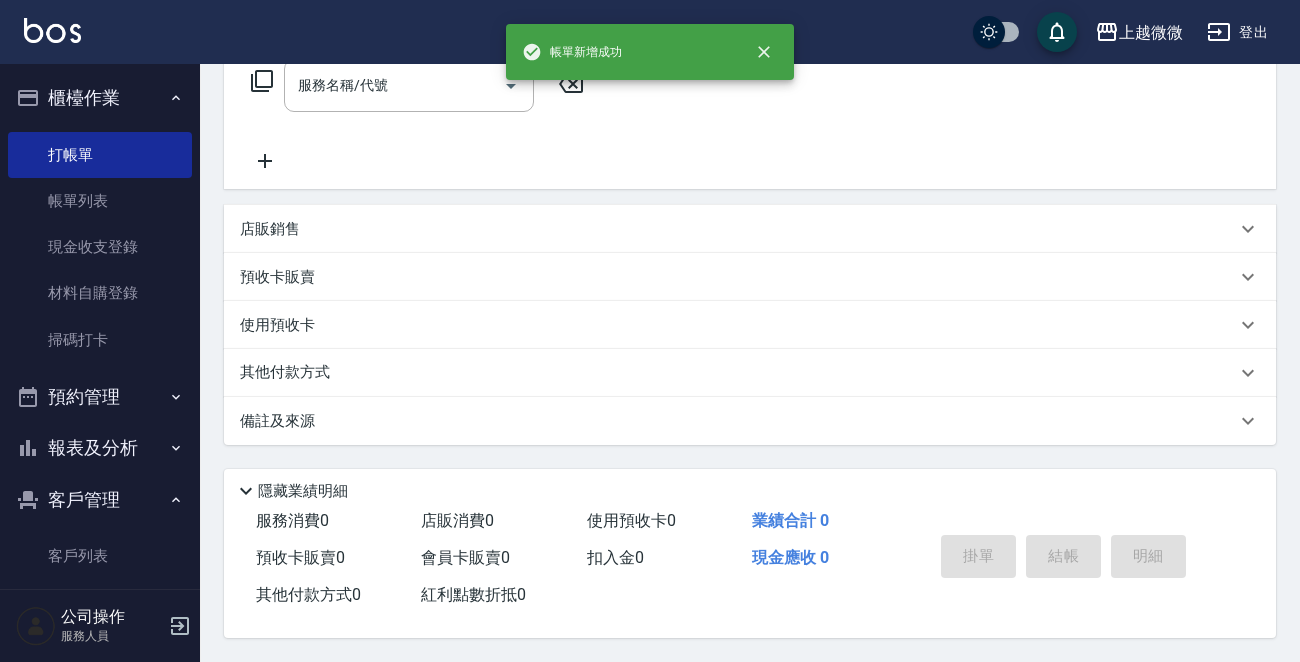 scroll, scrollTop: 0, scrollLeft: 0, axis: both 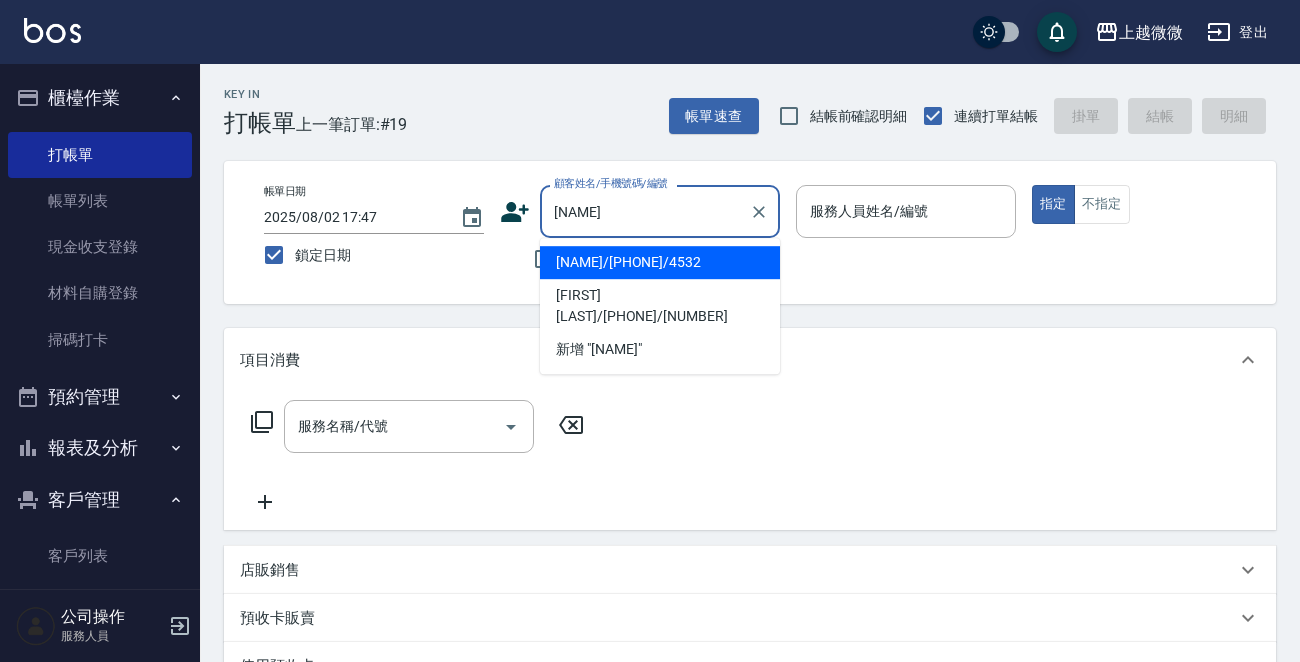 click on "[NAME]/[PHONE]/4532" at bounding box center (660, 262) 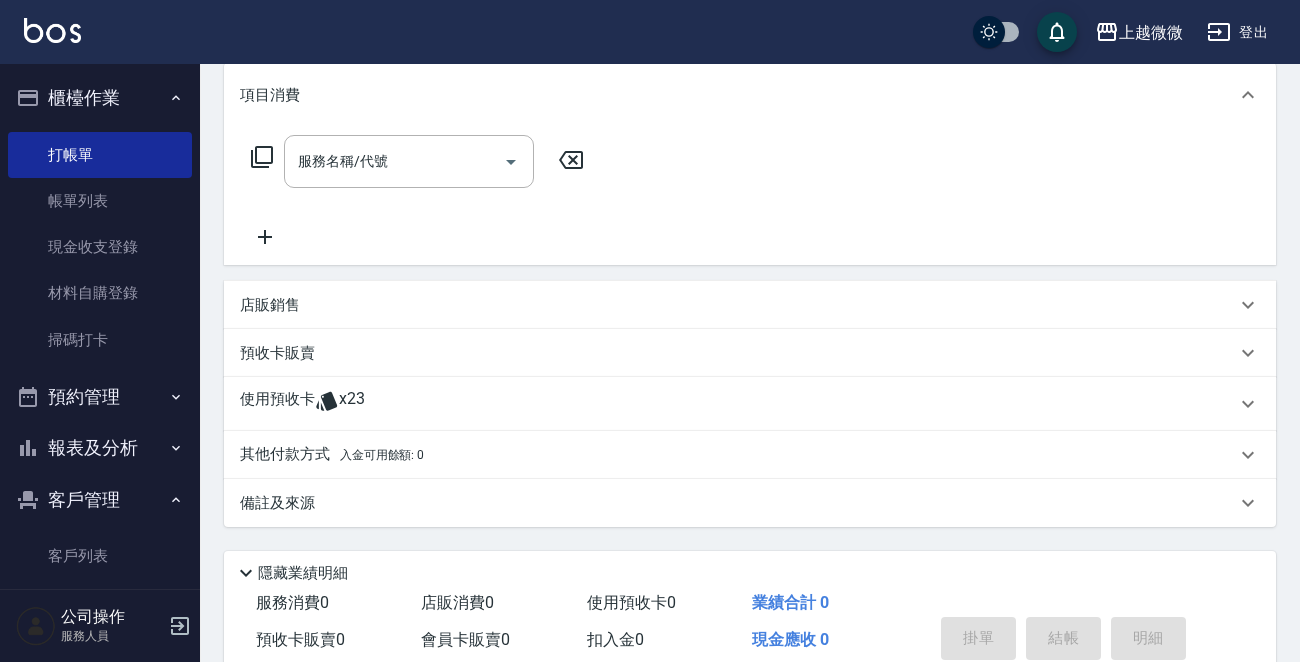 scroll, scrollTop: 300, scrollLeft: 0, axis: vertical 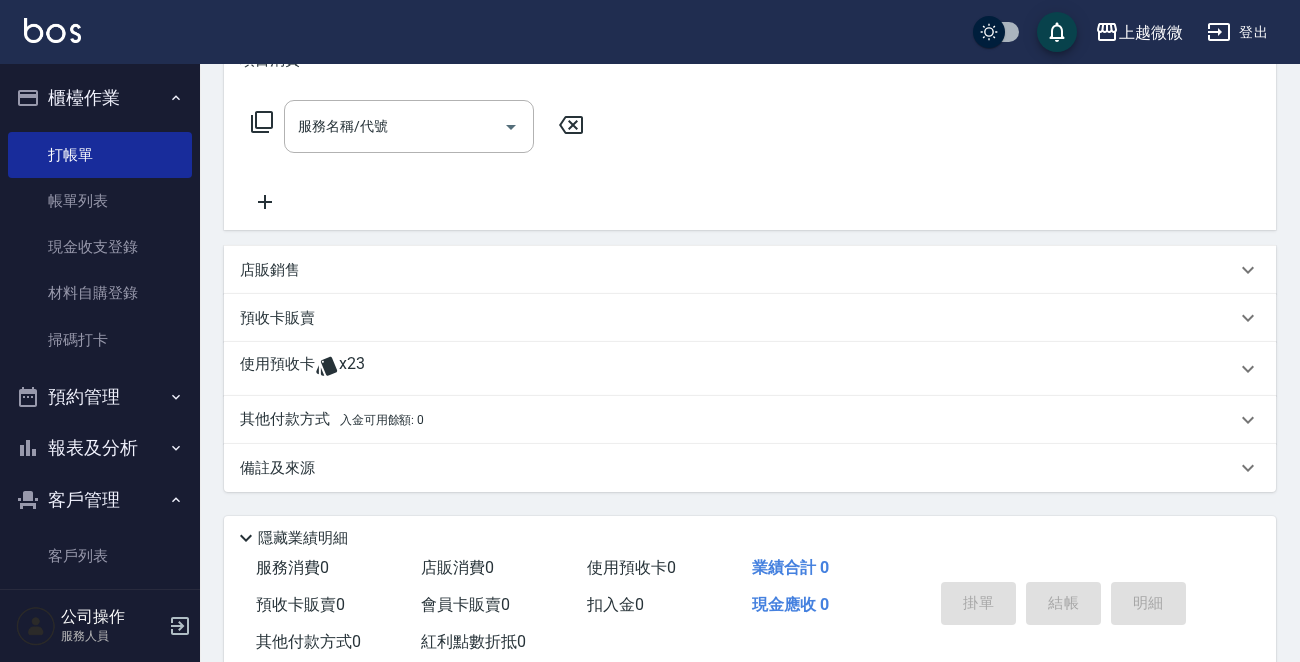 click on "使用預收卡" at bounding box center [277, 369] 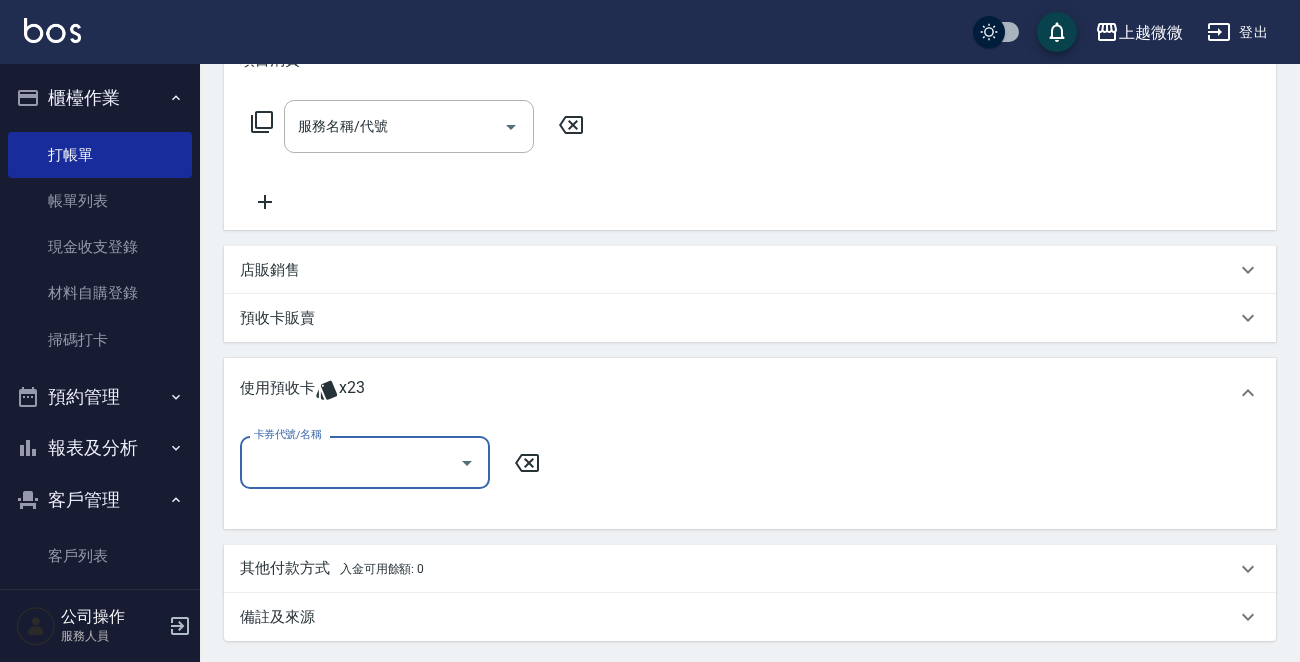 scroll, scrollTop: 0, scrollLeft: 0, axis: both 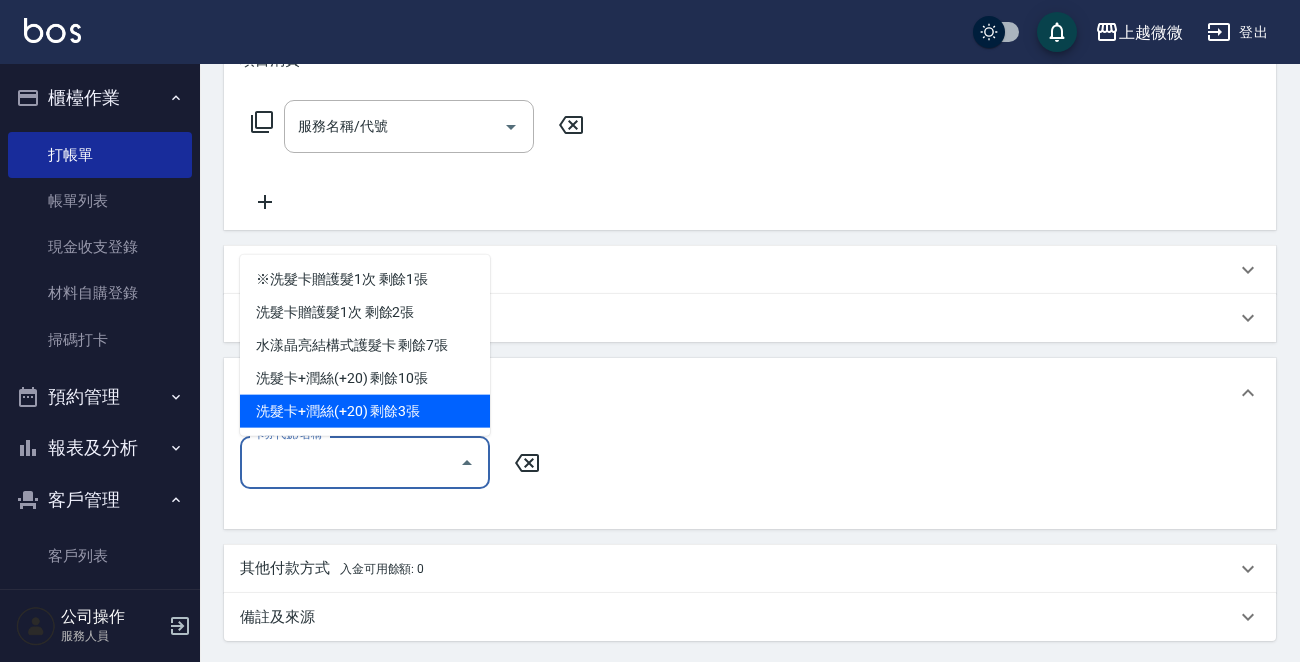 click on "洗髮卡+潤絲(+20) 剩餘3張" at bounding box center (365, 411) 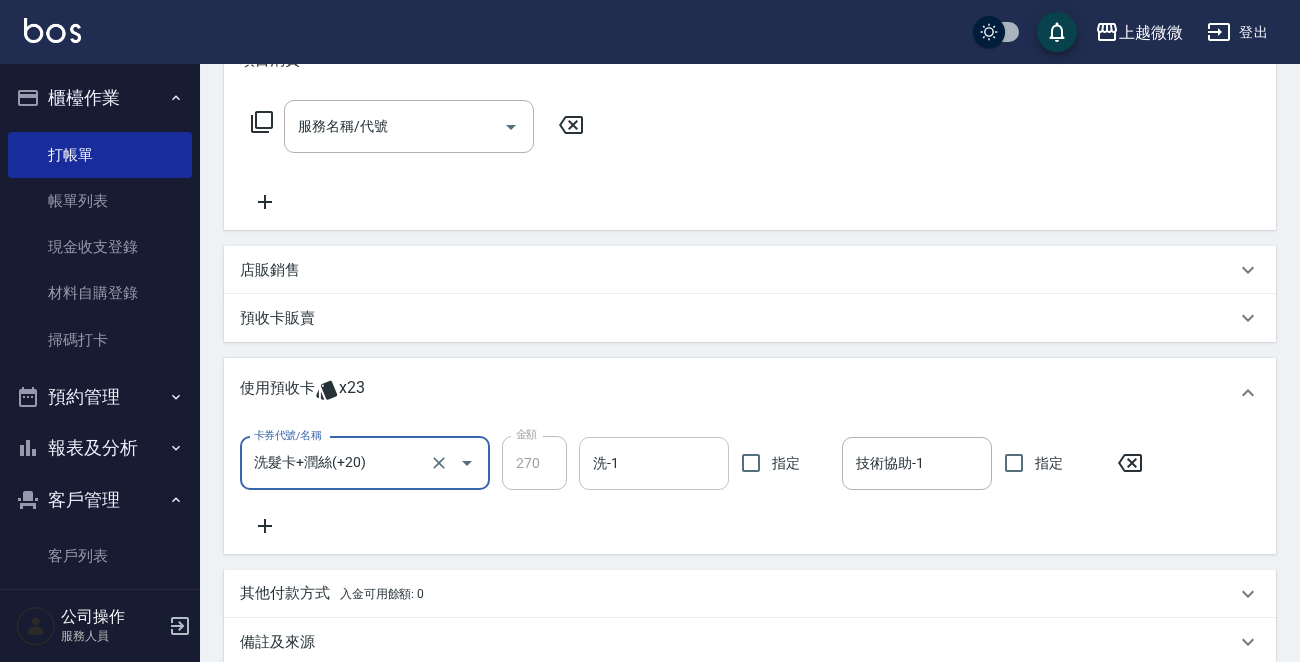 click on "洗-1" at bounding box center (654, 463) 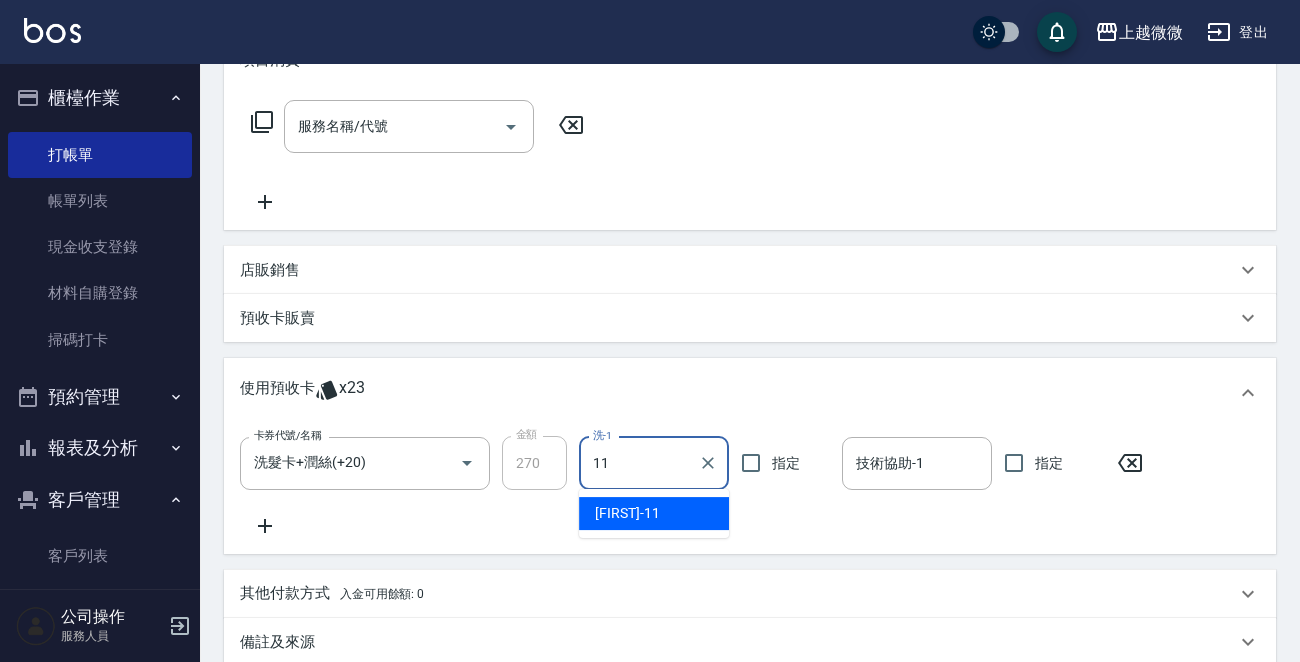 click on "Kristin -11" at bounding box center (654, 513) 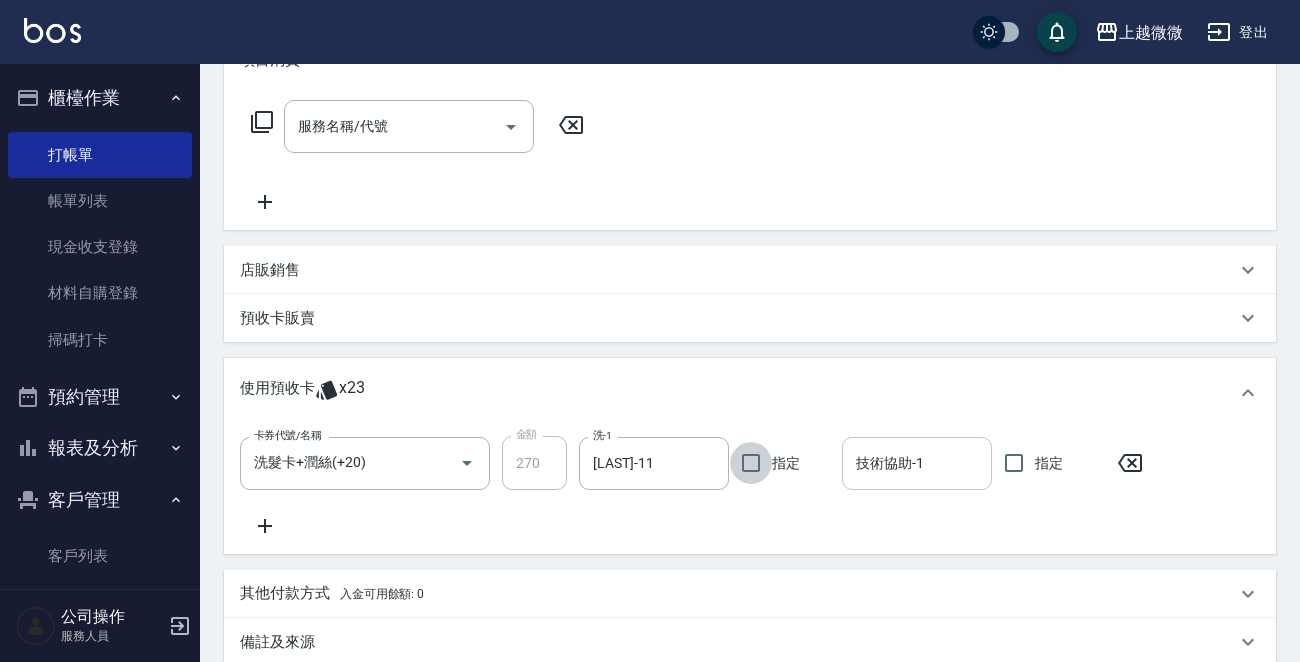 click on "技術協助-1" at bounding box center [917, 463] 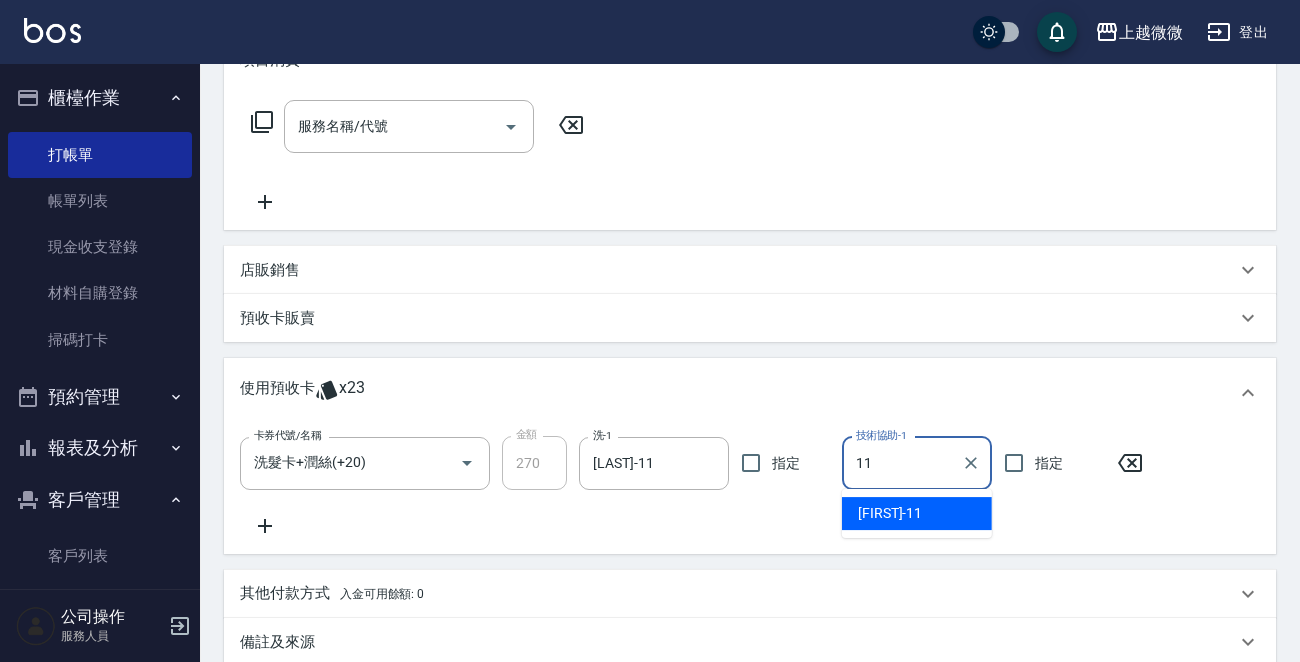 click on "Kristin -11" at bounding box center (890, 513) 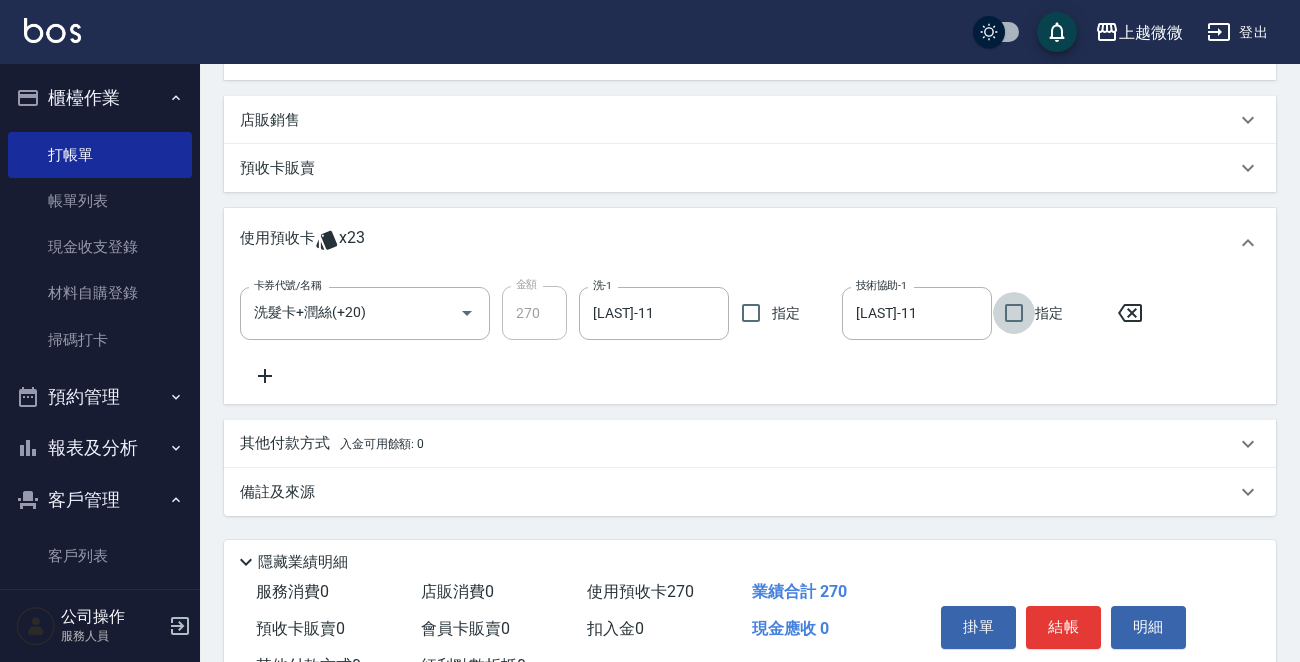 scroll, scrollTop: 526, scrollLeft: 0, axis: vertical 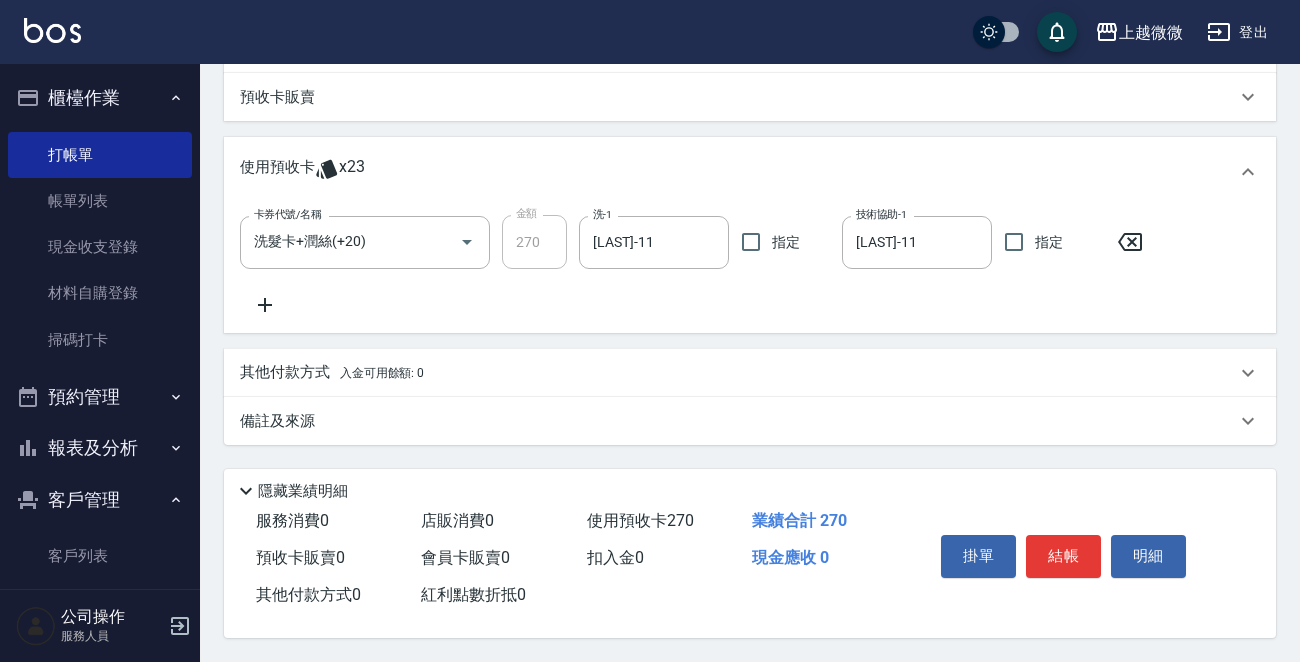 click on "備註及來源" at bounding box center (277, 421) 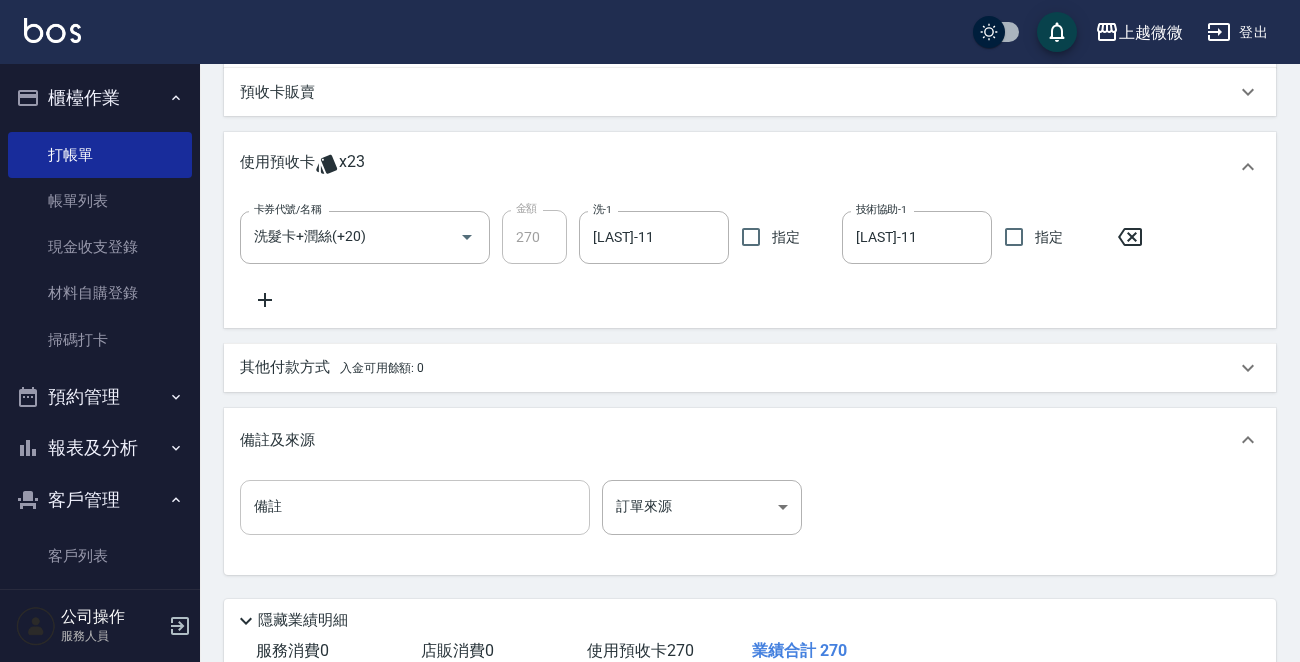 click on "備註" at bounding box center [415, 507] 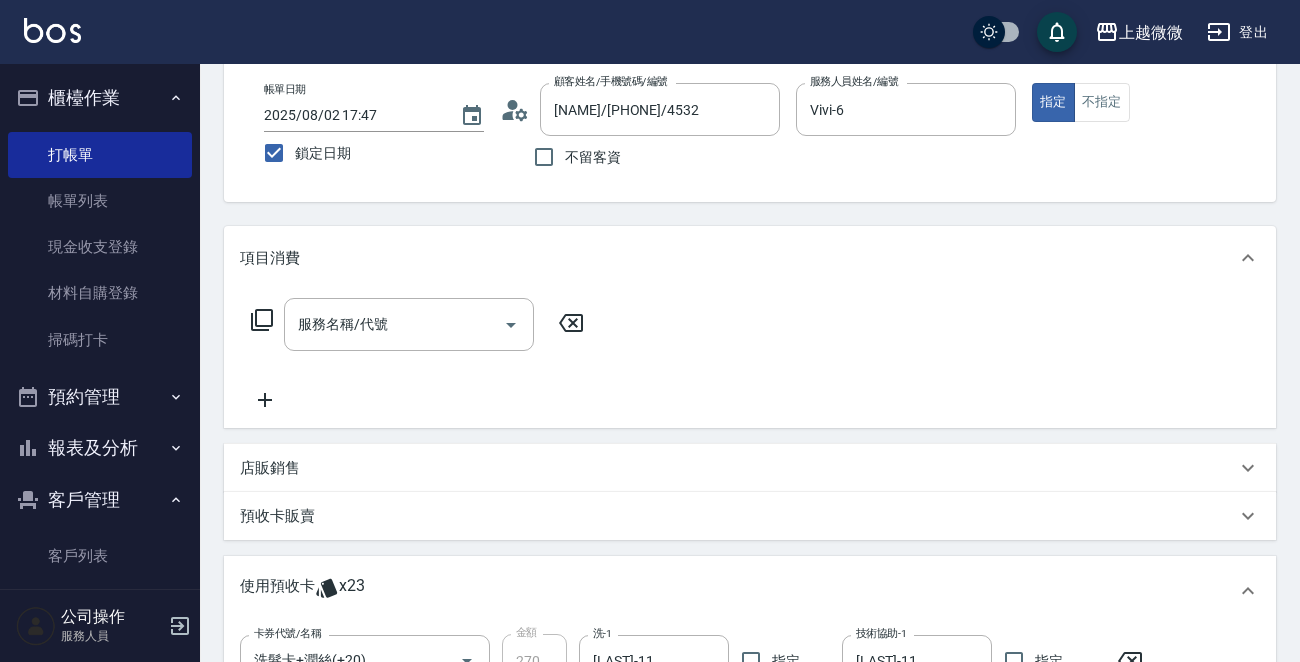 scroll, scrollTop: 660, scrollLeft: 0, axis: vertical 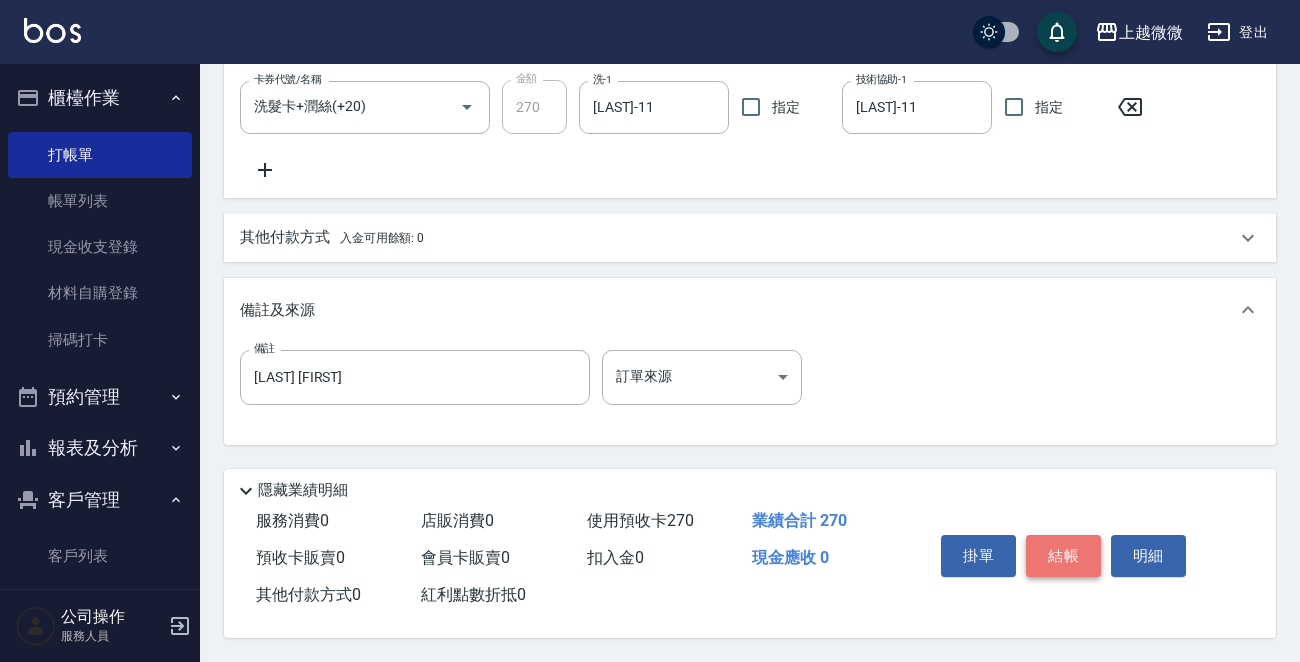 click on "結帳" at bounding box center (1063, 556) 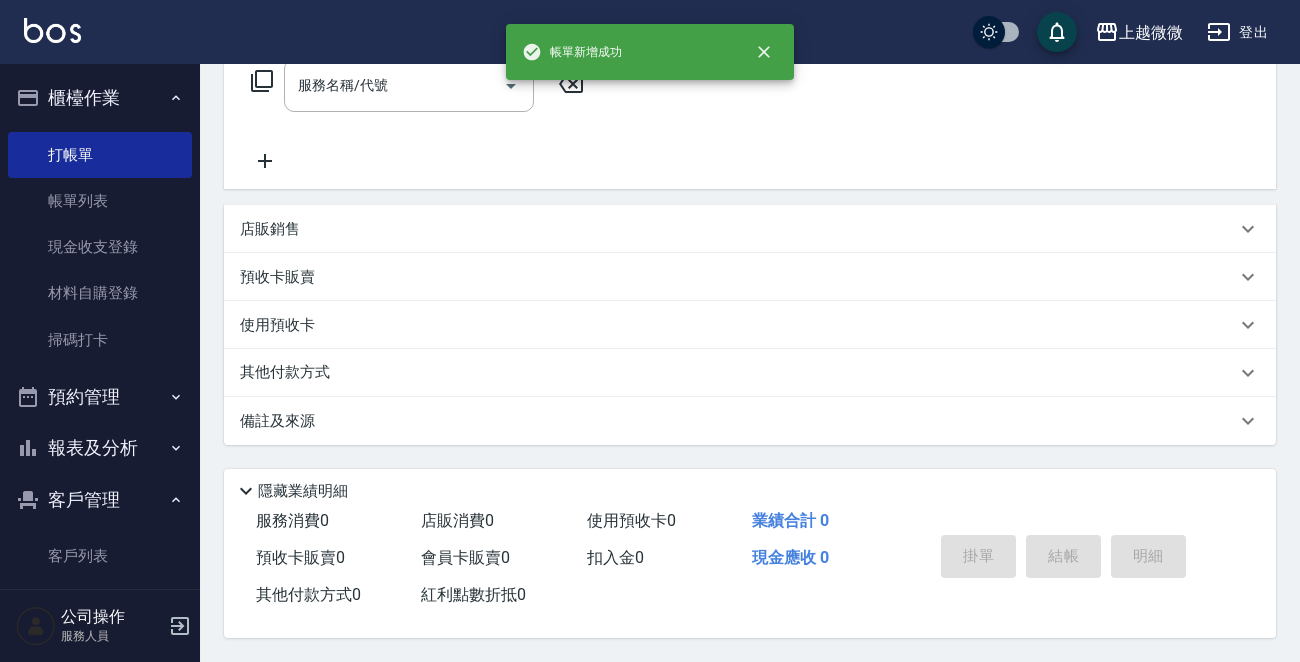 scroll, scrollTop: 0, scrollLeft: 0, axis: both 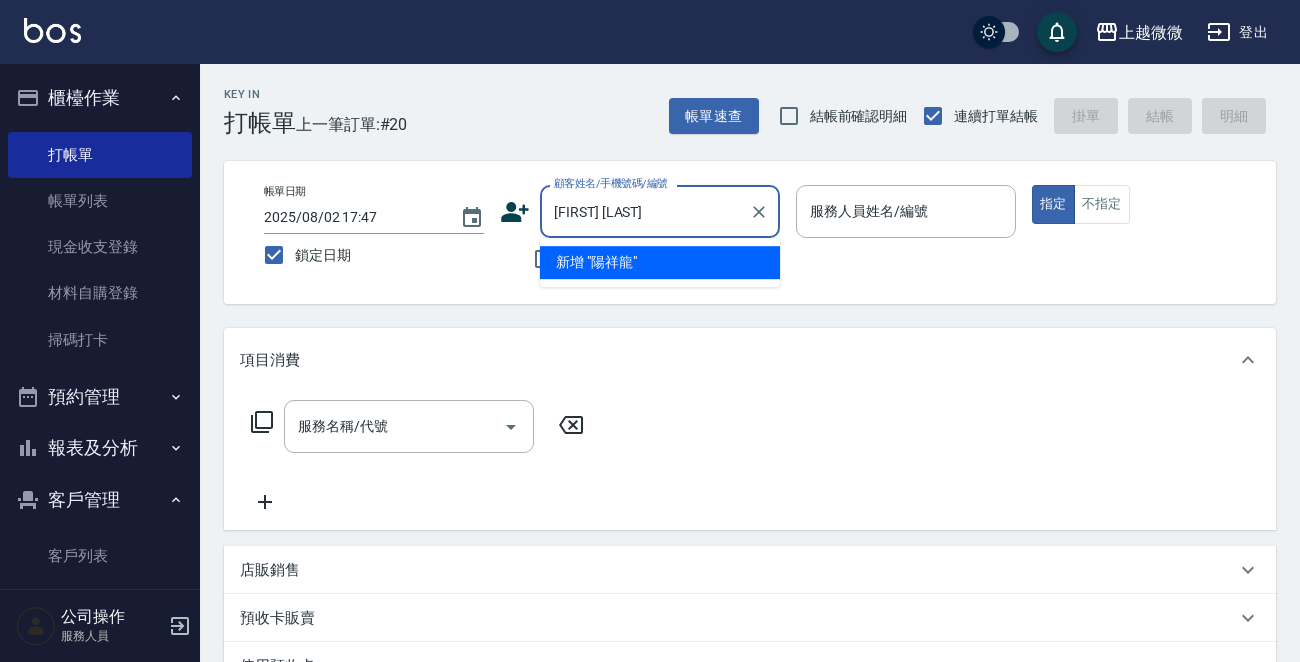 click on "[FIRST] [LAST]" at bounding box center [645, 211] 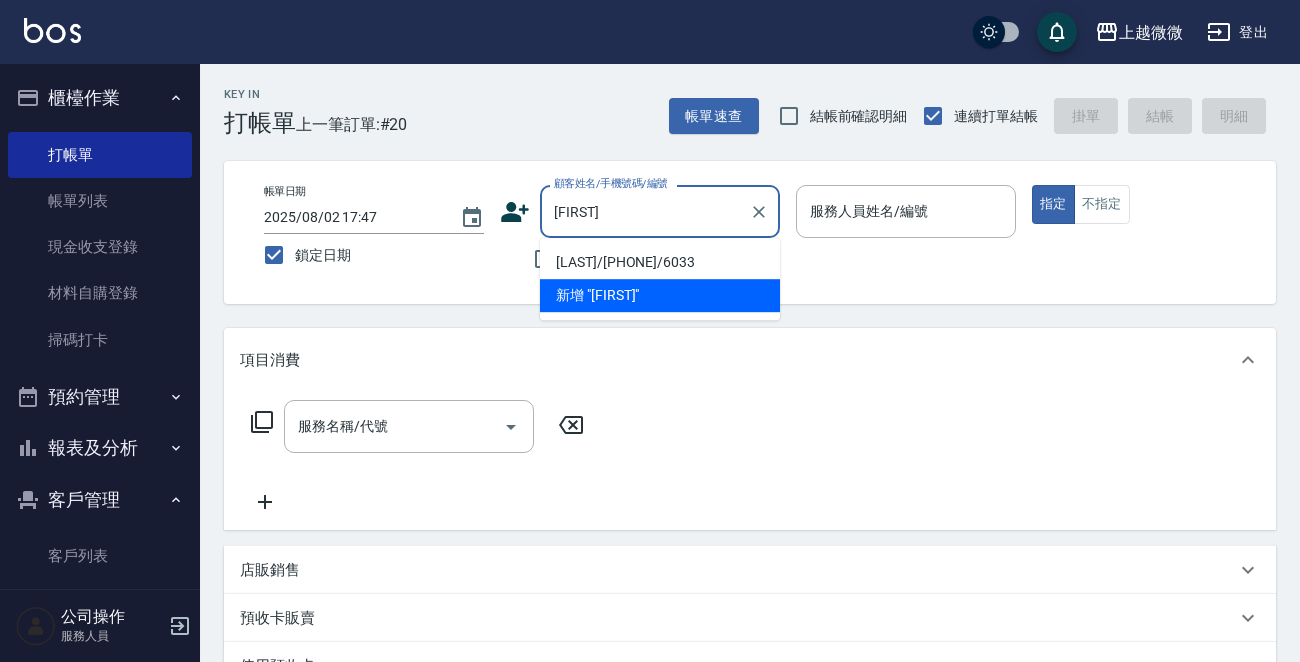 click on "[LAST]/[PHONE]/6033" at bounding box center [660, 262] 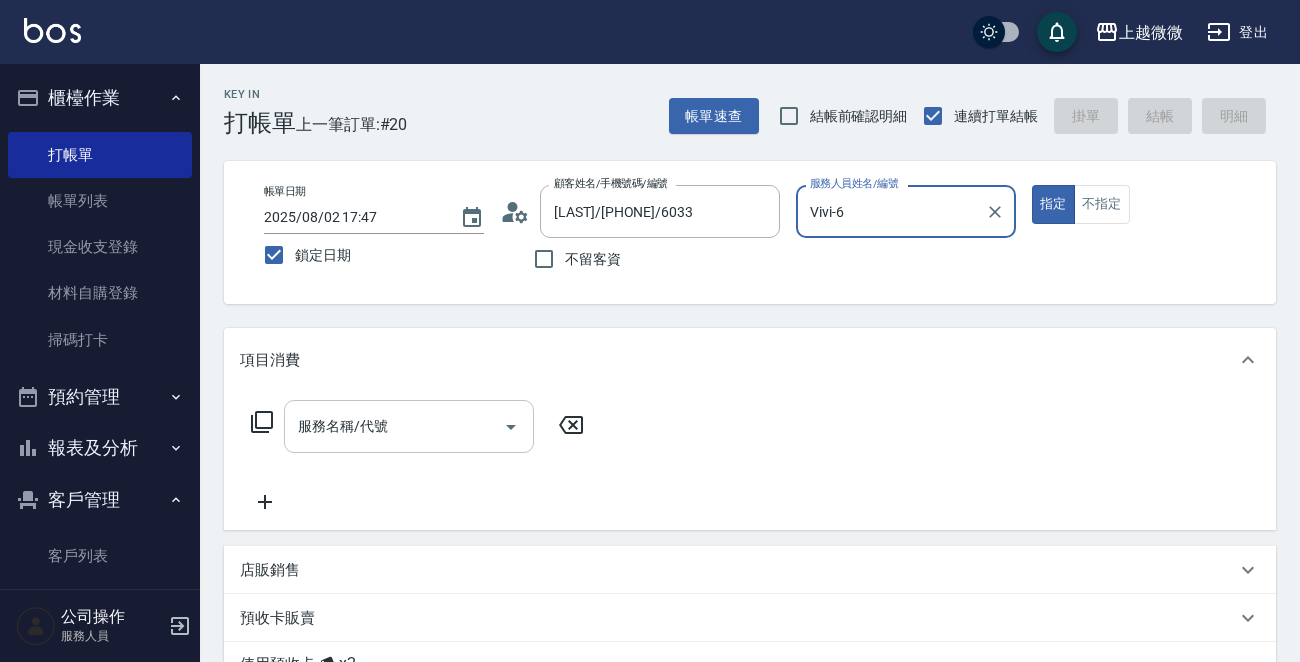 click on "服務名稱/代號 服務名稱/代號" at bounding box center [409, 426] 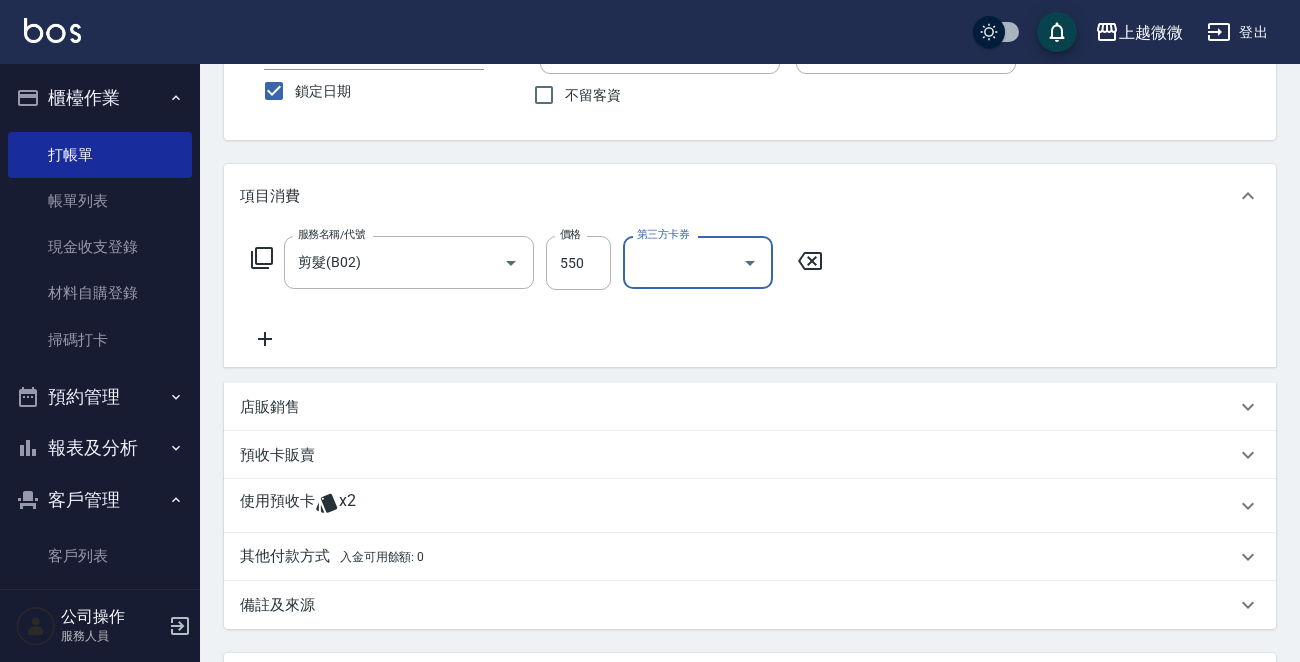 scroll, scrollTop: 300, scrollLeft: 0, axis: vertical 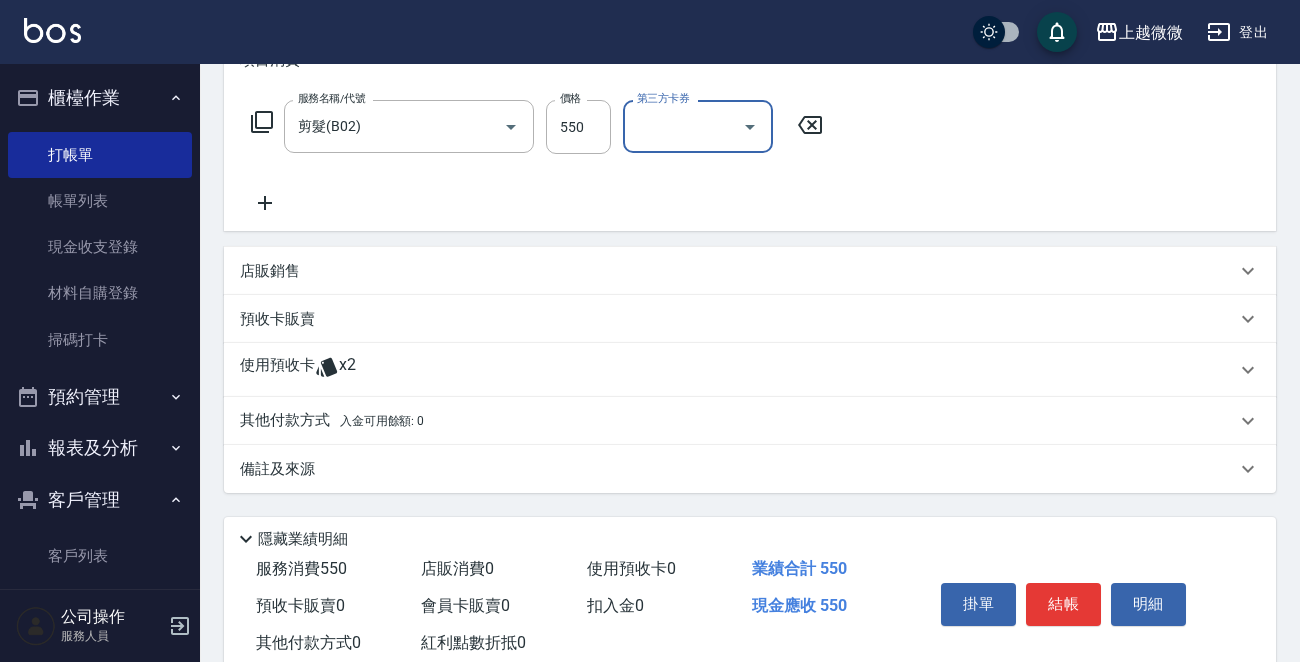 click on "使用預收卡" at bounding box center [277, 370] 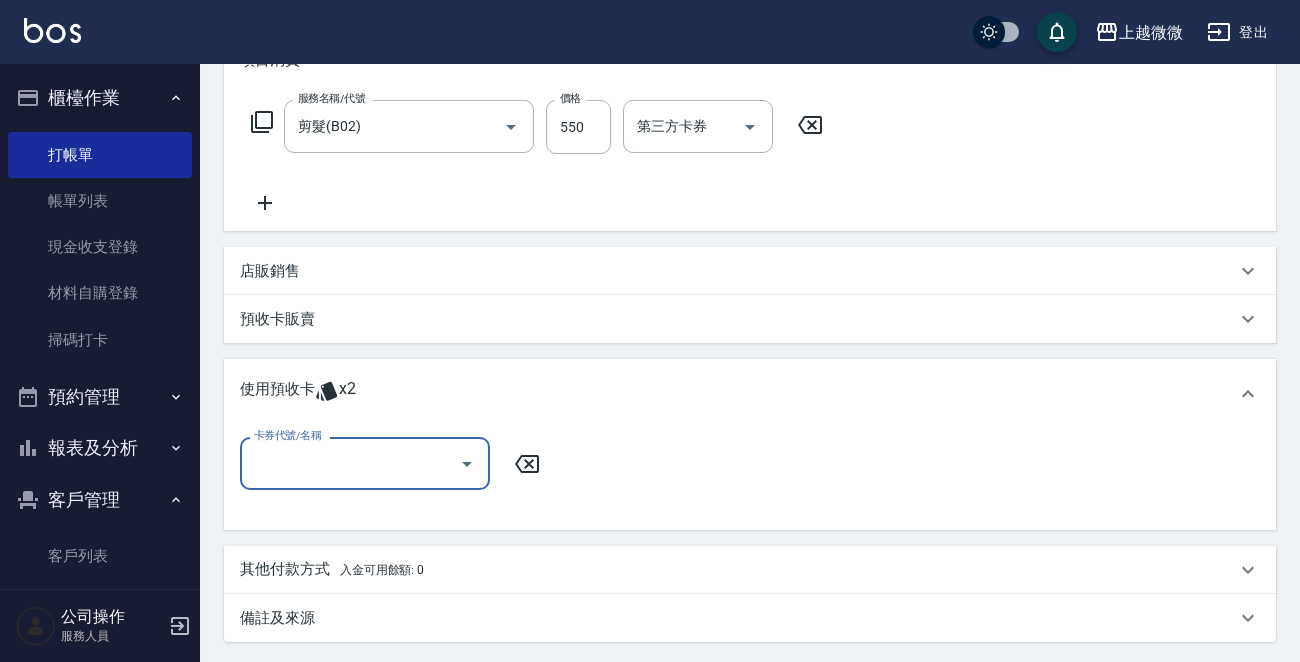 scroll, scrollTop: 0, scrollLeft: 0, axis: both 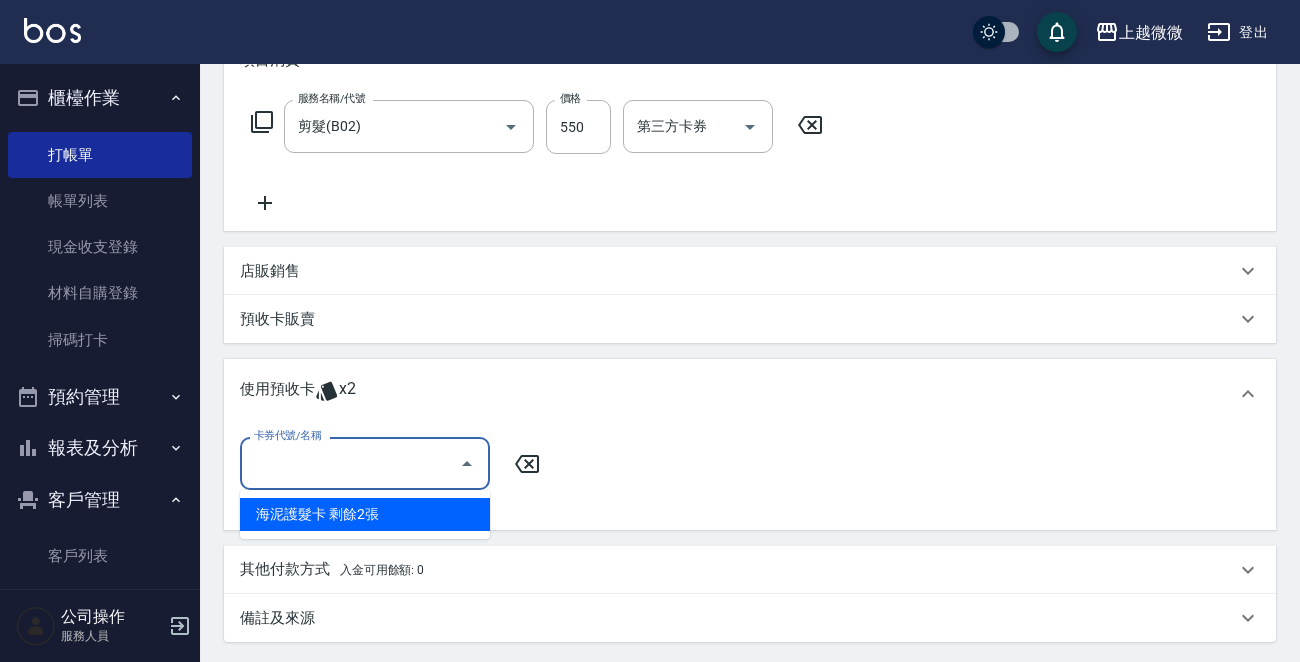 drag, startPoint x: 316, startPoint y: 451, endPoint x: 387, endPoint y: 483, distance: 77.87811 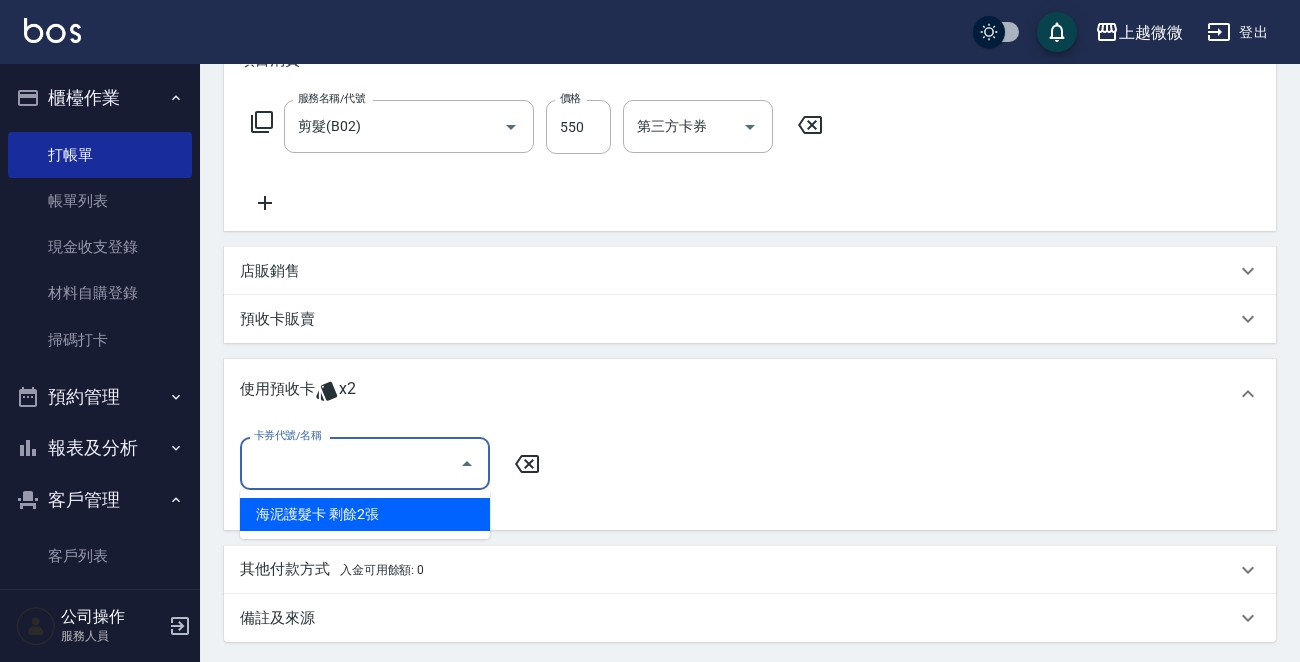 click on "海泥護髮卡 剩餘2張" at bounding box center (365, 514) 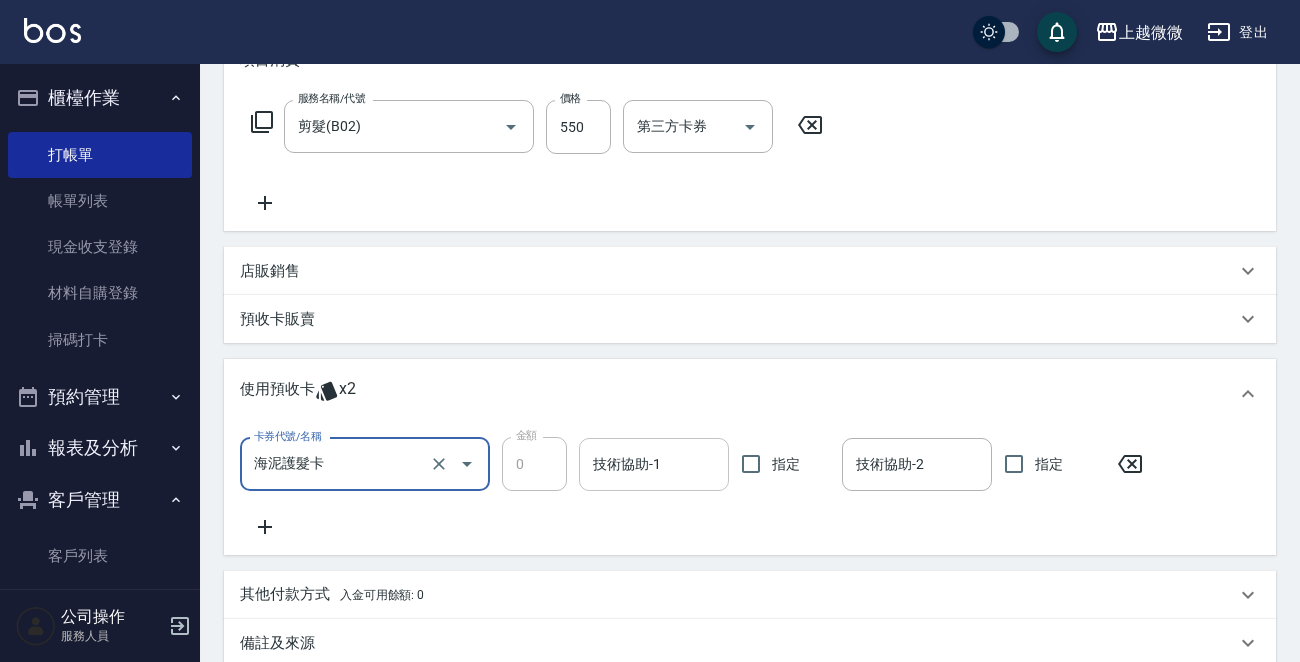 click on "技術協助-1" at bounding box center [654, 464] 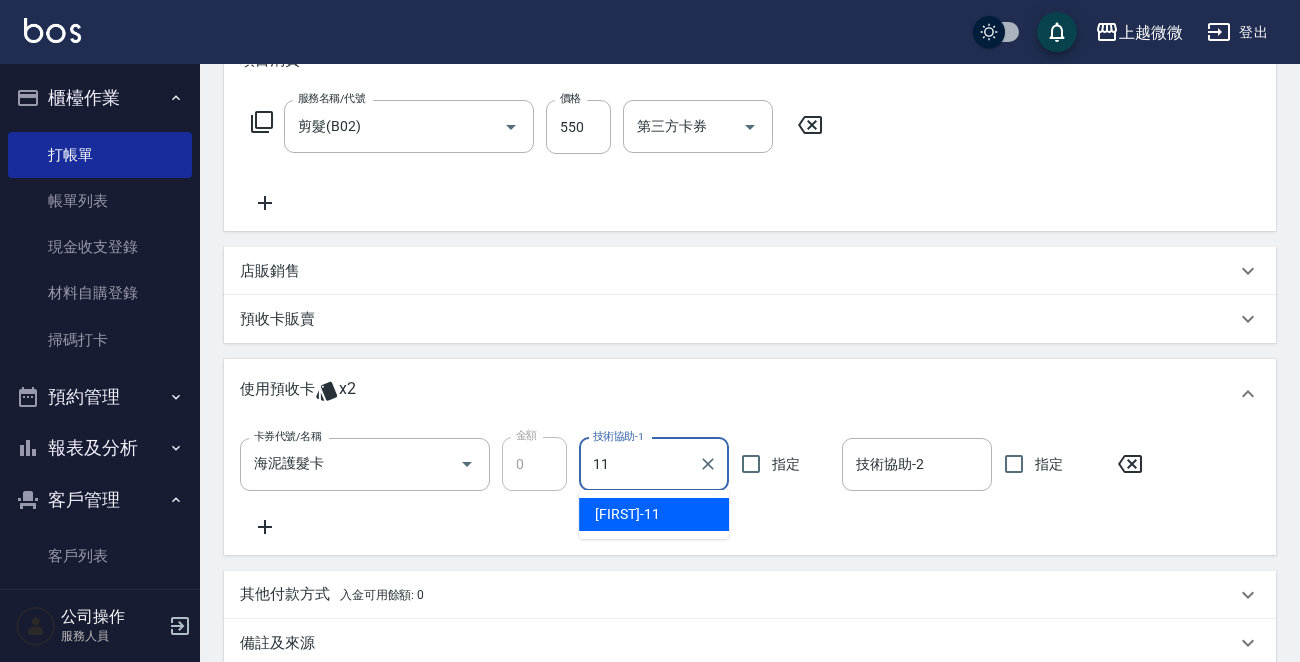 click on "Kristin -11" at bounding box center (627, 514) 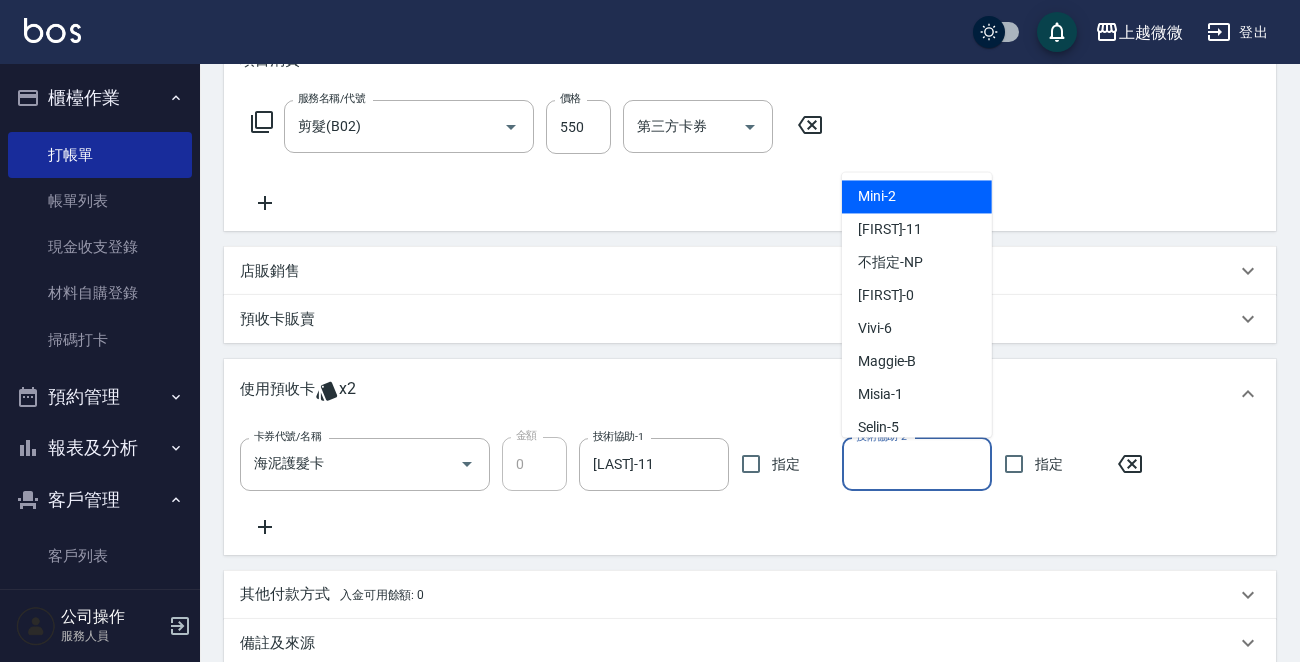 click on "技術協助-2" at bounding box center (917, 464) 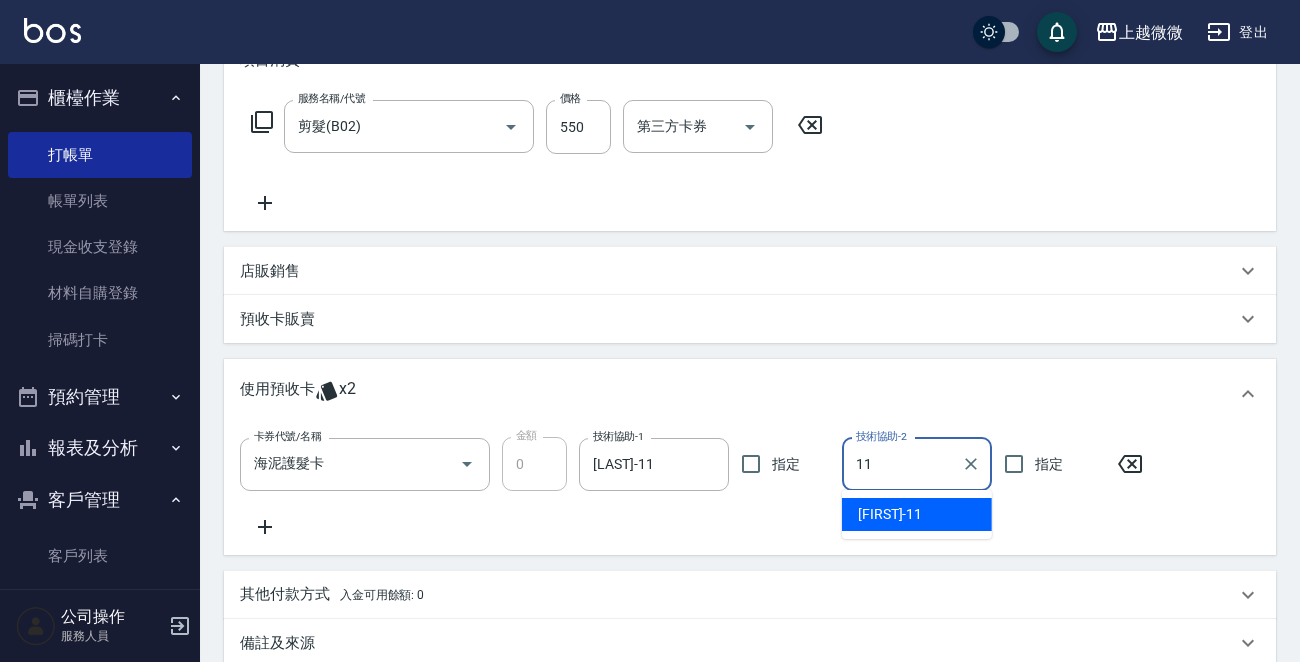 click on "Kristin -11" at bounding box center (917, 514) 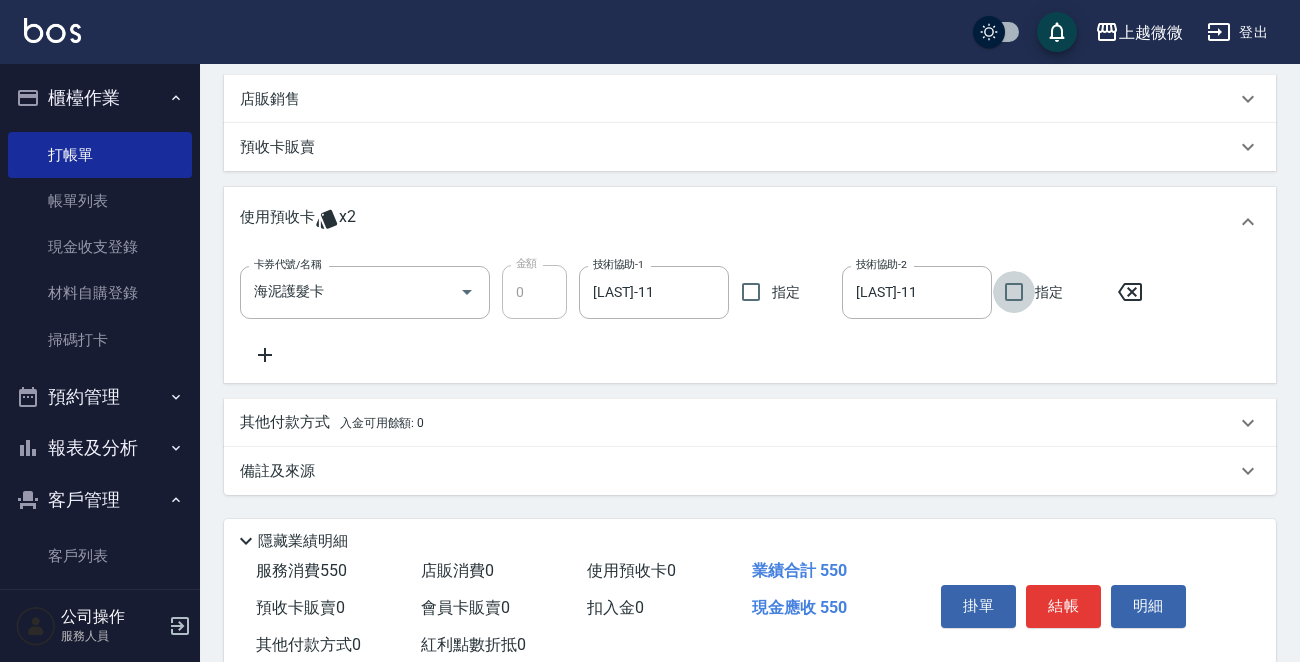 scroll, scrollTop: 527, scrollLeft: 0, axis: vertical 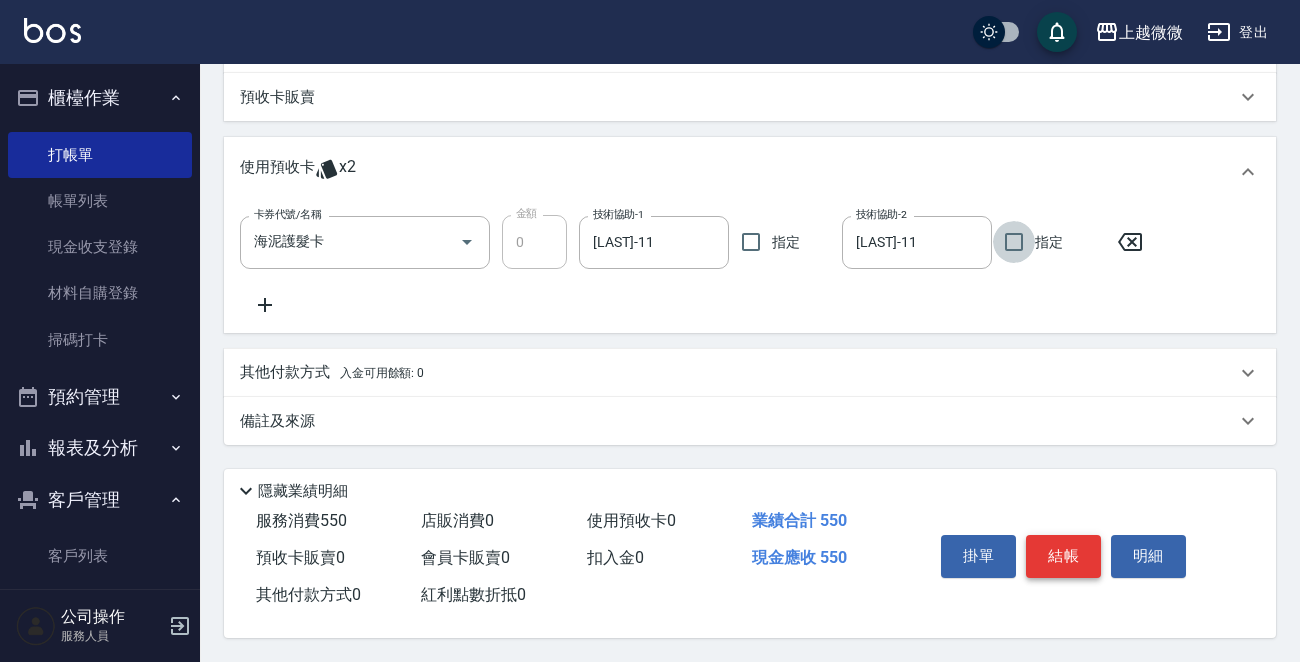 click on "結帳" at bounding box center [1063, 556] 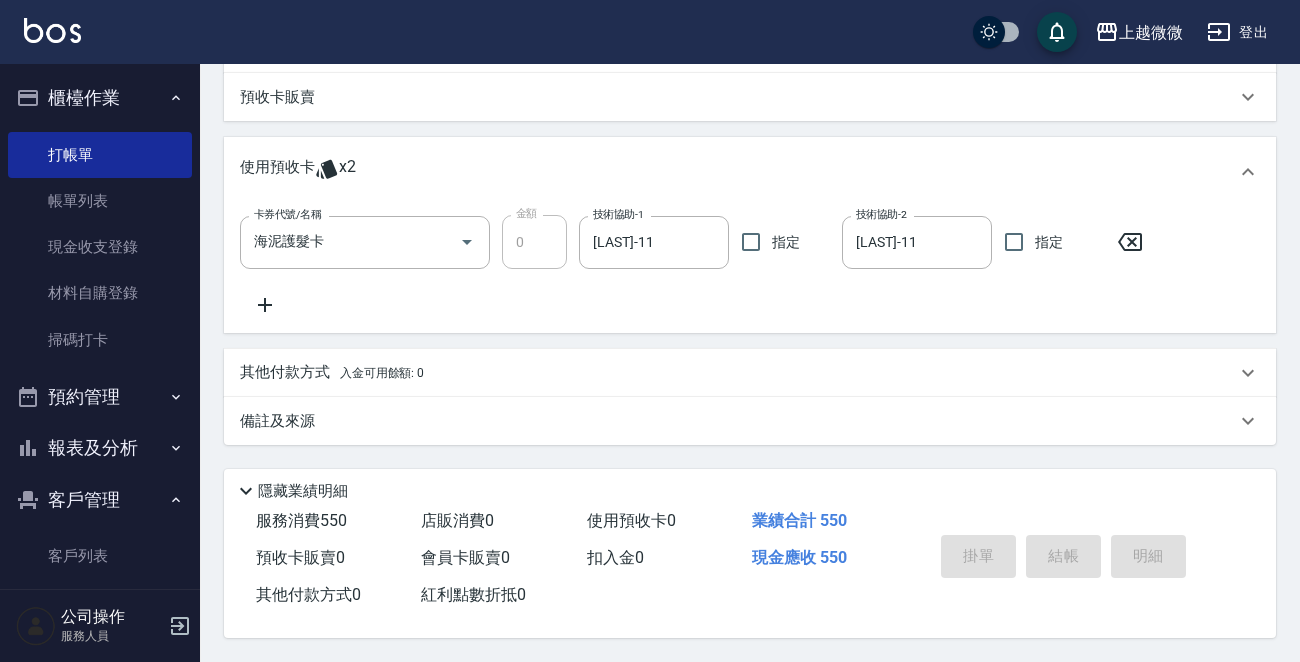 scroll, scrollTop: 0, scrollLeft: 0, axis: both 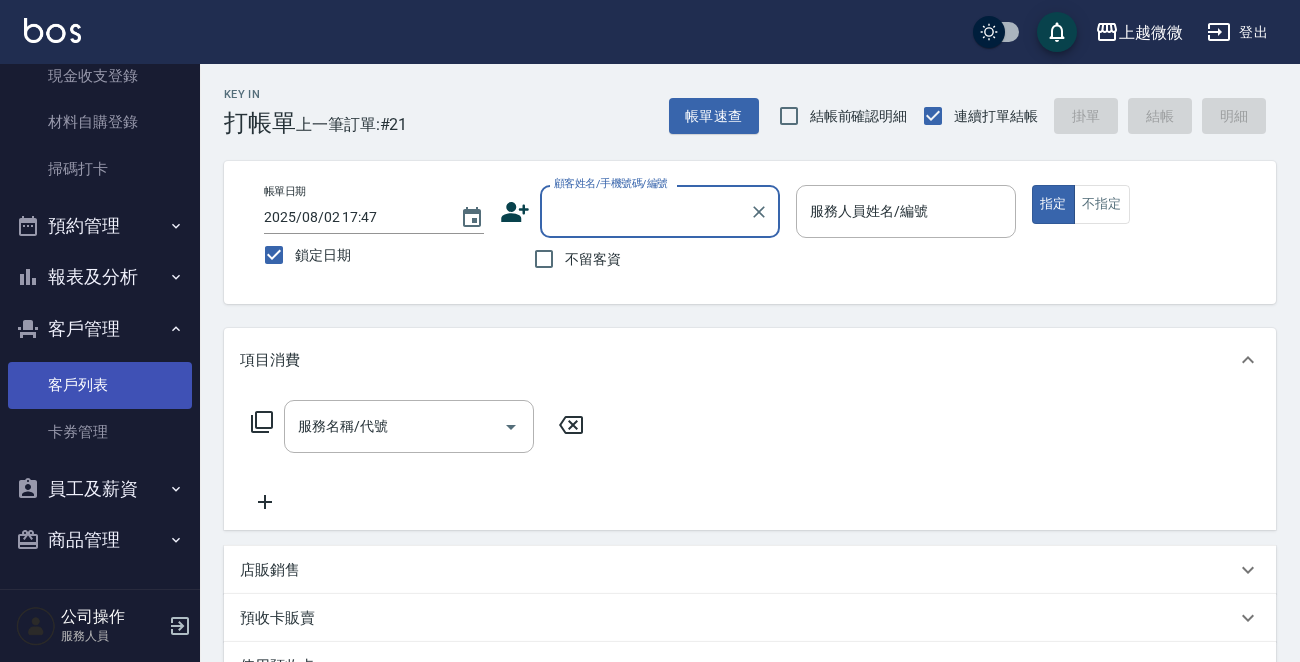 click on "客戶列表" at bounding box center (100, 385) 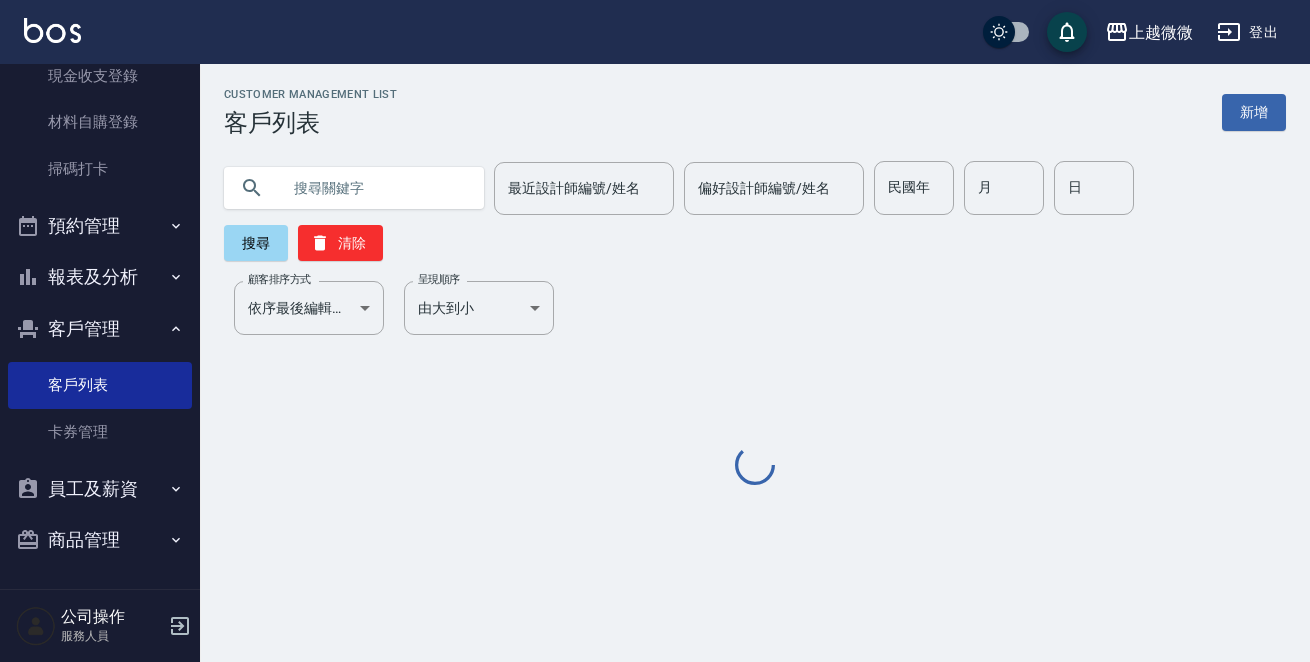 click at bounding box center (374, 188) 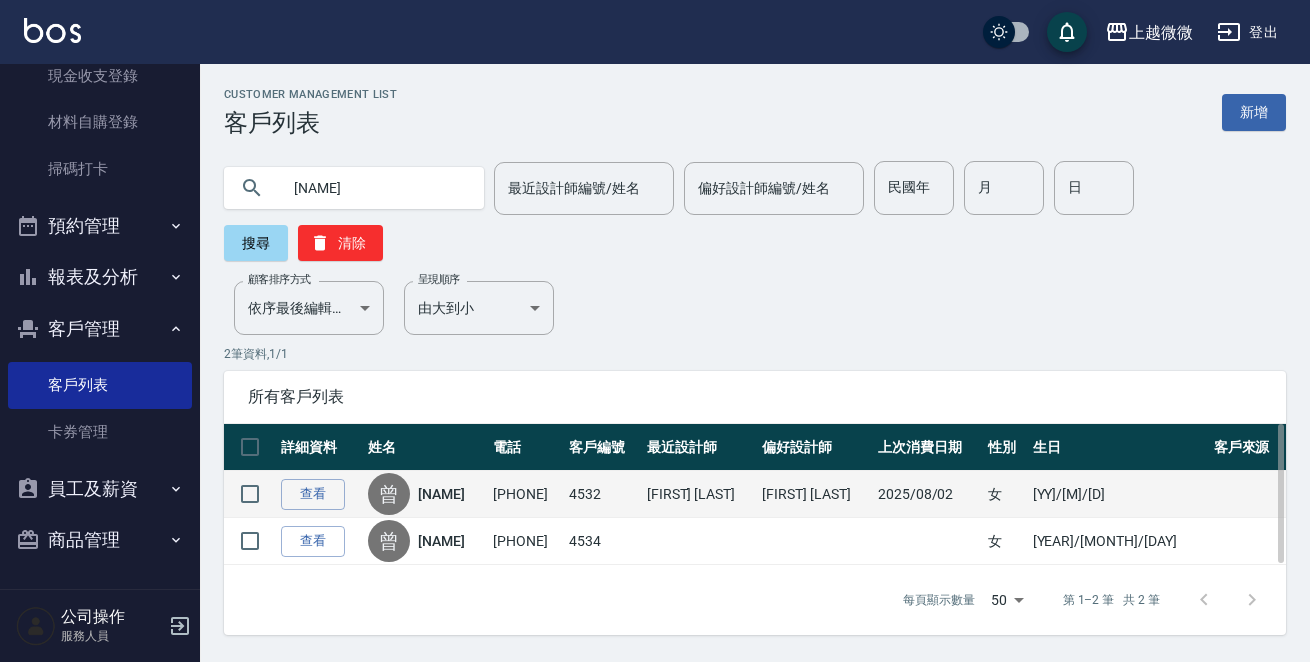 click on "[NAME] - [NAME]" at bounding box center (425, 494) 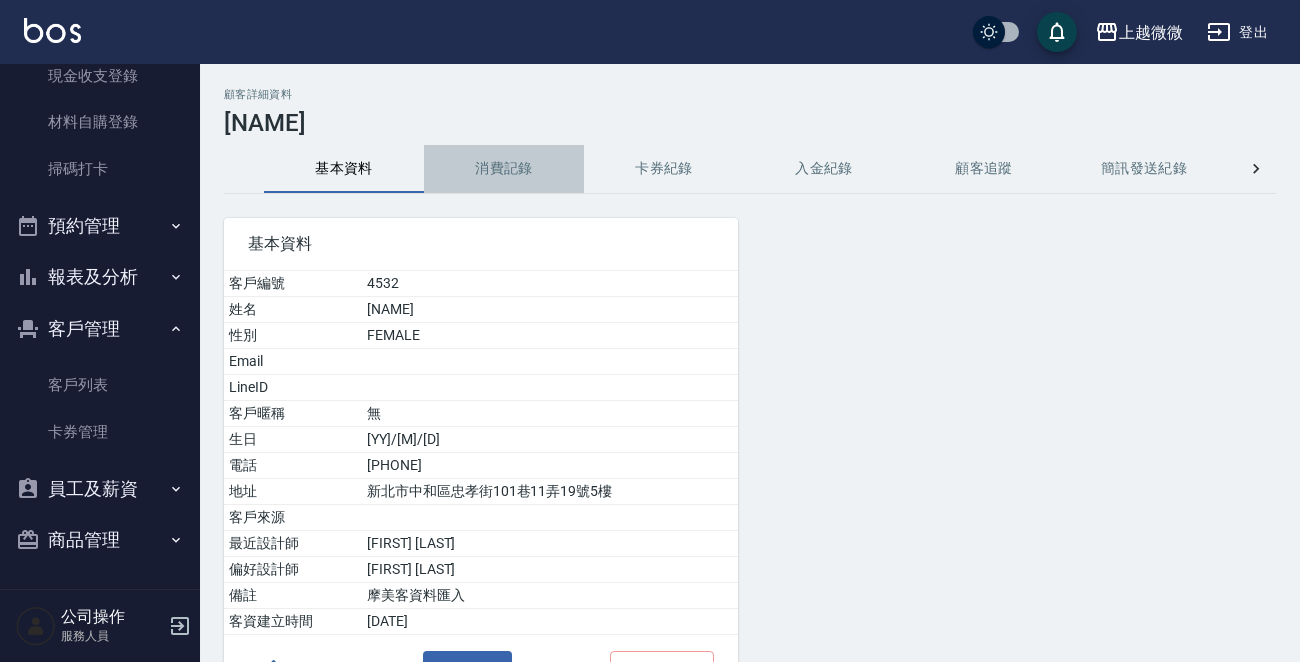 click on "消費記錄" at bounding box center [504, 169] 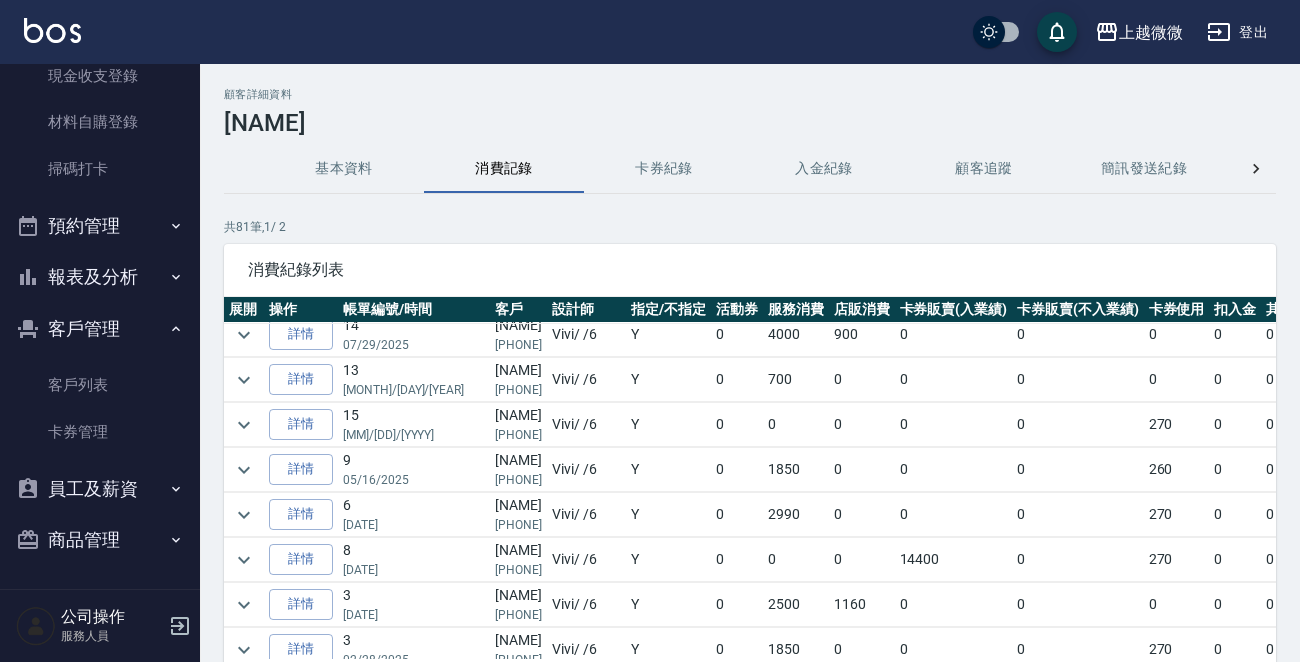 scroll, scrollTop: 0, scrollLeft: 0, axis: both 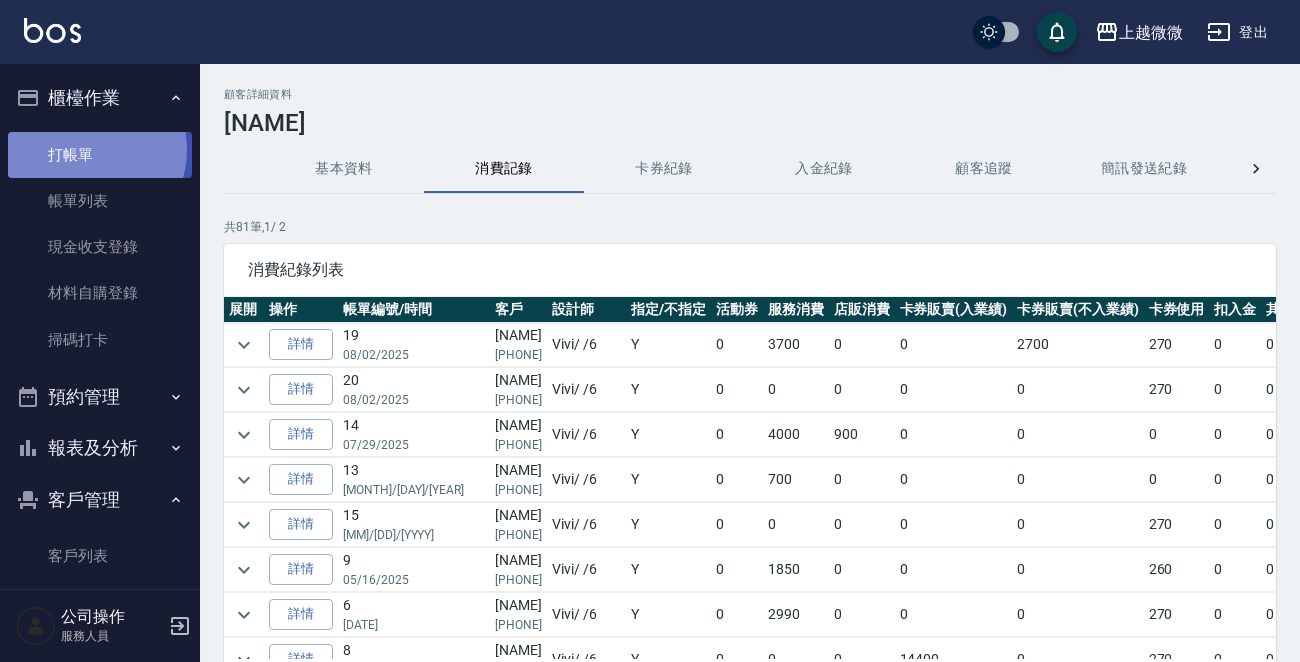 click on "打帳單" at bounding box center [100, 155] 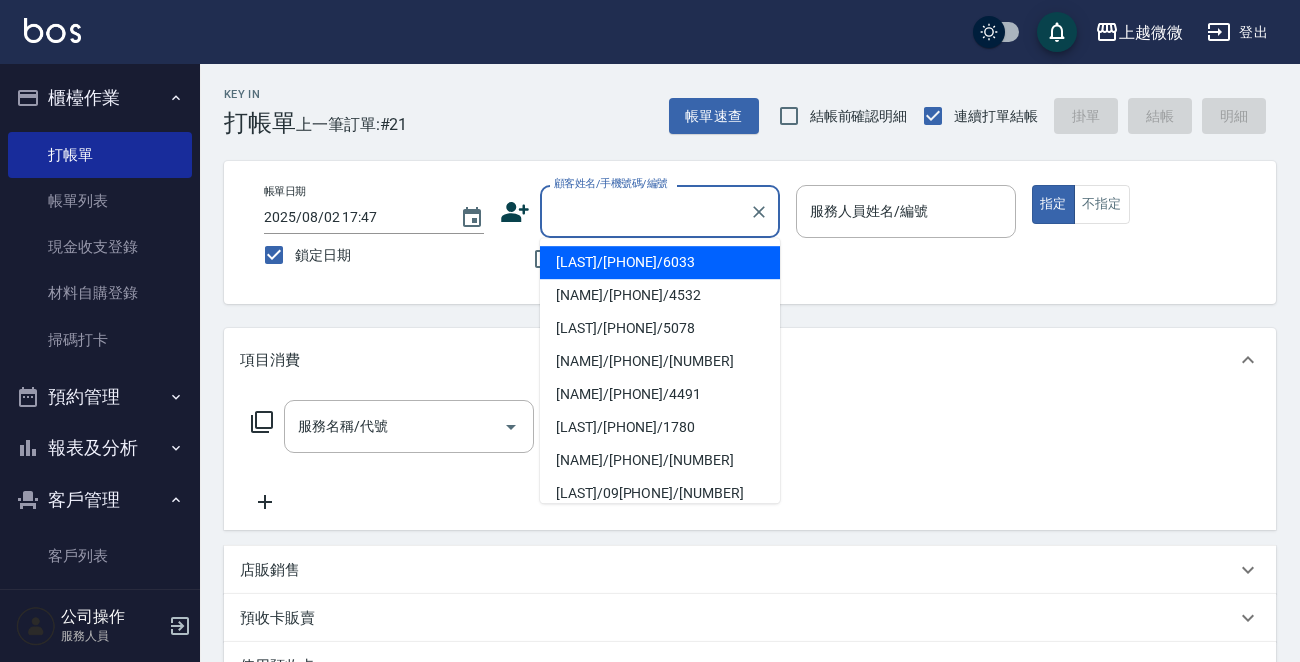click on "顧客姓名/手機號碼/編號" at bounding box center (645, 211) 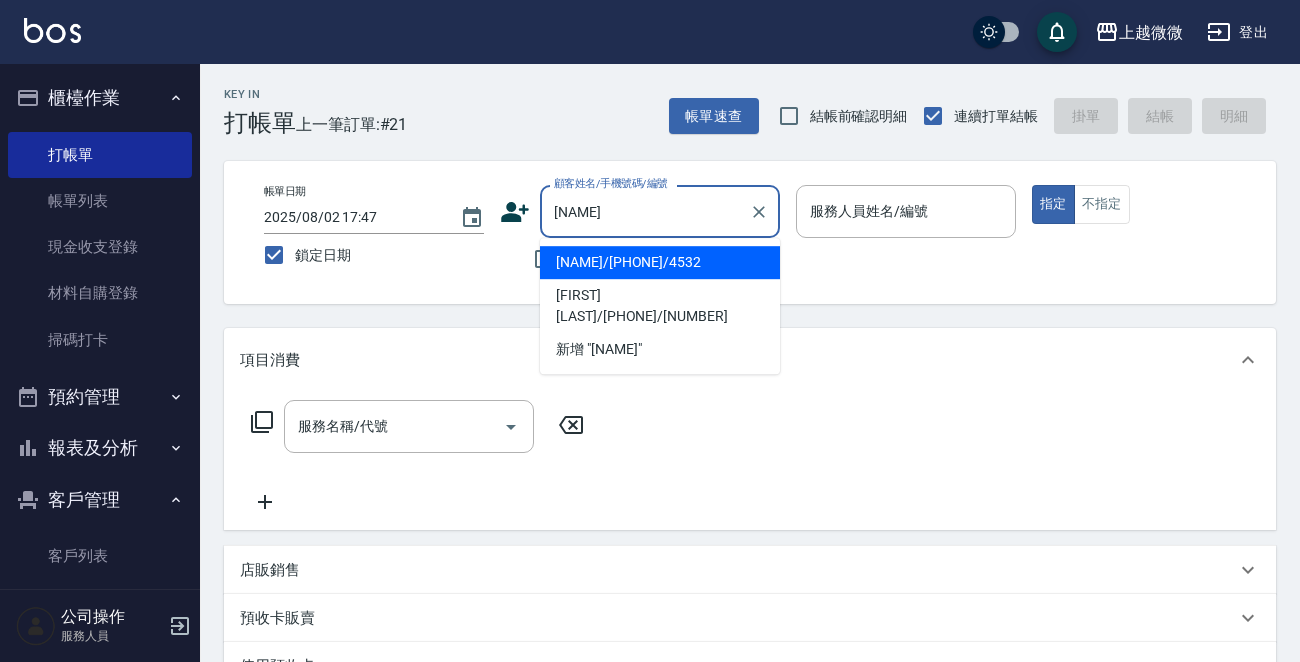 click on "[NAME]/[PHONE]/4532 [NAME]/[PHONE]/4534 新增 "[NAME]"" at bounding box center (660, 306) 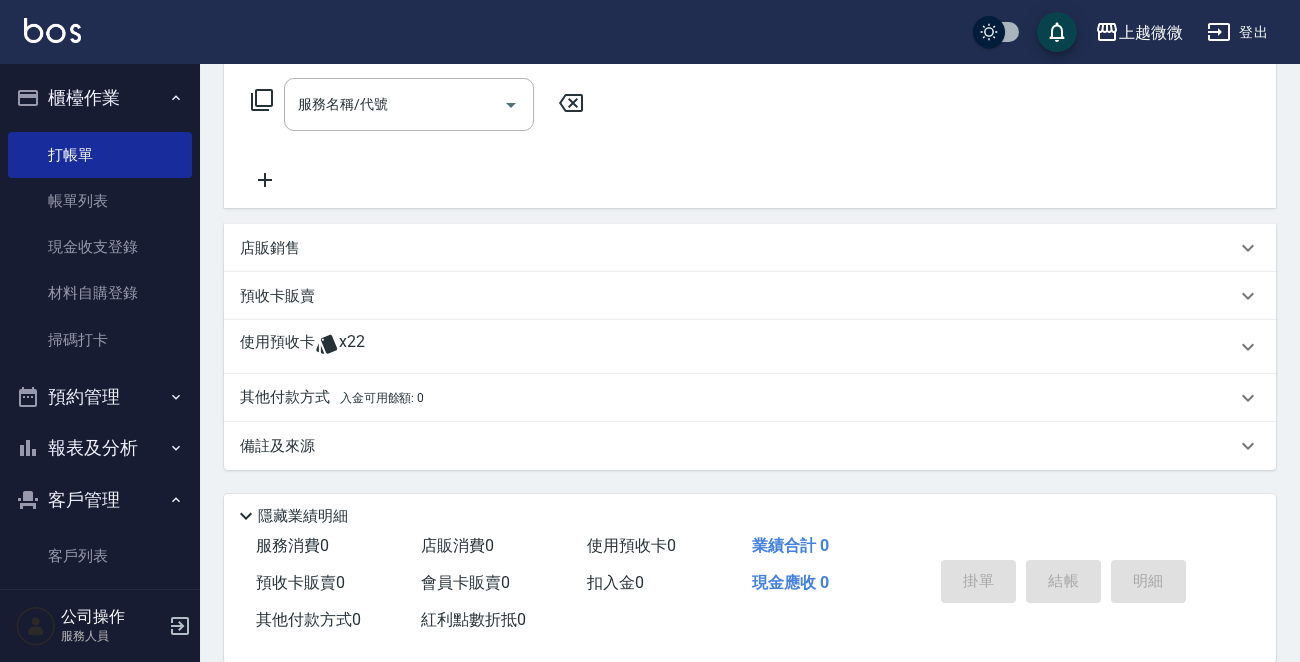 scroll, scrollTop: 351, scrollLeft: 0, axis: vertical 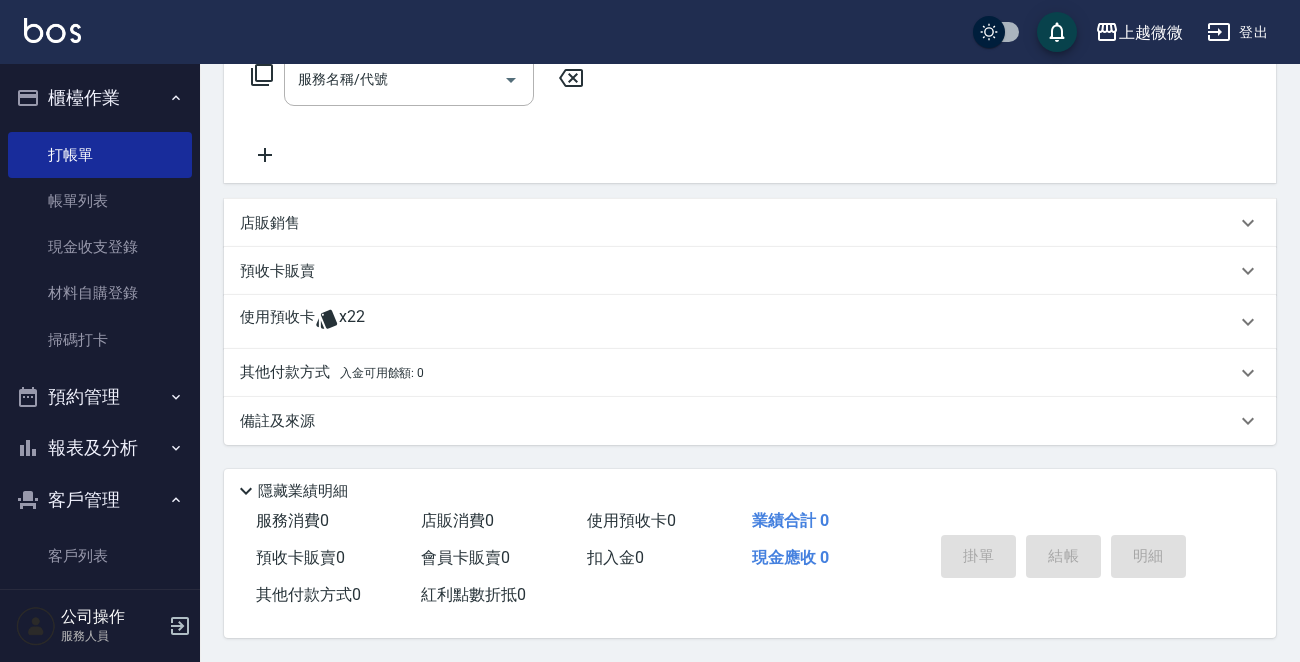 click on "使用預收卡" at bounding box center [277, 322] 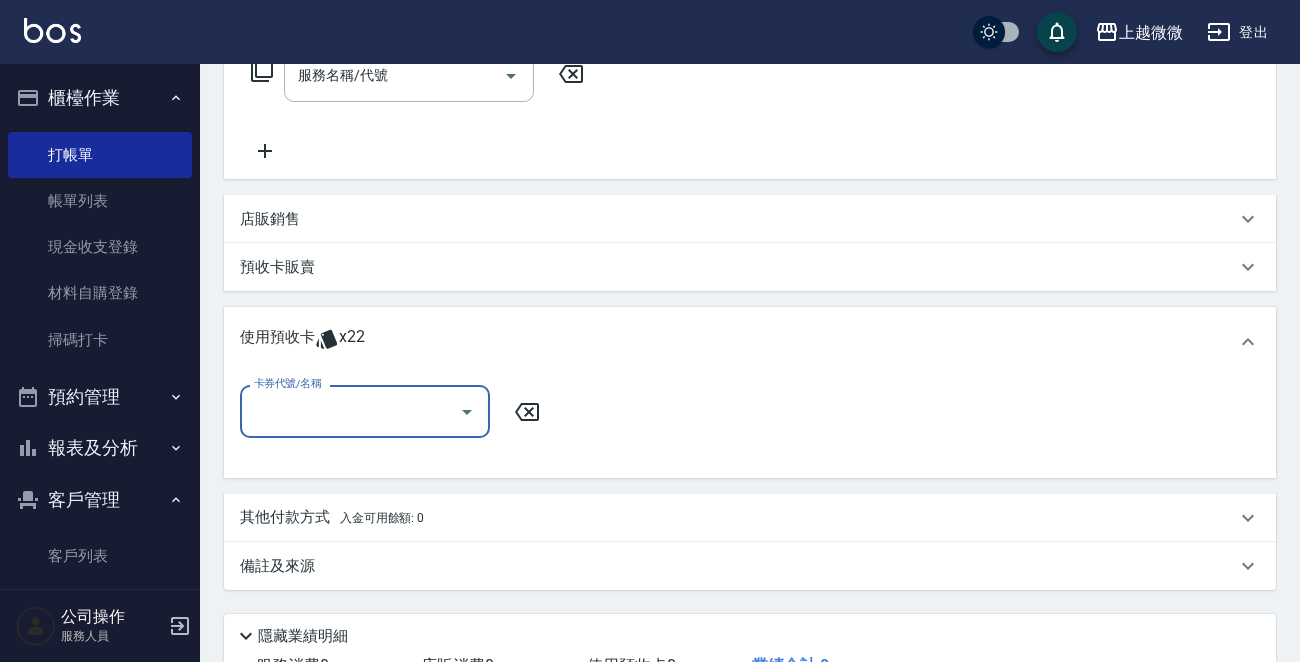 scroll, scrollTop: 0, scrollLeft: 0, axis: both 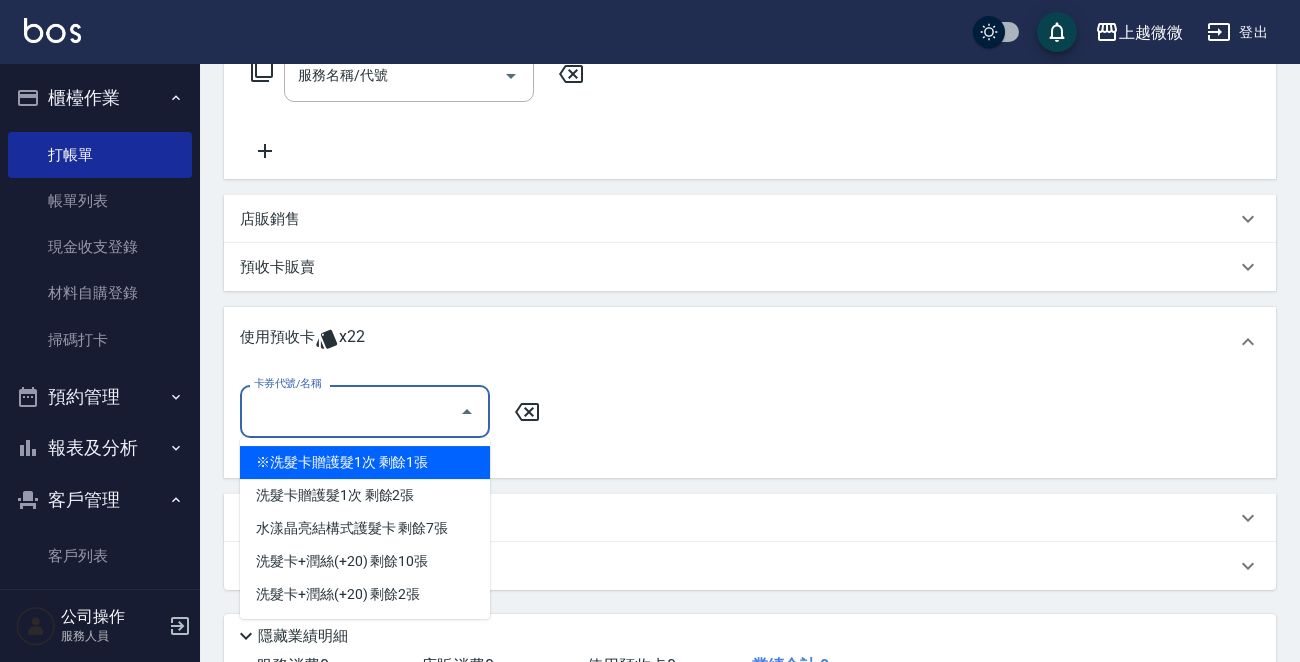 click on "卡券代號/名稱" at bounding box center [350, 411] 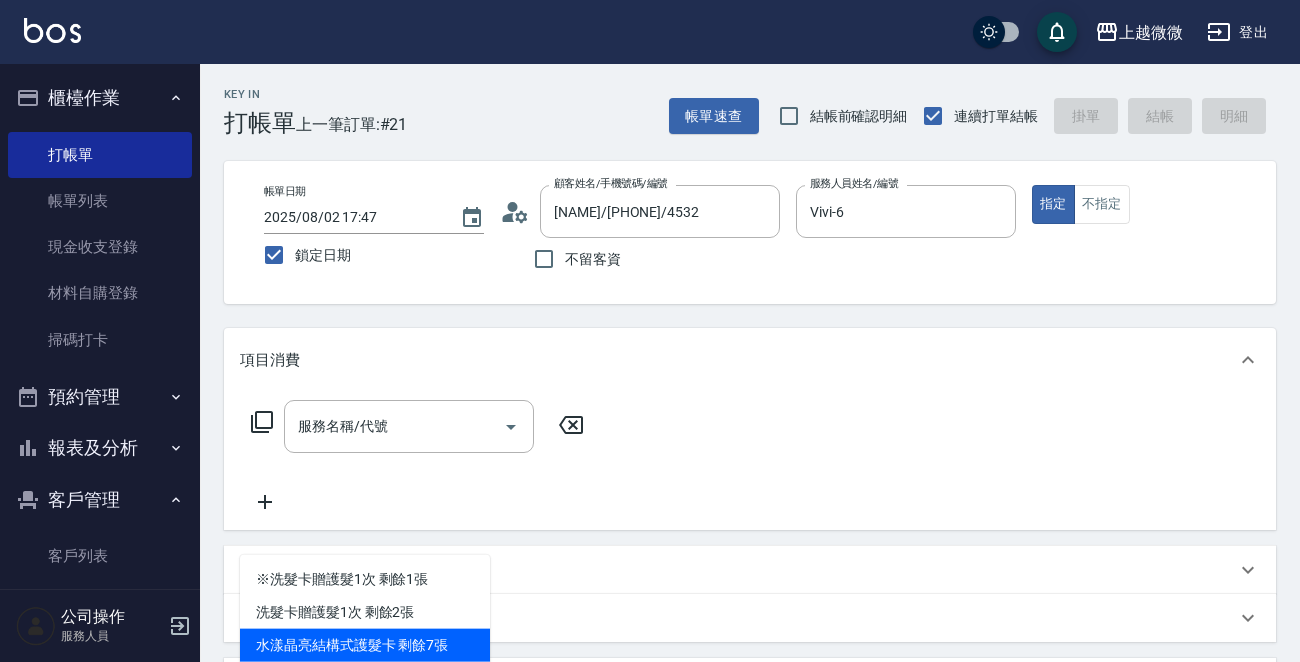 scroll, scrollTop: 0, scrollLeft: 0, axis: both 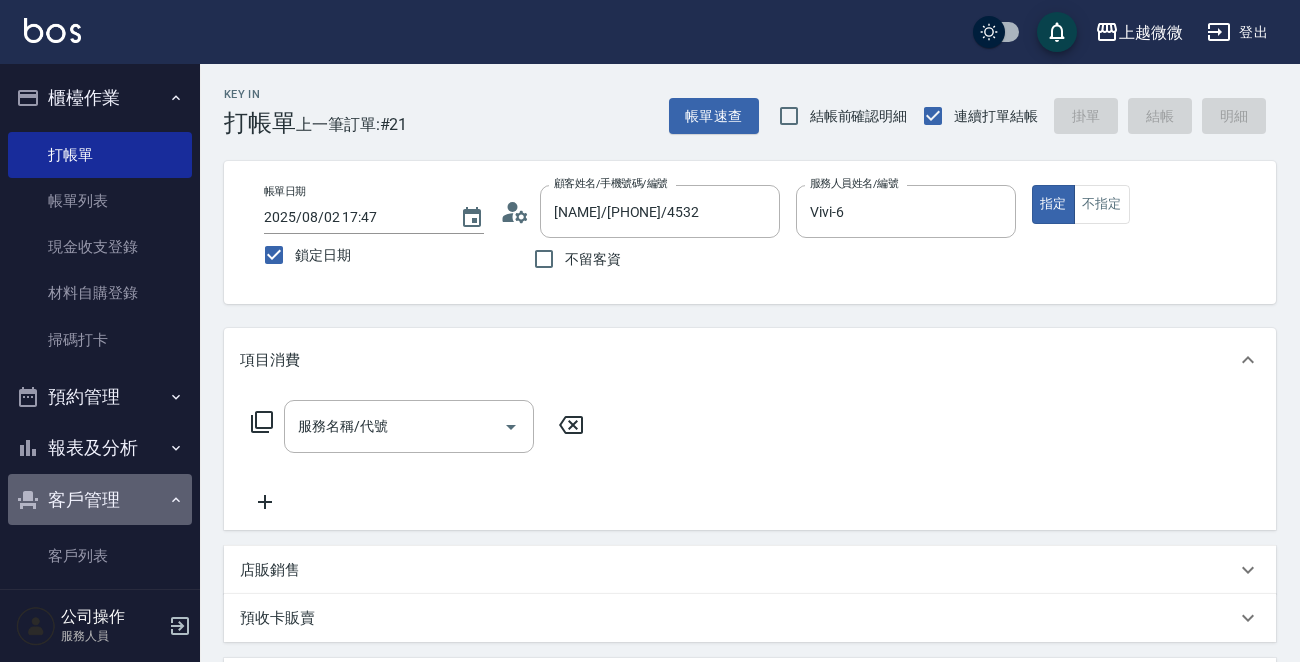 click on "客戶管理" at bounding box center (100, 500) 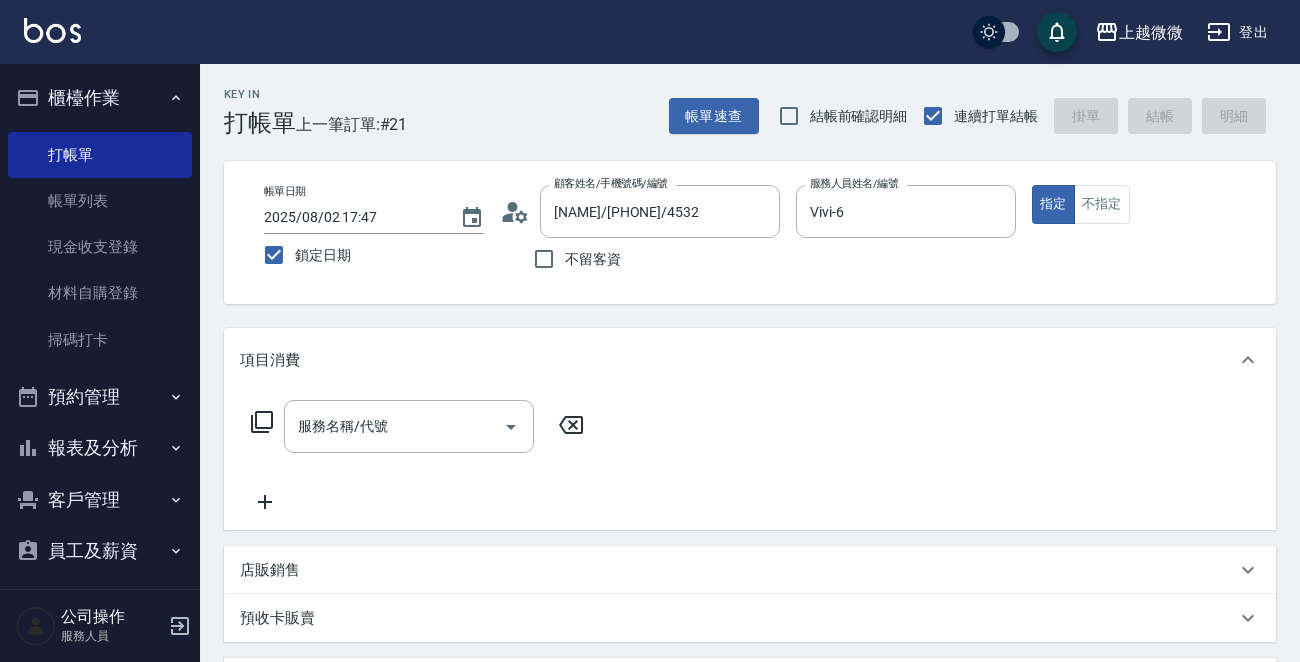 click on "員工及薪資" at bounding box center (100, 551) 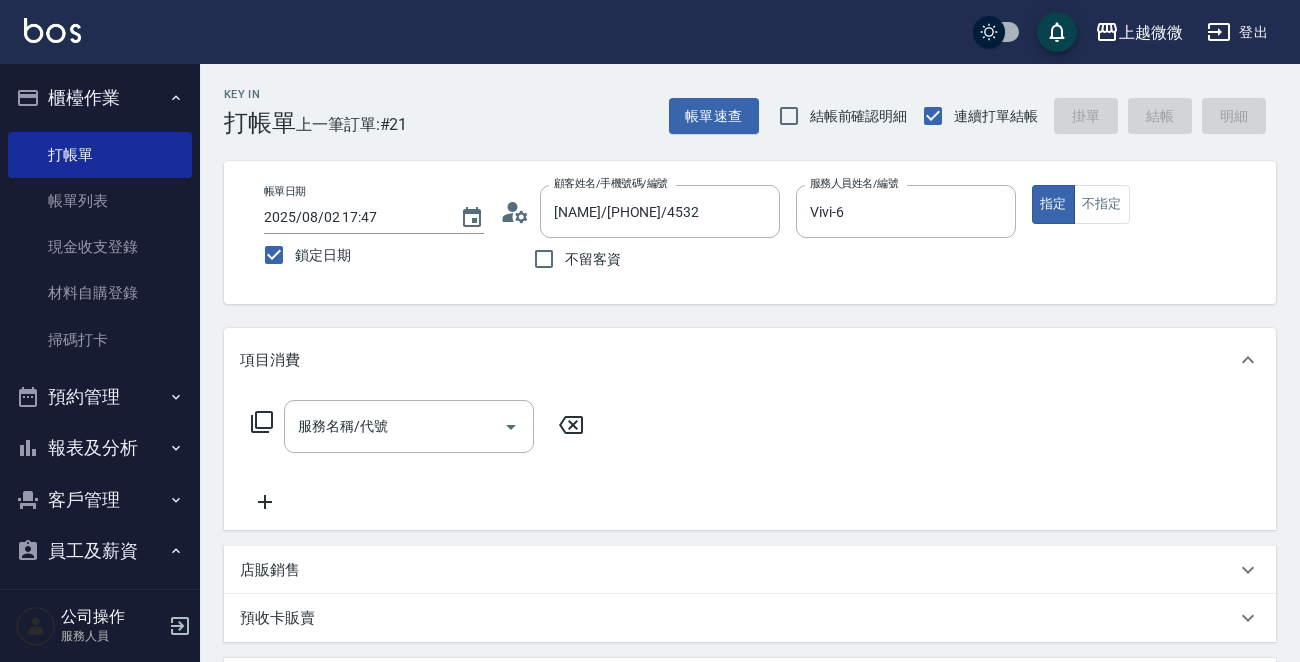 click on "客戶管理" at bounding box center [100, 500] 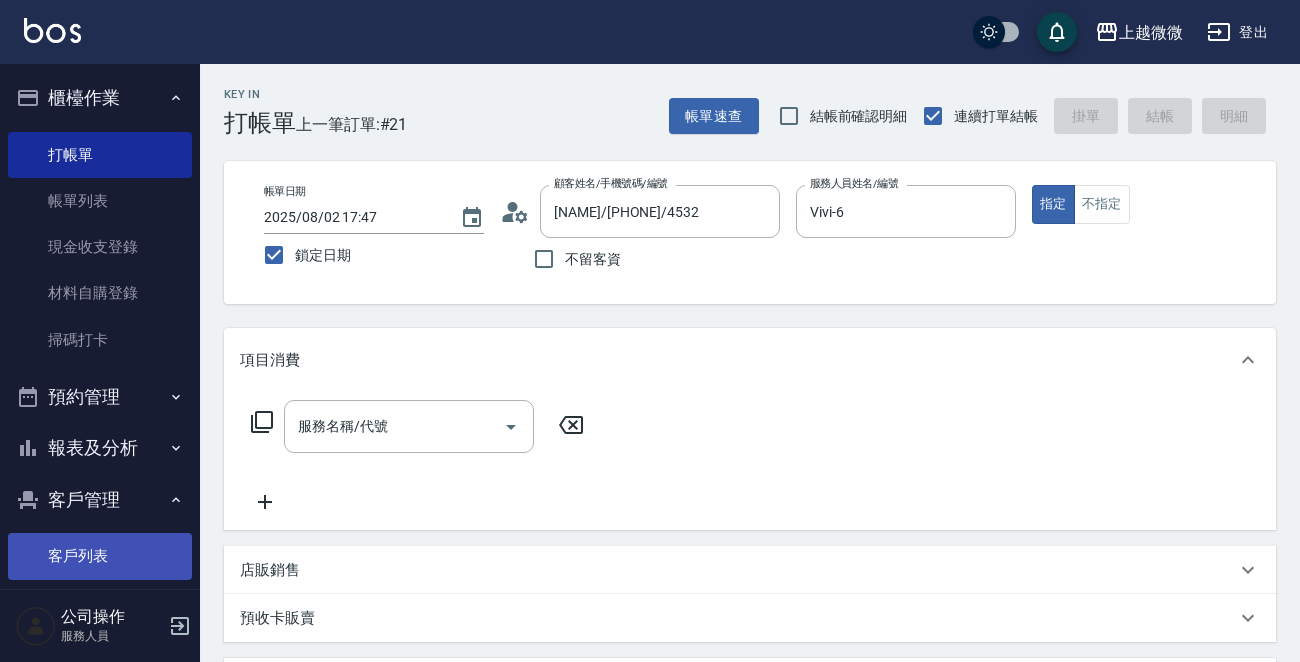 click on "客戶列表" at bounding box center (100, 556) 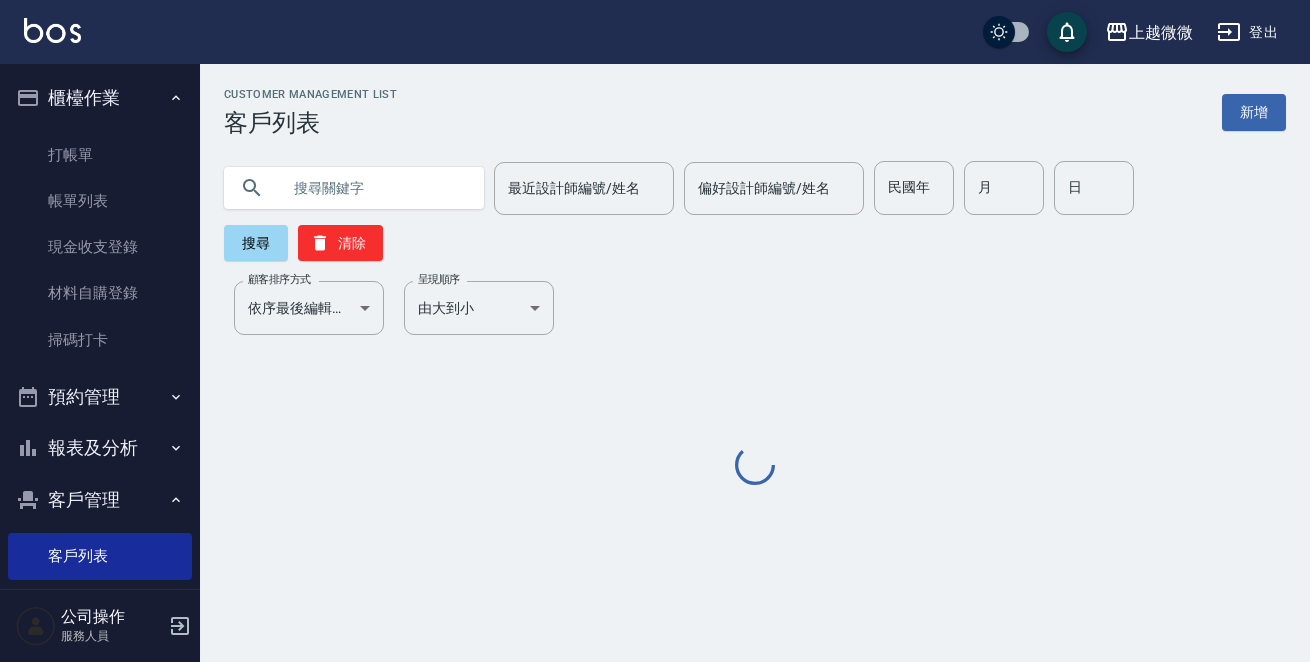 click at bounding box center [374, 188] 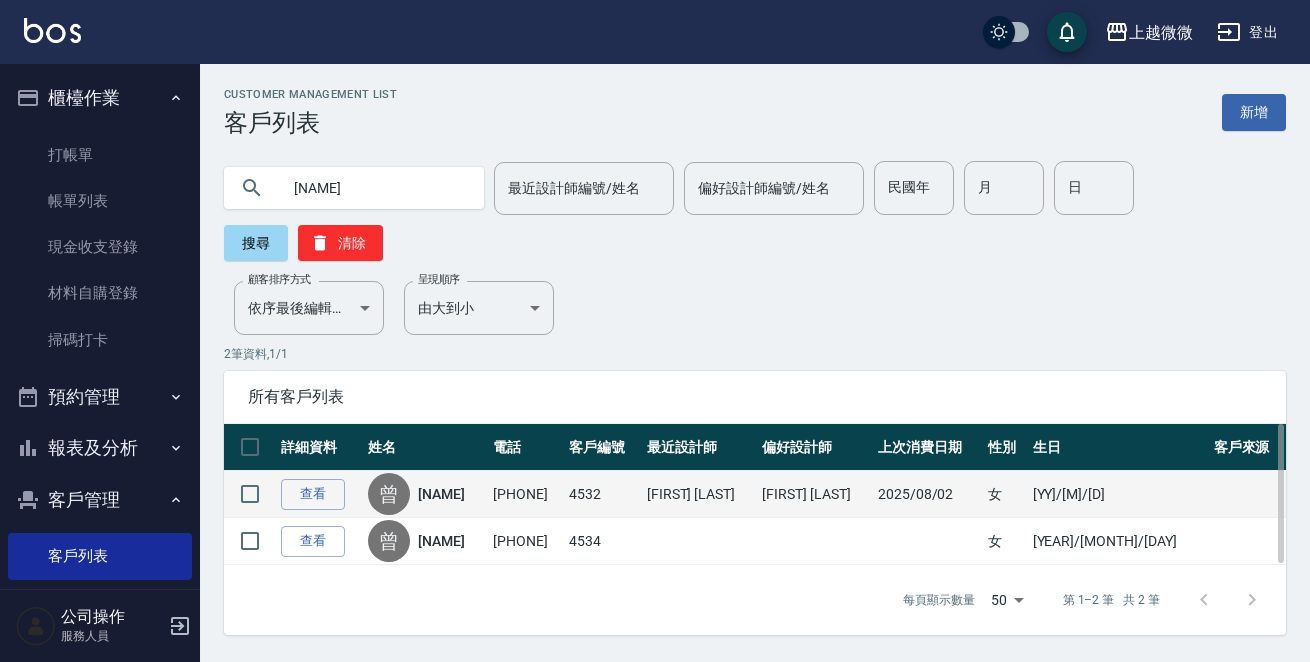 click on "[NAME]" at bounding box center [441, 494] 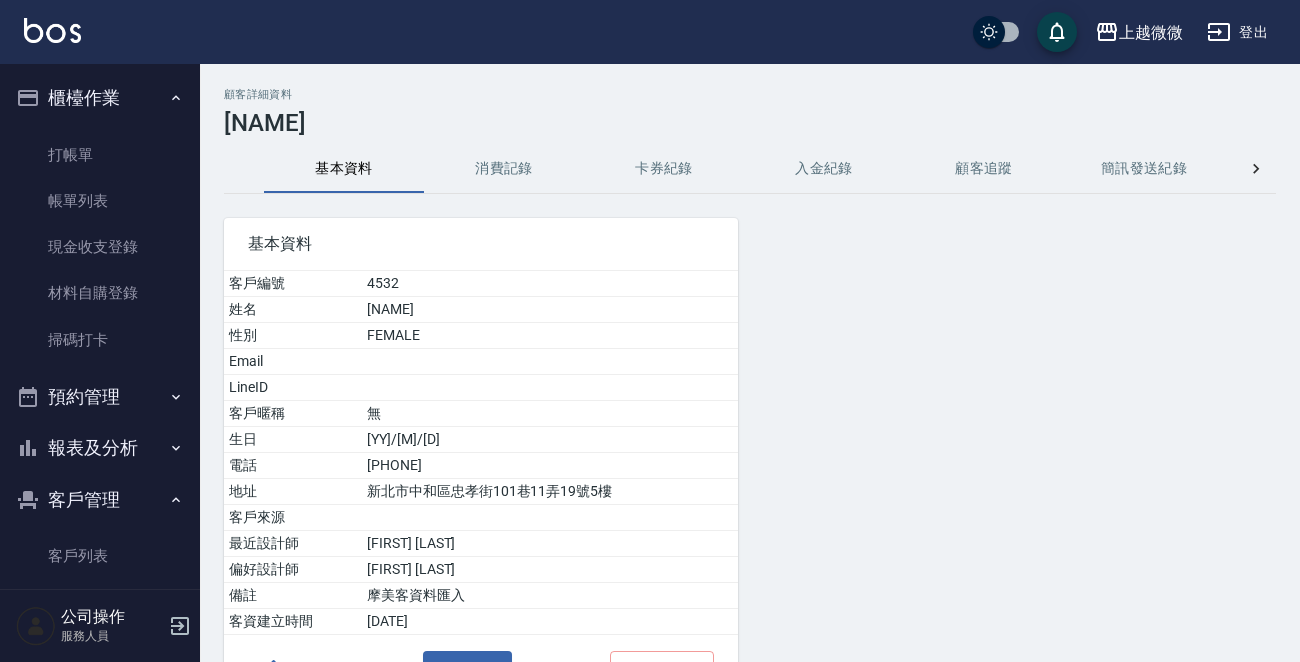 click on "消費記錄" at bounding box center [504, 169] 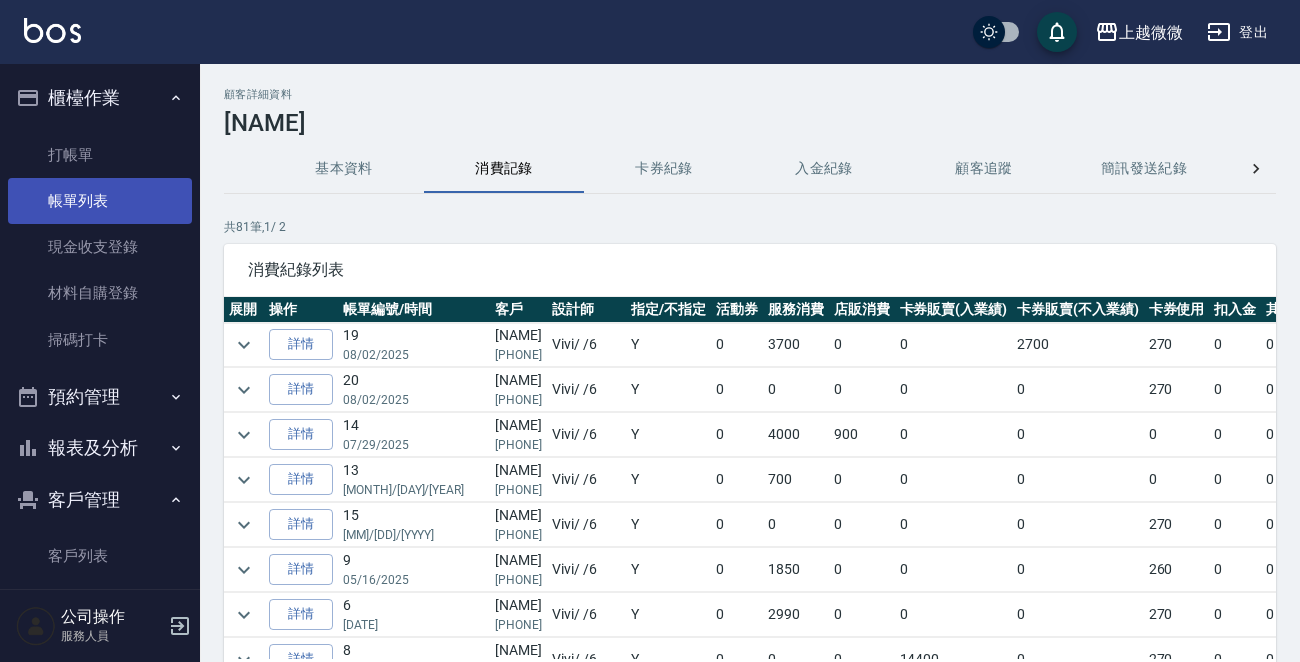 click on "帳單列表" at bounding box center (100, 201) 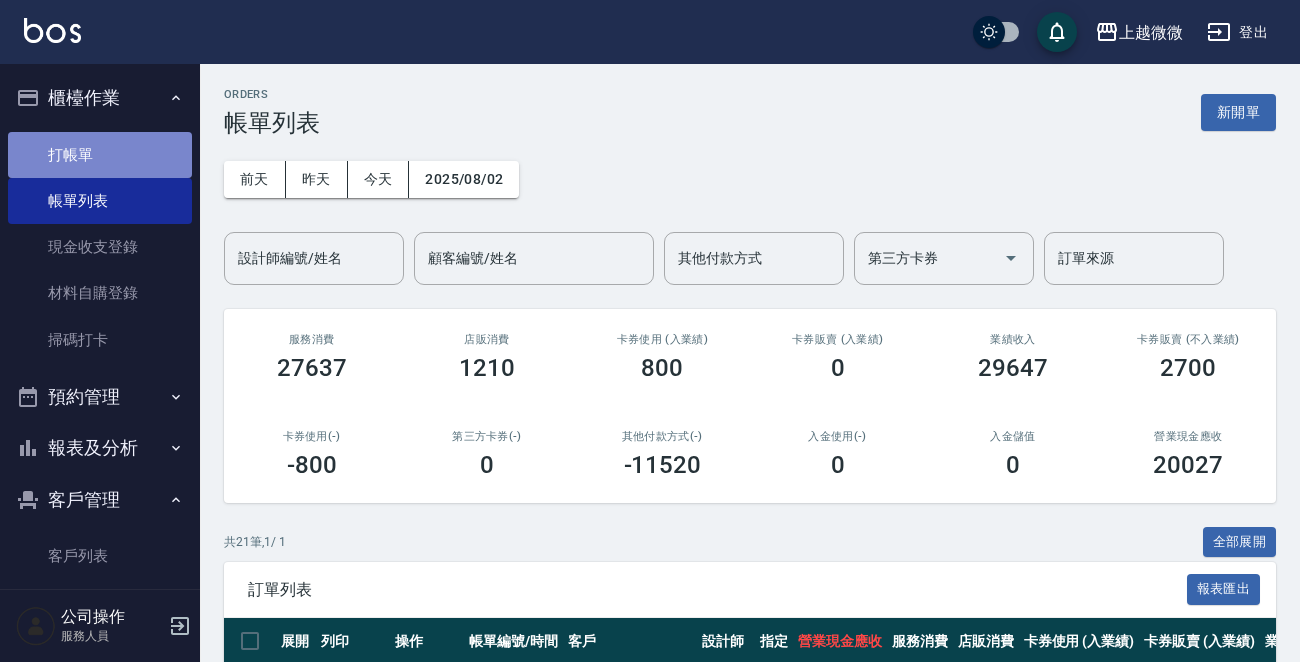 click on "打帳單" at bounding box center [100, 155] 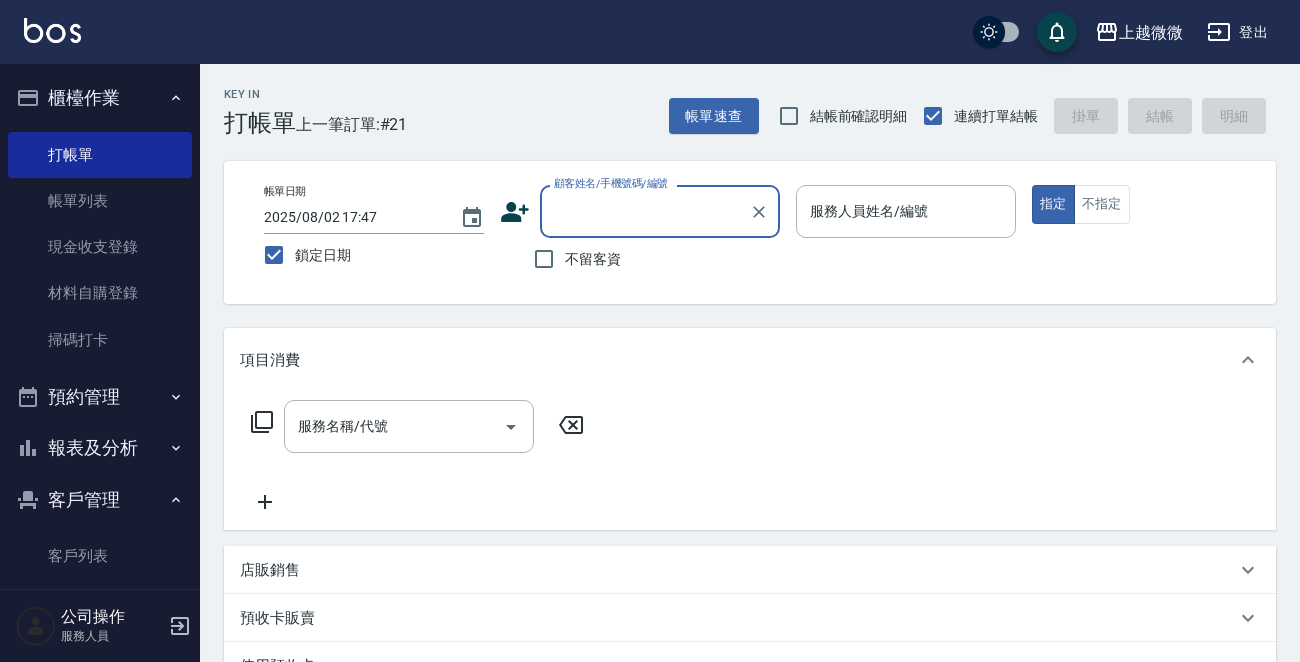 click on "顧客姓名/手機號碼/編號" at bounding box center [660, 211] 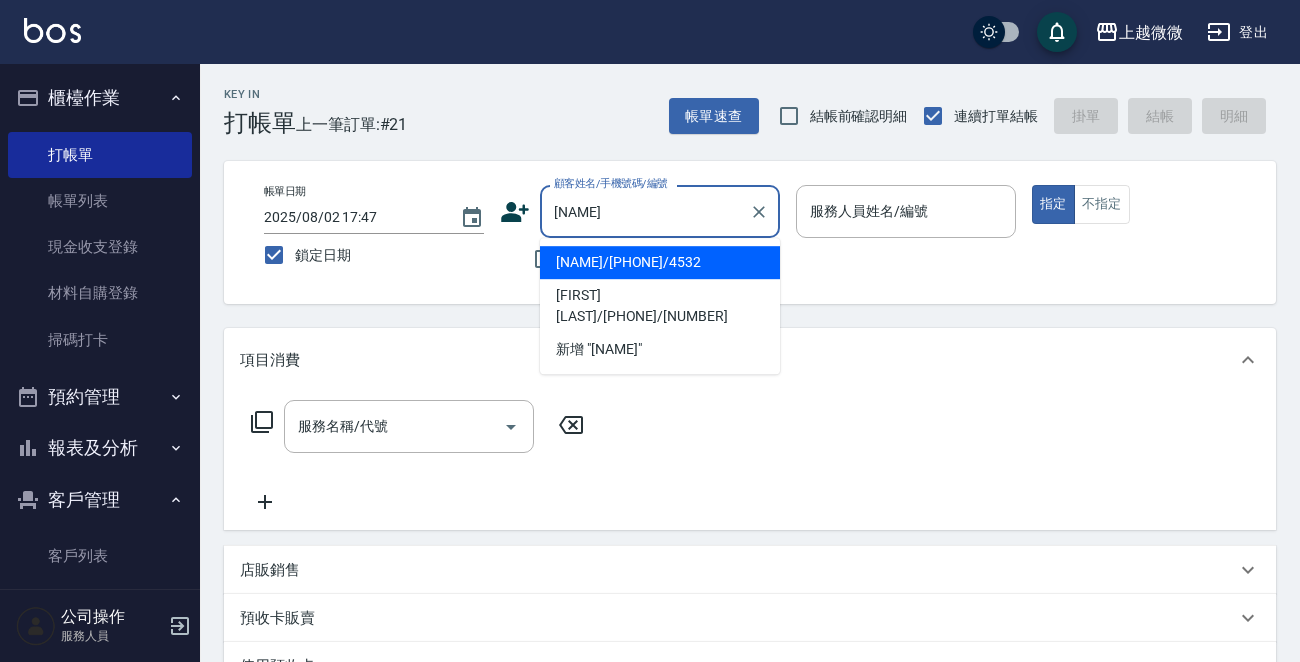 click on "[NAME]/[PHONE]/4532" at bounding box center (660, 262) 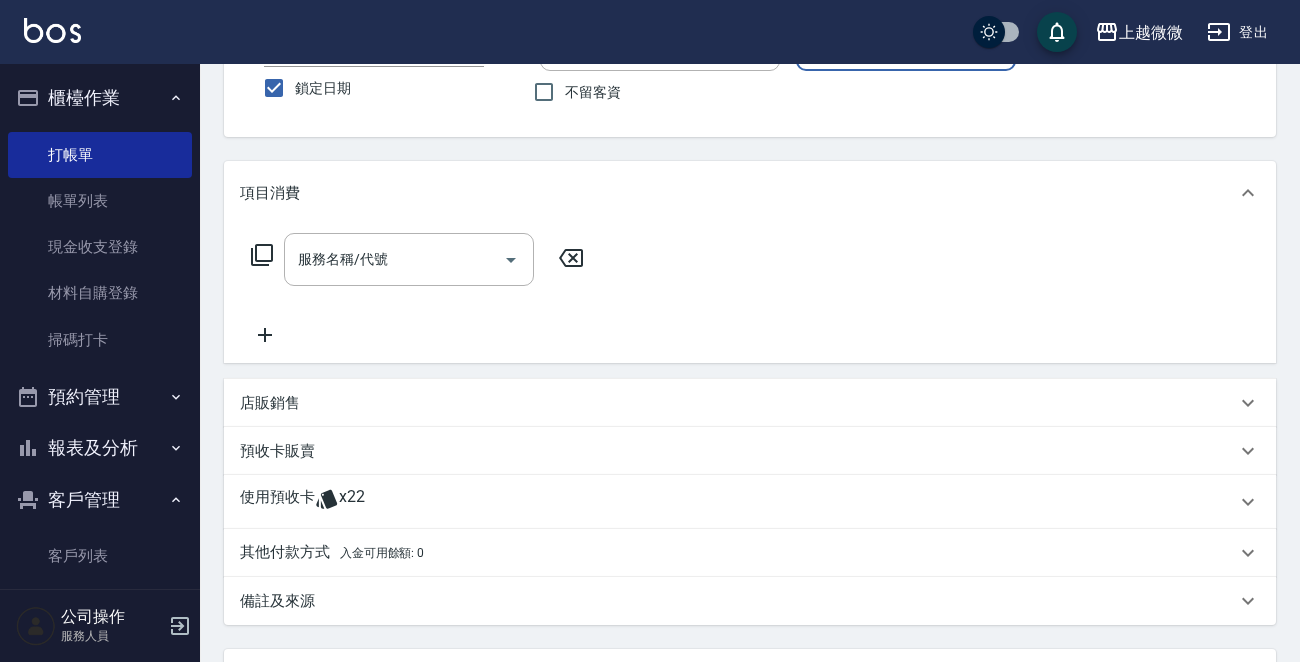 scroll, scrollTop: 351, scrollLeft: 0, axis: vertical 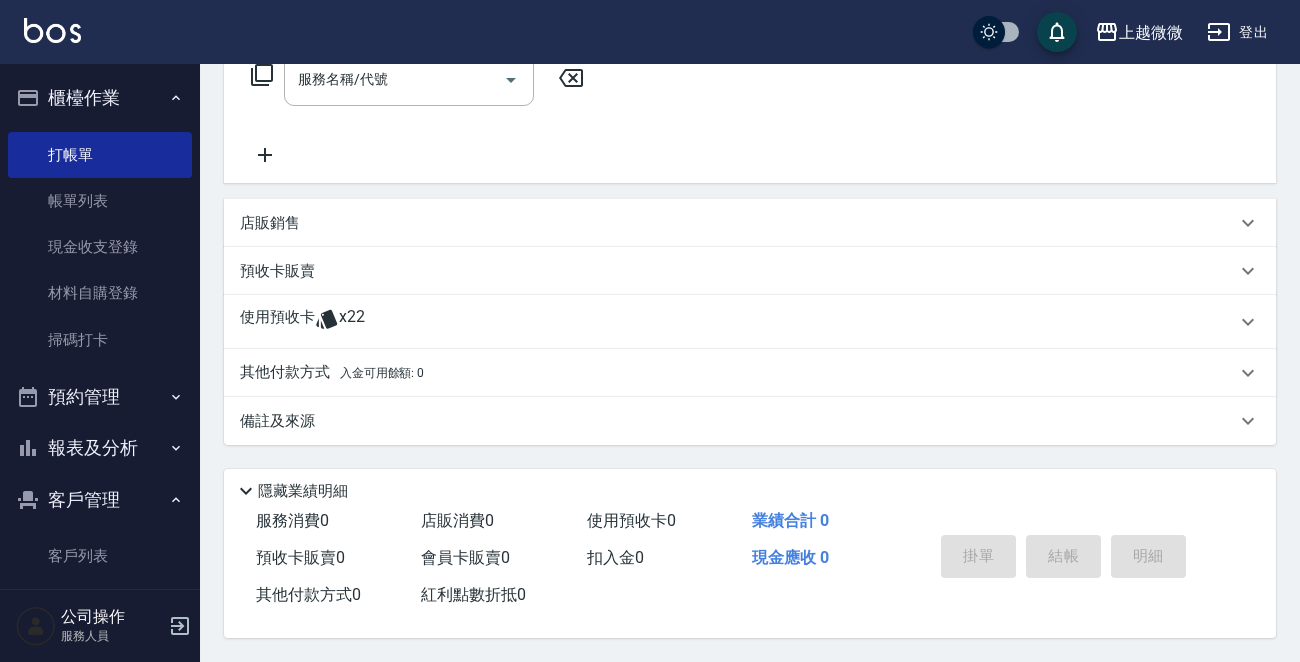 click on "使用預收卡" at bounding box center (277, 322) 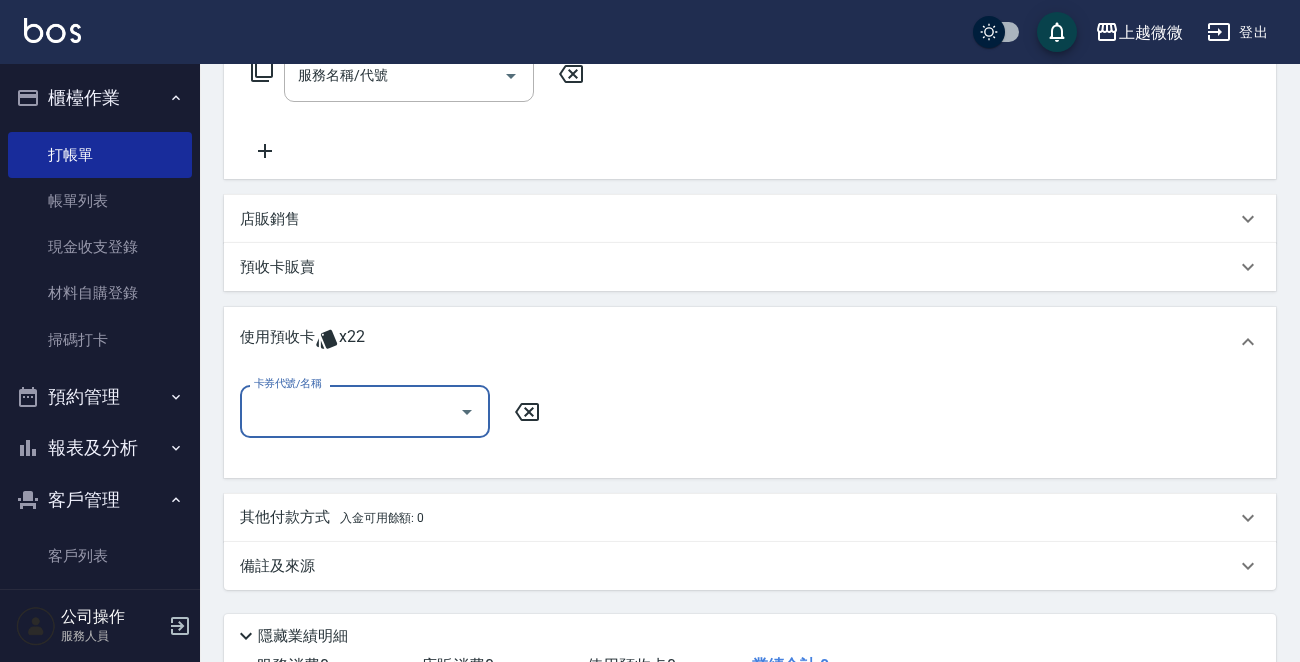 scroll, scrollTop: 0, scrollLeft: 0, axis: both 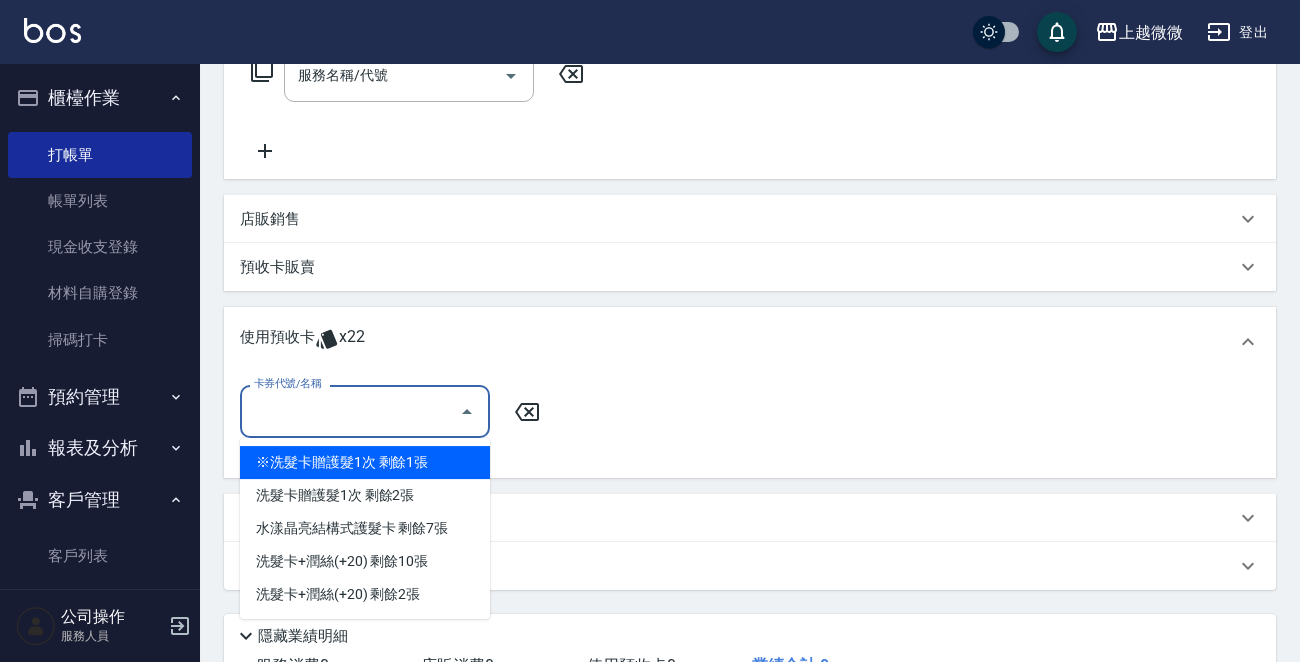 click on "卡券代號/名稱" at bounding box center [350, 411] 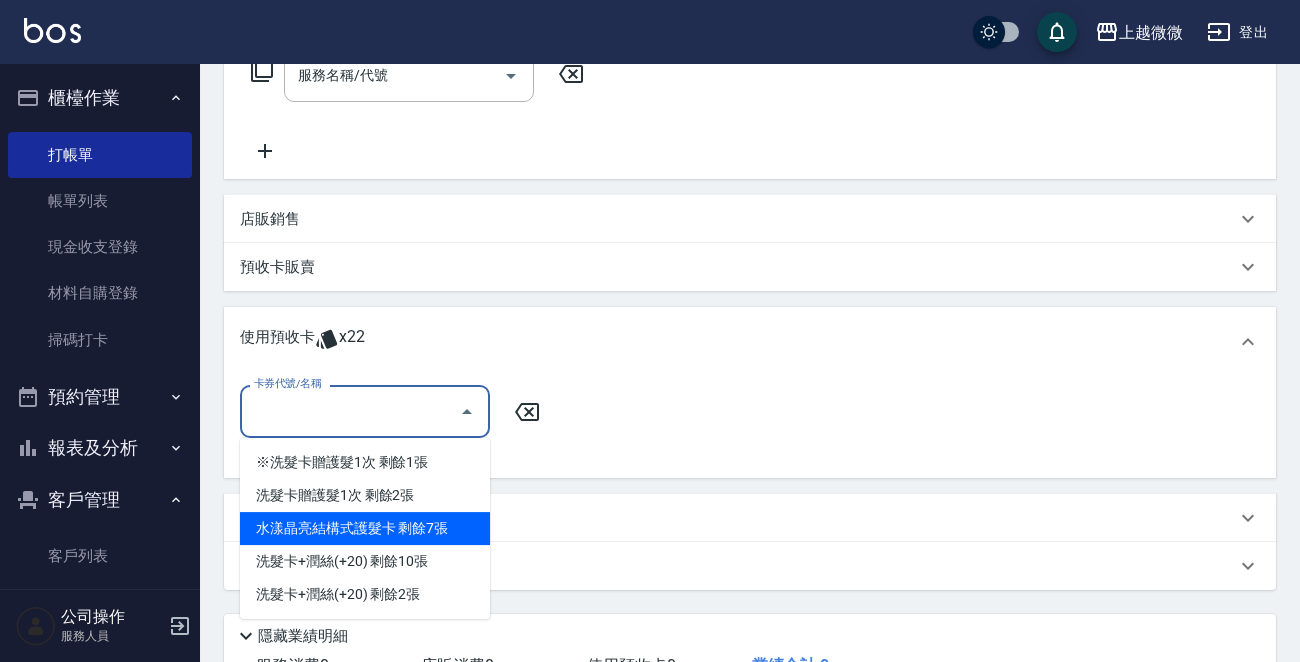 click on "水漾晶亮結構式護髮卡 剩餘7張" at bounding box center (365, 528) 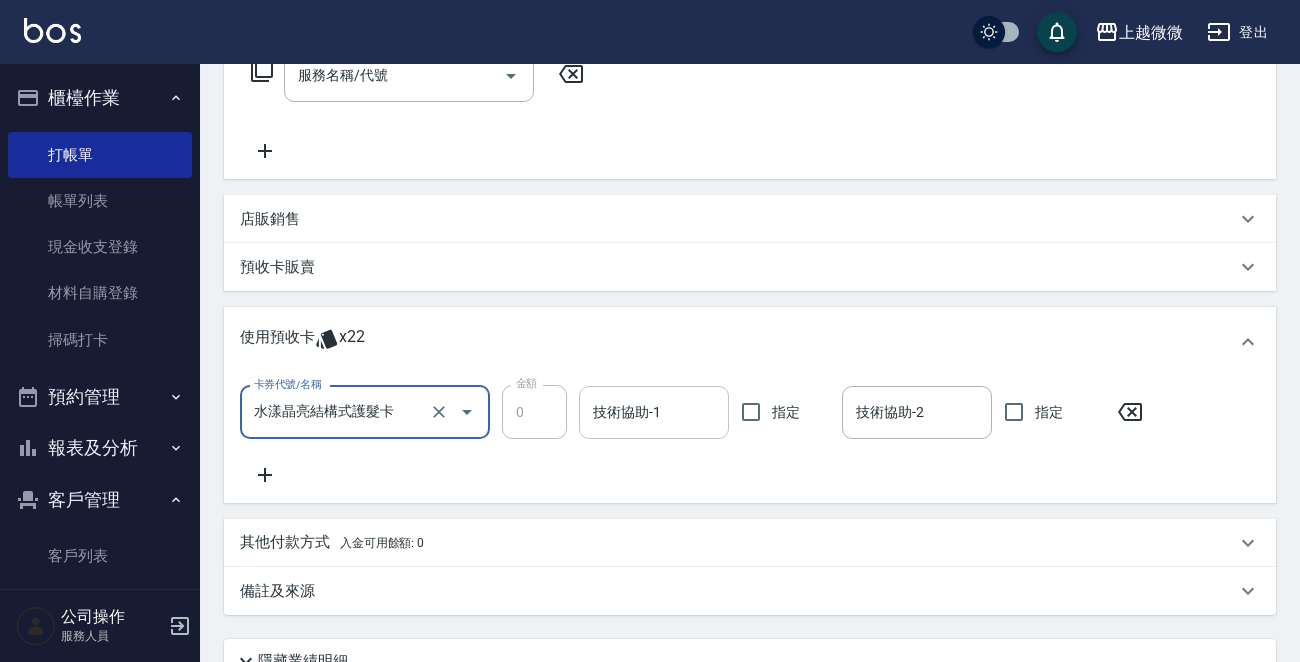 click on "技術協助-1" at bounding box center [654, 412] 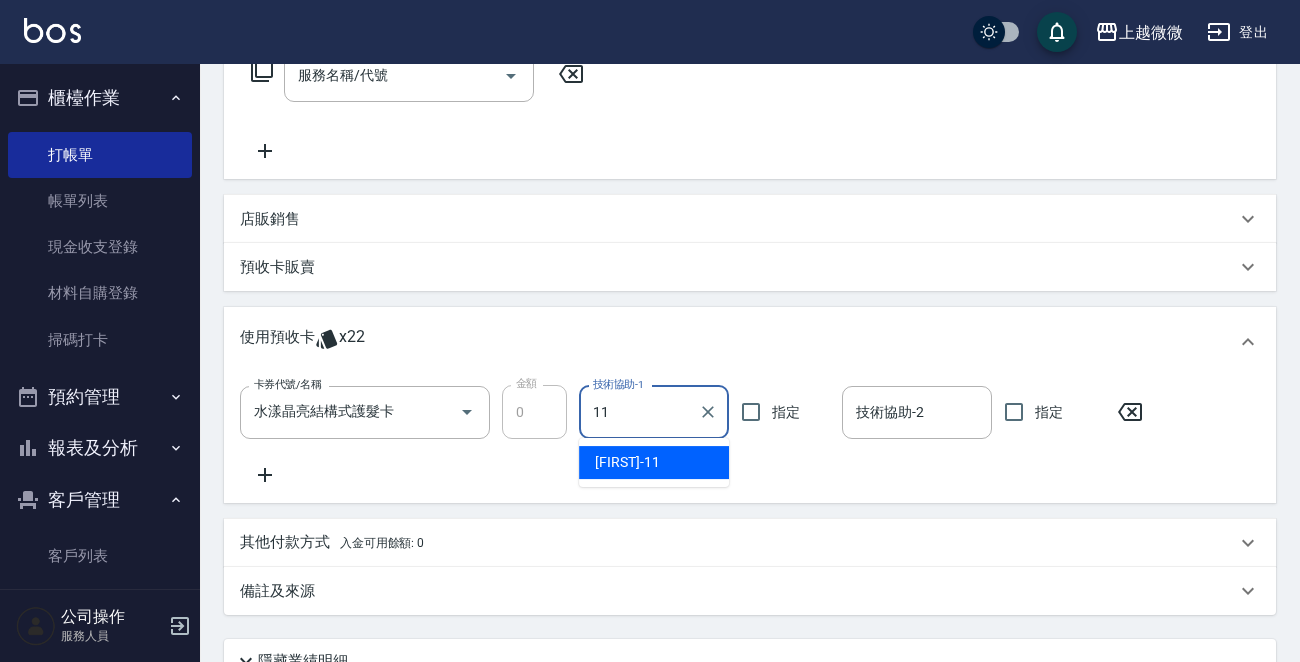 click on "Kristin -11" at bounding box center (627, 462) 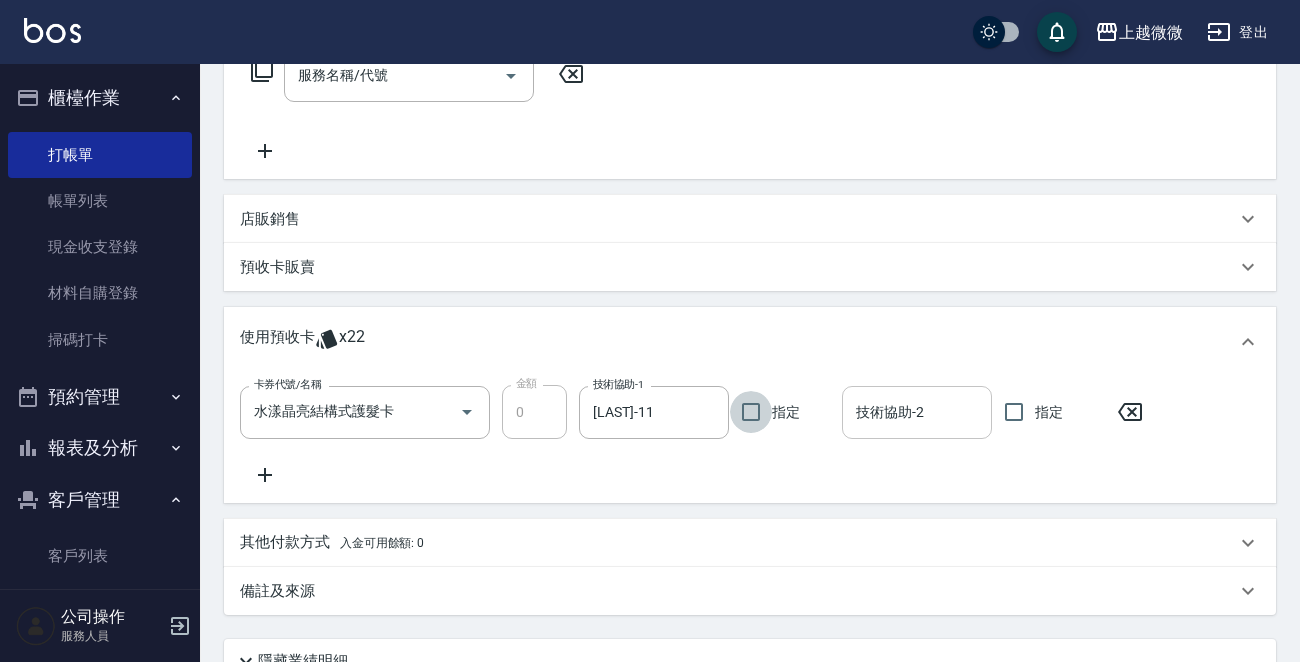 click on "技術協助-2" at bounding box center (917, 412) 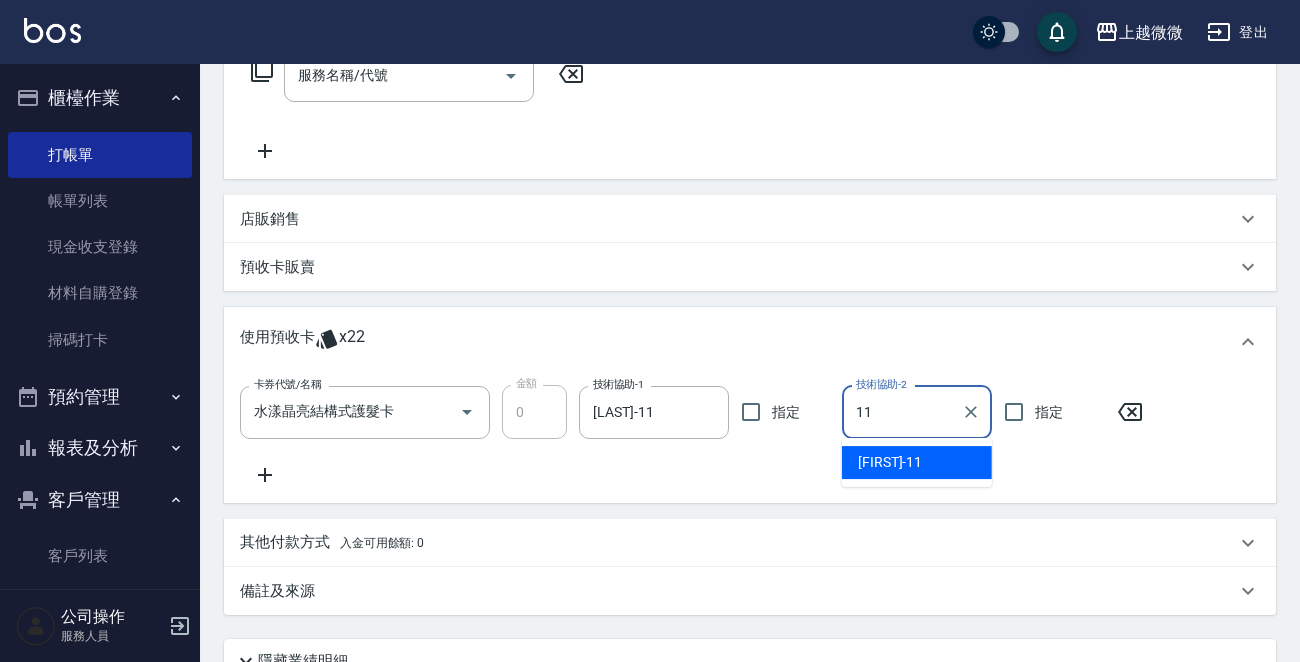 click on "Kristin -11" at bounding box center (917, 462) 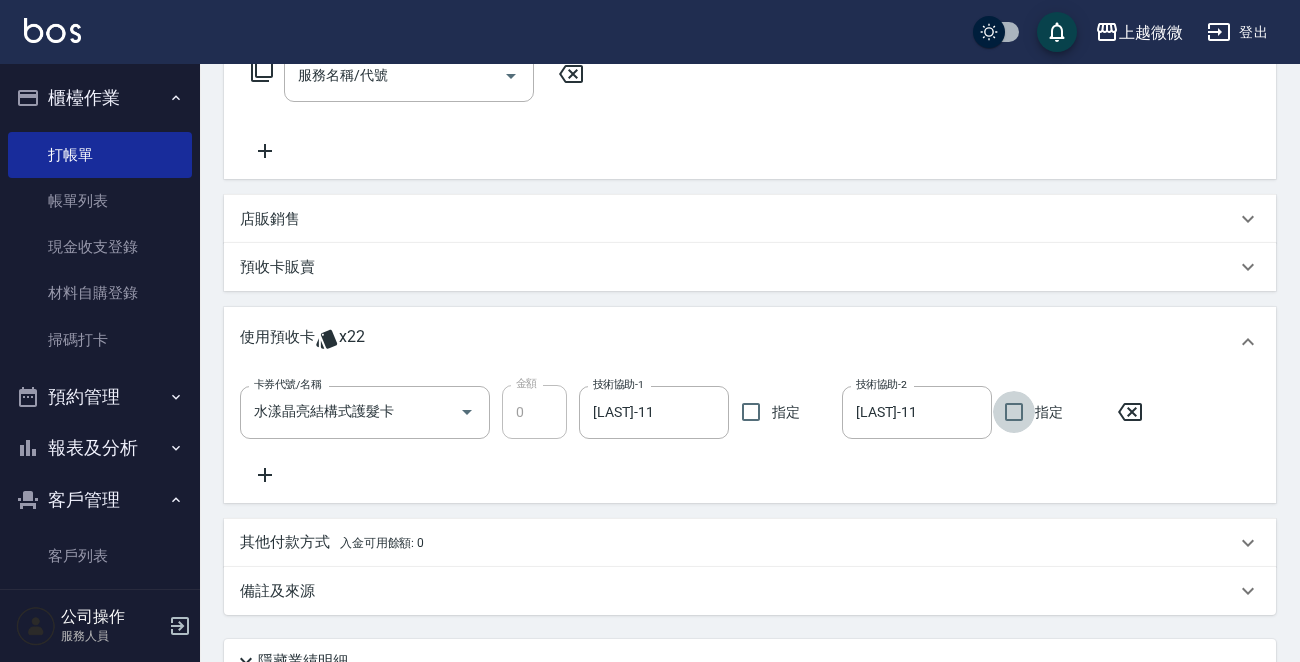 scroll, scrollTop: 526, scrollLeft: 0, axis: vertical 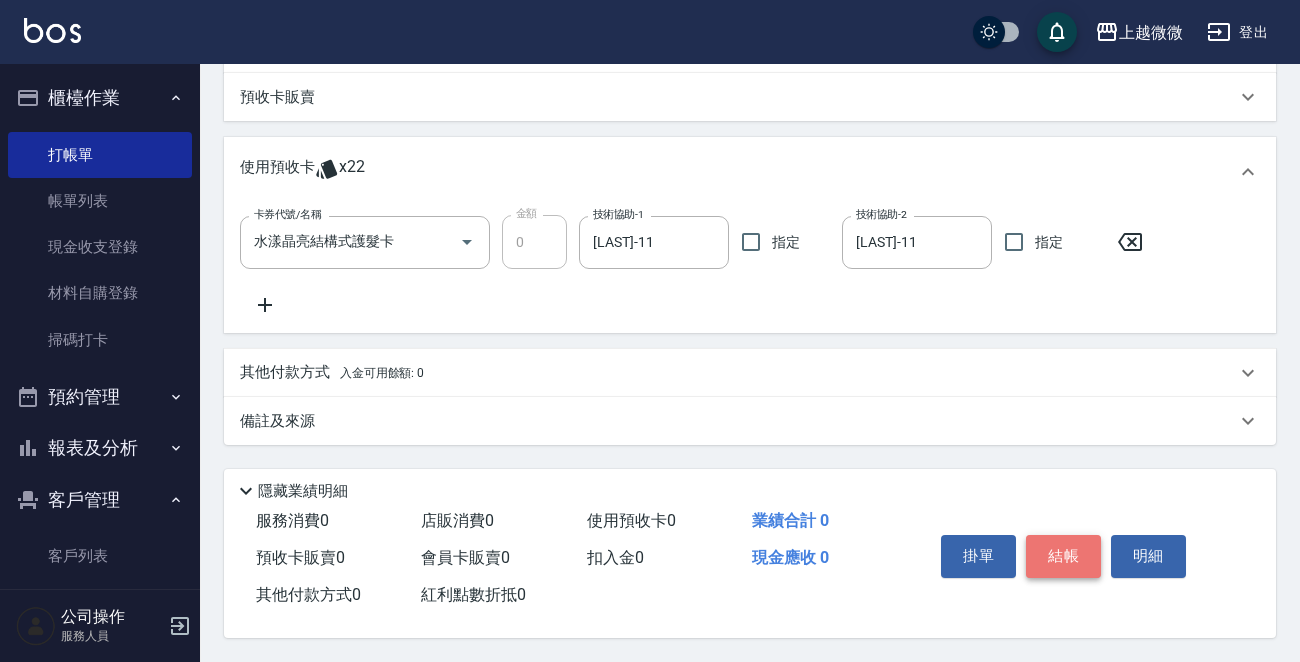 click on "結帳" at bounding box center (1063, 556) 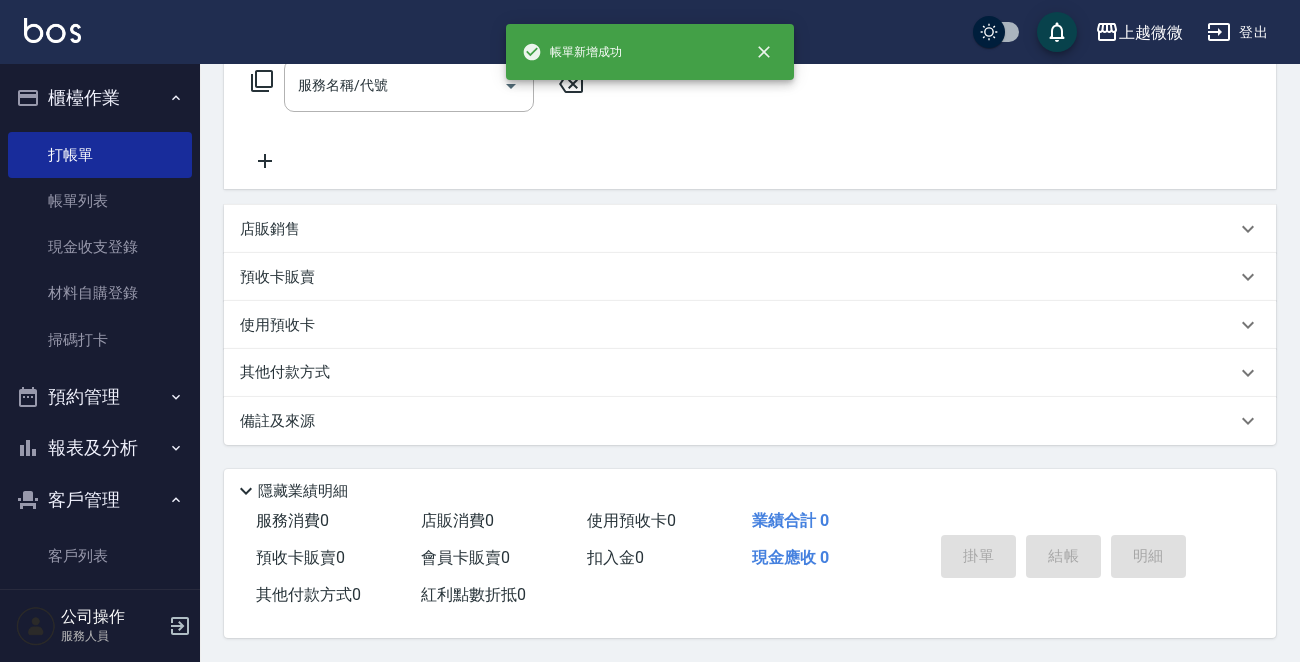 scroll, scrollTop: 0, scrollLeft: 0, axis: both 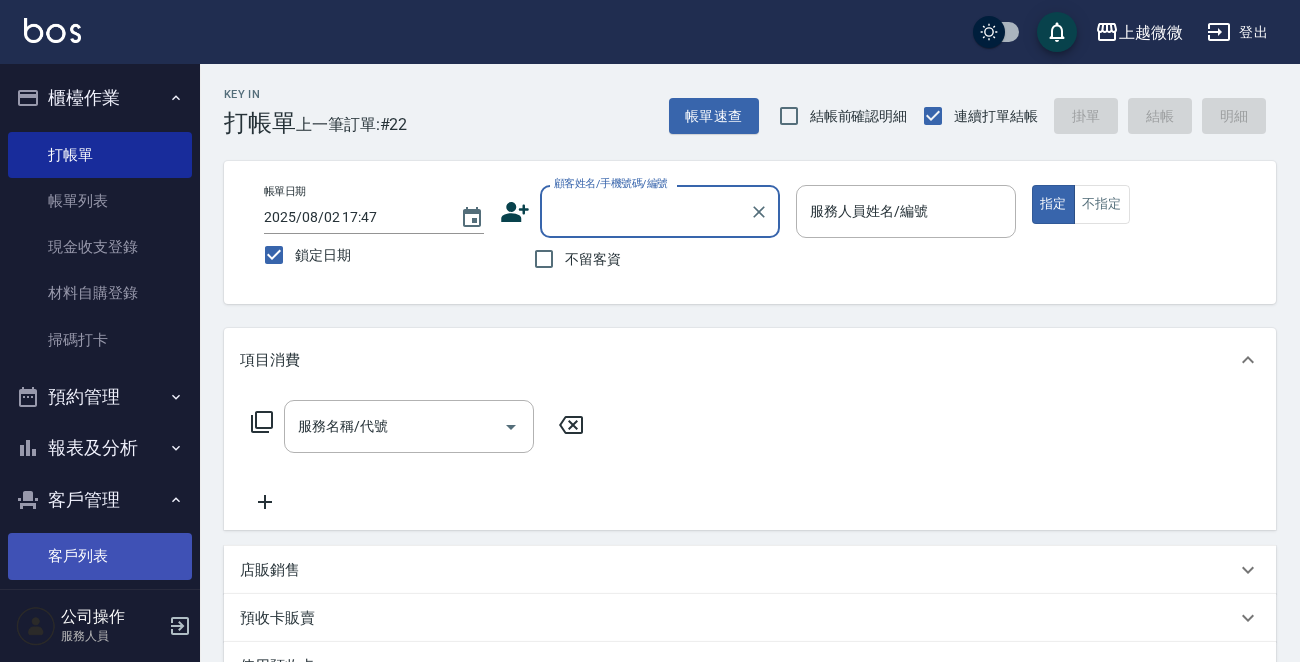 click on "客戶列表" at bounding box center [100, 556] 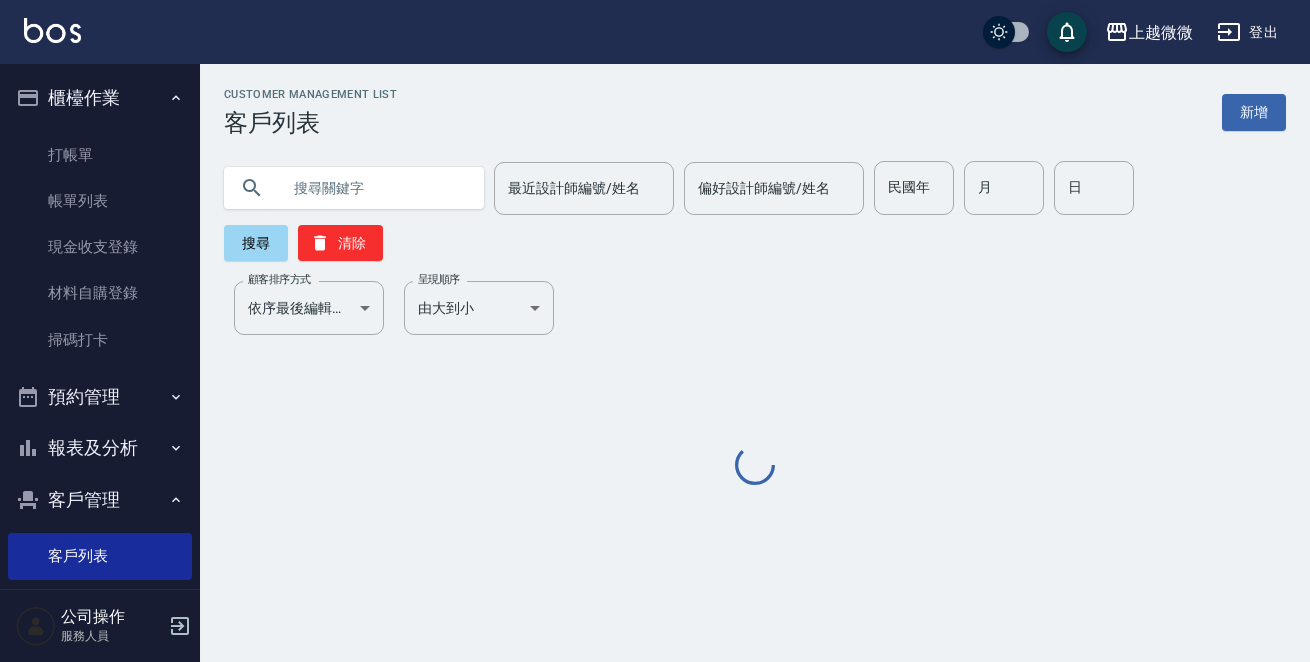 click at bounding box center (374, 188) 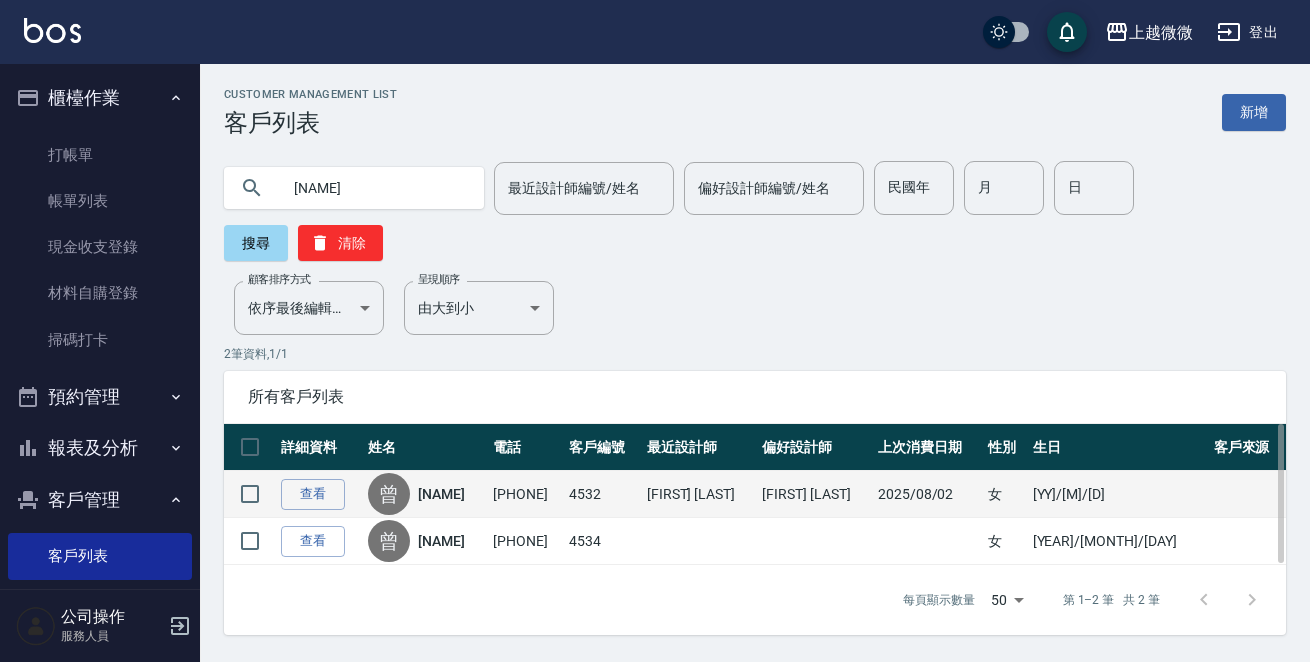click on "[NAME]" at bounding box center [441, 494] 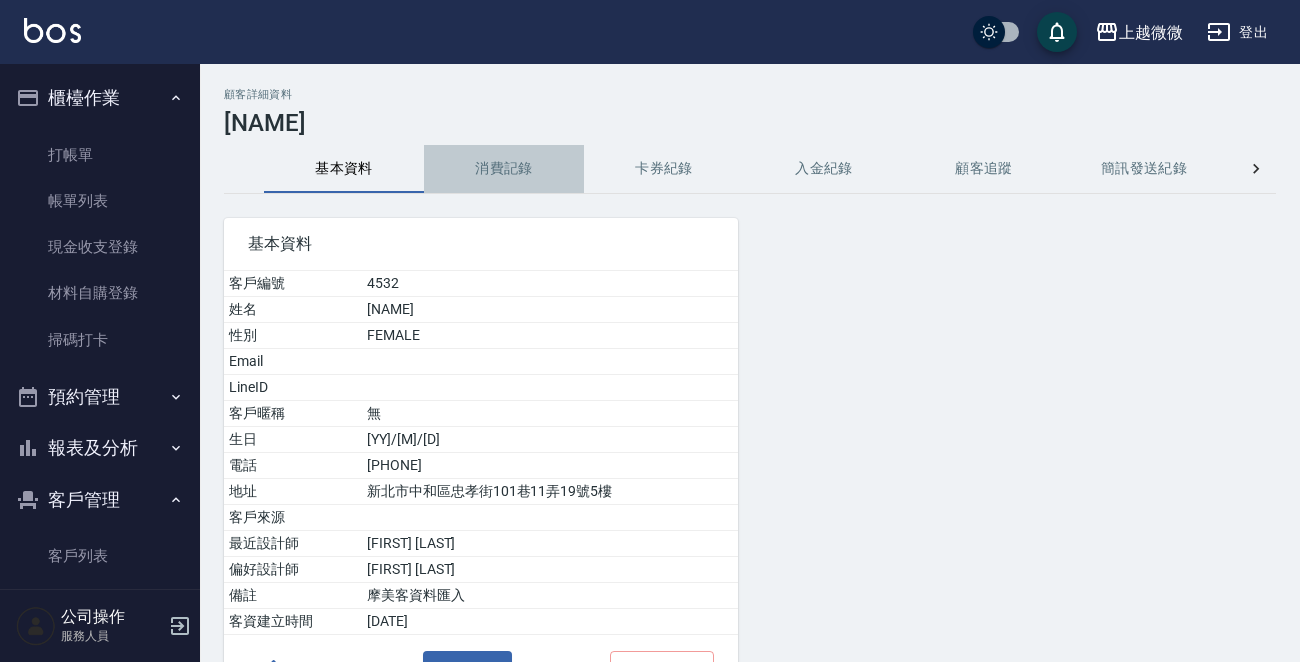 click on "消費記錄" at bounding box center [504, 169] 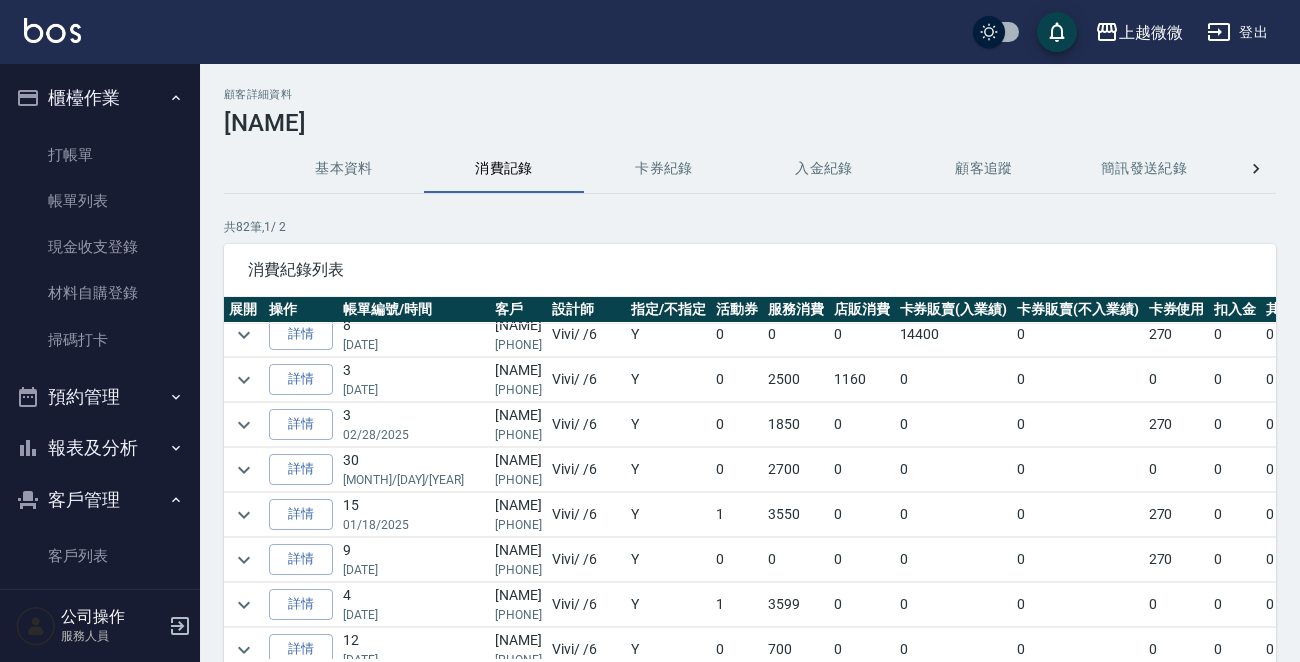 scroll, scrollTop: 400, scrollLeft: 0, axis: vertical 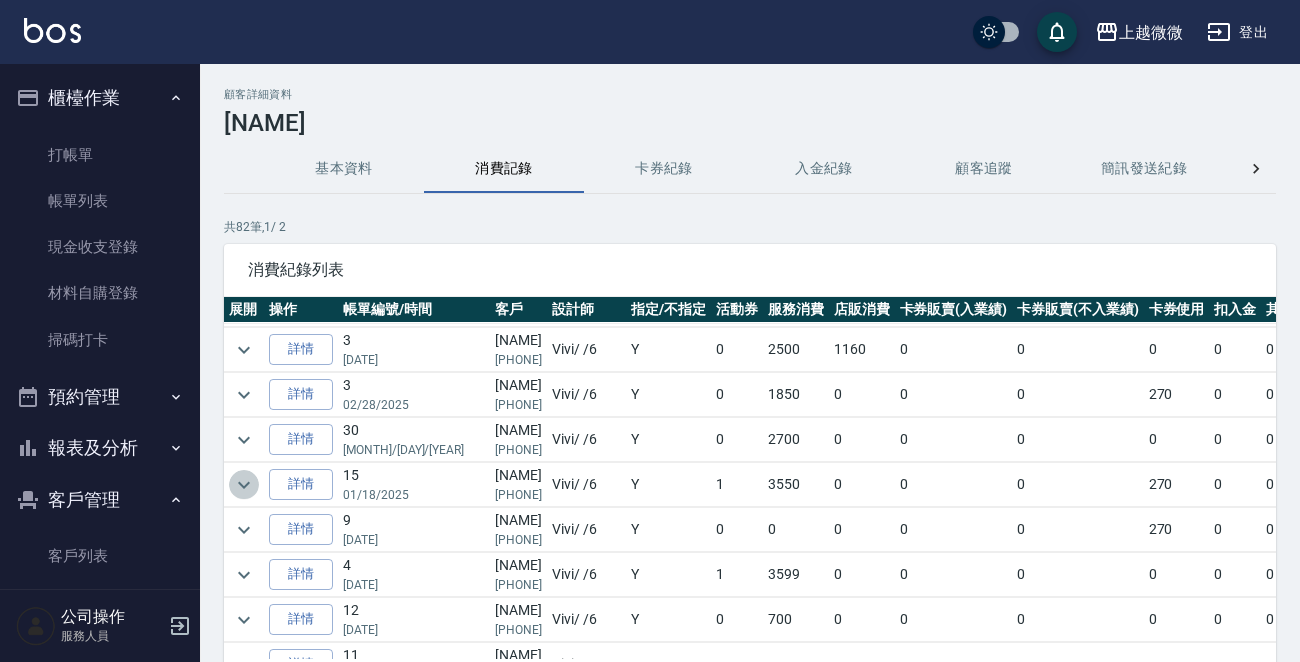 click 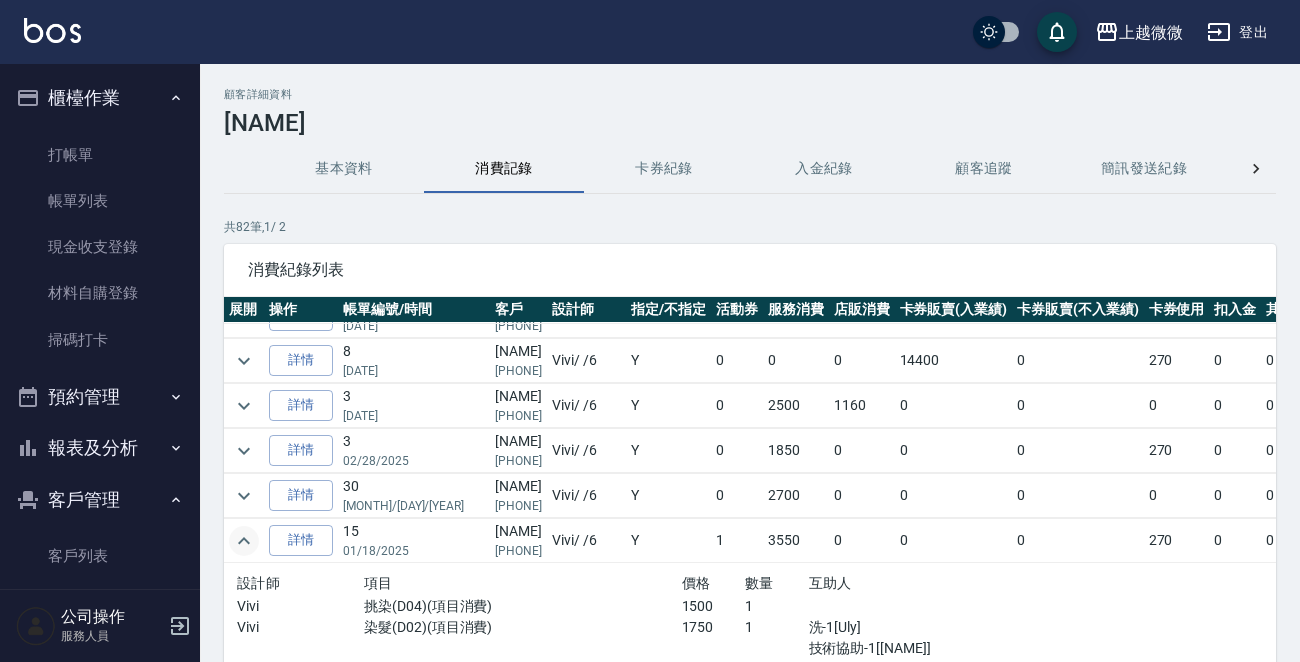 scroll, scrollTop: 300, scrollLeft: 0, axis: vertical 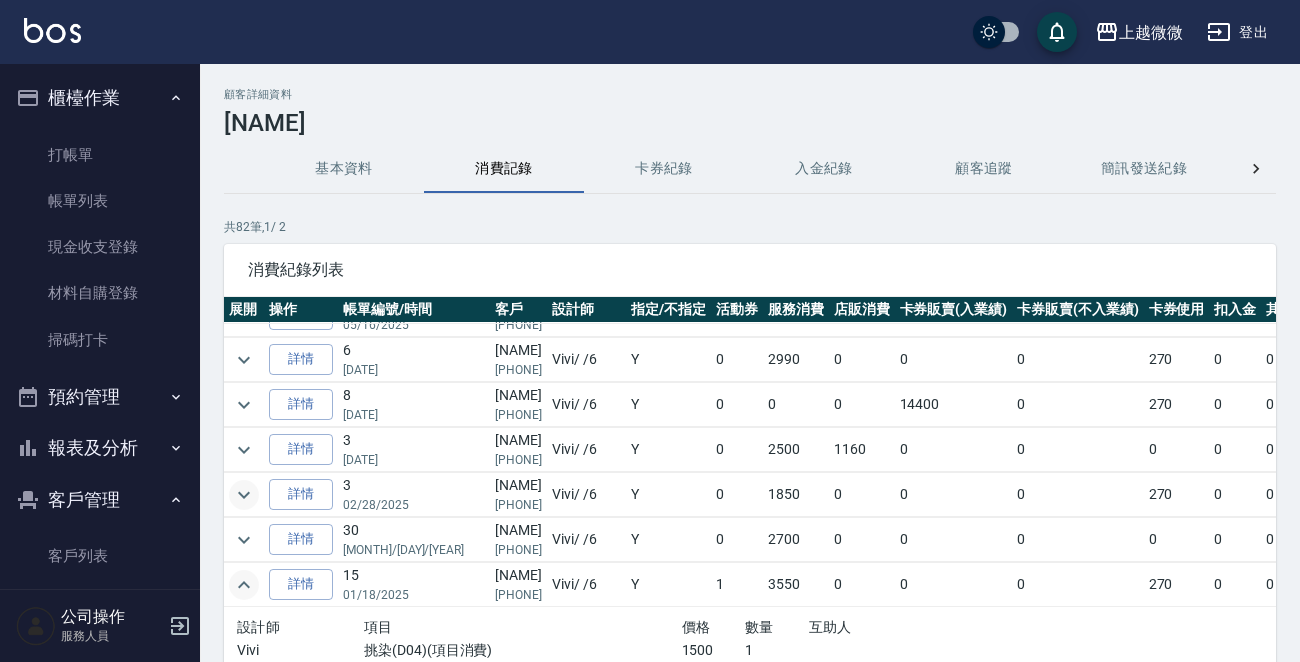 click 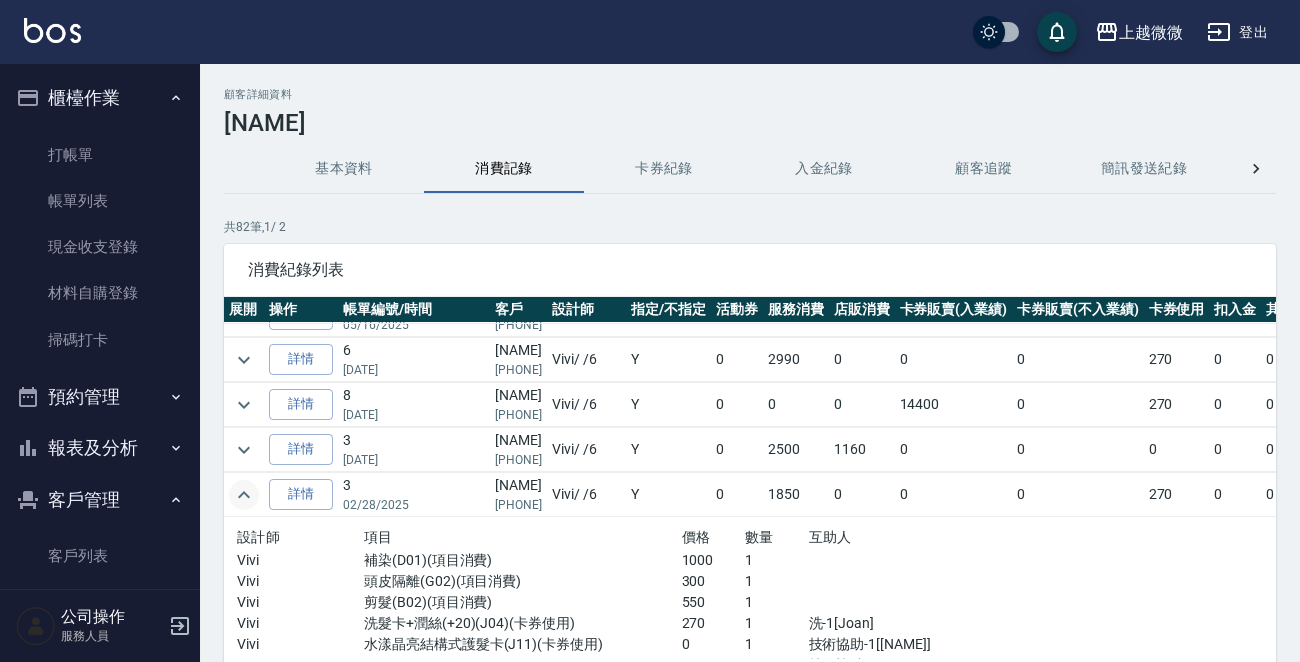 scroll, scrollTop: 200, scrollLeft: 0, axis: vertical 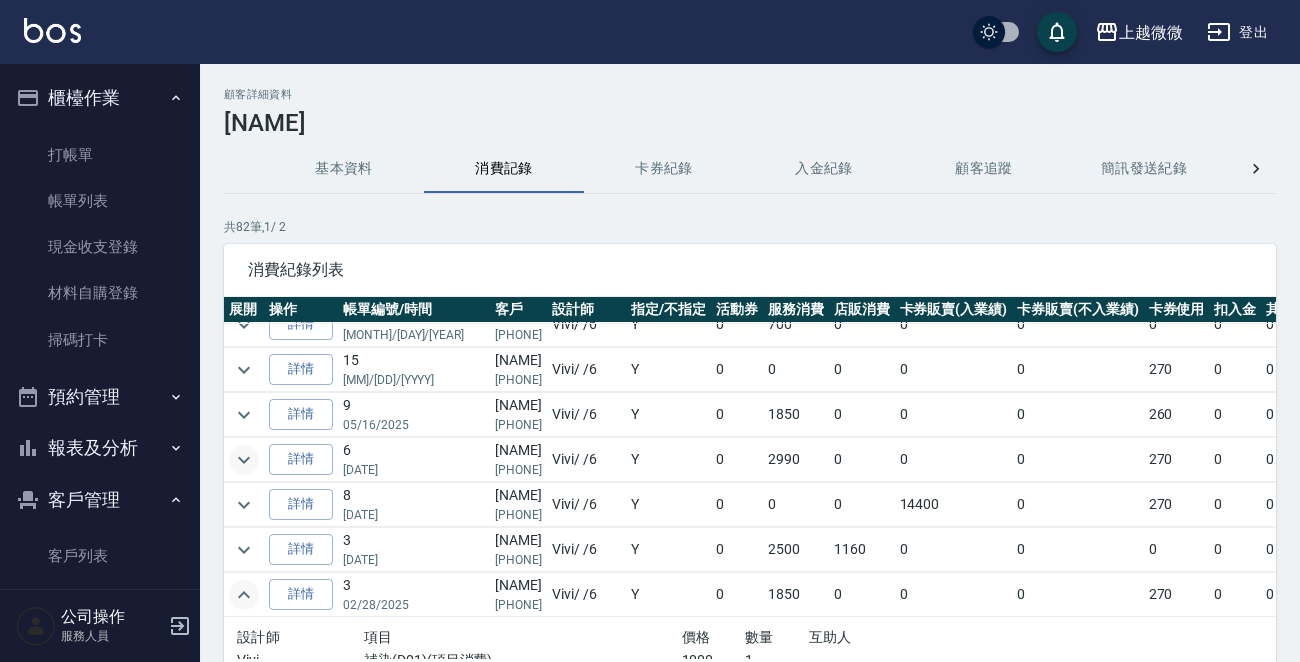 click 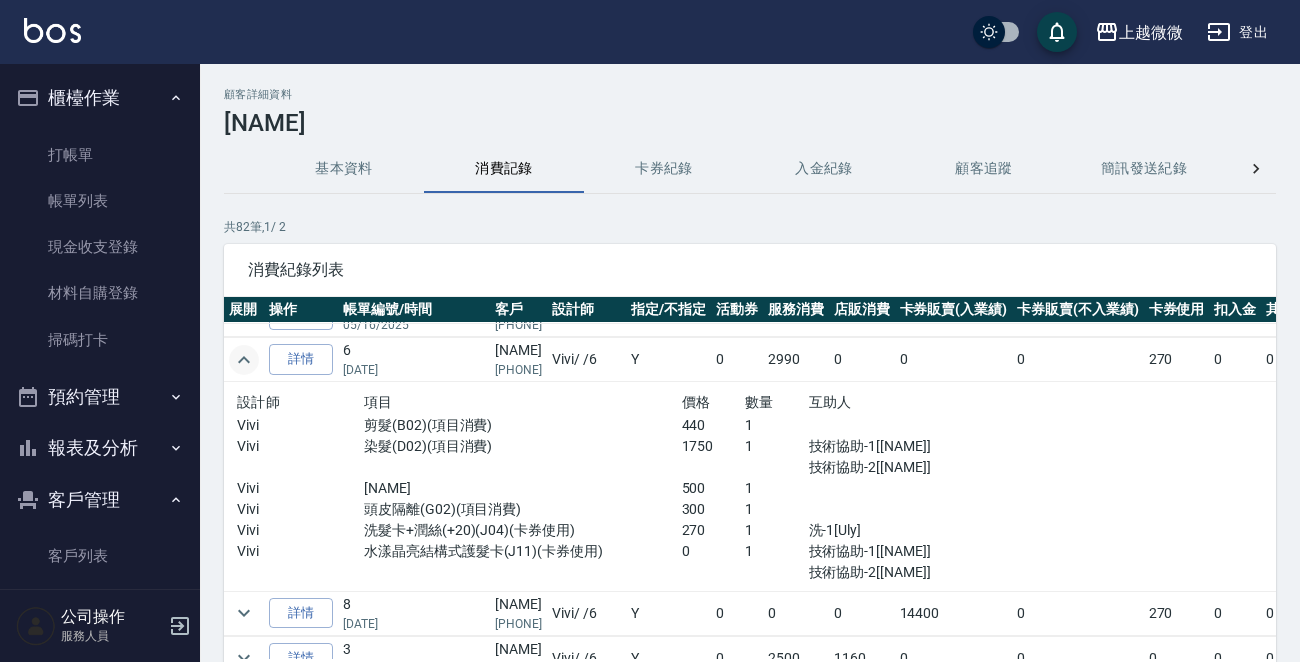 scroll, scrollTop: 100, scrollLeft: 0, axis: vertical 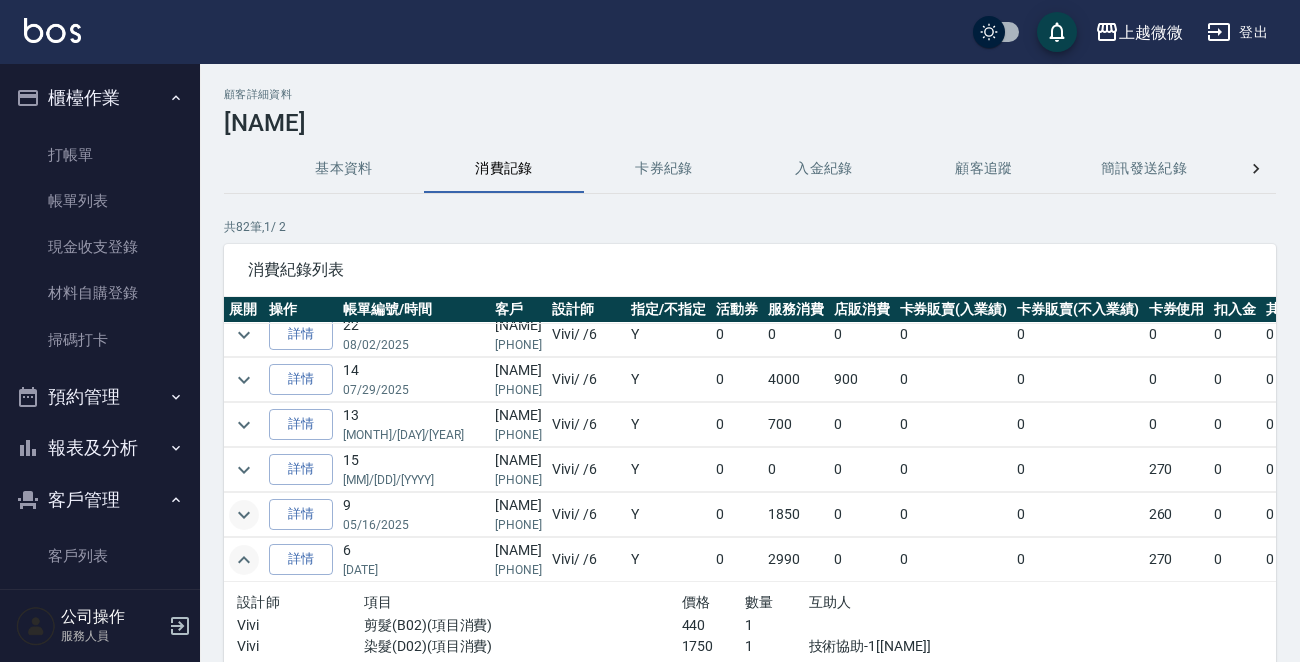 click 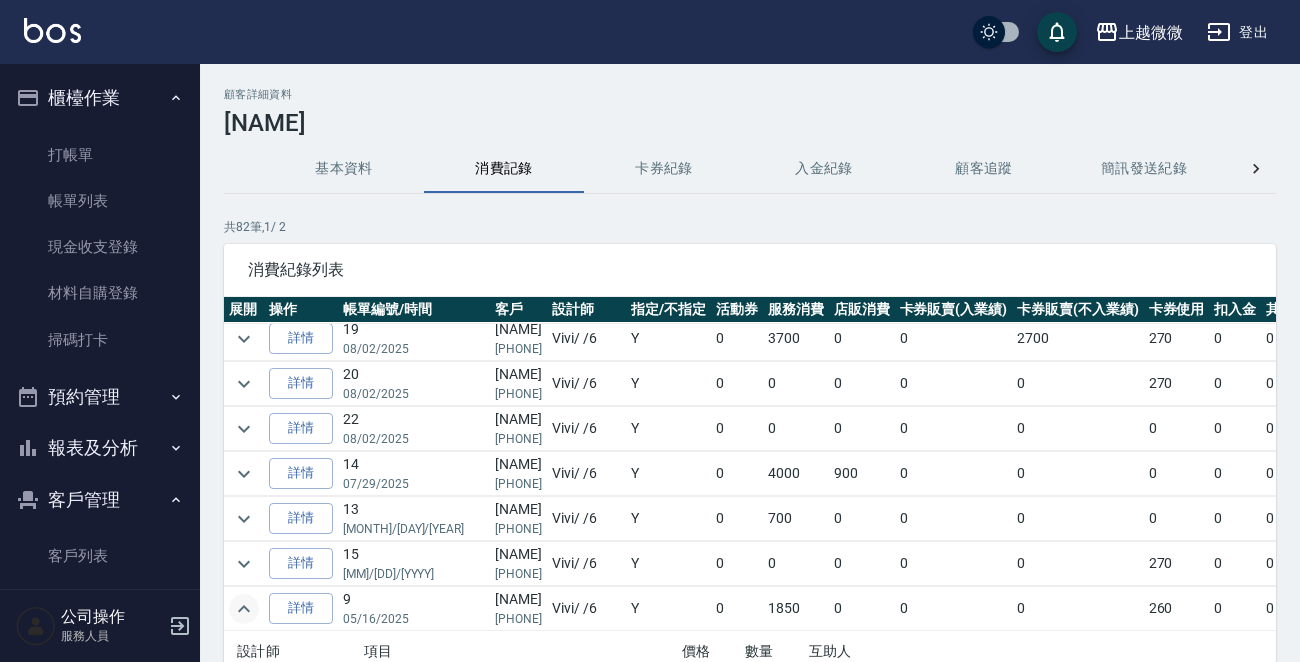 scroll, scrollTop: 0, scrollLeft: 0, axis: both 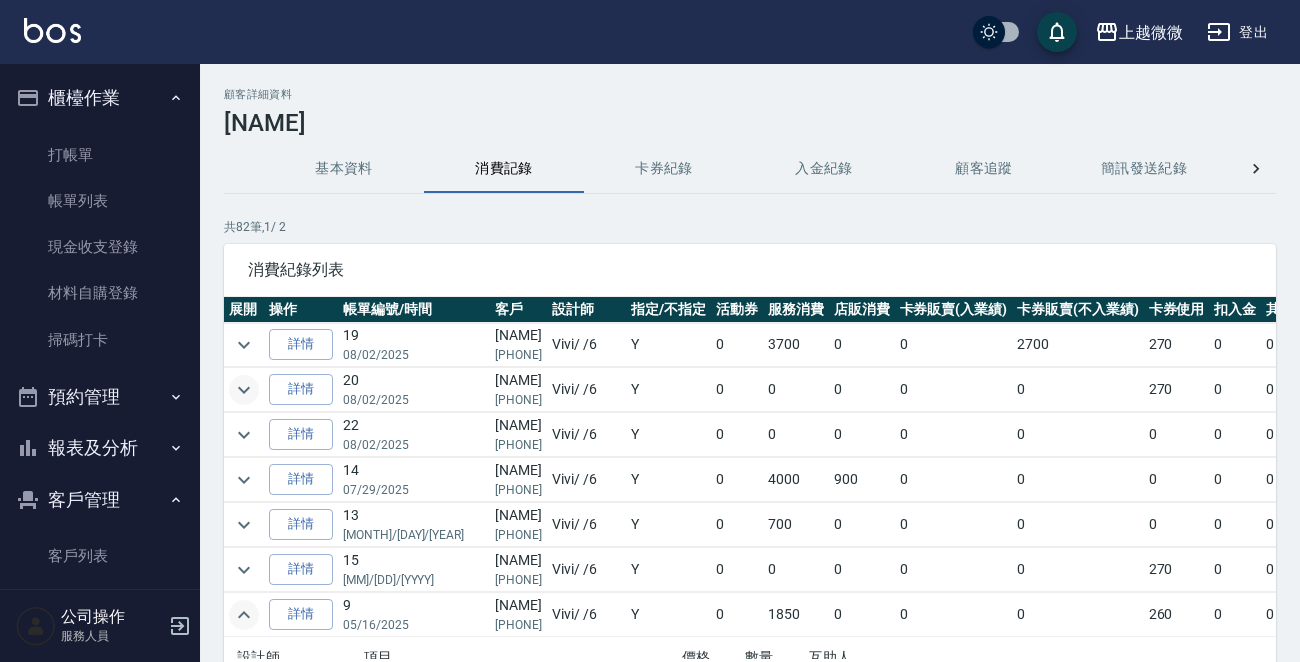 click 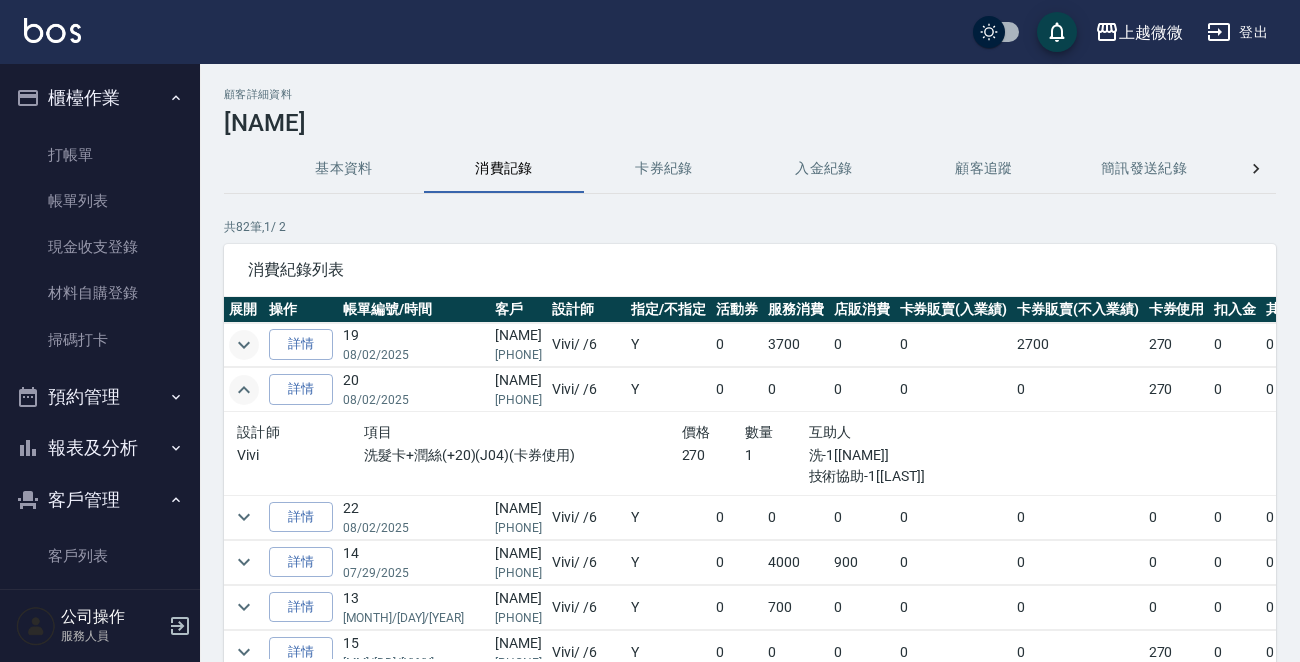 click 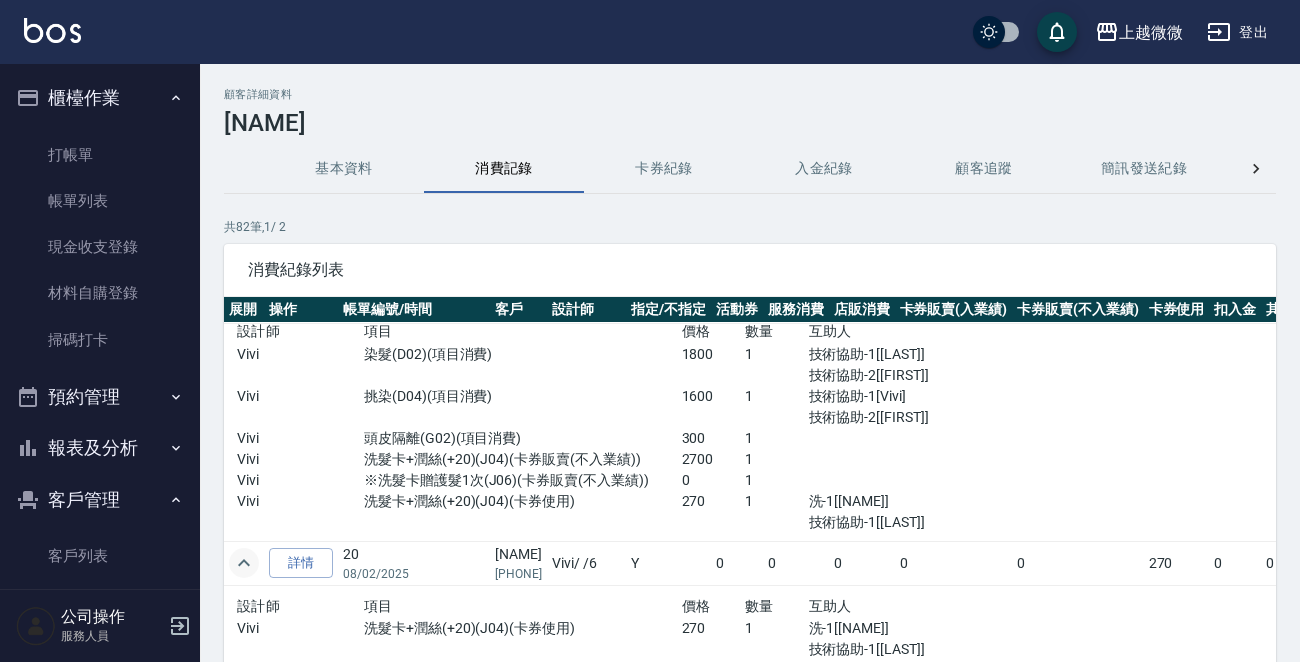 scroll, scrollTop: 100, scrollLeft: 0, axis: vertical 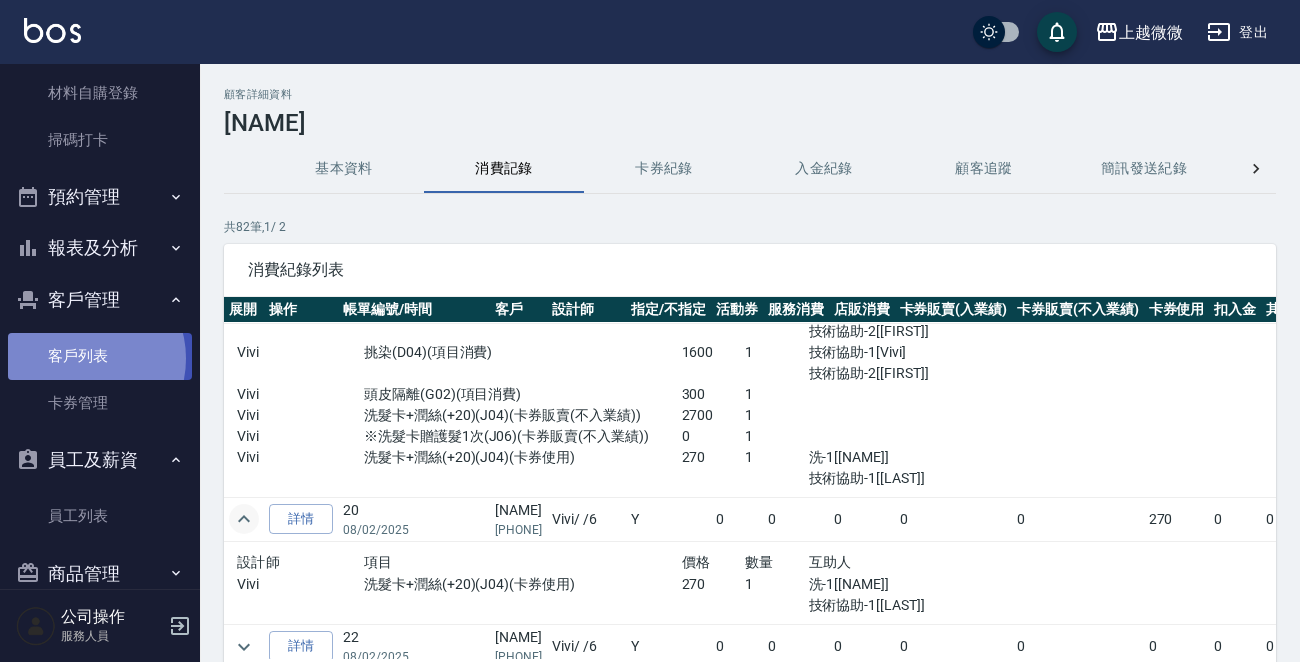 click on "客戶列表" at bounding box center [100, 356] 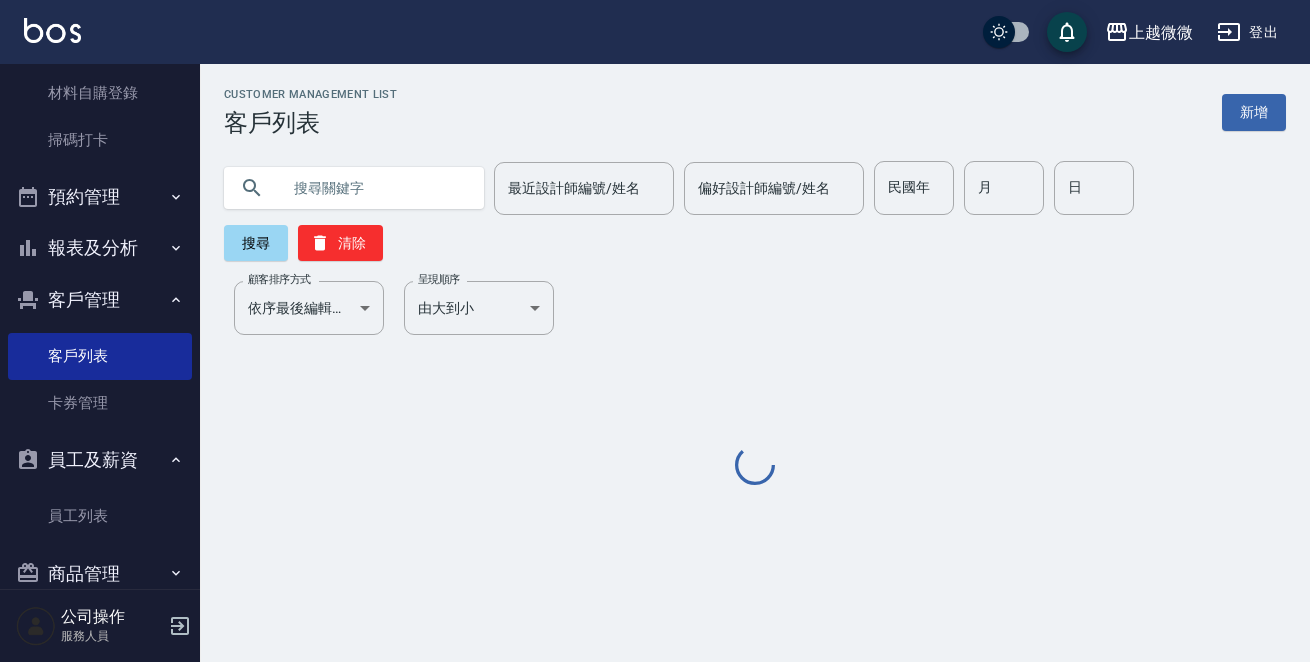 click at bounding box center [374, 188] 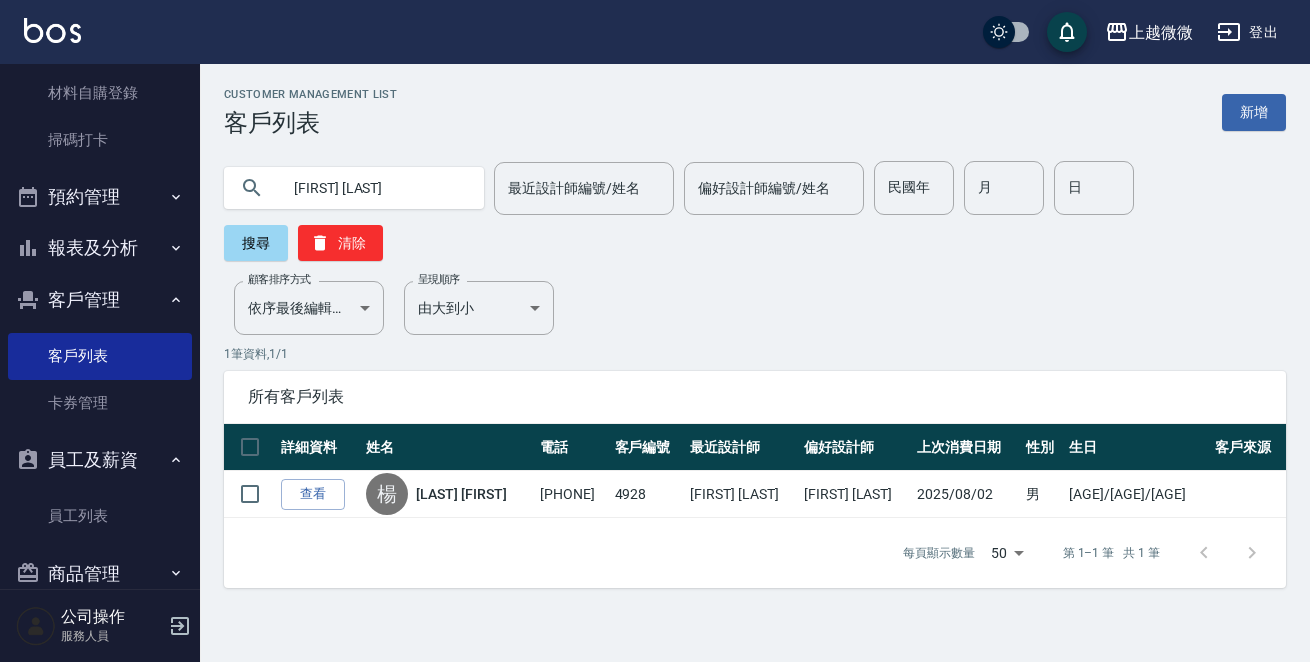 click on "[LAST] [FIRST]" at bounding box center [461, 494] 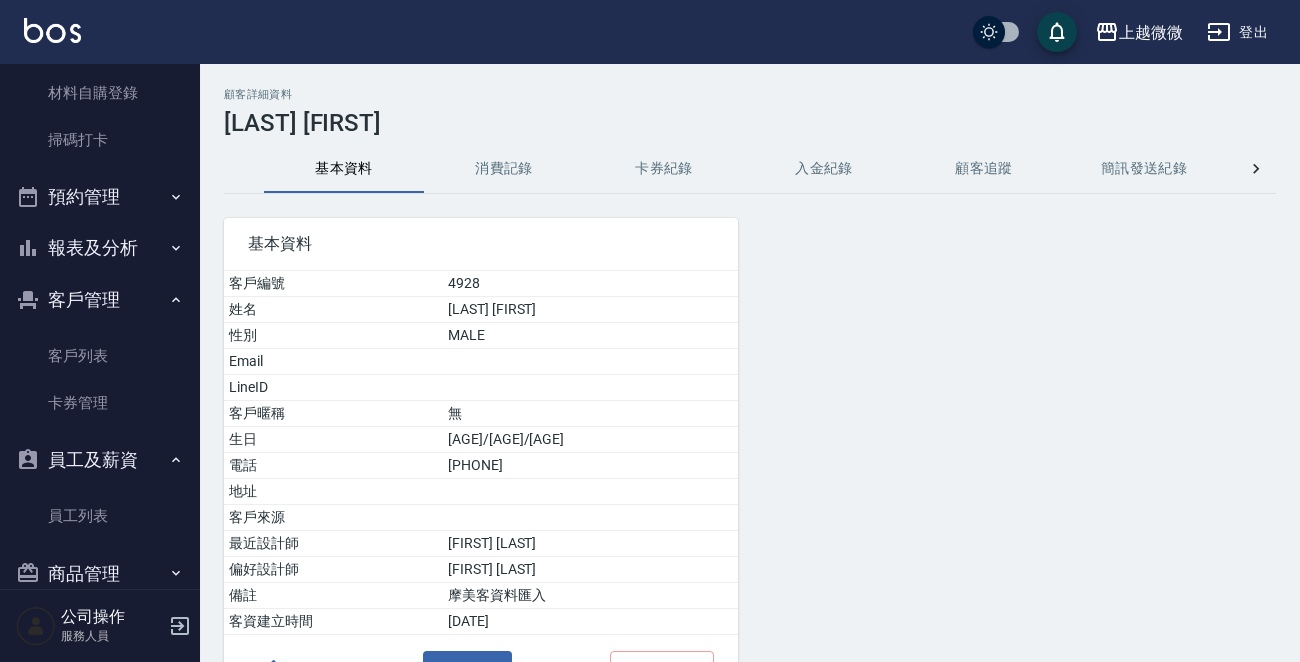 click on "消費記錄" at bounding box center (504, 169) 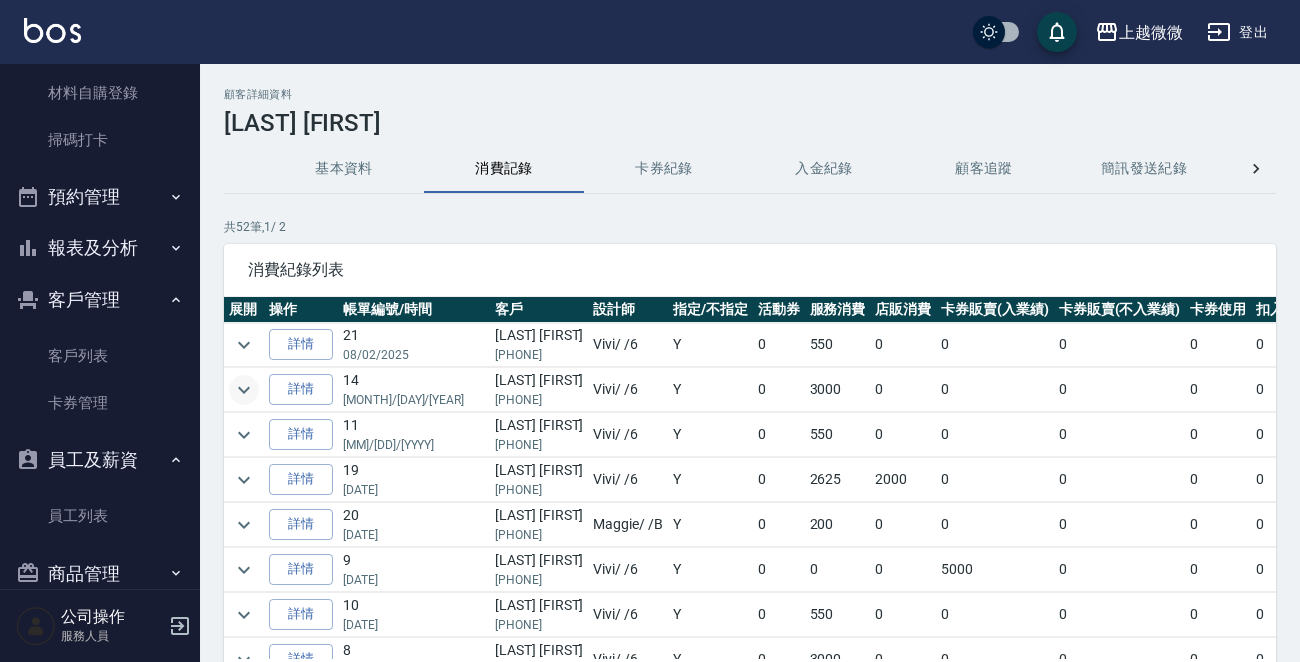click 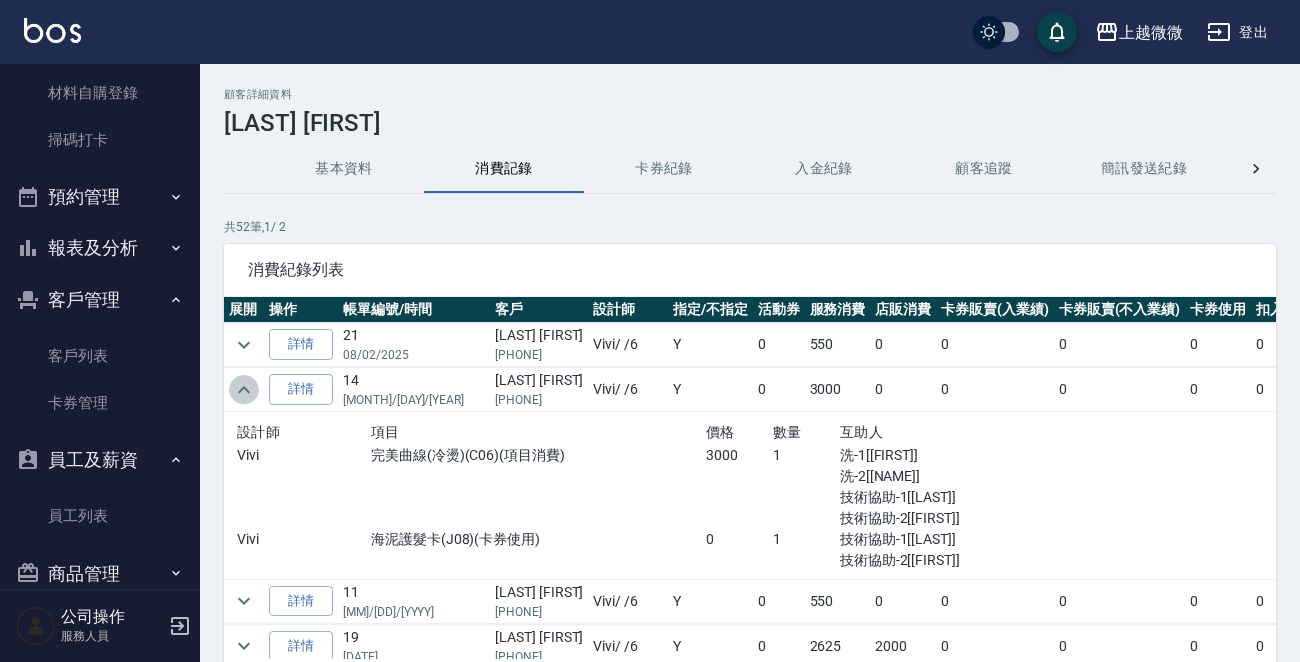 click 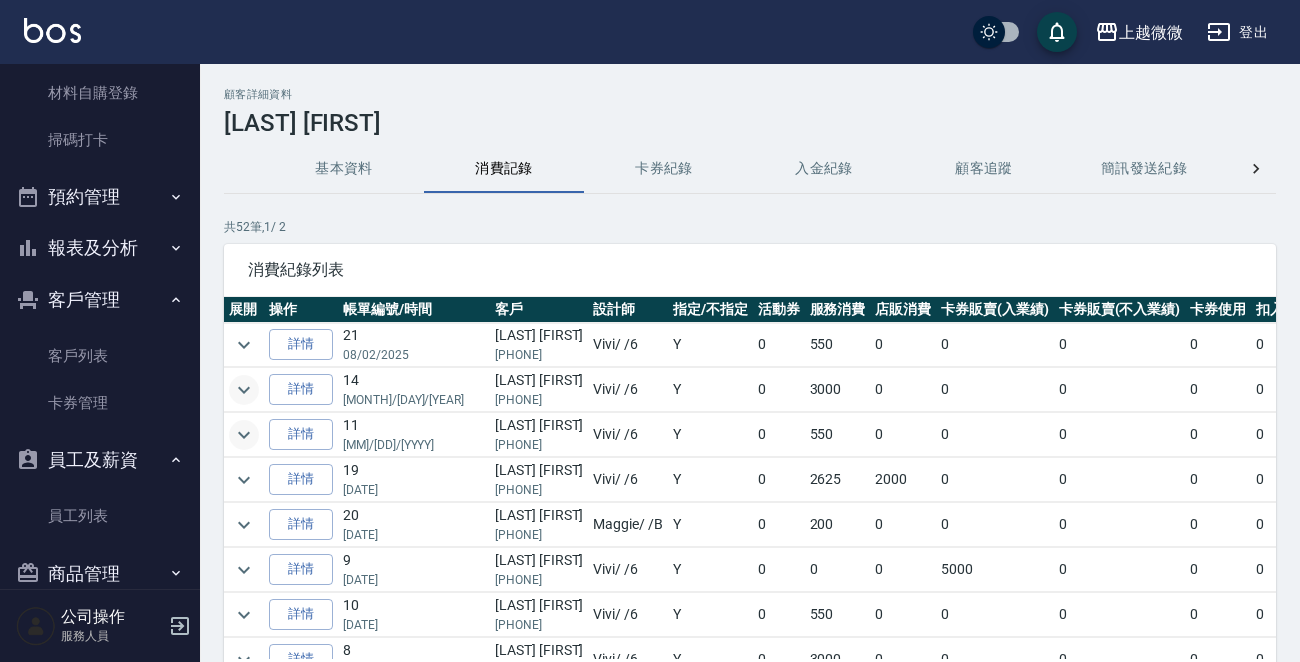 click 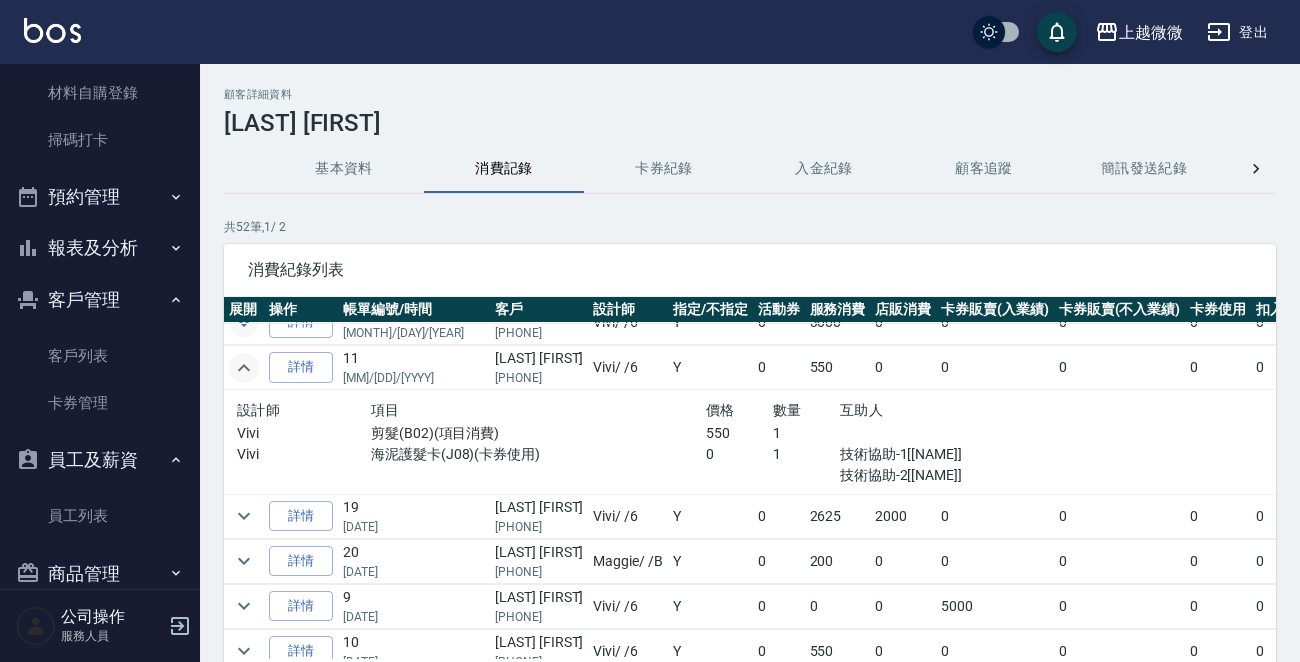 scroll, scrollTop: 100, scrollLeft: 0, axis: vertical 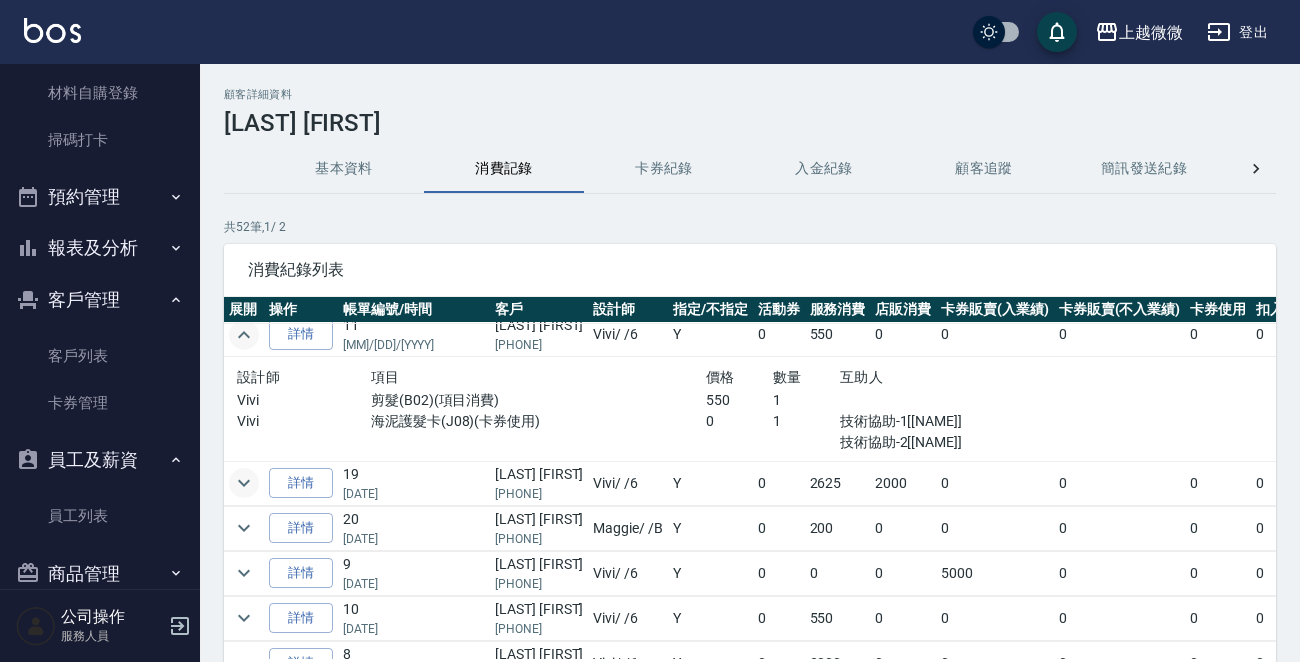 click 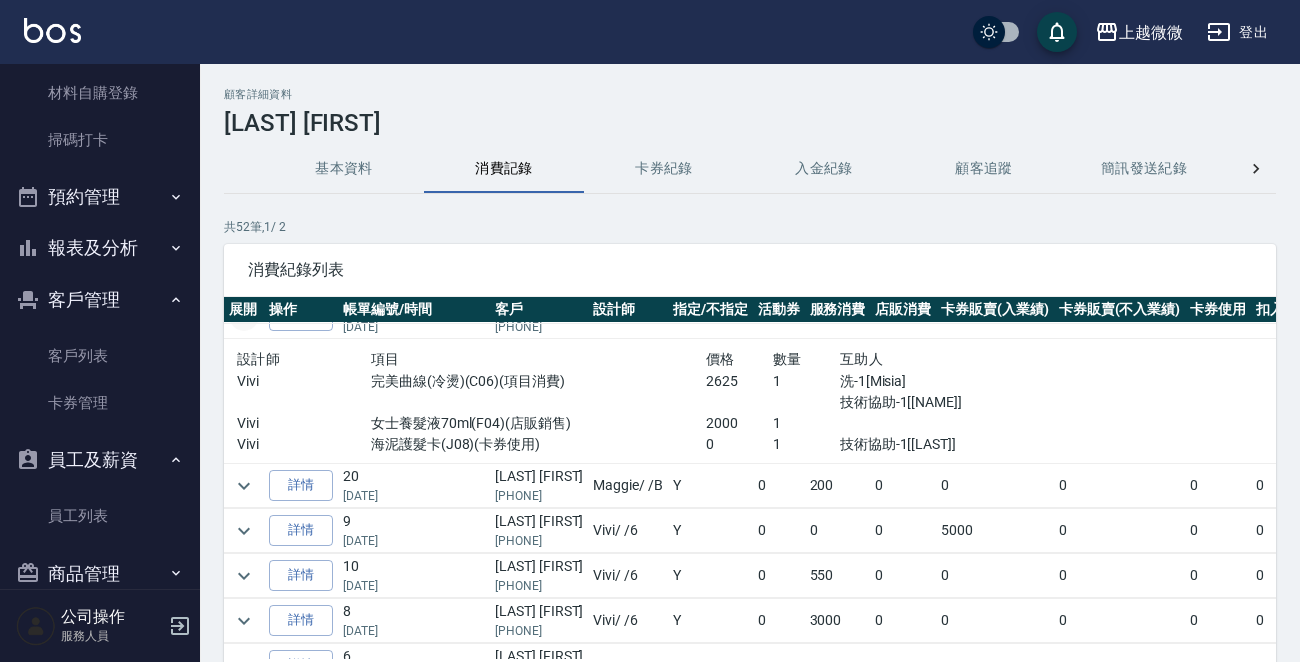 scroll, scrollTop: 300, scrollLeft: 0, axis: vertical 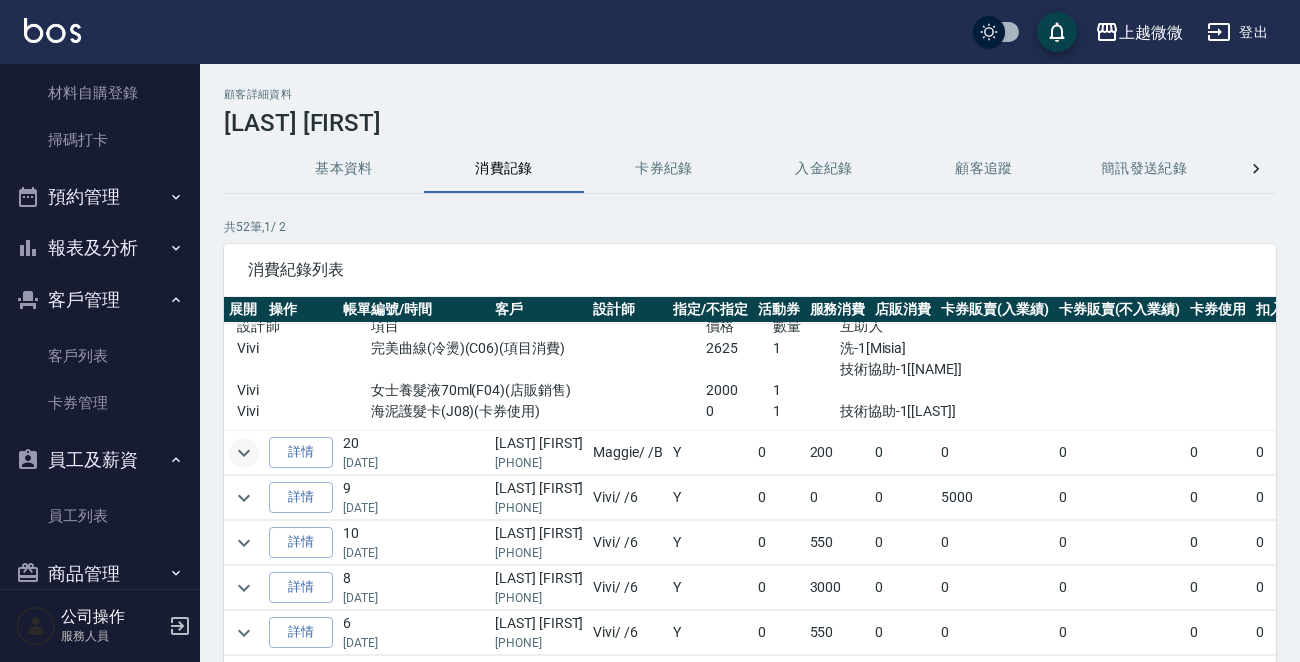 click 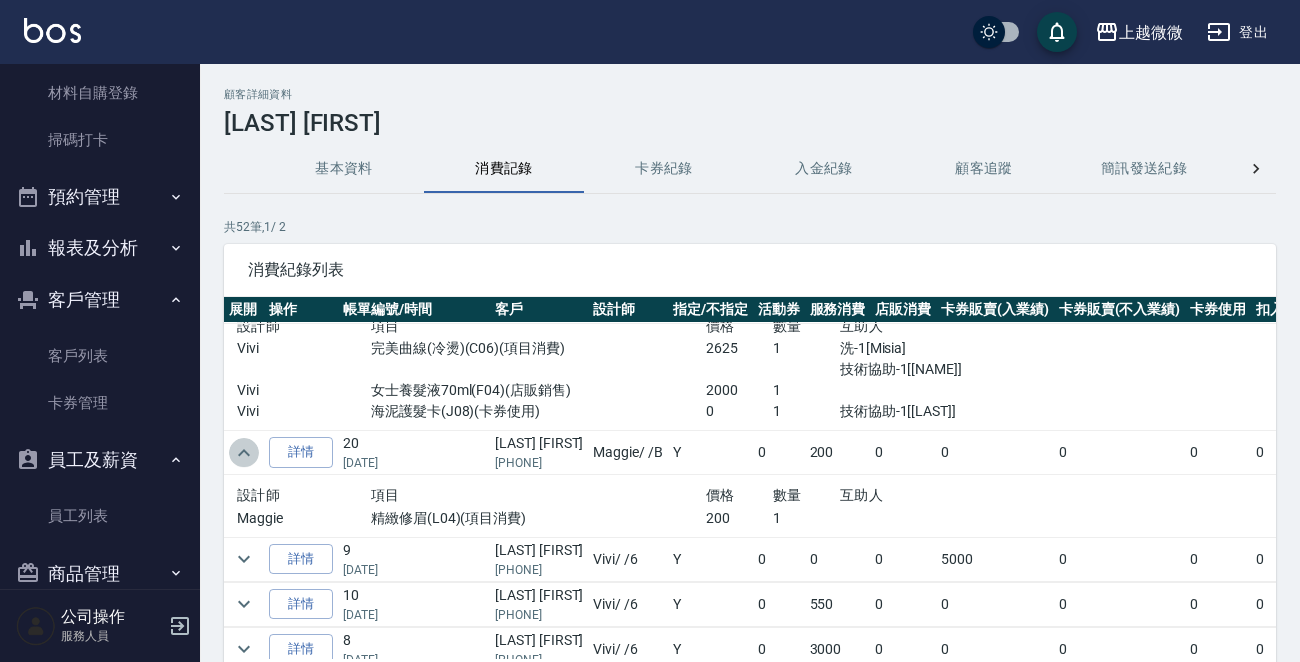 click 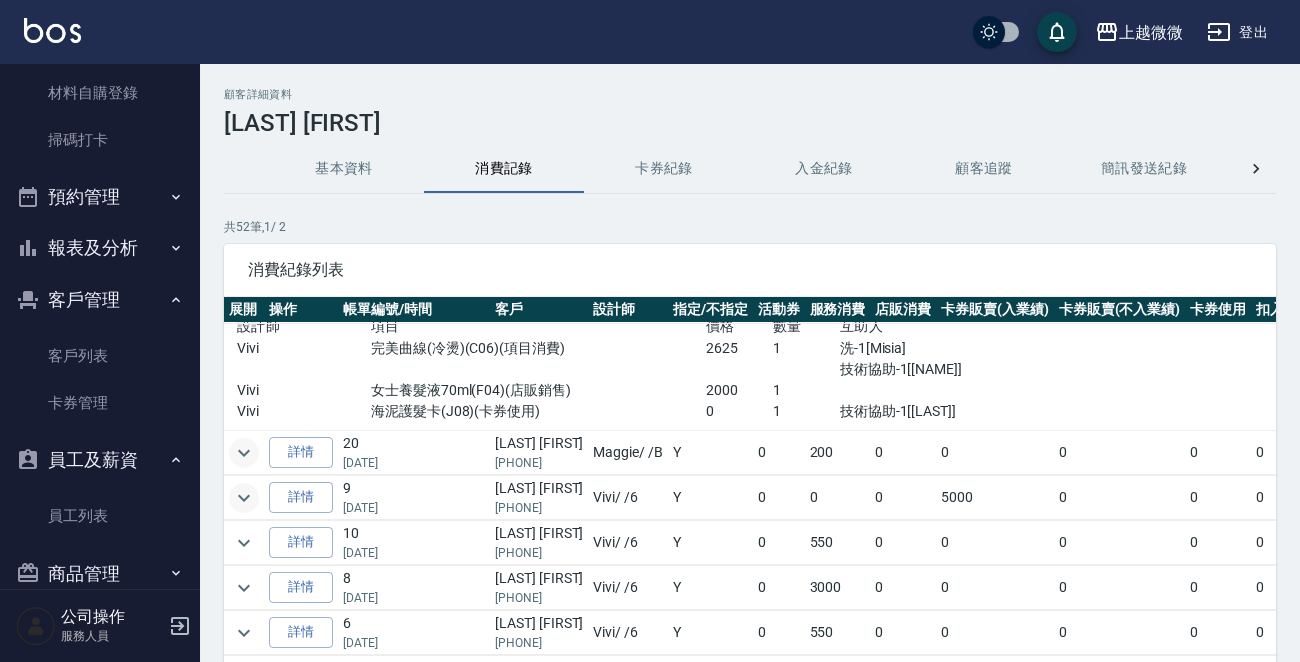 click 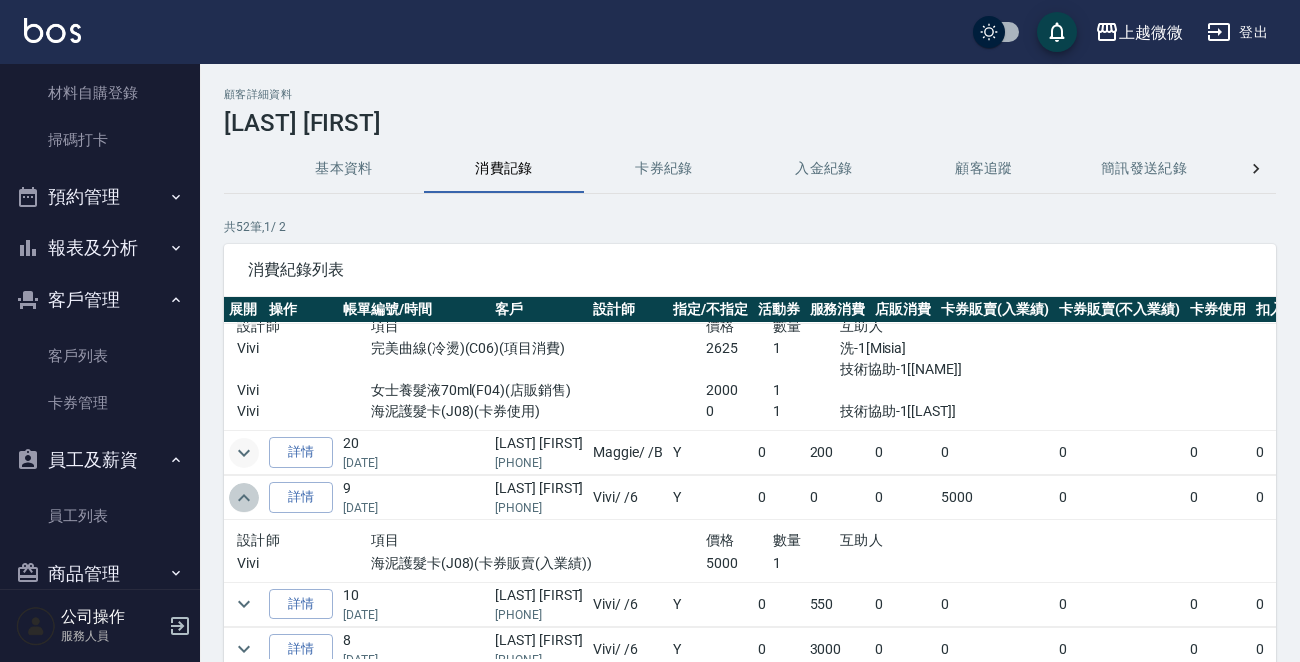 click 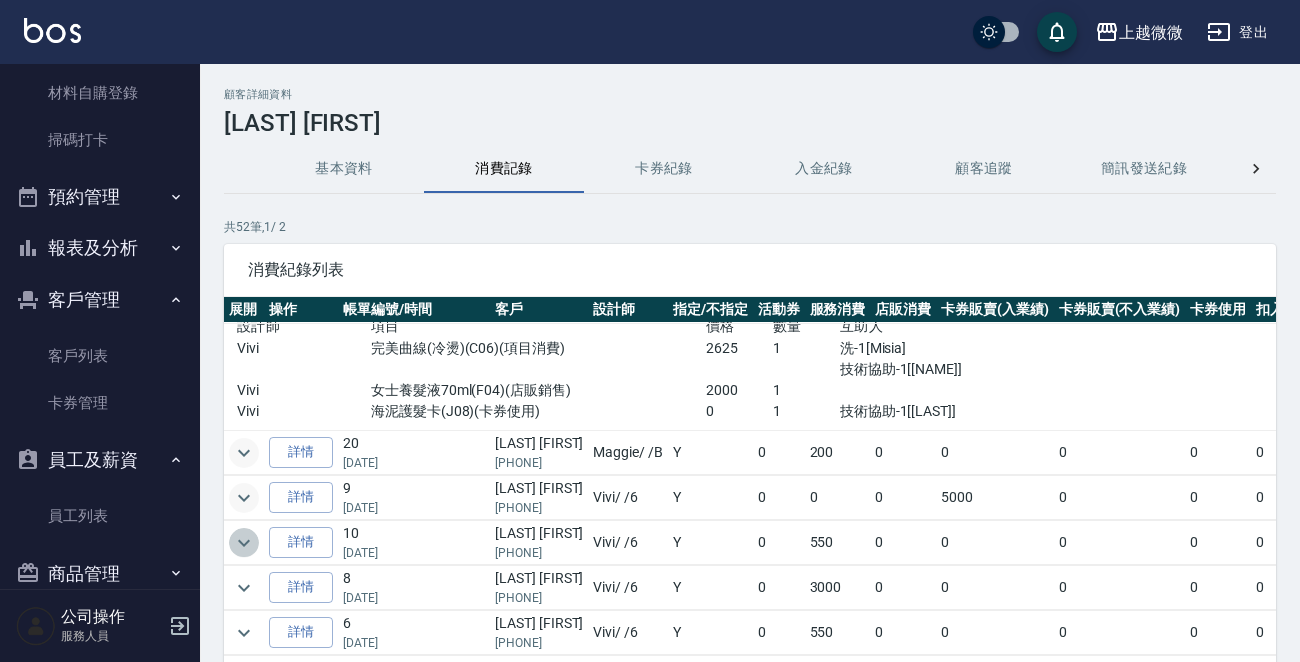 click 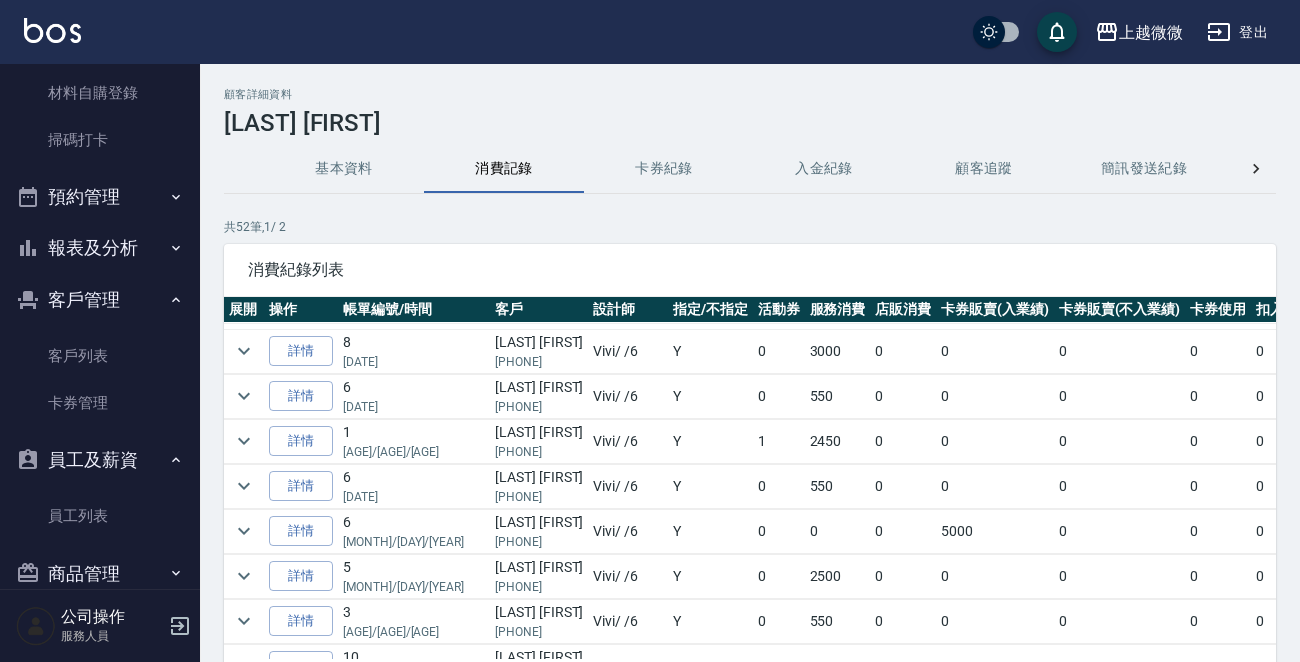scroll, scrollTop: 700, scrollLeft: 0, axis: vertical 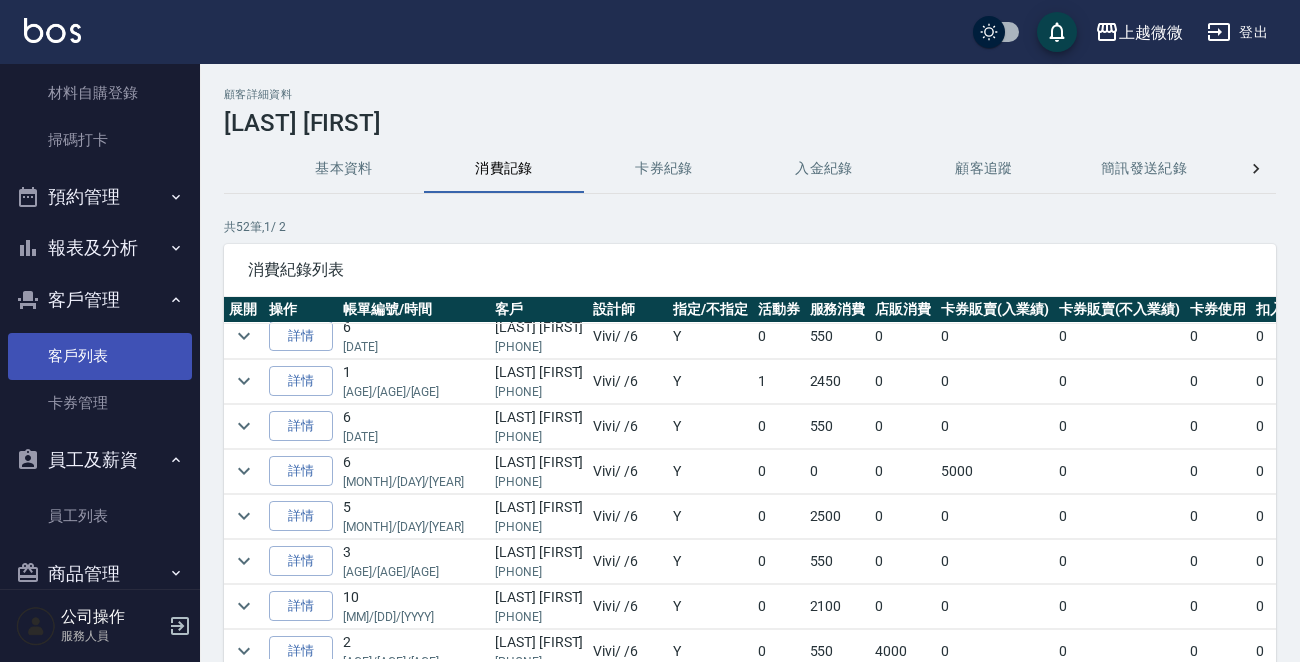 click on "客戶列表" at bounding box center [100, 356] 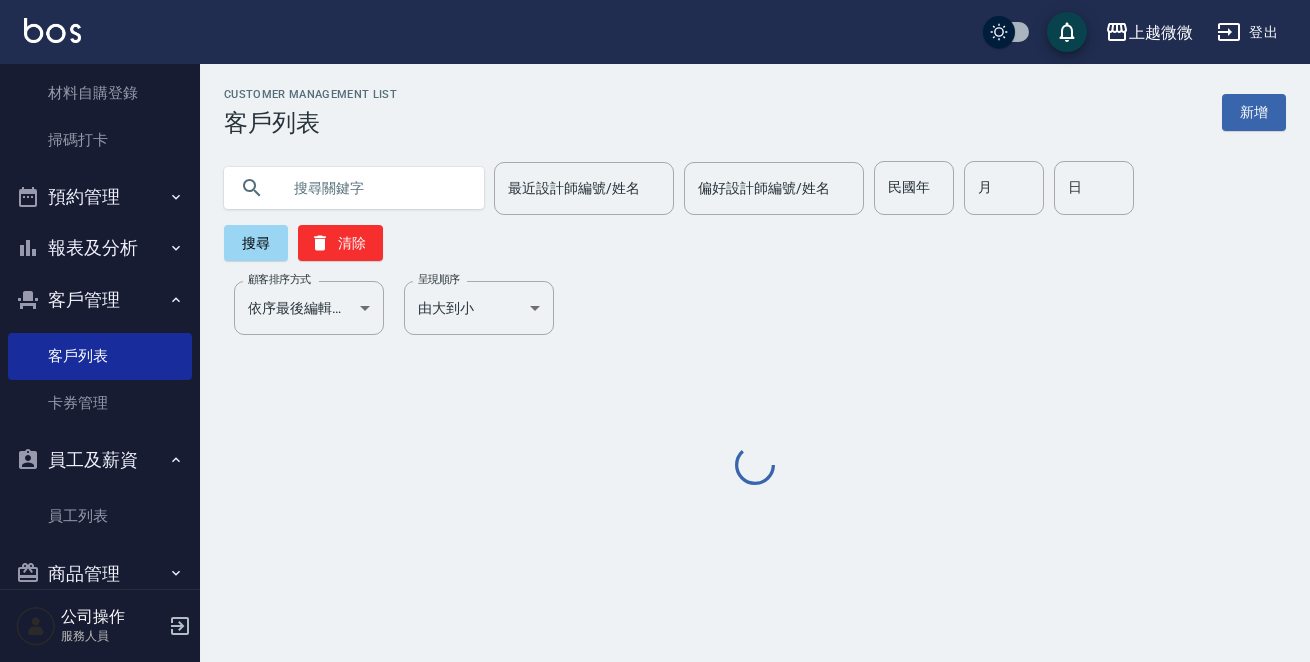 click at bounding box center [374, 188] 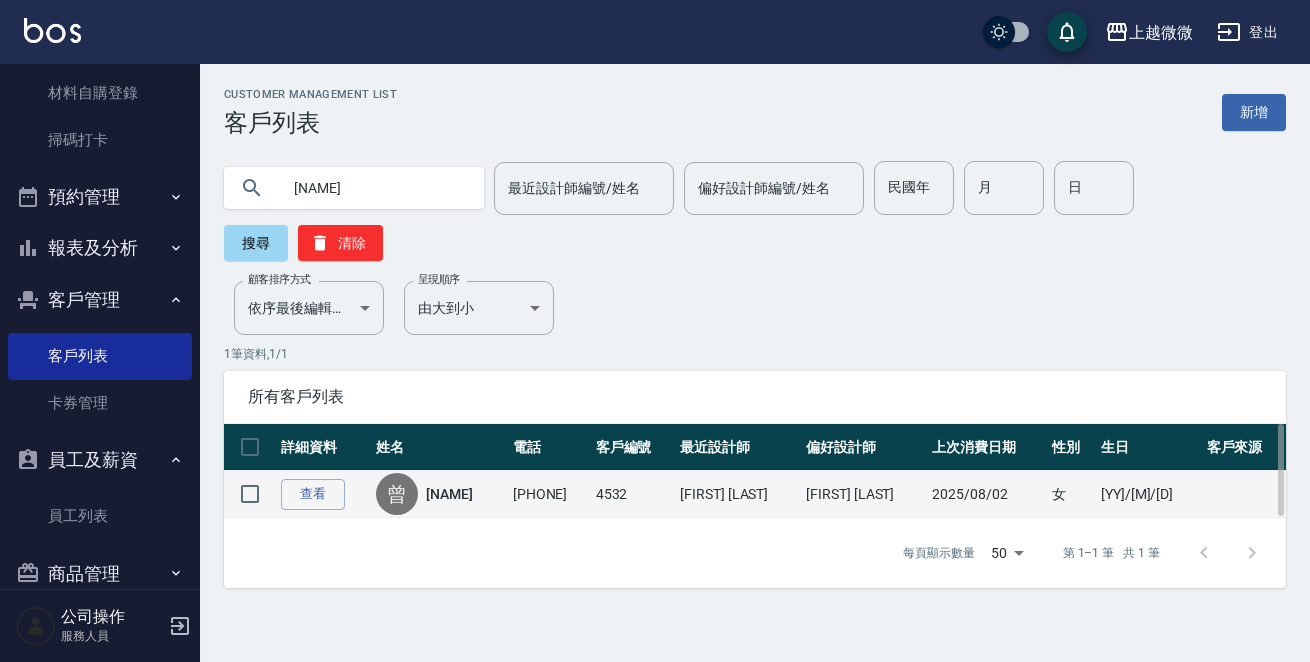 click on "[NAME]" at bounding box center (449, 494) 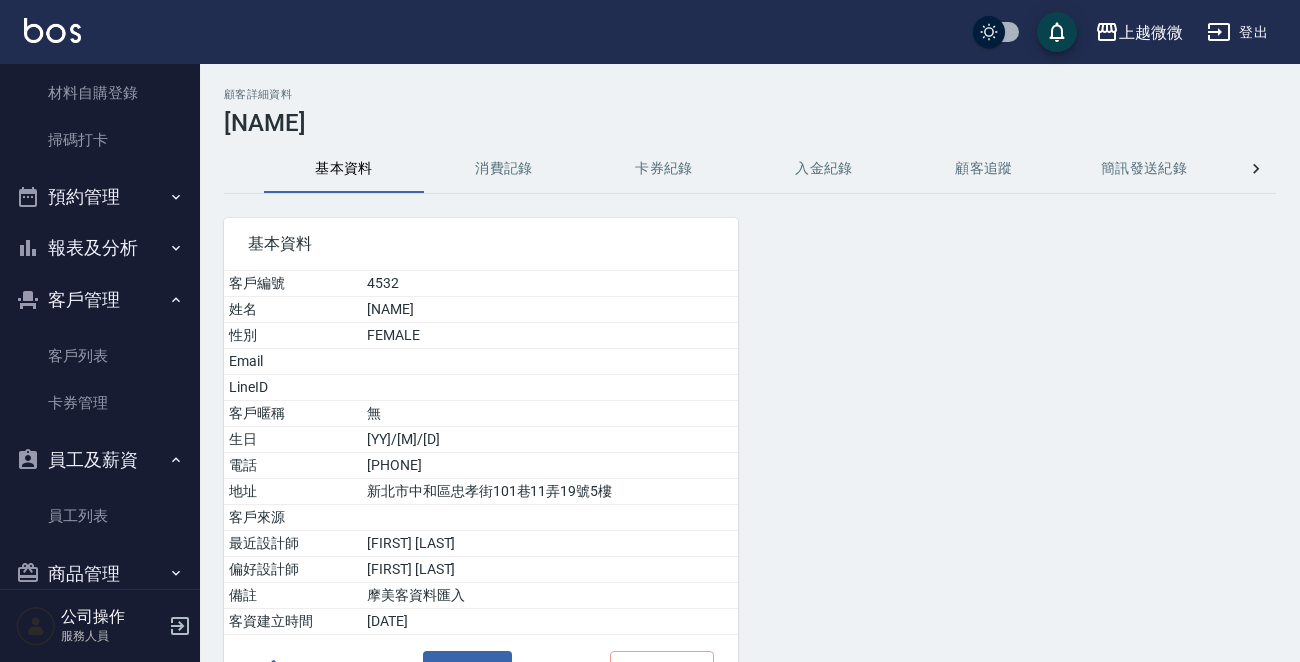 click on "消費記錄" at bounding box center (504, 169) 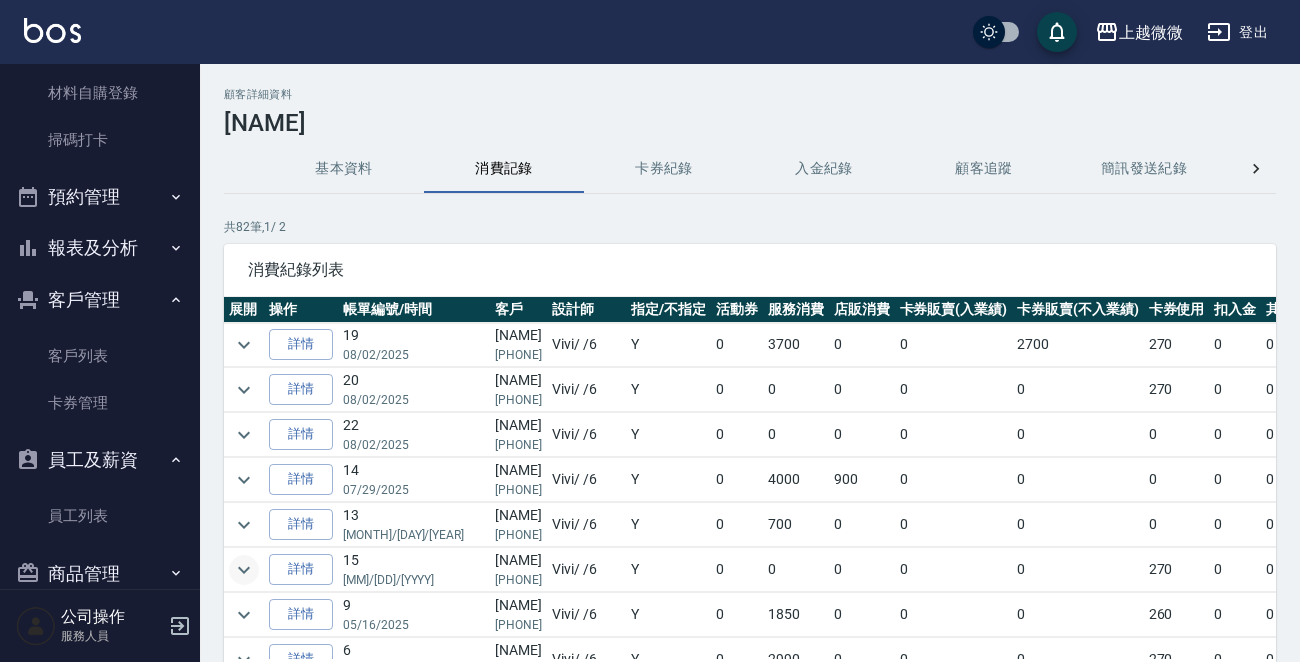 scroll, scrollTop: 198, scrollLeft: 0, axis: vertical 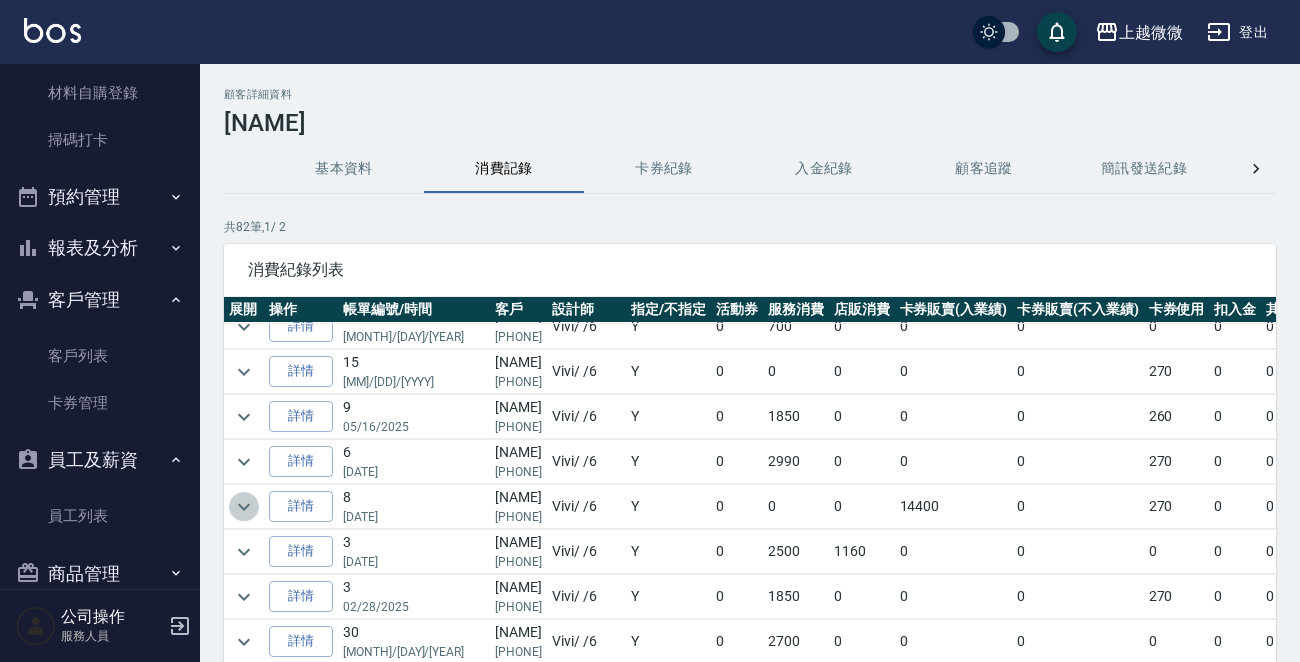 click 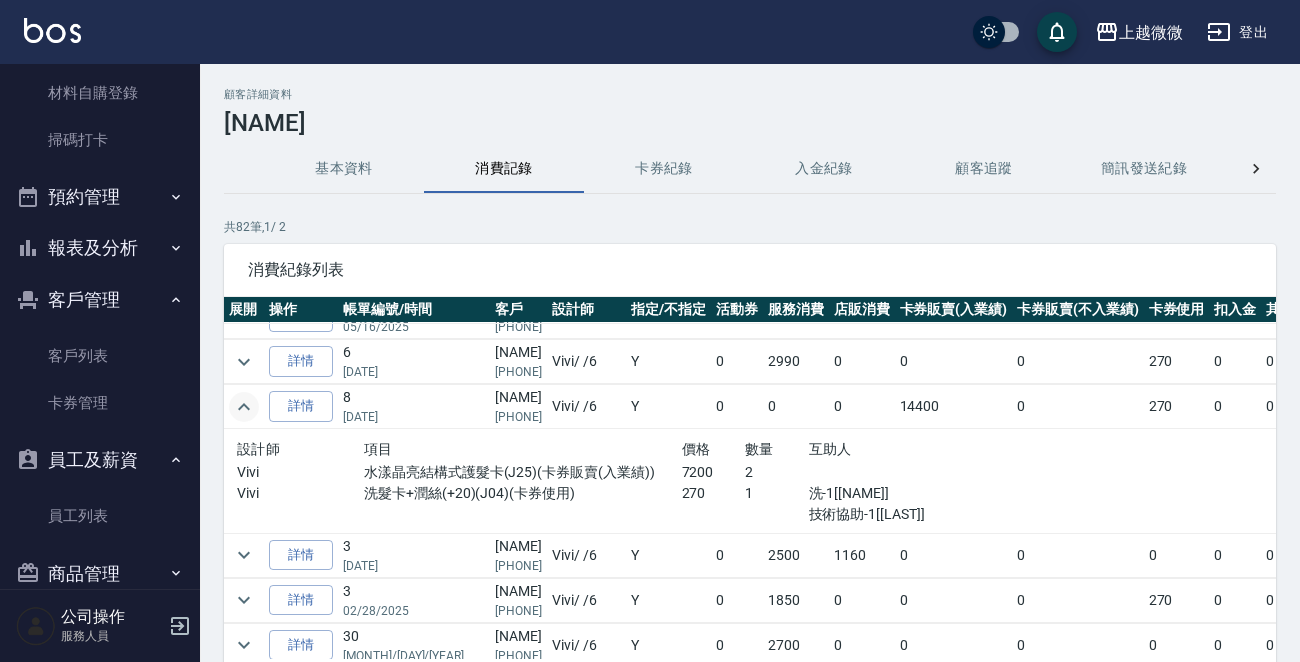 scroll, scrollTop: 525, scrollLeft: 0, axis: vertical 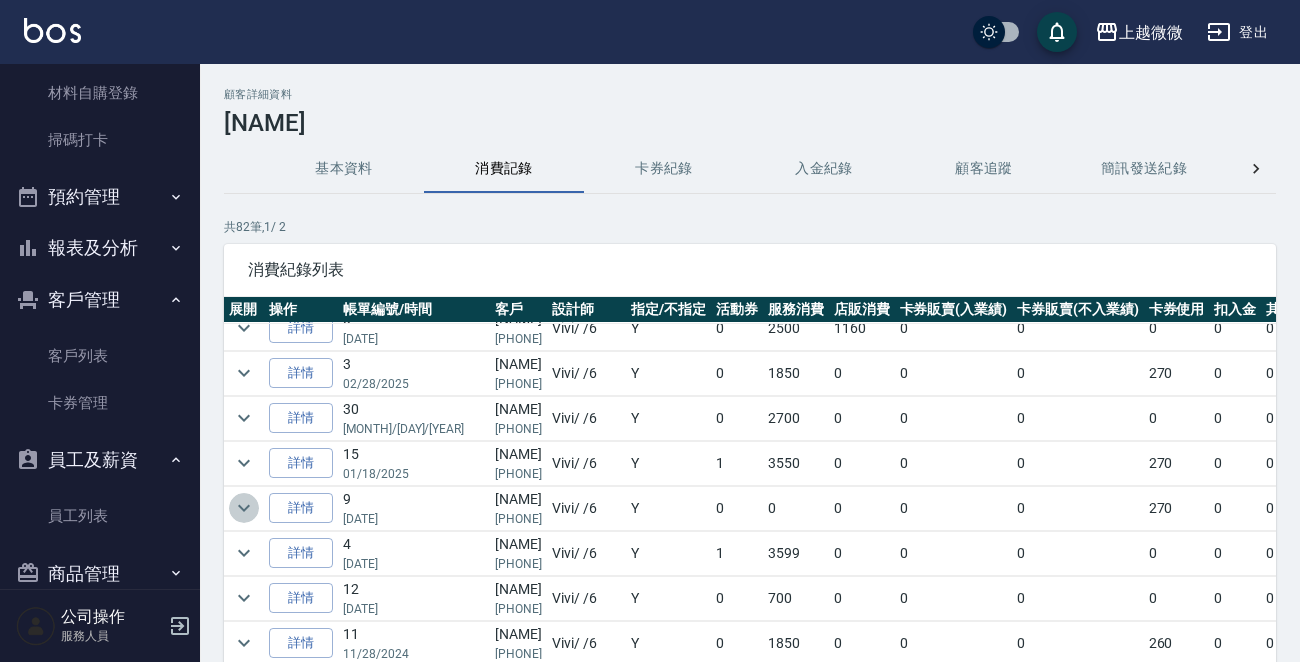 click 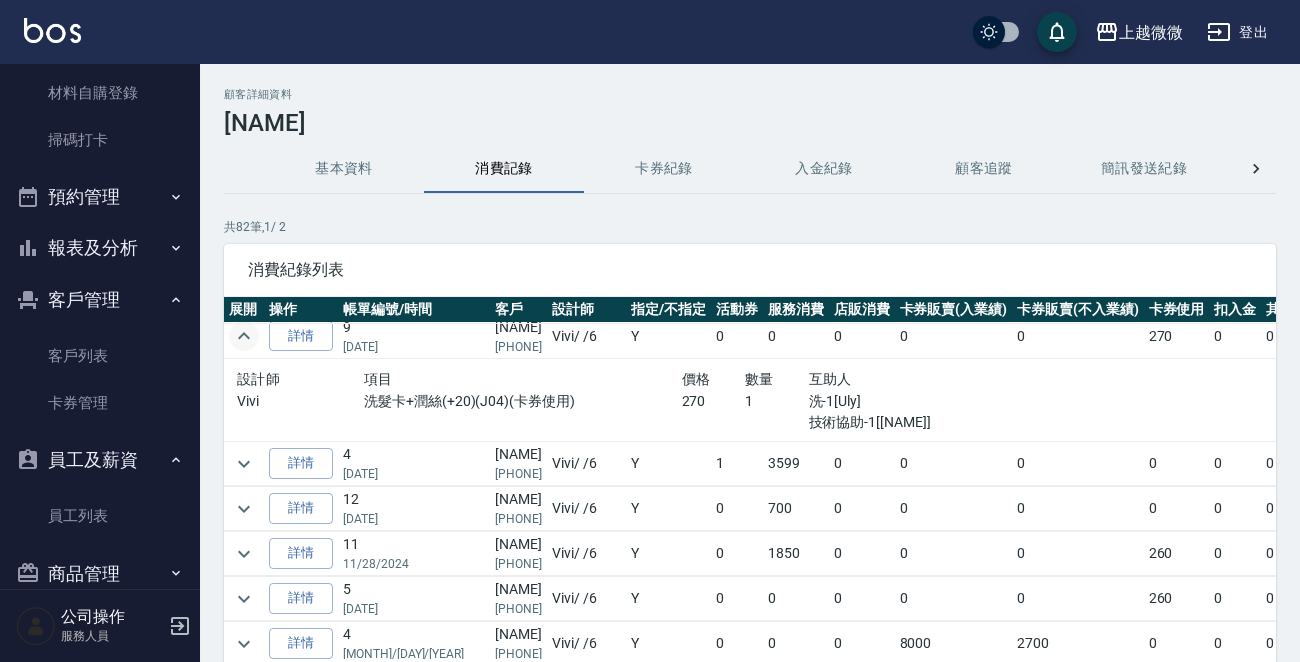scroll, scrollTop: 725, scrollLeft: 0, axis: vertical 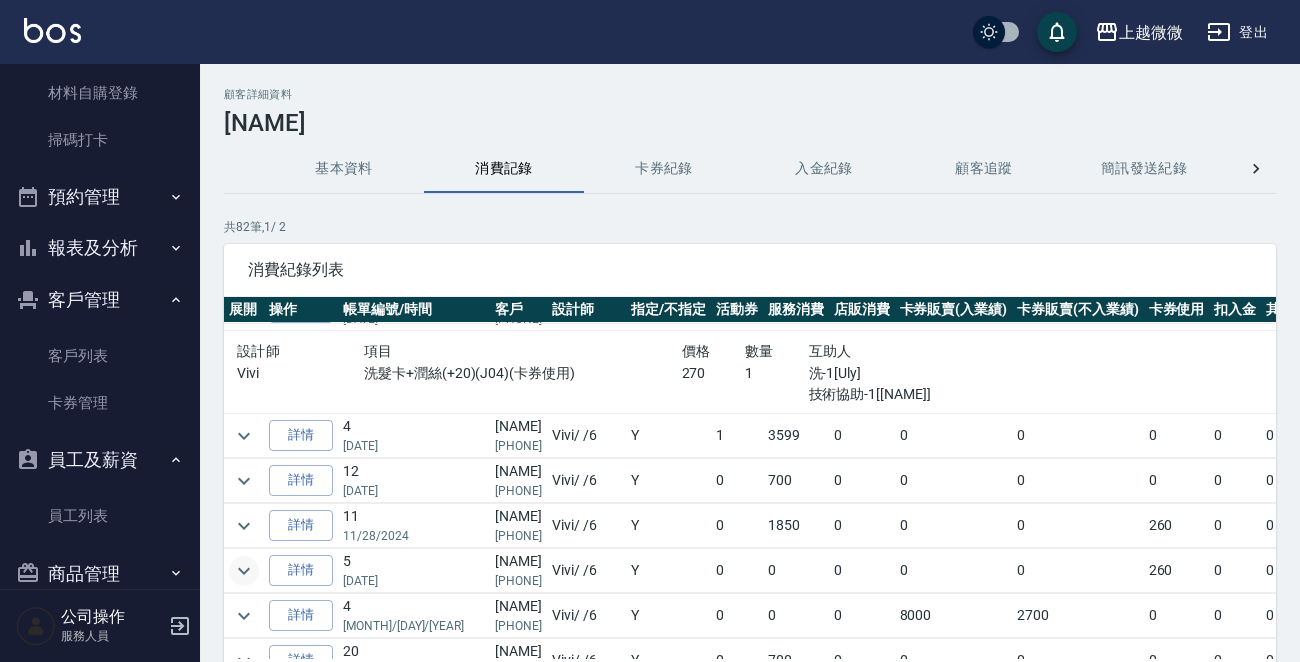 click 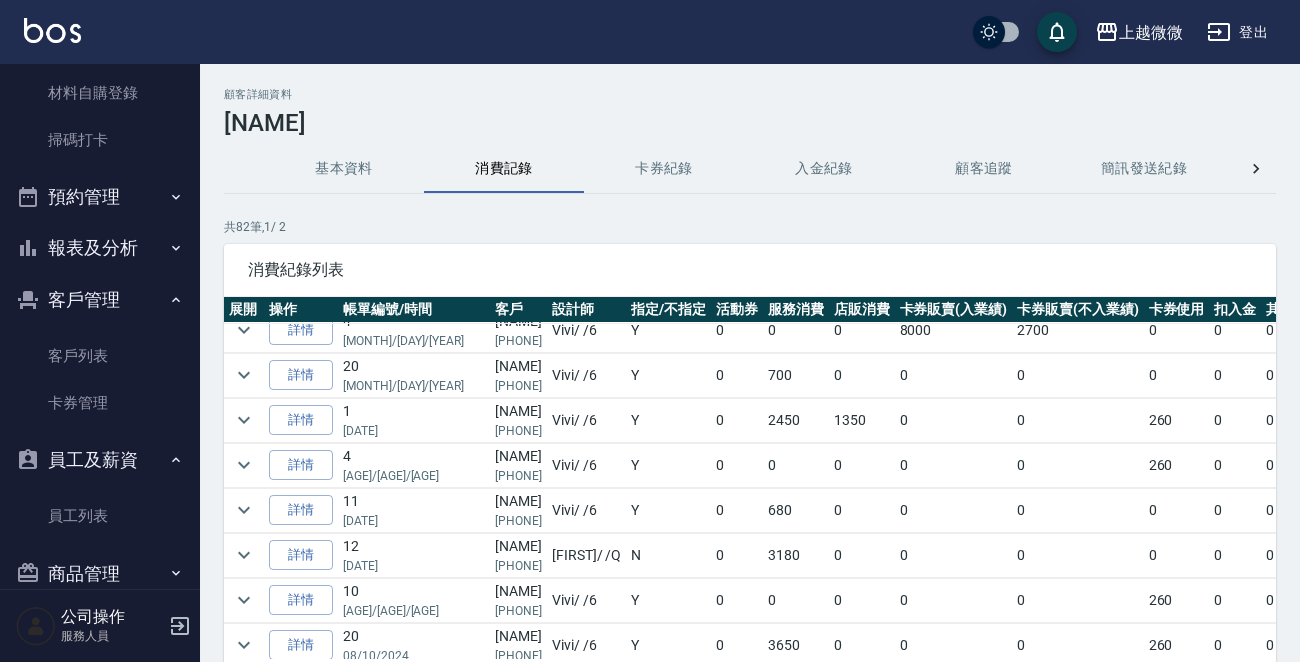 scroll, scrollTop: 1193, scrollLeft: 0, axis: vertical 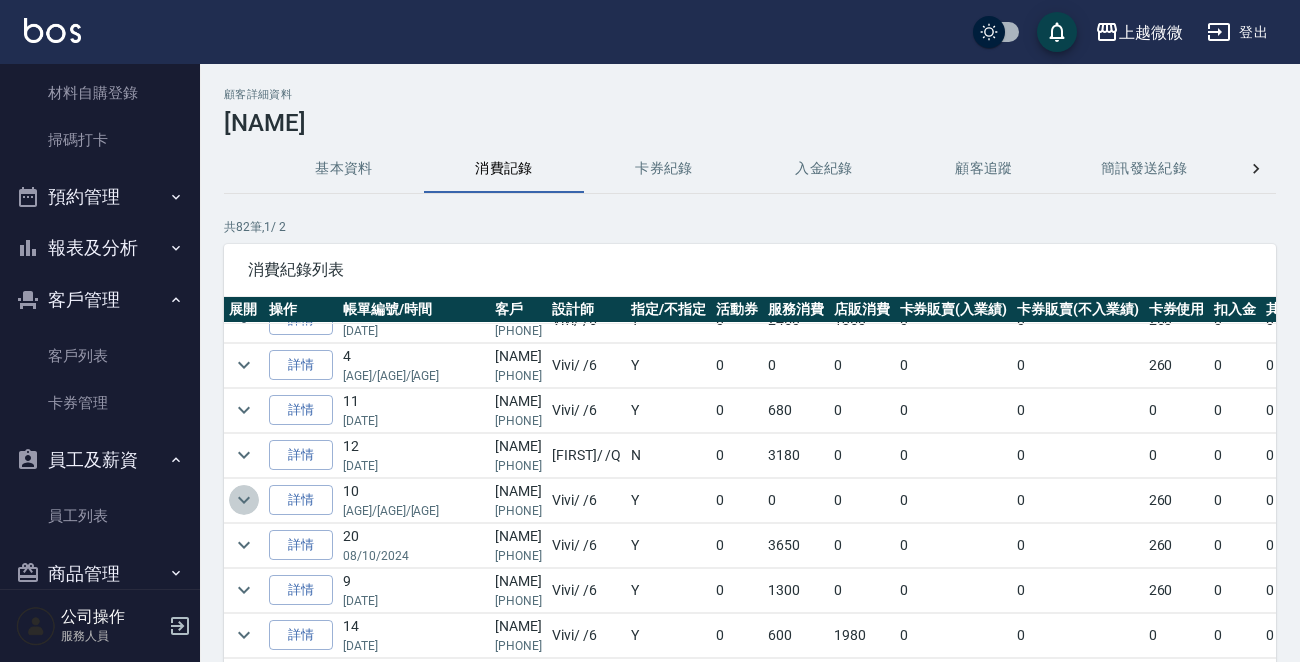 click 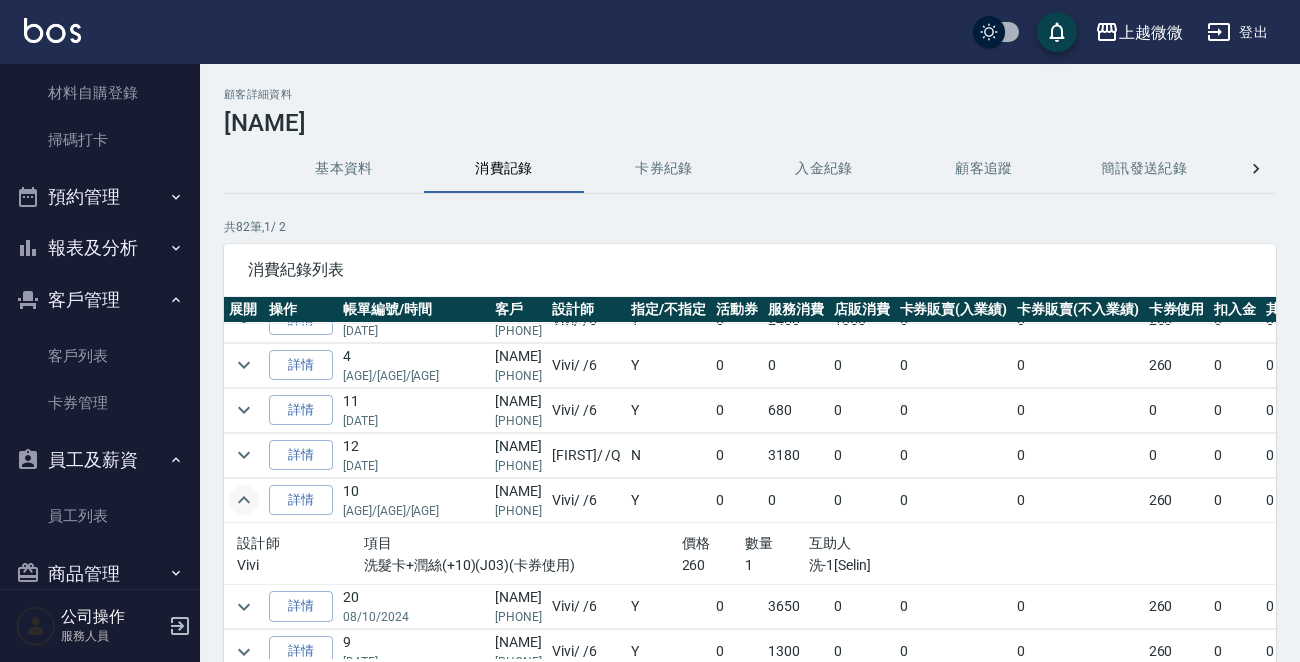click 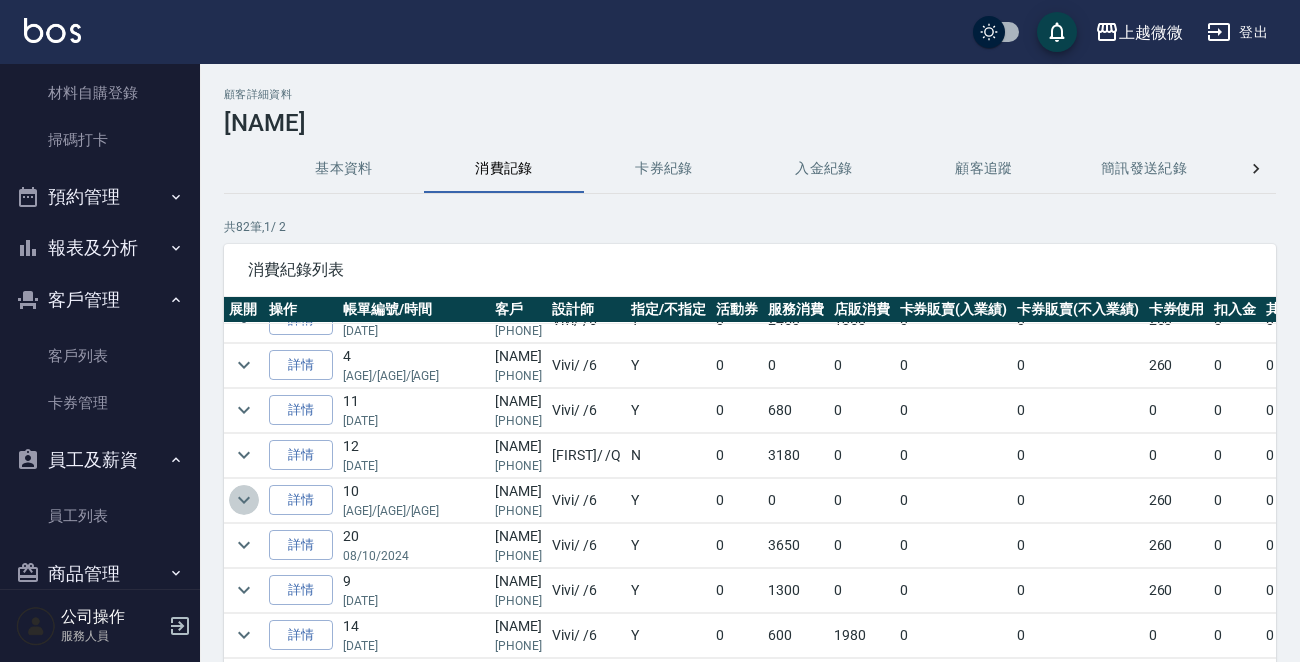 click 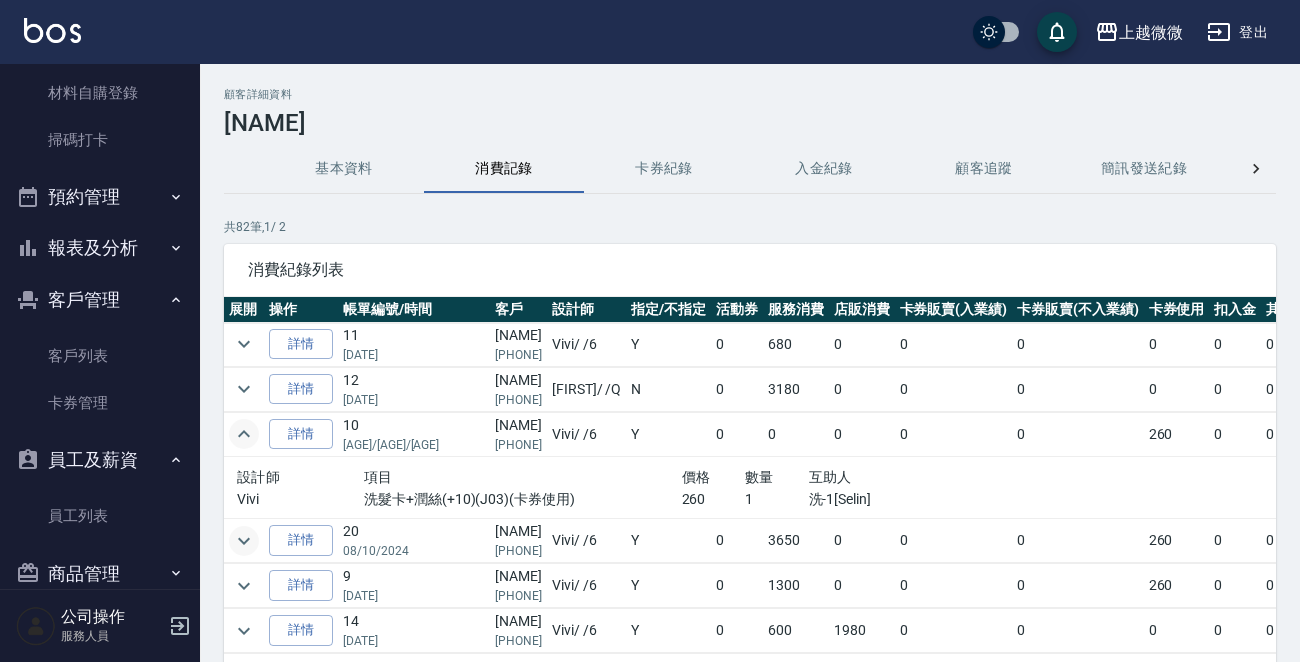 scroll, scrollTop: 1293, scrollLeft: 0, axis: vertical 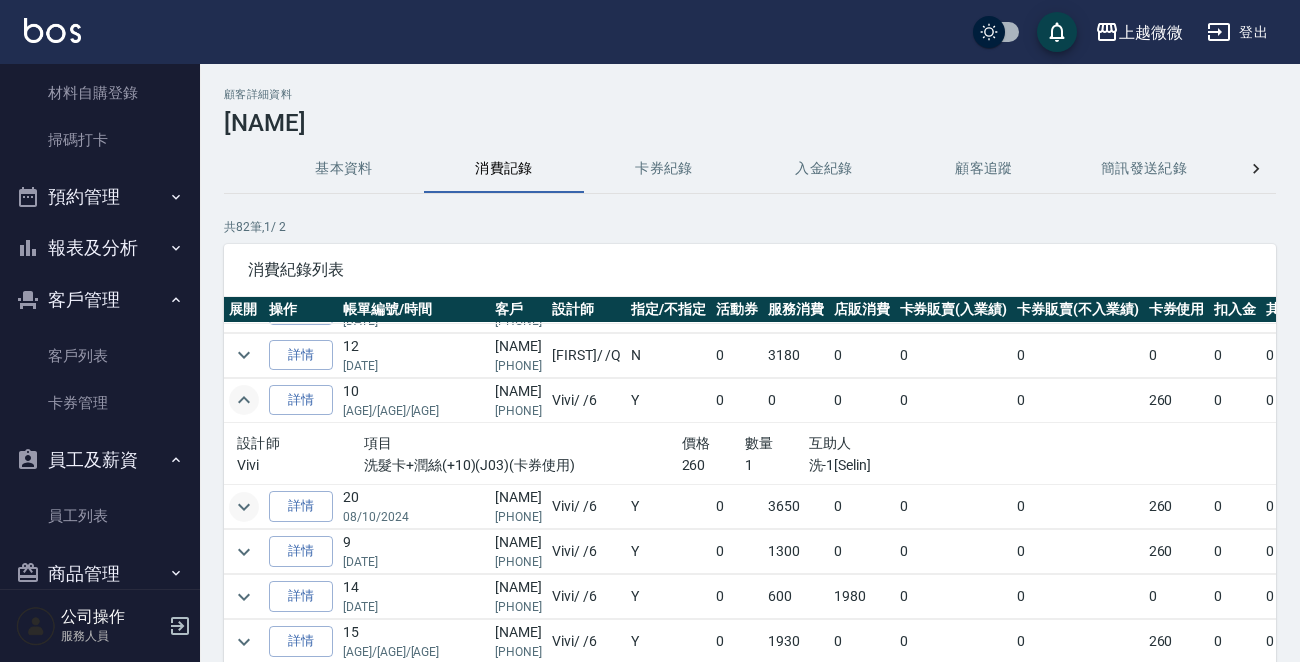 click 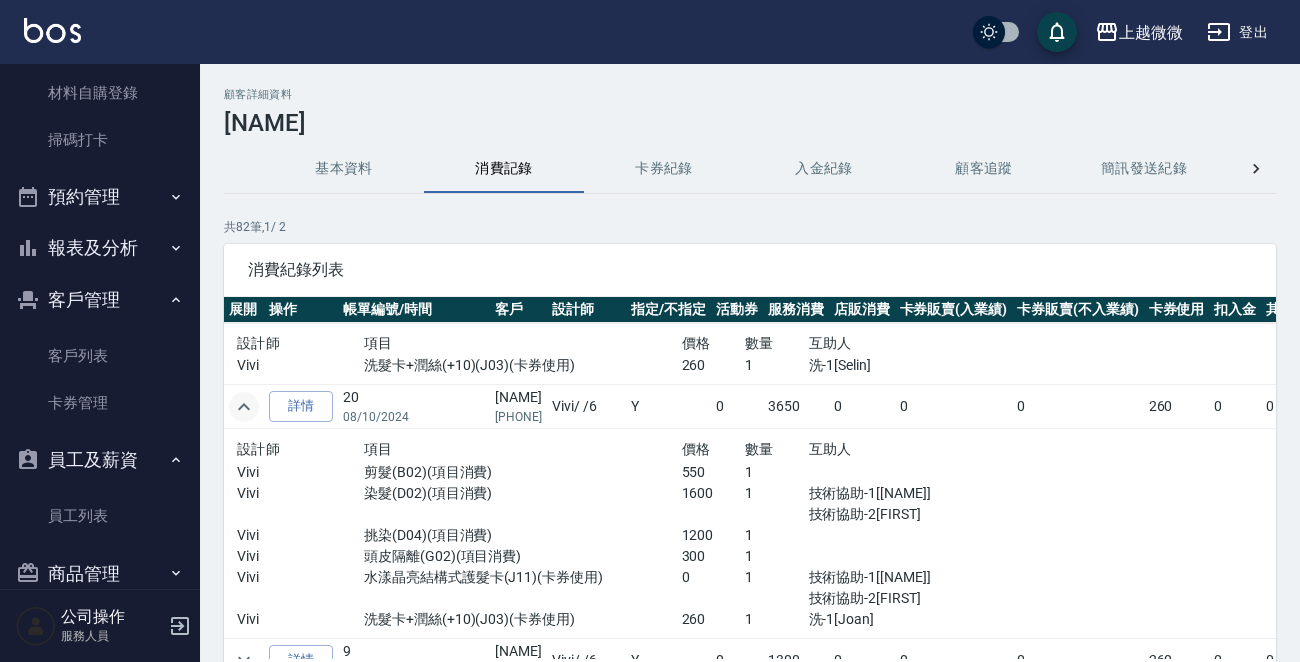 scroll, scrollTop: 1493, scrollLeft: 0, axis: vertical 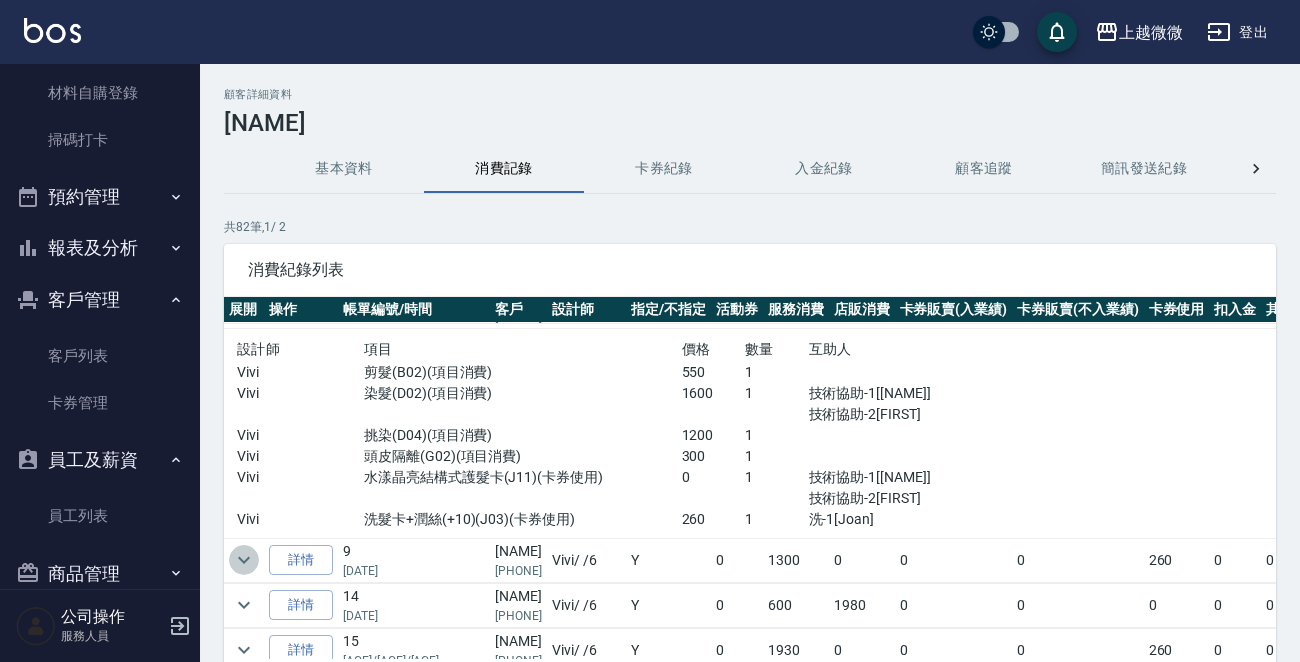 click 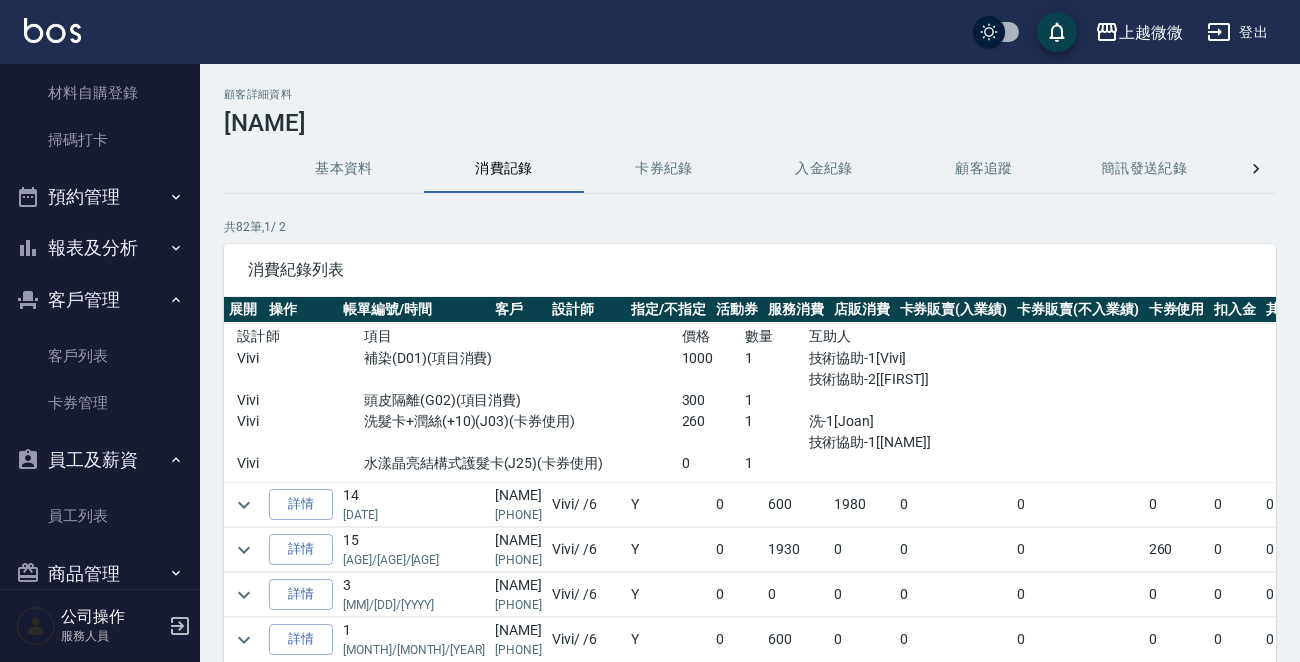 scroll, scrollTop: 1793, scrollLeft: 0, axis: vertical 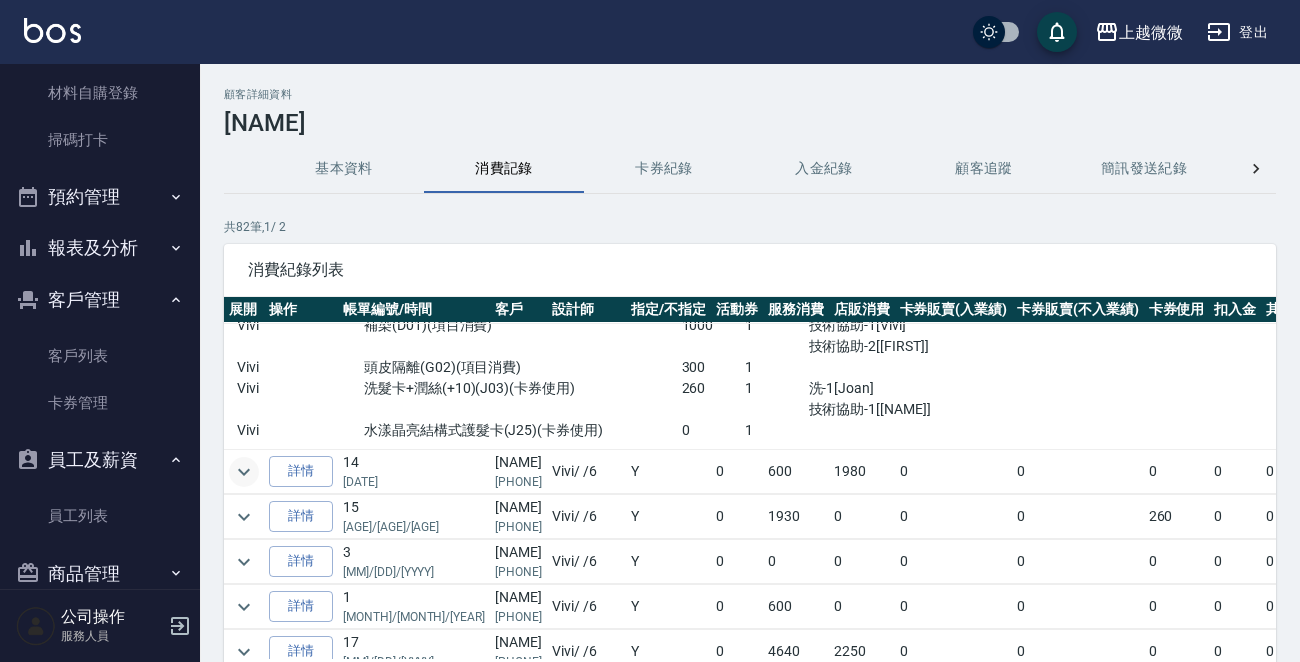 click 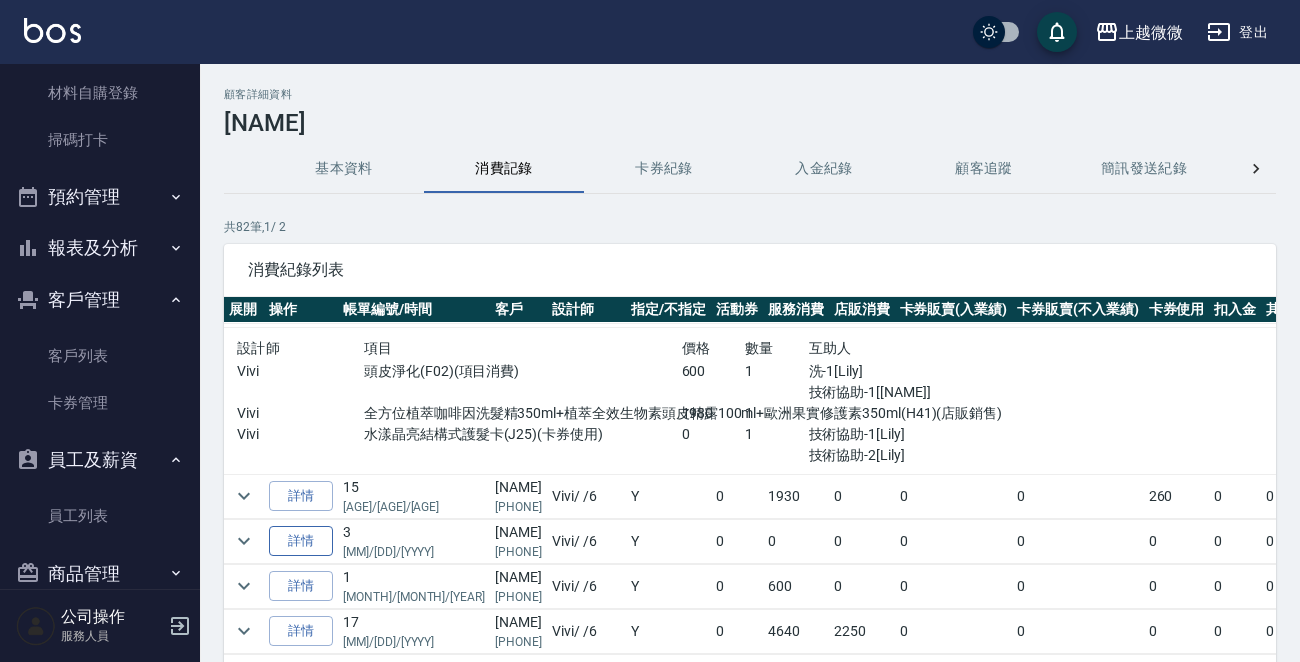 scroll, scrollTop: 1993, scrollLeft: 0, axis: vertical 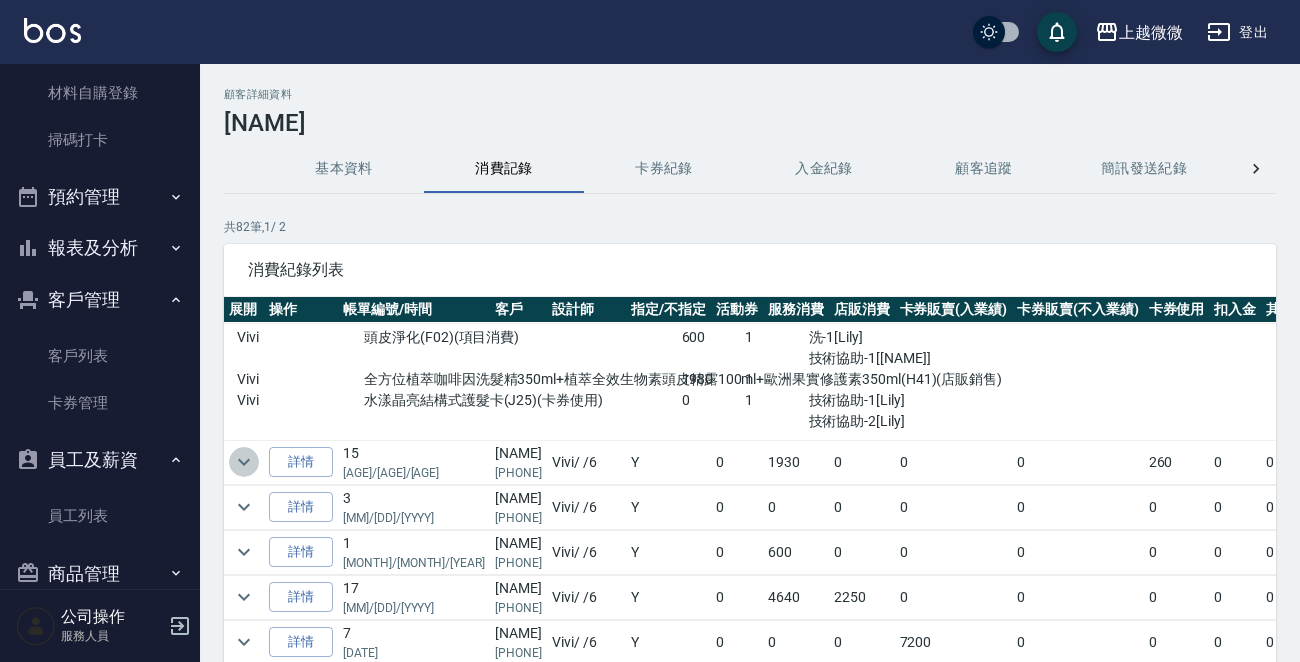 click 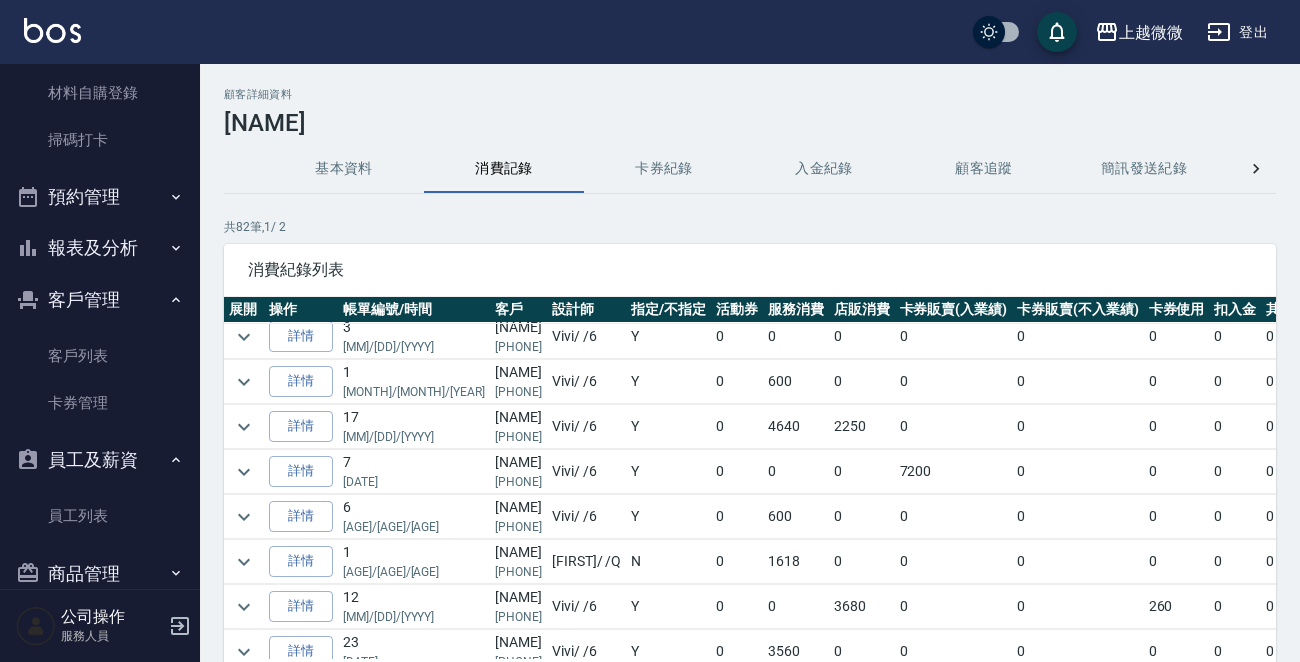 scroll, scrollTop: 2493, scrollLeft: 0, axis: vertical 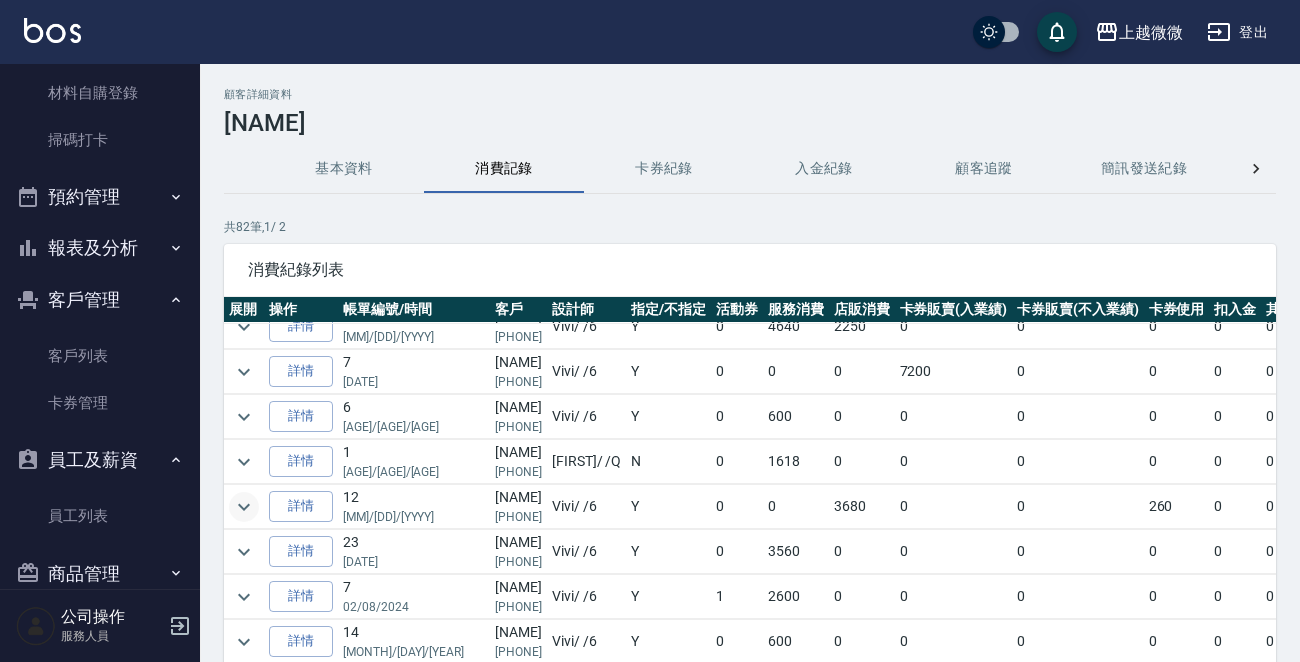 click 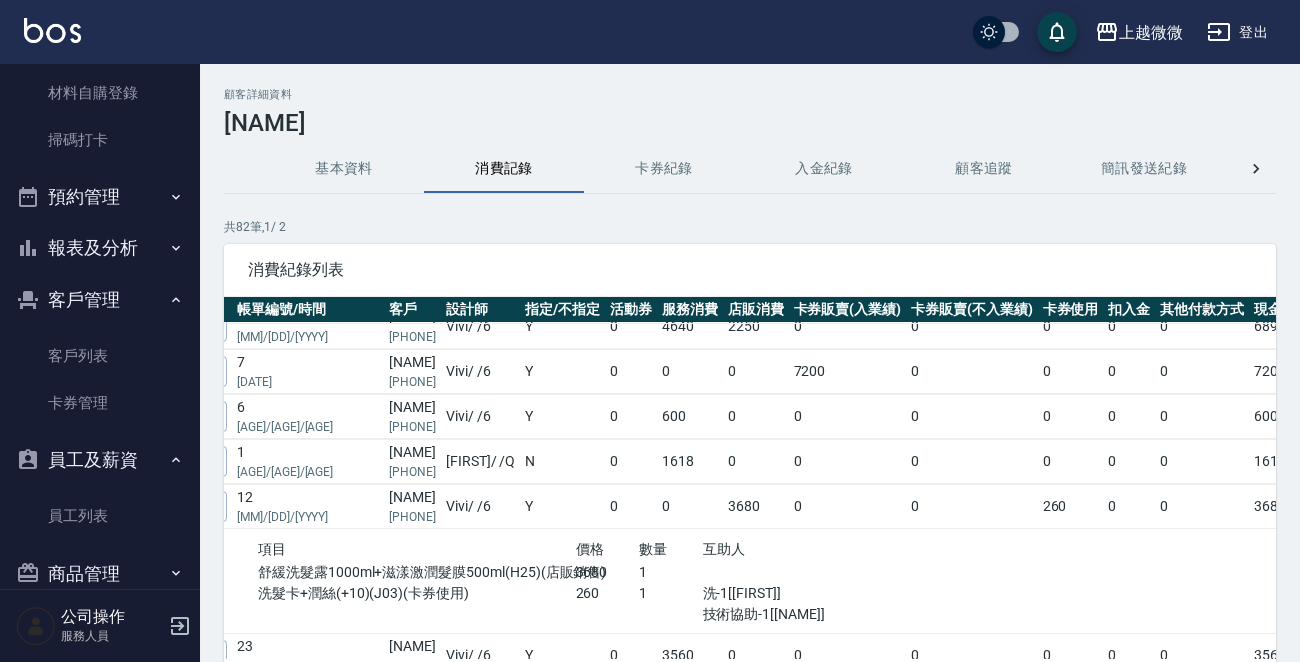scroll, scrollTop: 2493, scrollLeft: 0, axis: vertical 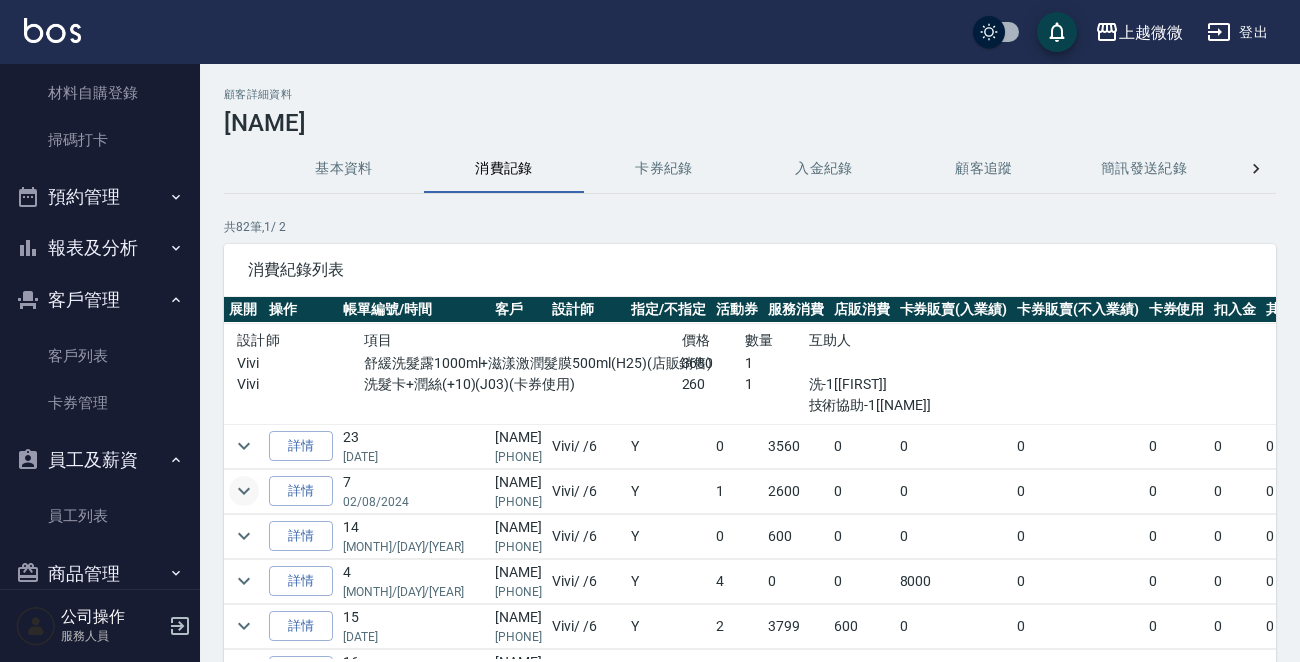 click 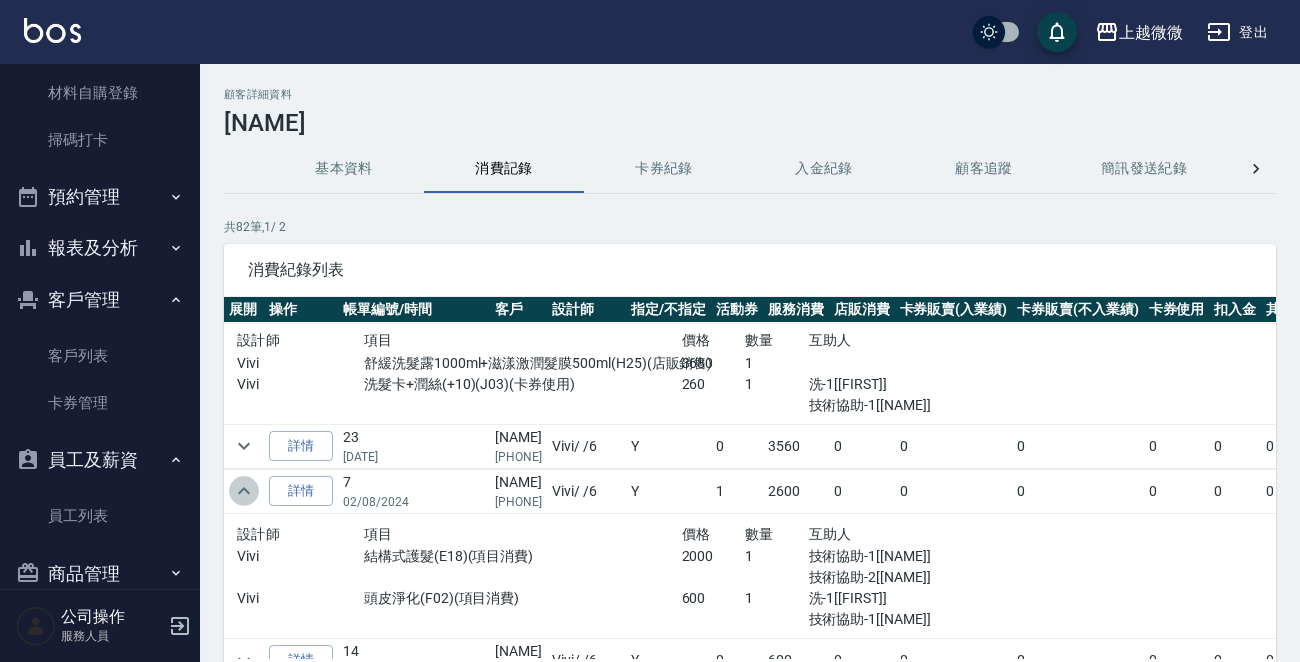 click 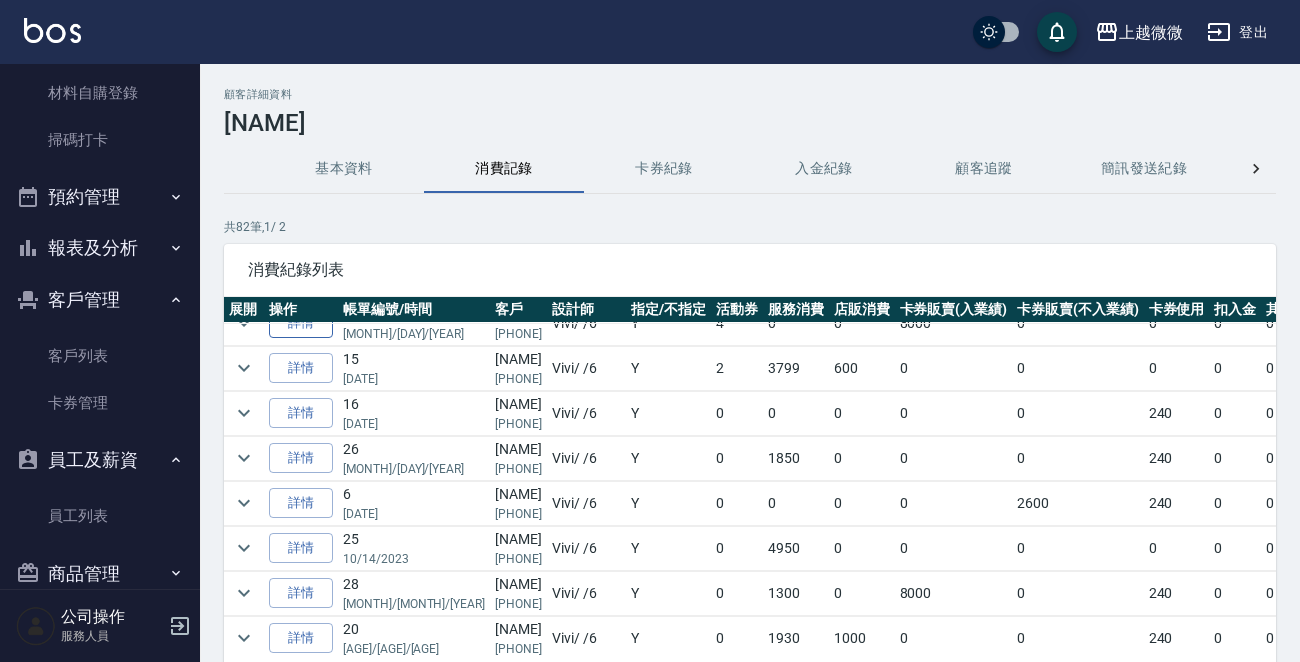 scroll, scrollTop: 3002, scrollLeft: 0, axis: vertical 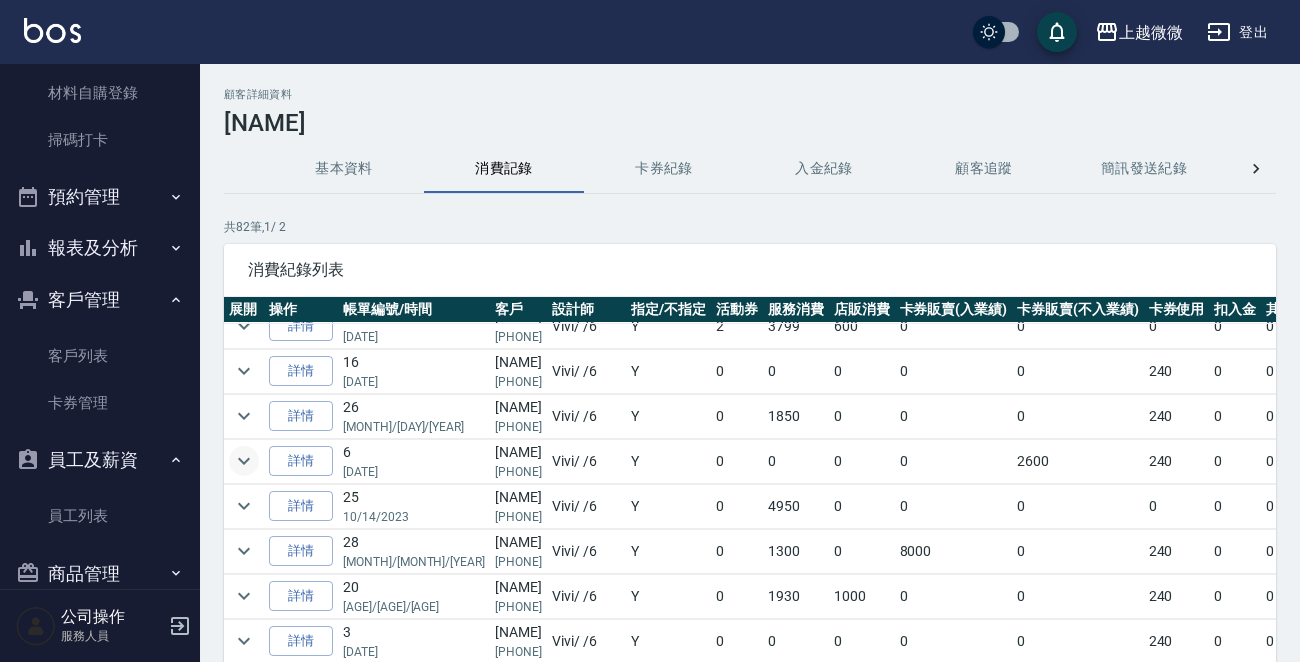 click 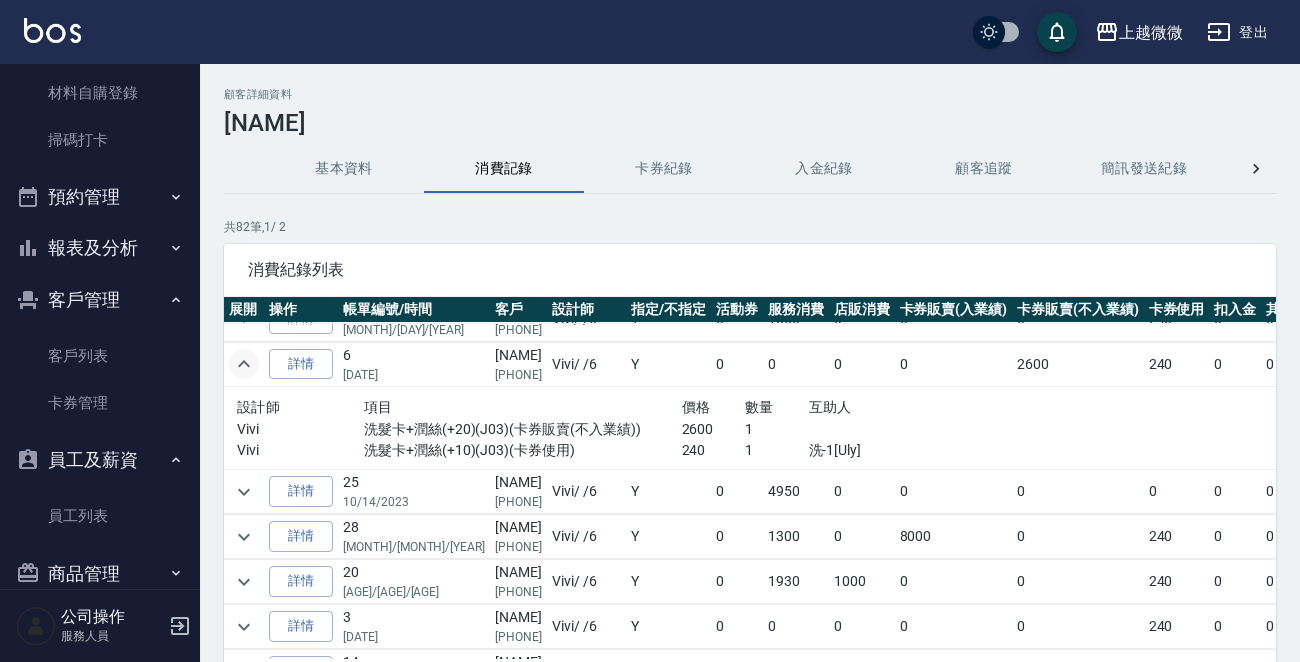 scroll, scrollTop: 3184, scrollLeft: 0, axis: vertical 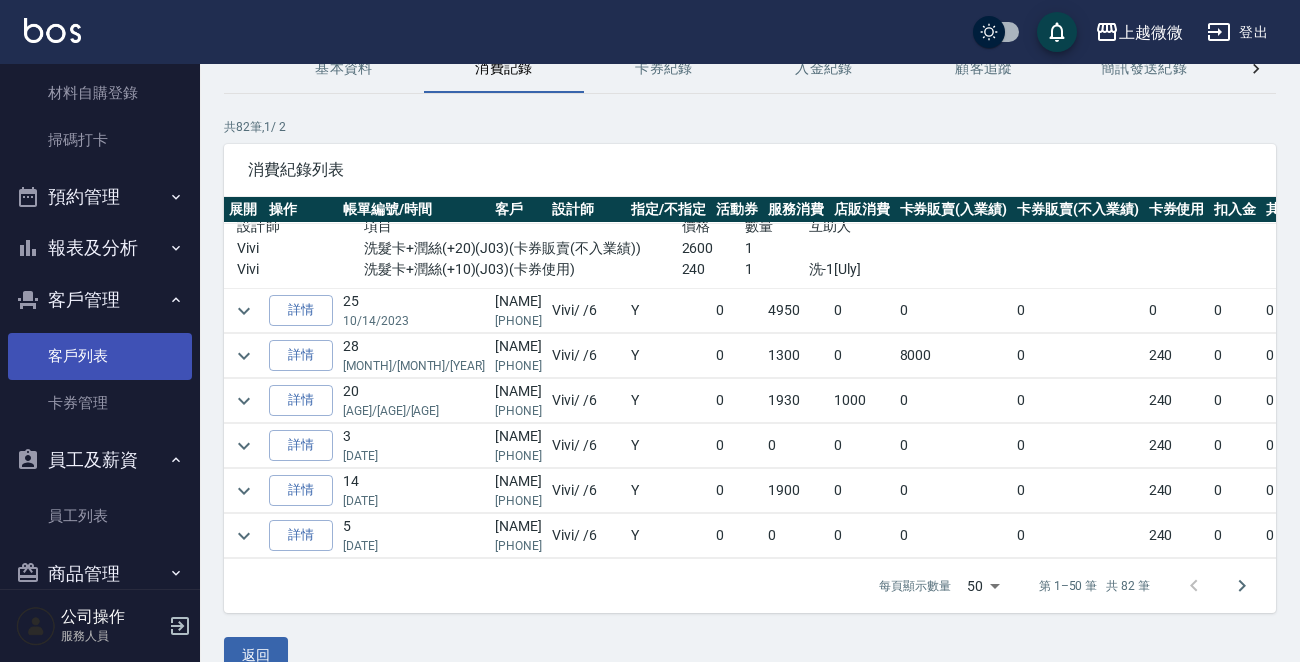 click on "客戶列表" at bounding box center [100, 356] 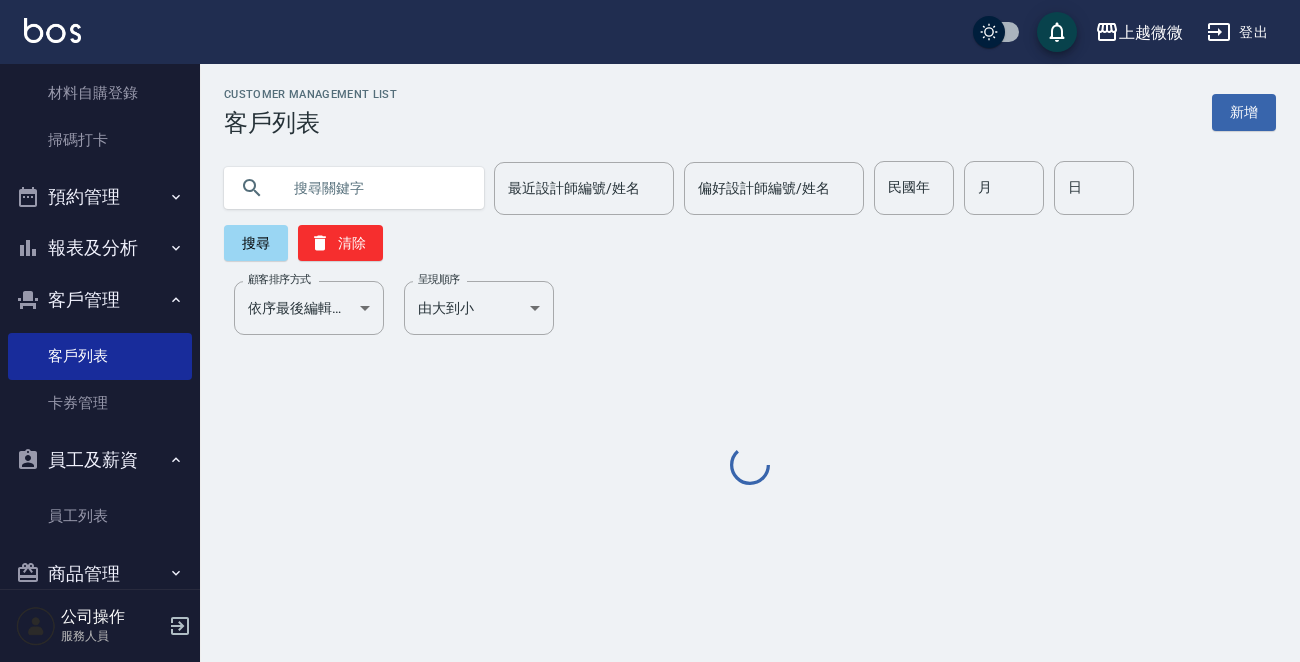 scroll, scrollTop: 0, scrollLeft: 0, axis: both 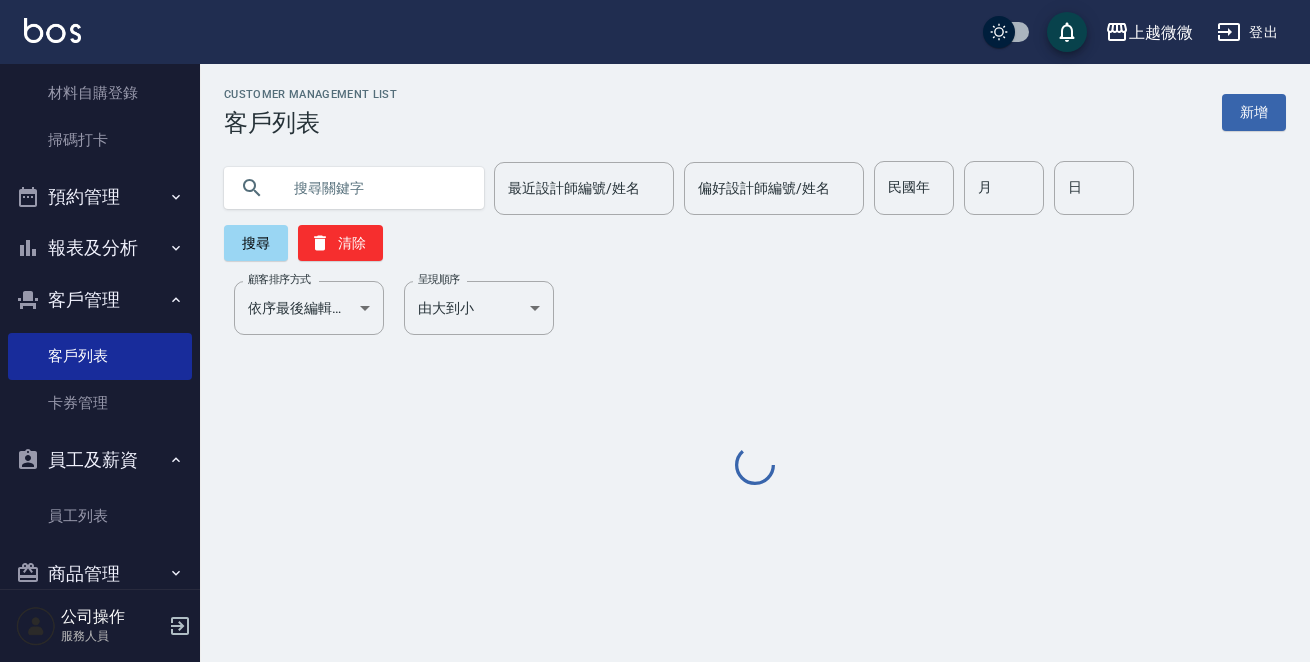 click at bounding box center (374, 188) 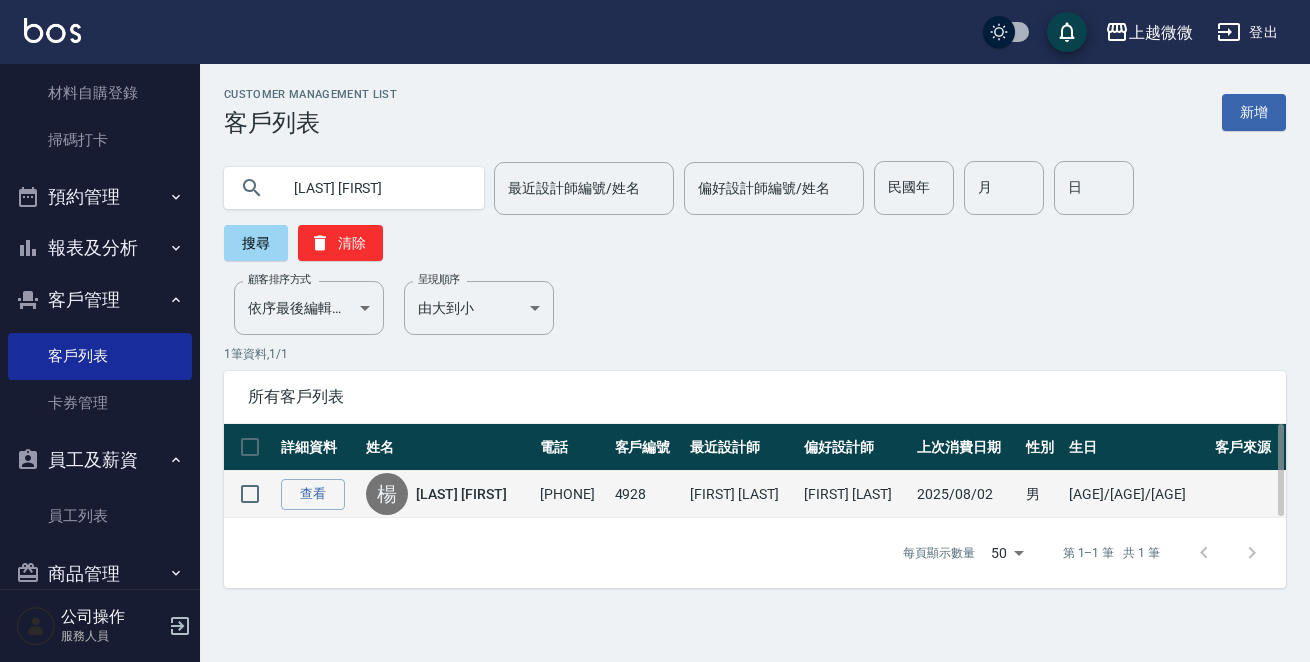 click on "[LAST] [FIRST]" at bounding box center [461, 494] 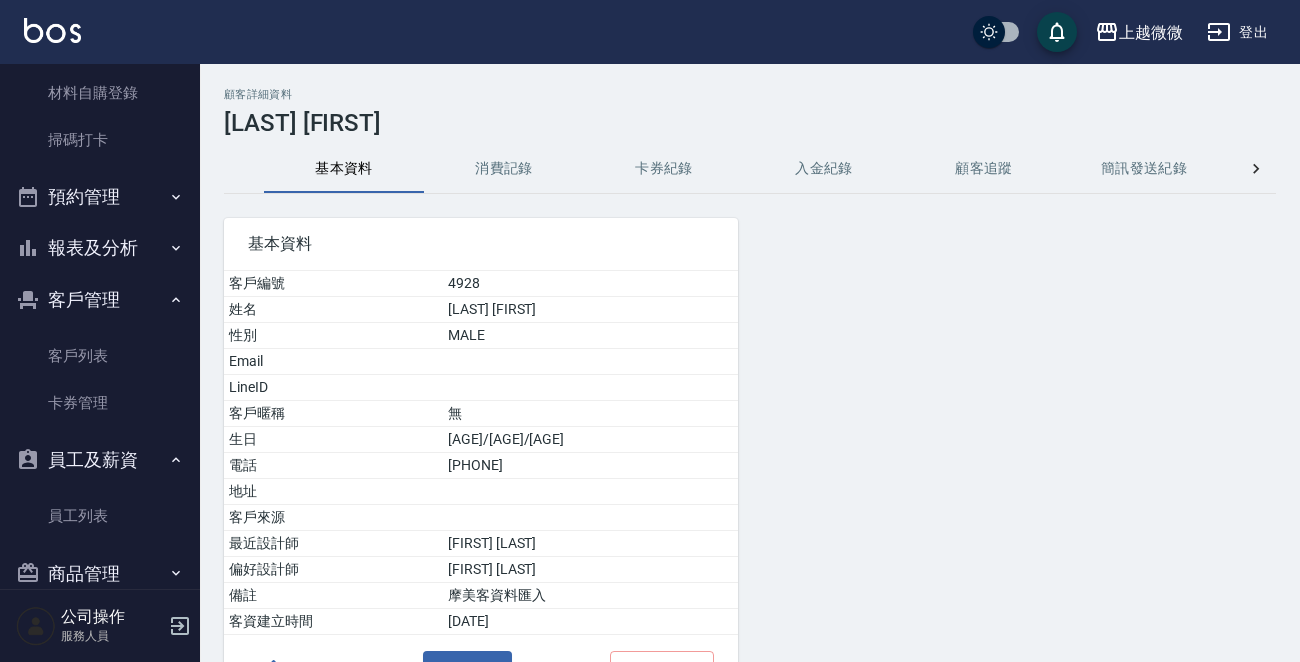 click on "消費記錄" at bounding box center [504, 169] 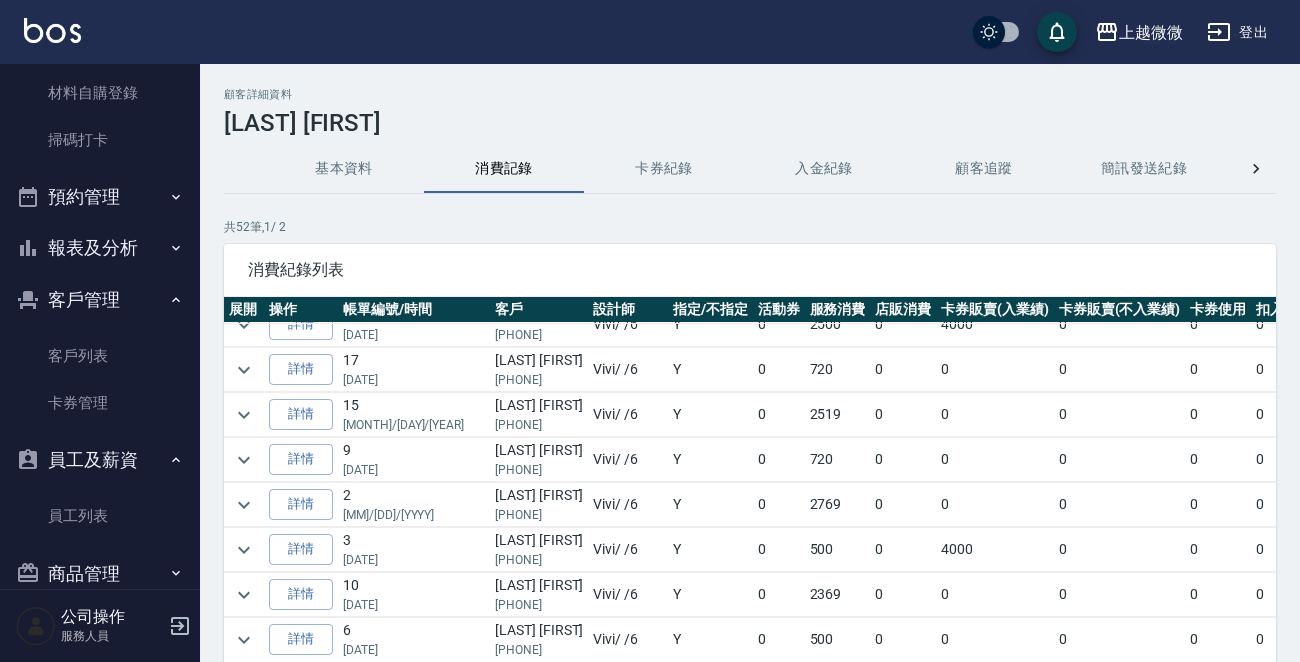 scroll, scrollTop: 1919, scrollLeft: 0, axis: vertical 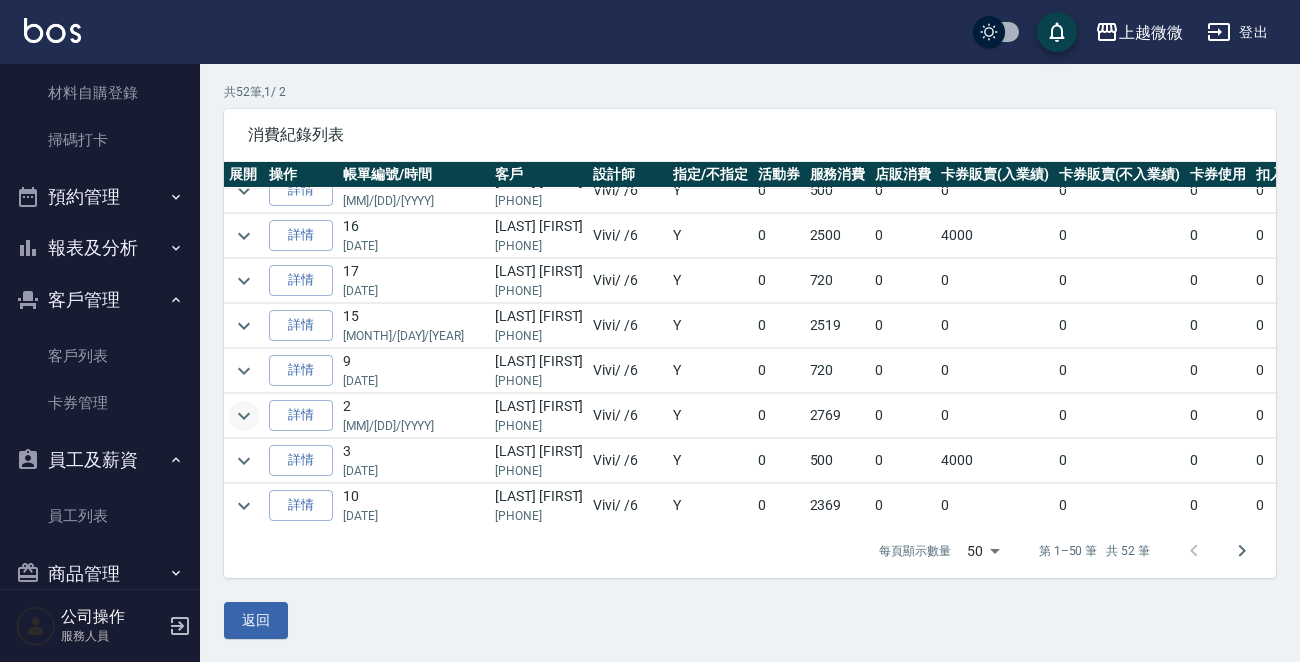 click 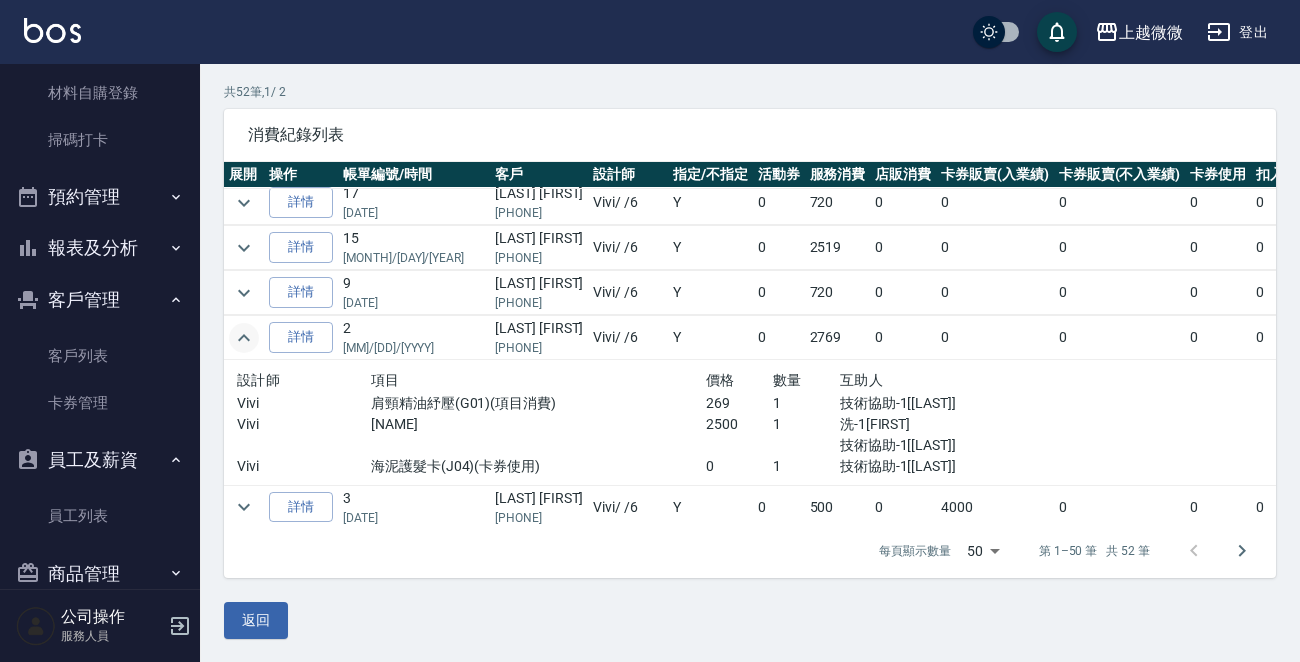 scroll, scrollTop: 1919, scrollLeft: 0, axis: vertical 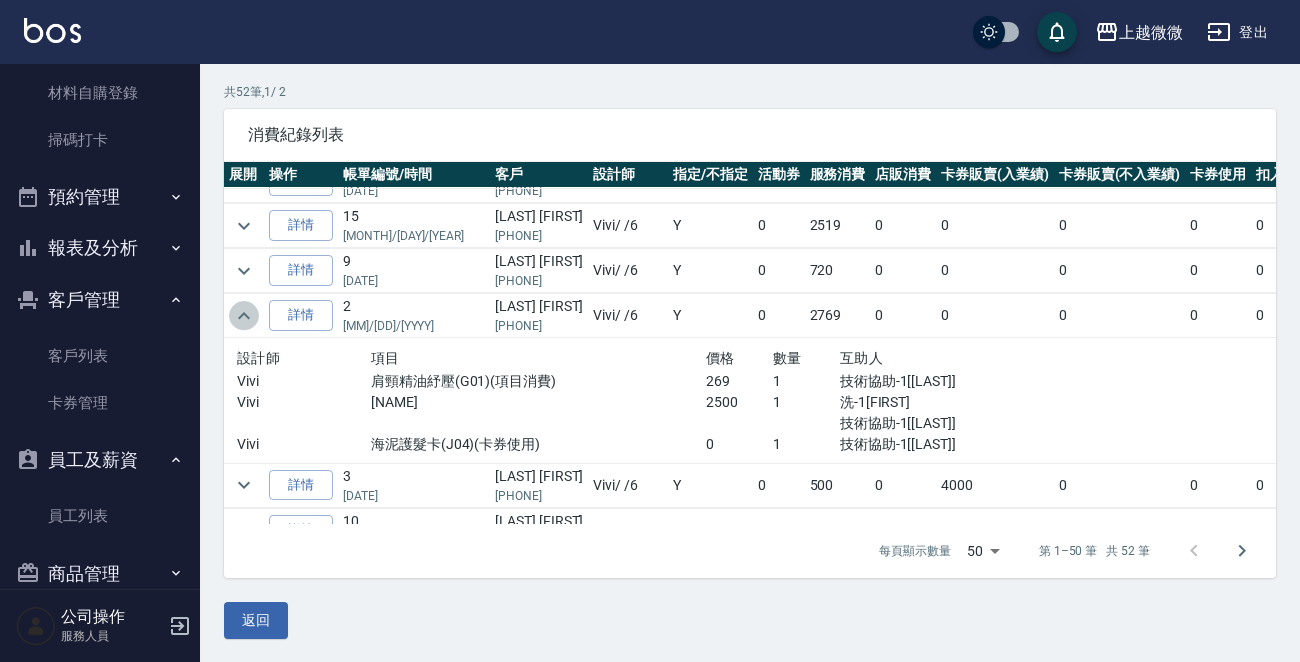 click 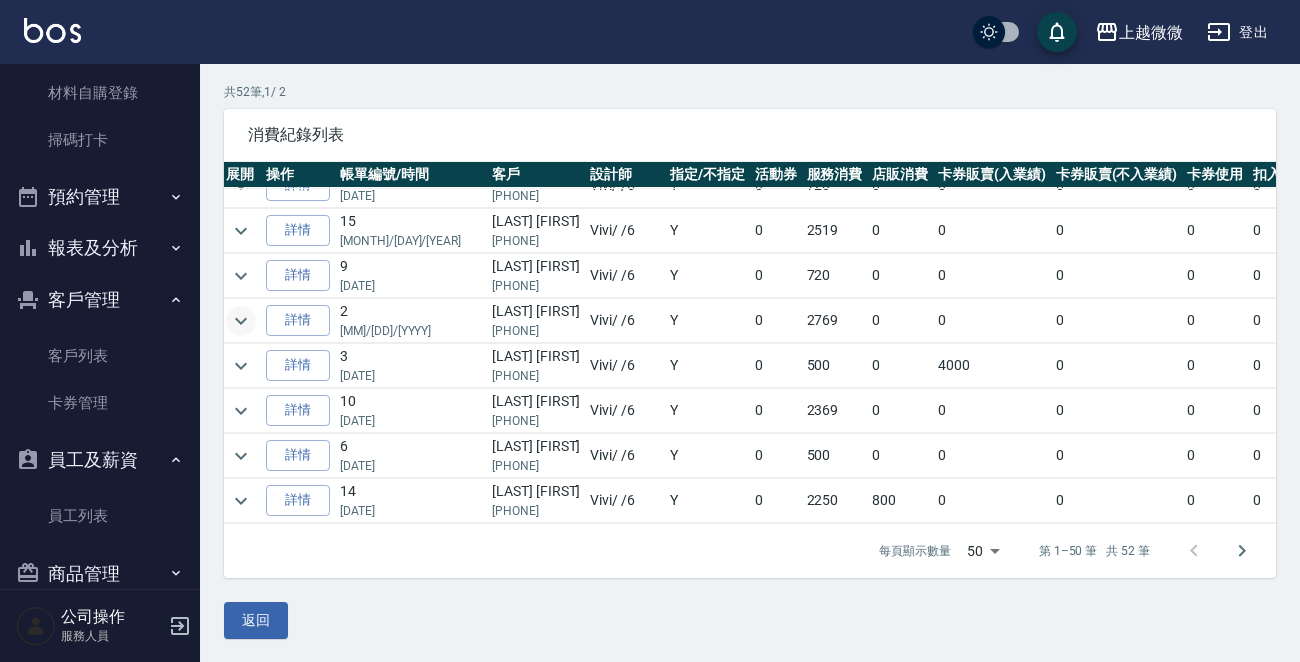 scroll, scrollTop: 1919, scrollLeft: 0, axis: vertical 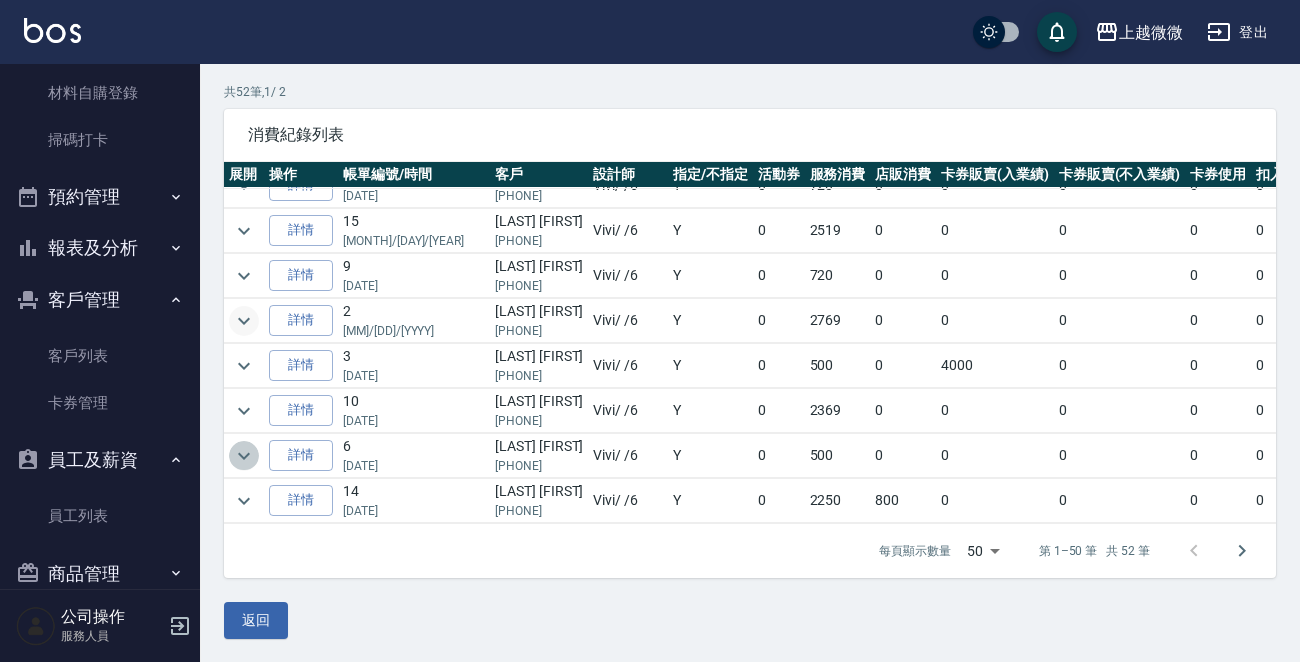 click 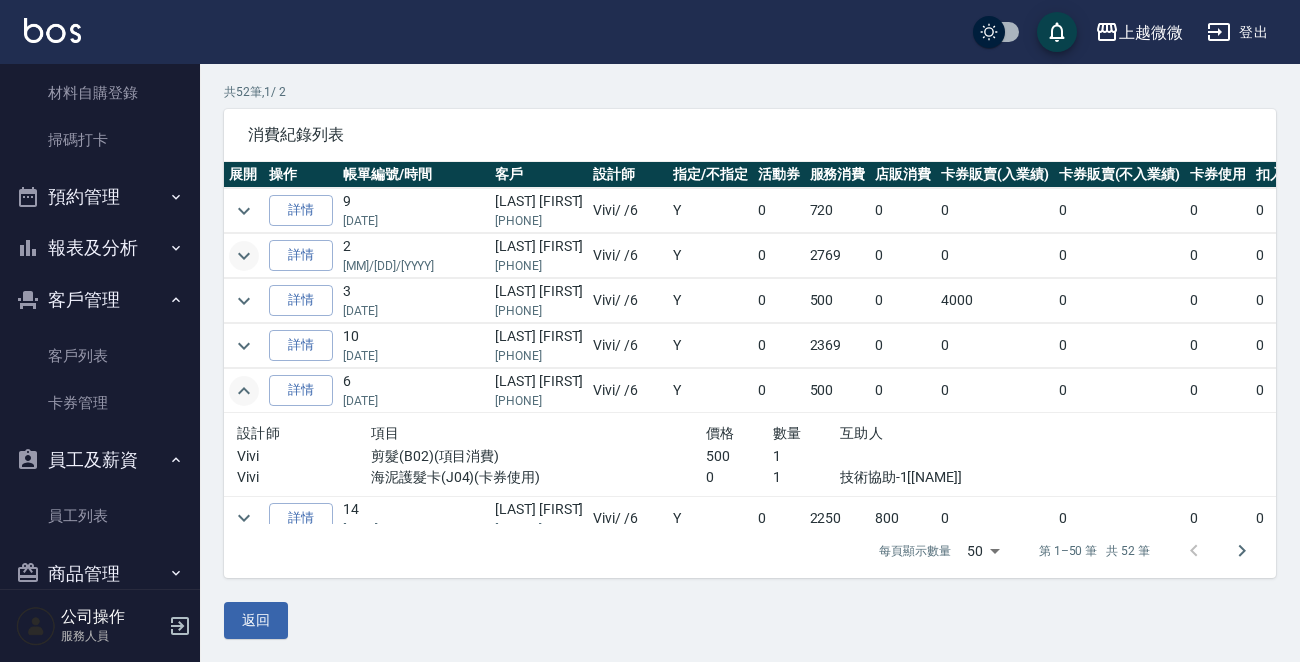 scroll, scrollTop: 2000, scrollLeft: 0, axis: vertical 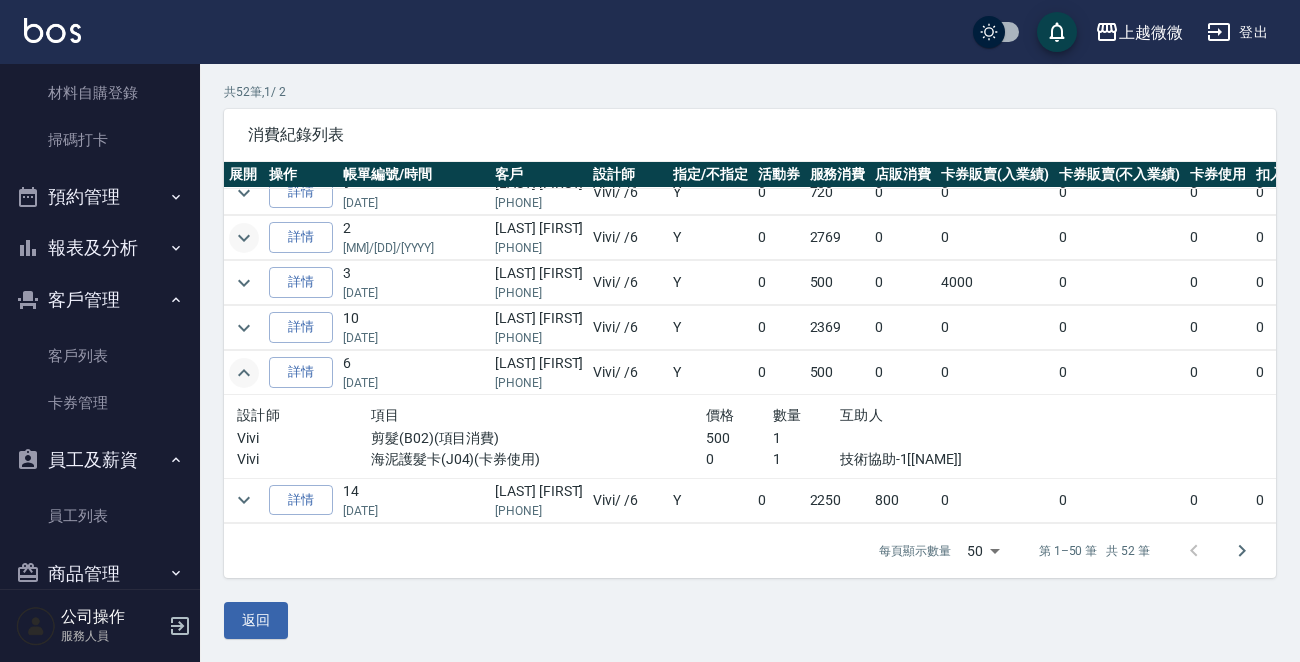drag, startPoint x: 620, startPoint y: 499, endPoint x: 646, endPoint y: 502, distance: 26.172504 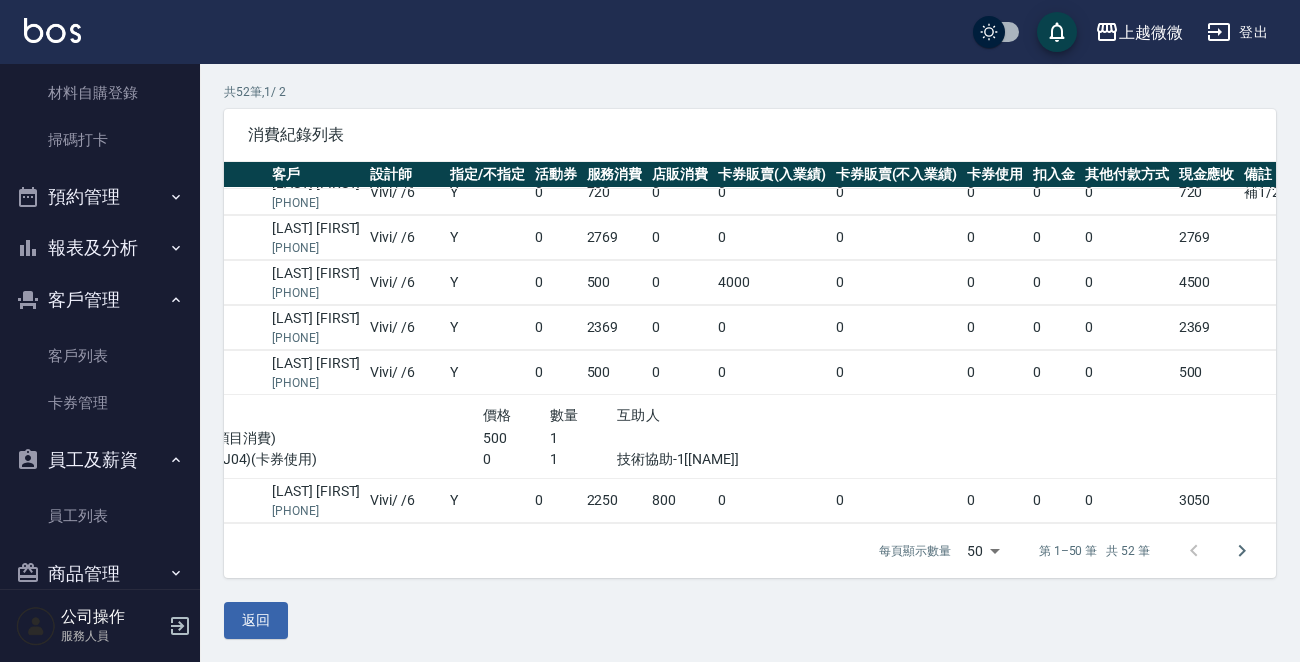 scroll, scrollTop: 2000, scrollLeft: 0, axis: vertical 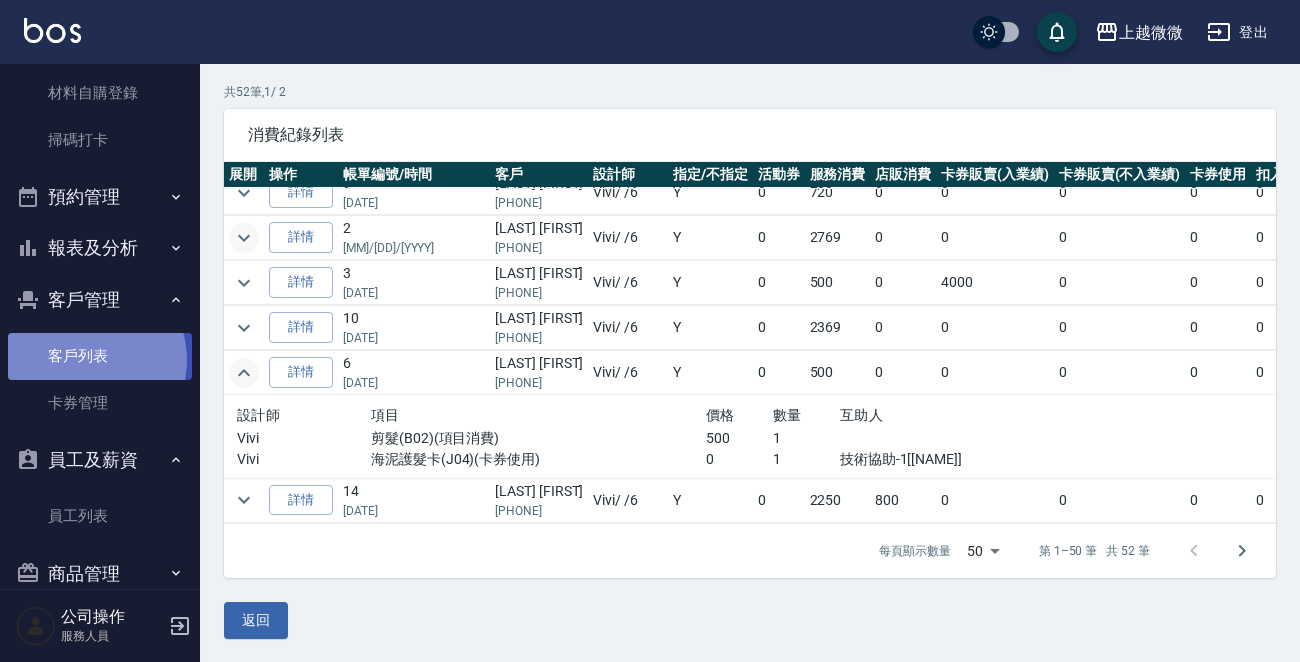 click on "客戶列表" at bounding box center [100, 356] 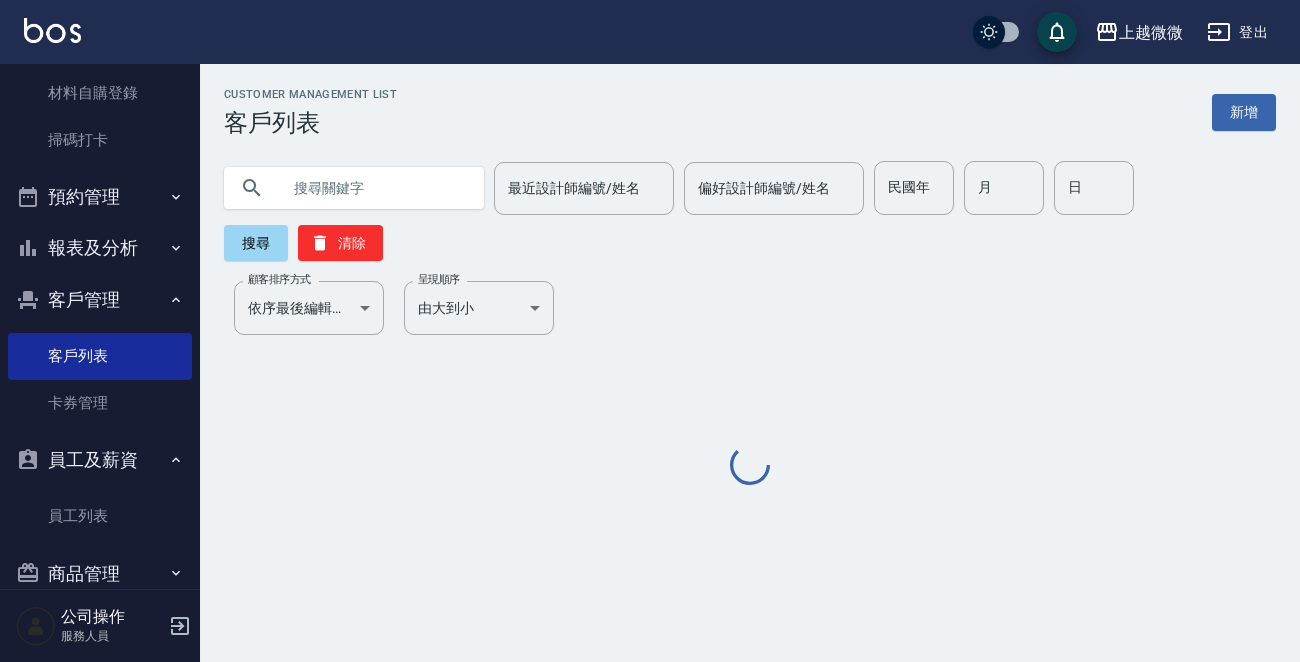 scroll, scrollTop: 0, scrollLeft: 0, axis: both 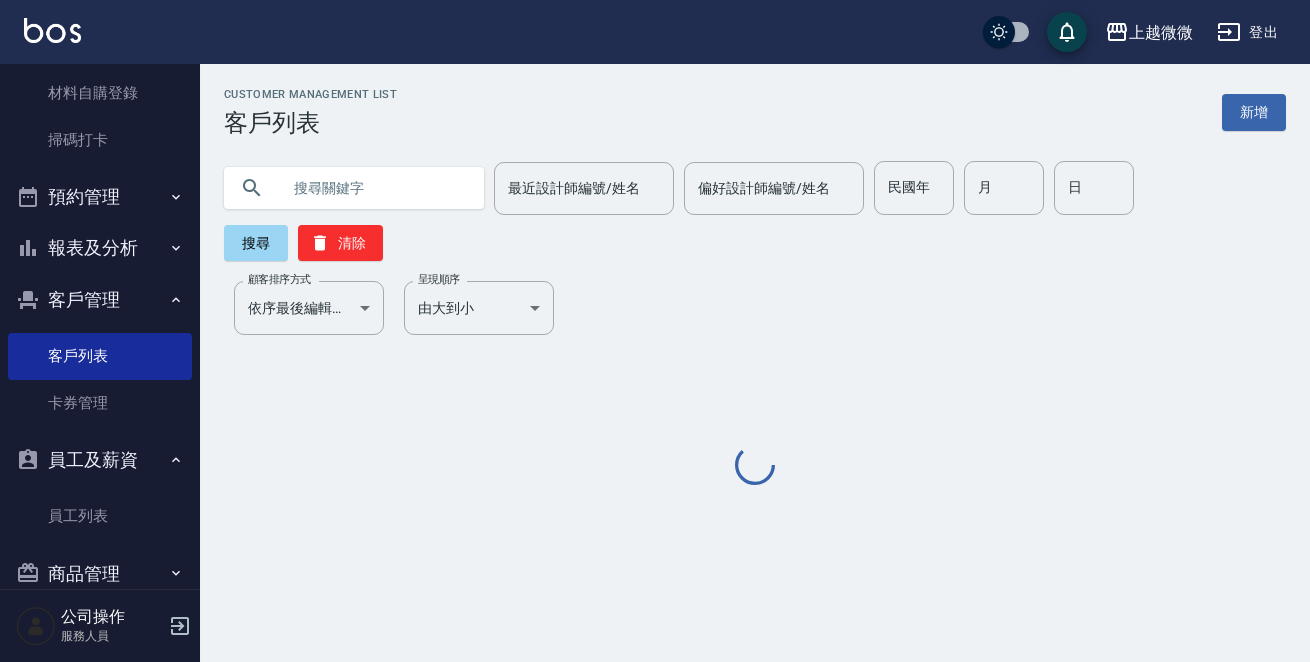 click at bounding box center (374, 188) 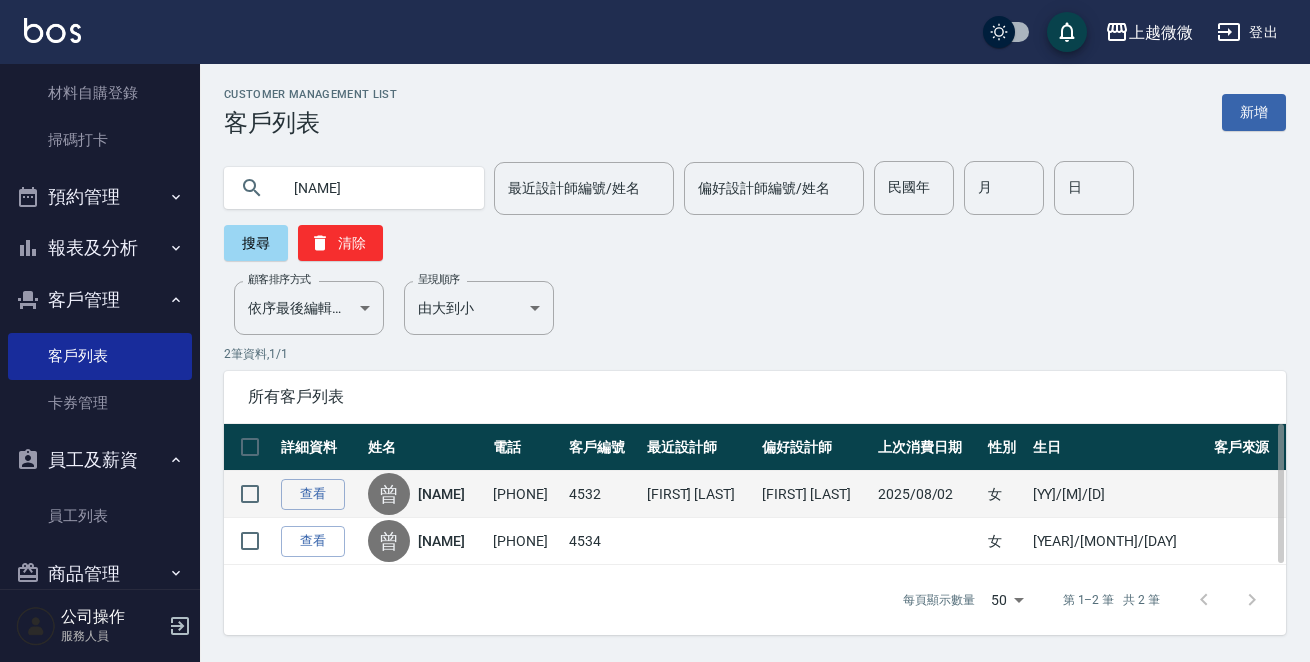 click on "[NAME] - [NAME]" at bounding box center [425, 494] 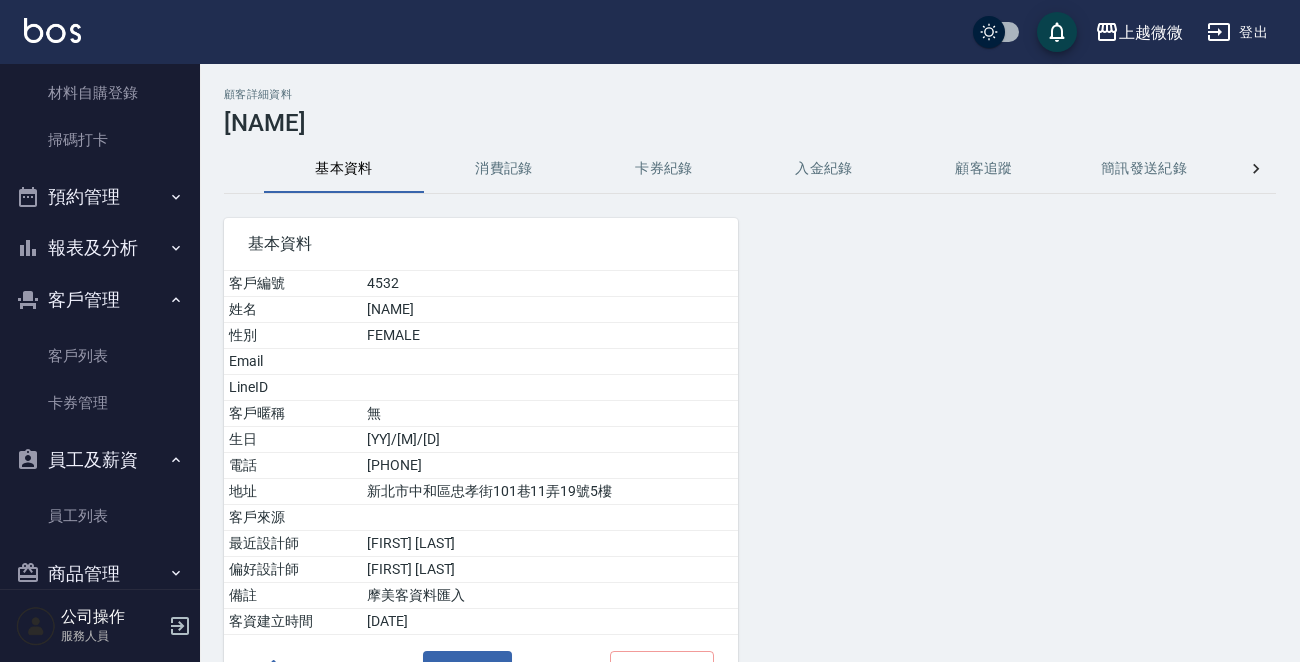 click on "消費記錄" at bounding box center [504, 169] 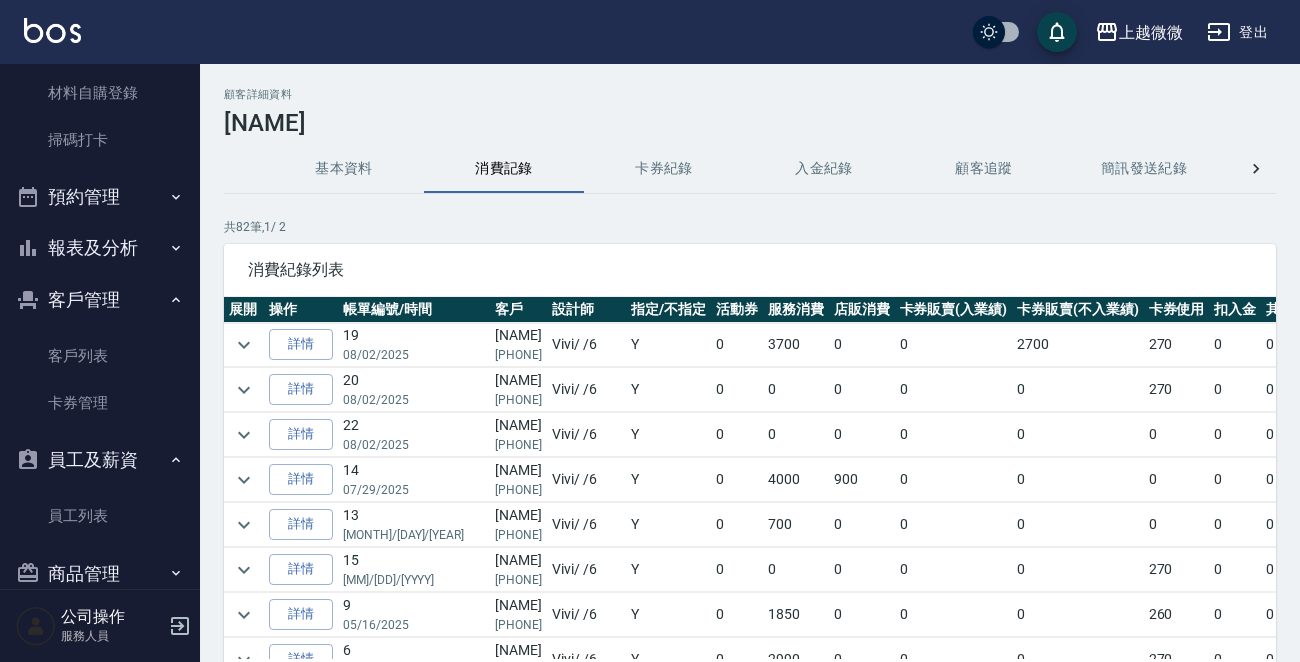 scroll, scrollTop: 0, scrollLeft: 195, axis: horizontal 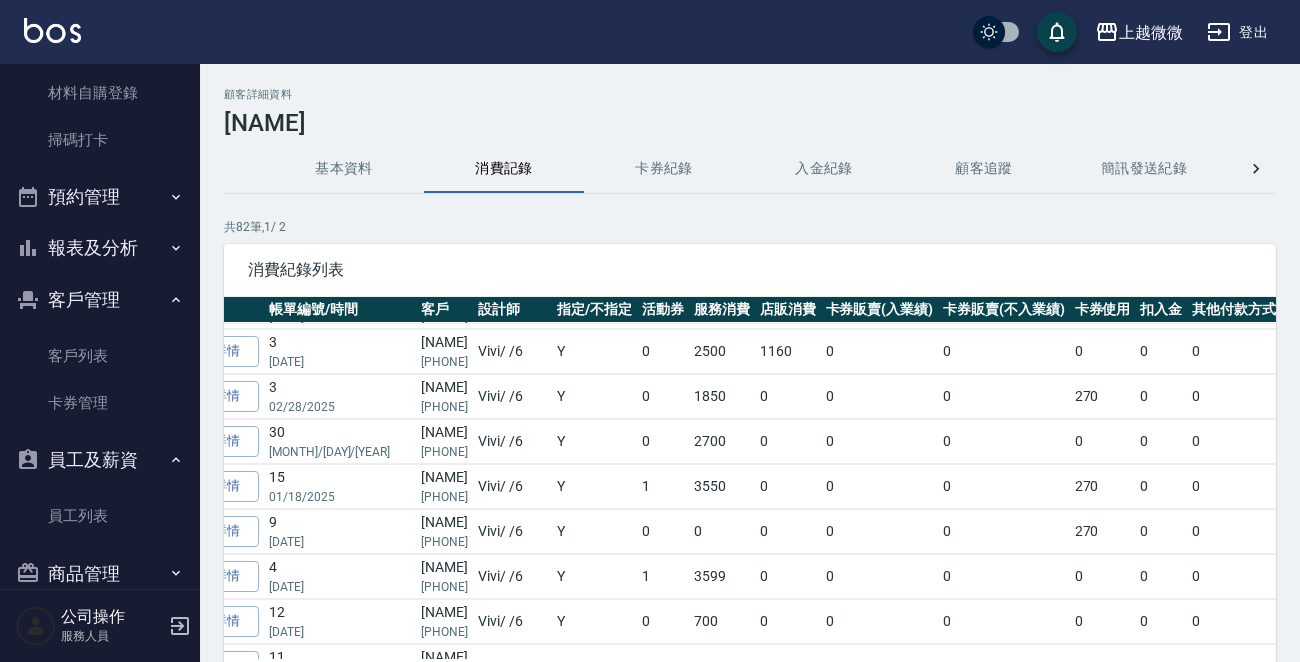 drag, startPoint x: 271, startPoint y: 537, endPoint x: 325, endPoint y: 541, distance: 54.147945 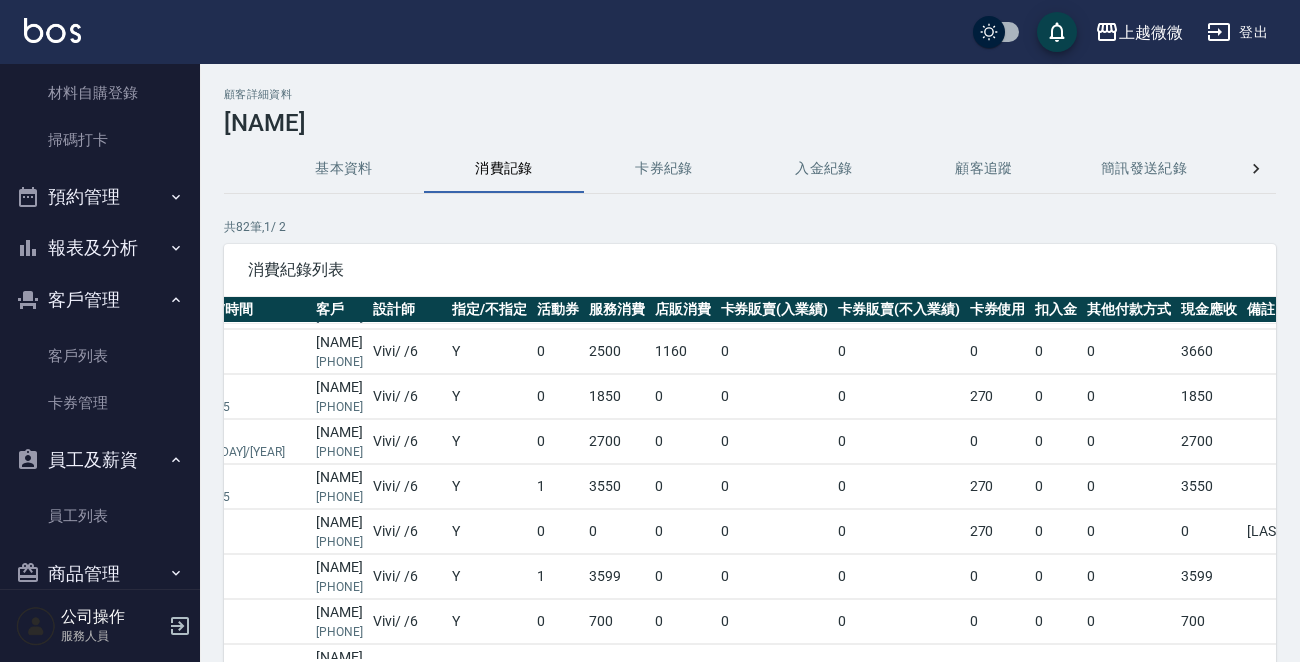 scroll, scrollTop: 398, scrollLeft: 195, axis: both 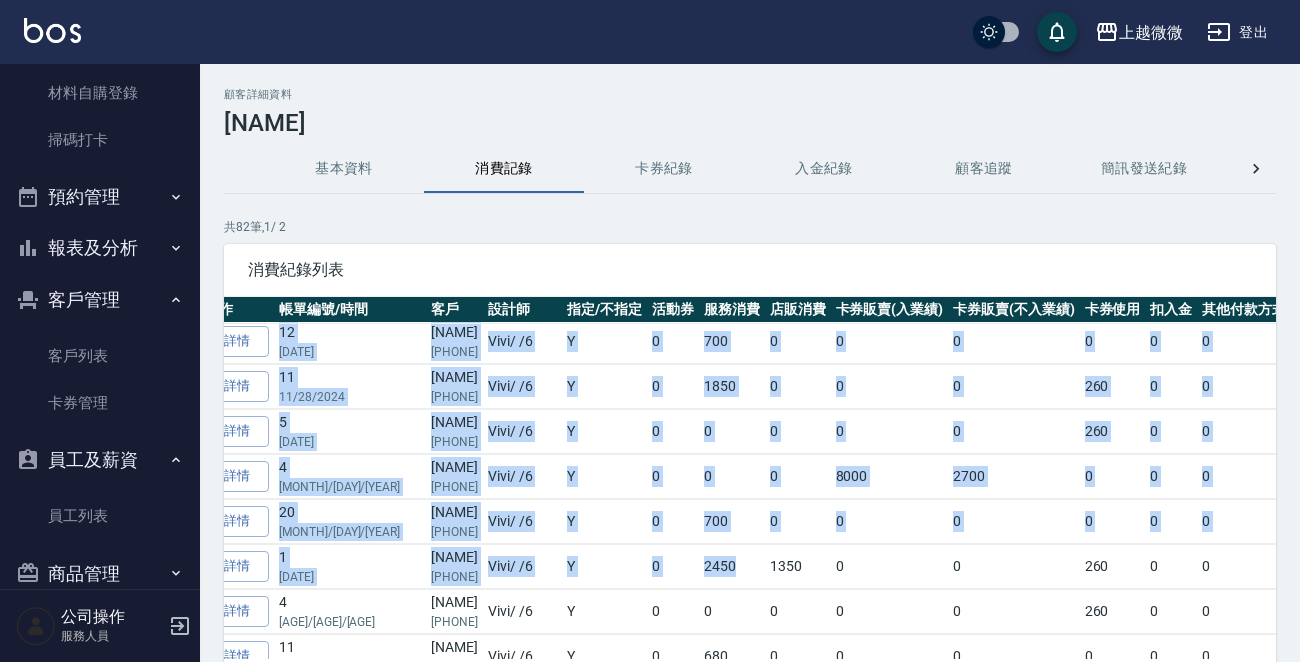 drag, startPoint x: 661, startPoint y: 637, endPoint x: 713, endPoint y: 650, distance: 53.600372 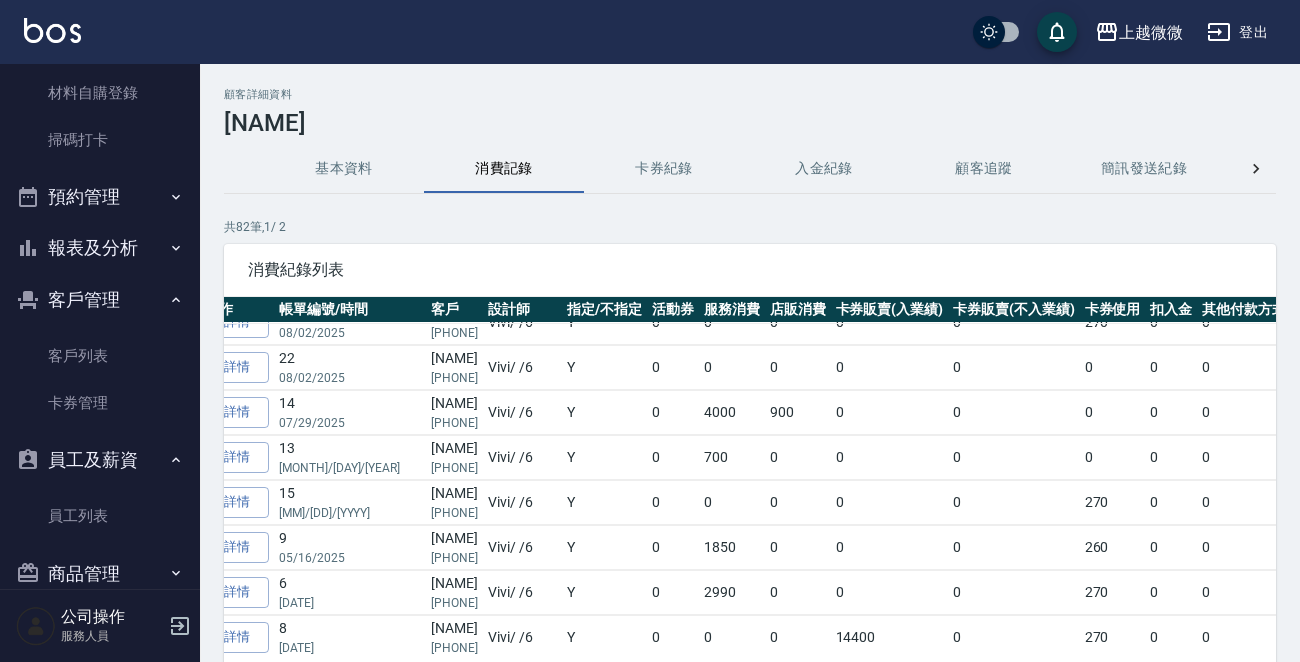 scroll, scrollTop: 0, scrollLeft: 64, axis: horizontal 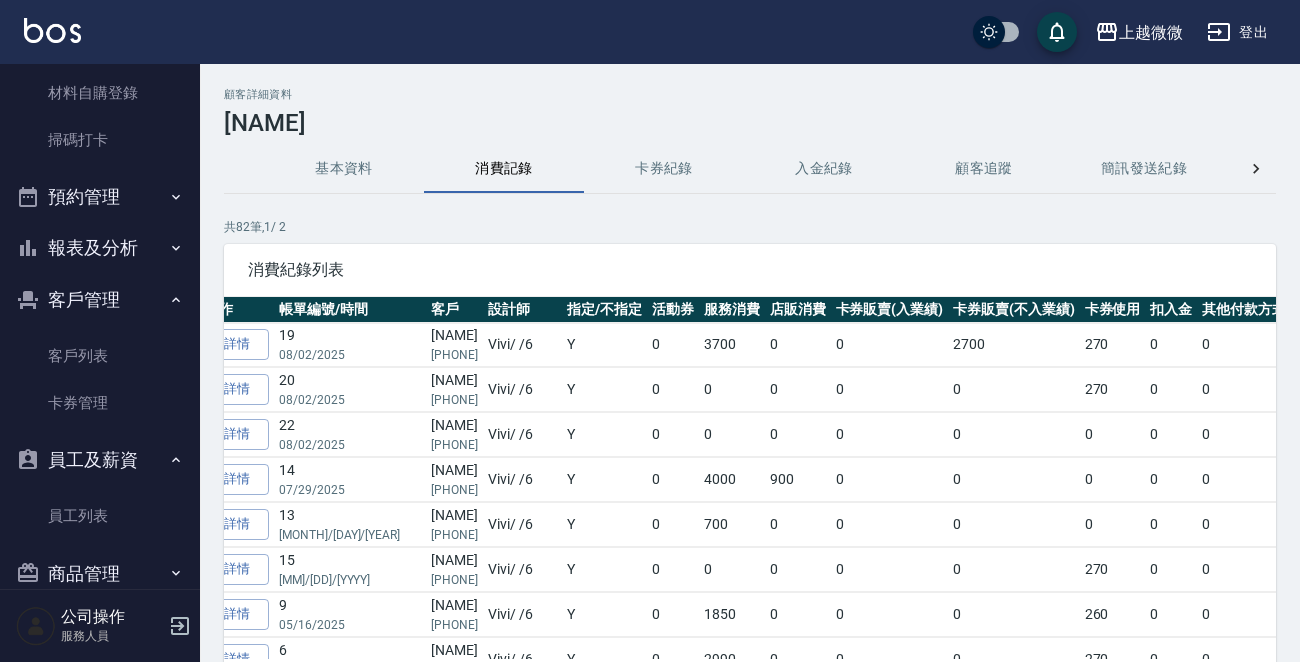 click on "0" at bounding box center (673, 525) 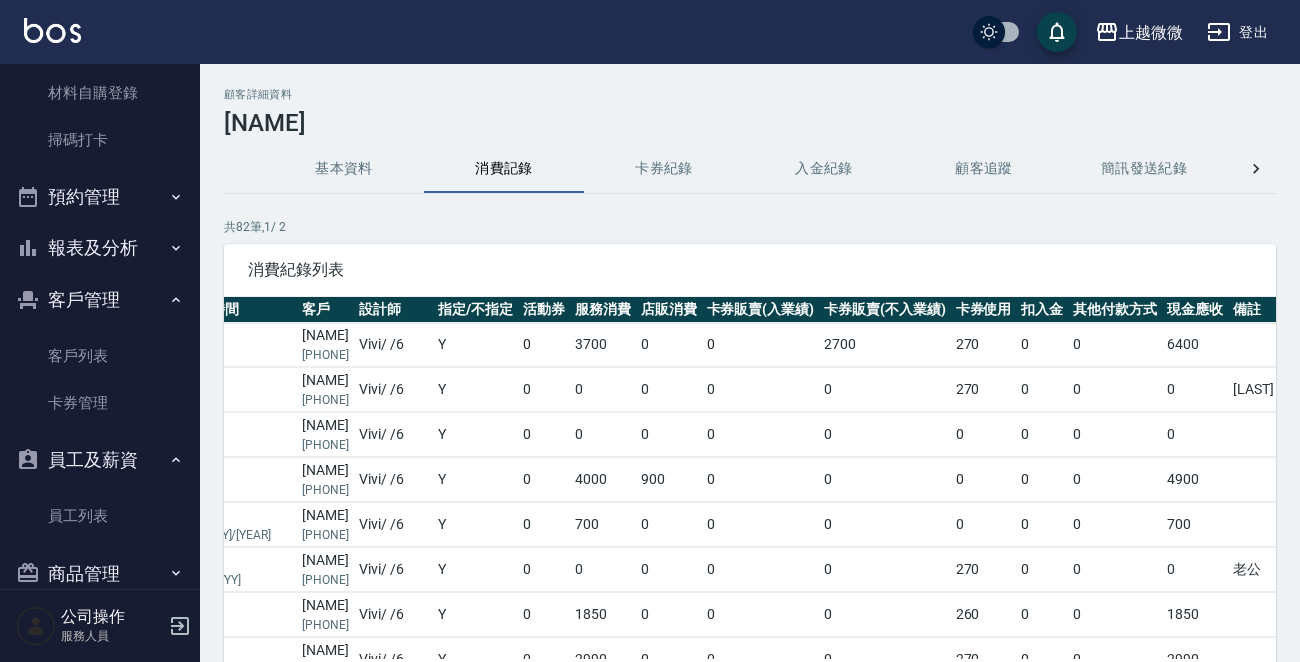 scroll, scrollTop: 0, scrollLeft: 195, axis: horizontal 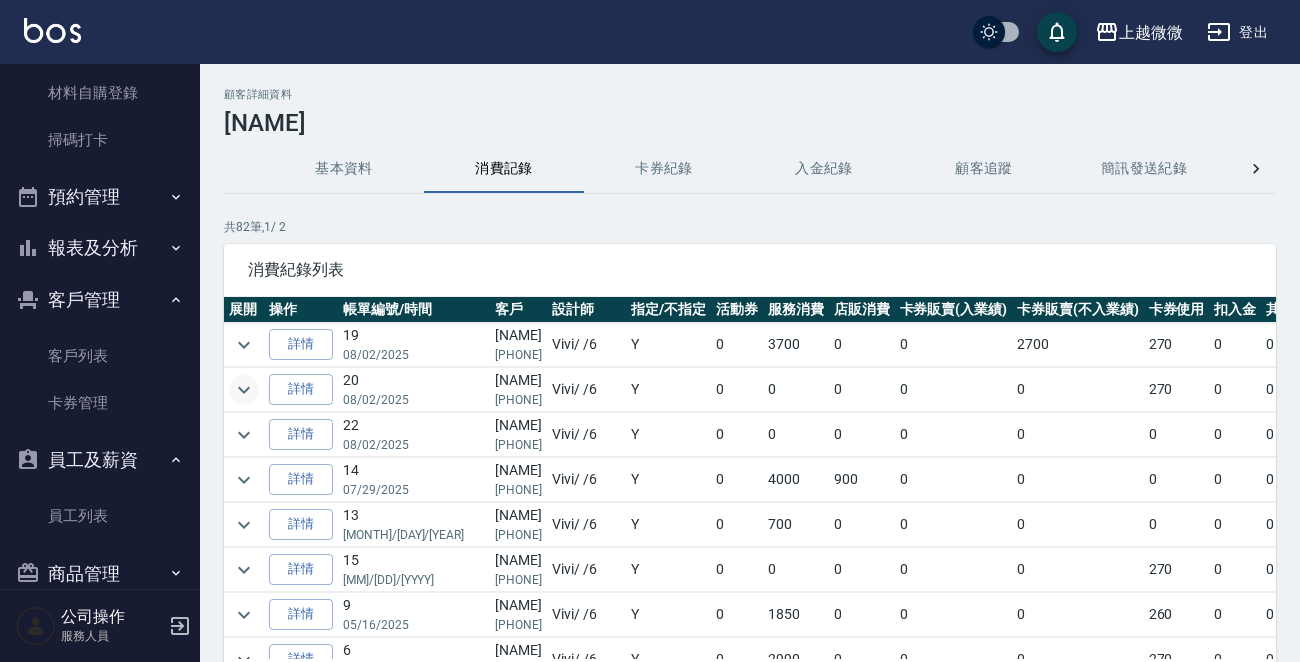 click 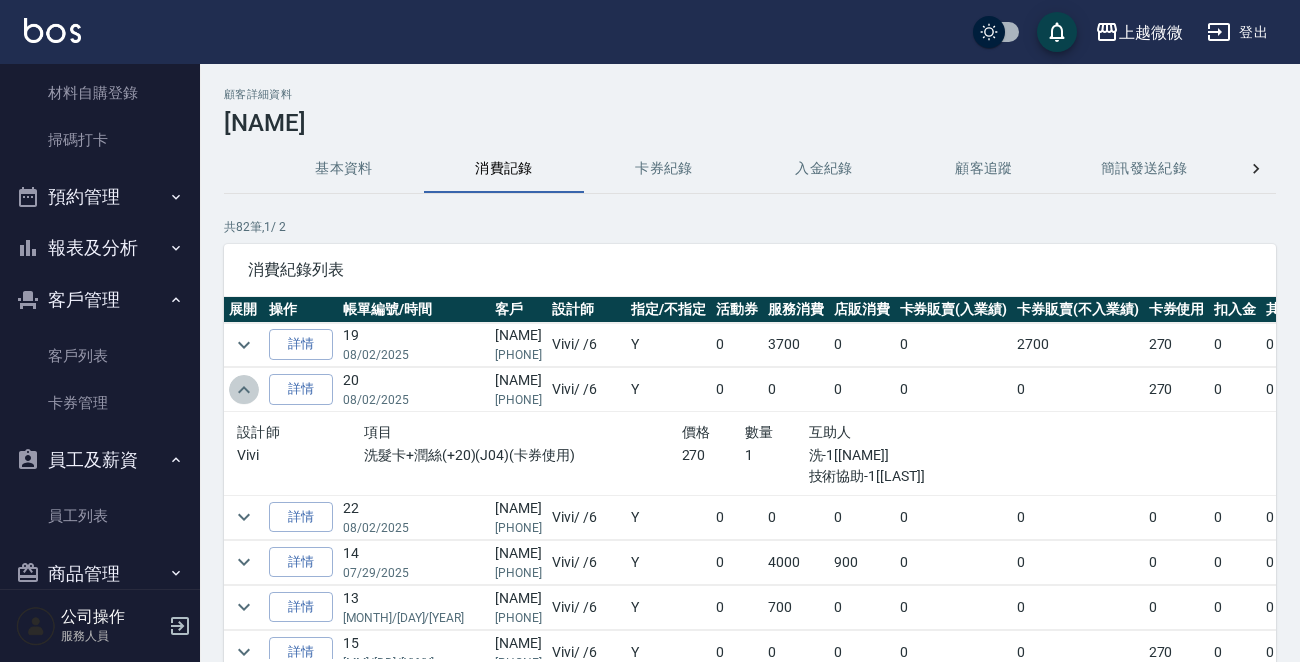 click 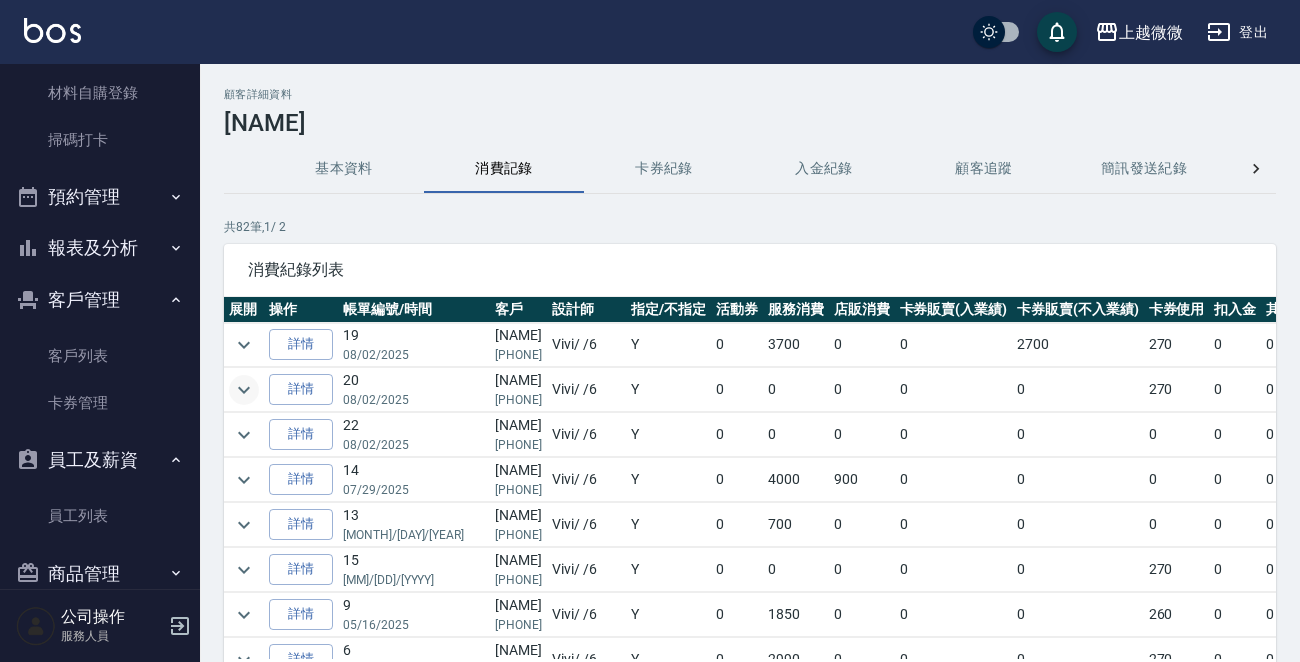 click on "展開" at bounding box center [244, 310] 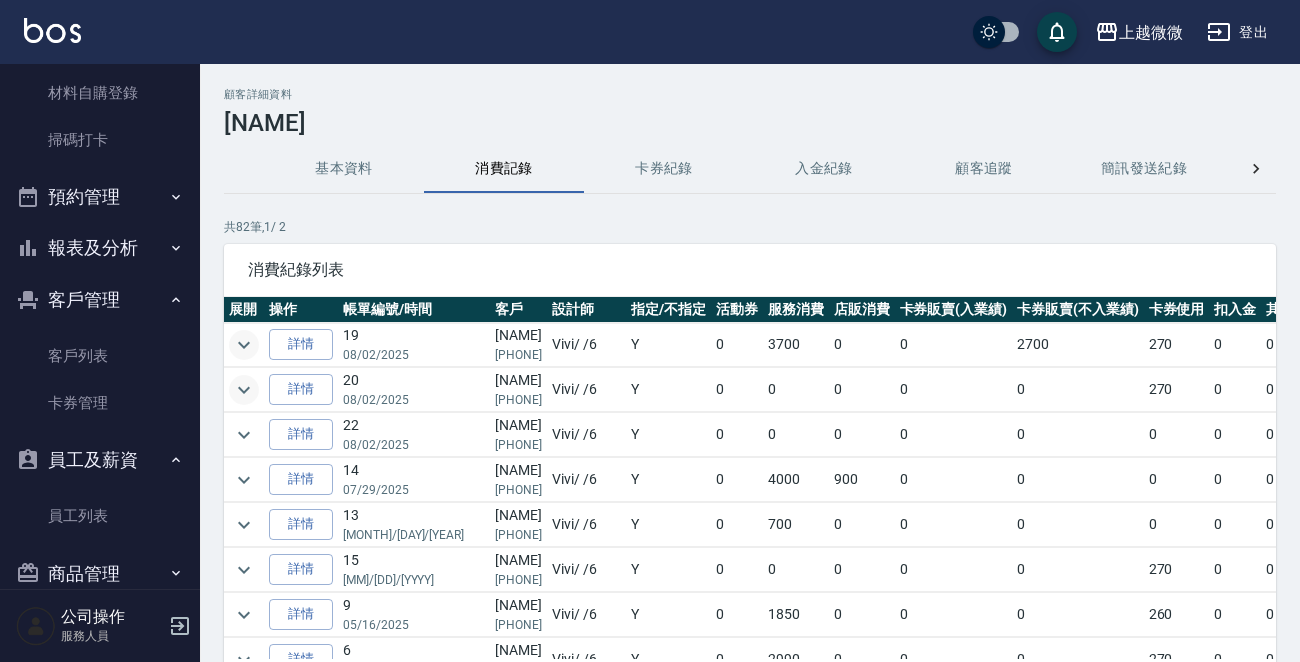 click 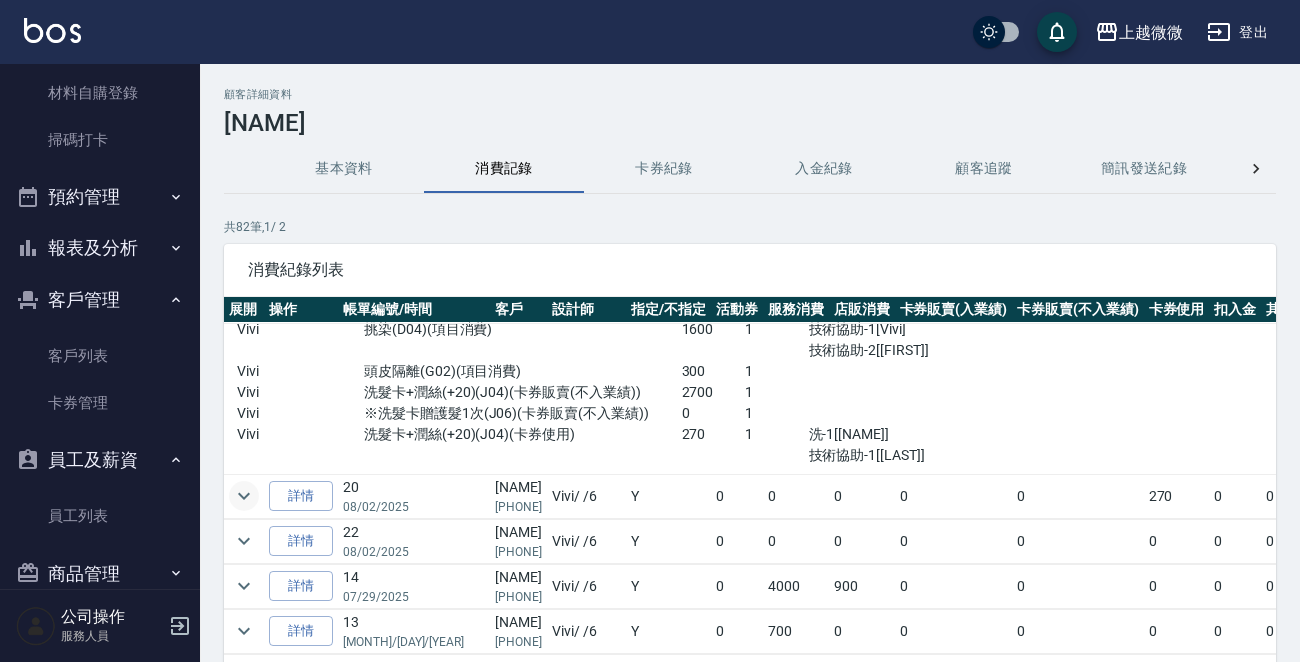 scroll, scrollTop: 200, scrollLeft: 0, axis: vertical 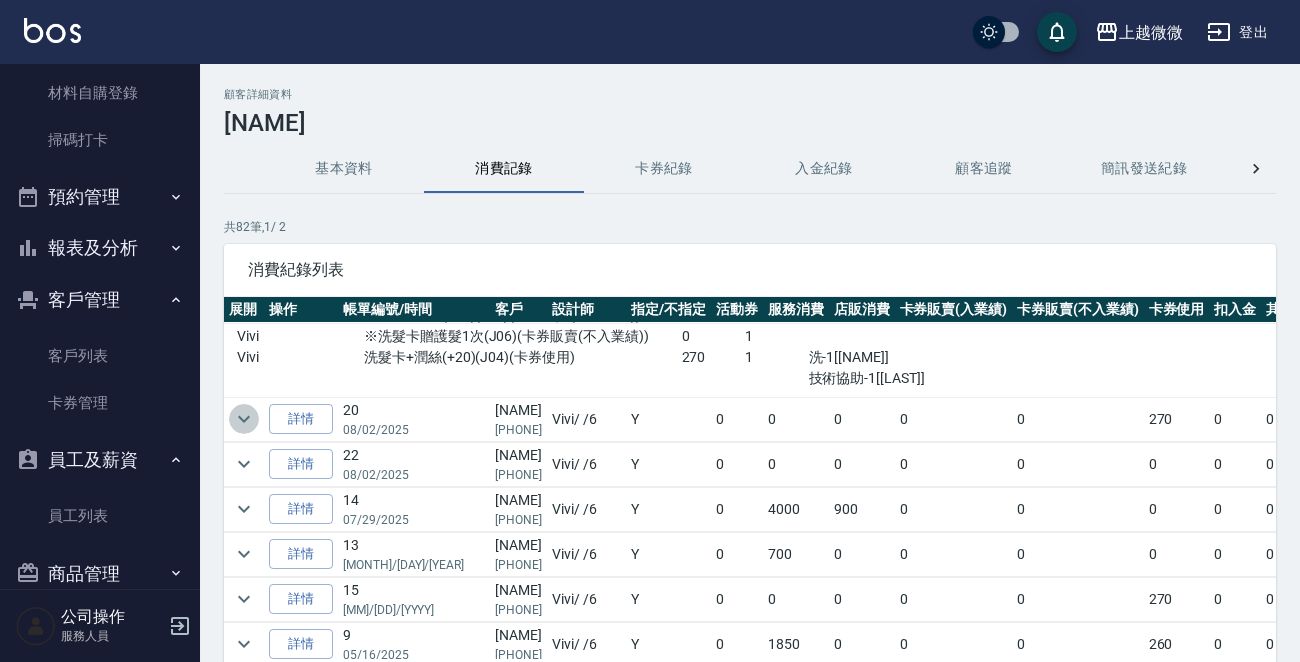 click 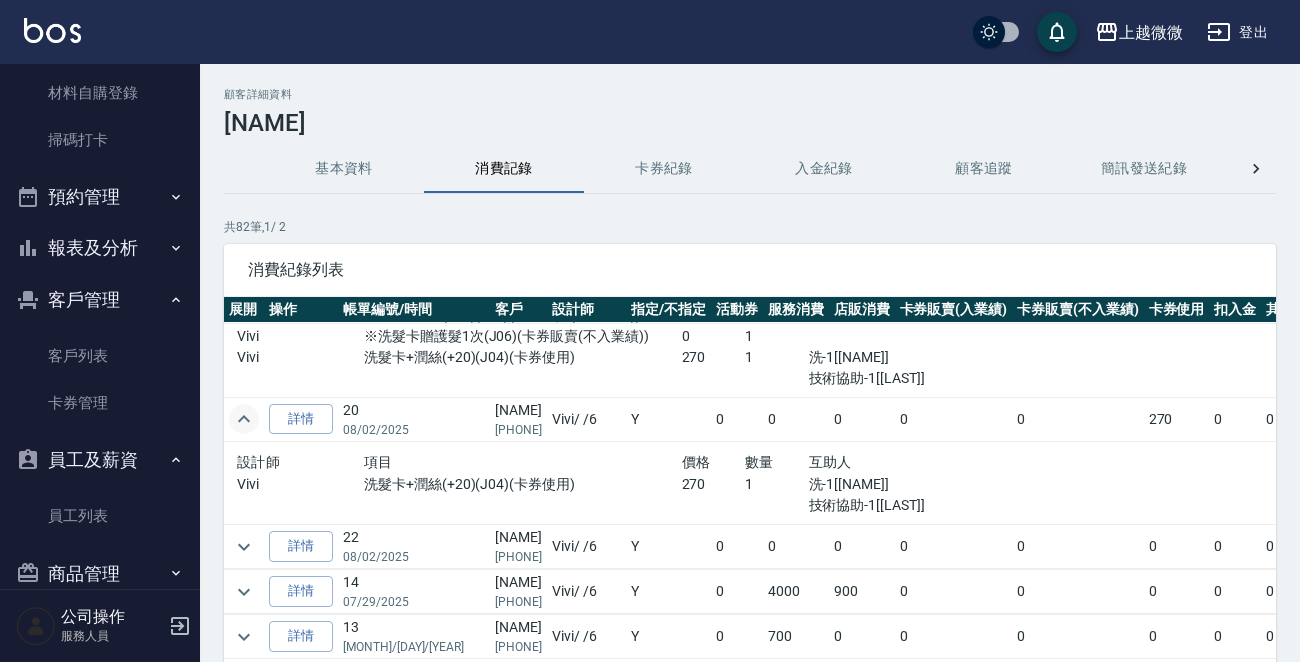 scroll, scrollTop: 200, scrollLeft: 195, axis: both 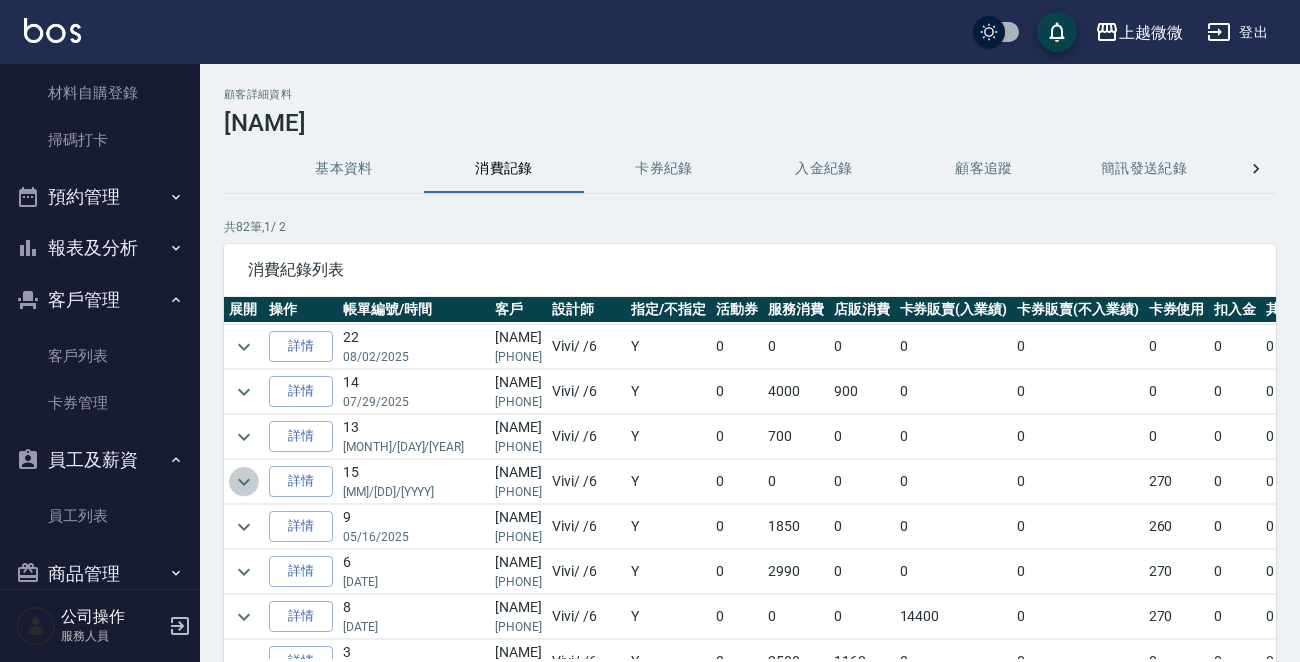click 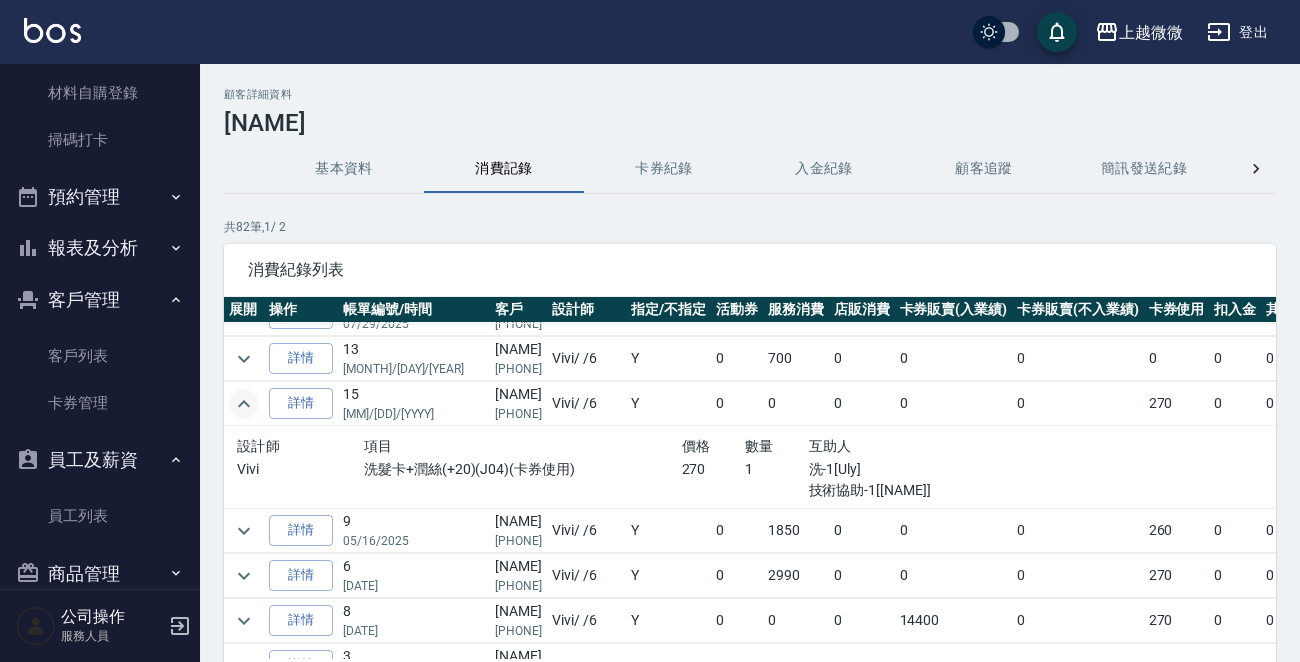 scroll, scrollTop: 481, scrollLeft: 0, axis: vertical 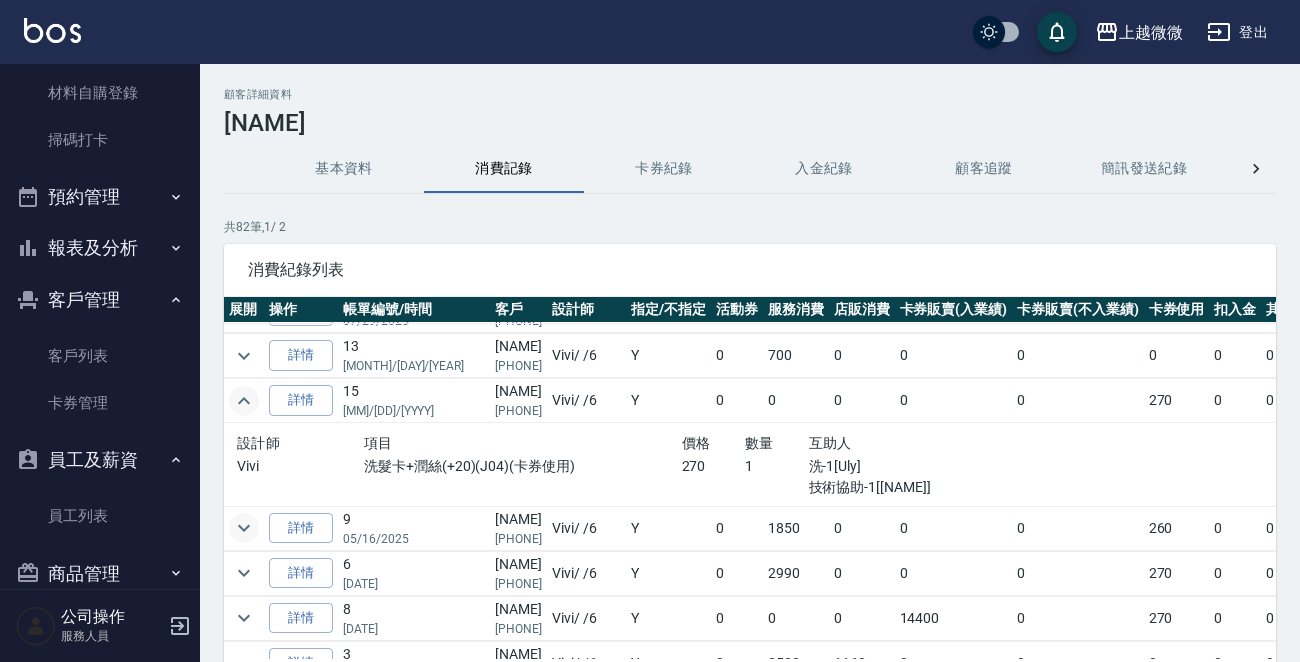 click 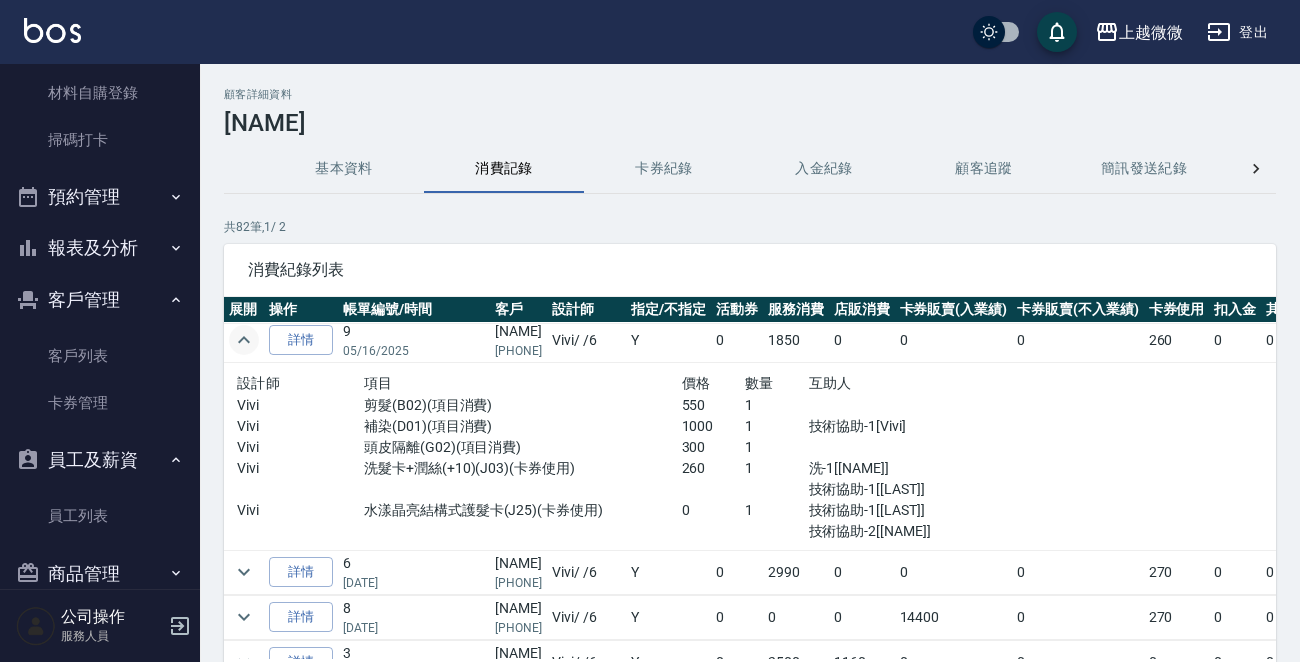 scroll, scrollTop: 670, scrollLeft: 0, axis: vertical 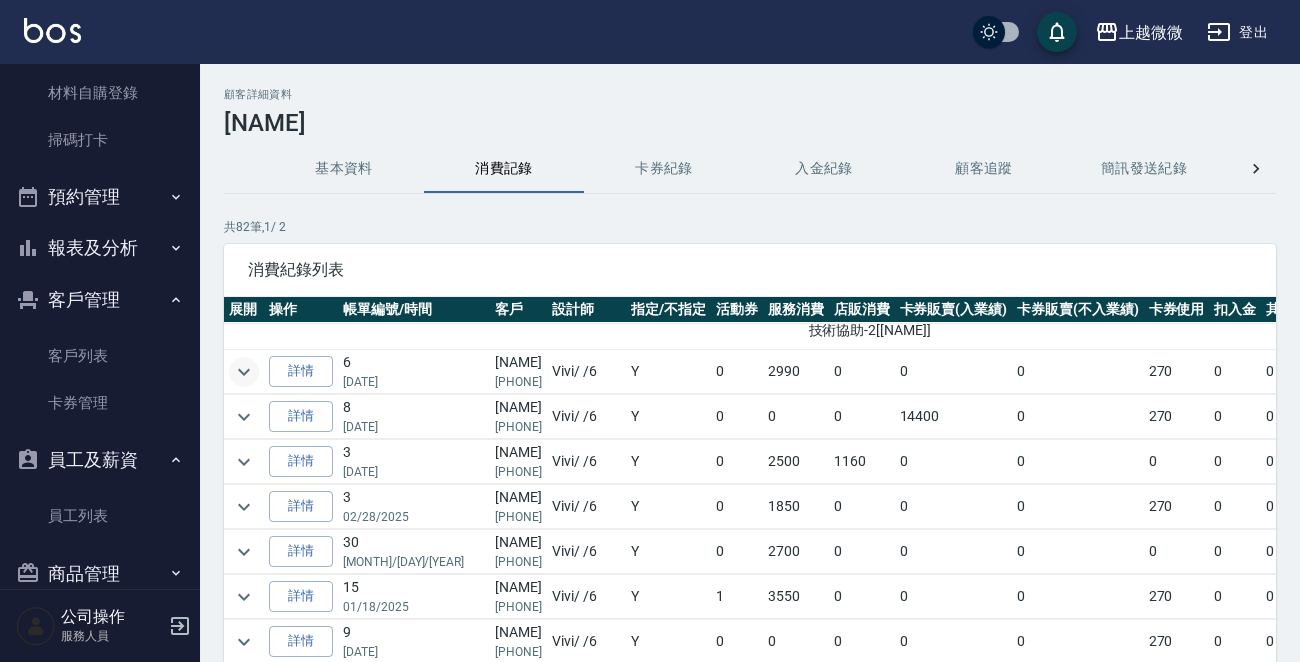 click 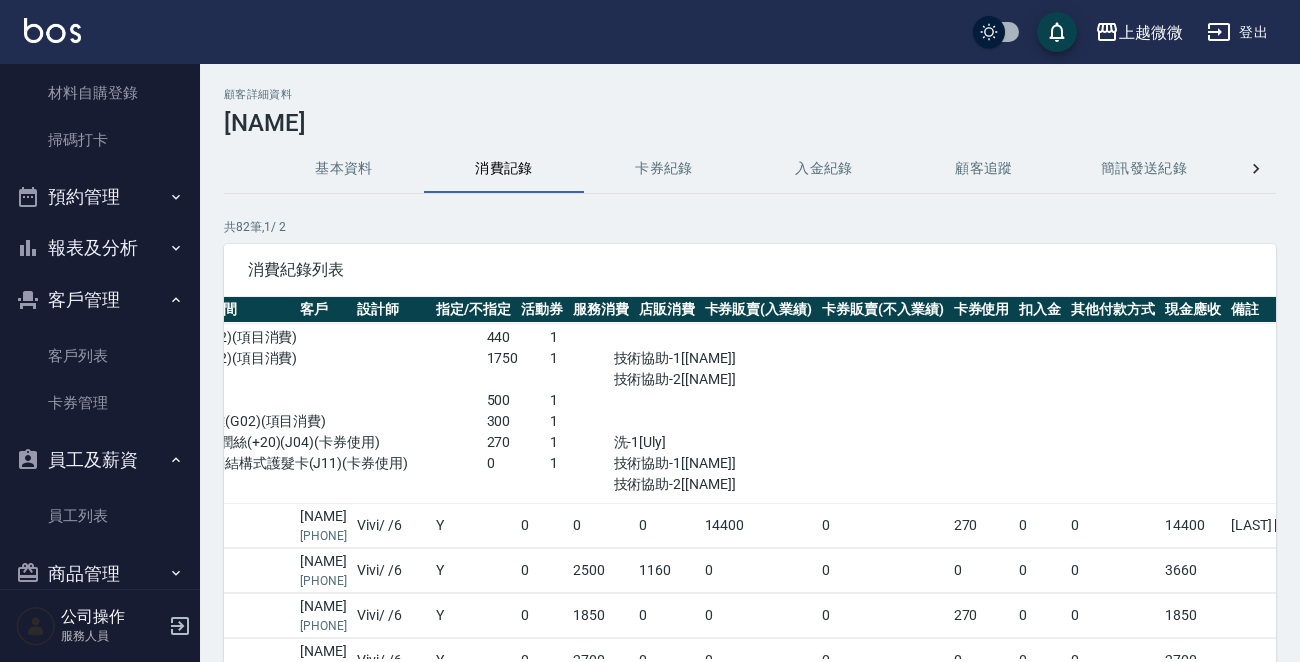 scroll, scrollTop: 970, scrollLeft: 0, axis: vertical 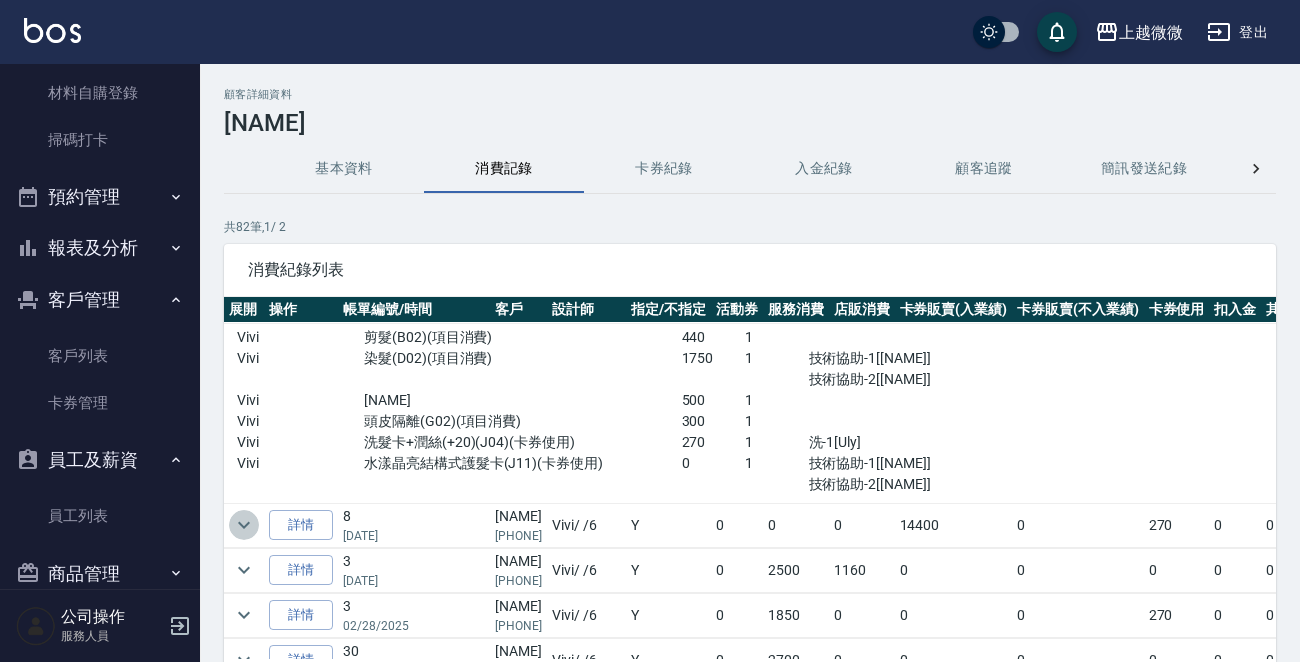 click 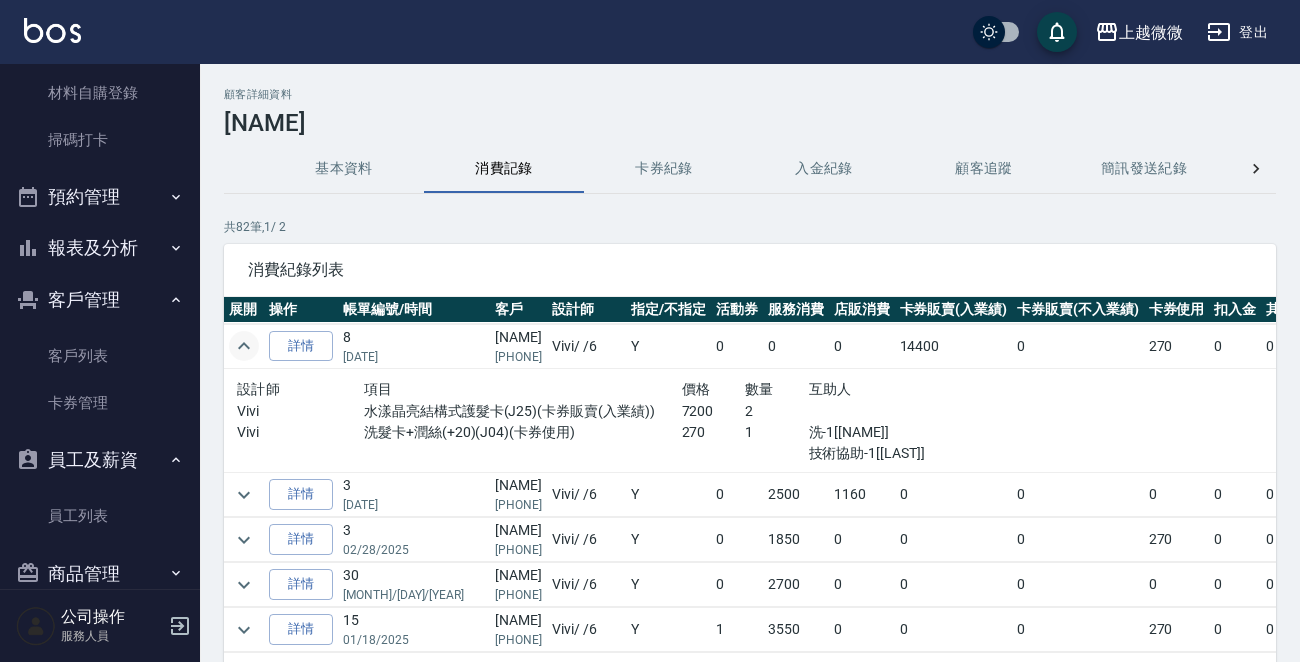 scroll, scrollTop: 1170, scrollLeft: 0, axis: vertical 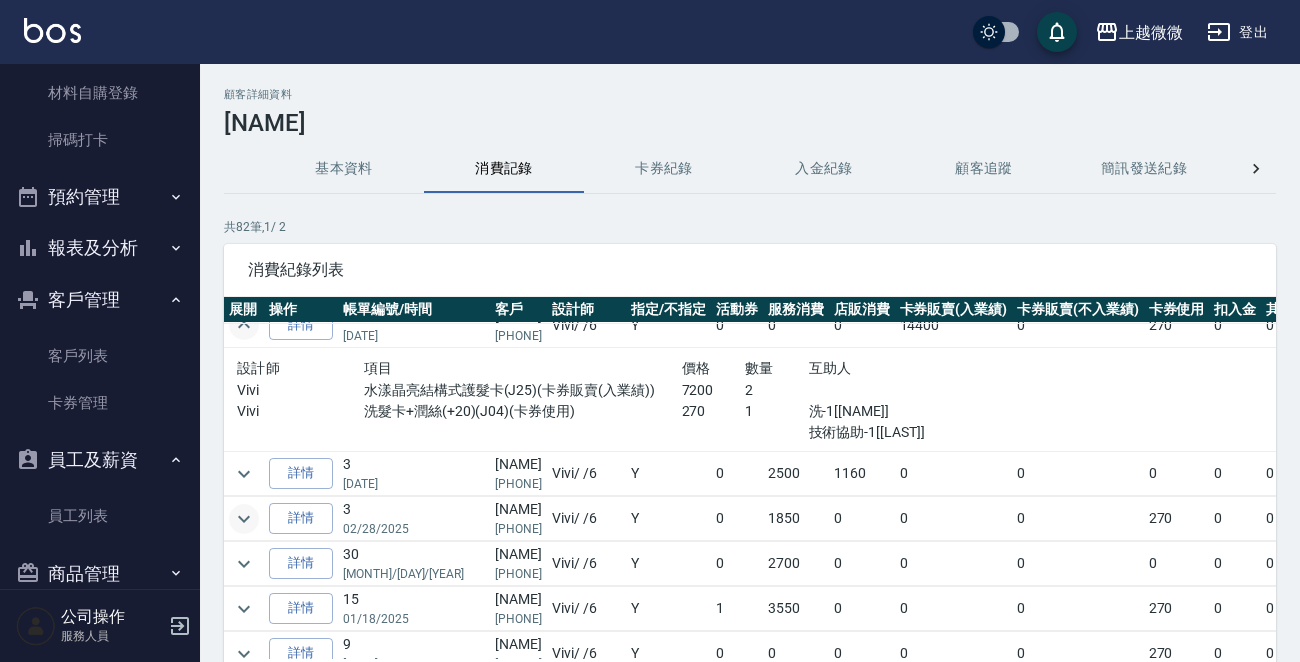 click 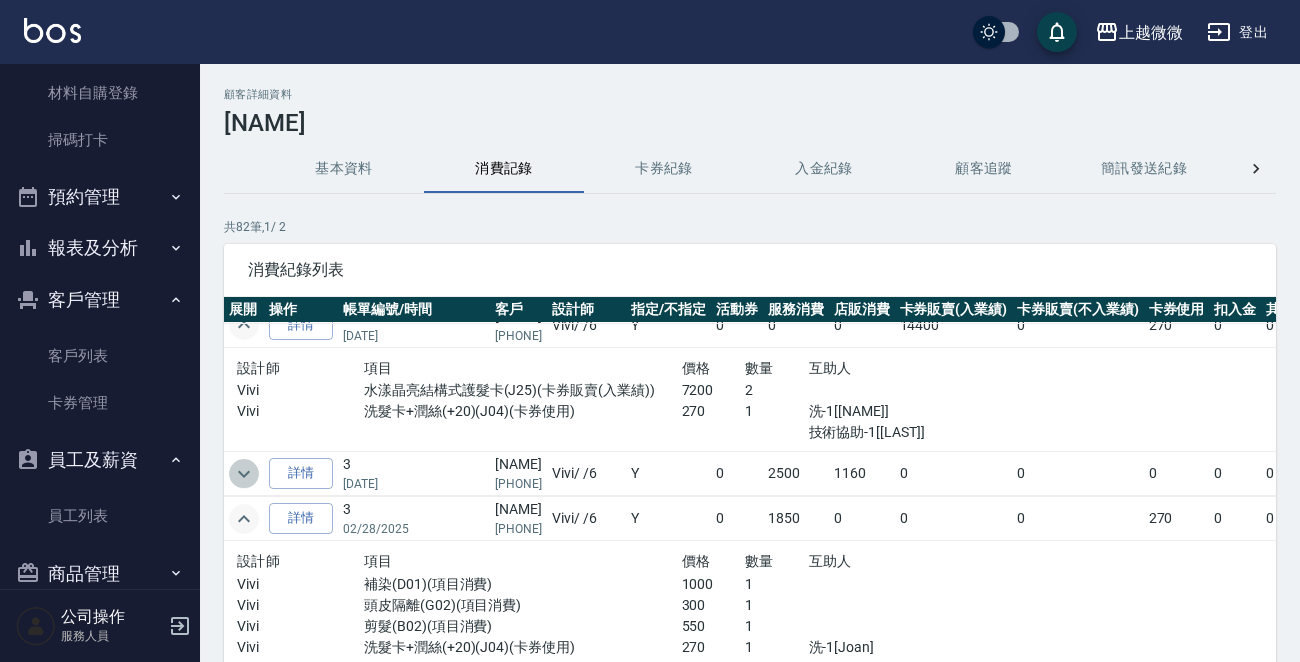 click 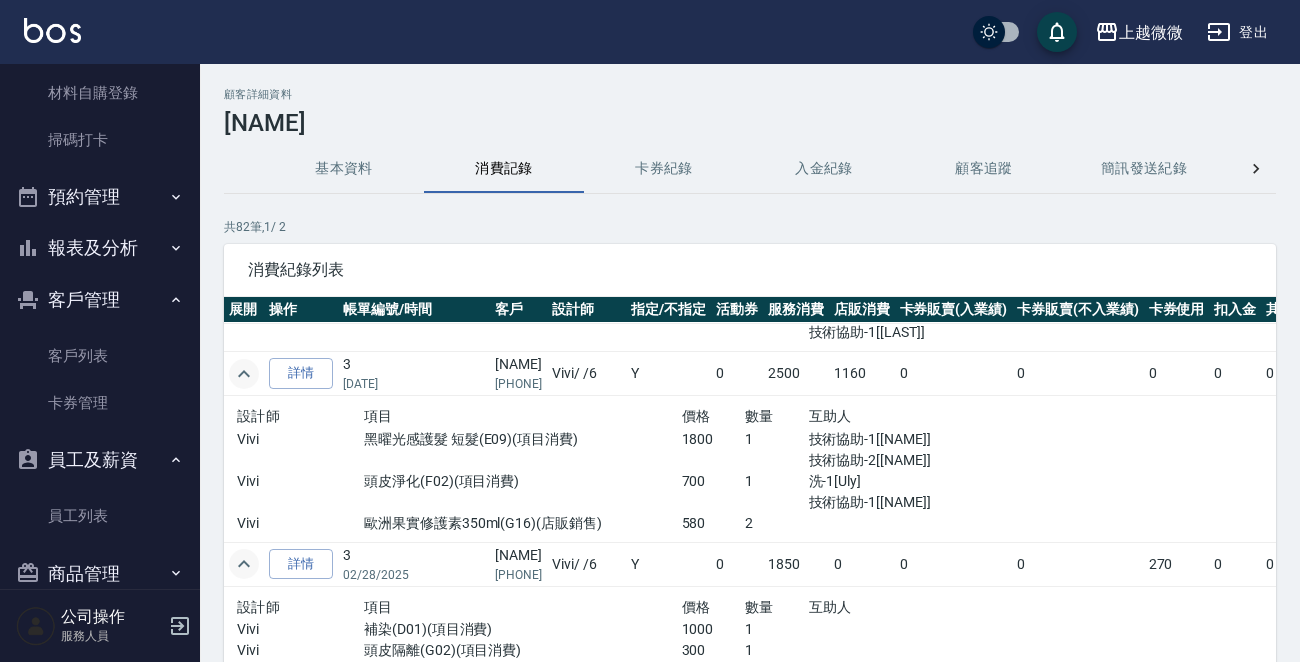 scroll, scrollTop: 1170, scrollLeft: 0, axis: vertical 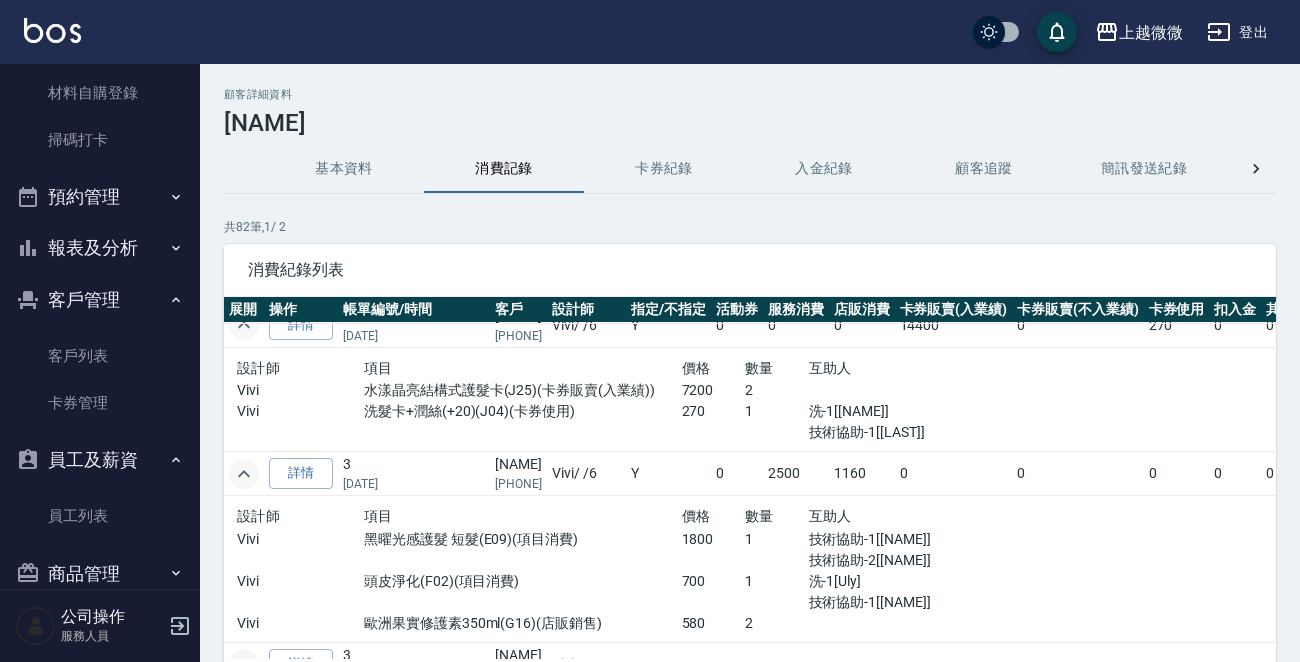click at bounding box center [244, 474] 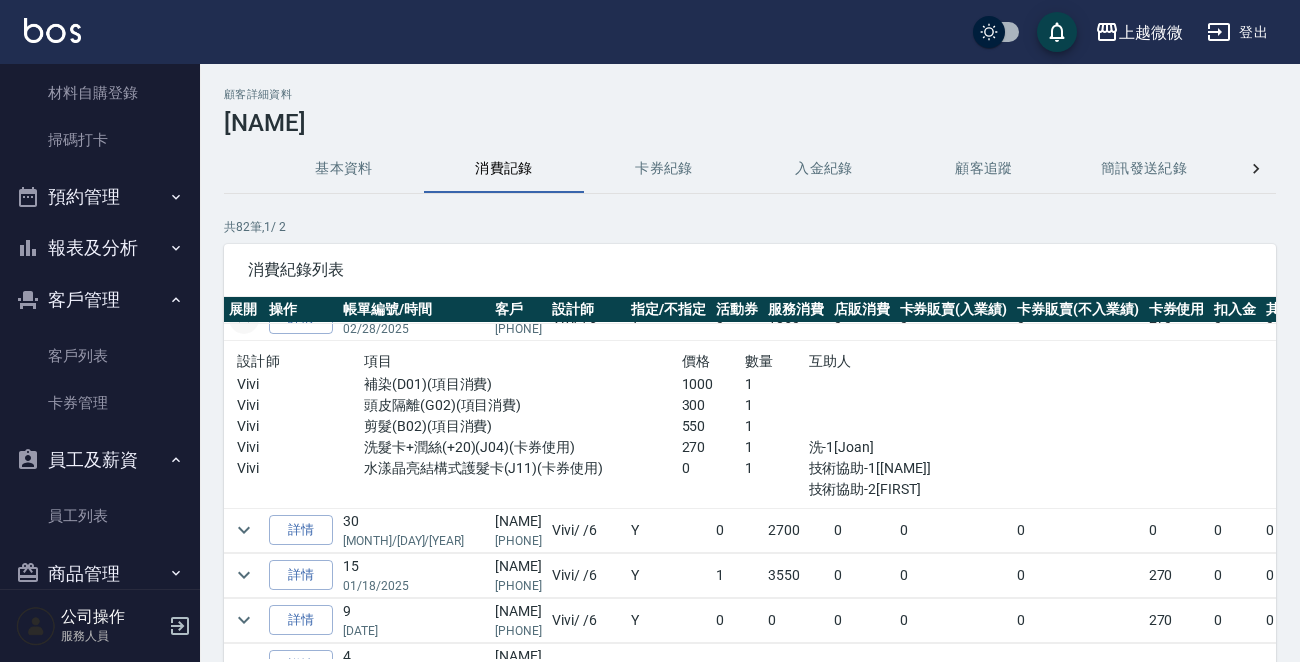 scroll, scrollTop: 1570, scrollLeft: 0, axis: vertical 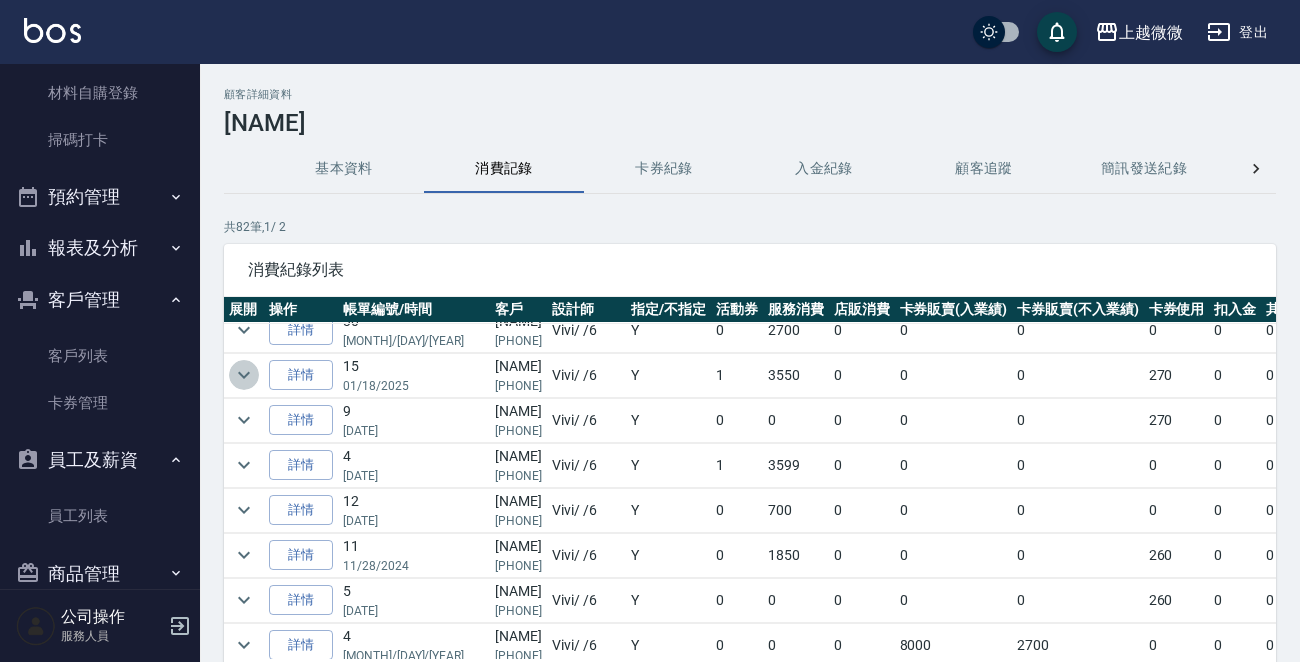 click 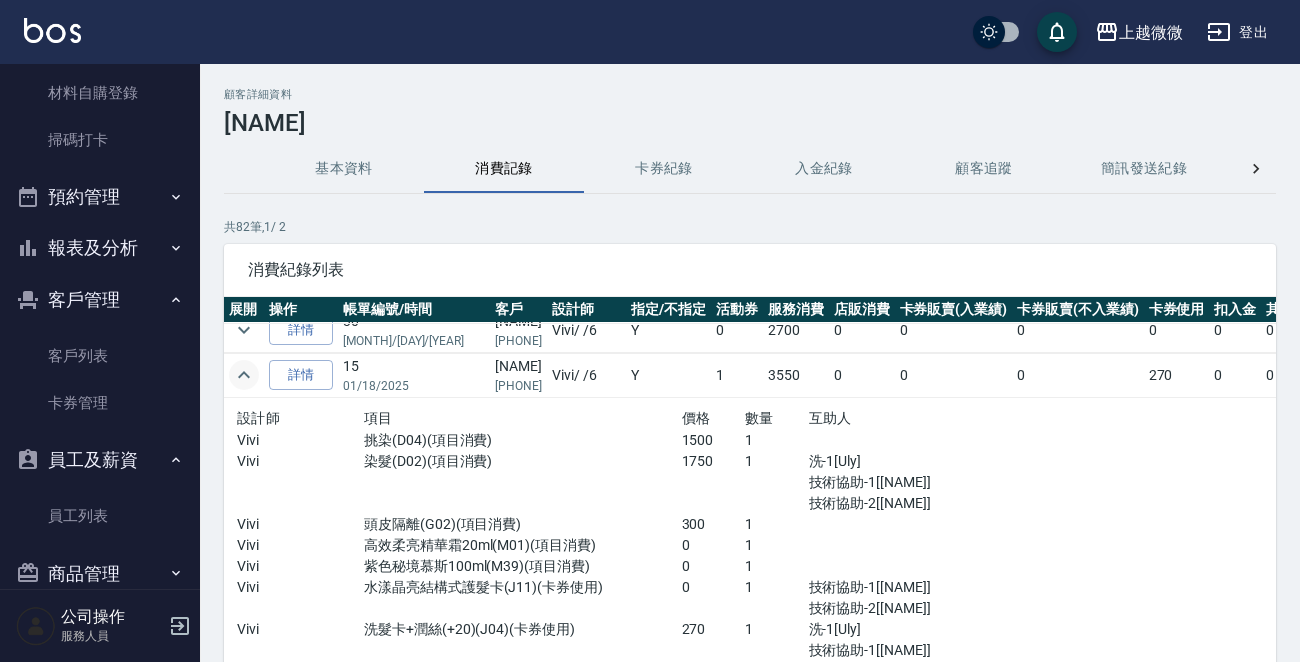 scroll, scrollTop: 1670, scrollLeft: 0, axis: vertical 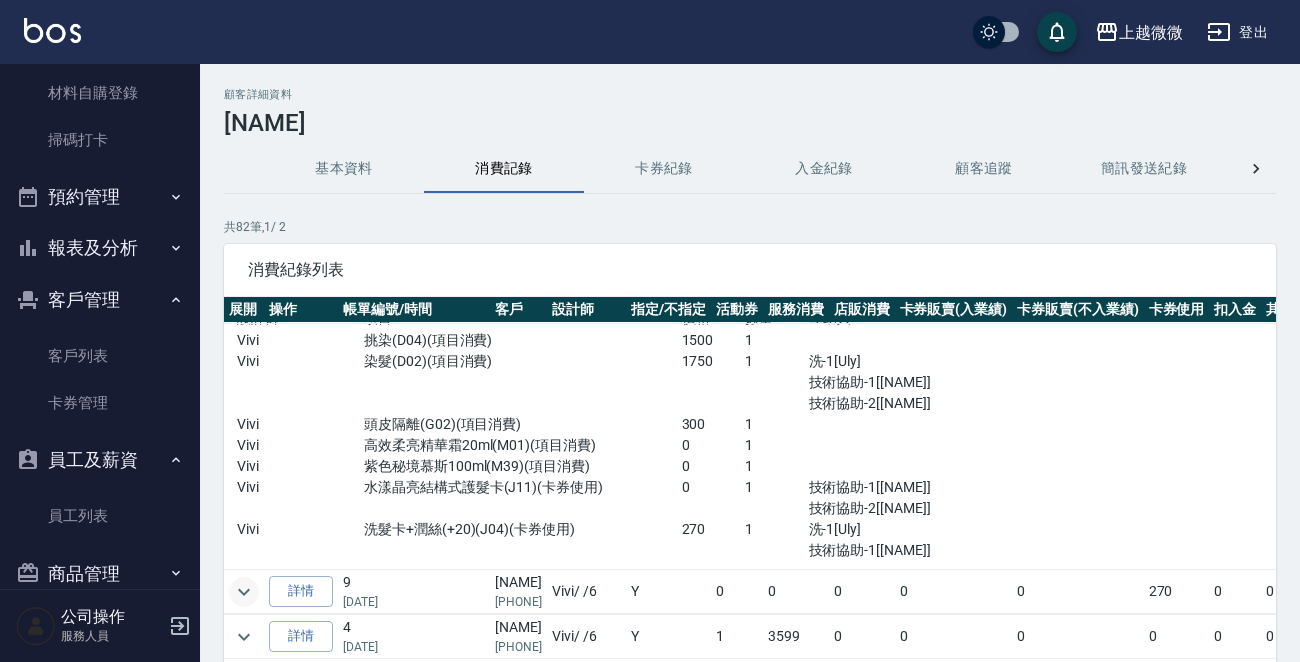 click 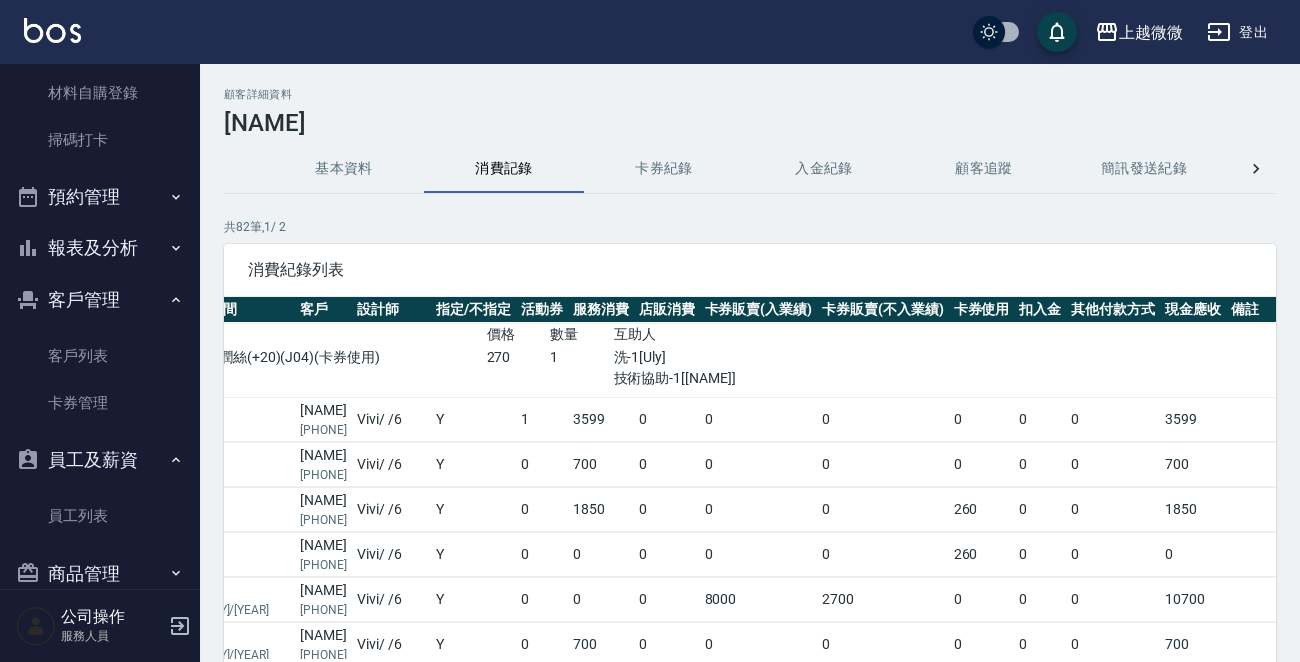 scroll, scrollTop: 1970, scrollLeft: 0, axis: vertical 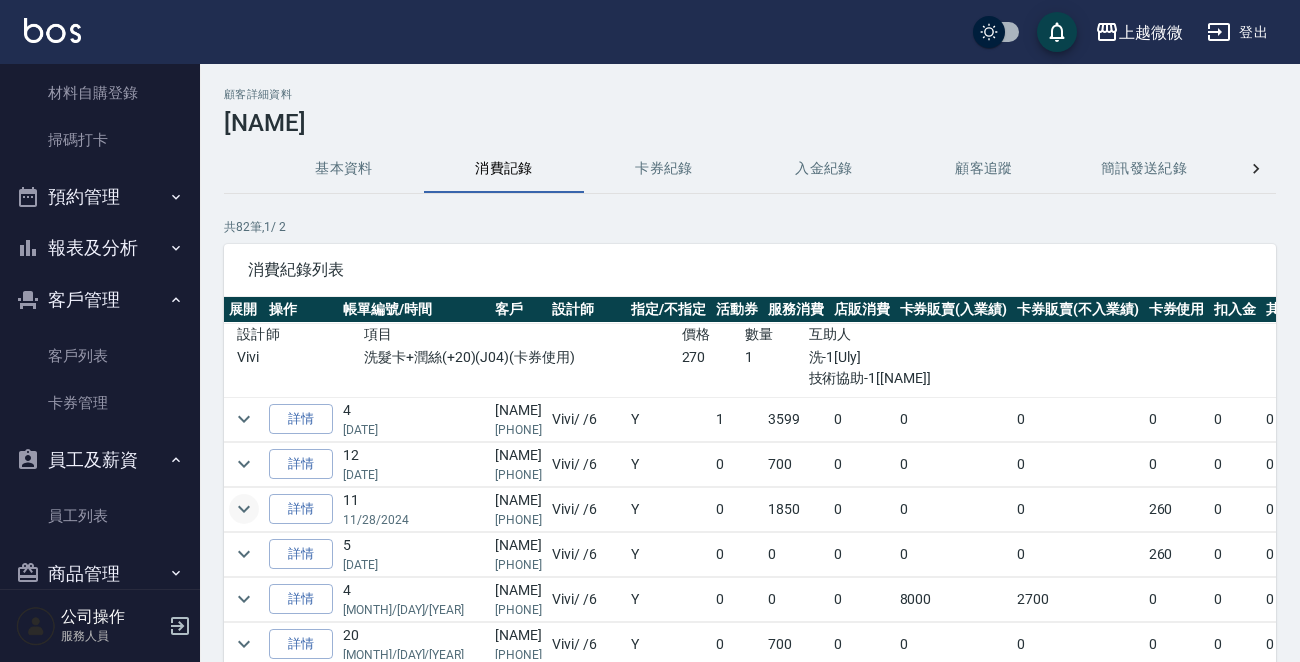 click 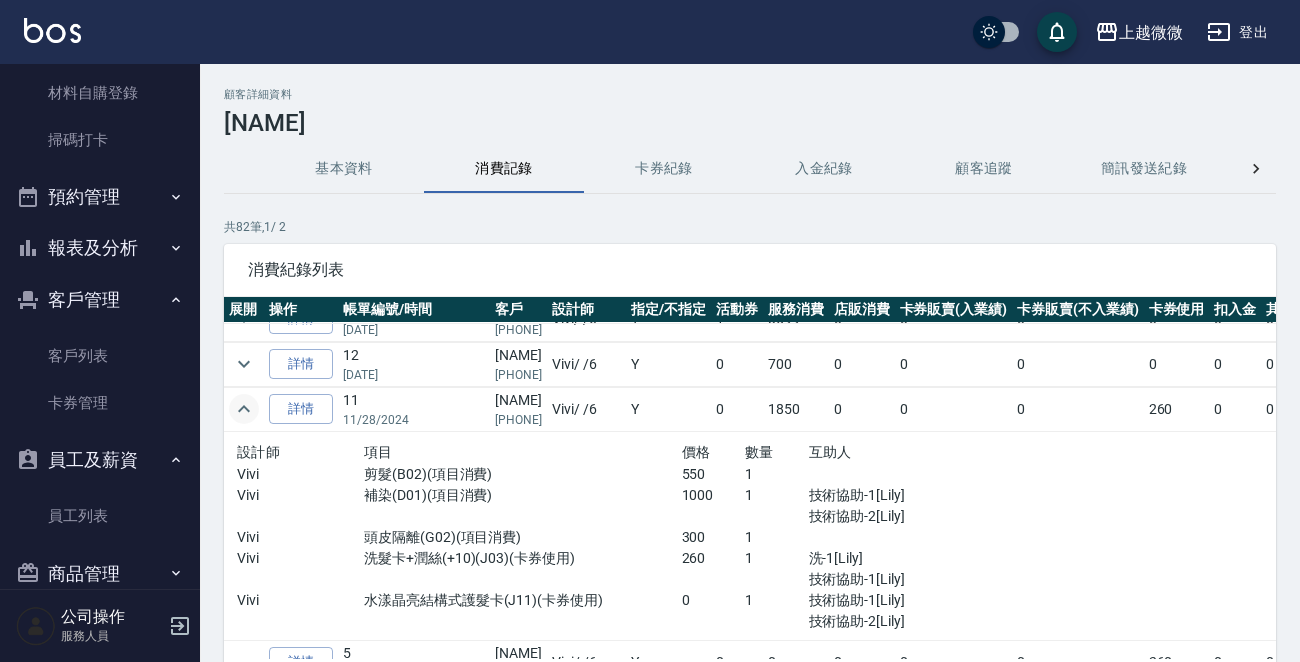 scroll, scrollTop: 2070, scrollLeft: 195, axis: both 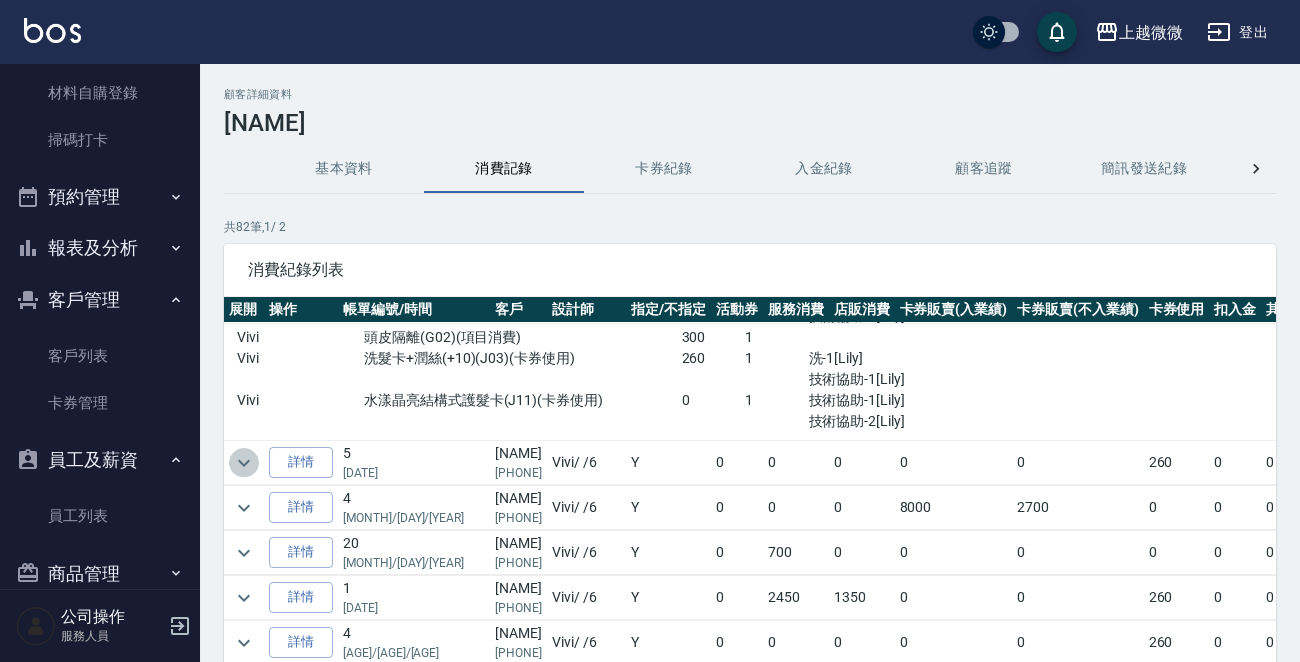 click 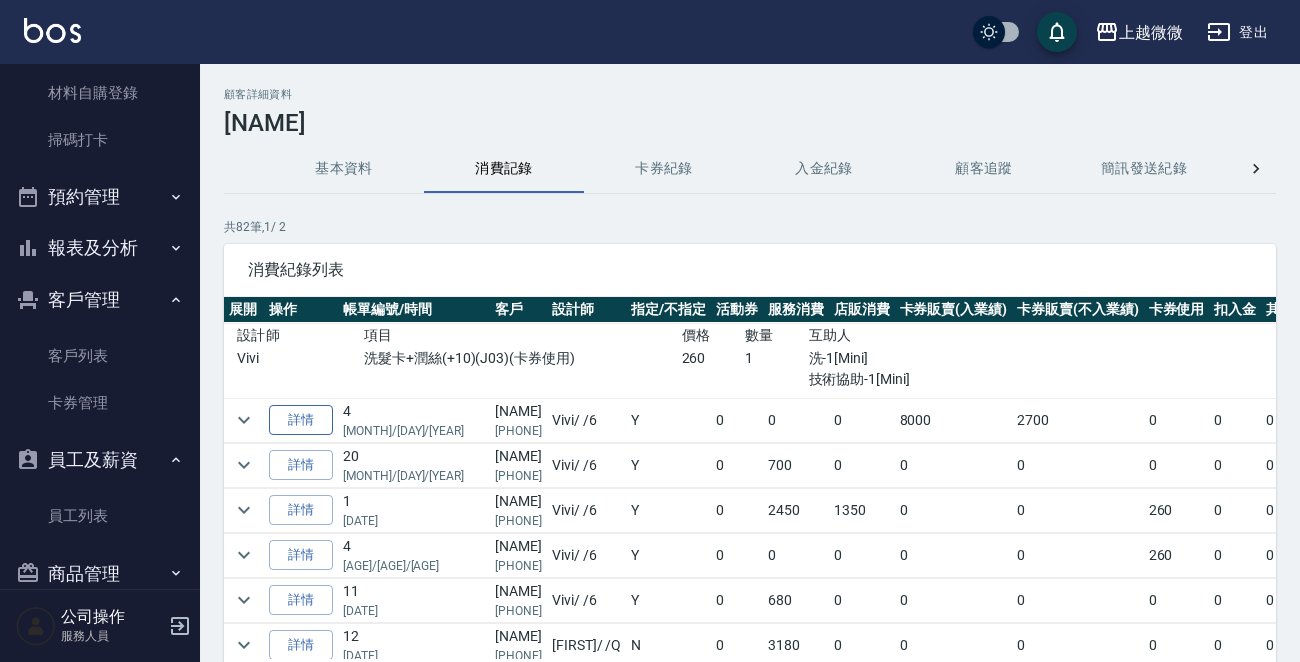scroll, scrollTop: 2470, scrollLeft: 0, axis: vertical 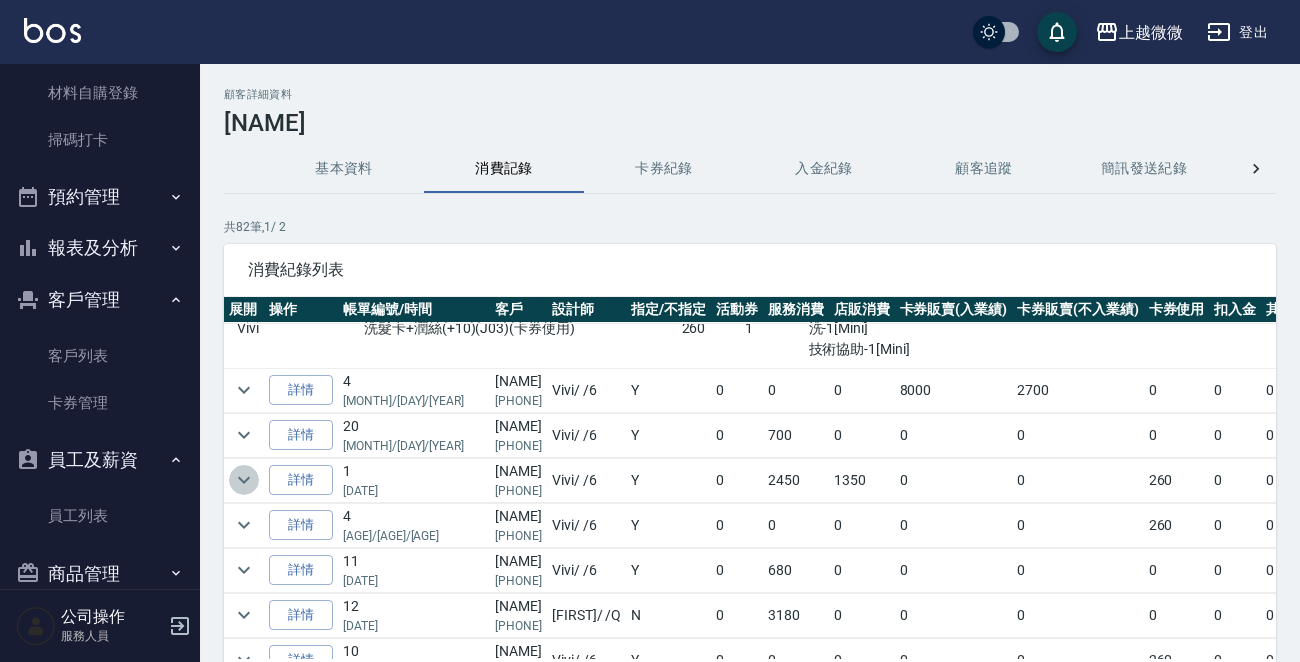 click 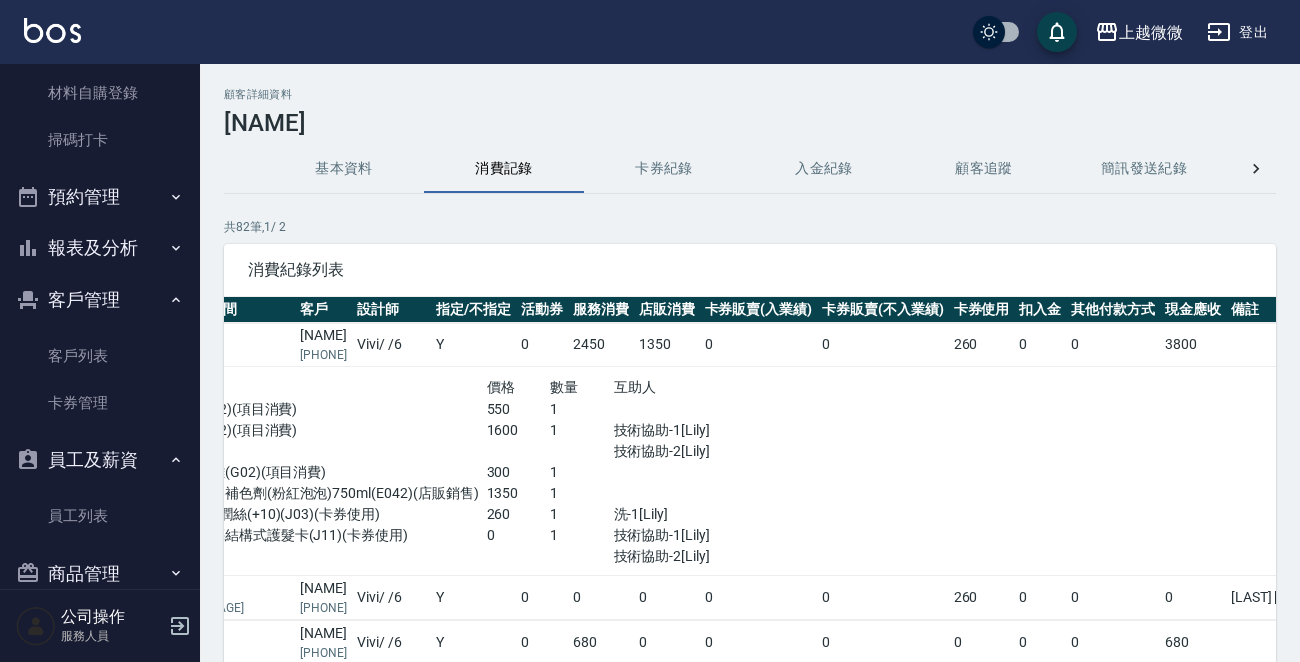 scroll, scrollTop: 2670, scrollLeft: 195, axis: both 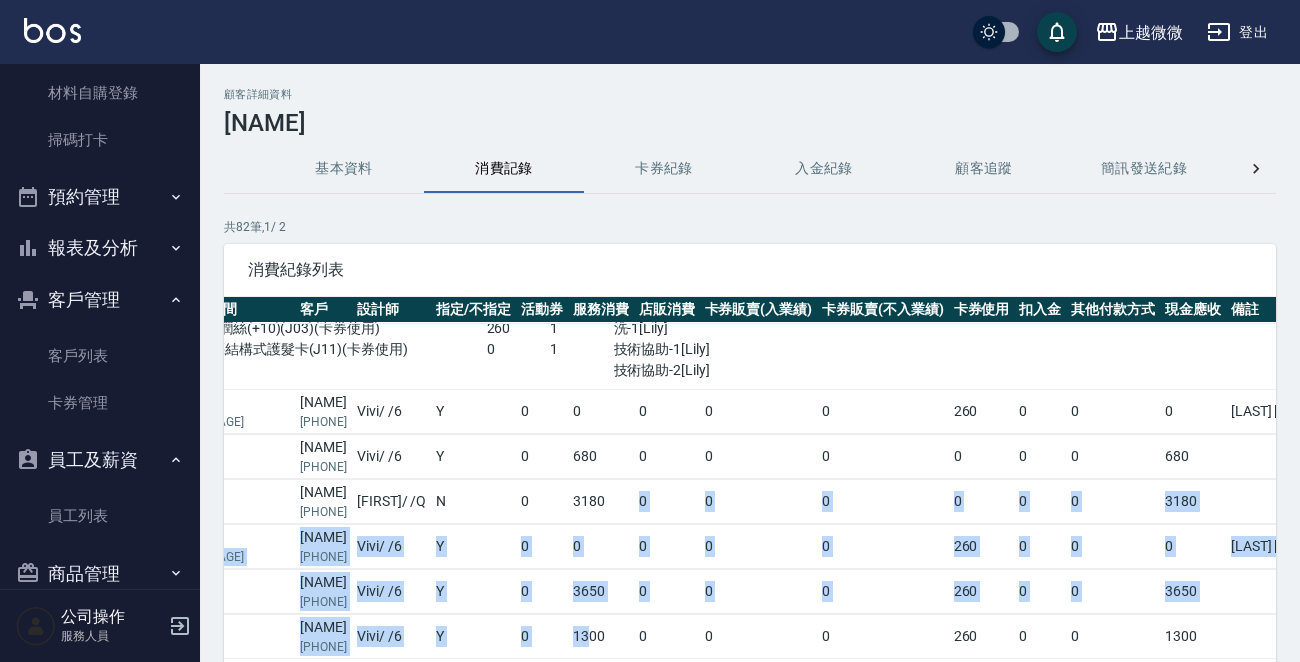 drag, startPoint x: 580, startPoint y: 638, endPoint x: 558, endPoint y: 638, distance: 22 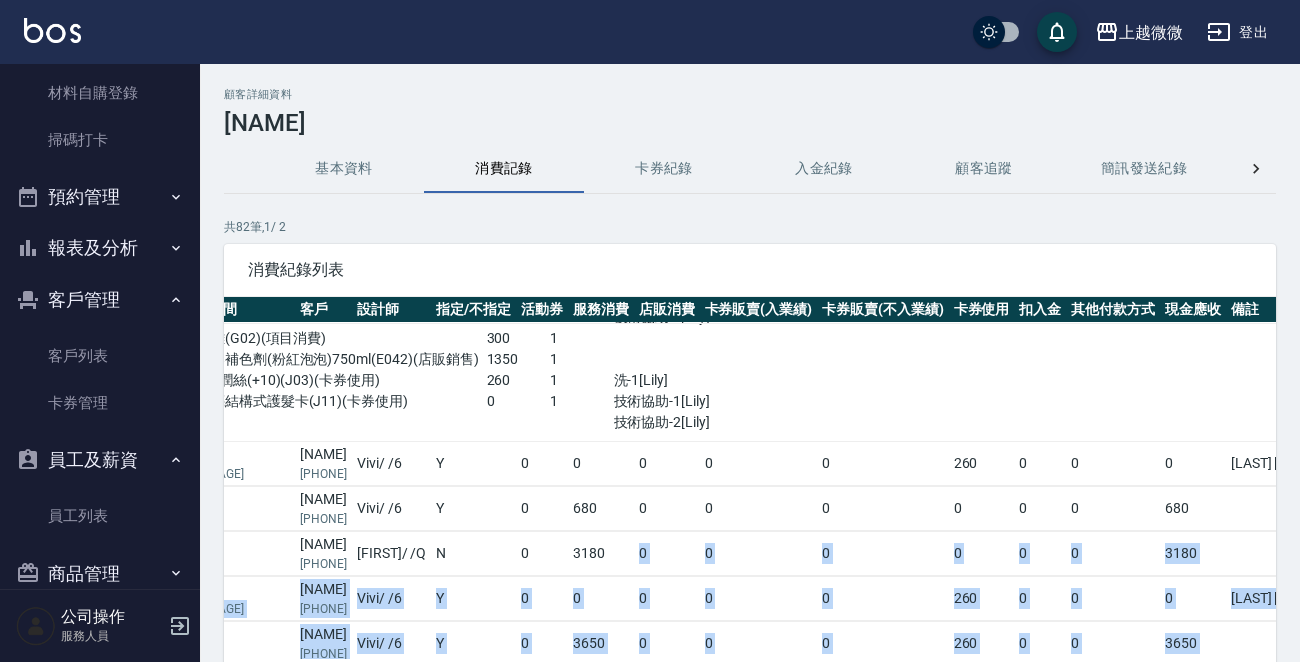 scroll, scrollTop: 2620, scrollLeft: 195, axis: both 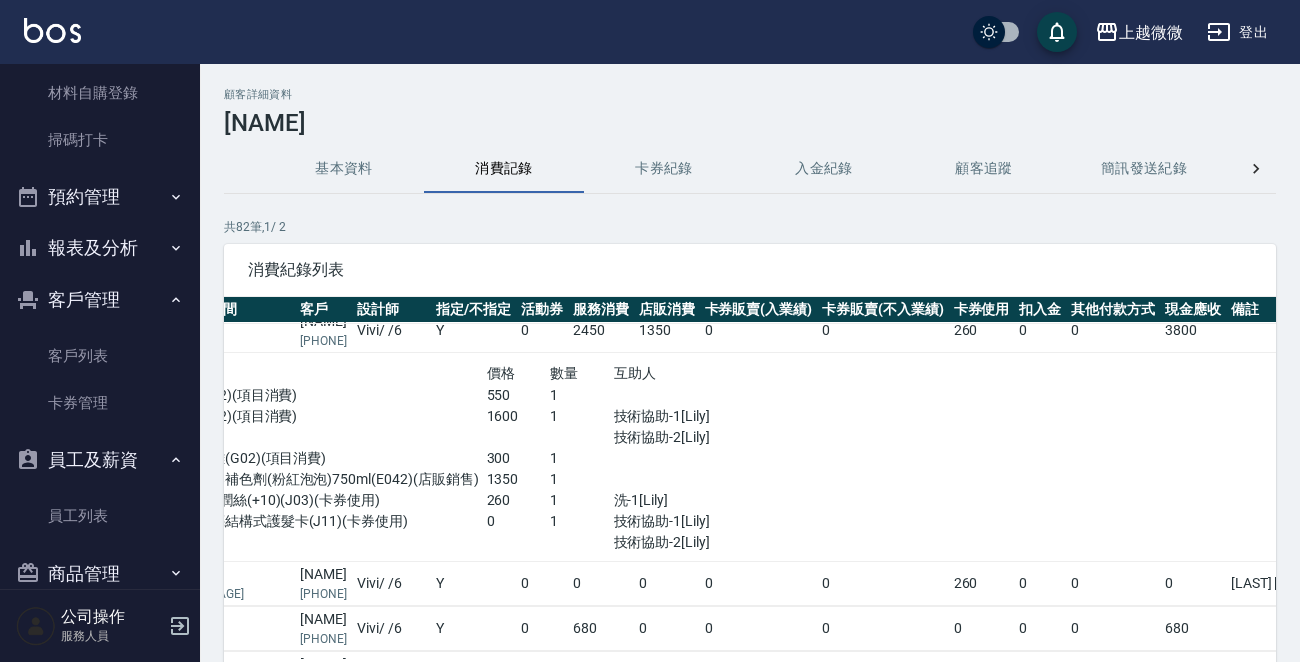 click on "0" at bounding box center [667, 629] 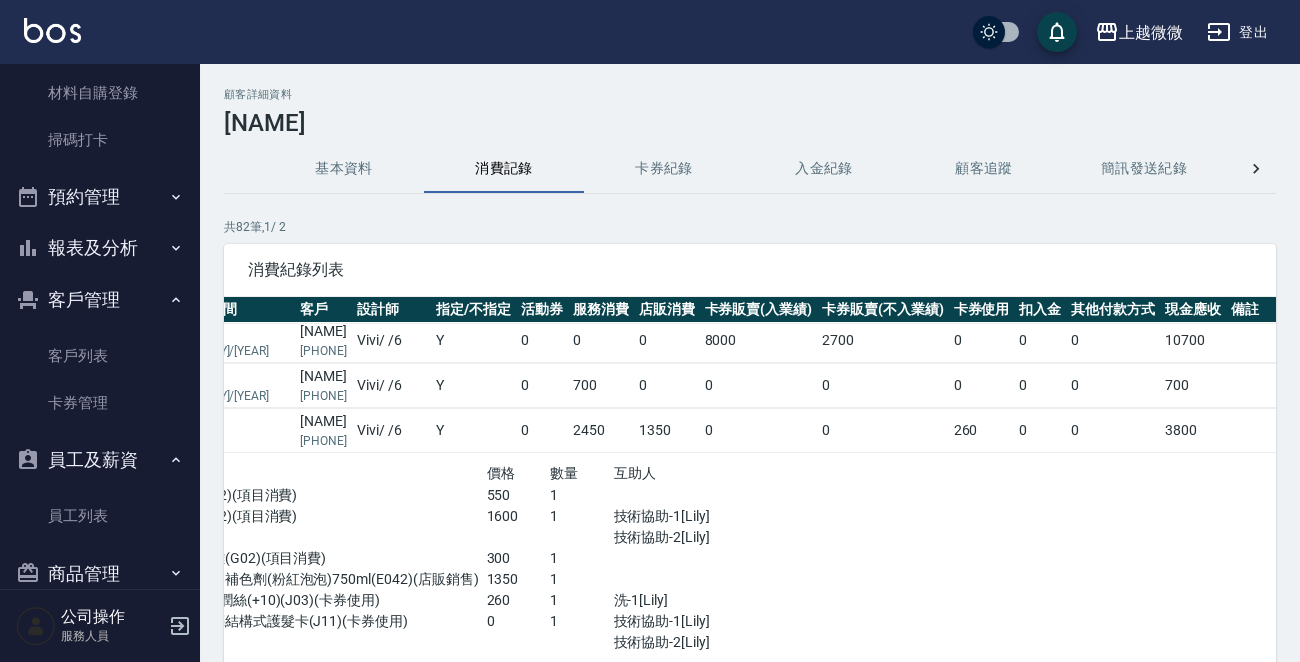 scroll, scrollTop: 2520, scrollLeft: 0, axis: vertical 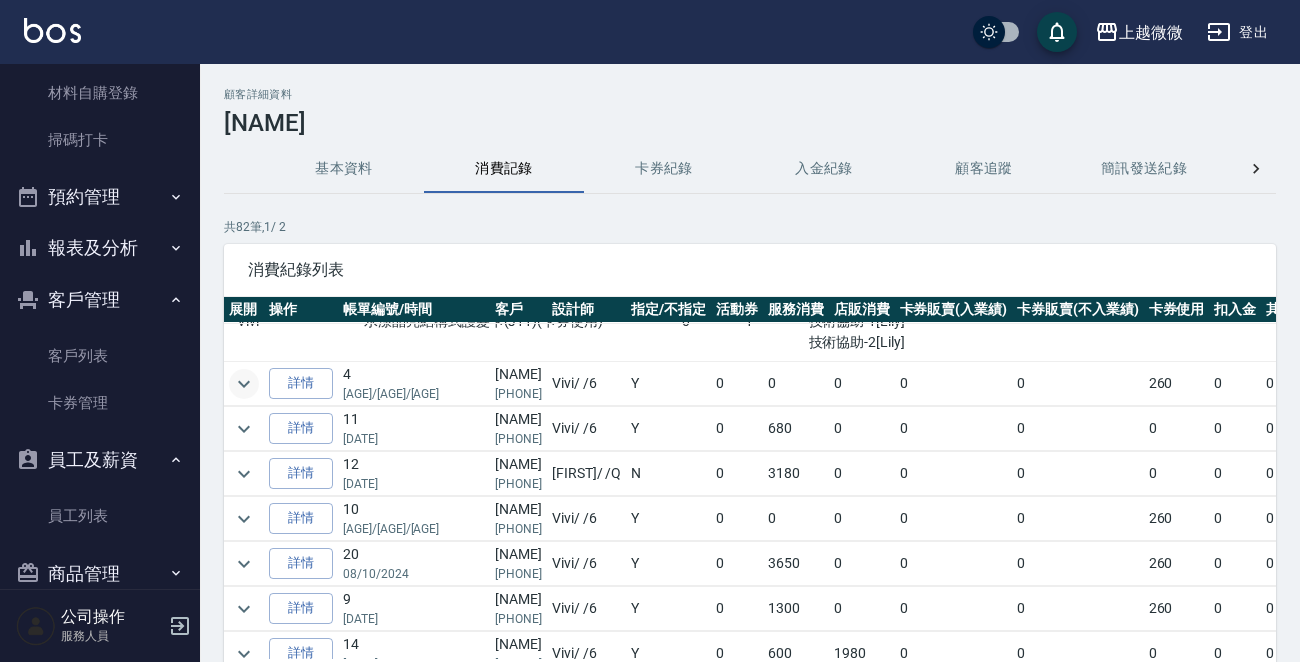 click 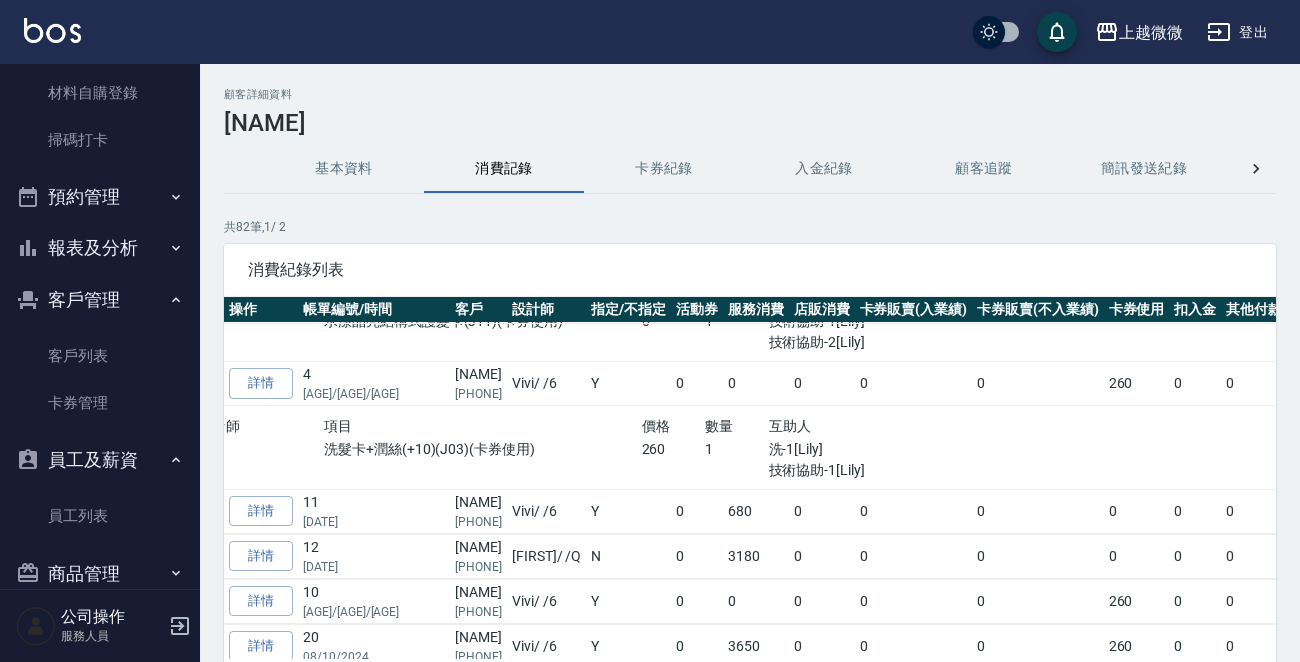scroll, scrollTop: 2820, scrollLeft: 0, axis: vertical 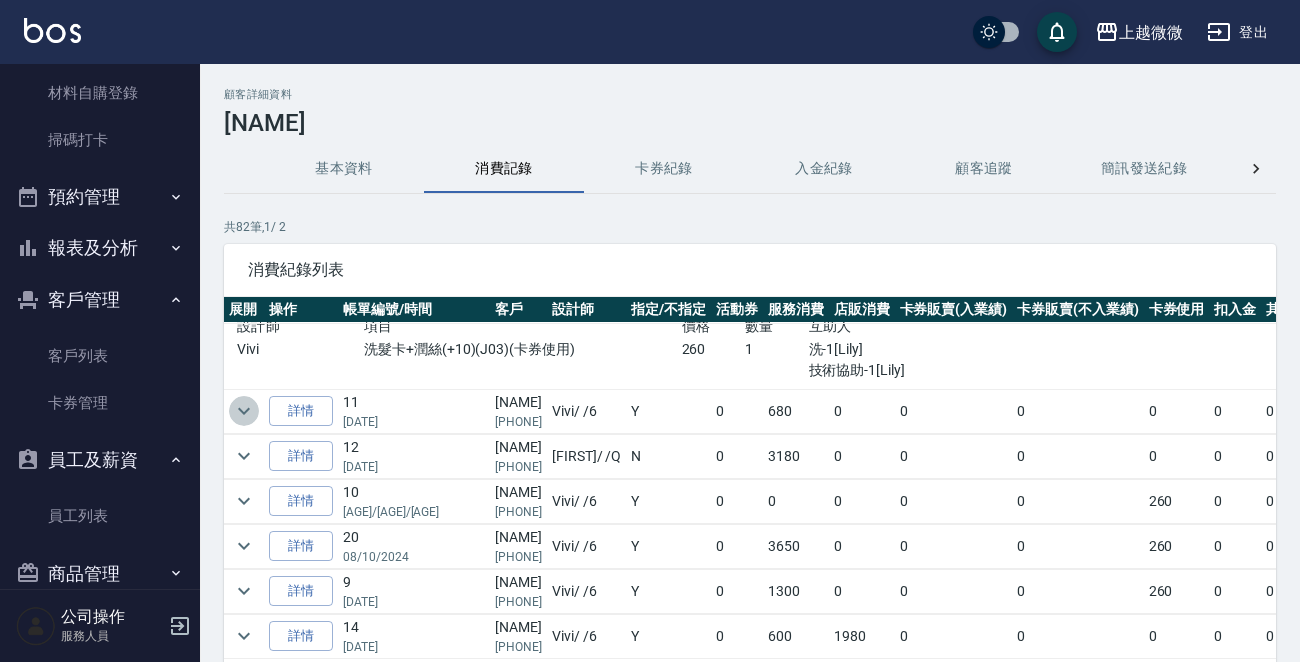 click 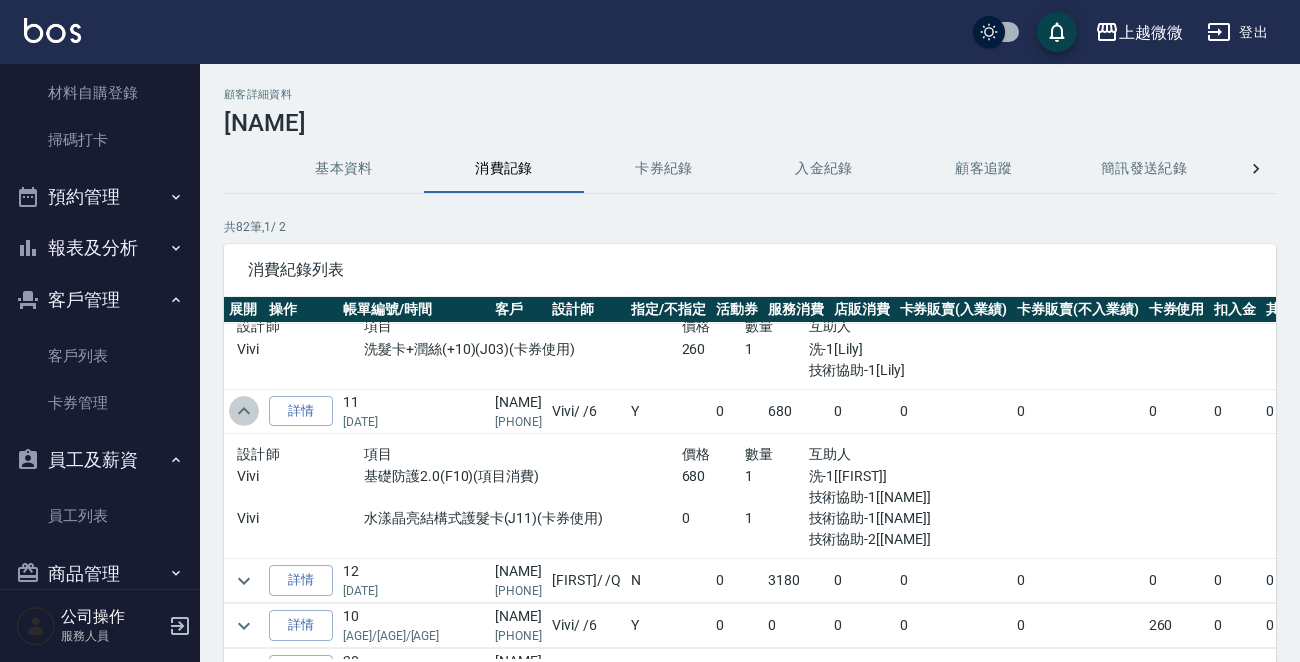 click 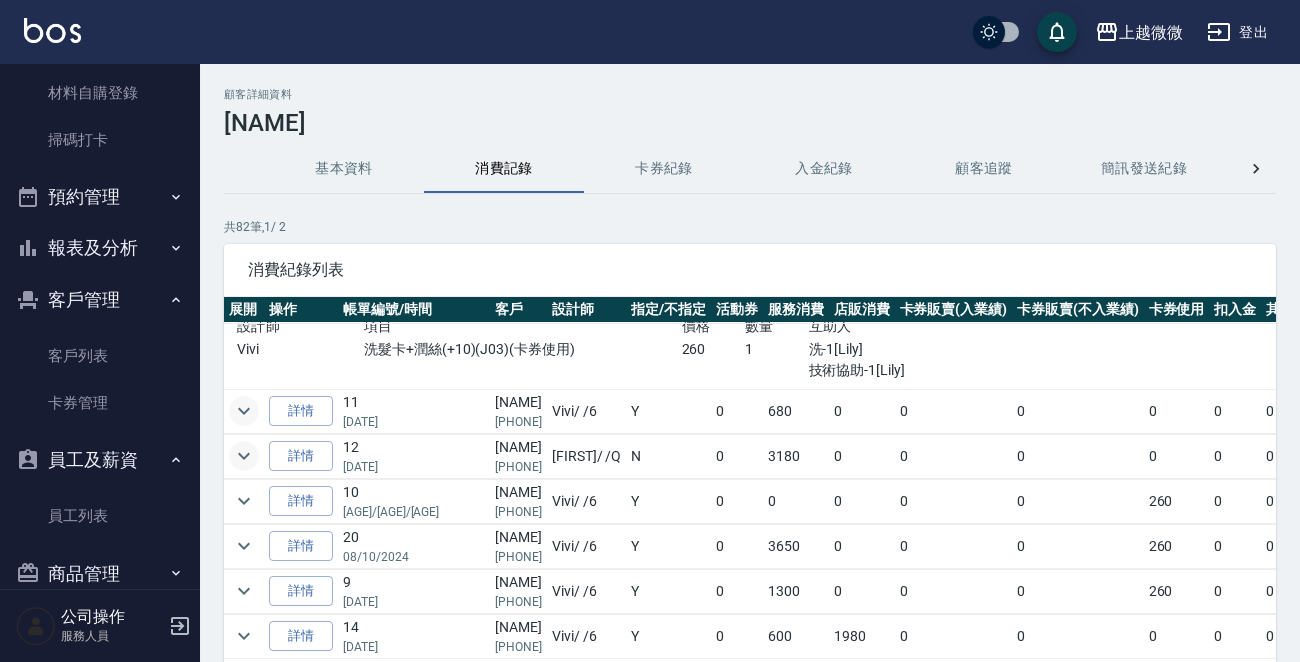 click 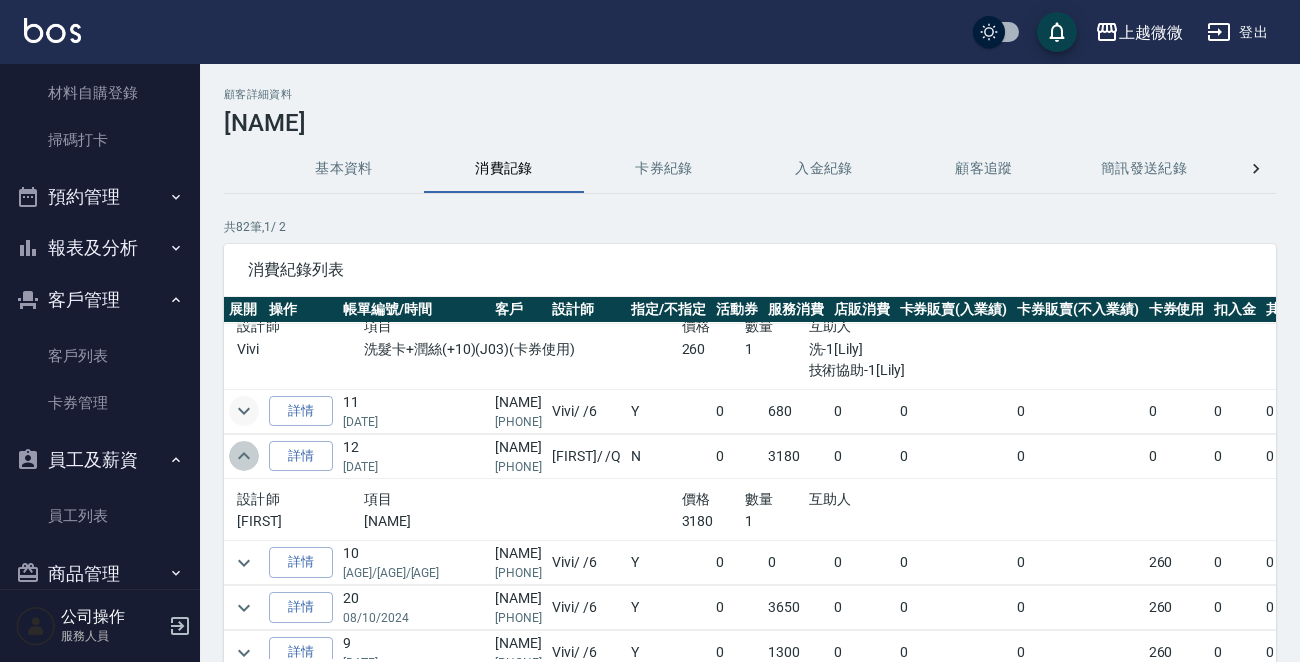 click 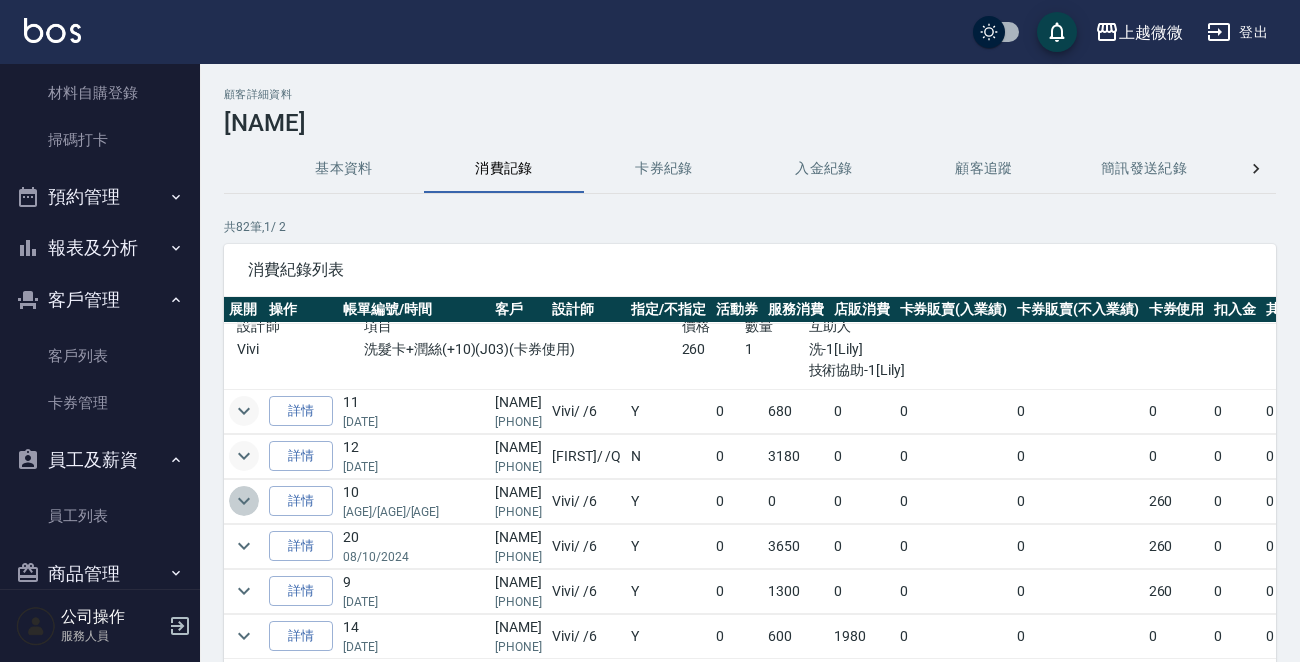 click 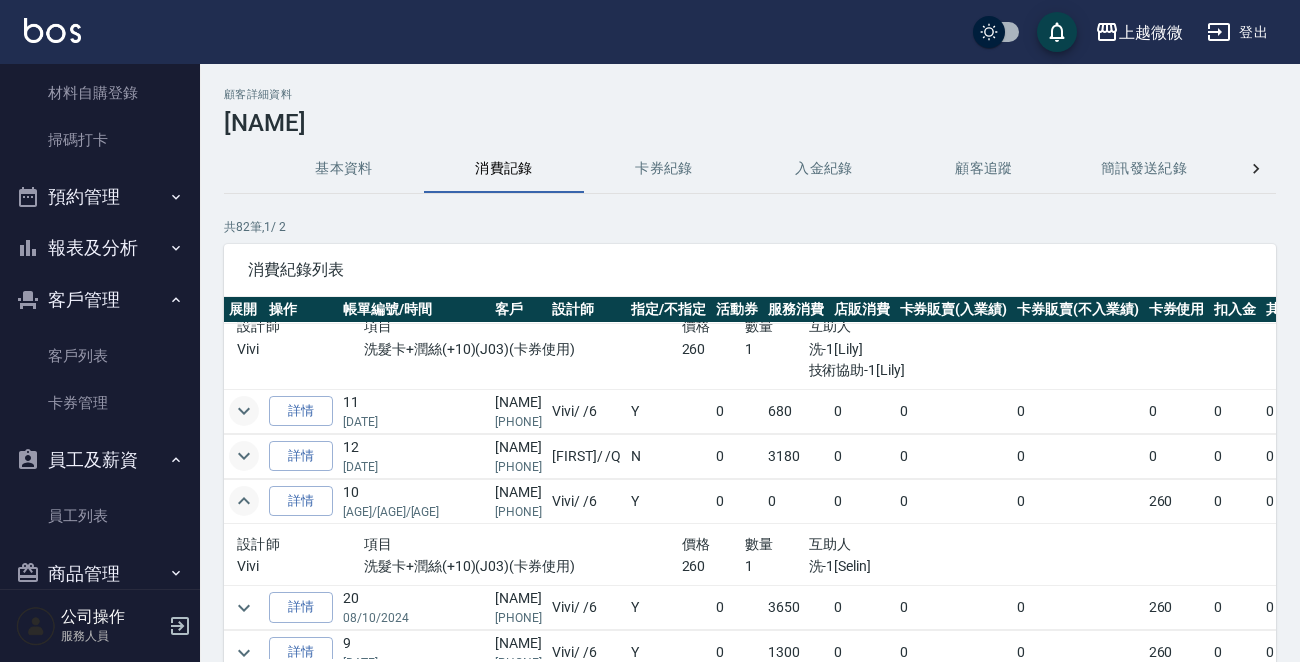 scroll, scrollTop: 3020, scrollLeft: 0, axis: vertical 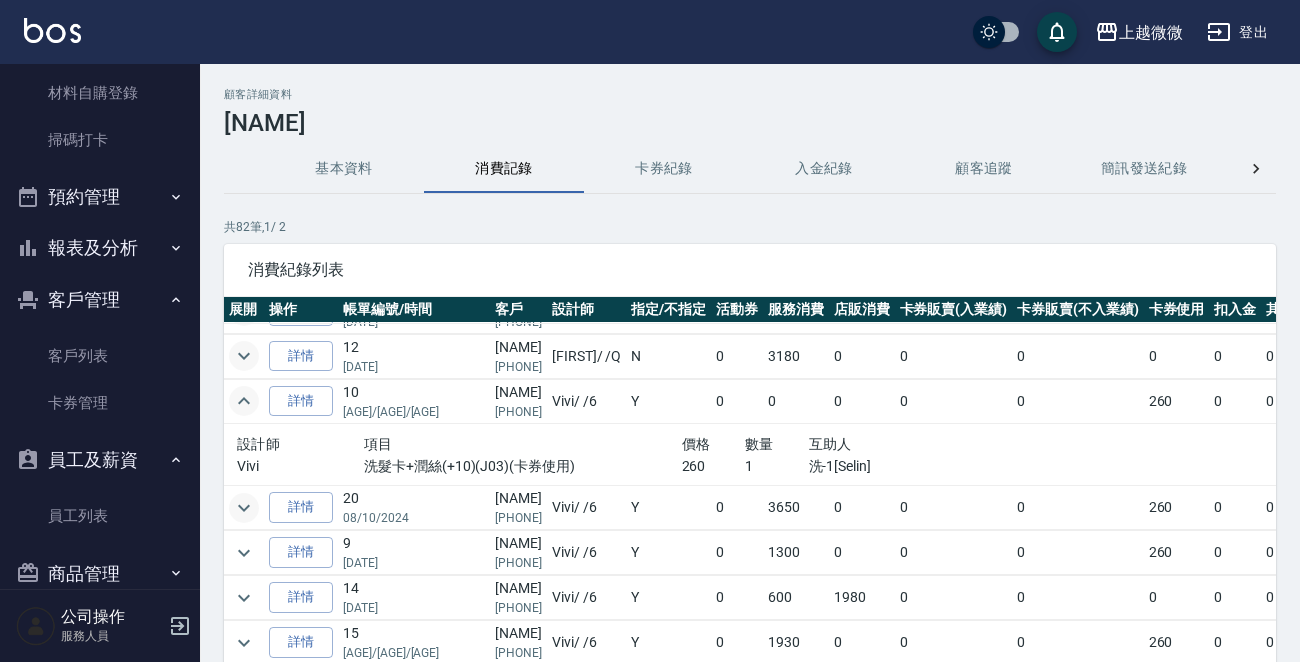 click 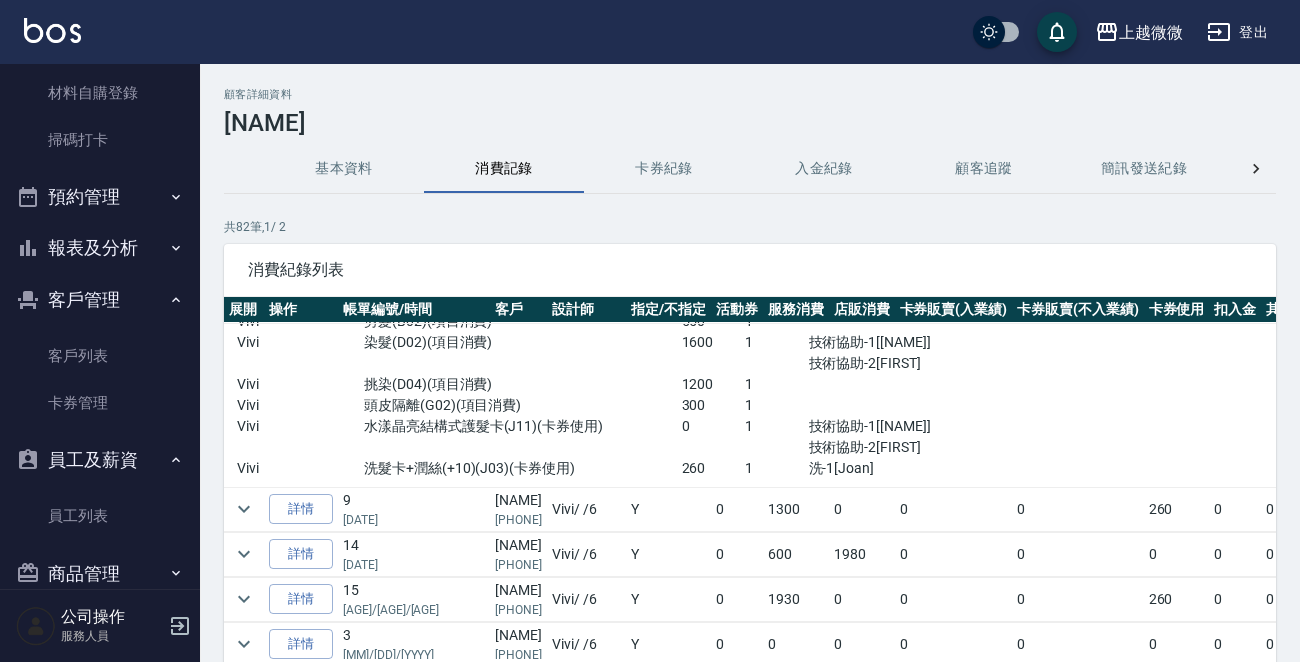 scroll, scrollTop: 3320, scrollLeft: 0, axis: vertical 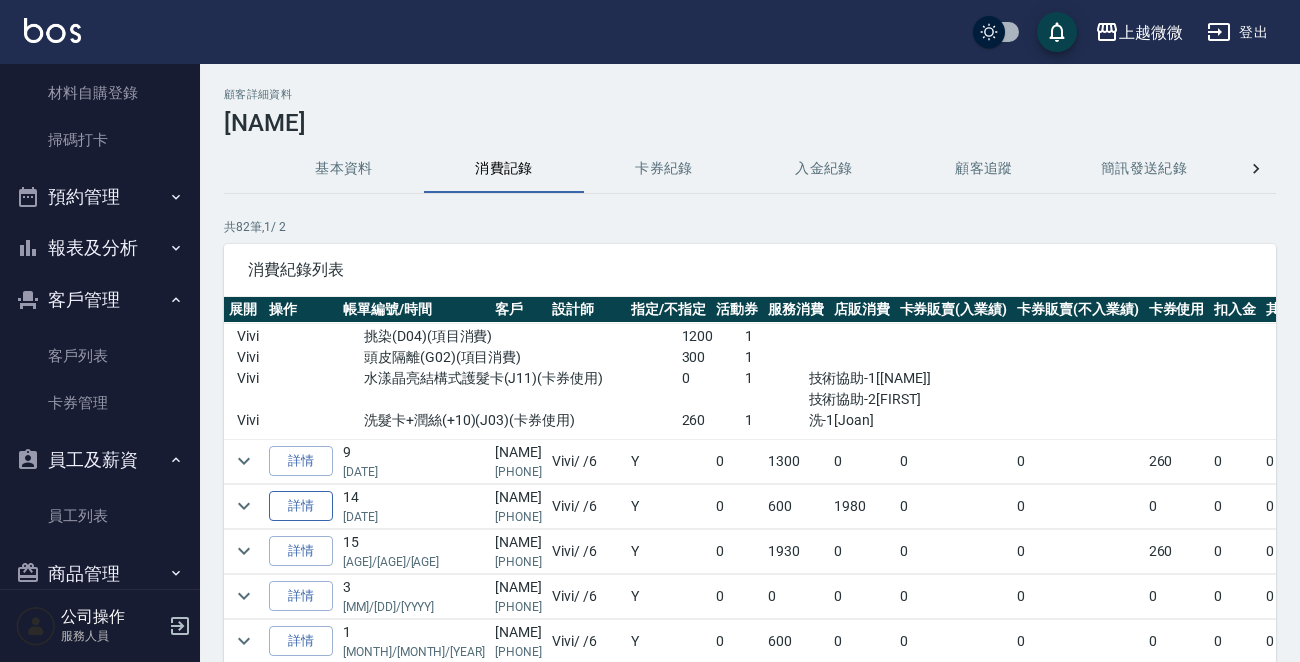 click 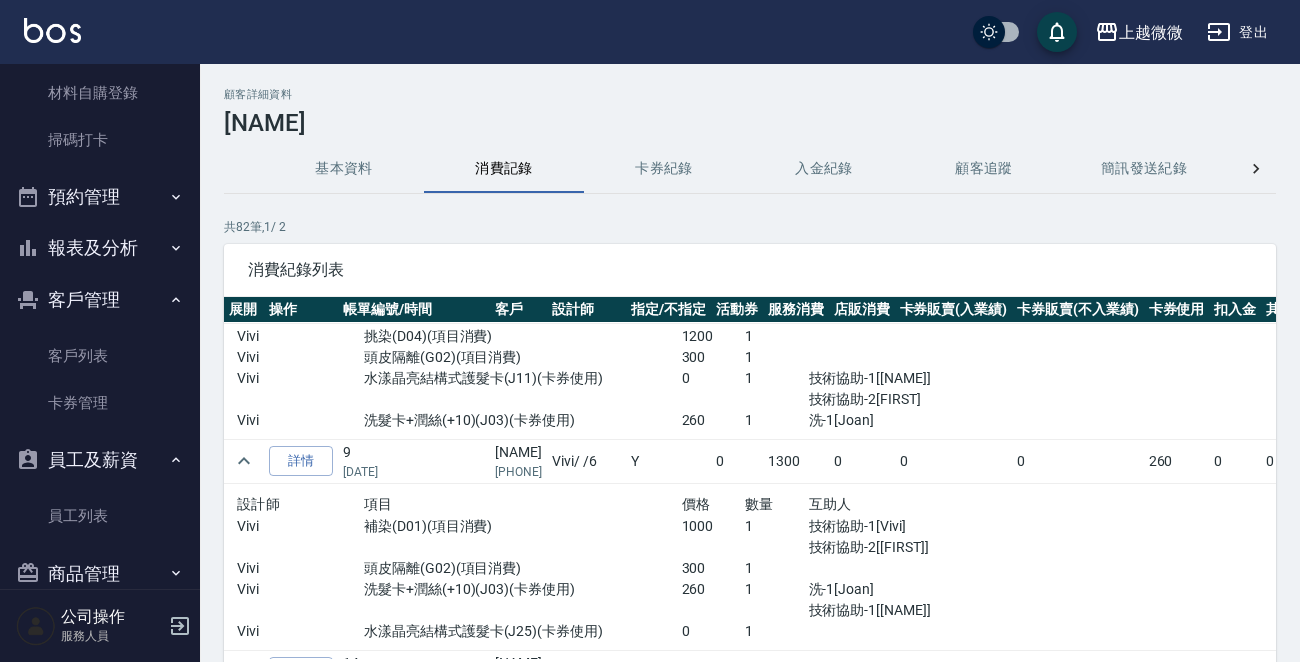 scroll, scrollTop: 3520, scrollLeft: 0, axis: vertical 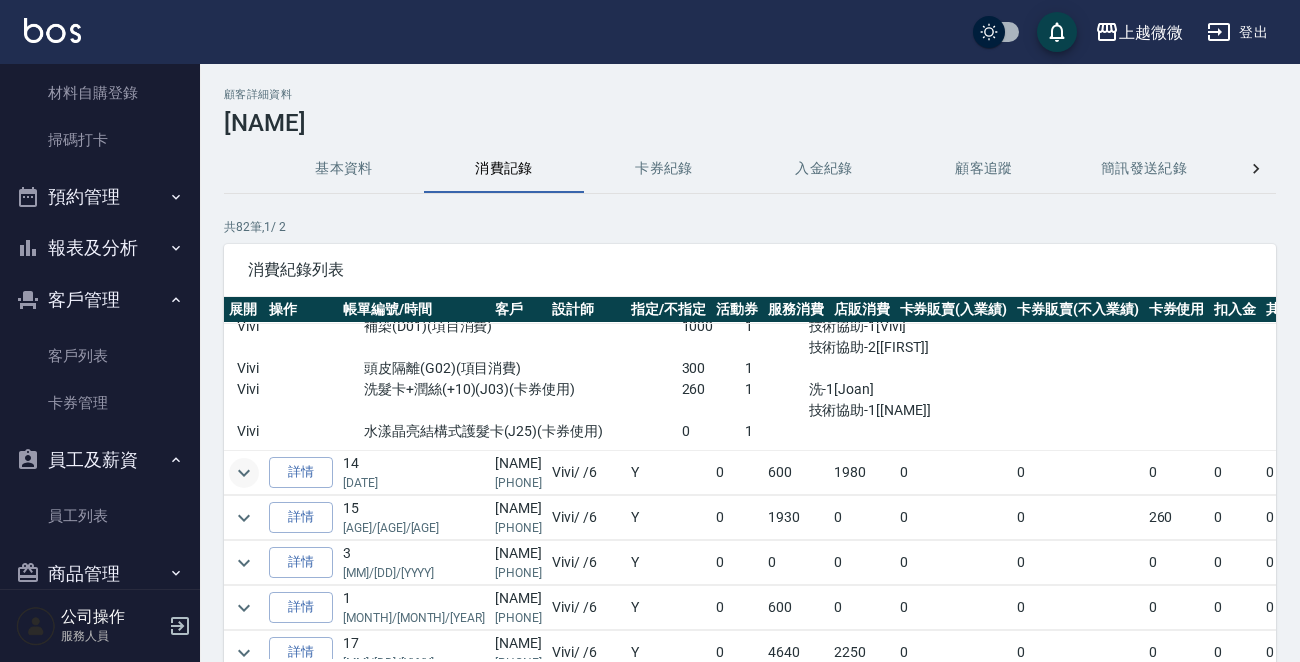 click 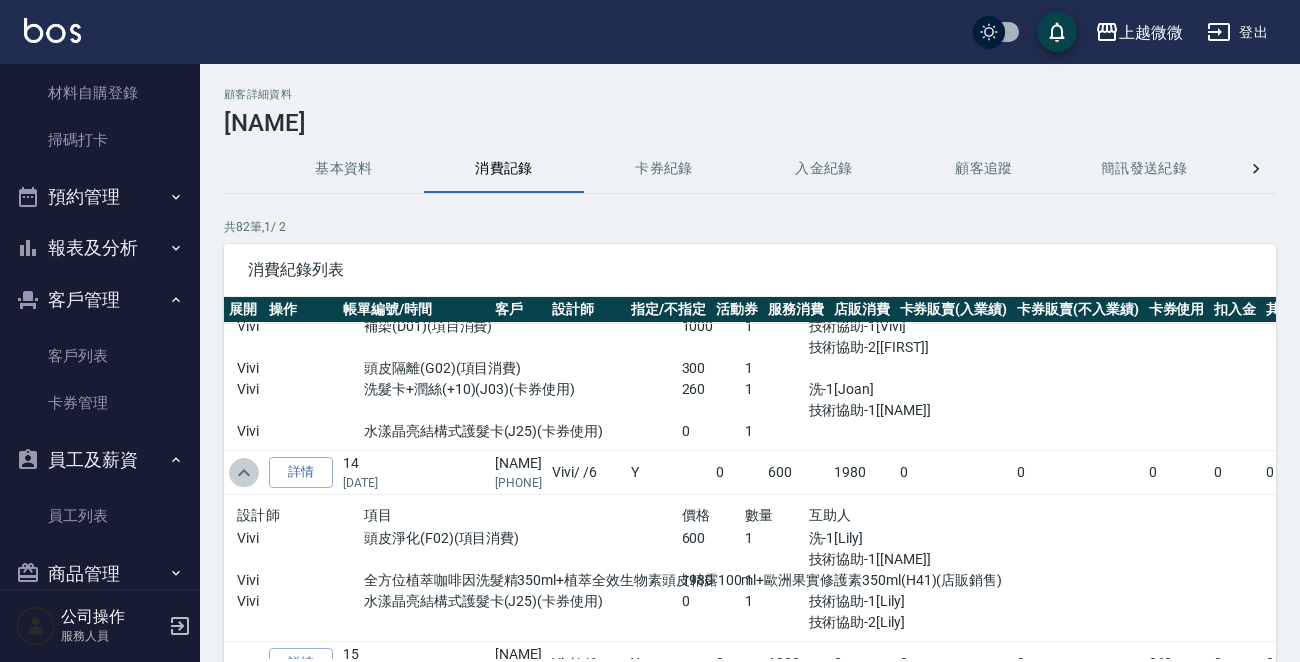 click 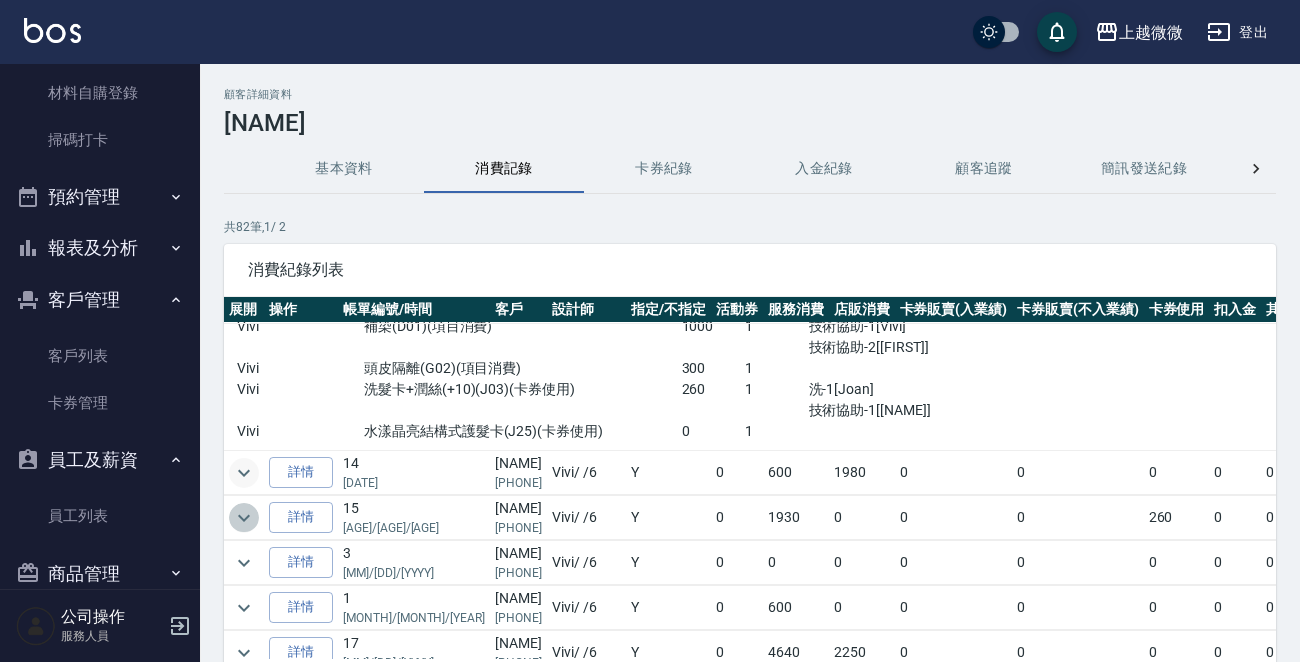 click 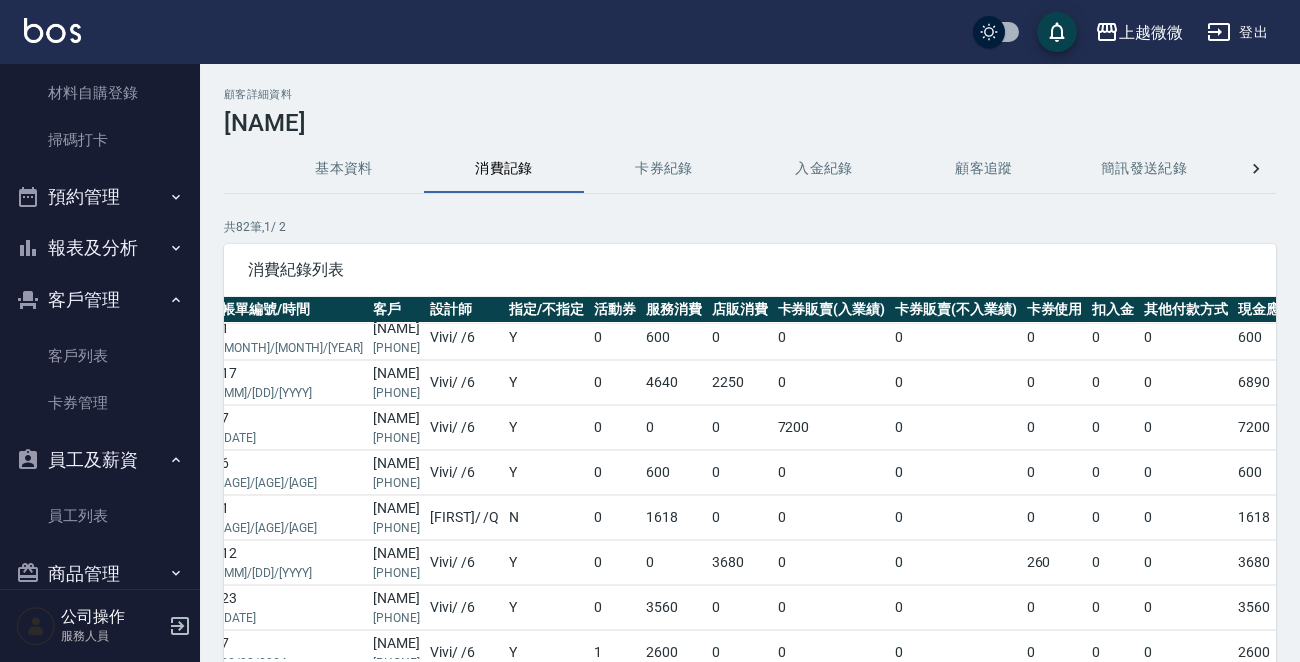 scroll, scrollTop: 4020, scrollLeft: 0, axis: vertical 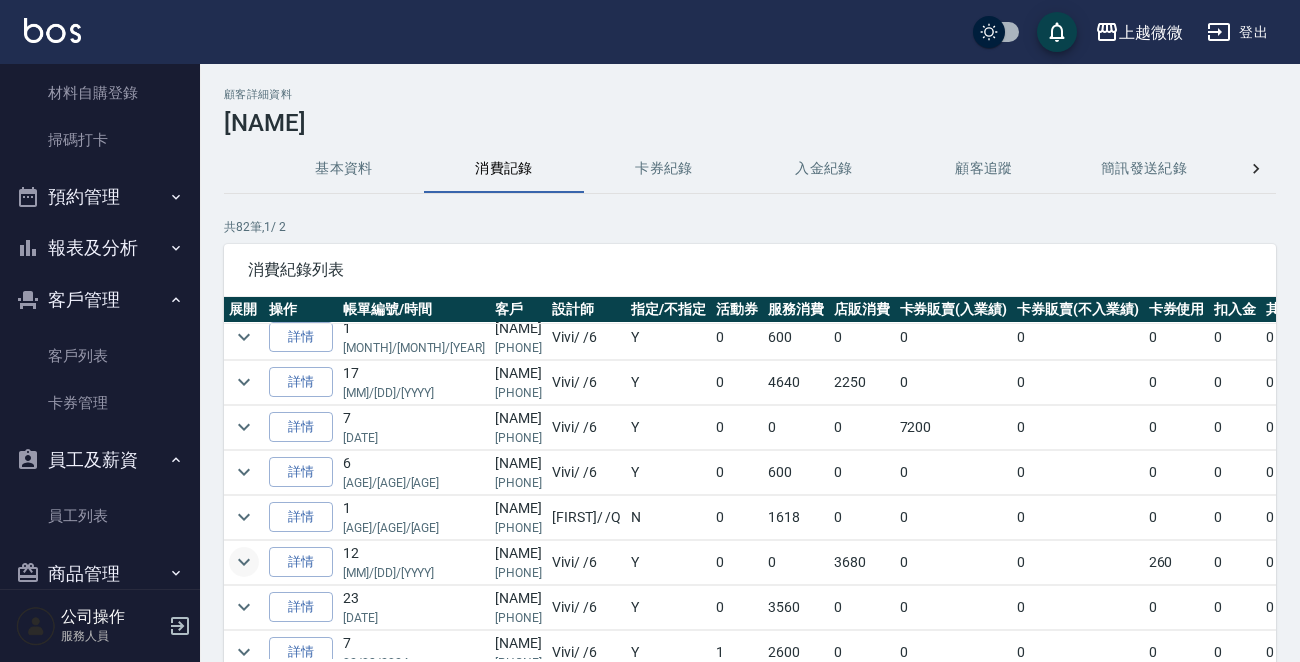 click 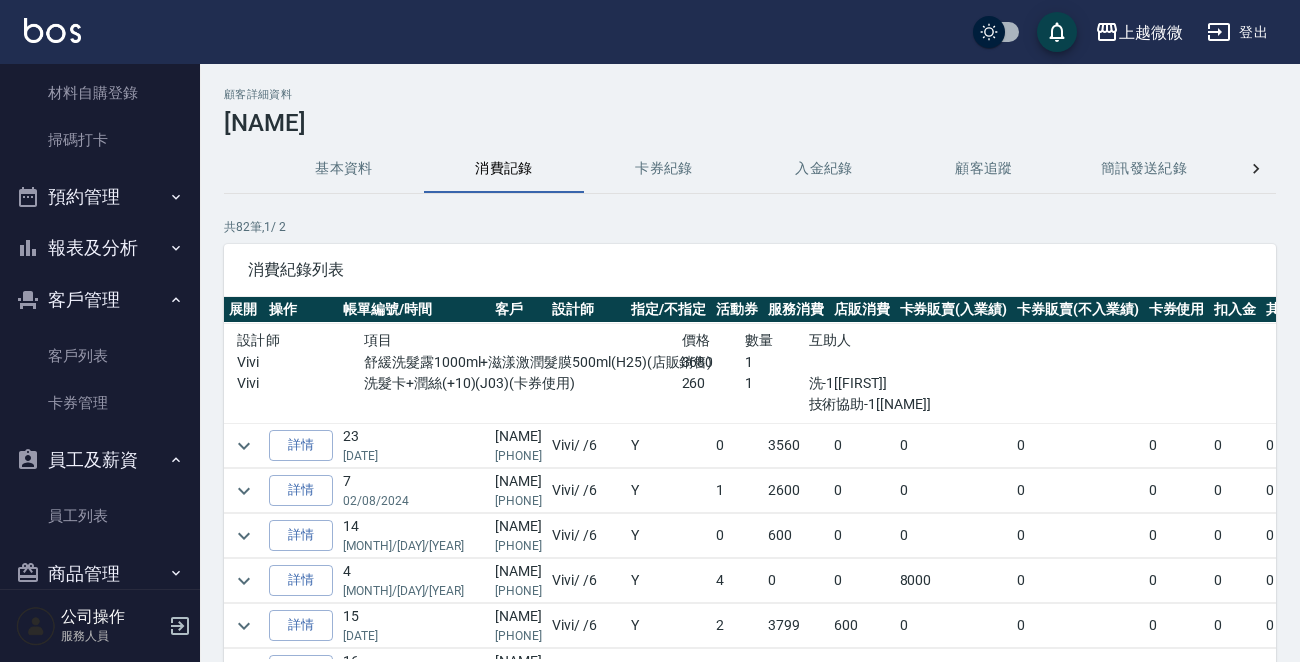 scroll, scrollTop: 4320, scrollLeft: 0, axis: vertical 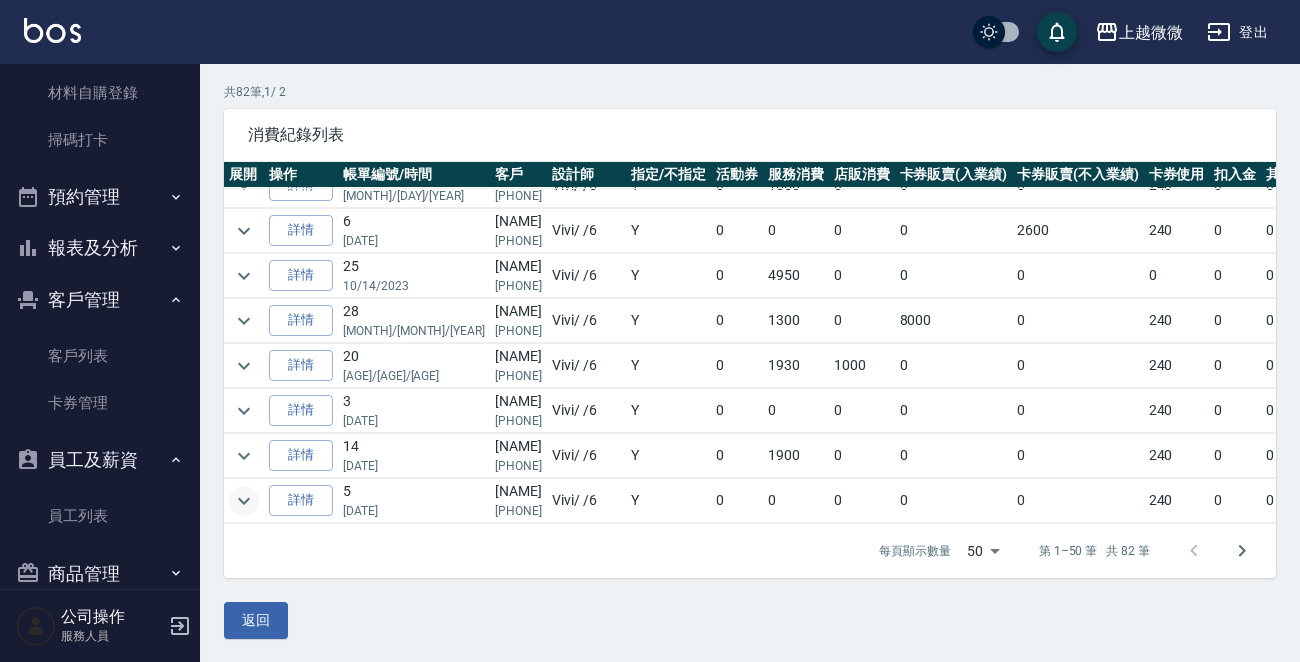 click 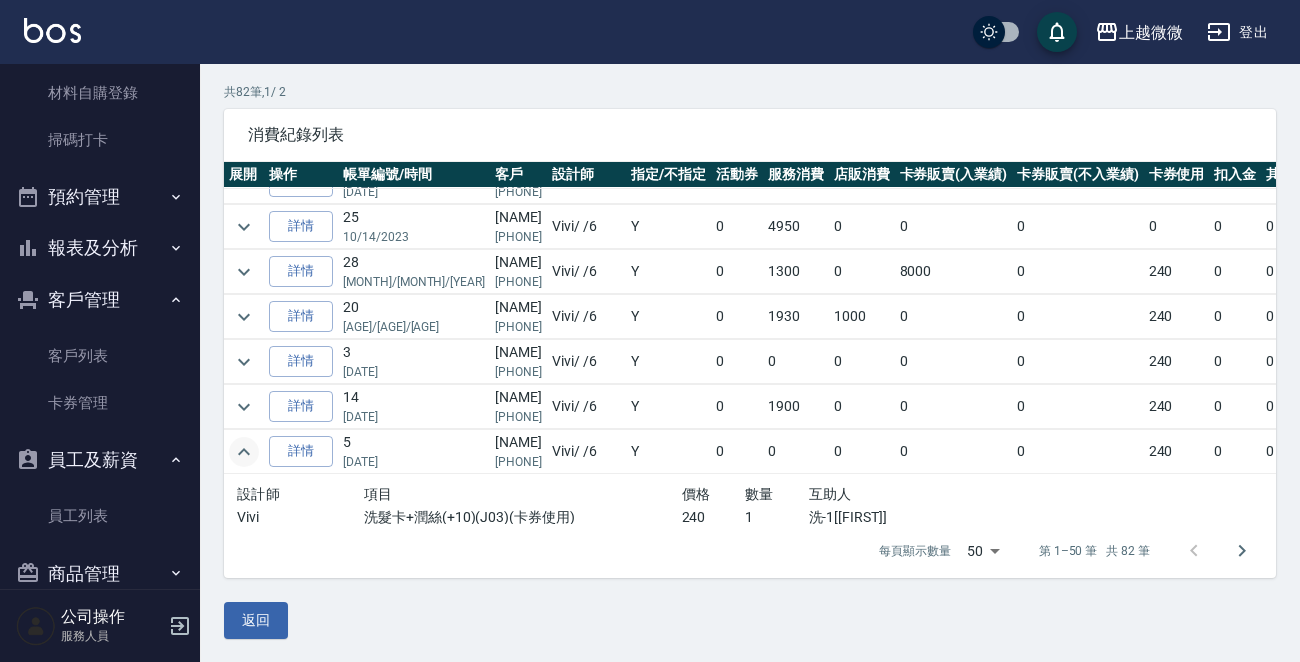 scroll, scrollTop: 4766, scrollLeft: 0, axis: vertical 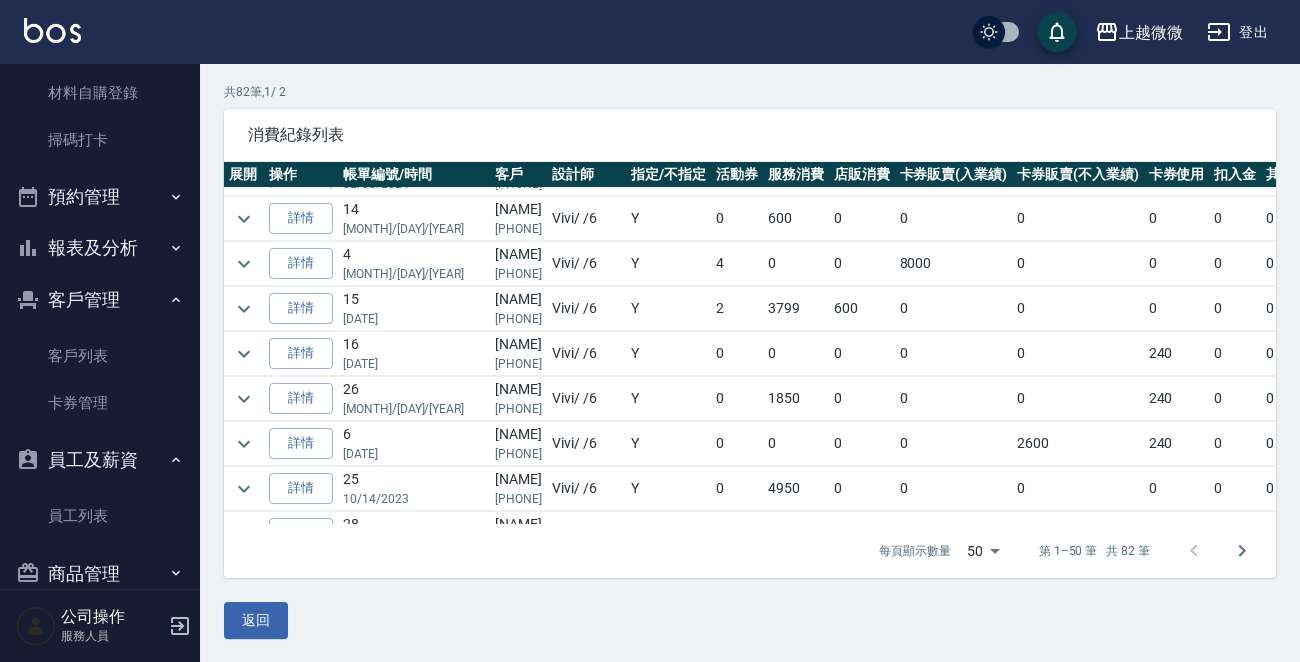 click on "共  82  筆,  1  /   2" at bounding box center [750, 92] 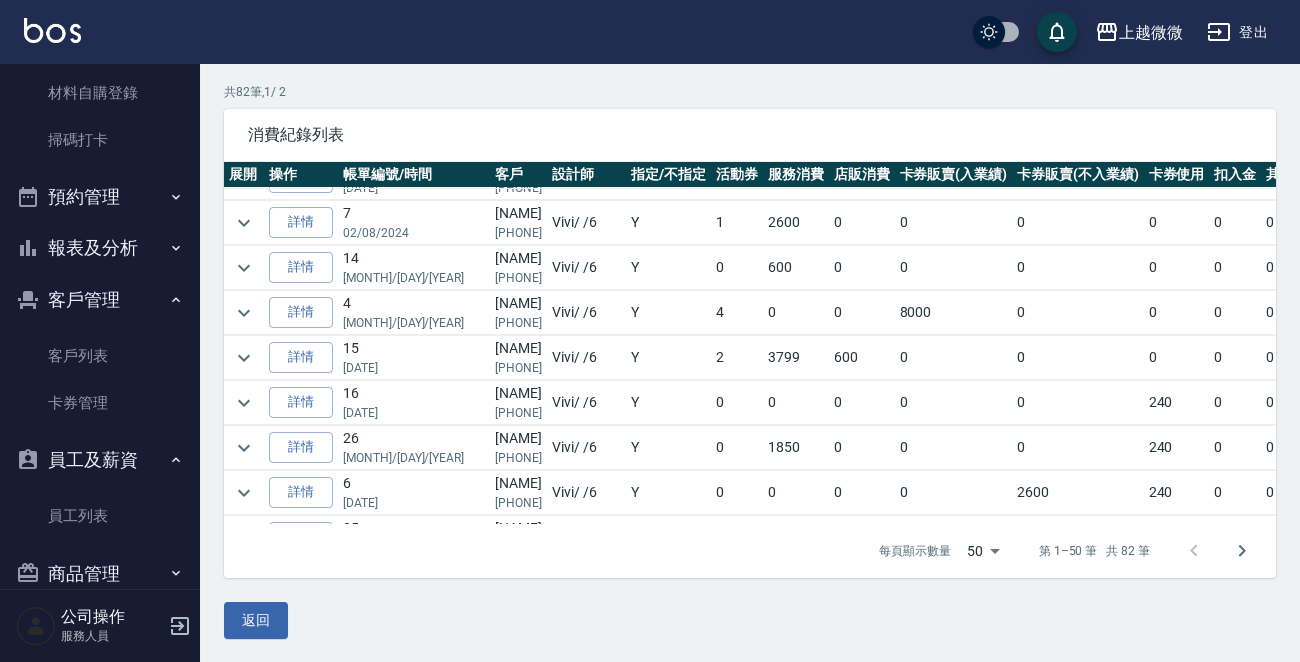 scroll, scrollTop: 4467, scrollLeft: 0, axis: vertical 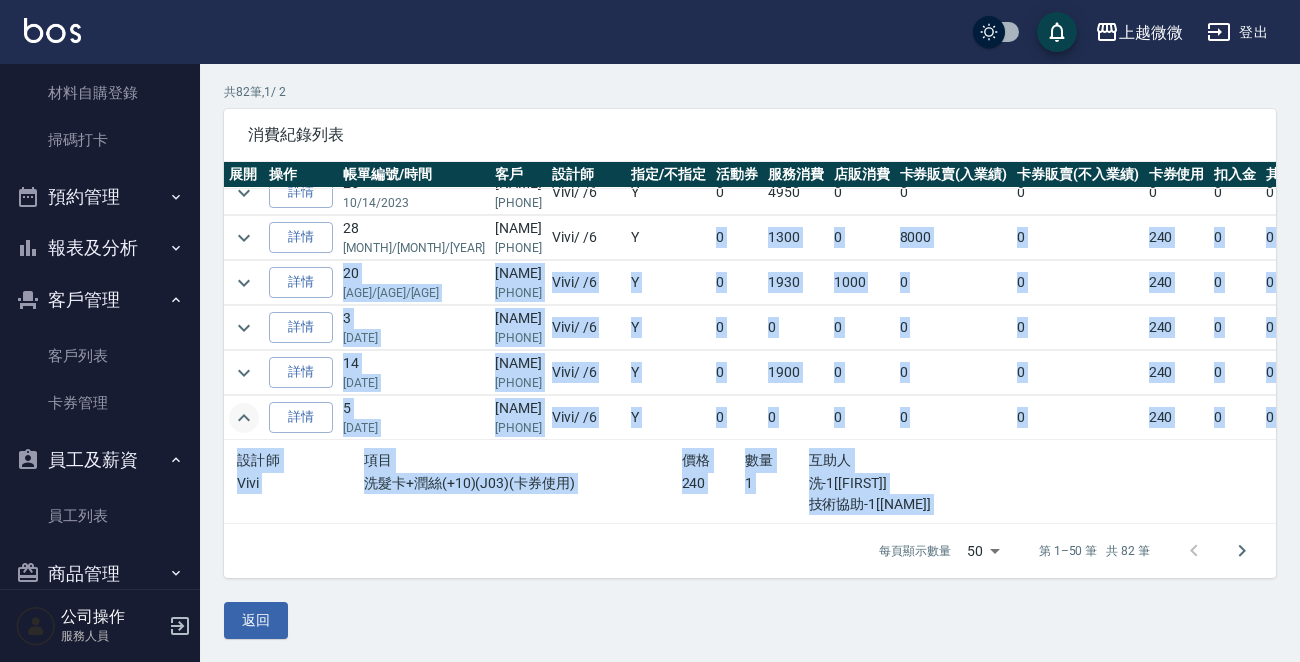 drag, startPoint x: 650, startPoint y: 506, endPoint x: 884, endPoint y: 533, distance: 235.55254 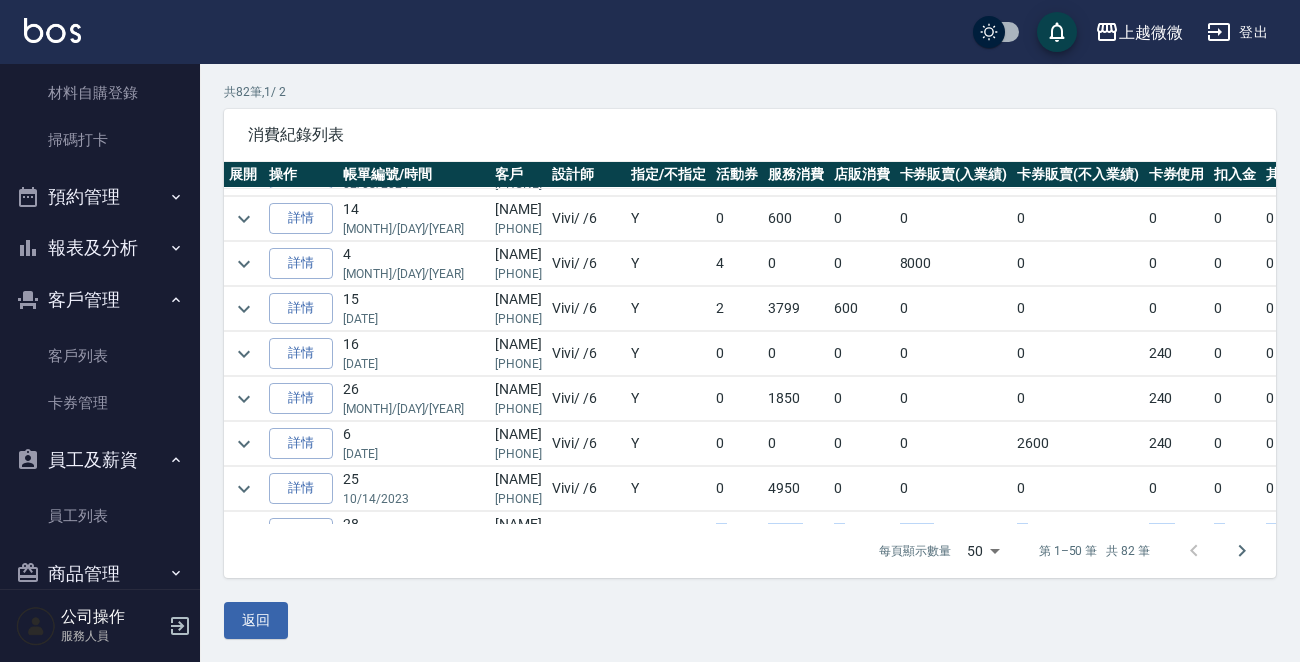 scroll, scrollTop: 4466, scrollLeft: 0, axis: vertical 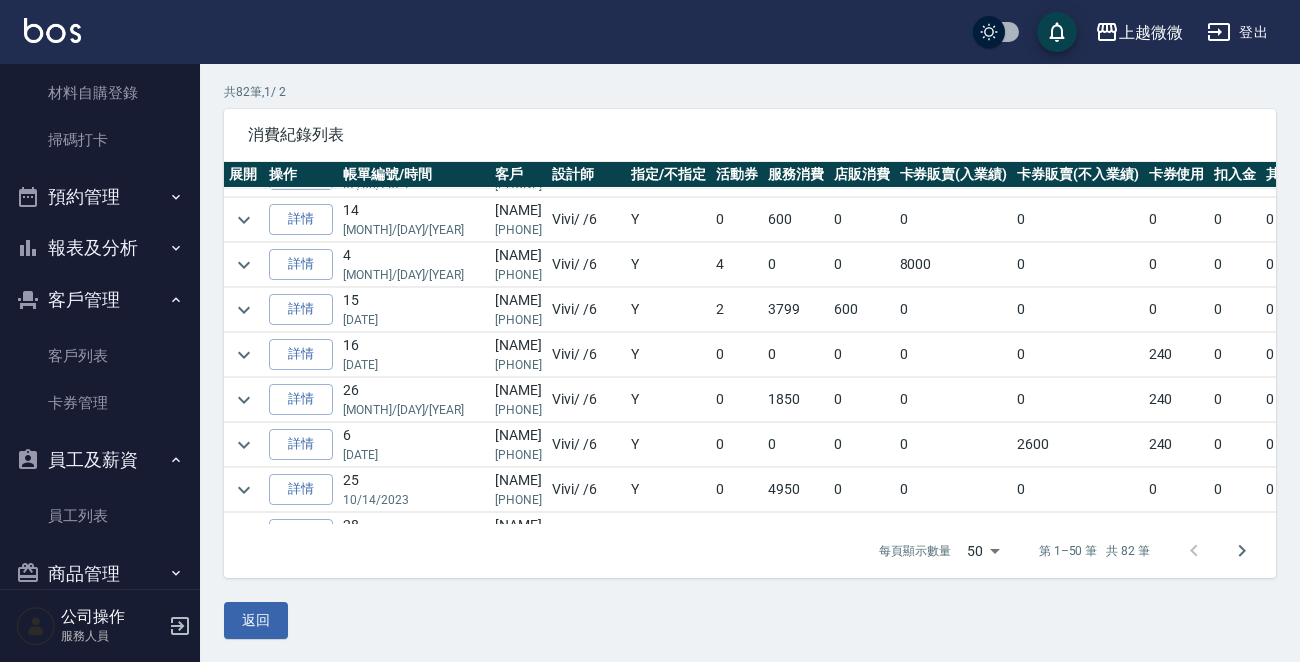 click on "[PHONE]" at bounding box center (518, 410) 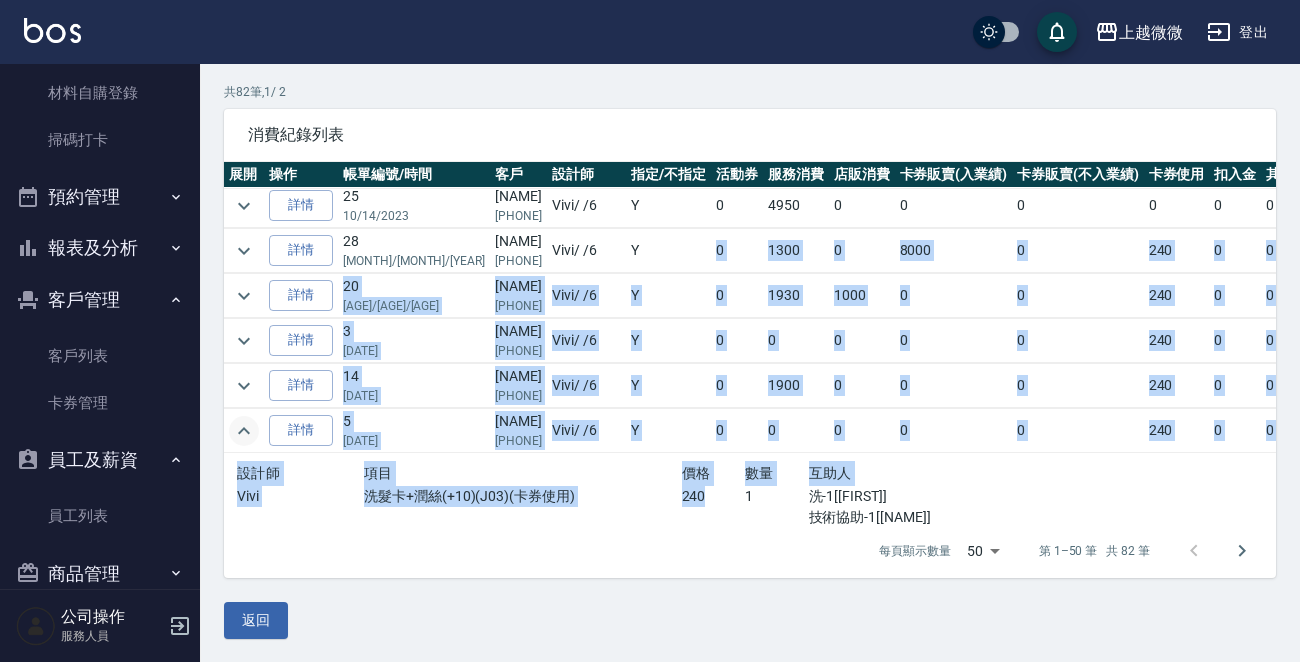 drag, startPoint x: 653, startPoint y: 508, endPoint x: 718, endPoint y: 509, distance: 65.00769 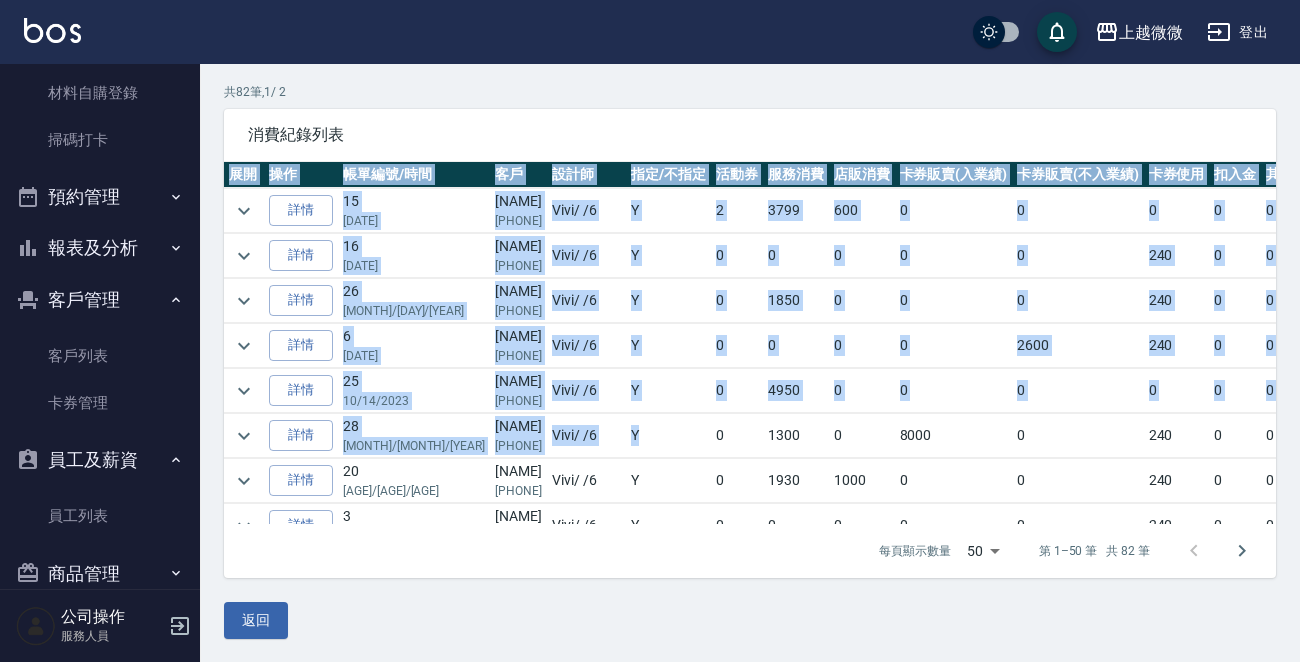 scroll, scrollTop: 4566, scrollLeft: 0, axis: vertical 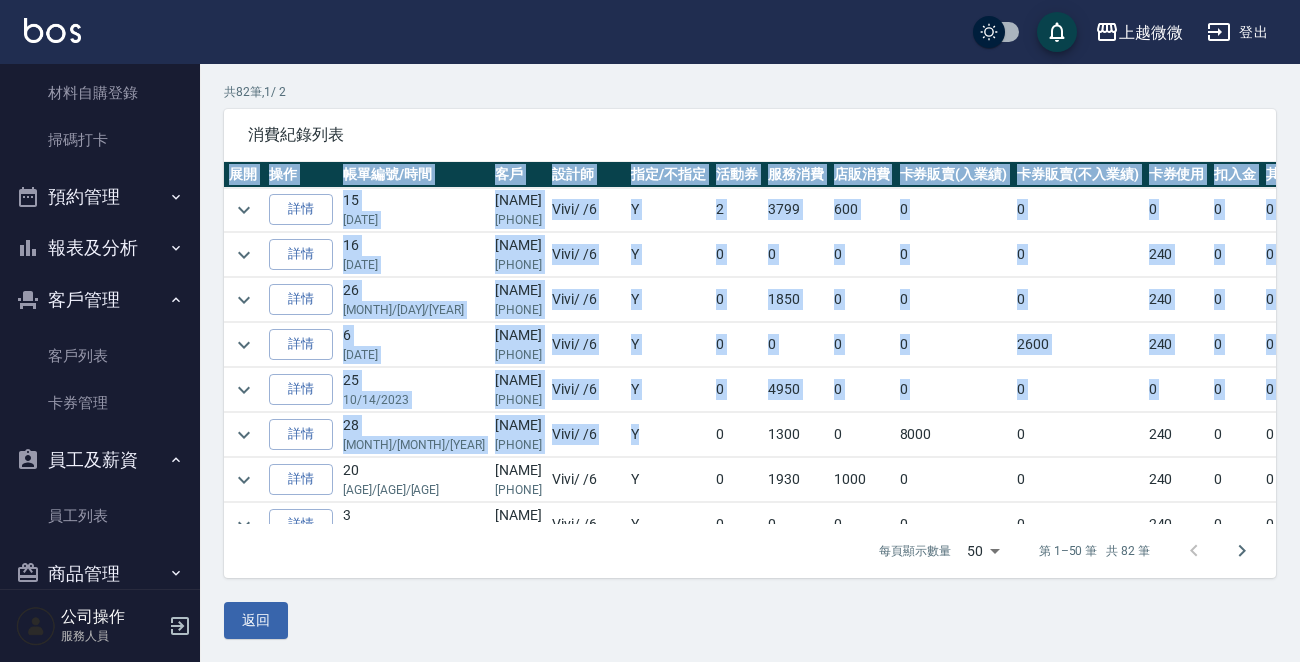 click on "Y" at bounding box center (668, 345) 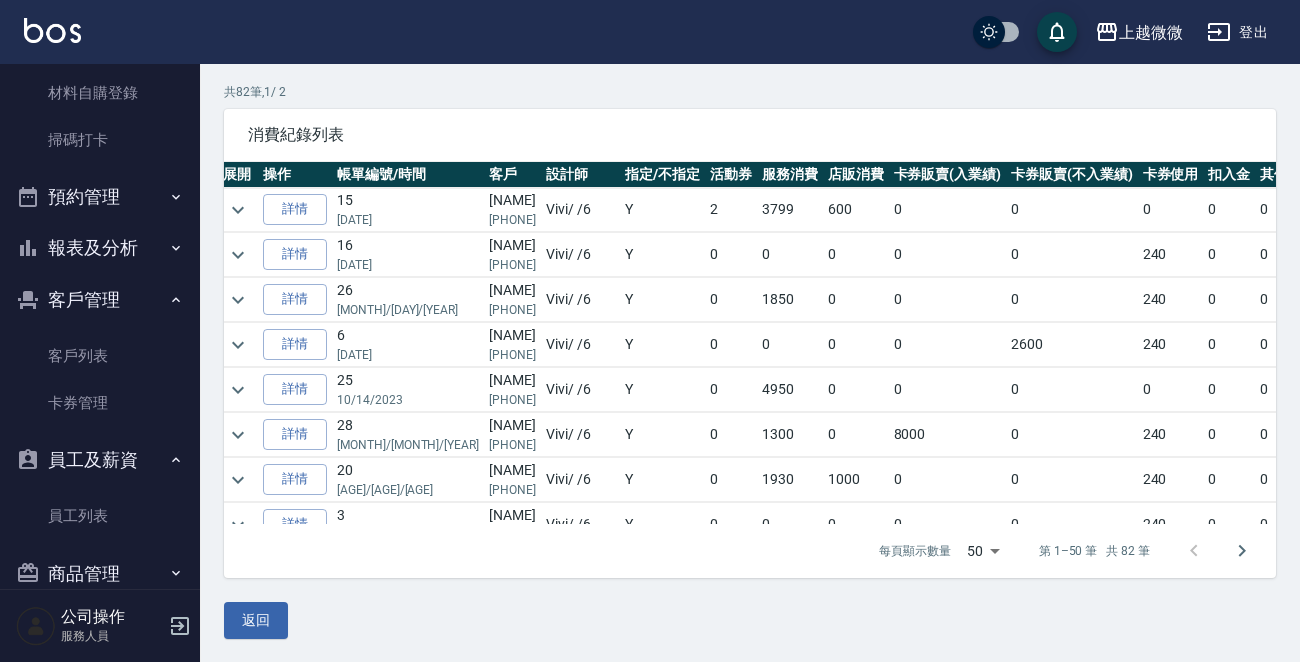scroll, scrollTop: 4566, scrollLeft: 0, axis: vertical 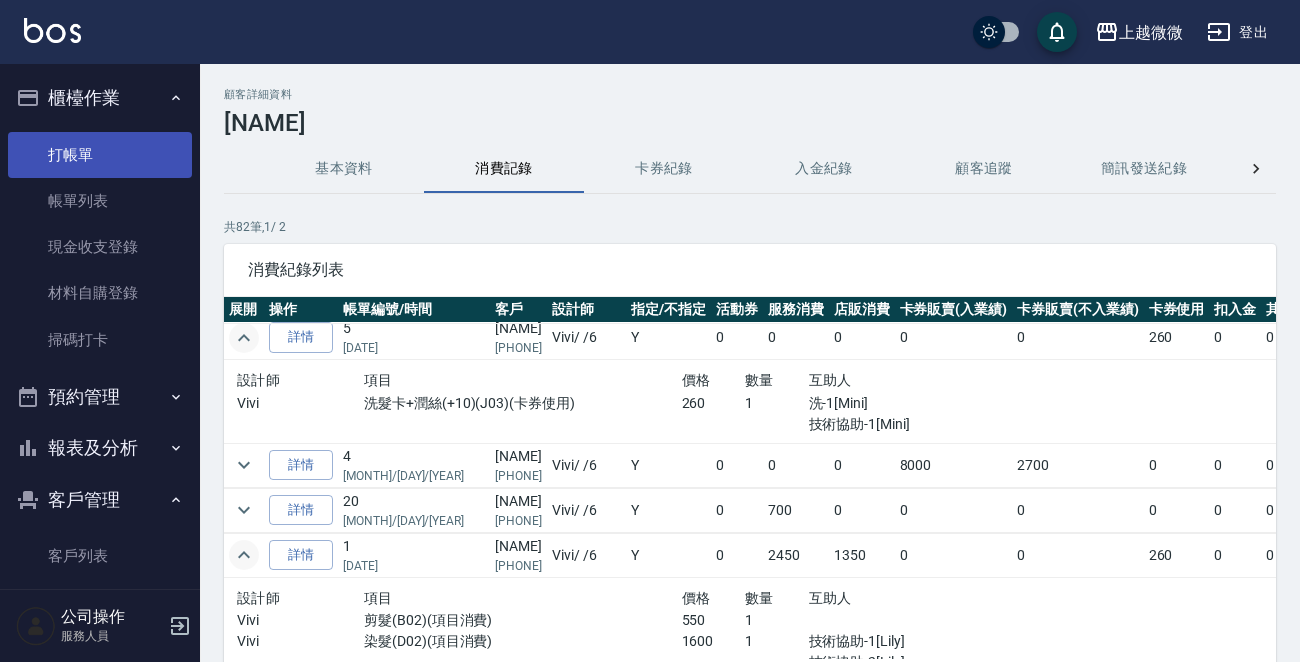 click on "打帳單" at bounding box center (100, 155) 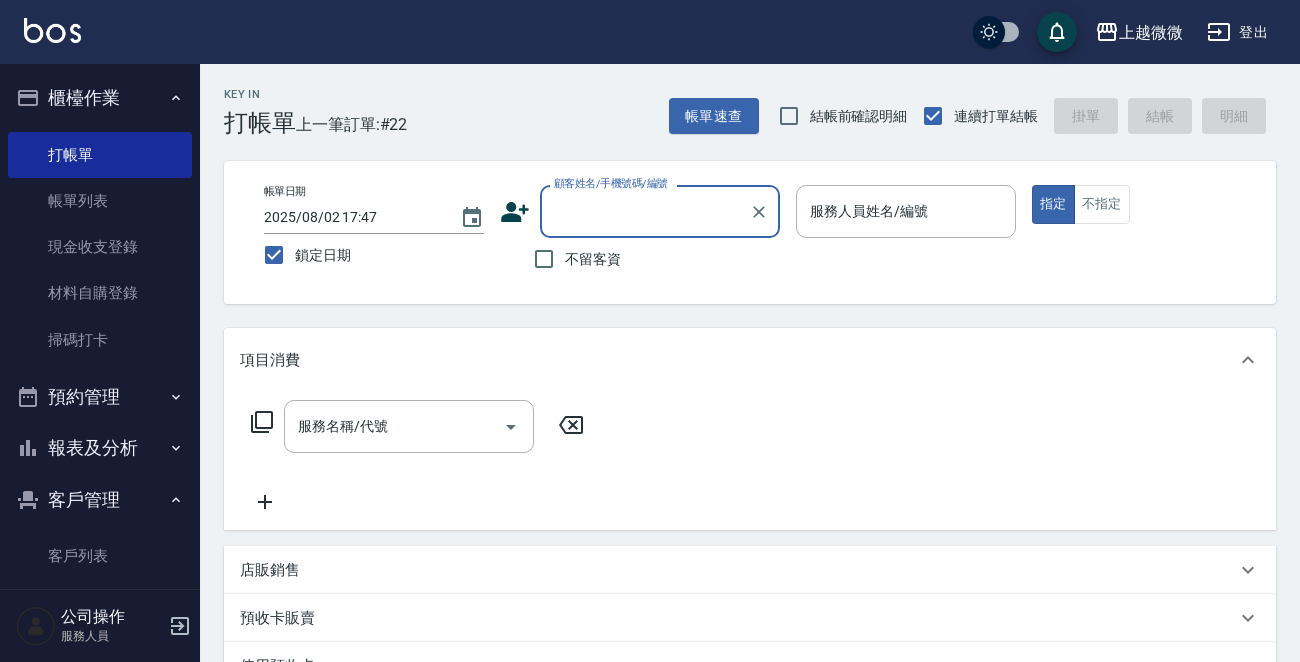 click on "顧客姓名/手機號碼/編號" at bounding box center [645, 211] 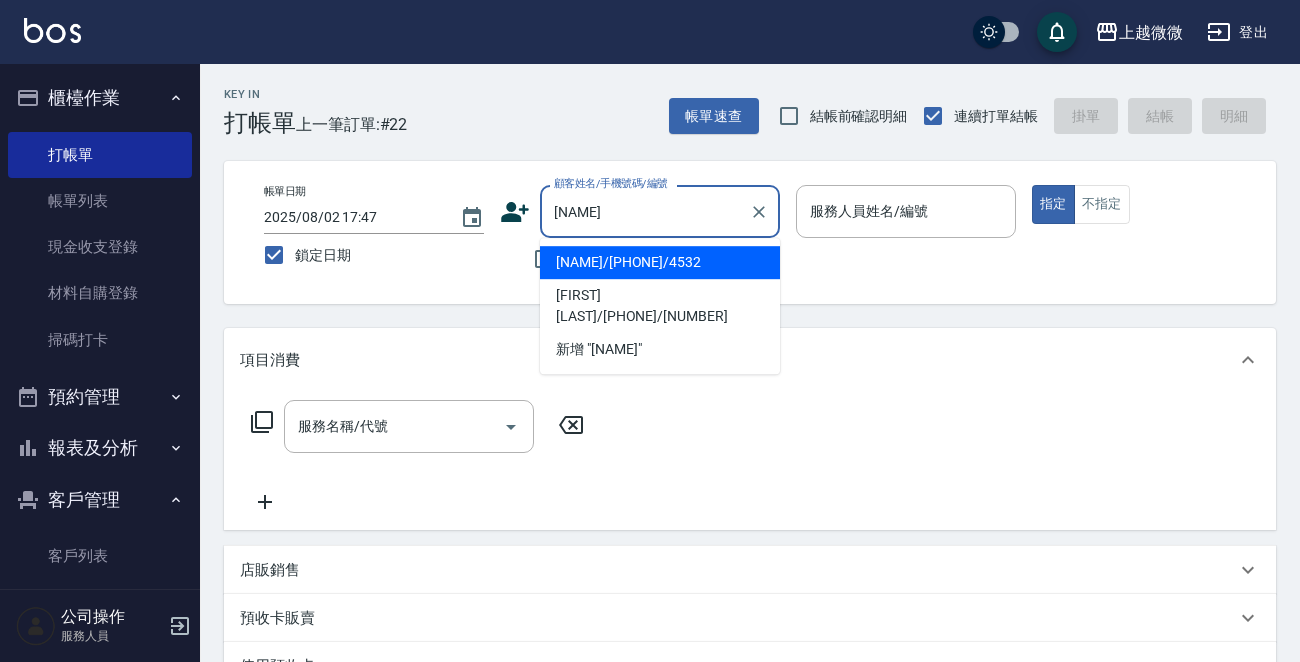 click on "[NAME]/[PHONE]/4532" at bounding box center [660, 262] 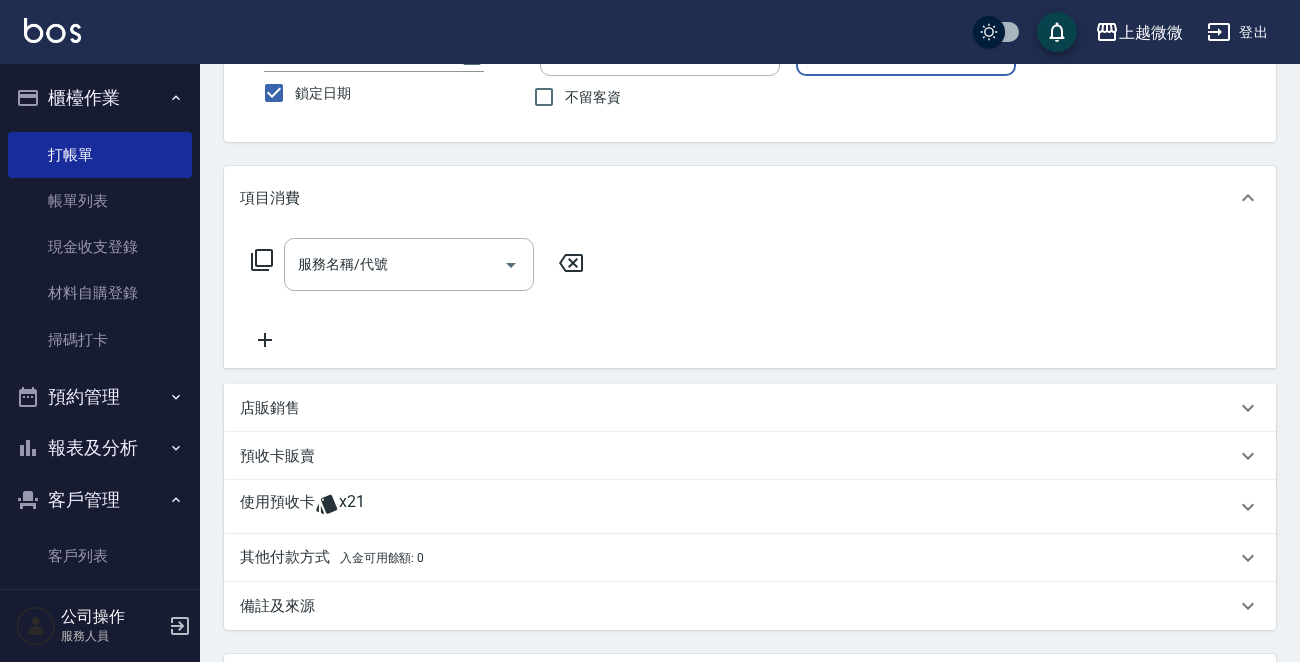 scroll, scrollTop: 351, scrollLeft: 0, axis: vertical 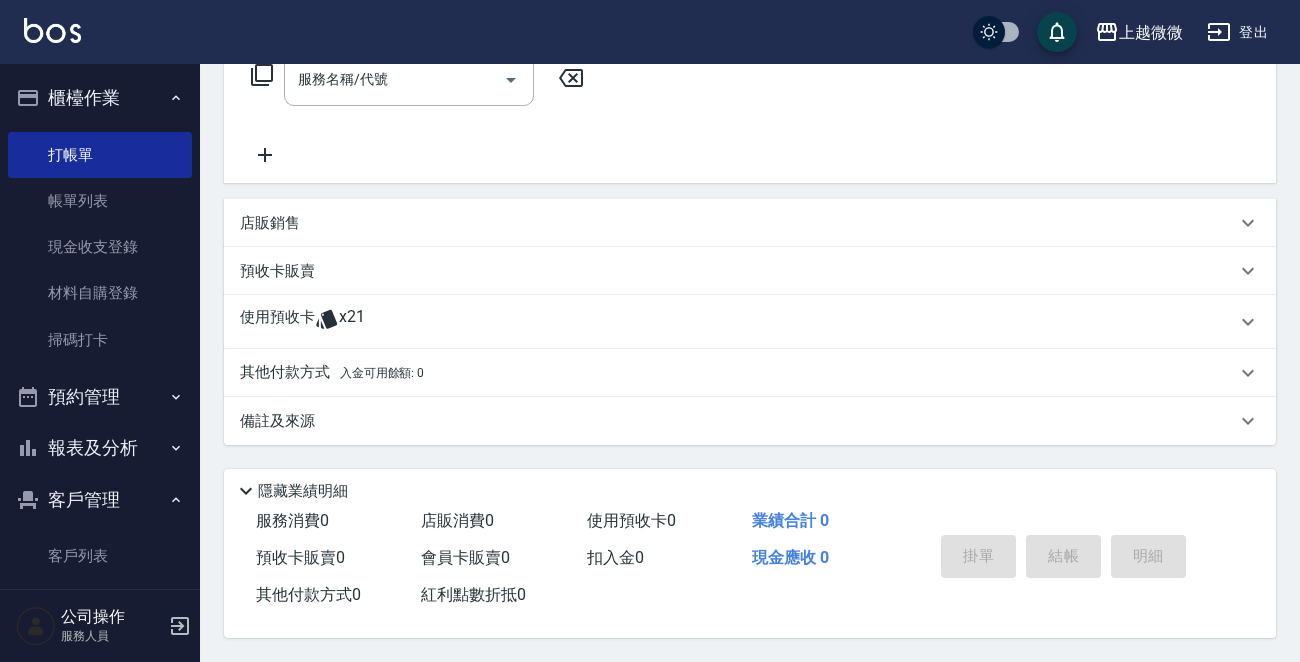 click on "使用預收卡" at bounding box center [277, 322] 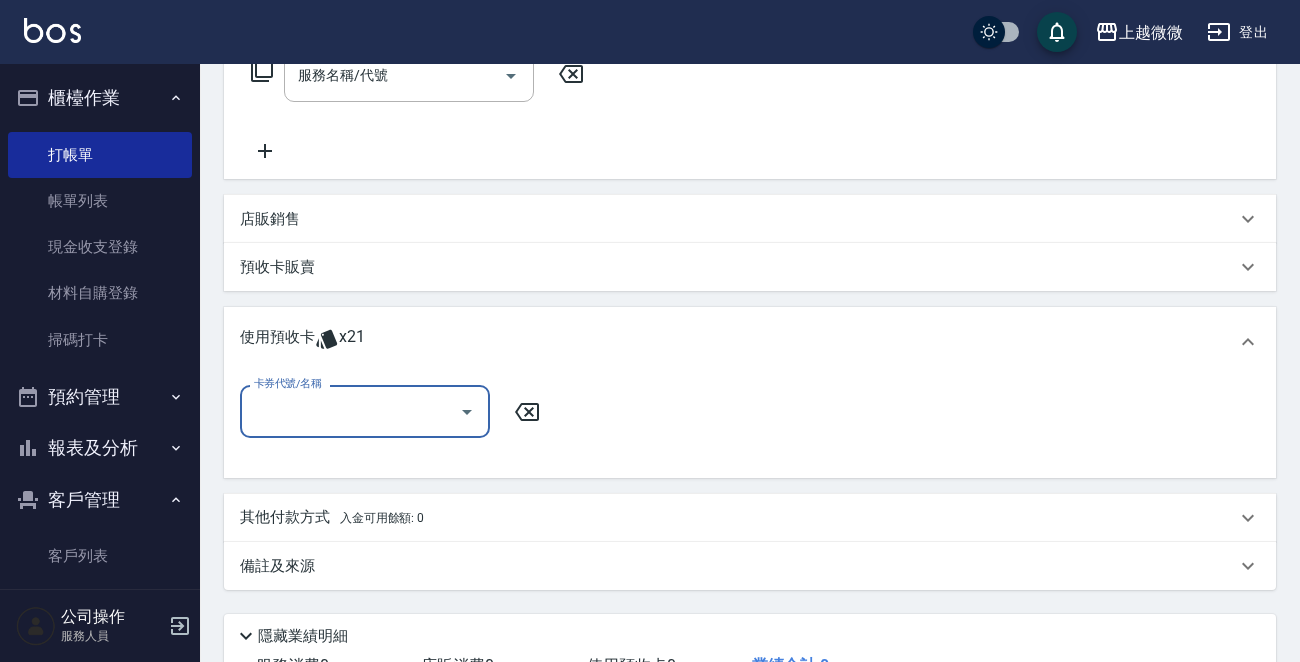 scroll, scrollTop: 0, scrollLeft: 0, axis: both 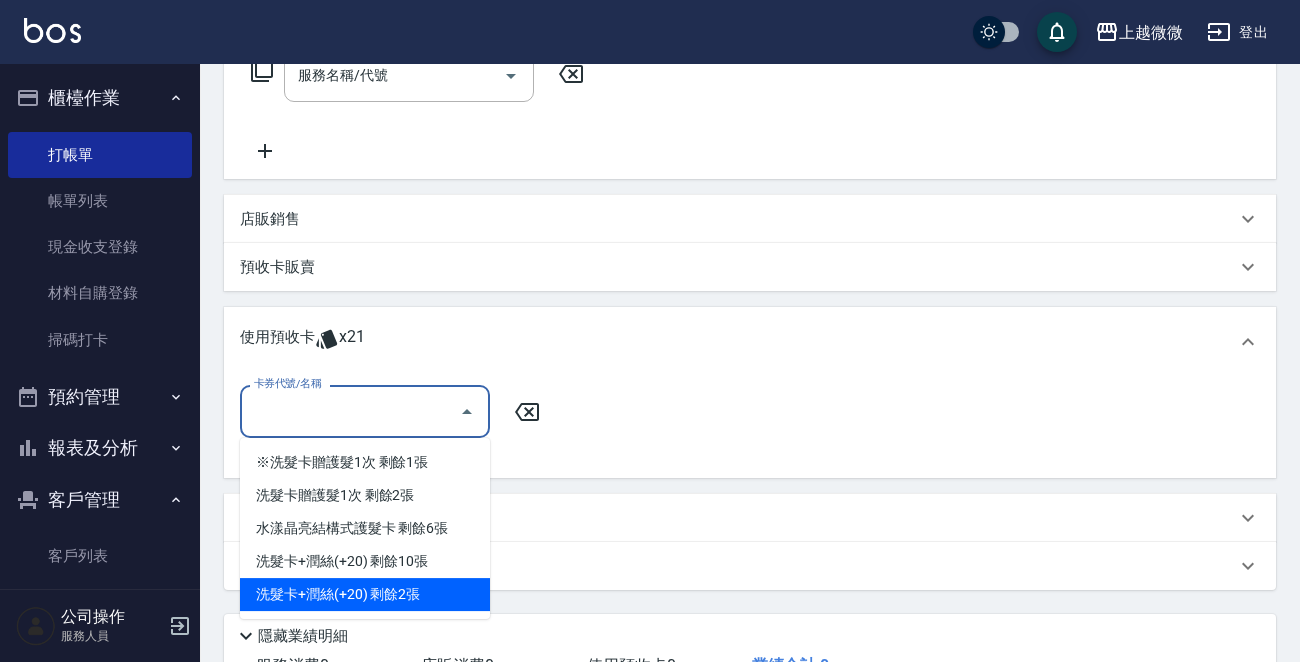 click on "洗髮卡+潤絲(+20) 剩餘2張" at bounding box center (365, 594) 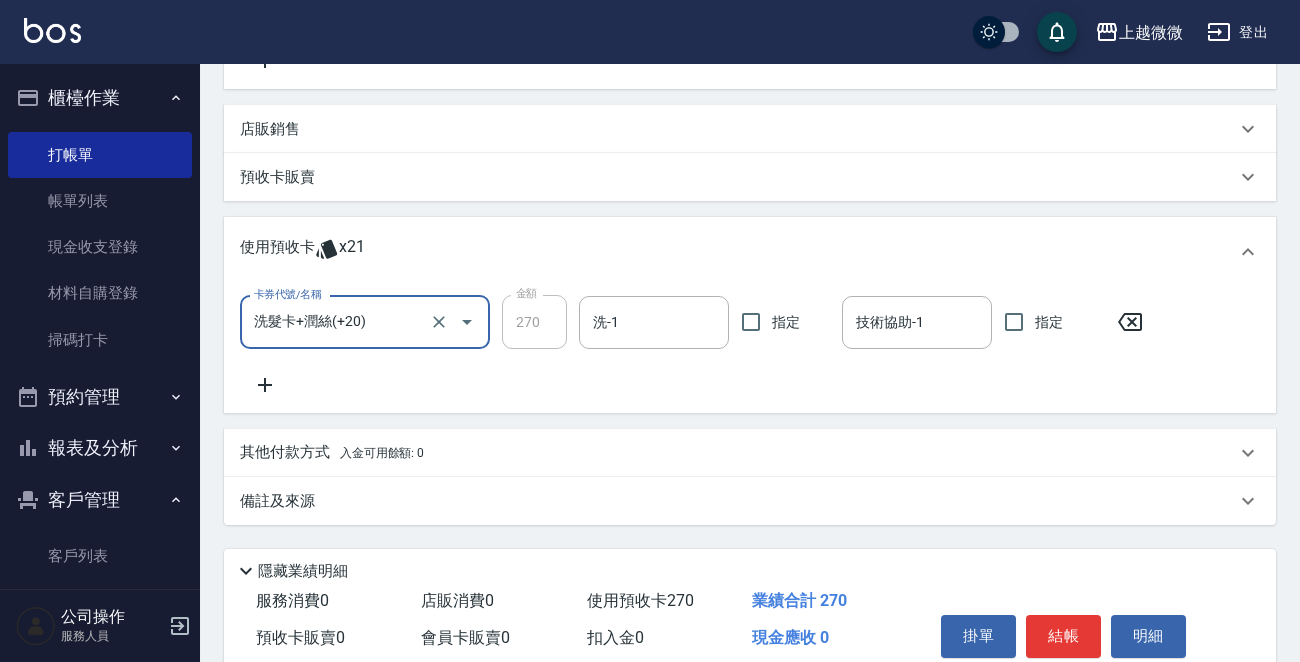 scroll, scrollTop: 526, scrollLeft: 0, axis: vertical 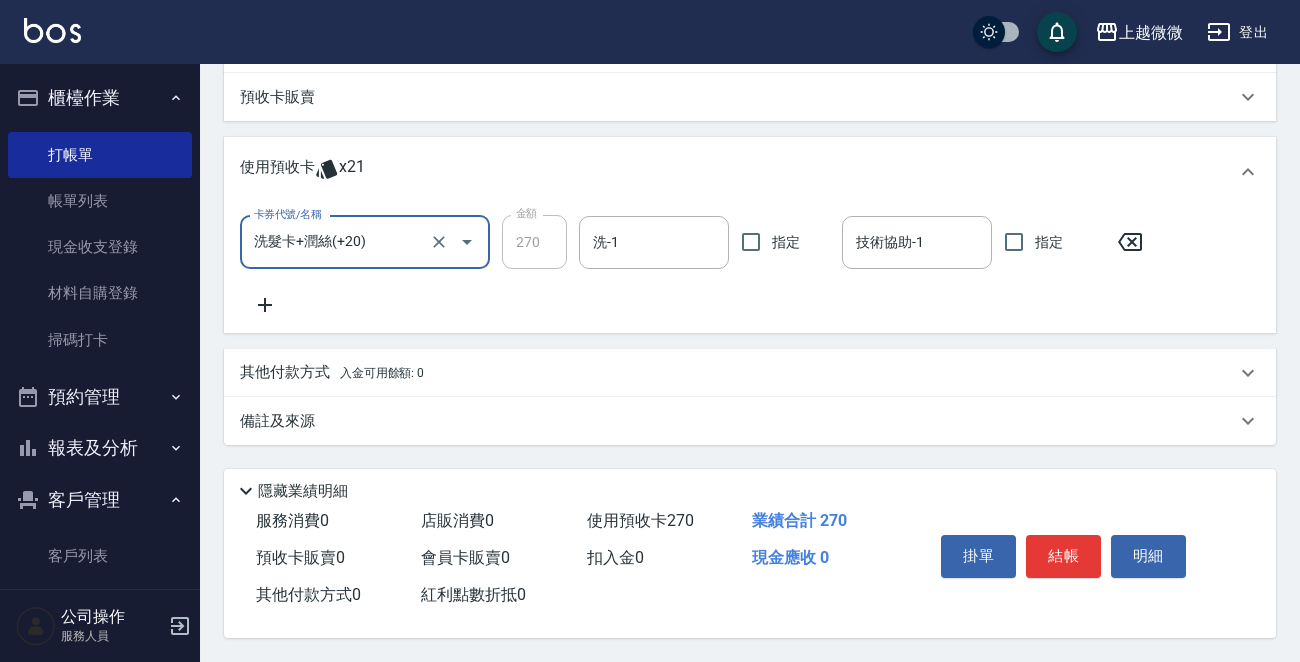 click on "備註及來源" at bounding box center (277, 421) 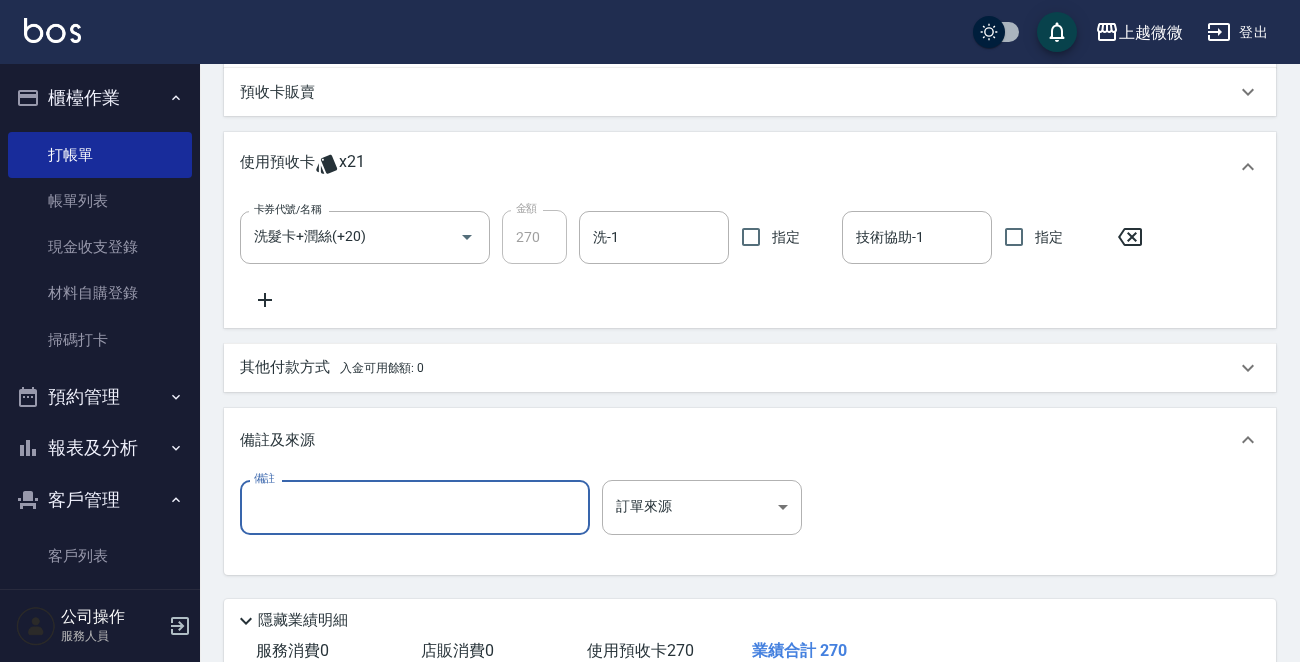 click on "備註" at bounding box center (415, 507) 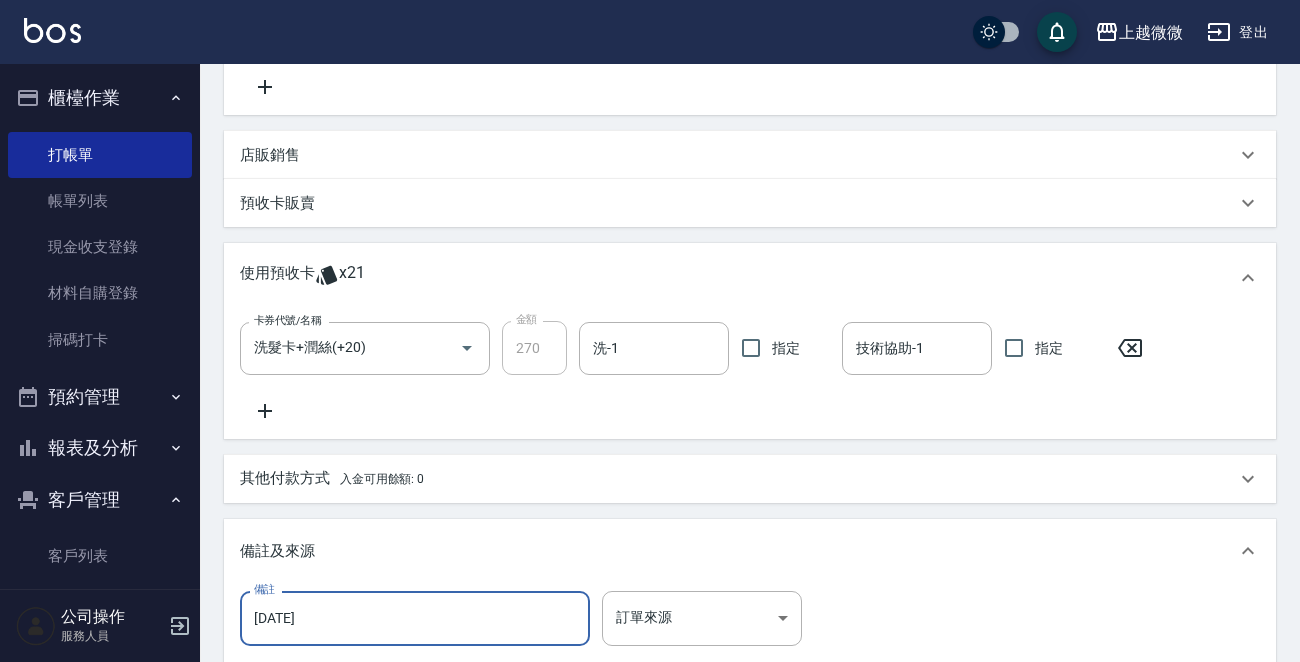 scroll, scrollTop: 500, scrollLeft: 0, axis: vertical 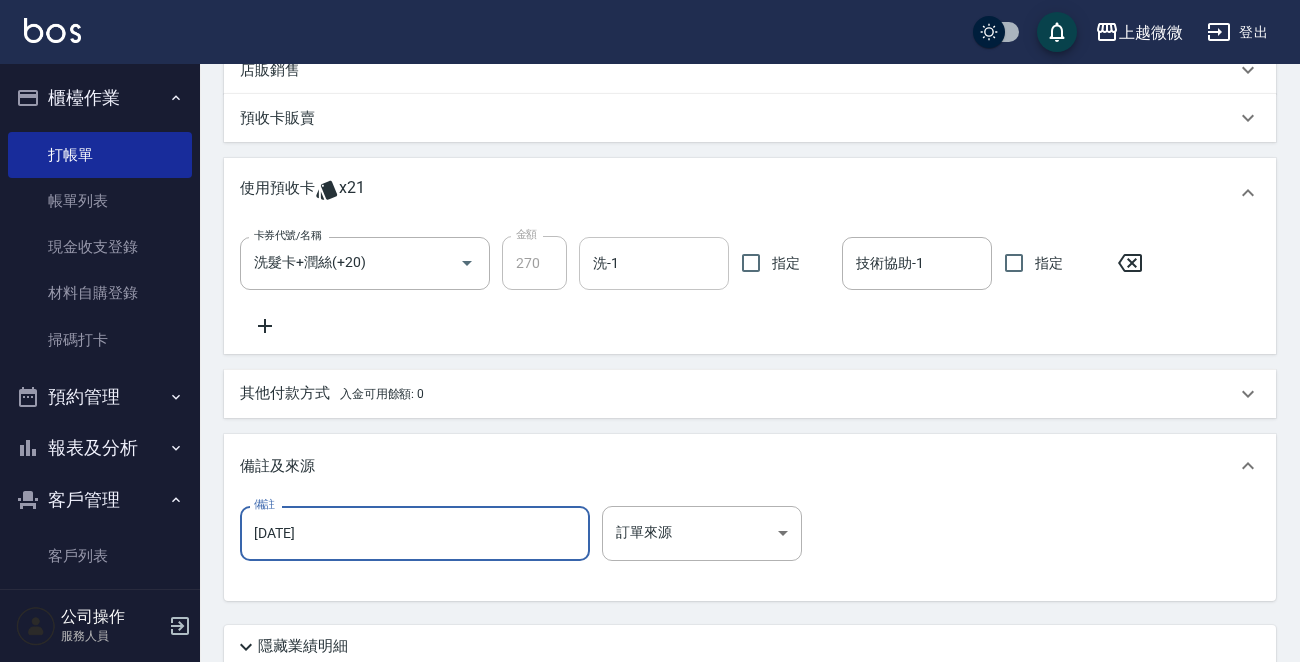 click on "洗-1" at bounding box center (654, 263) 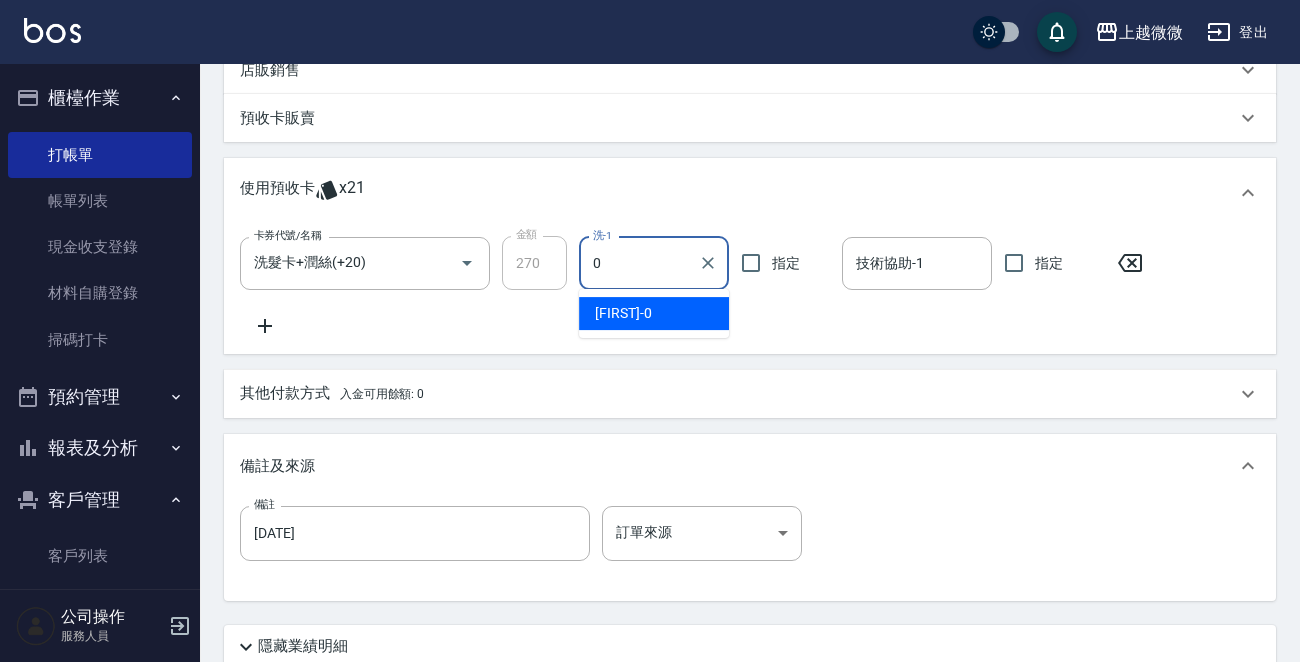 click on "Alex -0" at bounding box center [654, 313] 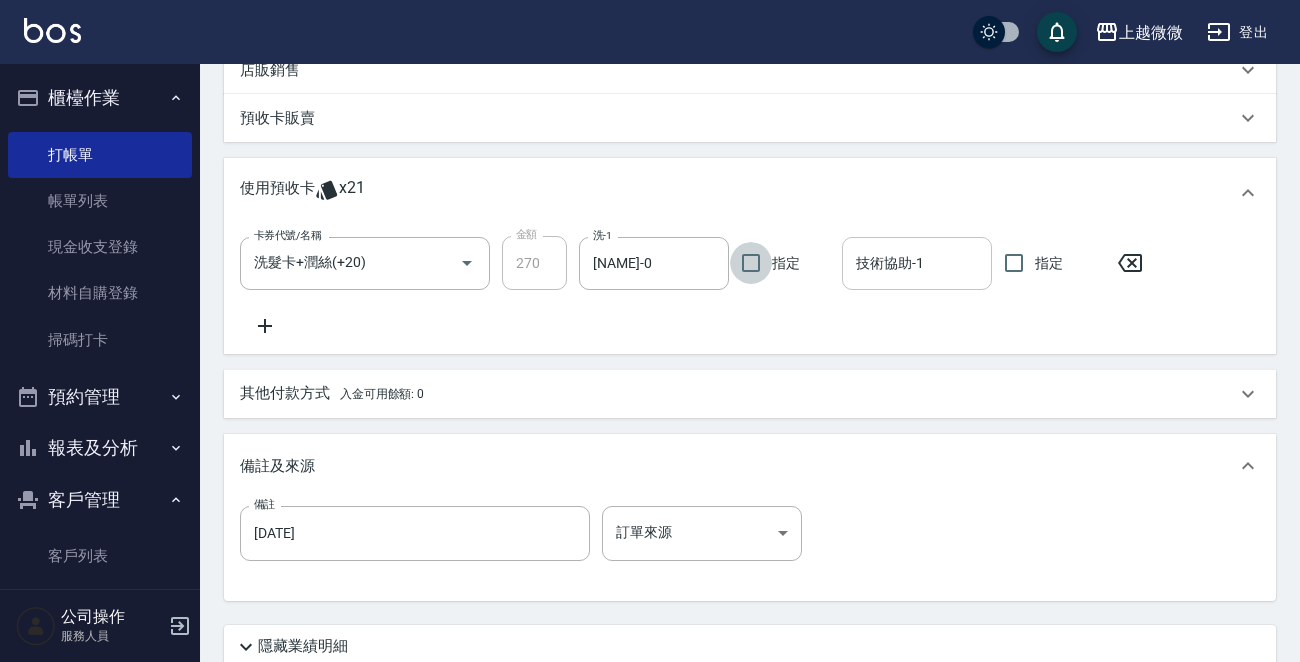 click on "技術協助-1" at bounding box center [917, 263] 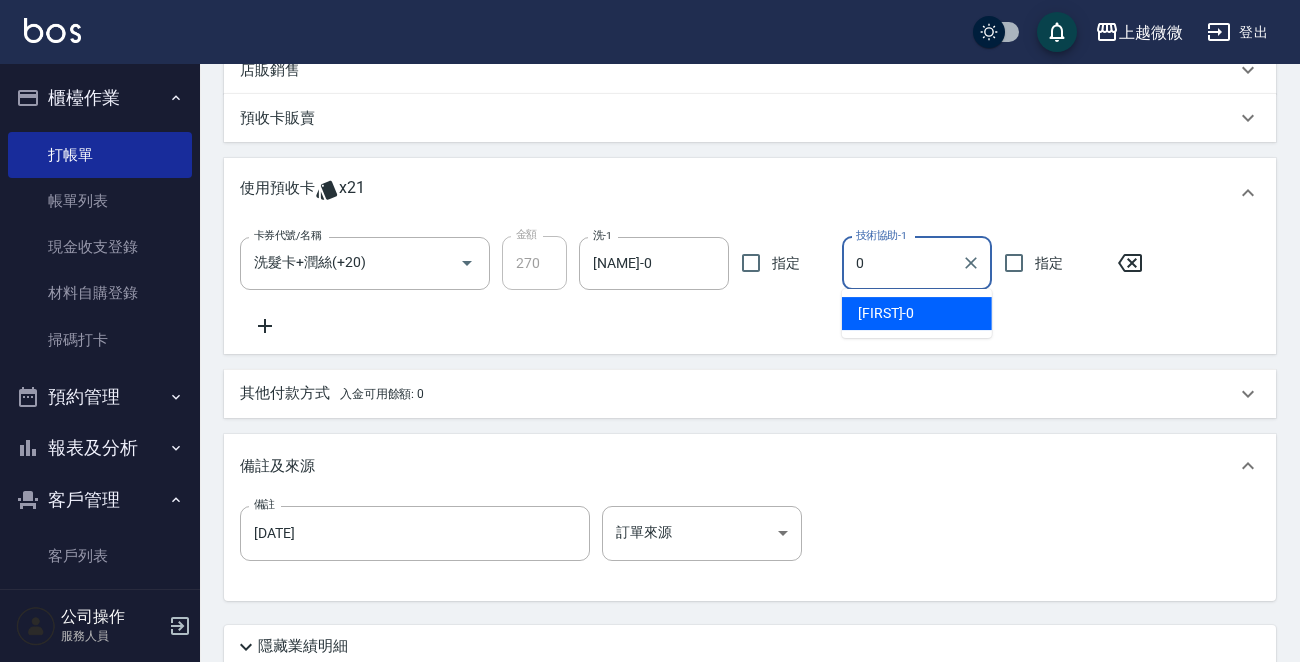 click on "Alex -0" at bounding box center [917, 313] 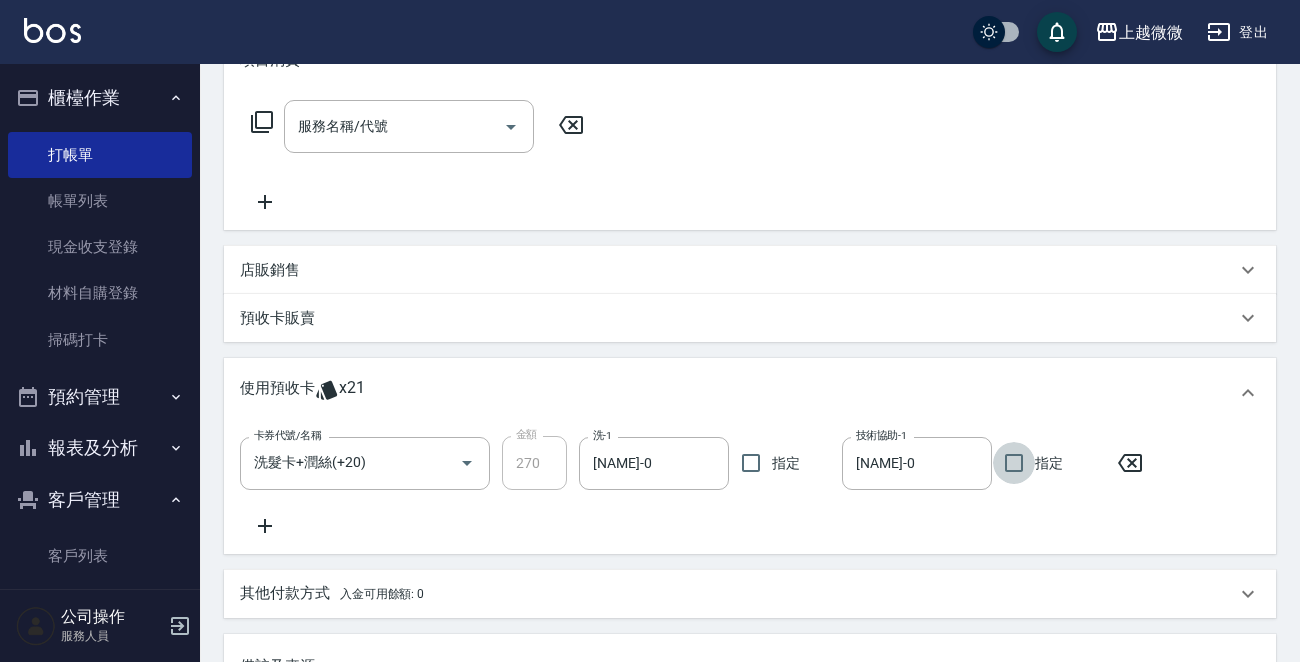 scroll, scrollTop: 300, scrollLeft: 0, axis: vertical 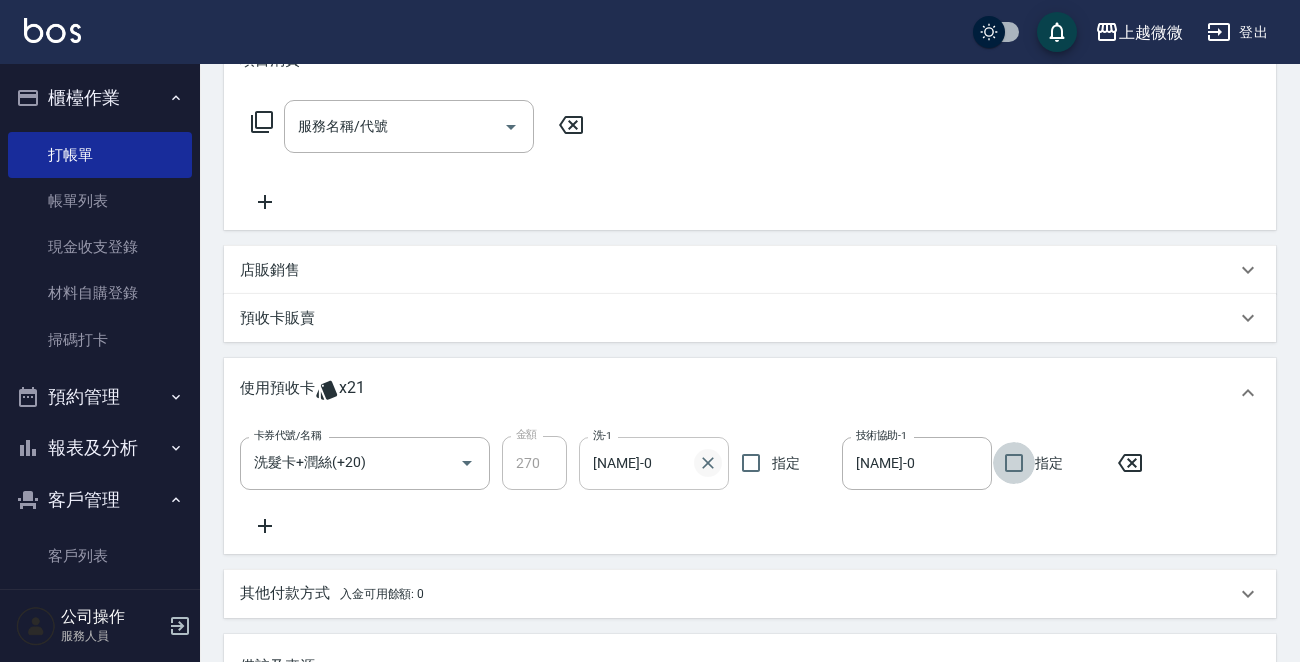 click 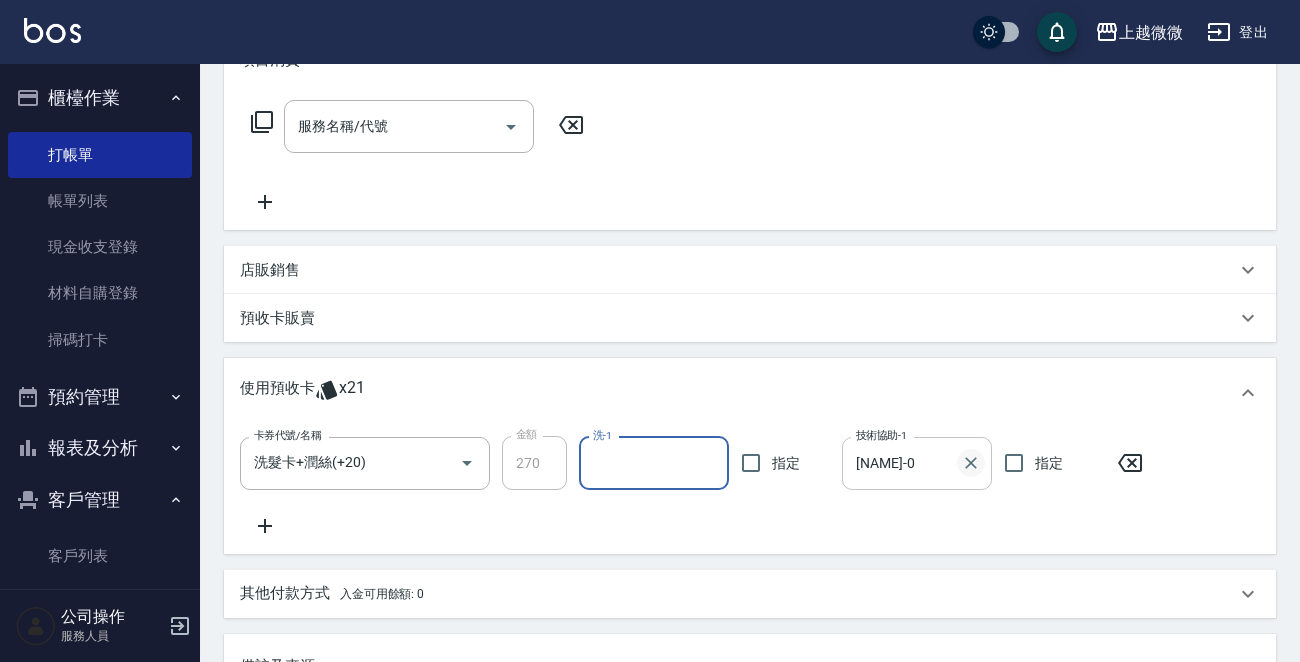 click 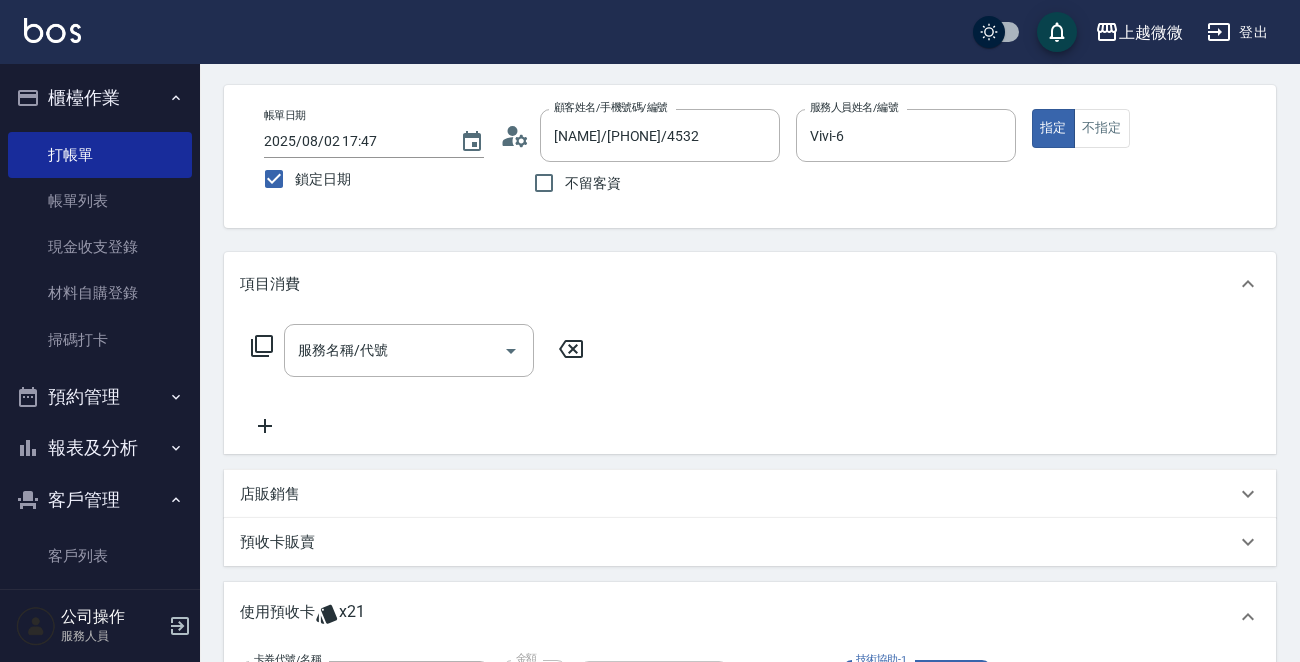 scroll, scrollTop: 660, scrollLeft: 0, axis: vertical 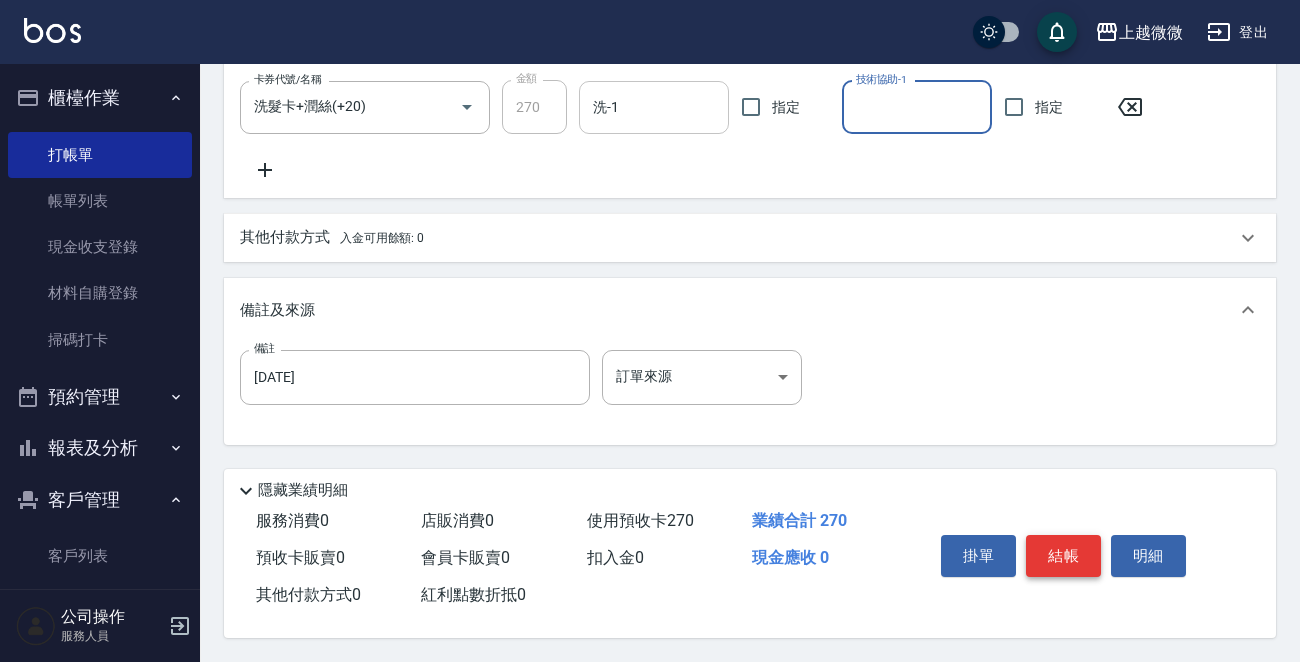 click on "結帳" at bounding box center [1063, 556] 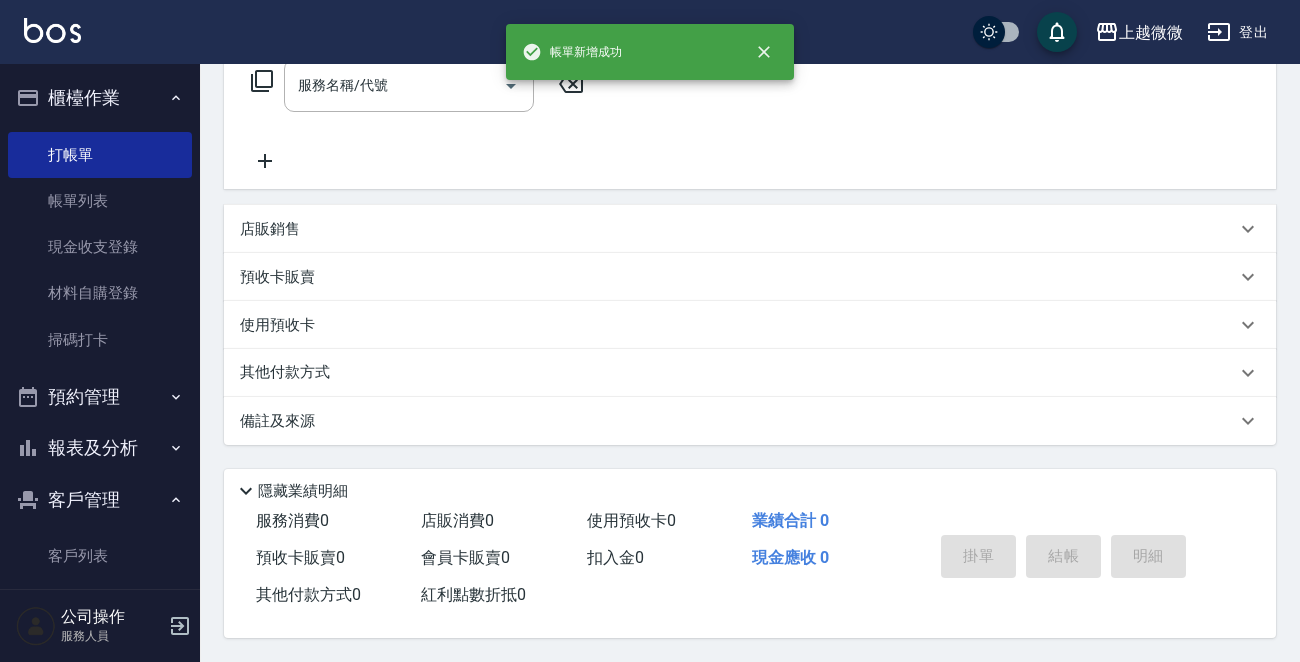 scroll, scrollTop: 0, scrollLeft: 0, axis: both 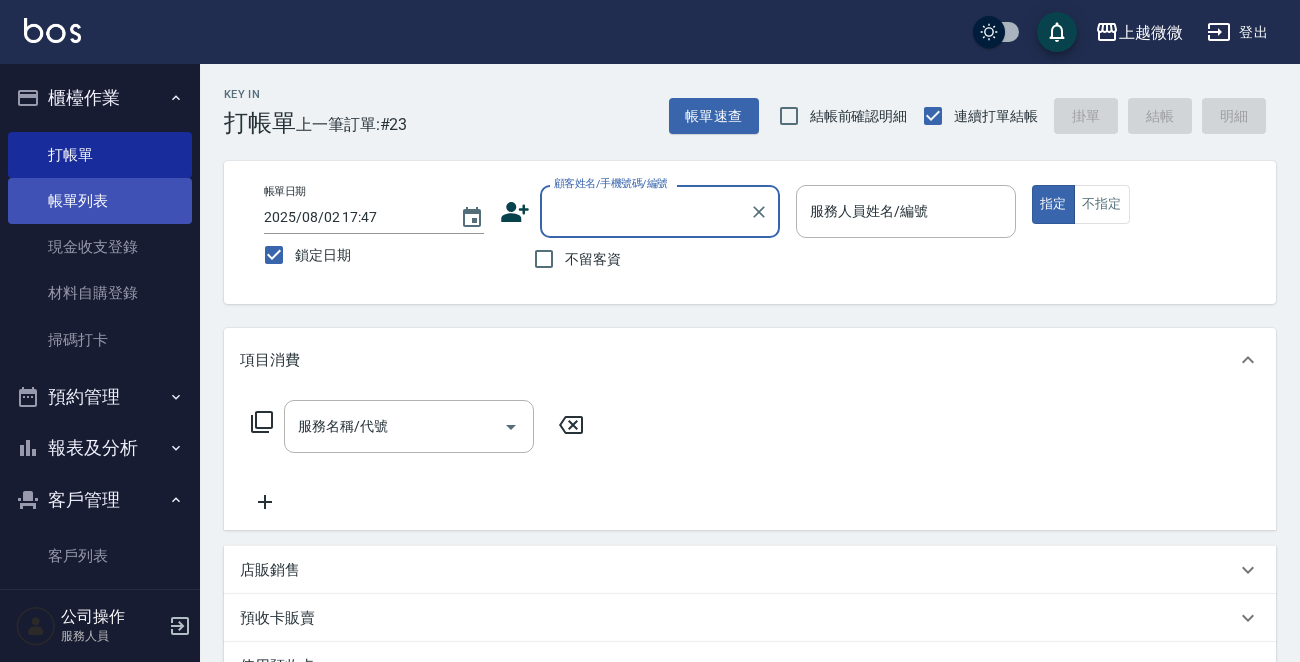 click on "帳單列表" at bounding box center [100, 201] 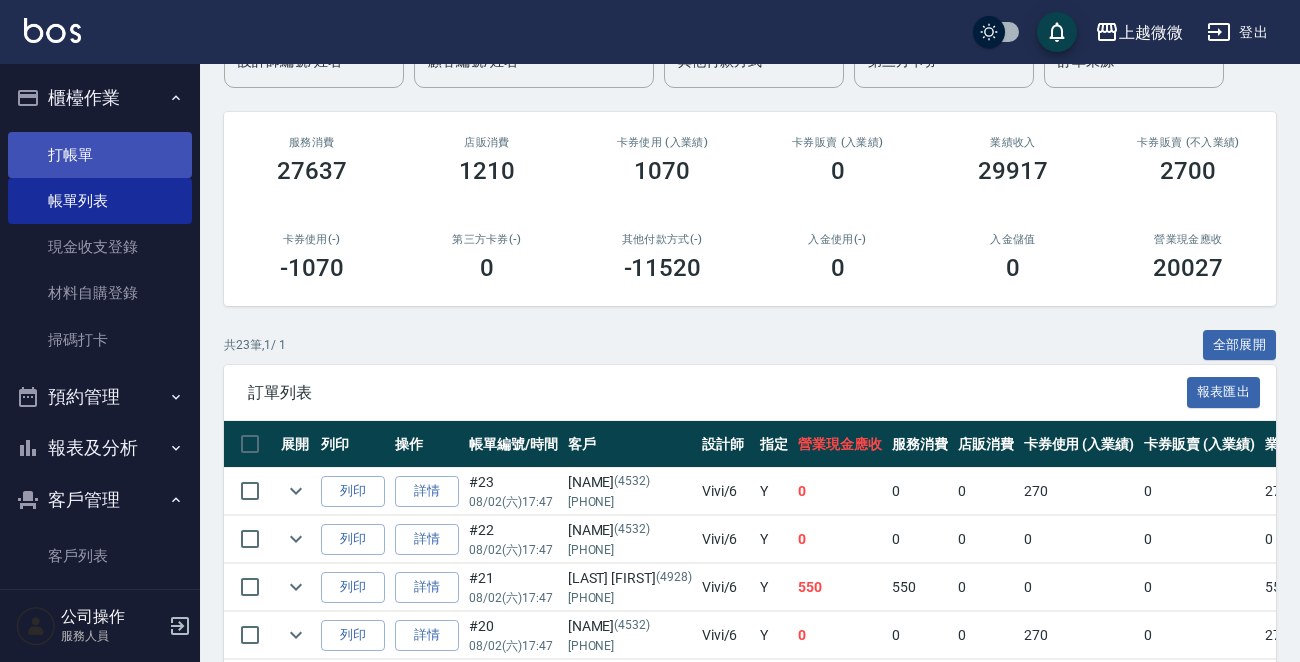 scroll, scrollTop: 0, scrollLeft: 0, axis: both 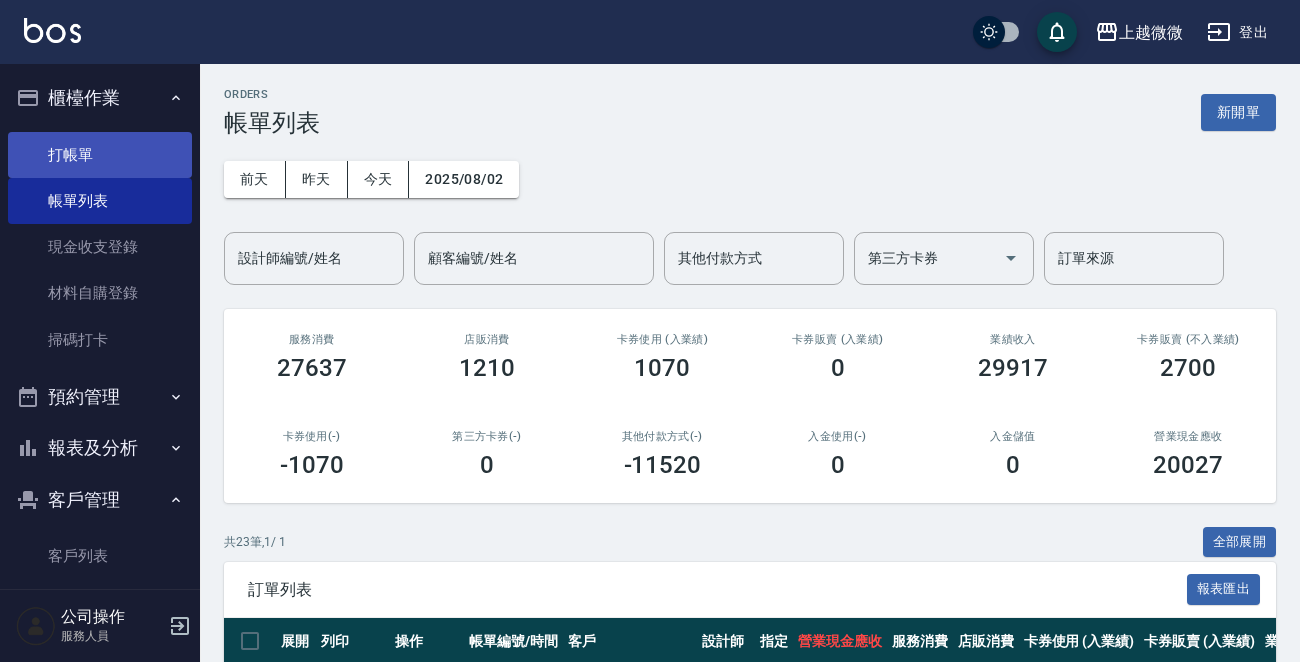 click on "打帳單" at bounding box center [100, 155] 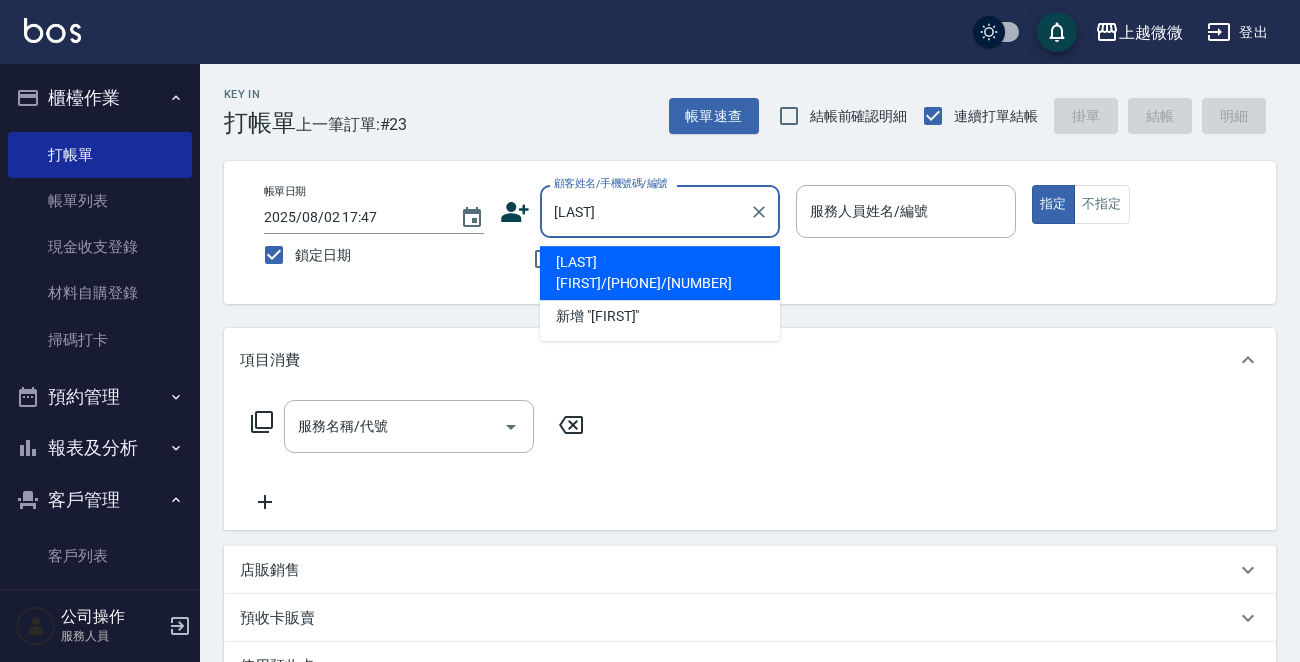 click on "[LAST] [FIRST]/[PHONE]/[NUMBER] 新增 "[LAST] [FIRST]"" at bounding box center [660, 289] 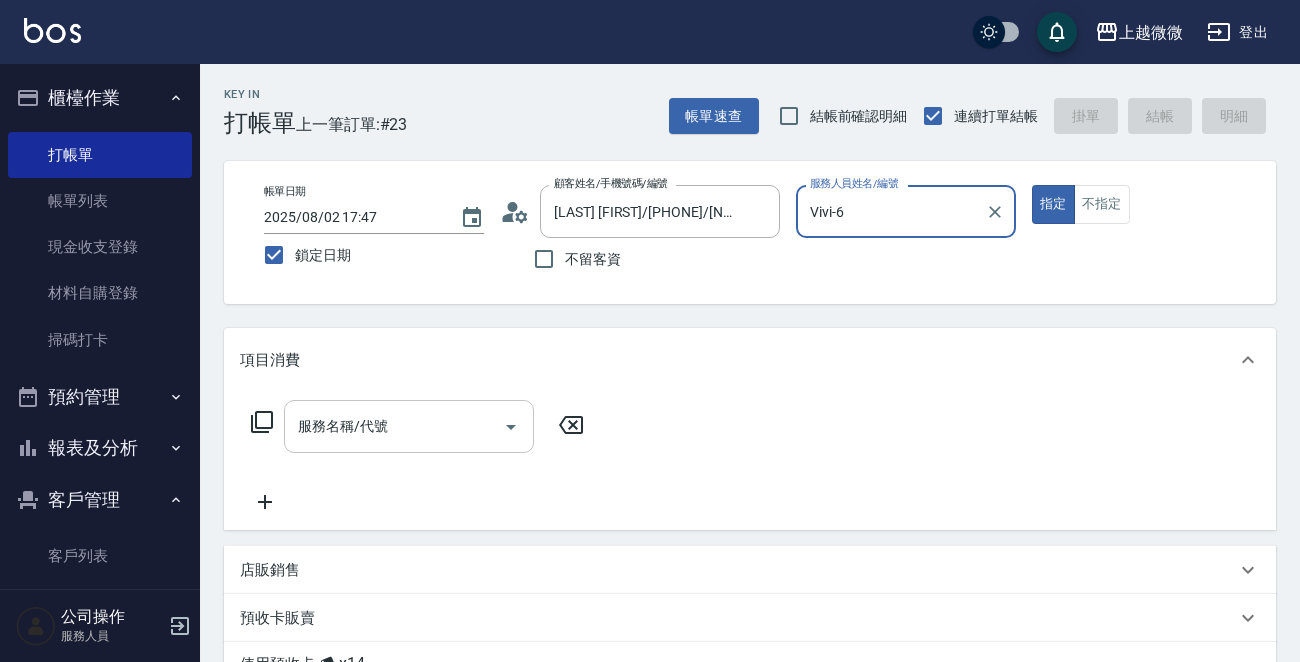 click on "服務名稱/代號" at bounding box center [394, 426] 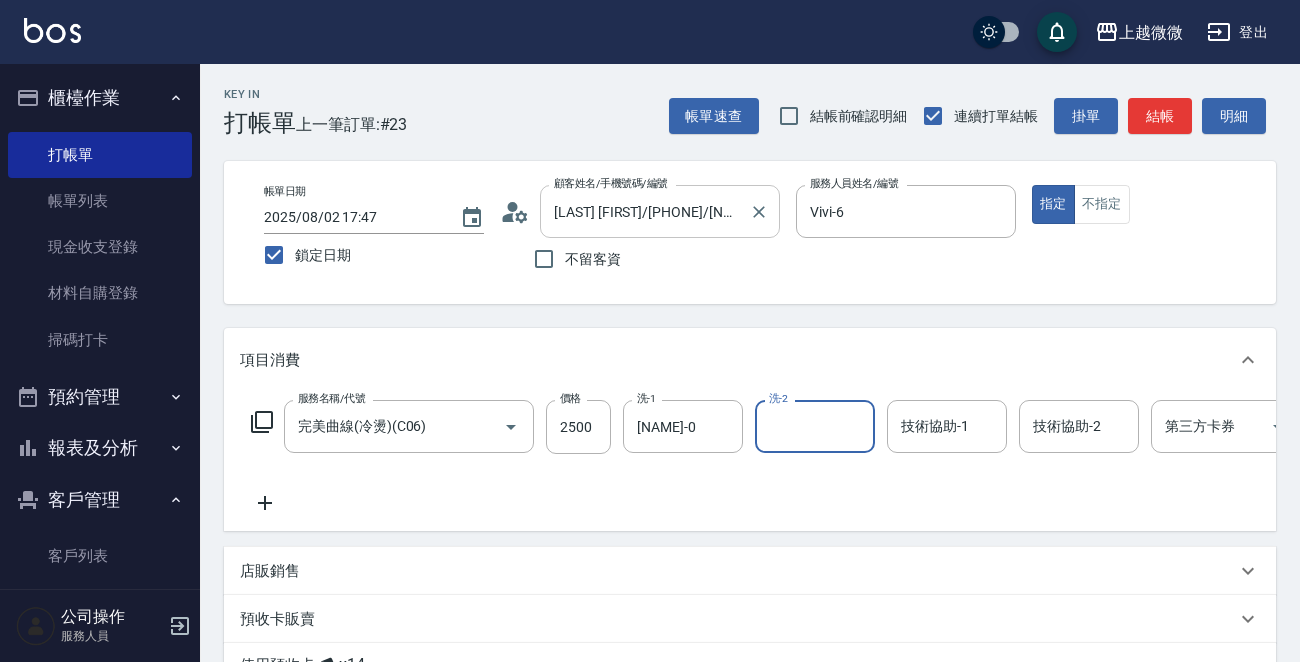 click on "[LAST] [FIRST]/[PHONE]/[NUMBER]" at bounding box center [645, 211] 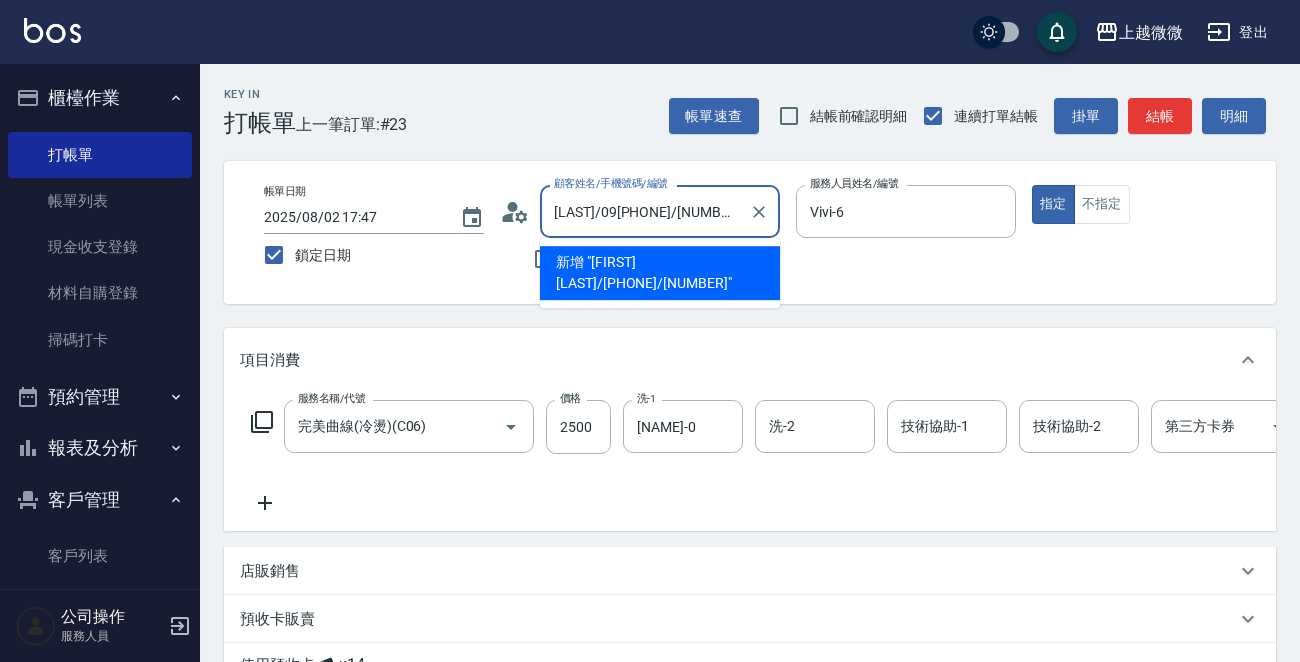 drag, startPoint x: 731, startPoint y: 219, endPoint x: 597, endPoint y: 208, distance: 134.45073 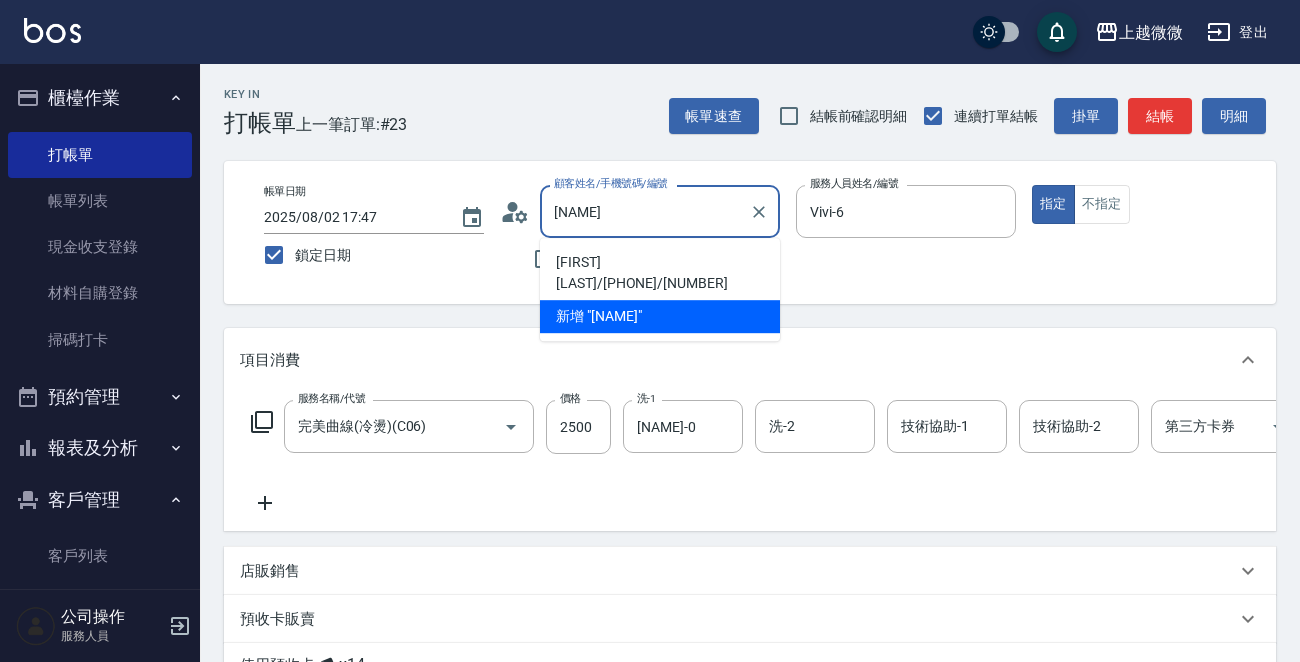 click on "[FIRST] [LAST]/[PHONE]/[NUMBER]" at bounding box center (660, 273) 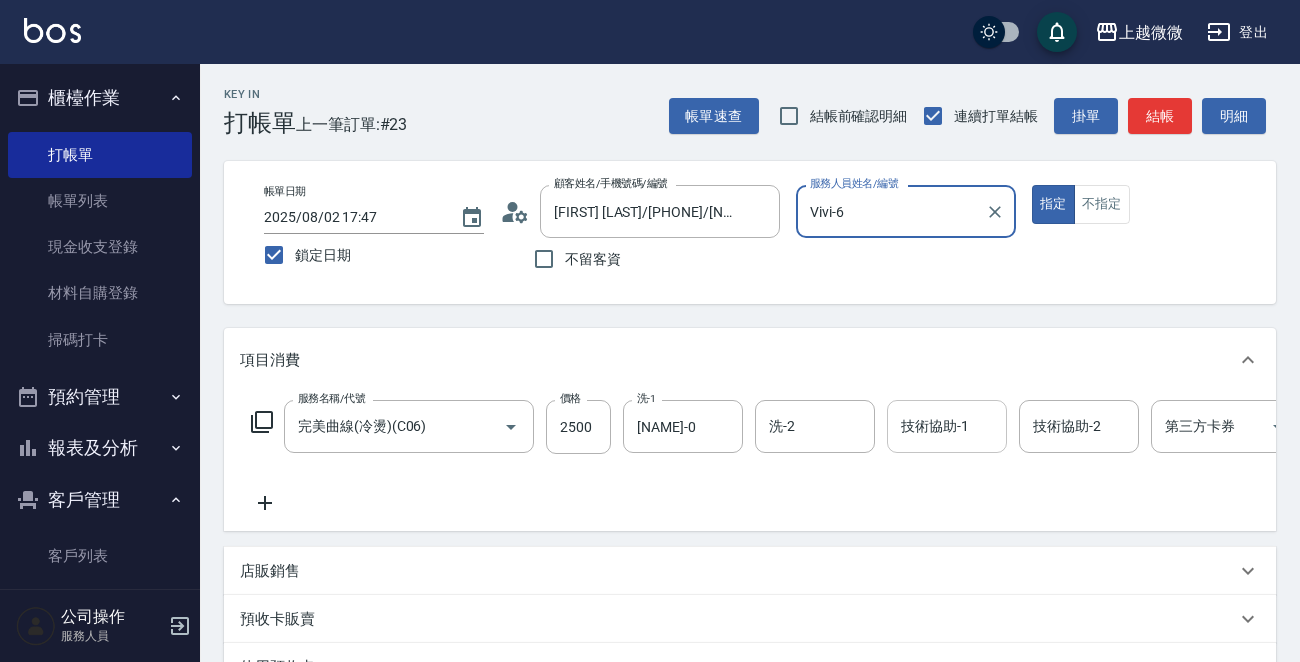 click on "技術協助-1 技術協助-1" at bounding box center (947, 426) 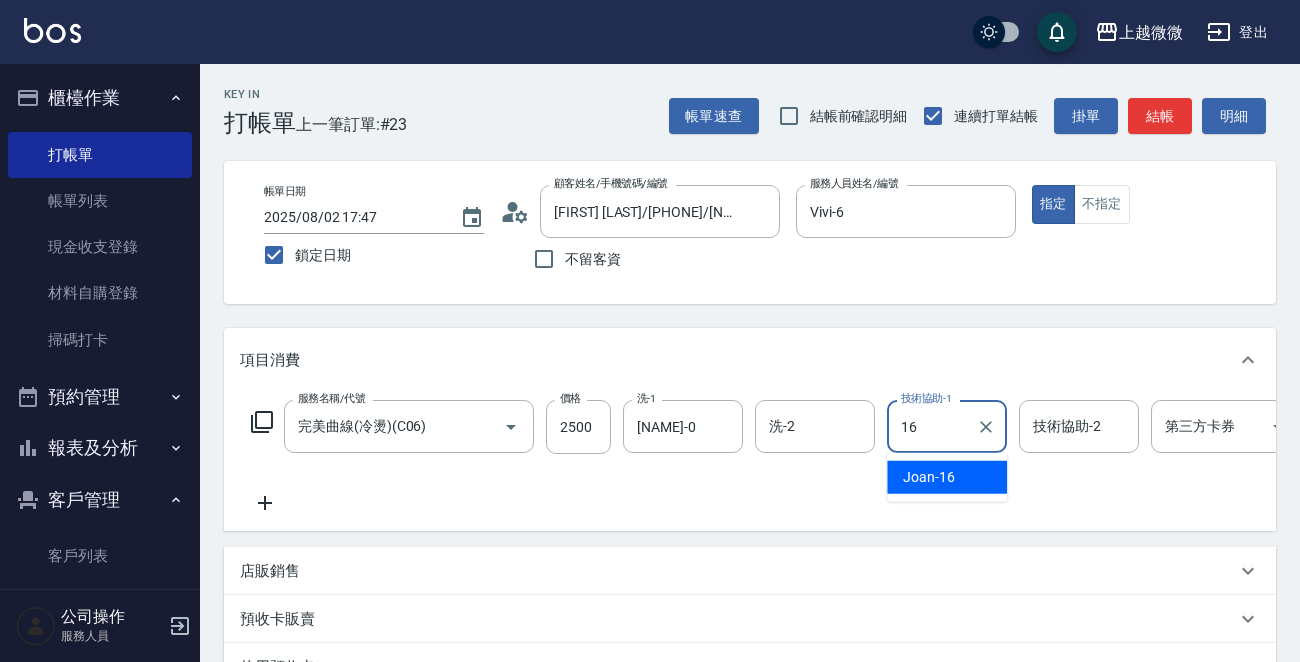 click on "[NAME] -16" at bounding box center [947, 477] 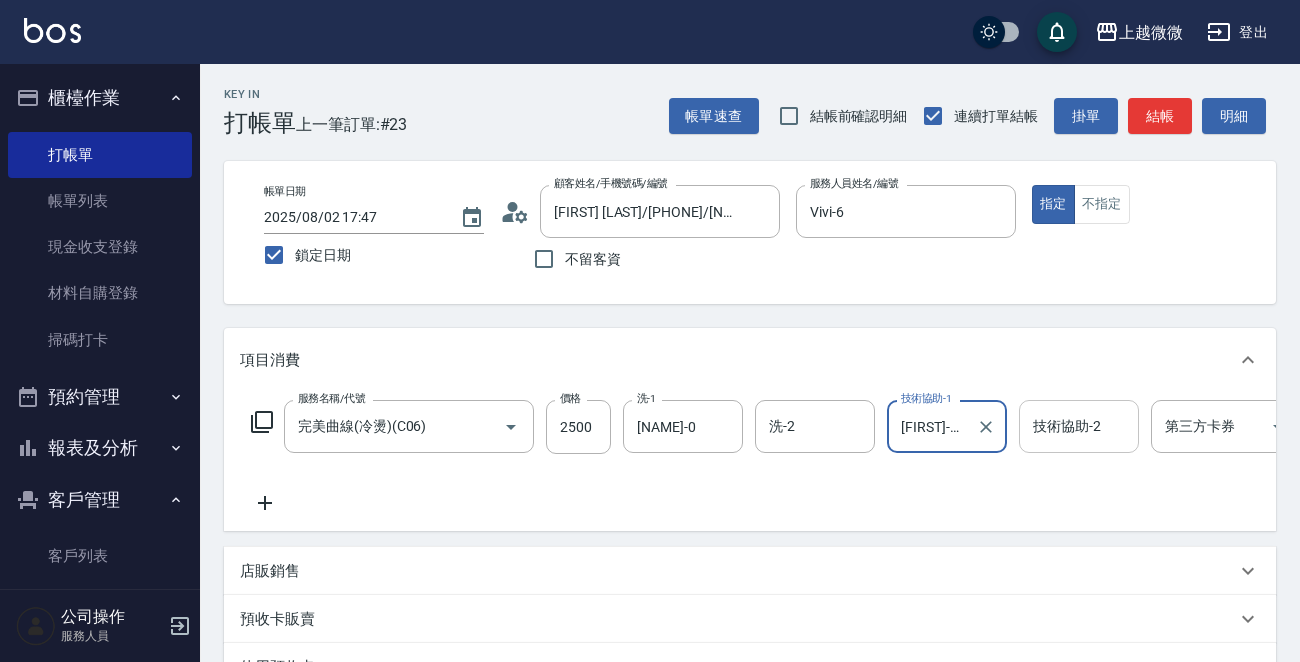 click on "技術協助-2" at bounding box center (1079, 426) 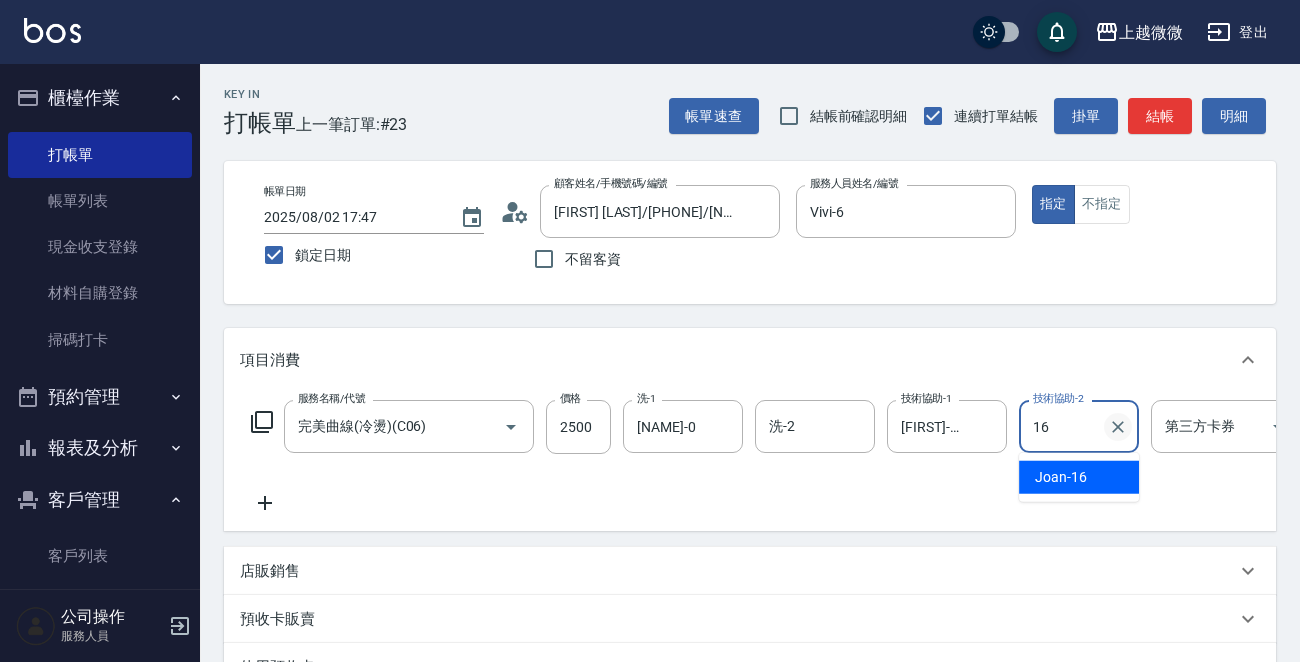 click 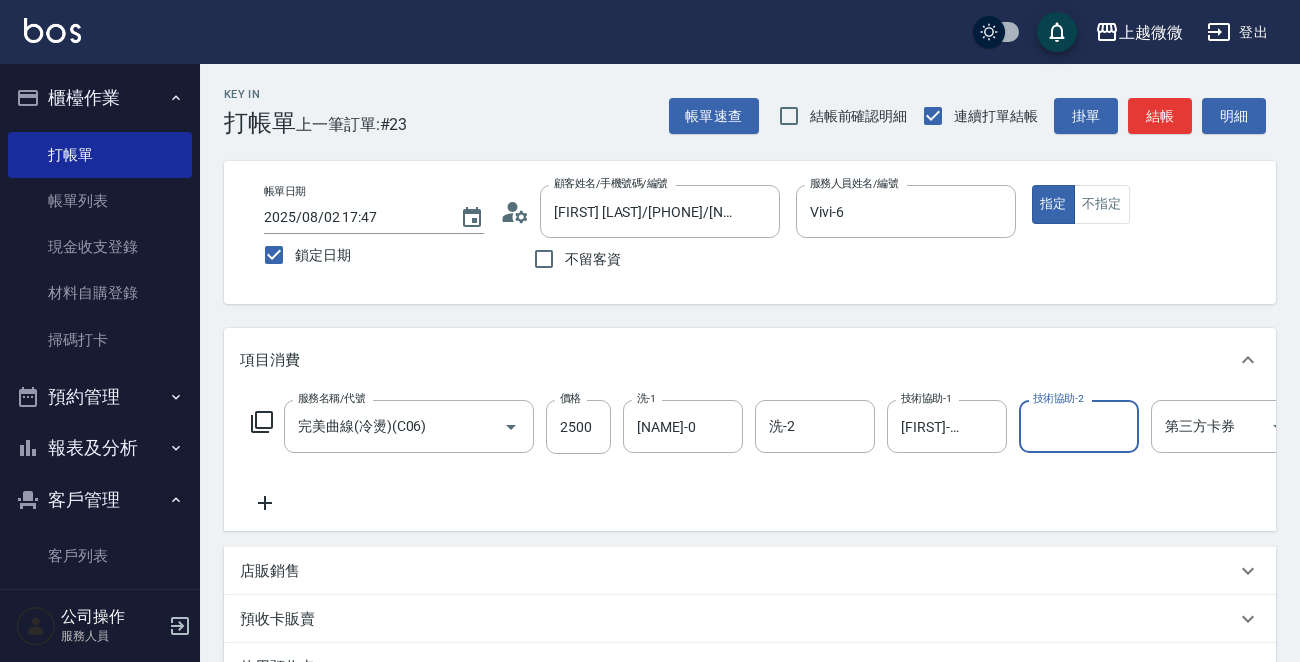 click on "技術協助-2" at bounding box center (1079, 426) 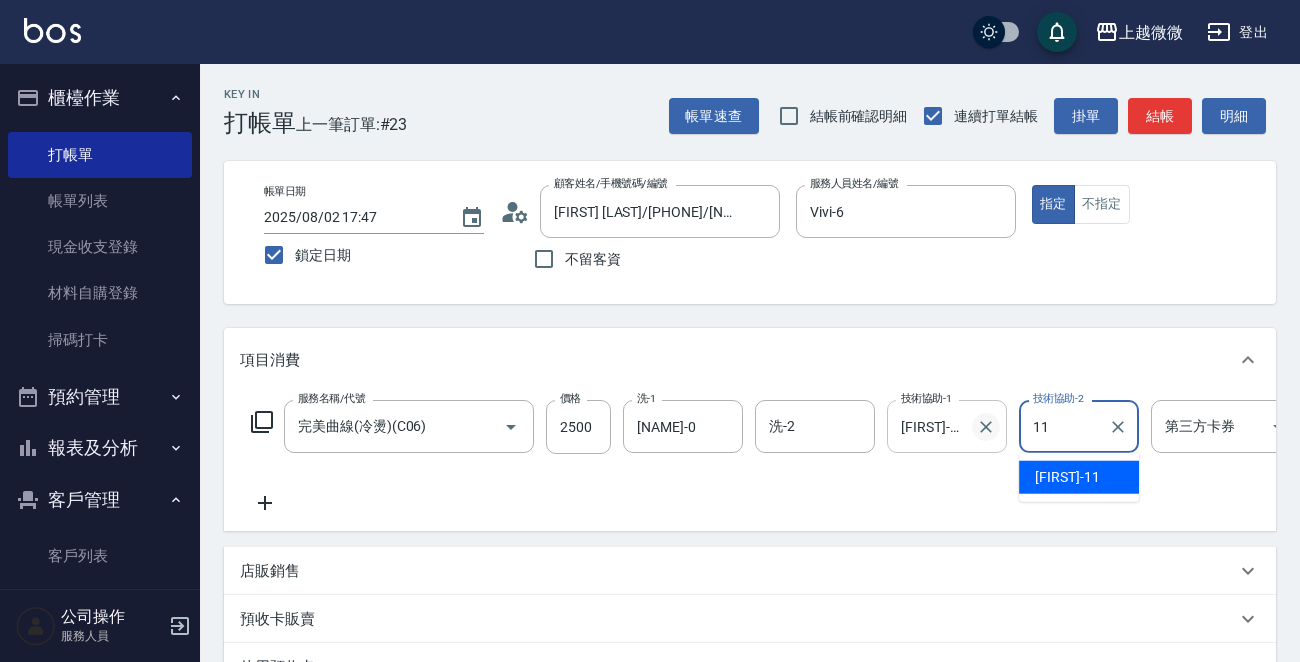 drag, startPoint x: 1051, startPoint y: 477, endPoint x: 986, endPoint y: 434, distance: 77.93587 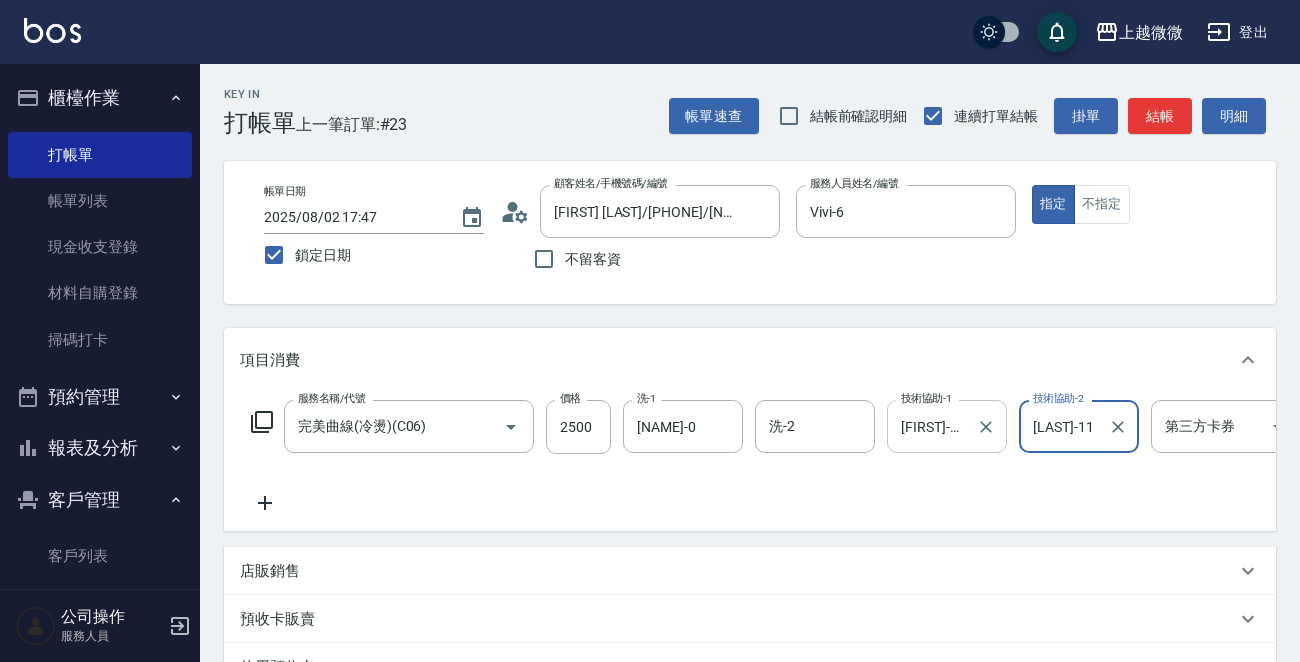 drag, startPoint x: 983, startPoint y: 417, endPoint x: 960, endPoint y: 421, distance: 23.345236 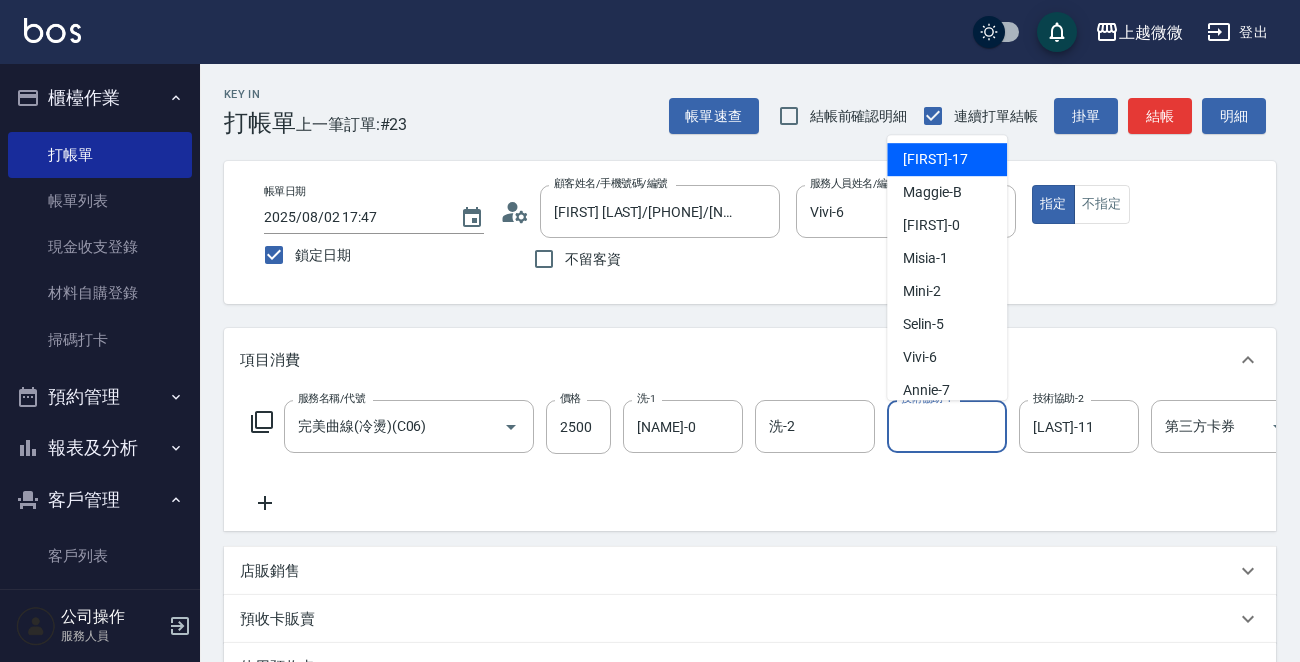 click on "技術協助-1" at bounding box center [947, 426] 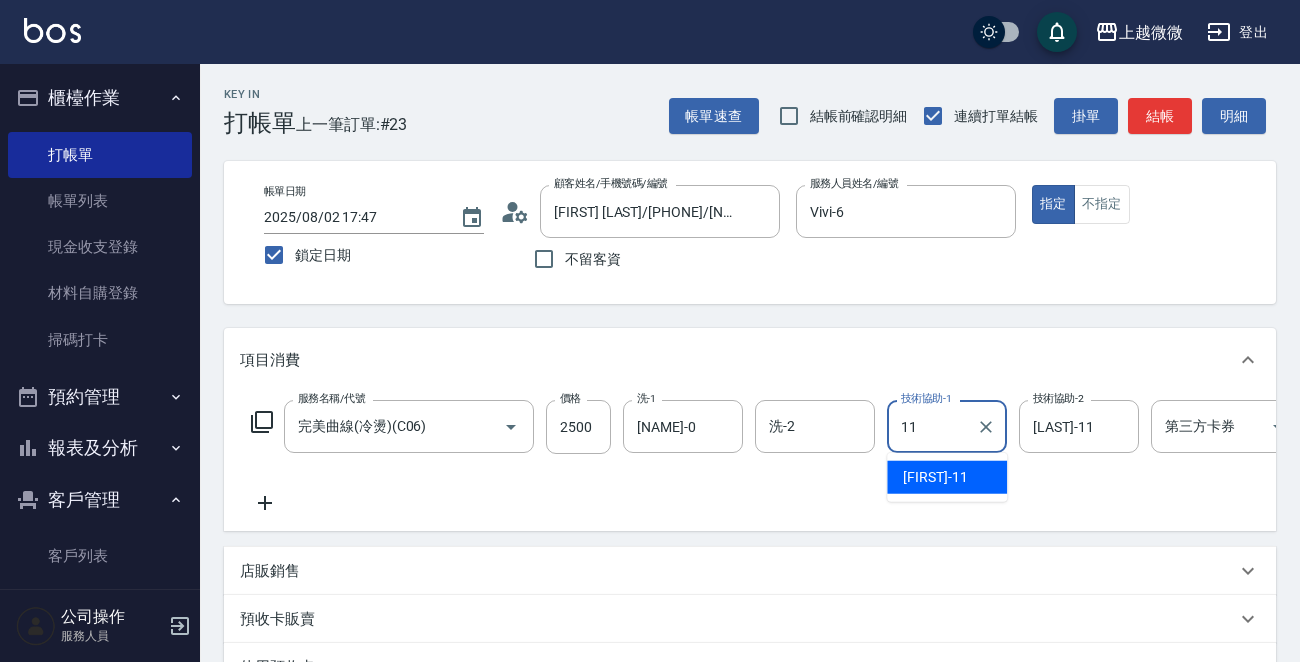 click on "Kristin -11" at bounding box center (935, 477) 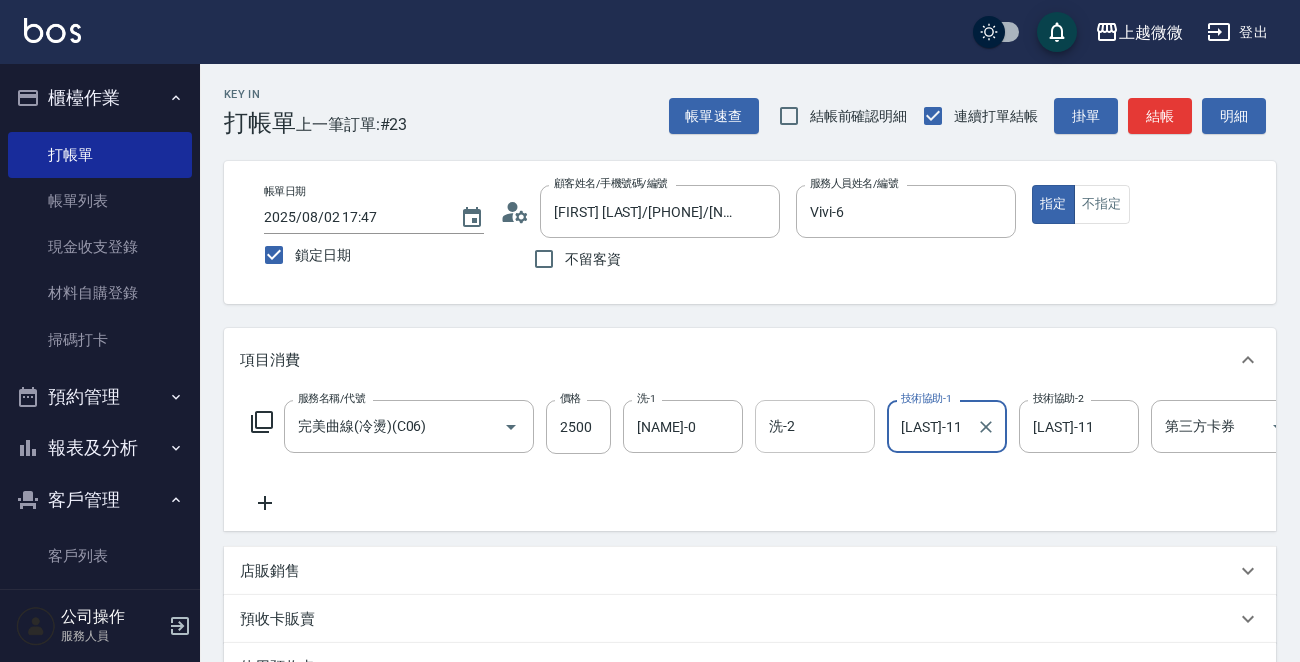 click on "洗-2" at bounding box center (815, 426) 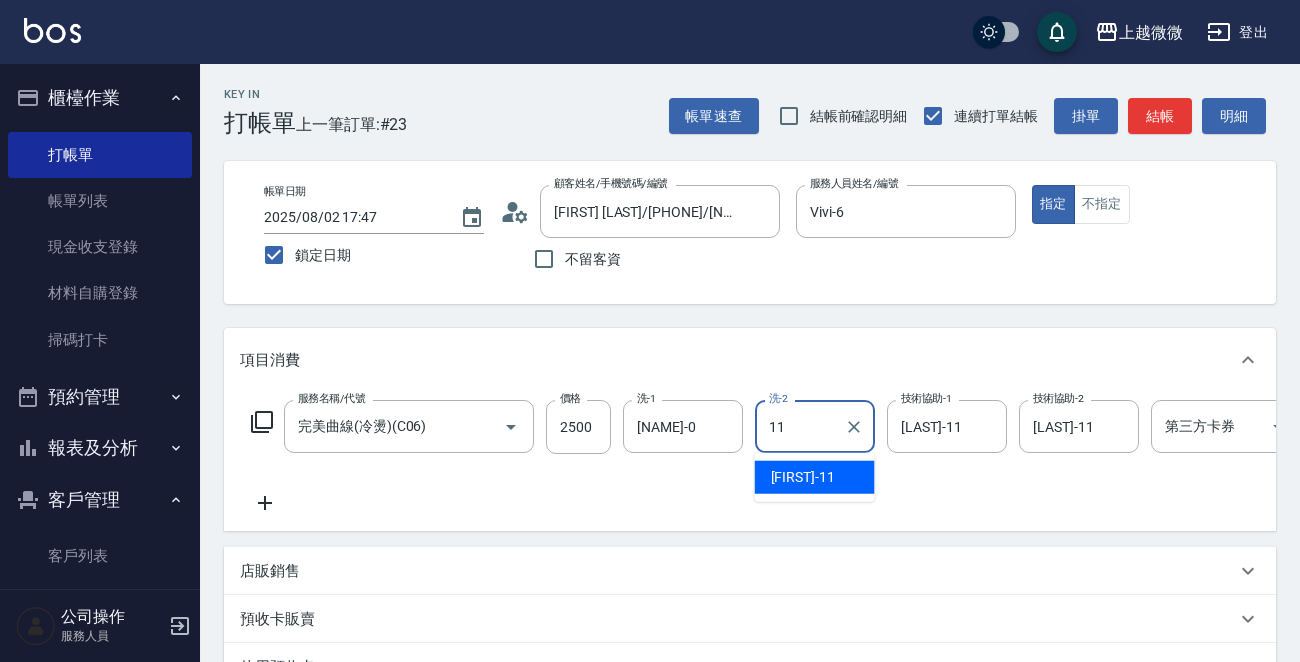 click on "Kristin -11" at bounding box center [815, 477] 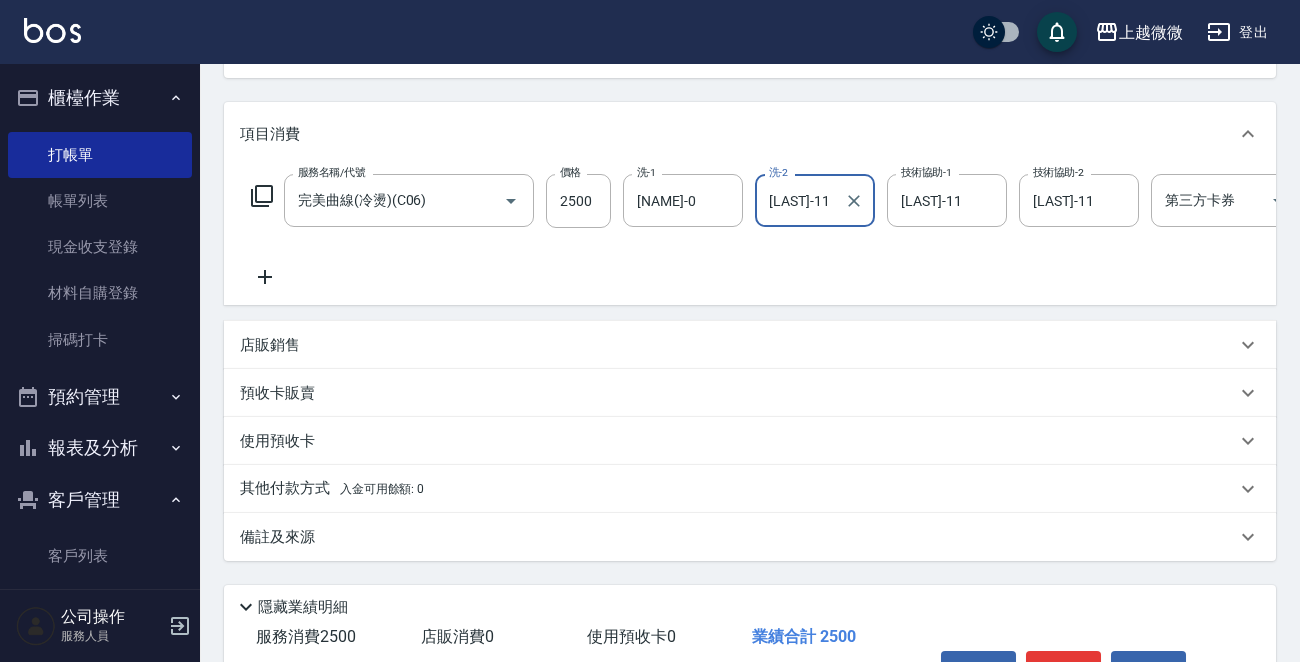 scroll, scrollTop: 362, scrollLeft: 0, axis: vertical 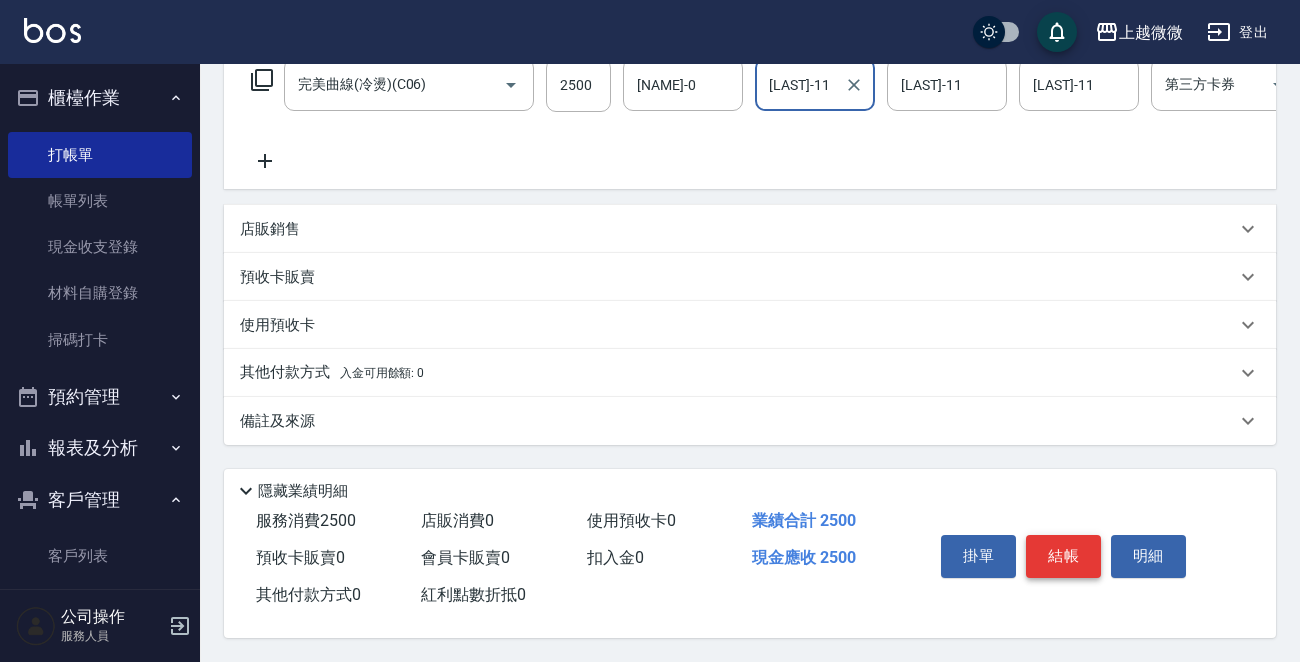 click on "結帳" at bounding box center (1063, 556) 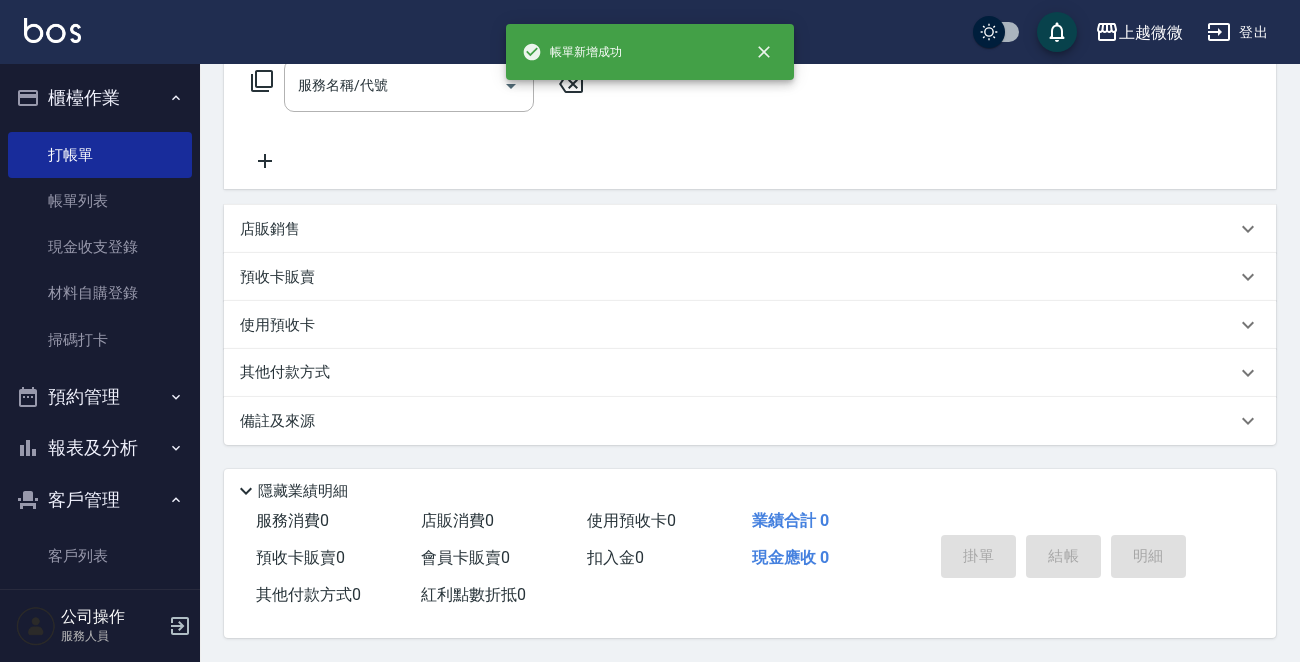 scroll, scrollTop: 0, scrollLeft: 0, axis: both 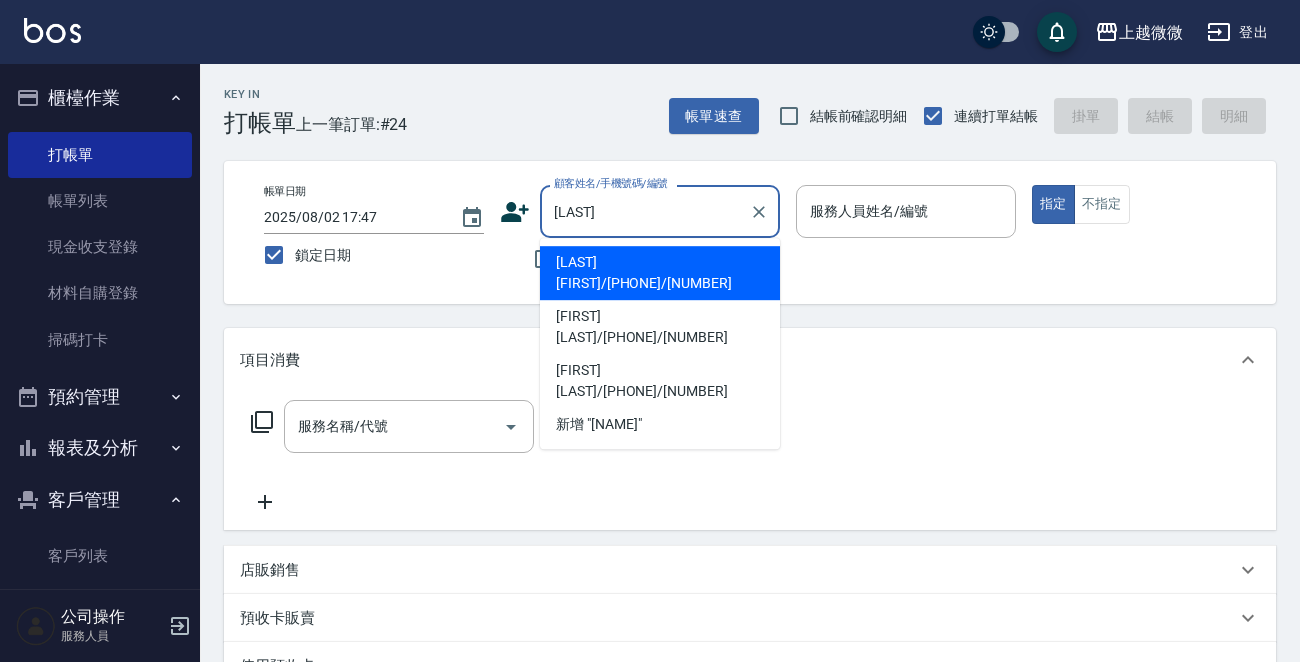 click on "[LAST] [FIRST]/[PHONE]/[NUMBER]" at bounding box center (660, 273) 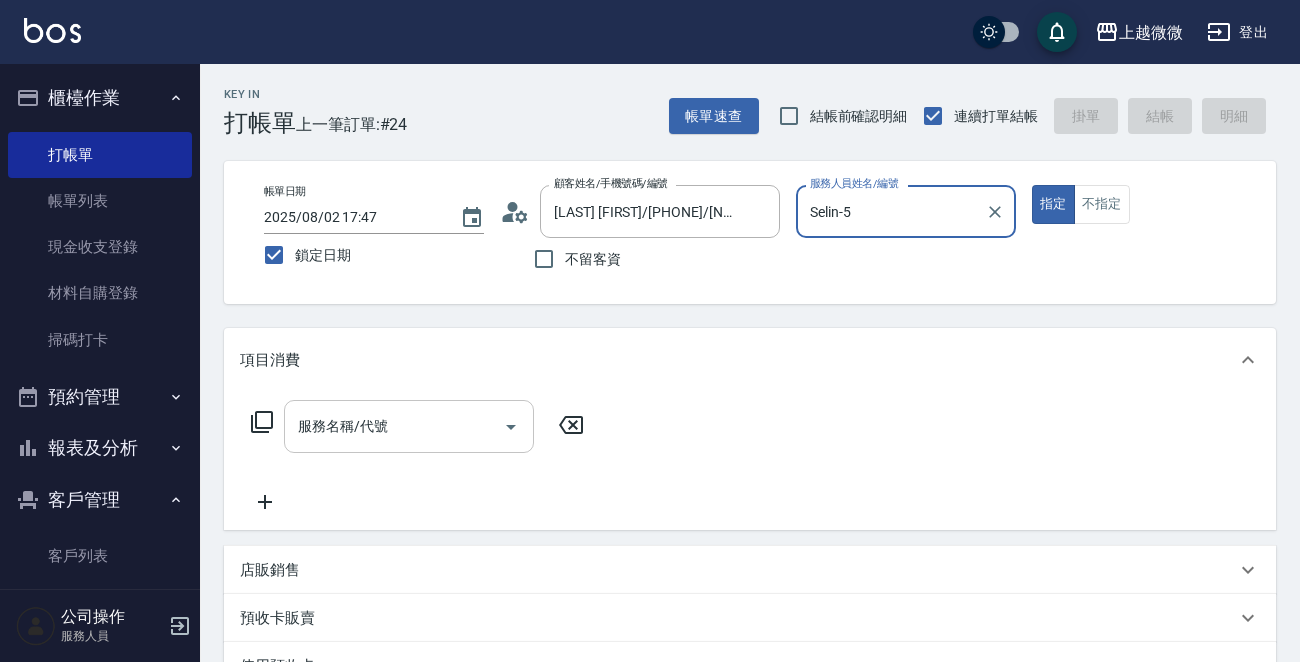 click on "服務名稱/代號" at bounding box center (394, 426) 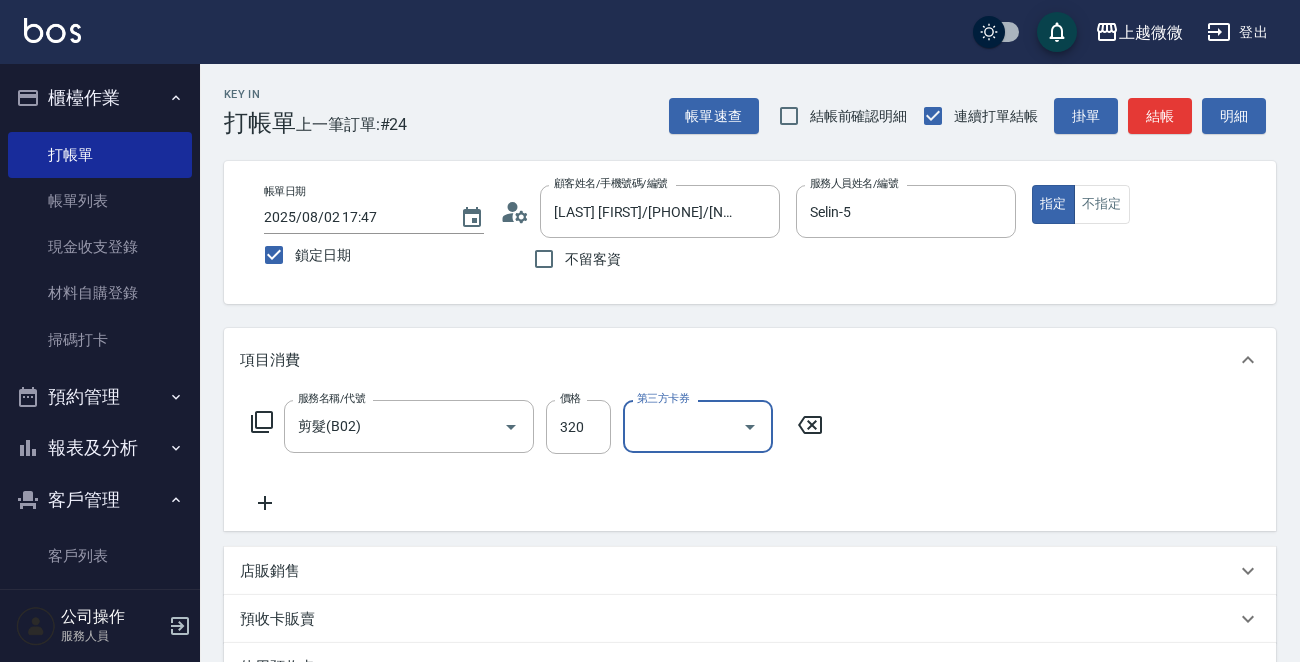 click 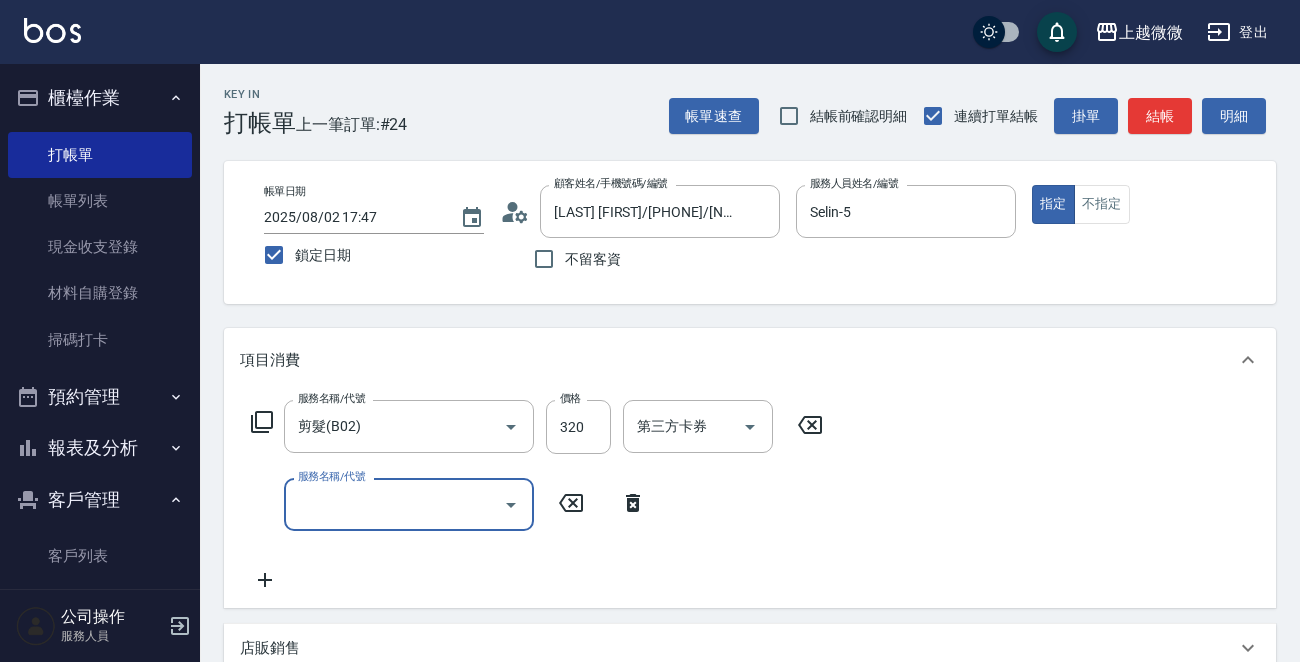 click on "服務名稱/代號 服務名稱/代號" at bounding box center (409, 504) 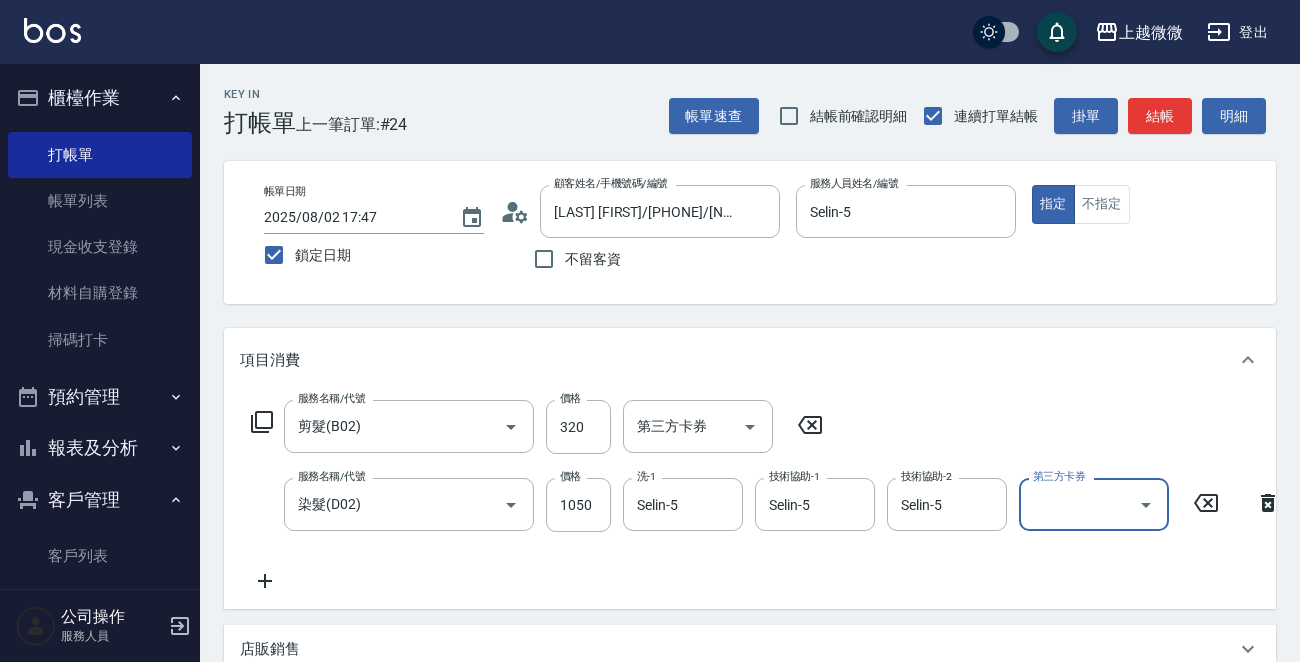 scroll, scrollTop: 100, scrollLeft: 0, axis: vertical 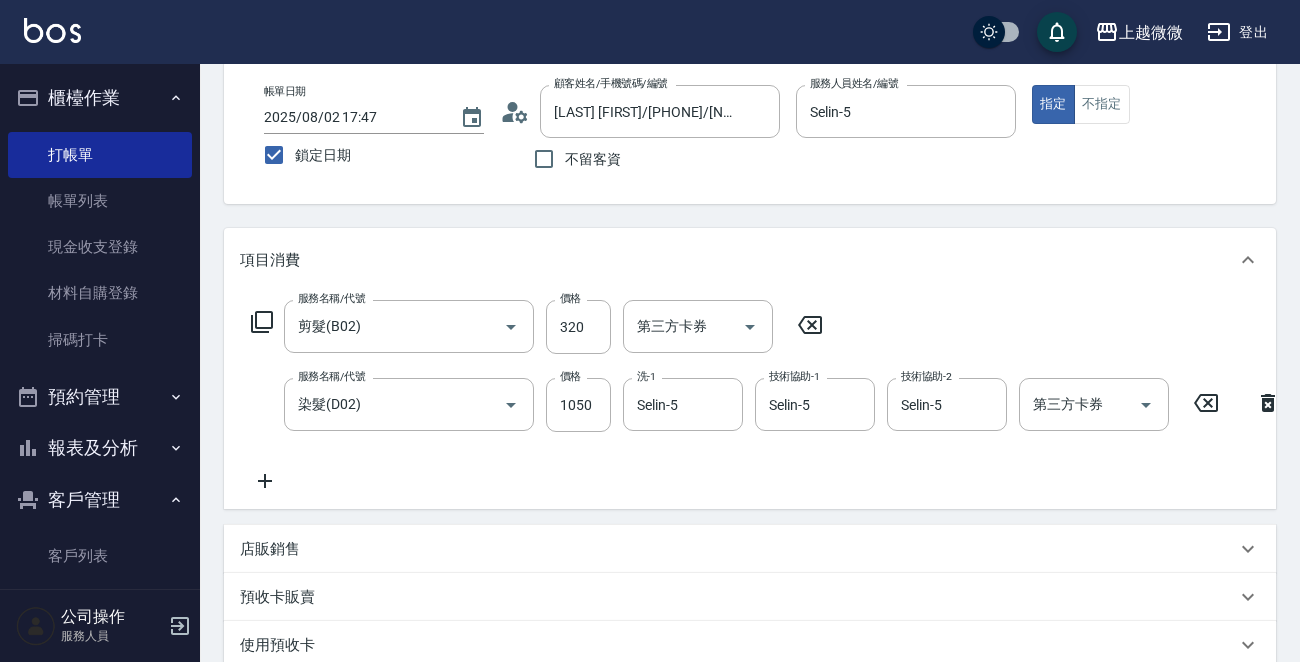 click 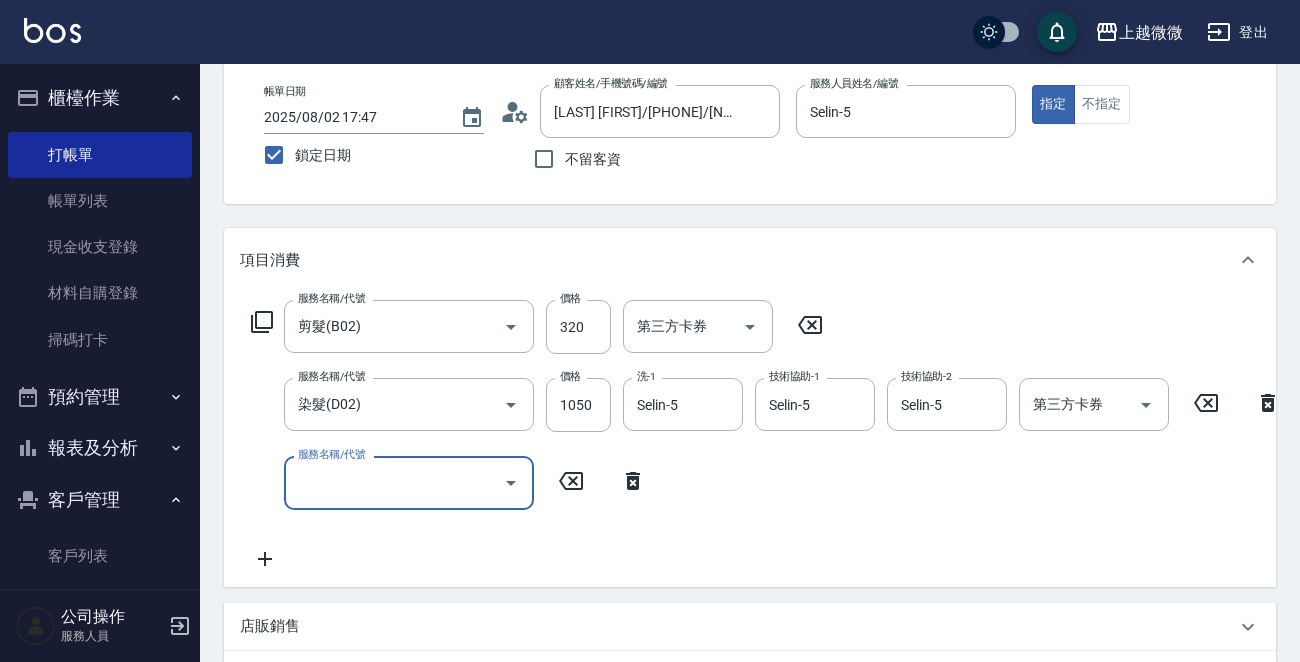 click on "服務名稱/代號 服務名稱/代號" at bounding box center [409, 482] 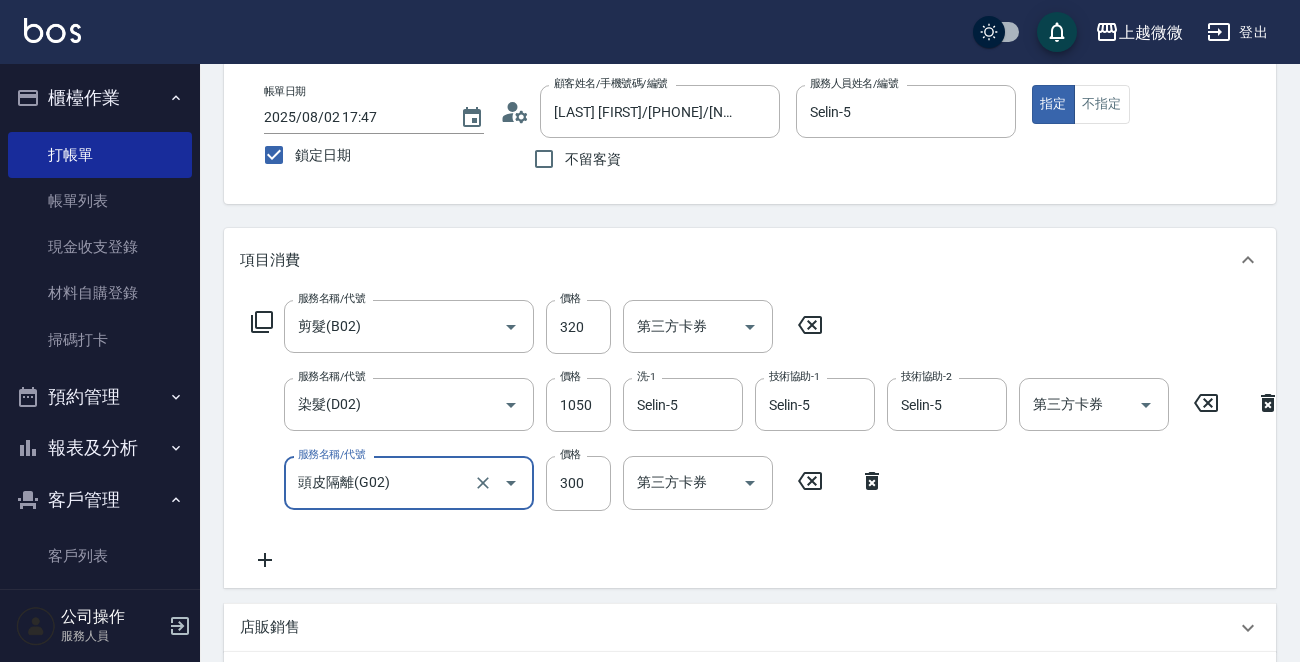click 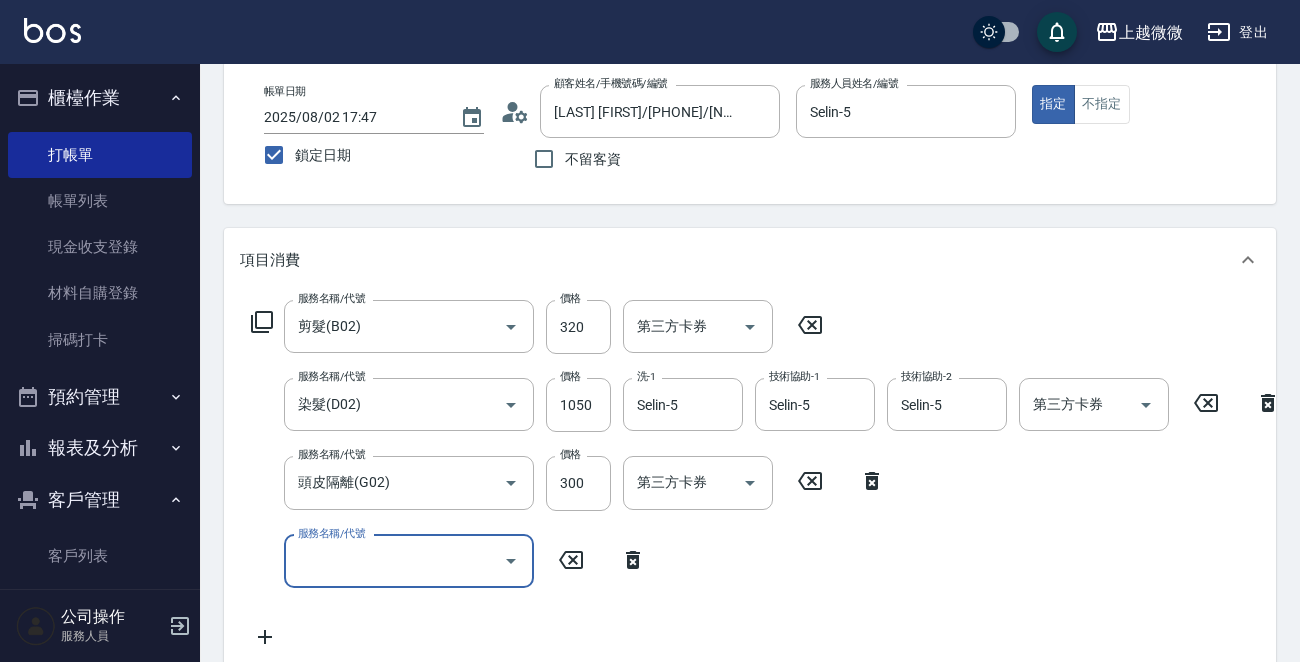 click on "服務名稱/代號" at bounding box center (394, 561) 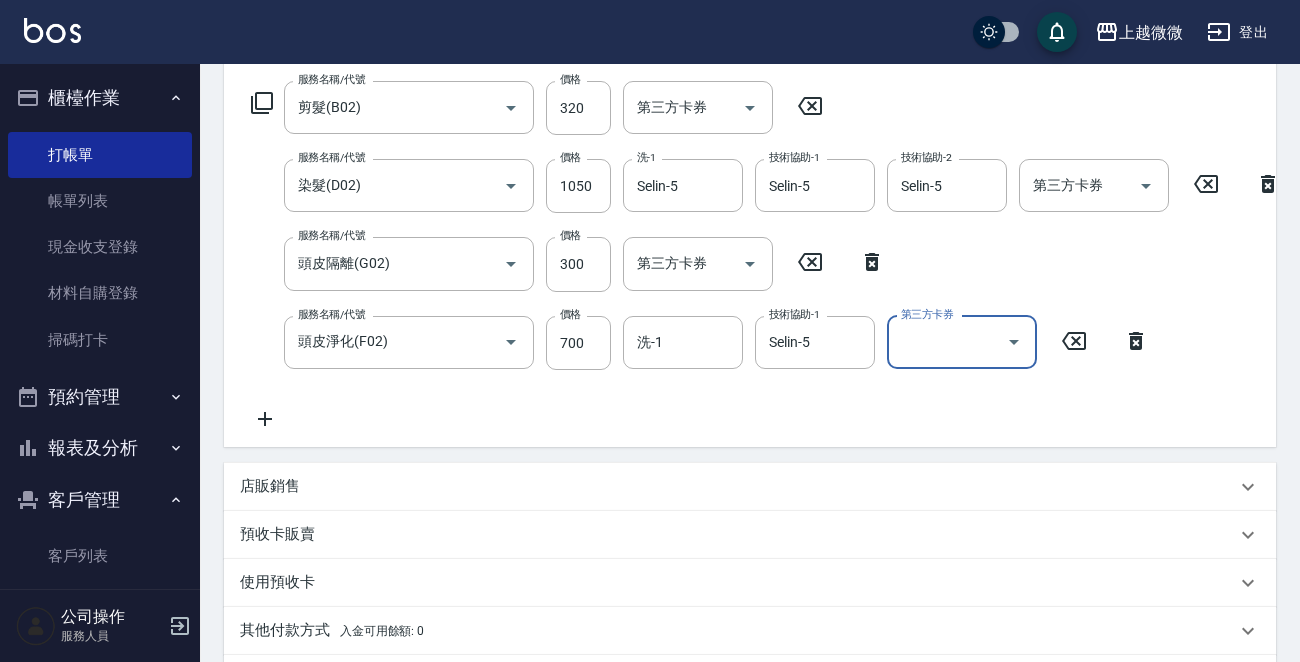 scroll, scrollTop: 597, scrollLeft: 0, axis: vertical 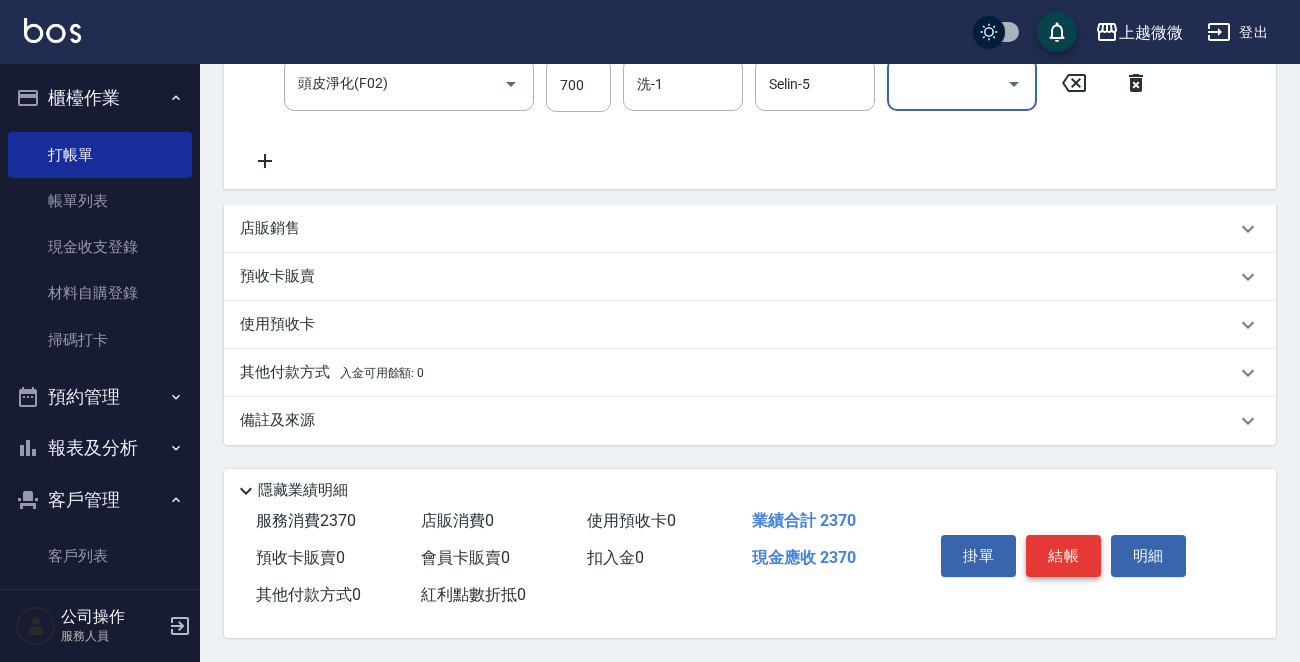 click on "結帳" at bounding box center (1063, 556) 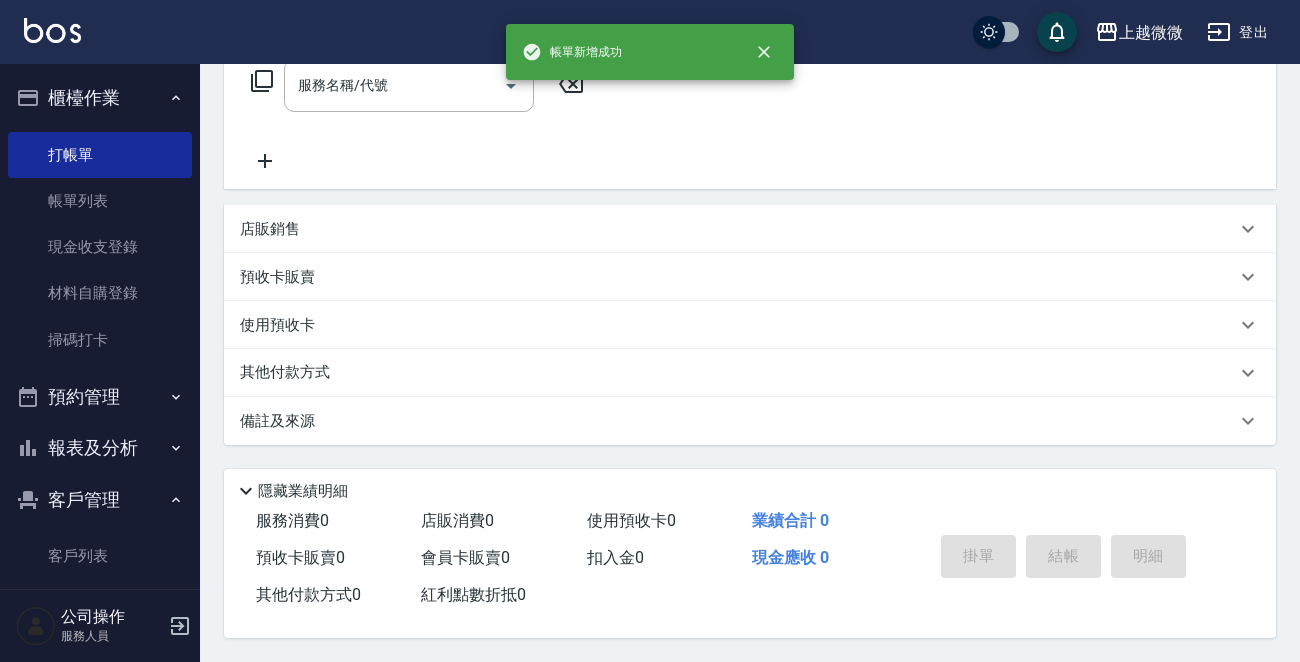 scroll, scrollTop: 0, scrollLeft: 0, axis: both 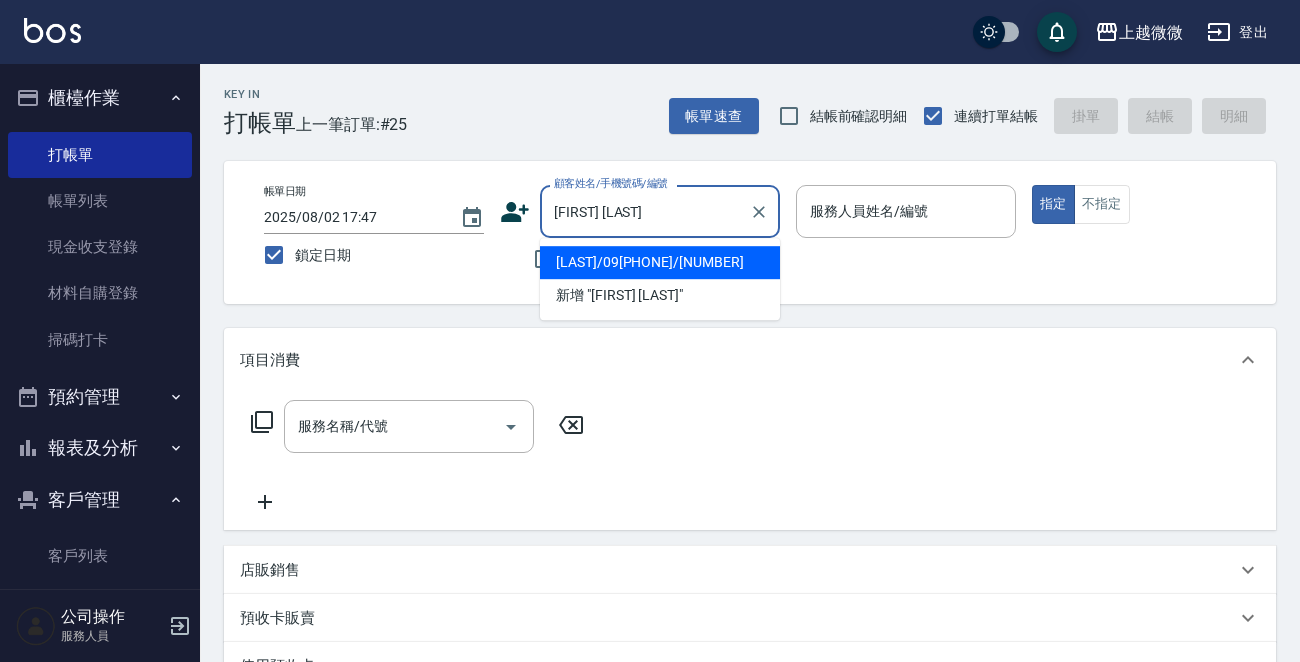 click on "[LAST]/09[PHONE]/[NUMBER]" at bounding box center [660, 262] 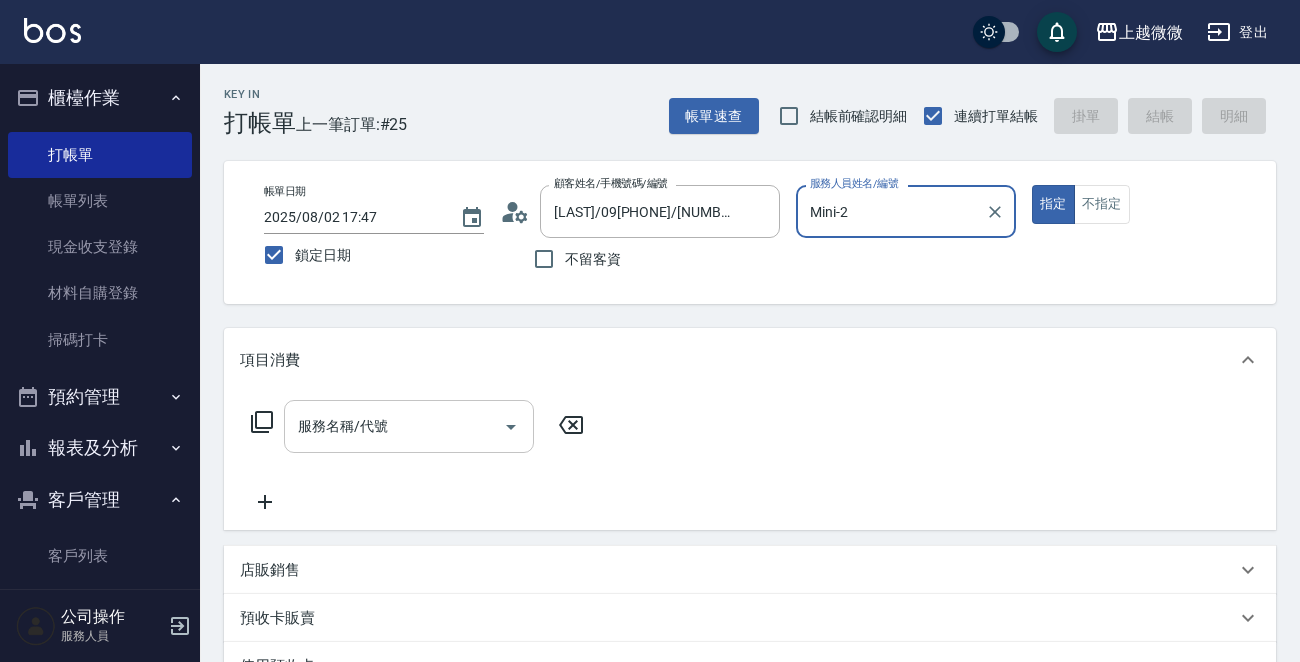 click on "服務名稱/代號" at bounding box center [394, 426] 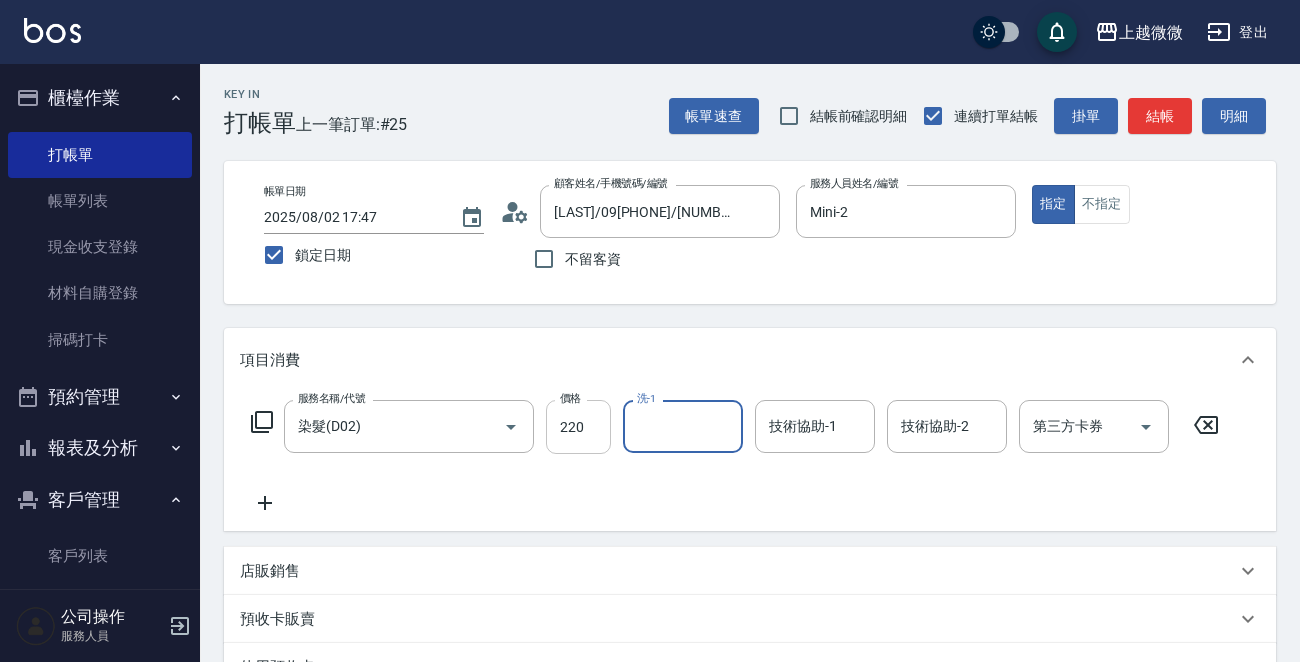 click on "220" at bounding box center [578, 427] 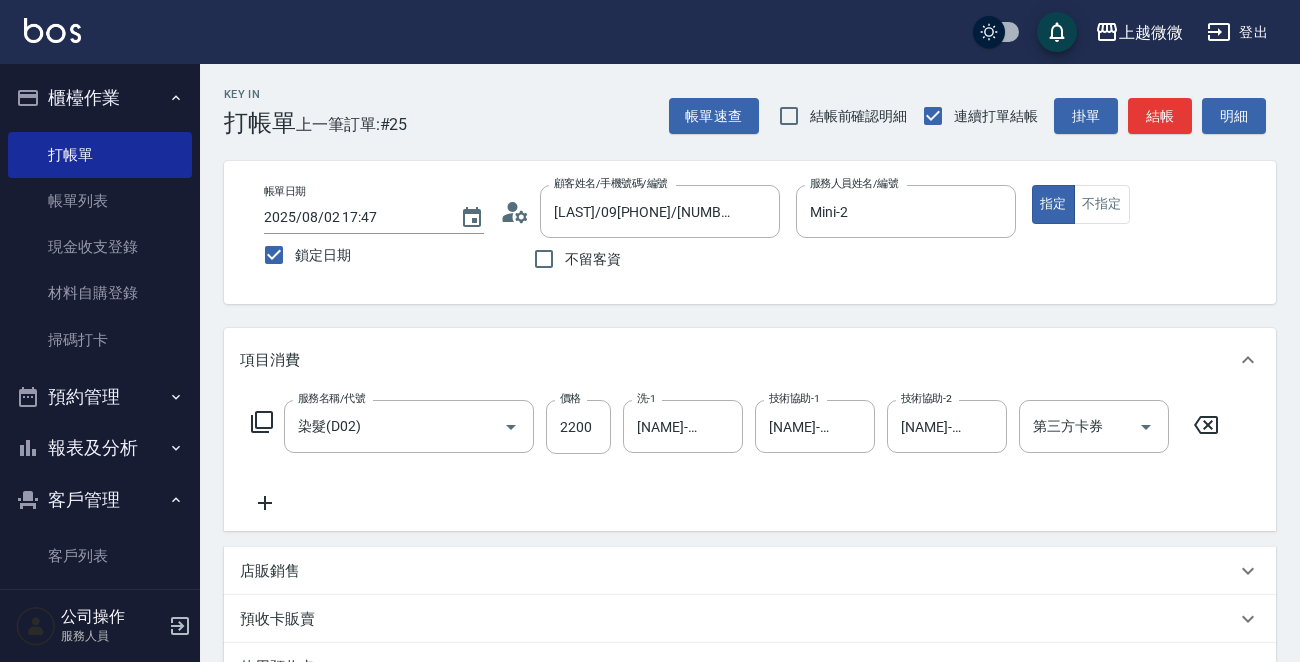click 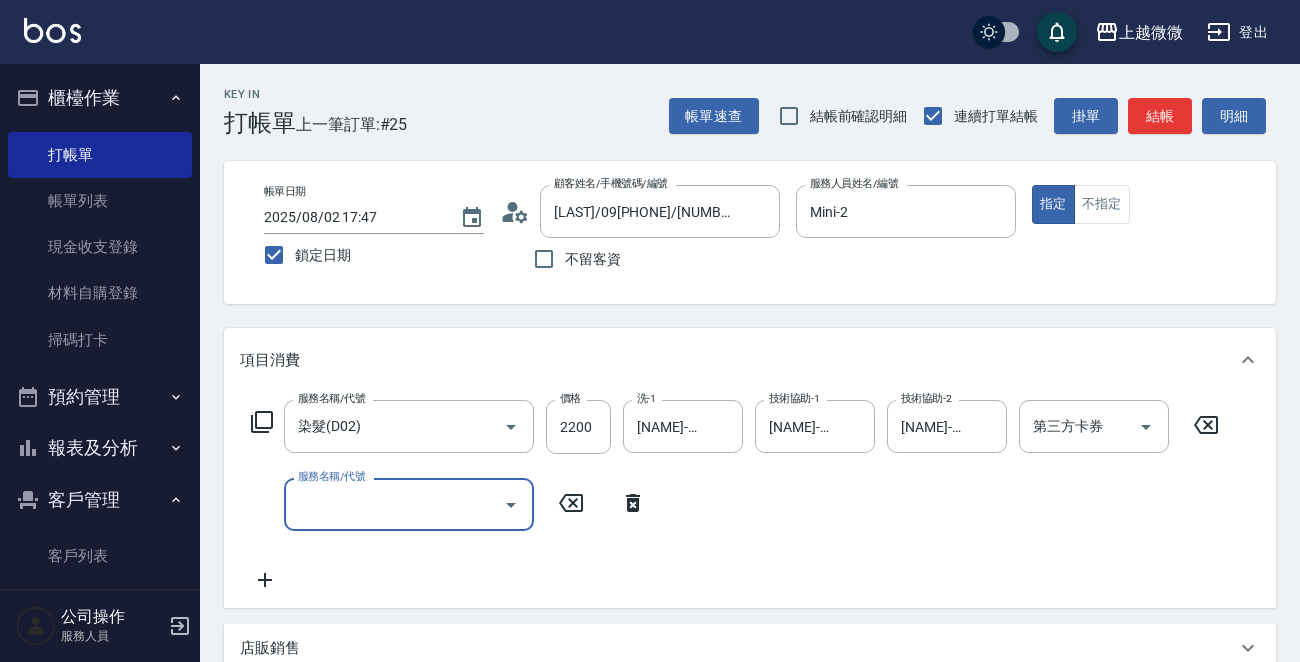 click on "服務名稱/代號 服務名稱/代號" at bounding box center [409, 504] 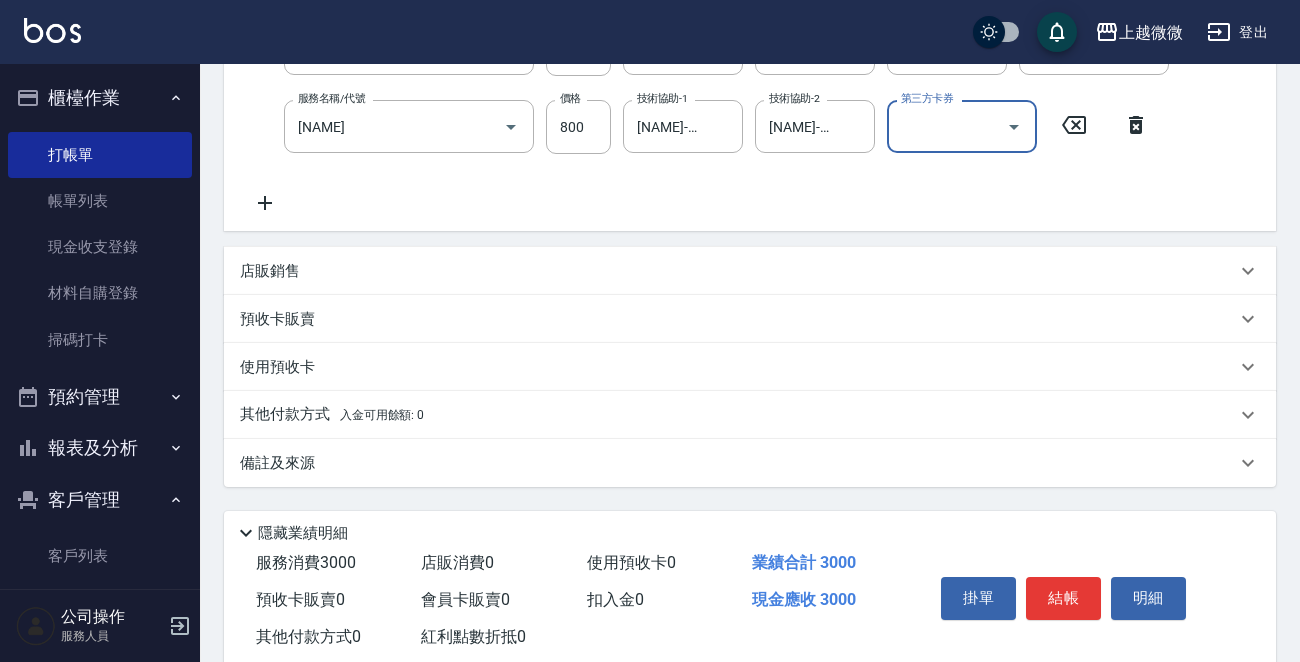 scroll, scrollTop: 425, scrollLeft: 0, axis: vertical 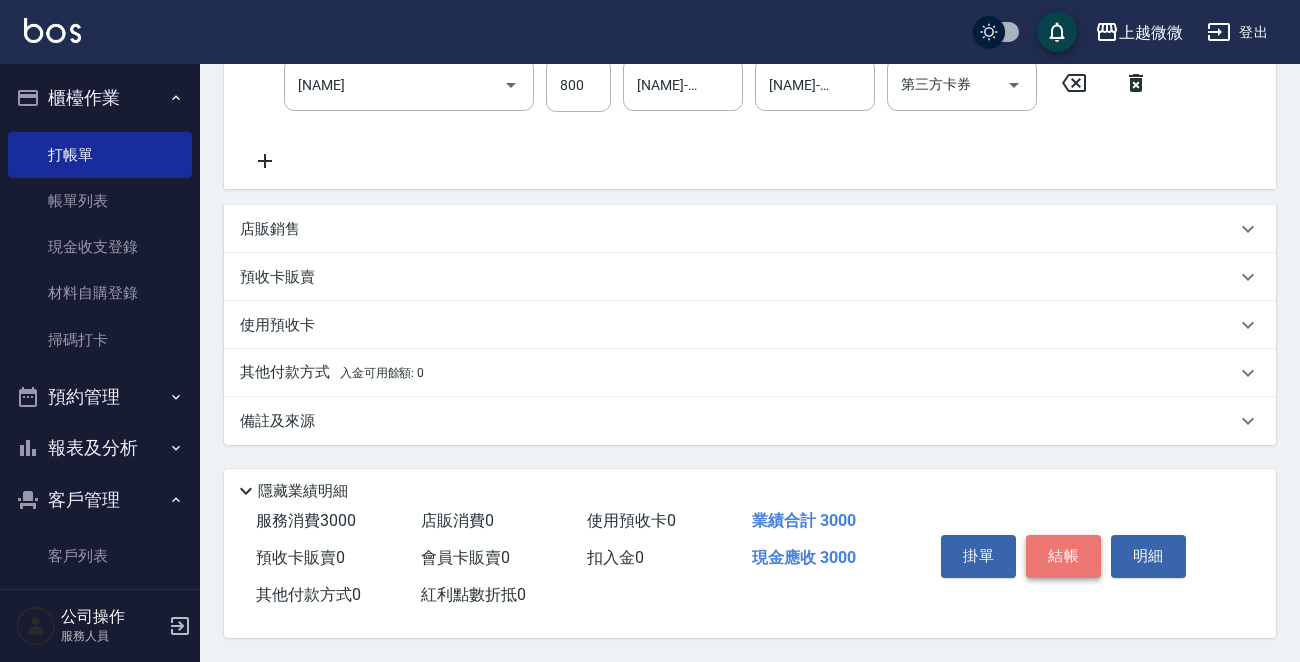 click on "結帳" at bounding box center (1063, 556) 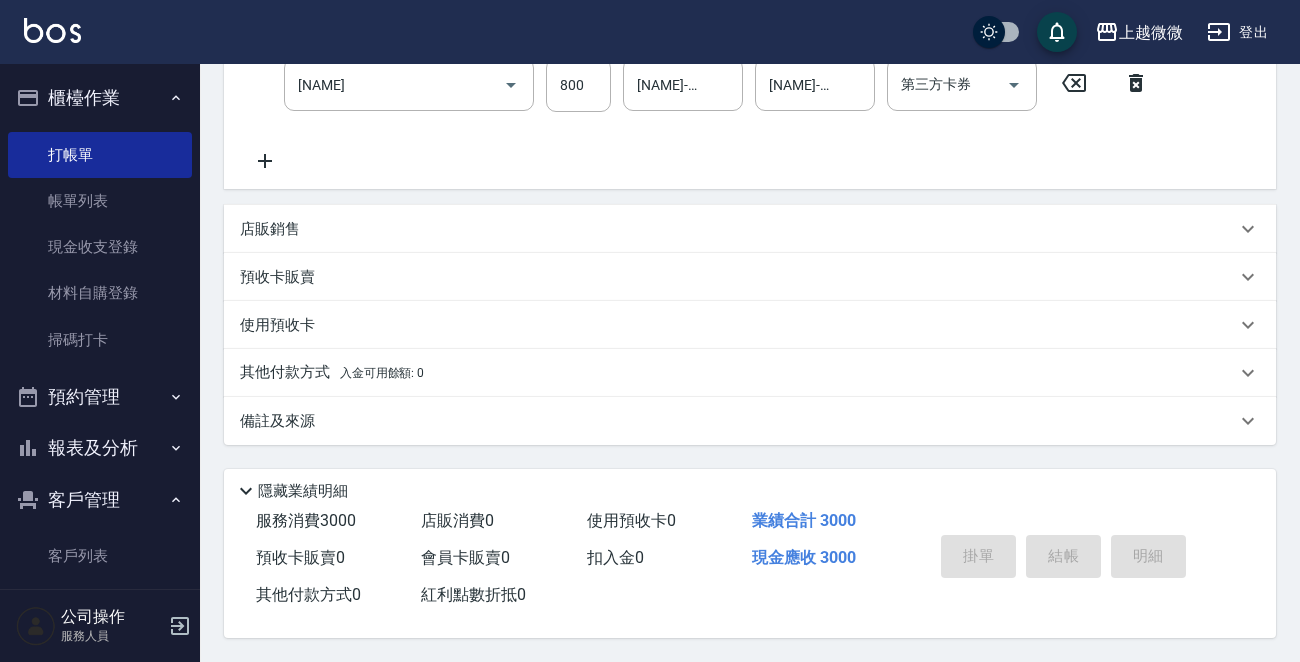 scroll, scrollTop: 0, scrollLeft: 0, axis: both 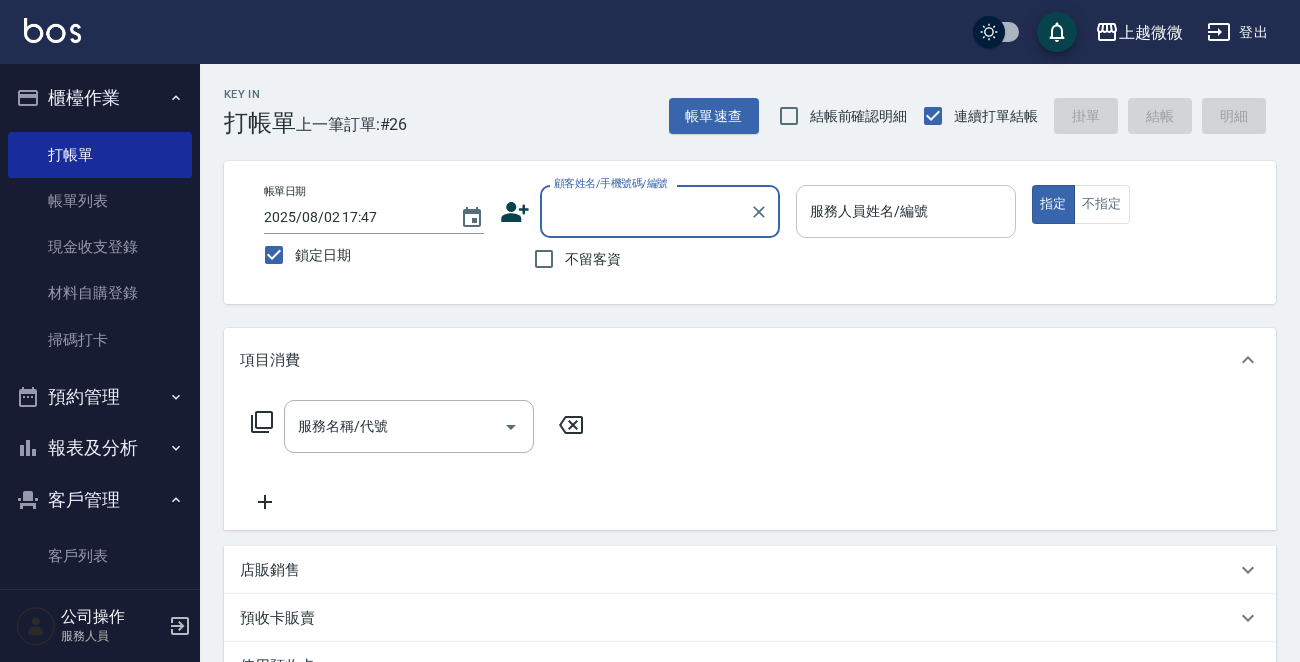 click on "服務人員姓名/編號" at bounding box center (906, 211) 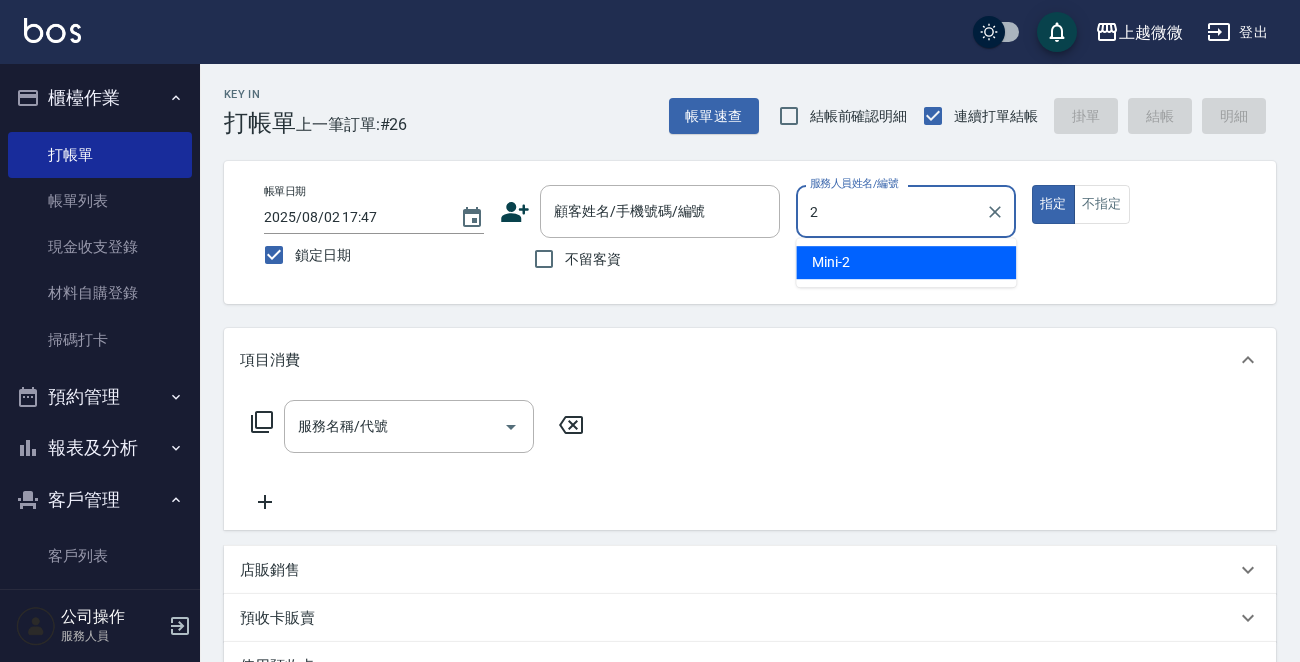 click on "Mini -2" at bounding box center [906, 262] 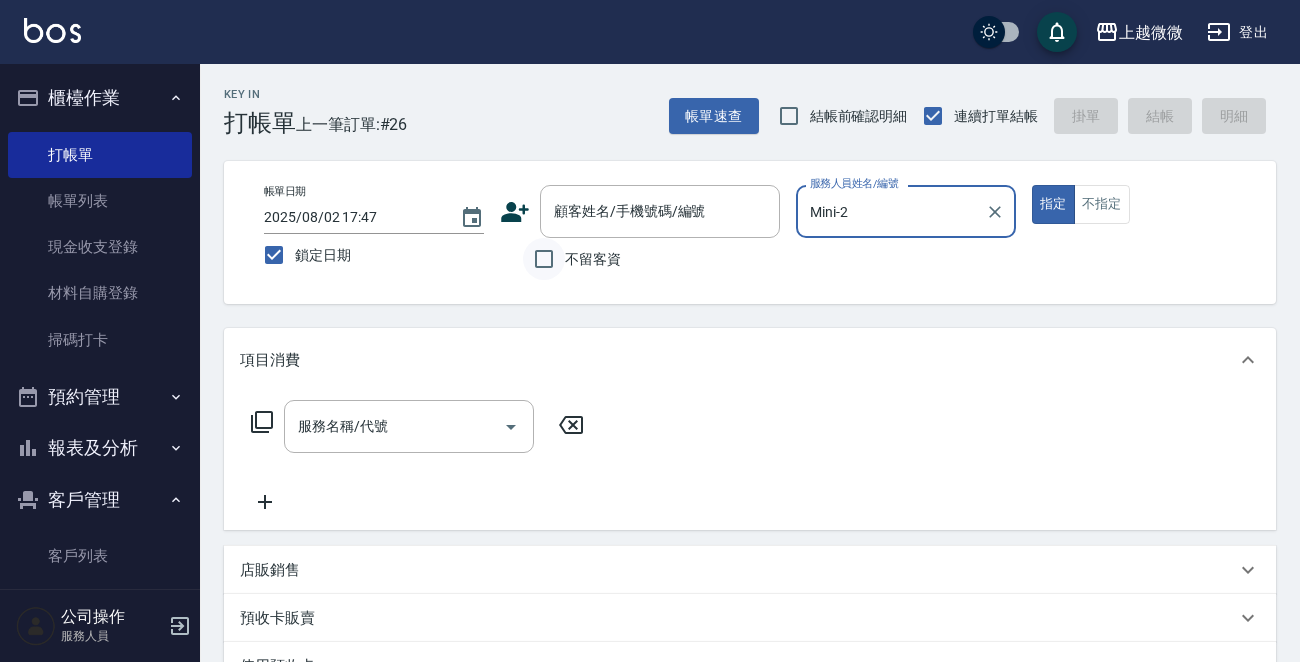 click on "不留客資" at bounding box center [544, 259] 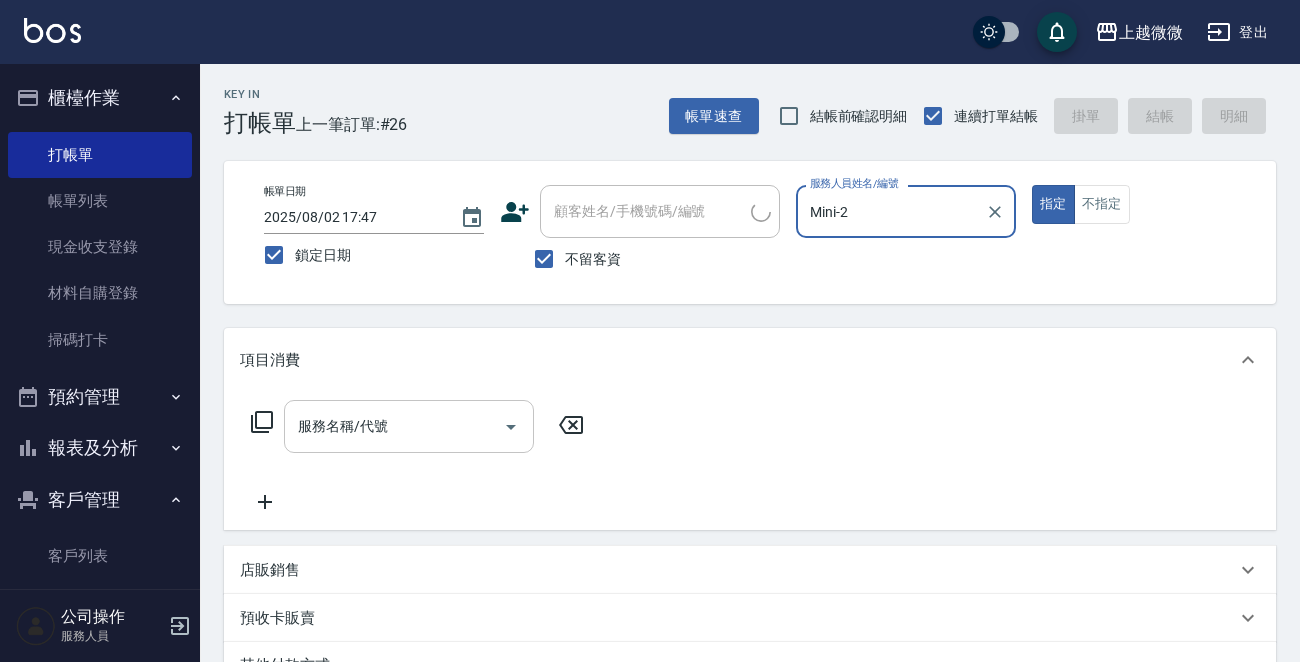 click on "服務名稱/代號" at bounding box center [394, 426] 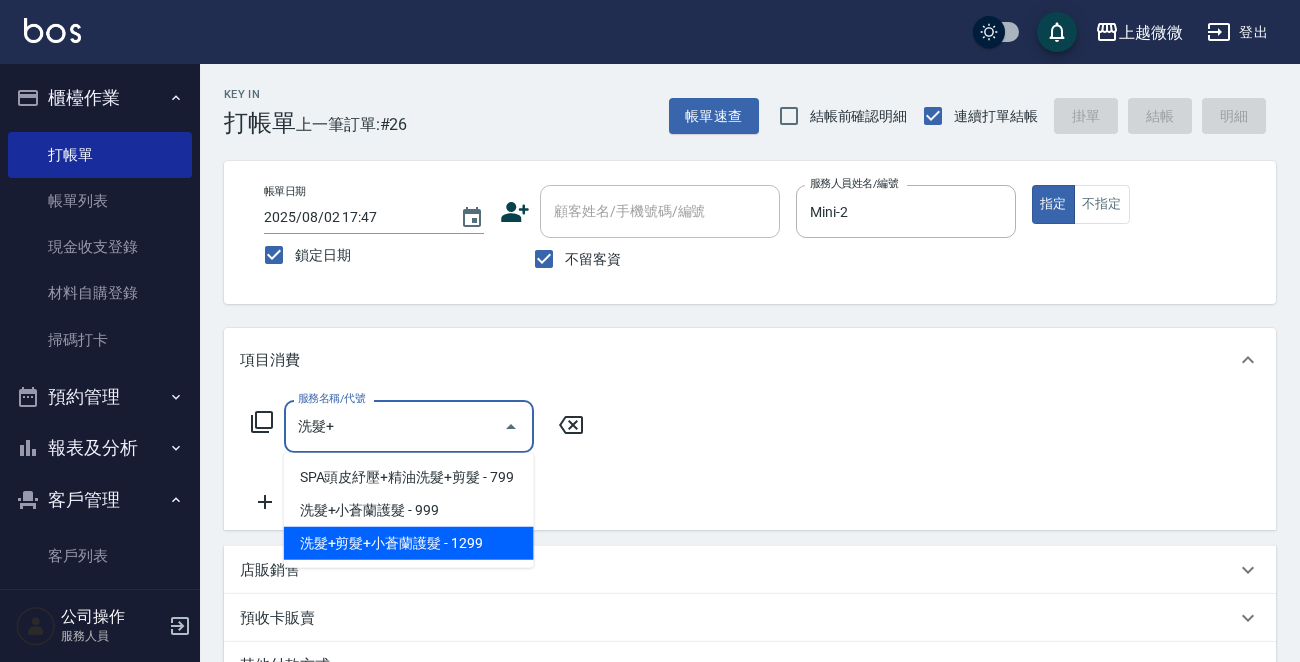 click on "洗髮+剪髮+小蒼蘭護髮 - 1299" at bounding box center [409, 543] 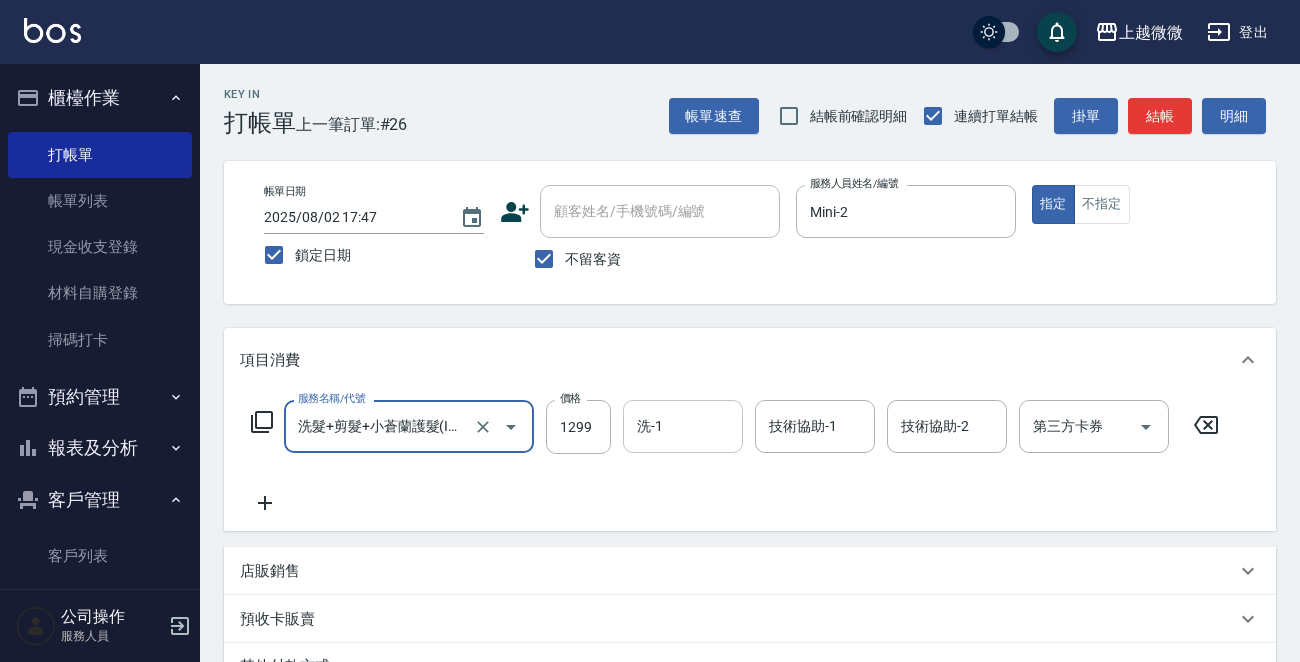 click on "洗-1" at bounding box center (683, 426) 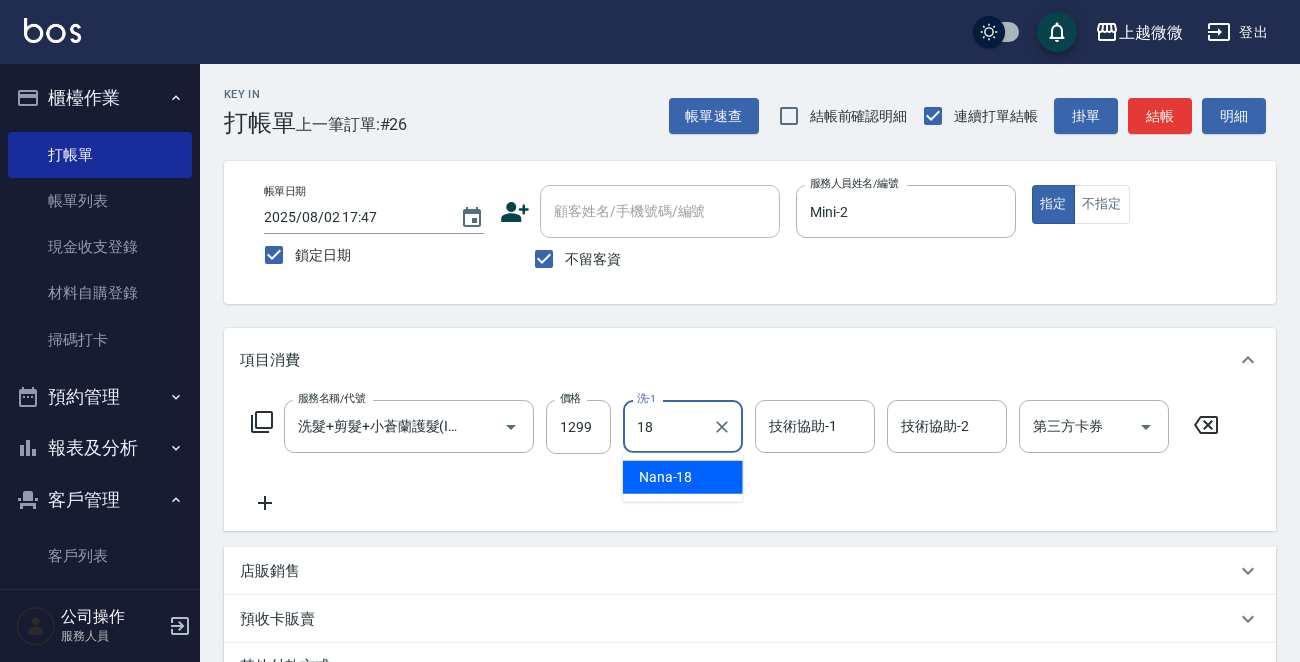 click on "[NAME] -18" at bounding box center (683, 477) 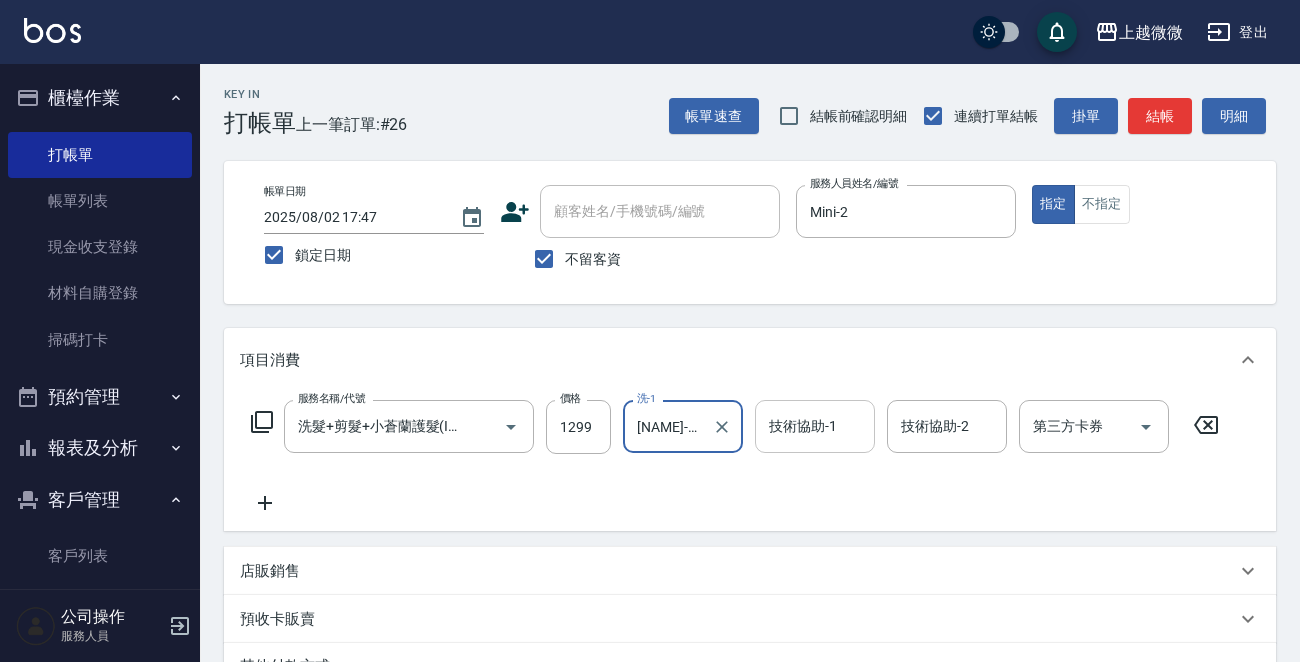 click on "技術協助-1" at bounding box center [815, 426] 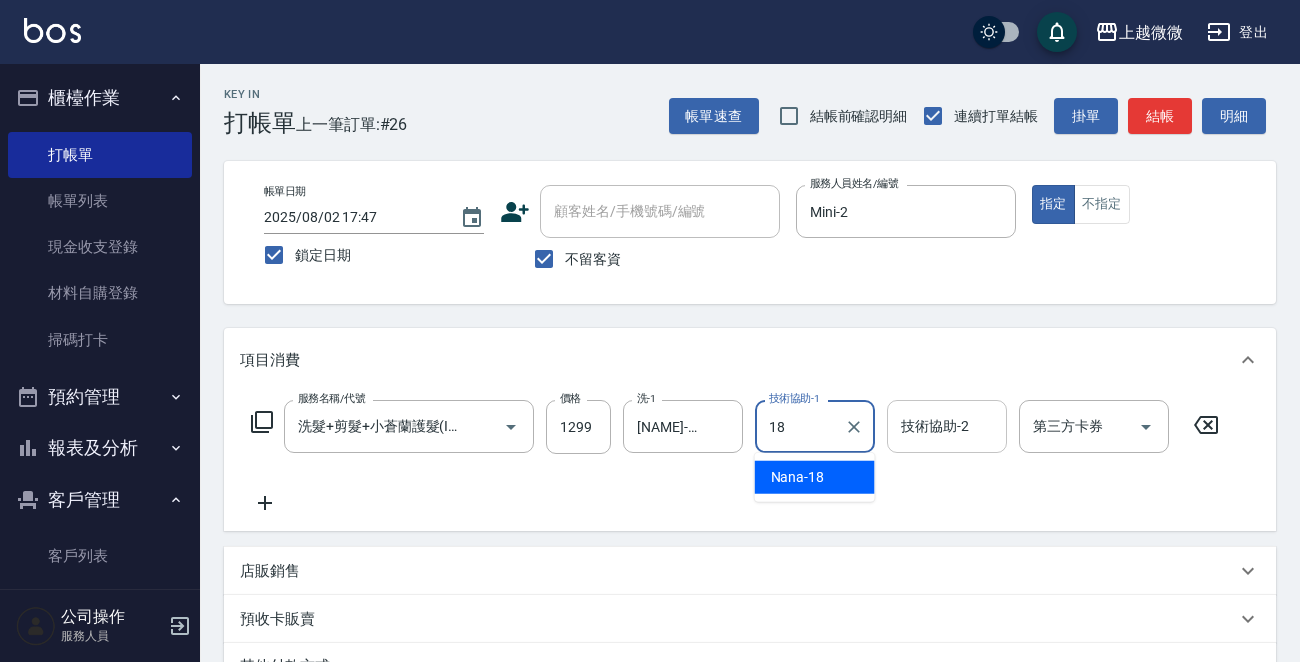 drag, startPoint x: 838, startPoint y: 455, endPoint x: 917, endPoint y: 429, distance: 83.1685 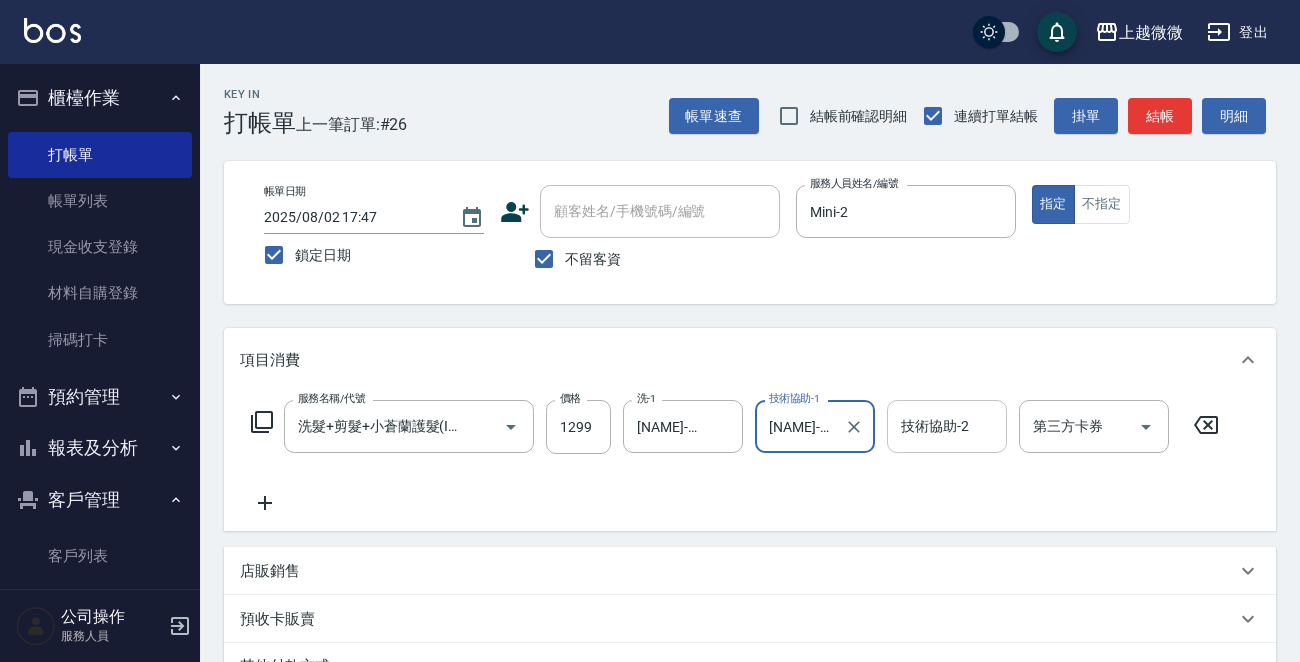 click on "技術協助-2 技術協助-2" at bounding box center [947, 426] 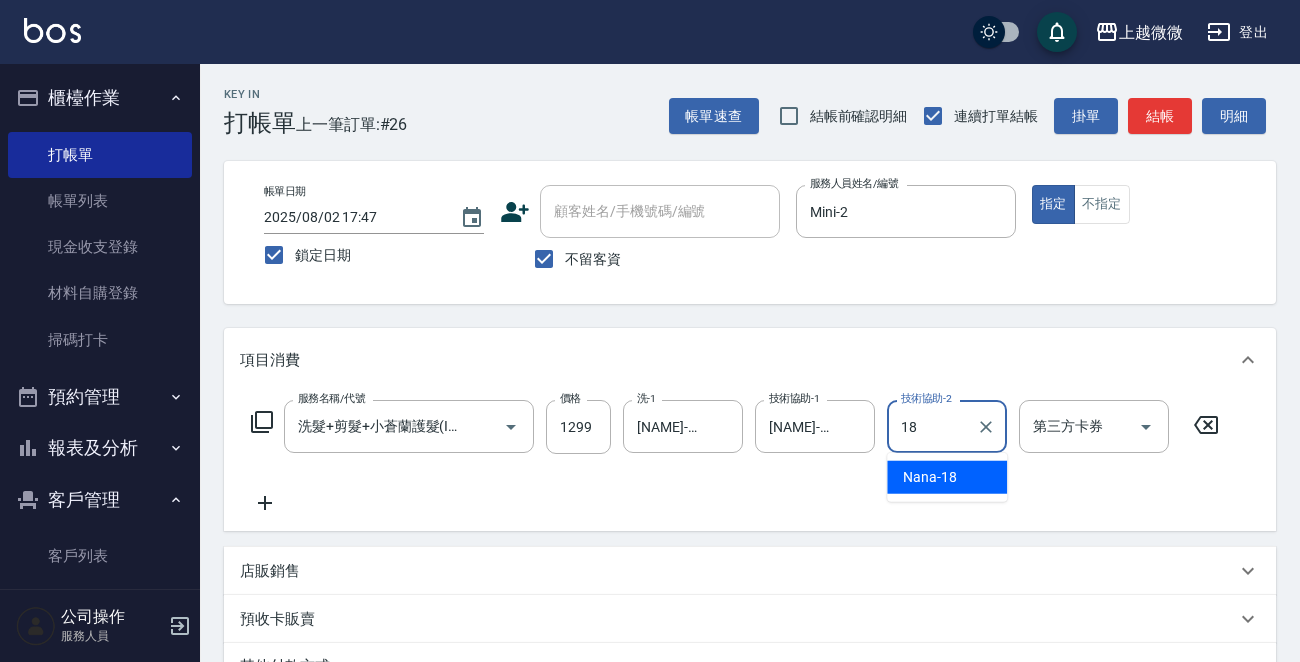 click on "[NAME] -18" at bounding box center [930, 477] 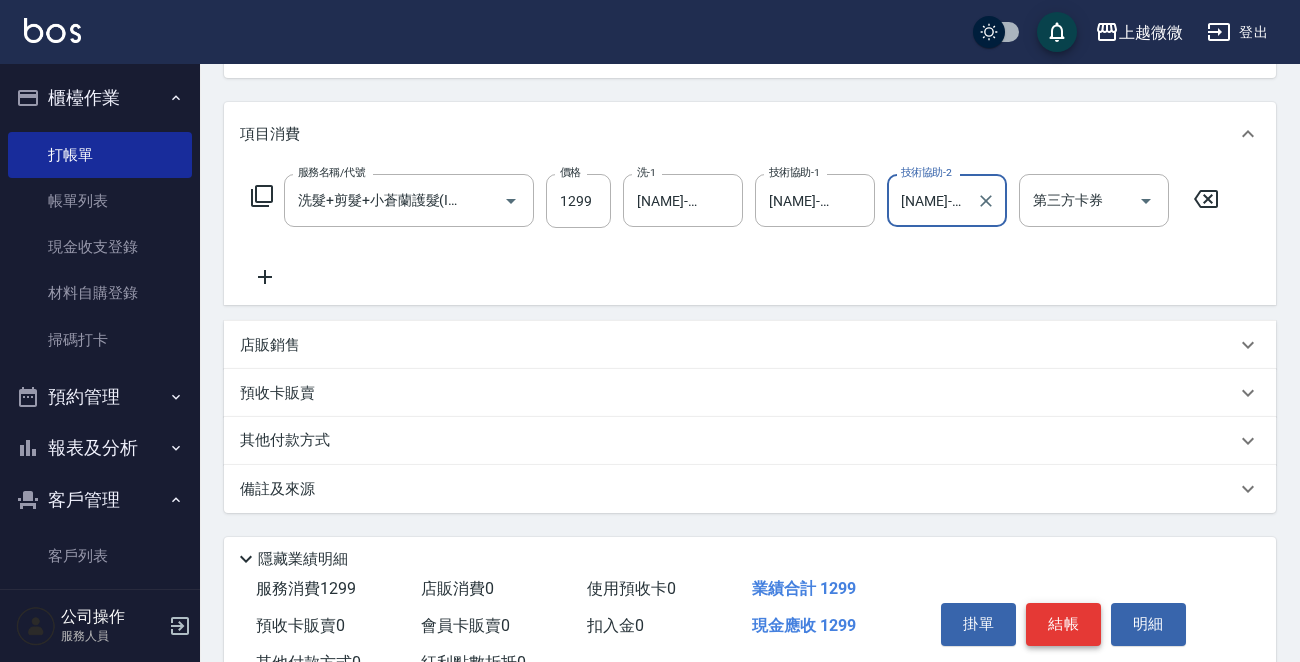 scroll, scrollTop: 299, scrollLeft: 0, axis: vertical 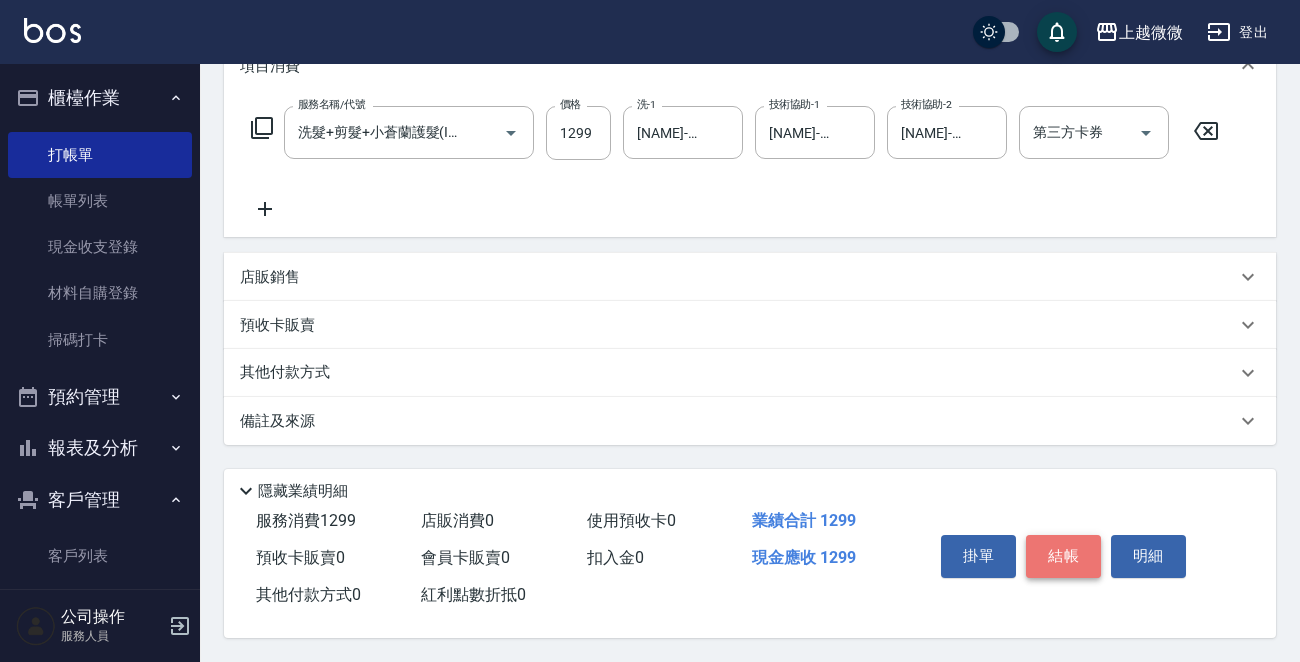 click on "結帳" at bounding box center [1063, 556] 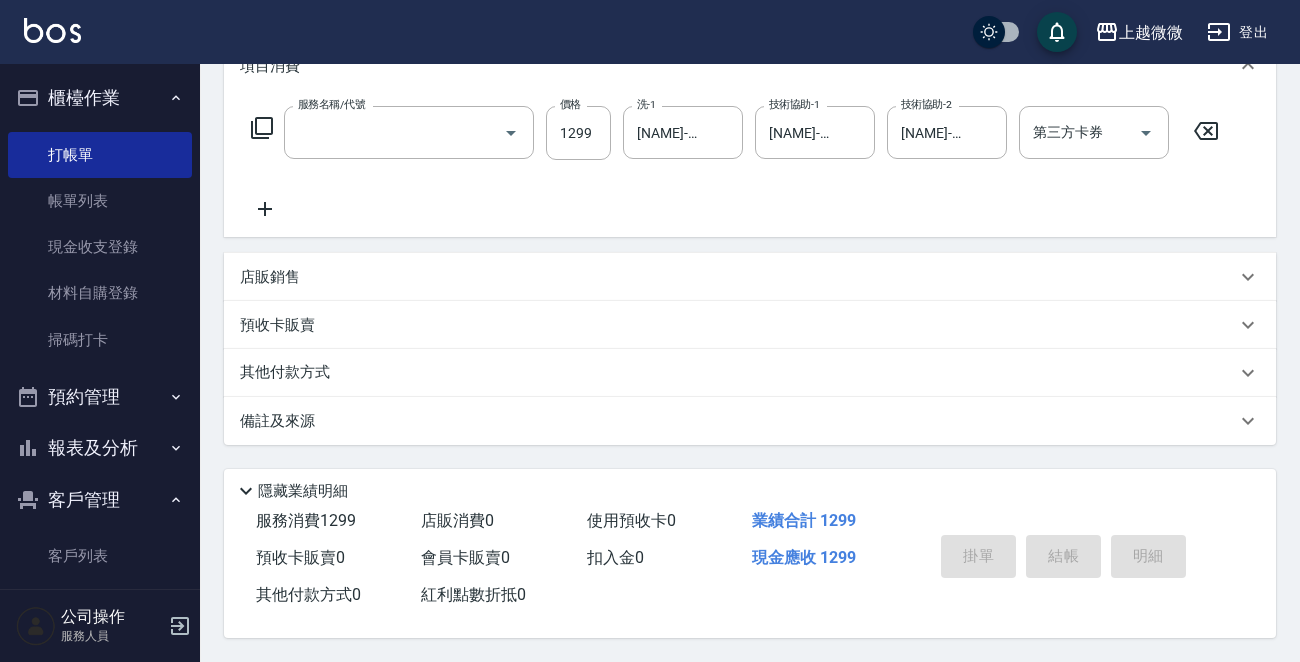 scroll, scrollTop: 0, scrollLeft: 0, axis: both 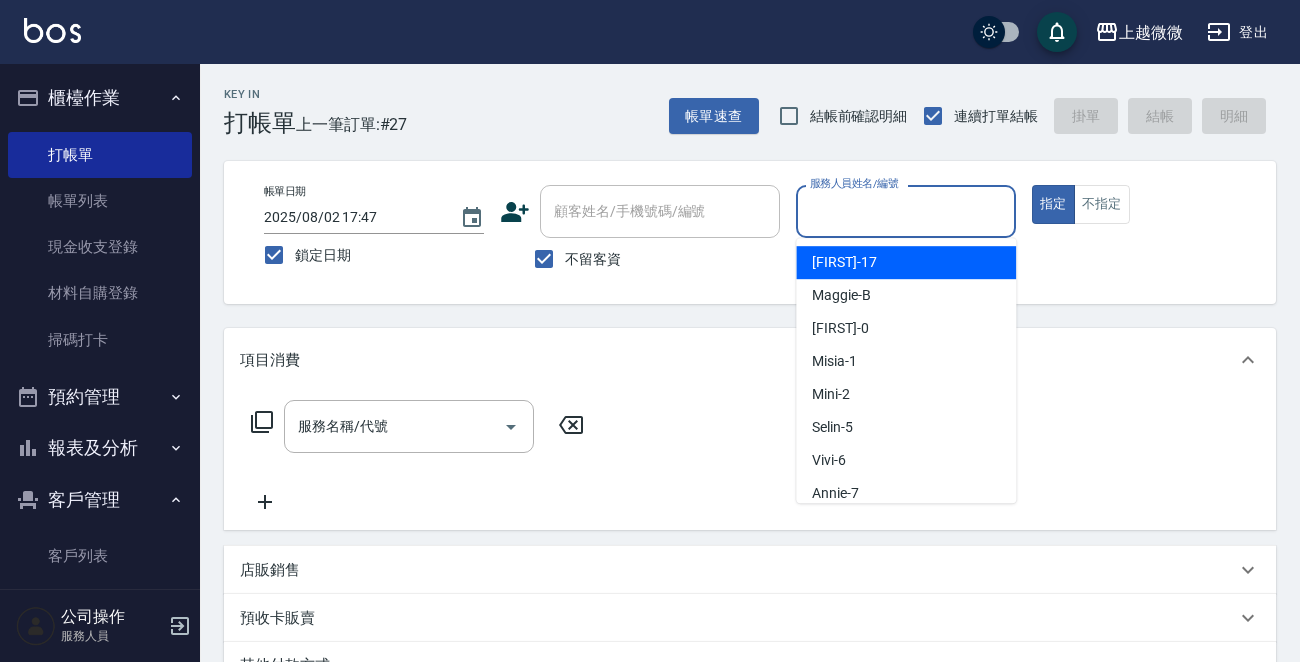 click on "服務人員姓名/編號" at bounding box center (906, 211) 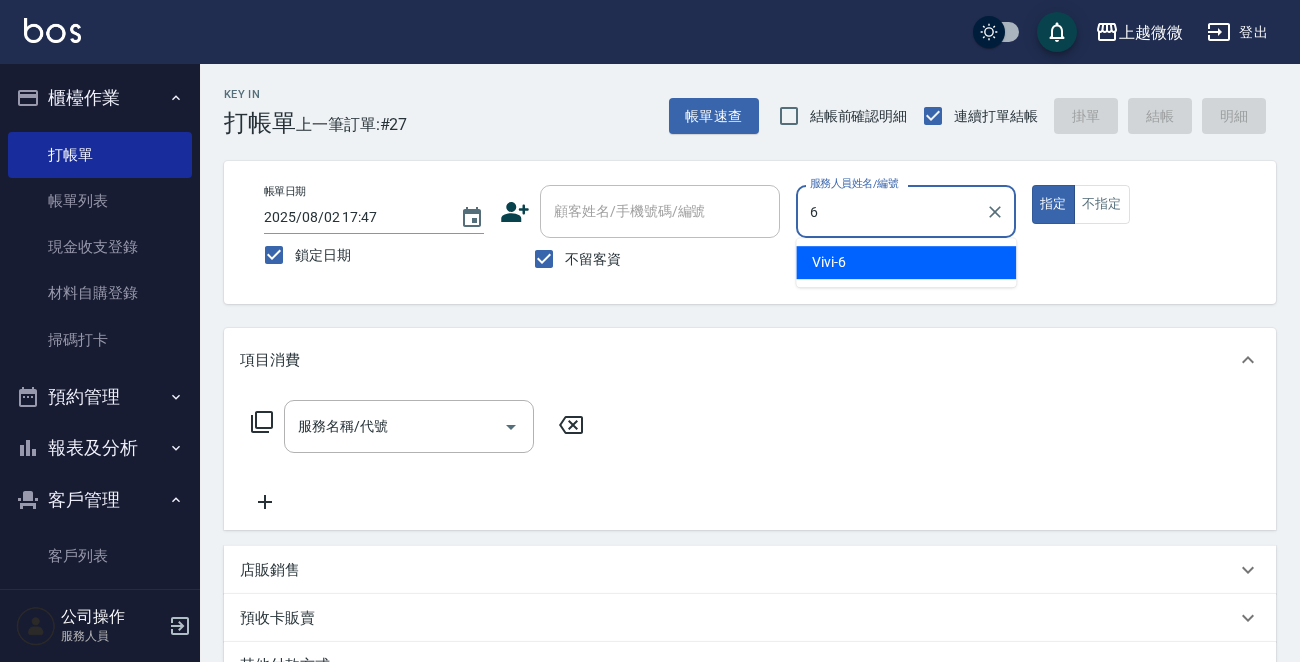 click on "Vivi -6" at bounding box center (906, 262) 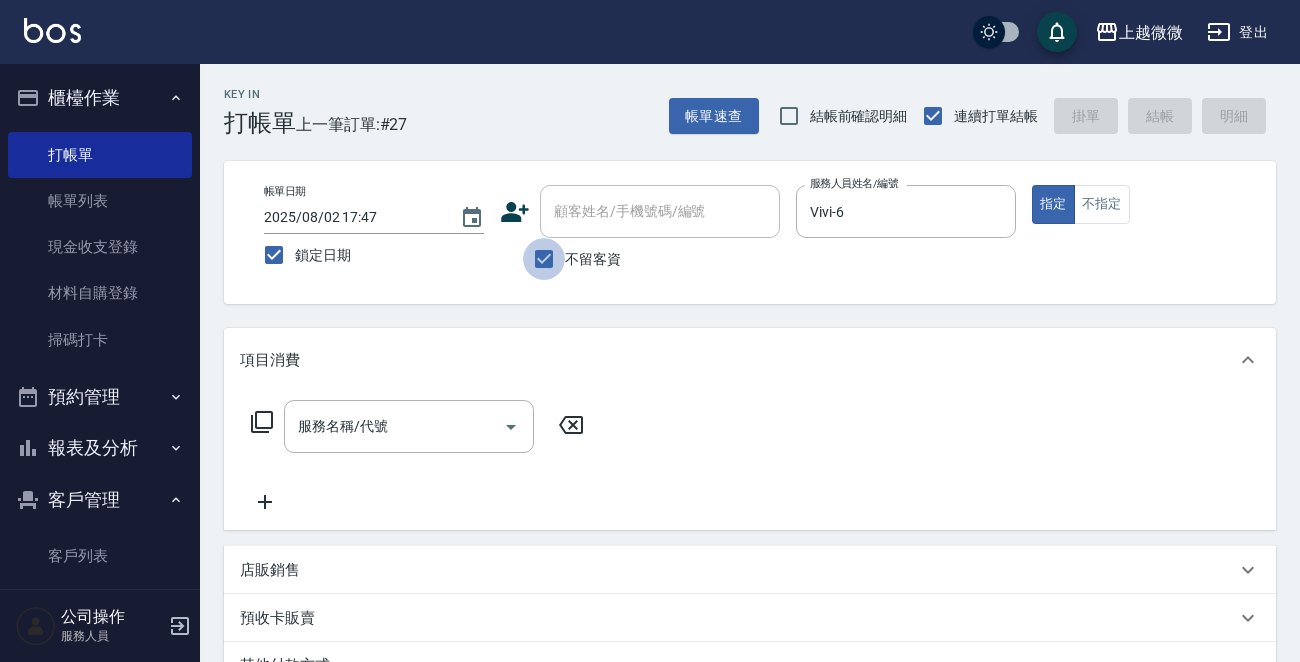 click on "不留客資" at bounding box center (544, 259) 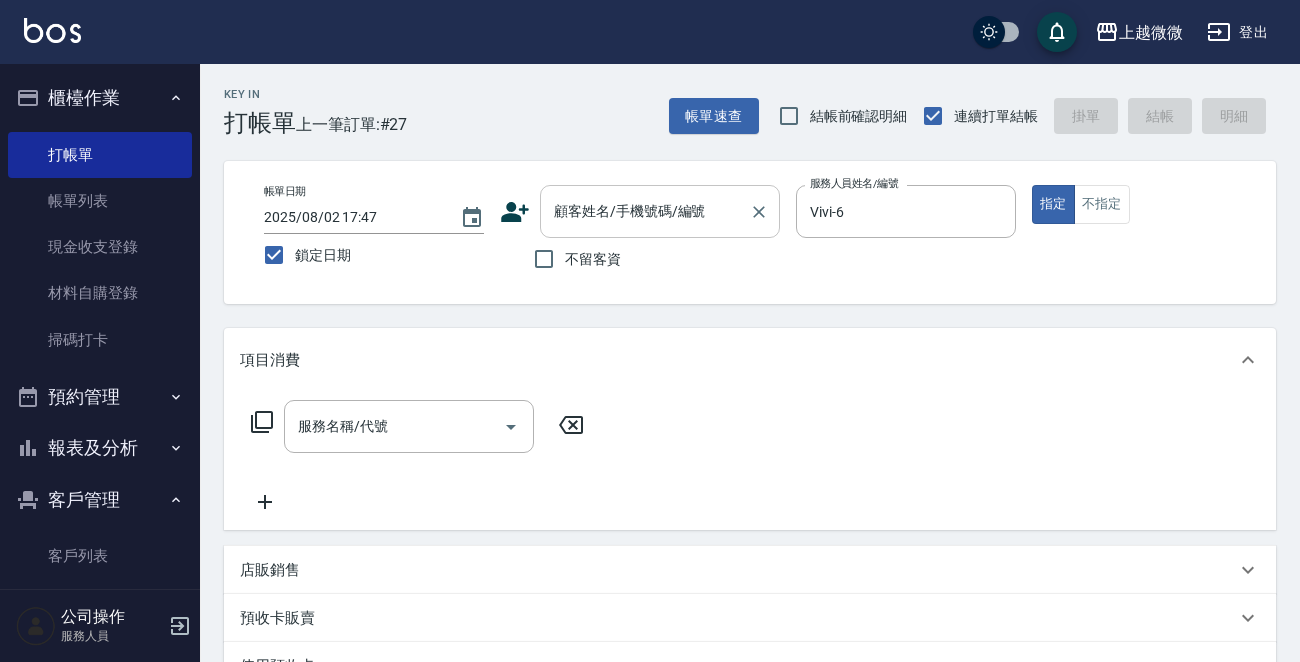 click on "顧客姓名/手機號碼/編號" at bounding box center (645, 211) 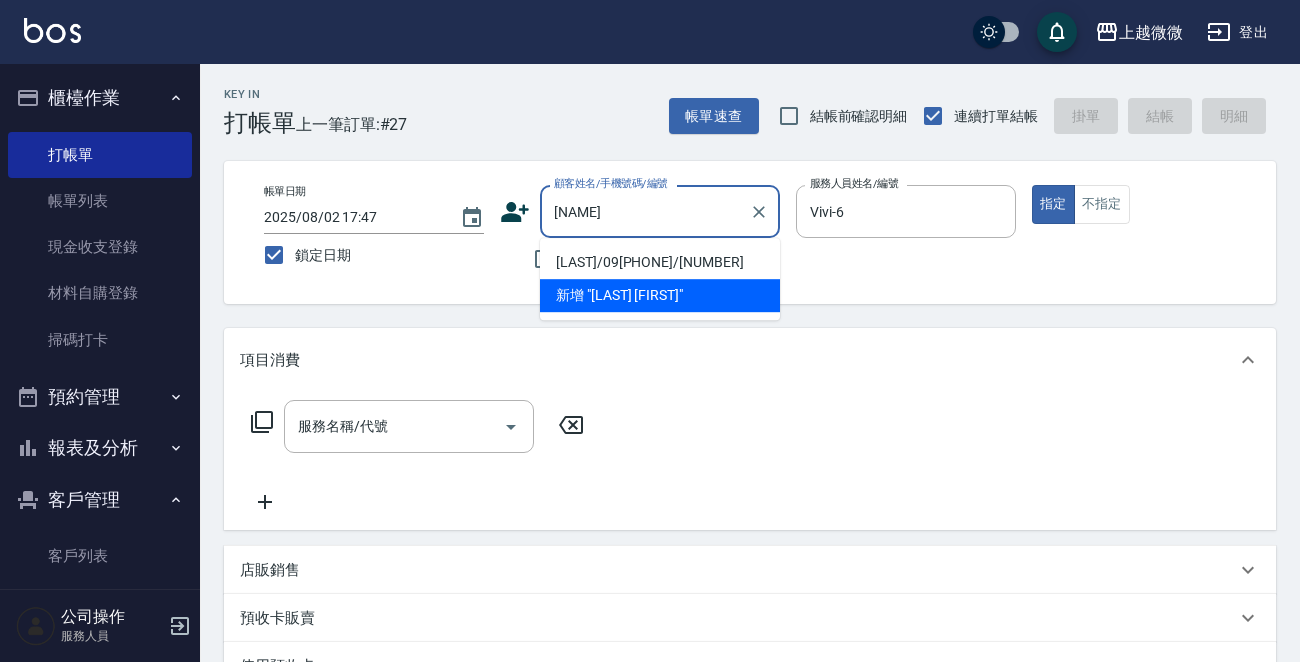 click on "[LAST]/09[PHONE]/[NUMBER]" at bounding box center (660, 262) 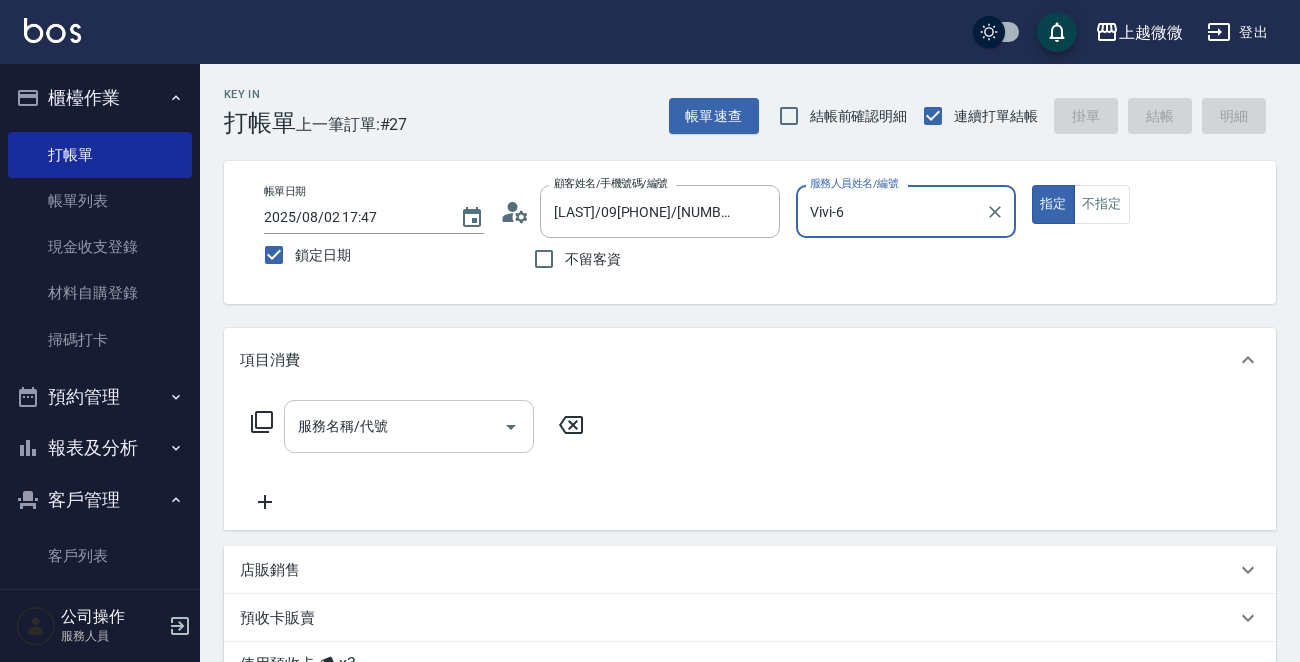 click on "服務名稱/代號" at bounding box center (394, 426) 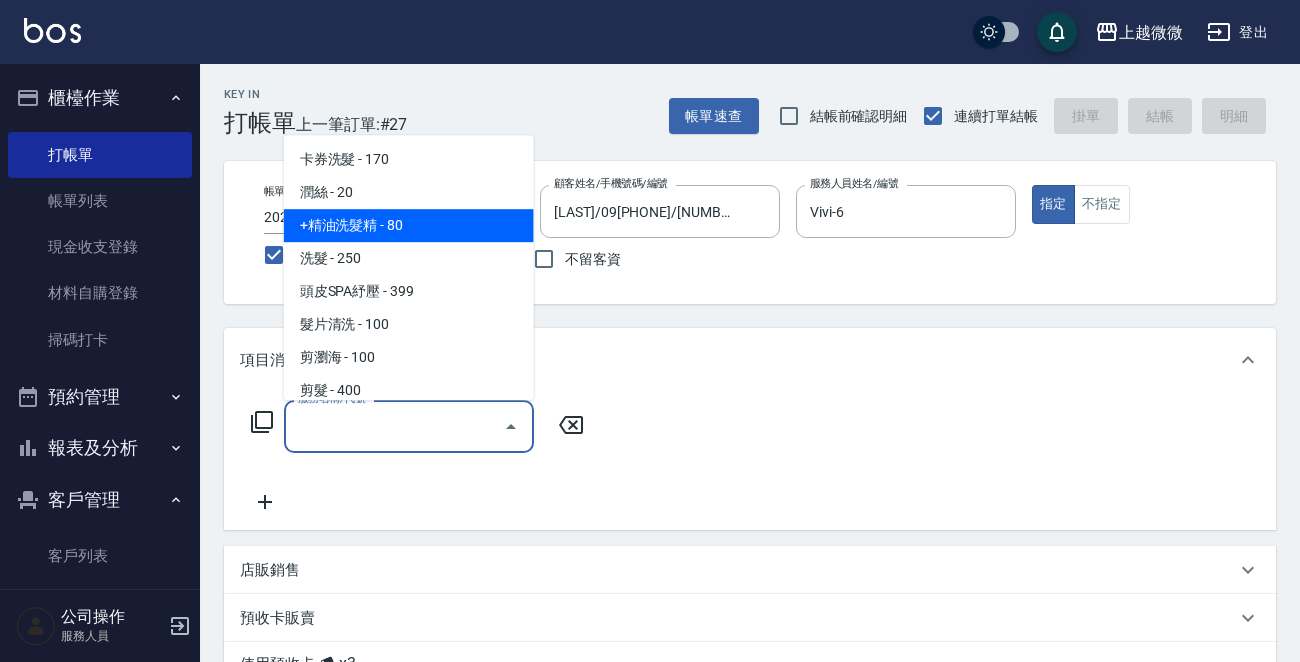 click on "+精油洗髮精 - 80" at bounding box center [409, 225] 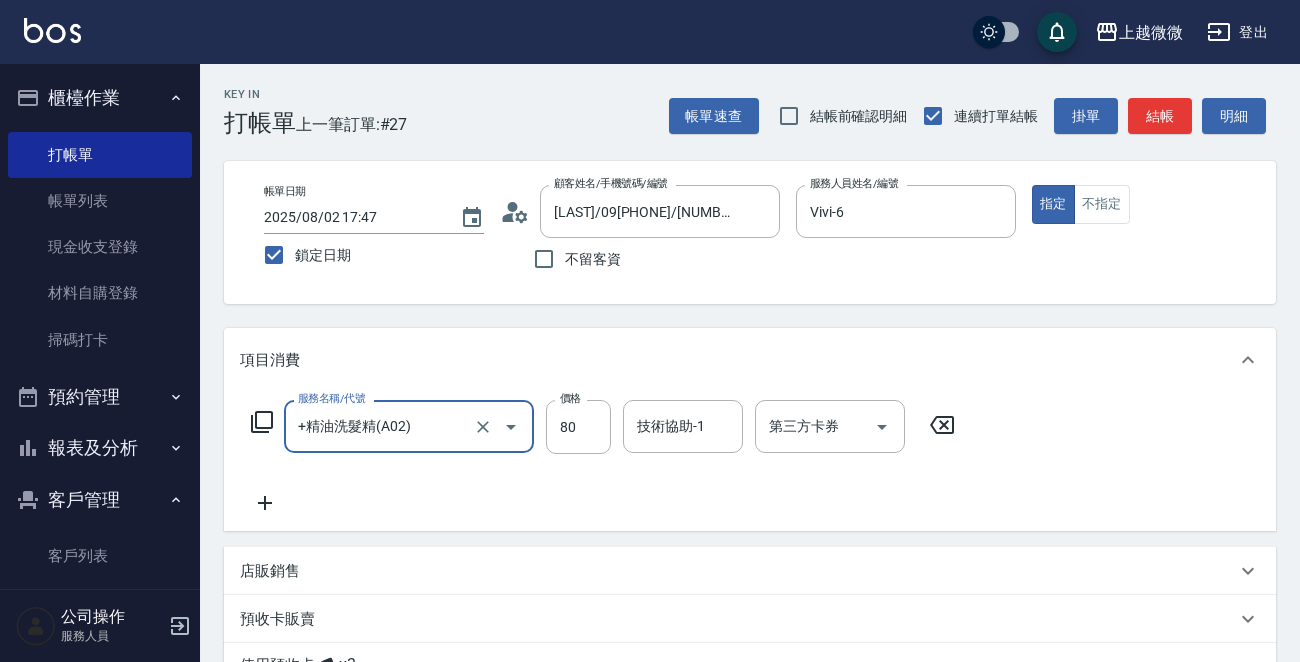 click 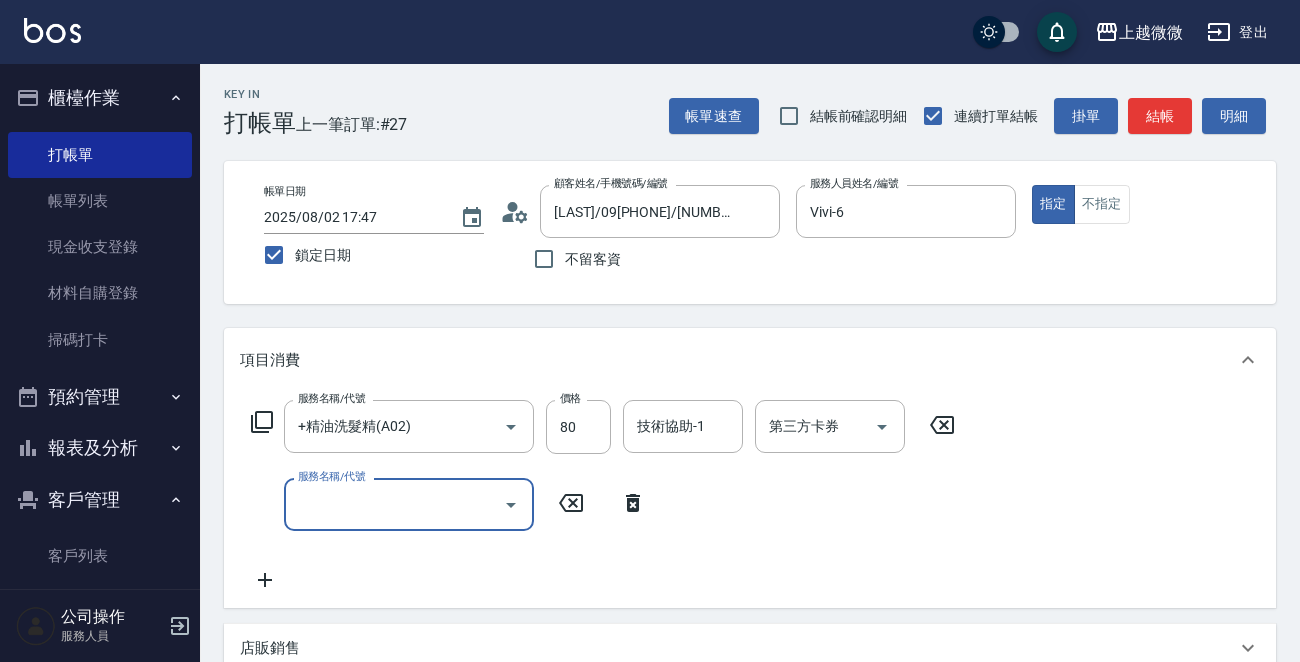 click on "服務名稱/代號" at bounding box center (394, 504) 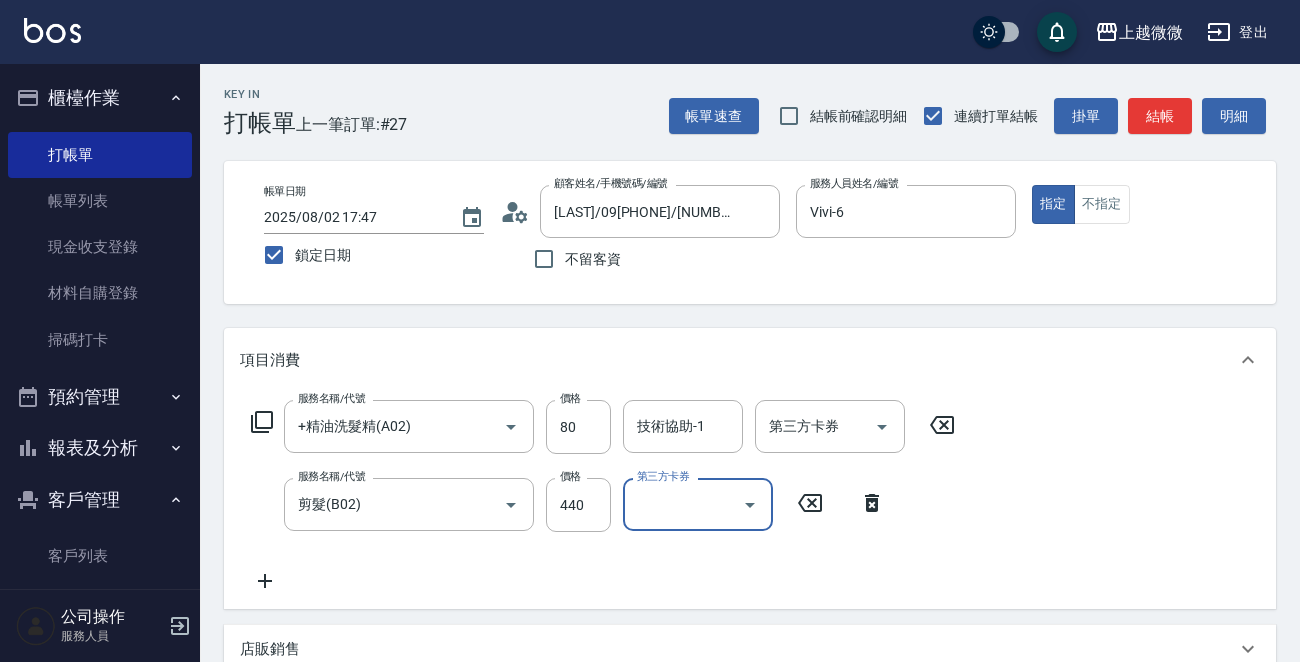 scroll, scrollTop: 400, scrollLeft: 0, axis: vertical 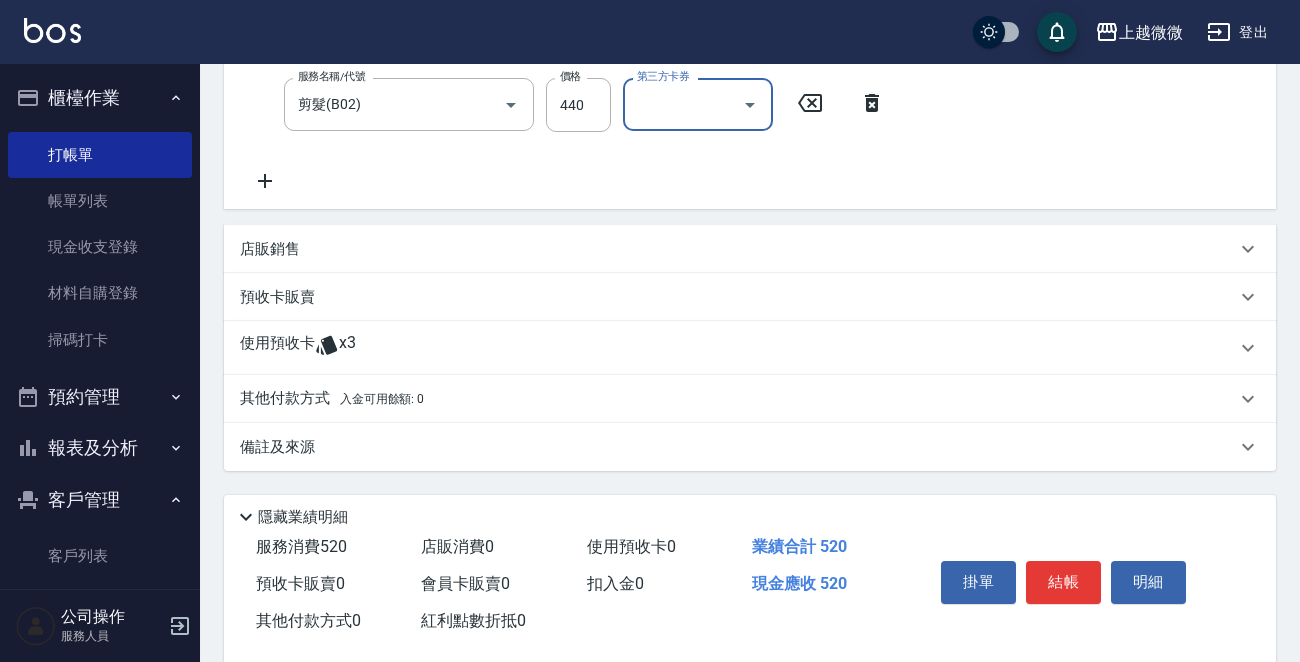 click on "使用預收卡" at bounding box center (277, 348) 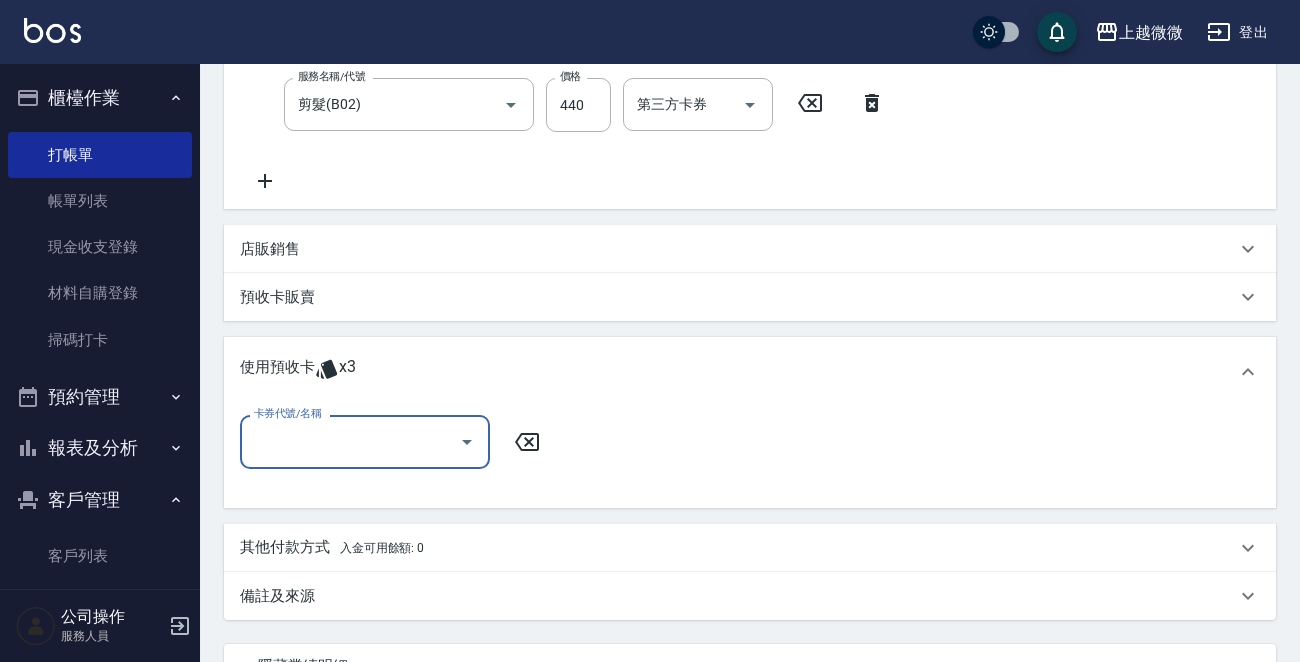 scroll, scrollTop: 0, scrollLeft: 0, axis: both 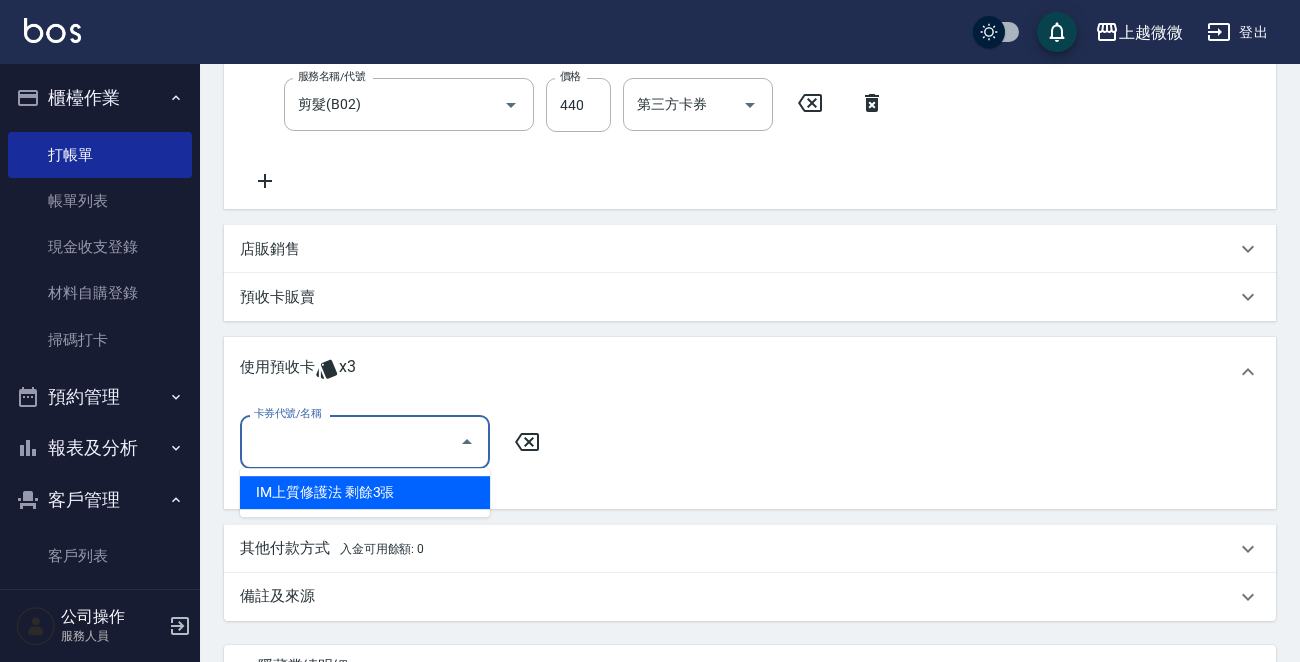 click on "IM上質修護法 剩餘3張" at bounding box center (365, 492) 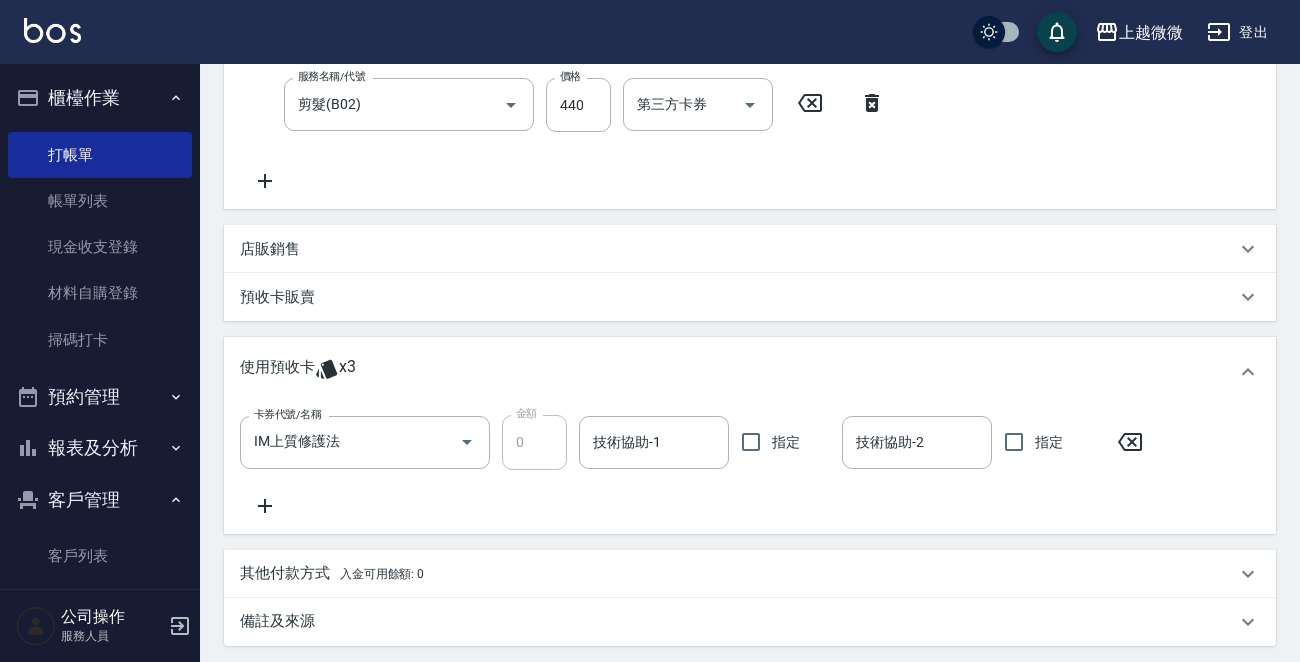 click 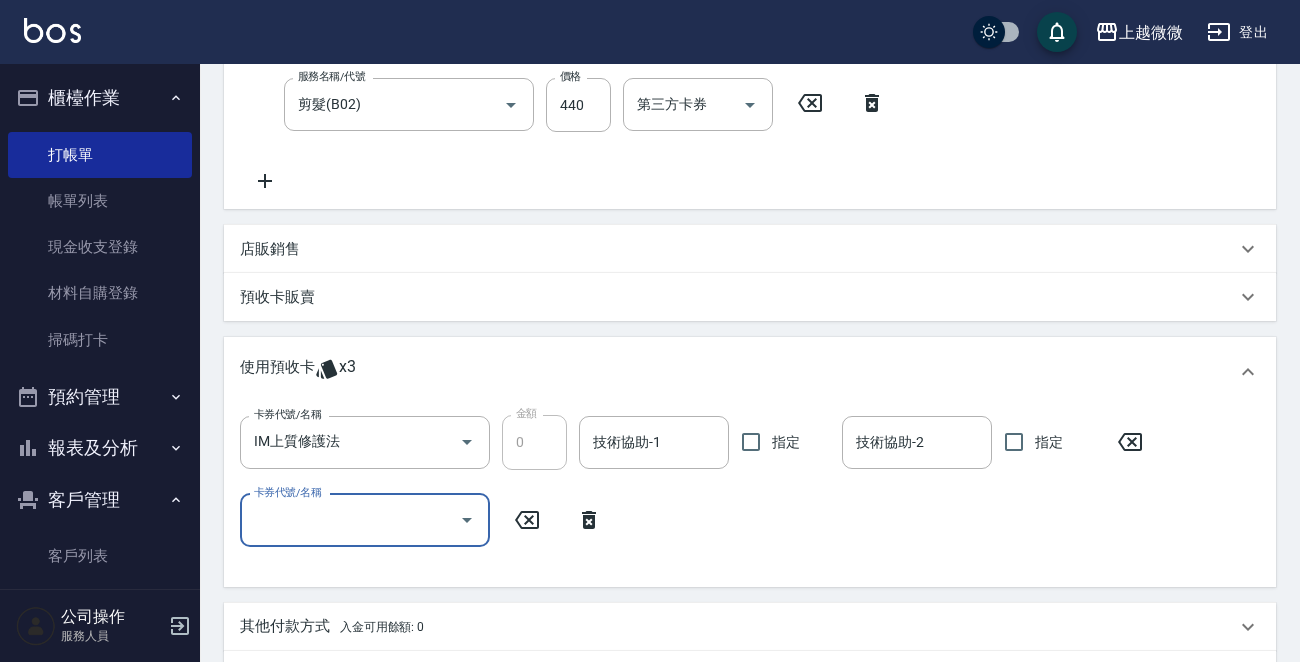 click 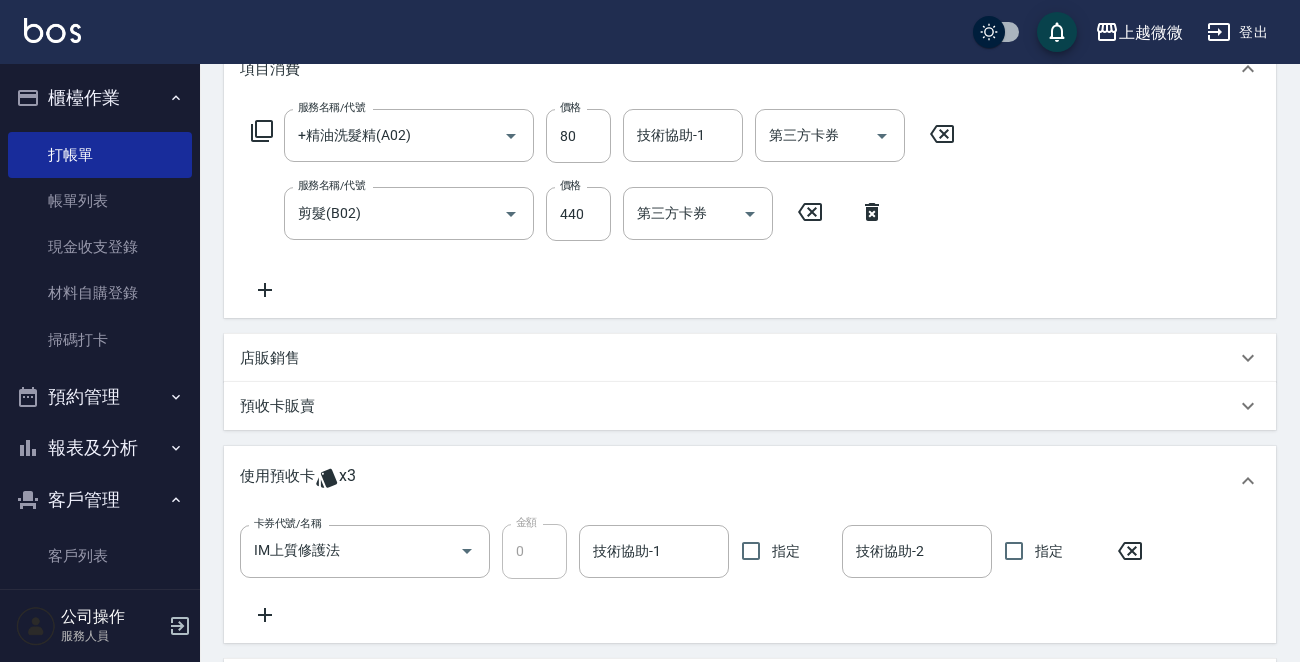 scroll, scrollTop: 200, scrollLeft: 0, axis: vertical 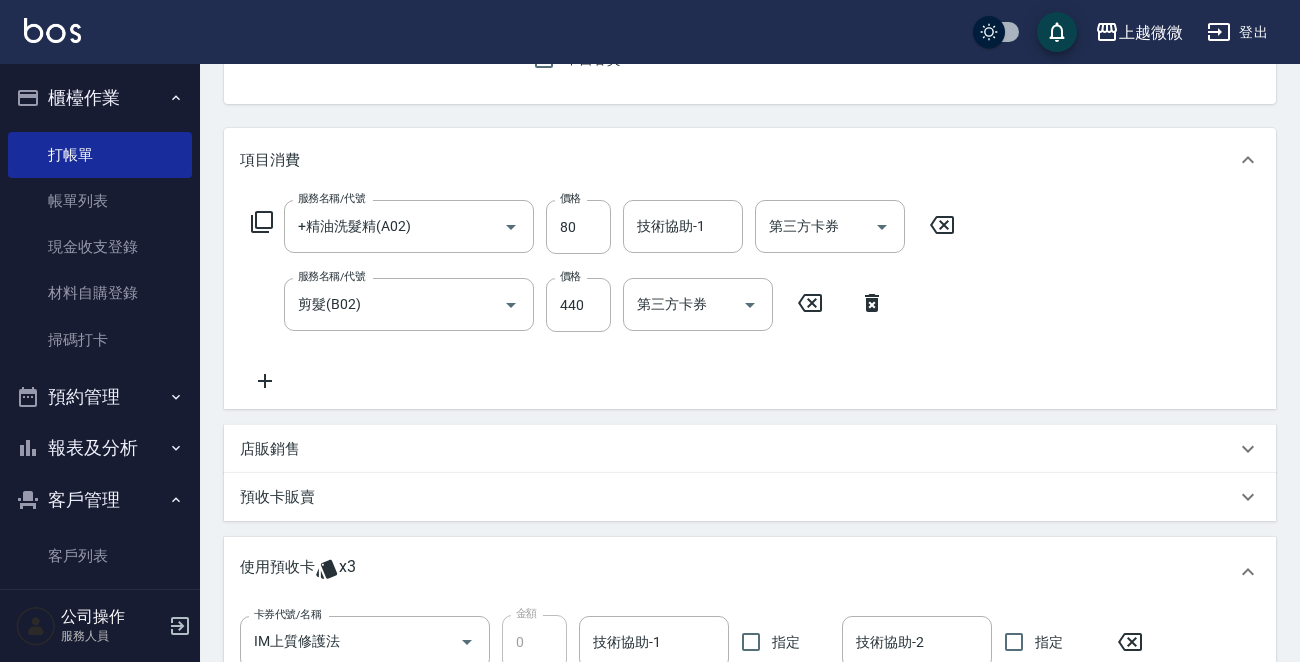 click 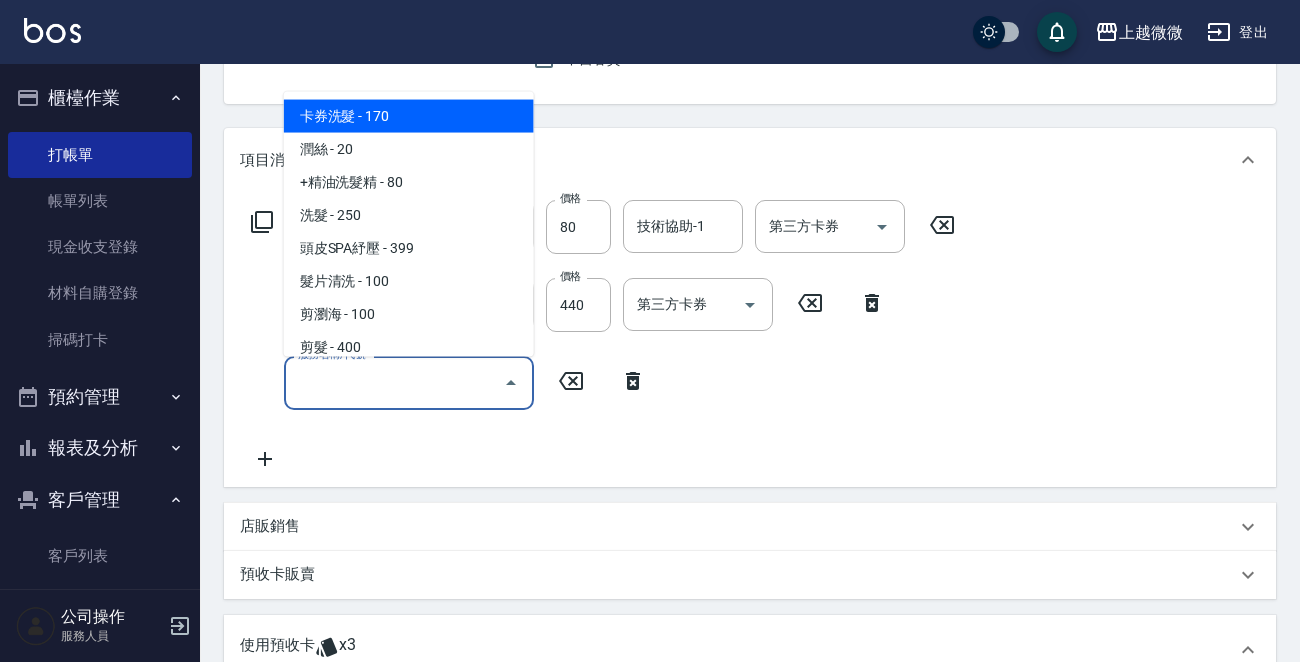 click on "服務名稱/代號" at bounding box center [394, 382] 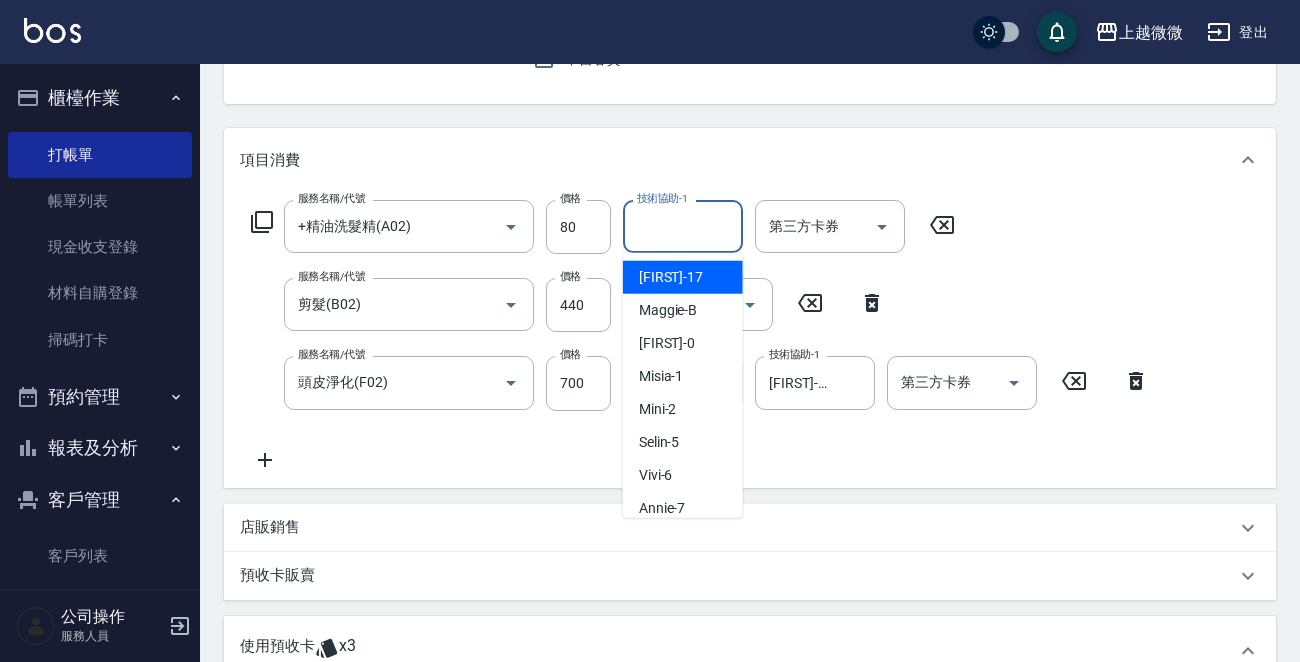 click on "技術協助-1 技術協助-1" at bounding box center [683, 226] 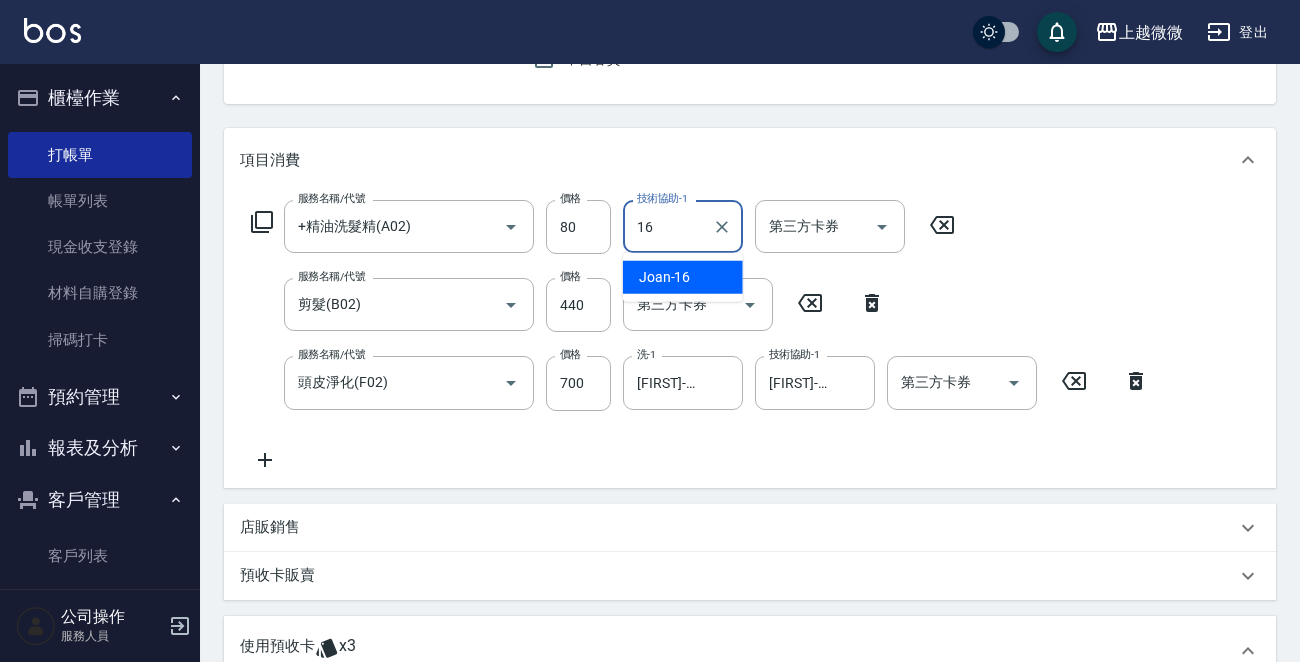 click on "[NAME] -16" at bounding box center (683, 277) 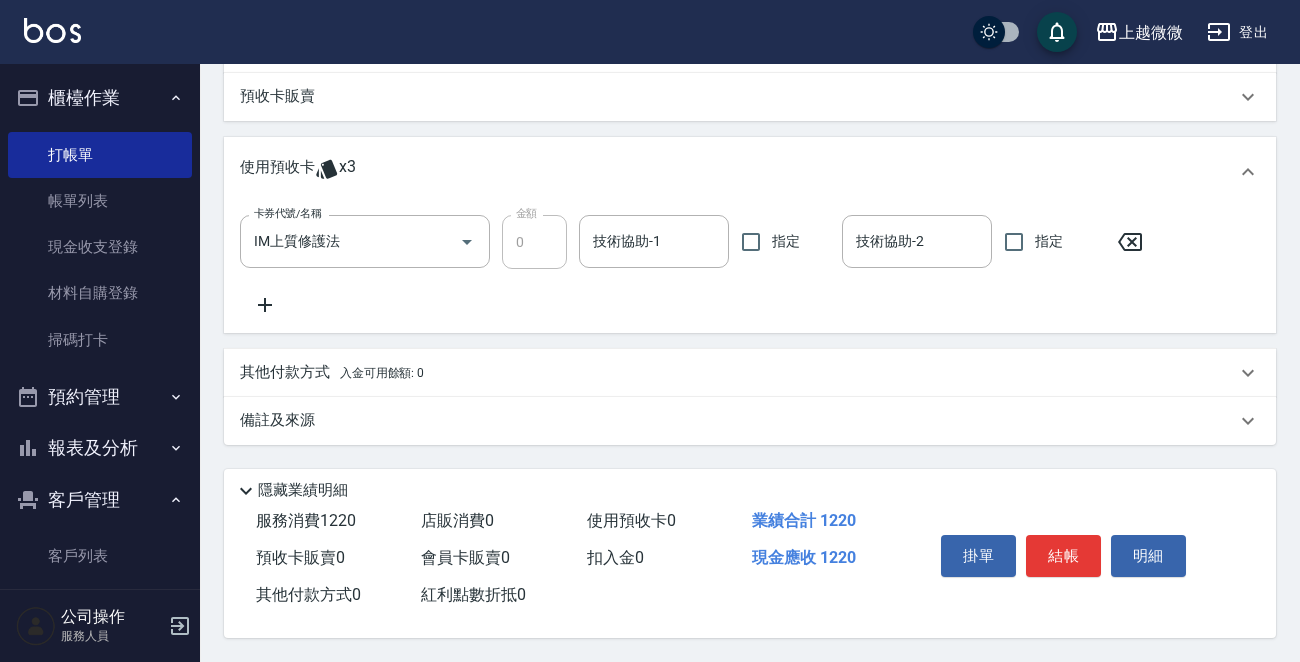 scroll, scrollTop: 682, scrollLeft: 0, axis: vertical 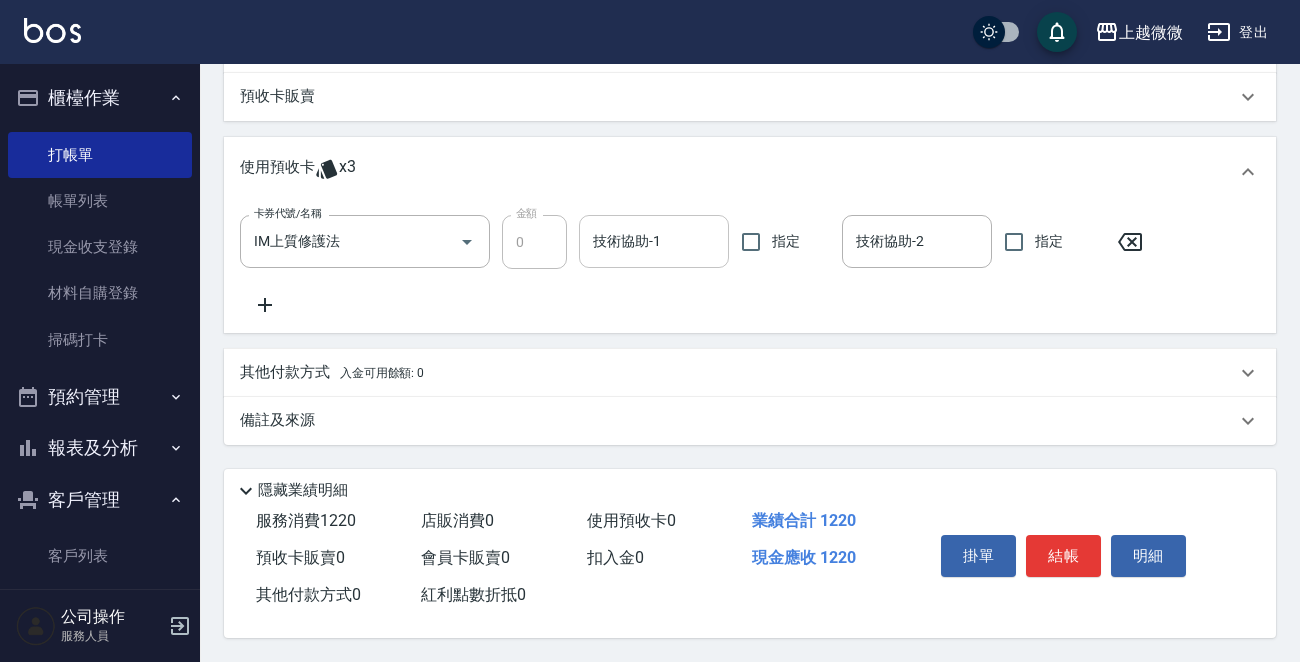 click on "技術協助-1" at bounding box center [654, 241] 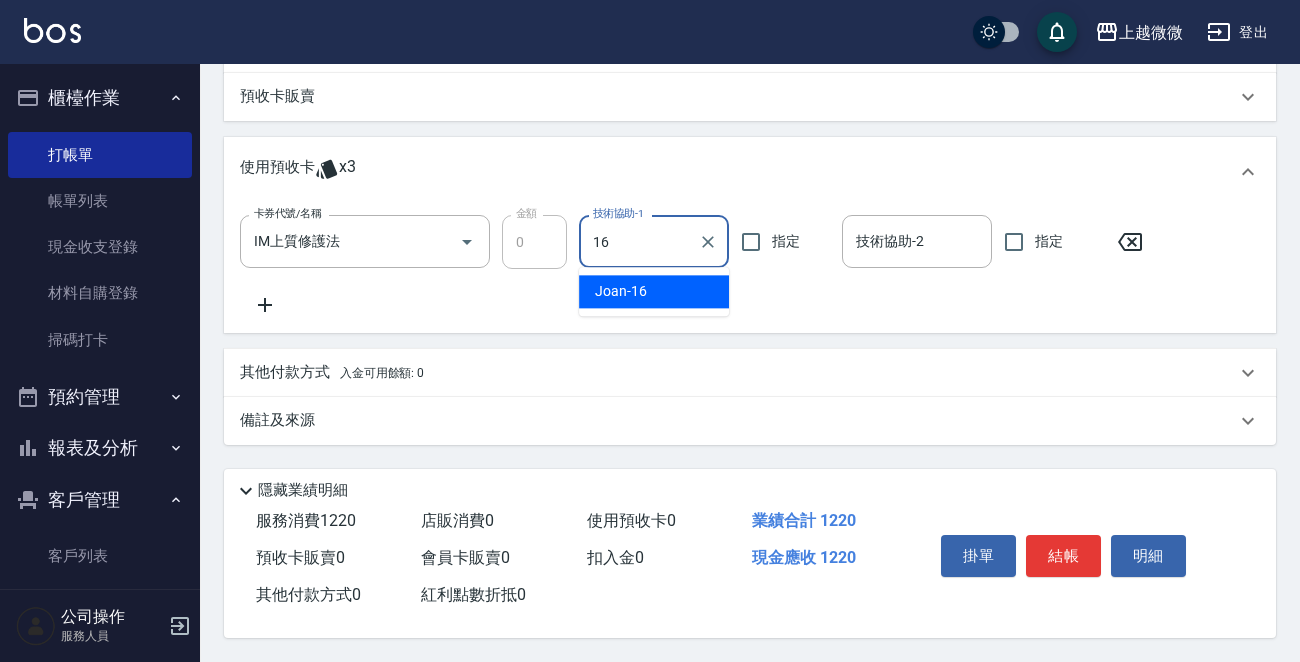 click on "[NAME] -16" at bounding box center (654, 291) 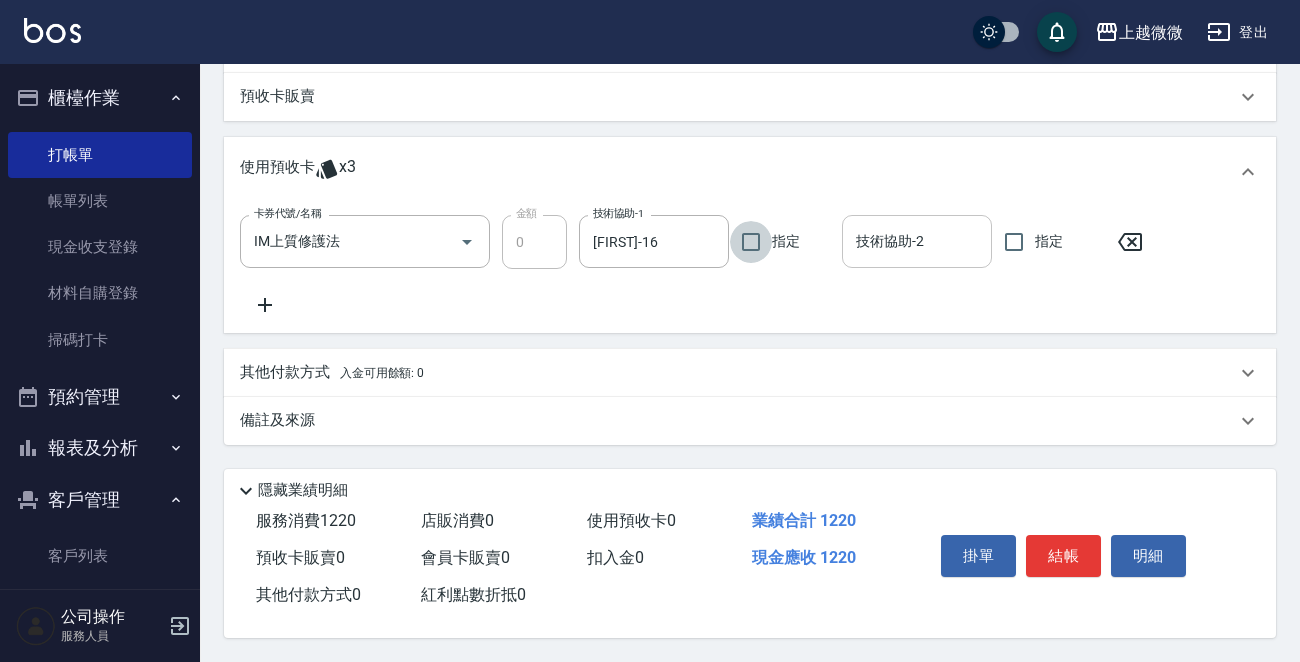 click on "技術協助-2" at bounding box center (917, 241) 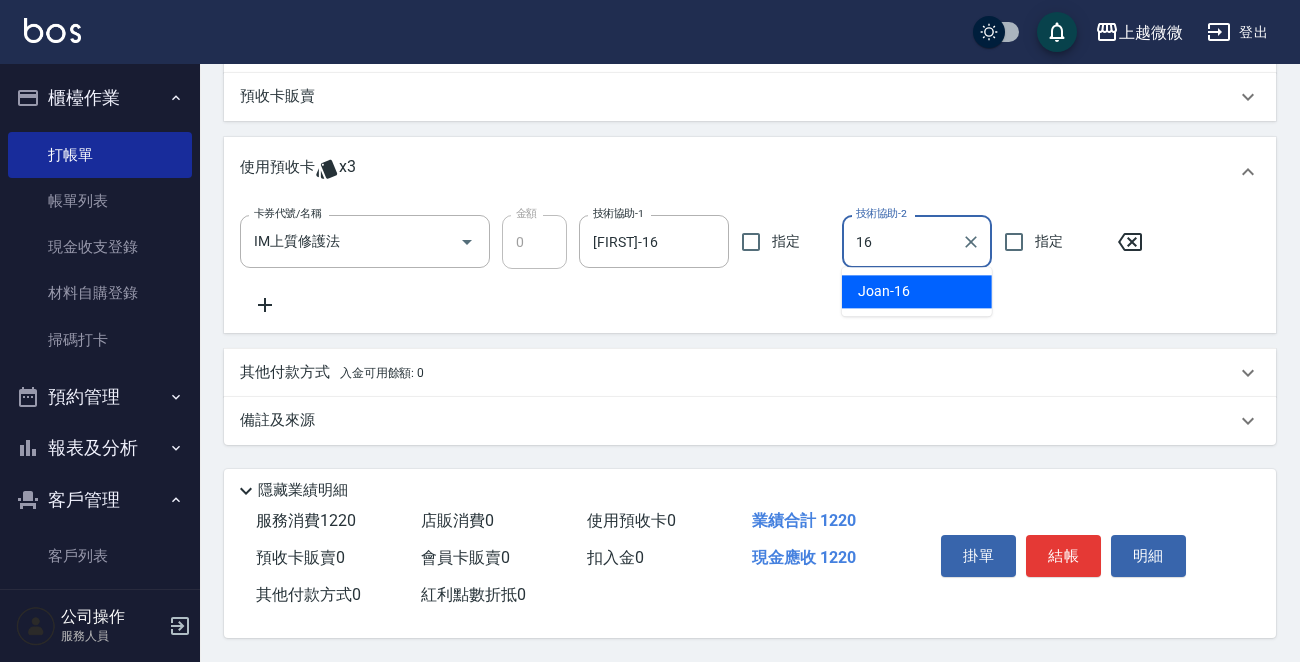 click on "[NAME] -16" at bounding box center (917, 291) 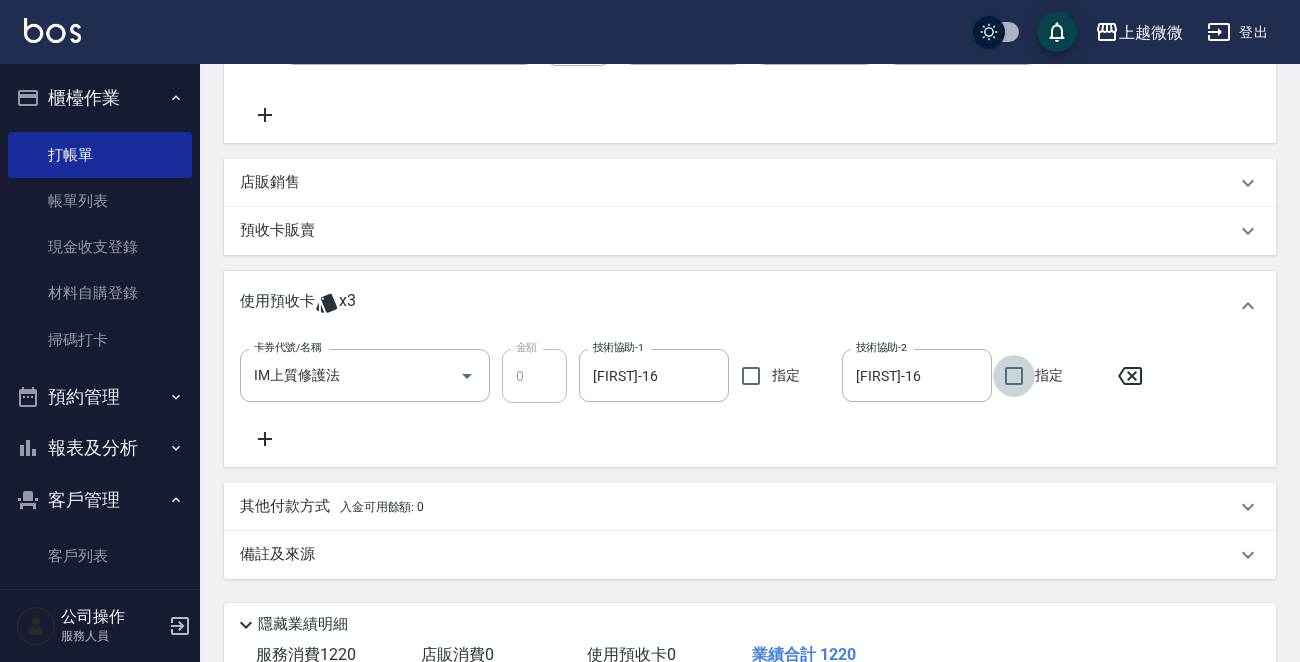 scroll, scrollTop: 682, scrollLeft: 0, axis: vertical 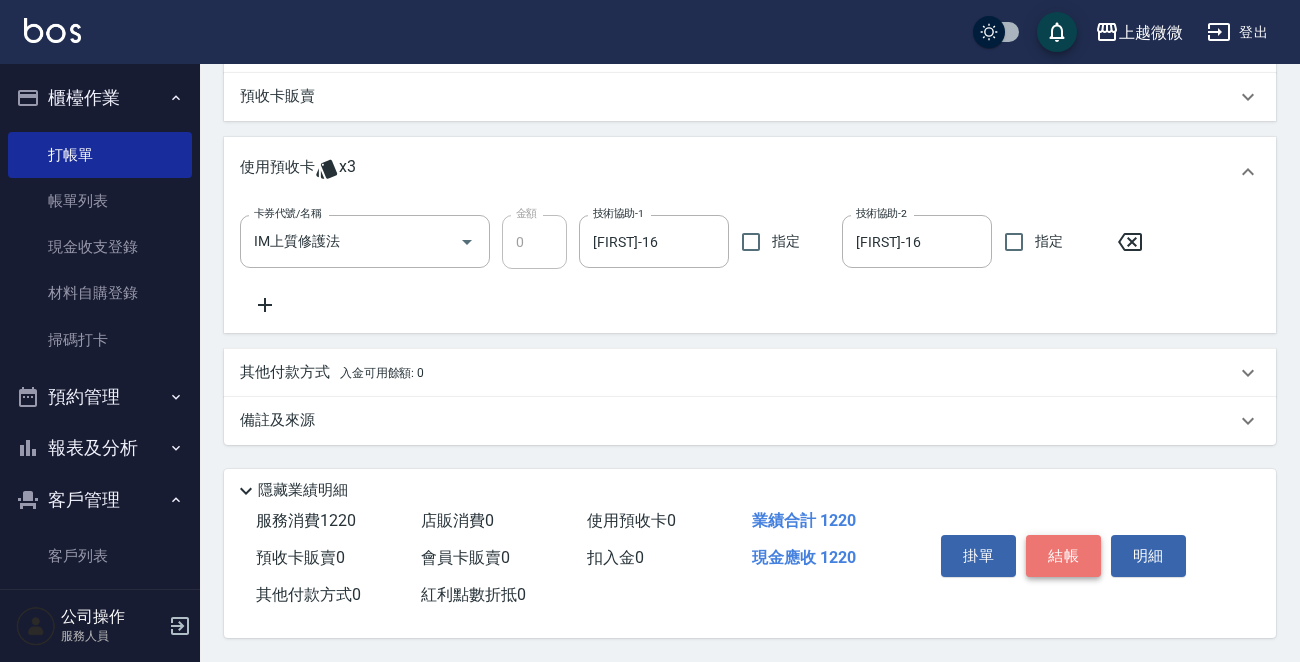 click on "結帳" at bounding box center [1063, 556] 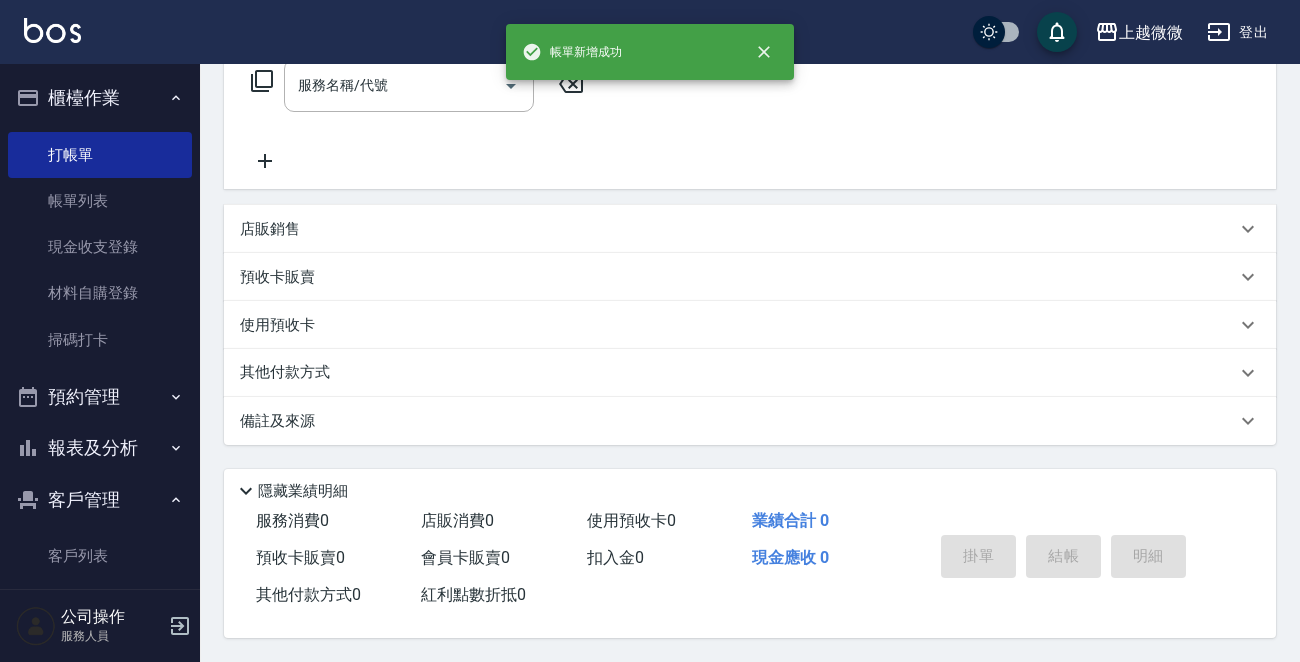 scroll, scrollTop: 0, scrollLeft: 0, axis: both 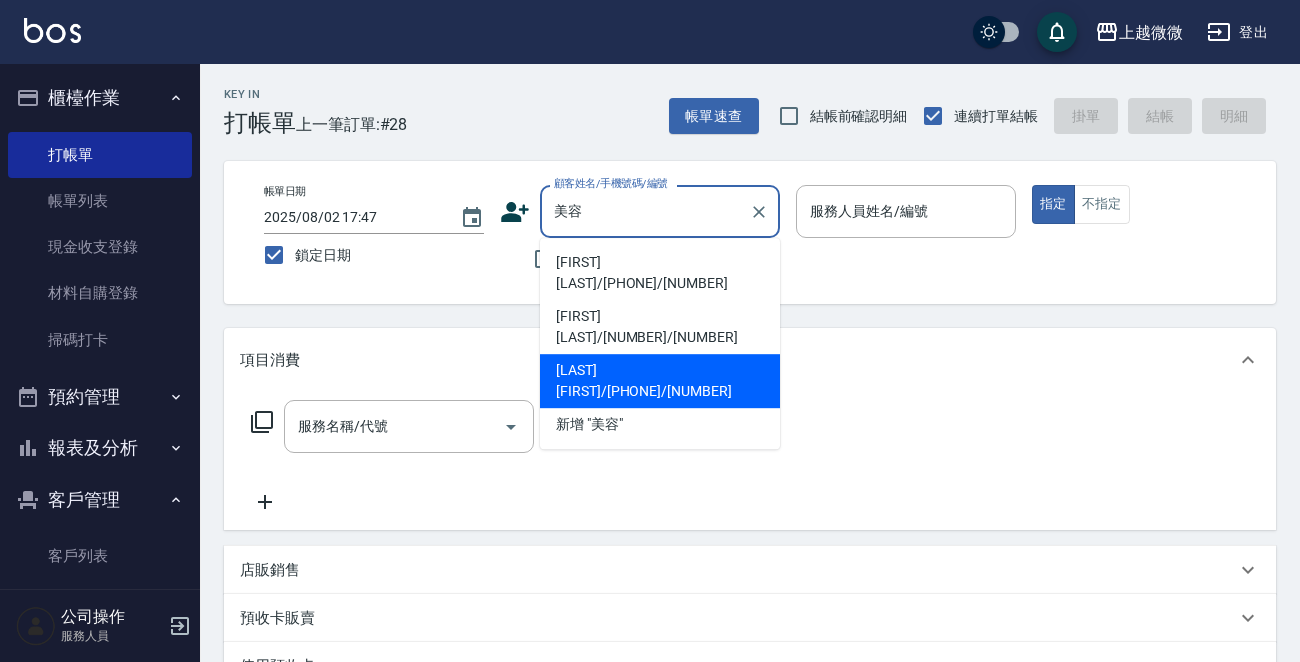 click on "[LAST] [FIRST]/[PHONE]/[NUMBER]" at bounding box center (660, 381) 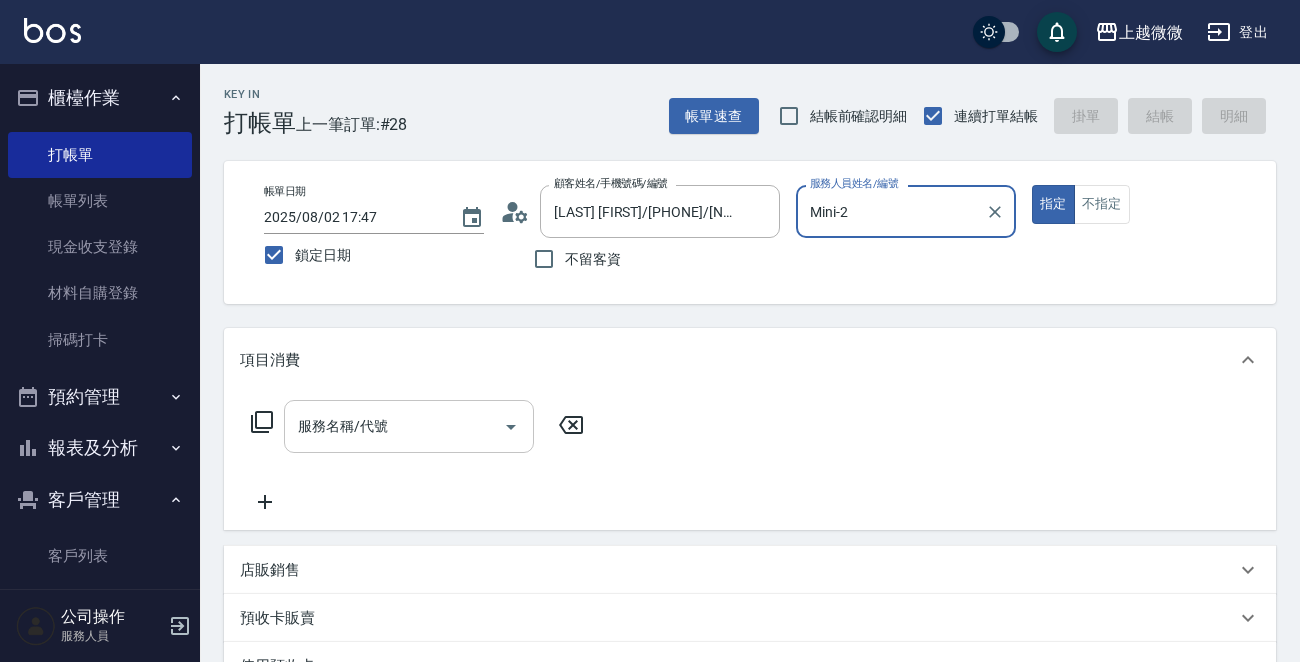 click on "服務名稱/代號" at bounding box center (394, 426) 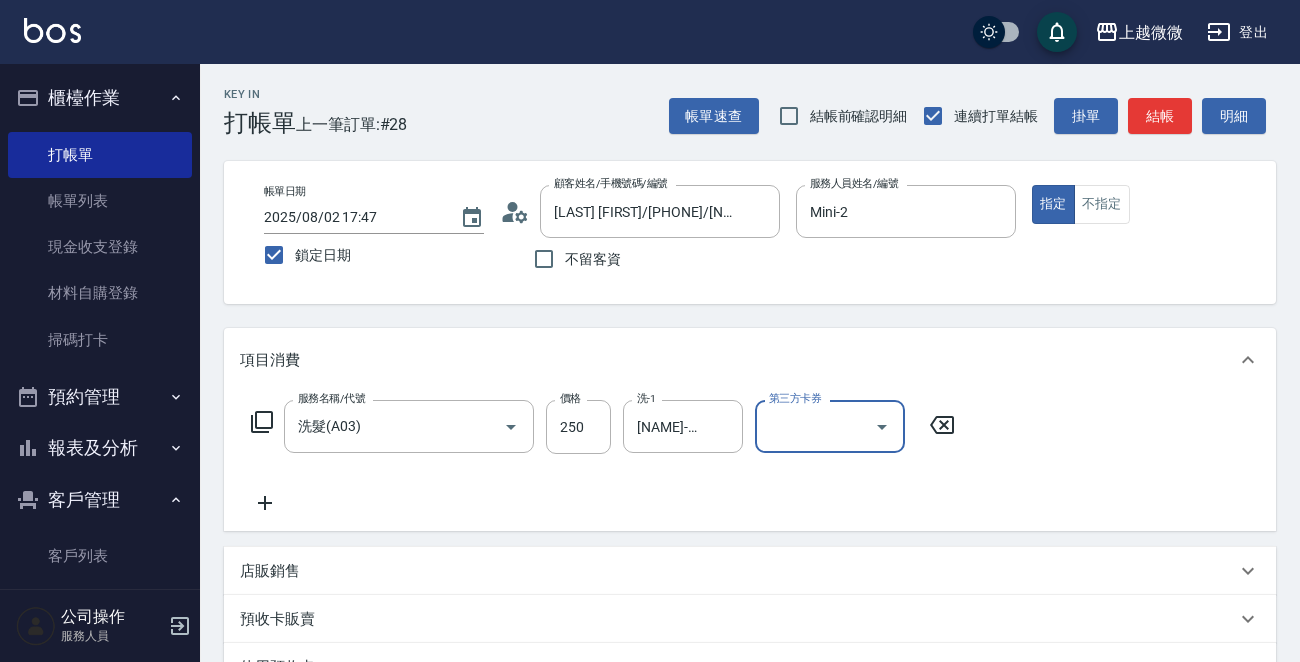 click 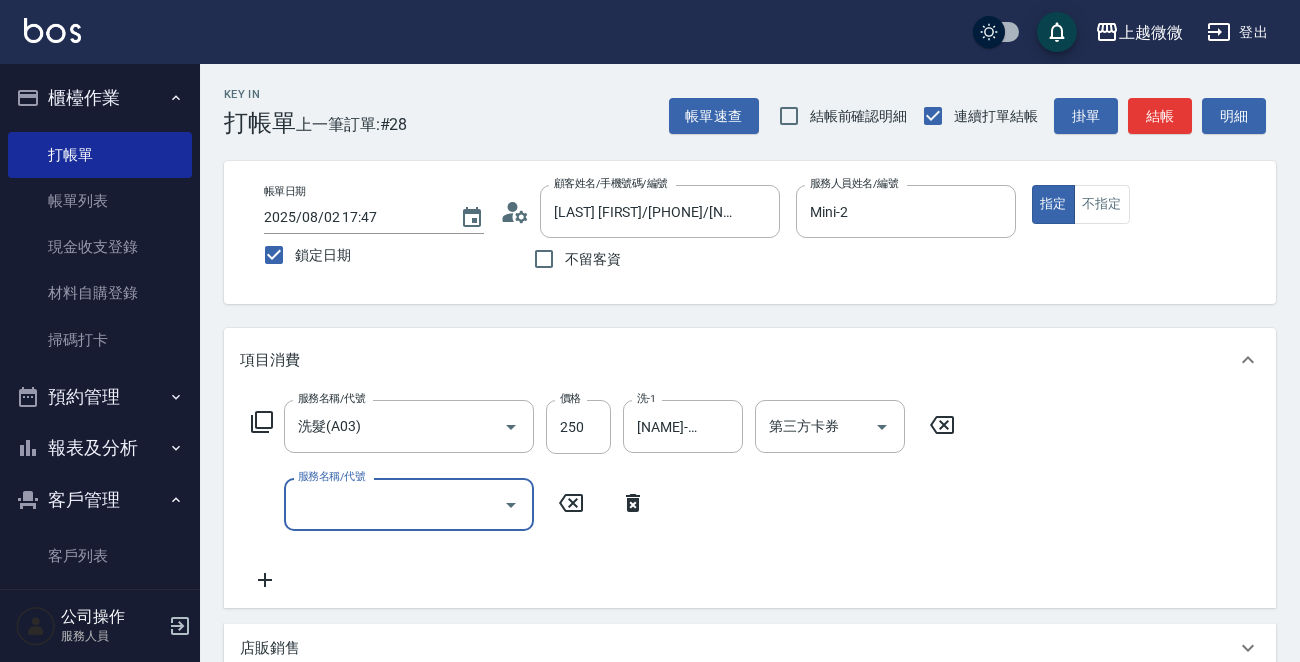 click on "服務名稱/代號" at bounding box center (394, 504) 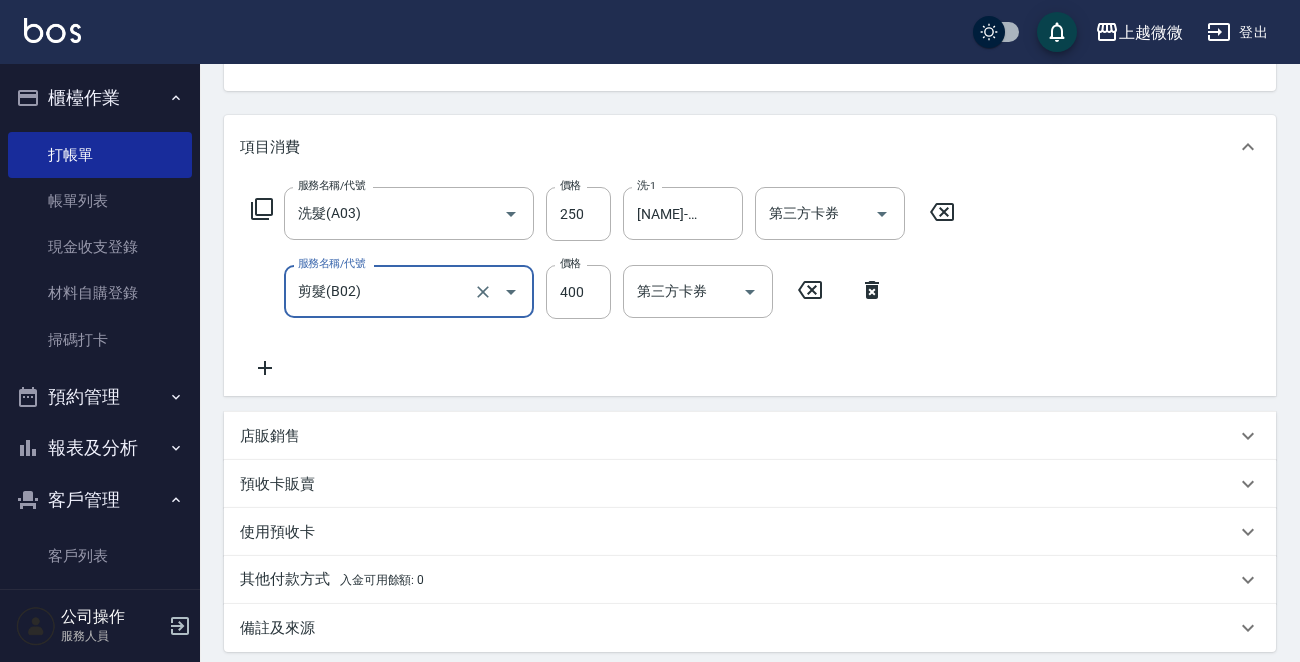 scroll, scrollTop: 425, scrollLeft: 0, axis: vertical 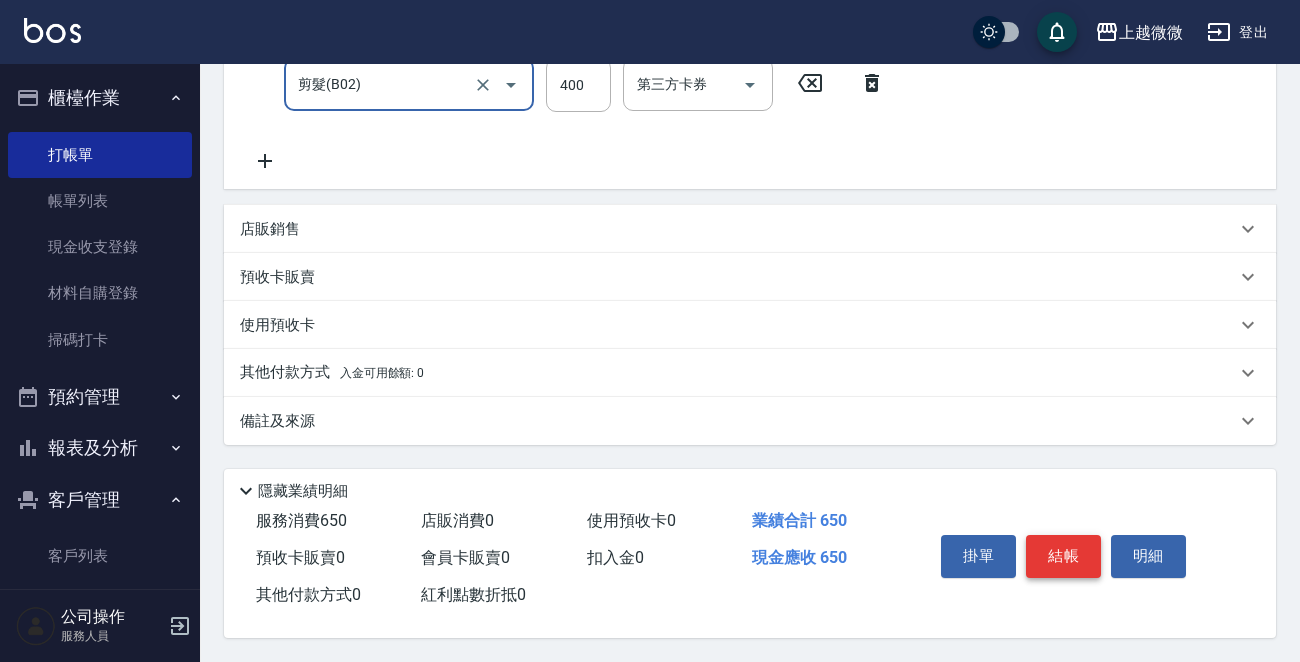 click on "結帳" at bounding box center [1063, 556] 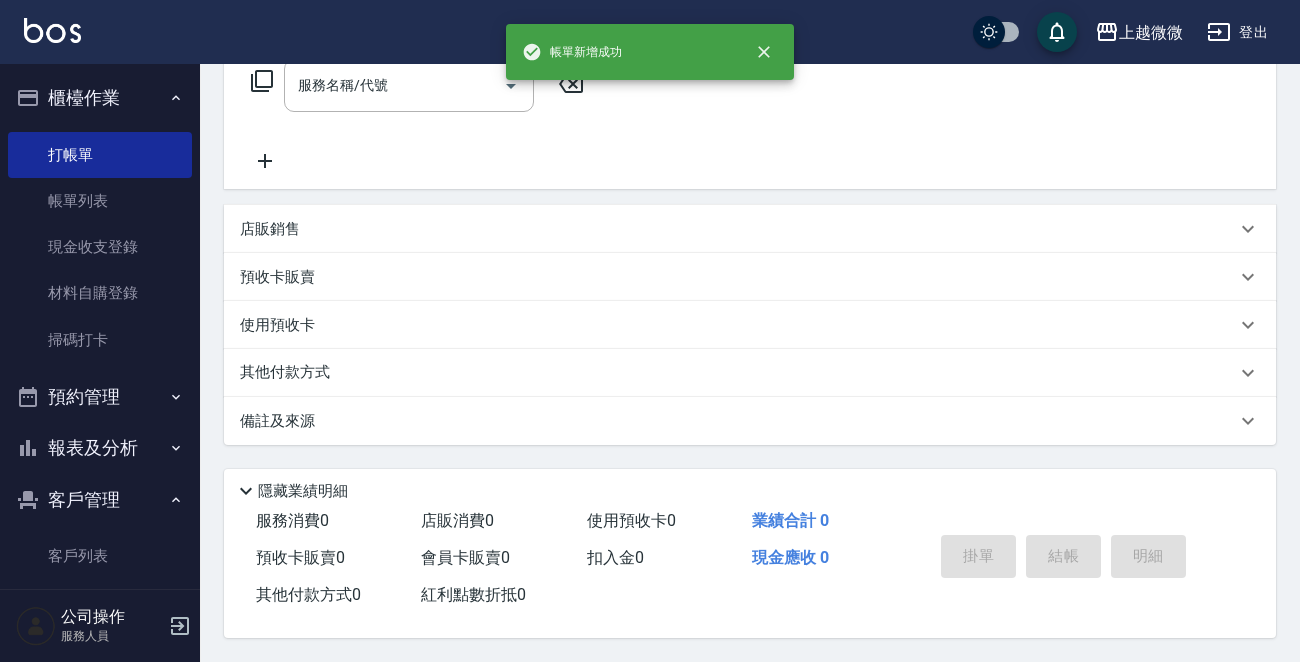 scroll, scrollTop: 0, scrollLeft: 0, axis: both 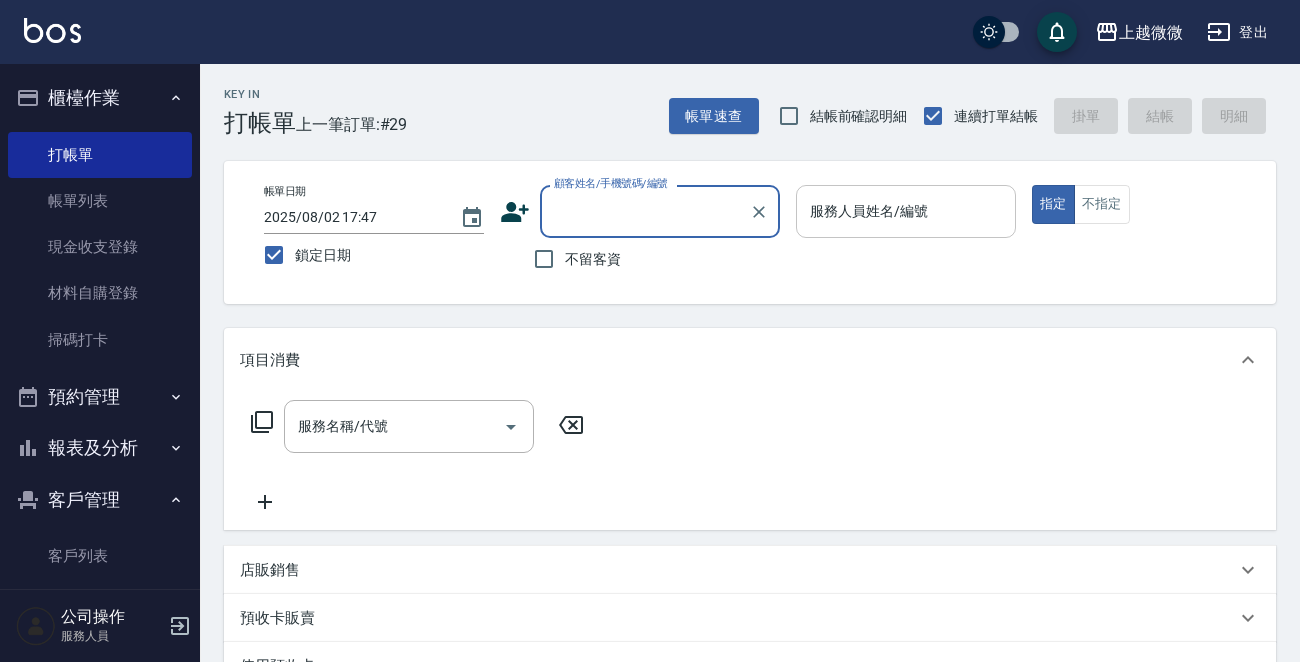 drag, startPoint x: 919, startPoint y: 214, endPoint x: 912, endPoint y: 204, distance: 12.206555 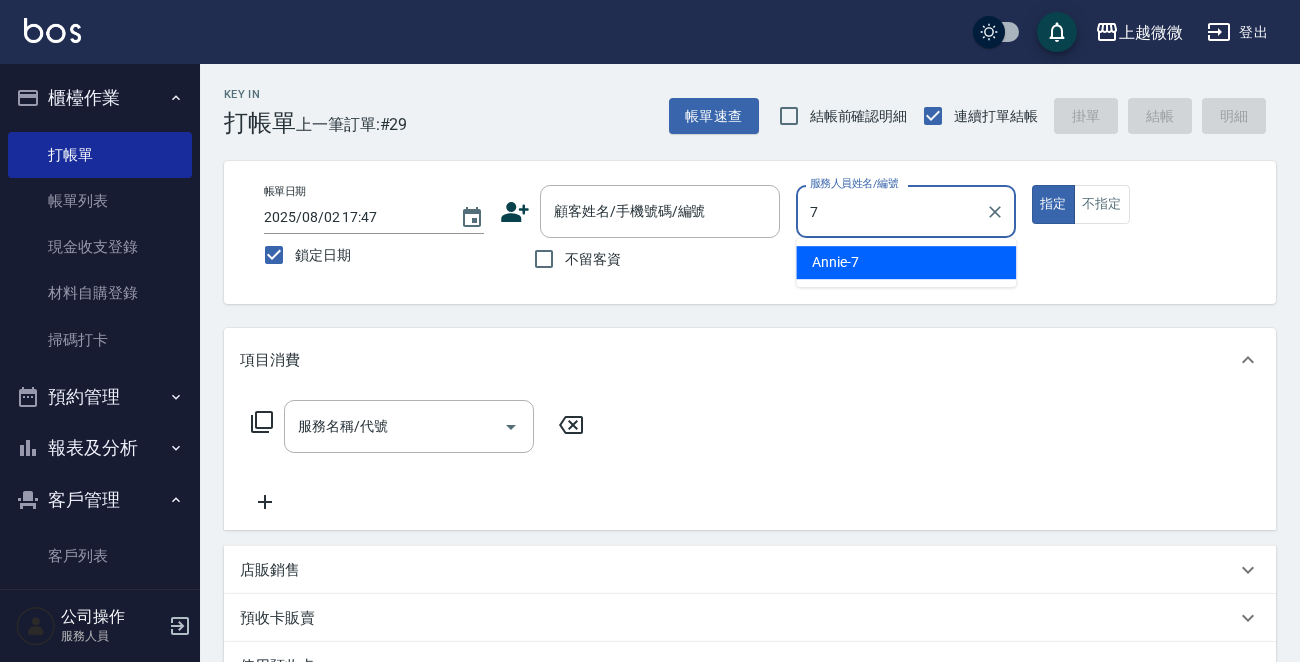 click on "Annie -7" at bounding box center (906, 262) 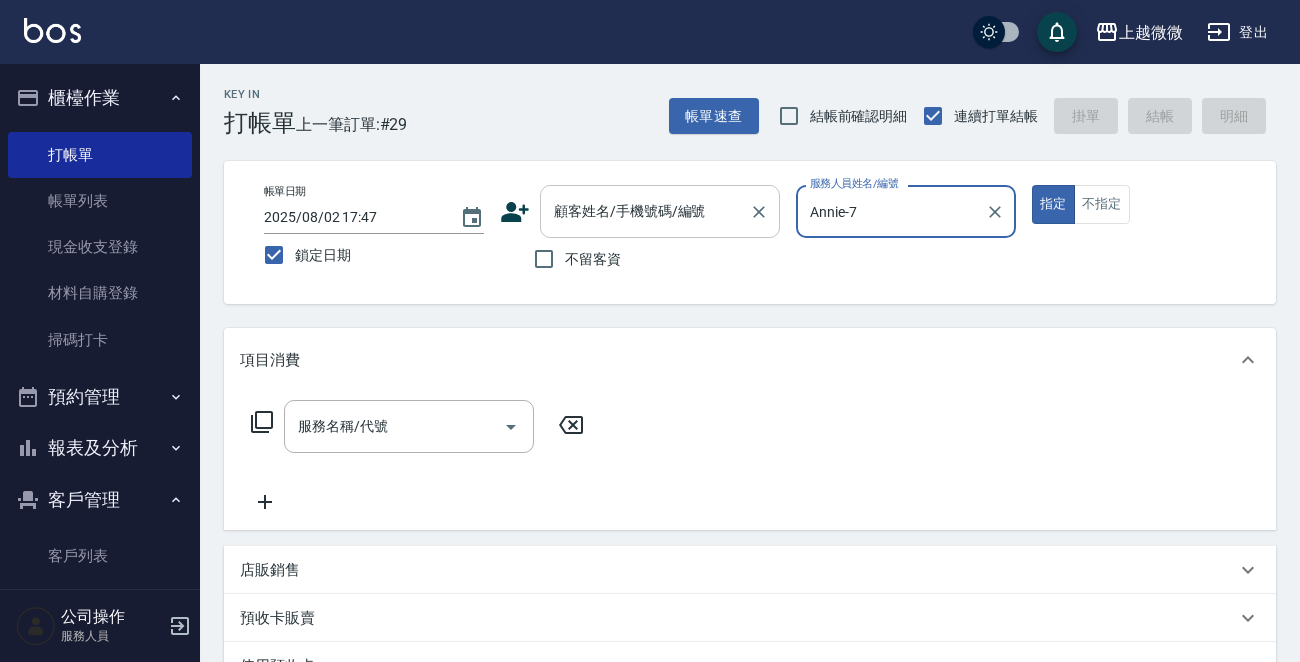 click on "顧客姓名/手機號碼/編號 顧客姓名/手機號碼/編號" at bounding box center [660, 211] 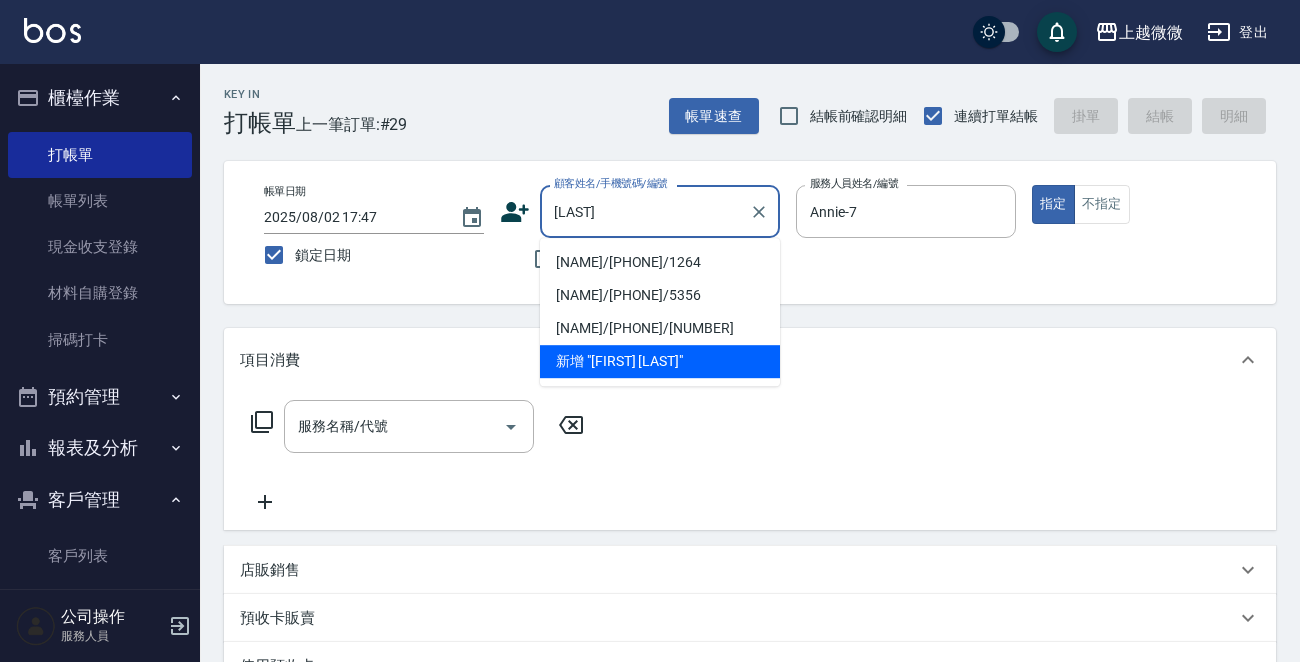 click on "[NAME]/[PHONE]/1264" at bounding box center [660, 262] 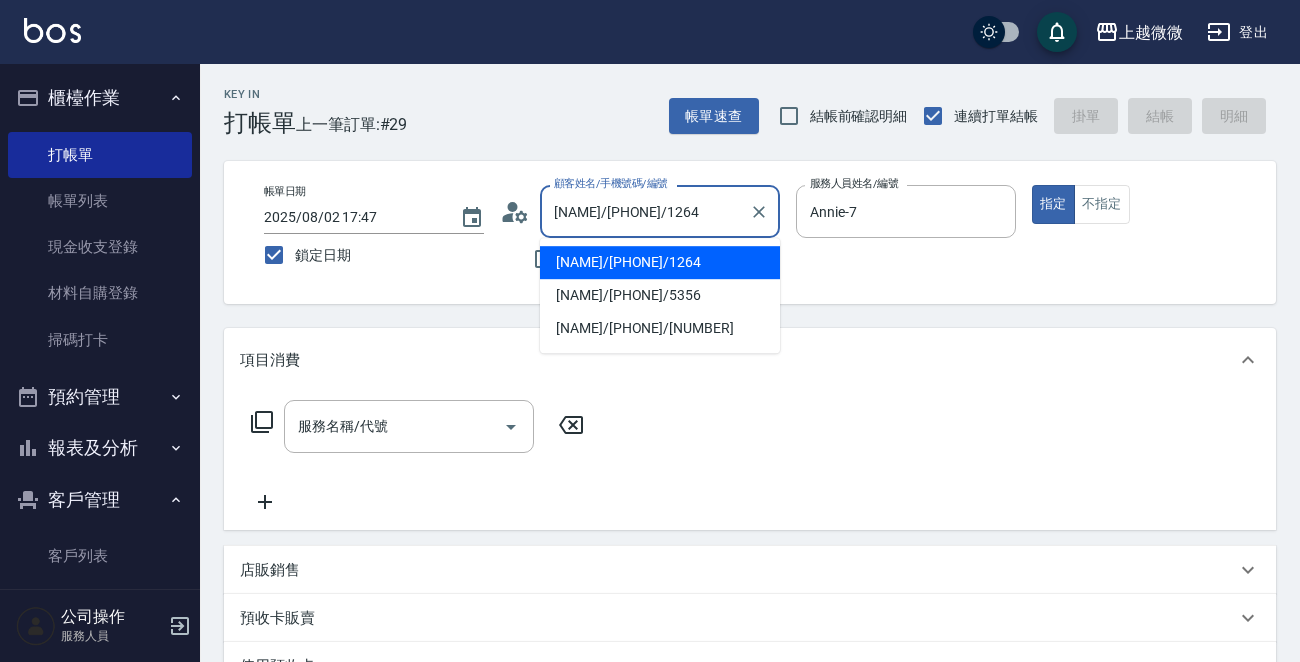 drag, startPoint x: 590, startPoint y: 216, endPoint x: 582, endPoint y: 209, distance: 10.630146 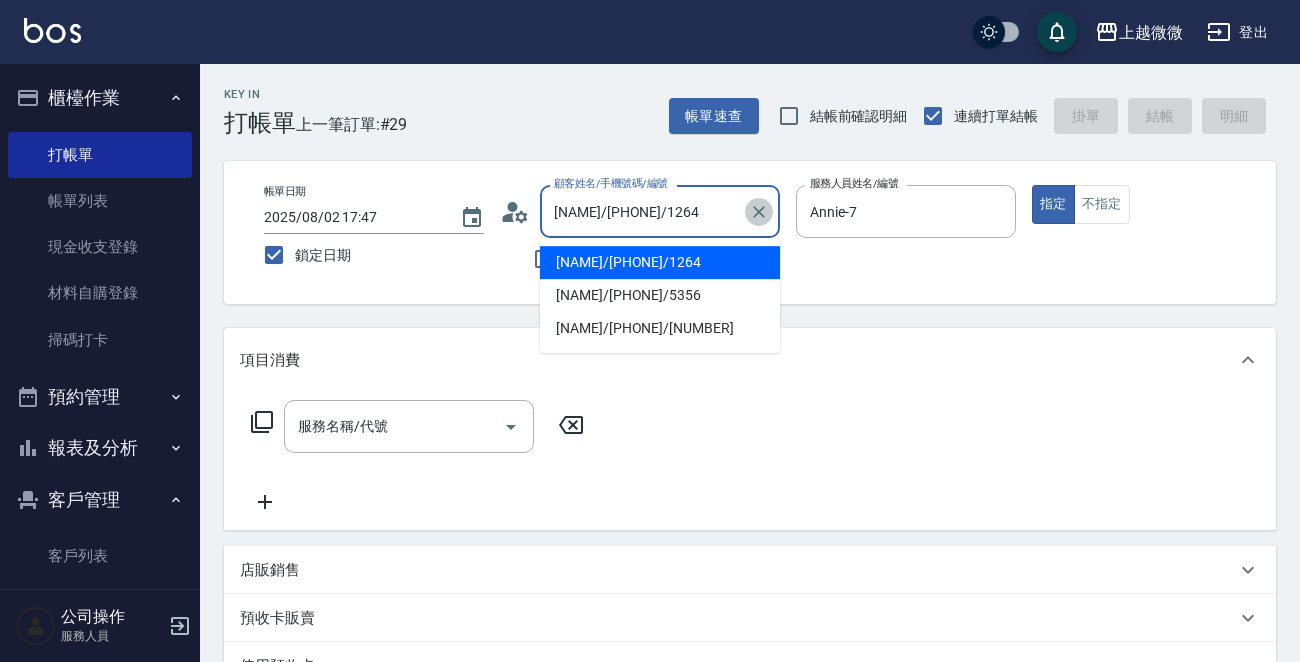click 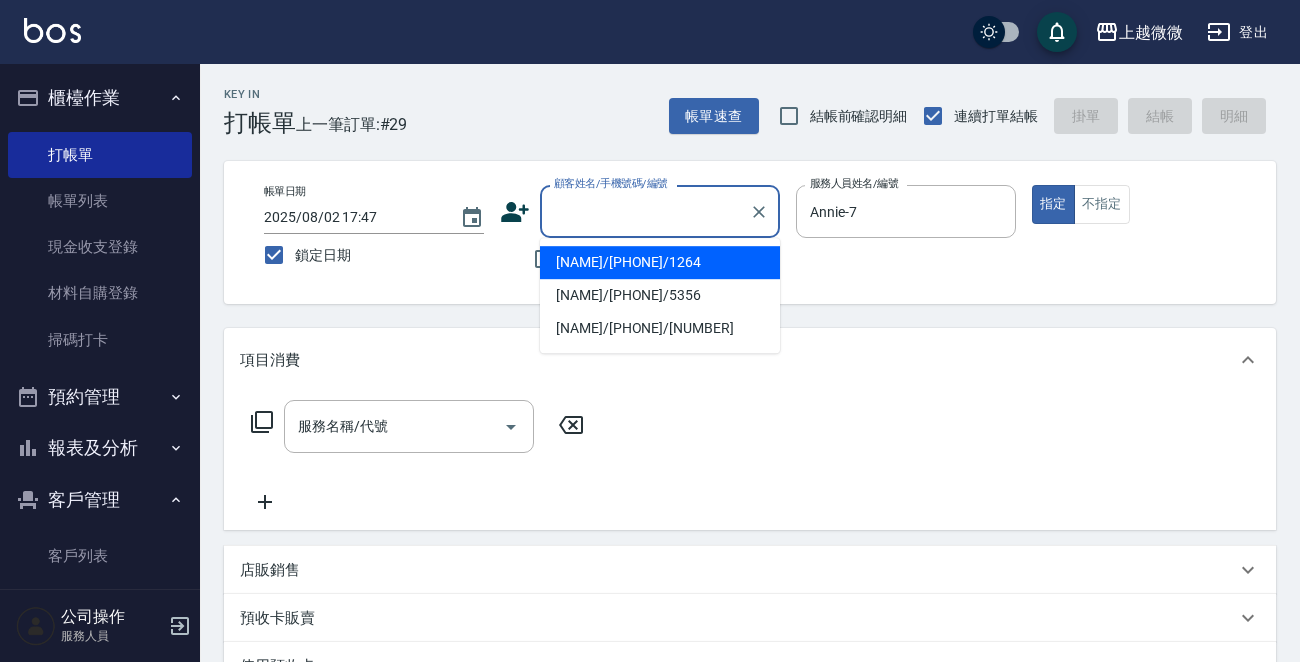 click on "顧客姓名/手機號碼/編號" at bounding box center (645, 211) 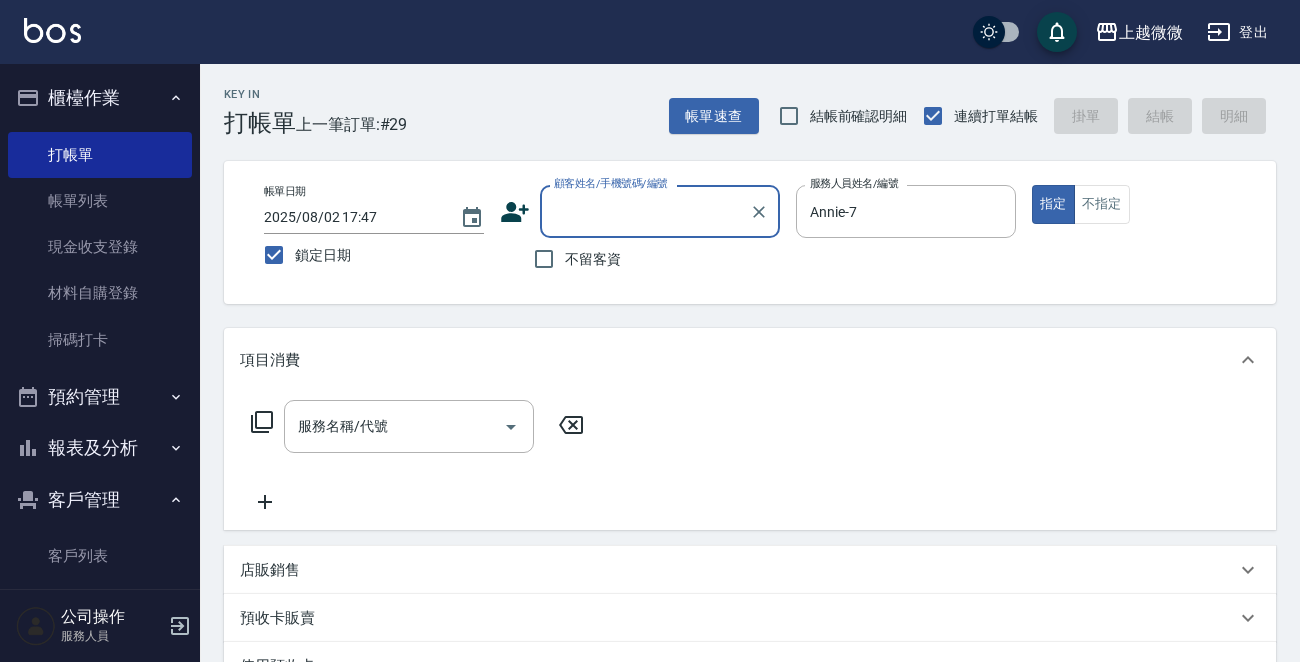 paste on "[FIRST] [LAST]" 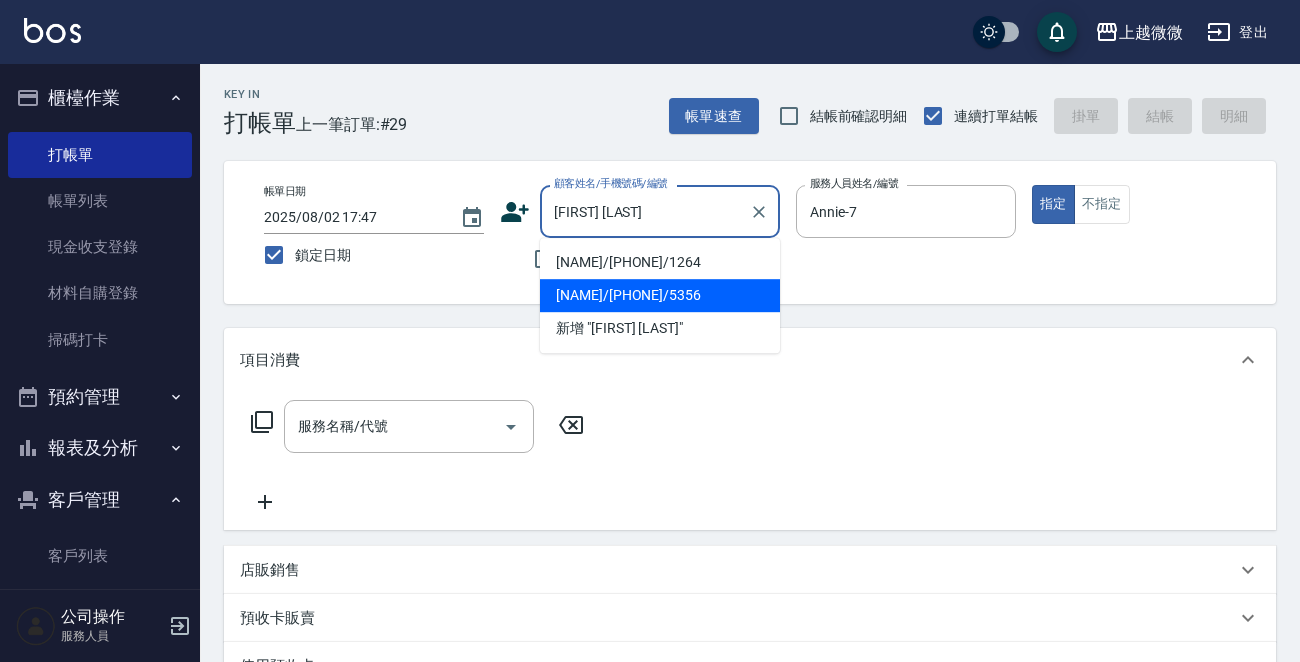 click on "[NAME]/[PHONE]/5356" at bounding box center [660, 295] 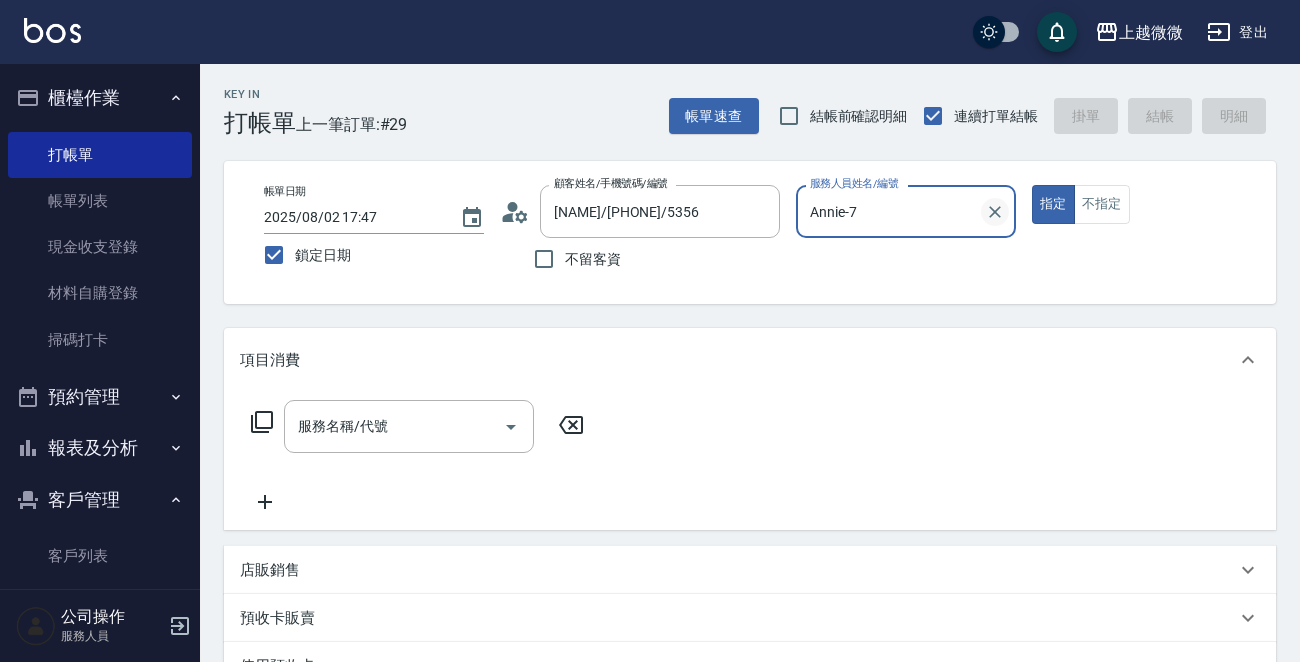 click at bounding box center [995, 212] 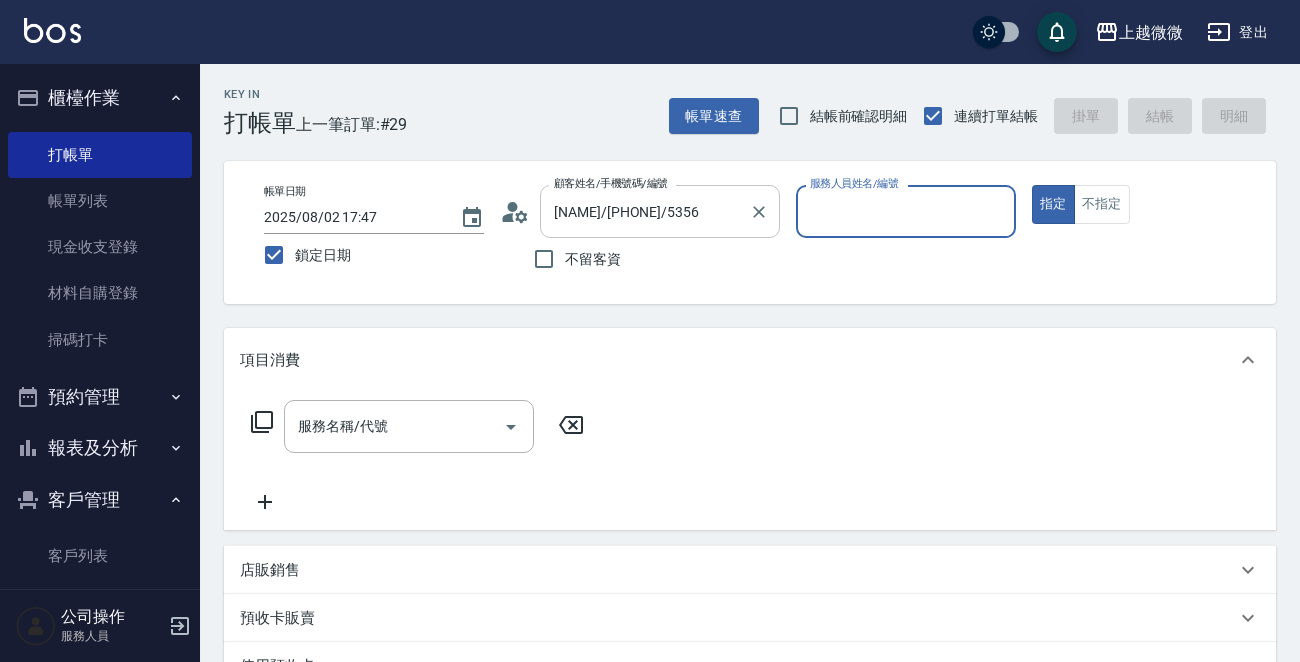 click on "[NAME]/[PHONE]/5356" at bounding box center [645, 211] 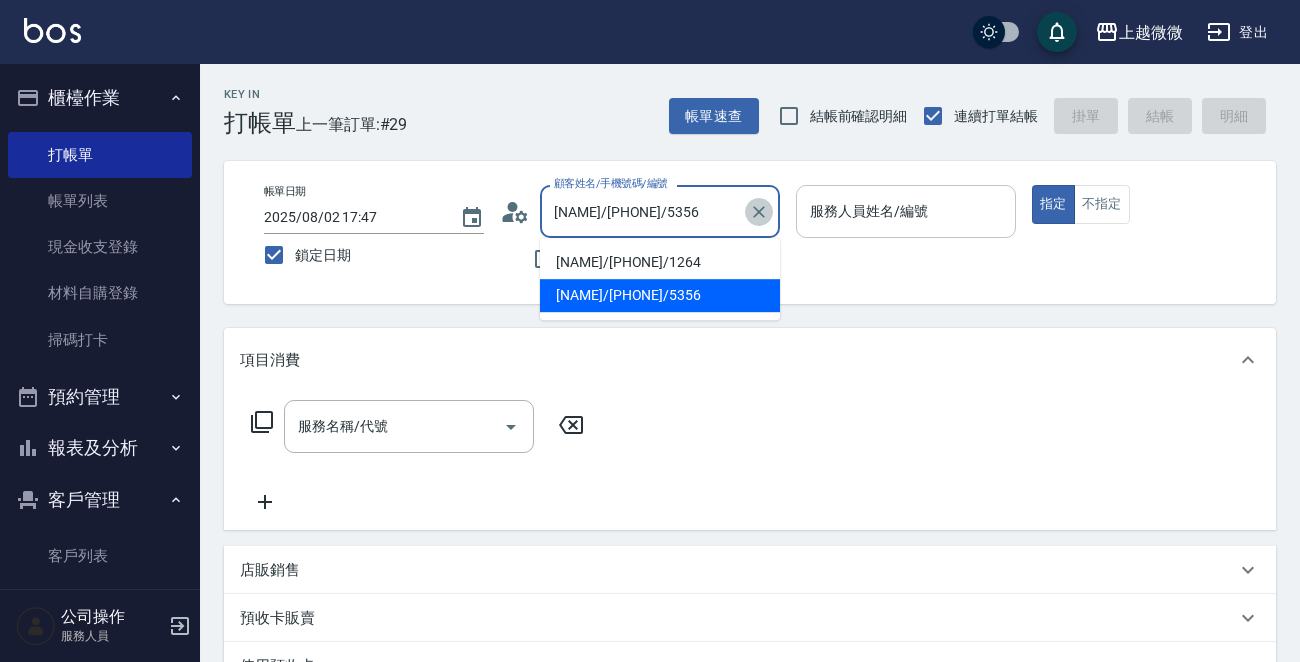 click 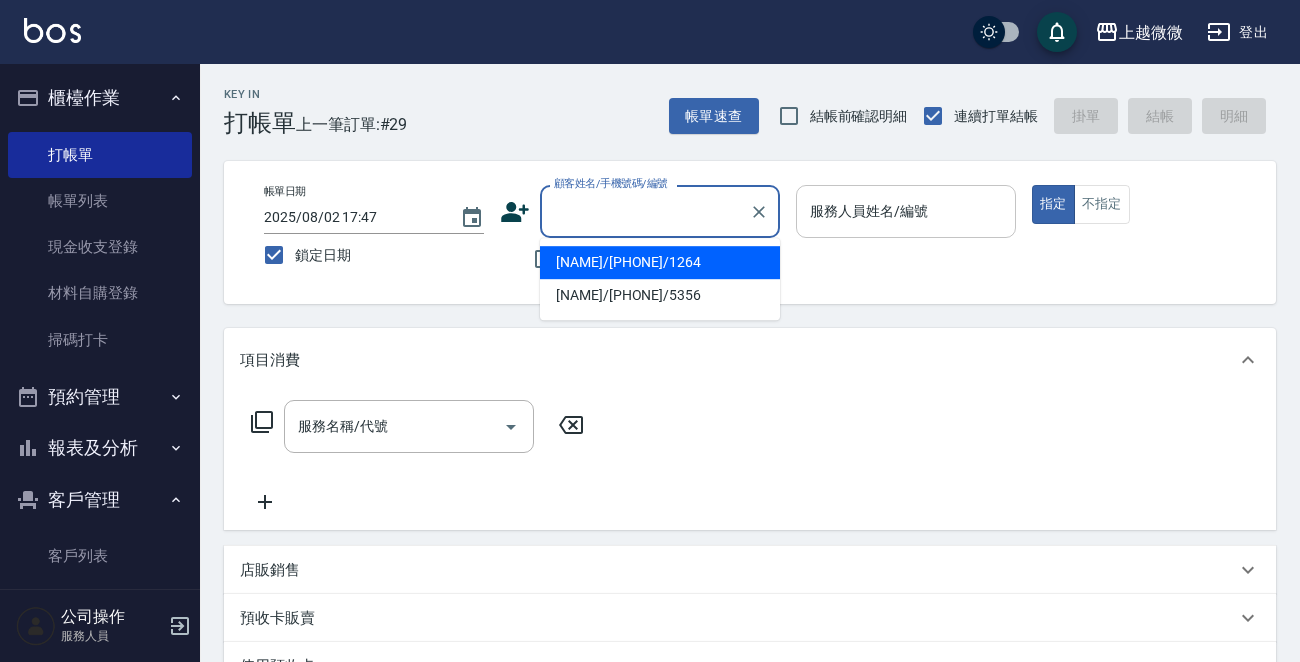 click on "顧客姓名/手機號碼/編號" at bounding box center (645, 211) 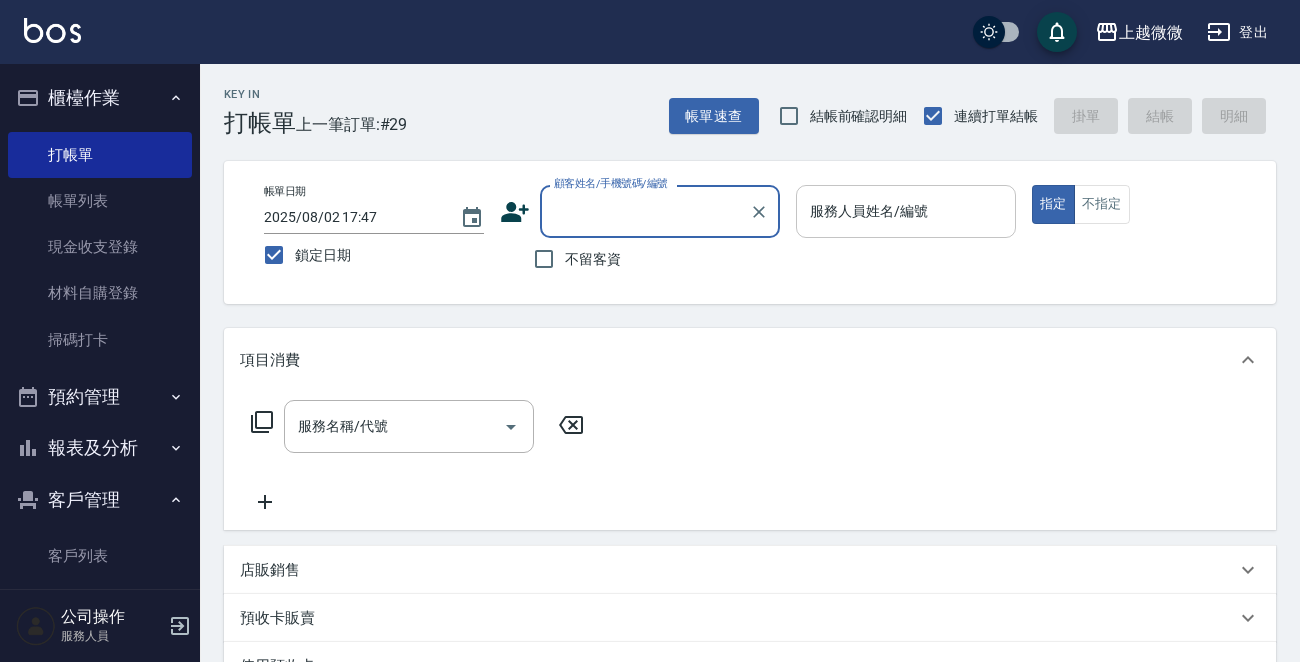 paste on "[FIRST] [LAST]" 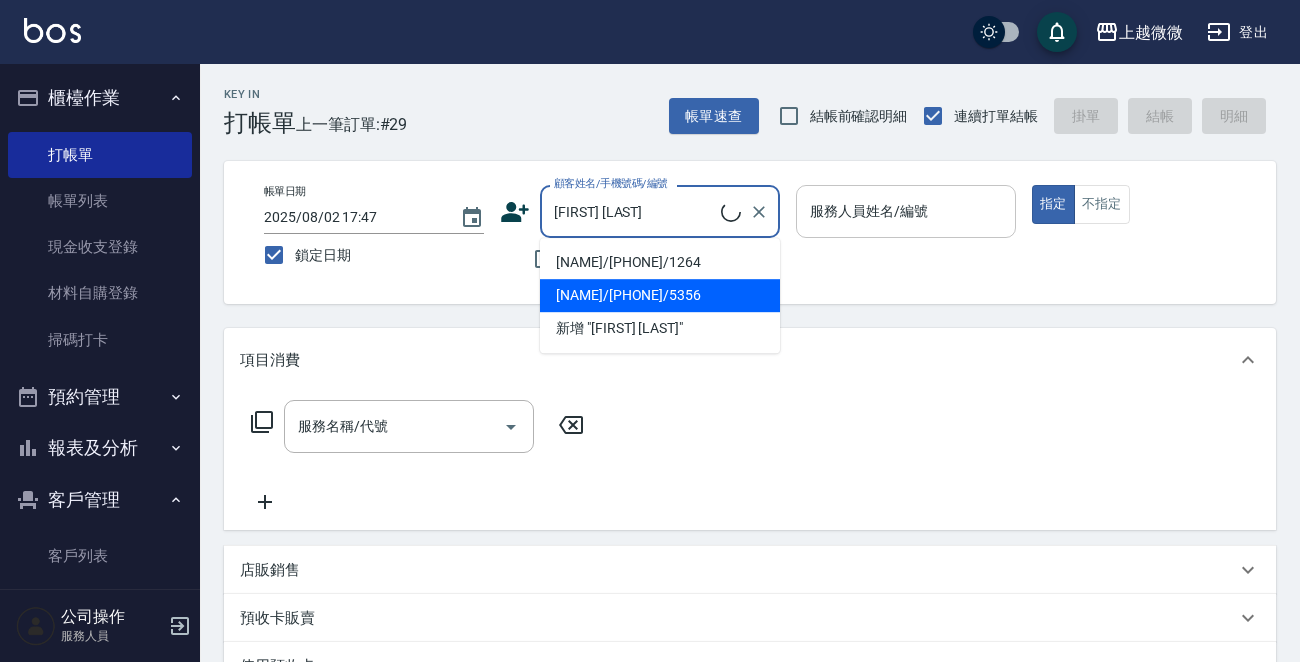 click on "[NAME]/[PHONE]/5356" at bounding box center (660, 295) 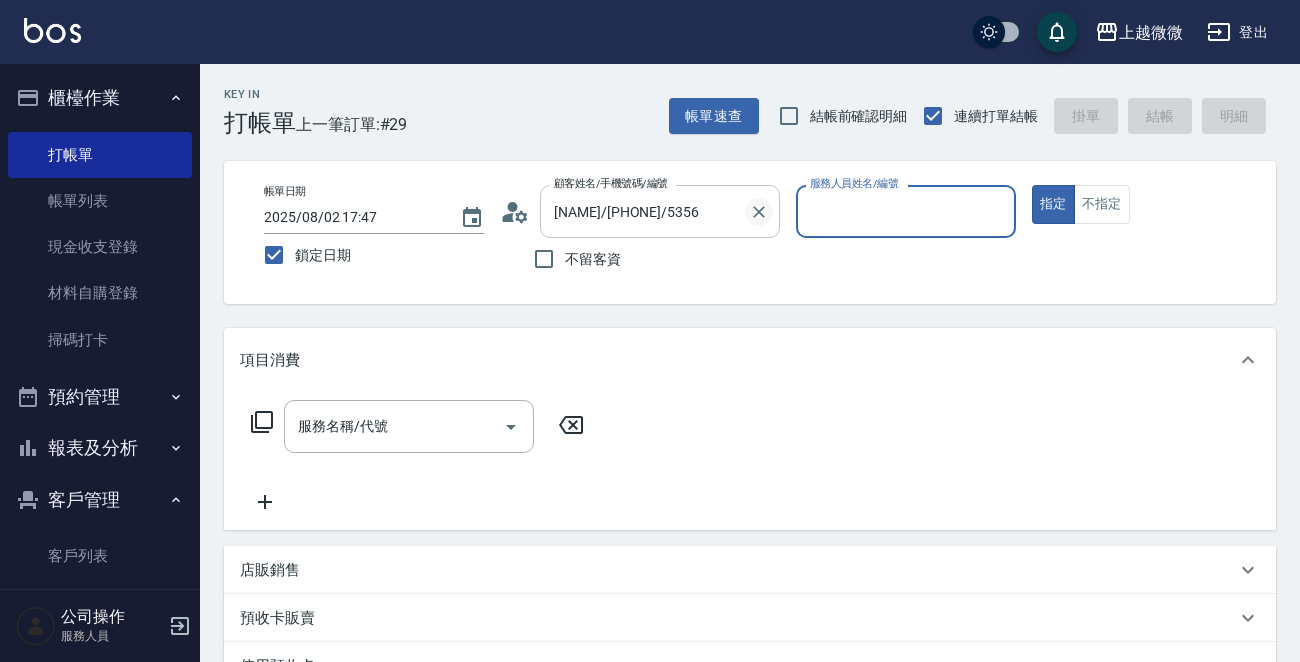 click 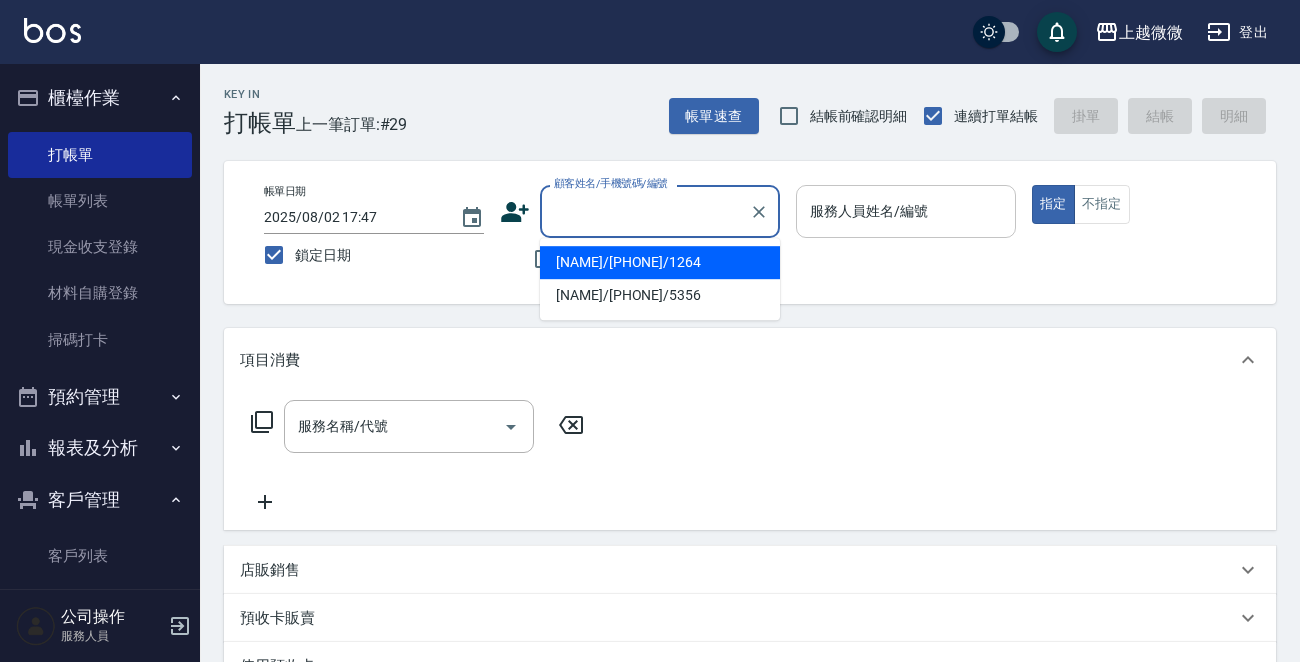 click on "顧客姓名/手機號碼/編號" at bounding box center (645, 211) 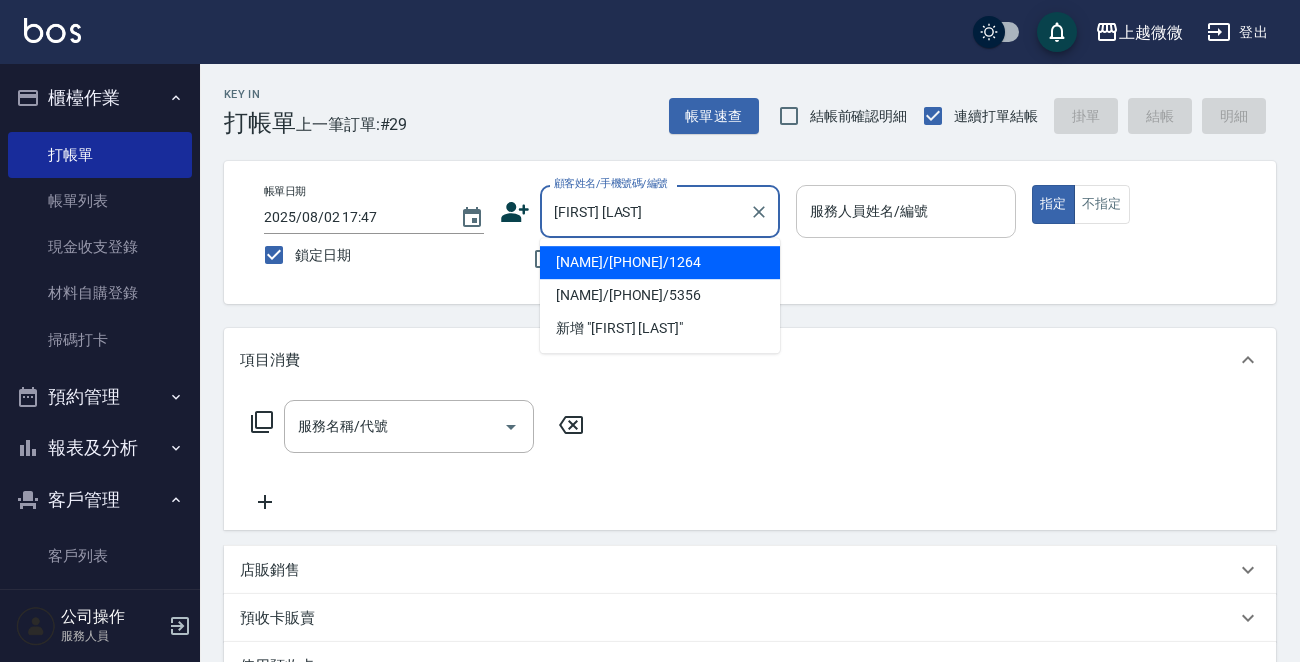click on "[NAME]/[PHONE]/1264" at bounding box center (660, 262) 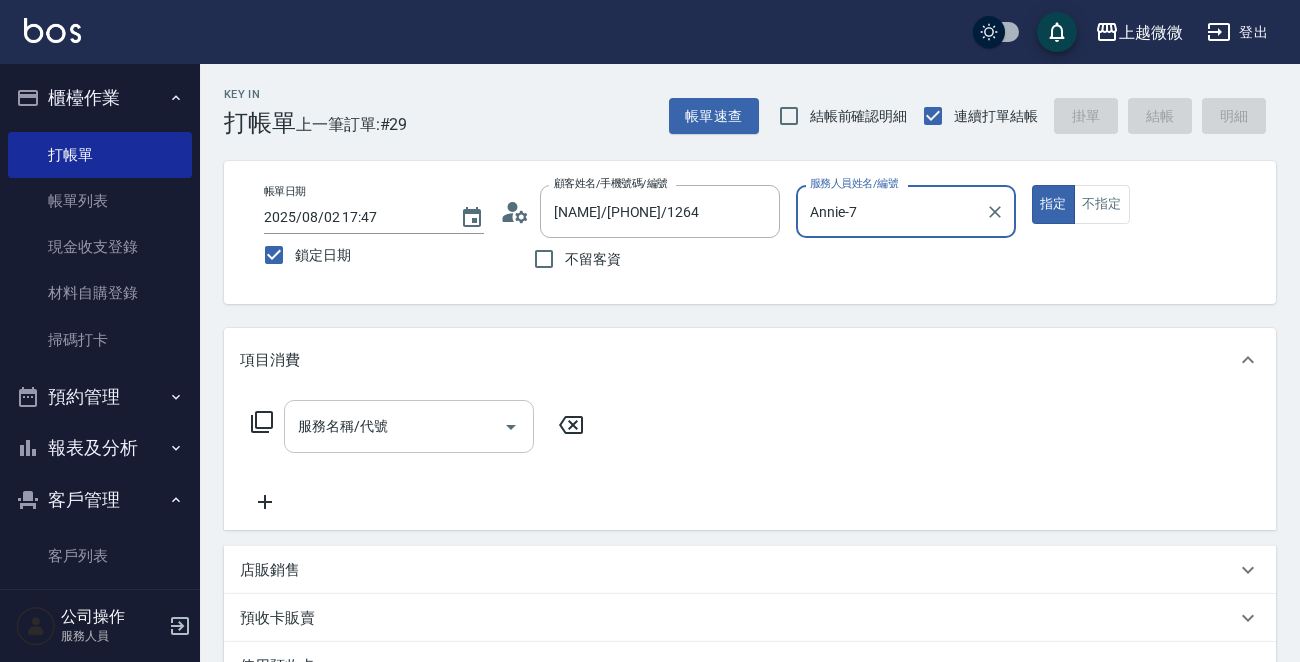 click on "服務名稱/代號" at bounding box center (394, 426) 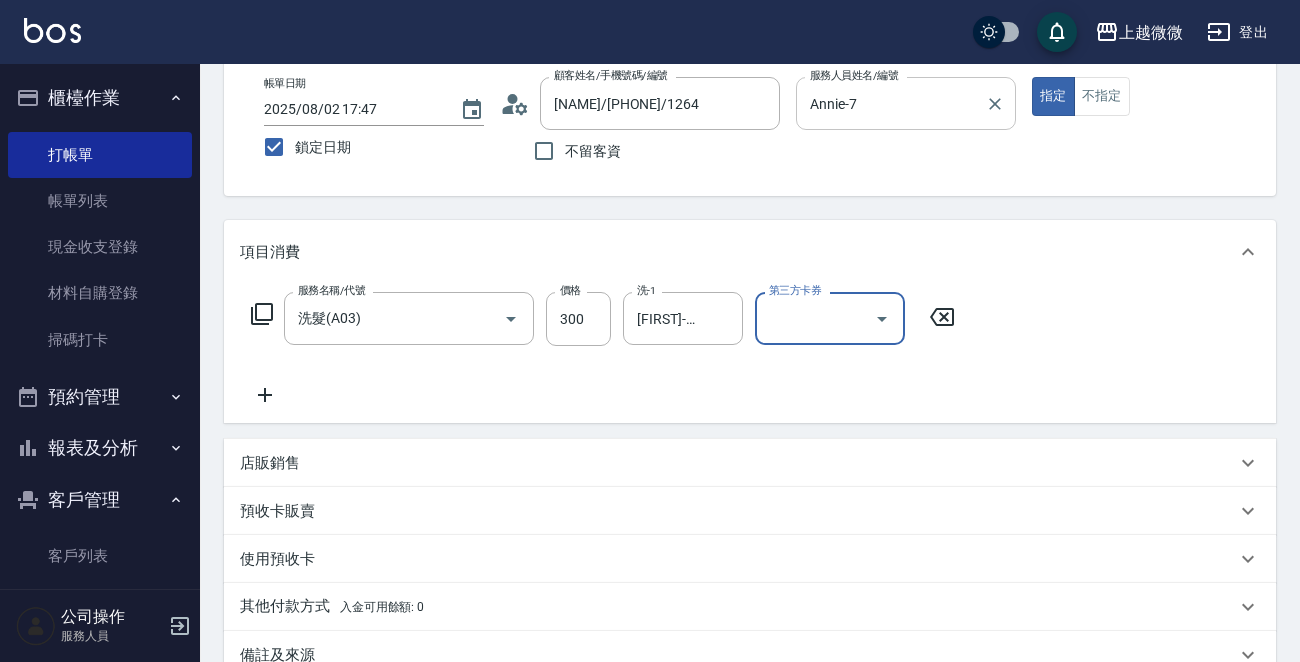 scroll, scrollTop: 347, scrollLeft: 0, axis: vertical 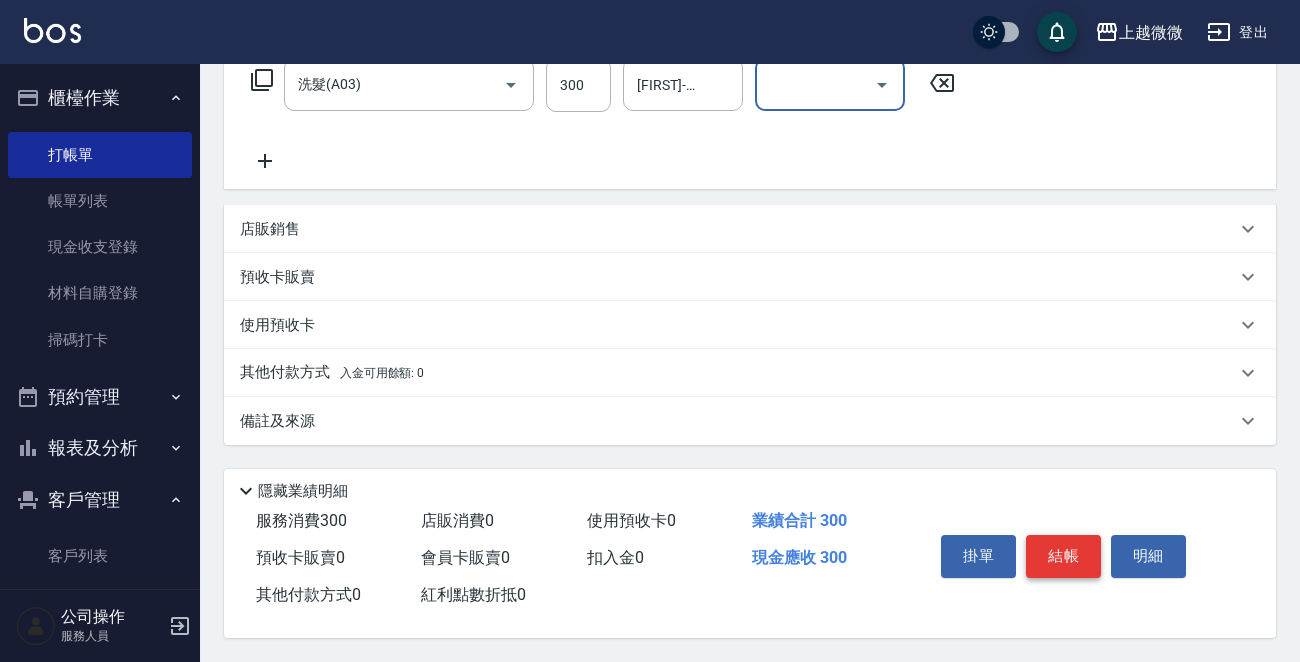 click on "結帳" at bounding box center (1063, 556) 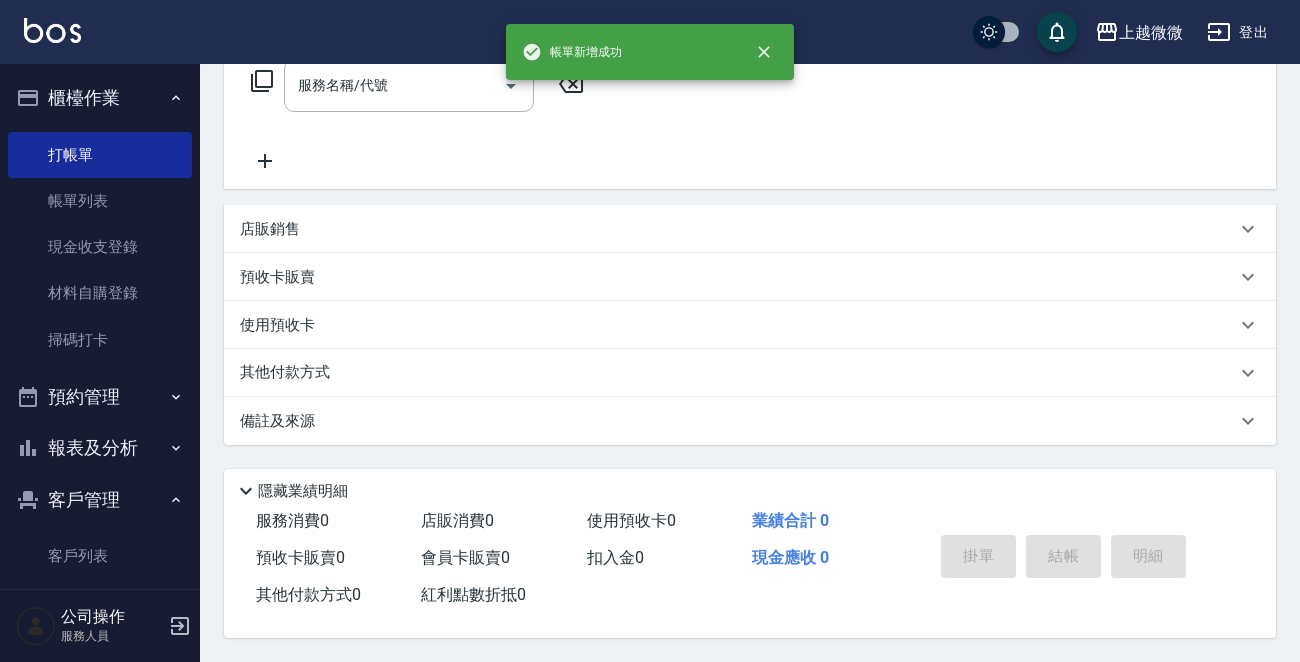 scroll, scrollTop: 0, scrollLeft: 0, axis: both 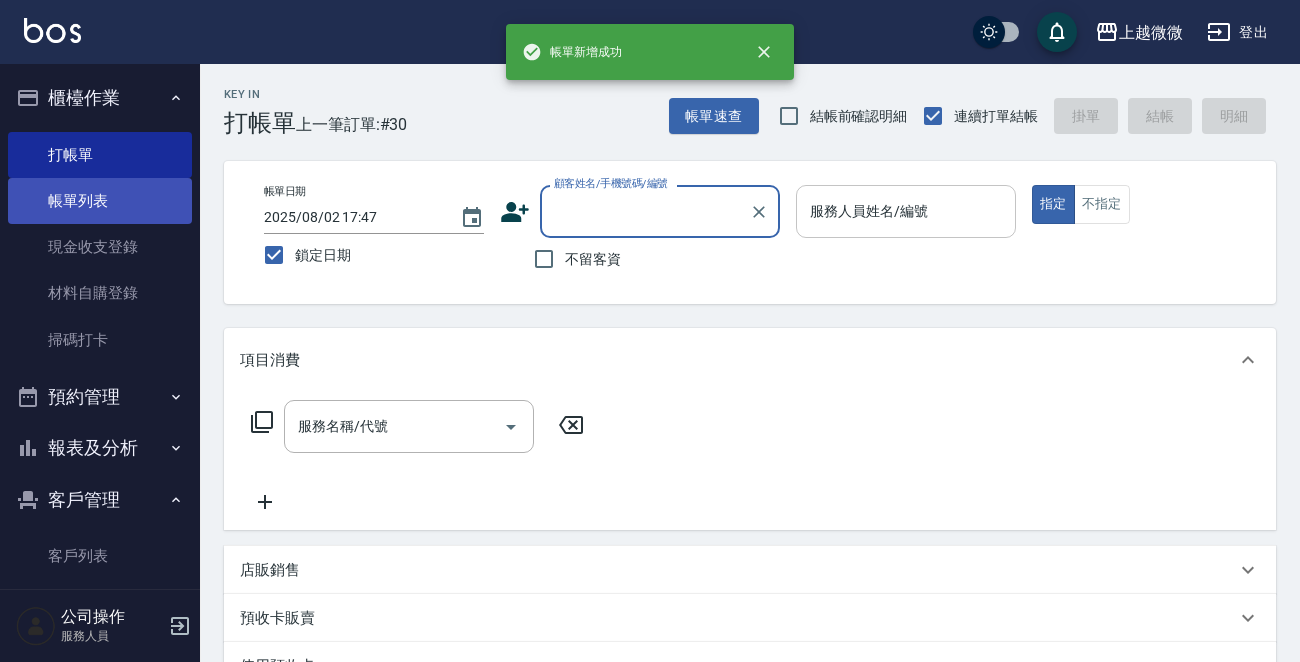 click on "帳單列表" at bounding box center (100, 201) 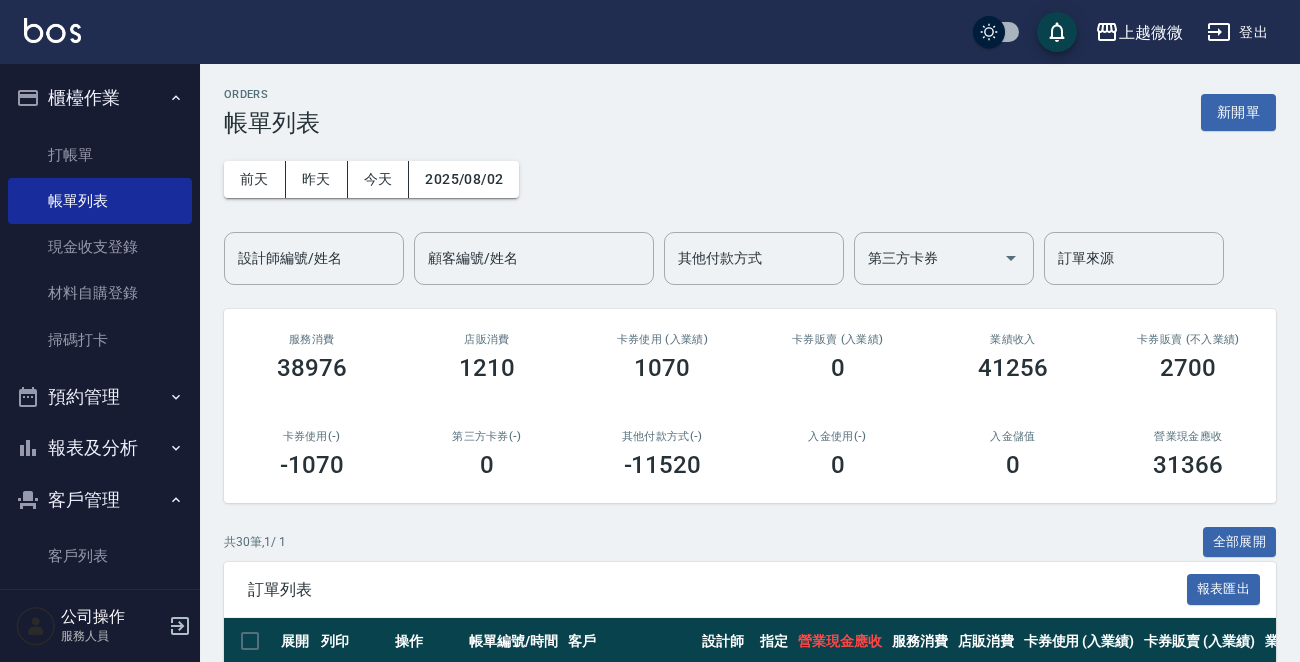 scroll, scrollTop: 400, scrollLeft: 0, axis: vertical 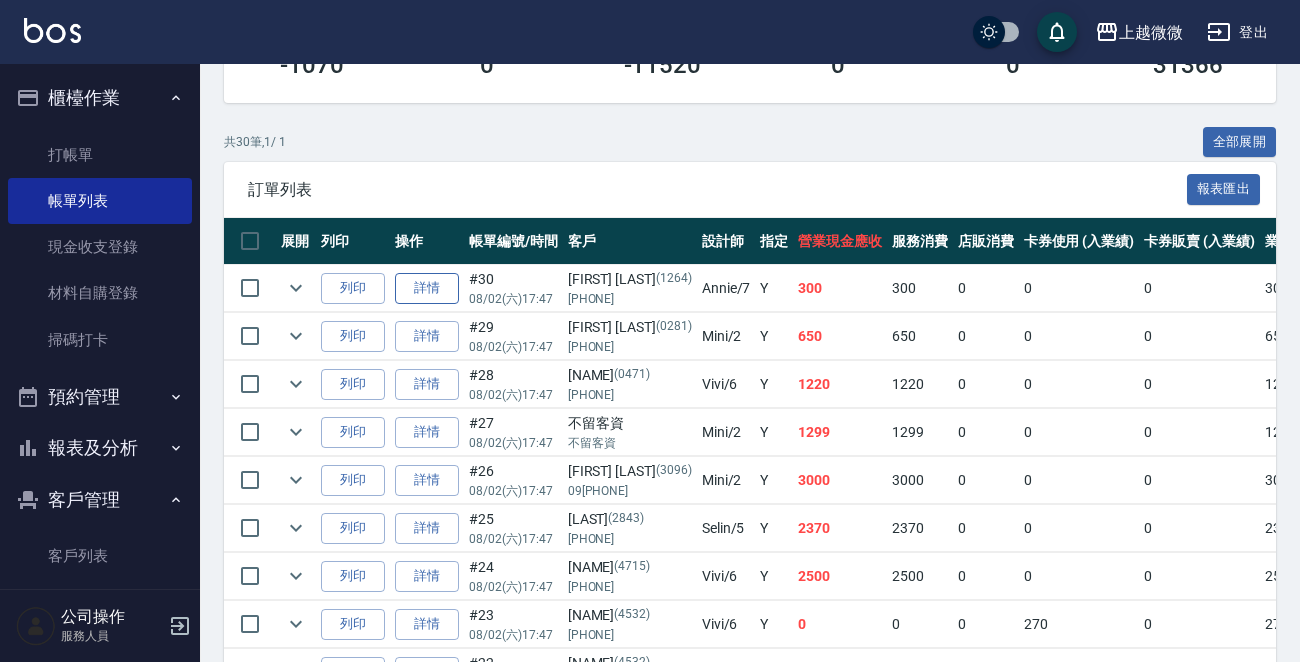 click on "詳情" at bounding box center (427, 288) 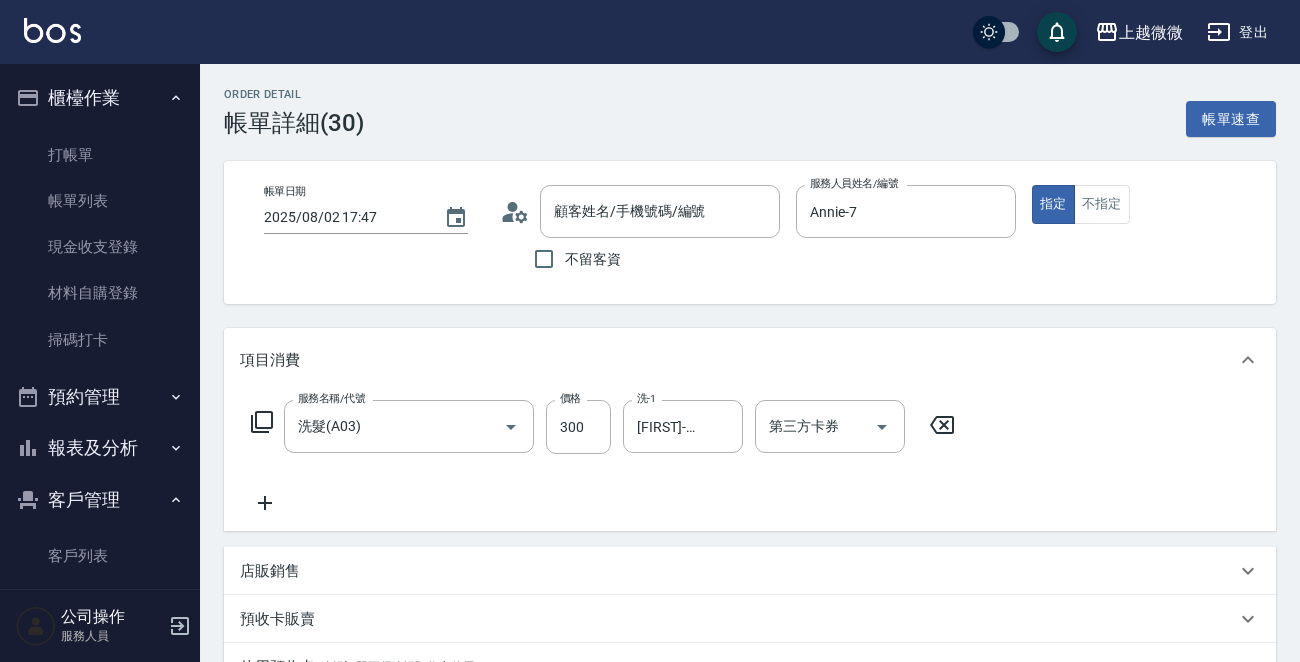 scroll, scrollTop: 287, scrollLeft: 0, axis: vertical 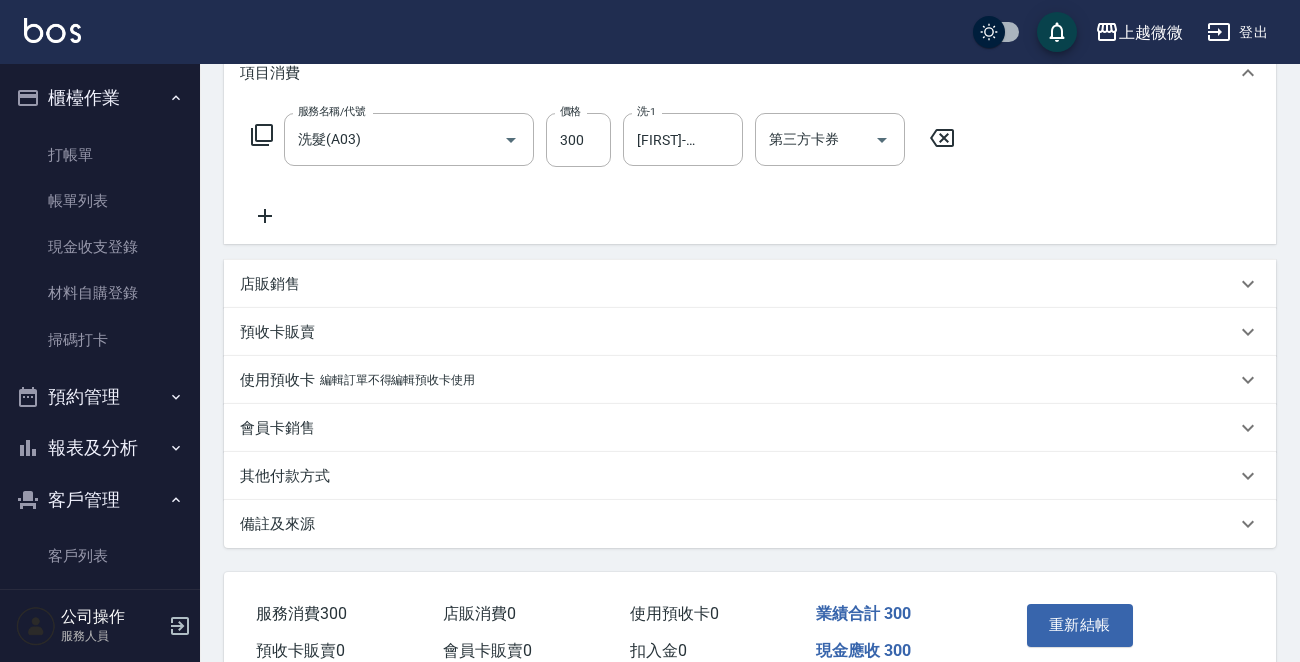 click on "備註及來源" at bounding box center [750, 524] 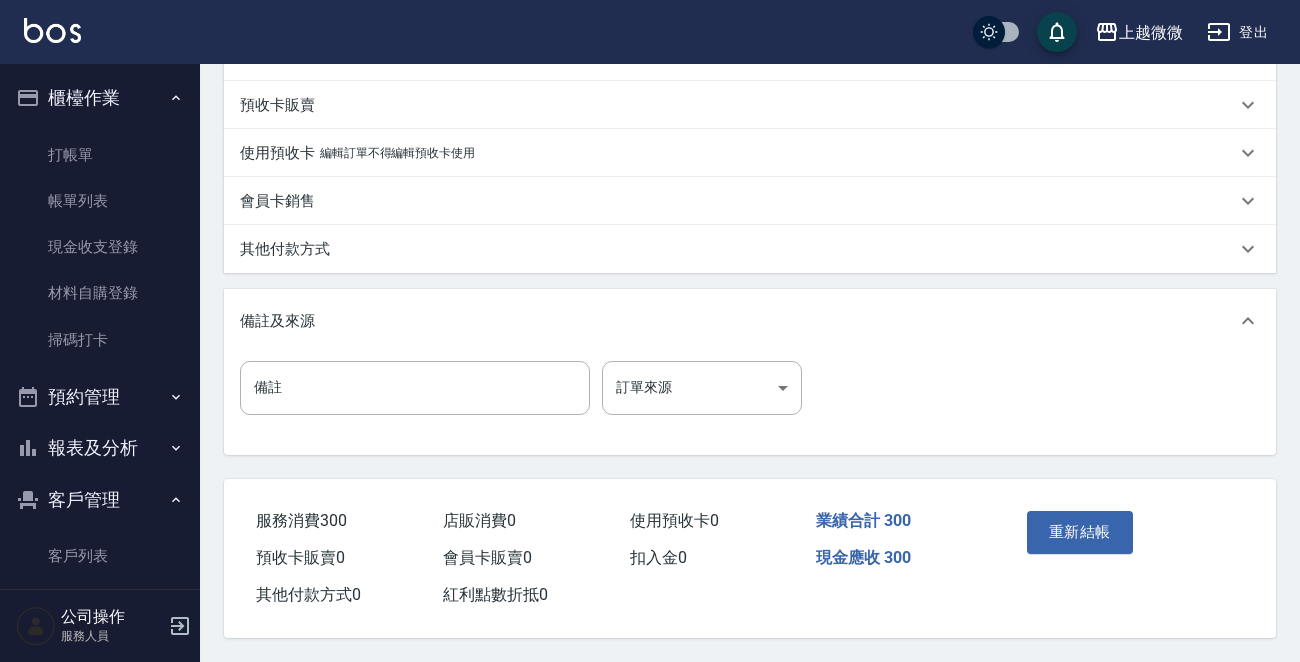 scroll, scrollTop: 519, scrollLeft: 0, axis: vertical 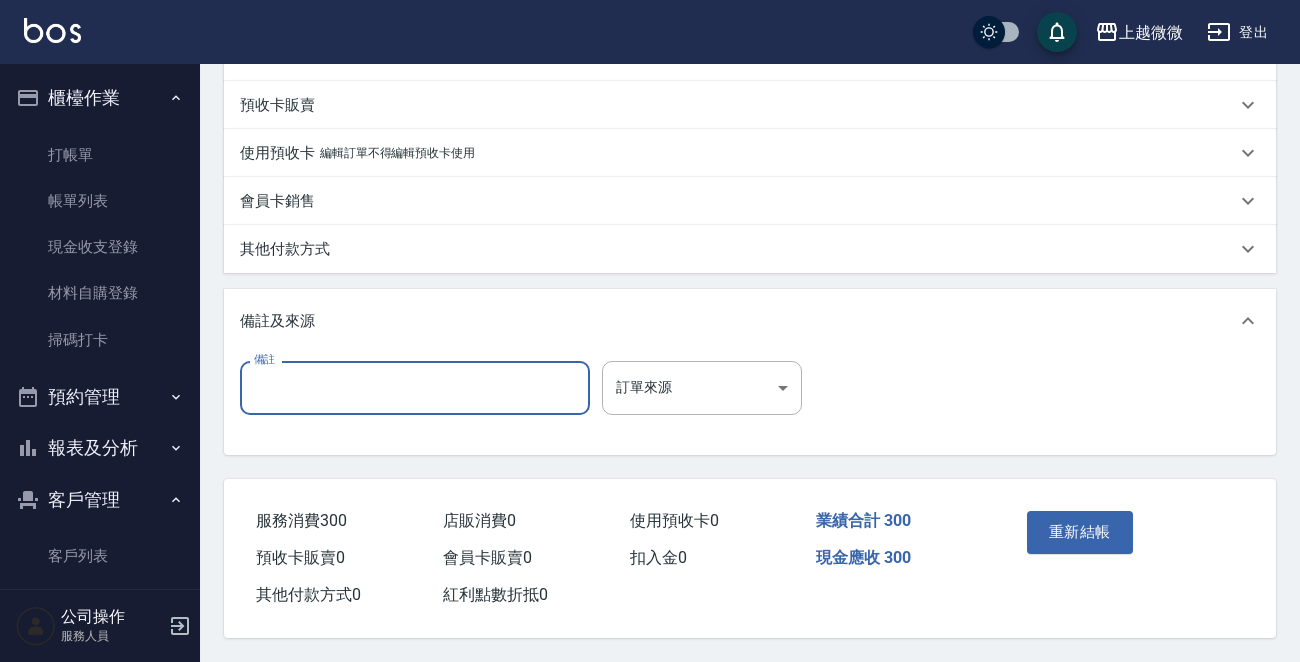 click on "備註" at bounding box center [415, 388] 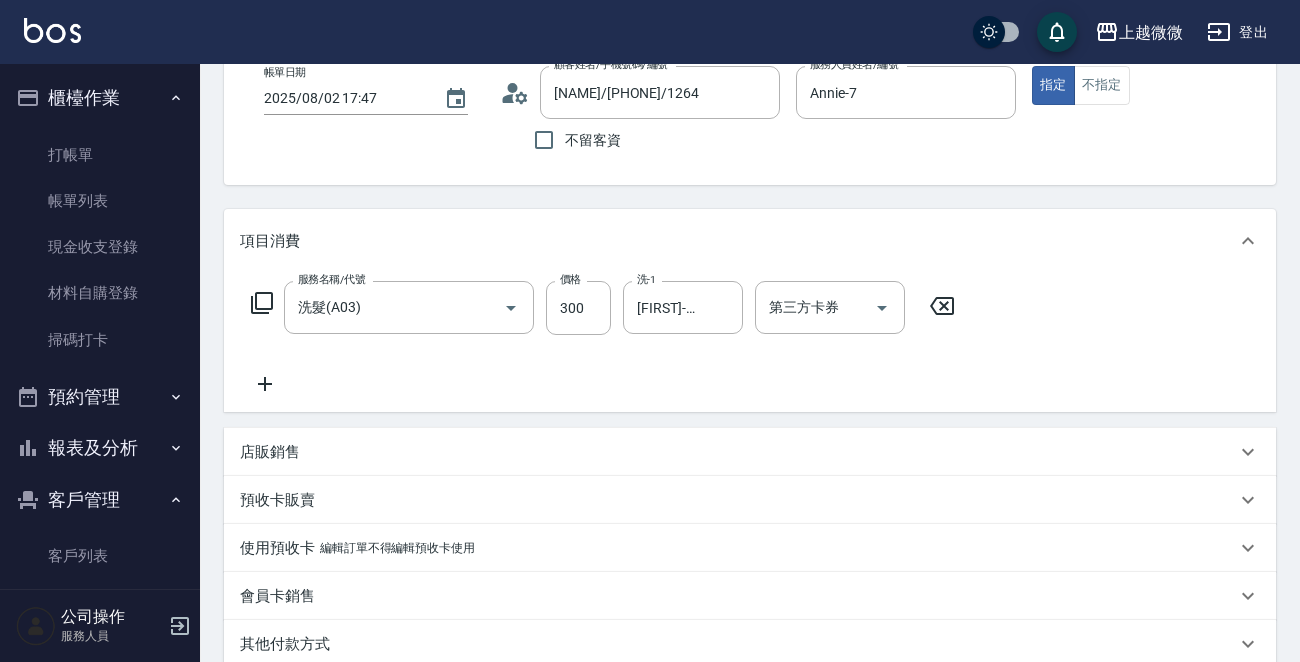 scroll, scrollTop: 519, scrollLeft: 0, axis: vertical 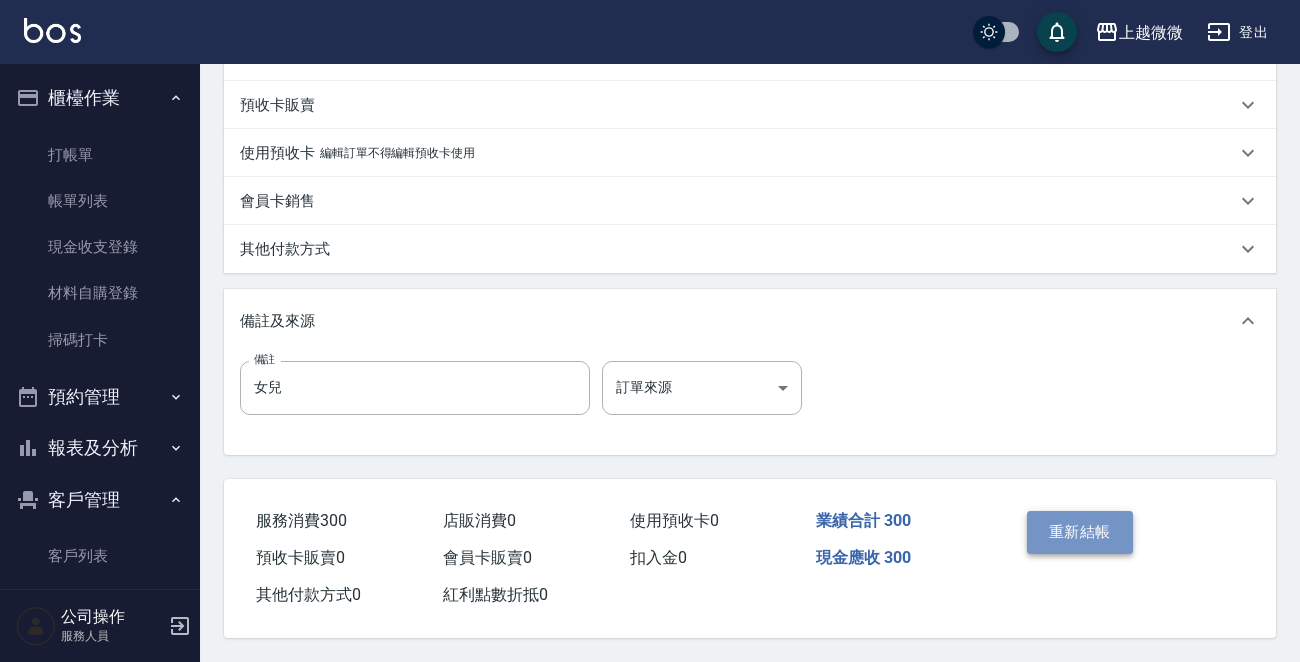 click on "重新結帳" at bounding box center (1080, 532) 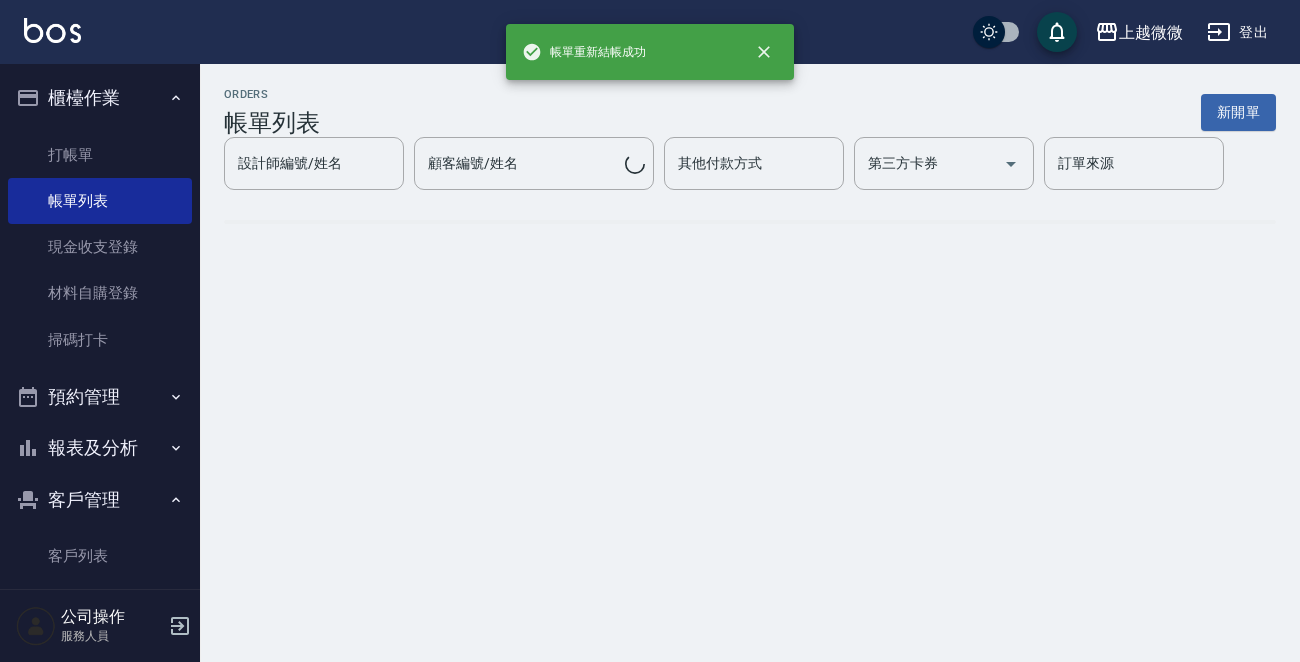 scroll, scrollTop: 0, scrollLeft: 0, axis: both 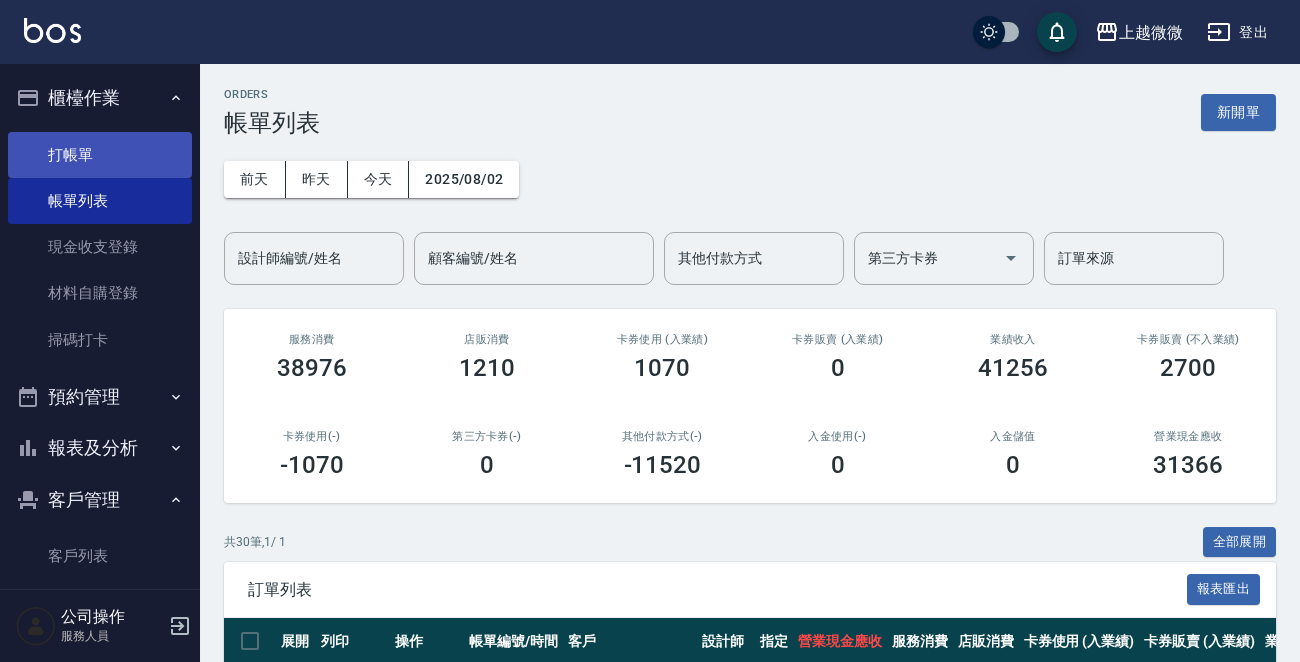 click on "打帳單" at bounding box center (100, 155) 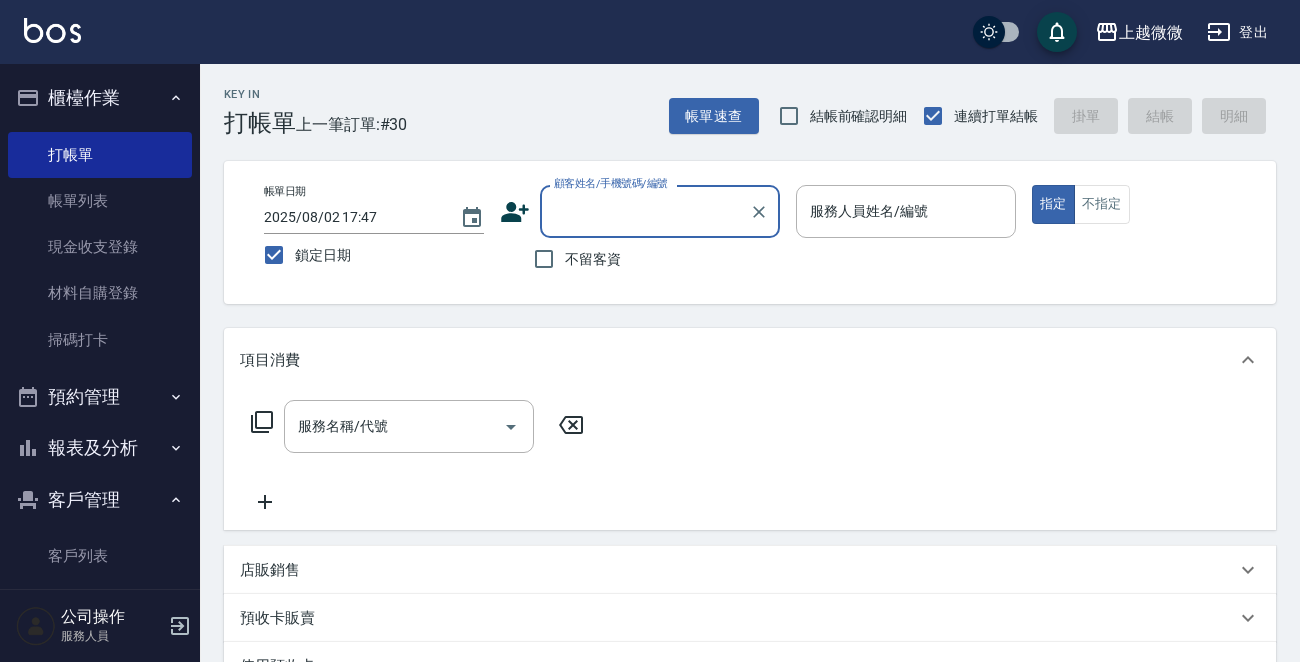 click on "顧客姓名/手機號碼/編號" at bounding box center (645, 211) 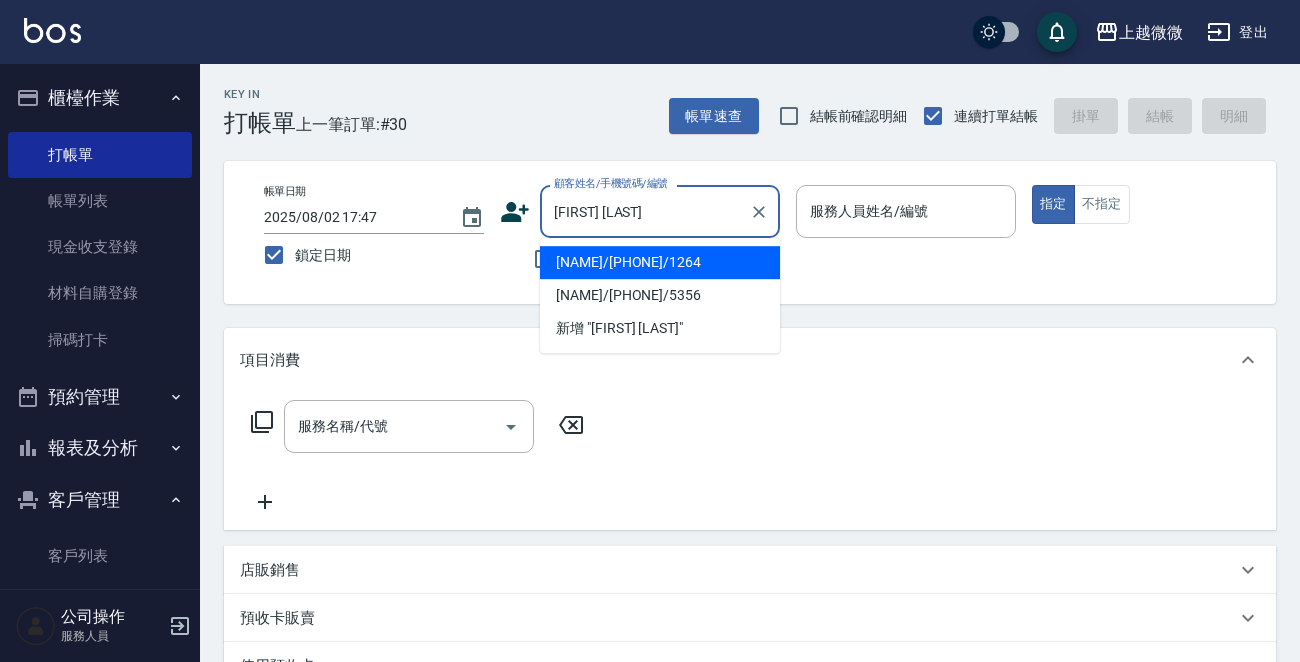 click on "[NAME]/[PHONE]/1264" at bounding box center (660, 262) 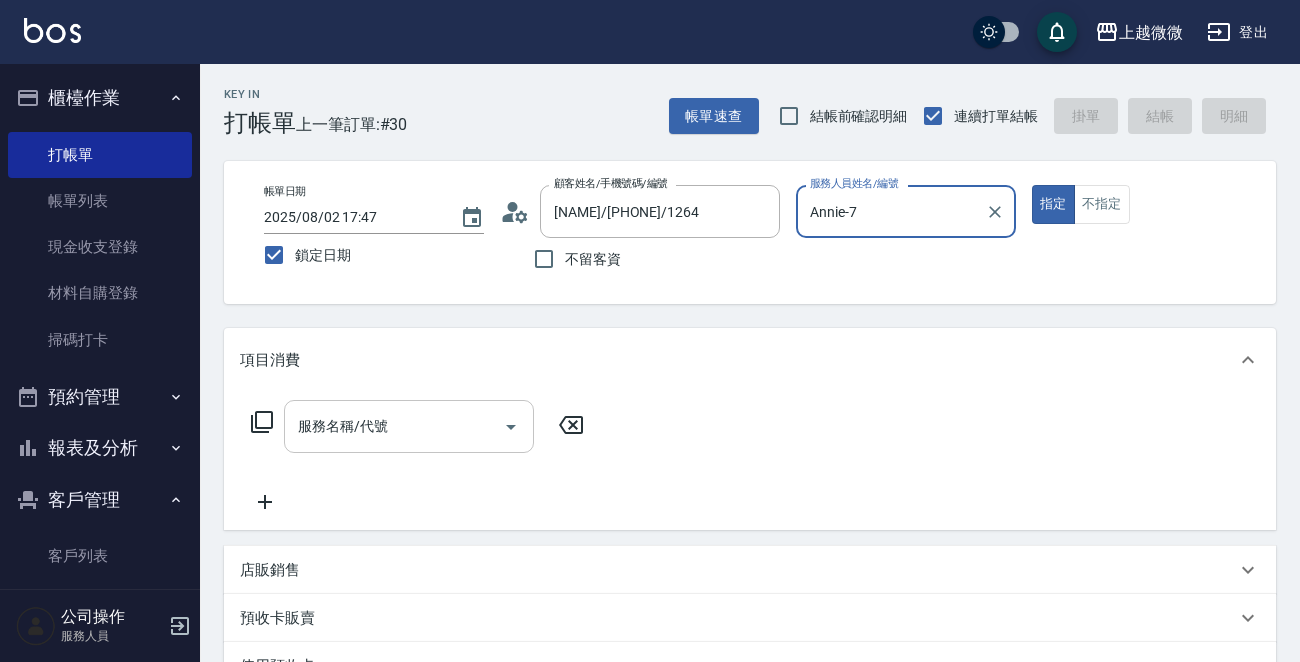 click on "服務名稱/代號" at bounding box center [394, 426] 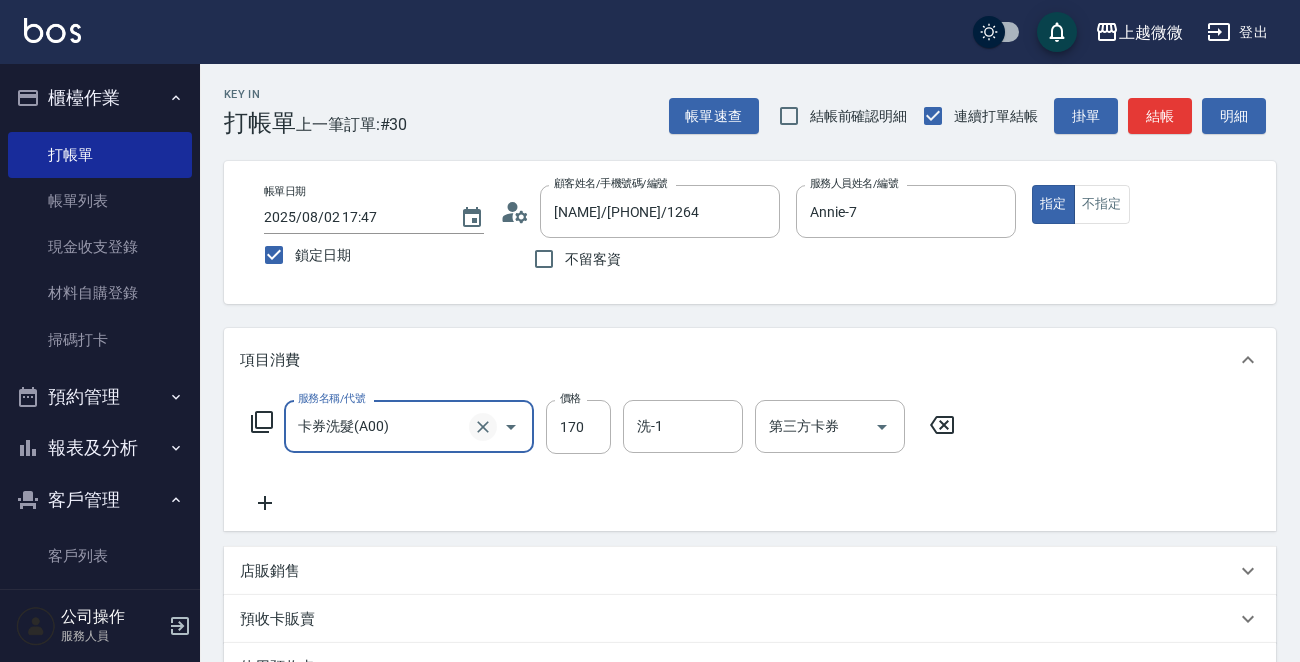 click 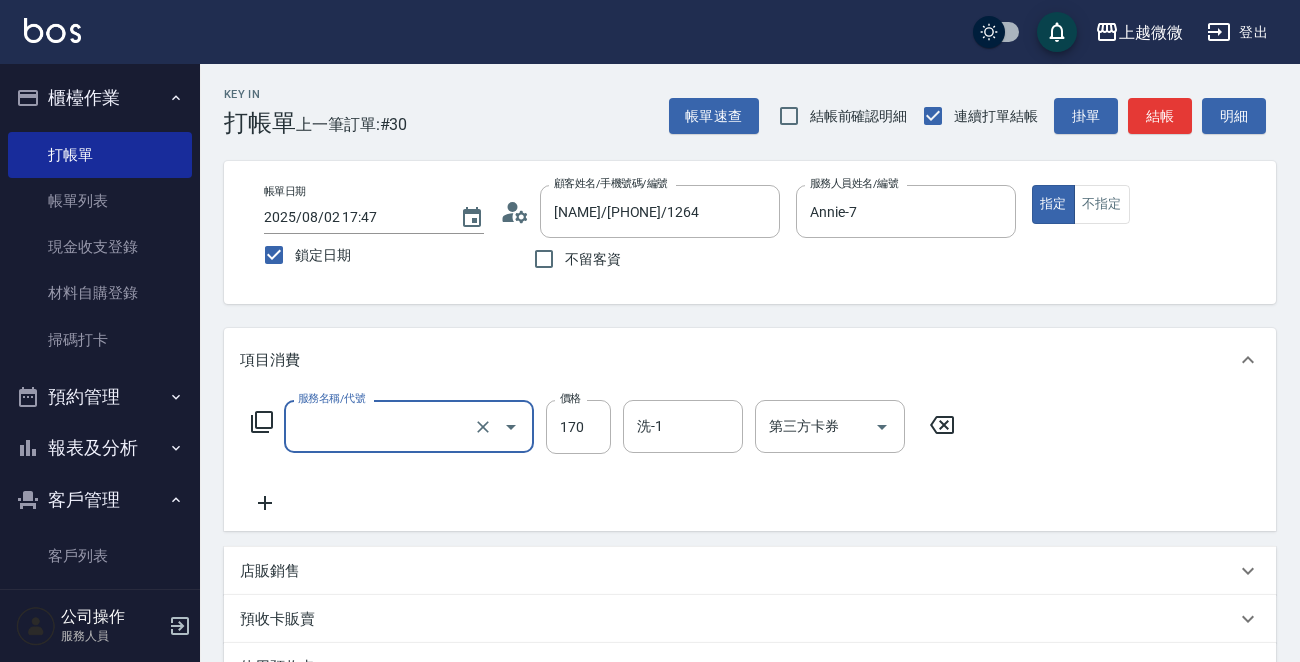 click on "服務名稱/代號" at bounding box center (381, 426) 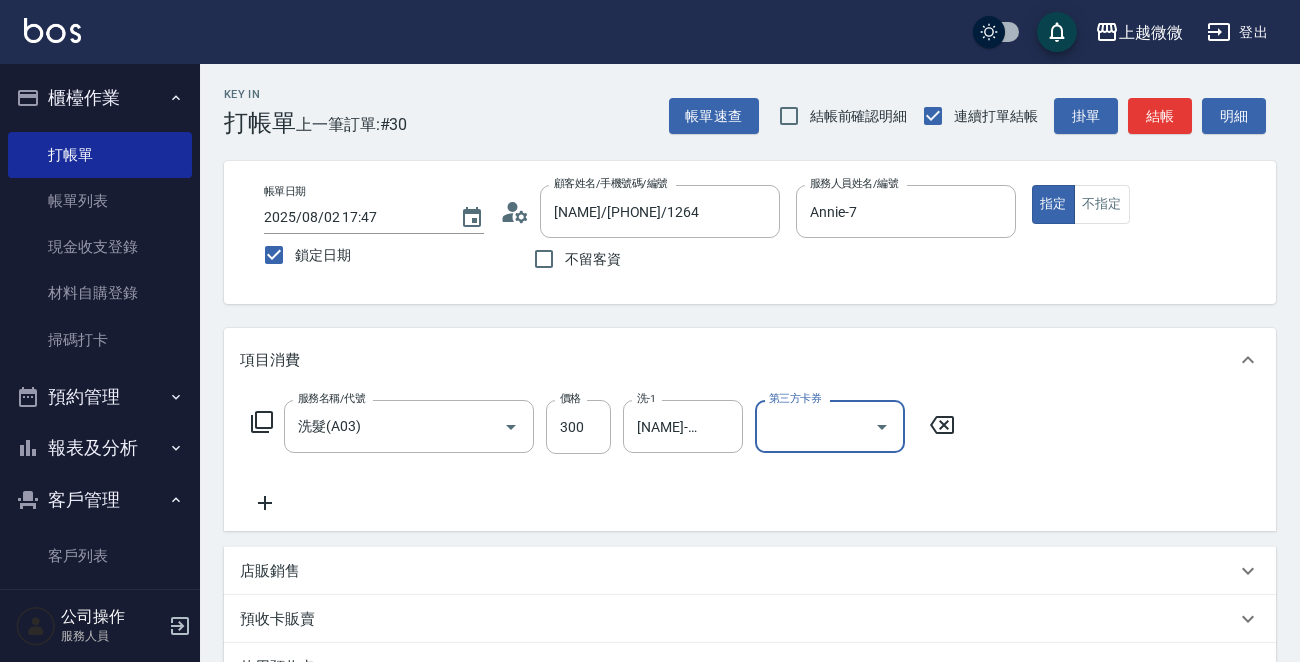 scroll, scrollTop: 200, scrollLeft: 0, axis: vertical 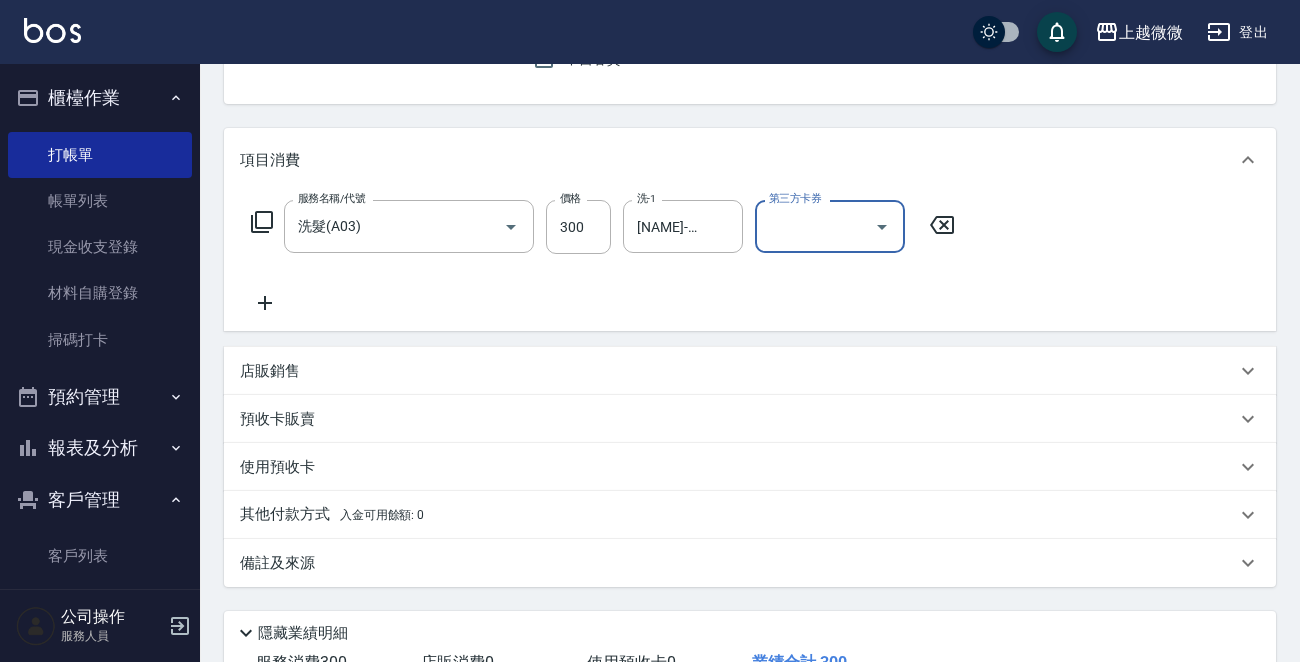 click on "備註及來源" at bounding box center (277, 563) 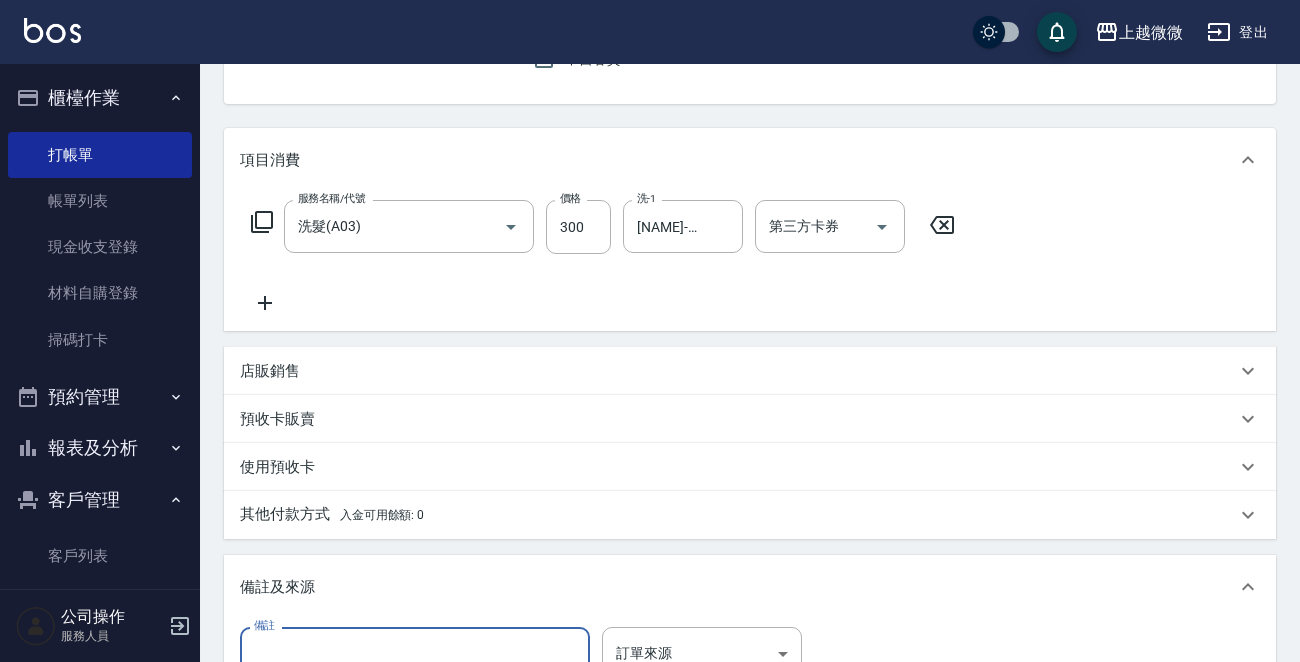 click on "備註" at bounding box center [415, 654] 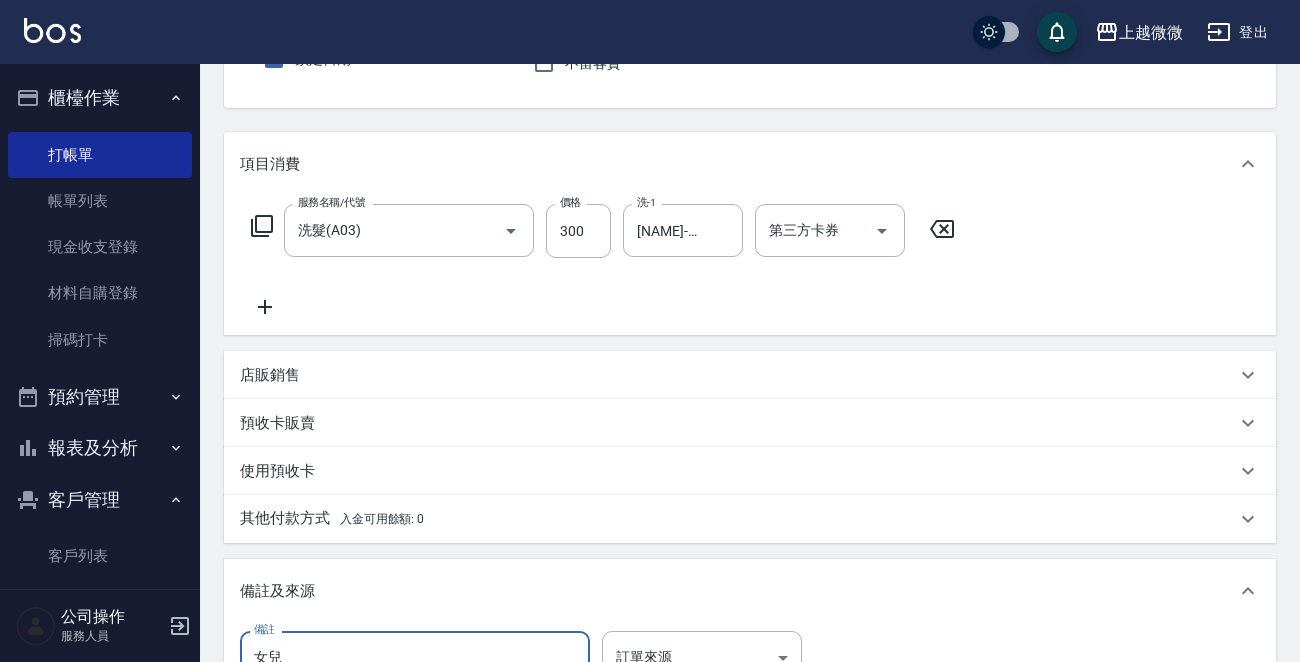 scroll, scrollTop: 481, scrollLeft: 0, axis: vertical 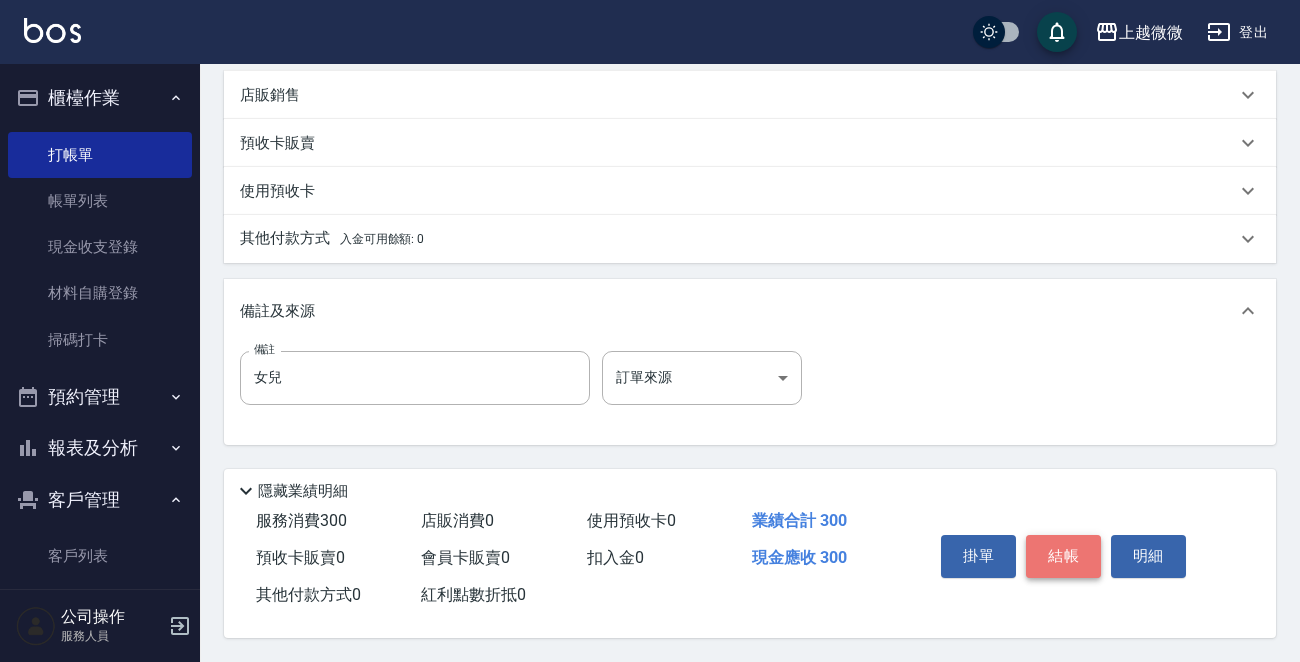 click on "結帳" at bounding box center (1063, 556) 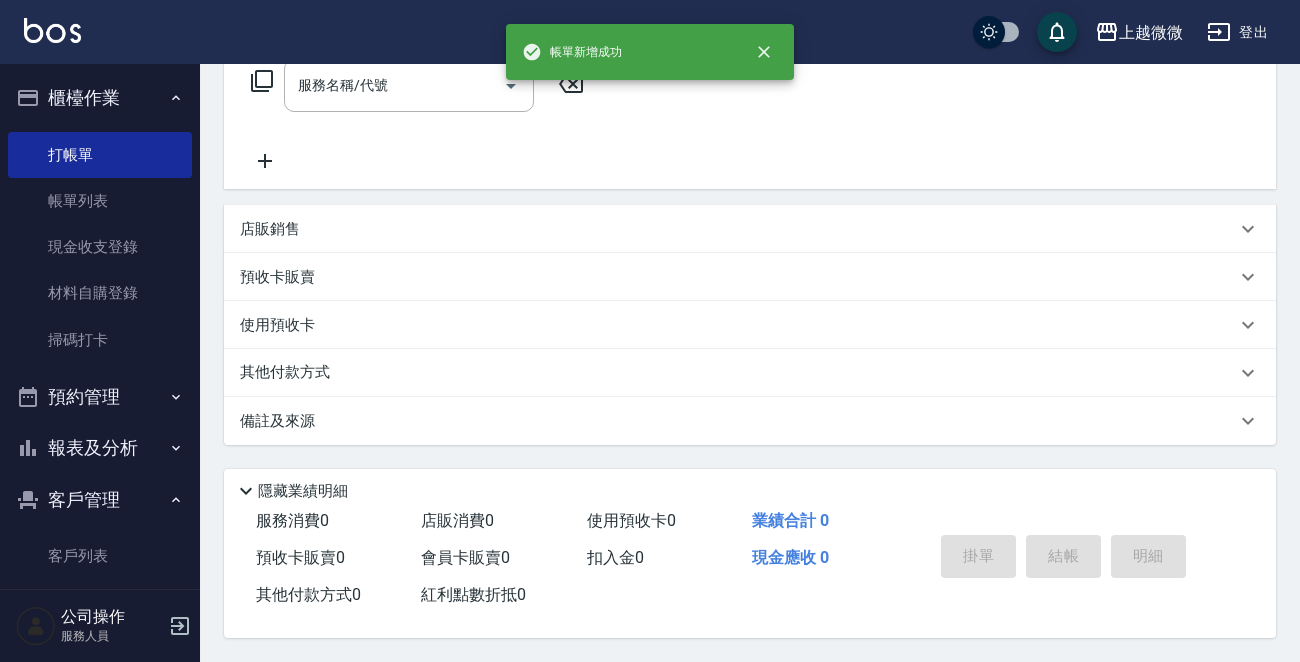 scroll, scrollTop: 0, scrollLeft: 0, axis: both 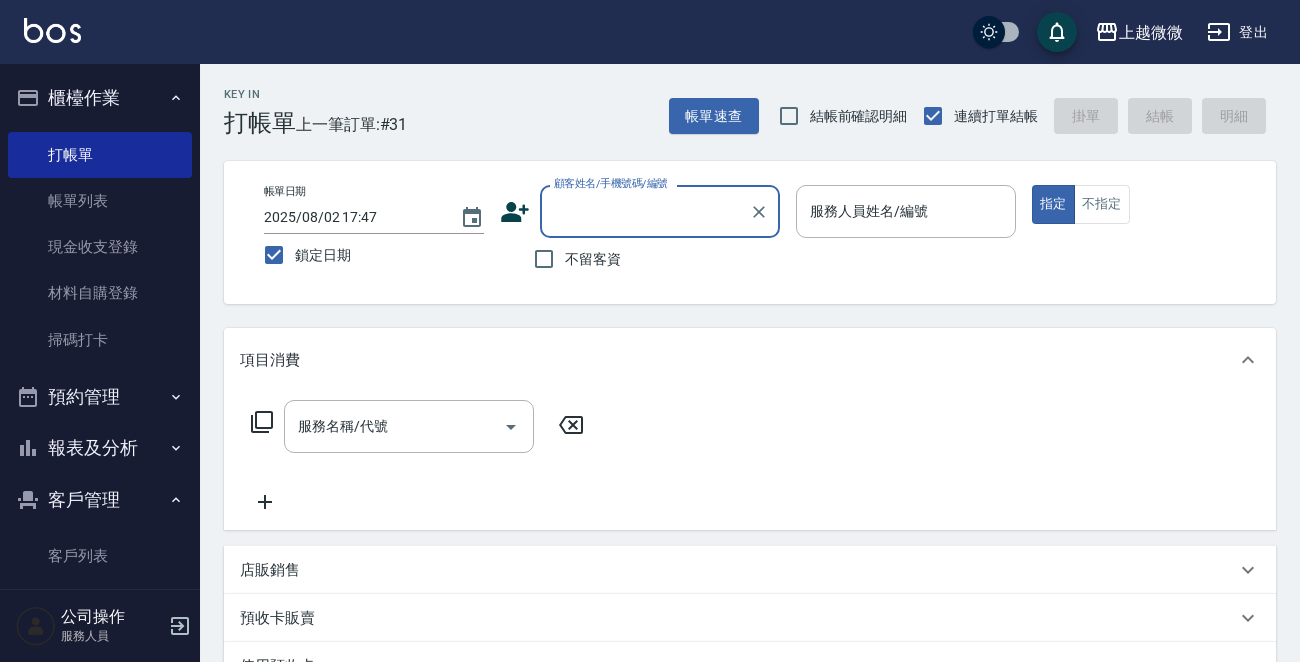 click on "服務人員姓名/編號 服務人員姓名/編號" at bounding box center (906, 211) 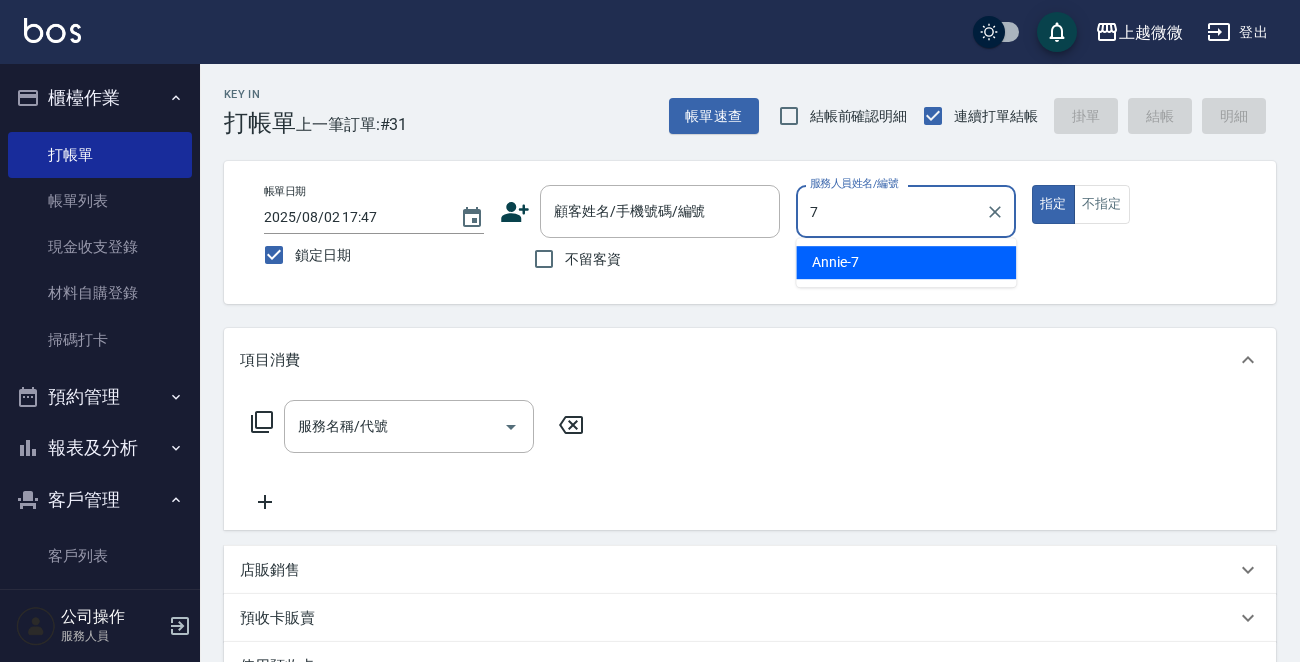 click on "Annie -7" at bounding box center (906, 262) 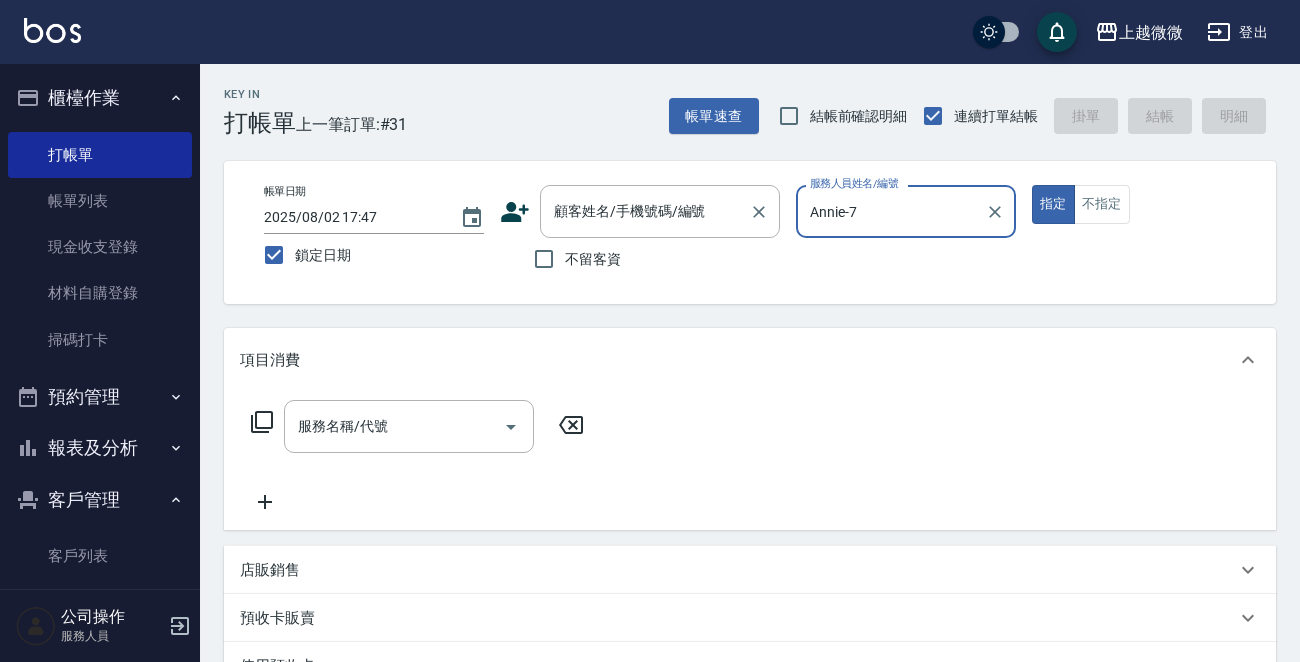 click on "顧客姓名/手機號碼/編號 顧客姓名/手機號碼/編號" at bounding box center (660, 211) 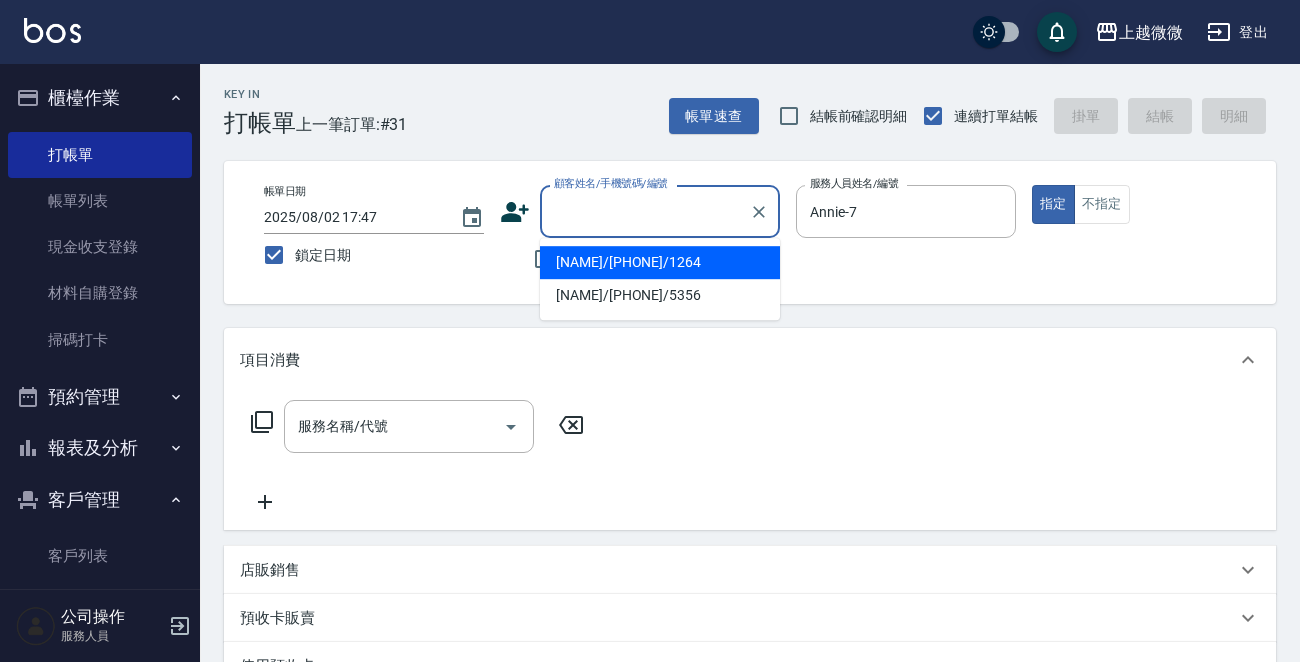 click on "[NAME]/[PHONE]/1264" at bounding box center [660, 262] 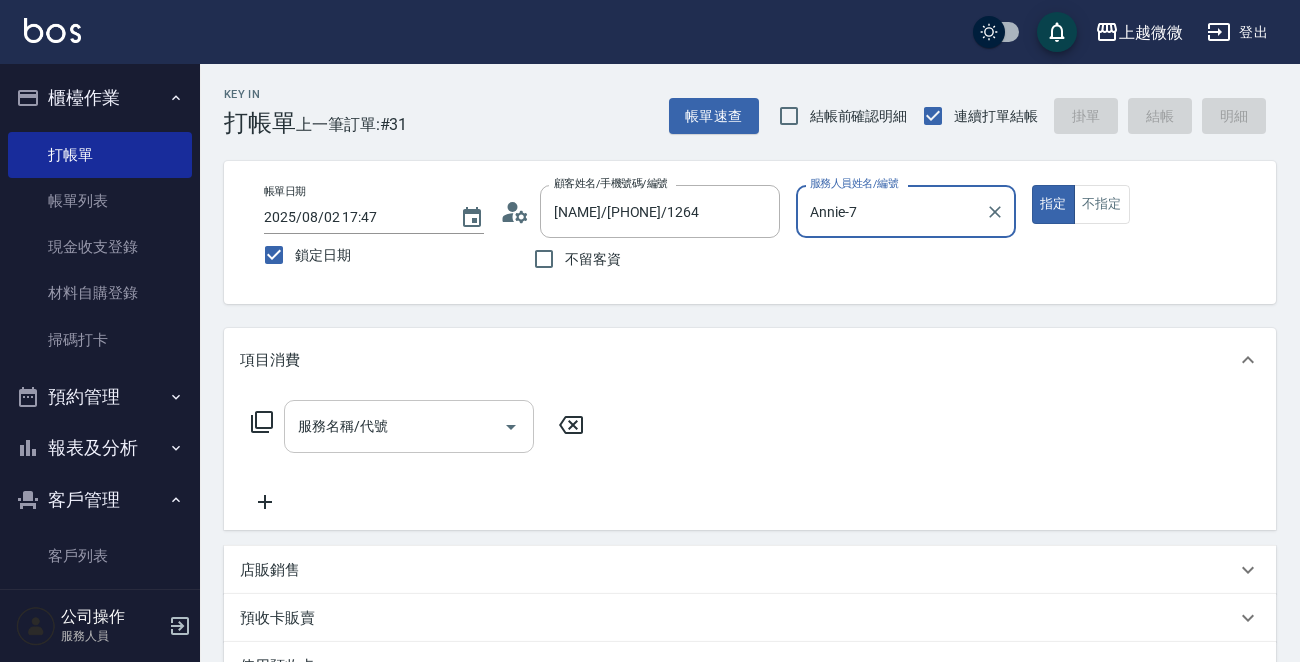 drag, startPoint x: 367, startPoint y: 416, endPoint x: 413, endPoint y: 405, distance: 47.296936 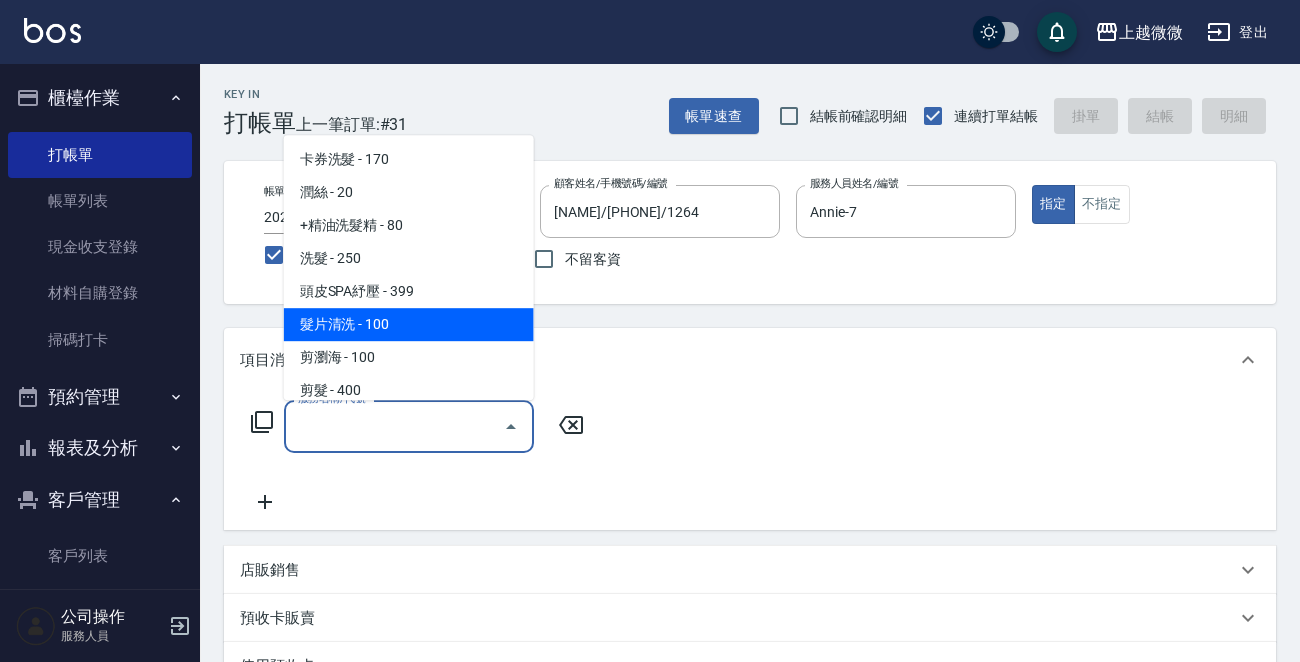 scroll, scrollTop: 200, scrollLeft: 0, axis: vertical 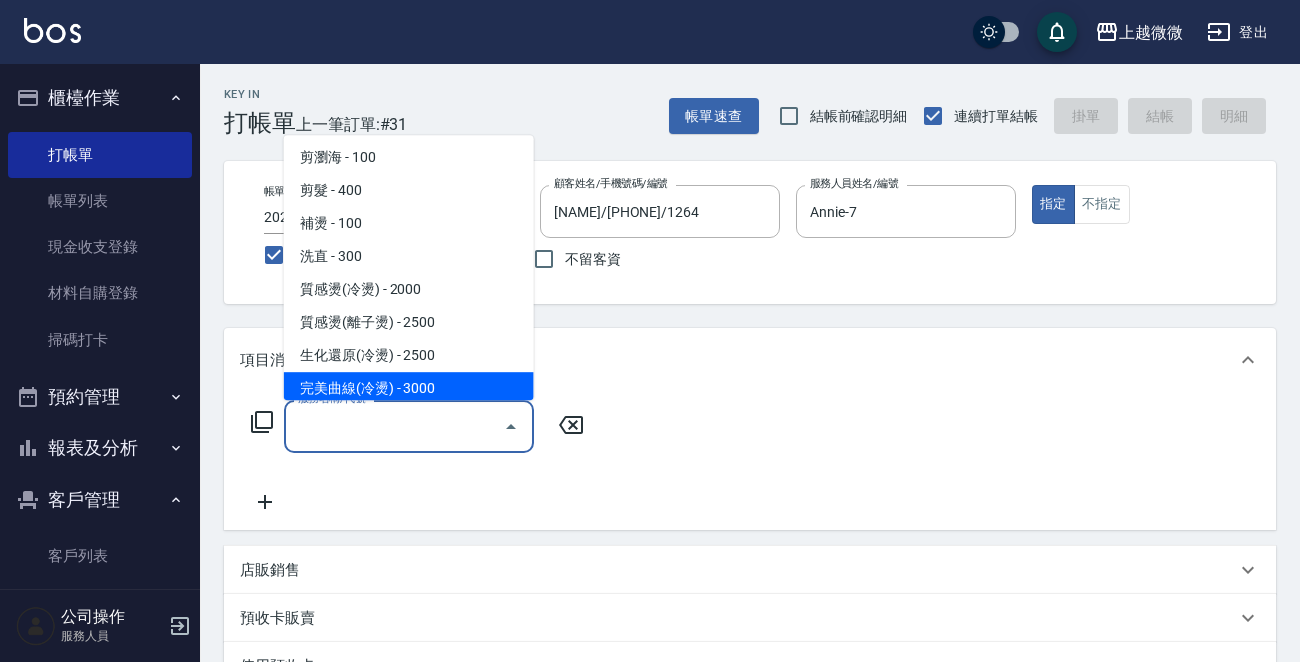 click on "服務名稱/代號" at bounding box center [394, 426] 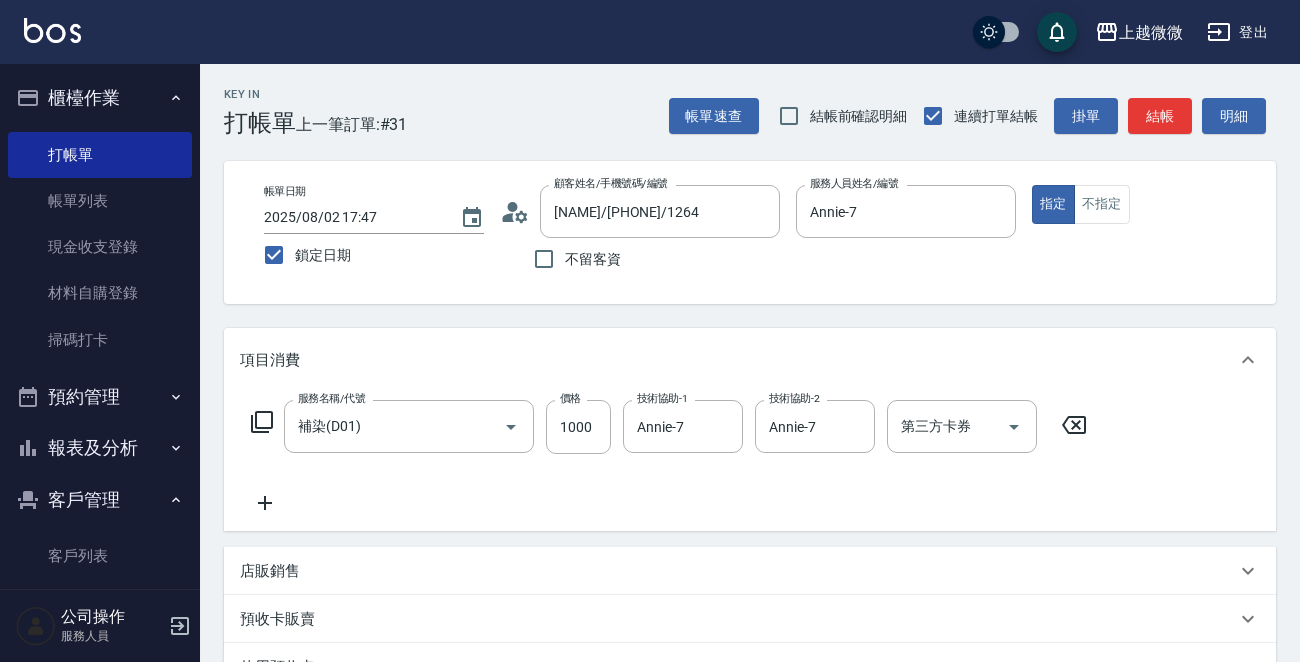 click 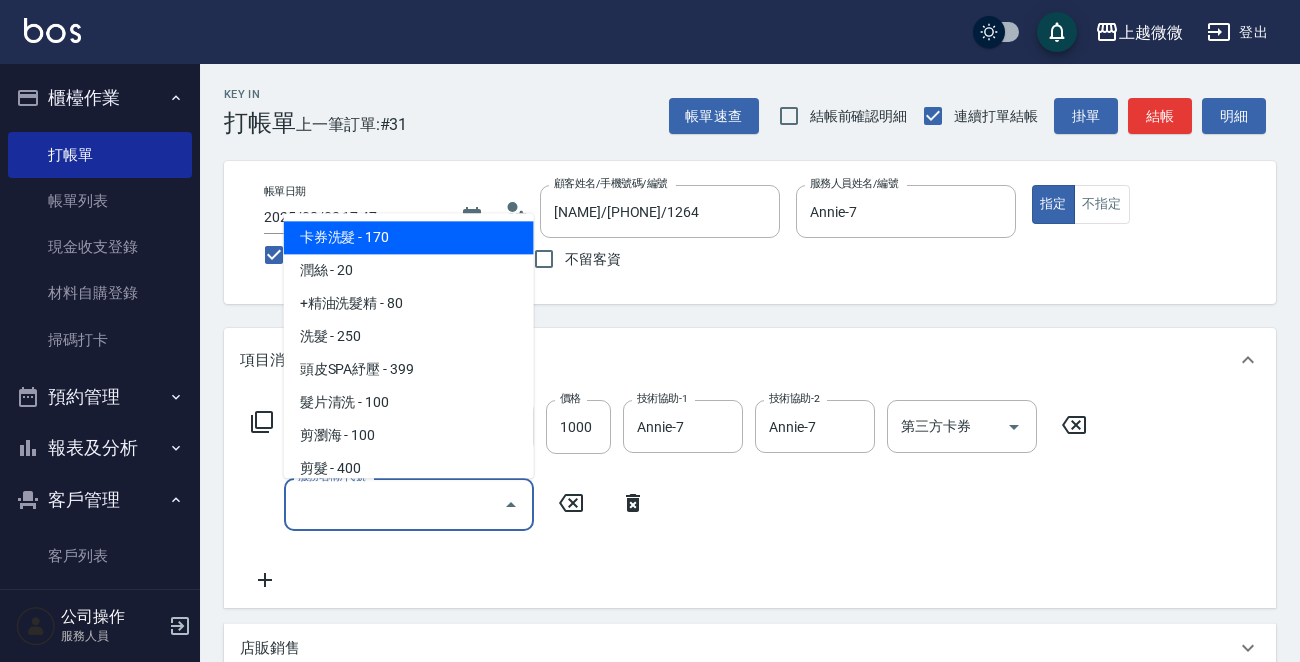 click on "服務名稱/代號" at bounding box center (394, 504) 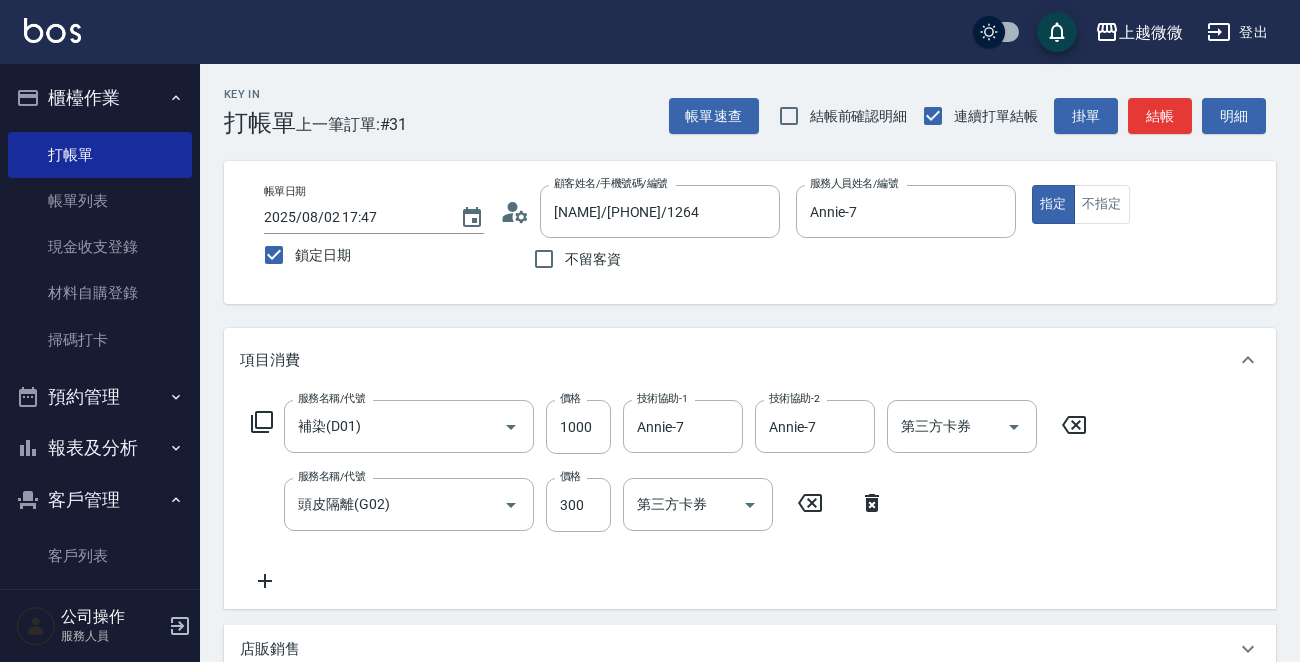 click 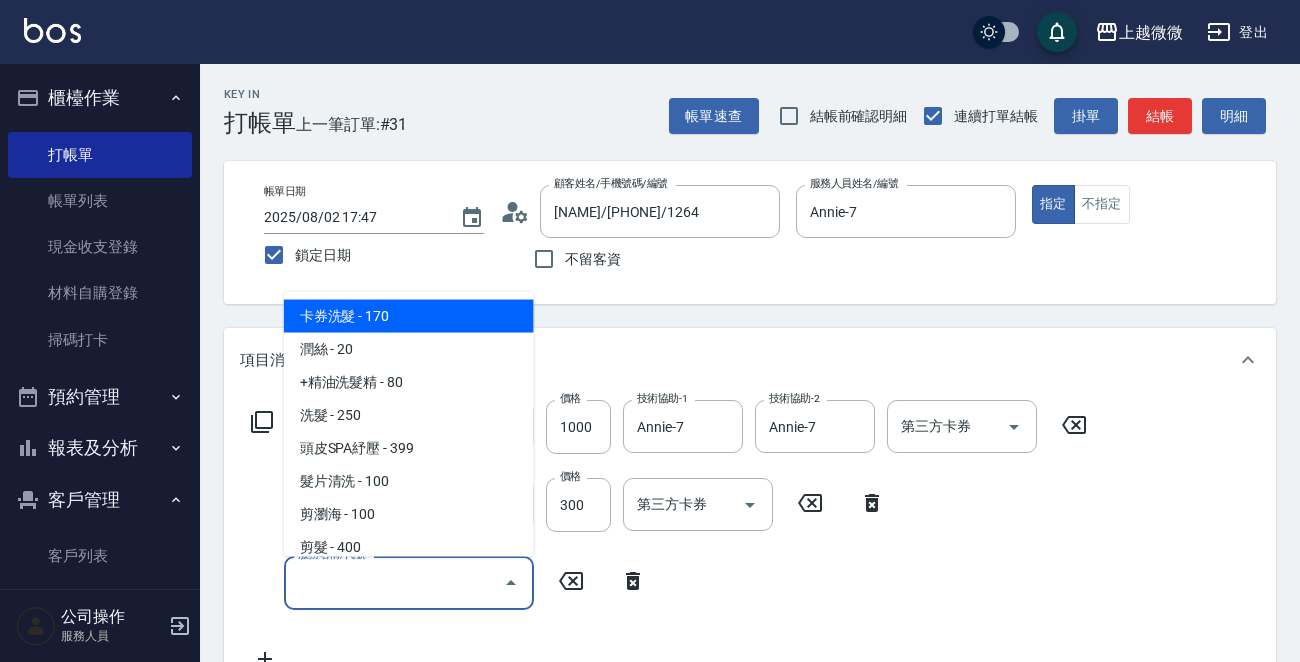 click on "服務名稱/代號" at bounding box center (394, 582) 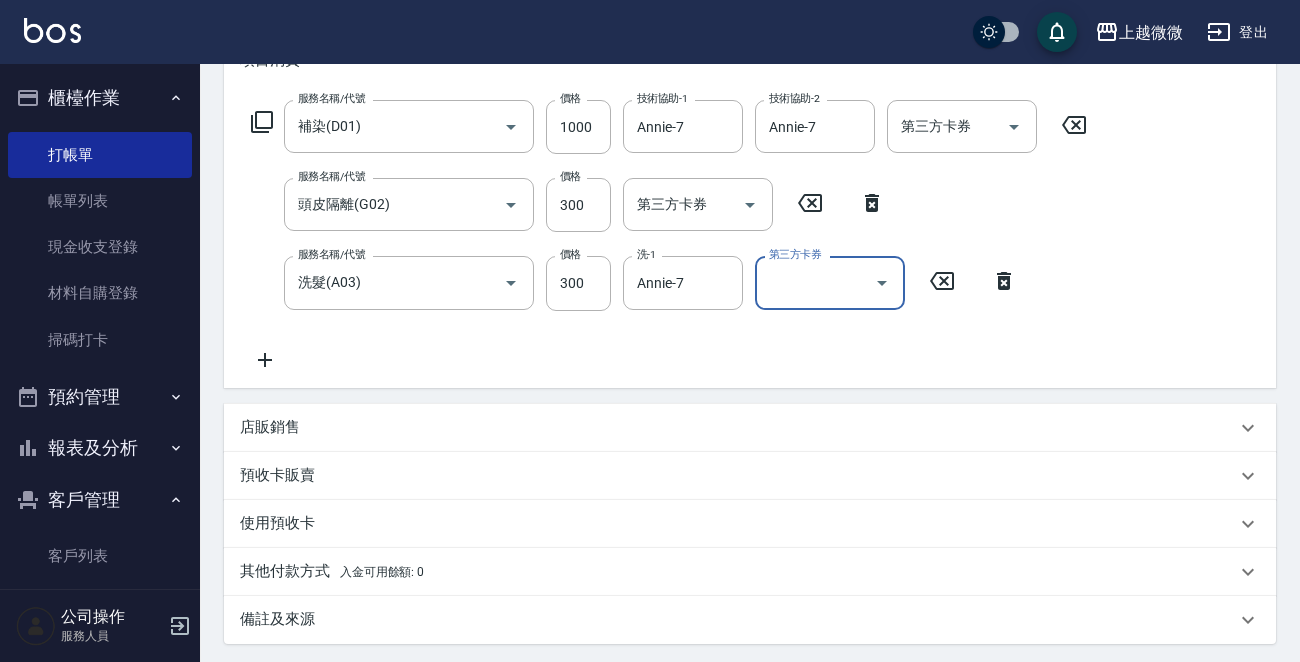 scroll, scrollTop: 503, scrollLeft: 0, axis: vertical 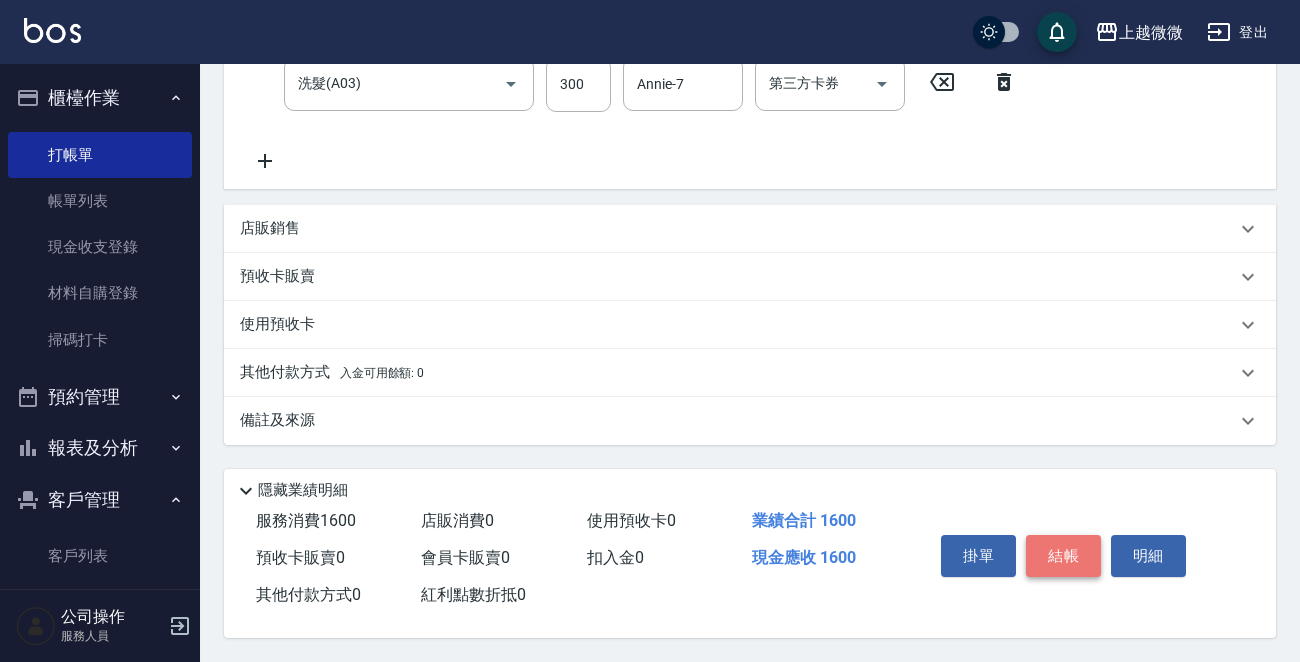 click on "結帳" at bounding box center [1063, 556] 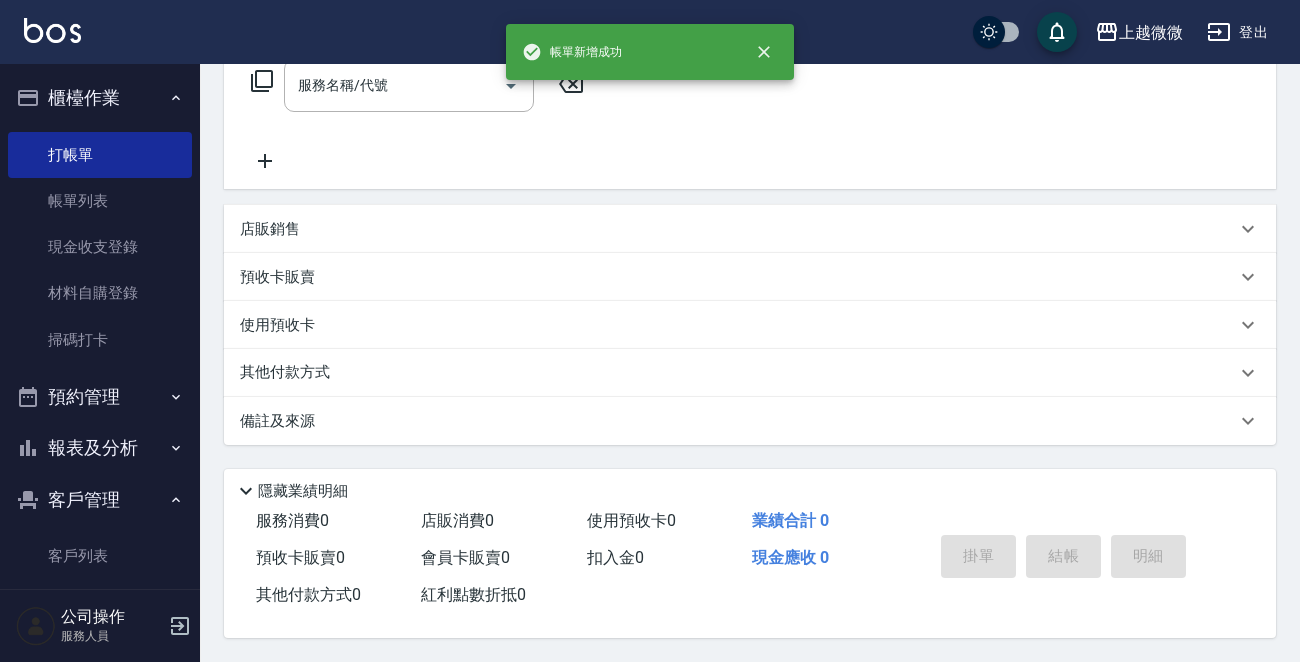 scroll, scrollTop: 0, scrollLeft: 0, axis: both 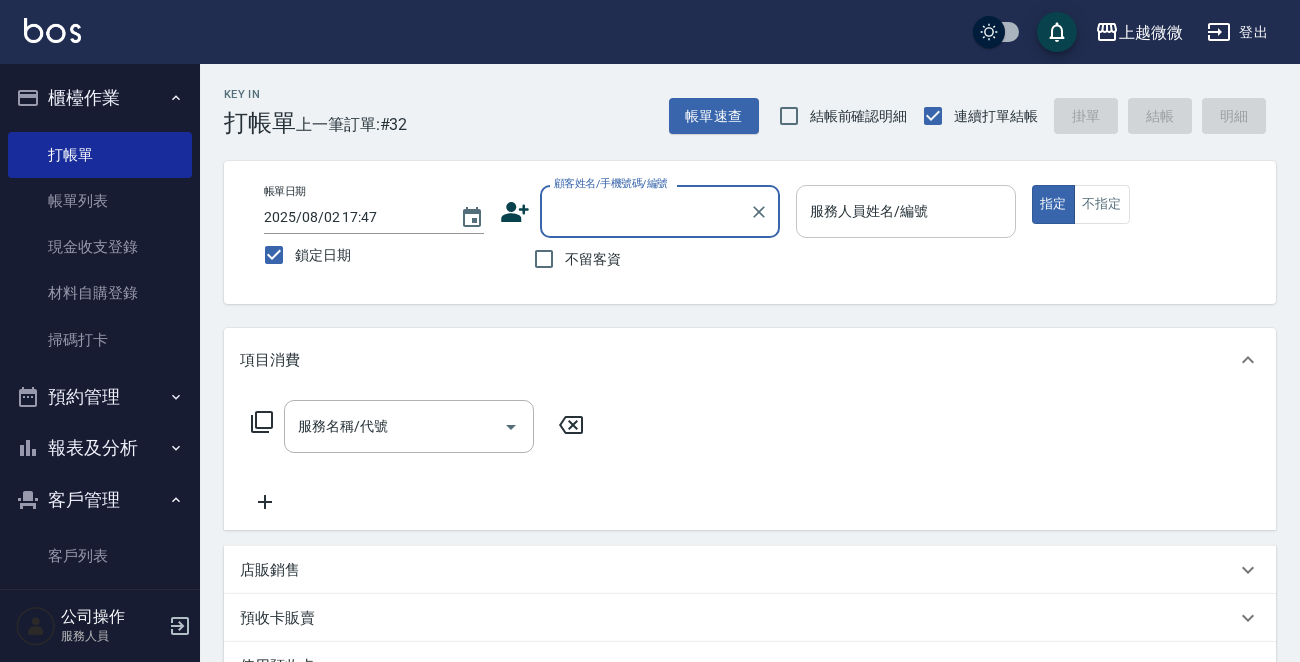 click on "服務人員姓名/編號" at bounding box center [906, 211] 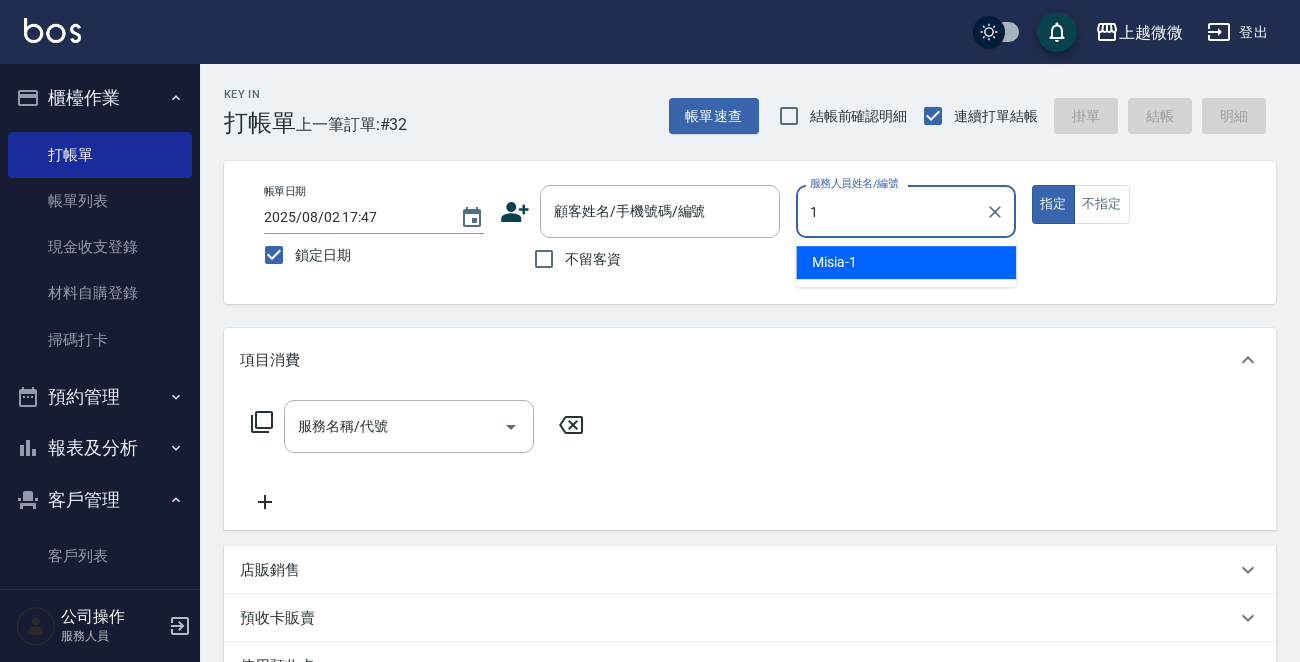 click on "Misia -1" at bounding box center (906, 262) 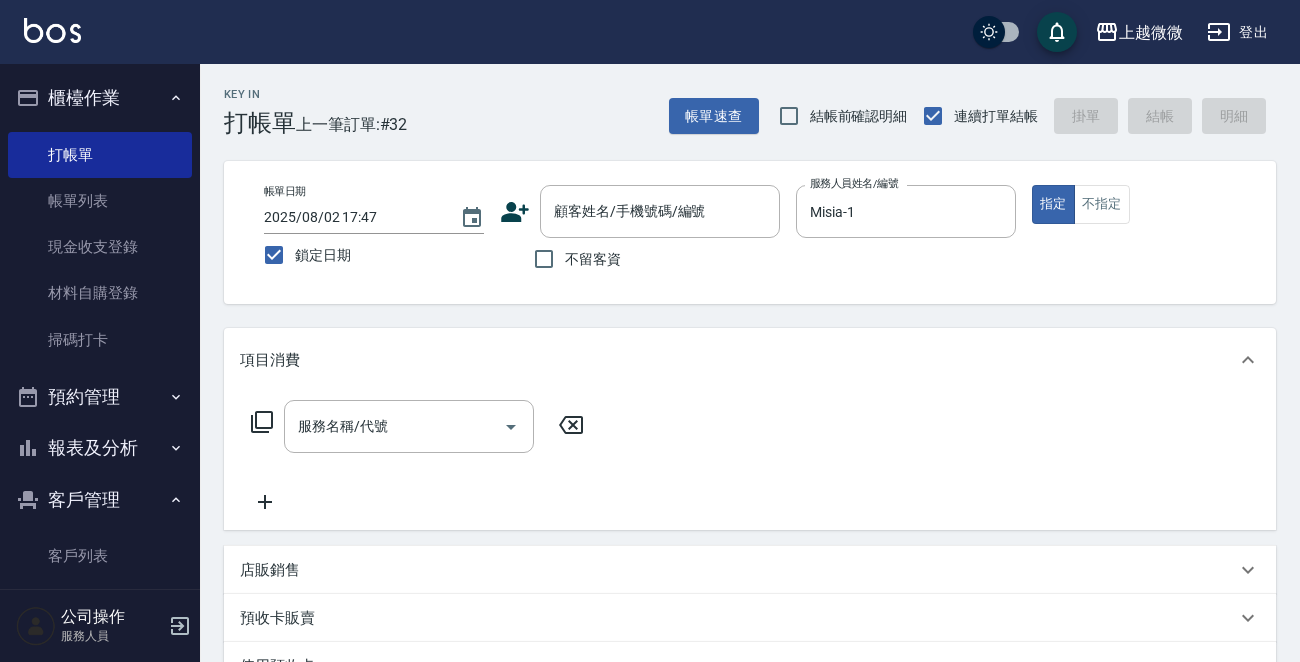 click on "帳單日期 [DATE] [TIME] 鎖定日期 顧客姓名/手機號碼/編號 顧客姓名/手機號碼/編號 不留客資 服務人員姓名/編號 Misia-1 服務人員姓名/編號 指定 不指定" at bounding box center (750, 232) 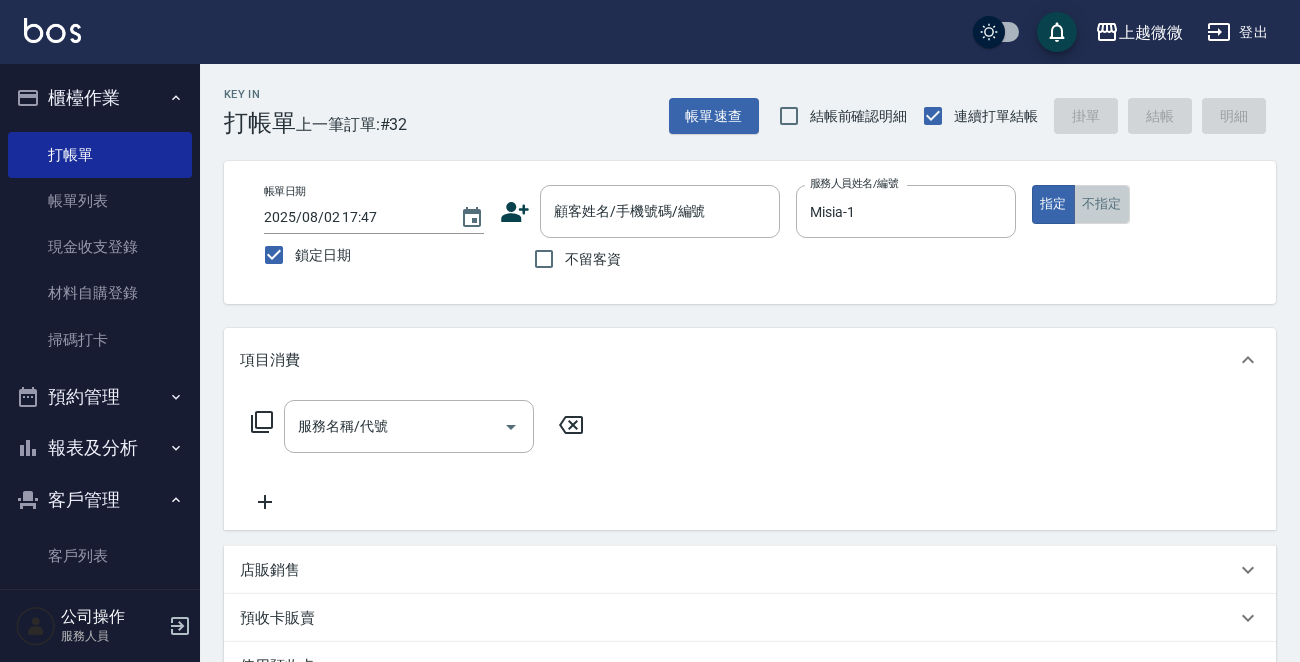 click on "不指定" at bounding box center (1102, 204) 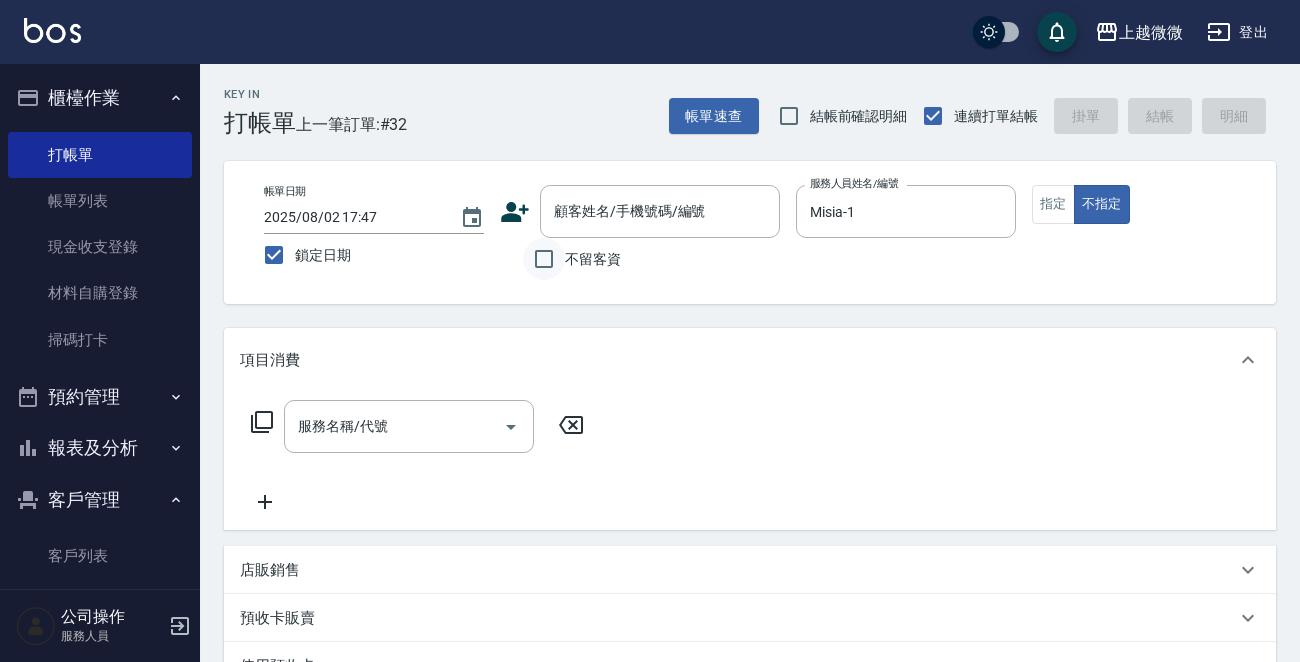 click on "不留客資" at bounding box center (544, 259) 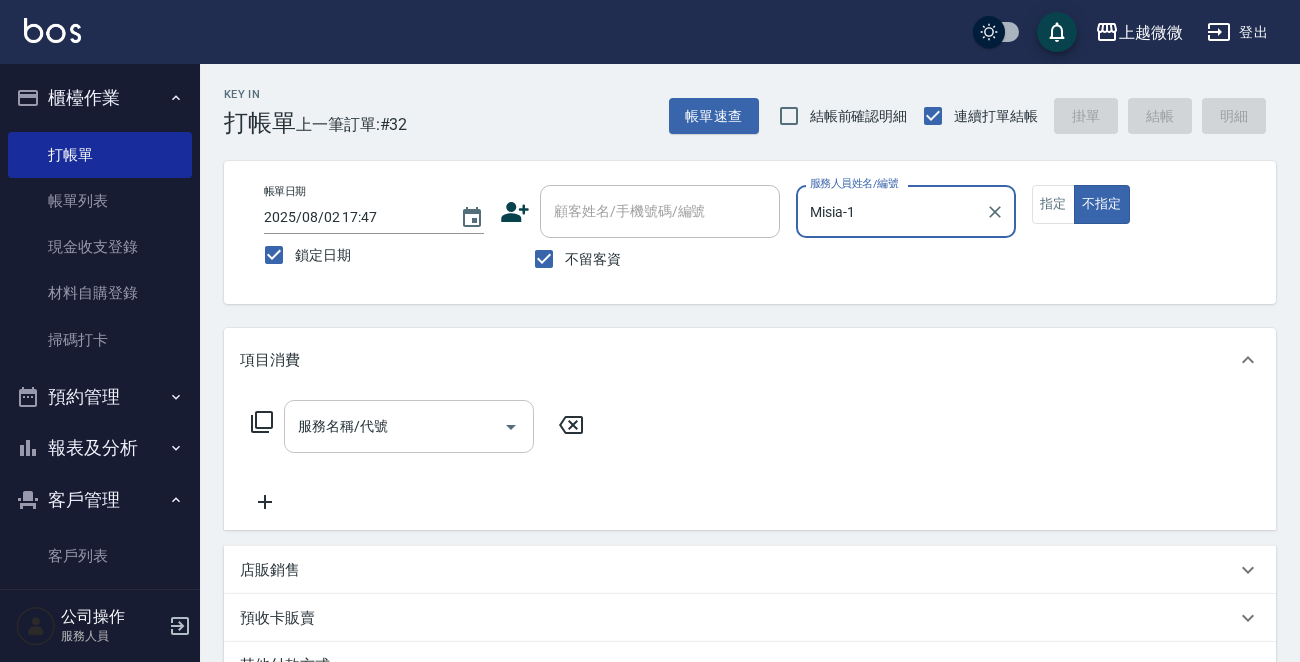 click on "服務名稱/代號" at bounding box center [394, 426] 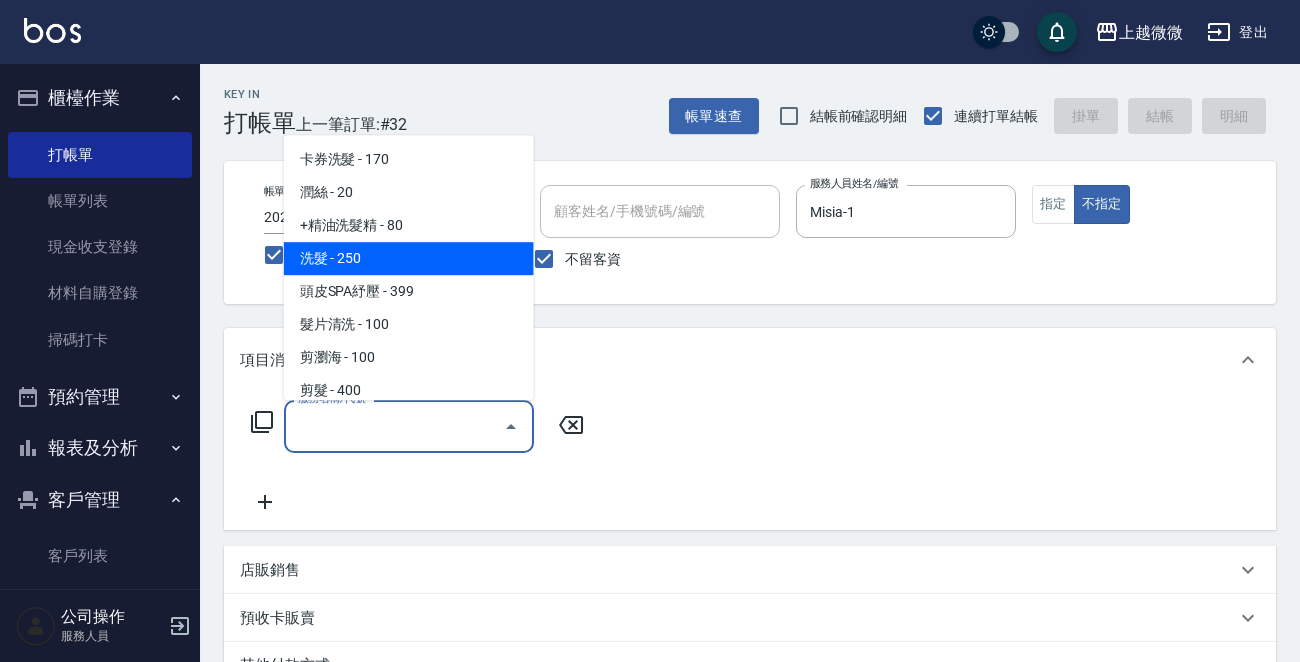 click on "洗髮 - 250" at bounding box center [409, 258] 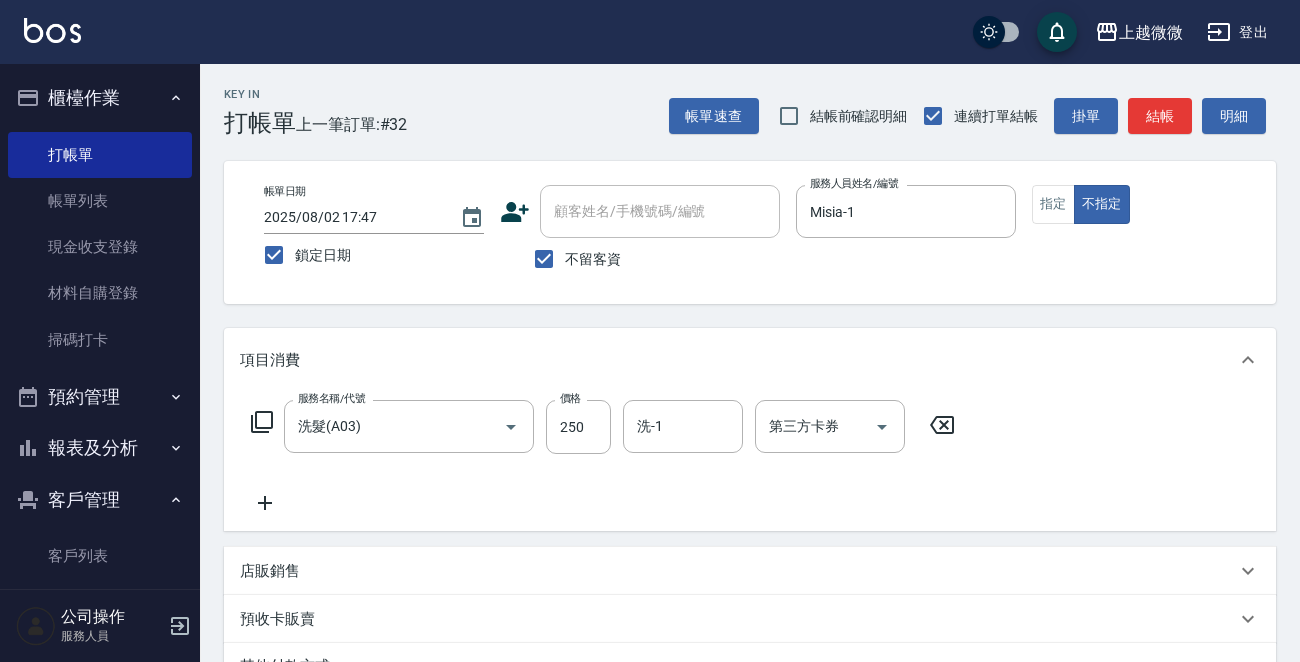 drag, startPoint x: 272, startPoint y: 488, endPoint x: 270, endPoint y: 499, distance: 11.18034 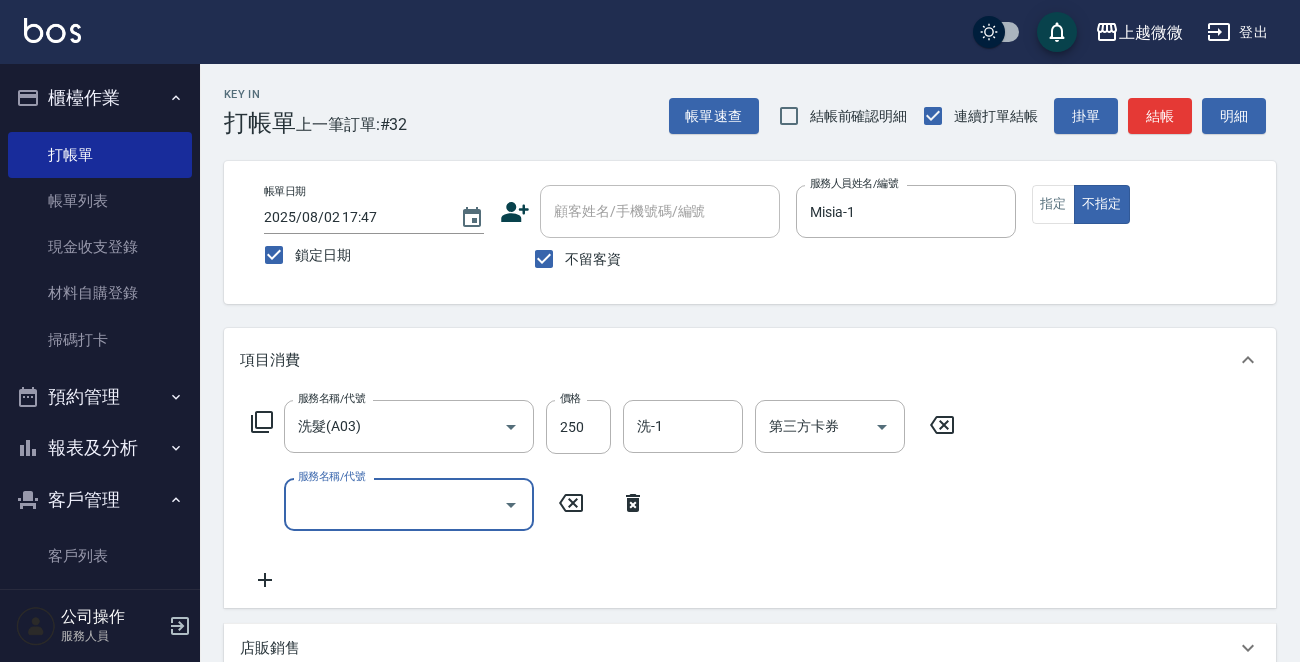 click on "服務名稱/代號" at bounding box center (394, 504) 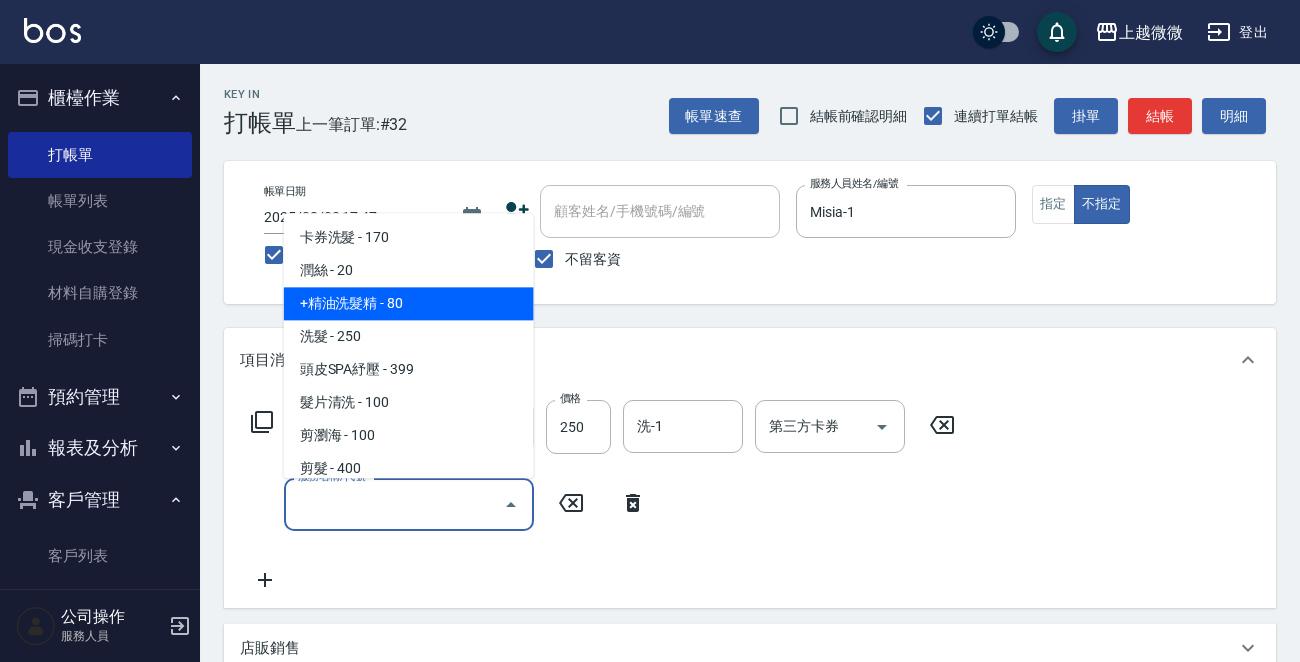 click on "+精油洗髮精 - 80" at bounding box center (409, 304) 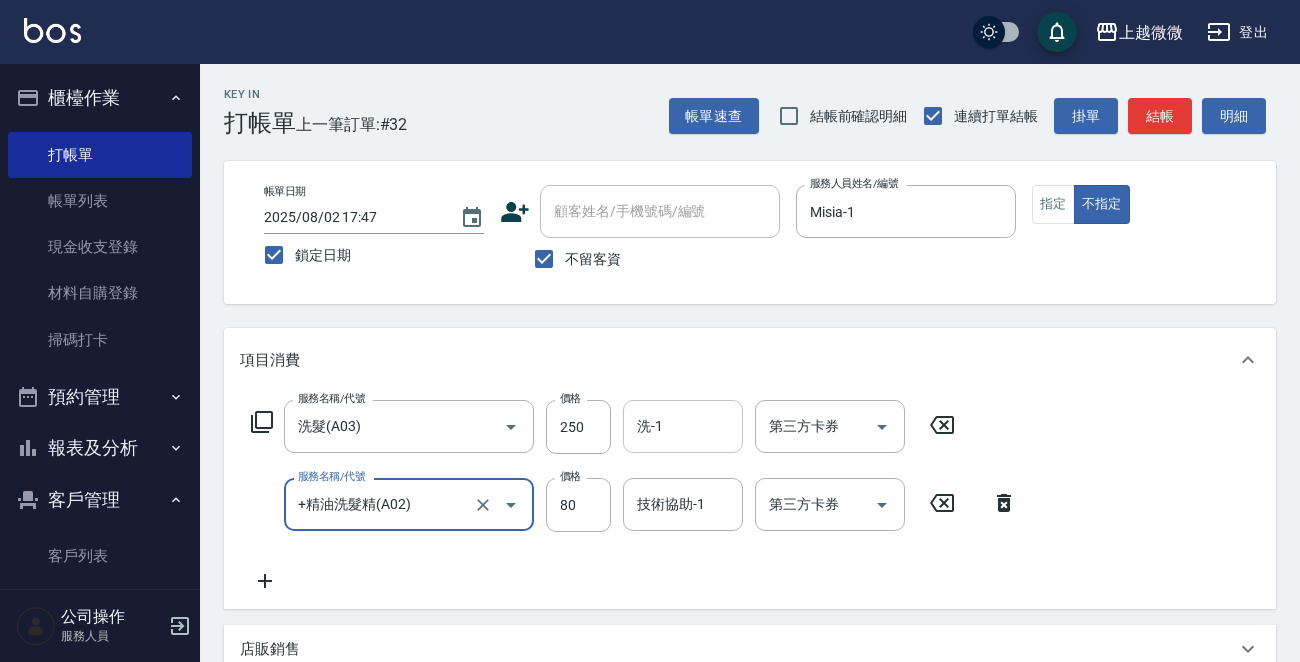 click on "洗-1" at bounding box center (683, 426) 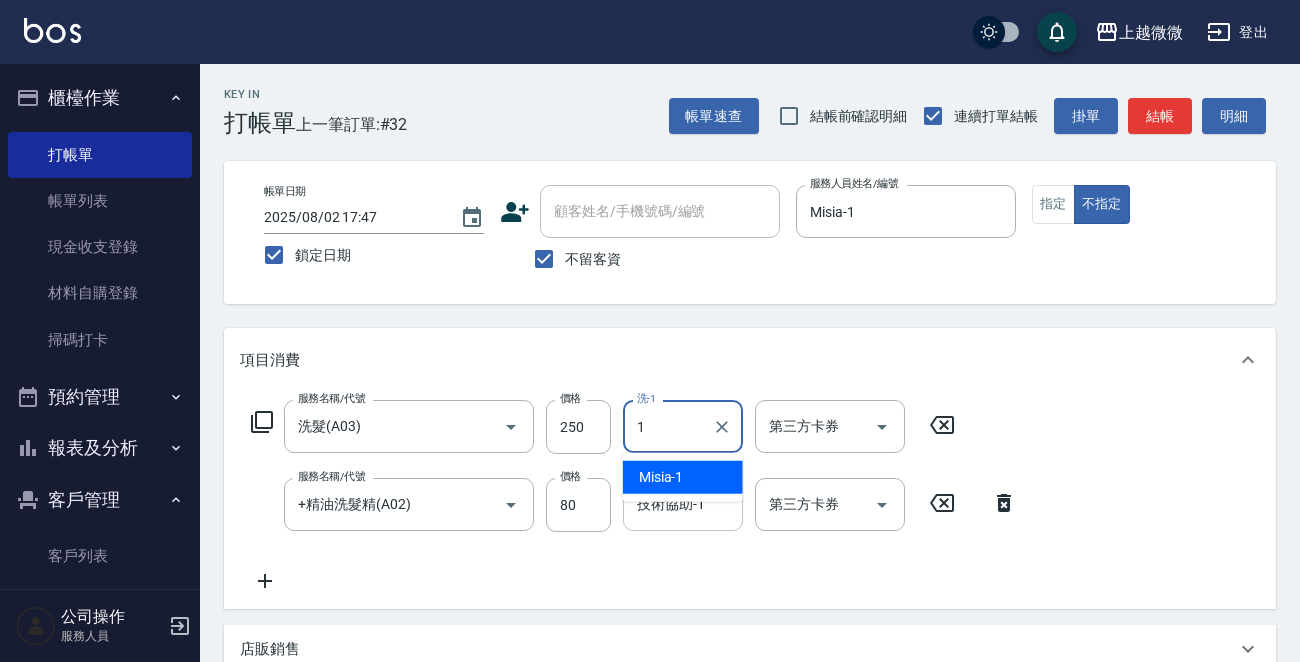drag, startPoint x: 654, startPoint y: 462, endPoint x: 671, endPoint y: 489, distance: 31.906113 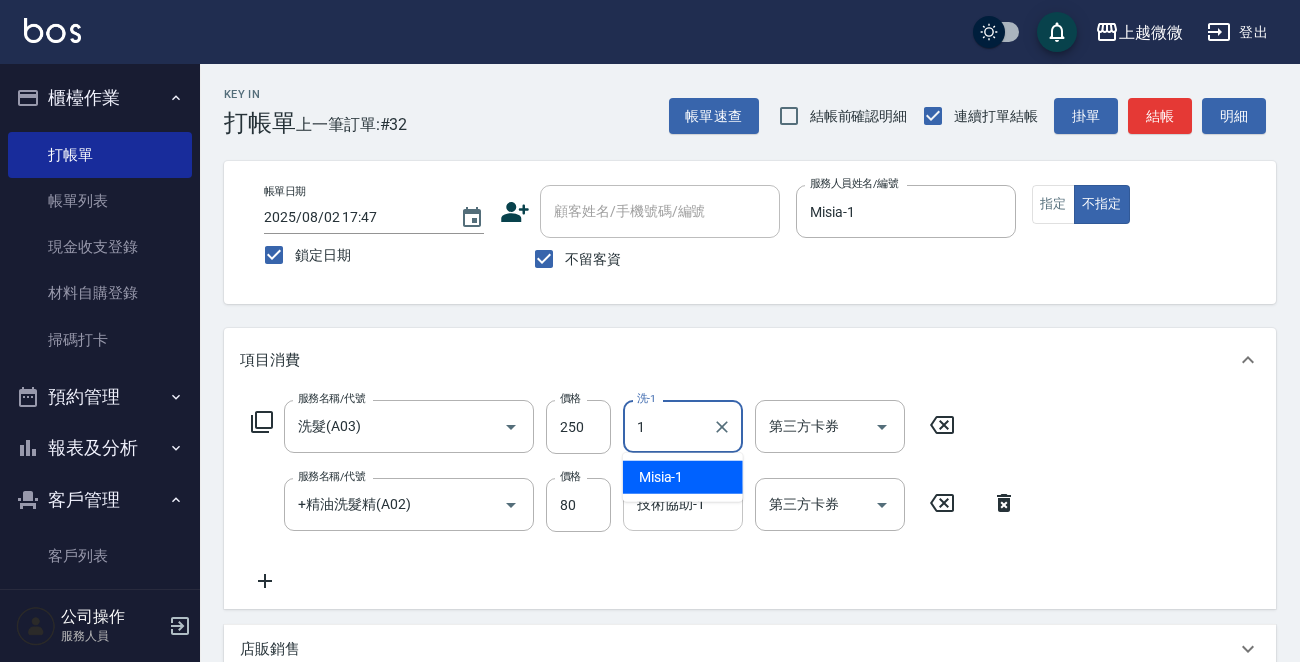 click on "Misia -1" at bounding box center (683, 477) 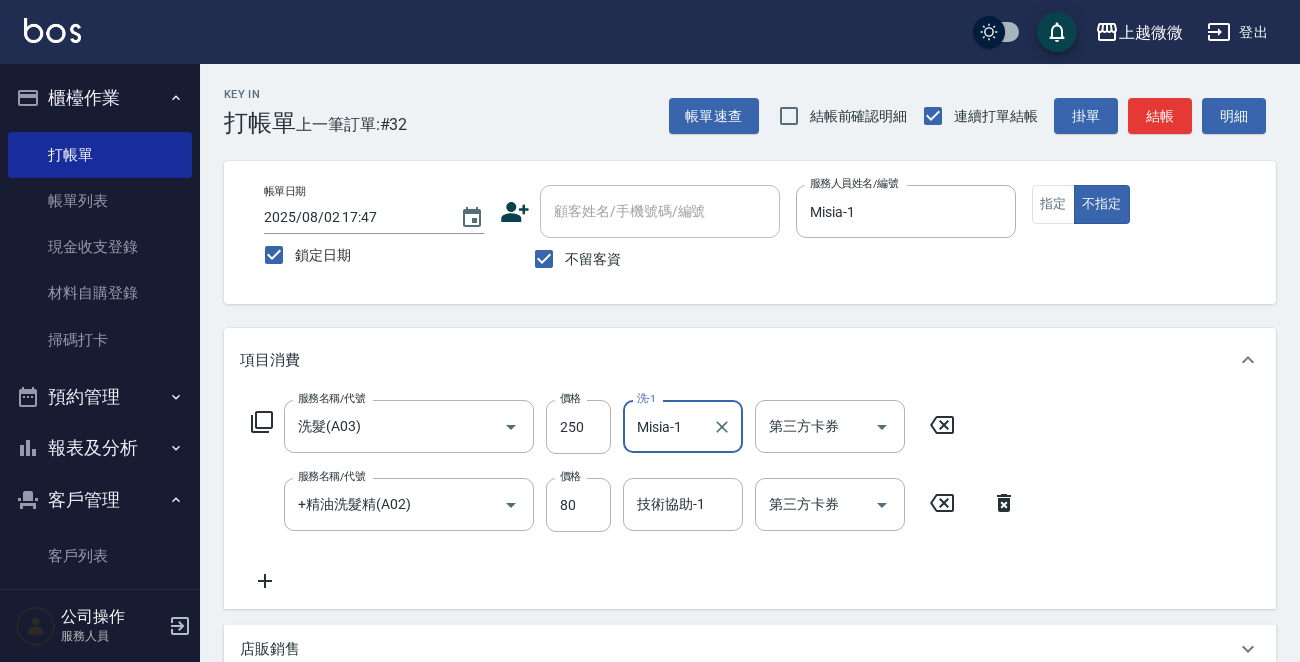 click on "技術協助-1 技術協助-1" at bounding box center (683, 504) 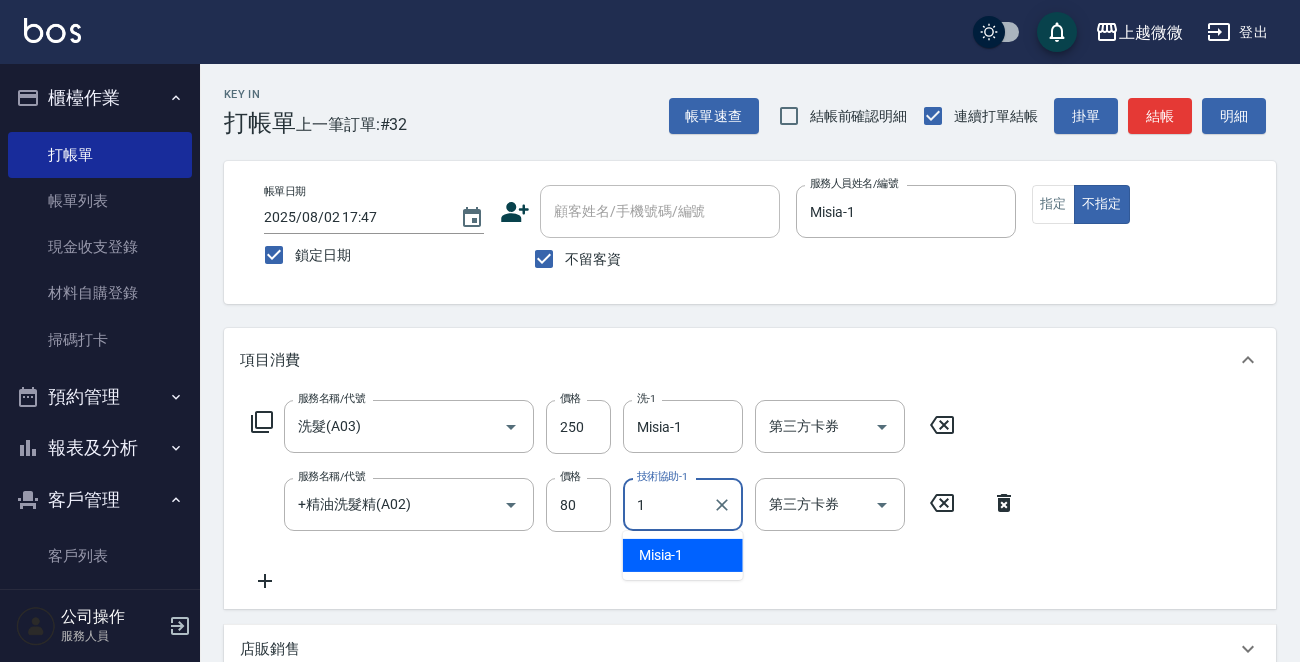 click on "Misia -1" at bounding box center [683, 555] 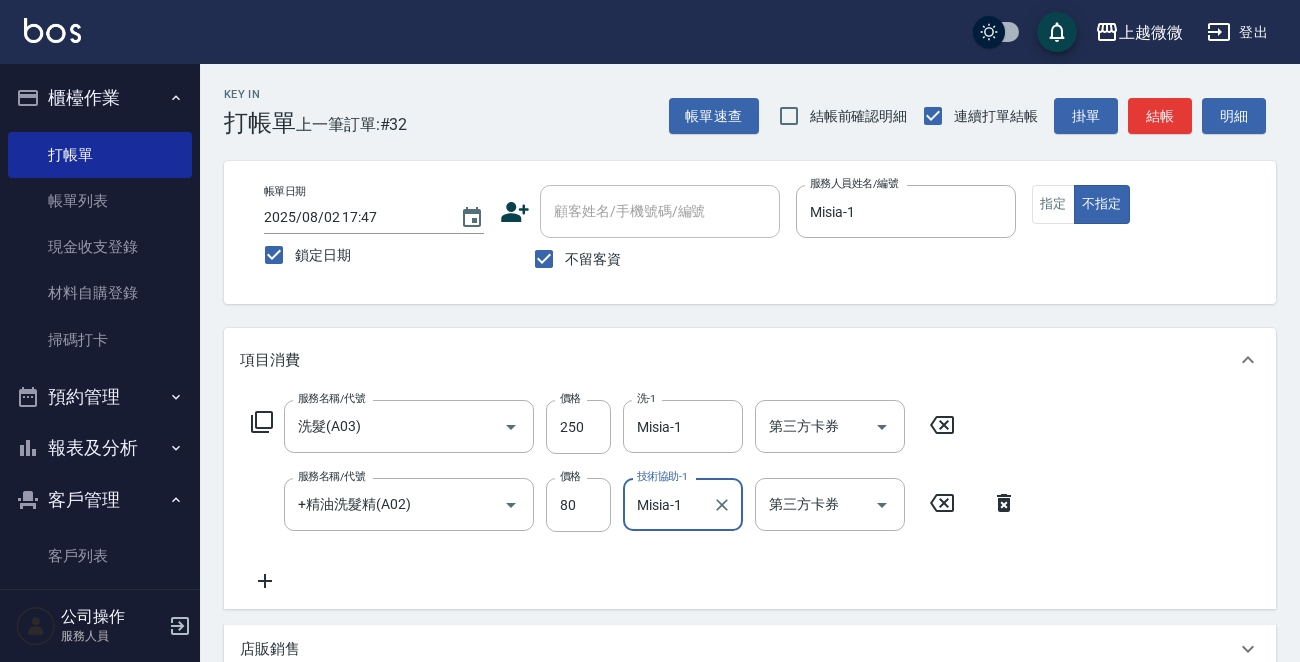 scroll, scrollTop: 377, scrollLeft: 0, axis: vertical 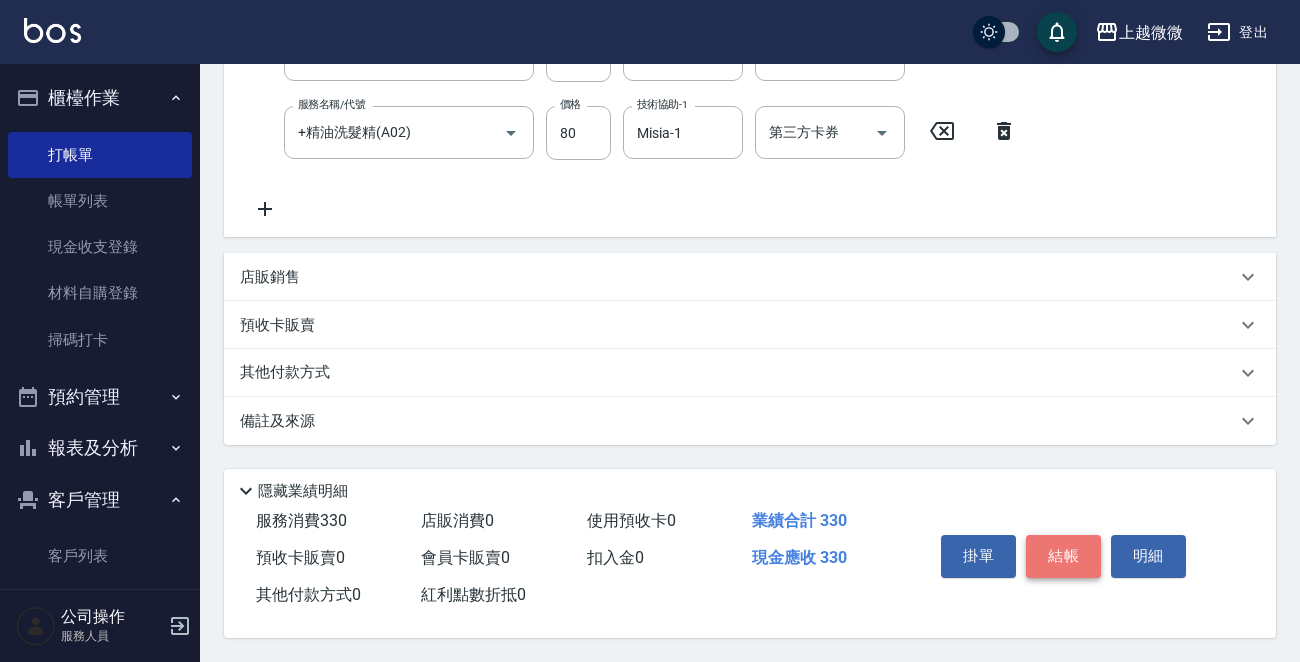 click on "結帳" at bounding box center [1063, 556] 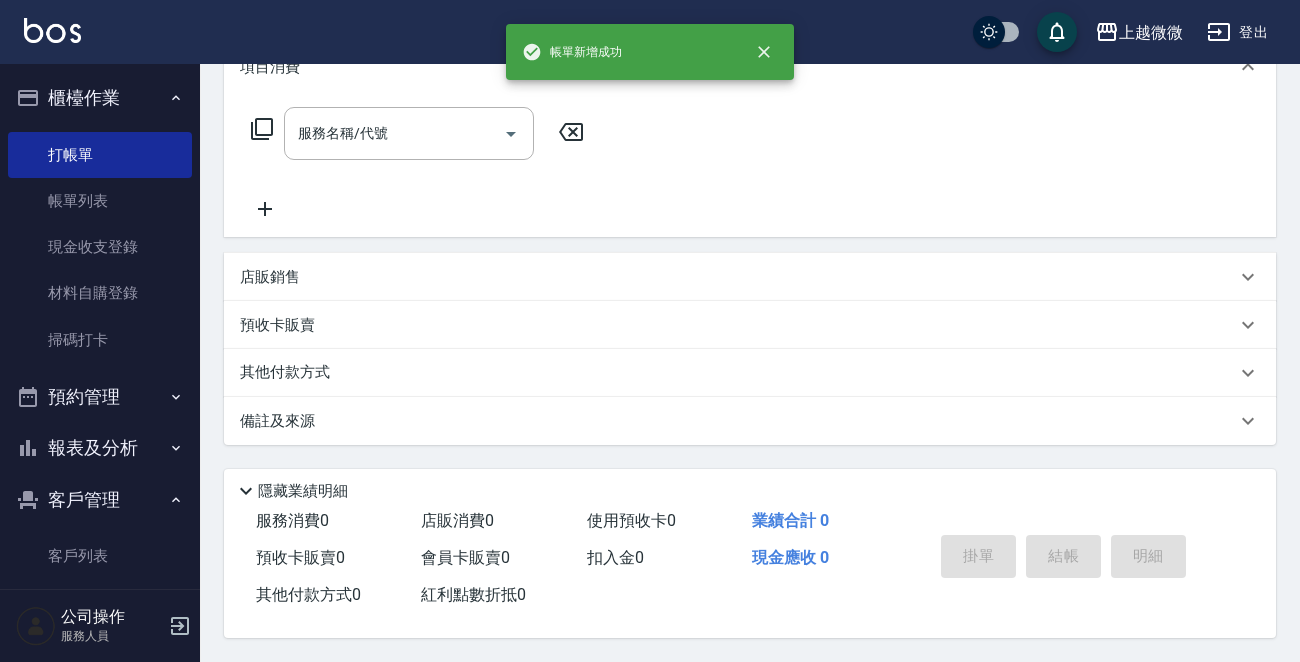 scroll, scrollTop: 0, scrollLeft: 0, axis: both 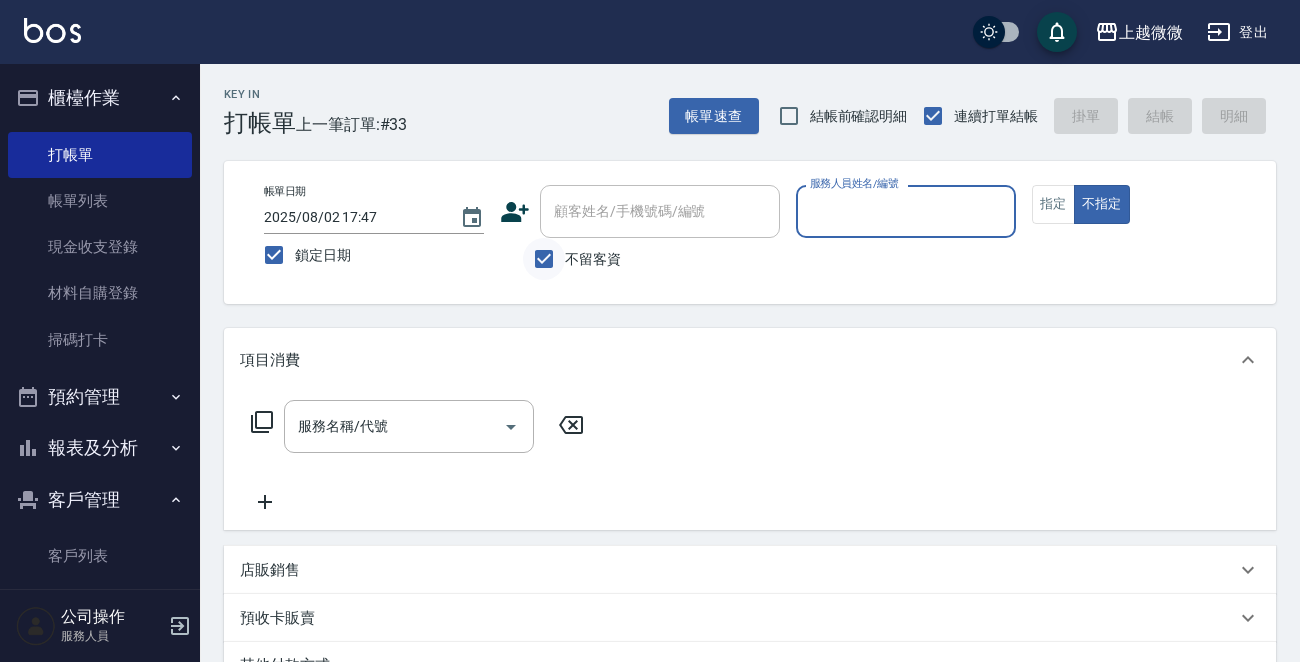 drag, startPoint x: 539, startPoint y: 255, endPoint x: 601, endPoint y: 221, distance: 70.71068 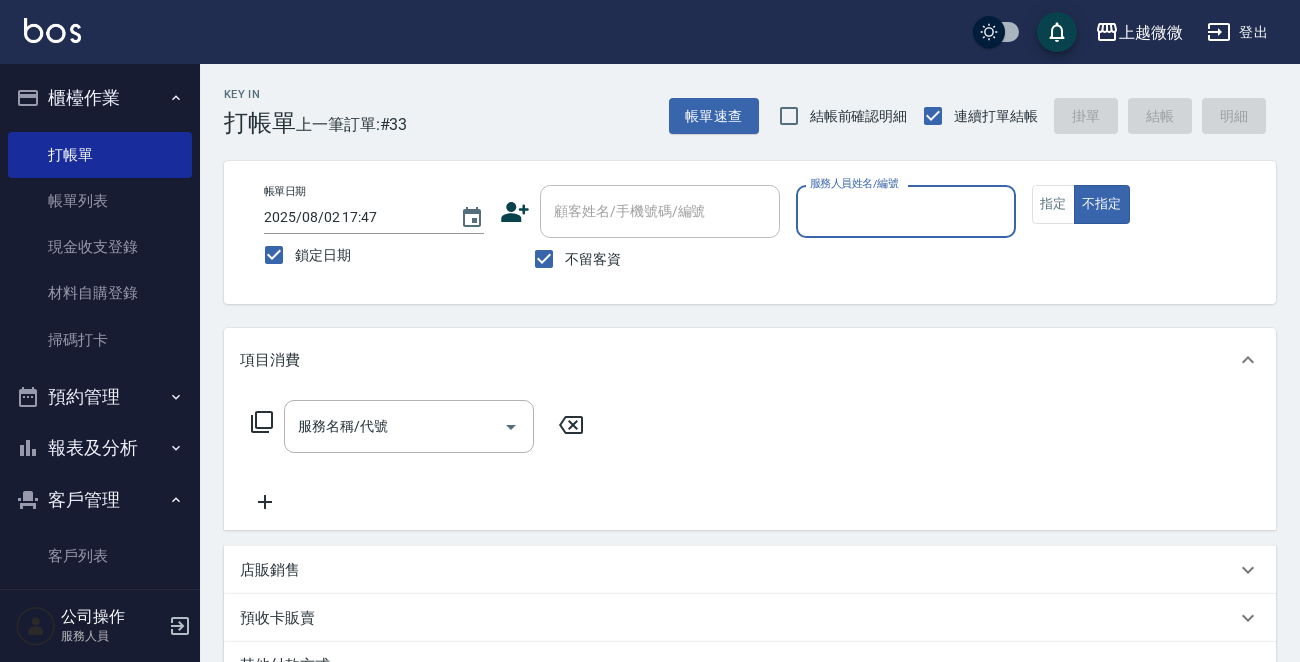 click on "不留客資" at bounding box center [544, 259] 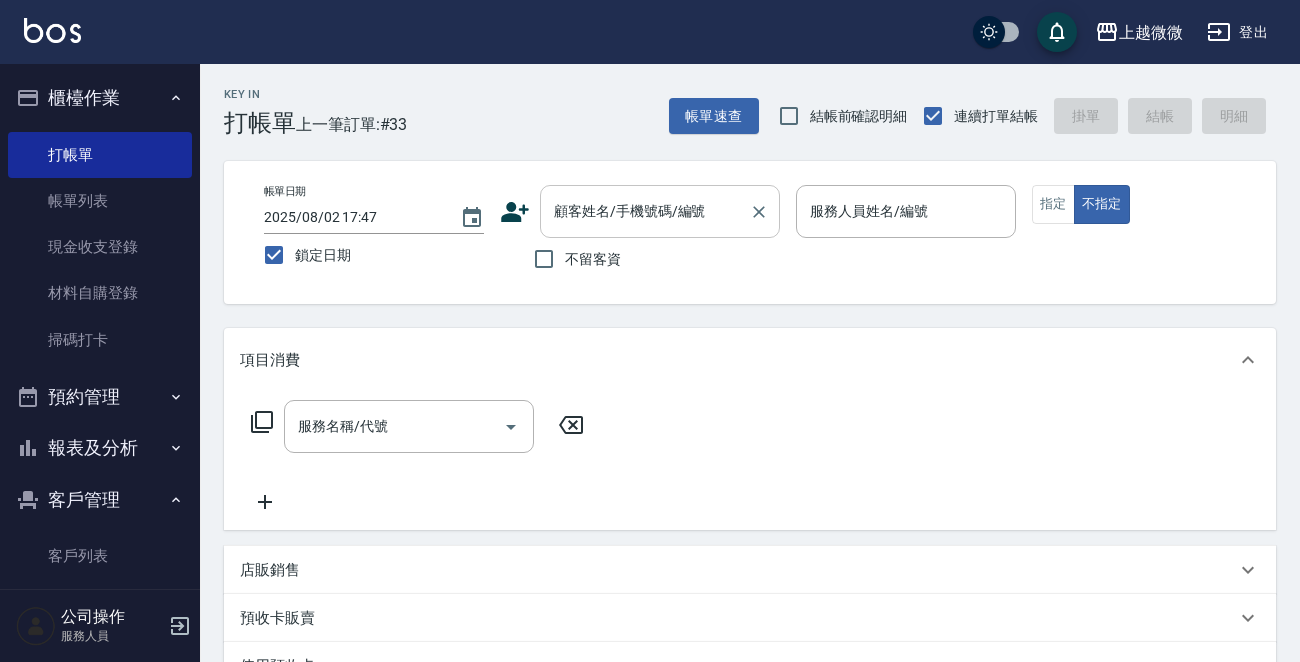 click on "顧客姓名/手機號碼/編號" at bounding box center (645, 211) 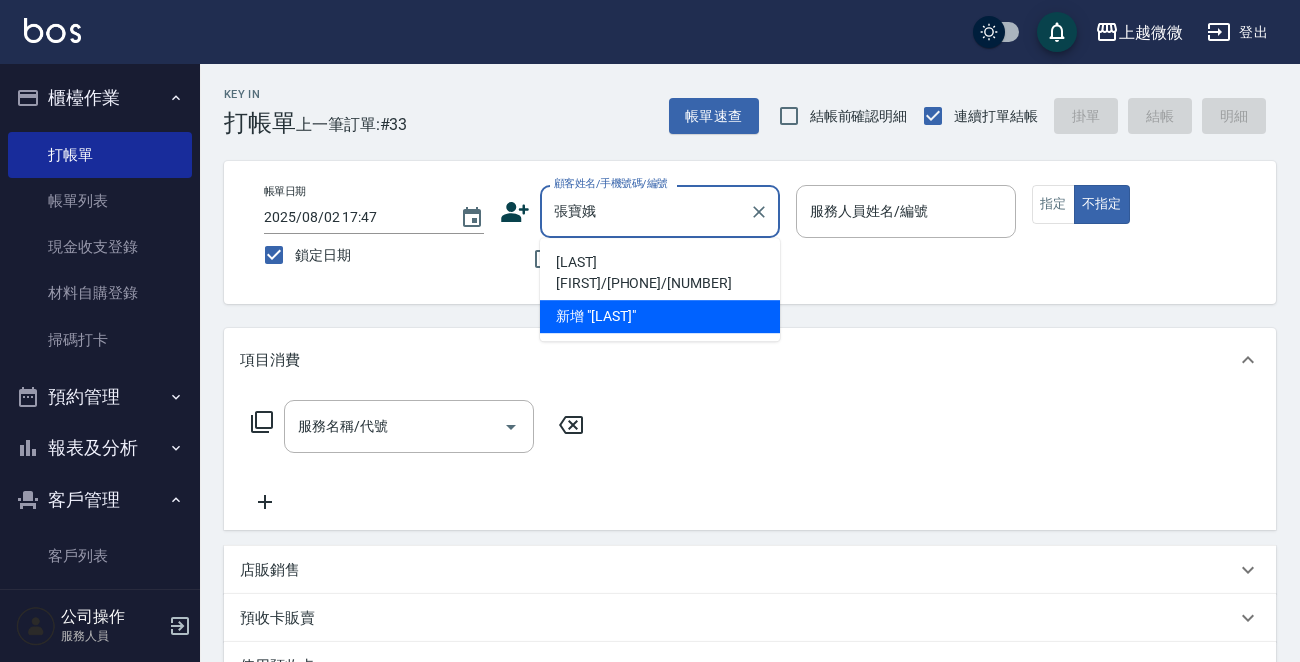 click on "[LAST] [FIRST]/[PHONE]/[NUMBER]" at bounding box center (660, 273) 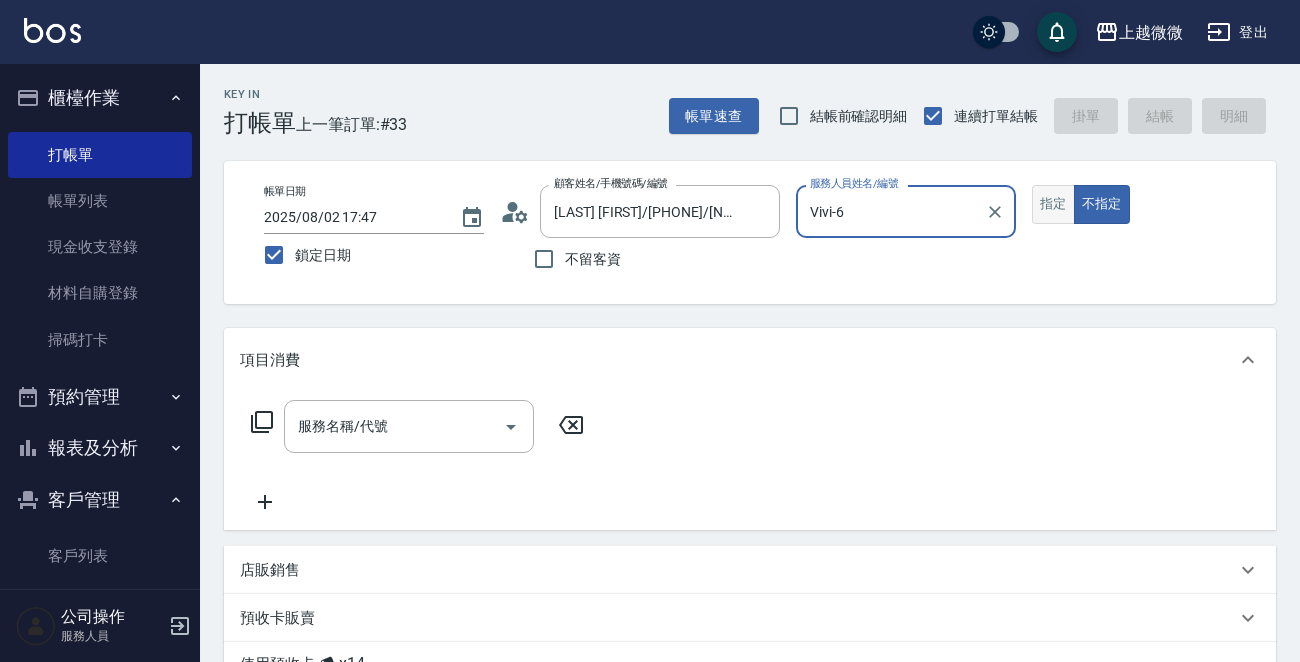 click on "指定" at bounding box center [1053, 204] 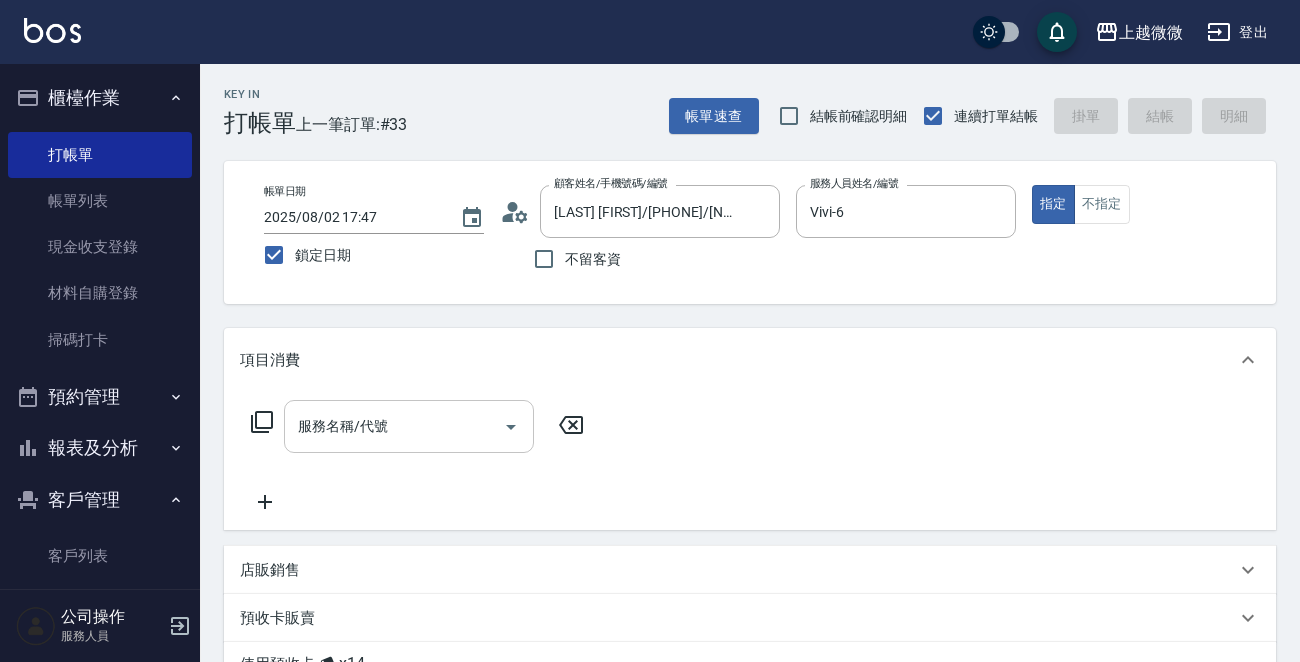 click on "服務名稱/代號" at bounding box center (394, 426) 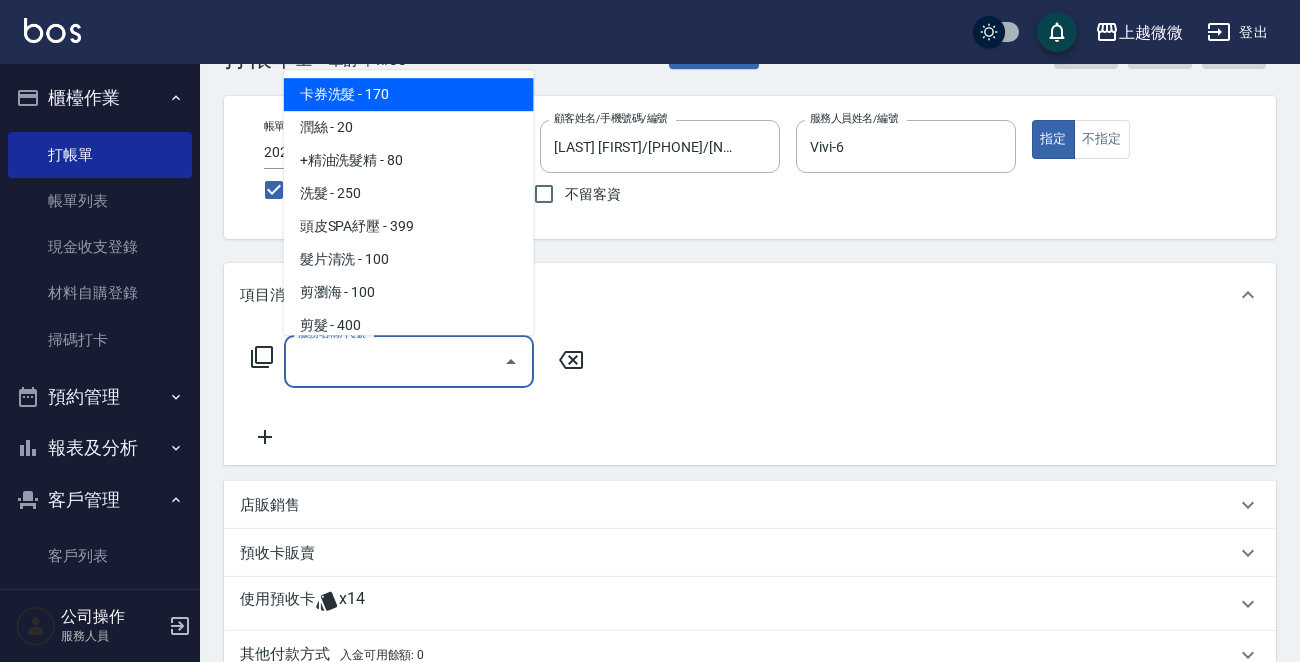 scroll, scrollTop: 100, scrollLeft: 0, axis: vertical 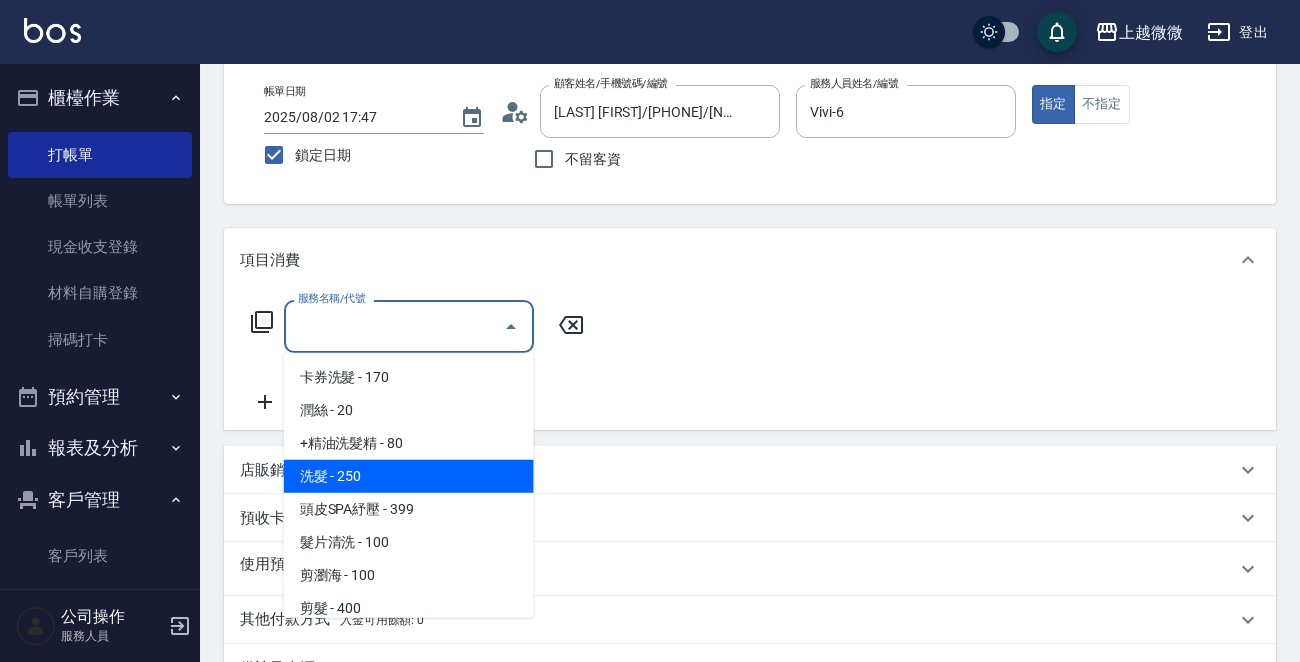 click on "Key In 打帳單 上一筆訂單:#33 帳單速查 結帳前確認明細 連續打單結帳 掛單 結帳 明細 帳單日期 2025/08/02 17:47 鎖定日期 顧客姓名/手機號碼/編號 [NAME]/[PHONE]/3683 顧客姓名/手機號碼/編號 不留客資 服務人員姓名/編號 Vivi-6 服務人員姓名/編號 指定 不指定 項目消費 服務名稱/代號 服務名稱/代號 店販銷售 服務人員姓名/編號 服務人員姓名/編號 商品代號/名稱 商品代號/名稱 預收卡販賣 卡券名稱/代號 卡券名稱/代號 使用預收卡 x14 卡券代號/名稱 卡券代號/名稱 其他付款方式 入金可用餘額: 0 其他付款方式 其他付款方式 入金剩餘： 0元 0 ​ 整筆扣入金 0元 異動入金 備註及來源 備註 備註 訂單來源 ​ 訂單來源 隱藏業績明細 服務消費  0 店販消費  0 使用預收卡  0 業績合計   0 預收卡販賣  0 會員卡販賣  0 扣入金  0 現金應收   0 其他付款方式  0 紅利點數折抵  0 掛單 結帳" at bounding box center (750, 436) 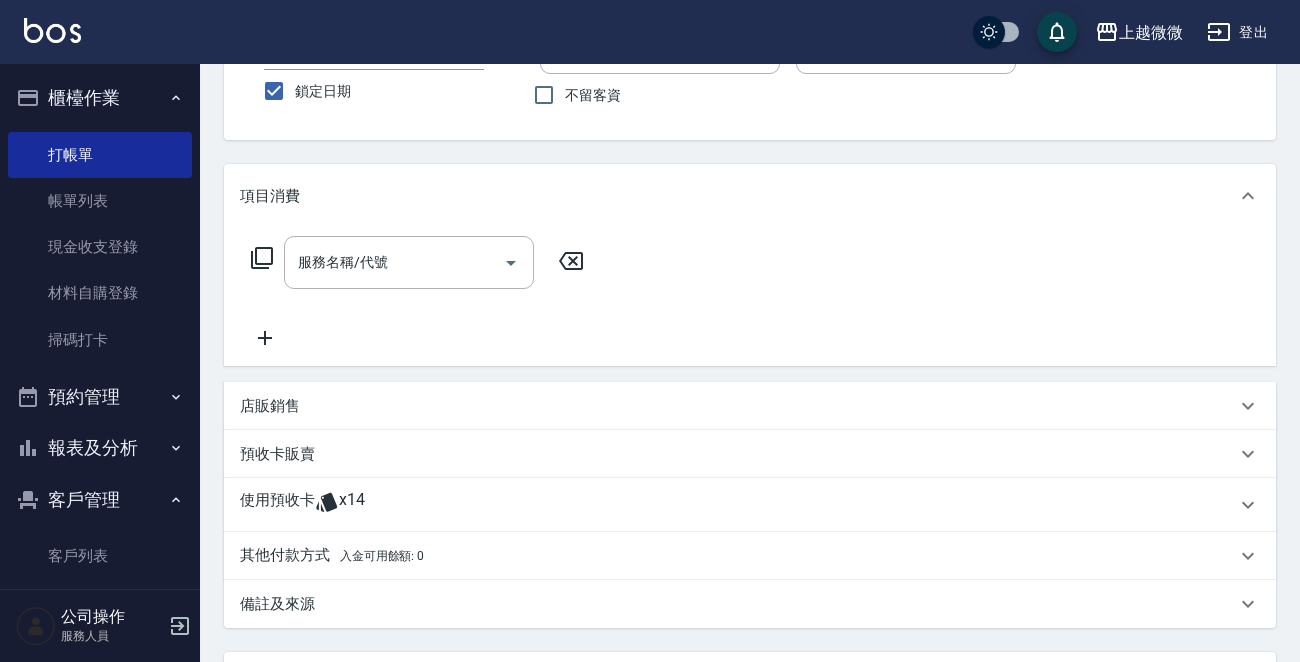 scroll, scrollTop: 200, scrollLeft: 0, axis: vertical 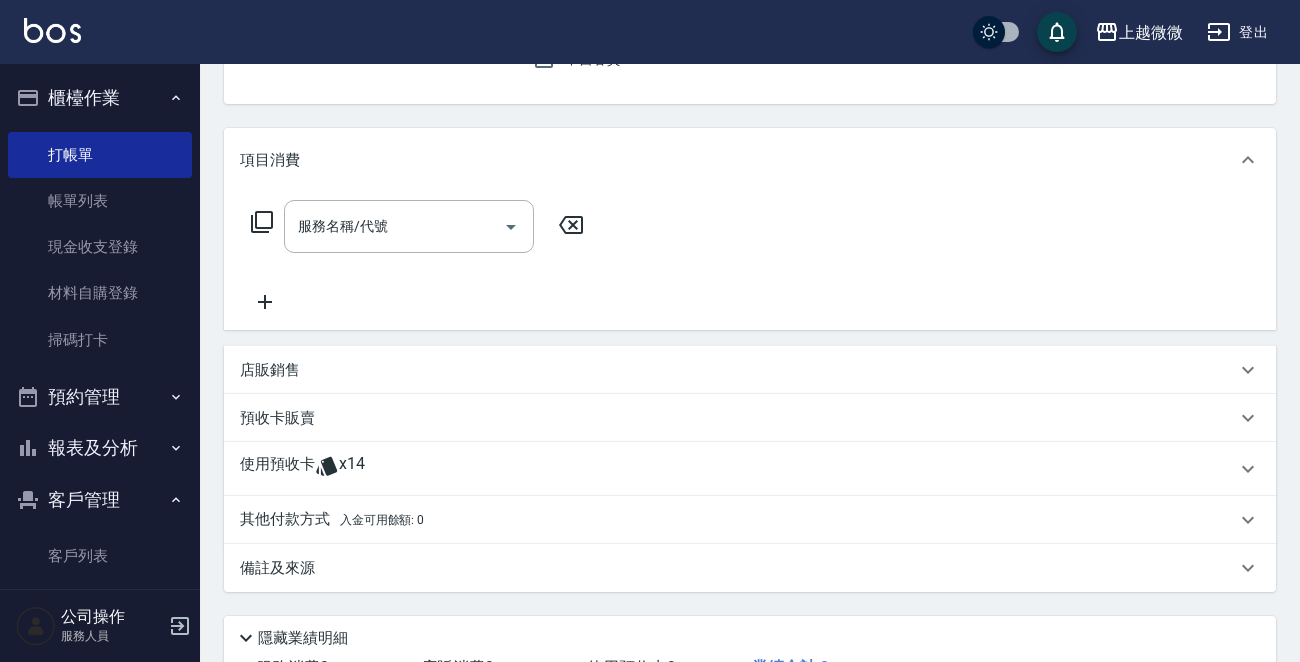 click on "使用預收卡" at bounding box center (277, 469) 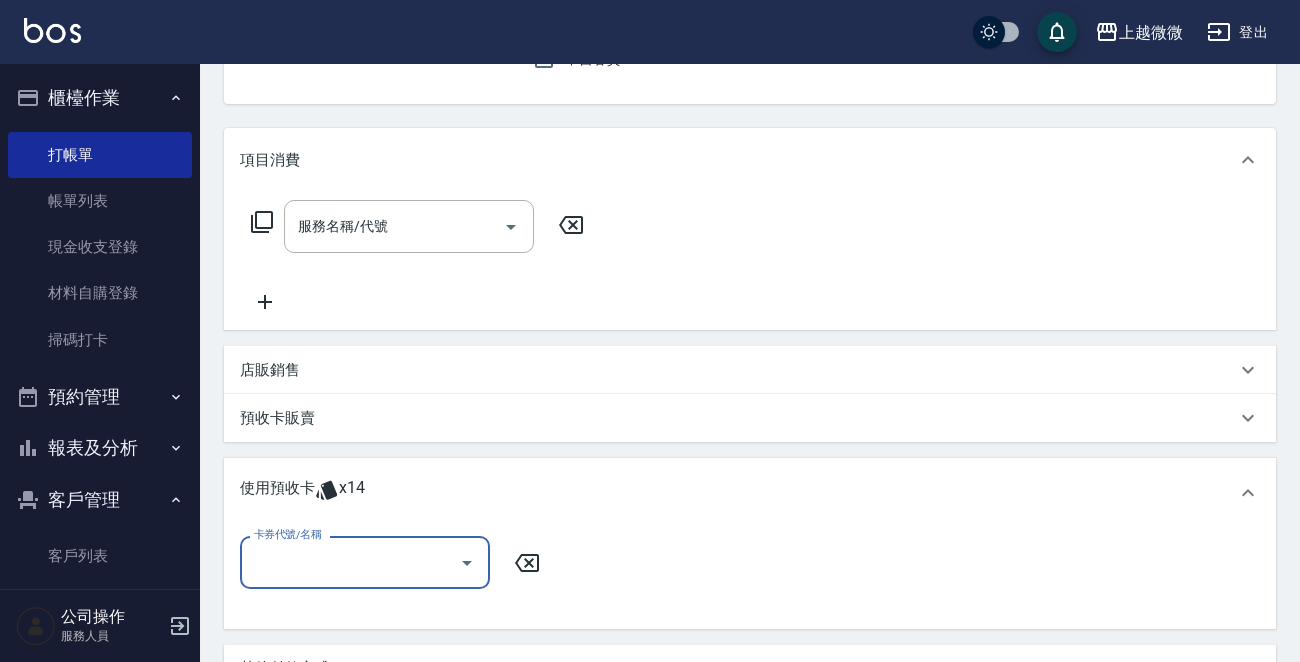 scroll, scrollTop: 0, scrollLeft: 0, axis: both 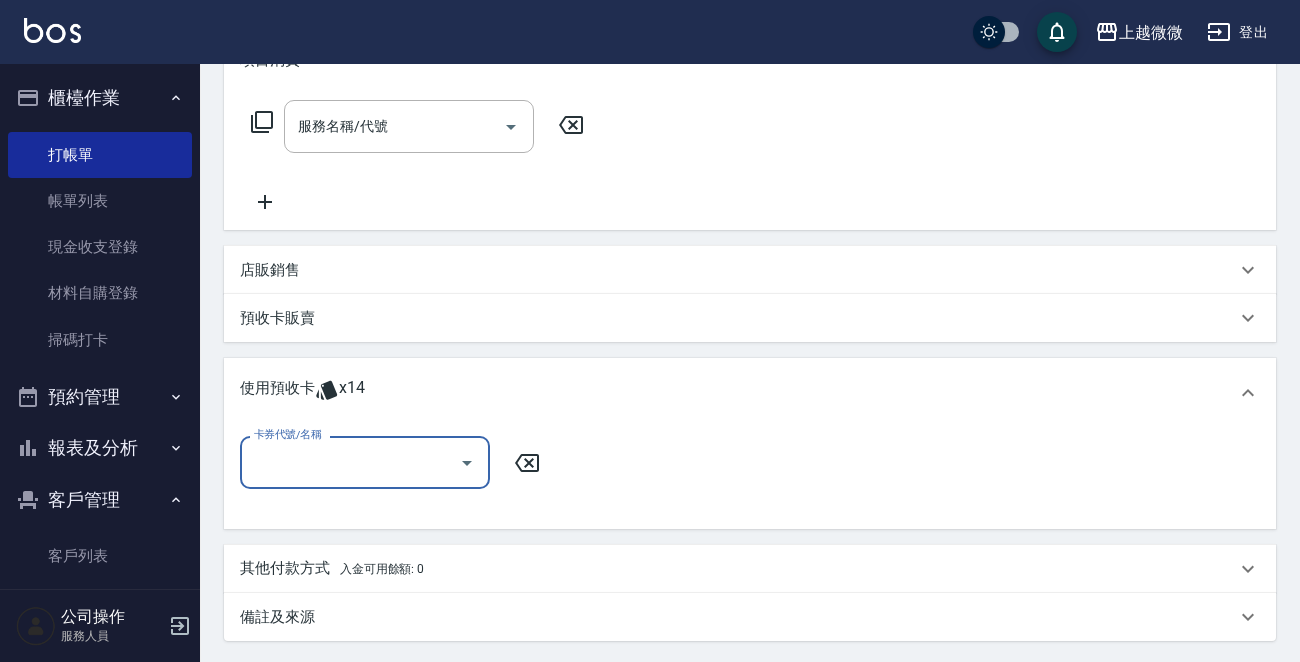 click on "卡券代號/名稱" at bounding box center (350, 462) 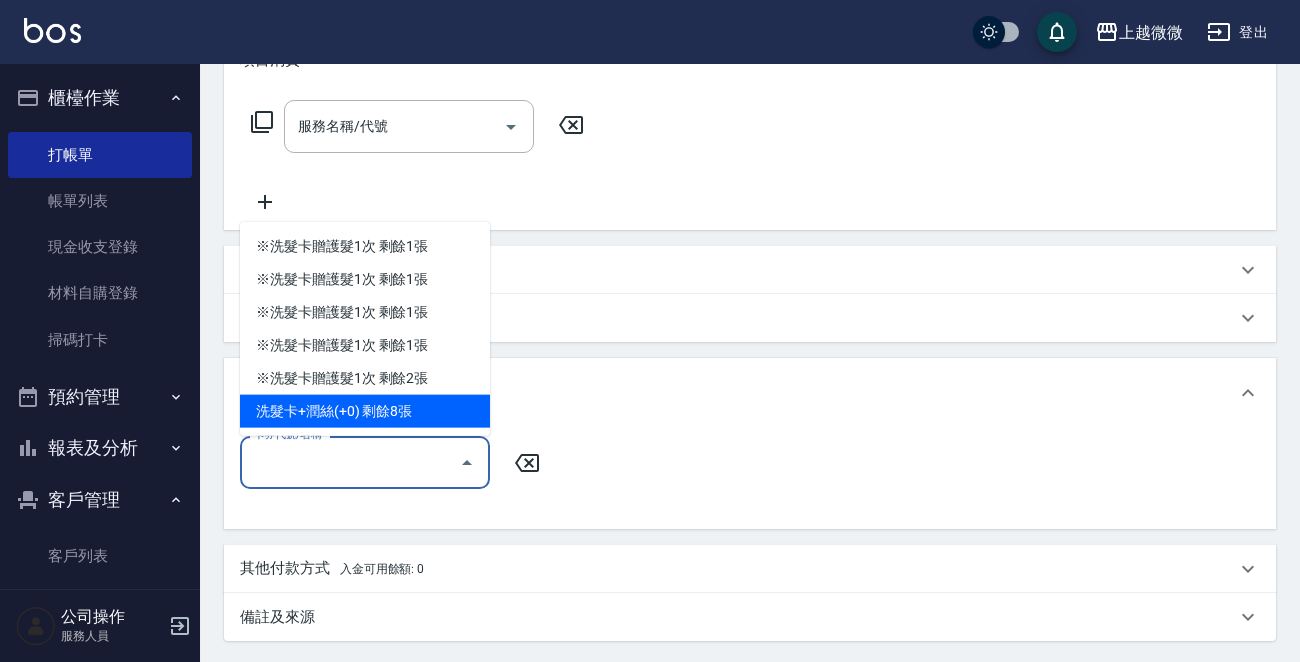 click on "洗髮卡+潤絲(+0) 剩餘8張" at bounding box center [365, 411] 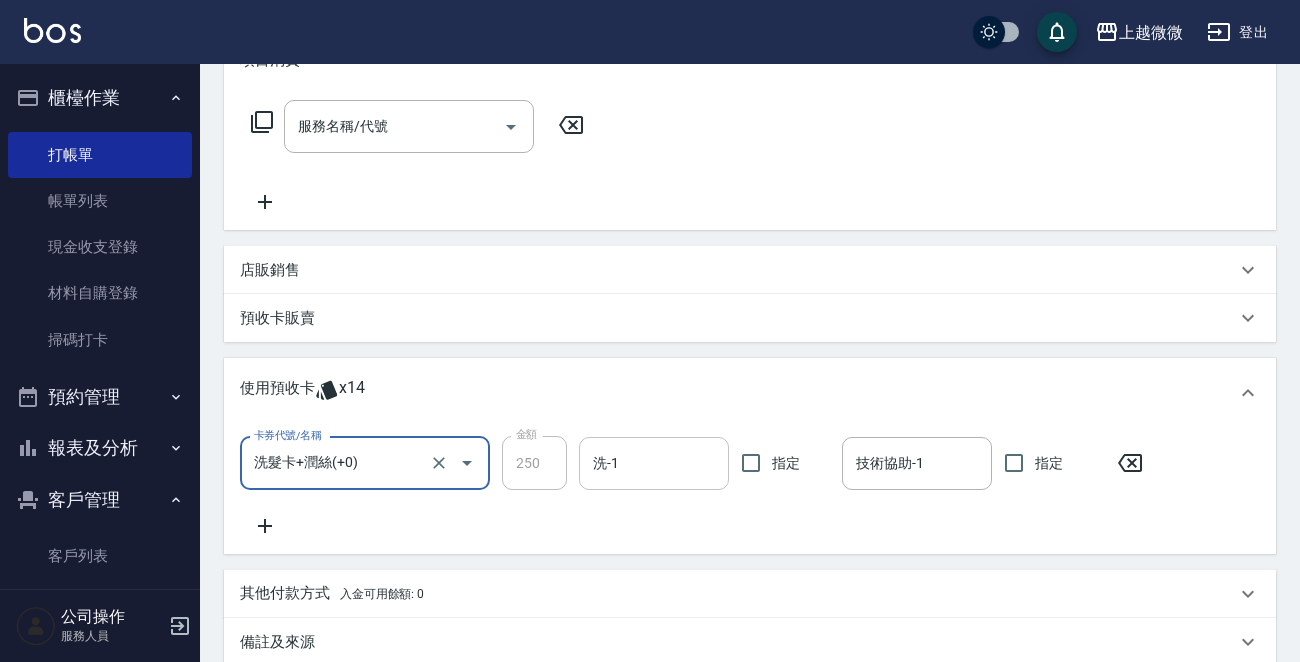 click on "洗-1" at bounding box center [654, 463] 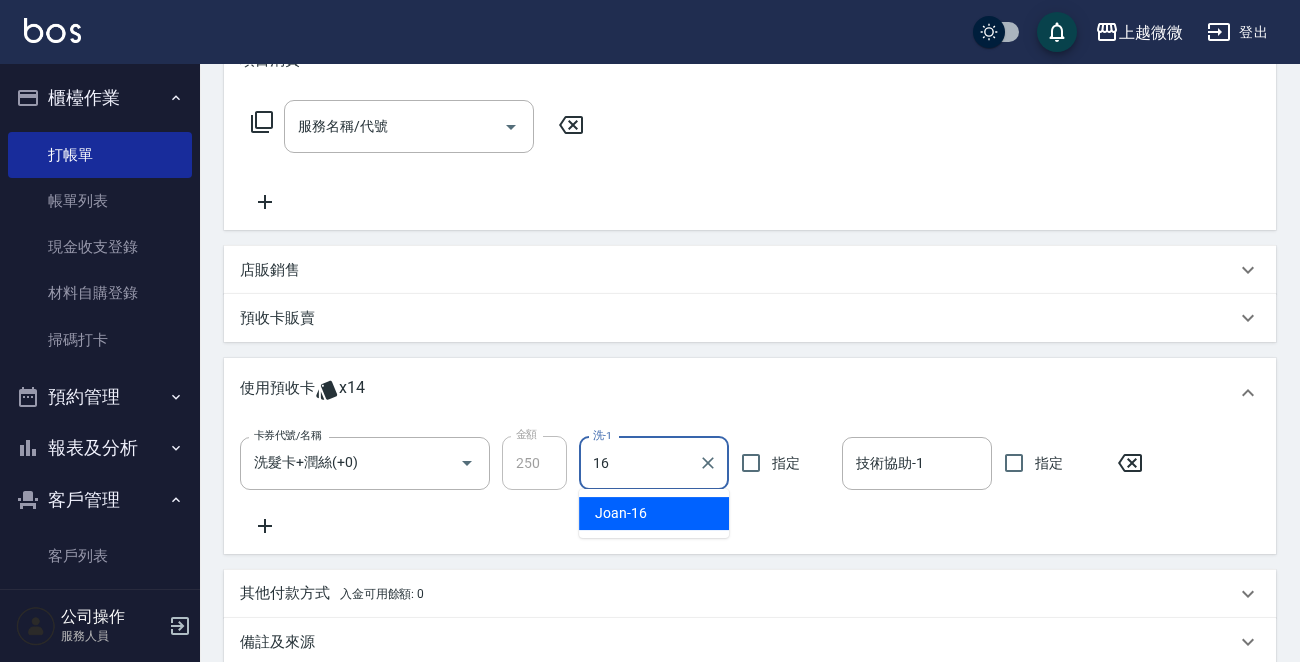 click on "[NAME] -16" at bounding box center [654, 513] 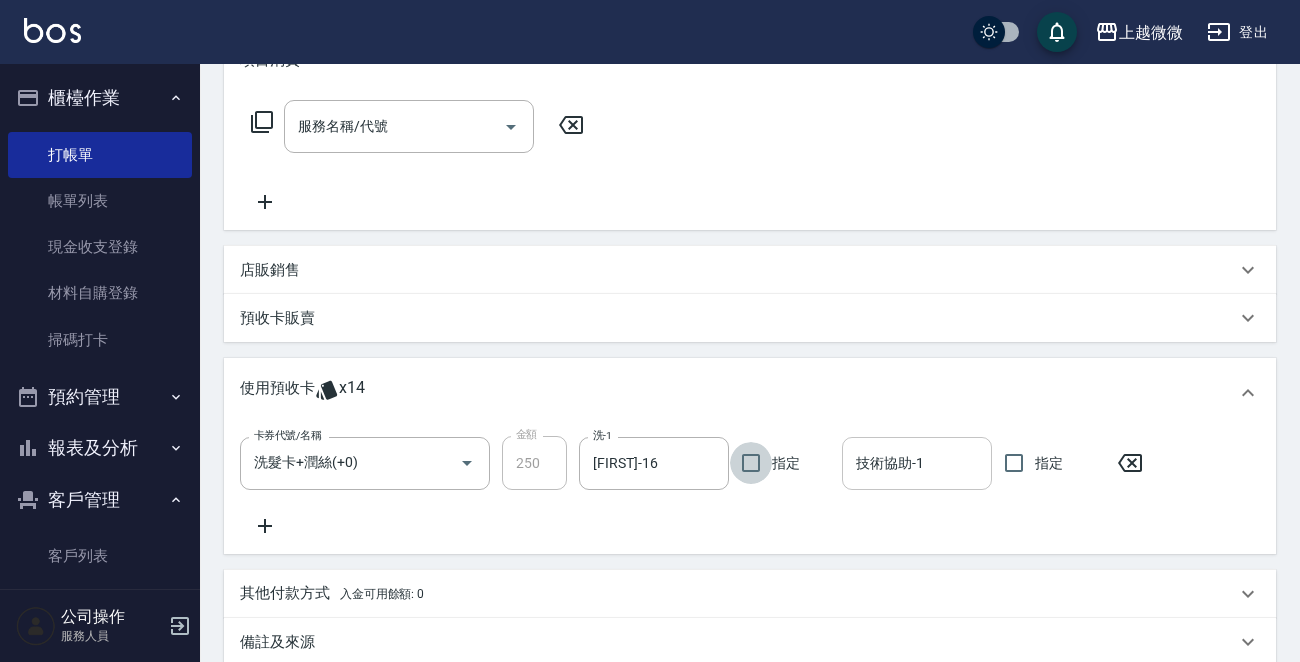 drag, startPoint x: 905, startPoint y: 471, endPoint x: 913, endPoint y: 481, distance: 12.806249 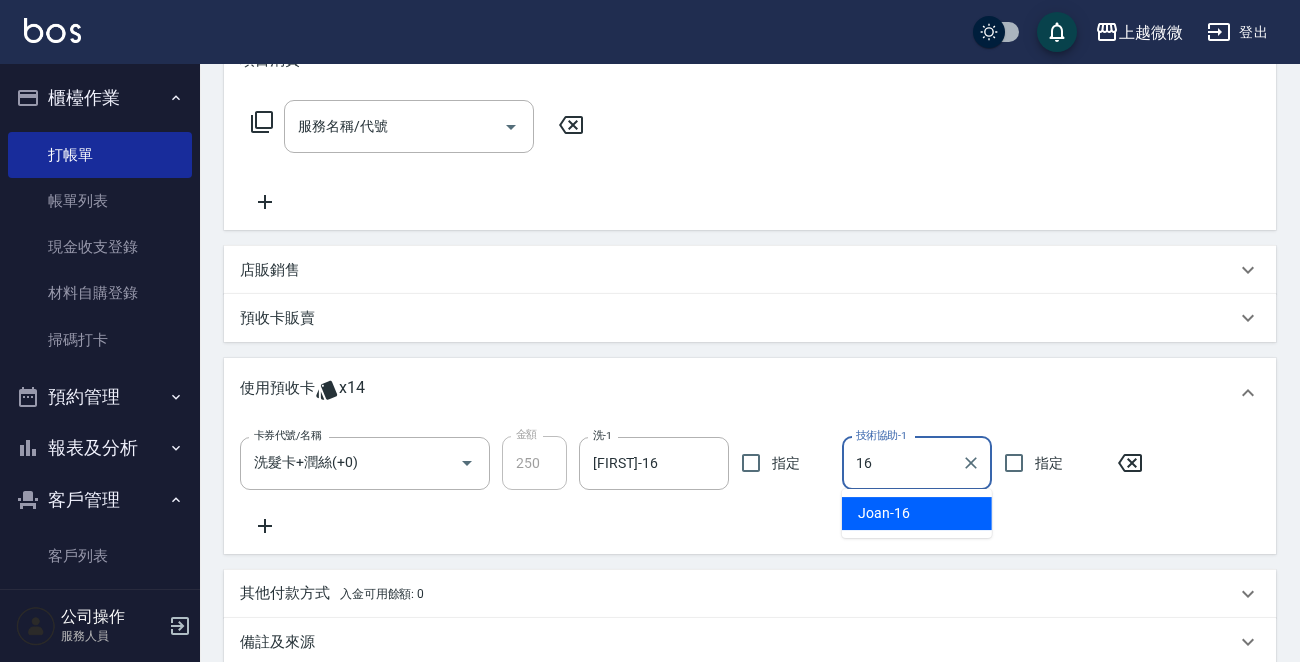 click on "[NAME] -16" at bounding box center [917, 513] 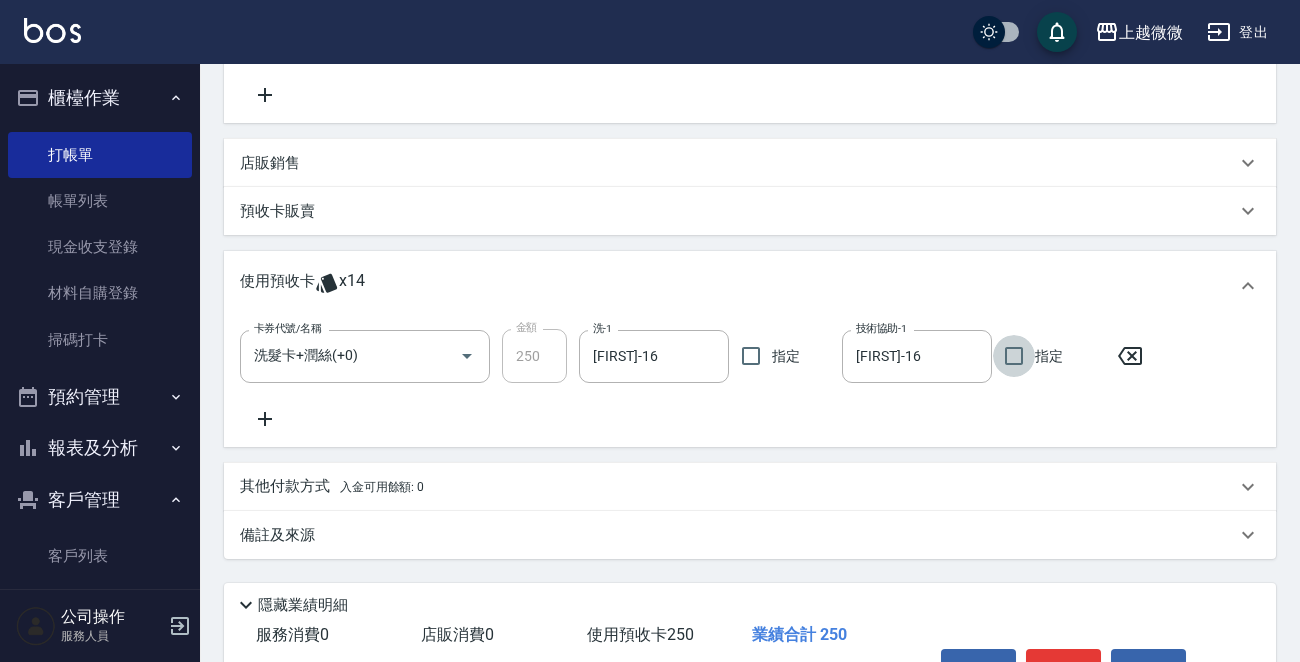scroll, scrollTop: 500, scrollLeft: 0, axis: vertical 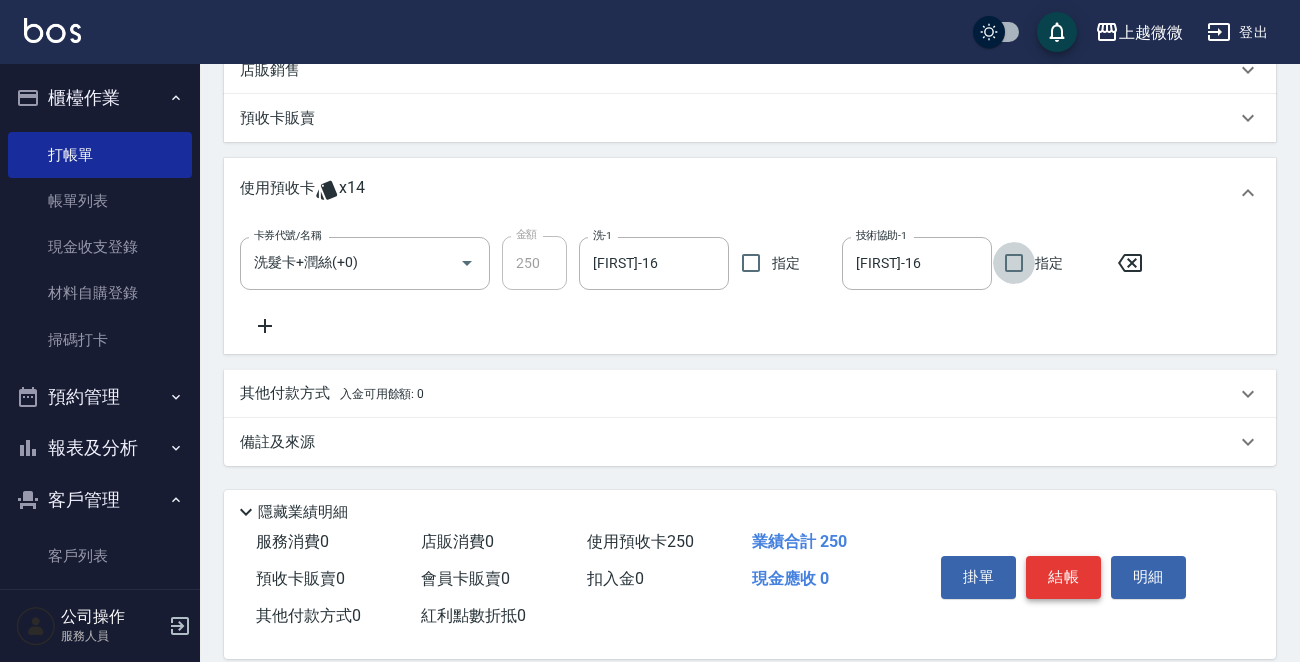 click on "結帳" at bounding box center (1063, 577) 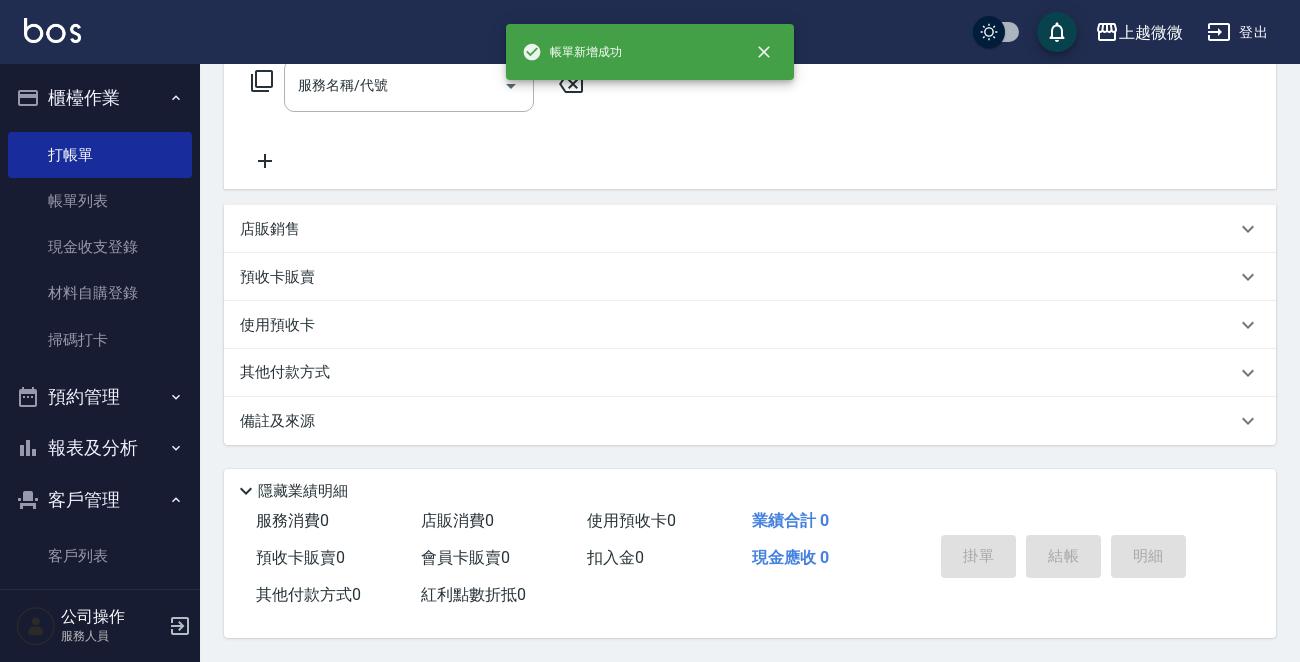 scroll, scrollTop: 0, scrollLeft: 0, axis: both 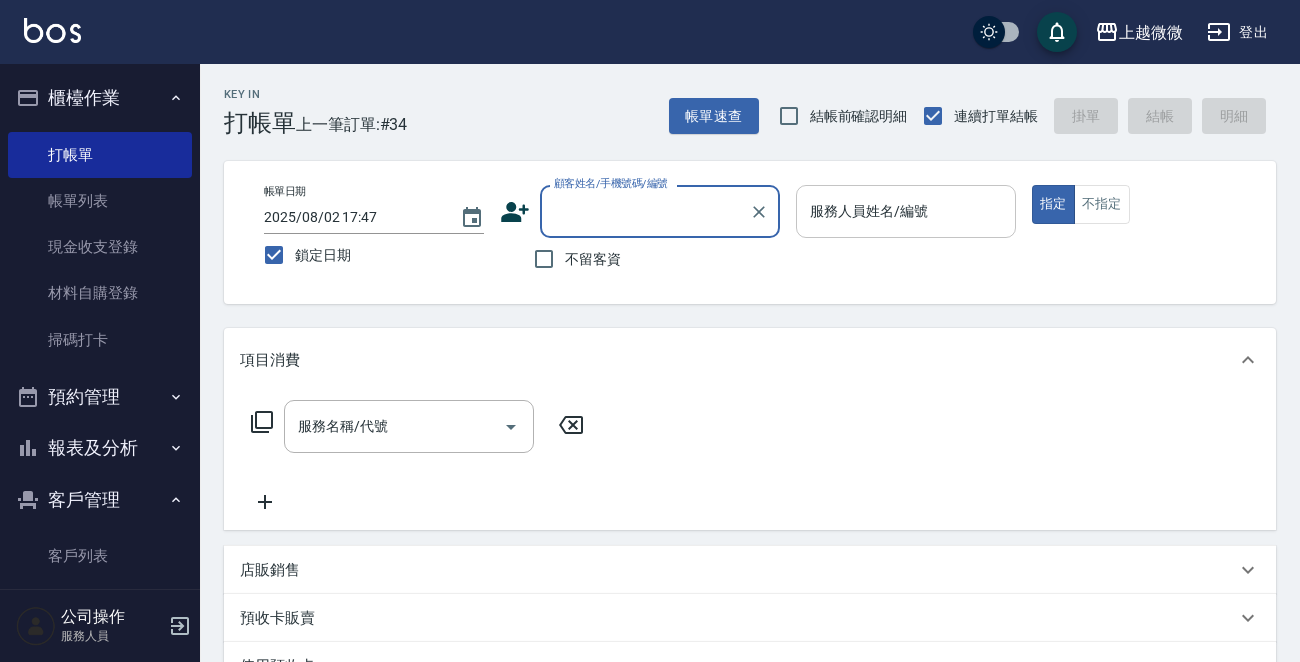 click on "服務人員姓名/編號" at bounding box center [906, 211] 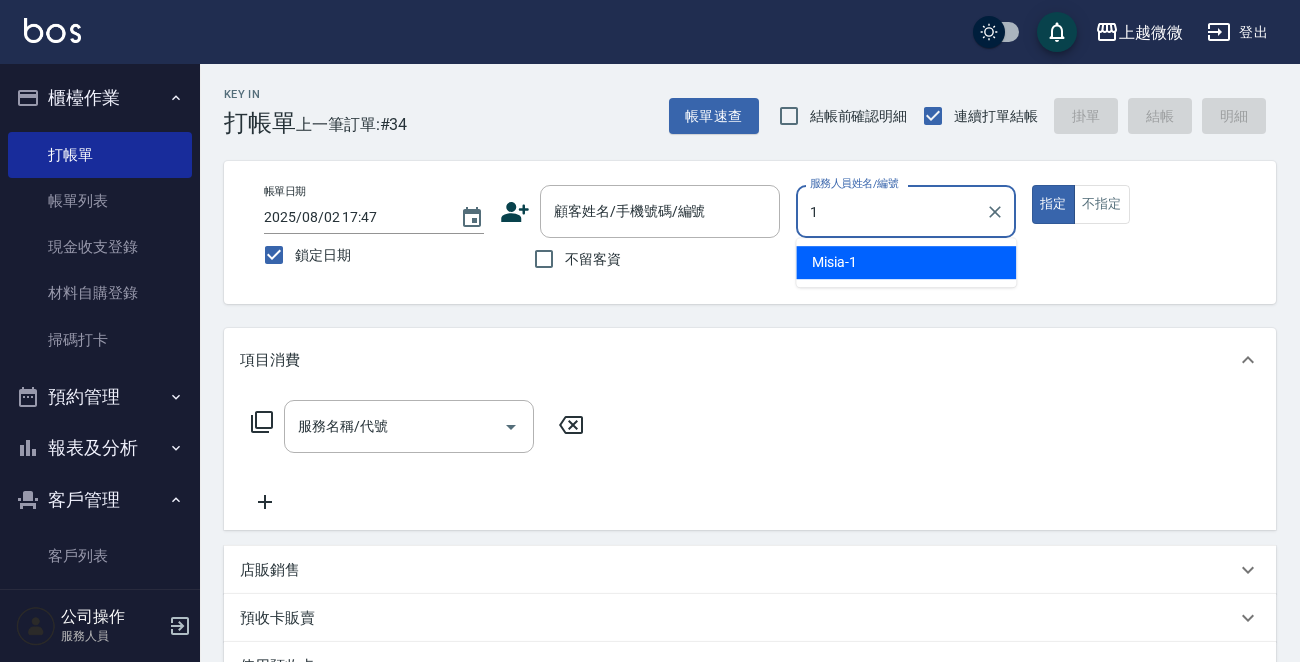 click on "Misia -1" at bounding box center (834, 262) 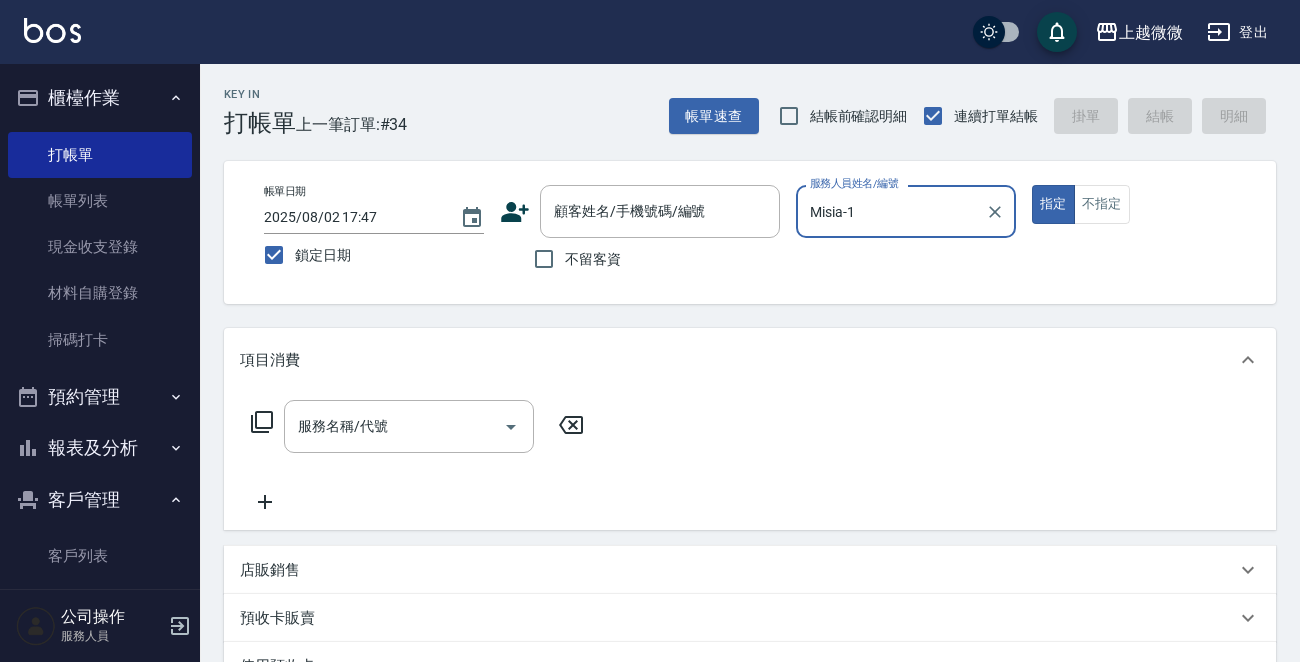 drag, startPoint x: 547, startPoint y: 254, endPoint x: 523, endPoint y: 294, distance: 46.647614 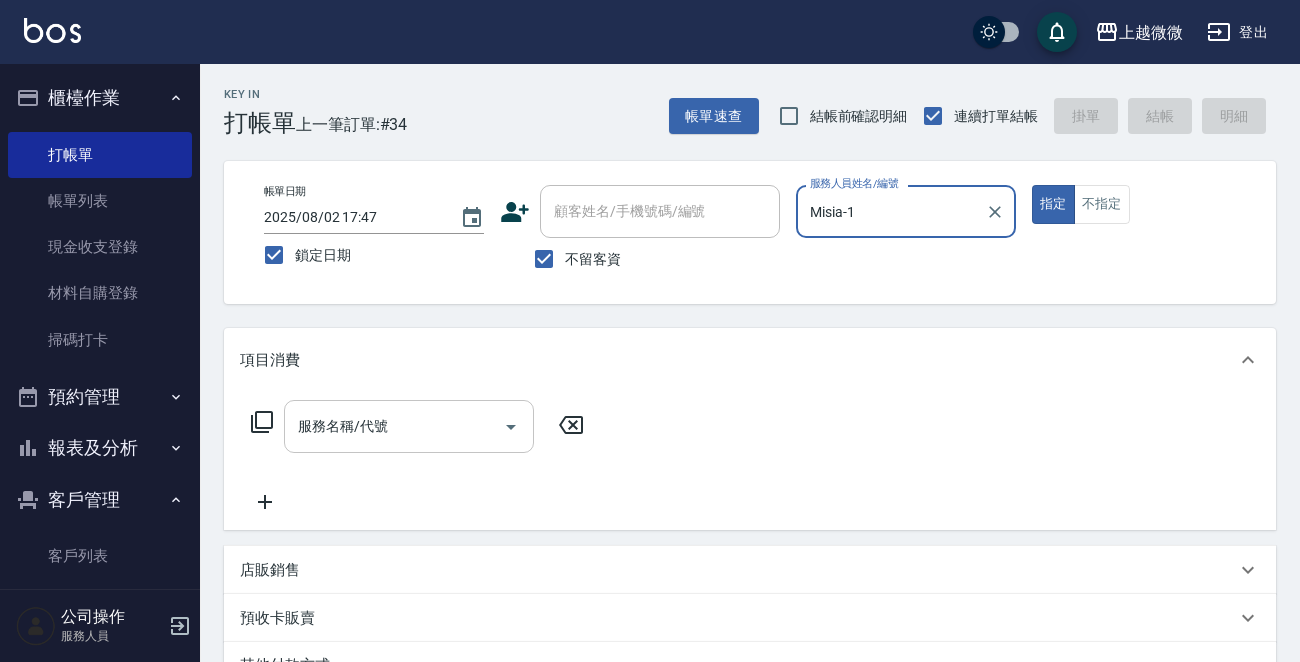 click on "服務名稱/代號 服務名稱/代號" at bounding box center (409, 426) 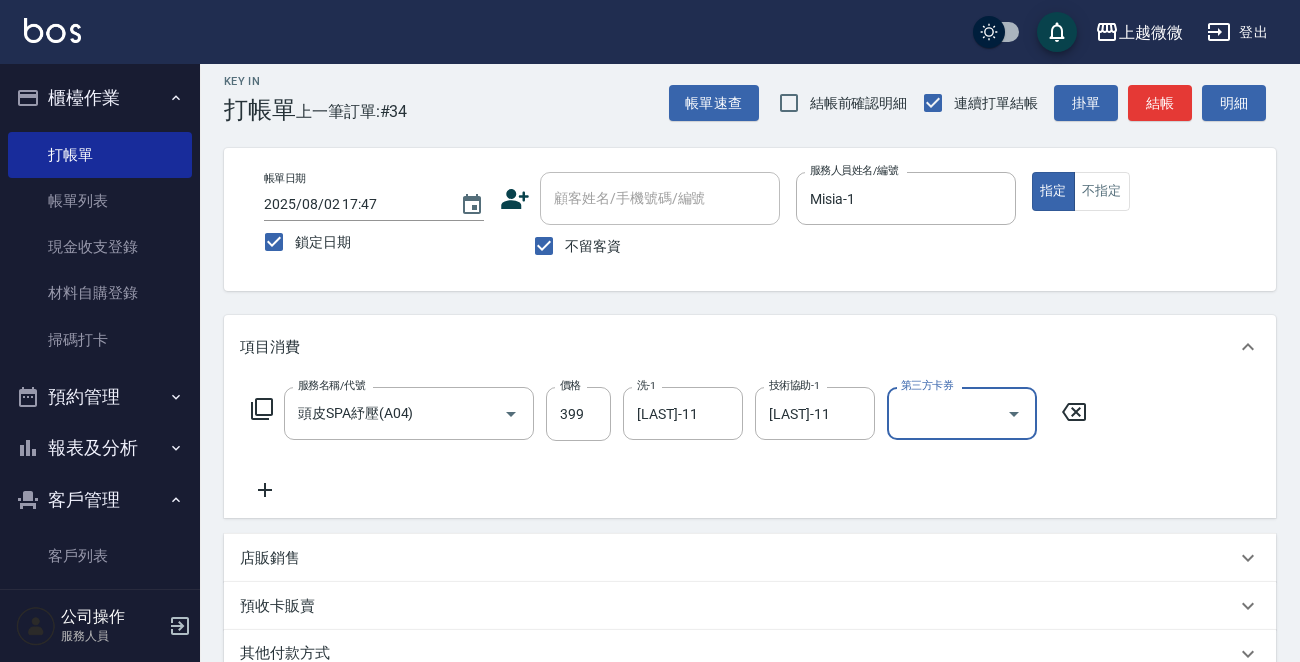 scroll, scrollTop: 299, scrollLeft: 0, axis: vertical 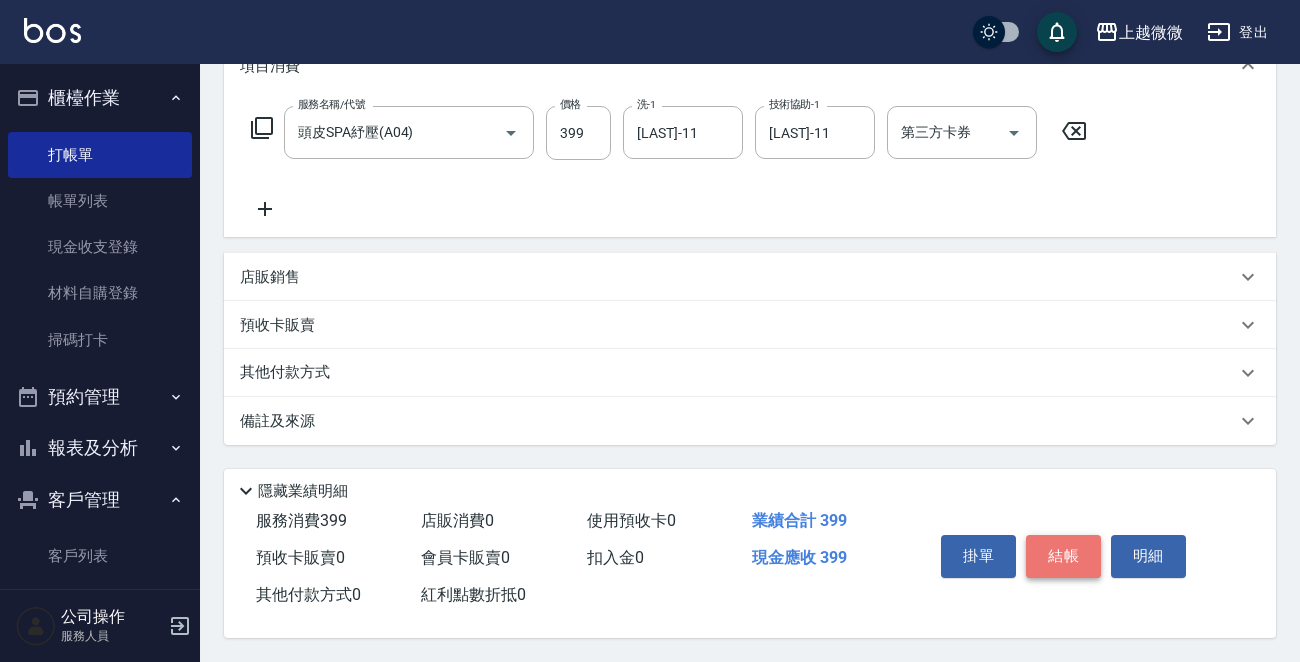 click on "結帳" at bounding box center (1063, 556) 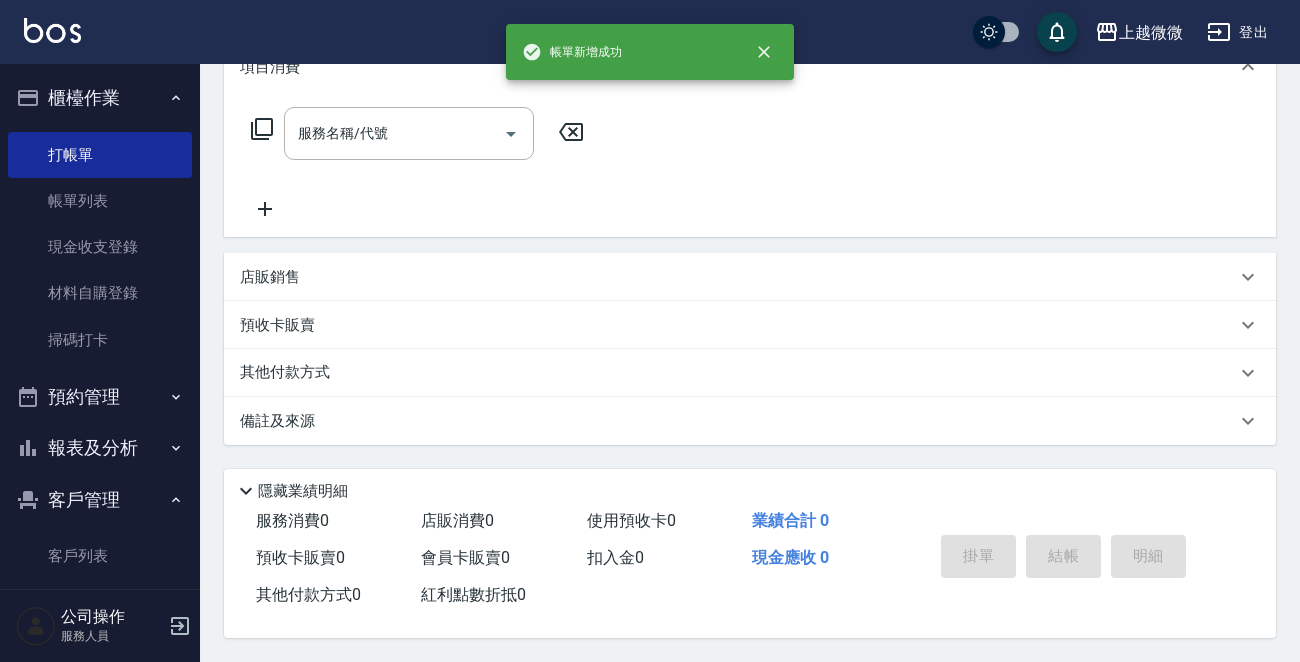 scroll, scrollTop: 0, scrollLeft: 0, axis: both 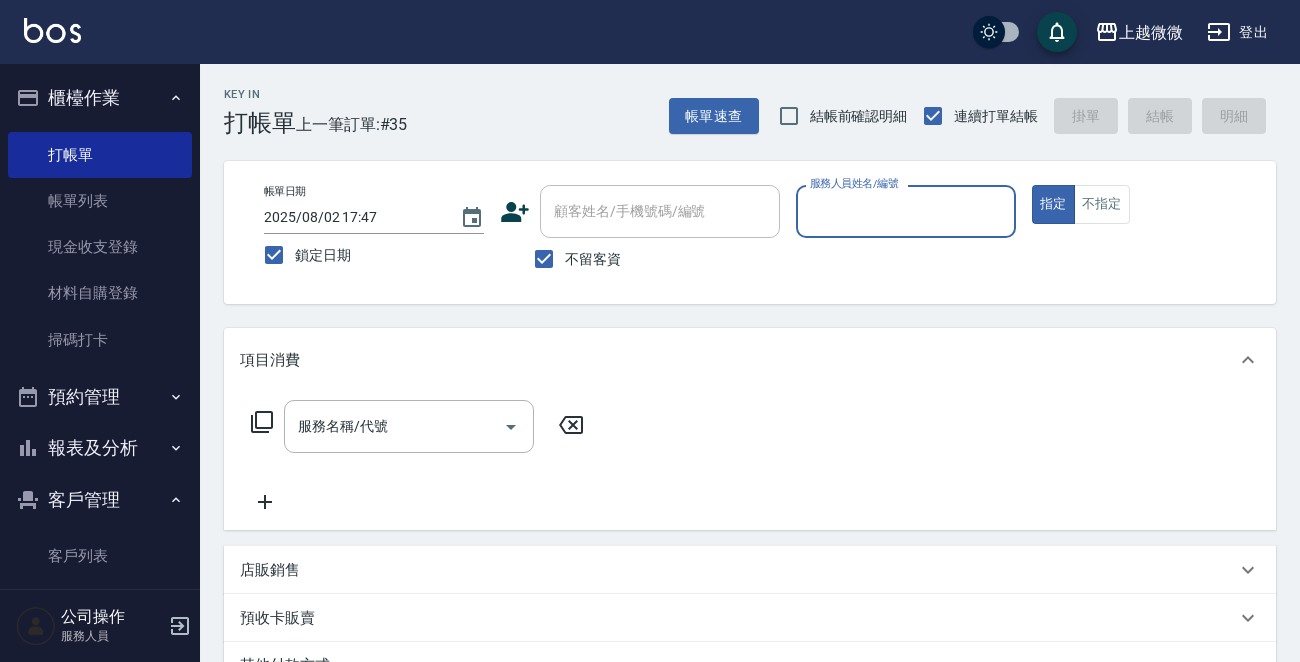 click on "服務人員姓名/編號" at bounding box center [906, 211] 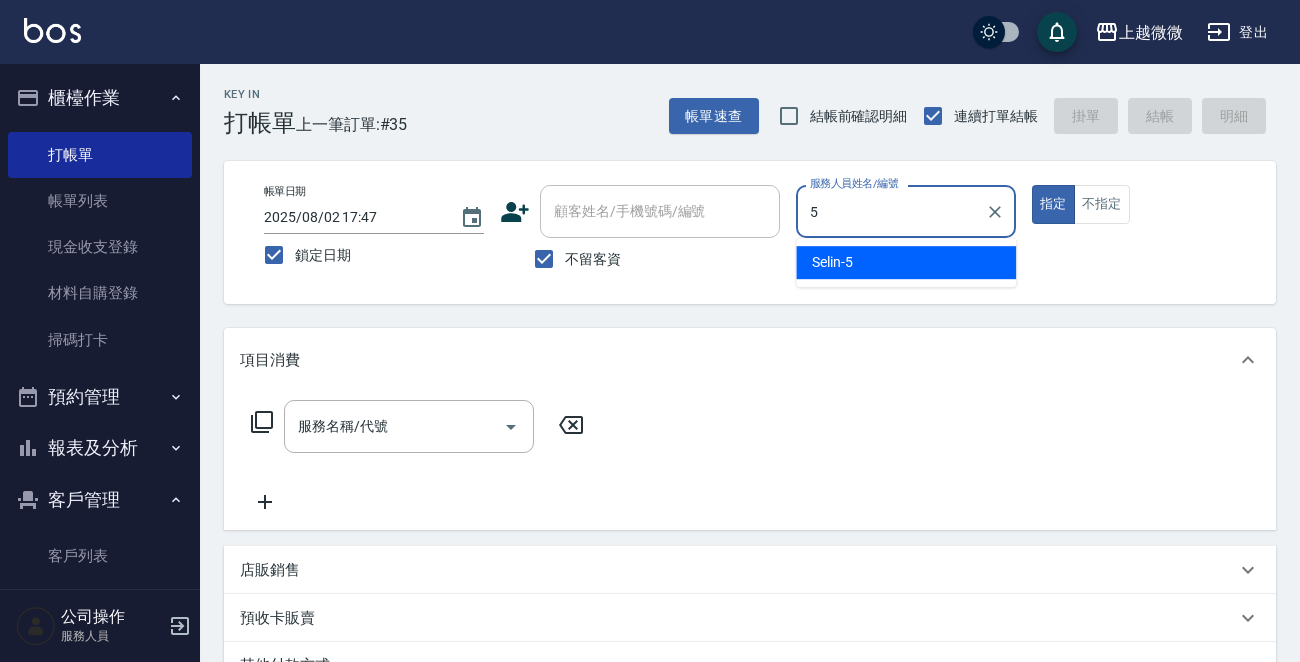 click on "Selin -5" at bounding box center [906, 262] 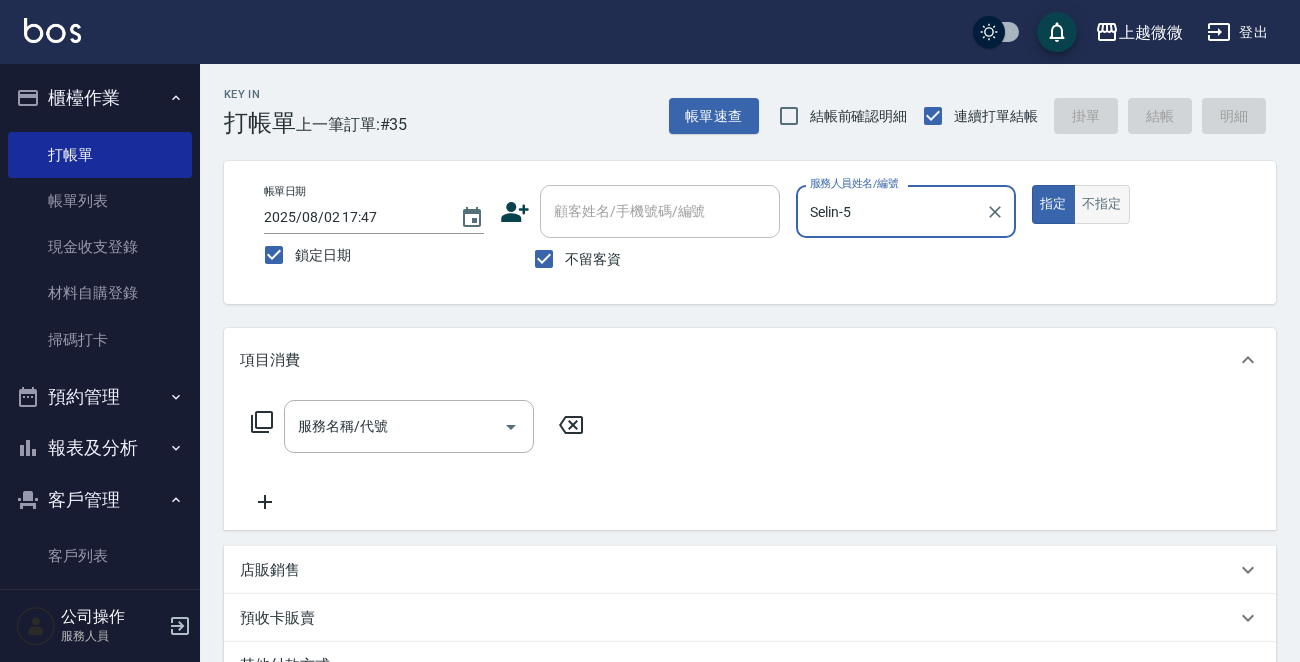 click on "不指定" at bounding box center [1102, 204] 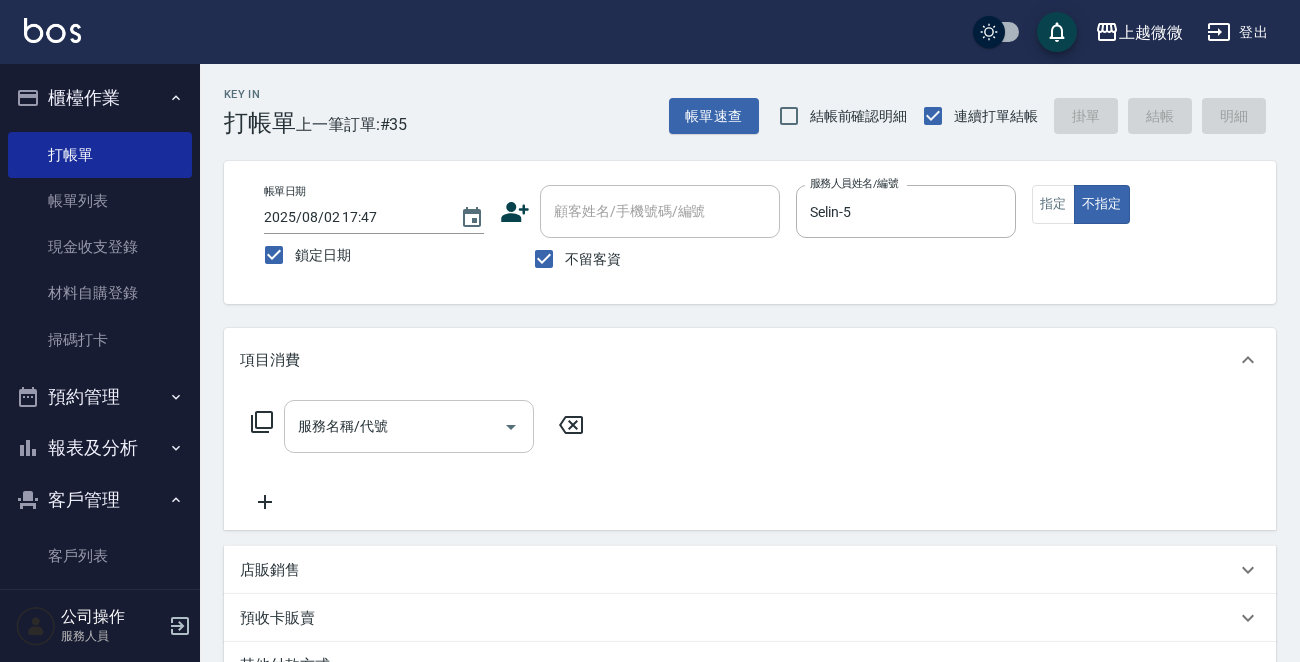 click on "服務名稱/代號" at bounding box center (394, 426) 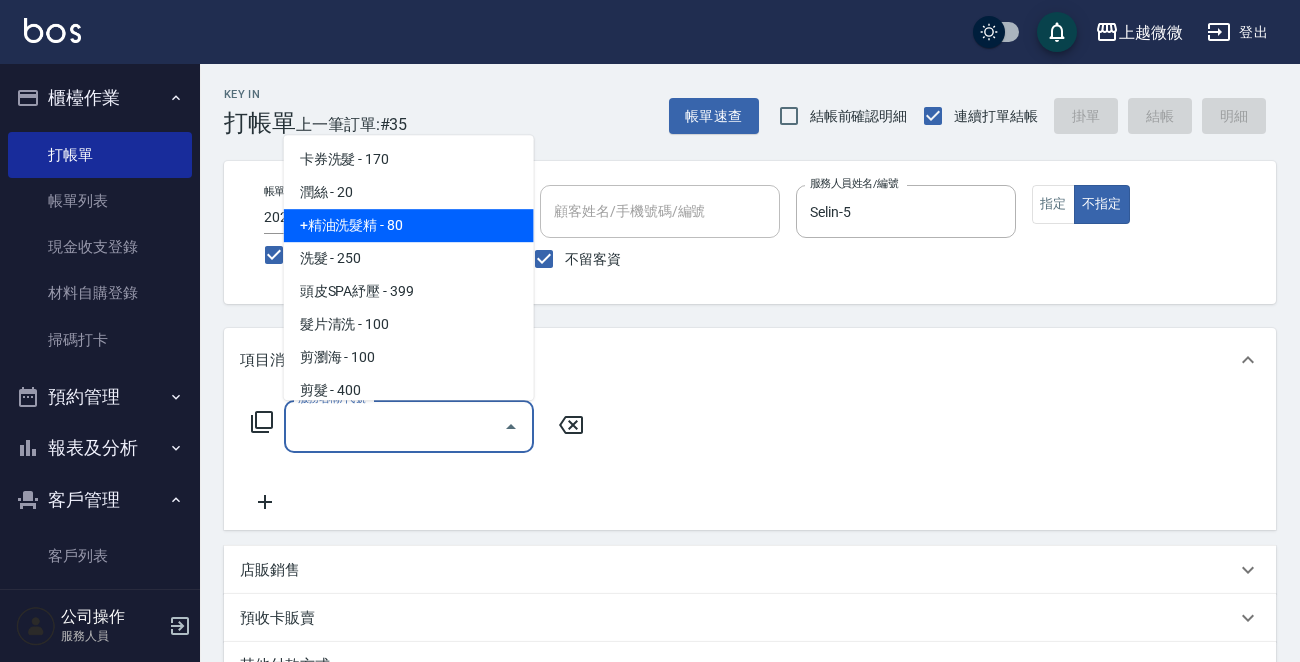 click on "+精油洗髮精 - 80" at bounding box center (409, 225) 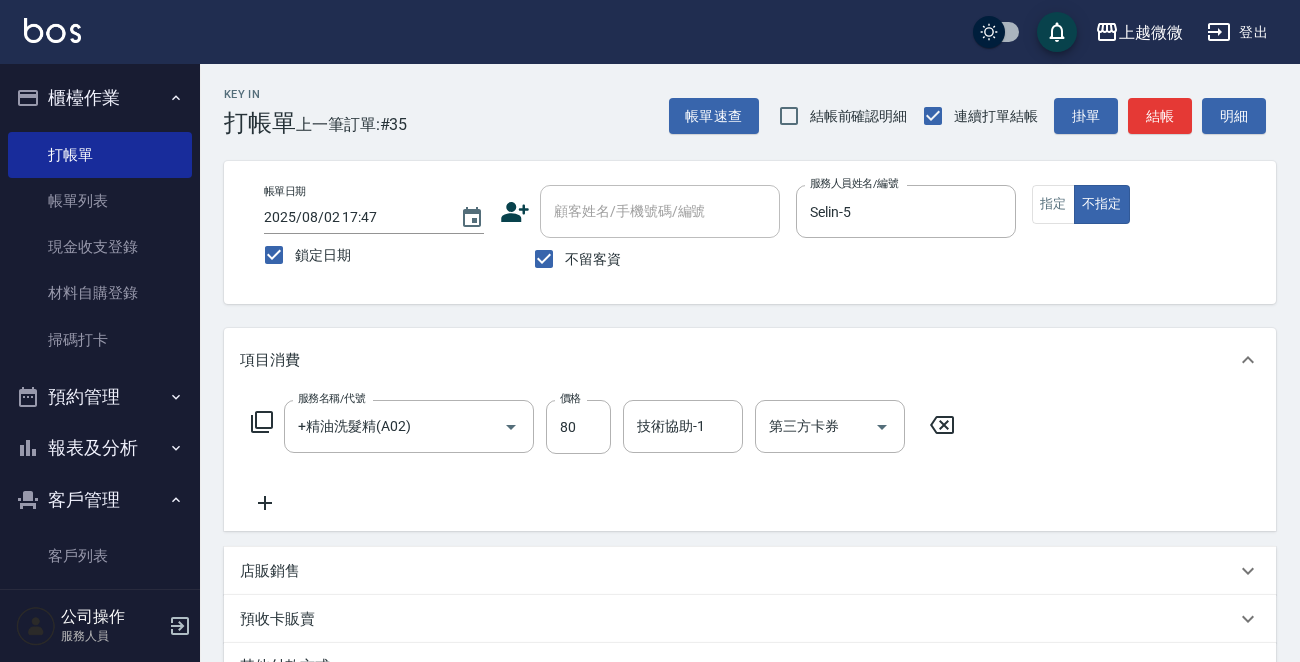 click 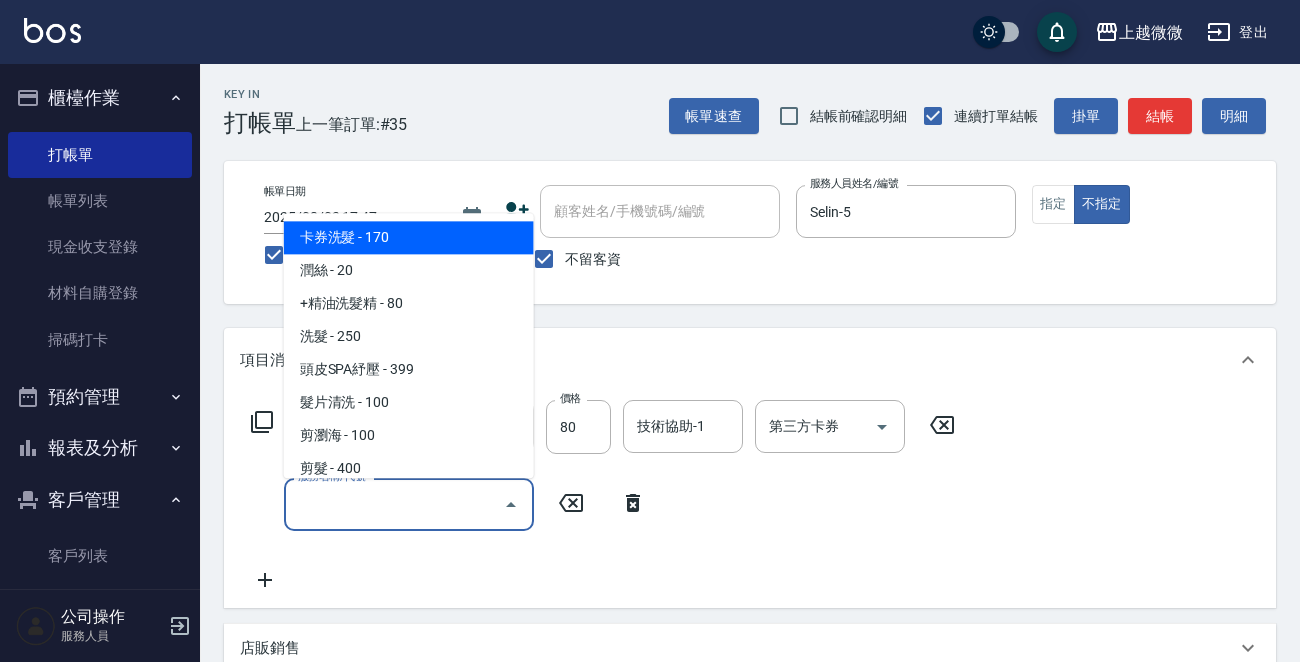 click on "服務名稱/代號" at bounding box center (394, 504) 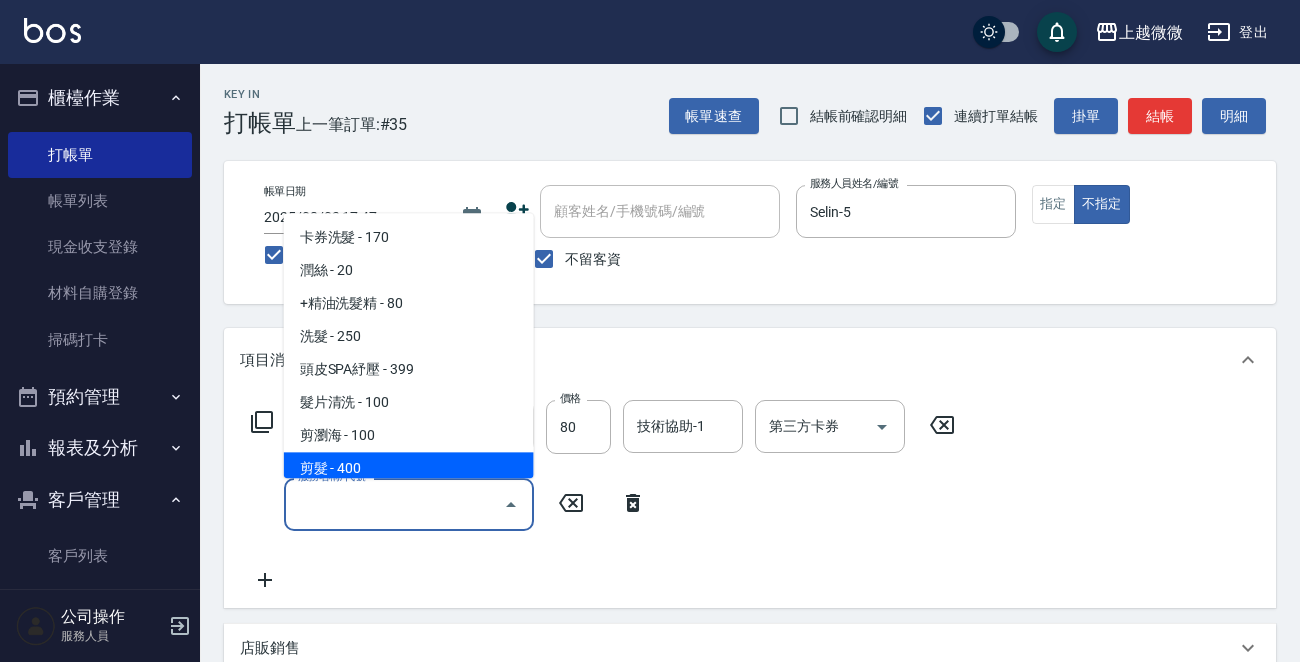 click on "剪髮 - 400" at bounding box center [409, 469] 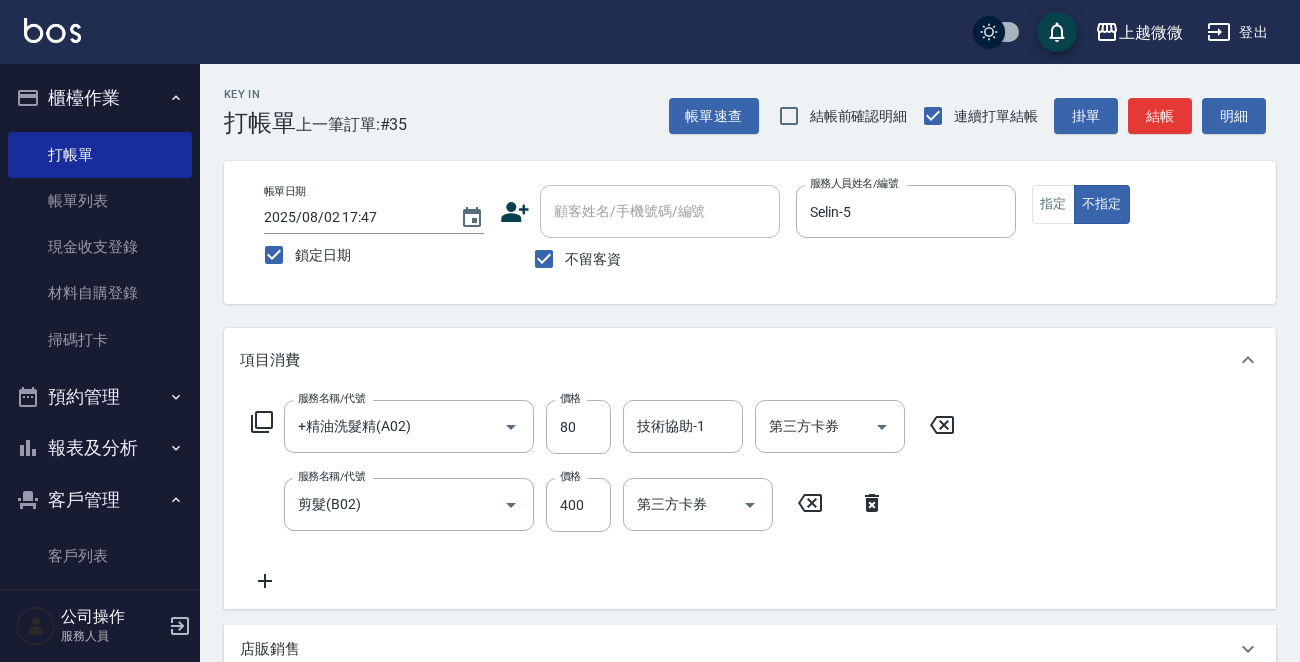 click 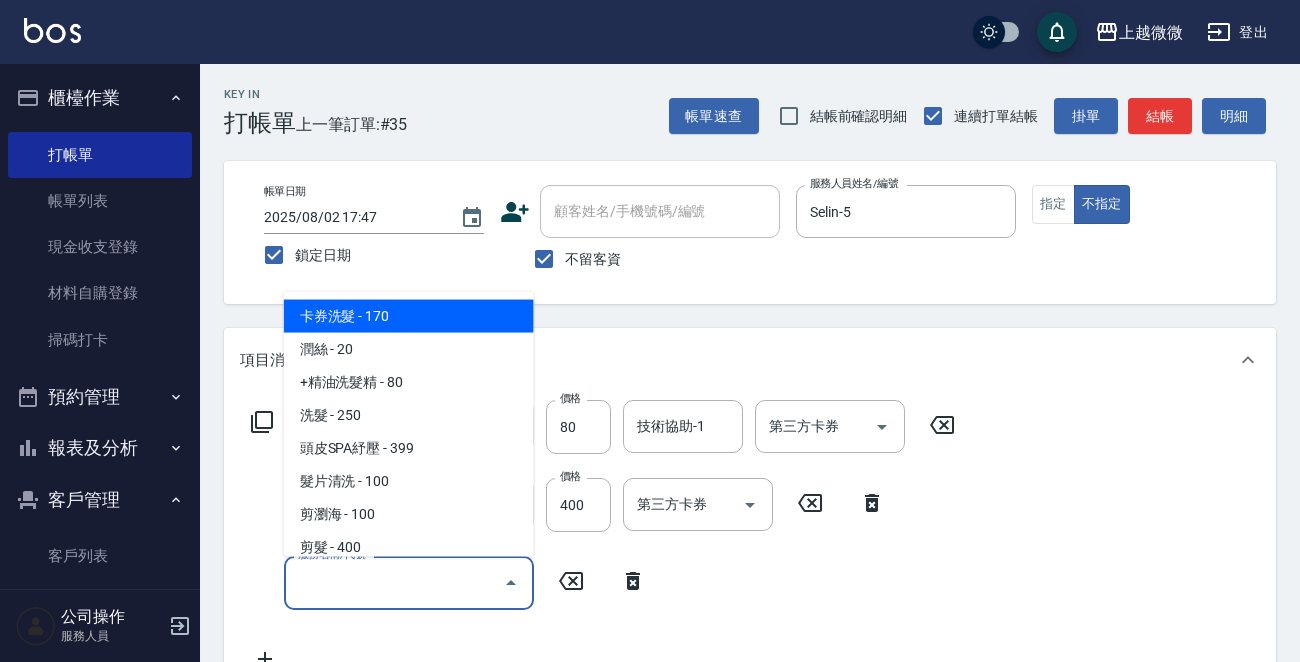 click on "服務名稱/代號" at bounding box center [394, 582] 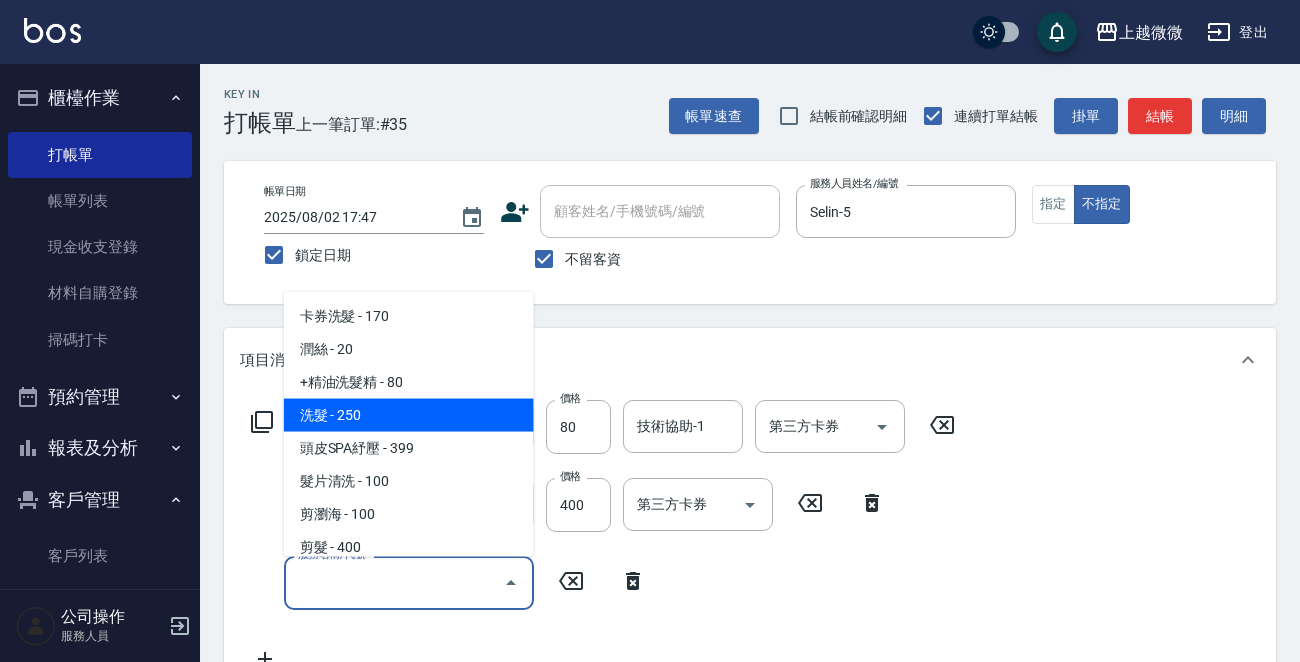 click on "洗髮 - 250" at bounding box center [409, 415] 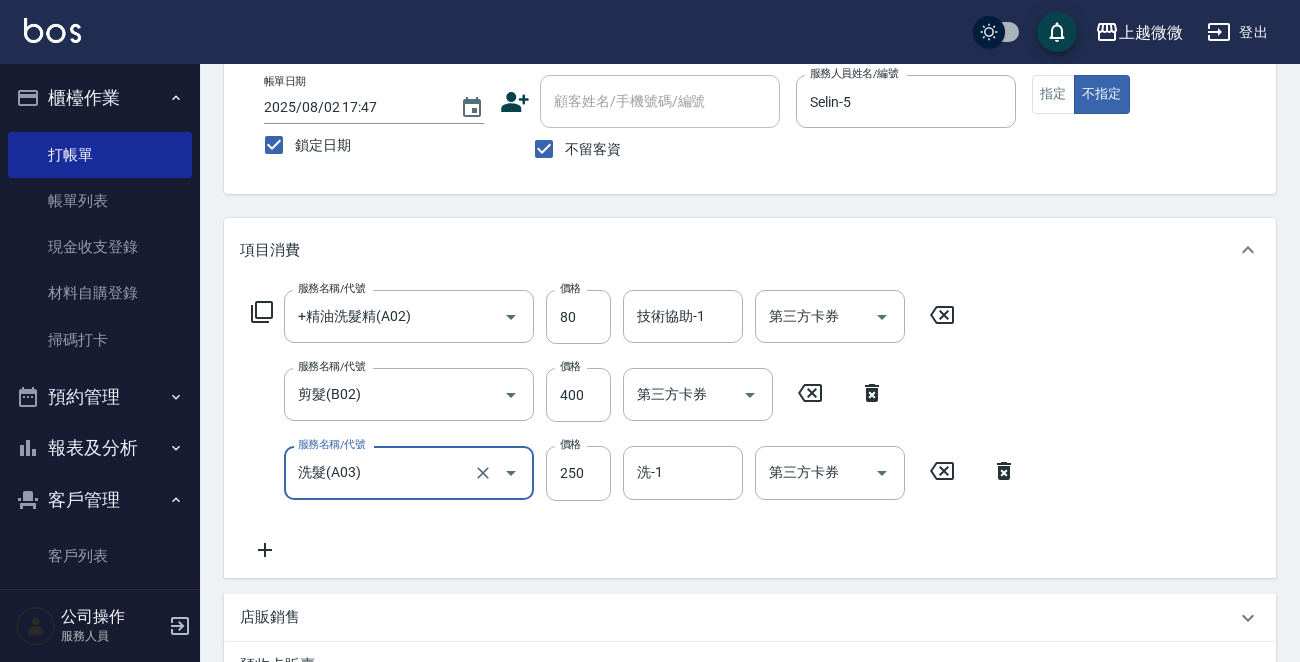 scroll, scrollTop: 200, scrollLeft: 0, axis: vertical 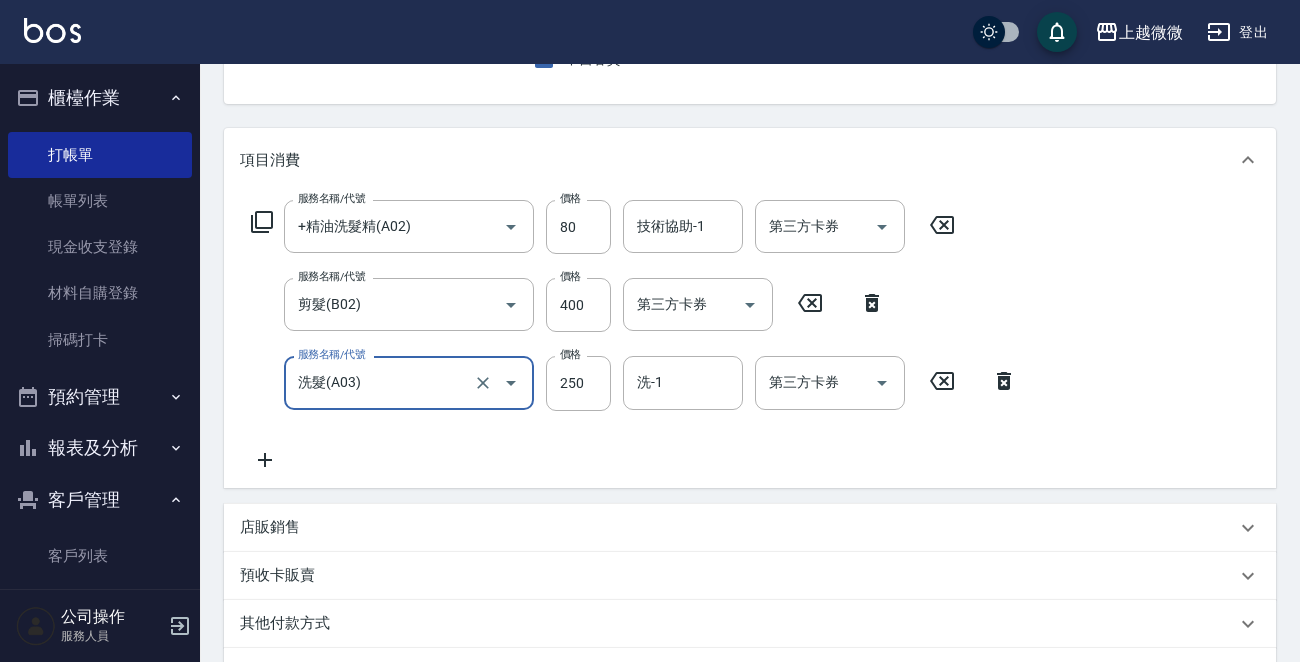 click 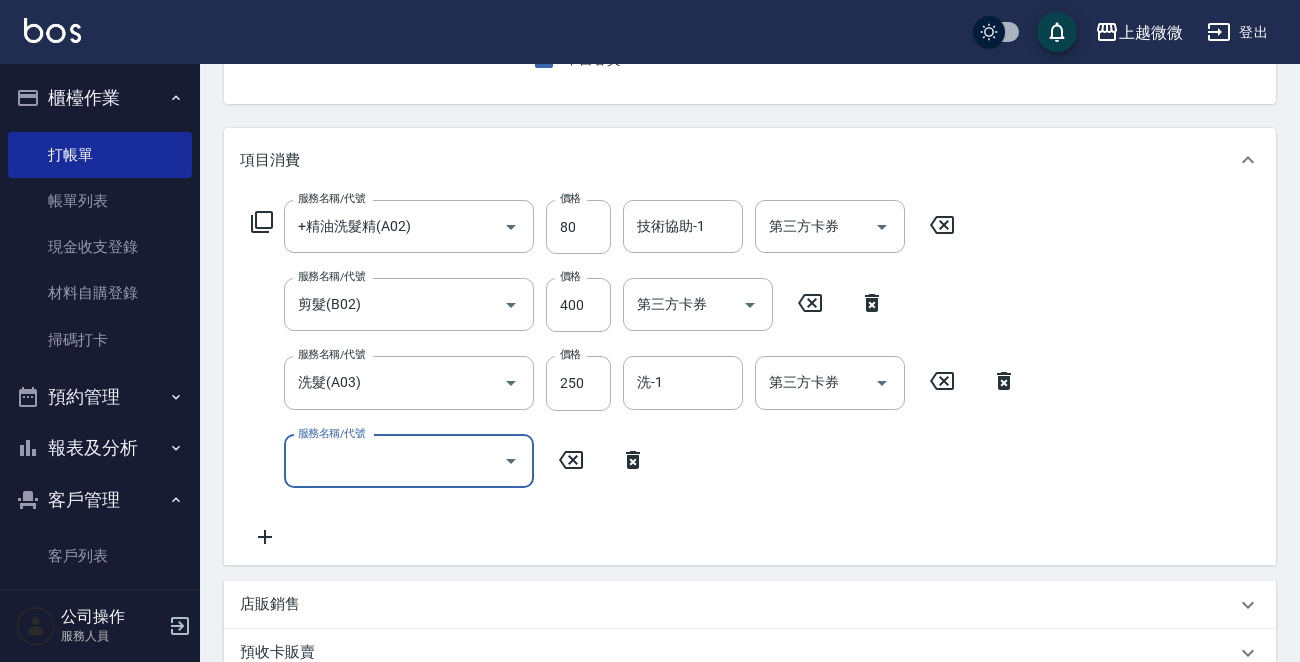 click on "服務名稱/代號" at bounding box center (394, 461) 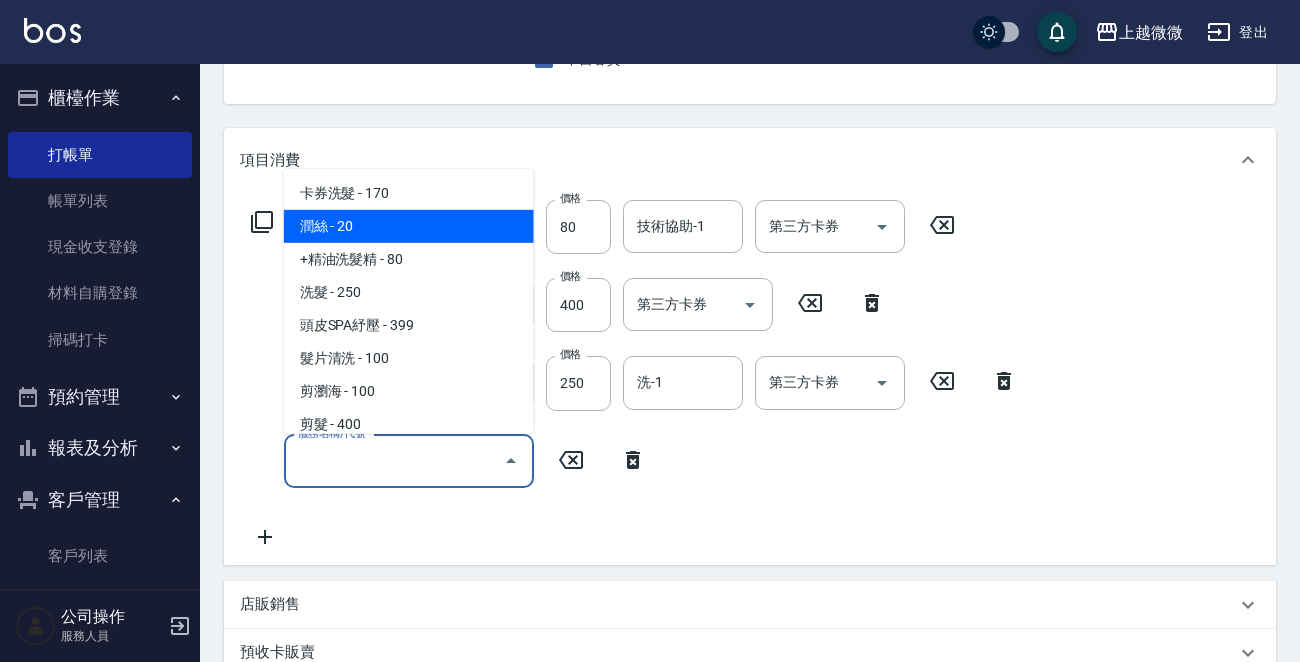 click on "潤絲 - 20" at bounding box center (409, 226) 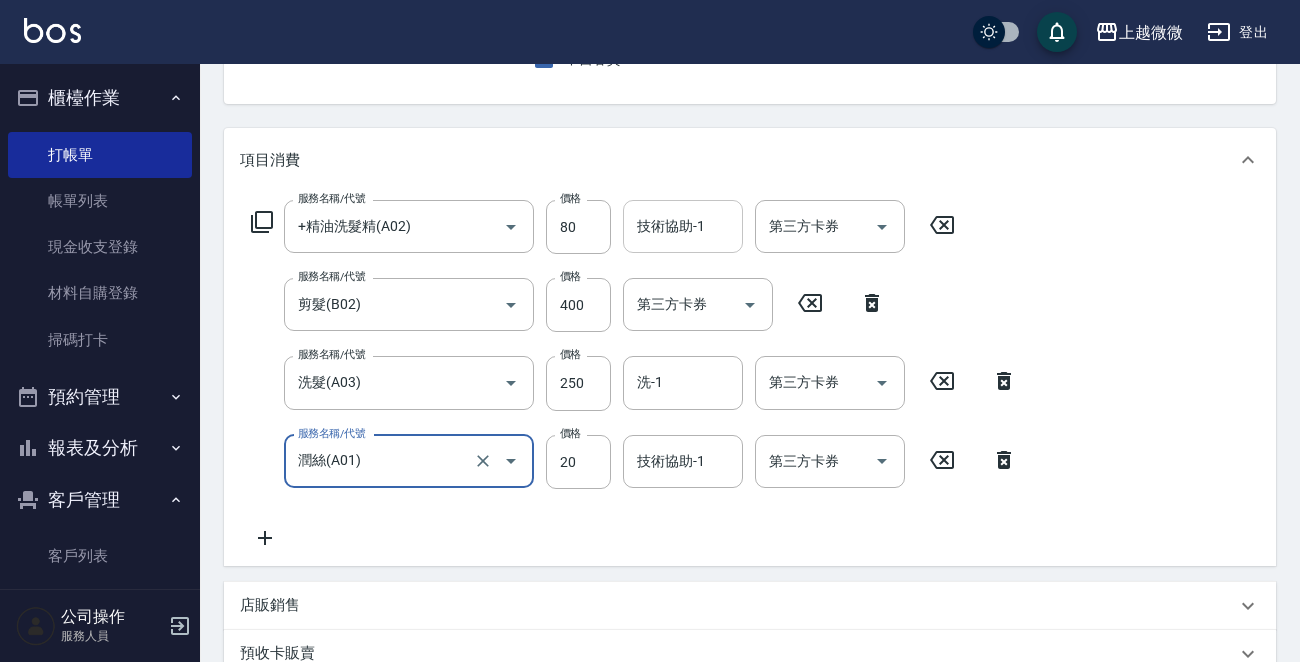 click on "技術協助-1 技術協助-1" at bounding box center [683, 226] 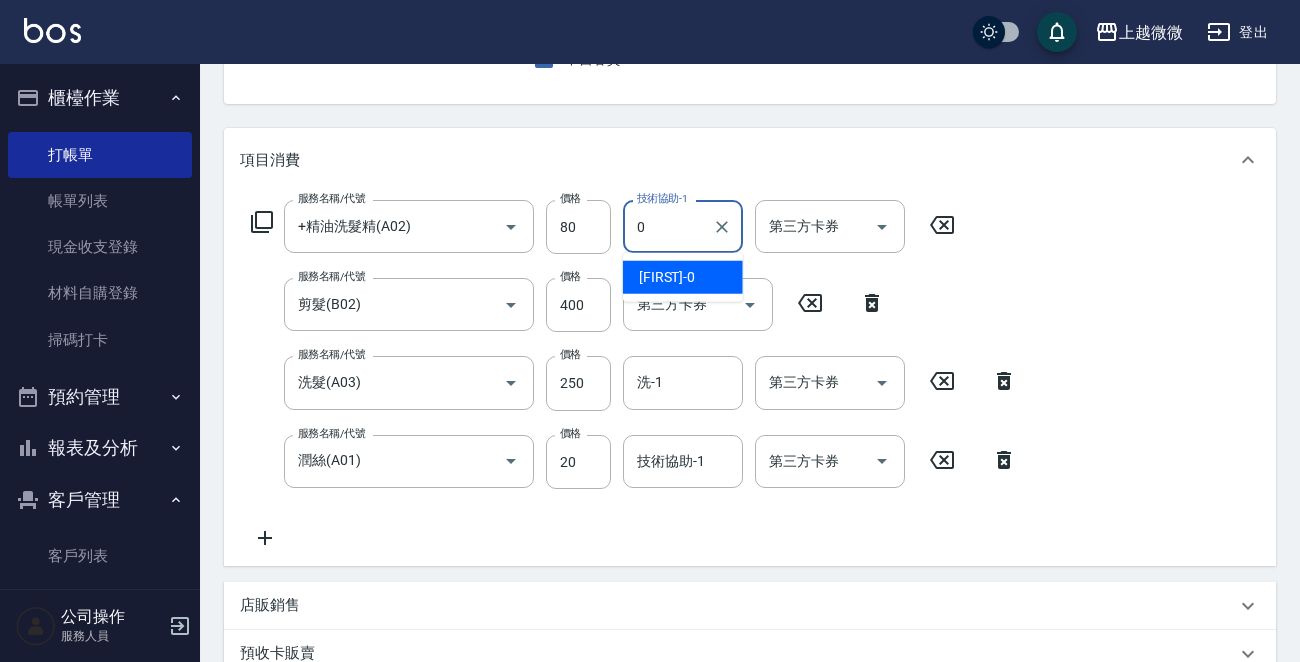 click on "Alex -0" at bounding box center (683, 277) 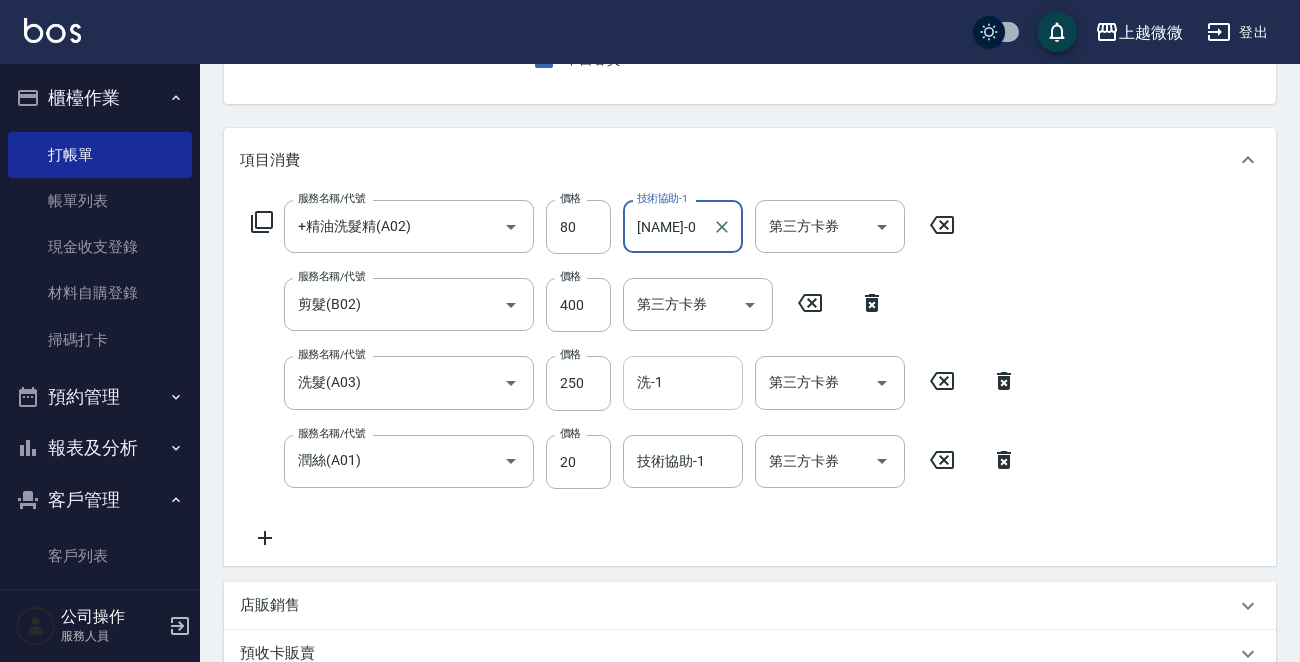click on "洗-1" at bounding box center [683, 382] 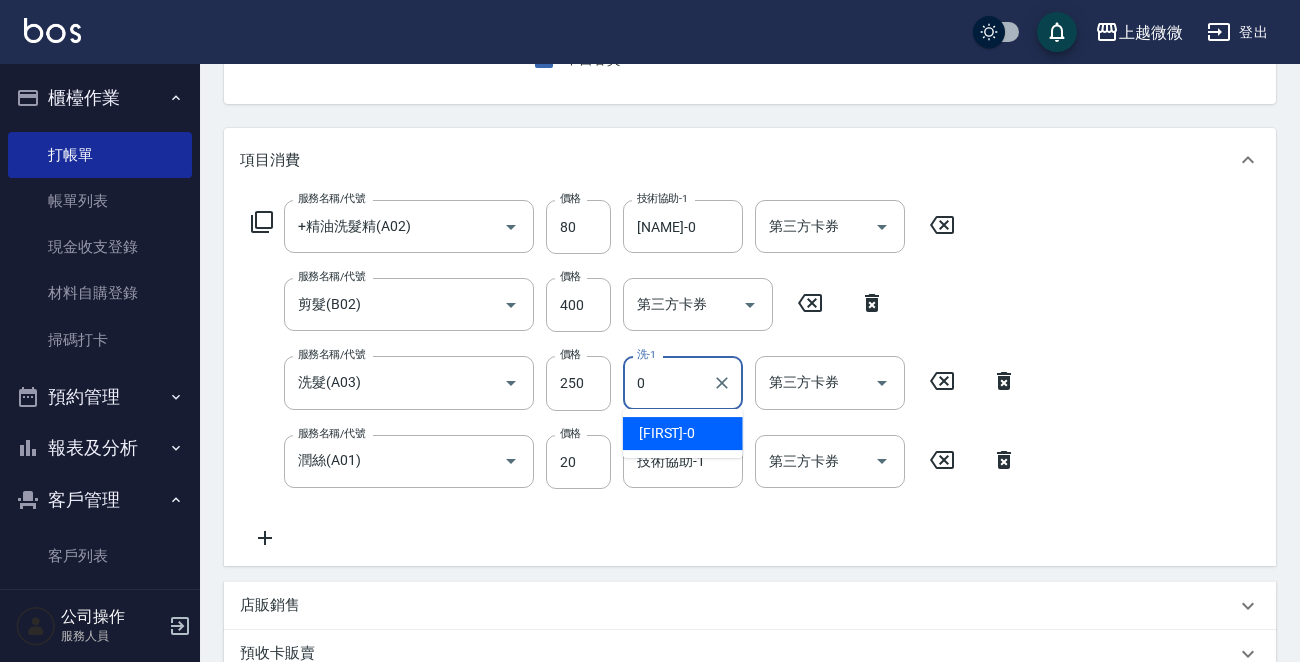 click on "Alex -0" at bounding box center (683, 433) 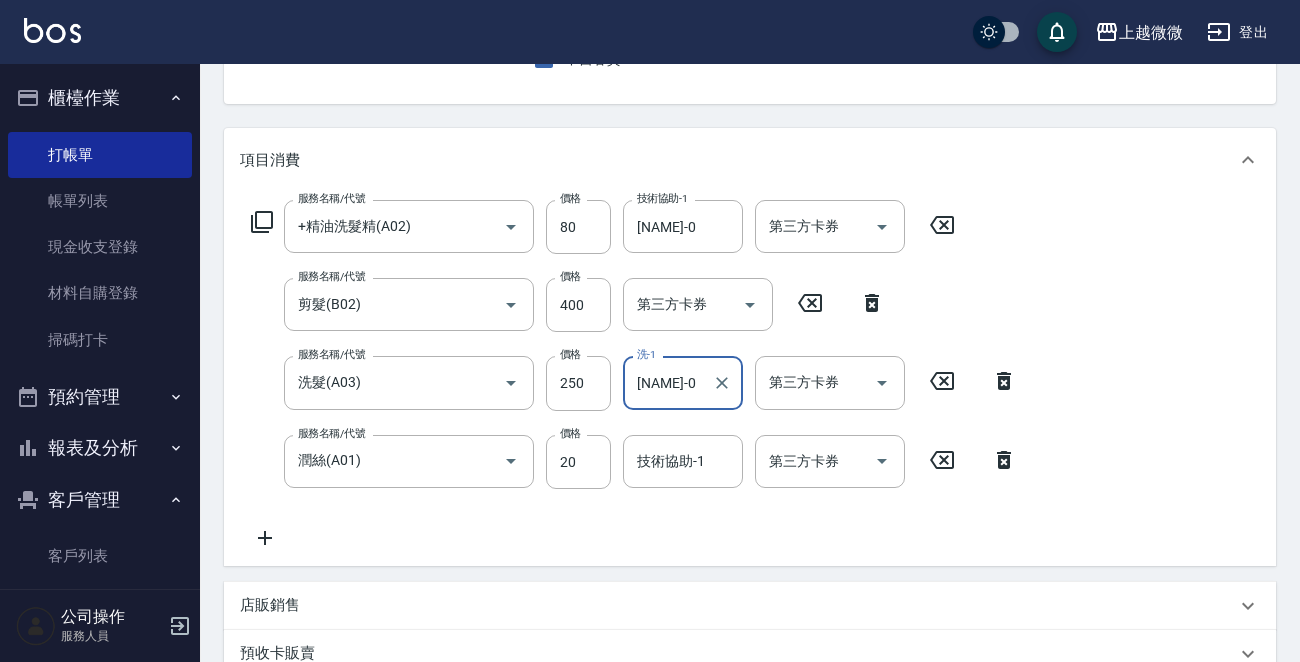 click on "技術協助-1 技術協助-1" at bounding box center [683, 461] 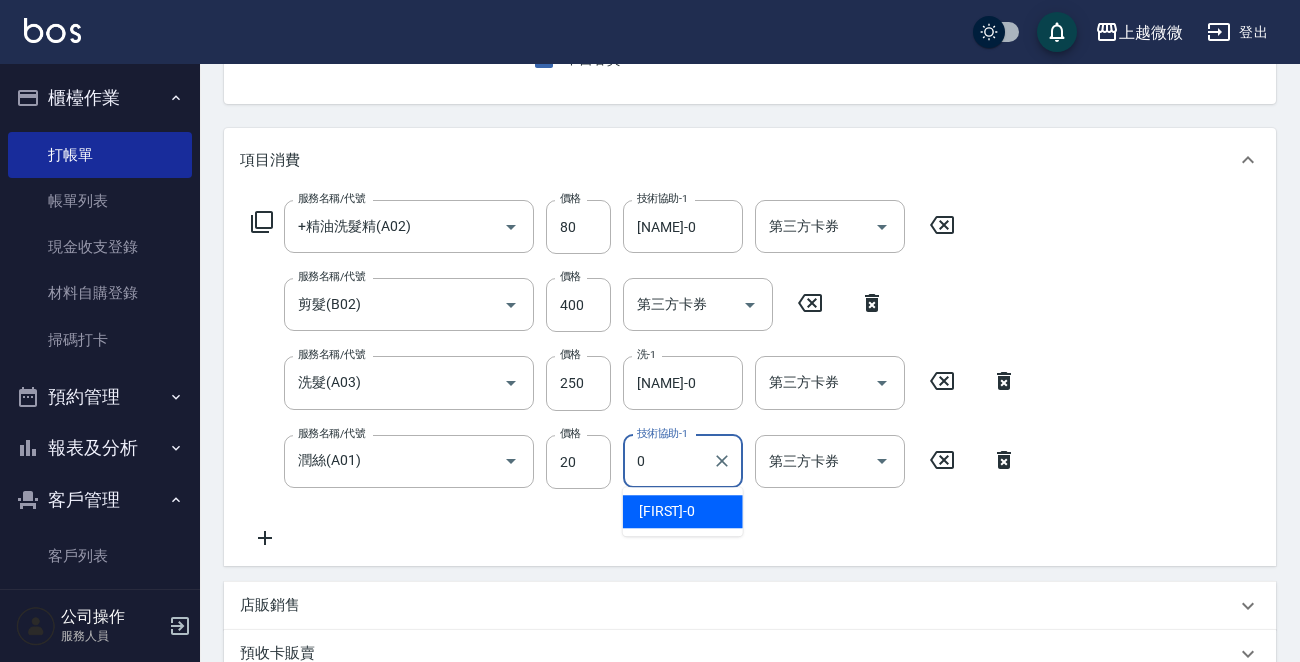 click on "Alex -0" at bounding box center [667, 511] 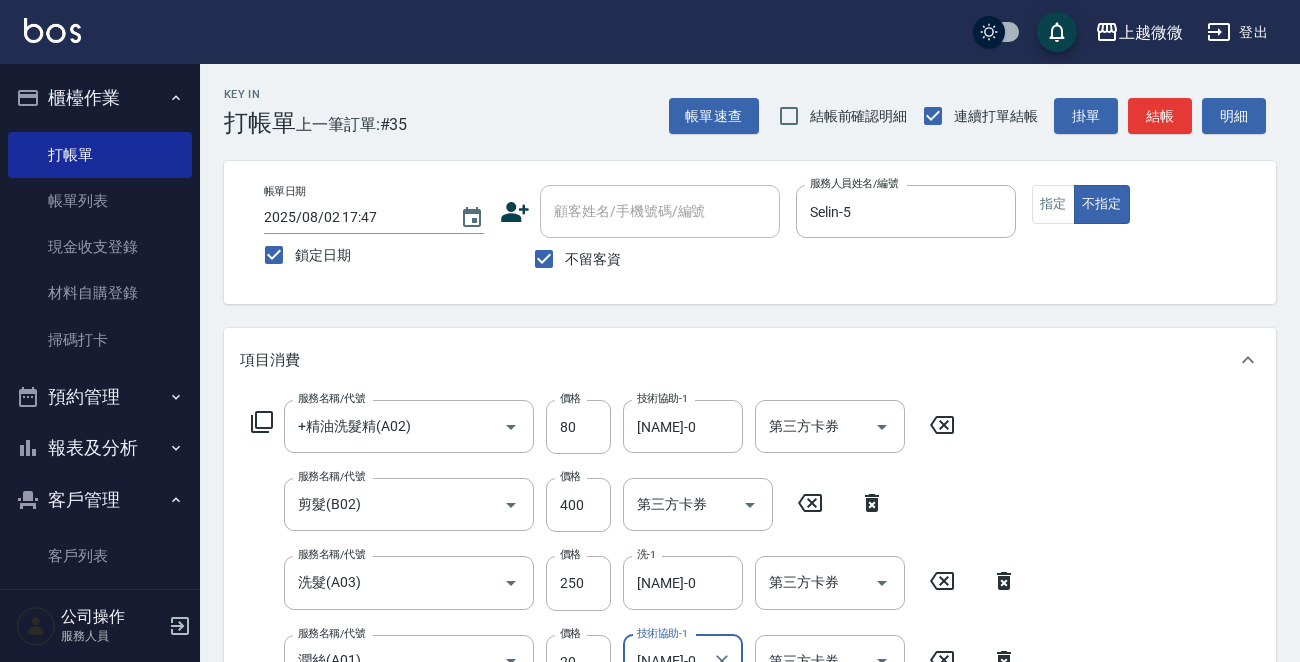 scroll, scrollTop: 533, scrollLeft: 0, axis: vertical 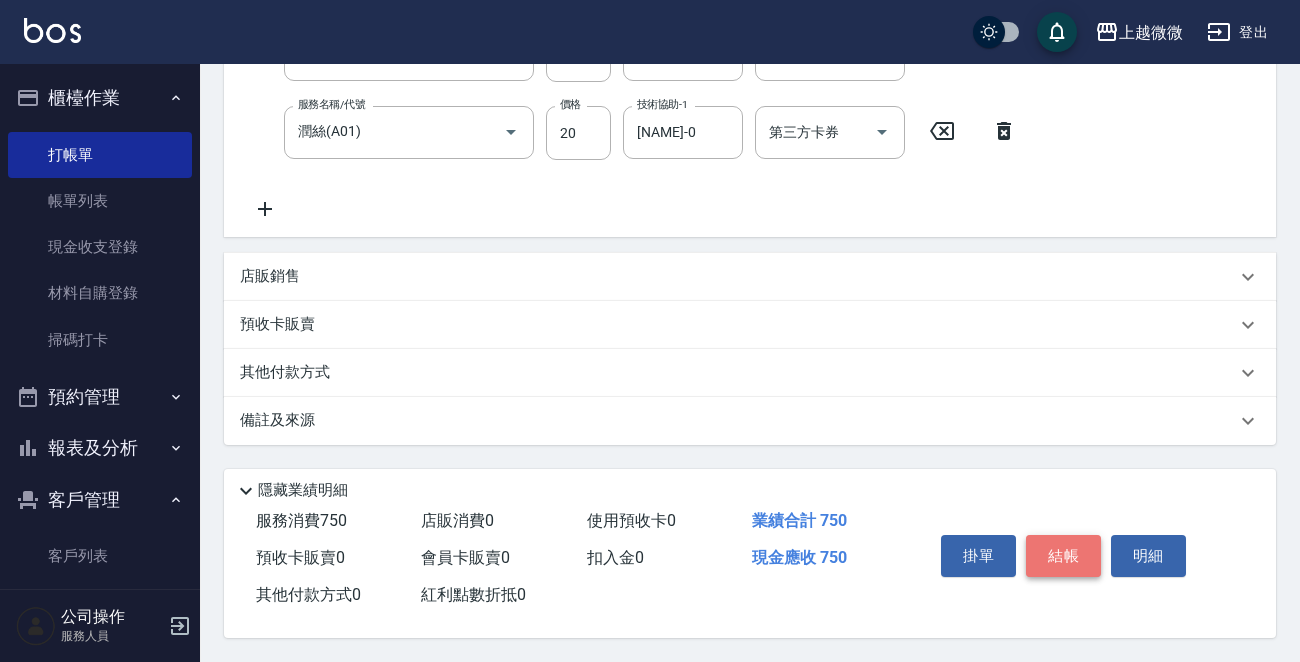 click on "結帳" at bounding box center (1063, 556) 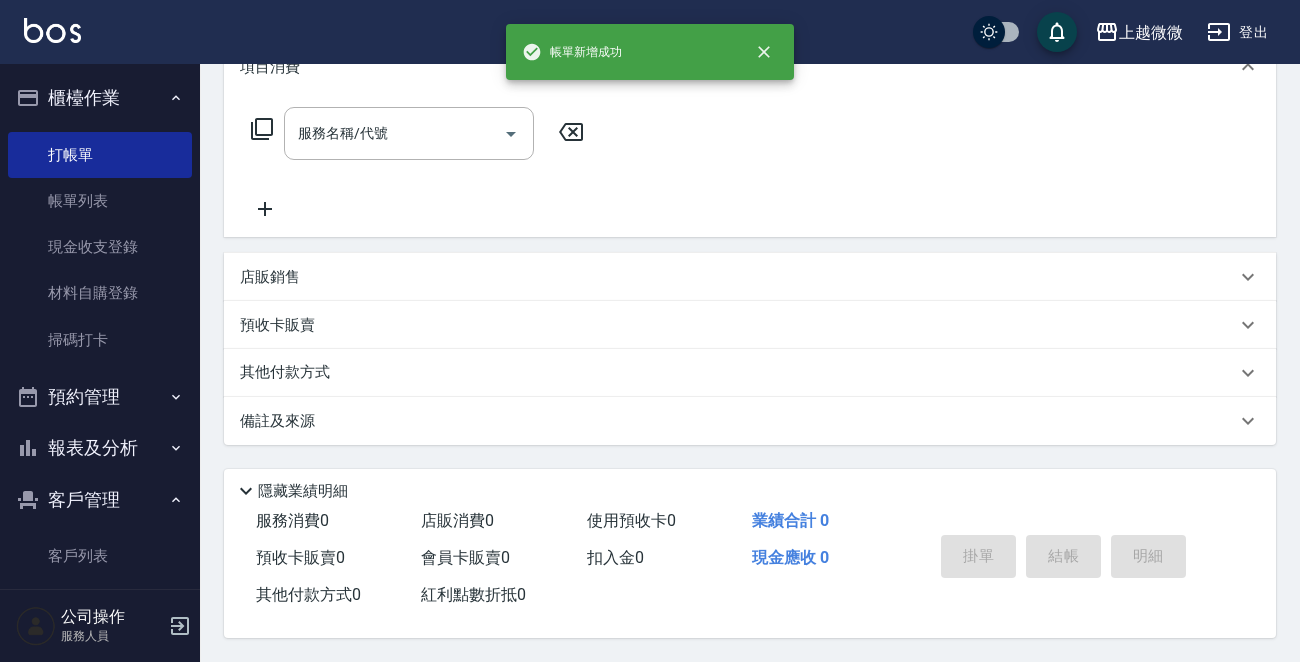 scroll, scrollTop: 0, scrollLeft: 0, axis: both 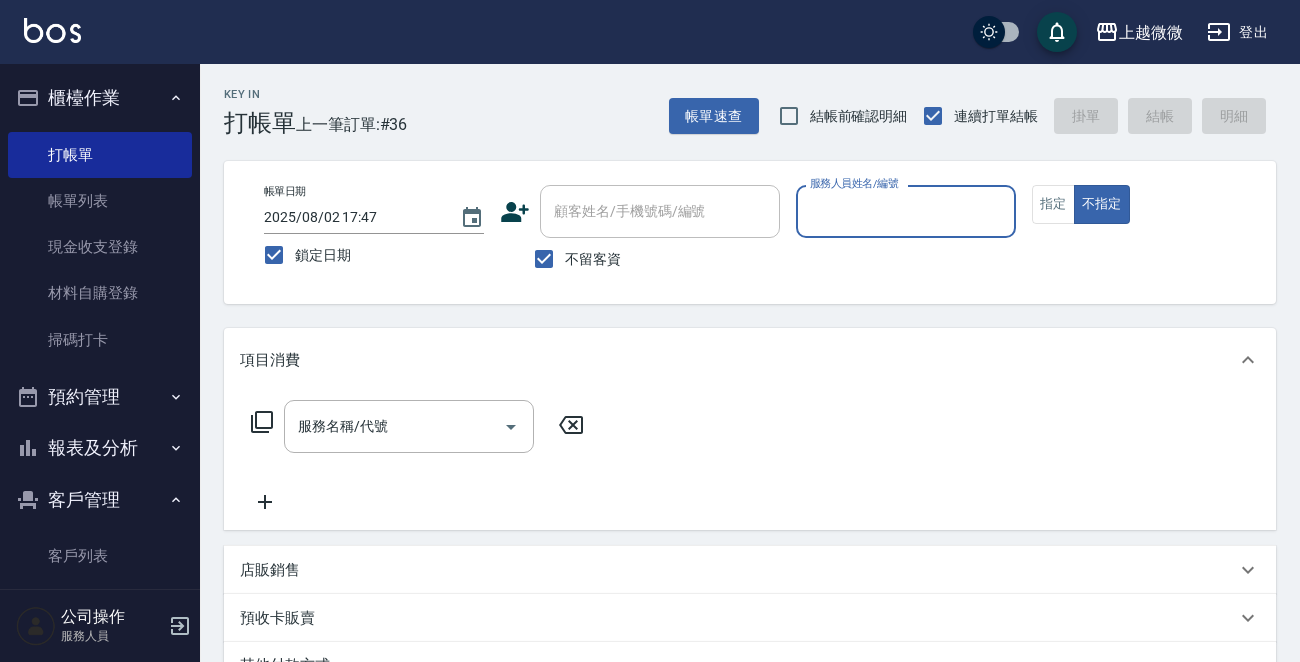 drag, startPoint x: 540, startPoint y: 243, endPoint x: 586, endPoint y: 219, distance: 51.884487 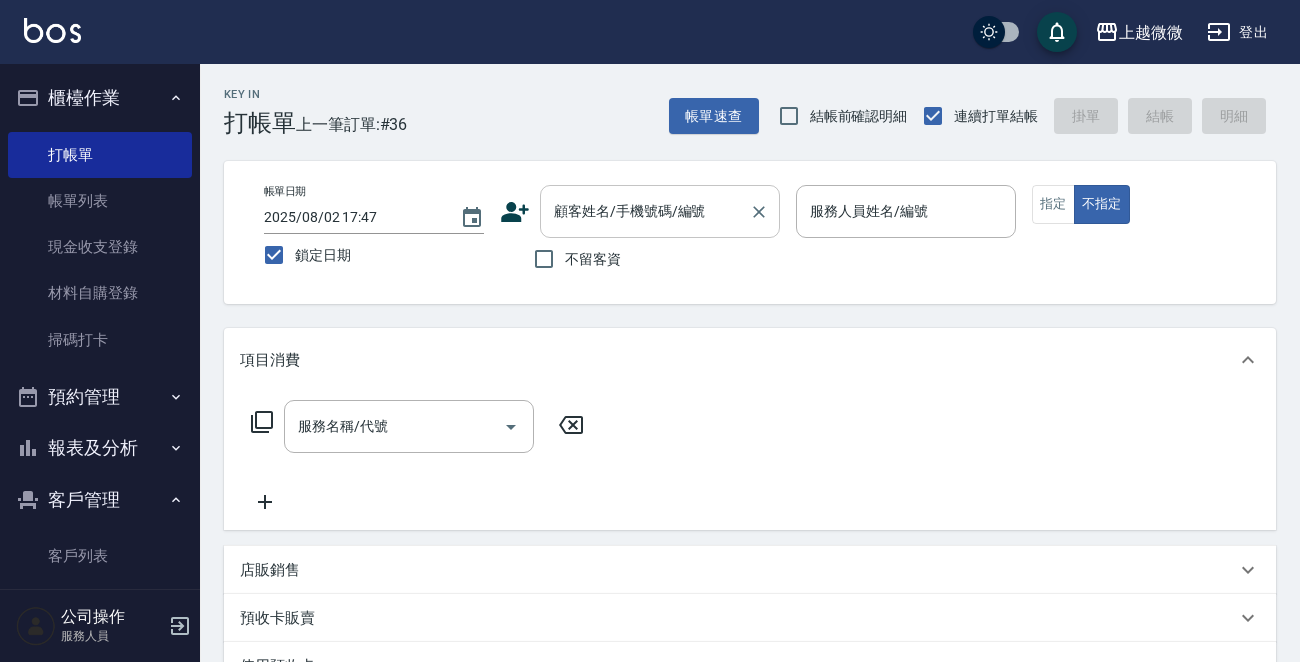 click on "顧客姓名/手機號碼/編號 顧客姓名/手機號碼/編號" at bounding box center [660, 211] 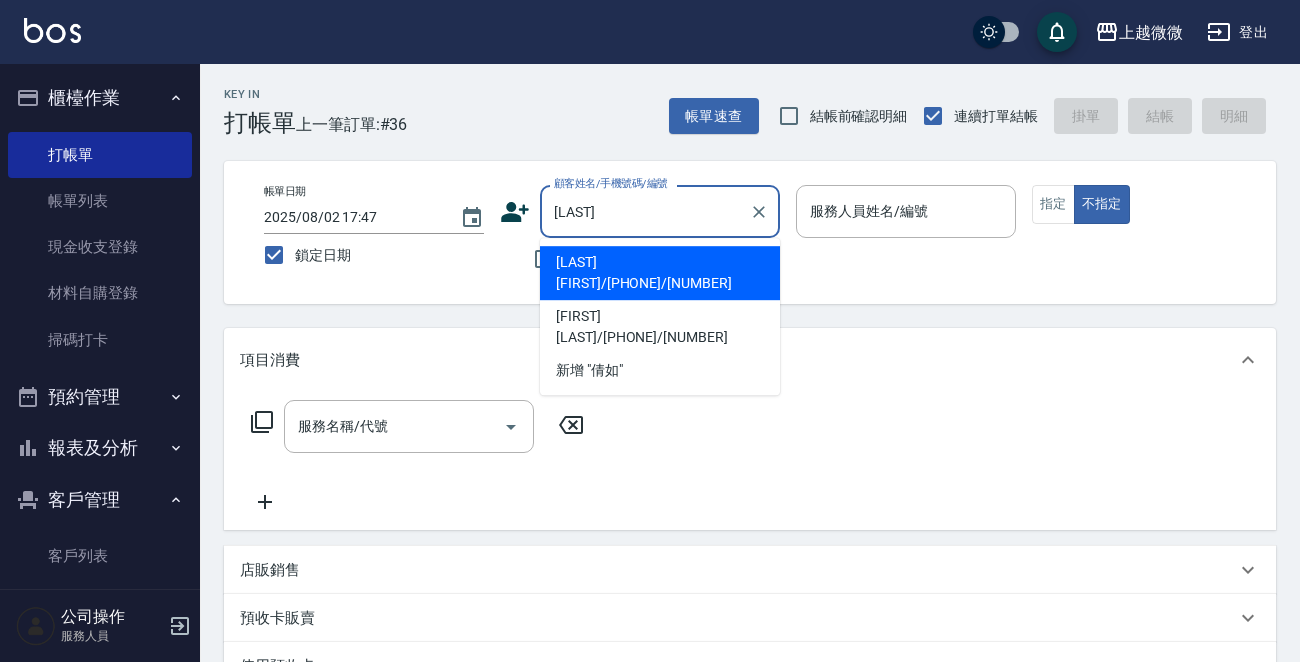 click on "[LAST] [FIRST]/[PHONE]/[NUMBER]" at bounding box center (660, 273) 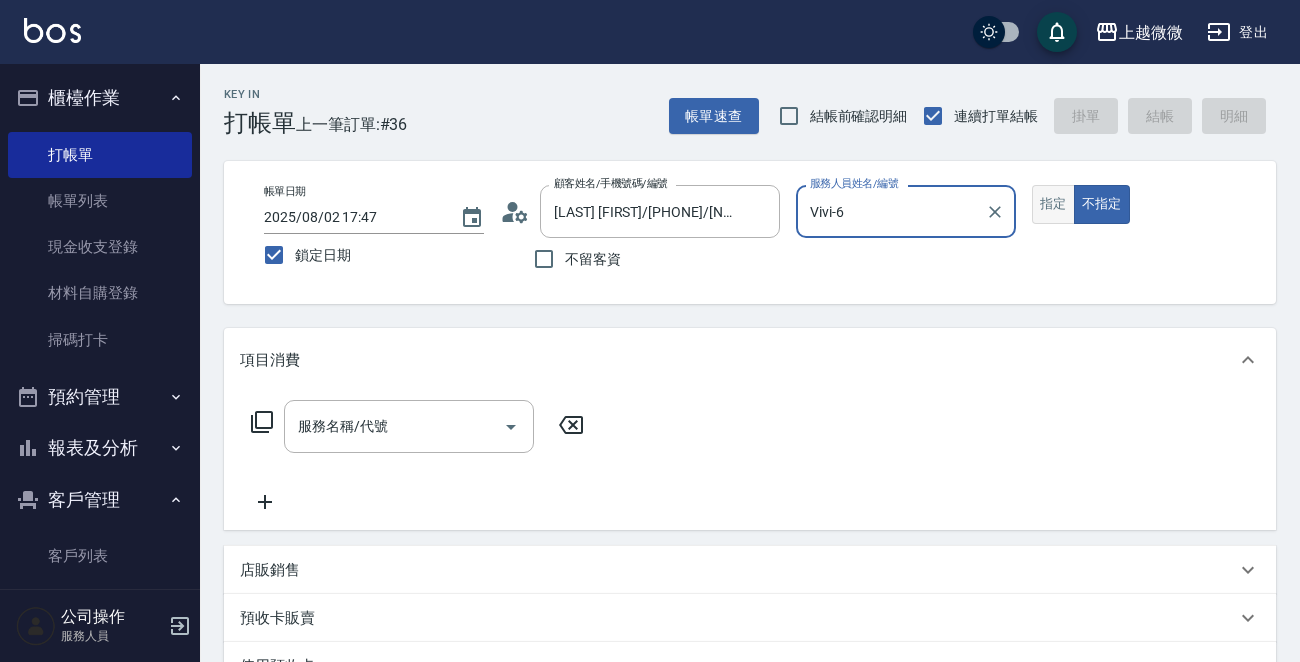 click on "指定" at bounding box center (1053, 204) 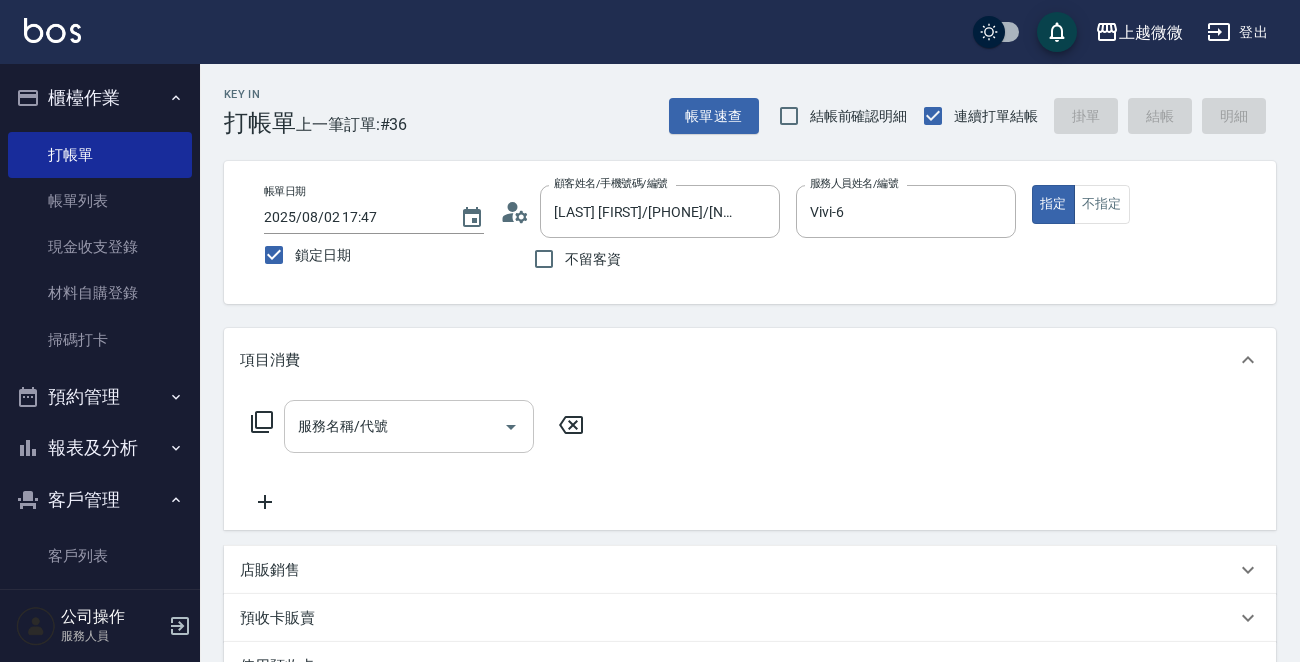 click on "服務名稱/代號" at bounding box center [394, 426] 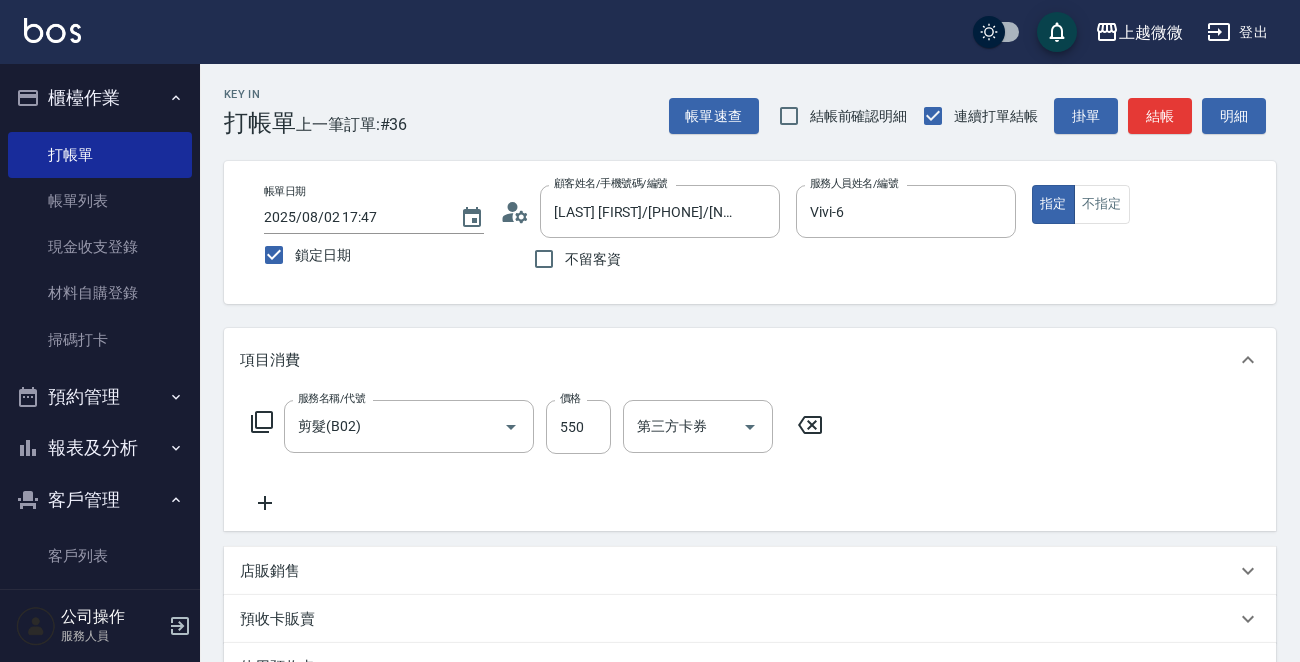 click 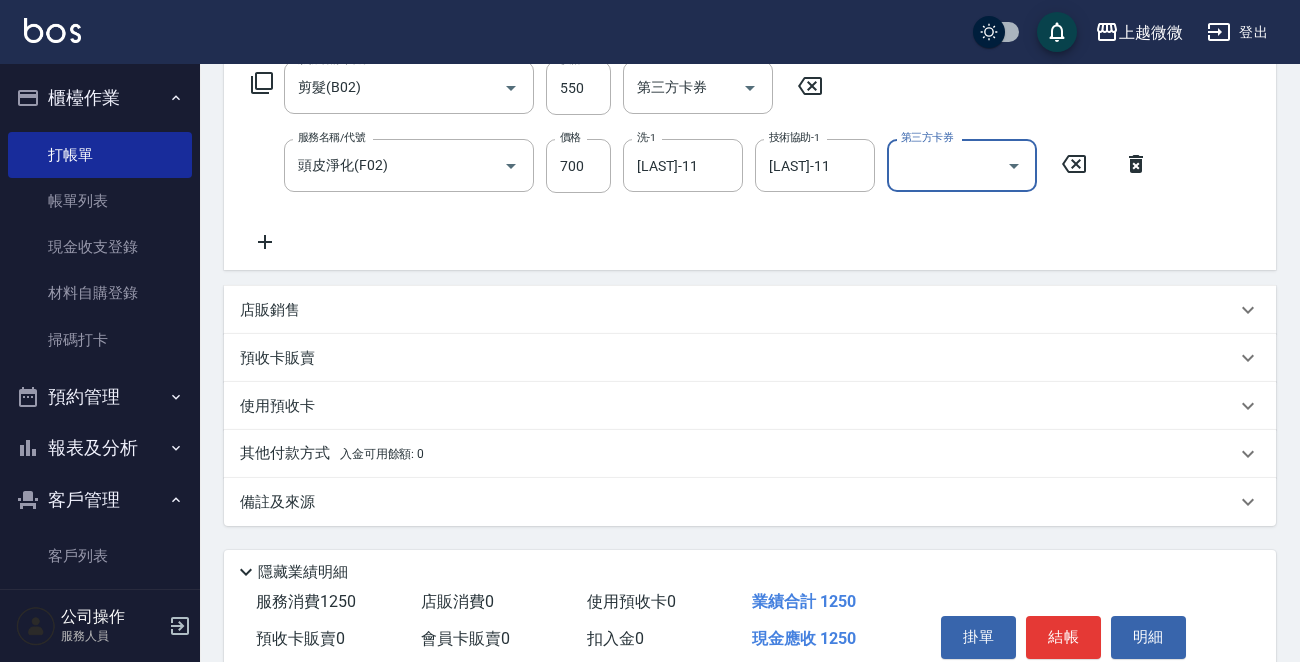 scroll, scrollTop: 425, scrollLeft: 0, axis: vertical 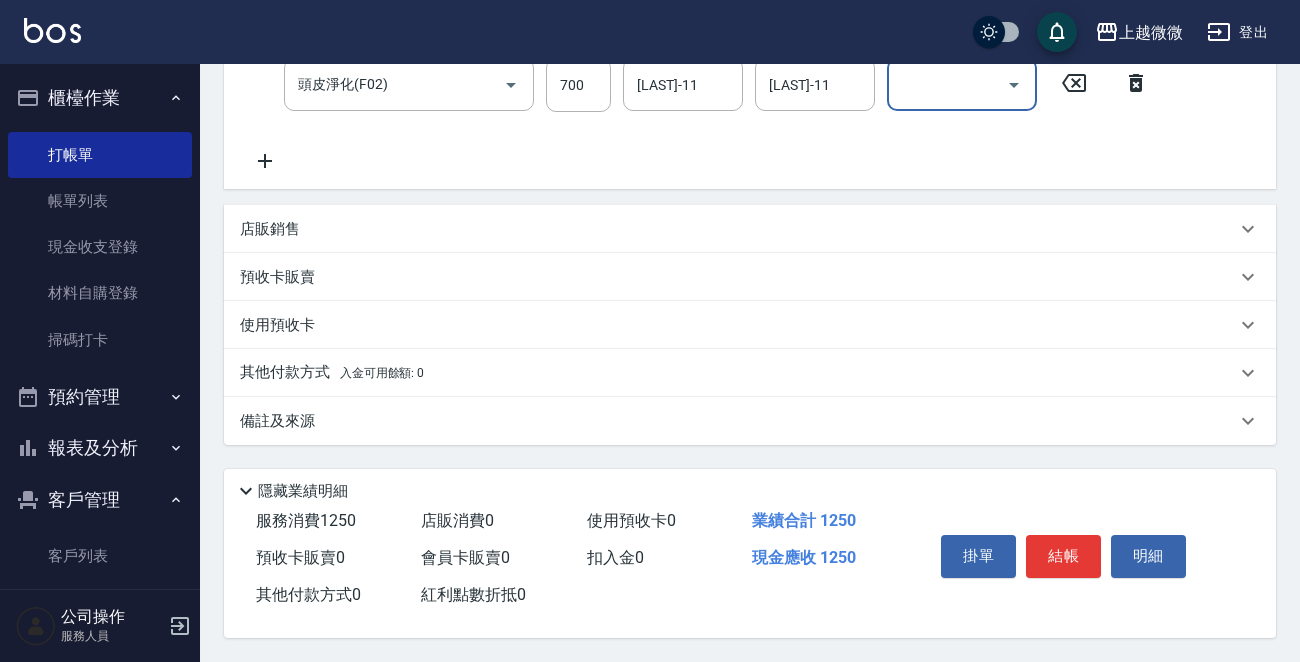 click on "備註及來源" at bounding box center (277, 421) 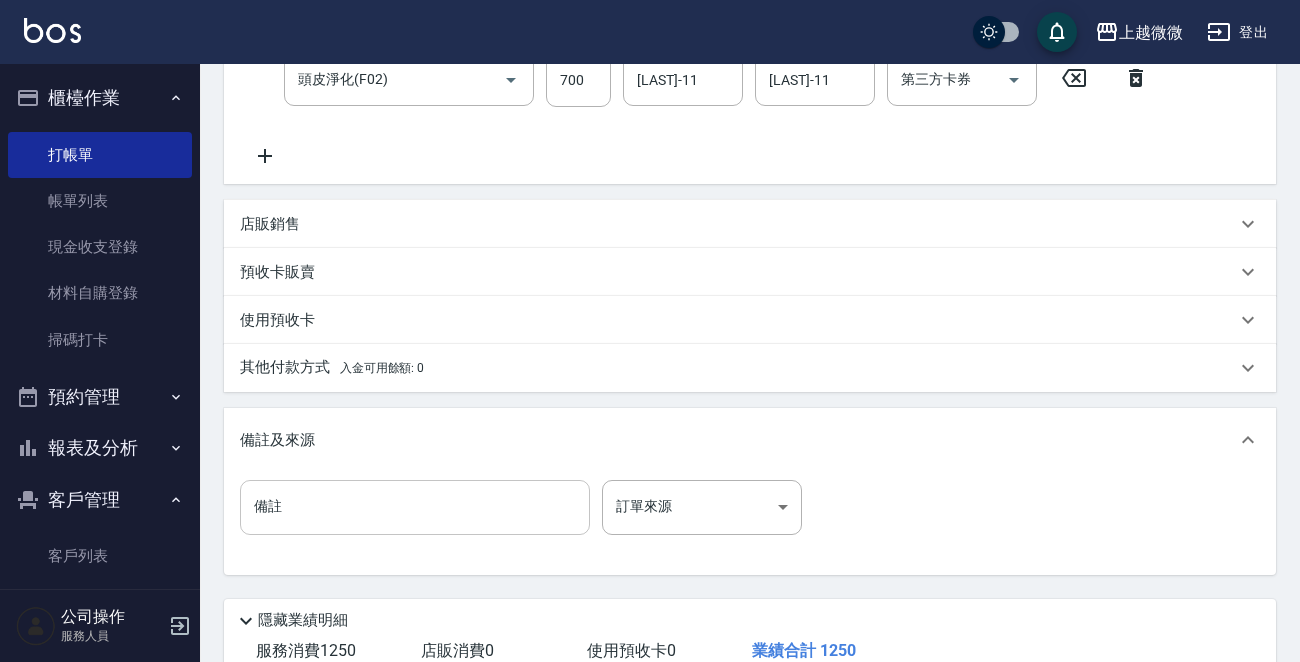 click on "備註" at bounding box center (415, 507) 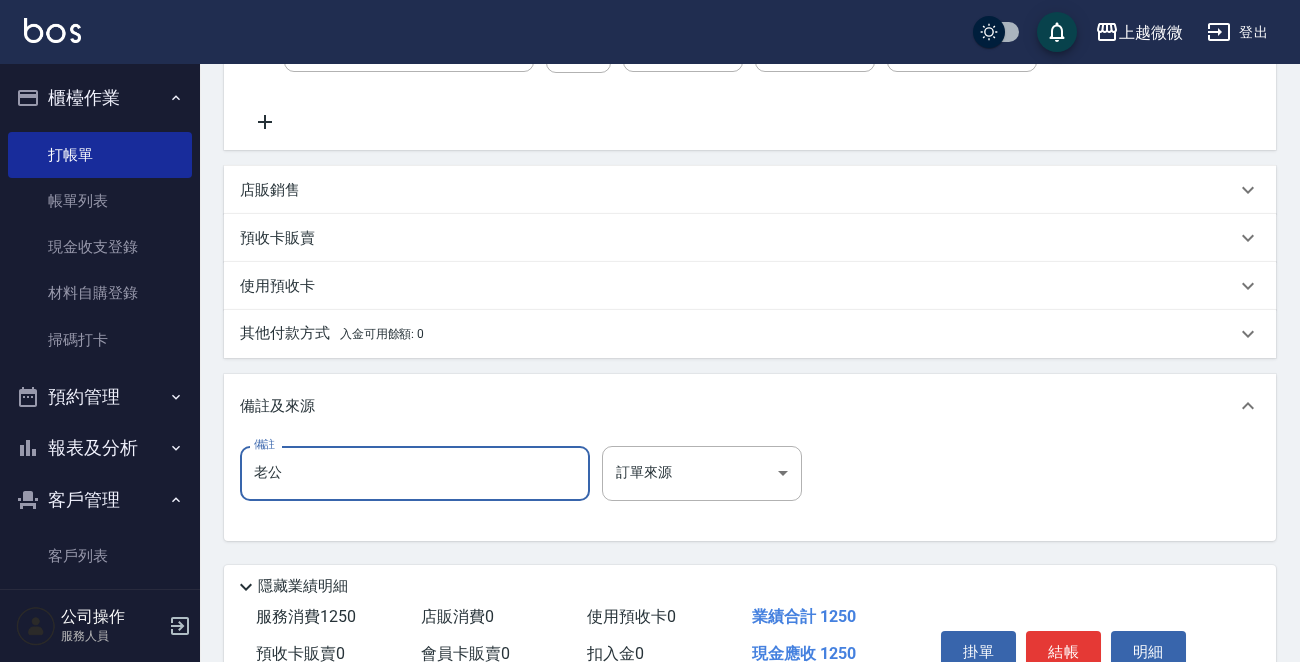 scroll, scrollTop: 559, scrollLeft: 0, axis: vertical 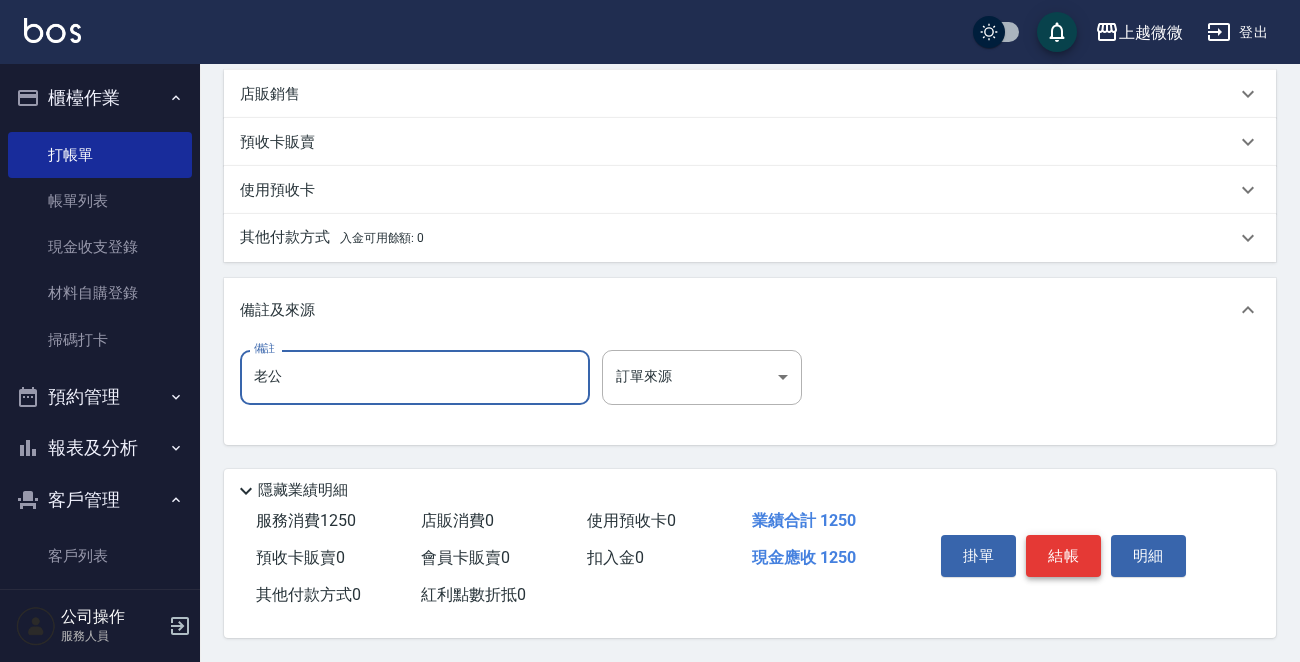 click on "結帳" at bounding box center [1063, 556] 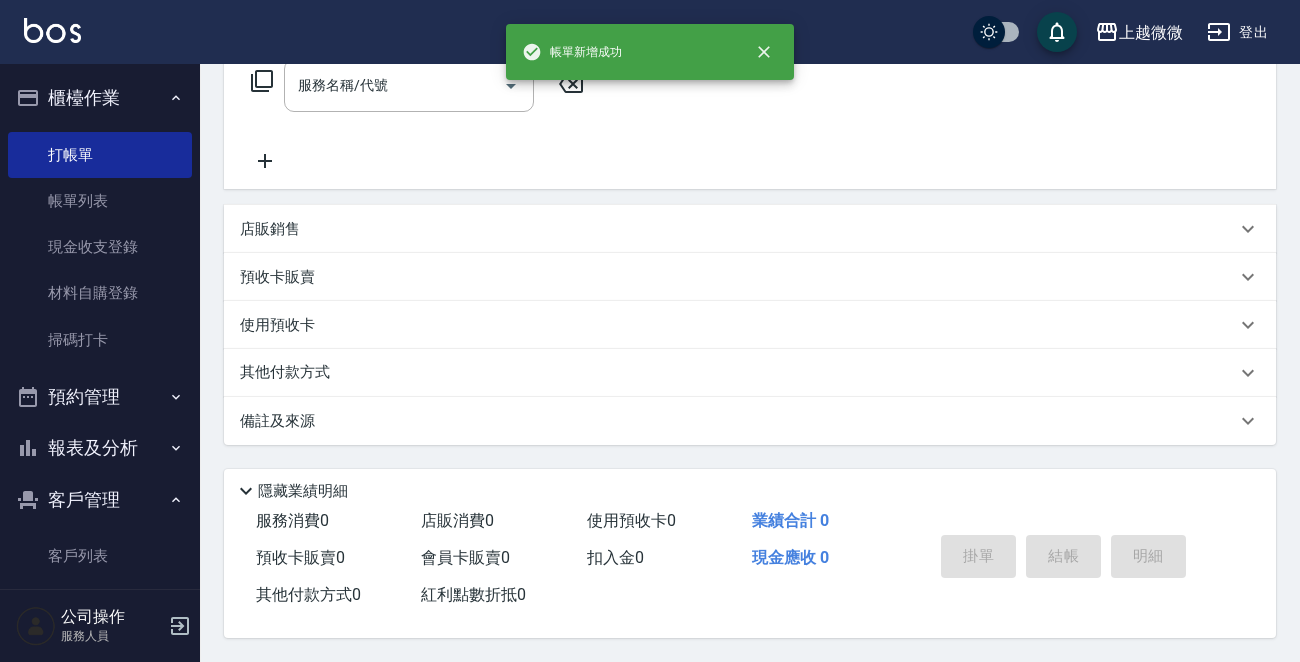 scroll, scrollTop: 0, scrollLeft: 0, axis: both 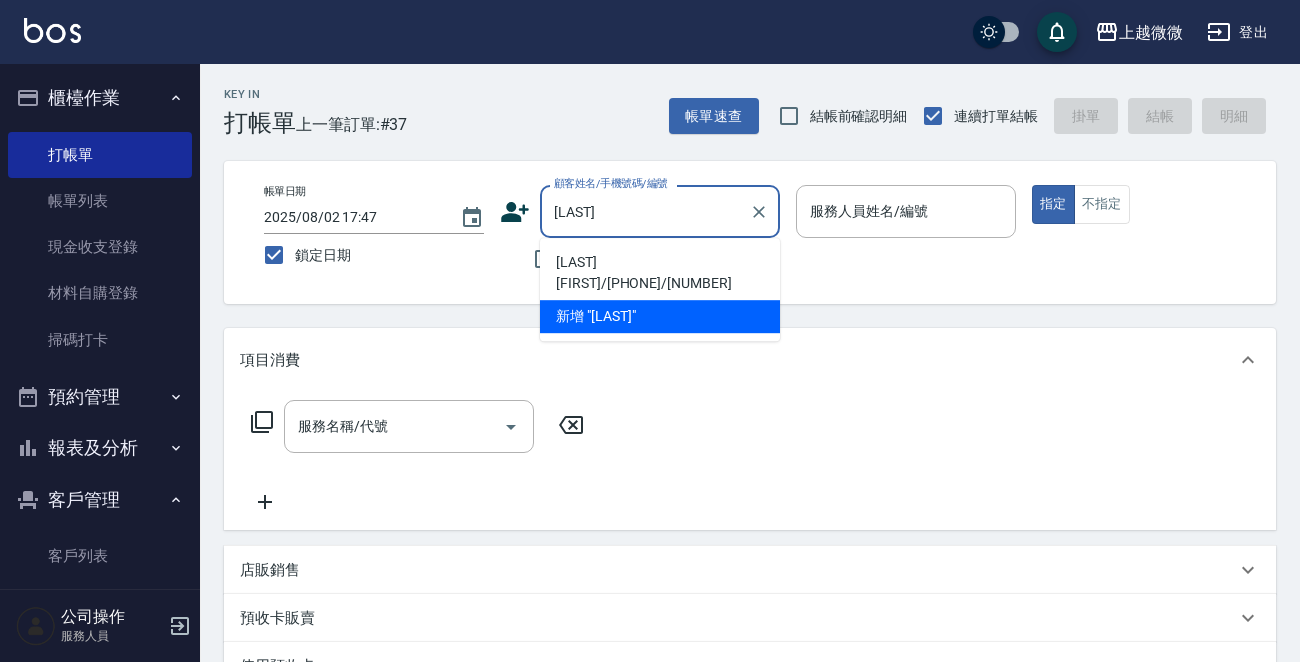 click on "[LAST] [FIRST]/[PHONE]/[NUMBER]" at bounding box center (660, 273) 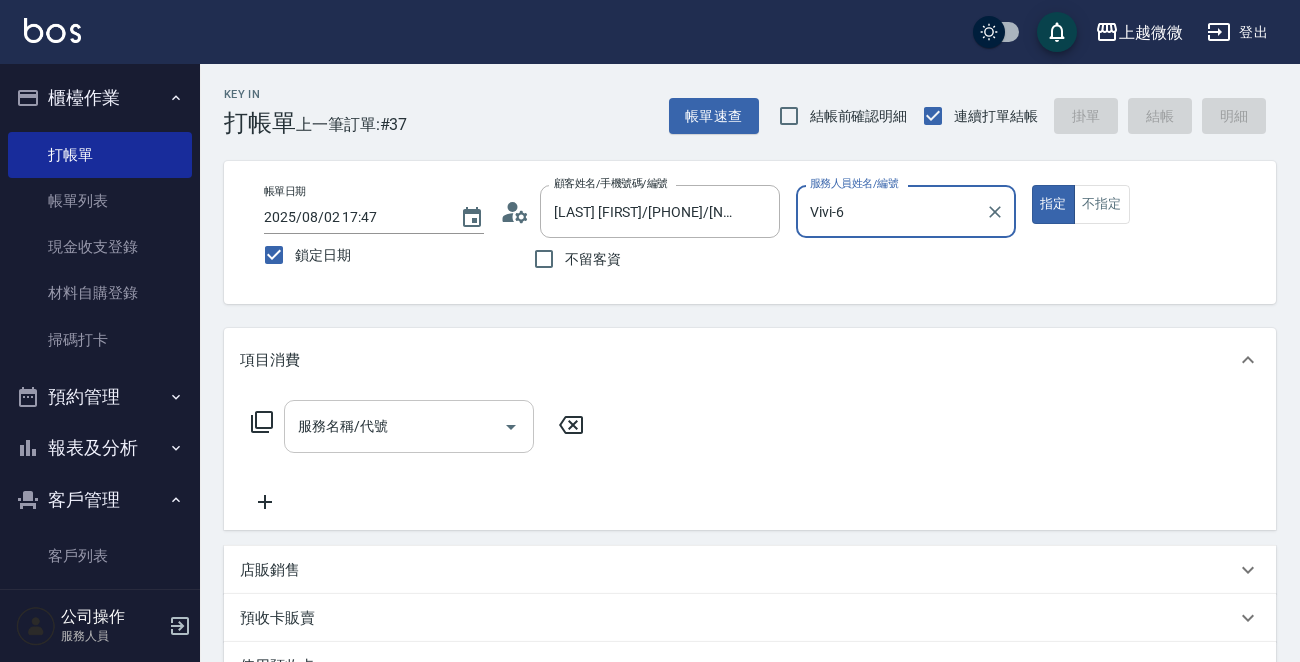 click on "服務名稱/代號 服務名稱/代號" at bounding box center (409, 426) 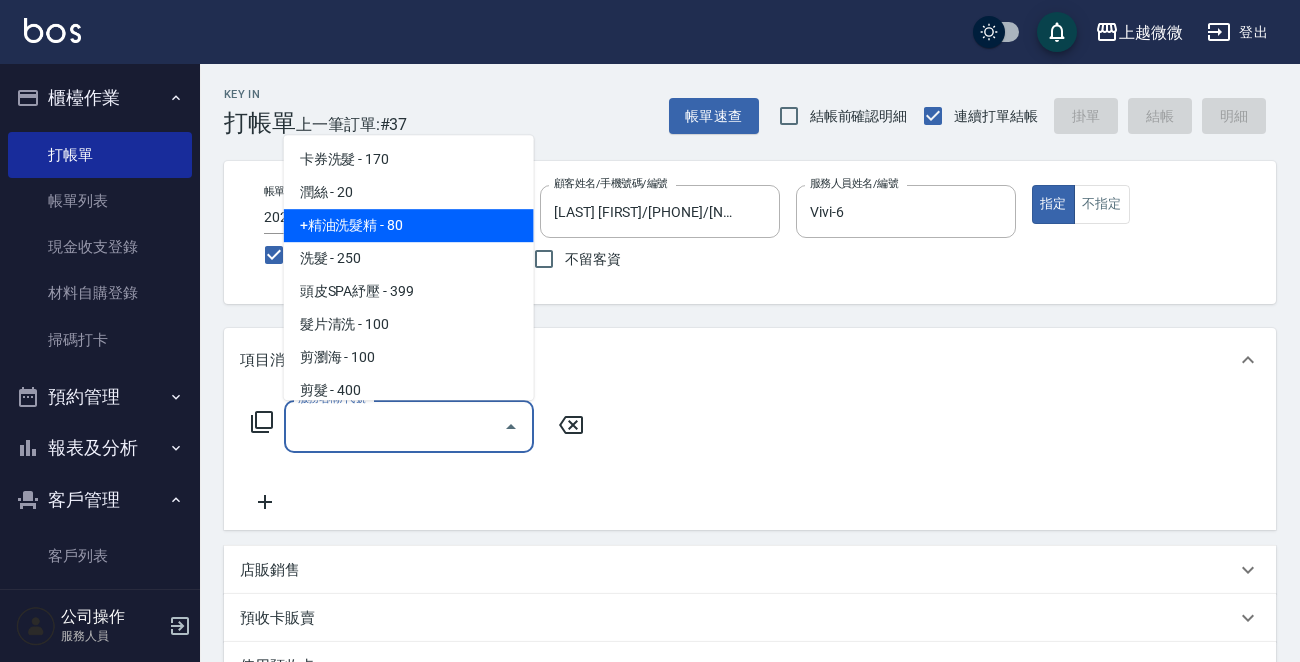 click on "+精油洗髮精 - 80" at bounding box center [409, 225] 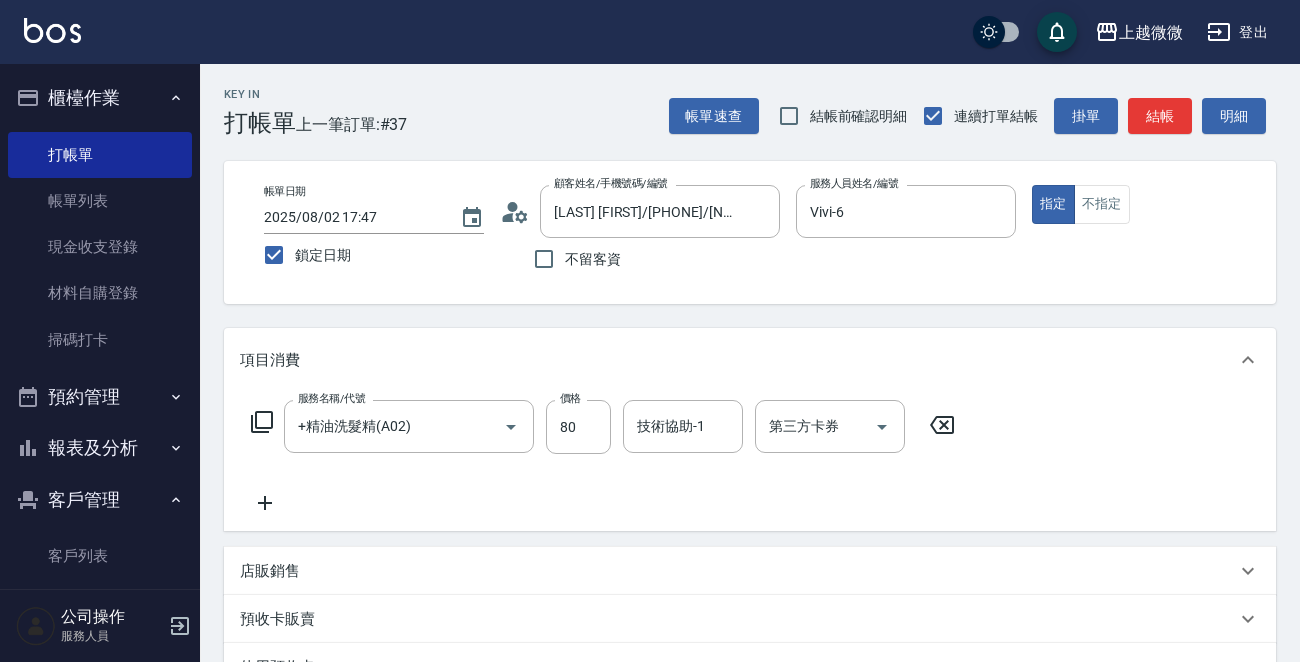 click 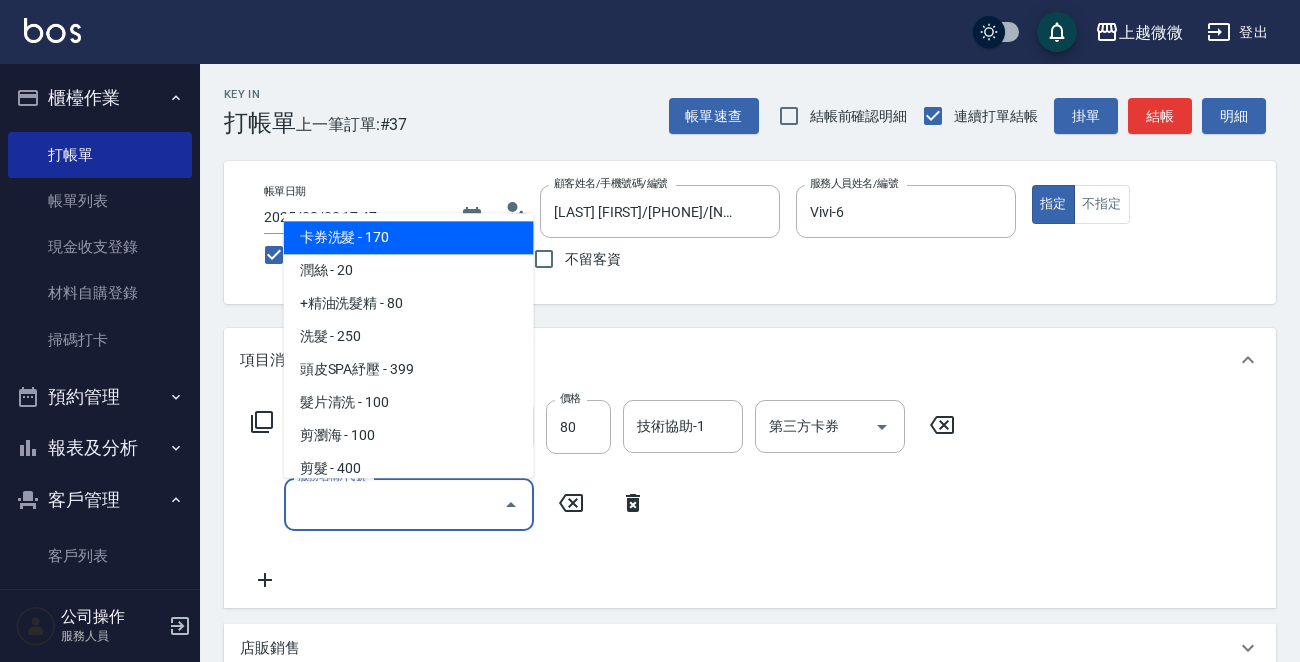 click on "服務名稱/代號" at bounding box center [394, 504] 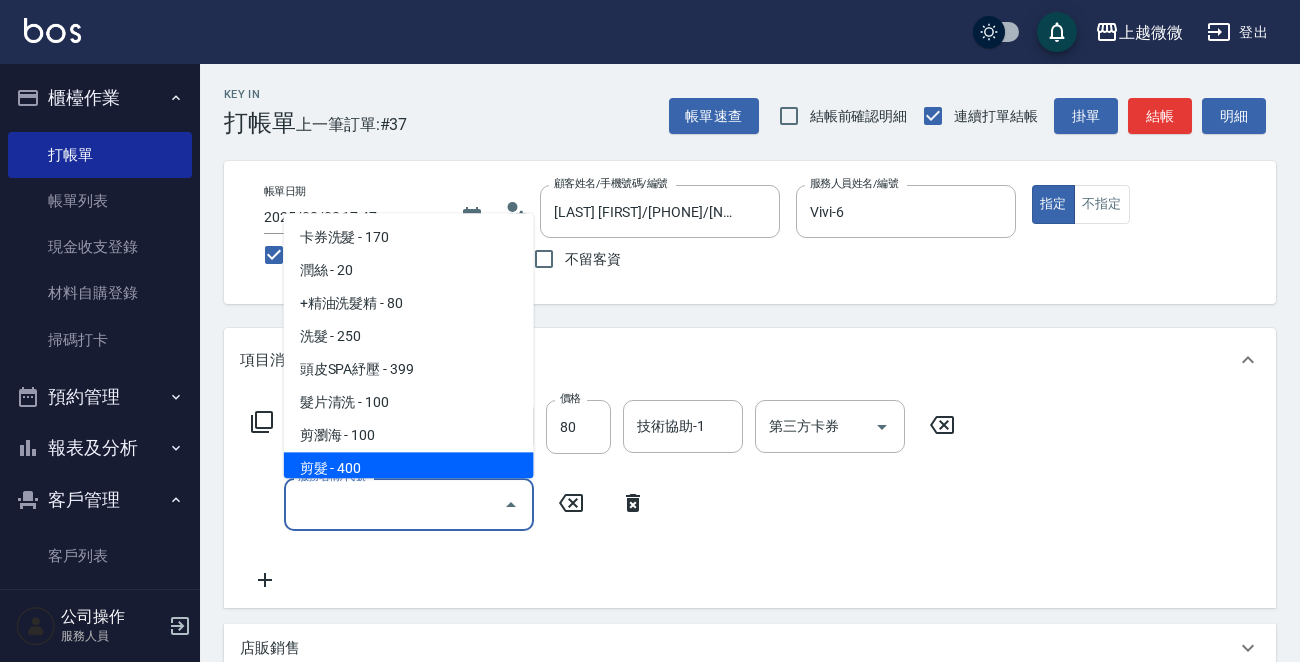 click on "剪髮 - 400" at bounding box center (409, 469) 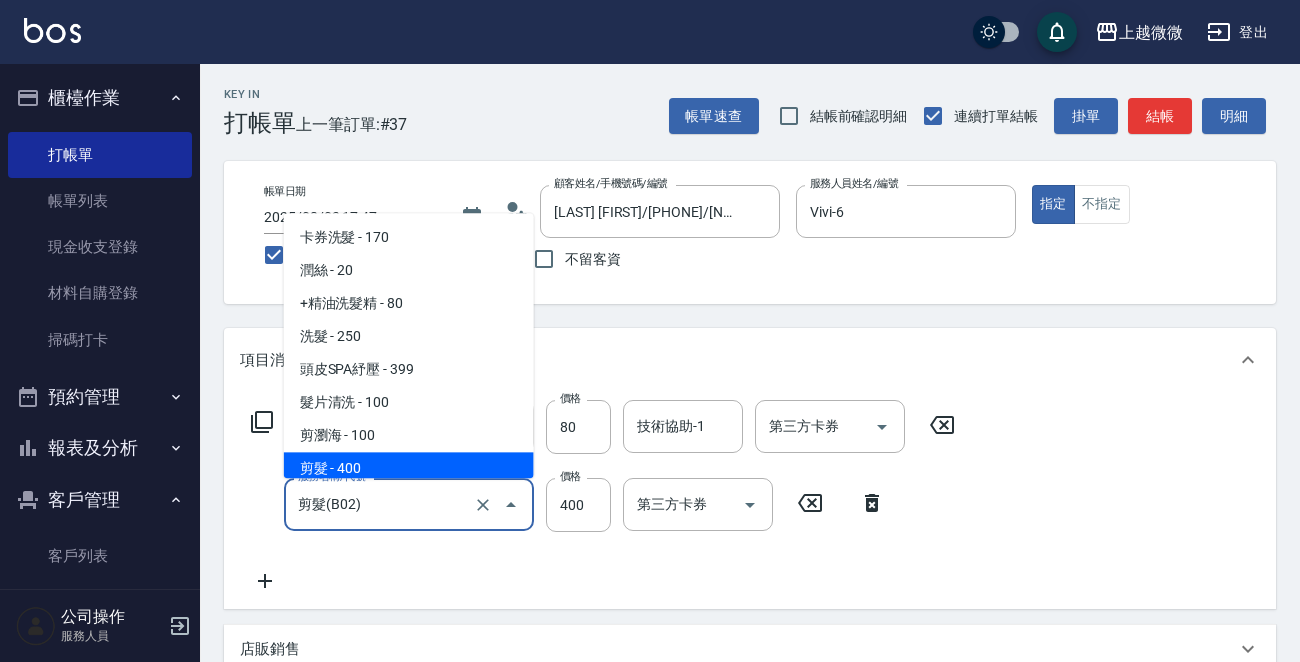drag, startPoint x: 429, startPoint y: 513, endPoint x: 229, endPoint y: 512, distance: 200.0025 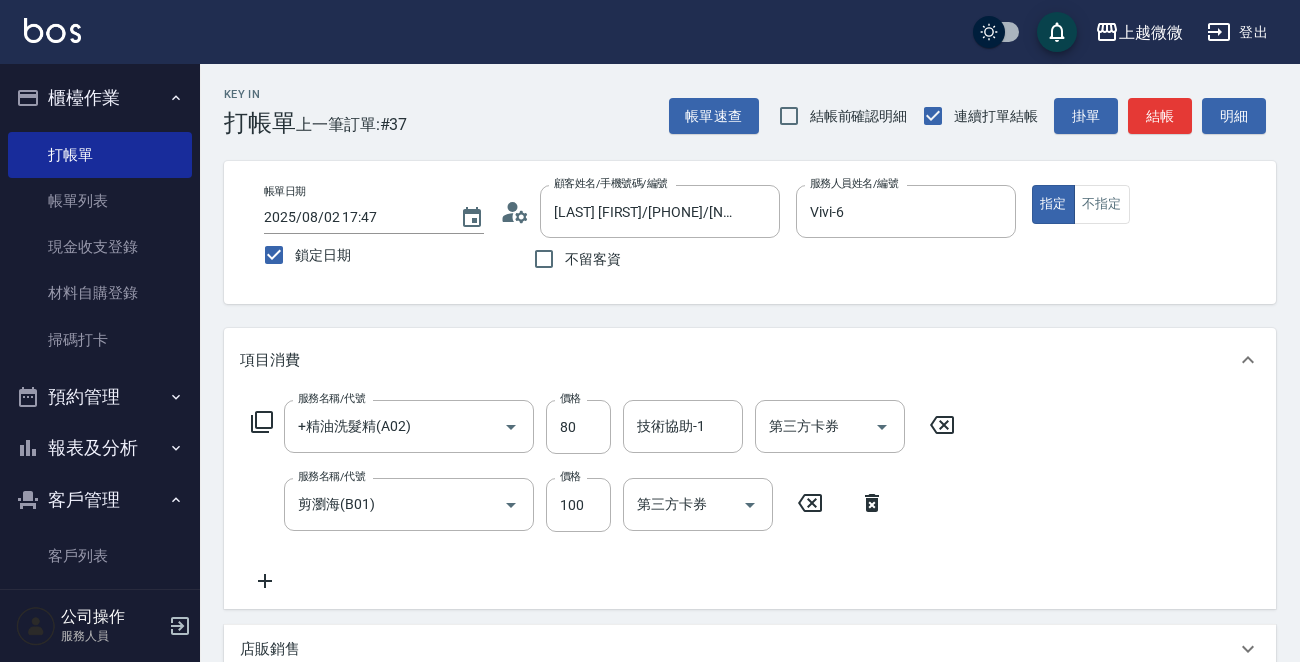 click 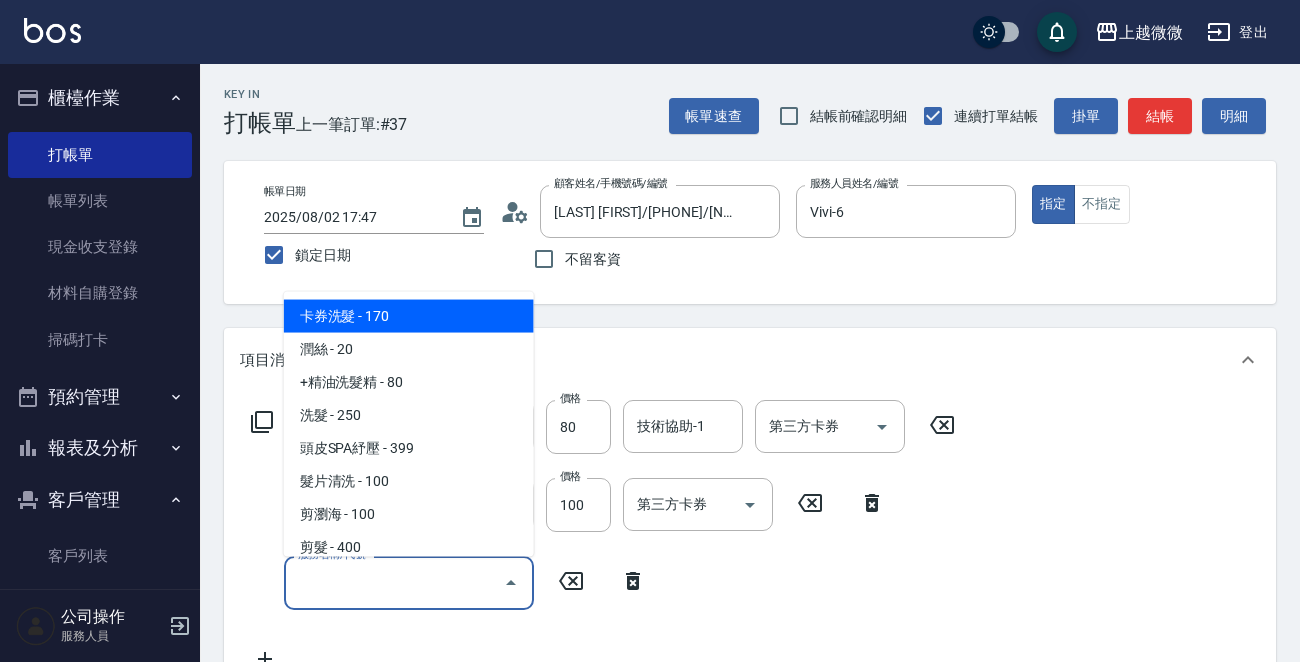 click on "服務名稱/代號" at bounding box center (394, 582) 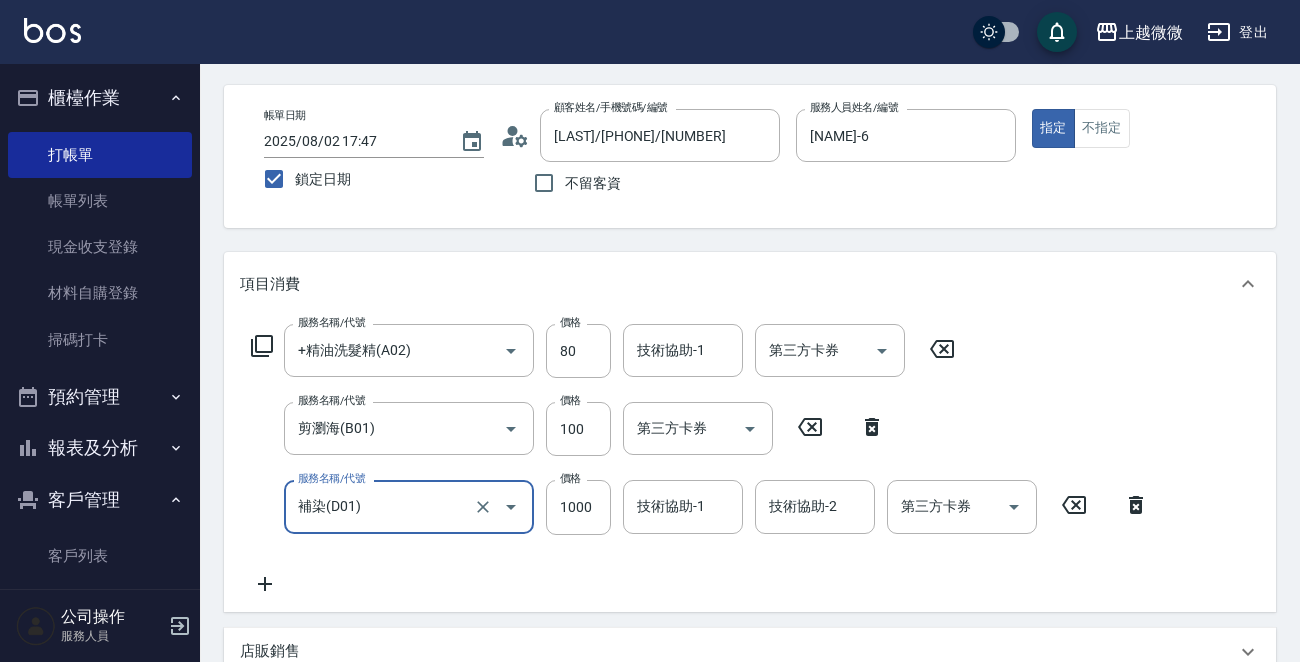 scroll, scrollTop: 200, scrollLeft: 0, axis: vertical 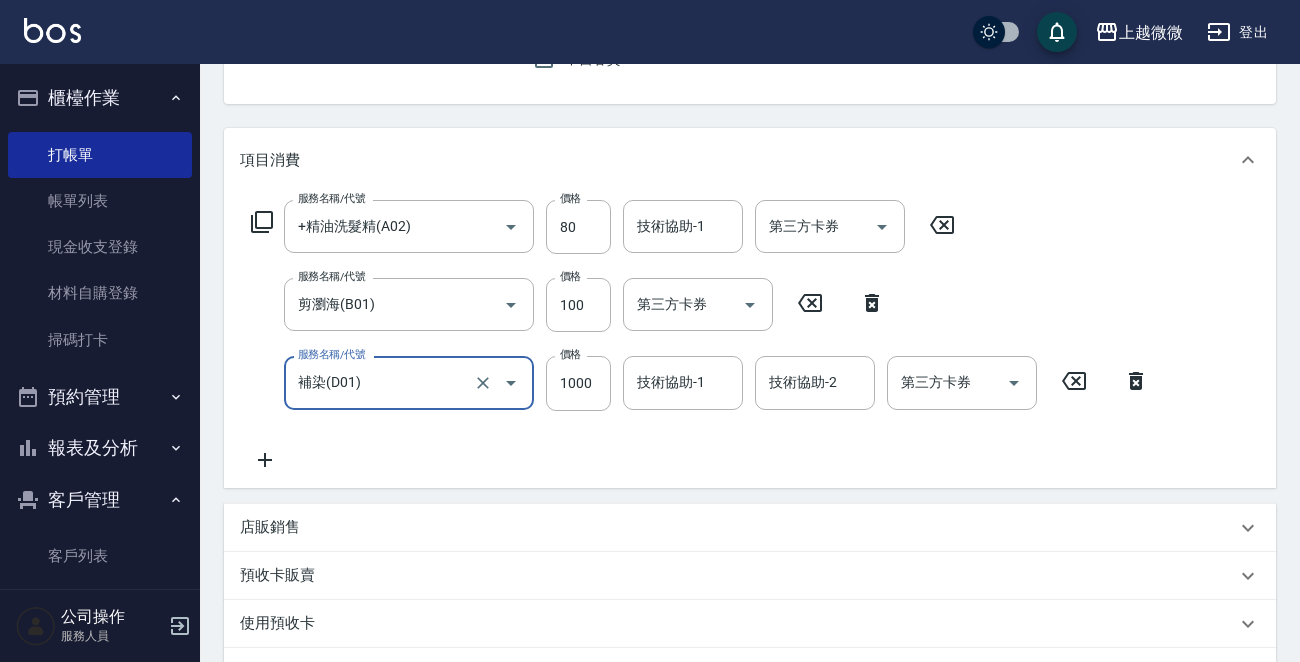 type on "補染(D01)" 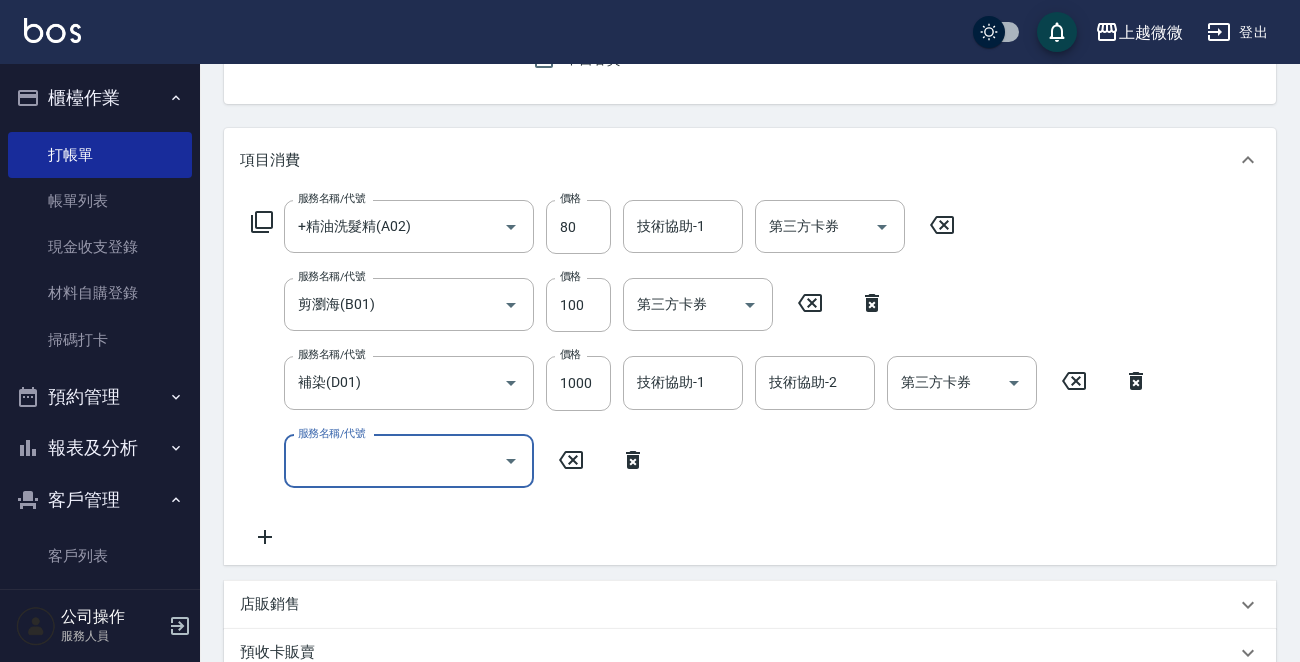 click on "服務名稱/代號" at bounding box center (394, 461) 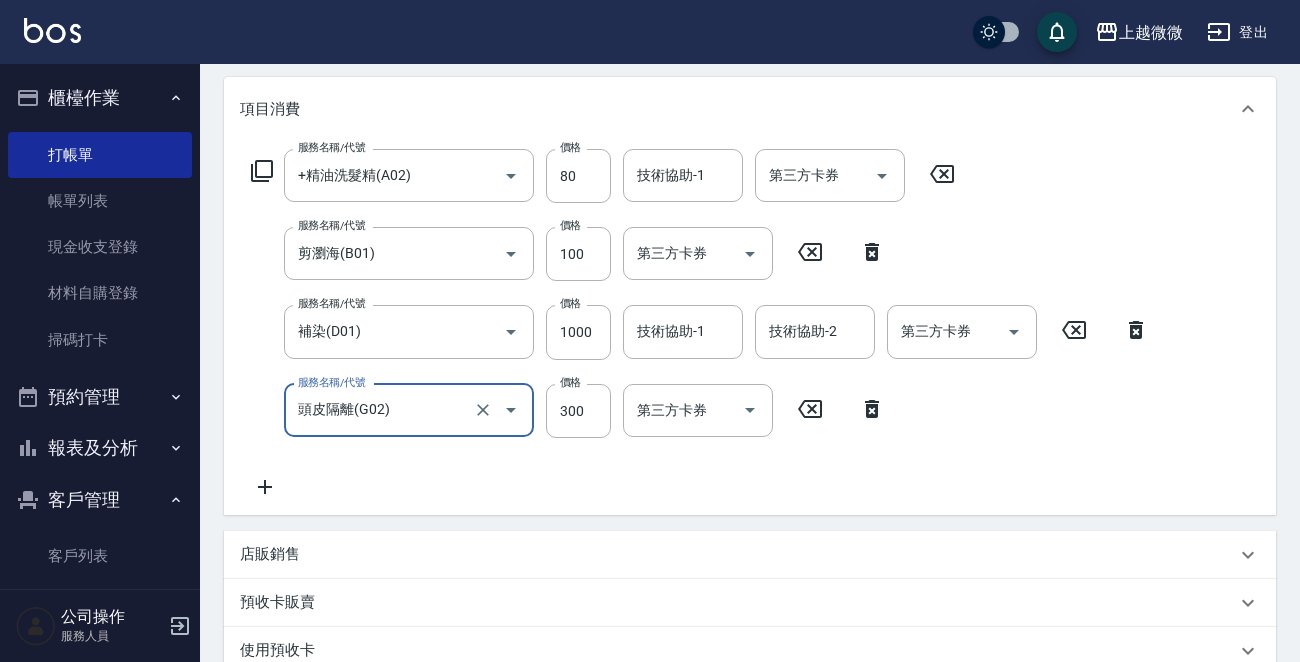 scroll, scrollTop: 300, scrollLeft: 0, axis: vertical 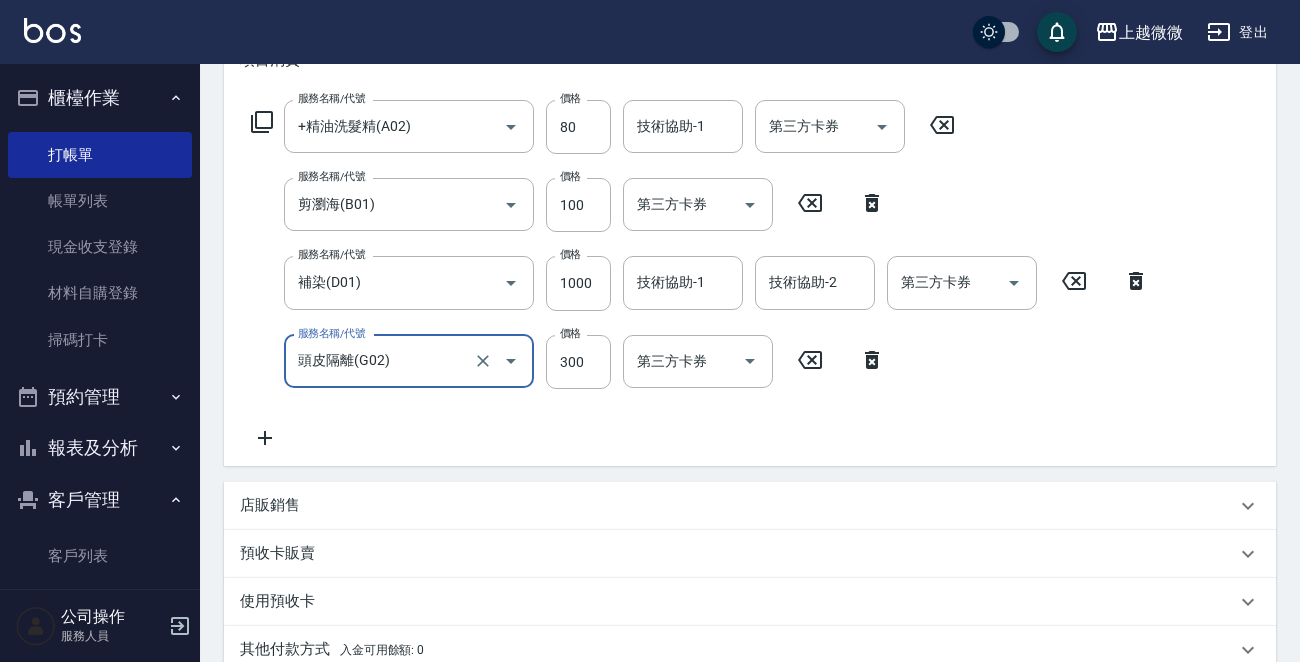 type on "頭皮隔離(G02)" 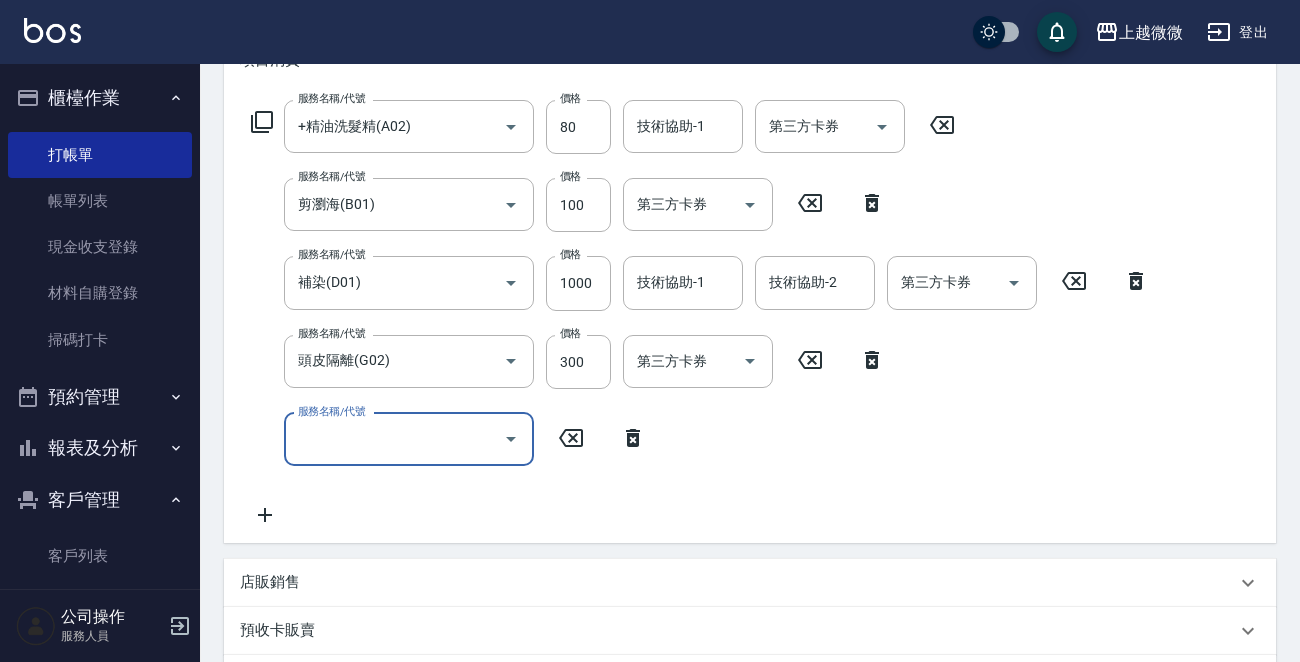click on "服務名稱/代號 服務名稱/代號" at bounding box center (409, 439) 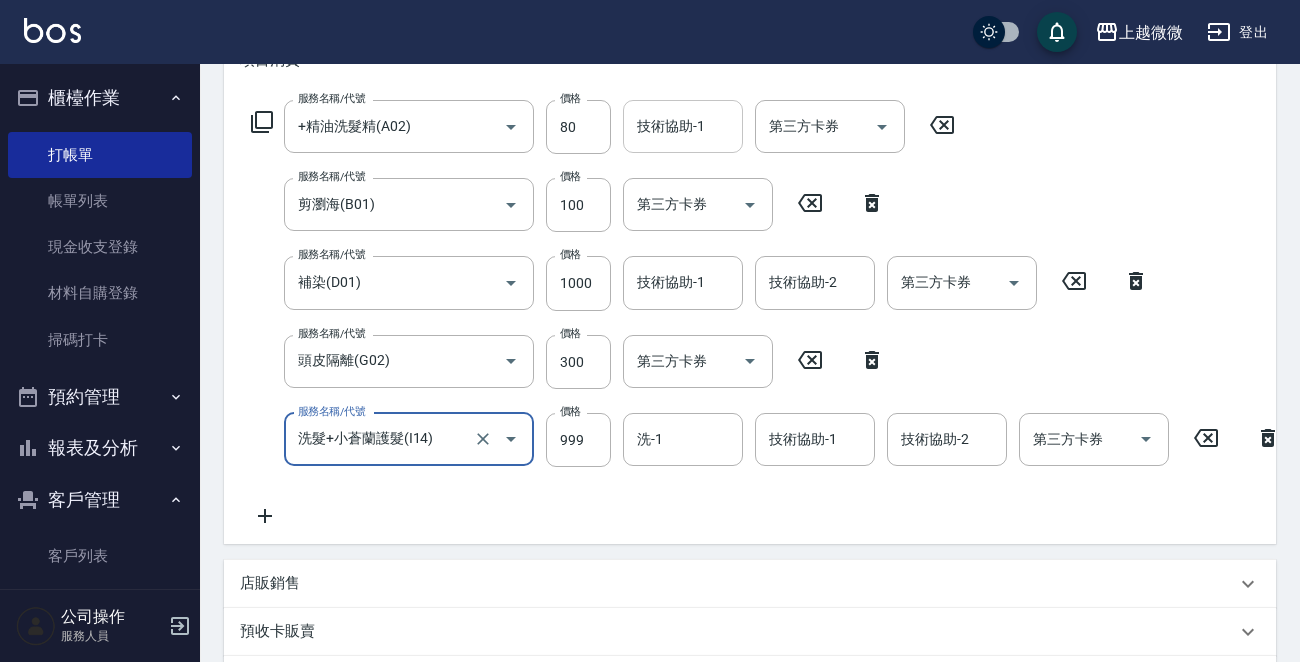 type on "洗髮+小蒼蘭護髮(I14)" 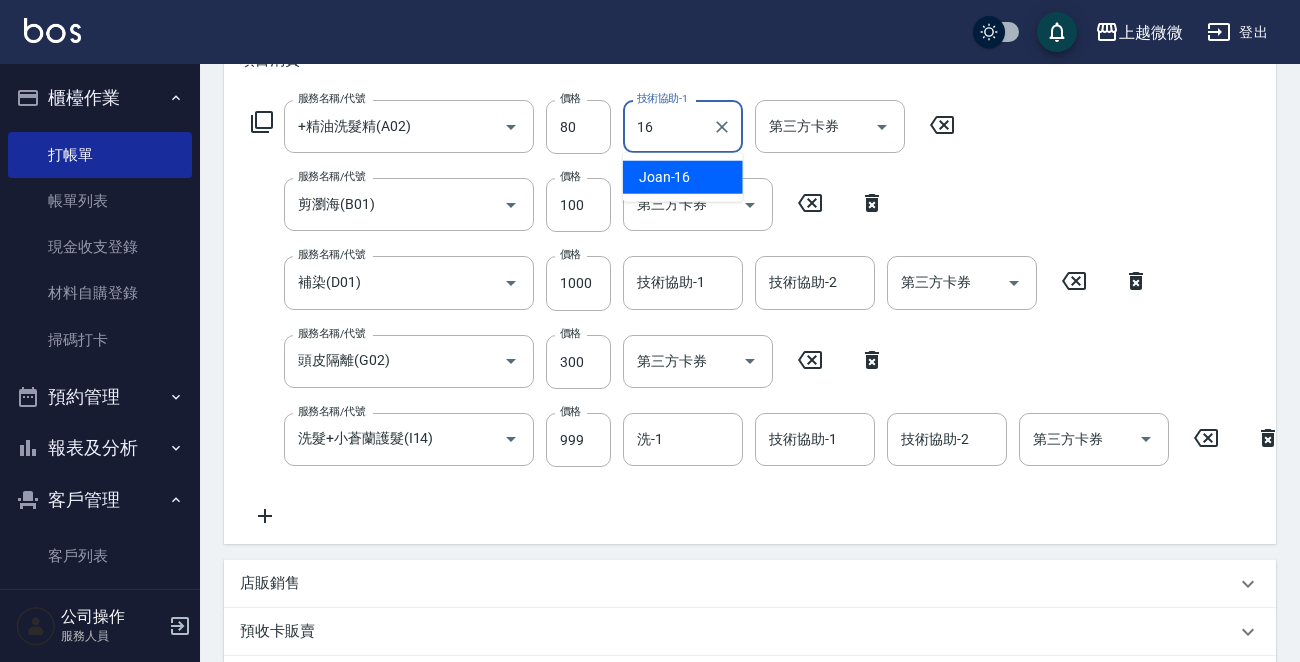 click on "[NAME] -16" at bounding box center (683, 177) 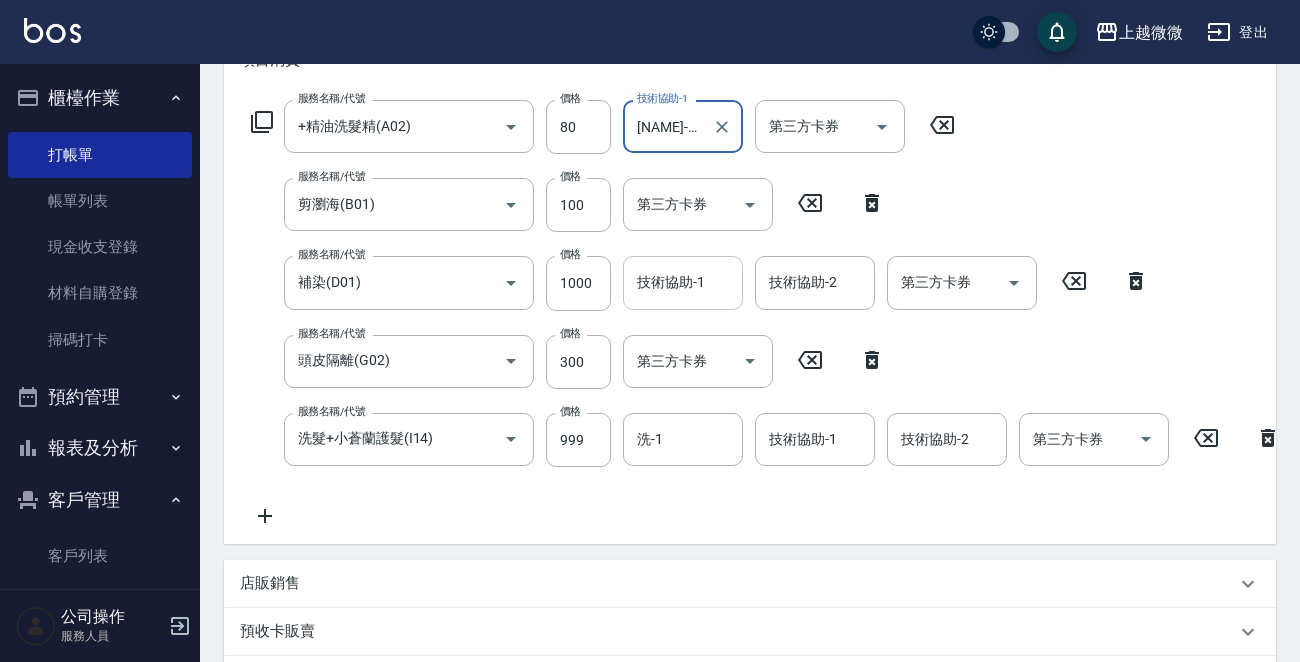 type on "[NAME]-16" 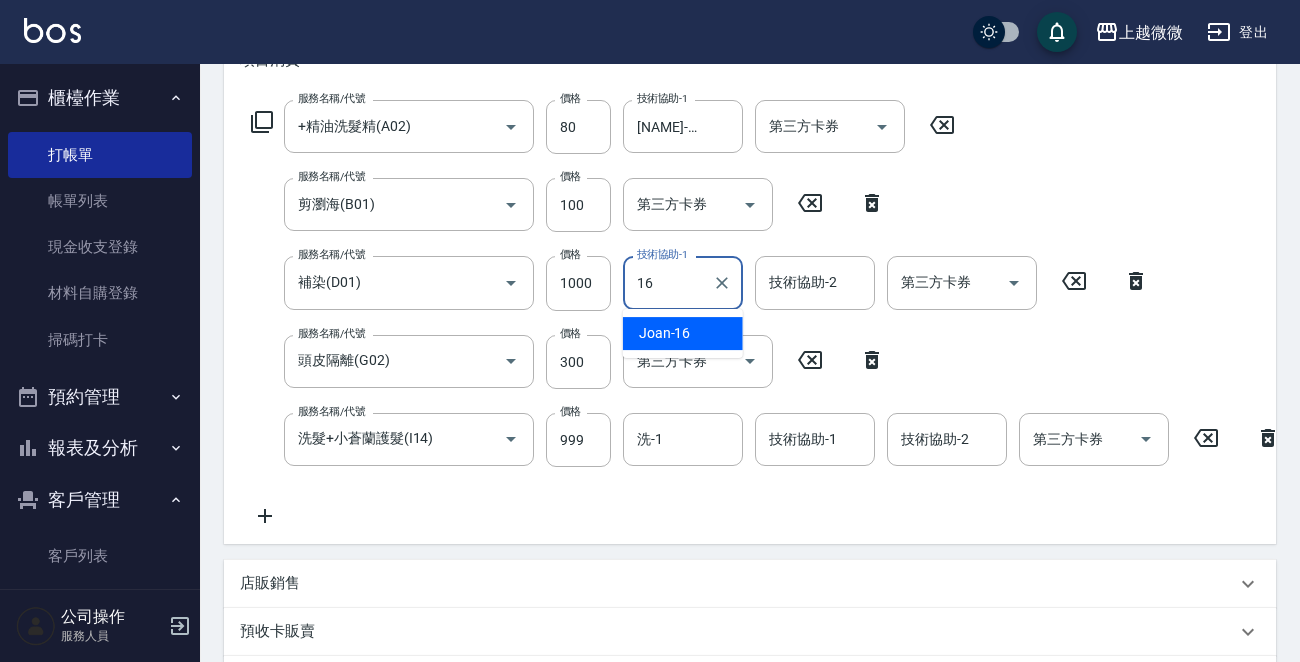 click on "[NAME] -16" at bounding box center (683, 333) 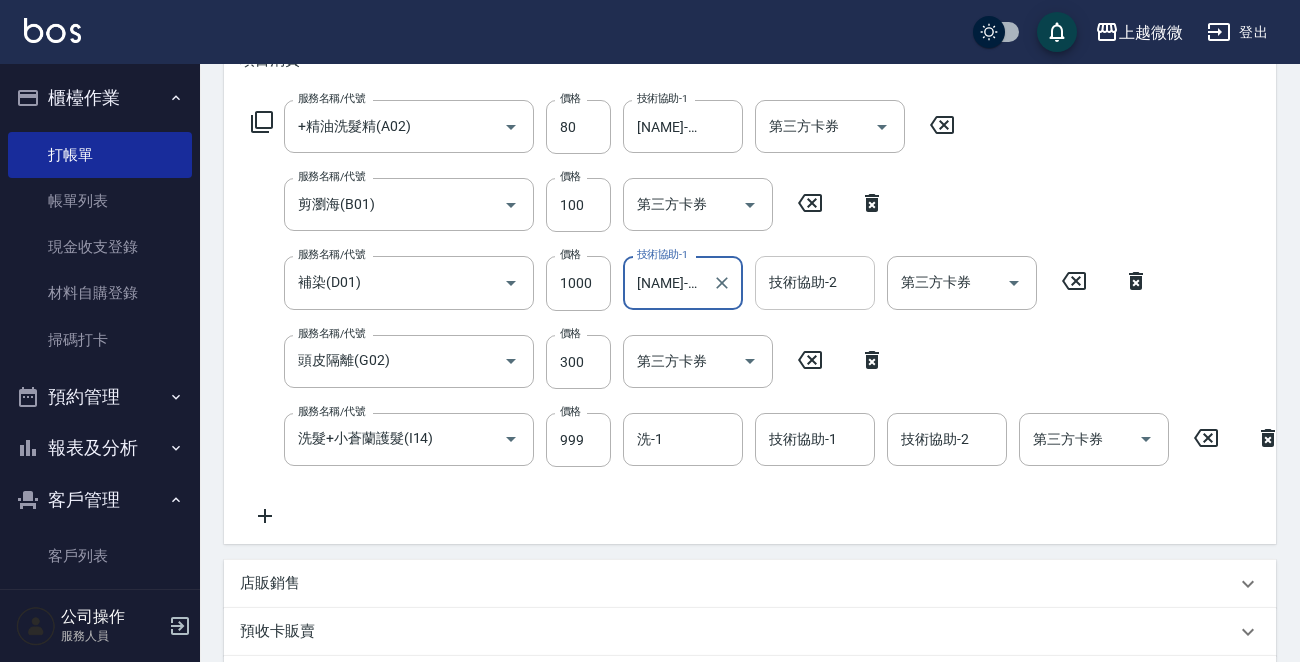 type on "[NAME]-16" 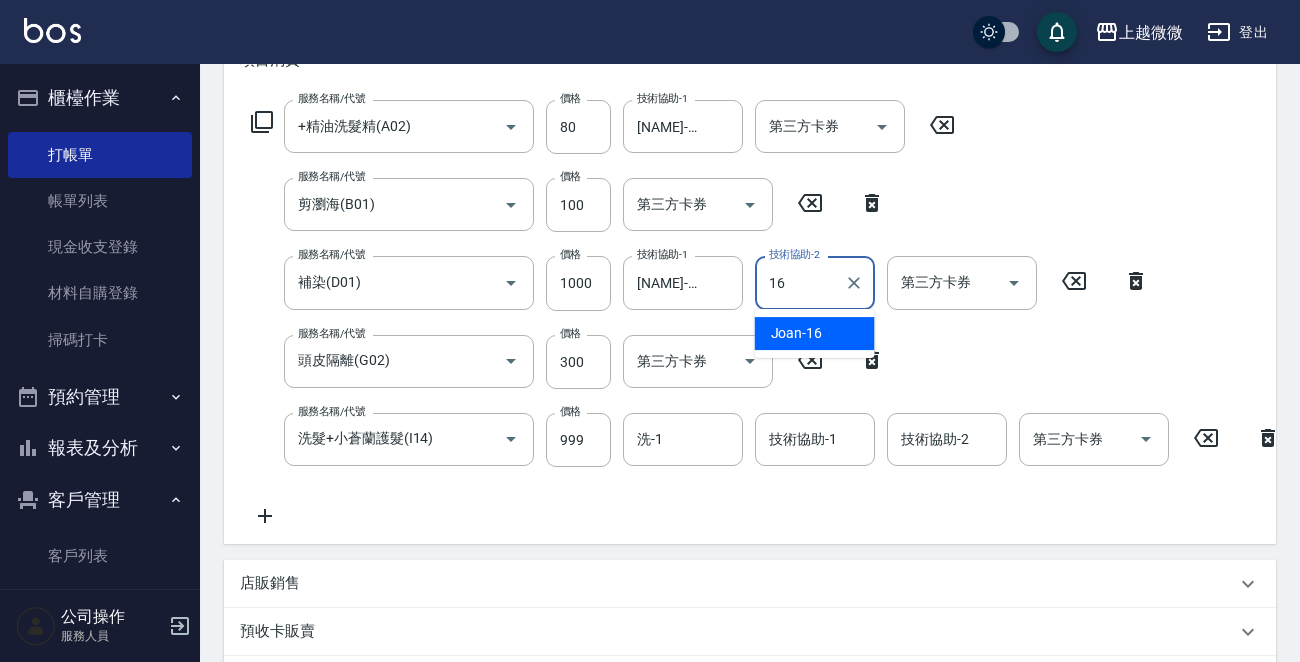 click on "[NAME] -16" at bounding box center [797, 333] 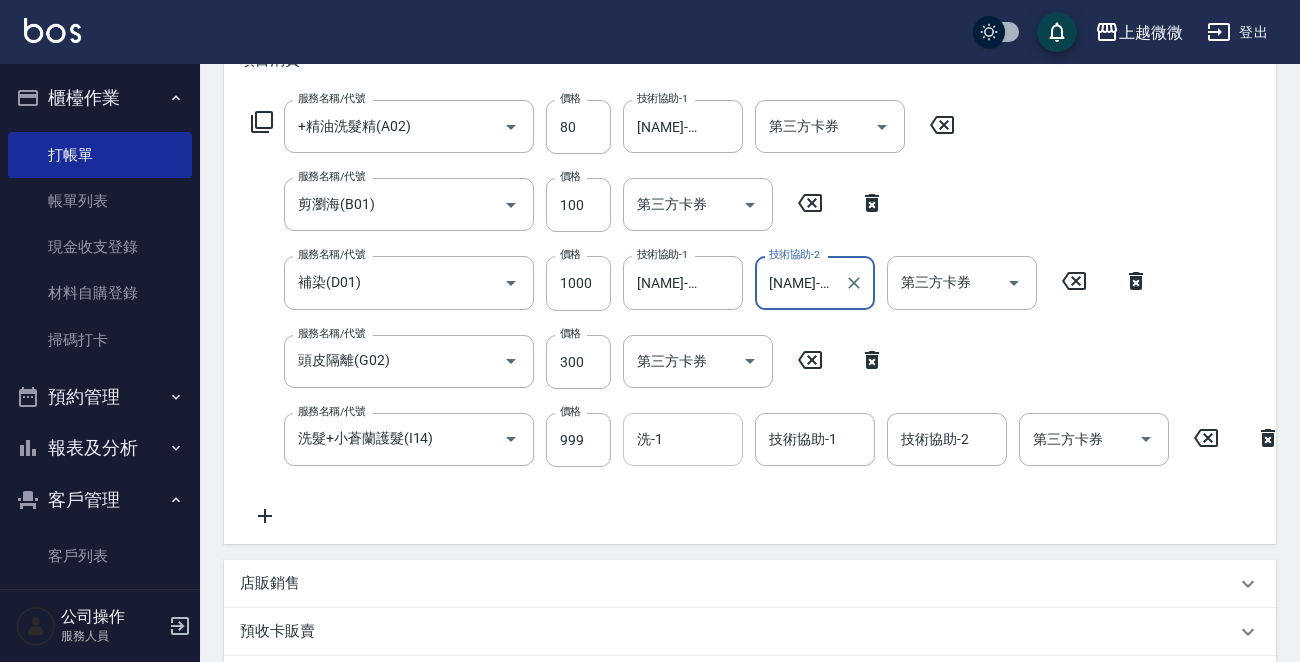 type on "[NAME]-16" 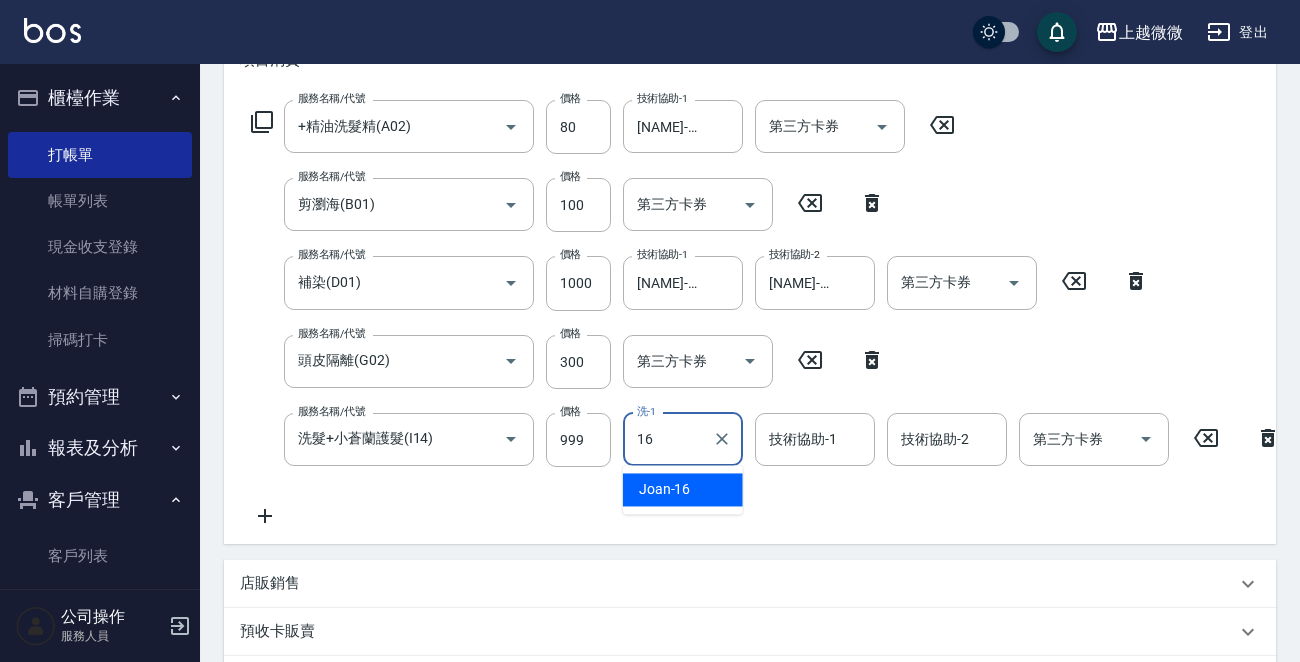 click on "[NAME] -16" at bounding box center [683, 489] 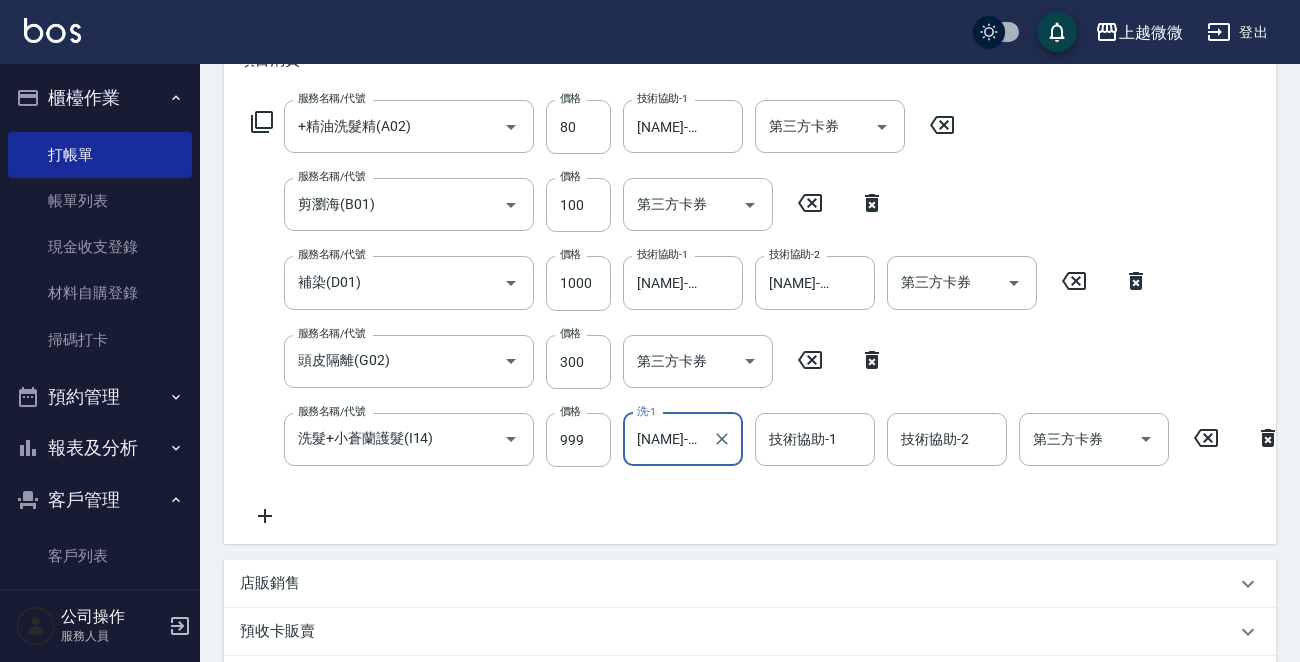 type on "[NAME]-16" 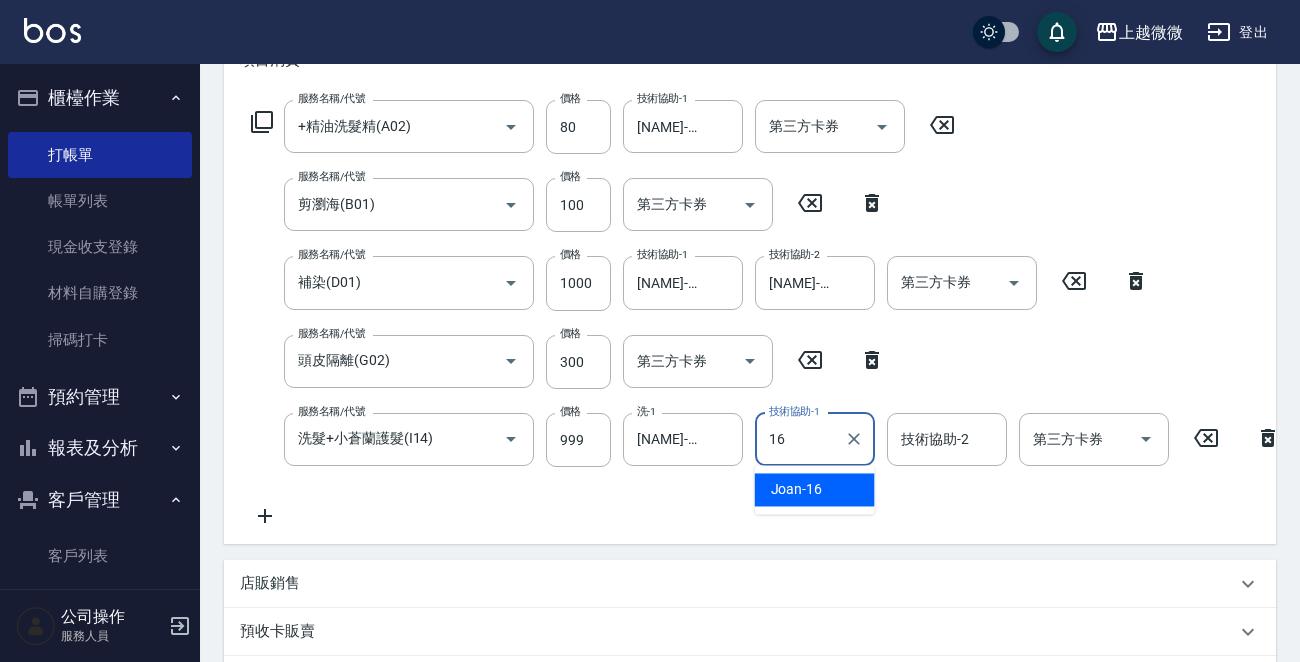 click on "[NAME] -16" at bounding box center [797, 489] 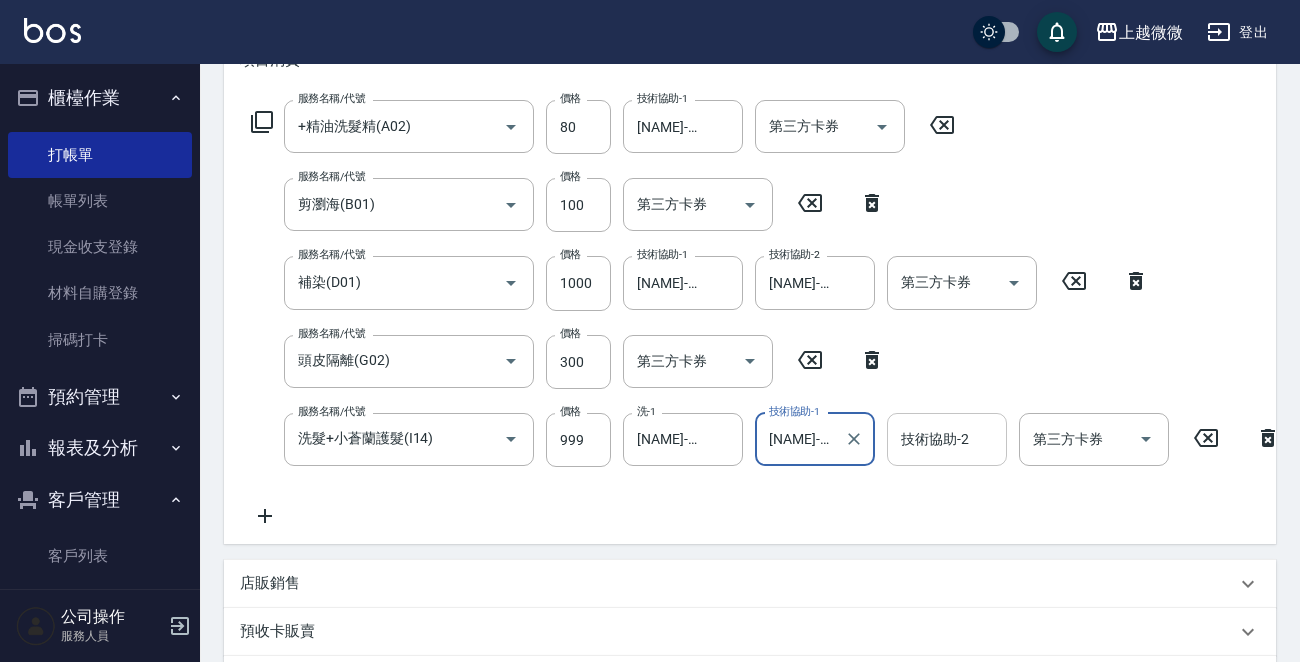 type on "[NAME]-16" 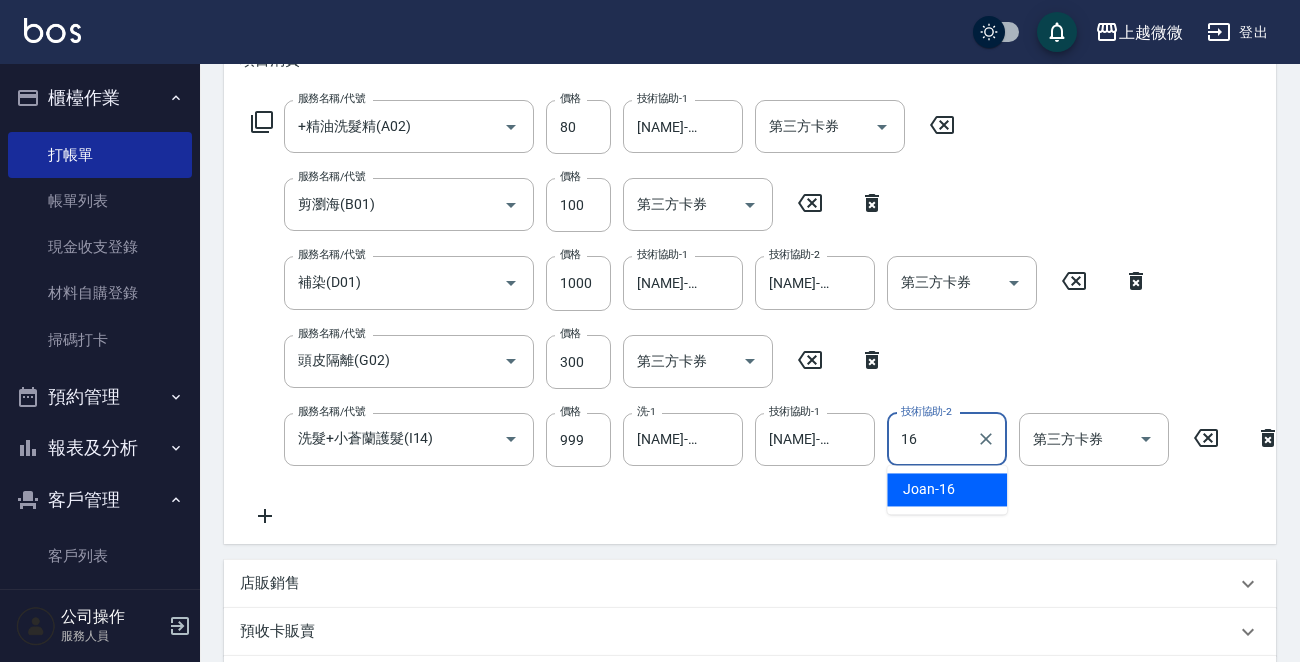 click on "[NAME] -16" at bounding box center [929, 489] 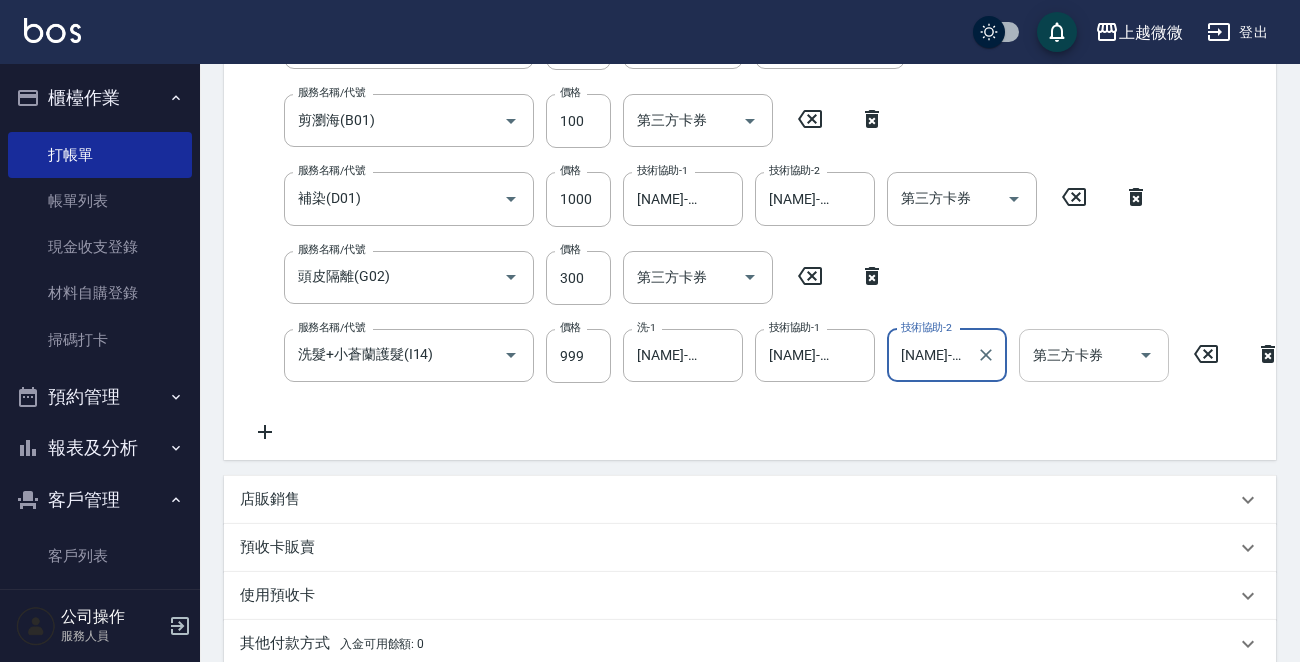 scroll, scrollTop: 675, scrollLeft: 0, axis: vertical 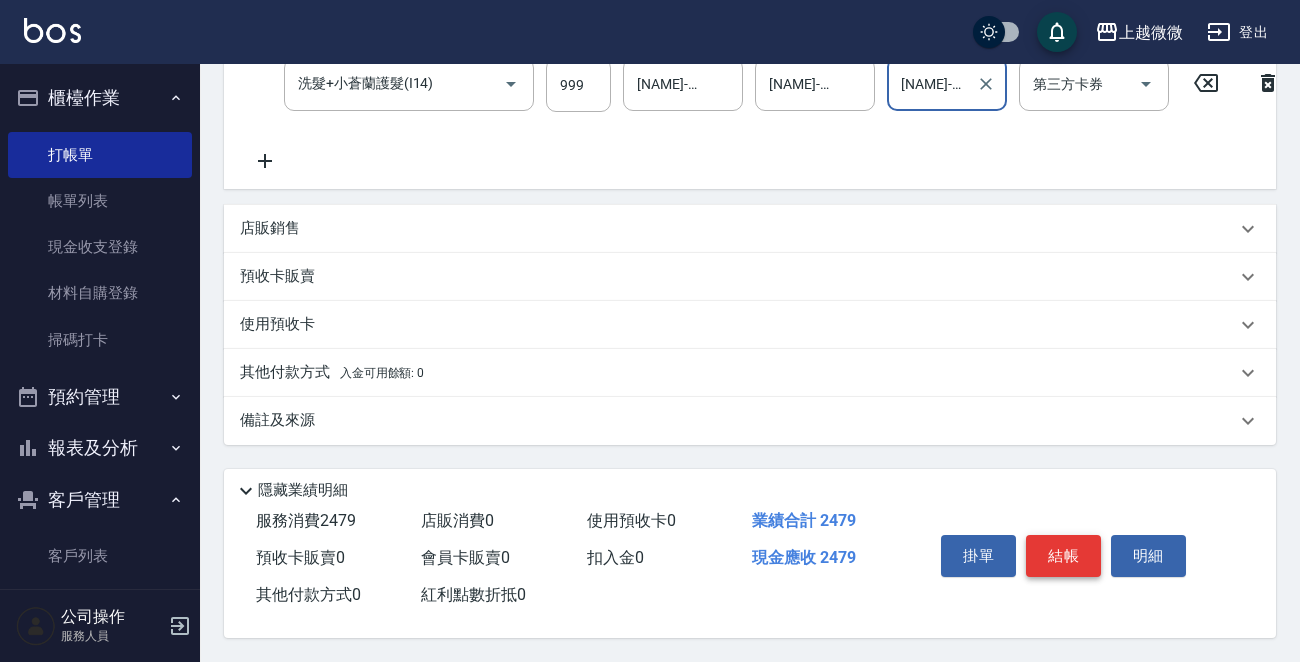 type on "[NAME]-16" 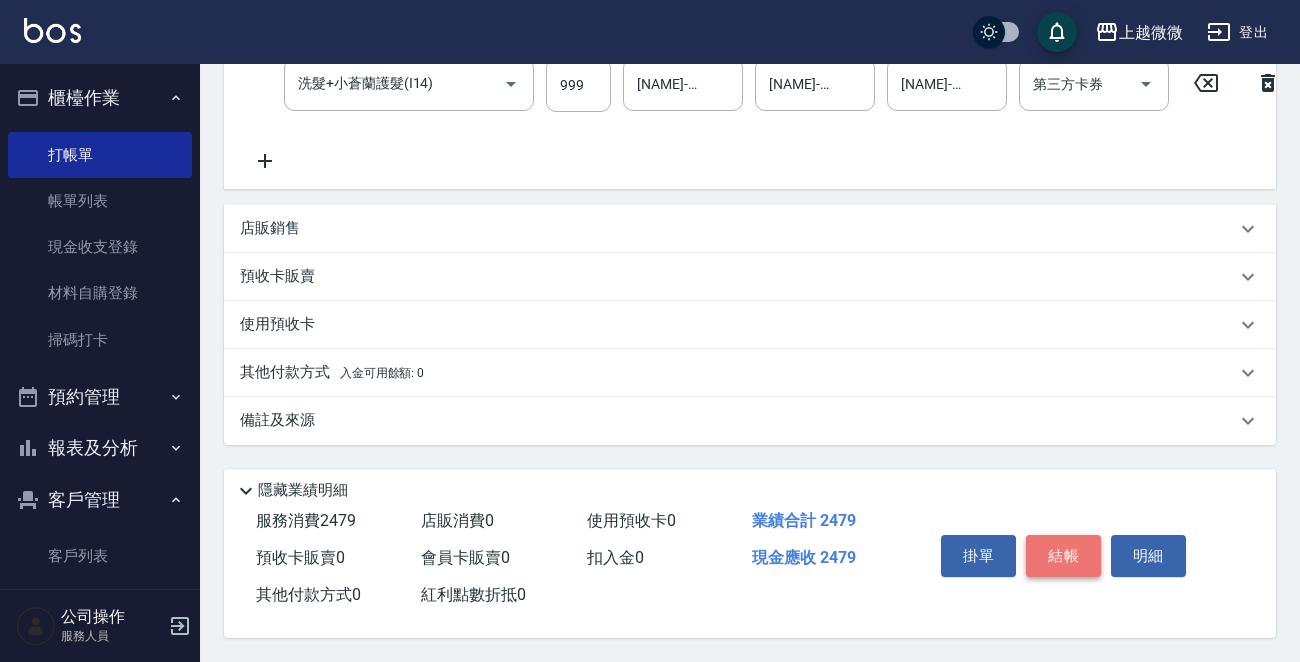 click on "結帳" at bounding box center [1063, 556] 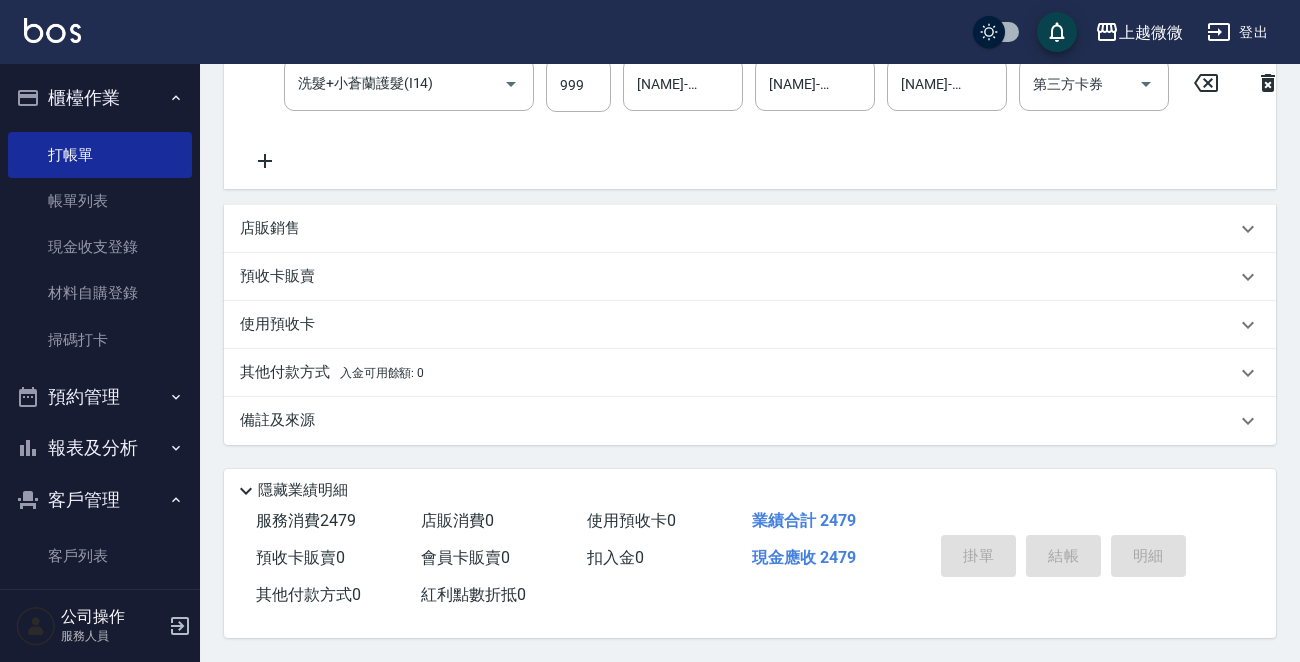 type 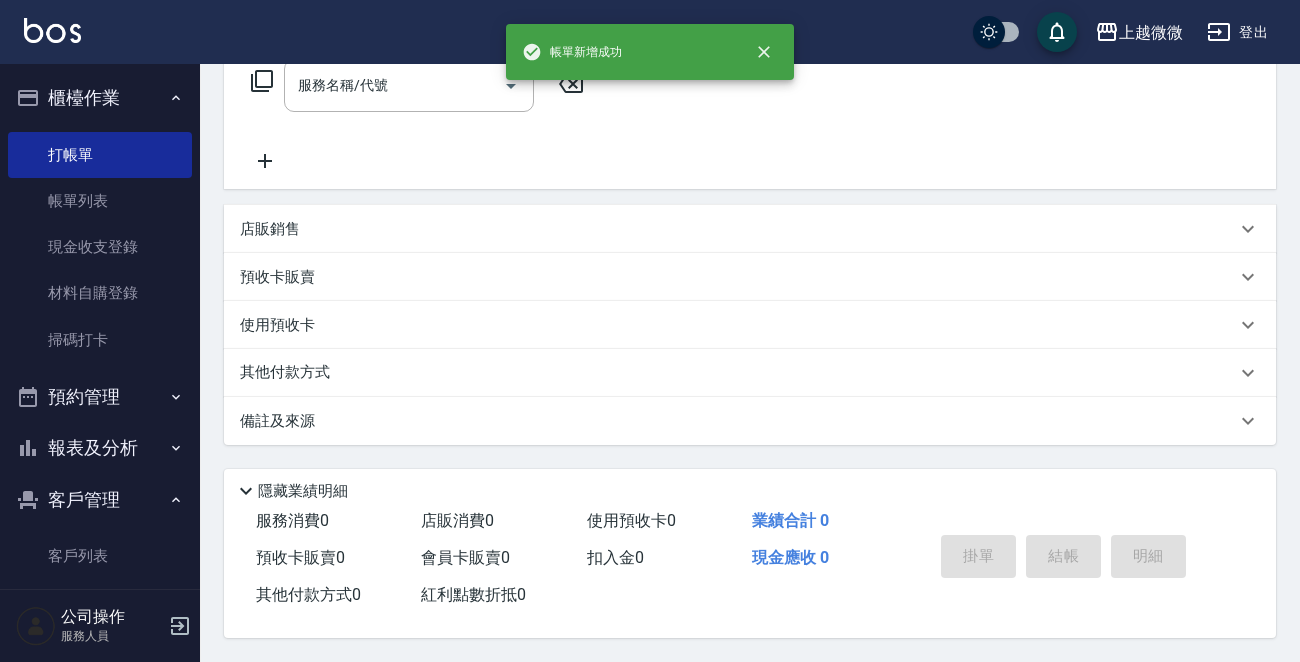 scroll, scrollTop: 0, scrollLeft: 0, axis: both 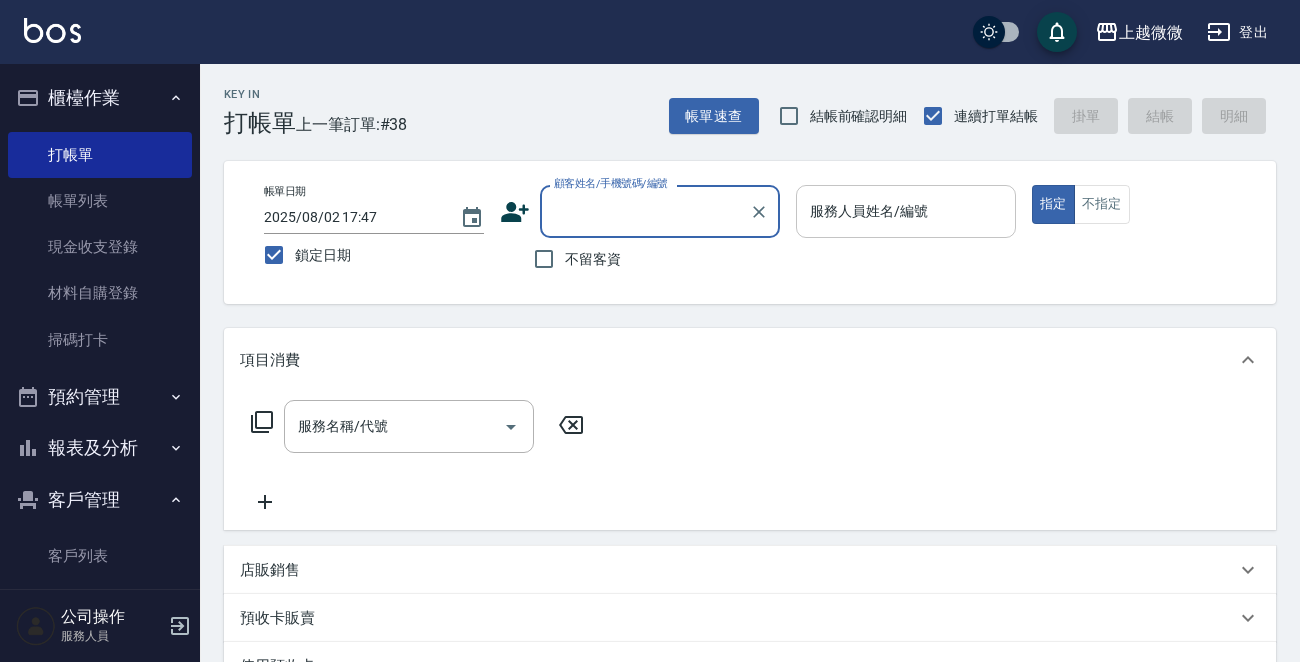 click on "服務人員姓名/編號 服務人員姓名/編號" at bounding box center (906, 211) 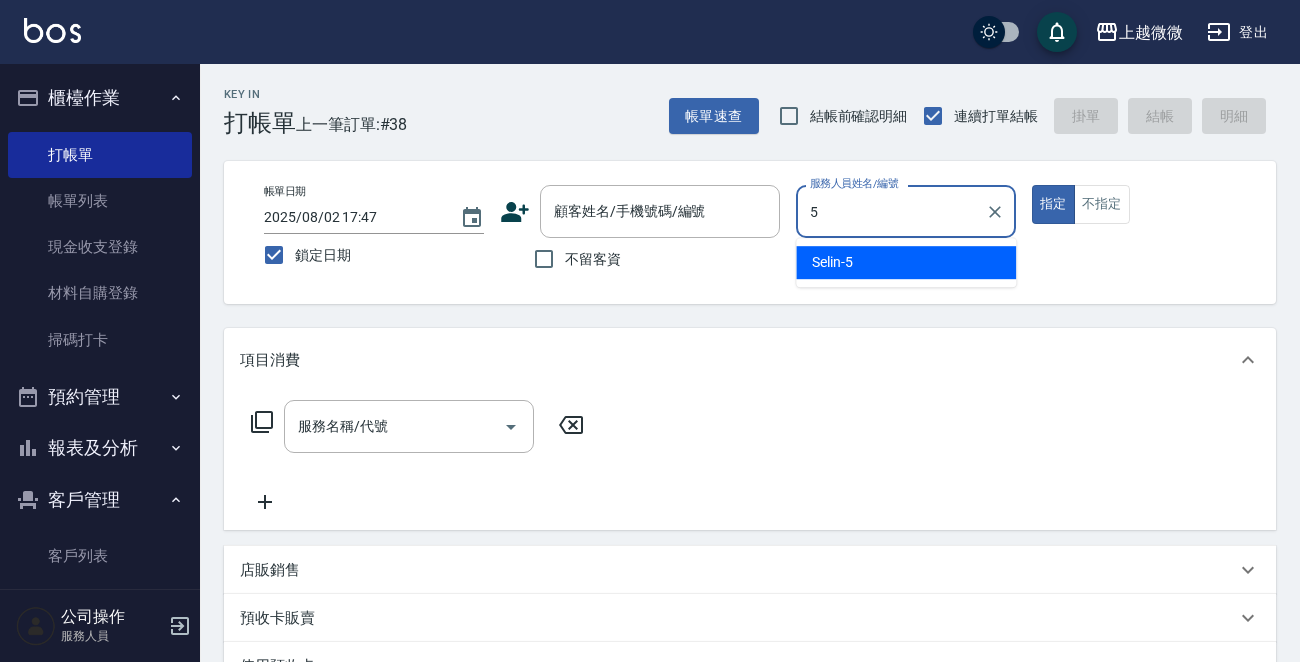 click on "Selin -5" at bounding box center [906, 262] 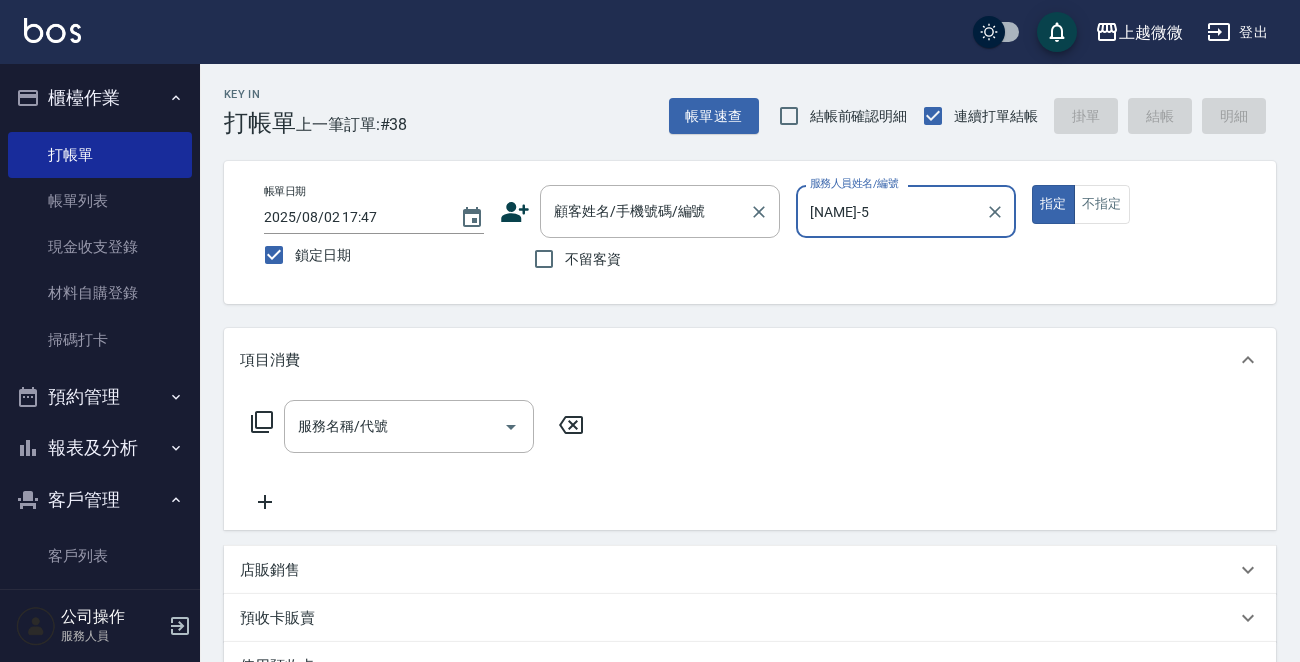 type on "[NAME]-5" 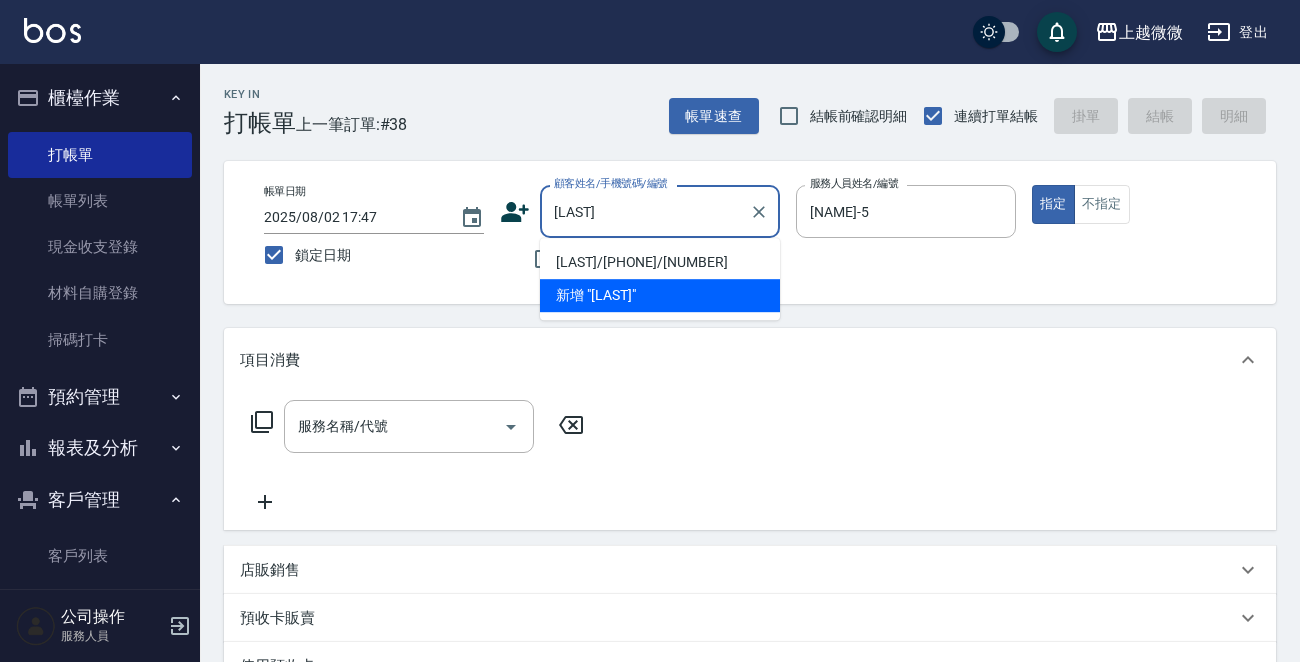 click on "[LAST]/[PHONE]/[NUMBER]" at bounding box center (660, 262) 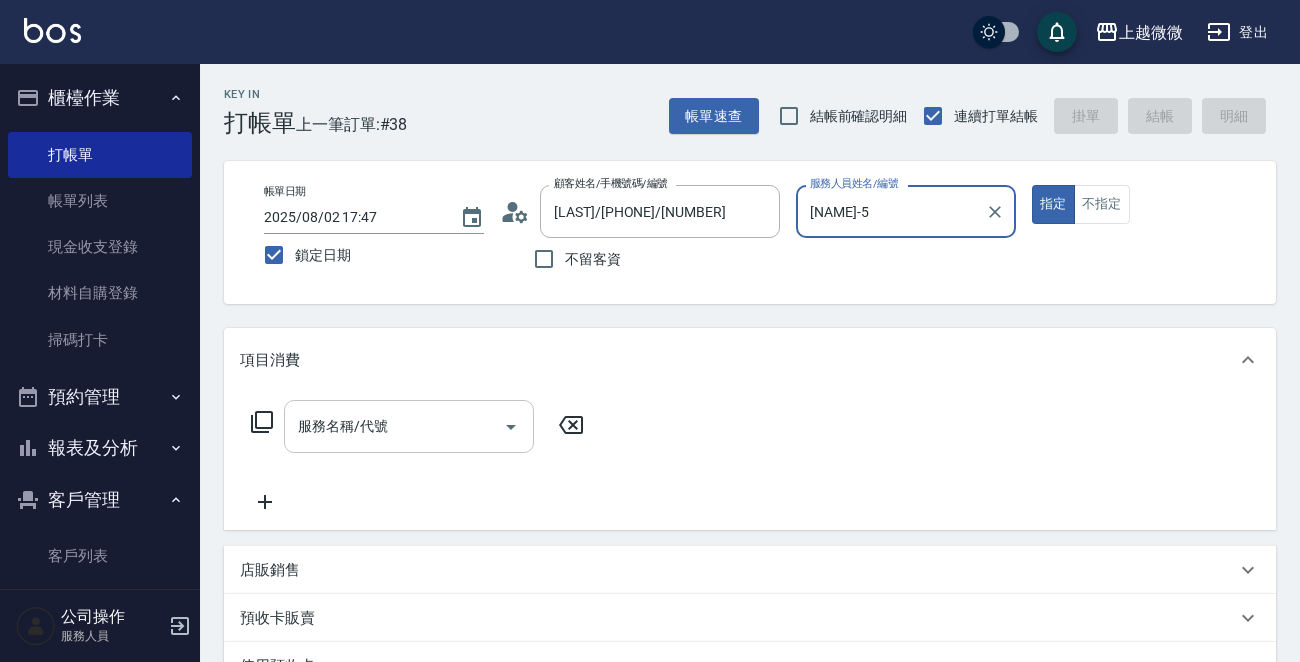 click on "服務名稱/代號" at bounding box center (394, 426) 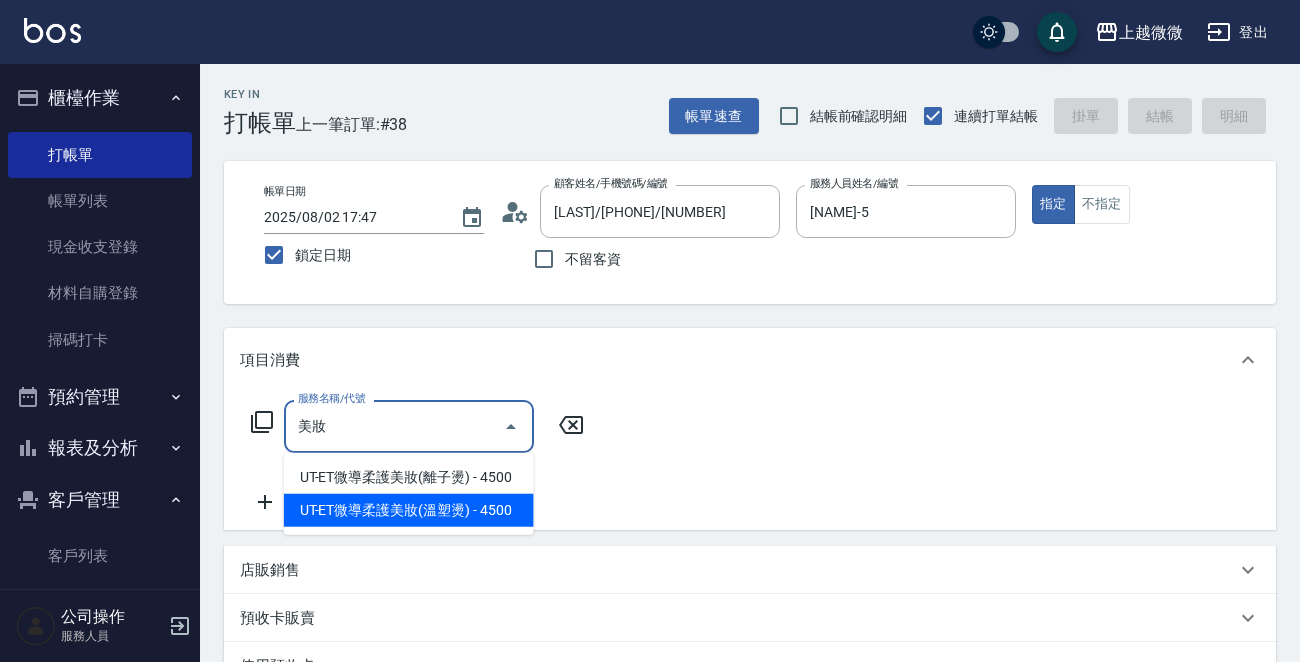 click on "UT-ET微導柔護美妝(溫塑燙) - 4500" at bounding box center (409, 510) 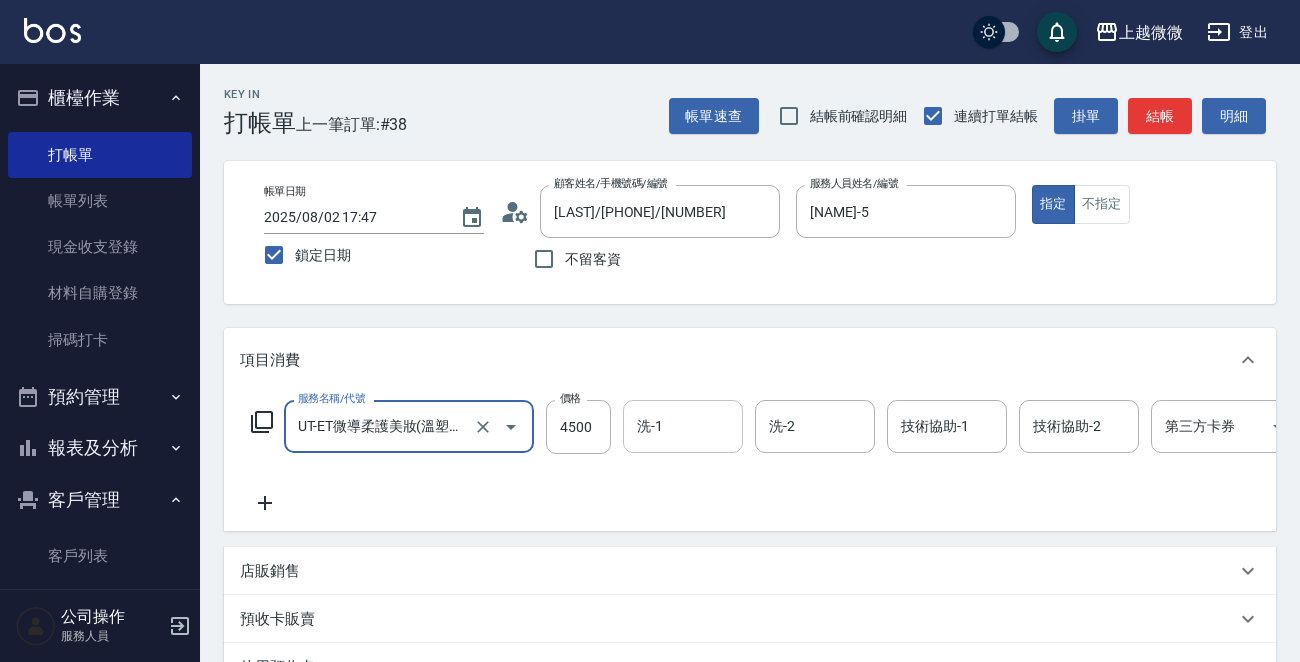 type on "UT-ET微導柔護美妝(溫塑燙)(C16)" 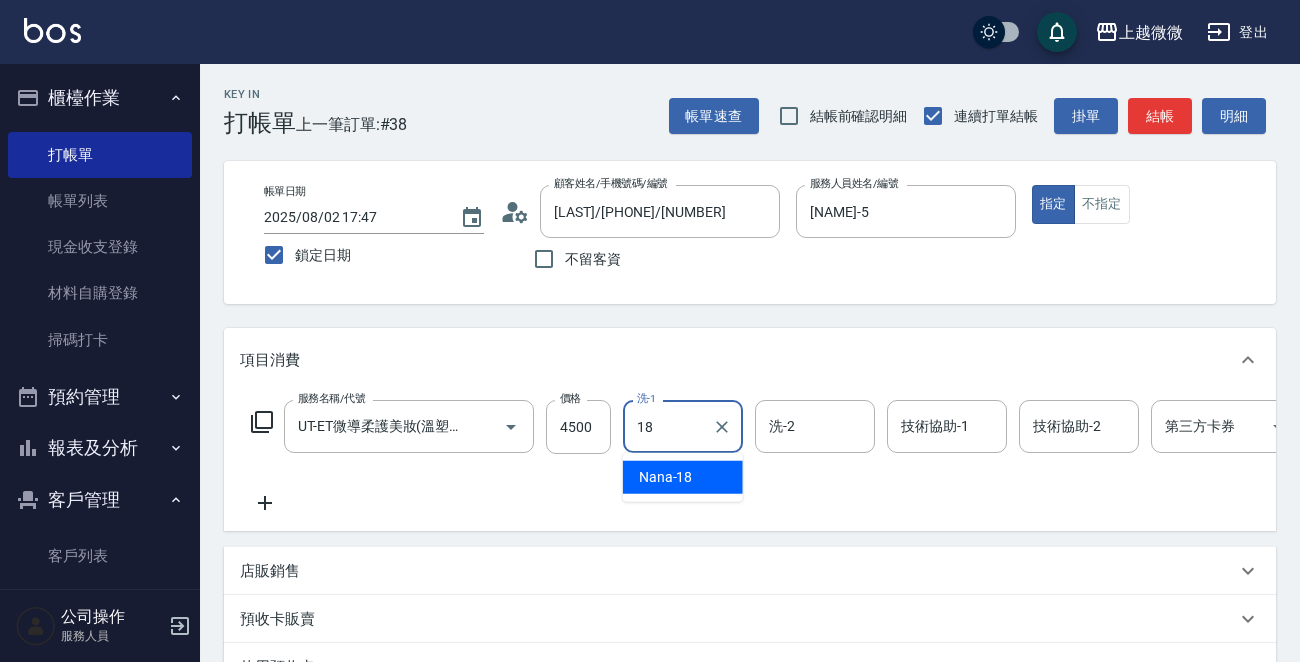 click on "[NAME] -18" at bounding box center (666, 477) 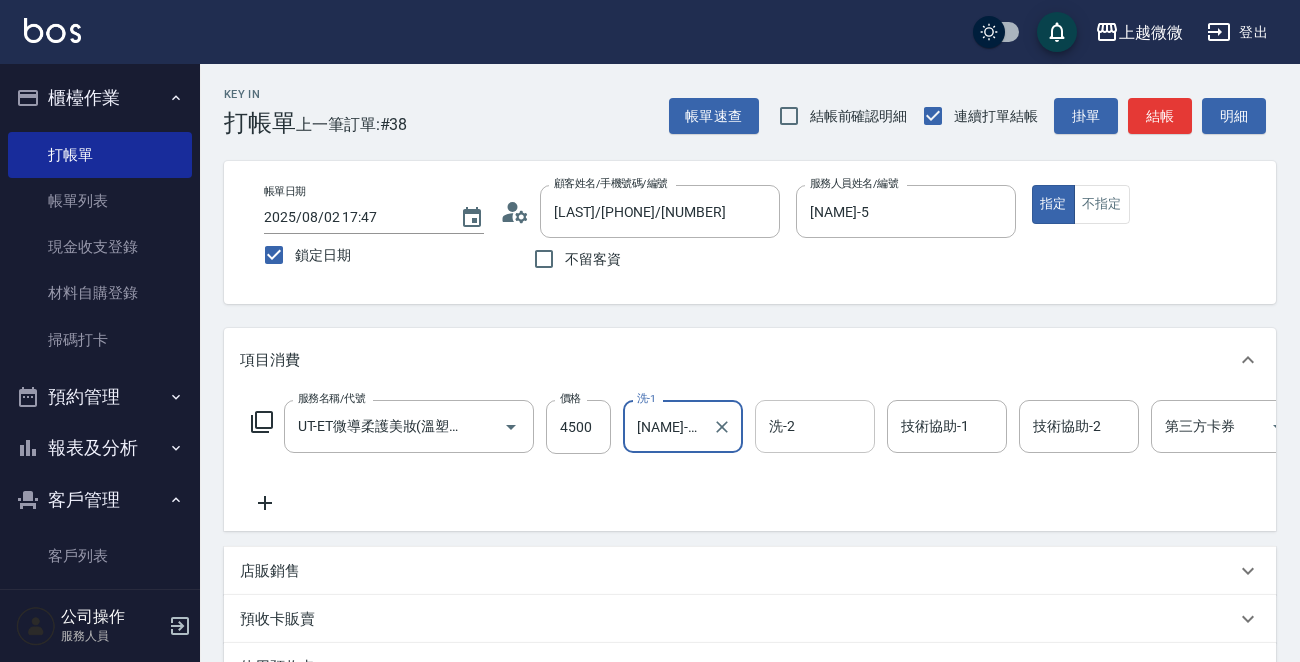 type on "[NAME]-18" 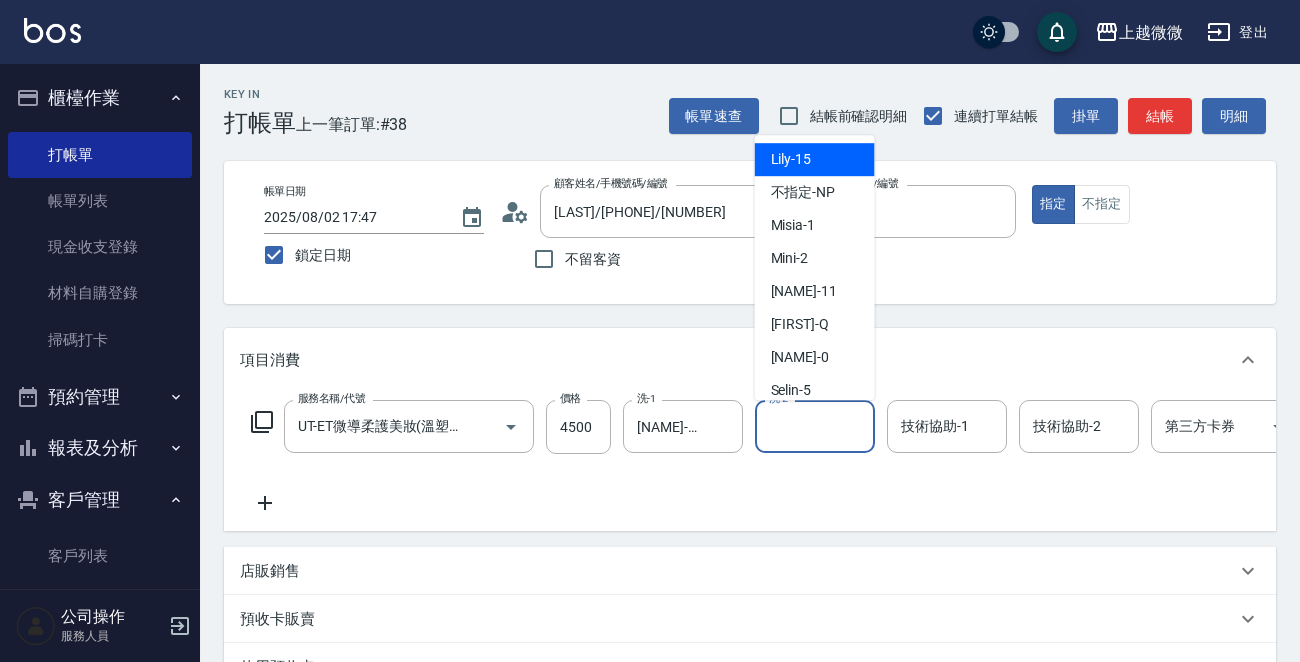 click on "洗-2" at bounding box center (815, 426) 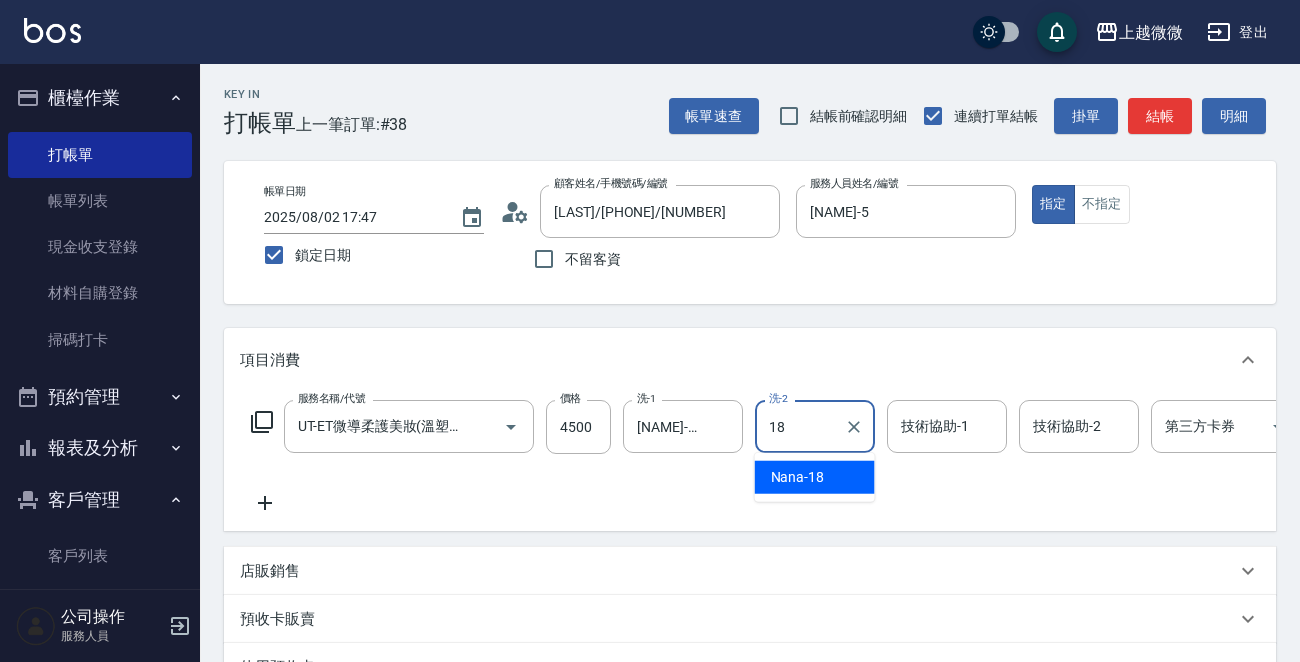 click on "[NAME] -18" at bounding box center [798, 477] 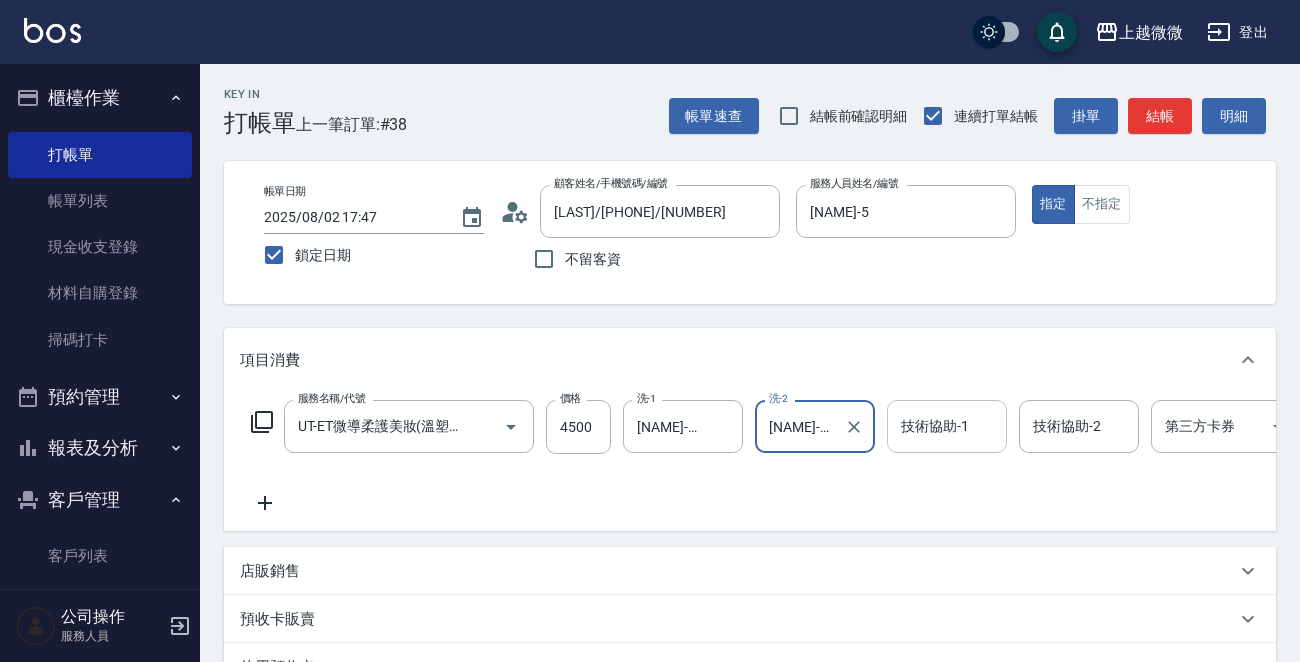 type on "[NAME]-18" 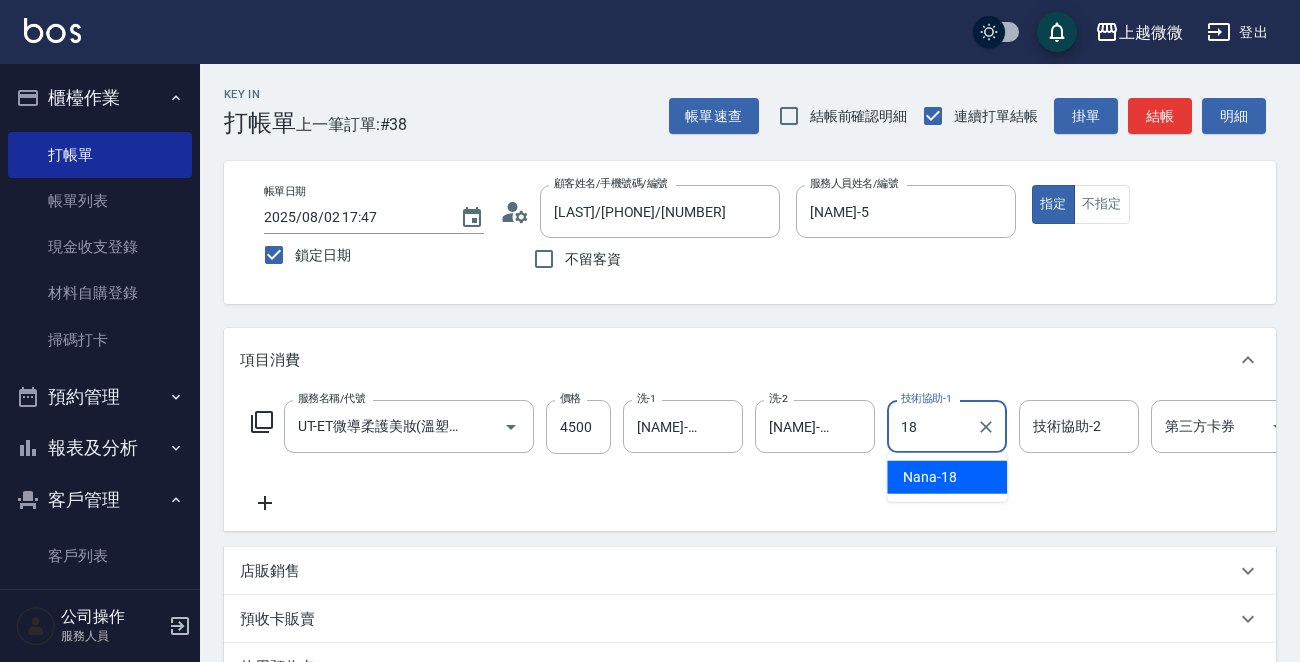 click on "[NAME] -18" at bounding box center (930, 477) 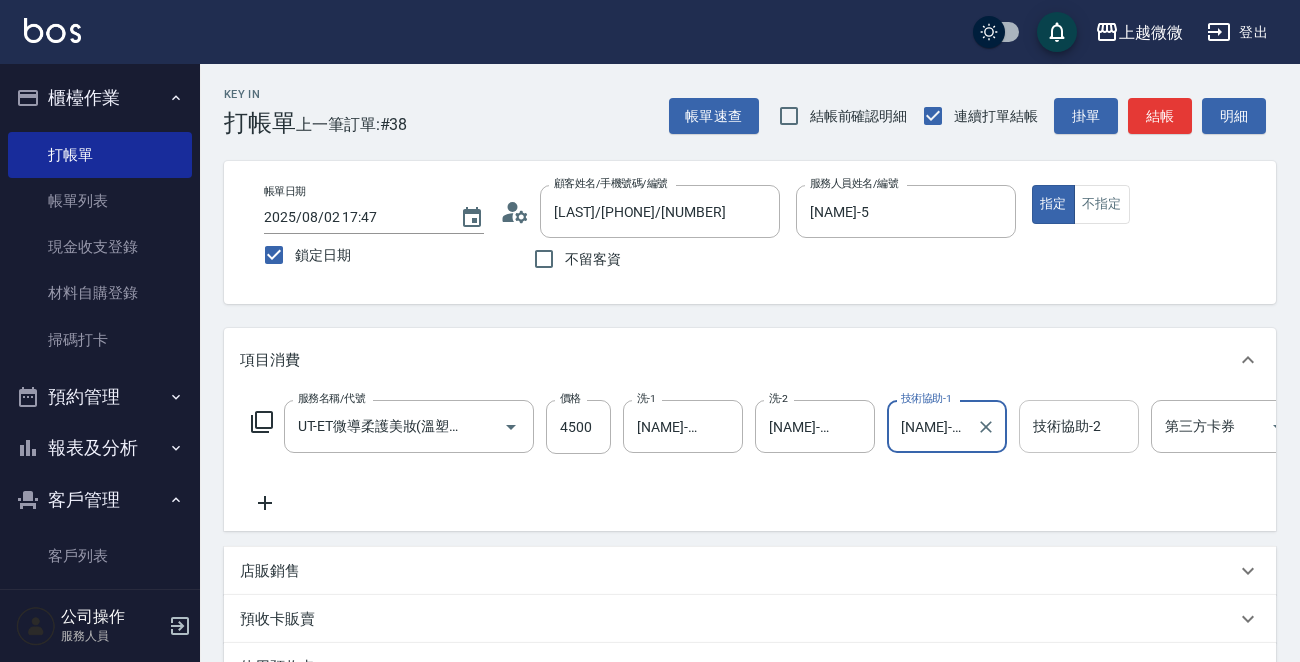 type on "[NAME]-18" 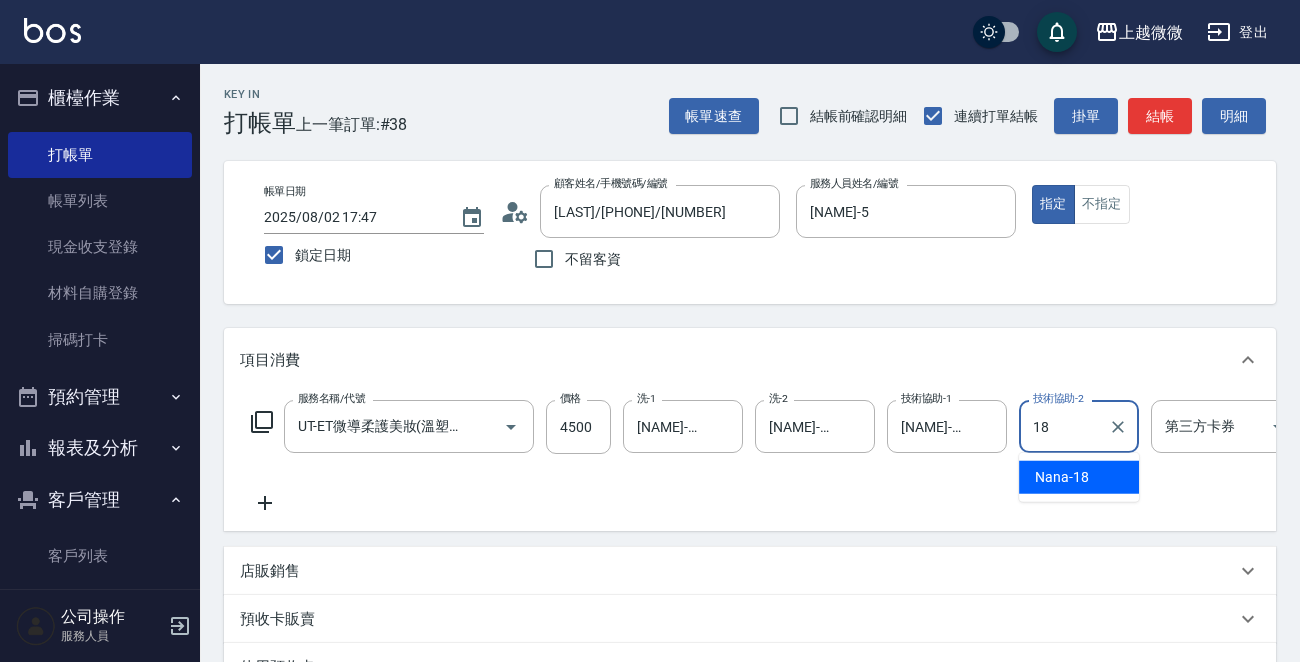click on "[NAME] -18" at bounding box center [1079, 477] 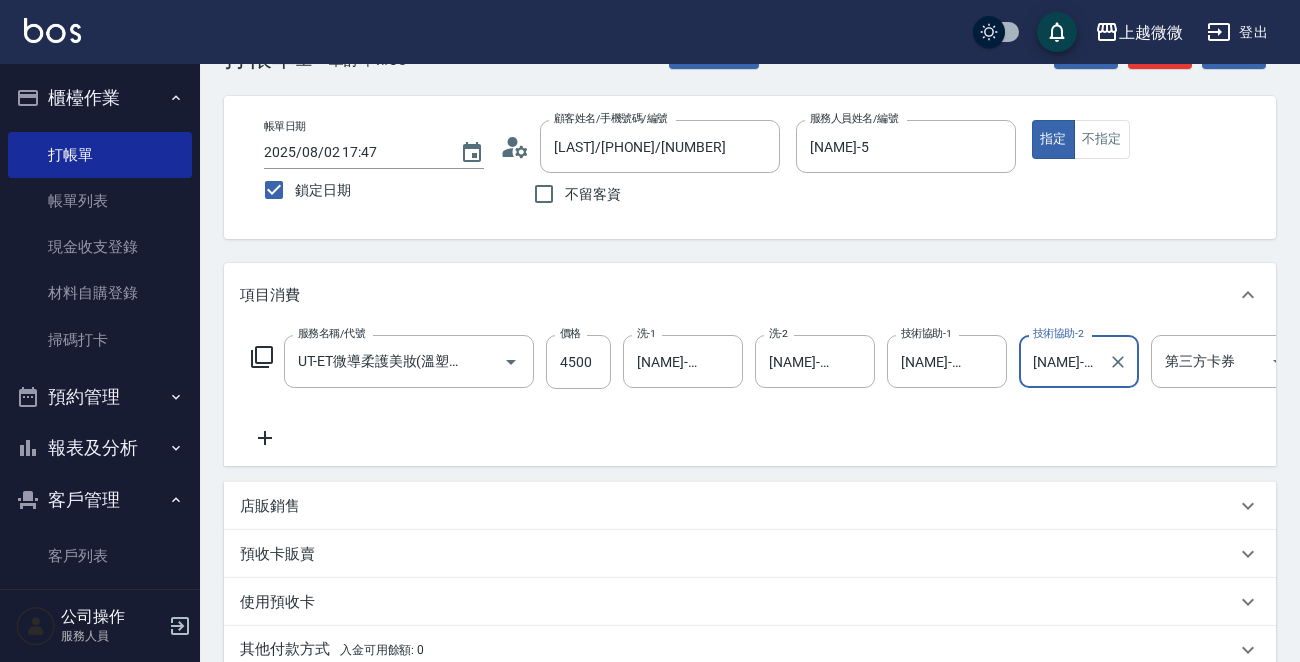 scroll, scrollTop: 300, scrollLeft: 0, axis: vertical 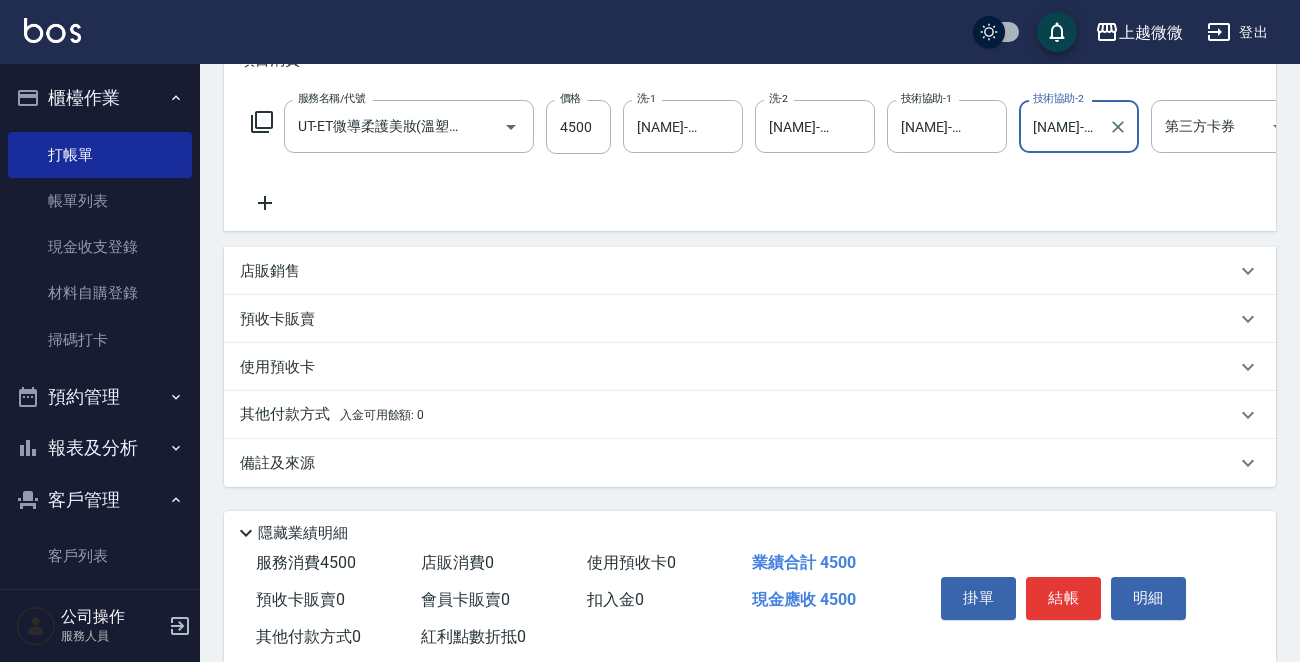 type on "[NAME]-18" 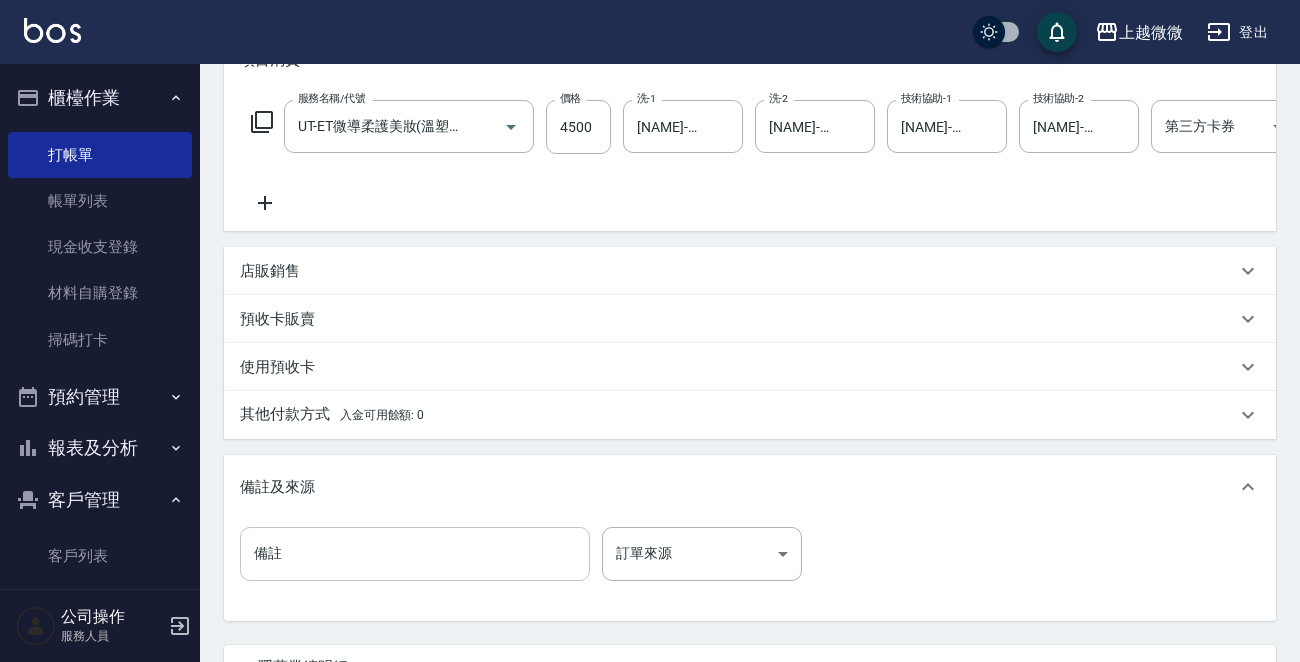 click on "備註" at bounding box center (415, 554) 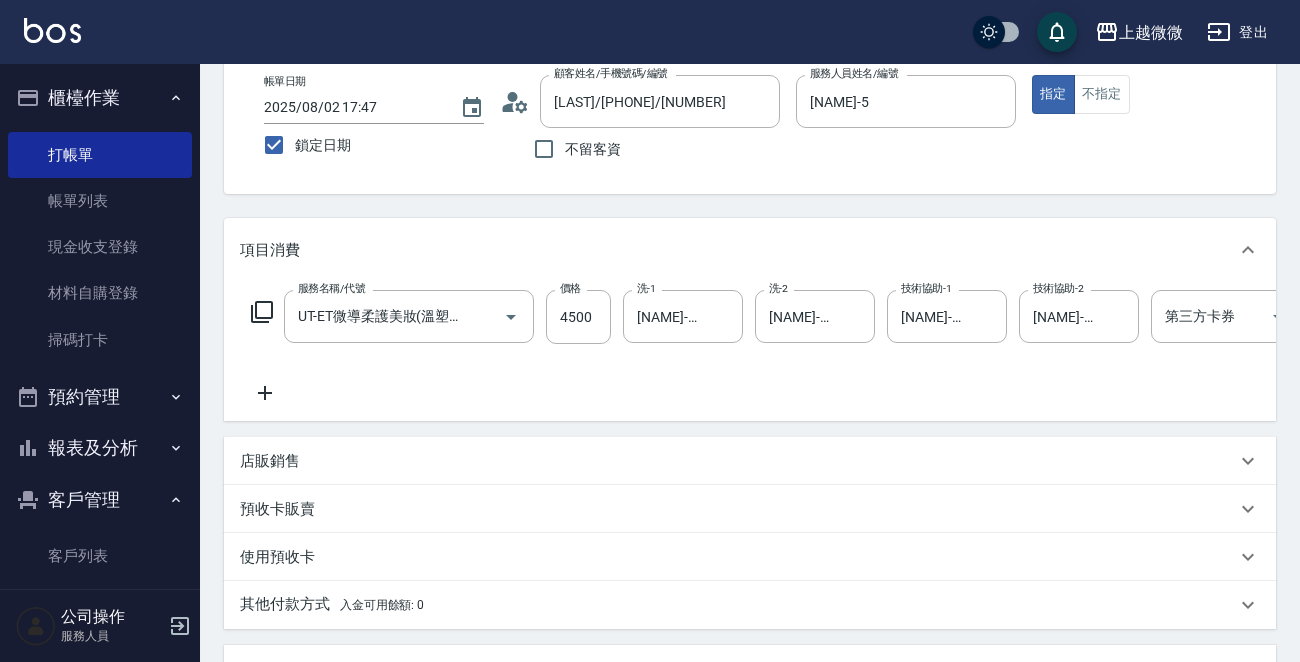 scroll, scrollTop: 0, scrollLeft: 0, axis: both 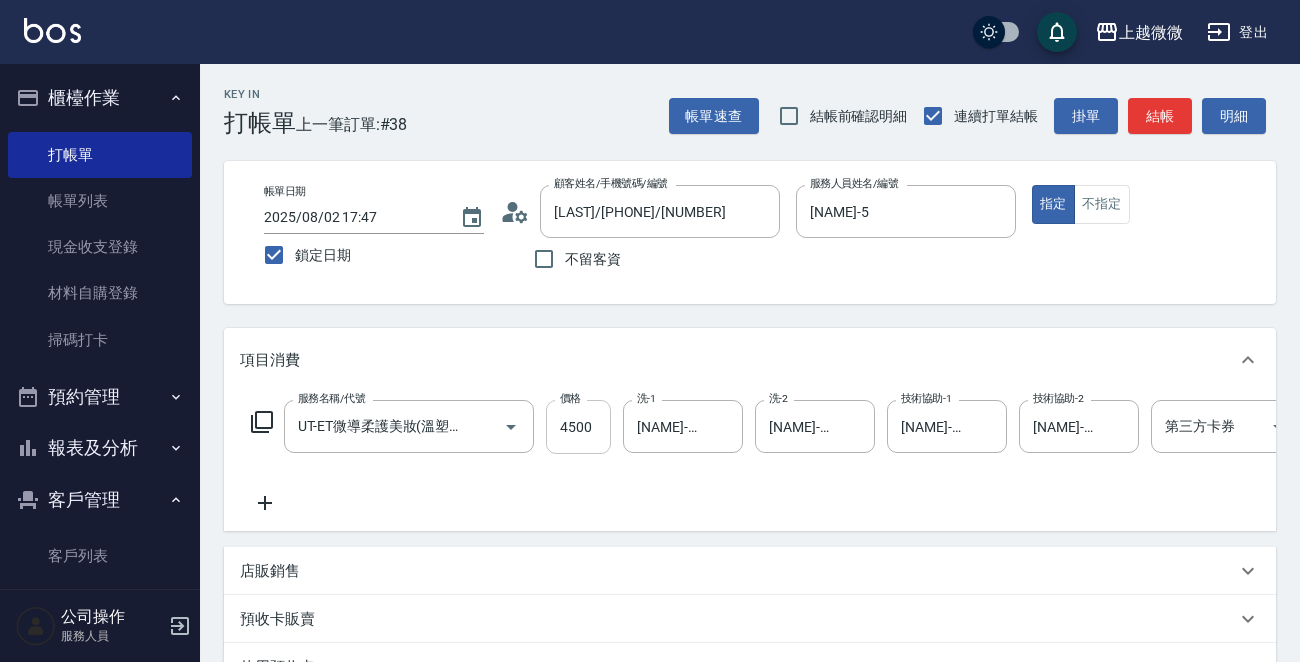 type on "上直下彎" 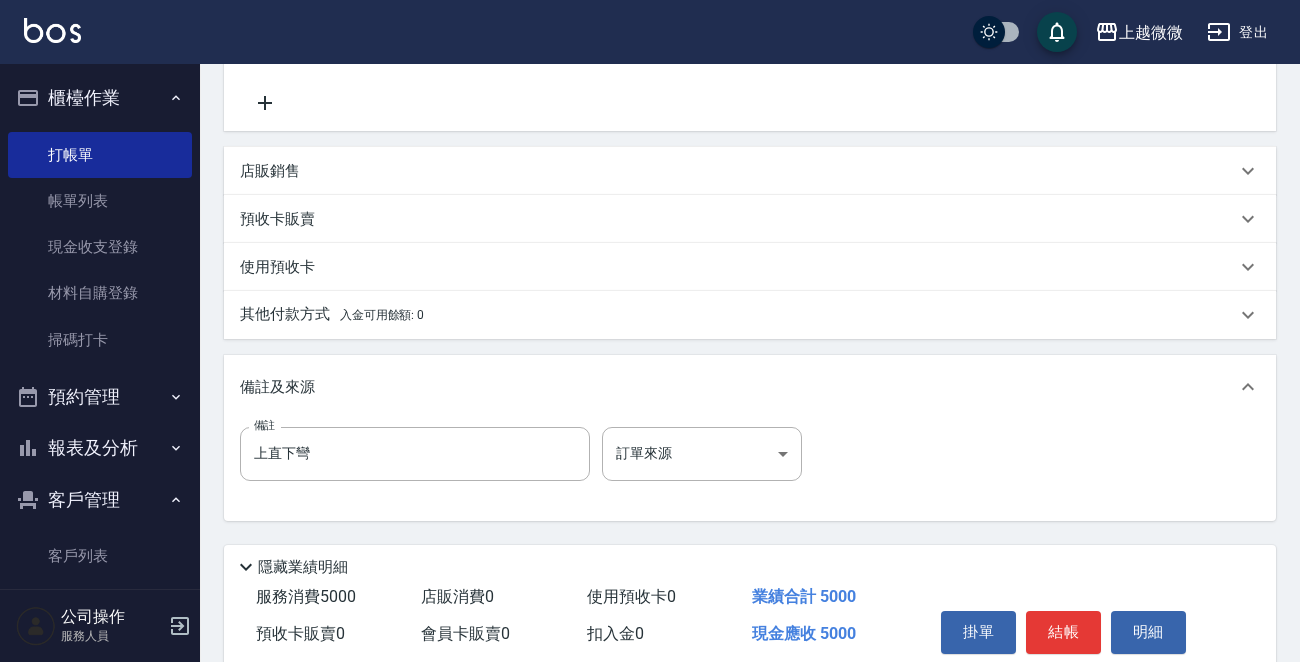 scroll, scrollTop: 497, scrollLeft: 0, axis: vertical 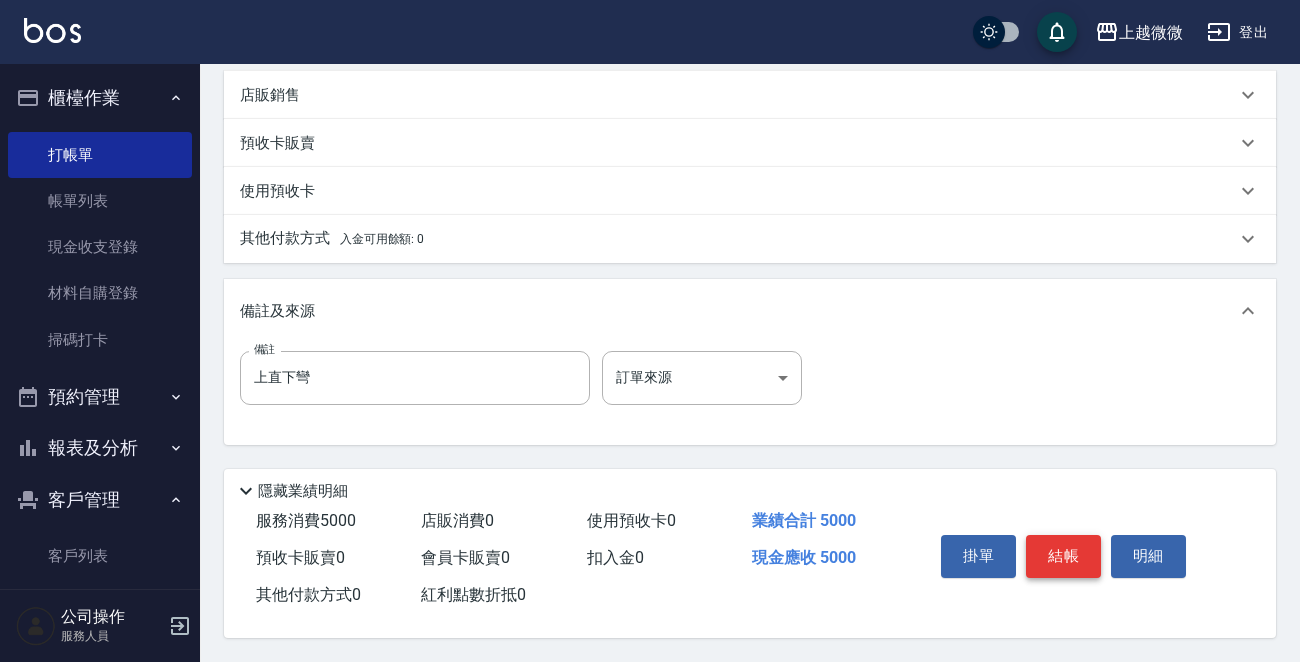 type on "5000" 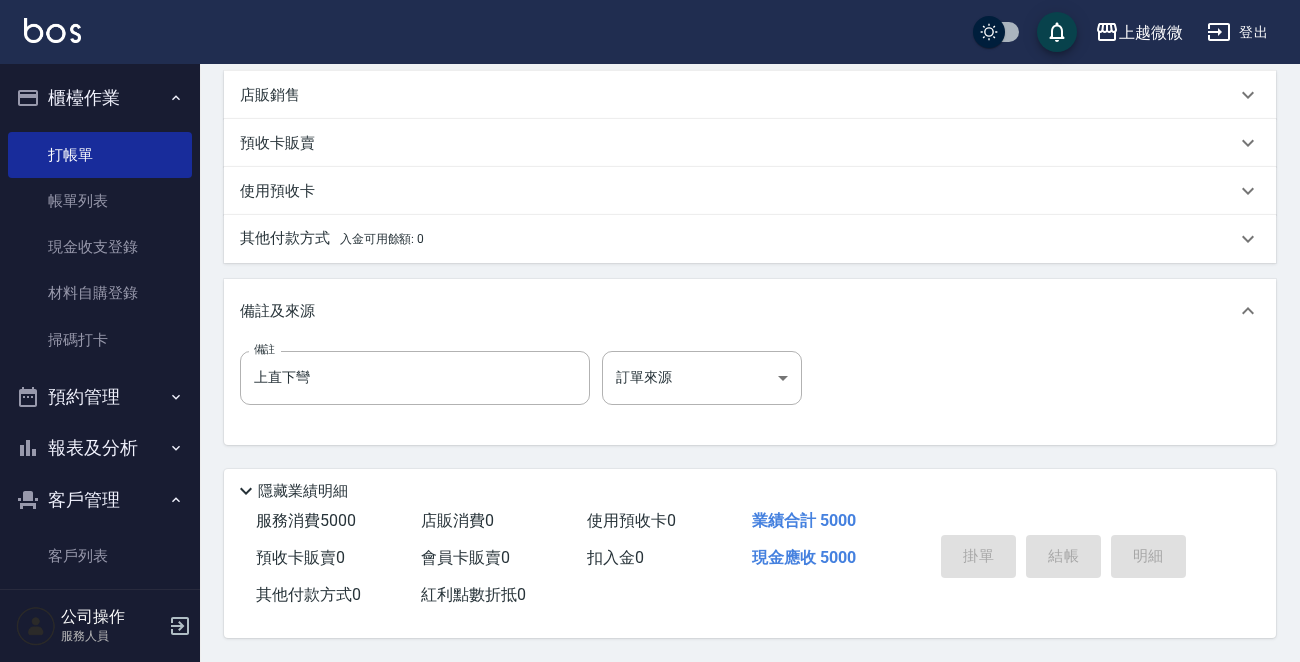 type 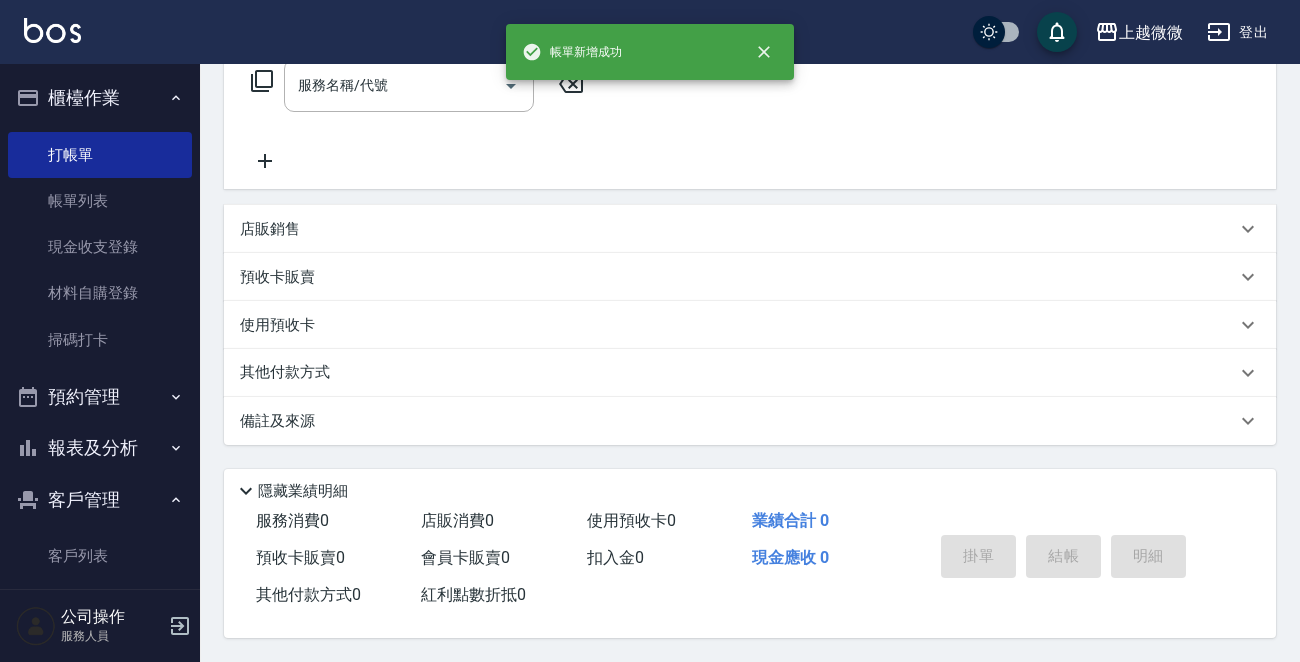 scroll, scrollTop: 0, scrollLeft: 0, axis: both 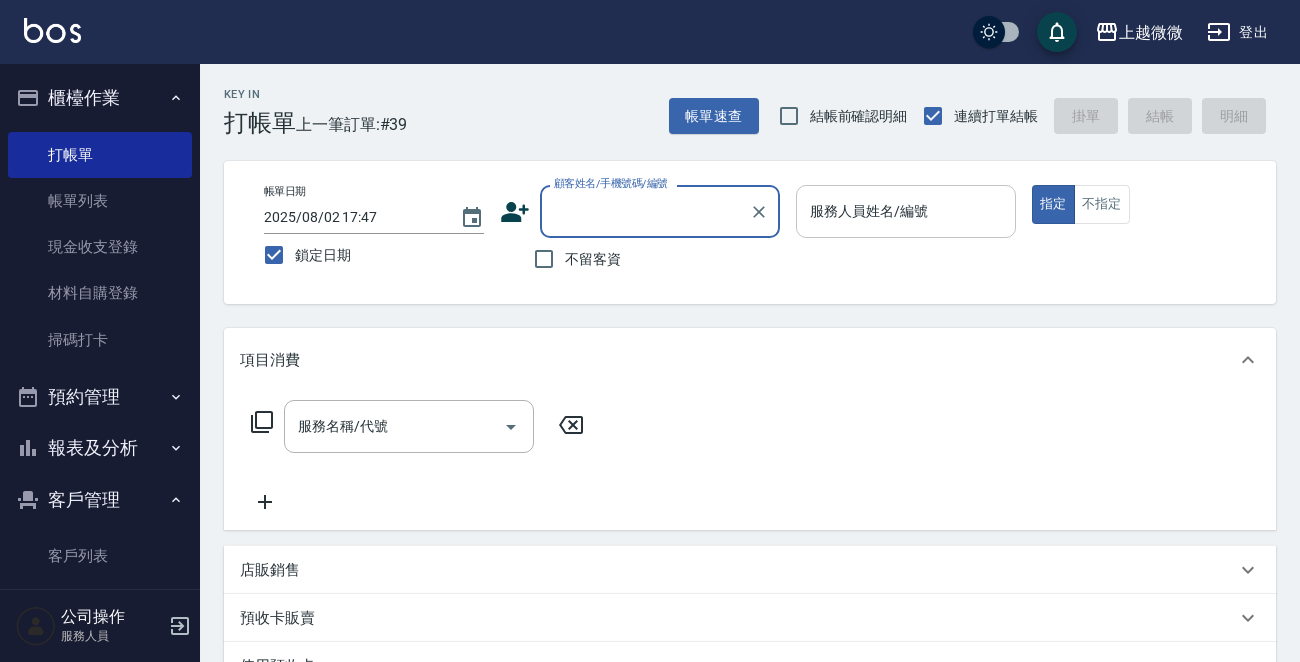 click on "服務人員姓名/編號 服務人員姓名/編號" at bounding box center (906, 211) 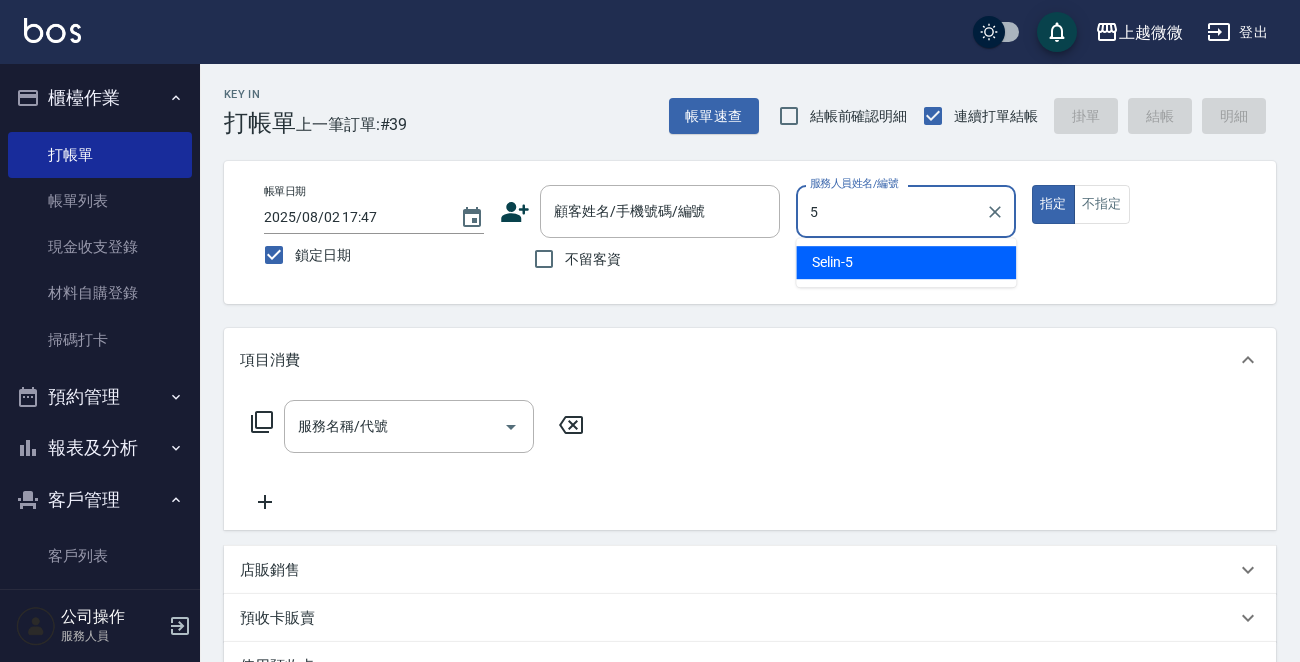 click on "Selin -5" at bounding box center (906, 262) 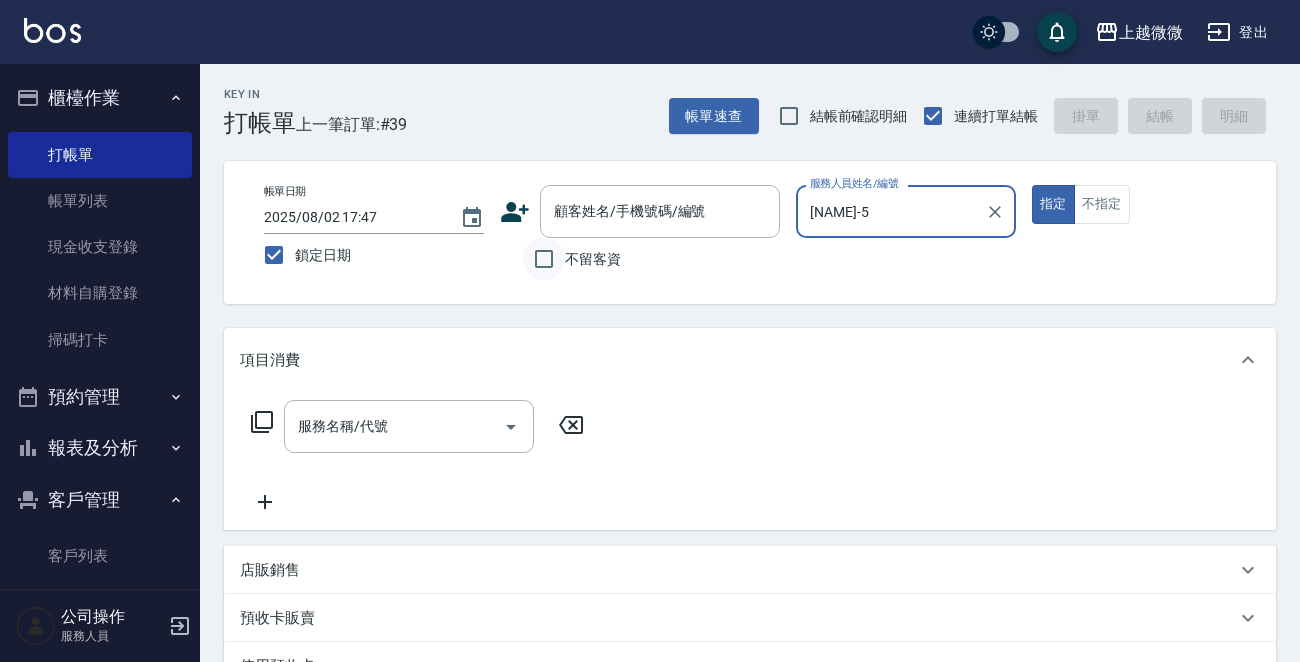 type on "Selin-5" 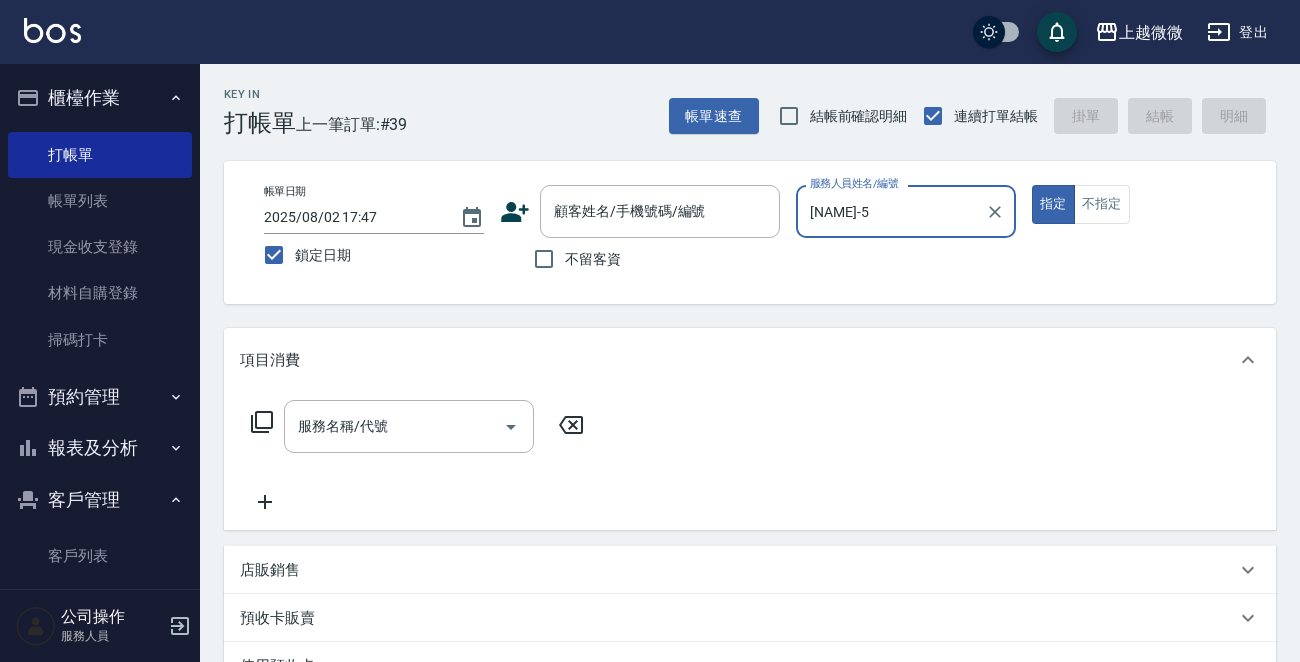 drag, startPoint x: 550, startPoint y: 255, endPoint x: 518, endPoint y: 303, distance: 57.68882 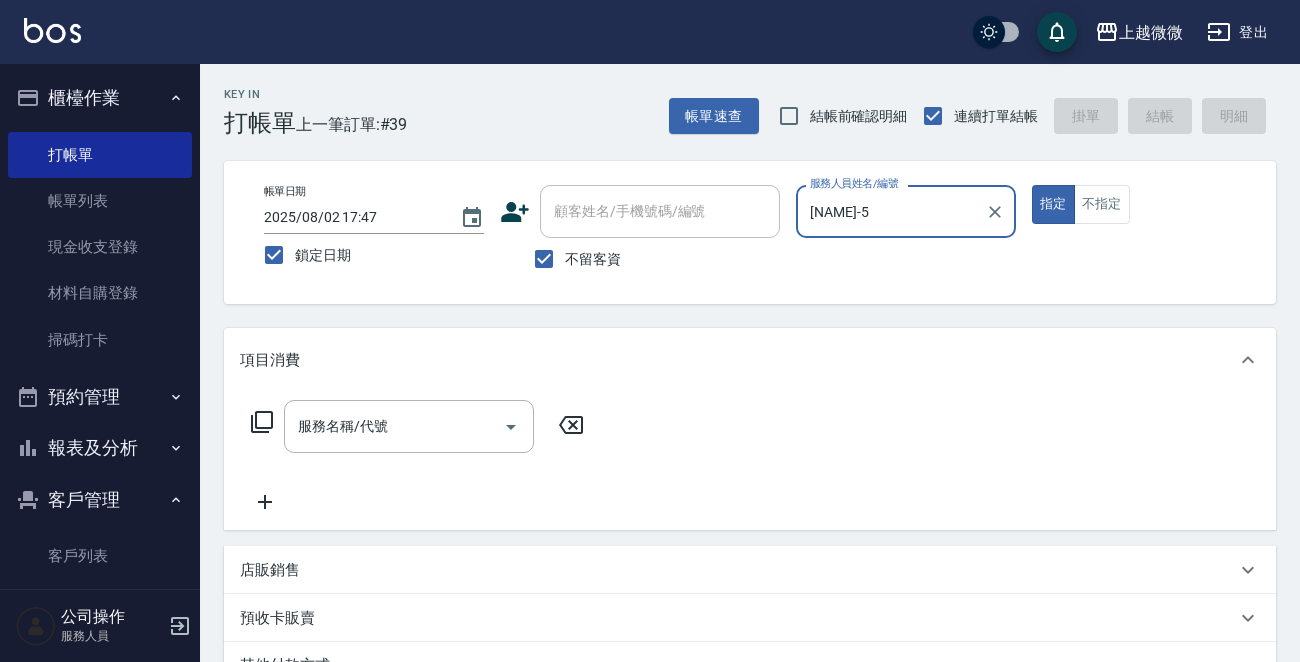 click on "服務名稱/代號 服務名稱/代號" at bounding box center (750, 461) 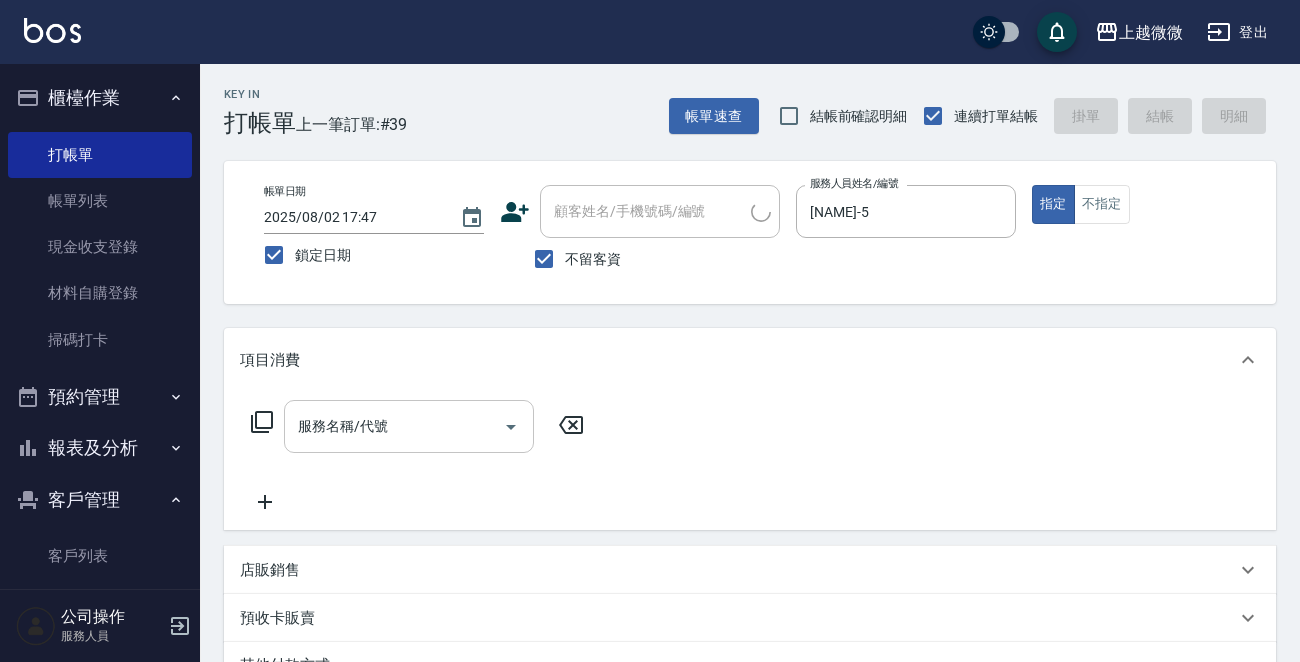 click on "服務名稱/代號" at bounding box center (394, 426) 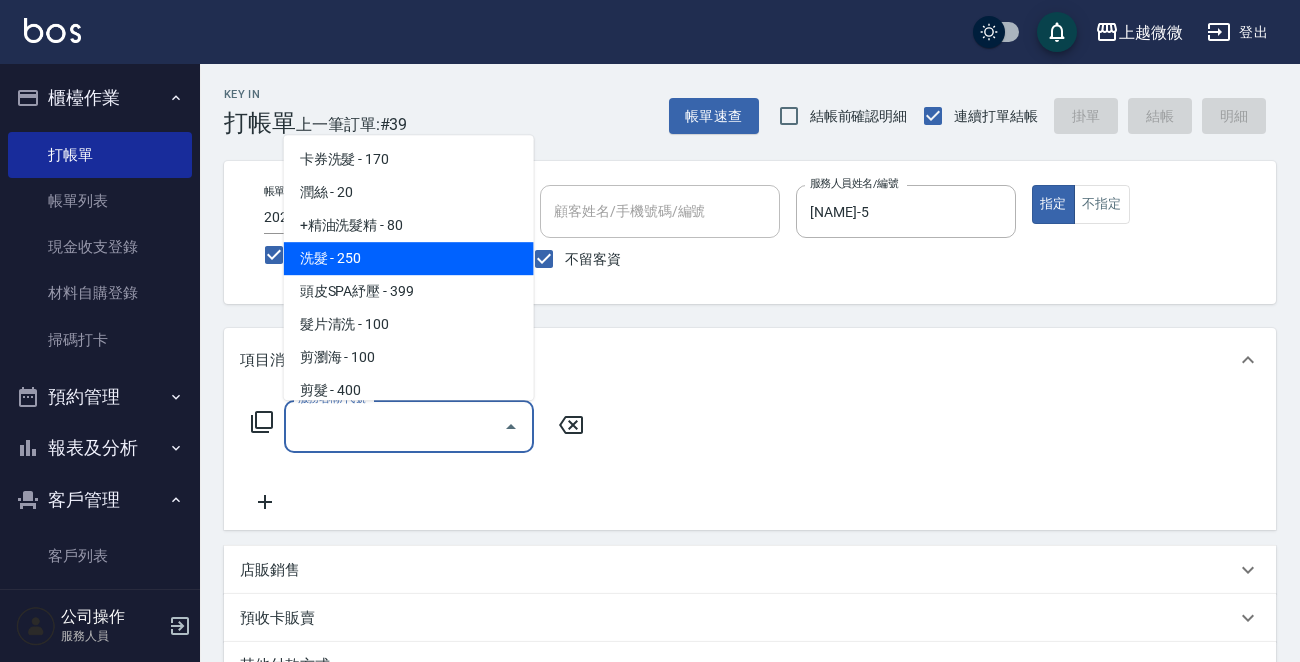 click on "洗髮 - 250" at bounding box center [409, 258] 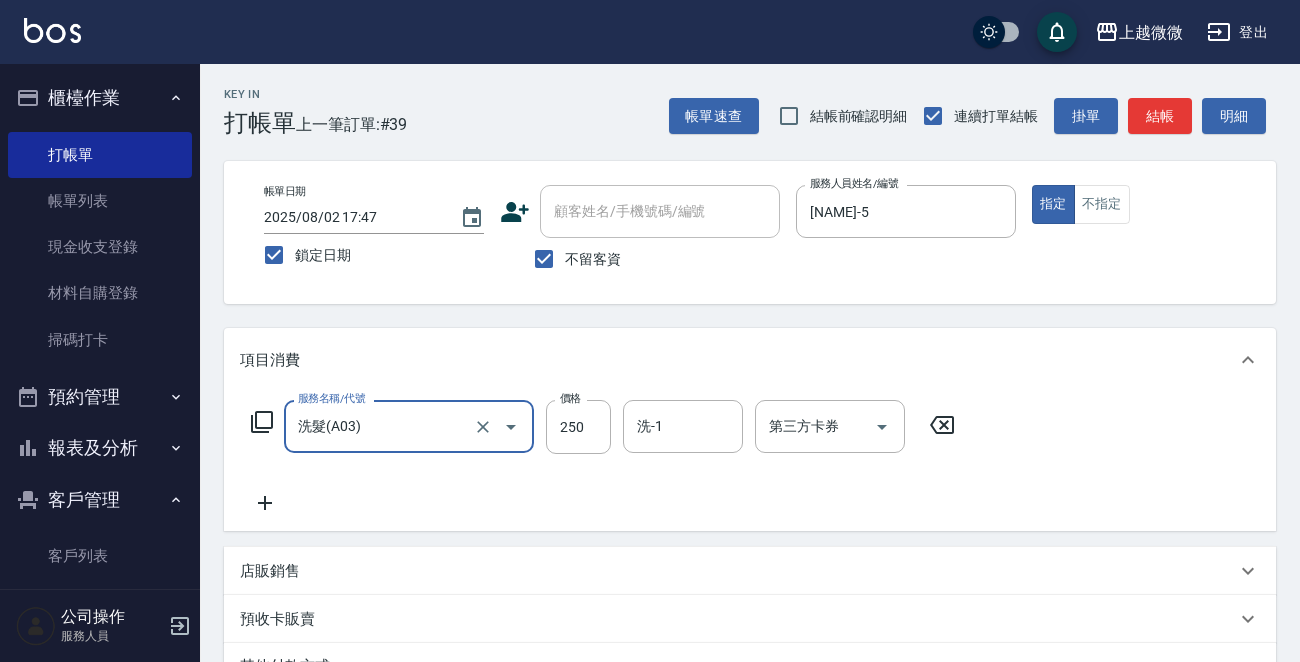 click 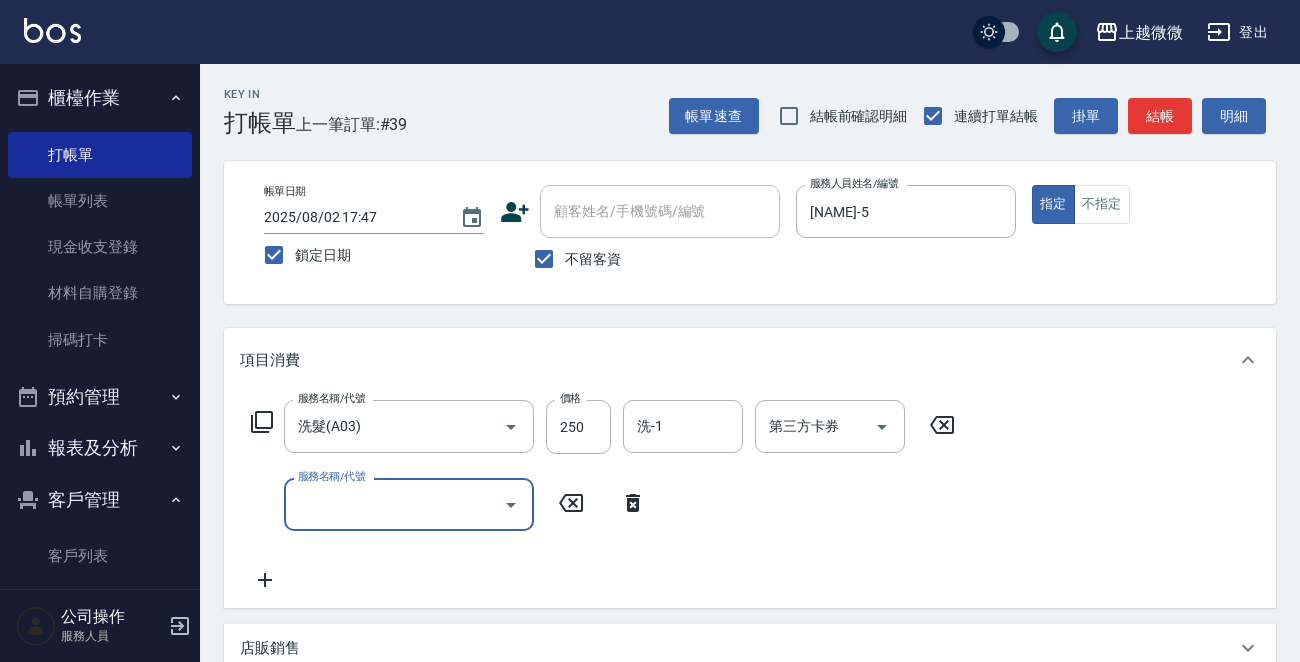 click on "服務名稱/代號" at bounding box center (394, 504) 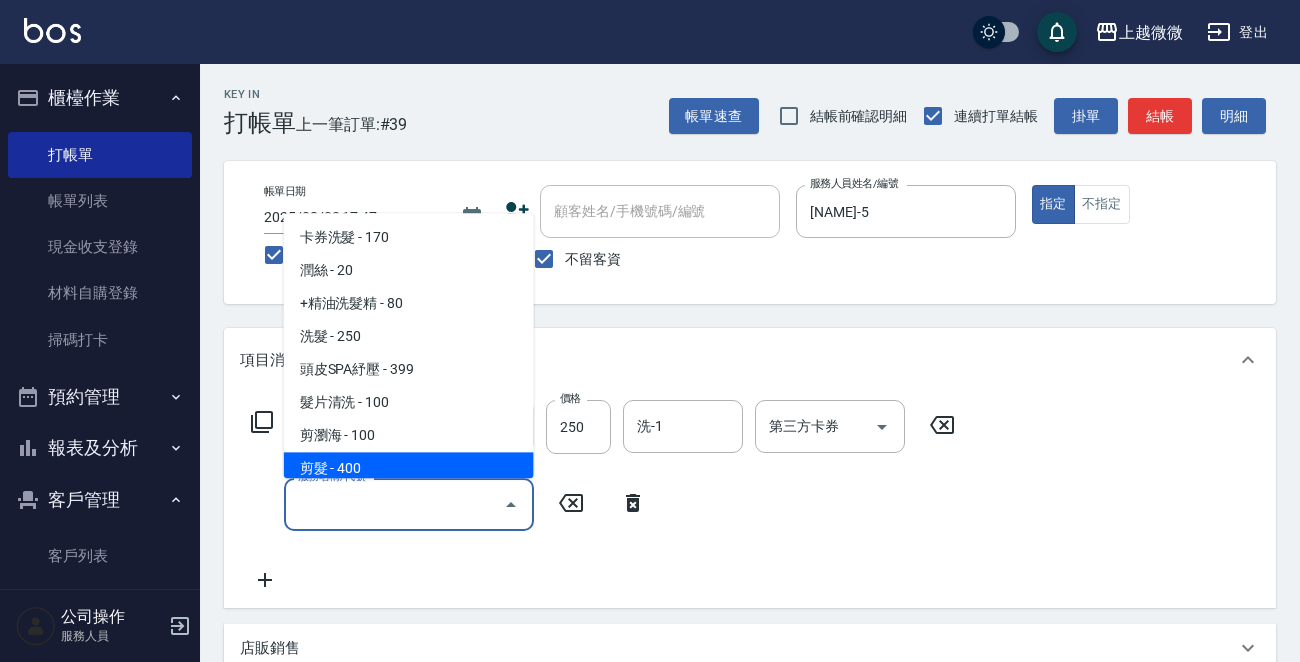 click on "剪髮 - 400" at bounding box center [409, 469] 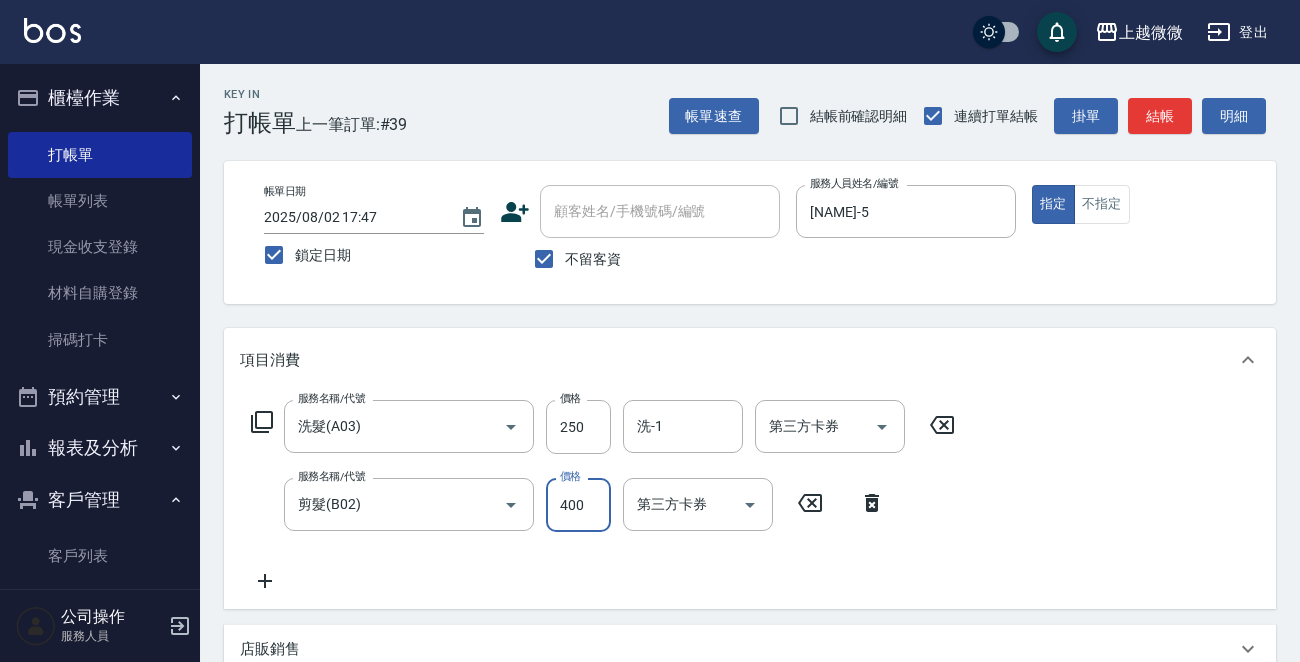 click on "400" at bounding box center (578, 505) 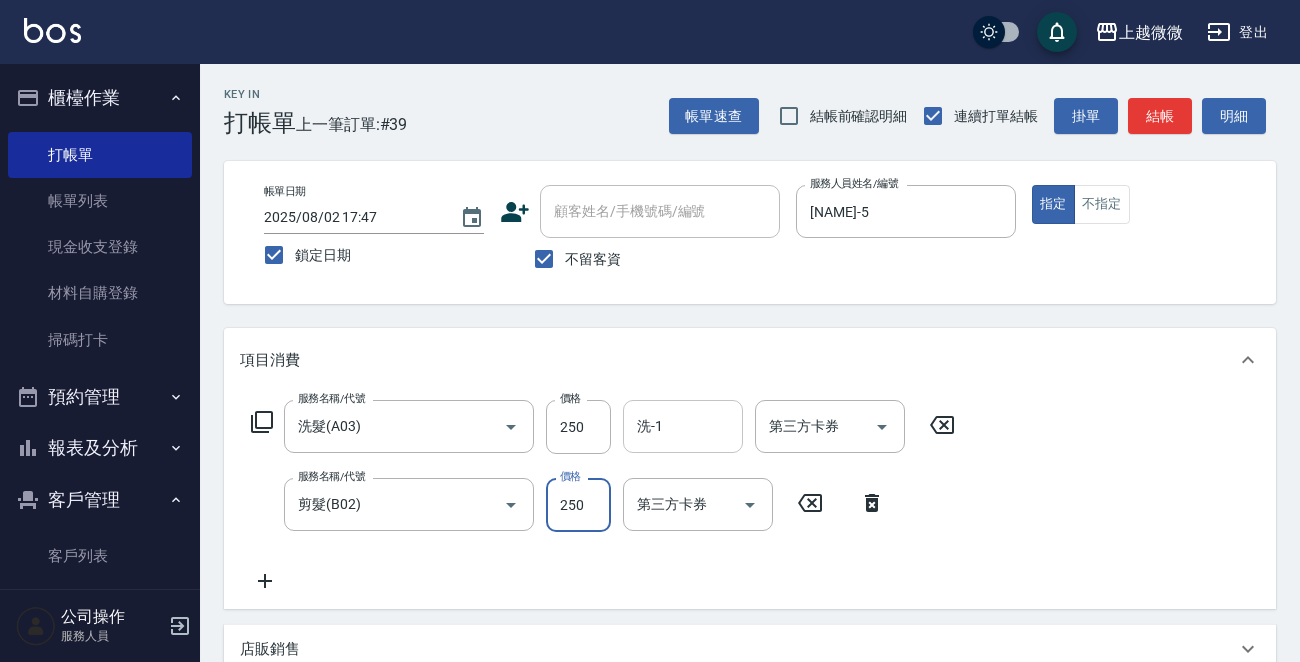 type on "250" 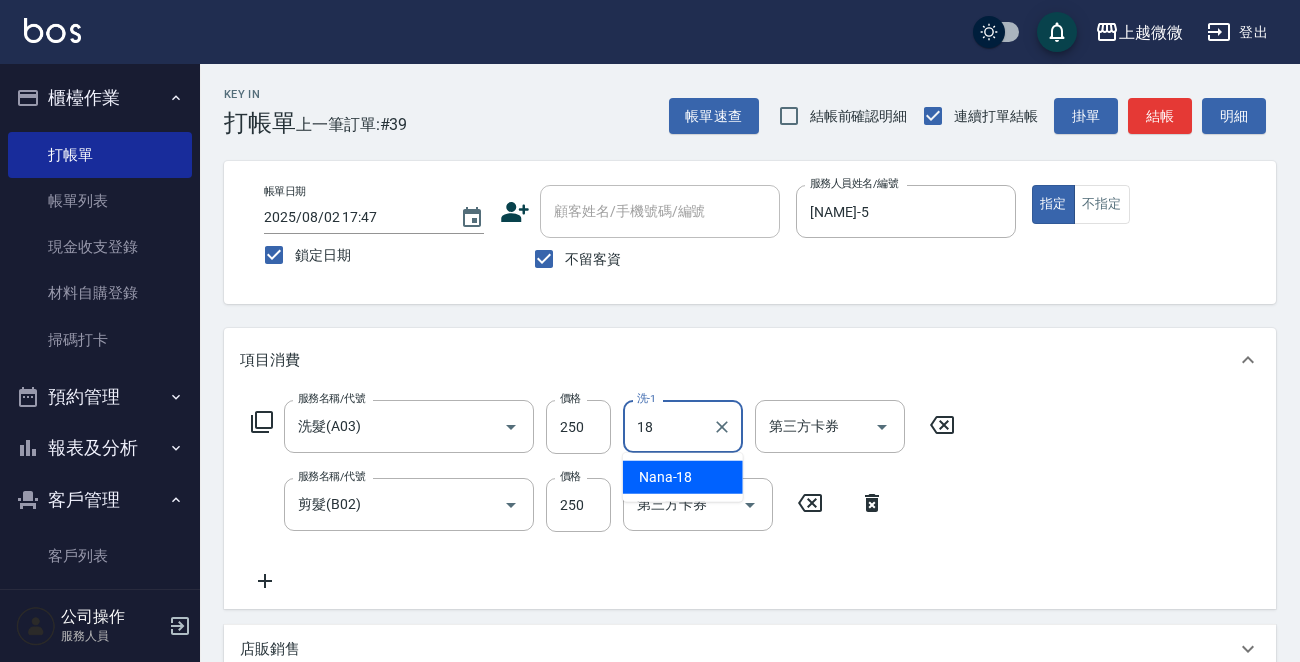 click on "[NAME] -18" at bounding box center [666, 477] 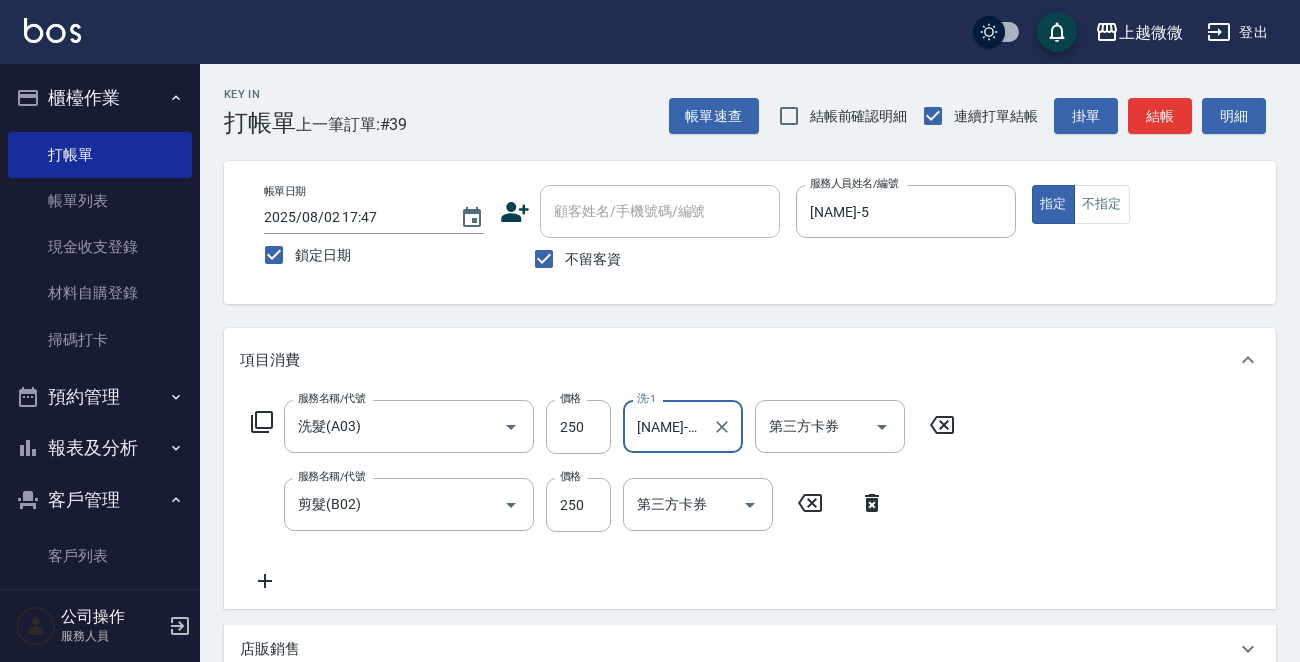 type on "[NAME]-18" 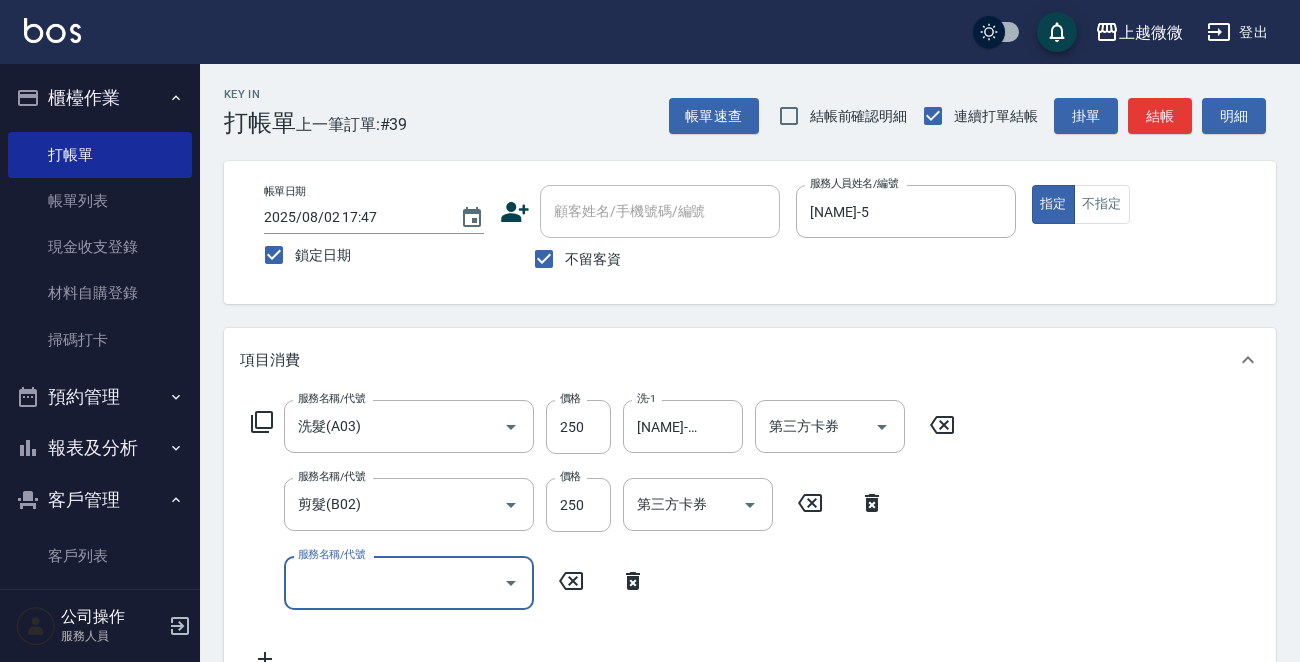 click on "服務名稱/代號" at bounding box center (394, 582) 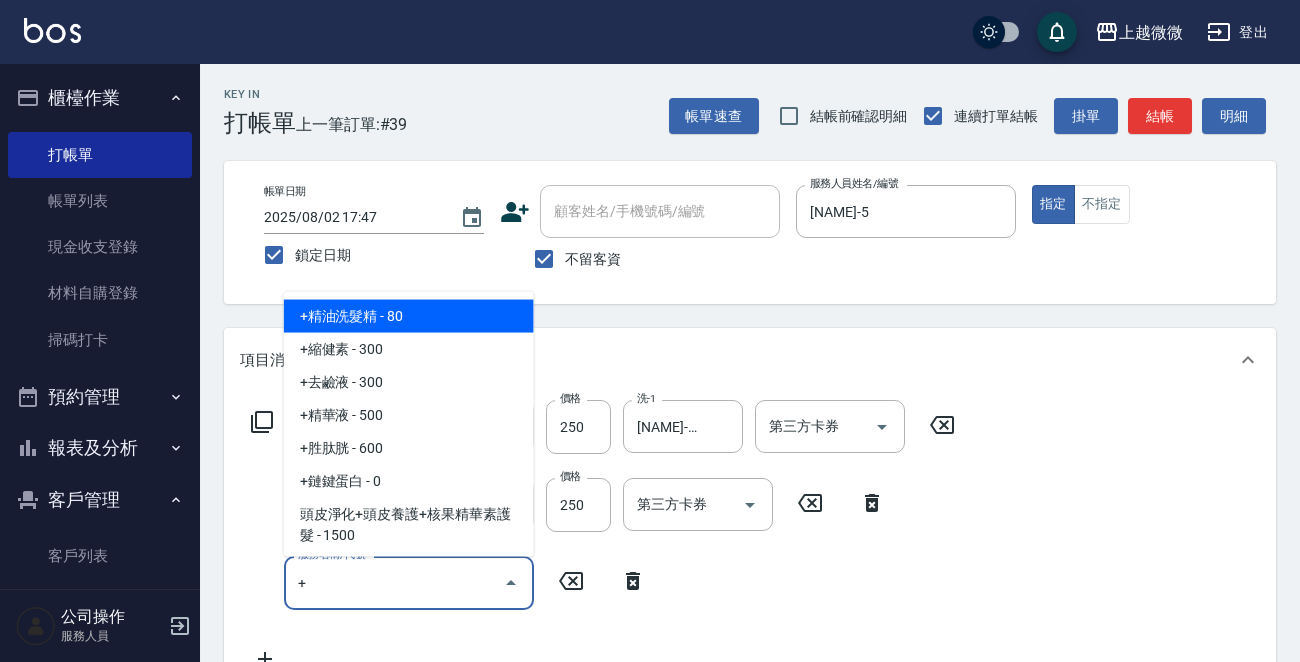 click on "+精油洗髮精 - 80" at bounding box center [409, 316] 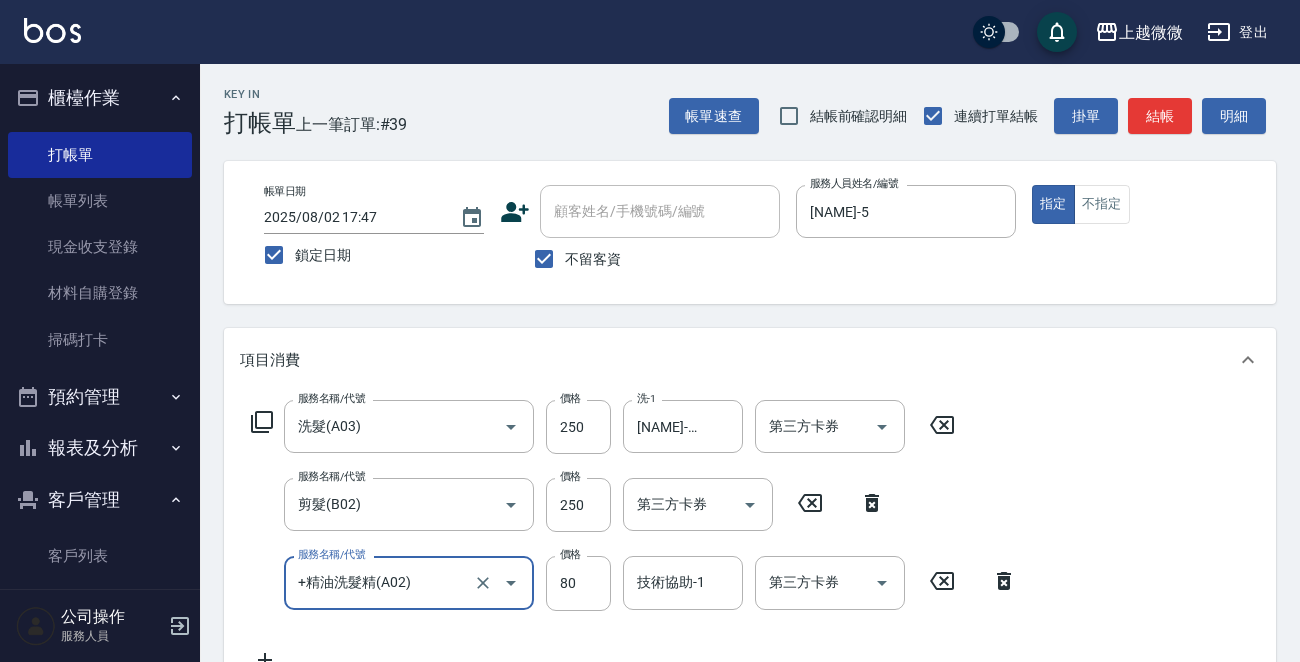 type on "+精油洗髮精(A02)" 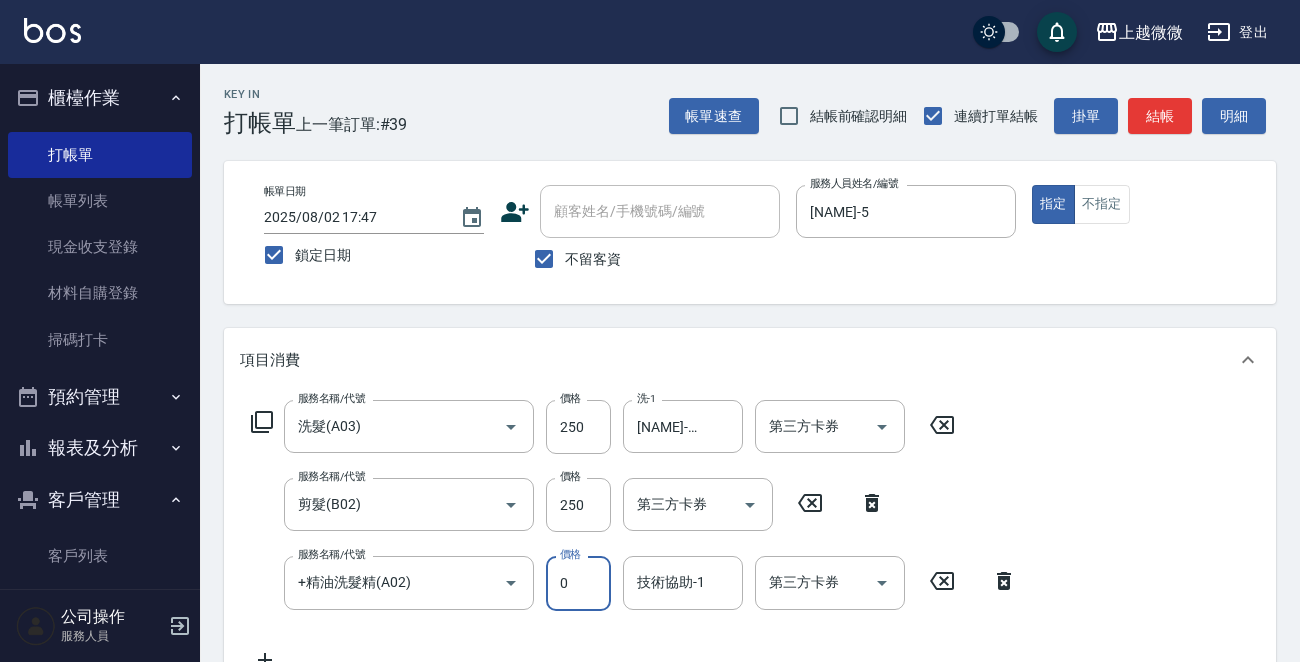 type on "0" 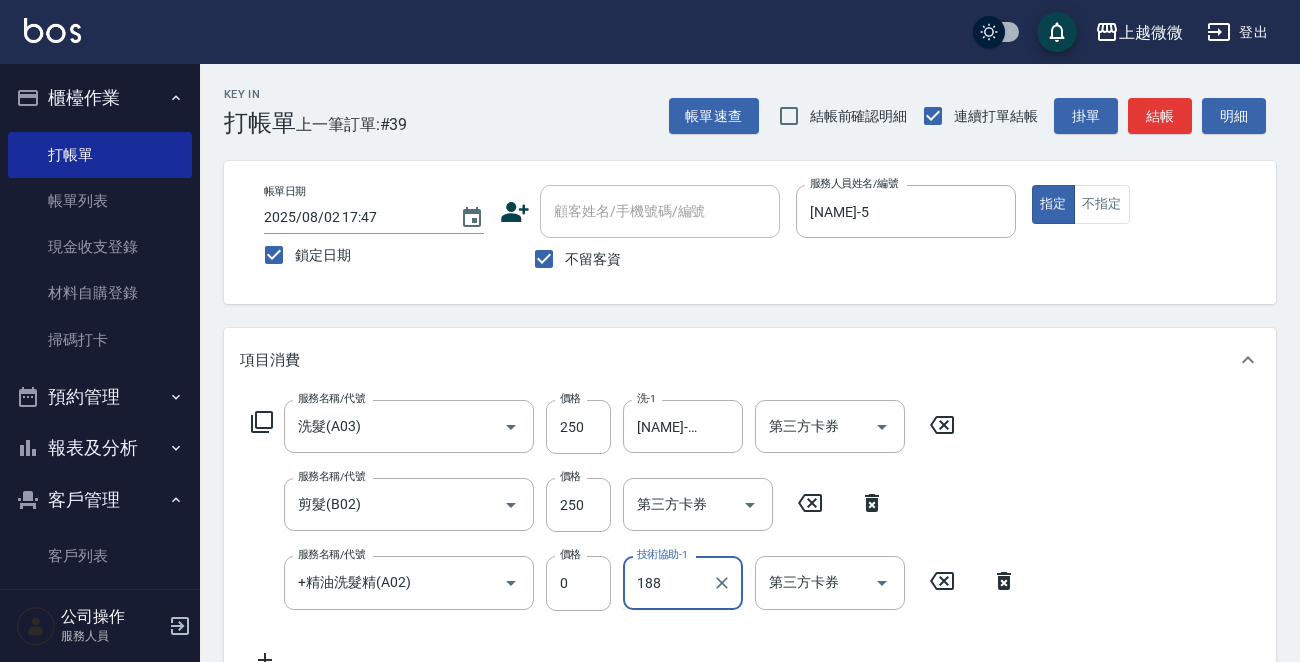 type on "188" 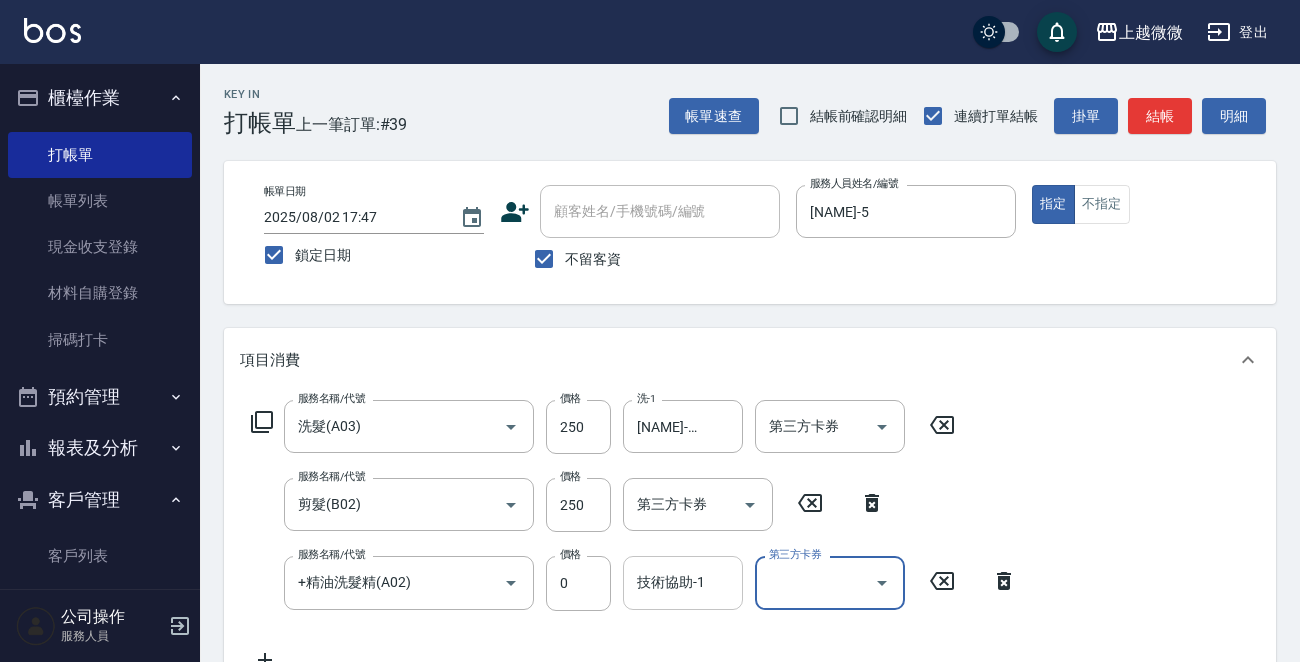 click on "技術協助-1" at bounding box center [683, 582] 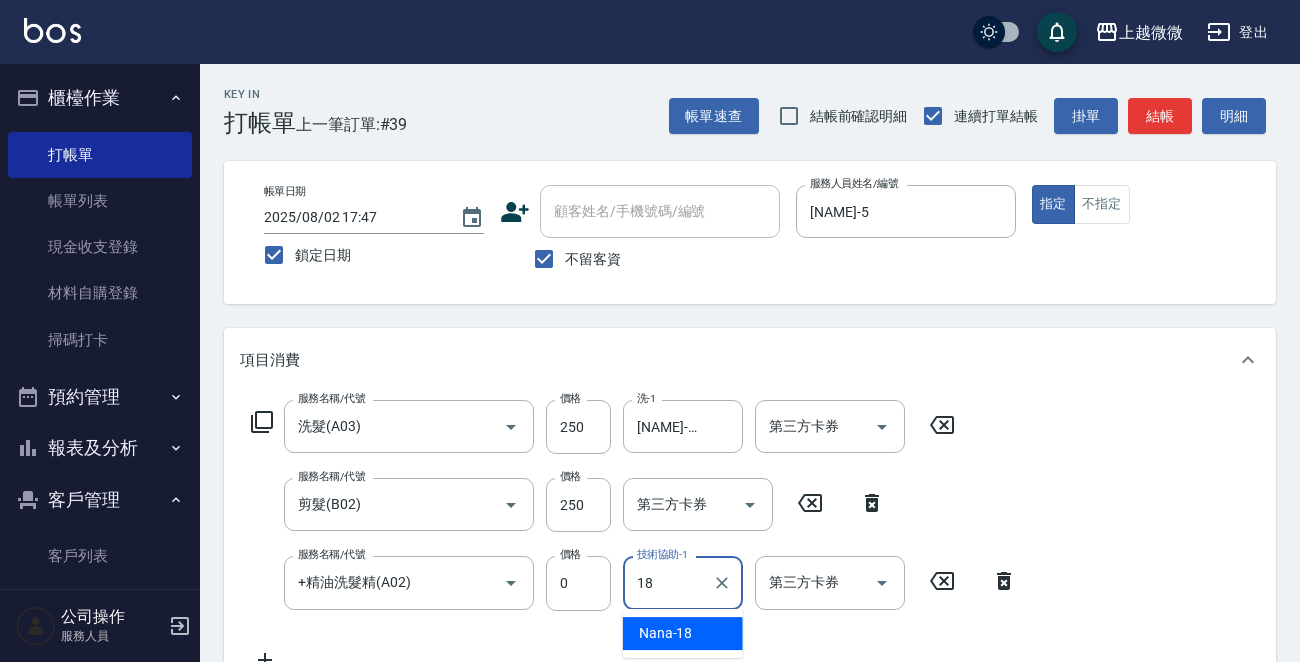 click on "[NAME] -18" at bounding box center [666, 633] 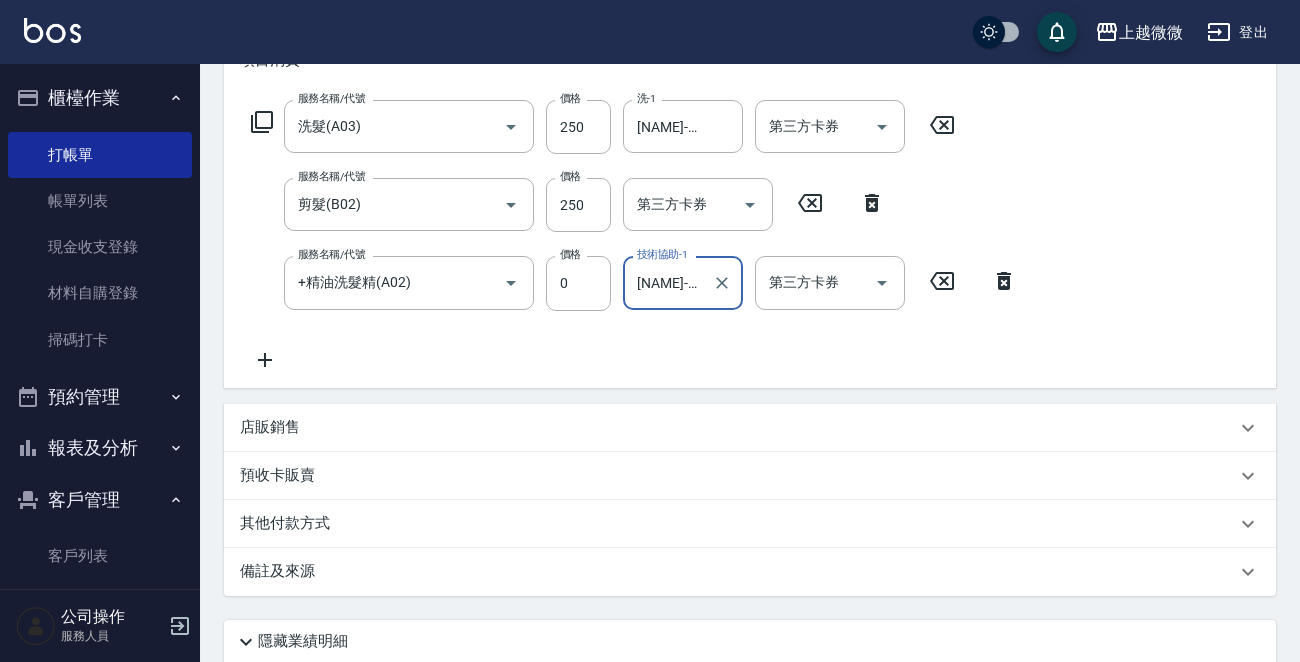 scroll, scrollTop: 455, scrollLeft: 0, axis: vertical 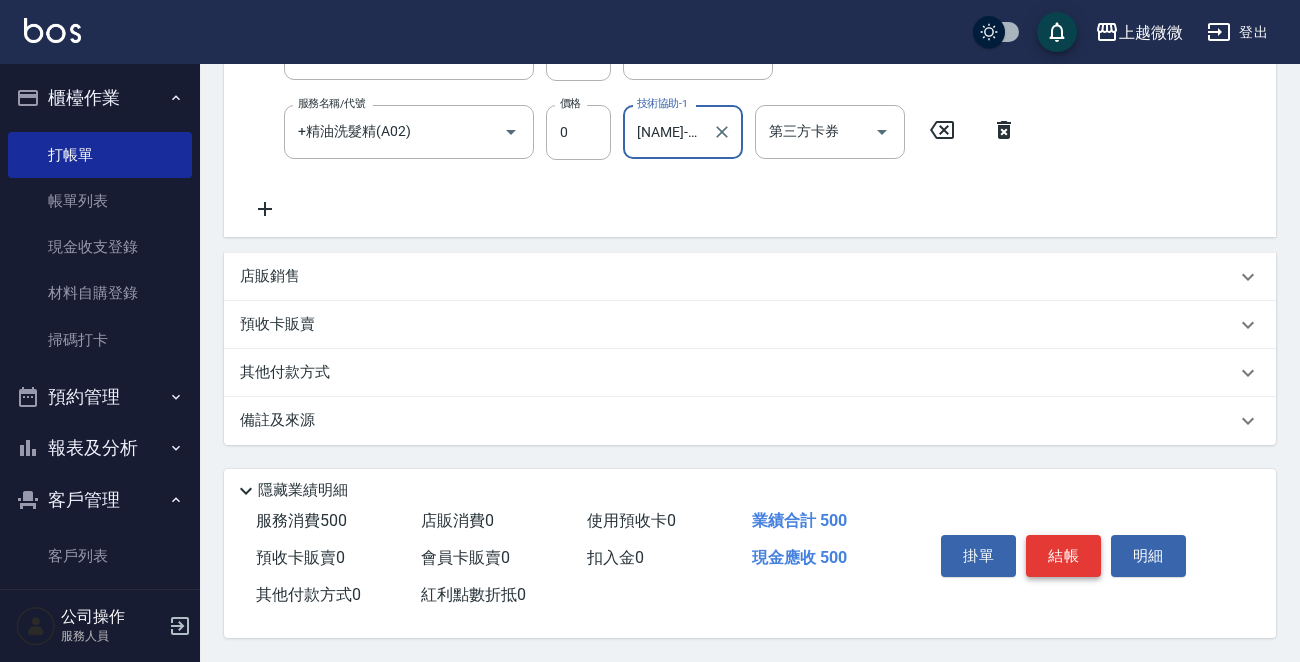 type on "[NAME]-18" 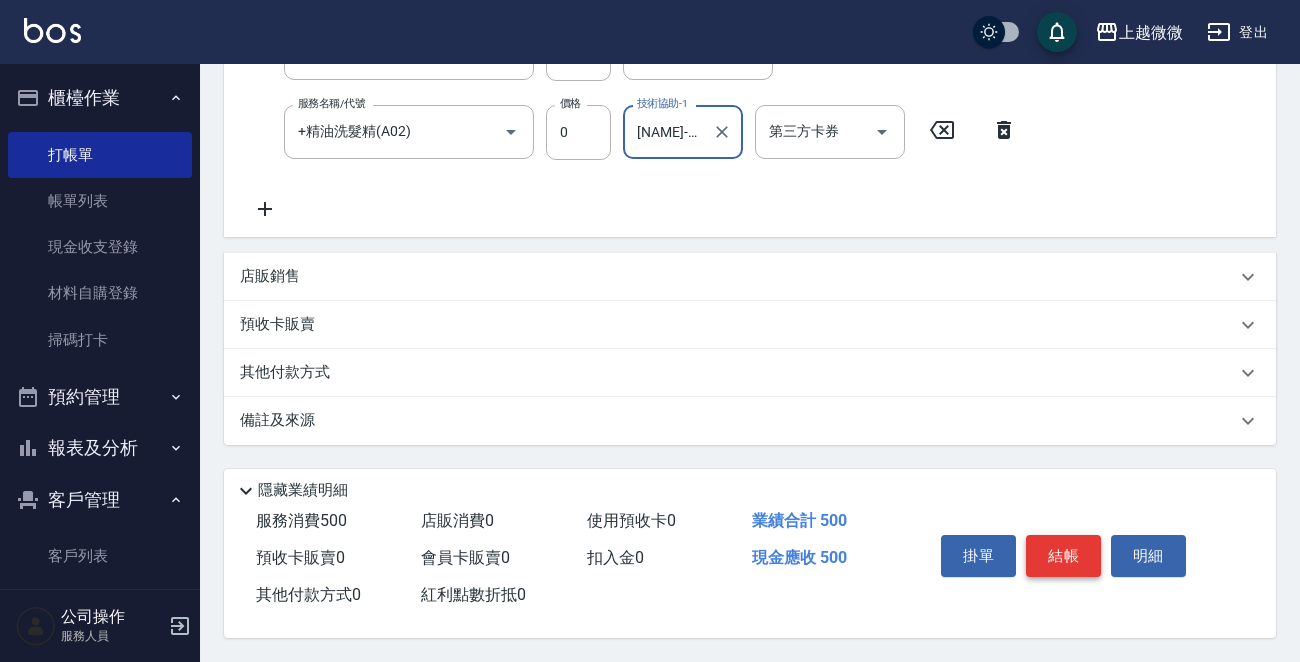click on "結帳" at bounding box center (1063, 556) 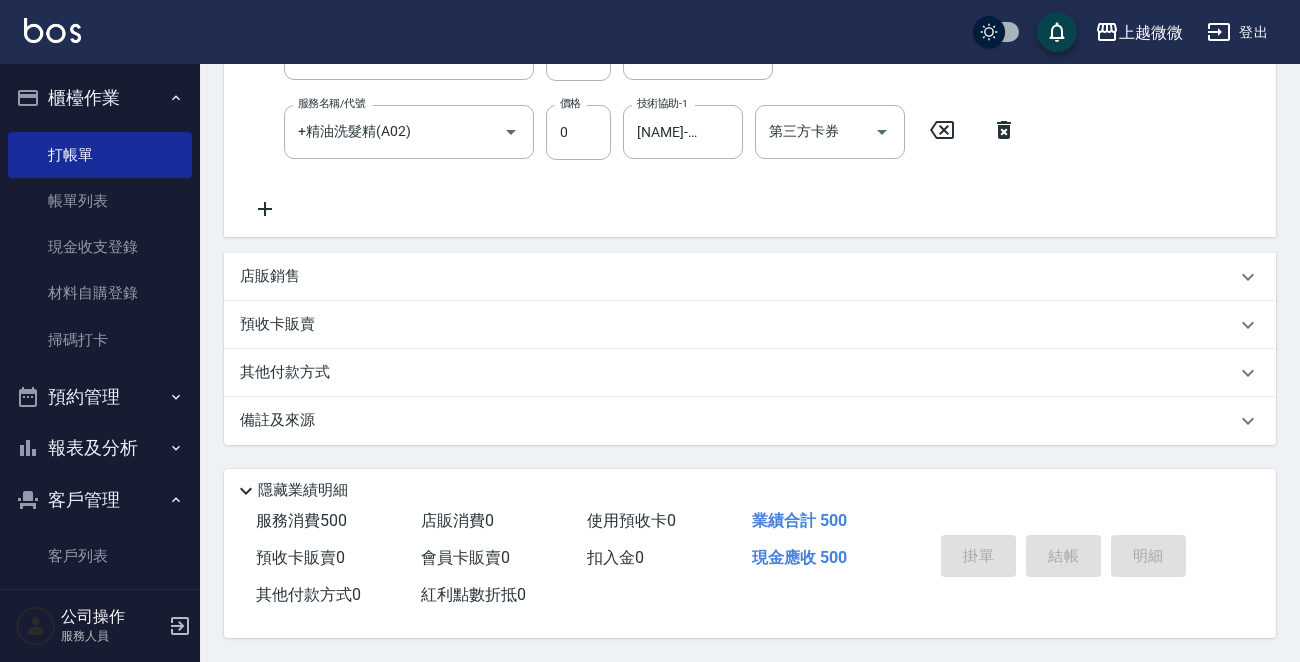 type 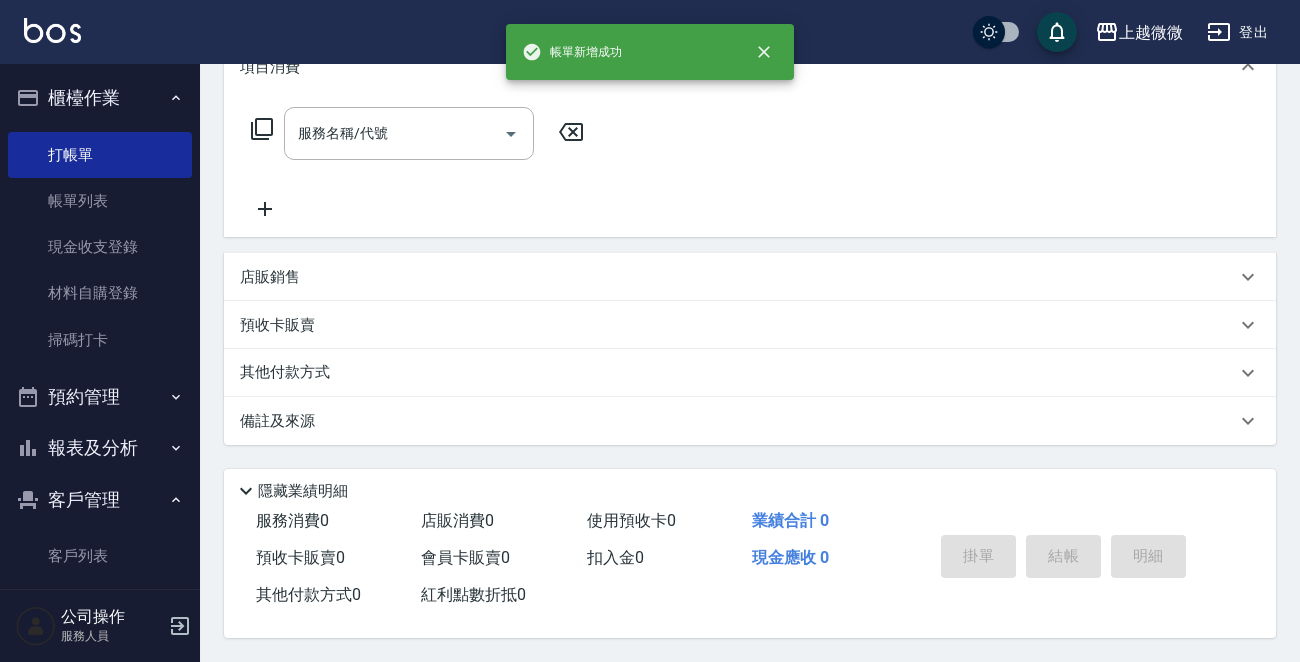 scroll, scrollTop: 0, scrollLeft: 0, axis: both 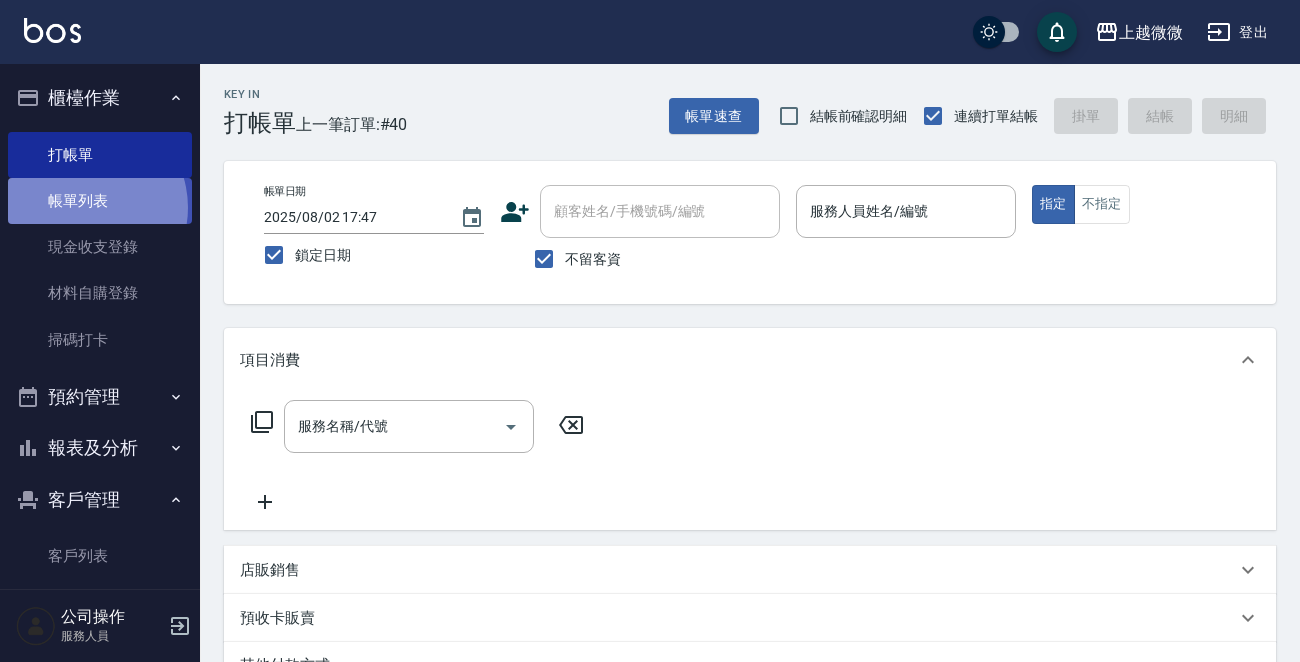 click on "帳單列表" at bounding box center [100, 201] 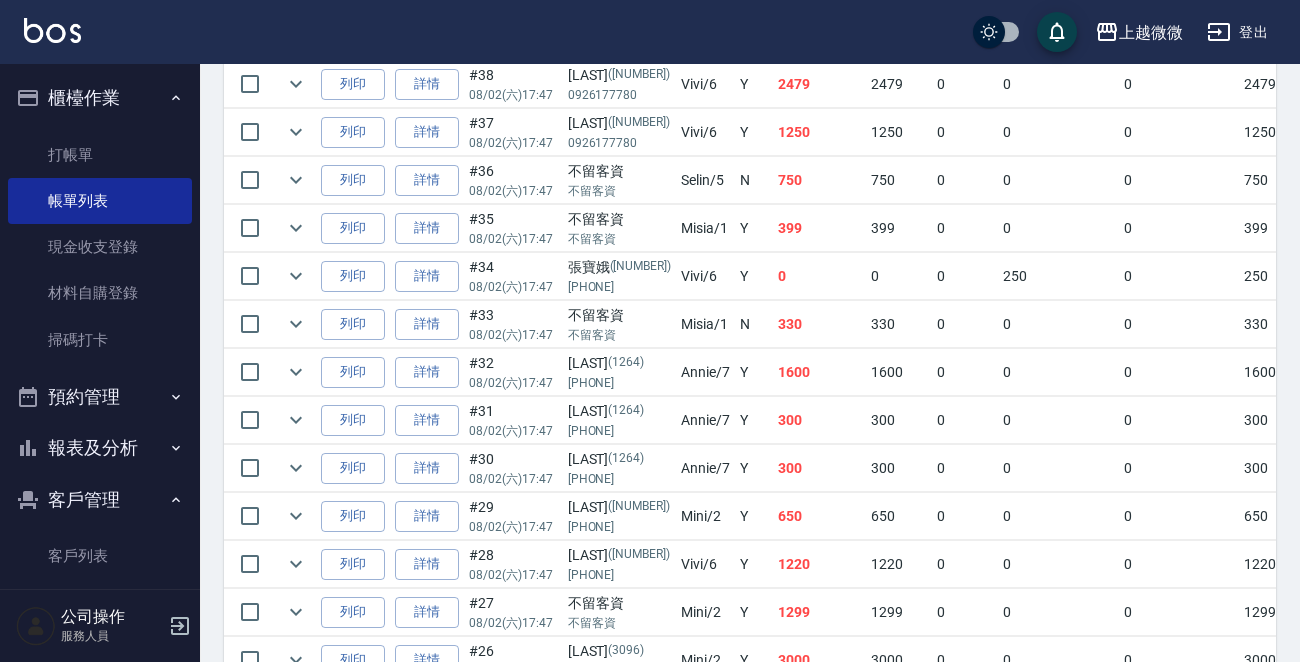 scroll, scrollTop: 800, scrollLeft: 0, axis: vertical 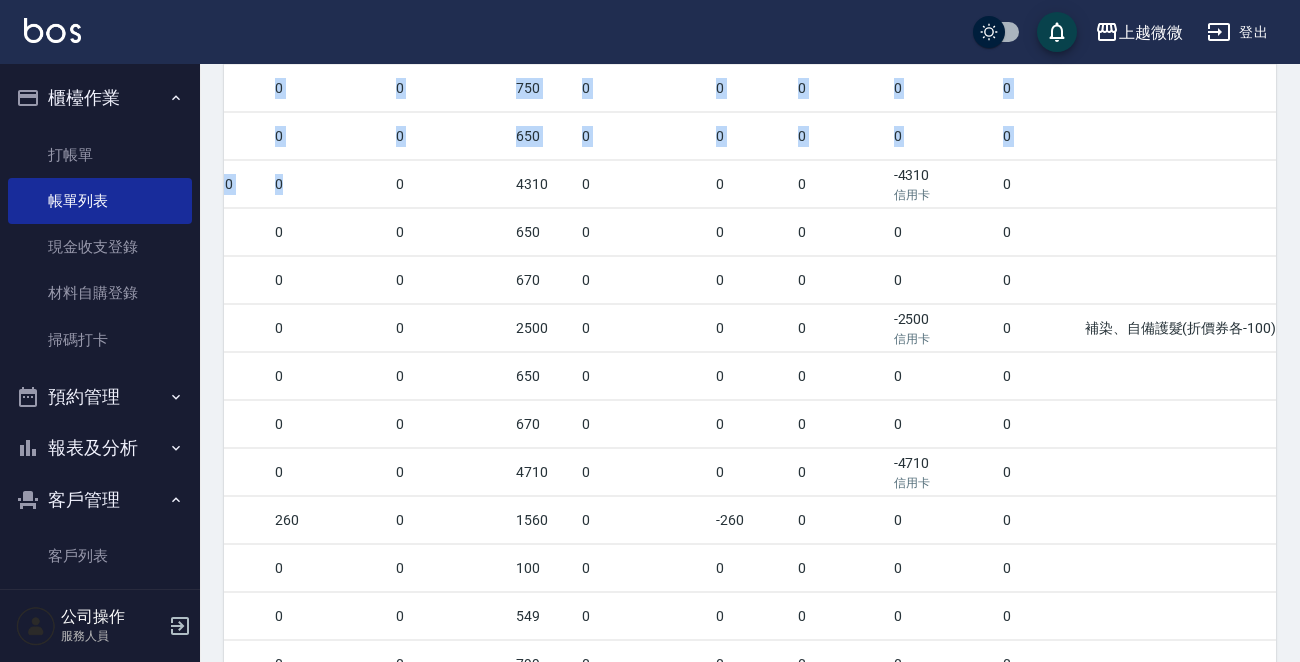 drag, startPoint x: 993, startPoint y: 193, endPoint x: 1308, endPoint y: 319, distance: 339.26538 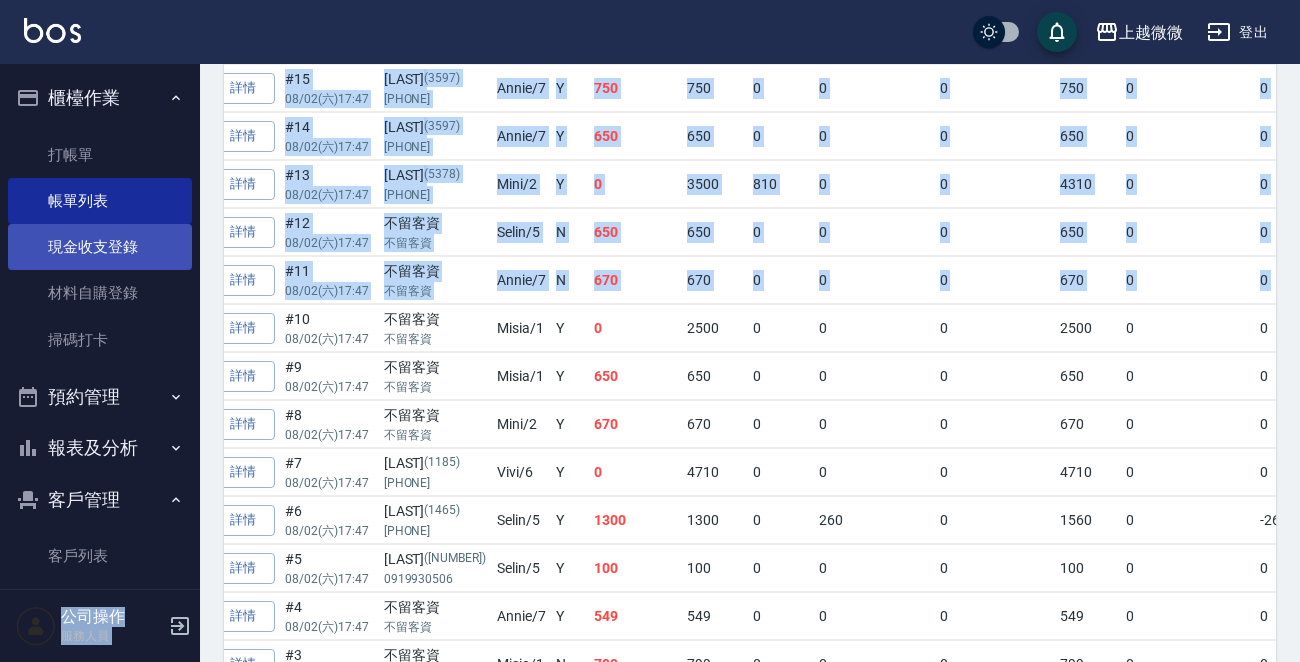 scroll, scrollTop: 0, scrollLeft: 0, axis: both 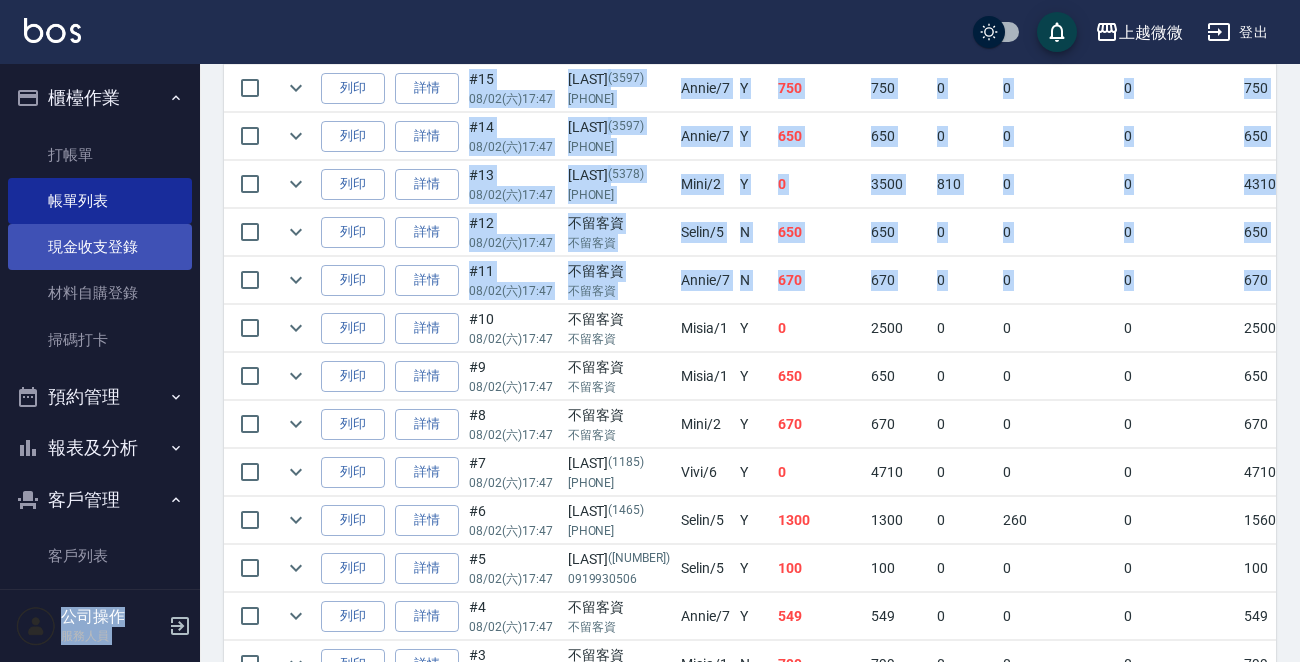 drag, startPoint x: 1071, startPoint y: 258, endPoint x: 59, endPoint y: 244, distance: 1012.09686 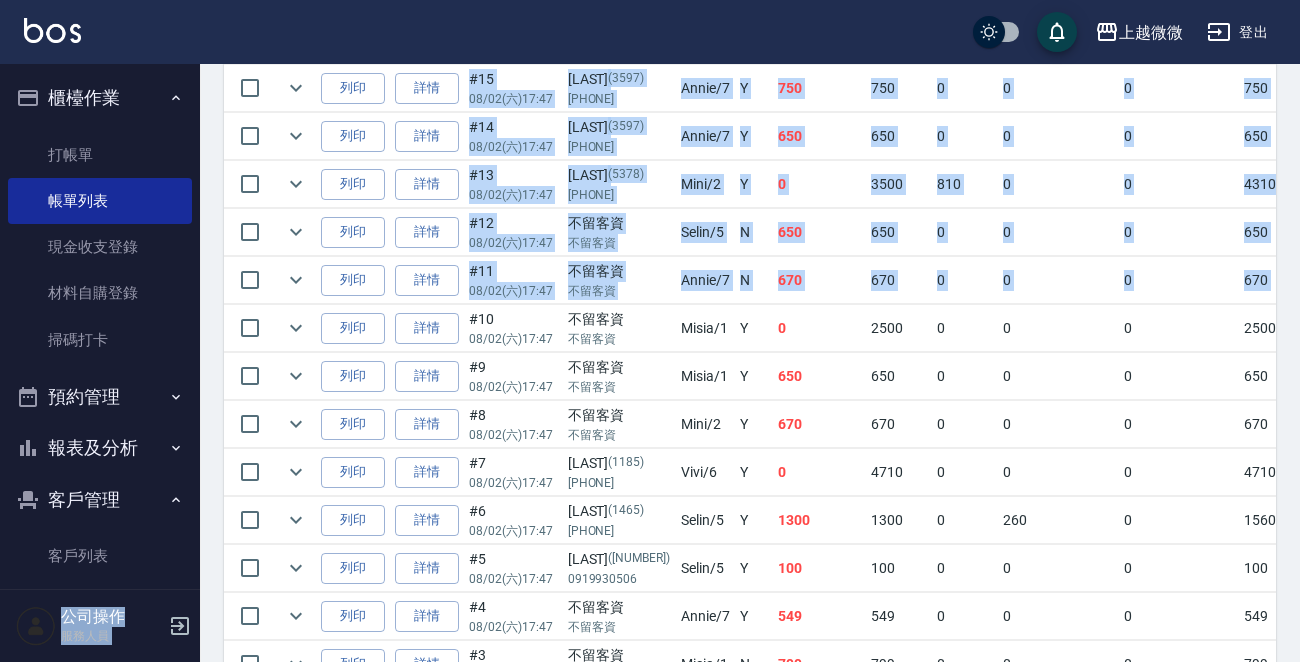 click on "0" at bounding box center [965, 280] 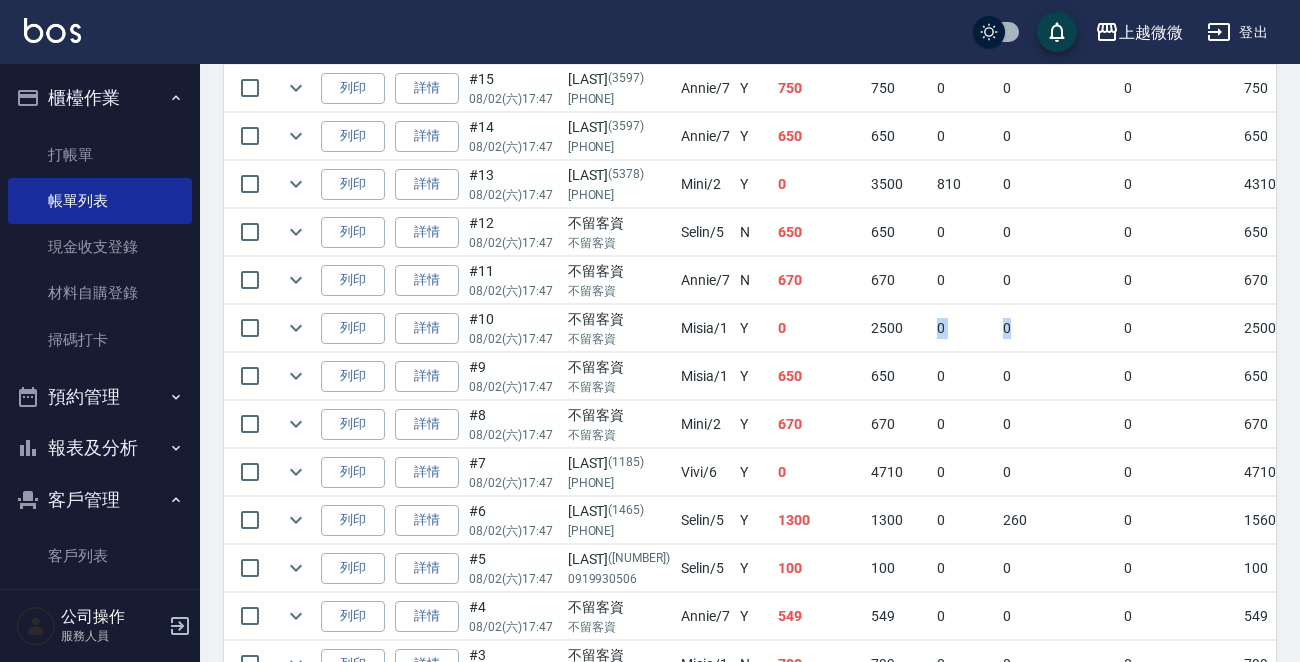 drag, startPoint x: 891, startPoint y: 323, endPoint x: 991, endPoint y: 322, distance: 100.005 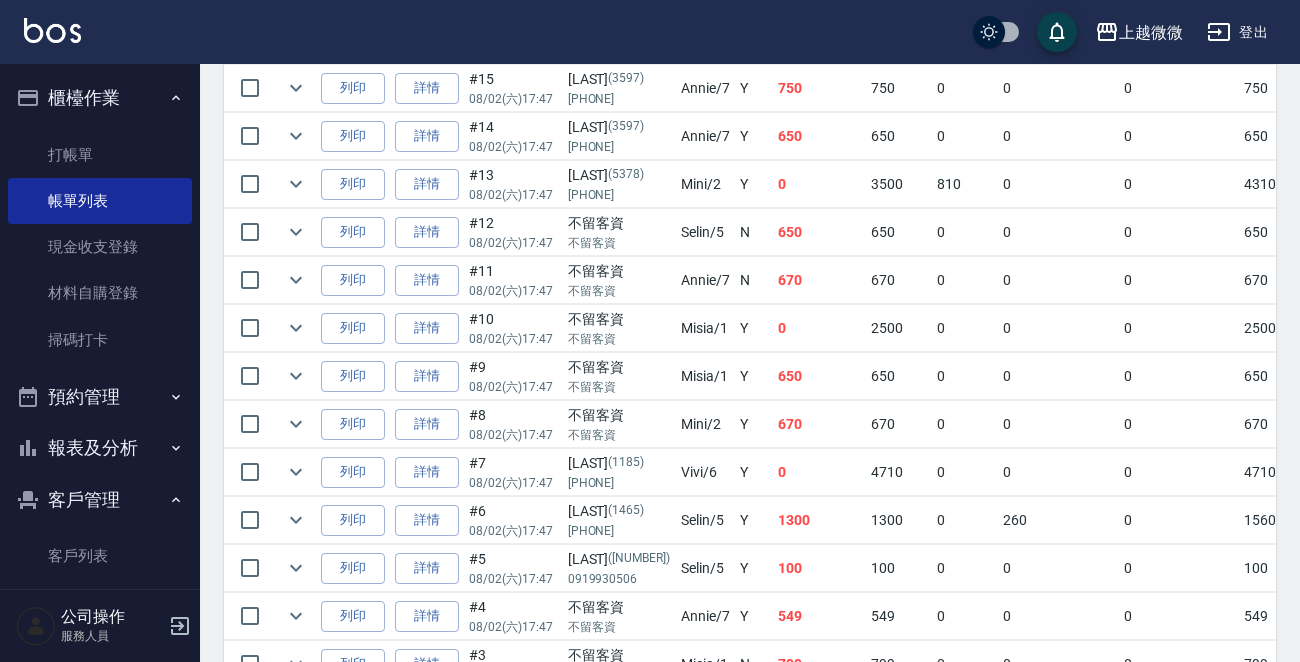click on "0" at bounding box center (1179, 328) 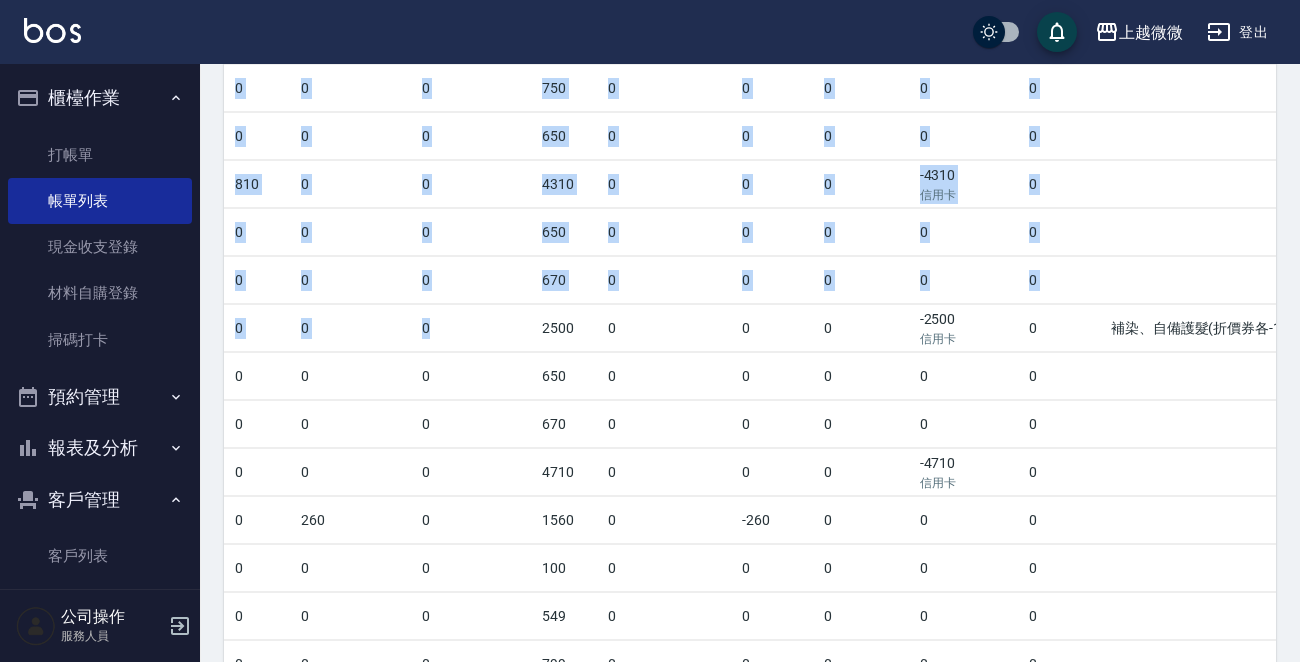 scroll, scrollTop: 0, scrollLeft: 728, axis: horizontal 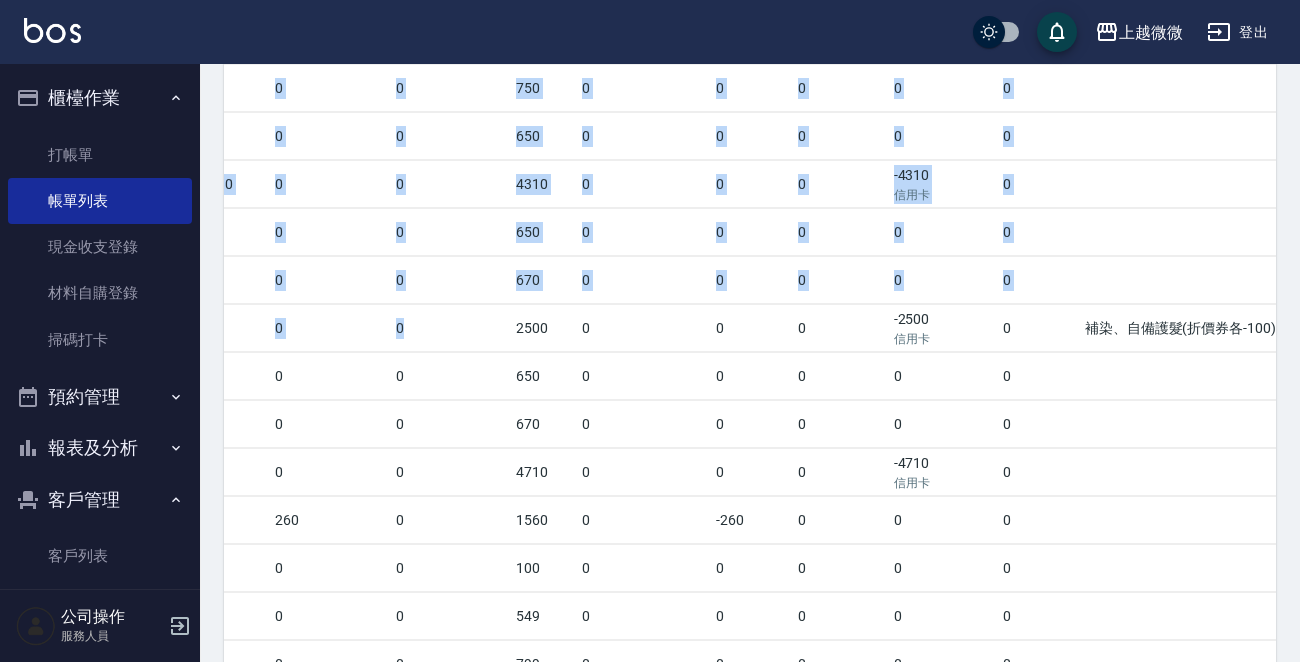 drag, startPoint x: 1160, startPoint y: 318, endPoint x: 1286, endPoint y: 331, distance: 126.66886 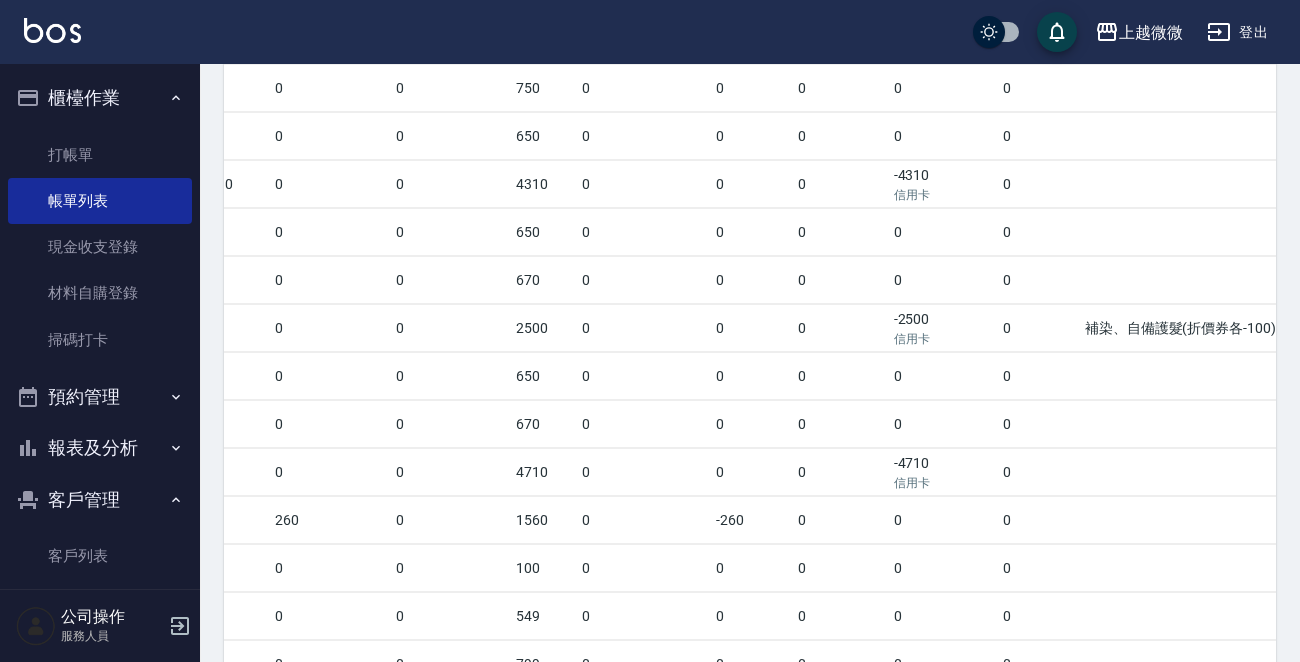 click at bounding box center [1180, 280] 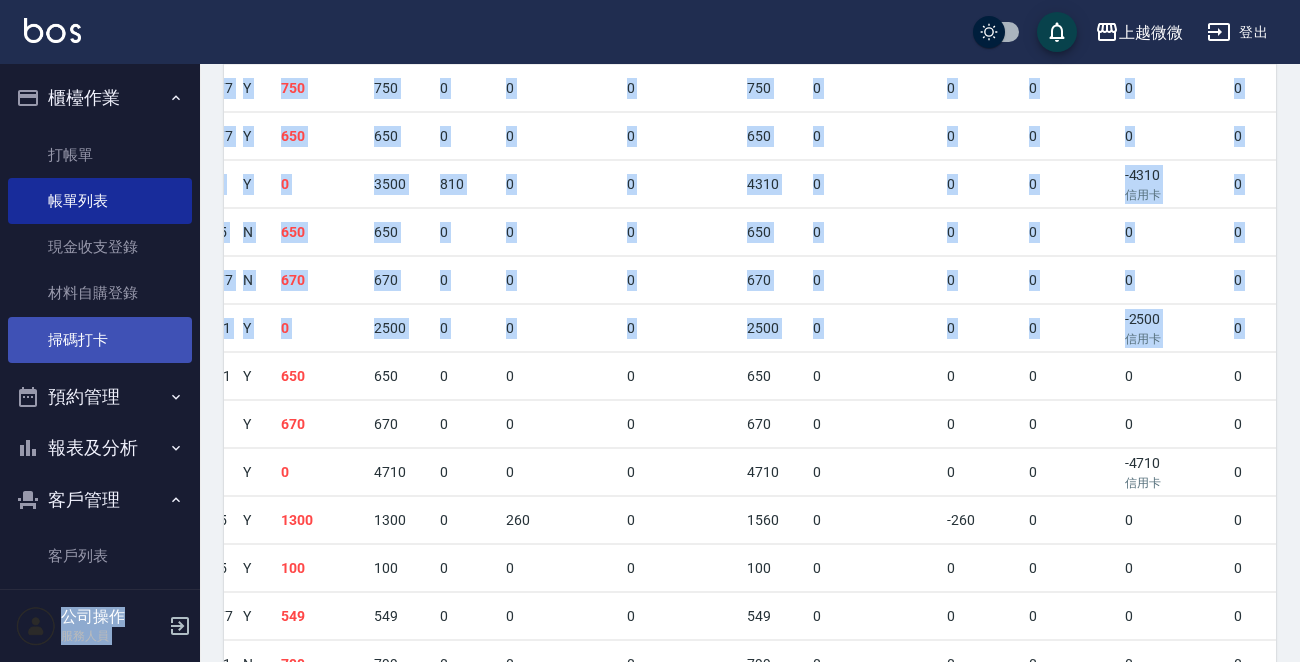 scroll, scrollTop: 0, scrollLeft: 246, axis: horizontal 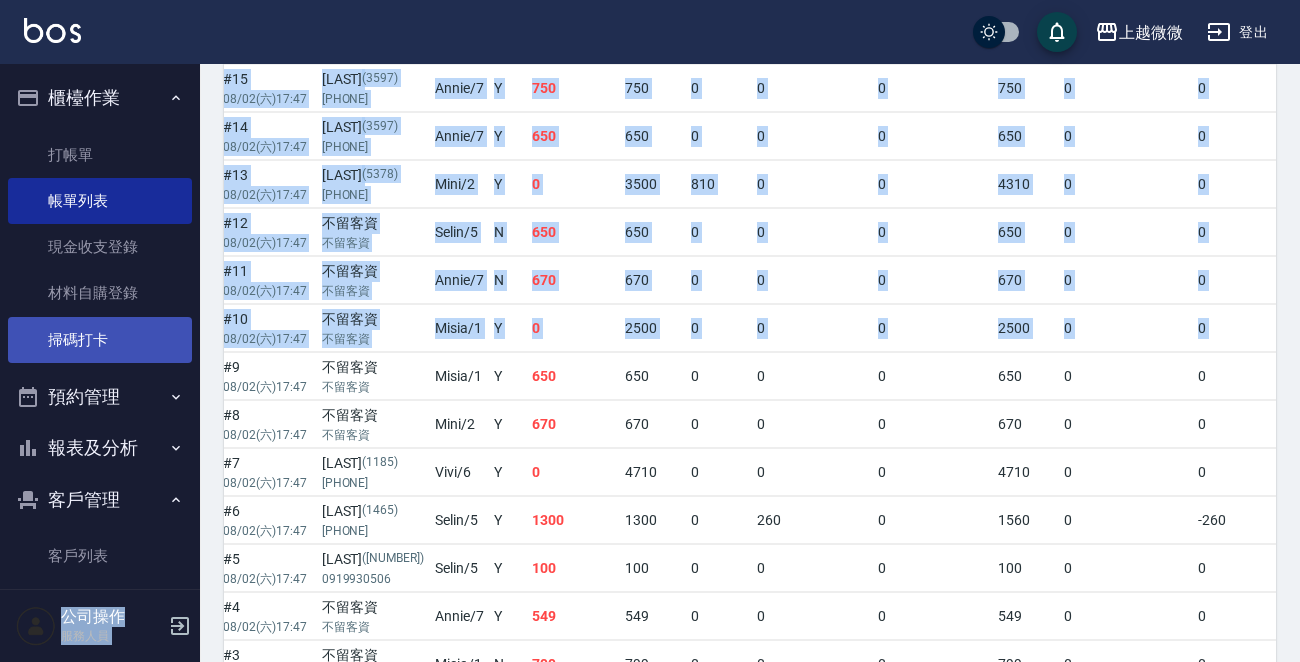 drag, startPoint x: 1145, startPoint y: 307, endPoint x: 170, endPoint y: 336, distance: 975.4312 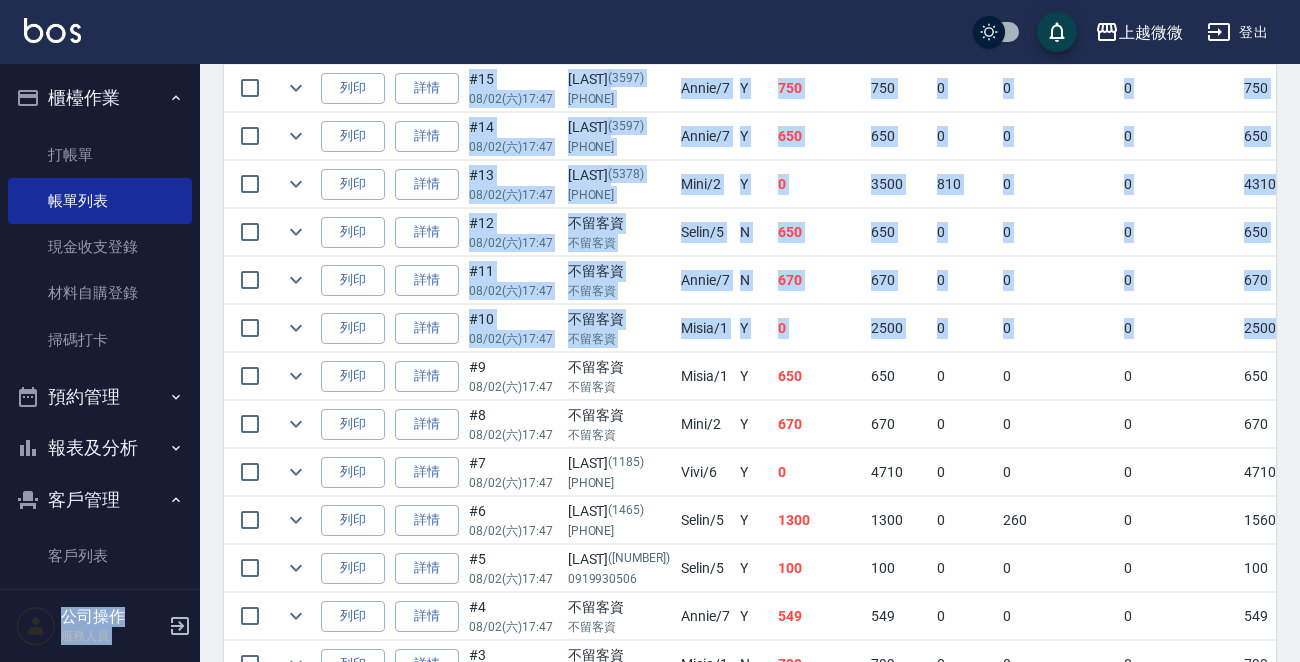click on "0" at bounding box center (965, 328) 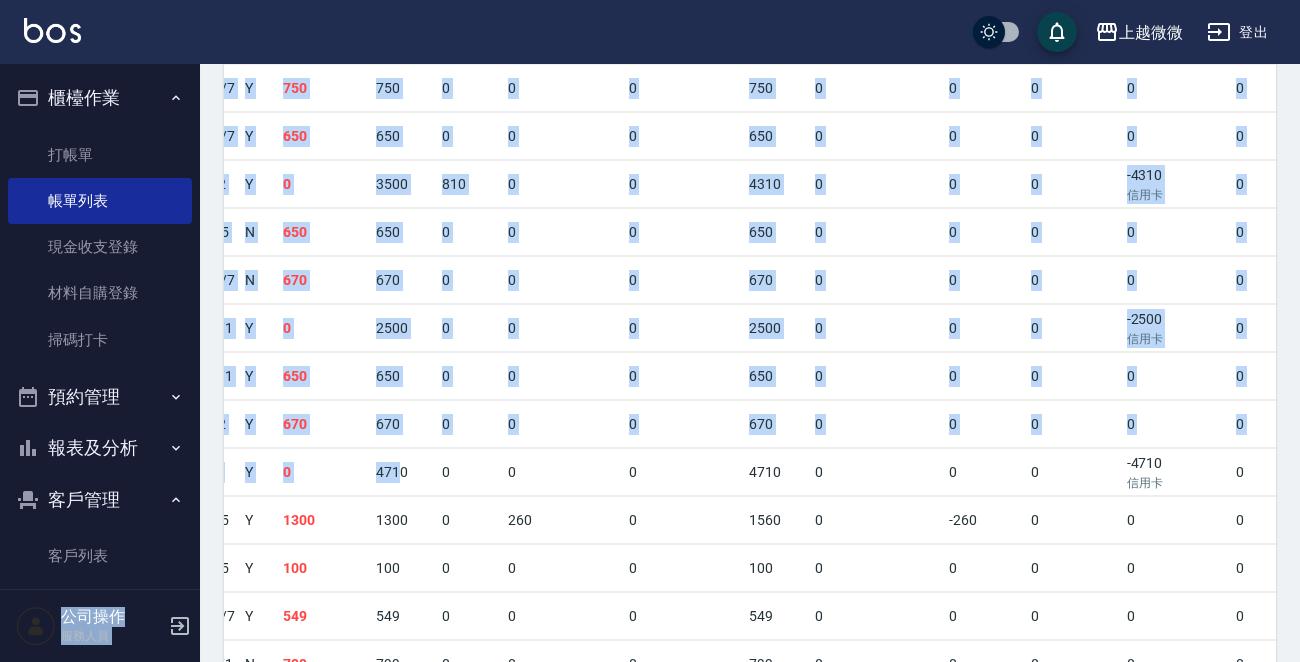 scroll, scrollTop: 0, scrollLeft: 0, axis: both 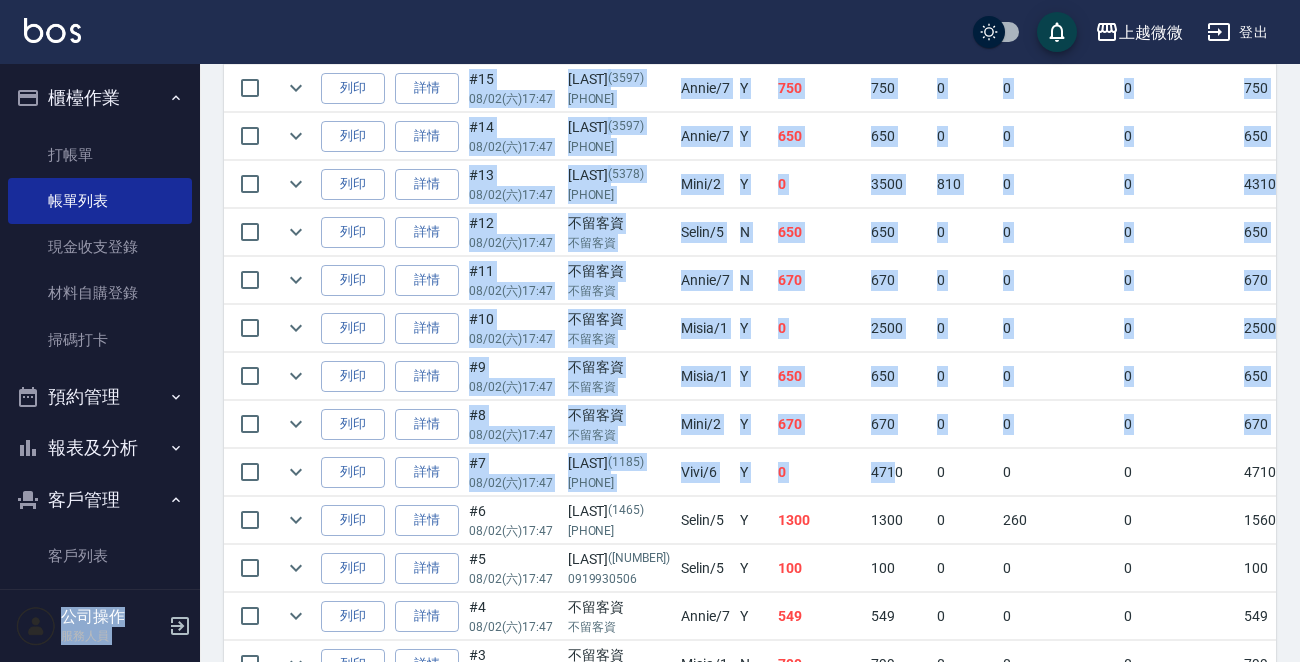 drag, startPoint x: 923, startPoint y: 454, endPoint x: 108, endPoint y: 479, distance: 815.38336 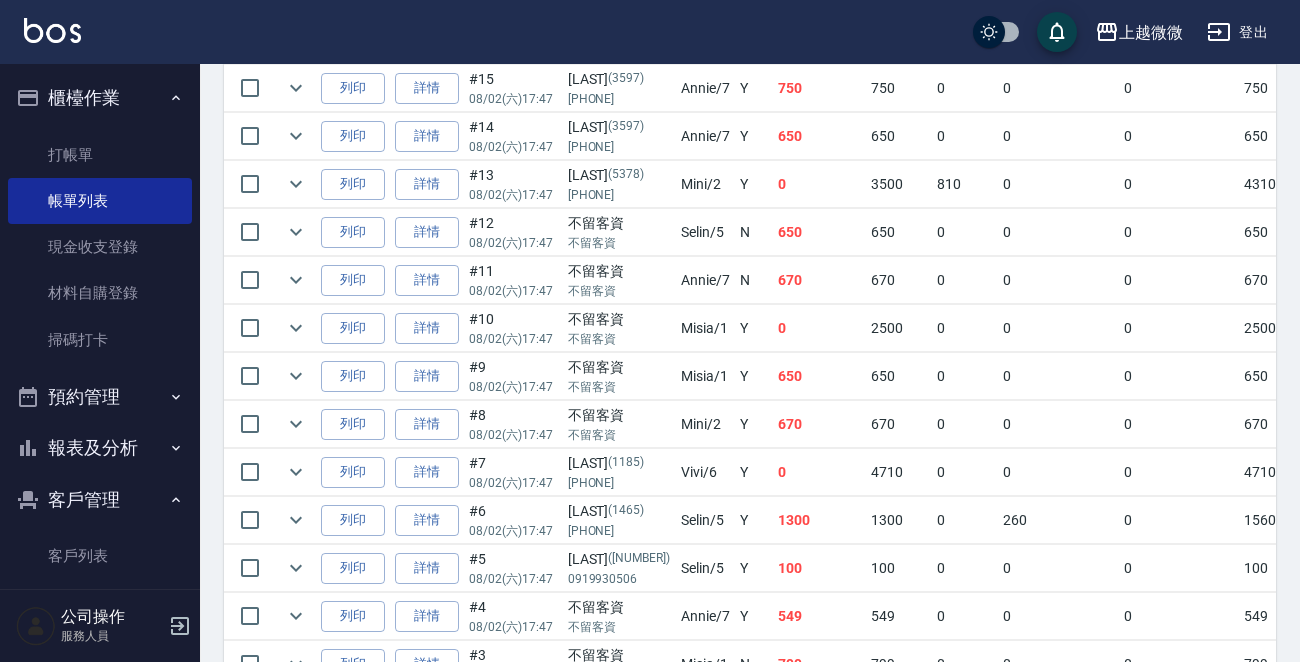 click on "0" at bounding box center [1058, 472] 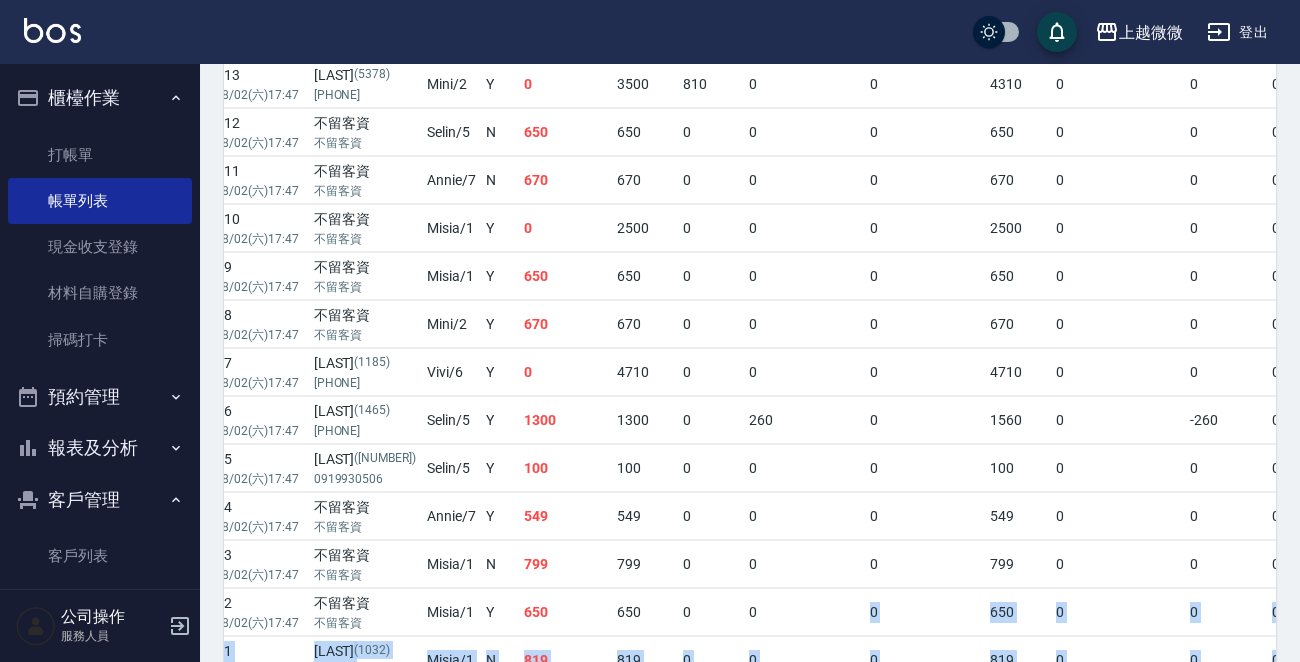 scroll, scrollTop: 0, scrollLeft: 728, axis: horizontal 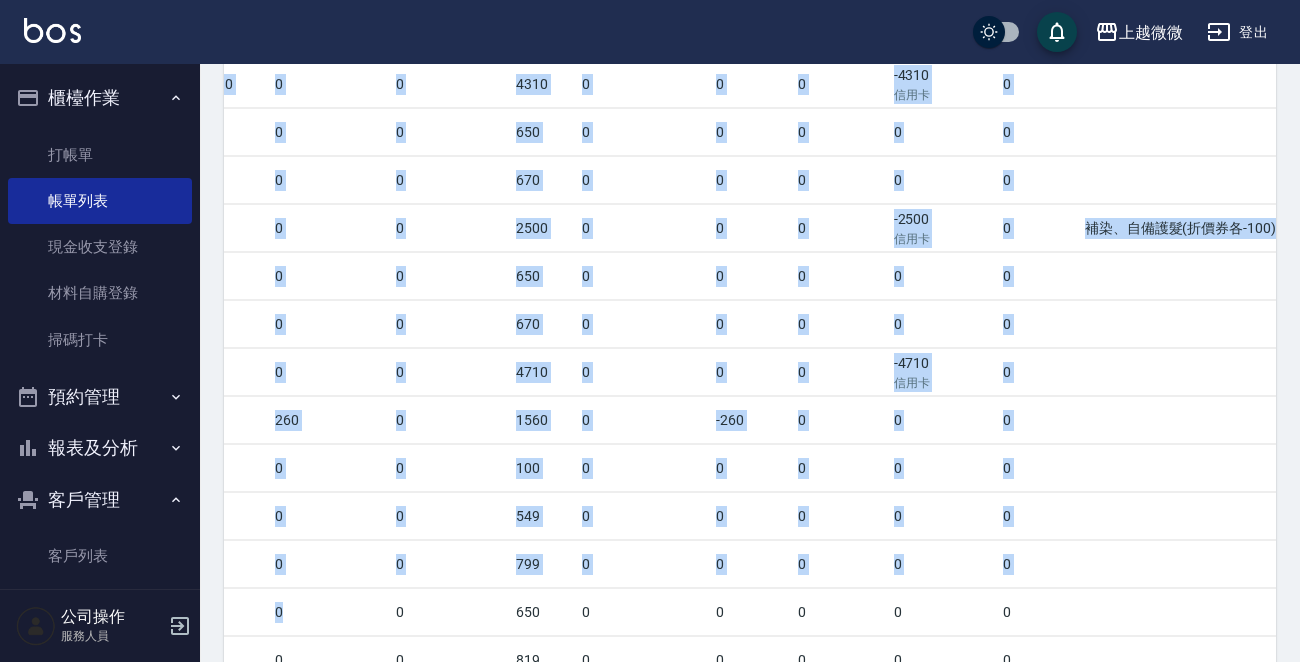 drag, startPoint x: 971, startPoint y: 594, endPoint x: 1308, endPoint y: 646, distance: 340.98828 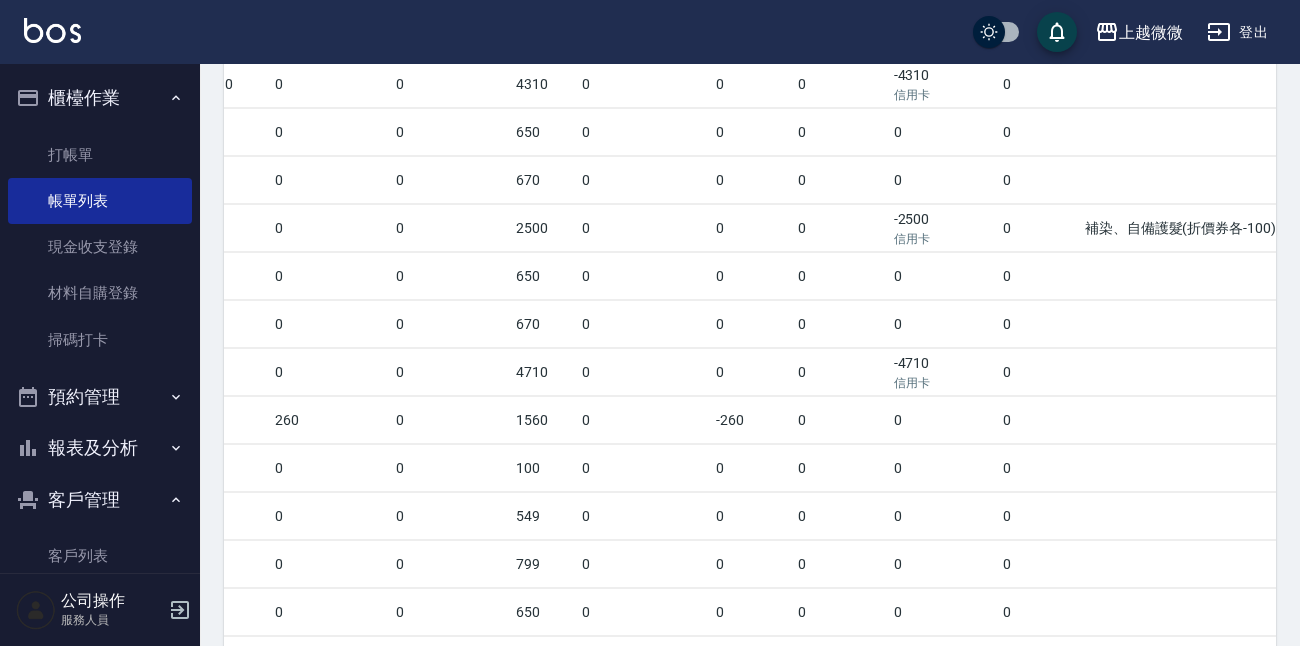 click at bounding box center [1180, 516] 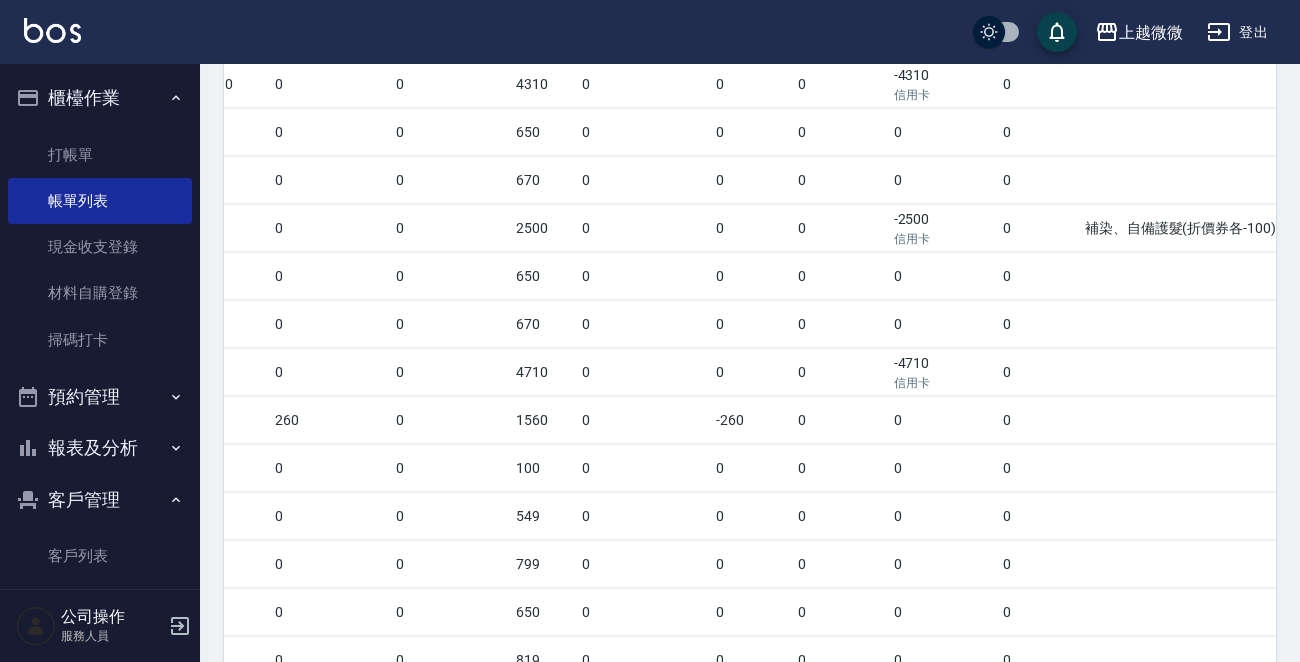 scroll, scrollTop: 2000, scrollLeft: 0, axis: vertical 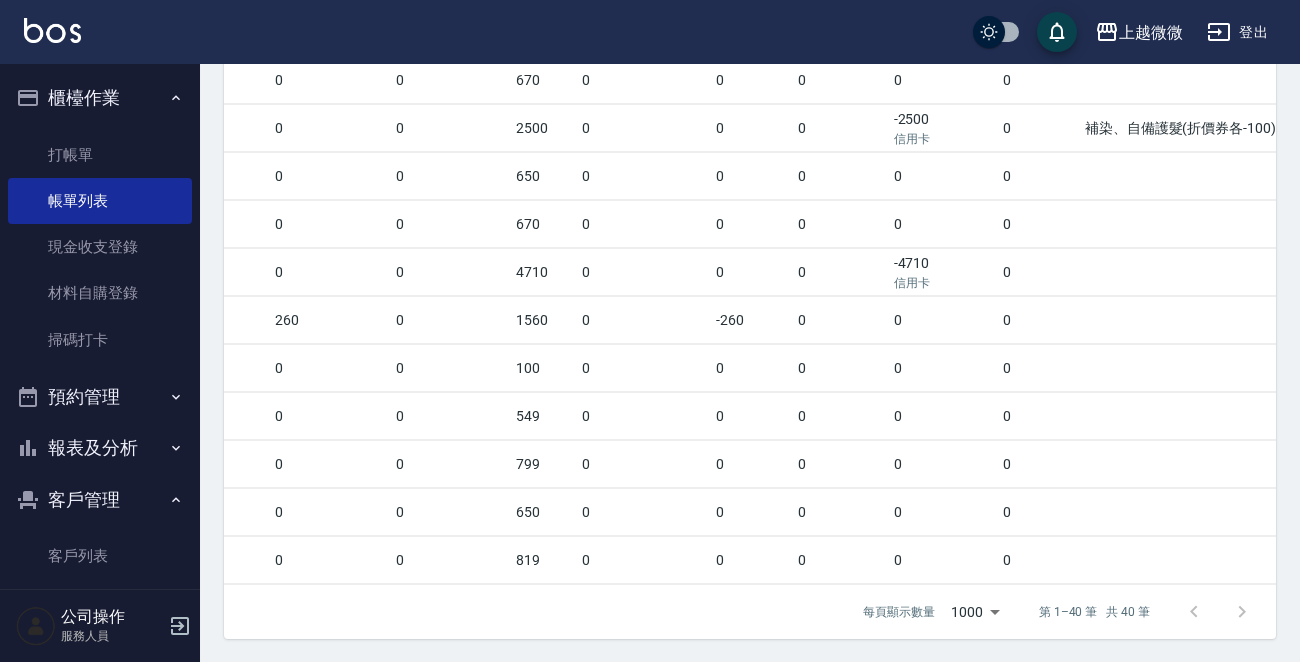 drag, startPoint x: 1008, startPoint y: 574, endPoint x: 535, endPoint y: 576, distance: 473.00424 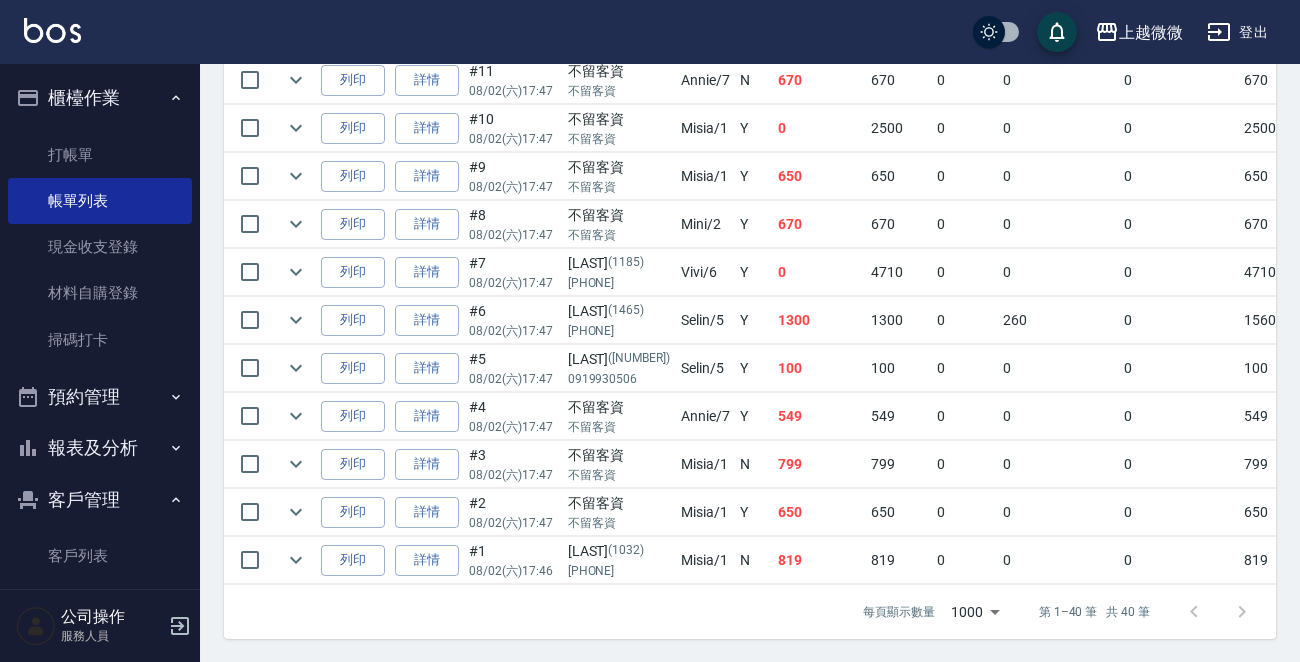click on "0" at bounding box center (1058, 464) 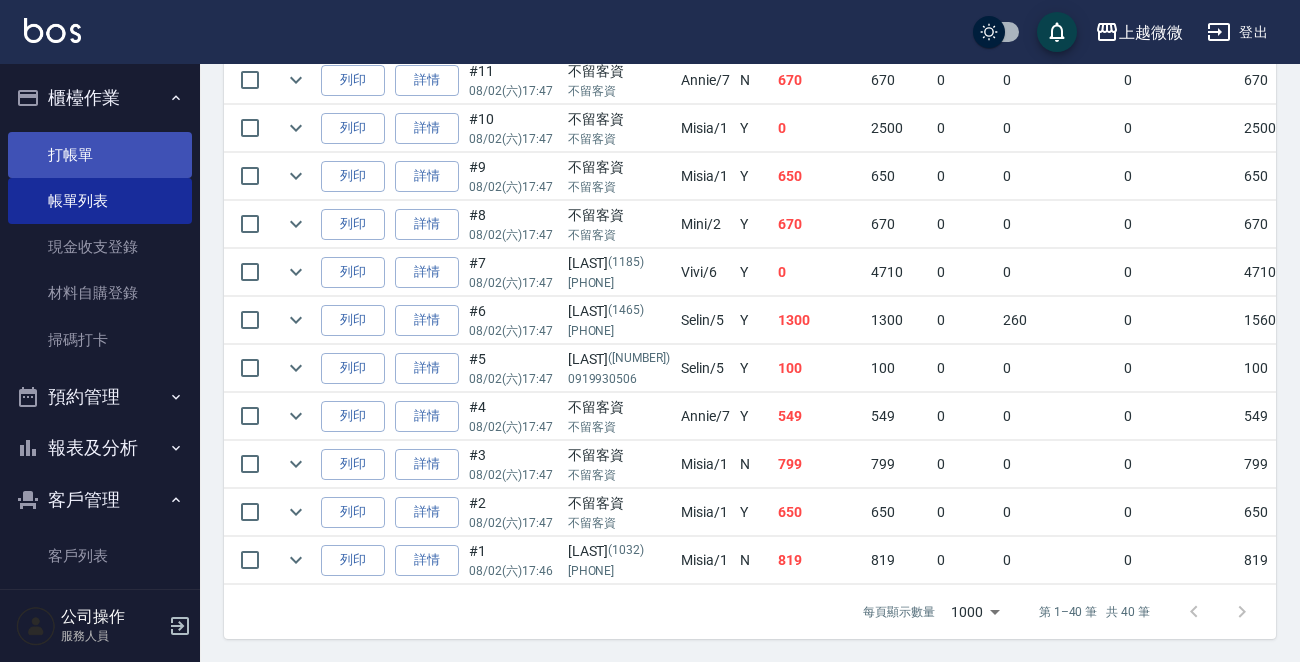 click on "打帳單" at bounding box center (100, 155) 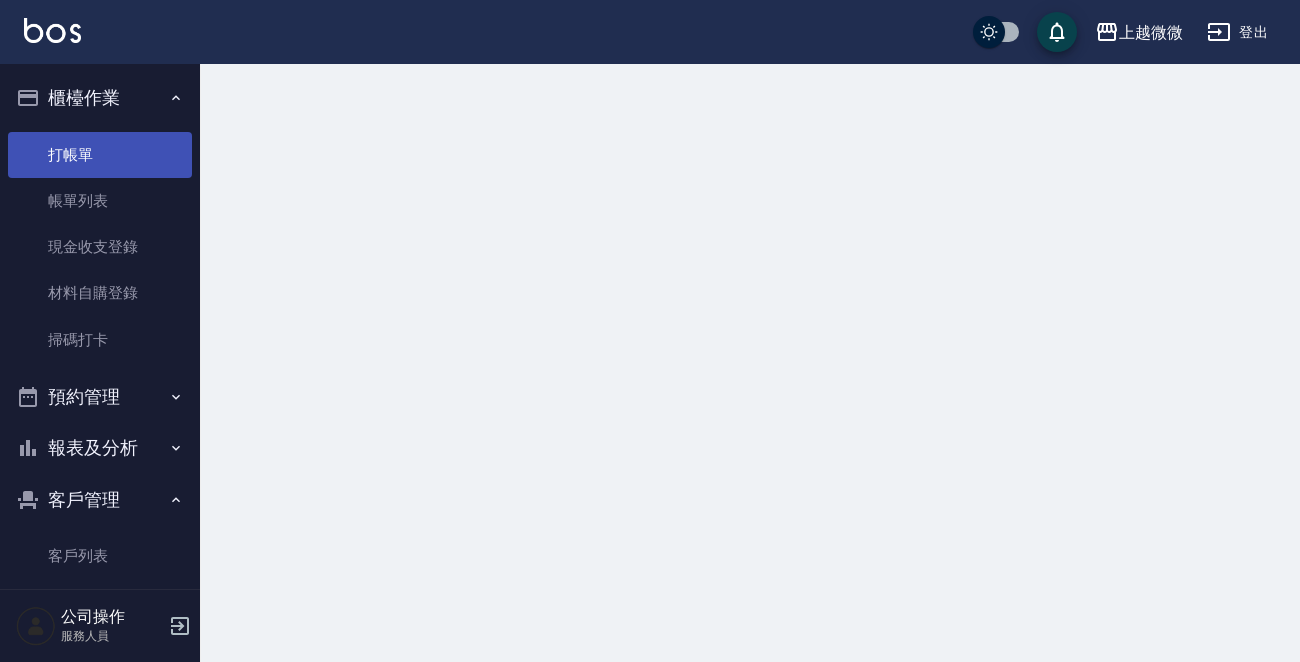 scroll, scrollTop: 0, scrollLeft: 0, axis: both 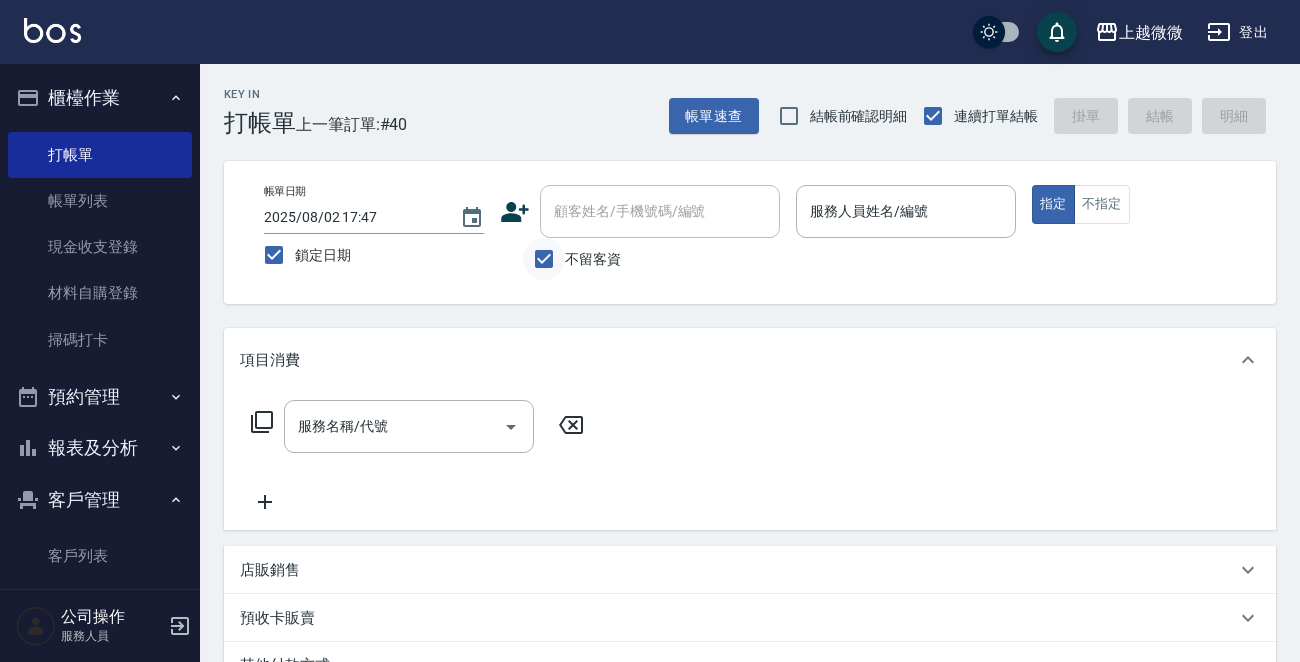 drag, startPoint x: 549, startPoint y: 259, endPoint x: 553, endPoint y: 234, distance: 25.317978 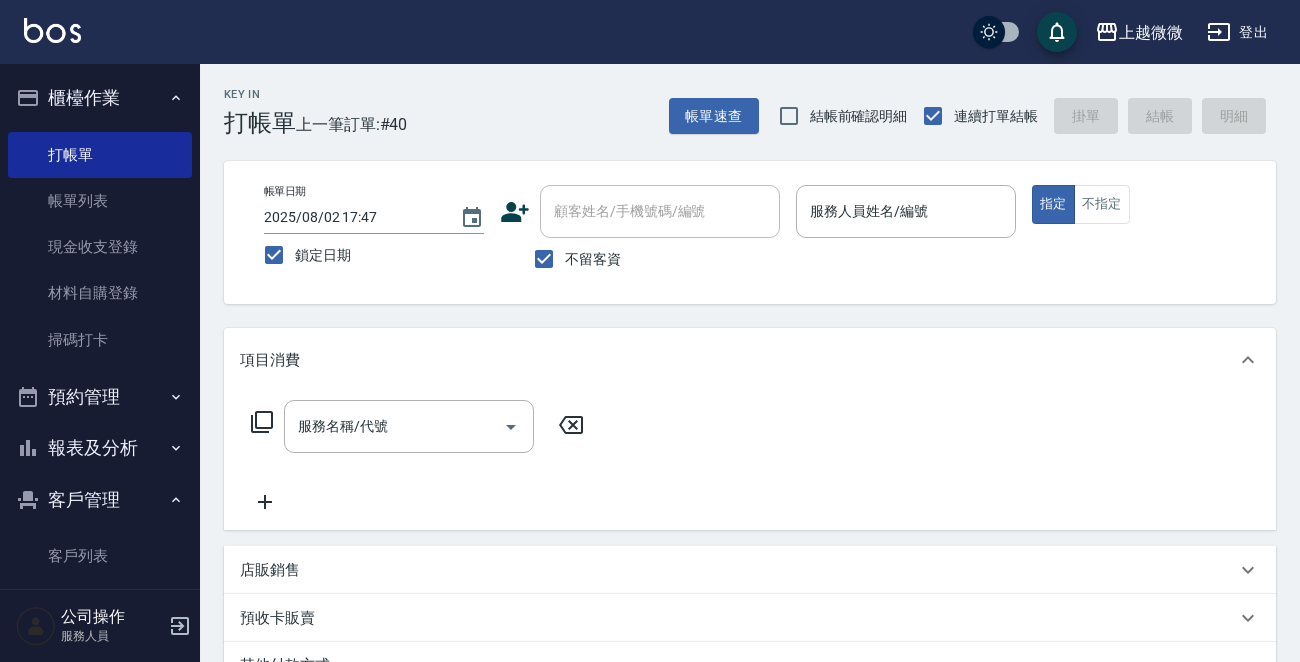 click on "不留客資" at bounding box center [544, 259] 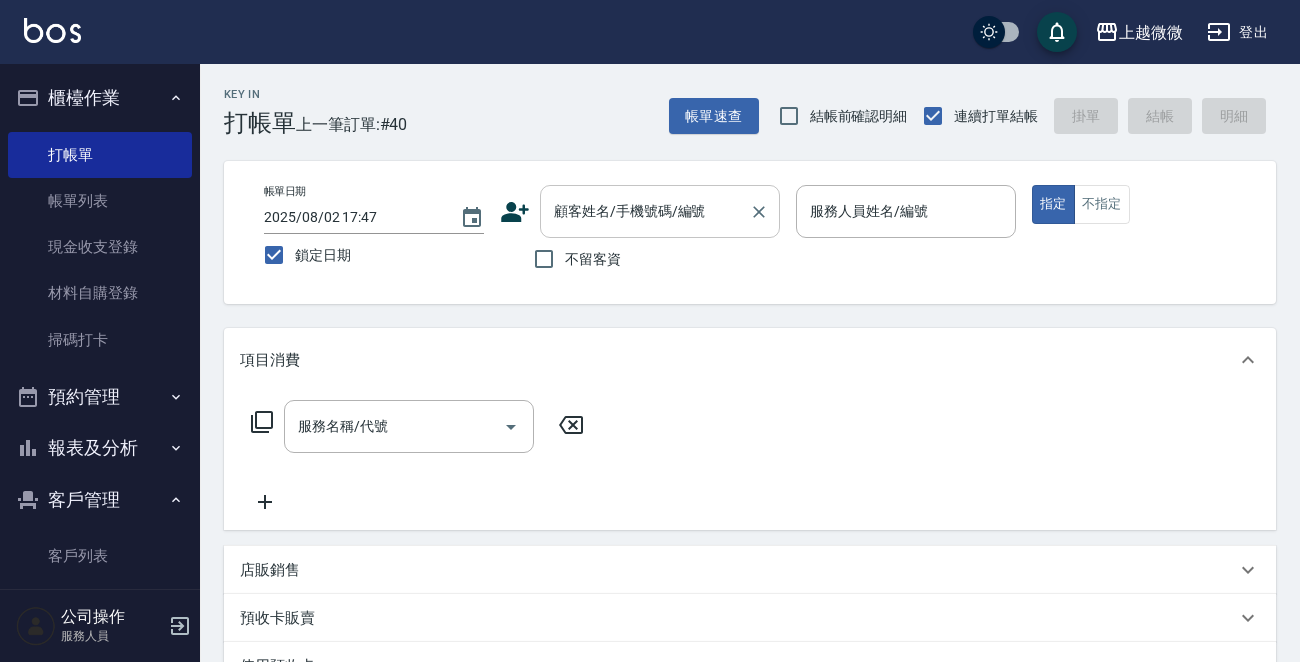 click on "顧客姓名/手機號碼/編號" at bounding box center (645, 211) 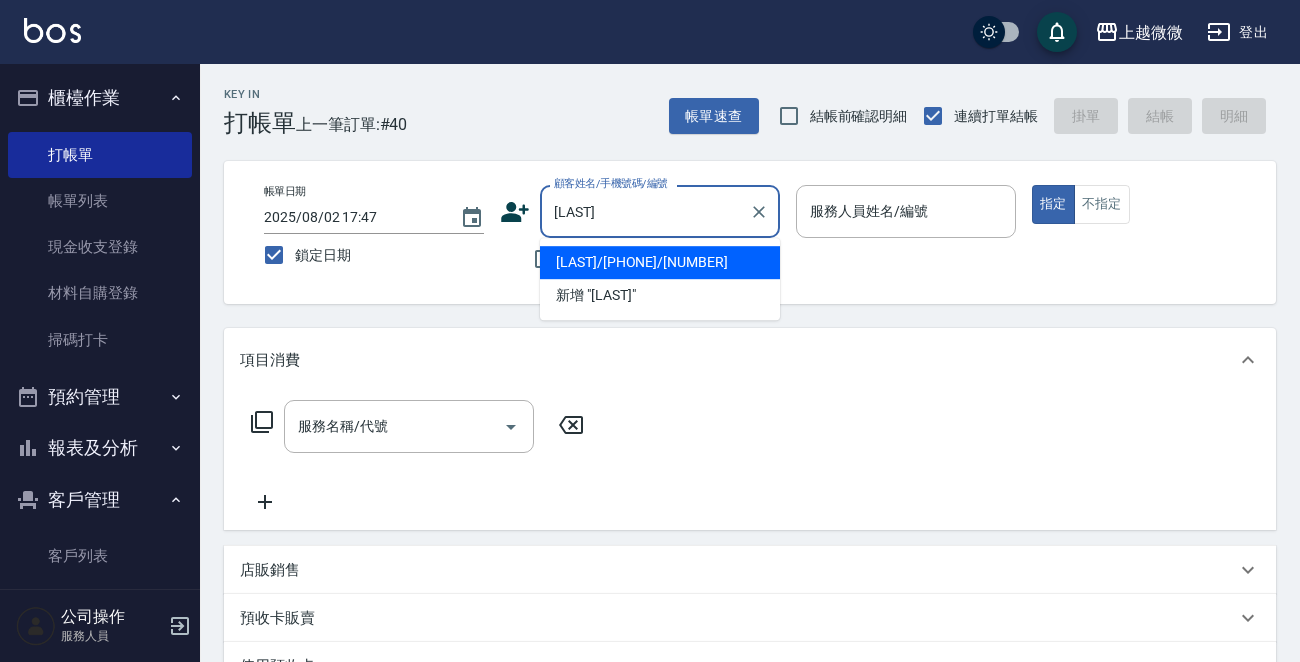 click on "王依萍/0933802044/0648" at bounding box center [660, 262] 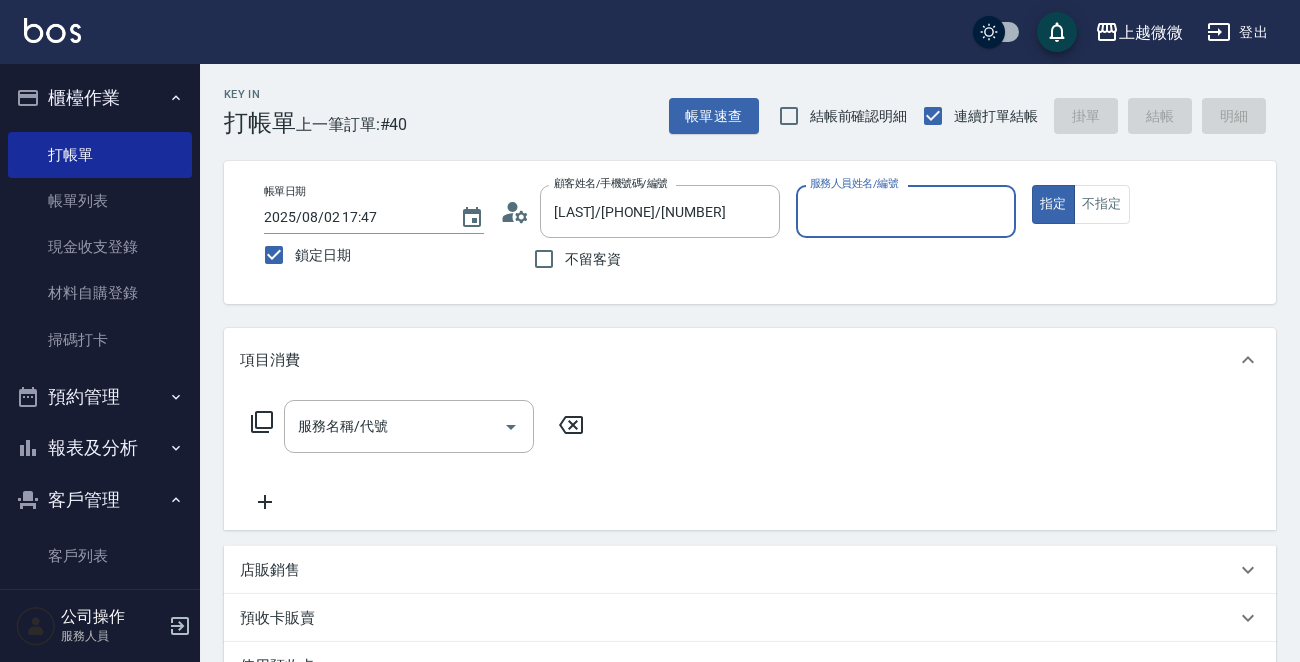 type on "Annie-7" 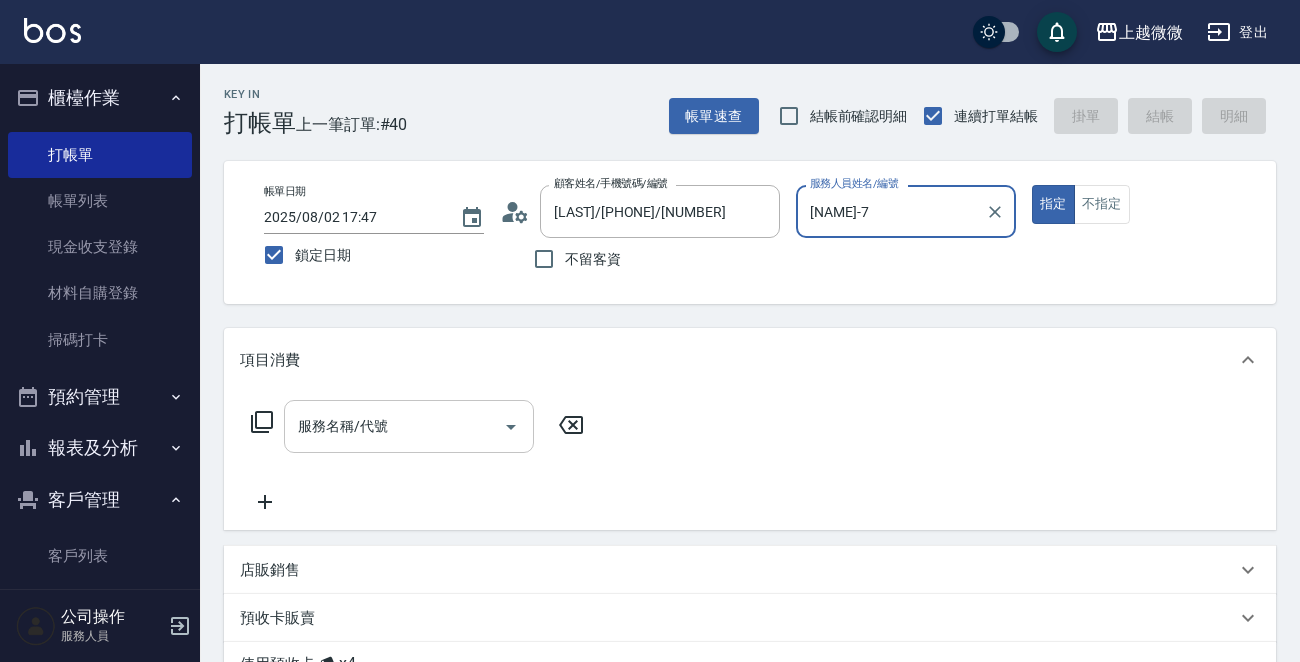 click on "服務名稱/代號" at bounding box center [394, 426] 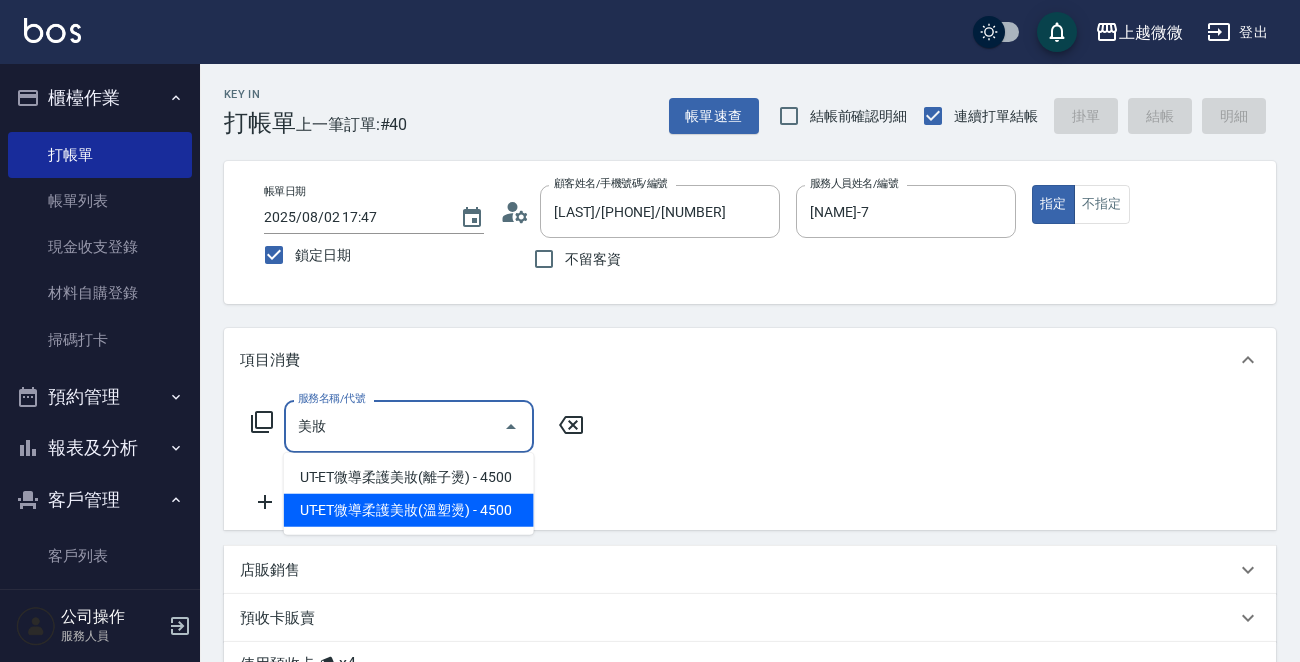 click on "UT-ET微導柔護美妝(溫塑燙) - 4500" at bounding box center [409, 510] 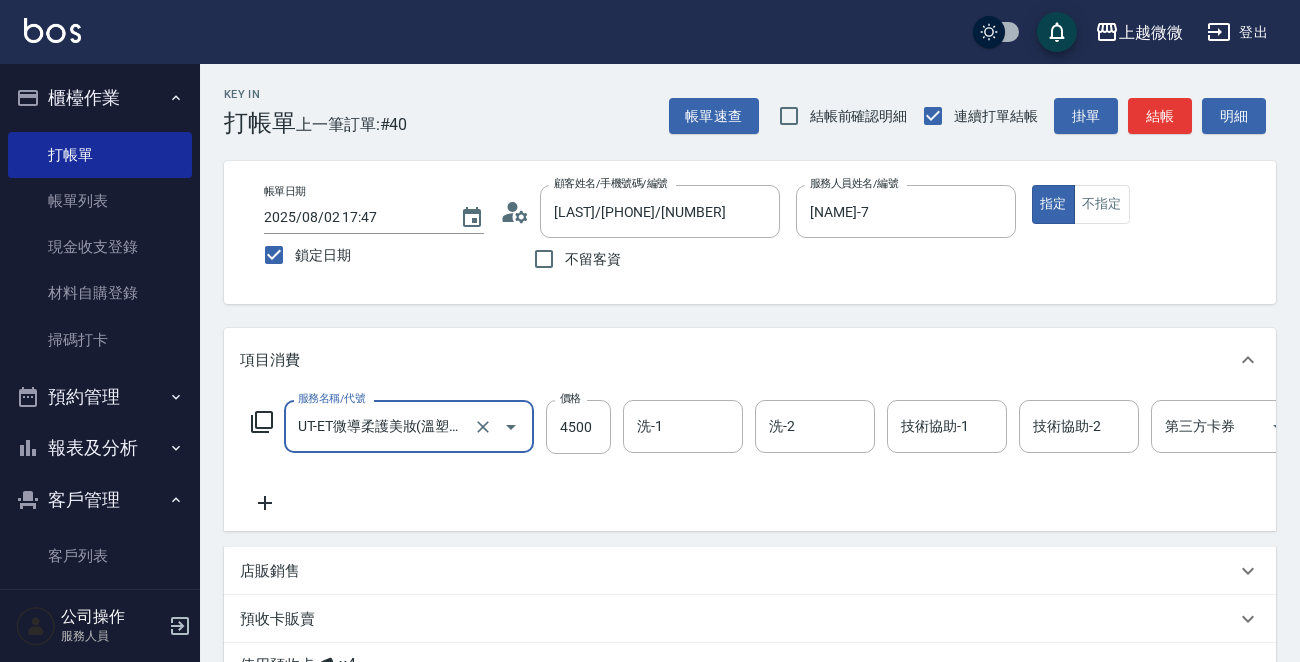 type on "UT-ET微導柔護美妝(溫塑燙)(C16)" 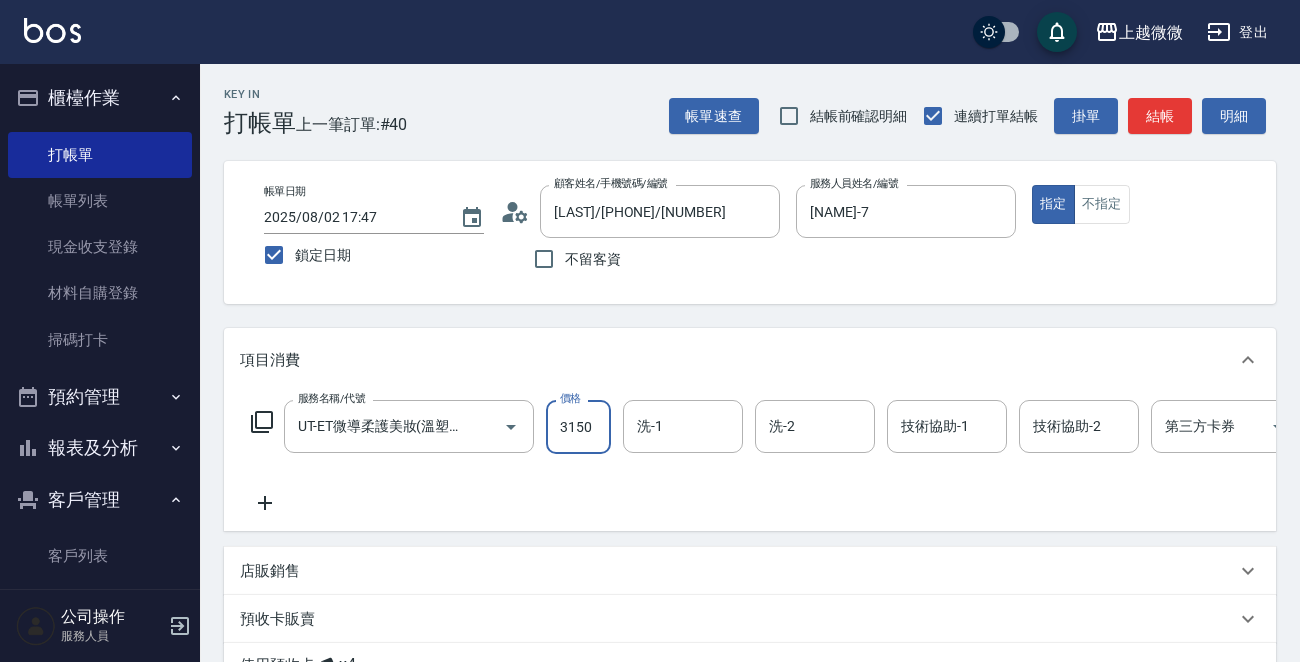 type on "3150" 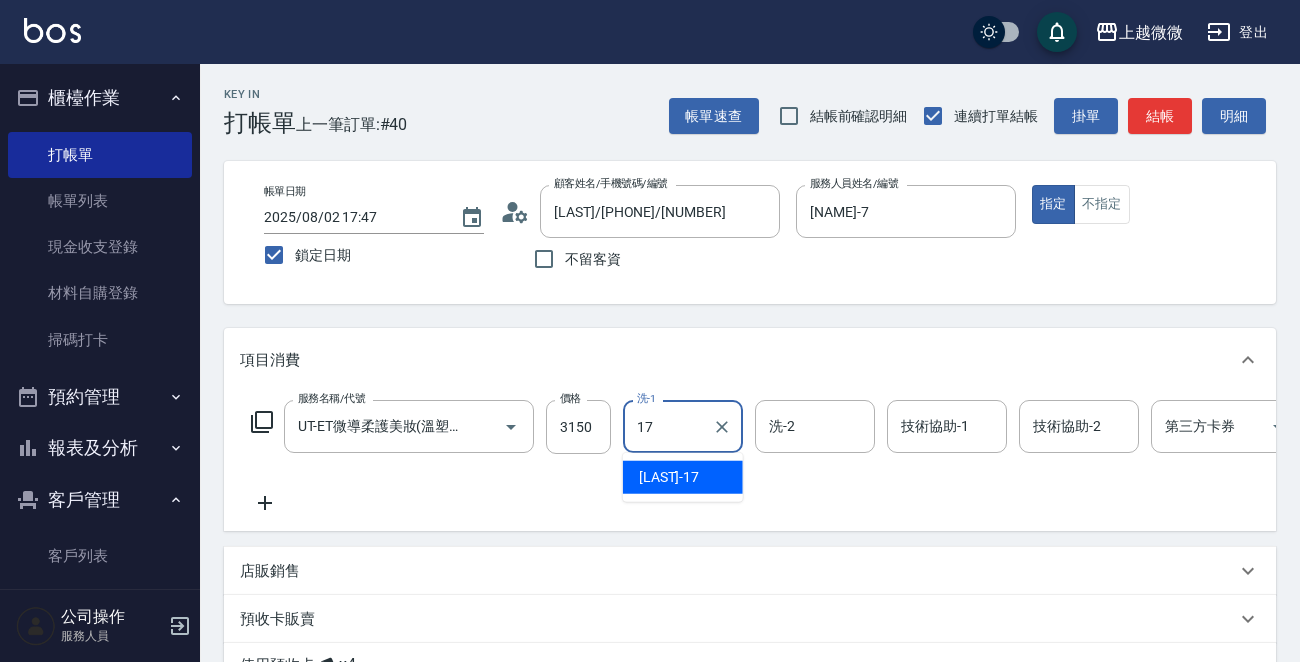 type on "[NAME]-17" 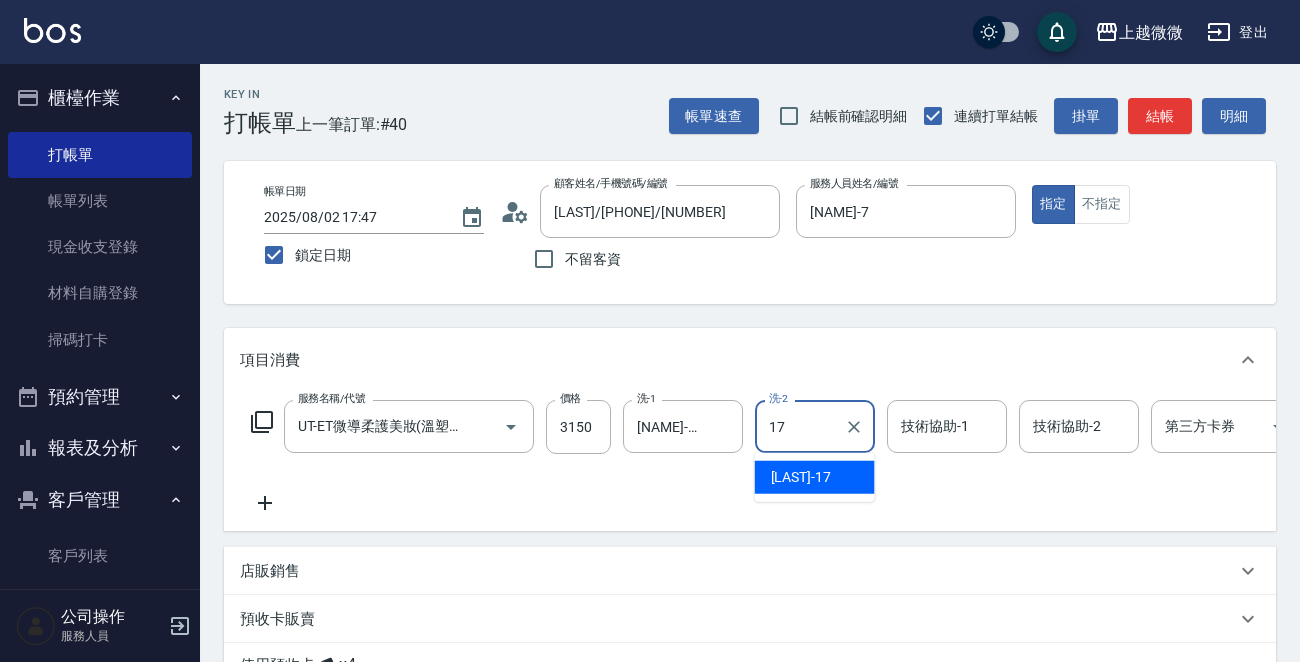 type on "[NAME]-17" 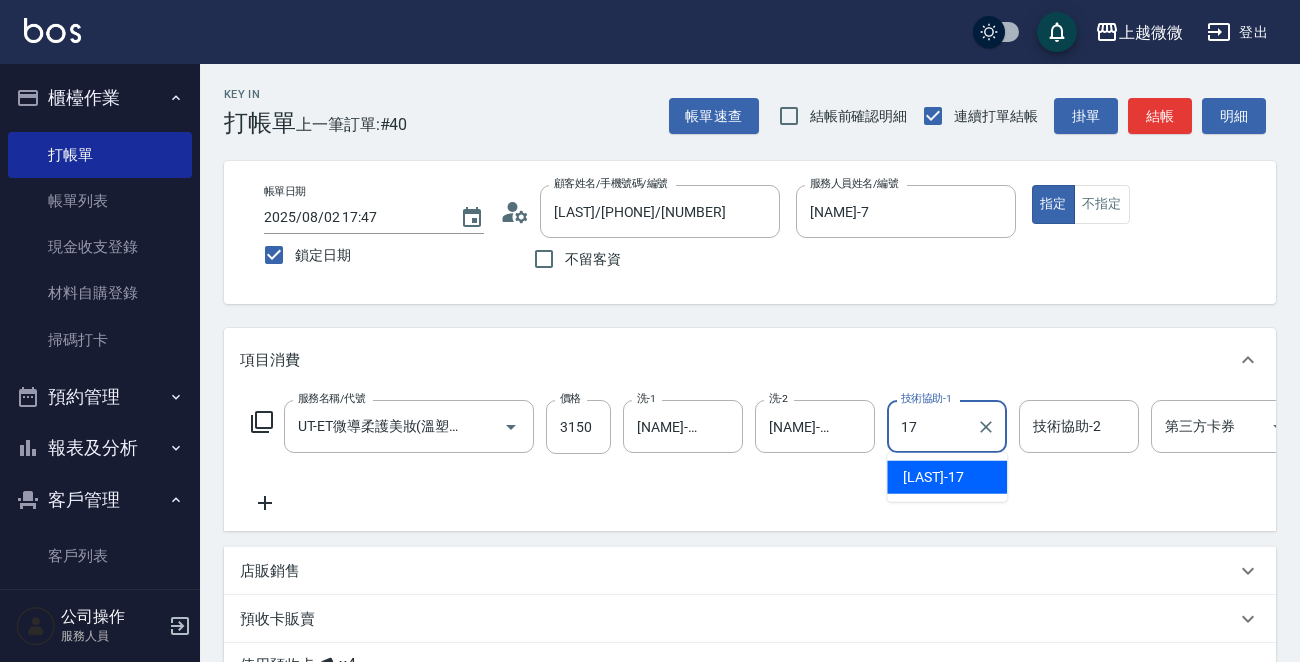 type on "[NAME]-17" 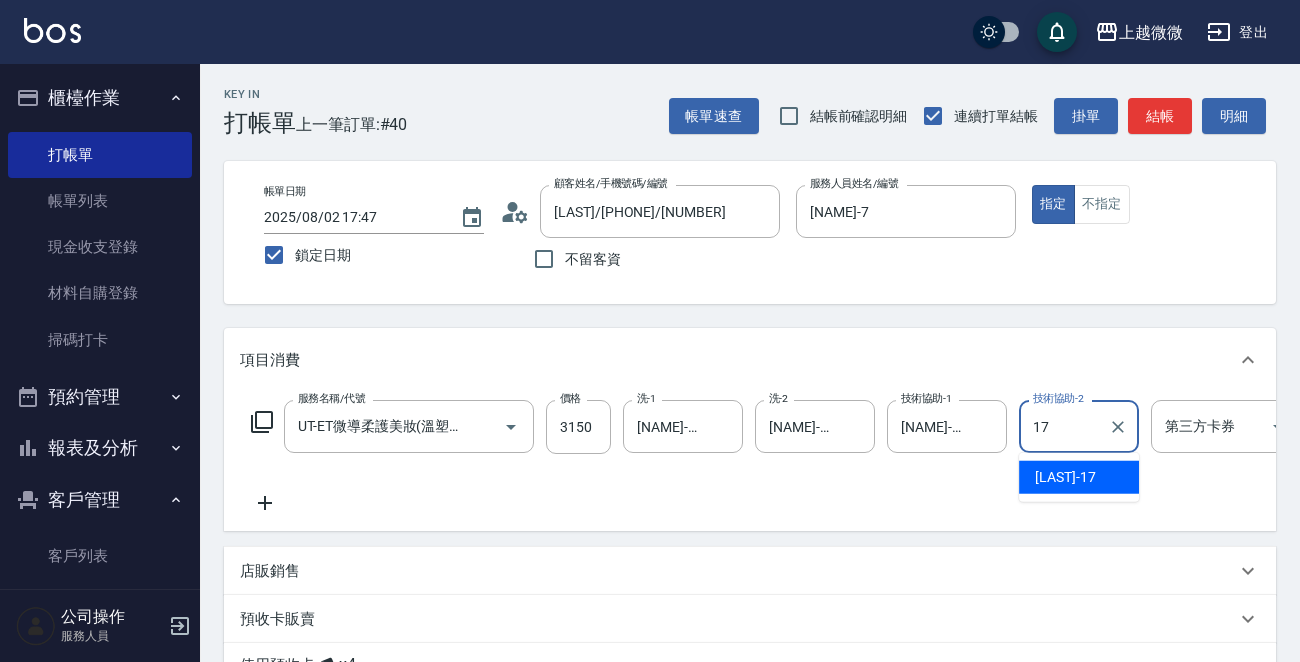 type on "[NAME]-17" 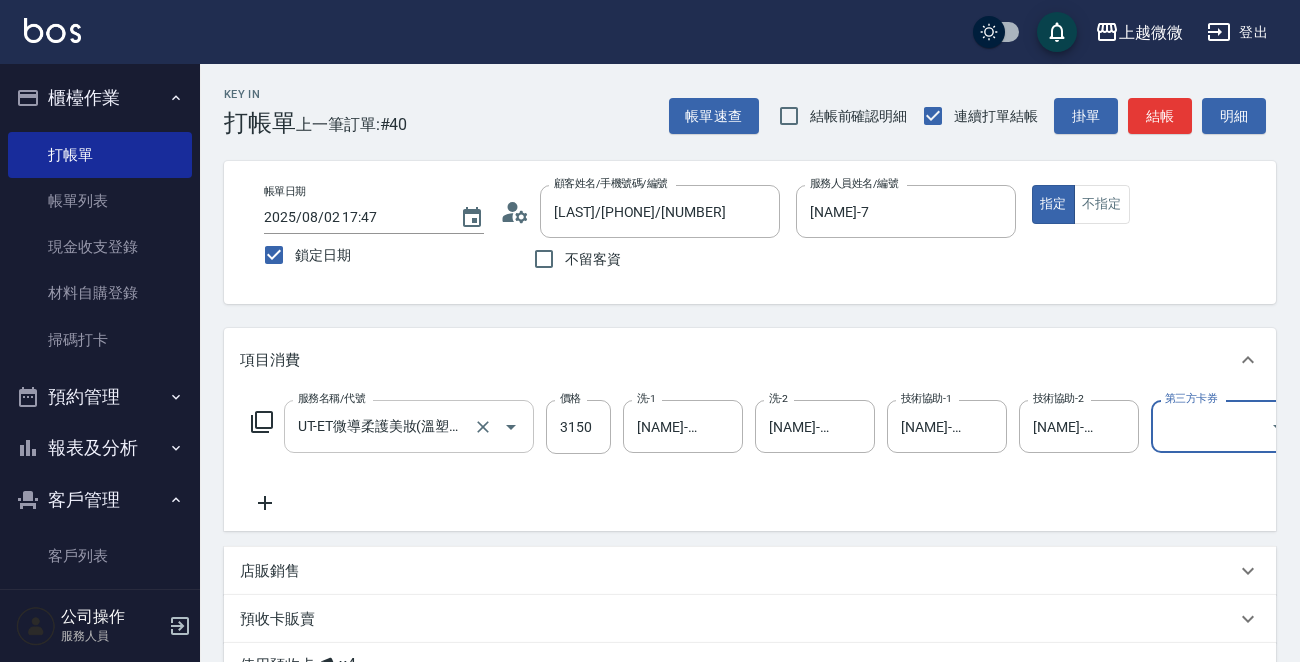 scroll, scrollTop: 200, scrollLeft: 0, axis: vertical 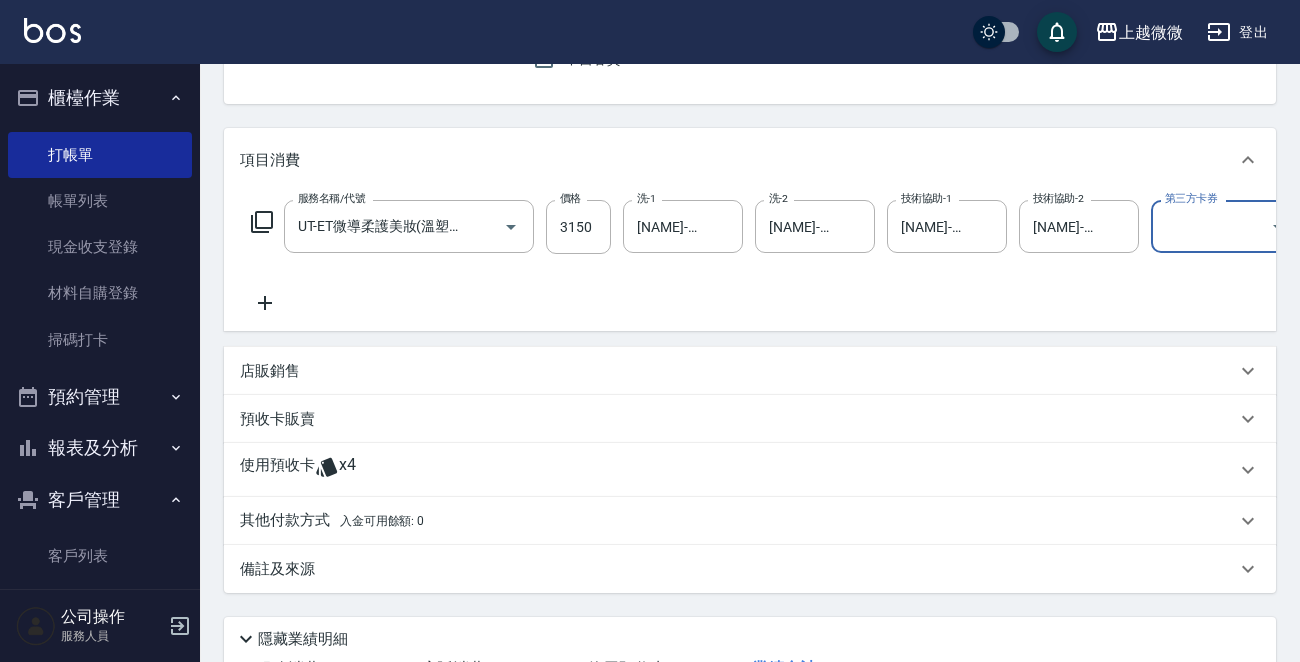 drag, startPoint x: 251, startPoint y: 466, endPoint x: 335, endPoint y: 484, distance: 85.90693 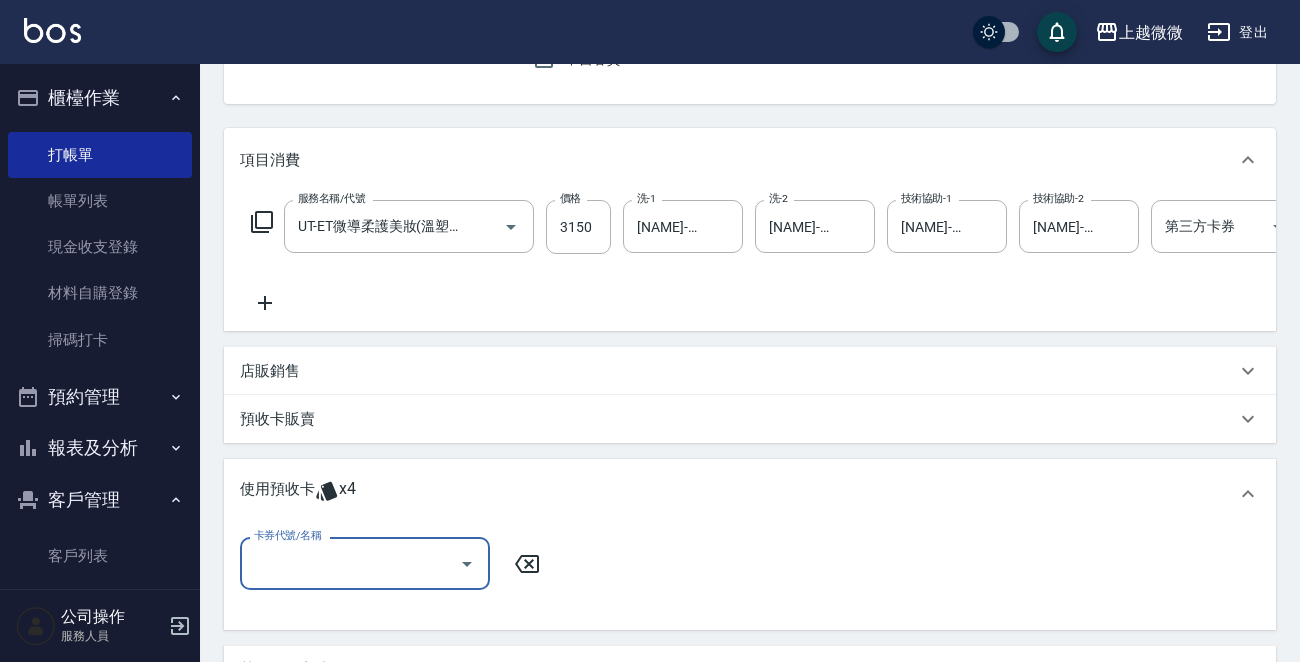 scroll, scrollTop: 1, scrollLeft: 0, axis: vertical 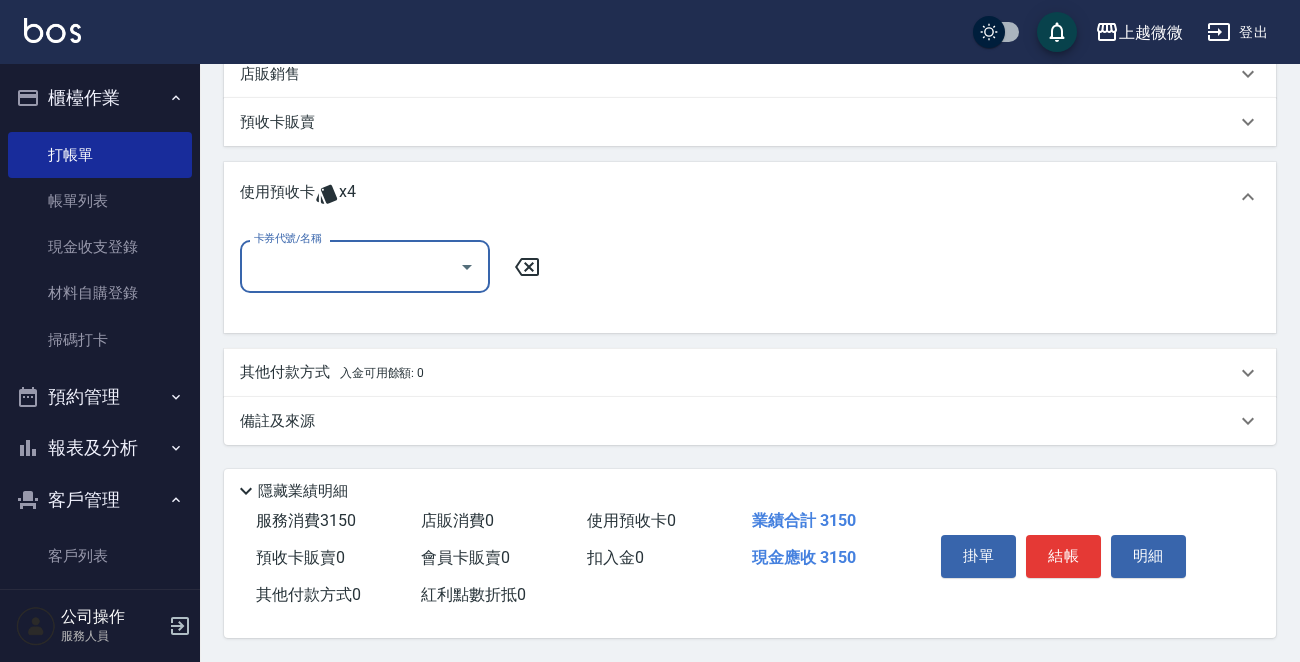click on "卡券代號/名稱" at bounding box center [350, 266] 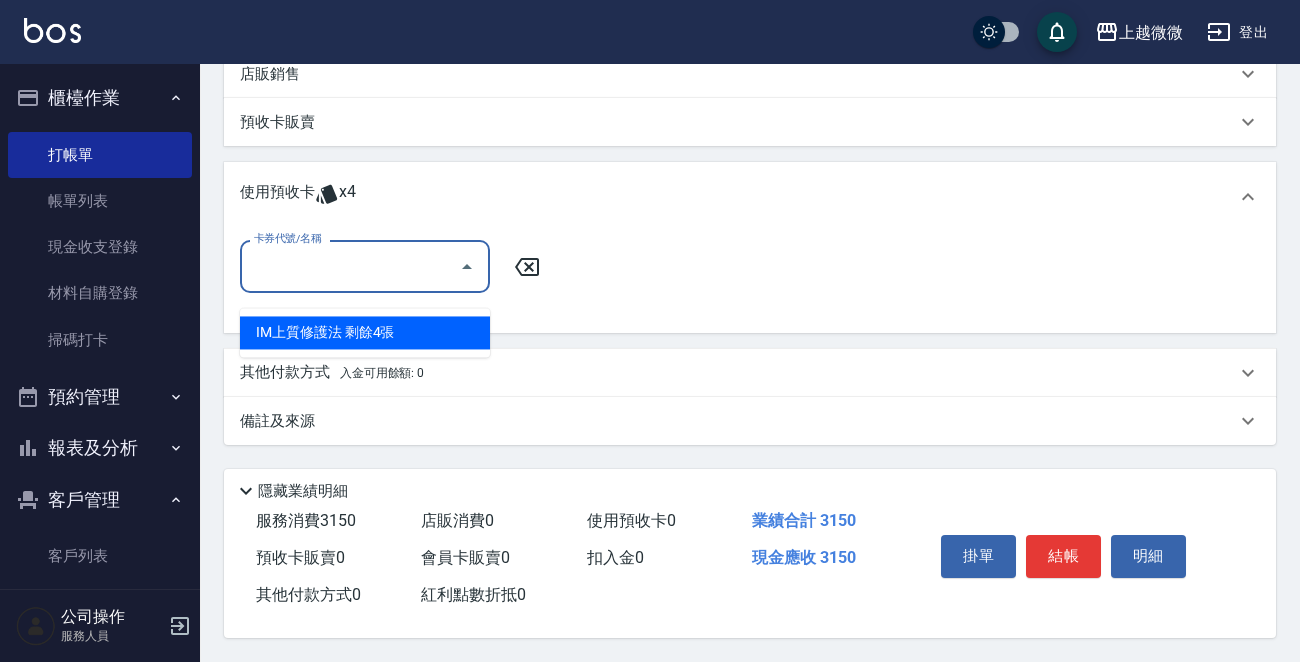 click on "IM上質修護法 剩餘4張" at bounding box center [365, 332] 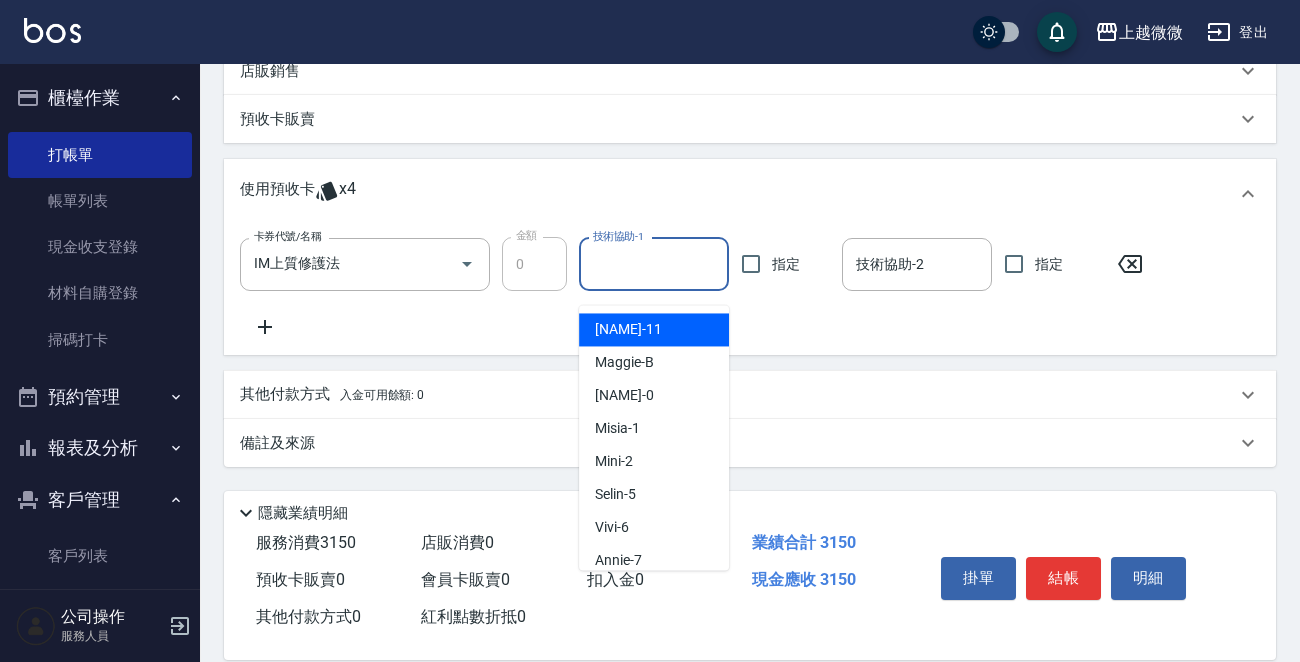 click on "技術協助-1" at bounding box center (654, 264) 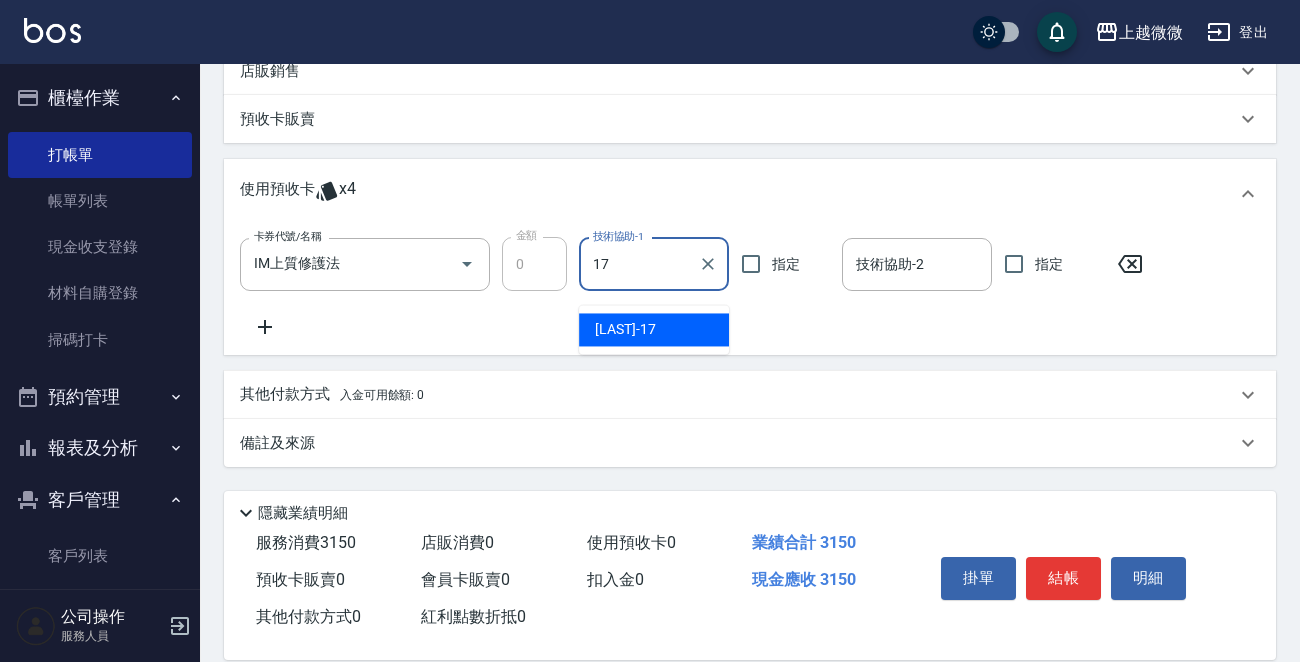 drag, startPoint x: 664, startPoint y: 327, endPoint x: 721, endPoint y: 318, distance: 57.706154 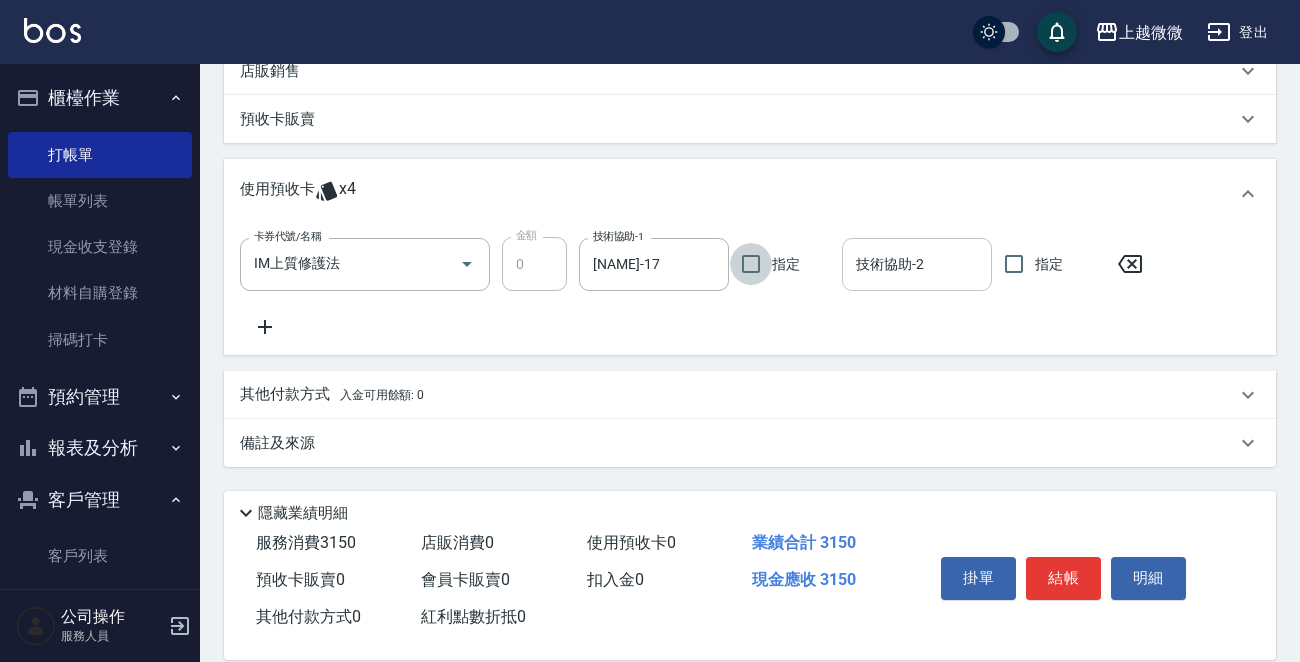 click on "技術協助-2" at bounding box center (917, 264) 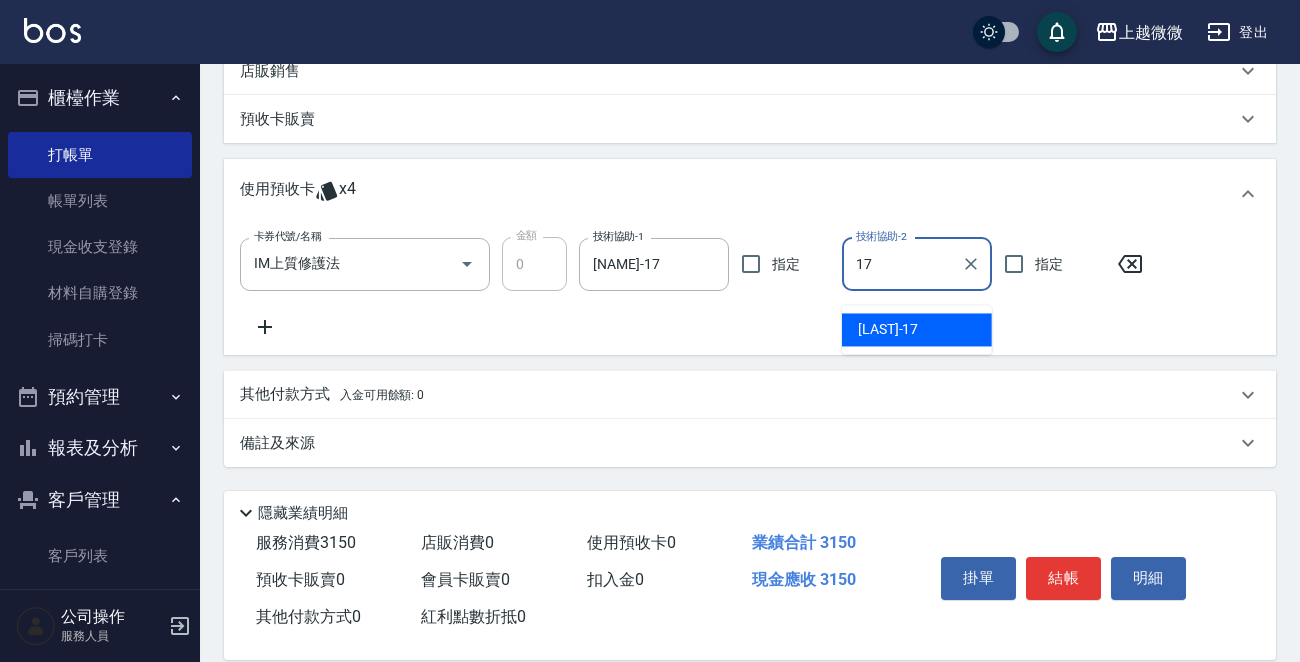click on "Uly -17" at bounding box center [917, 329] 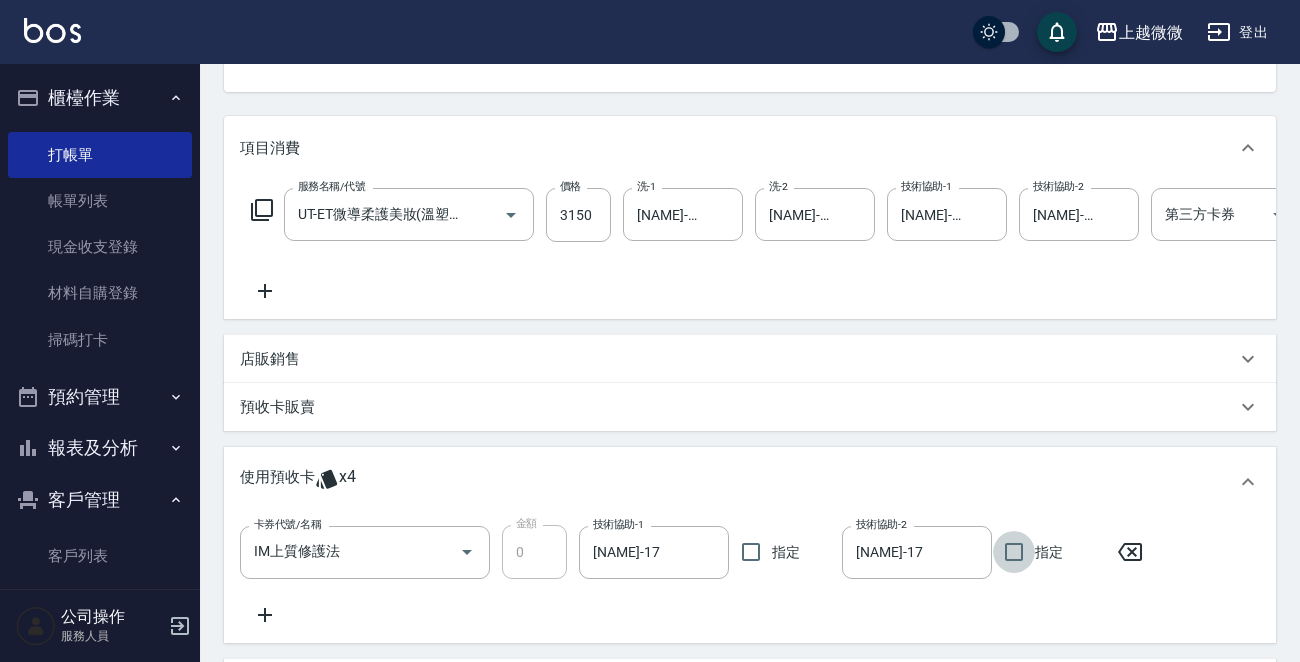 scroll, scrollTop: 200, scrollLeft: 0, axis: vertical 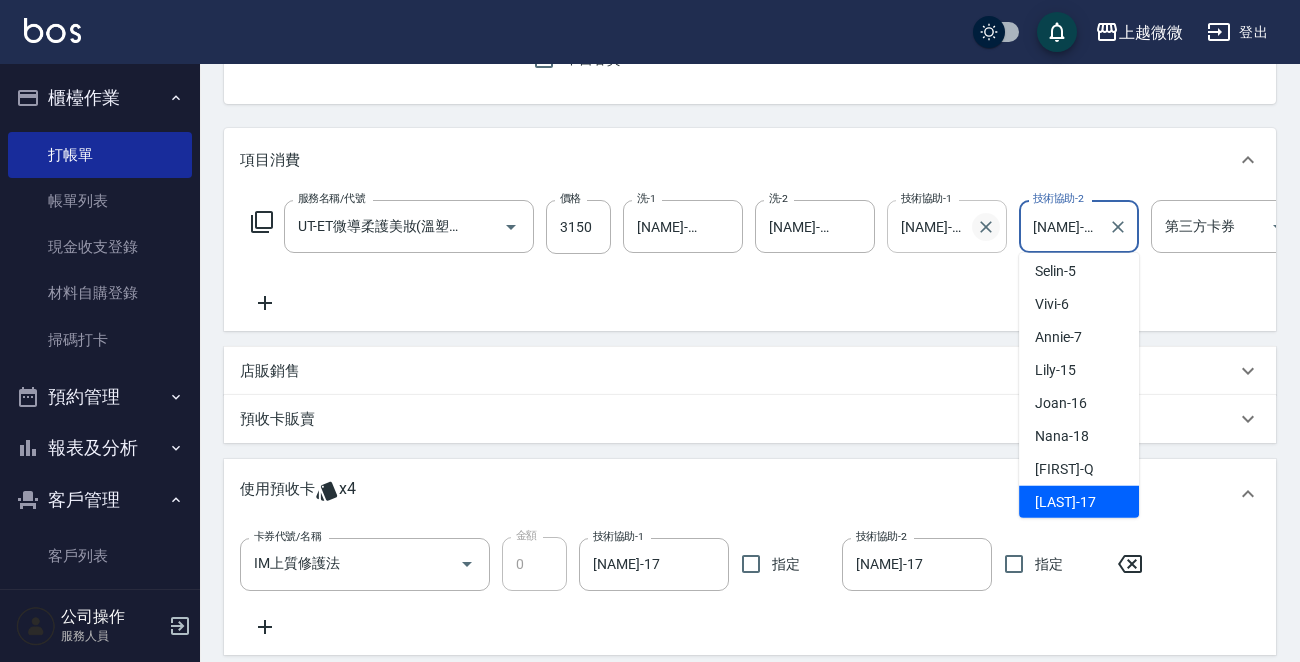 drag, startPoint x: 1083, startPoint y: 229, endPoint x: 982, endPoint y: 229, distance: 101 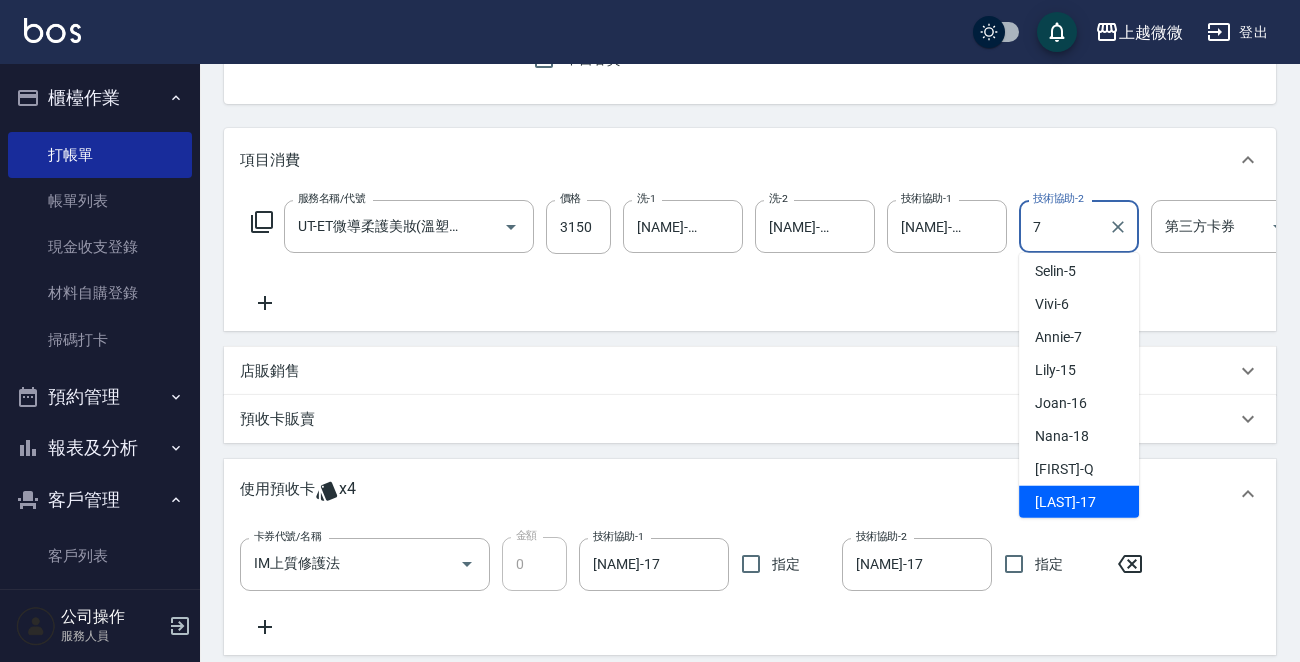scroll, scrollTop: 0, scrollLeft: 0, axis: both 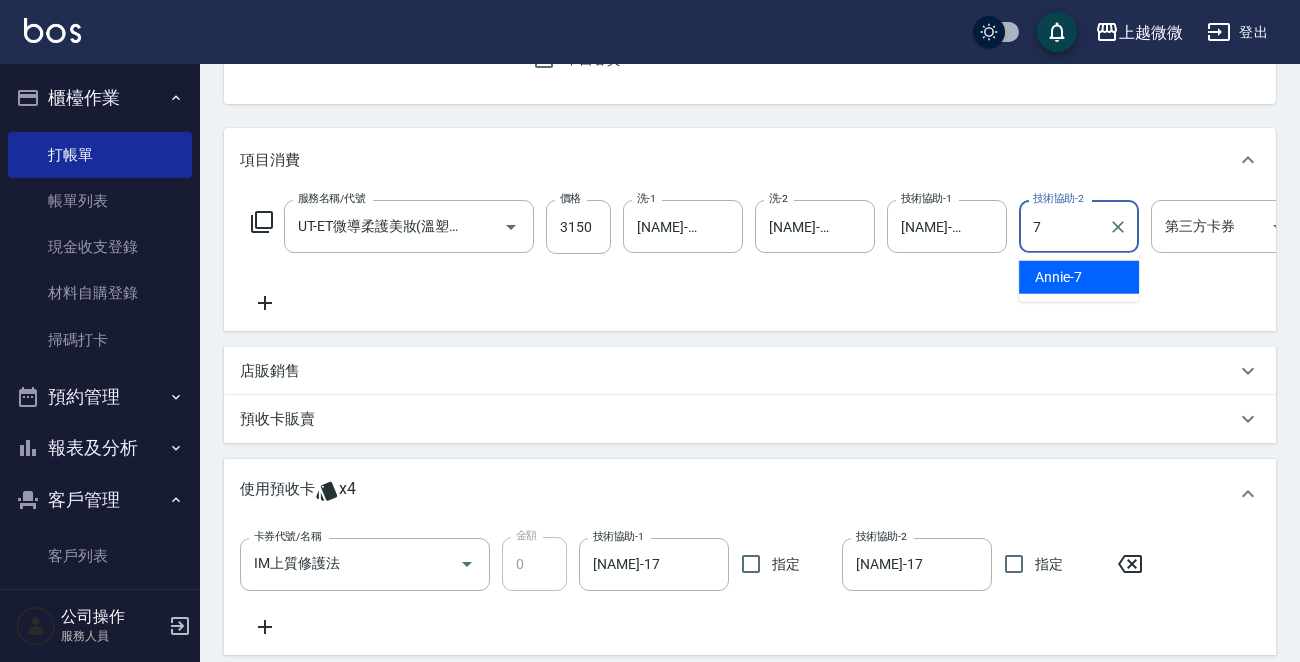 click on "Annie -7" at bounding box center [1058, 277] 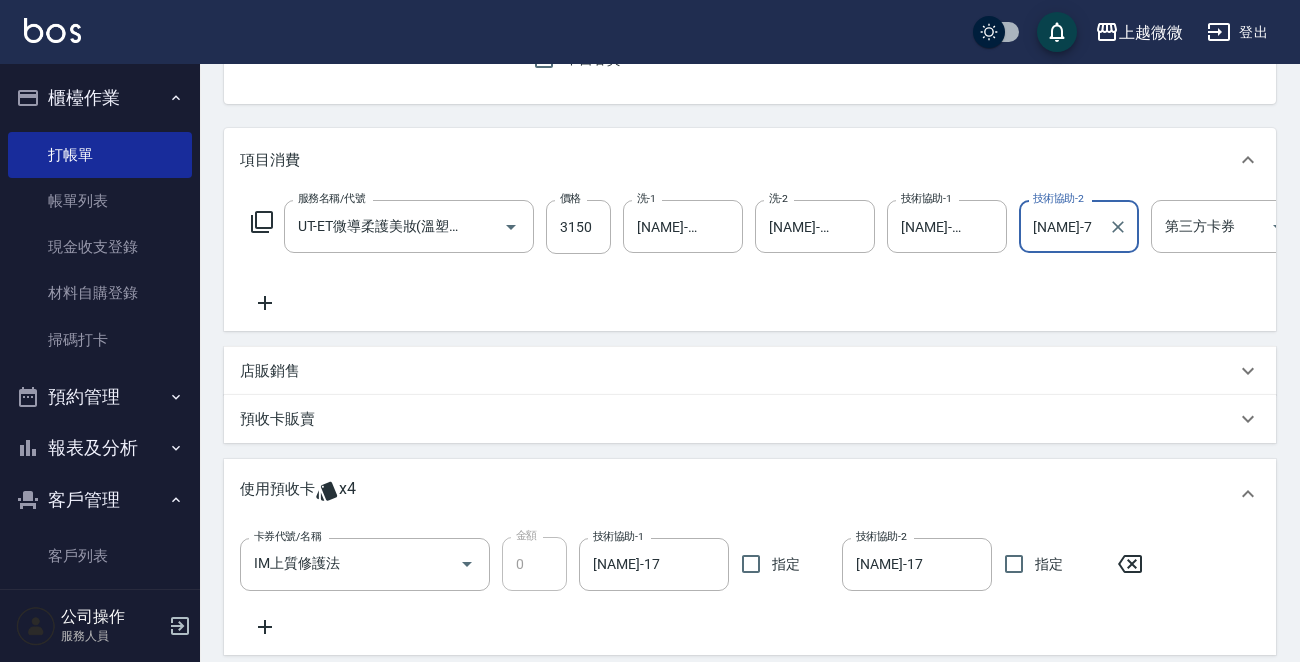 scroll, scrollTop: 500, scrollLeft: 0, axis: vertical 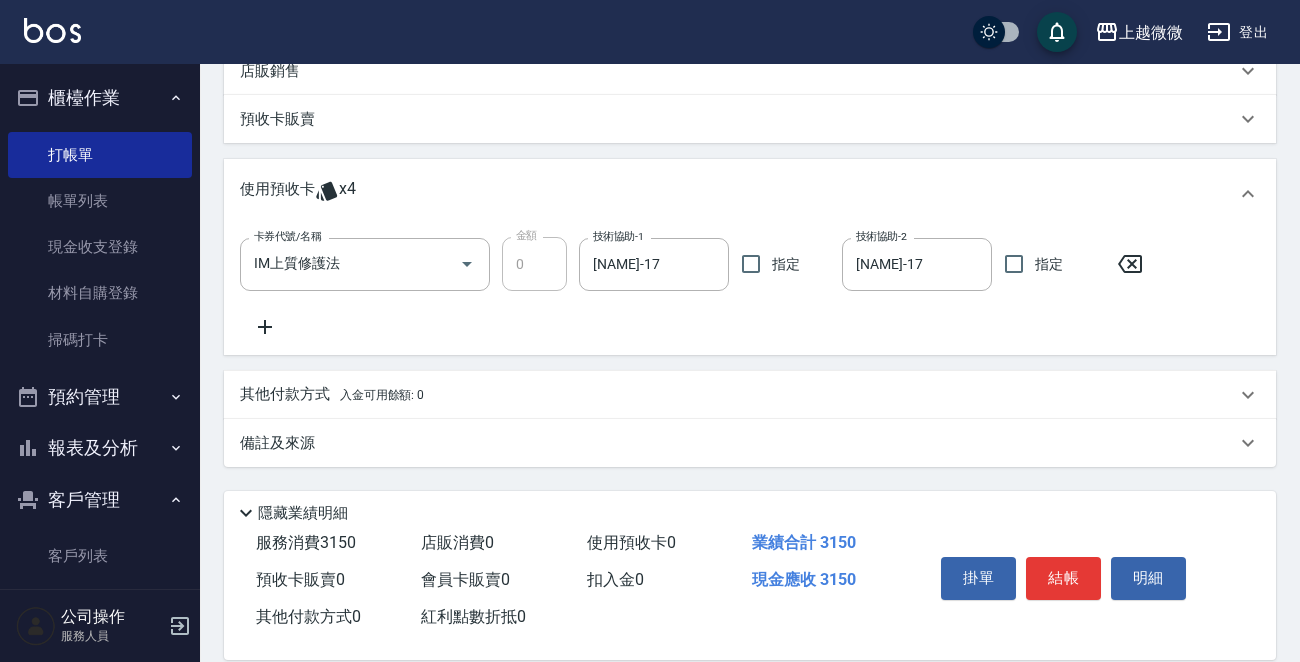 type on "Annie-7" 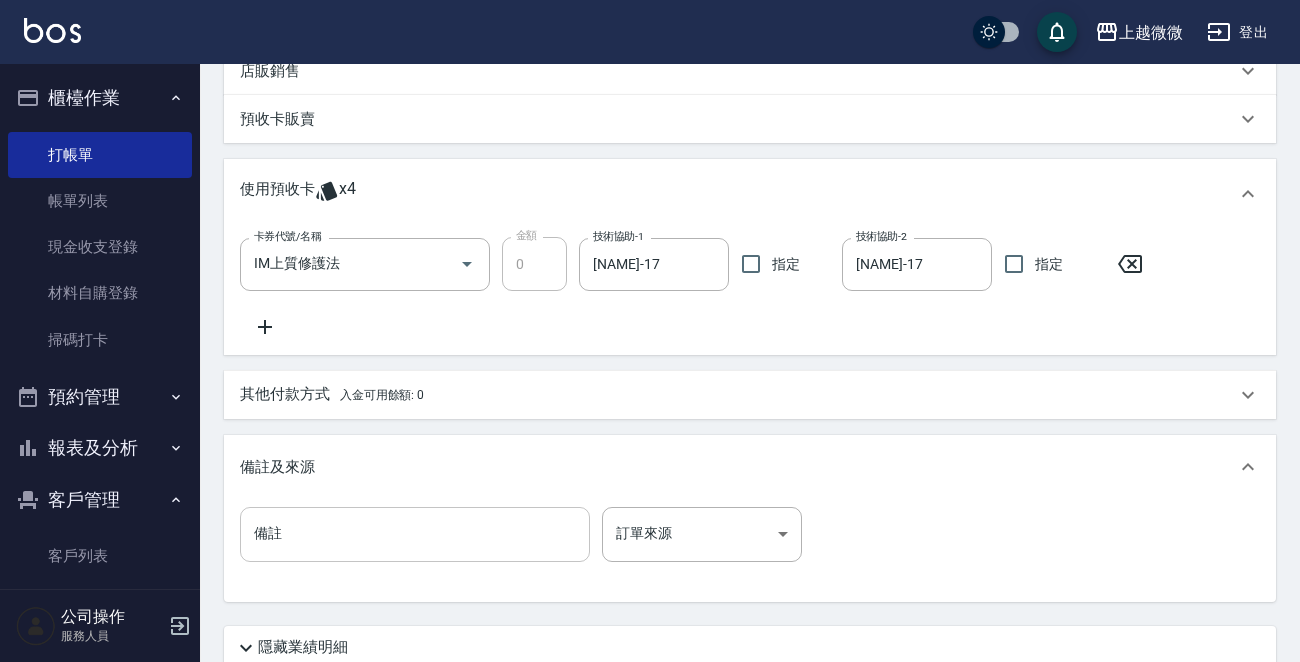 click on "備註" at bounding box center [415, 534] 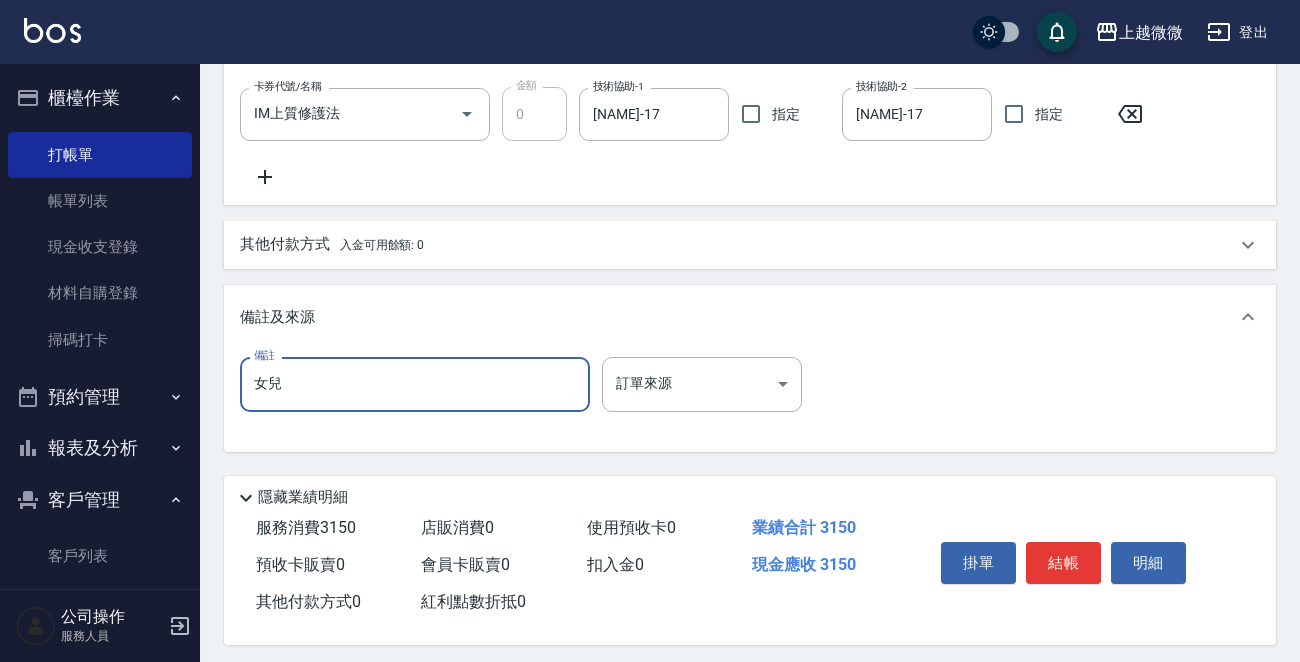 scroll, scrollTop: 676, scrollLeft: 0, axis: vertical 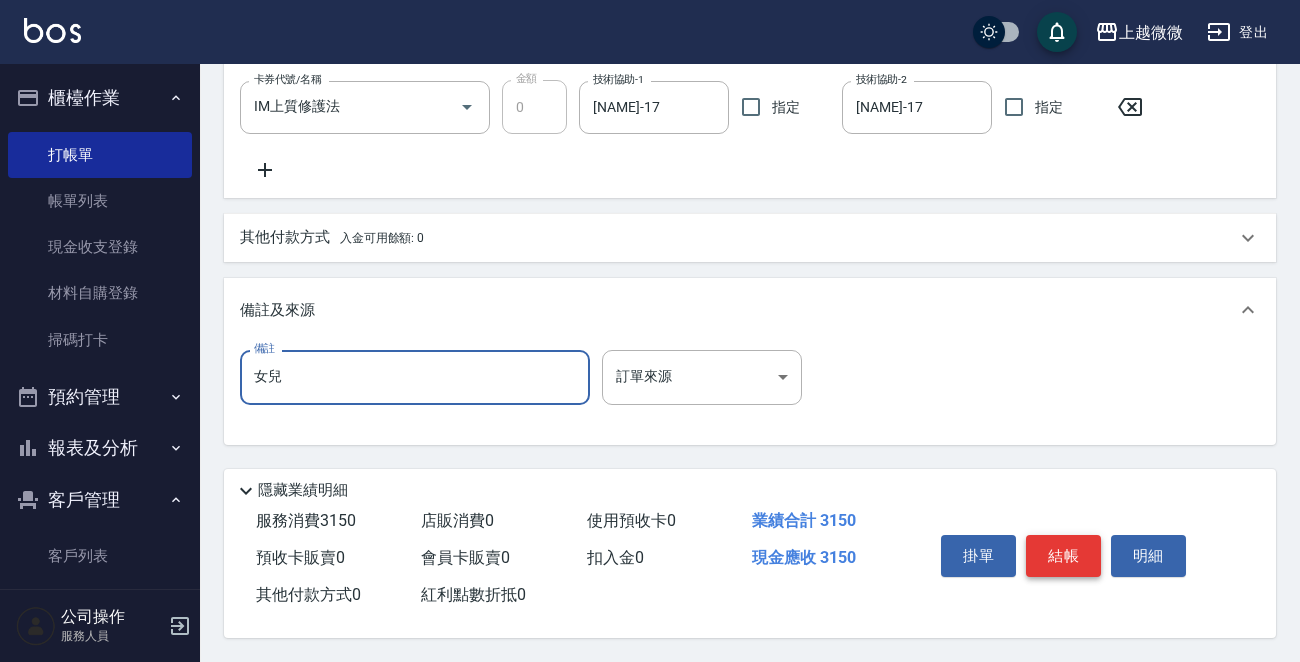 type on "女兒" 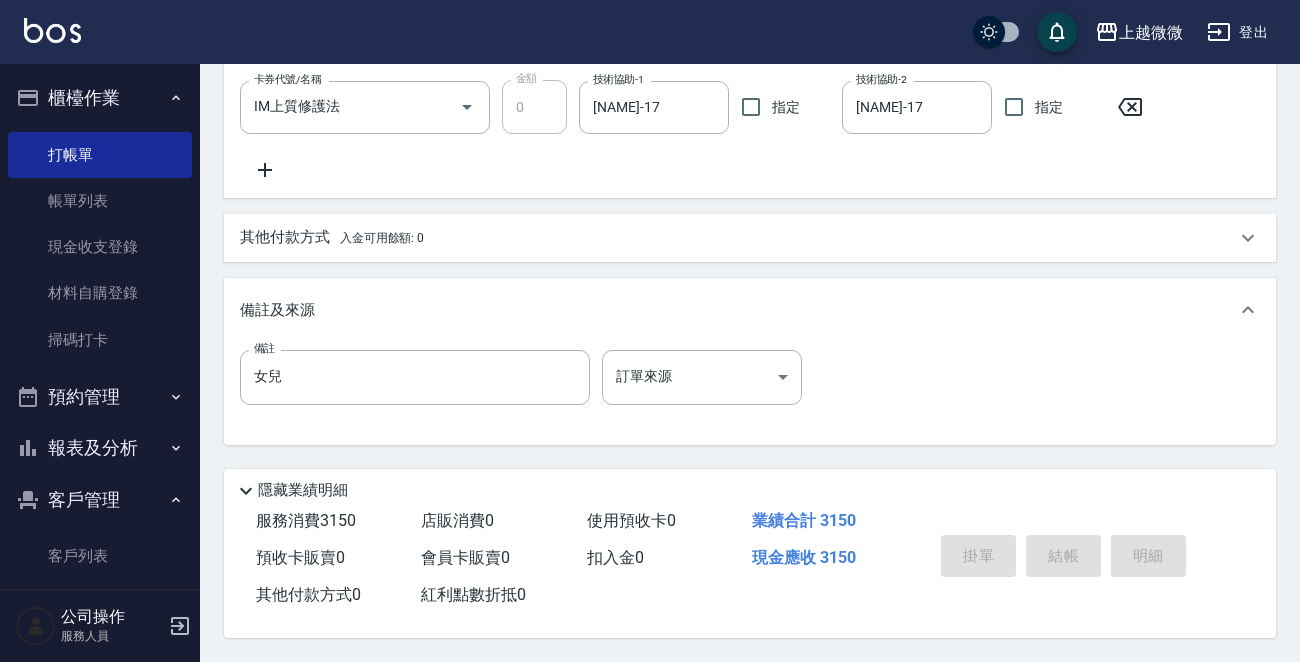 type 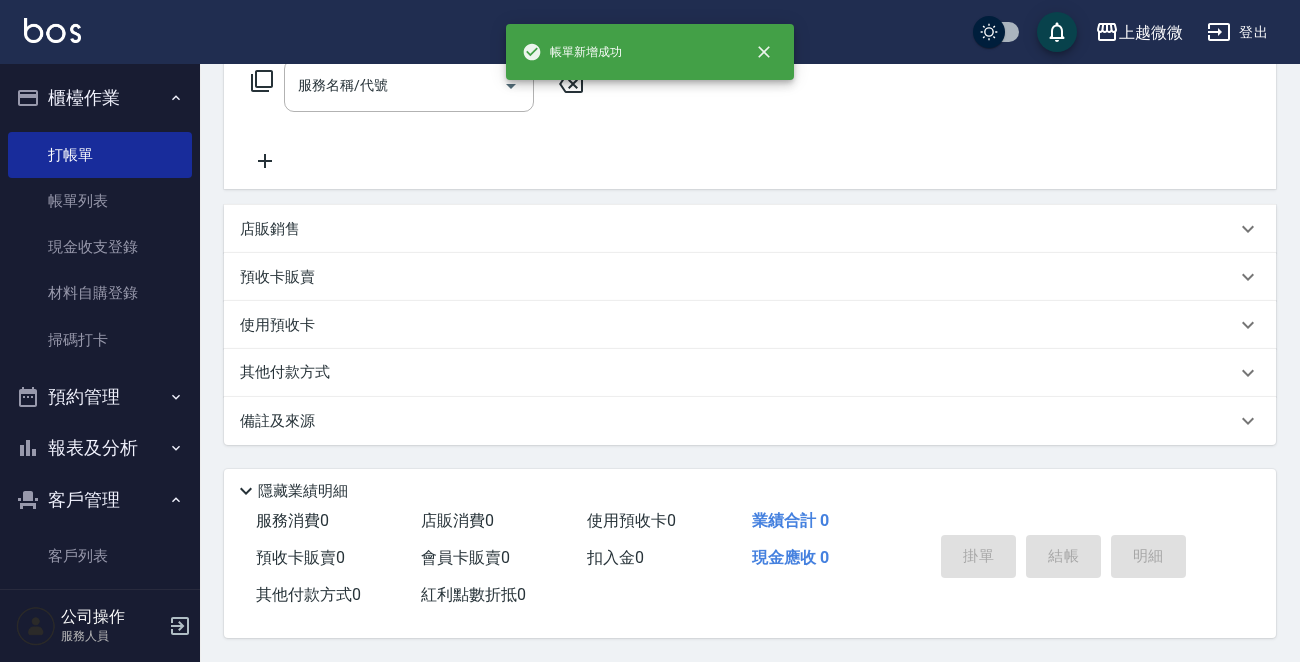 scroll, scrollTop: 0, scrollLeft: 0, axis: both 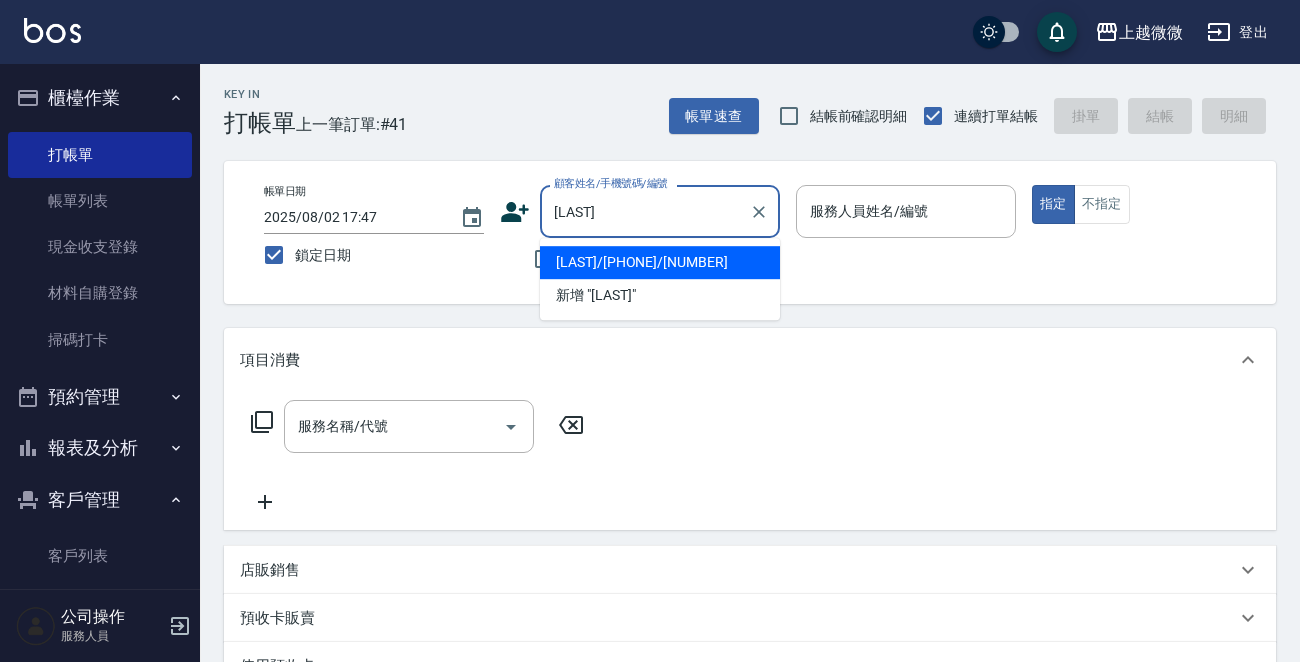click on "王依萍/0933802044/0648" at bounding box center [660, 262] 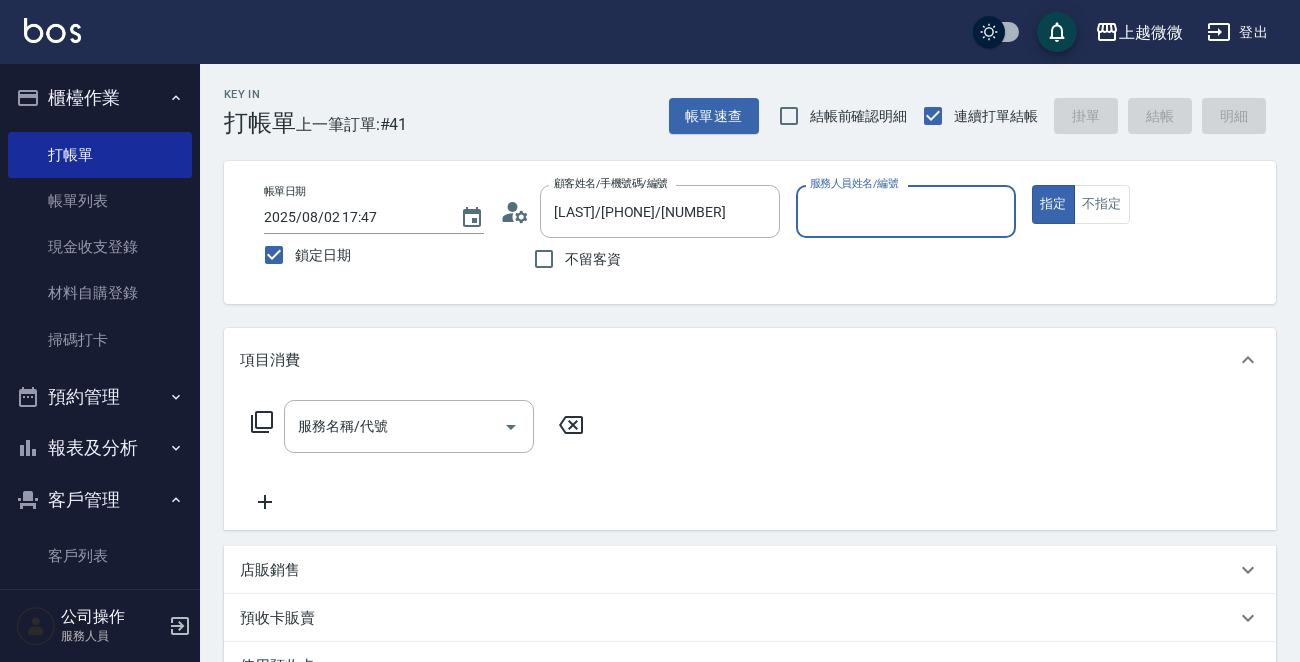type on "Annie-7" 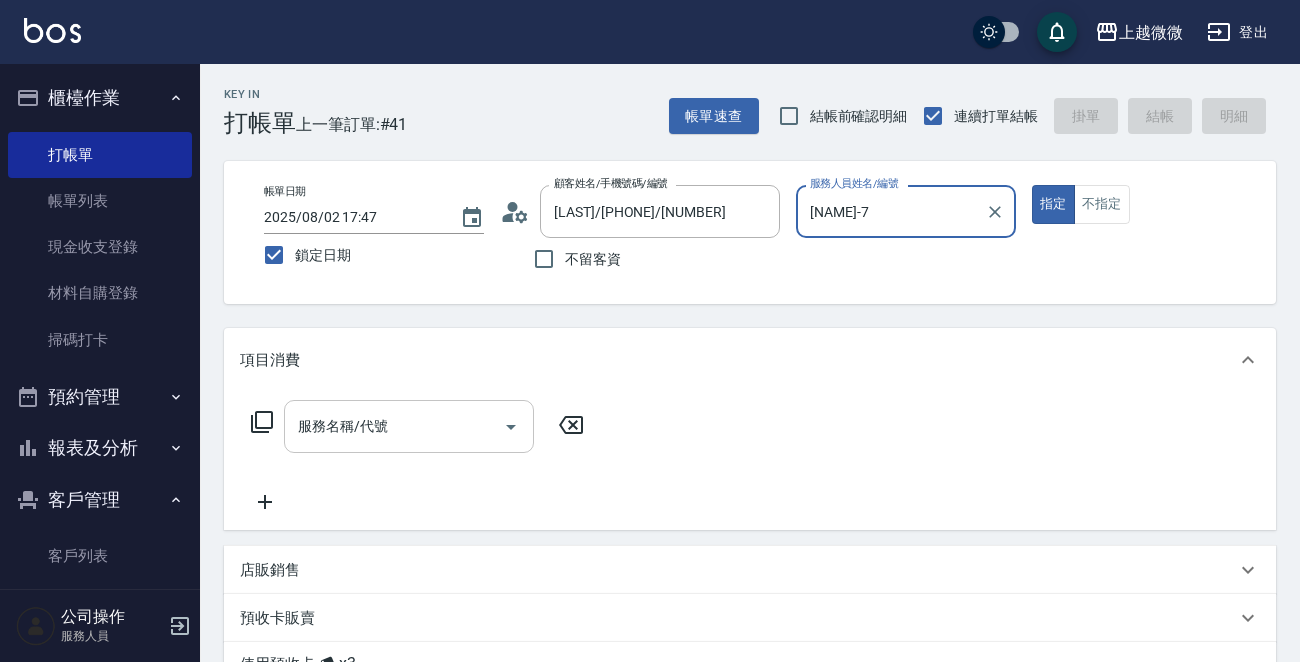 click on "服務名稱/代號" at bounding box center [394, 426] 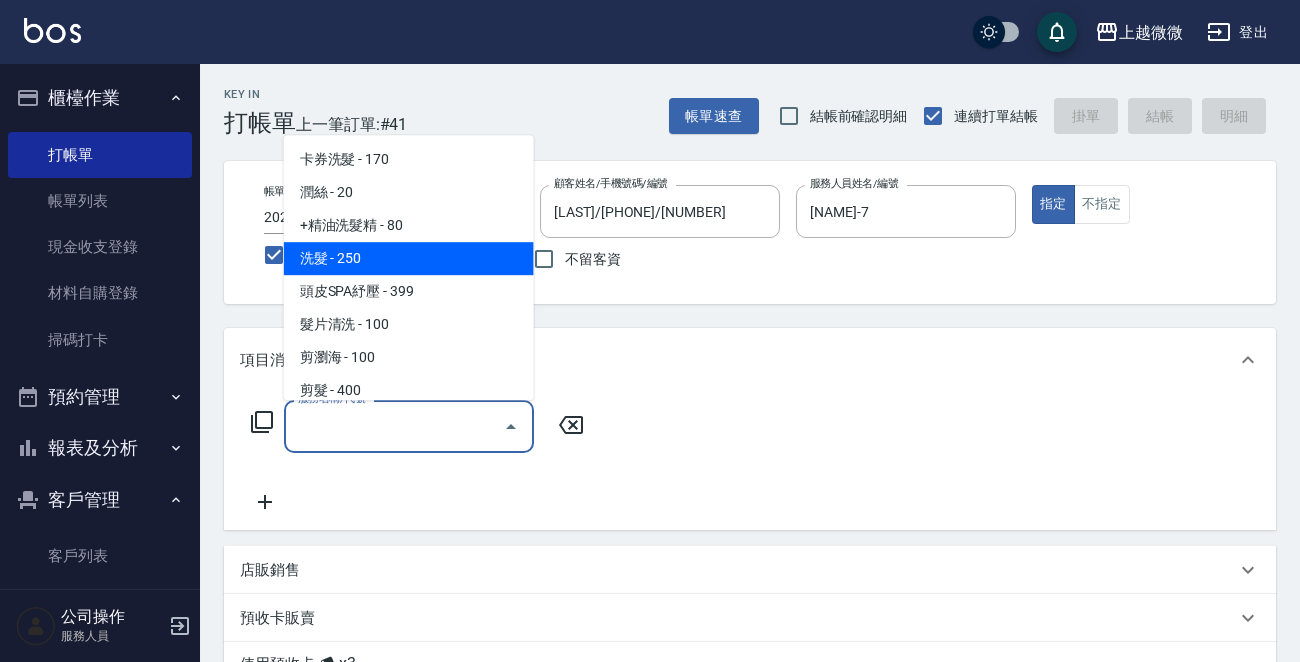 click on "洗髮 - 250" at bounding box center (409, 258) 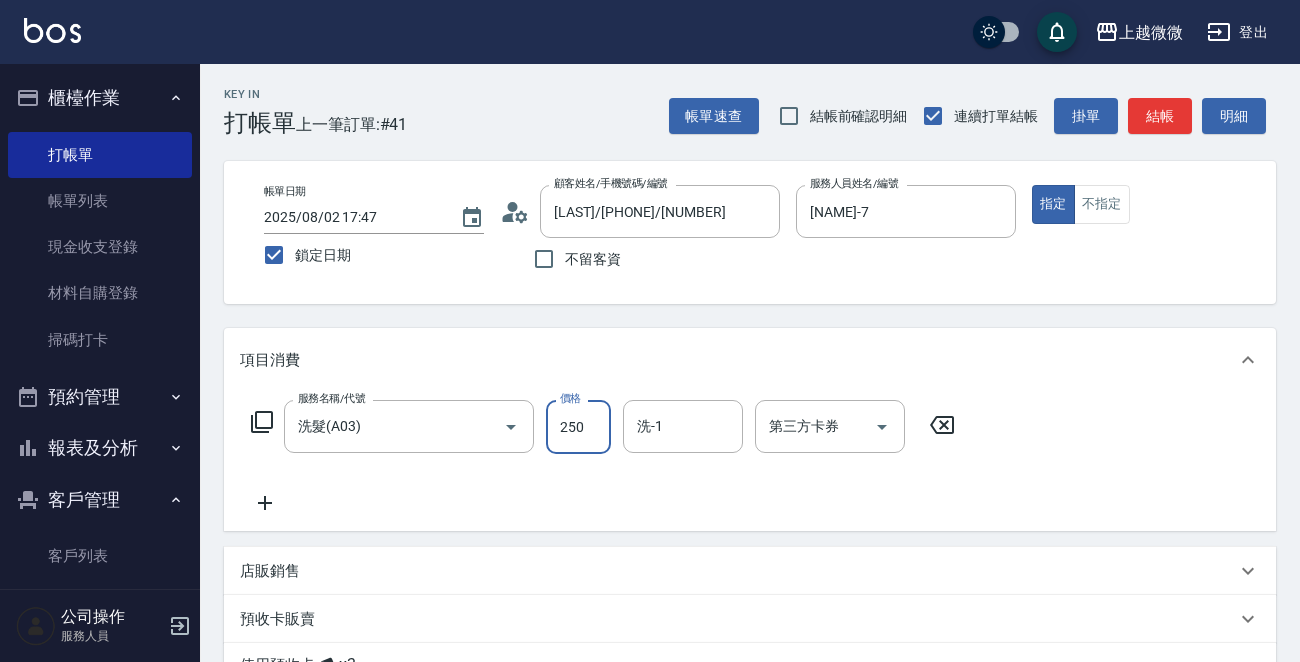 click on "250" at bounding box center [578, 427] 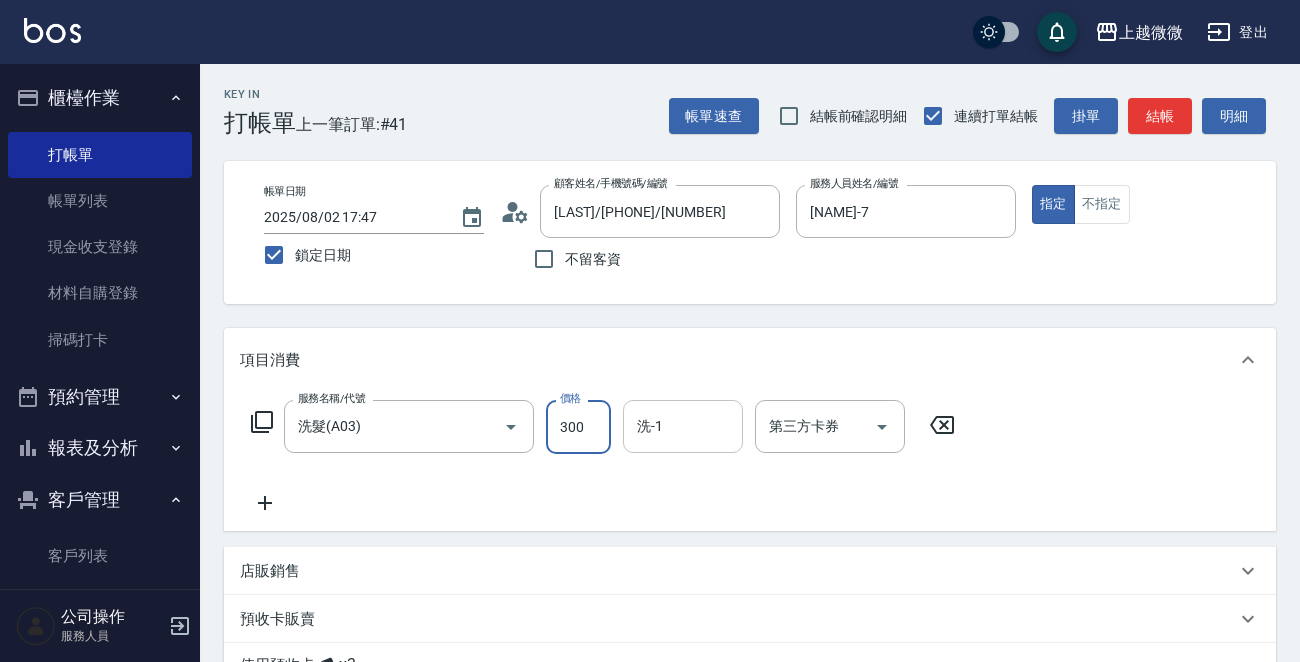 type on "300" 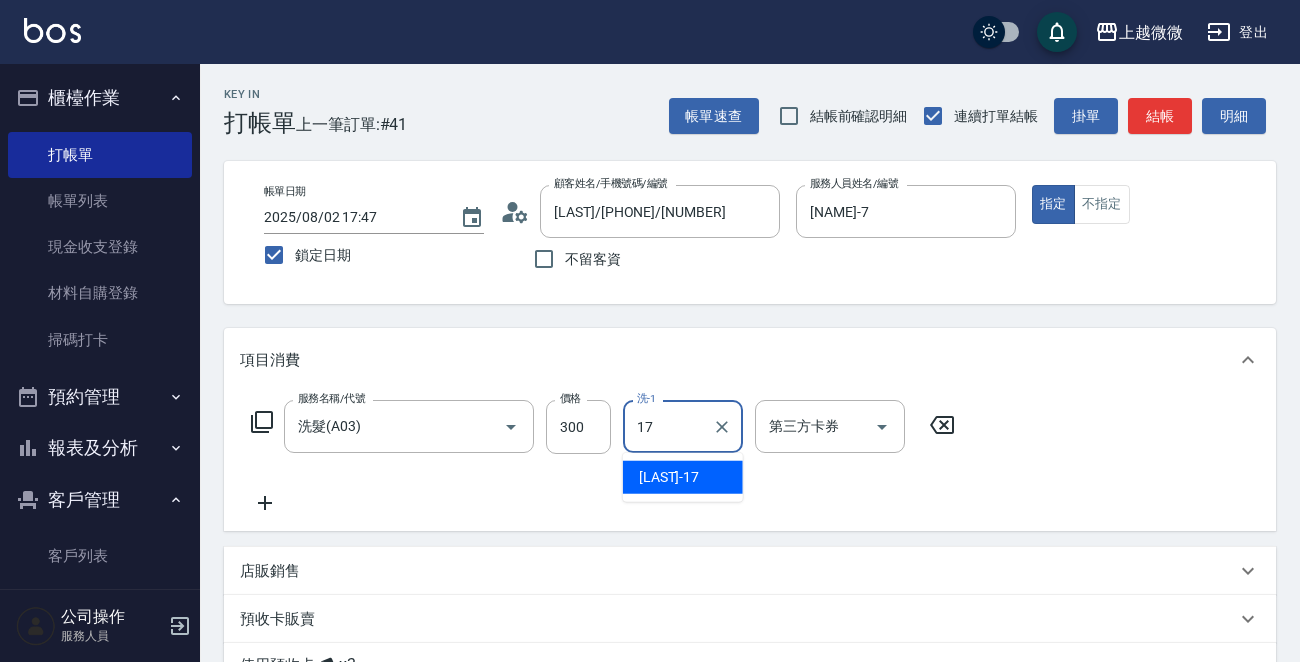 click on "Uly -17" at bounding box center [669, 477] 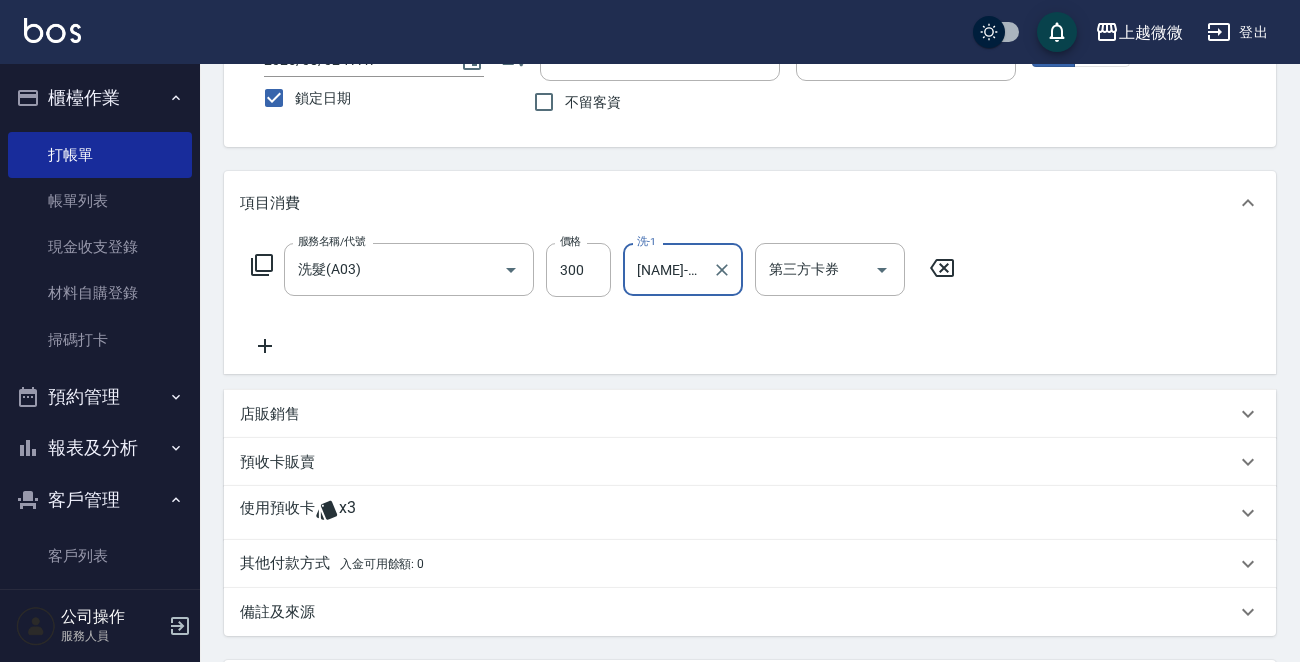 scroll, scrollTop: 300, scrollLeft: 0, axis: vertical 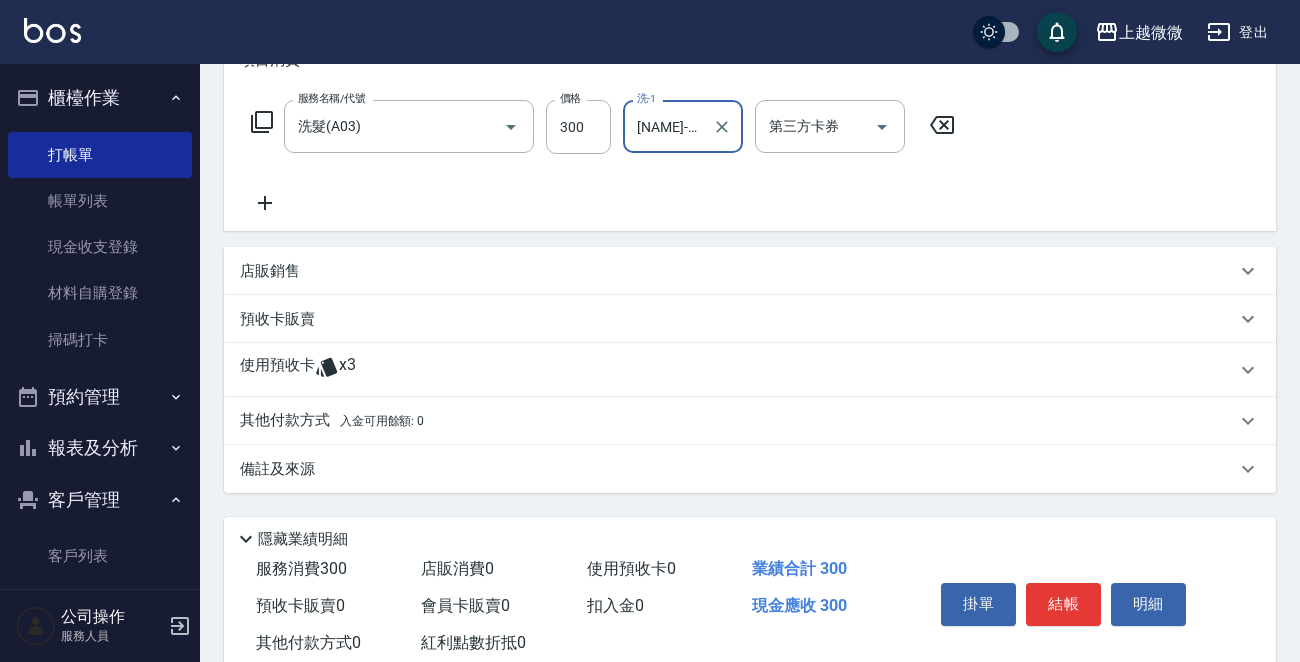 type on "[NAME]-17" 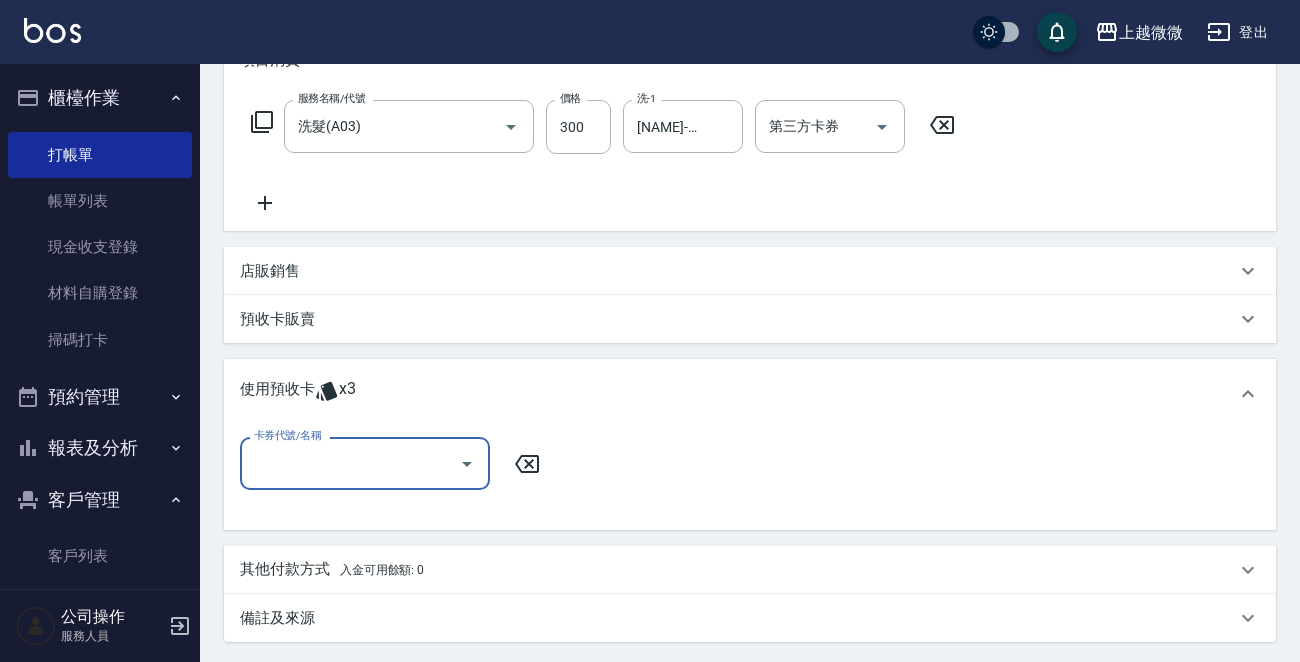 scroll, scrollTop: 0, scrollLeft: 0, axis: both 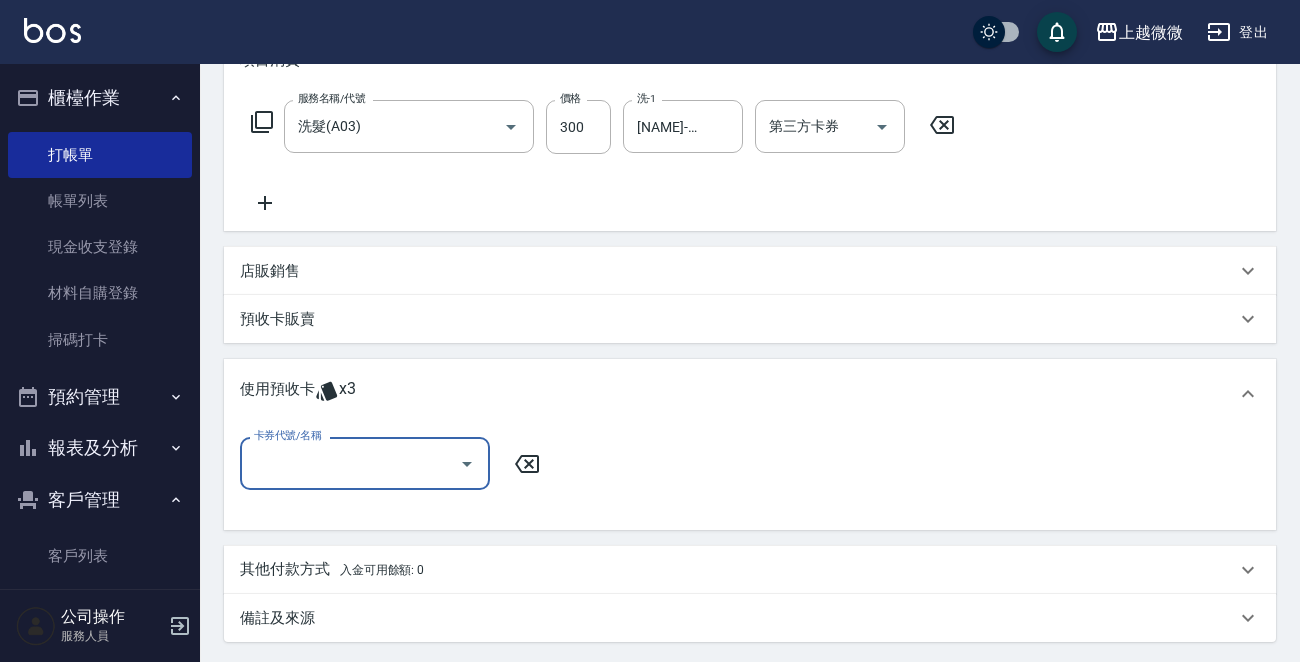click on "卡券代號/名稱" at bounding box center (365, 463) 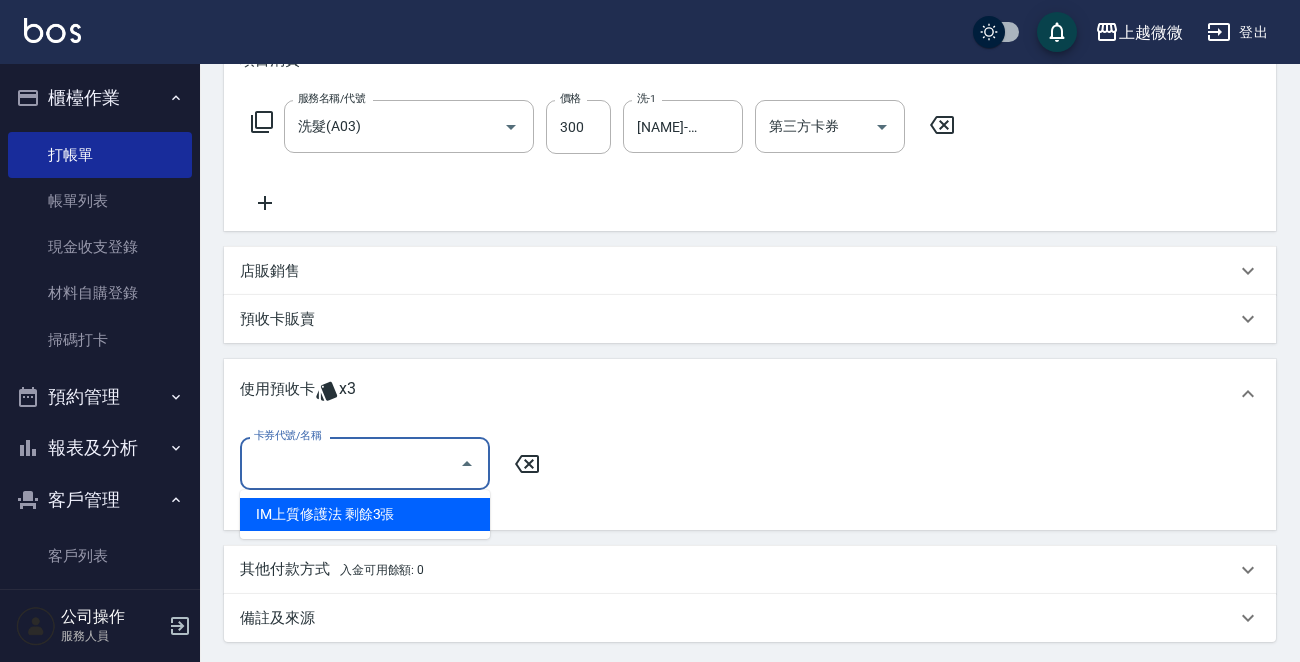 click on "IM上質修護法 剩餘3張" at bounding box center [365, 514] 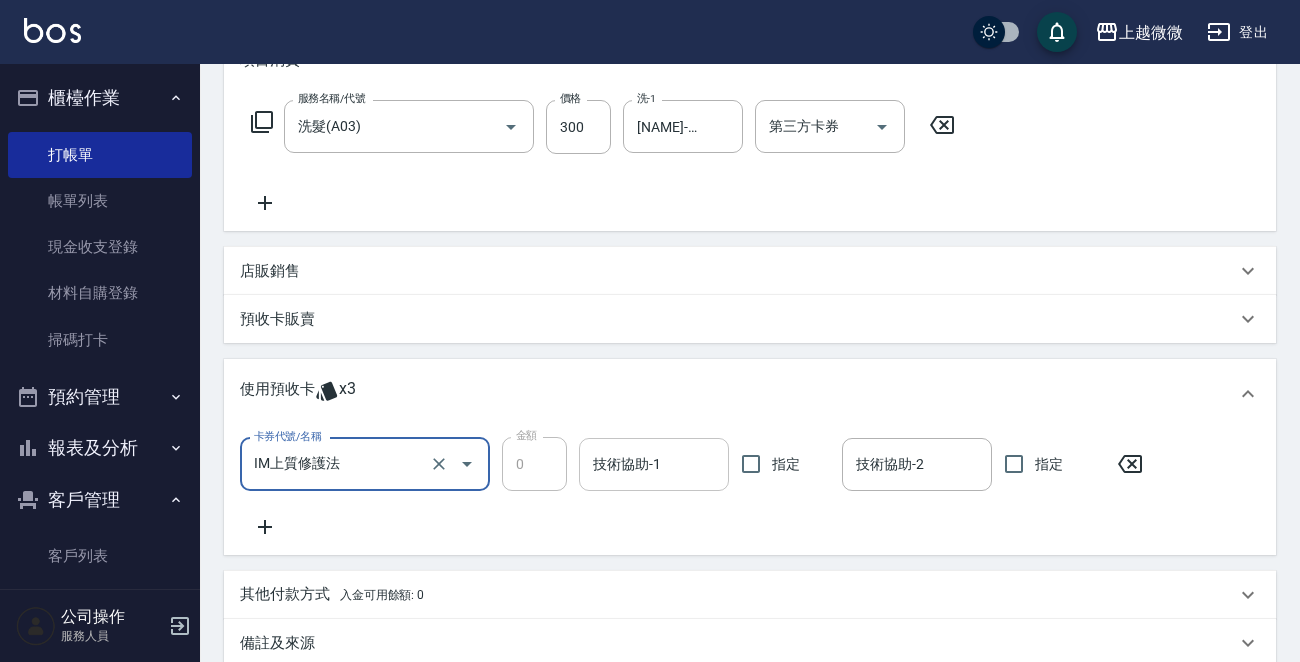 click on "技術協助-1" at bounding box center [654, 464] 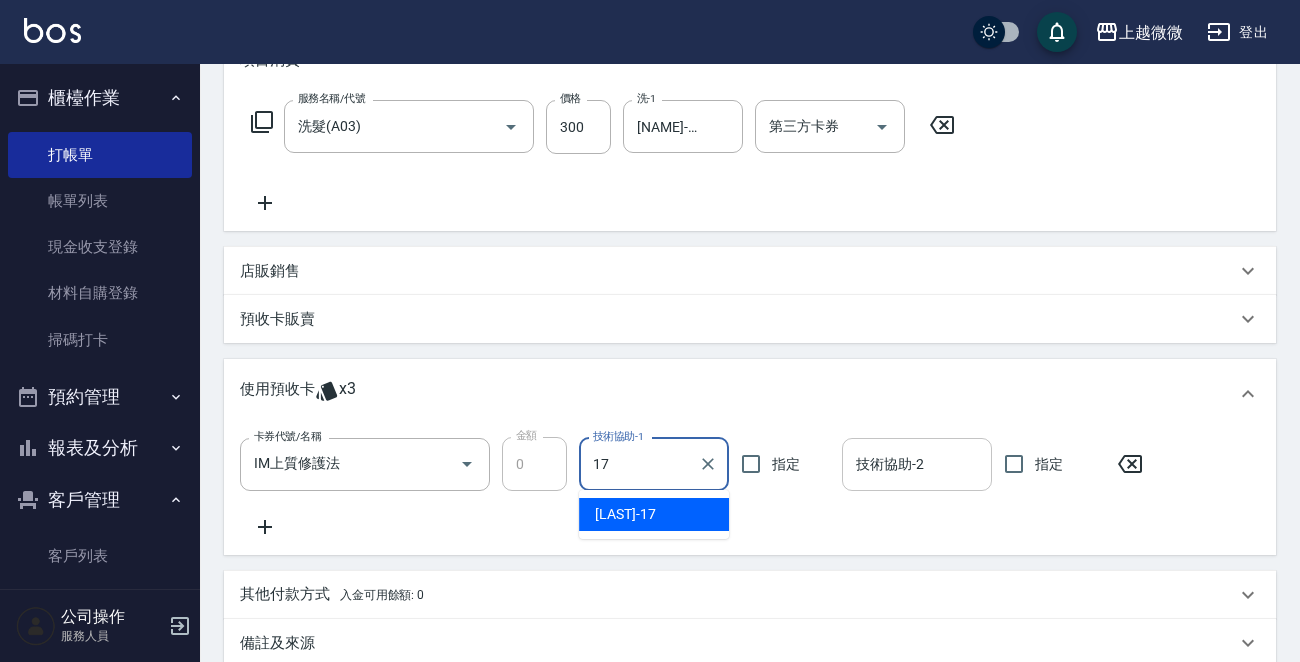 drag, startPoint x: 629, startPoint y: 508, endPoint x: 888, endPoint y: 485, distance: 260.01923 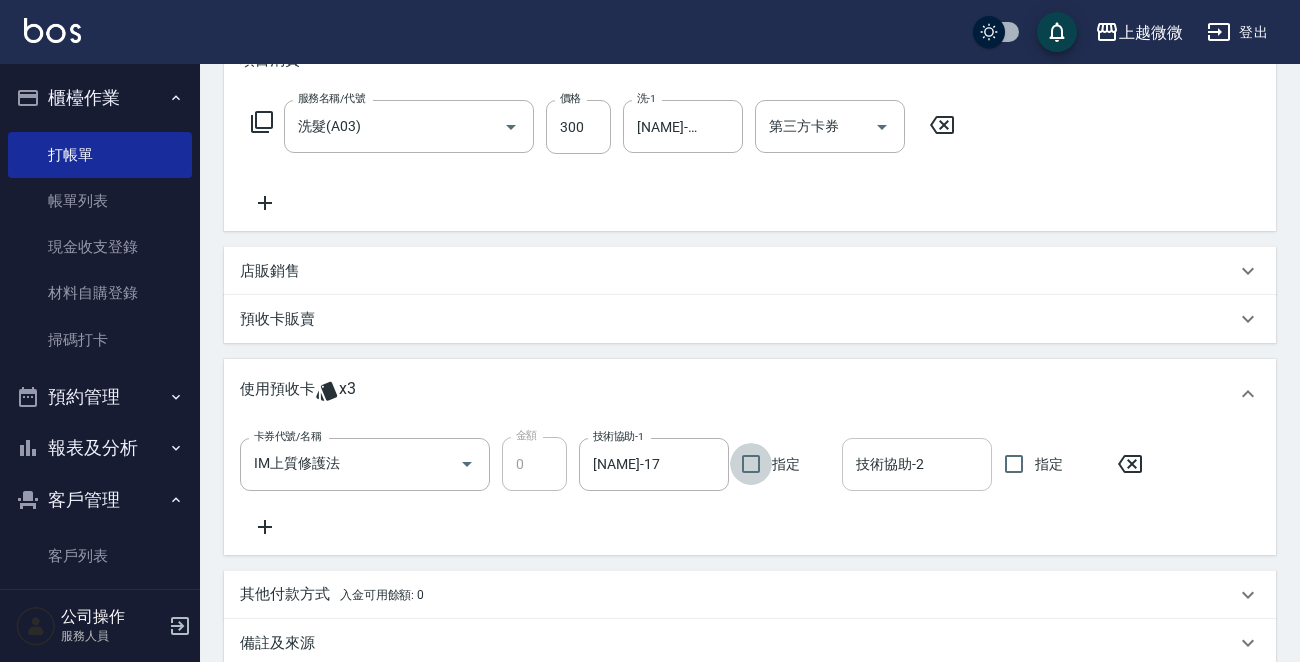 click on "技術協助-2" at bounding box center (917, 464) 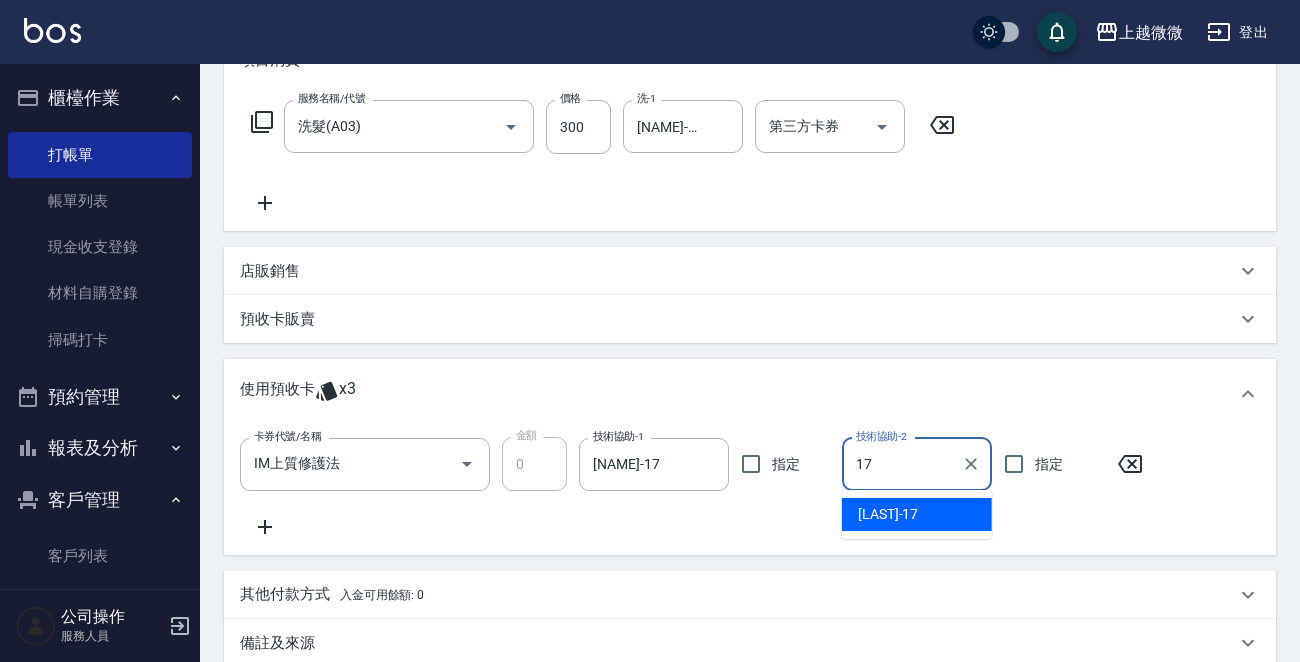 click on "Uly -17" at bounding box center [917, 514] 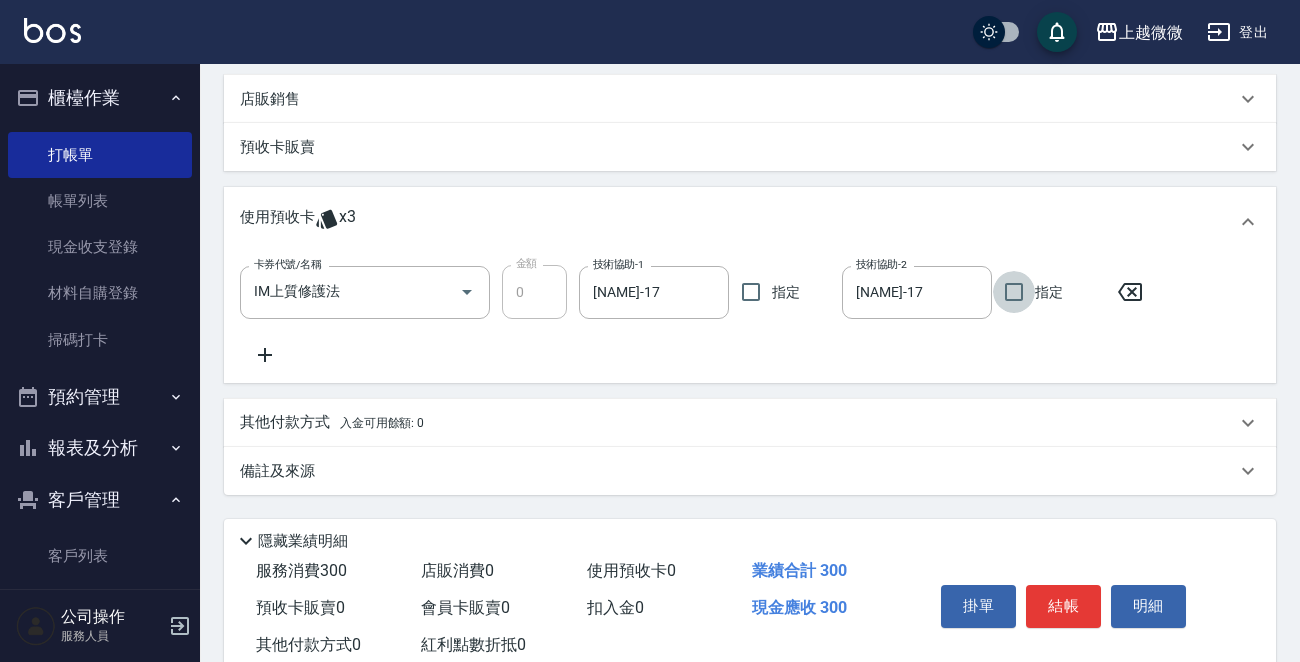 scroll, scrollTop: 527, scrollLeft: 0, axis: vertical 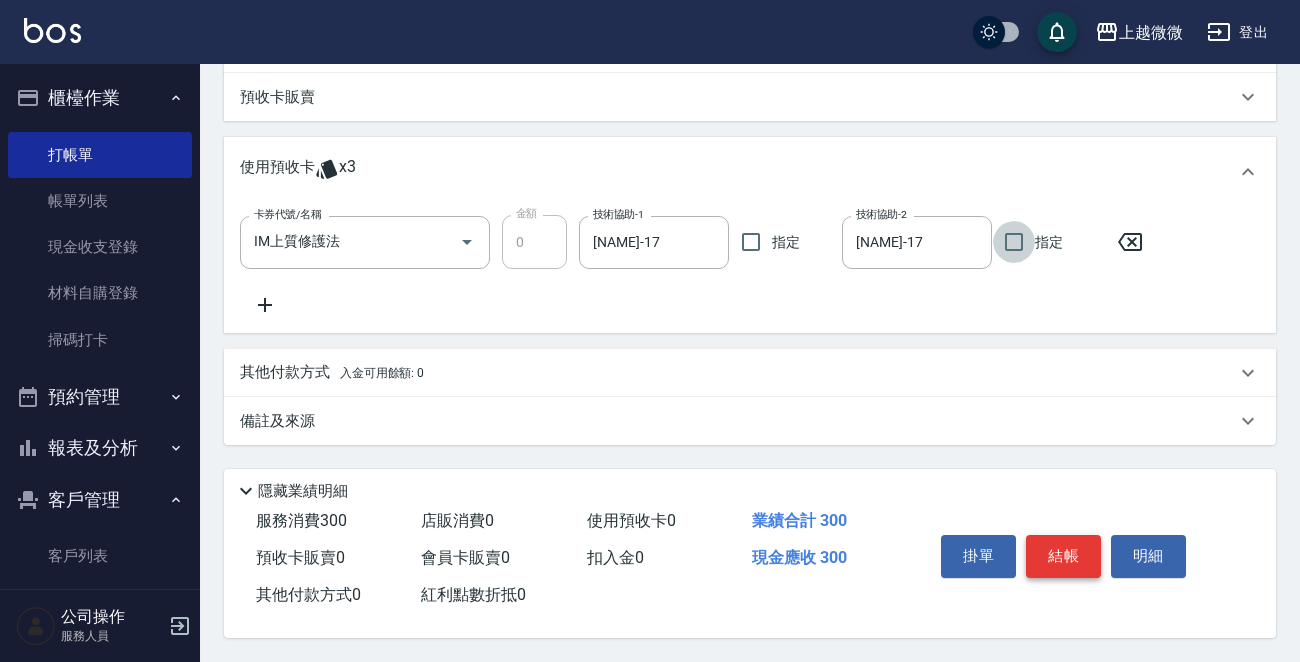 click on "結帳" at bounding box center [1063, 556] 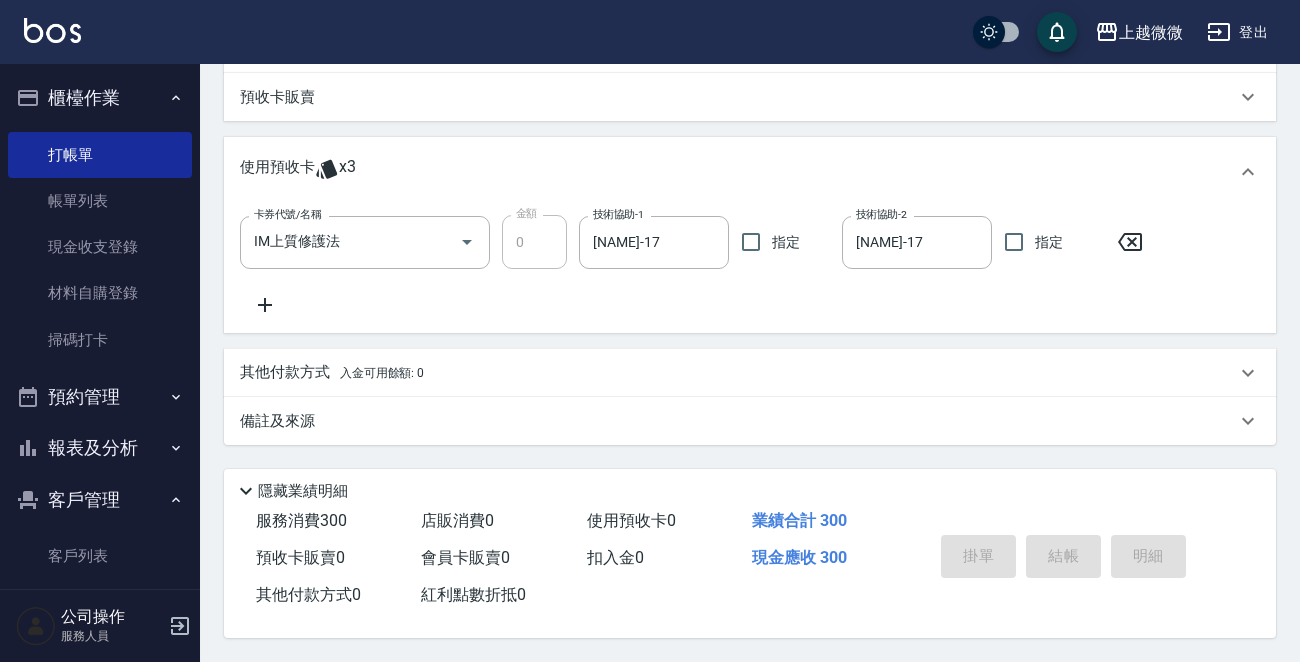 type 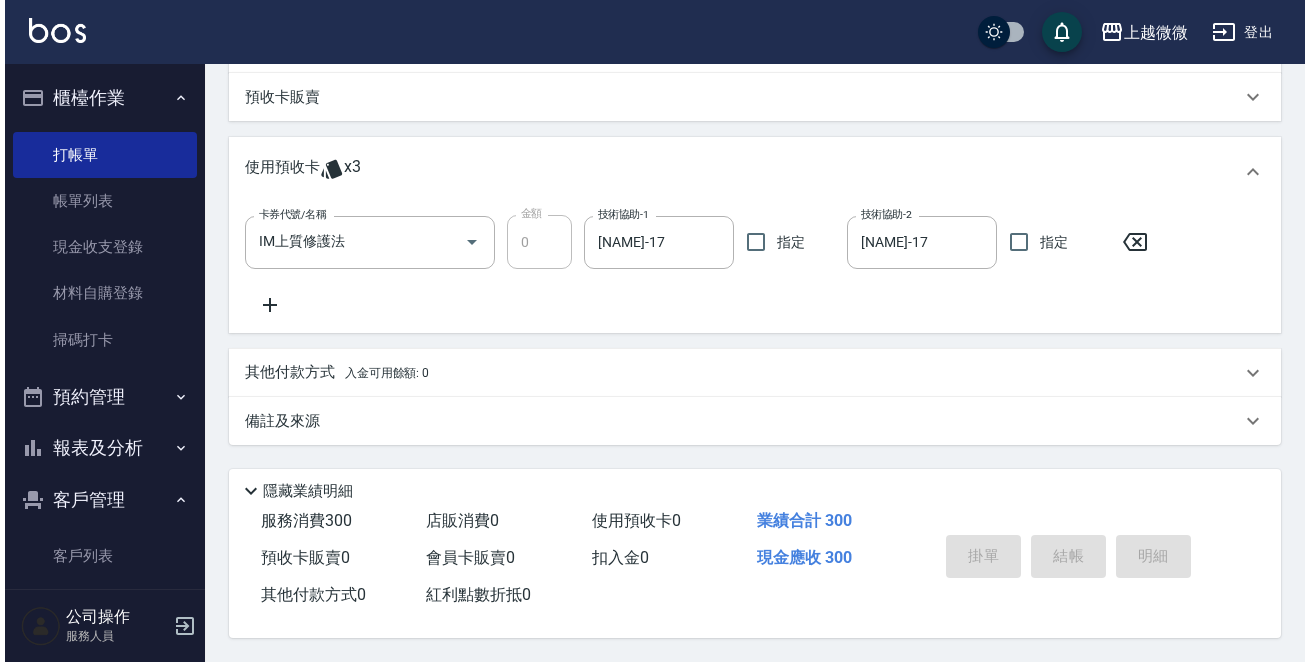 scroll, scrollTop: 0, scrollLeft: 0, axis: both 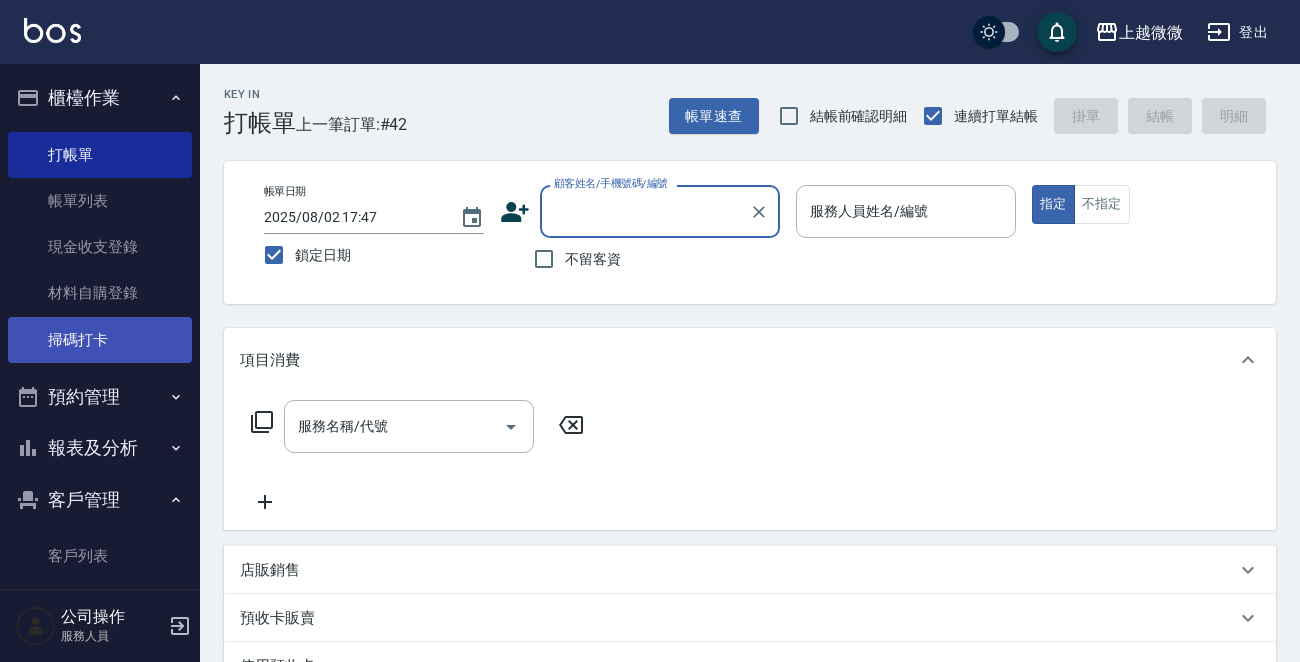 drag, startPoint x: 98, startPoint y: 318, endPoint x: 120, endPoint y: 328, distance: 24.166092 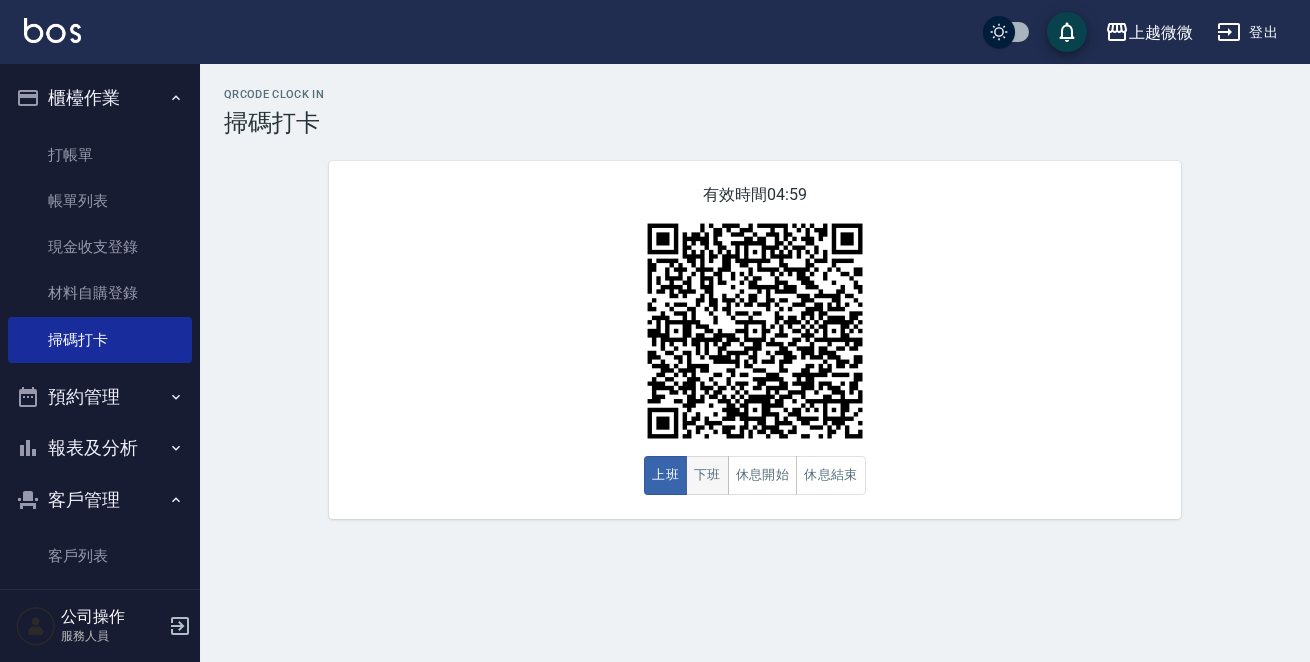 click on "下班" at bounding box center (707, 475) 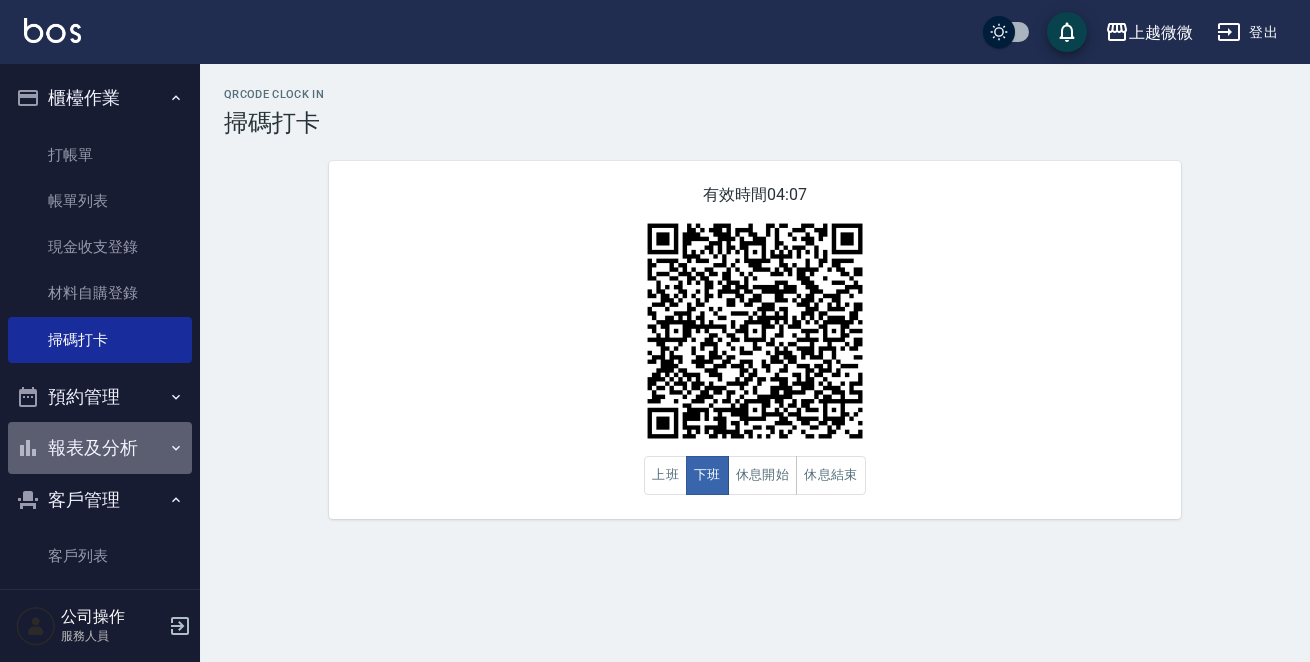 click on "報表及分析" at bounding box center [100, 448] 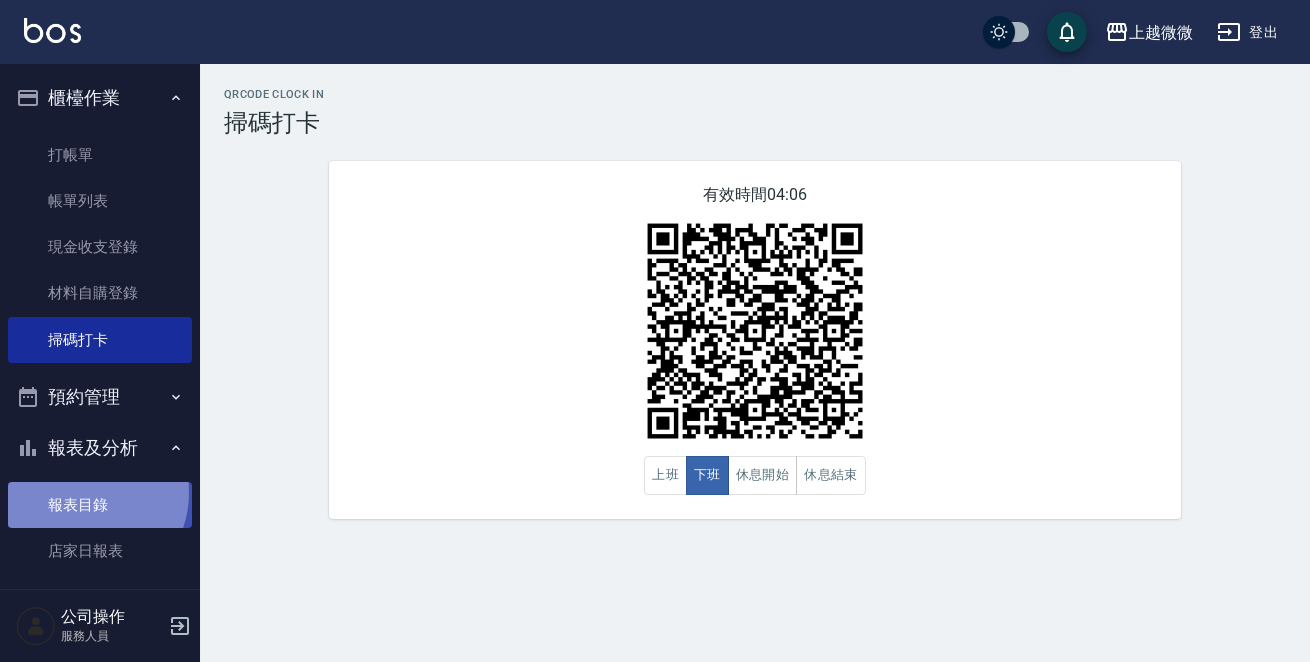 click on "報表目錄" at bounding box center (100, 505) 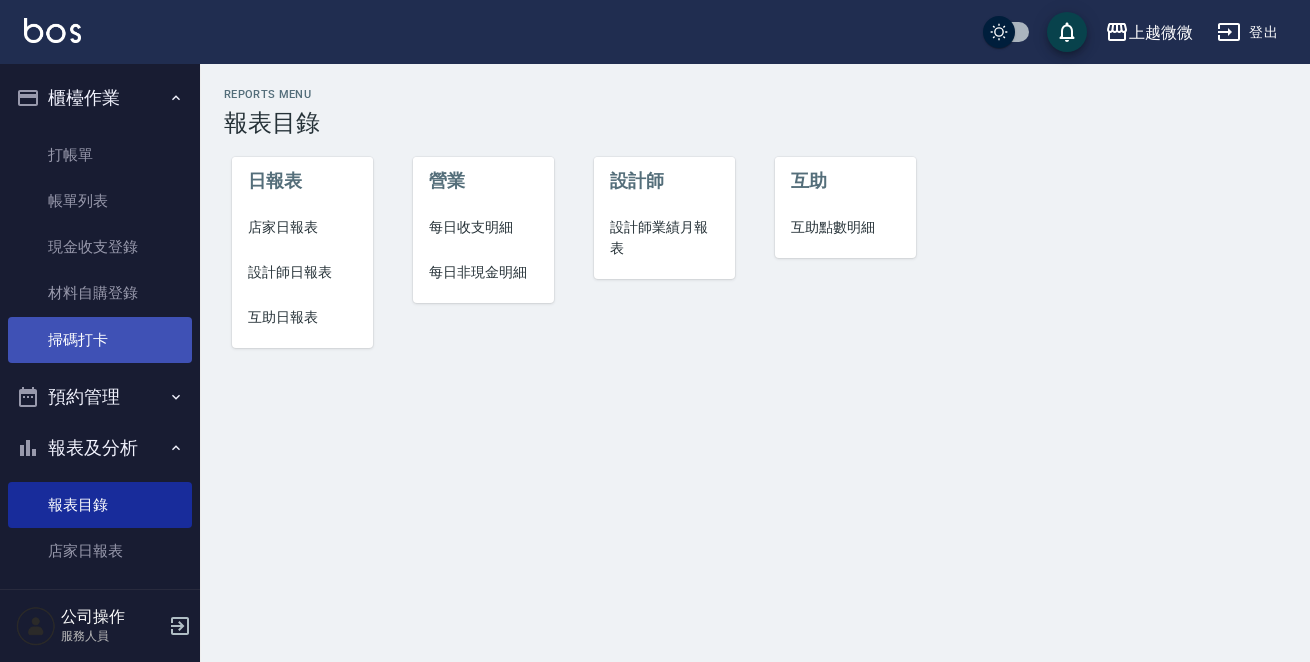 click on "掃碼打卡" at bounding box center [100, 340] 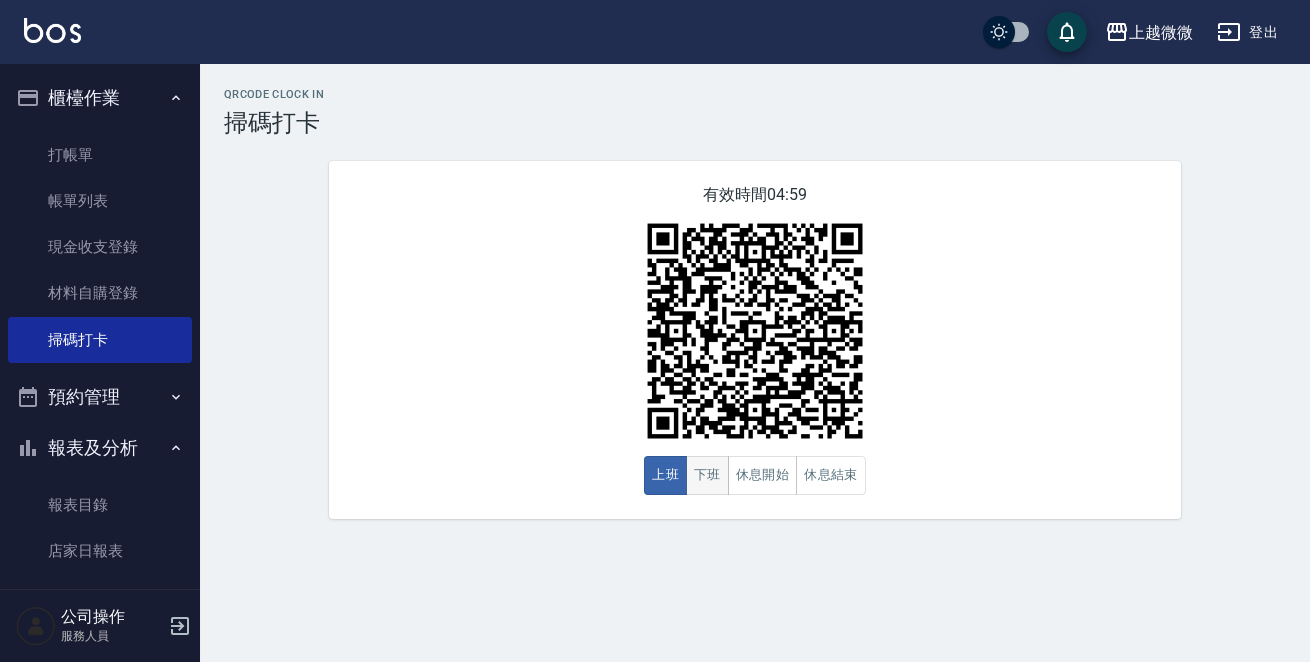 click on "下班" at bounding box center (707, 475) 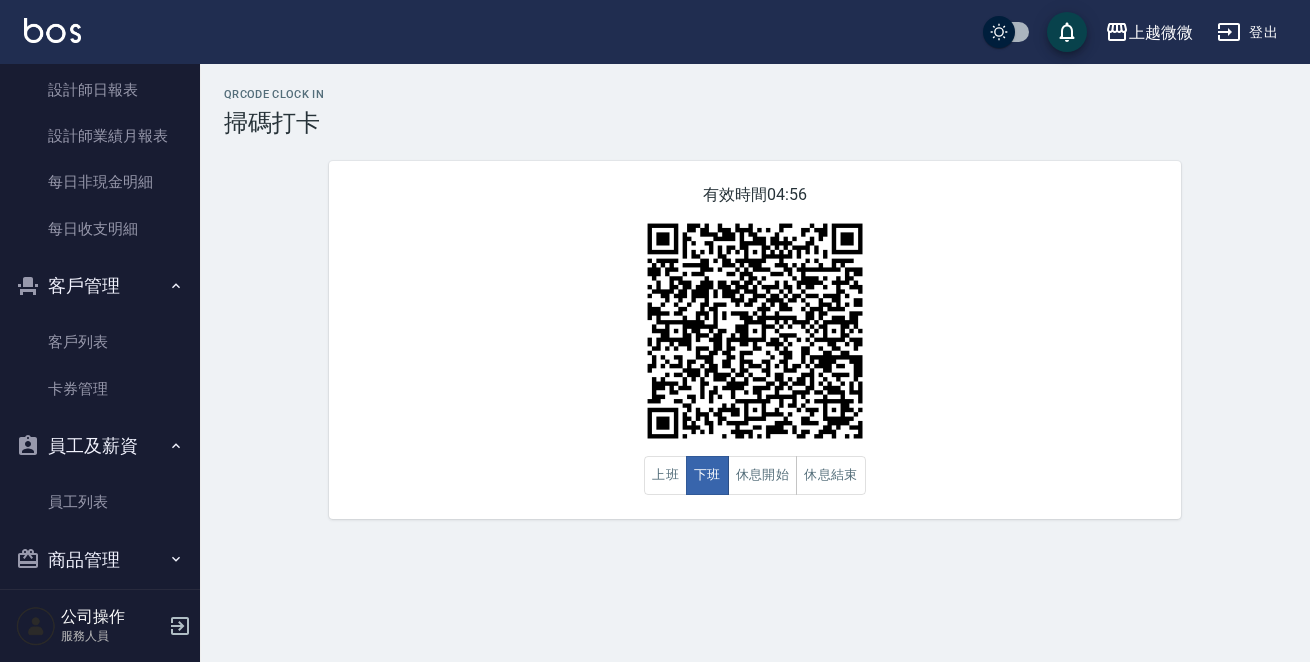 scroll, scrollTop: 620, scrollLeft: 0, axis: vertical 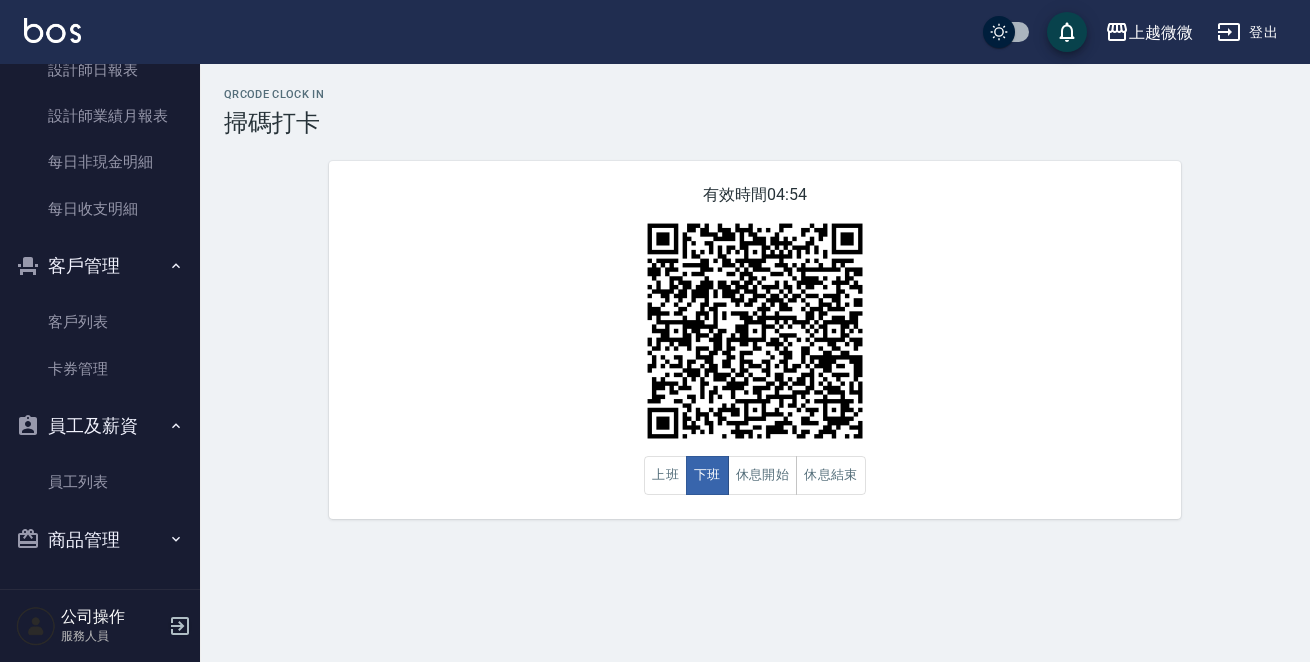 click 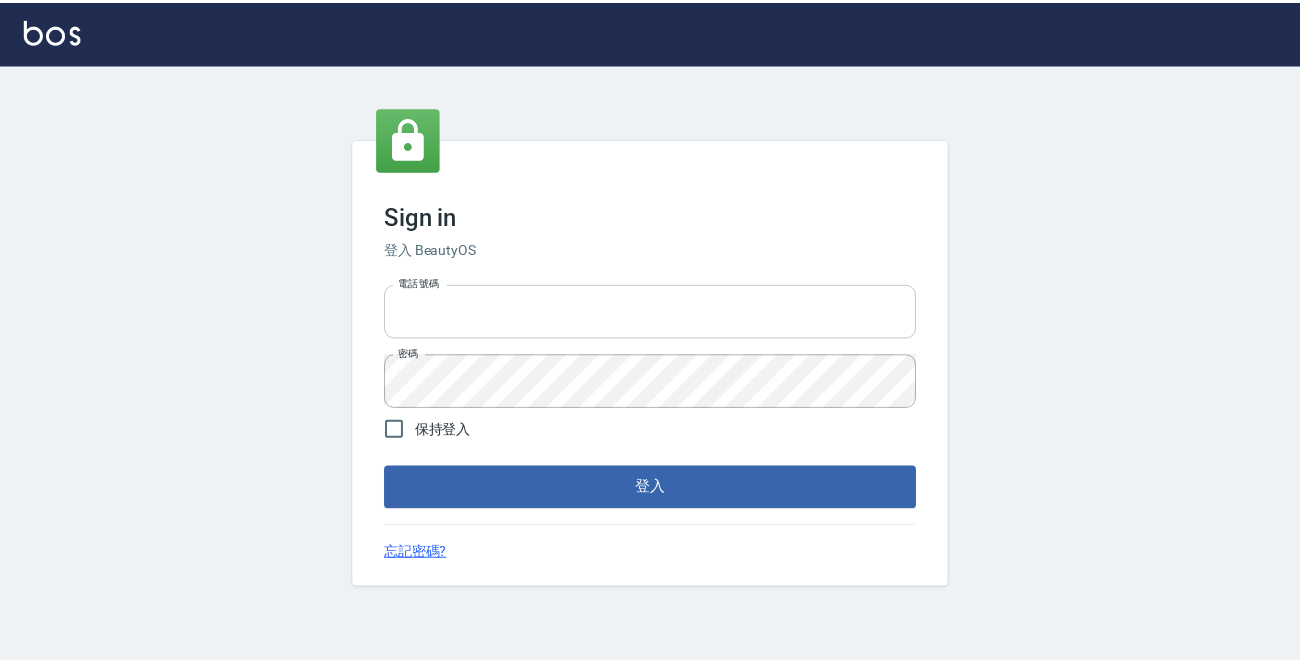 scroll, scrollTop: 0, scrollLeft: 0, axis: both 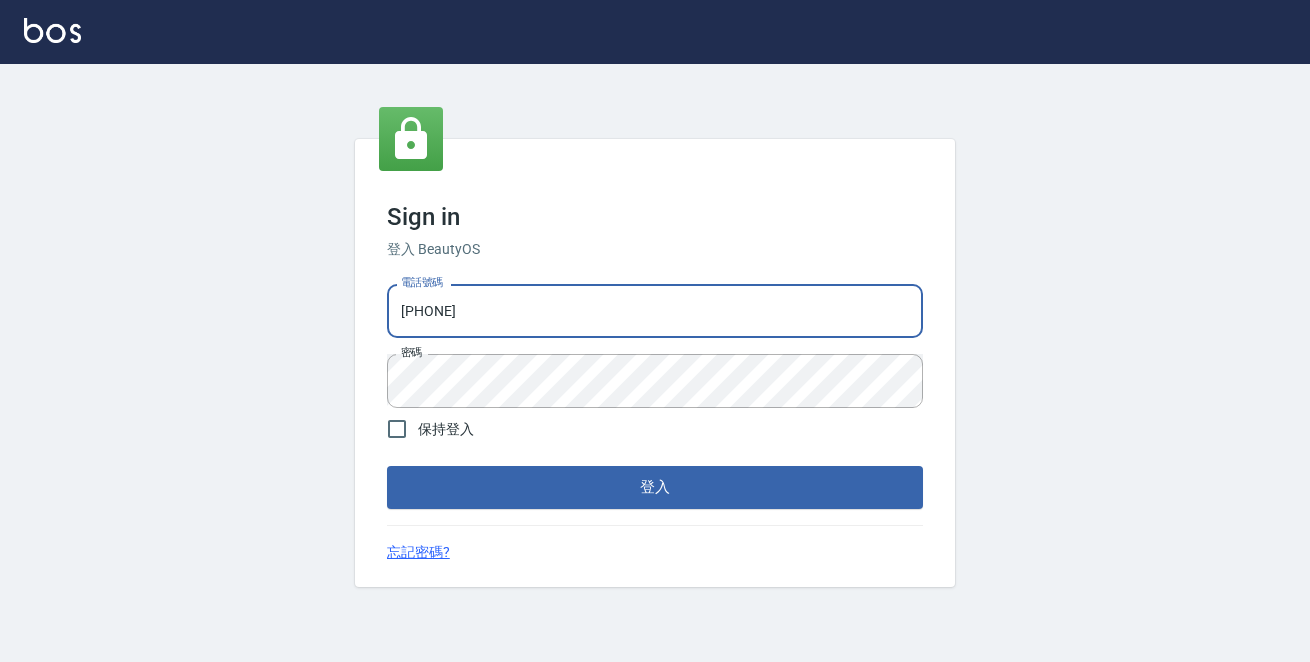 drag, startPoint x: 128, startPoint y: 318, endPoint x: 34, endPoint y: 318, distance: 94 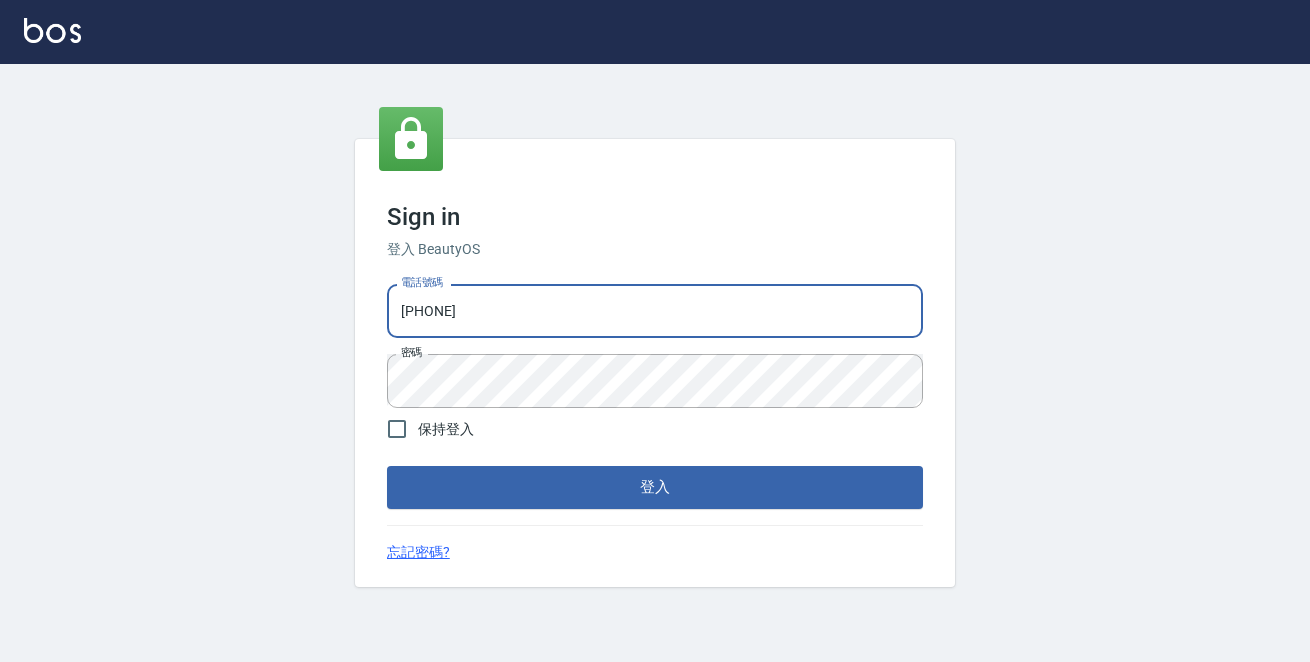 type on "[PHONE]" 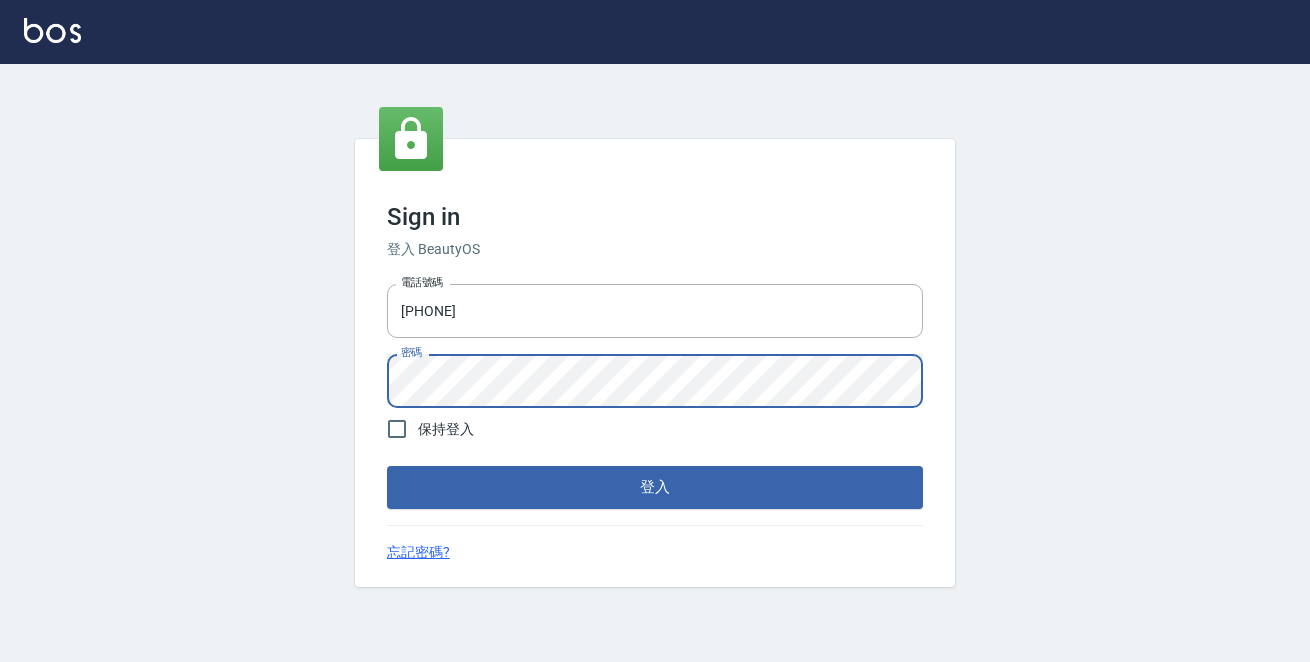 click on "登入" at bounding box center (655, 487) 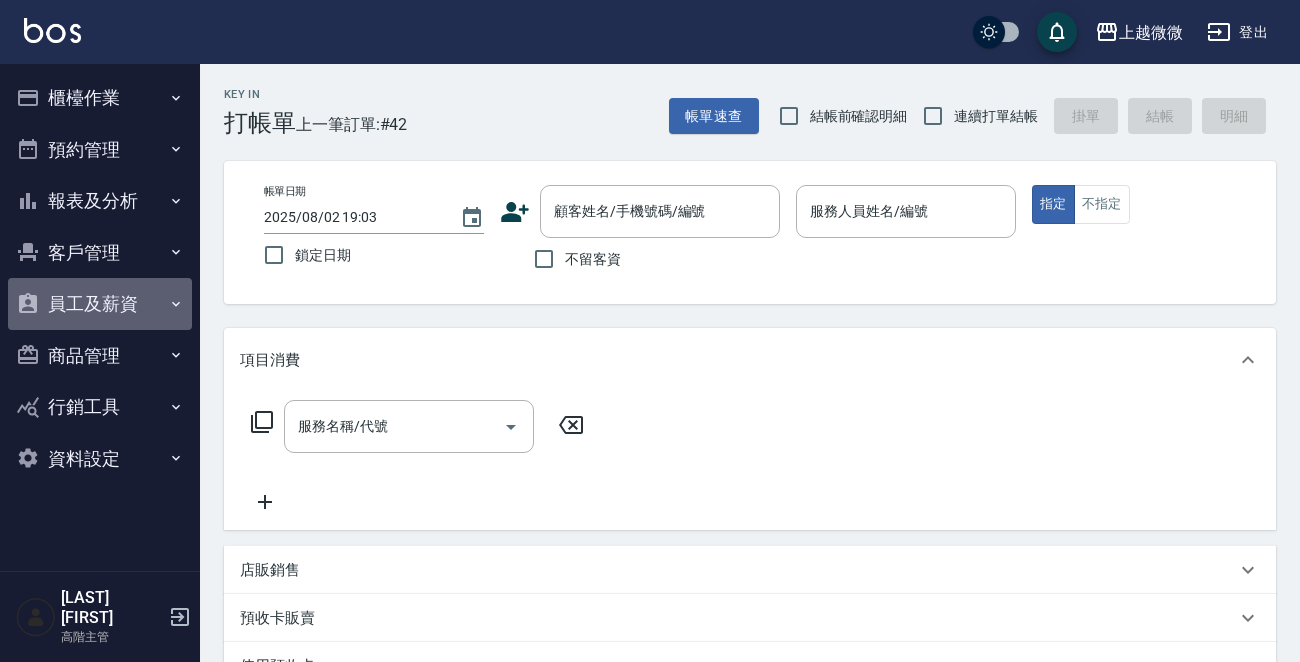 click on "員工及薪資" at bounding box center (100, 304) 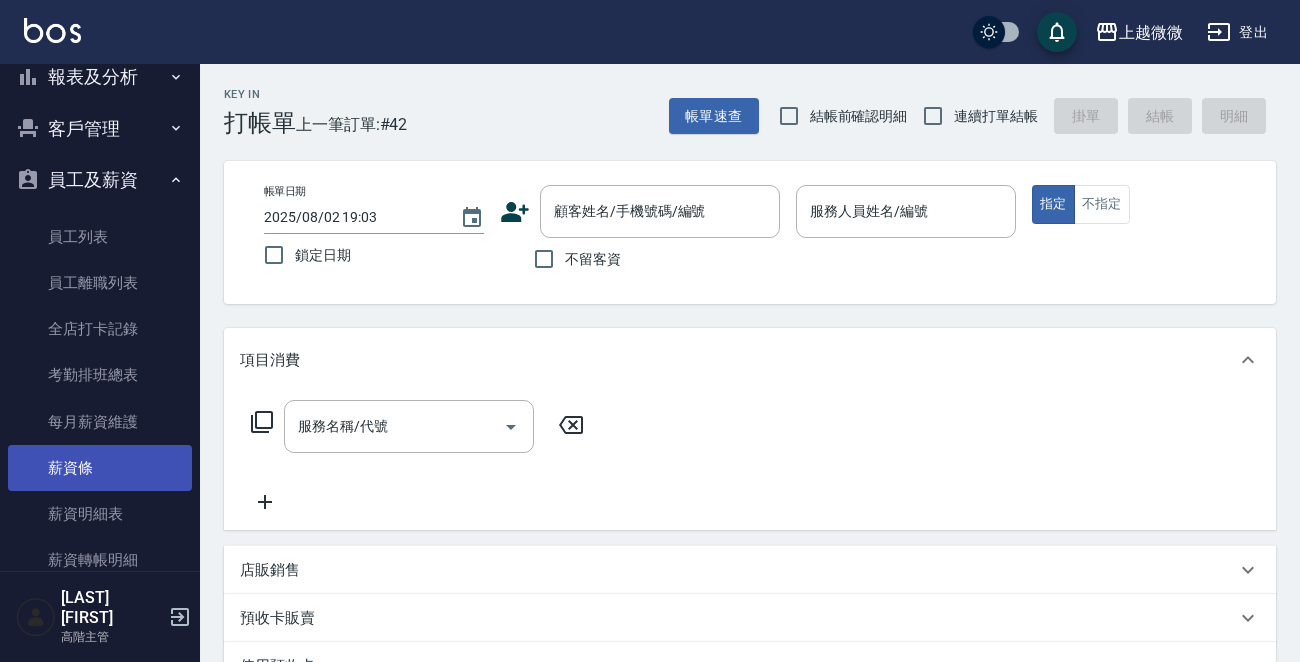 scroll, scrollTop: 200, scrollLeft: 0, axis: vertical 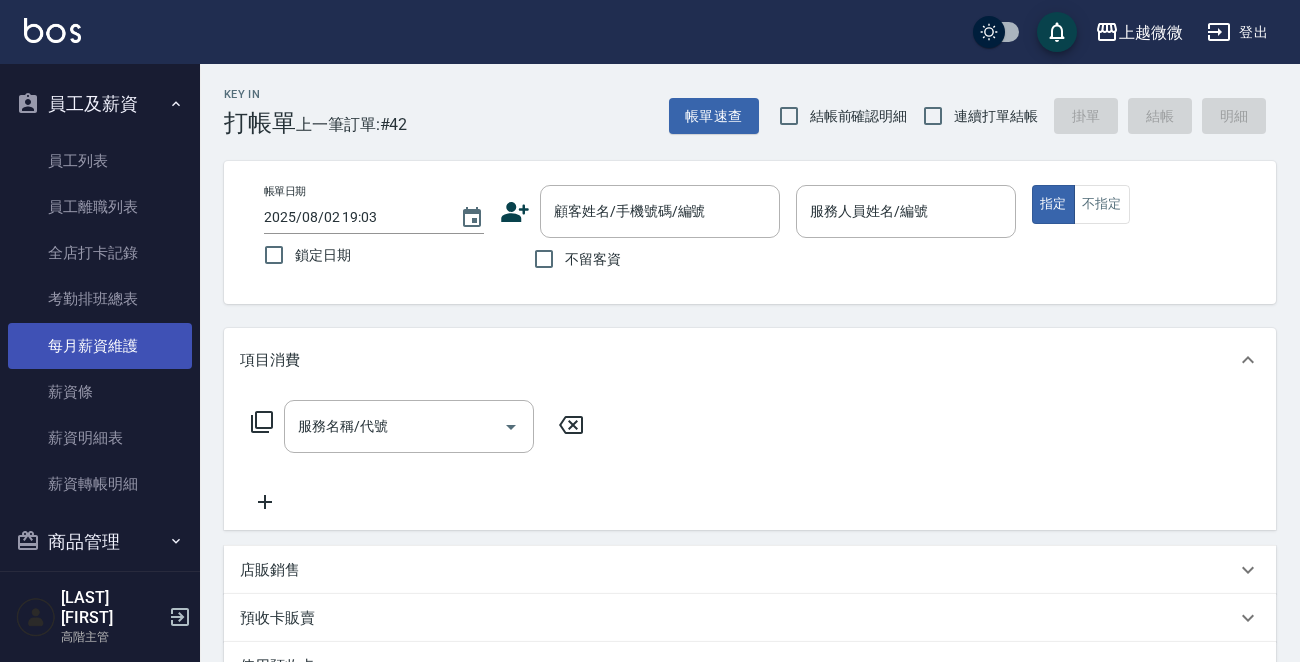 click on "每月薪資維護" at bounding box center [100, 346] 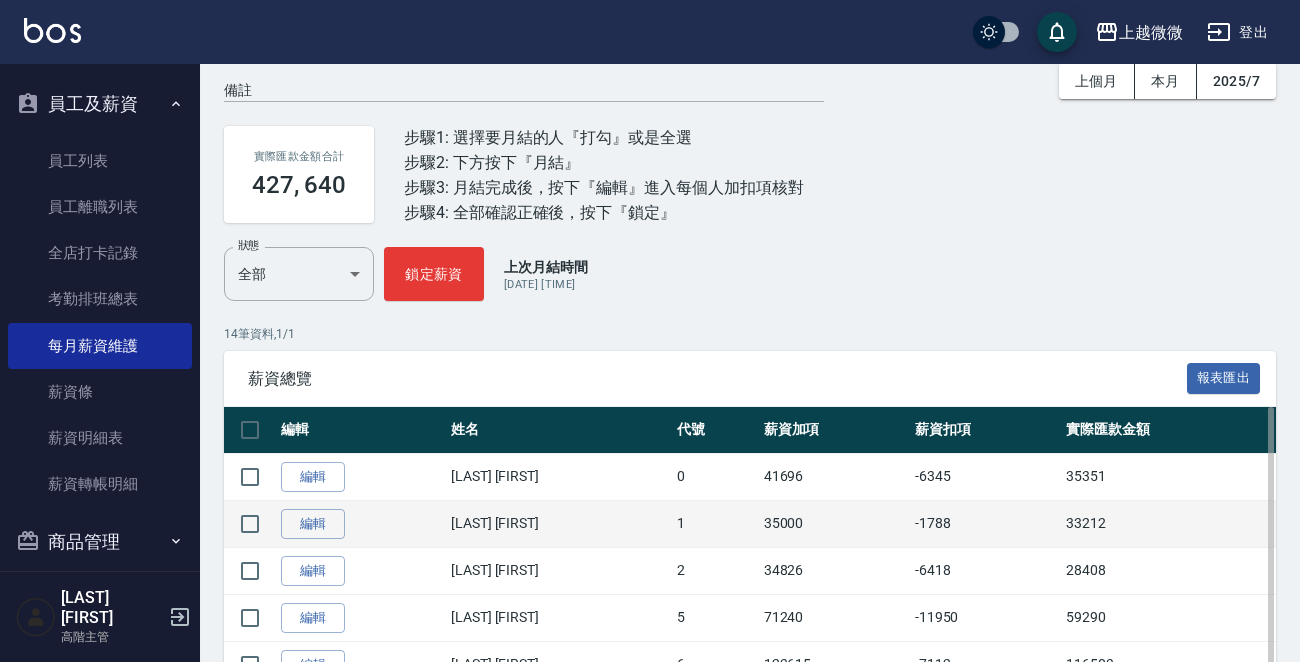scroll, scrollTop: 200, scrollLeft: 0, axis: vertical 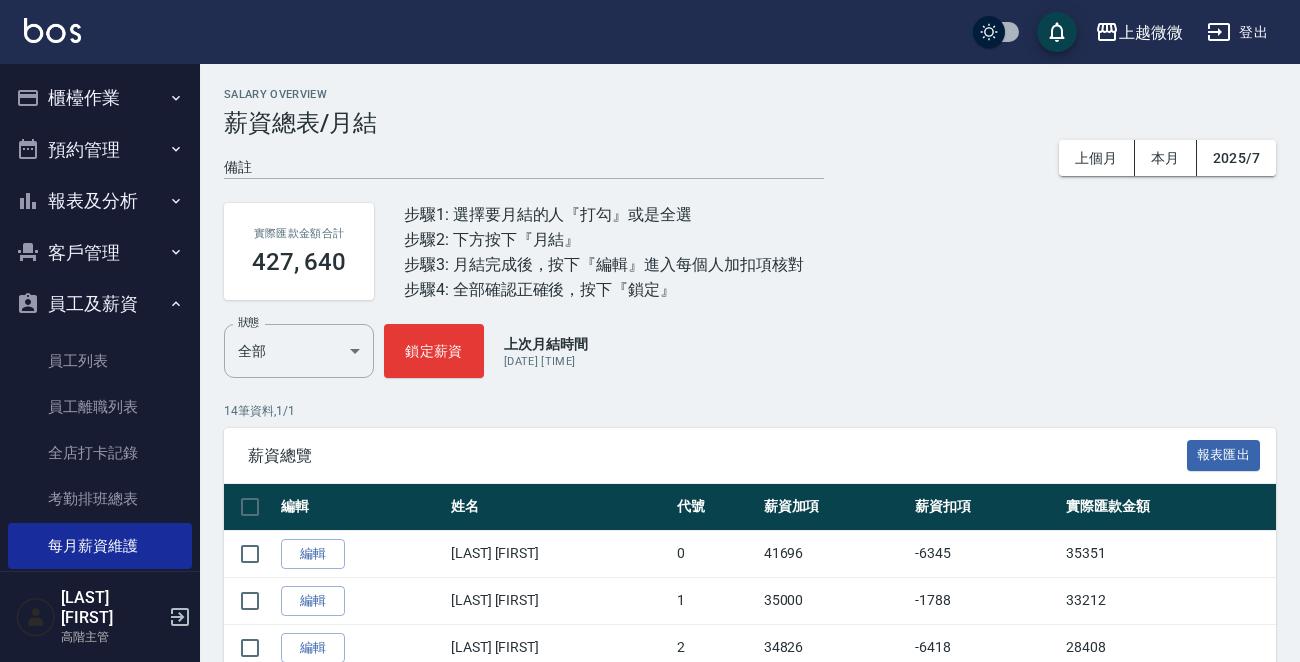 click at bounding box center [52, 30] 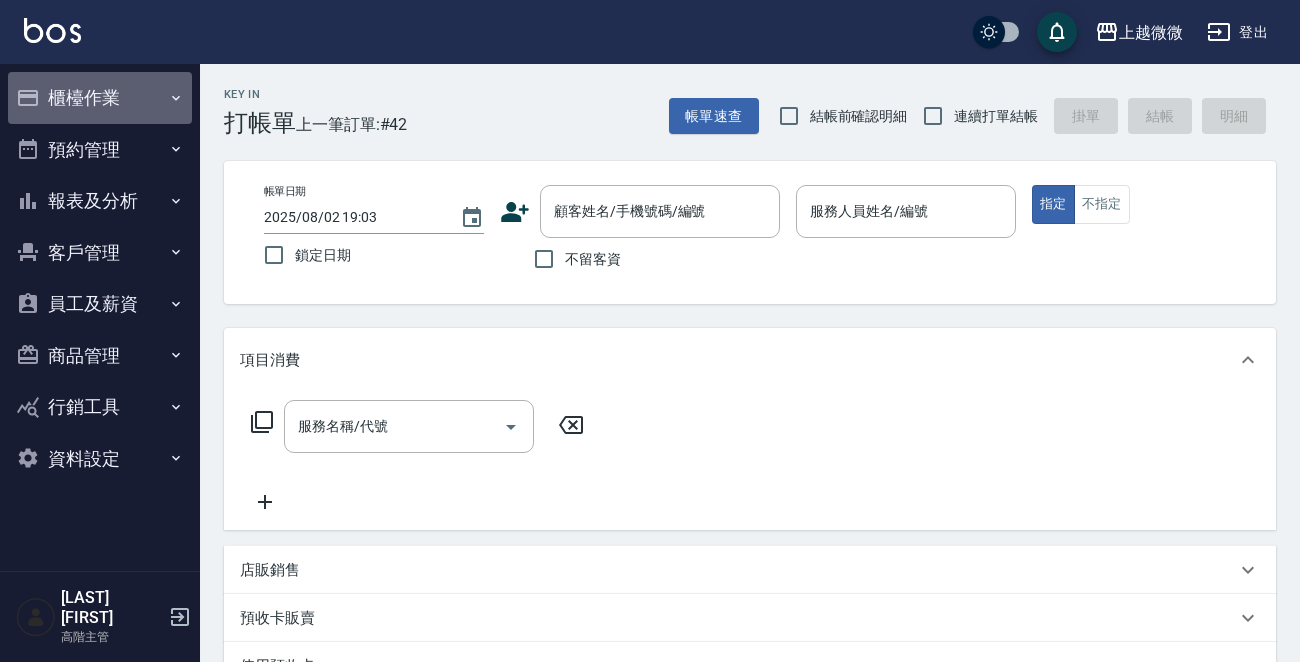 click on "櫃檯作業" at bounding box center (100, 98) 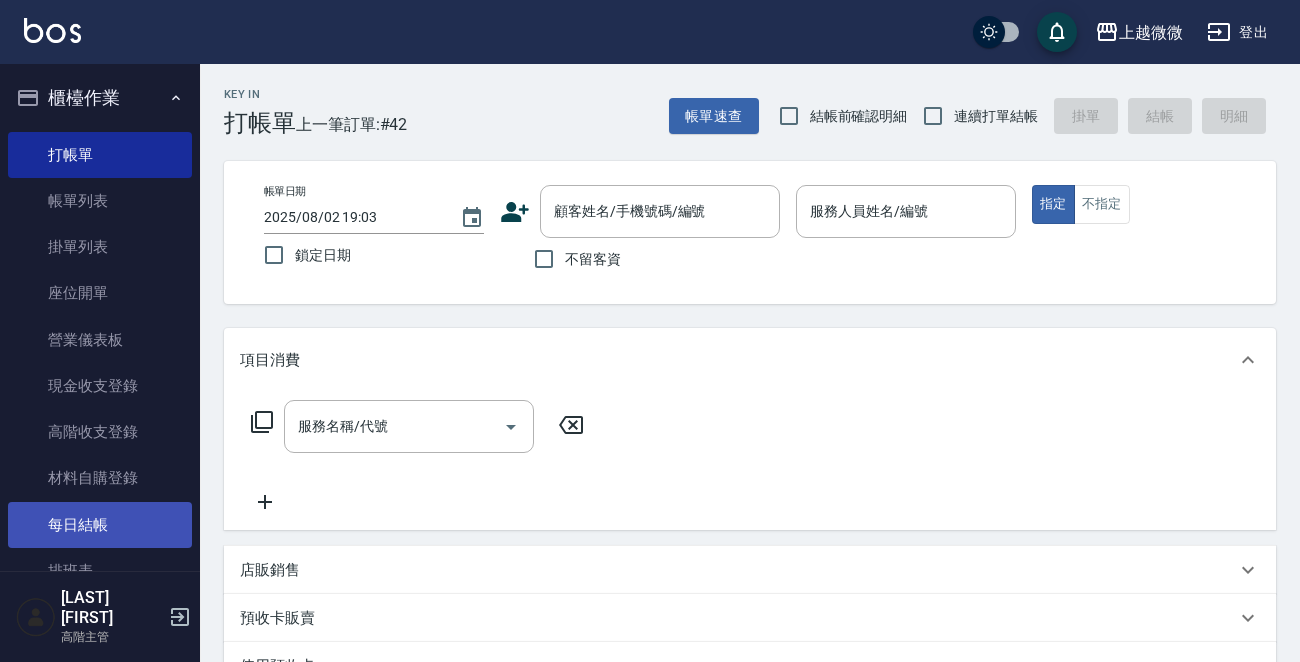 click on "每日結帳" at bounding box center [100, 525] 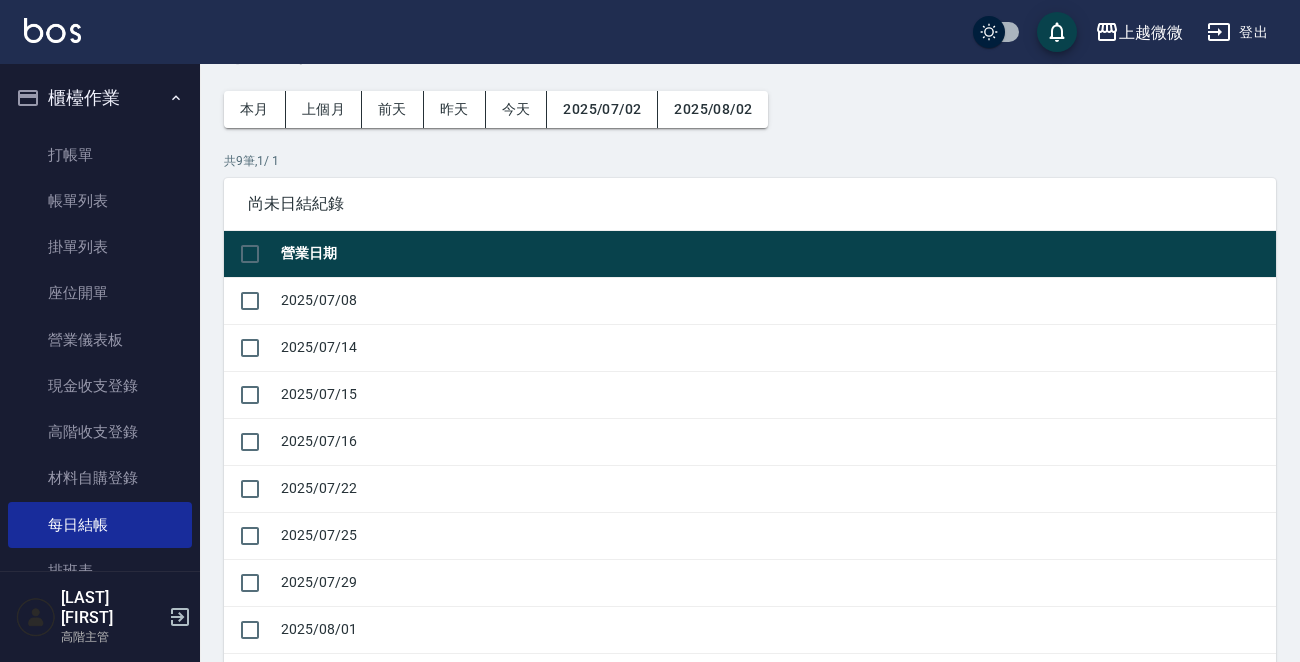 scroll, scrollTop: 200, scrollLeft: 0, axis: vertical 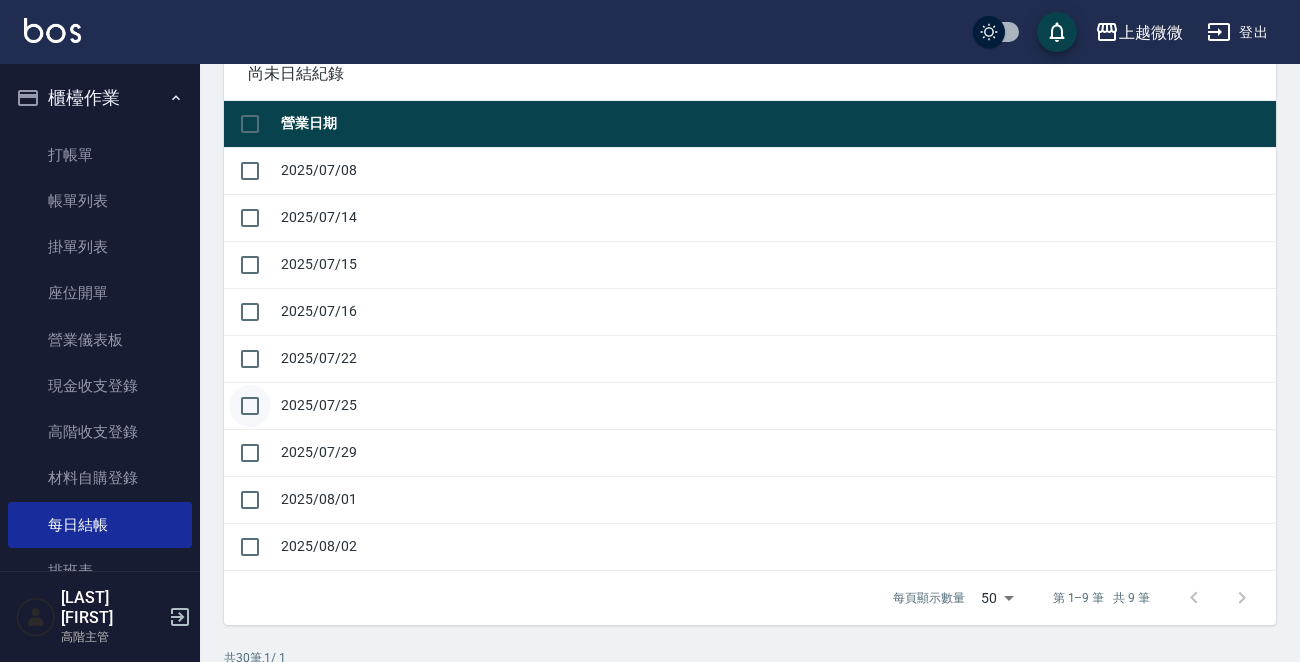 click at bounding box center [250, 406] 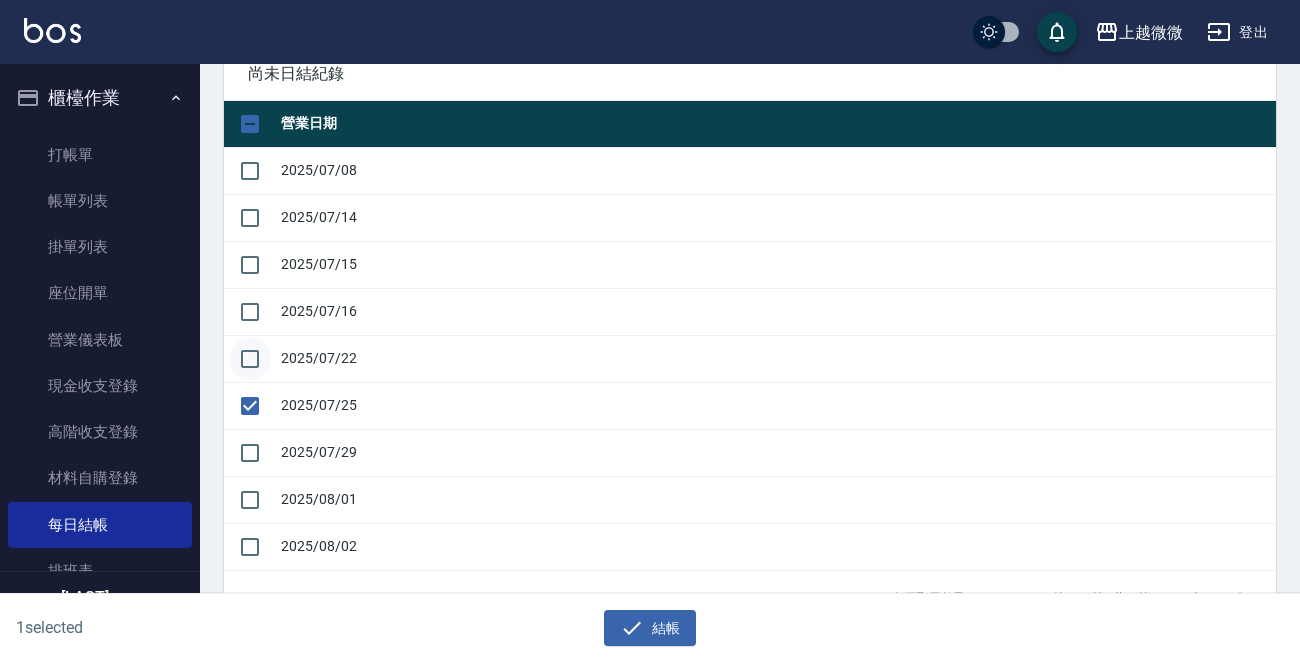 click at bounding box center [250, 359] 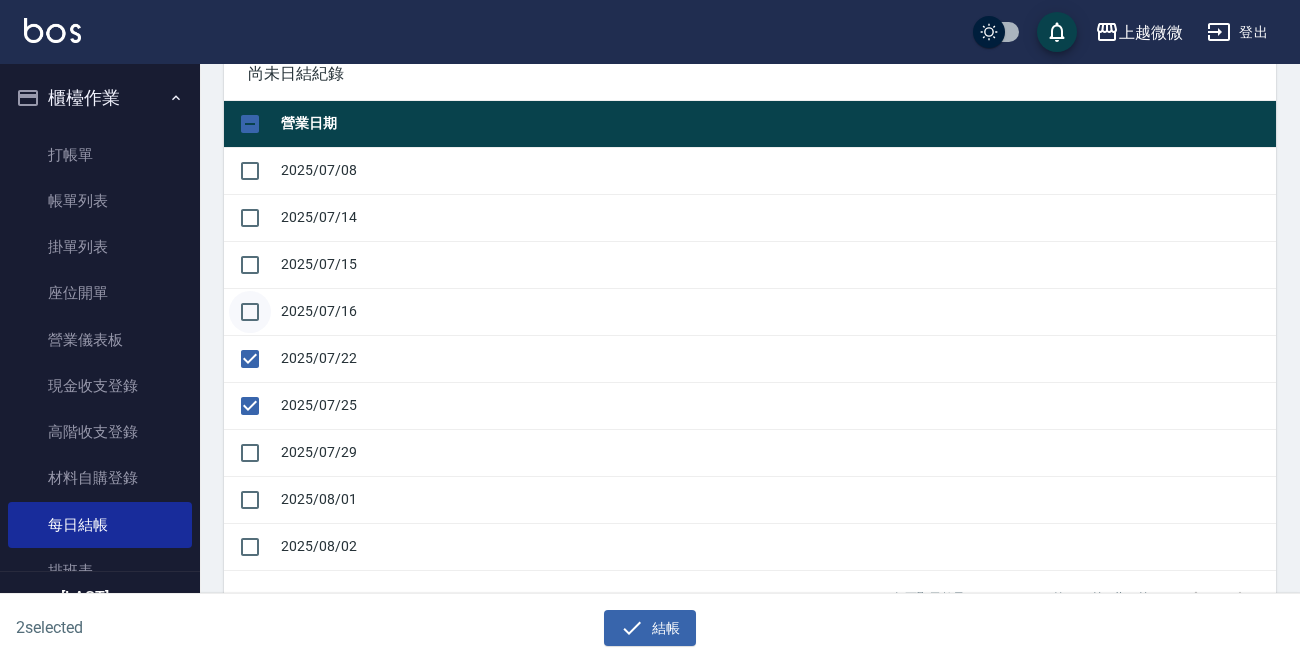 click at bounding box center (250, 312) 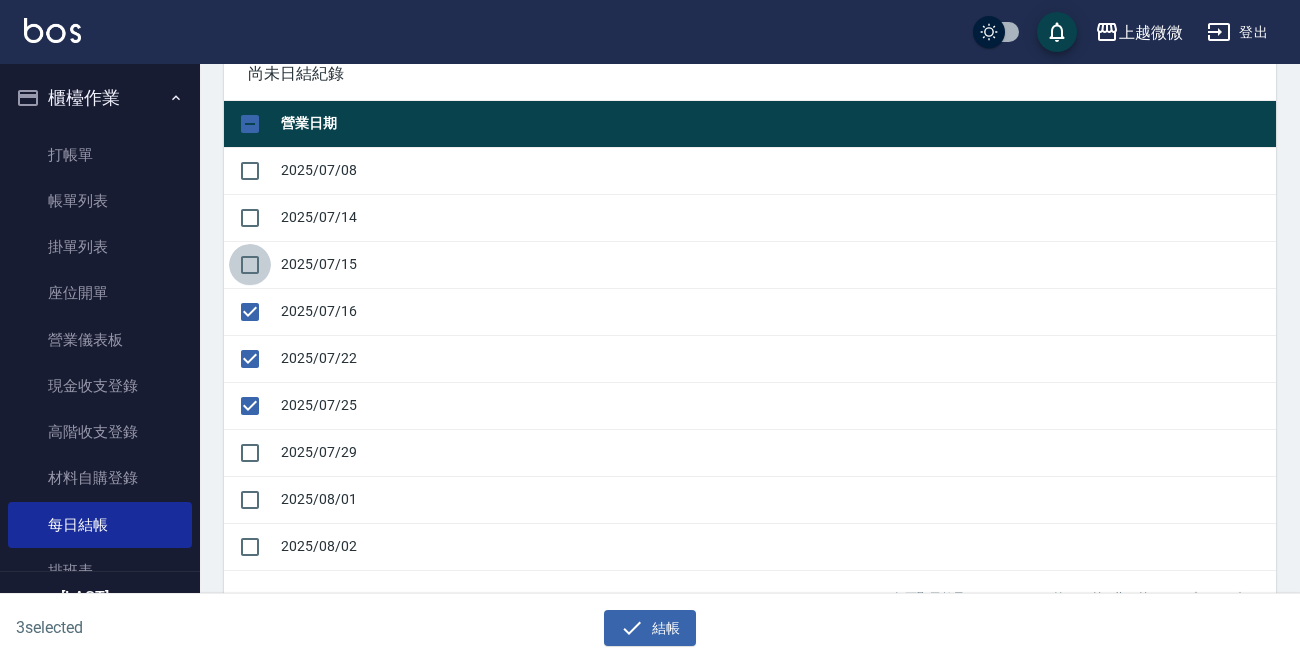 drag, startPoint x: 251, startPoint y: 266, endPoint x: 251, endPoint y: 228, distance: 38 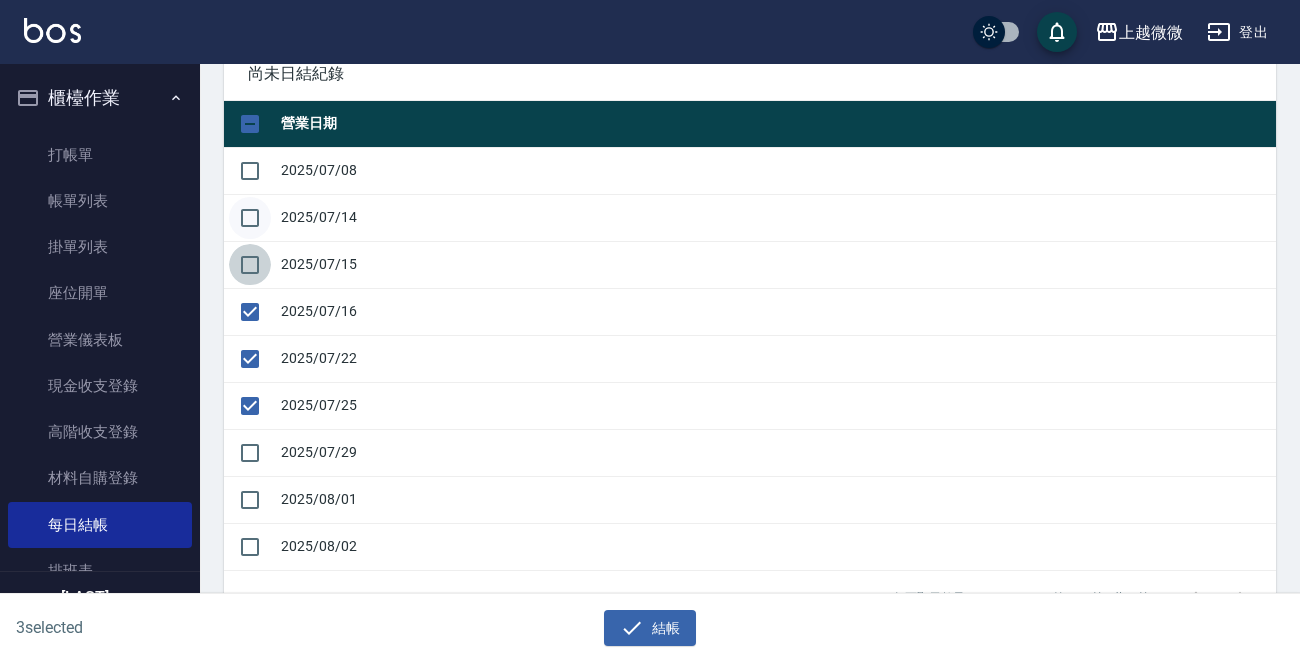 click at bounding box center [250, 265] 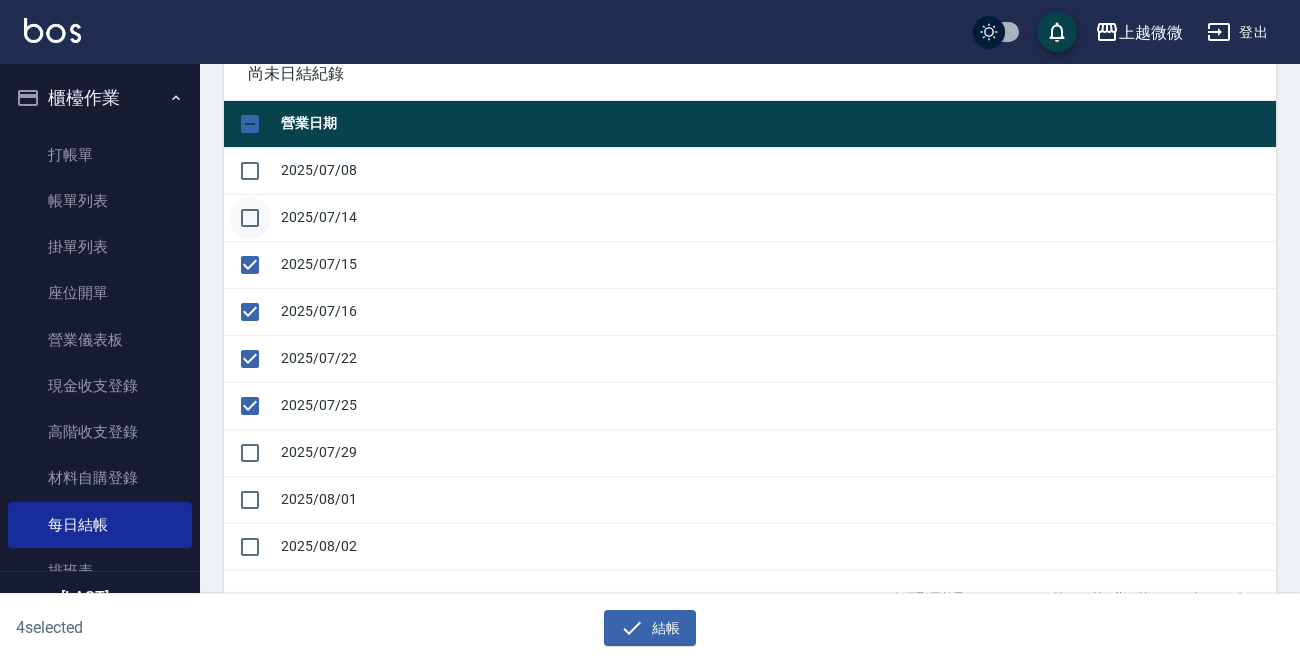click at bounding box center (250, 218) 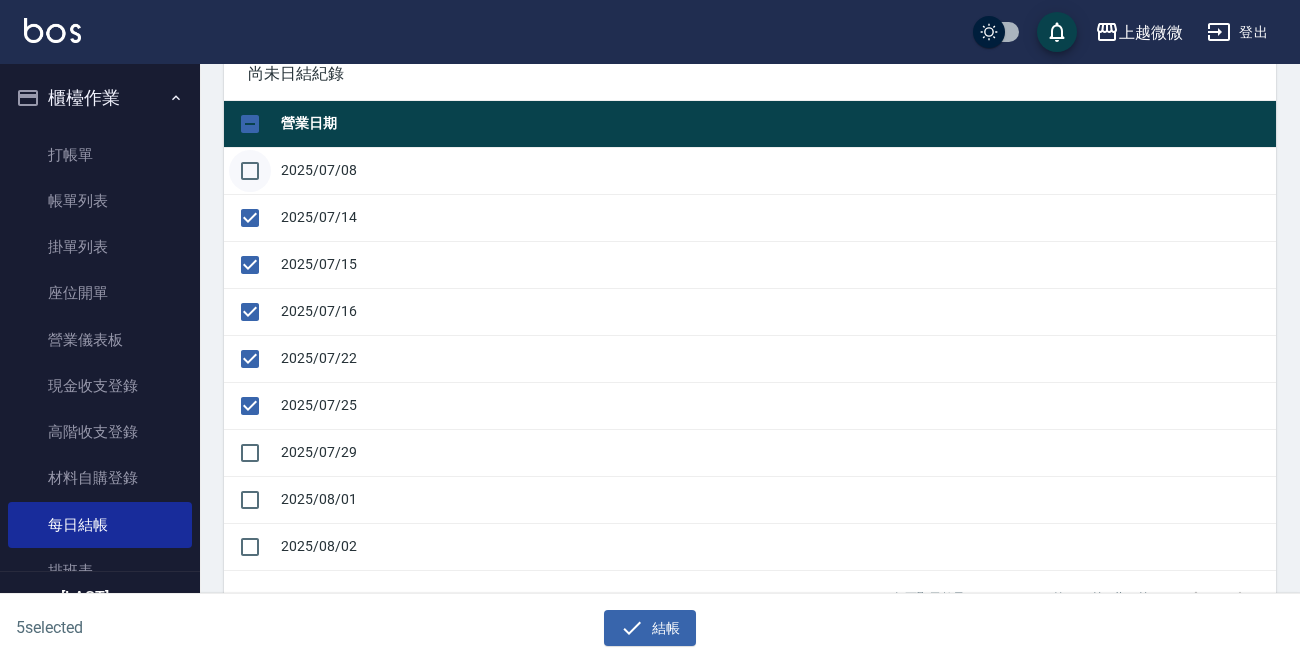 click at bounding box center [250, 171] 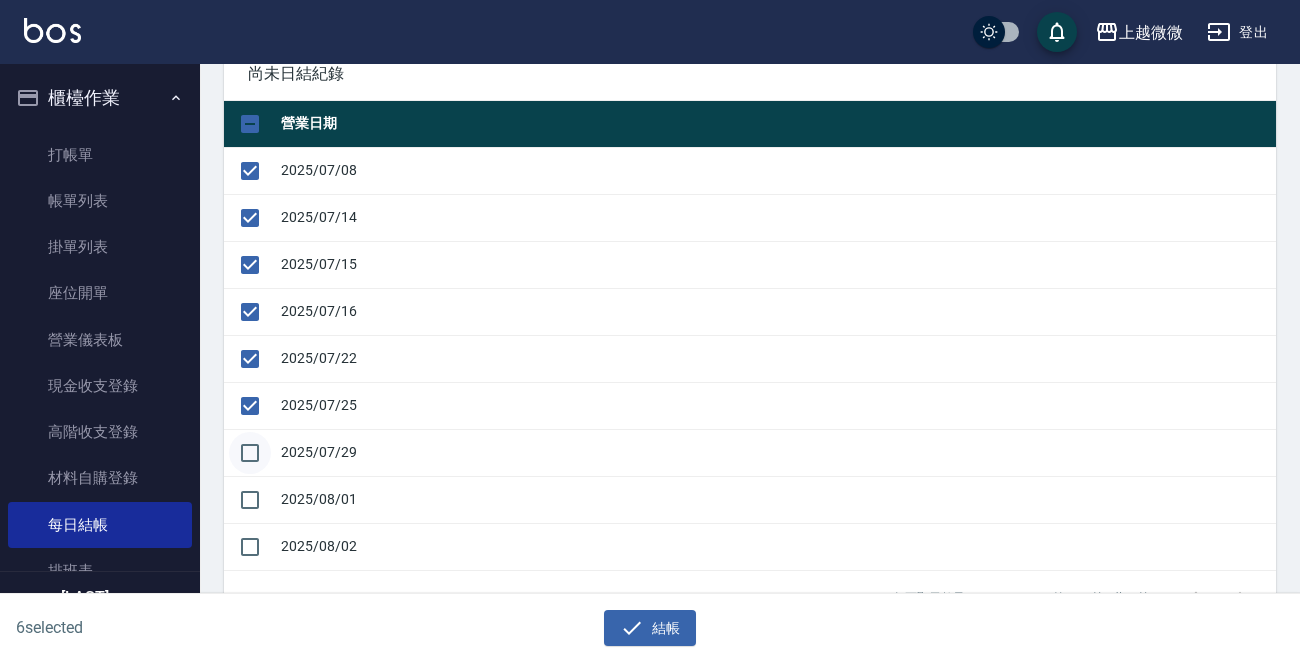 click at bounding box center [250, 453] 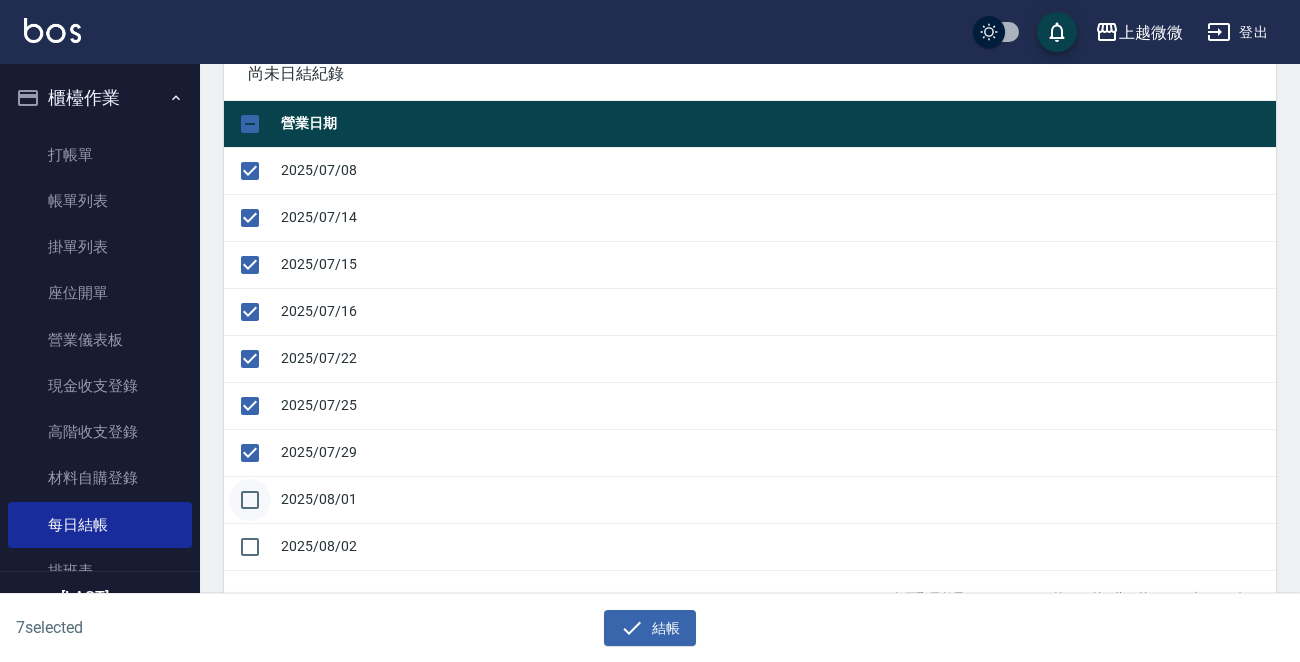 click at bounding box center (250, 500) 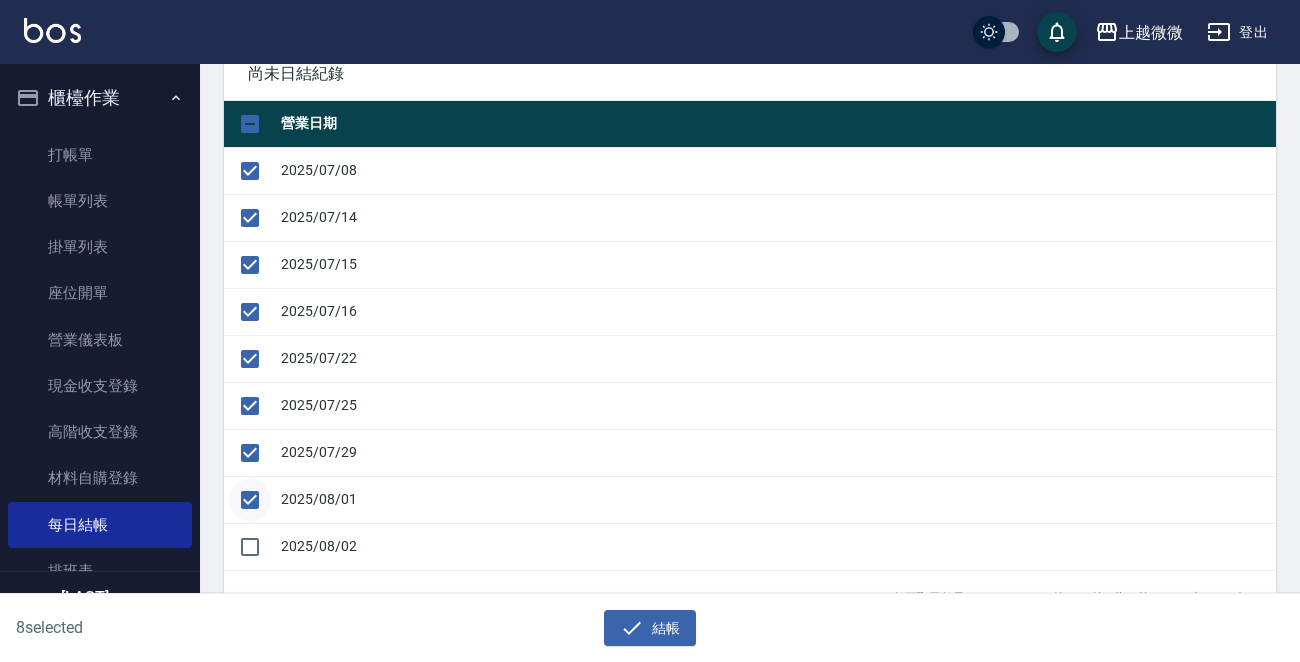 click at bounding box center [250, 500] 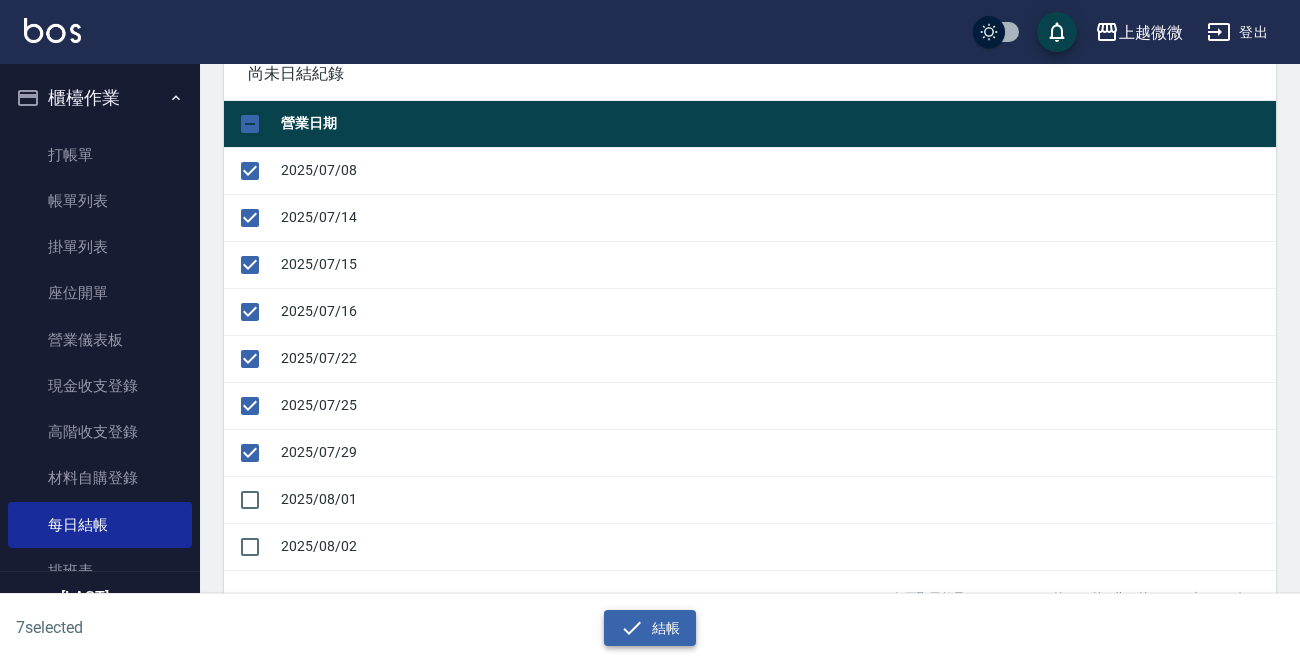 click 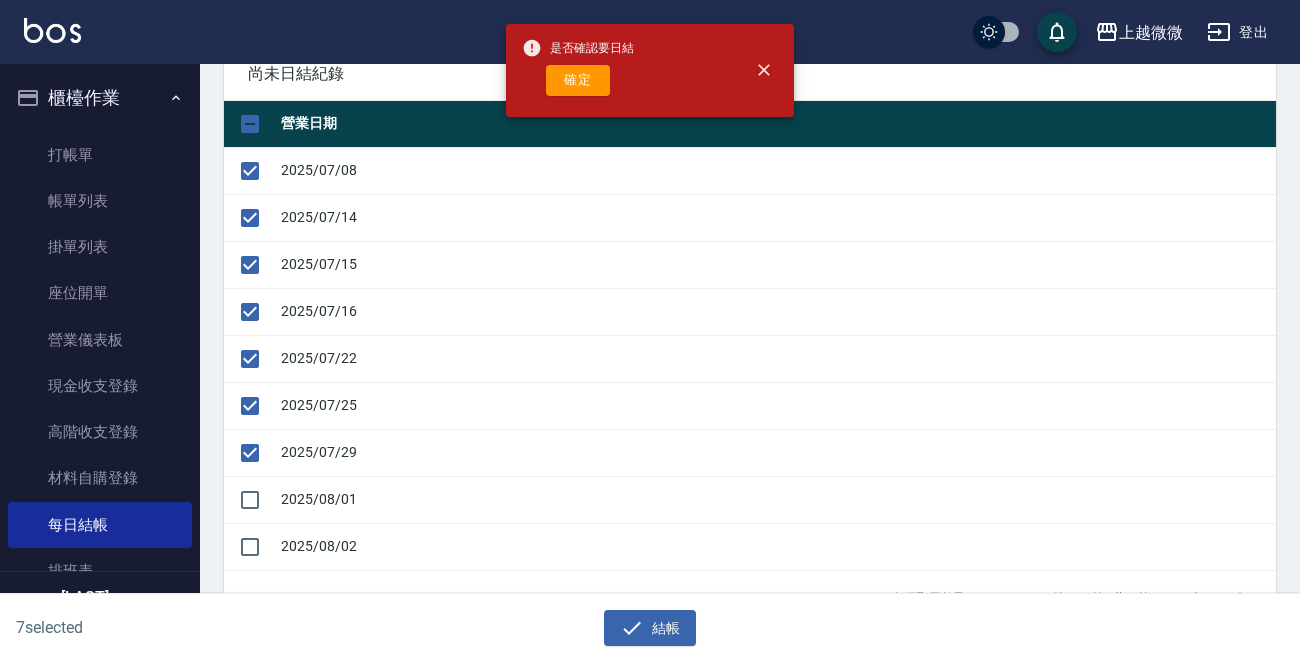 click on "確定" at bounding box center [578, 80] 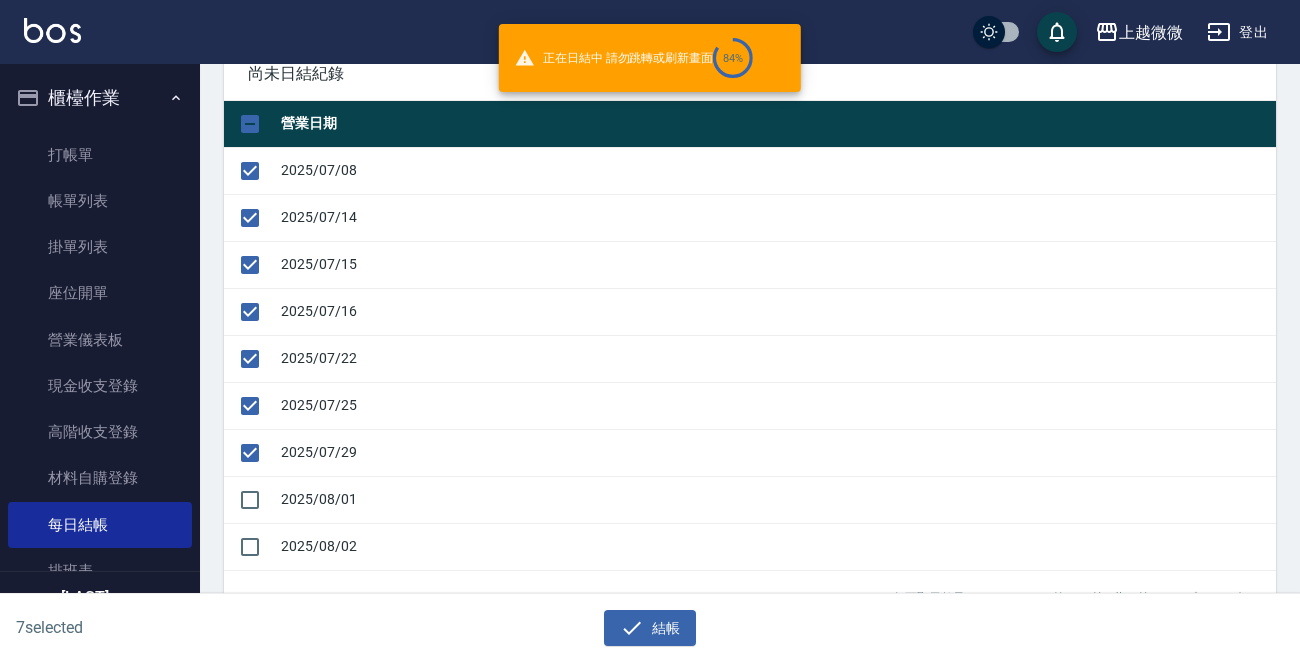 checkbox on "false" 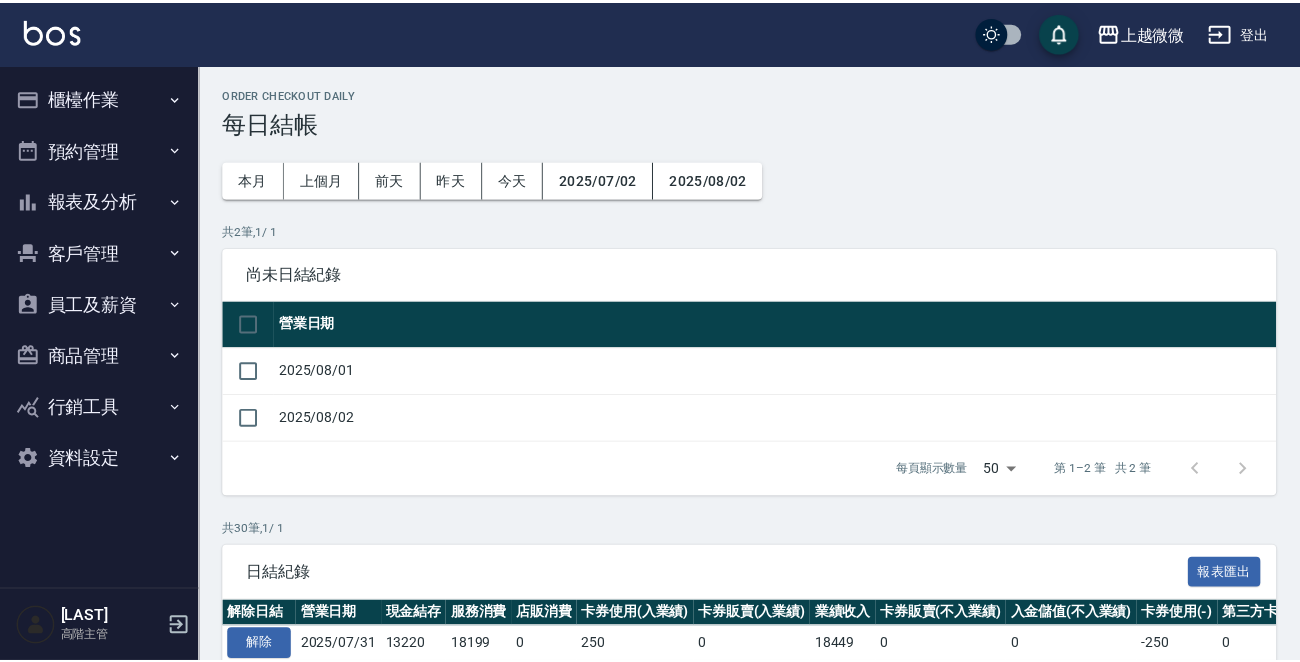 scroll, scrollTop: 200, scrollLeft: 0, axis: vertical 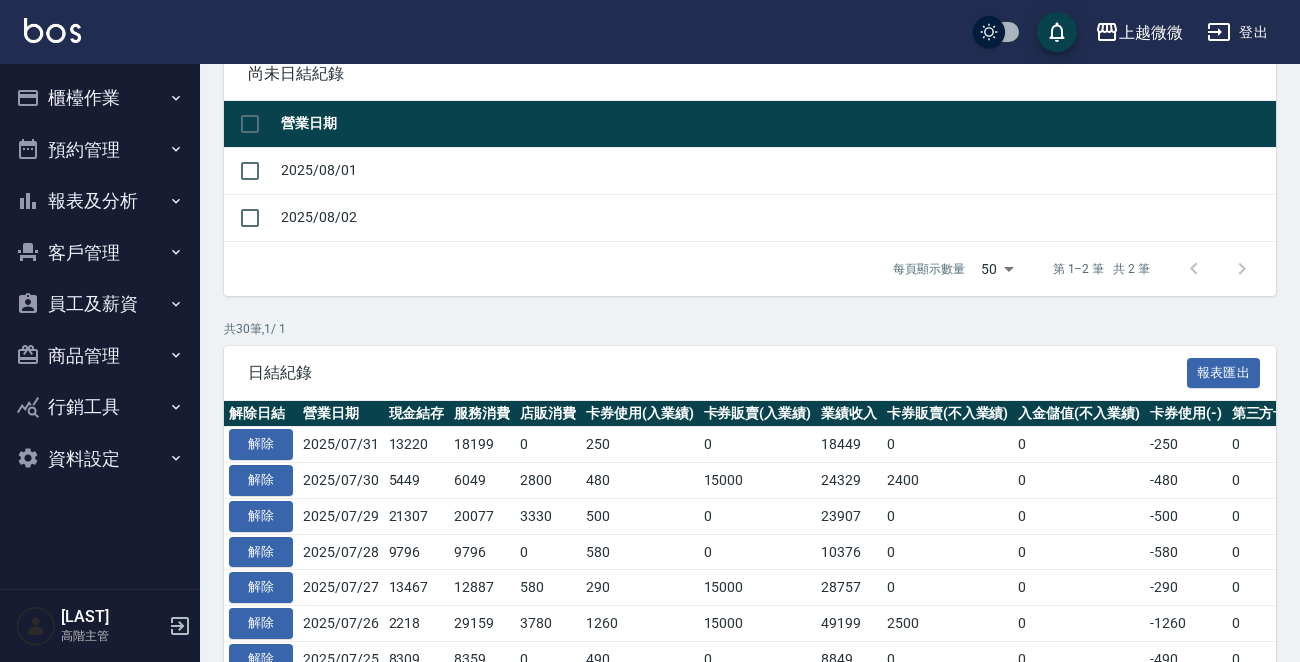 click on "報表及分析" at bounding box center [100, 201] 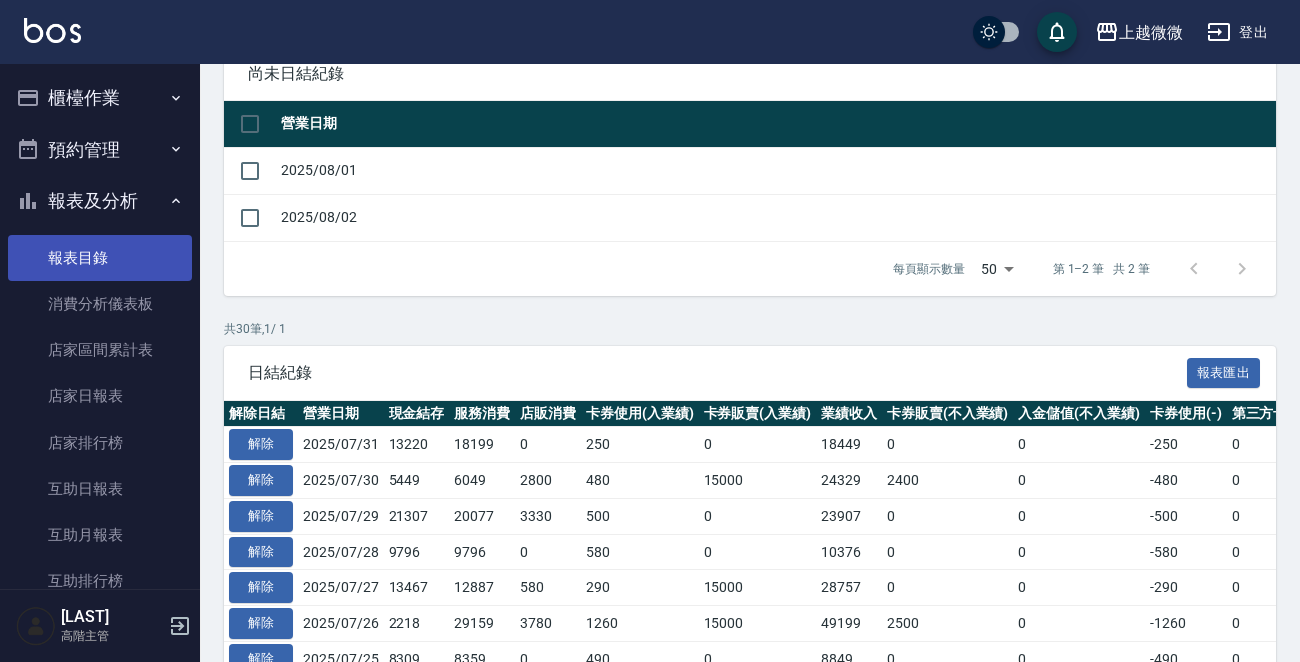 click on "報表目錄" at bounding box center [100, 258] 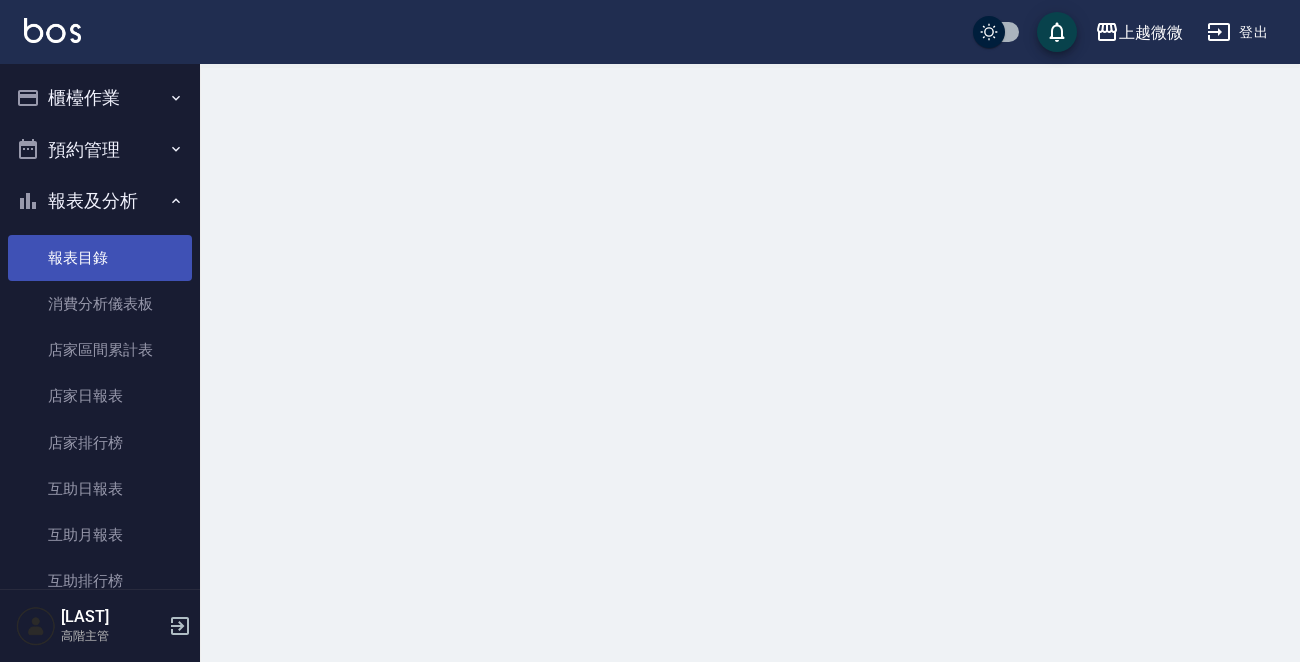scroll, scrollTop: 0, scrollLeft: 0, axis: both 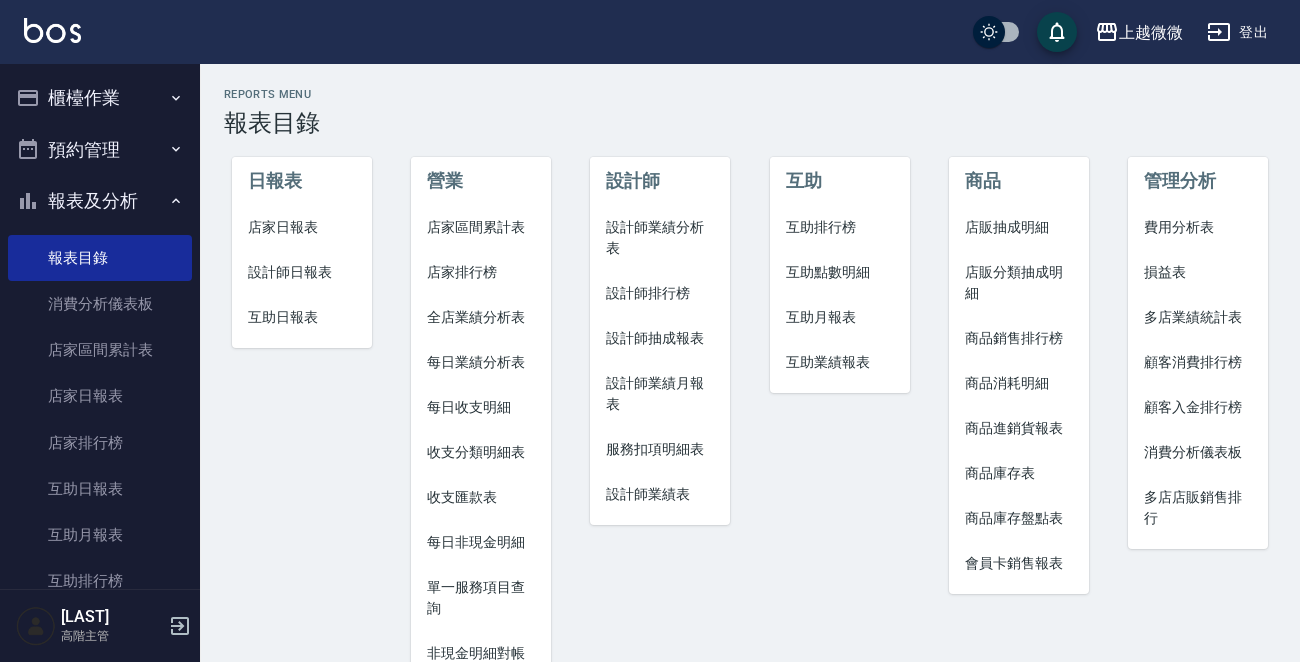 click on "店家日報表" at bounding box center [302, 227] 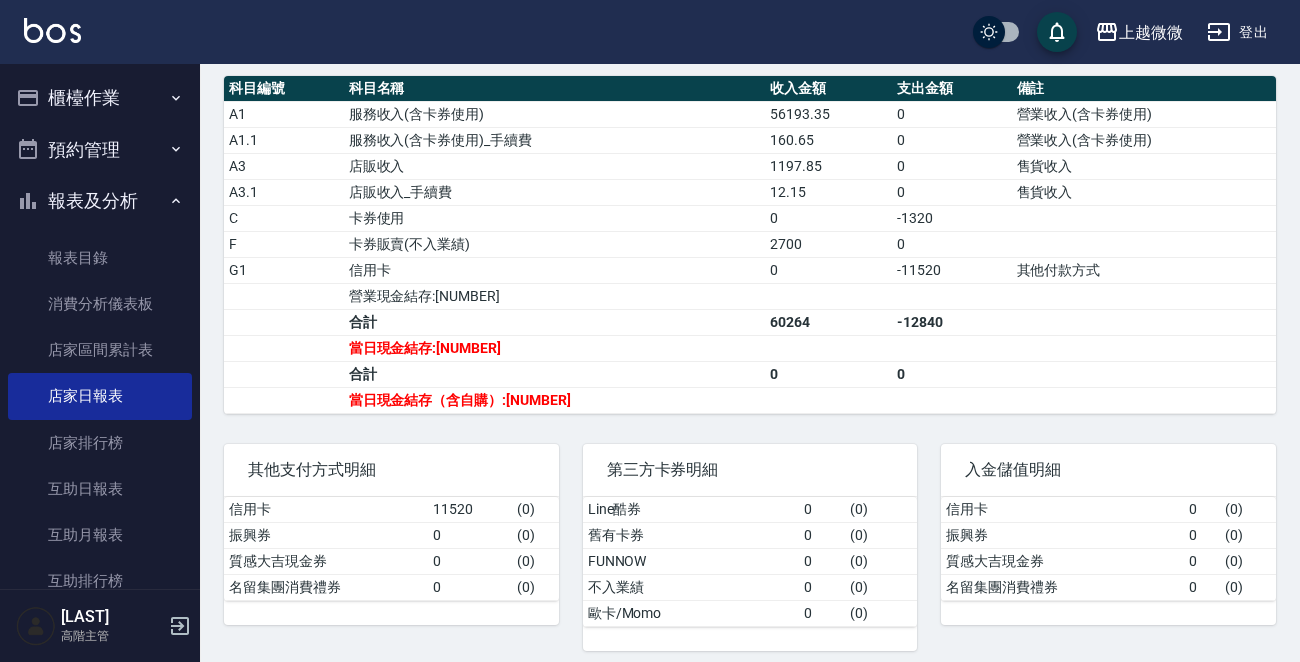 scroll, scrollTop: 700, scrollLeft: 0, axis: vertical 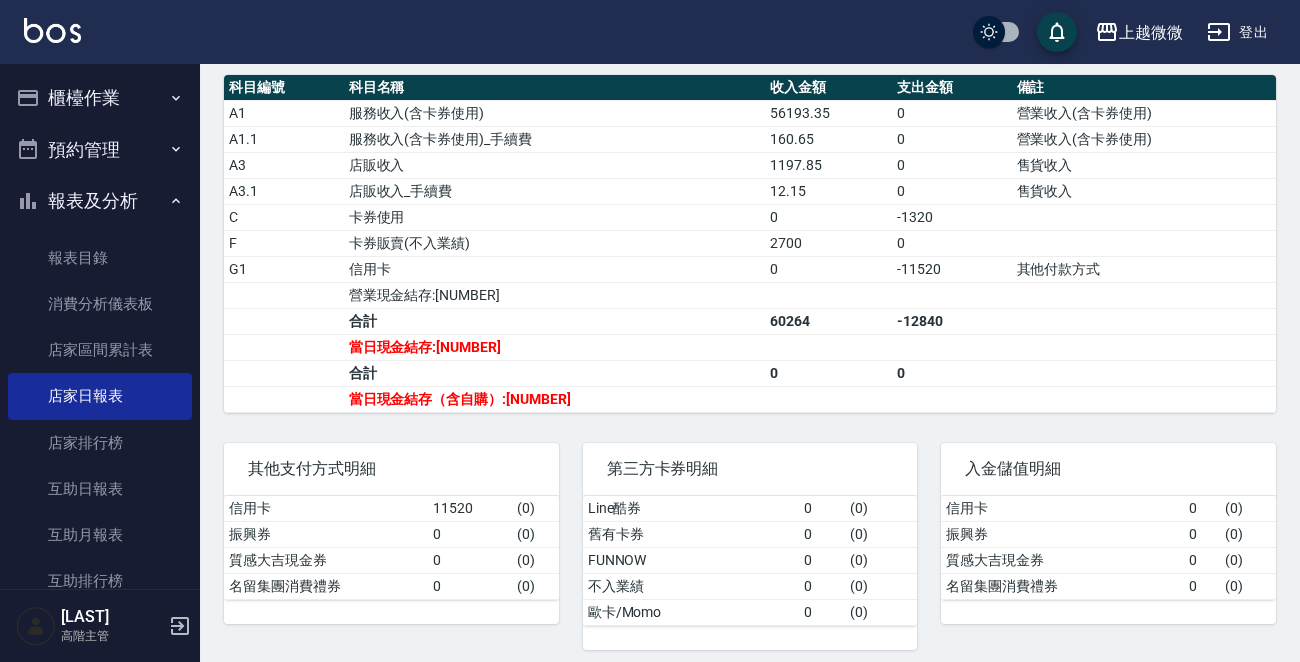 click on "櫃檯作業" at bounding box center [100, 98] 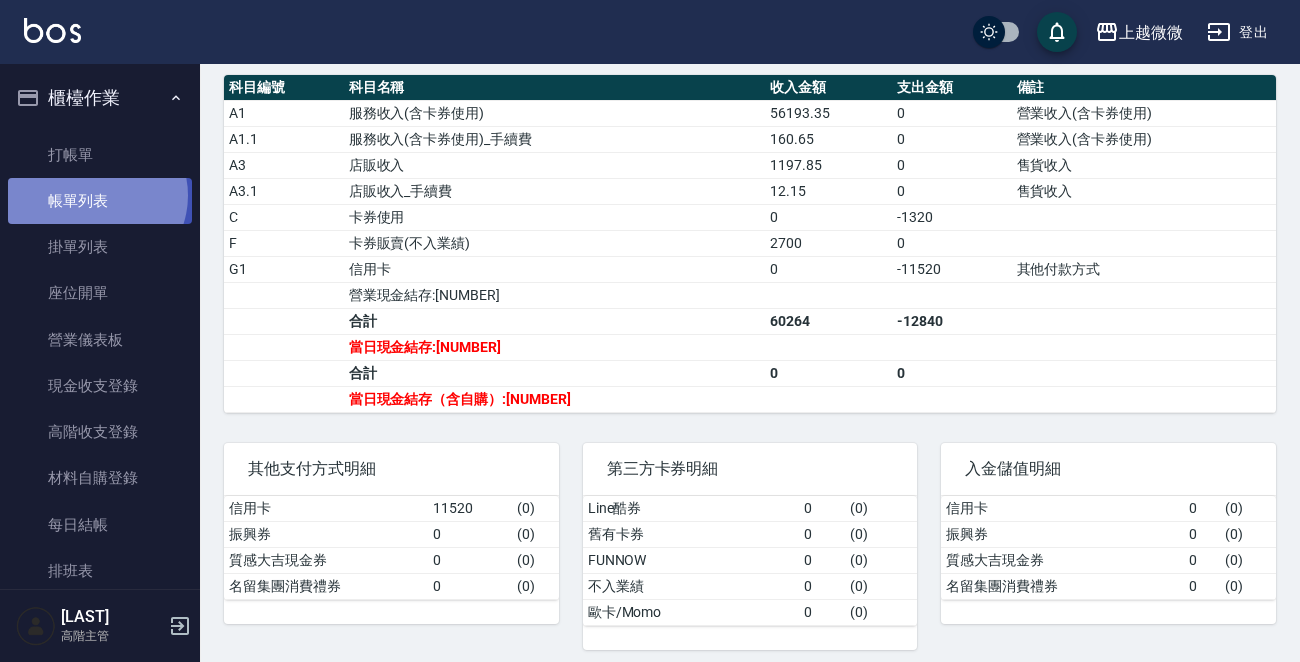 click on "帳單列表" at bounding box center [100, 201] 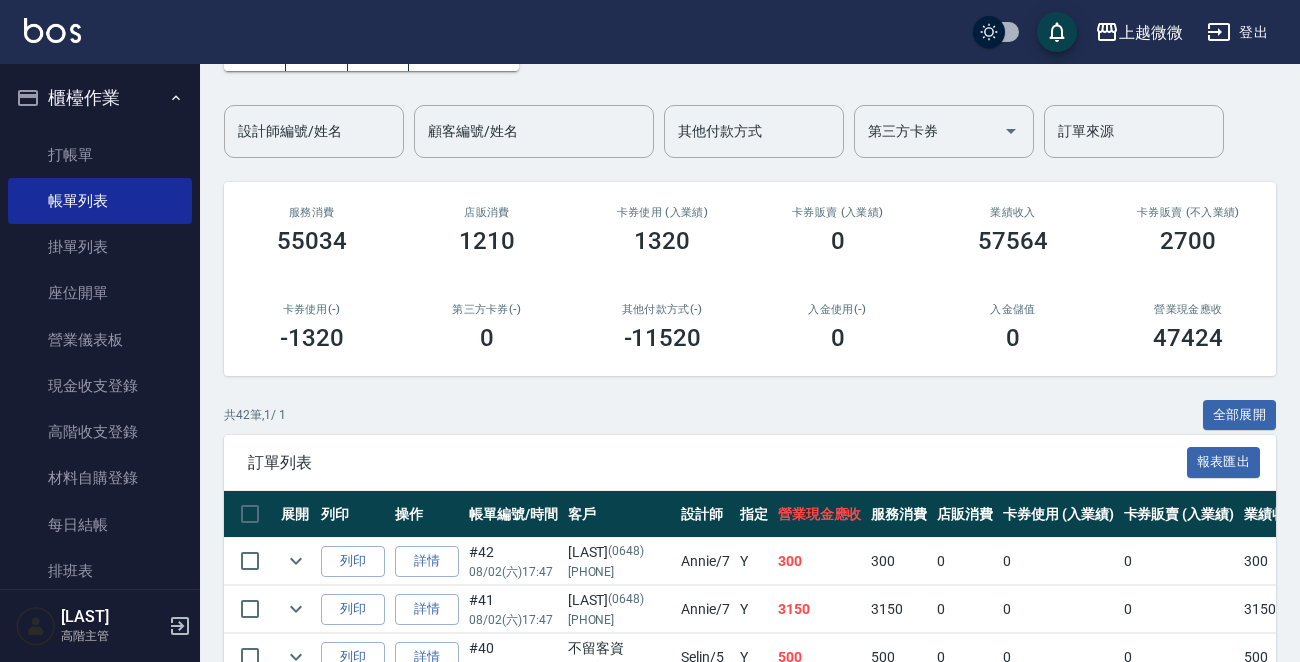scroll, scrollTop: 400, scrollLeft: 0, axis: vertical 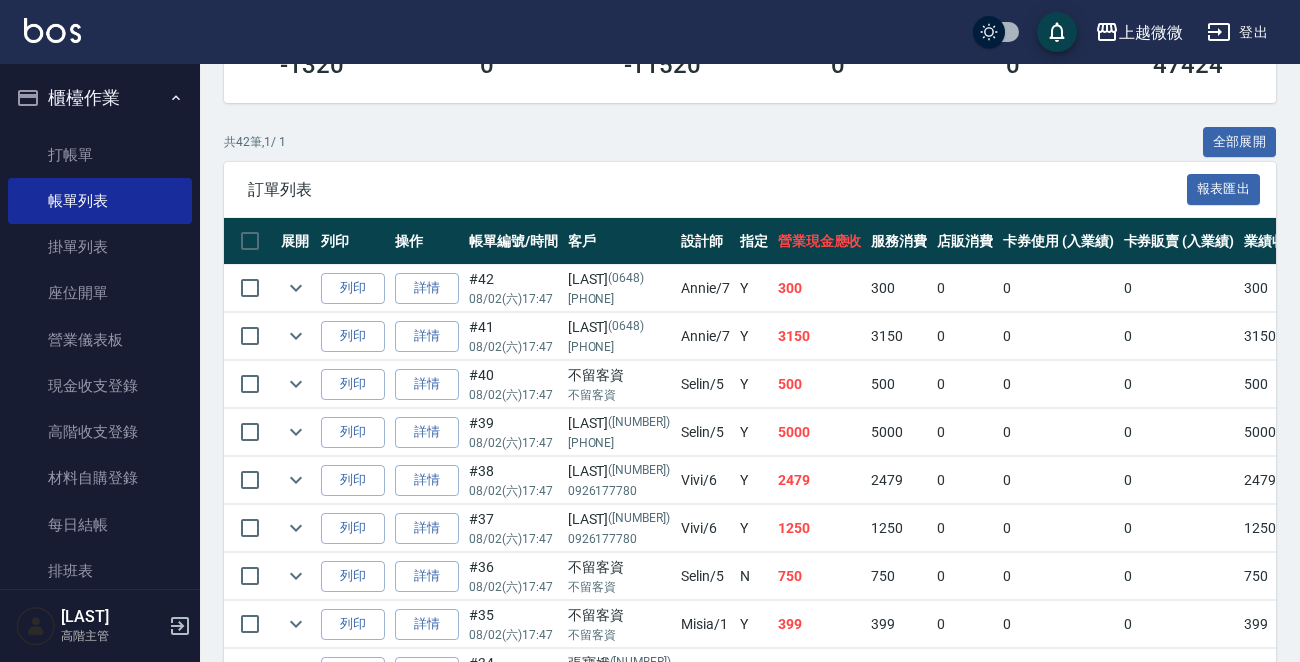 click on "Selin /5" at bounding box center (705, 384) 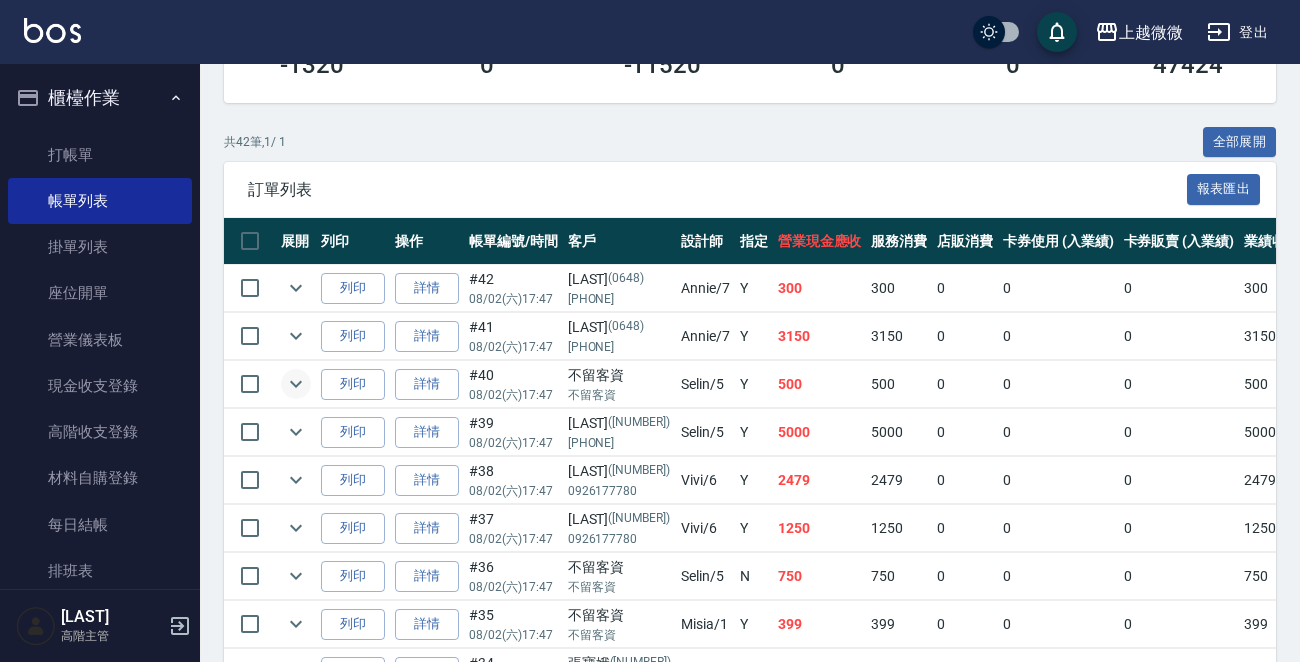 click at bounding box center [296, 384] 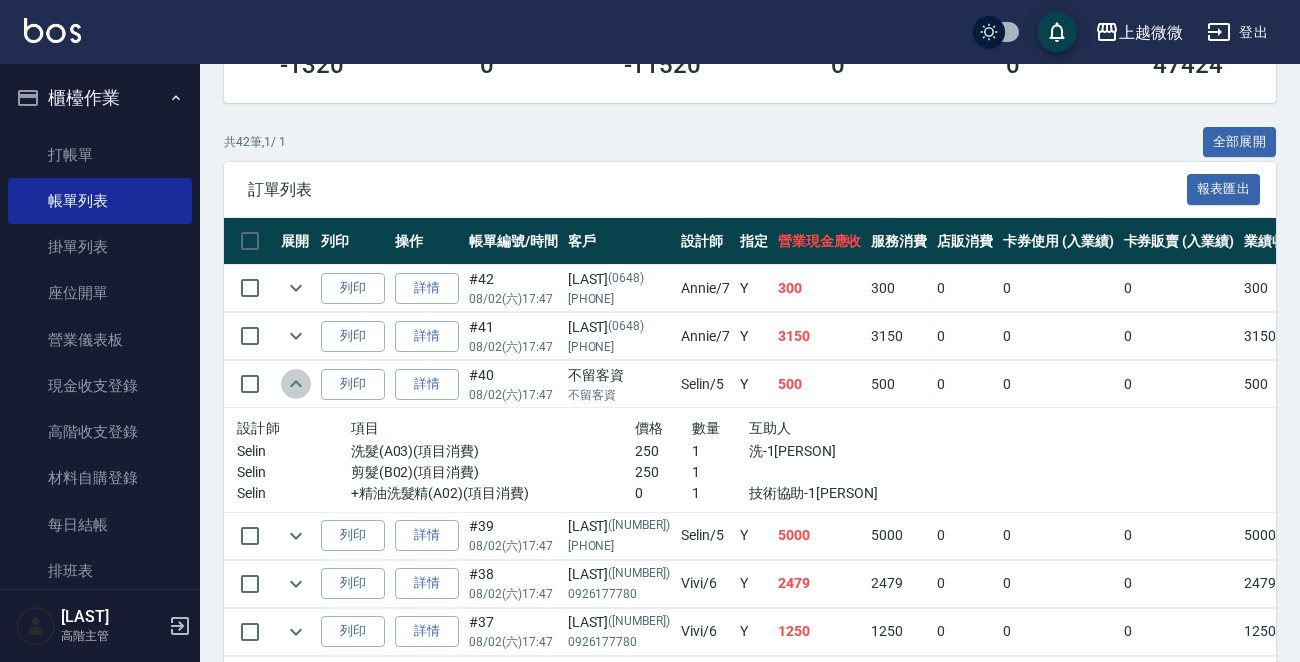 click at bounding box center (296, 384) 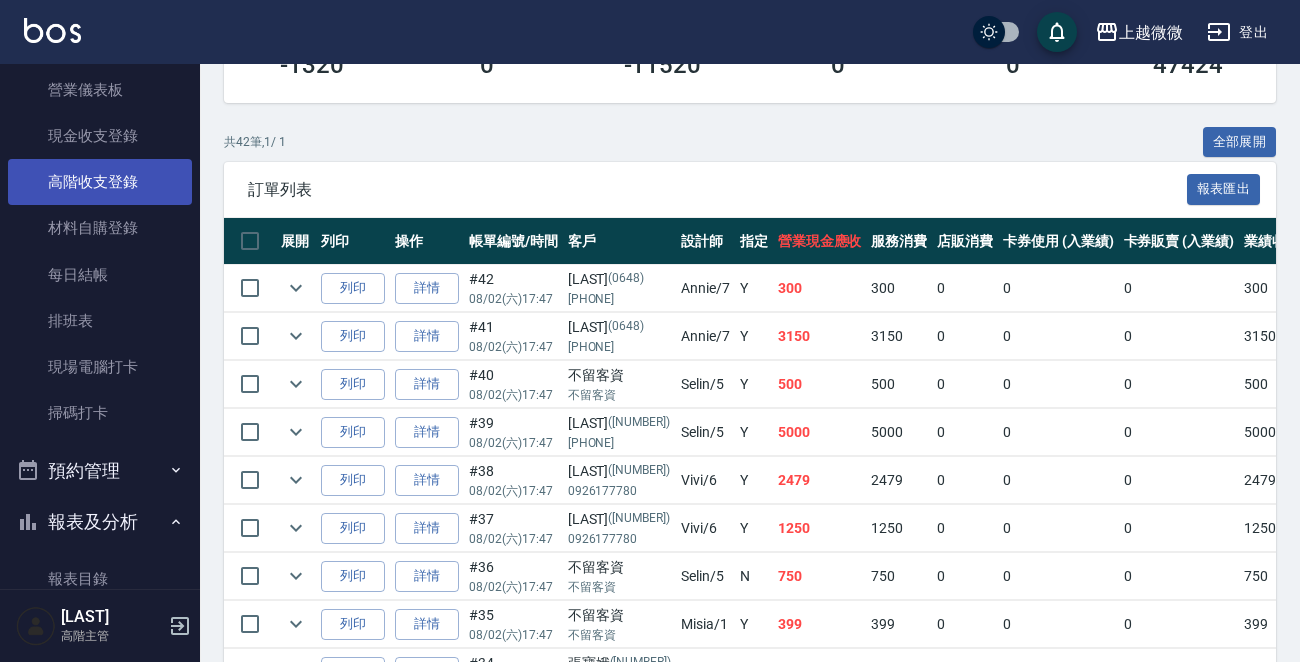 scroll, scrollTop: 400, scrollLeft: 0, axis: vertical 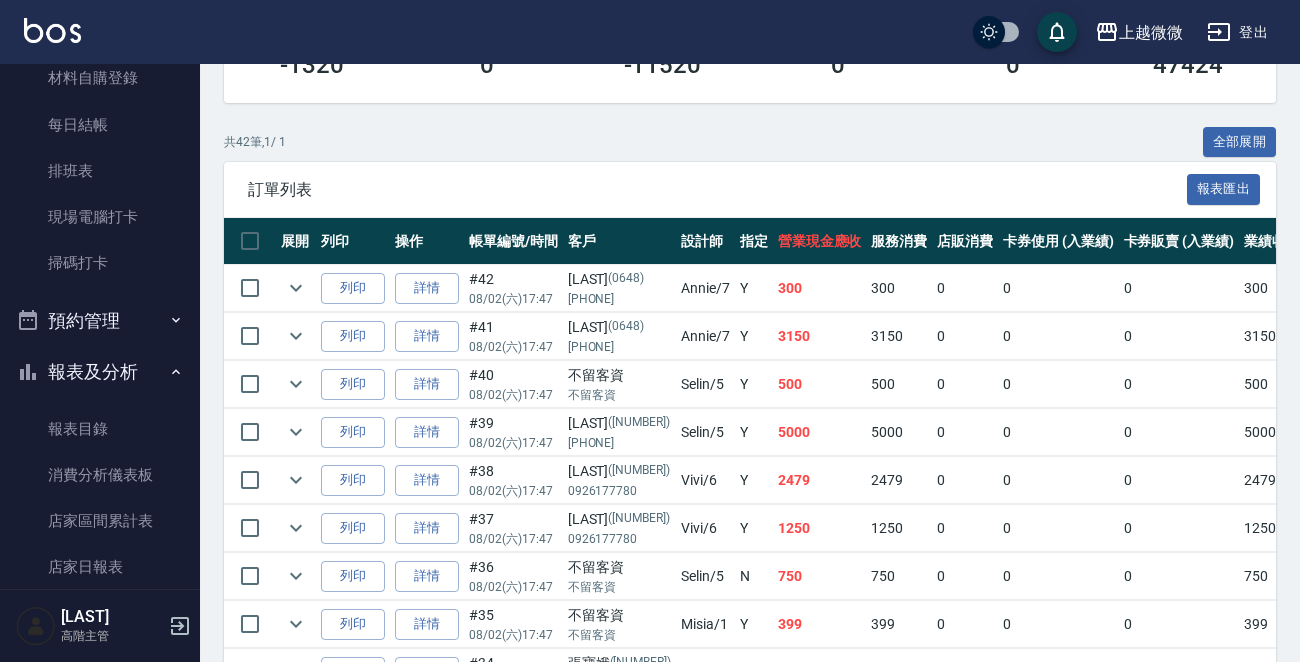 click on "報表目錄" at bounding box center (100, 429) 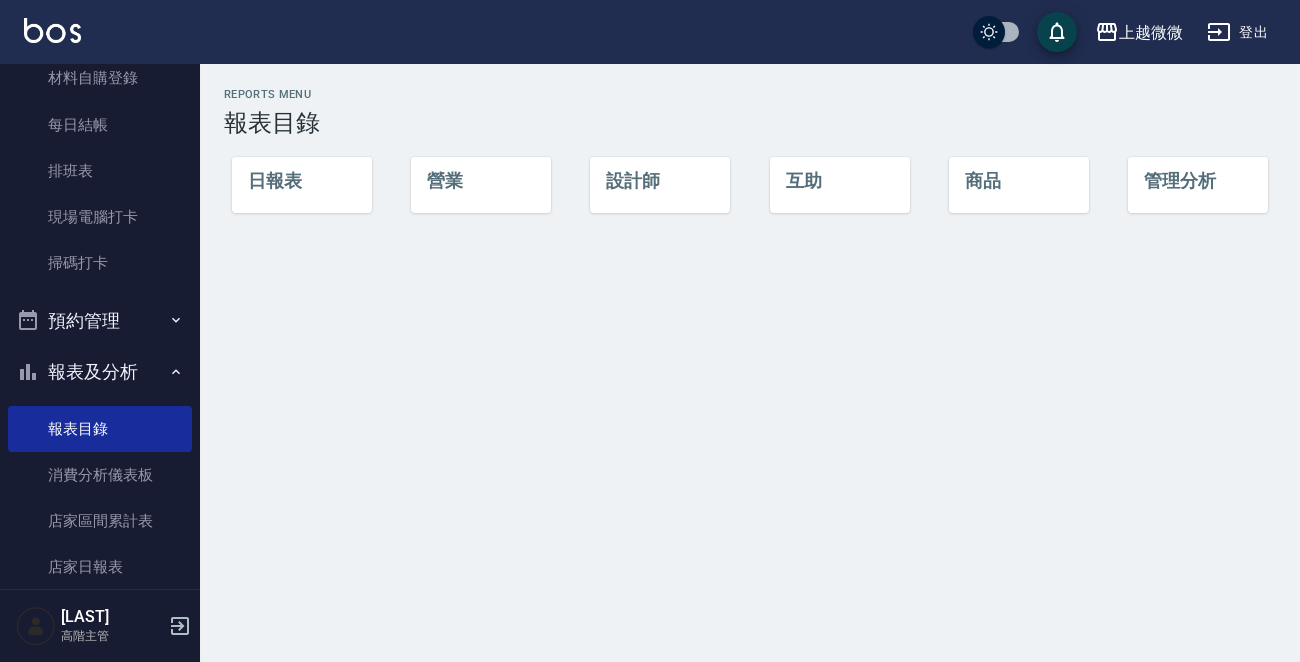 scroll, scrollTop: 0, scrollLeft: 0, axis: both 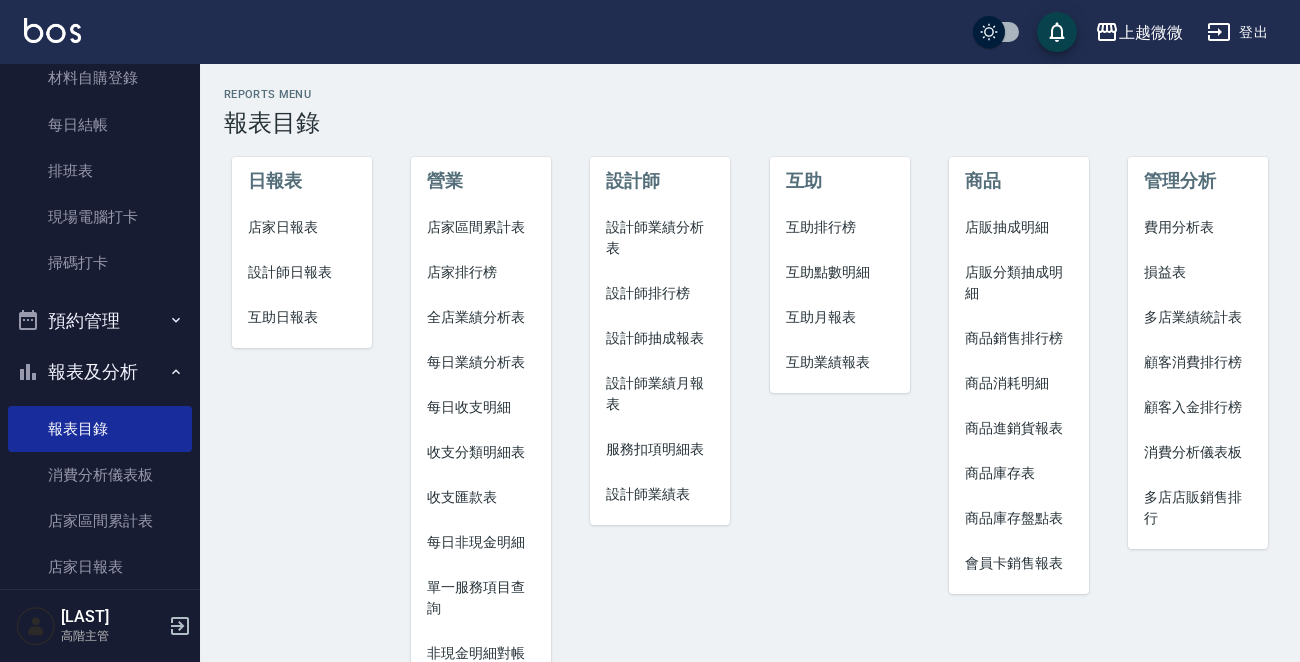 click on "店家日報表" at bounding box center [302, 227] 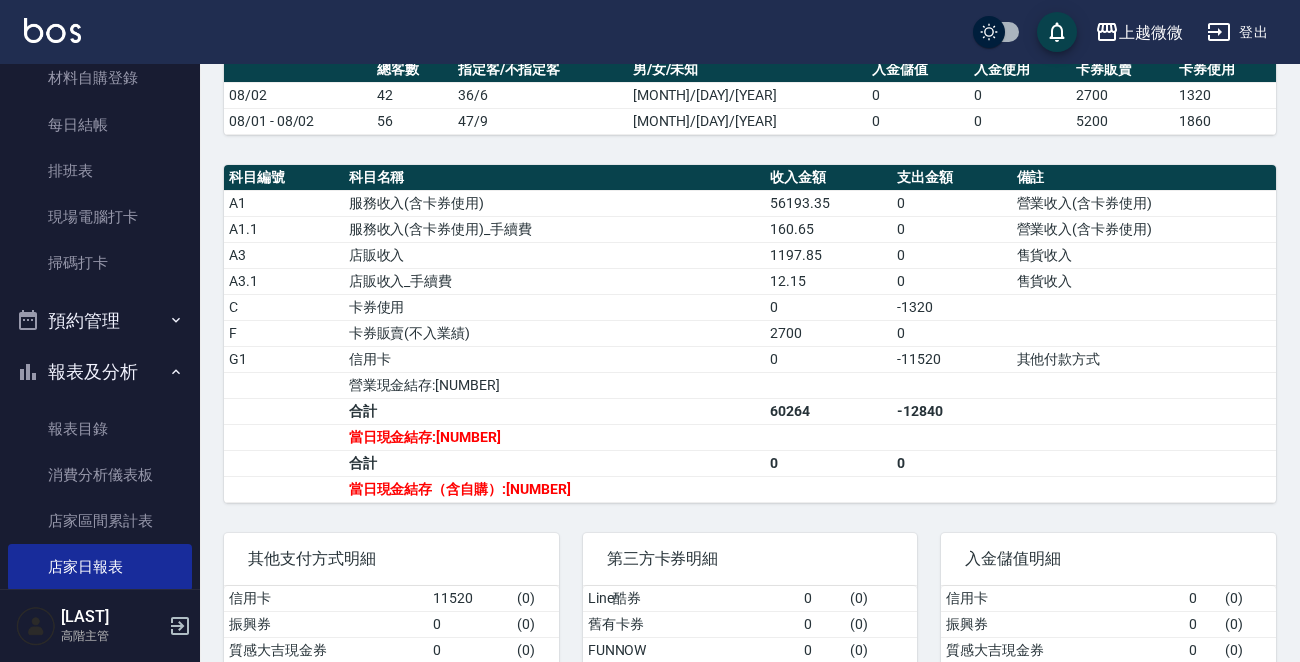 scroll, scrollTop: 722, scrollLeft: 0, axis: vertical 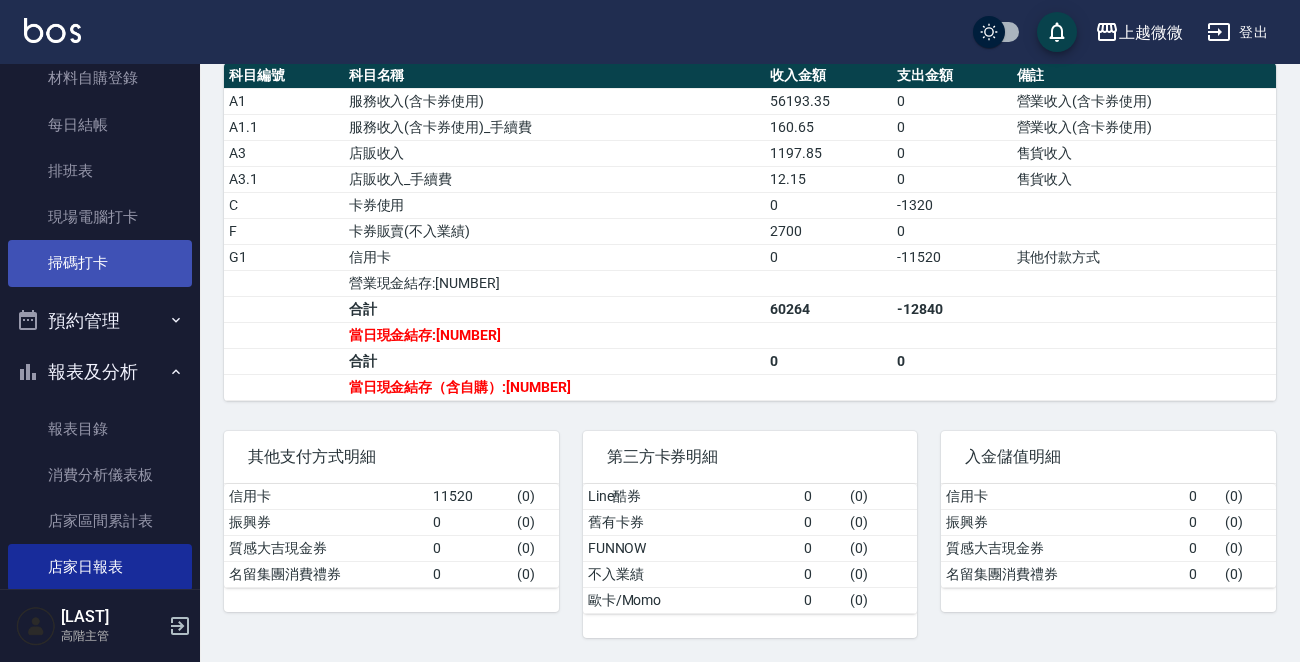 click on "掃碼打卡" at bounding box center (100, 263) 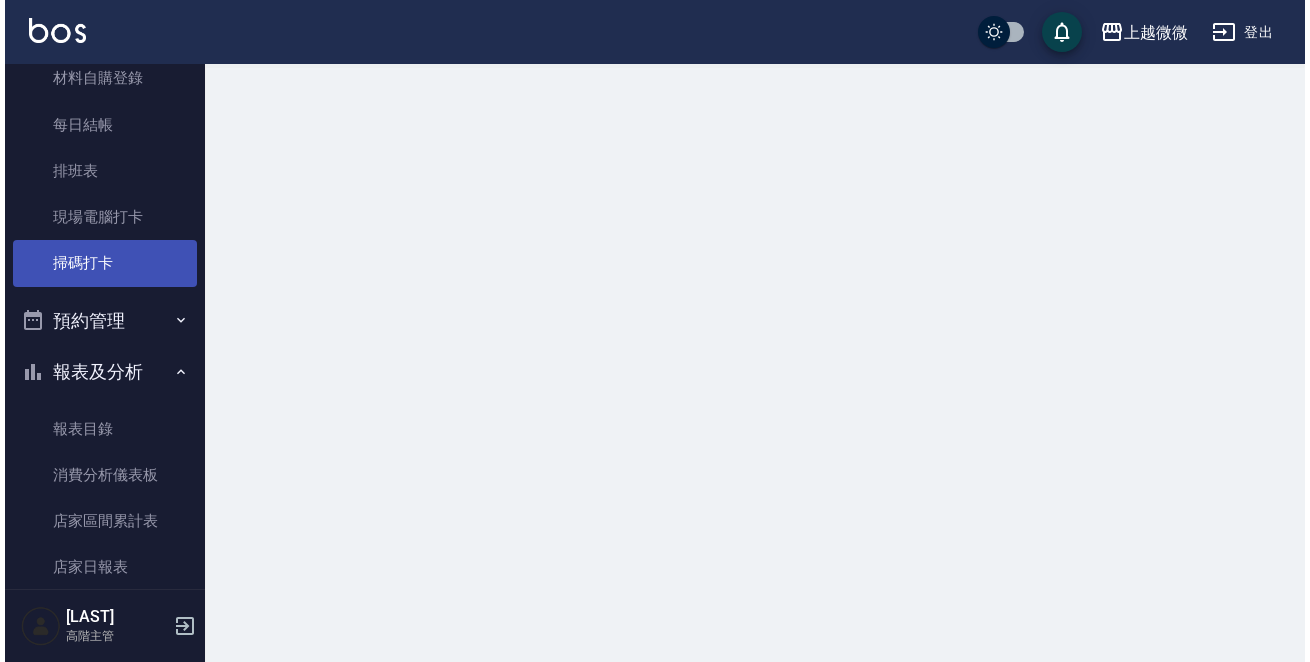 scroll, scrollTop: 0, scrollLeft: 0, axis: both 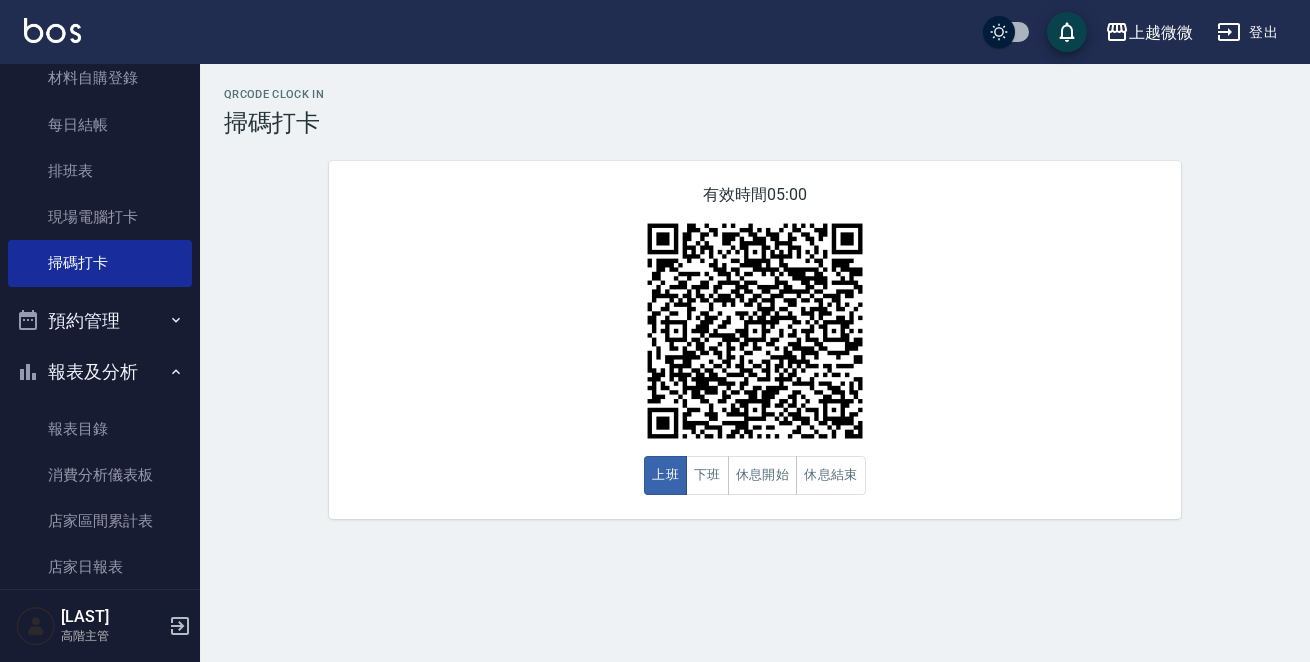 click on "下班" at bounding box center [707, 475] 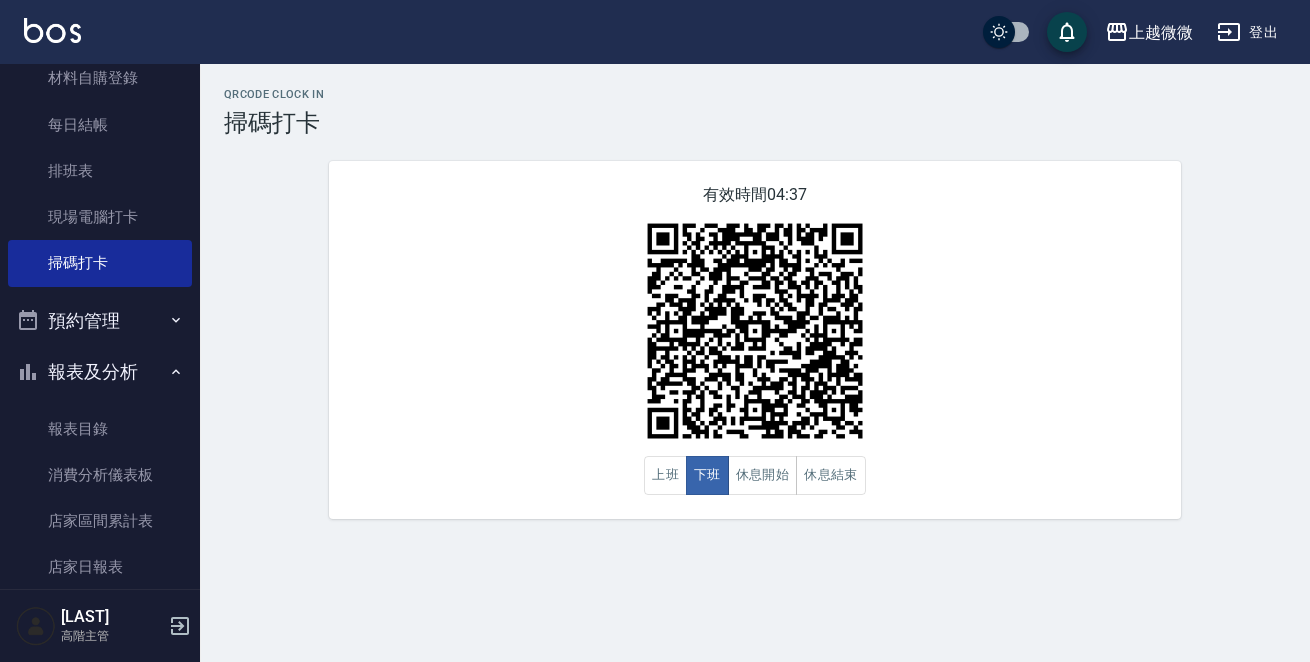 click on "有效時間 04:37 上班 下班 休息開始 休息結束" at bounding box center [755, 340] 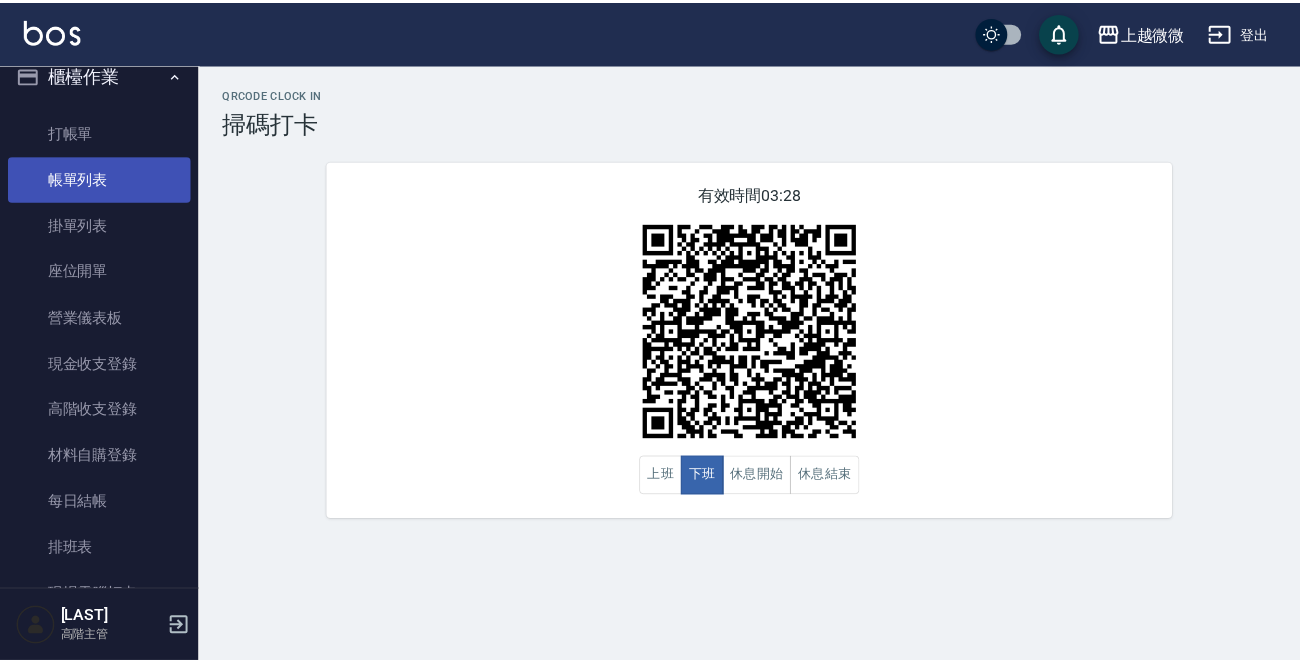 scroll, scrollTop: 0, scrollLeft: 0, axis: both 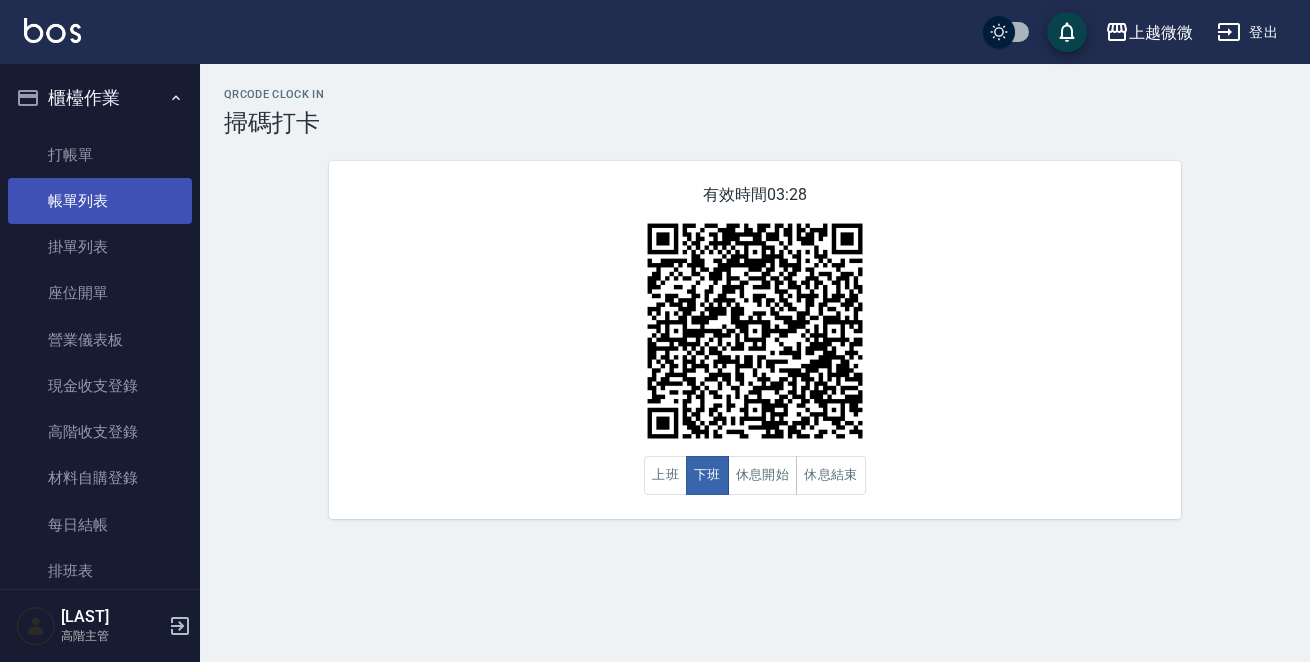 click on "帳單列表" at bounding box center (100, 201) 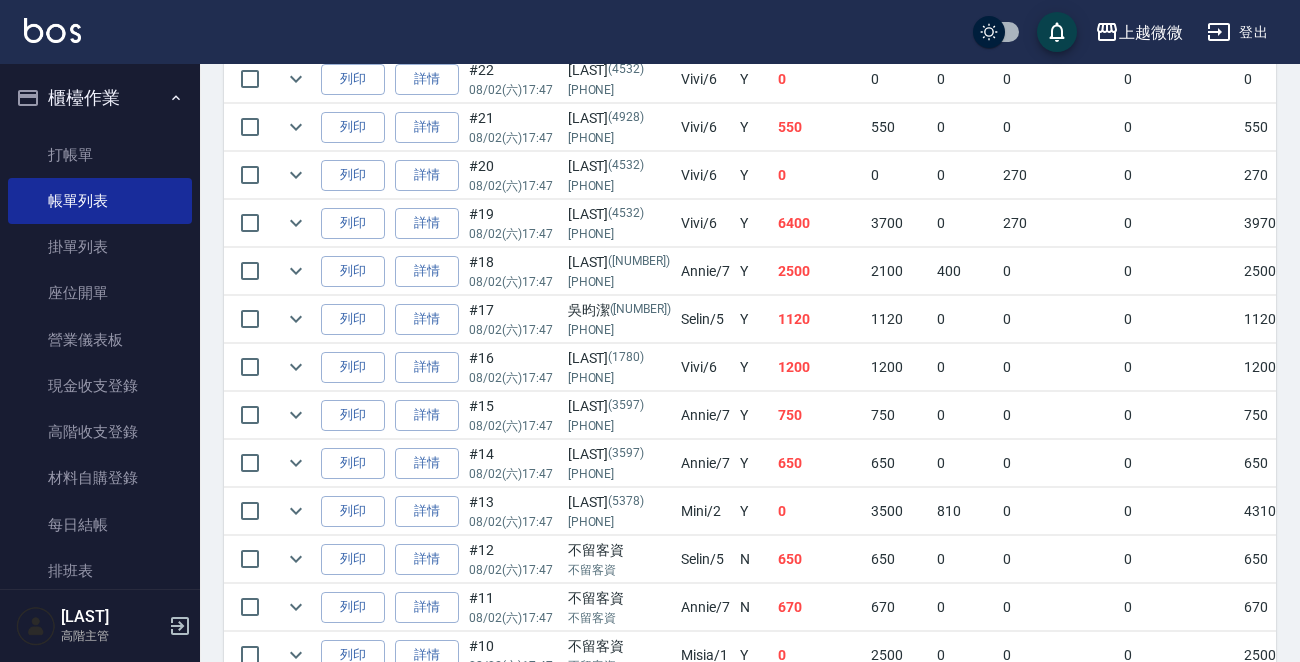 scroll, scrollTop: 1602, scrollLeft: 0, axis: vertical 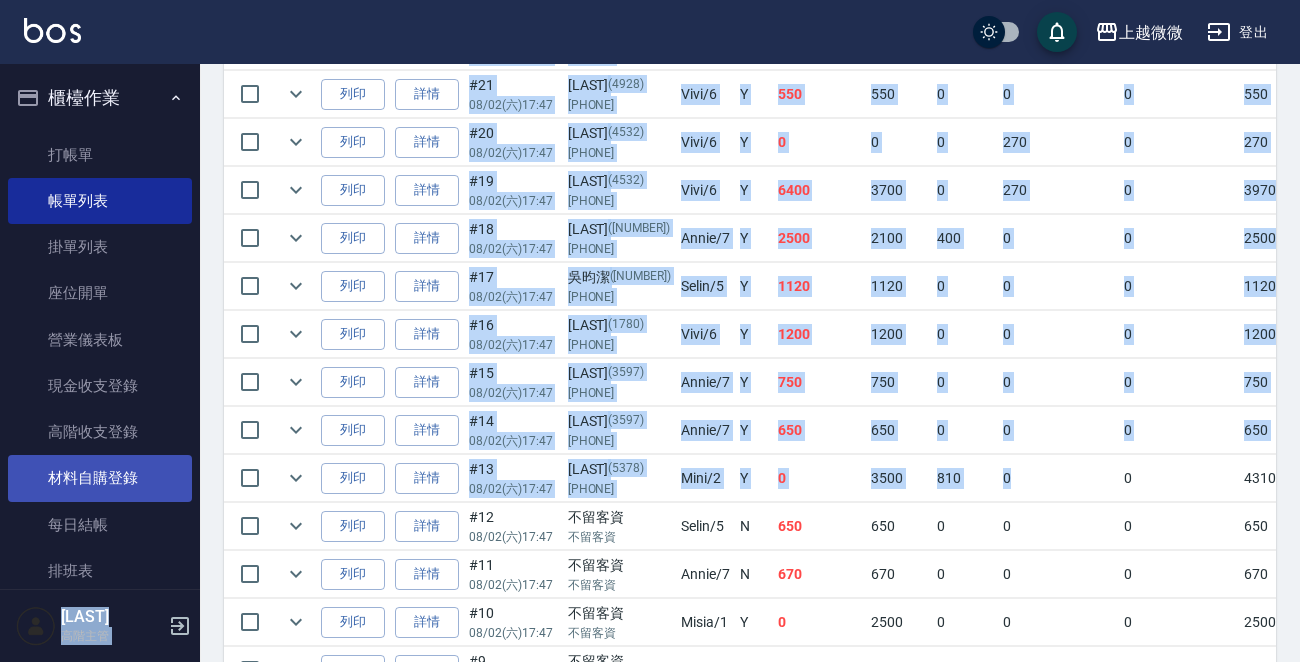 drag, startPoint x: 973, startPoint y: 459, endPoint x: 60, endPoint y: 498, distance: 913.8326 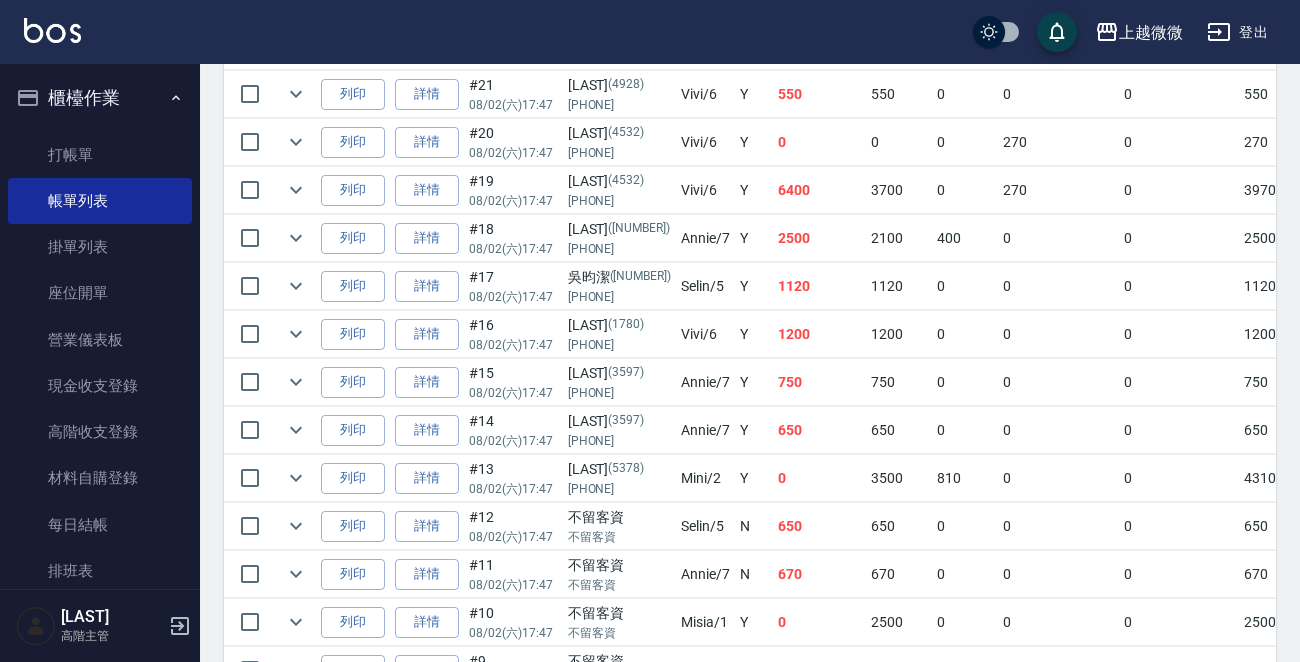 click on "0" at bounding box center [1179, 526] 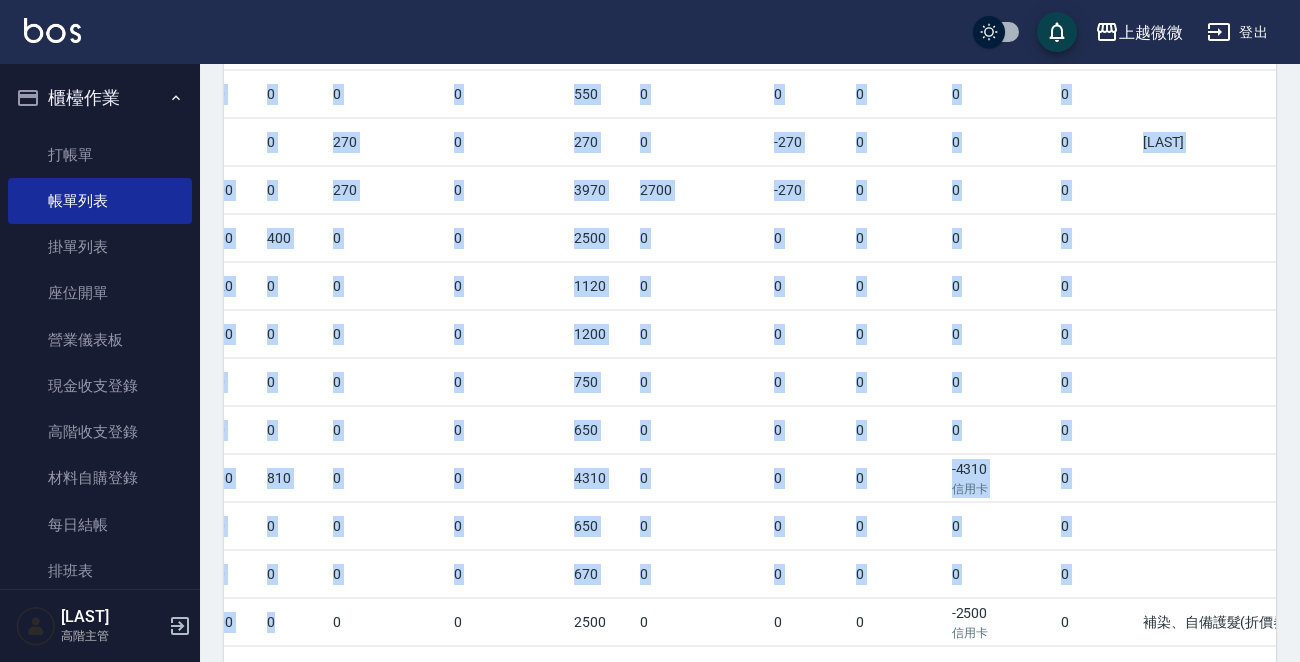 scroll, scrollTop: 0, scrollLeft: 728, axis: horizontal 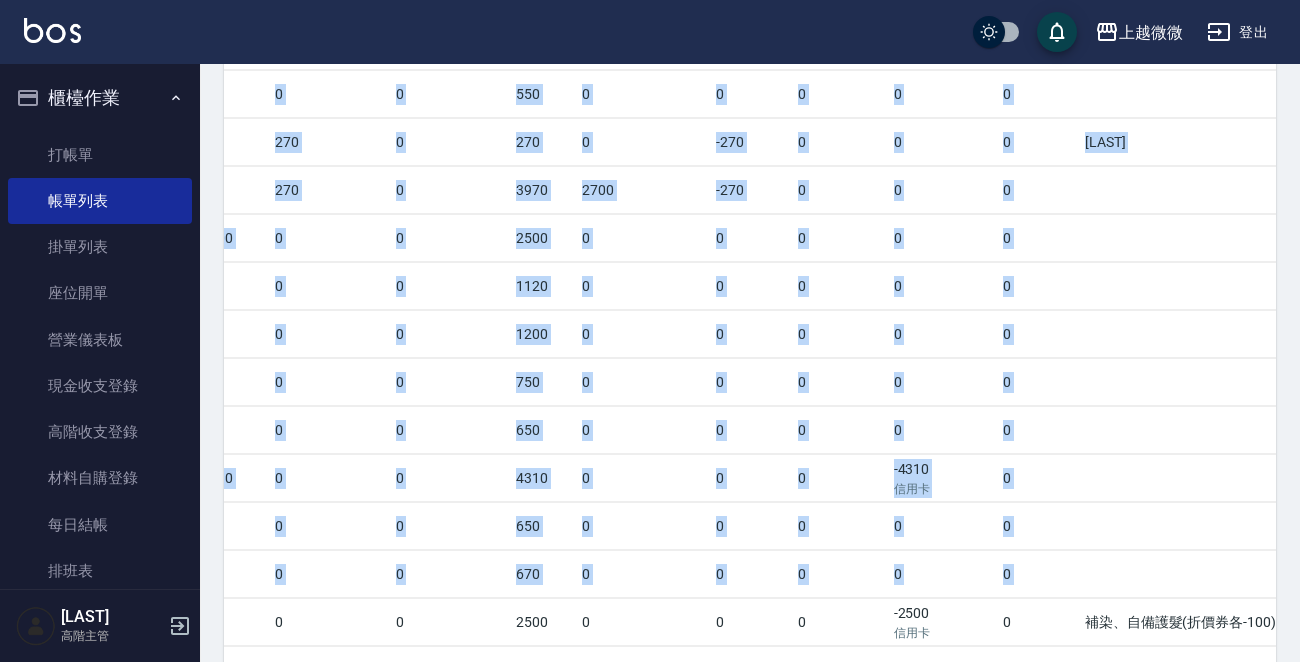 drag, startPoint x: 933, startPoint y: 599, endPoint x: 1308, endPoint y: 590, distance: 375.10797 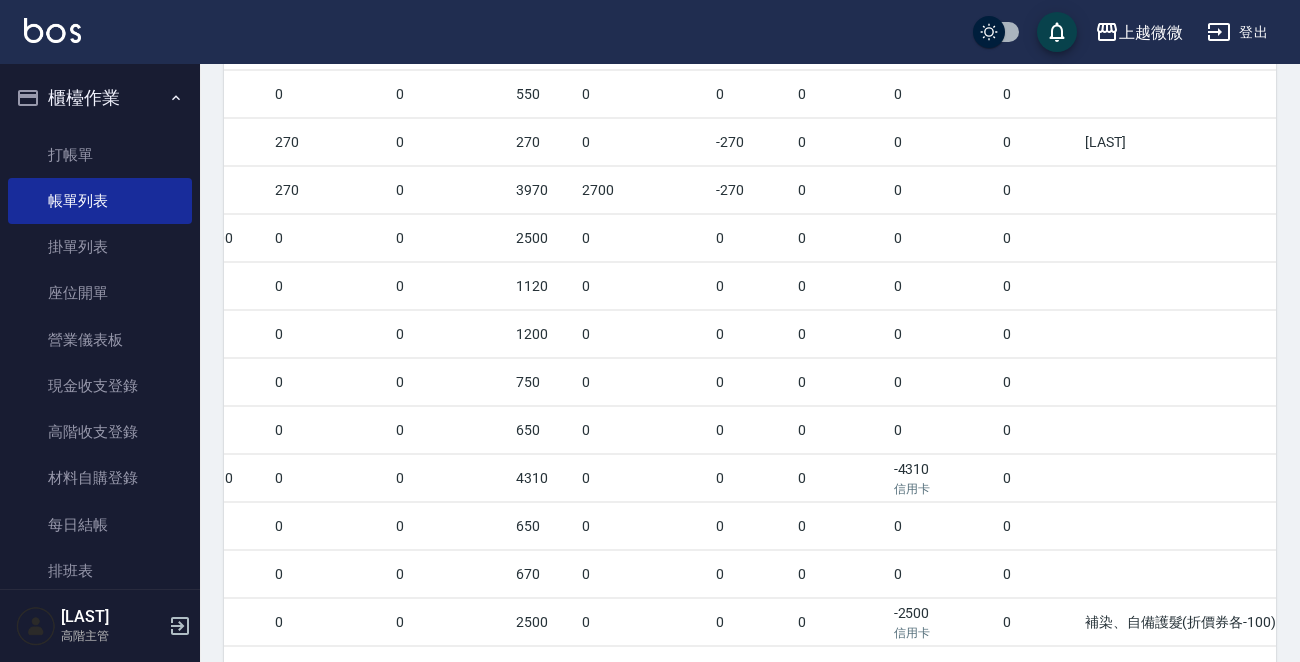 click at bounding box center (1180, 526) 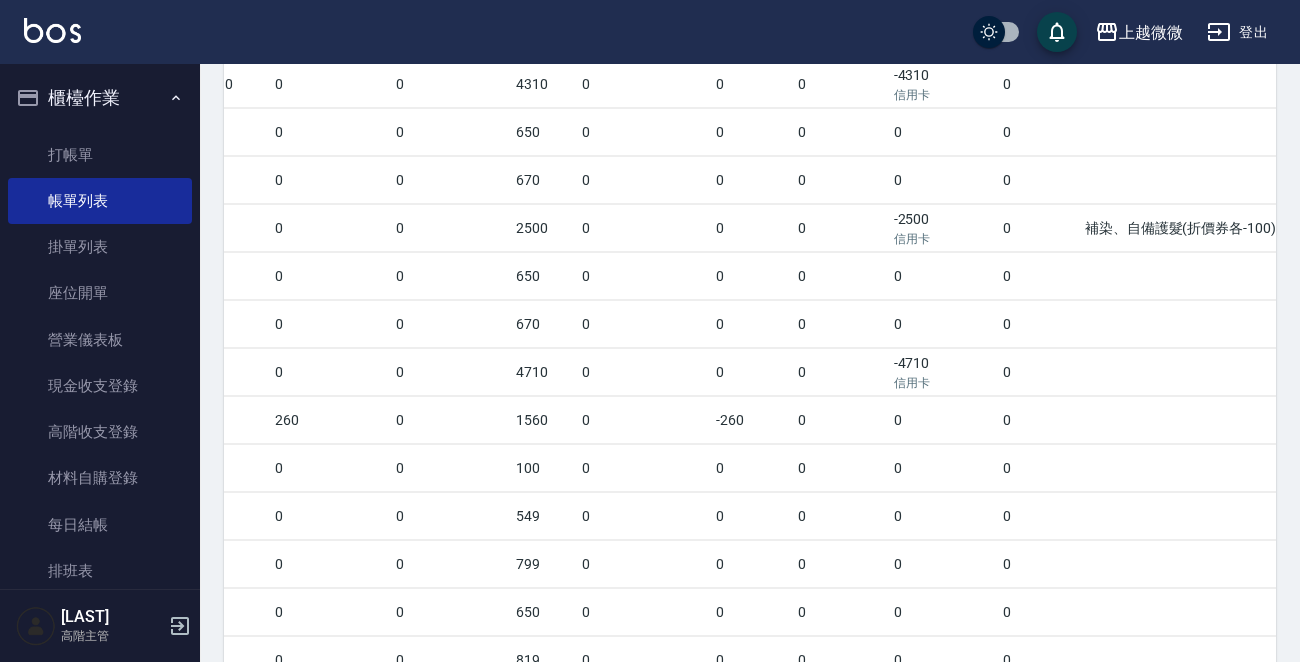 scroll, scrollTop: 2002, scrollLeft: 0, axis: vertical 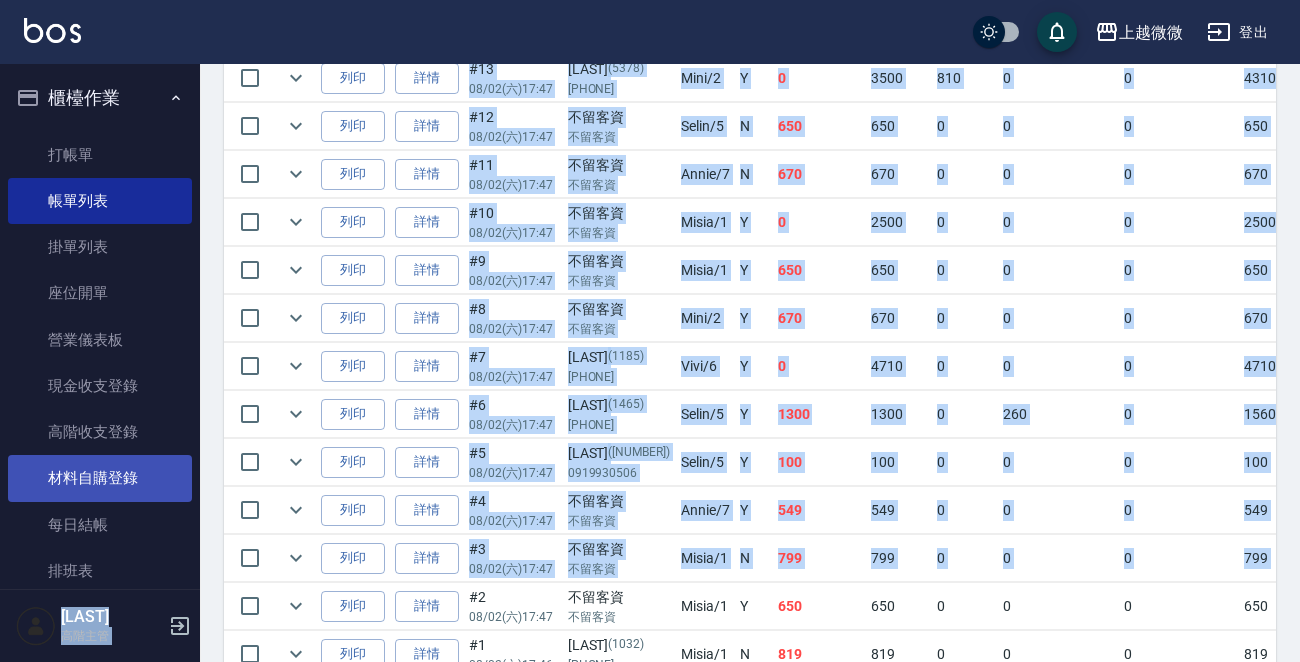 drag, startPoint x: 927, startPoint y: 538, endPoint x: 130, endPoint y: 469, distance: 799.98126 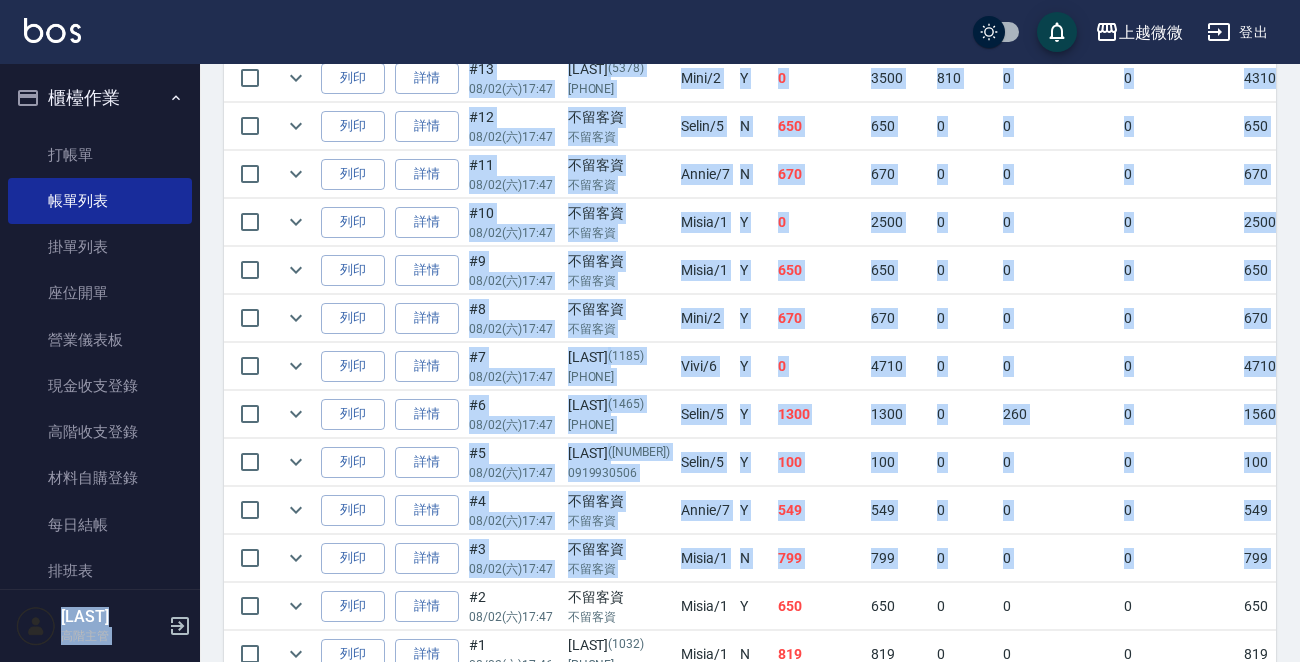 click on "0" at bounding box center [1179, 510] 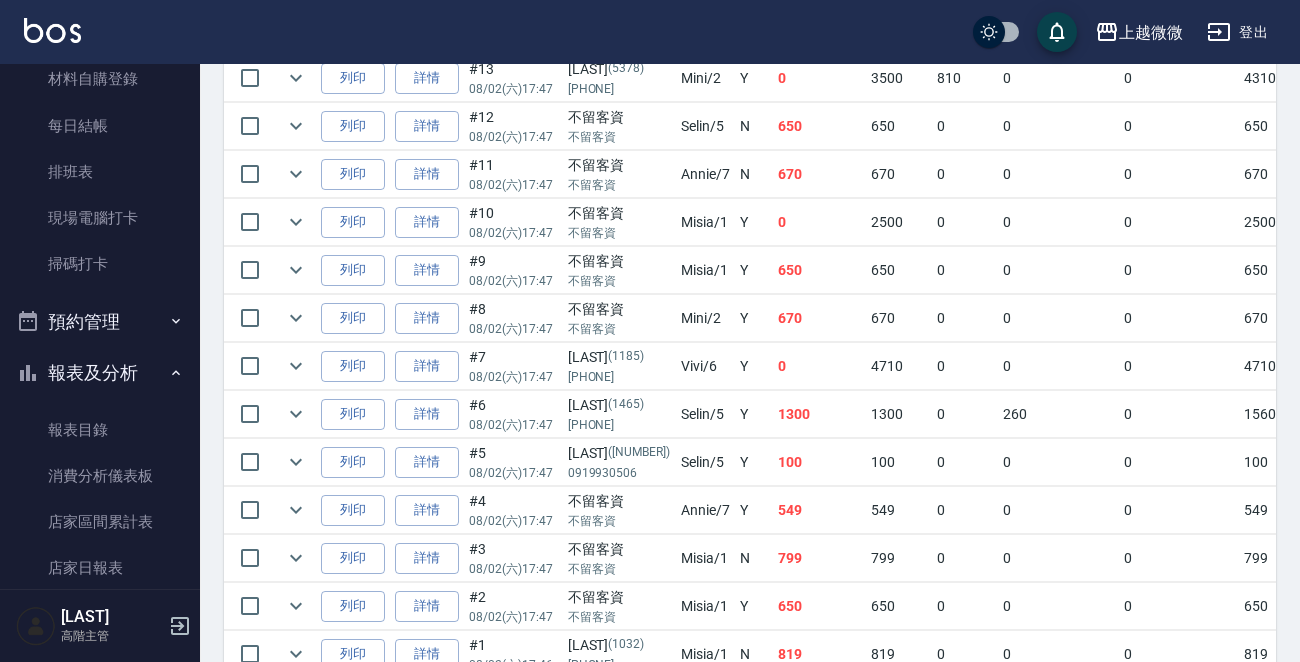 scroll, scrollTop: 400, scrollLeft: 0, axis: vertical 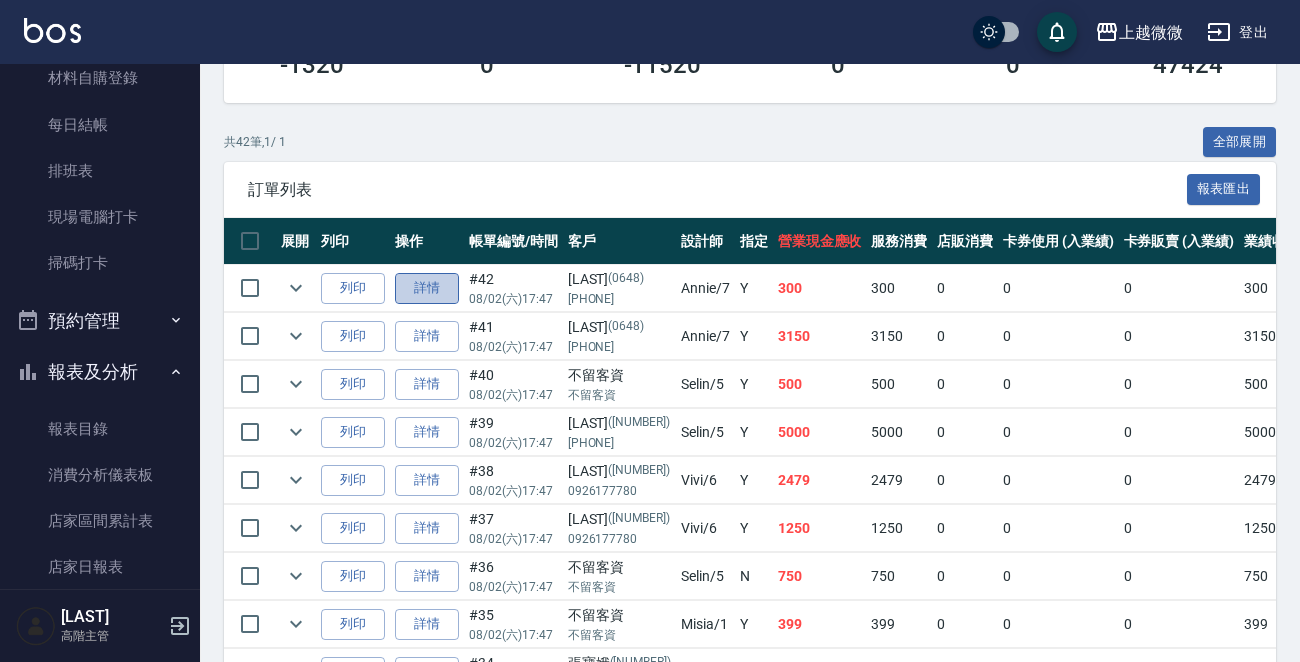 click on "詳情" at bounding box center (427, 288) 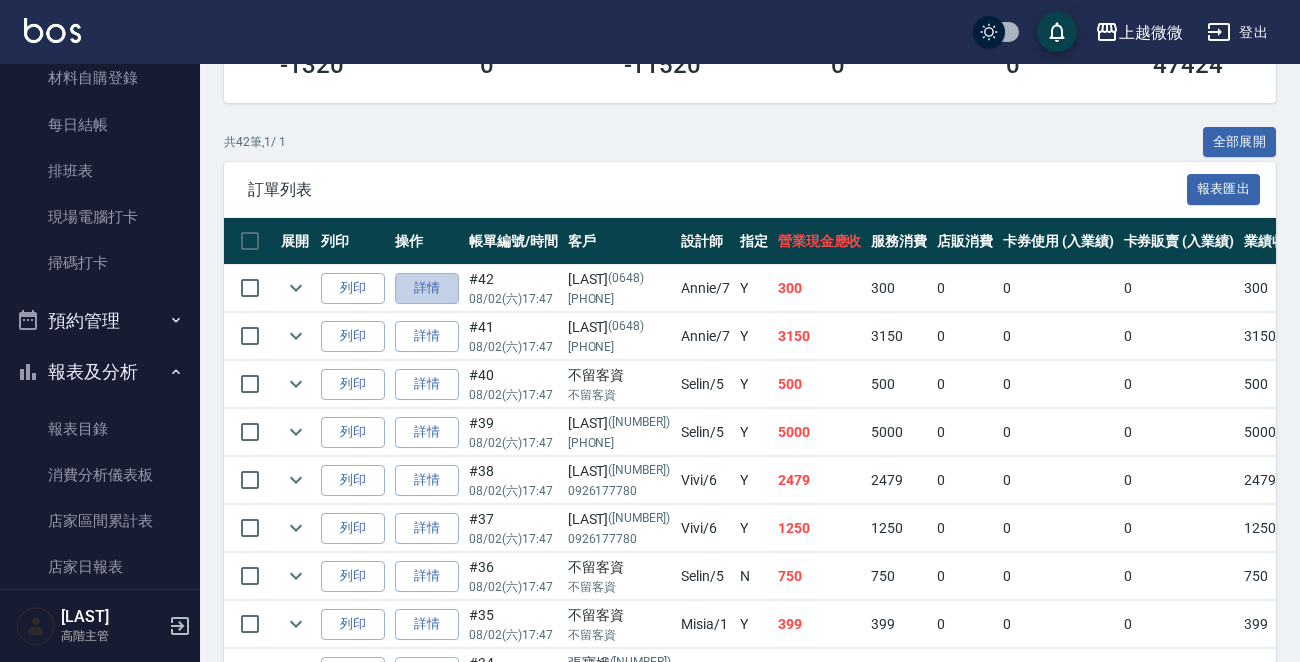 scroll, scrollTop: 0, scrollLeft: 0, axis: both 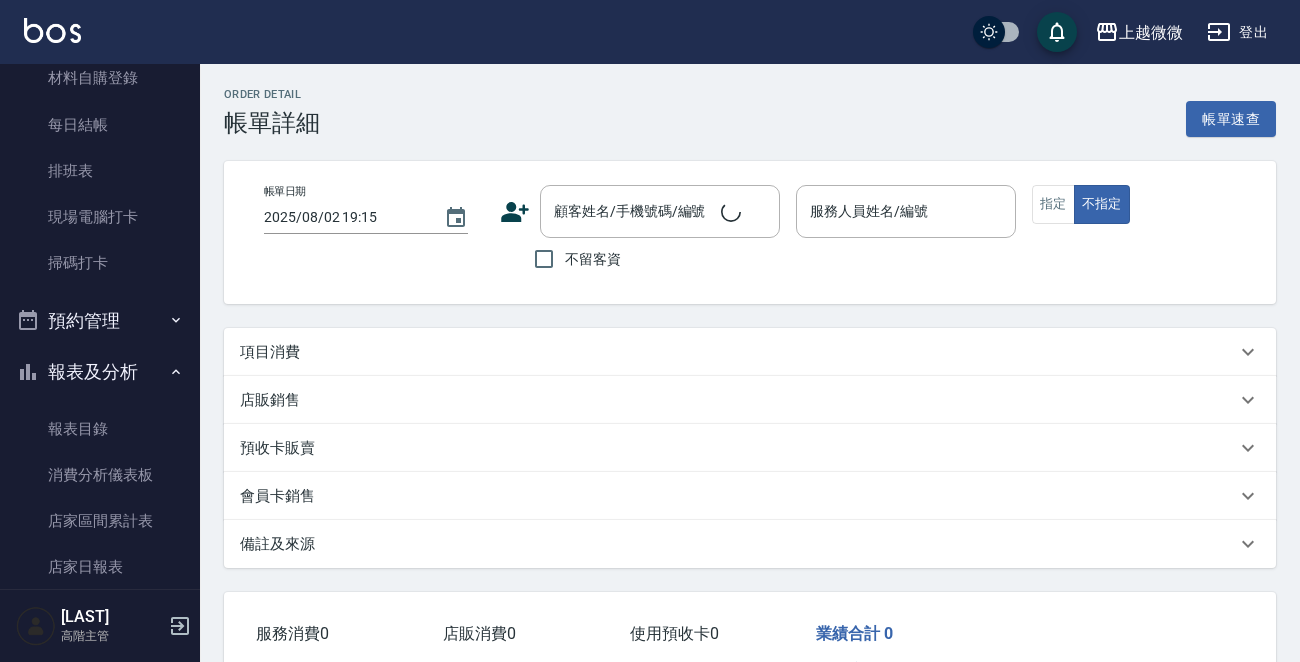 type on "2025/08/02 17:47" 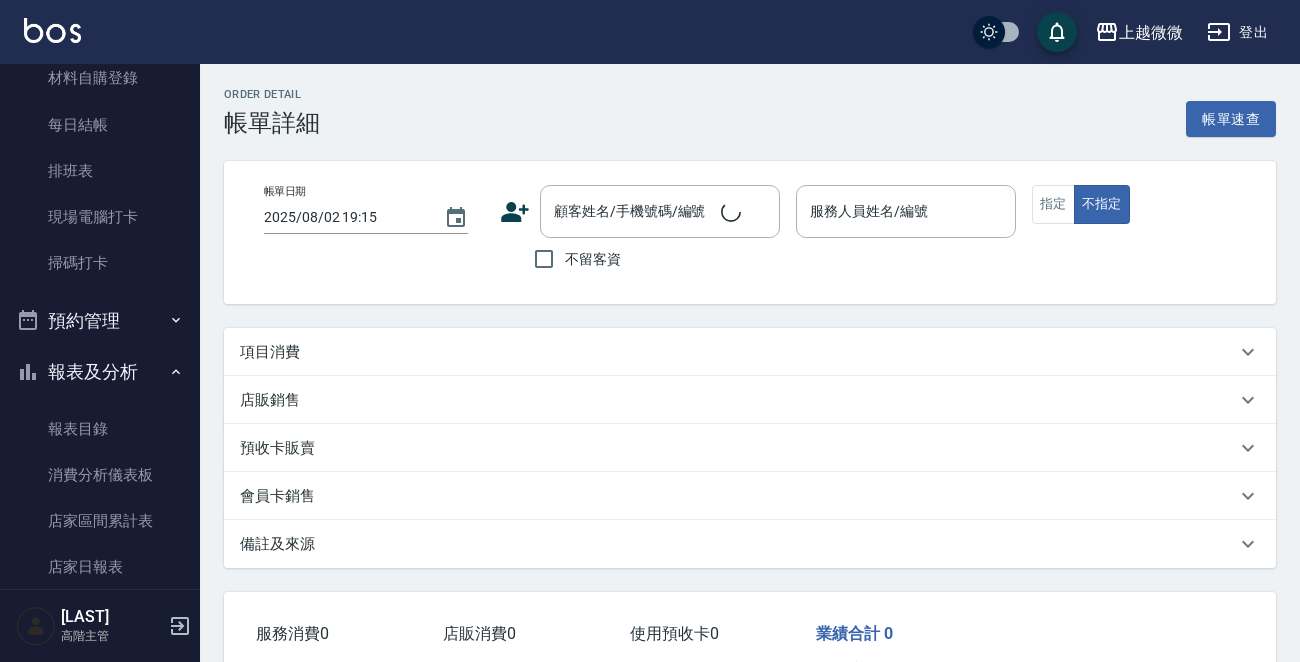 type on "Annie-7" 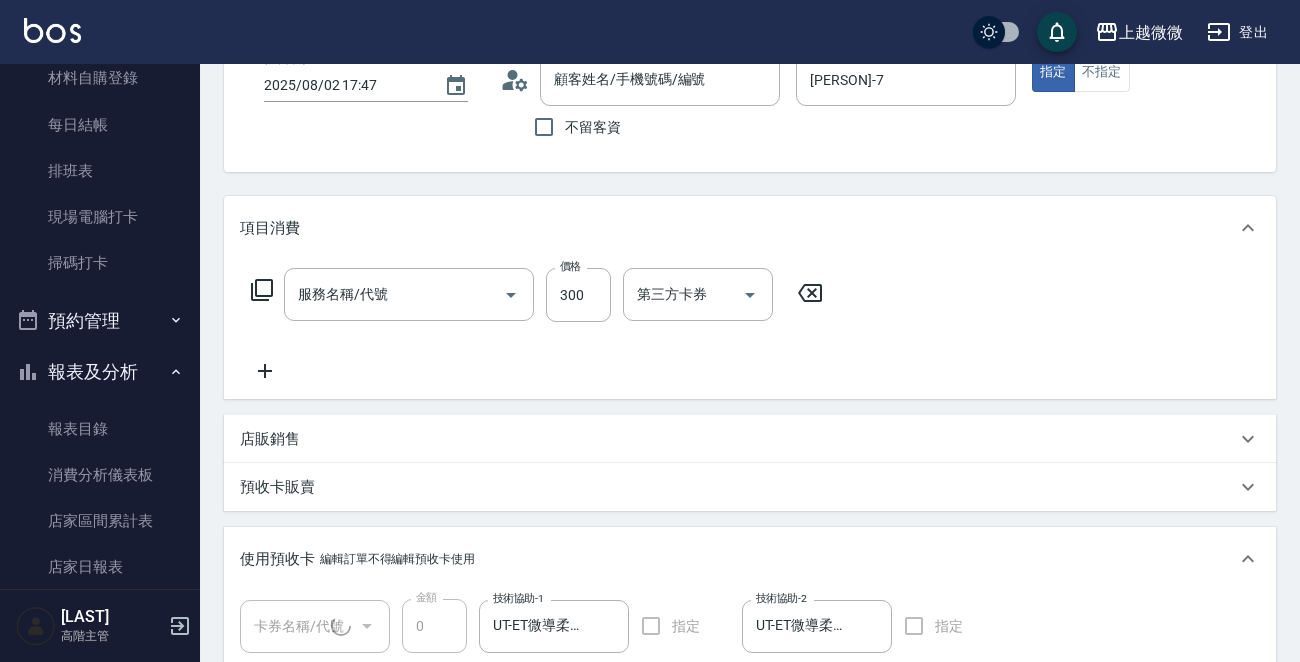 type on "王依萍/0933802044/0648" 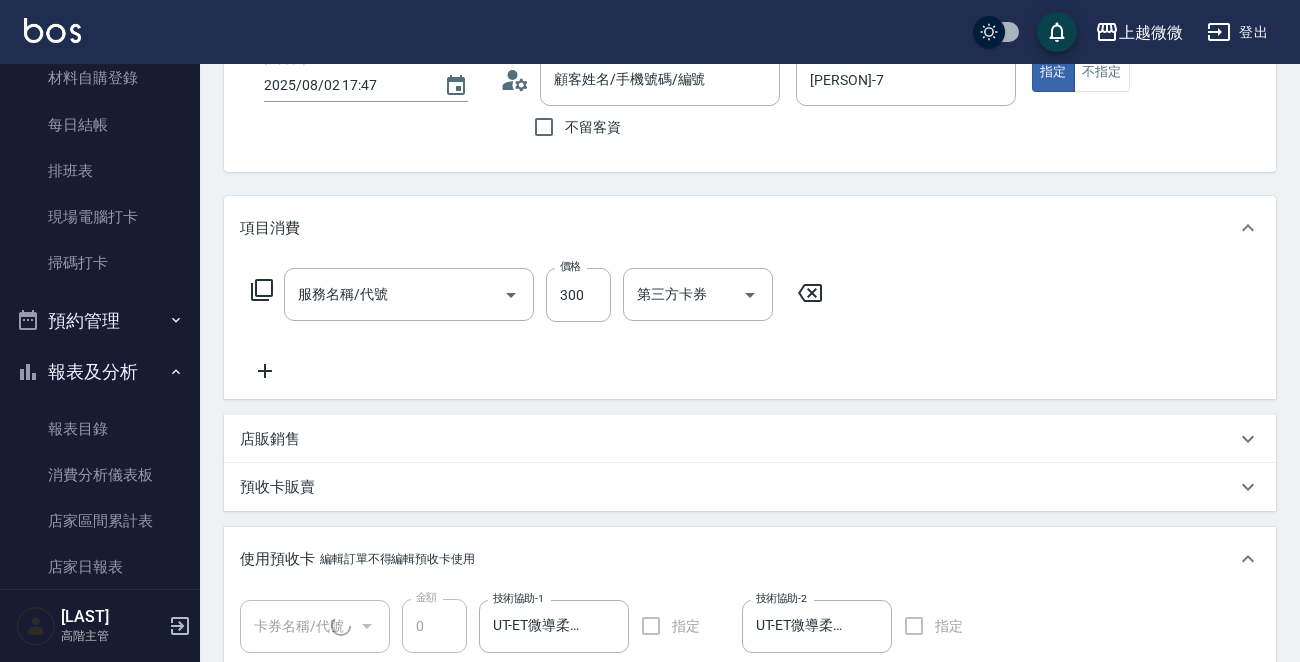 type on "IM上質修護法(1/1)" 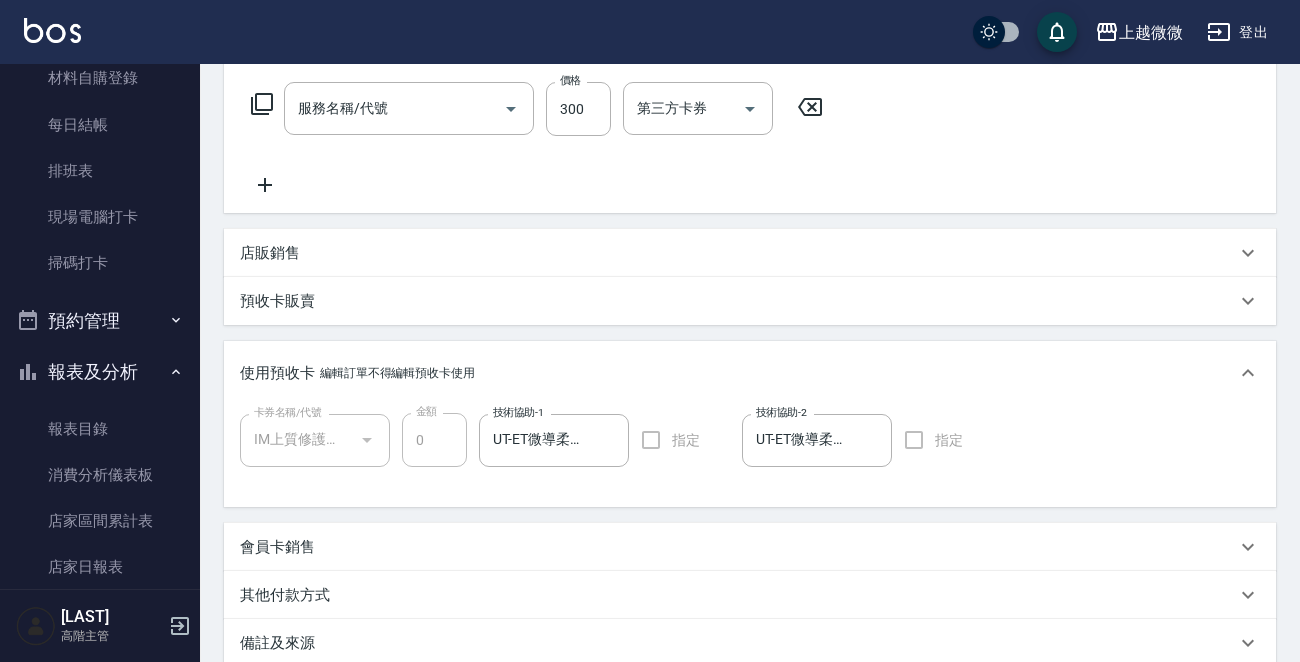 type on "洗髮(A03)" 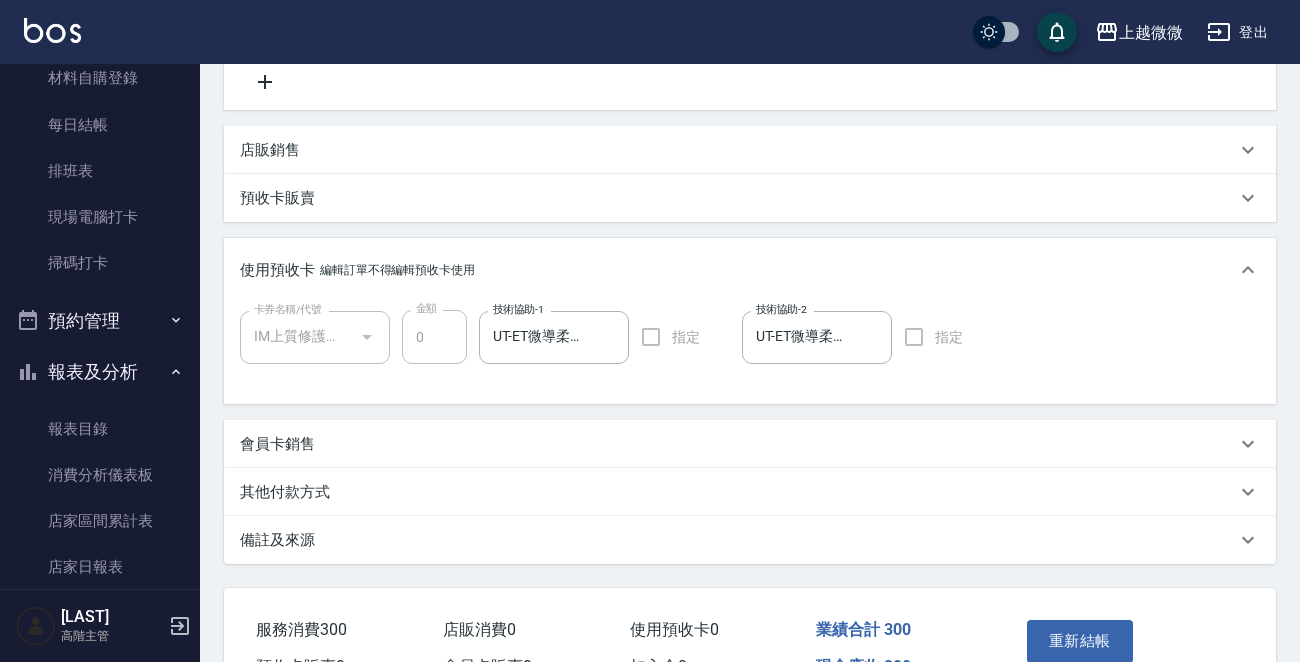 scroll, scrollTop: 518, scrollLeft: 0, axis: vertical 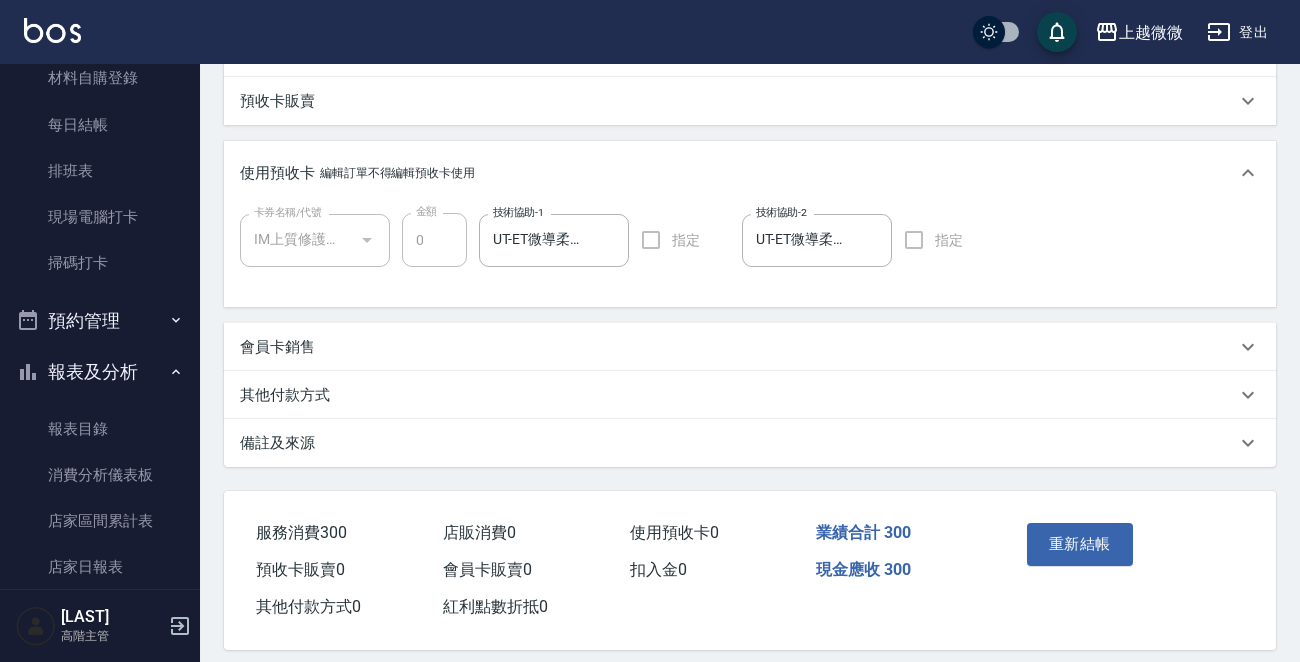 click on "其他付款方式" at bounding box center (285, 395) 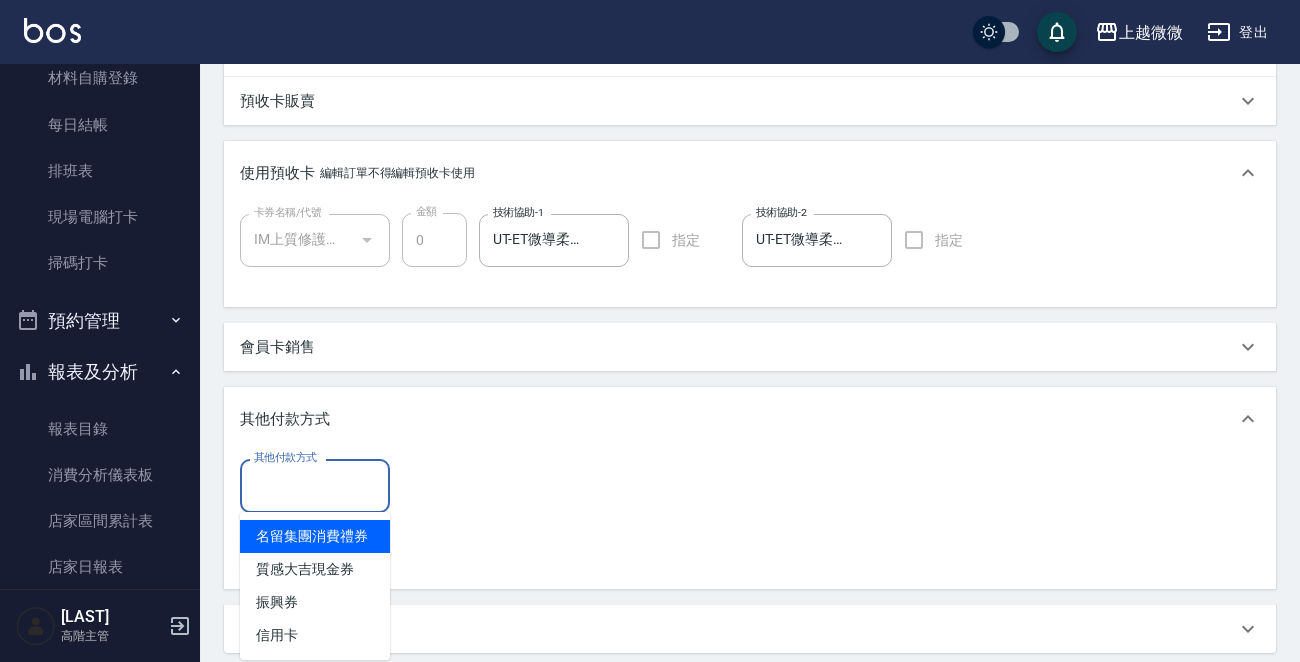 click on "其他付款方式" at bounding box center [315, 485] 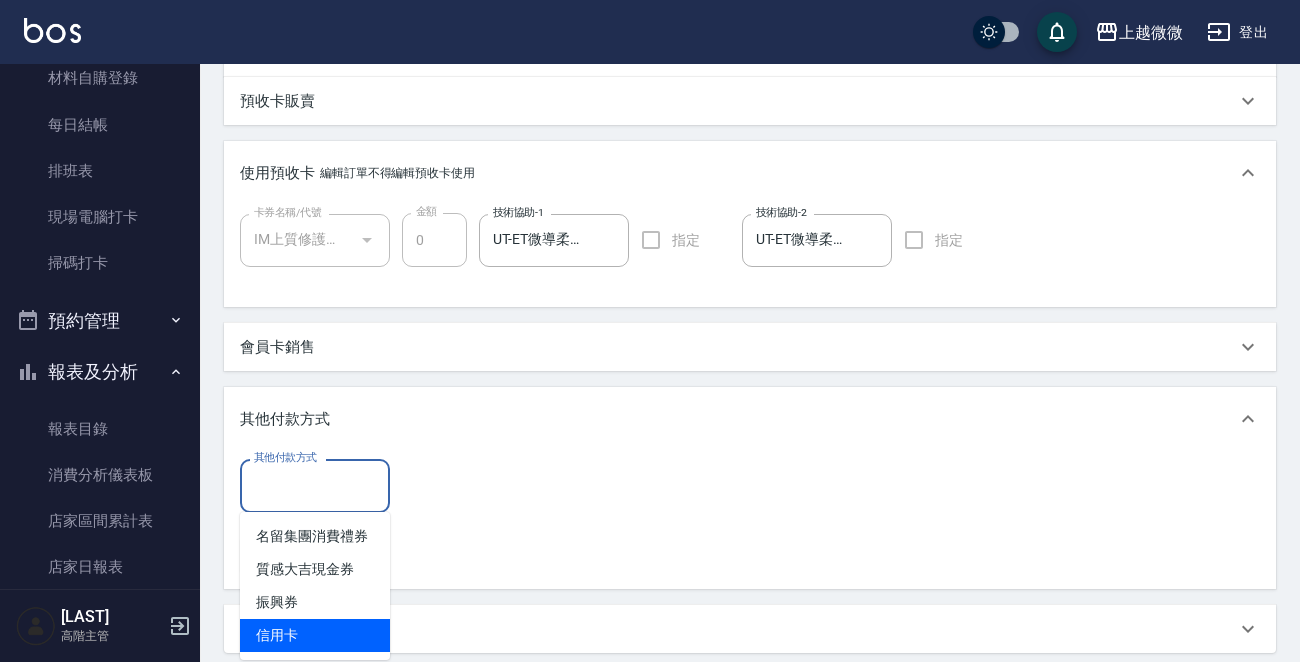click on "信用卡" at bounding box center (315, 635) 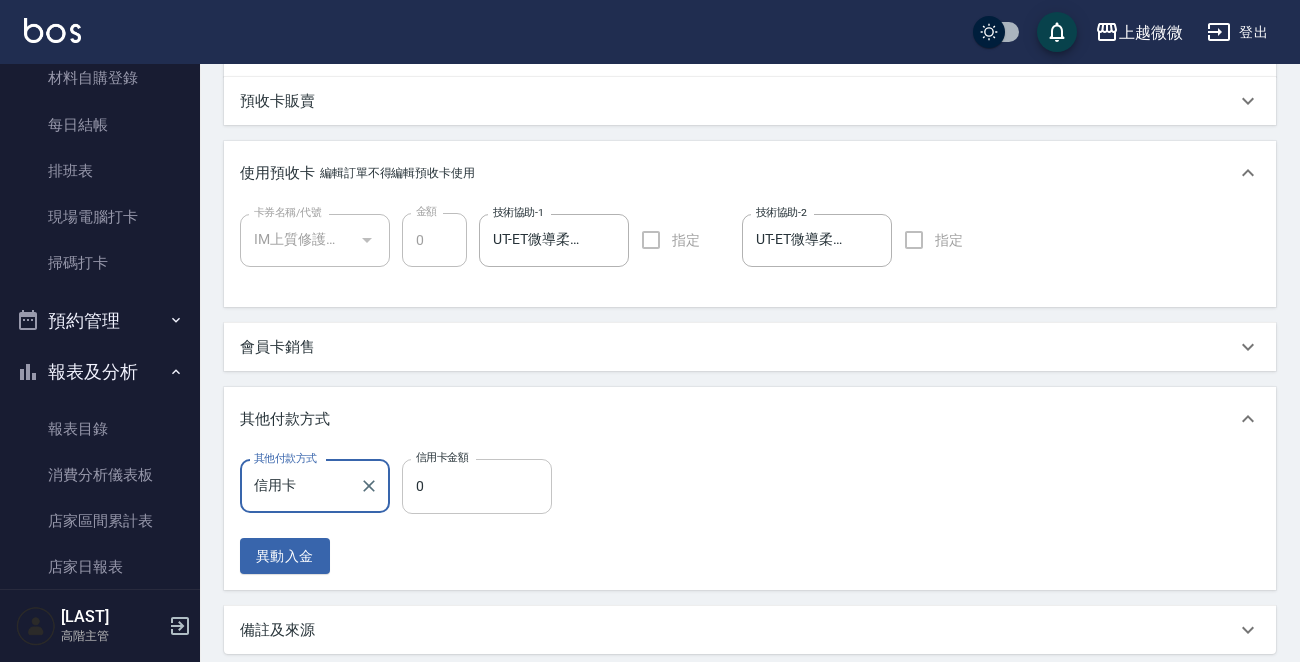 click on "0" at bounding box center (477, 486) 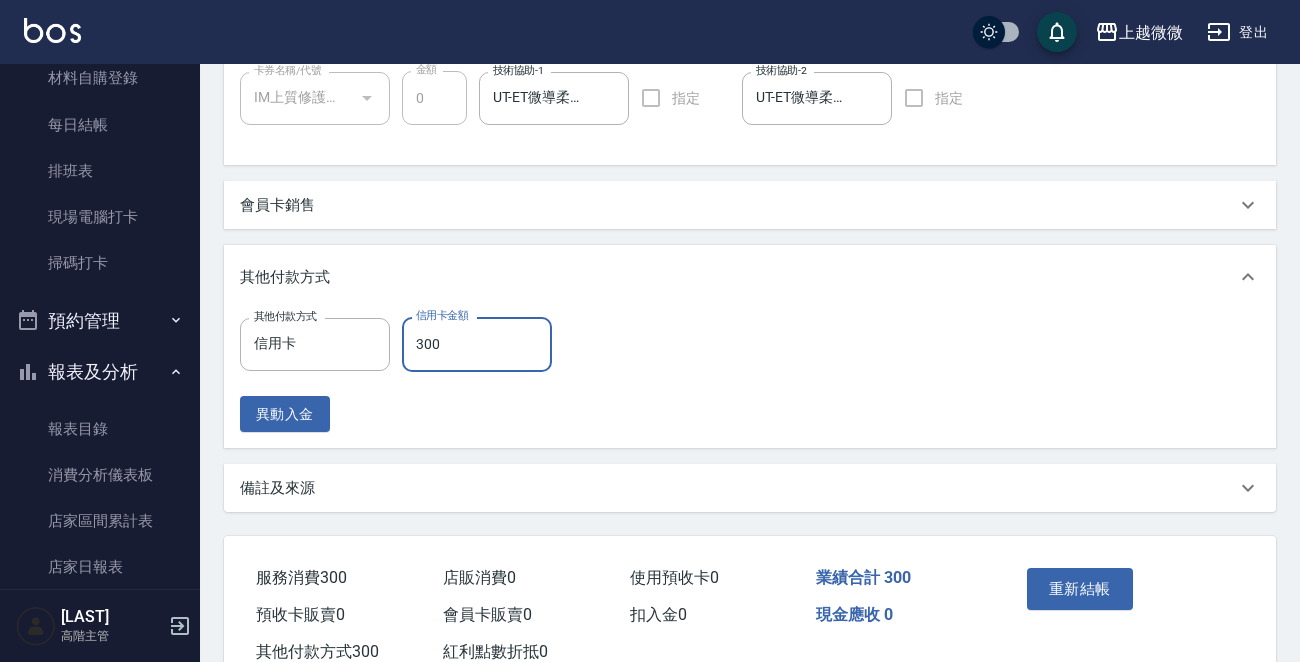 scroll, scrollTop: 721, scrollLeft: 0, axis: vertical 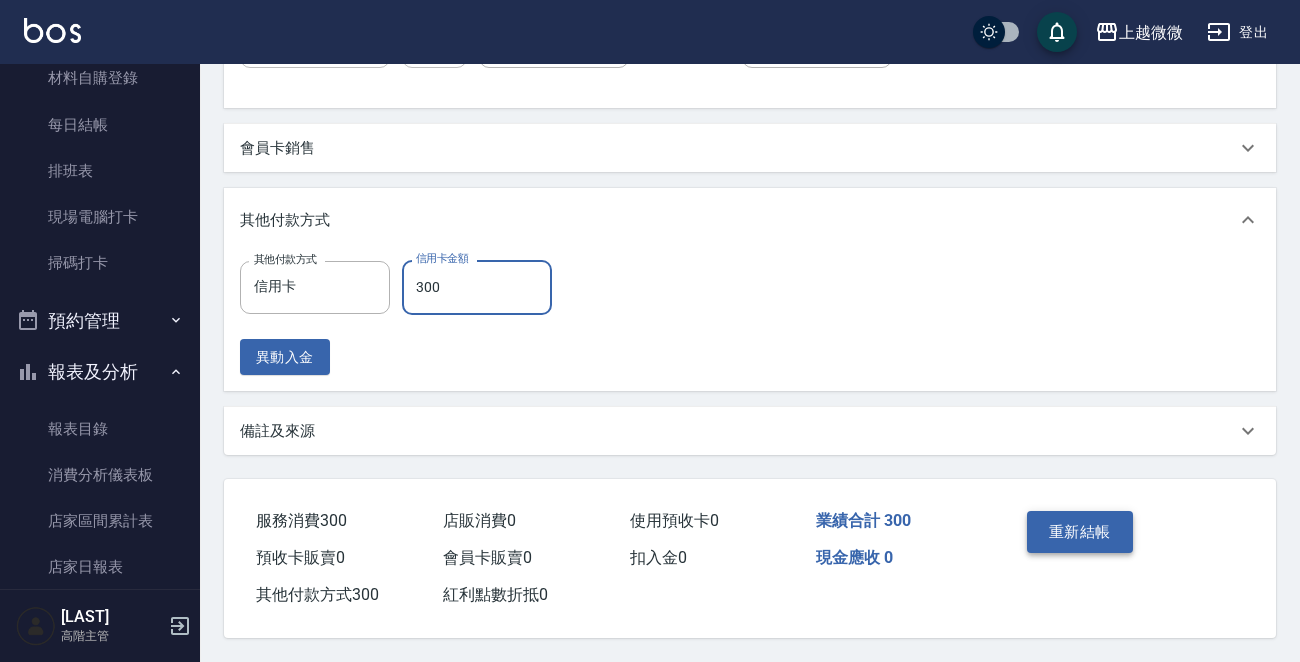 type on "300" 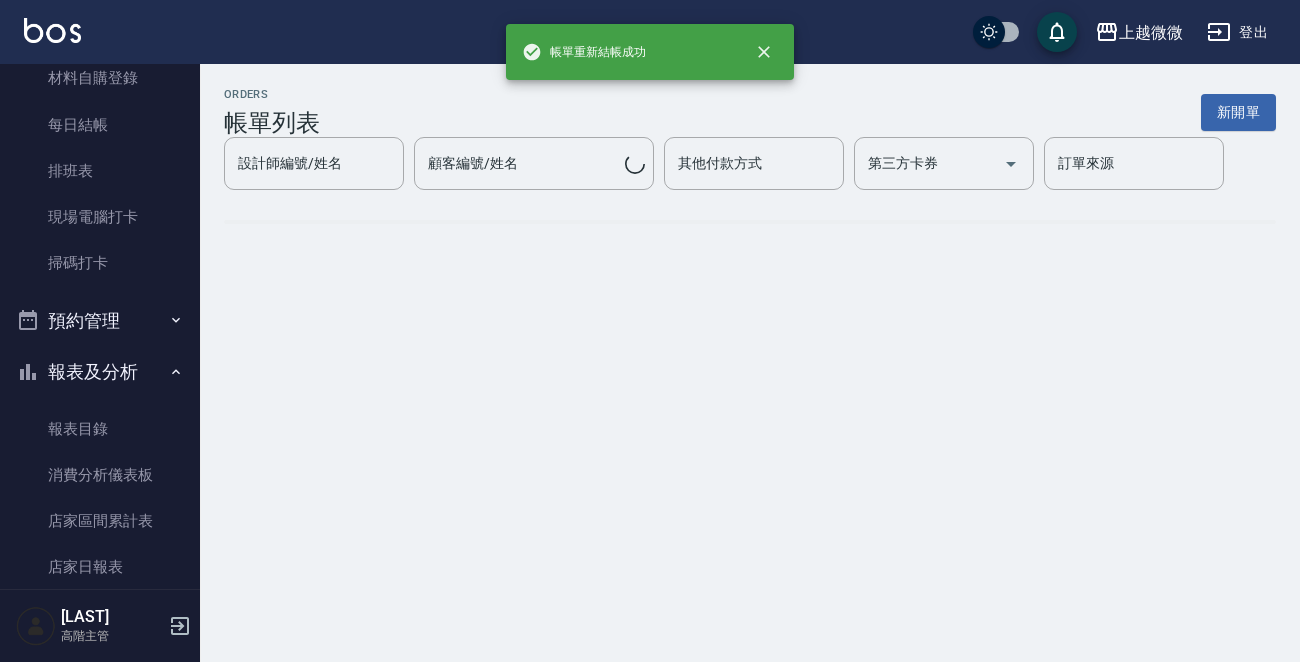 scroll, scrollTop: 0, scrollLeft: 0, axis: both 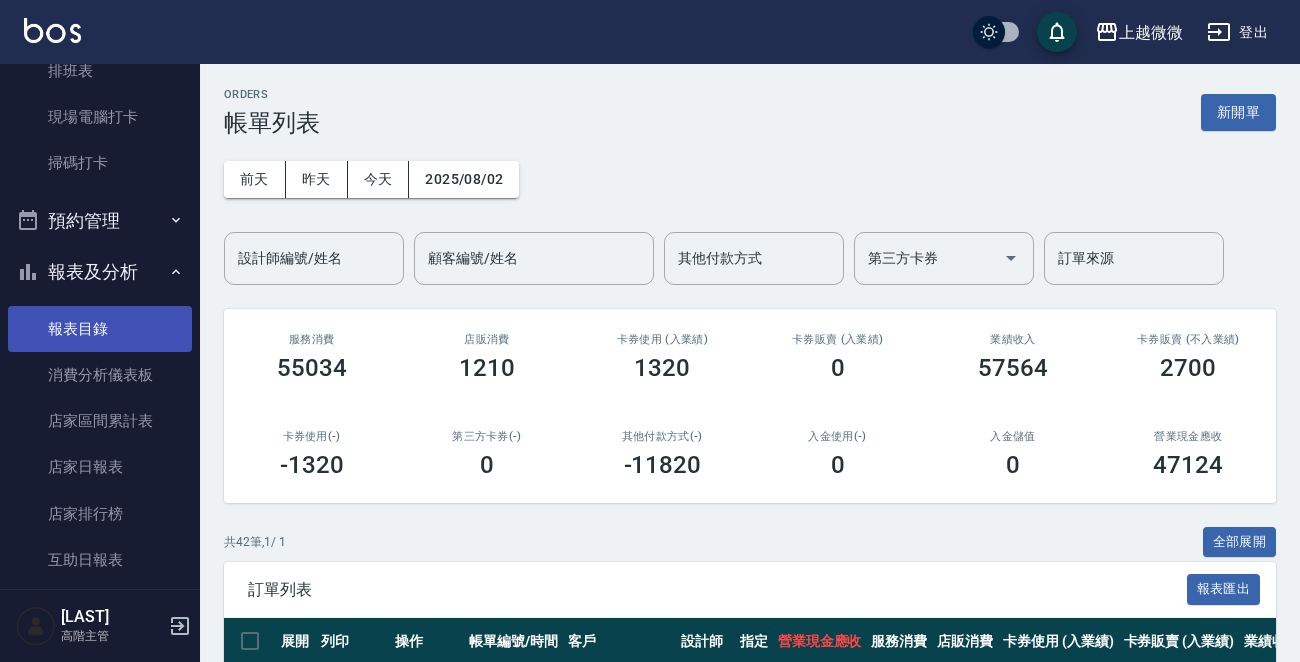 click on "報表目錄" at bounding box center [100, 329] 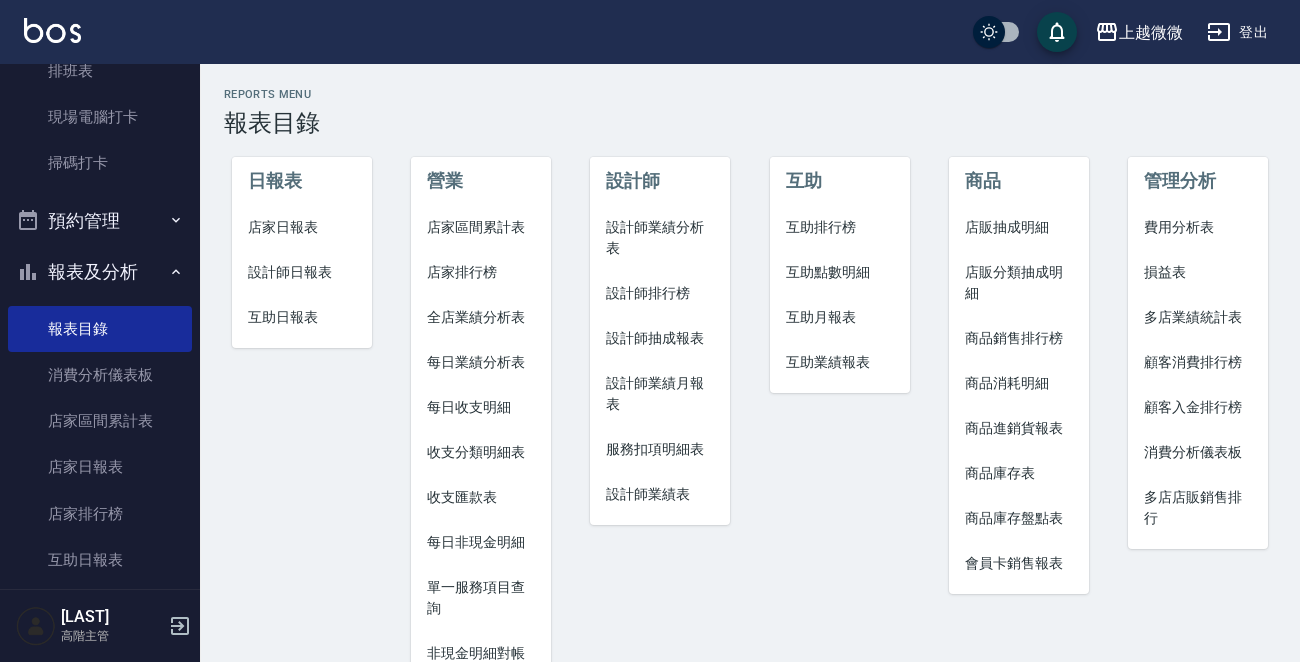 click on "店家日報表" at bounding box center (302, 227) 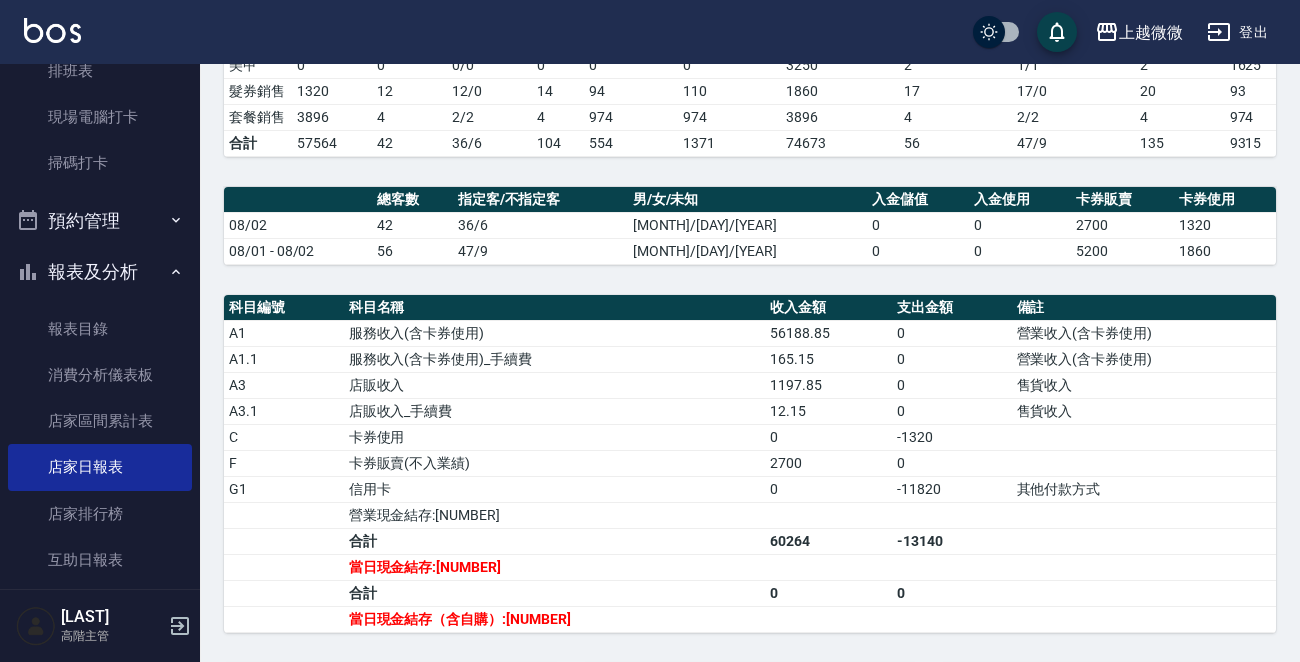scroll, scrollTop: 600, scrollLeft: 0, axis: vertical 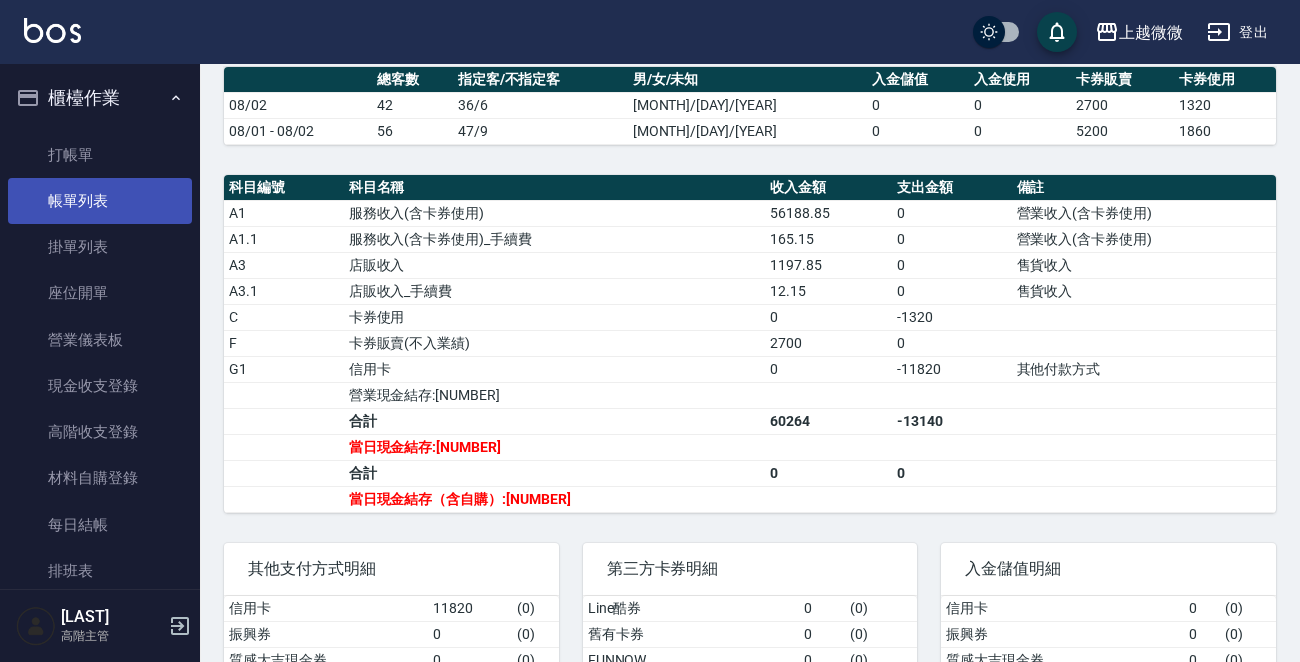 click on "帳單列表" at bounding box center [100, 201] 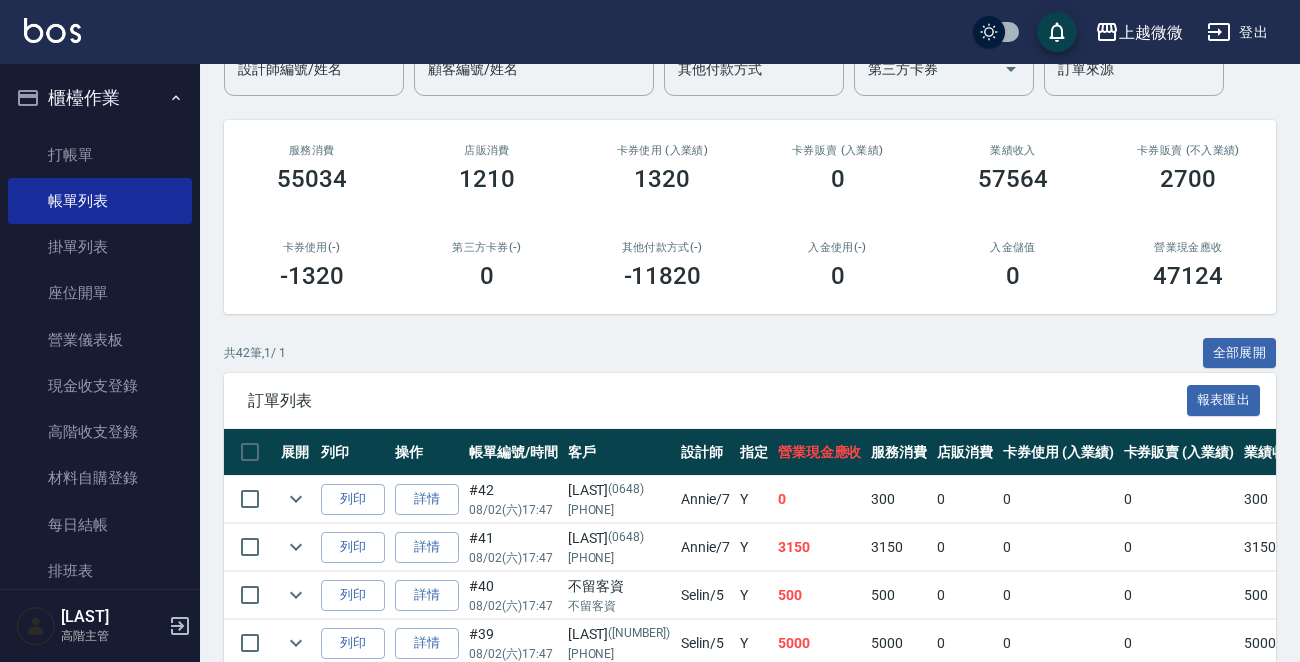 scroll, scrollTop: 300, scrollLeft: 0, axis: vertical 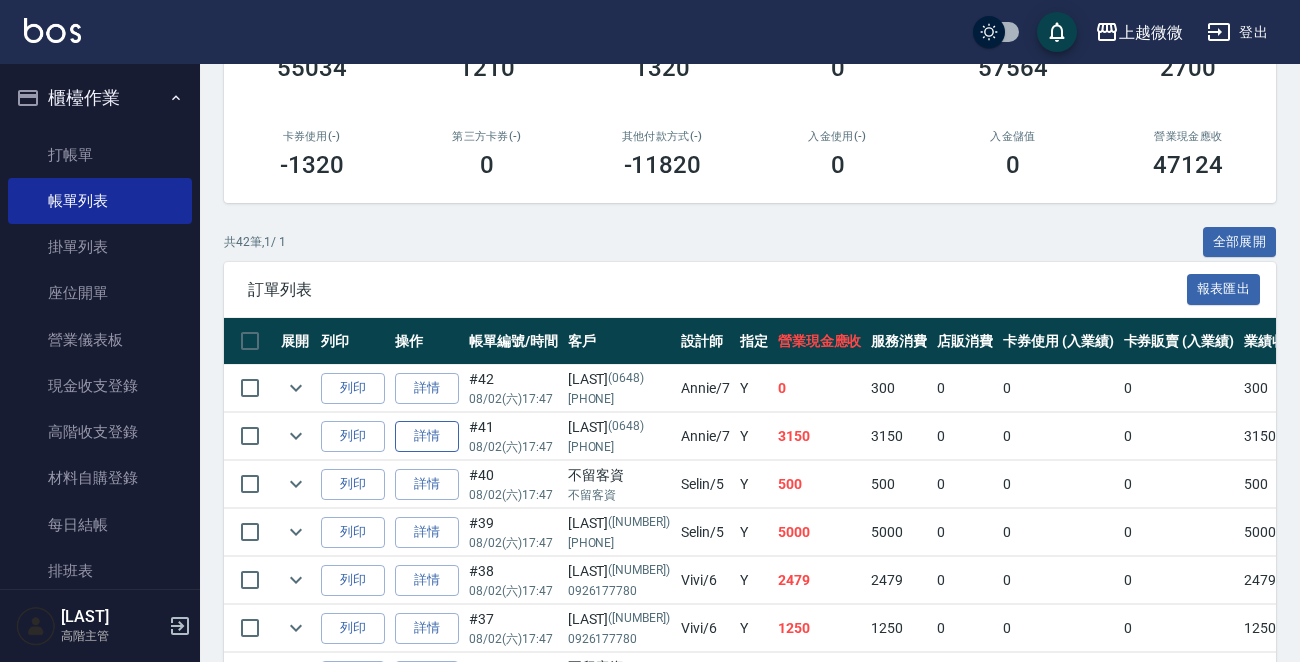 click on "詳情" at bounding box center [427, 436] 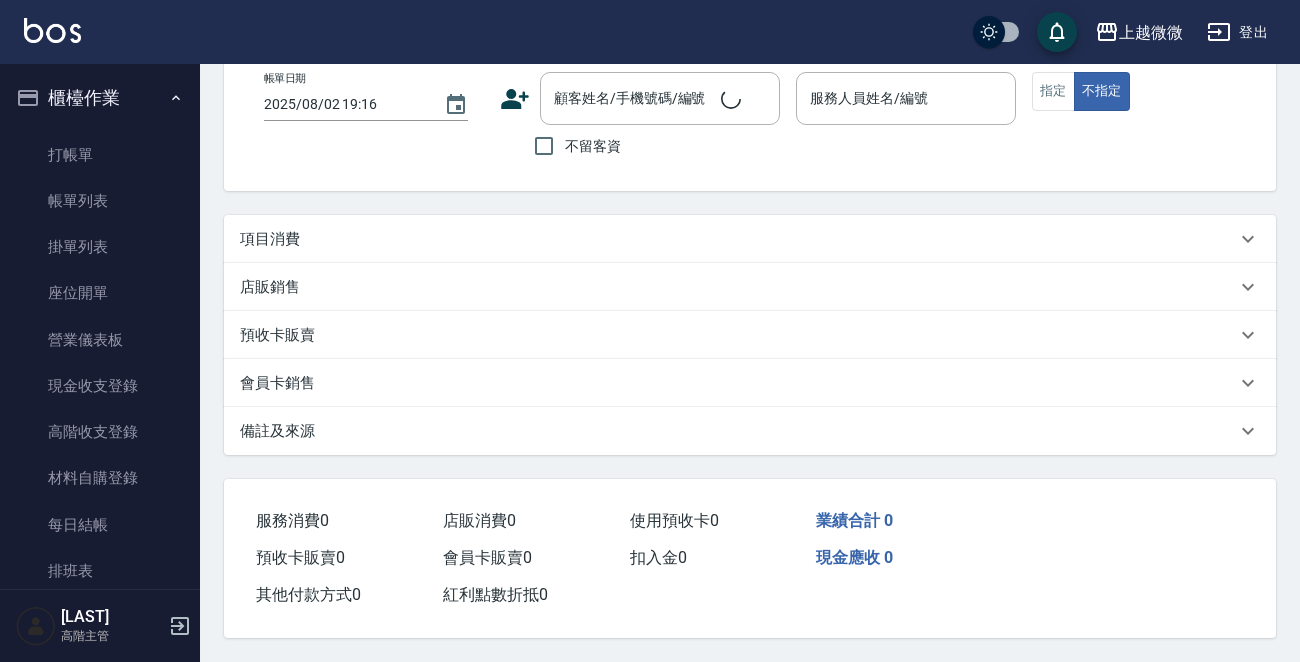 scroll, scrollTop: 0, scrollLeft: 0, axis: both 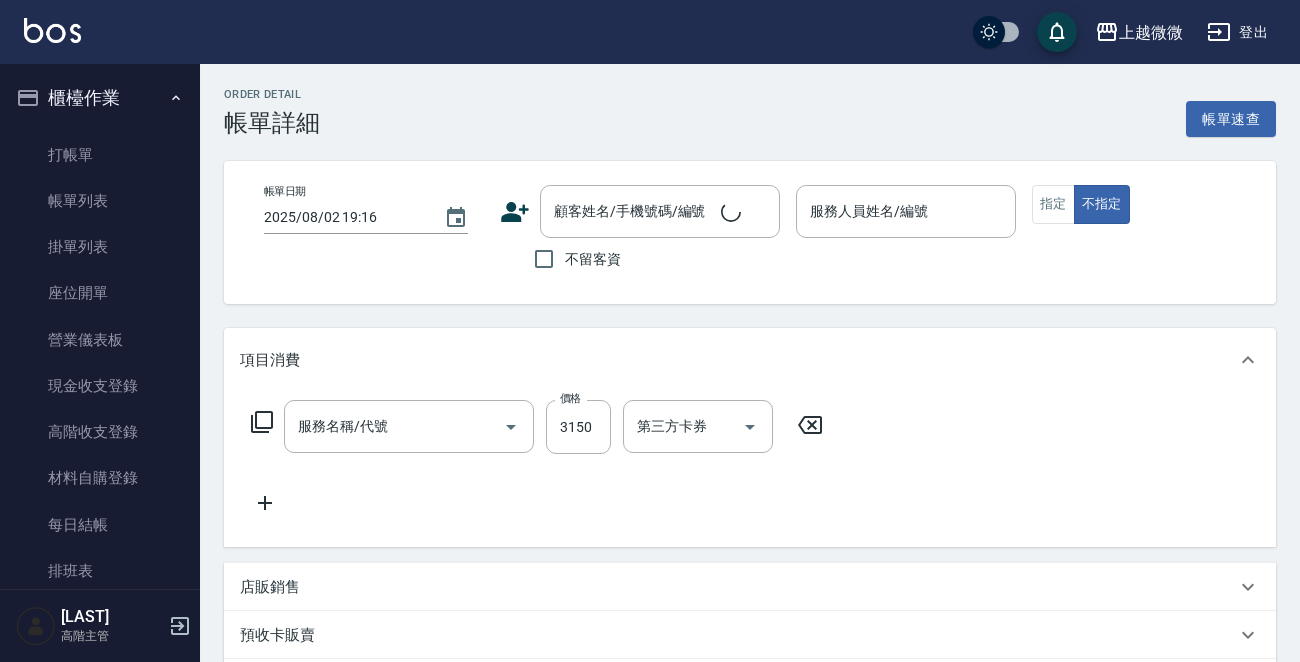 type on "2025/08/02 17:47" 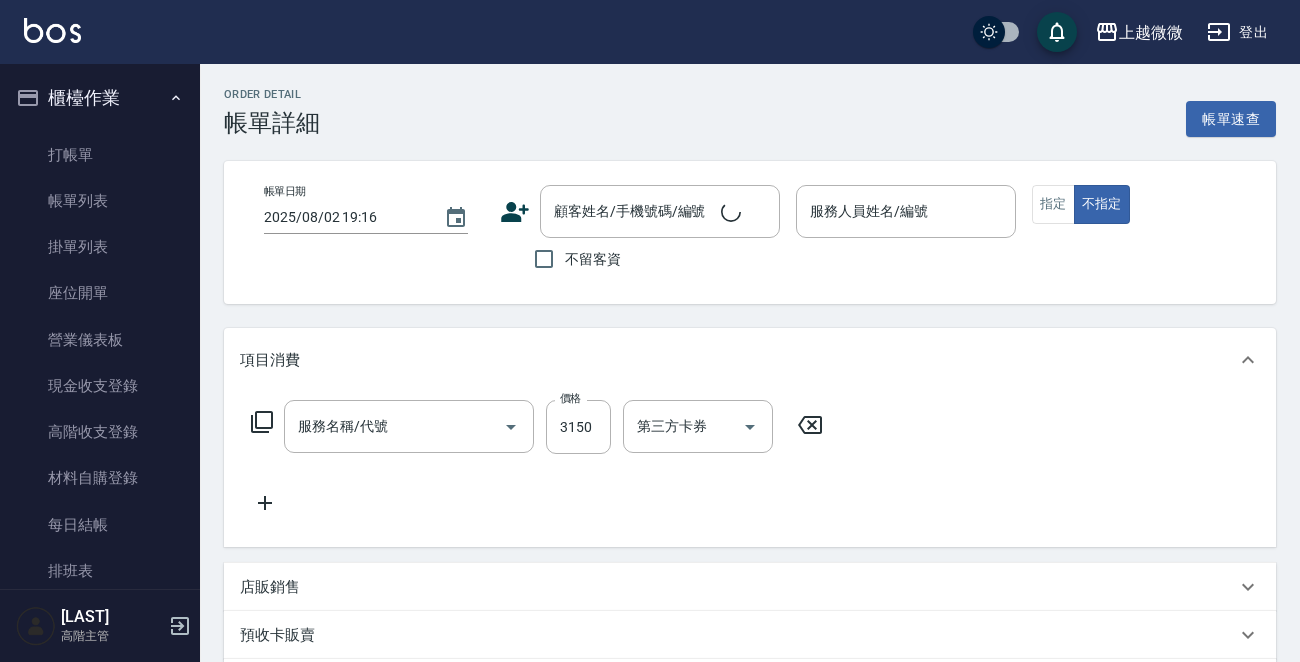 type on "Annie-7" 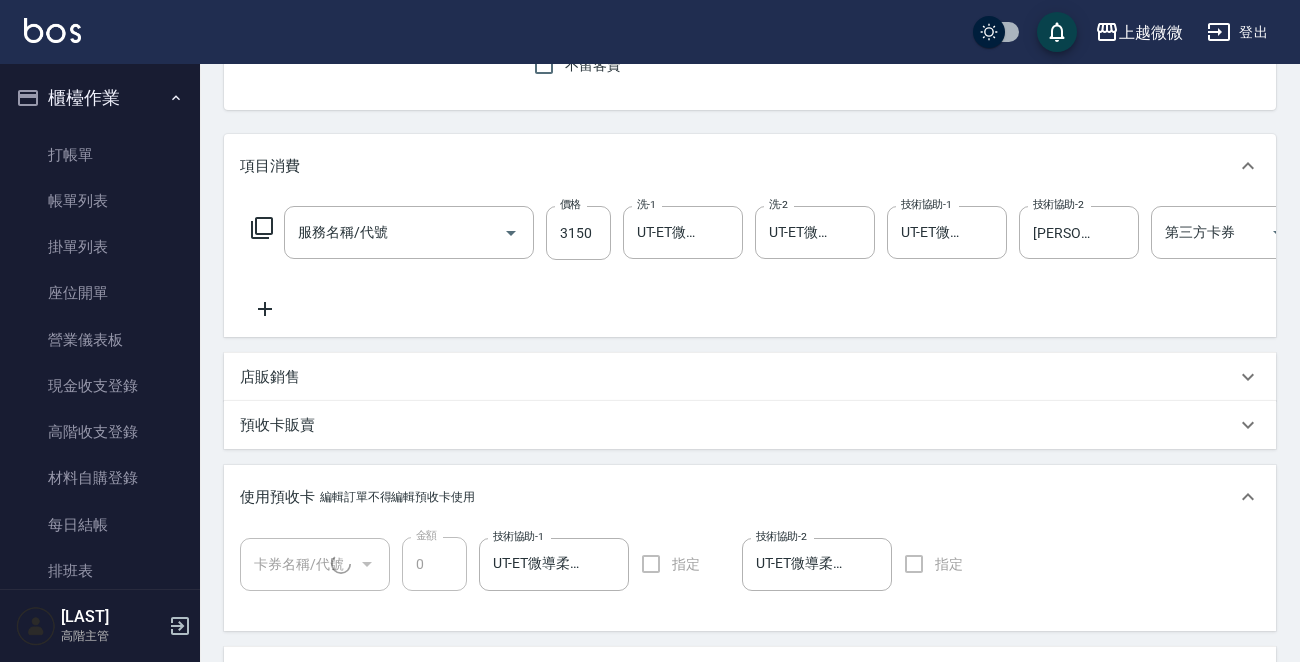 scroll, scrollTop: 295, scrollLeft: 0, axis: vertical 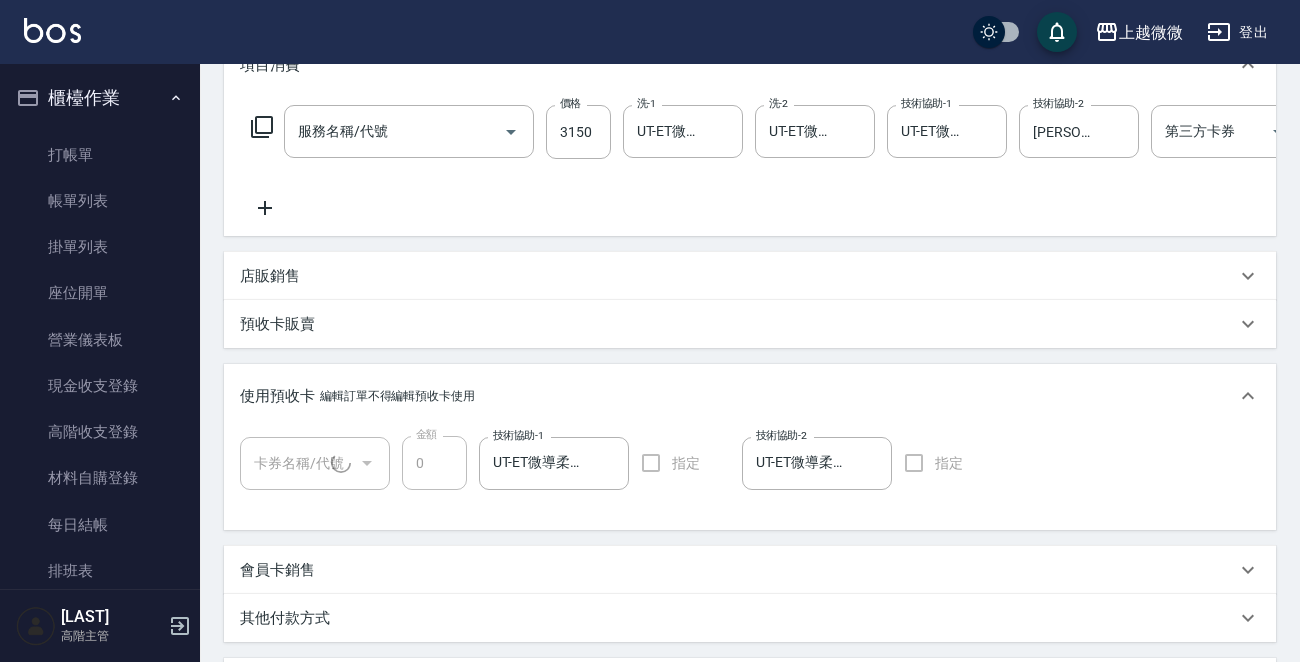 type on "UT-ET微導柔護美妝(溫塑燙)(C16)" 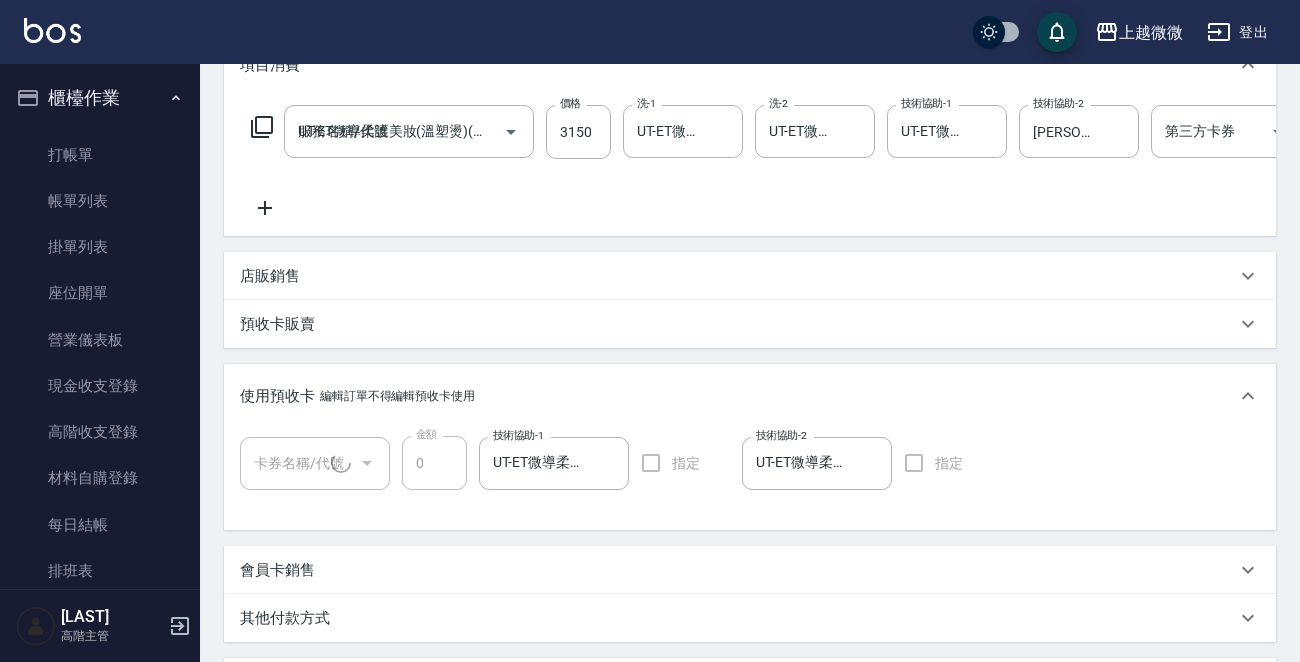 type on "王依萍/0933802044/0648" 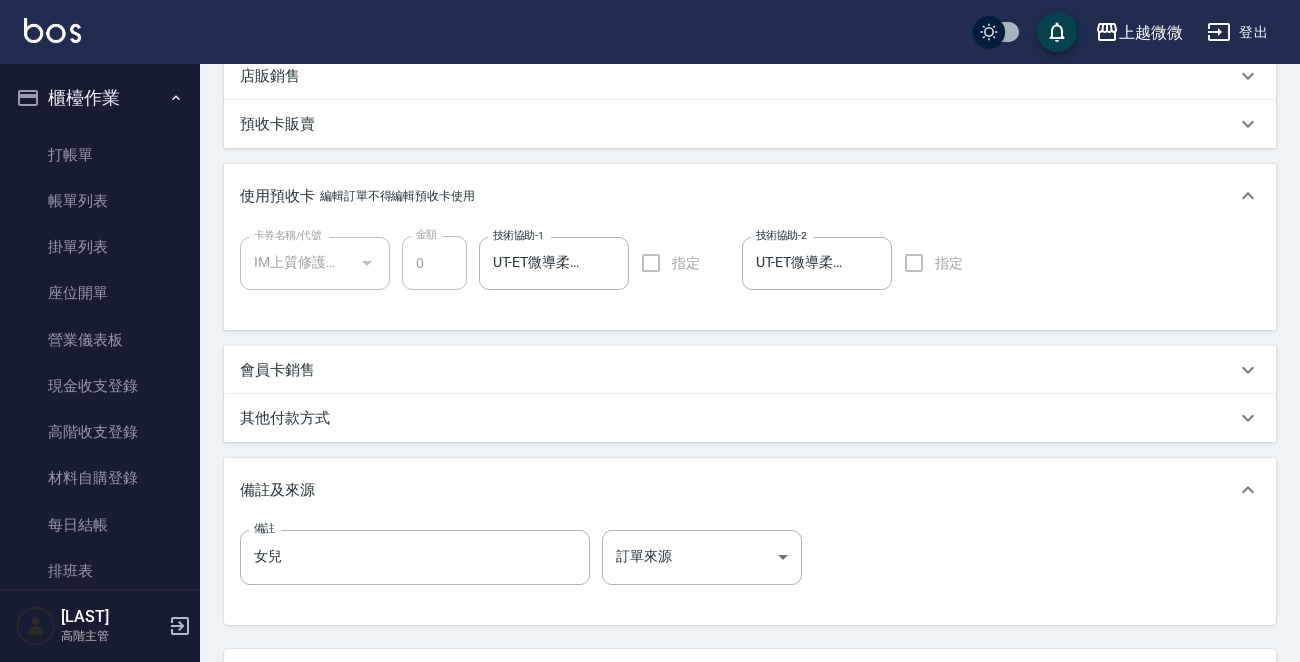 click on "其他付款方式" at bounding box center [285, 418] 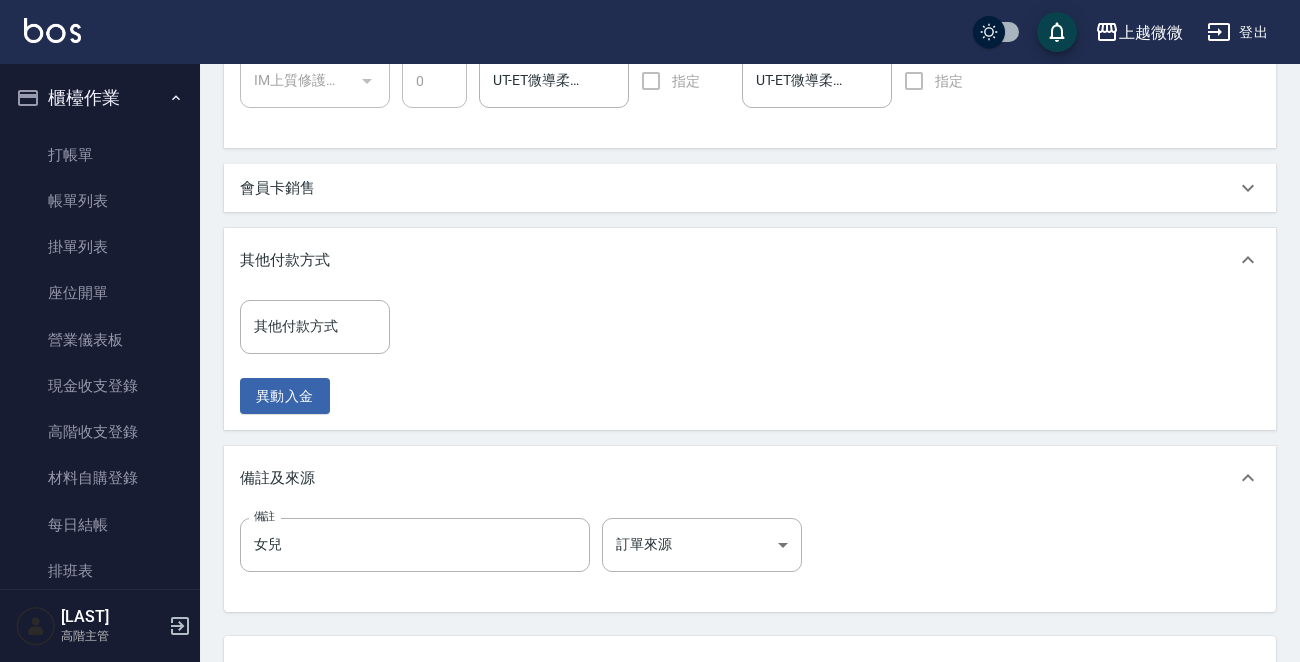scroll, scrollTop: 695, scrollLeft: 0, axis: vertical 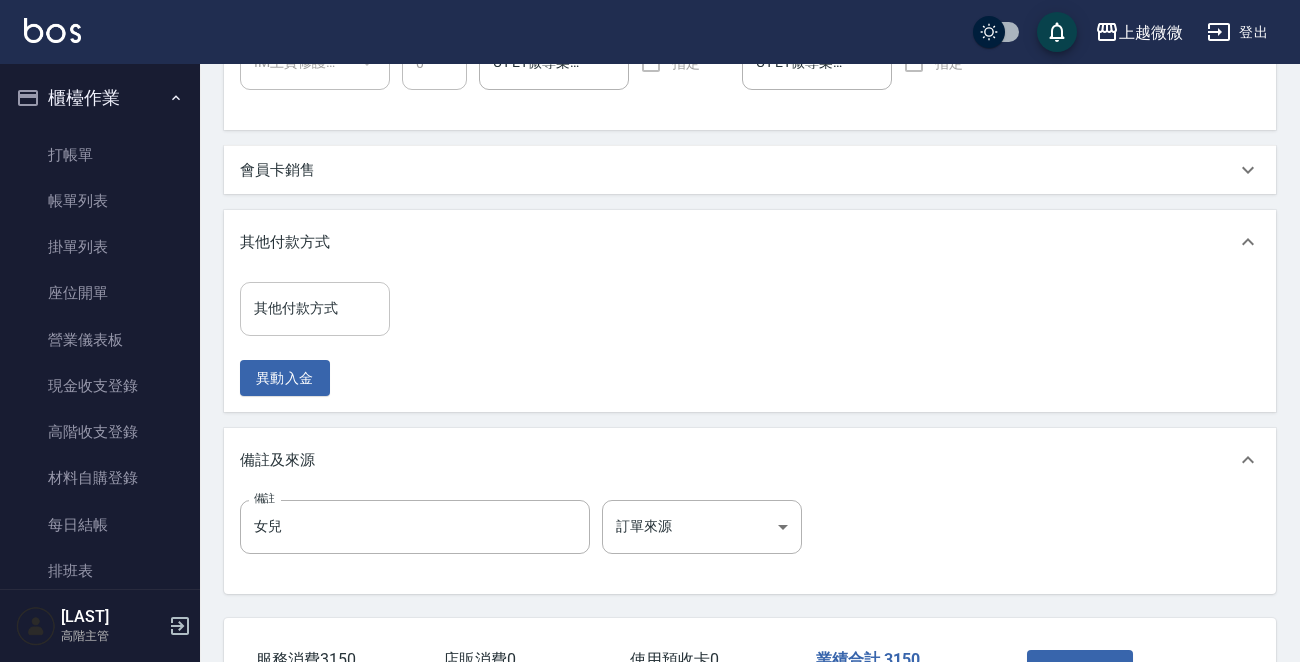 click on "其他付款方式 其他付款方式" at bounding box center [315, 308] 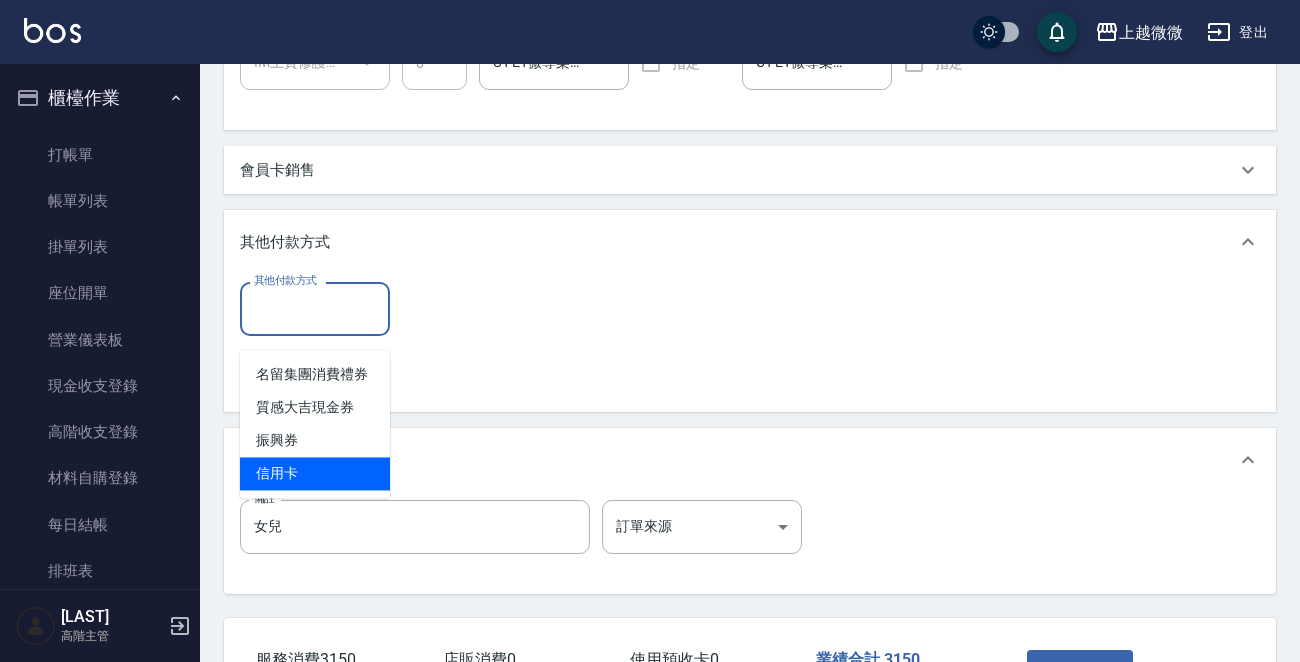 click on "信用卡" at bounding box center (315, 473) 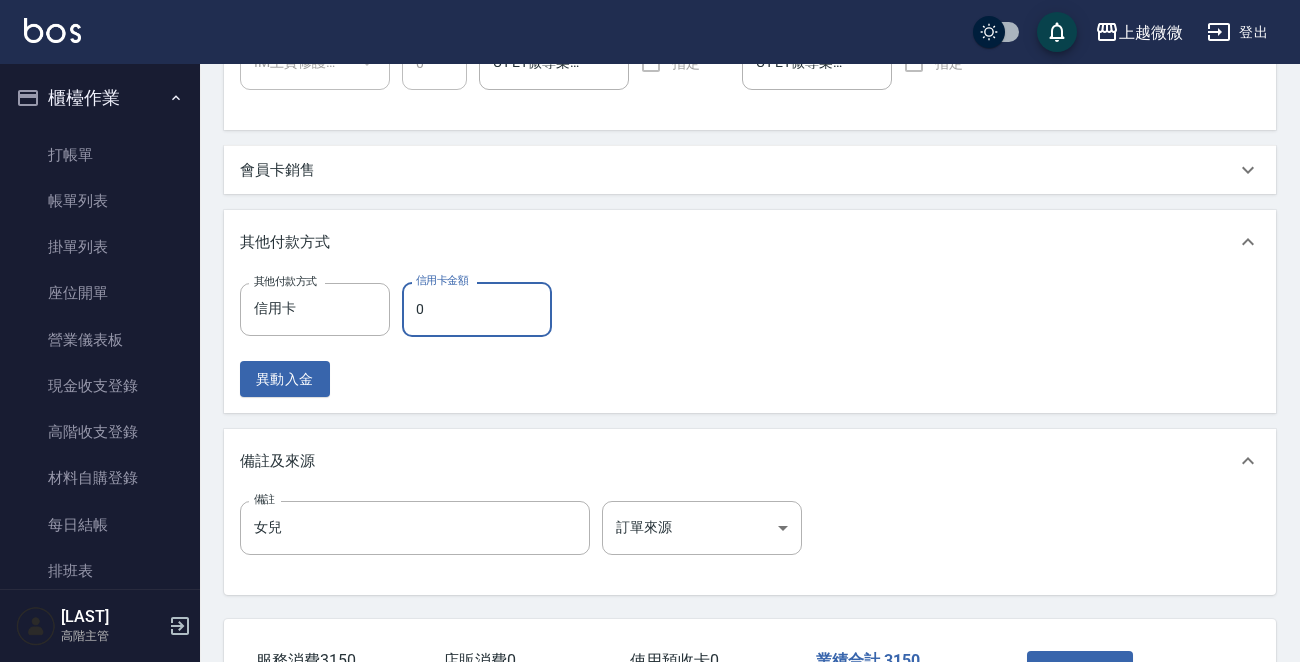 click on "0" at bounding box center (477, 309) 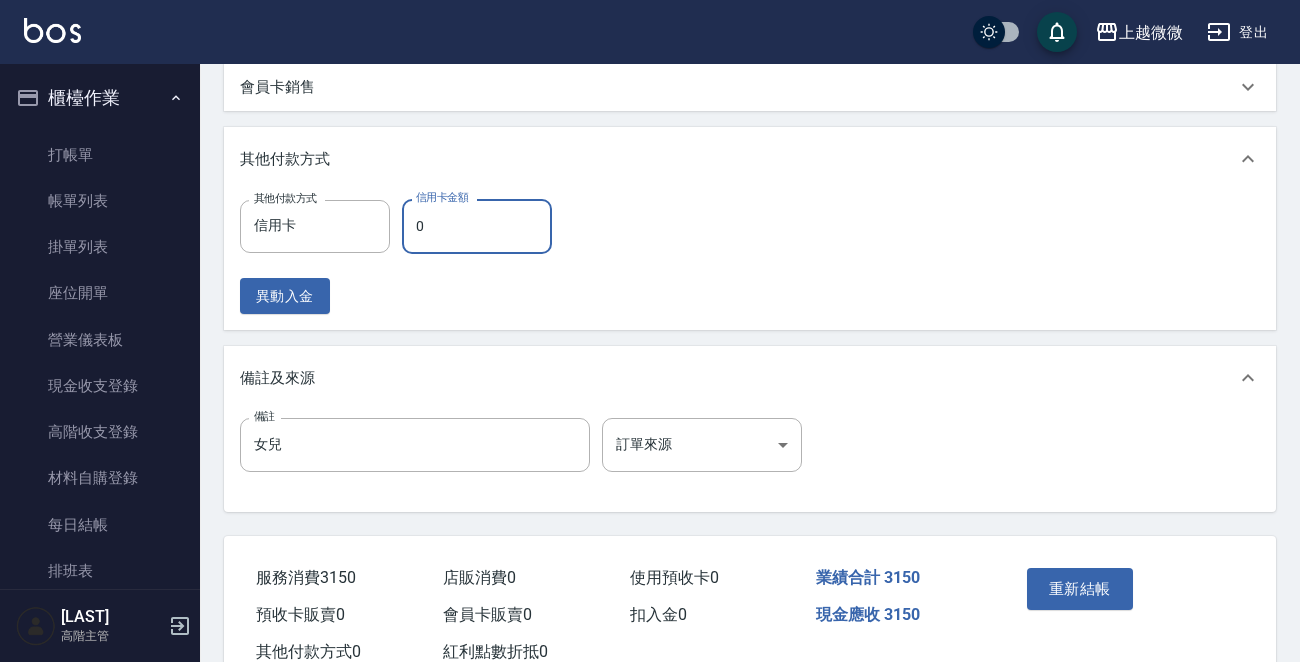 scroll, scrollTop: 855, scrollLeft: 0, axis: vertical 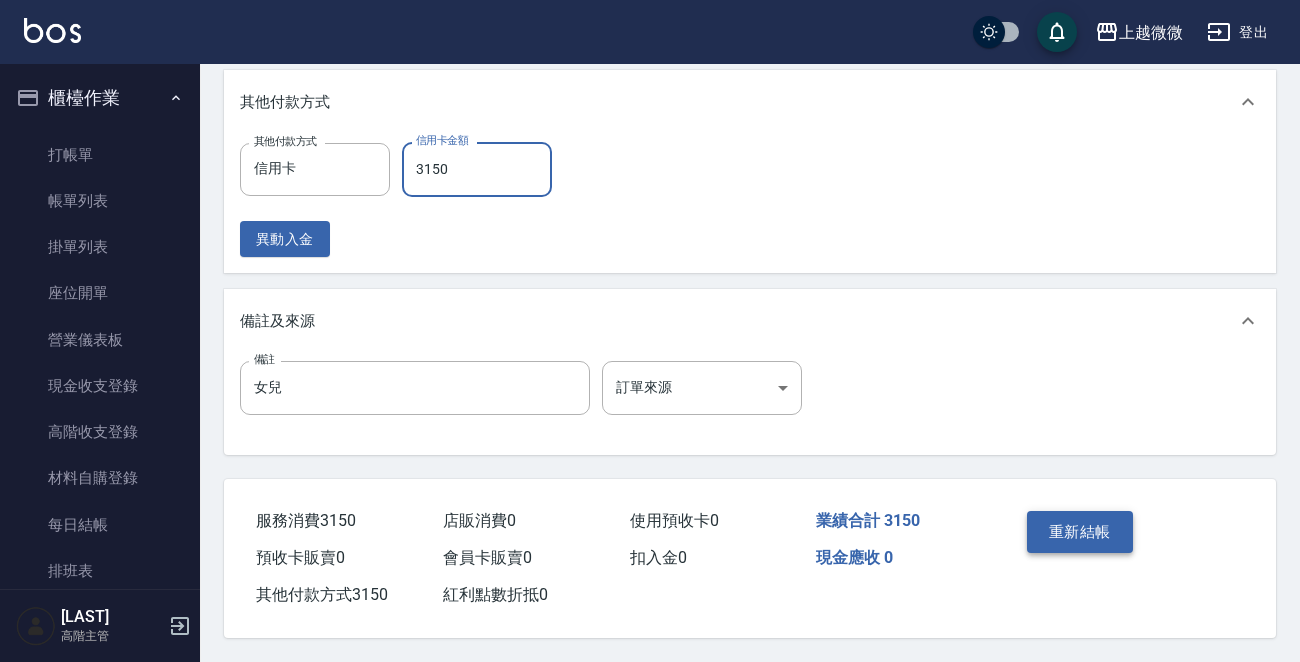 type on "3150" 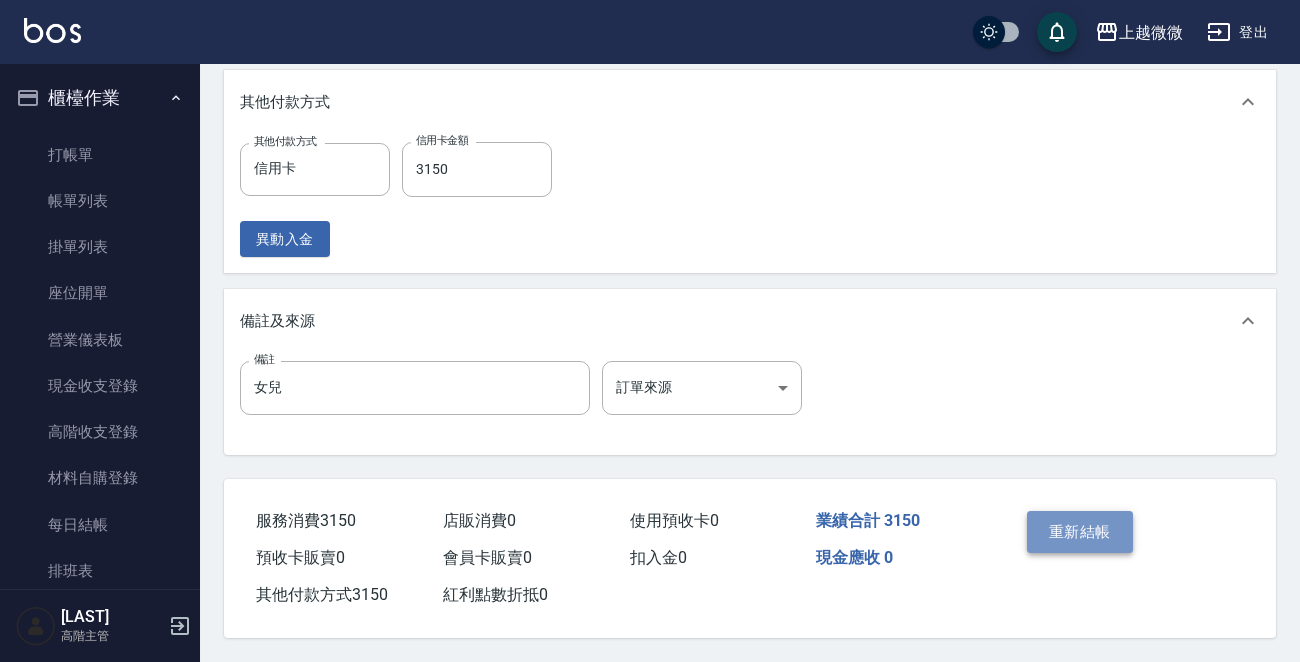 click on "重新結帳" at bounding box center (1080, 532) 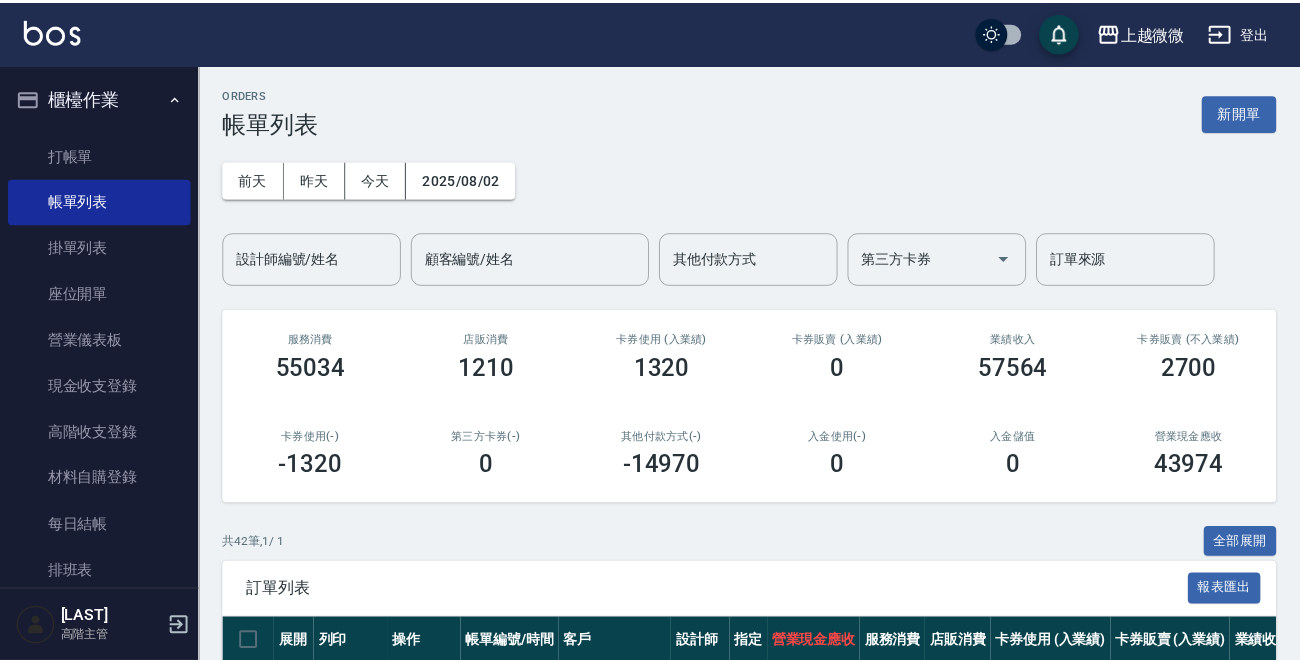 scroll, scrollTop: 184, scrollLeft: 0, axis: vertical 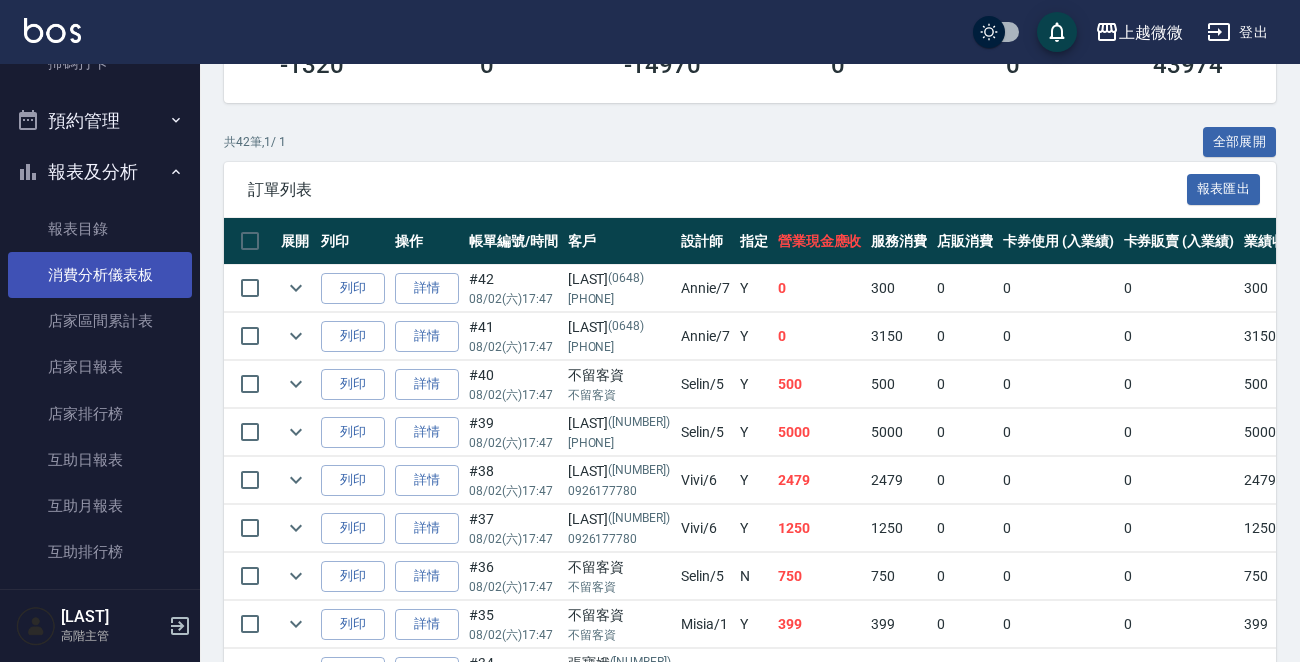 click on "報表目錄" at bounding box center (100, 229) 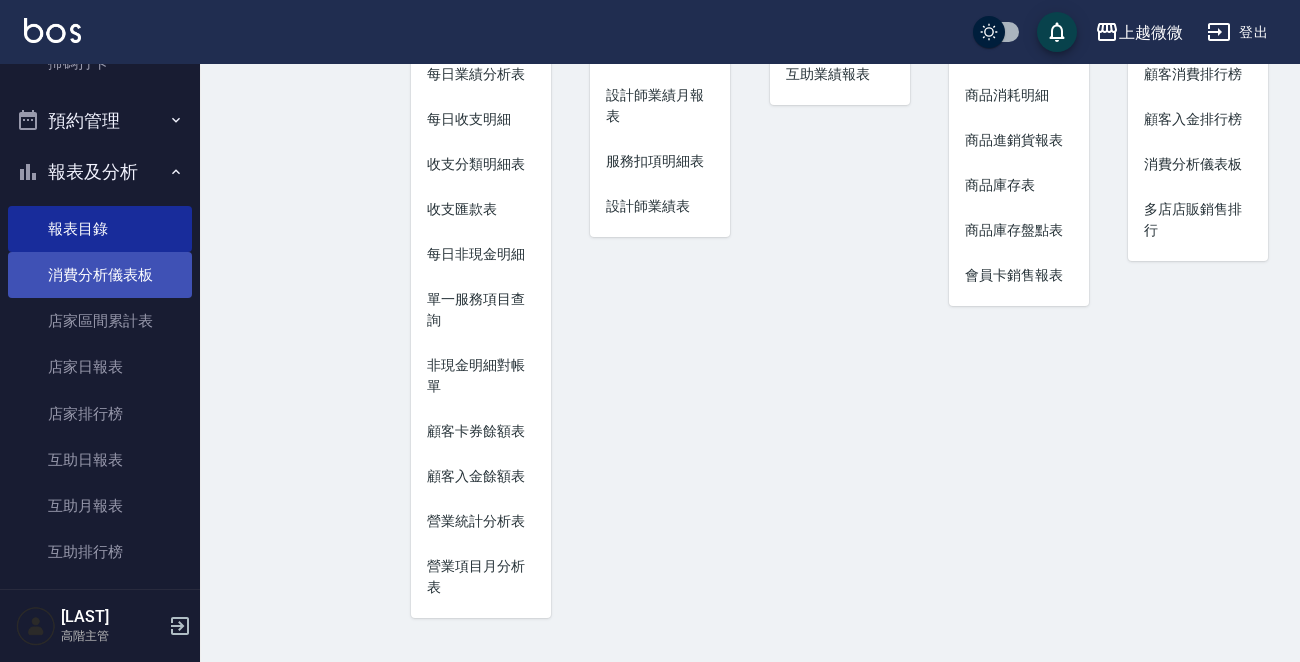 scroll, scrollTop: 0, scrollLeft: 0, axis: both 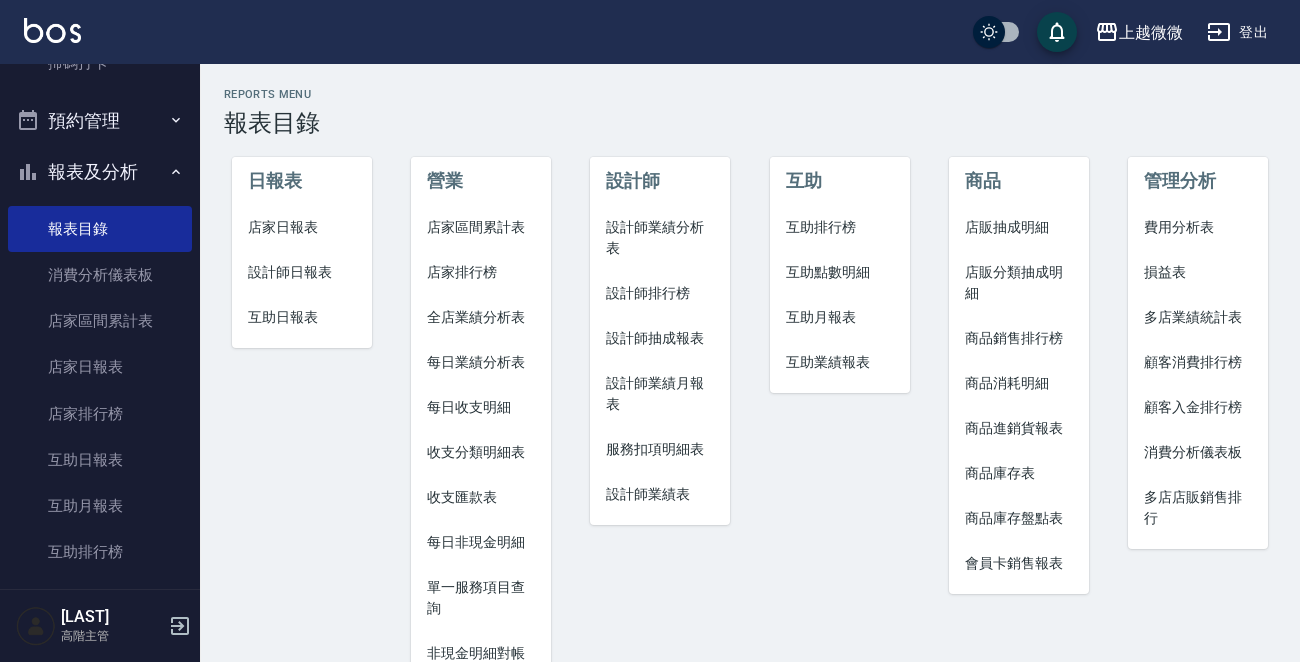 click on "店家日報表" at bounding box center (302, 227) 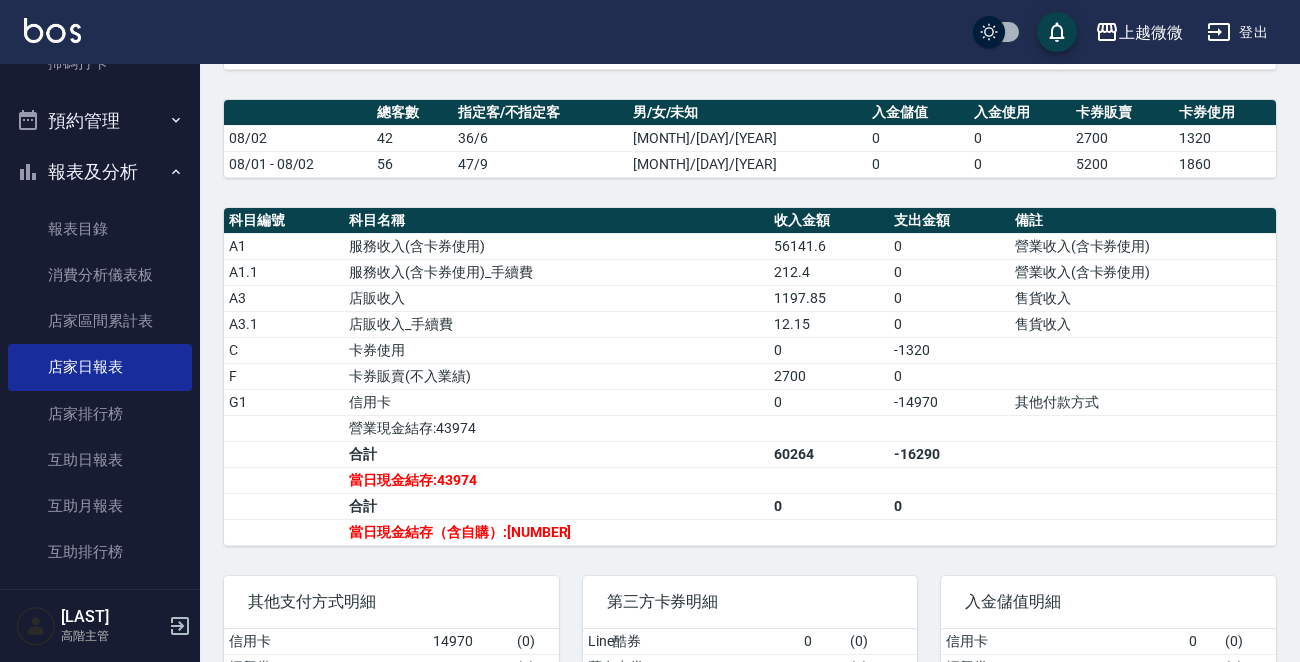 scroll, scrollTop: 600, scrollLeft: 0, axis: vertical 